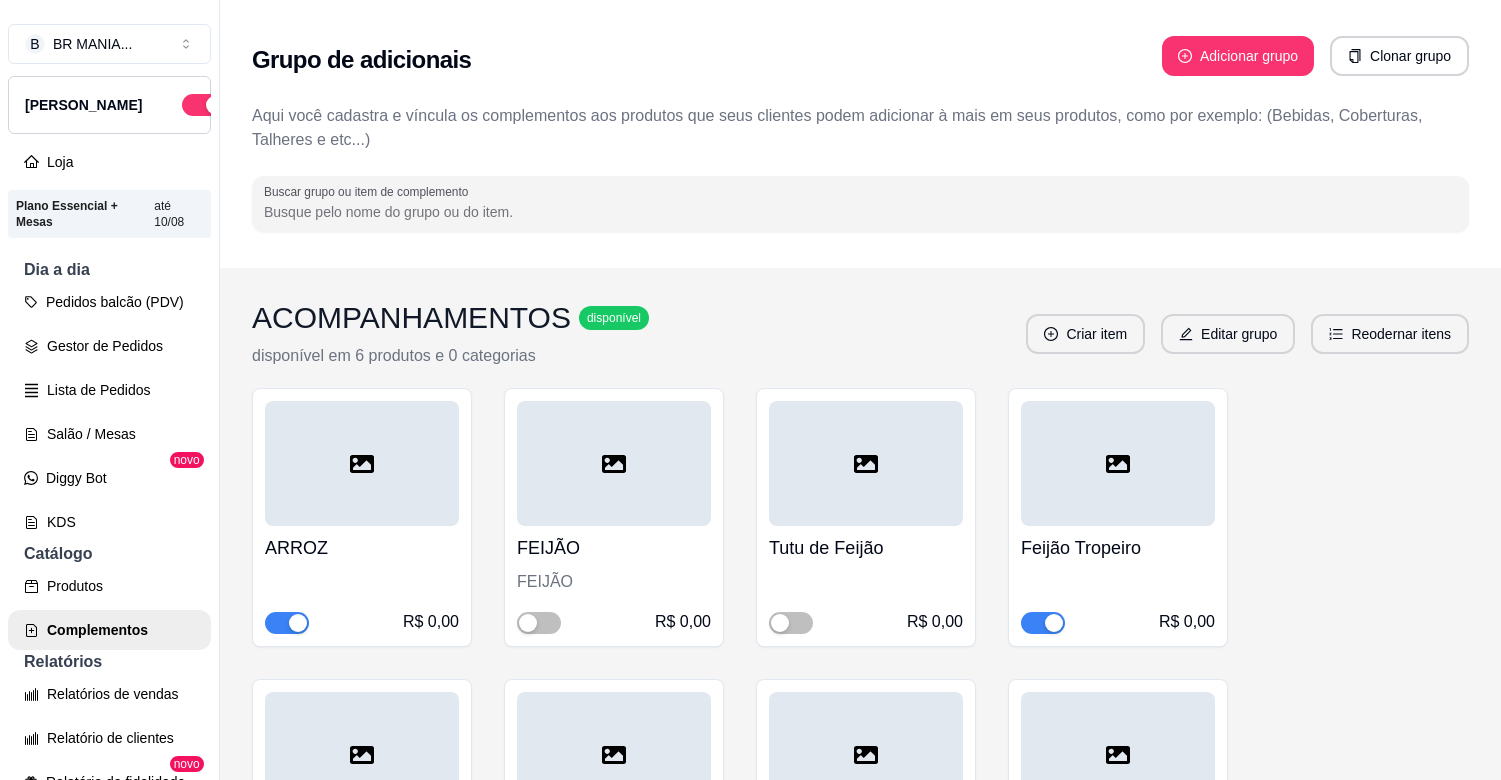 scroll, scrollTop: 0, scrollLeft: 0, axis: both 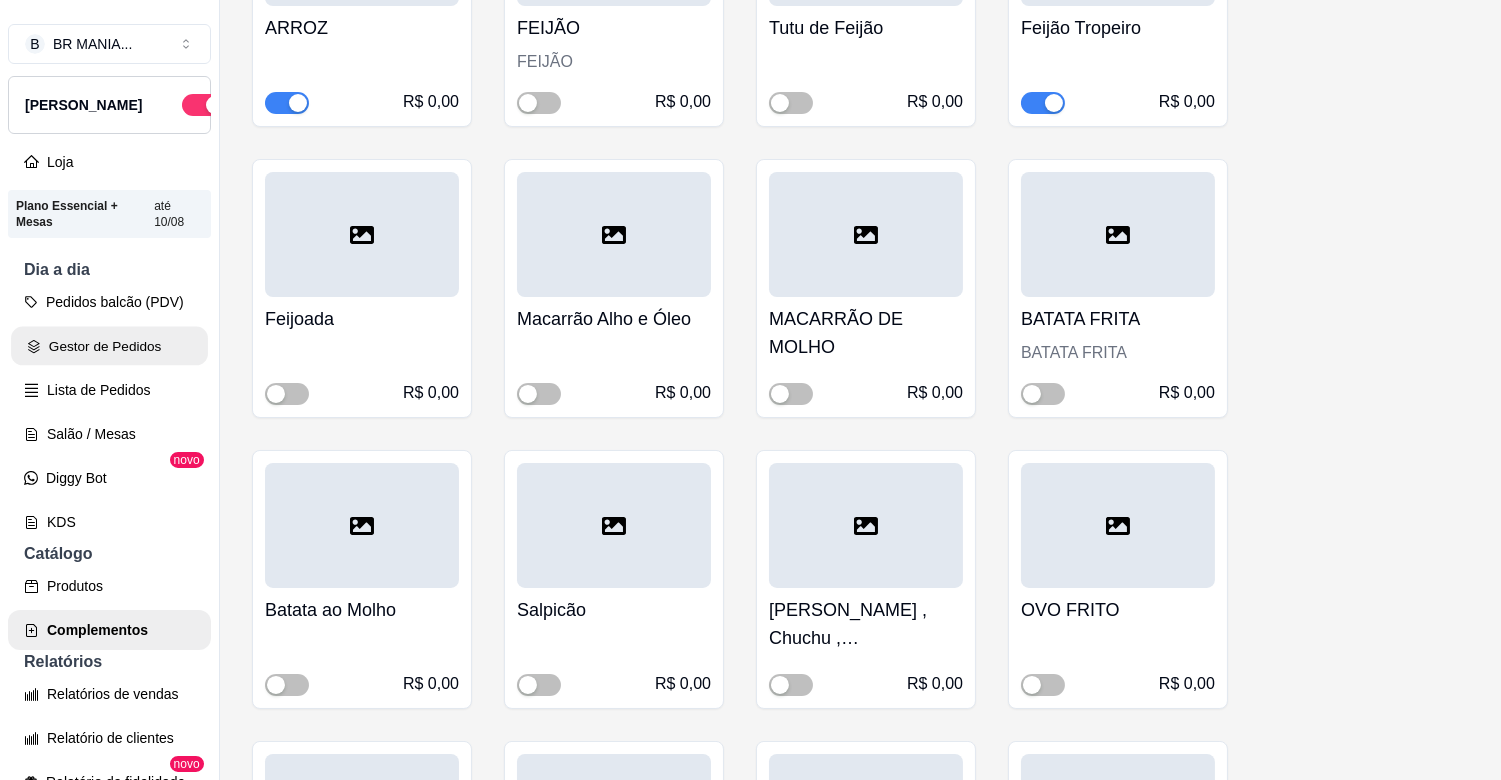 click on "Gestor de Pedidos" at bounding box center [109, 346] 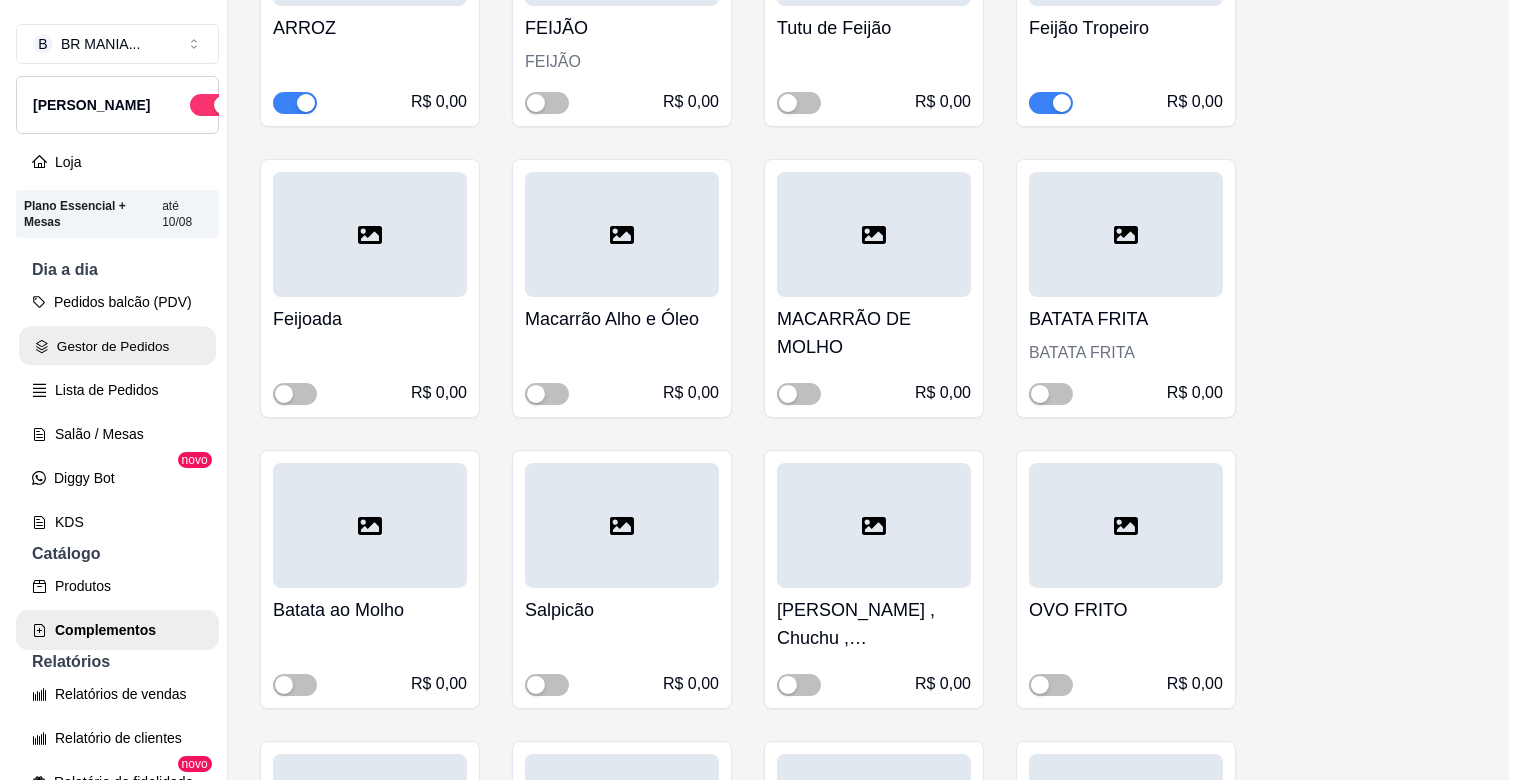scroll, scrollTop: 0, scrollLeft: 0, axis: both 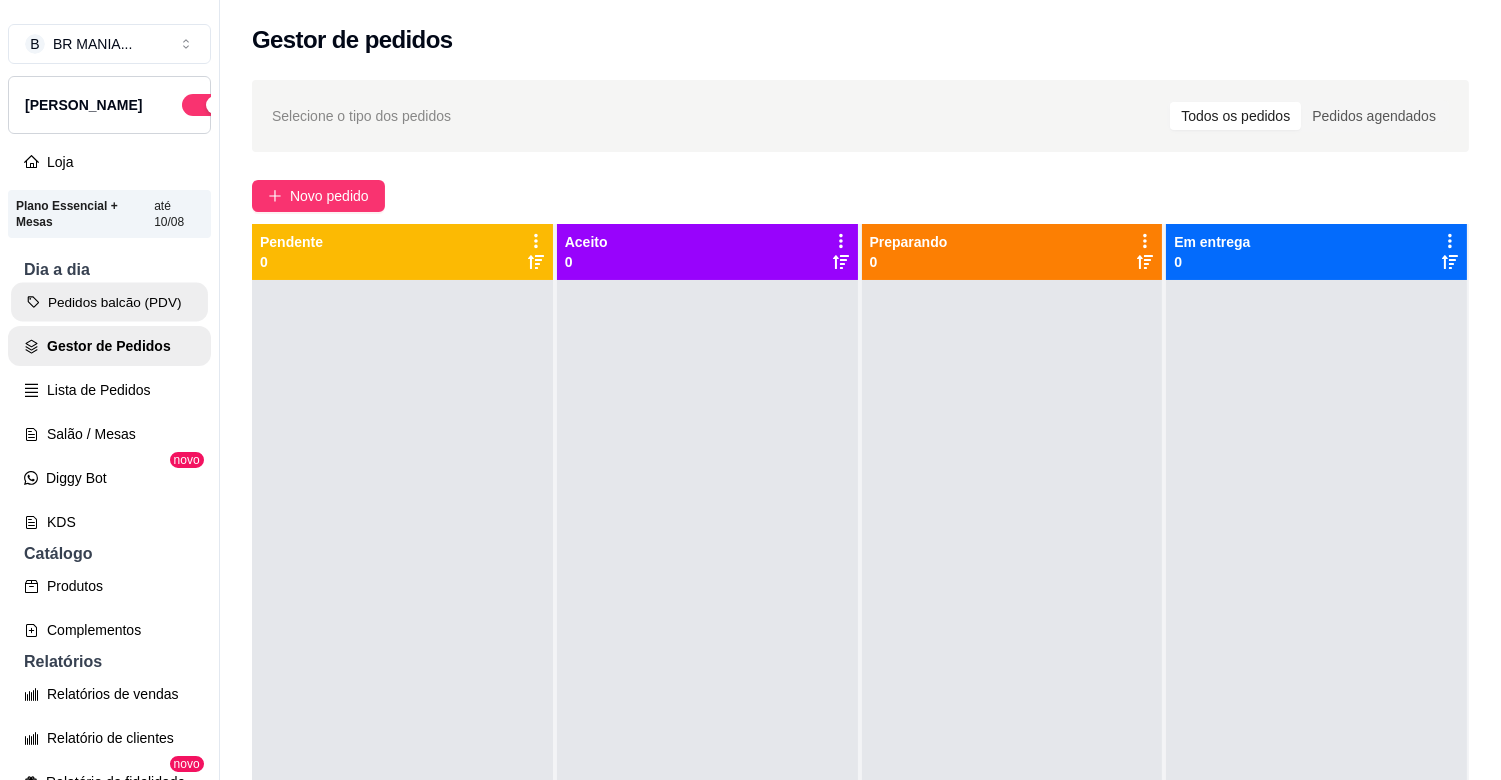 click on "Pedidos balcão (PDV)" at bounding box center (109, 302) 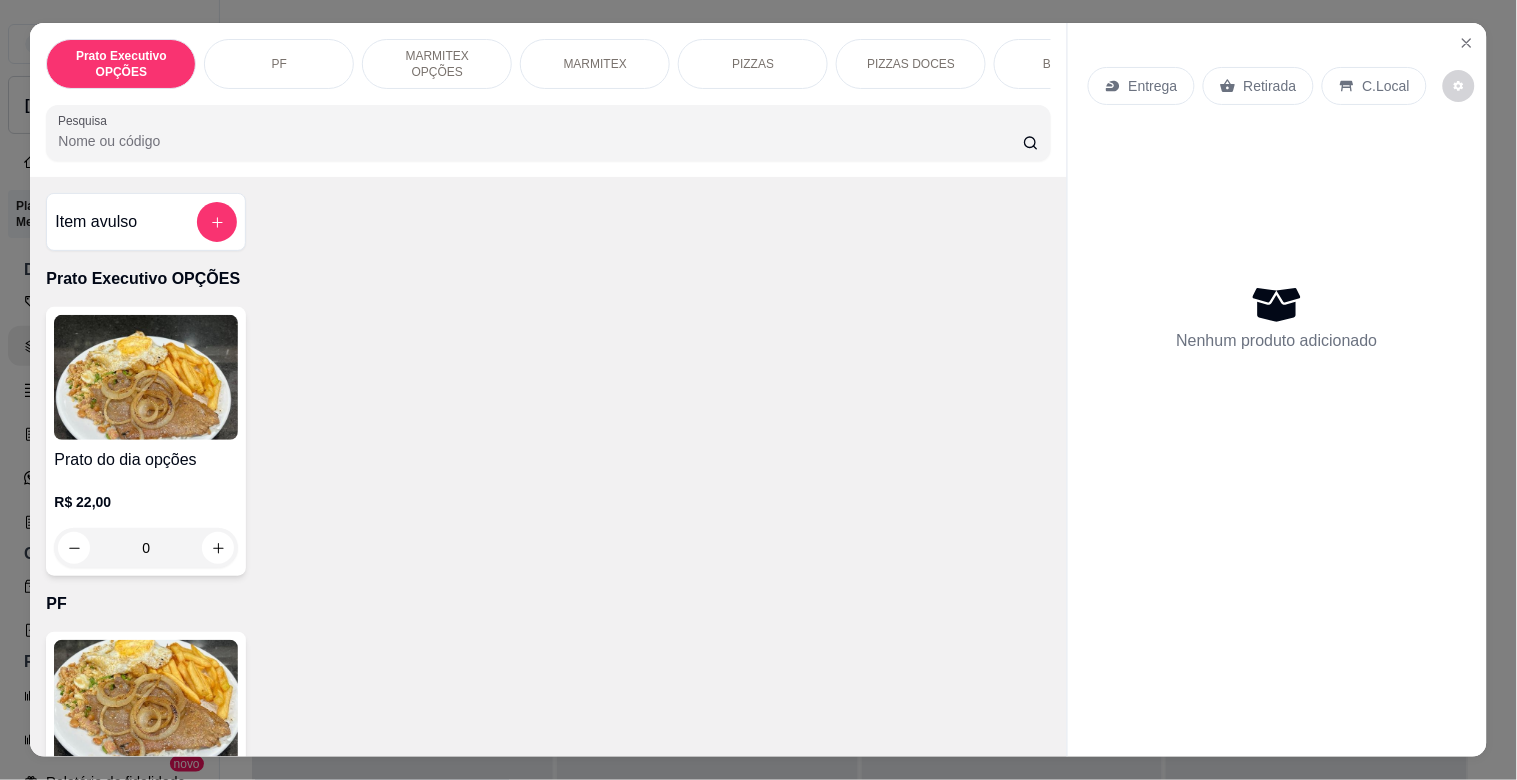 click on "MARMITEX" at bounding box center (595, 64) 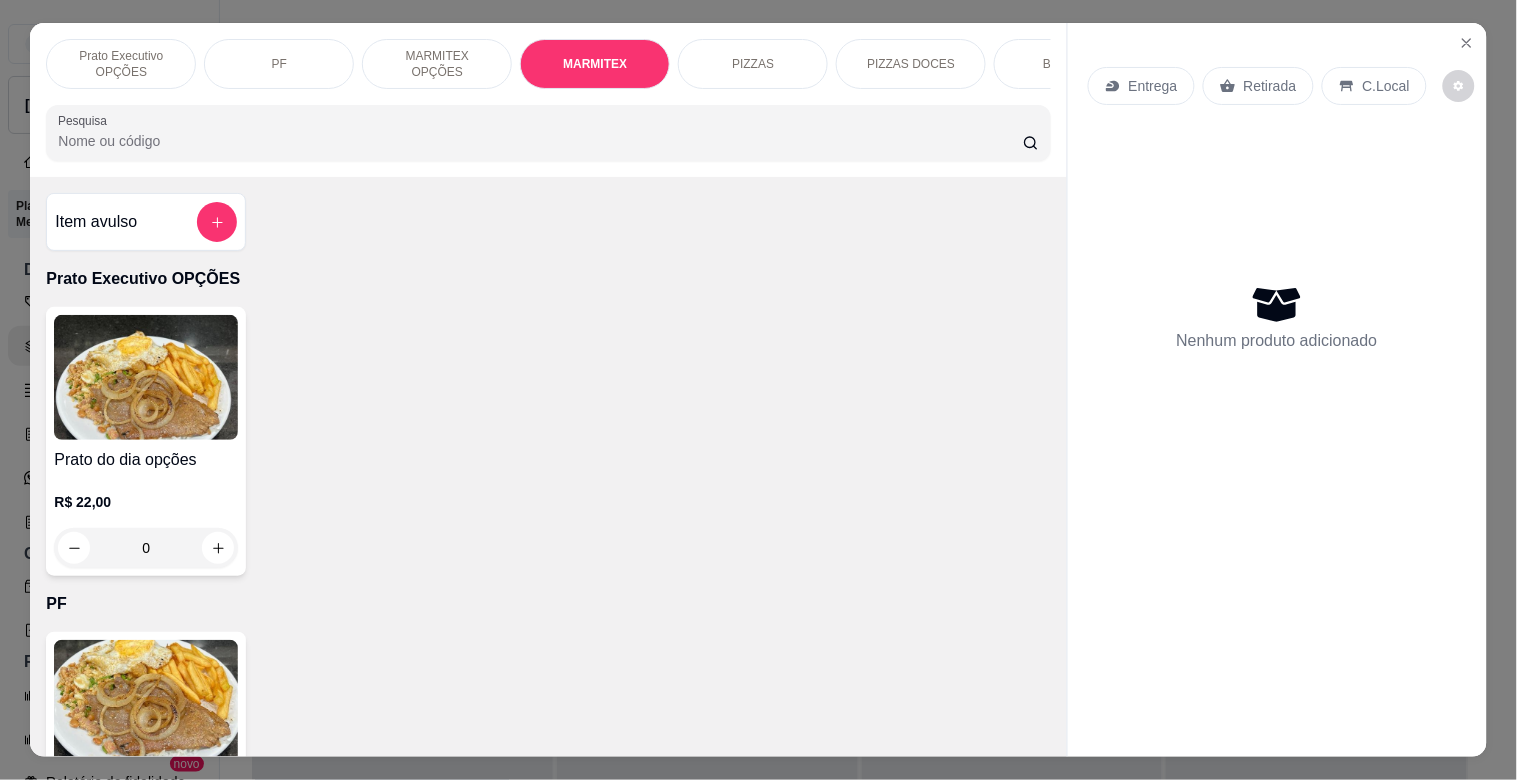 scroll, scrollTop: 1064, scrollLeft: 0, axis: vertical 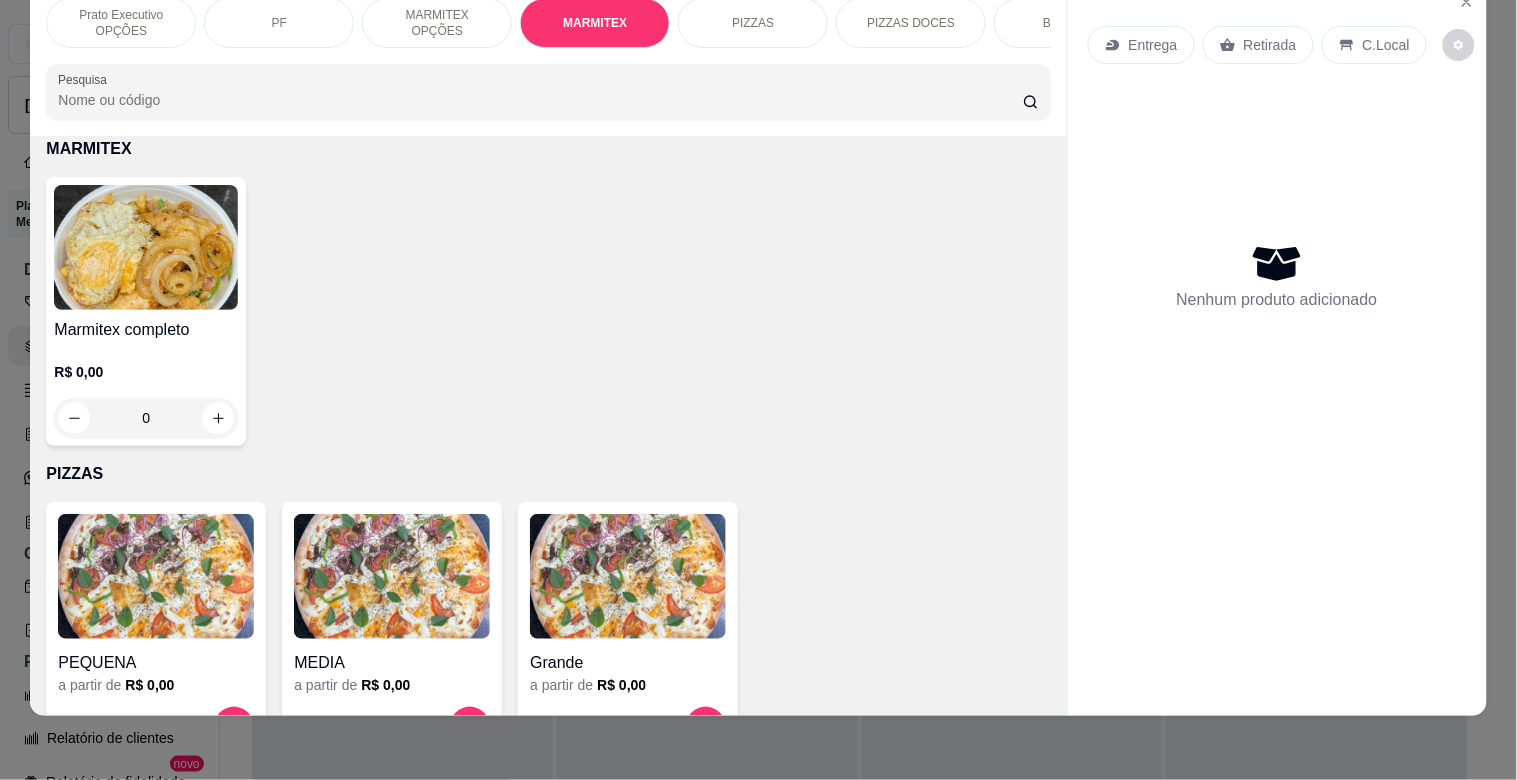 click on "Pesquisa" at bounding box center [540, 100] 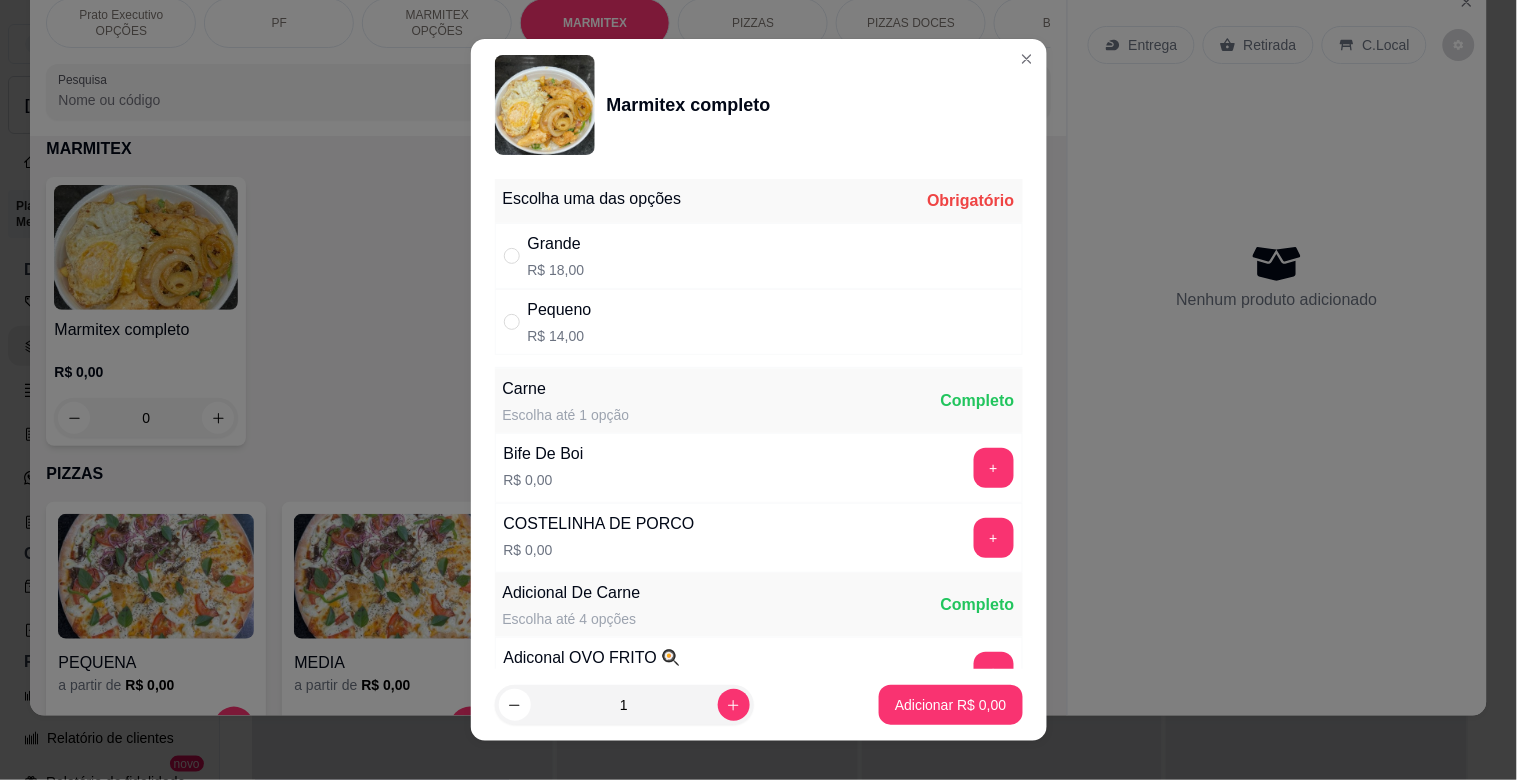 click on "Grande  R$ 18,00" at bounding box center (759, 256) 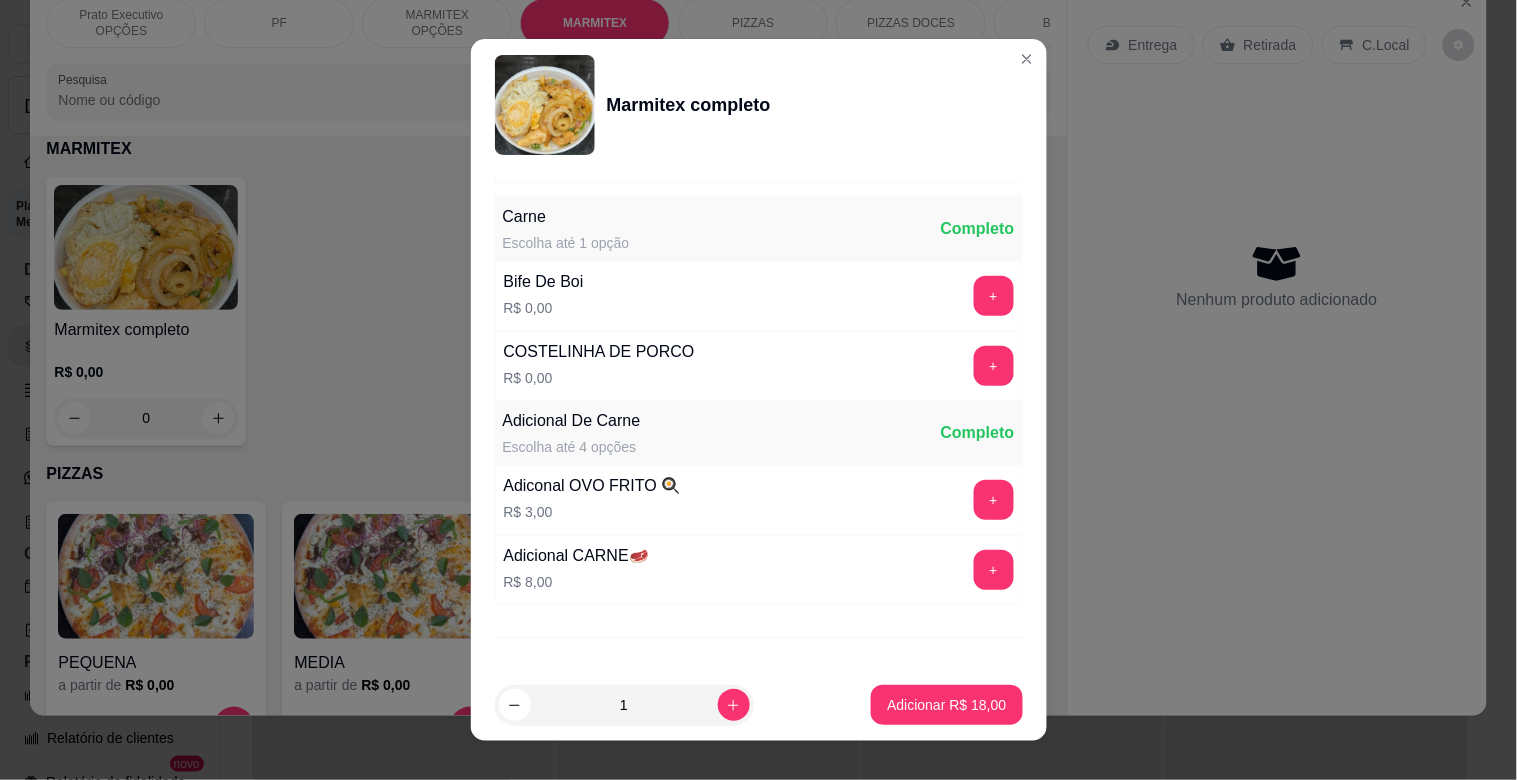 scroll, scrollTop: 170, scrollLeft: 0, axis: vertical 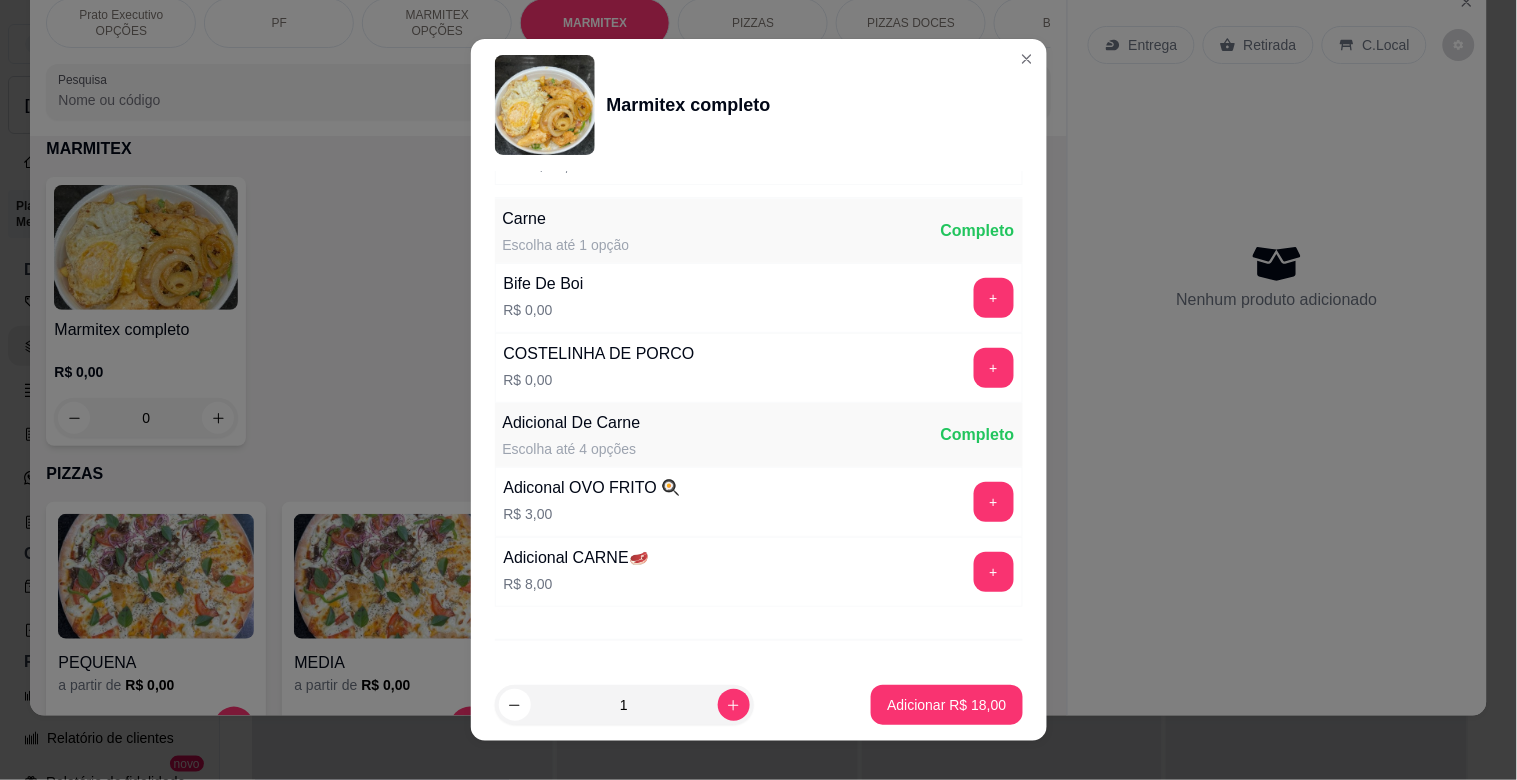click on "+" at bounding box center [994, 298] 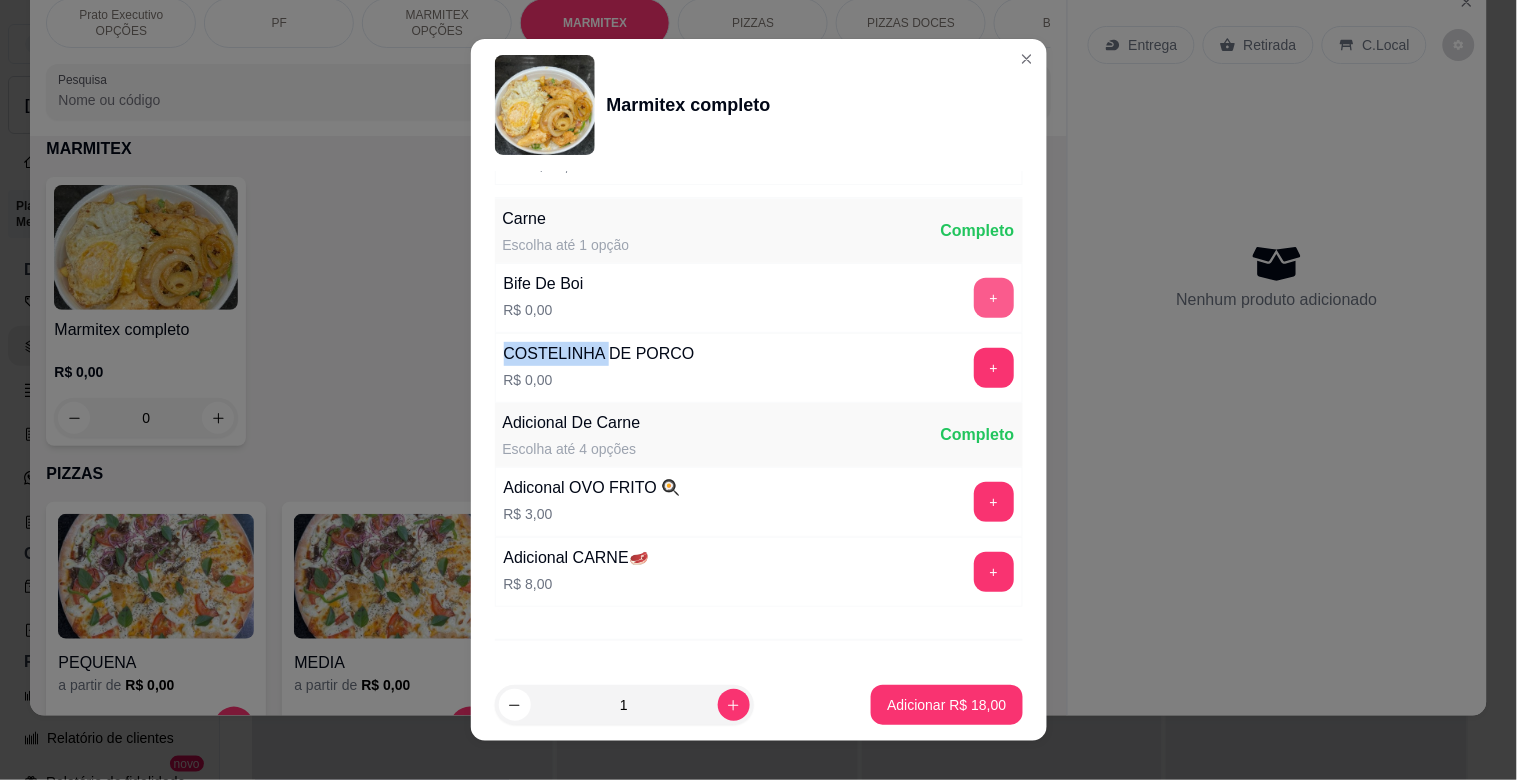 click on "+" at bounding box center [994, 298] 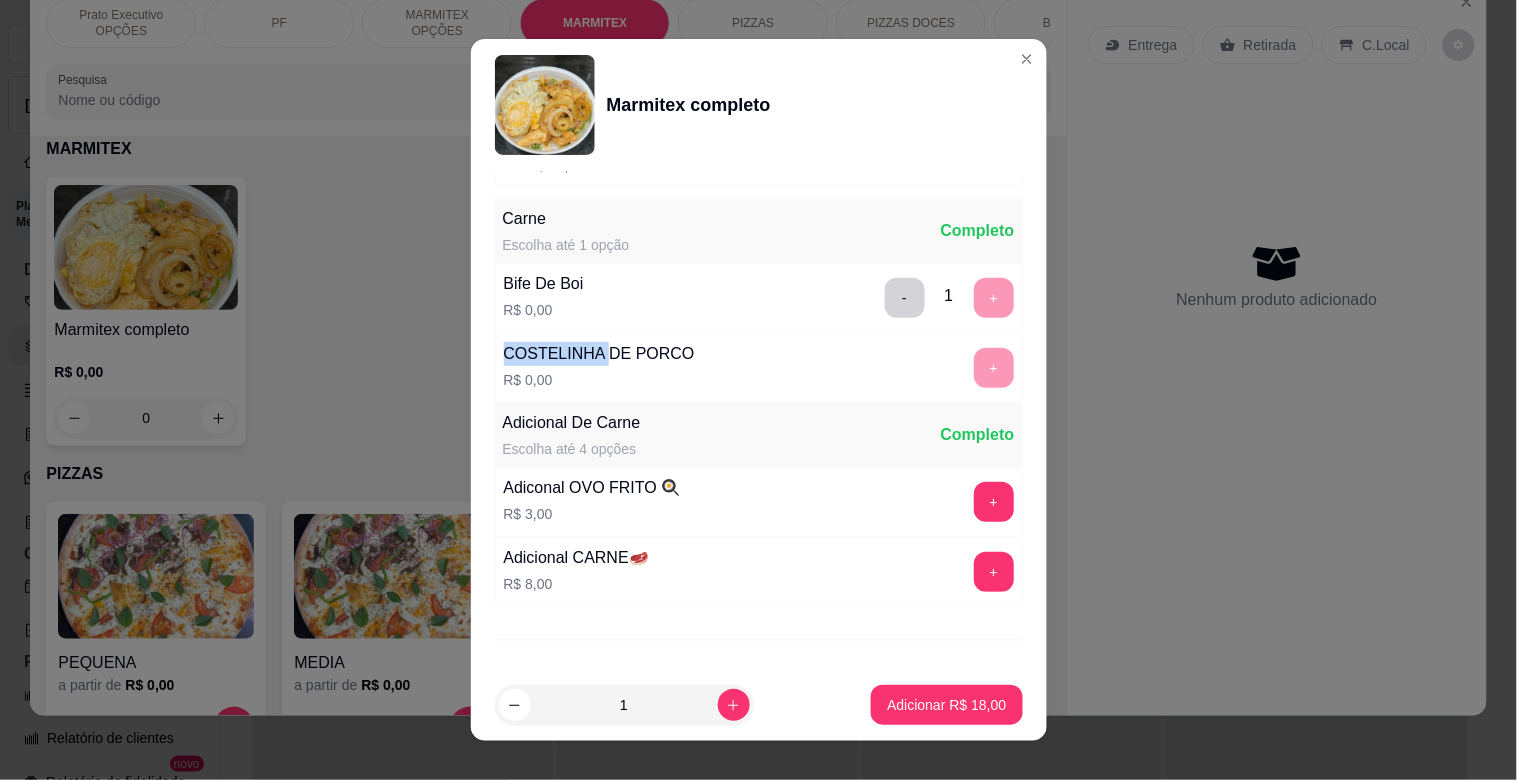scroll, scrollTop: 280, scrollLeft: 0, axis: vertical 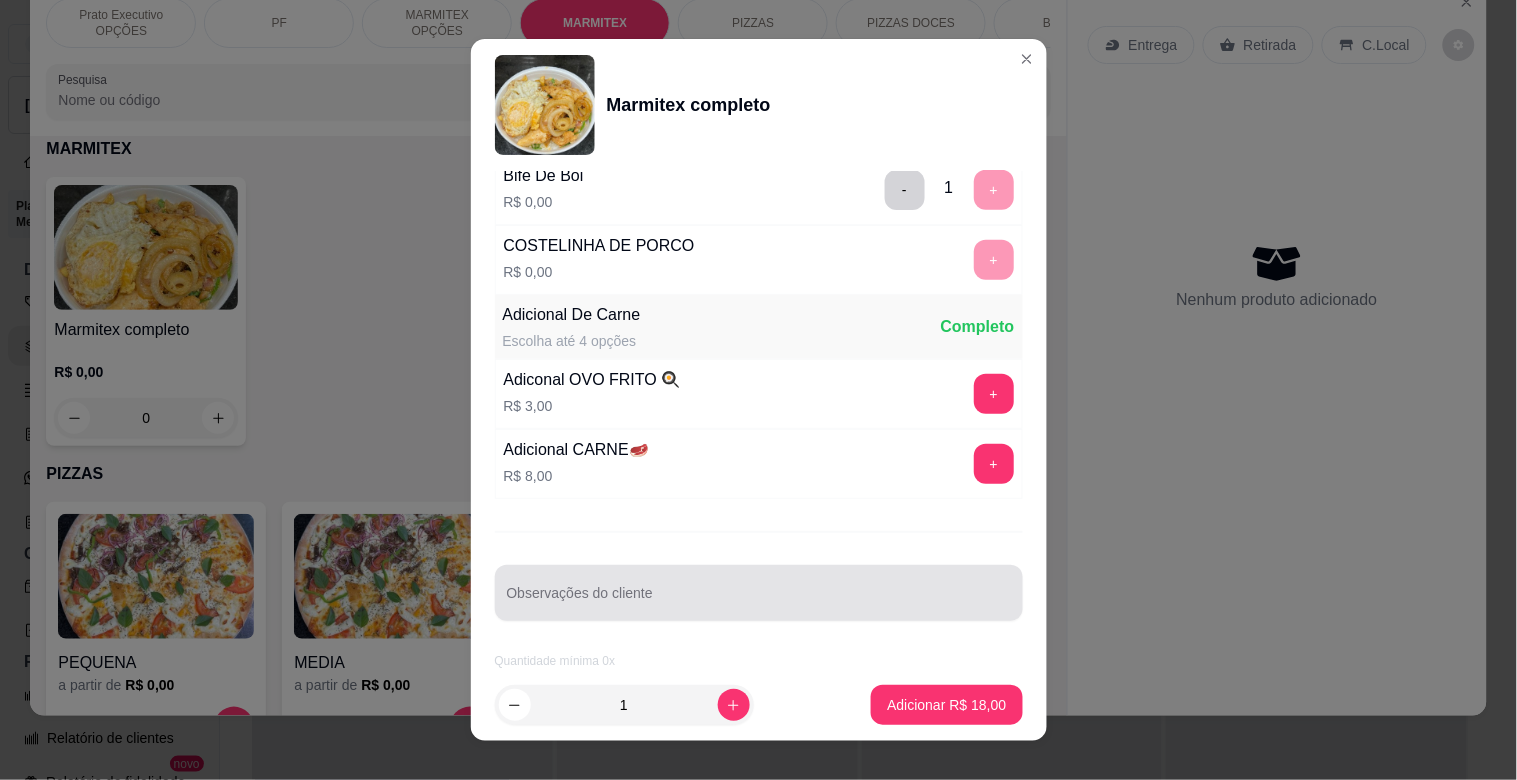 click on "Observações do cliente" at bounding box center (759, 601) 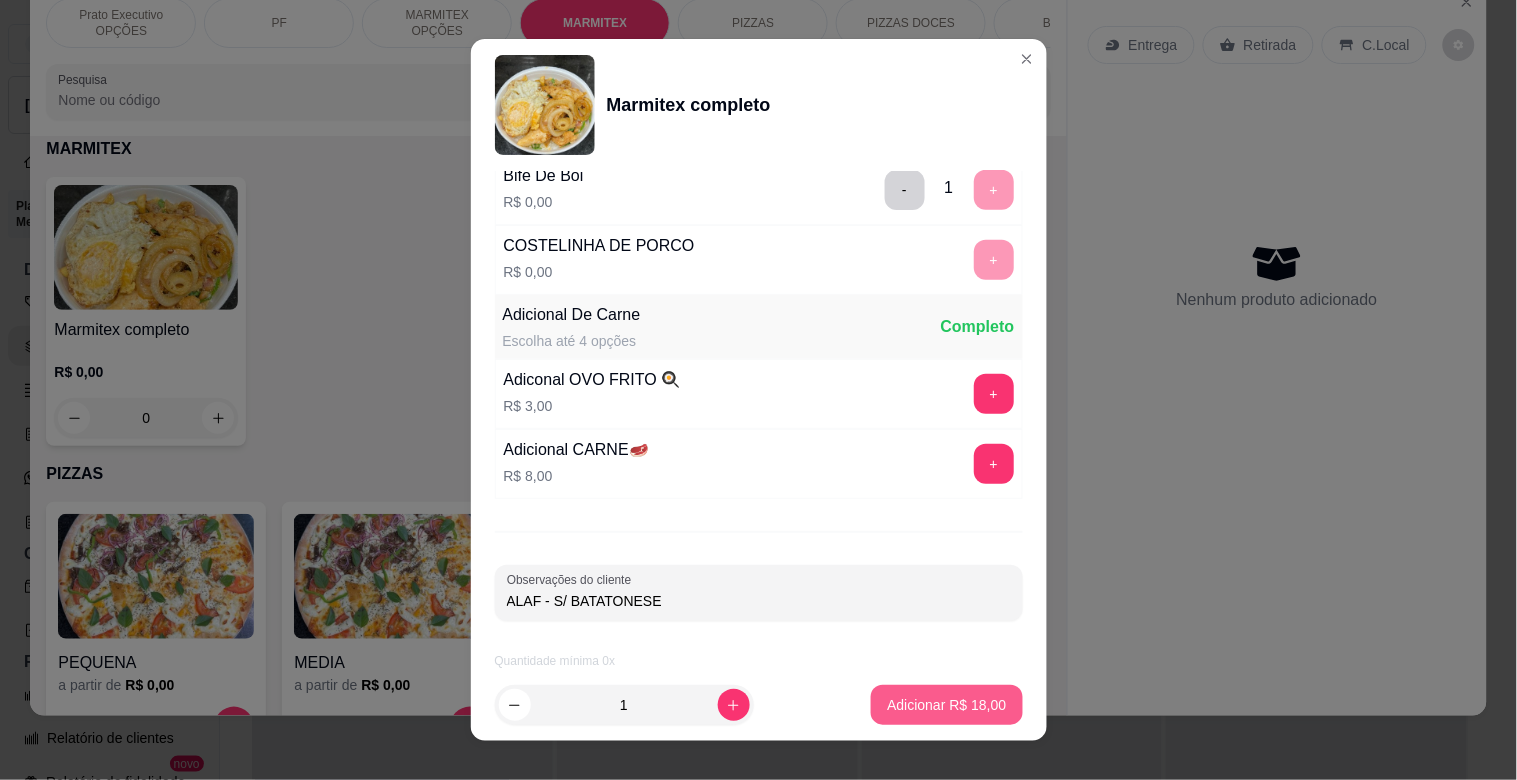 type on "ALAF - S/ BATATONESE" 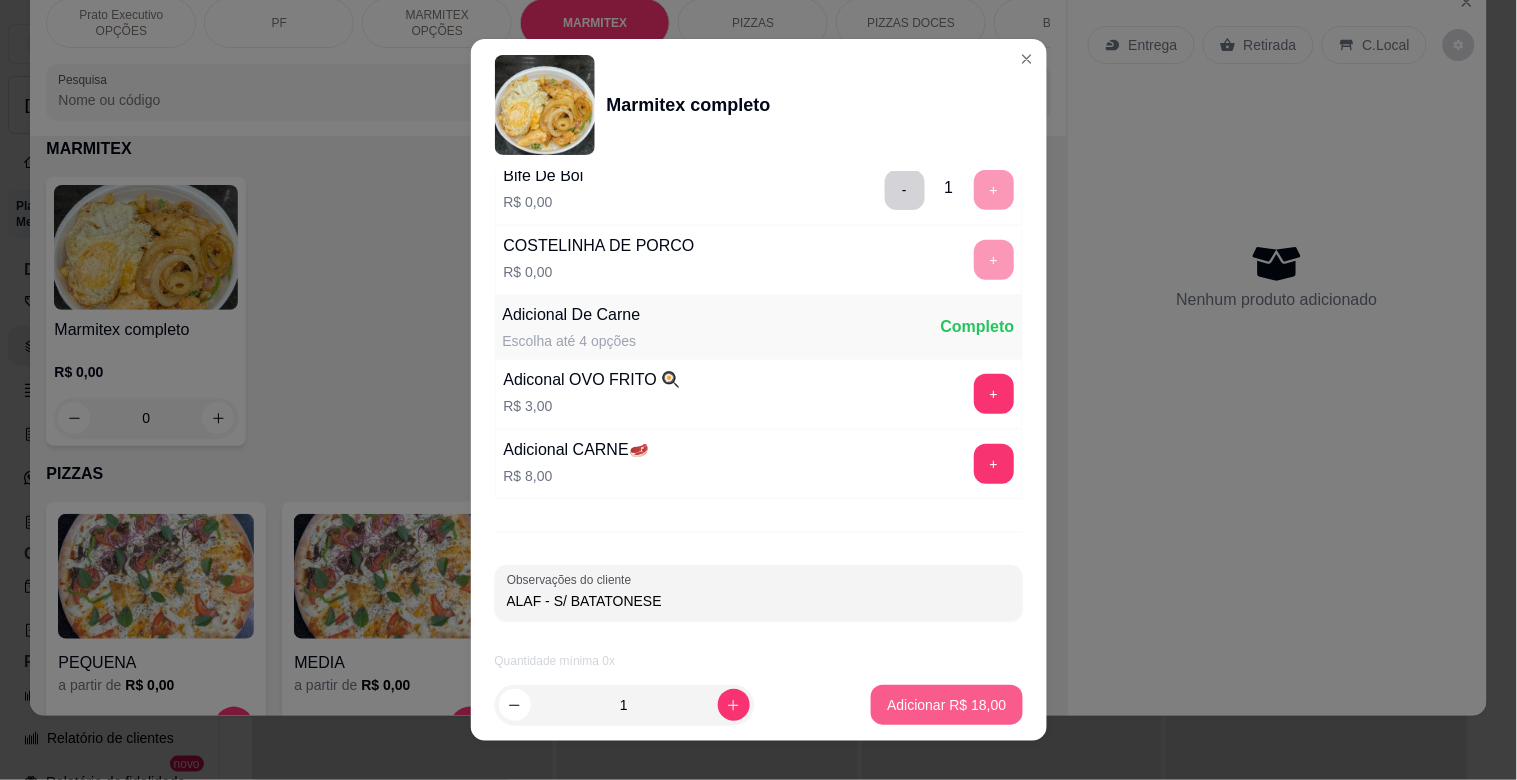 click on "Adicionar   R$ 18,00" at bounding box center [946, 705] 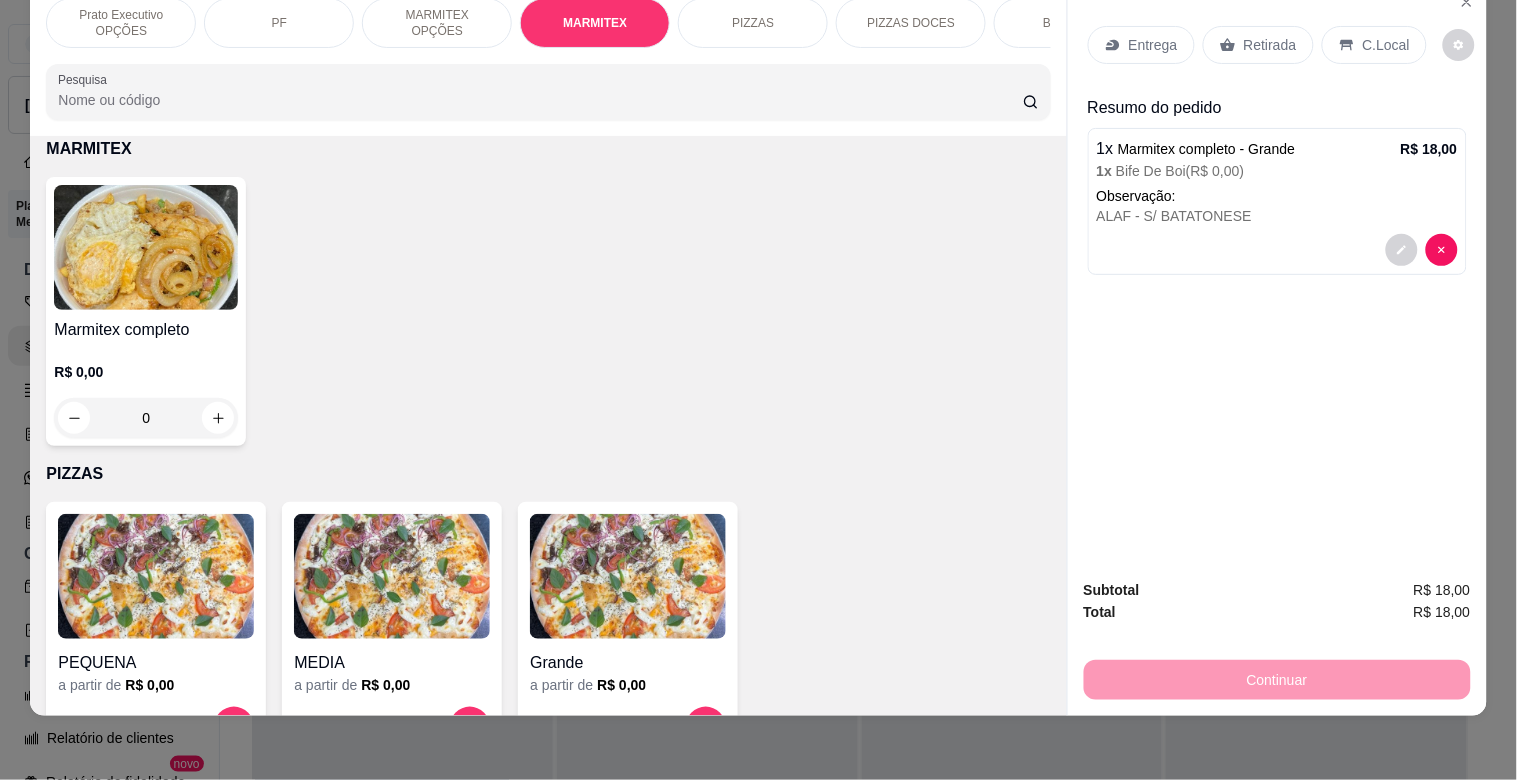 click at bounding box center [146, 247] 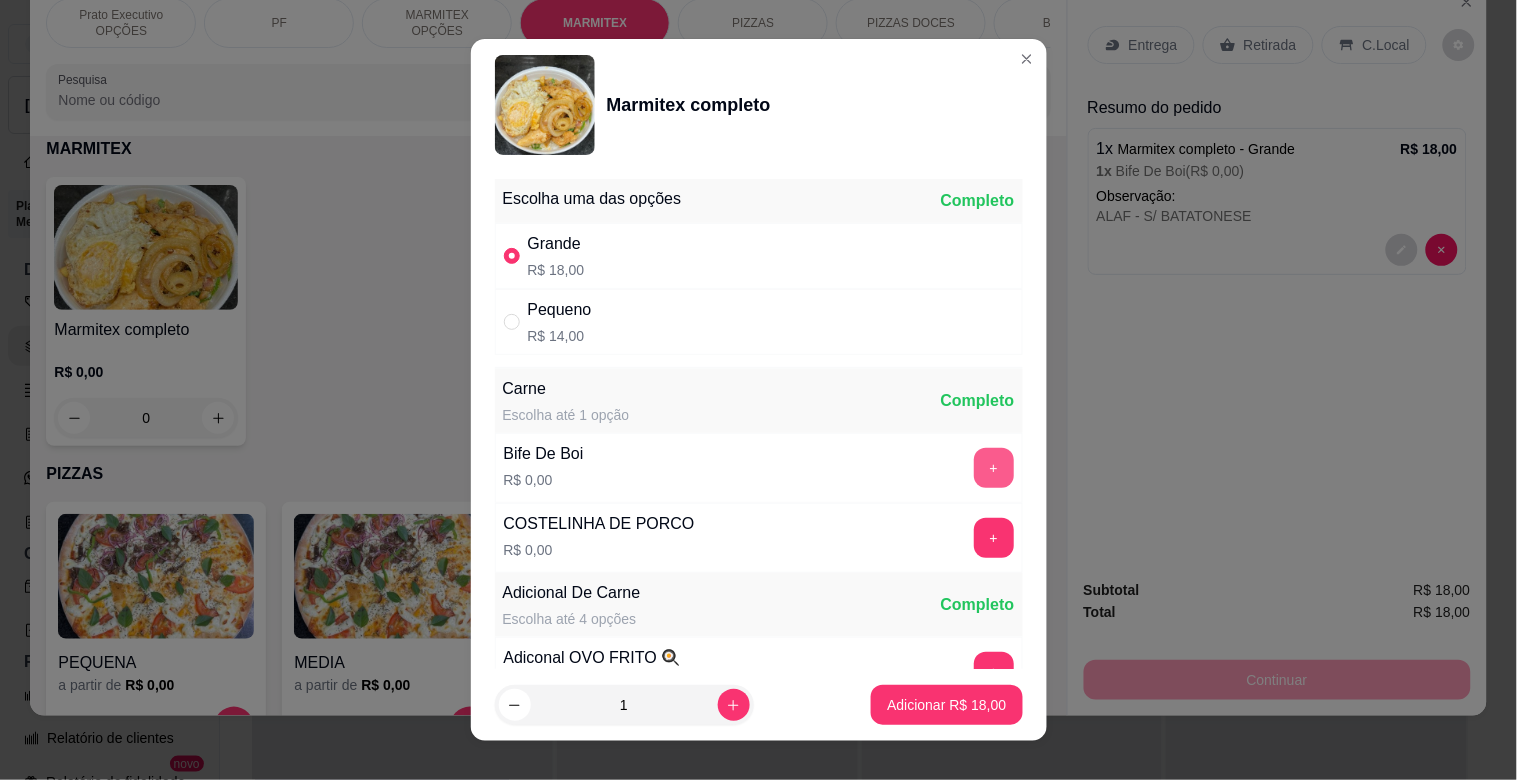 click on "+" at bounding box center [994, 468] 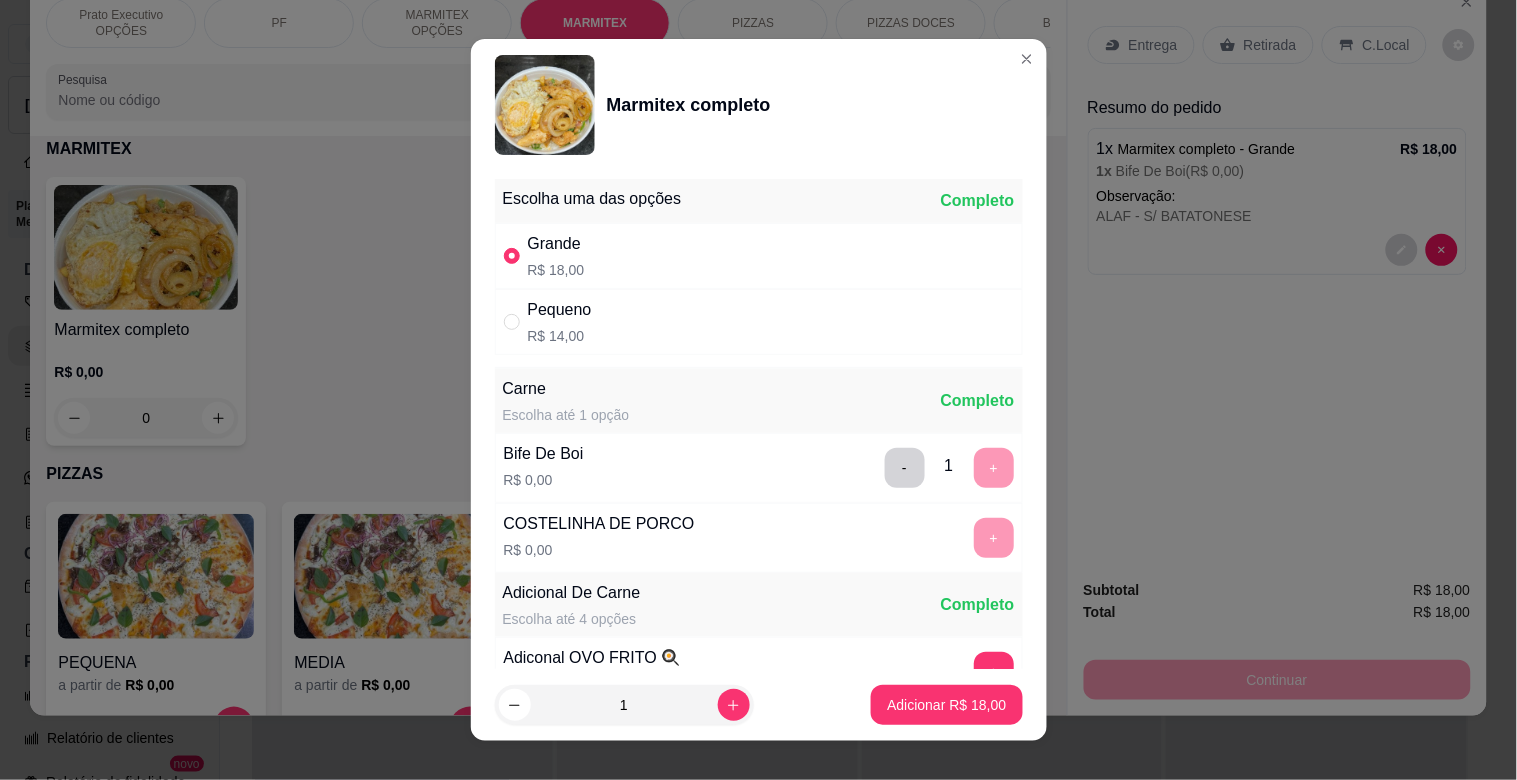 scroll, scrollTop: 280, scrollLeft: 0, axis: vertical 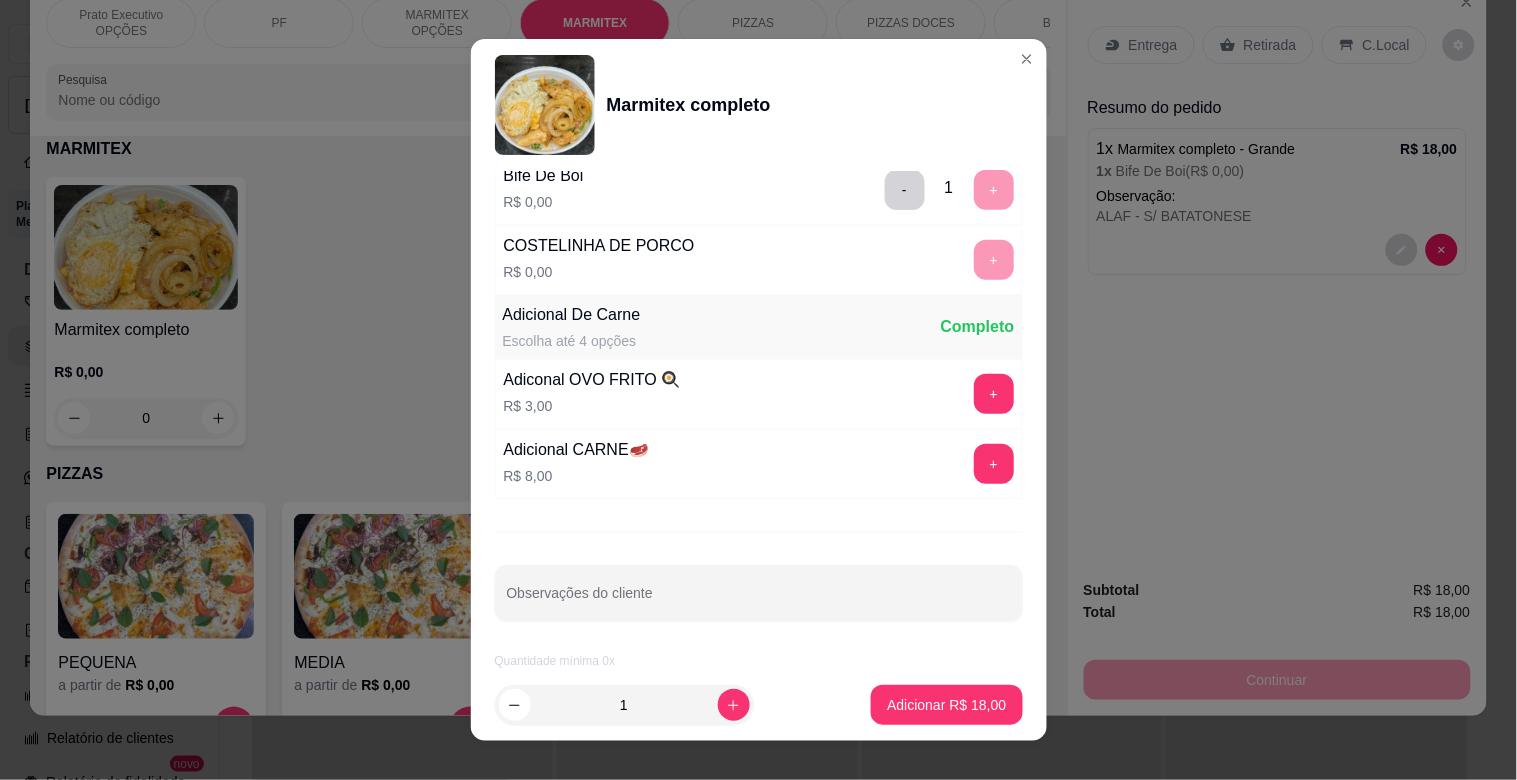 click on "Observações do cliente" at bounding box center (759, 601) 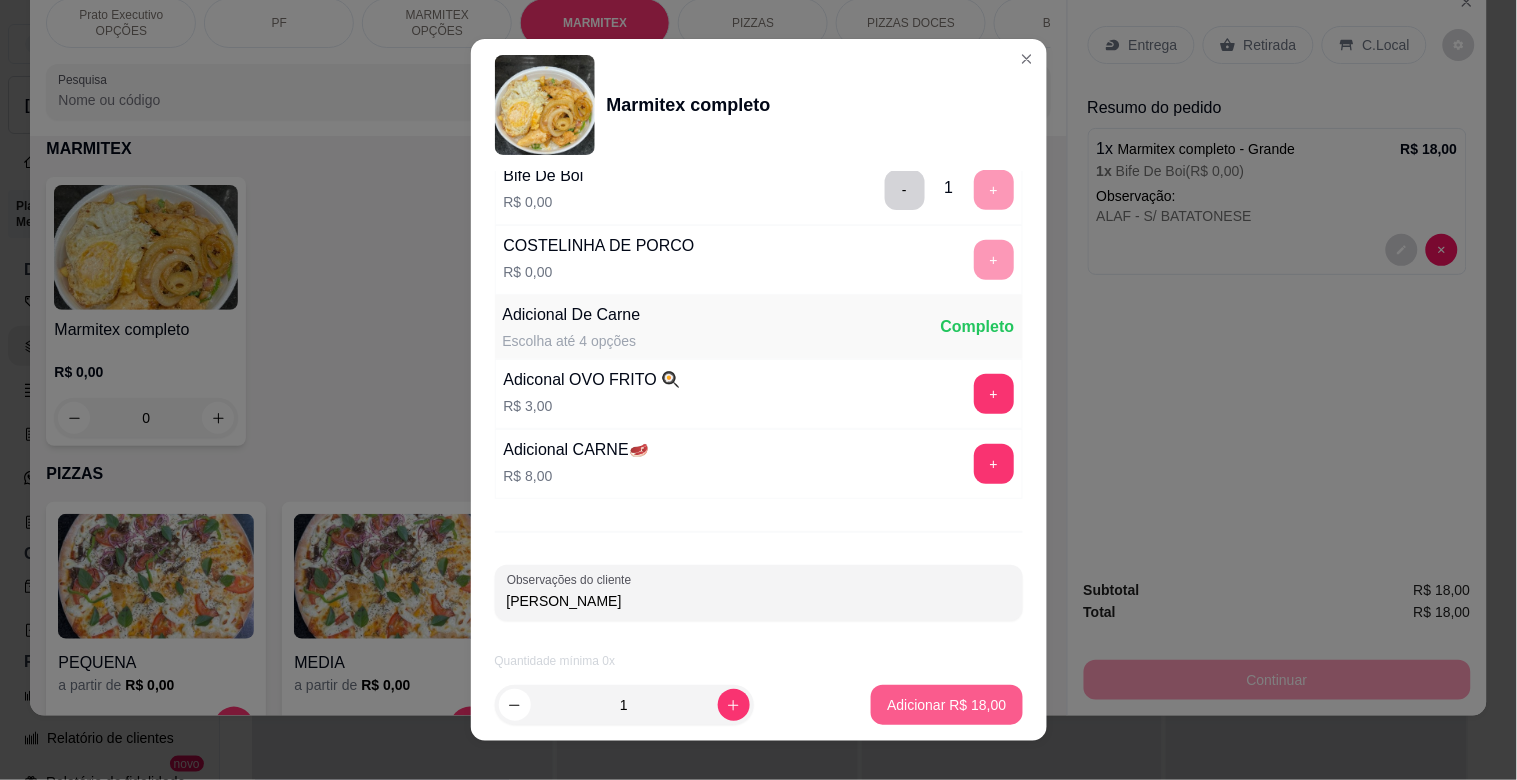 type on "[PERSON_NAME]" 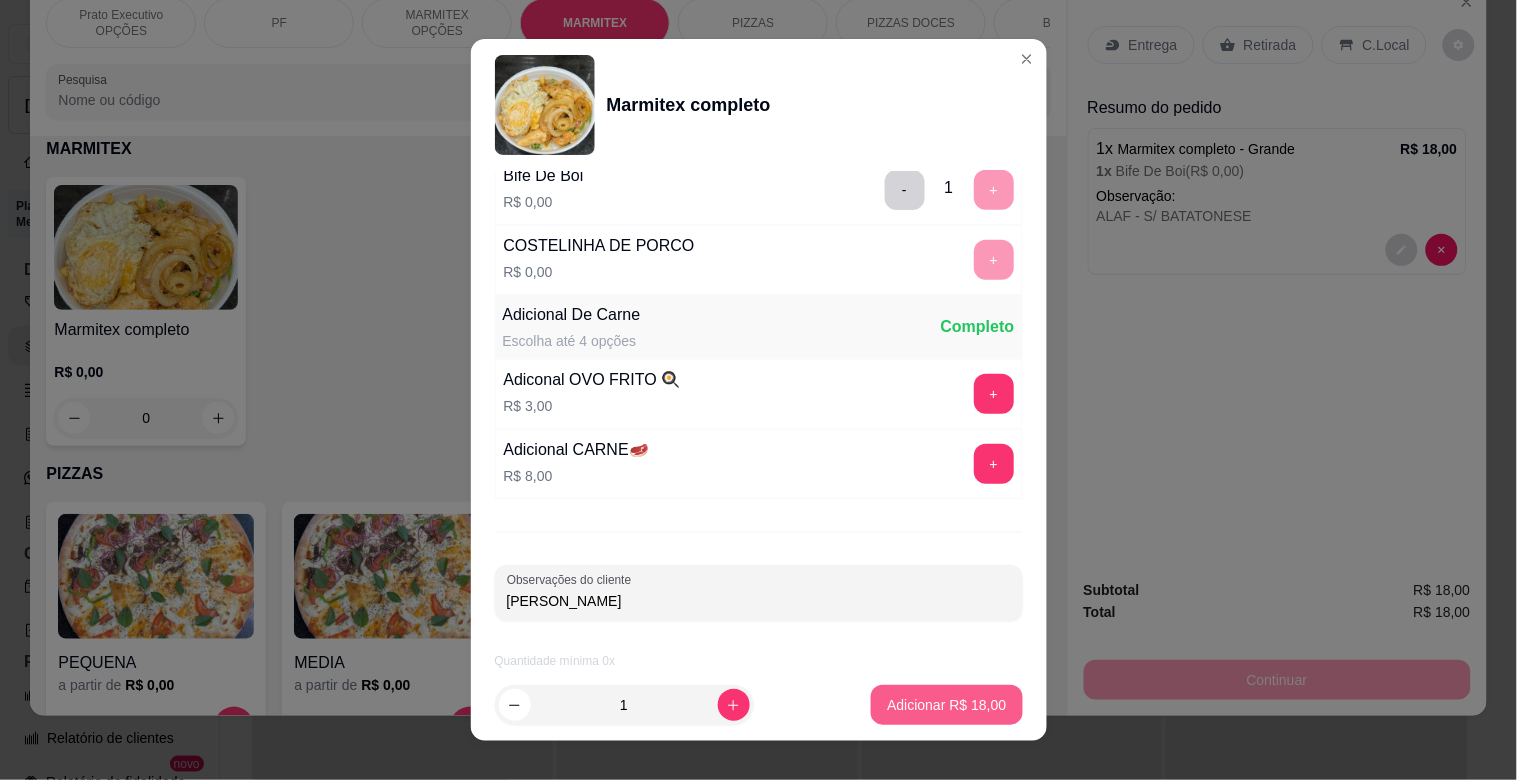 click on "Adicionar   R$ 18,00" at bounding box center (946, 705) 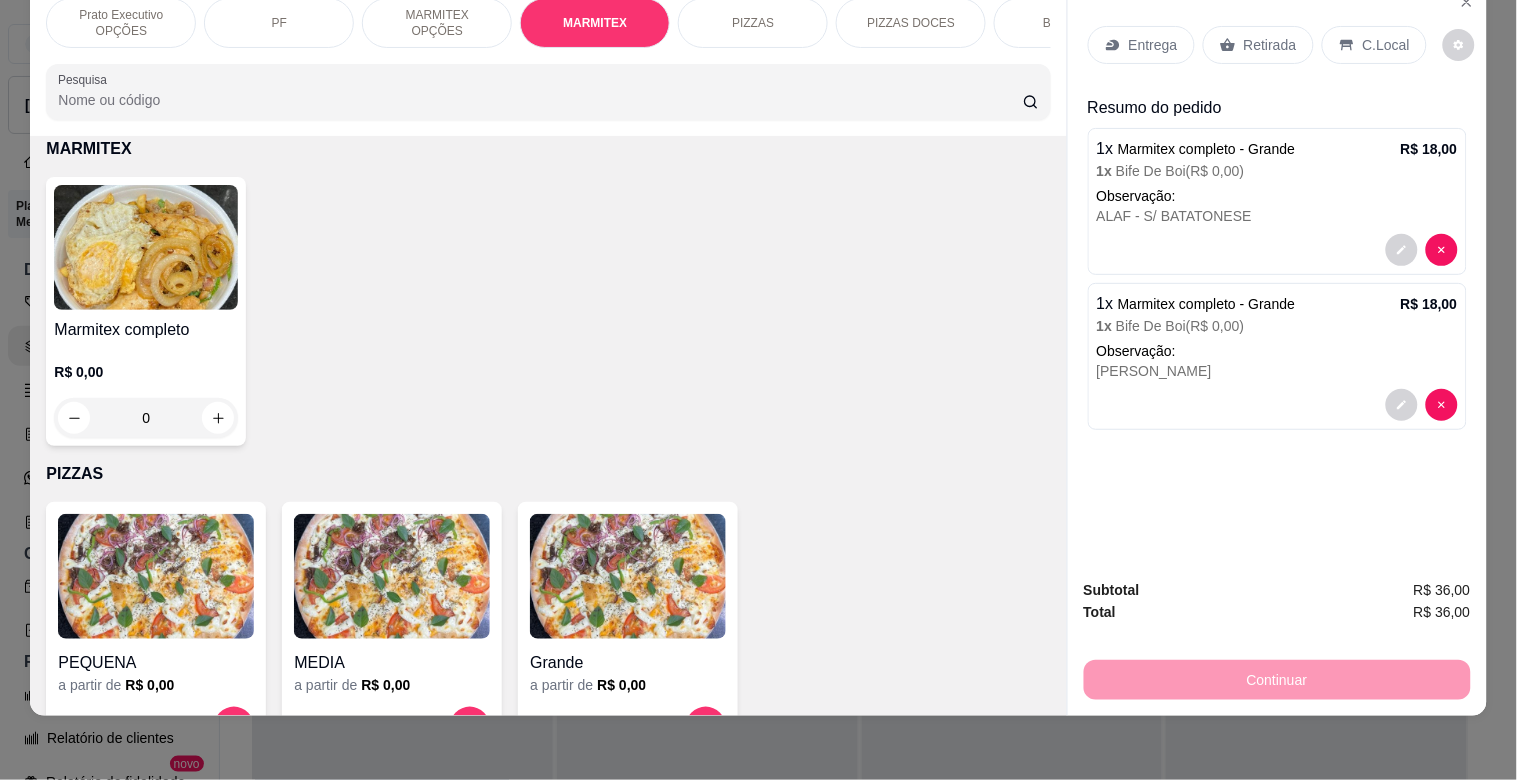 click at bounding box center [146, 247] 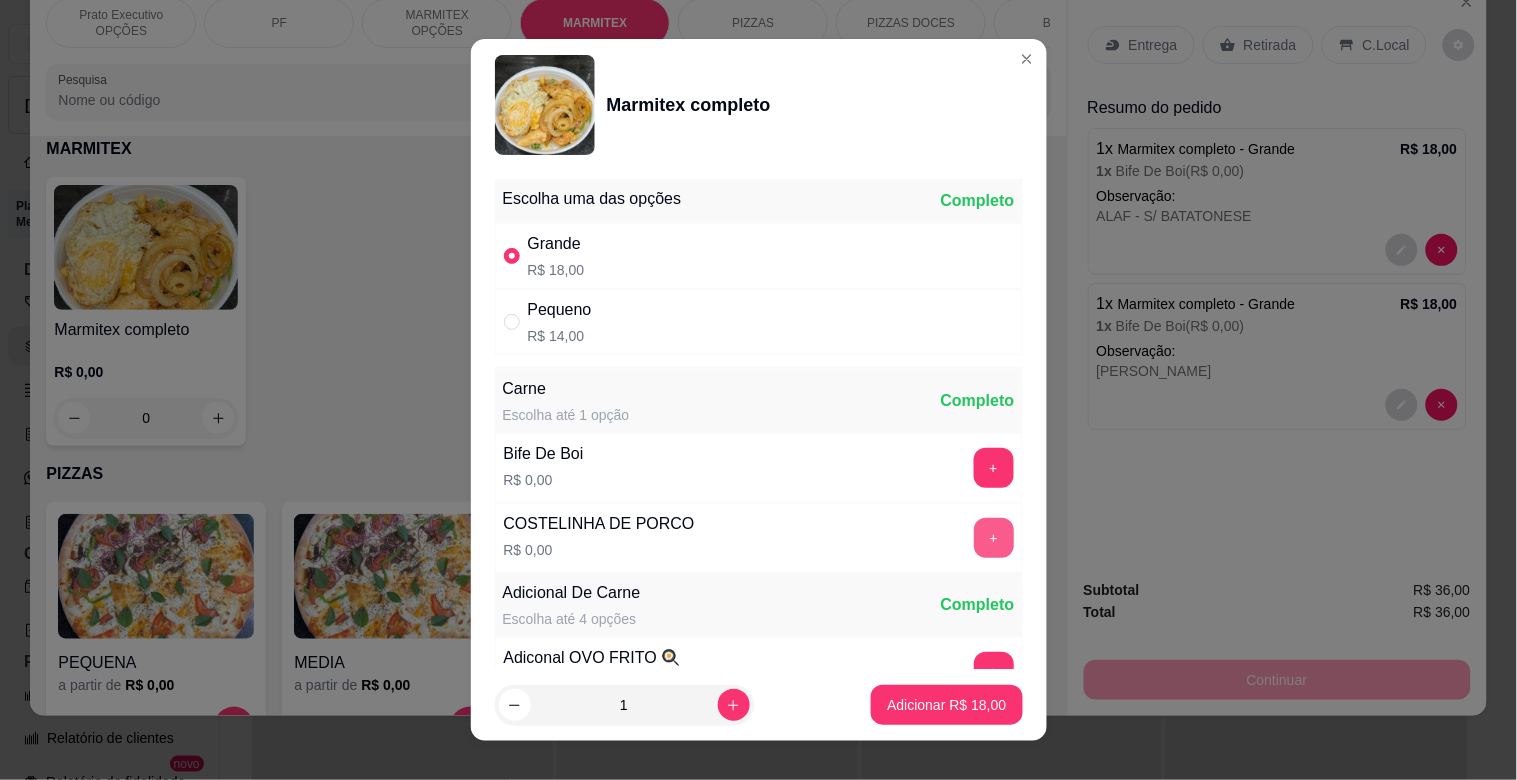 click on "+" at bounding box center (994, 538) 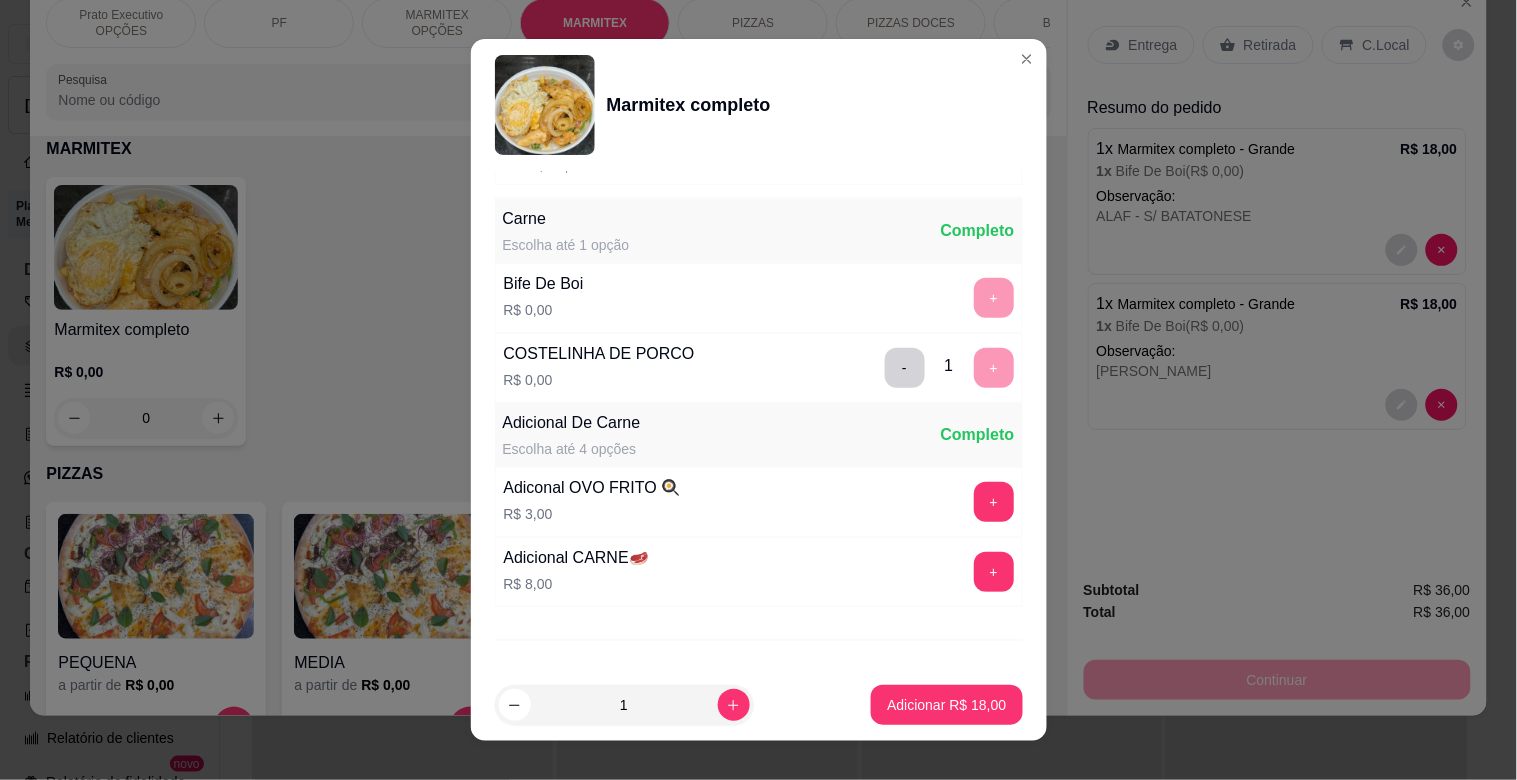 scroll, scrollTop: 280, scrollLeft: 0, axis: vertical 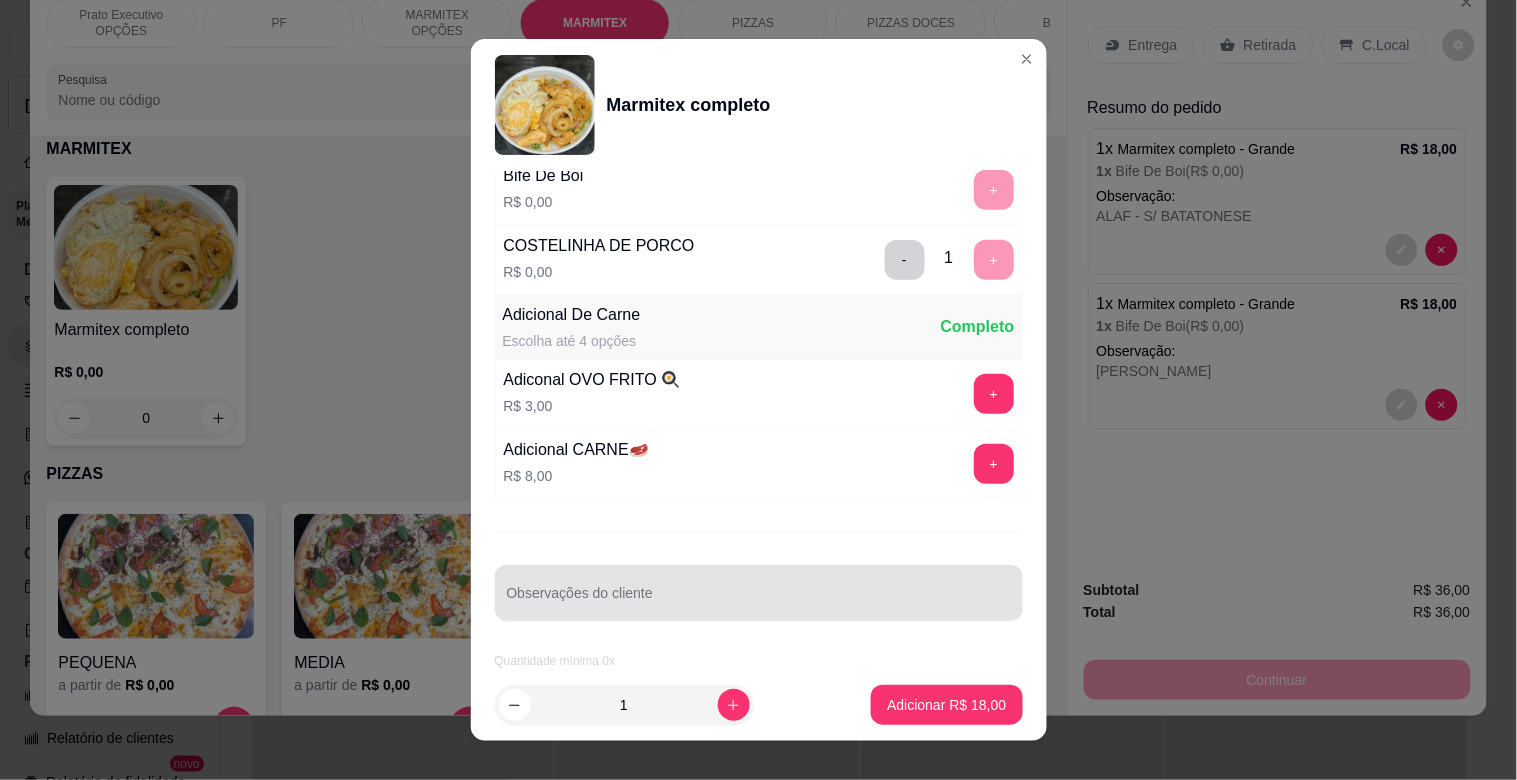 drag, startPoint x: 734, startPoint y: 590, endPoint x: 718, endPoint y: 581, distance: 18.35756 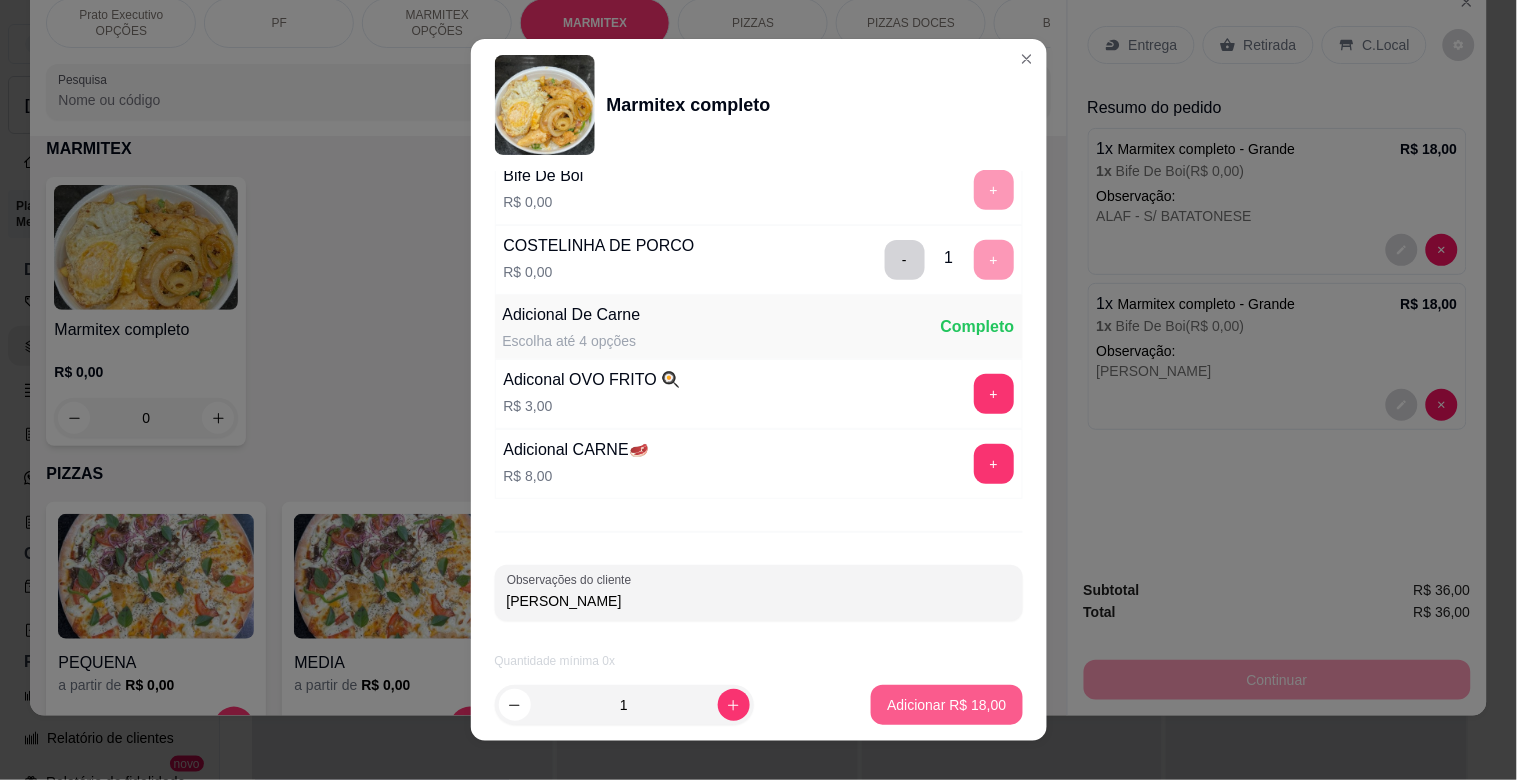 type on "[PERSON_NAME]" 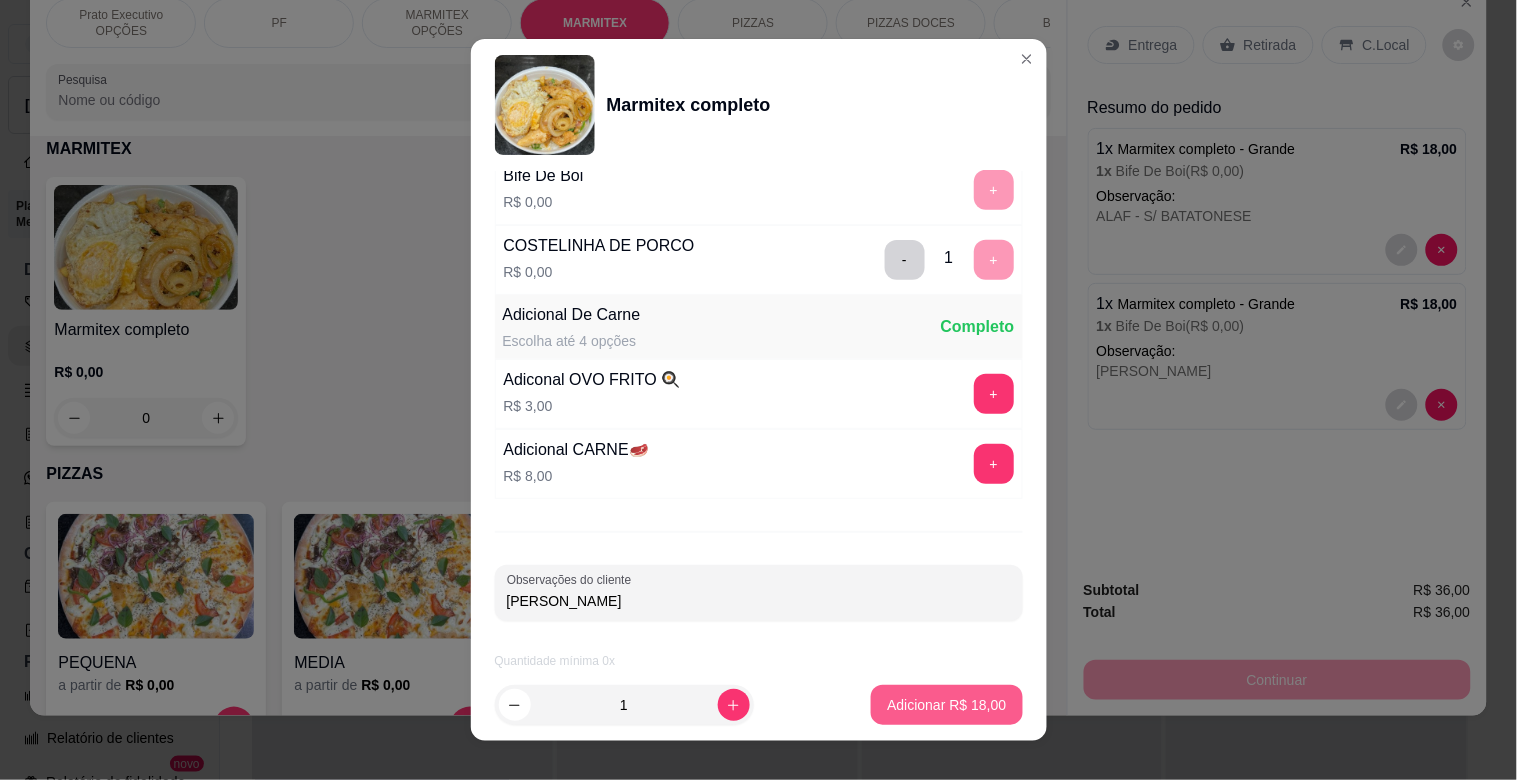 click on "Adicionar   R$ 18,00" at bounding box center (946, 705) 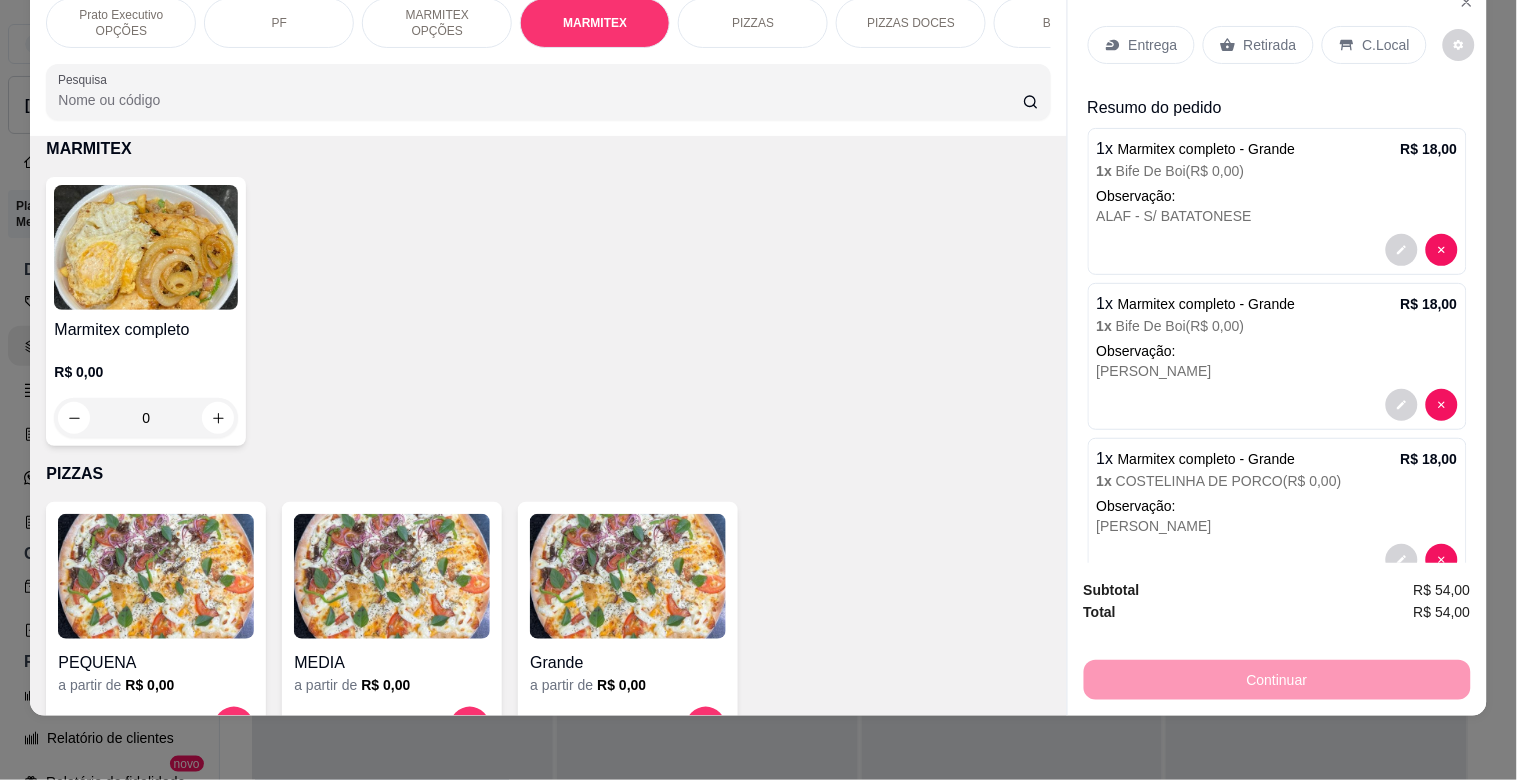 click at bounding box center [146, 247] 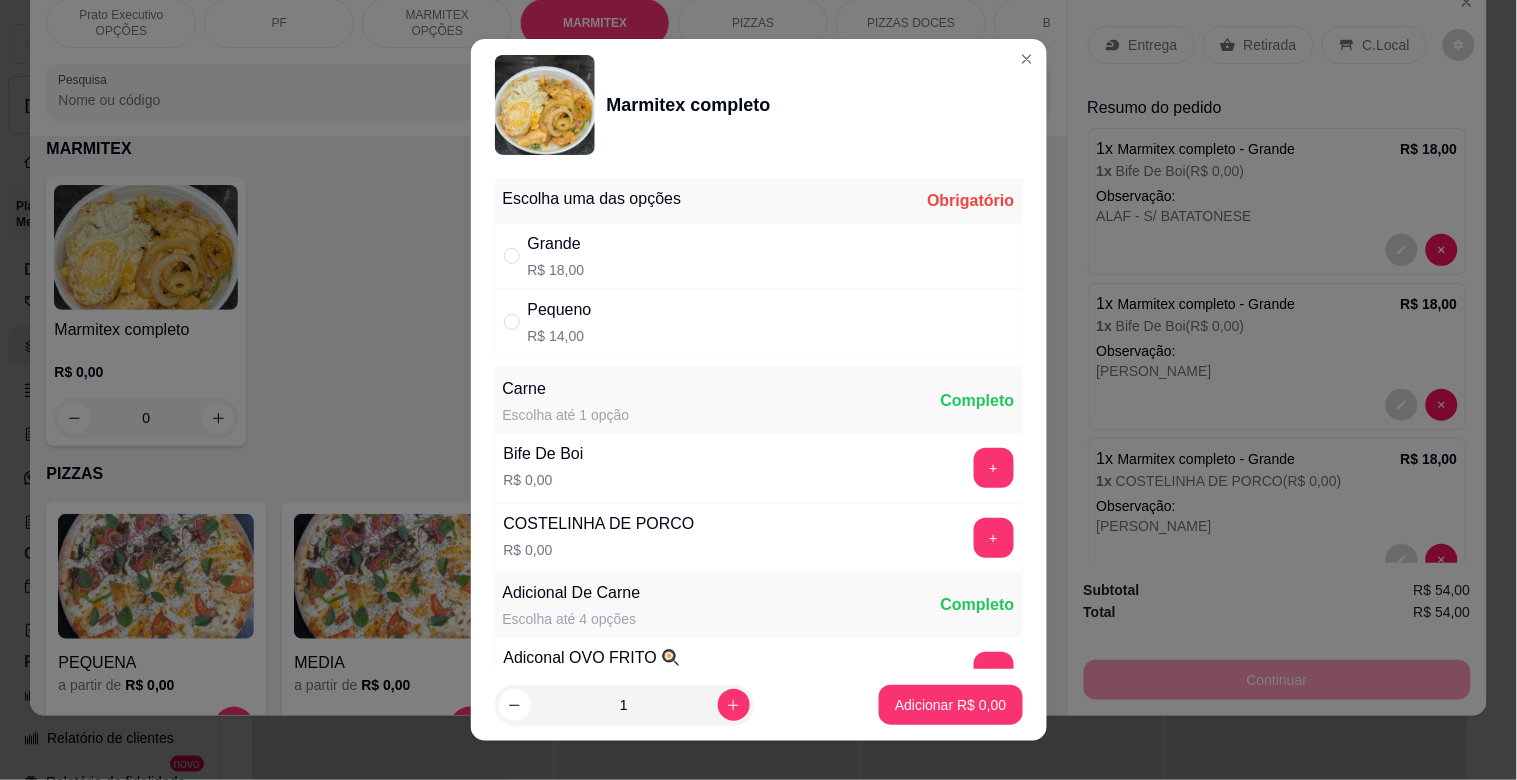 click on "Grande  R$ 18,00" at bounding box center (759, 256) 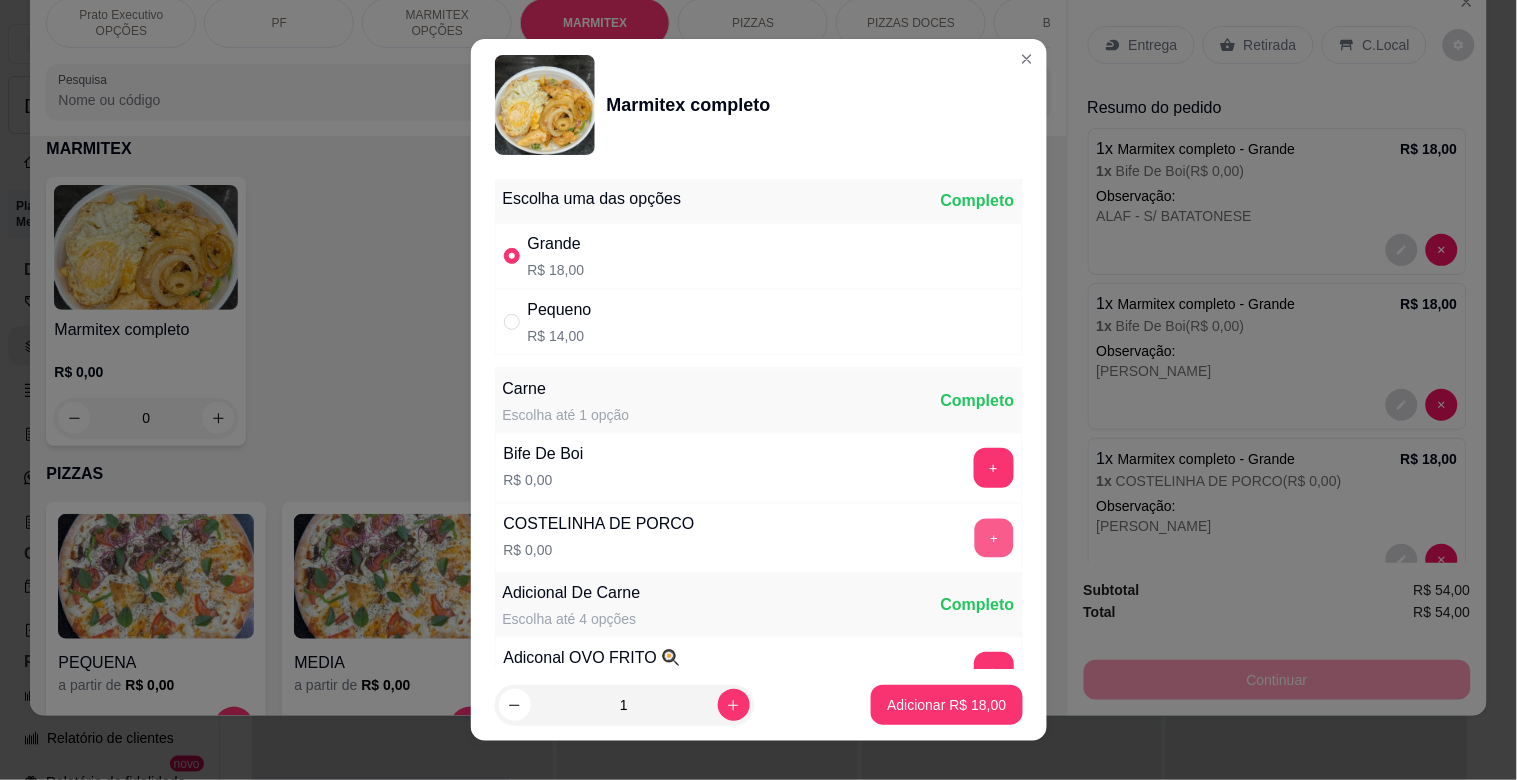 click on "+" at bounding box center (993, 538) 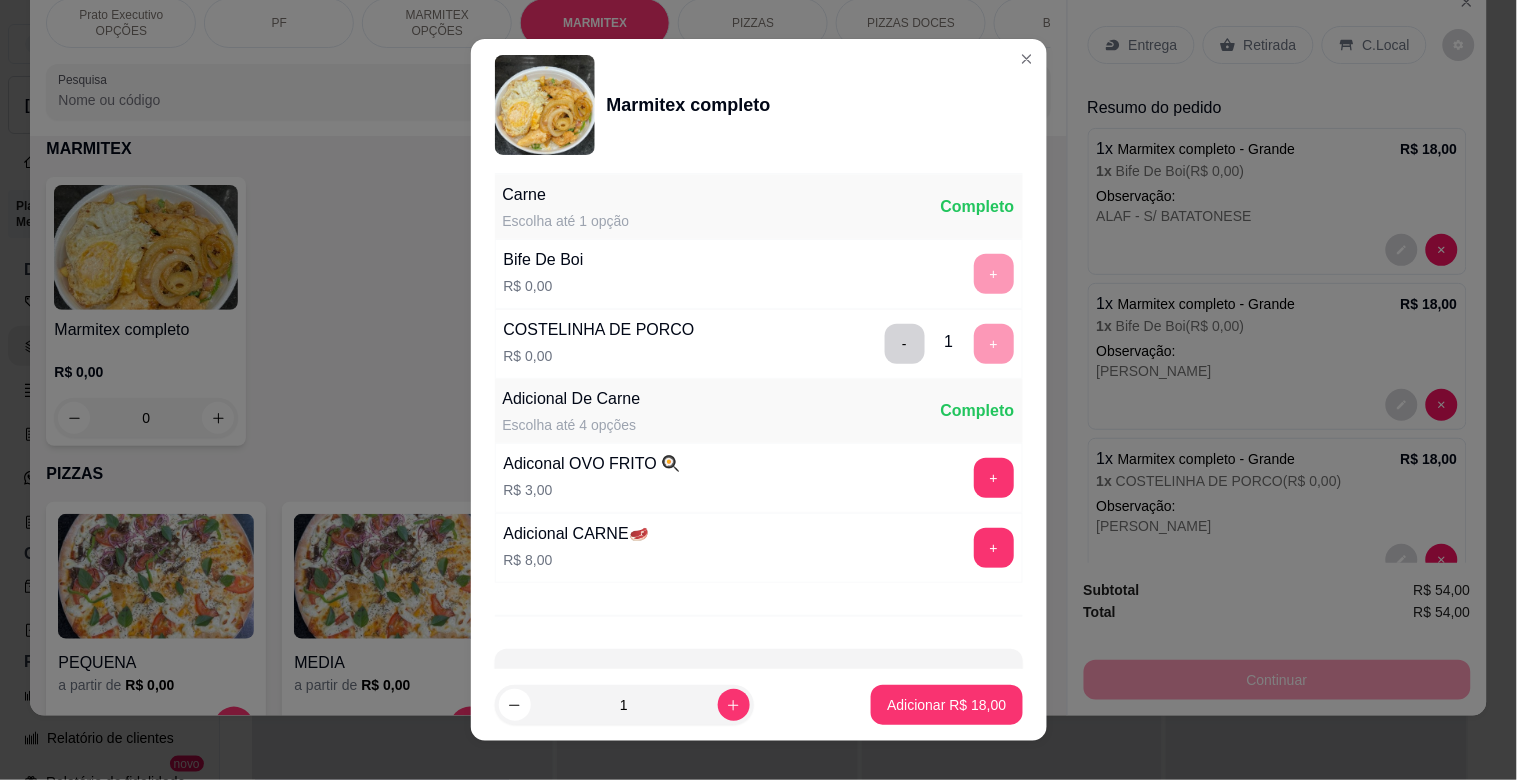 scroll, scrollTop: 280, scrollLeft: 0, axis: vertical 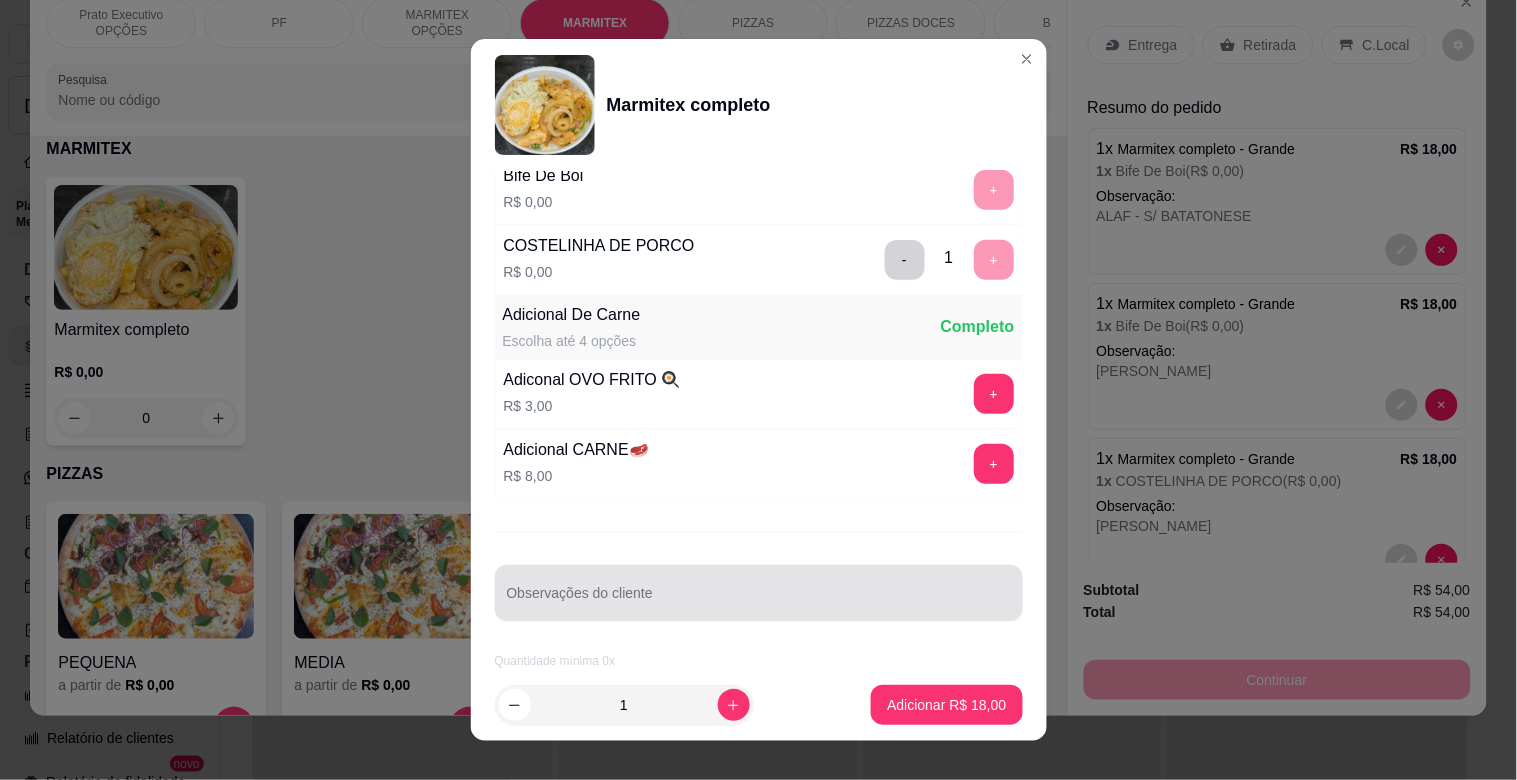 click on "Observações do cliente" at bounding box center [759, 601] 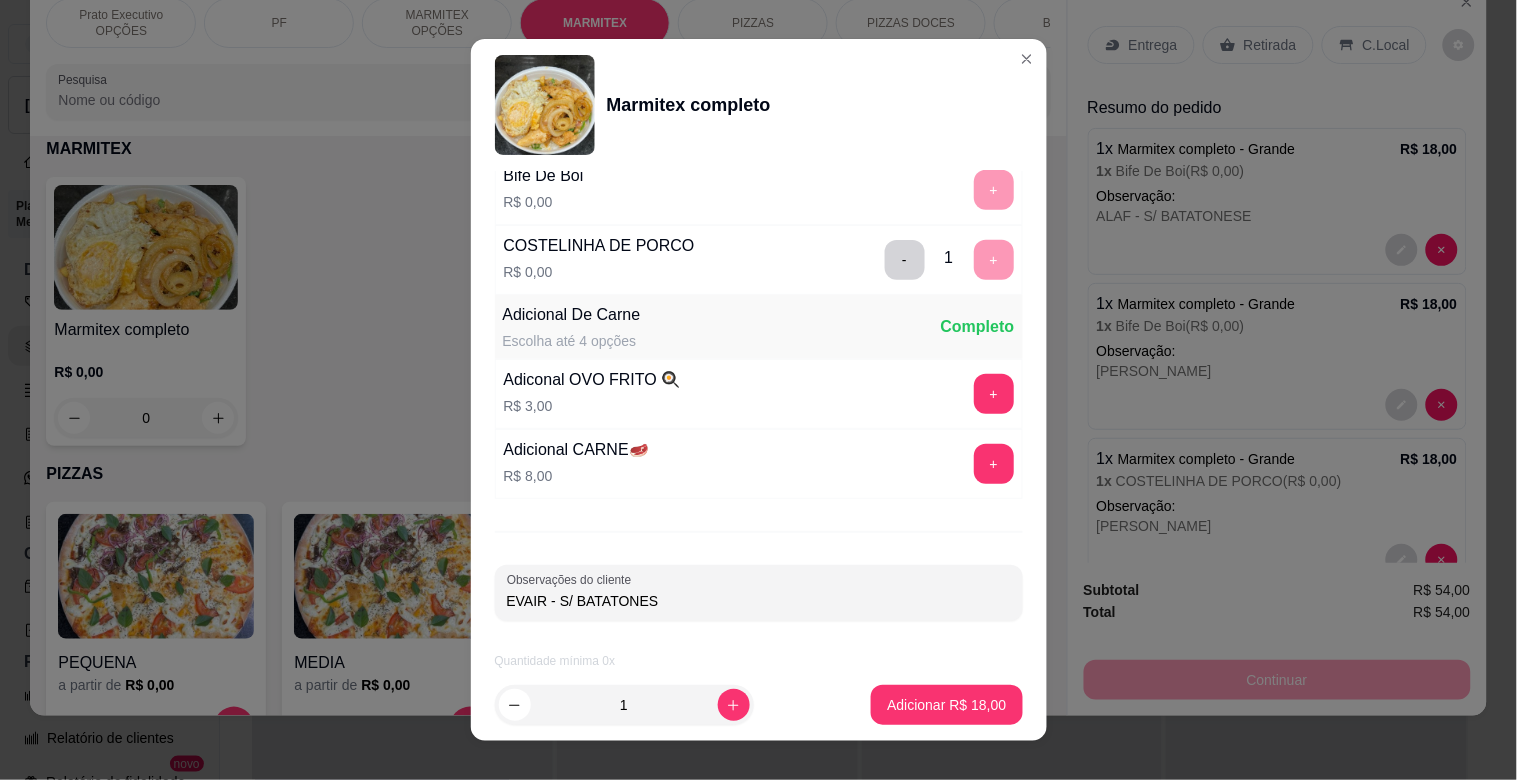 type on "EVAIR - S/ BATATONESE" 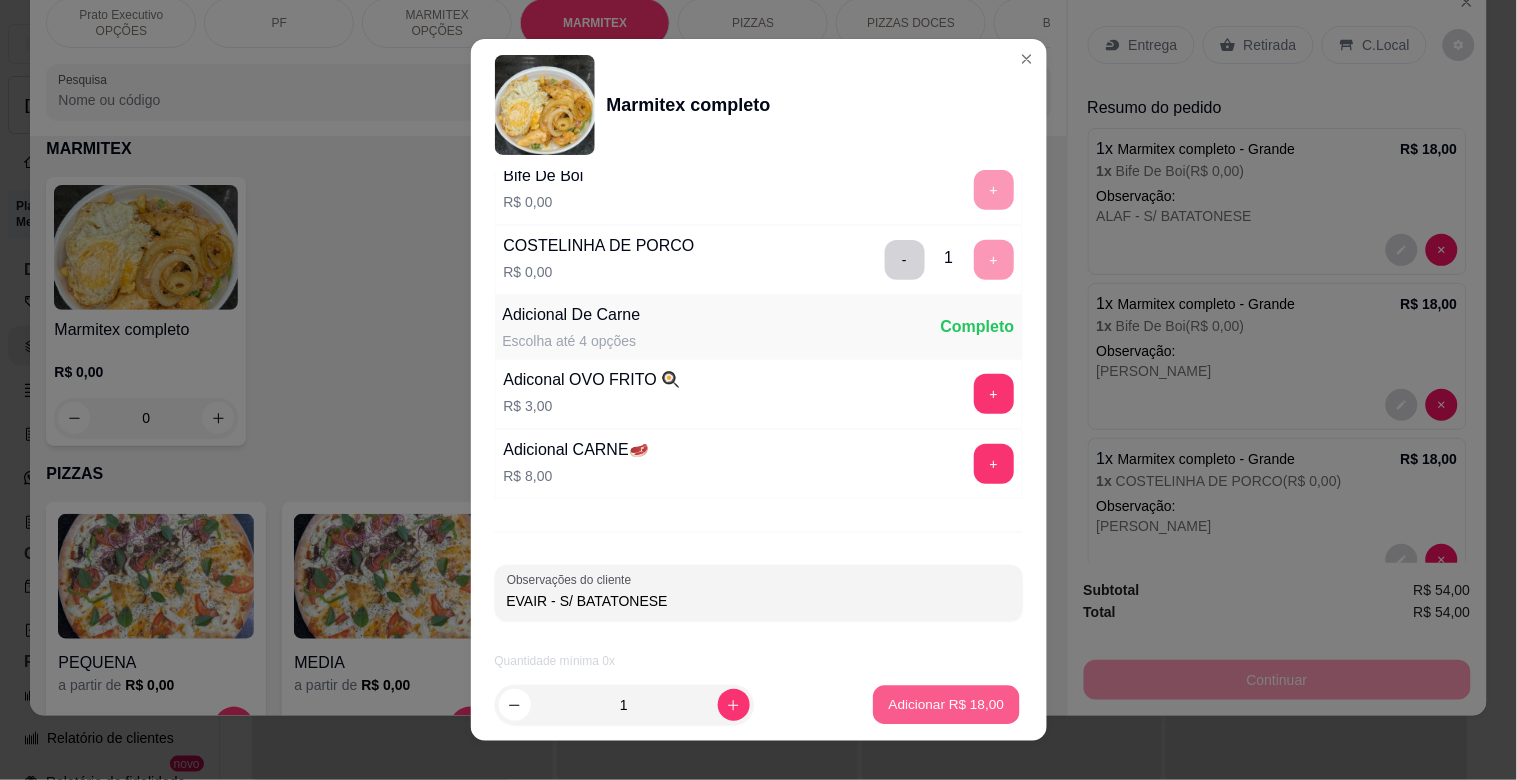 click on "Adicionar   R$ 18,00" at bounding box center (947, 704) 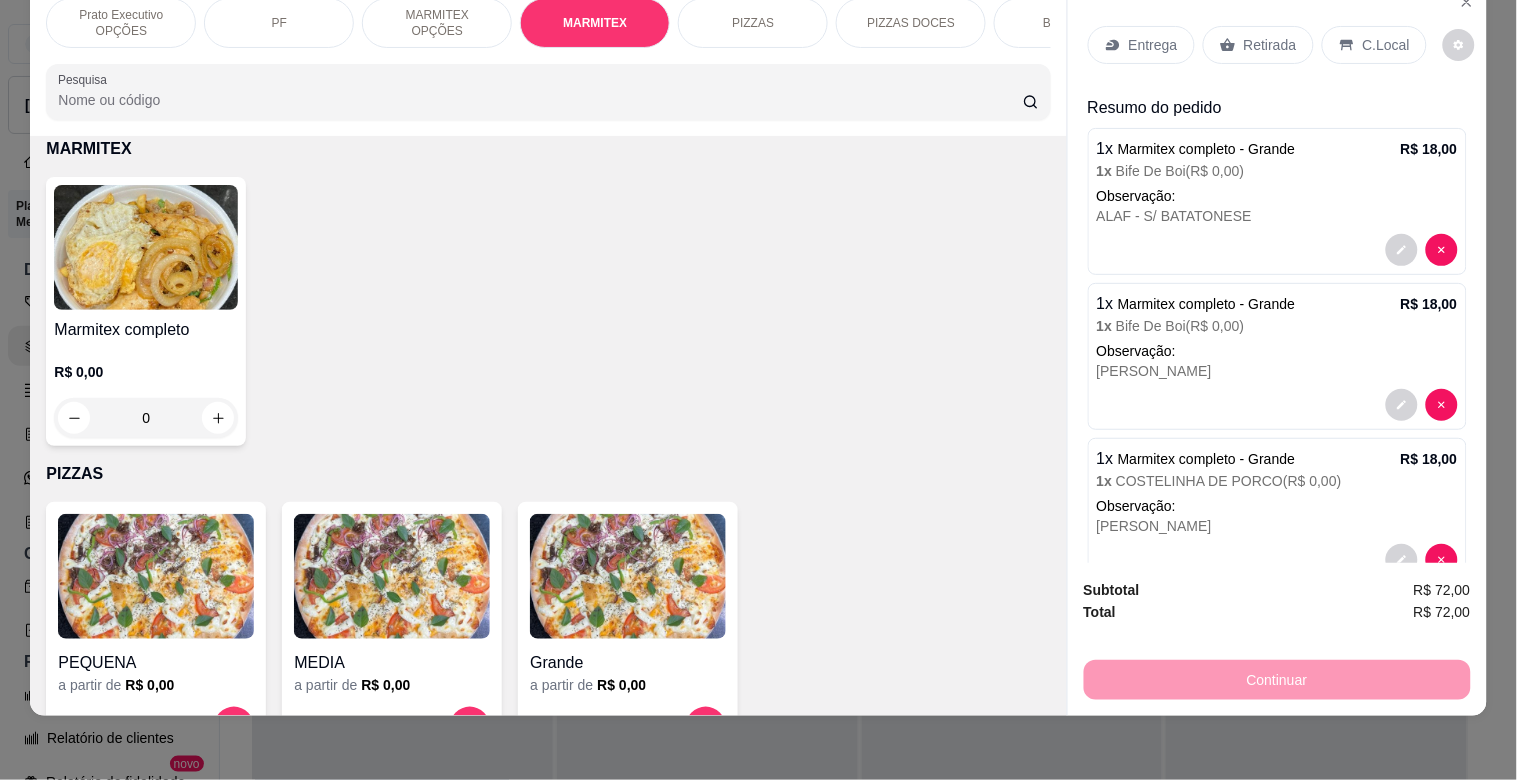 click on "Entrega" at bounding box center [1141, 45] 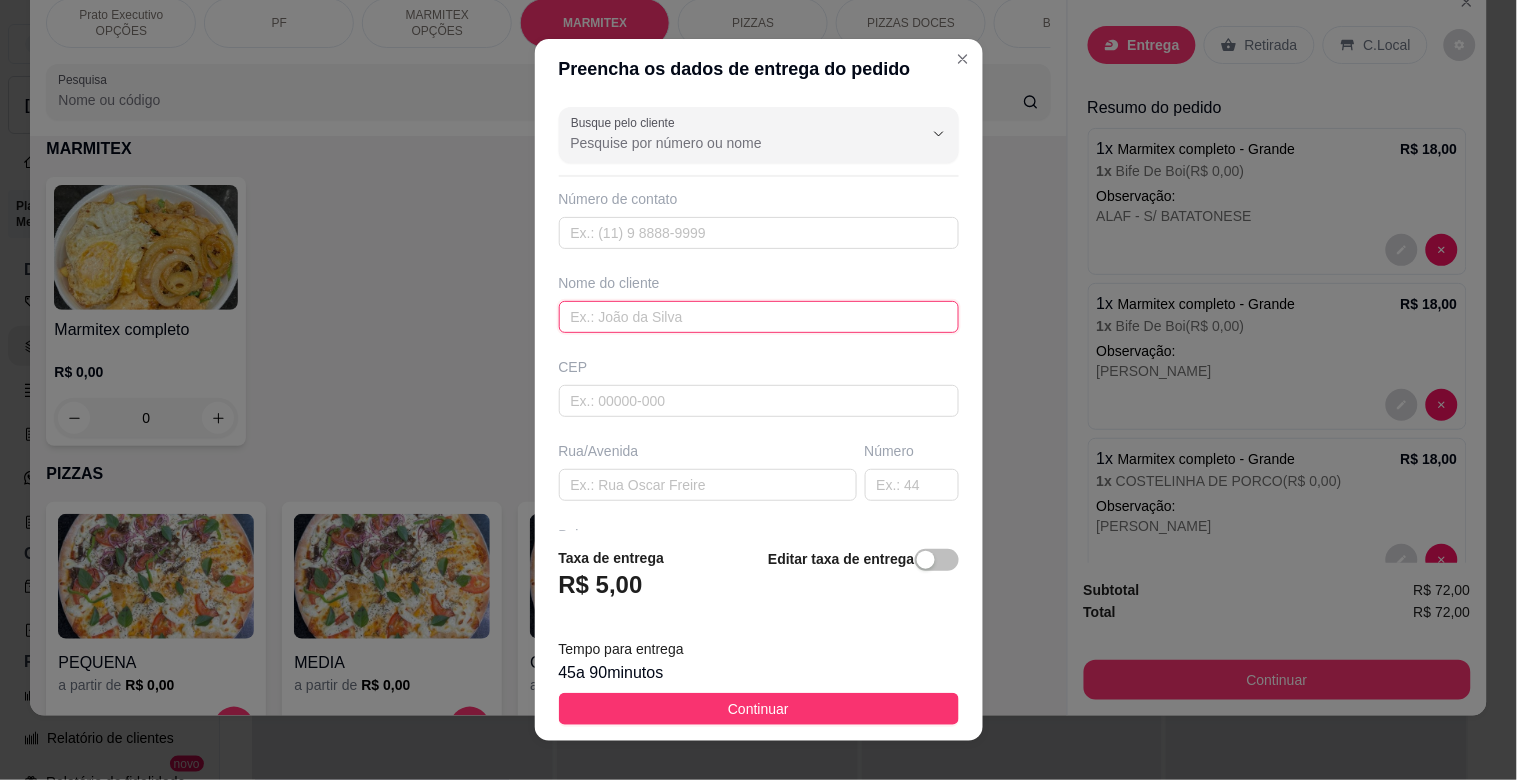 click at bounding box center [759, 317] 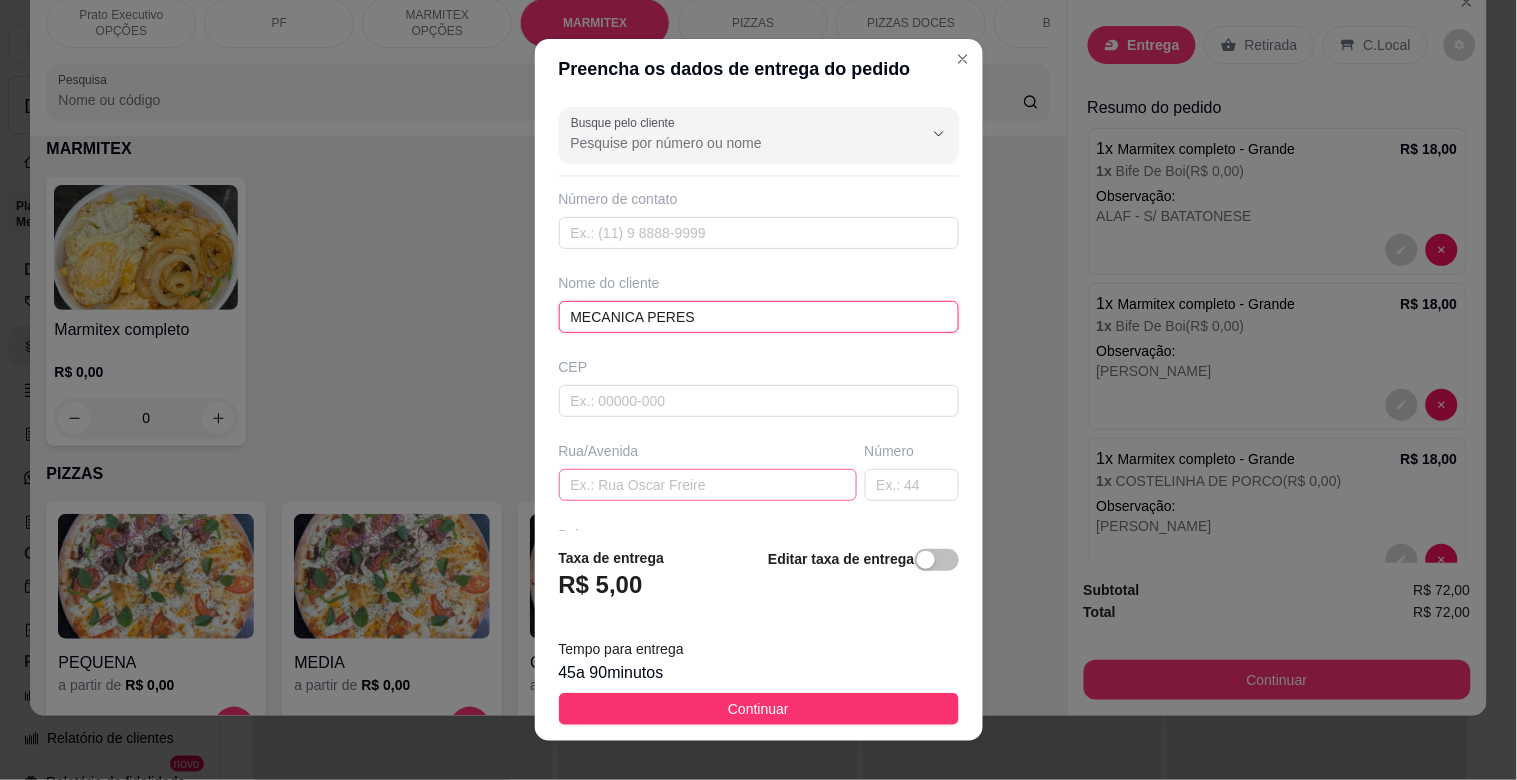 type on "MECANICA PERES" 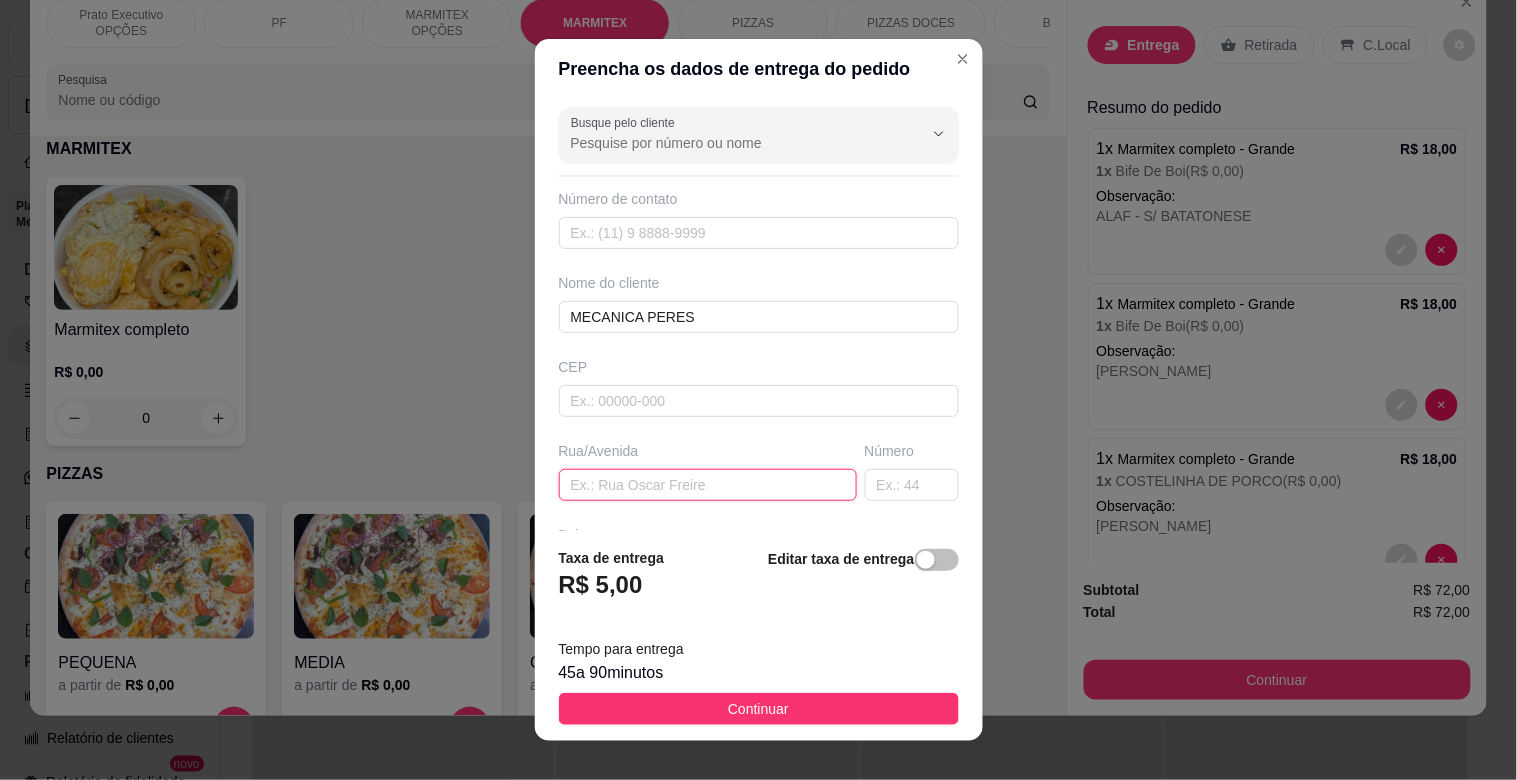 click at bounding box center [708, 485] 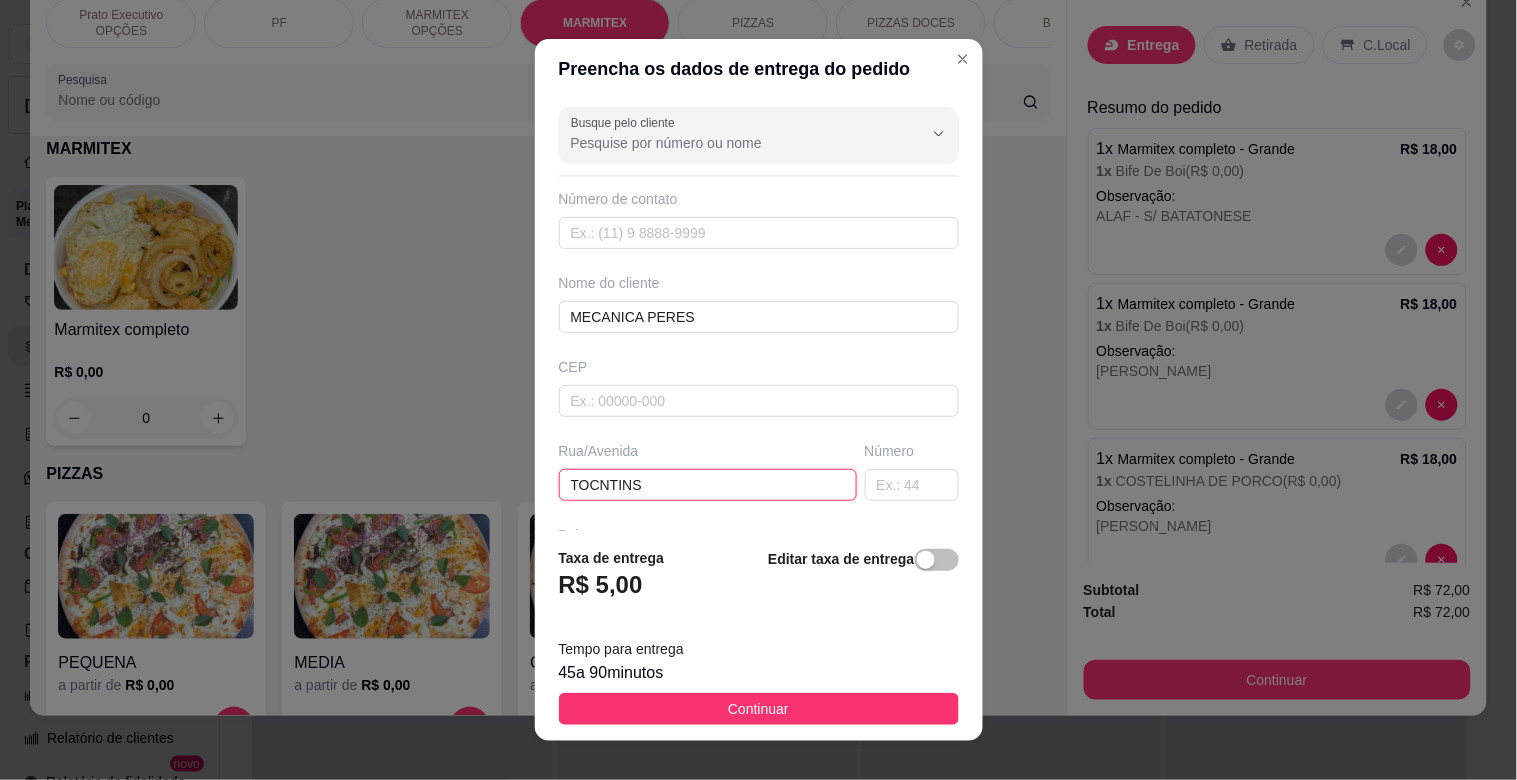 click on "TOCNTINS" at bounding box center (708, 485) 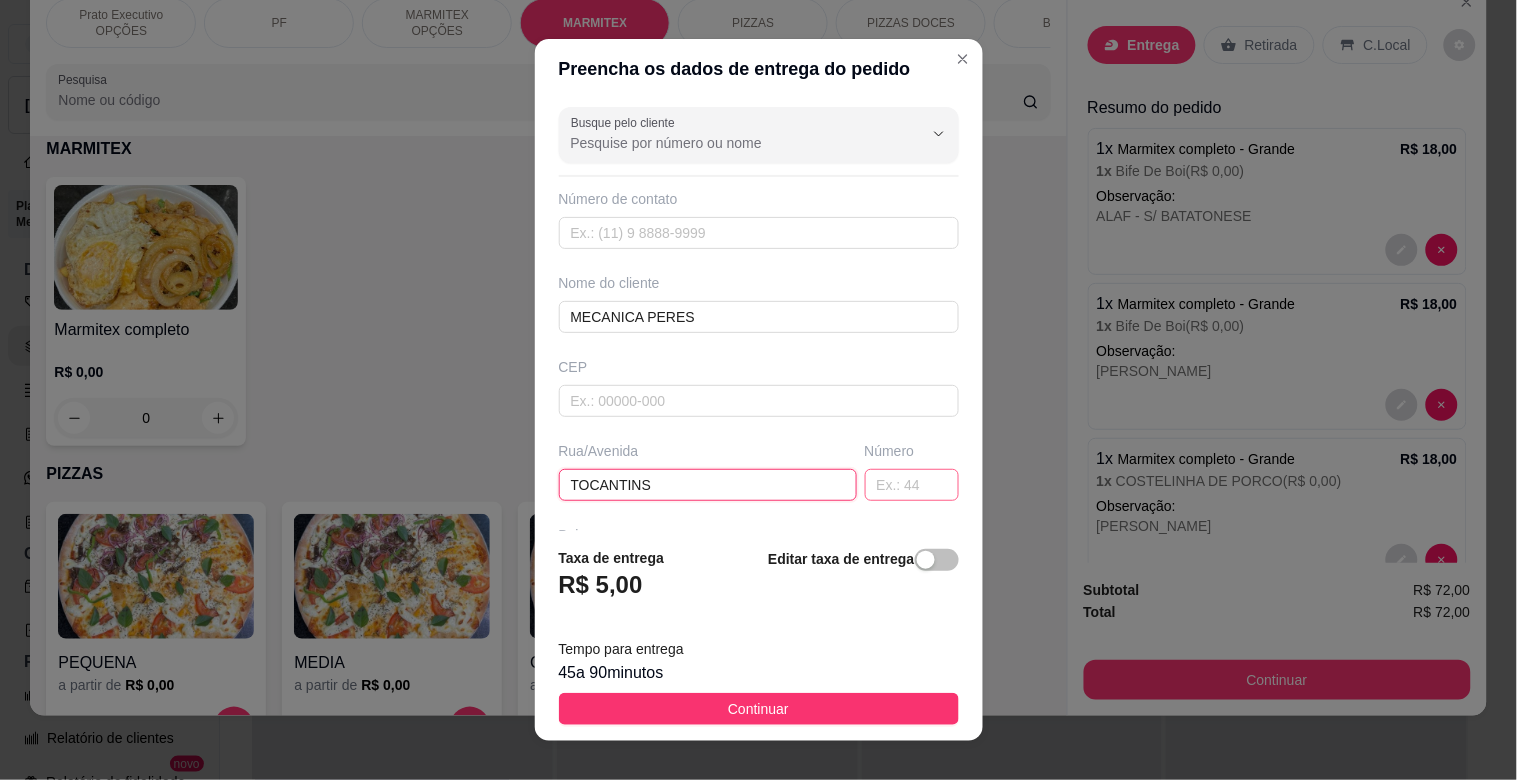type on "TOCANTINS" 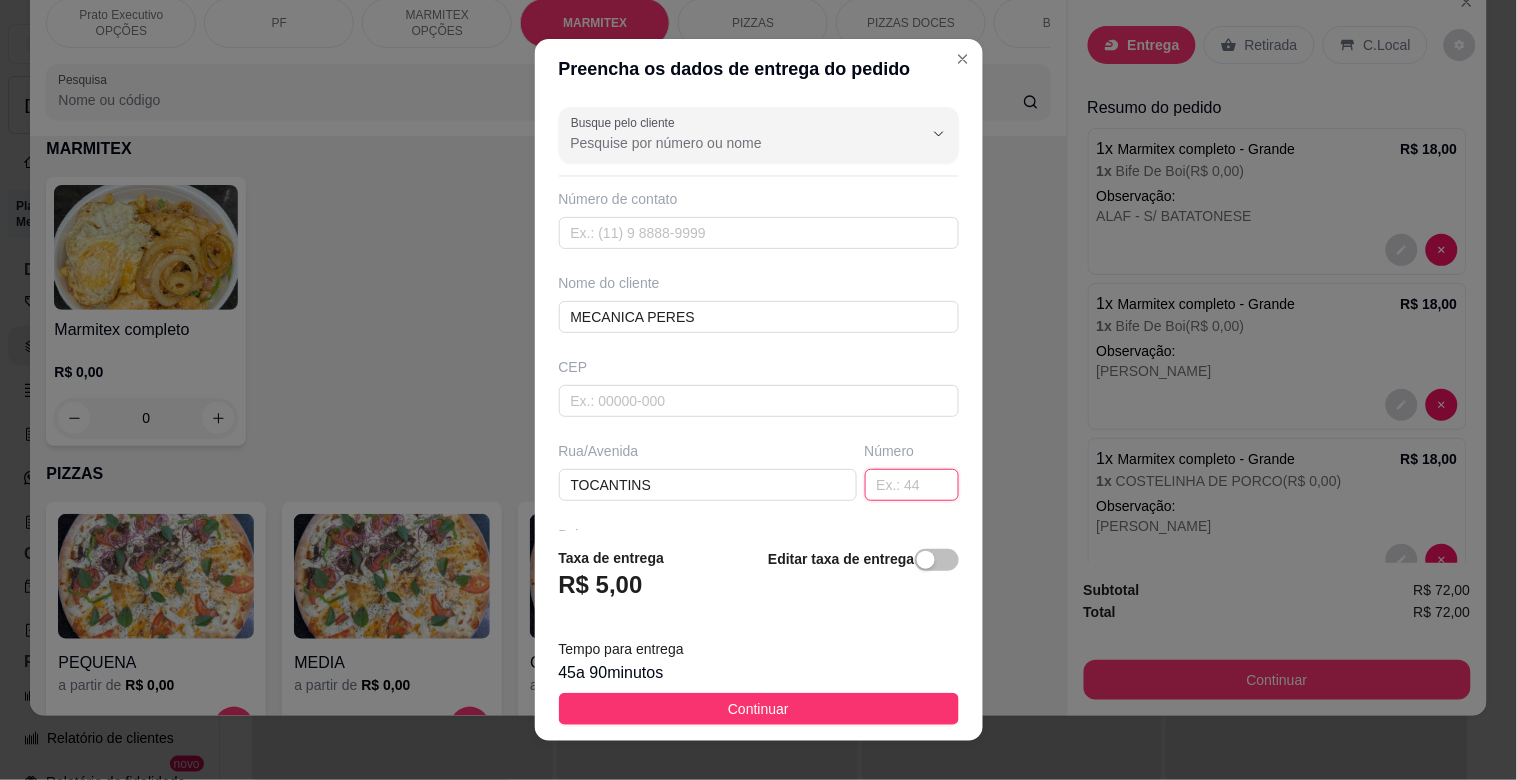 click at bounding box center [912, 485] 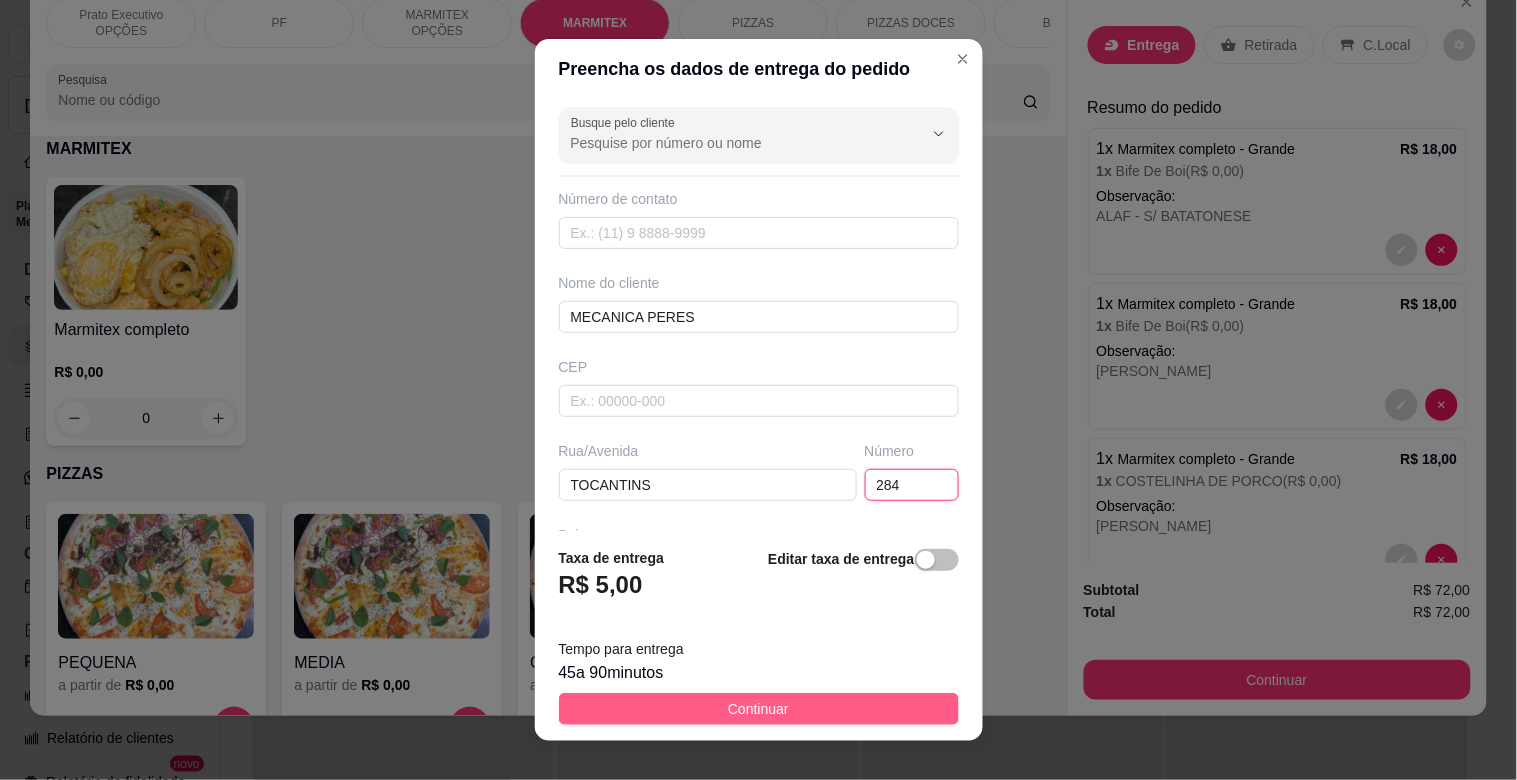 type on "284" 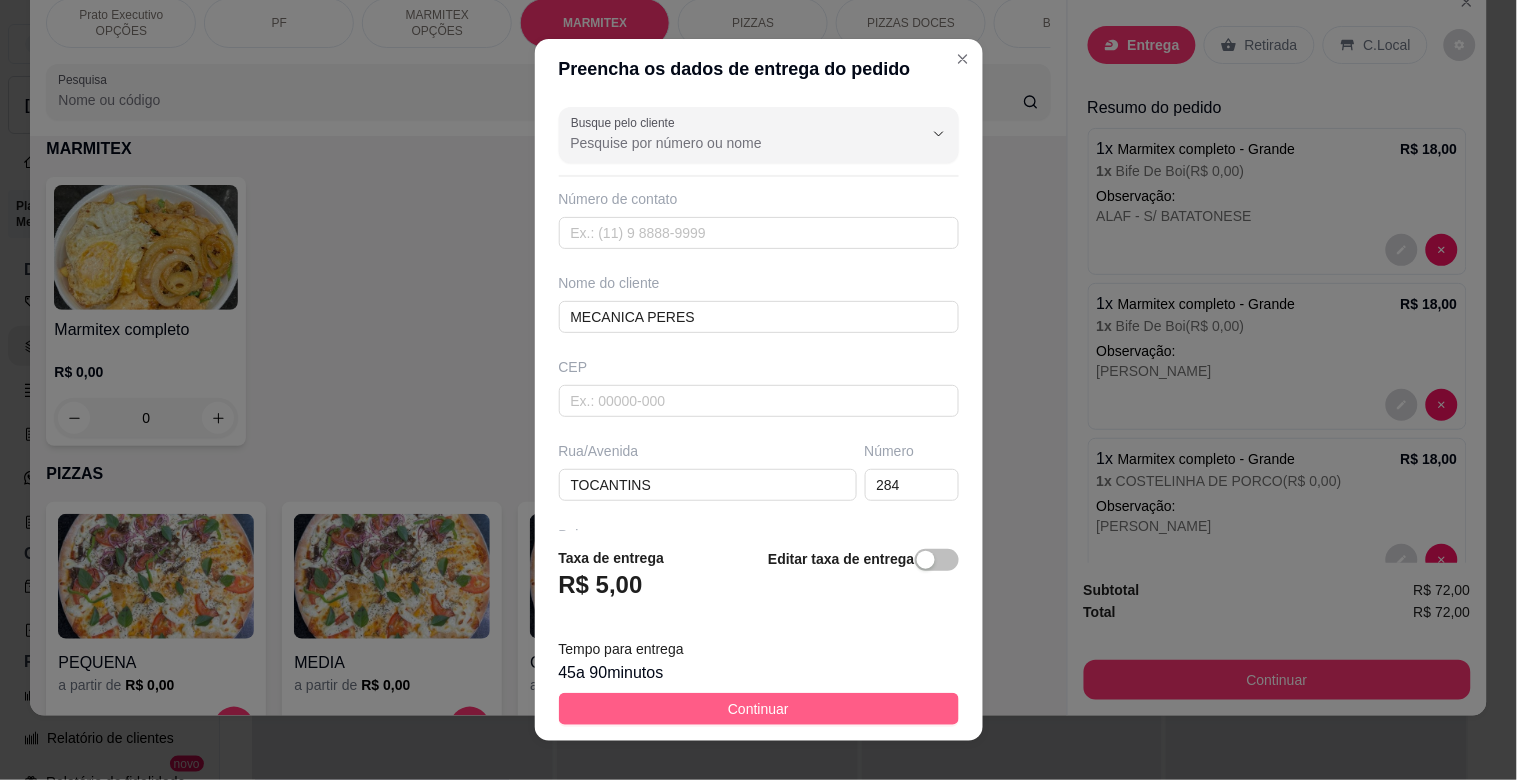 click on "Continuar" at bounding box center (759, 709) 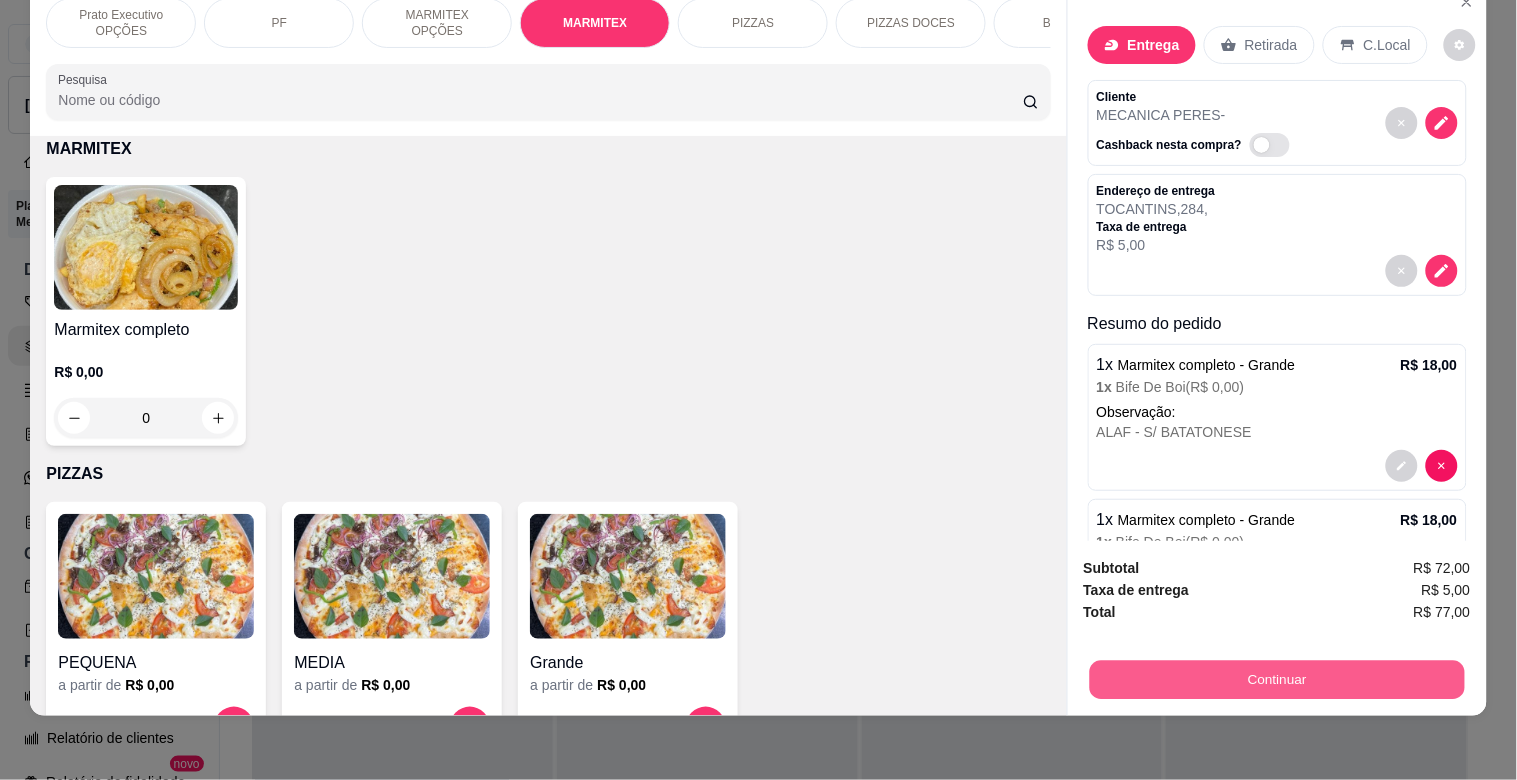 click on "Continuar" at bounding box center [1276, 679] 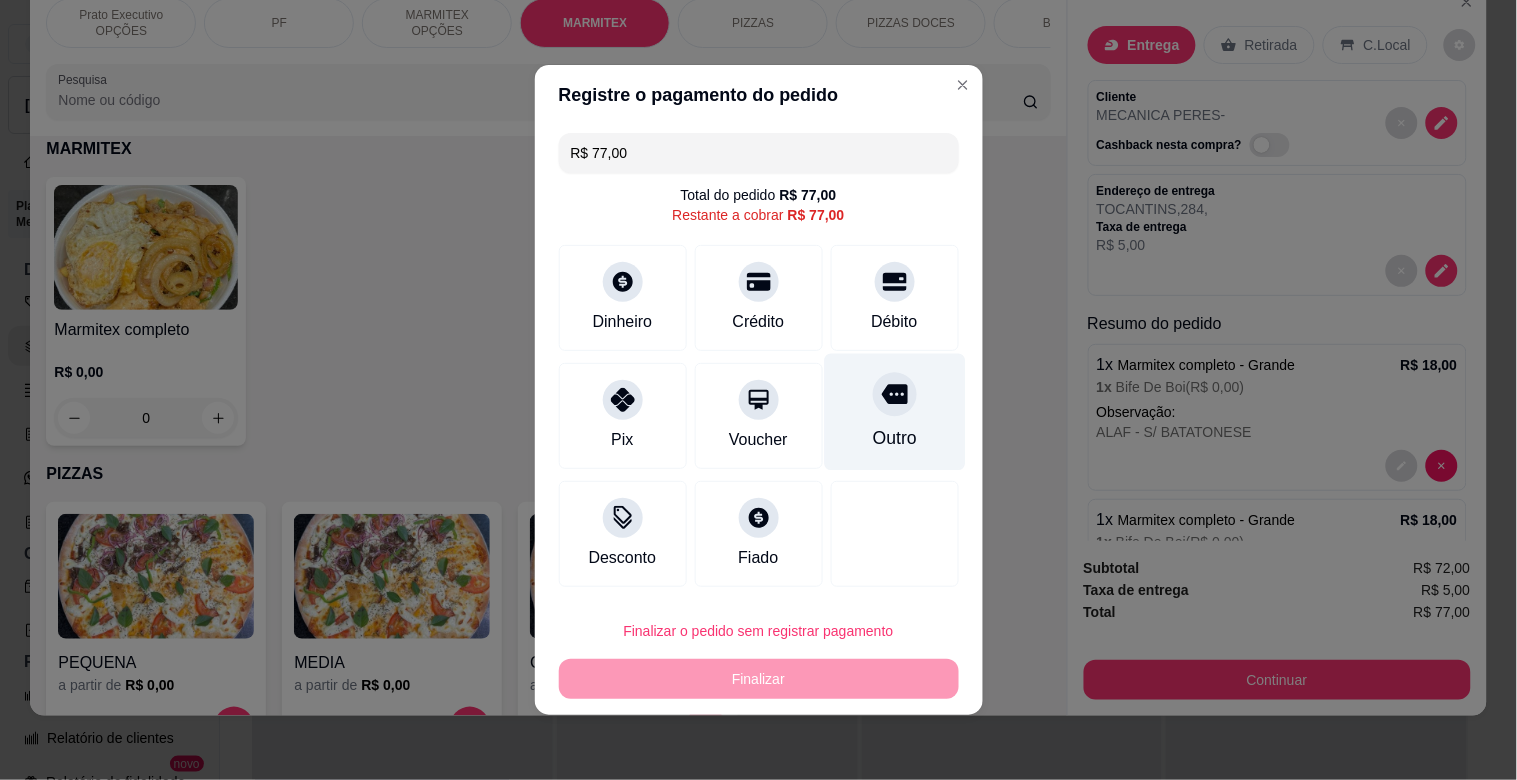 click on "Outro" at bounding box center [894, 412] 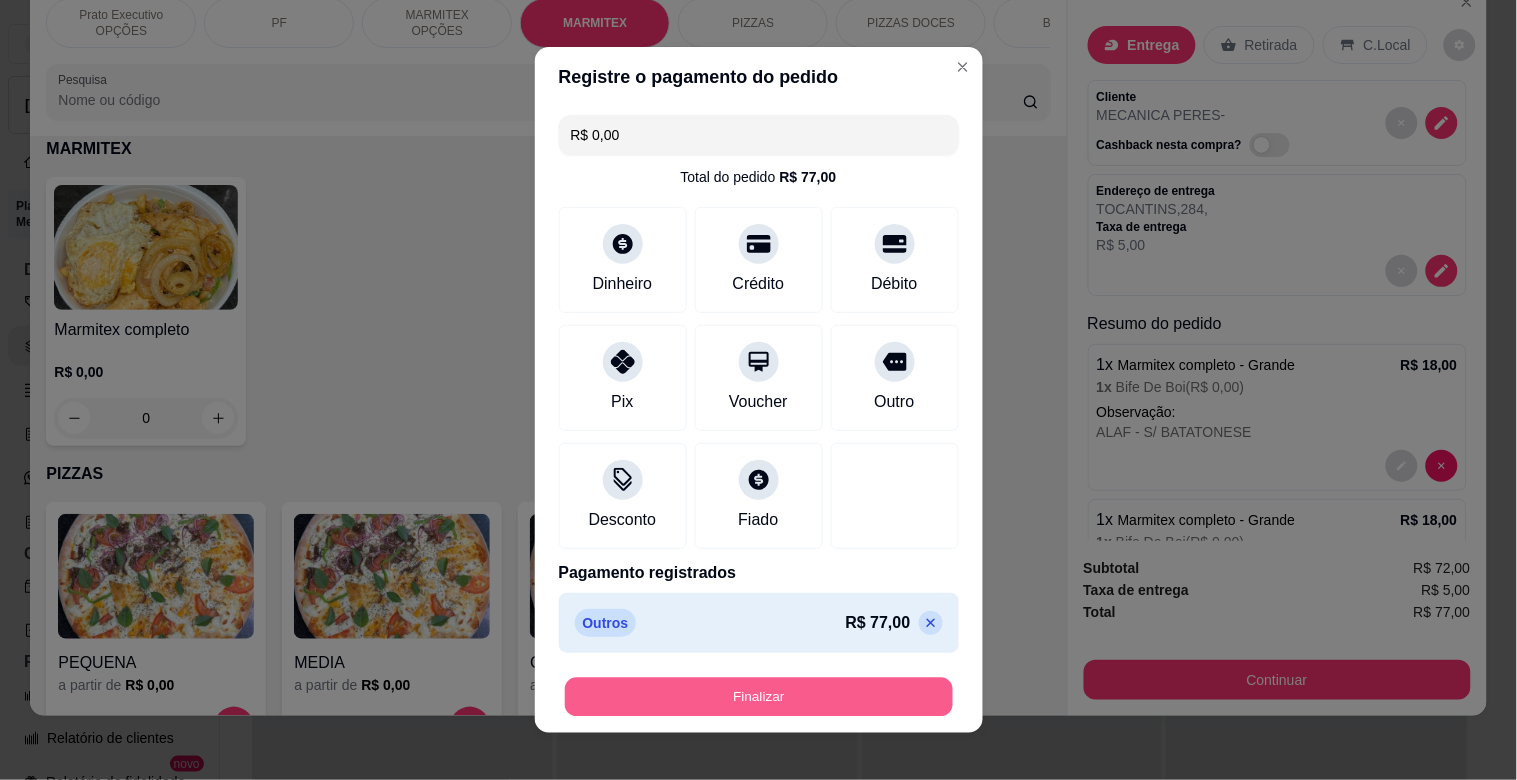click on "Finalizar" at bounding box center (759, 697) 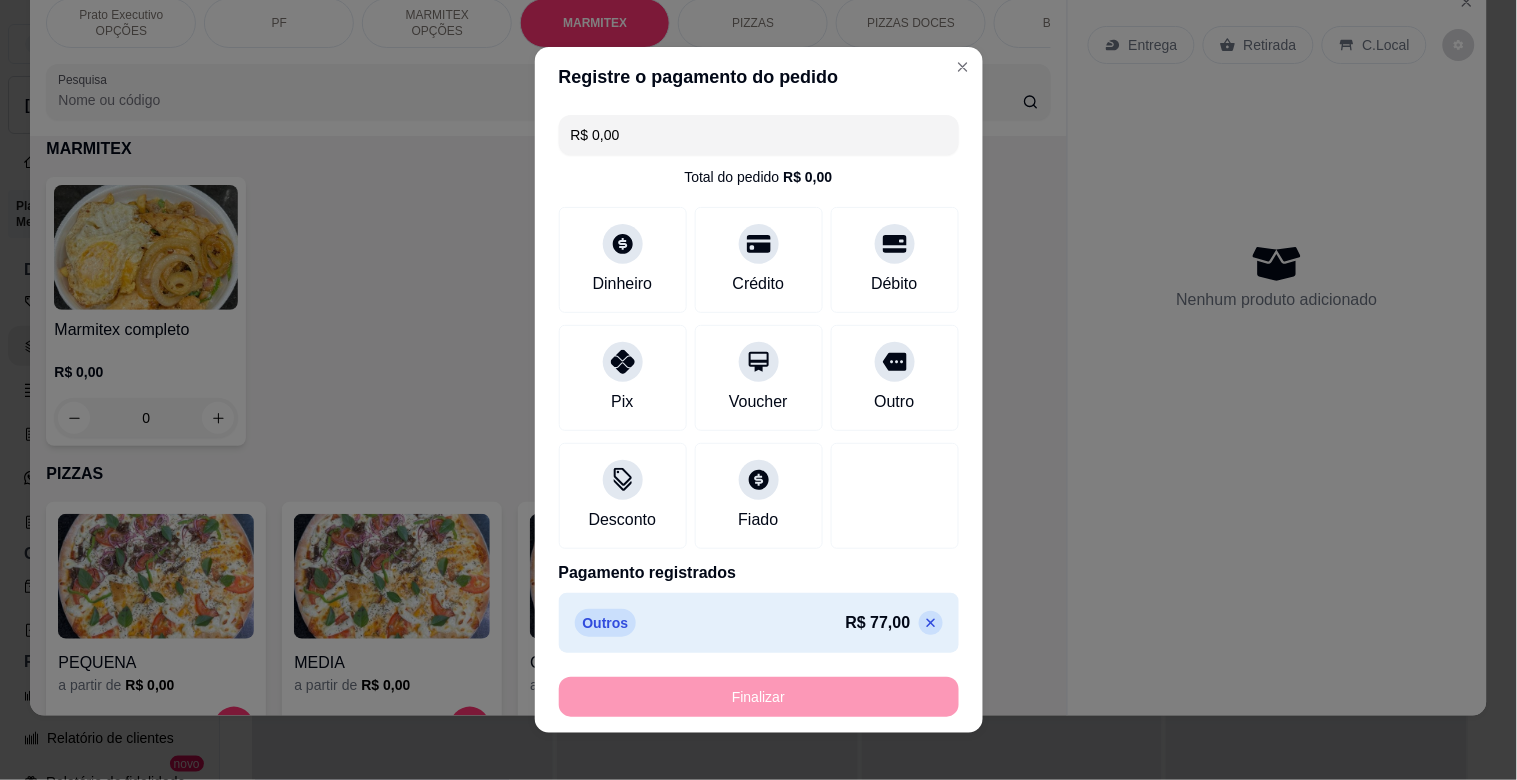 type on "-R$ 77,00" 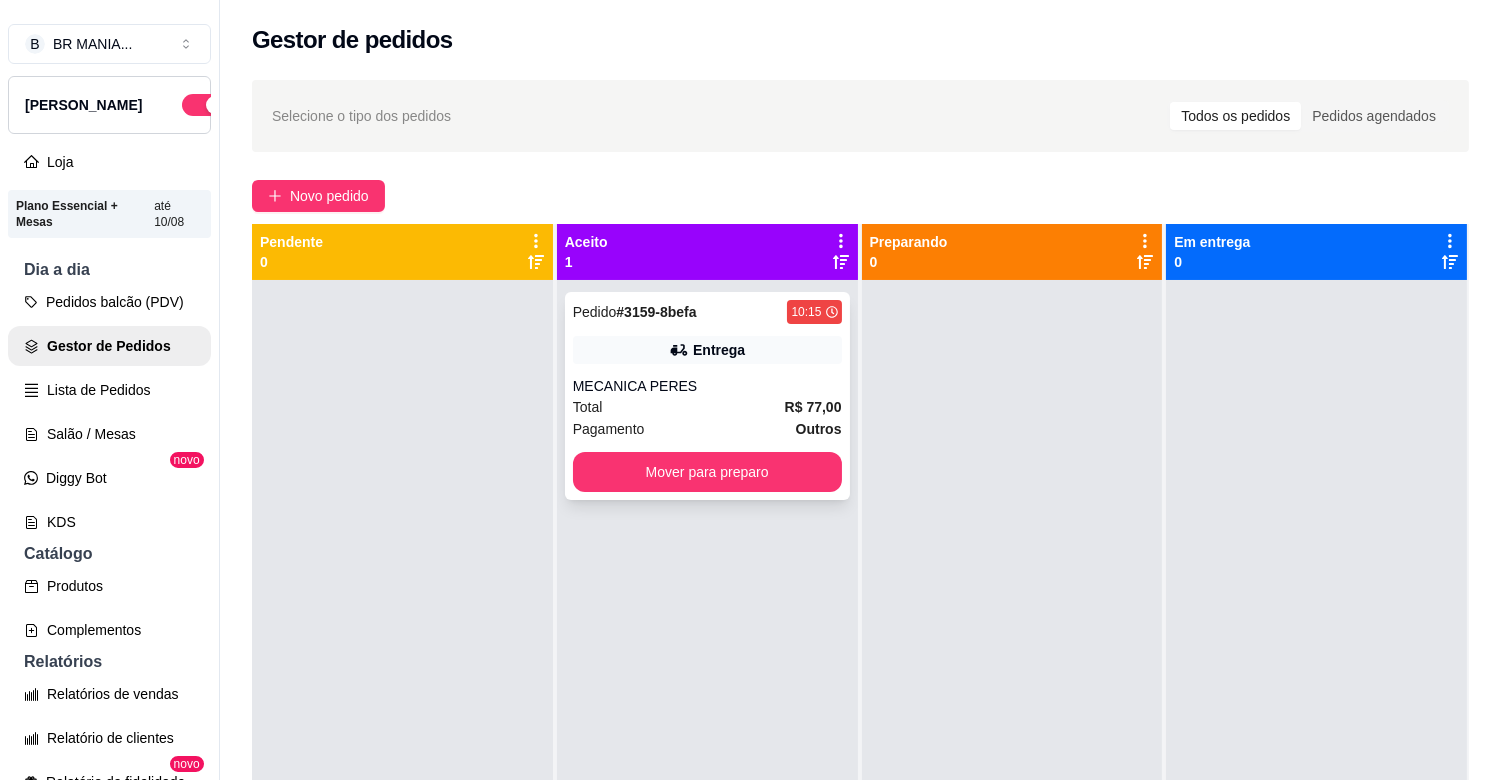 click on "Total R$ 77,00" at bounding box center (707, 407) 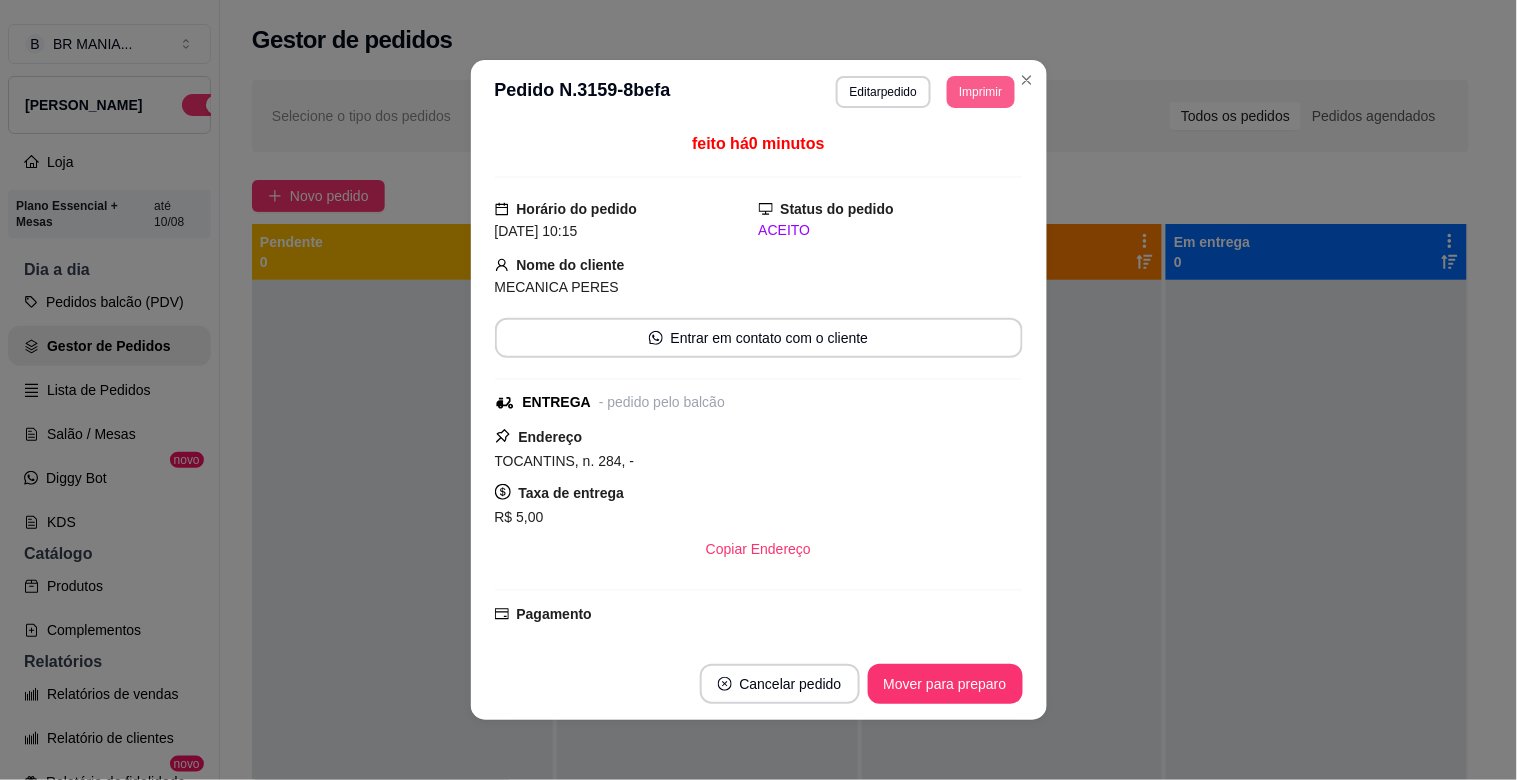 click on "Imprimir" at bounding box center [980, 92] 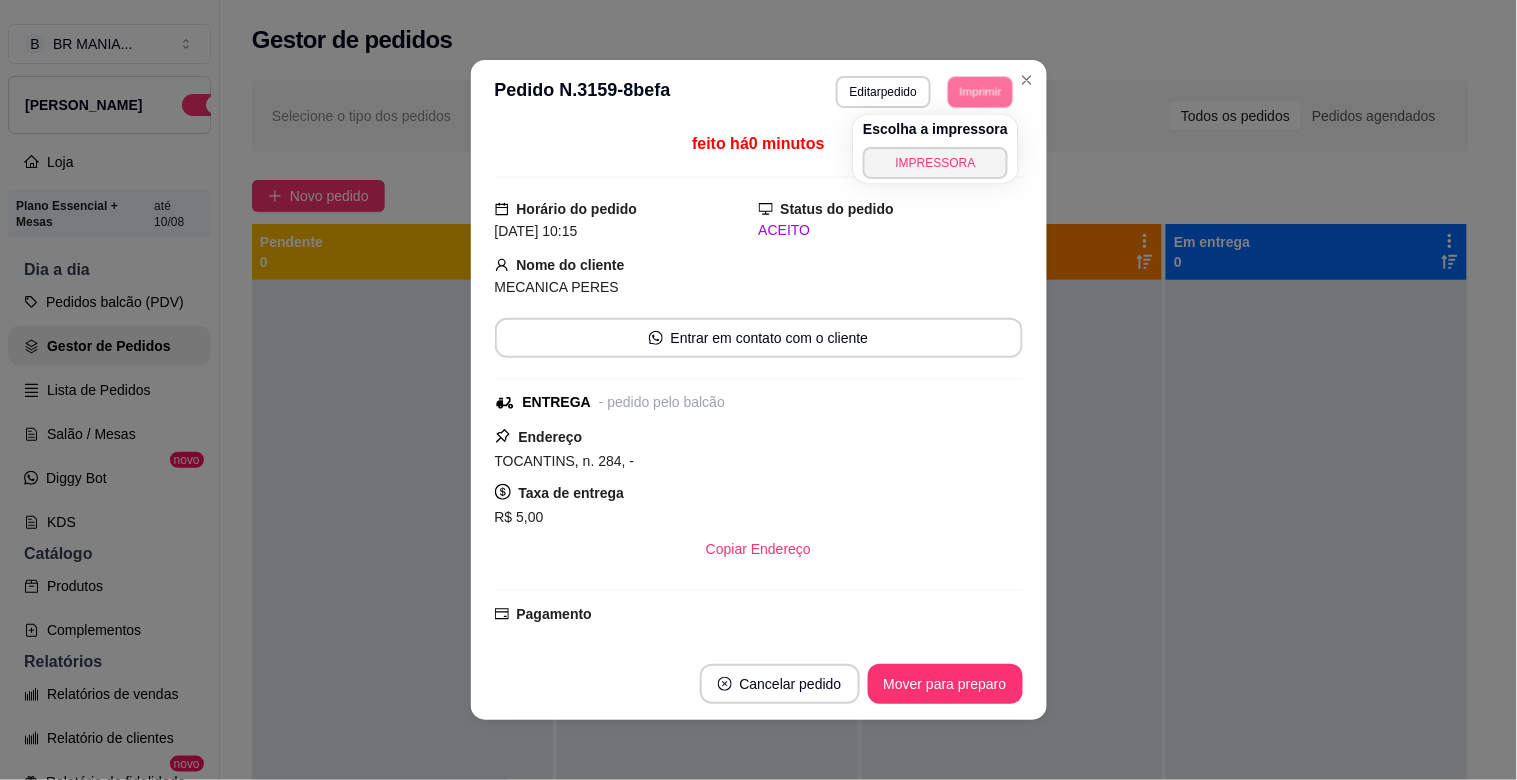 drag, startPoint x: 966, startPoint y: 145, endPoint x: 970, endPoint y: 163, distance: 18.439089 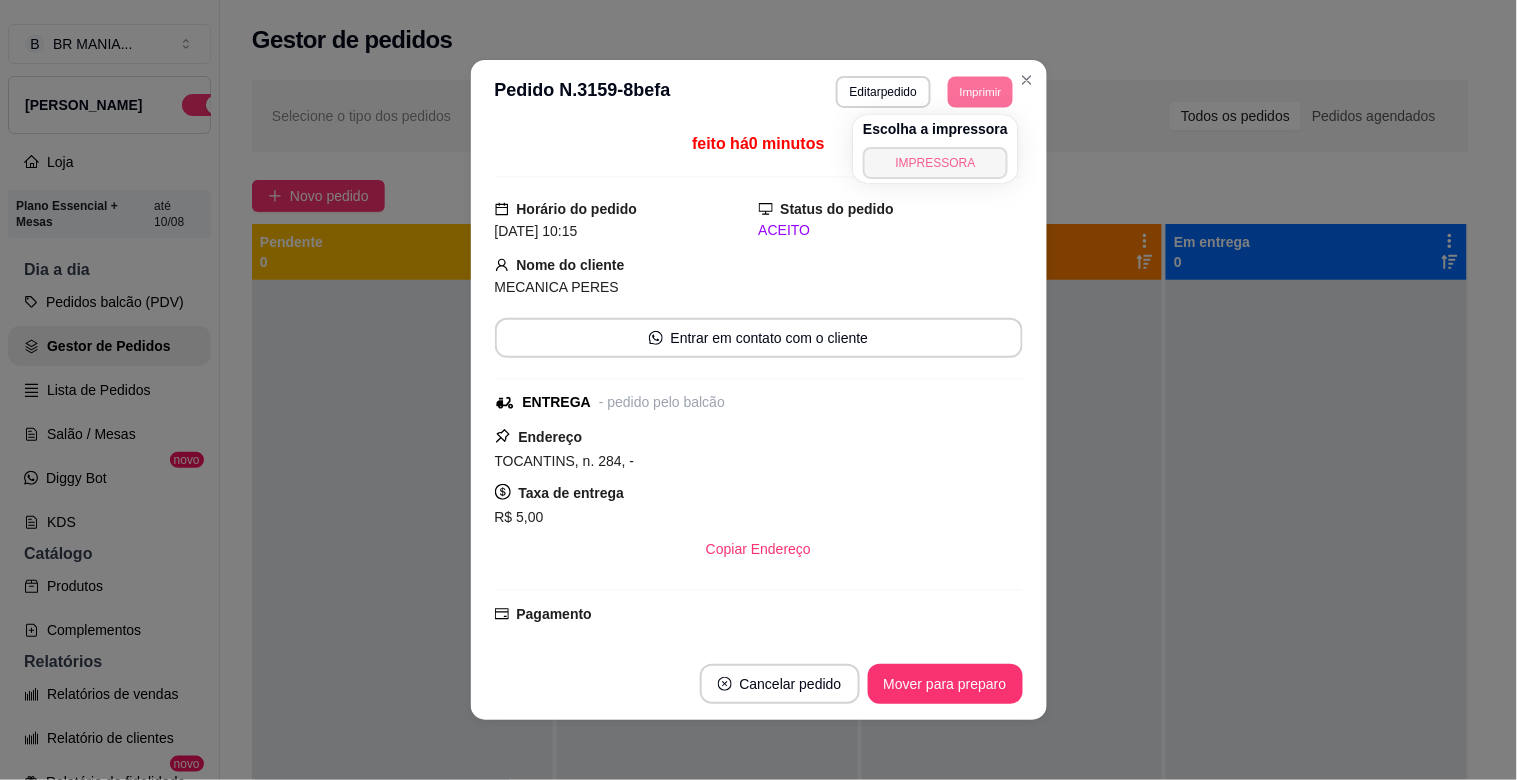 click on "IMPRESSORA" at bounding box center (935, 163) 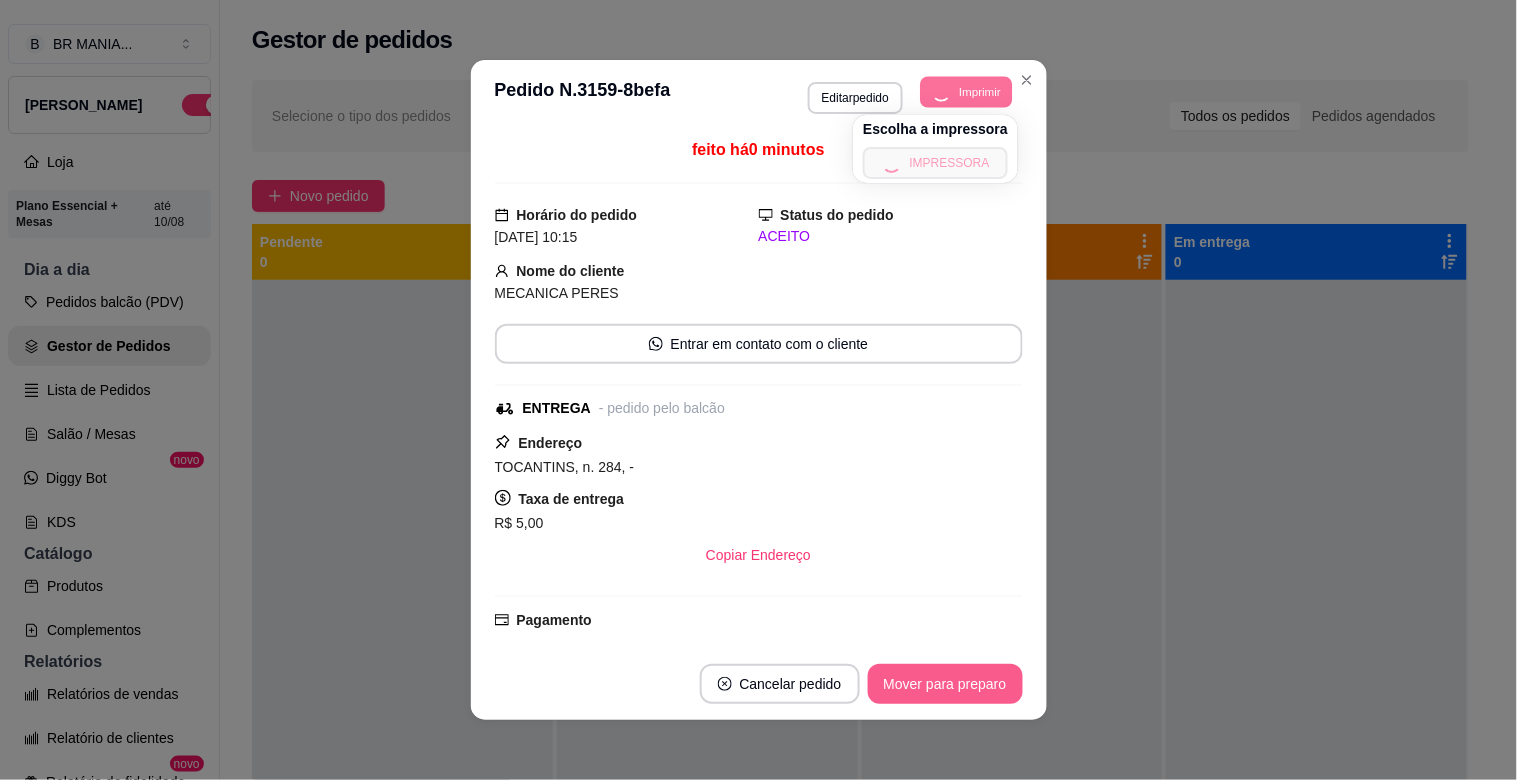 click on "Mover para preparo" at bounding box center (945, 684) 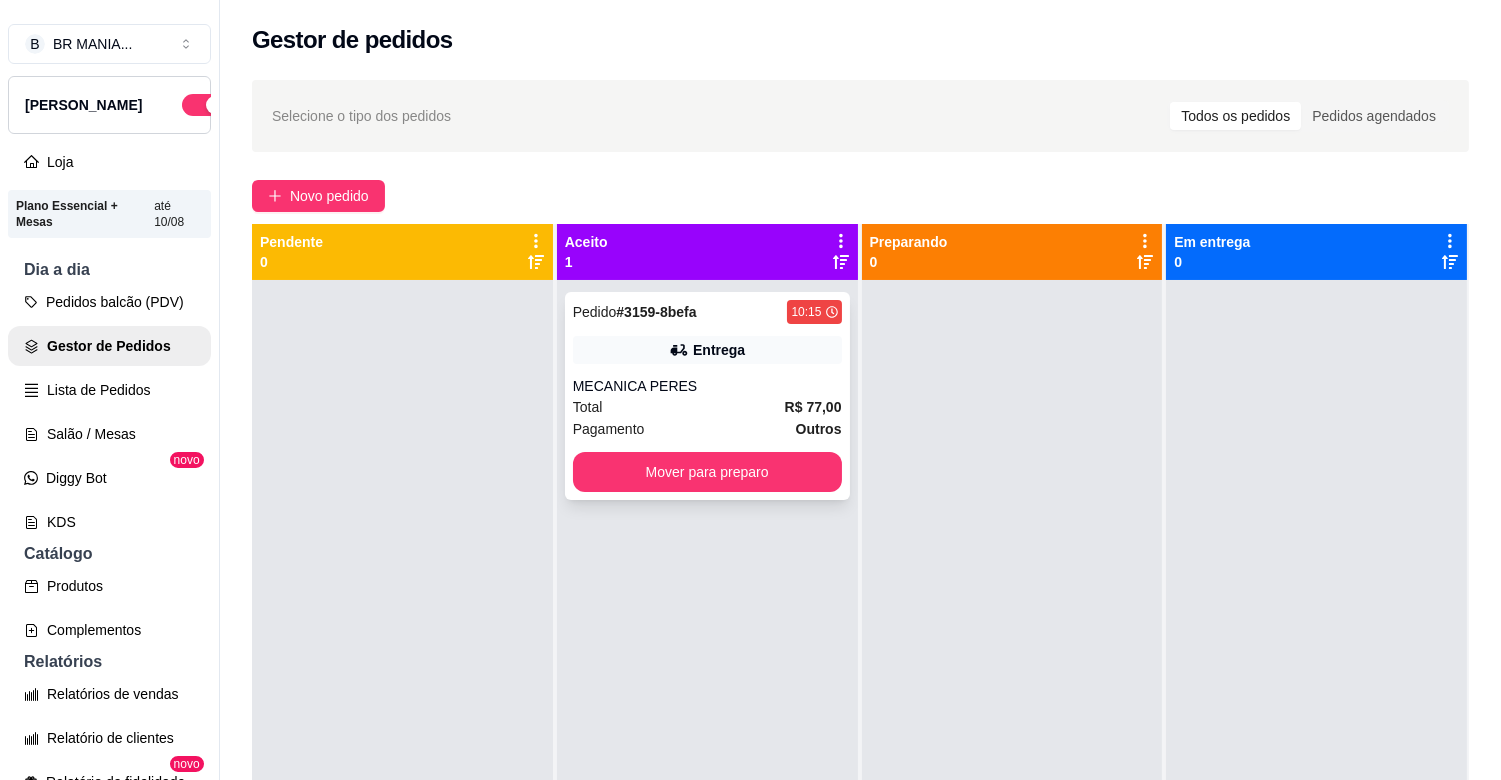 click on "Pedido  # 3159-8befa 10:15 Entrega MECANICA PERES Total R$ 77,00 Pagamento Outros Mover para preparo" at bounding box center (707, 396) 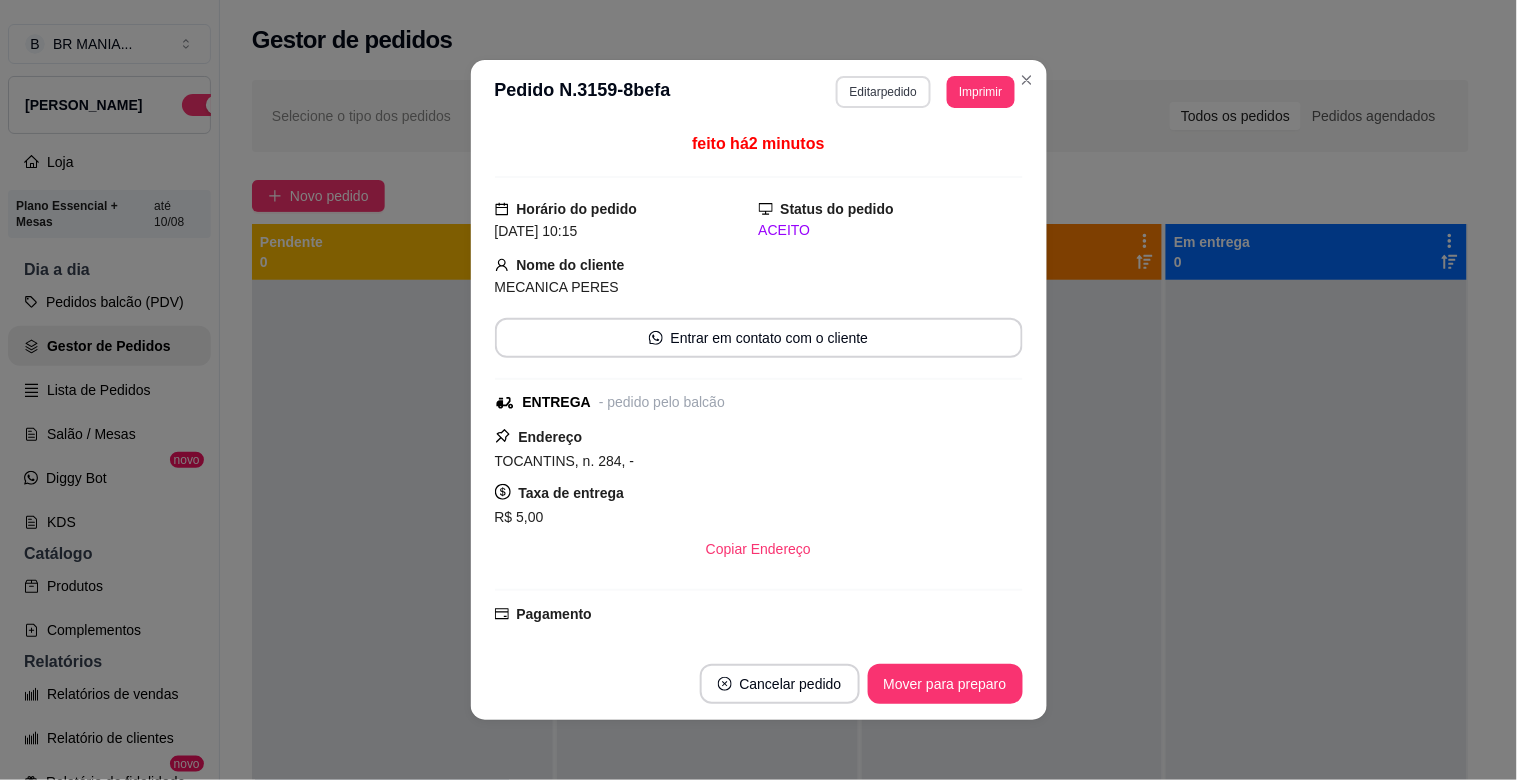 click on "Editar  pedido" at bounding box center [883, 92] 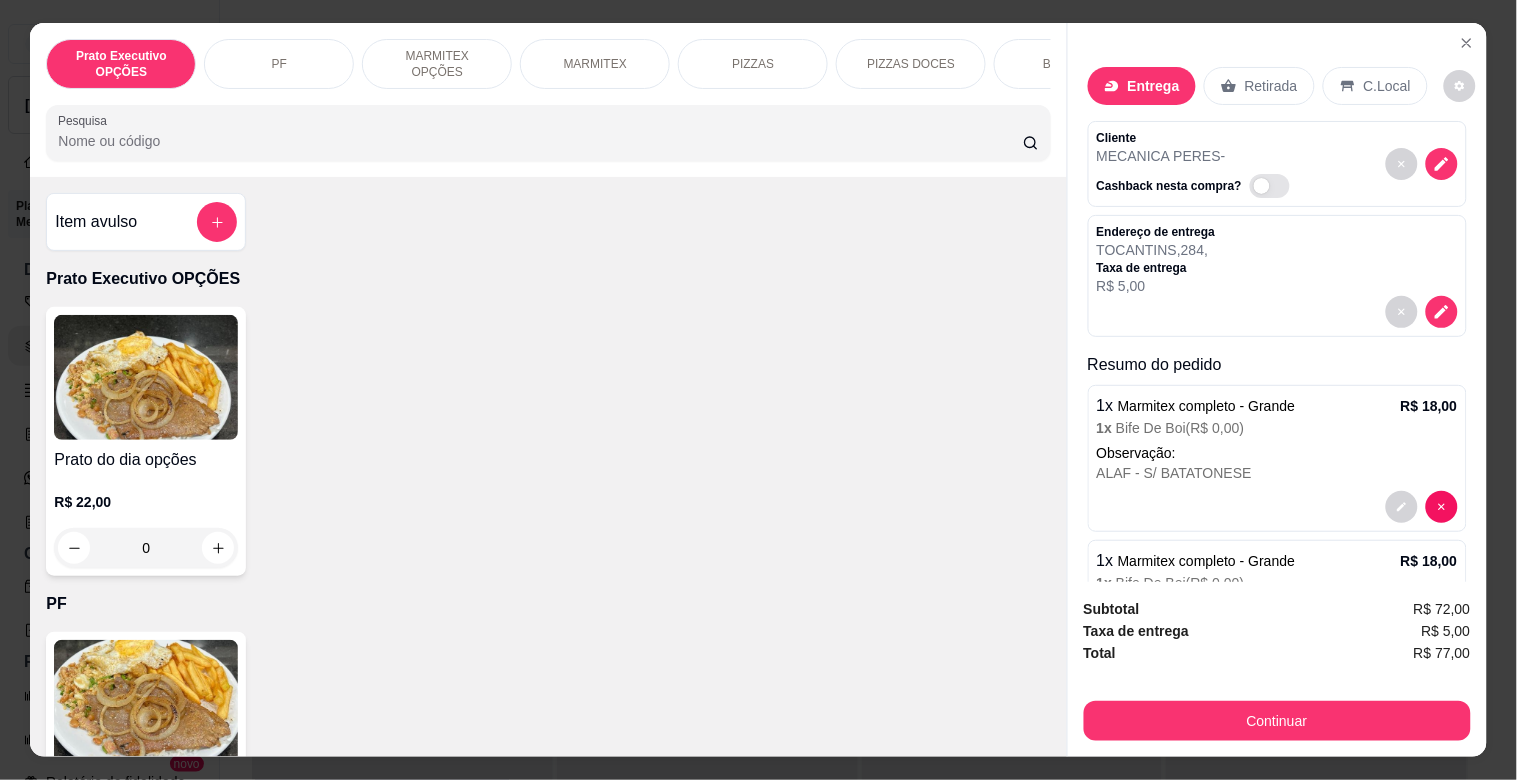 click at bounding box center (146, 377) 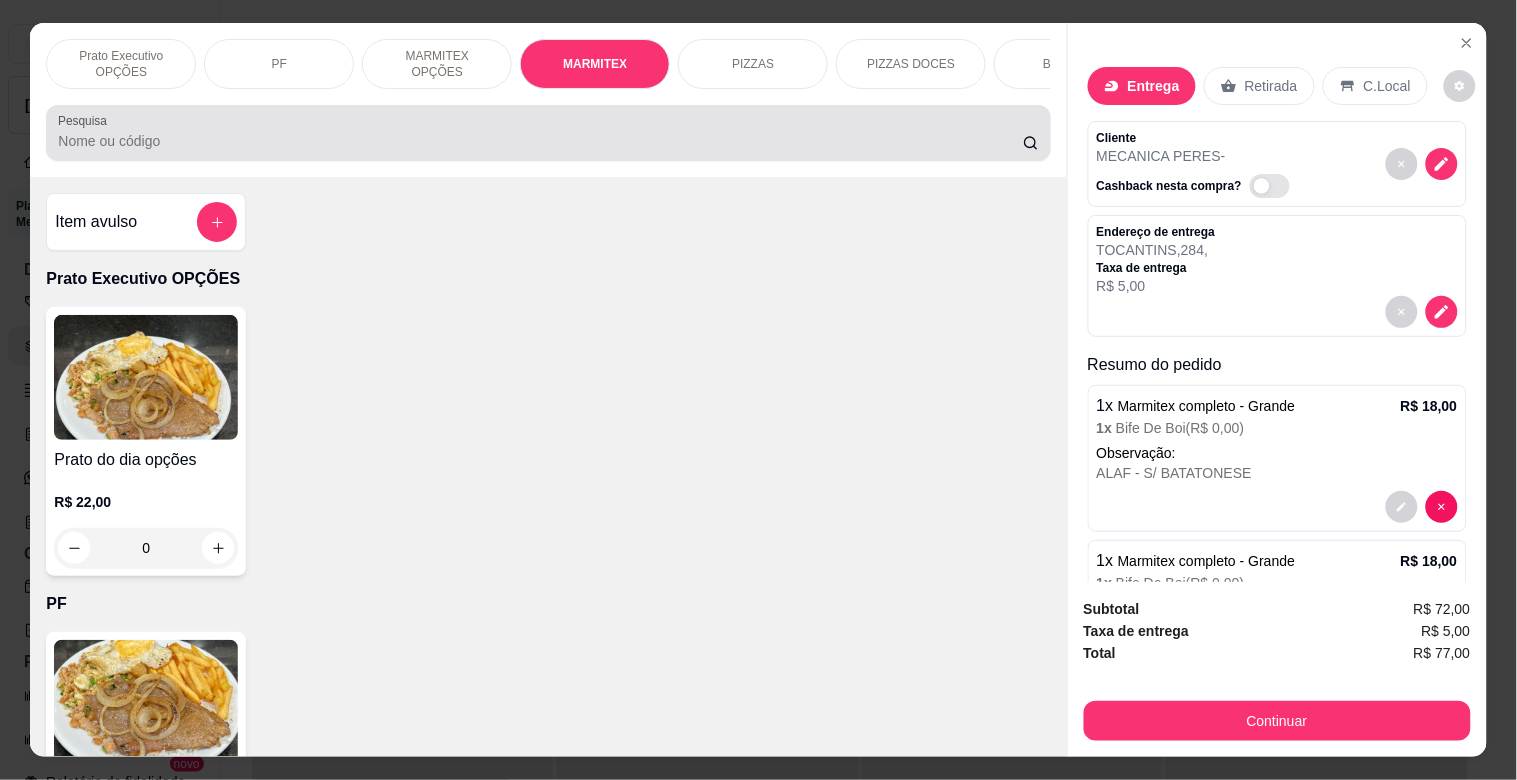 scroll, scrollTop: 1064, scrollLeft: 0, axis: vertical 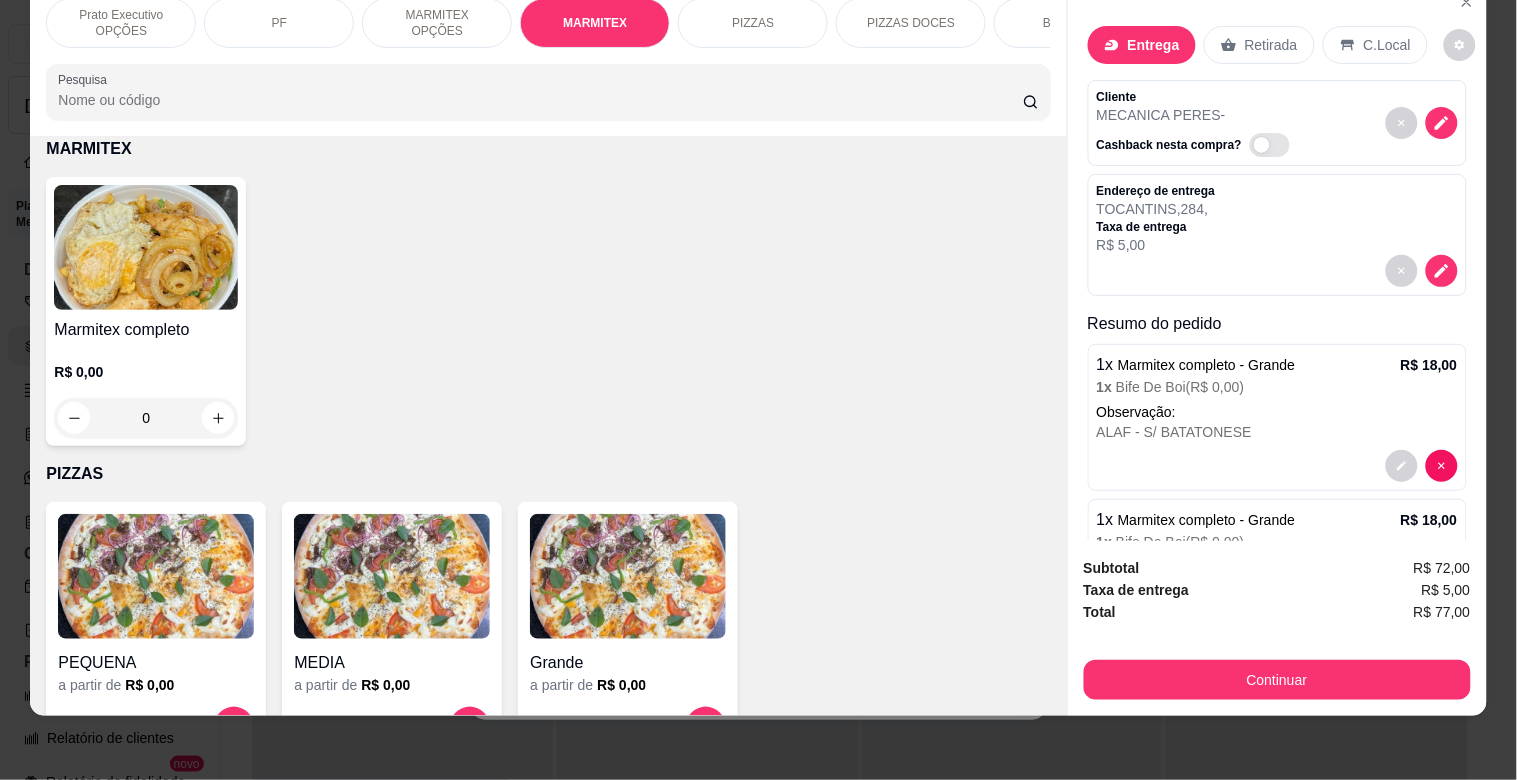 click at bounding box center [146, 247] 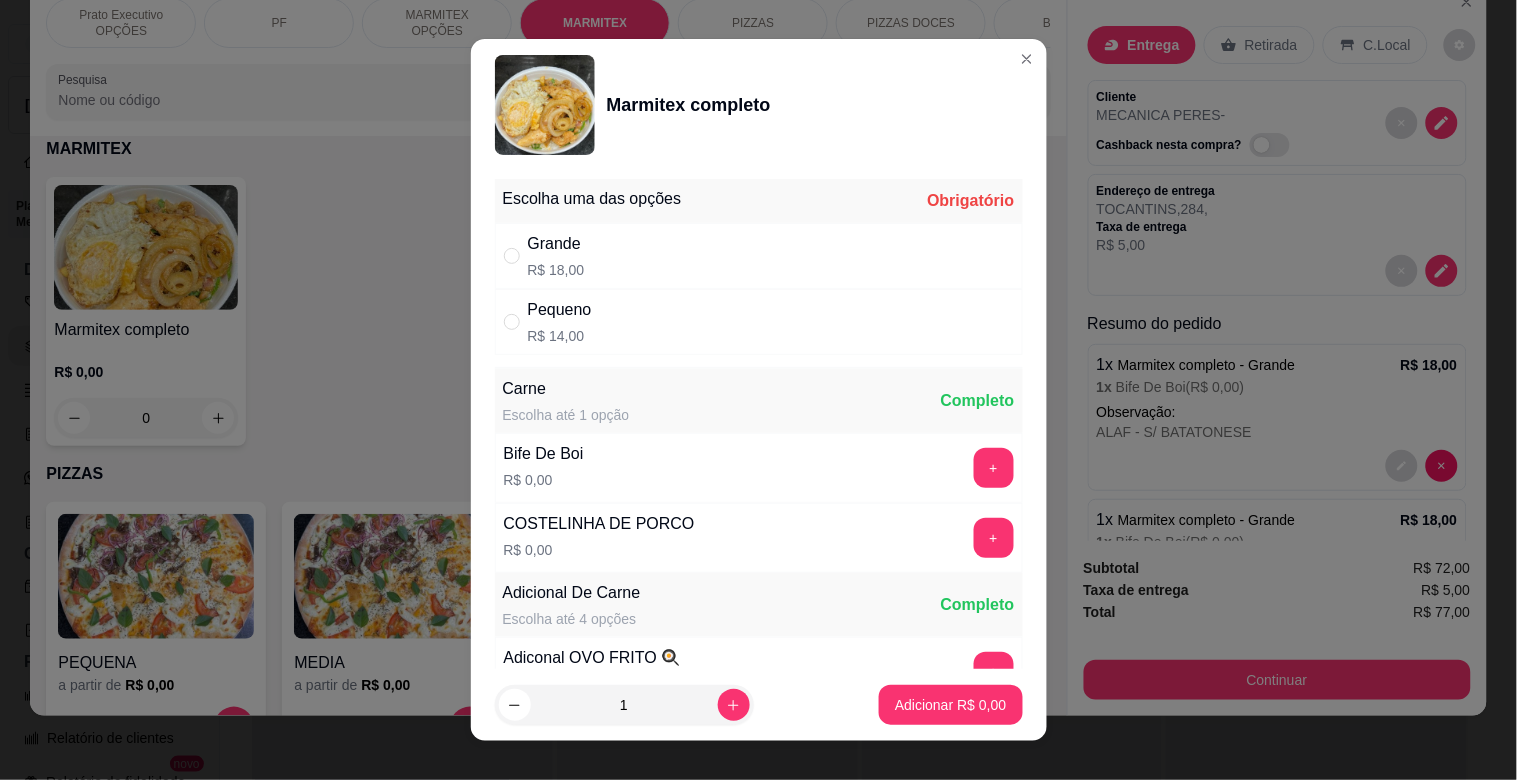 click on "Grande" at bounding box center [556, 244] 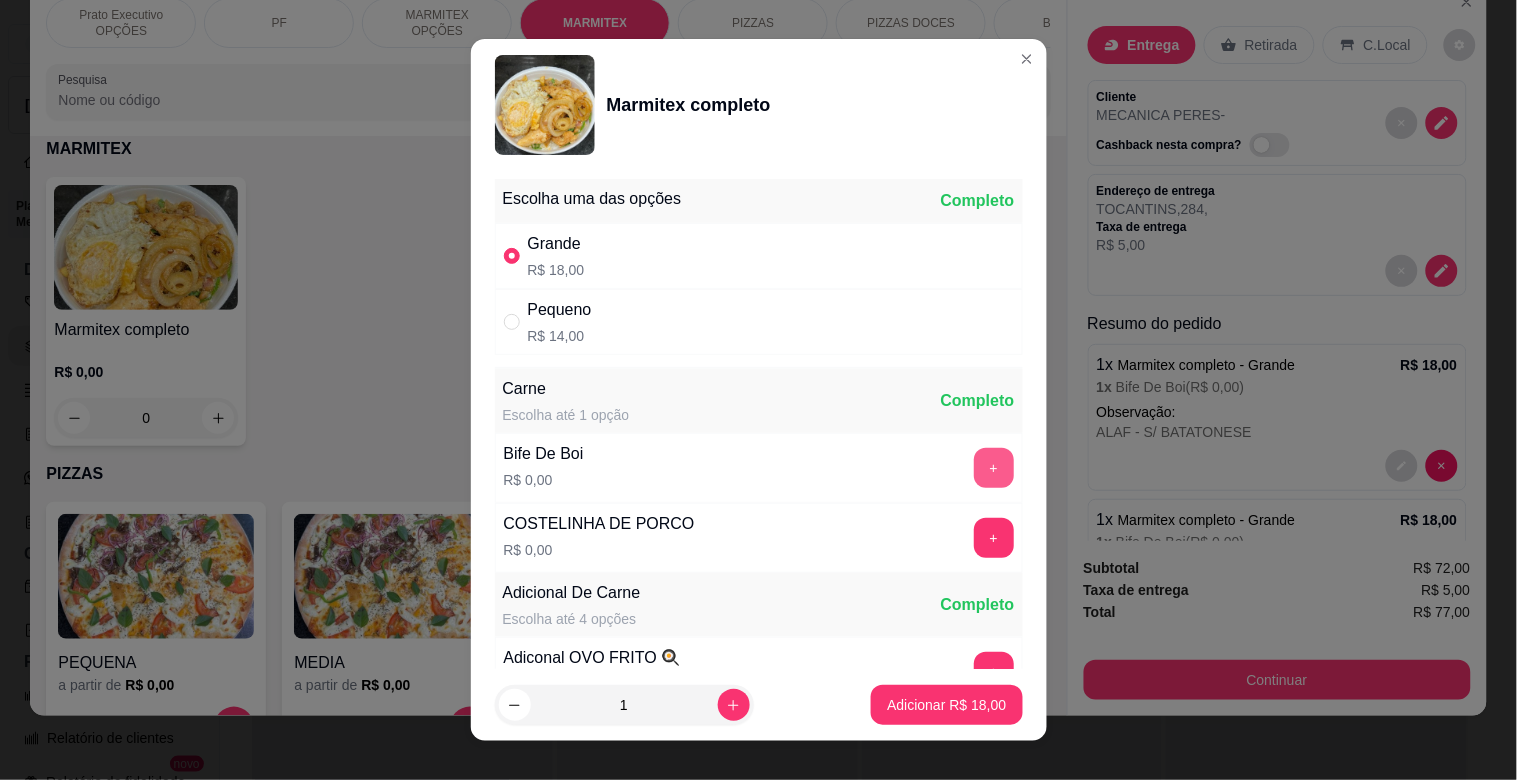 click on "+" at bounding box center (994, 468) 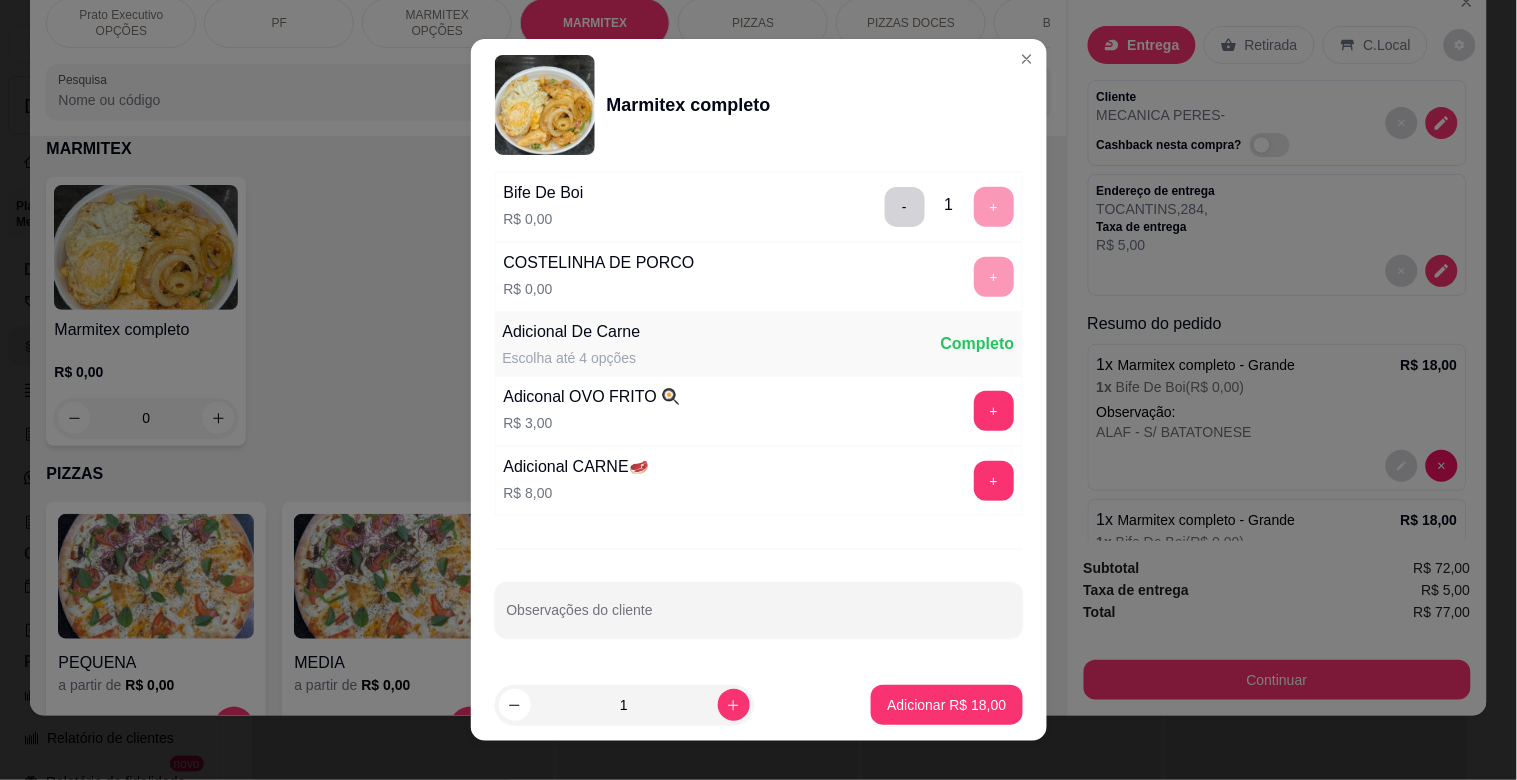 scroll, scrollTop: 280, scrollLeft: 0, axis: vertical 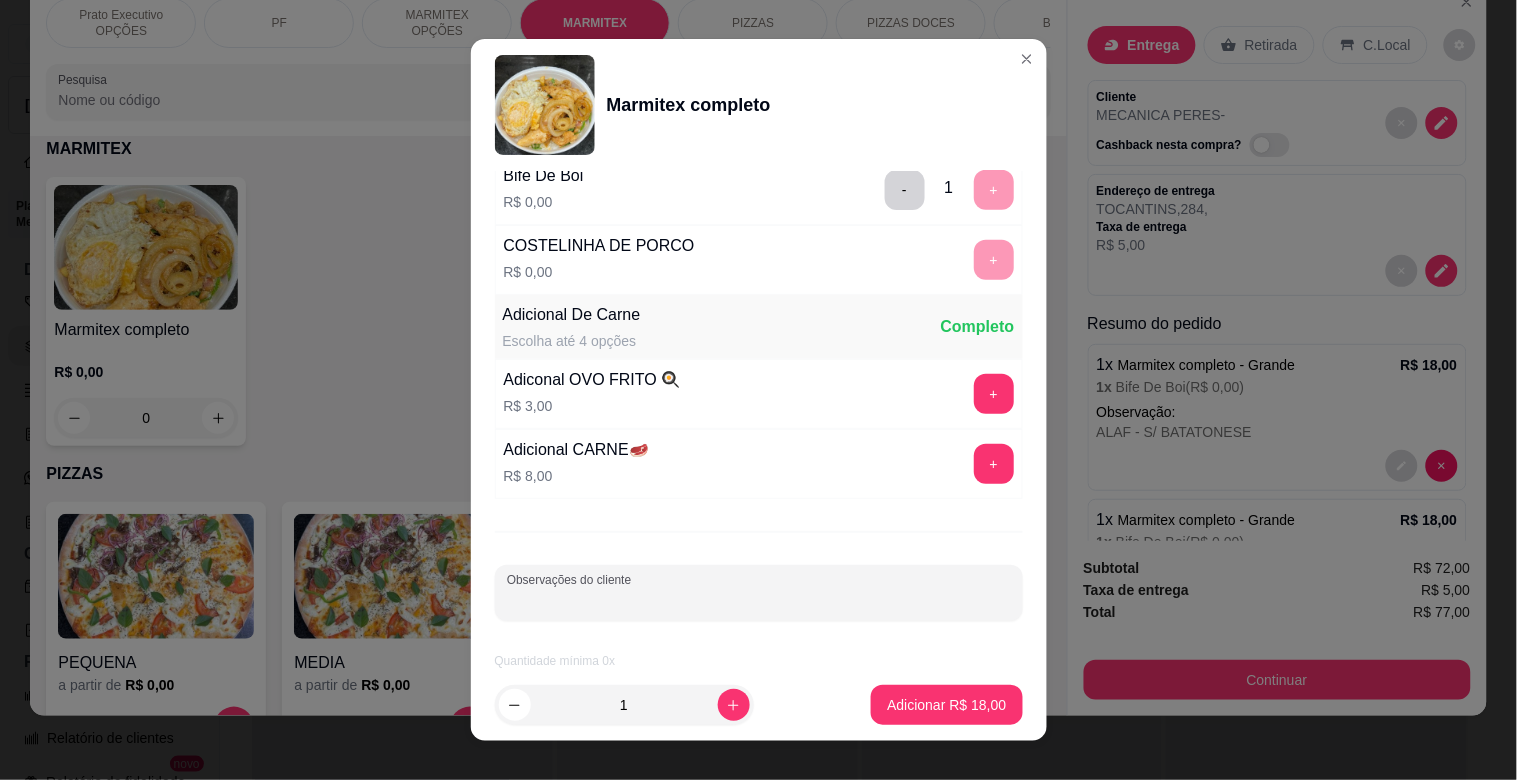 click on "Observações do cliente" at bounding box center [759, 601] 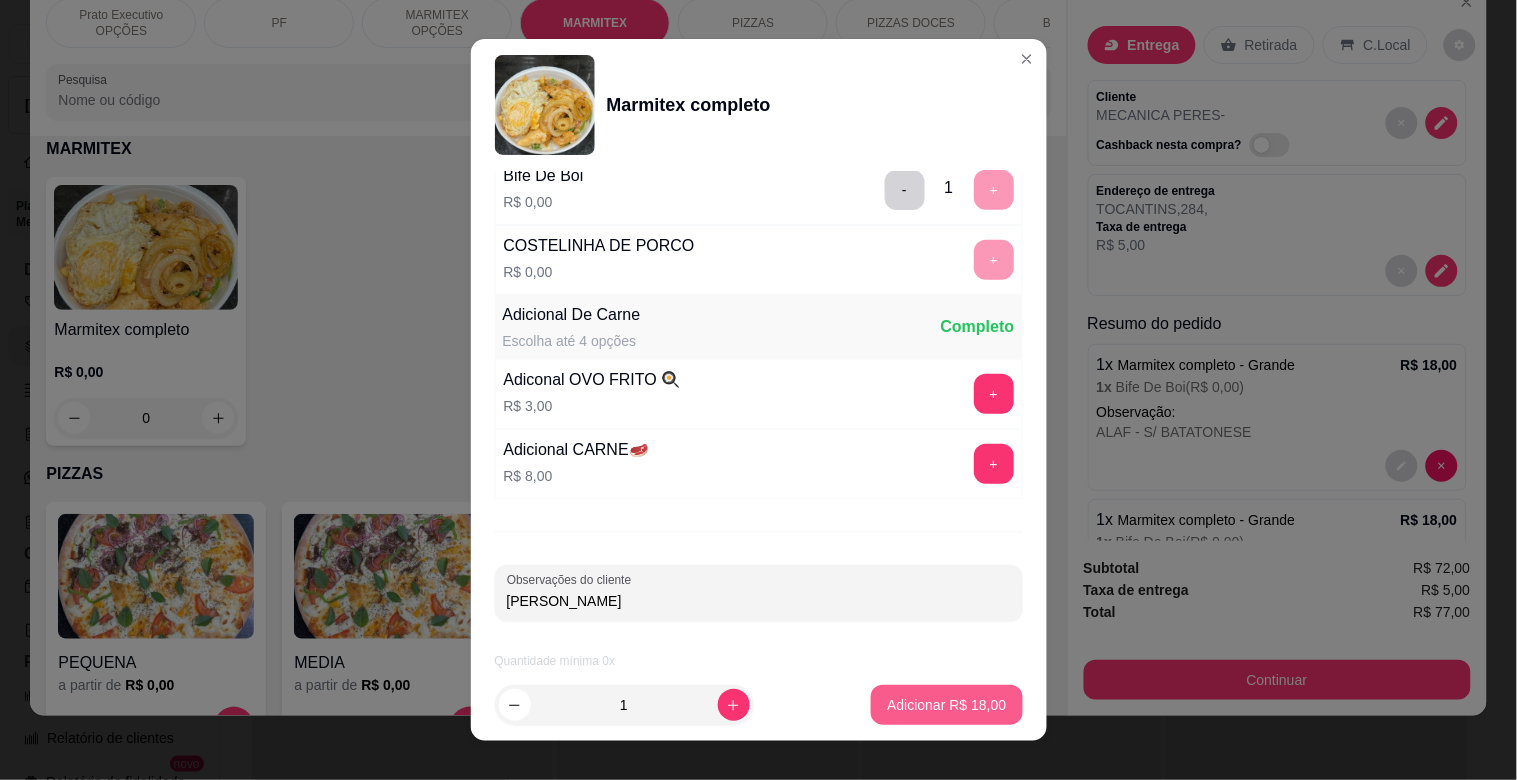 type on "[PERSON_NAME]" 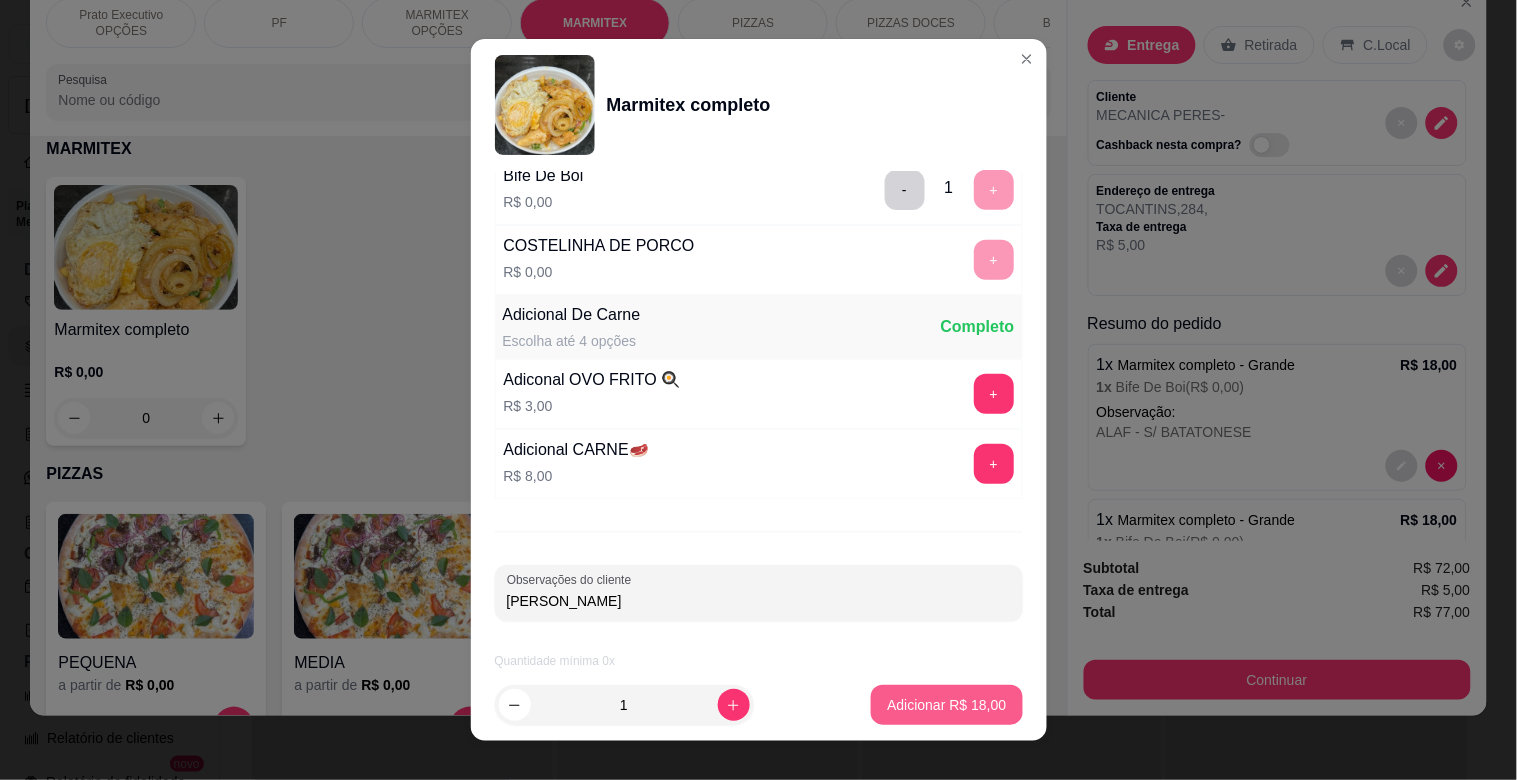 click on "Adicionar   R$ 18,00" at bounding box center (946, 705) 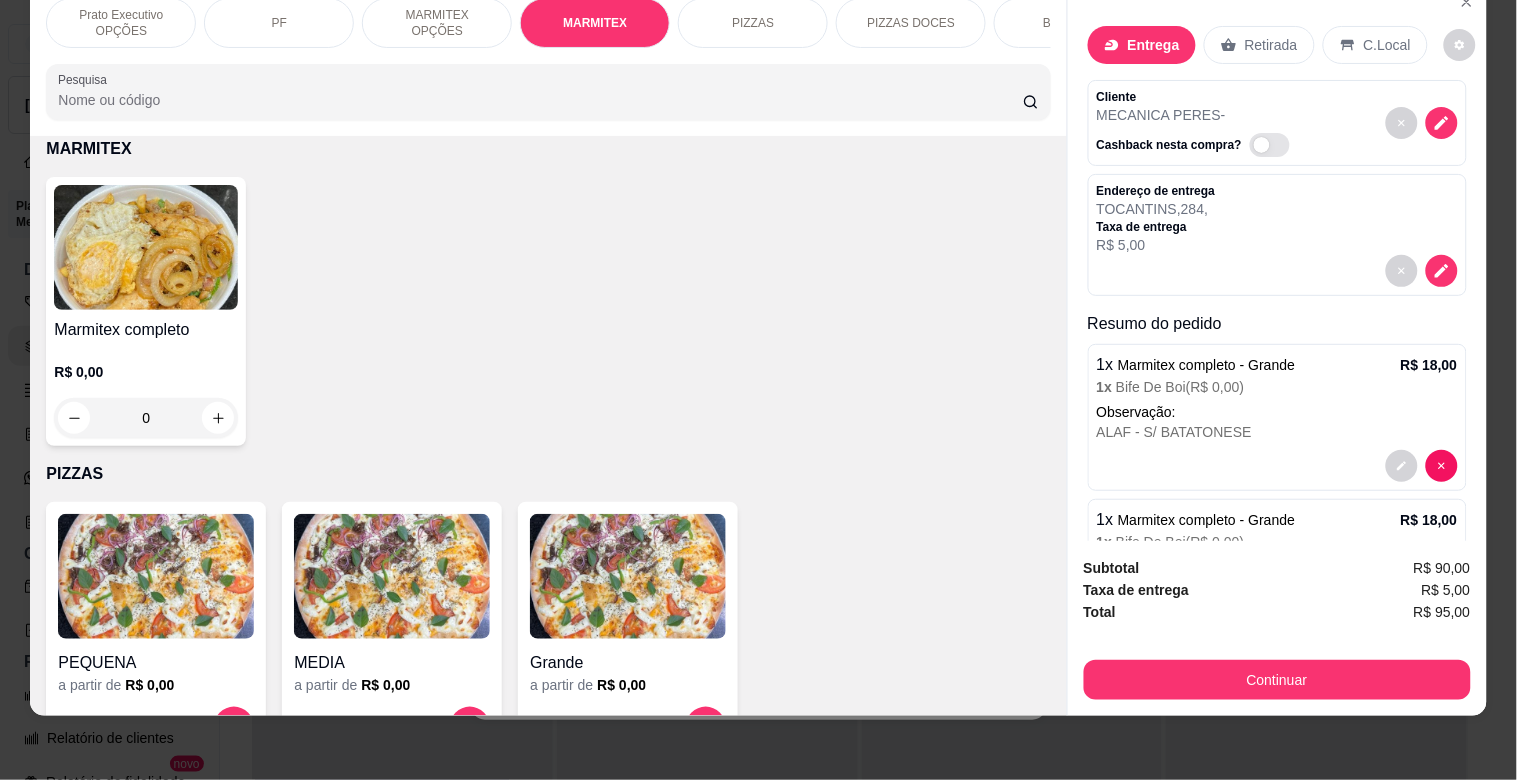 click at bounding box center (146, 247) 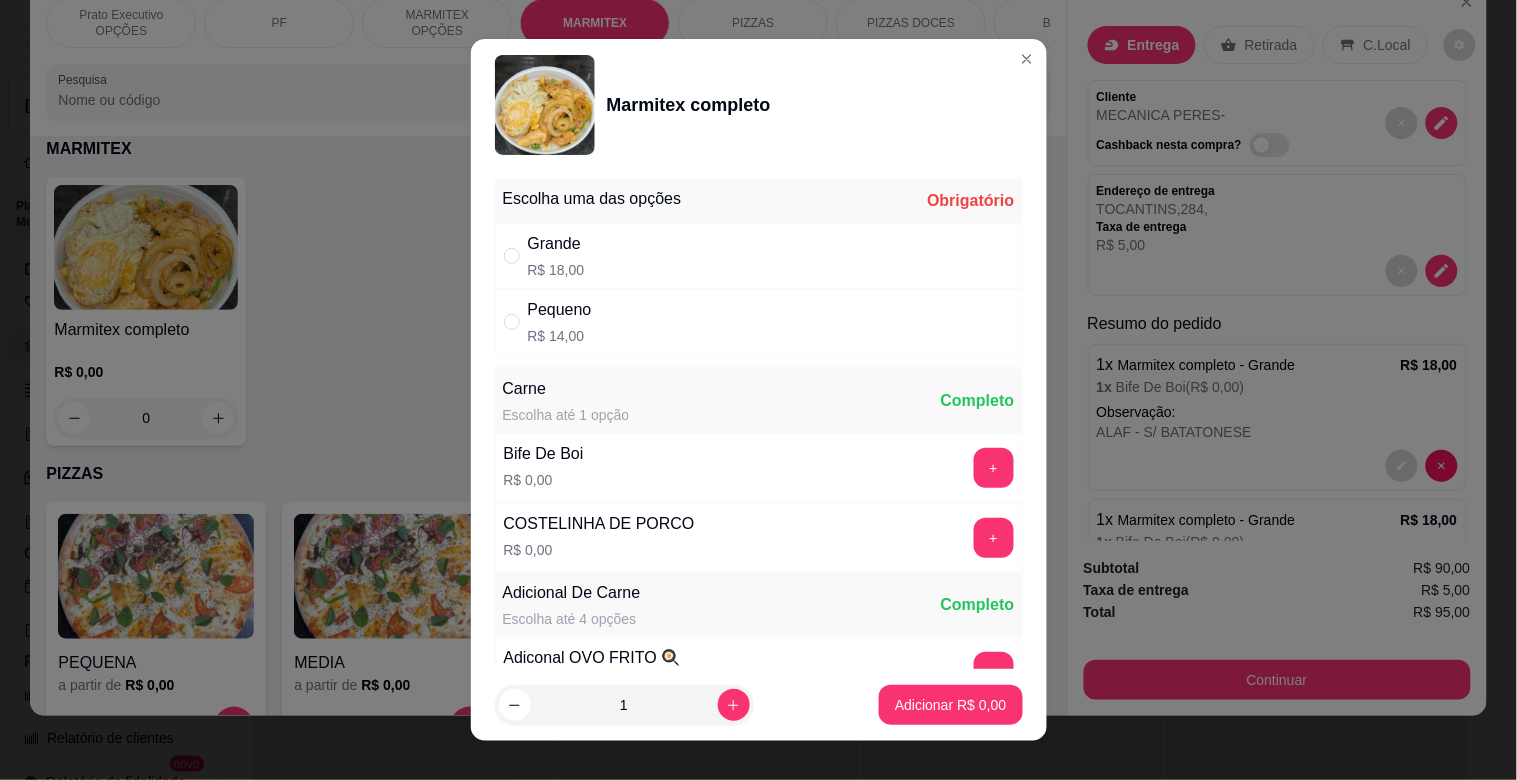 click on "Grande  R$ 18,00" at bounding box center [759, 256] 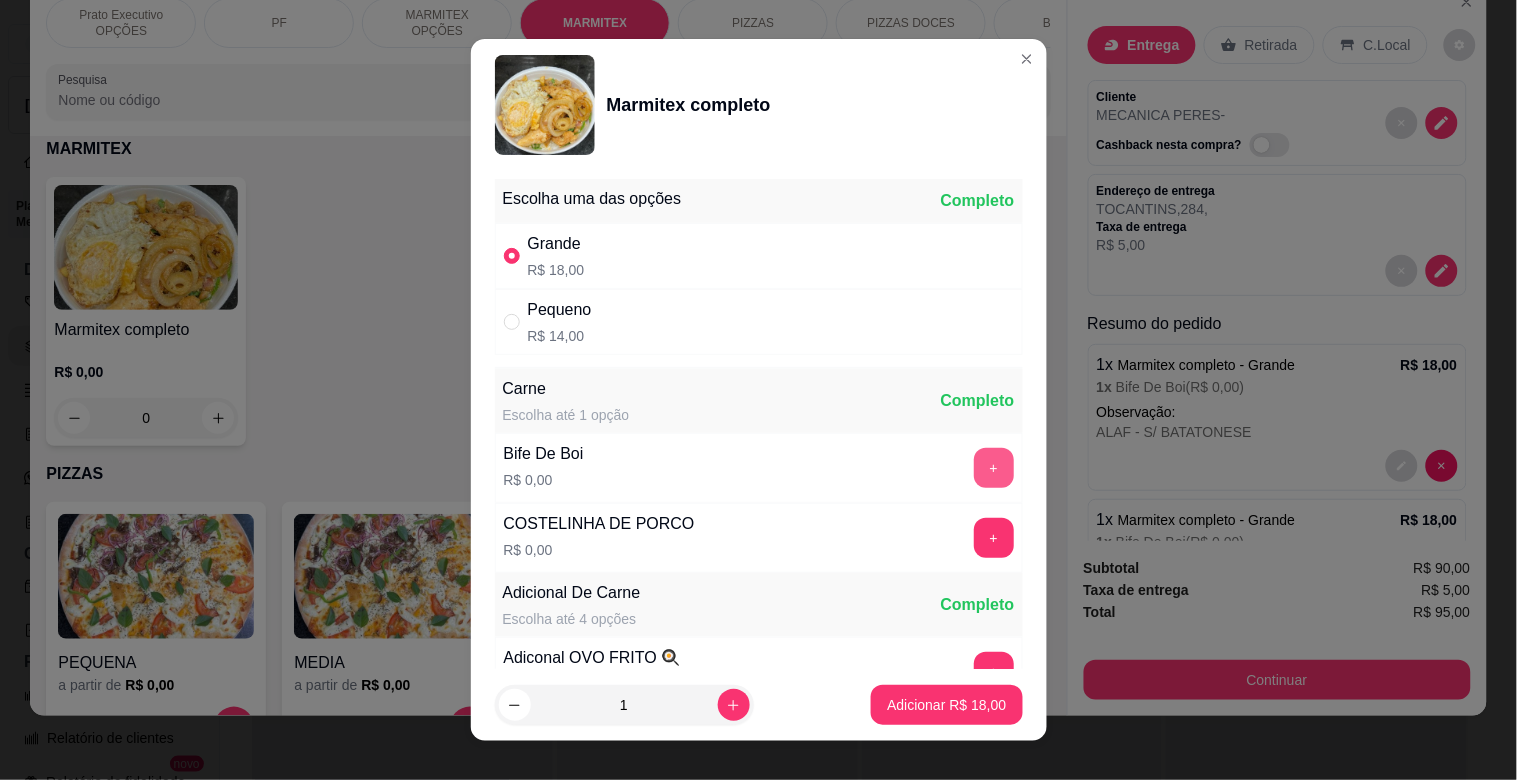 click on "+" at bounding box center (994, 468) 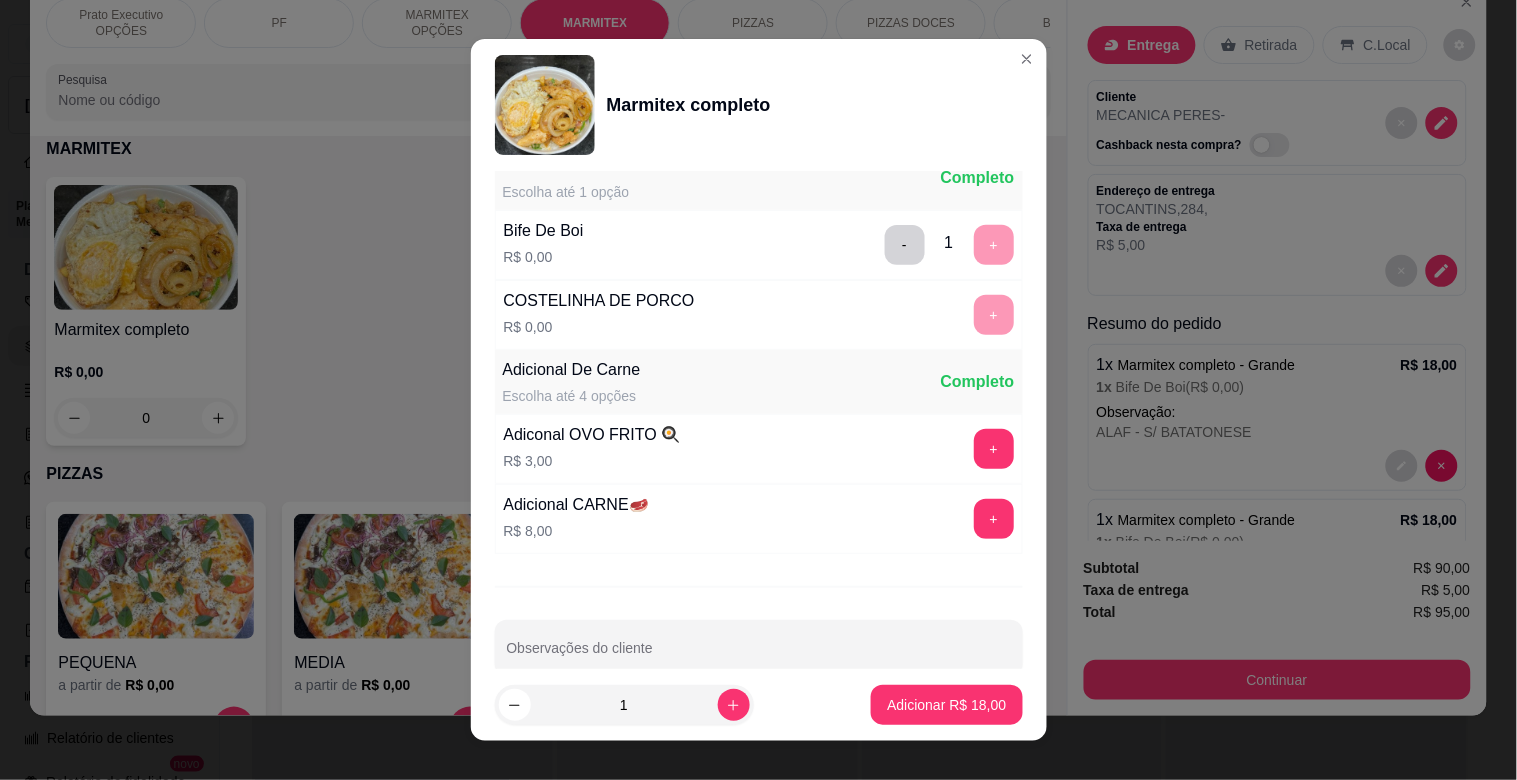 scroll, scrollTop: 280, scrollLeft: 0, axis: vertical 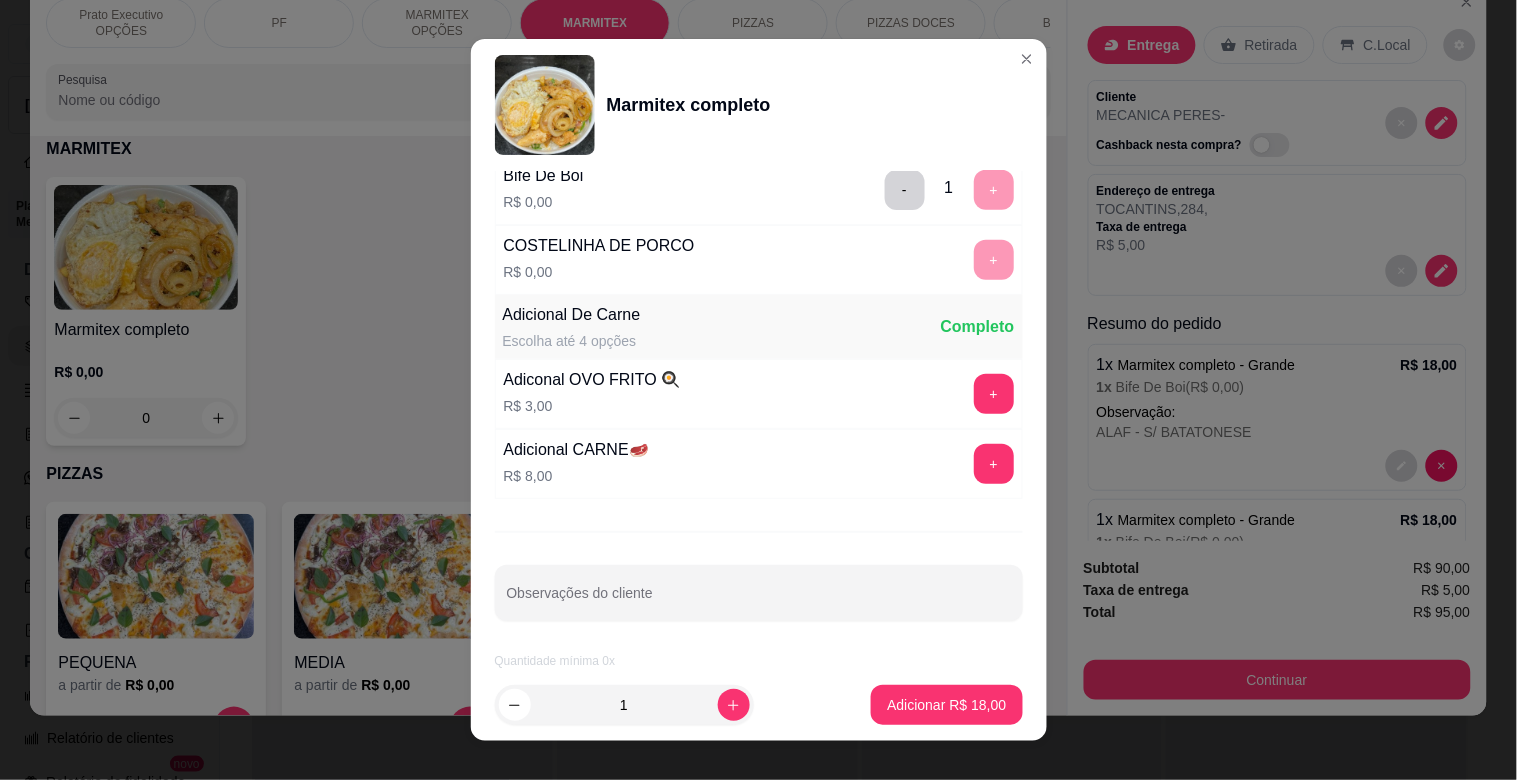 click at bounding box center (759, 593) 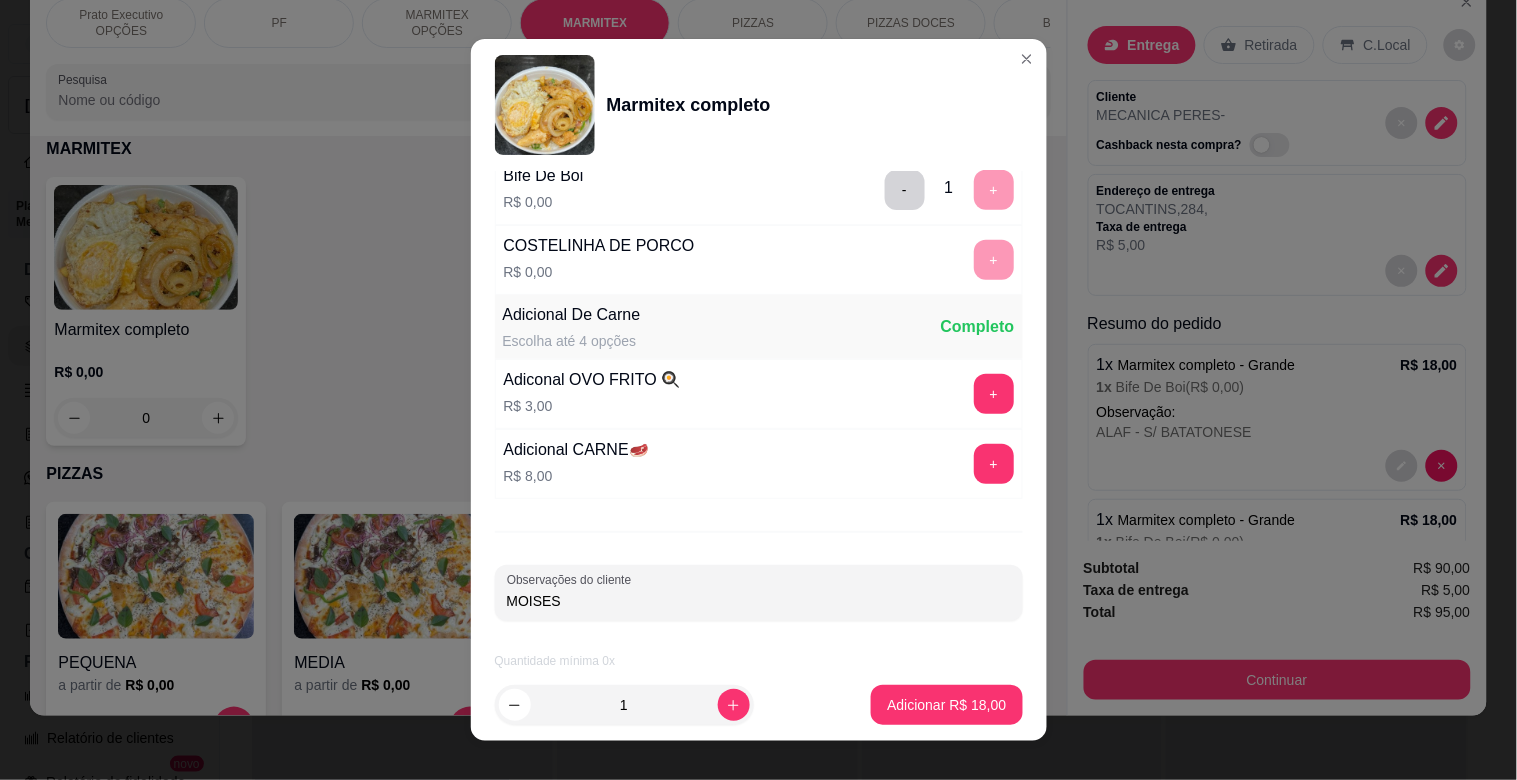 type on "MOISES" 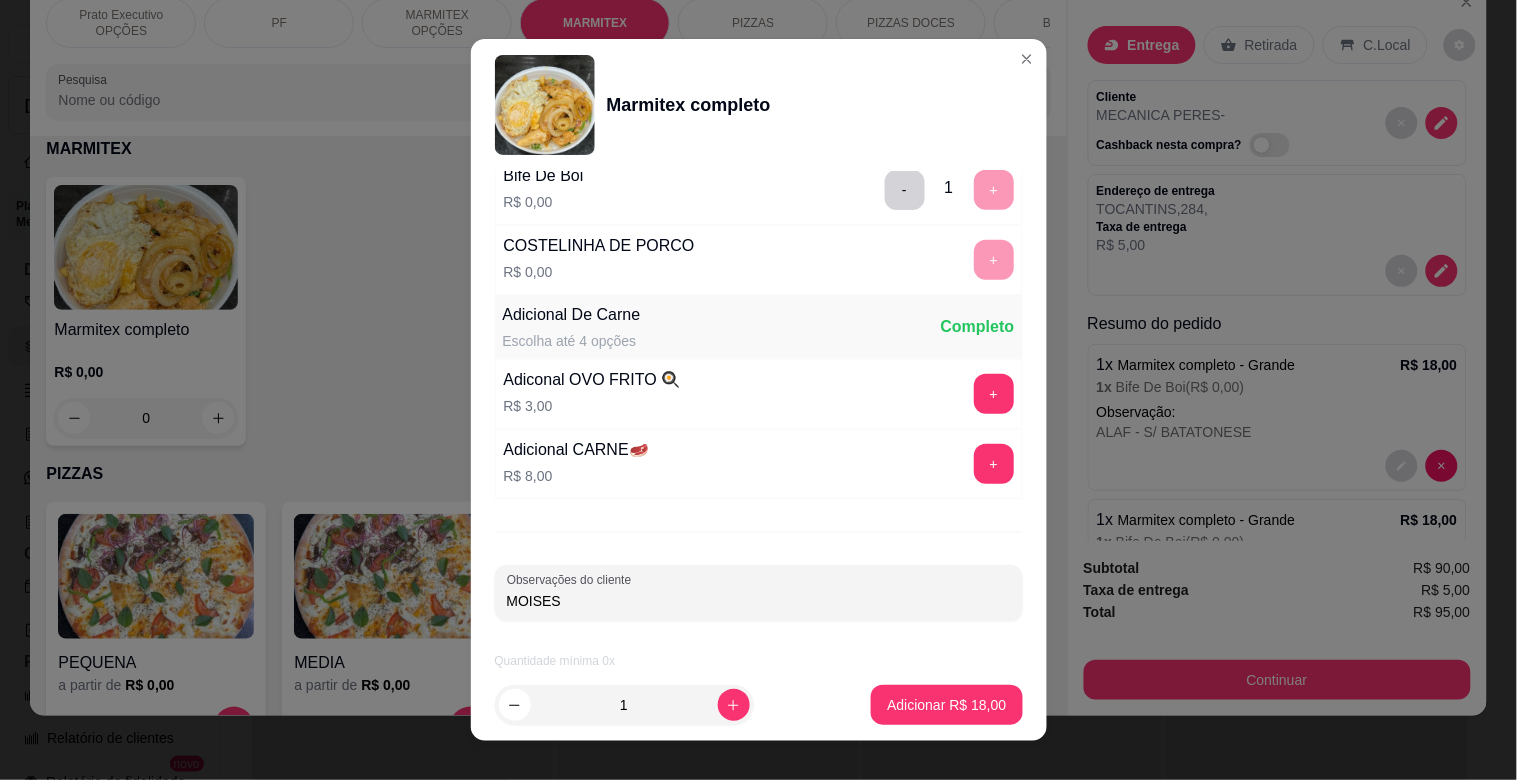 click on "Adicionar   R$ 18,00" at bounding box center (946, 705) 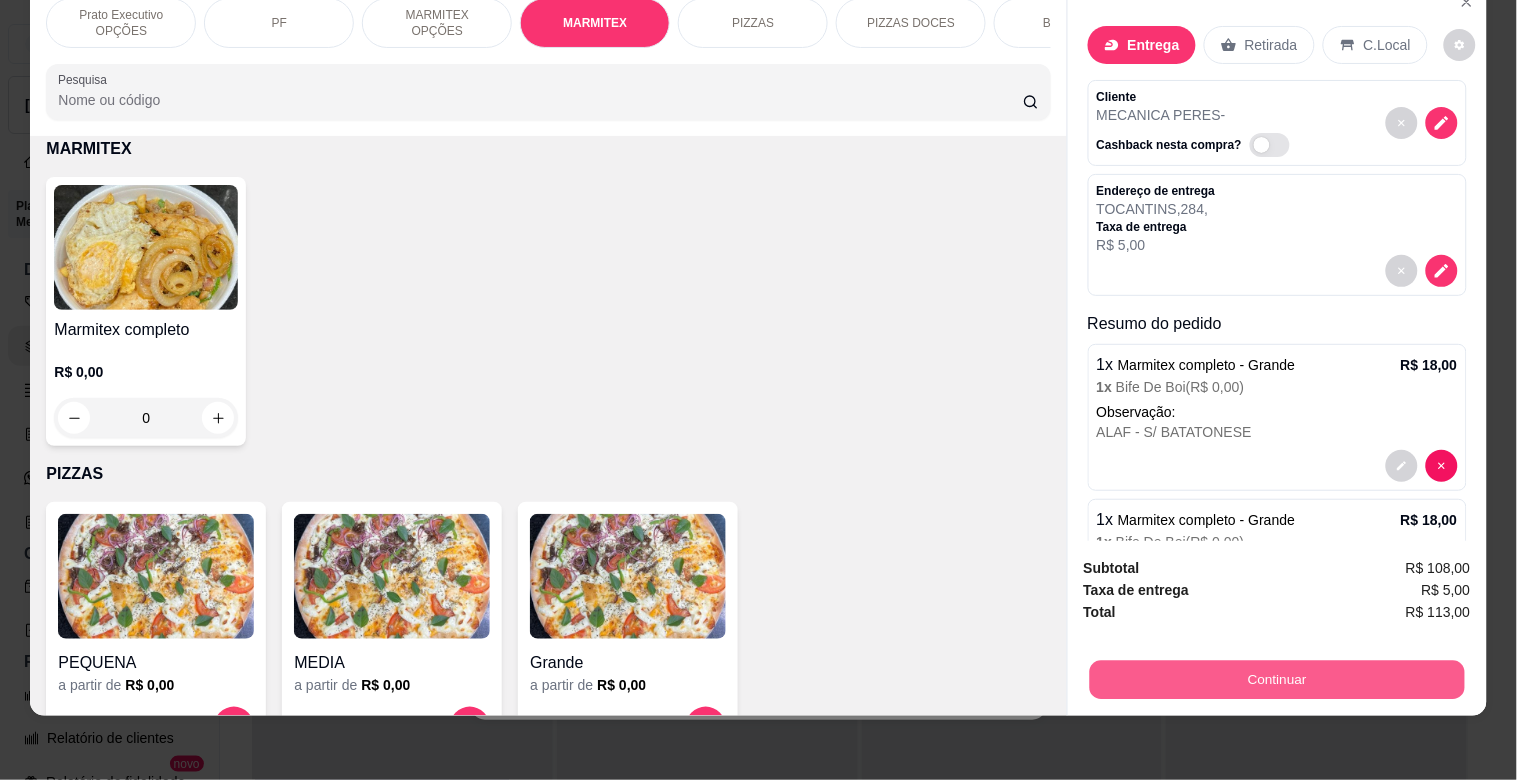 click on "Continuar" at bounding box center [1276, 679] 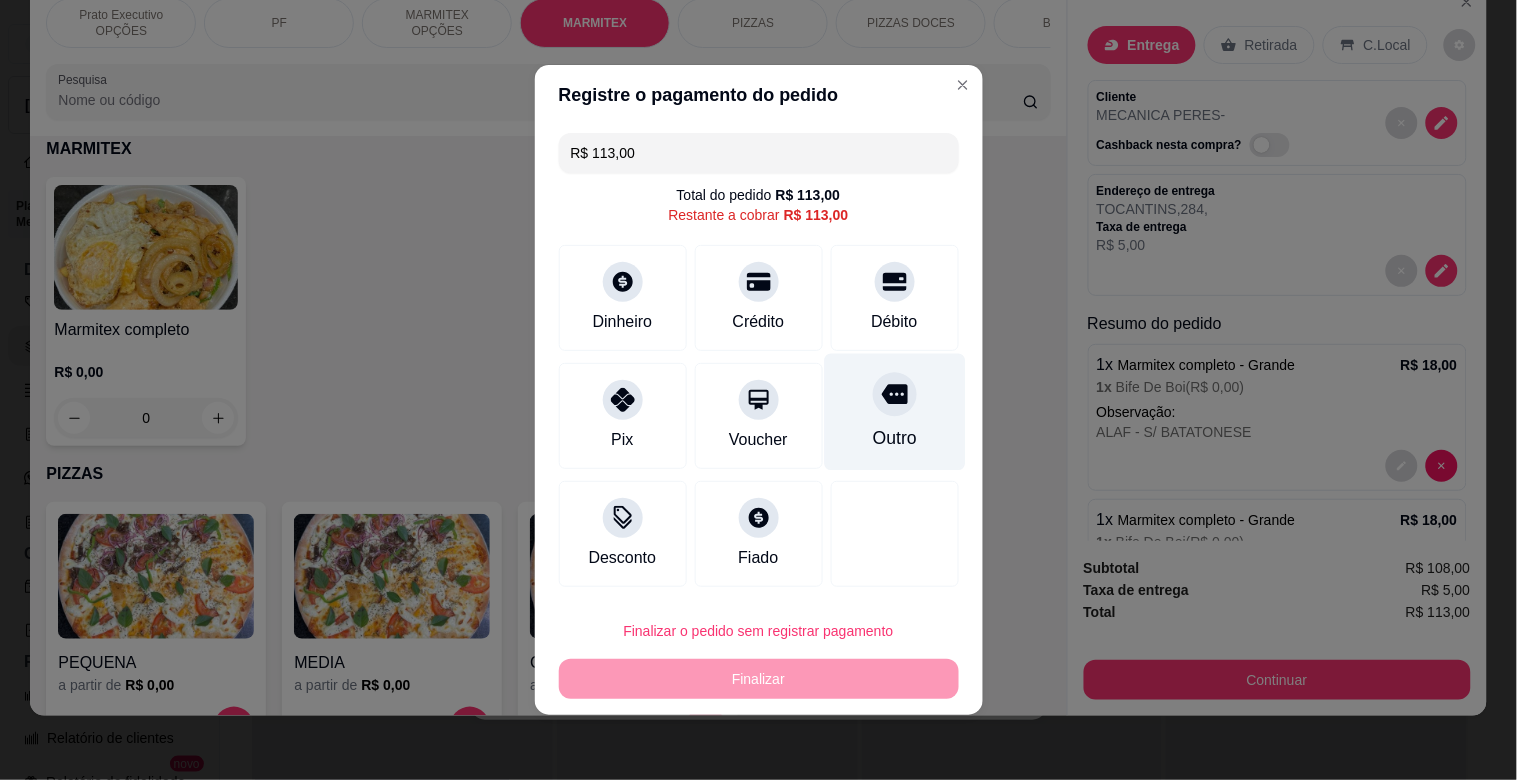 click on "Outro" at bounding box center (894, 412) 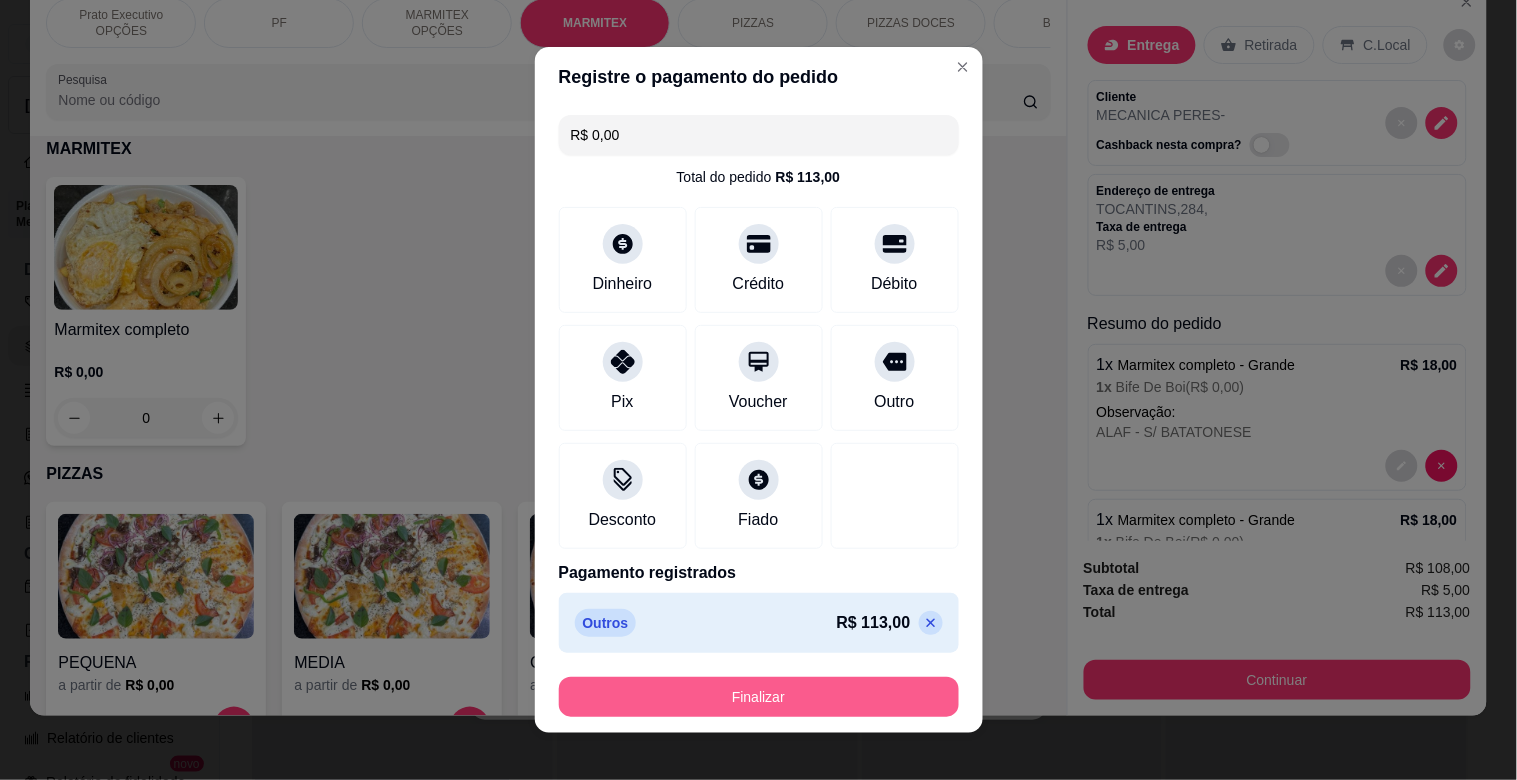 click on "Finalizar" at bounding box center (759, 697) 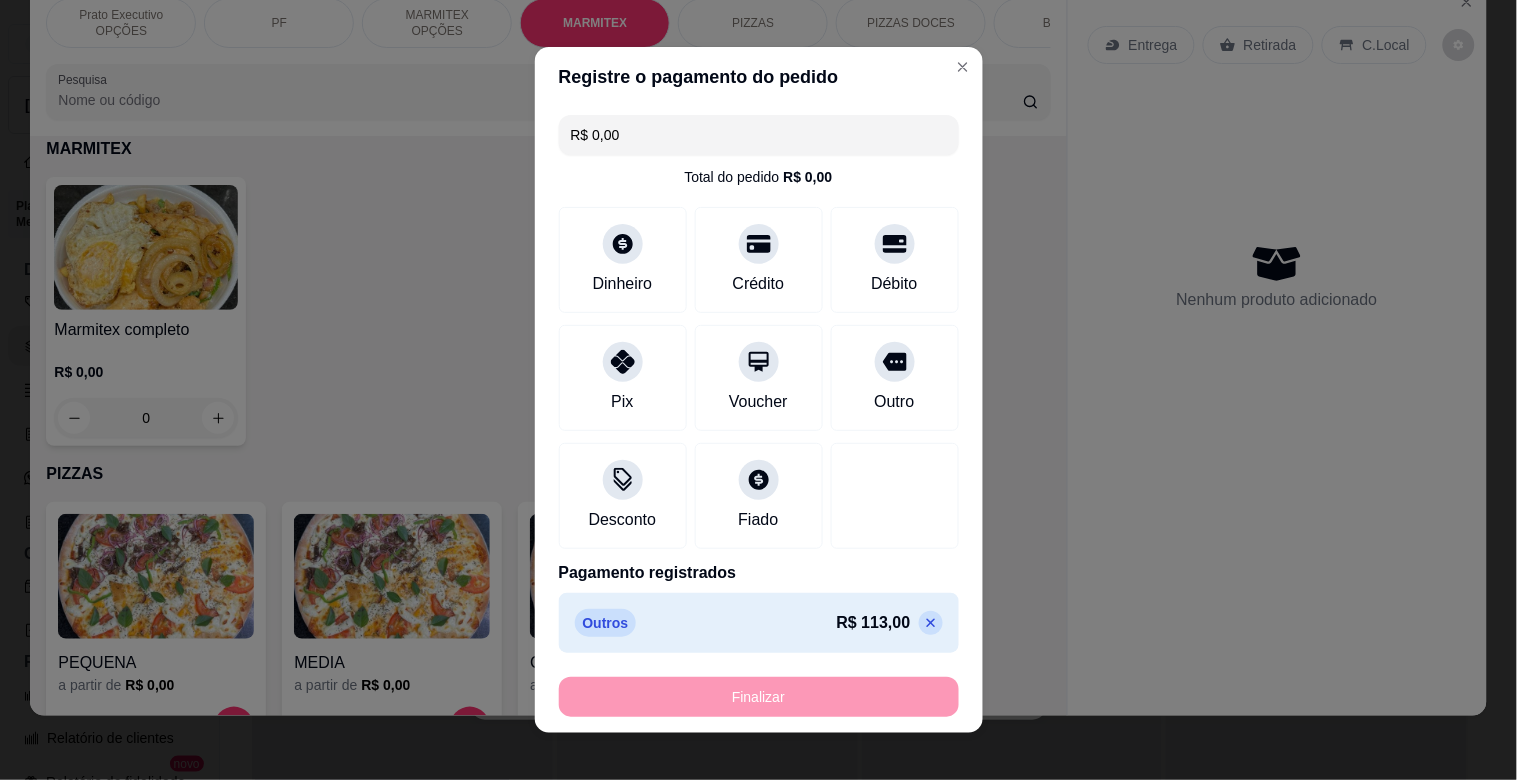type on "-R$ 113,00" 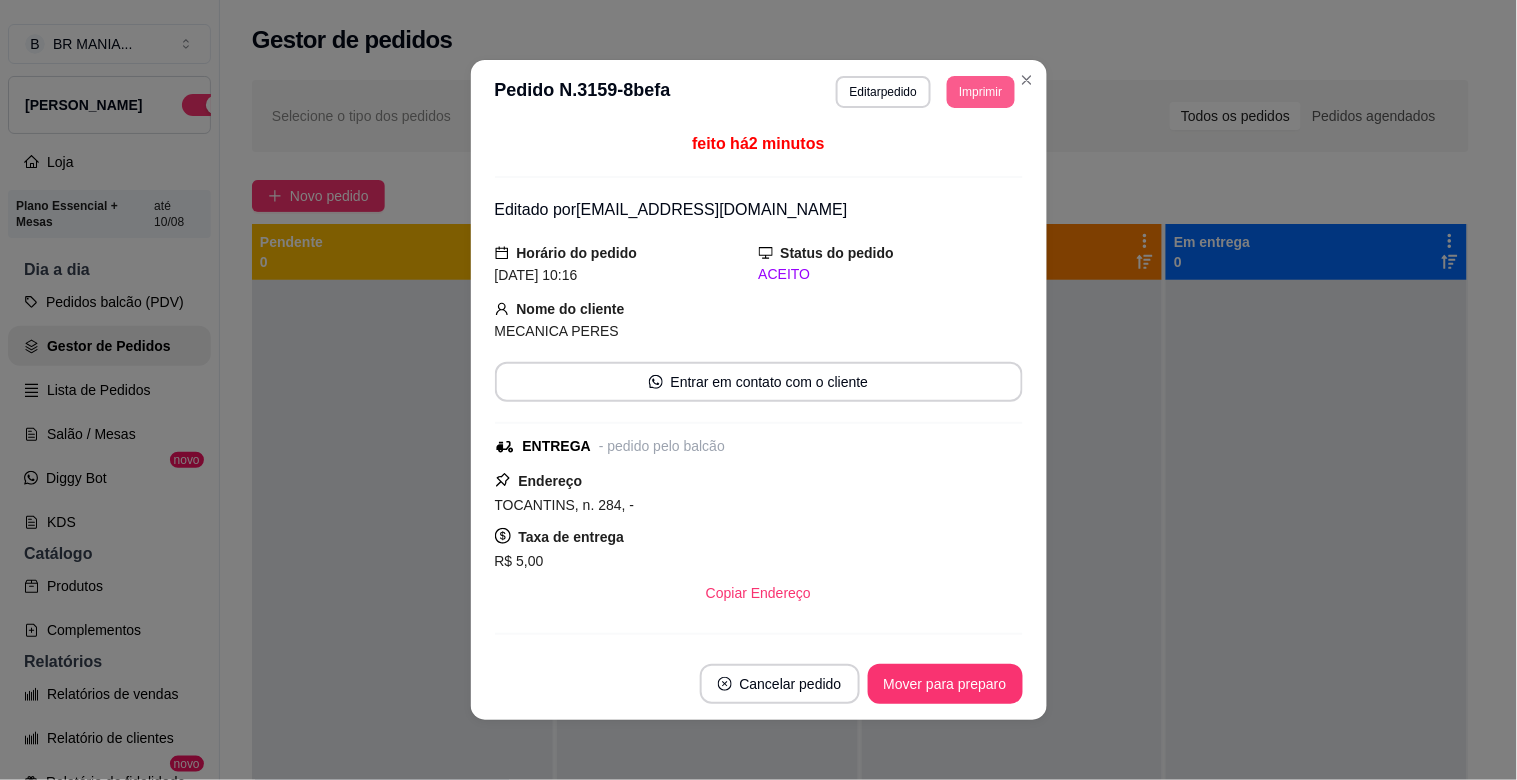 click on "Imprimir" at bounding box center [980, 92] 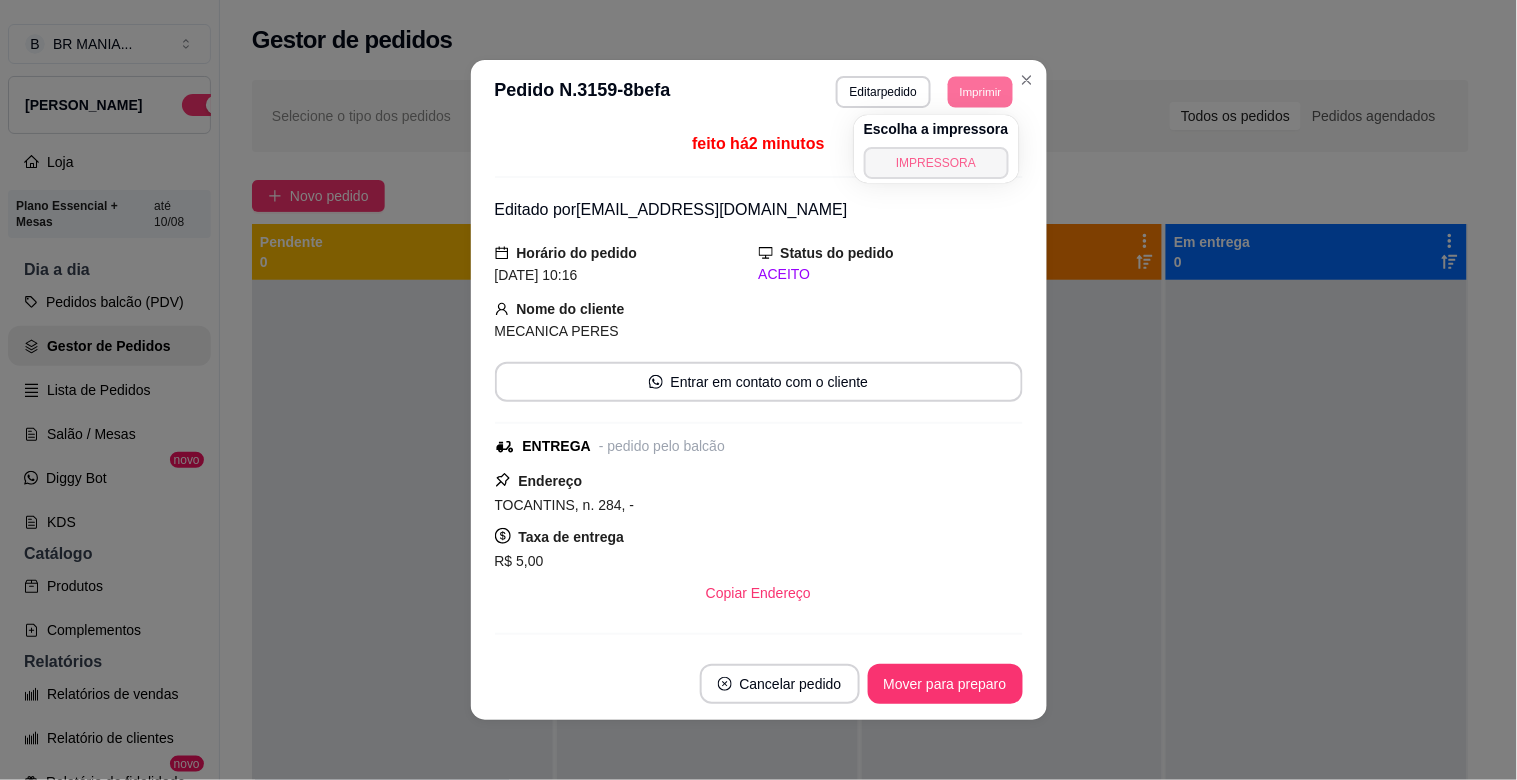click on "IMPRESSORA" at bounding box center [936, 163] 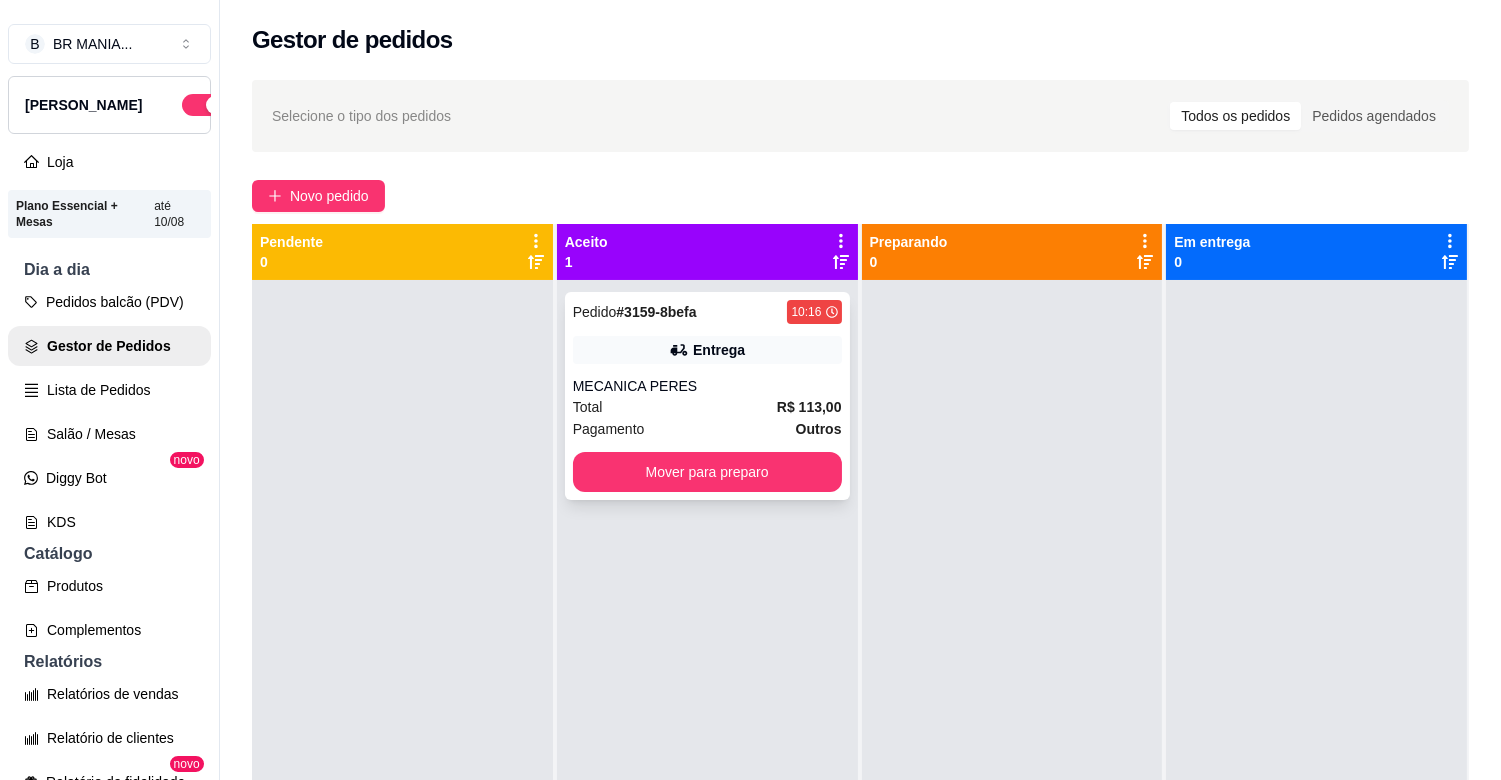 click on "Pedido  # 3159-8befa 10:16 Entrega MECANICA PERES Total R$ 113,00 Pagamento Outros Mover para preparo" at bounding box center (707, 396) 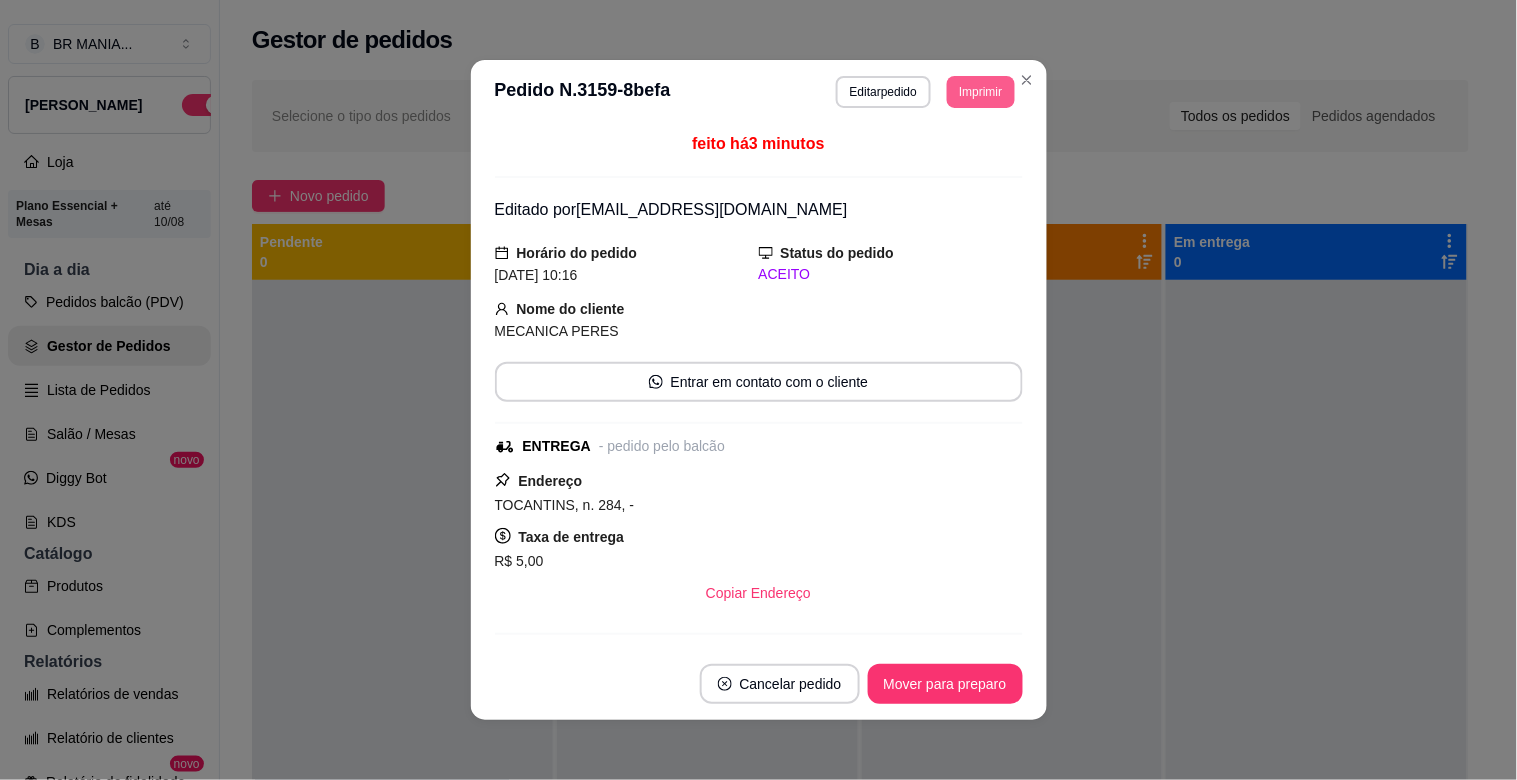 click on "Imprimir" at bounding box center (980, 92) 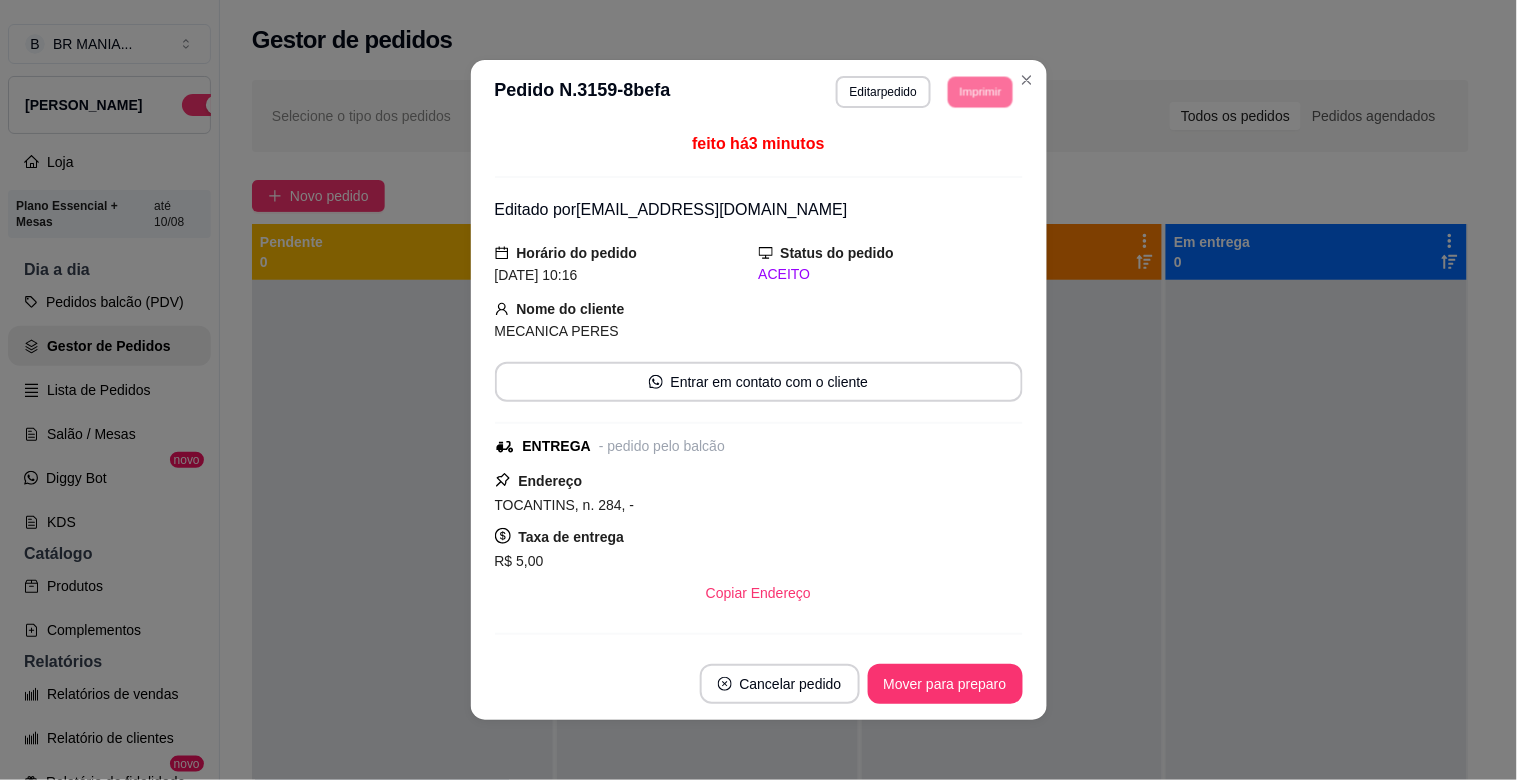 click on "IMPRESSORA" at bounding box center (953, 154) 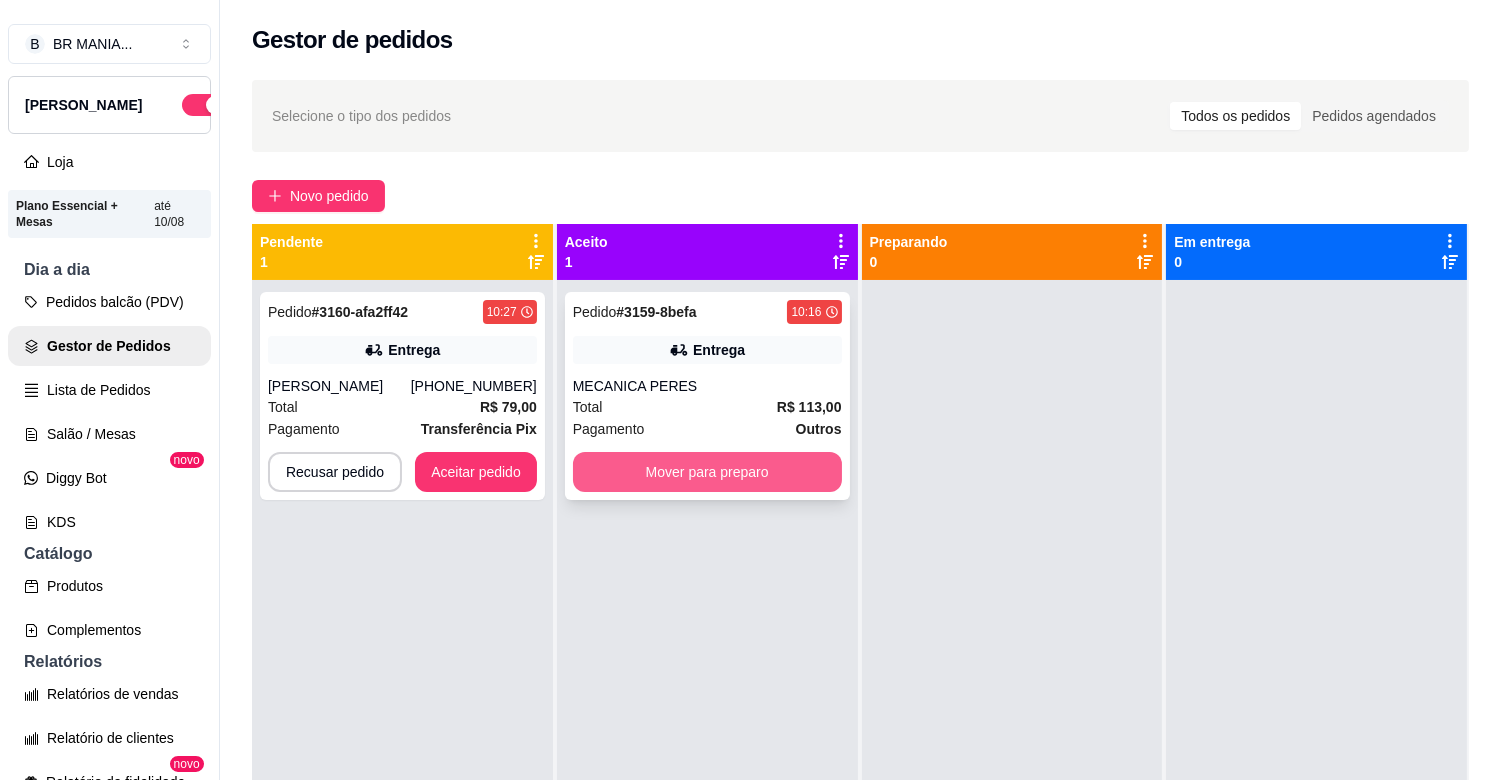 click on "Mover para preparo" at bounding box center [707, 472] 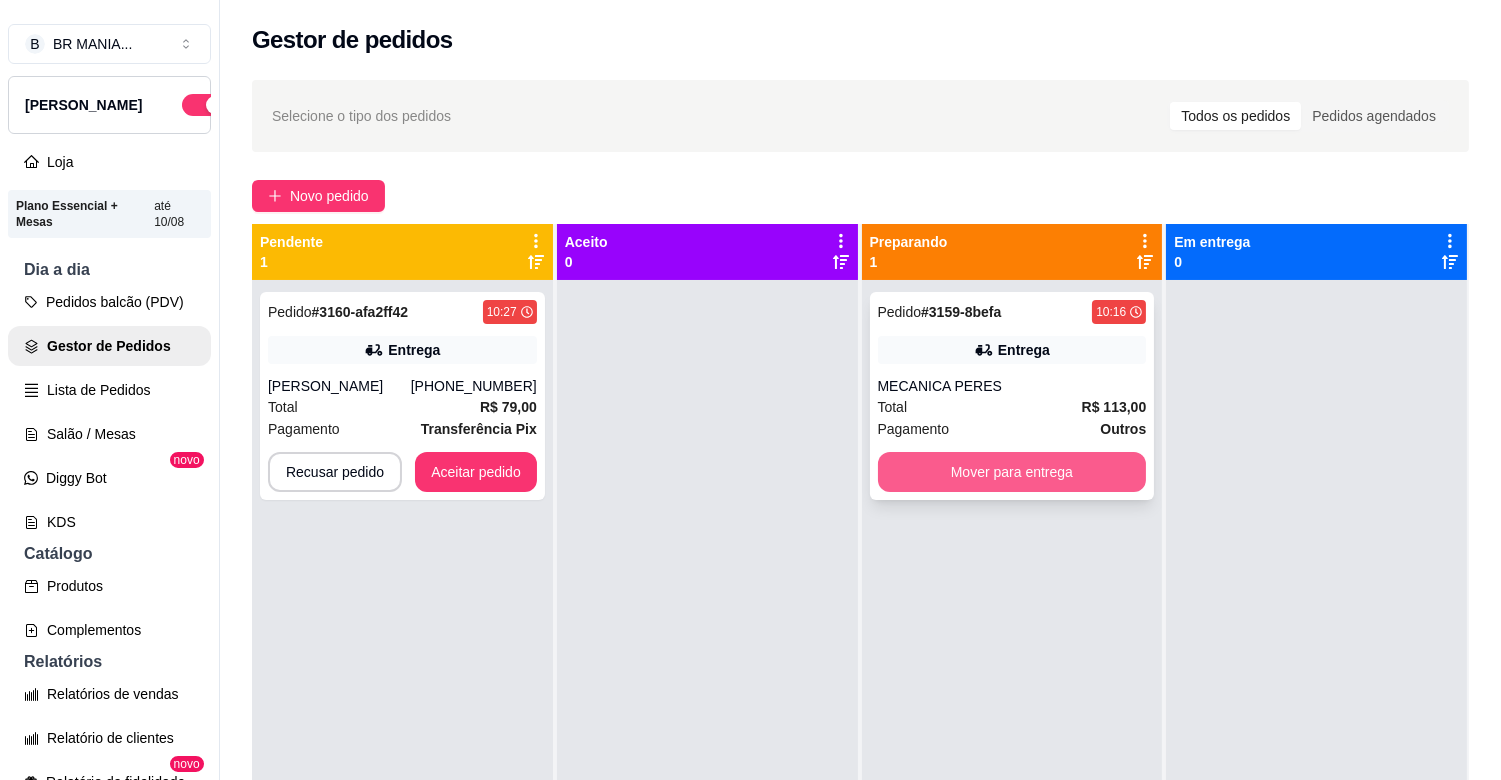 click on "Mover para entrega" at bounding box center (1012, 472) 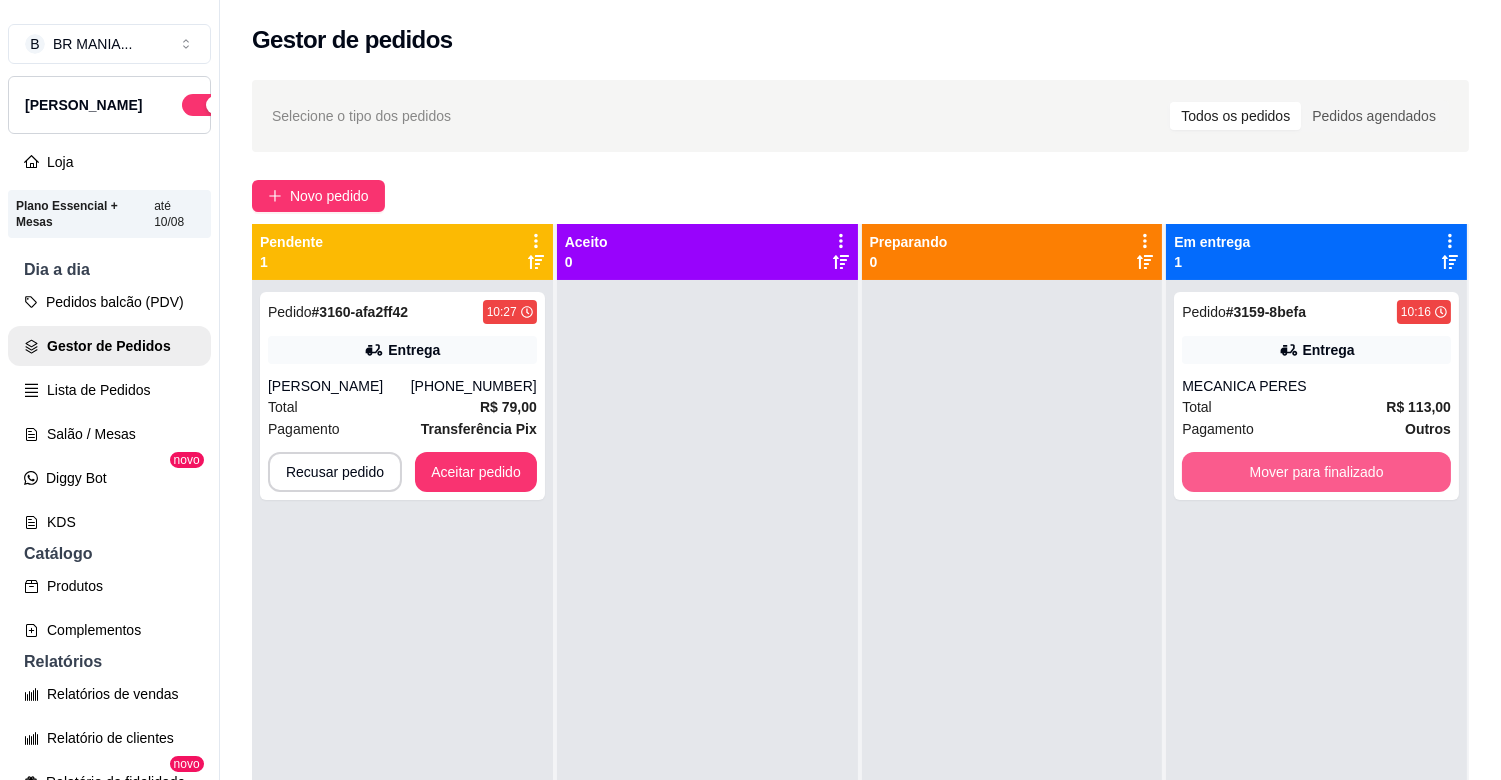 click on "Mover para finalizado" at bounding box center (1316, 472) 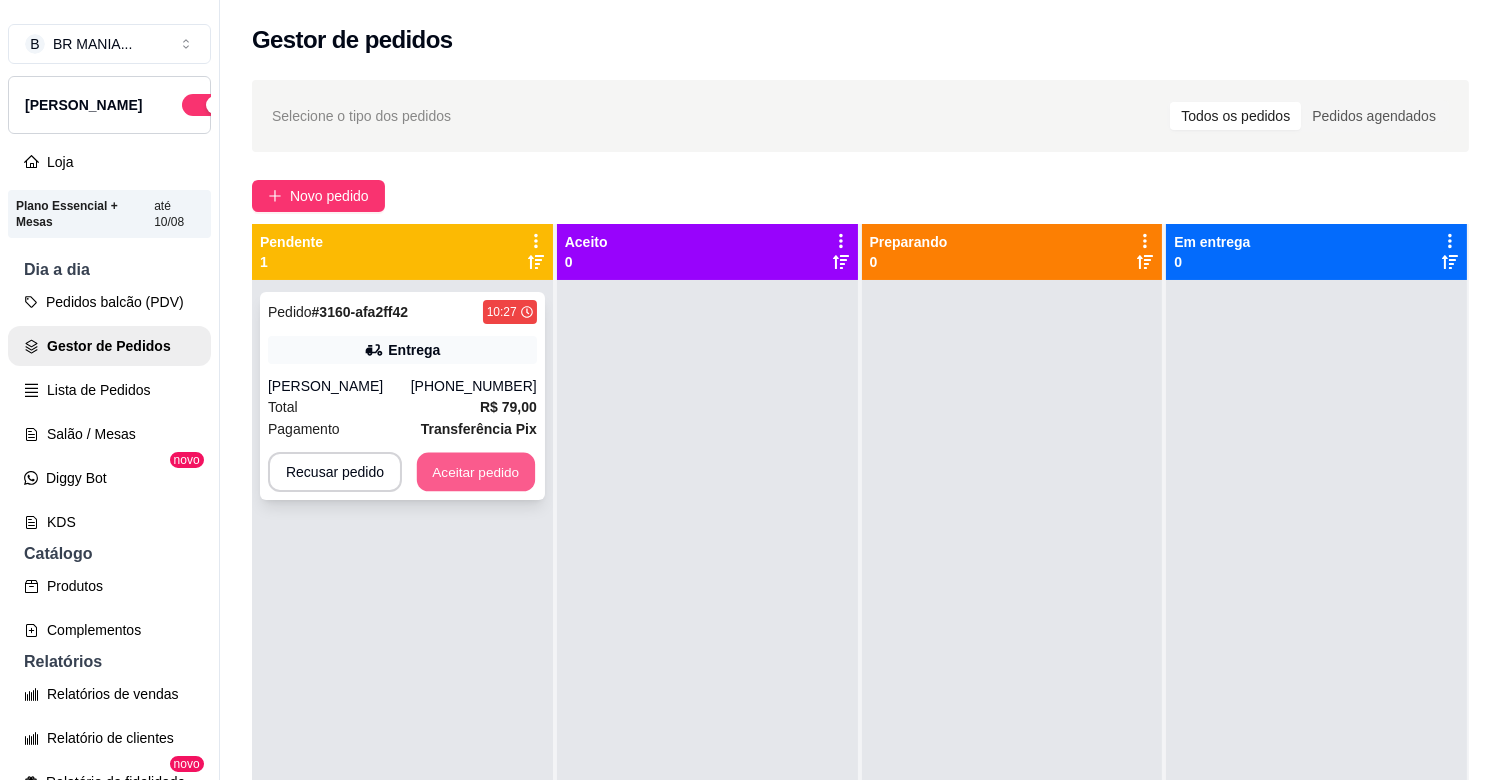 click on "Aceitar pedido" at bounding box center (476, 472) 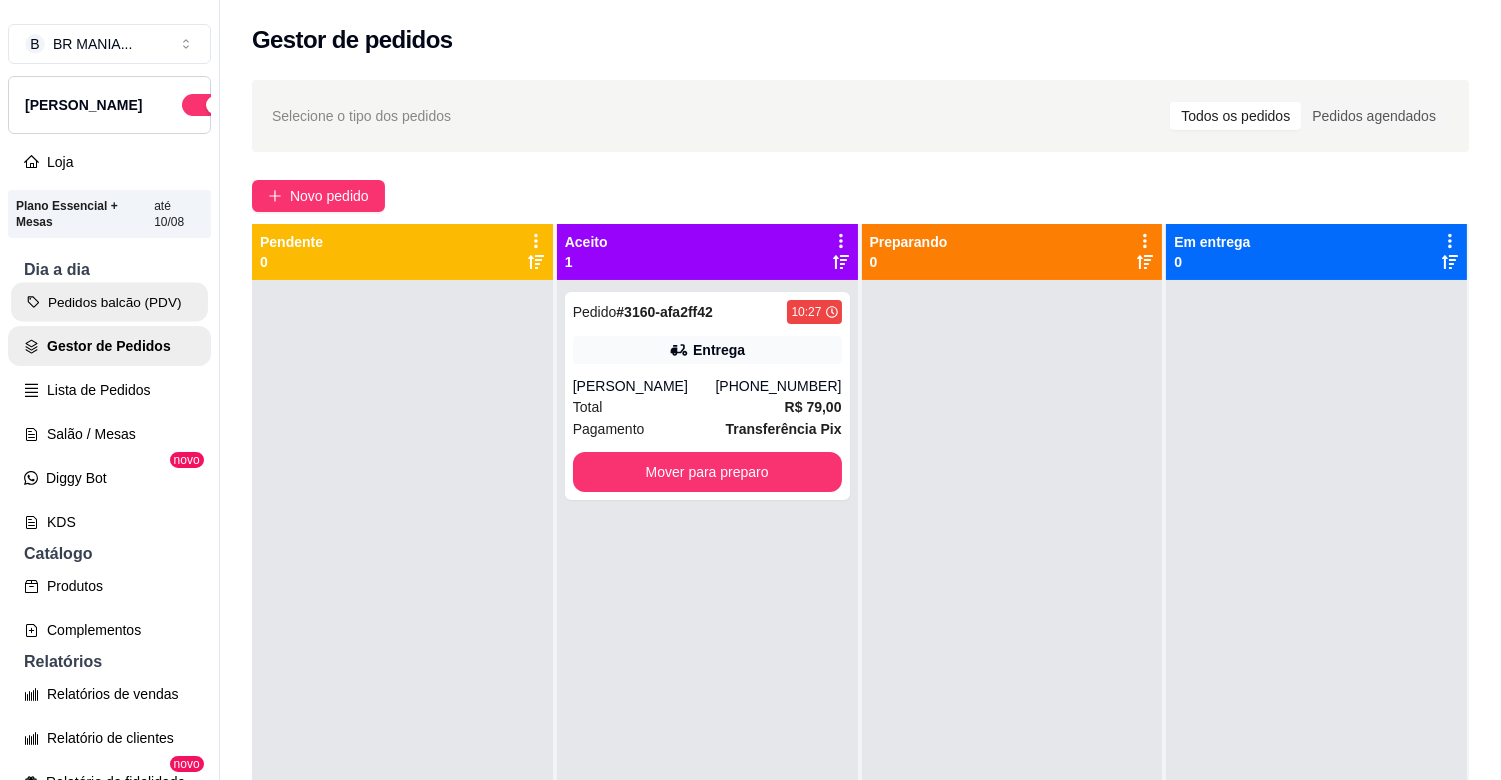 click on "Pedidos balcão (PDV)" at bounding box center (109, 302) 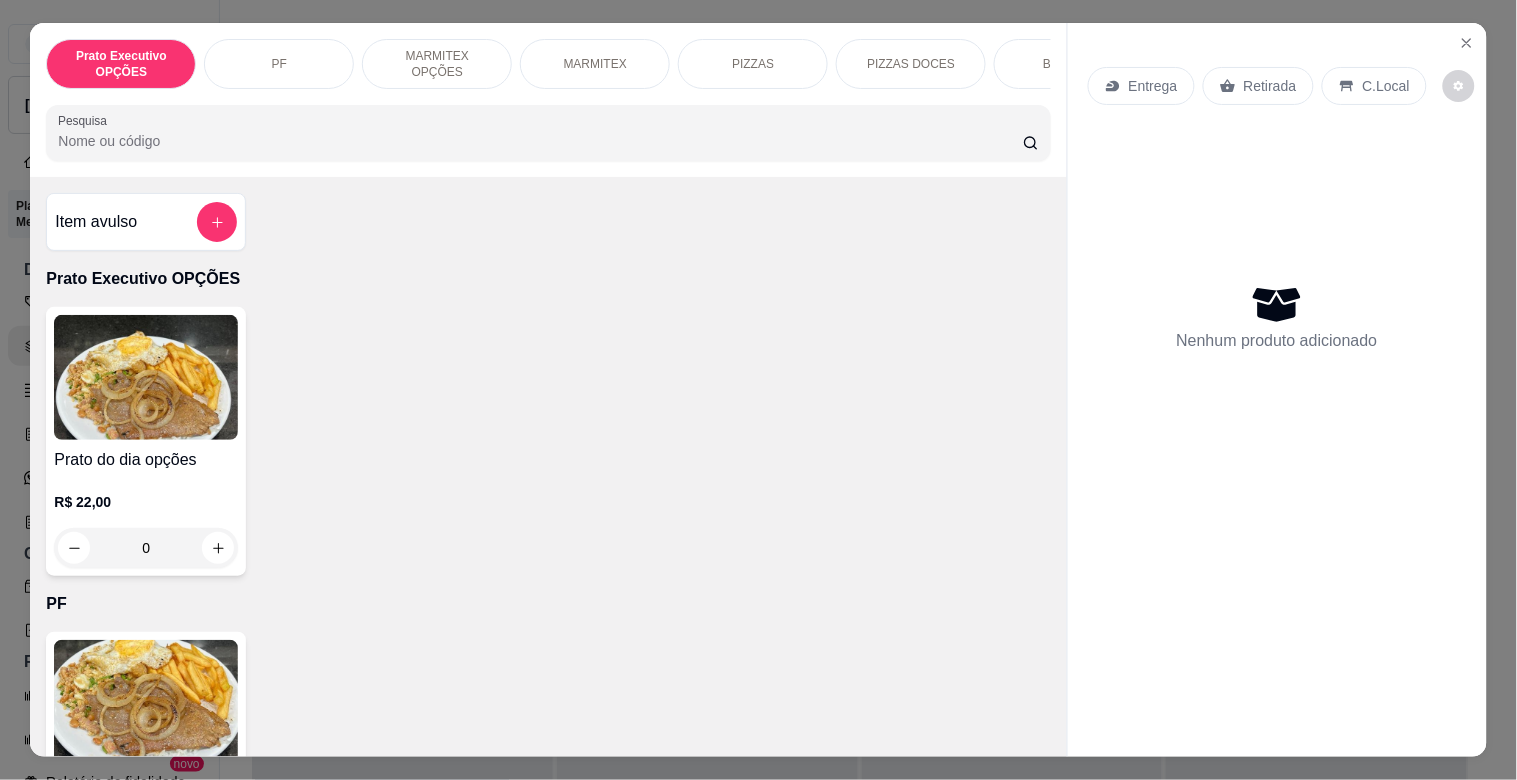 click on "Pesquisa" at bounding box center [540, 141] 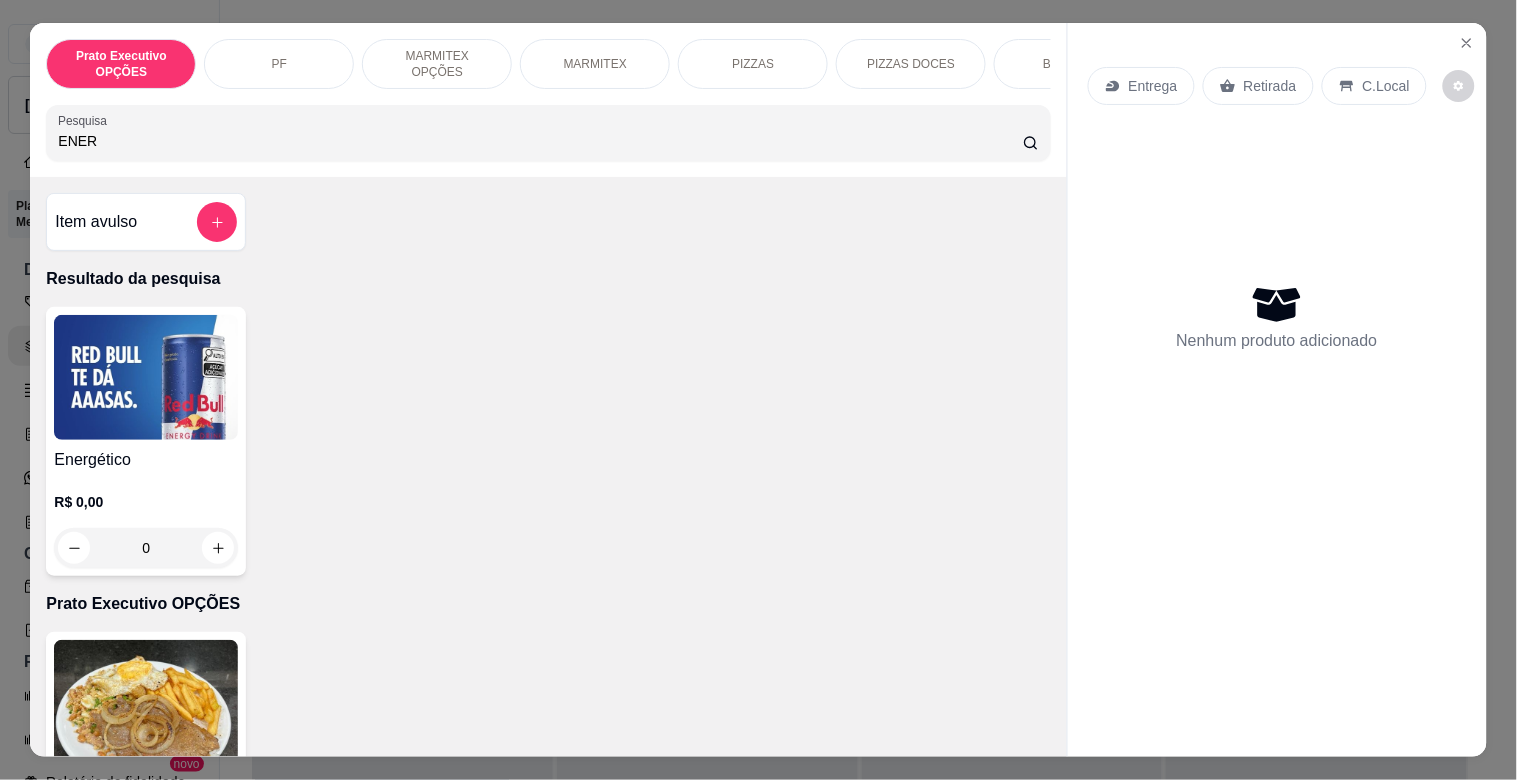 type on "ENER" 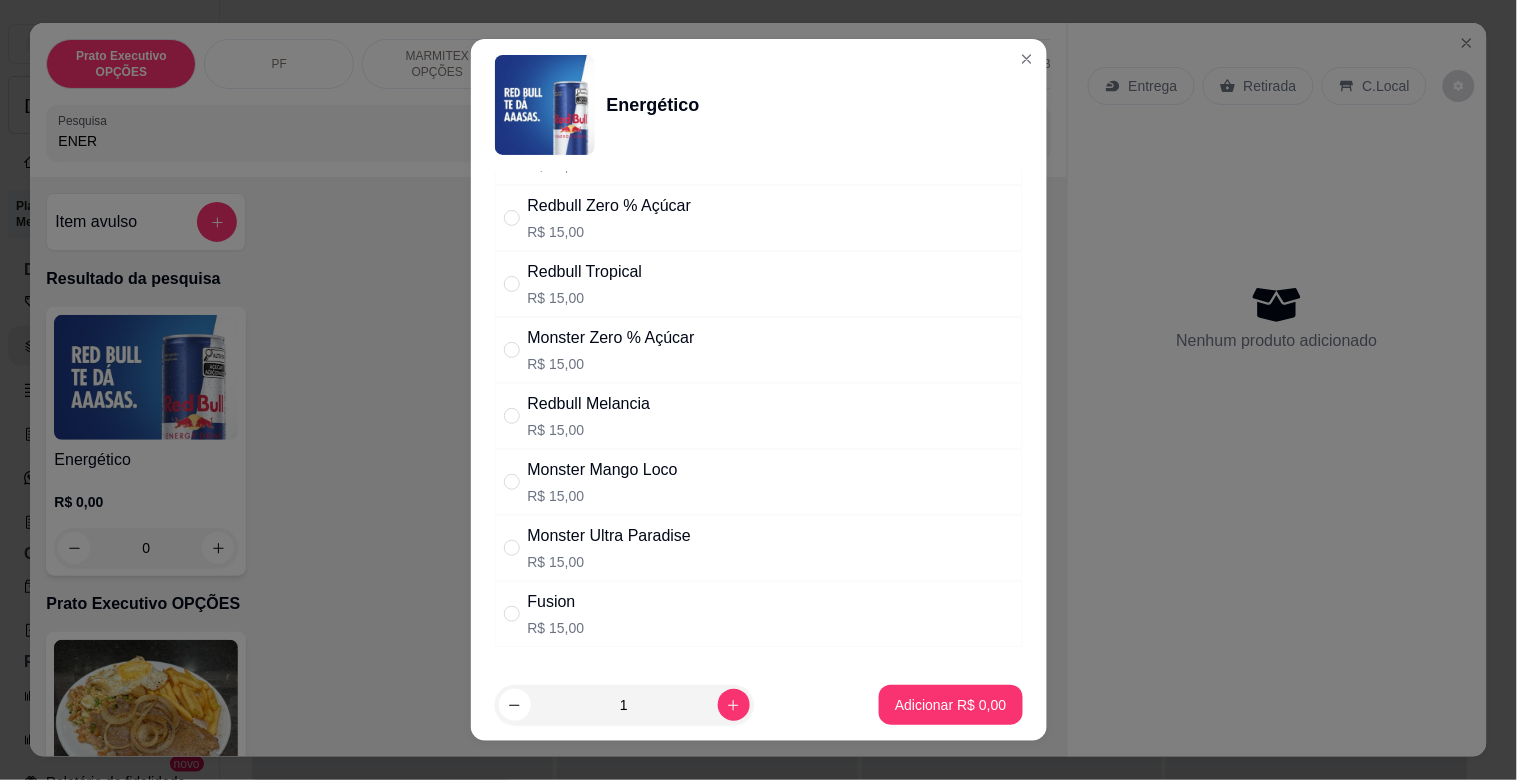 scroll, scrollTop: 300, scrollLeft: 0, axis: vertical 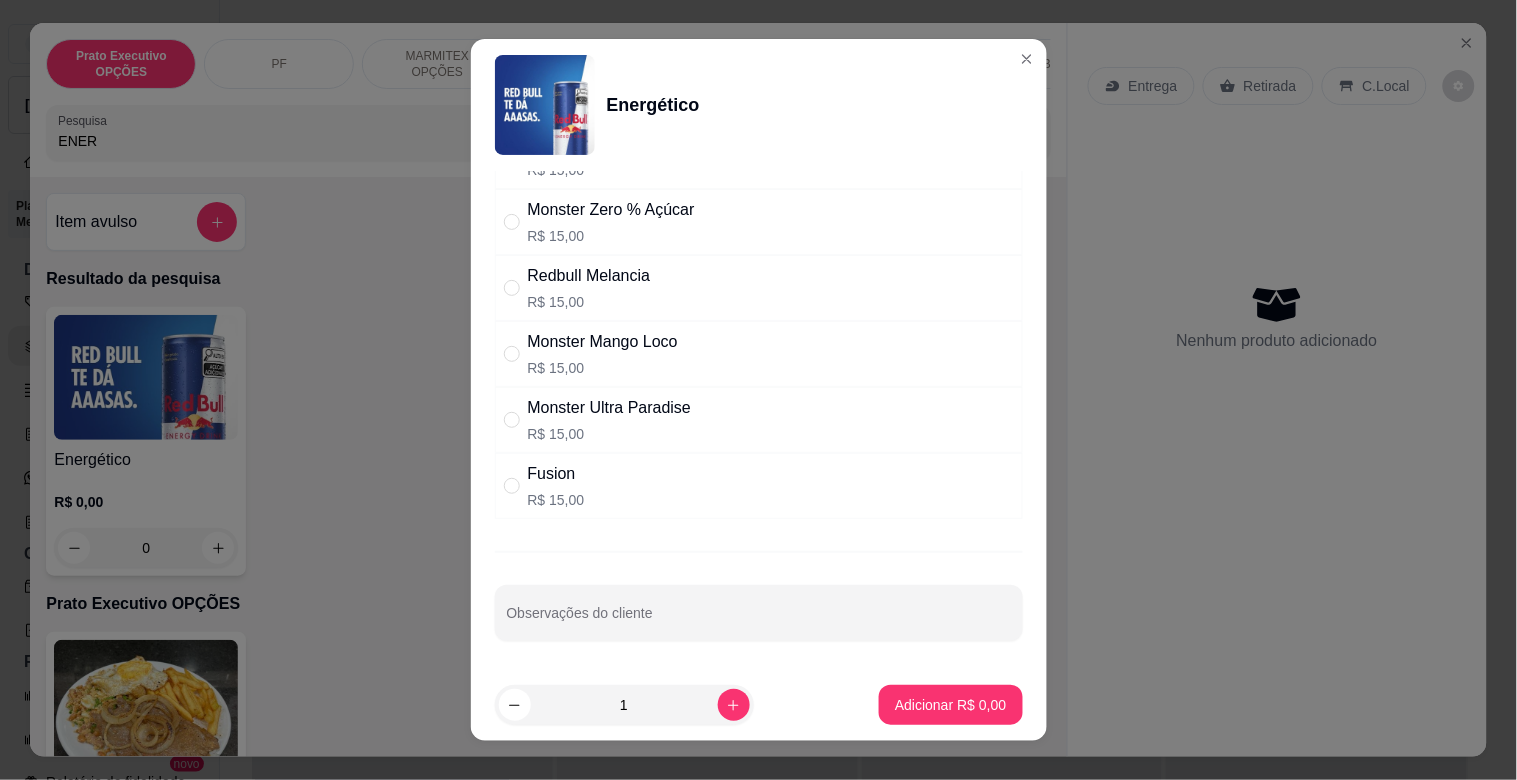 click on "Fusion R$ 15,00" at bounding box center [759, 486] 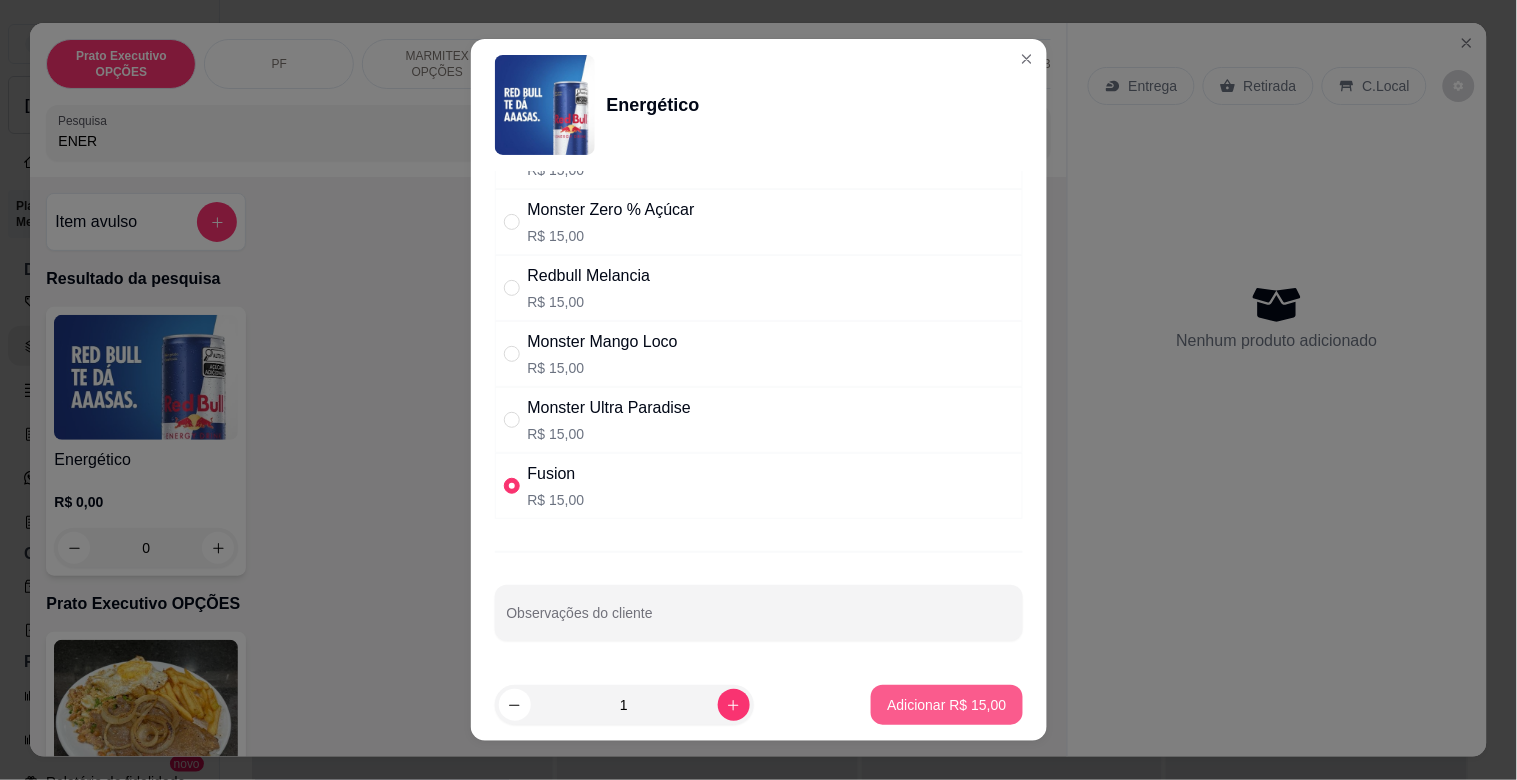click on "Adicionar   R$ 15,00" at bounding box center (946, 705) 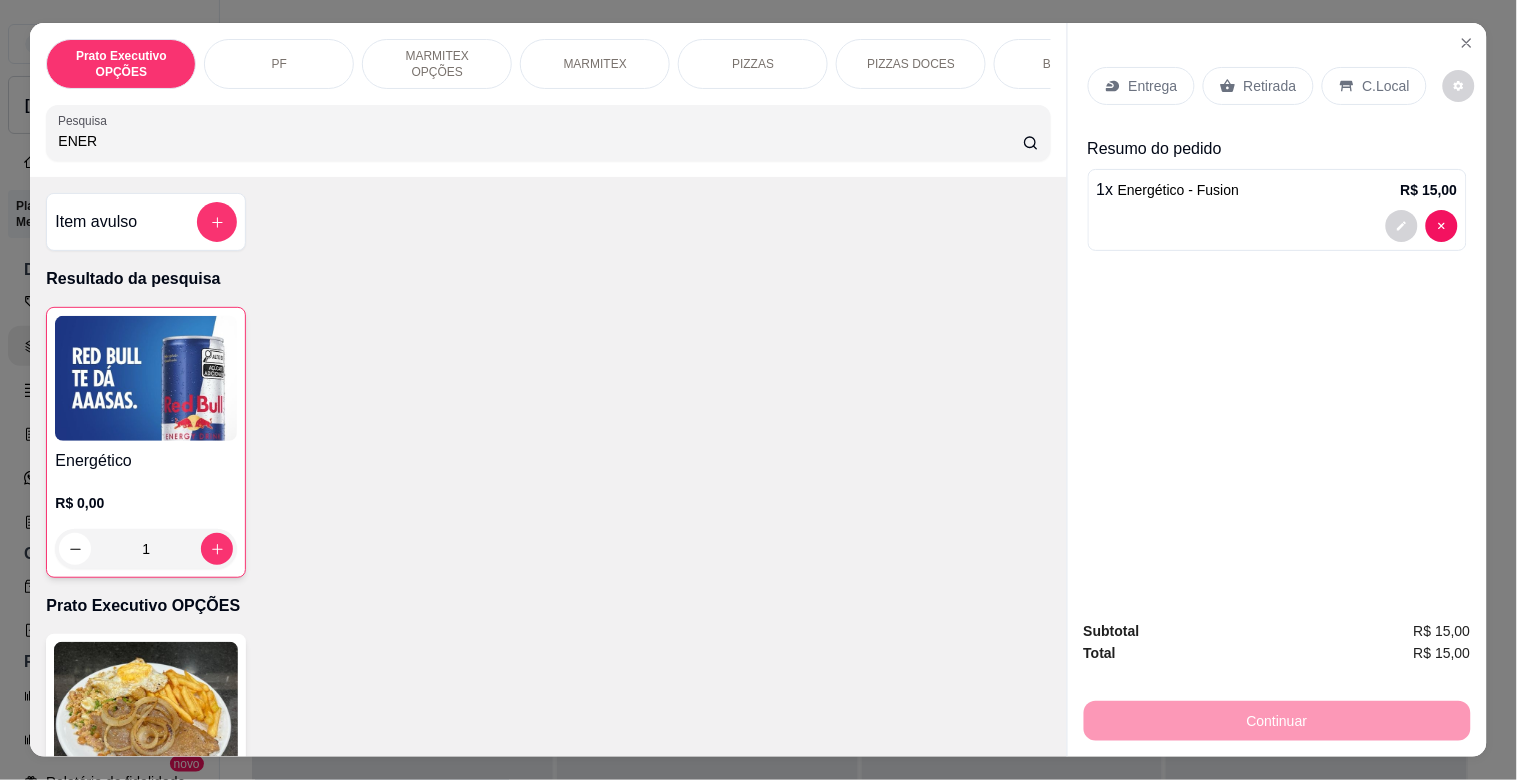 click on "Retirada" at bounding box center (1270, 86) 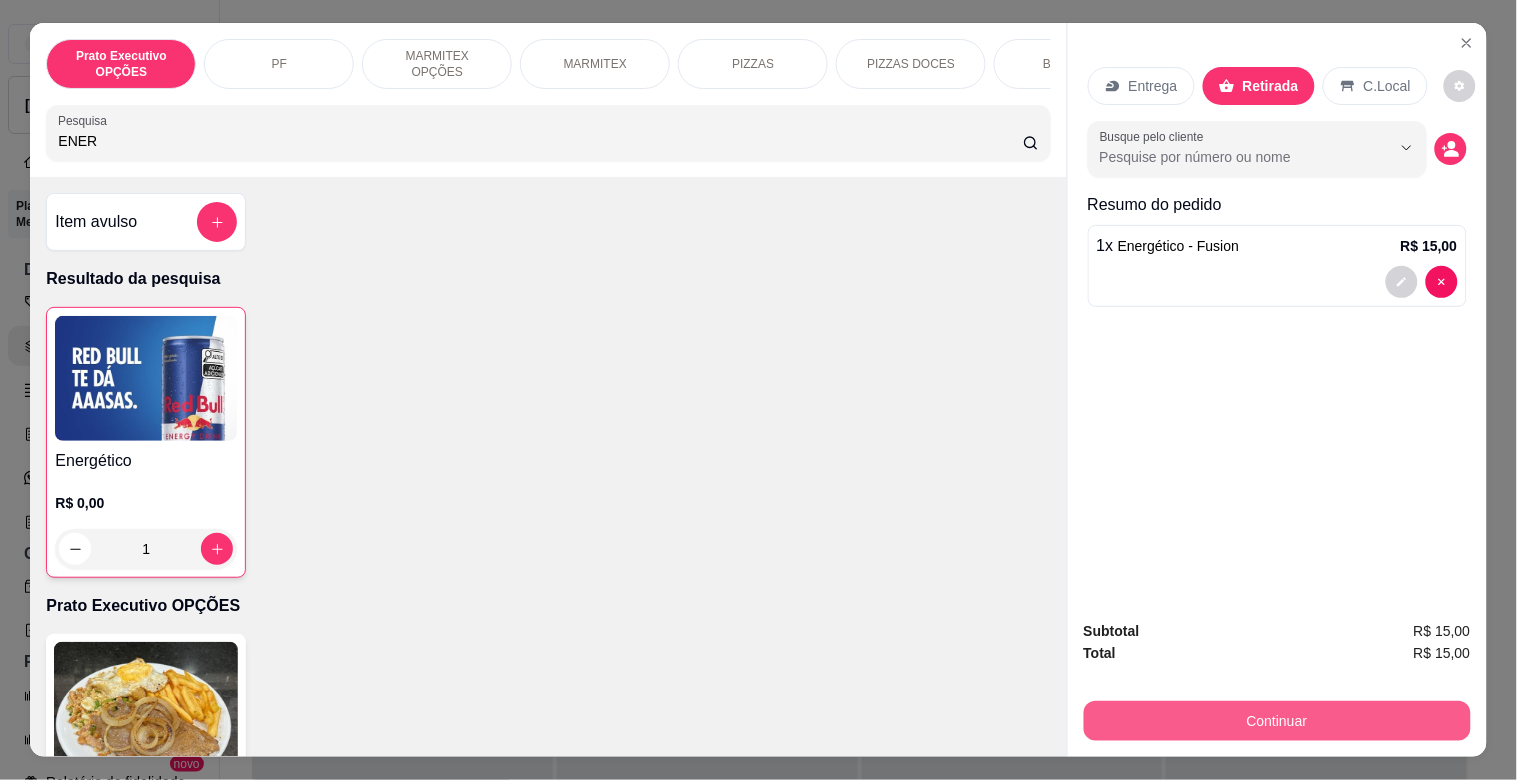 click on "Continuar" at bounding box center [1277, 721] 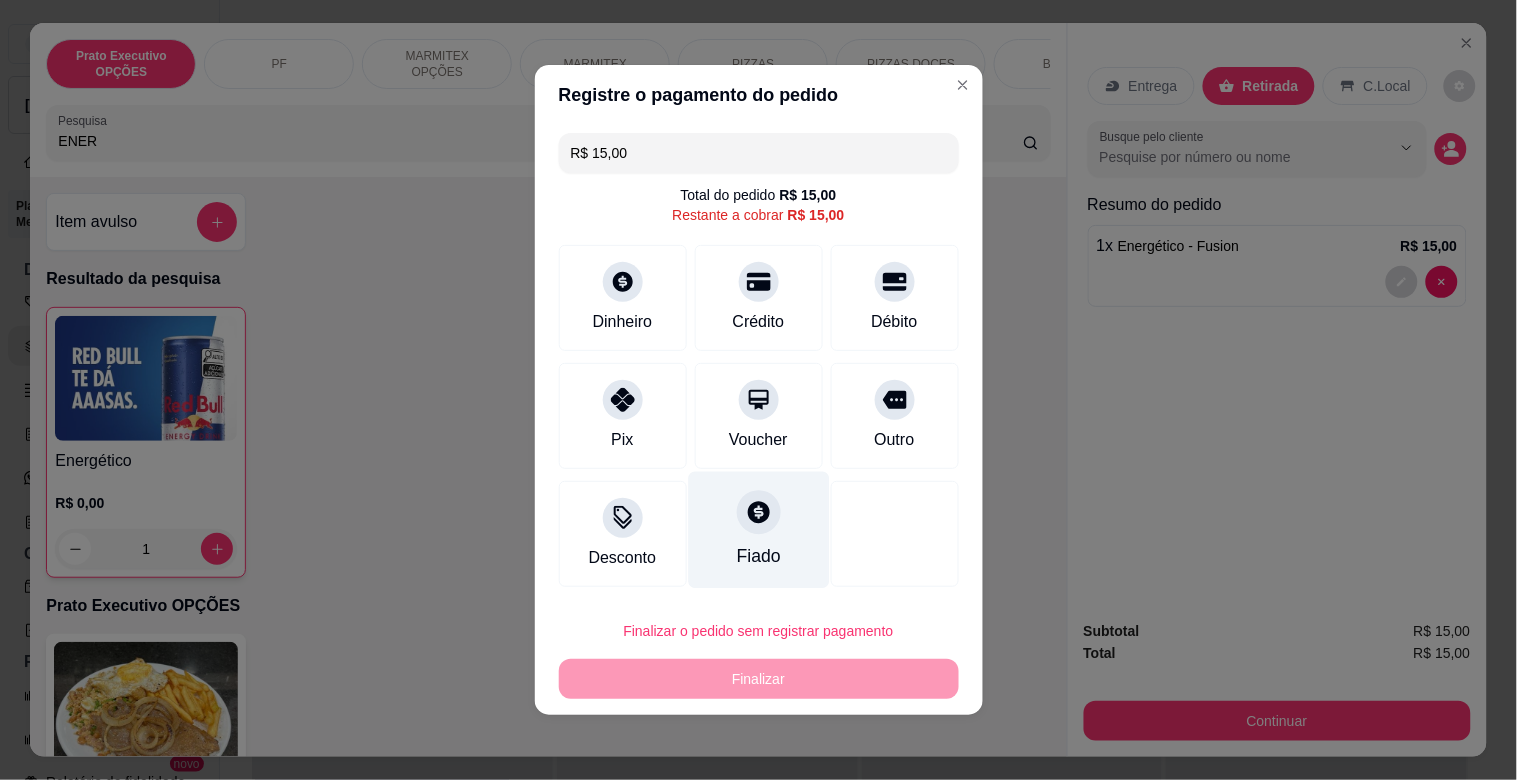 drag, startPoint x: 643, startPoint y: 395, endPoint x: 700, endPoint y: 512, distance: 130.14607 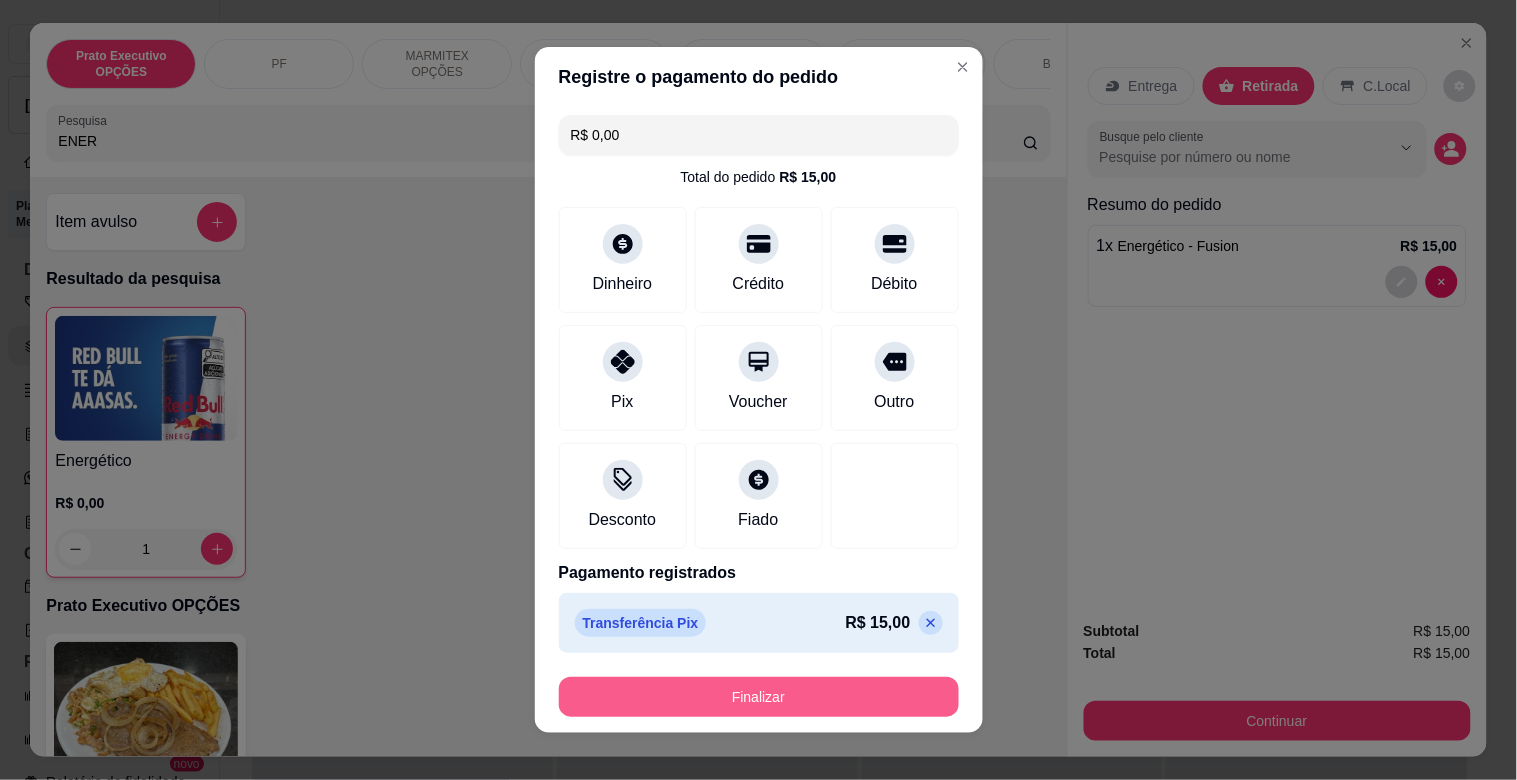click on "Finalizar" at bounding box center (759, 697) 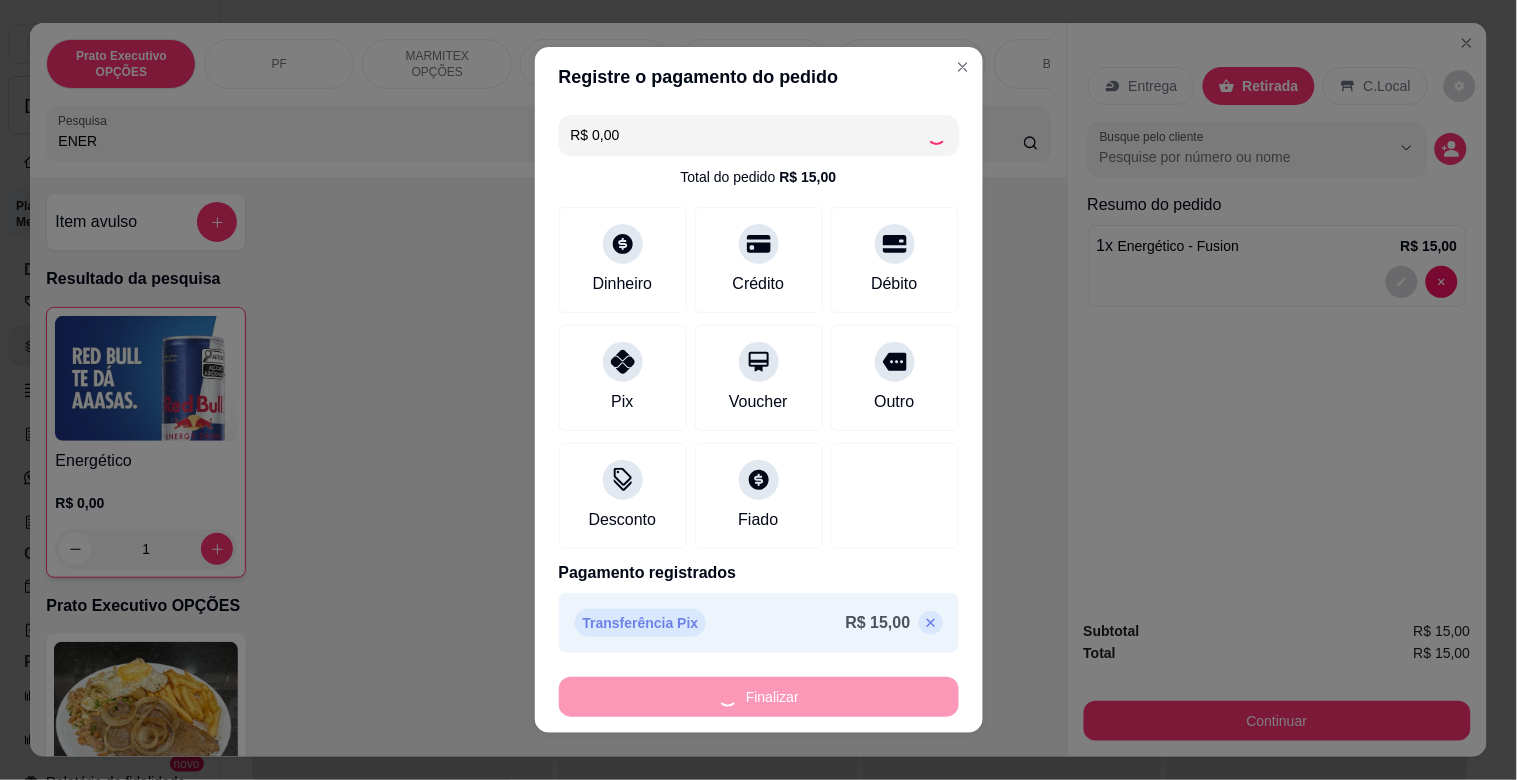 type on "0" 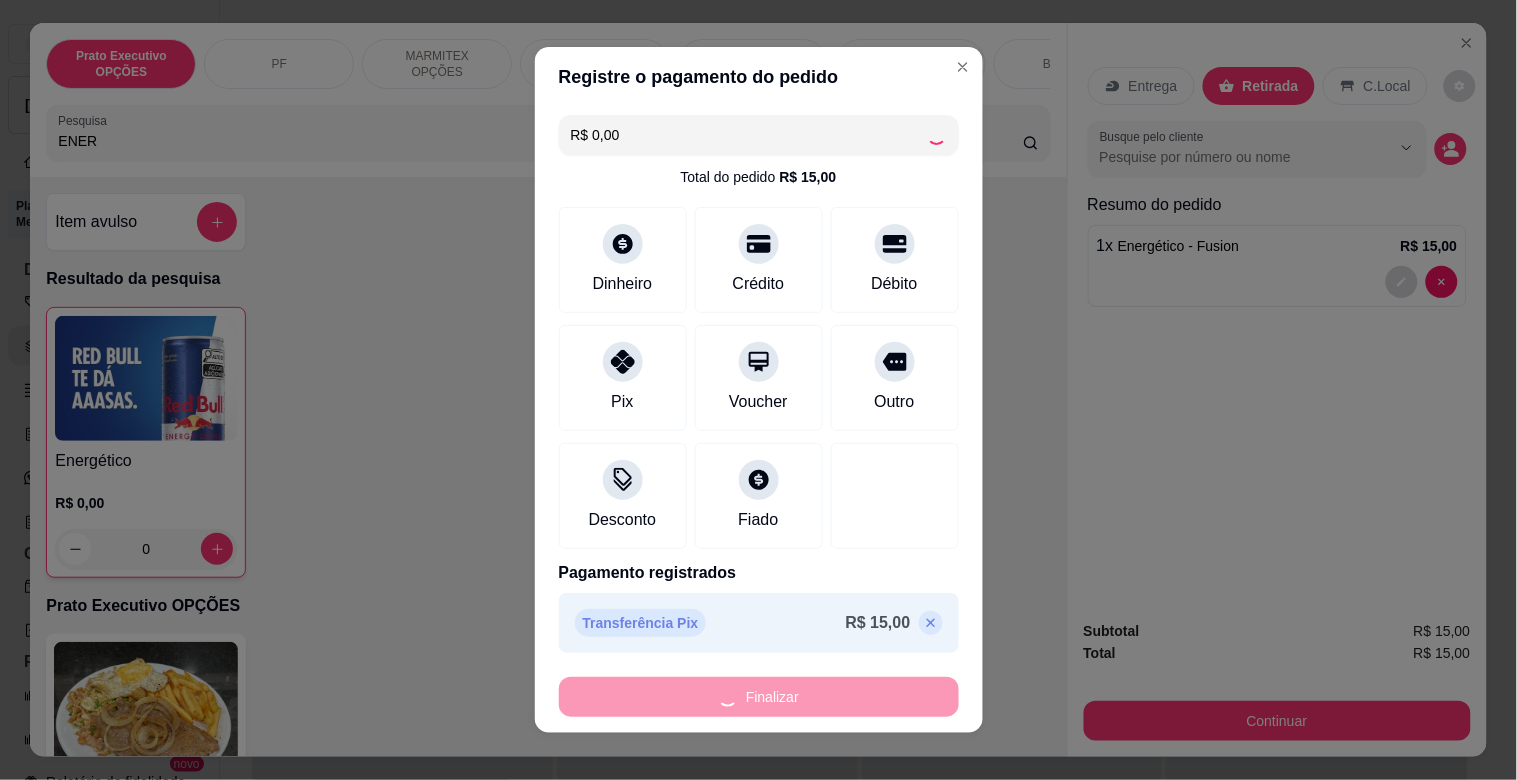 type on "-R$ 15,00" 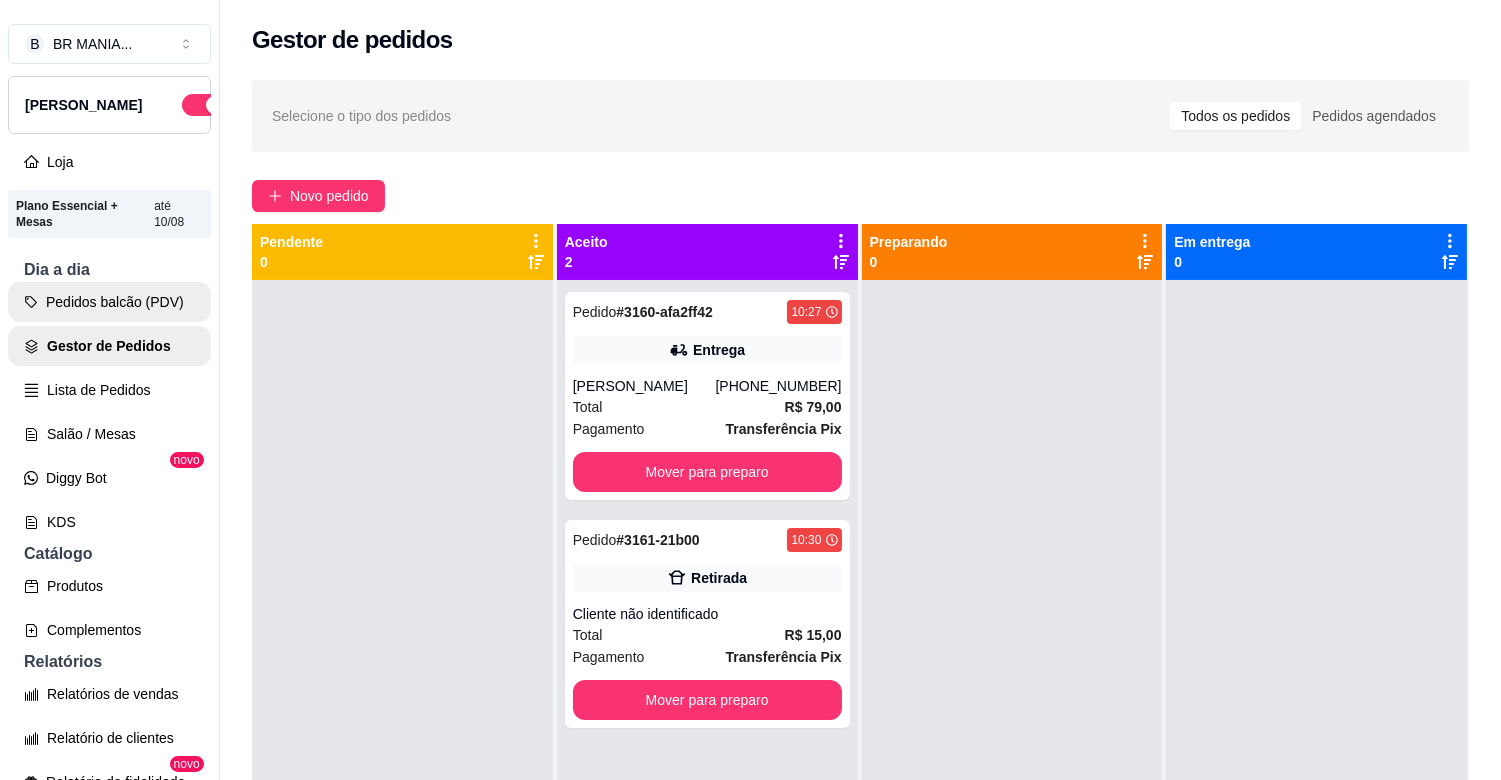 click on "Pedidos balcão (PDV)" at bounding box center [109, 302] 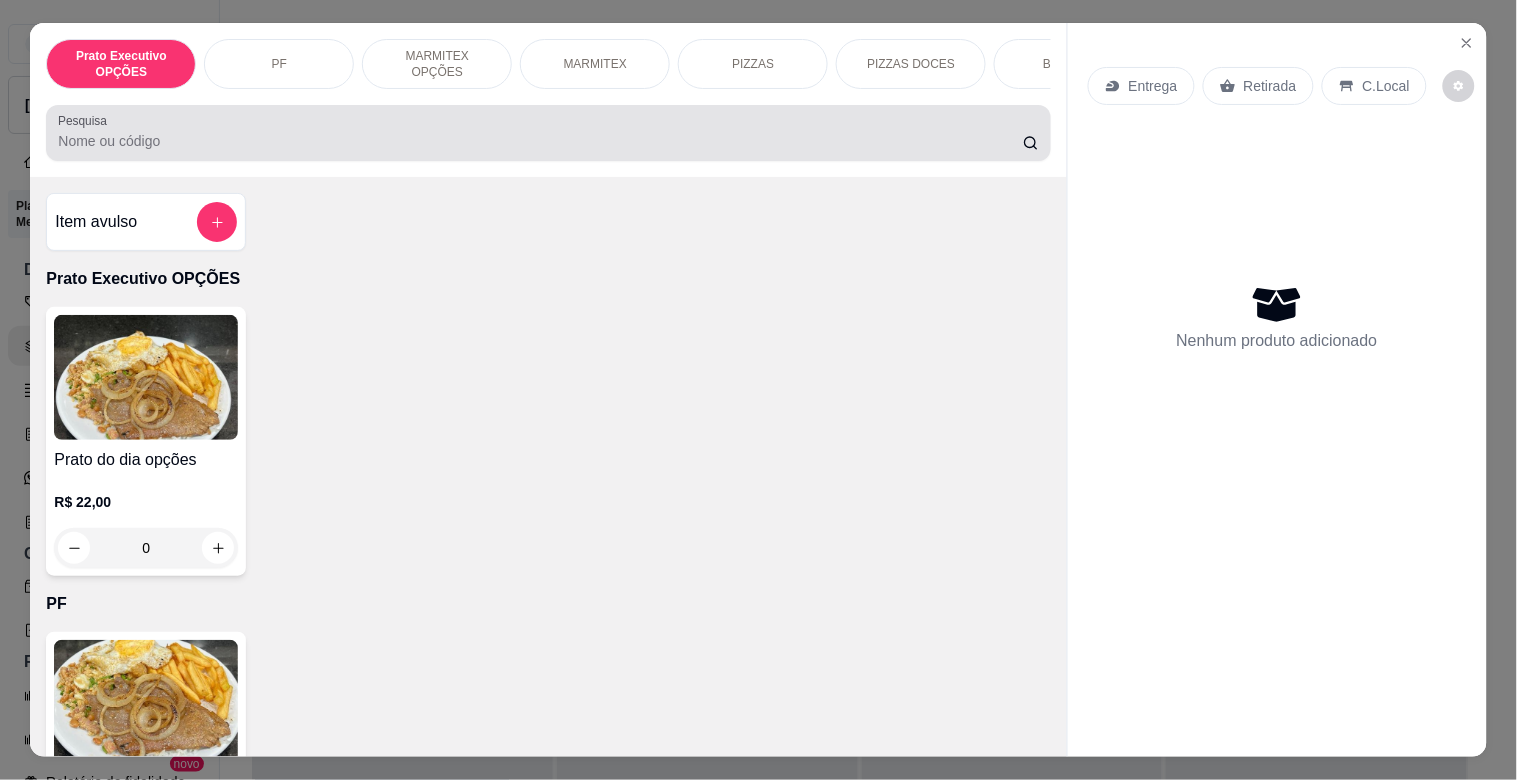 click on "Pesquisa" at bounding box center [540, 141] 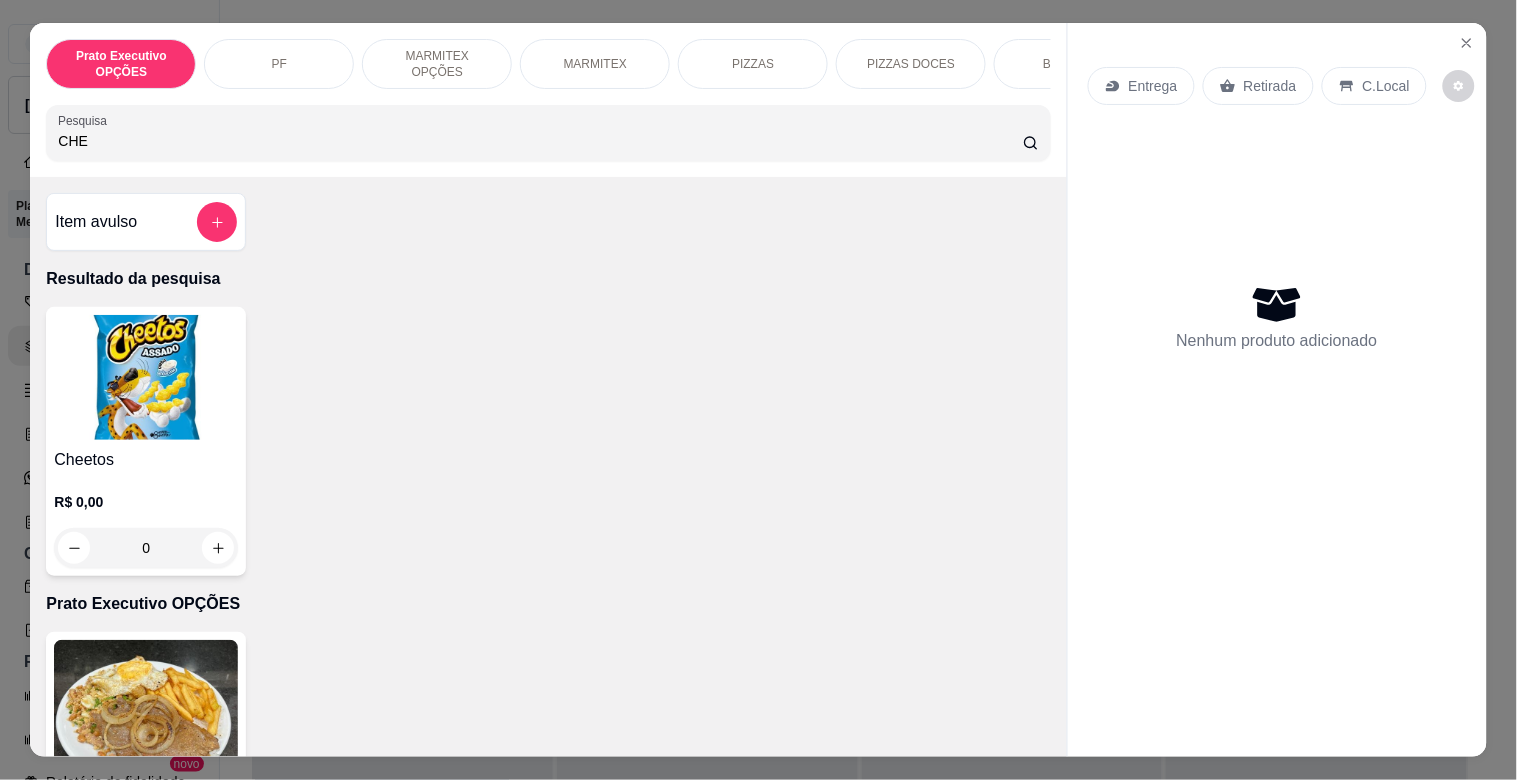 type on "CHE" 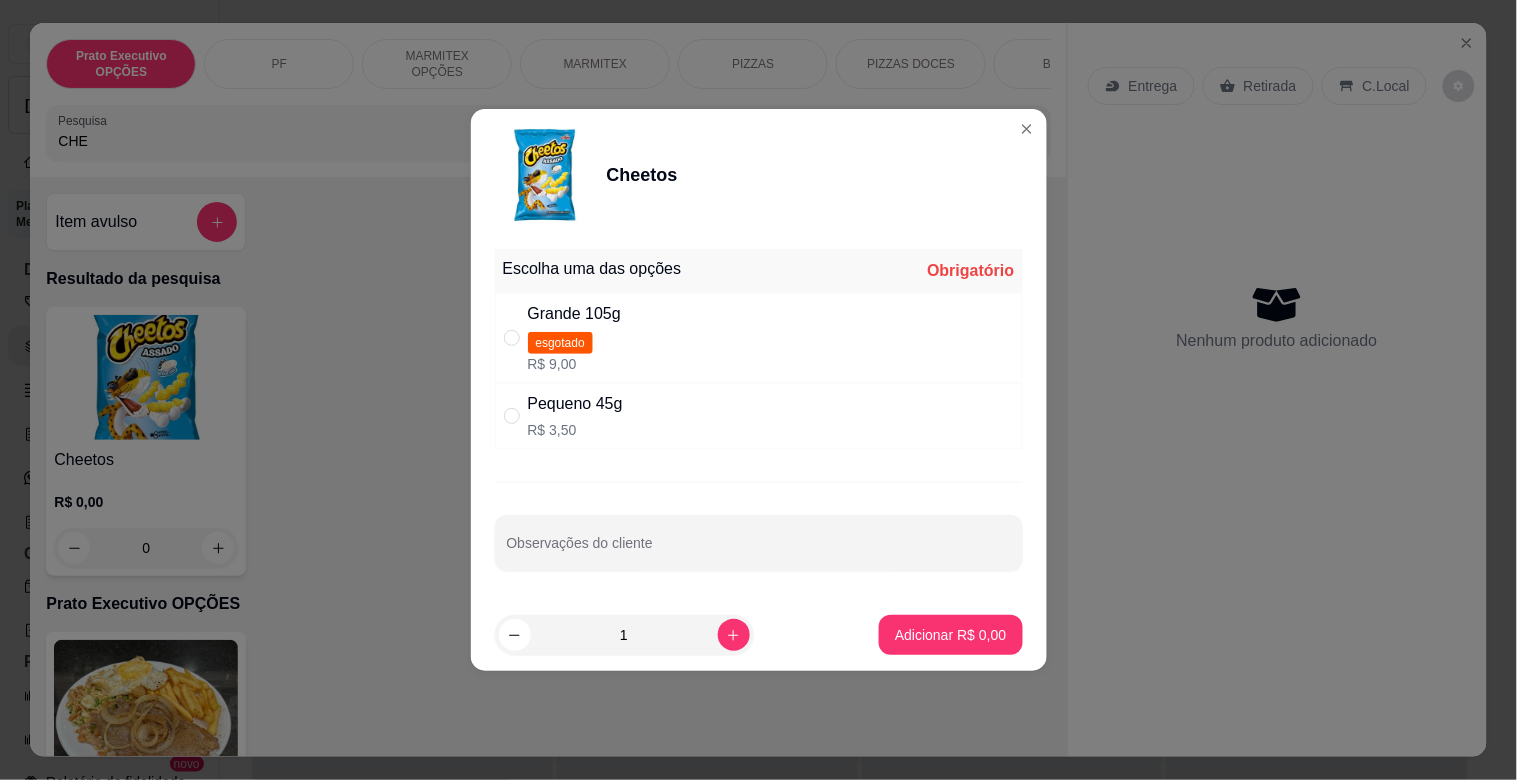 drag, startPoint x: 694, startPoint y: 424, endPoint x: 723, endPoint y: 422, distance: 29.068884 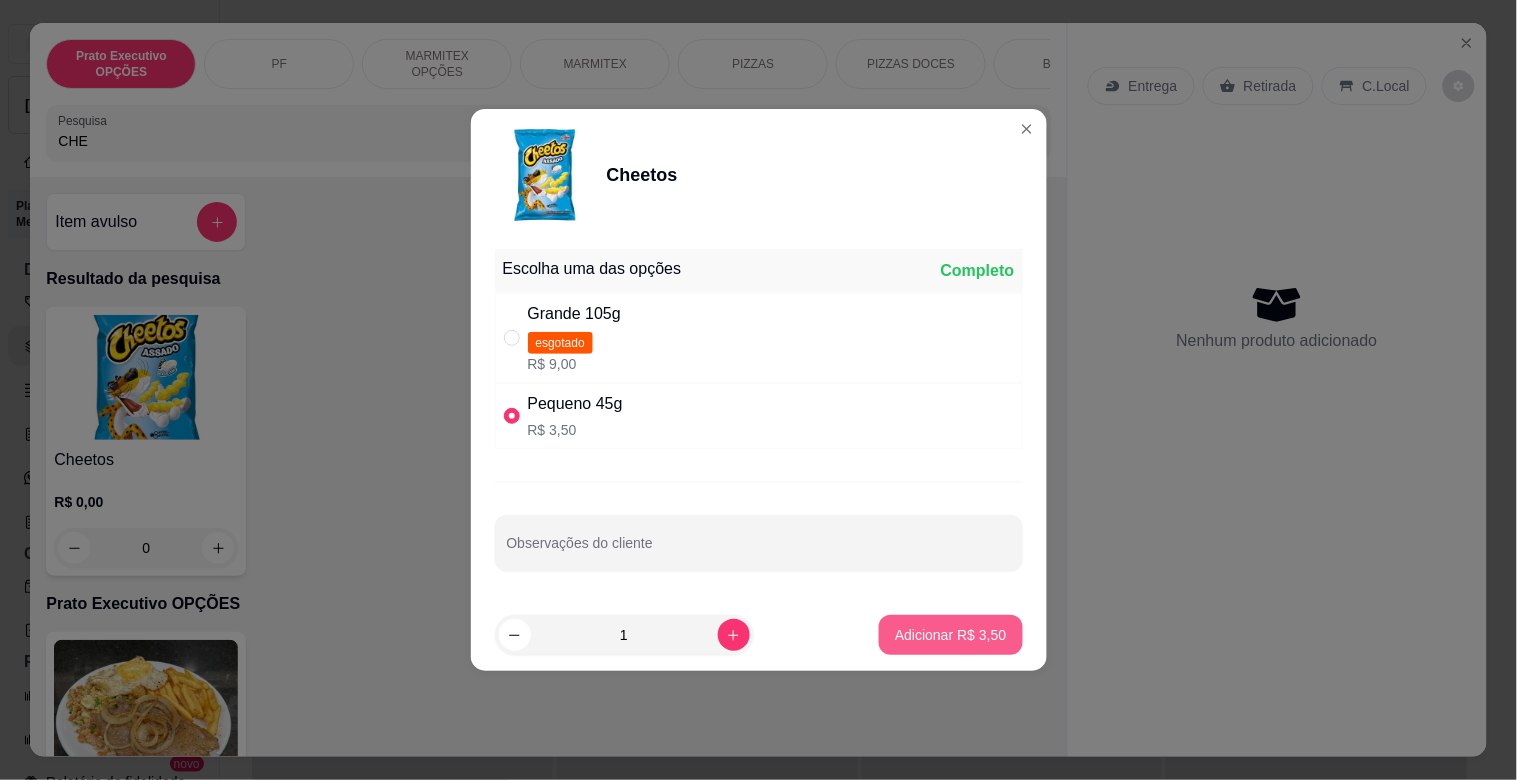 click on "Adicionar   R$ 3,50" at bounding box center (950, 635) 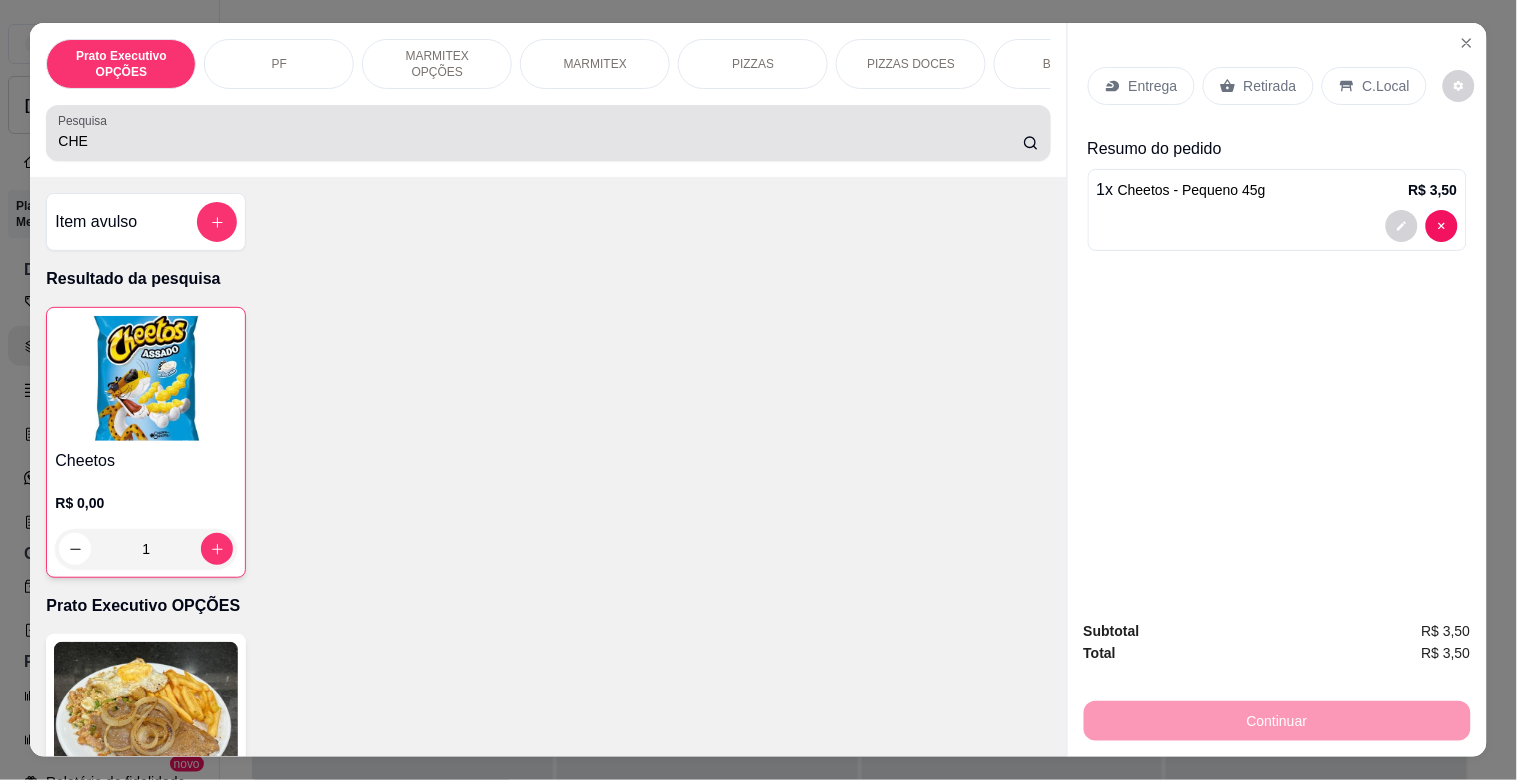 click on "CHE" at bounding box center (548, 133) 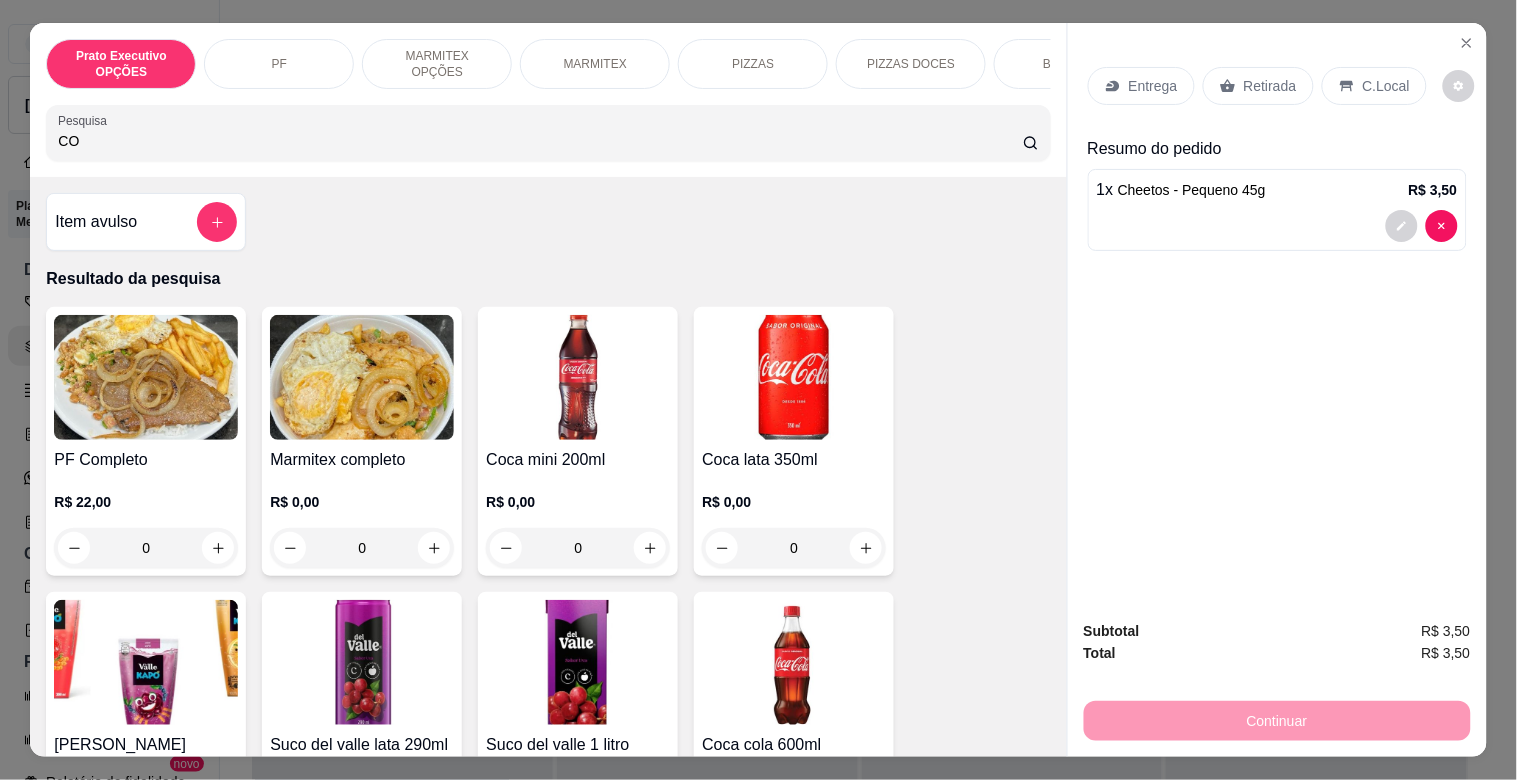 type on "CO" 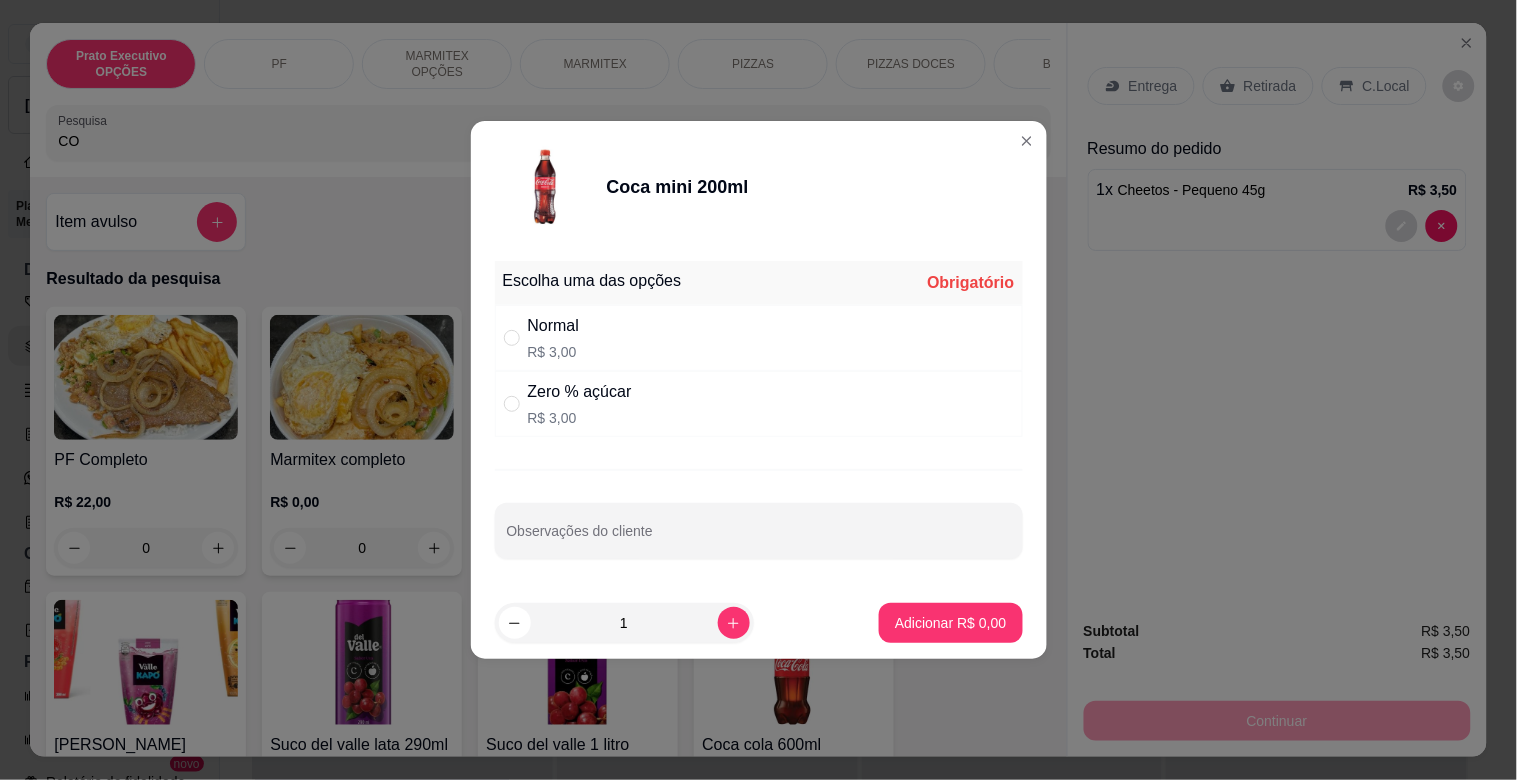click on "Normal   R$ 3,00" at bounding box center [759, 338] 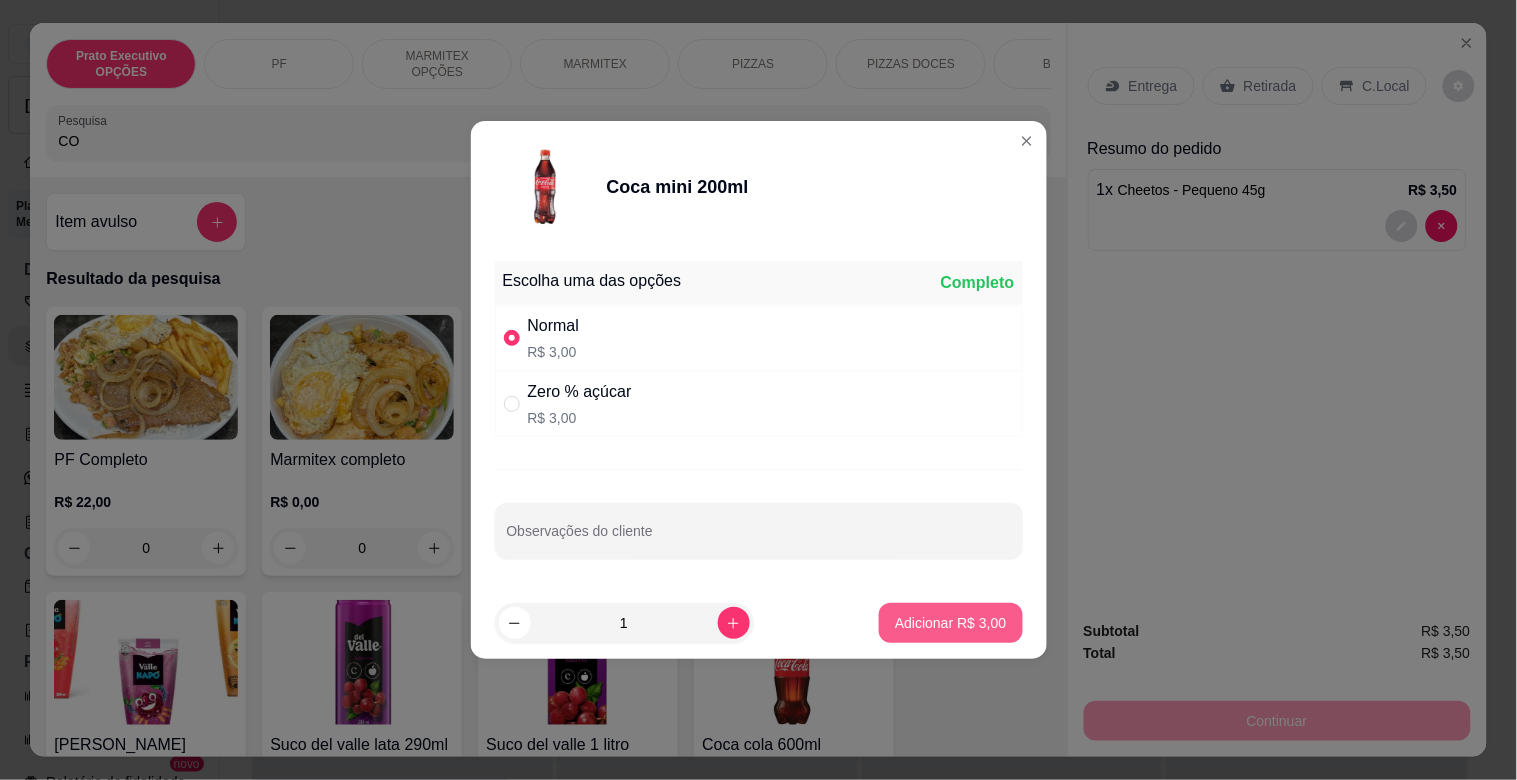 click on "Adicionar   R$ 3,00" at bounding box center (950, 623) 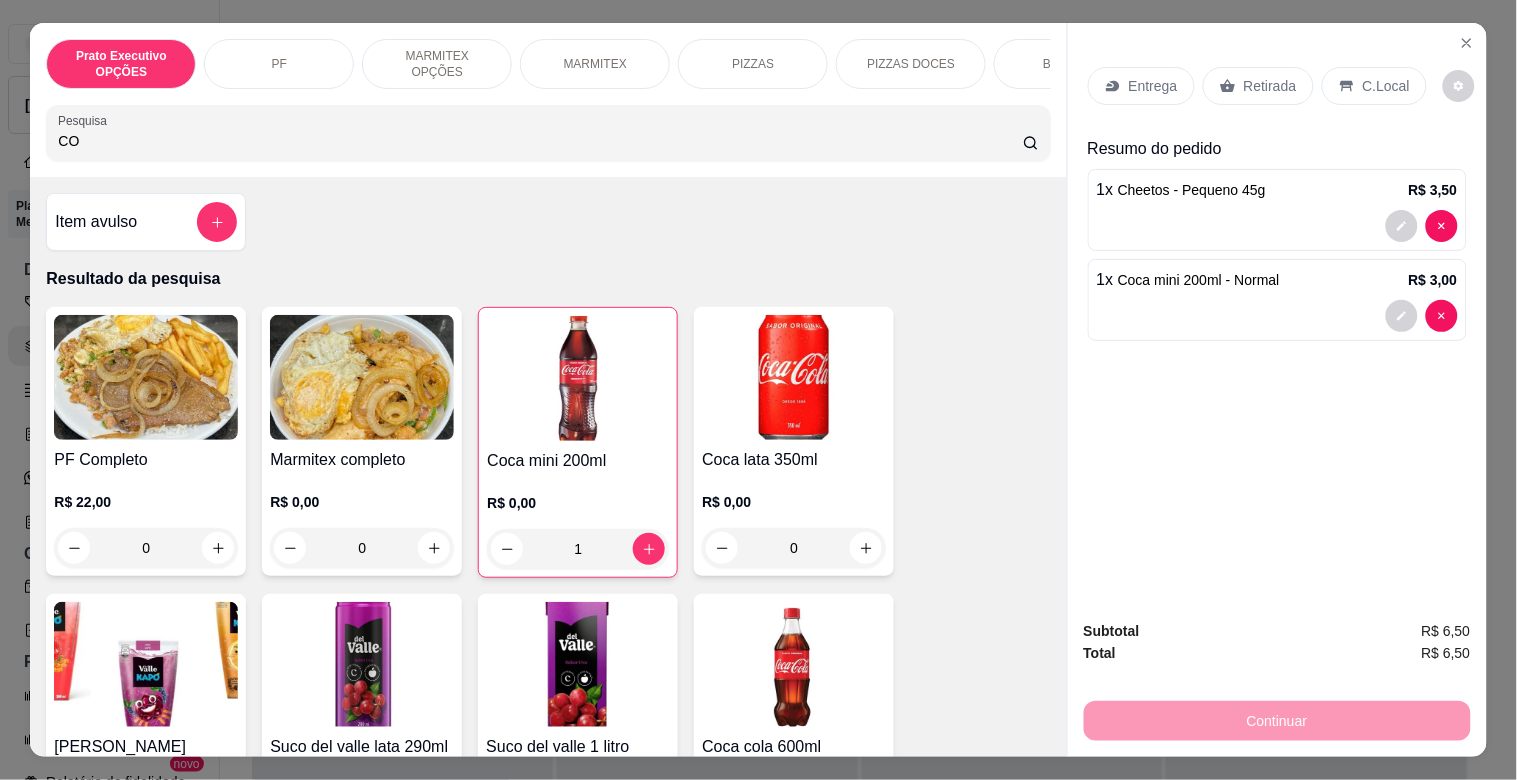 click on "Retirada" at bounding box center (1270, 86) 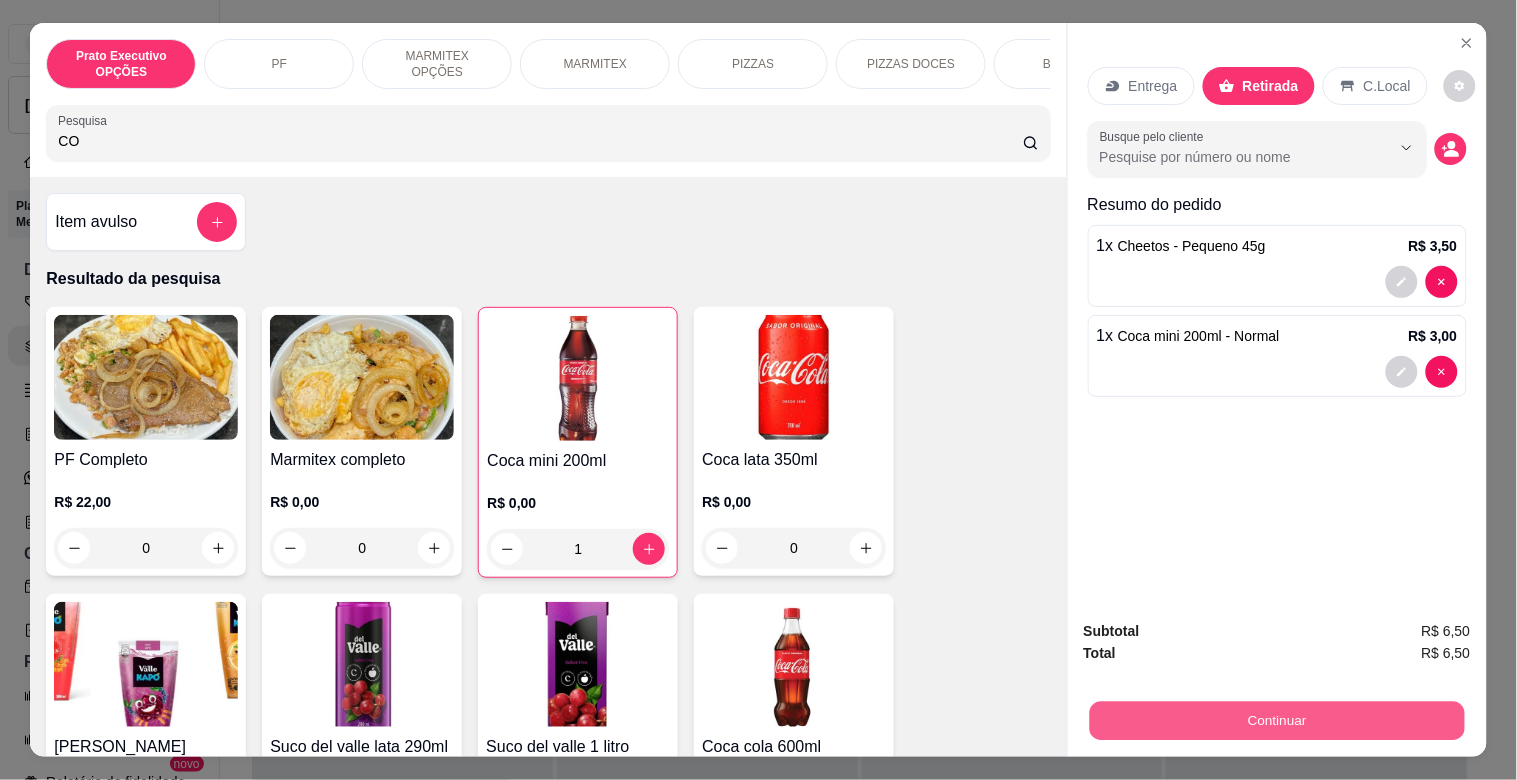 click on "Continuar" at bounding box center [1276, 720] 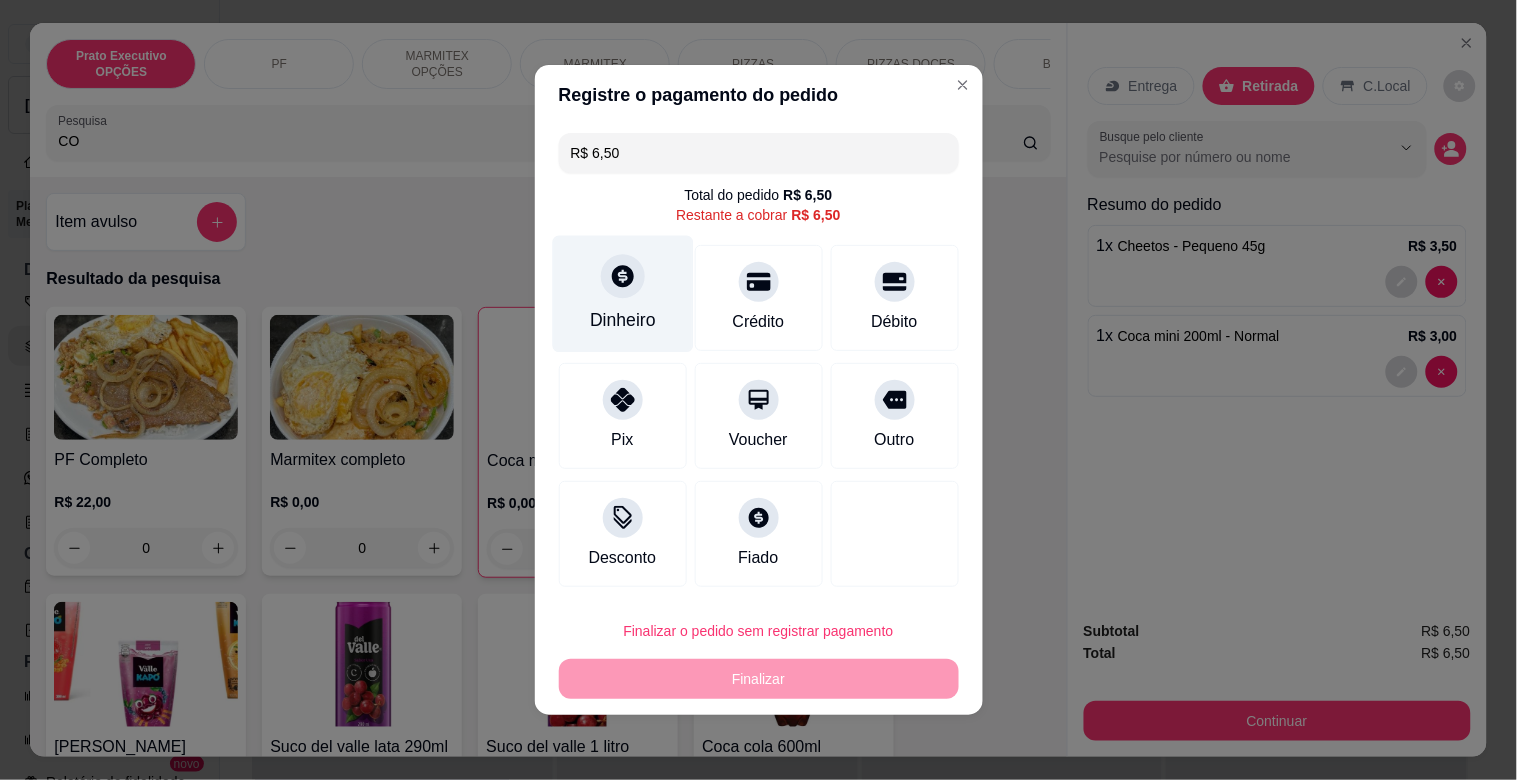 click on "Dinheiro" at bounding box center (622, 294) 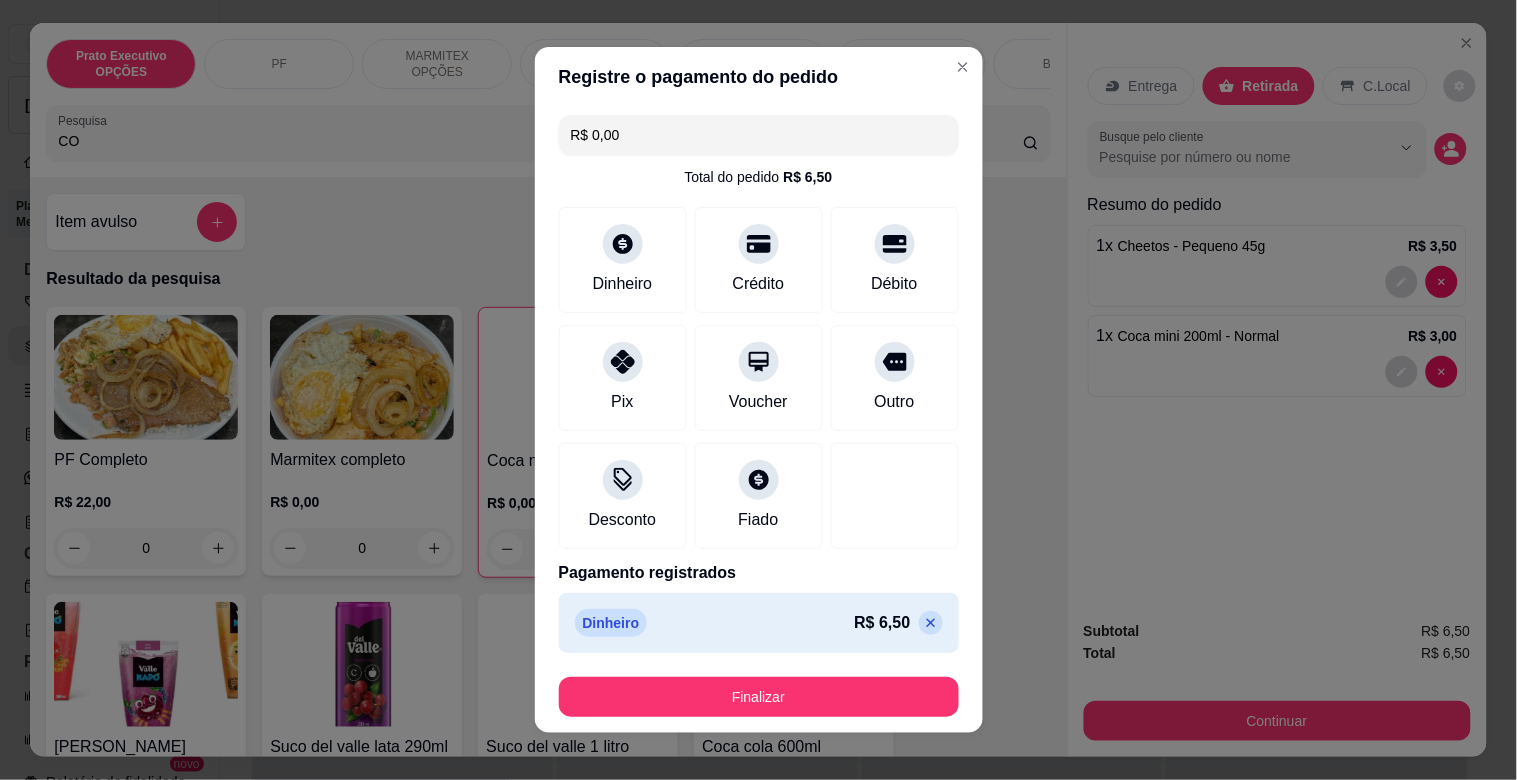 type on "R$ 0,00" 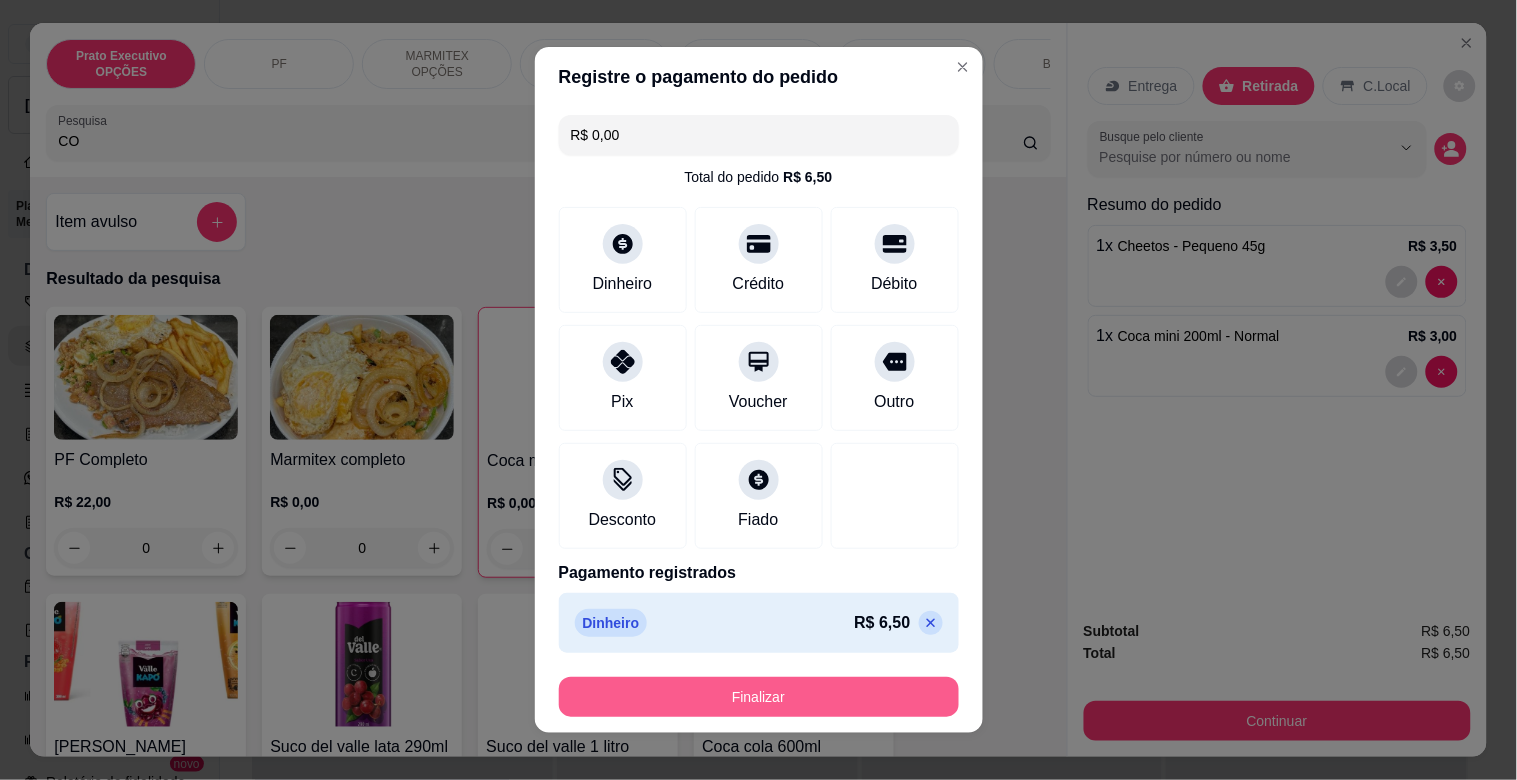 click on "Finalizar" at bounding box center (759, 697) 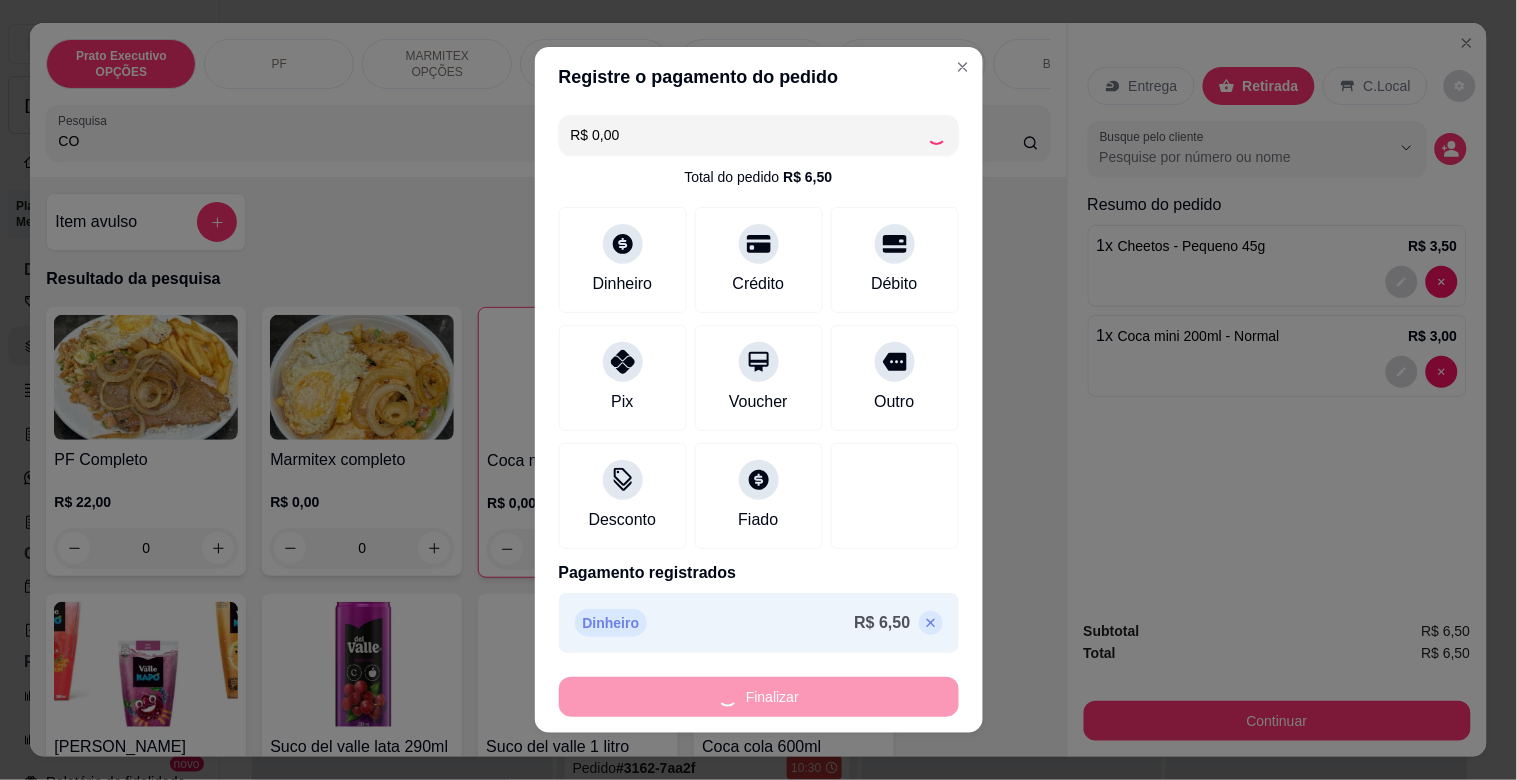 type on "0" 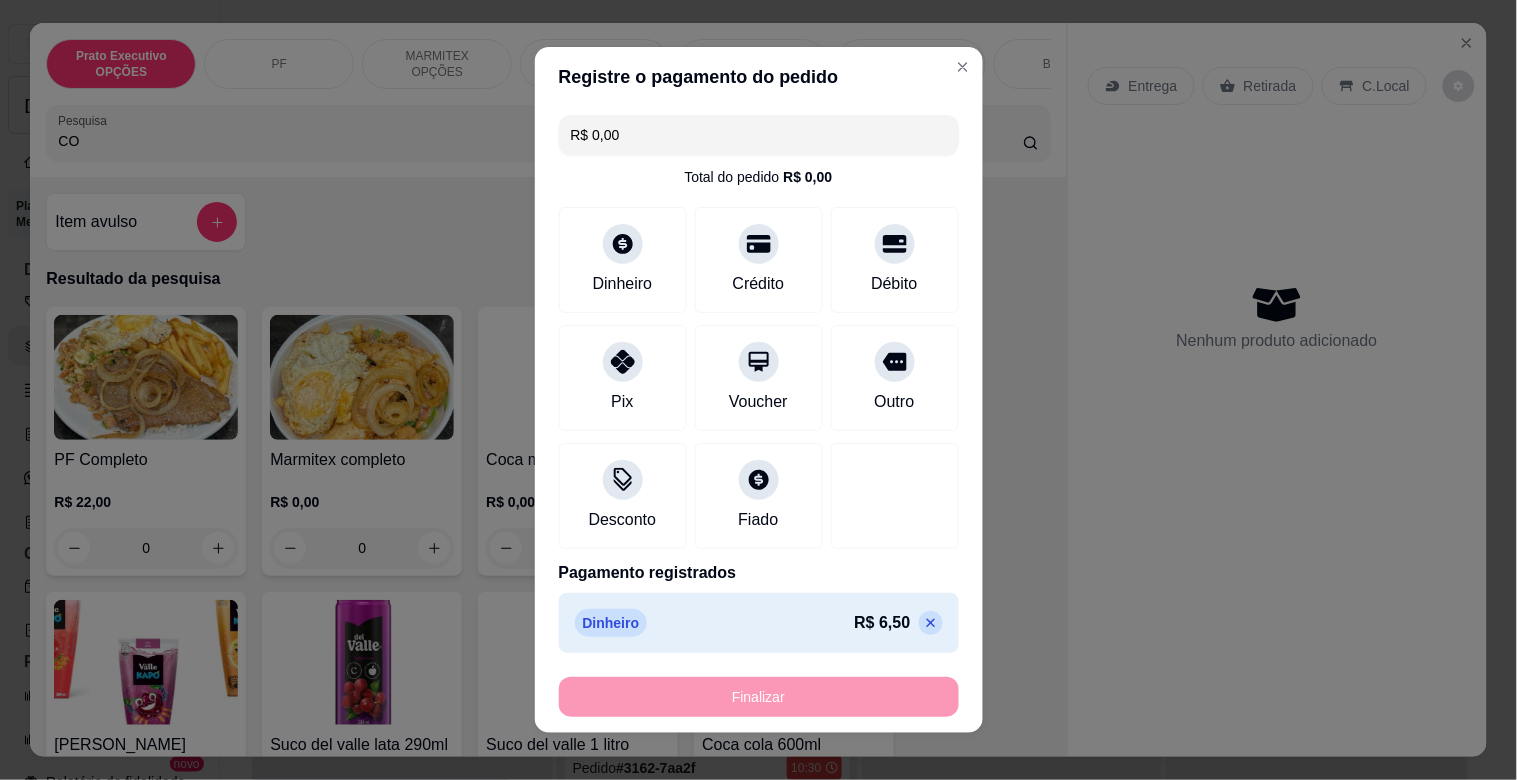 type on "-R$ 6,50" 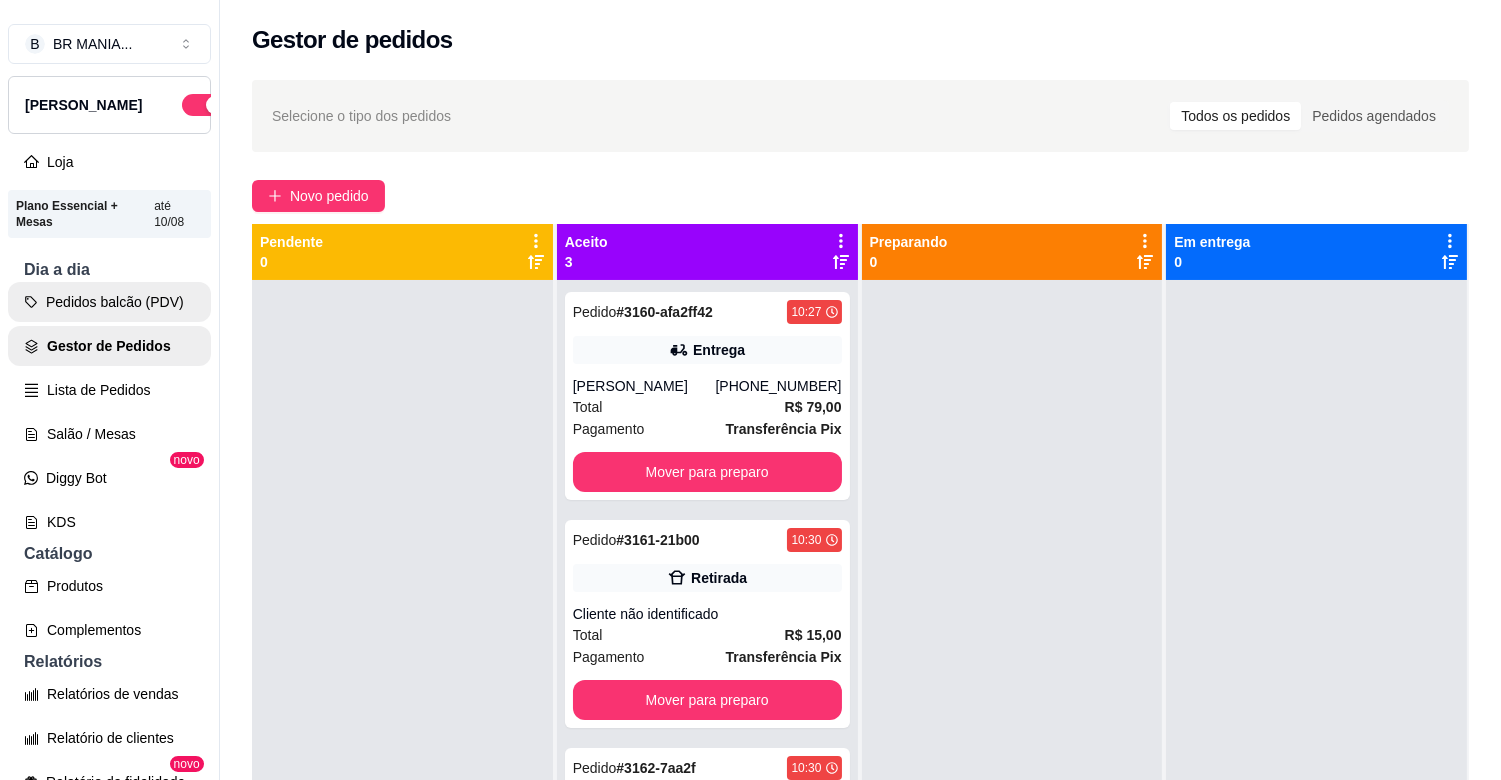 click on "Pedidos balcão (PDV)" at bounding box center (109, 302) 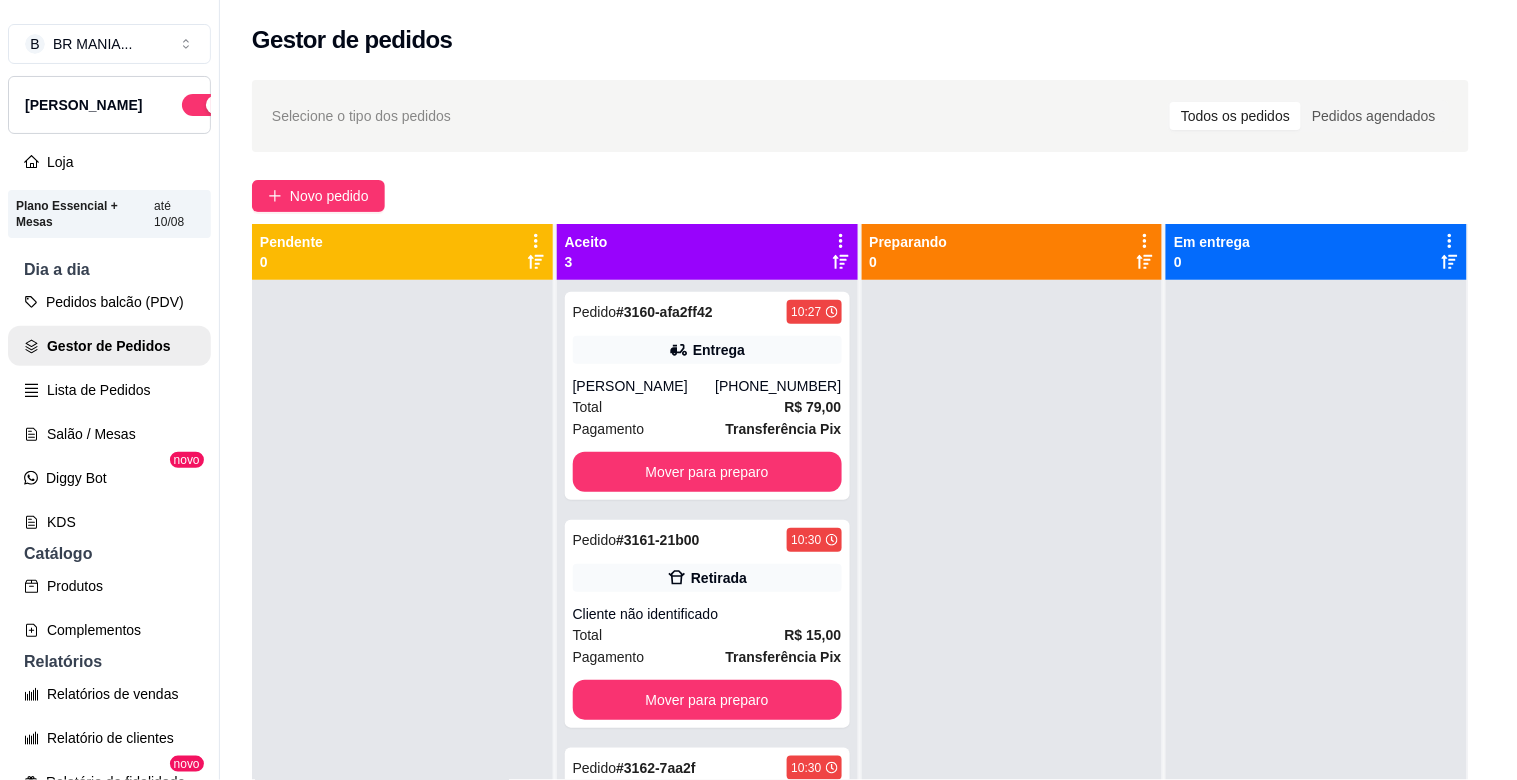 click on "Pesquisa" at bounding box center (540, 141) 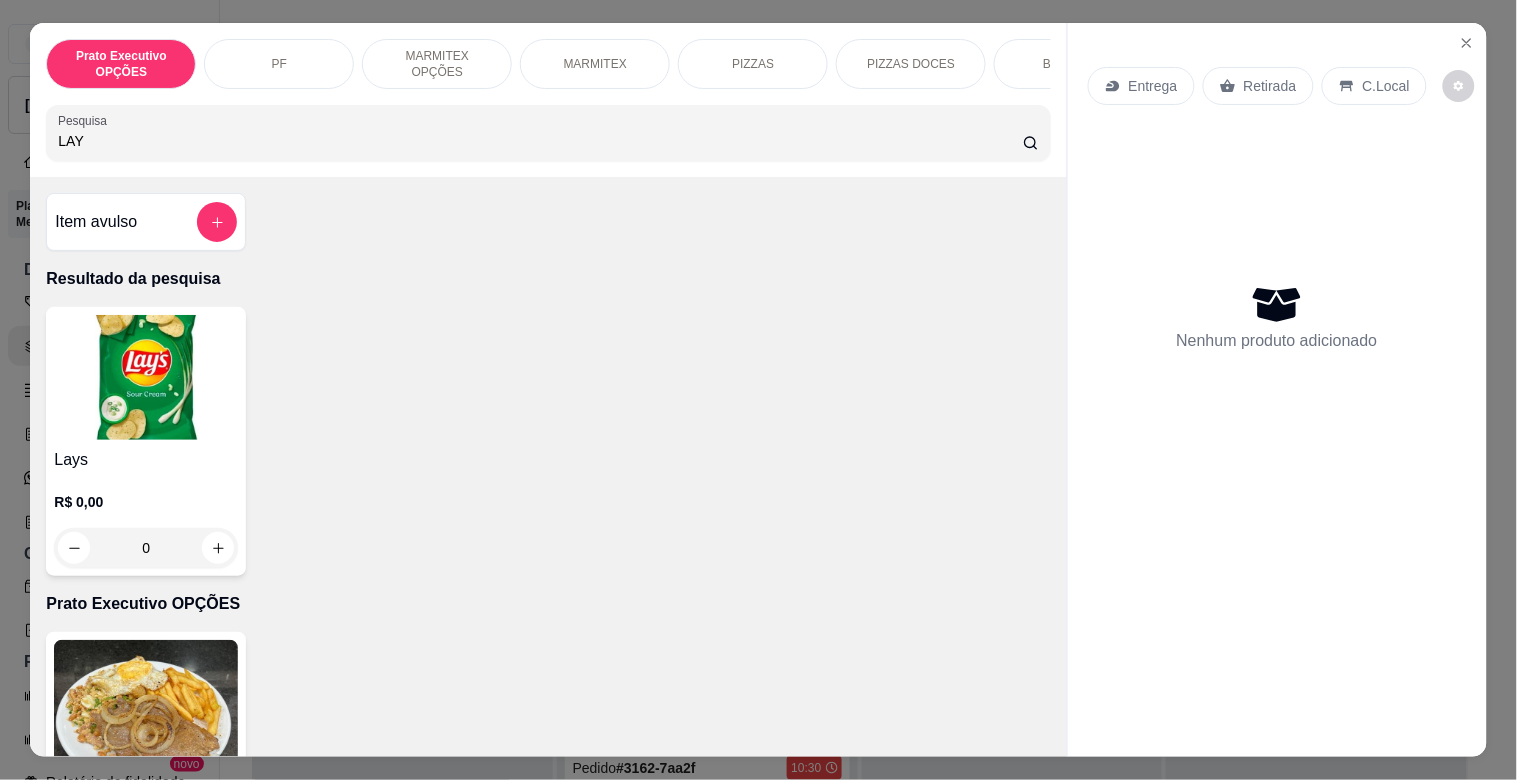 type on "LAY" 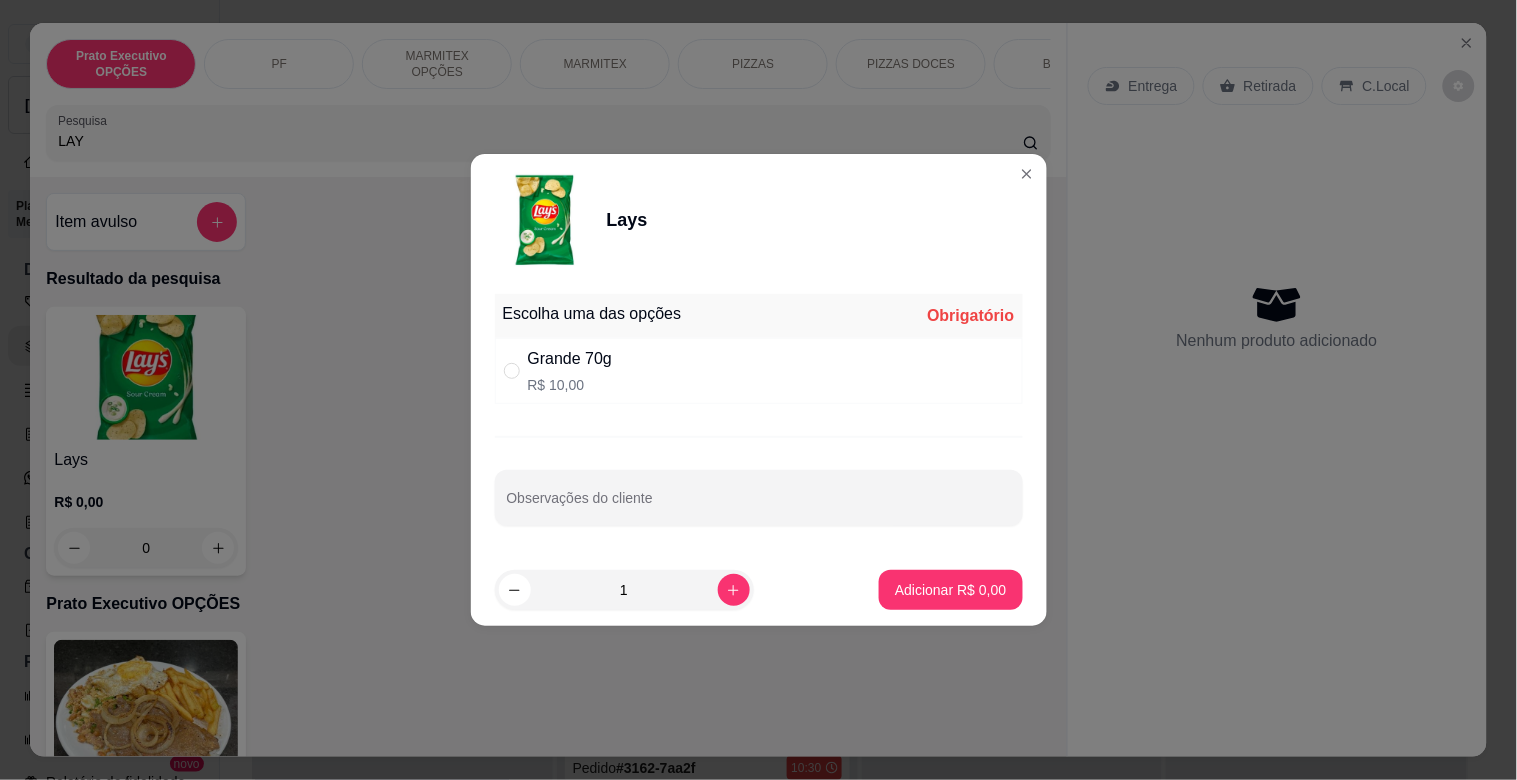 click on "Grande 70g R$ 10,00" at bounding box center [759, 371] 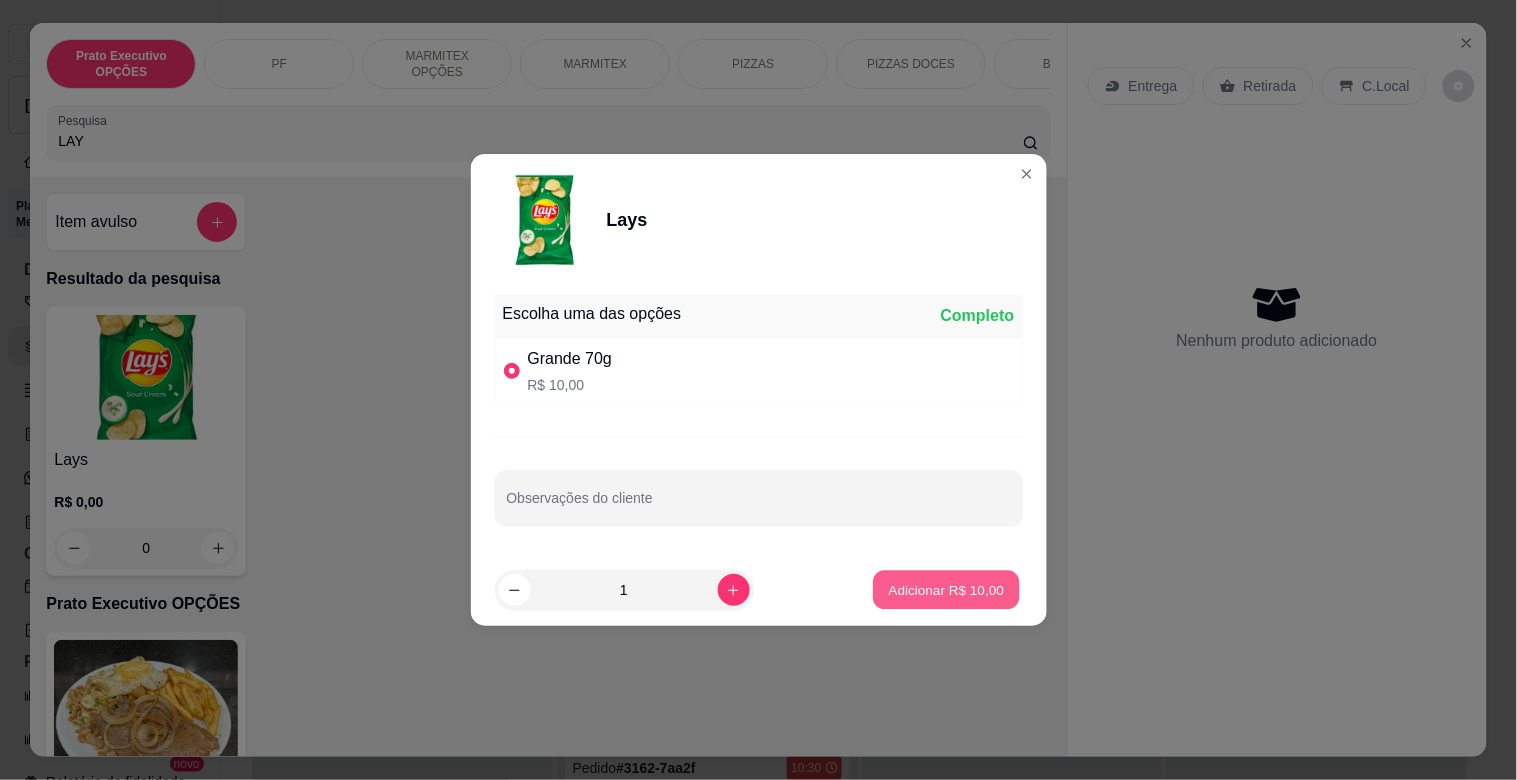 click on "Adicionar   R$ 10,00" at bounding box center (947, 589) 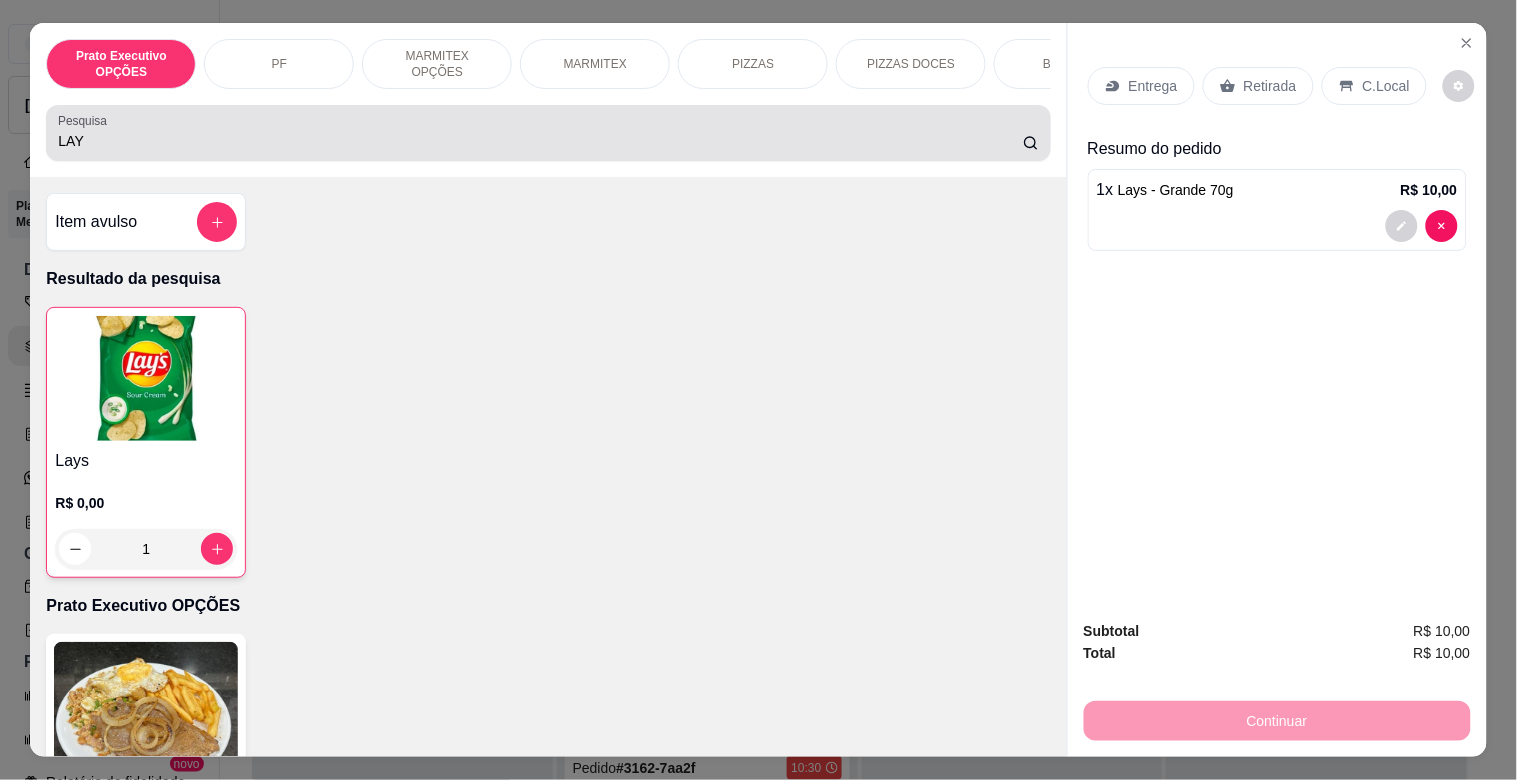 click on "LAY" at bounding box center [548, 133] 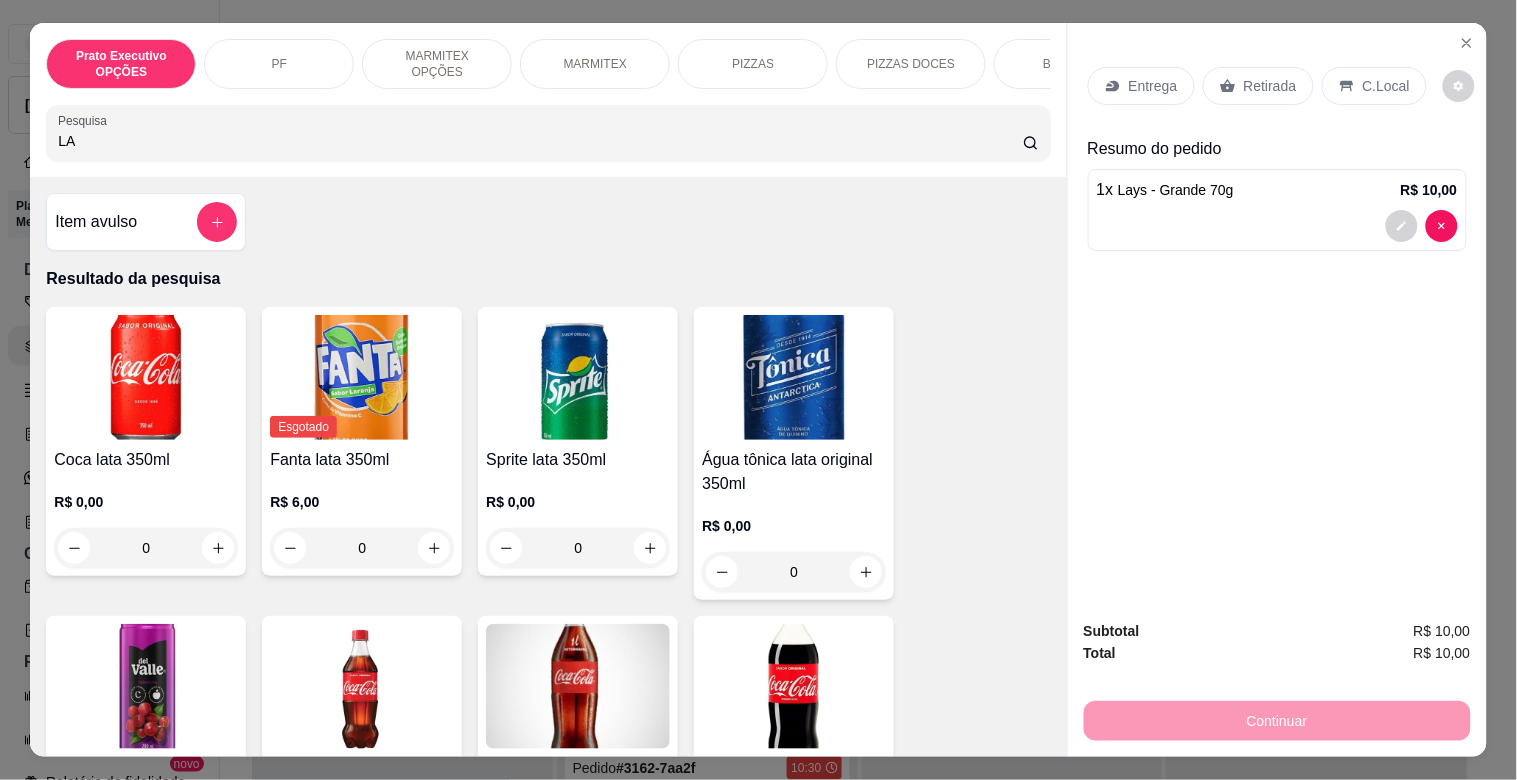 type on "L" 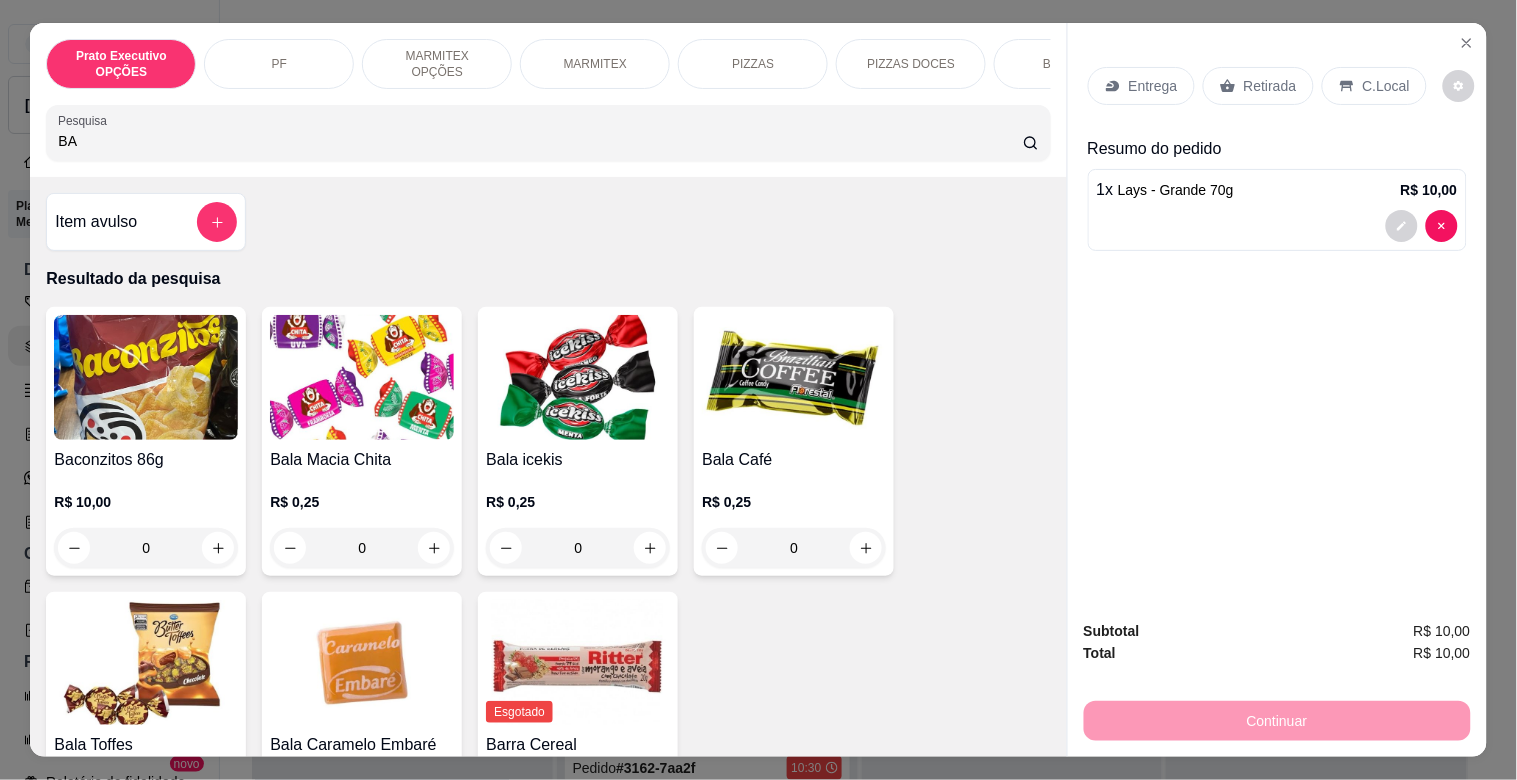 type on "BA" 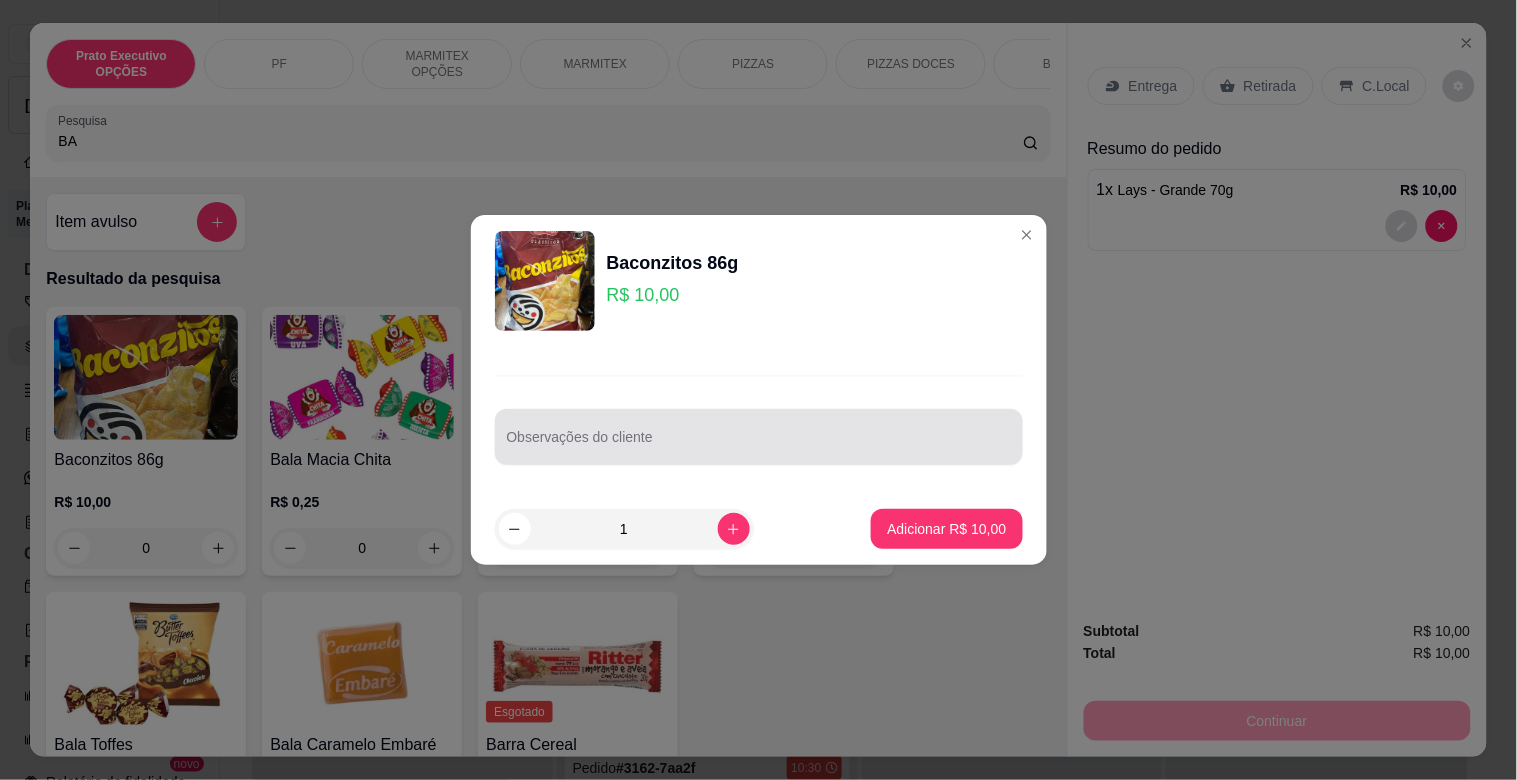 drag, startPoint x: 824, startPoint y: 454, endPoint x: 848, endPoint y: 443, distance: 26.400757 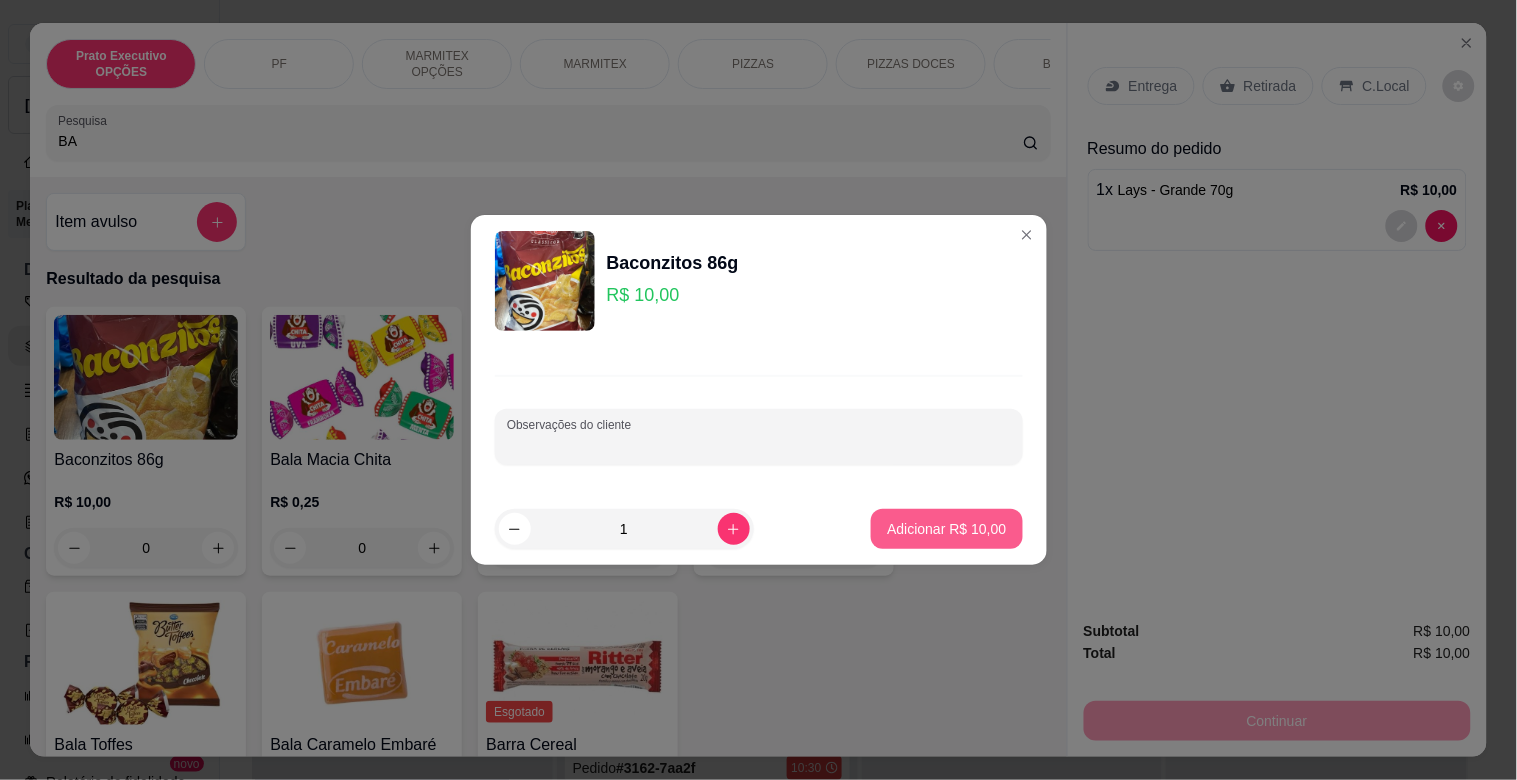 click on "Adicionar   R$ 10,00" at bounding box center (946, 529) 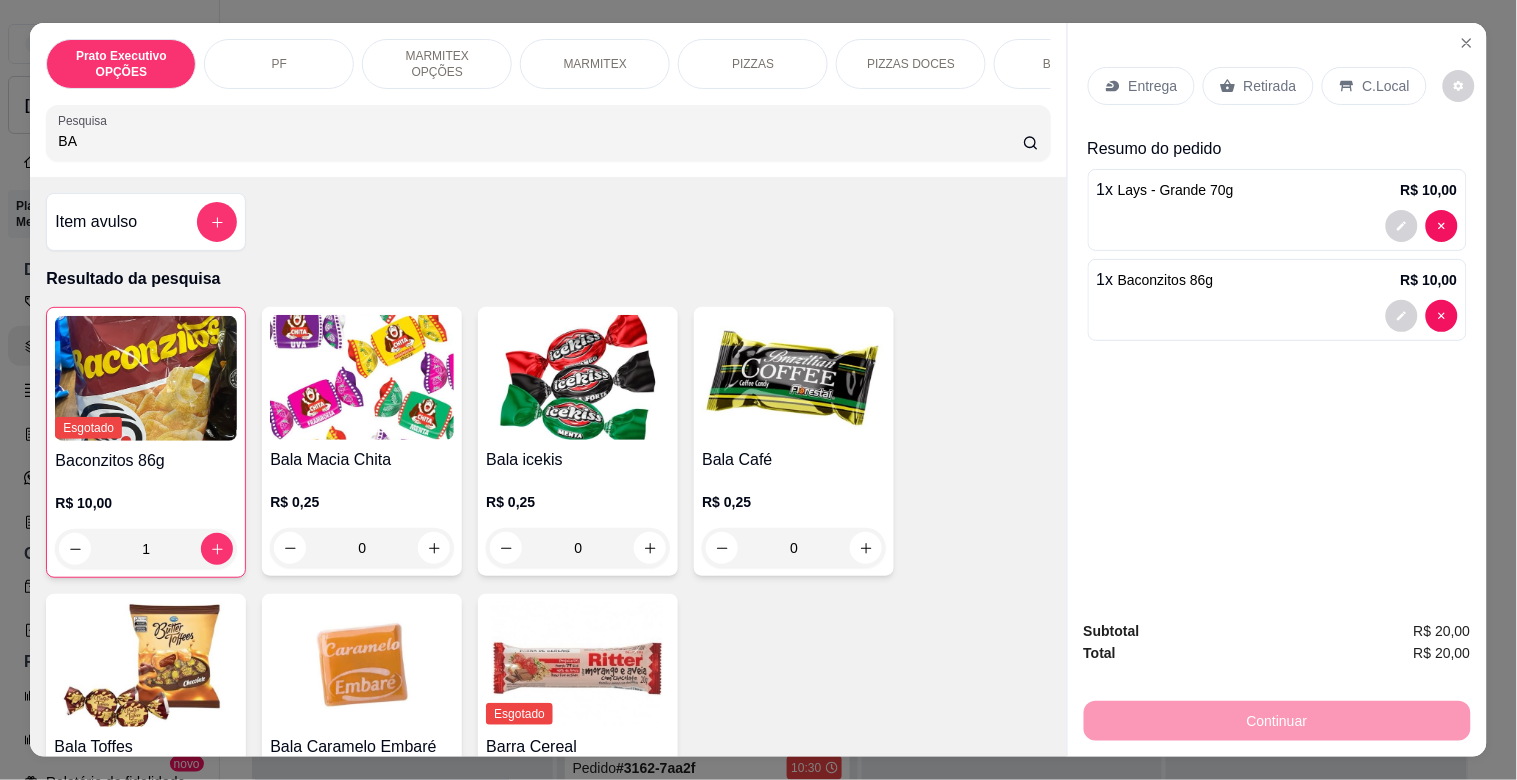 click on "Retirada" at bounding box center [1270, 86] 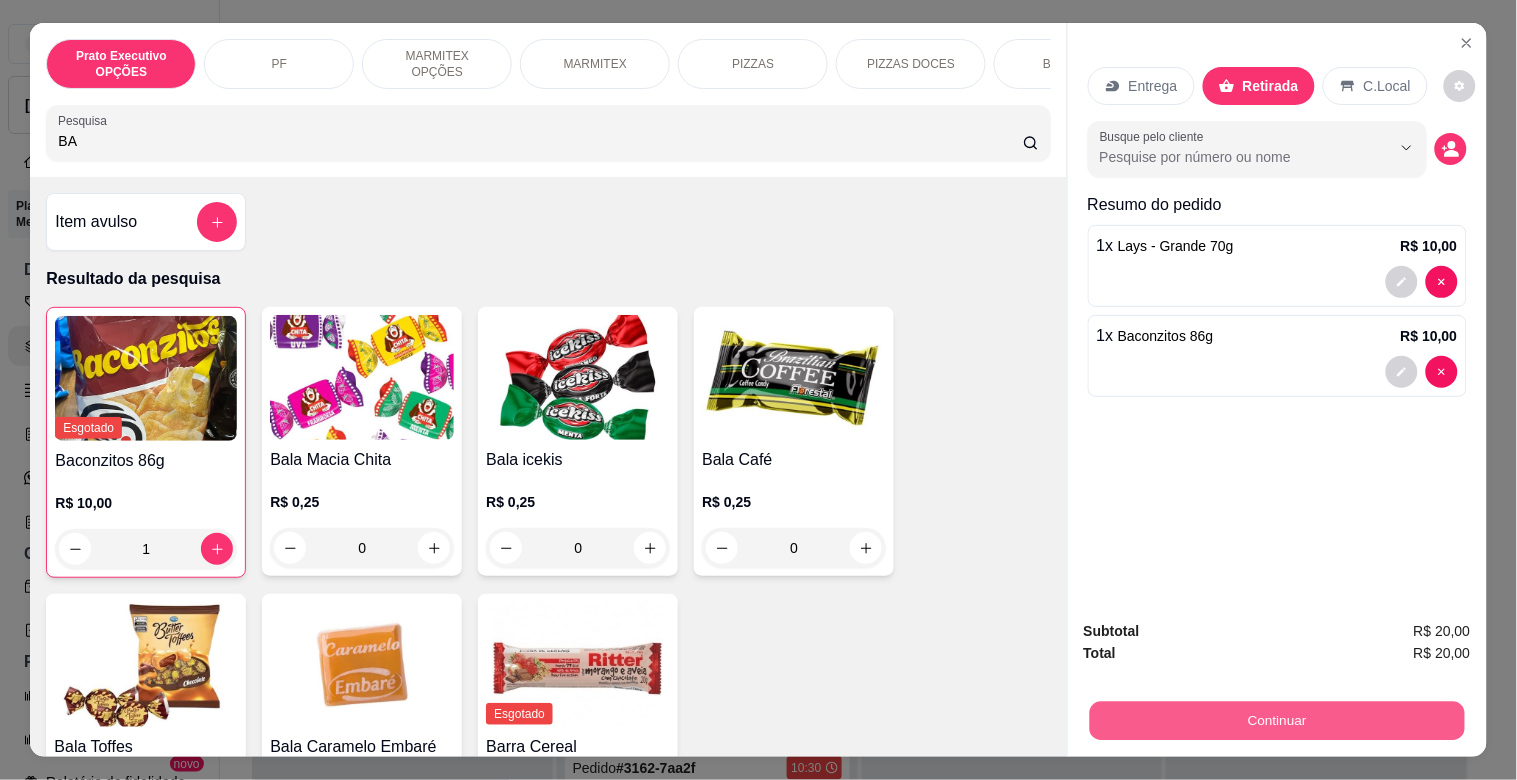 click on "Continuar" at bounding box center (1276, 720) 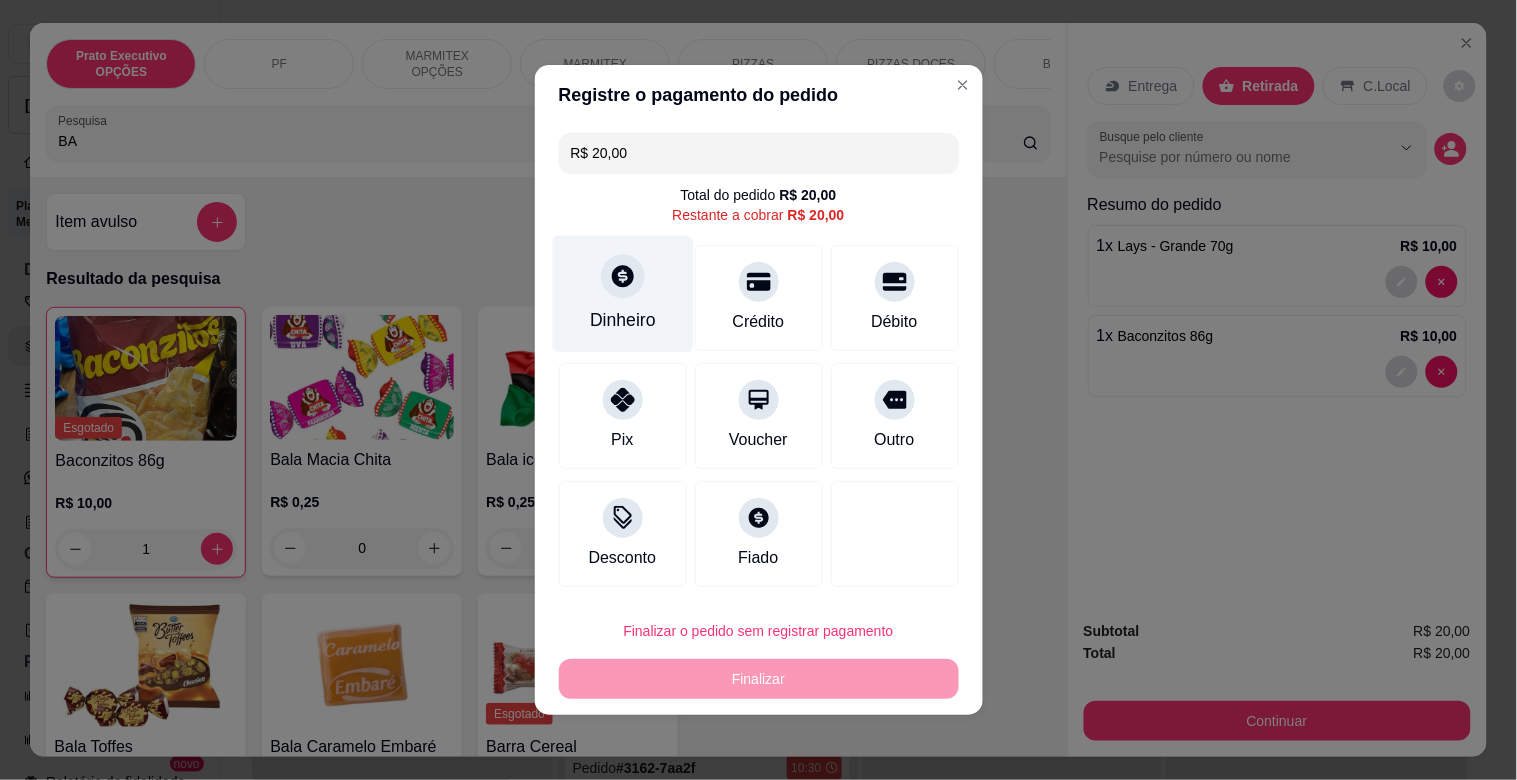 click 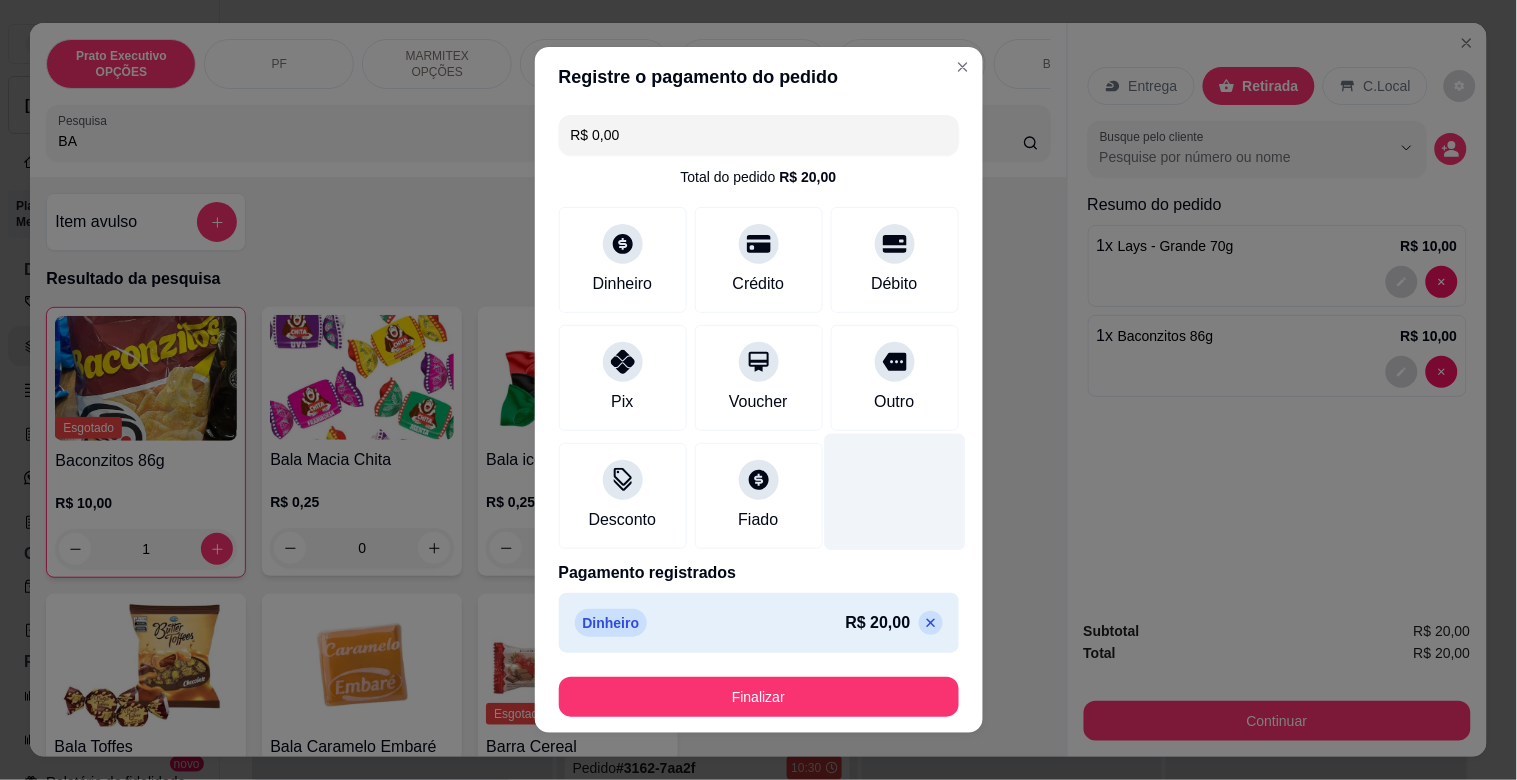 type on "R$ 0,00" 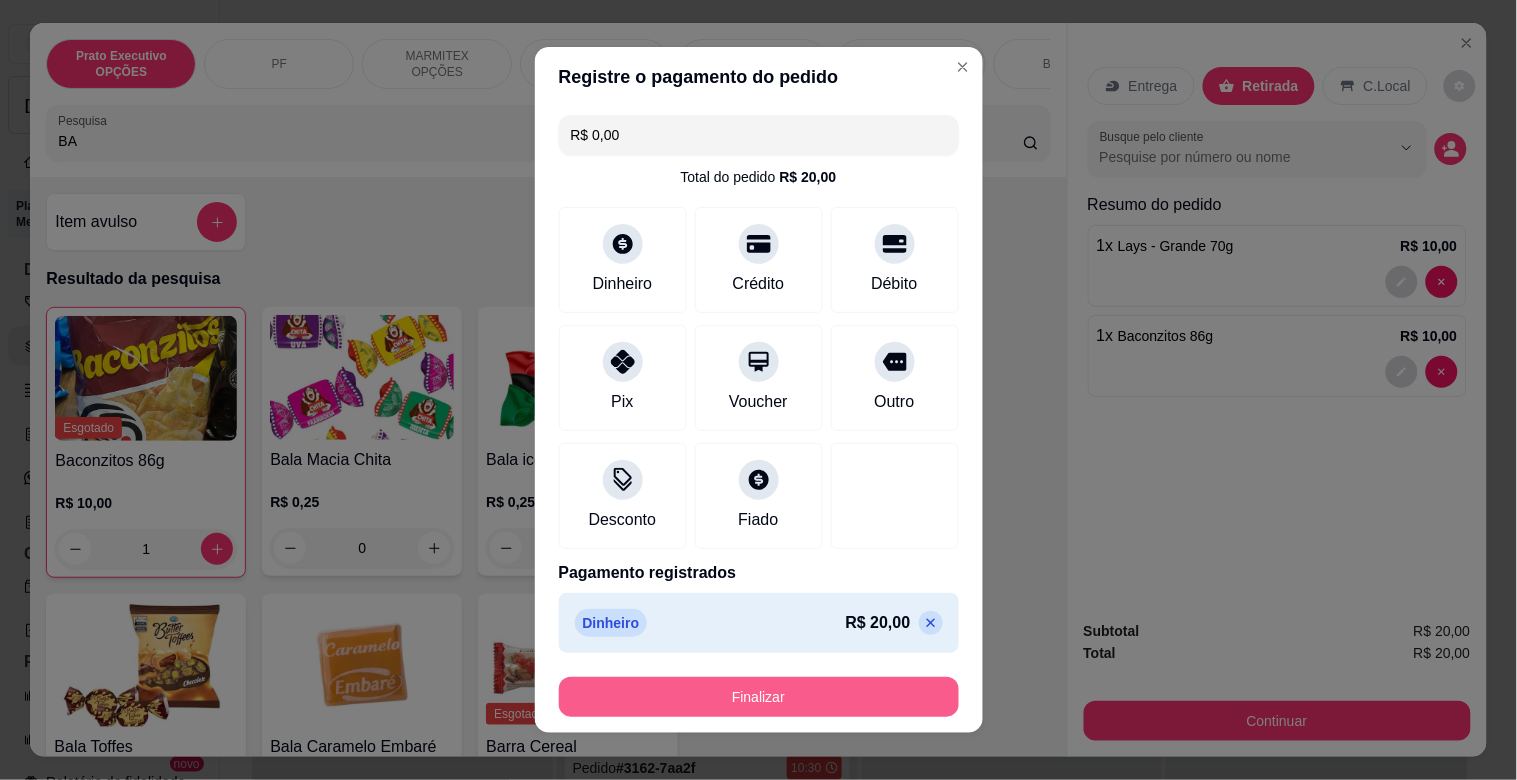 click on "Finalizar" at bounding box center (759, 697) 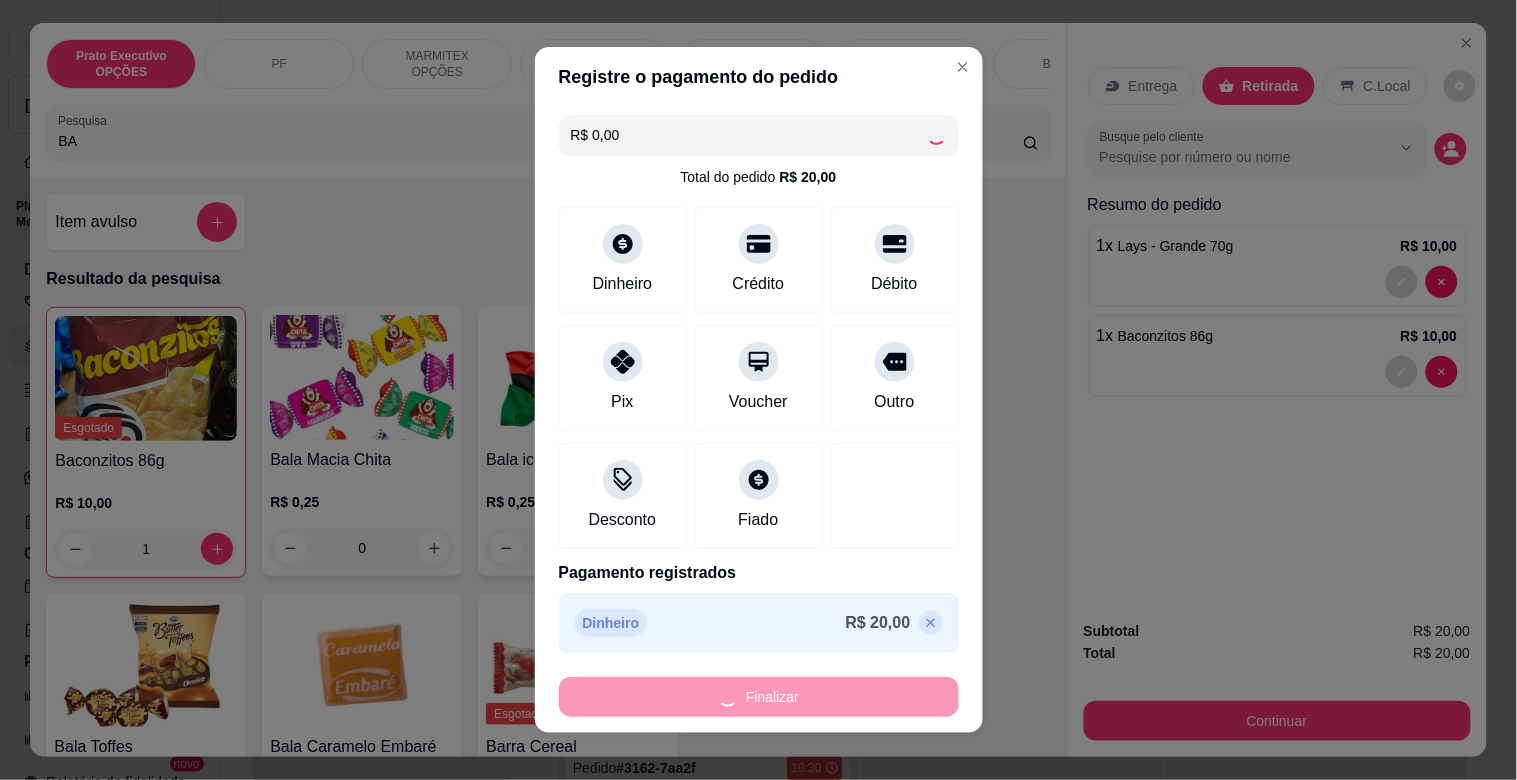 type on "0" 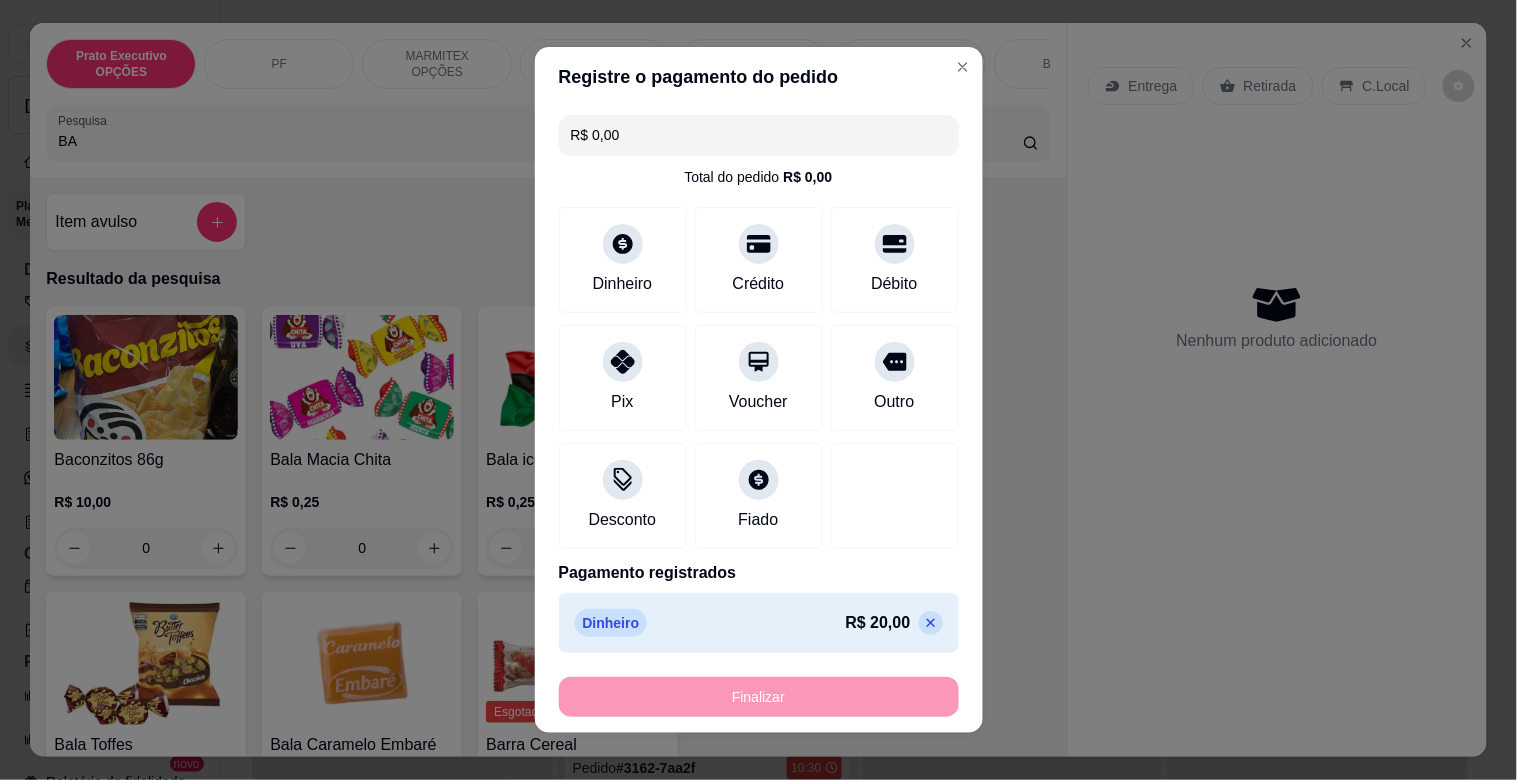 type on "-R$ 20,00" 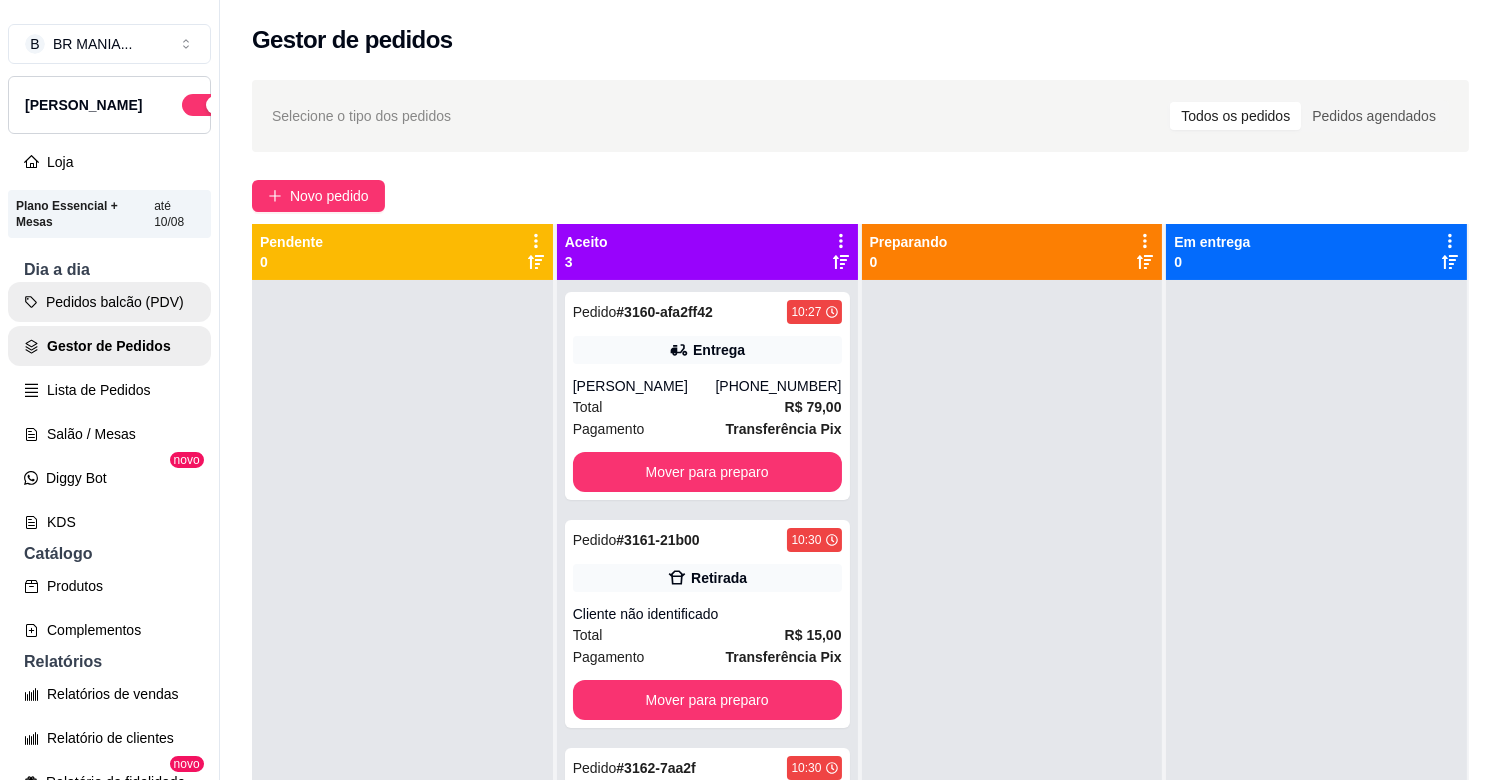 click on "Pedidos balcão (PDV)" at bounding box center (109, 302) 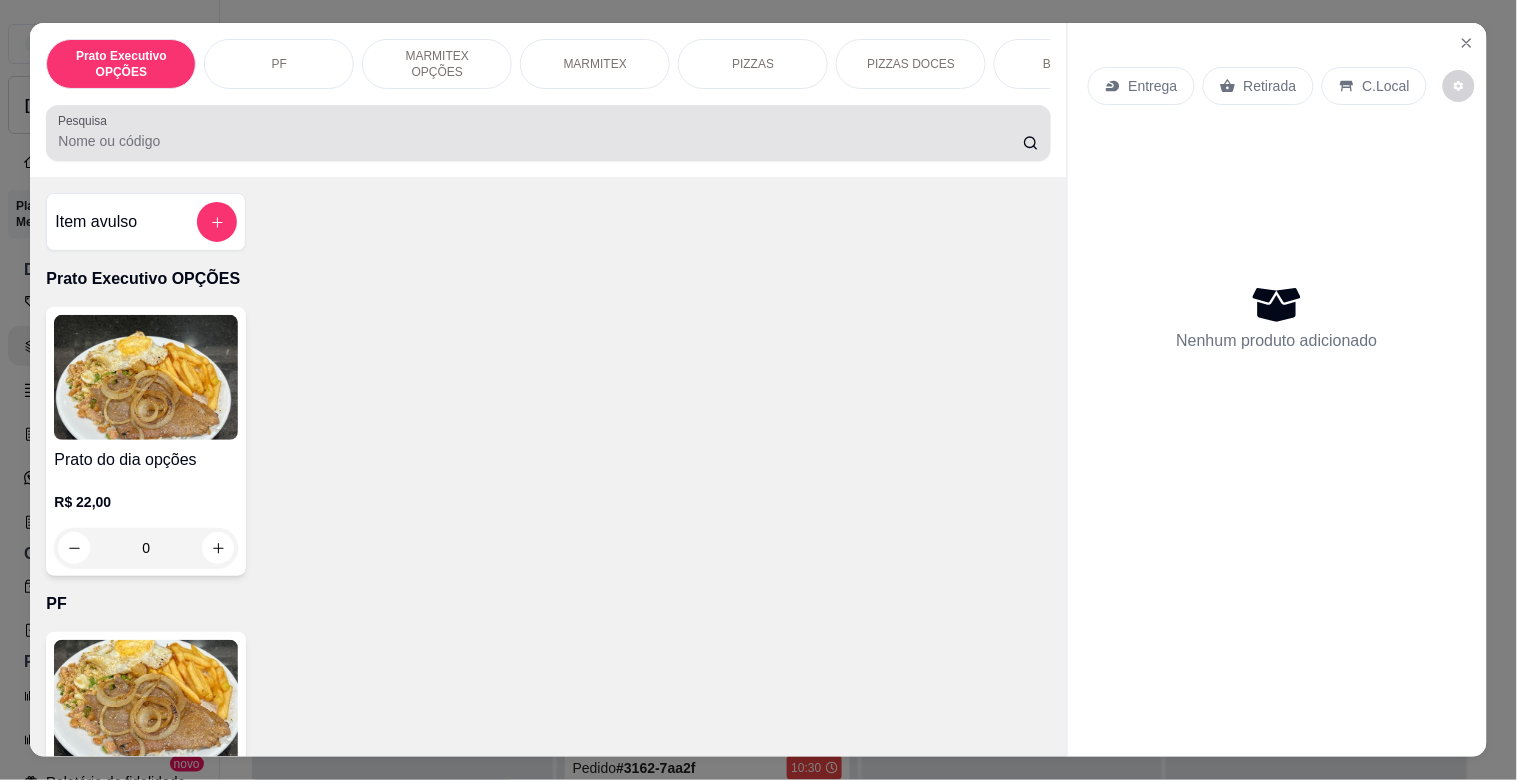 click on "Pesquisa" at bounding box center (540, 141) 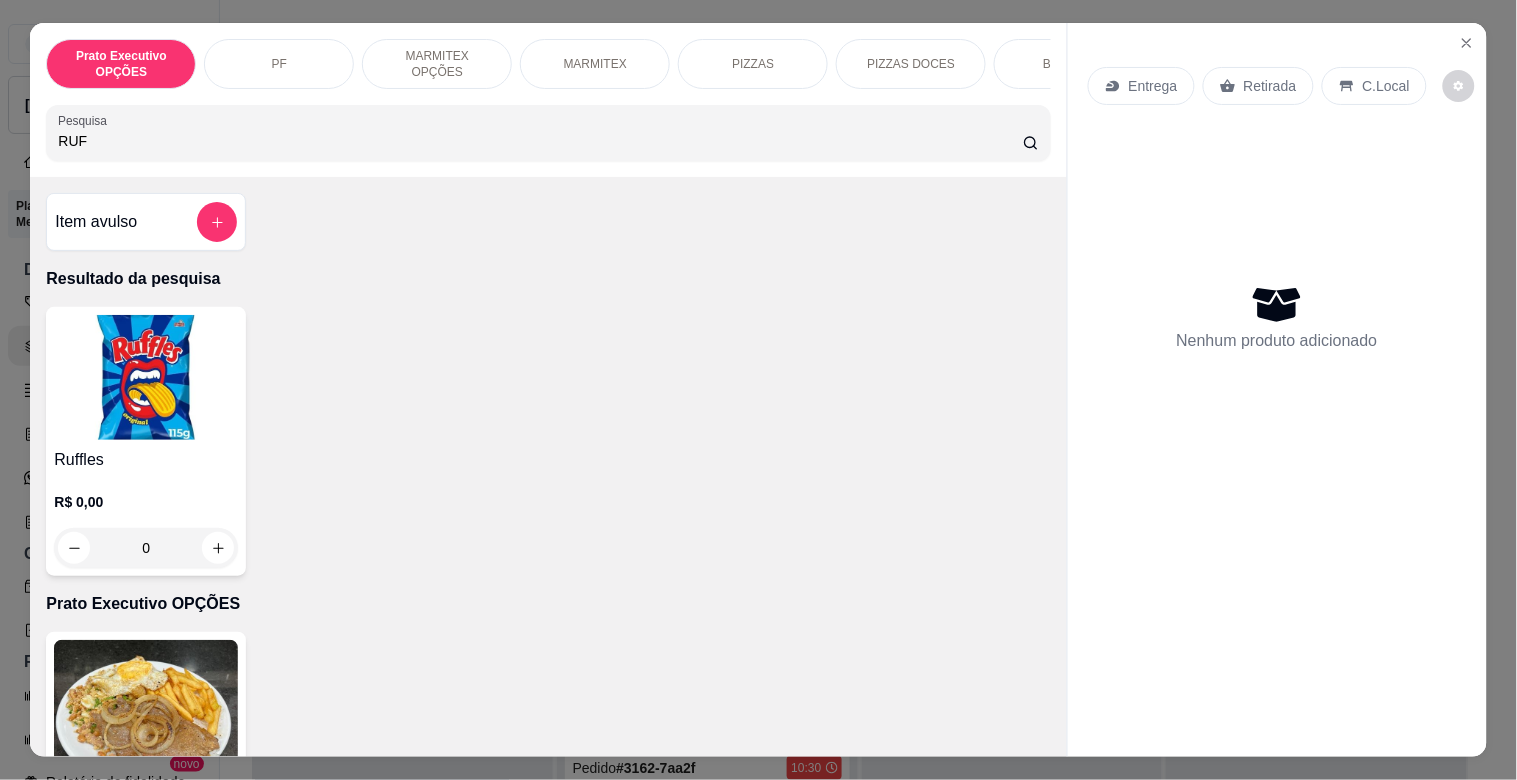 type on "RUF" 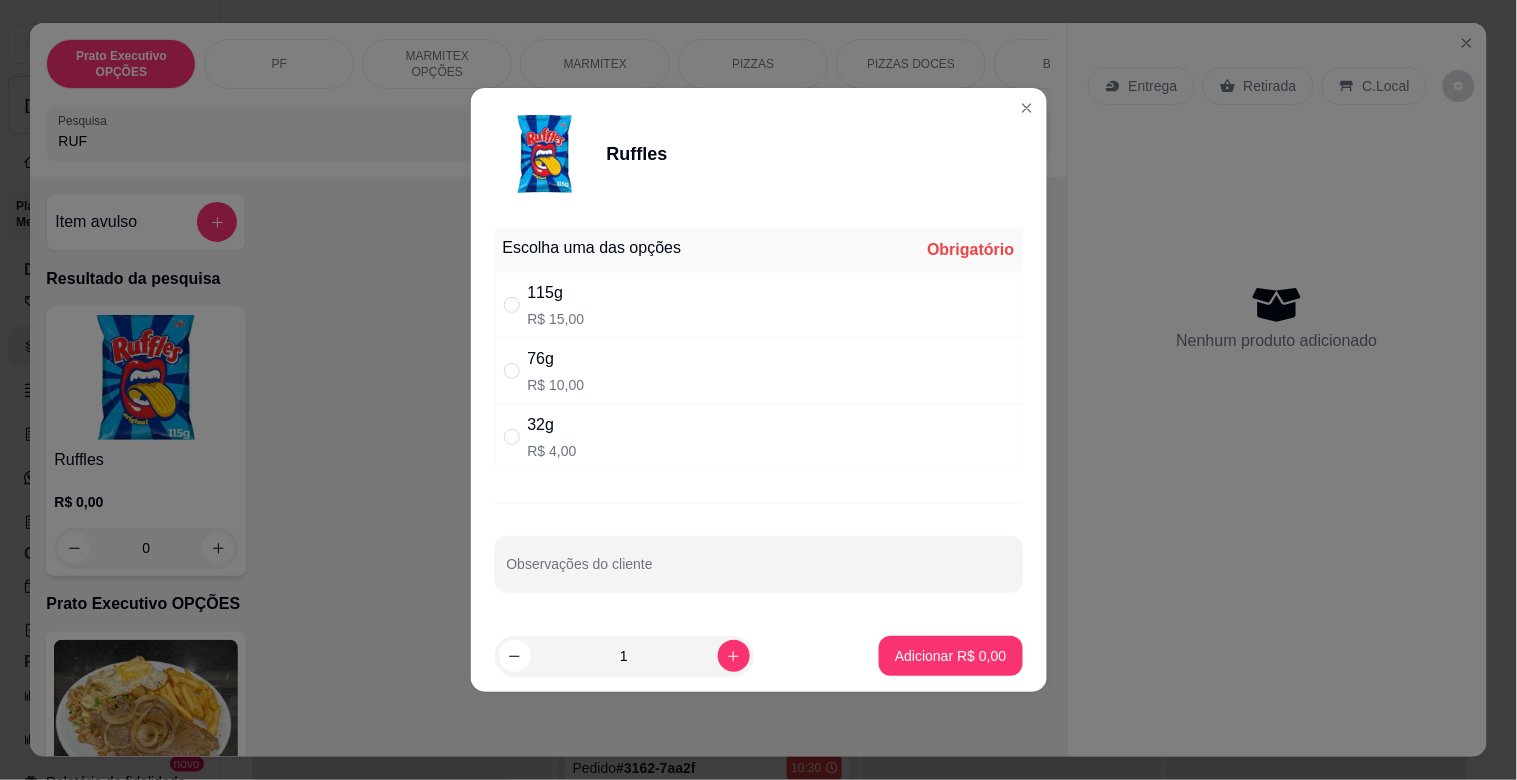 click on "115g" at bounding box center (556, 293) 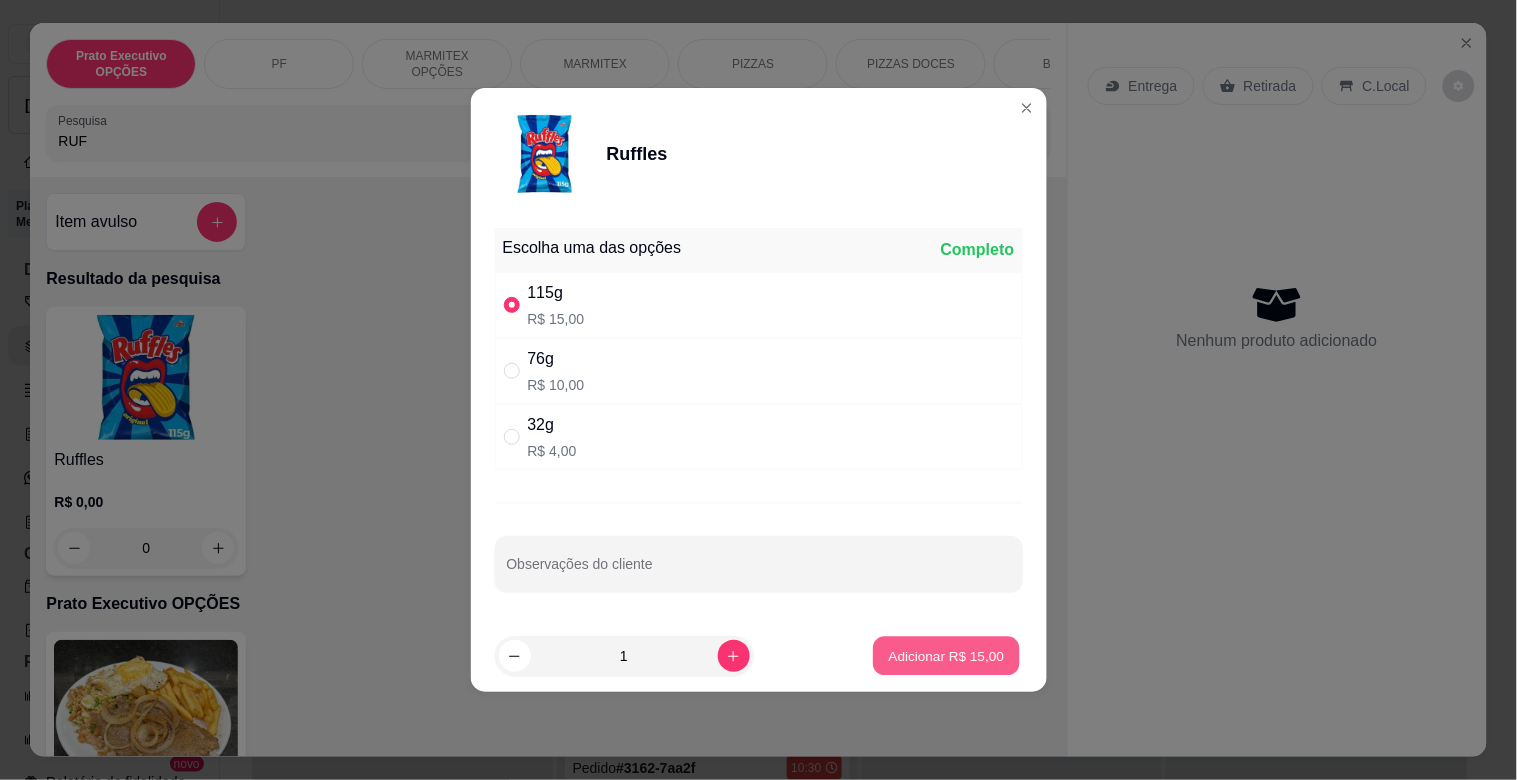 click on "Adicionar   R$ 15,00" at bounding box center (947, 656) 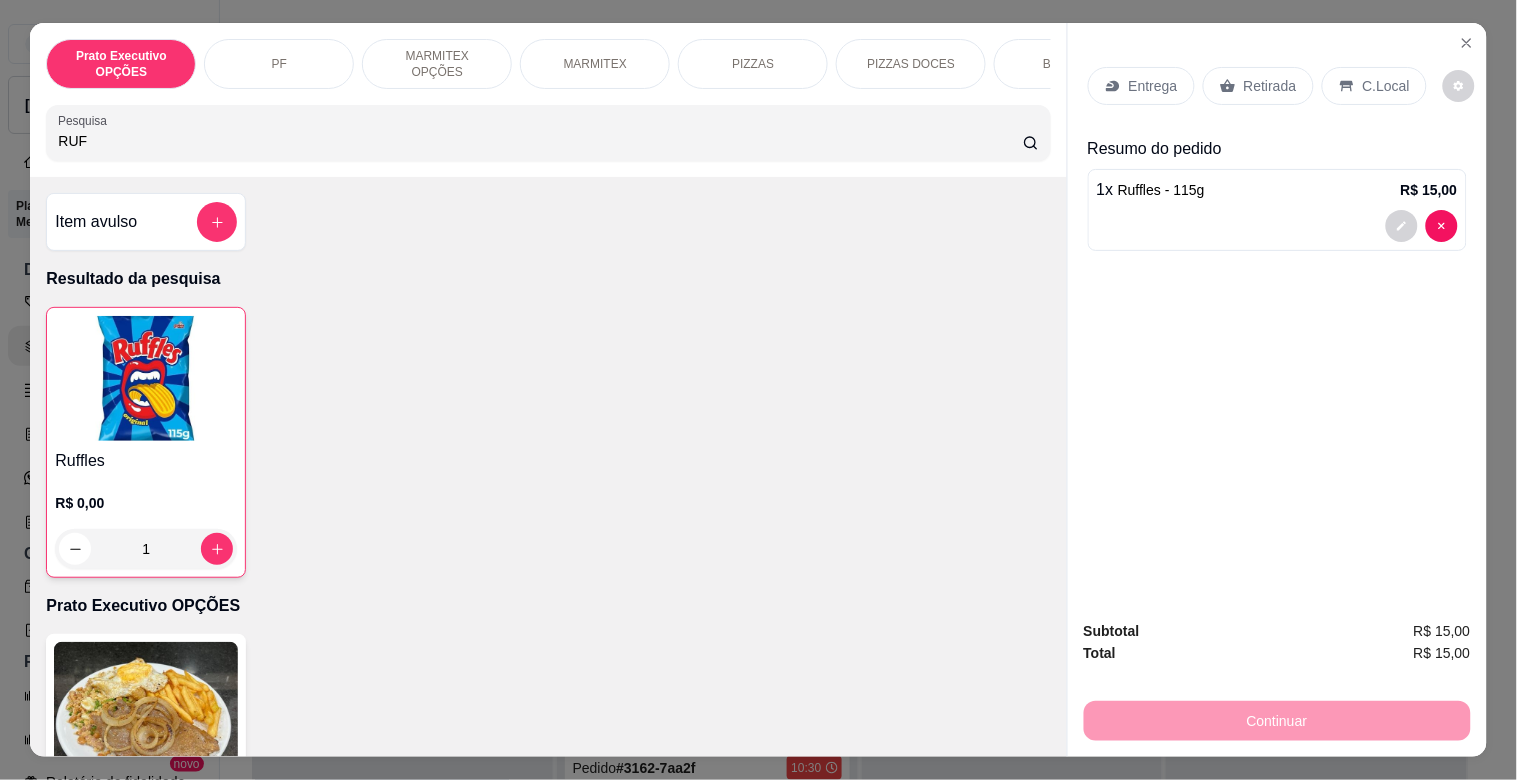 drag, startPoint x: 304, startPoint y: 171, endPoint x: 303, endPoint y: 142, distance: 29.017237 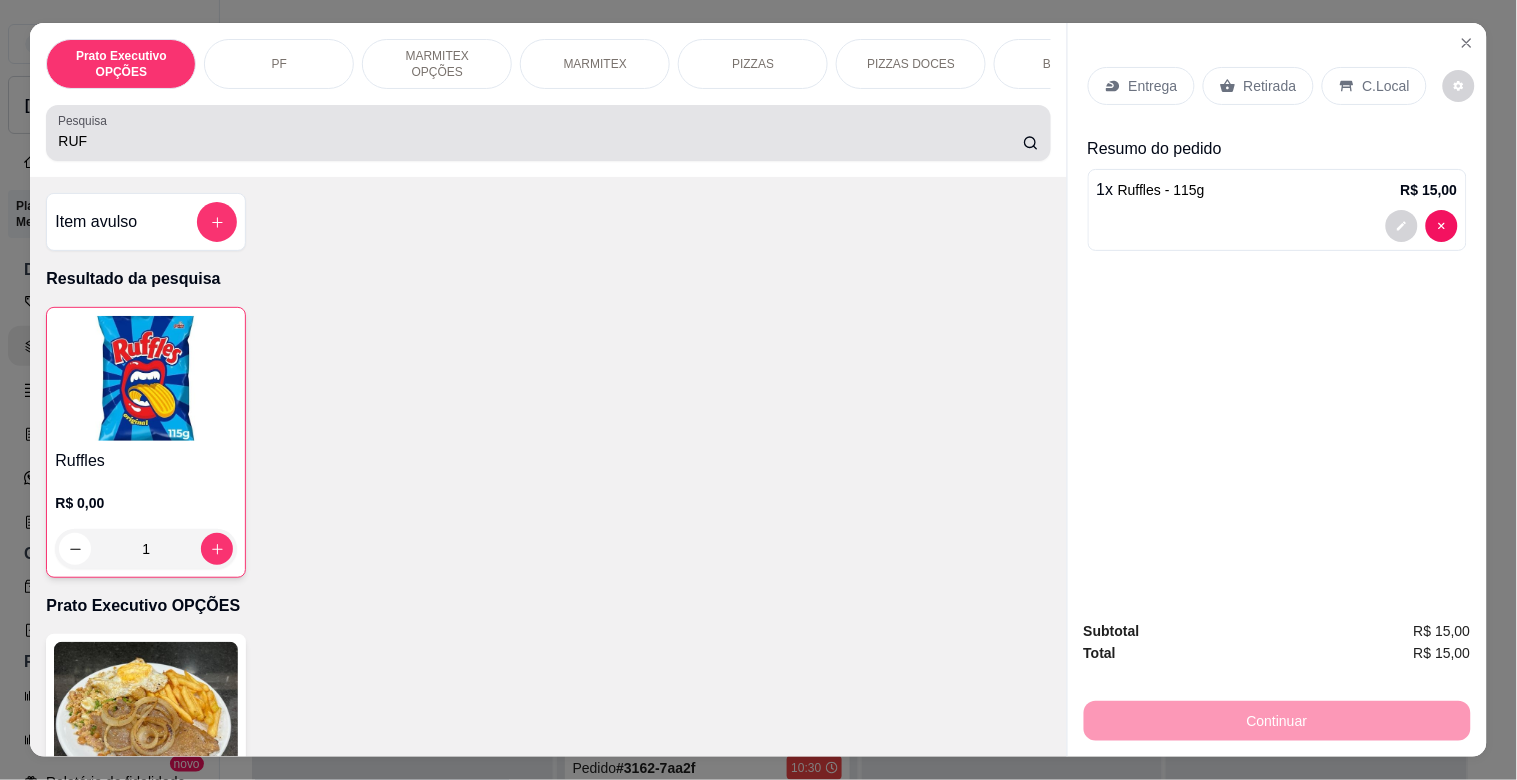 click on "RUF" at bounding box center [540, 141] 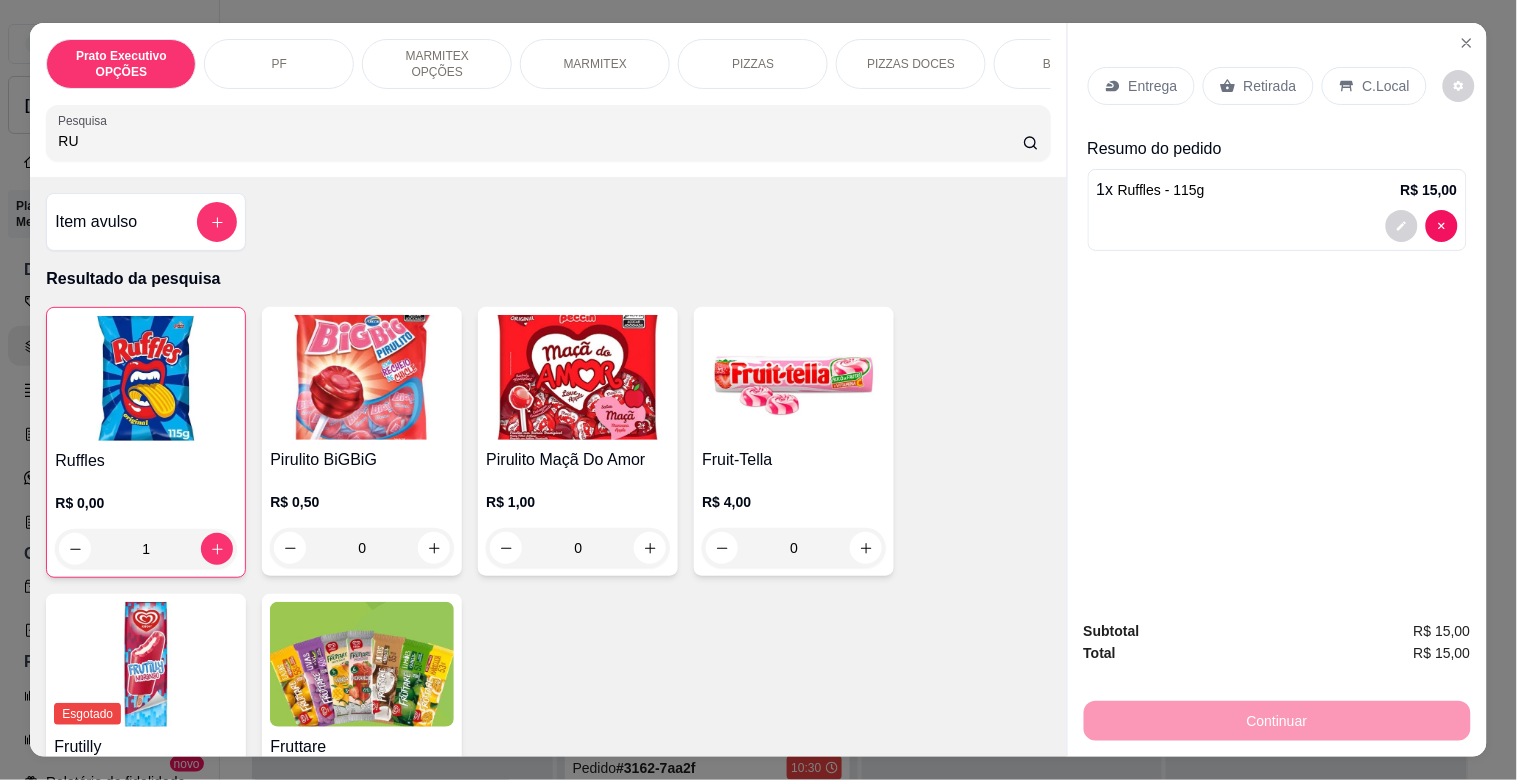 type on "R" 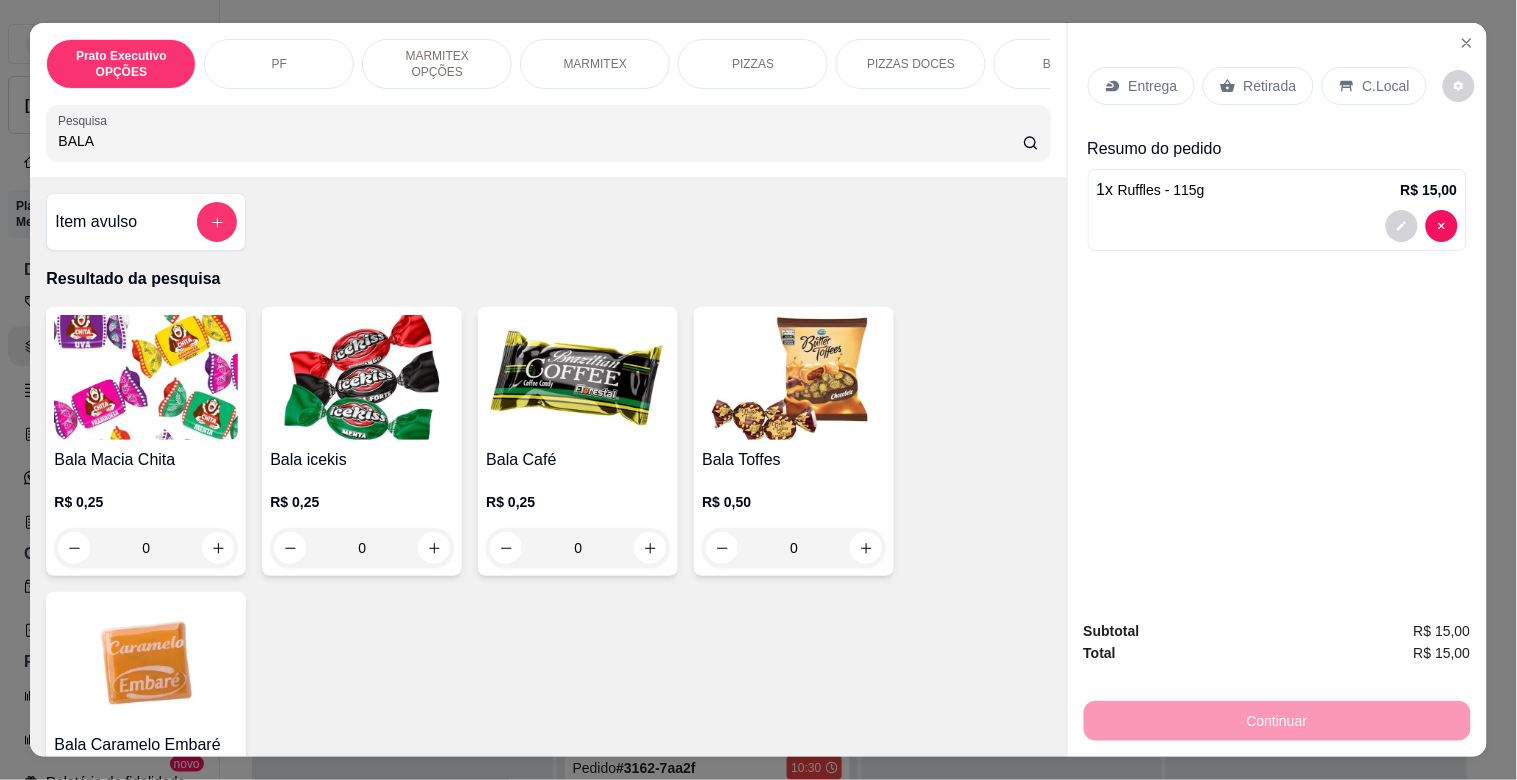 type on "BALA" 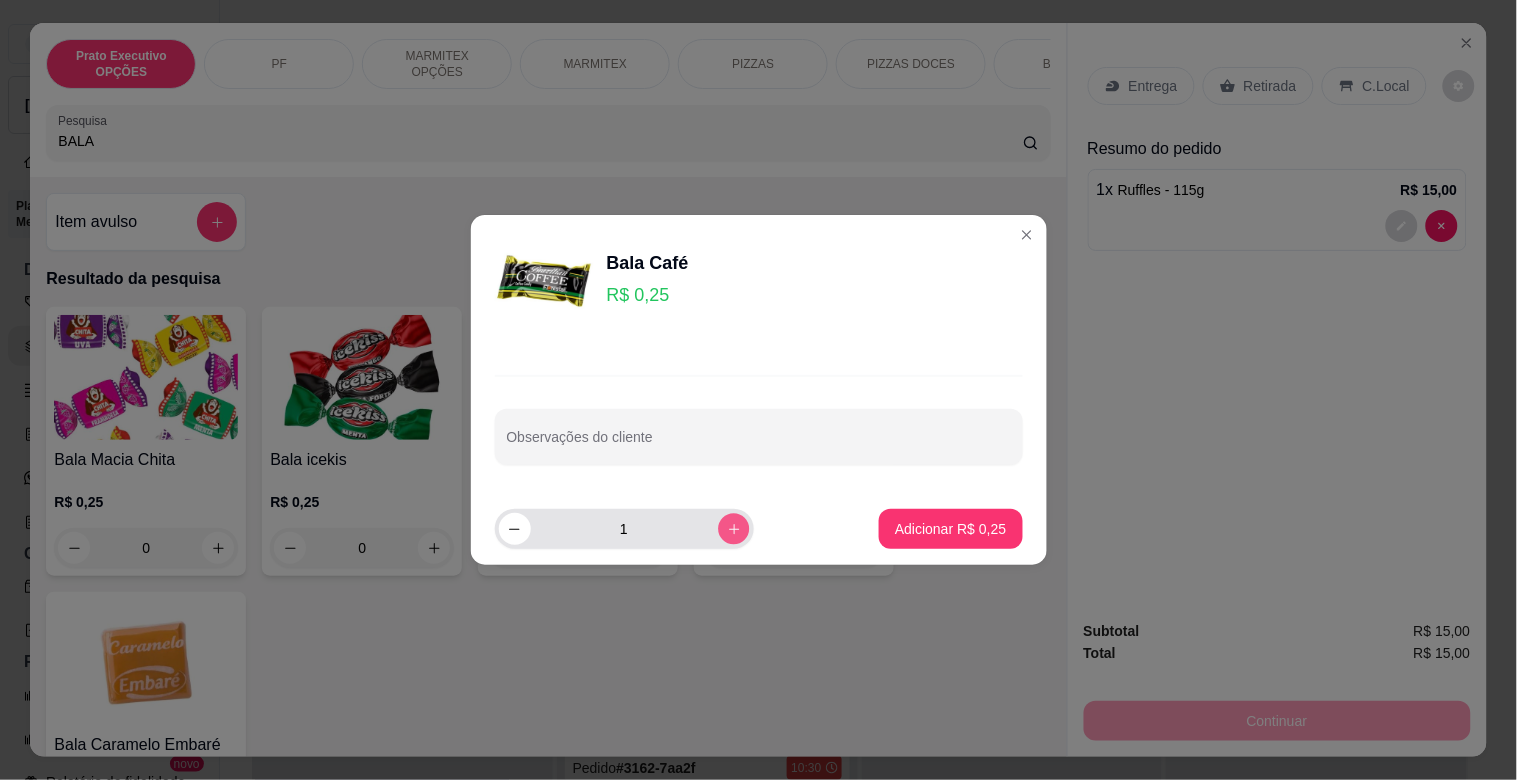 click 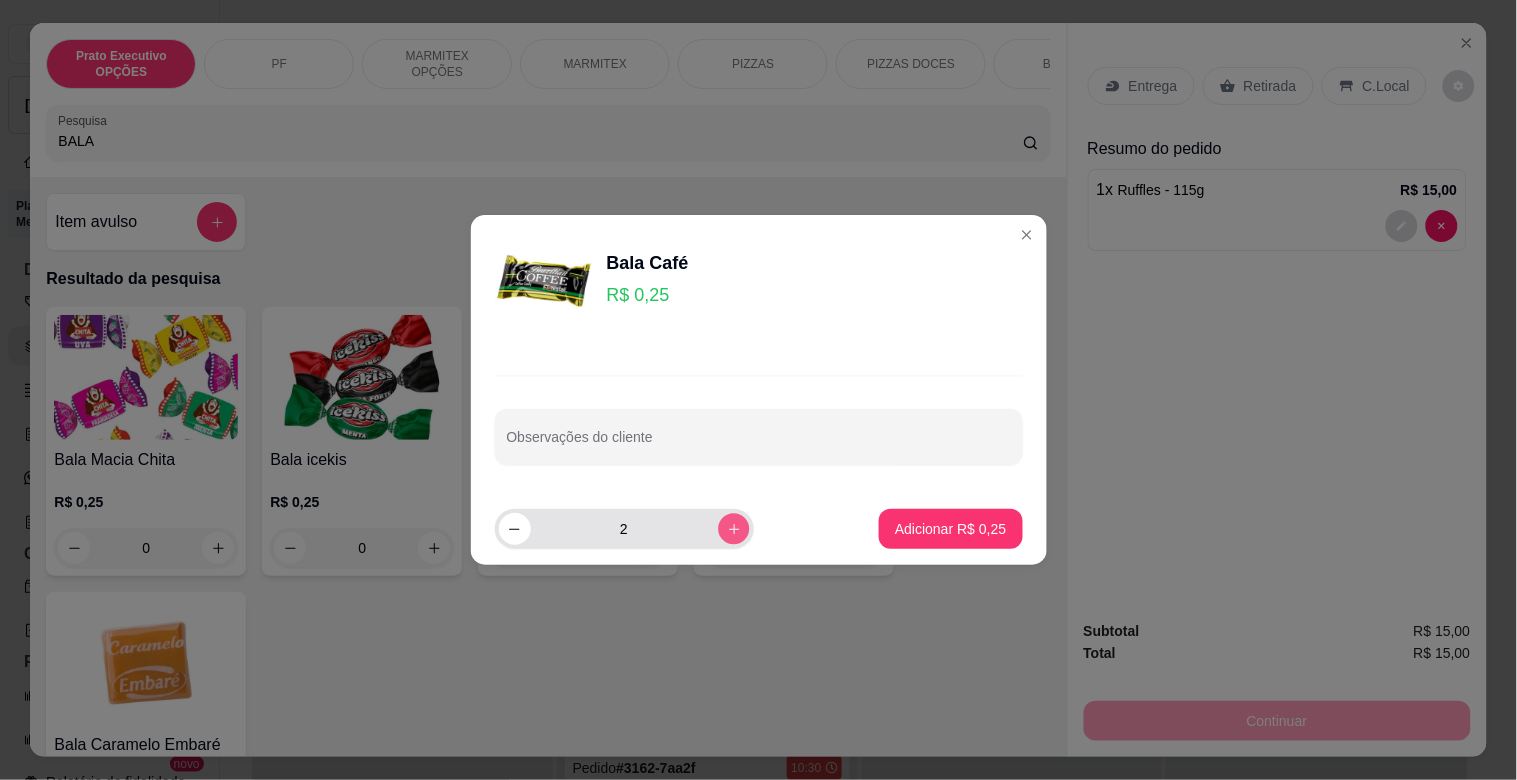 click 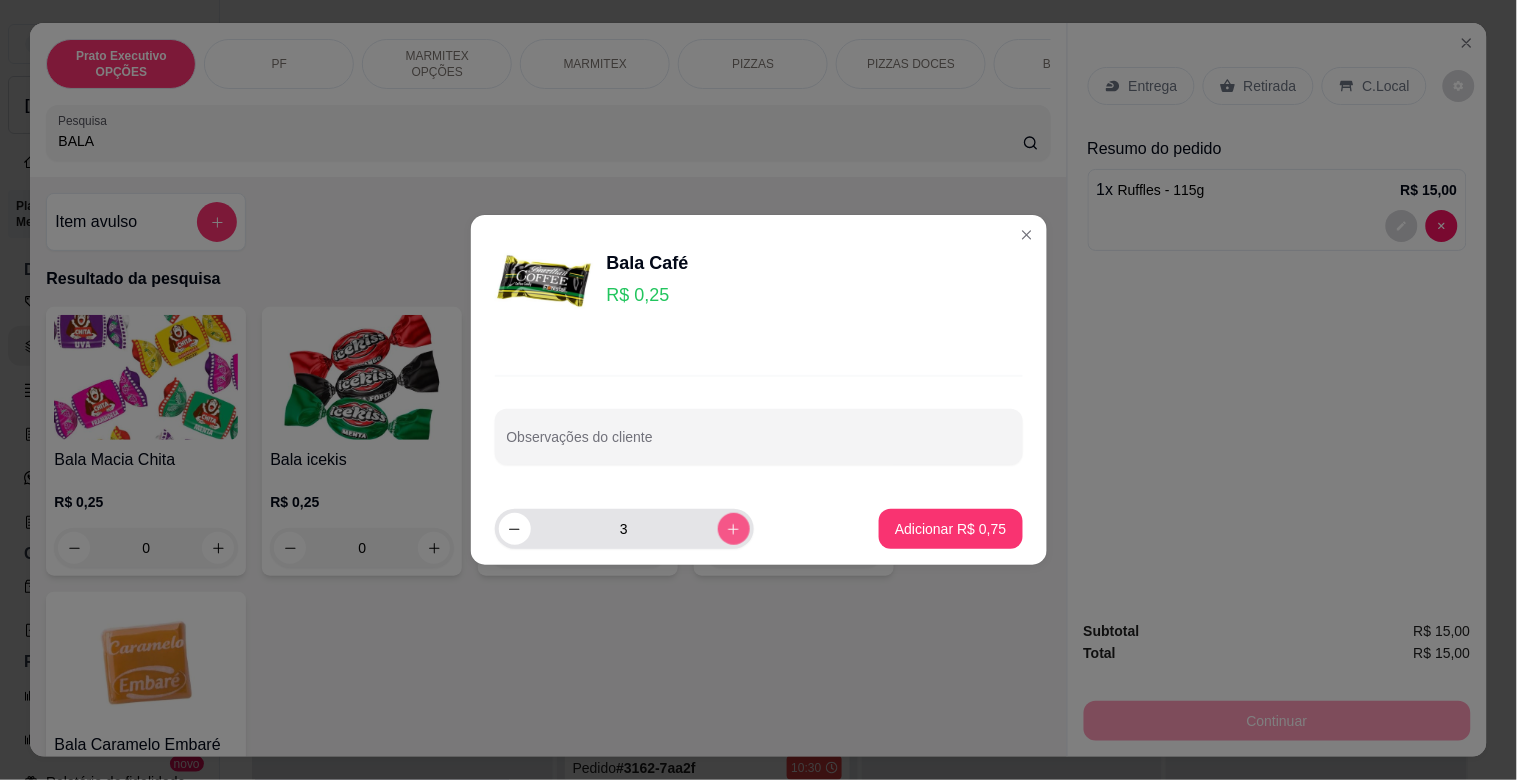 click 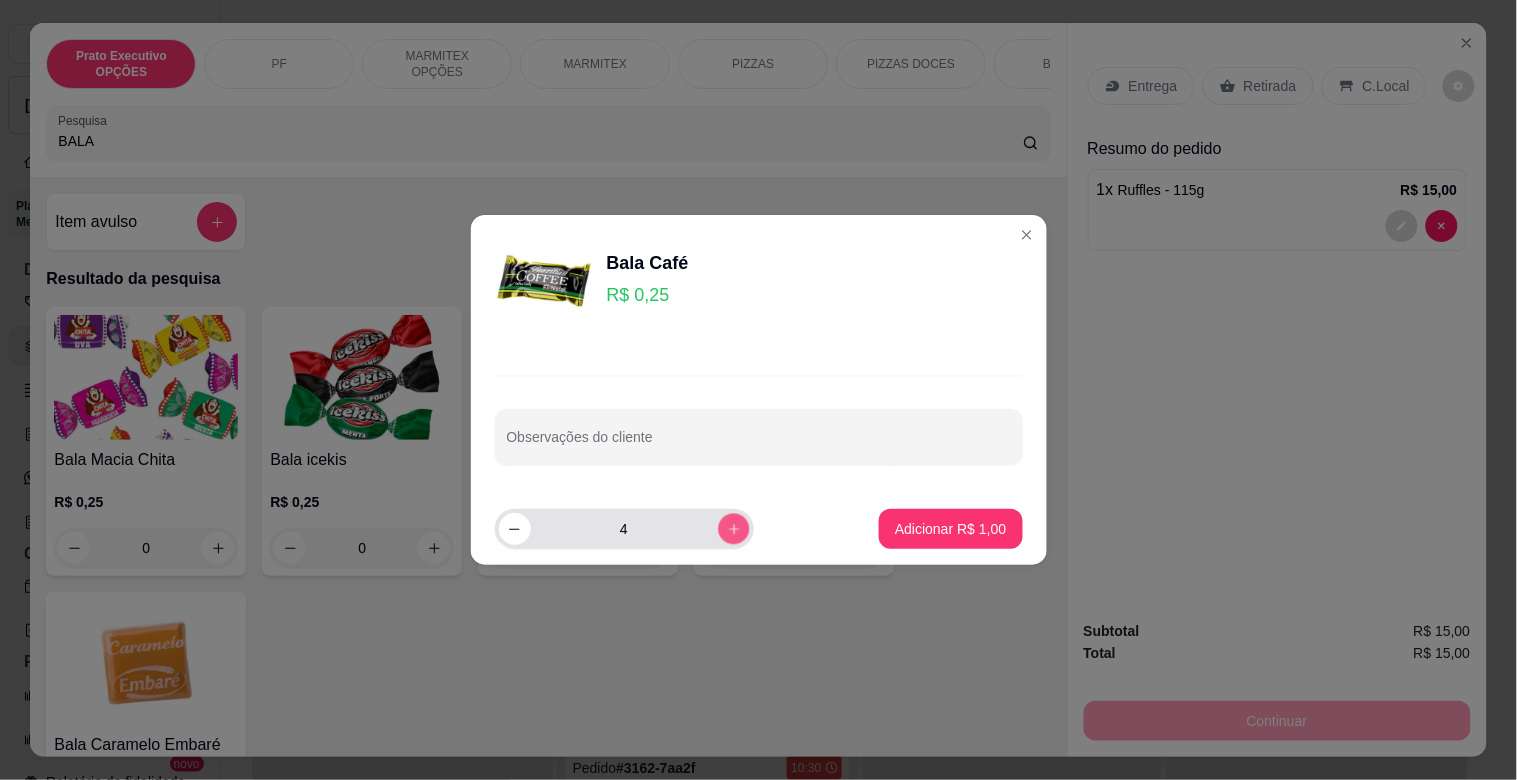 click 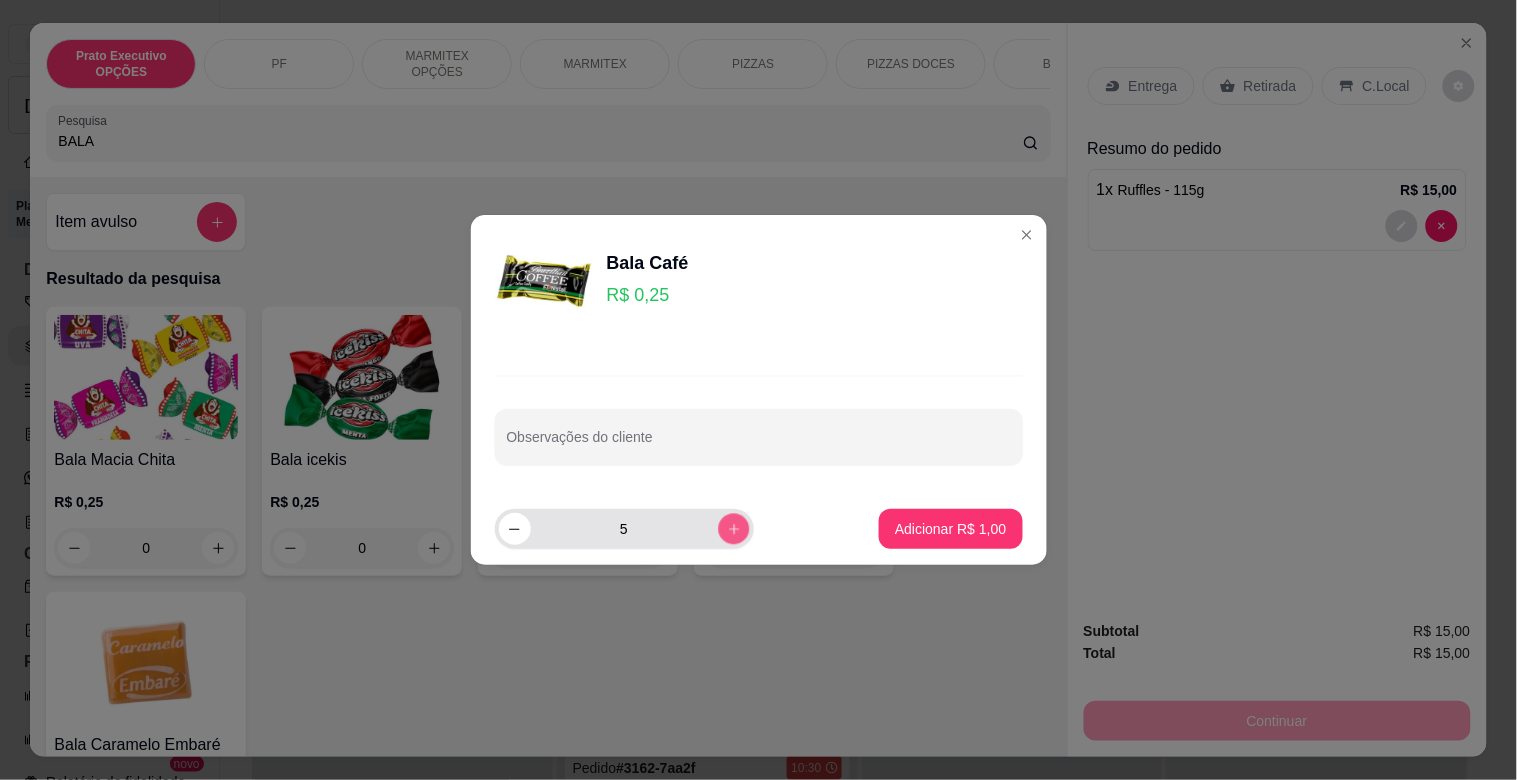 click 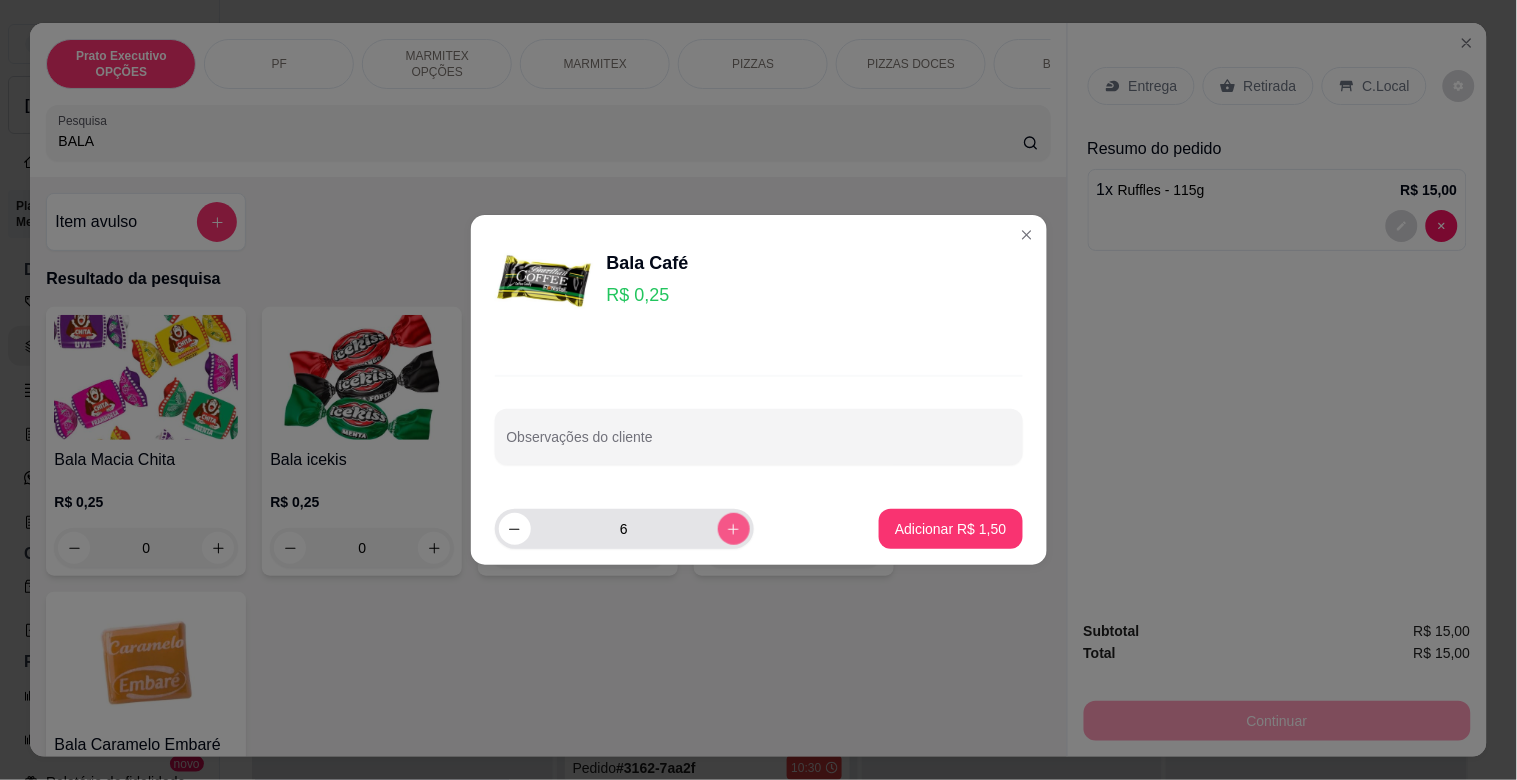click 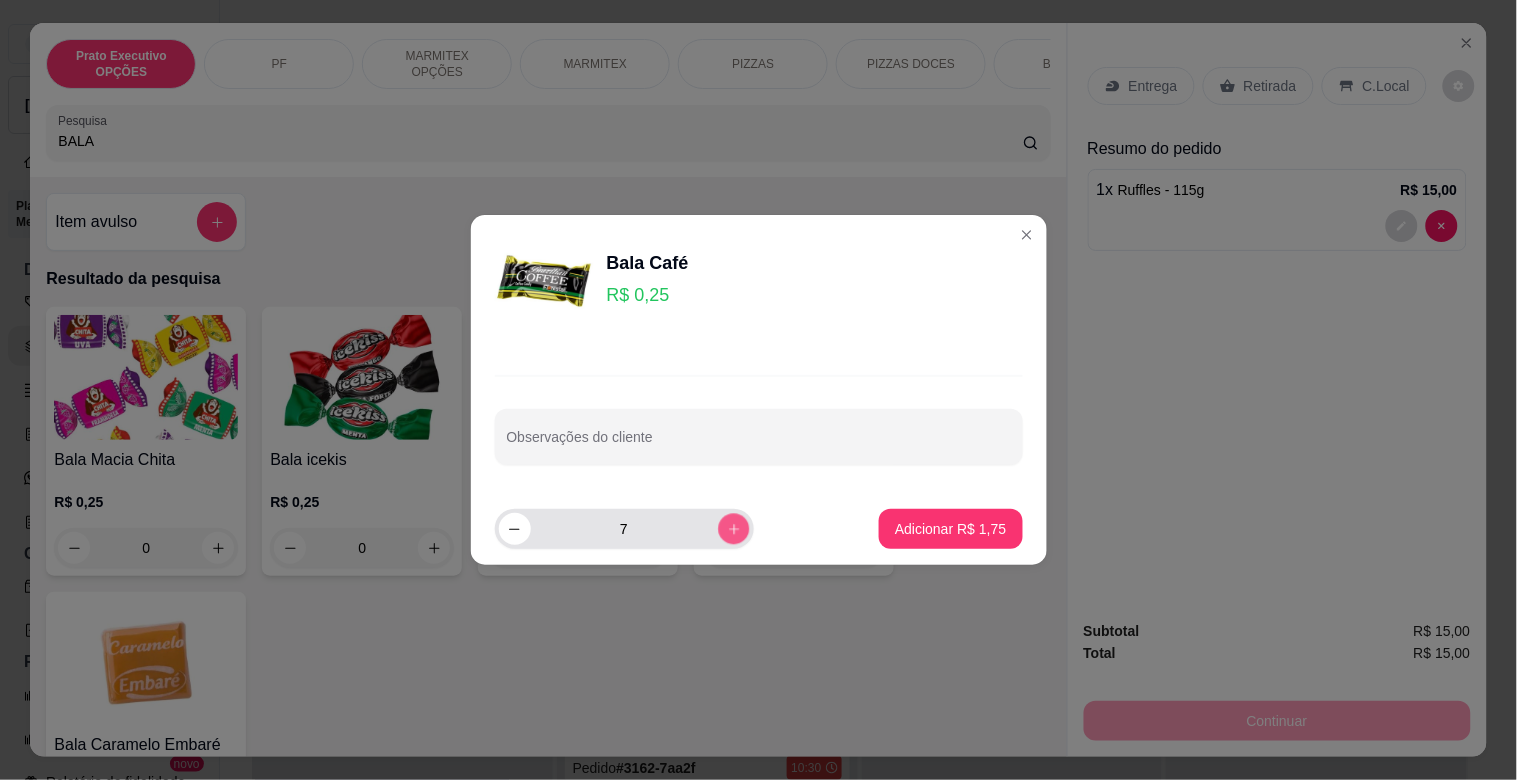 click 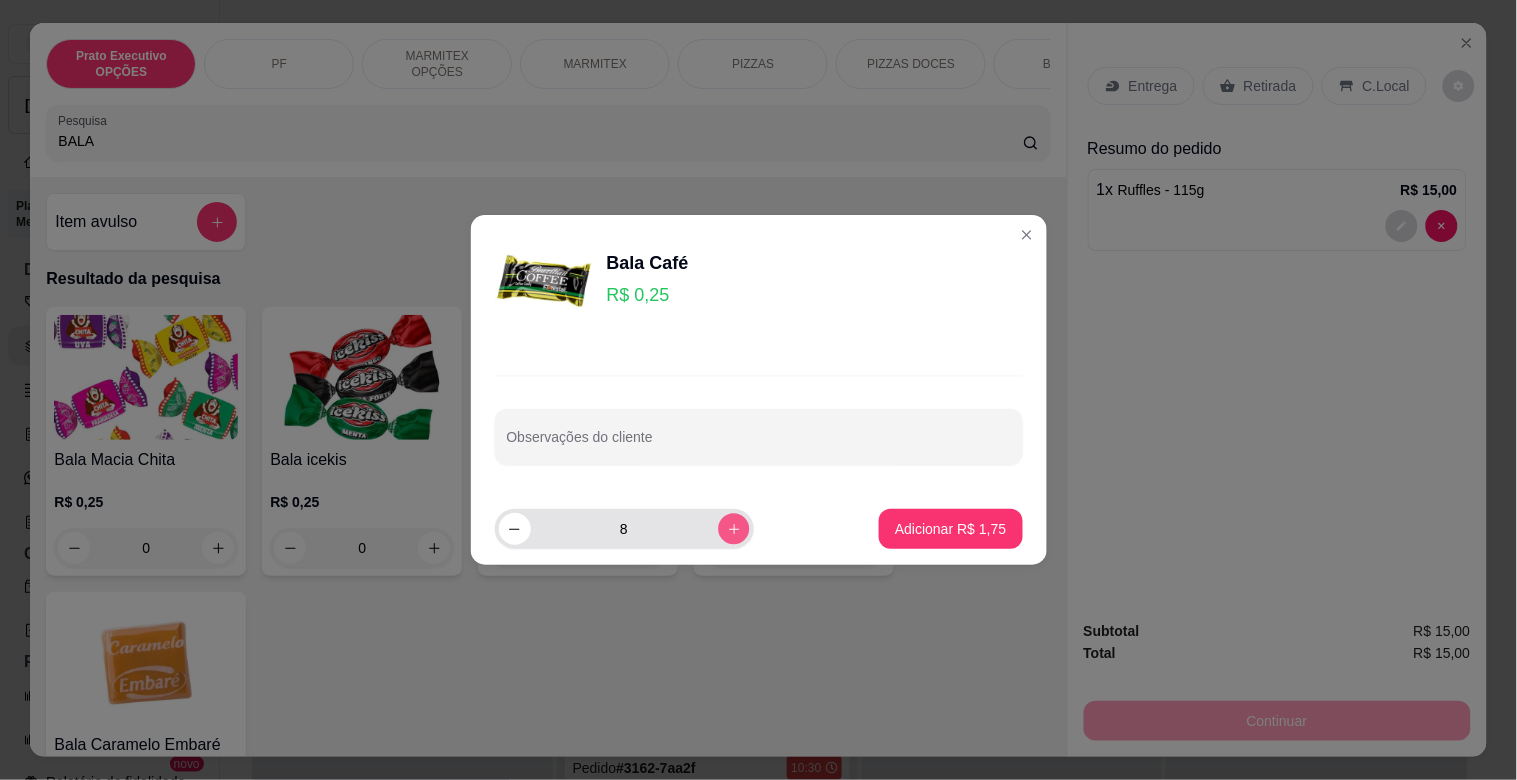click 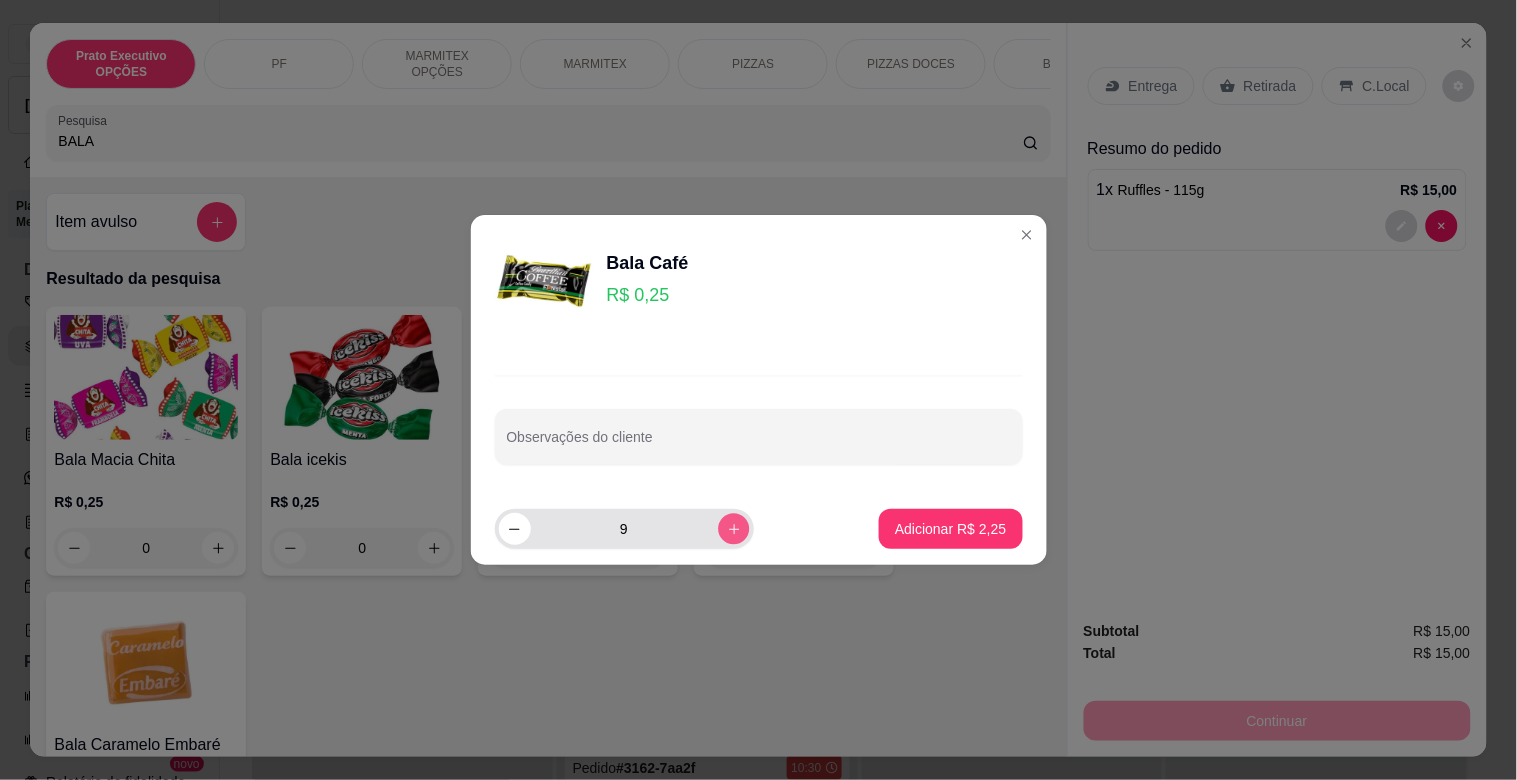click 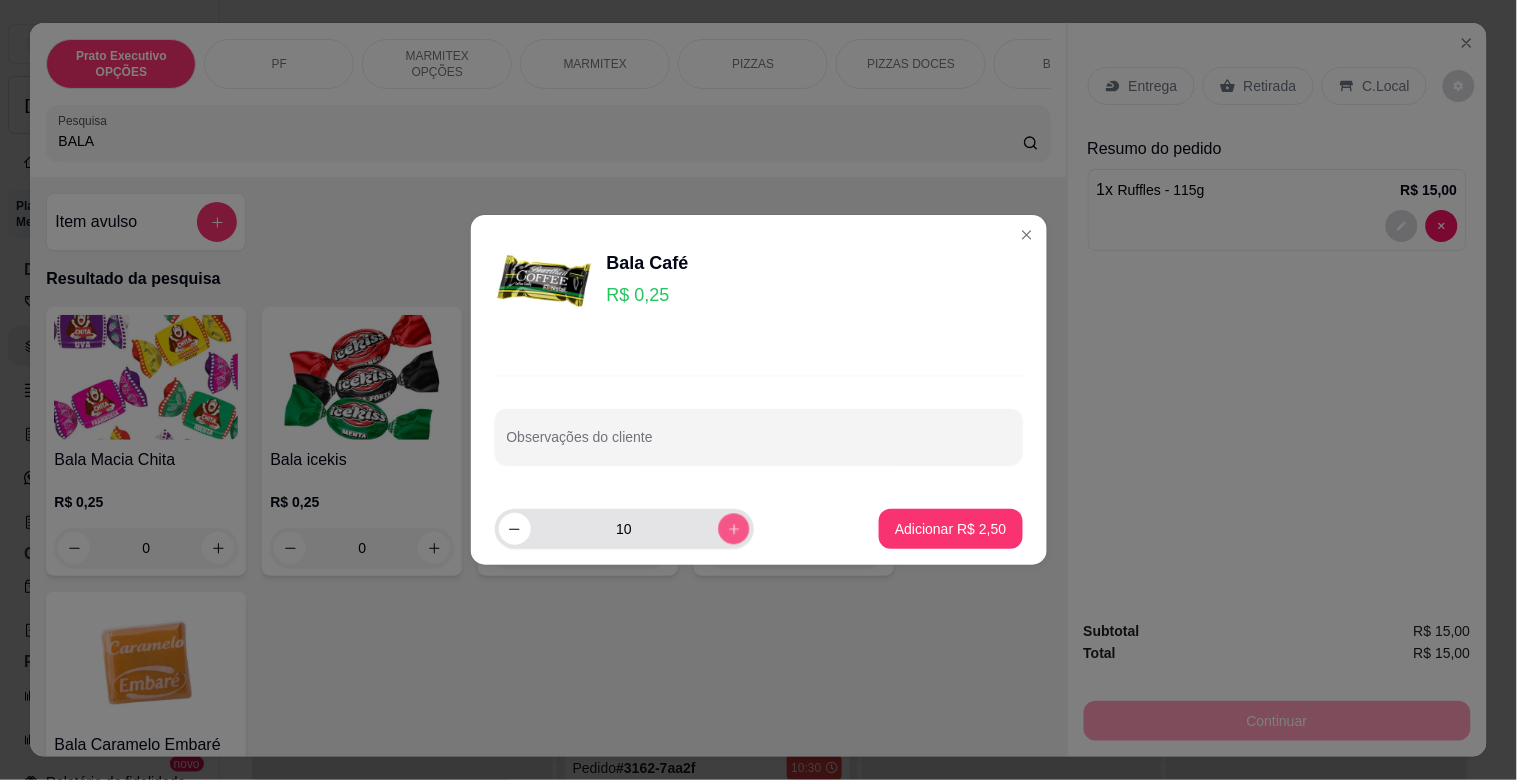 click 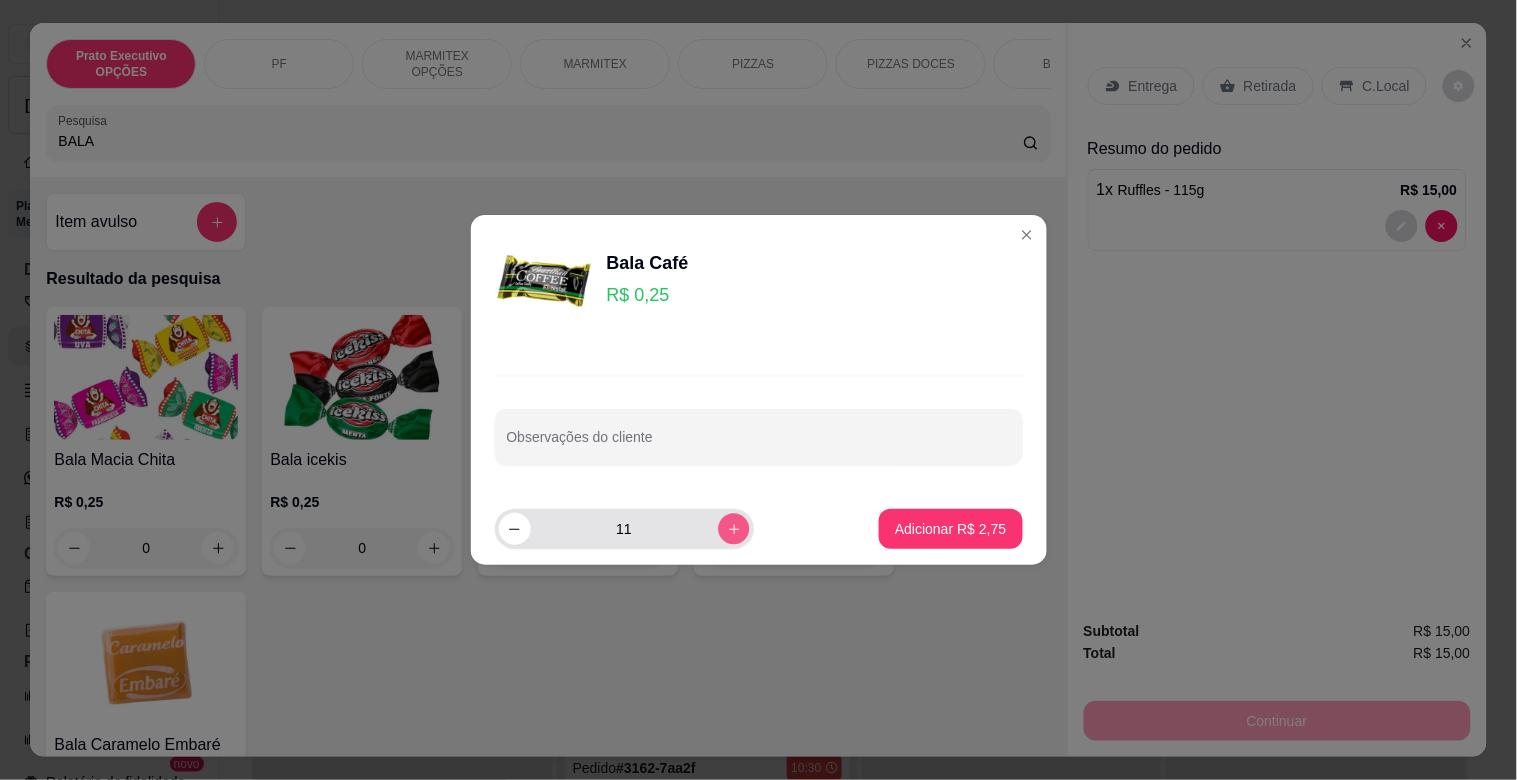 click 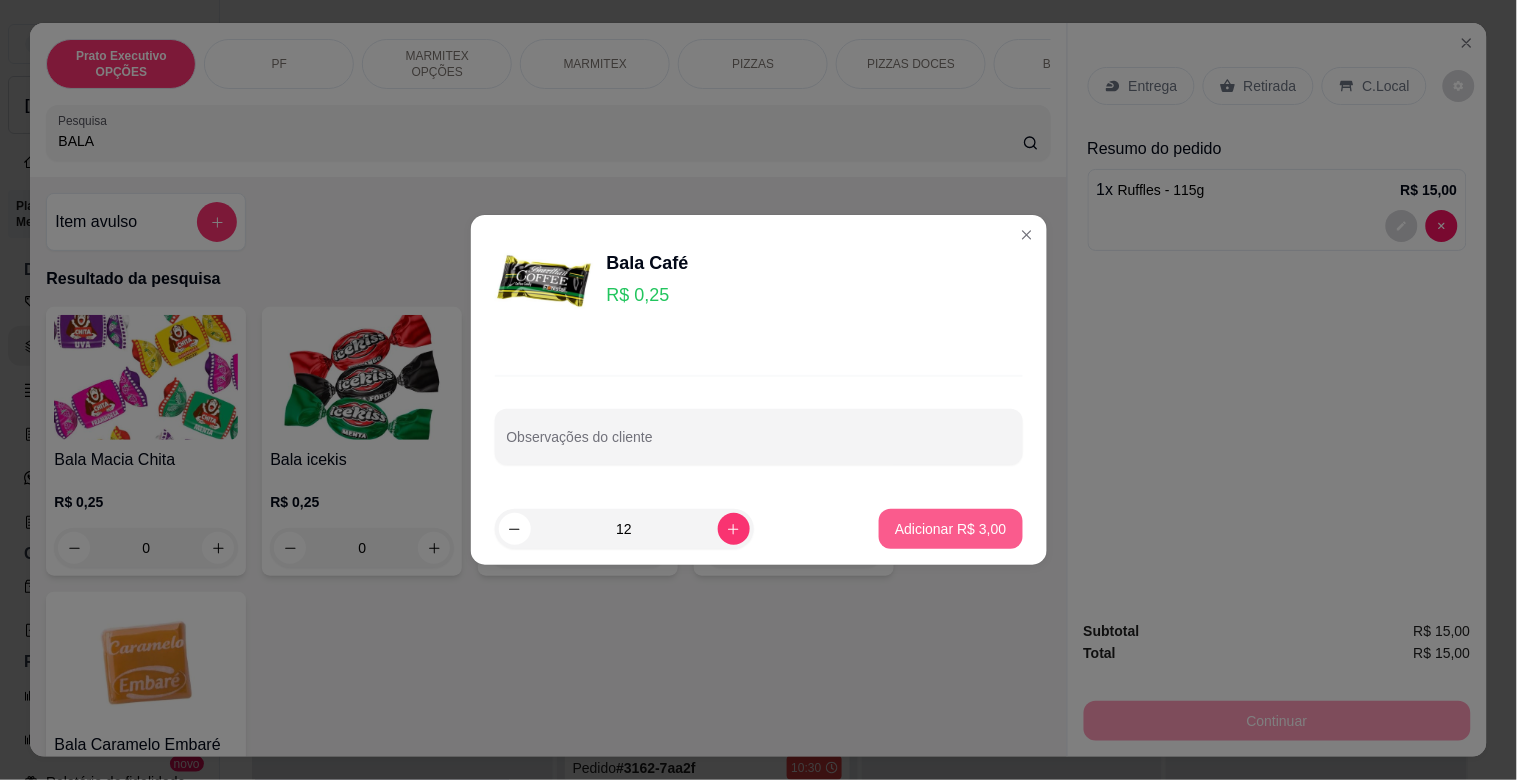 click on "Adicionar   R$ 3,00" at bounding box center (950, 529) 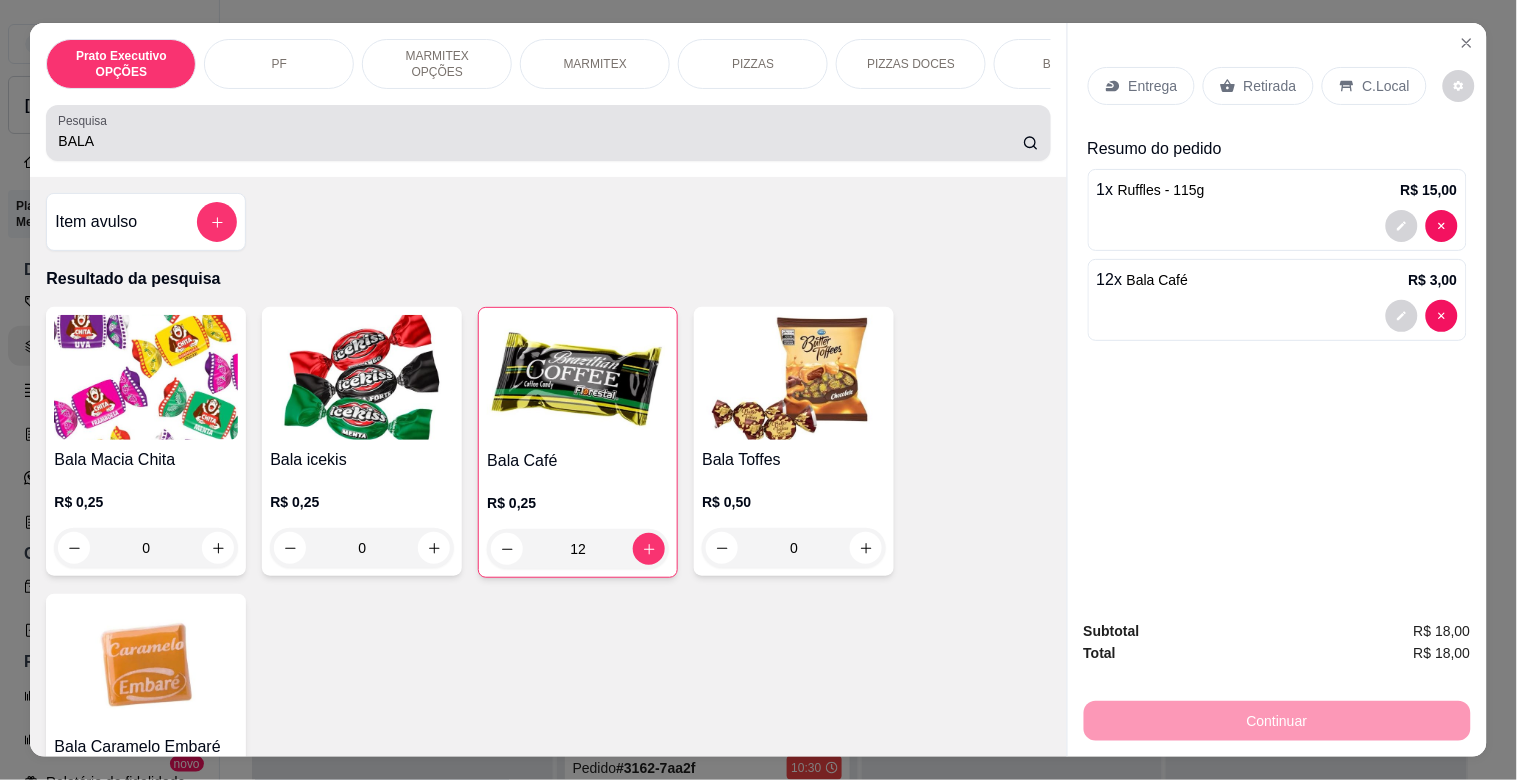 click on "BALA" at bounding box center [540, 141] 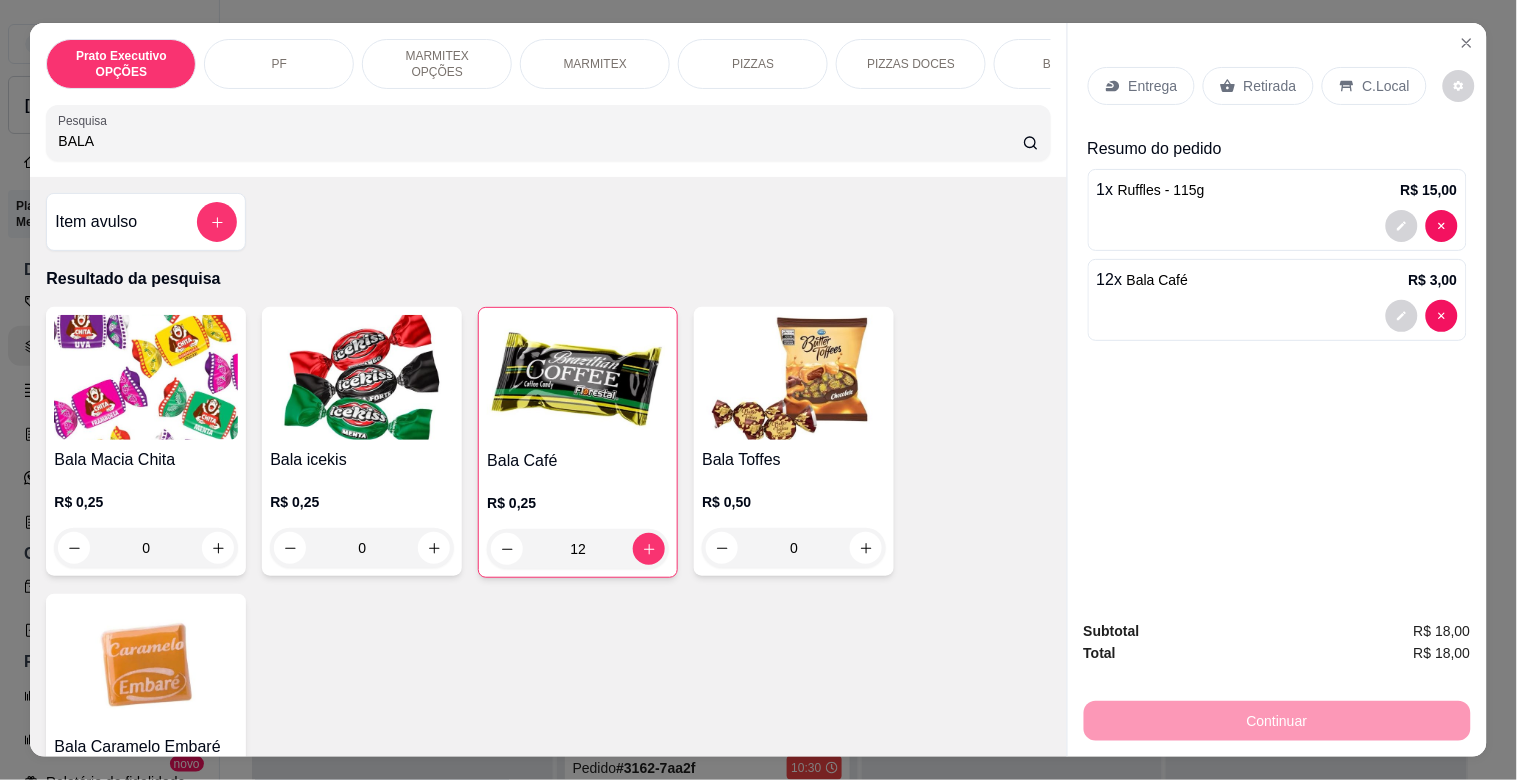 click on "BALA" at bounding box center [540, 141] 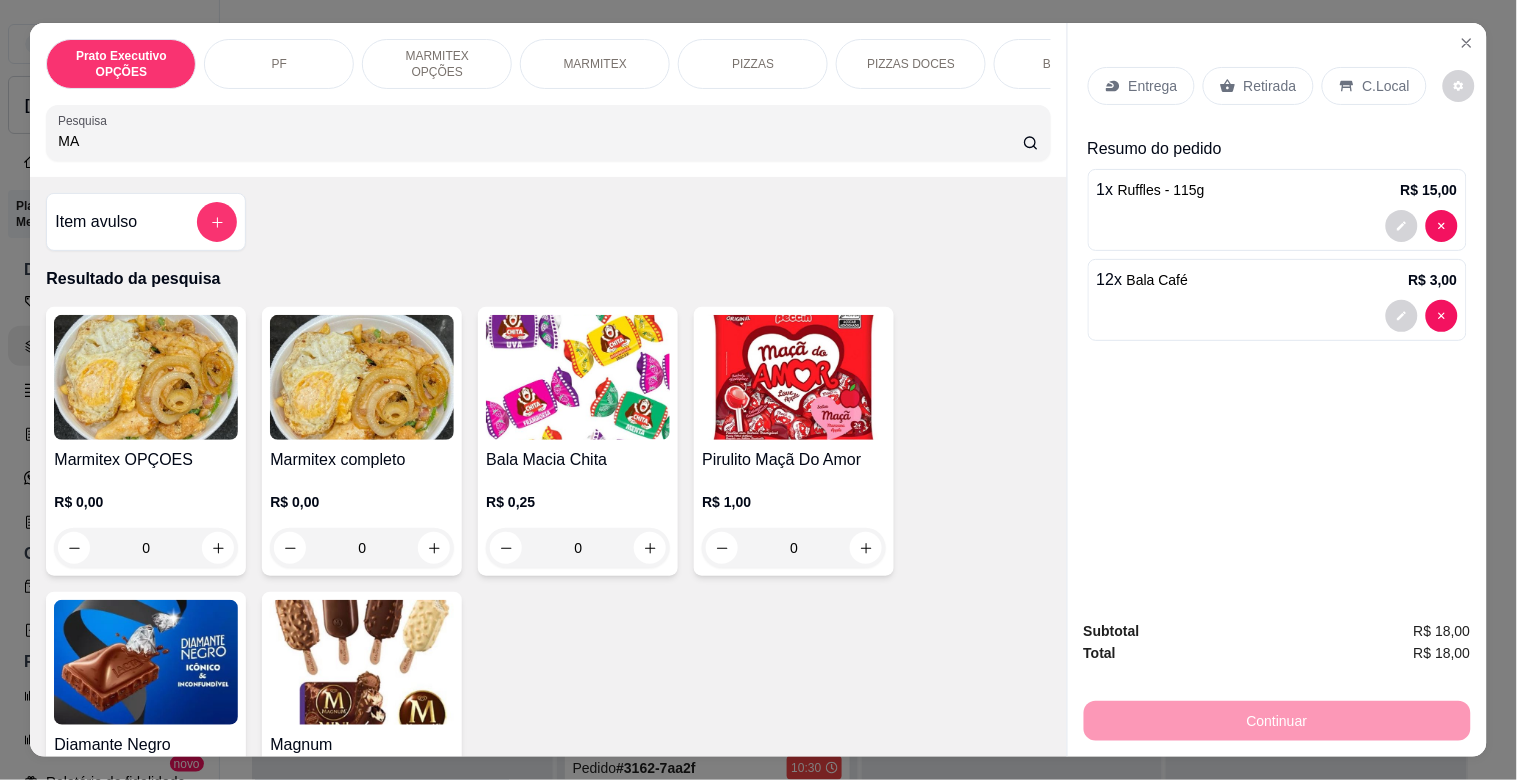 type on "MA" 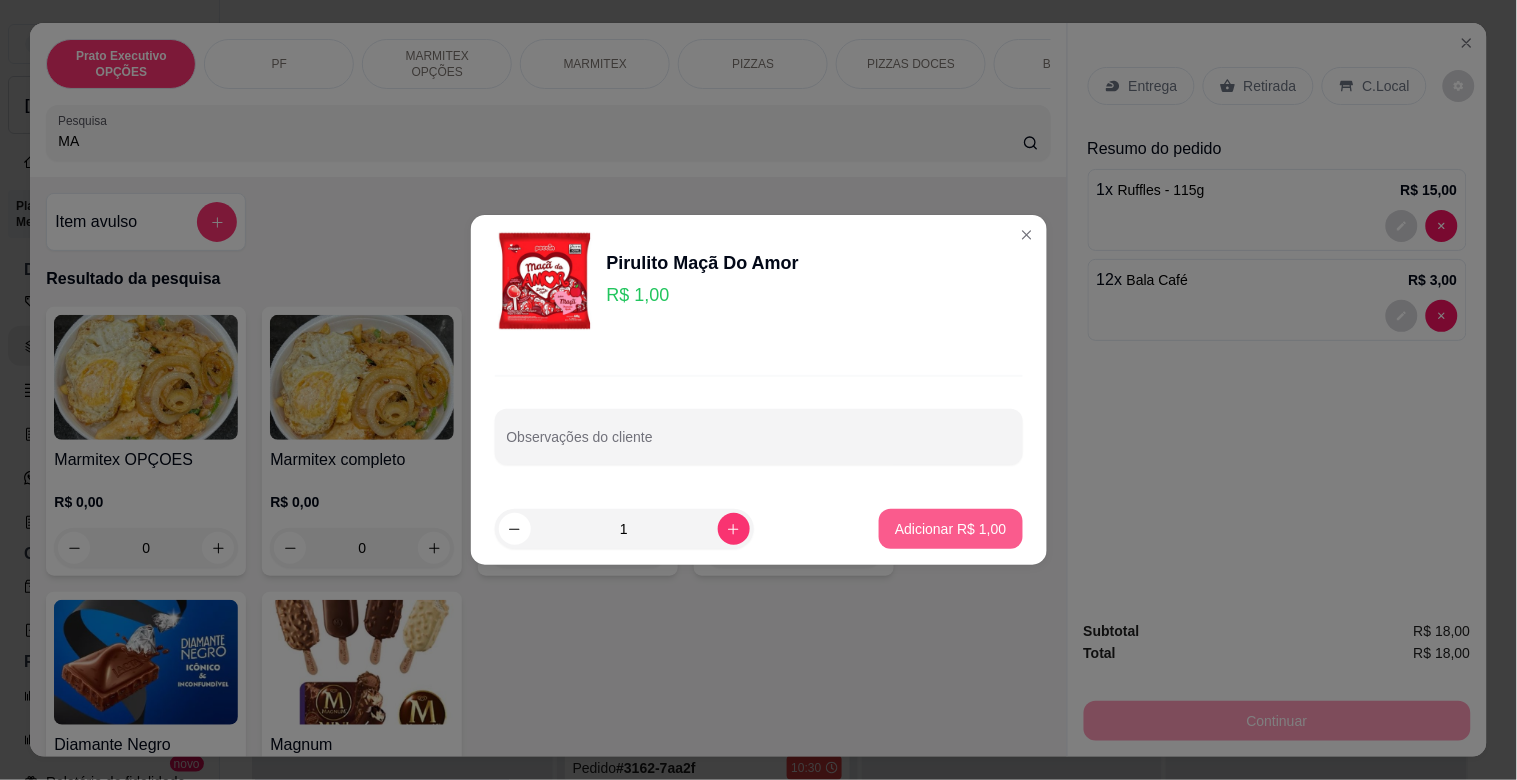 click on "Adicionar   R$ 1,00" at bounding box center (950, 529) 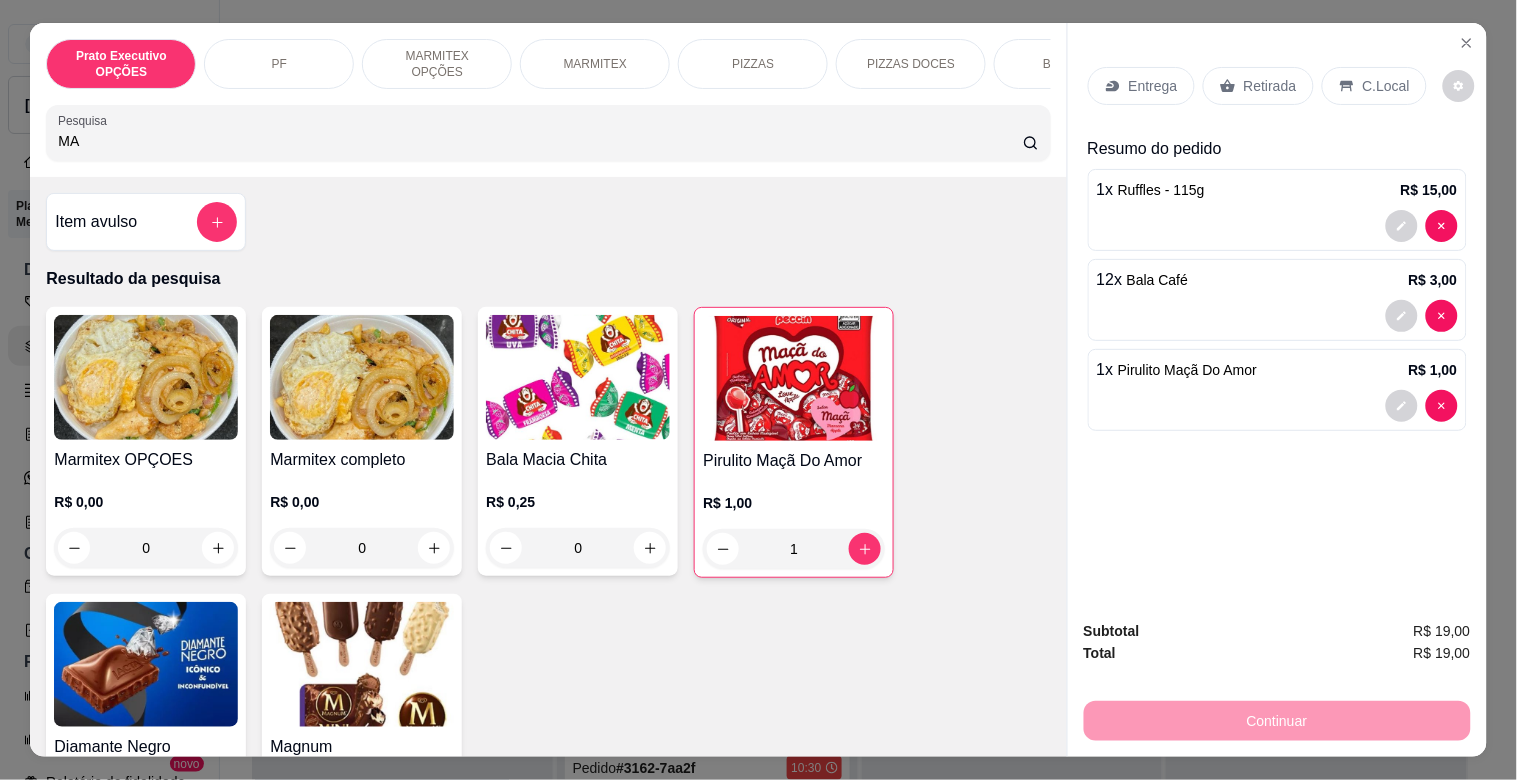 click on "MA" at bounding box center [548, 133] 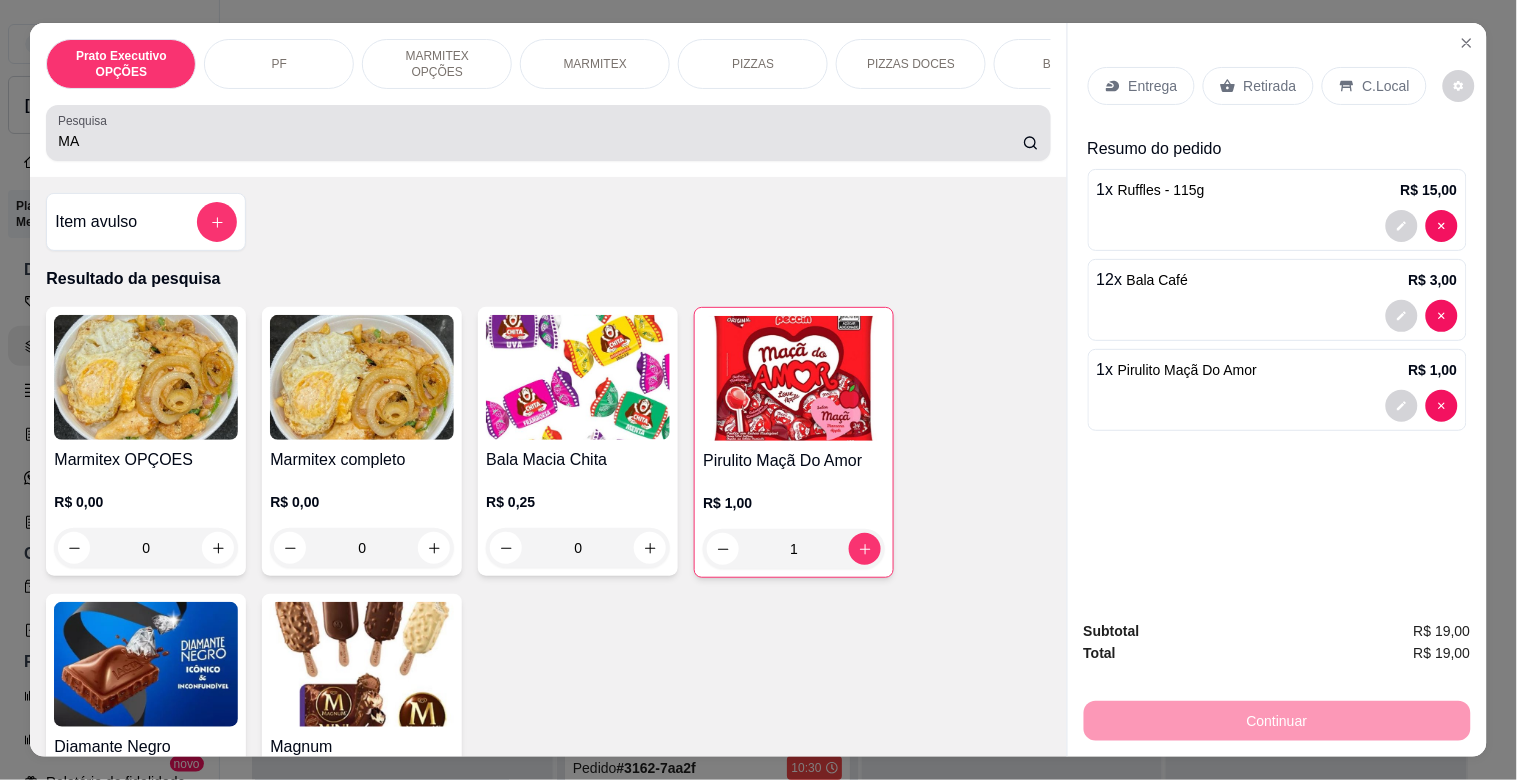 drag, startPoint x: 206, startPoint y: 135, endPoint x: 211, endPoint y: 146, distance: 12.083046 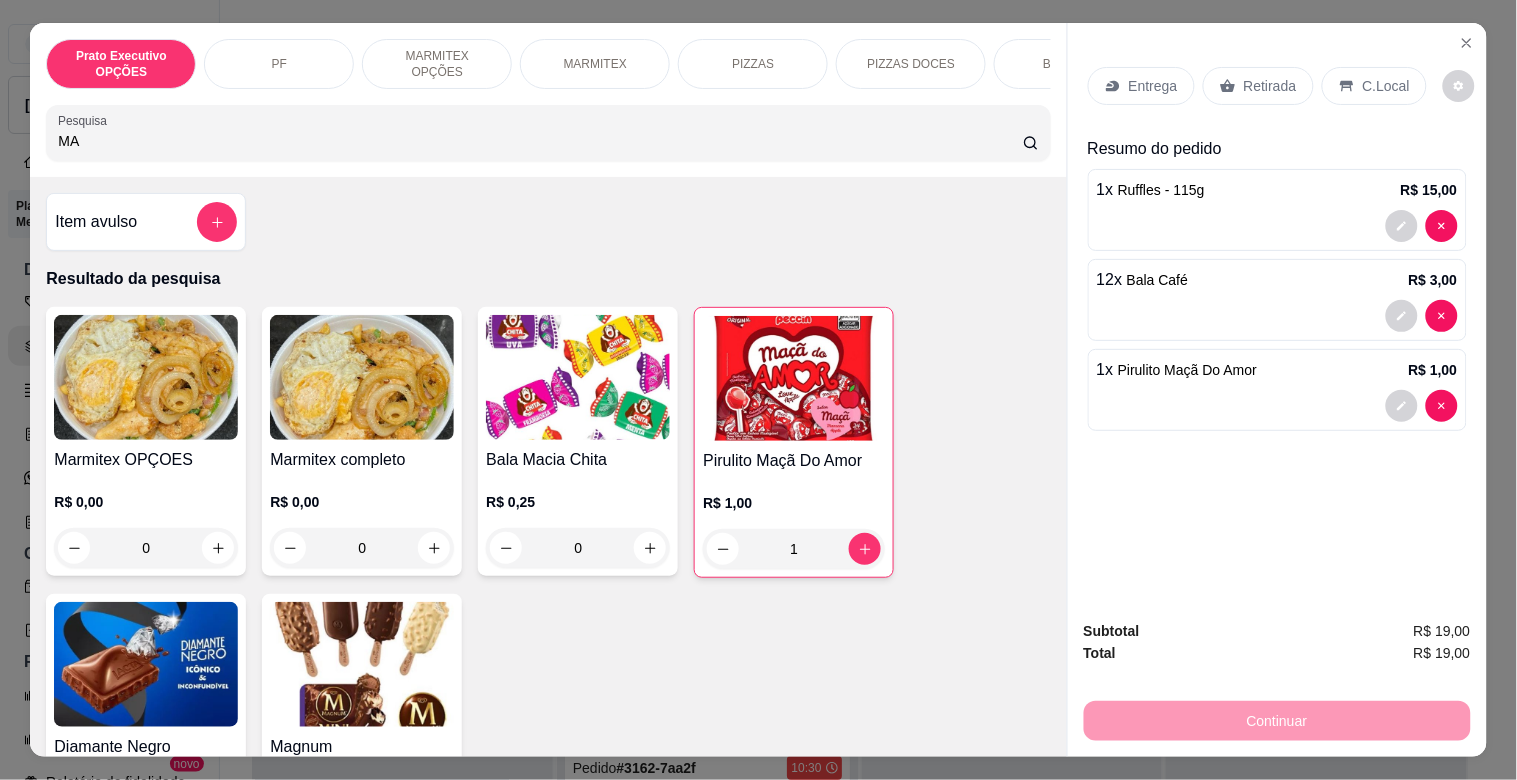 type on "M" 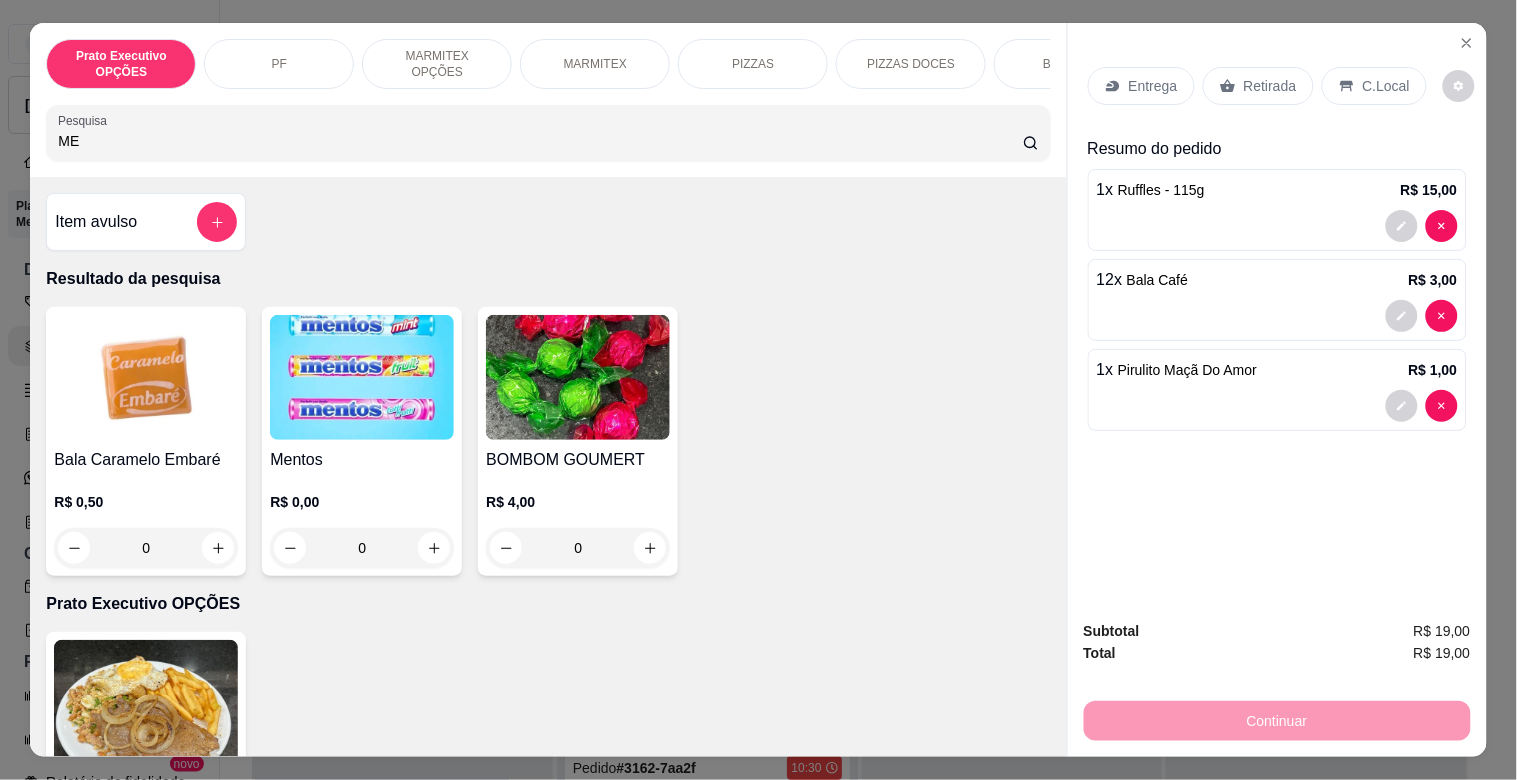 type on "ME" 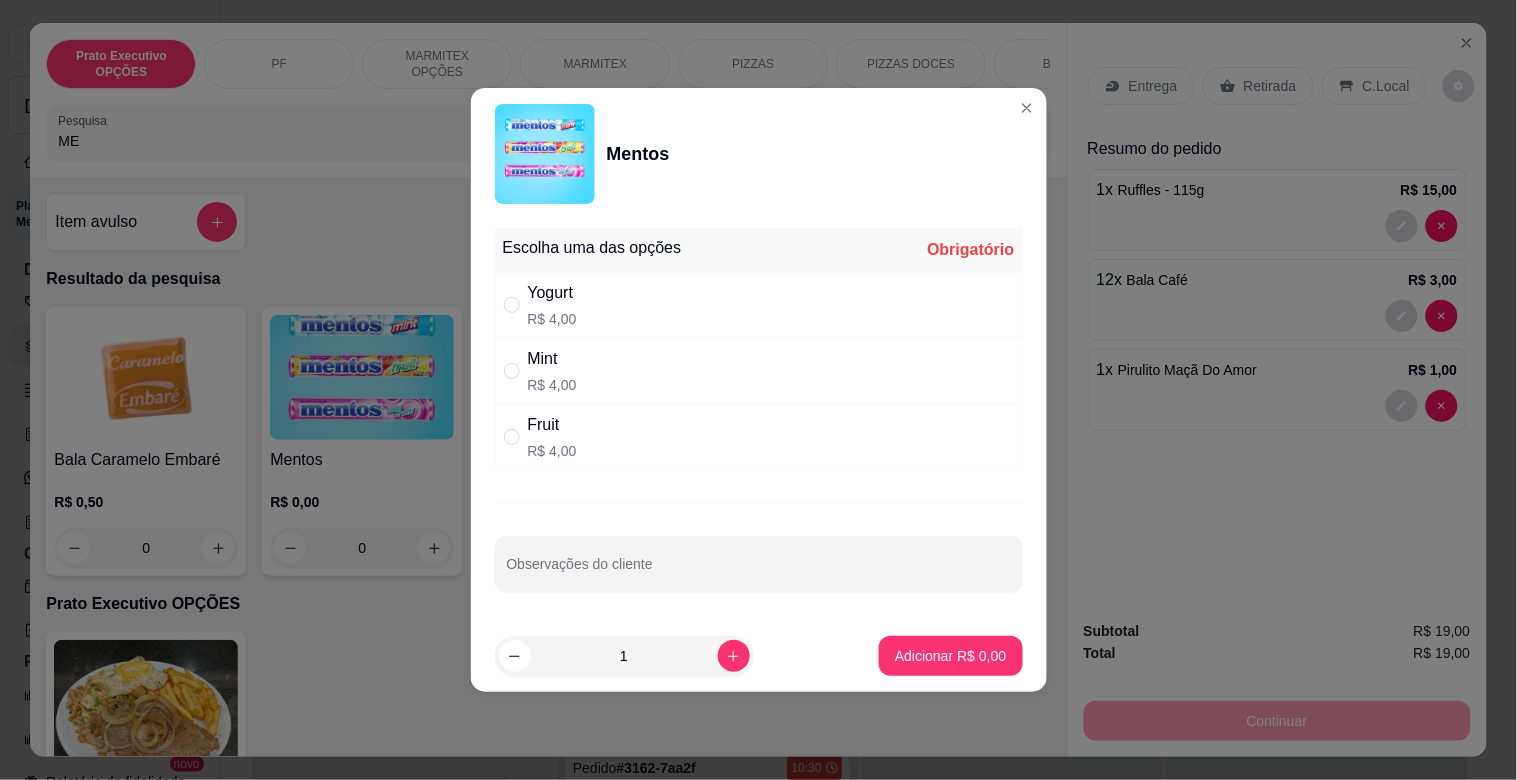 click on "Fruit  R$ 4,00" at bounding box center [759, 437] 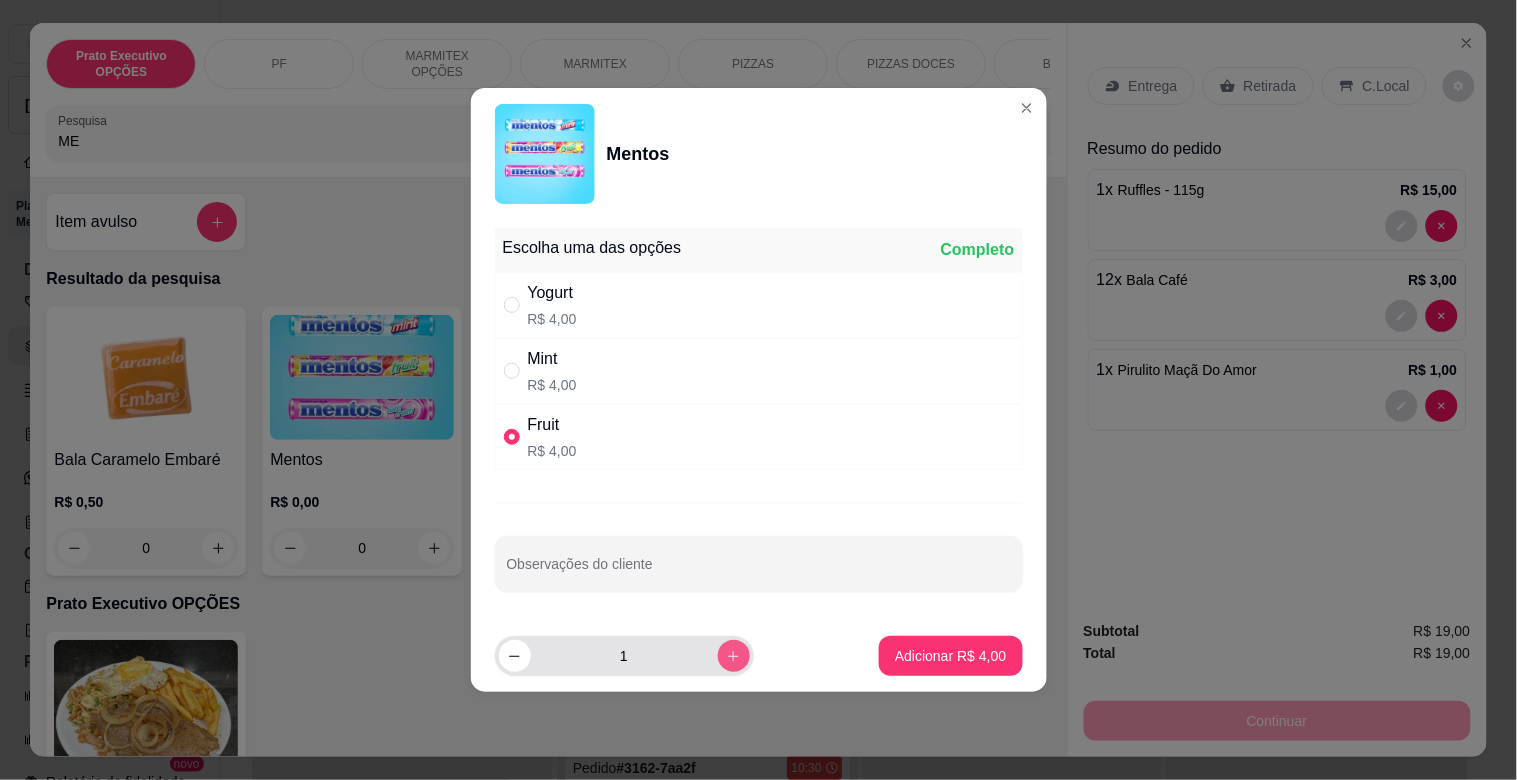 click at bounding box center (734, 656) 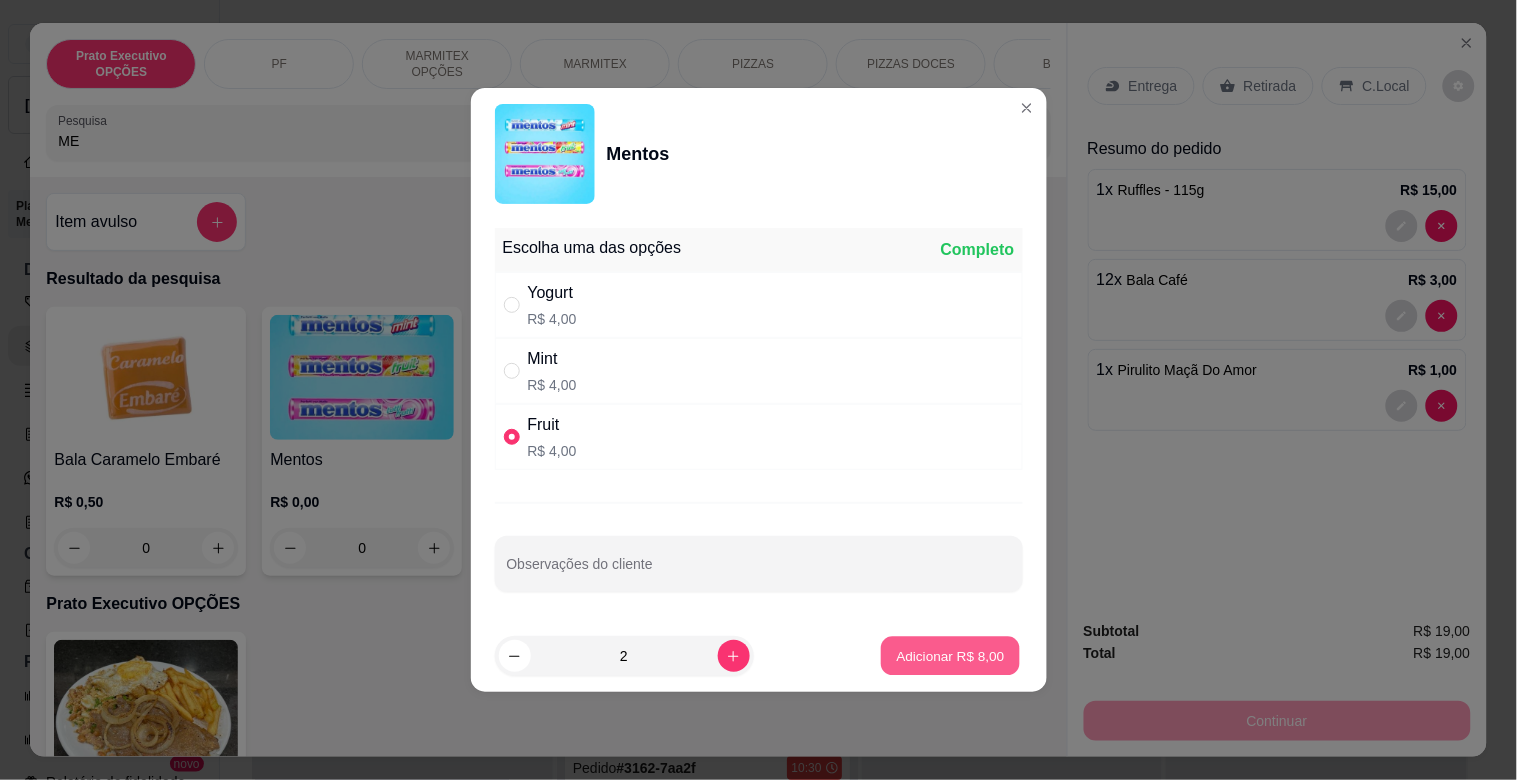 click on "Adicionar   R$ 8,00" at bounding box center [951, 655] 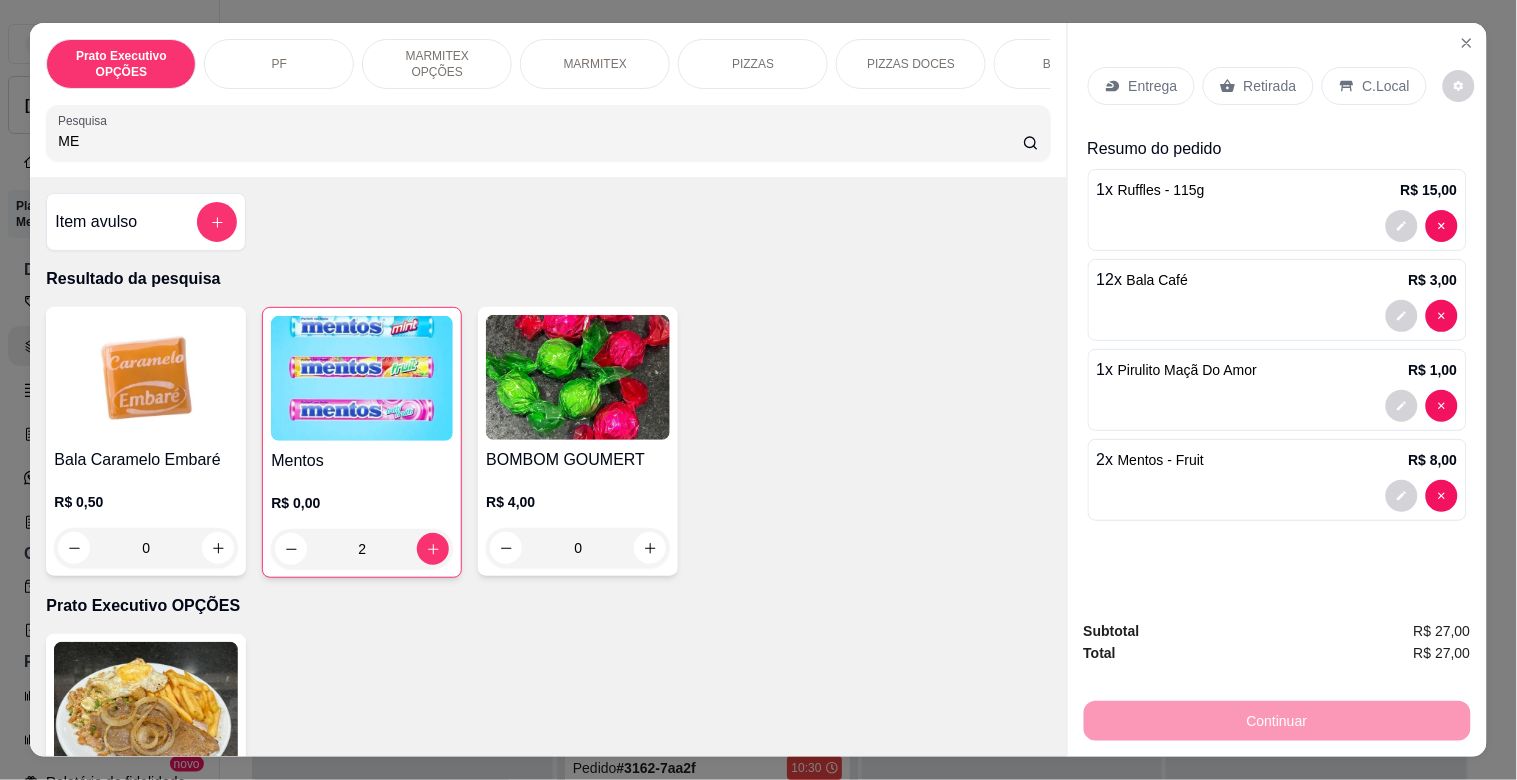 drag, startPoint x: 1305, startPoint y: 74, endPoint x: 1305, endPoint y: 85, distance: 11 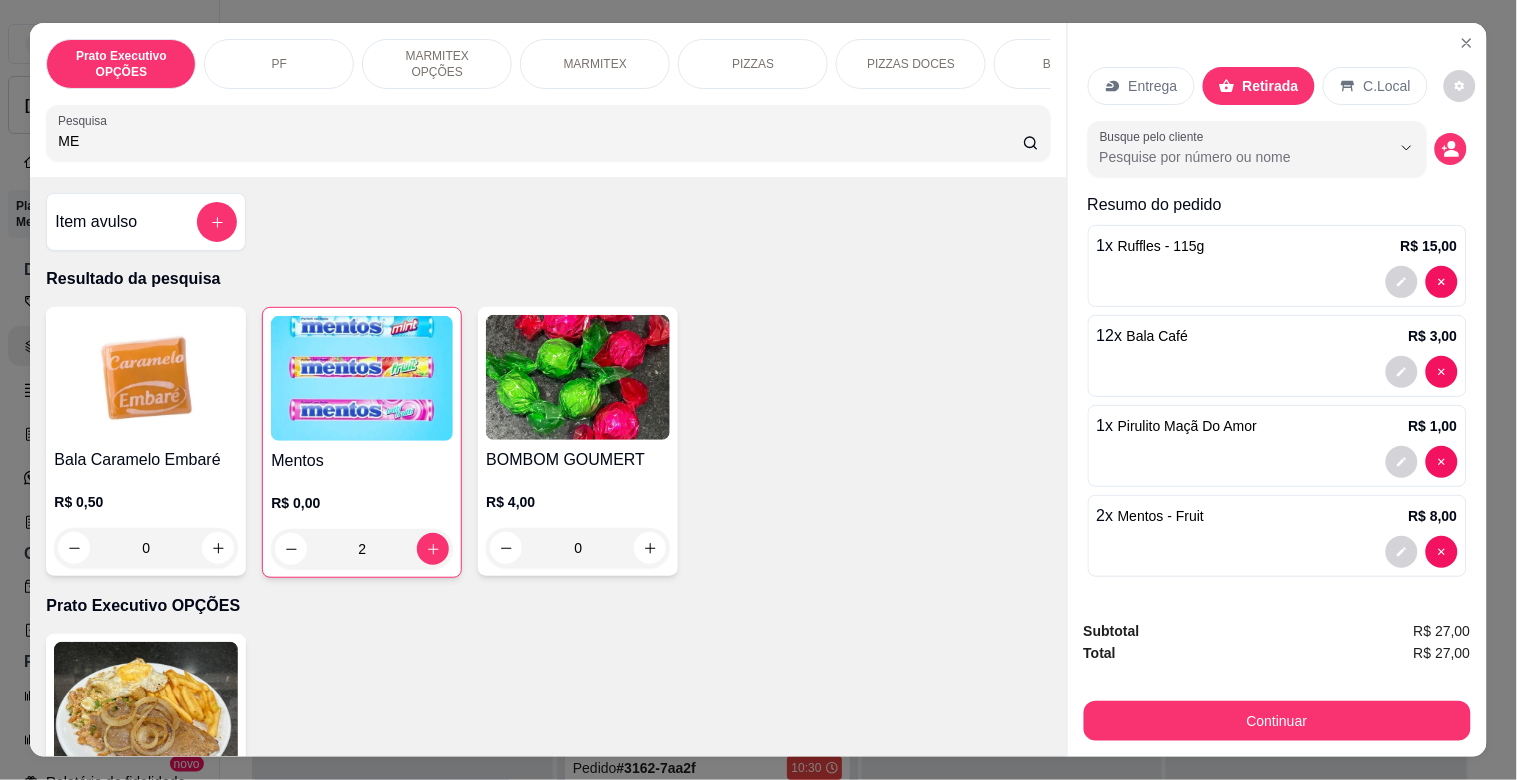 click on "Retirada" at bounding box center [1271, 86] 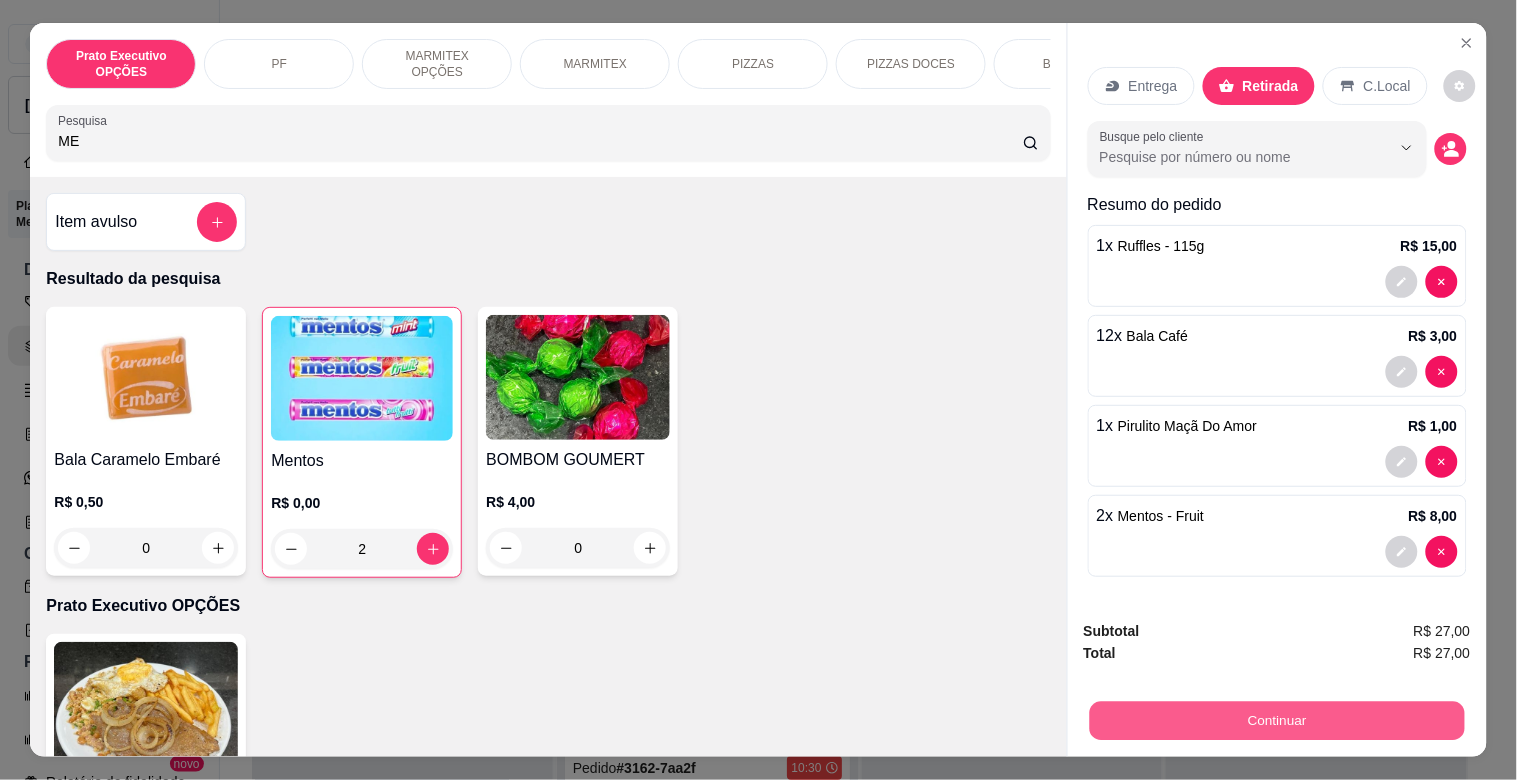 click on "Continuar" at bounding box center (1276, 720) 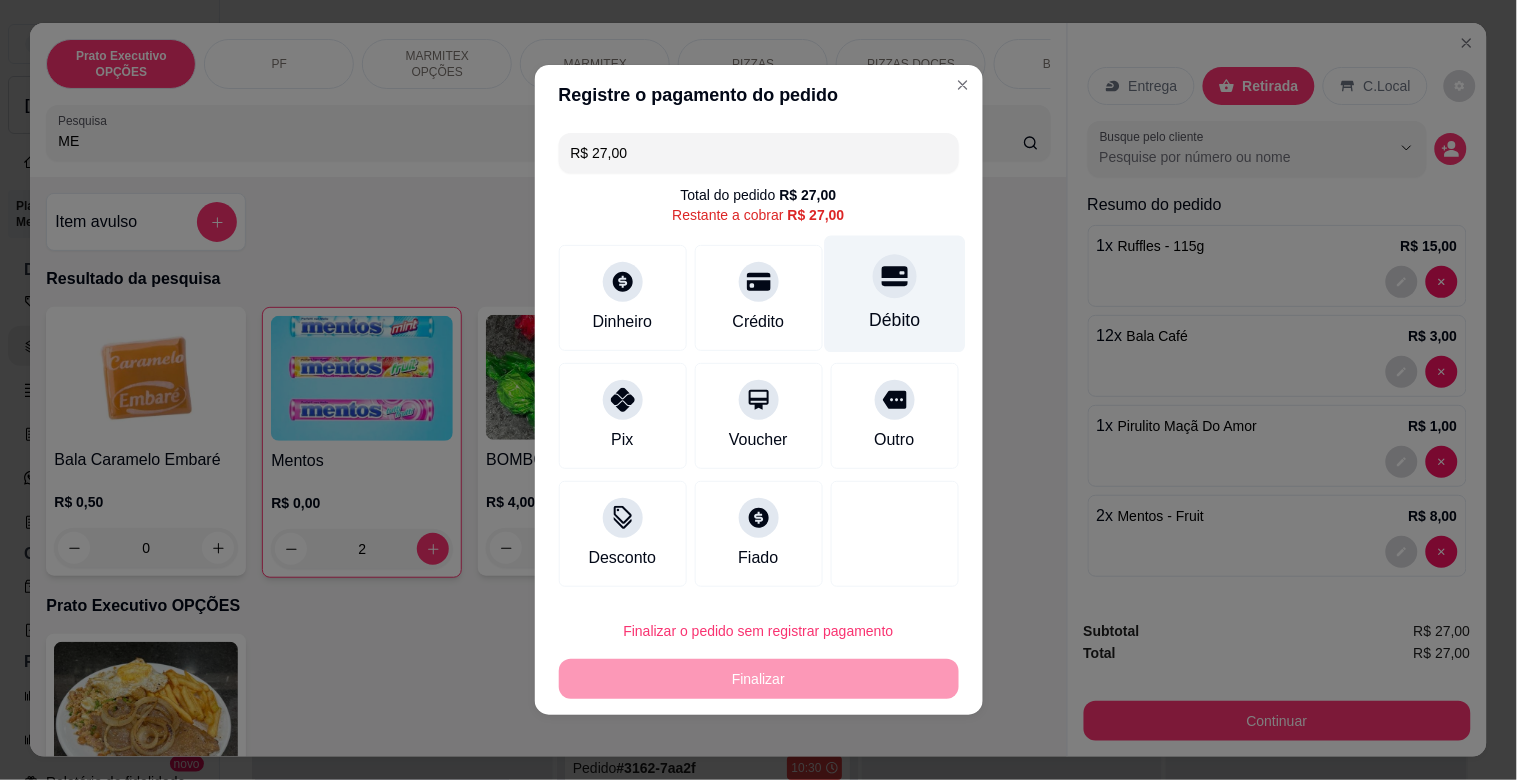 click 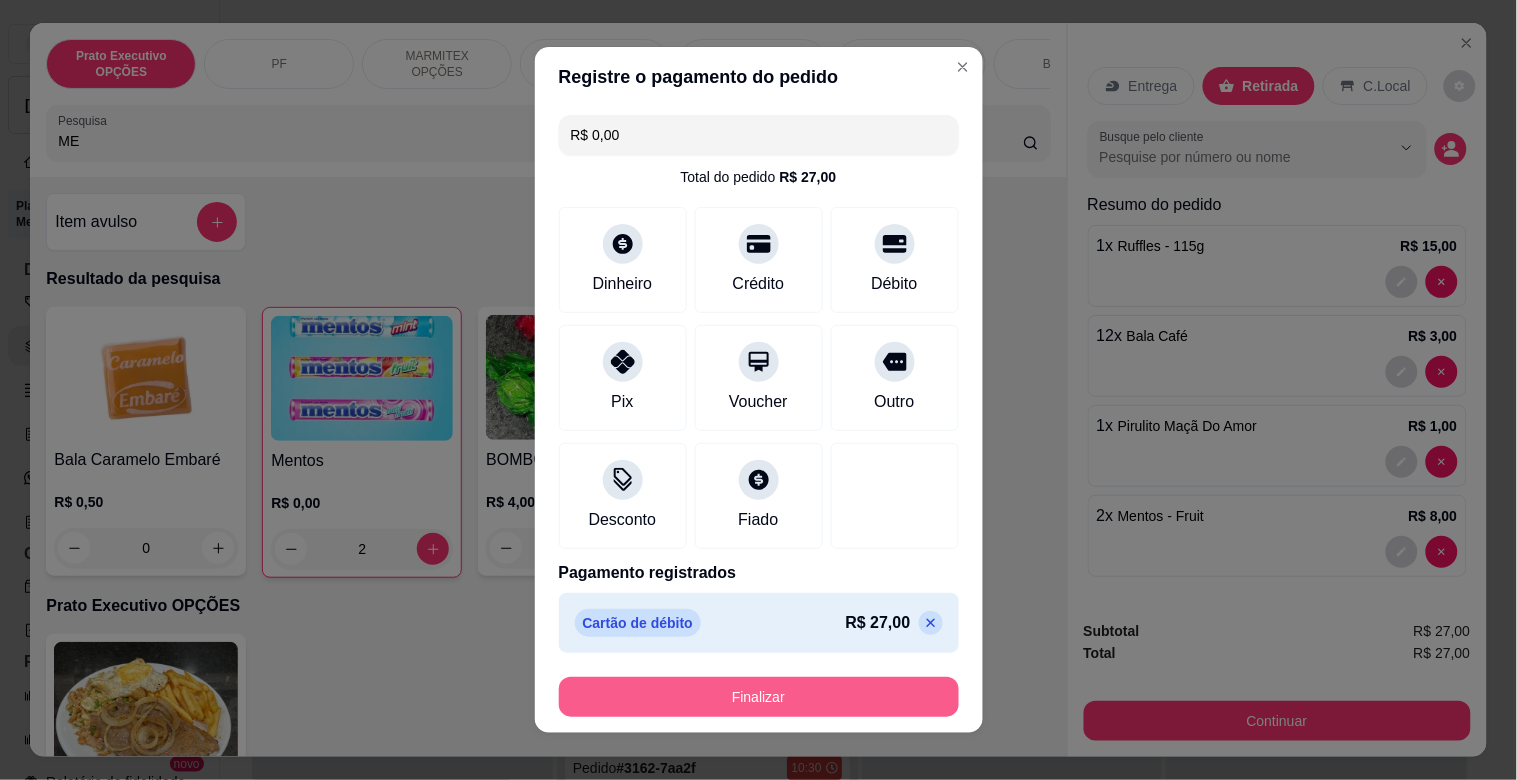 click on "Finalizar" at bounding box center [759, 697] 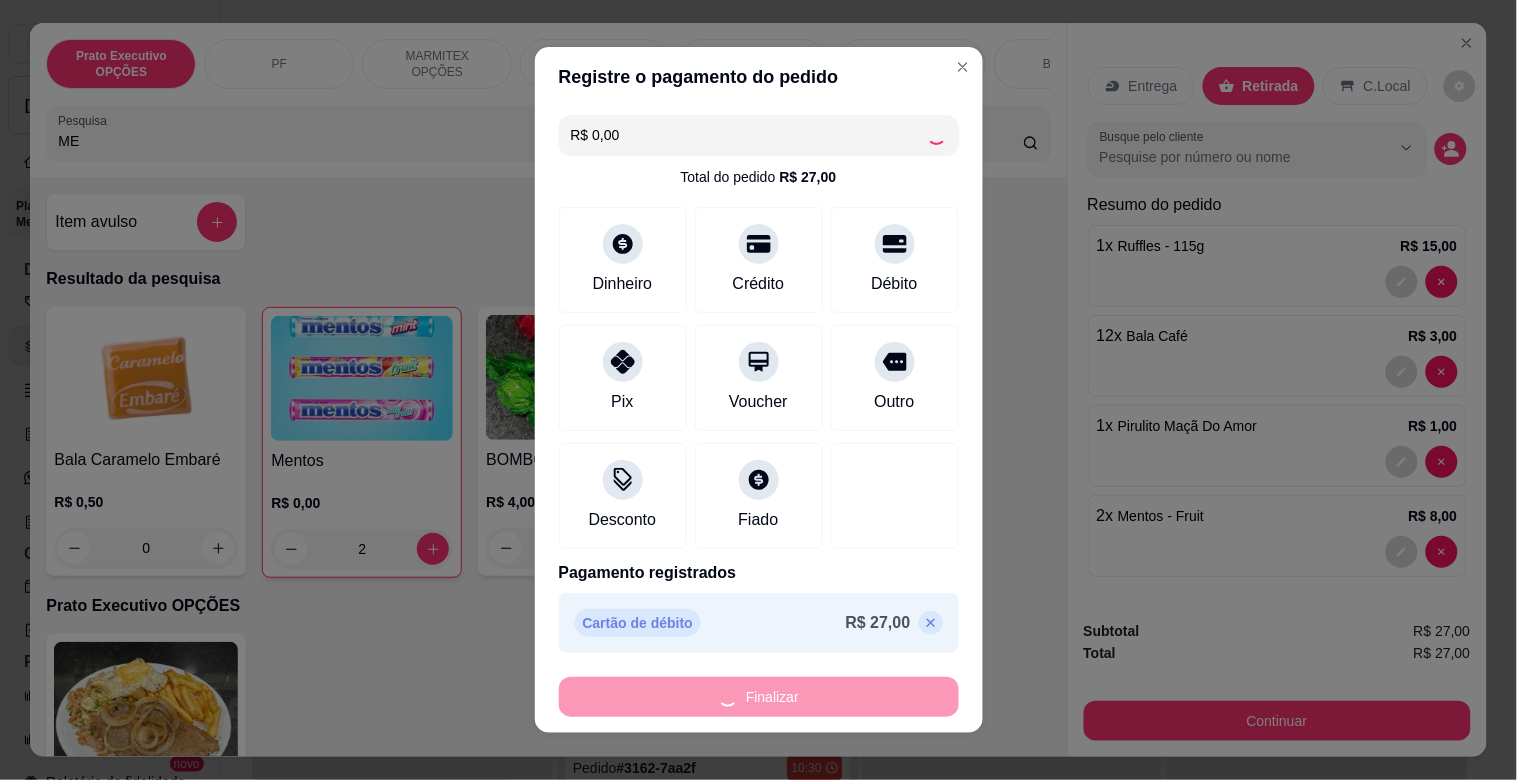 type on "0" 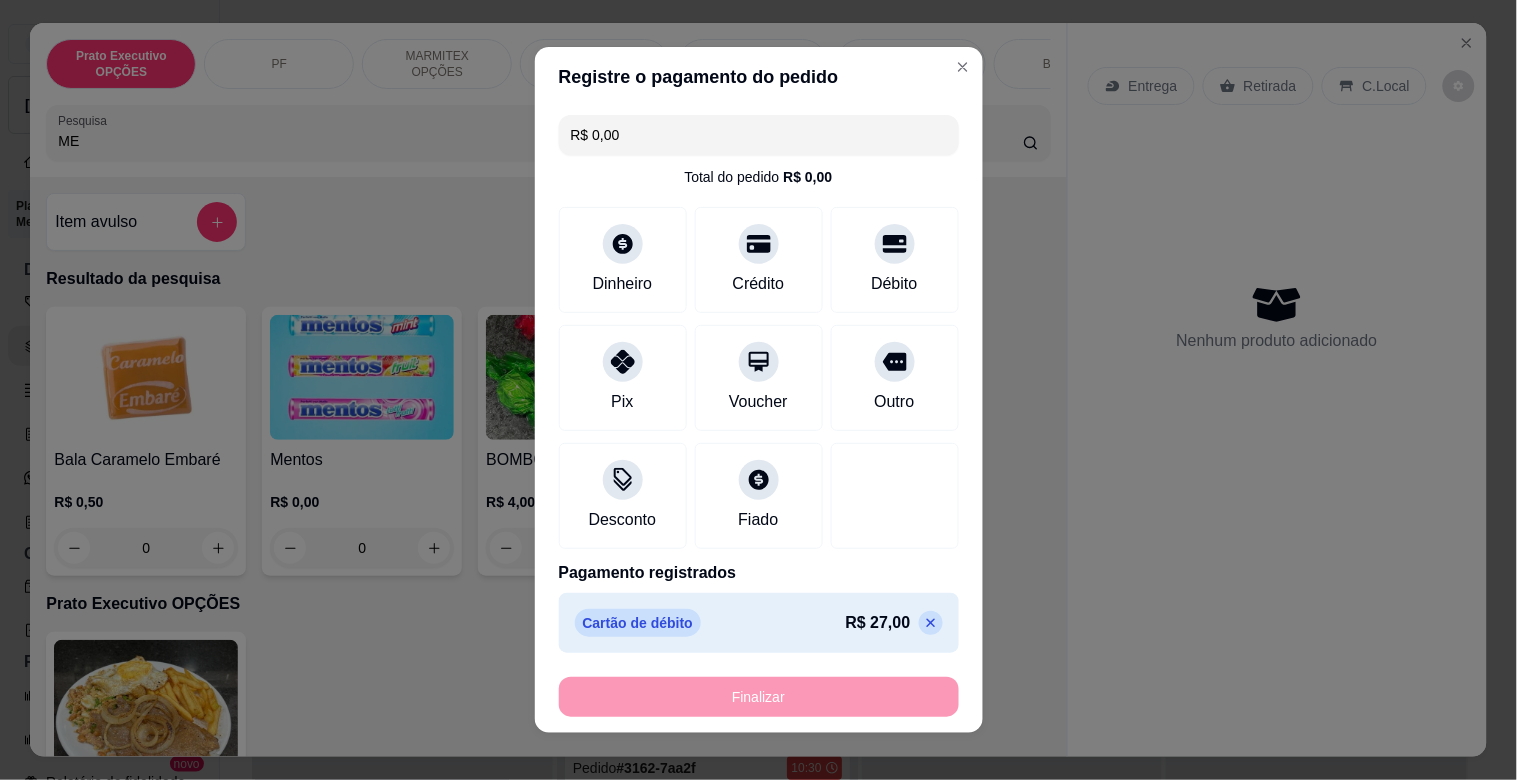 type on "-R$ 27,00" 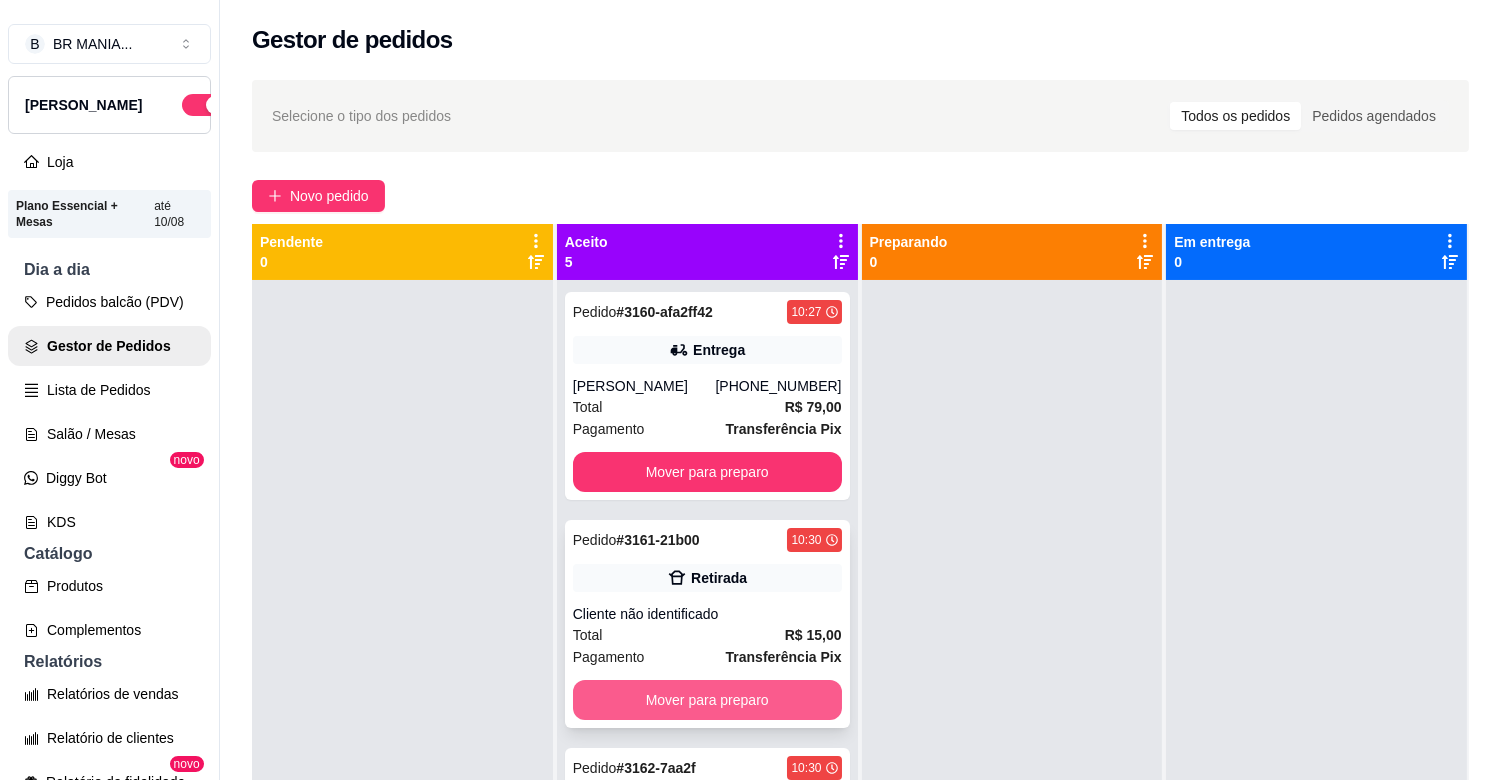 click on "Mover para preparo" at bounding box center (707, 700) 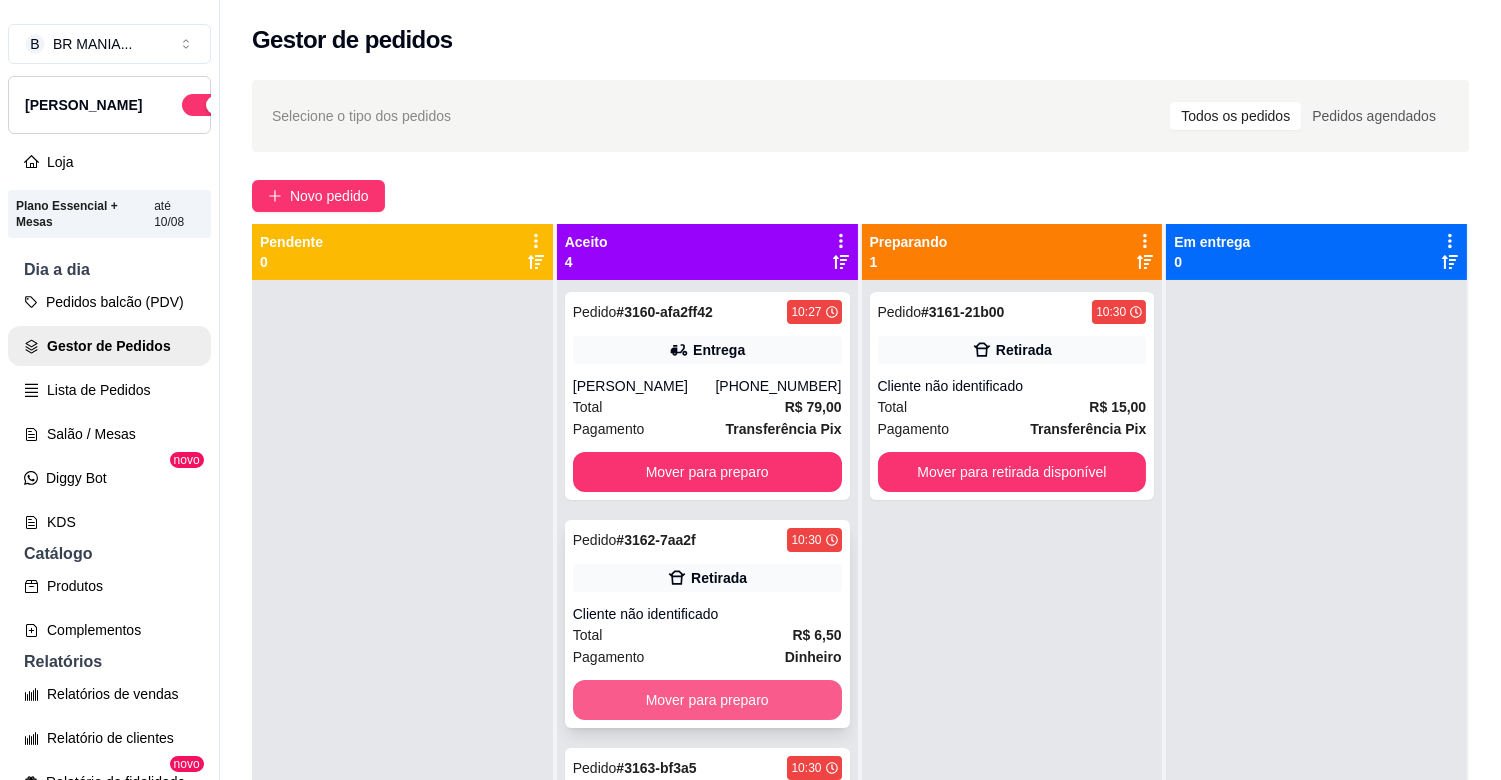 click on "Mover para preparo" at bounding box center [707, 700] 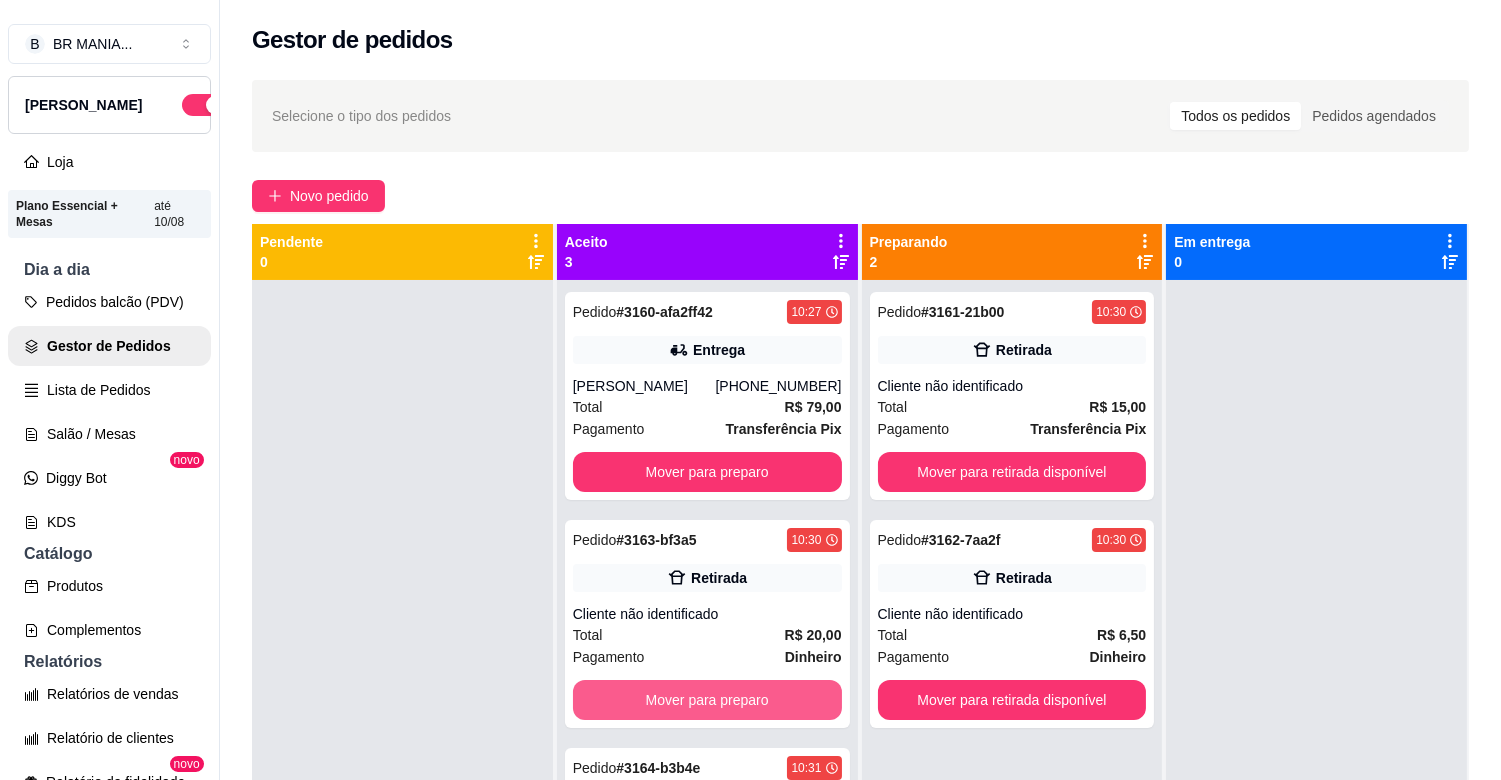 click on "Mover para preparo" at bounding box center [707, 700] 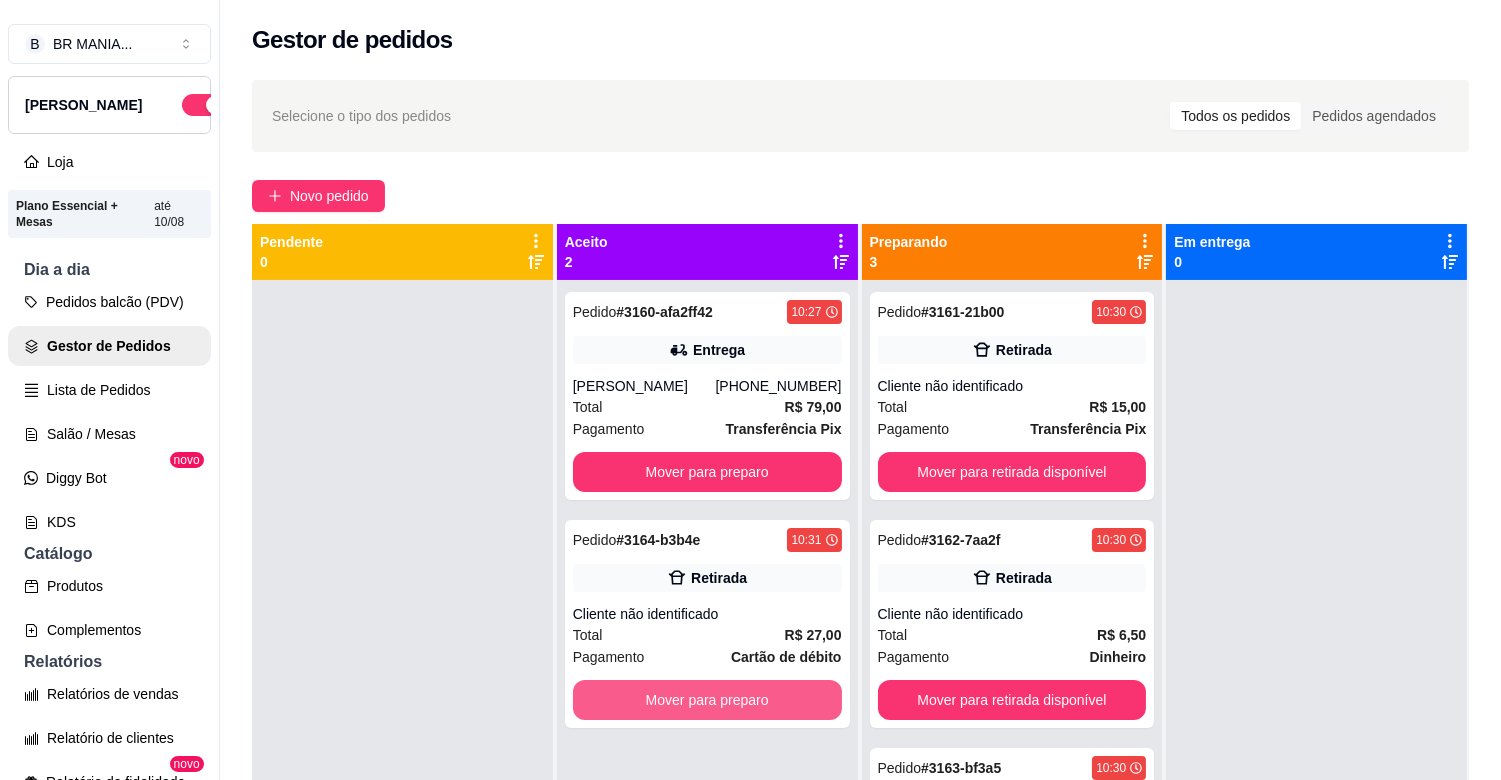 click on "Mover para preparo" at bounding box center [707, 700] 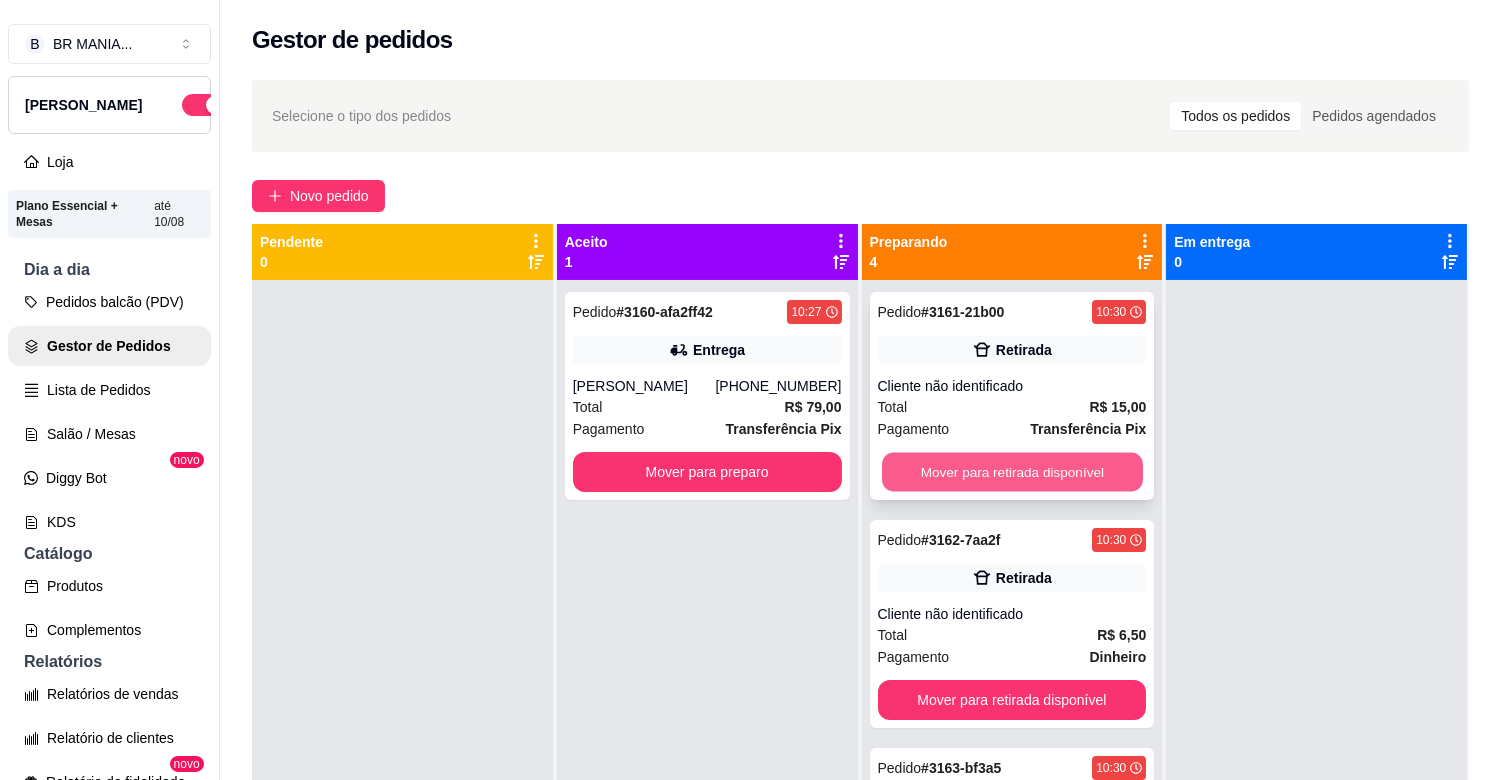 click on "Mover para retirada disponível" at bounding box center (1012, 472) 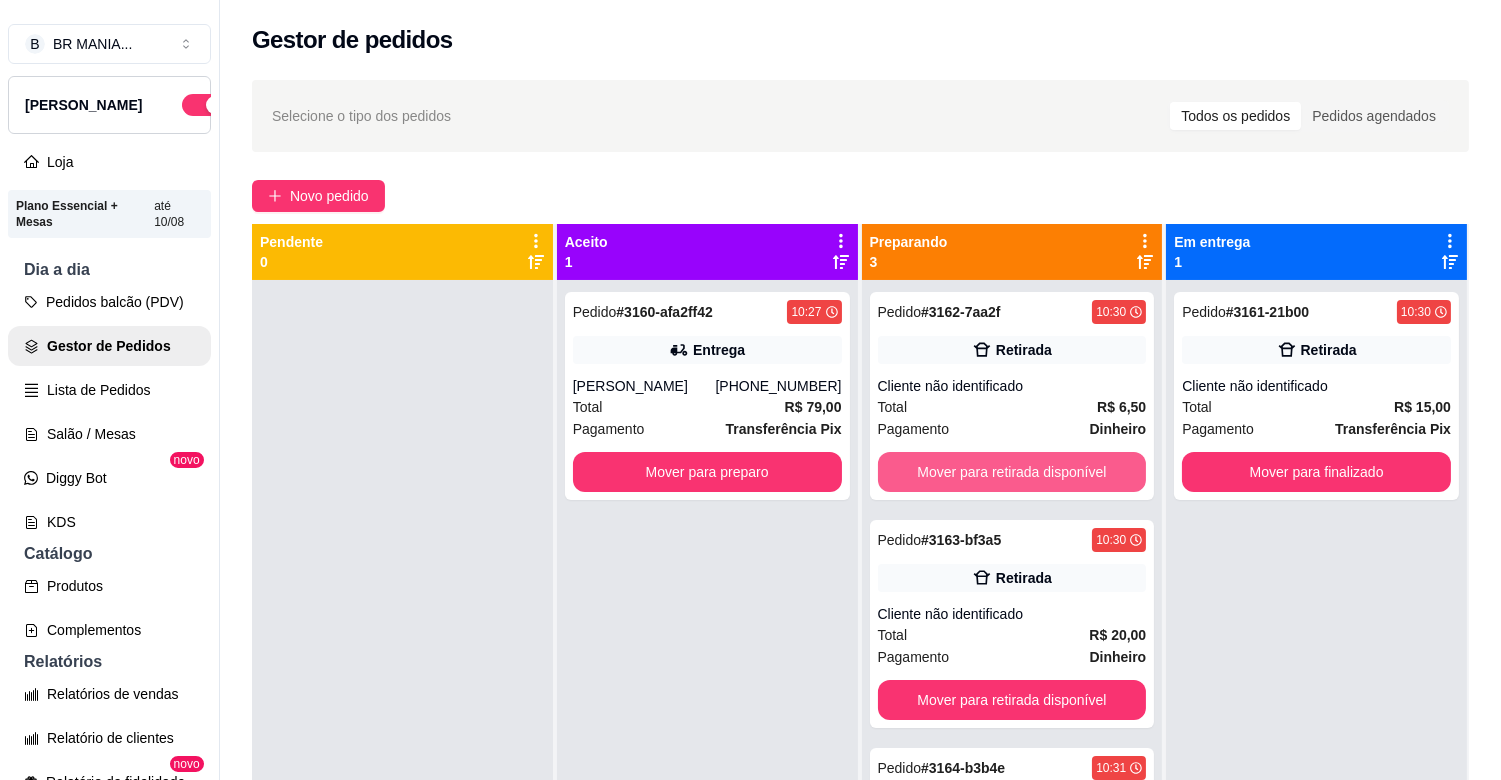 click on "Mover para retirada disponível" at bounding box center [1012, 472] 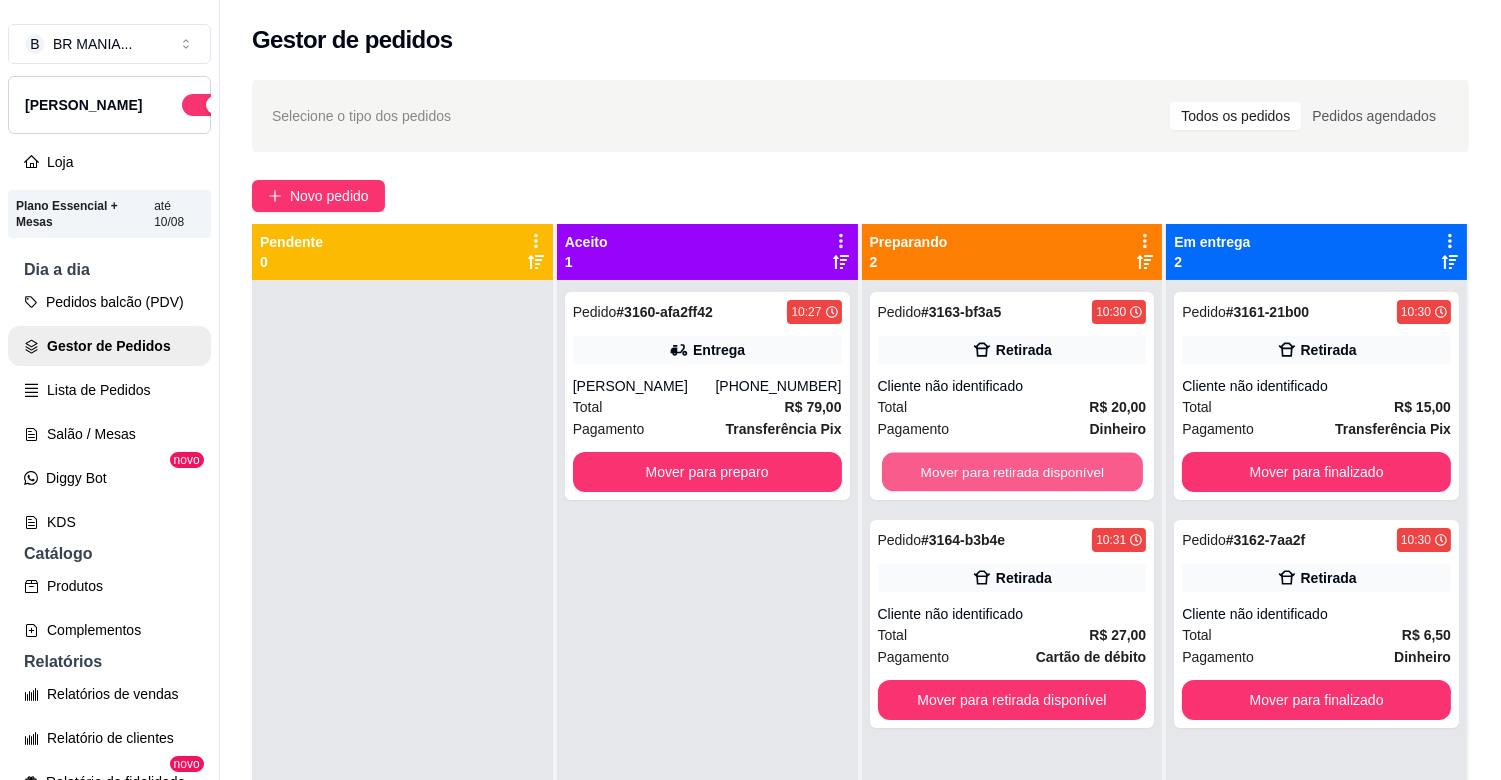 click on "Mover para retirada disponível" at bounding box center [1012, 472] 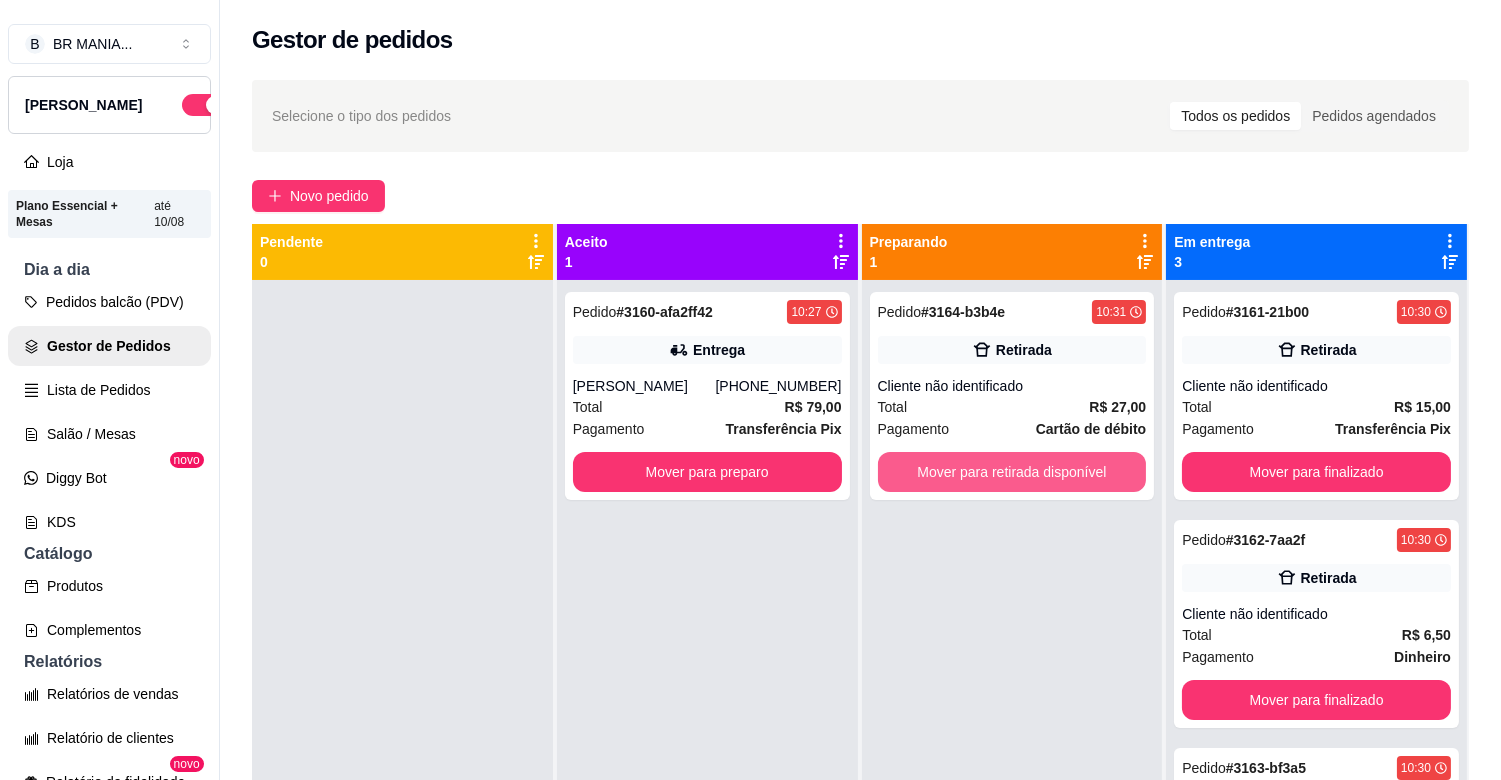 click on "Mover para retirada disponível" at bounding box center (1012, 472) 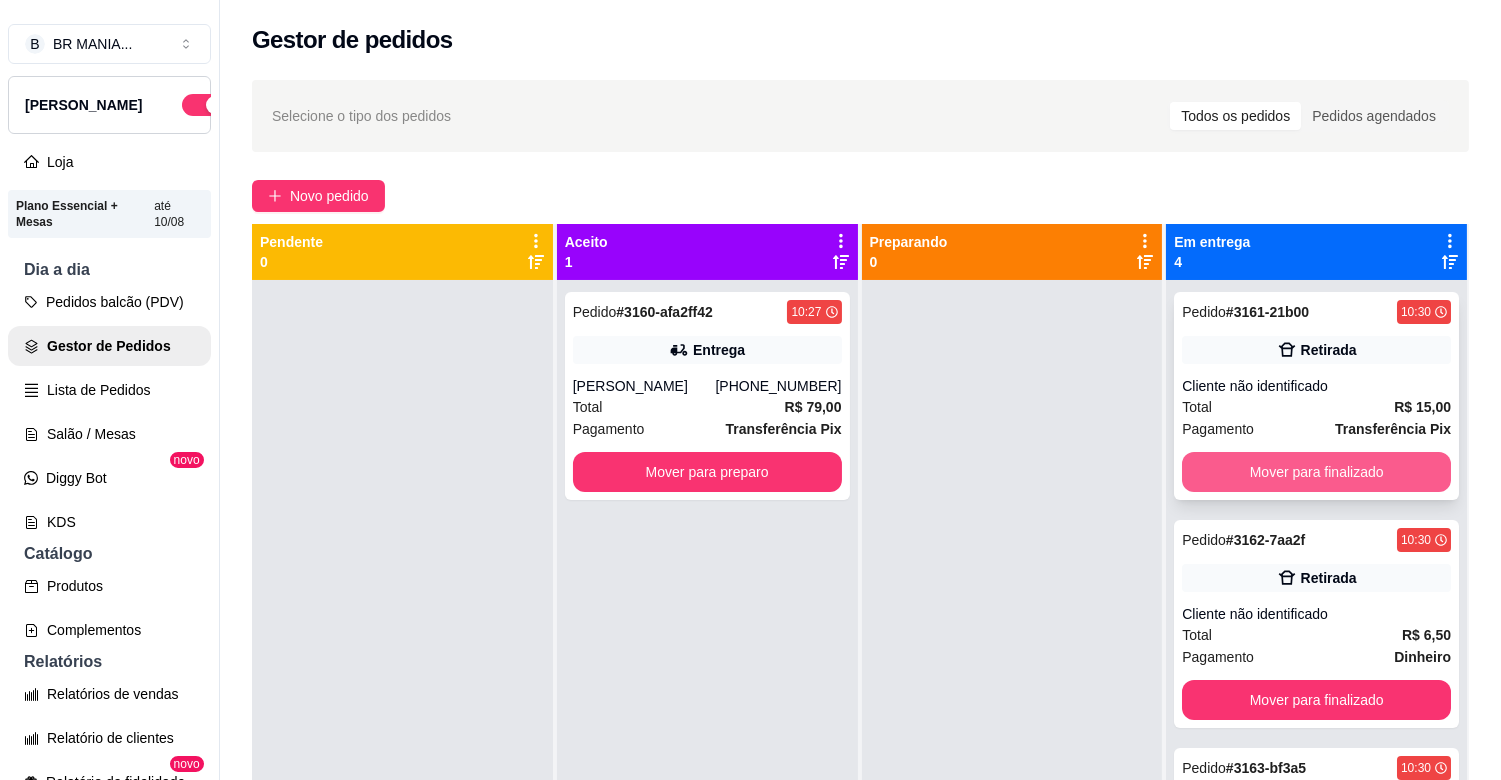 click on "Mover para finalizado" at bounding box center [1316, 472] 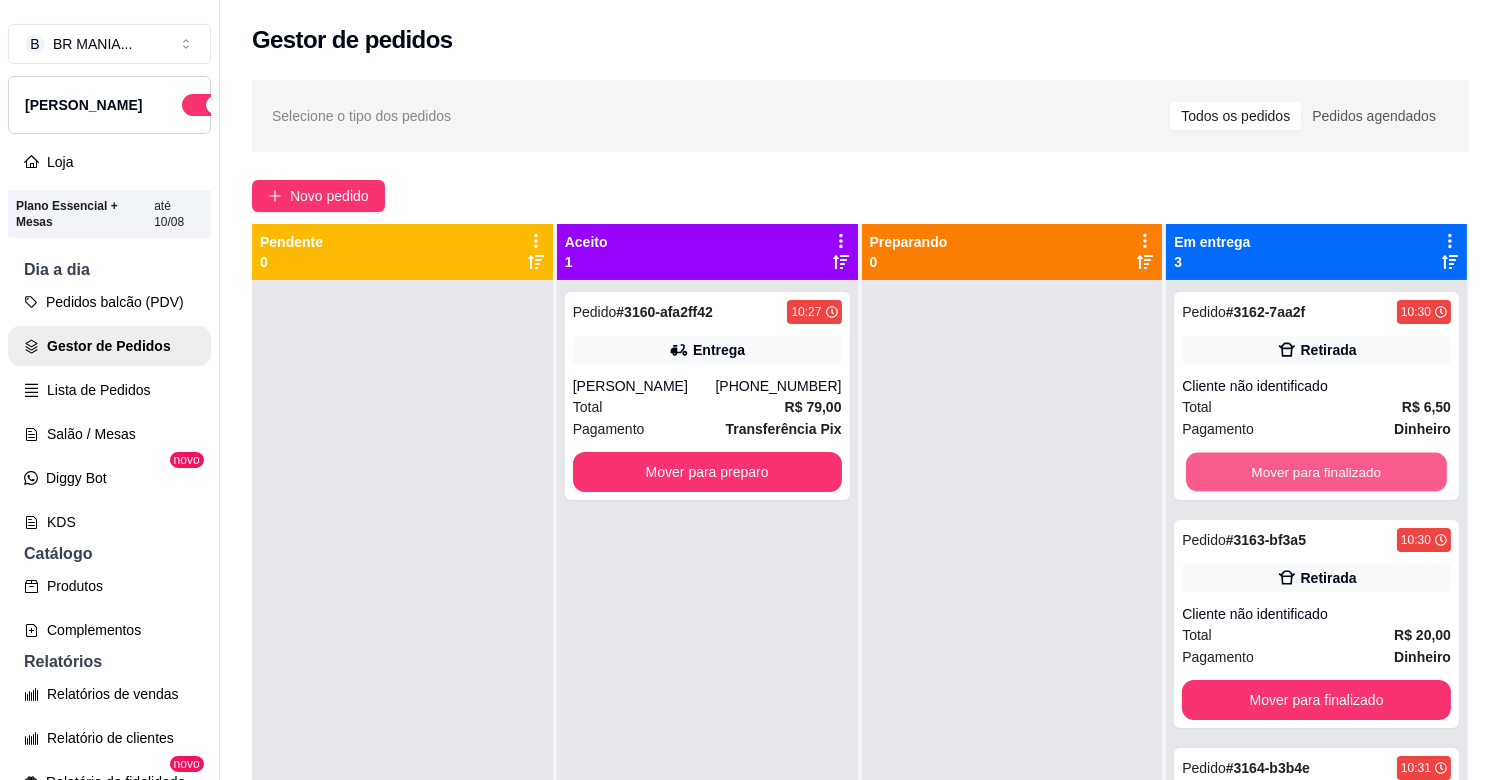 click on "Mover para finalizado" at bounding box center [1316, 472] 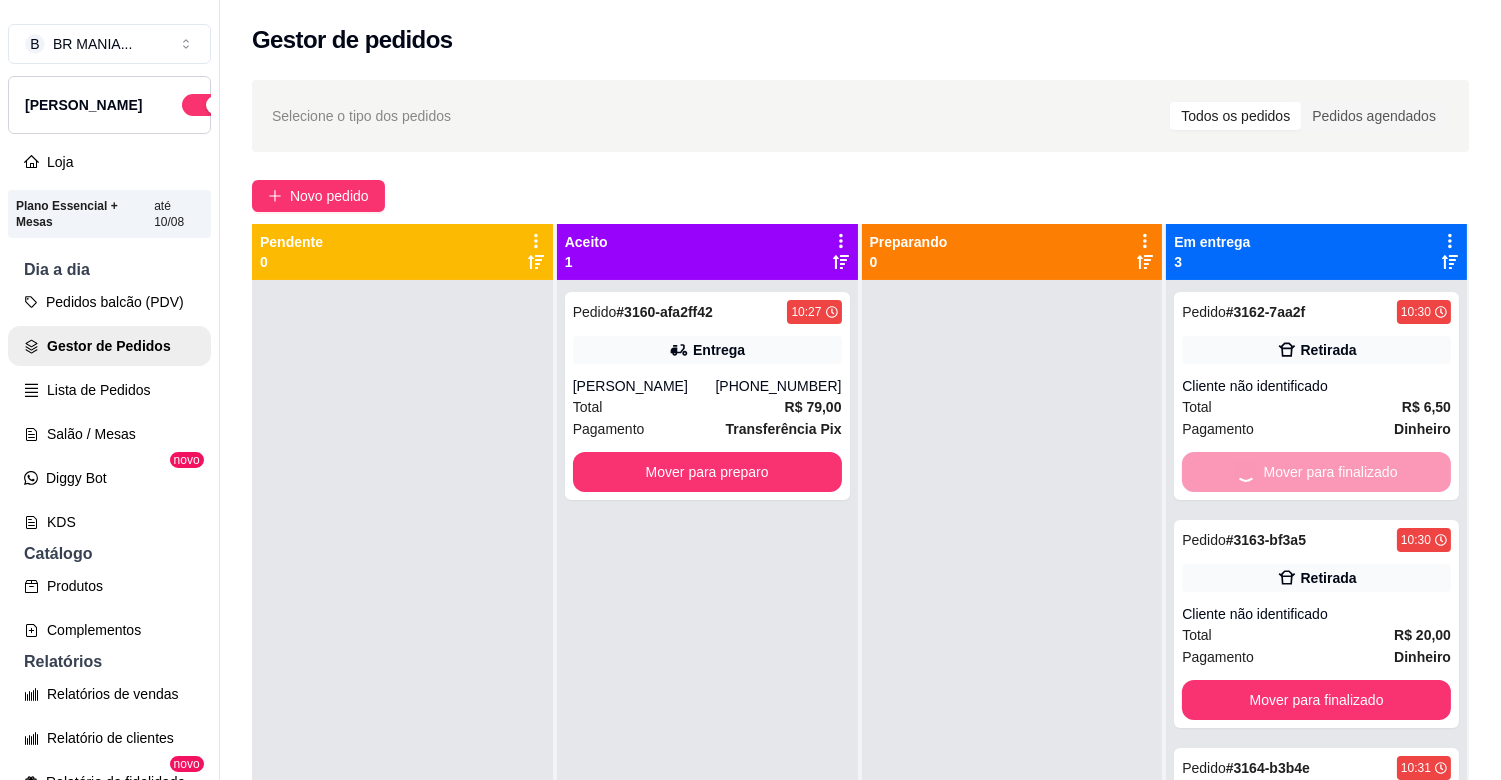 click on "Mover para finalizado" at bounding box center [1316, 700] 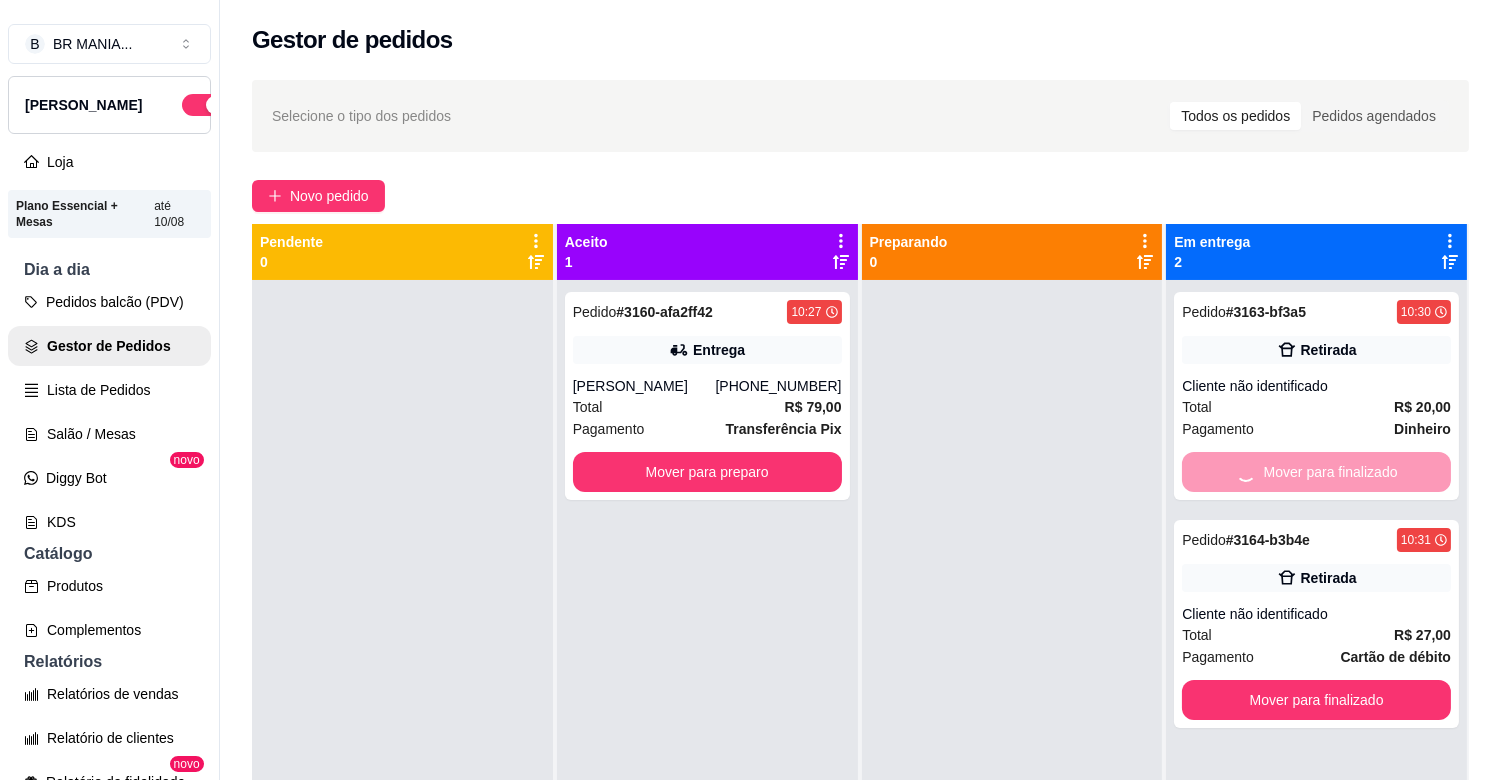 click on "Mover para finalizado" at bounding box center (1316, 472) 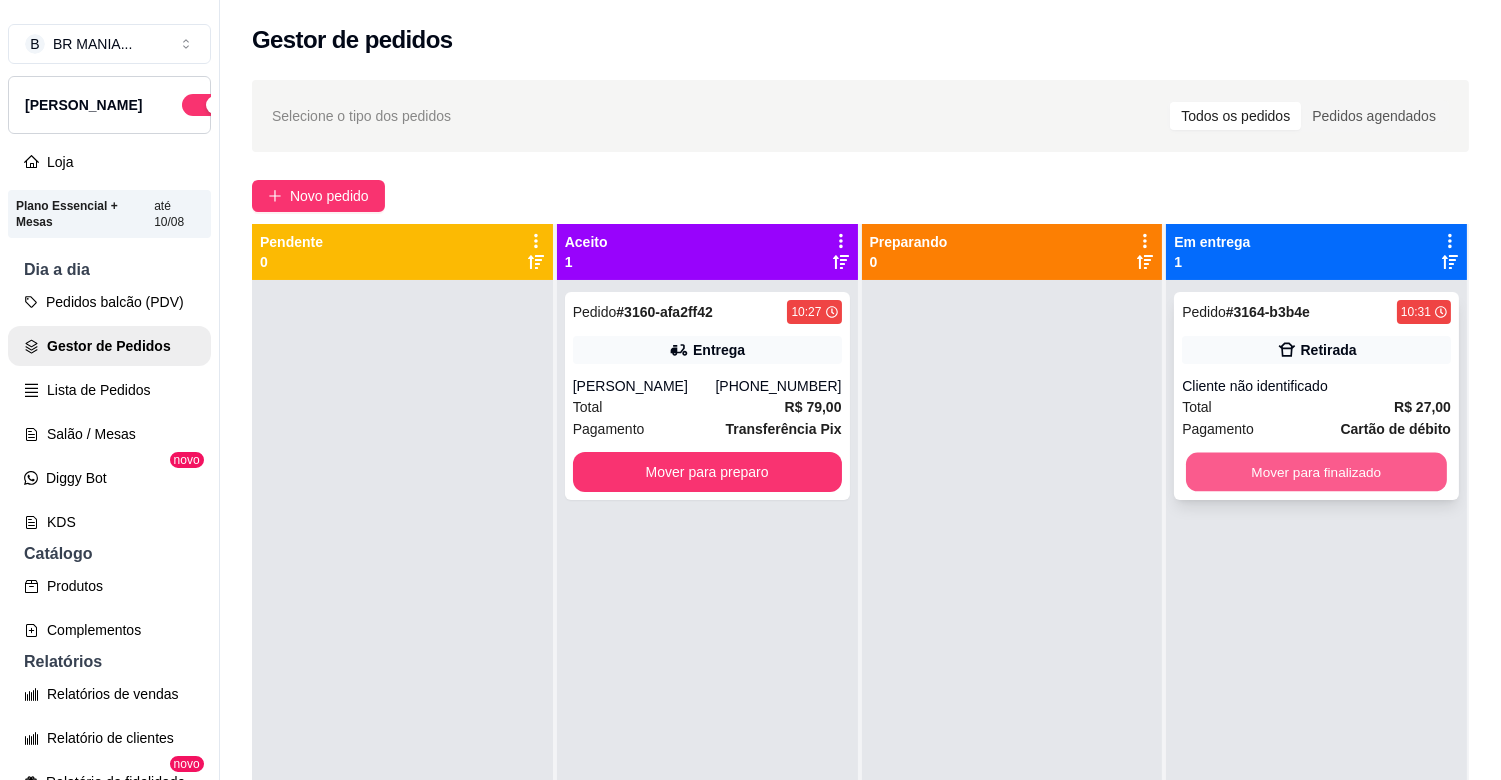 click on "Mover para finalizado" at bounding box center [1316, 472] 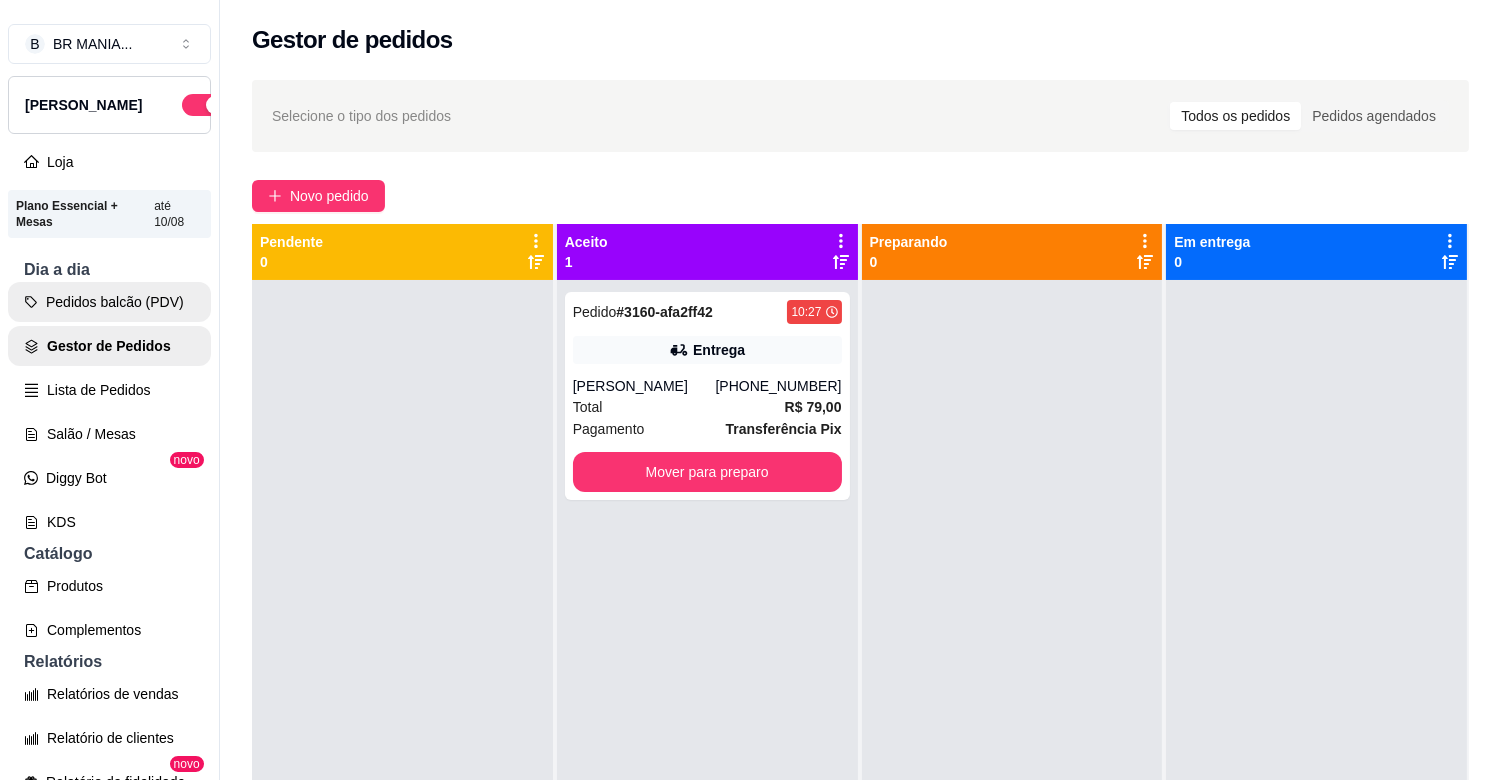 click on "Pedidos balcão (PDV)" at bounding box center [109, 302] 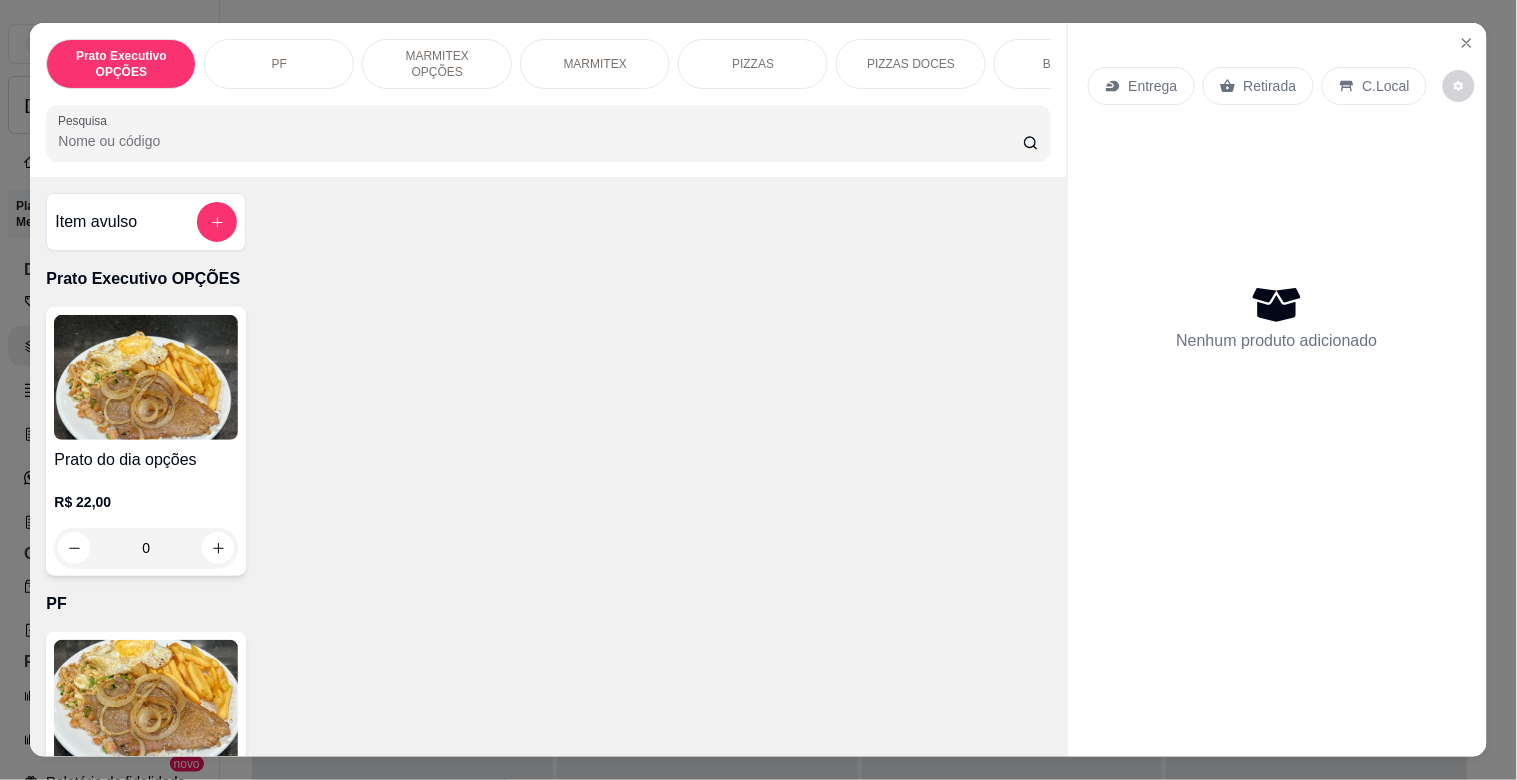 drag, startPoint x: 582, startPoint y: 61, endPoint x: 511, endPoint y: 133, distance: 101.118744 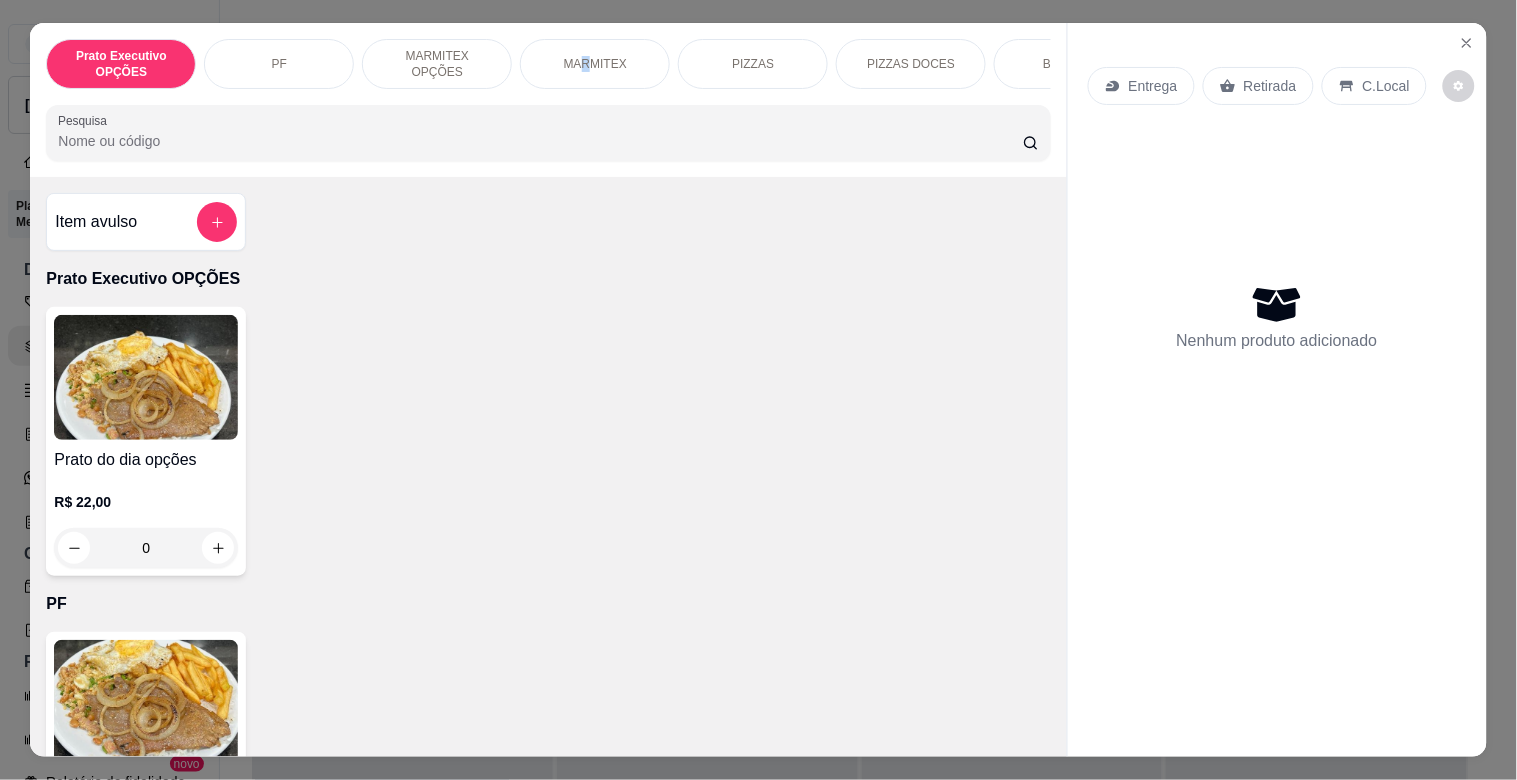 scroll, scrollTop: 1064, scrollLeft: 0, axis: vertical 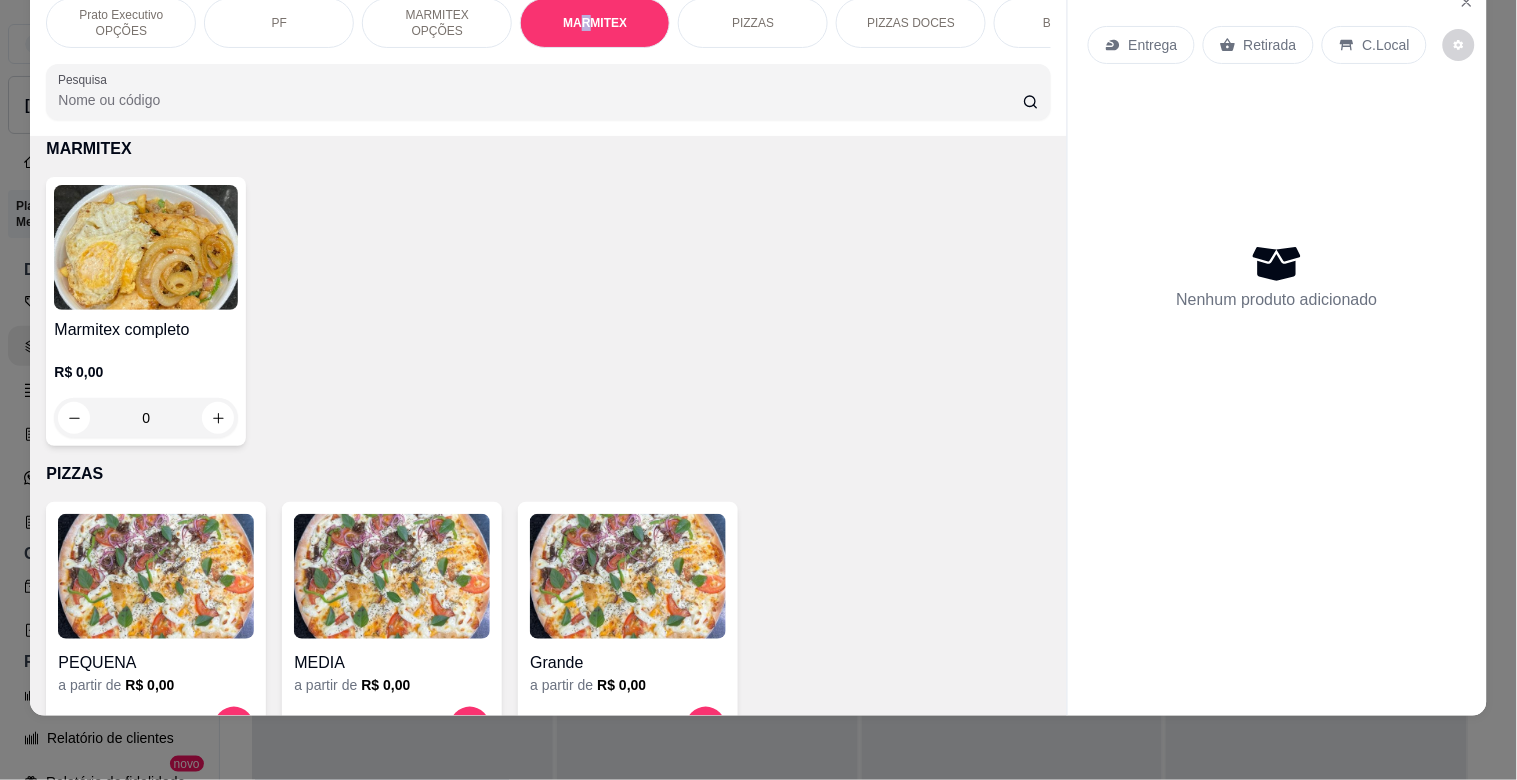 click at bounding box center [146, 247] 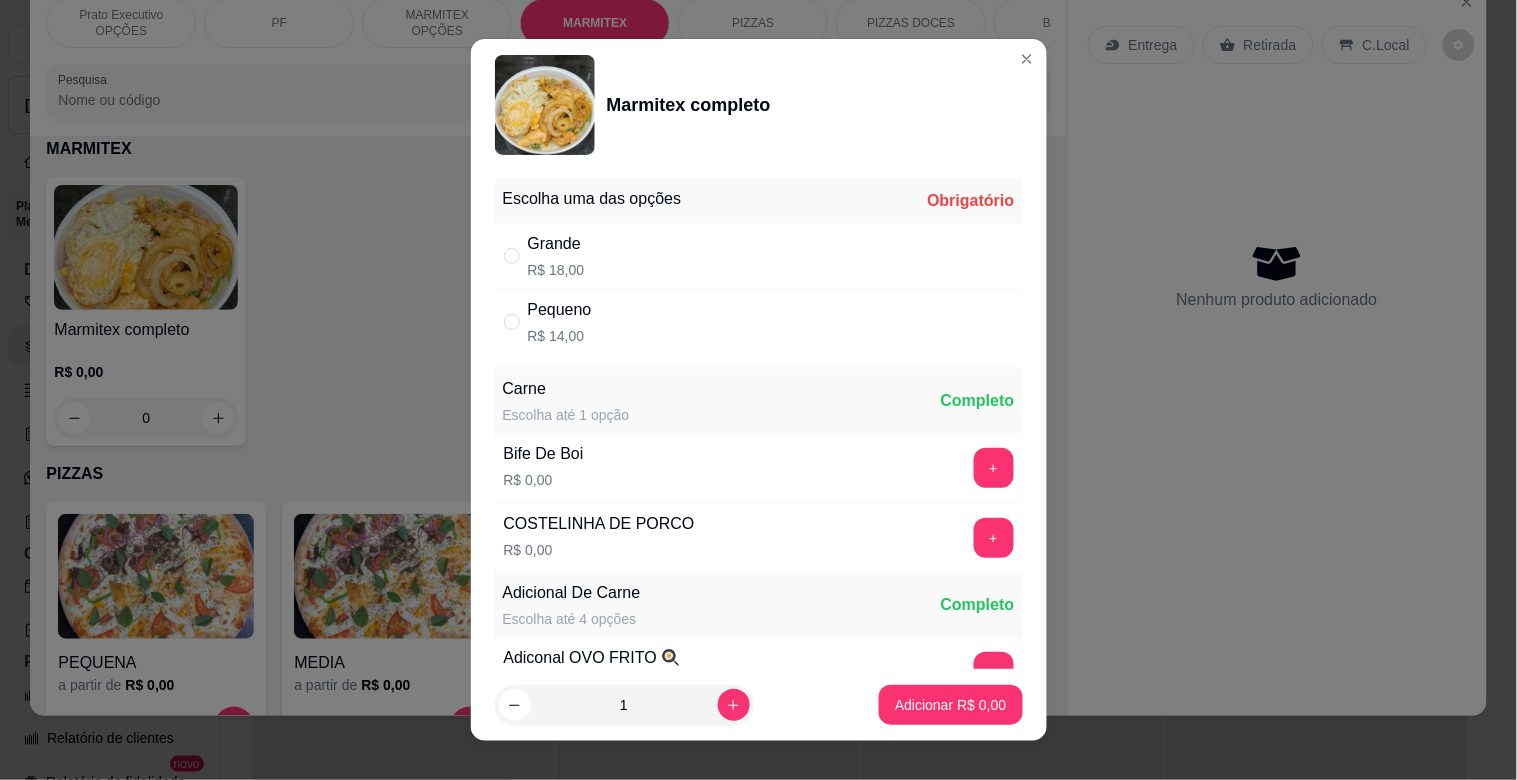 click on "Grande" at bounding box center [556, 244] 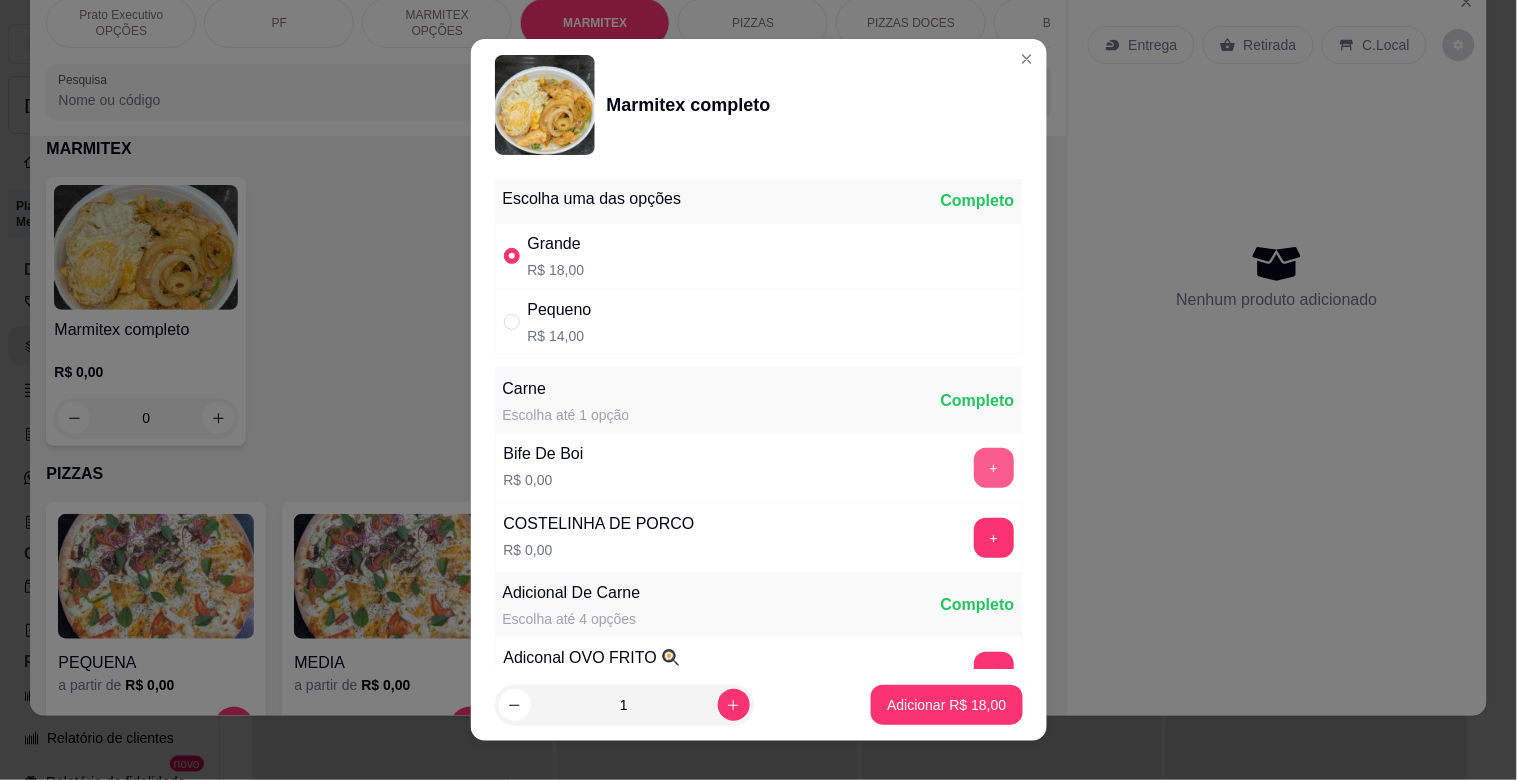 click on "+" at bounding box center (994, 468) 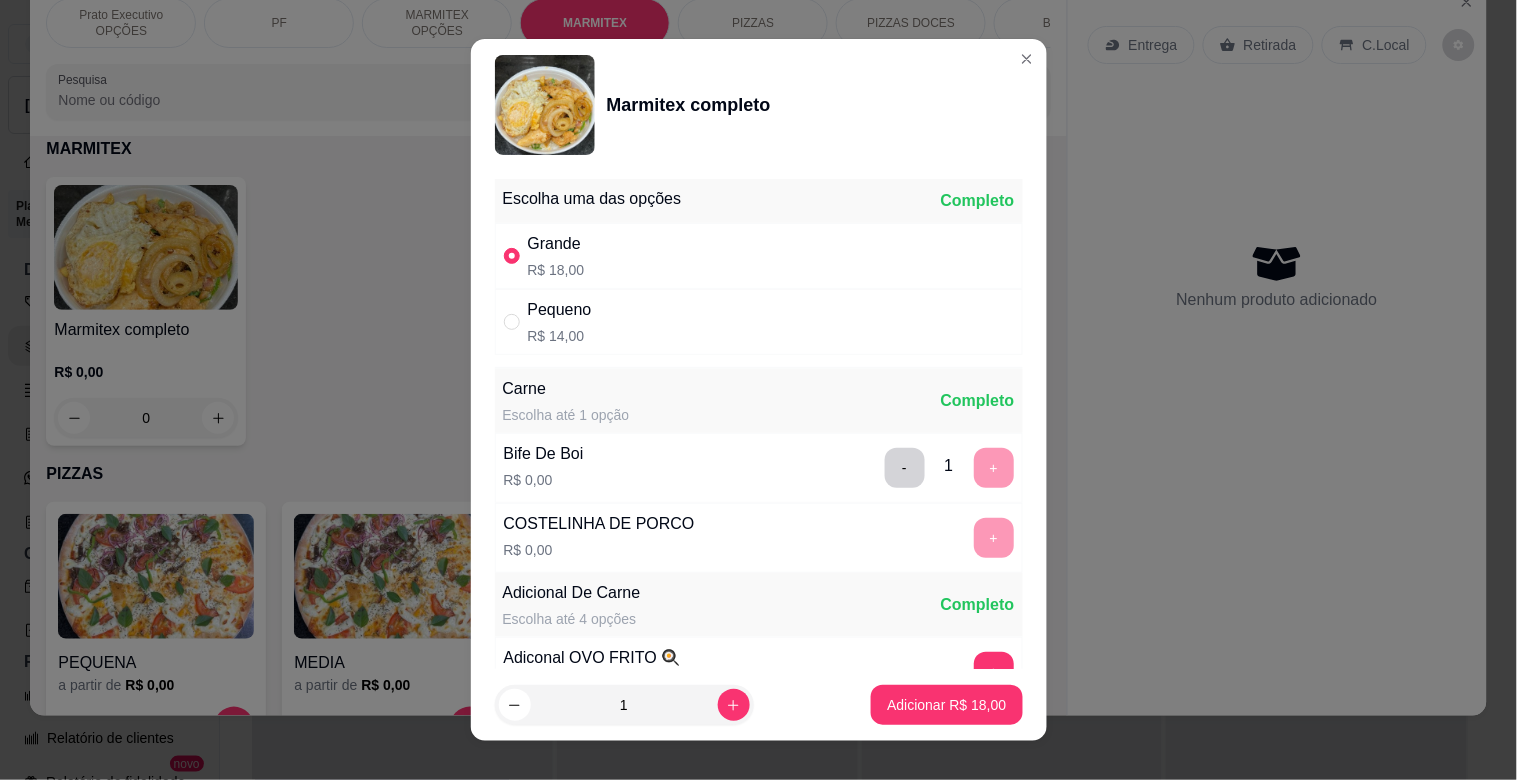 scroll, scrollTop: 280, scrollLeft: 0, axis: vertical 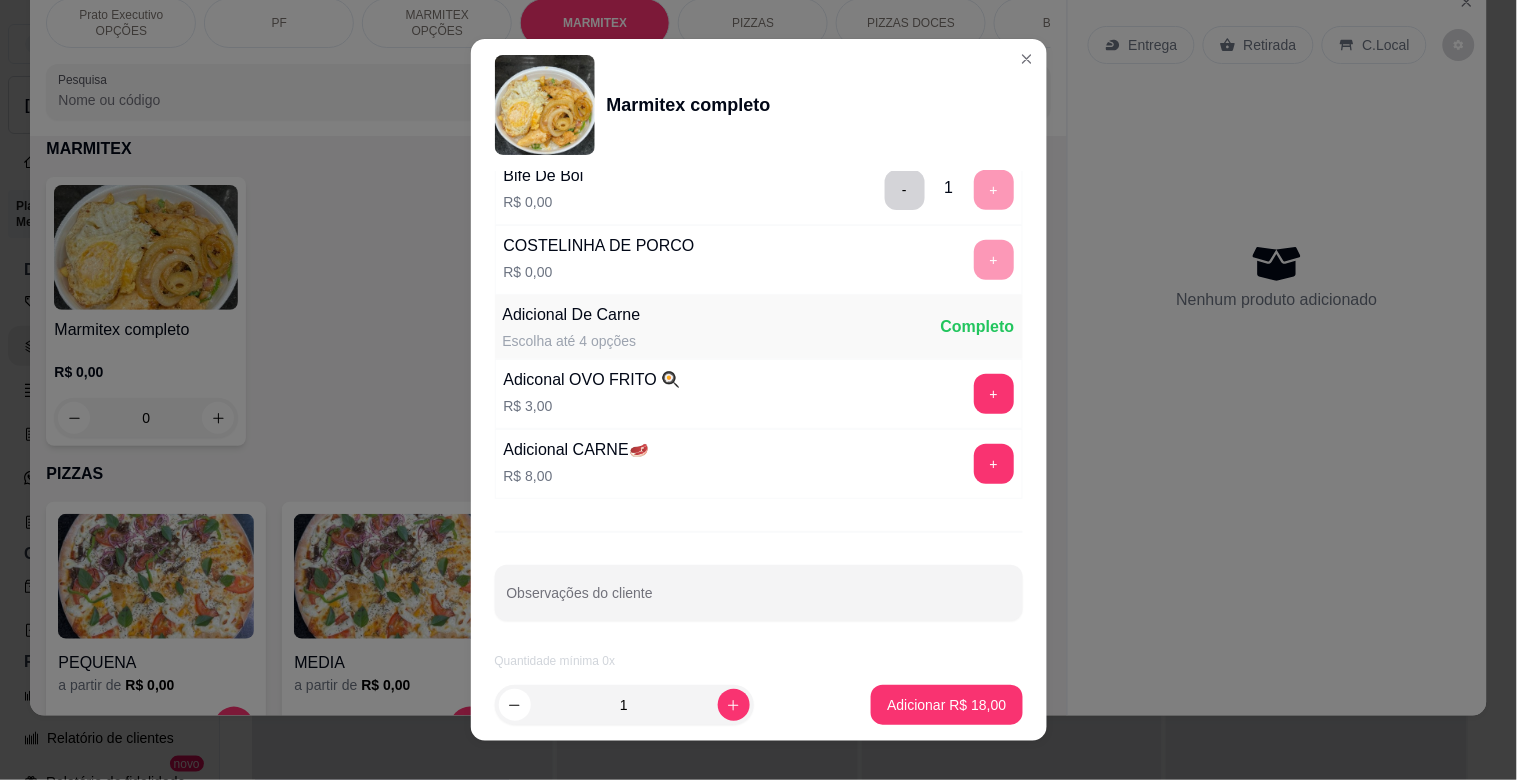 click on "Observações do cliente" at bounding box center [759, 601] 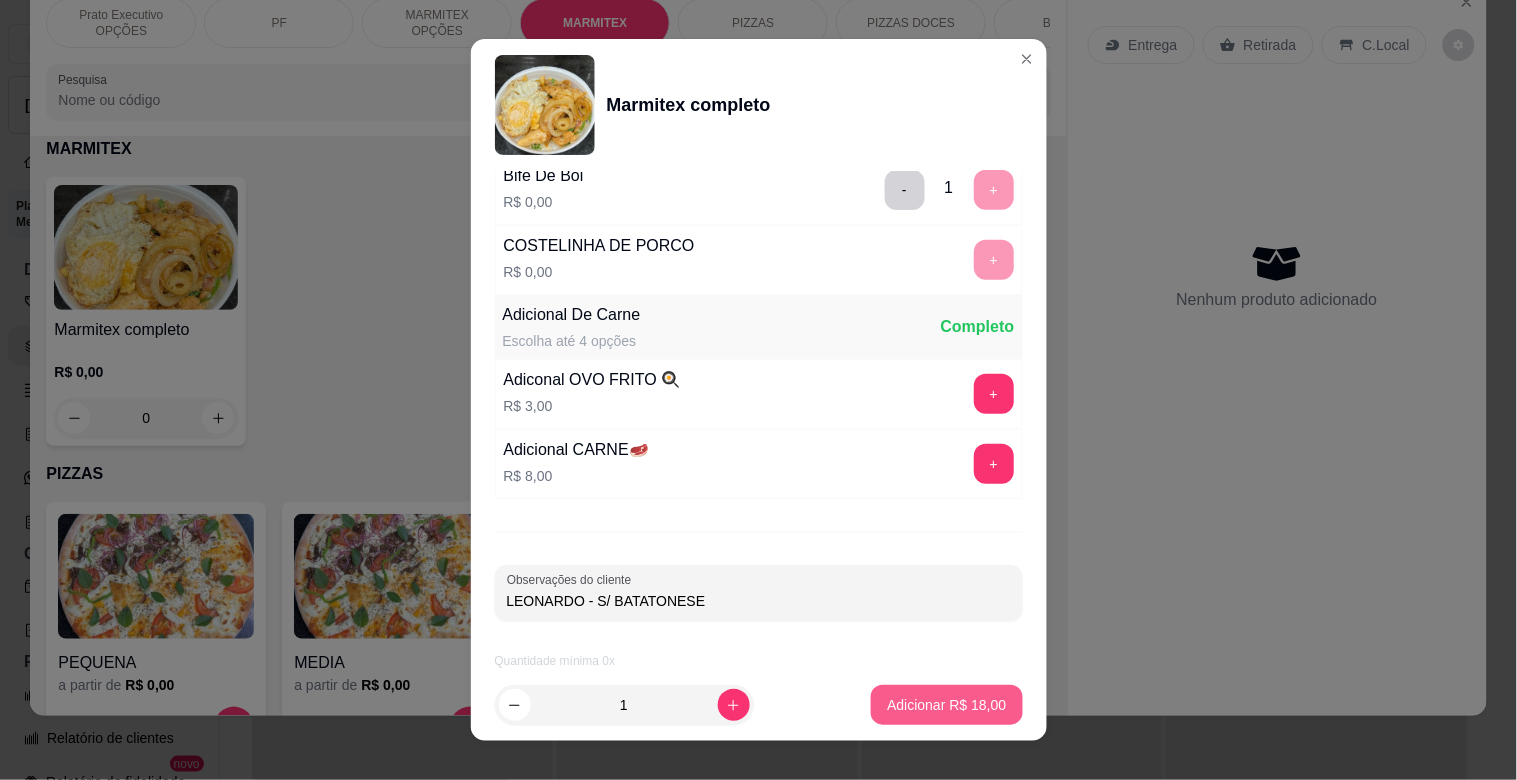 type on "LEONARDO - S/ BATATONESE" 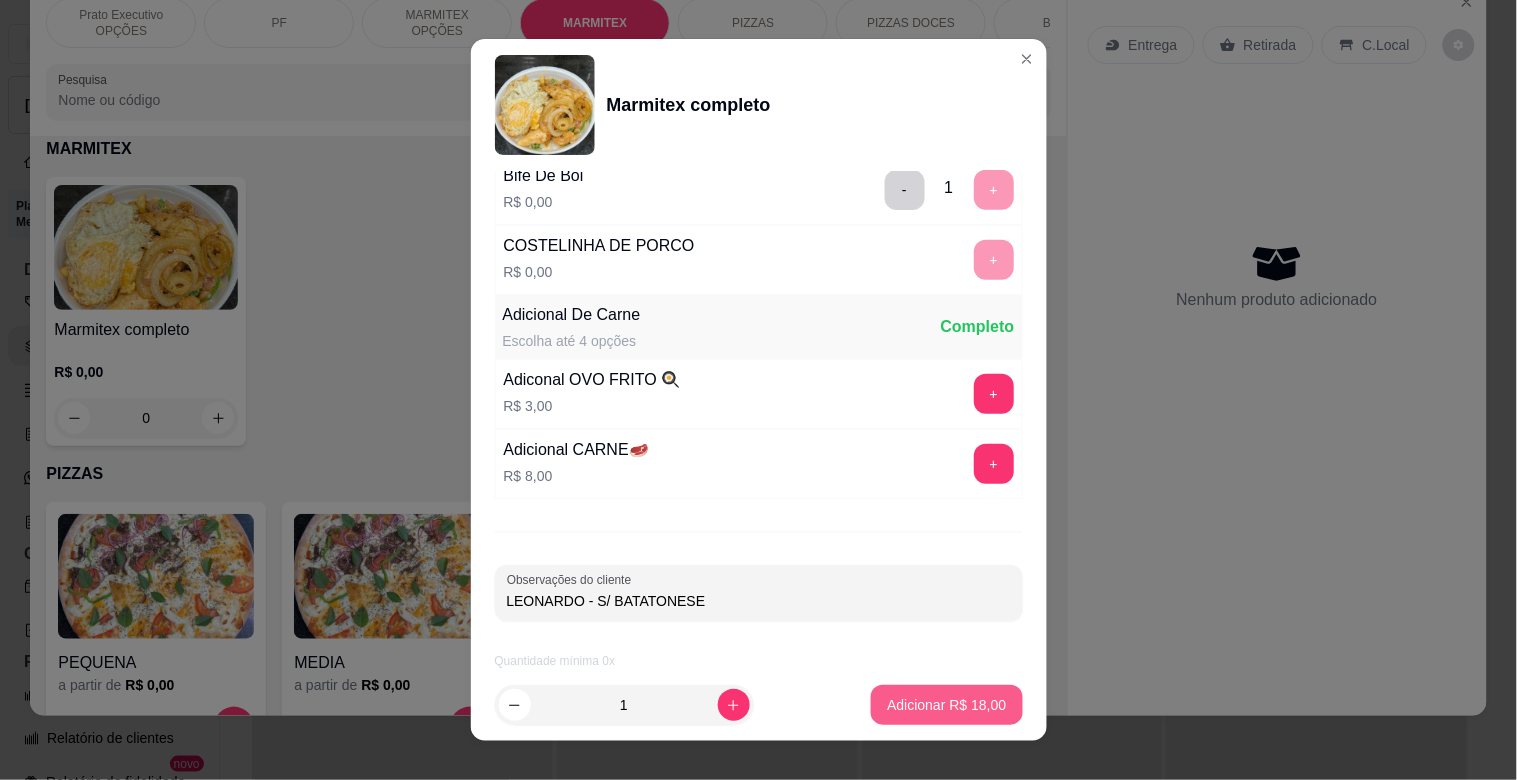 click on "Adicionar   R$ 18,00" at bounding box center [946, 705] 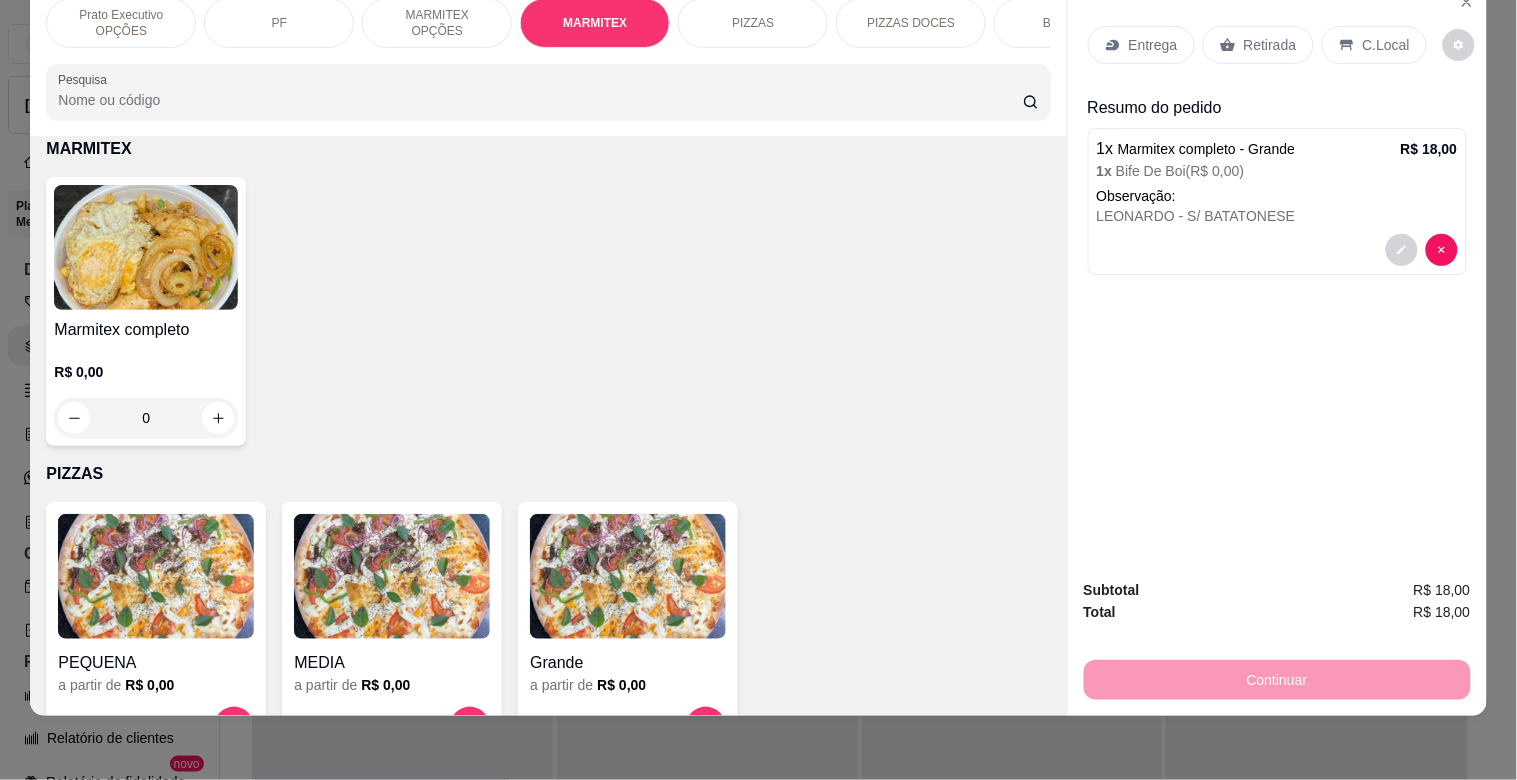 click at bounding box center [146, 247] 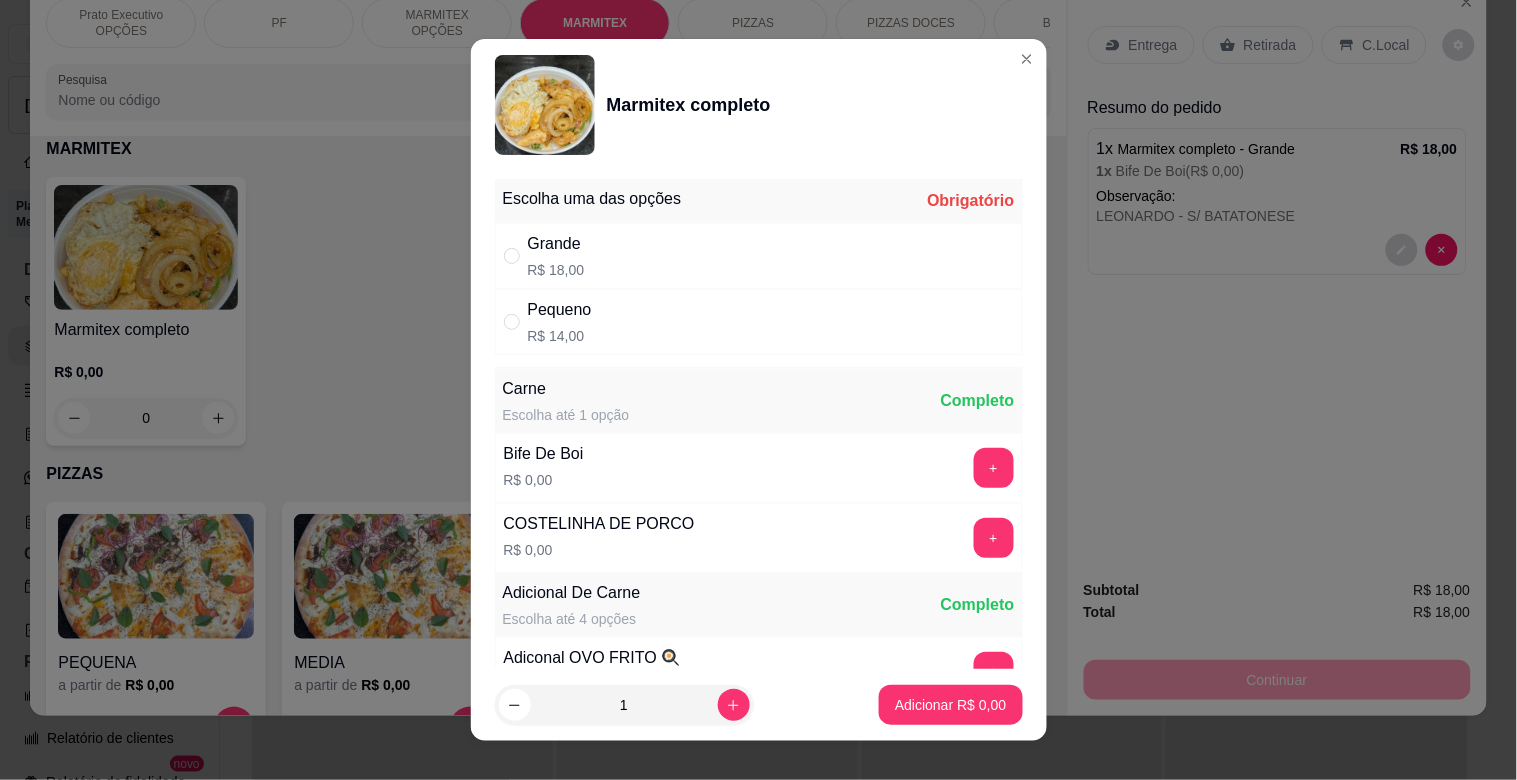 click on "Grande  R$ 18,00" at bounding box center (759, 256) 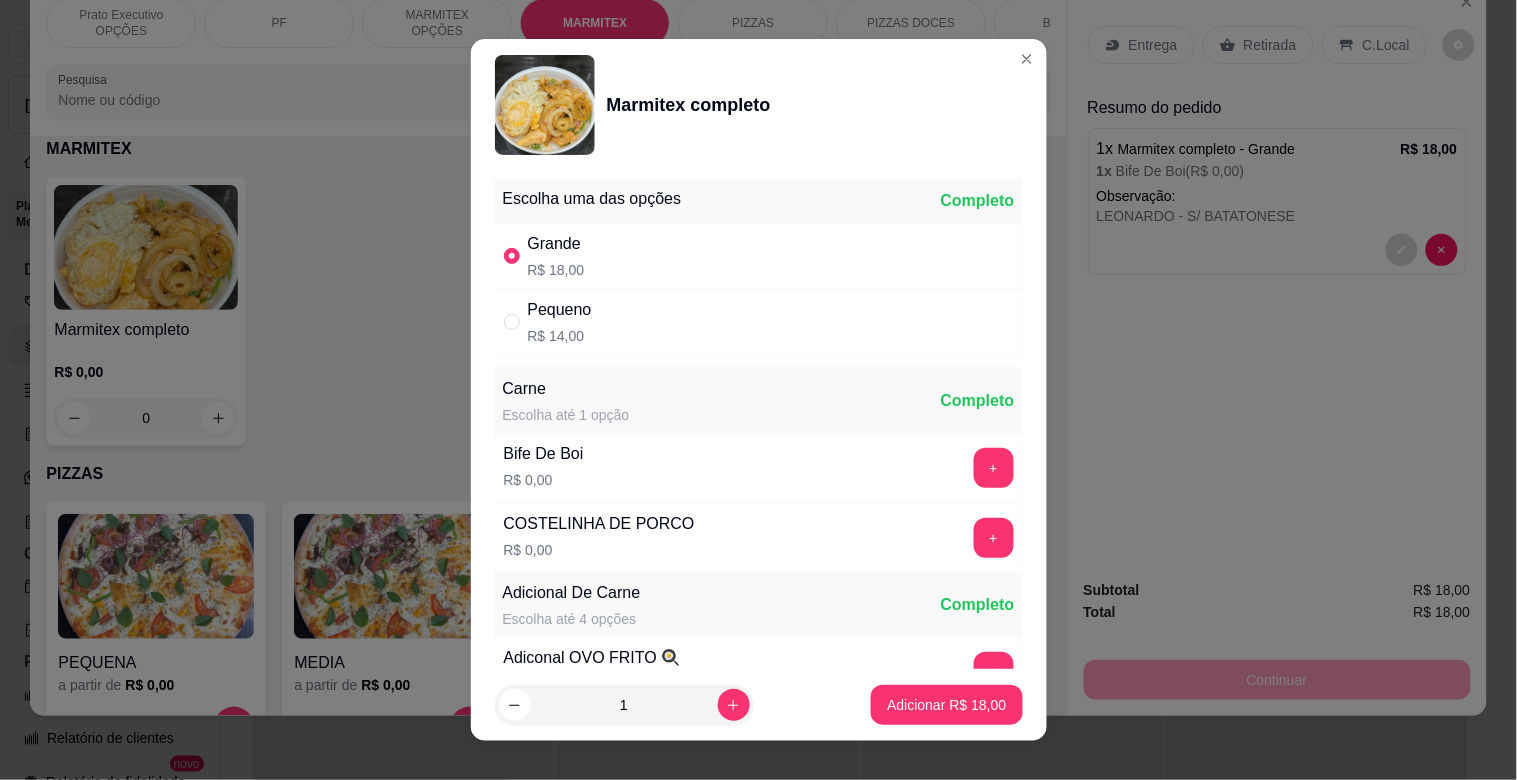 drag, startPoint x: 602, startPoint y: 303, endPoint x: 627, endPoint y: 313, distance: 26.925823 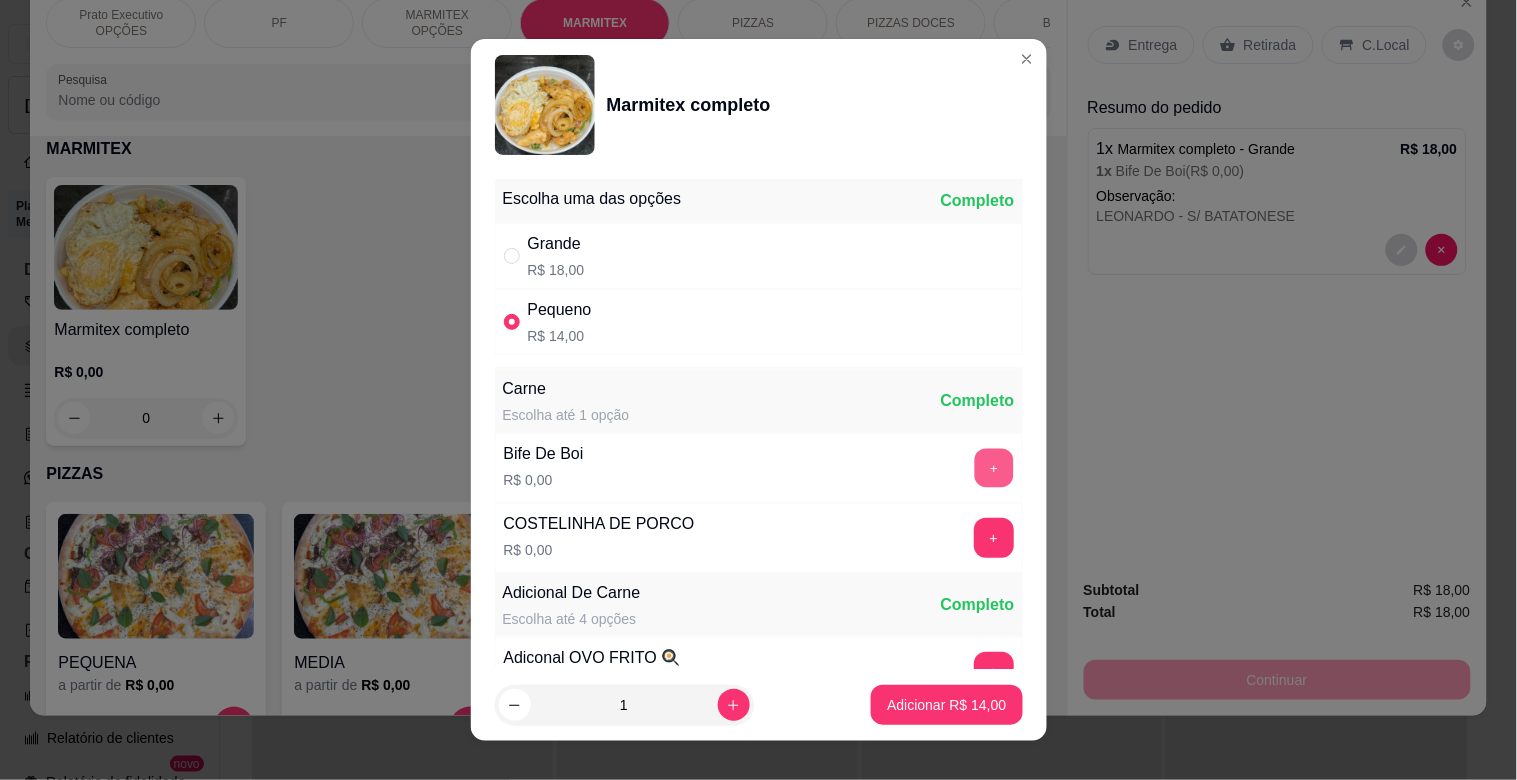 click on "+" at bounding box center (993, 468) 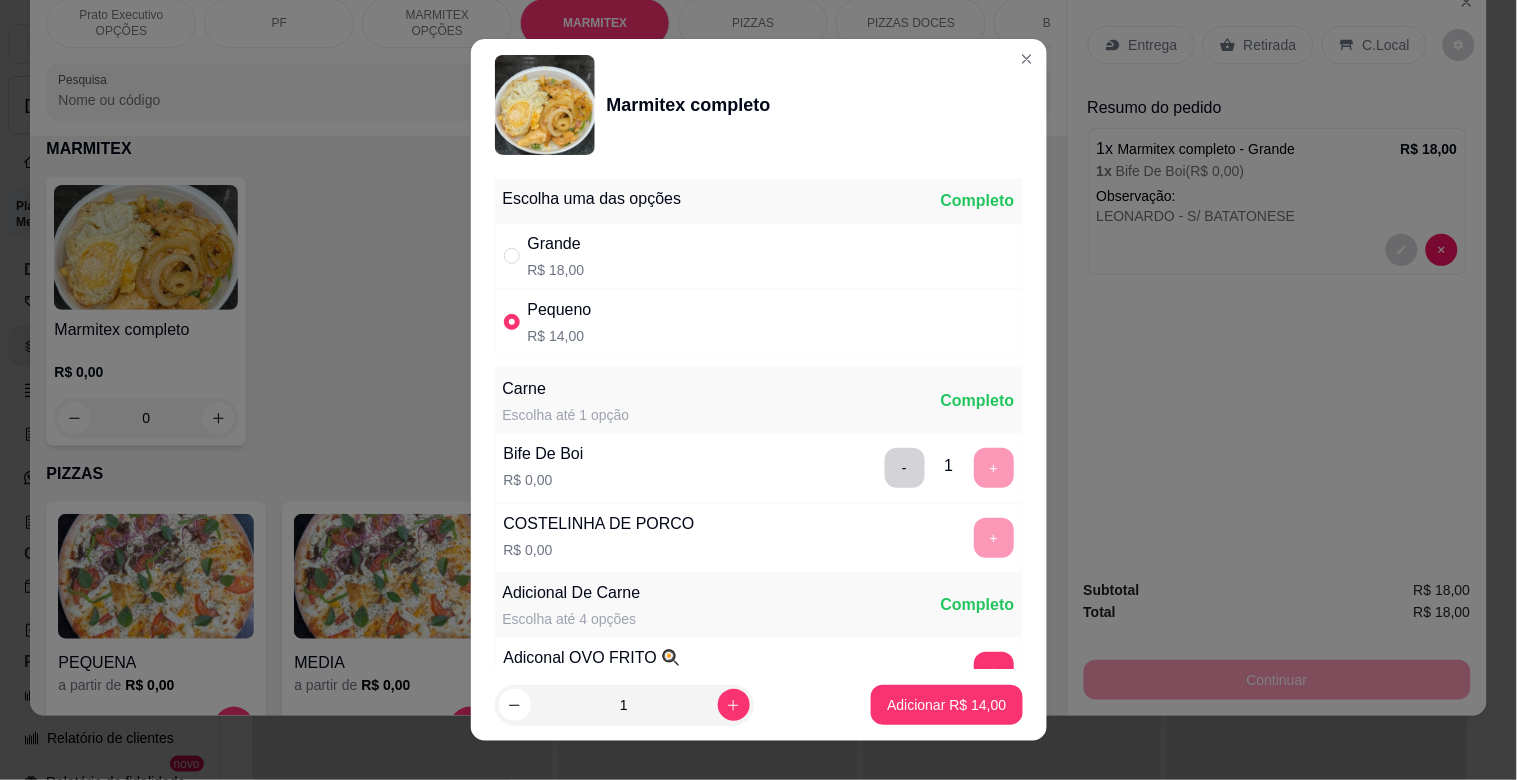 scroll, scrollTop: 280, scrollLeft: 0, axis: vertical 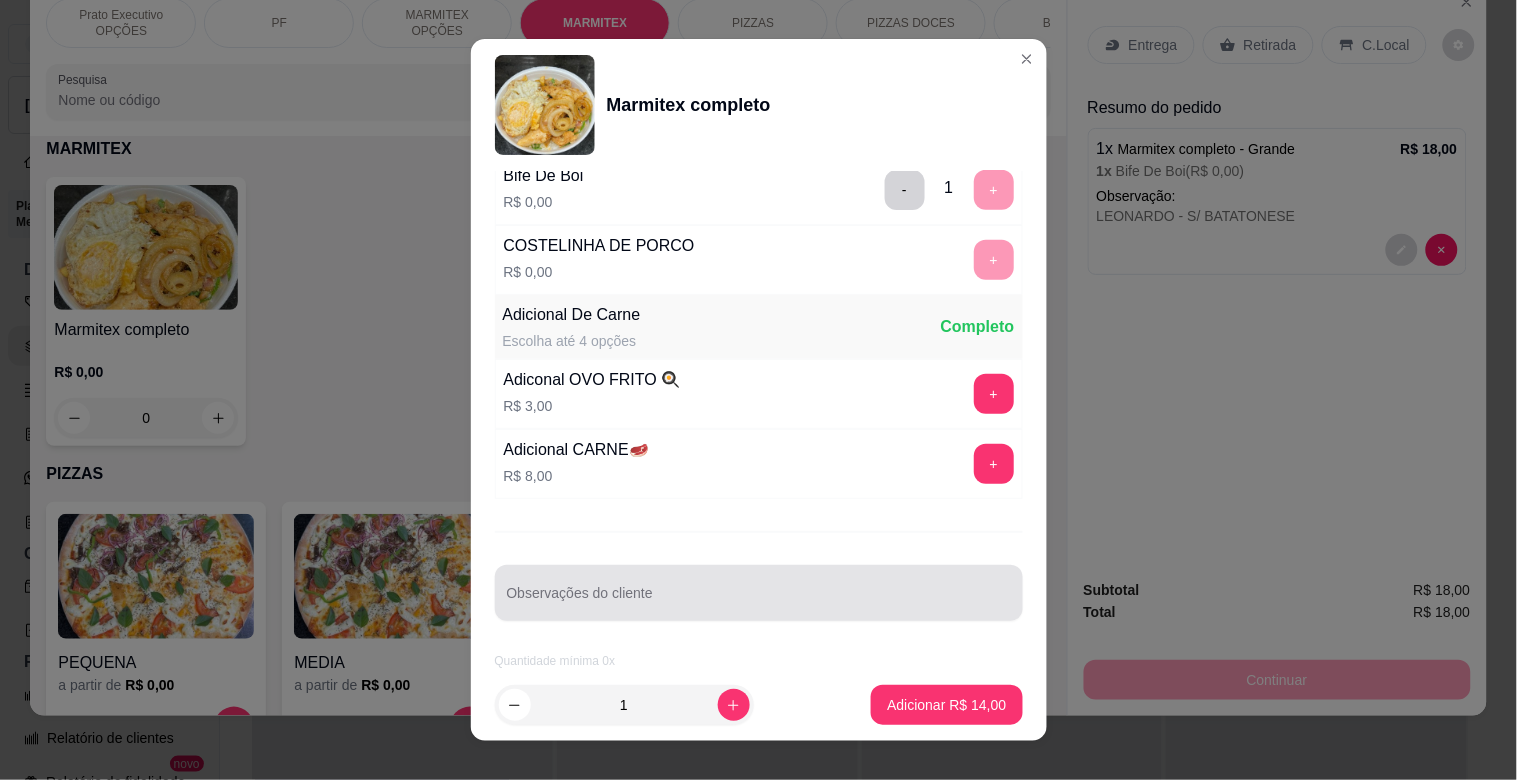 click on "Observações do cliente" at bounding box center [759, 601] 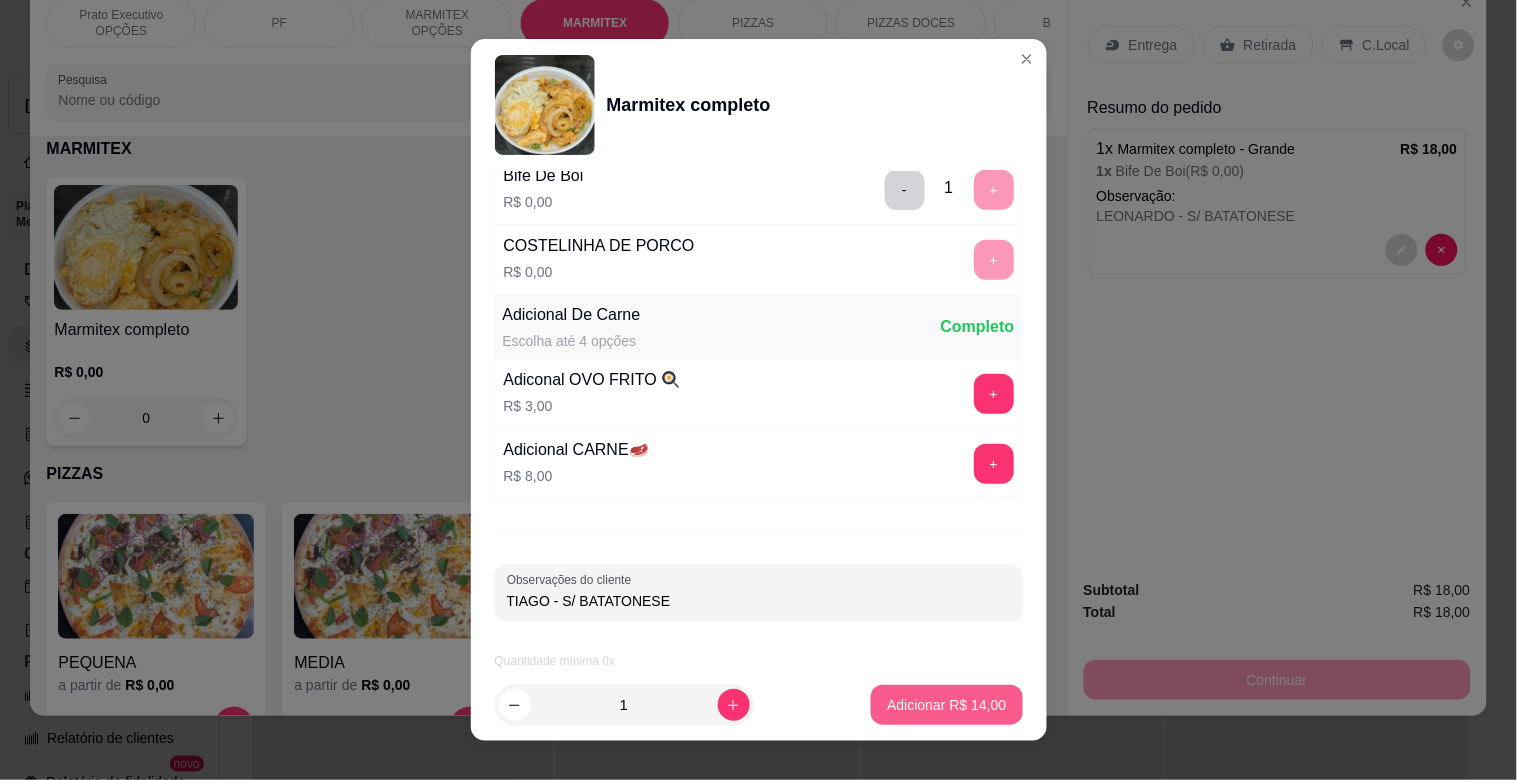 type on "TIAGO - S/ BATATONESE" 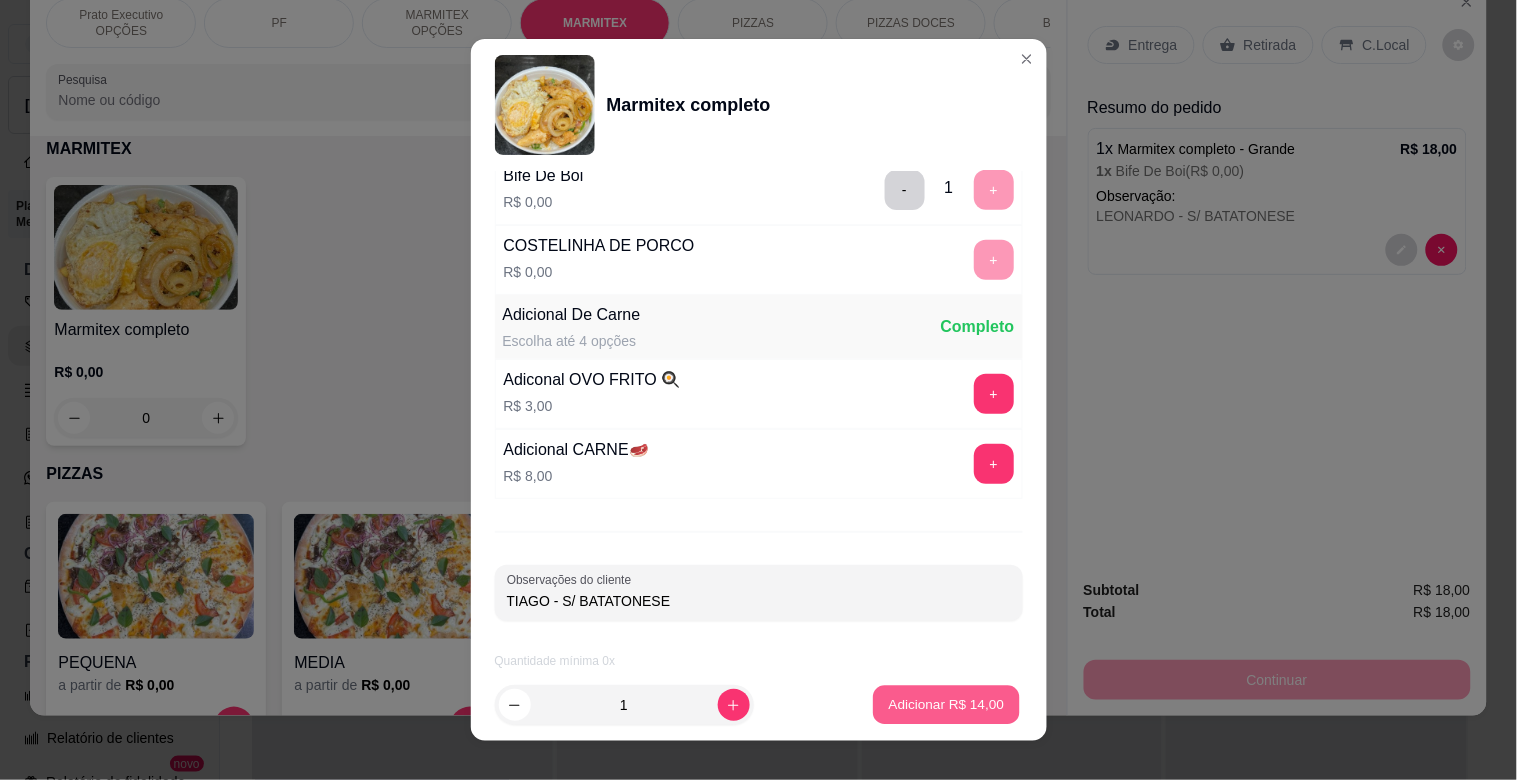 click on "Adicionar   R$ 14,00" at bounding box center (947, 704) 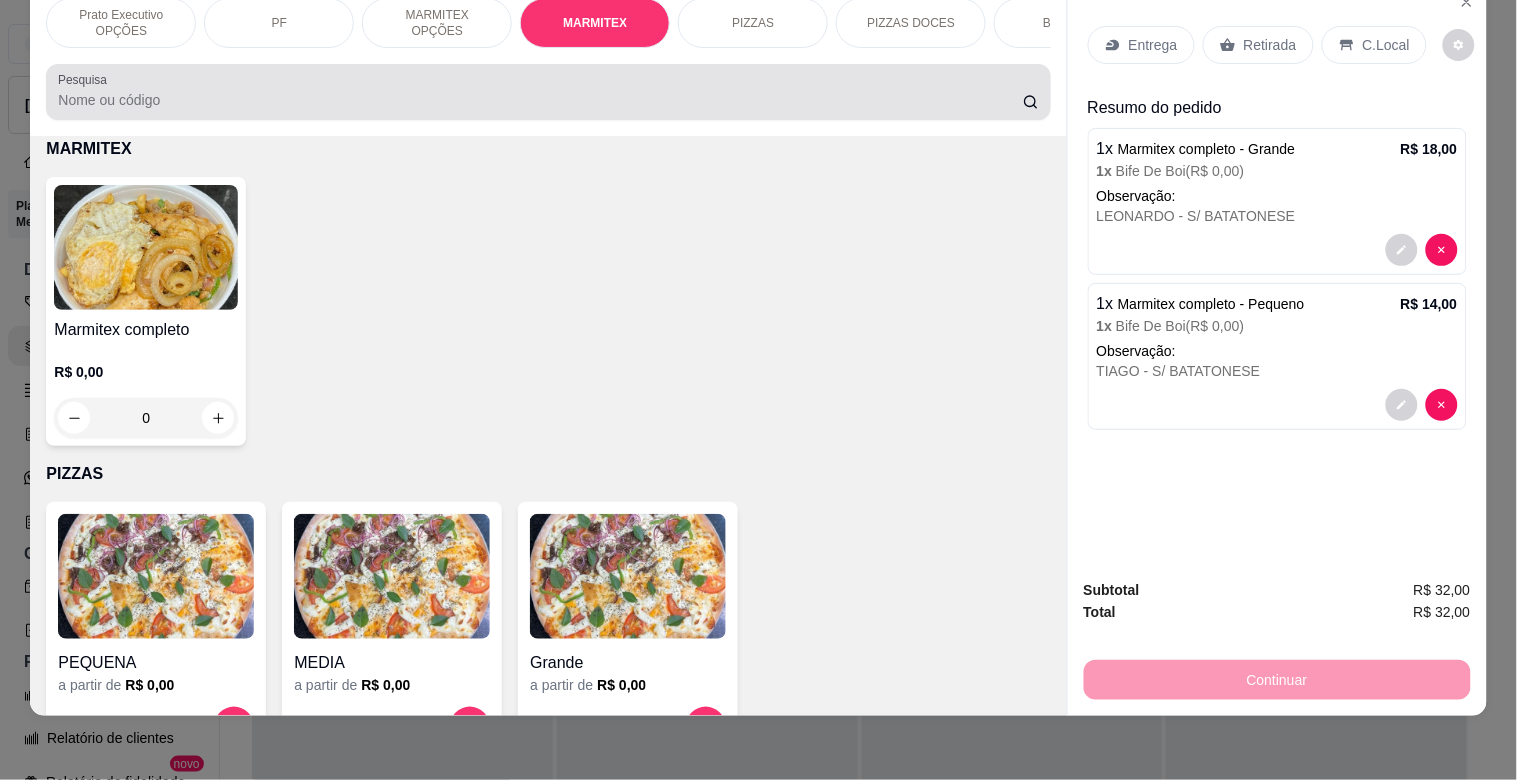 click at bounding box center [548, 92] 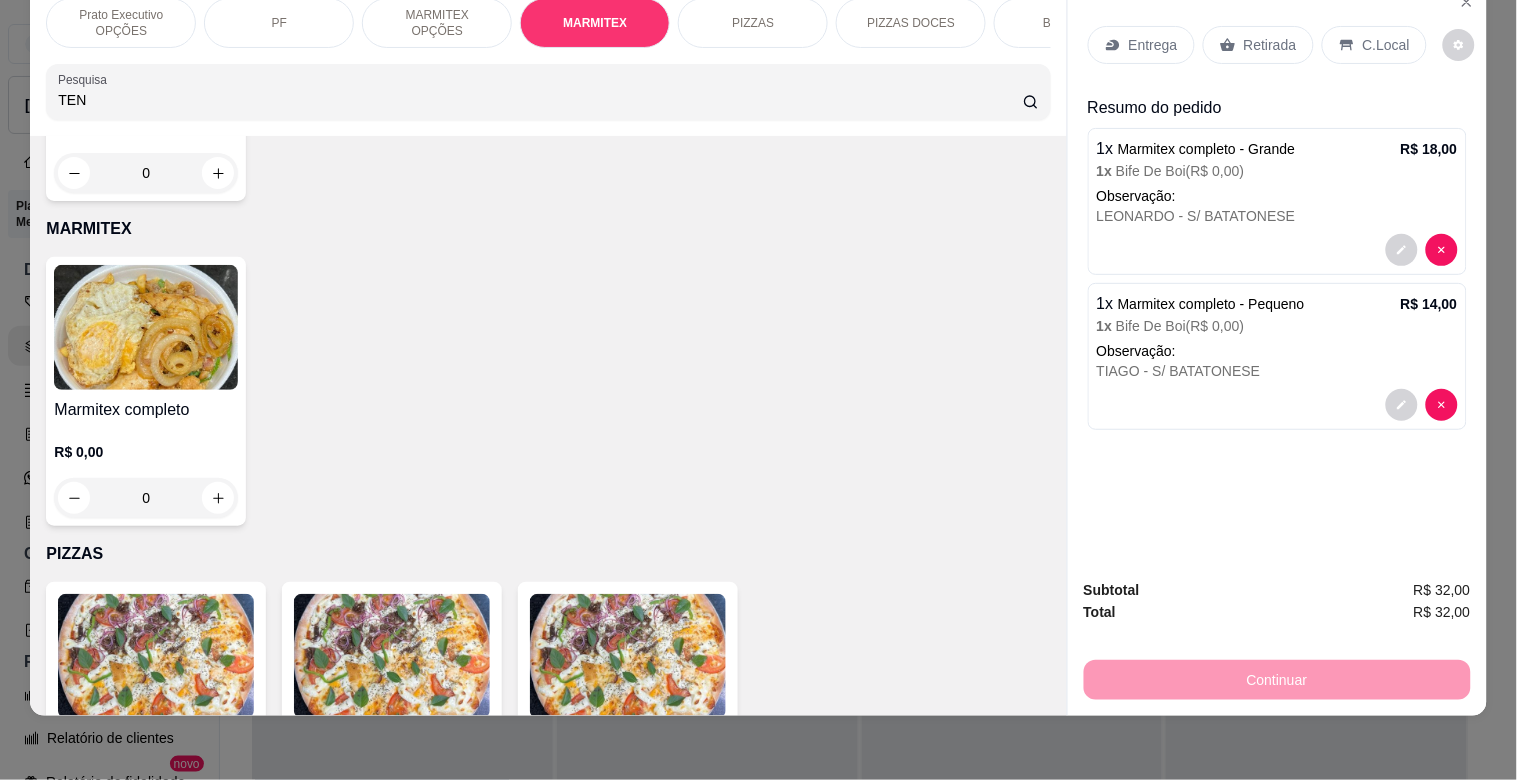 scroll, scrollTop: 1144, scrollLeft: 0, axis: vertical 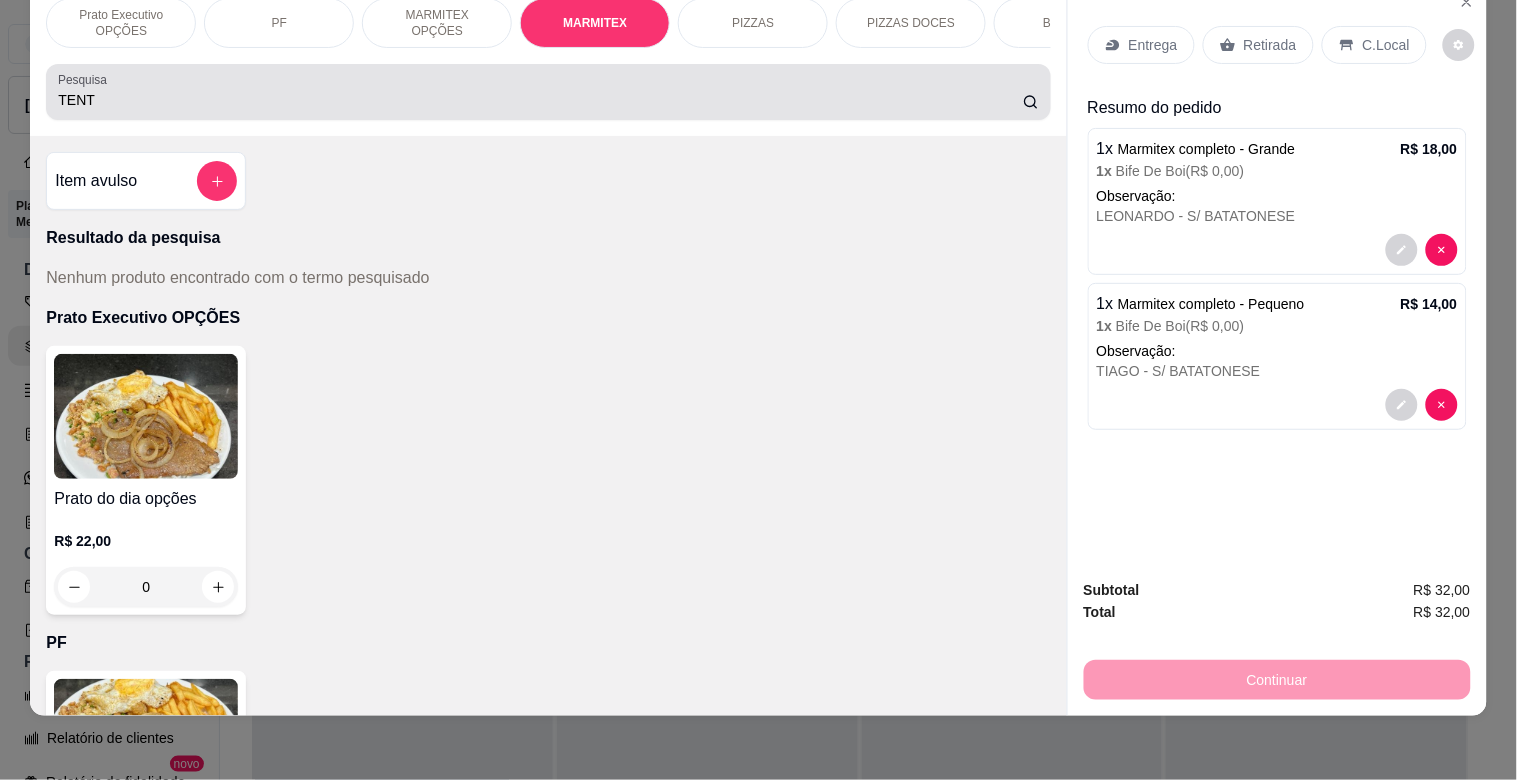 click on "TENT" at bounding box center (540, 100) 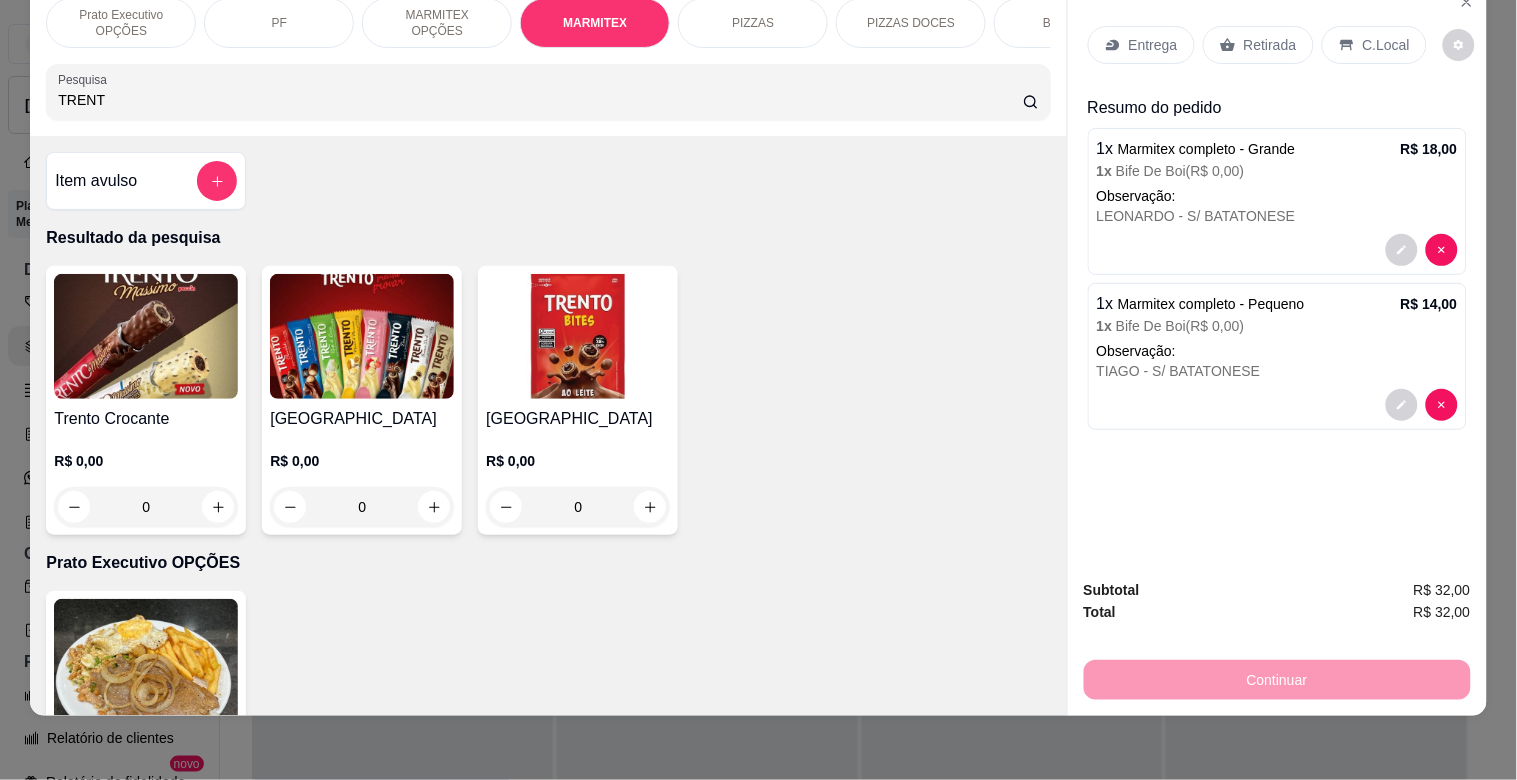 type on "TRENT" 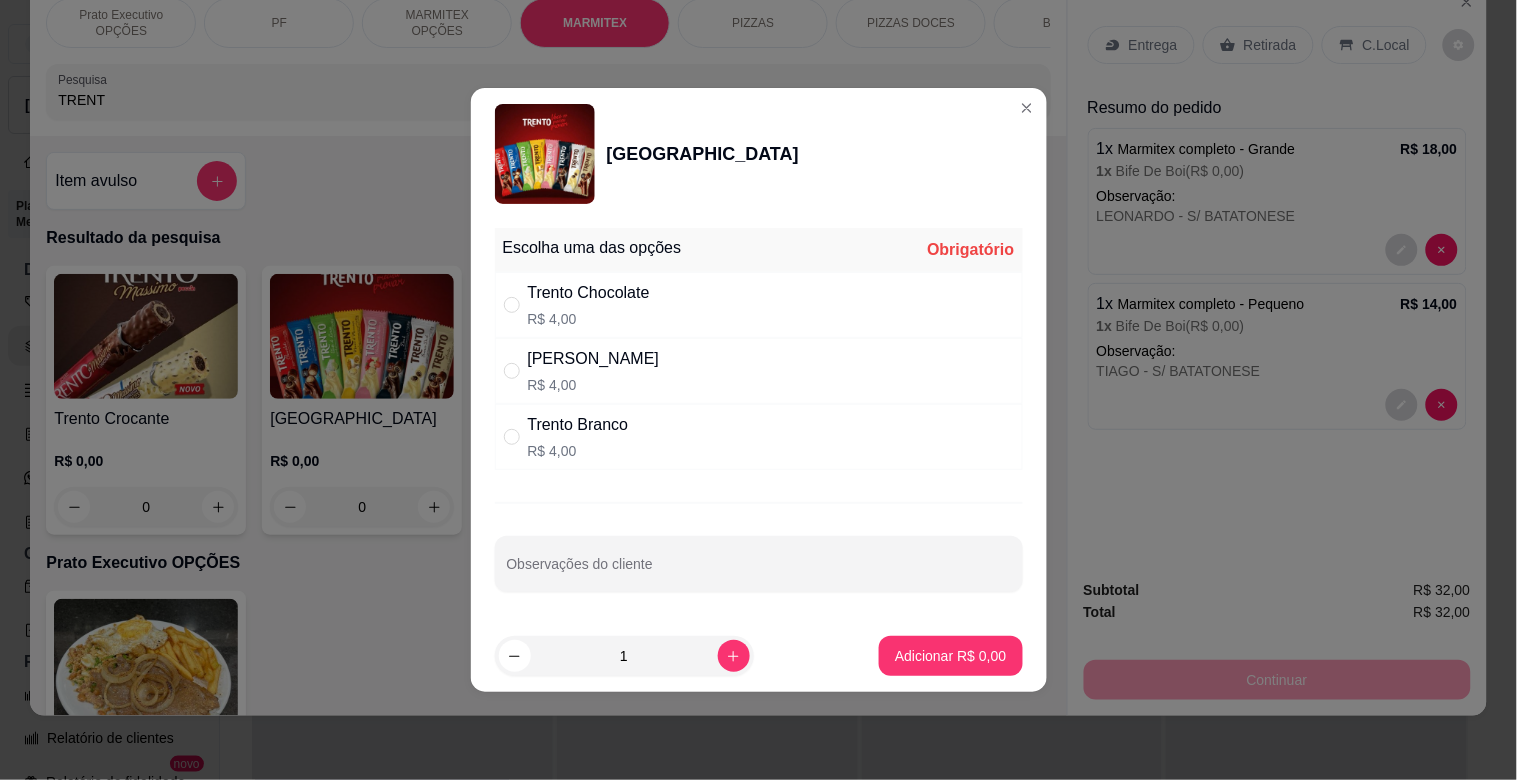 click on "Trento Chocolate  R$ 4,00" at bounding box center (759, 305) 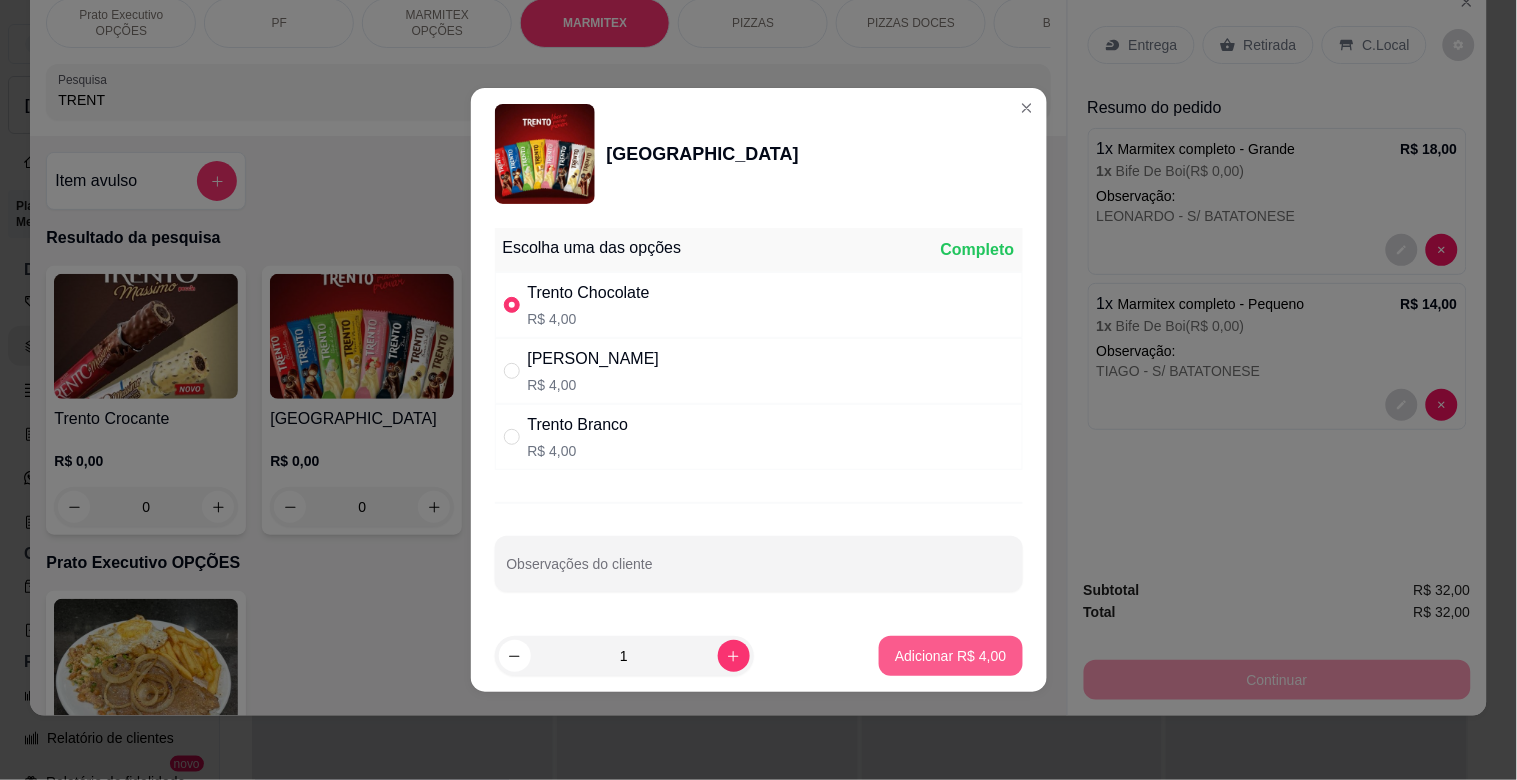 click on "Adicionar   R$ 4,00" at bounding box center (950, 656) 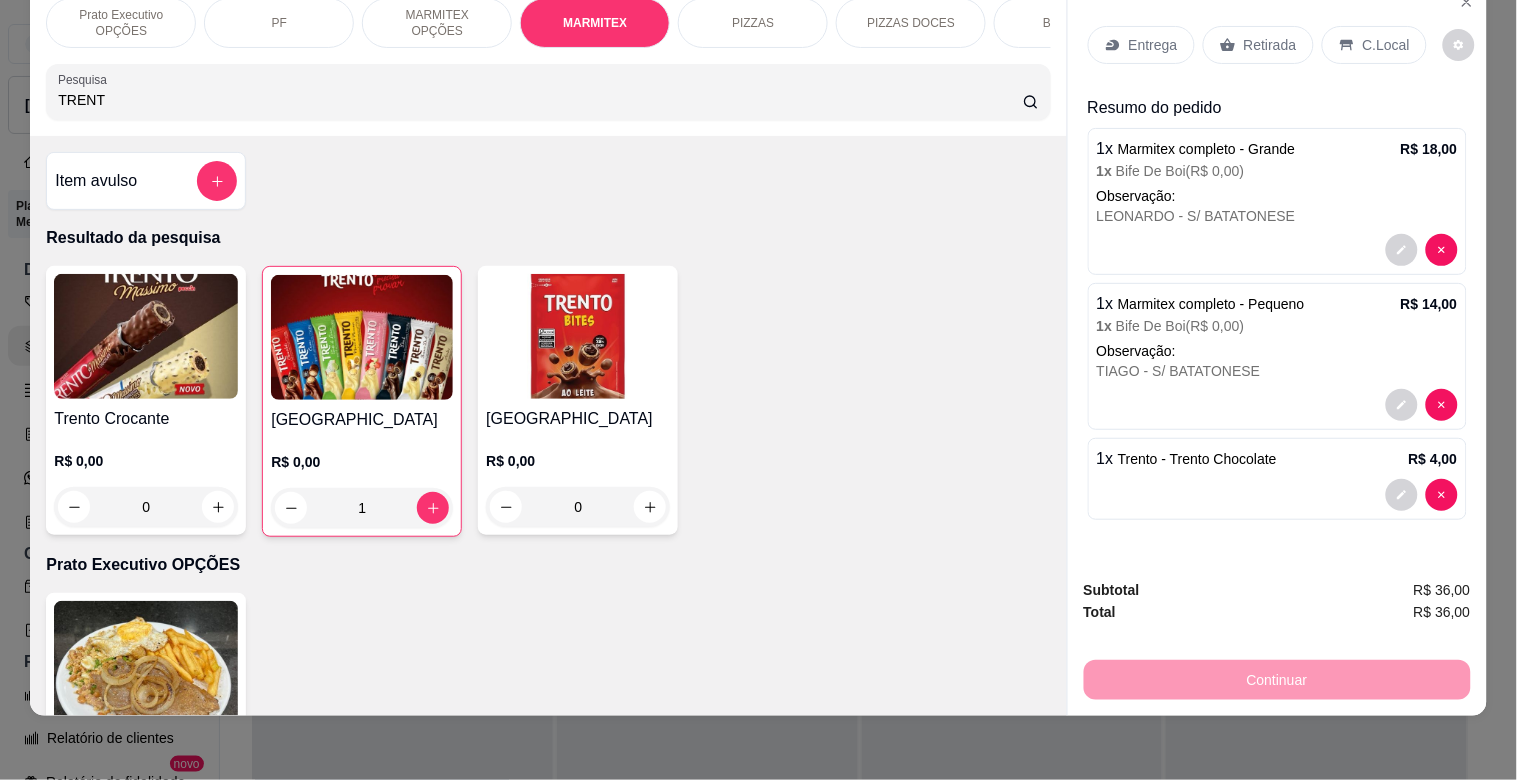 click on "TRENT" at bounding box center (540, 100) 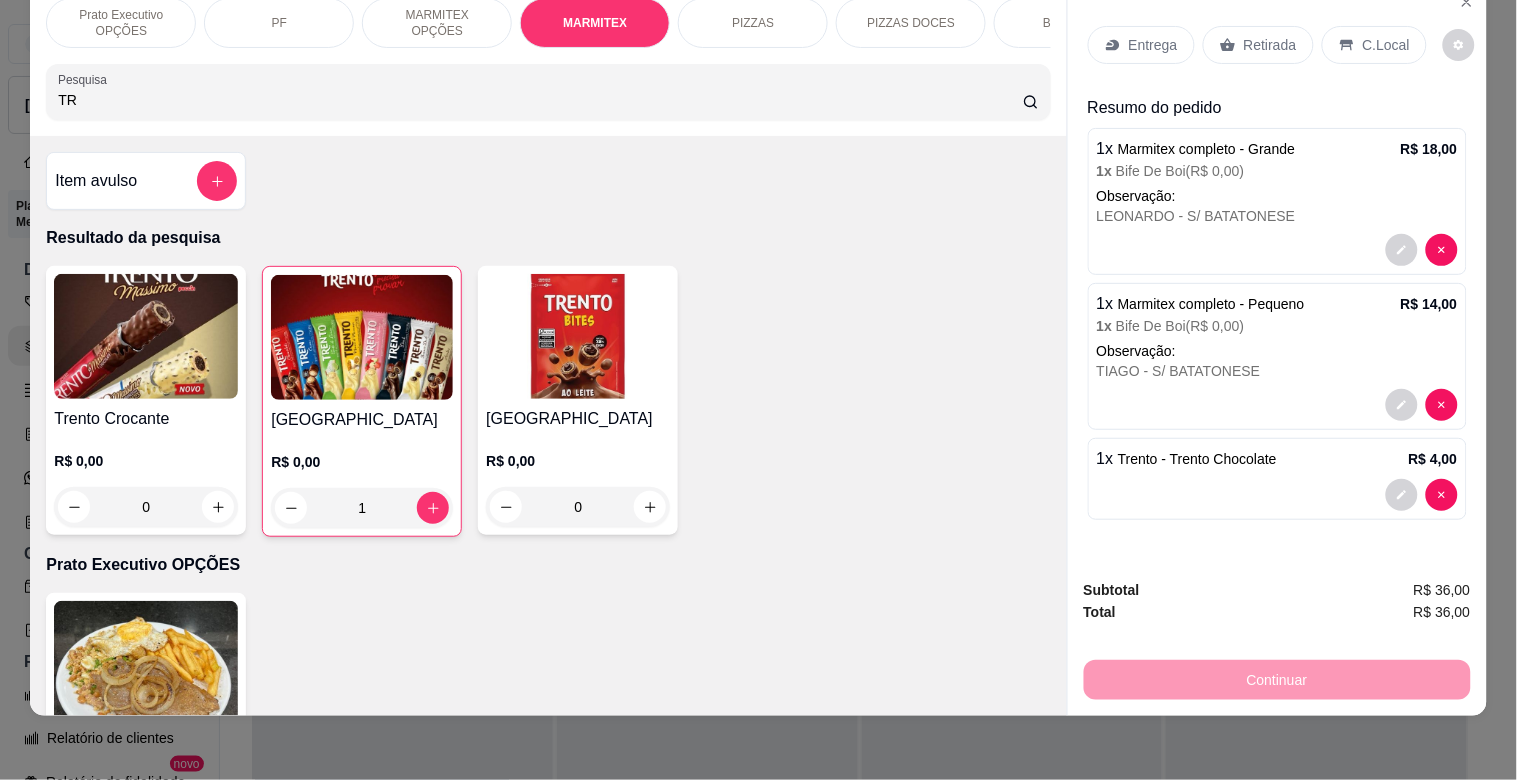 type on "T" 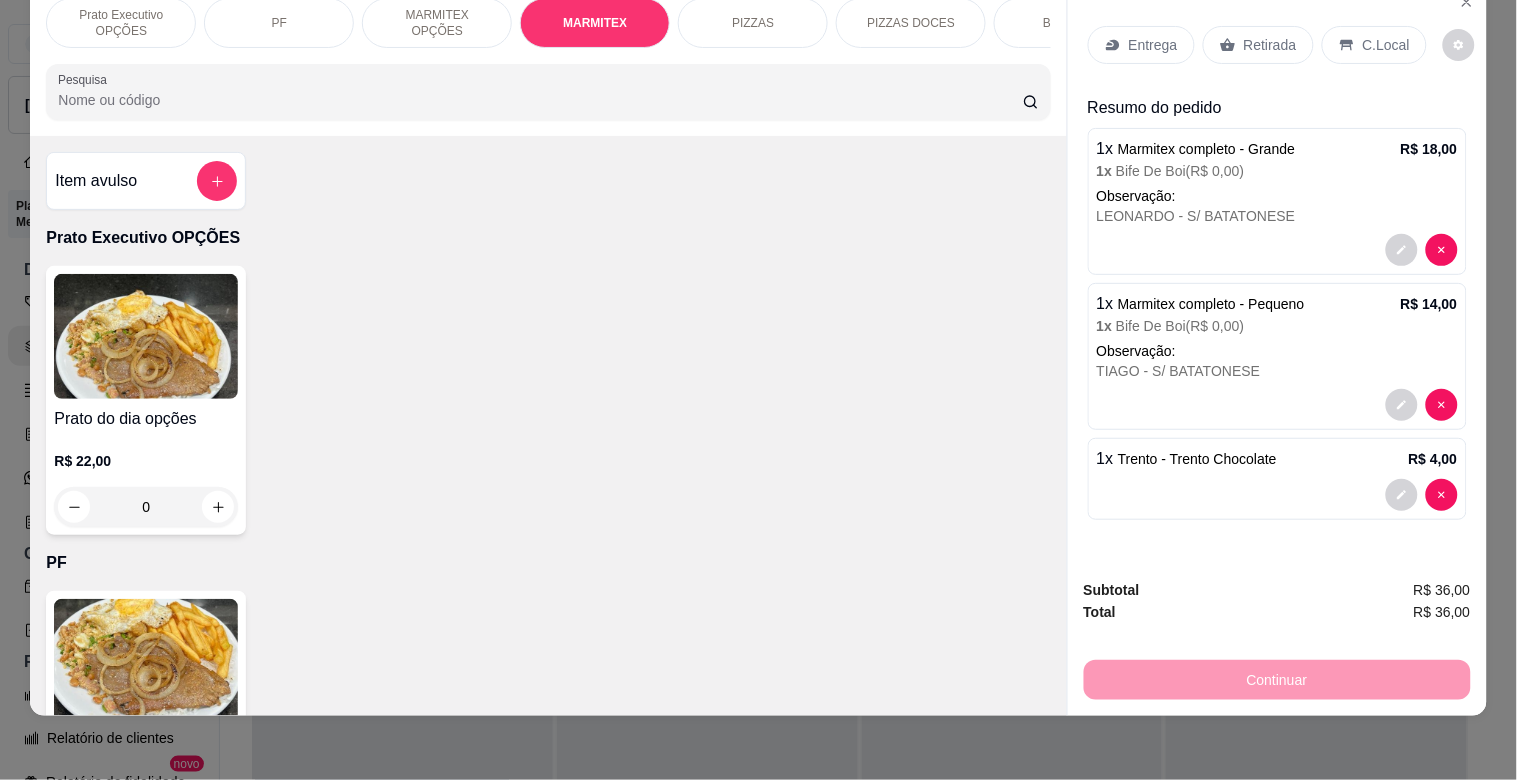 type 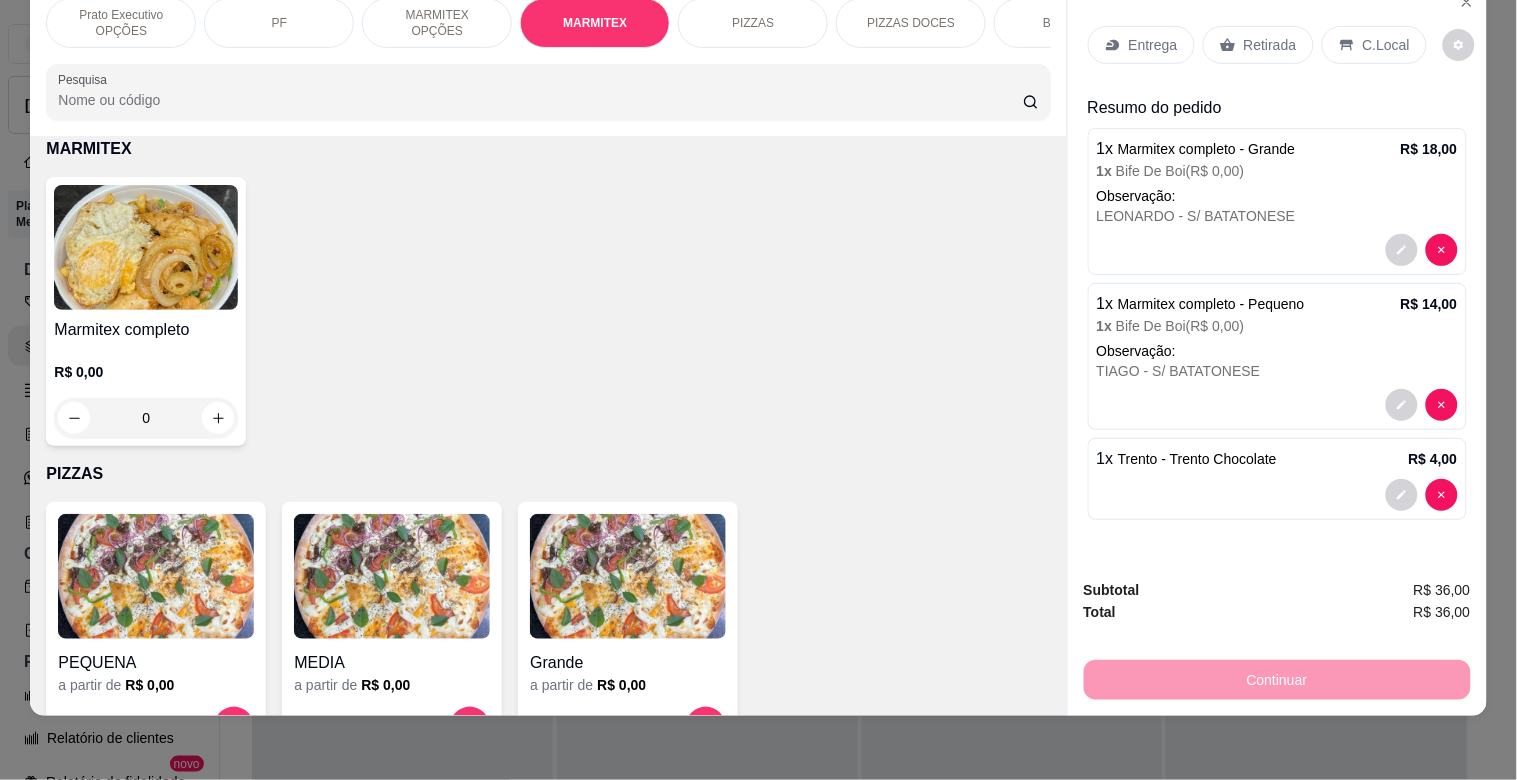 click at bounding box center [146, 247] 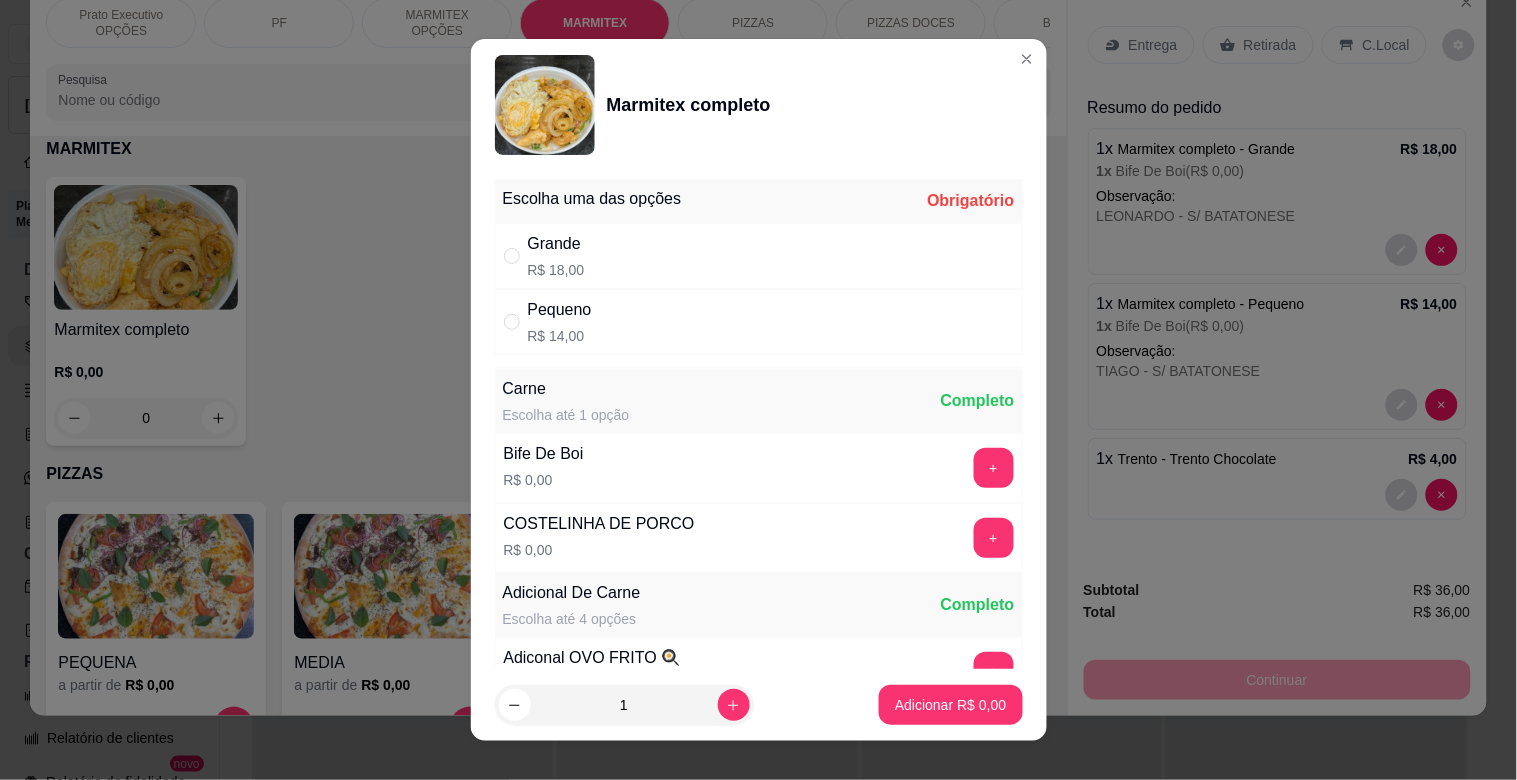 click on "Grande" at bounding box center (556, 244) 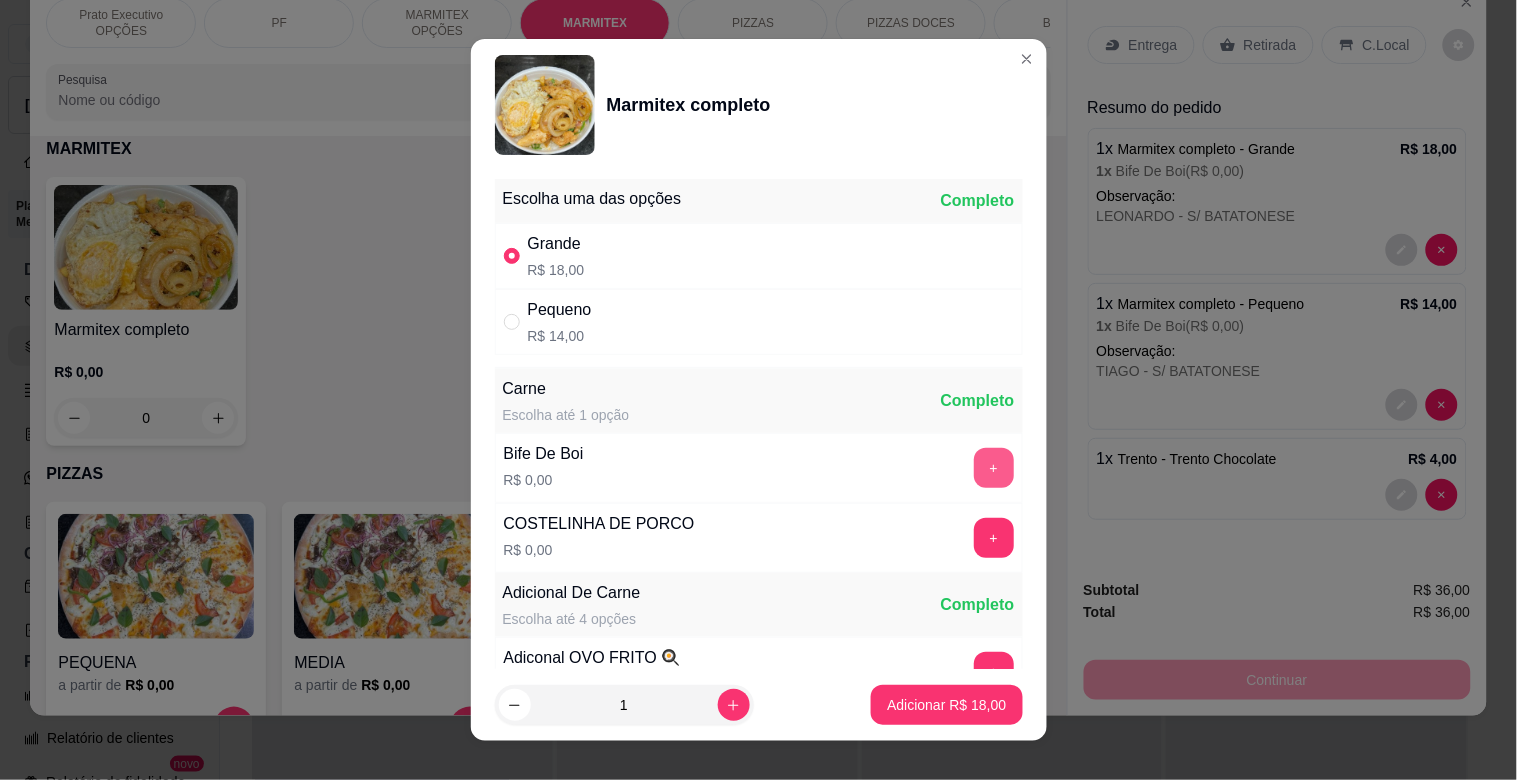 click on "+" at bounding box center [994, 468] 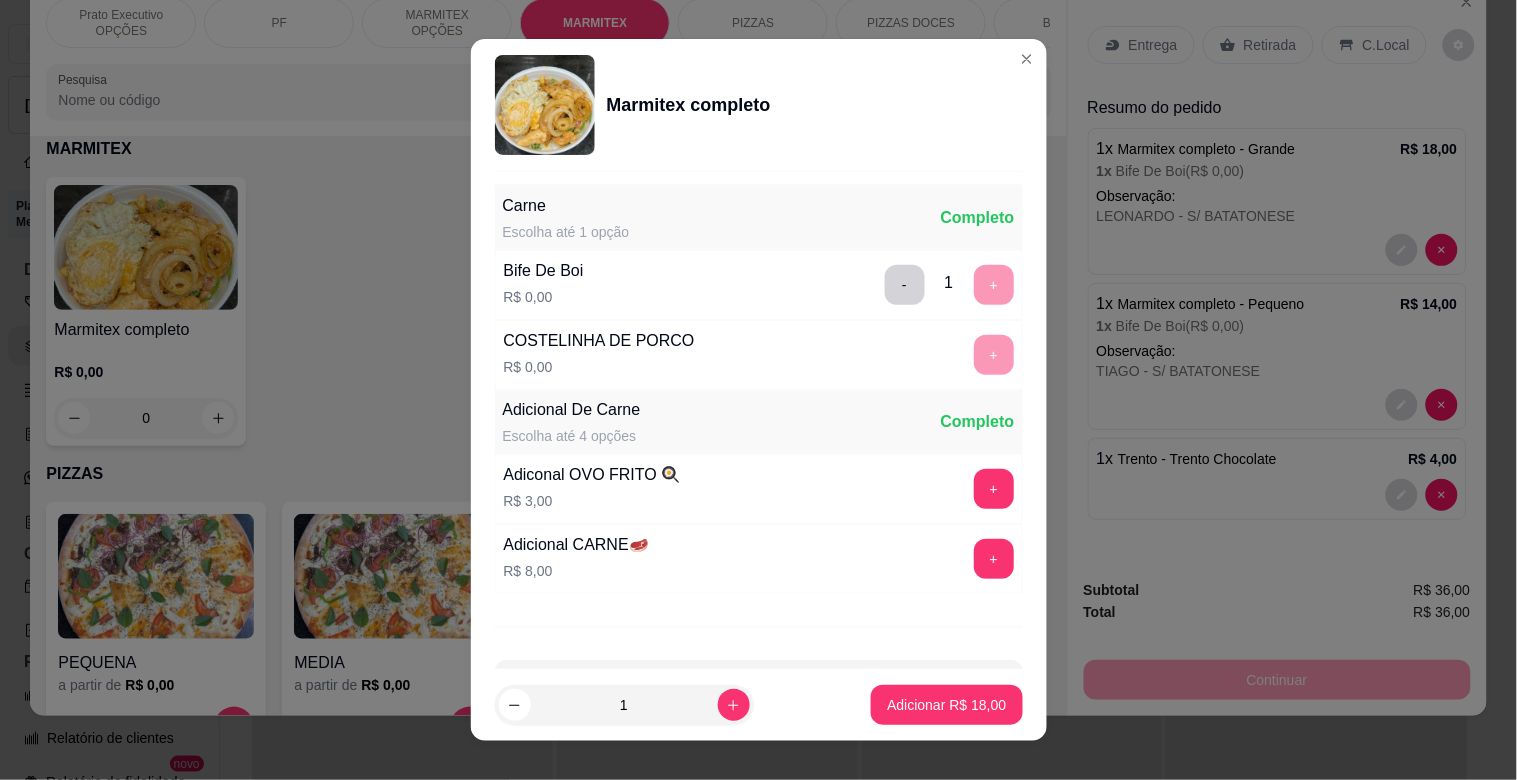 scroll, scrollTop: 280, scrollLeft: 0, axis: vertical 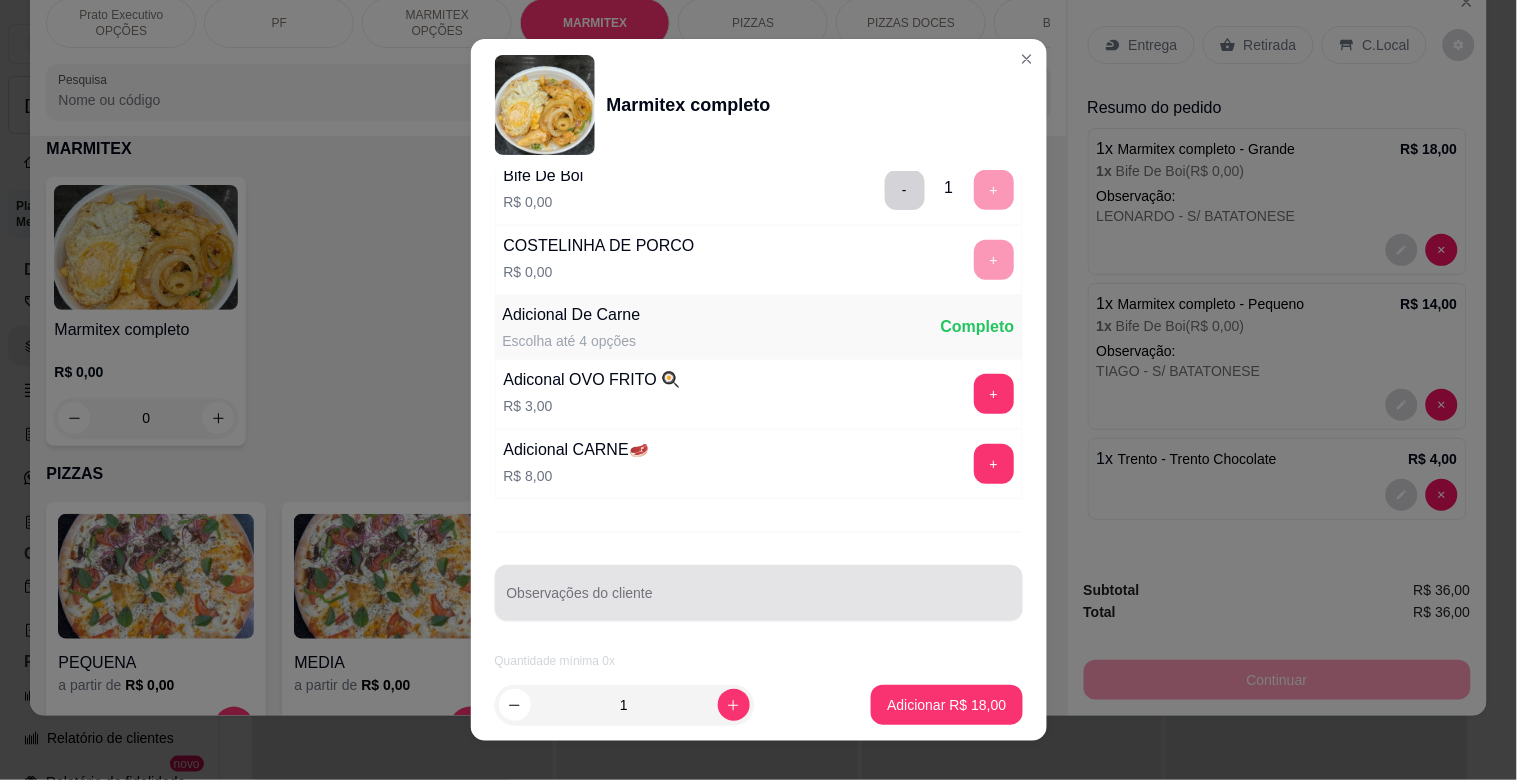 click on "Observações do cliente" at bounding box center [759, 601] 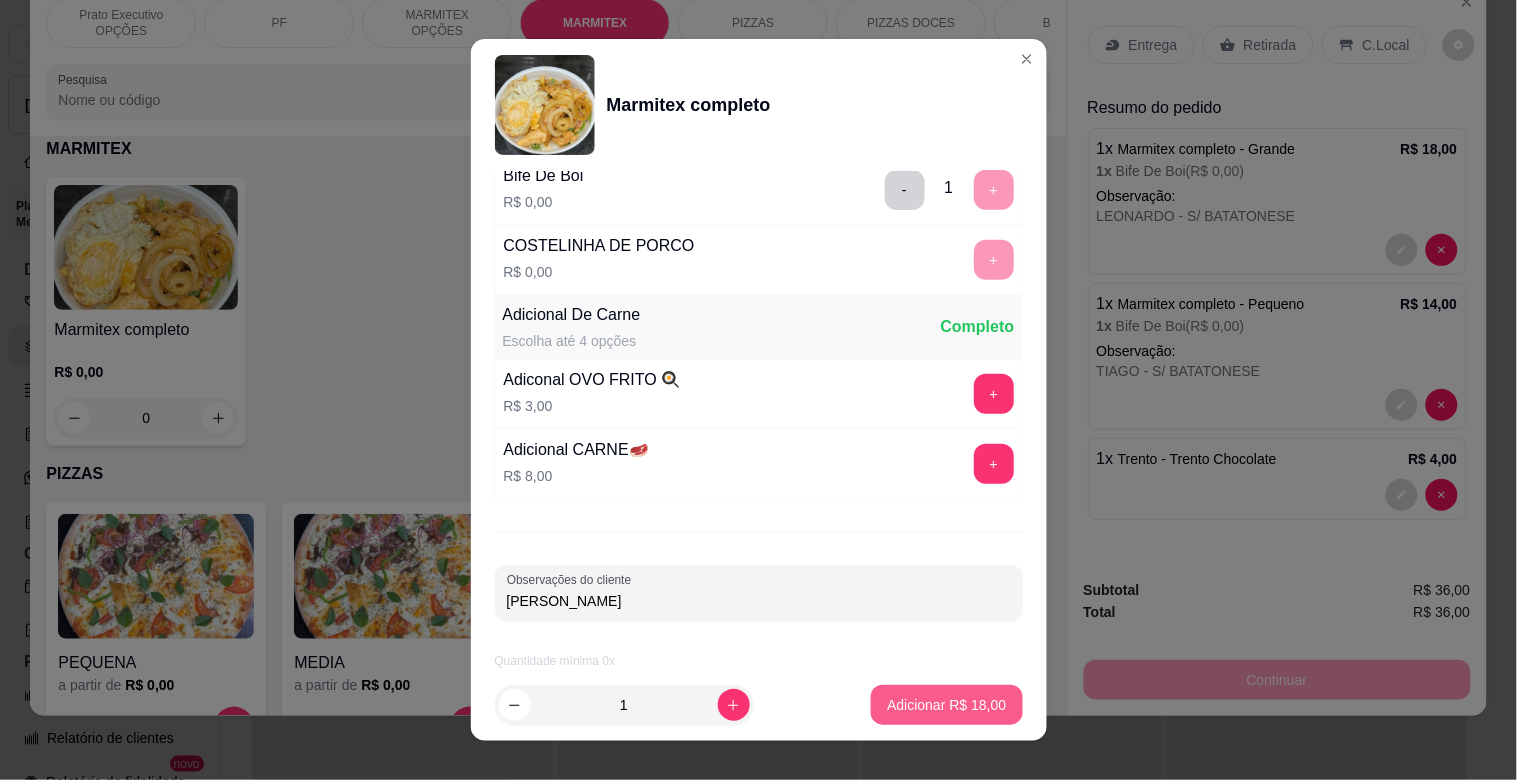 type on "[PERSON_NAME]" 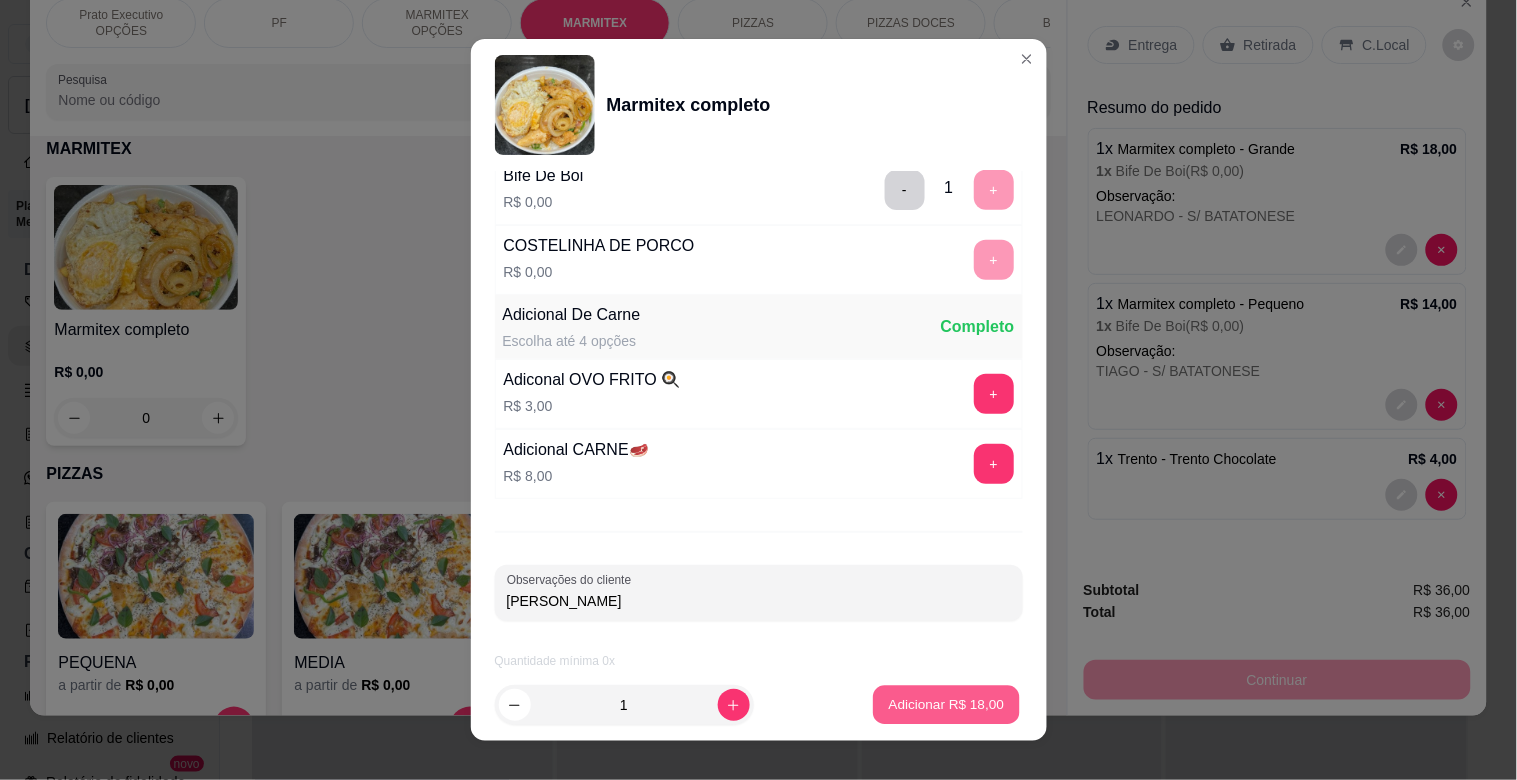 click on "Adicionar   R$ 18,00" at bounding box center [947, 704] 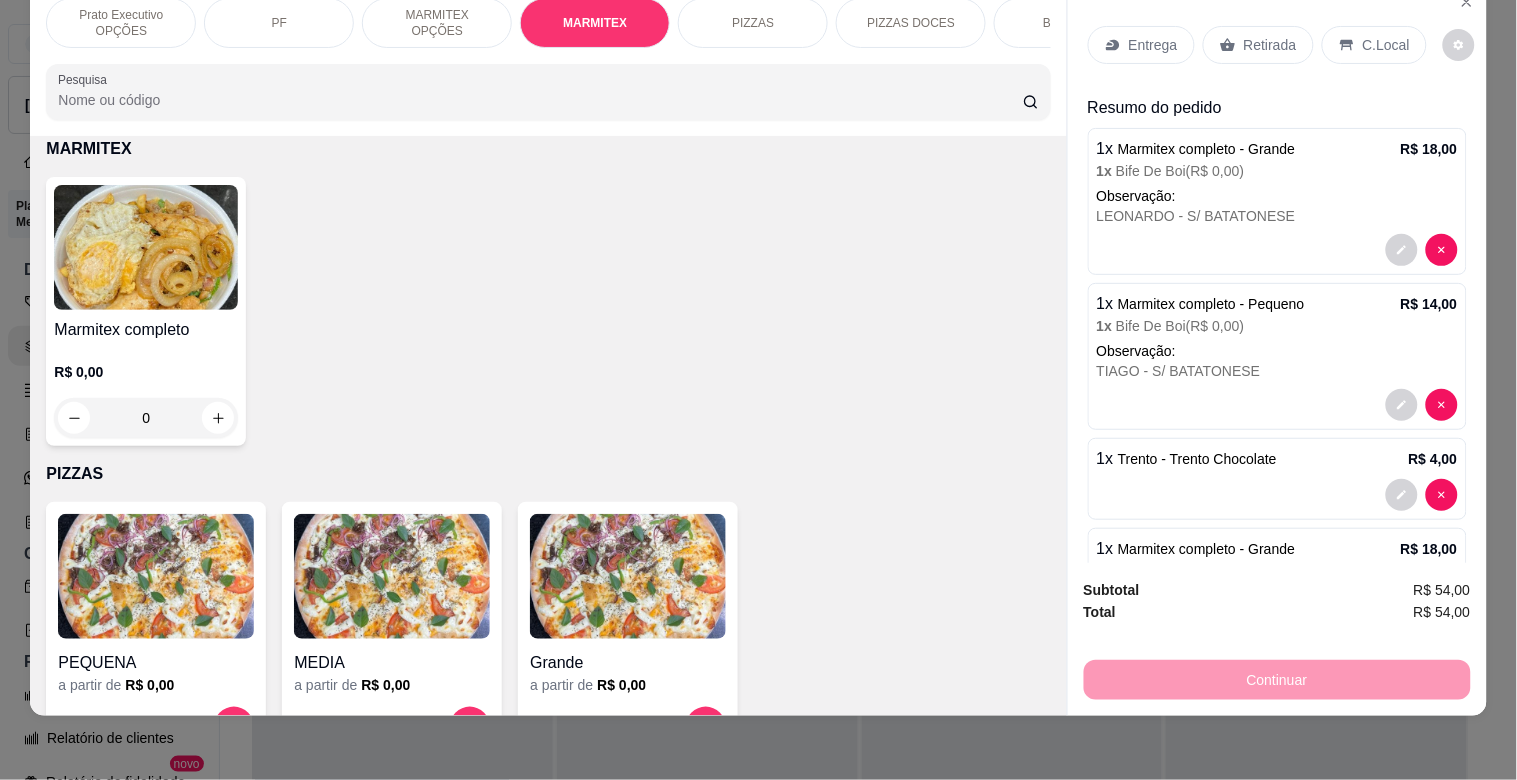 click on "Entrega" at bounding box center (1153, 45) 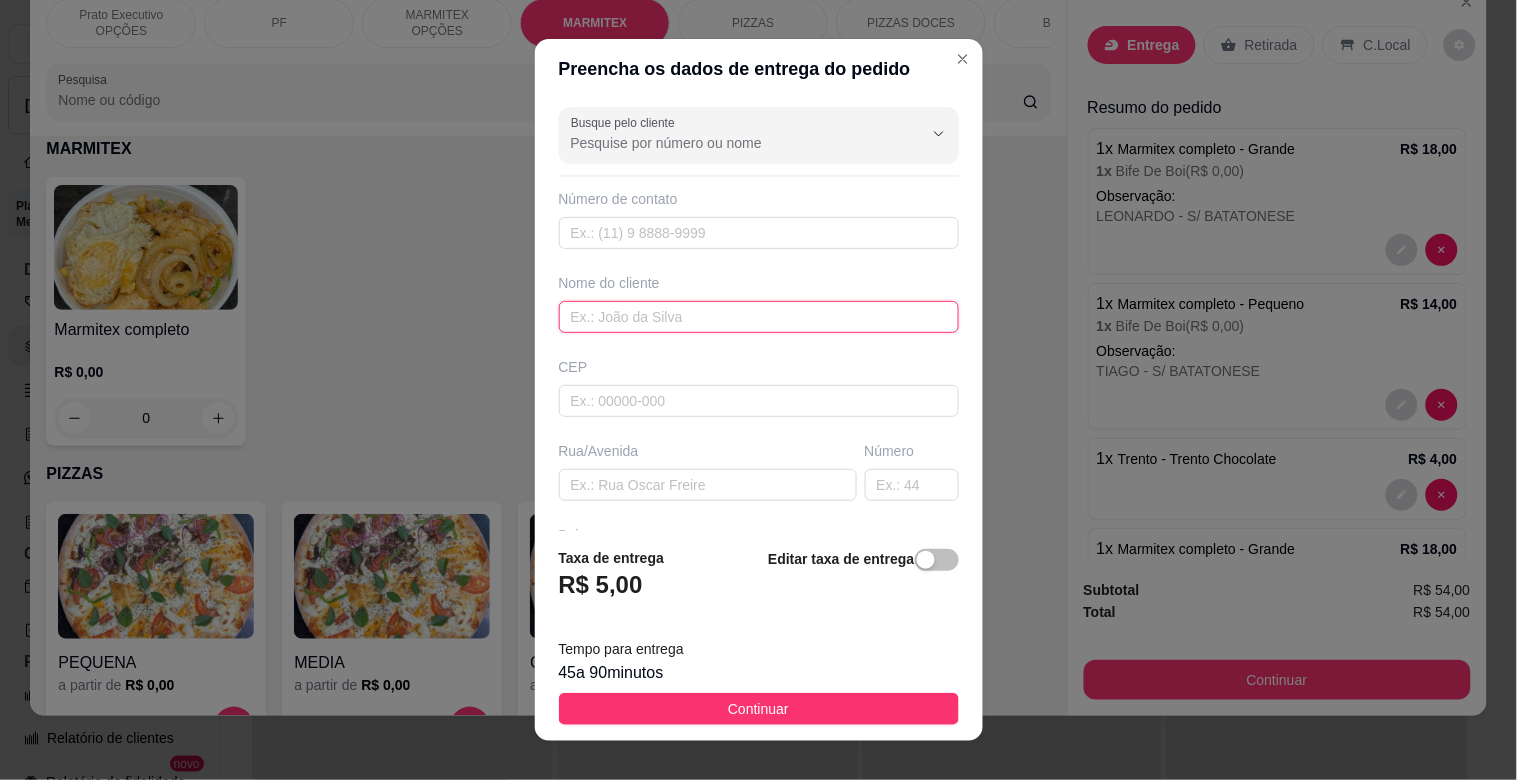 click at bounding box center (759, 317) 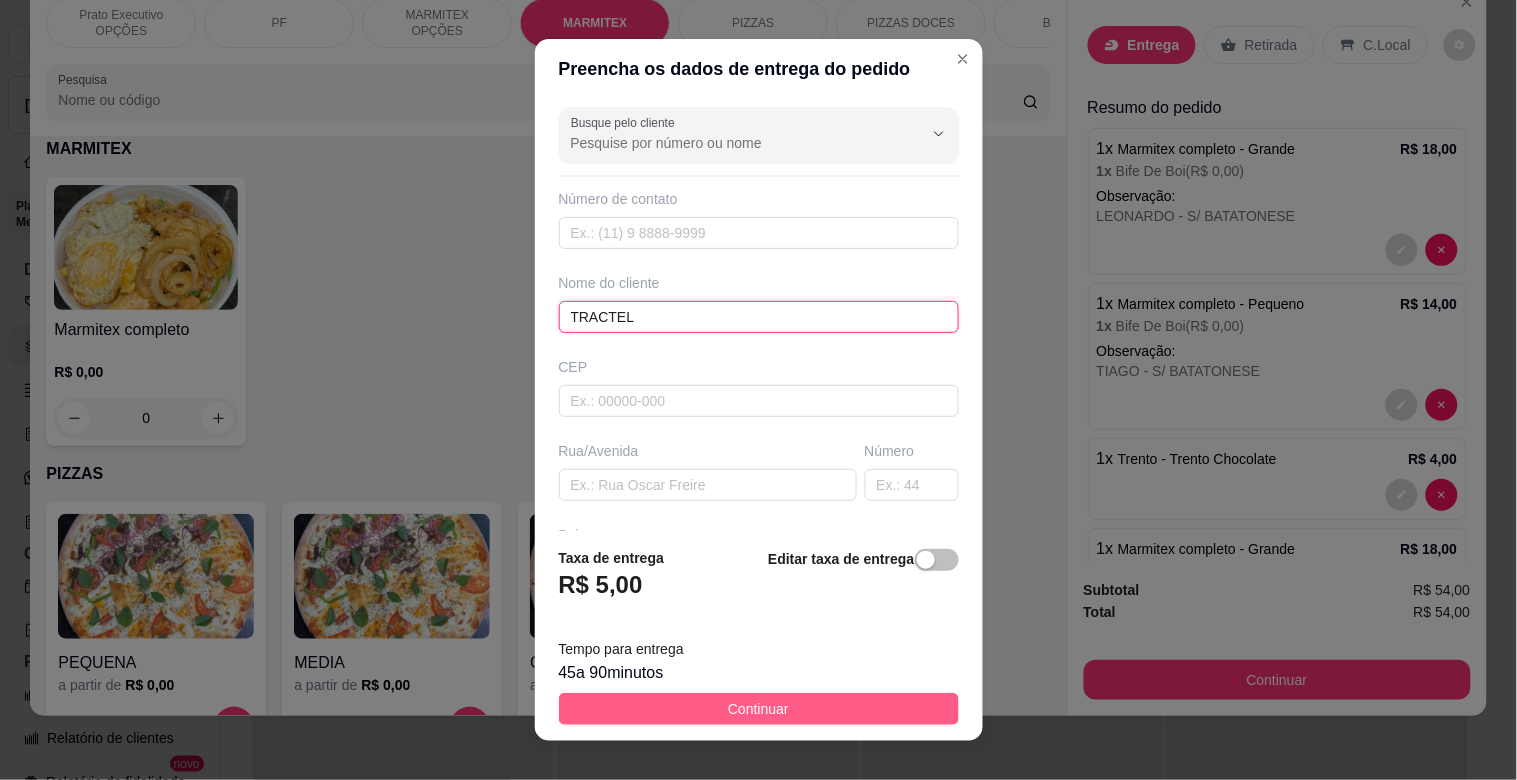 type on "TRACTEL" 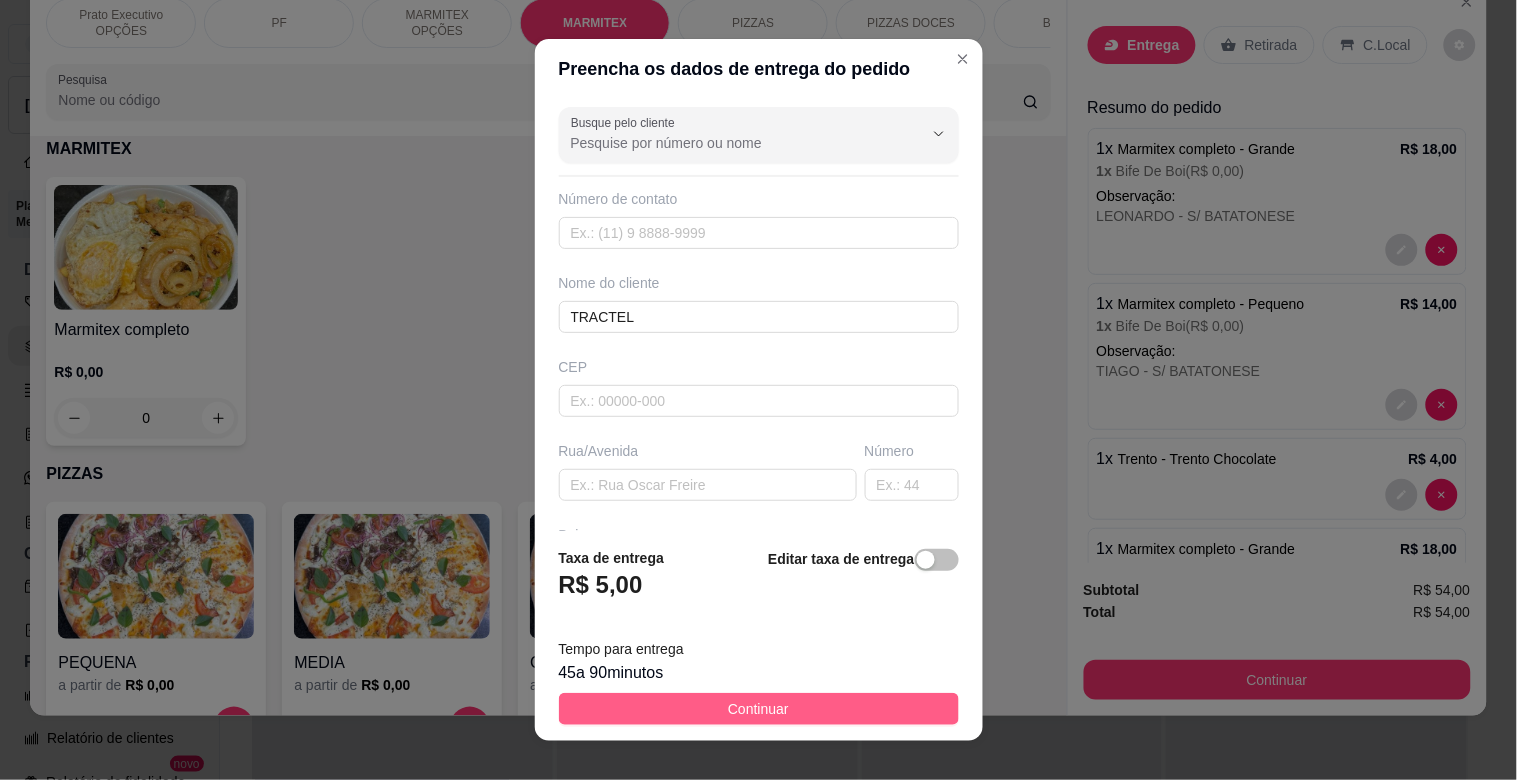 click on "Continuar" at bounding box center [759, 709] 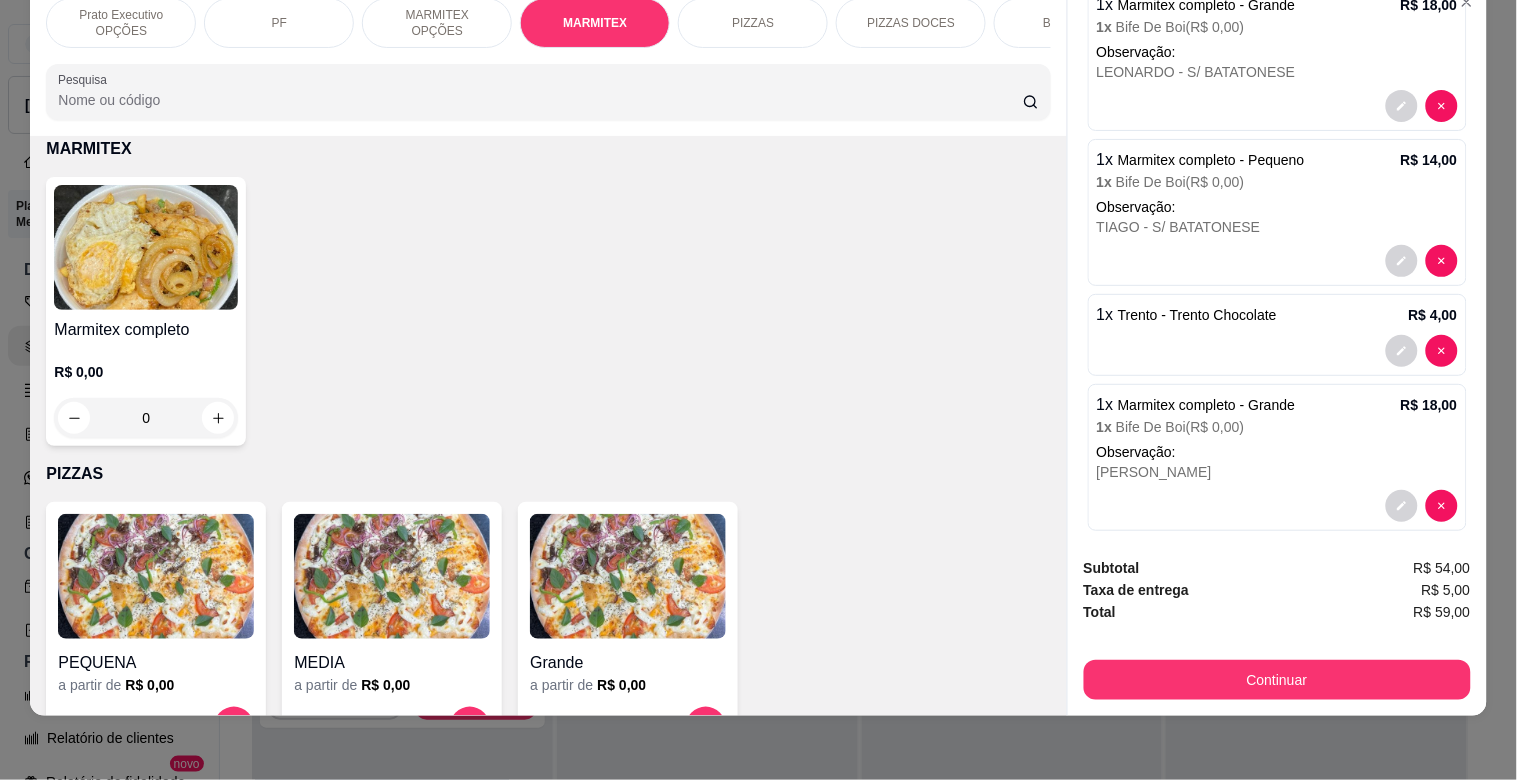 scroll, scrollTop: 380, scrollLeft: 0, axis: vertical 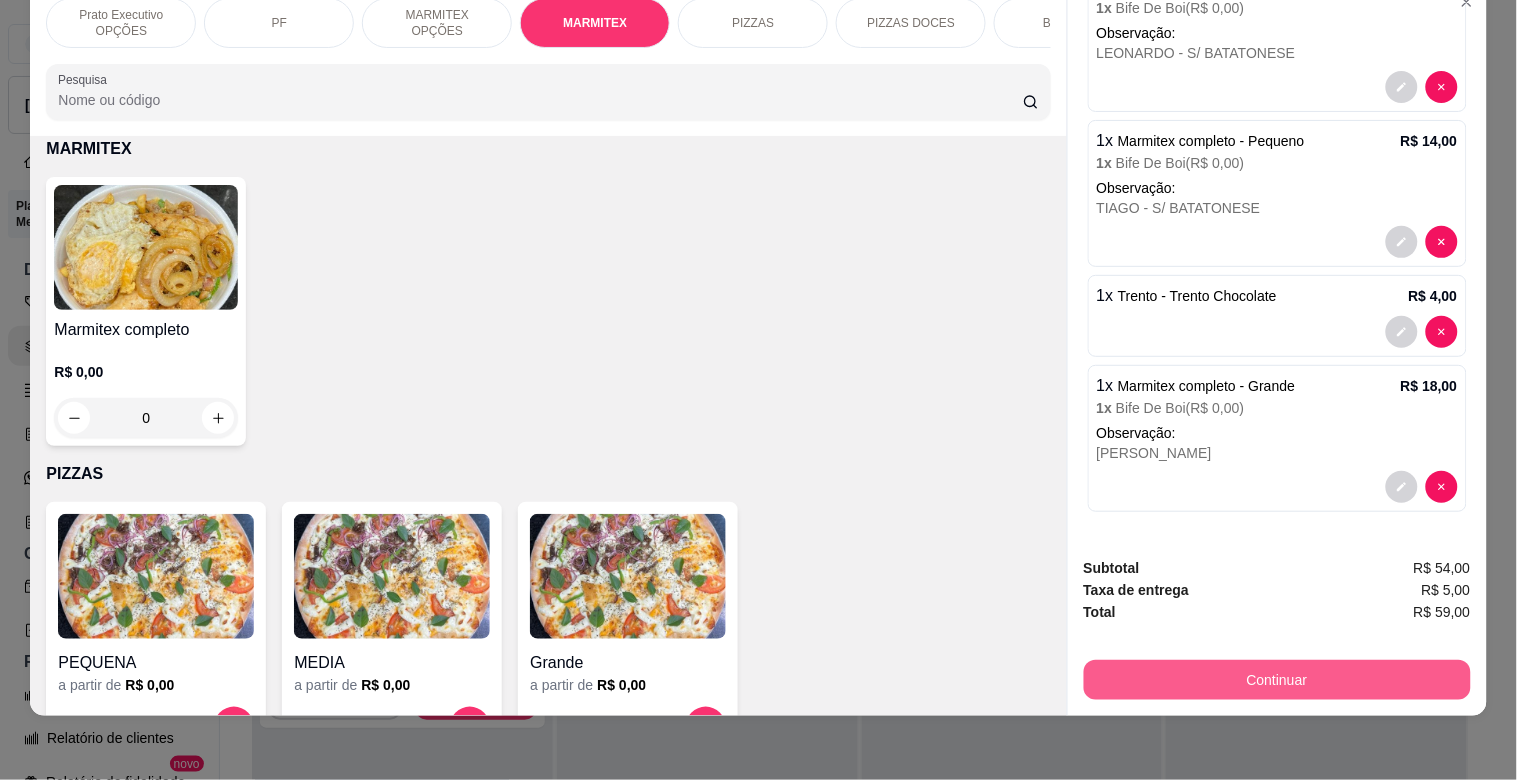 click on "Continuar" at bounding box center (1277, 680) 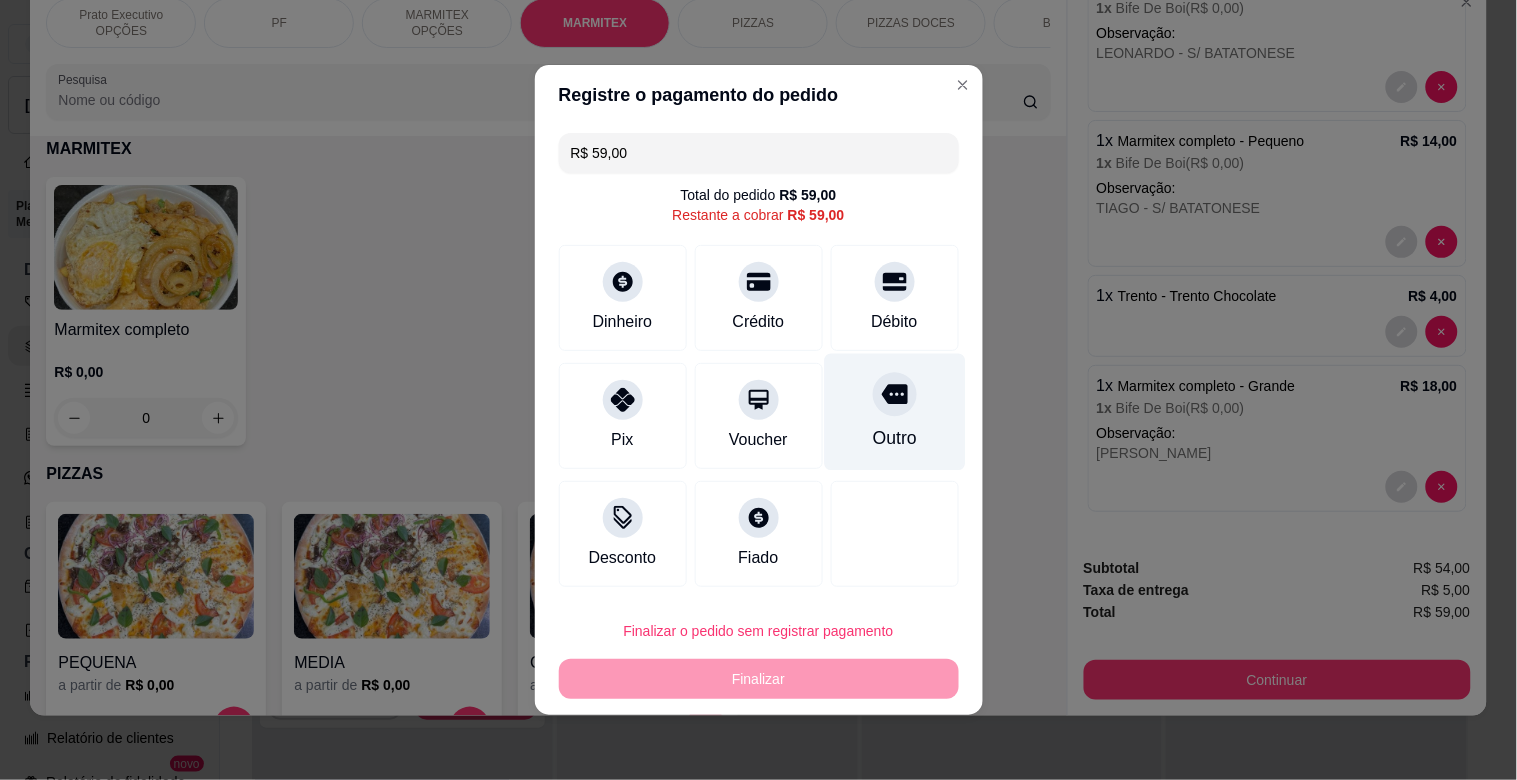 click on "Outro" at bounding box center [894, 412] 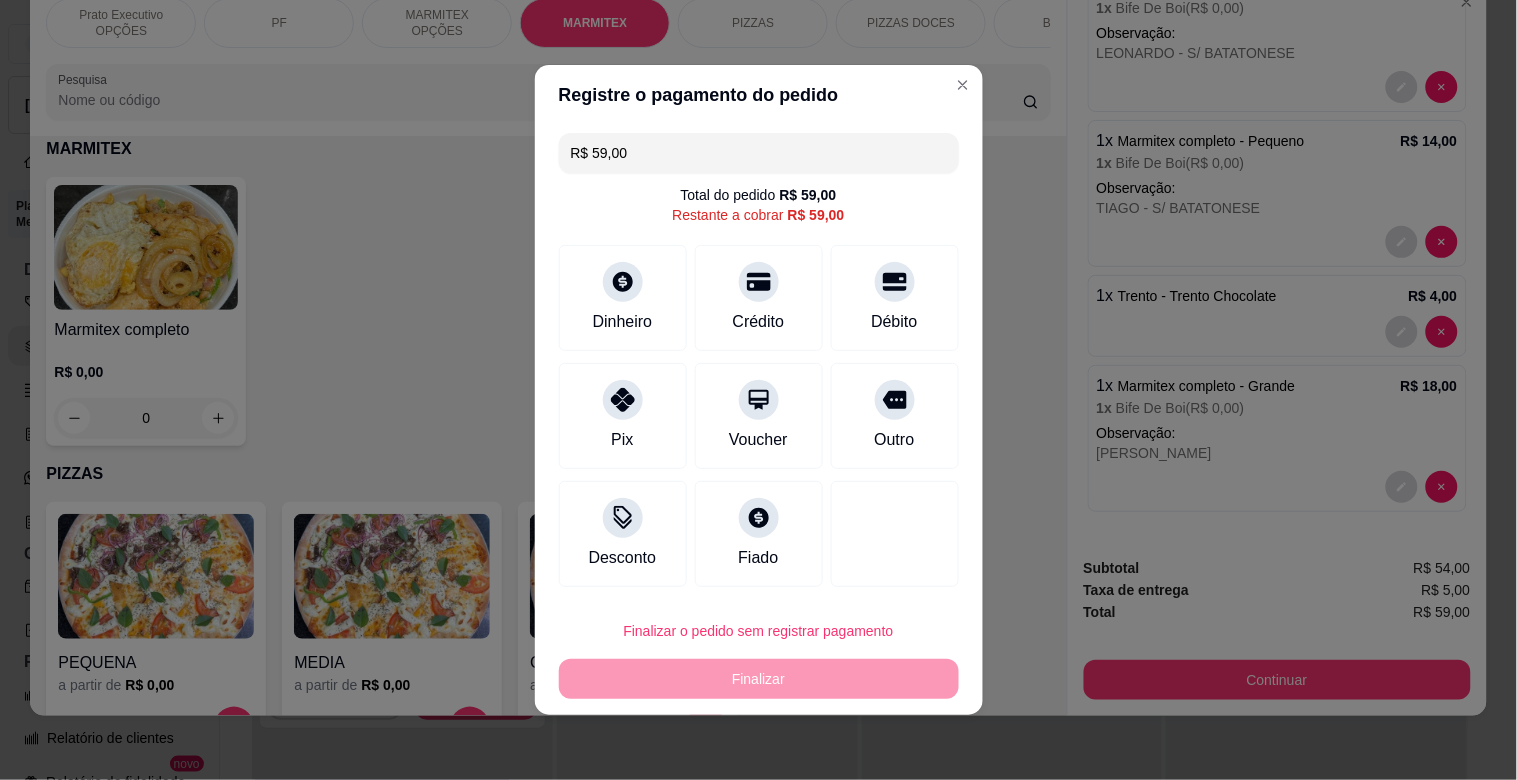 type on "R$ 0,00" 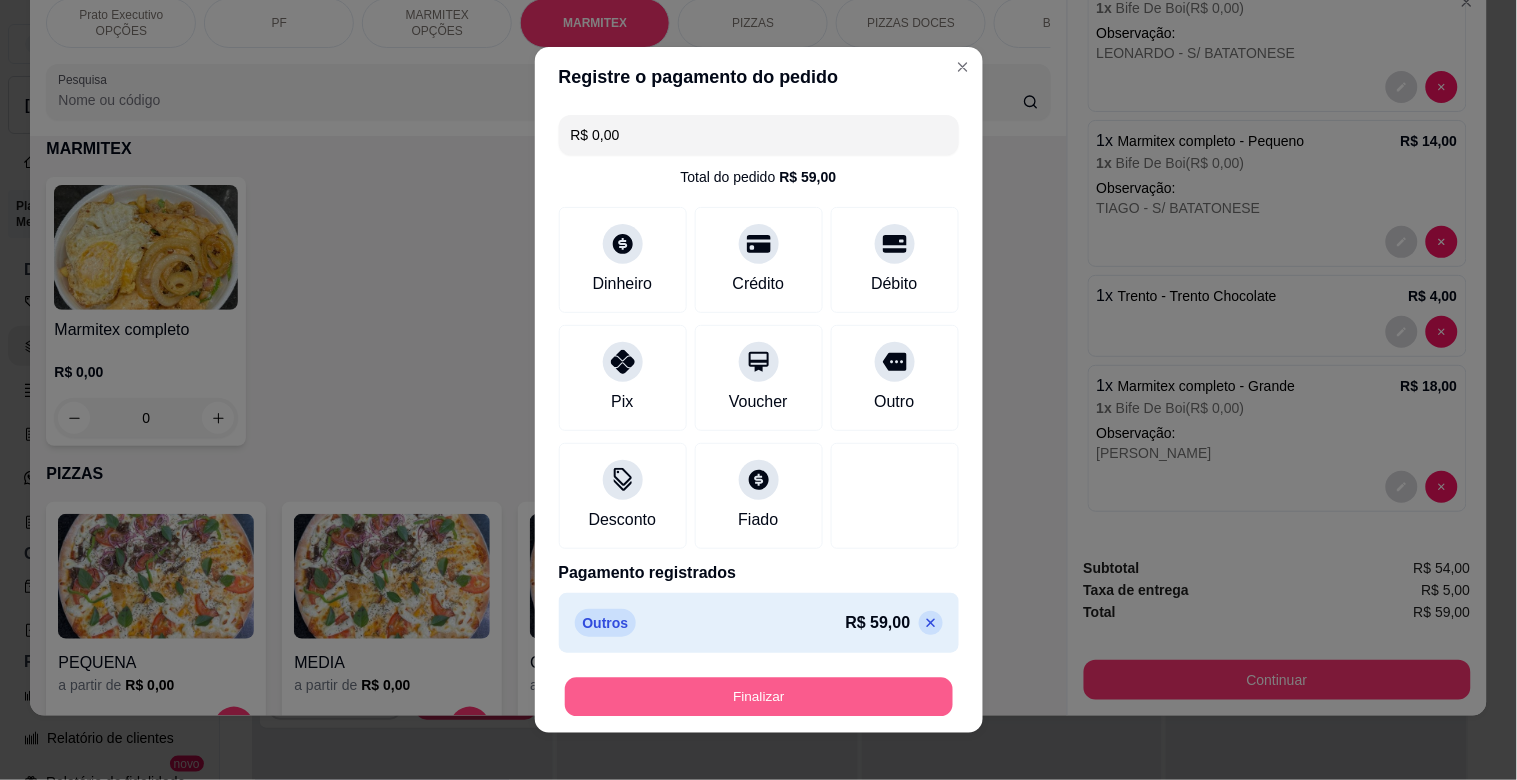 click on "Finalizar" at bounding box center (759, 697) 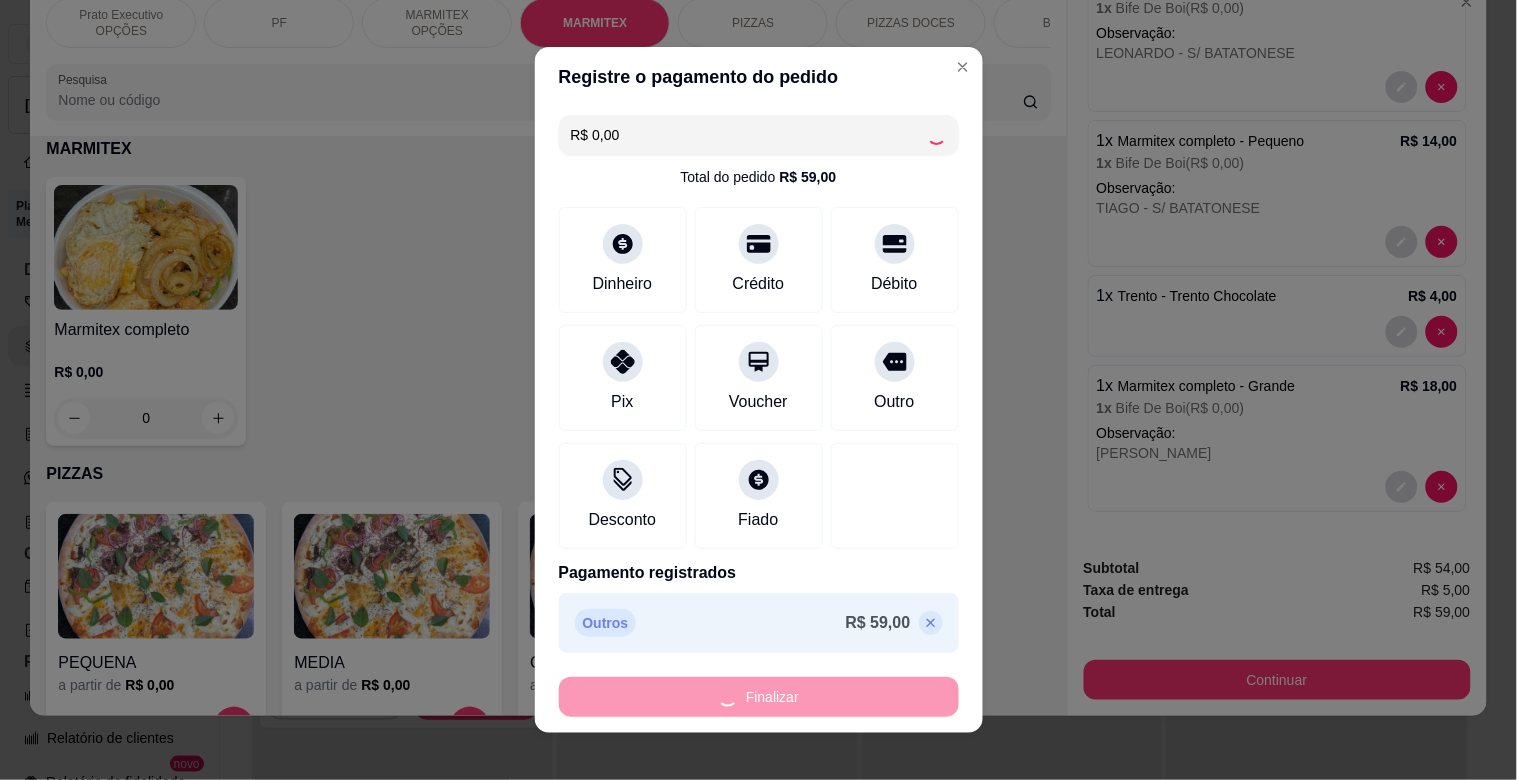 type on "0" 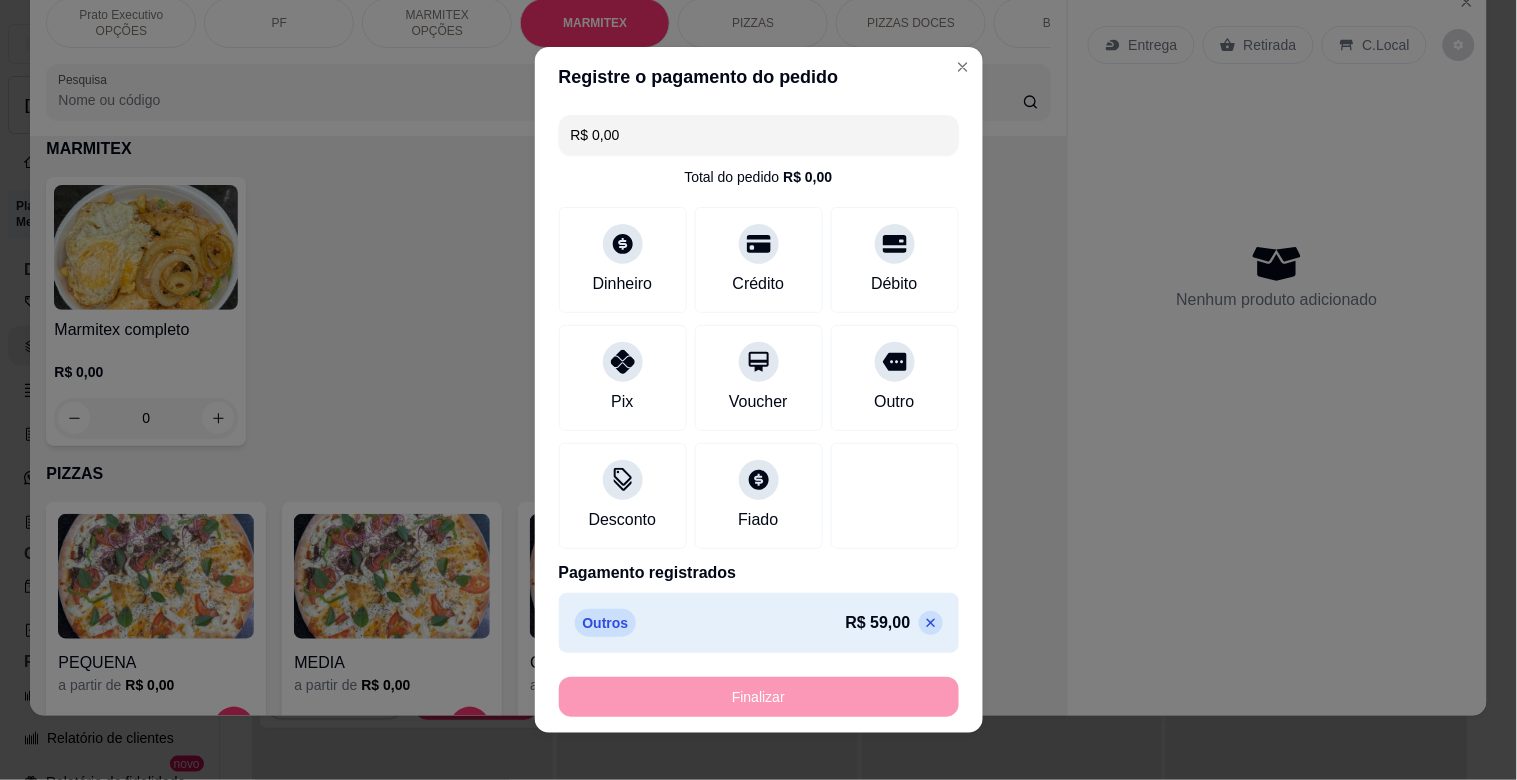 type on "-R$ 59,00" 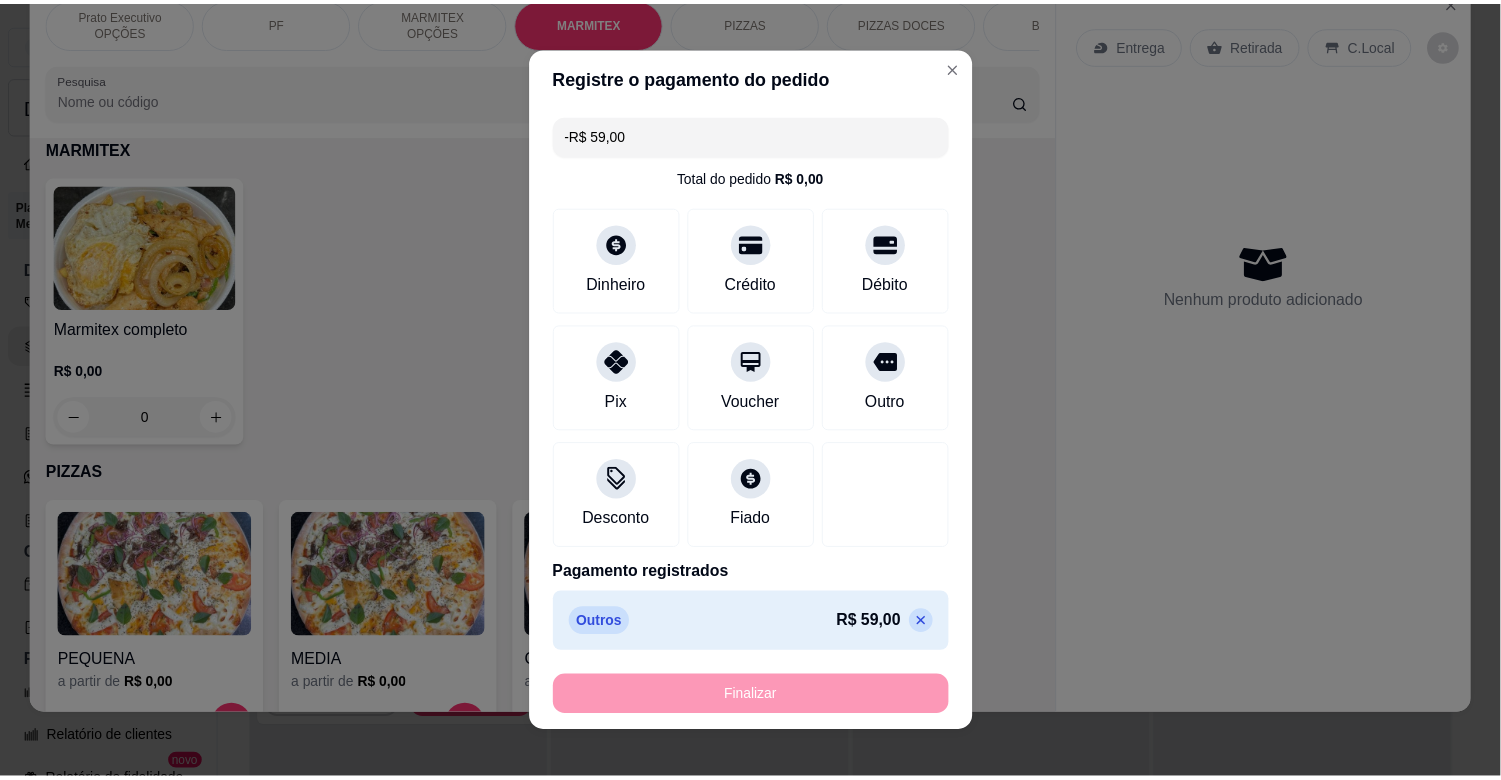 scroll, scrollTop: 0, scrollLeft: 0, axis: both 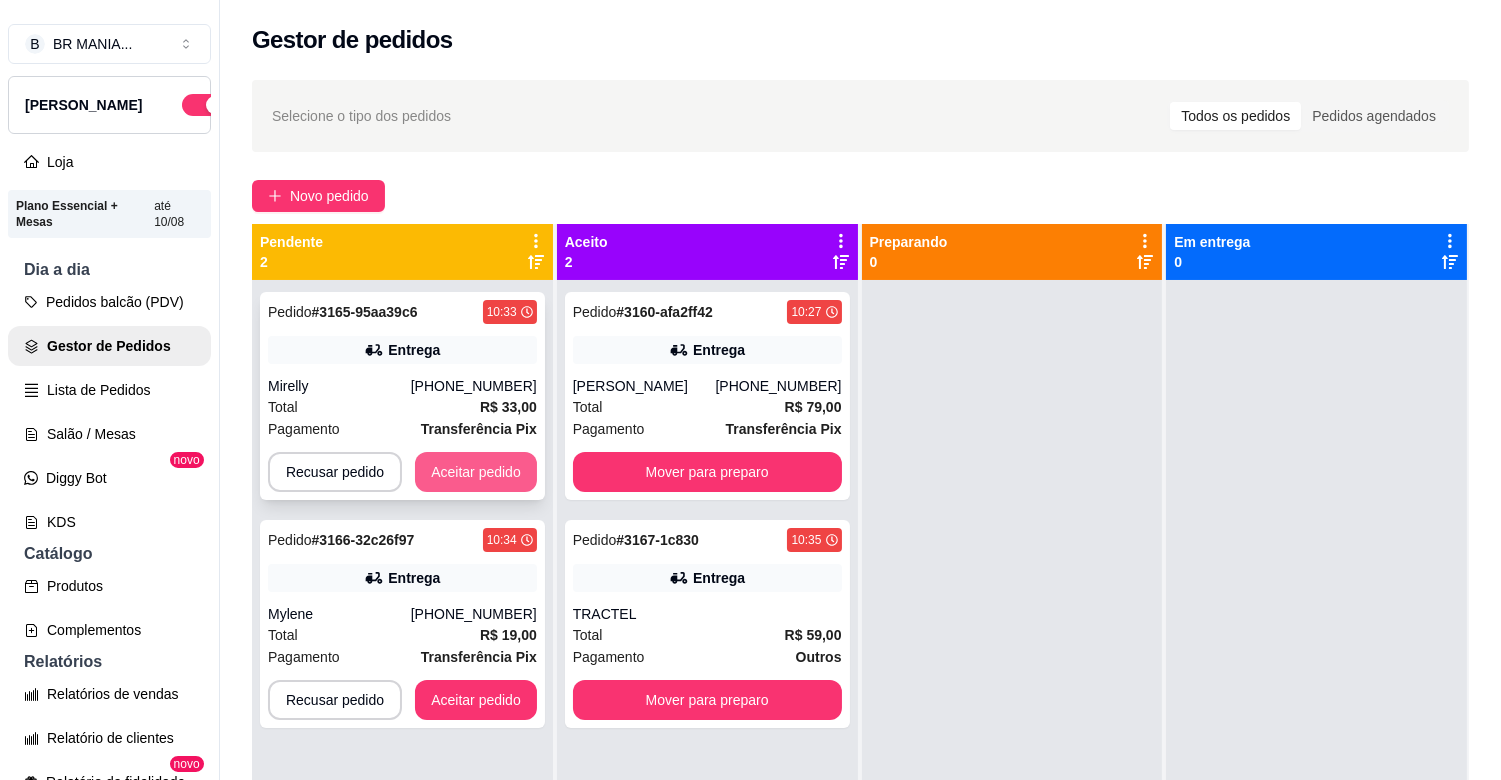 click on "Aceitar pedido" at bounding box center [476, 472] 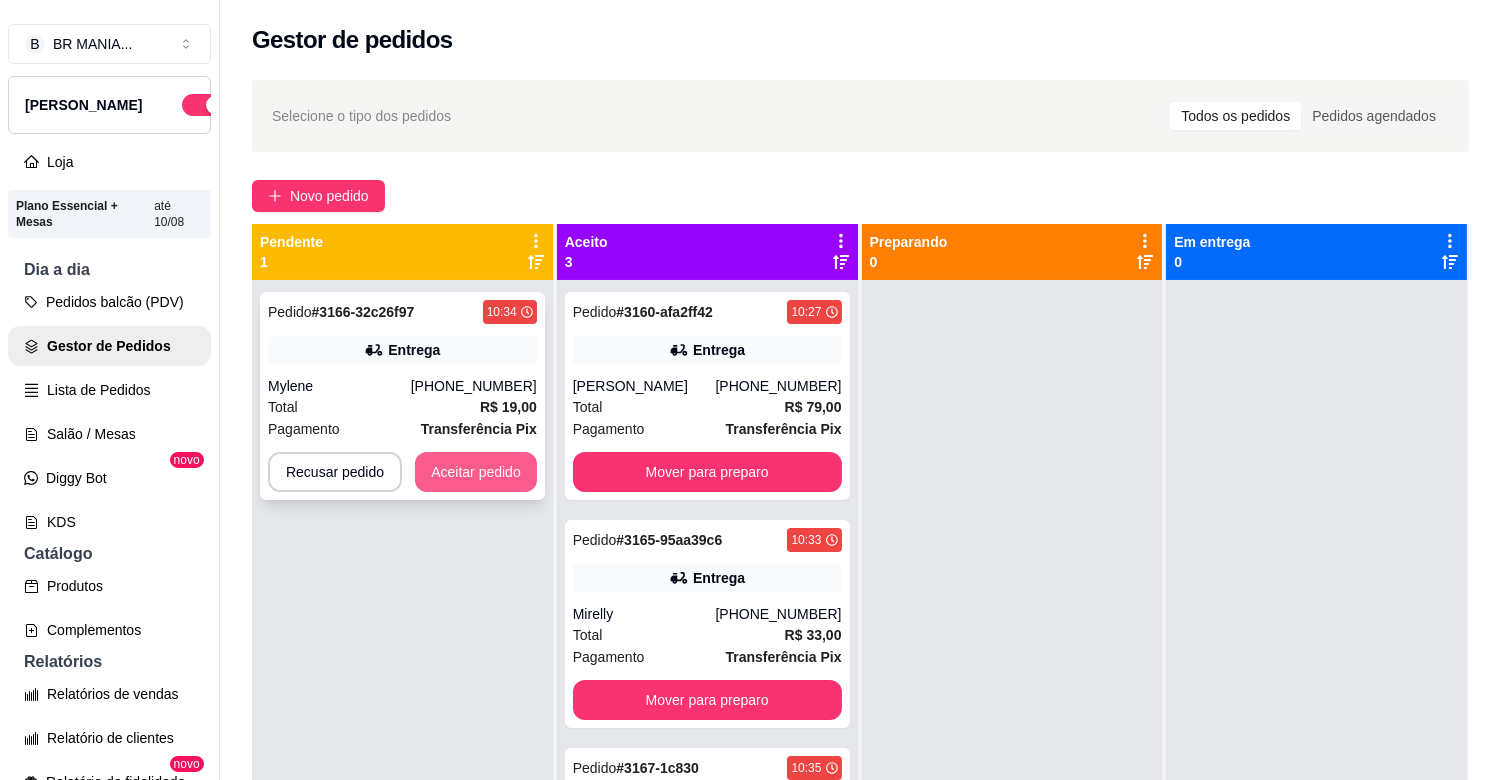 click on "Aceitar pedido" at bounding box center [476, 472] 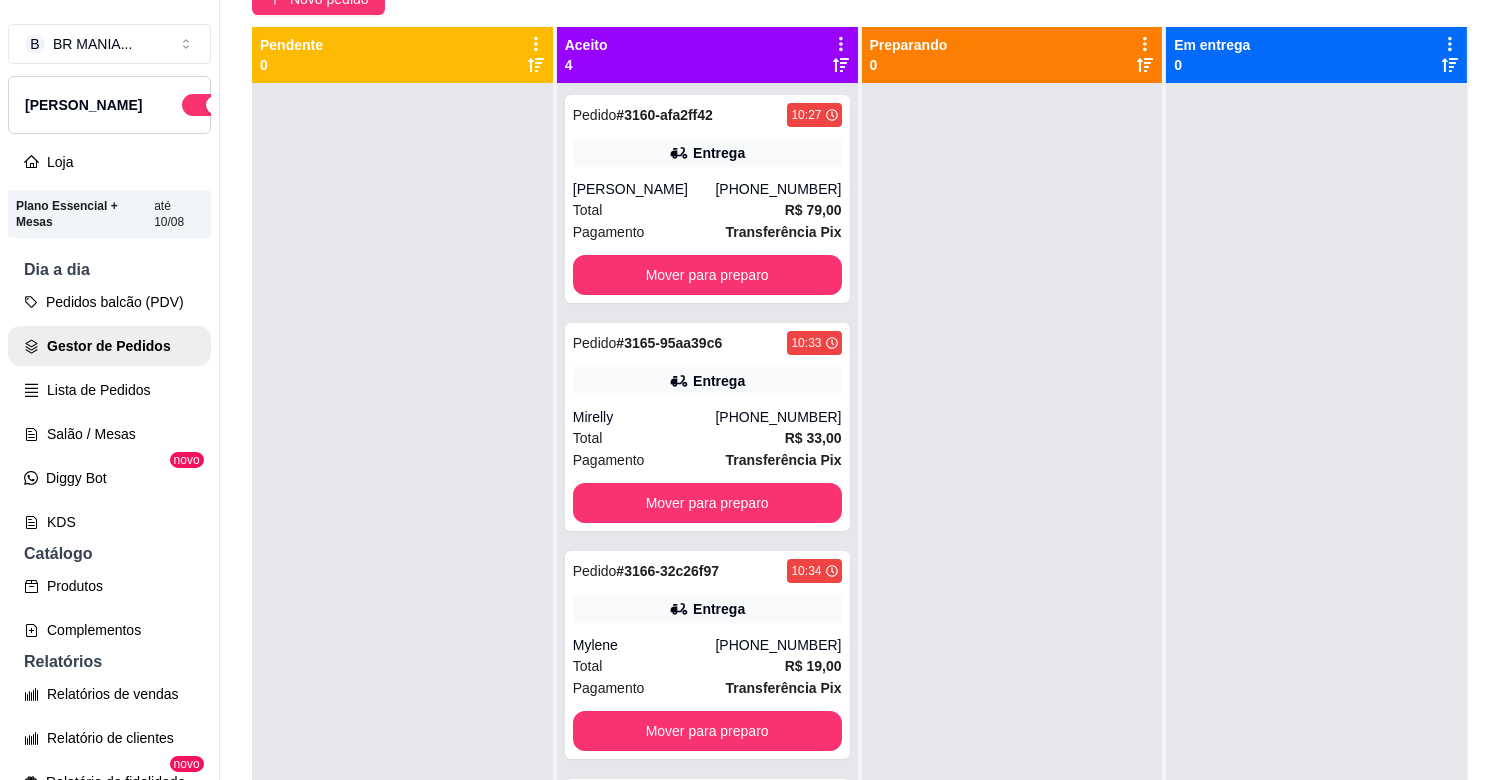 scroll, scrollTop: 271, scrollLeft: 0, axis: vertical 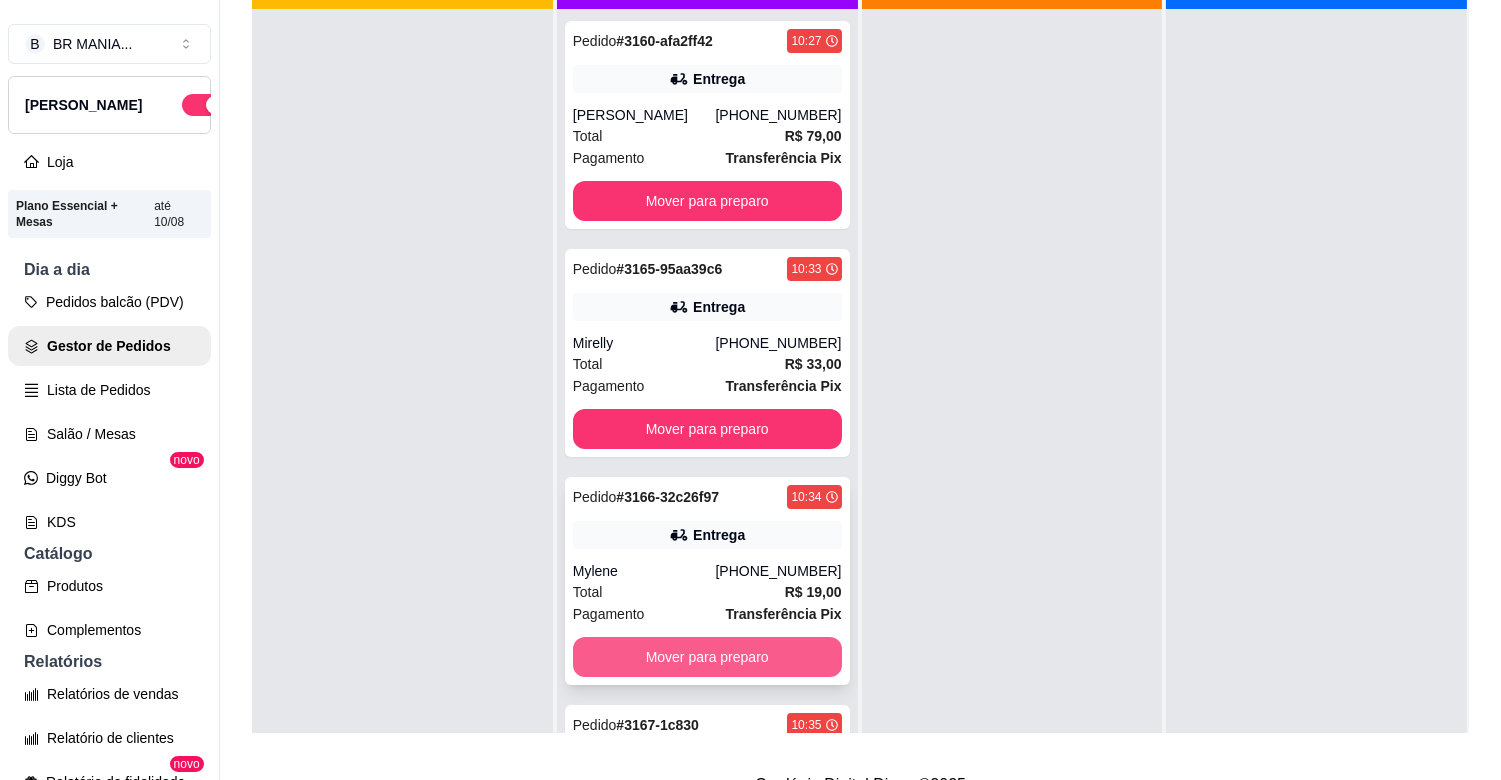 click on "Mover para preparo" at bounding box center (707, 657) 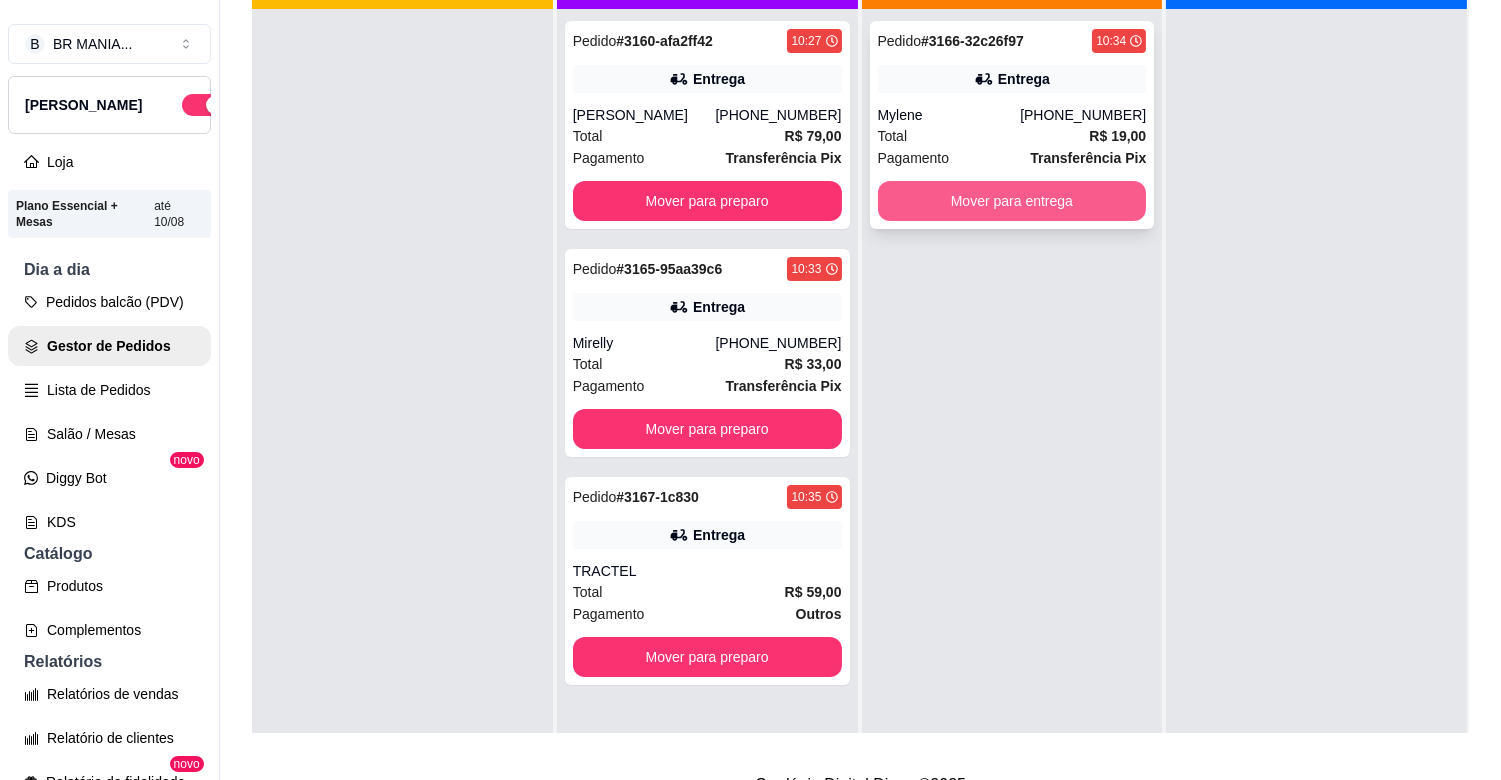 click on "Mover para entrega" at bounding box center [1012, 201] 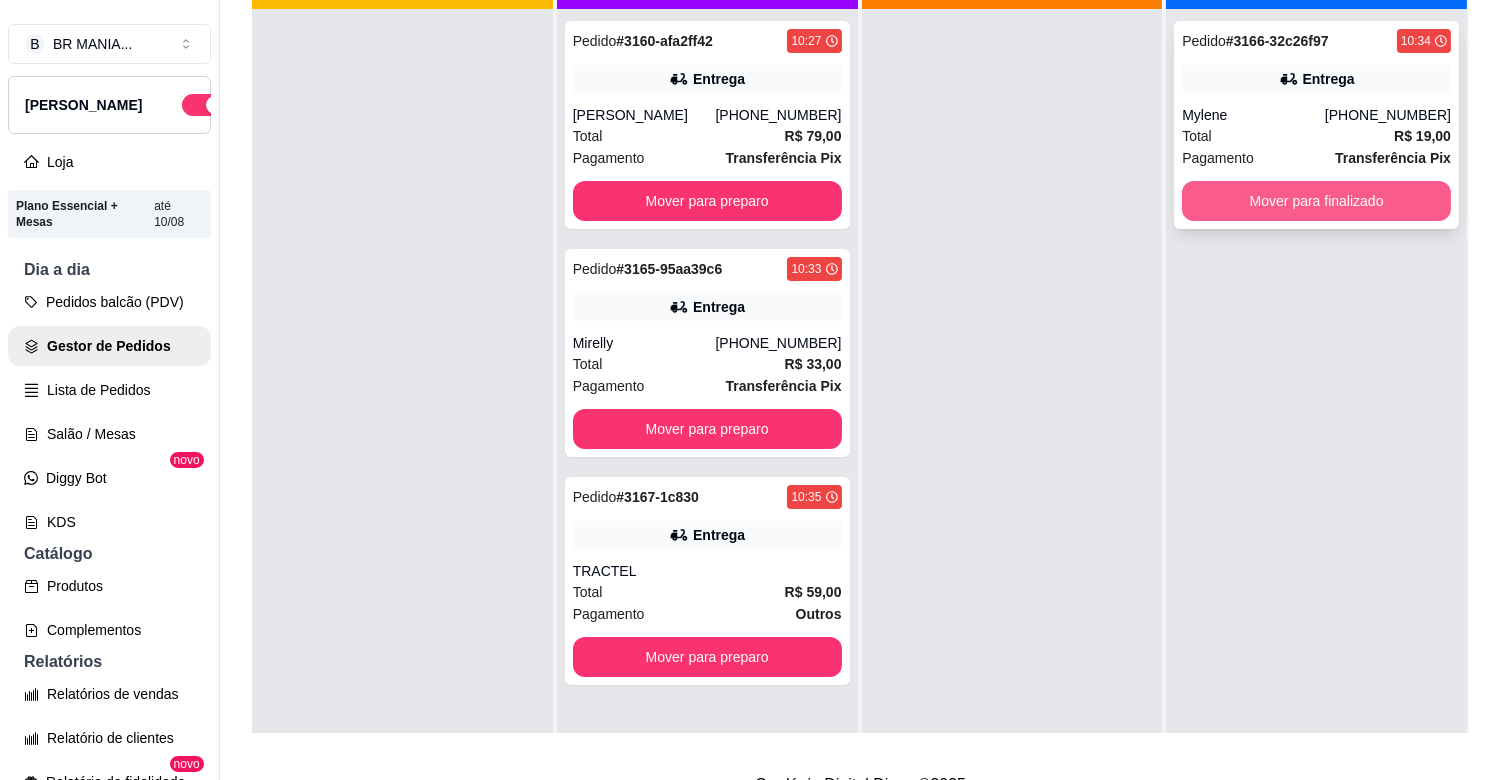 click on "Mover para finalizado" at bounding box center [1316, 201] 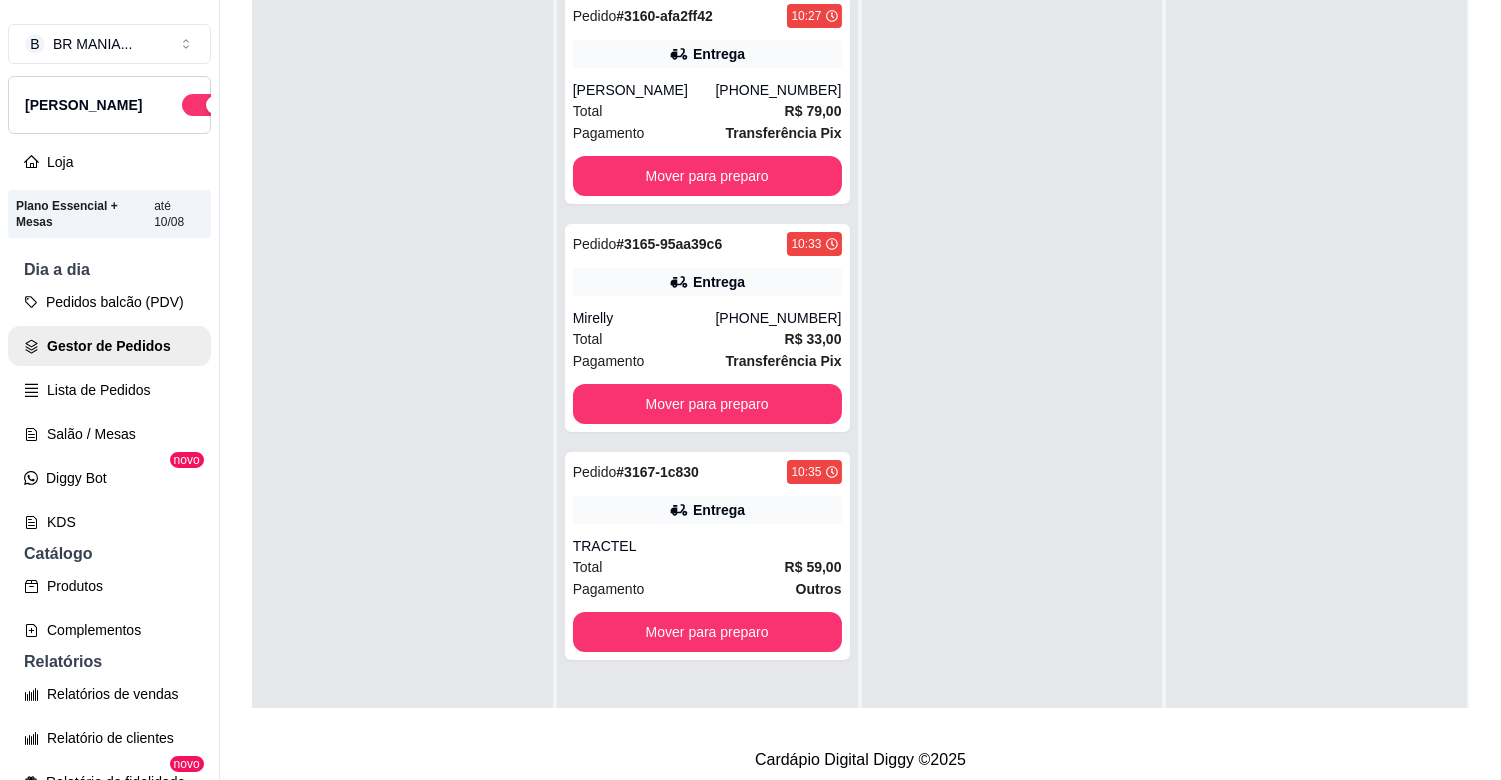 scroll, scrollTop: 321, scrollLeft: 0, axis: vertical 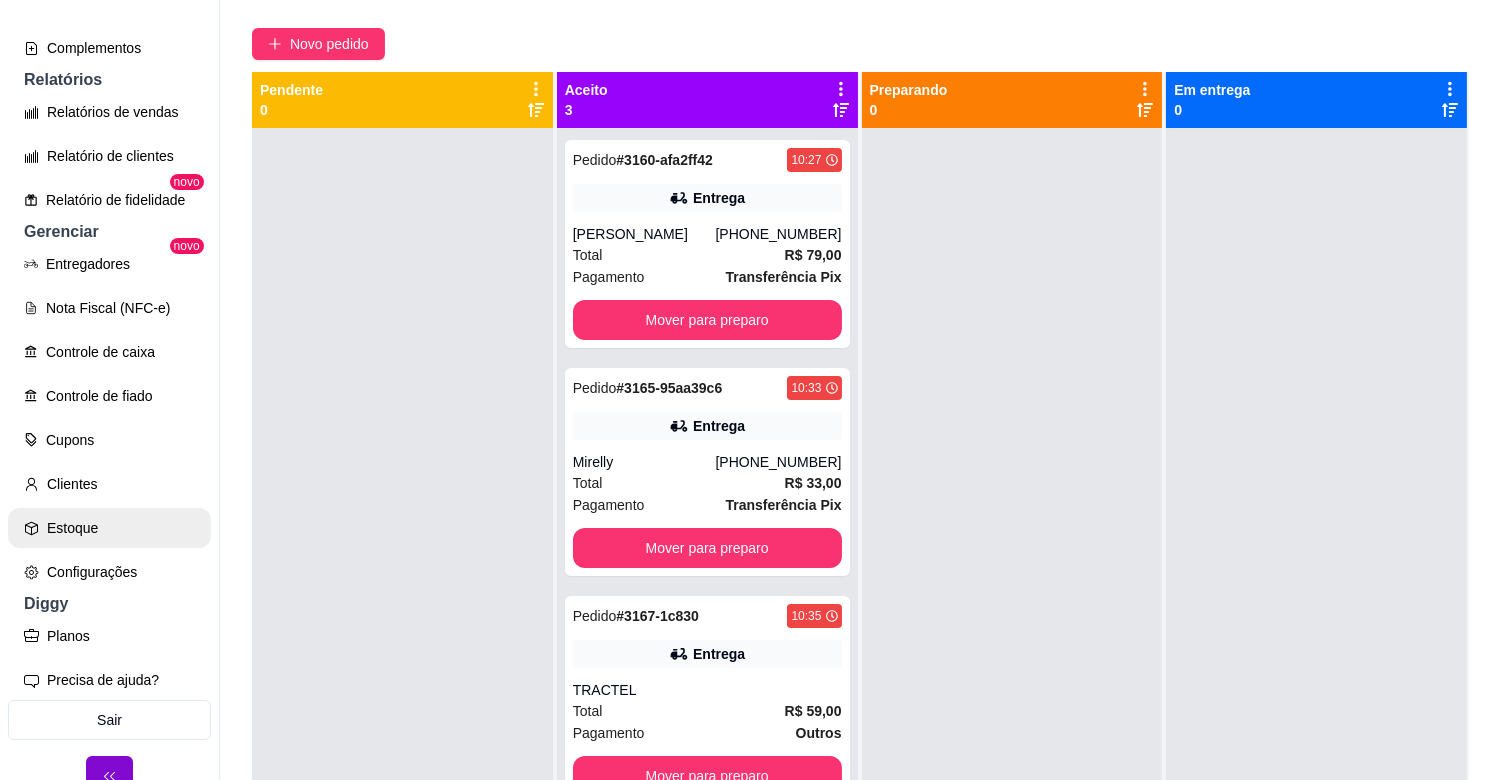 click on "Estoque" at bounding box center [109, 528] 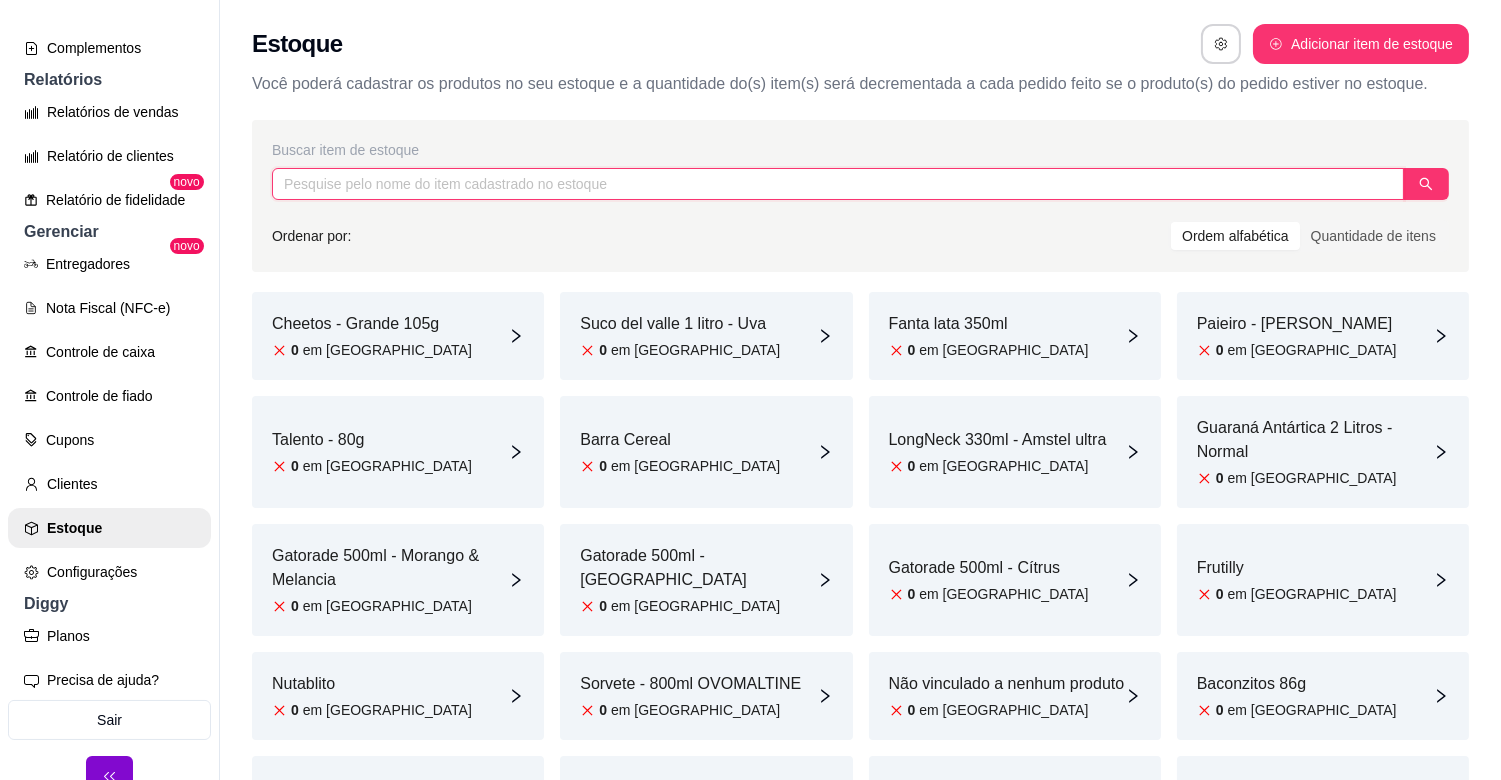 click at bounding box center (838, 184) 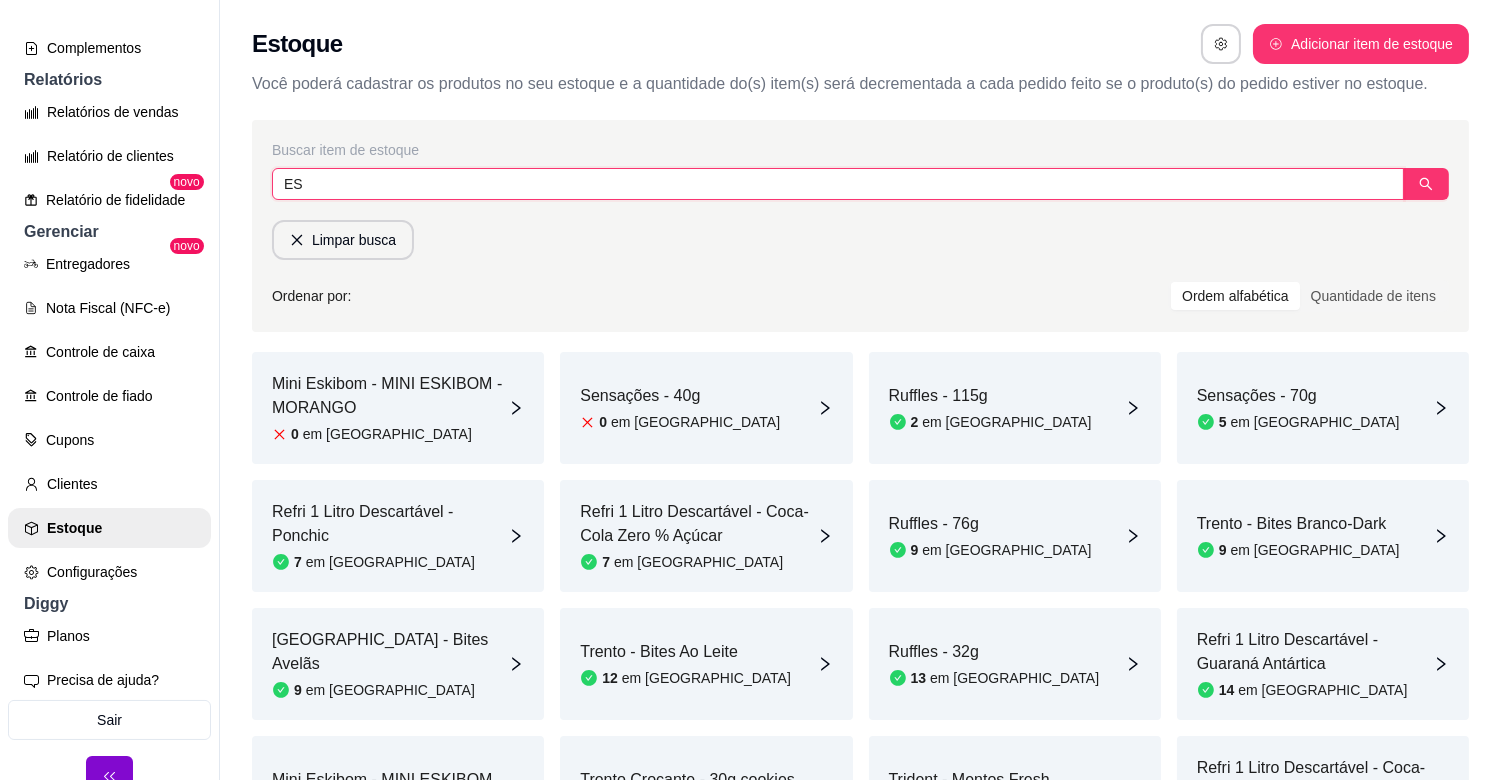 type on "E" 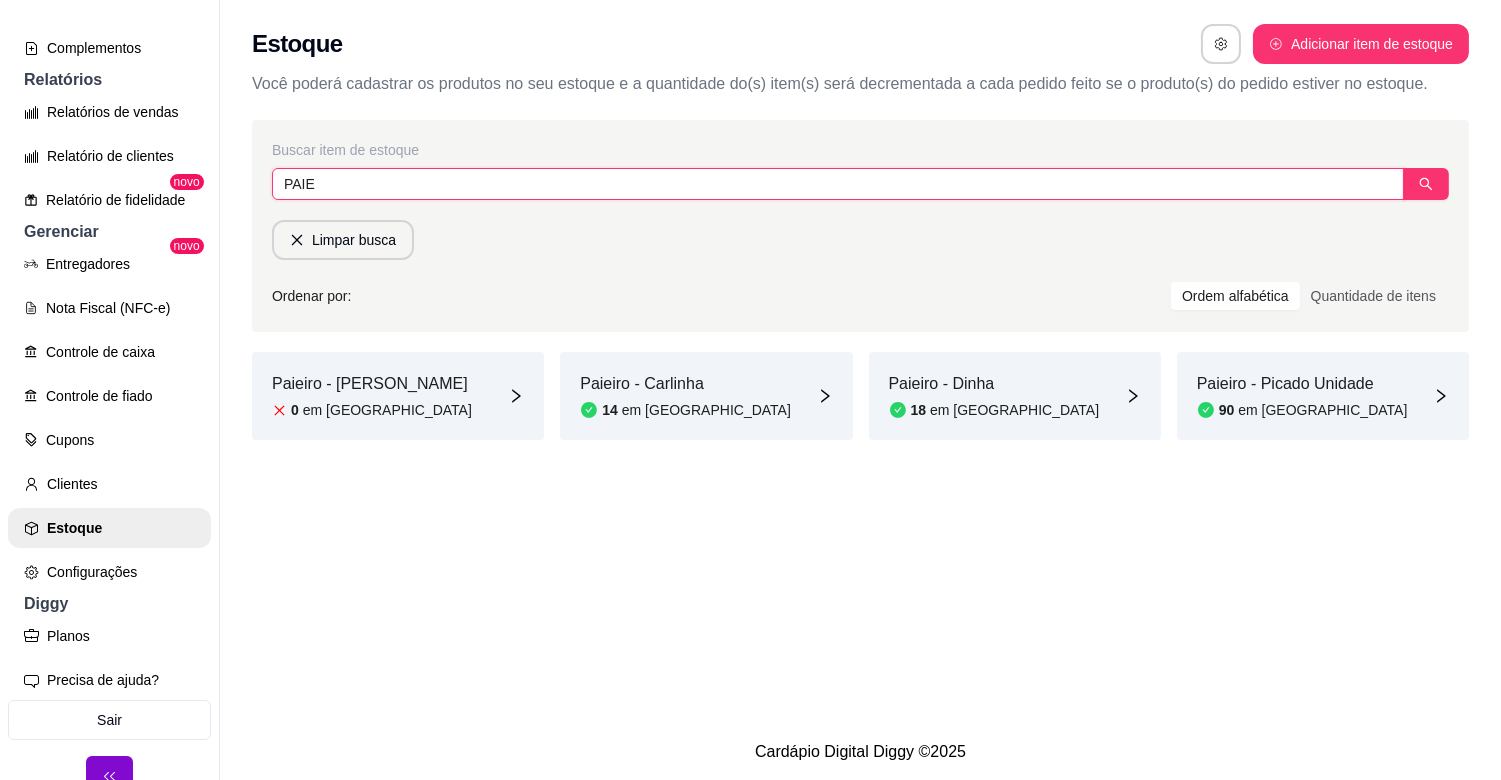 type on "PAIE" 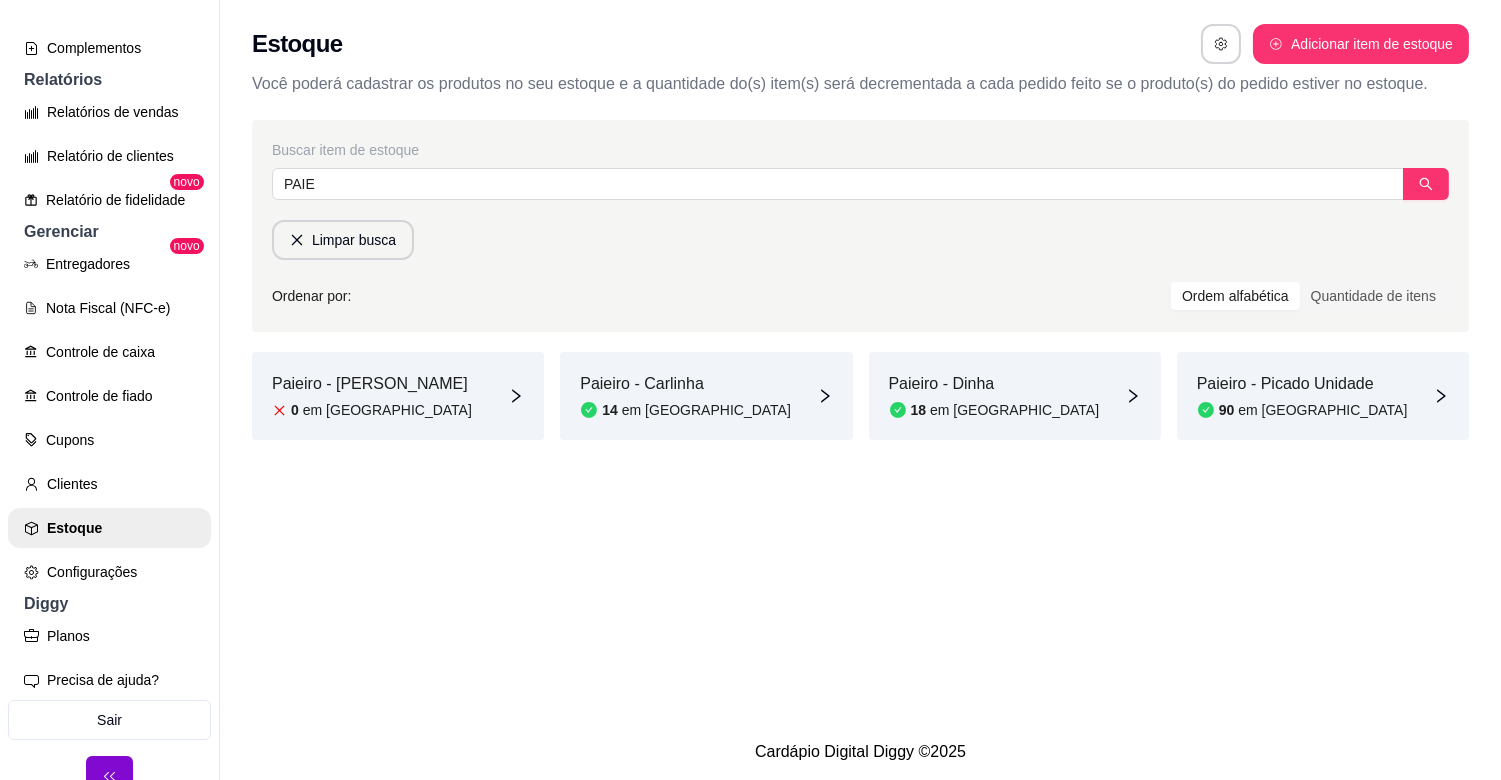 click on "em [GEOGRAPHIC_DATA]" at bounding box center (1014, 410) 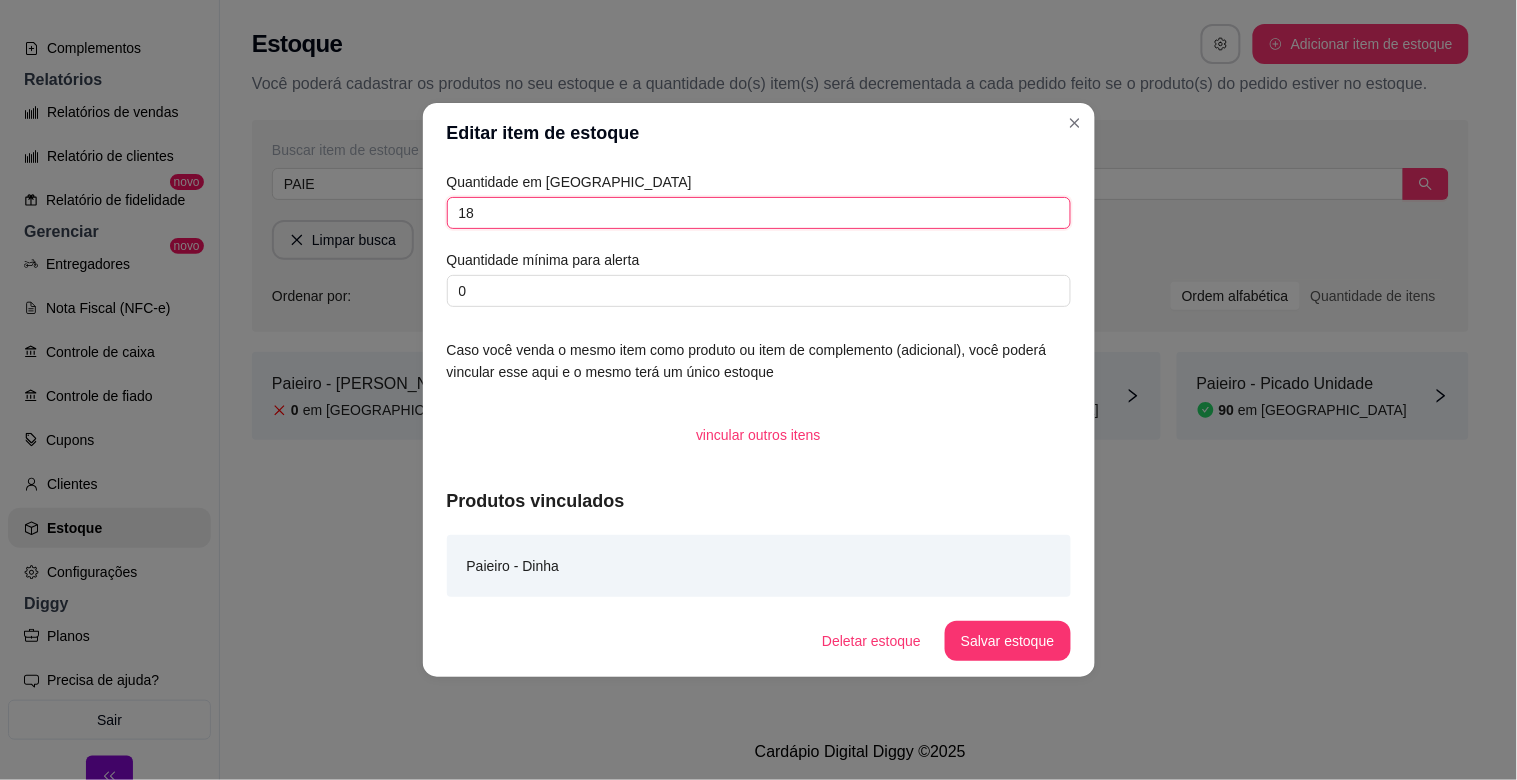 click on "18" at bounding box center [759, 213] 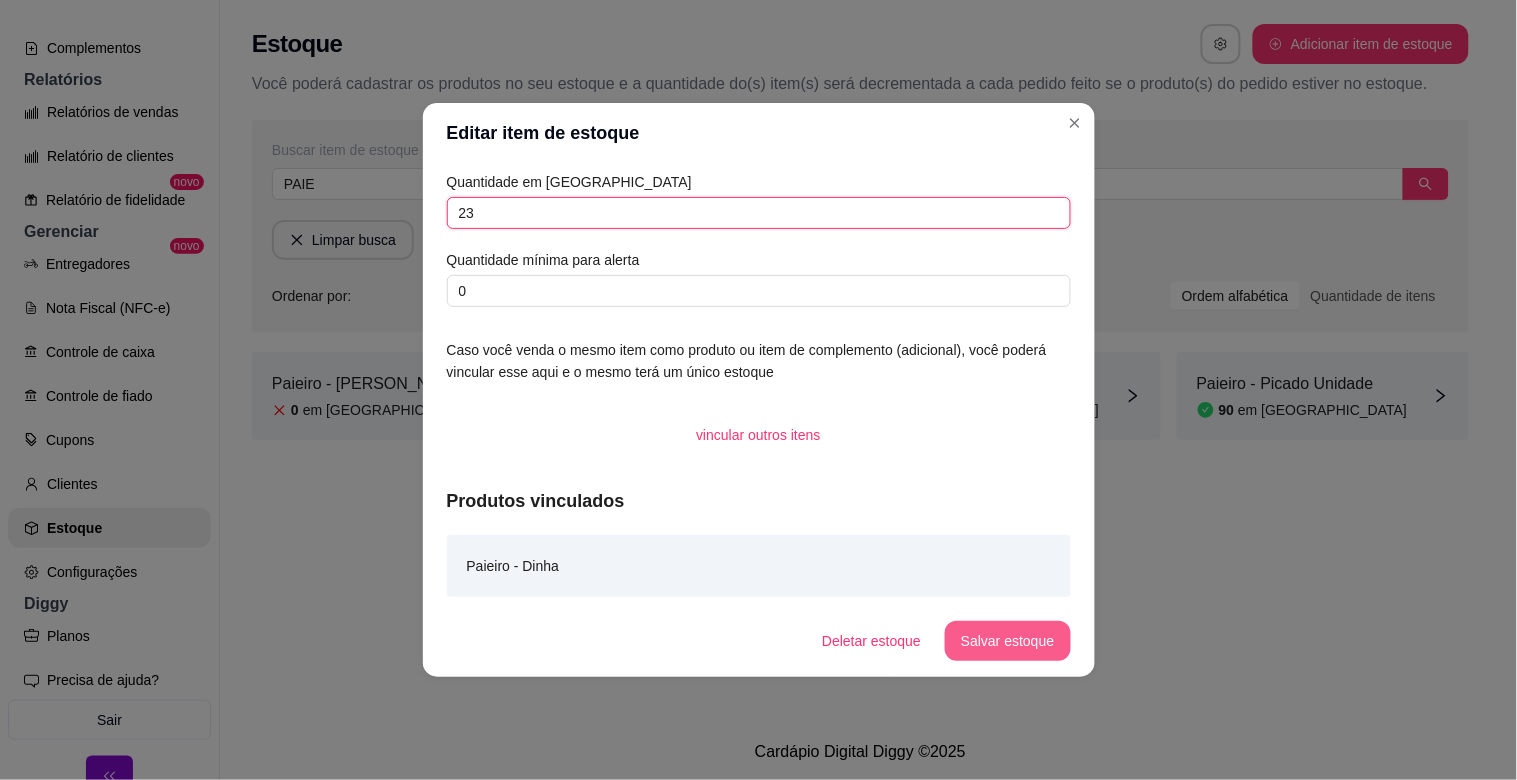 type on "23" 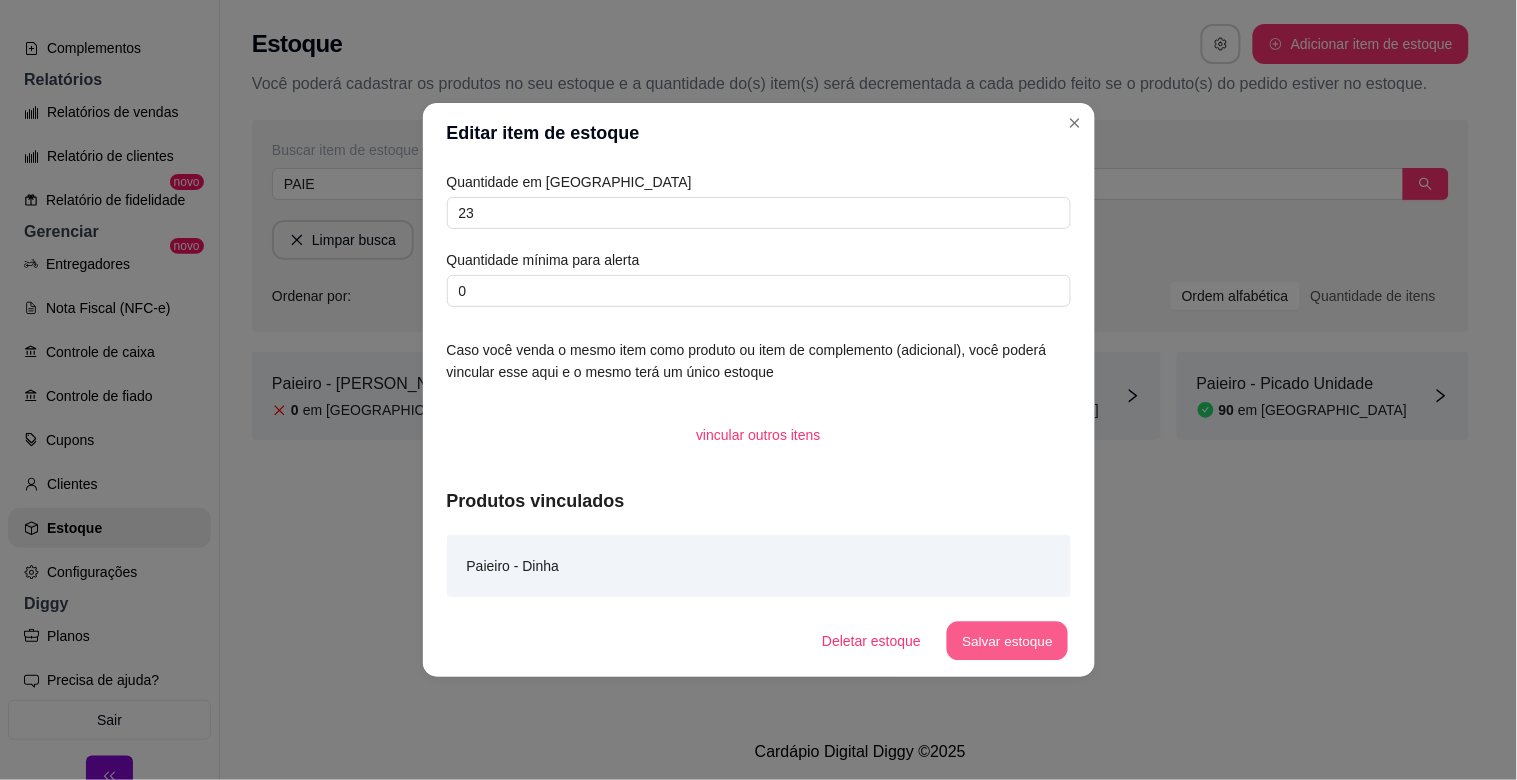 click on "Salvar estoque" at bounding box center [1008, 641] 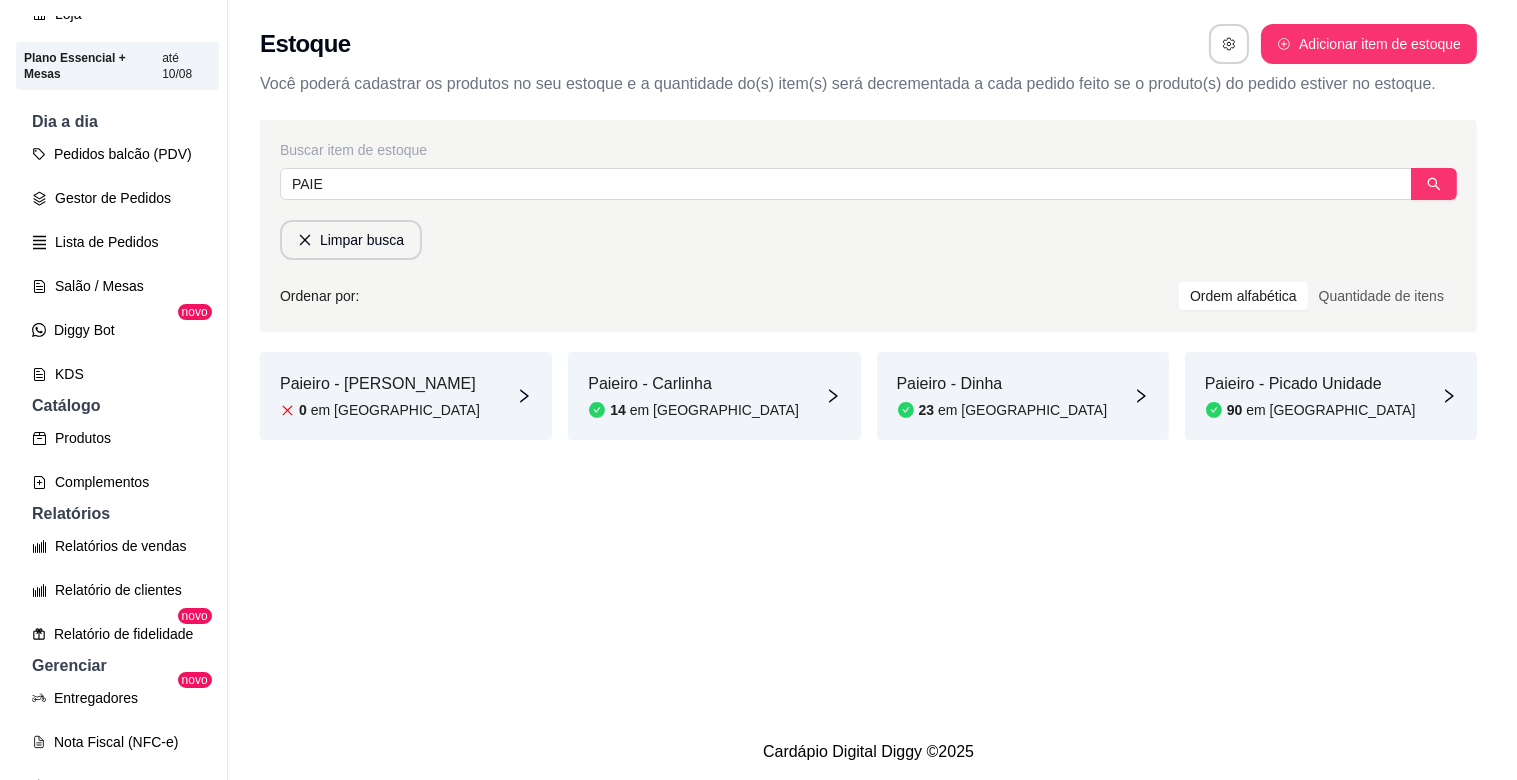 scroll, scrollTop: 0, scrollLeft: 0, axis: both 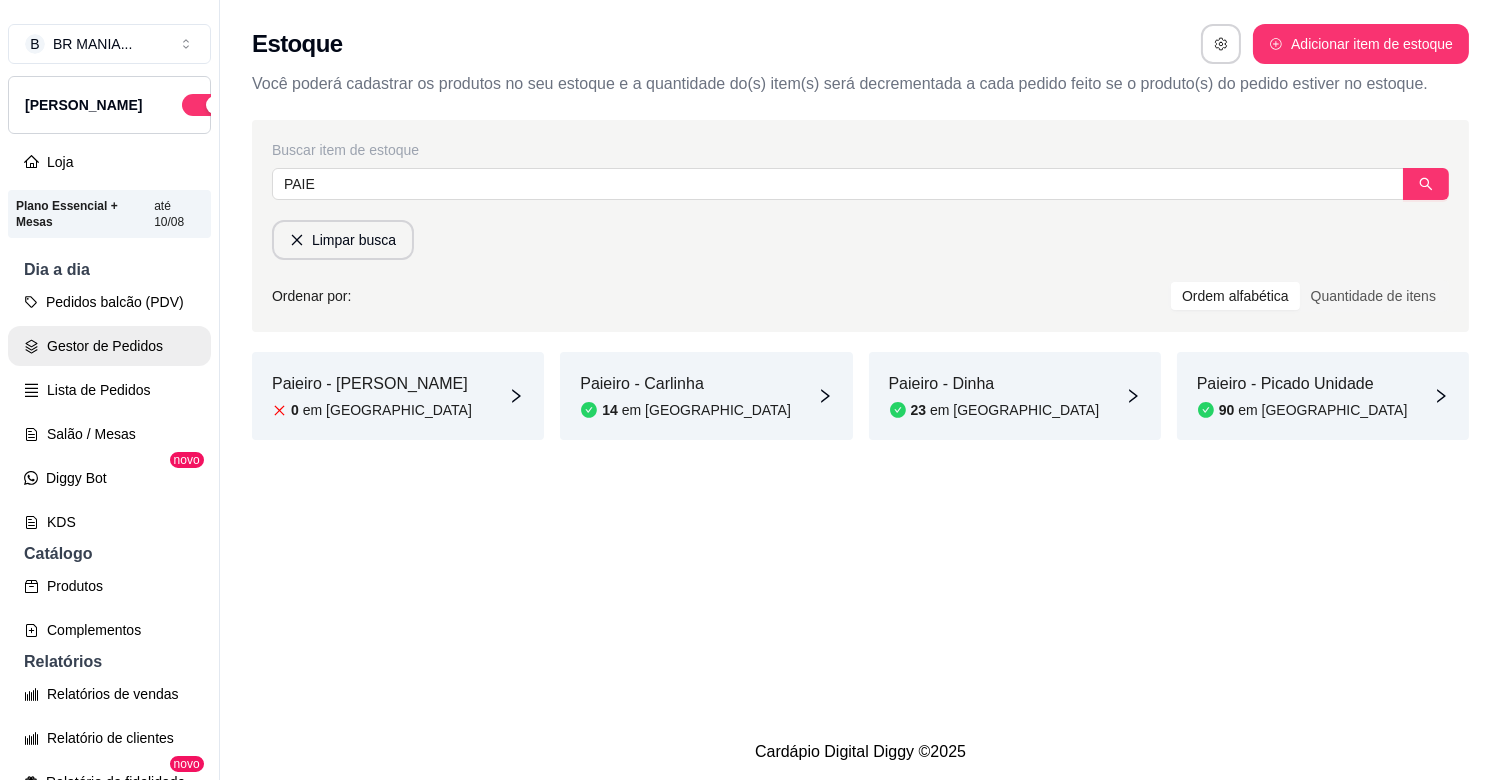 click on "Gestor de Pedidos" at bounding box center [109, 346] 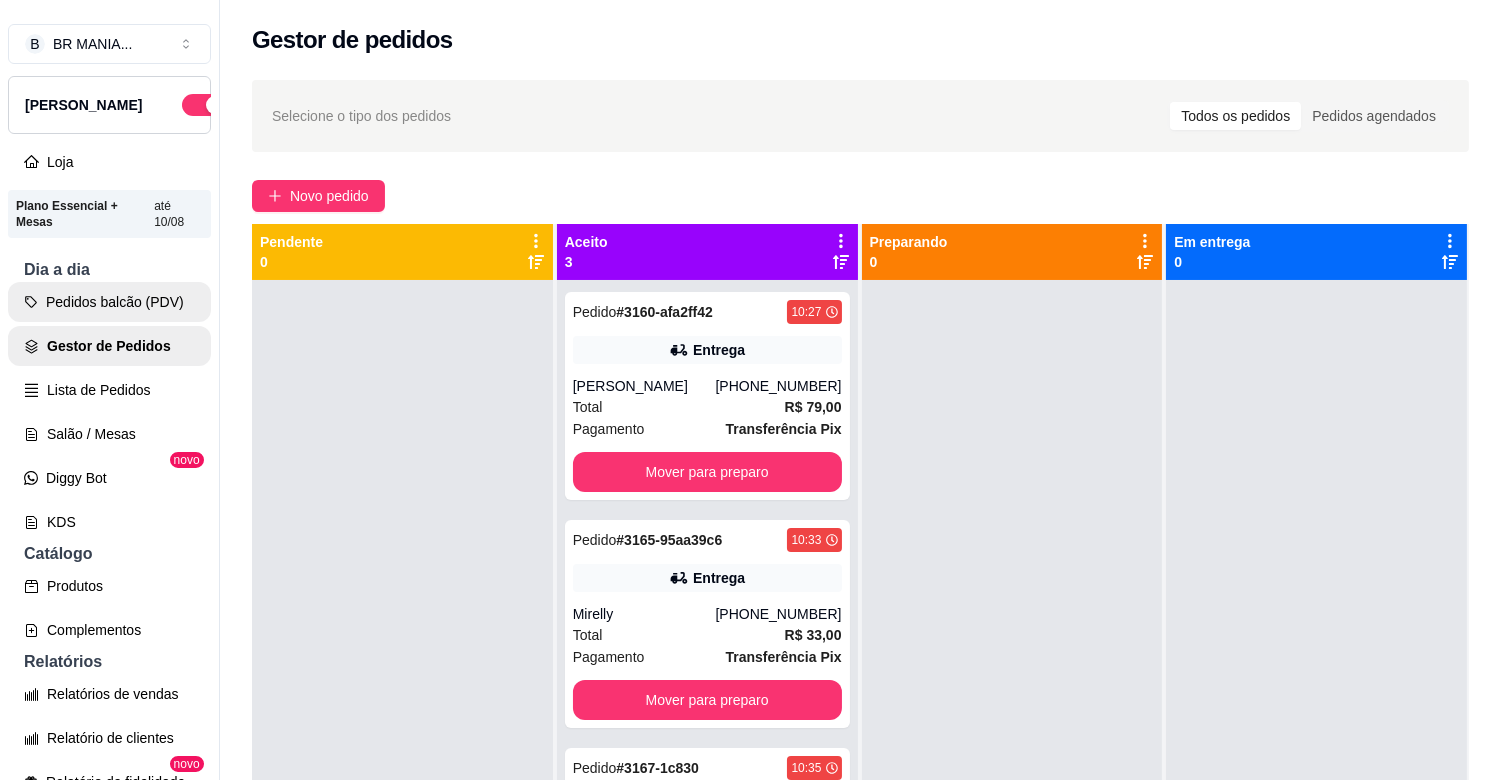 click on "Pedidos balcão (PDV)" at bounding box center [109, 302] 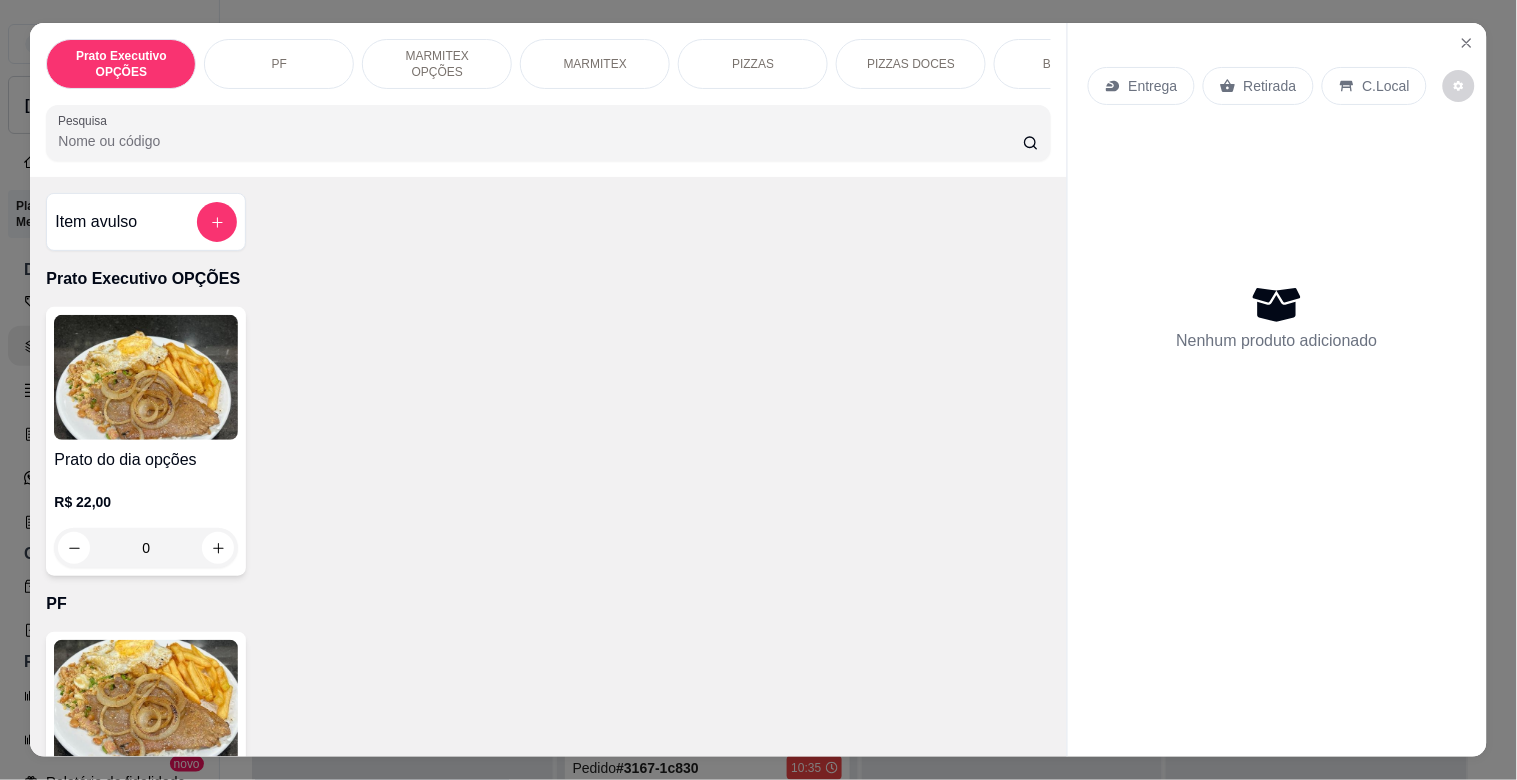 click on "MARMITEX" at bounding box center (595, 64) 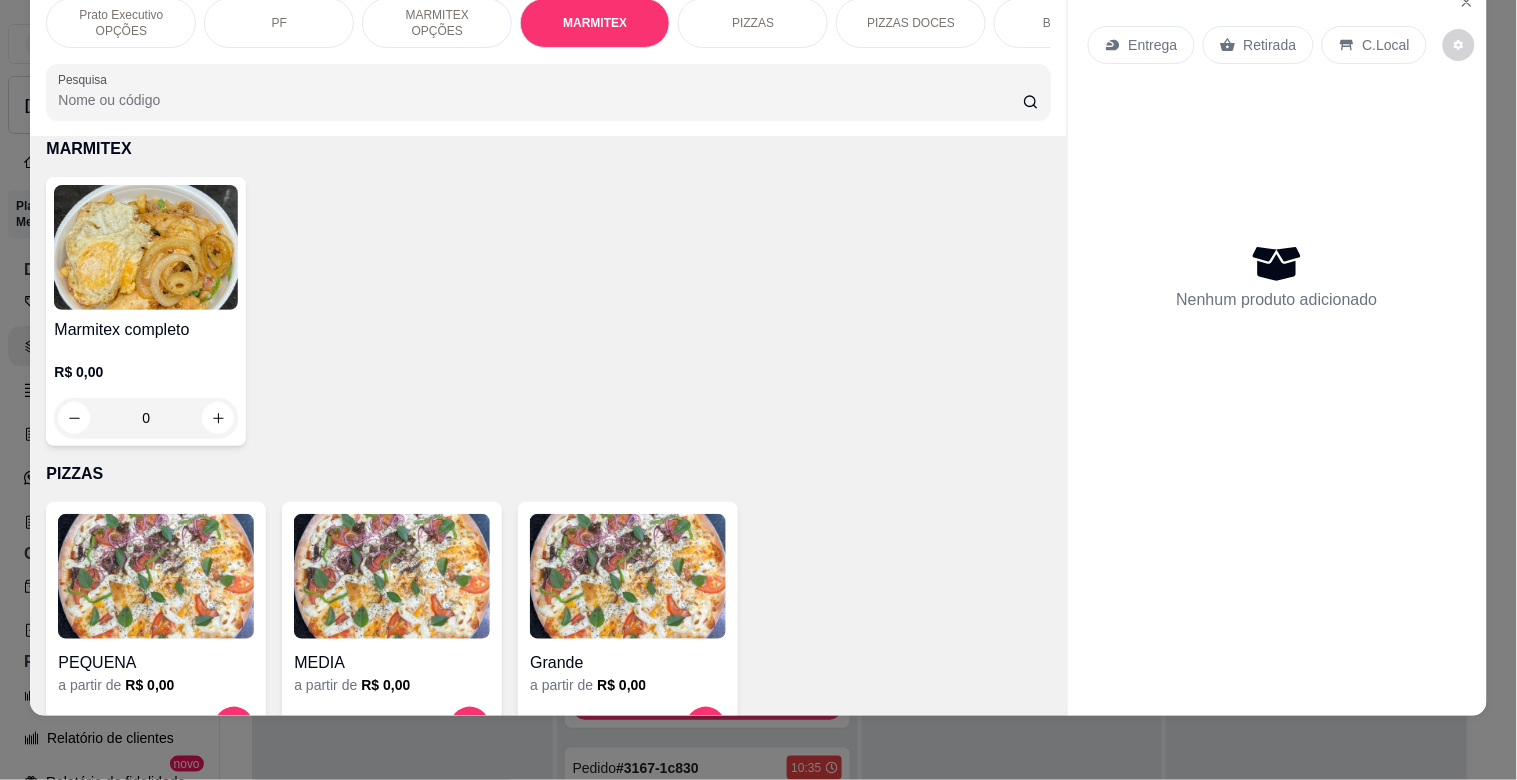 click at bounding box center [146, 247] 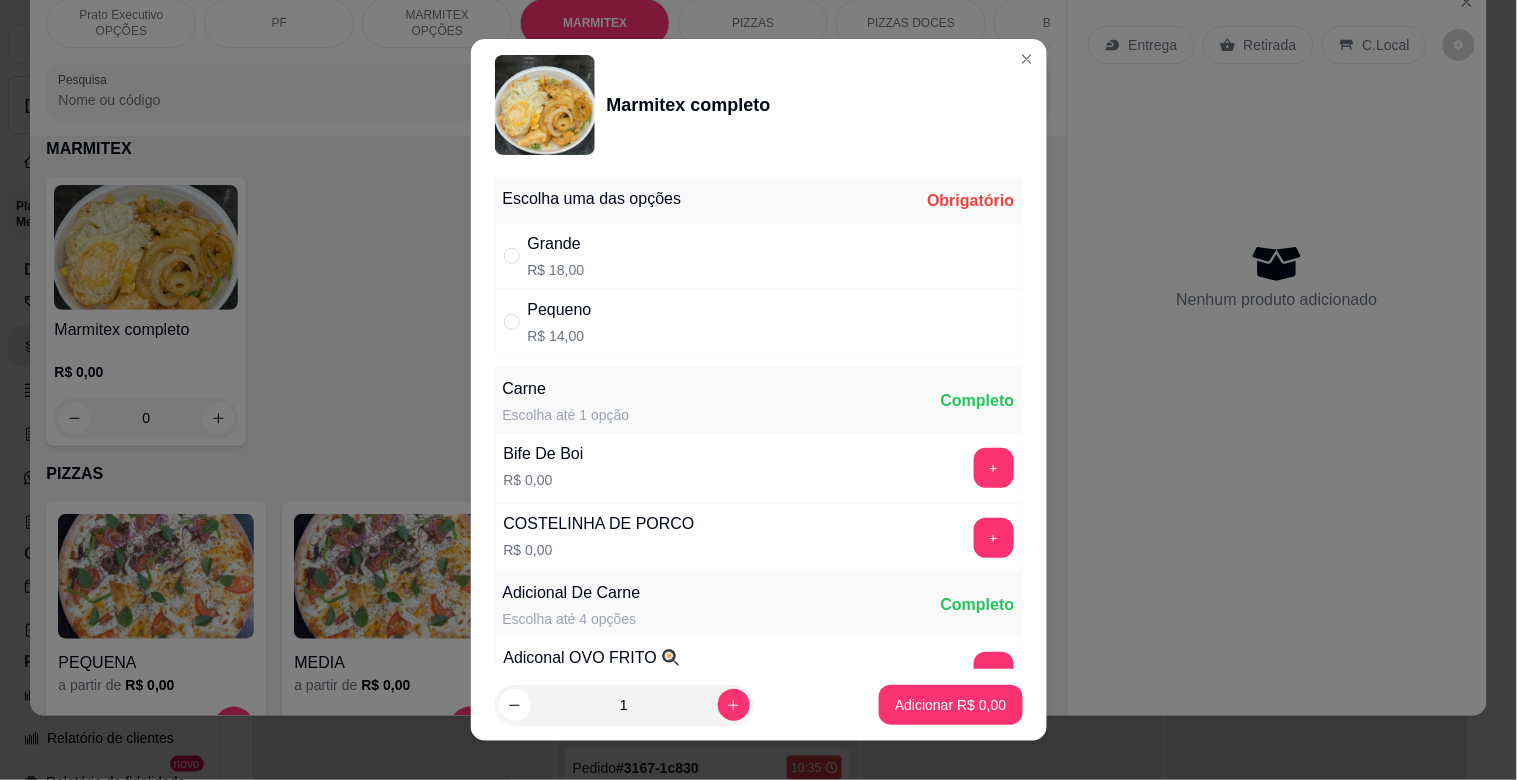 click on "Grande" at bounding box center [556, 244] 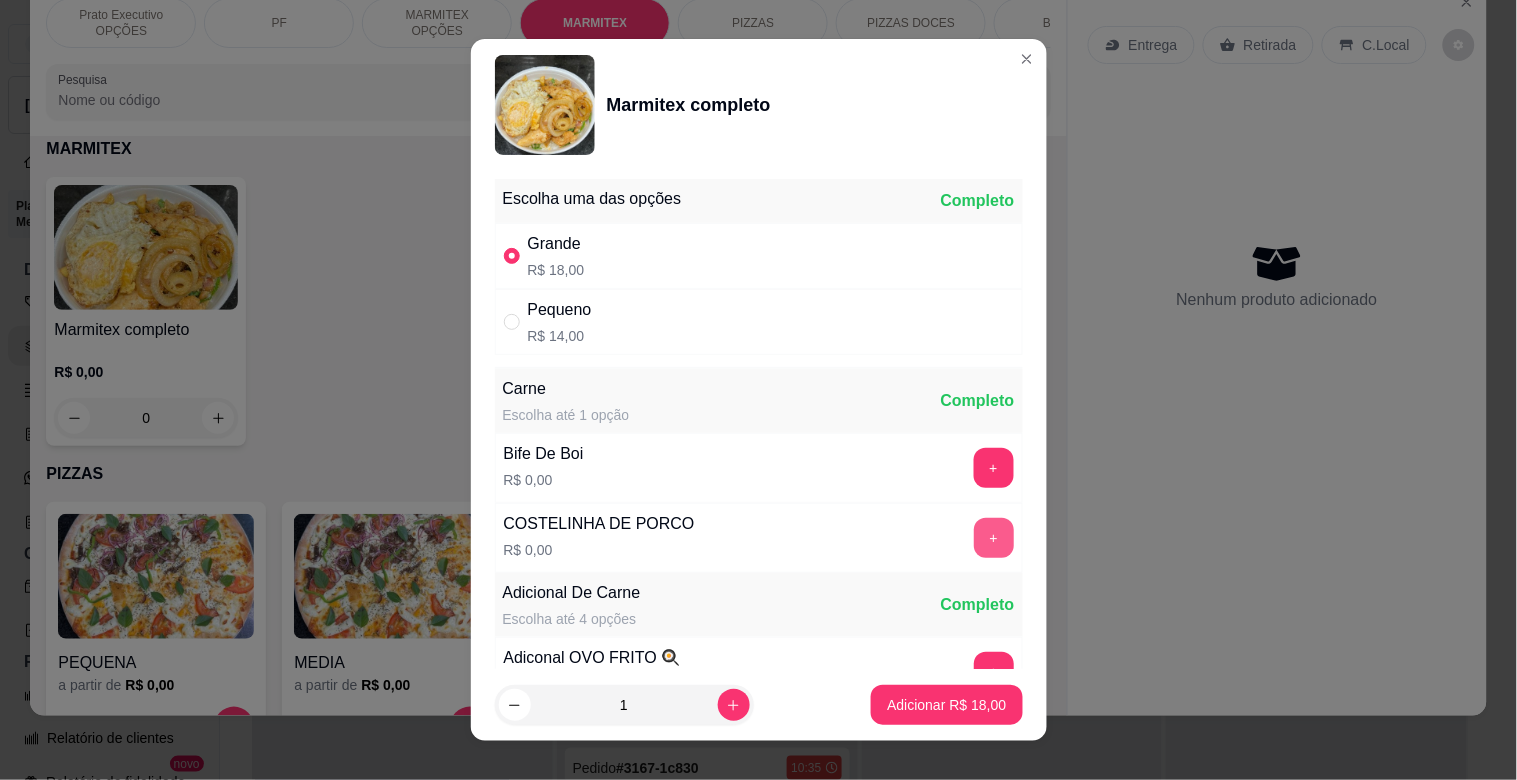 click on "+" at bounding box center (994, 538) 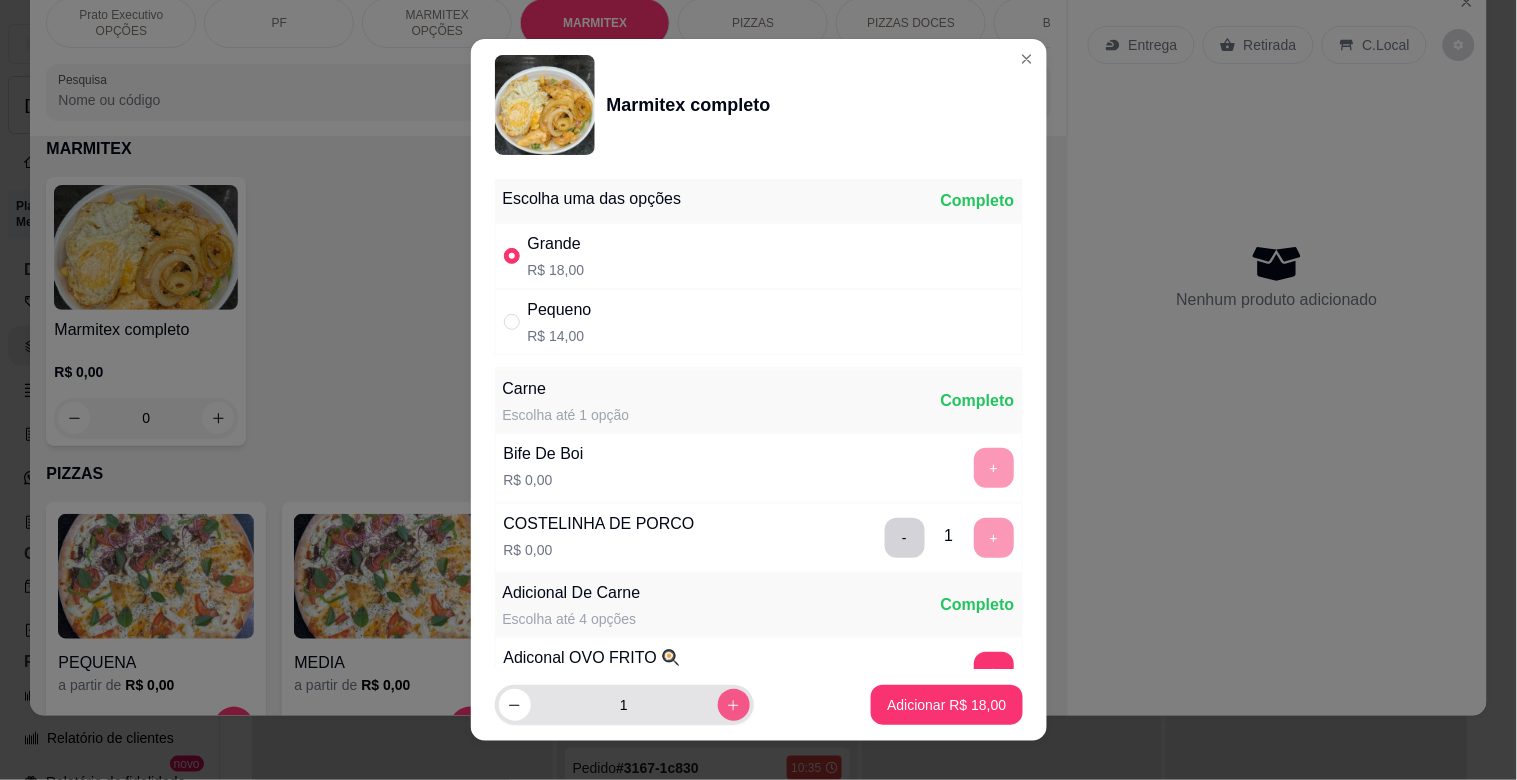 click 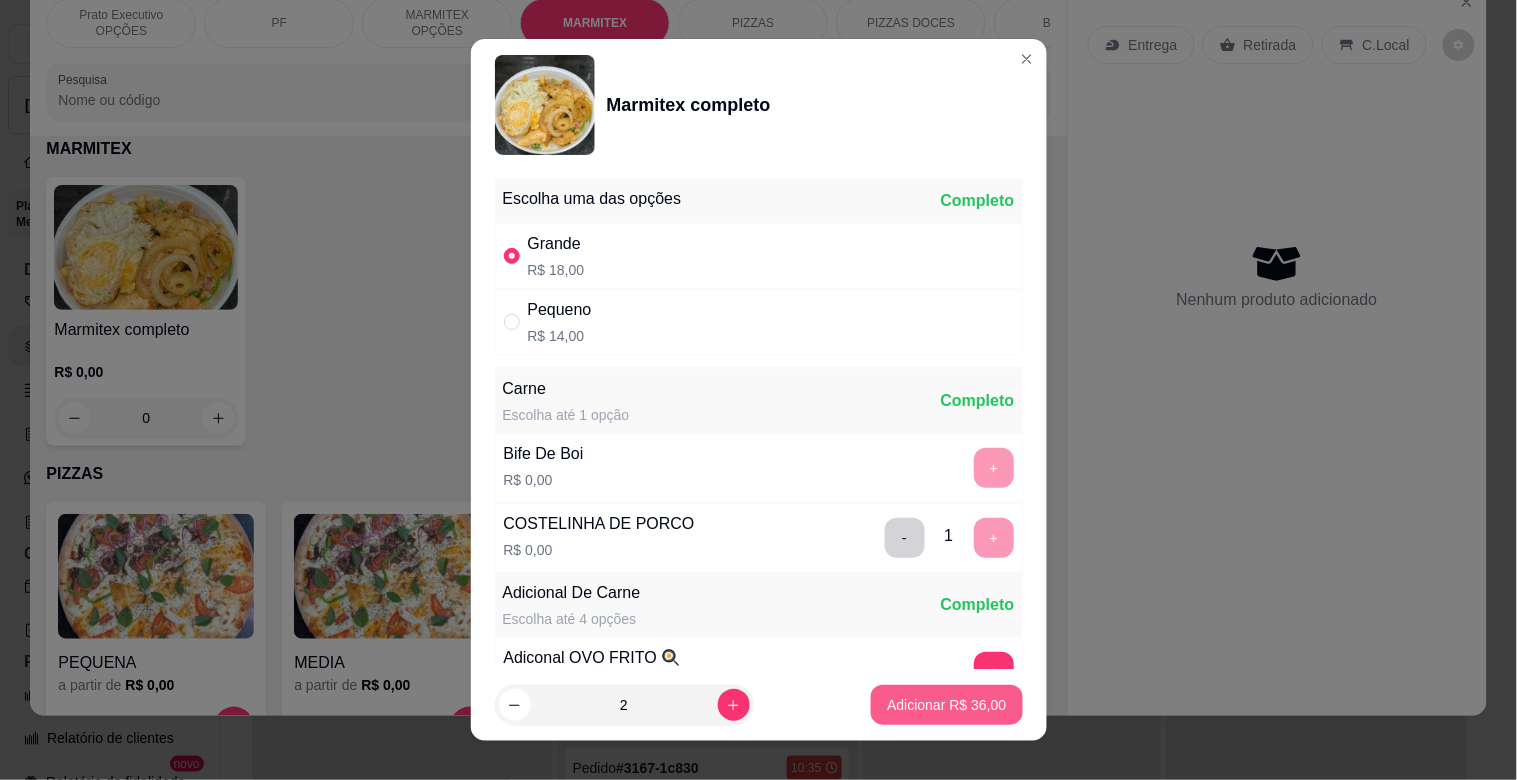click on "Adicionar   R$ 36,00" at bounding box center [946, 705] 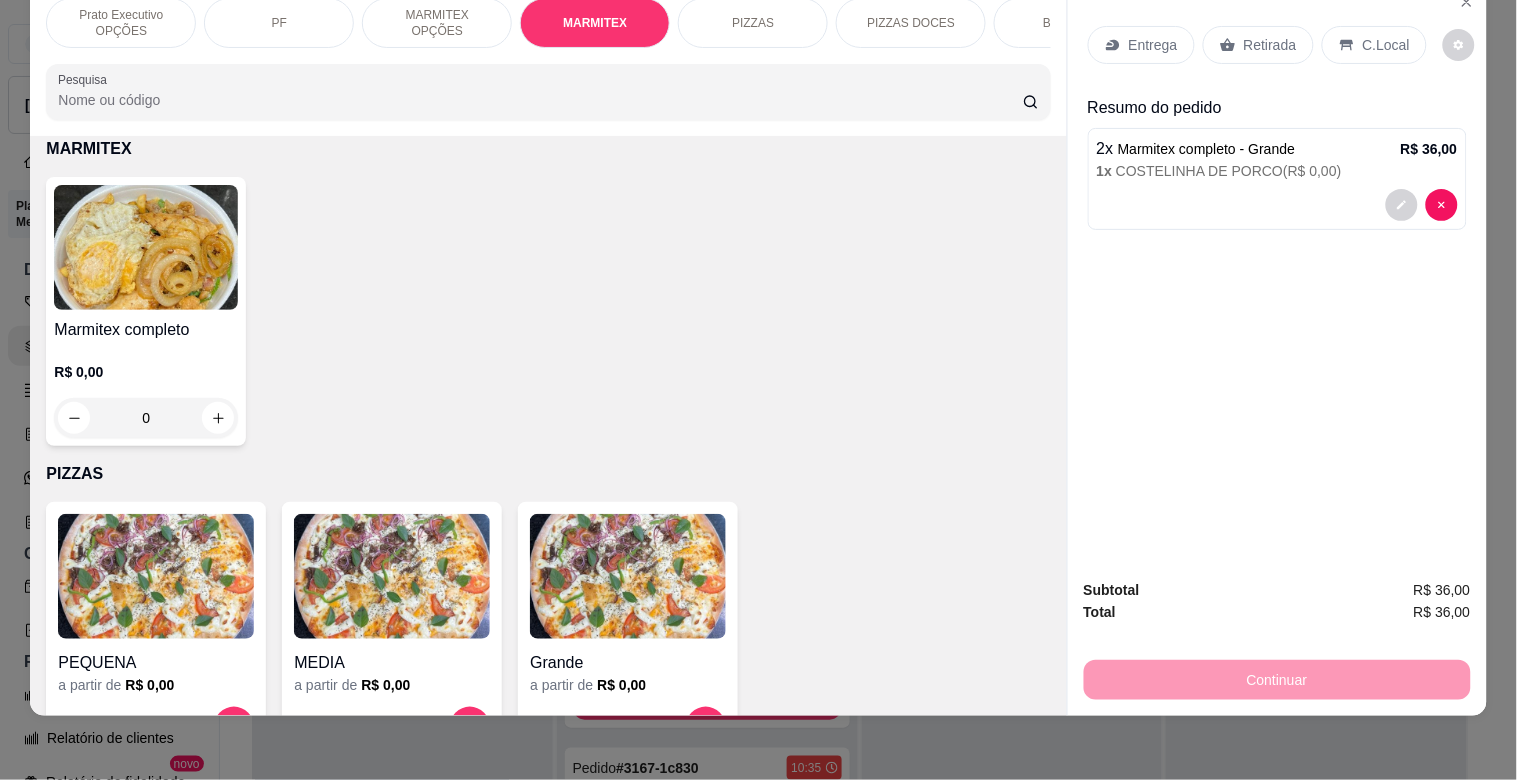 scroll, scrollTop: 0, scrollLeft: 0, axis: both 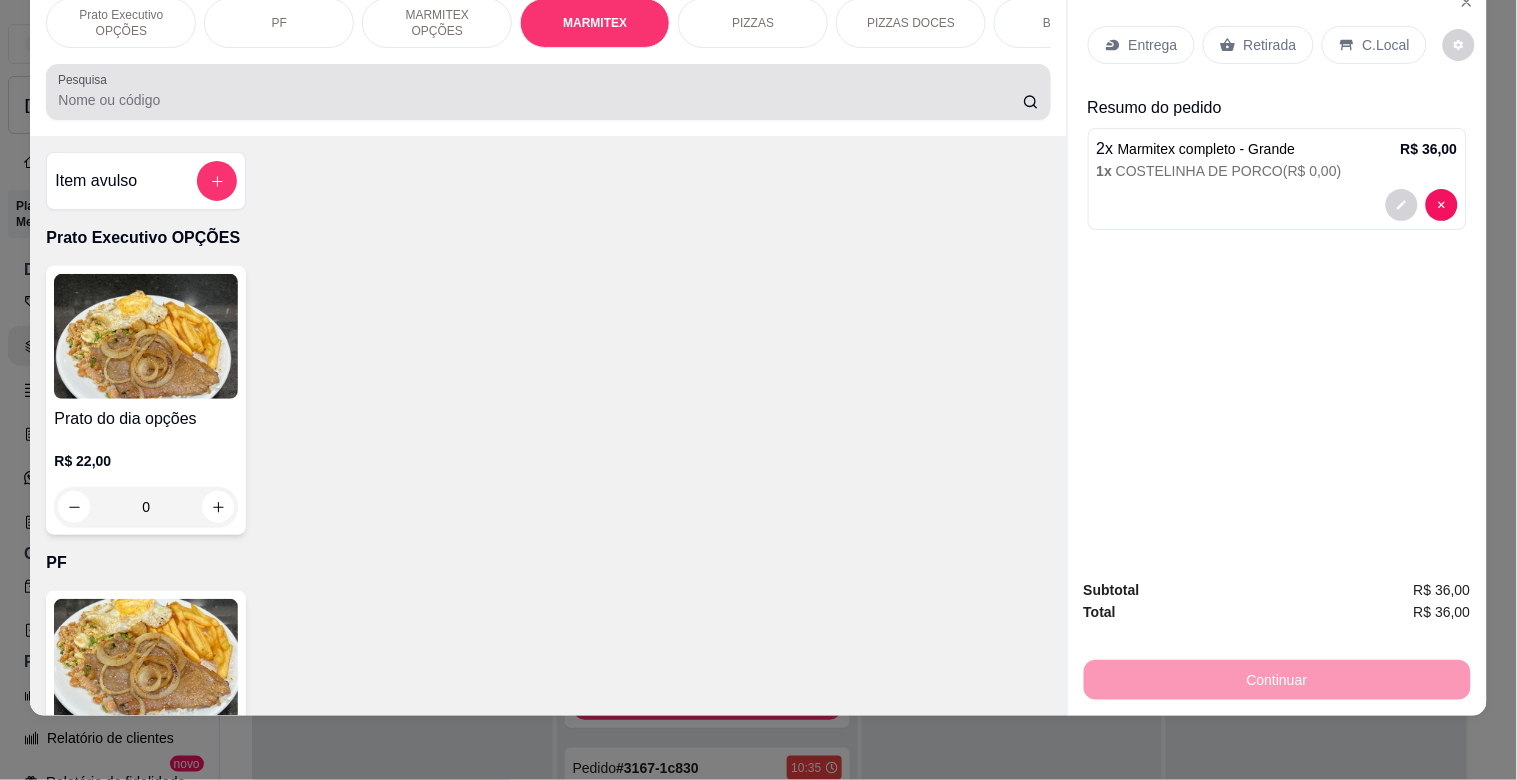 click at bounding box center (548, 92) 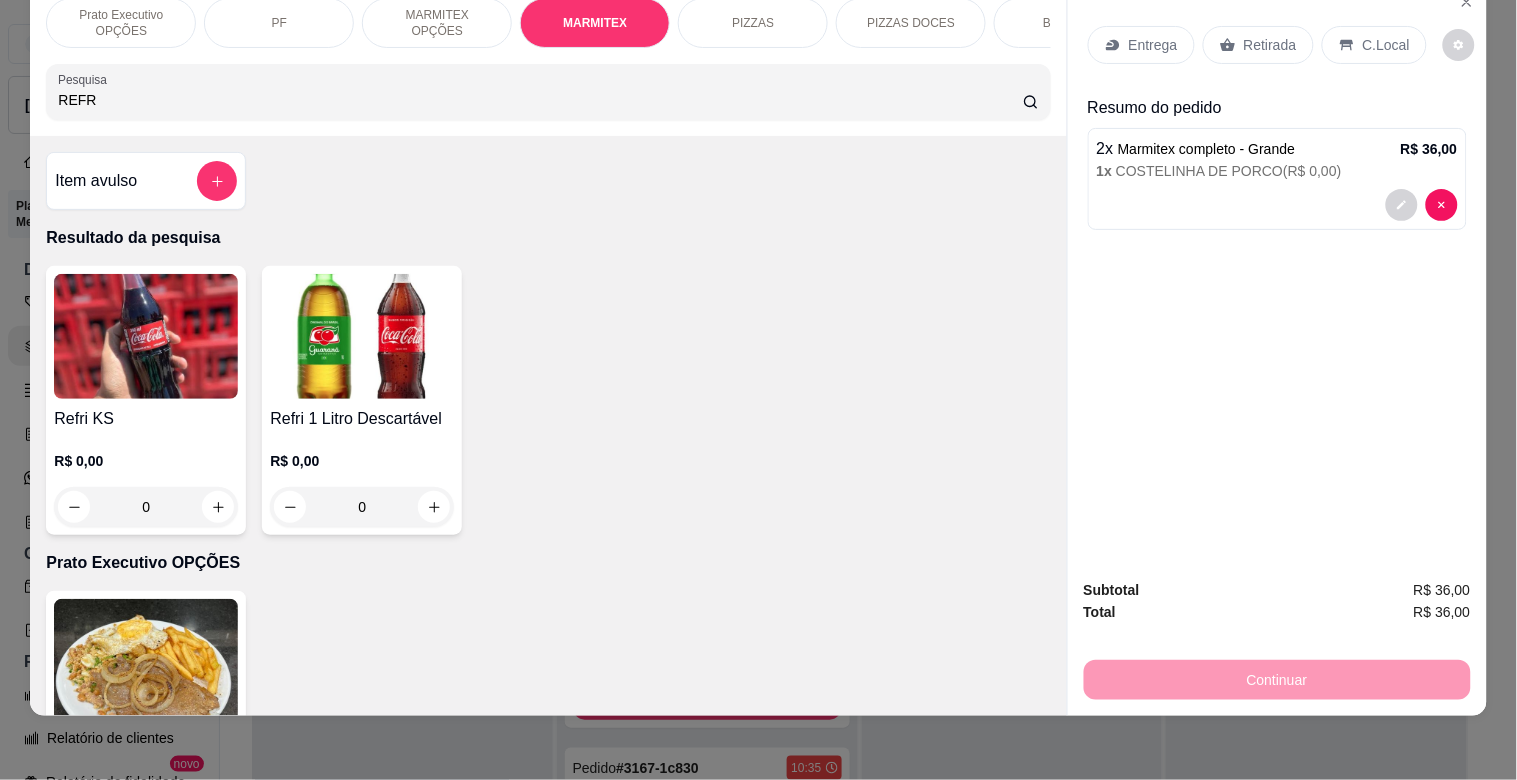 type on "REFR" 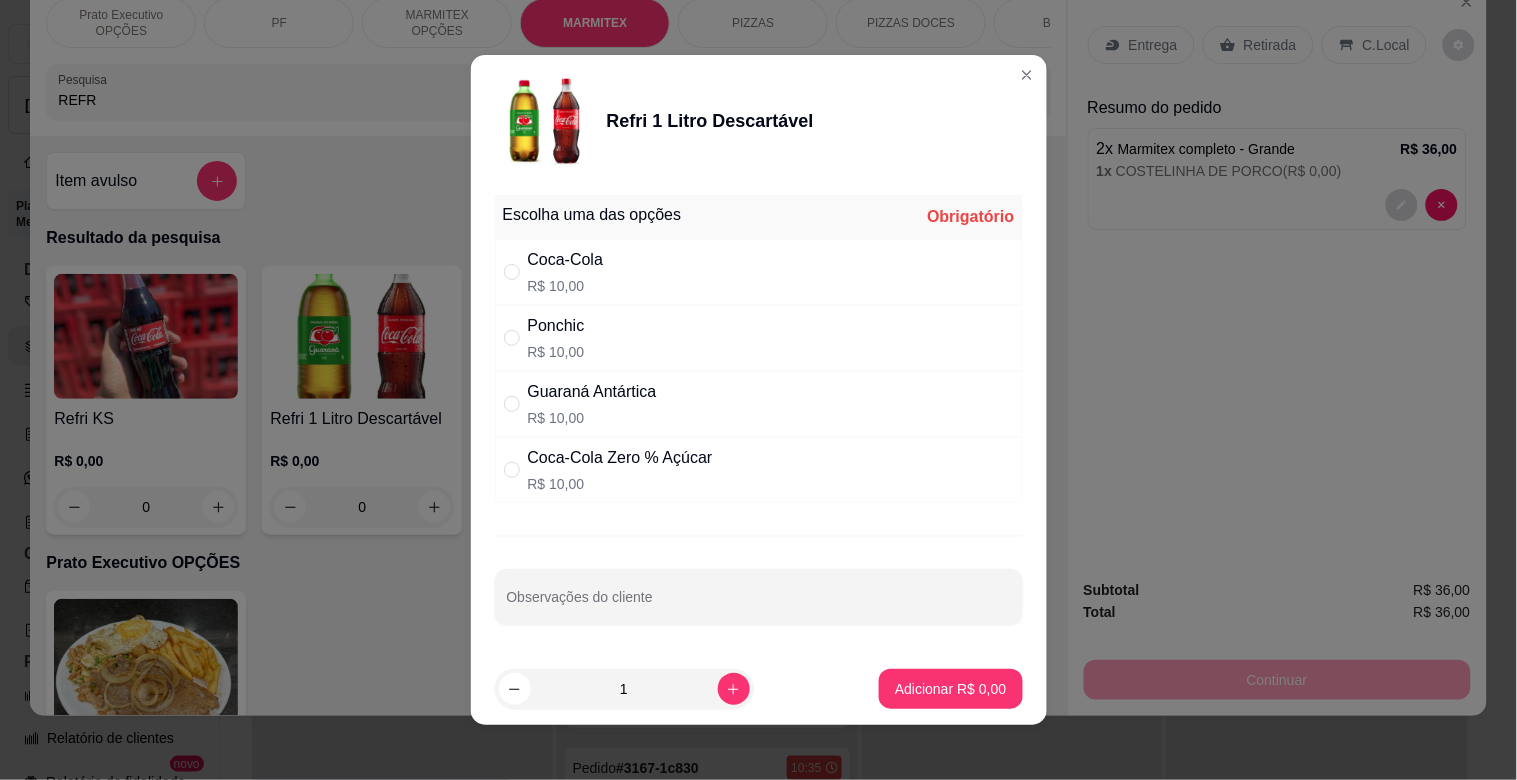 click on "Coca-Cola R$ 10,00" at bounding box center (759, 272) 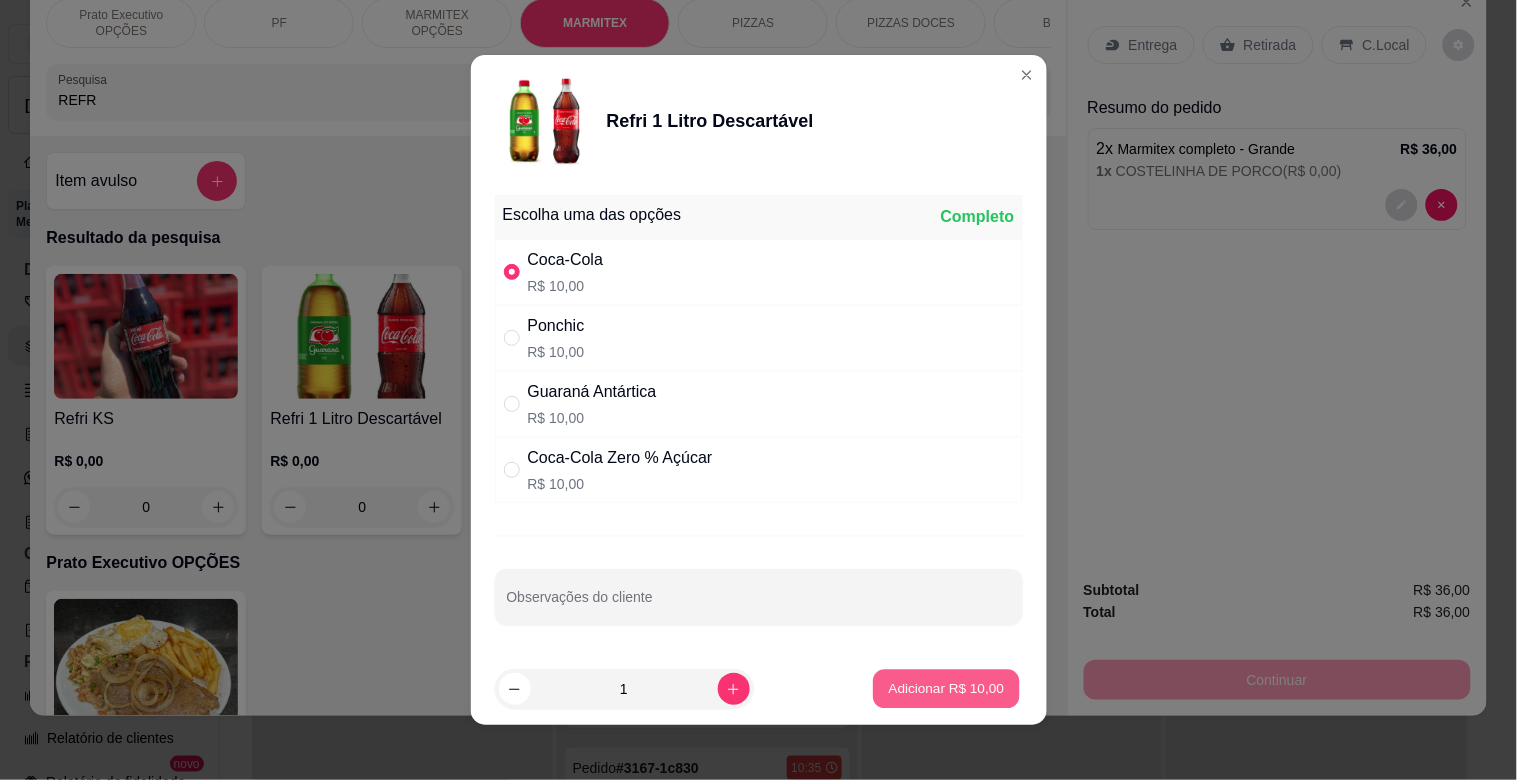 click on "Adicionar   R$ 10,00" at bounding box center [947, 688] 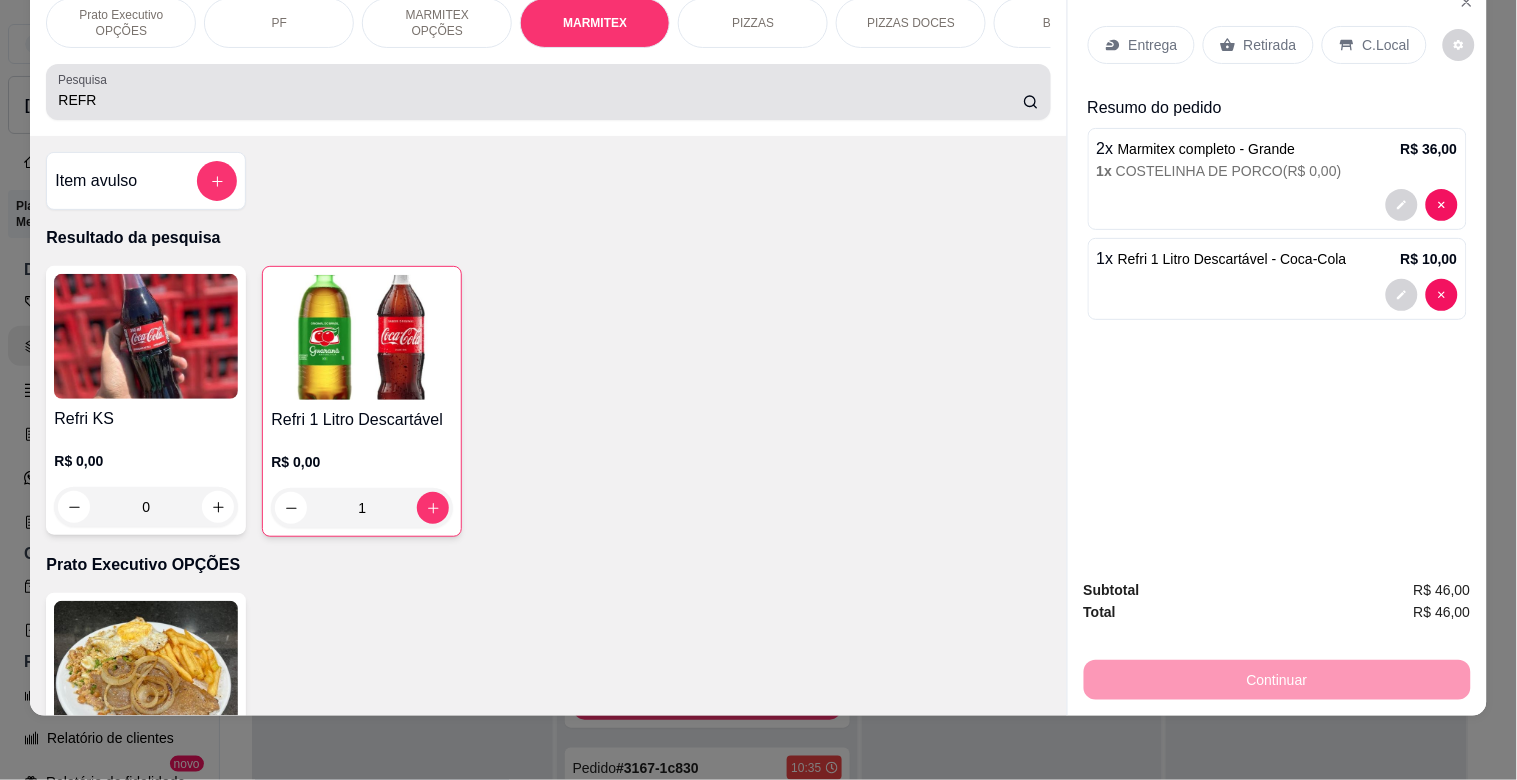 click on "REFR" at bounding box center [540, 100] 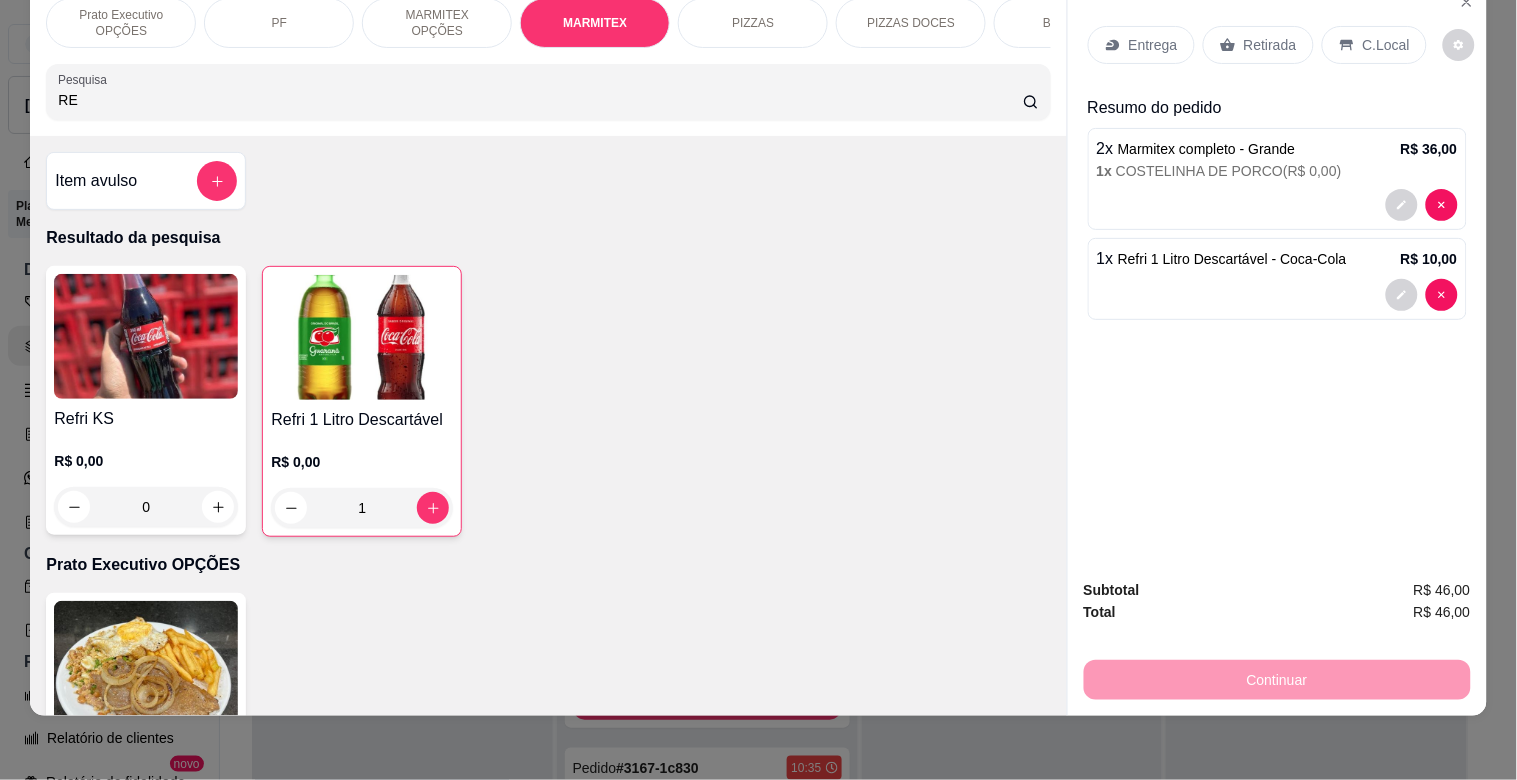 type on "R" 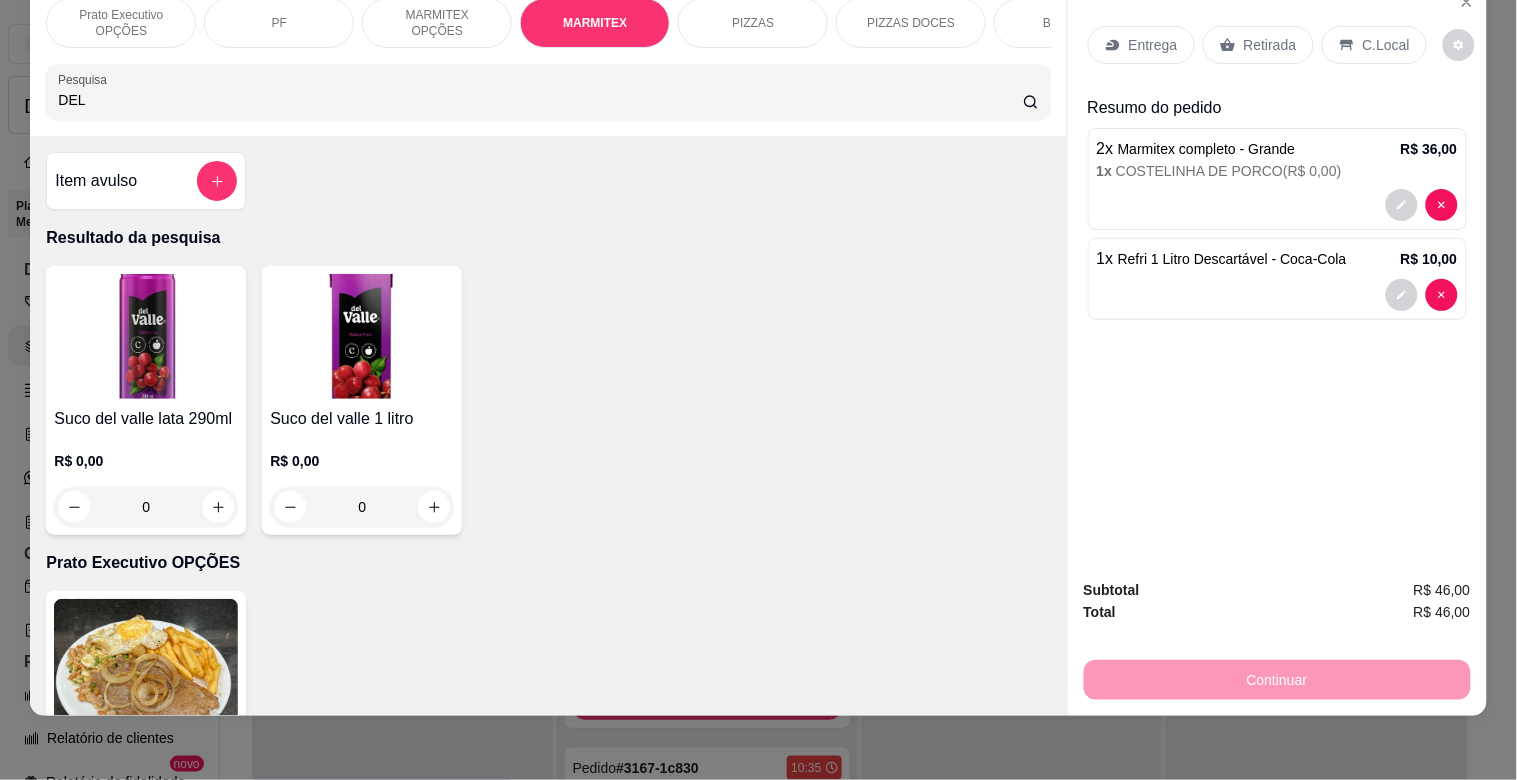 type on "DEL" 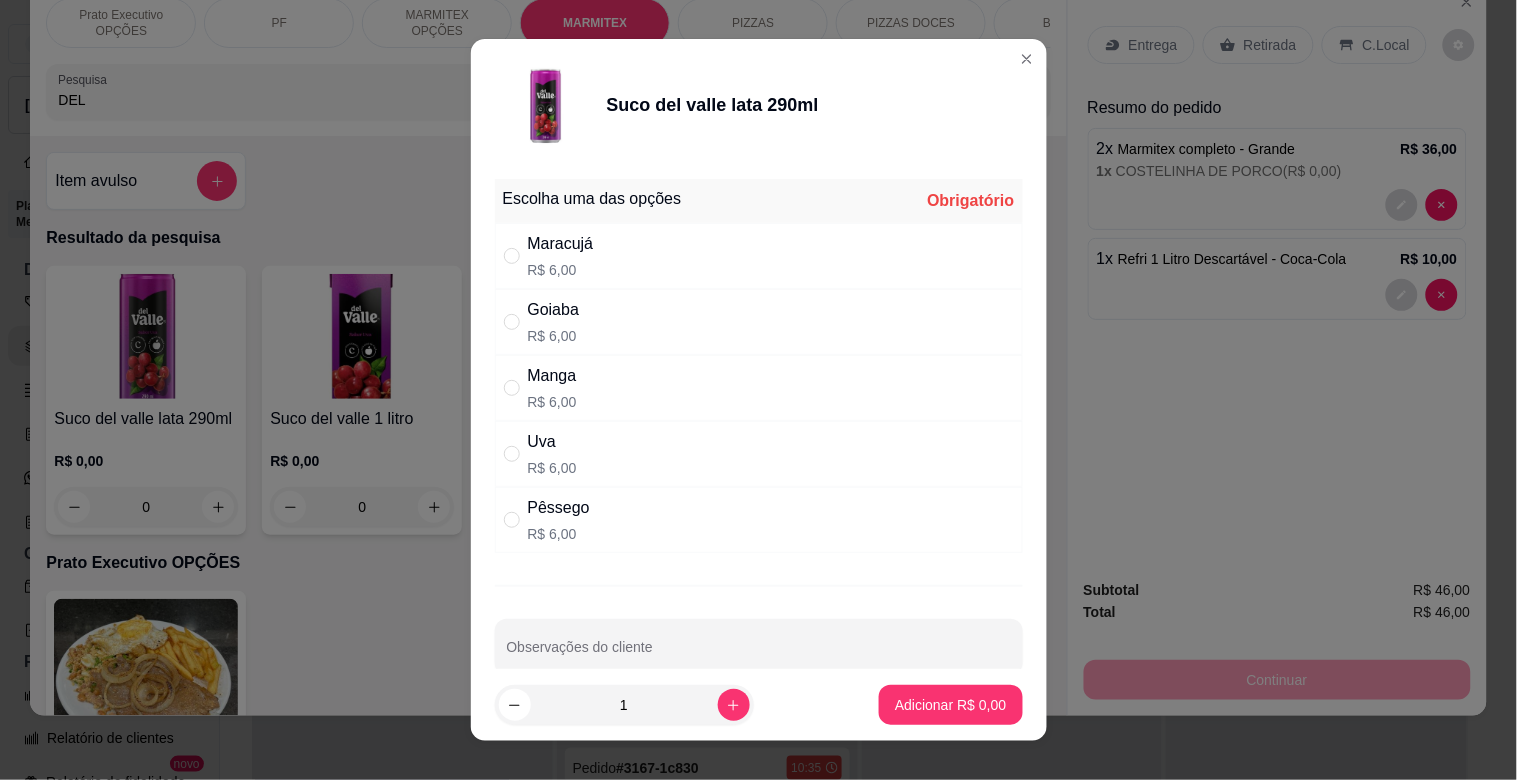 click on "Maracujá  R$ 6,00" at bounding box center (759, 256) 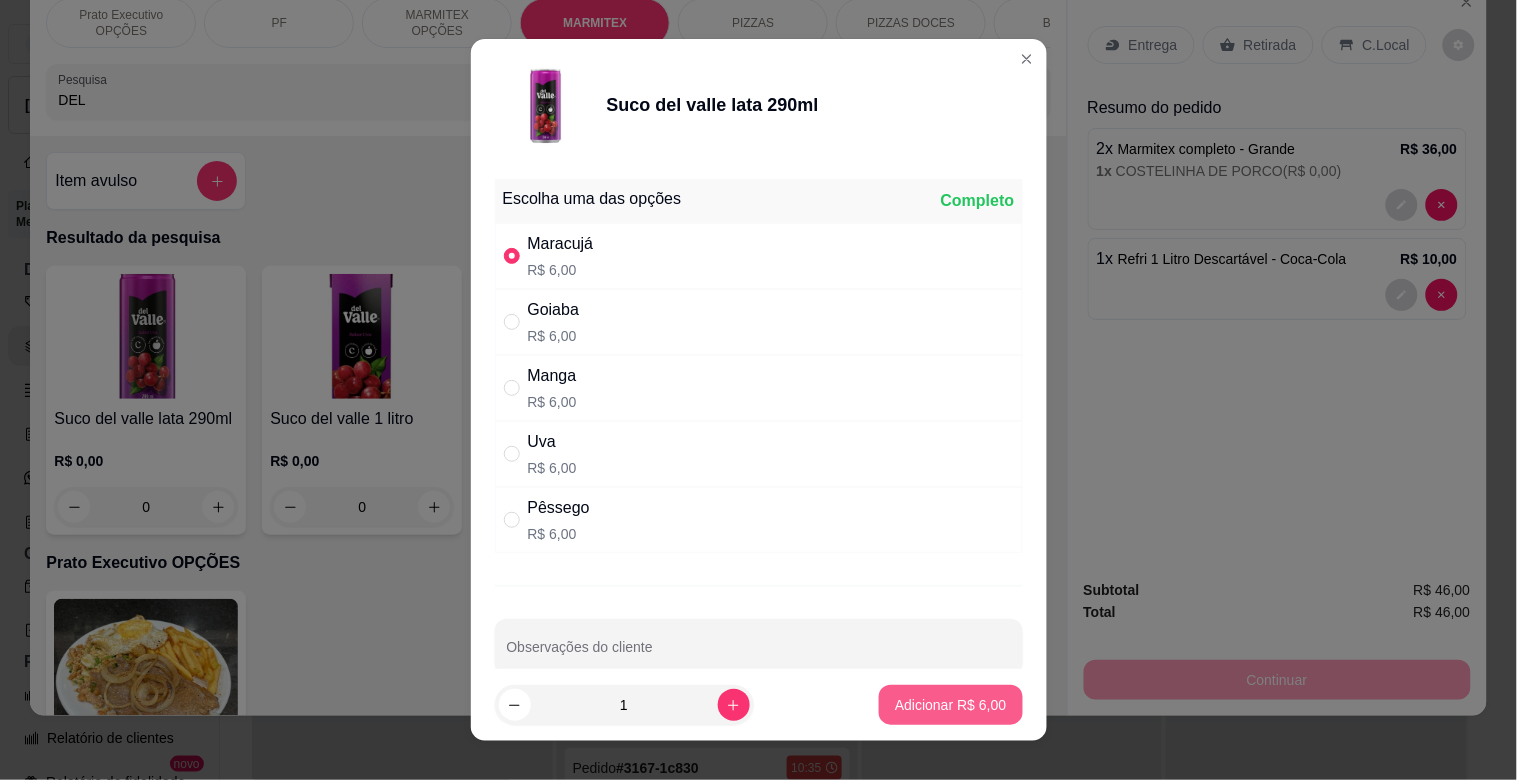 click on "Adicionar   R$ 6,00" at bounding box center (950, 705) 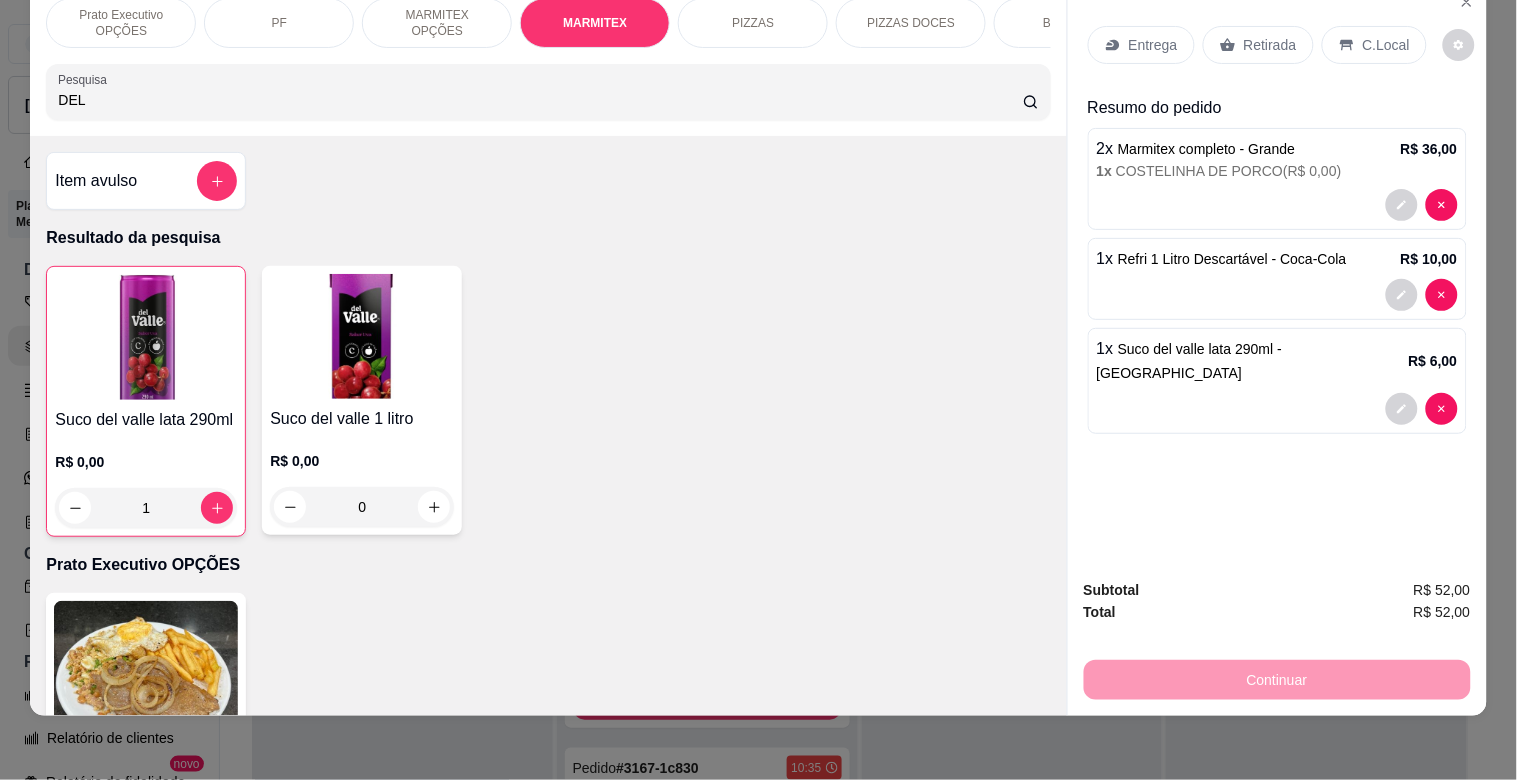 click on "Retirada" at bounding box center [1270, 45] 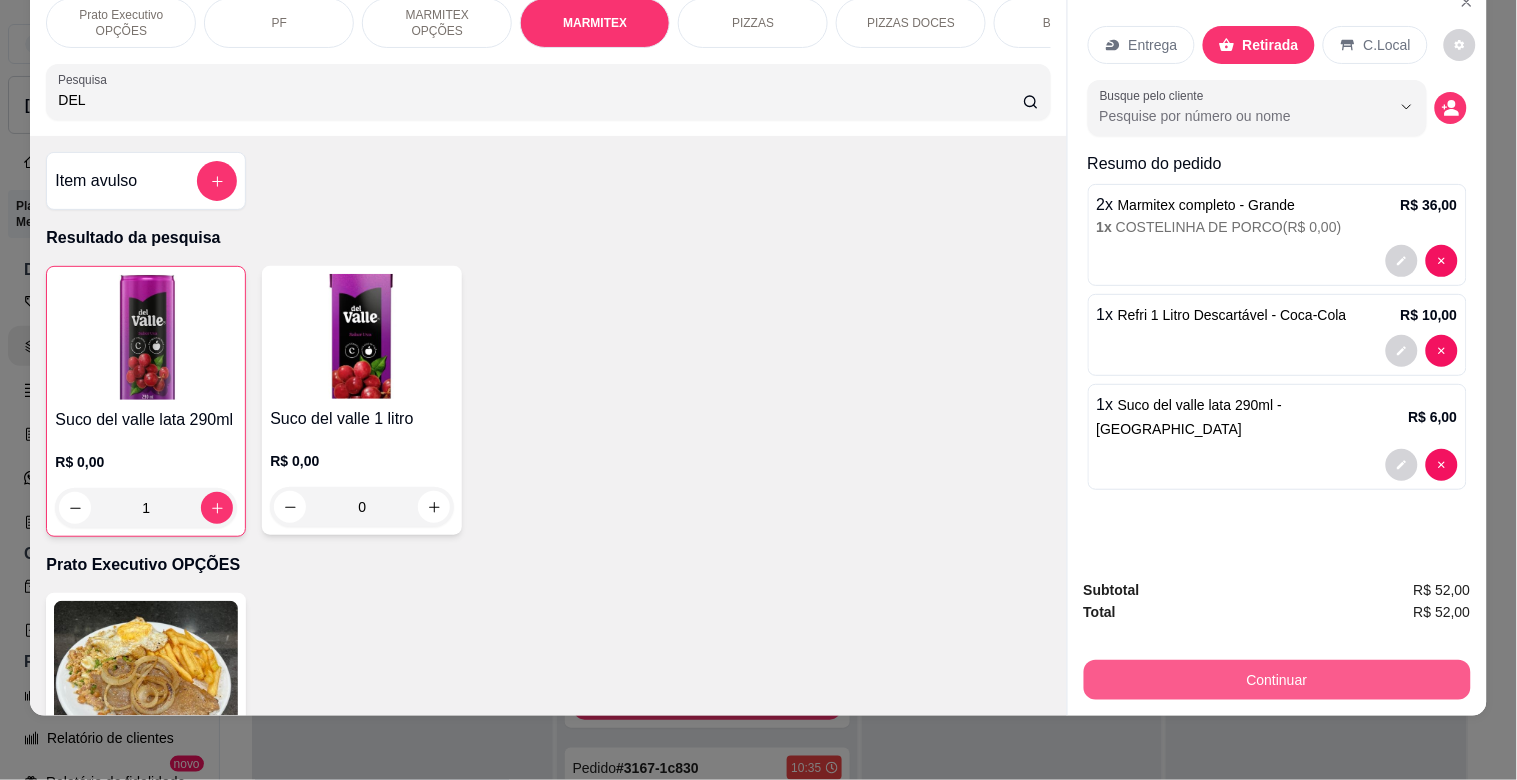 click on "Continuar" at bounding box center [1277, 680] 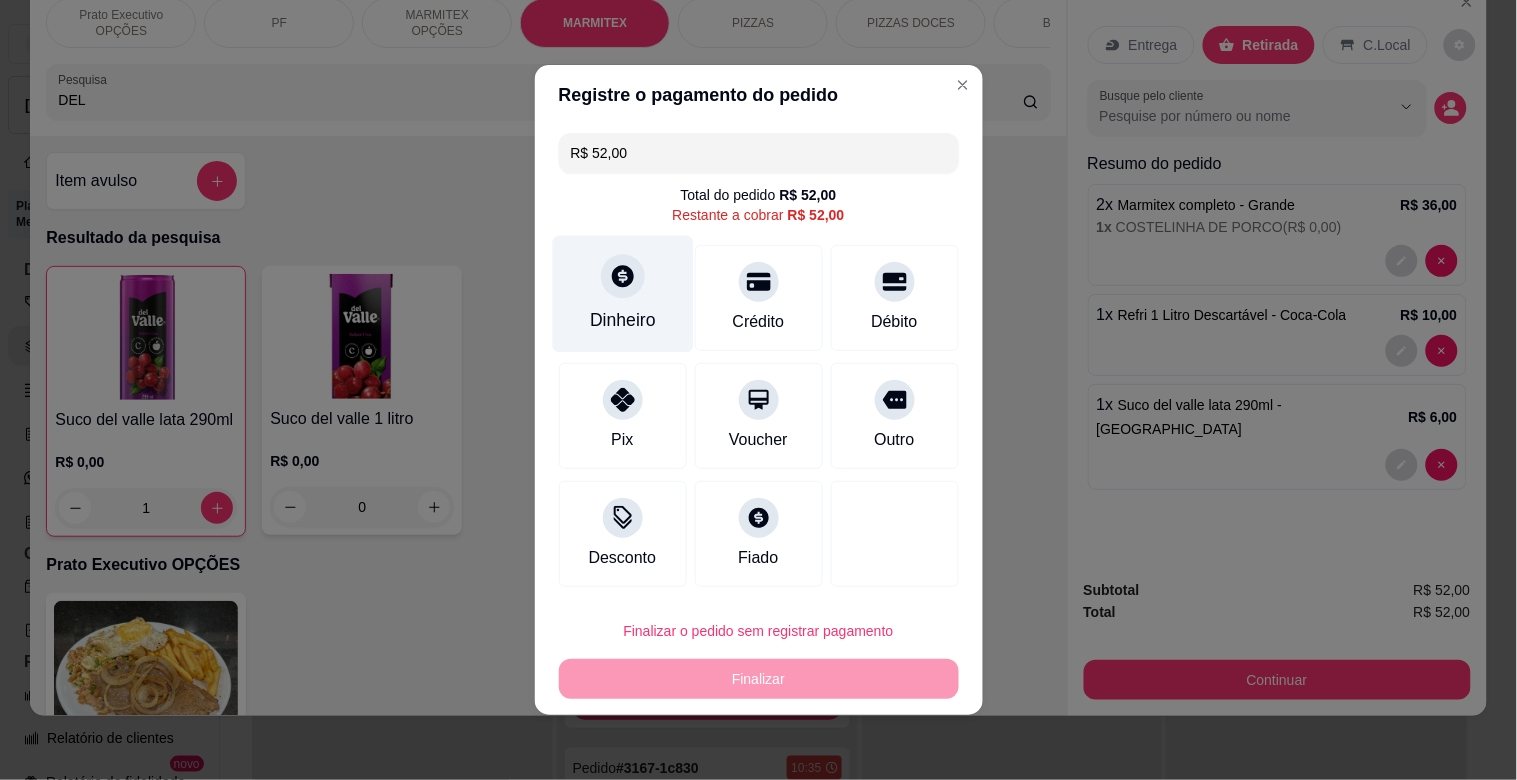 click on "Dinheiro" at bounding box center (622, 294) 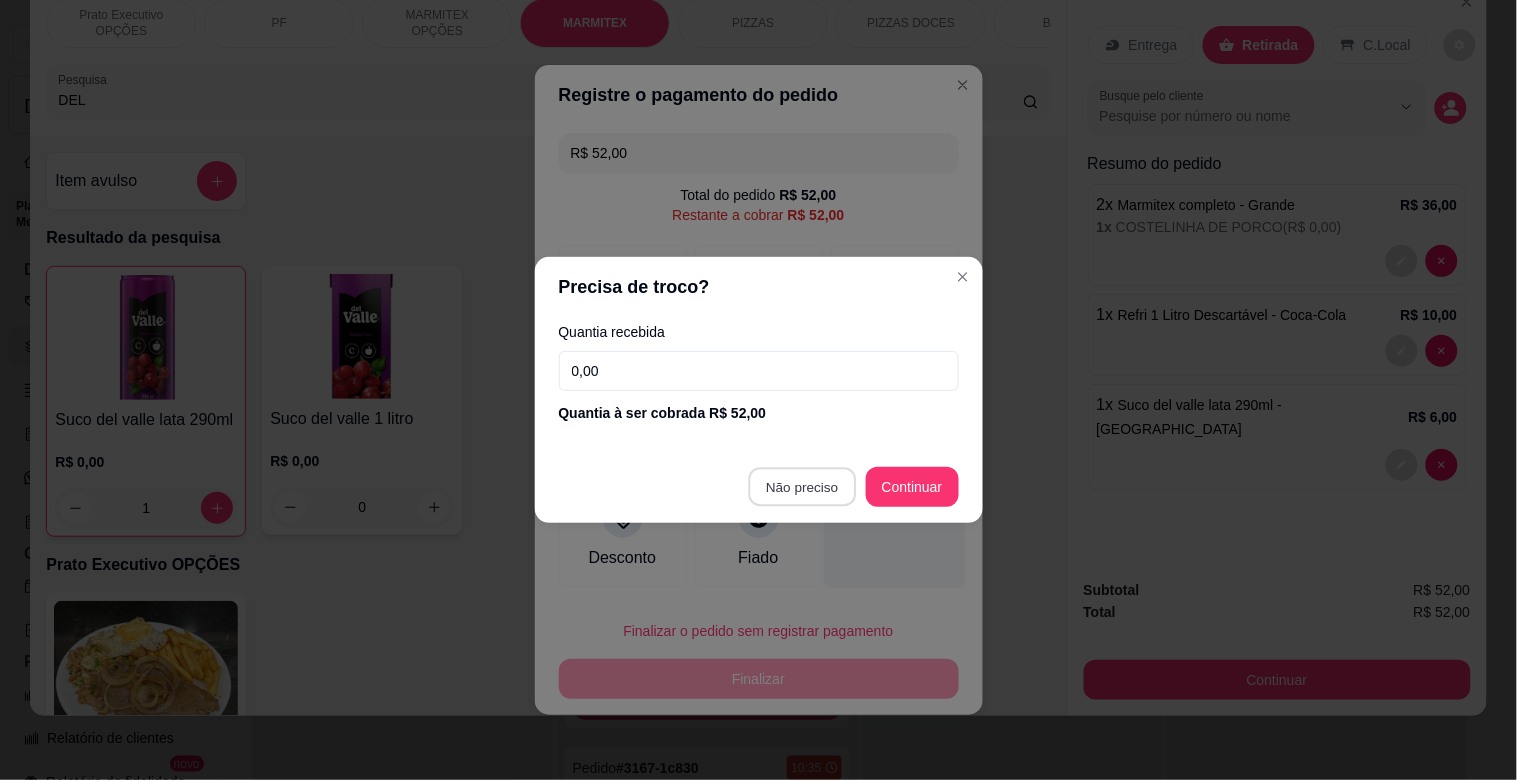 type on "R$ 0,00" 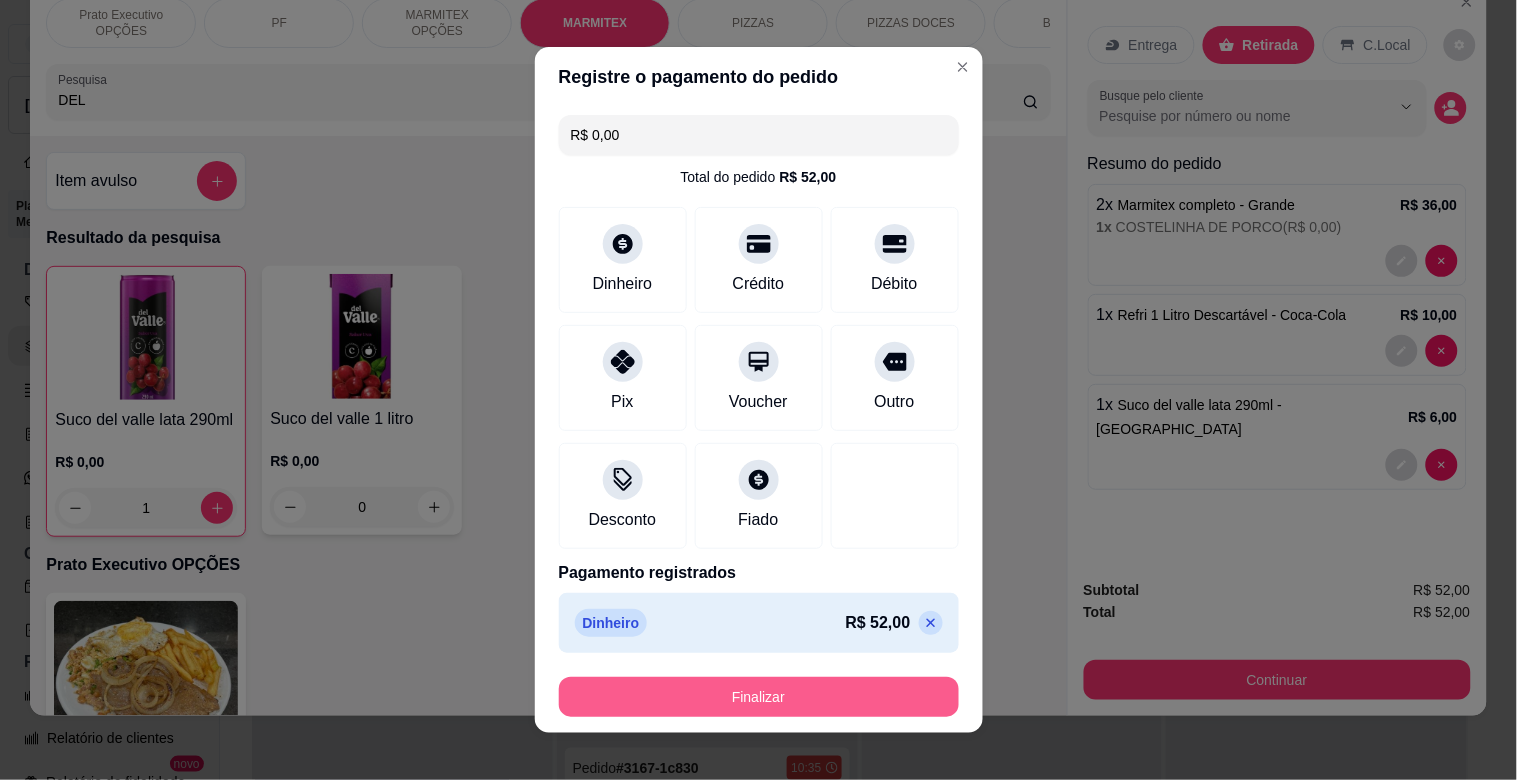 click on "Finalizar" at bounding box center (759, 697) 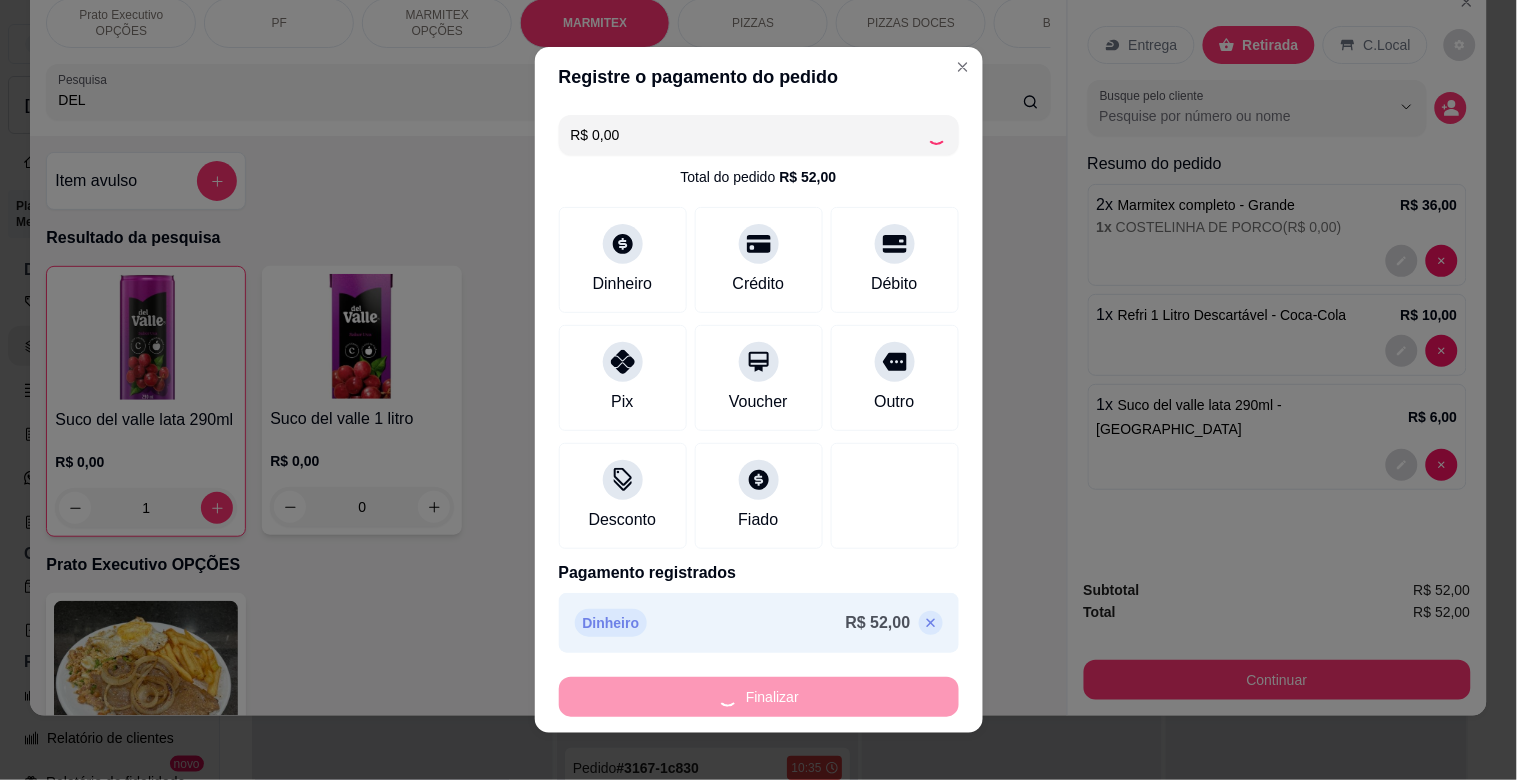type on "0" 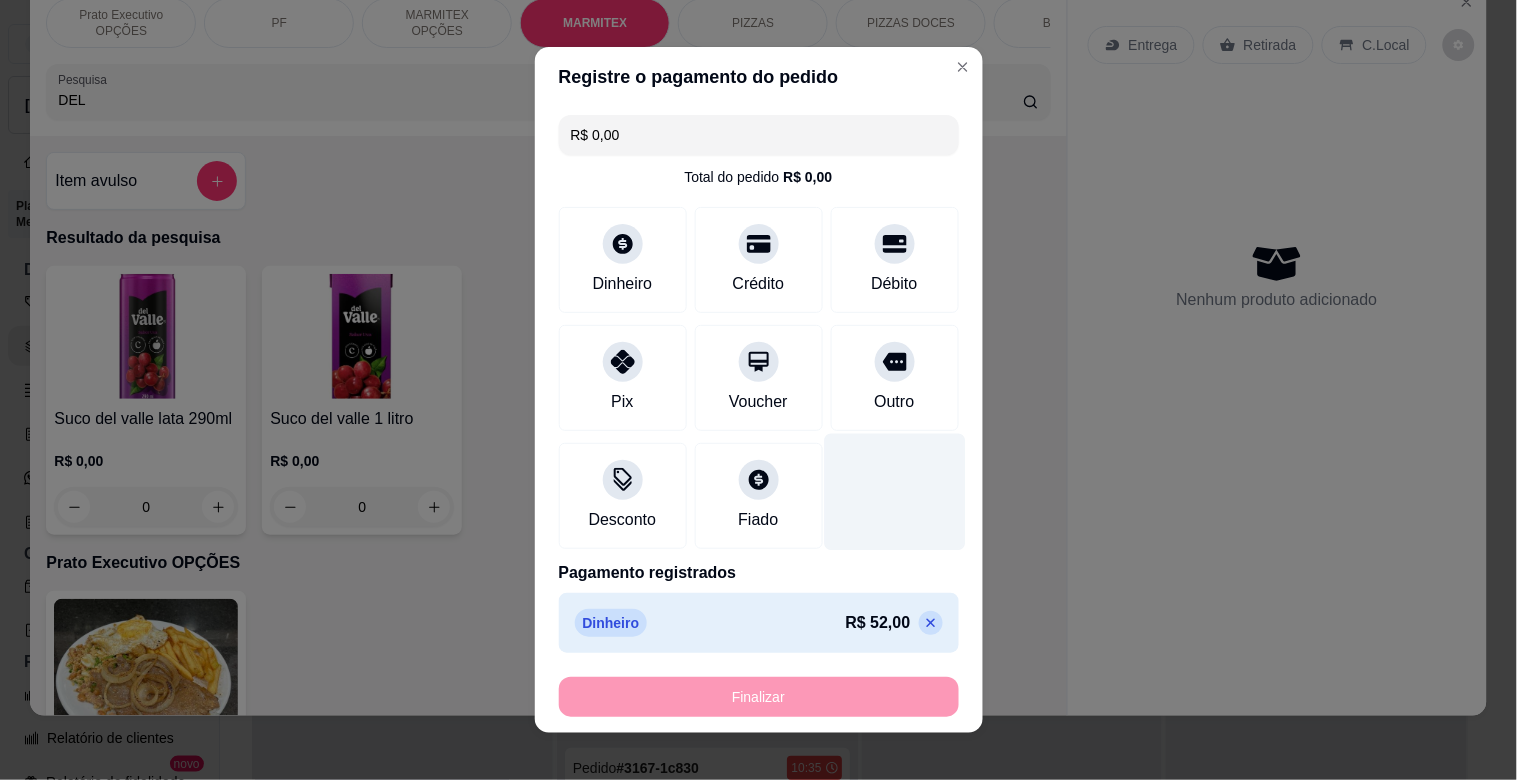 type on "-R$ 52,00" 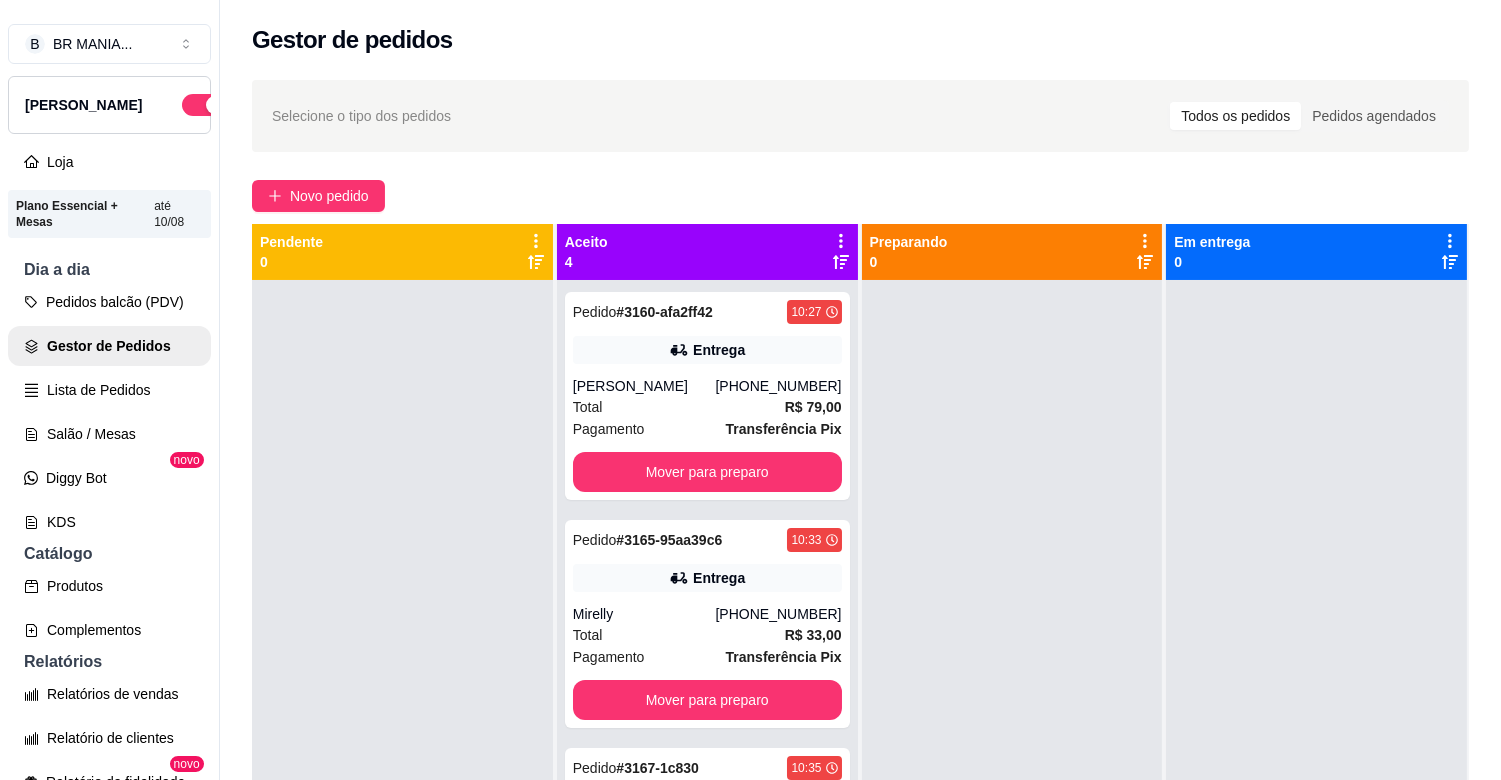 drag, startPoint x: 454, startPoint y: 551, endPoint x: 464, endPoint y: 588, distance: 38.327538 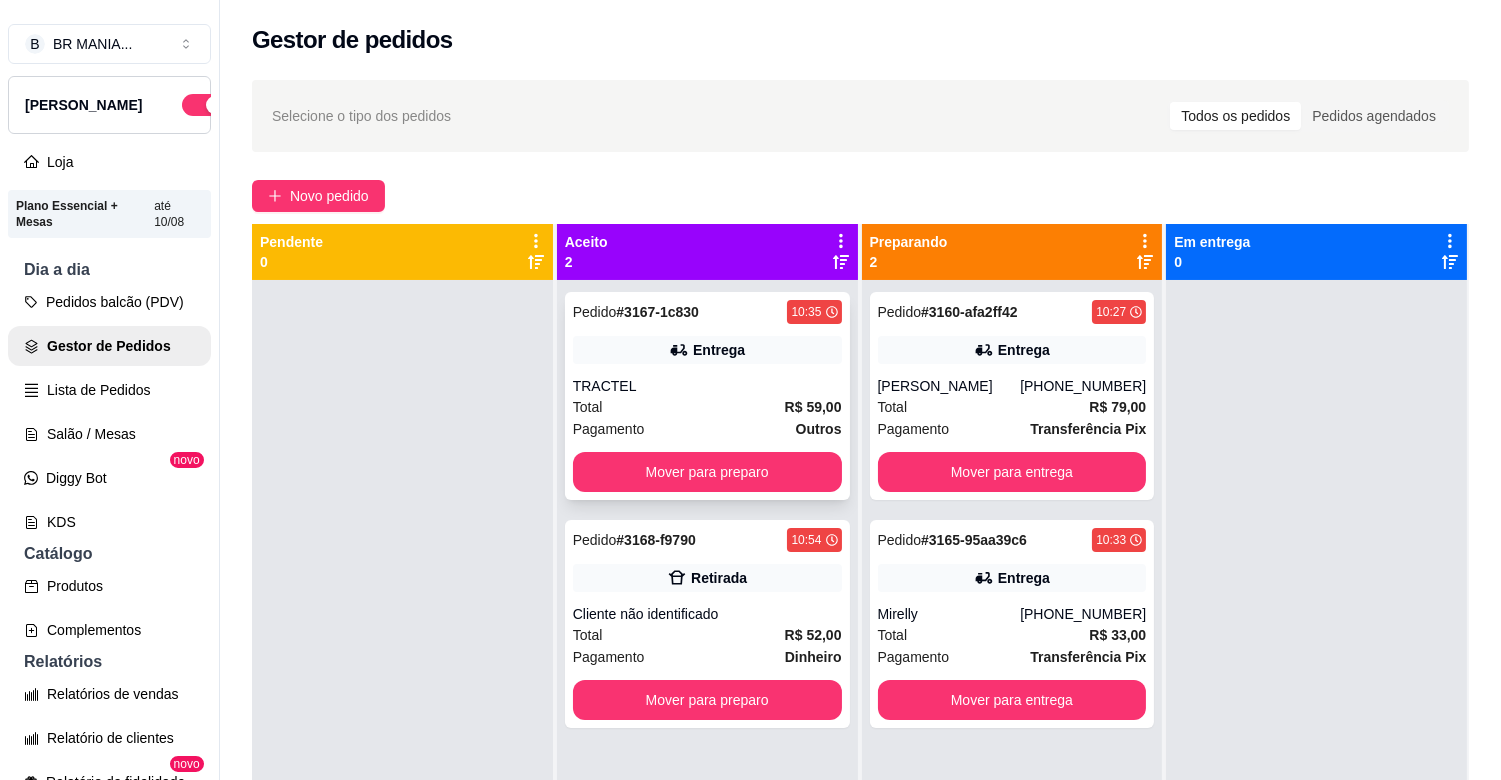 click on "TRACTEL" at bounding box center (707, 386) 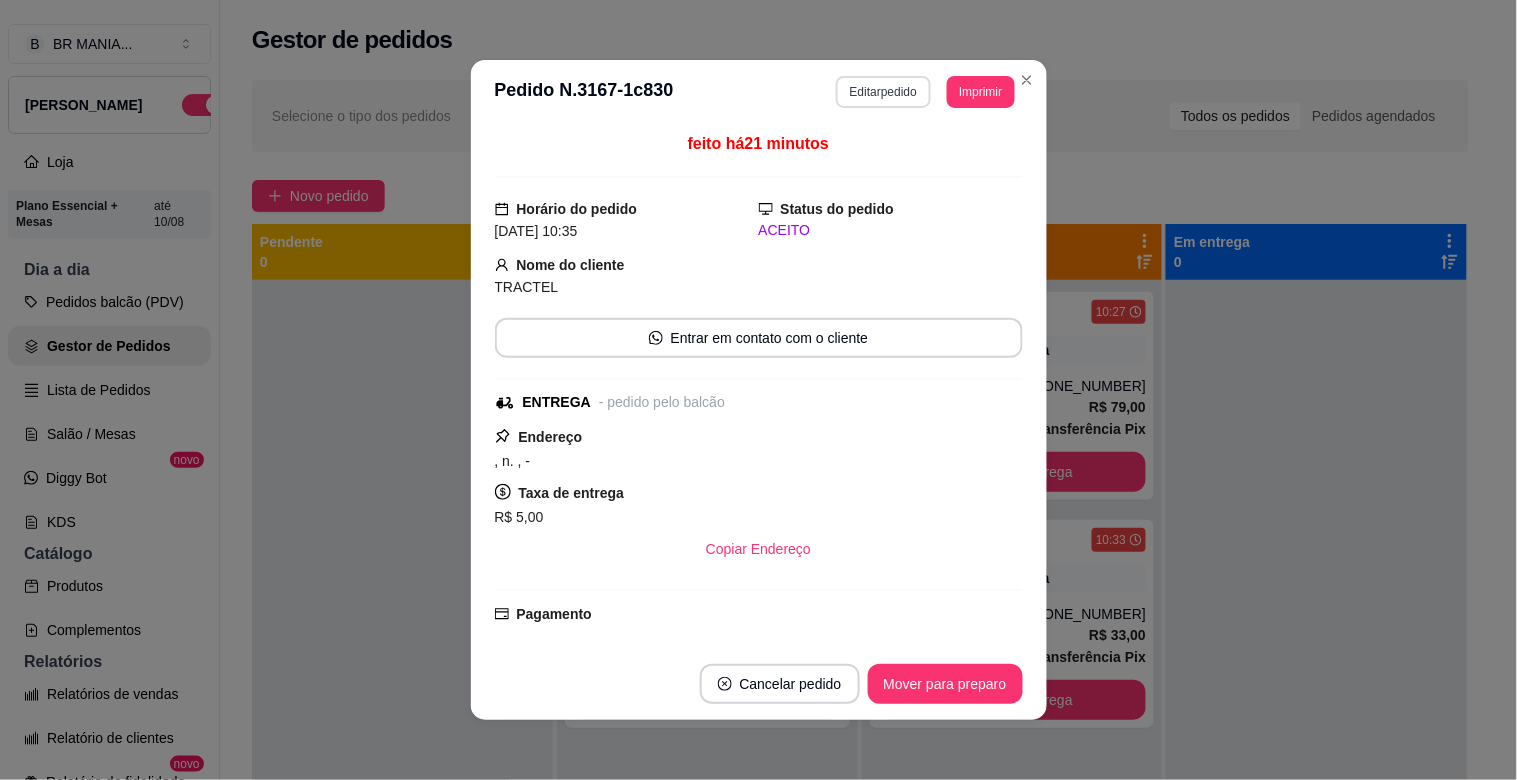 click on "Editar  pedido" at bounding box center (883, 92) 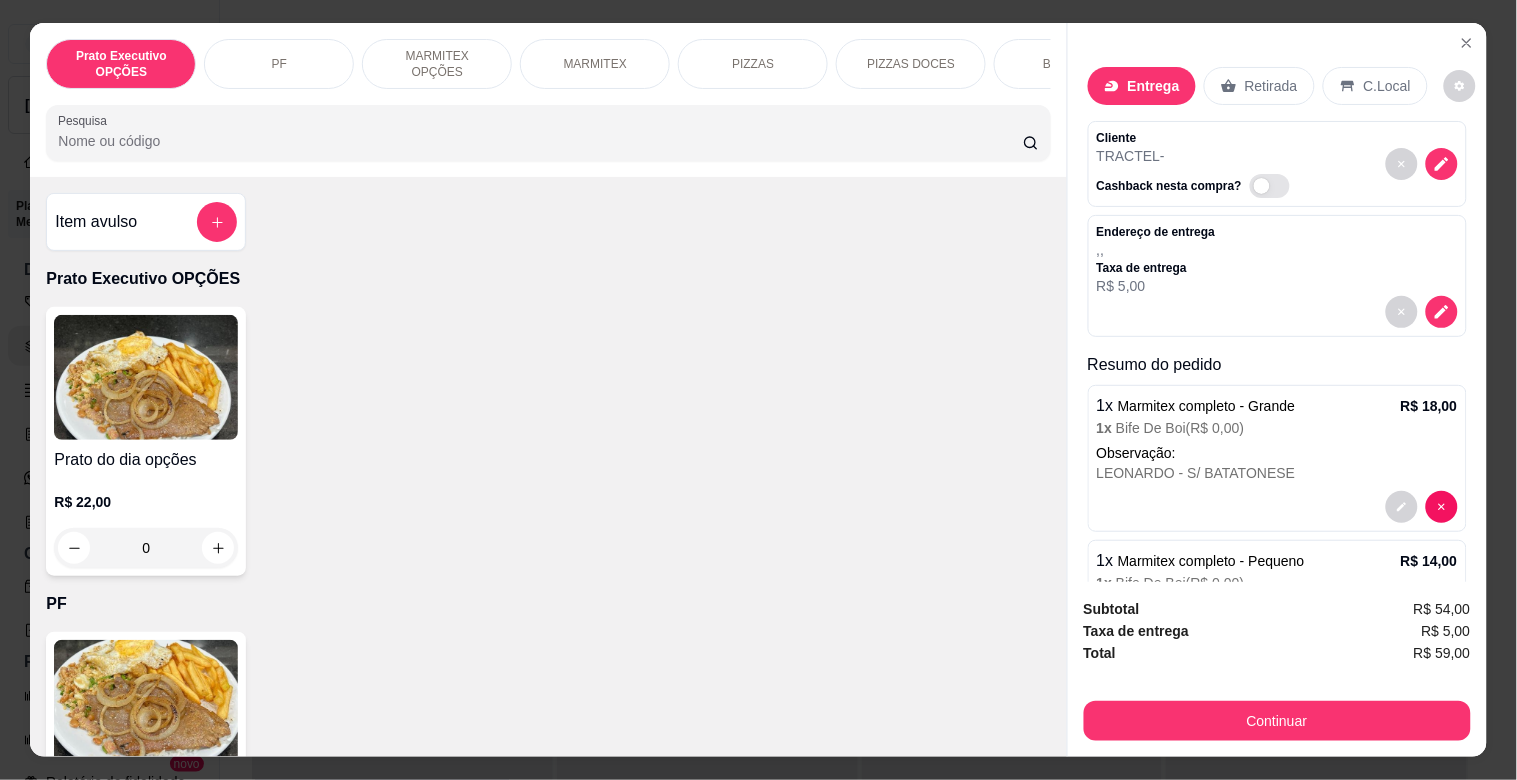 click on "MARMITEX" at bounding box center (595, 64) 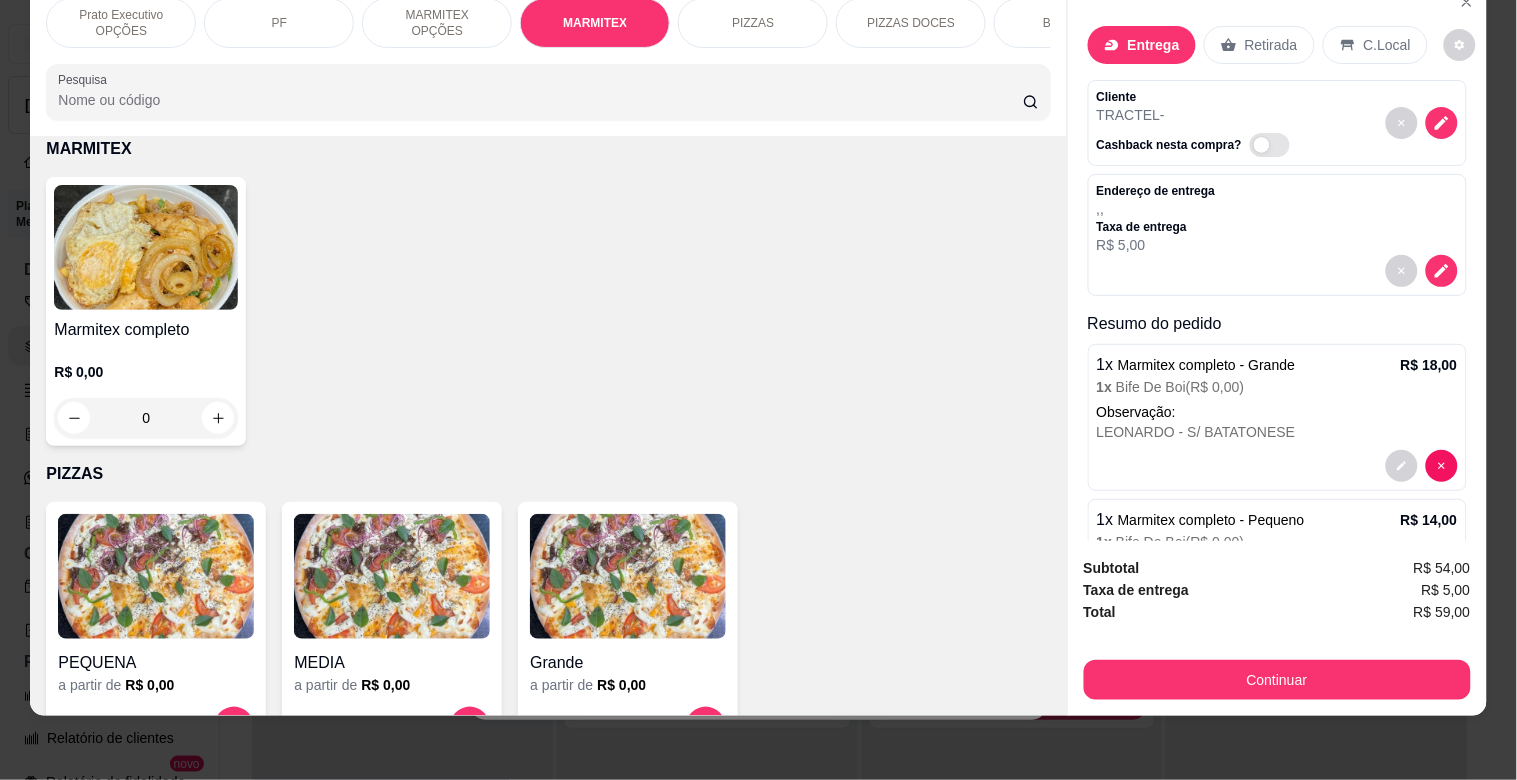 click at bounding box center (146, 247) 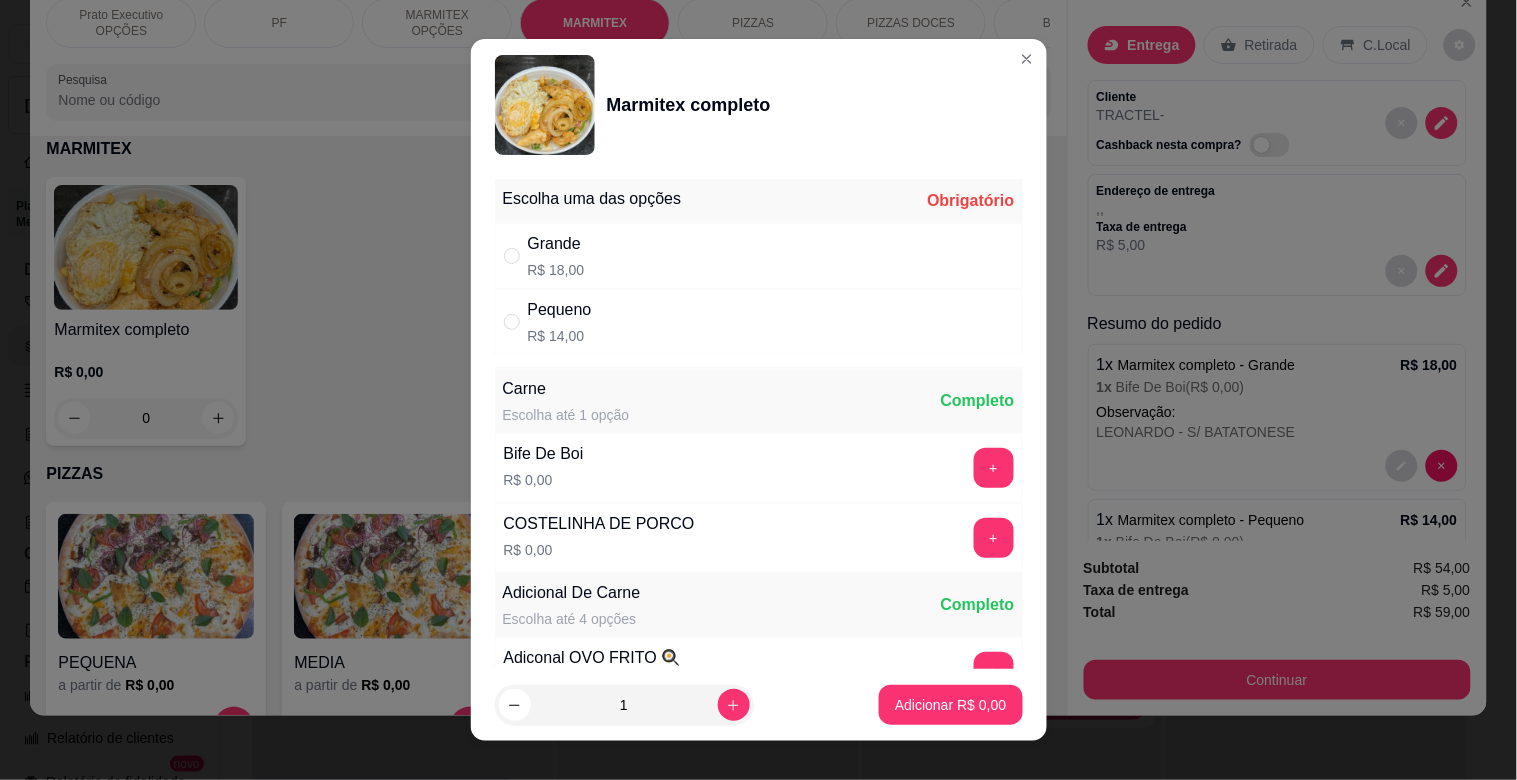 click on "Grande  R$ 18,00" at bounding box center [759, 256] 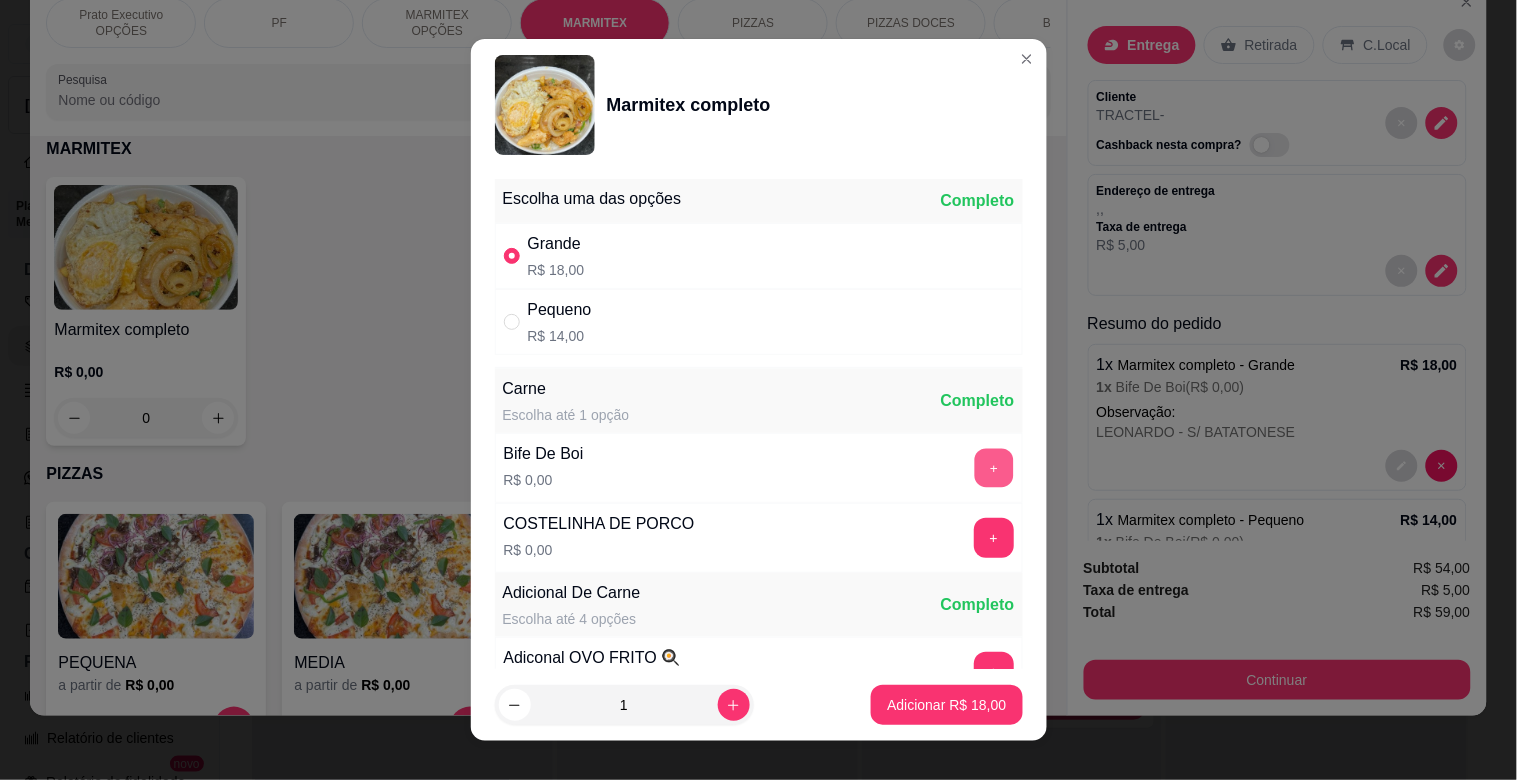click on "+" at bounding box center (993, 468) 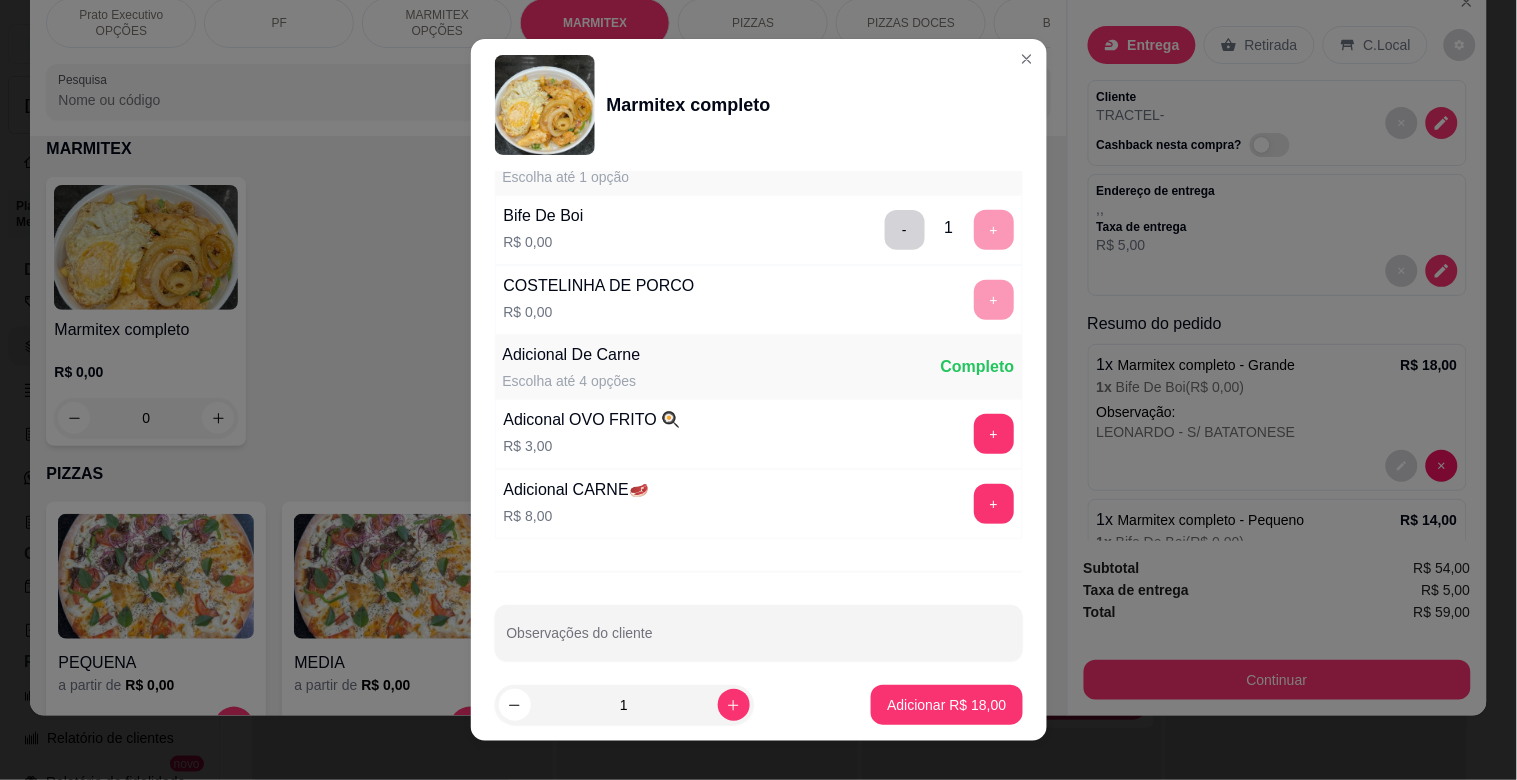 scroll, scrollTop: 280, scrollLeft: 0, axis: vertical 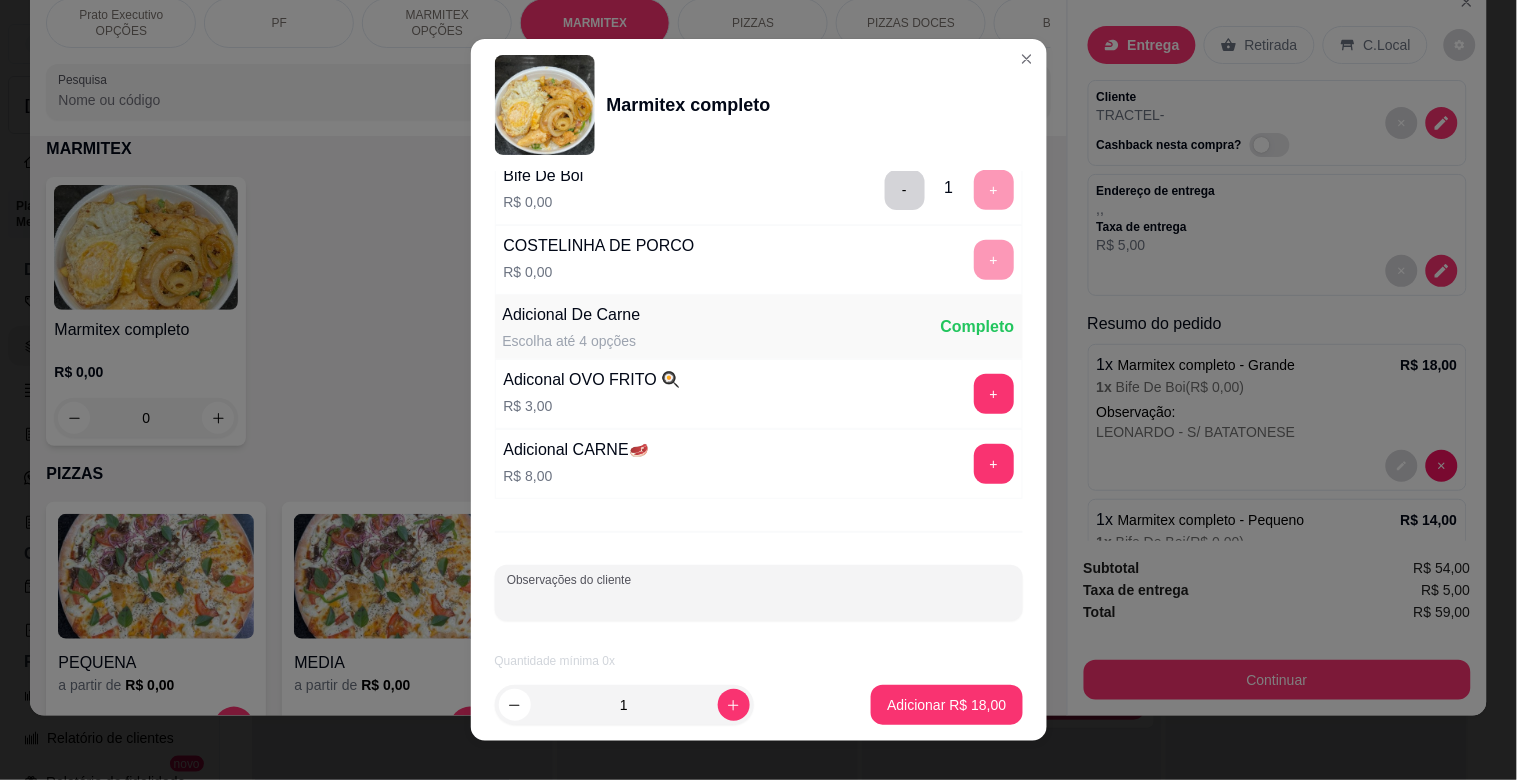 click on "Observações do cliente" at bounding box center [759, 601] 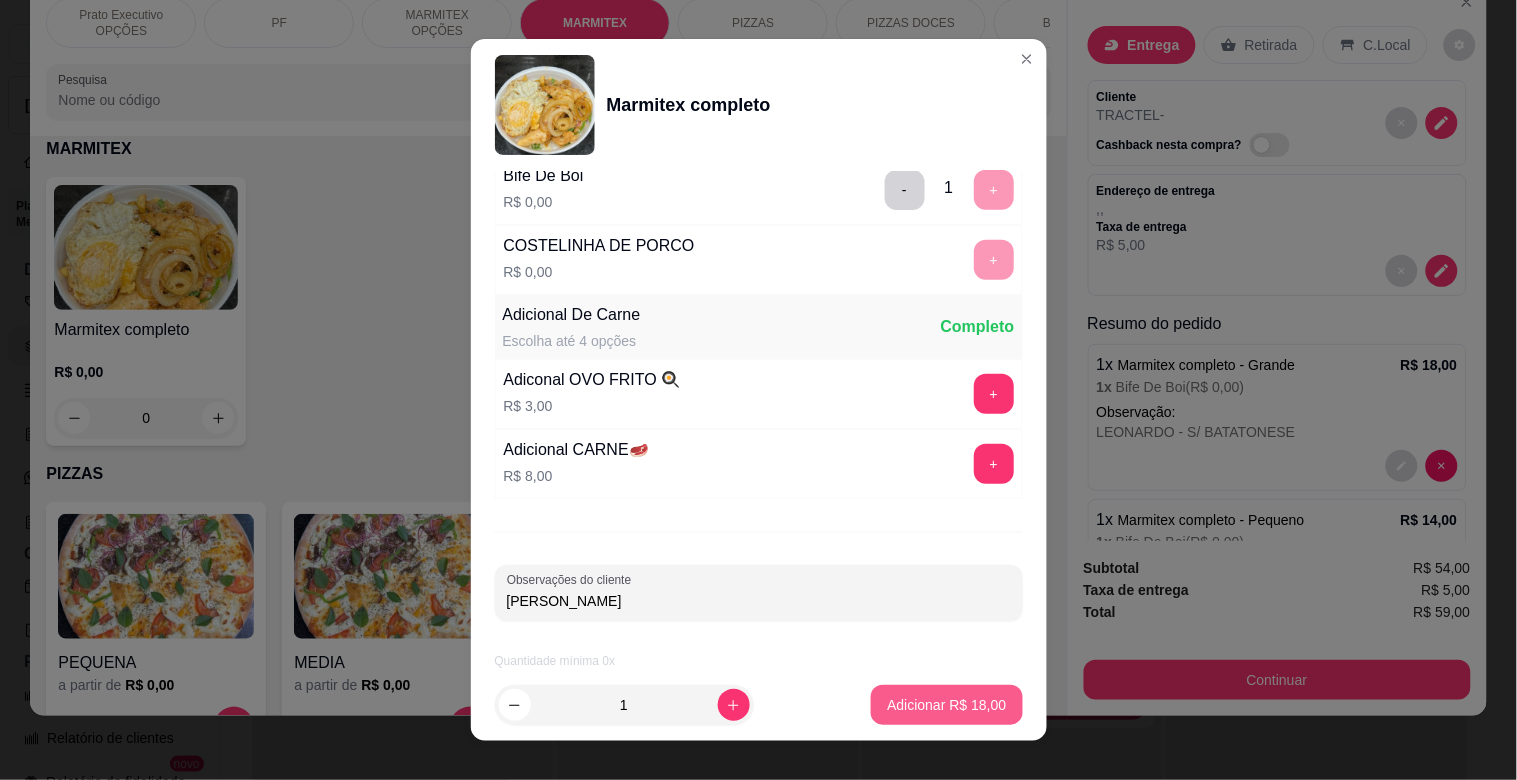 type on "[PERSON_NAME]" 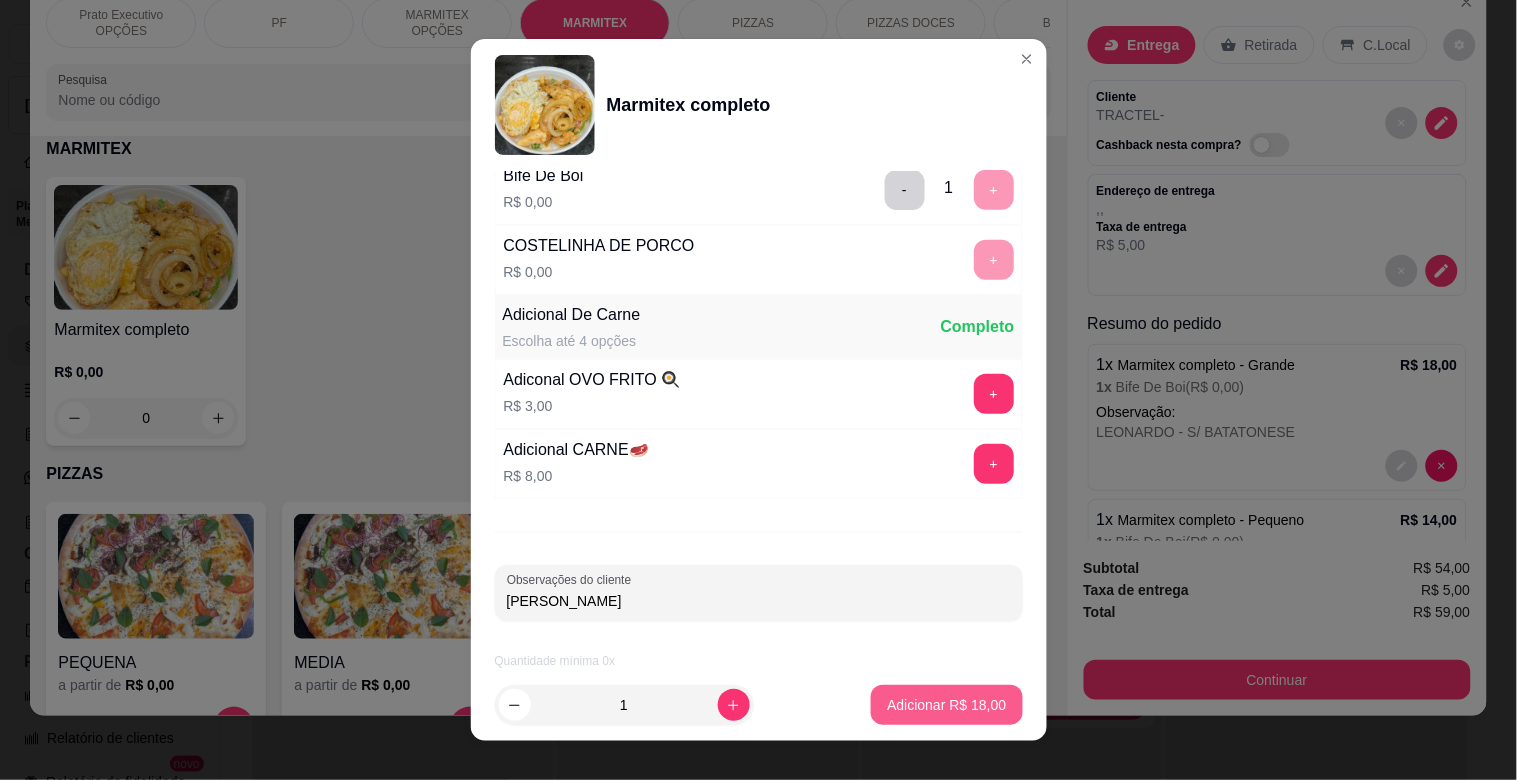 click on "Adicionar   R$ 18,00" at bounding box center [946, 705] 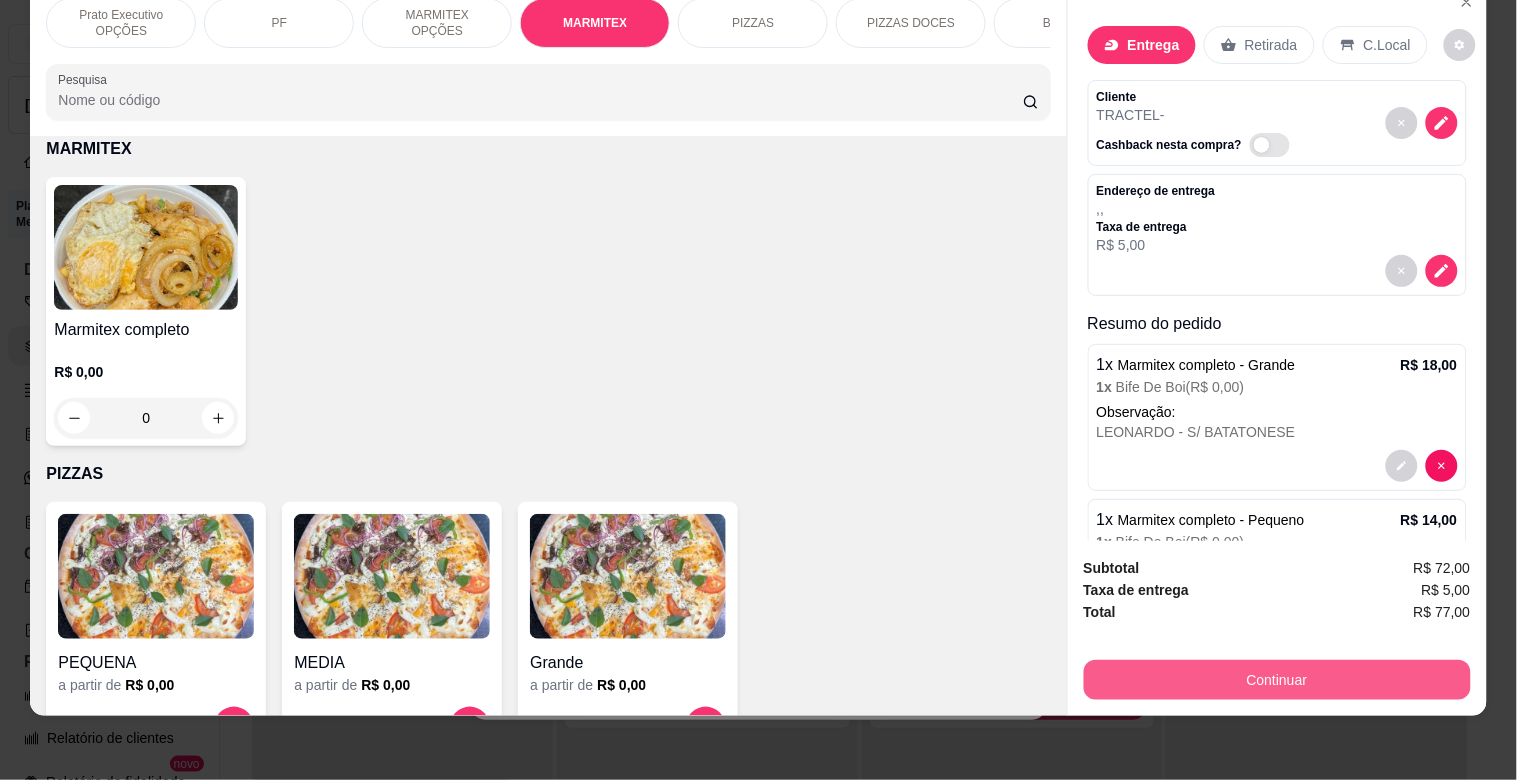 click on "Continuar" at bounding box center [1277, 680] 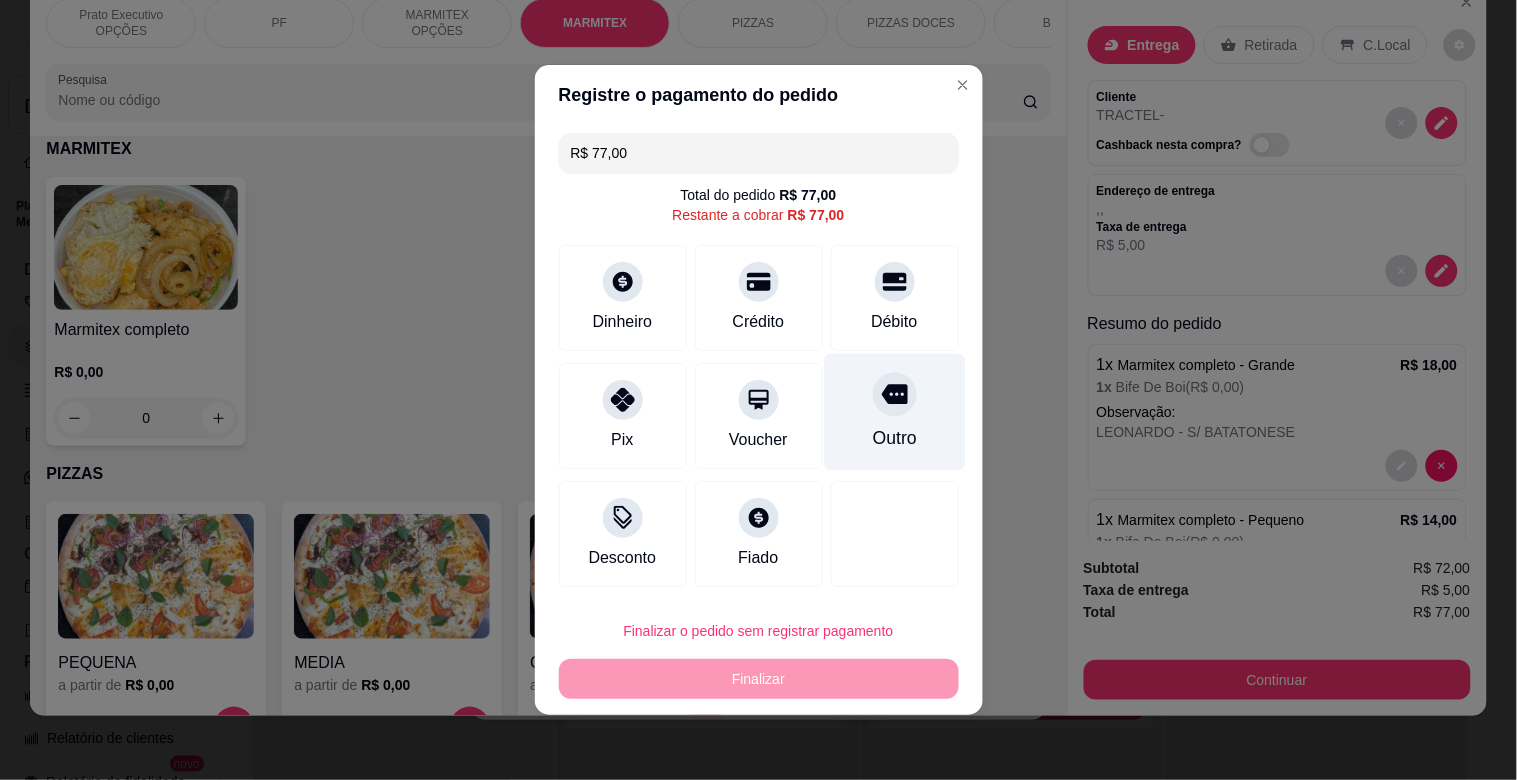 click on "Outro" at bounding box center [894, 438] 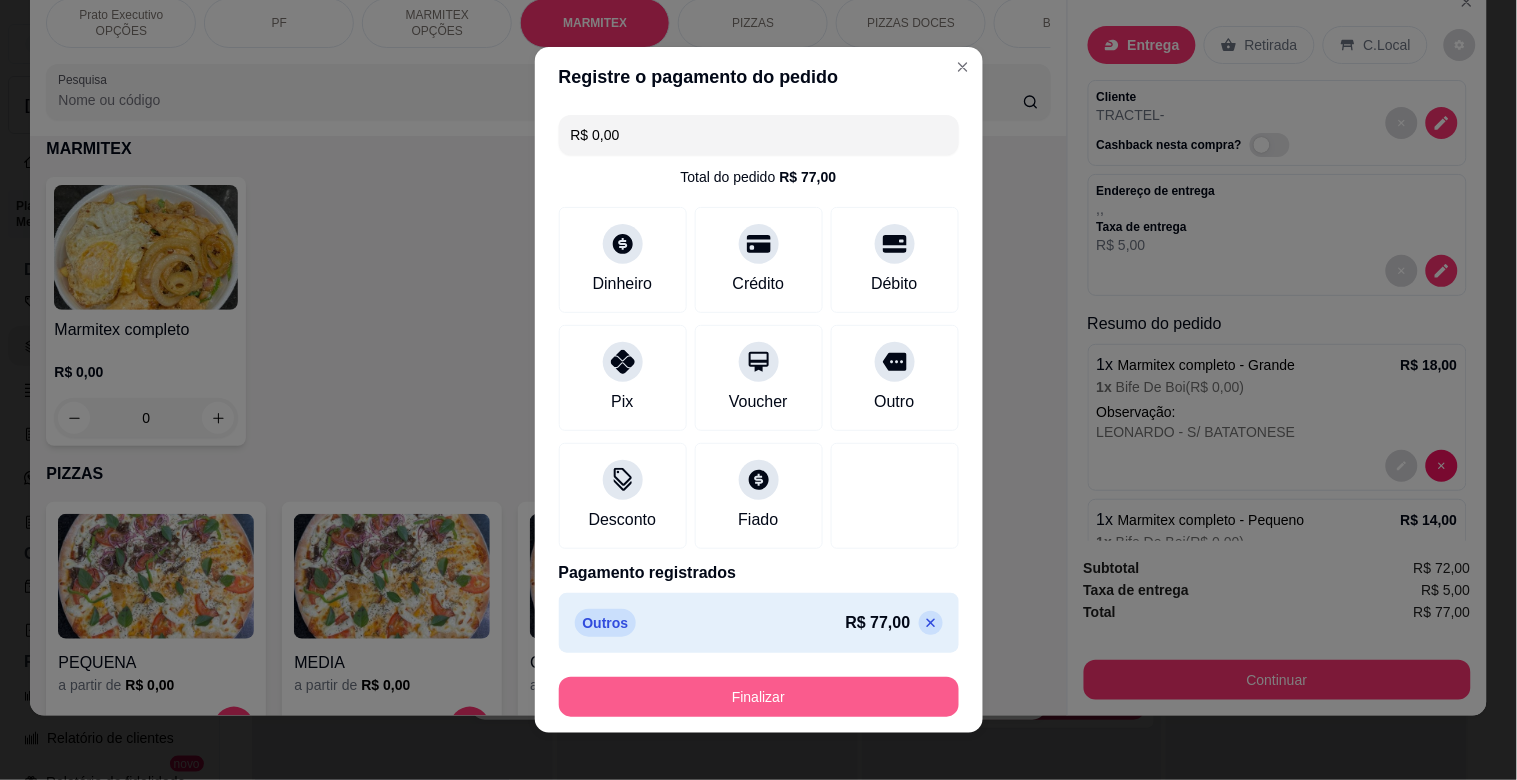 click on "Finalizar" at bounding box center [759, 697] 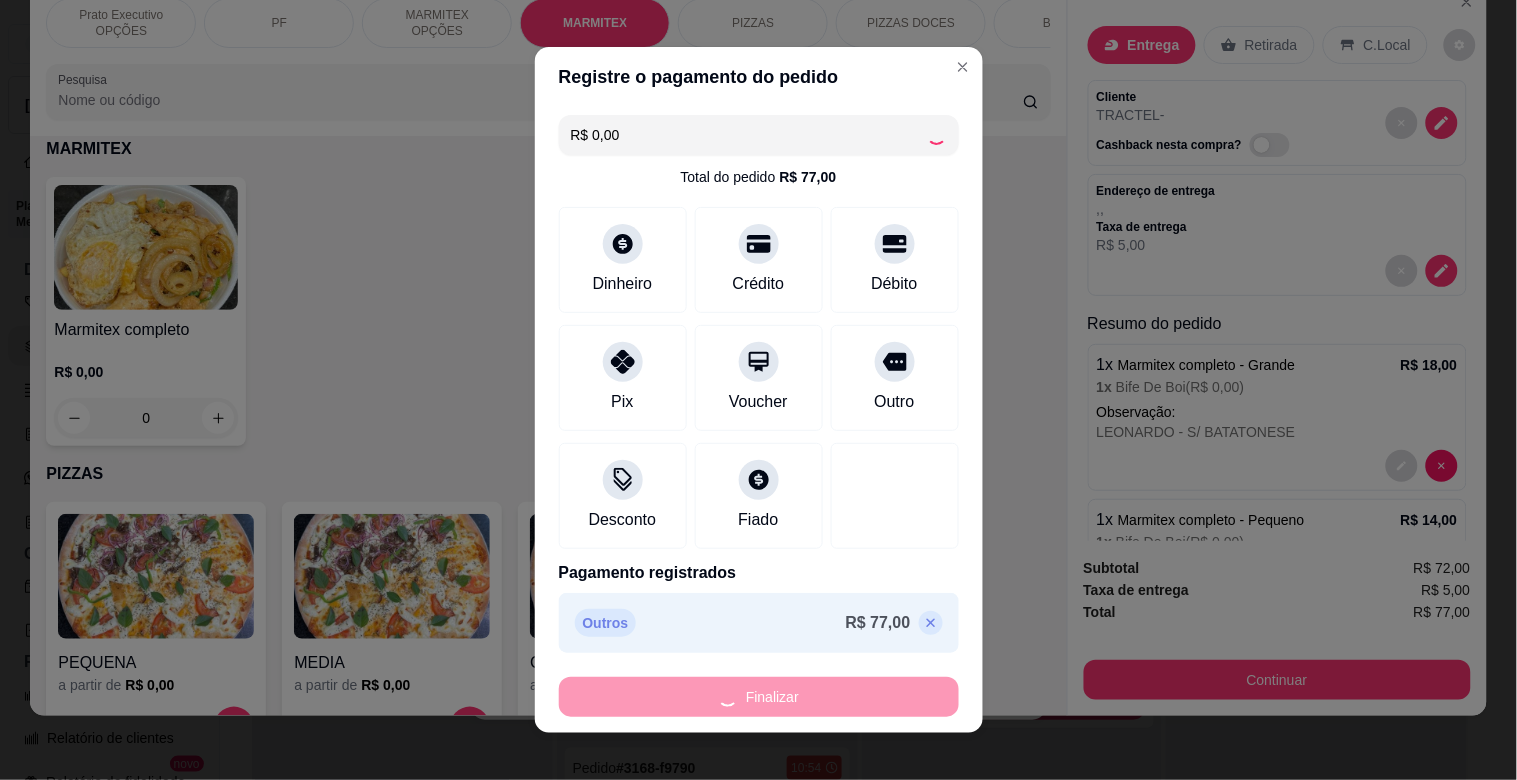 type on "0" 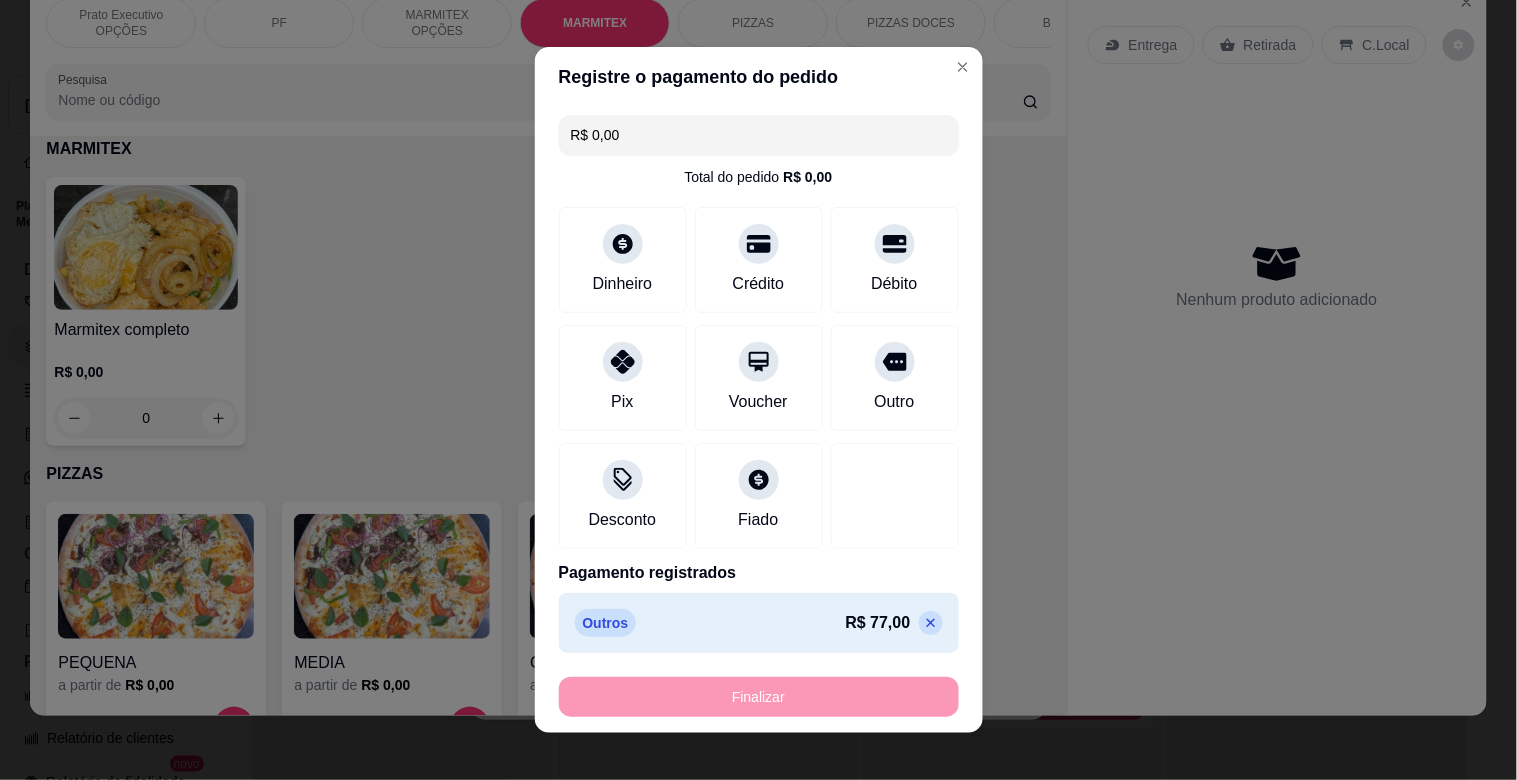 type on "-R$ 77,00" 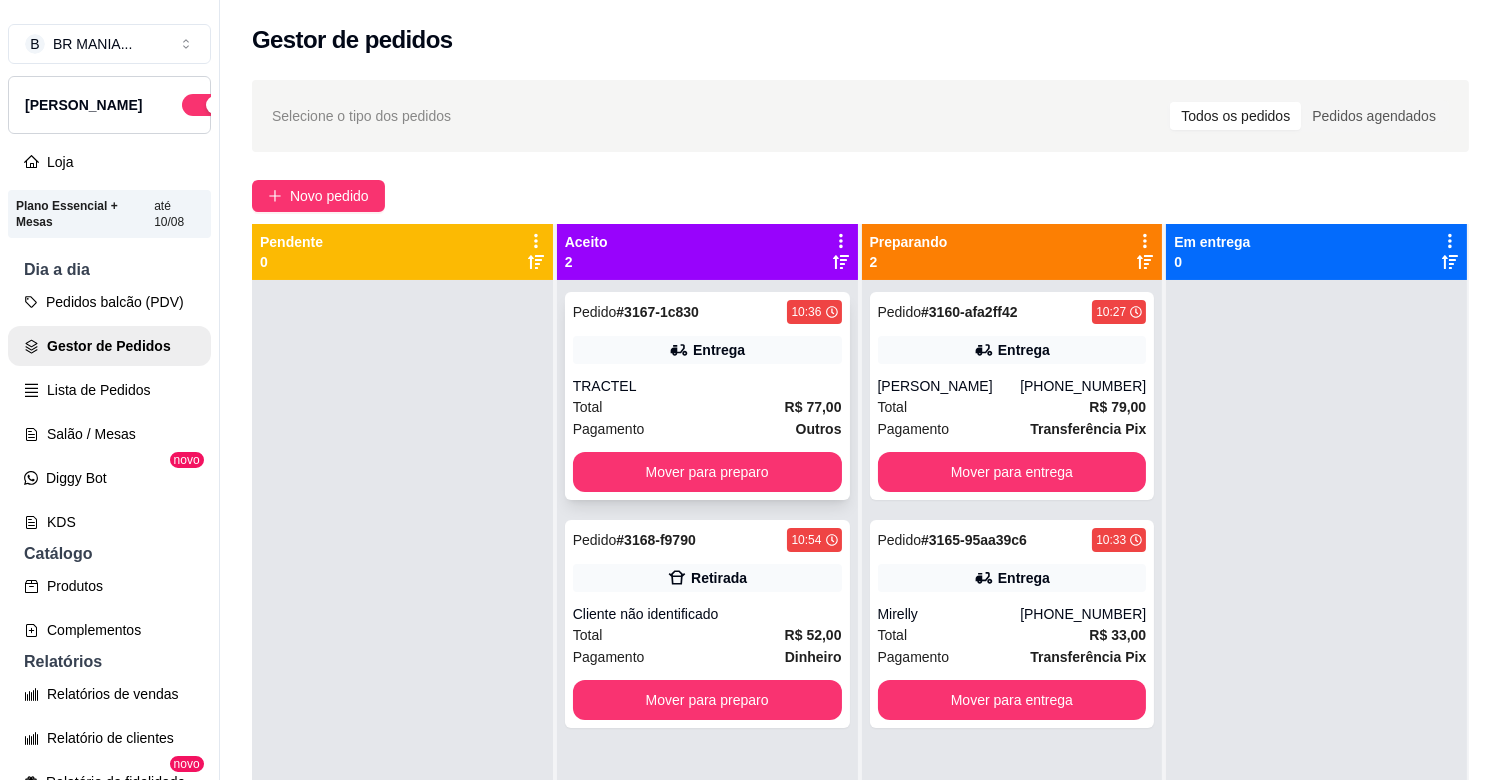 click on "Entrega" at bounding box center [707, 350] 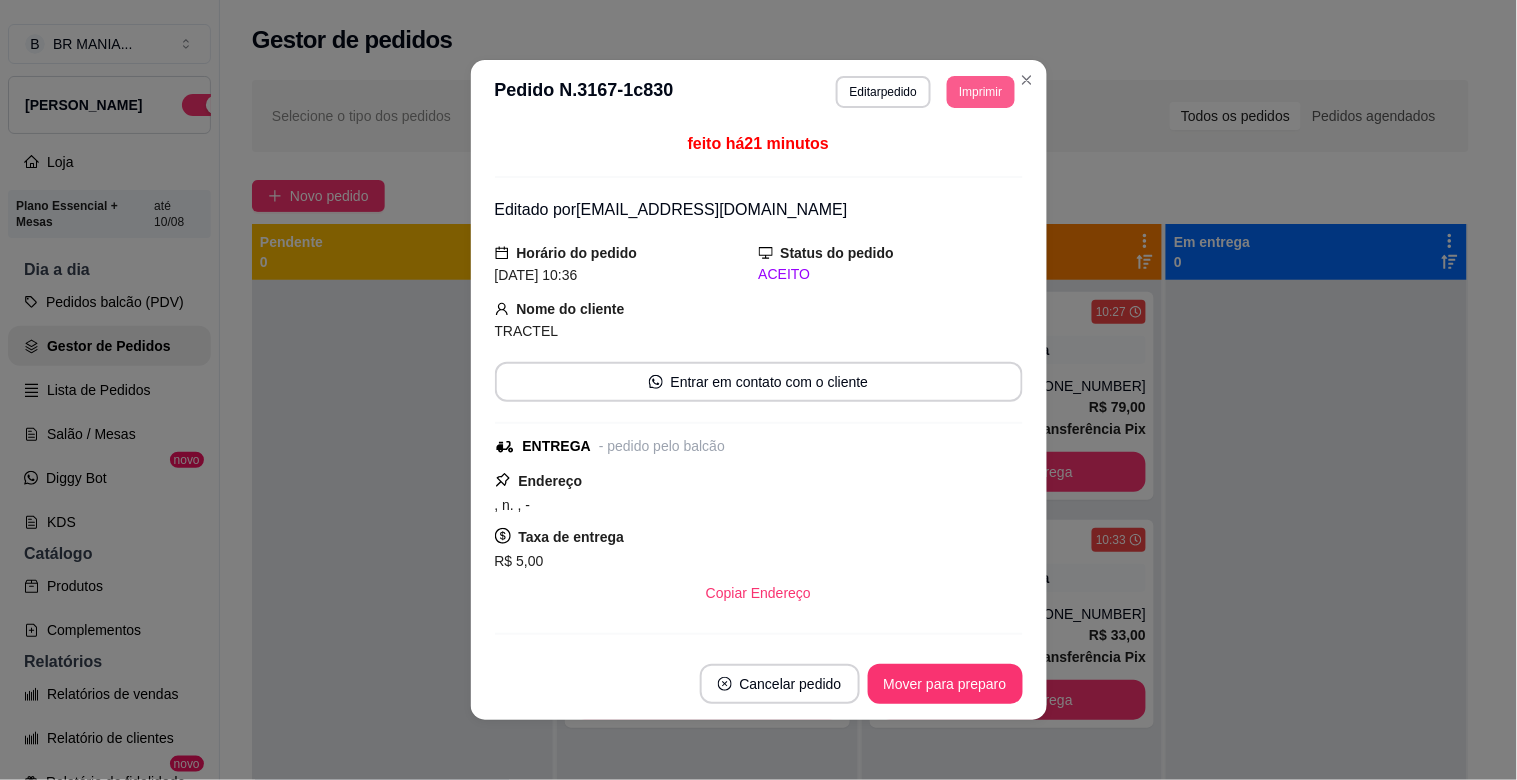 click on "Imprimir" at bounding box center [980, 92] 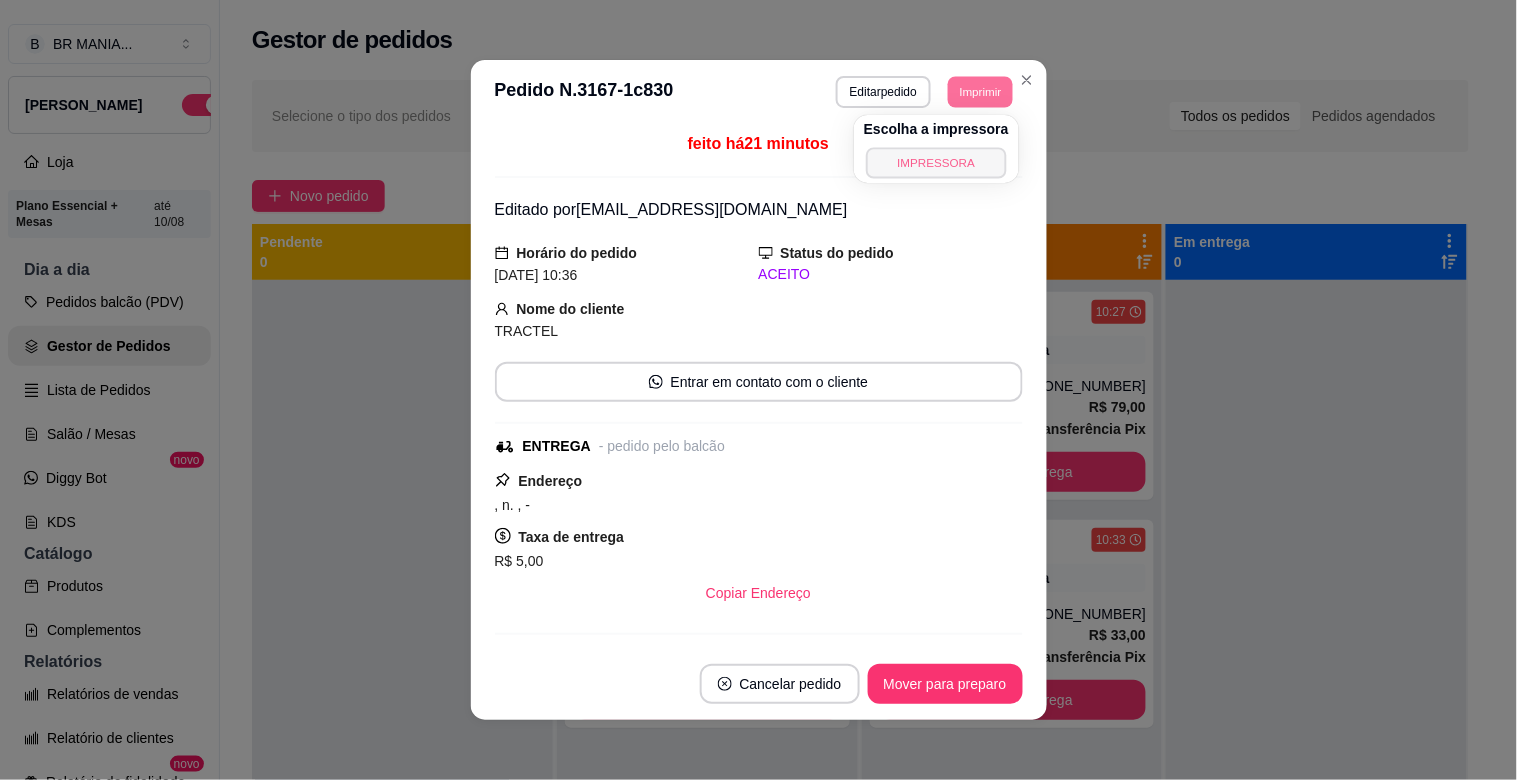 click on "IMPRESSORA" at bounding box center (936, 162) 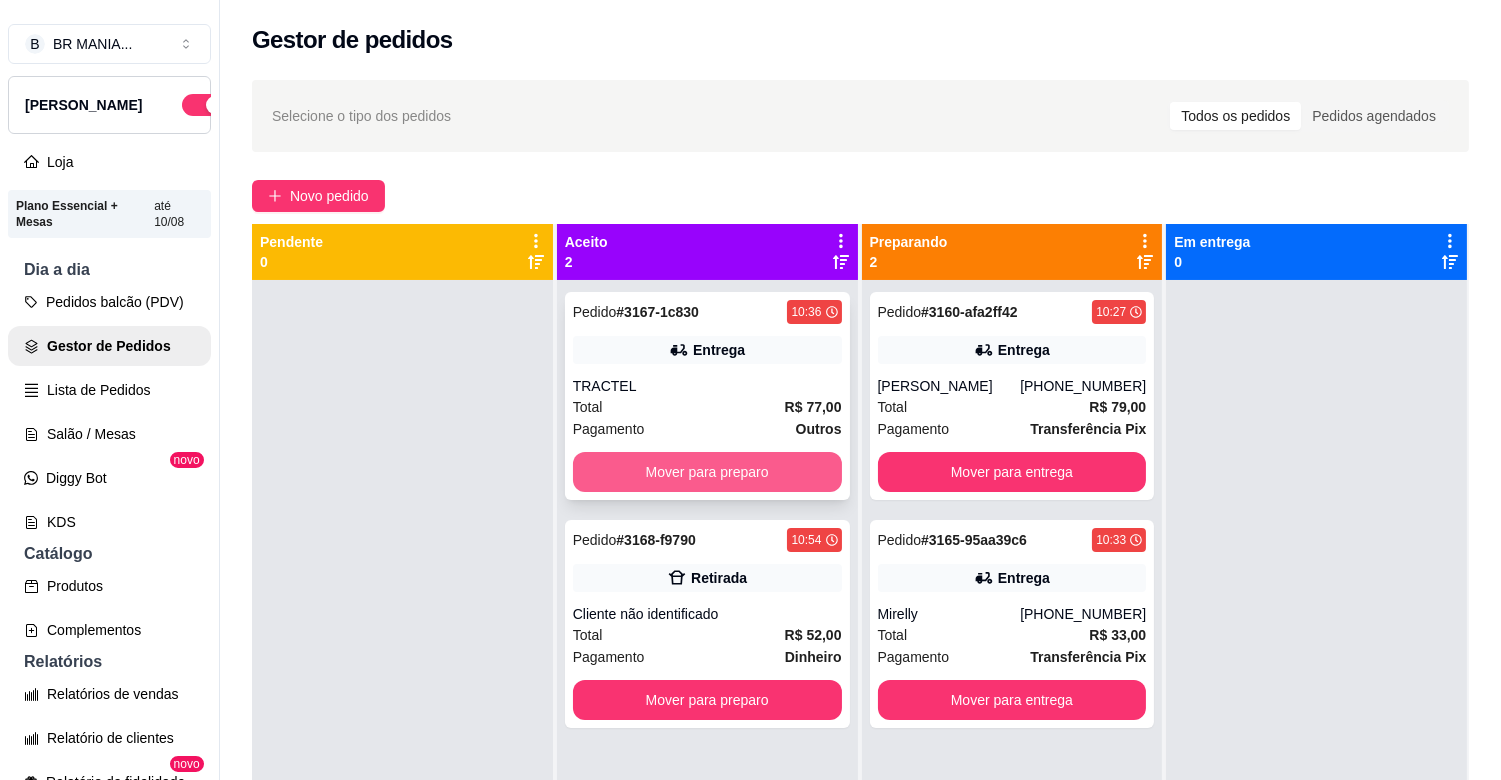 click on "Mover para preparo" at bounding box center [707, 472] 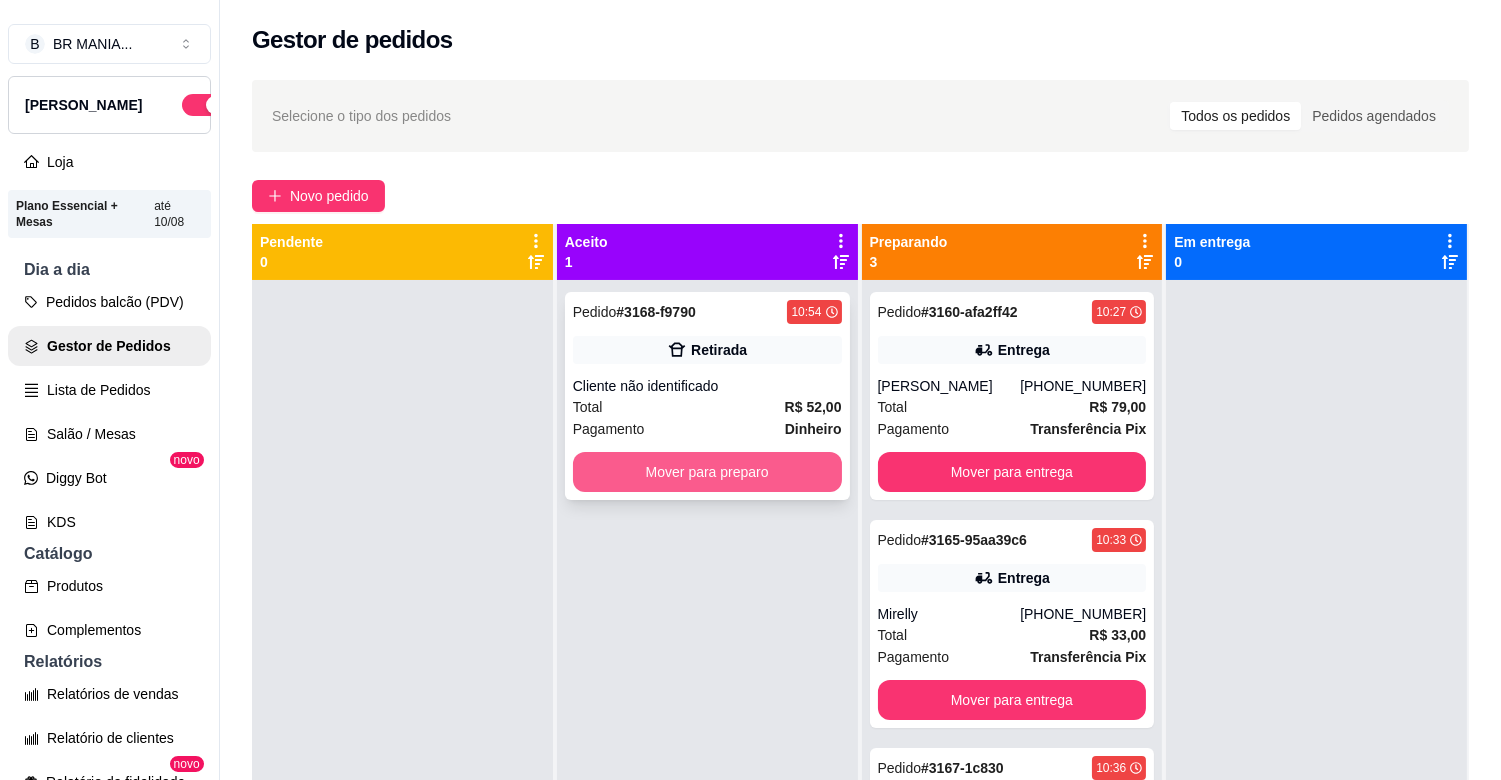 click on "Mover para preparo" at bounding box center [707, 472] 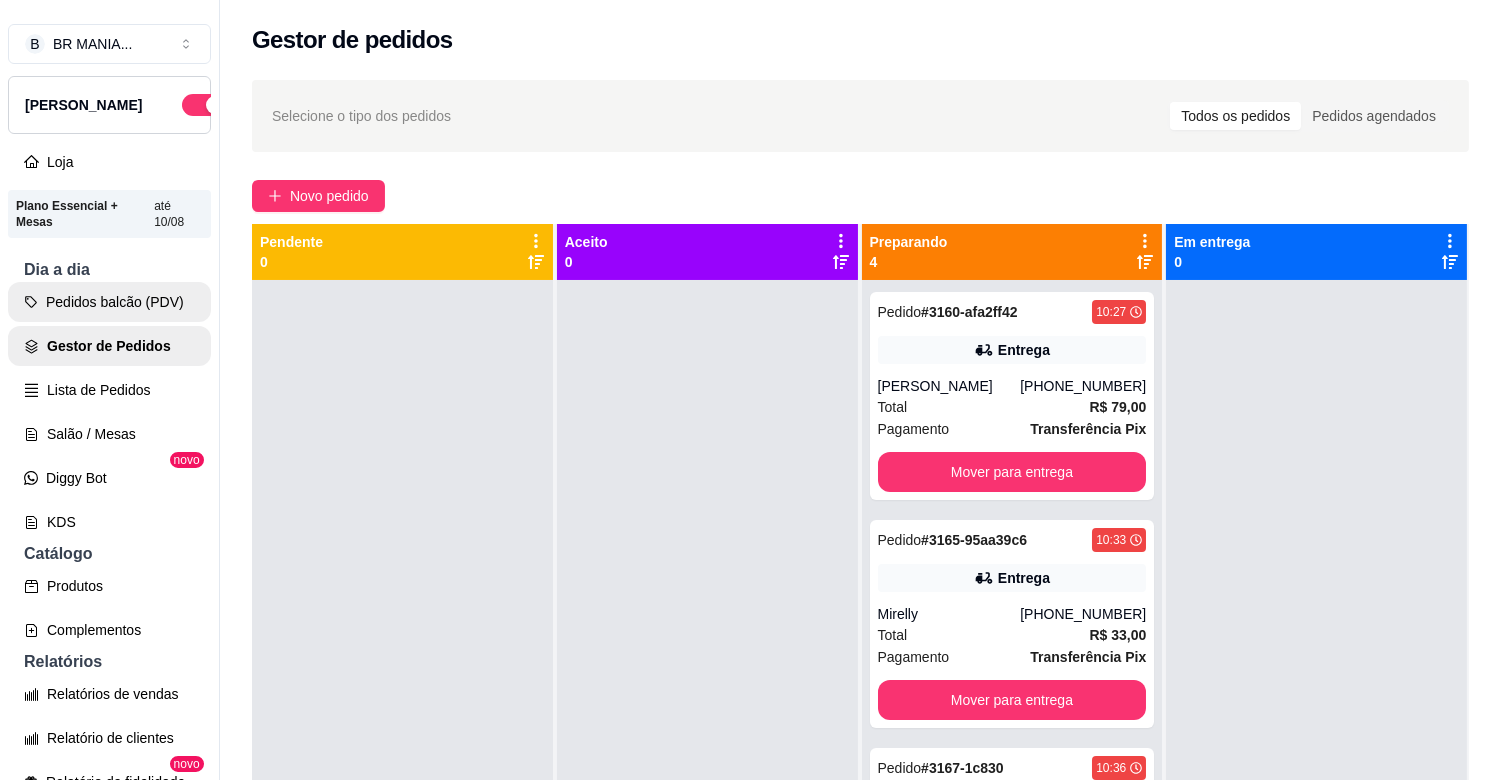 click on "Pedidos balcão (PDV)" at bounding box center [109, 302] 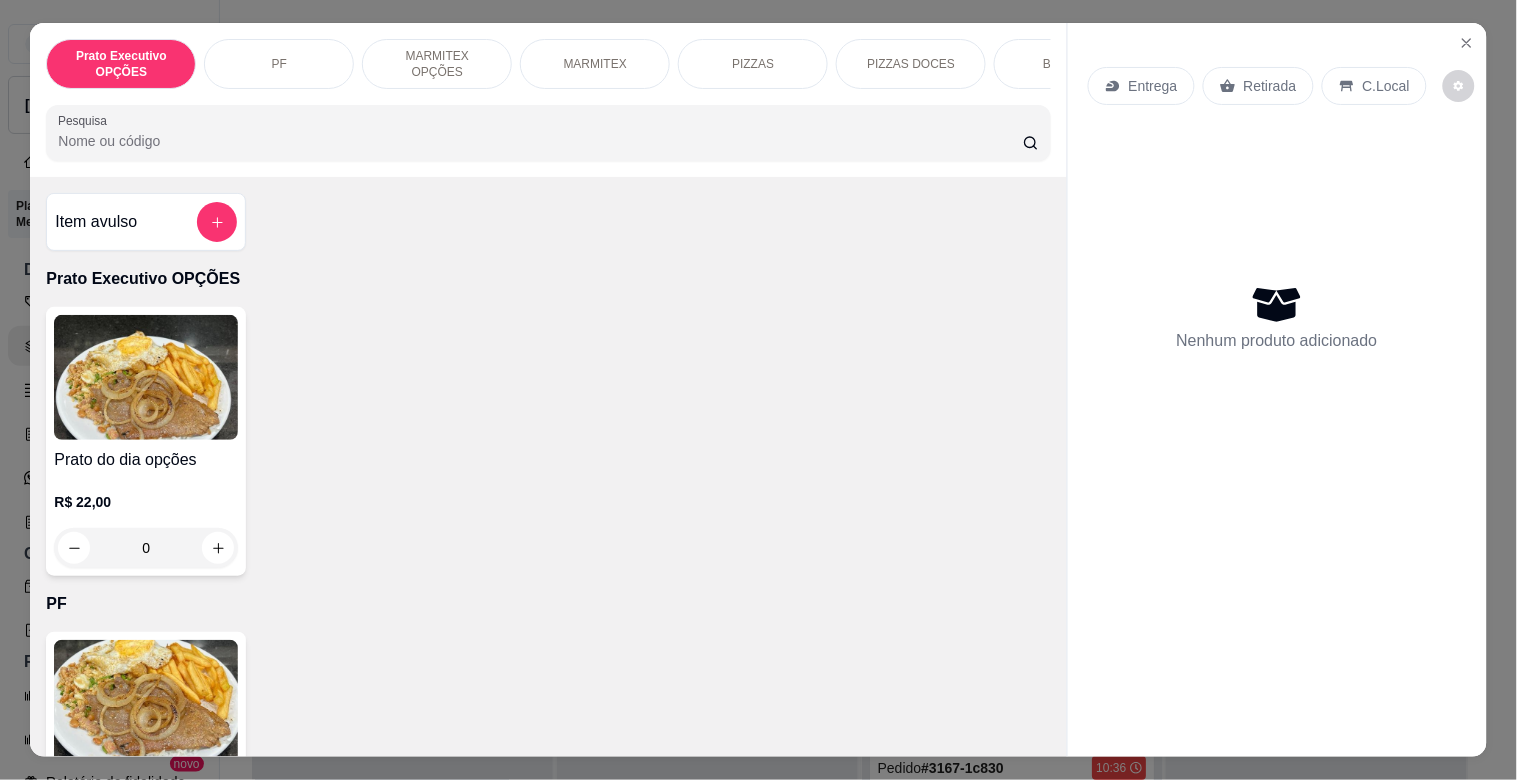click on "MARMITEX" at bounding box center [595, 64] 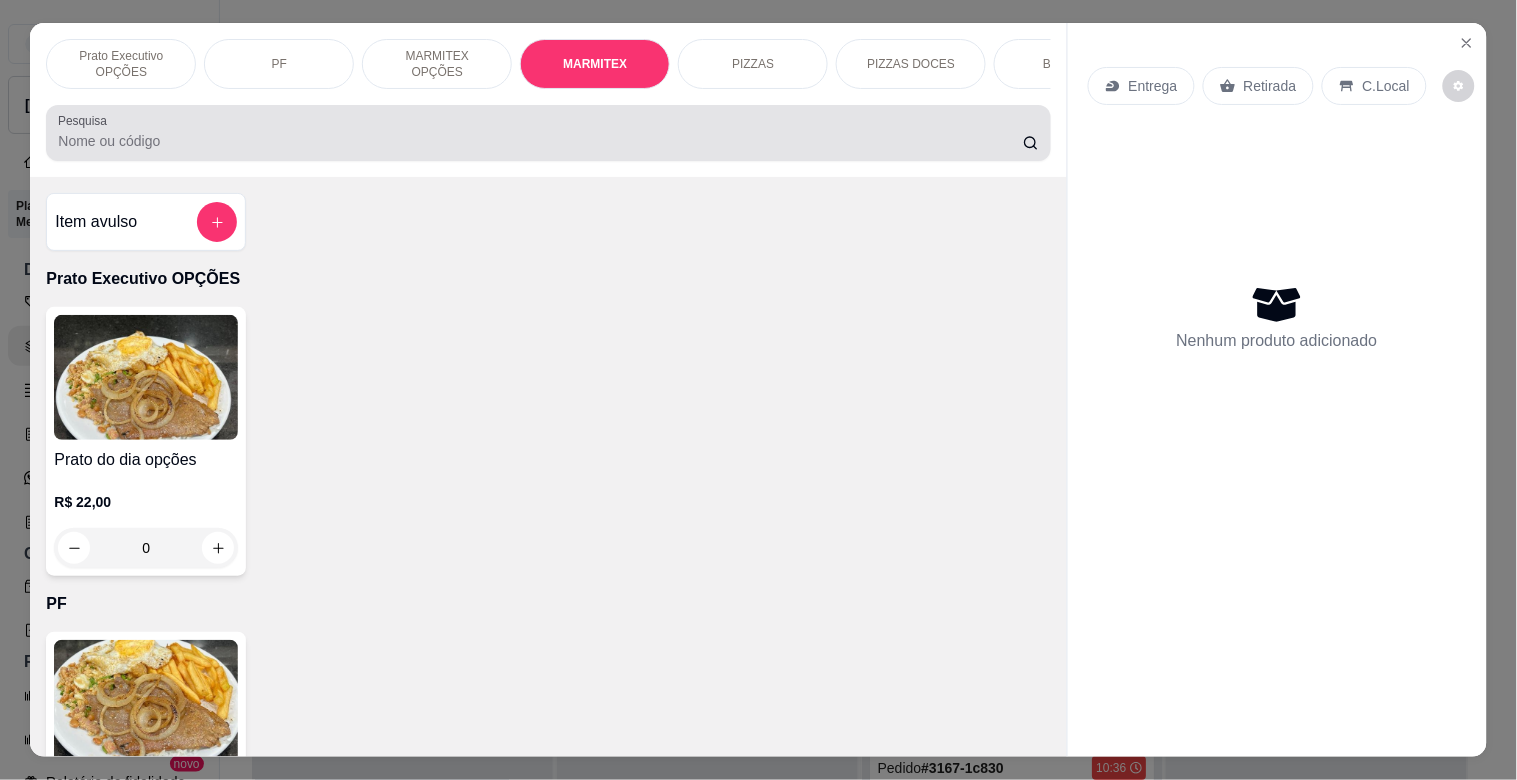scroll, scrollTop: 1064, scrollLeft: 0, axis: vertical 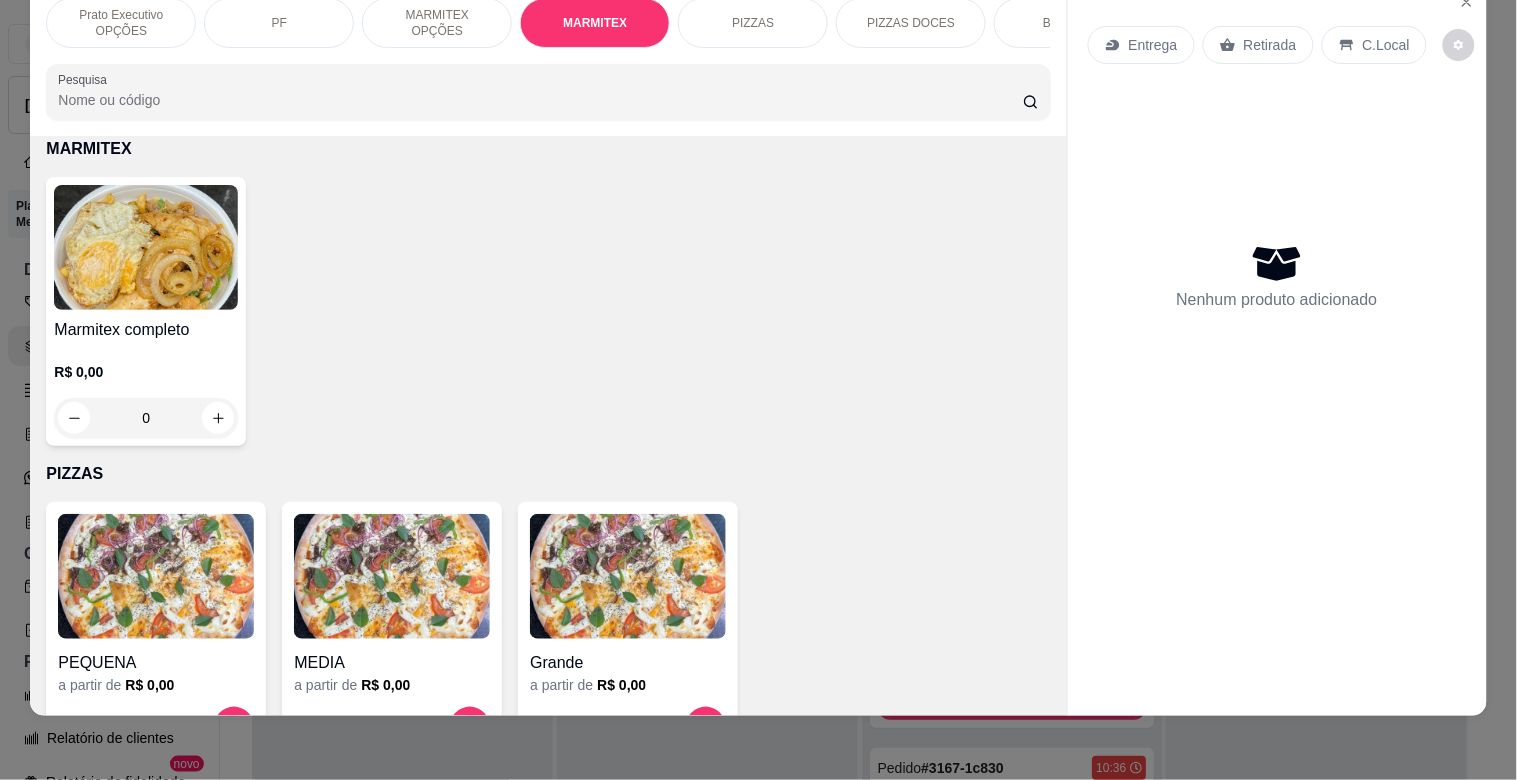 click at bounding box center (146, 247) 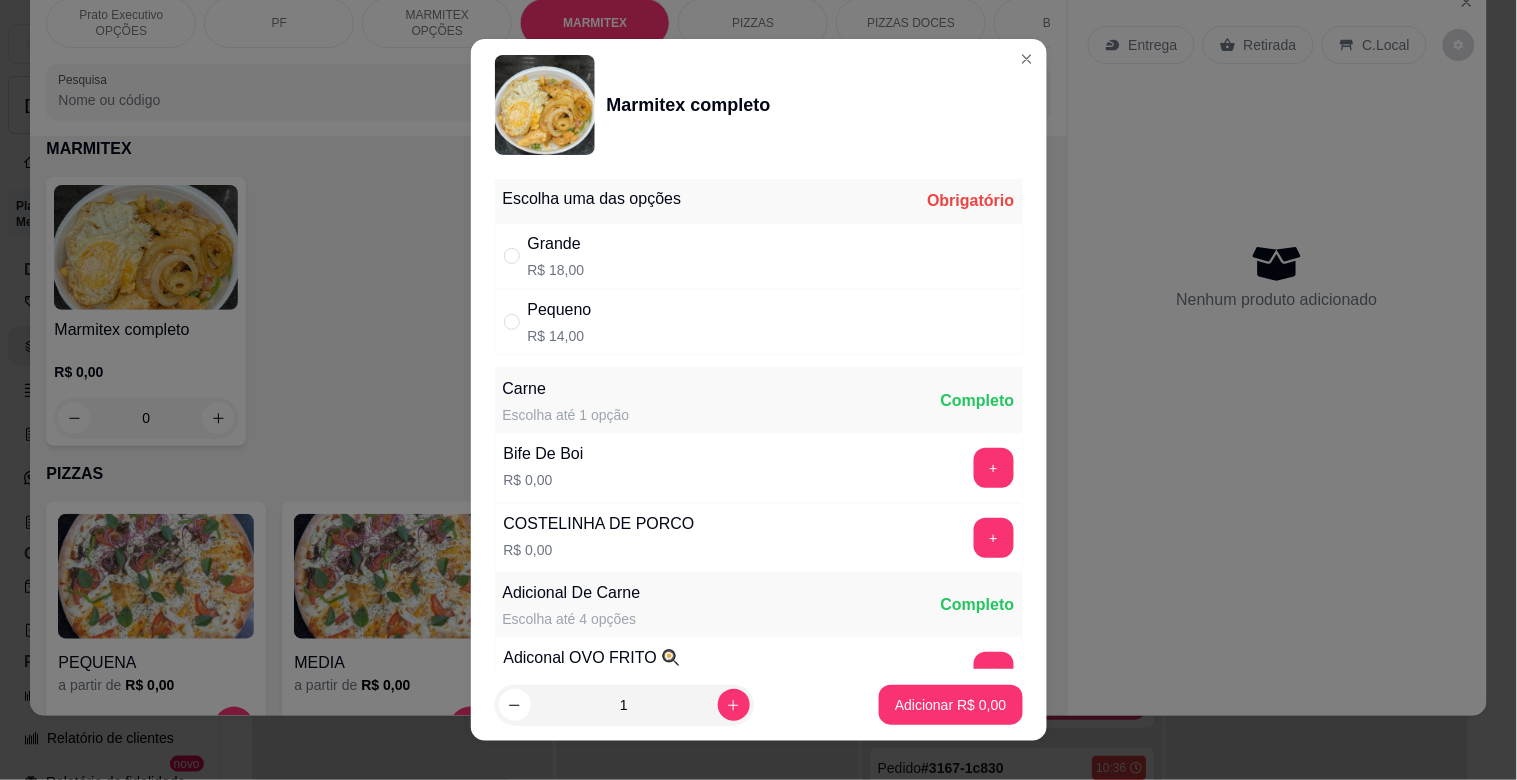click on "Grande  R$ 18,00" at bounding box center (759, 256) 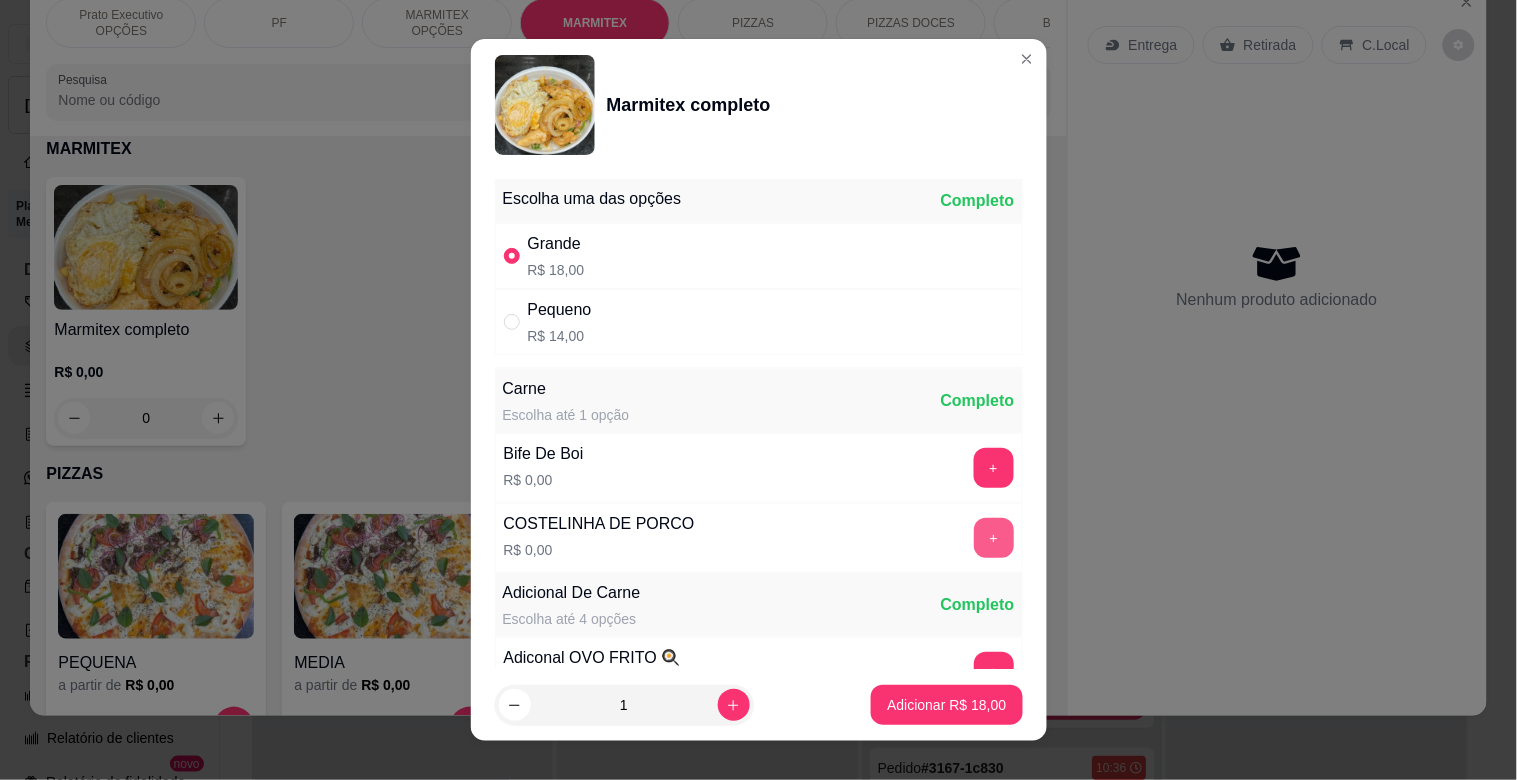 click on "+" at bounding box center [994, 538] 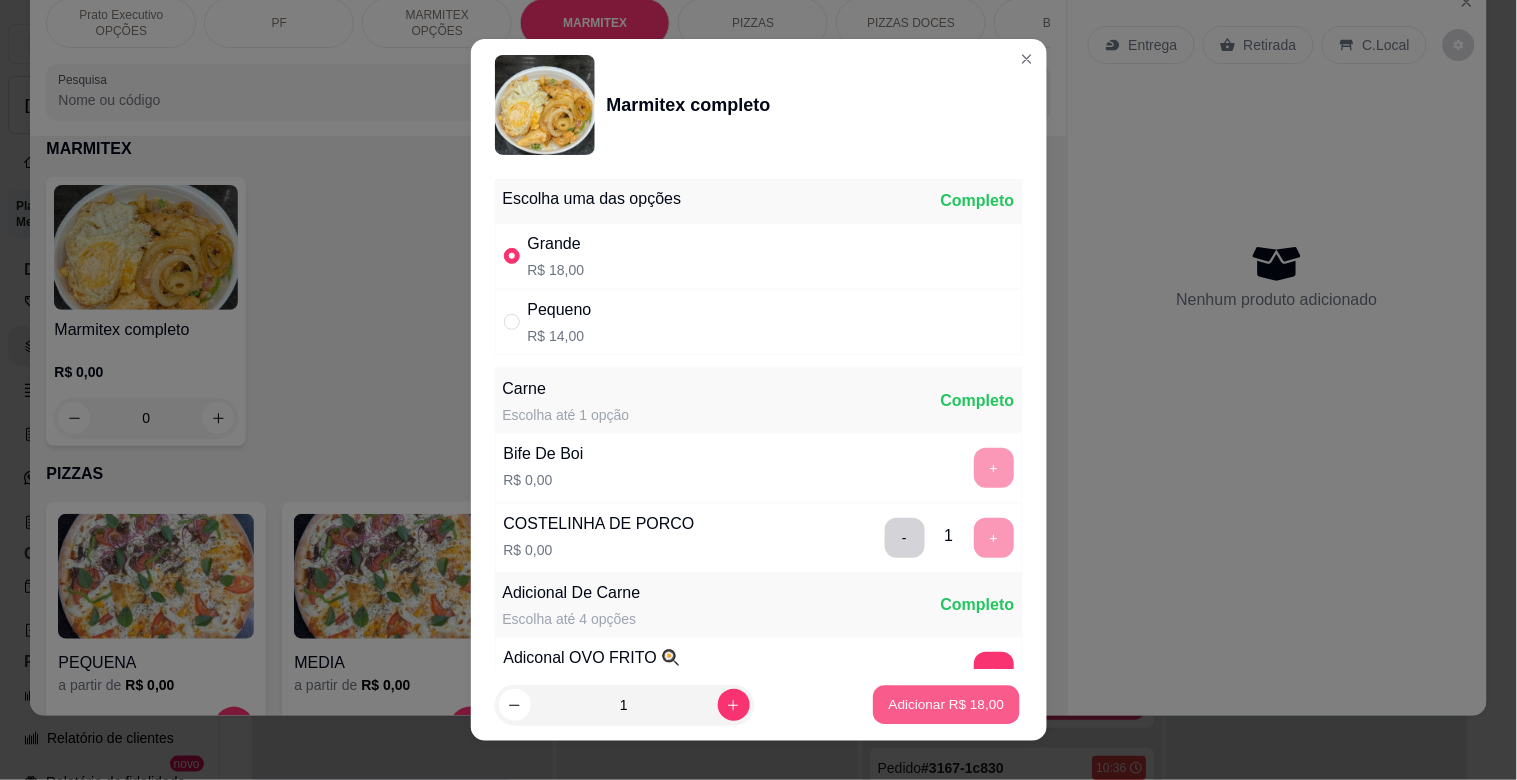 click on "Adicionar   R$ 18,00" at bounding box center (947, 704) 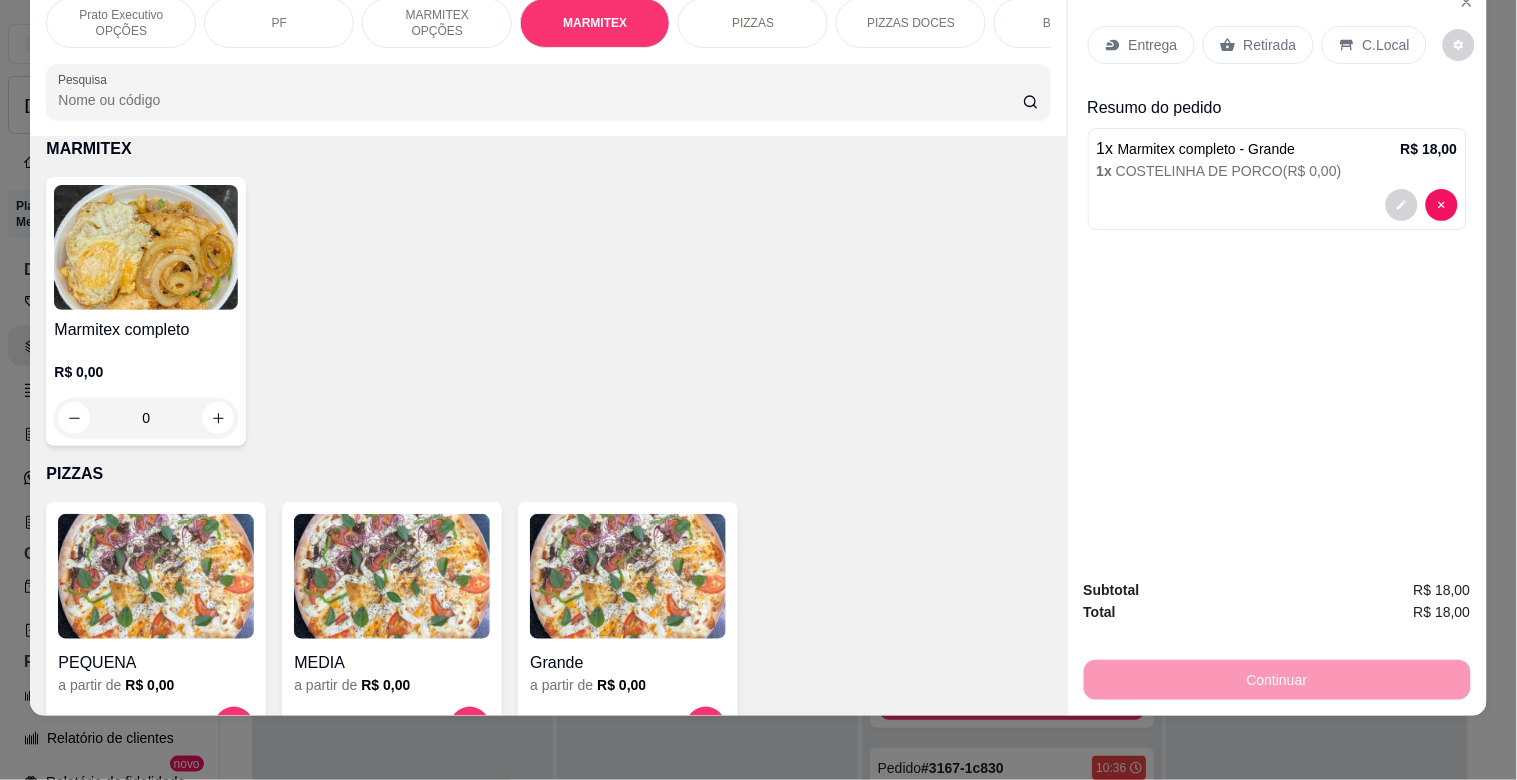 click on "Retirada" at bounding box center [1270, 45] 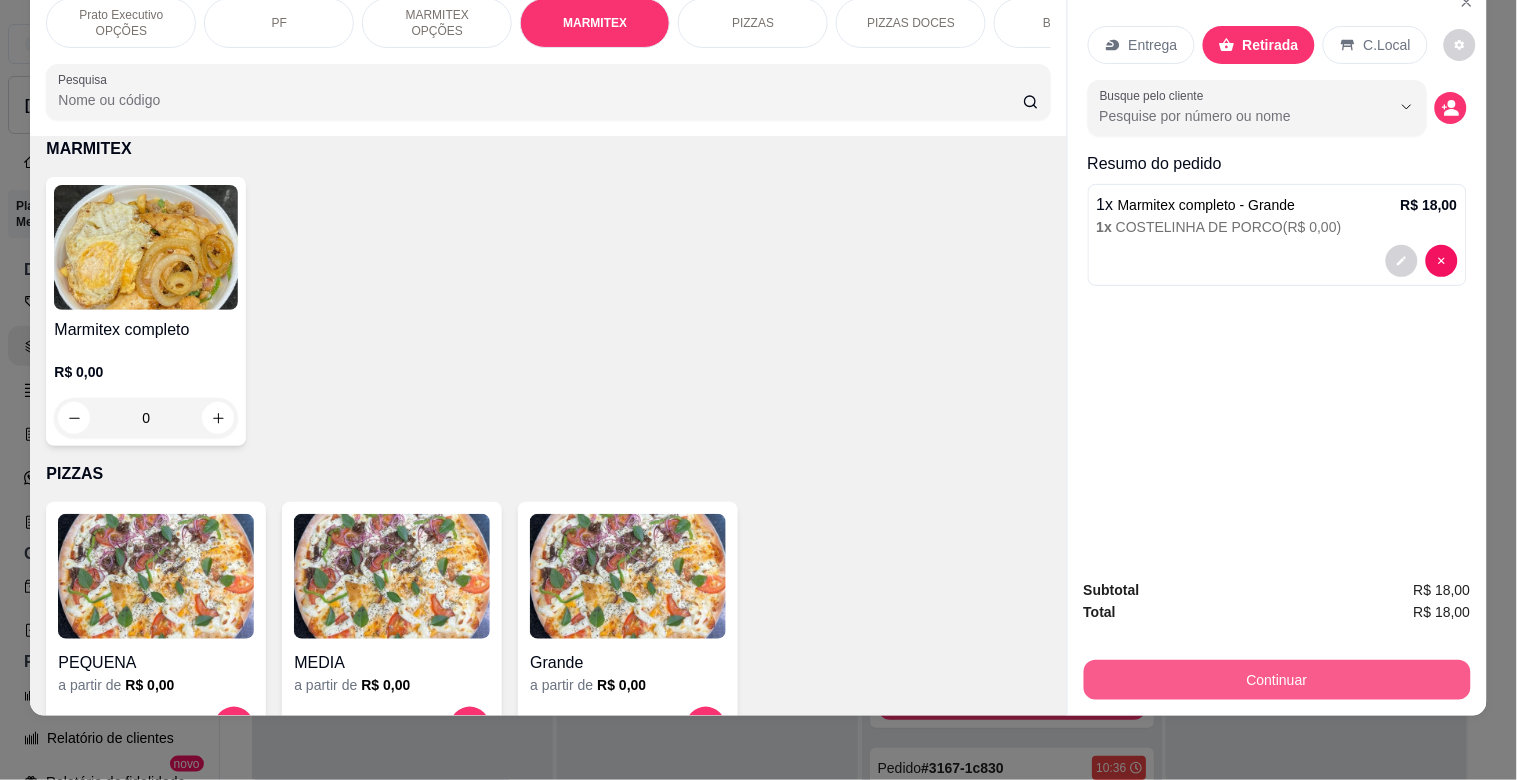 click on "Continuar" at bounding box center (1277, 680) 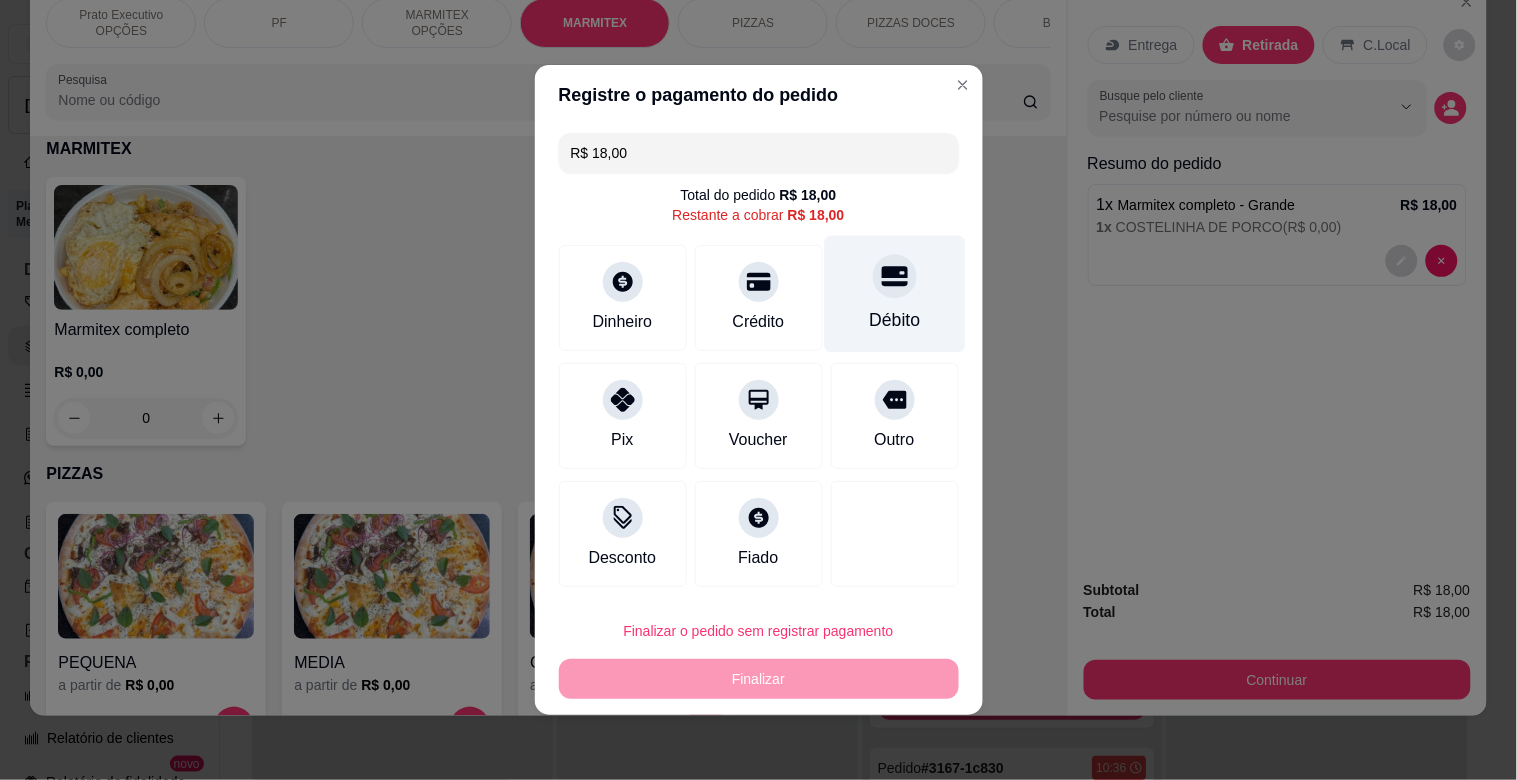 click on "Débito" at bounding box center [894, 294] 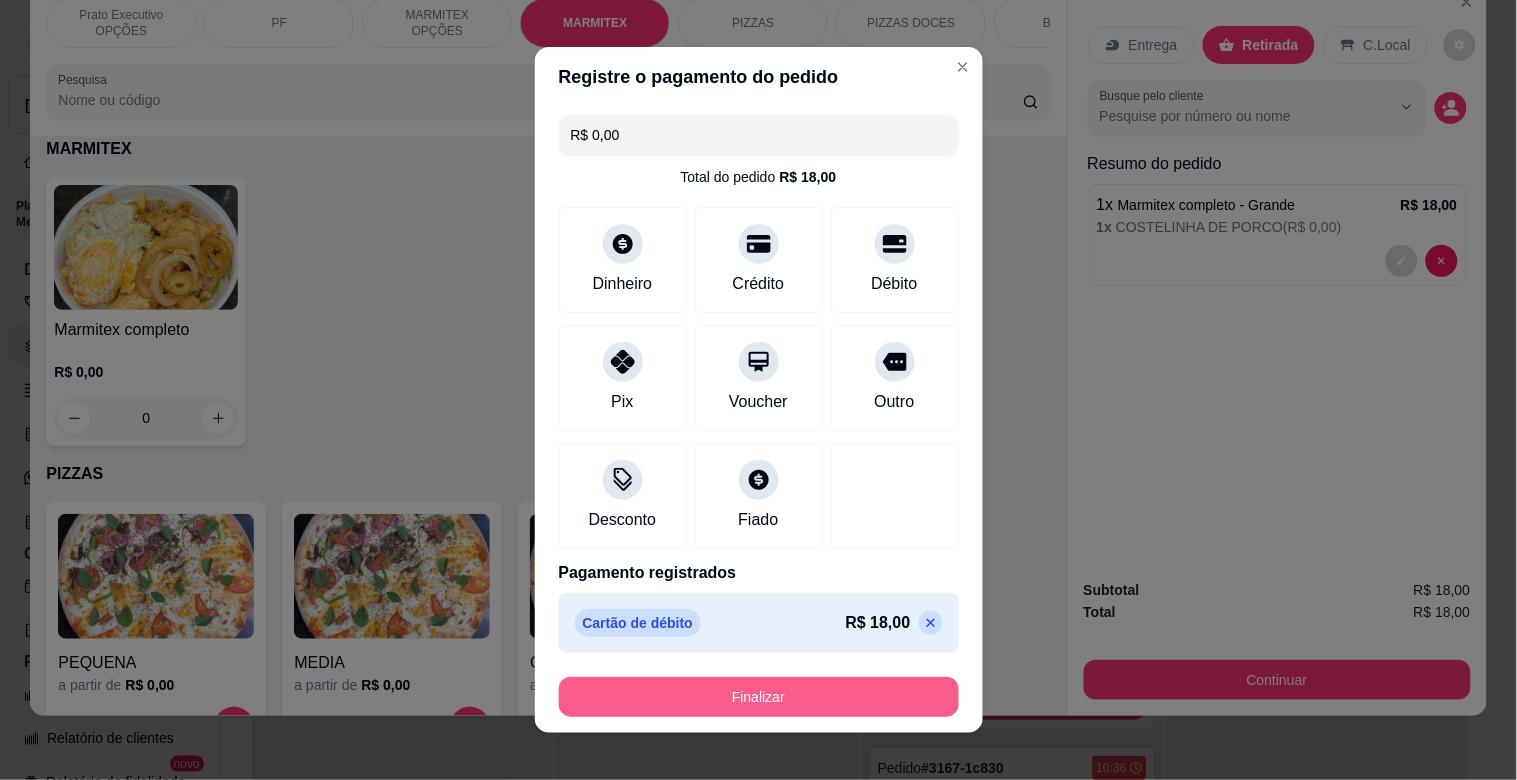 click on "Finalizar" at bounding box center (759, 697) 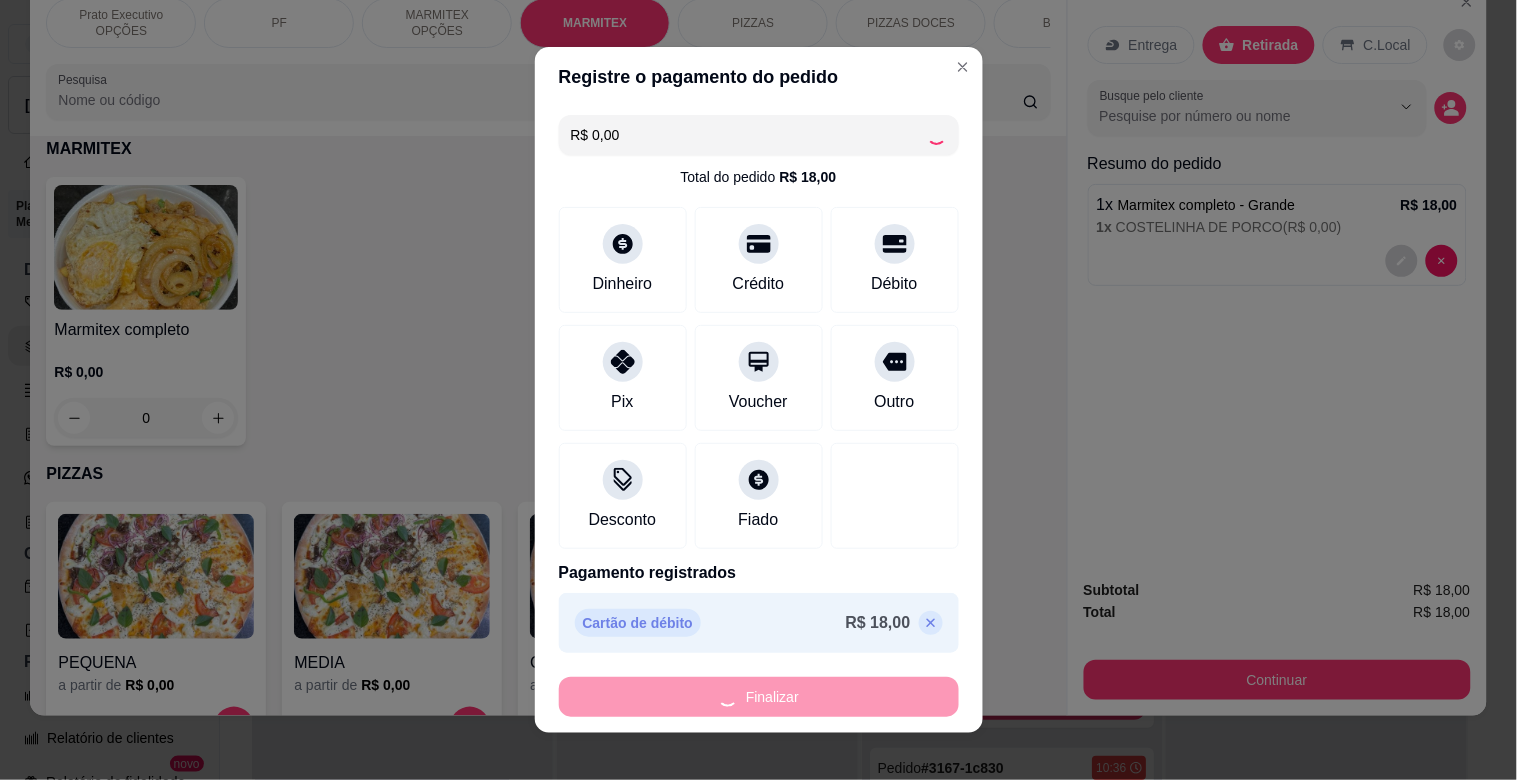 type on "-R$ 18,00" 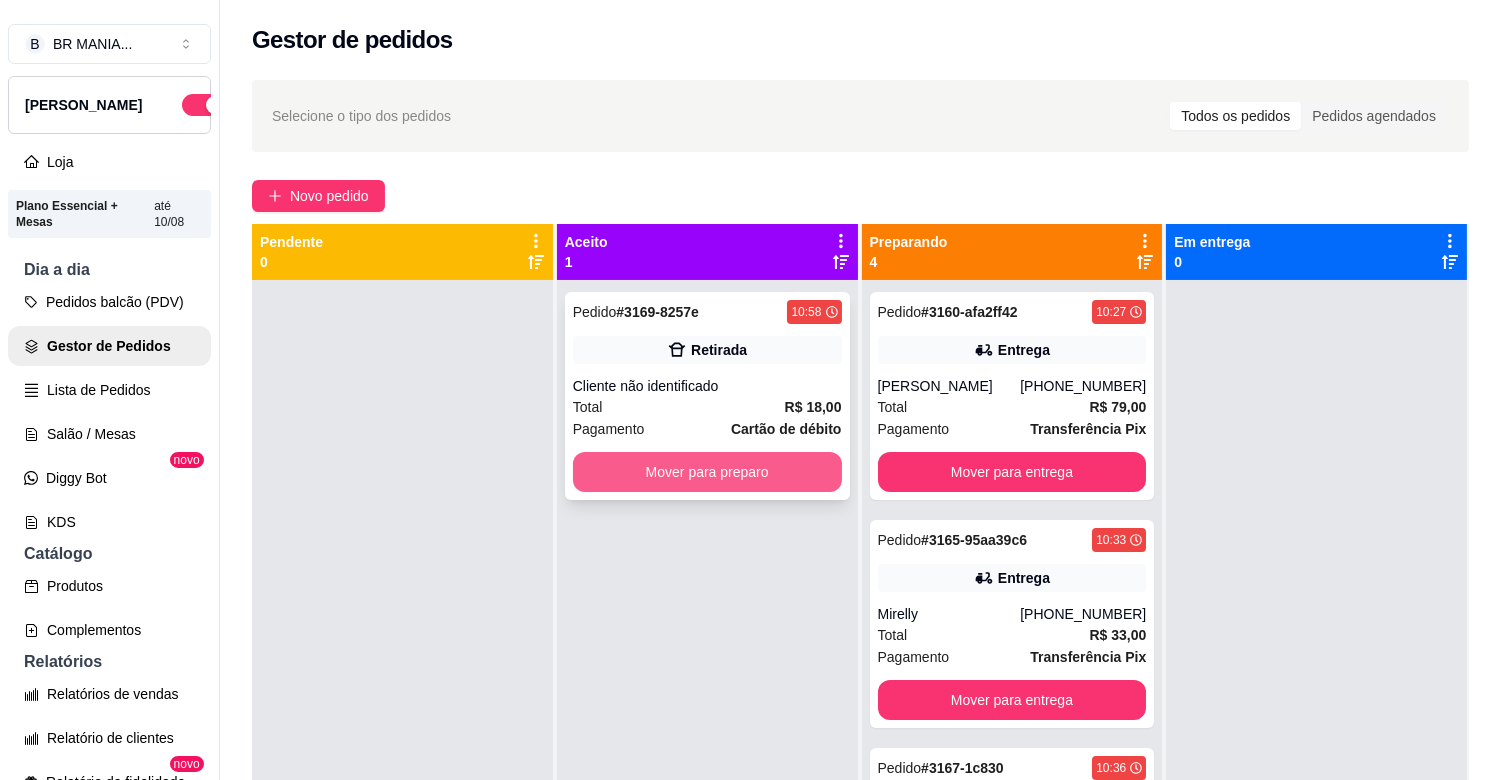 click on "Mover para preparo" at bounding box center (707, 472) 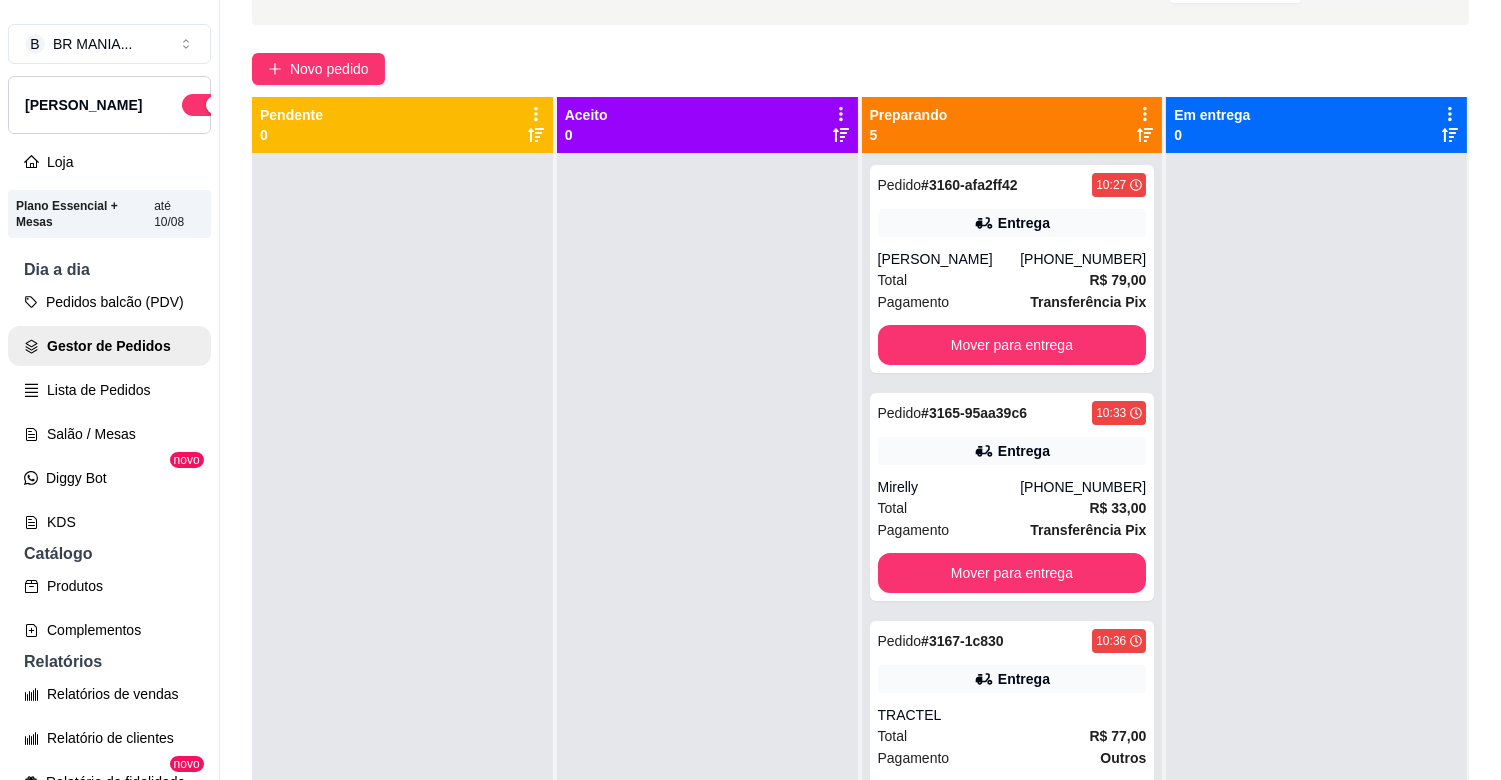 scroll, scrollTop: 111, scrollLeft: 0, axis: vertical 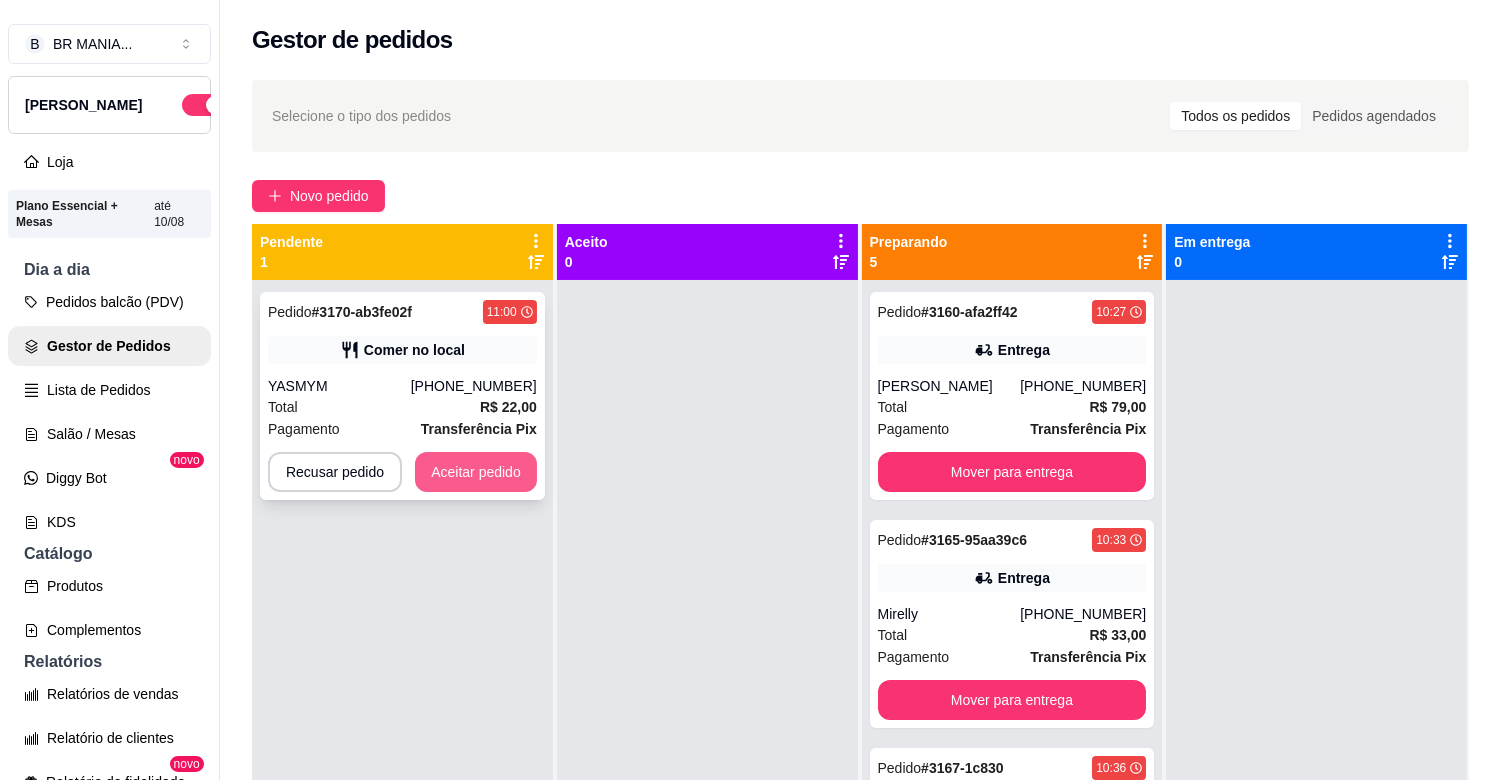 click on "Aceitar pedido" at bounding box center [476, 472] 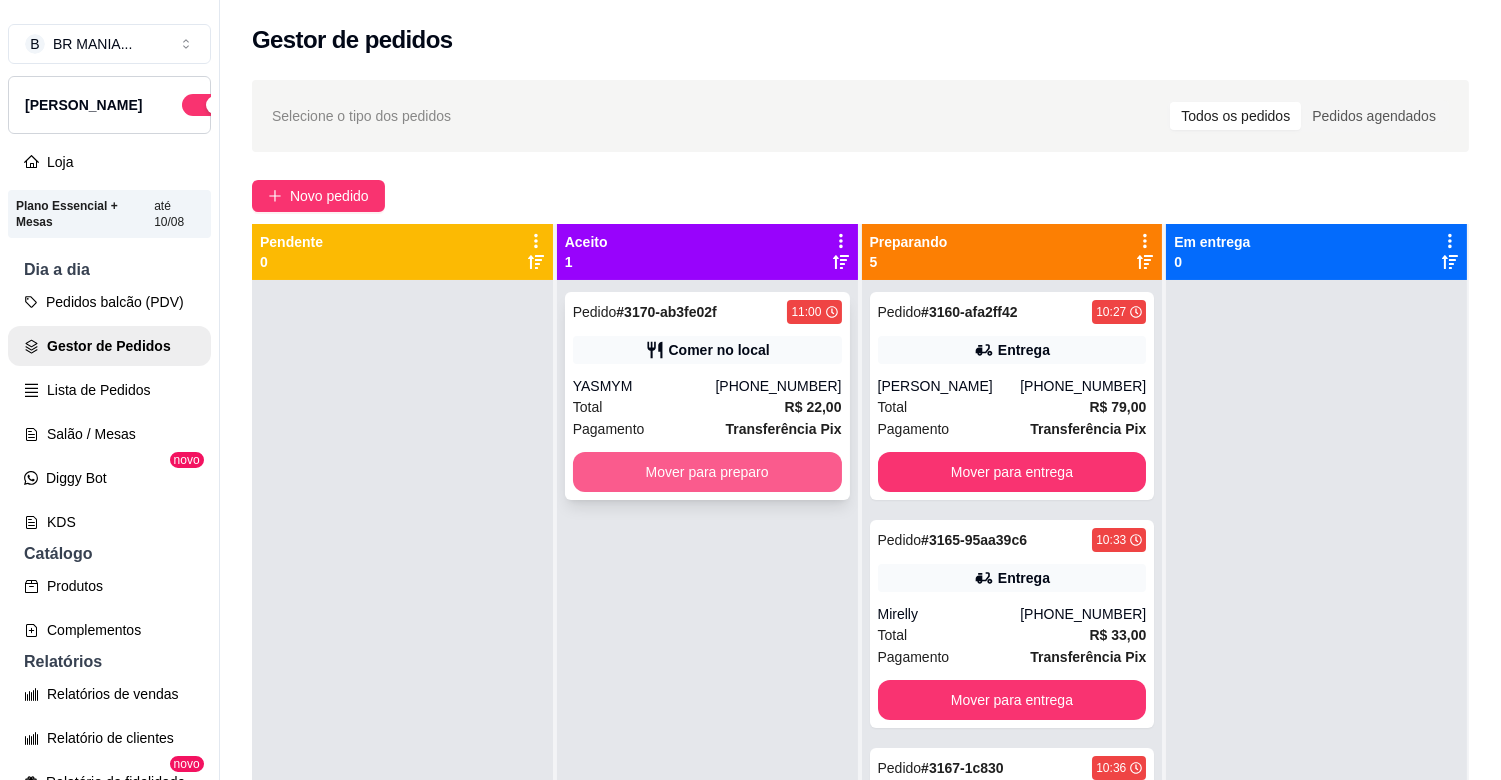 click on "Mover para preparo" at bounding box center [707, 472] 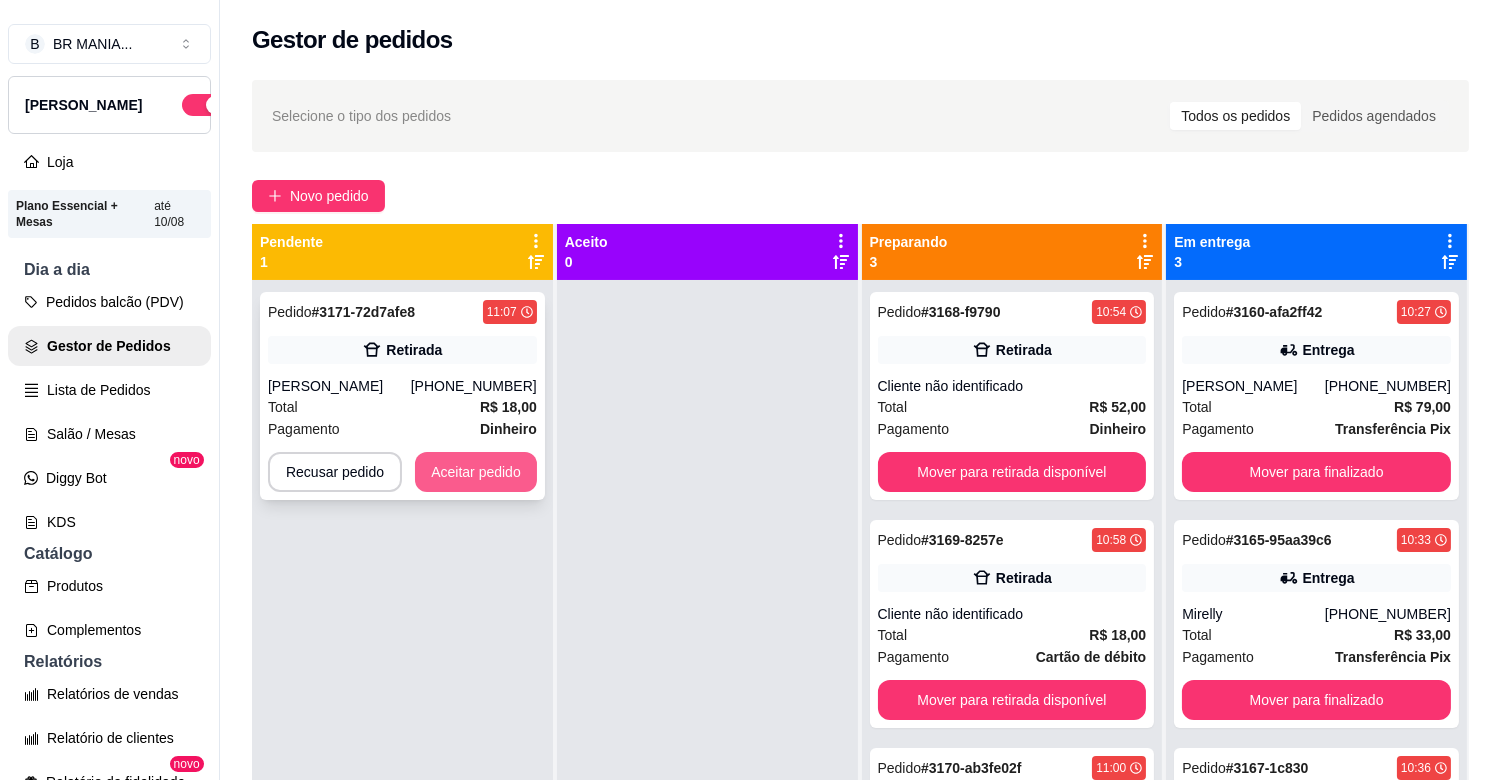 click on "Aceitar pedido" at bounding box center [476, 472] 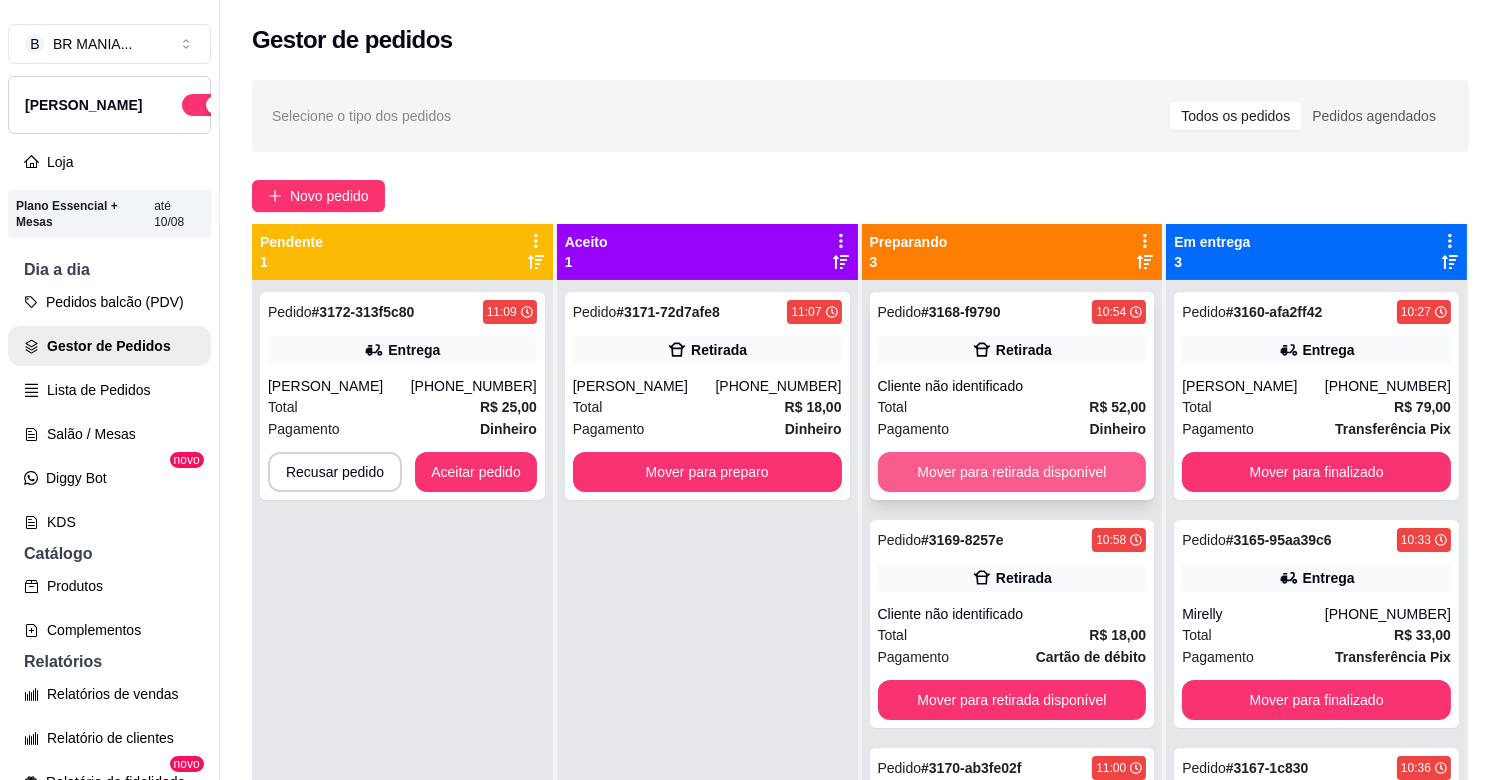 click on "Mover para retirada disponível" at bounding box center (1012, 472) 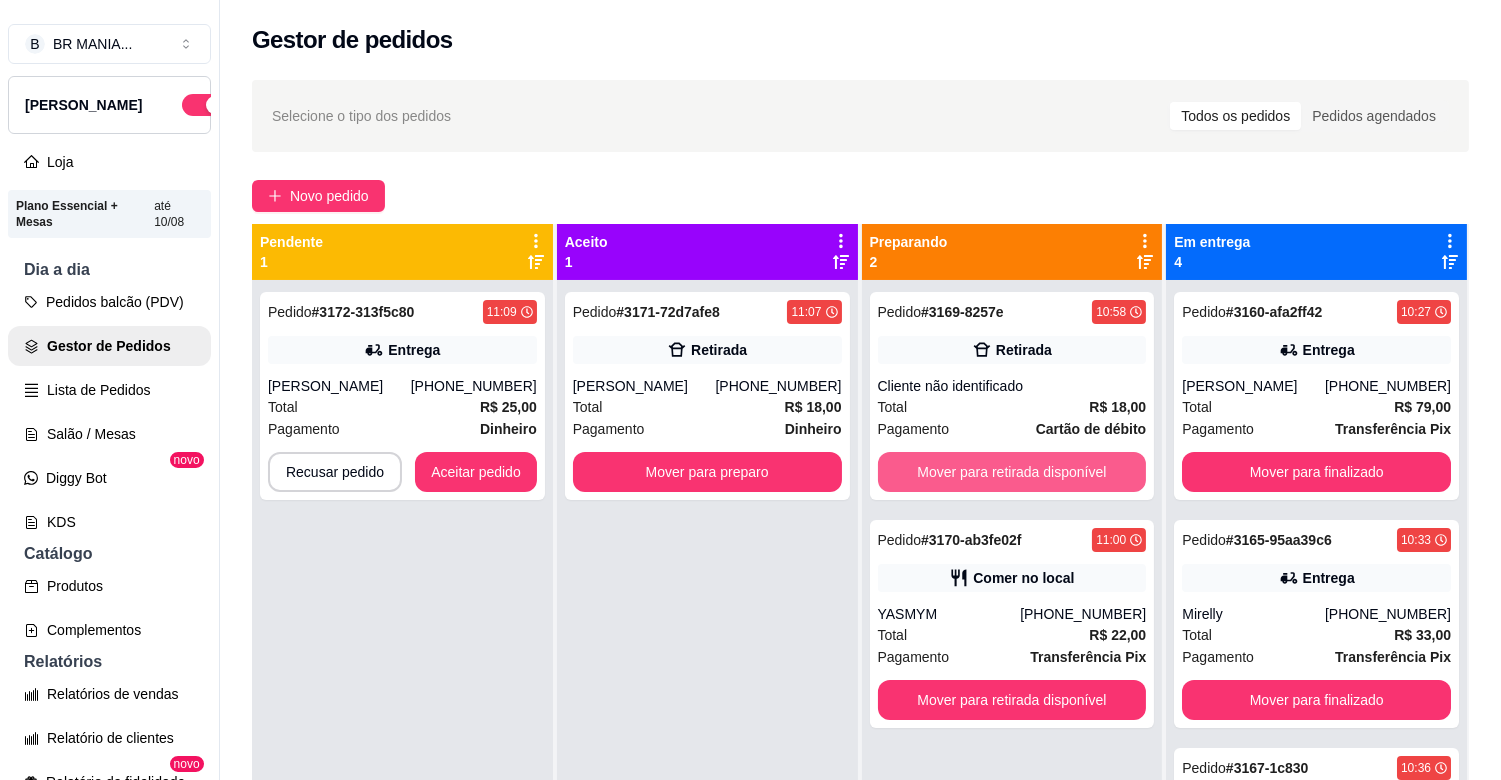 click on "Mover para retirada disponível" at bounding box center (1012, 472) 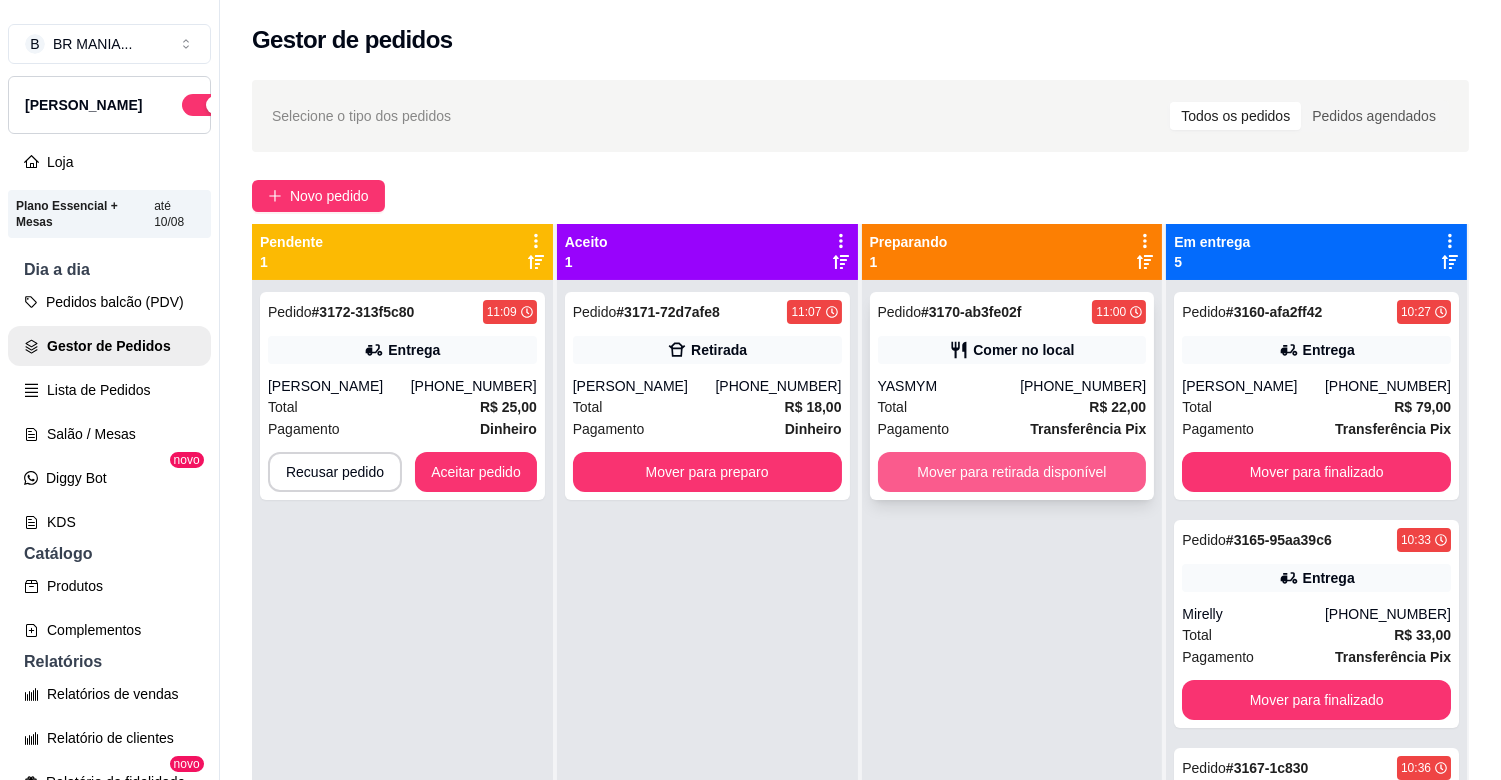 click on "Mover para retirada disponível" at bounding box center [1012, 472] 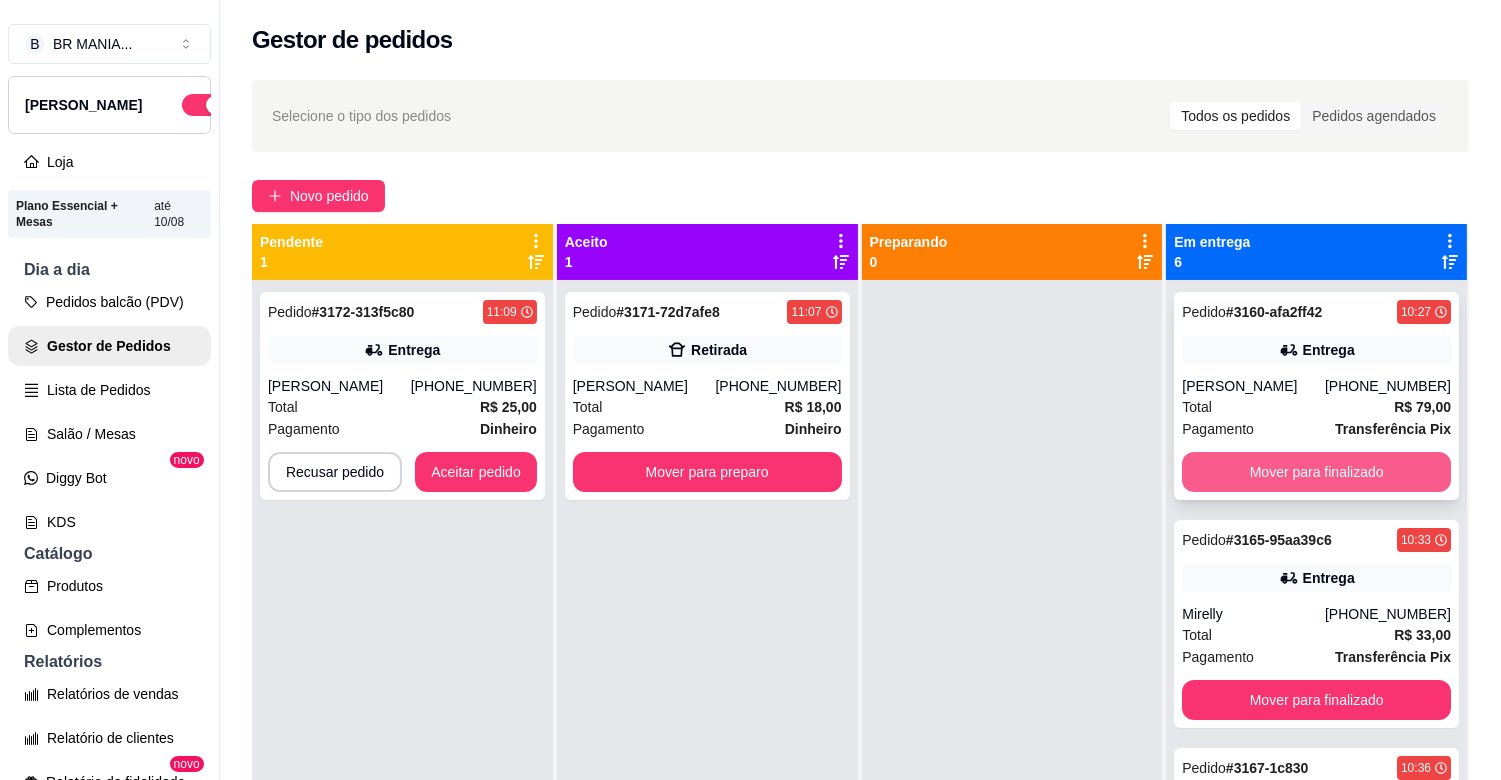 click on "Mover para finalizado" at bounding box center [1316, 472] 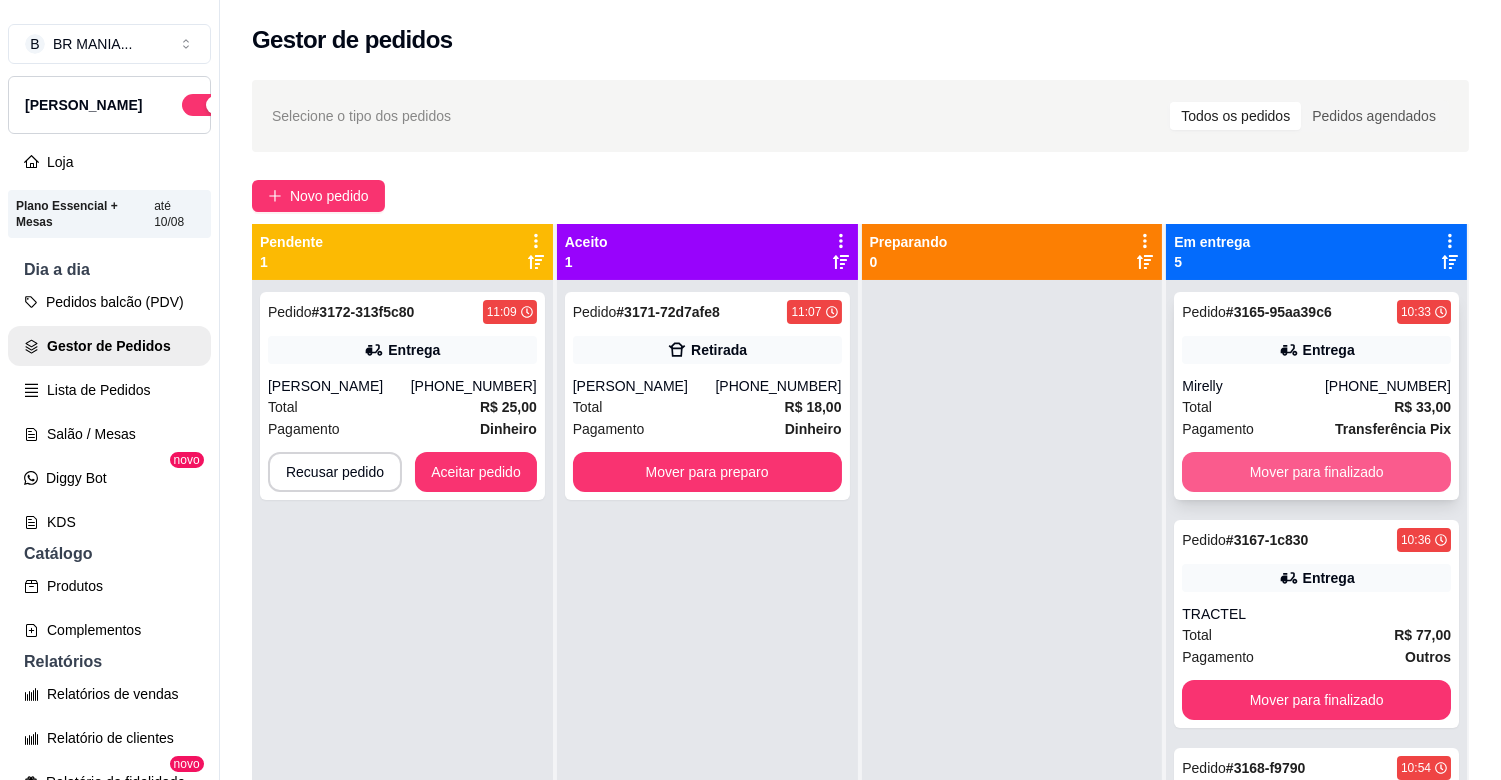 click on "Mover para finalizado" at bounding box center [1316, 472] 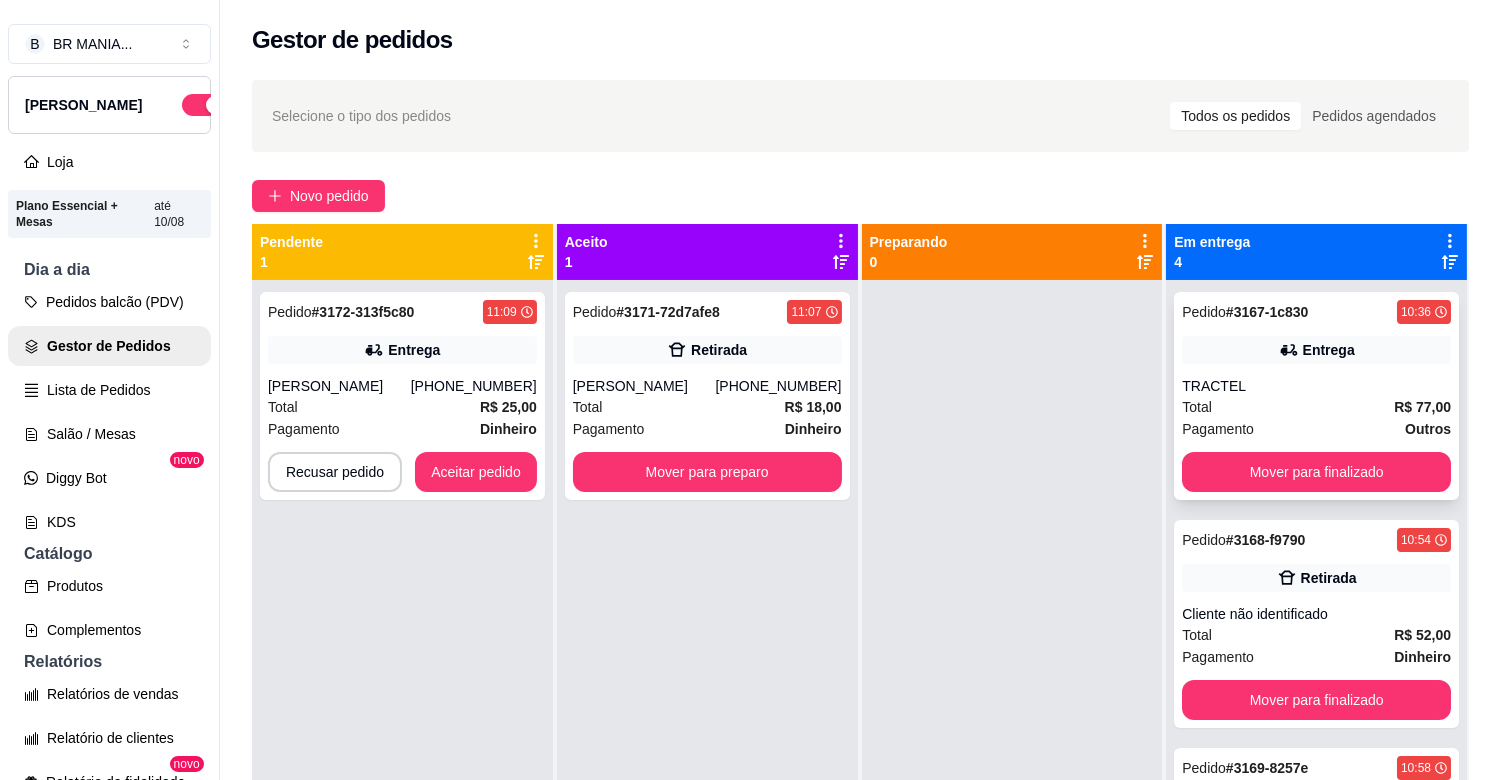 click on "Mover para finalizado" at bounding box center [1316, 472] 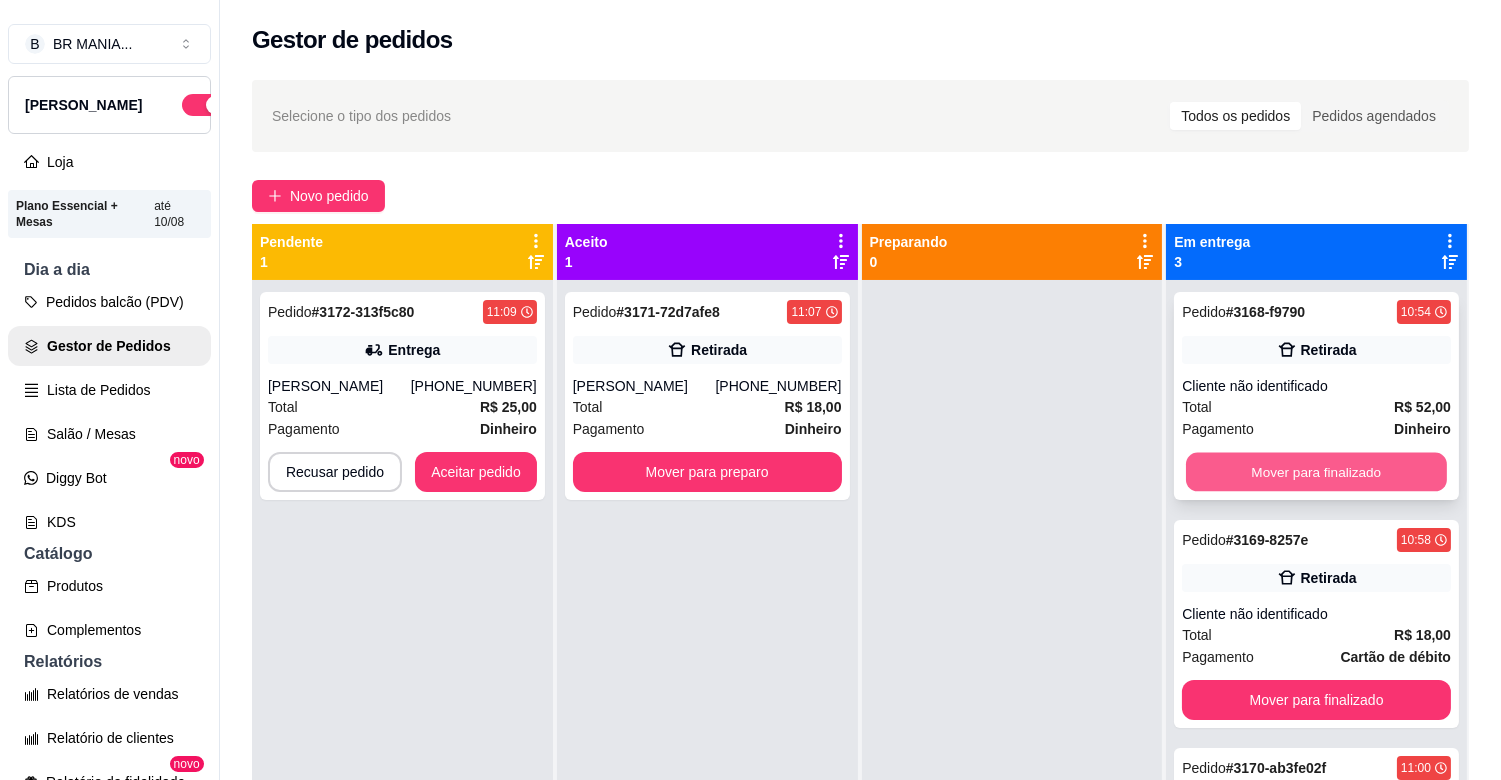 click on "Mover para finalizado" at bounding box center (1316, 472) 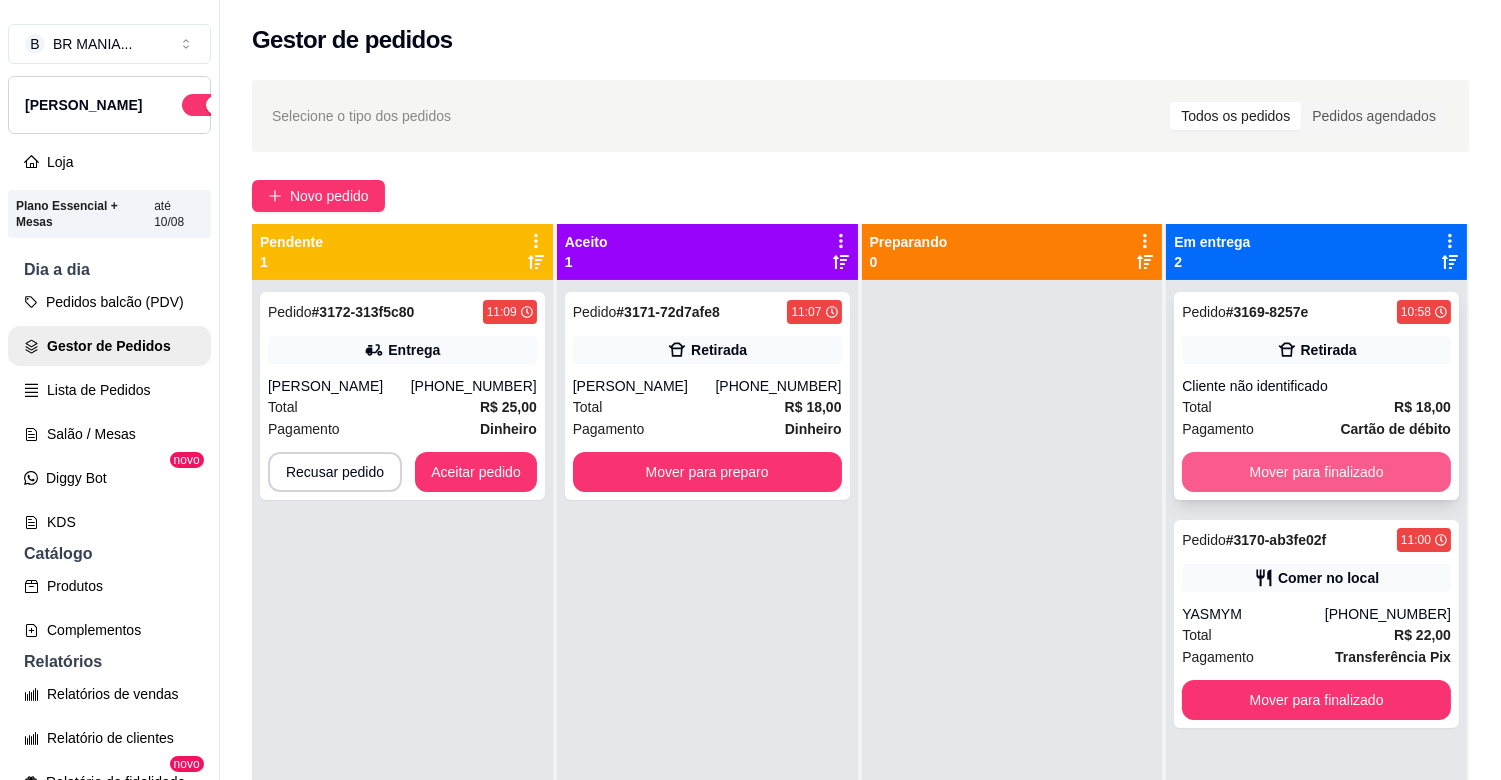 click on "Mover para finalizado" at bounding box center [1316, 472] 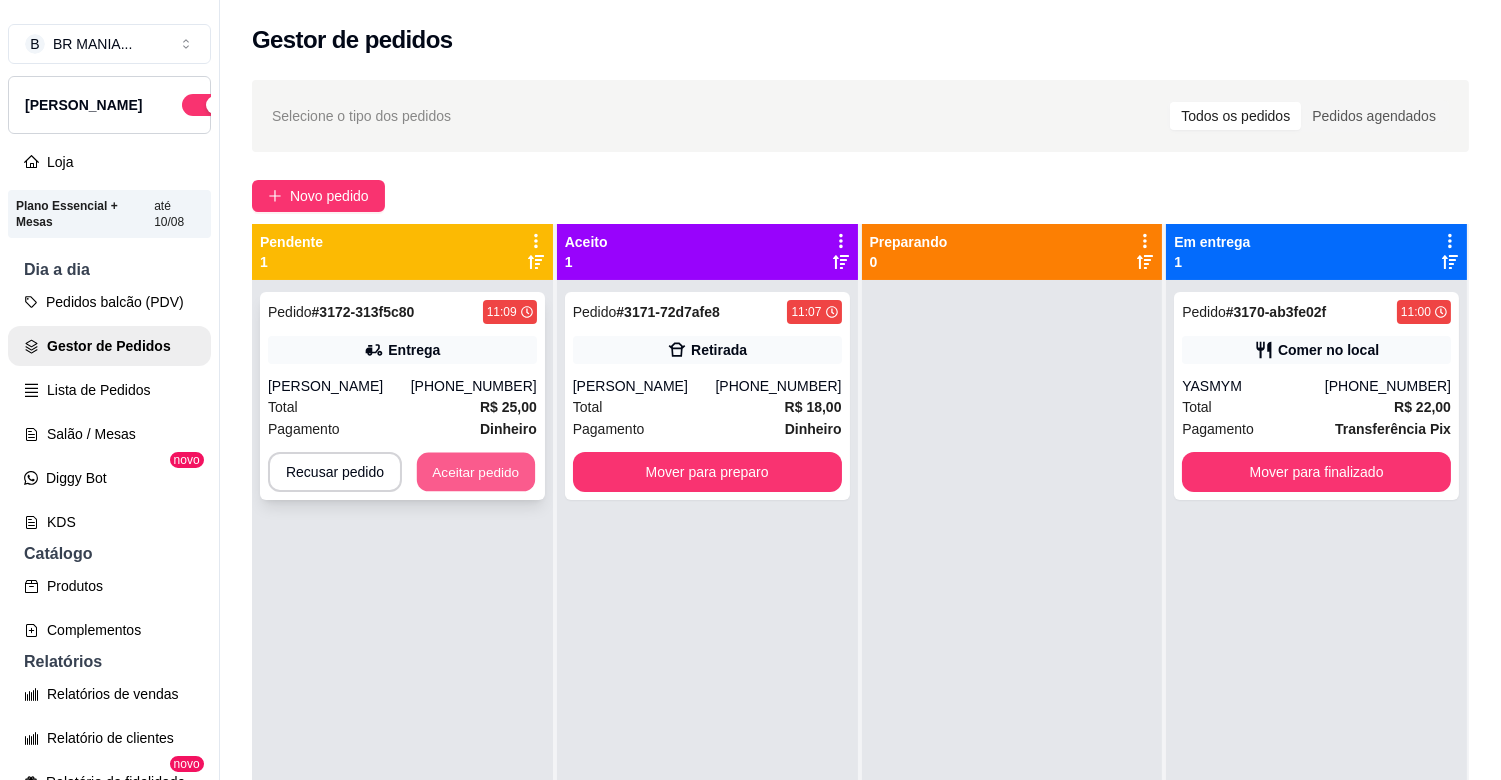 click on "Aceitar pedido" at bounding box center [476, 472] 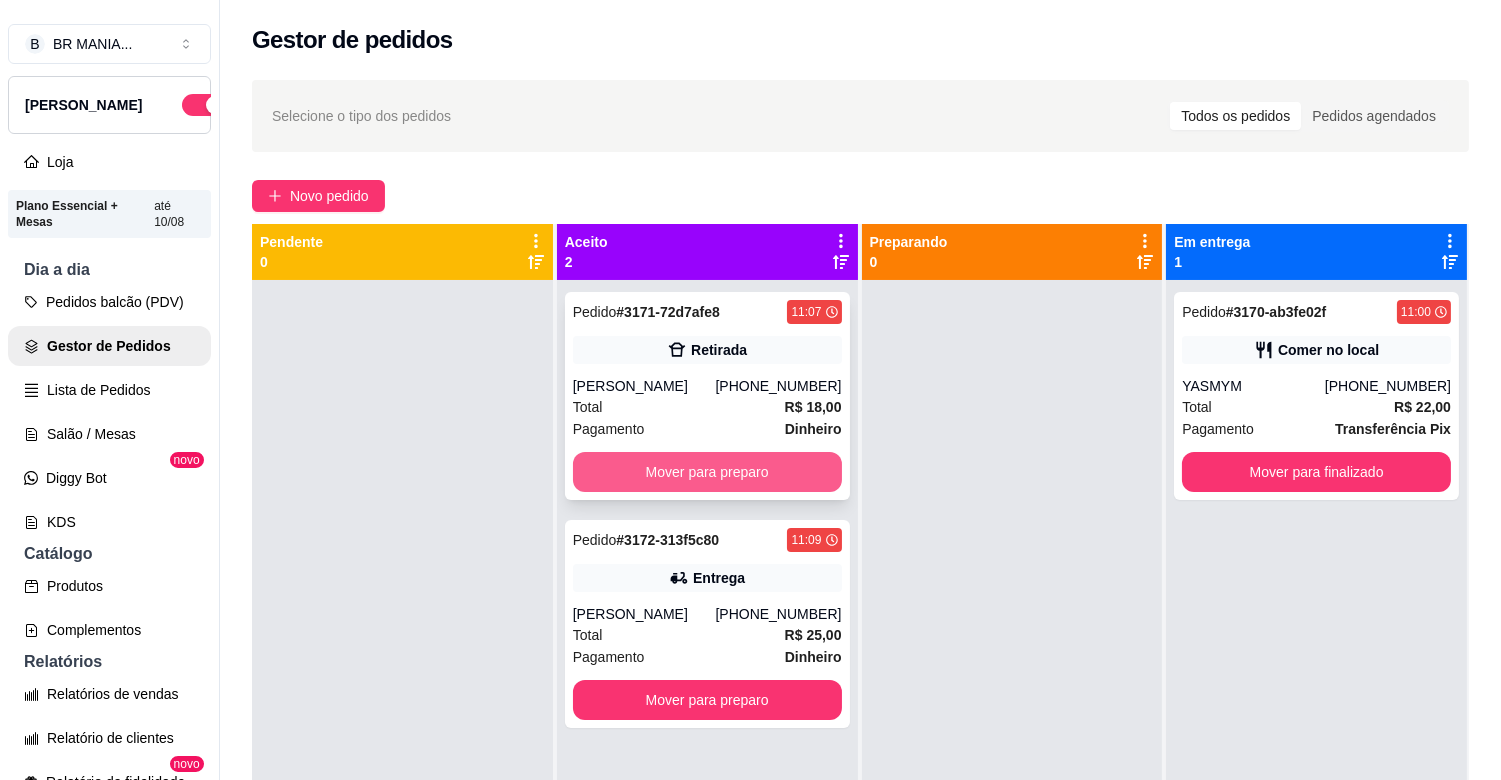 click on "Mover para preparo" at bounding box center (707, 472) 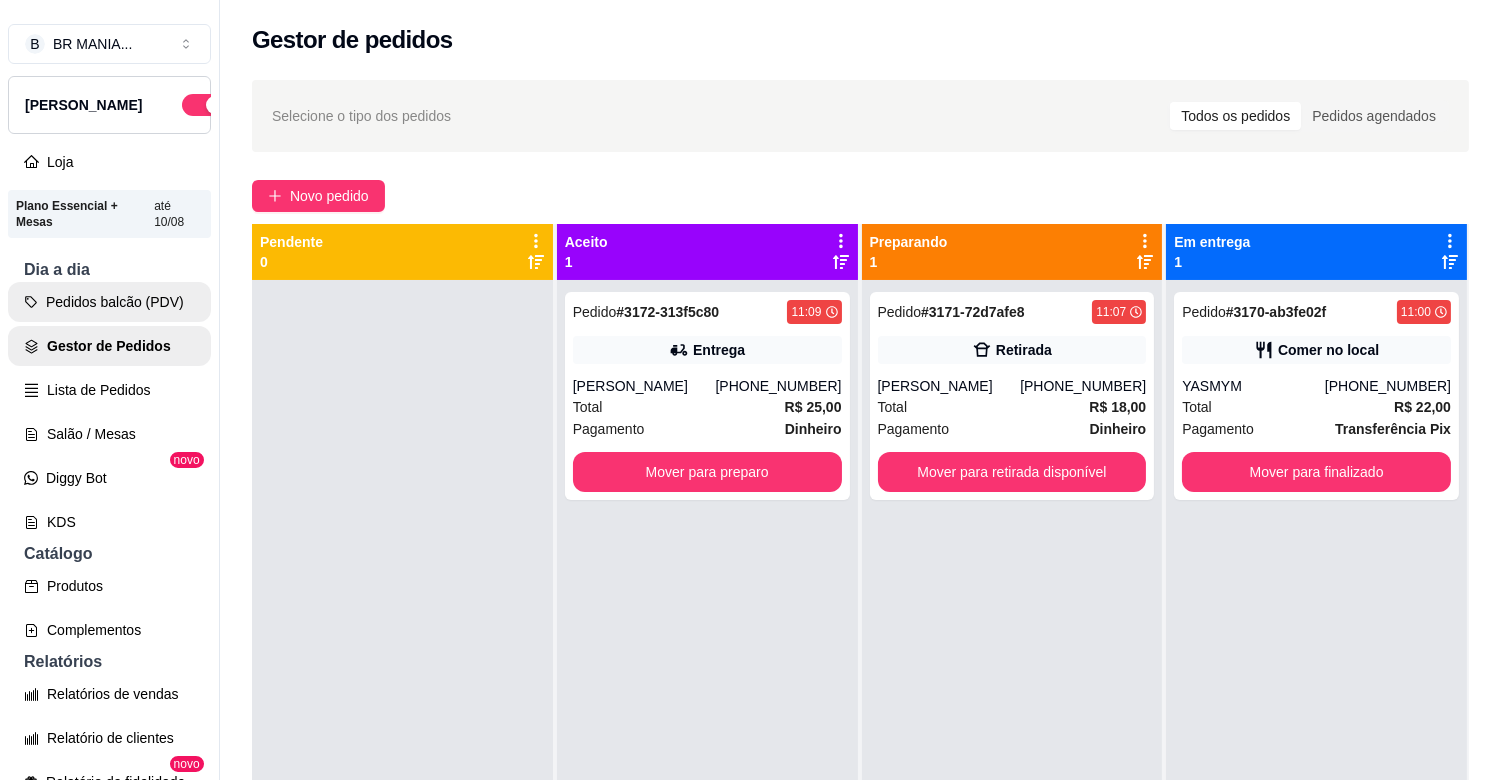 click on "Pedidos balcão (PDV)" at bounding box center (109, 302) 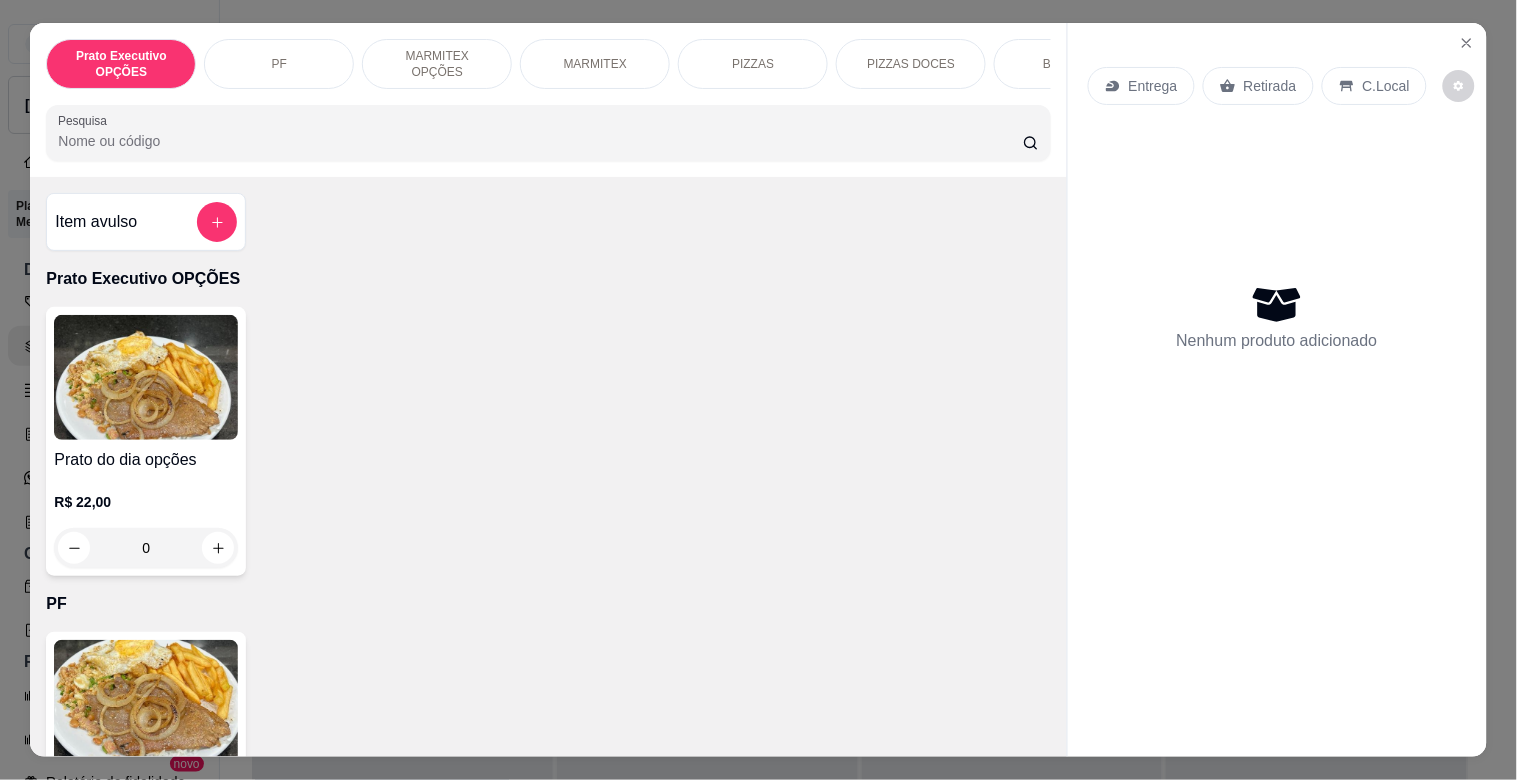 click on "MARMITEX" at bounding box center (595, 64) 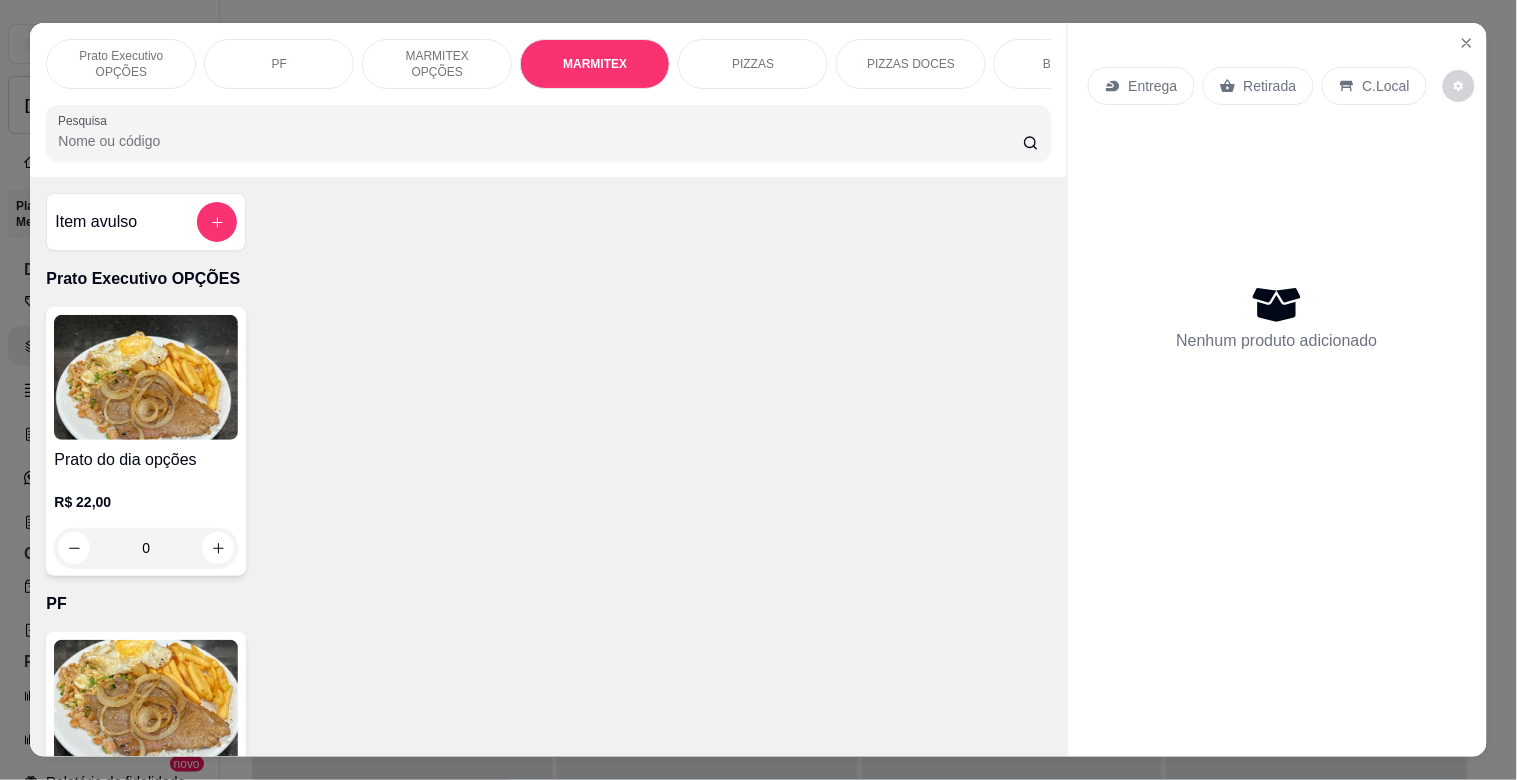 scroll, scrollTop: 1064, scrollLeft: 0, axis: vertical 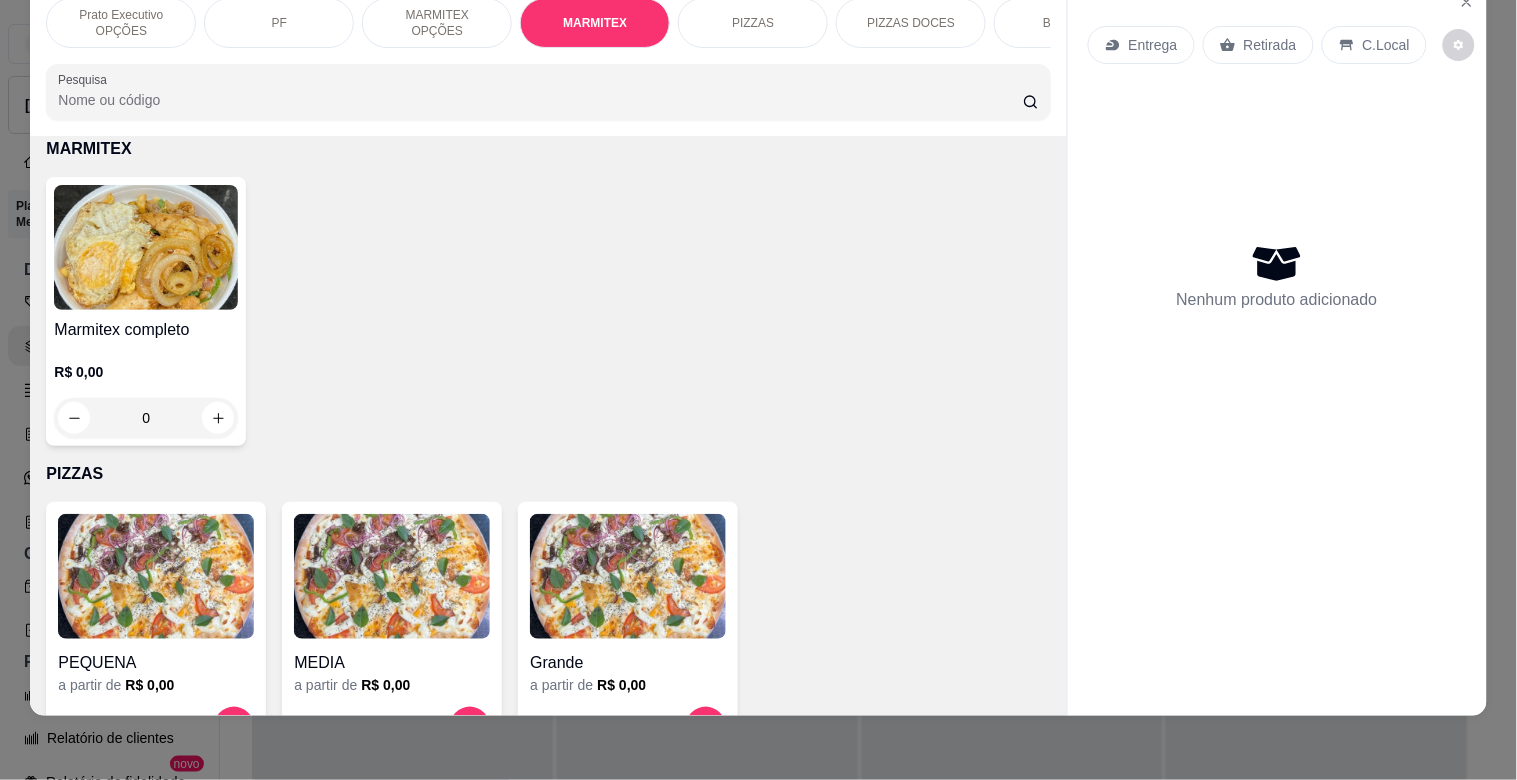 click at bounding box center (146, 247) 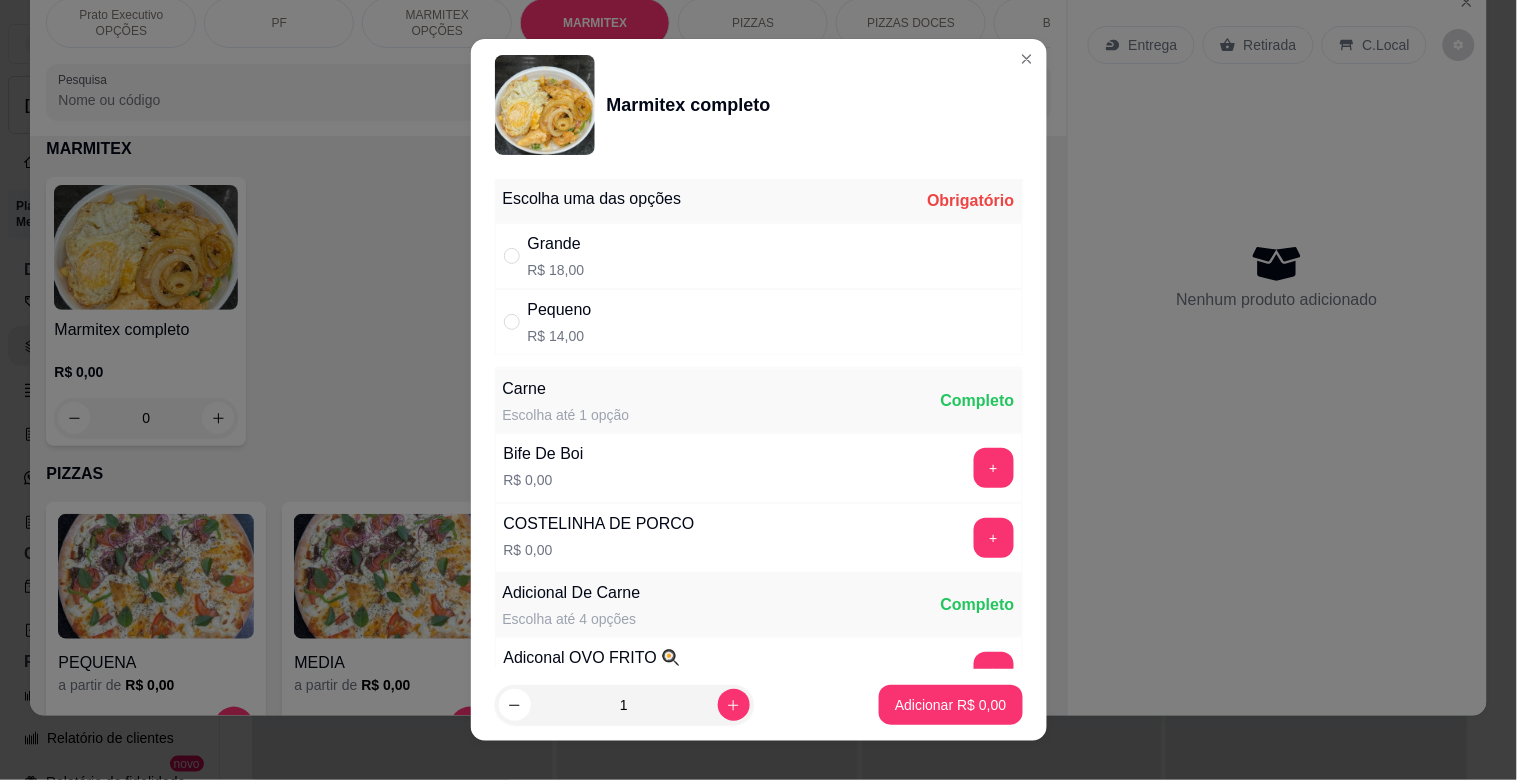 click on "Grande" at bounding box center (556, 244) 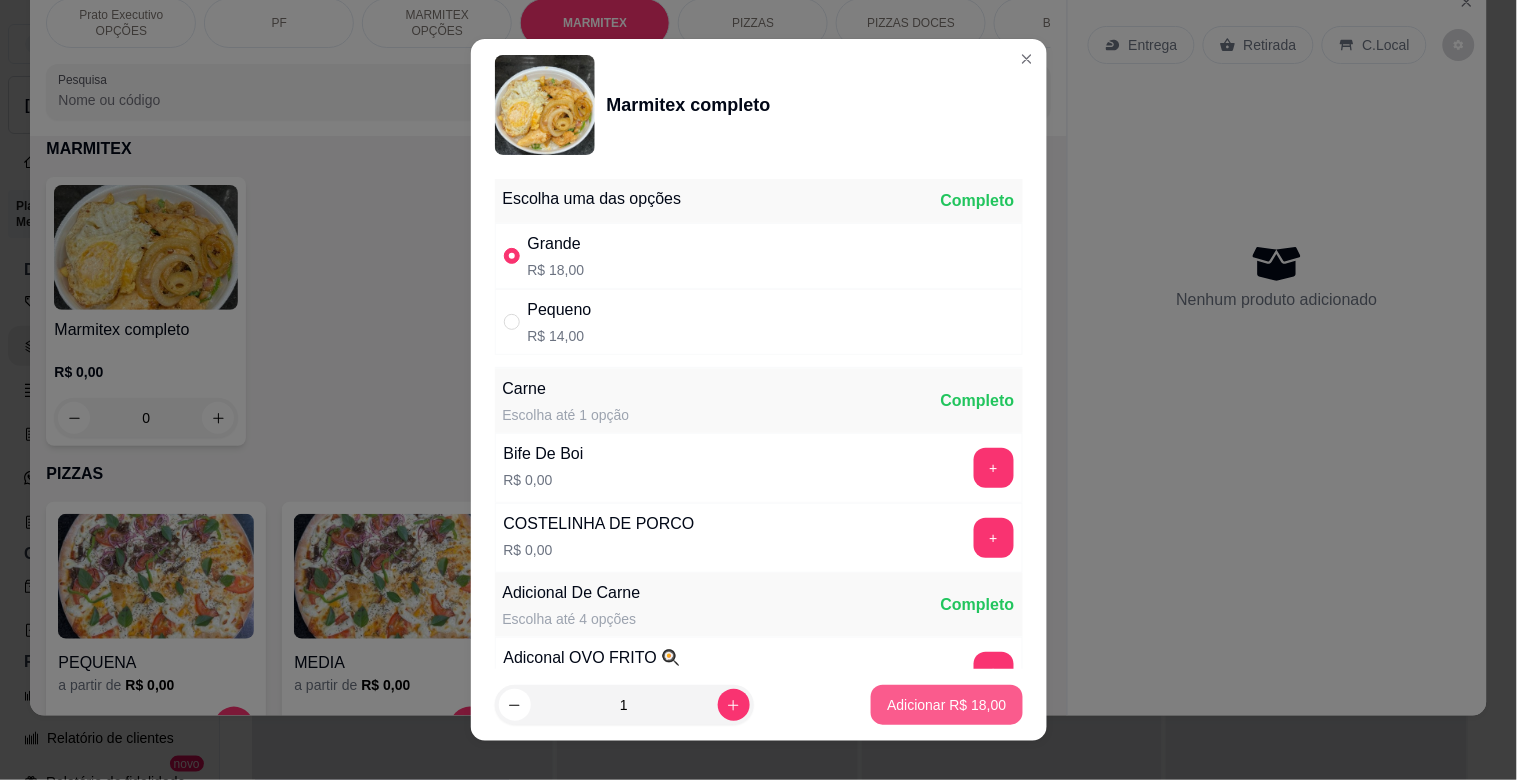 click on "Adicionar   R$ 18,00" at bounding box center [946, 705] 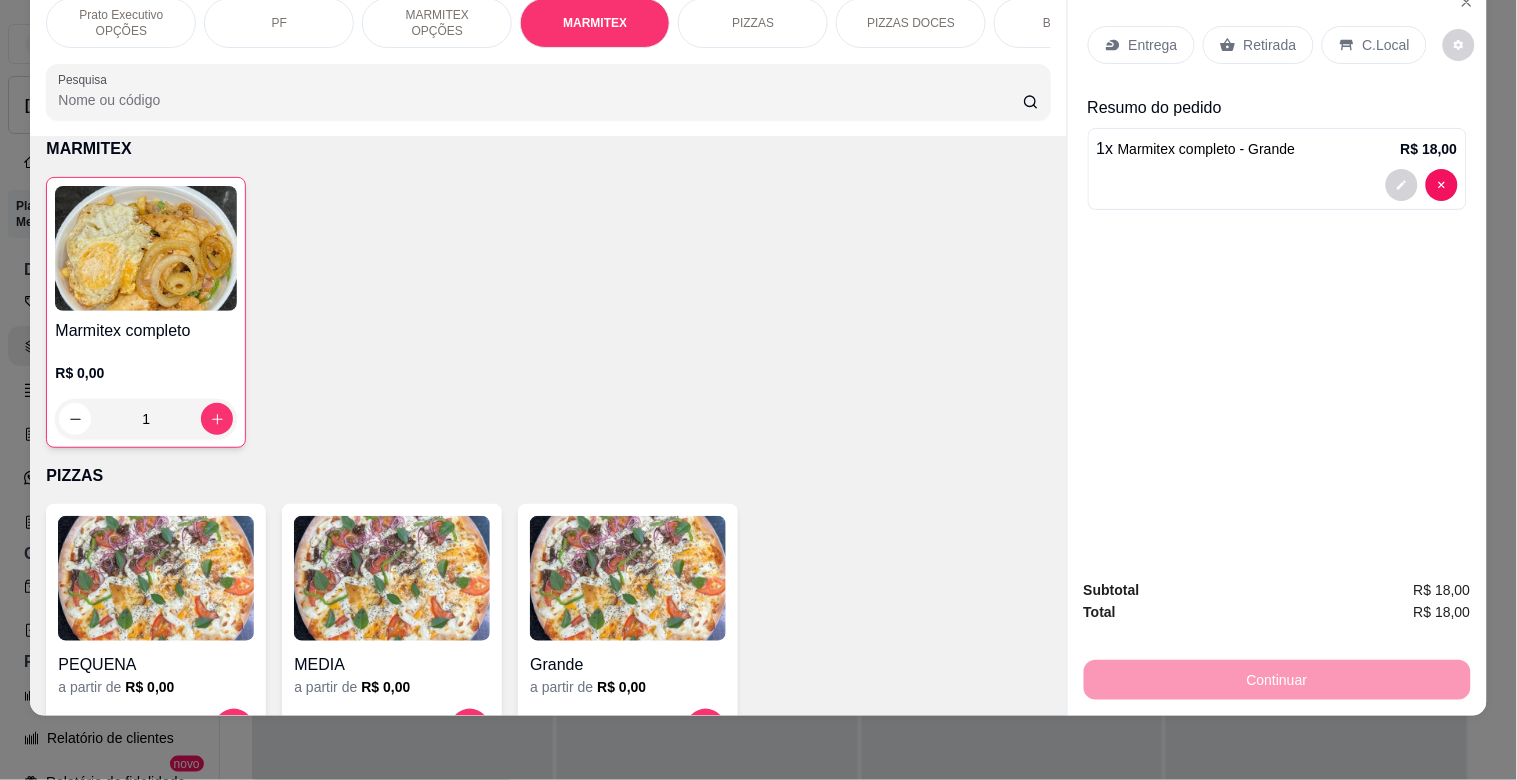 click on "Entrega" at bounding box center [1153, 45] 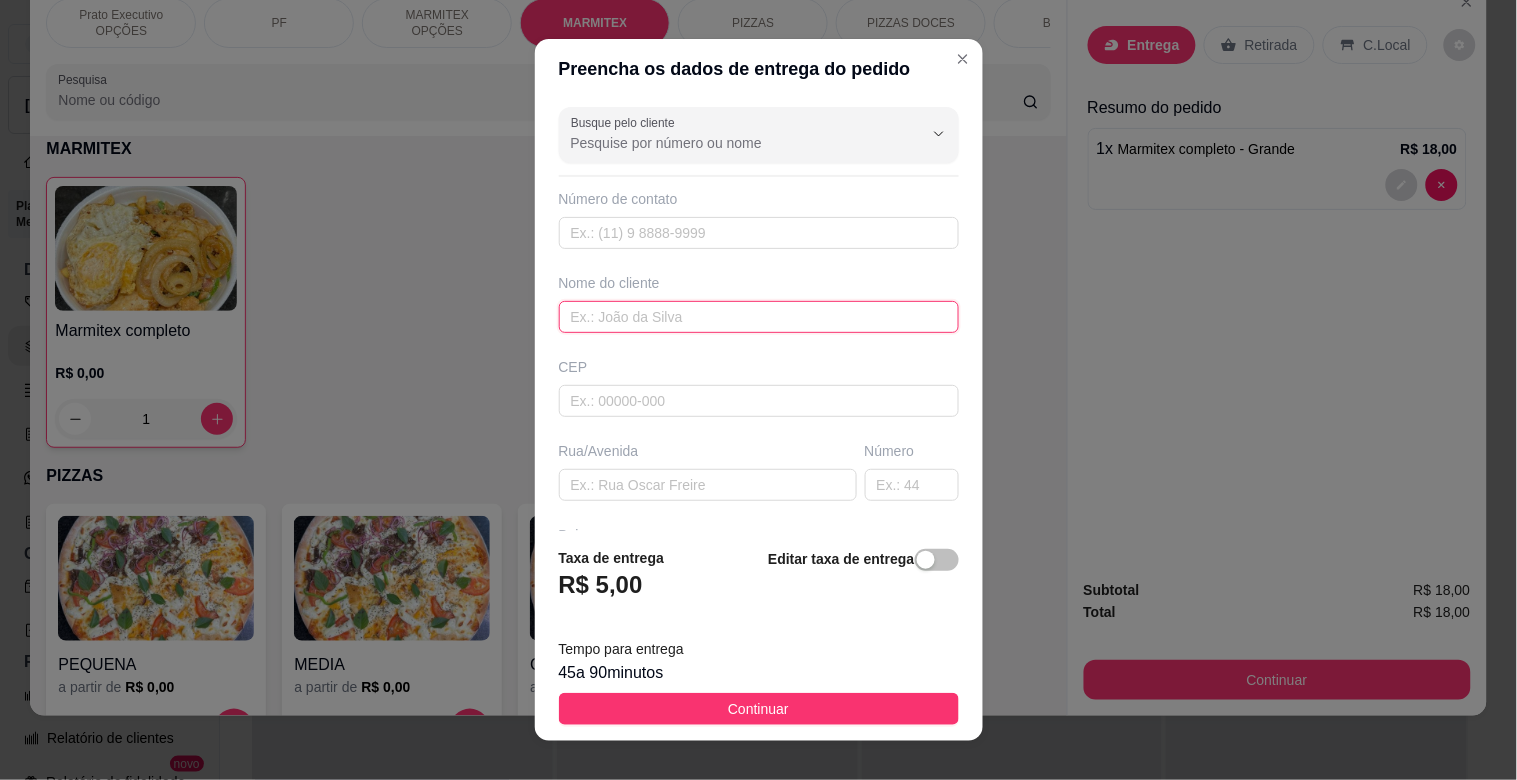 click at bounding box center (759, 317) 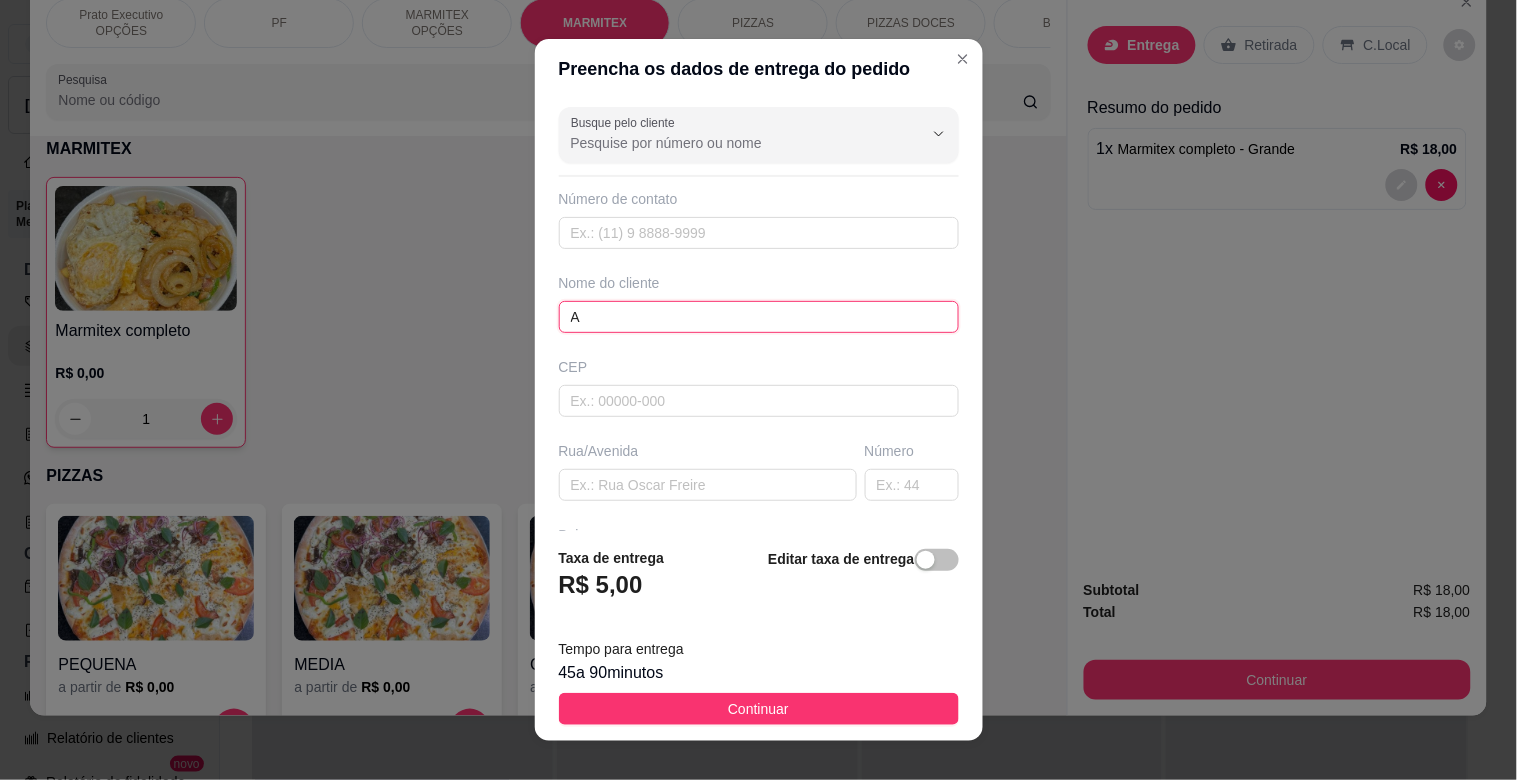 type on "A" 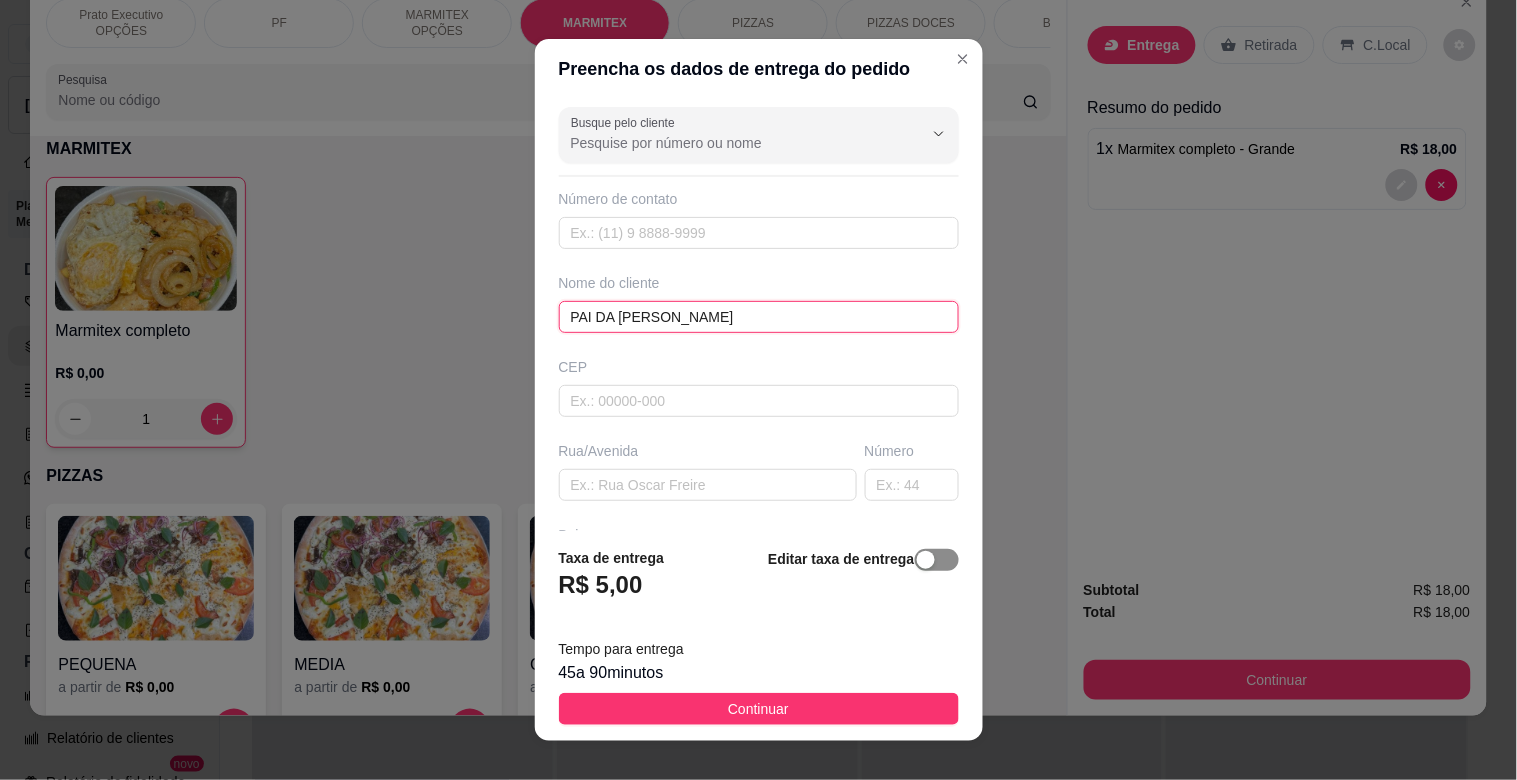 type on "PAI DA [PERSON_NAME]" 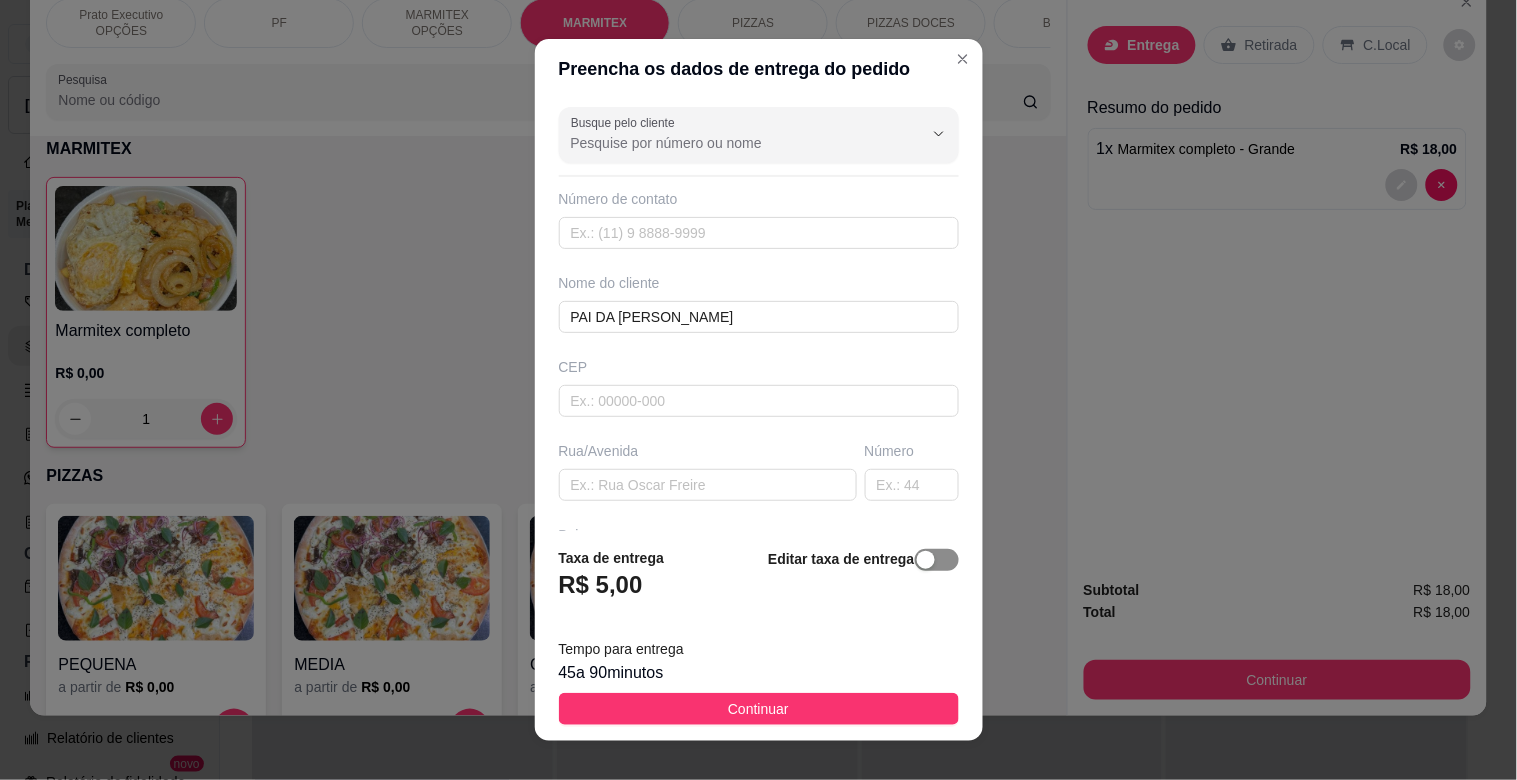 click at bounding box center [926, 560] 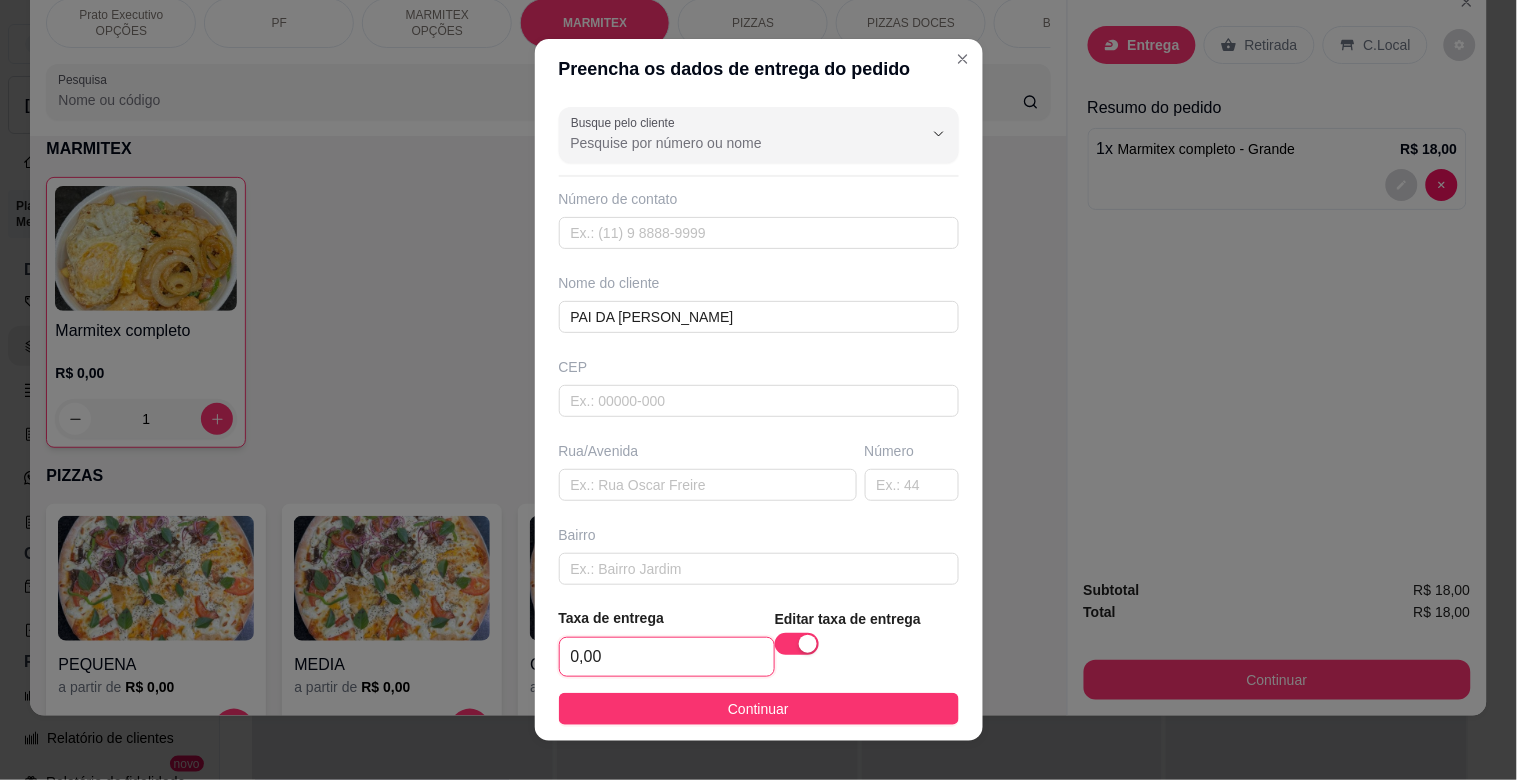 click on "0,00" at bounding box center (667, 657) 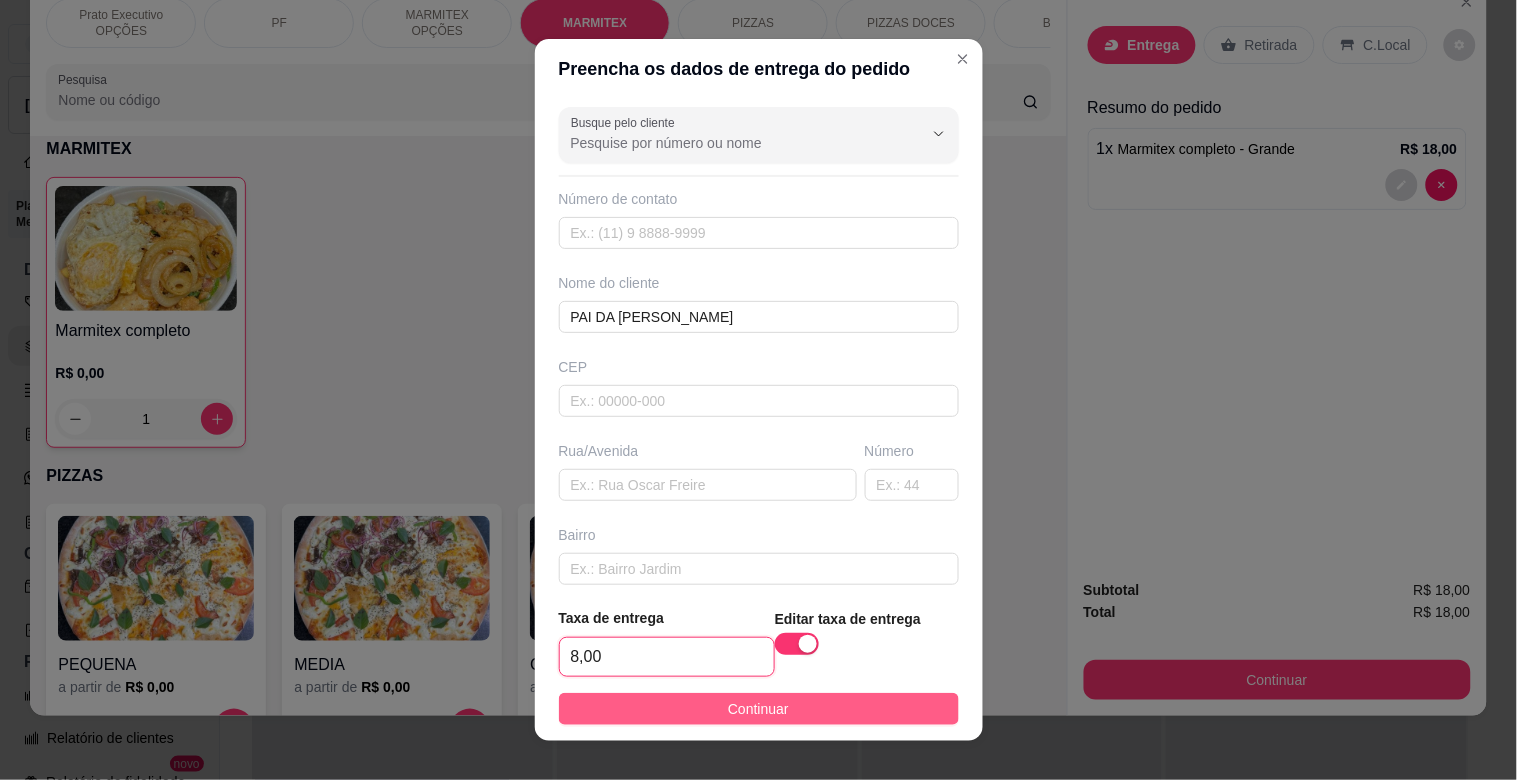 type on "8,00" 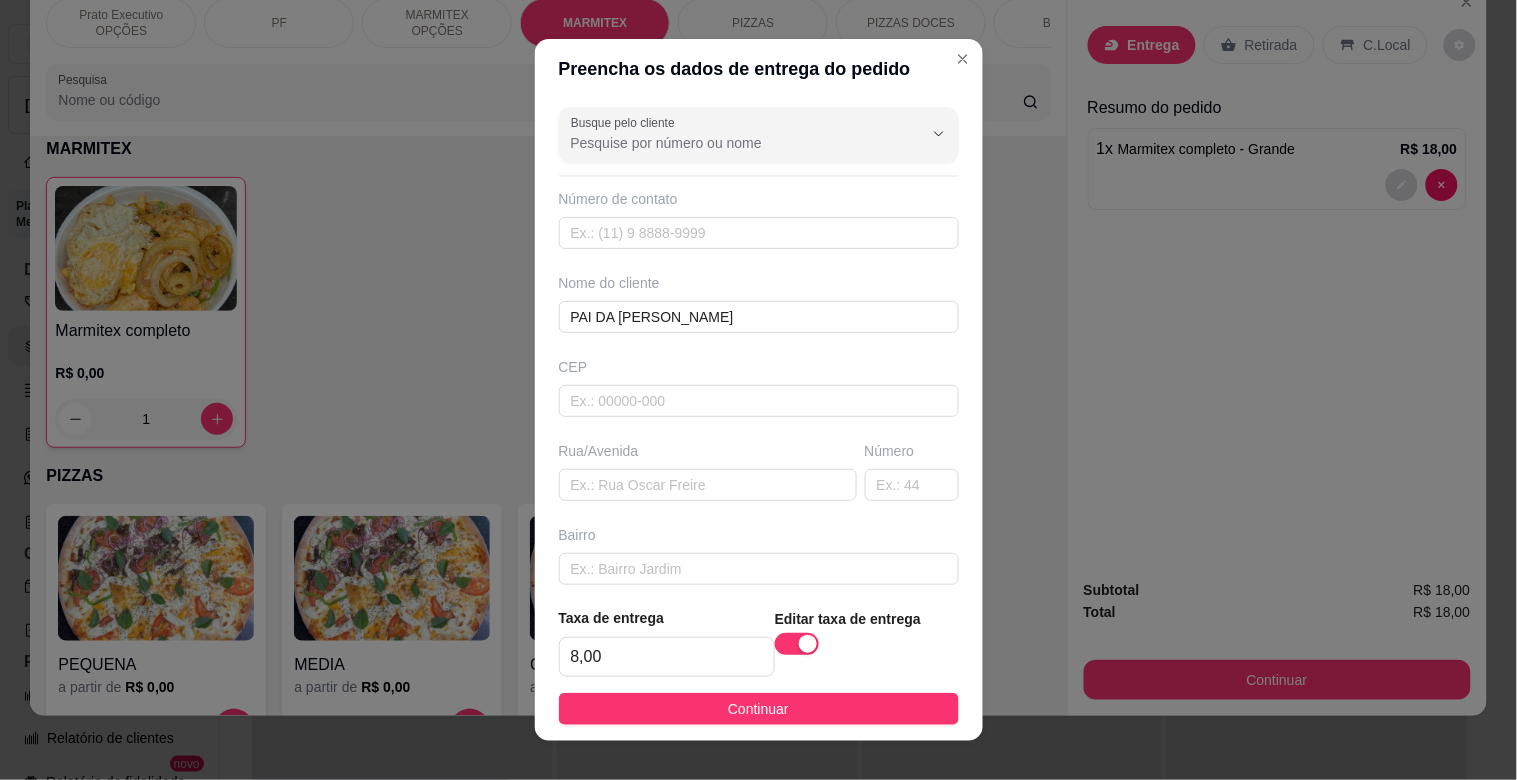 click on "Continuar" at bounding box center [759, 709] 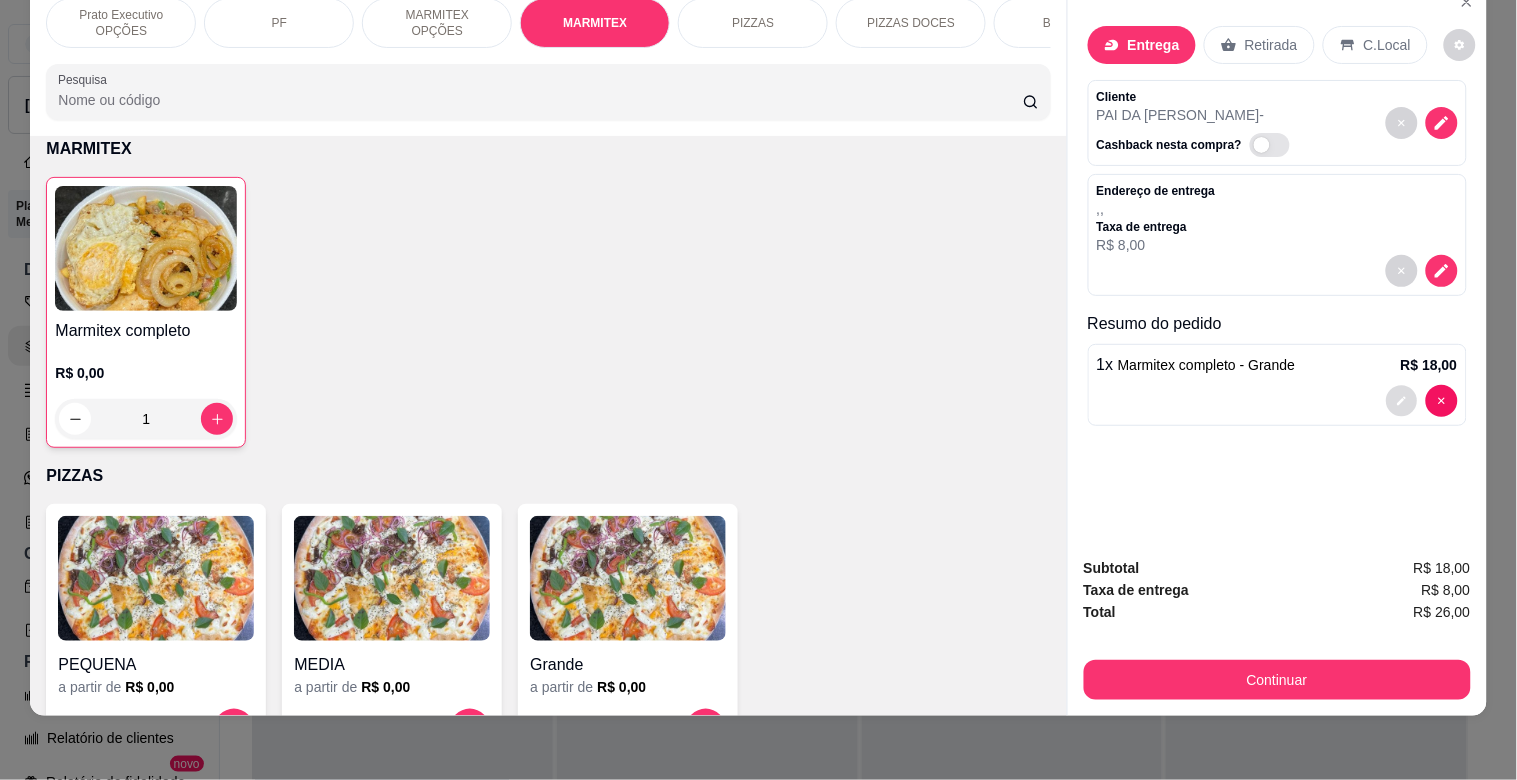 click 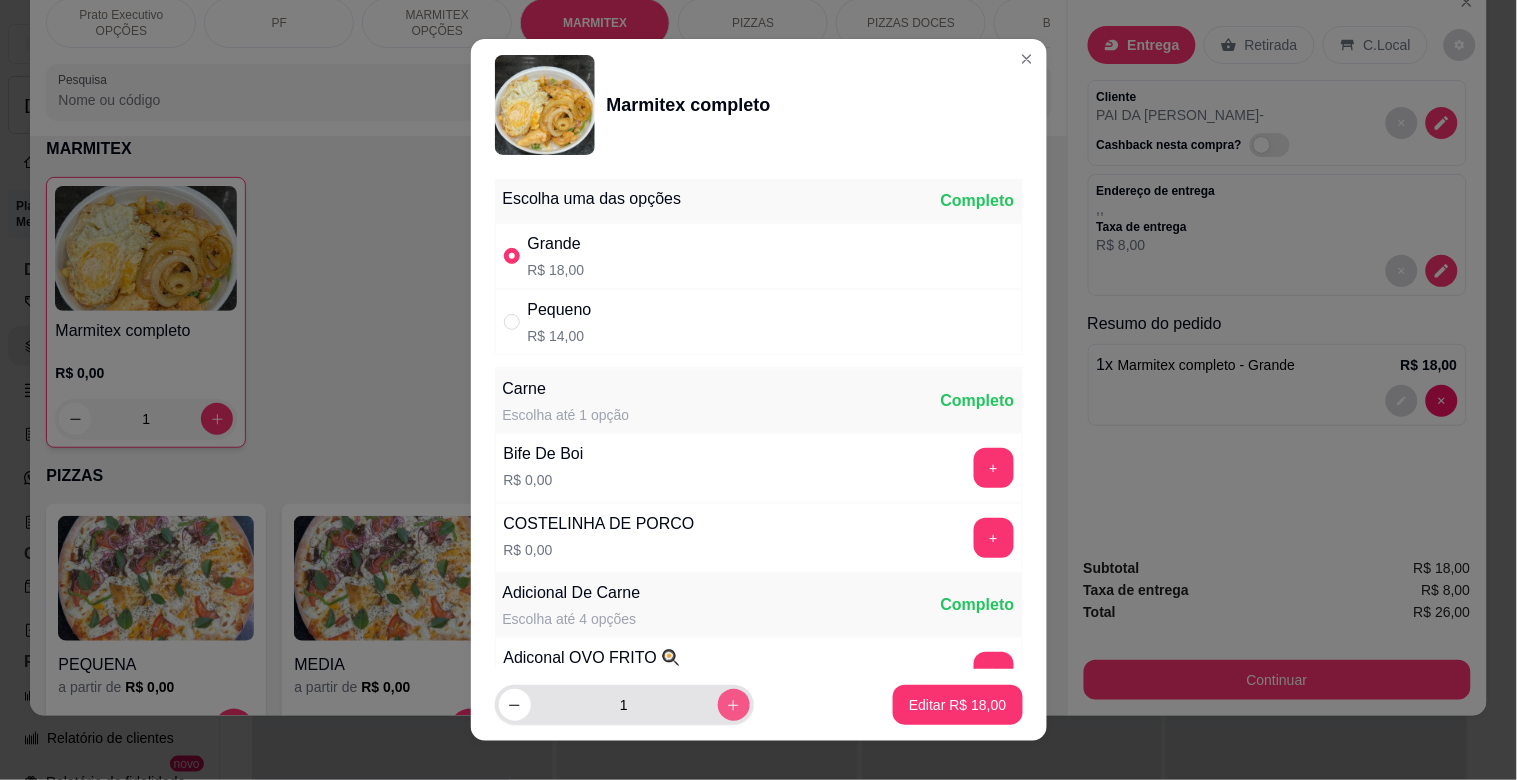 click at bounding box center [734, 705] 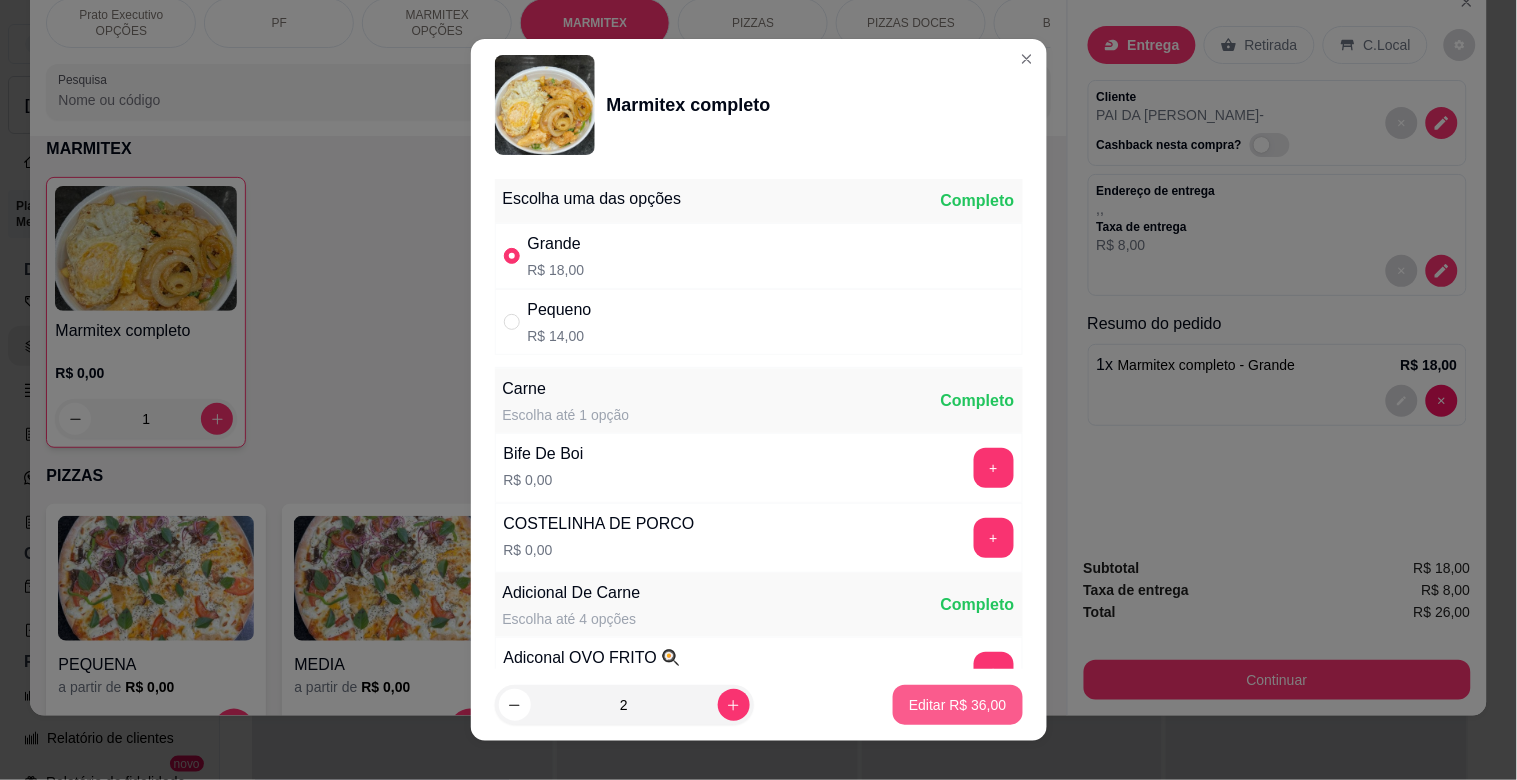 click on "Editar   R$ 36,00" at bounding box center (957, 705) 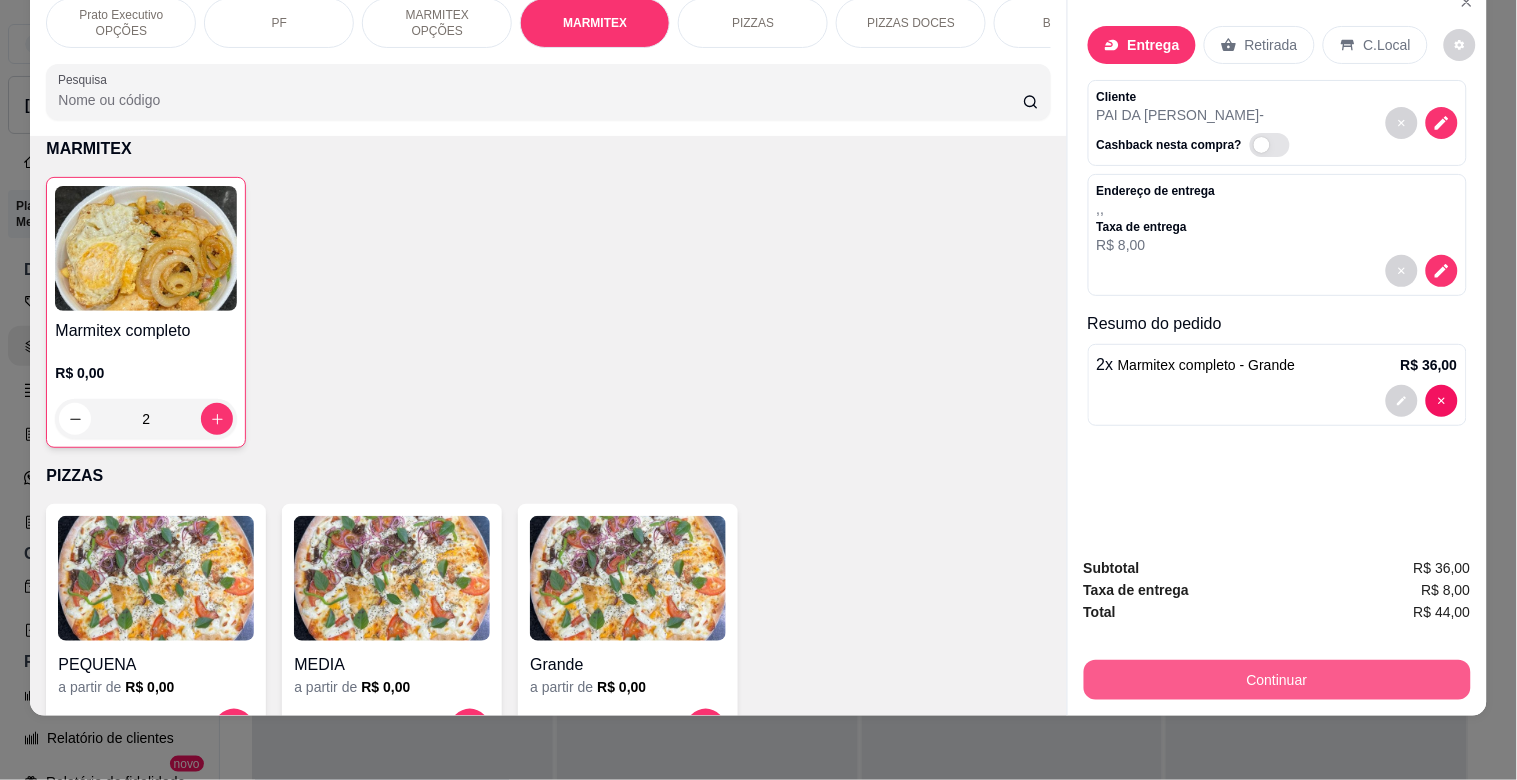 click on "Continuar" at bounding box center (1277, 680) 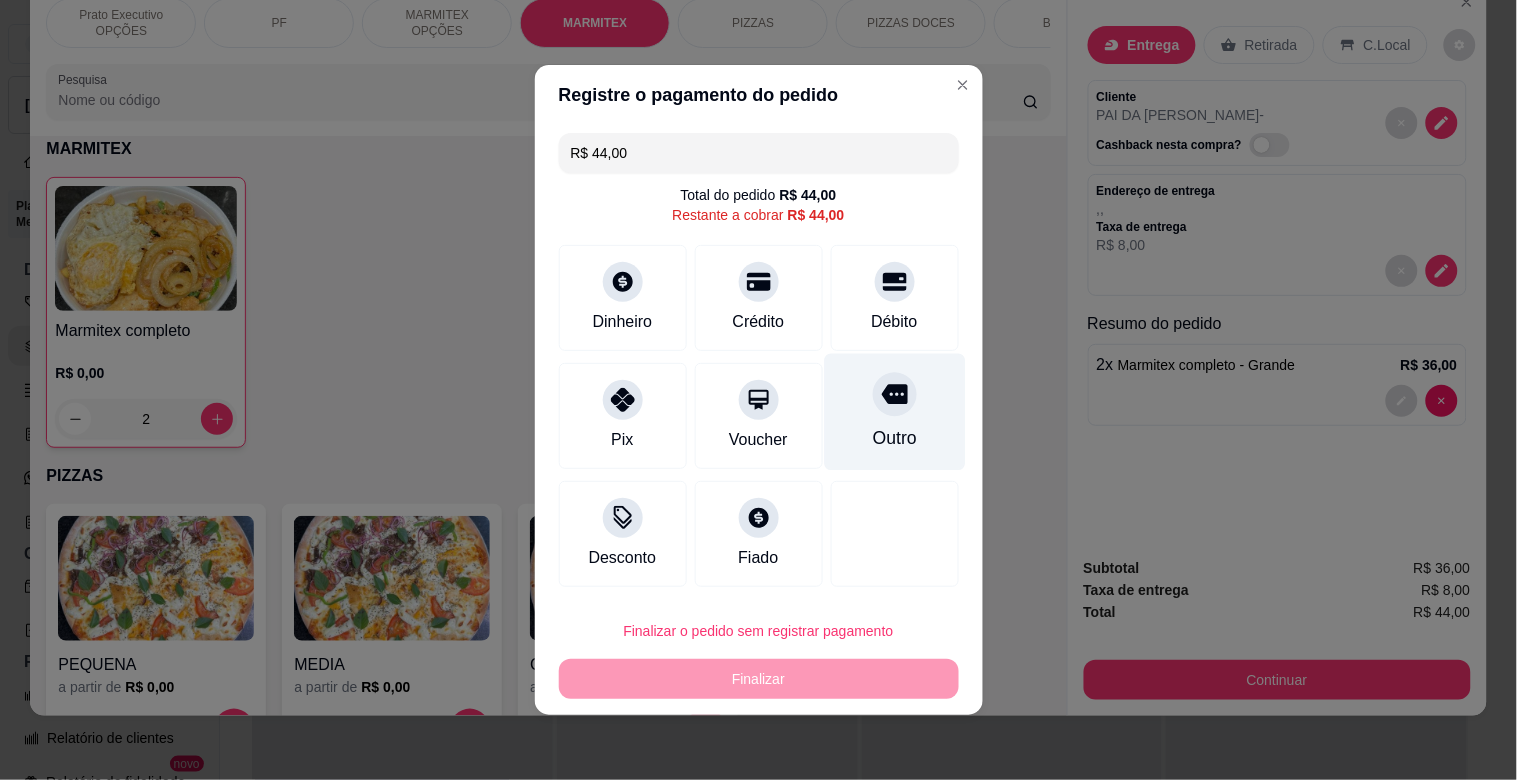 click on "Outro" at bounding box center (894, 412) 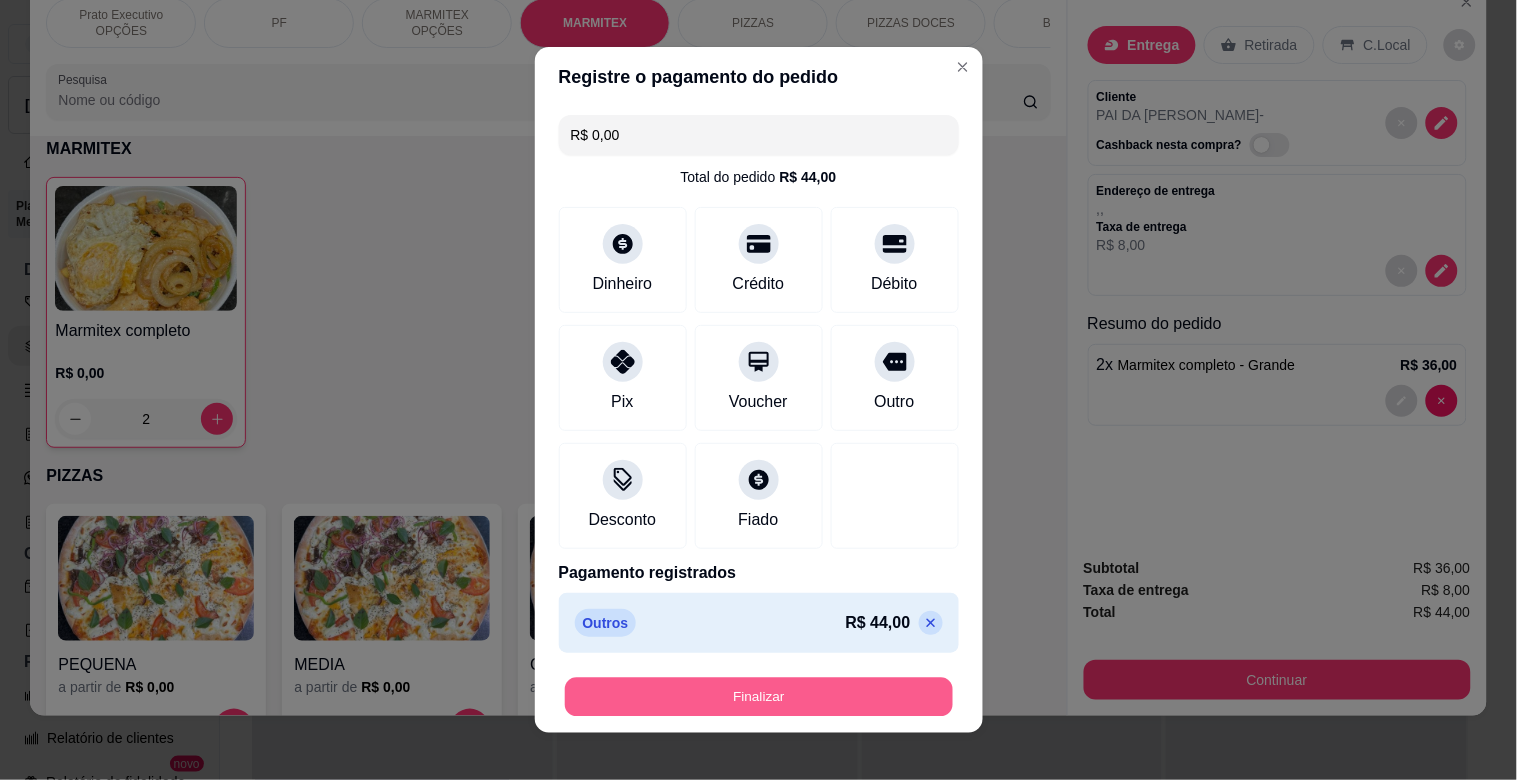 click on "Finalizar" at bounding box center (759, 697) 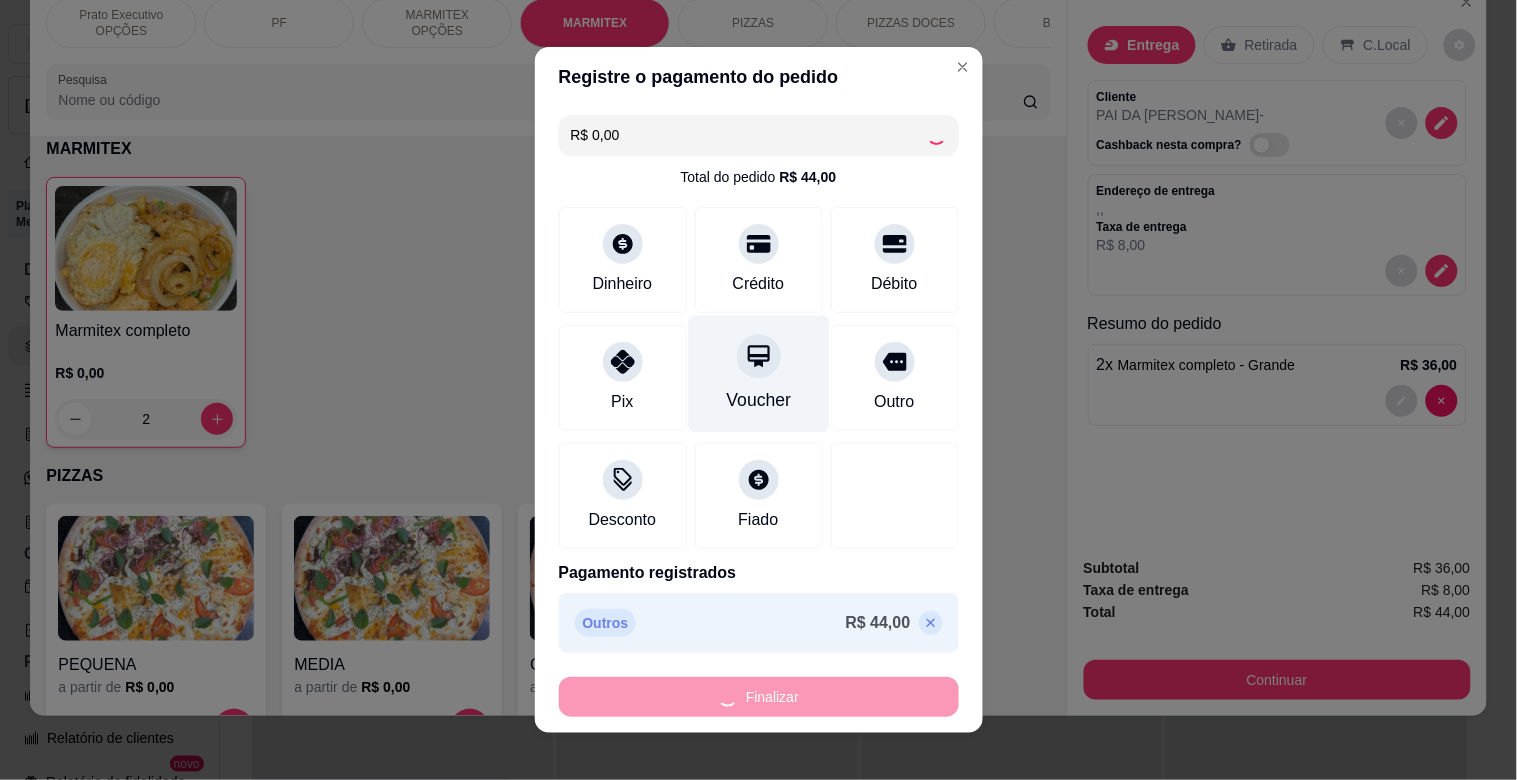 type on "0" 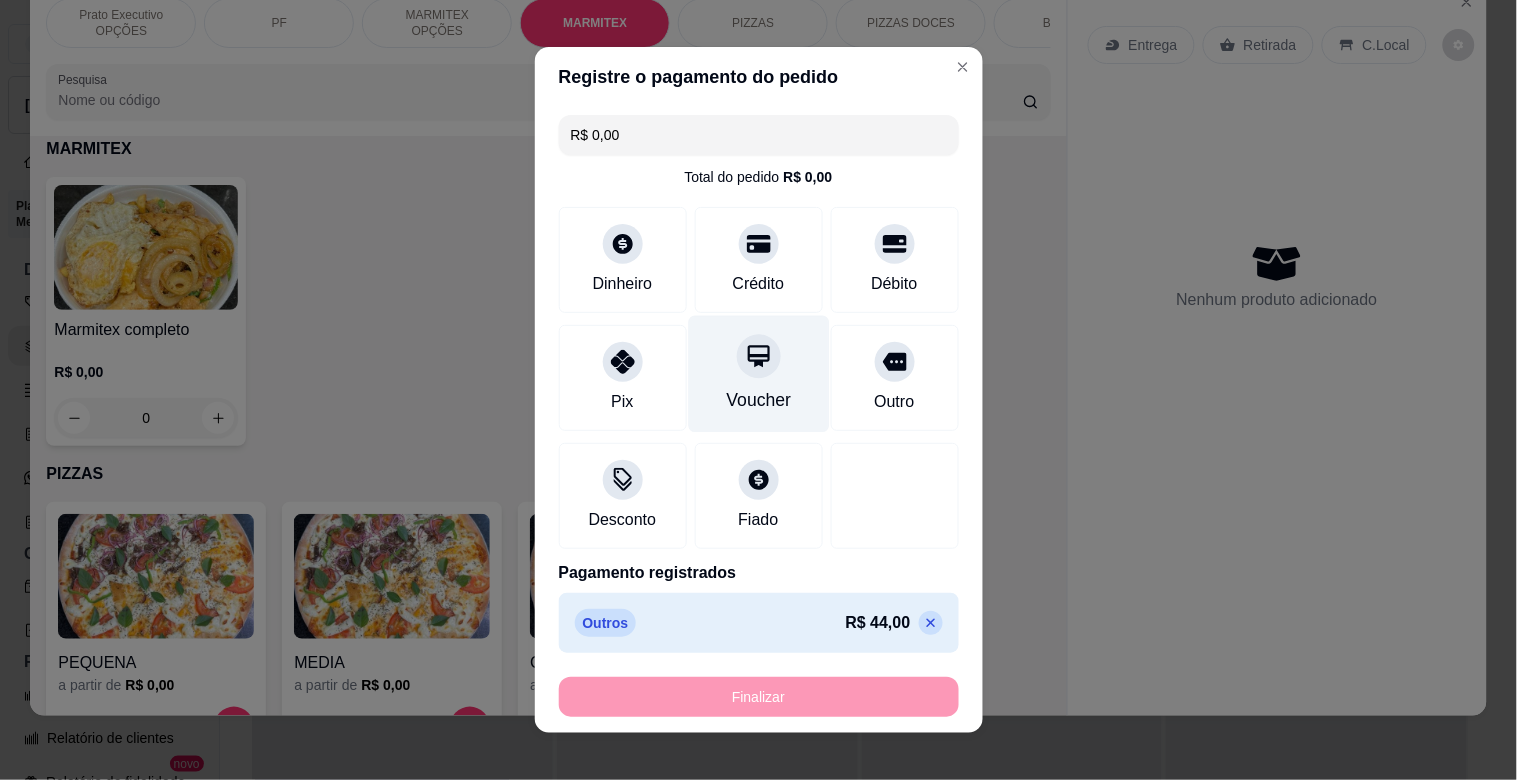 type on "-R$ 44,00" 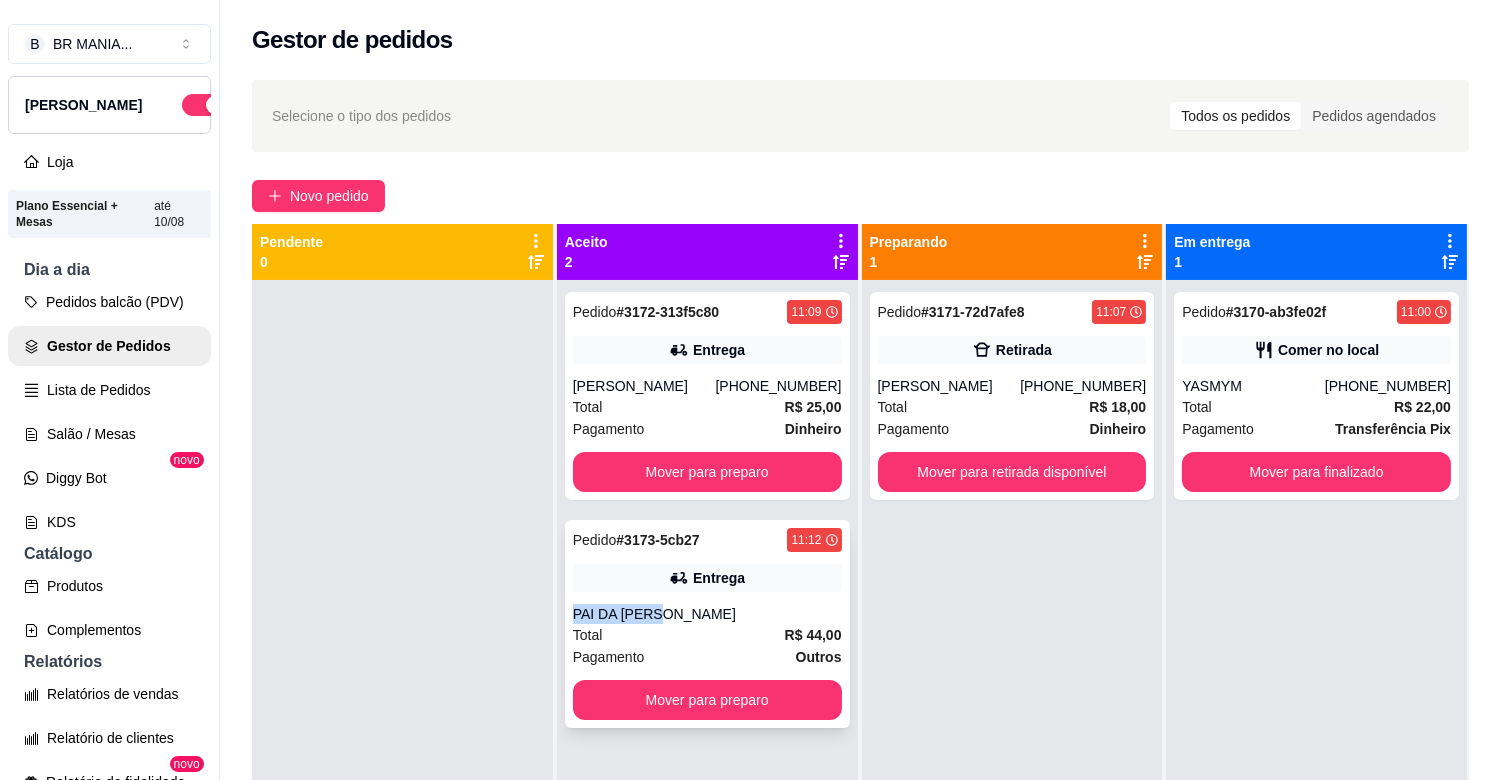 drag, startPoint x: 743, startPoint y: 596, endPoint x: 747, endPoint y: 585, distance: 11.7046995 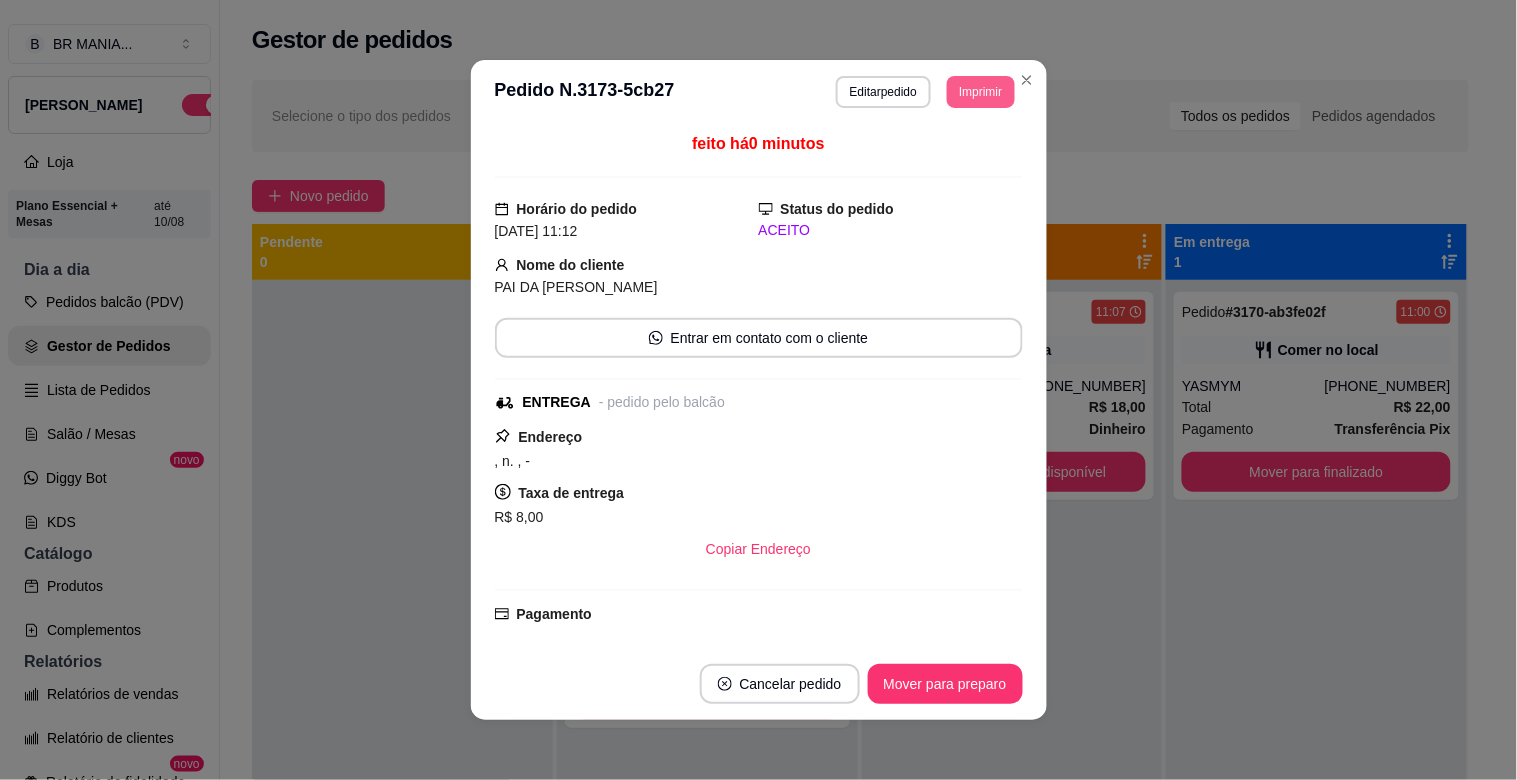 click on "Imprimir" at bounding box center [980, 92] 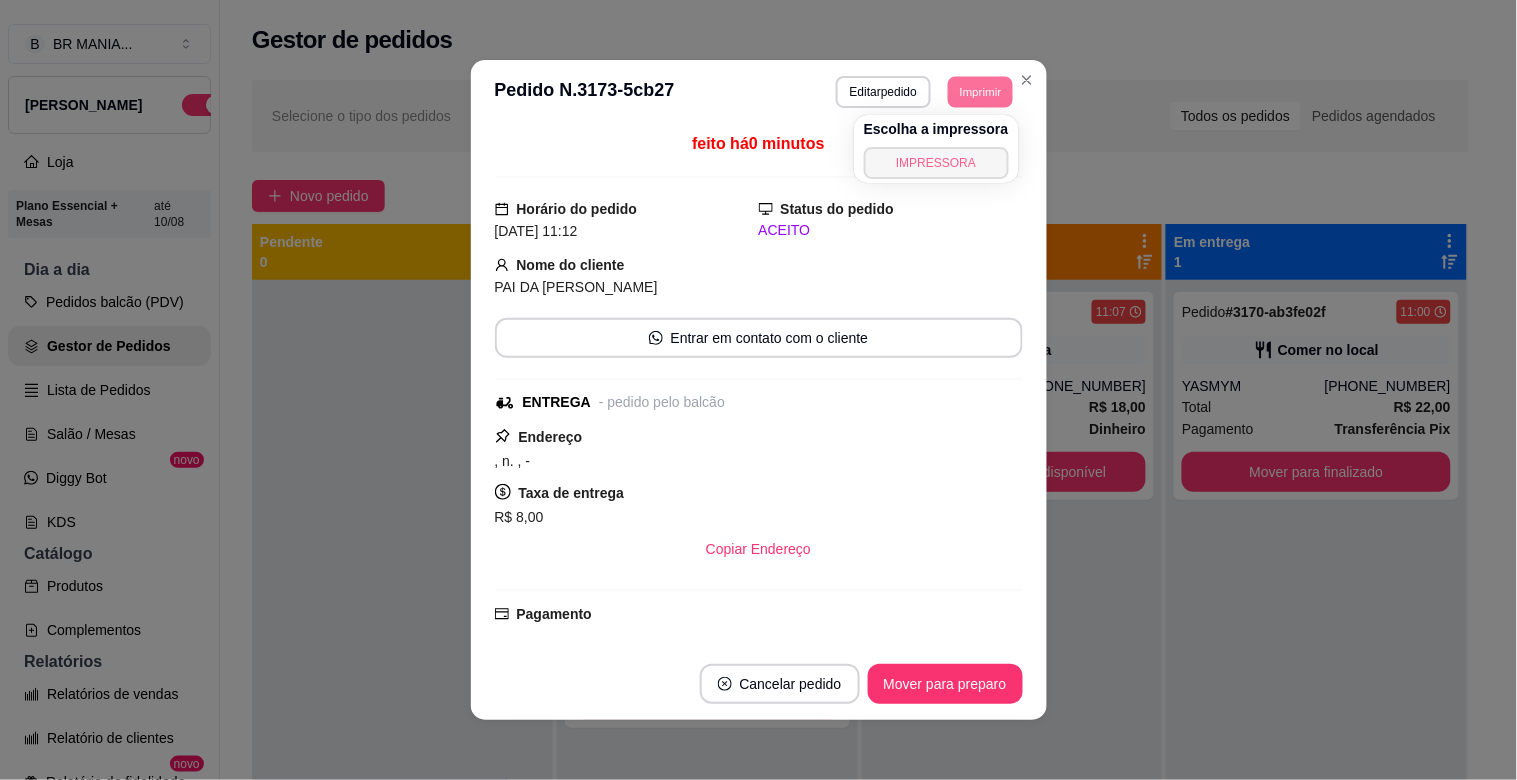click on "IMPRESSORA" at bounding box center [936, 163] 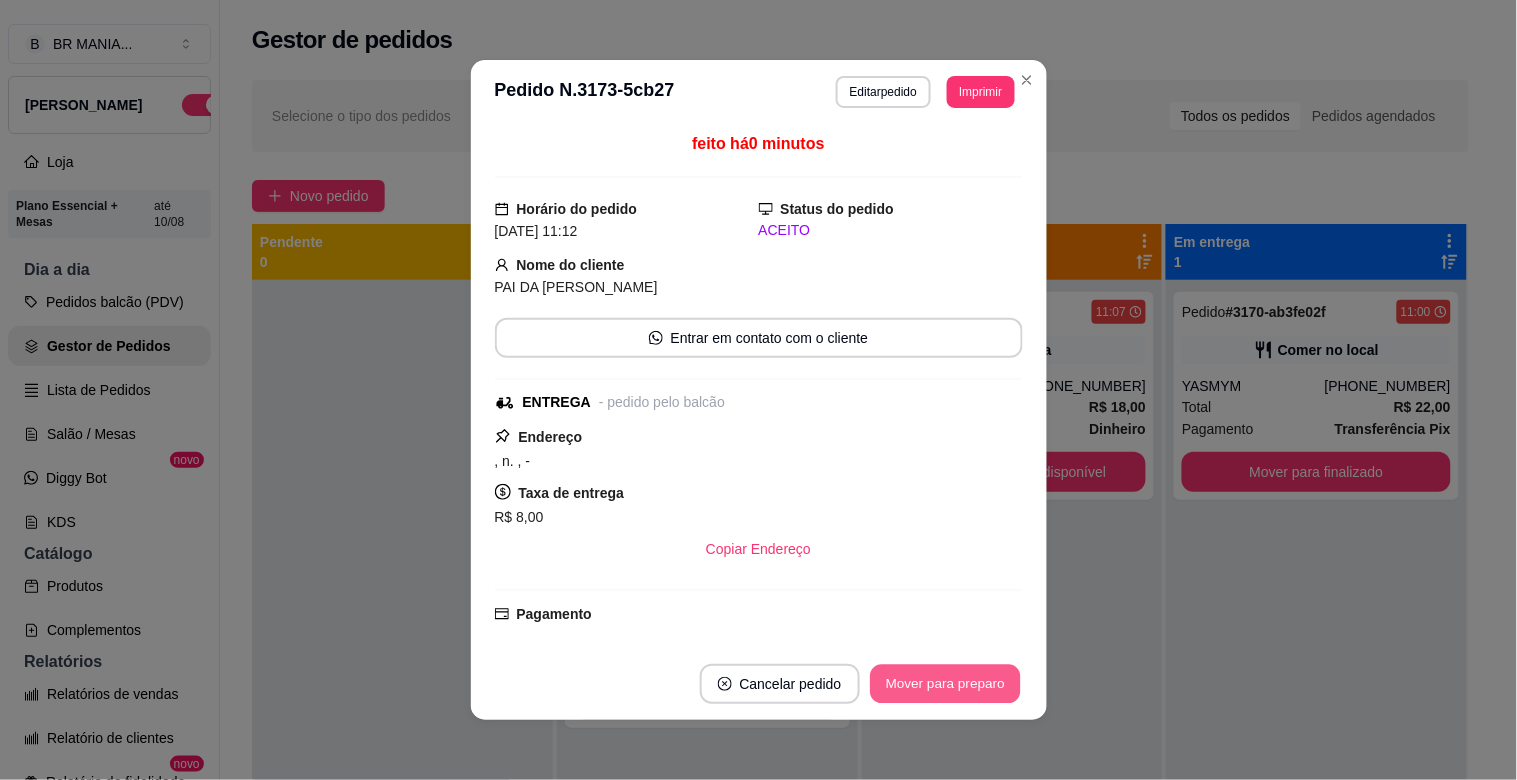 click on "Mover para preparo" at bounding box center [945, 684] 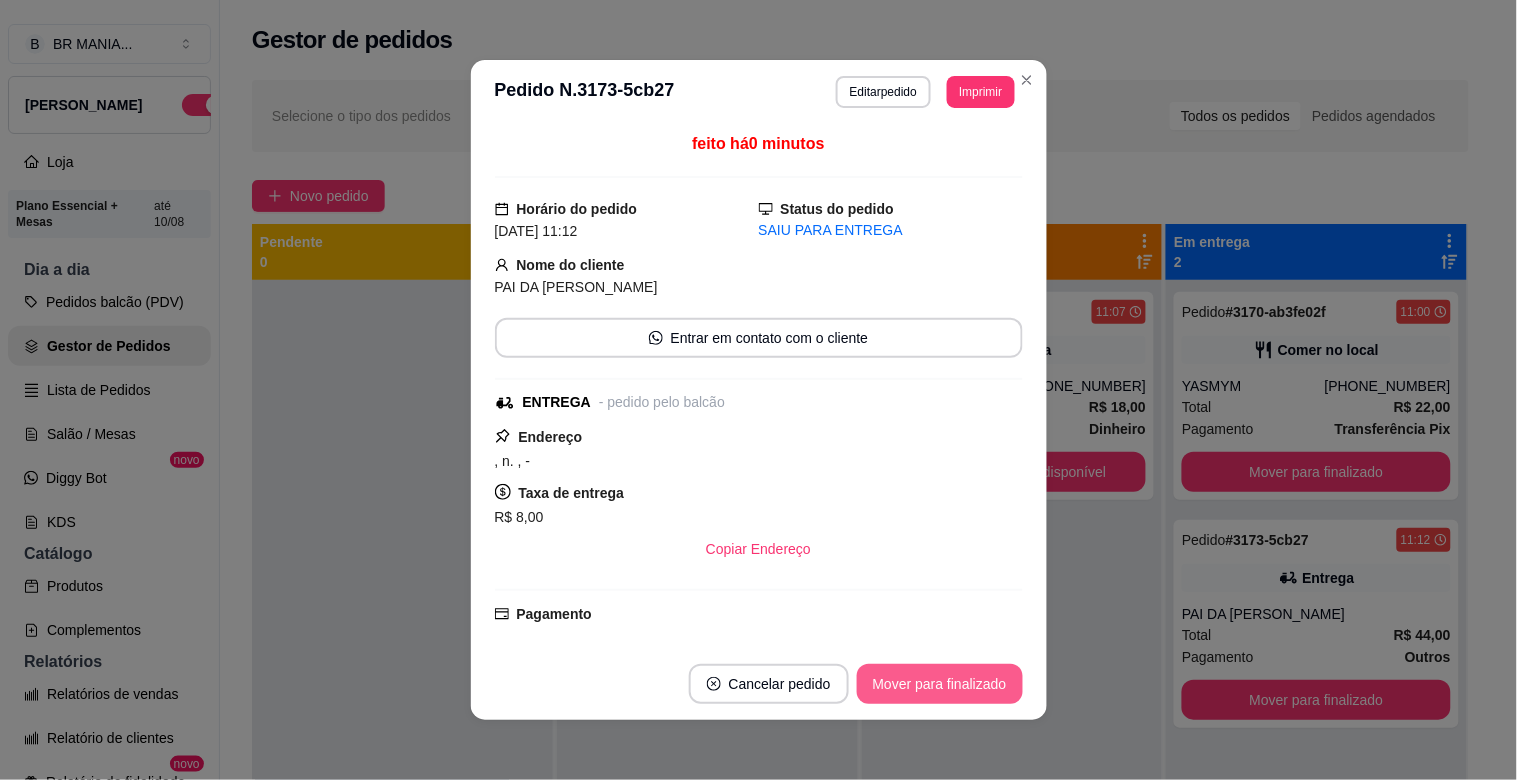 click on "Mover para finalizado" at bounding box center (940, 684) 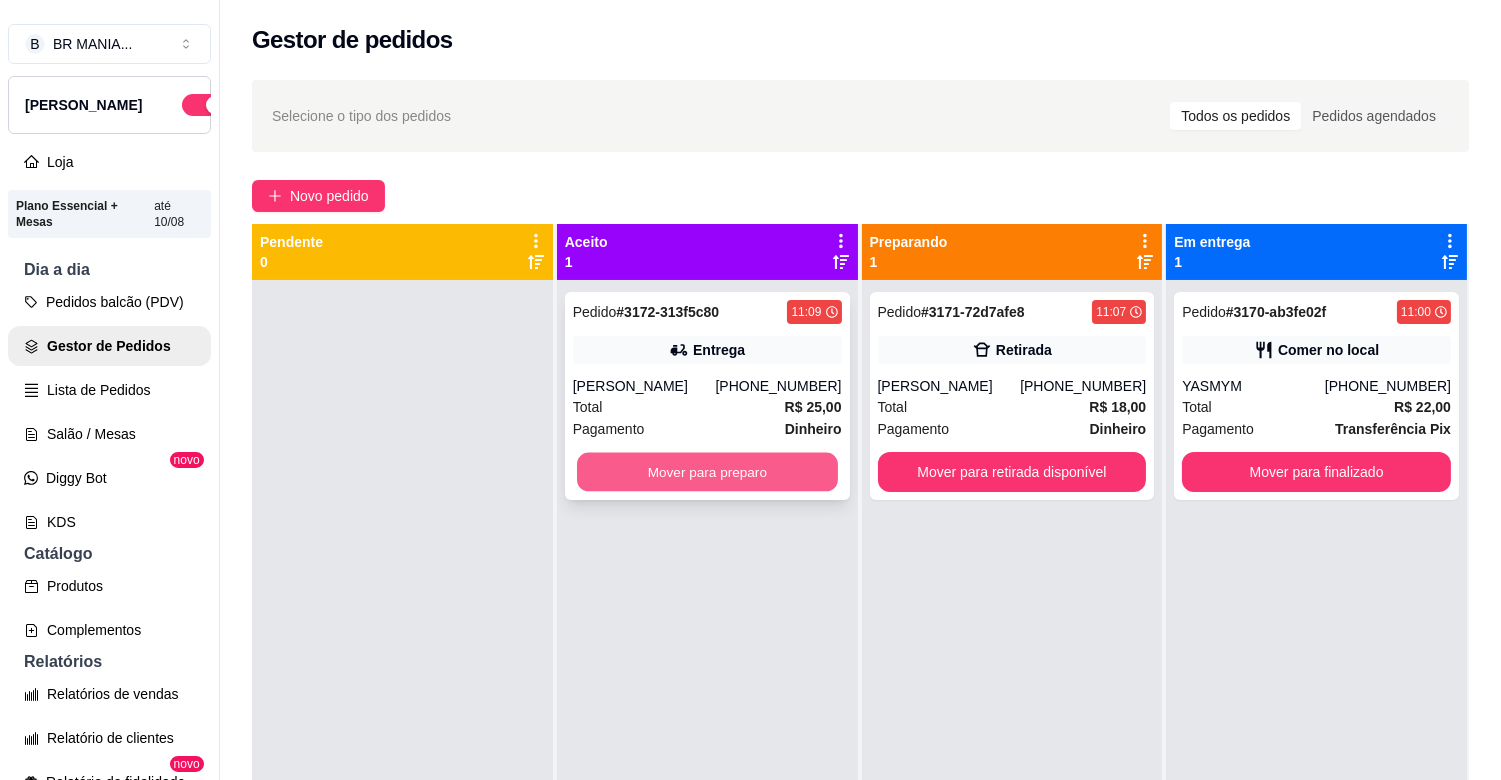 click on "Mover para preparo" at bounding box center (707, 472) 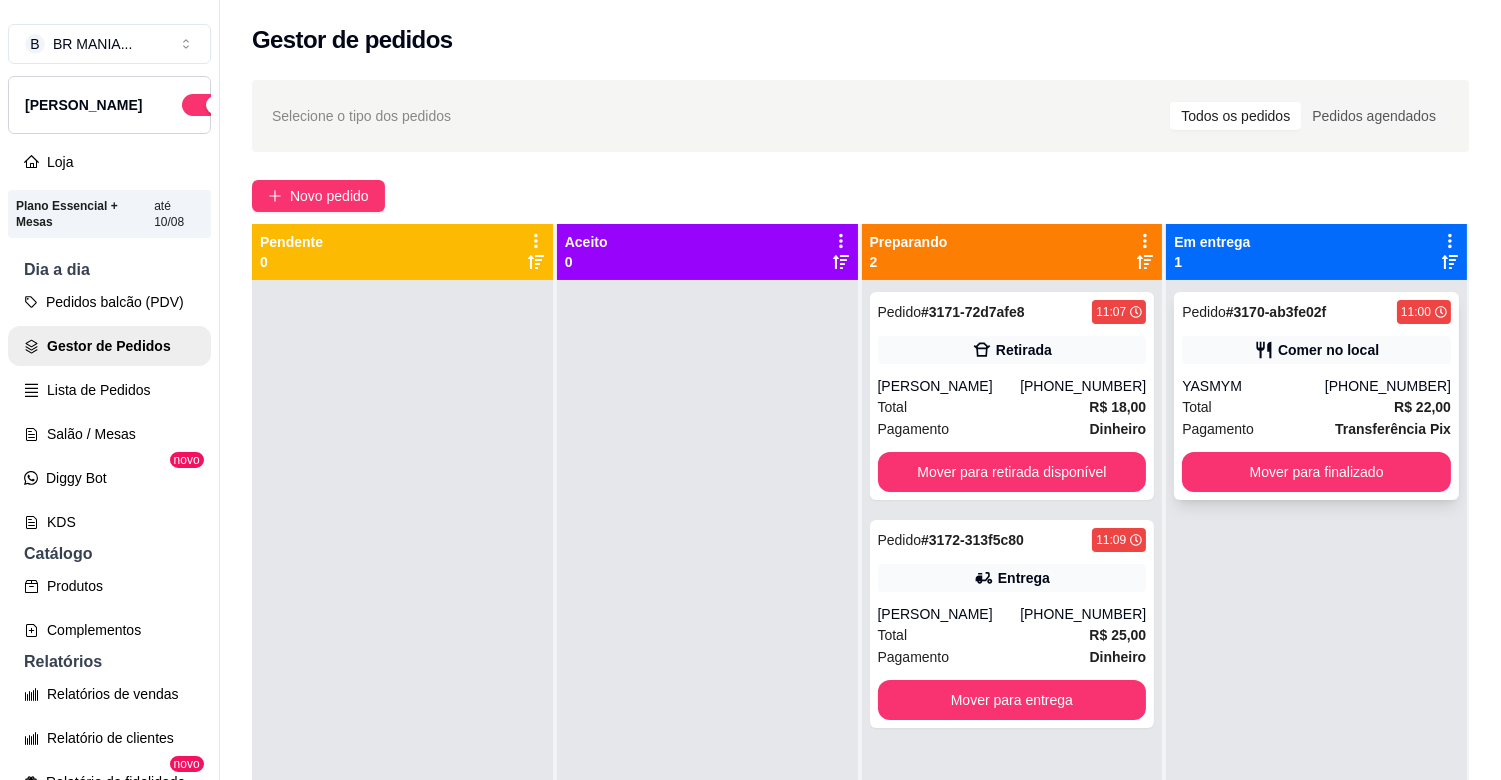 click on "Total R$ 22,00" at bounding box center (1316, 407) 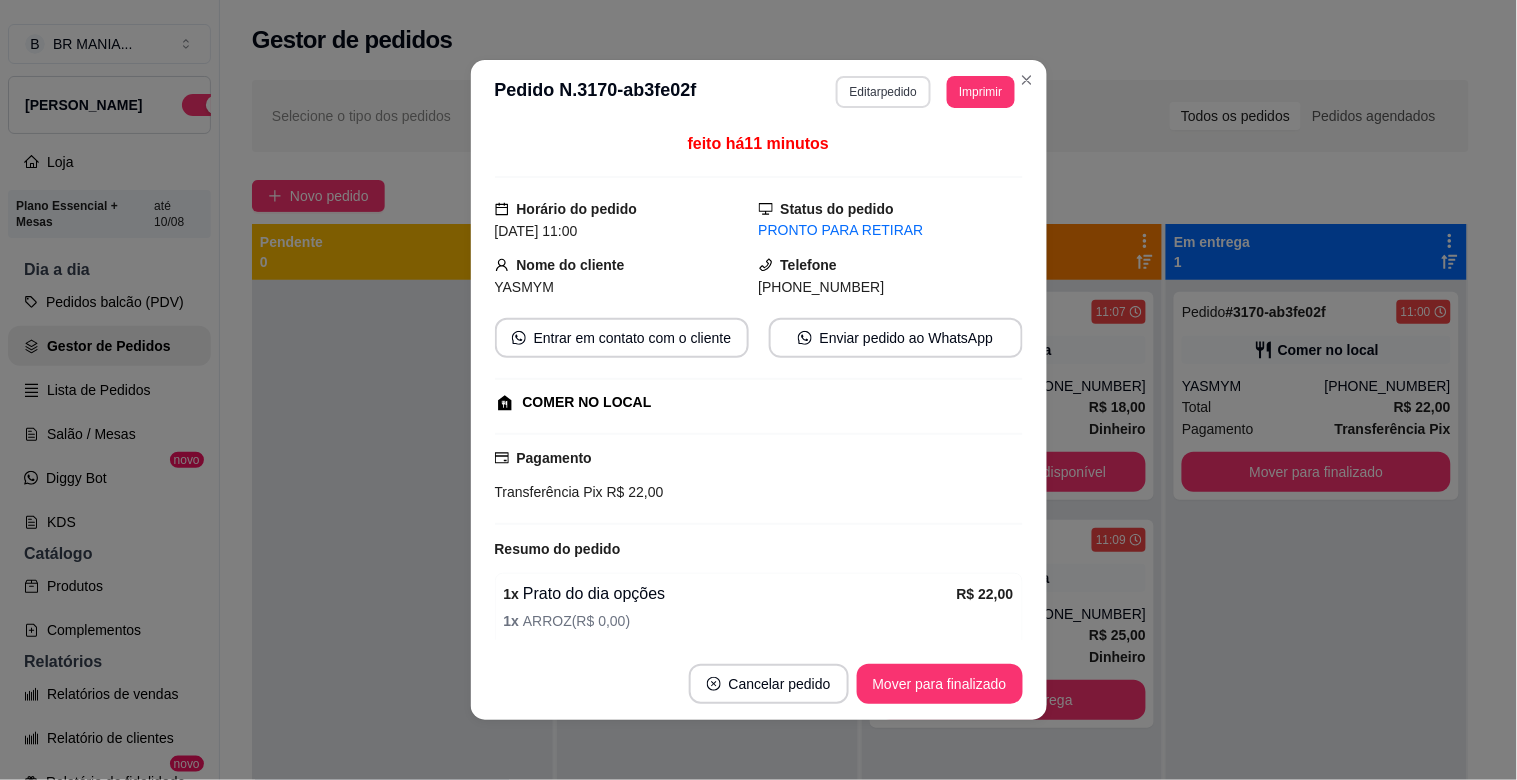click on "Editar  pedido" at bounding box center [883, 92] 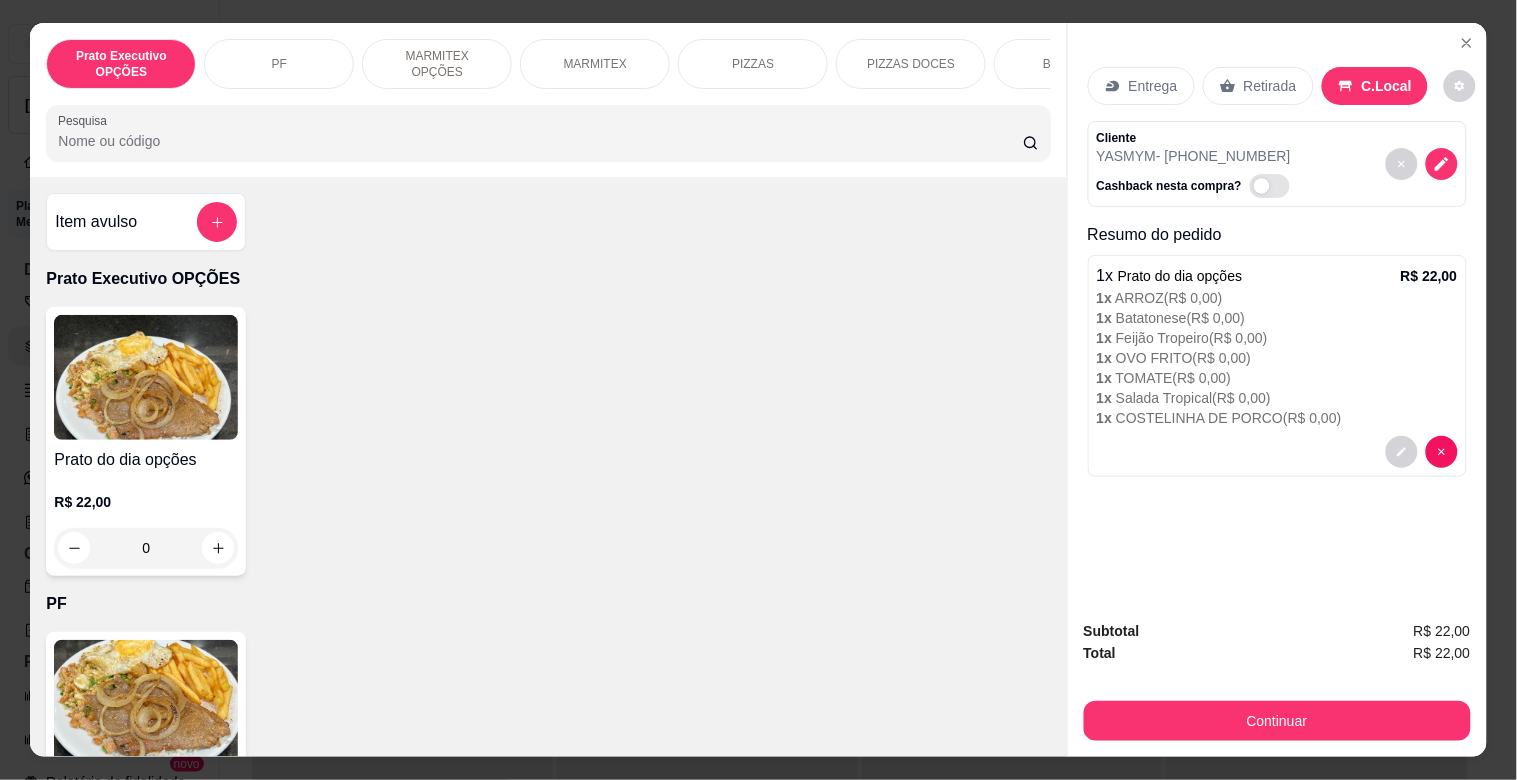click 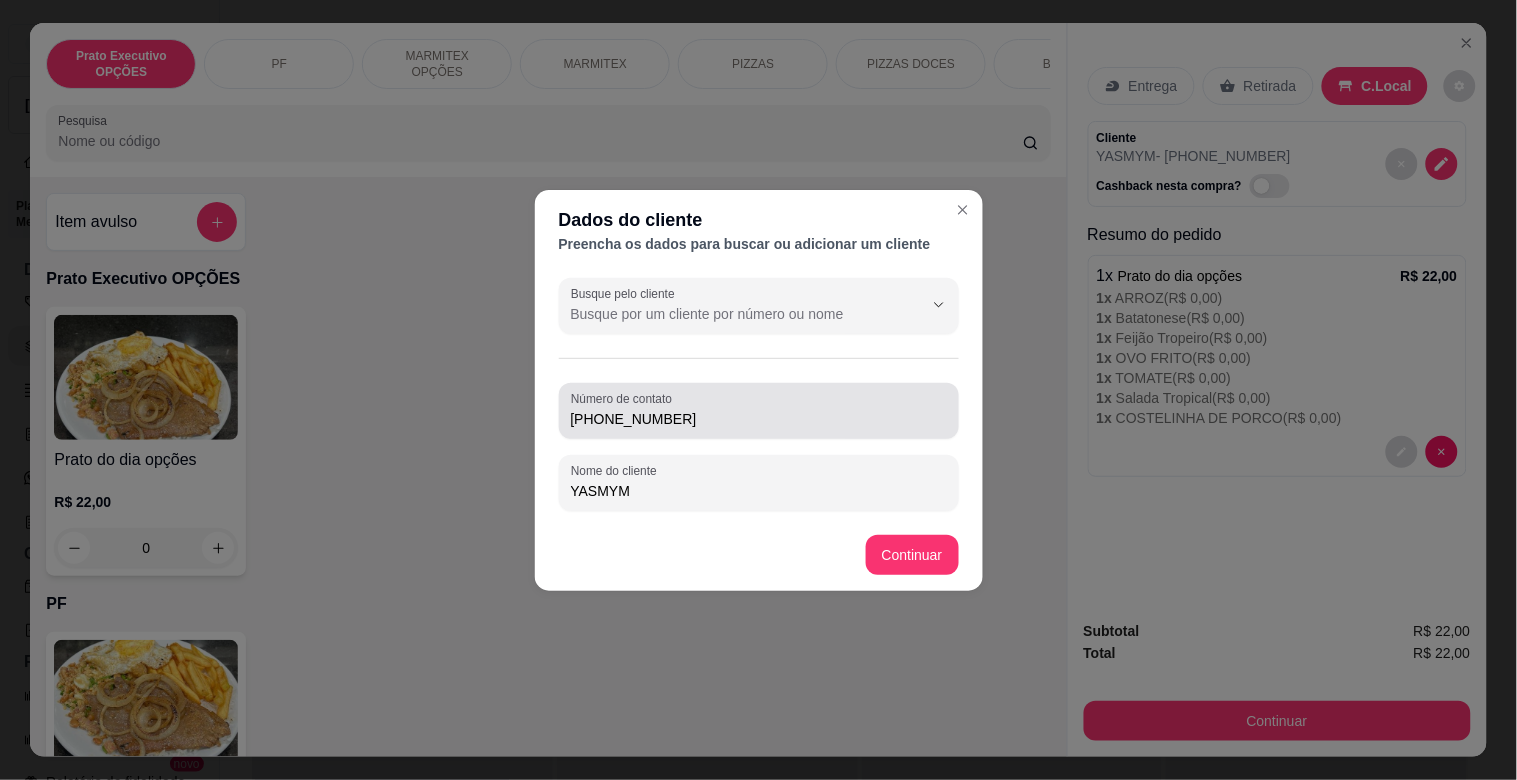 click on "[PHONE_NUMBER]" at bounding box center (759, 419) 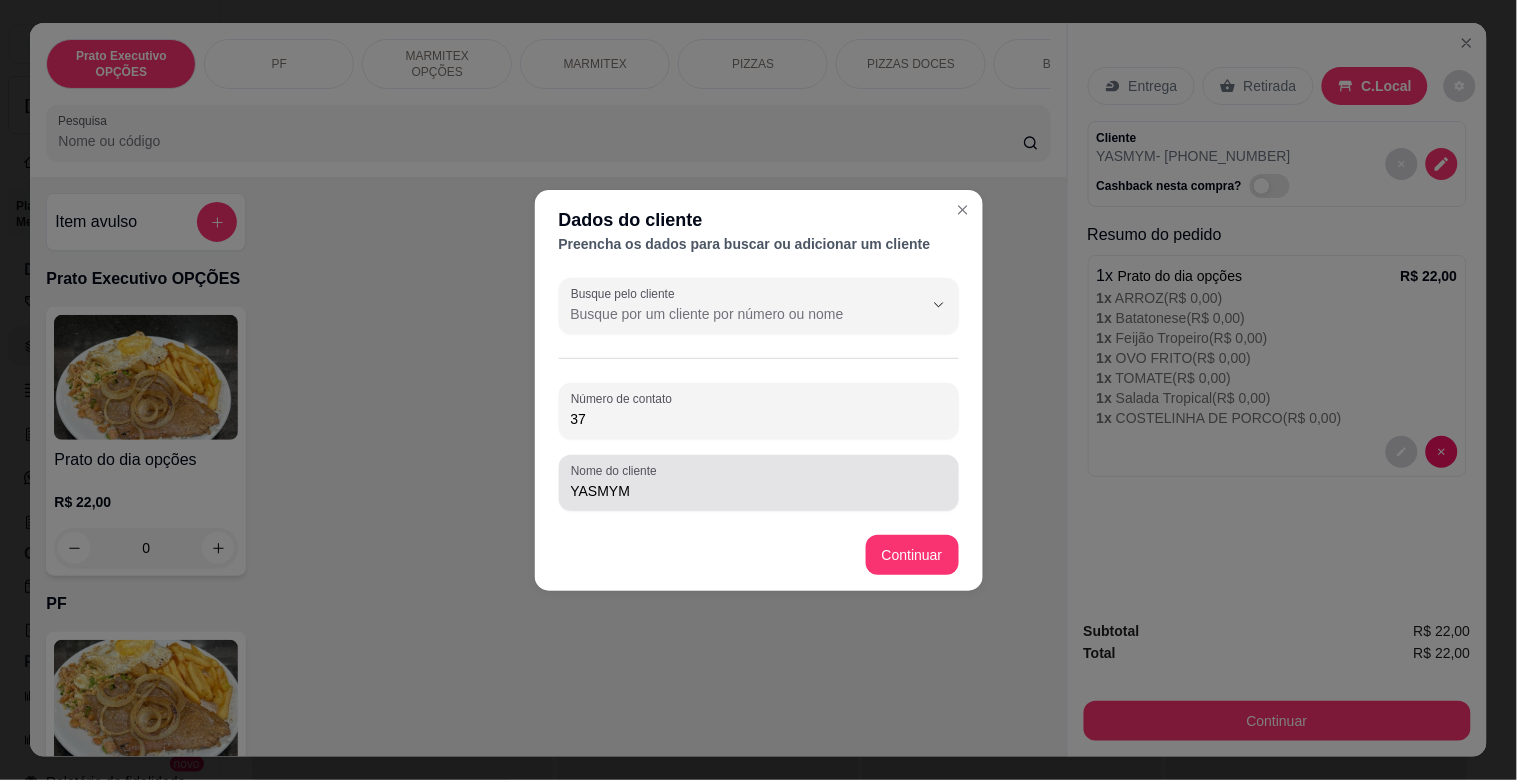 type on "3" 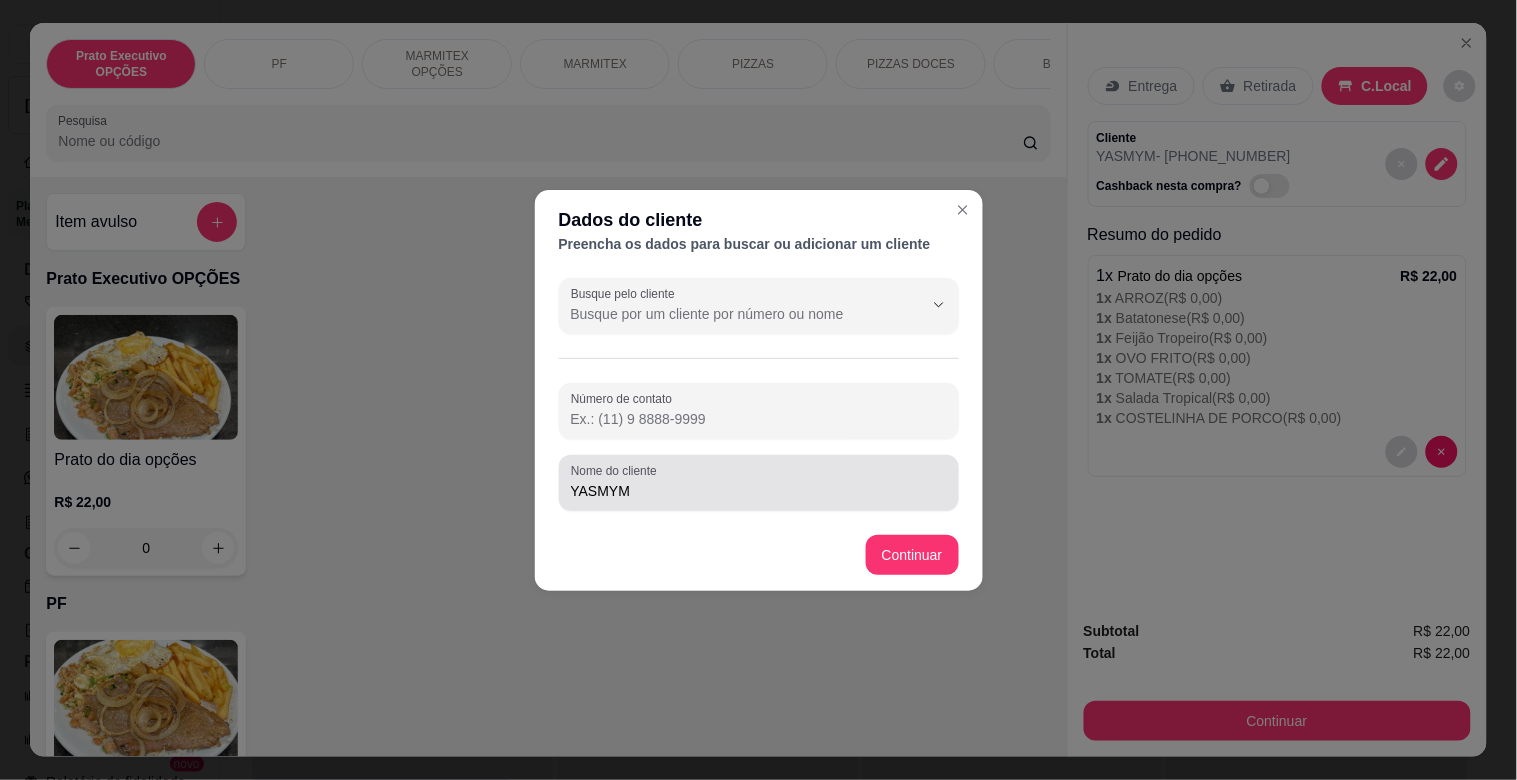 type 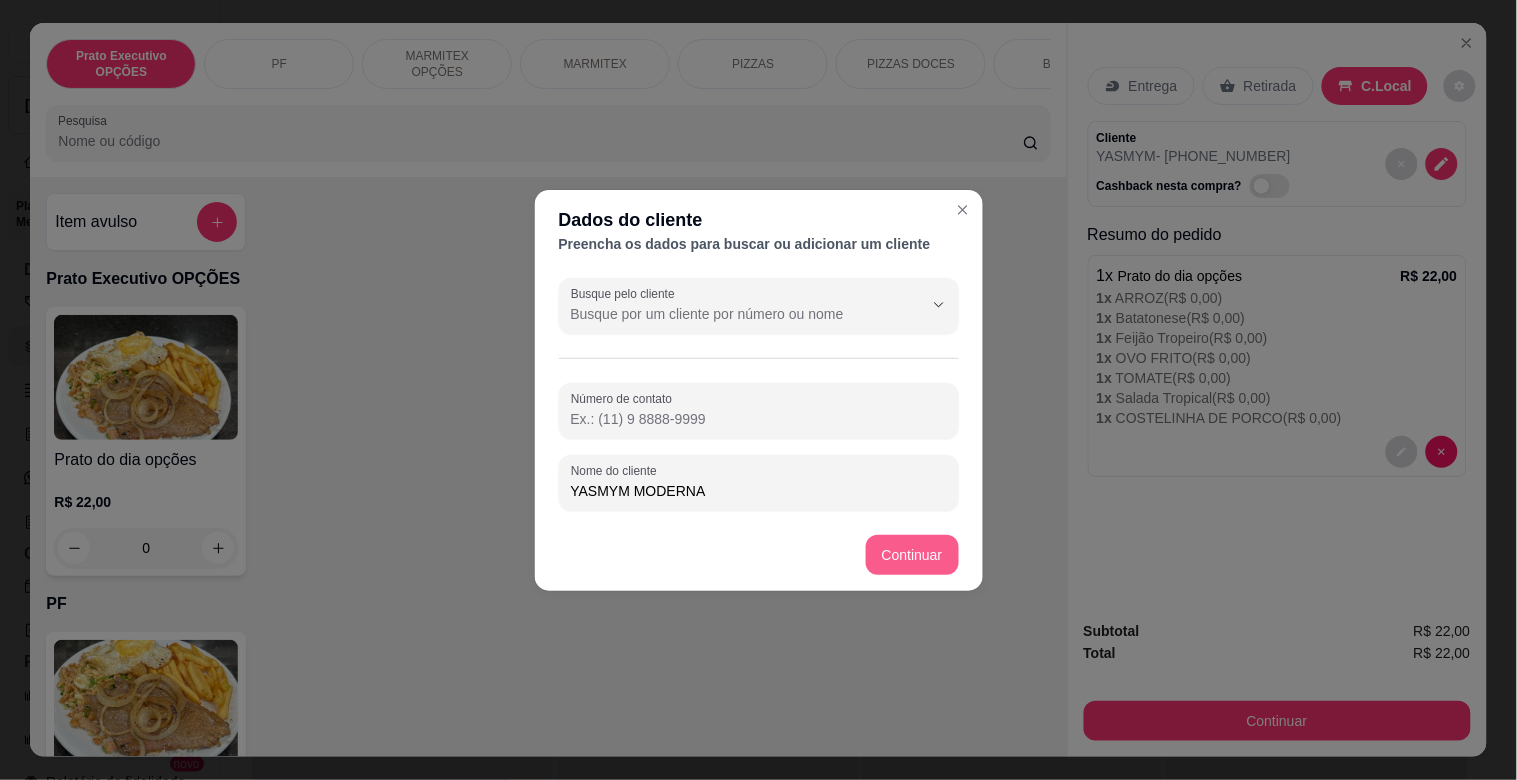 type on "YASMYM MODERNA" 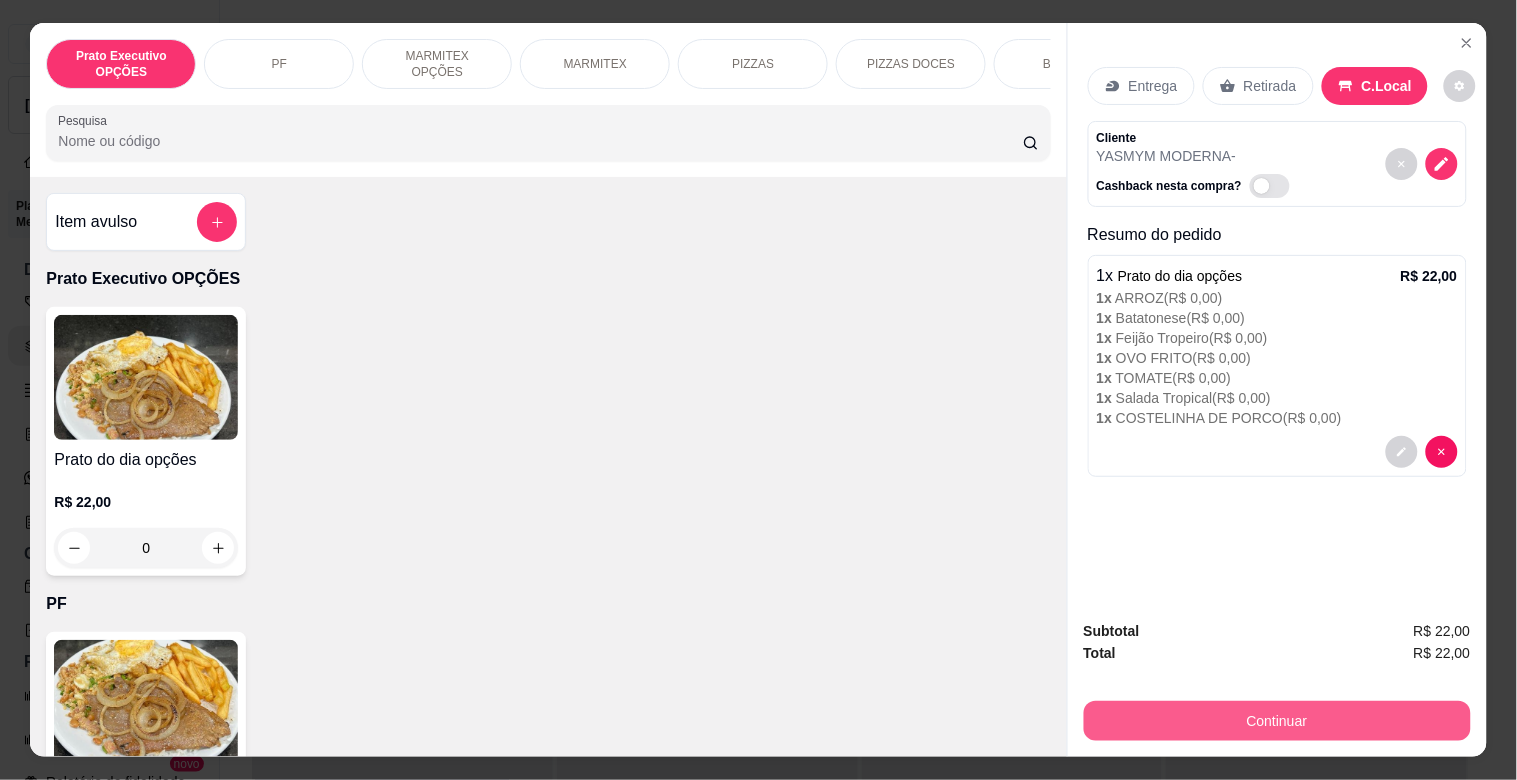 click on "Continuar" at bounding box center [1277, 721] 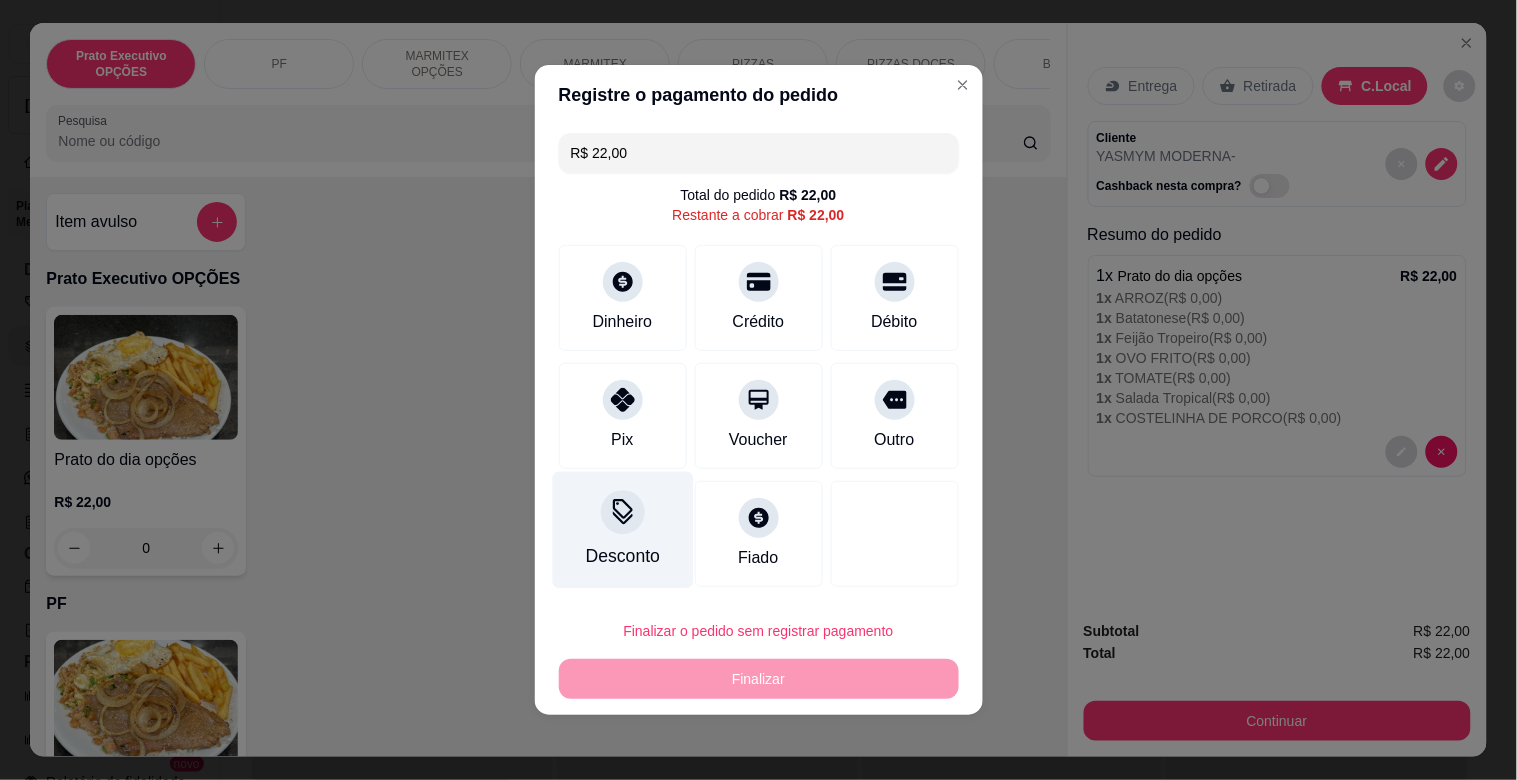 click on "Desconto" at bounding box center (622, 530) 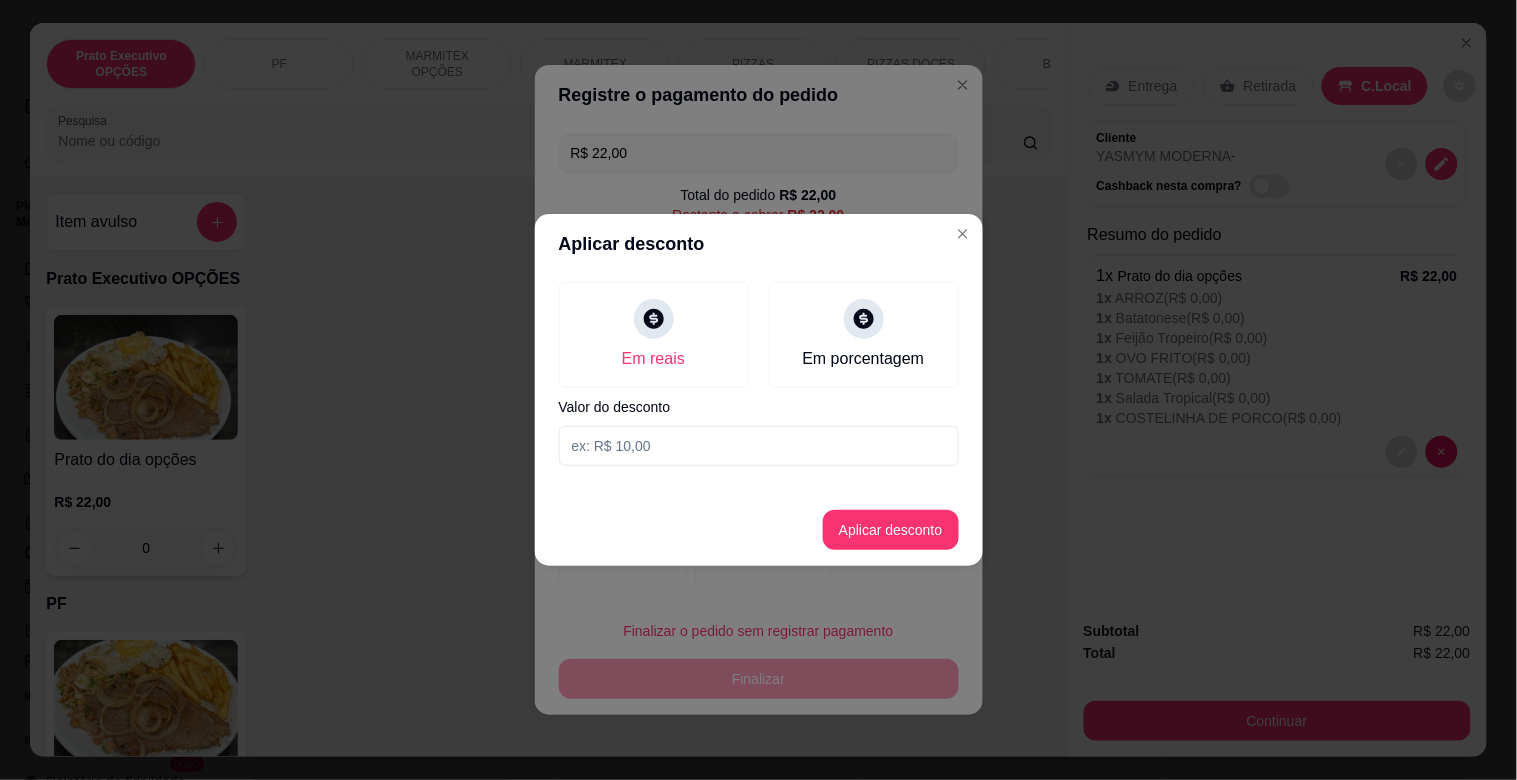 click at bounding box center (759, 446) 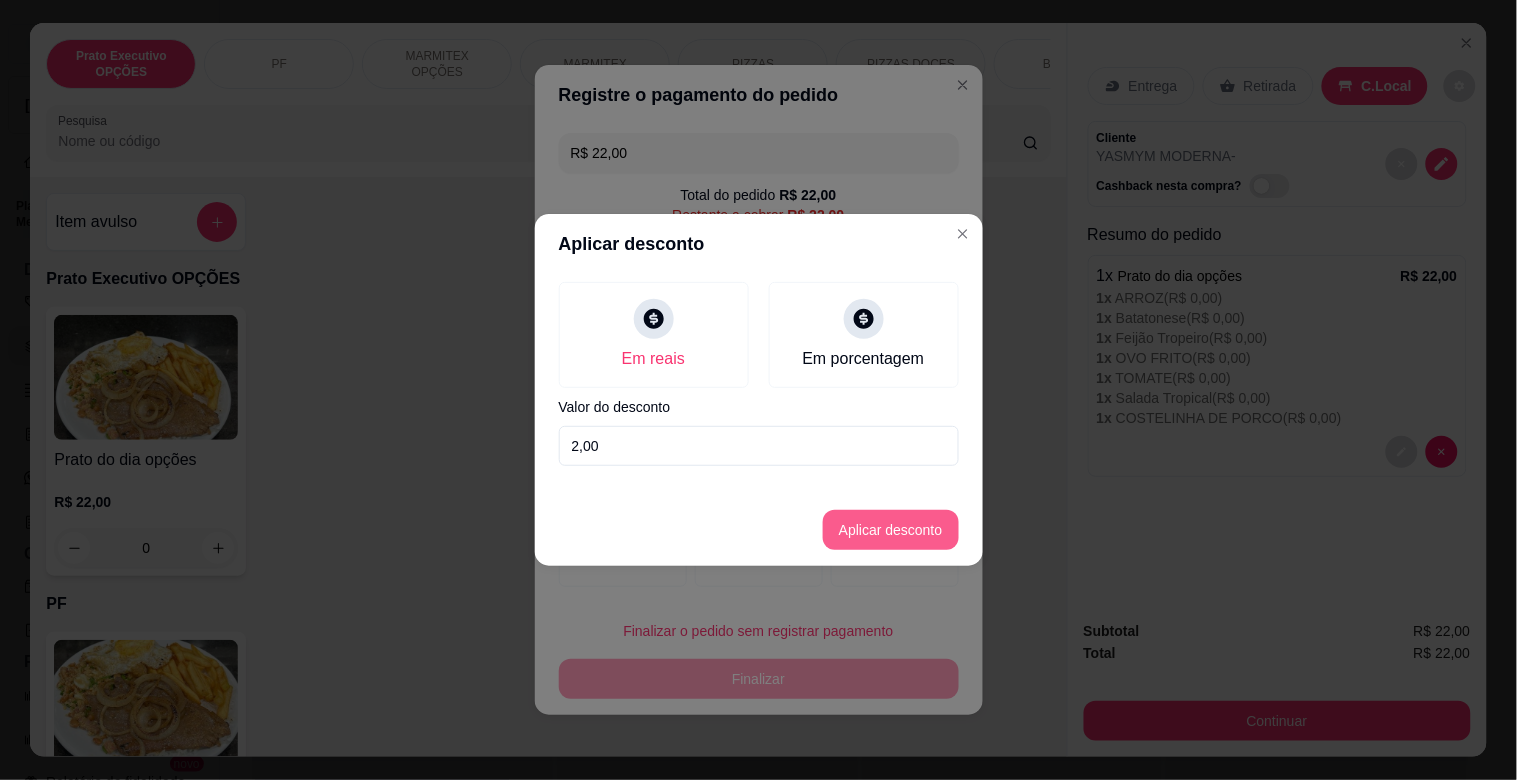 type on "2,00" 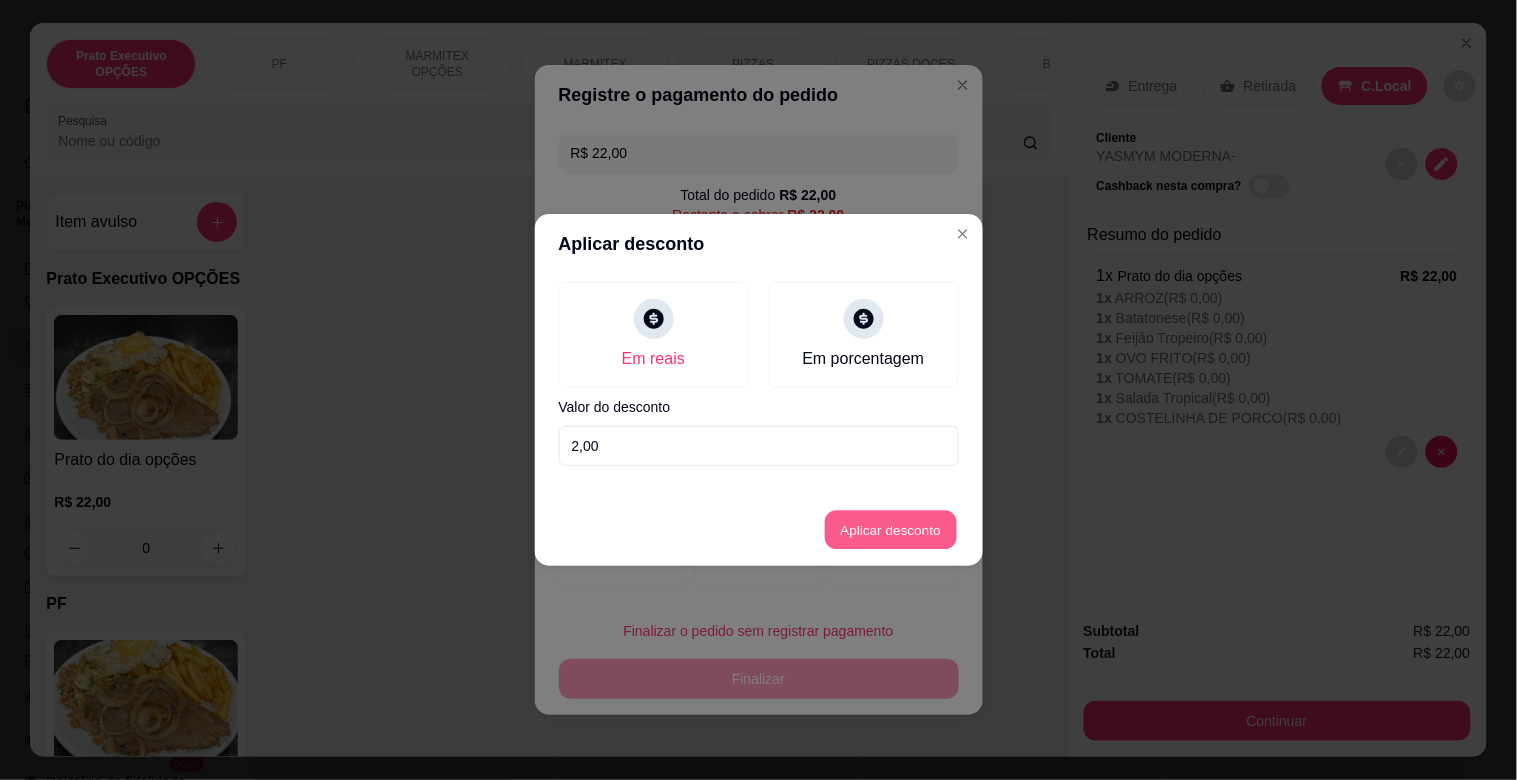 click on "Aplicar desconto" at bounding box center [890, 530] 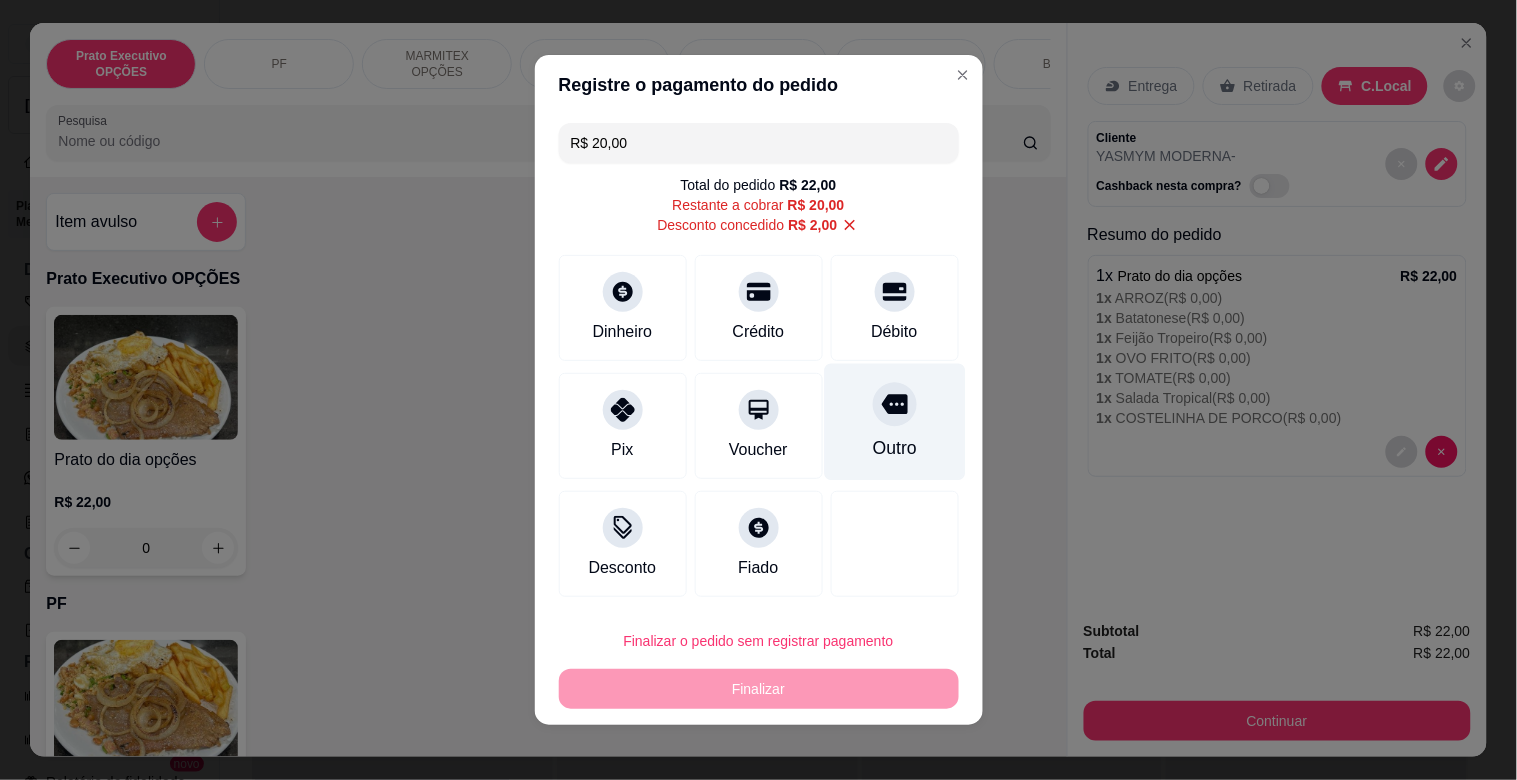click on "Outro" at bounding box center [894, 422] 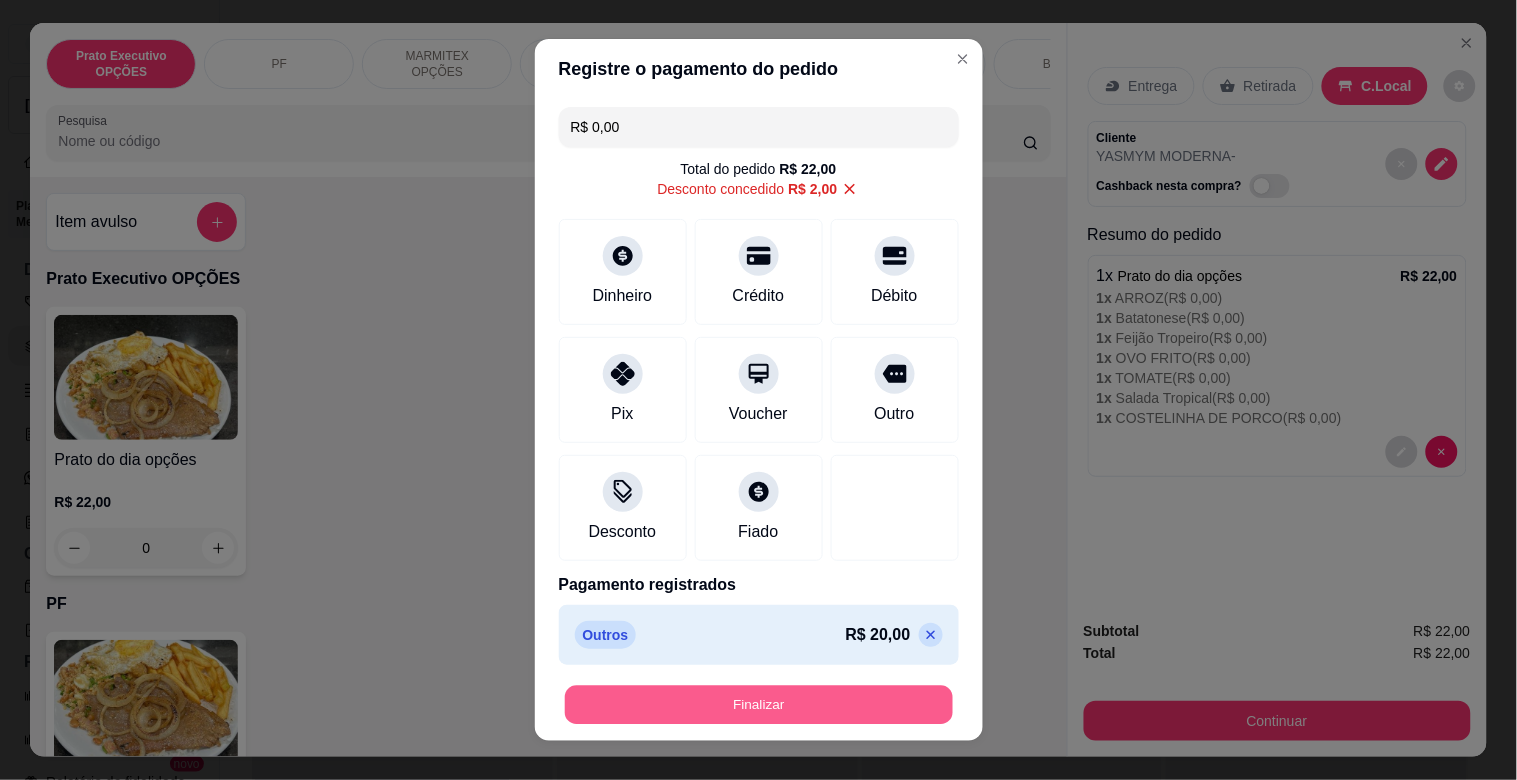 click on "Finalizar" at bounding box center [759, 705] 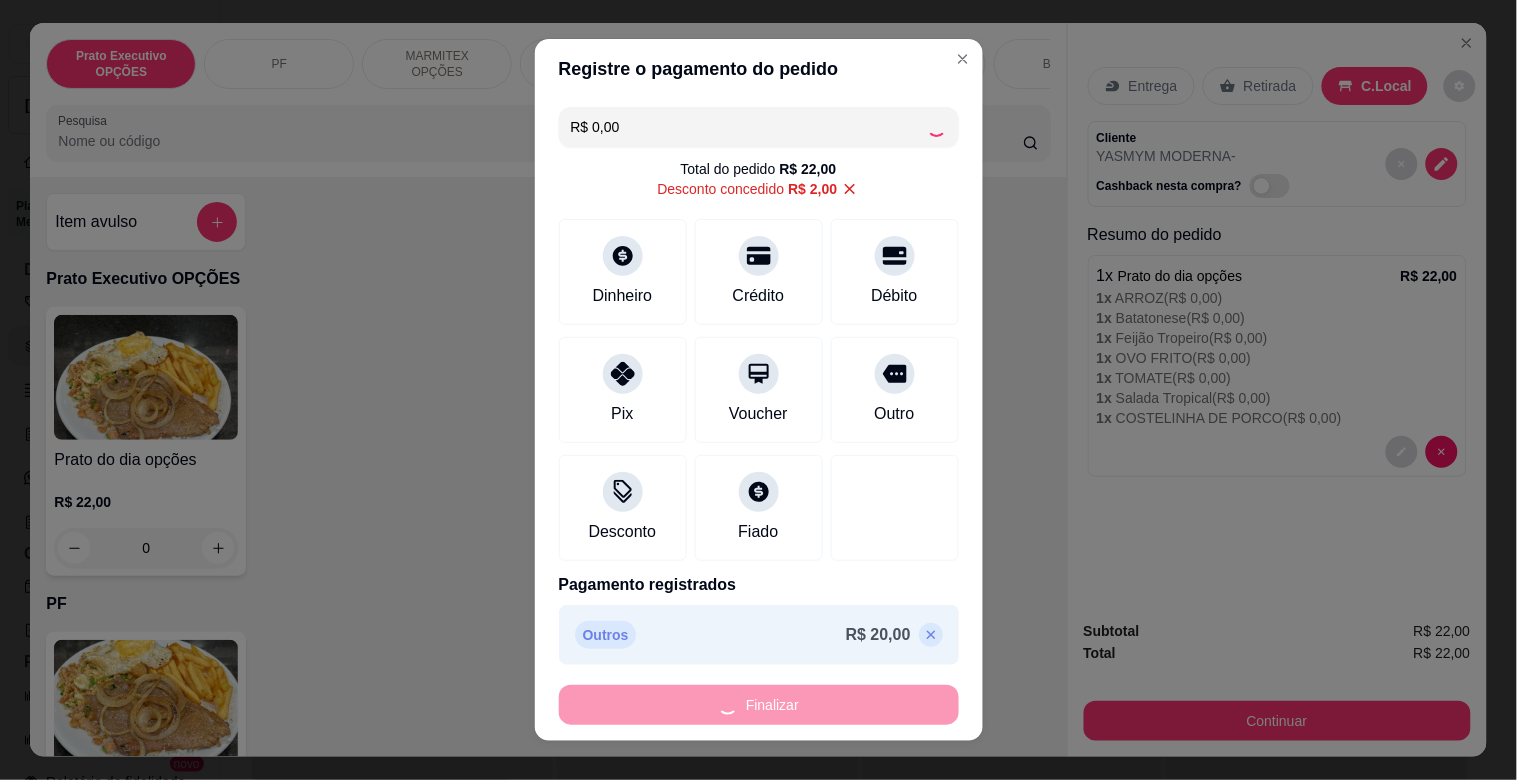 type on "-R$ 22,00" 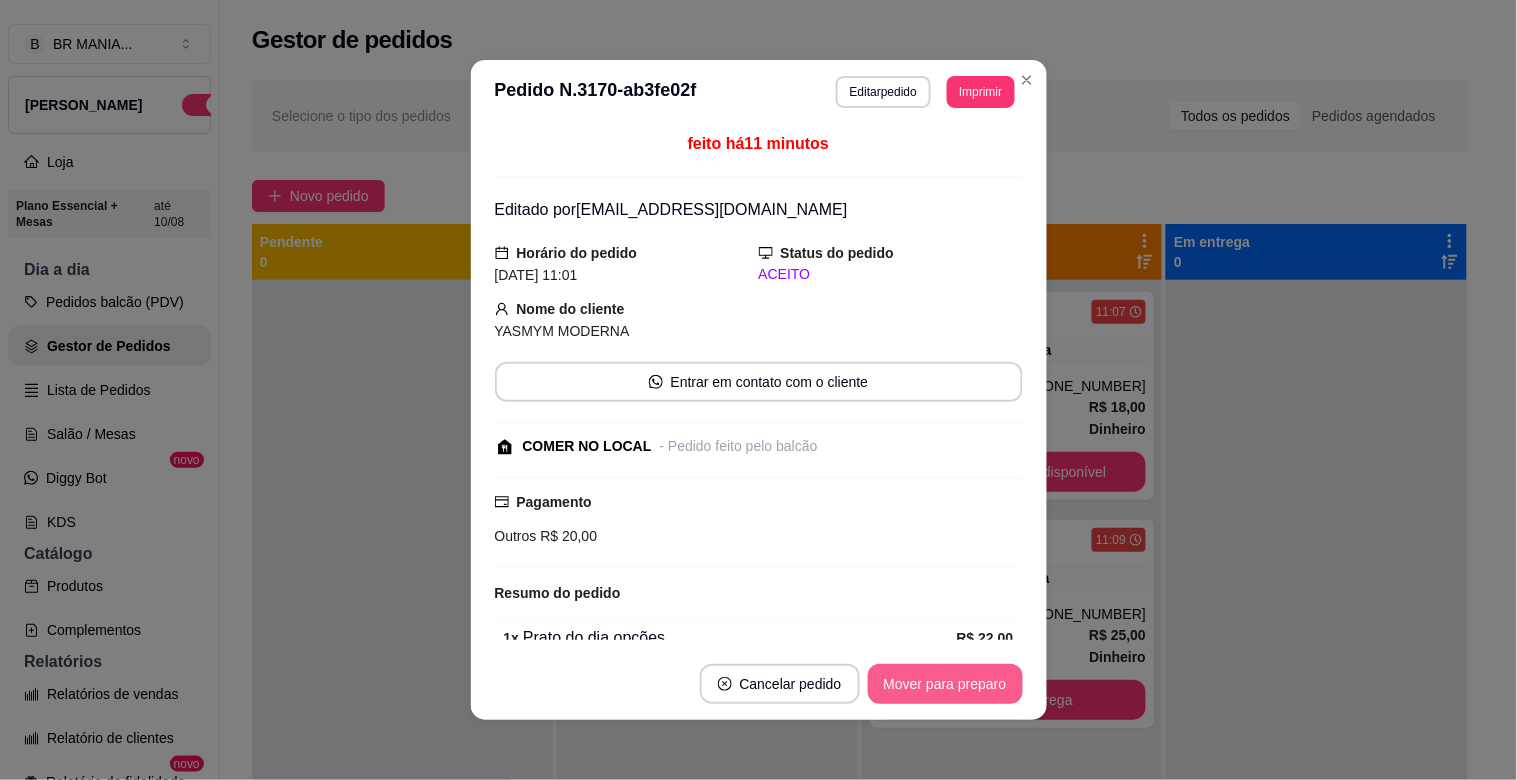 click on "Mover para preparo" at bounding box center (945, 684) 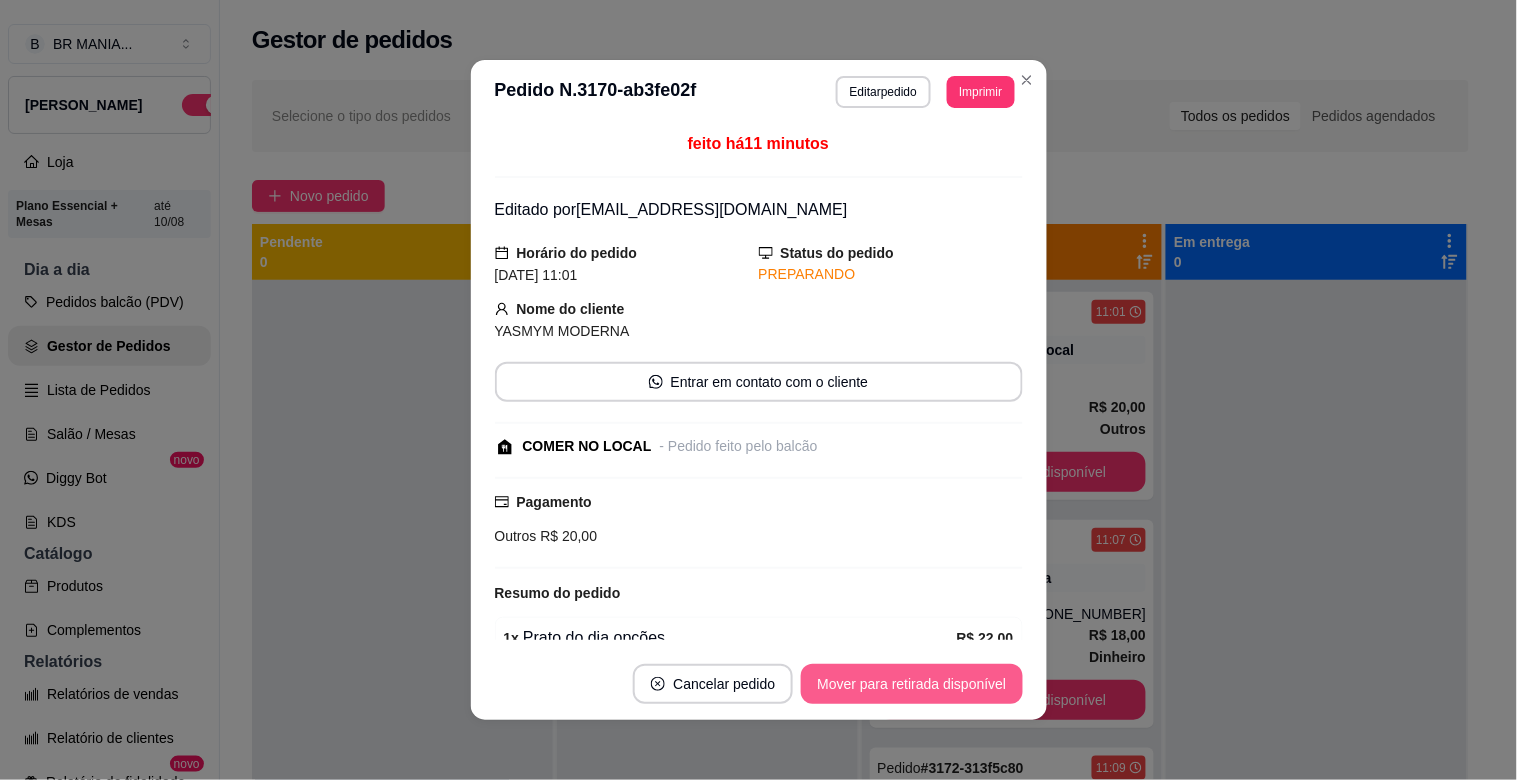 click on "Mover para retirada disponível" at bounding box center (911, 684) 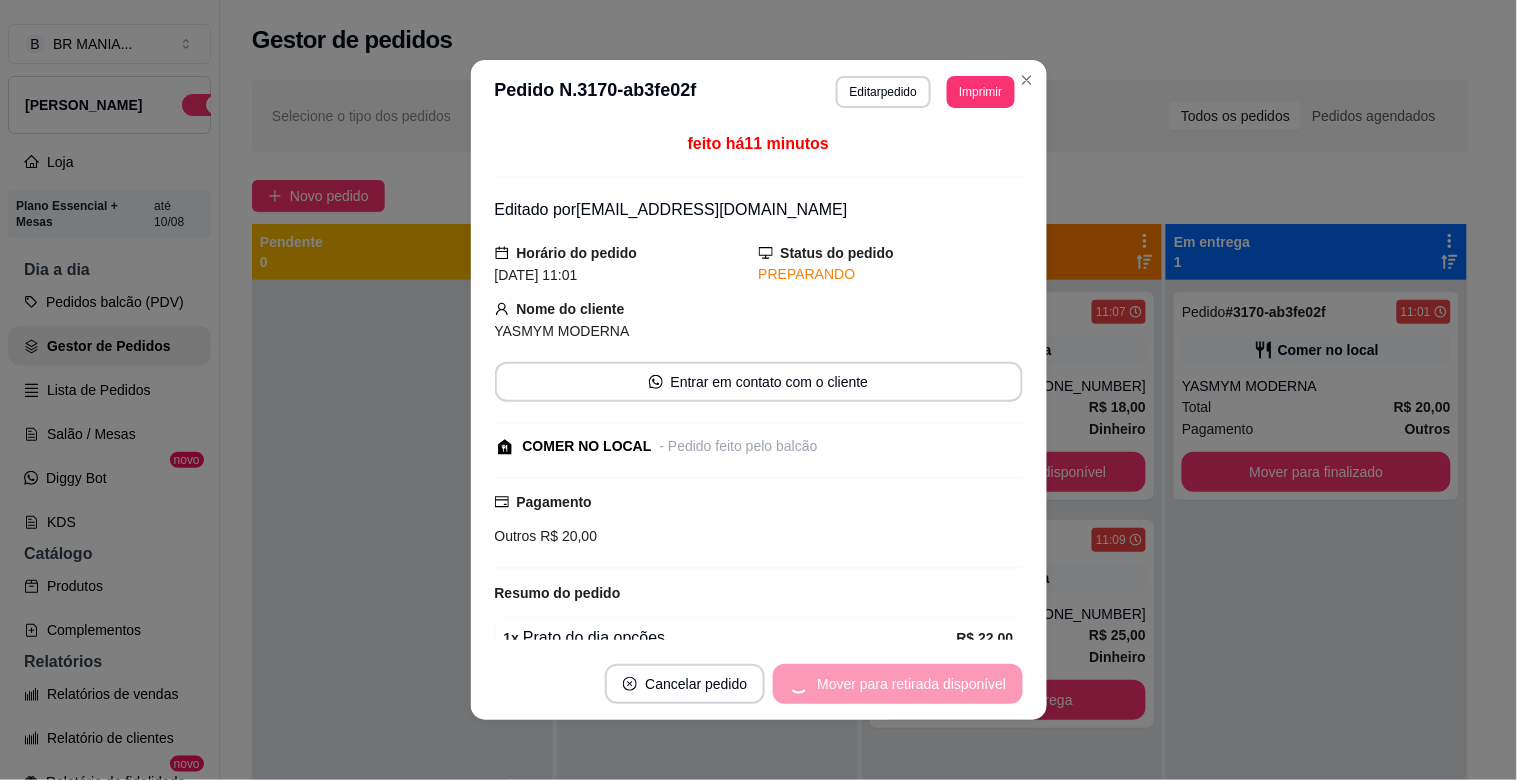 click on "Mover para retirada disponível" at bounding box center (897, 684) 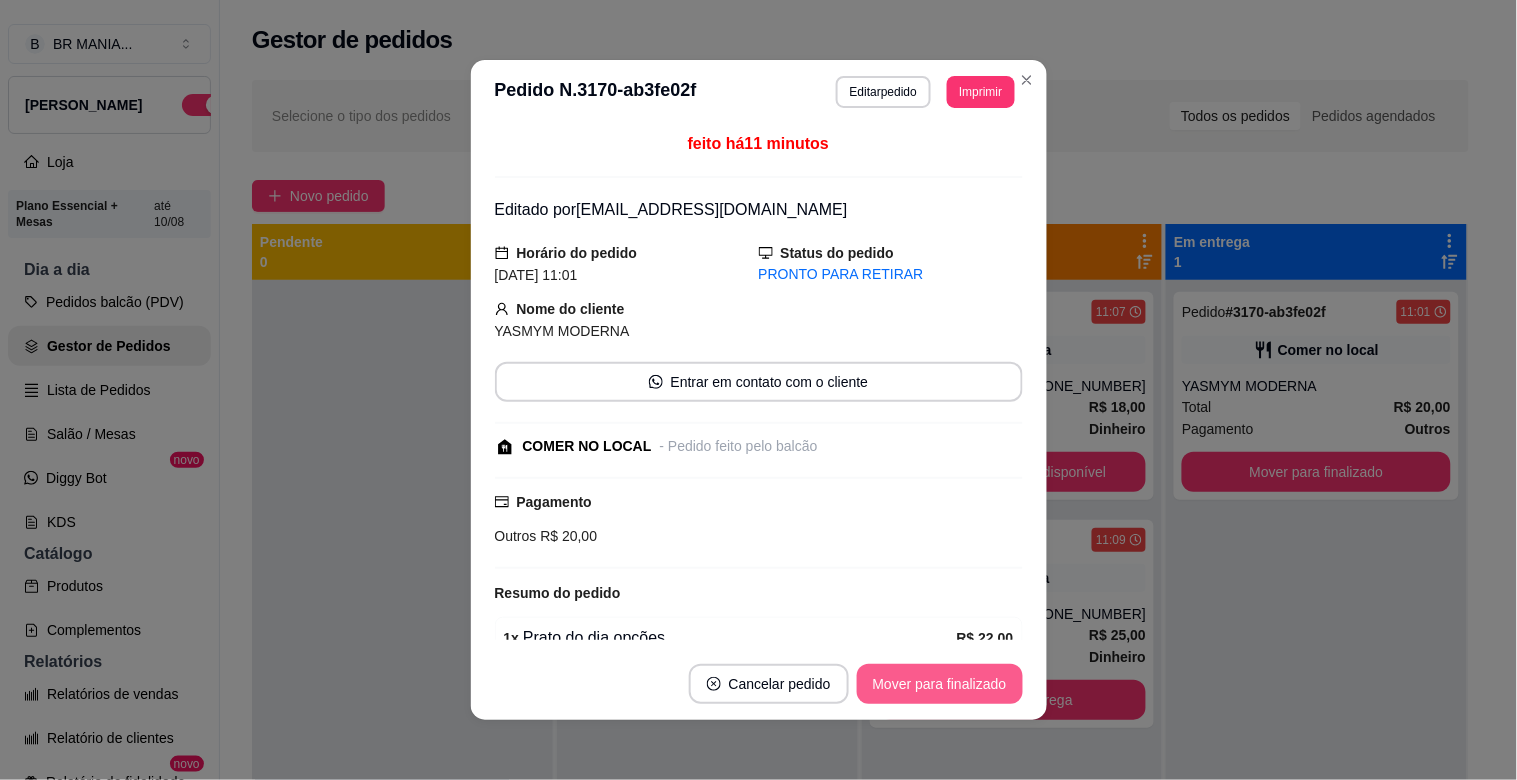 click on "Mover para finalizado" at bounding box center [940, 684] 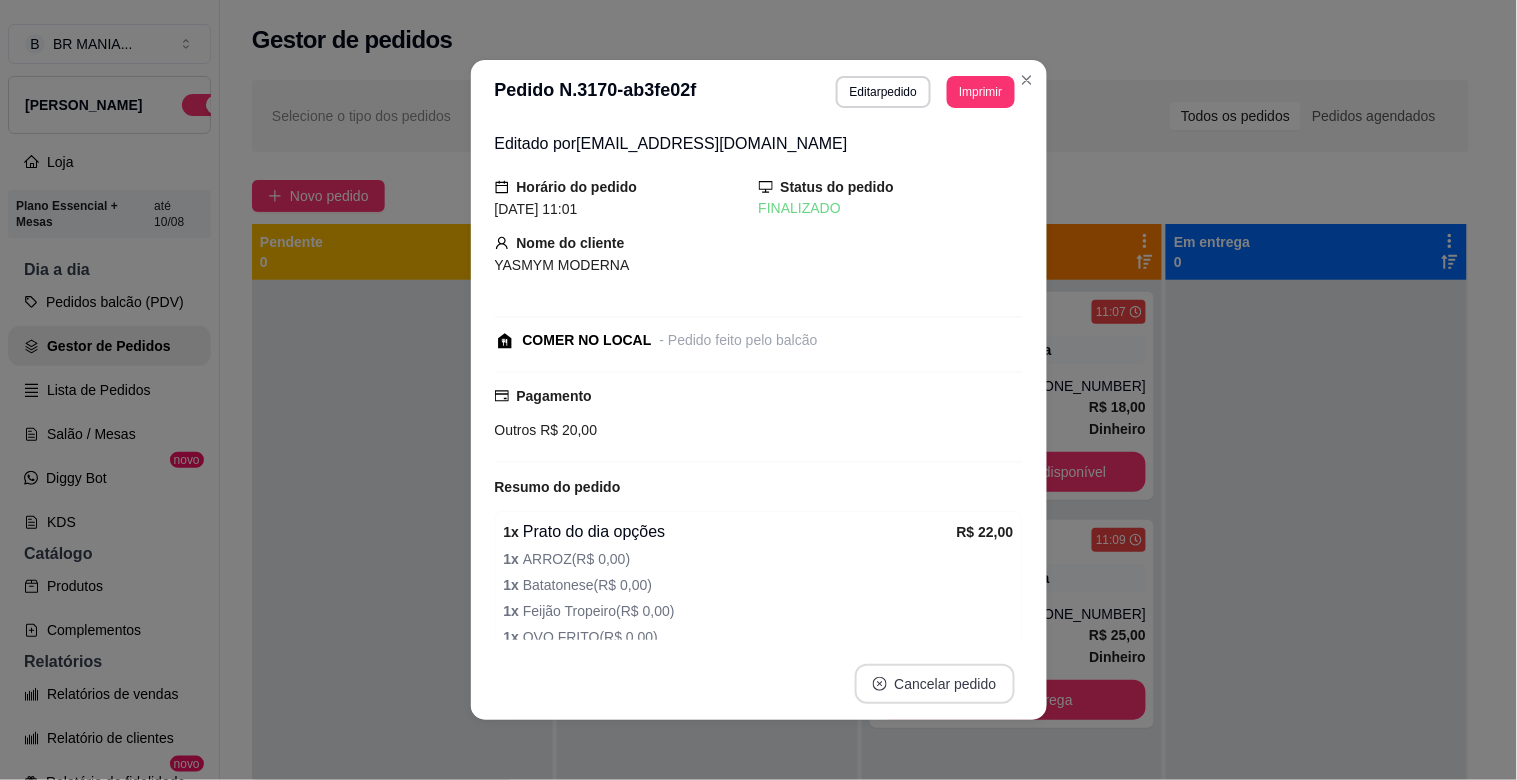 click on "Cancelar pedido" at bounding box center [935, 684] 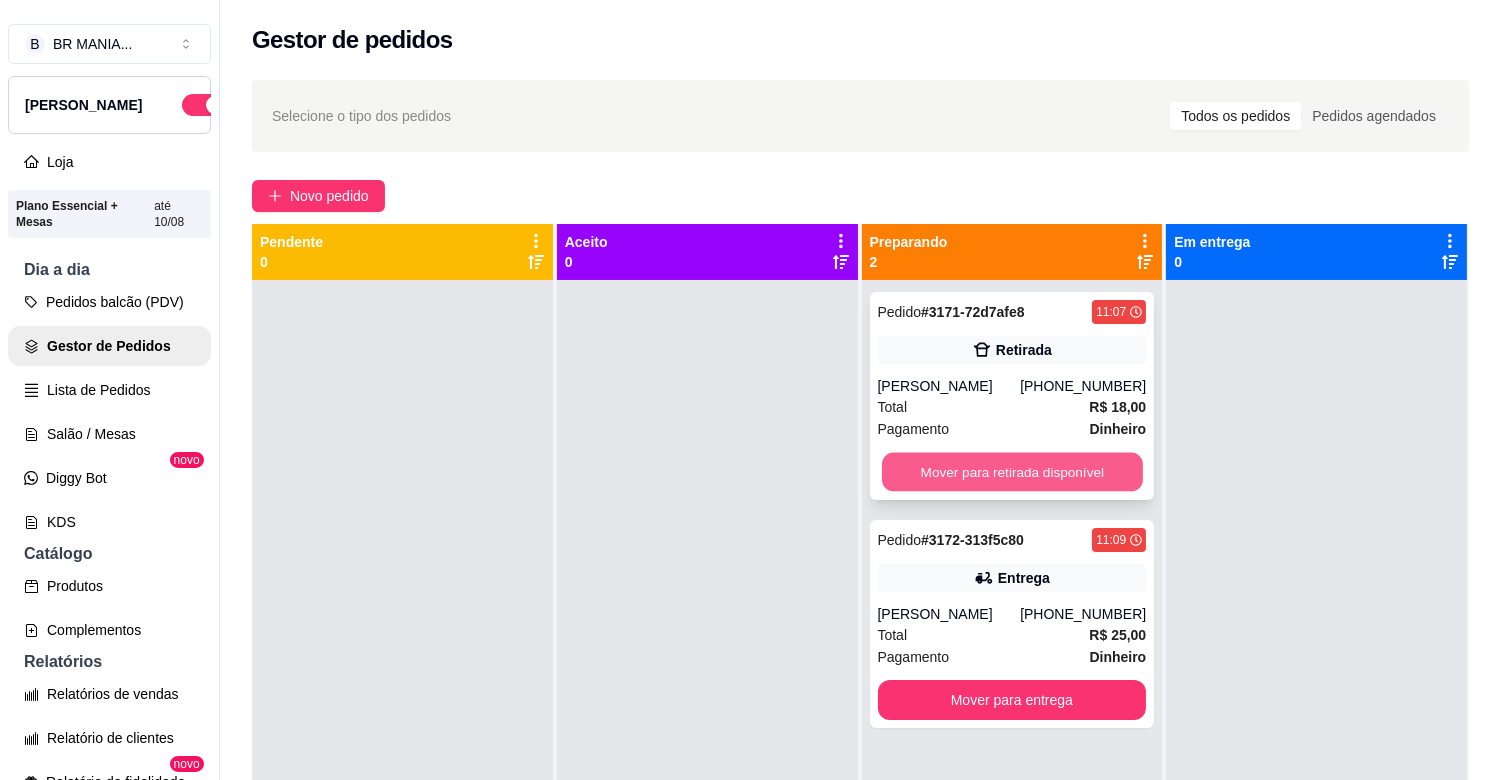 click on "Mover para retirada disponível" at bounding box center [1012, 472] 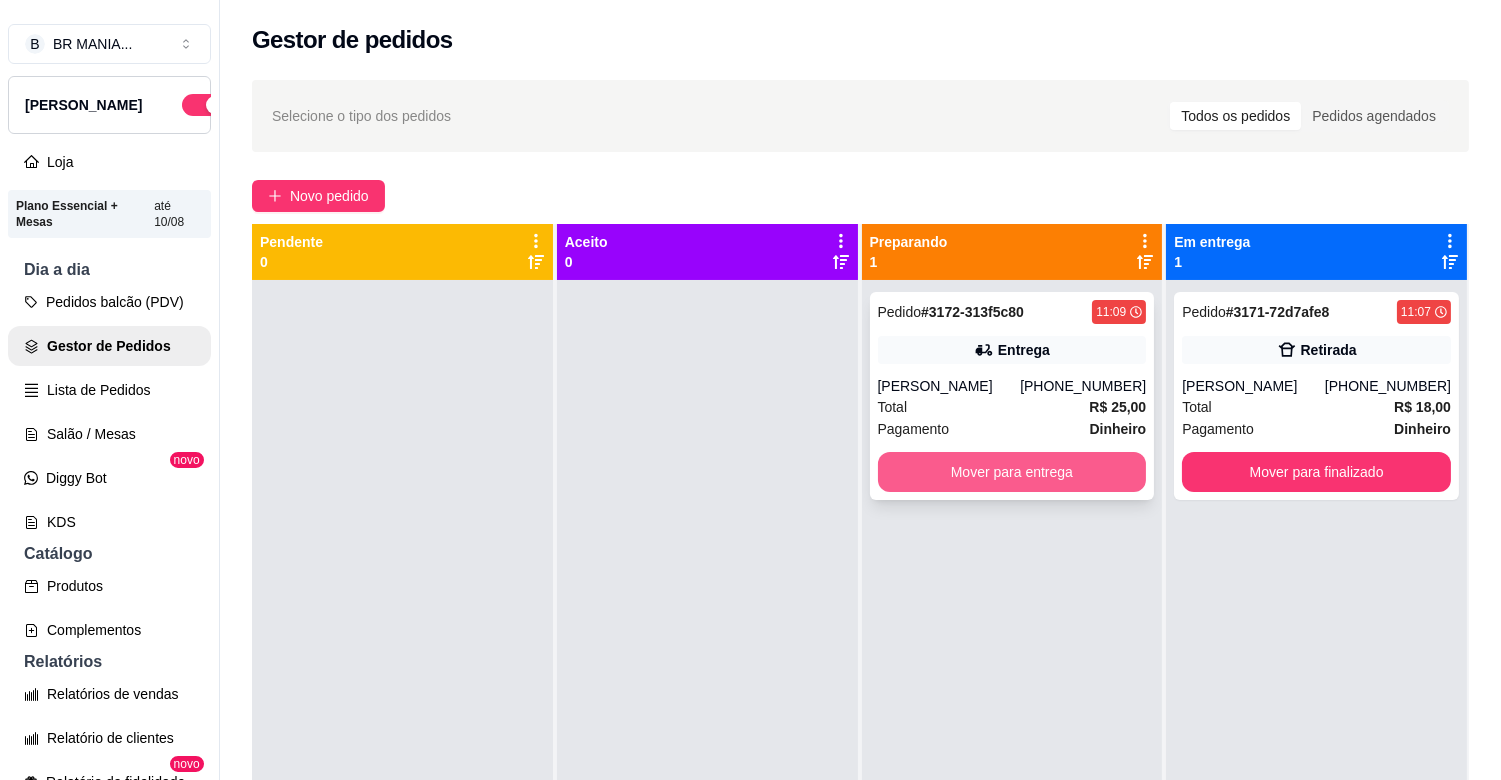 click on "Mover para entrega" at bounding box center [1012, 472] 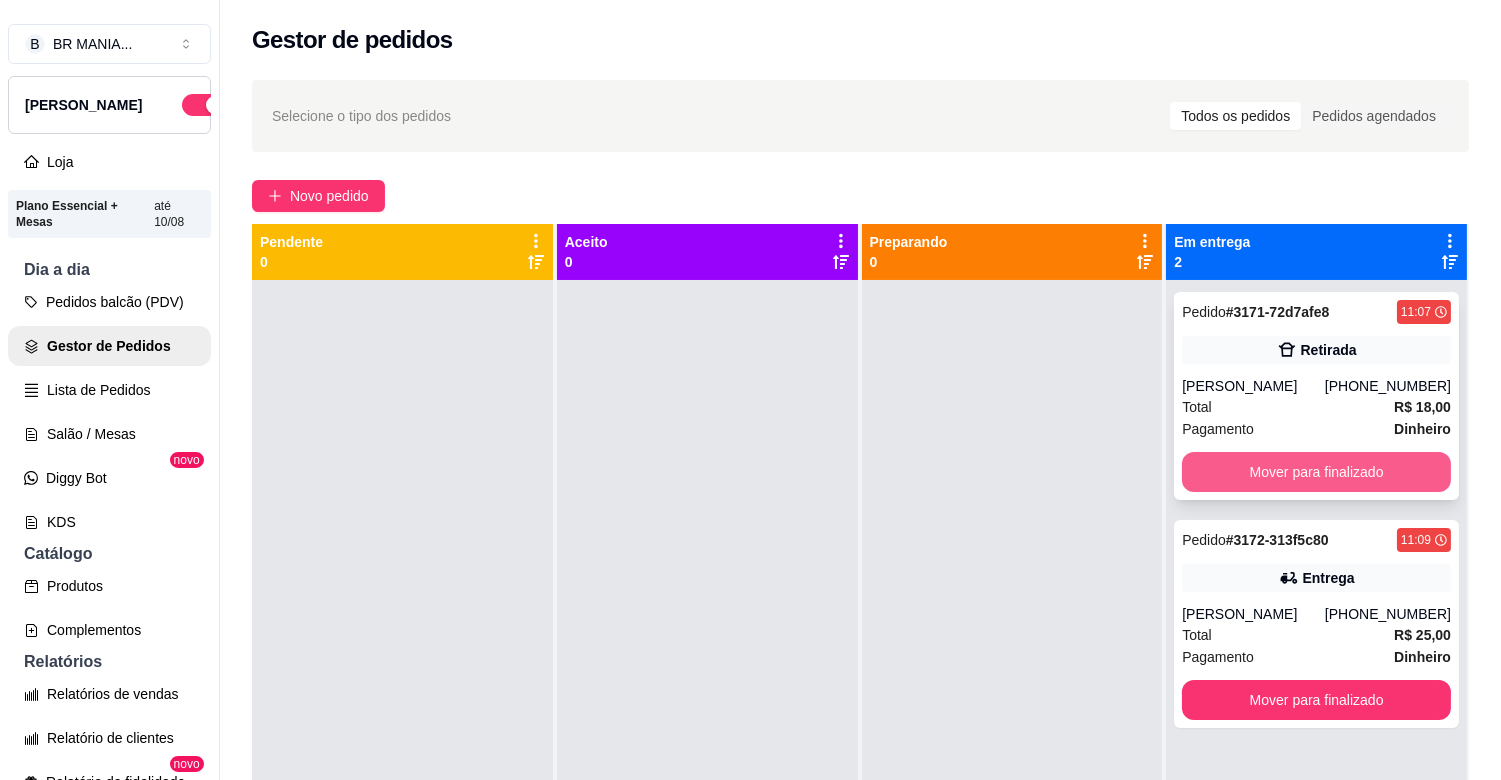 click on "Mover para finalizado" at bounding box center (1316, 472) 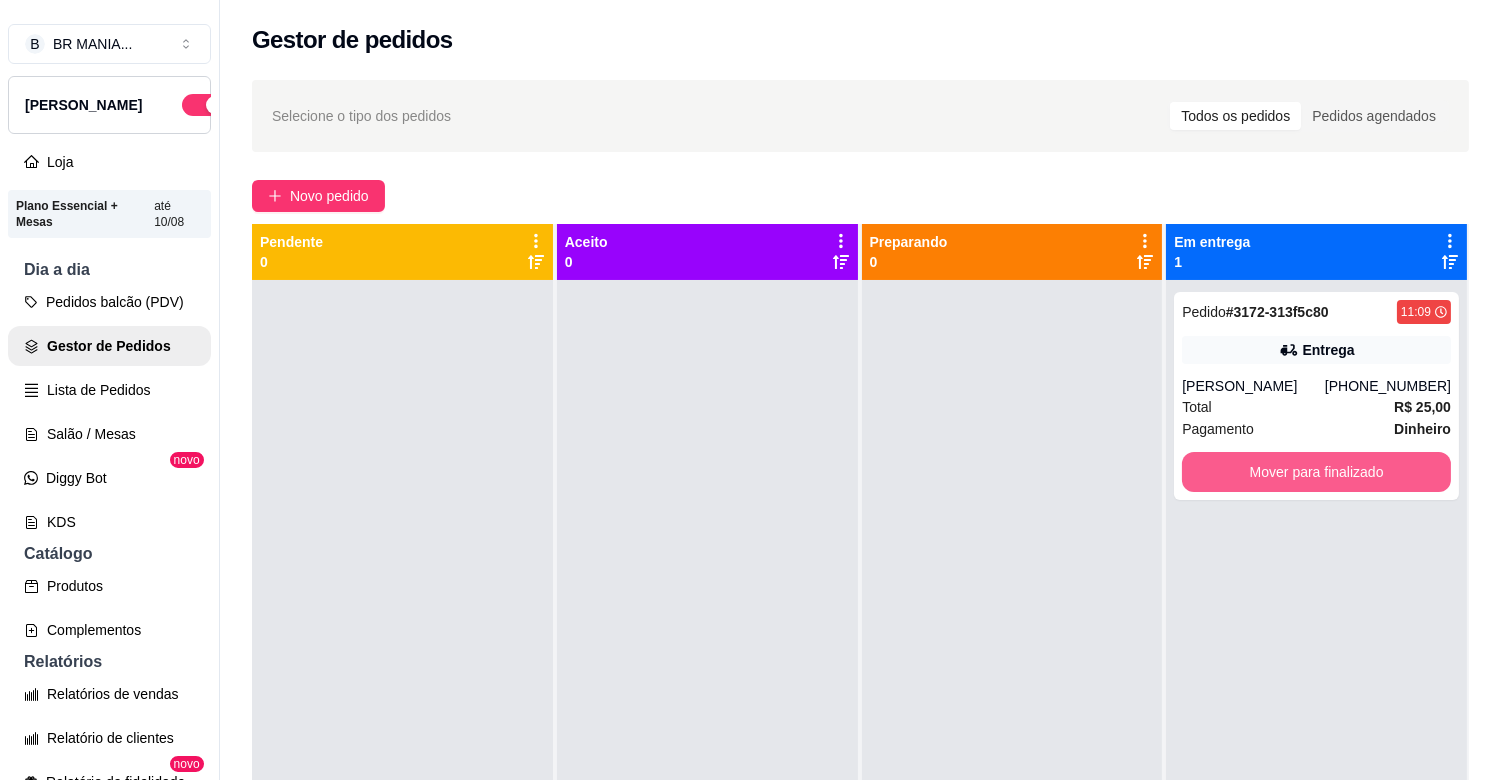 click on "Mover para finalizado" at bounding box center (1316, 472) 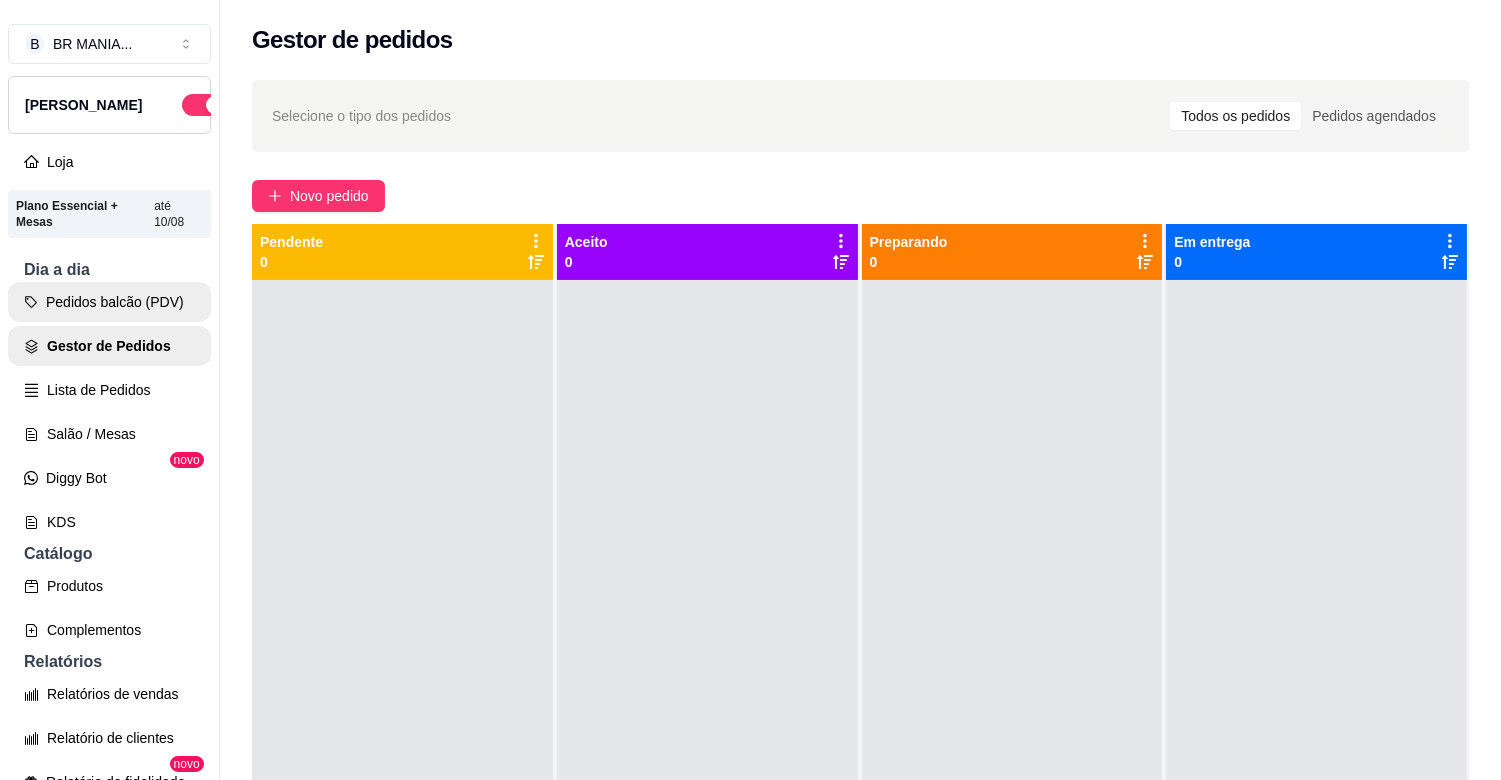 click on "Pedidos balcão (PDV)" at bounding box center (109, 302) 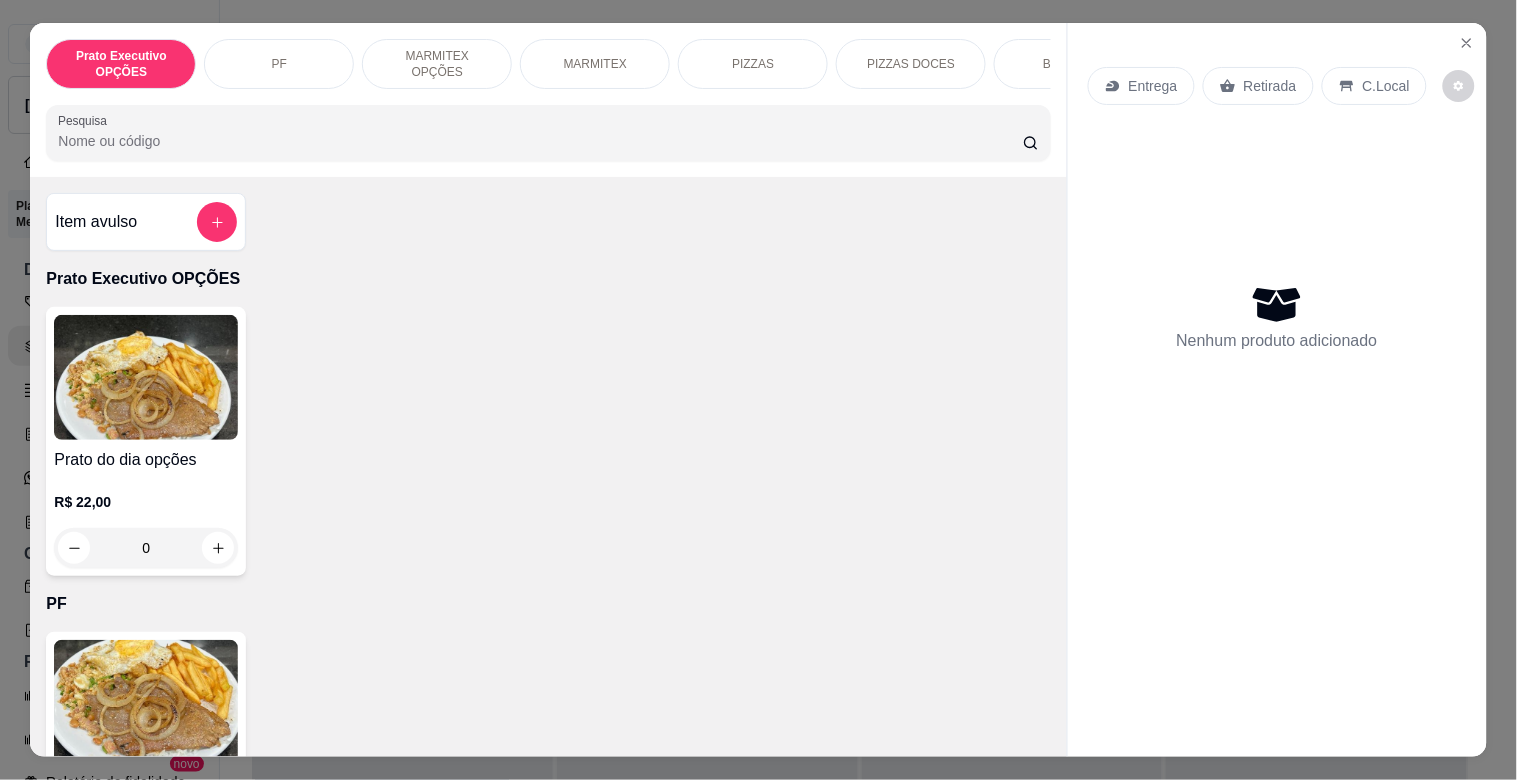 drag, startPoint x: 1041, startPoint y: 216, endPoint x: 1035, endPoint y: 227, distance: 12.529964 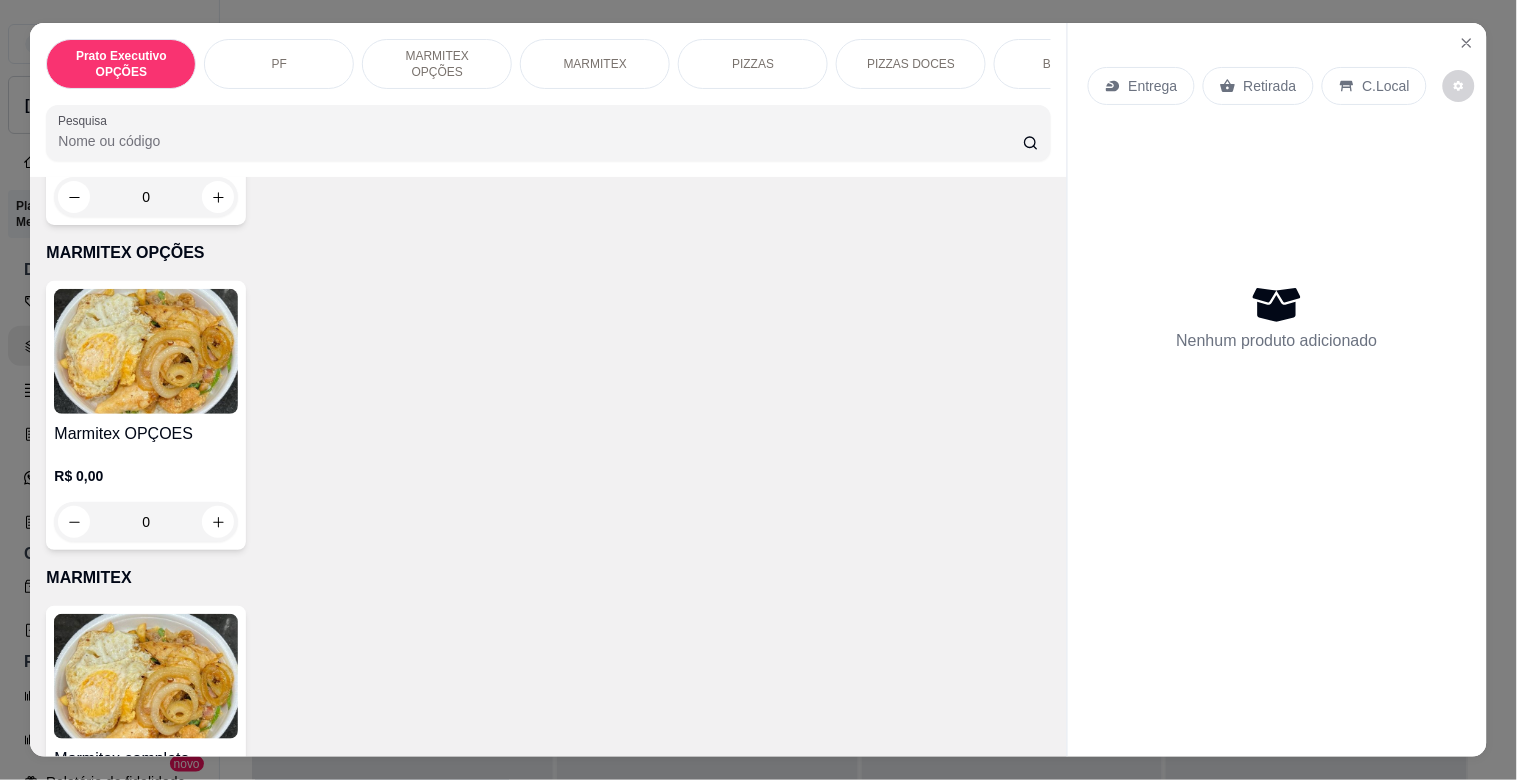 scroll, scrollTop: 677, scrollLeft: 0, axis: vertical 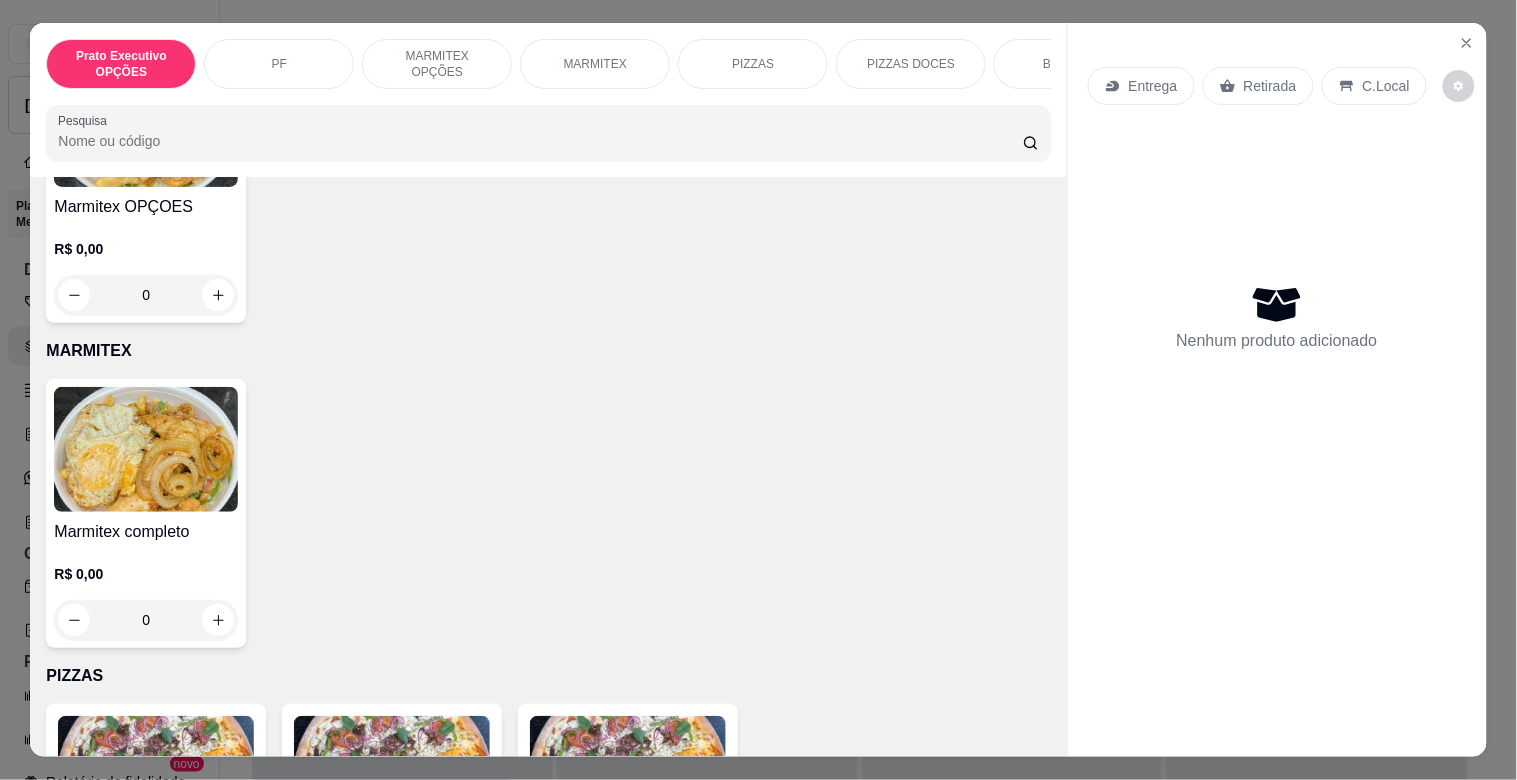 click on "R$ 0,00 0" at bounding box center [146, 602] 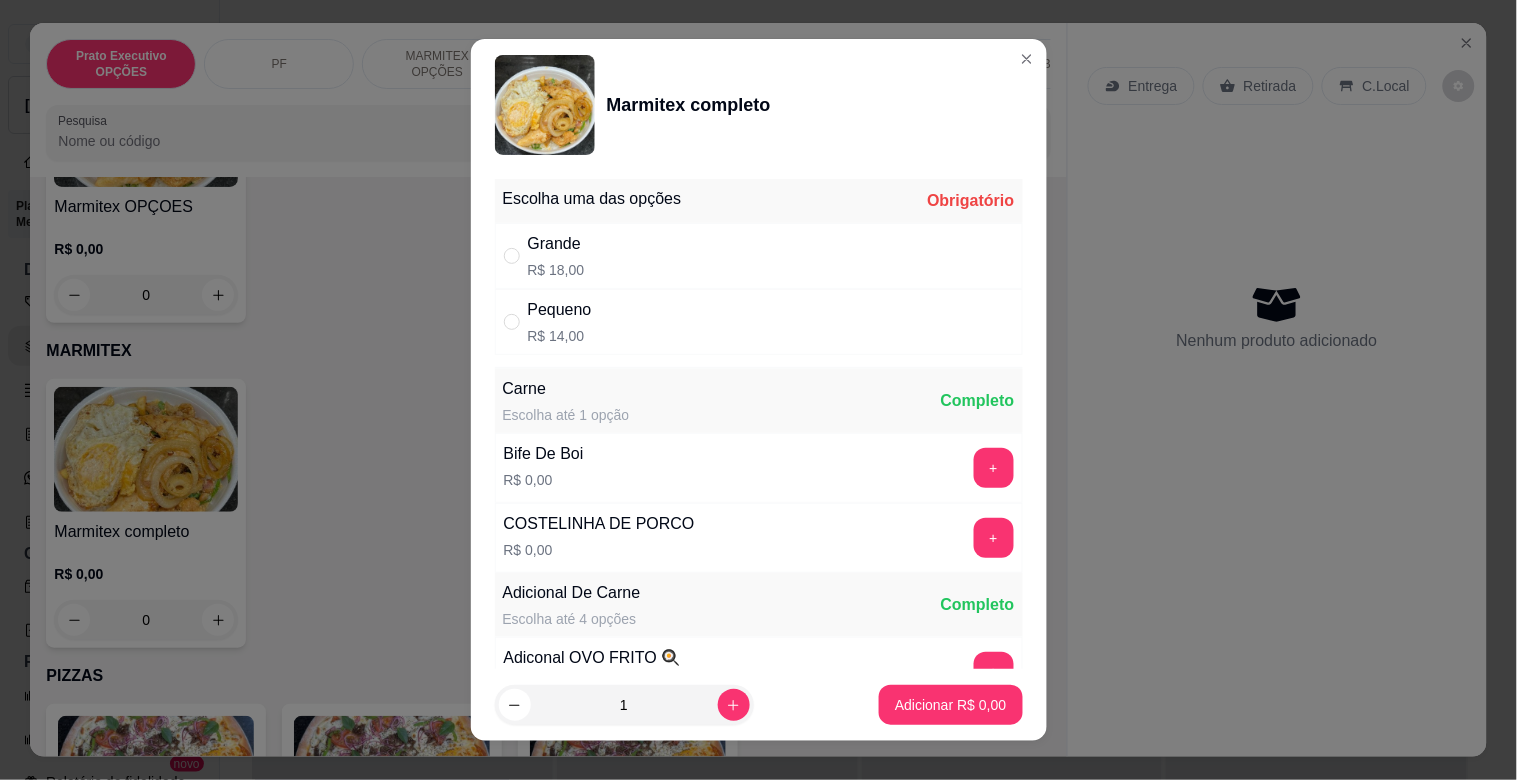 drag, startPoint x: 647, startPoint y: 223, endPoint x: 660, endPoint y: 231, distance: 15.264338 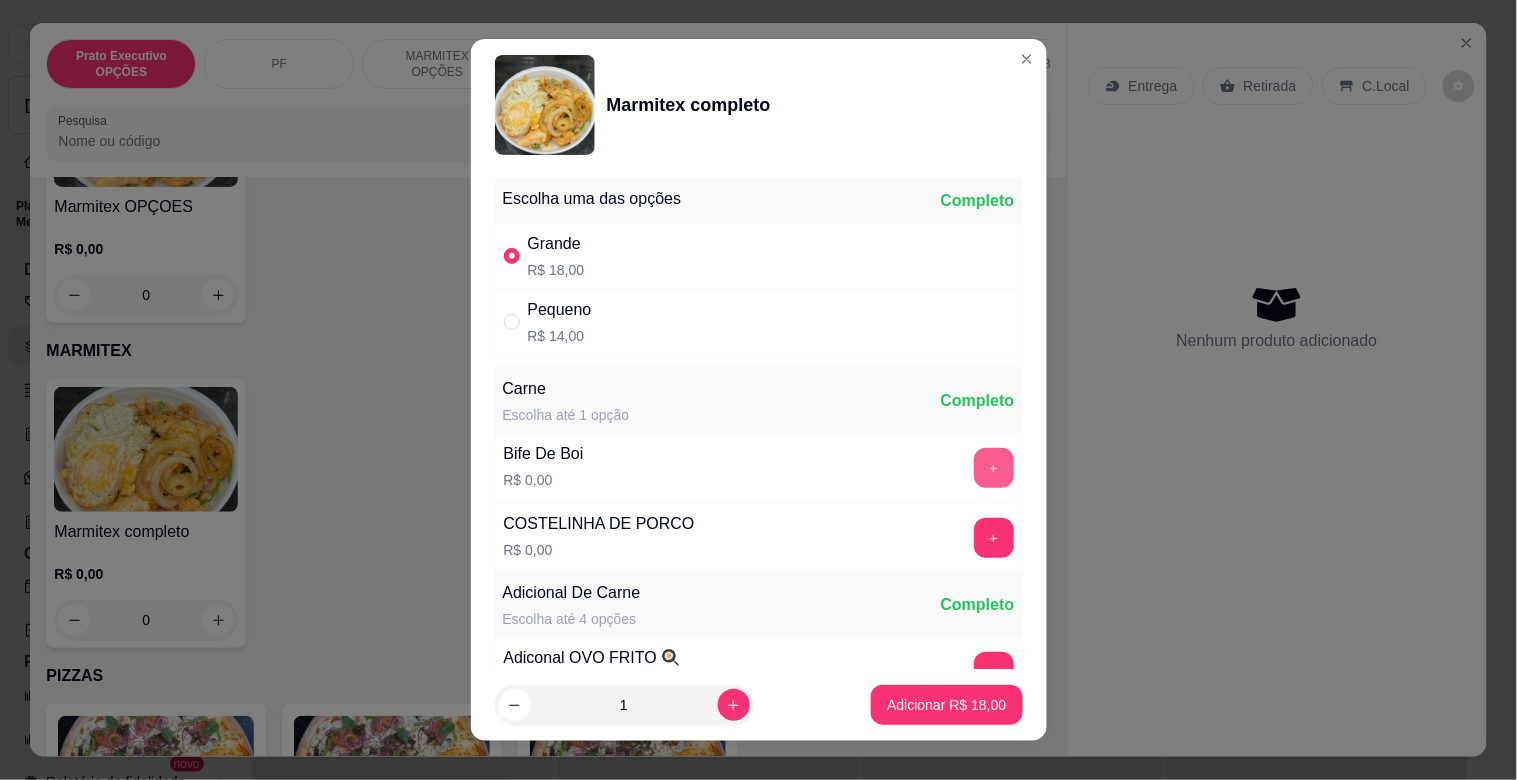 click on "+" at bounding box center (994, 468) 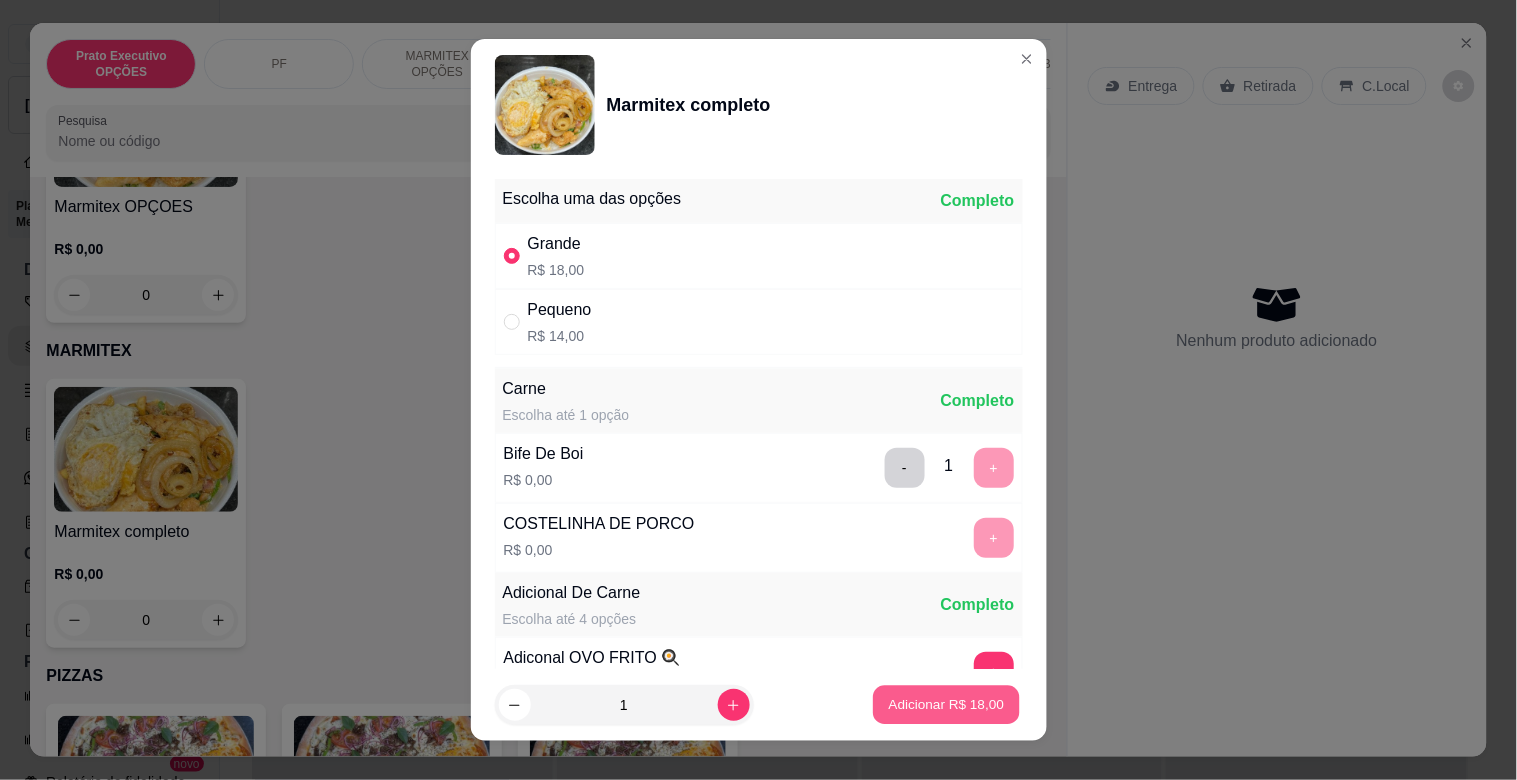 click on "Adicionar   R$ 18,00" at bounding box center [947, 704] 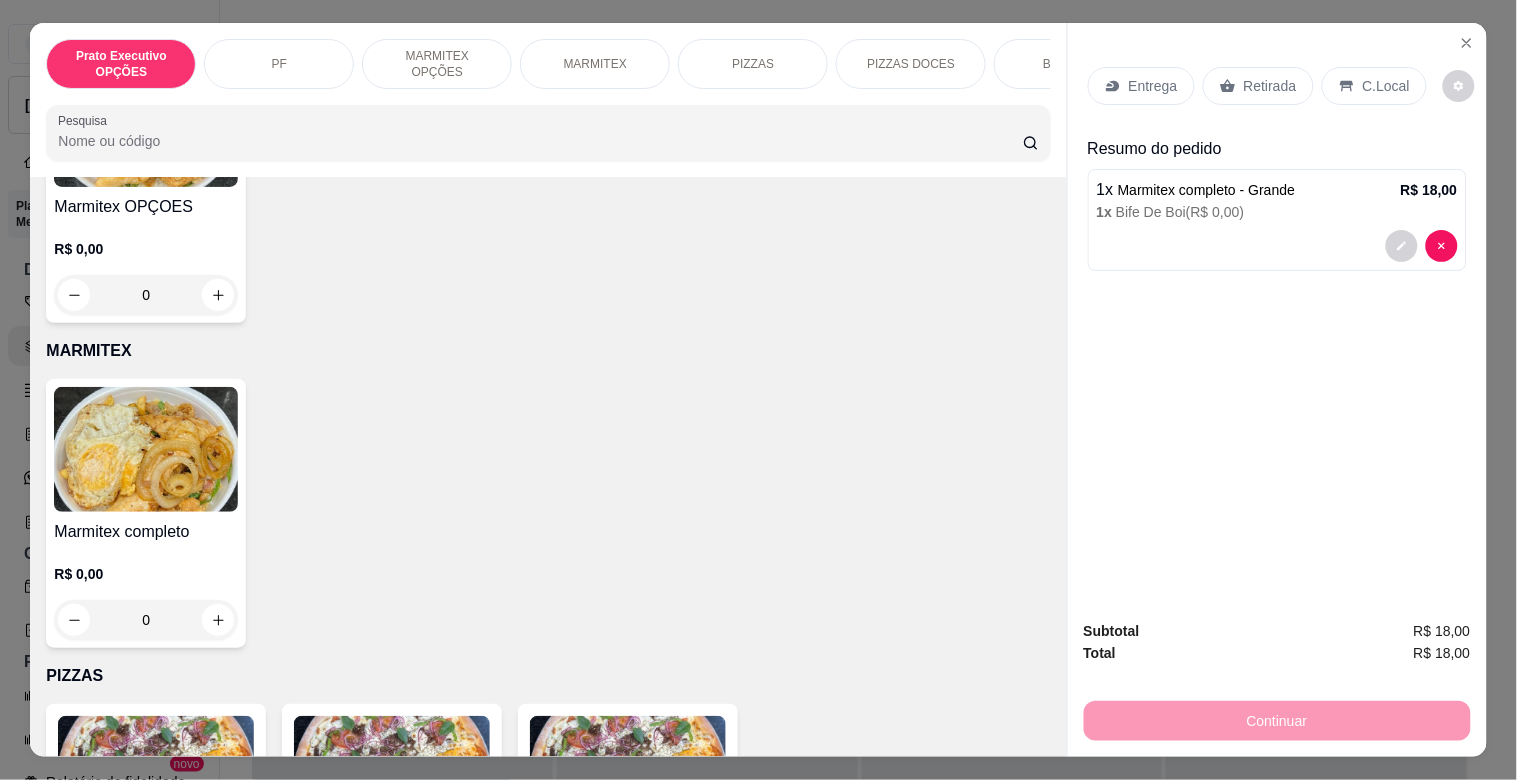 click on "Retirada" at bounding box center [1270, 86] 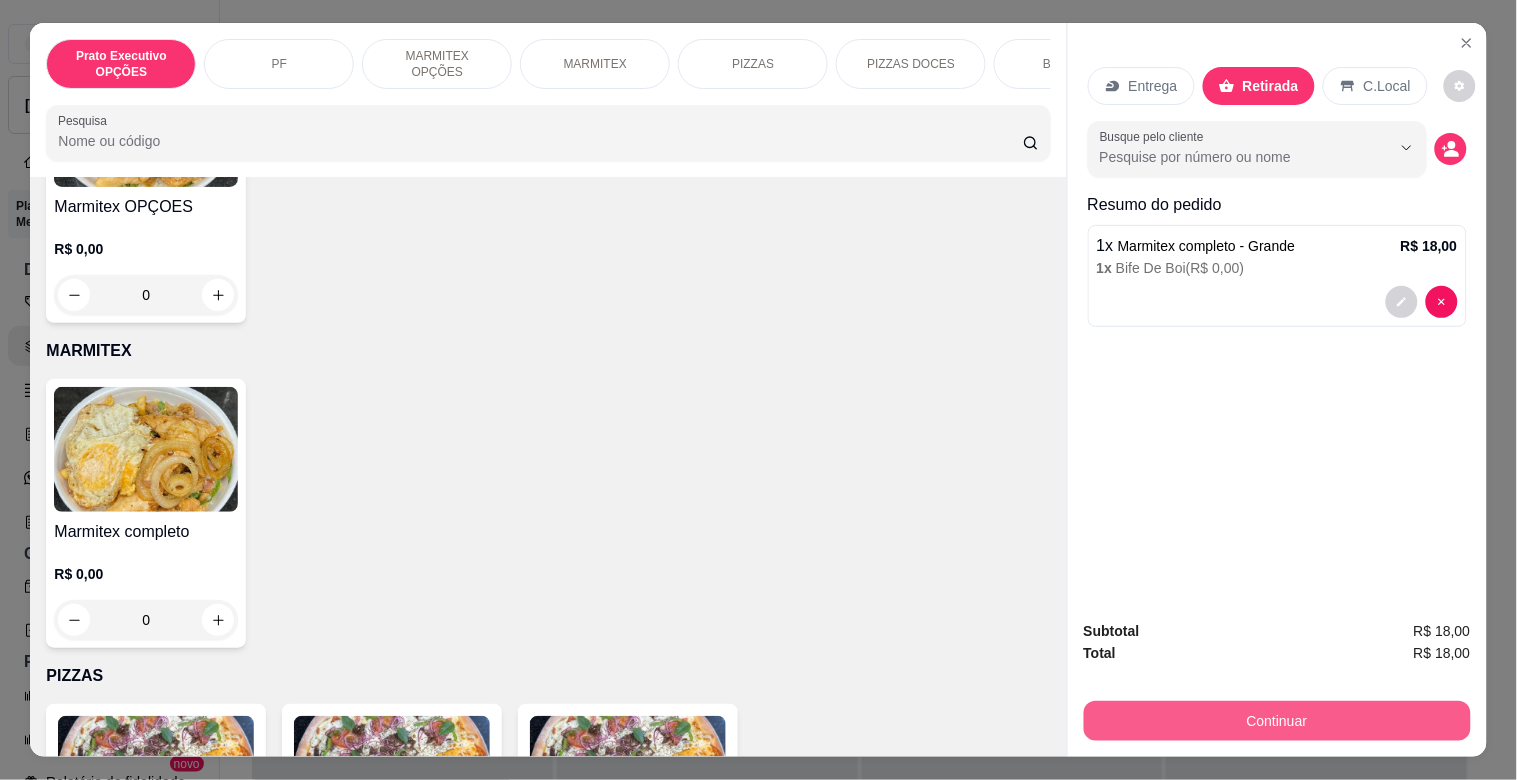 click on "Continuar" at bounding box center [1277, 721] 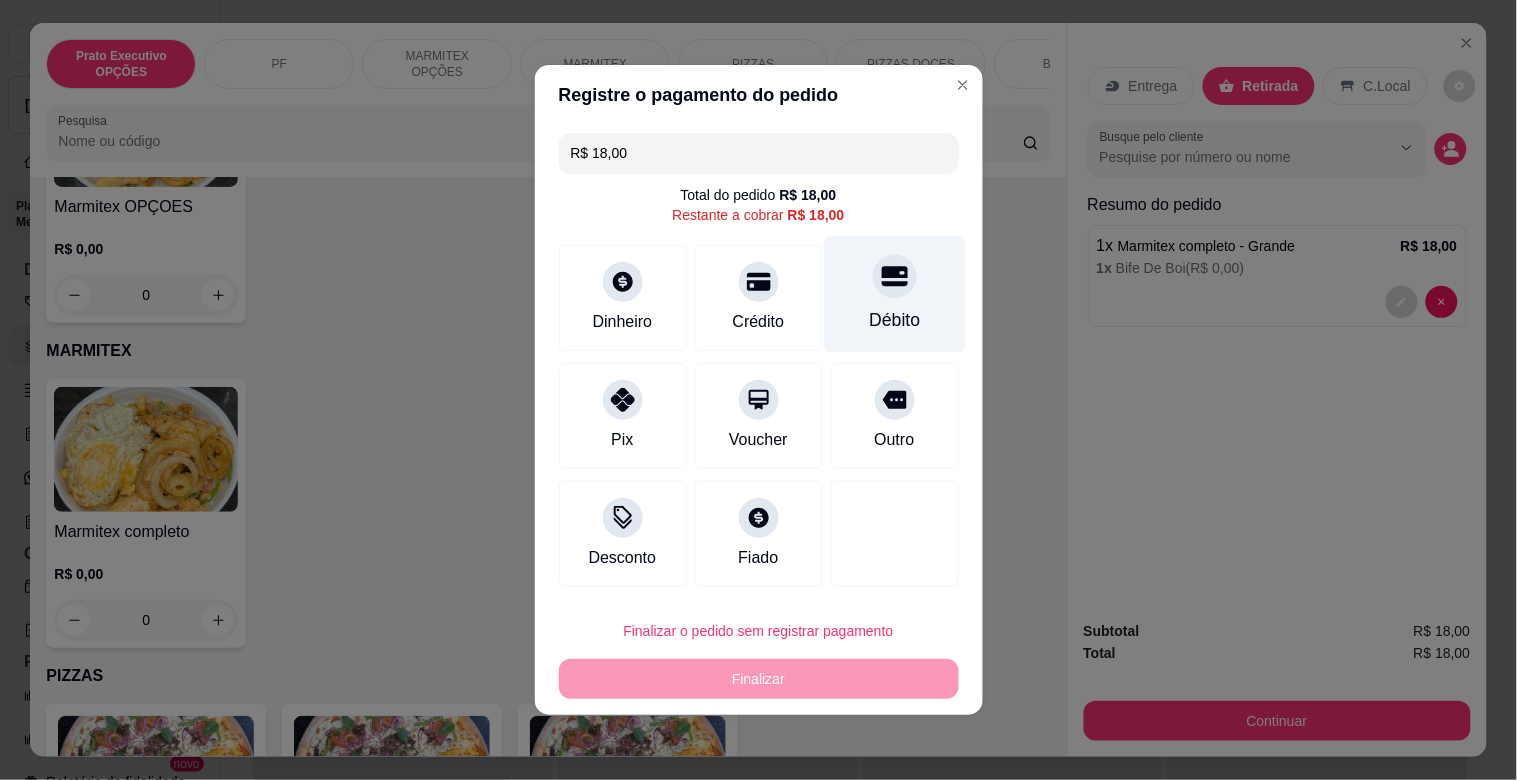 click on "Débito" at bounding box center (894, 320) 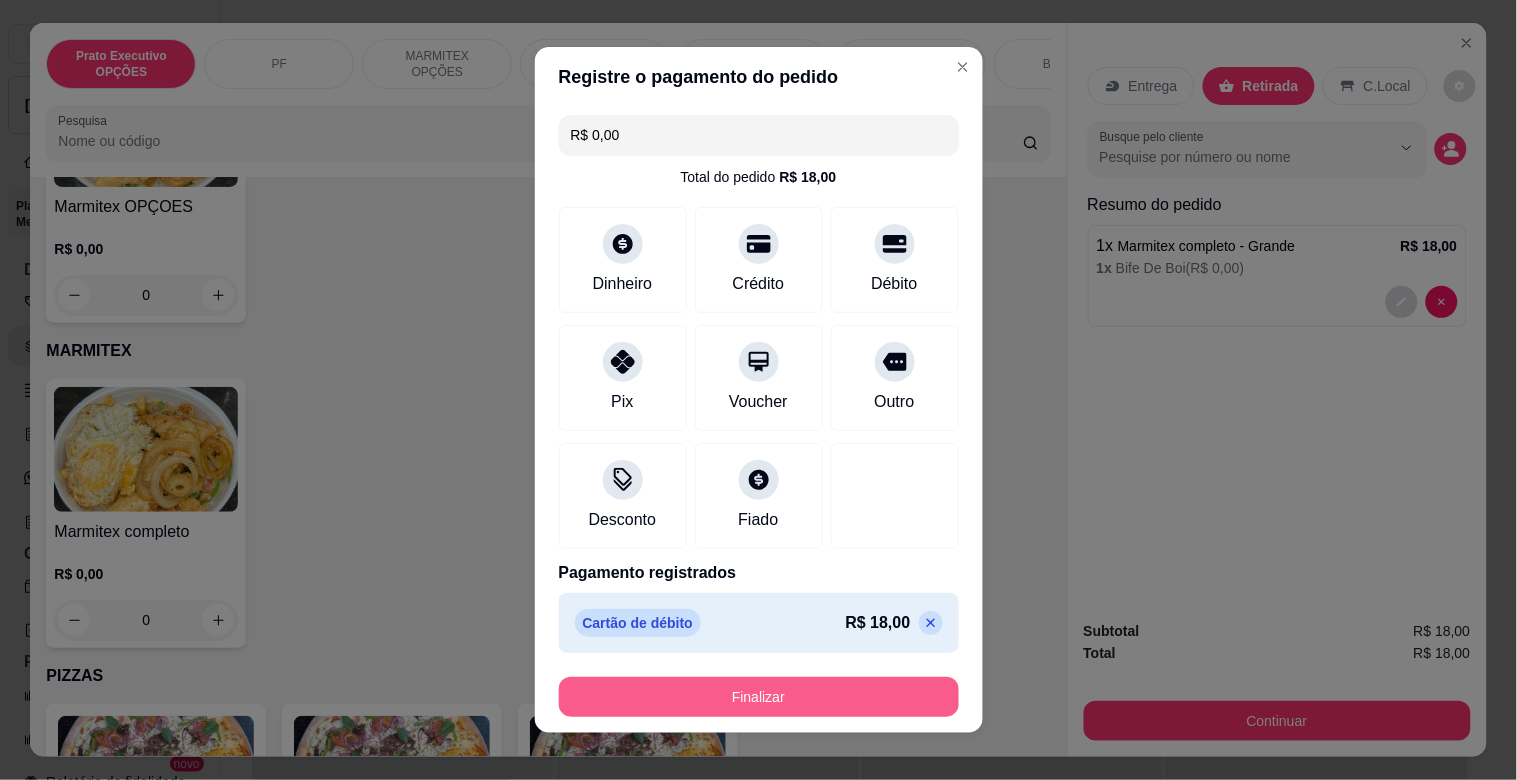 click on "Finalizar" at bounding box center (759, 697) 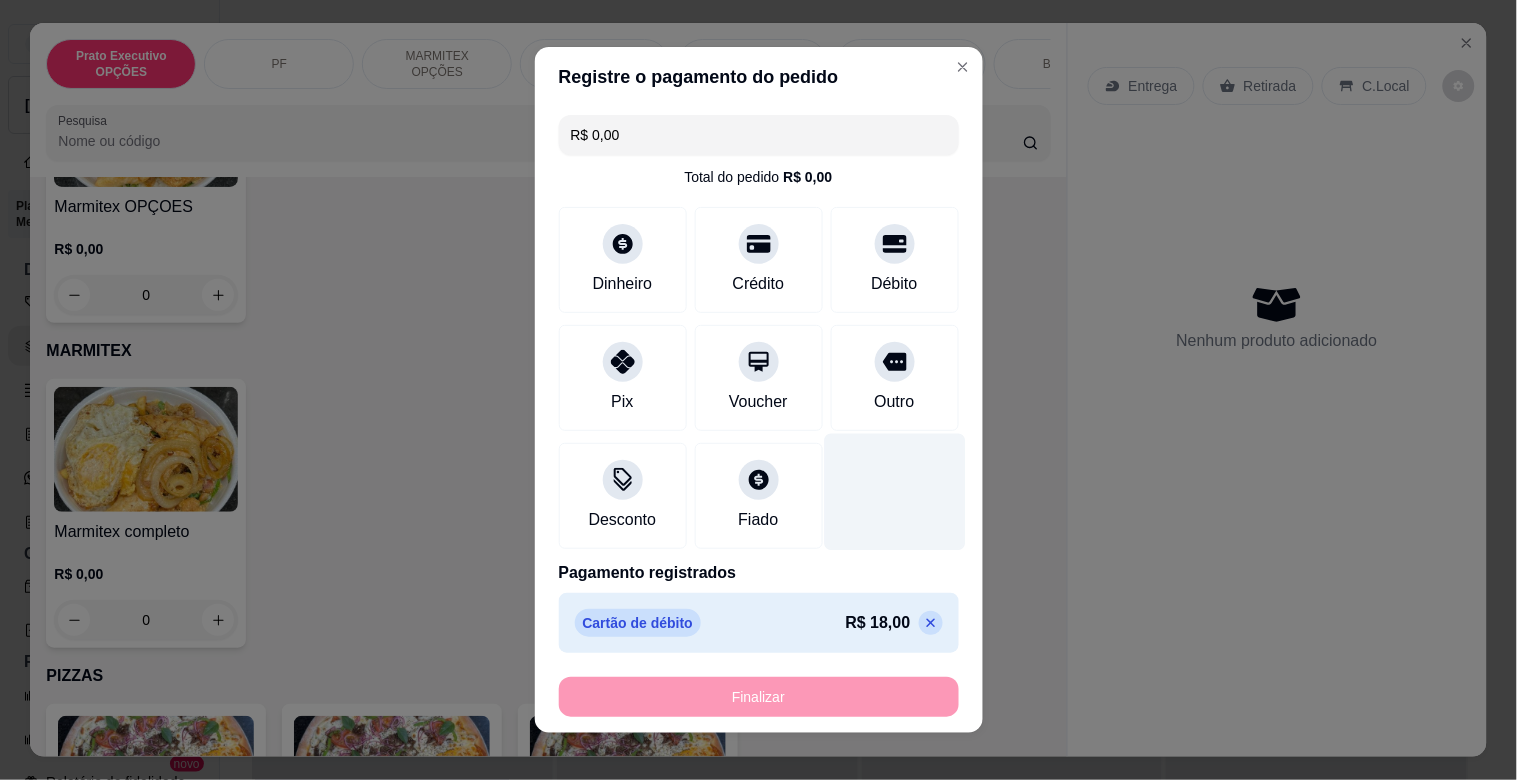 type on "-R$ 18,00" 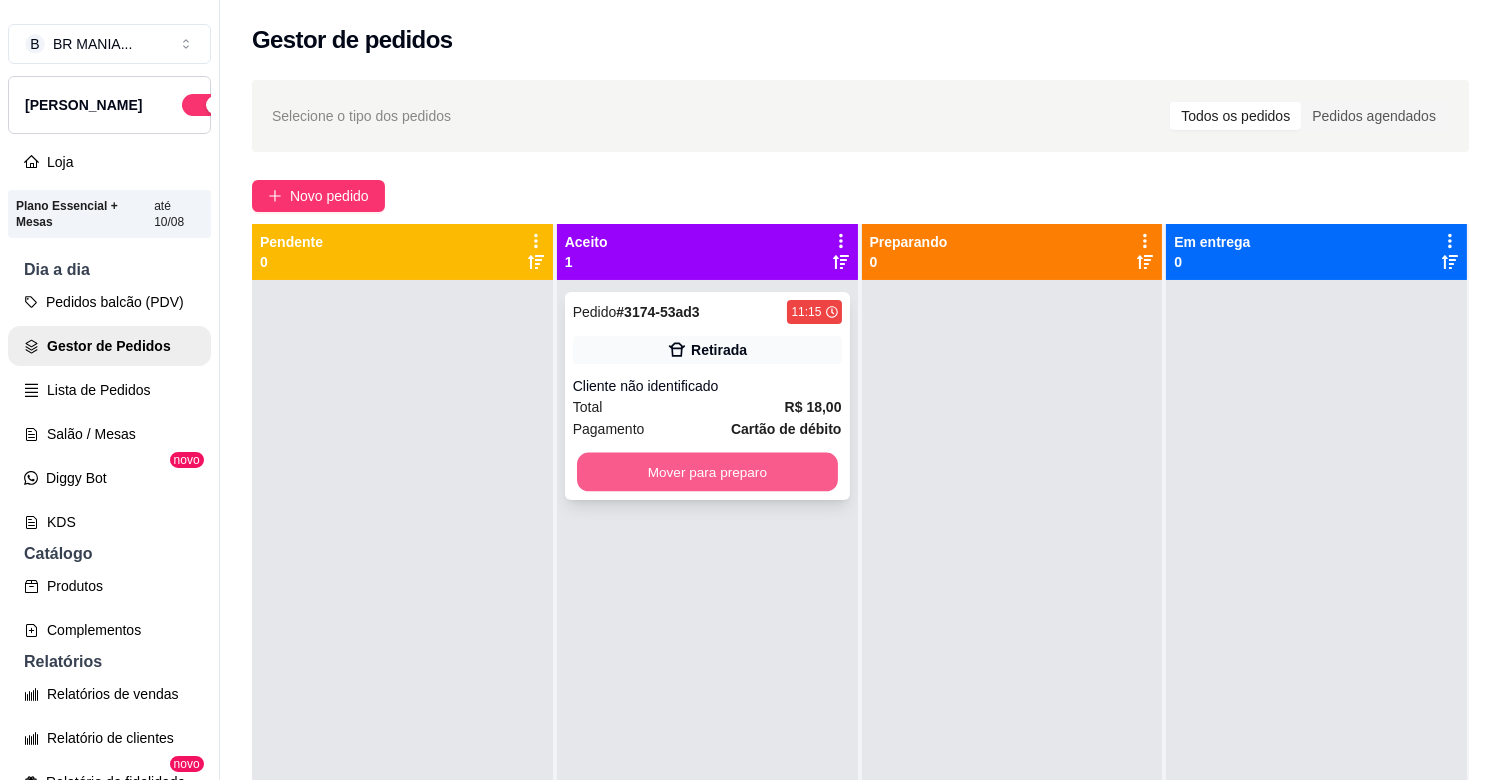 click on "Mover para preparo" at bounding box center (707, 472) 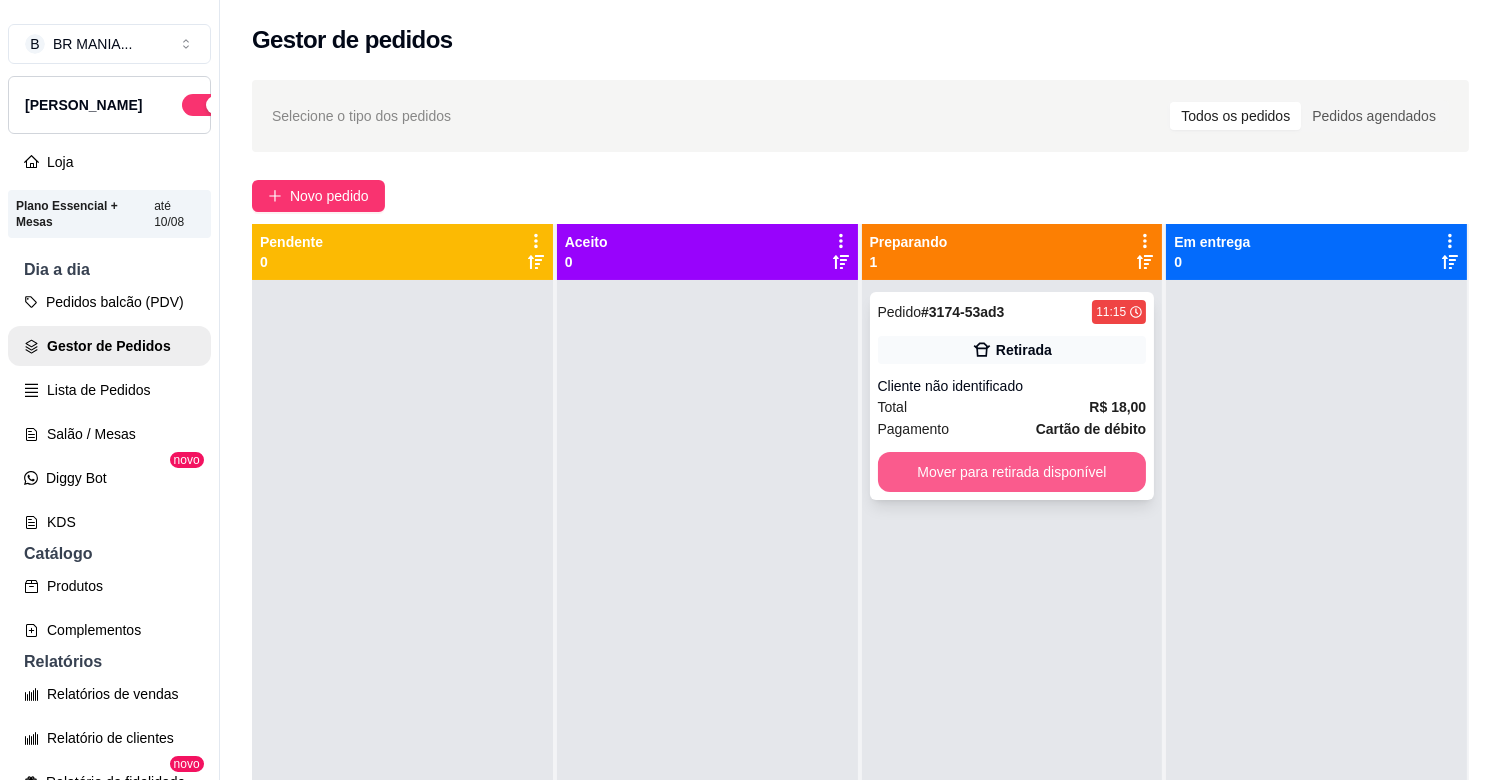 click on "Mover para retirada disponível" at bounding box center [1012, 472] 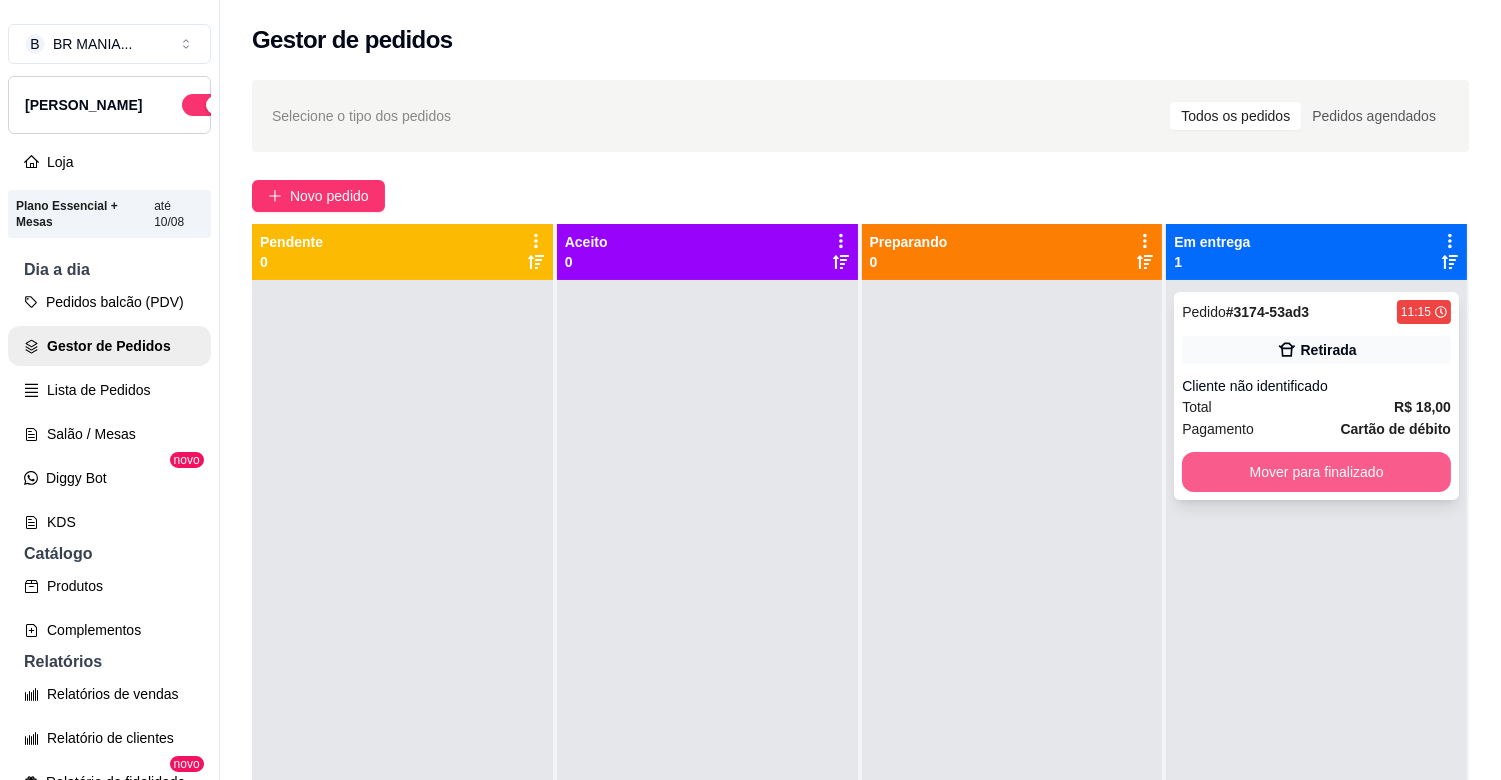 click on "Mover para finalizado" at bounding box center (1316, 472) 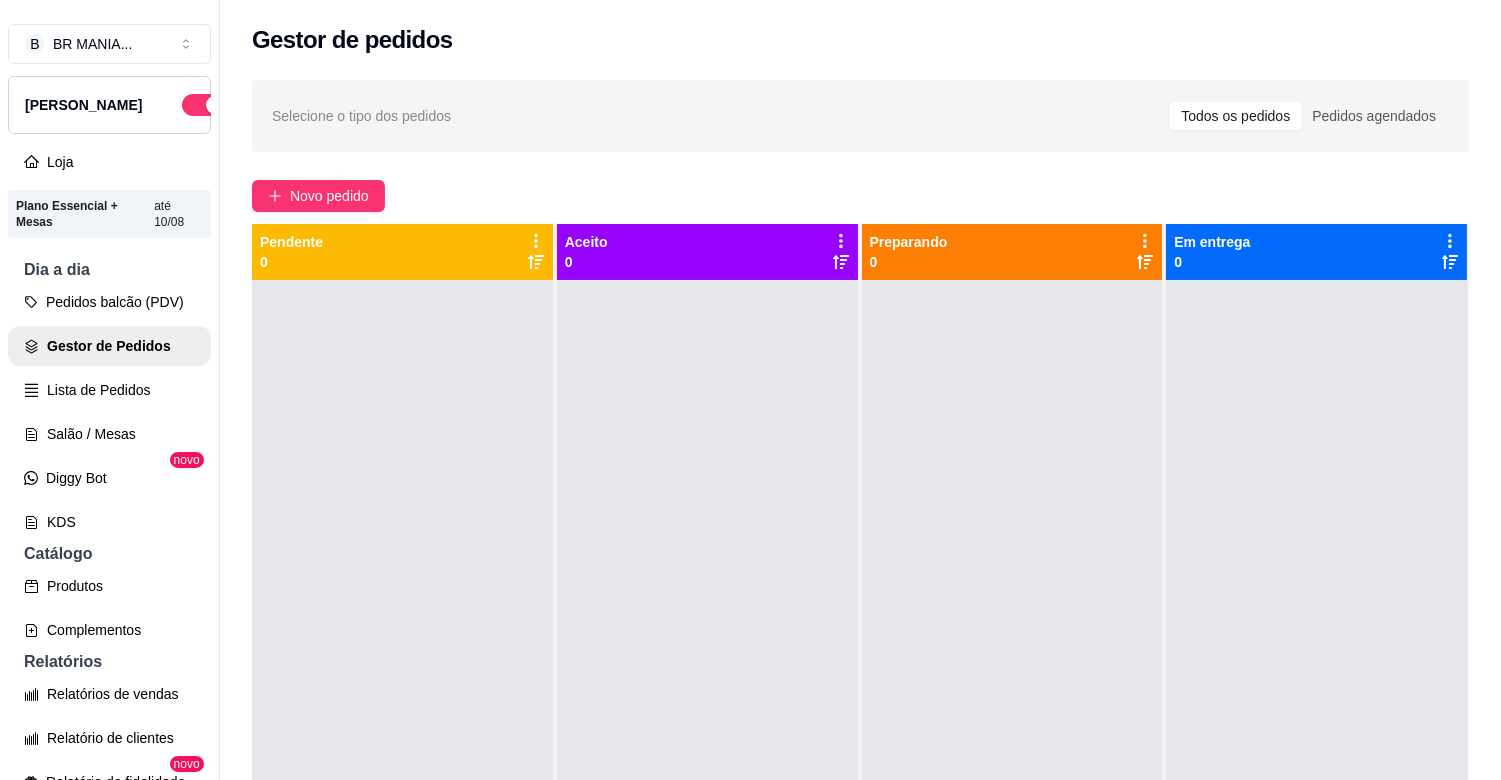 click on "Pedidos balcão (PDV) Gestor de Pedidos Lista de Pedidos Salão / Mesas Diggy Bot novo KDS" at bounding box center [109, 412] 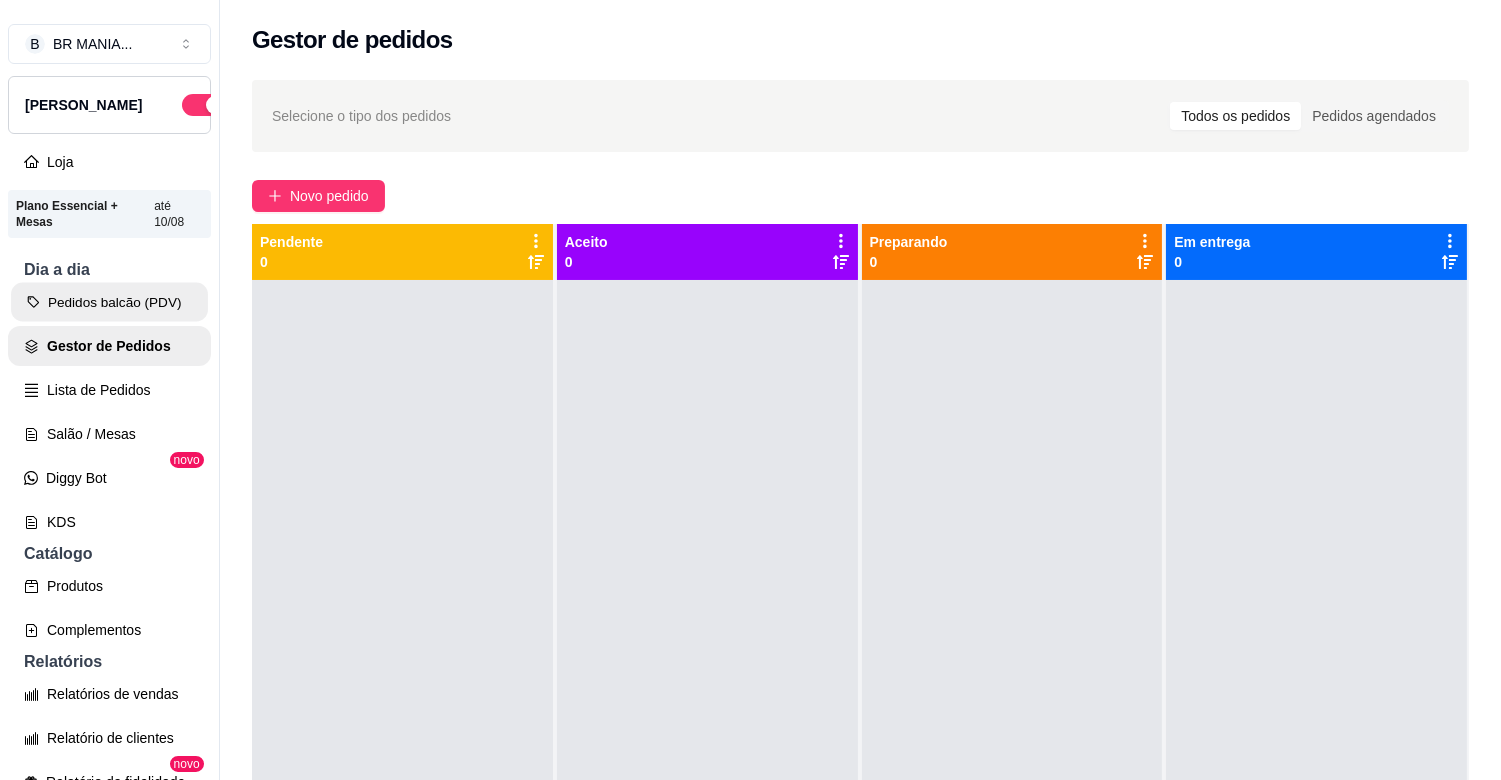 click on "Pedidos balcão (PDV)" at bounding box center (109, 302) 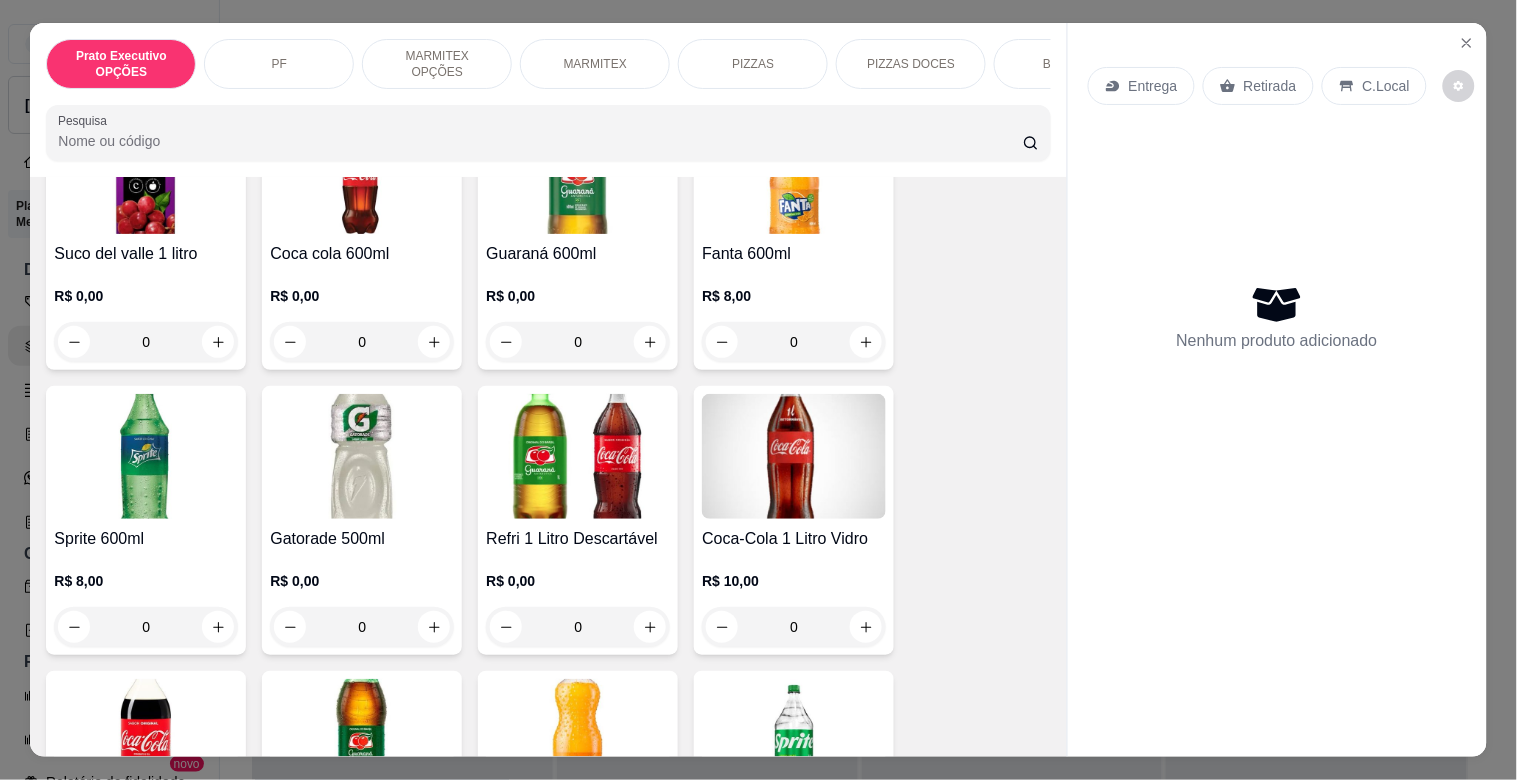 scroll, scrollTop: 2935, scrollLeft: 0, axis: vertical 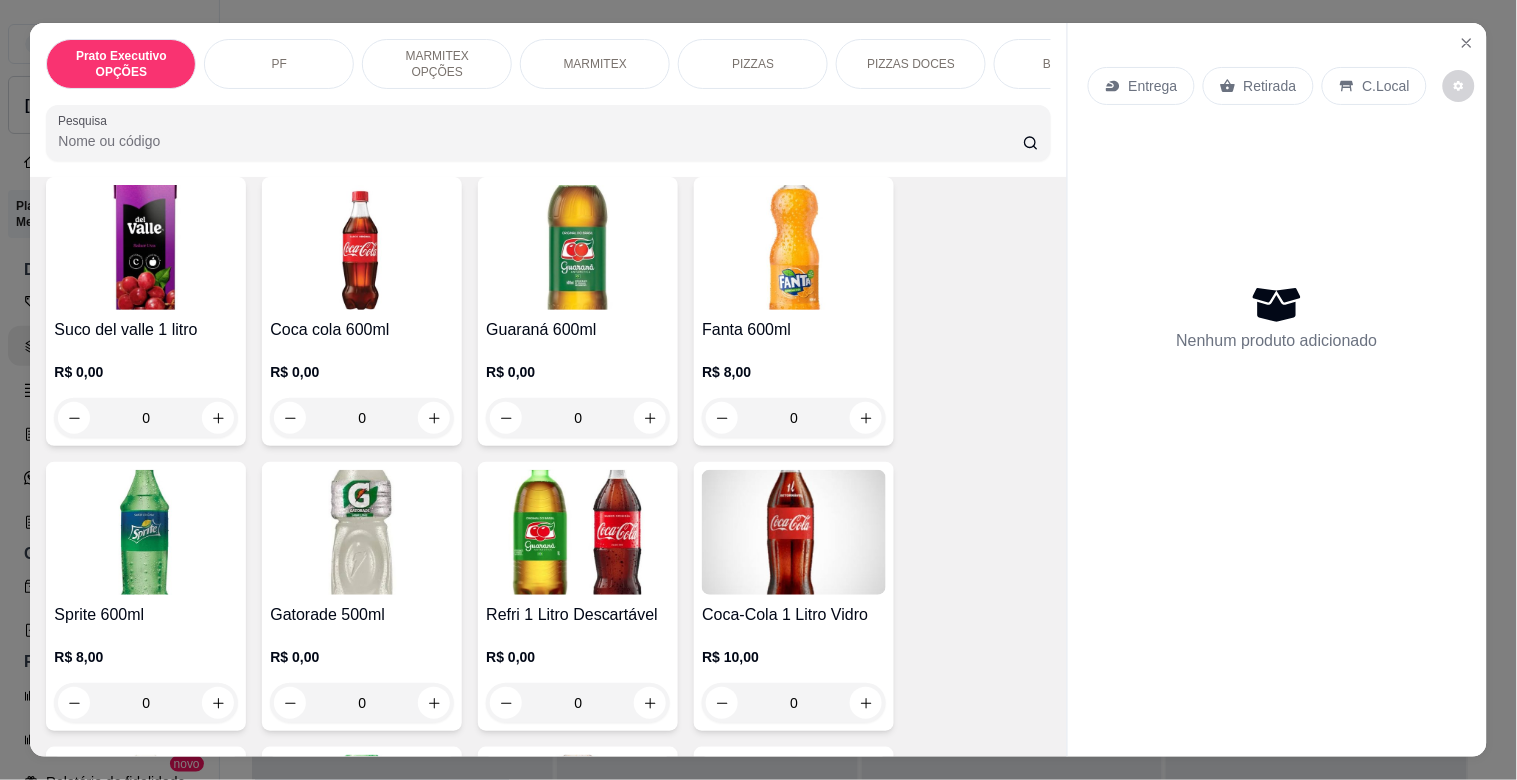 click at bounding box center (362, 247) 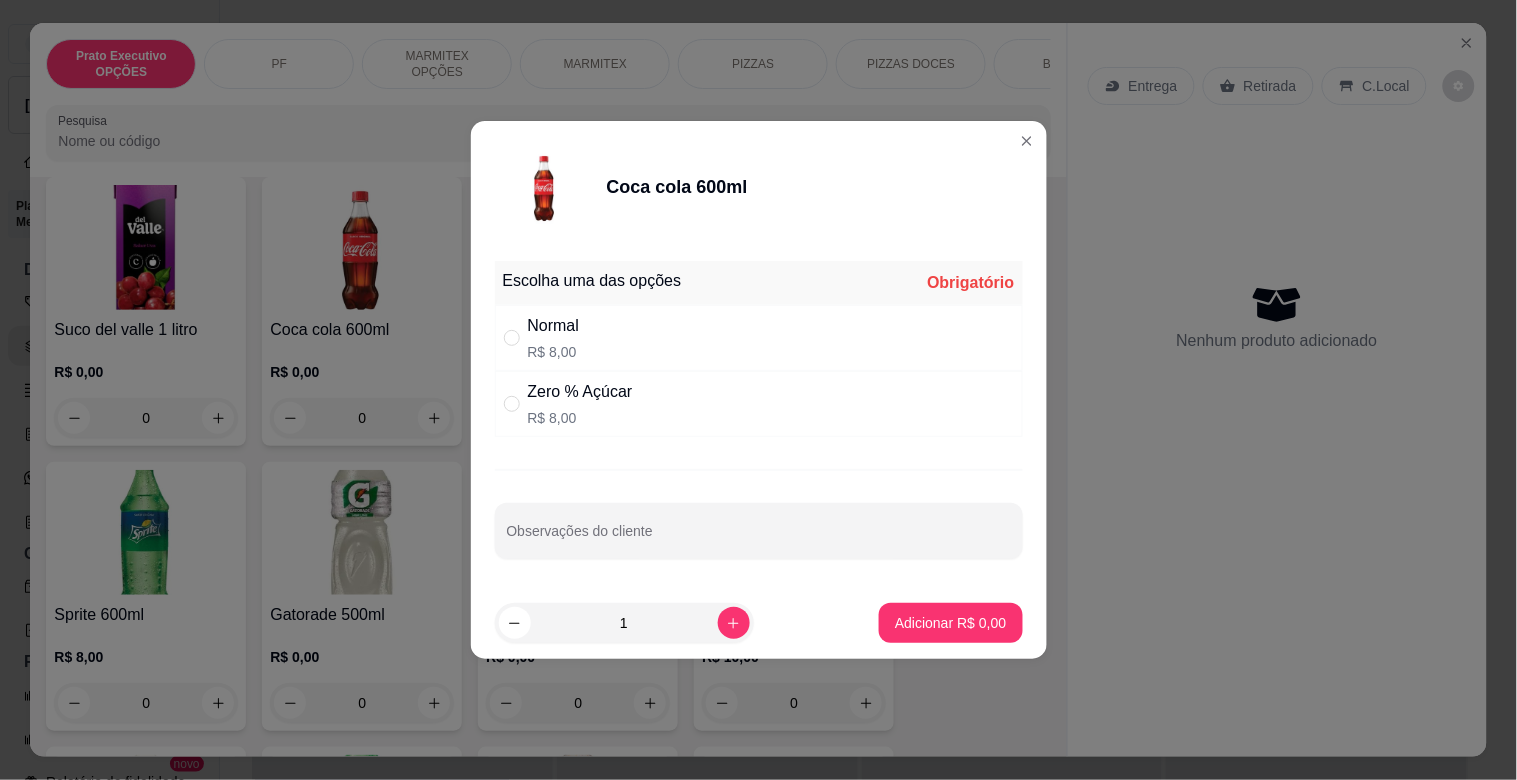 click on "Zero % Açúcar  R$ 8,00" at bounding box center [759, 404] 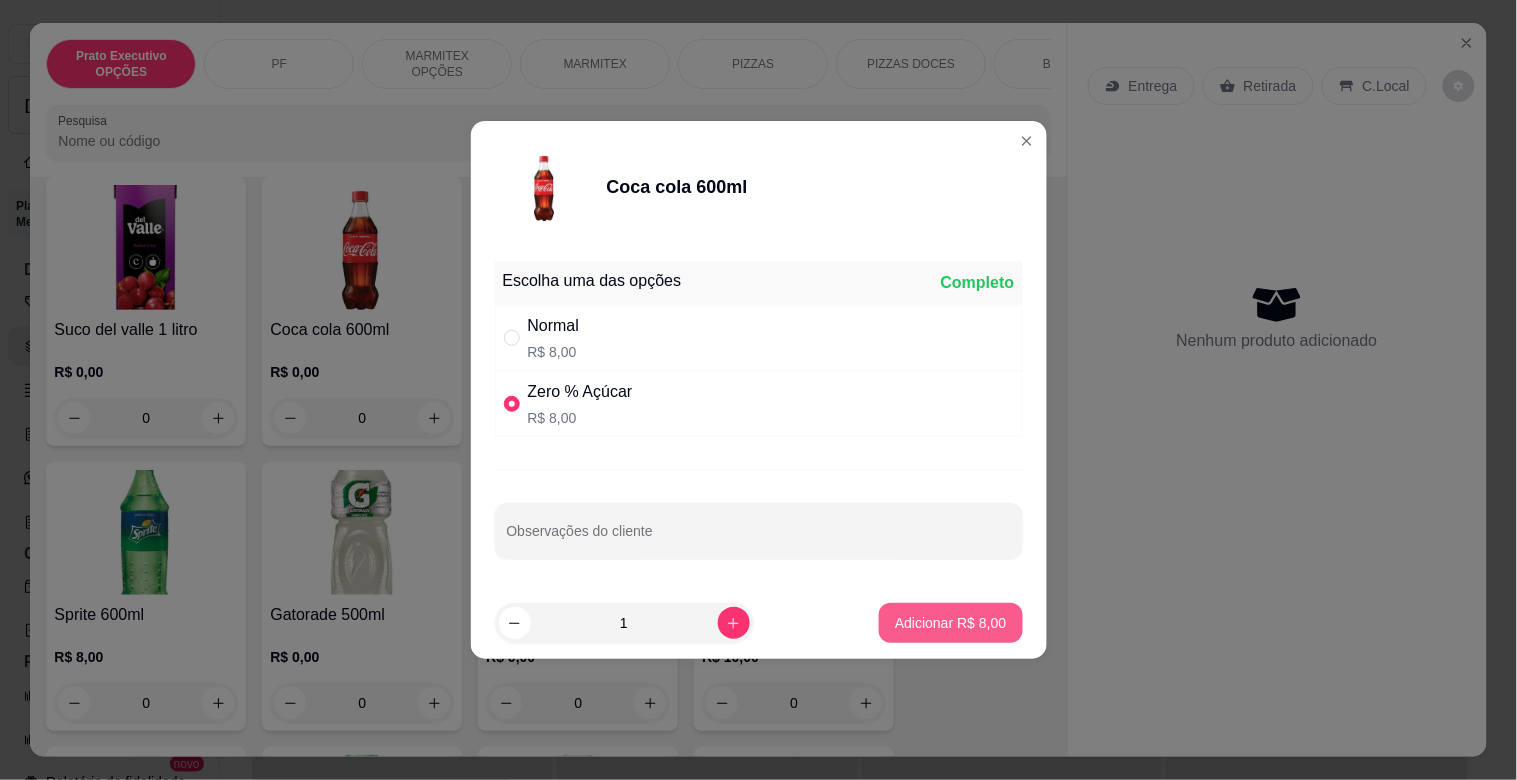 click on "Adicionar   R$ 8,00" at bounding box center [950, 623] 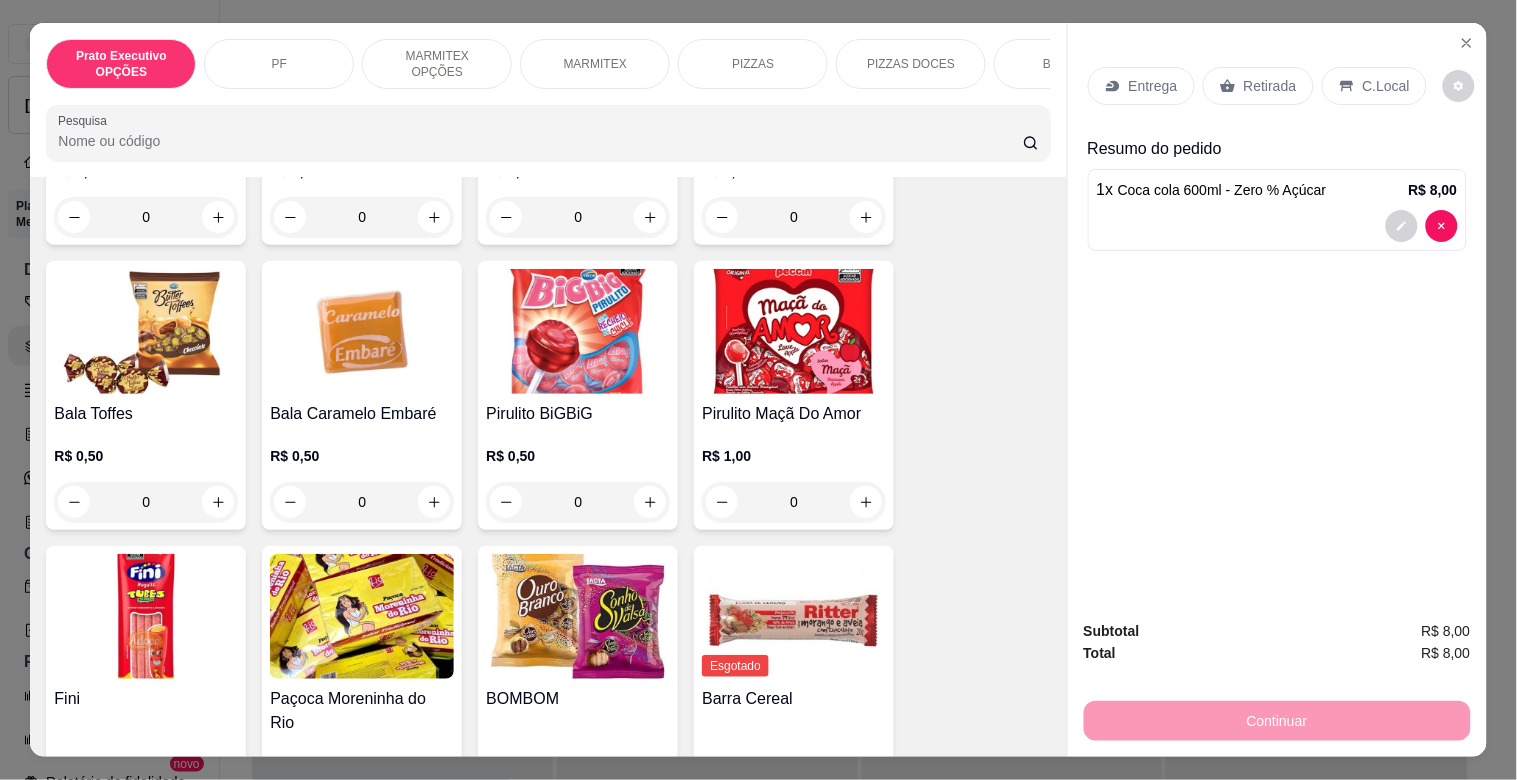 scroll, scrollTop: 6225, scrollLeft: 0, axis: vertical 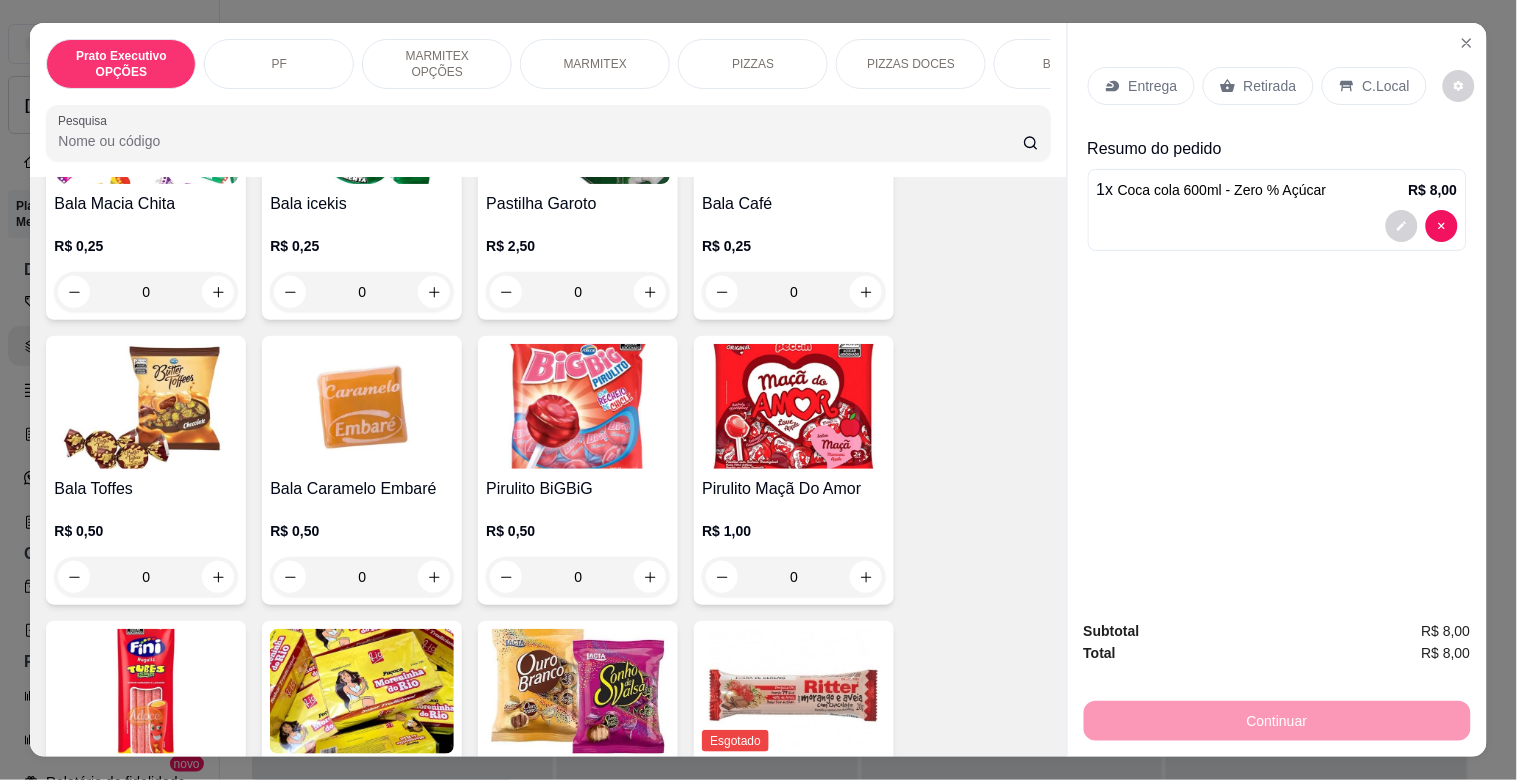 click at bounding box center [146, 406] 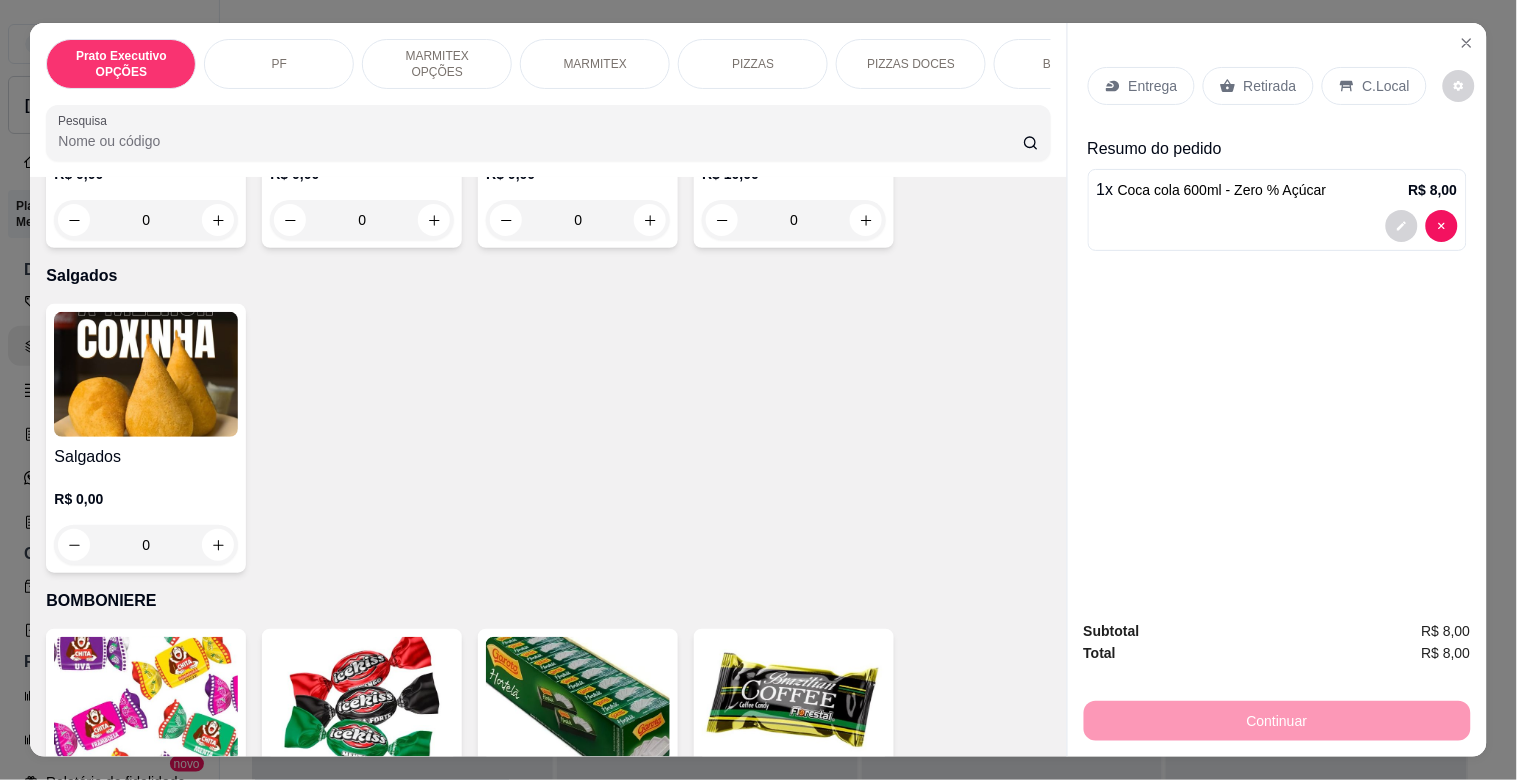 click at bounding box center [146, 699] 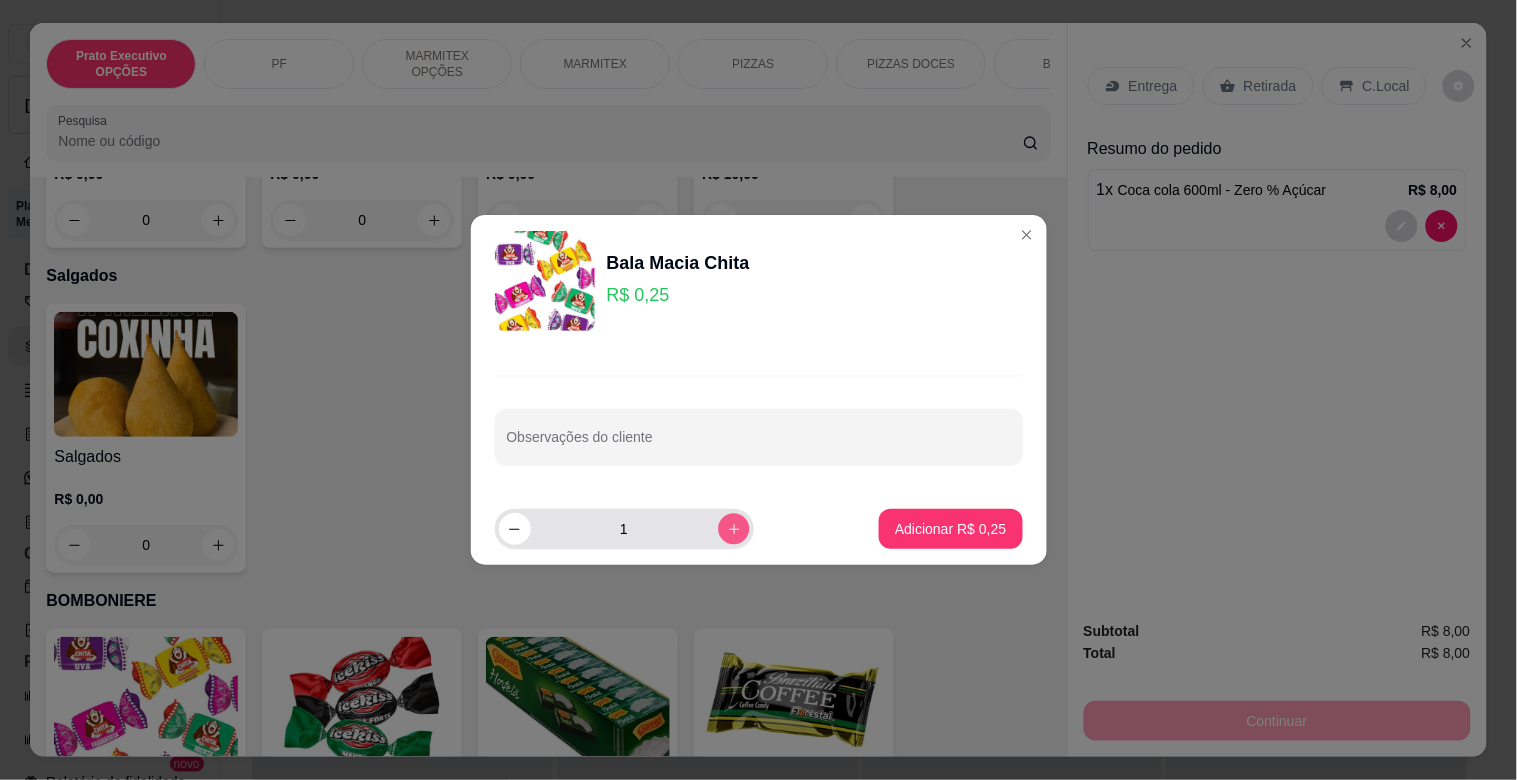 click at bounding box center [733, 528] 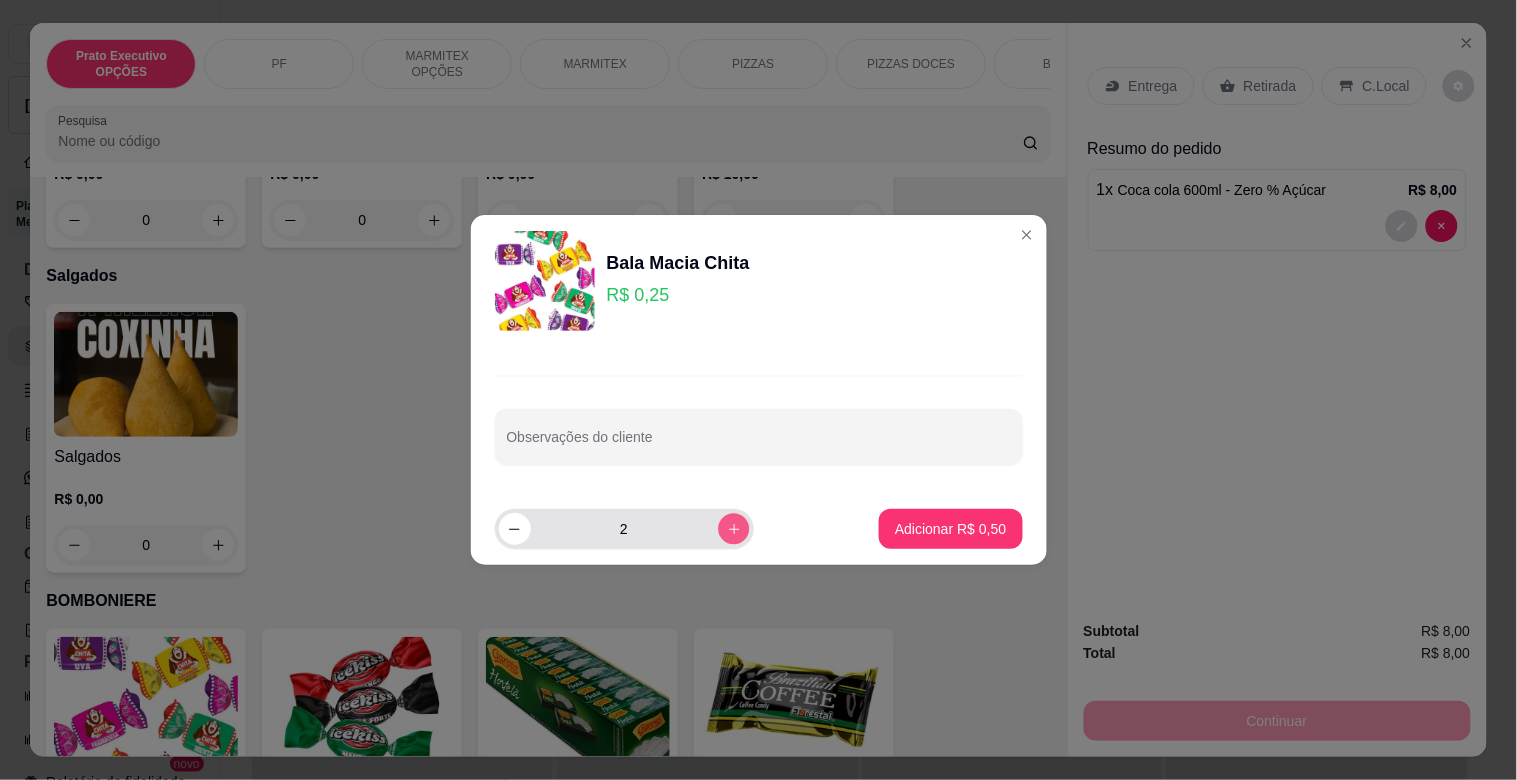 click at bounding box center [733, 528] 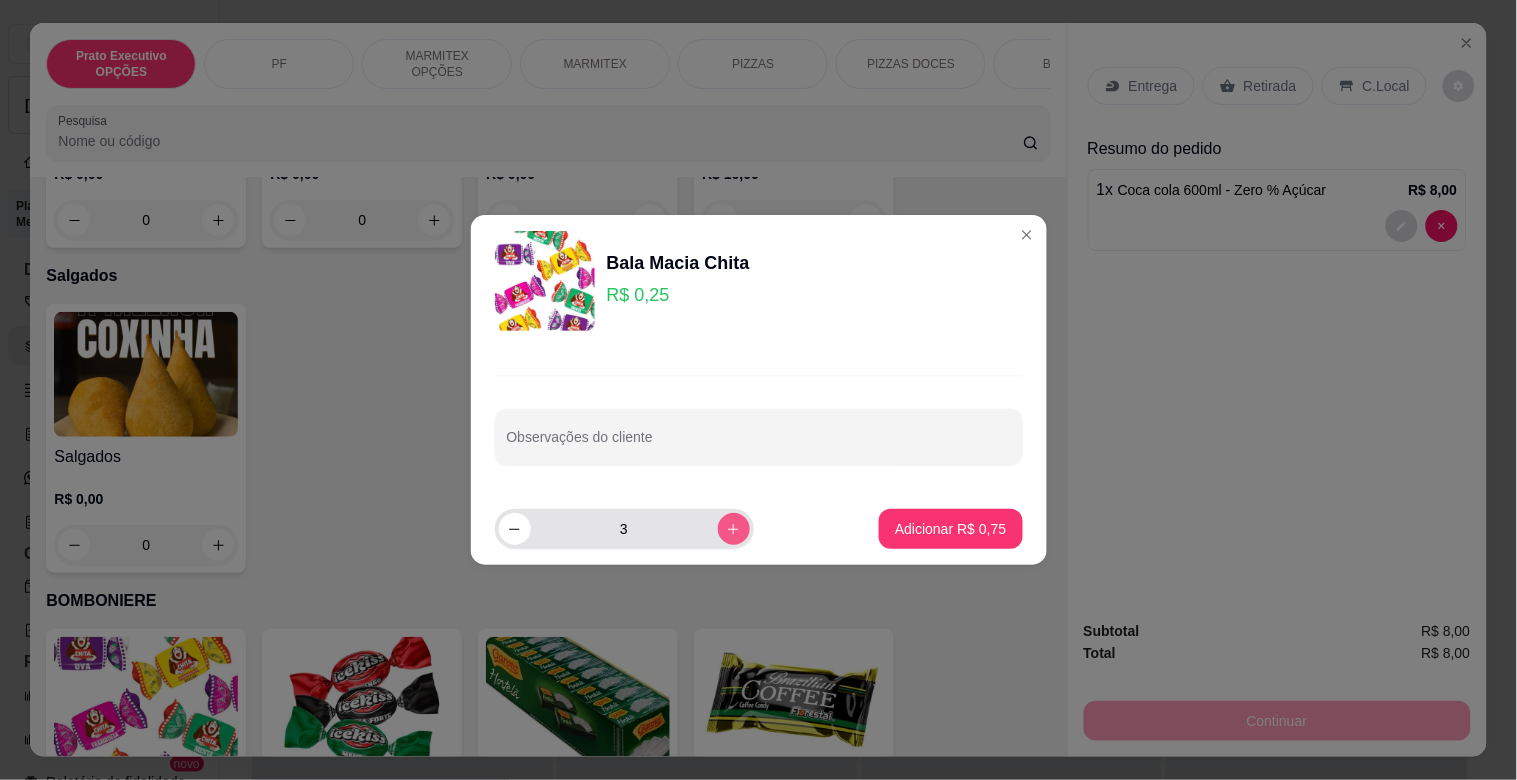 click 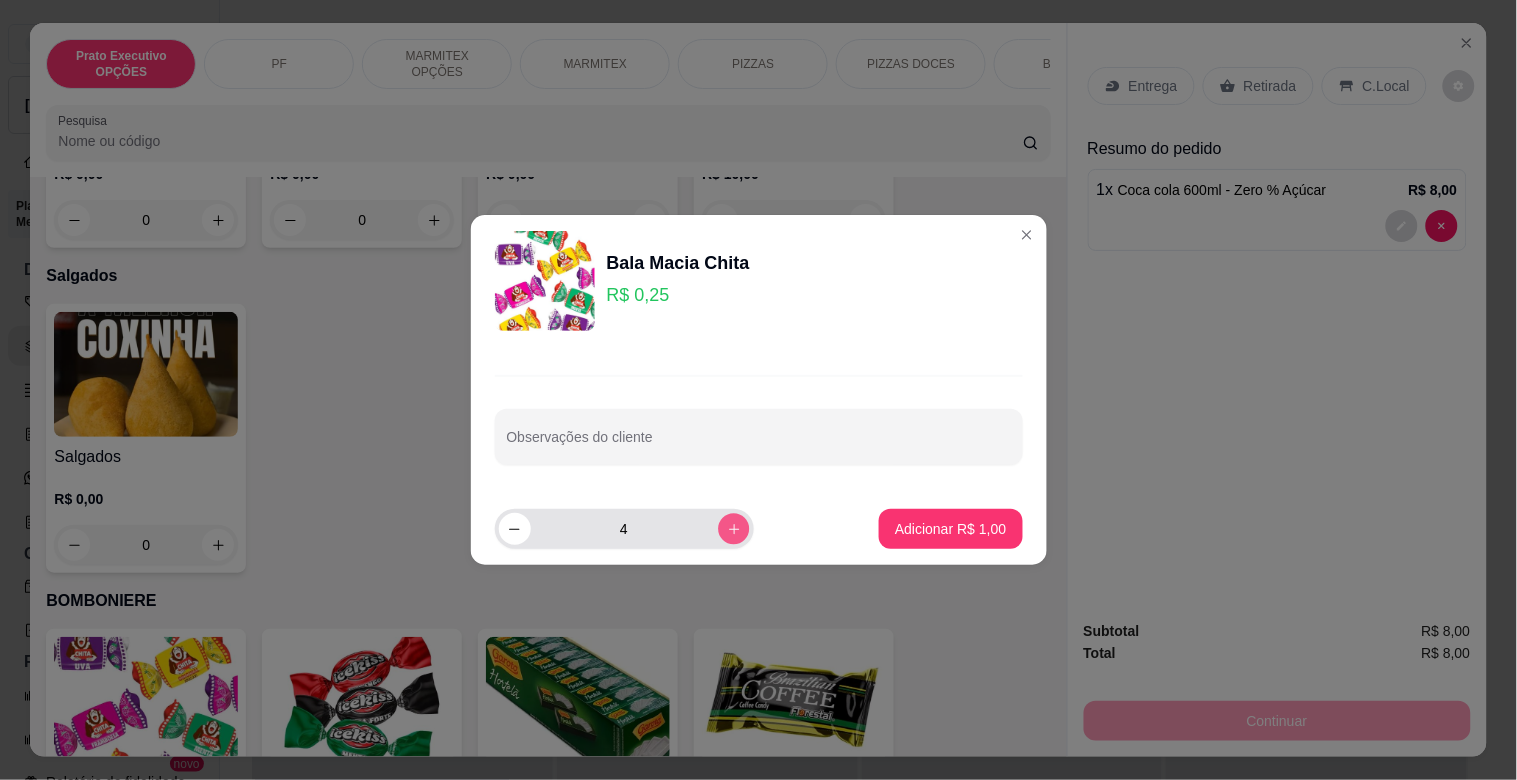 click 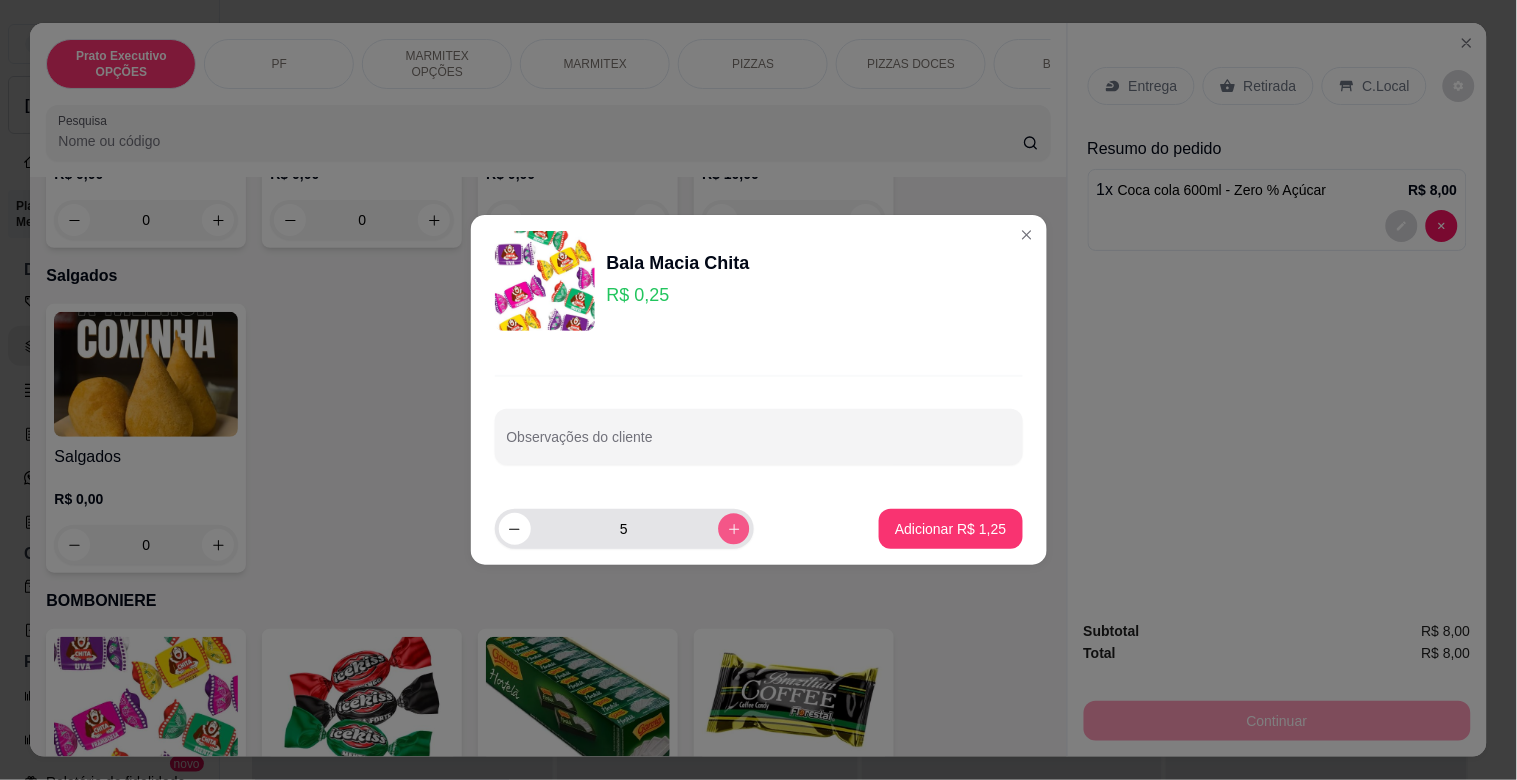 click 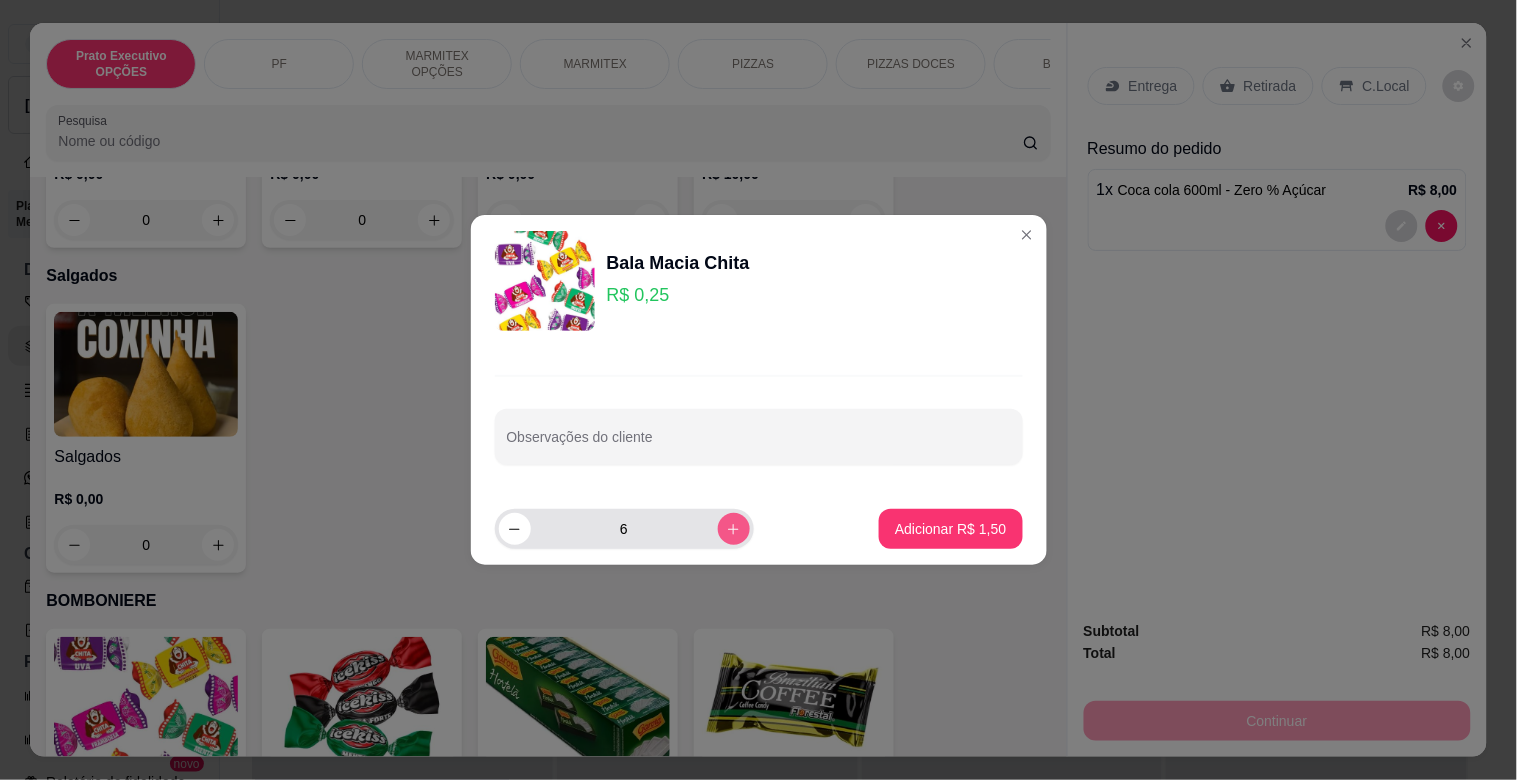 click 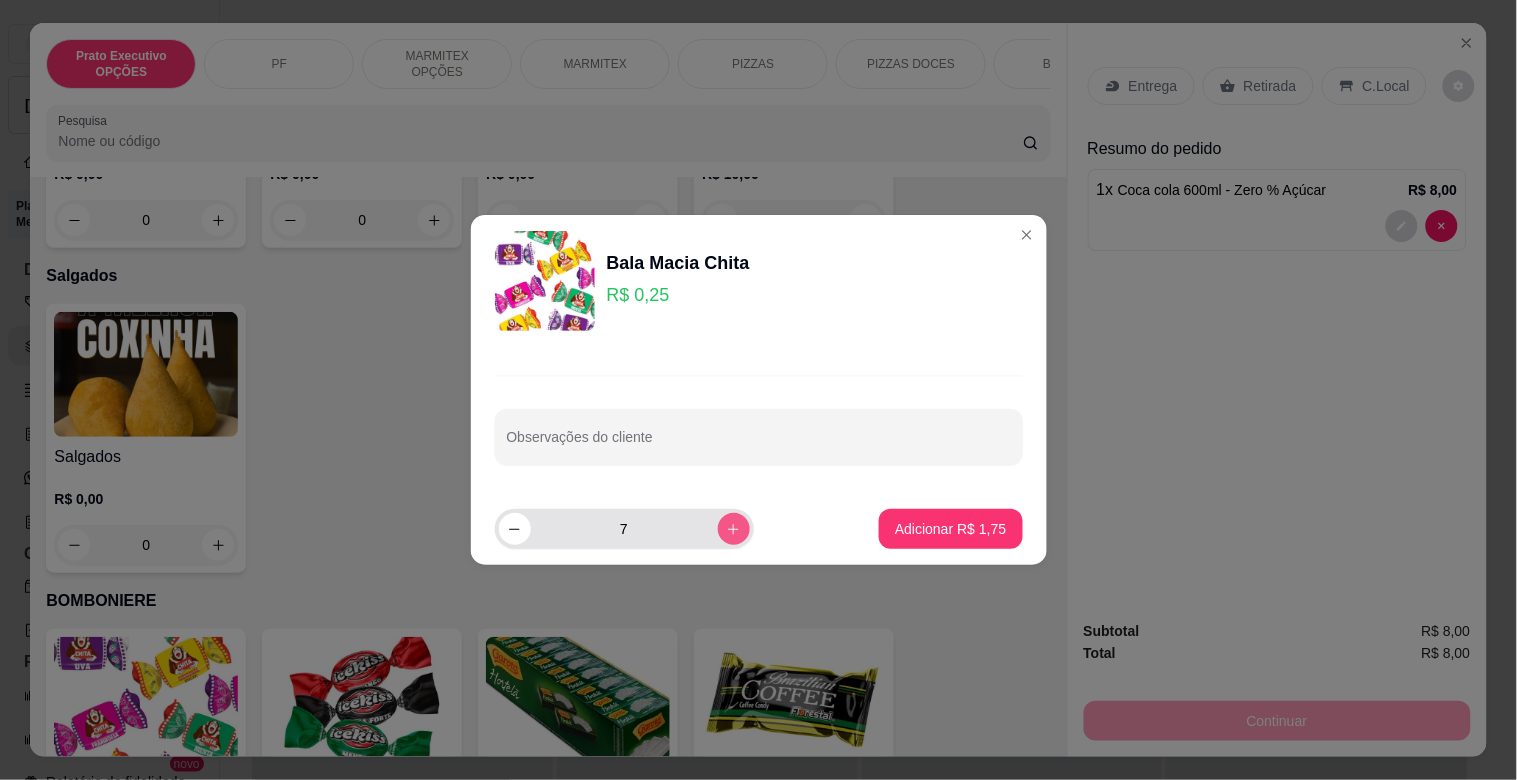 click 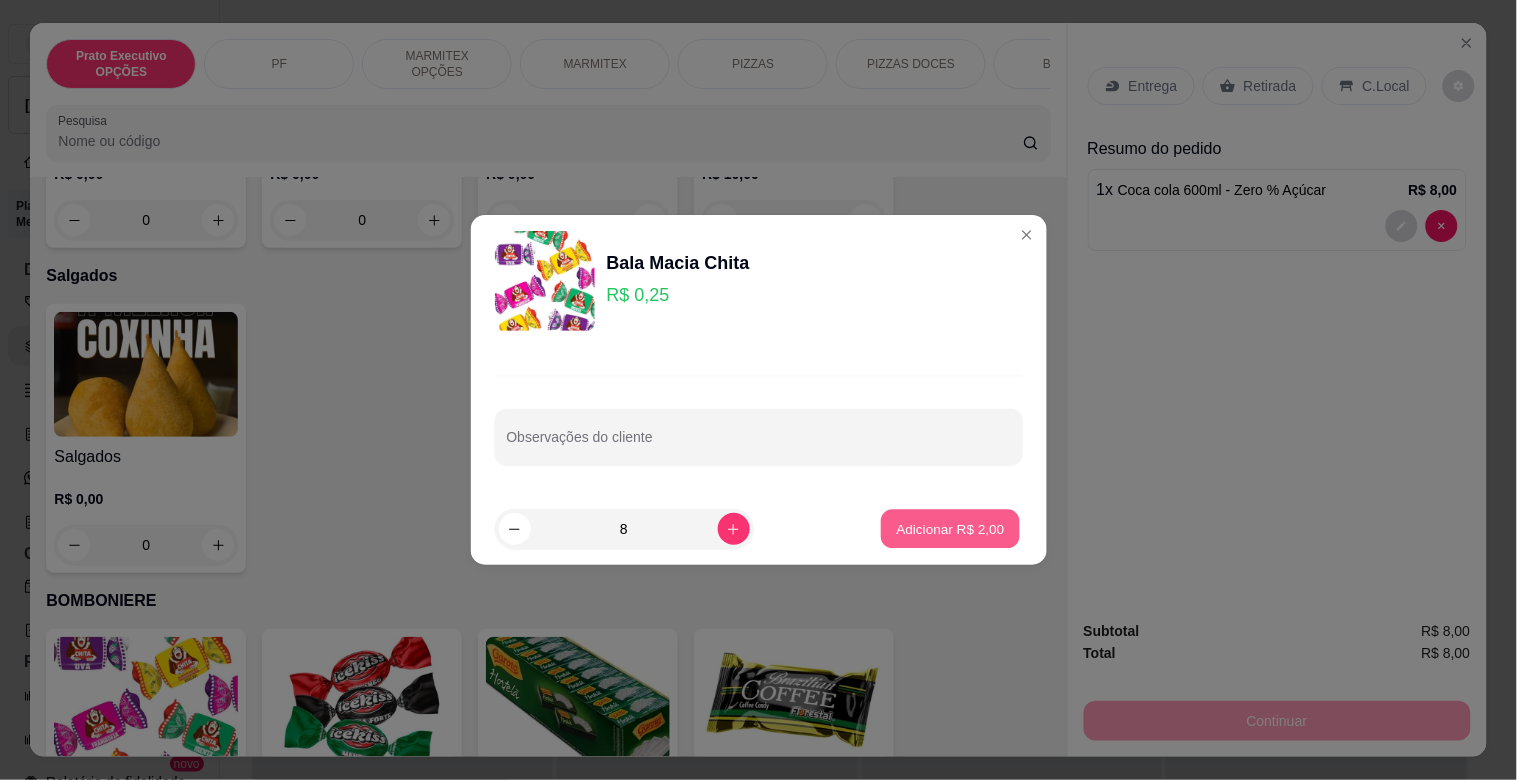 click on "Adicionar   R$ 2,00" at bounding box center (951, 528) 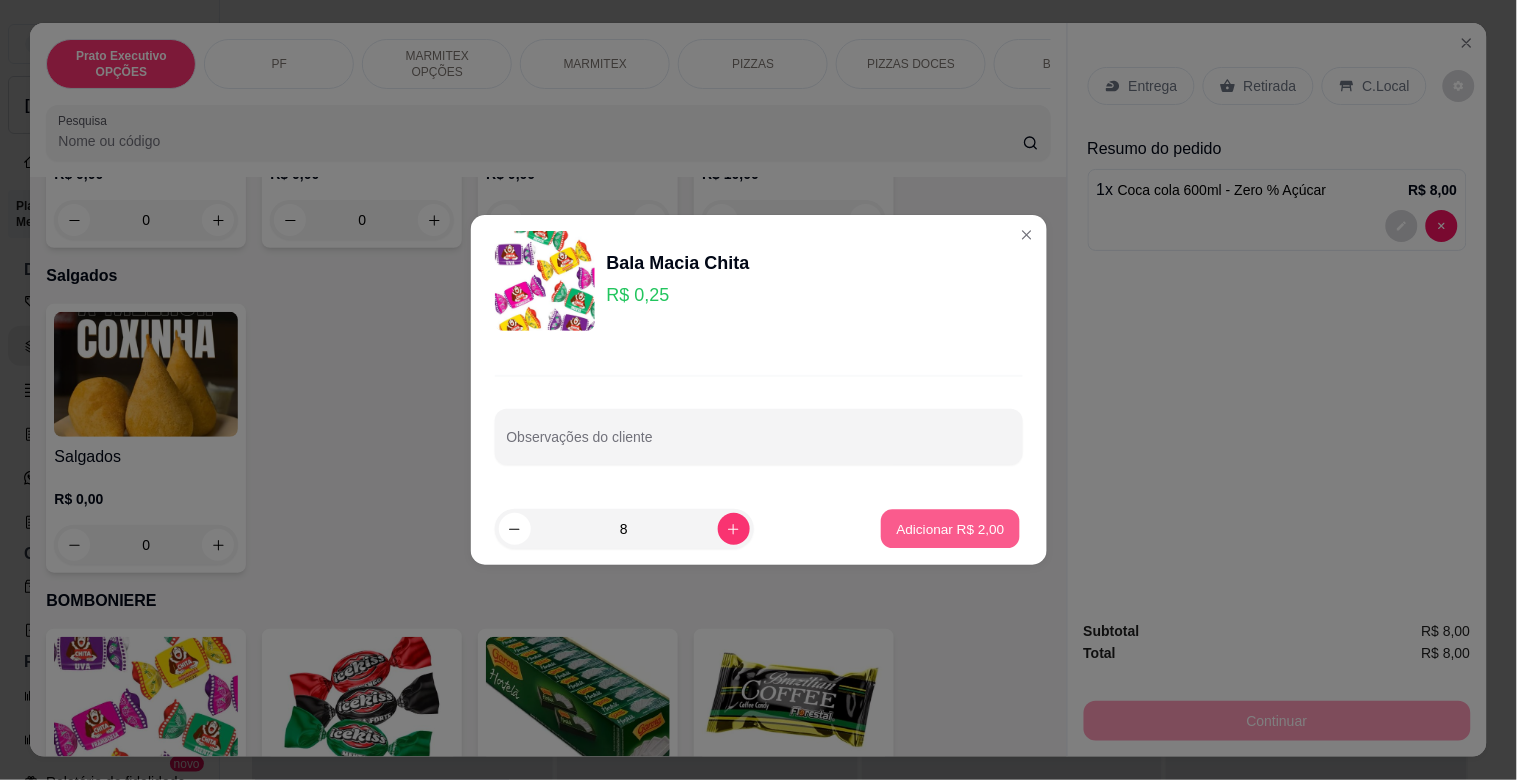 type on "8" 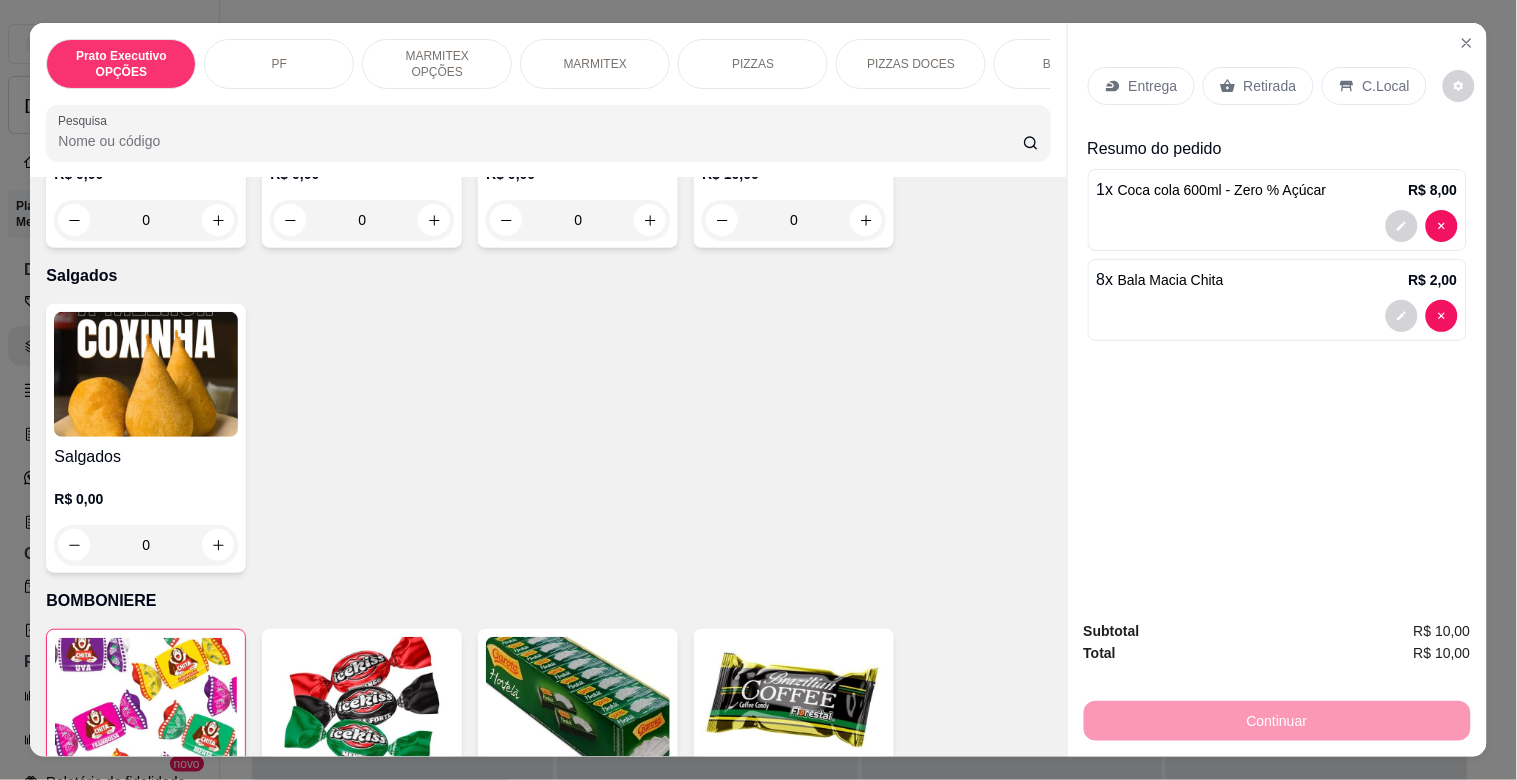 click on "Retirada" at bounding box center (1270, 86) 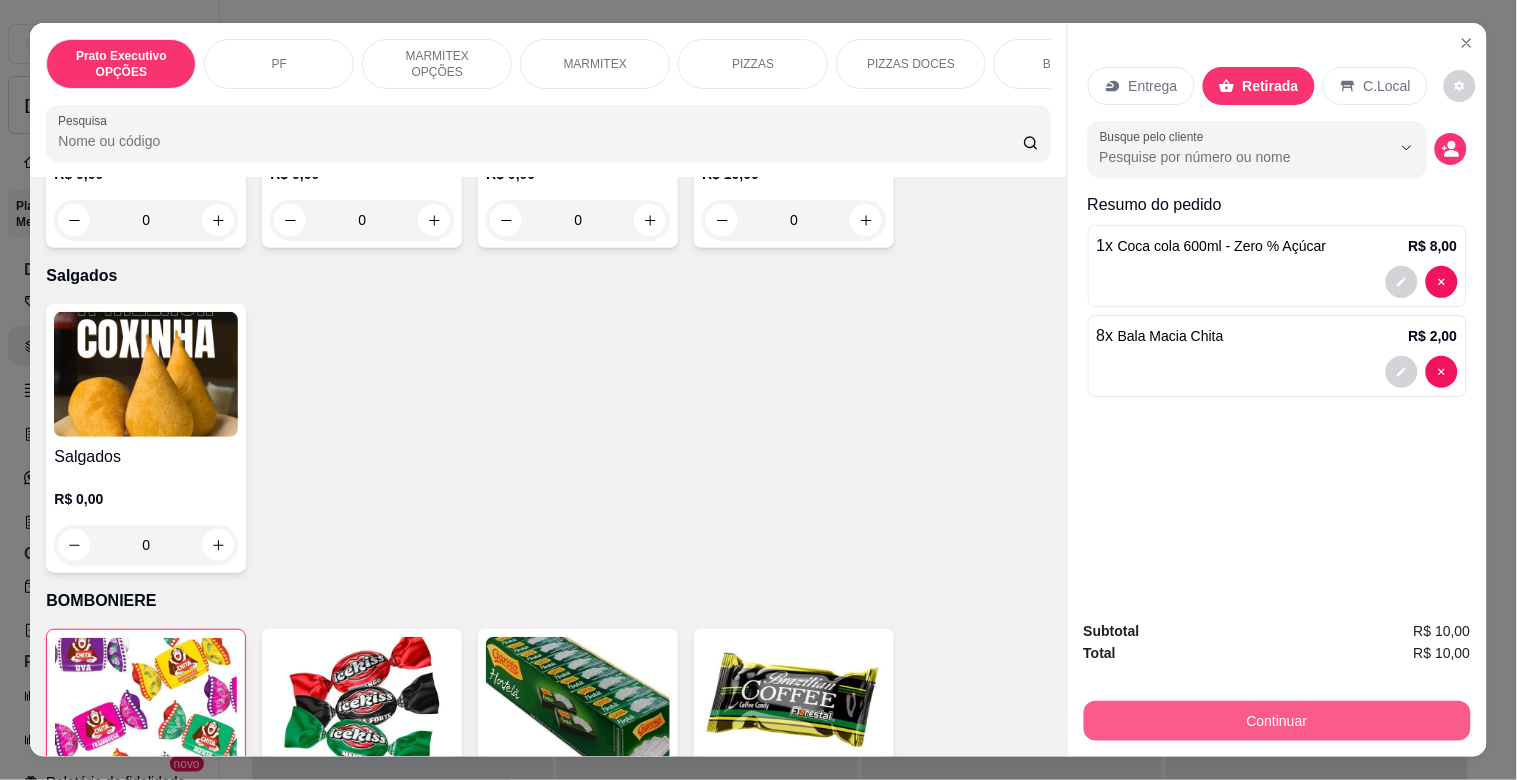 click on "Continuar" at bounding box center [1277, 721] 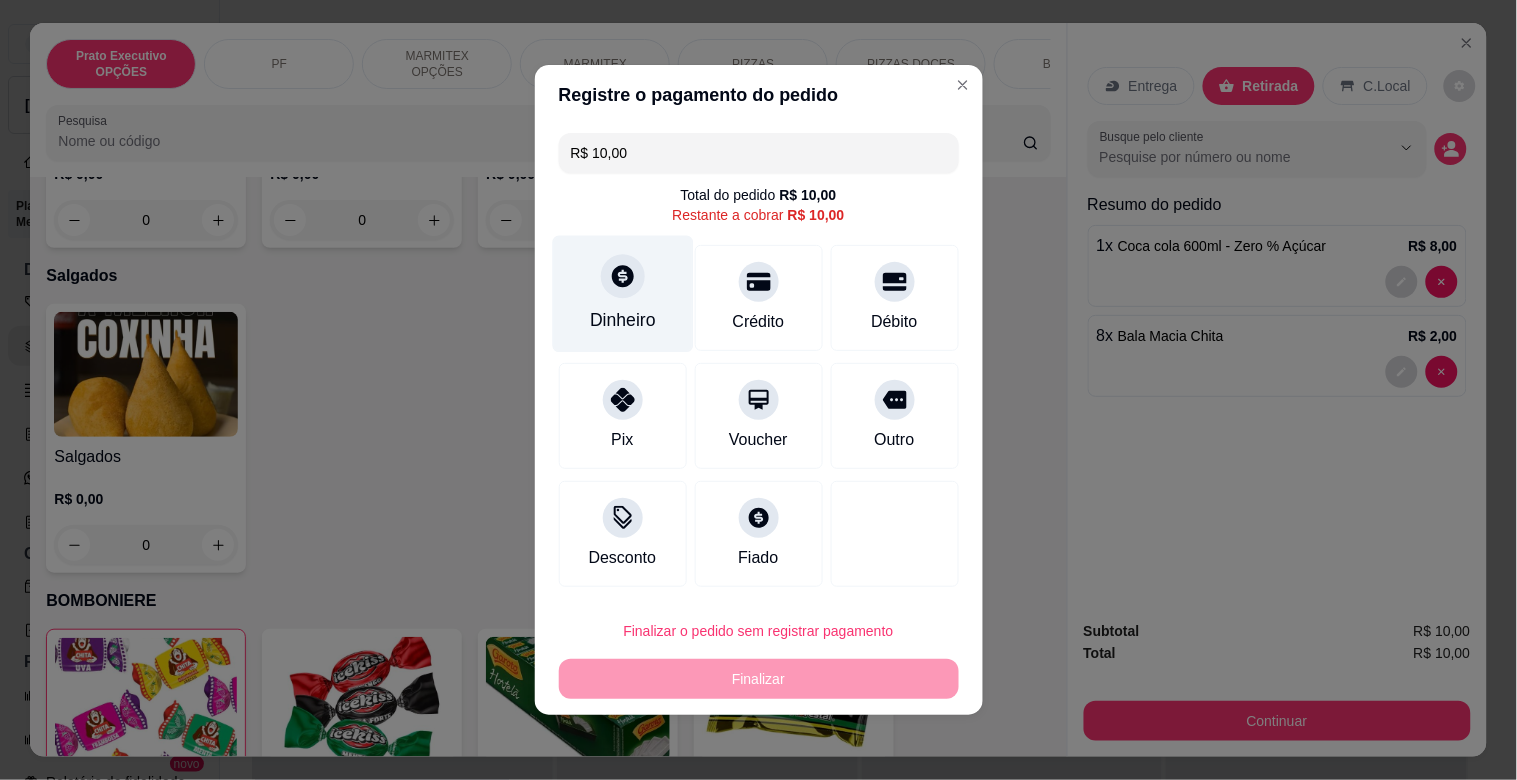 click on "Dinheiro" at bounding box center [622, 294] 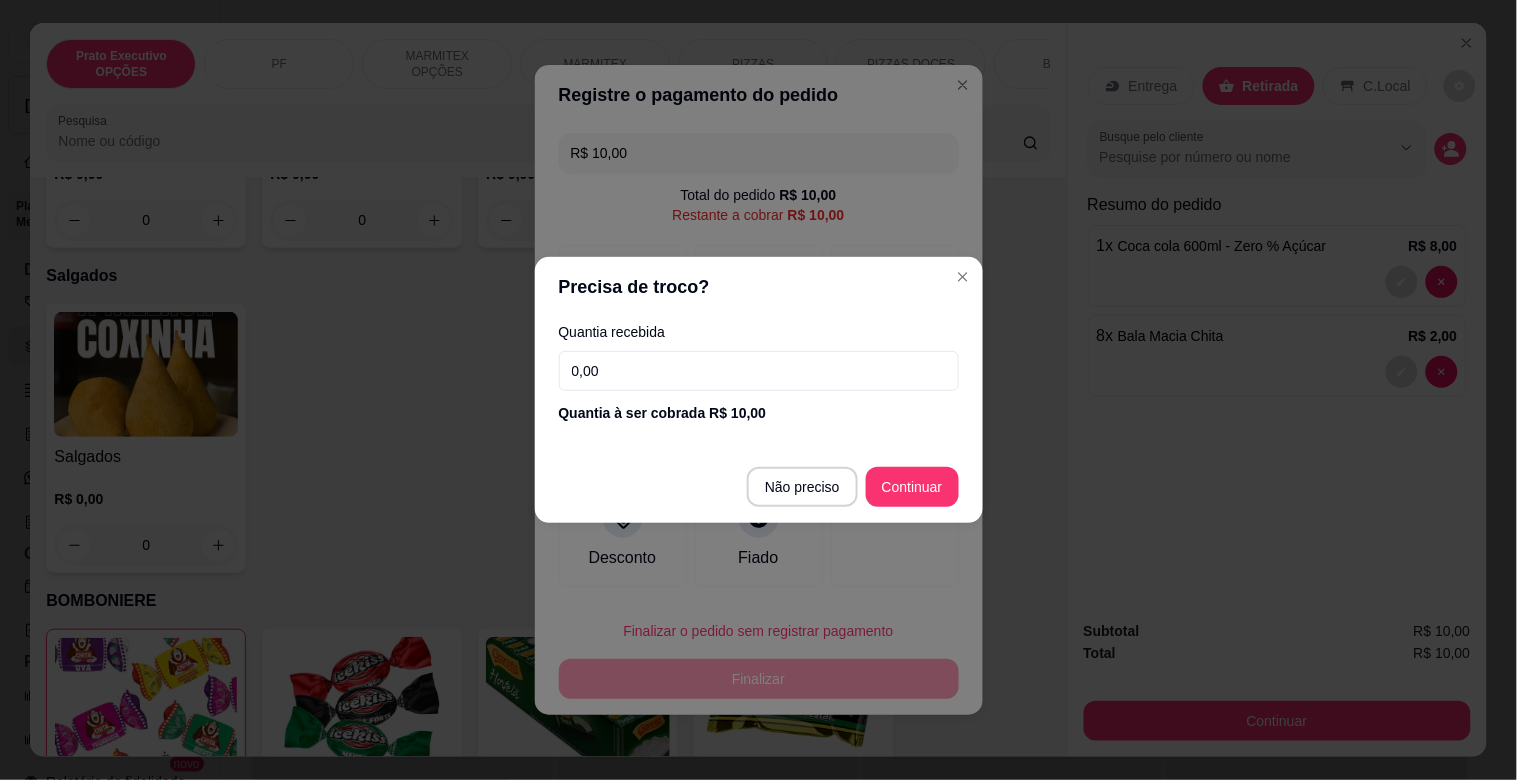 click on "0,00" at bounding box center [759, 371] 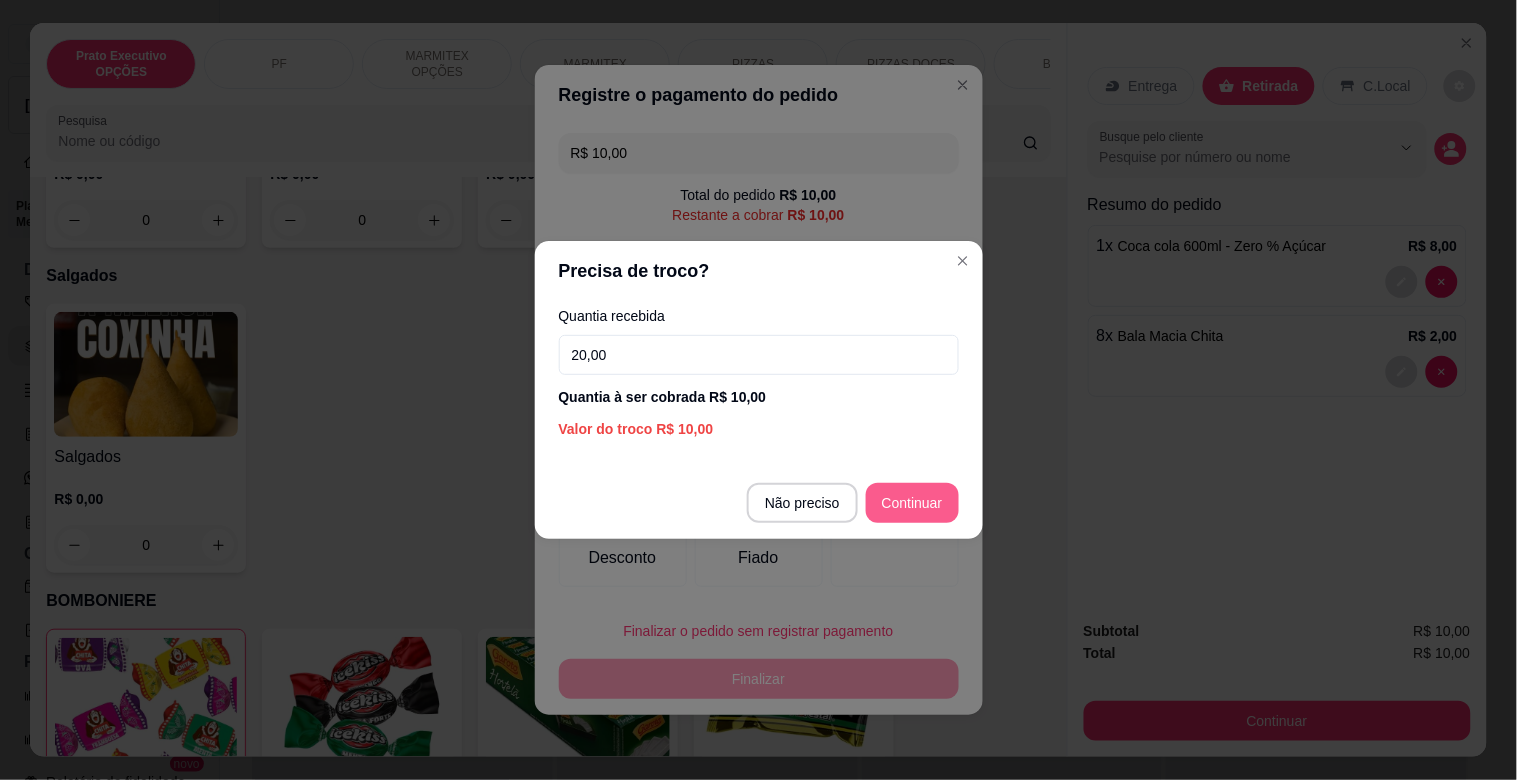type on "20,00" 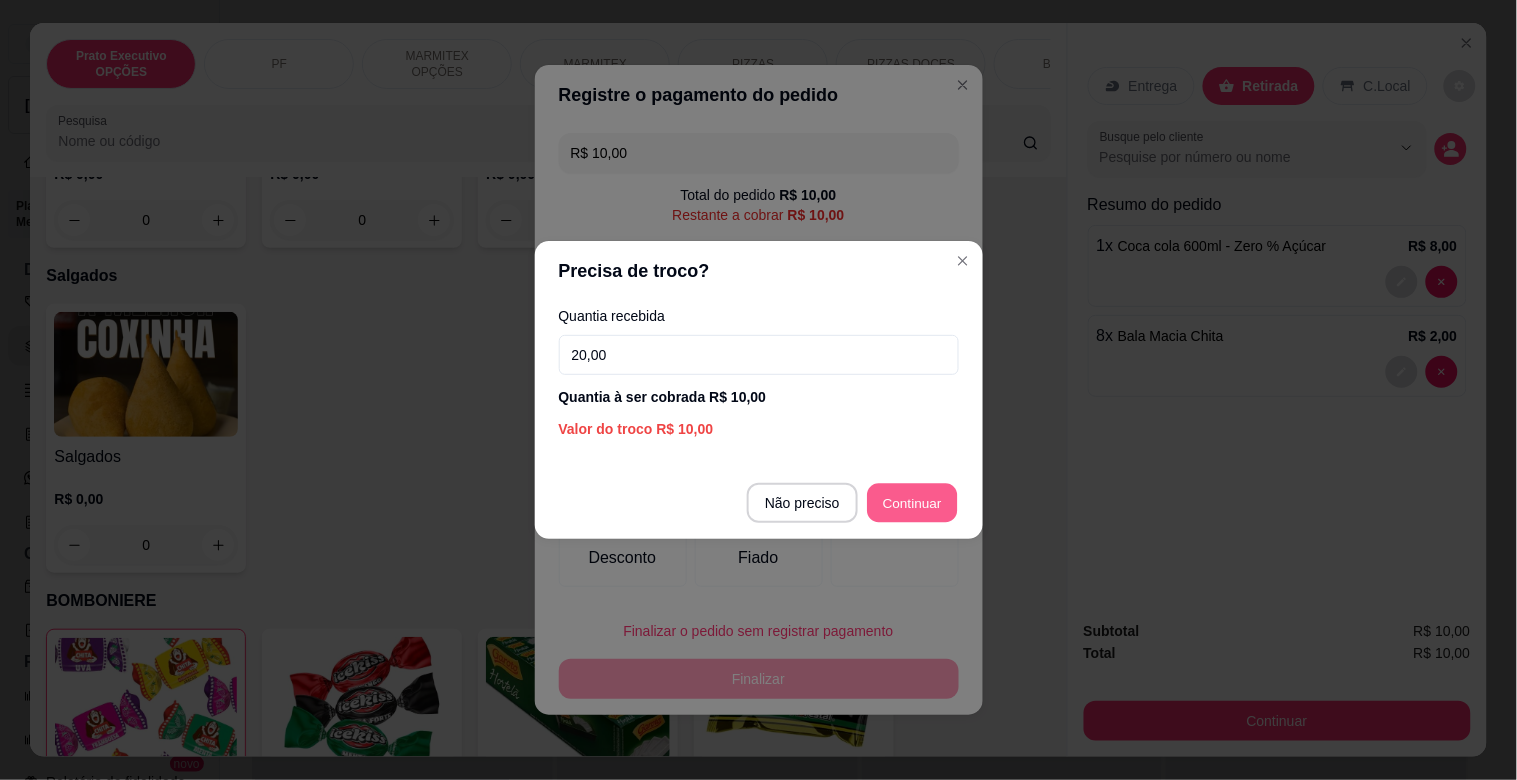type on "R$ 0,00" 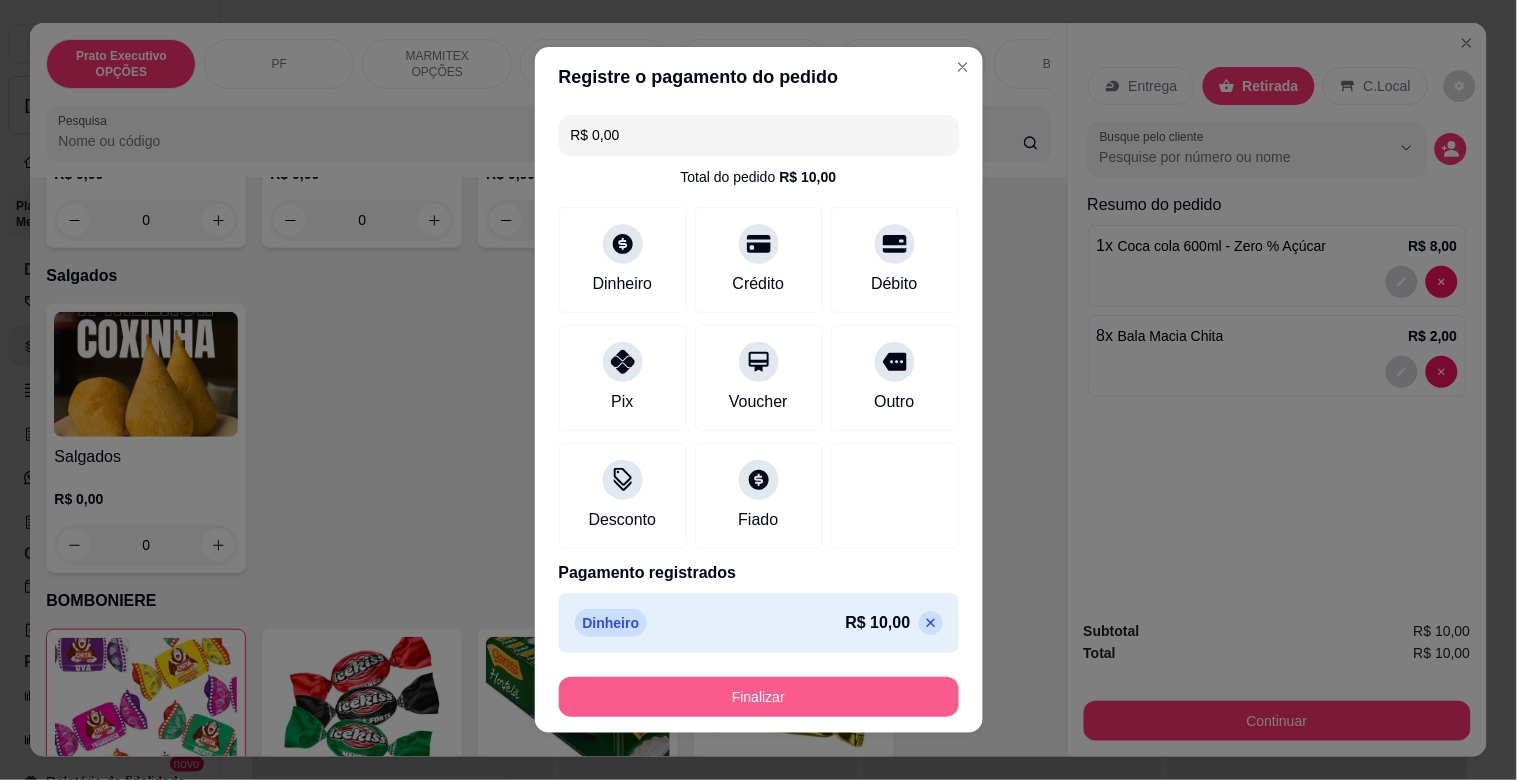 click on "Finalizar" at bounding box center (759, 697) 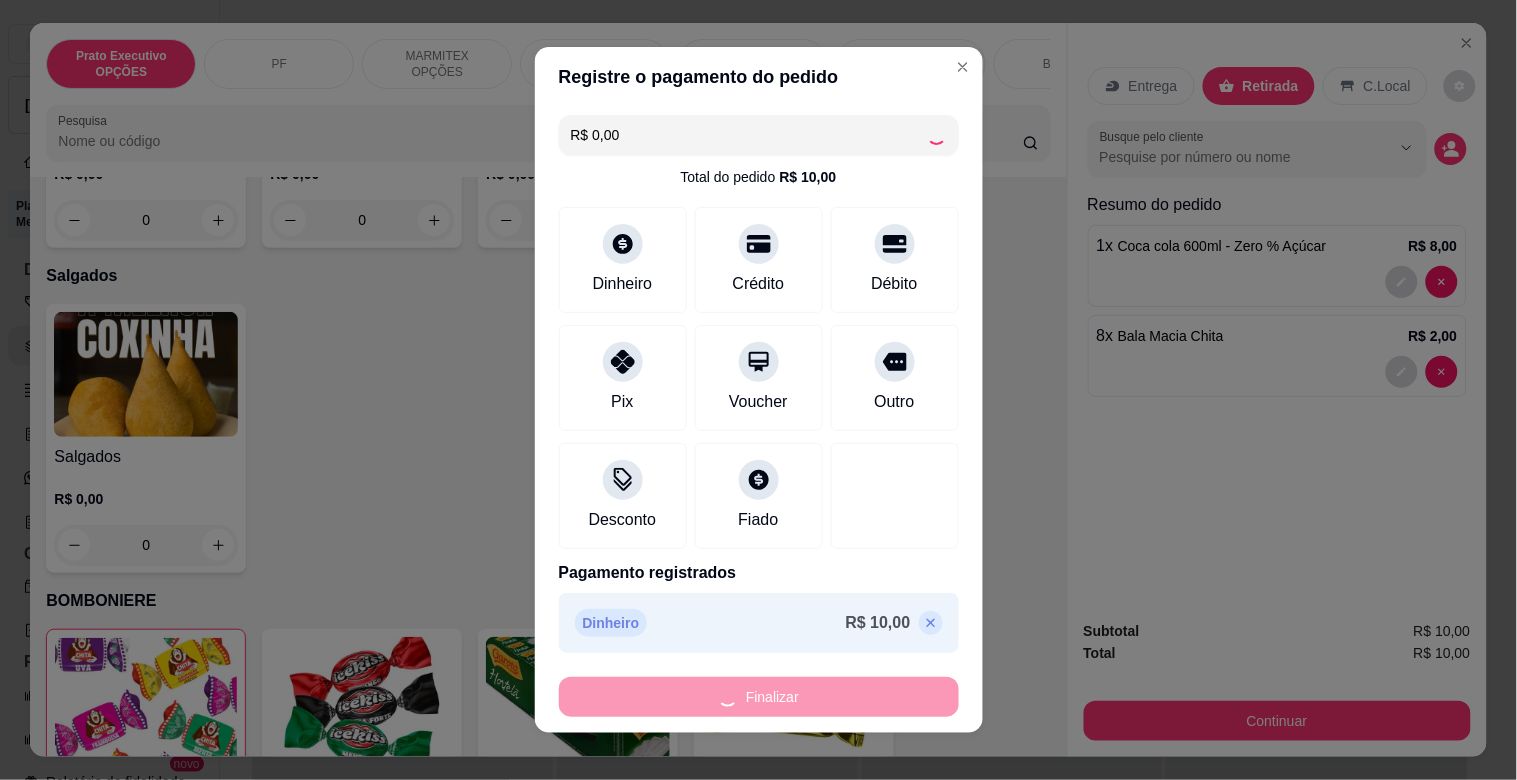 type on "0" 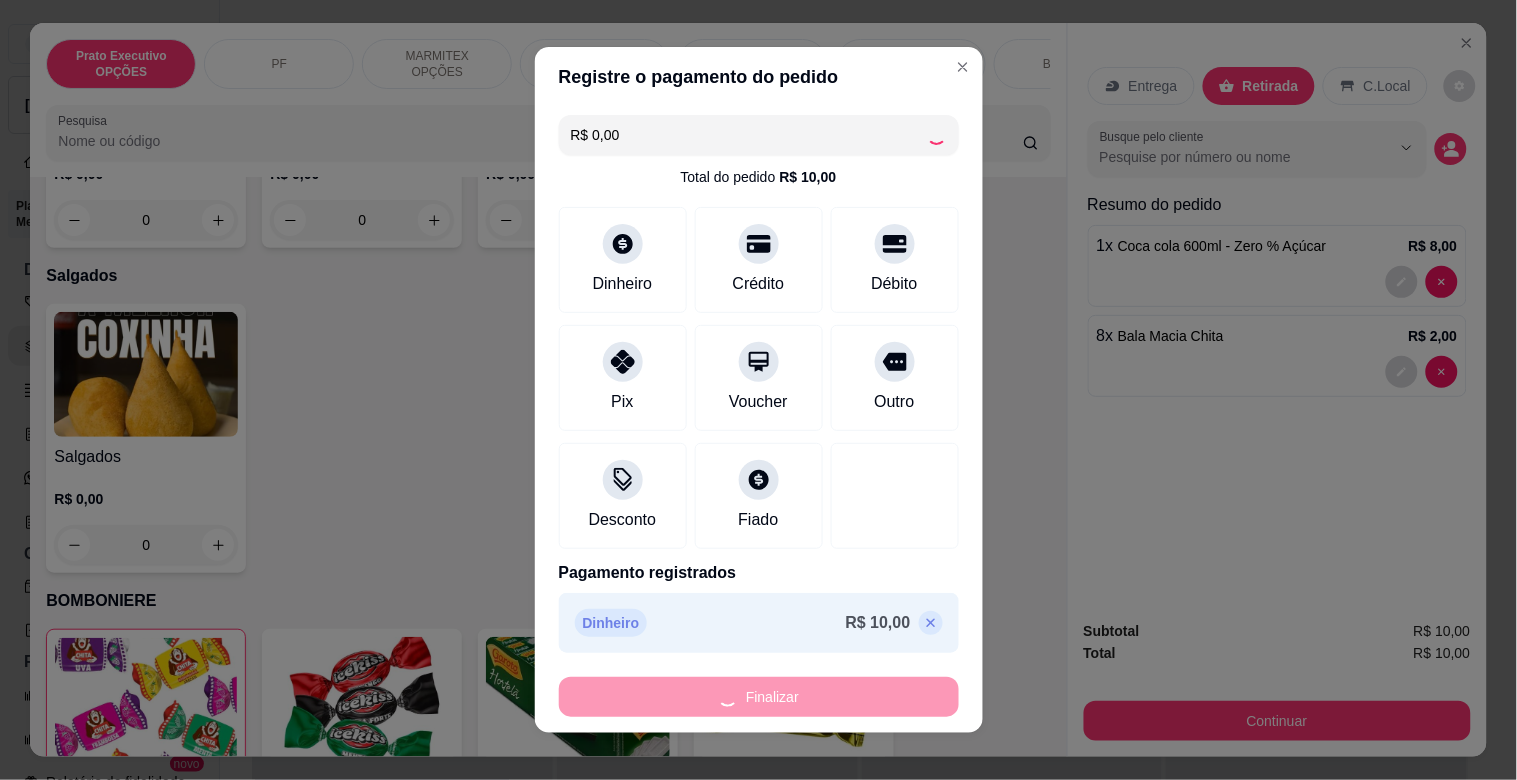 type on "0" 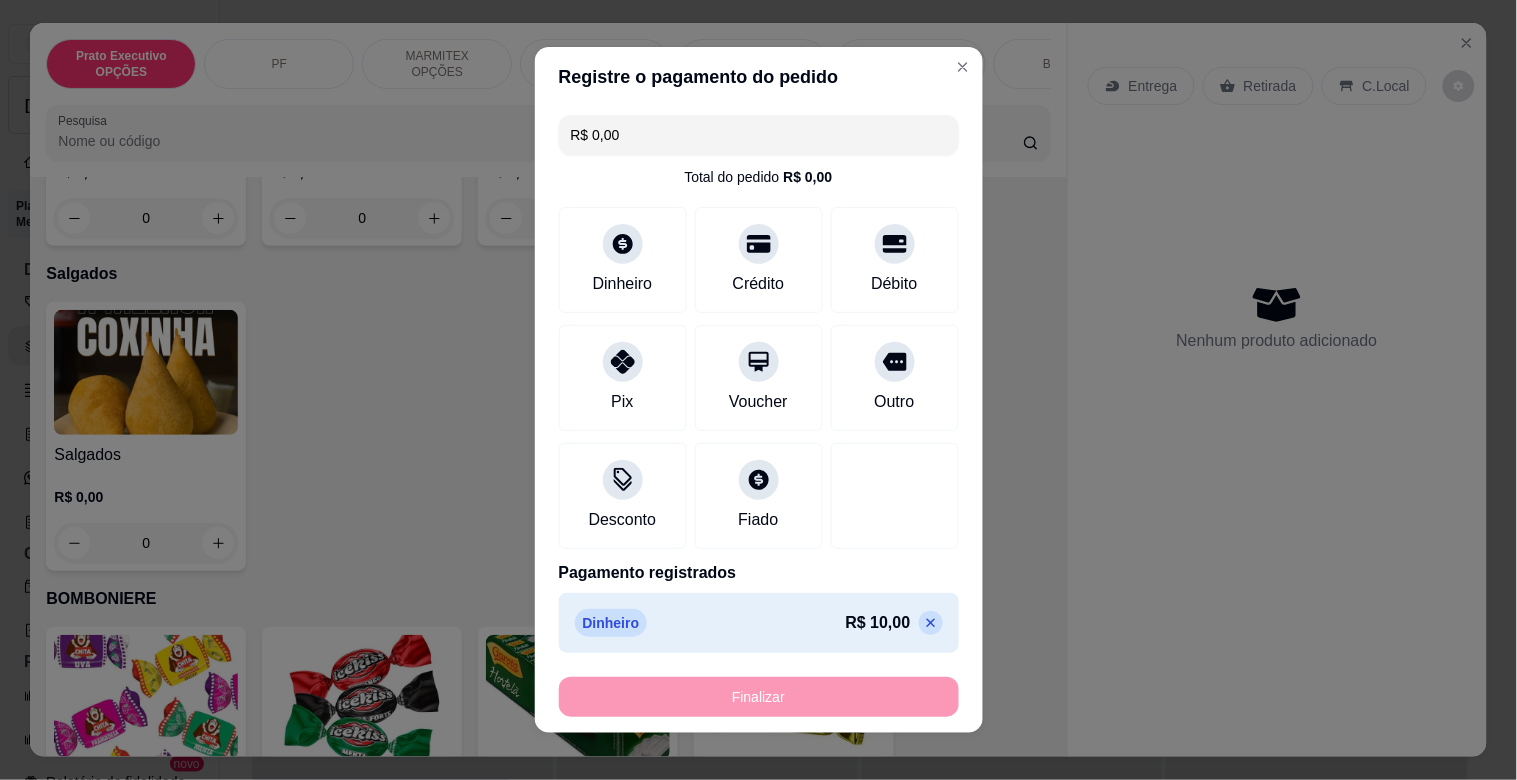 type on "-R$ 10,00" 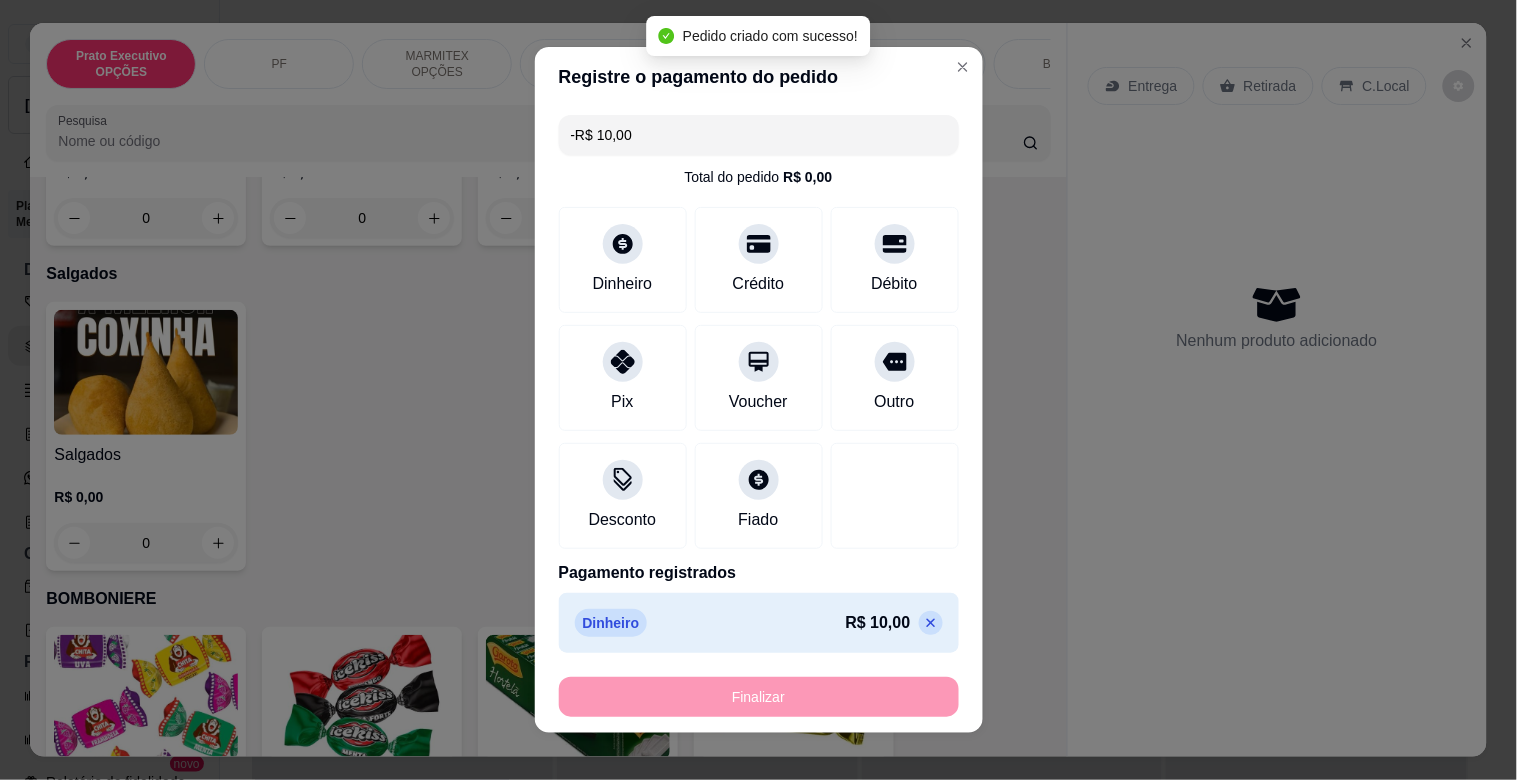 scroll, scrollTop: 5645, scrollLeft: 0, axis: vertical 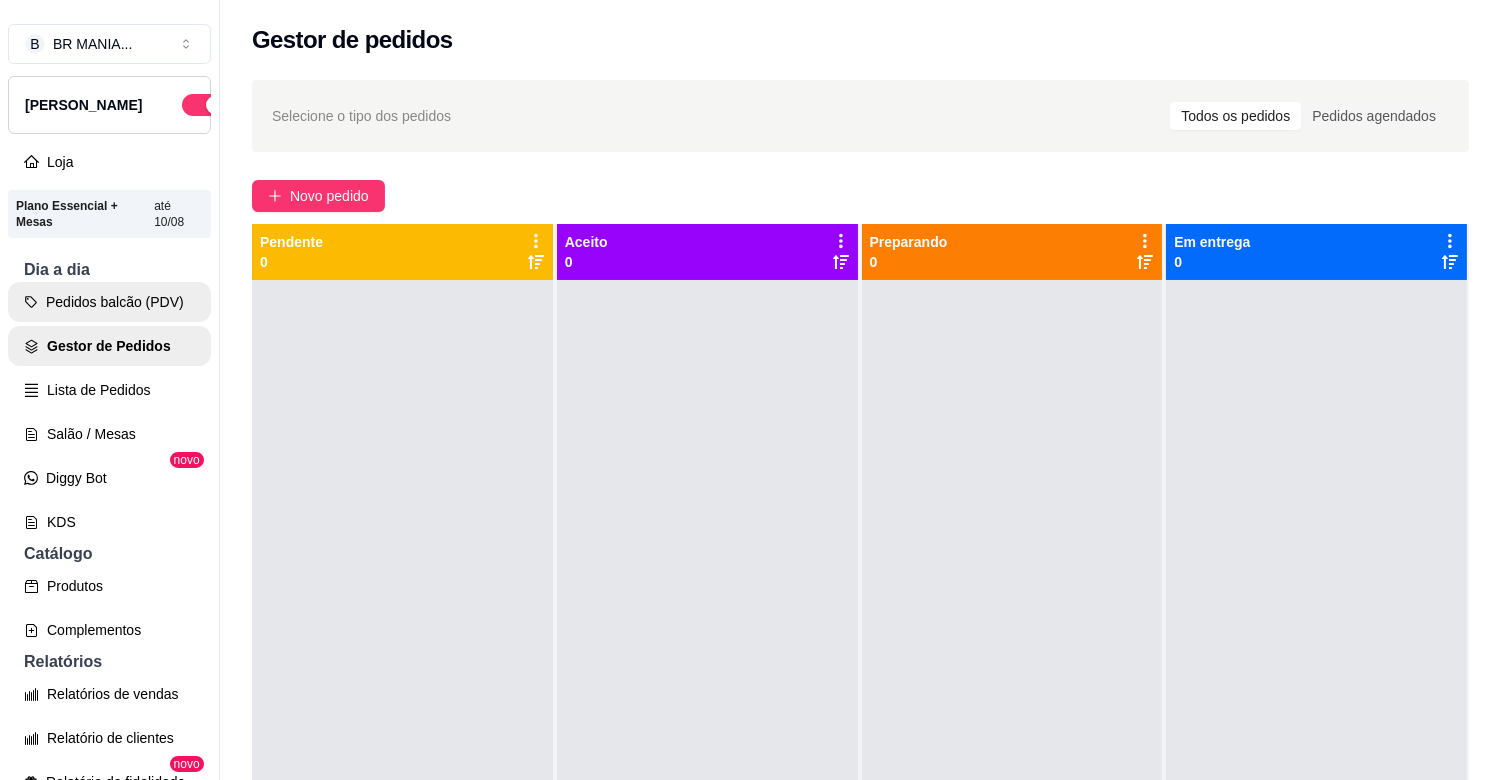 click on "Pedidos balcão (PDV)" at bounding box center (109, 302) 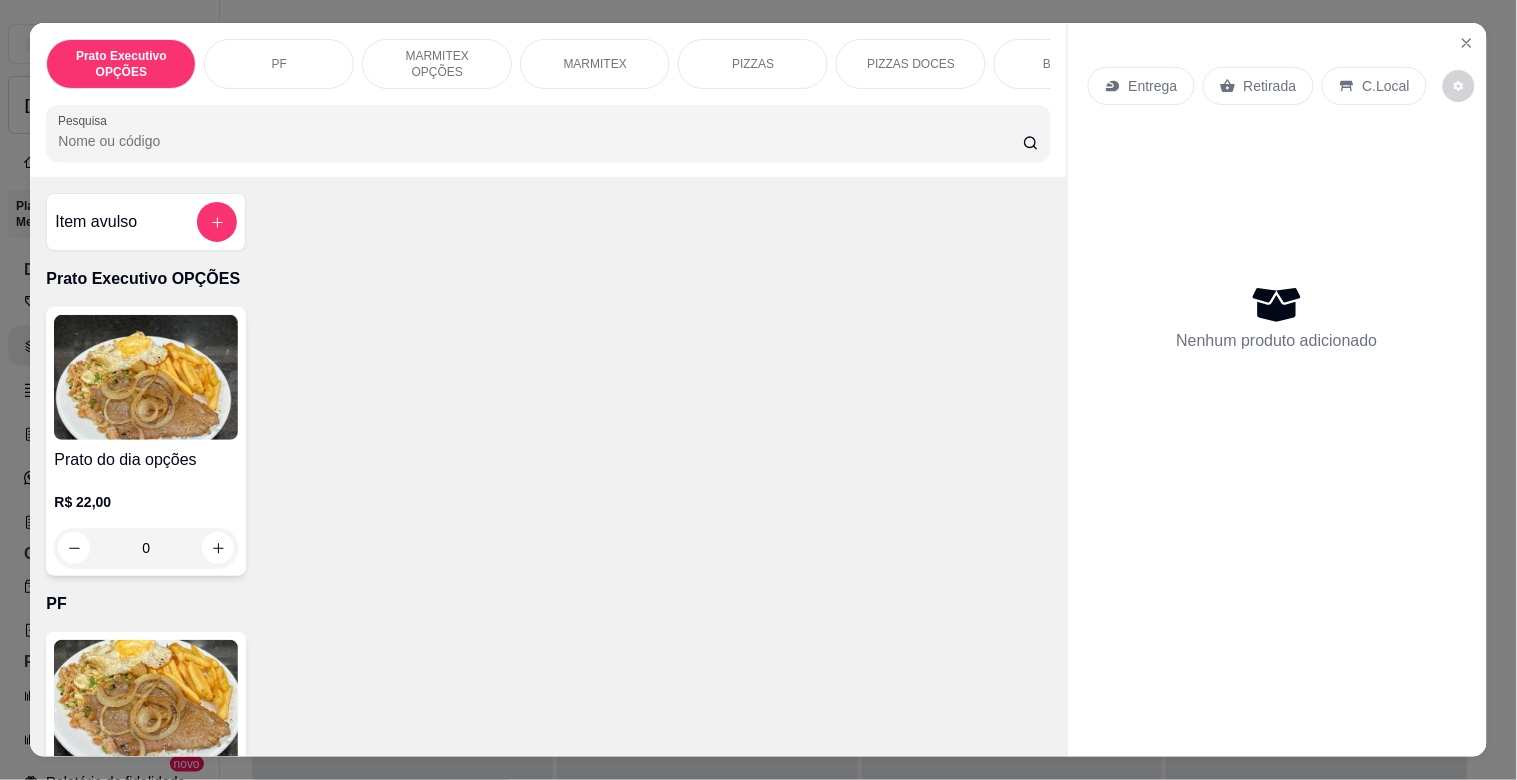 click at bounding box center [146, 377] 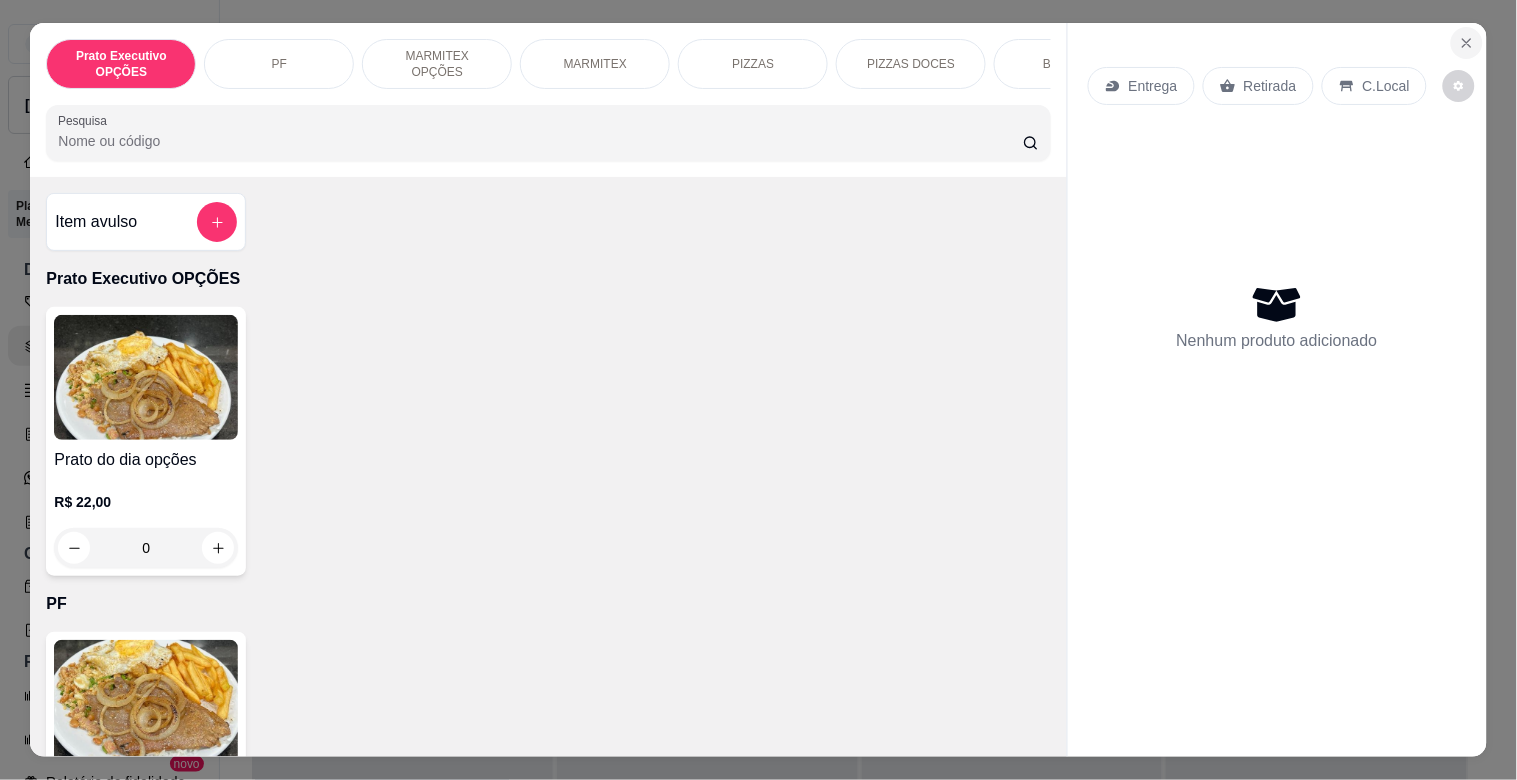 click 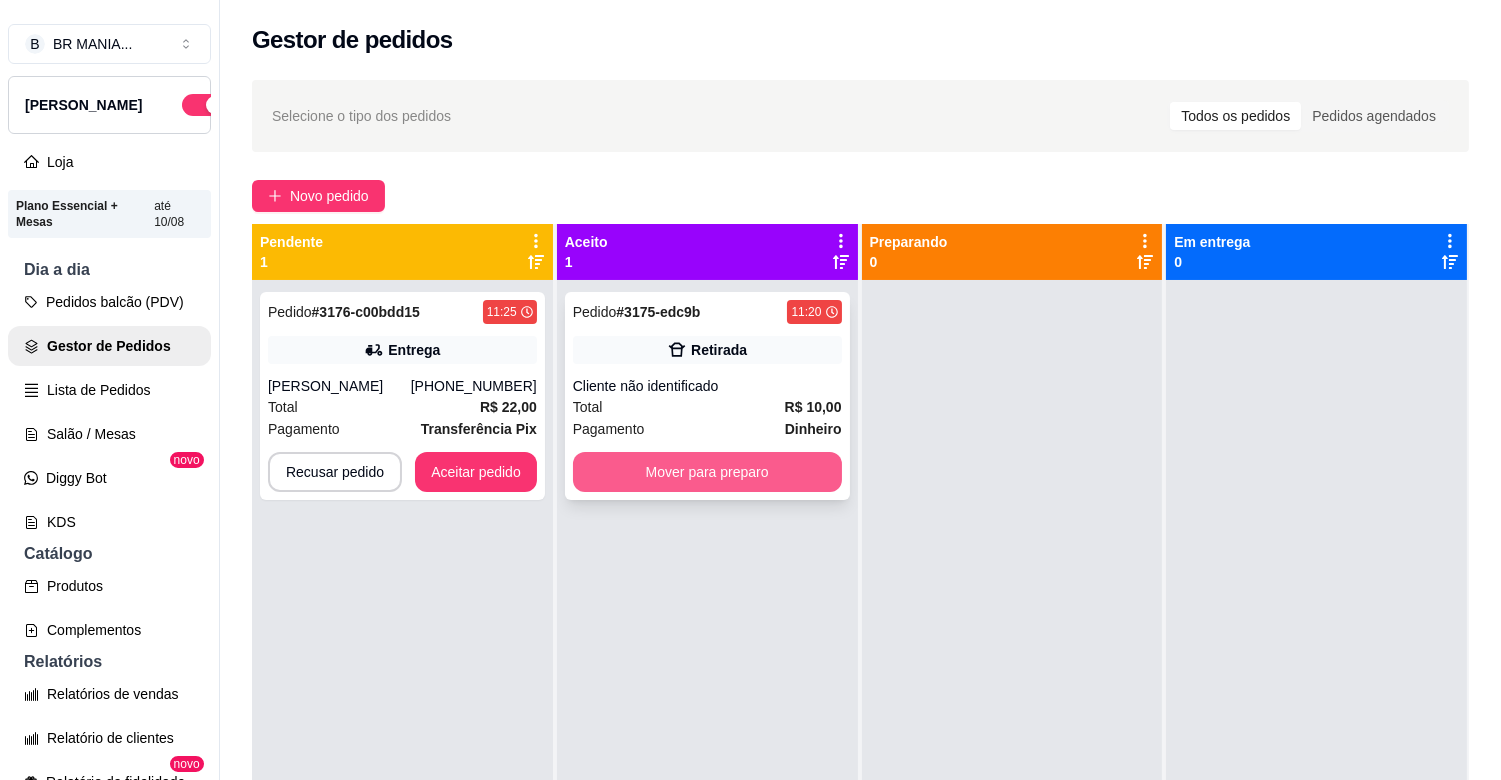 click on "Mover para preparo" at bounding box center [707, 472] 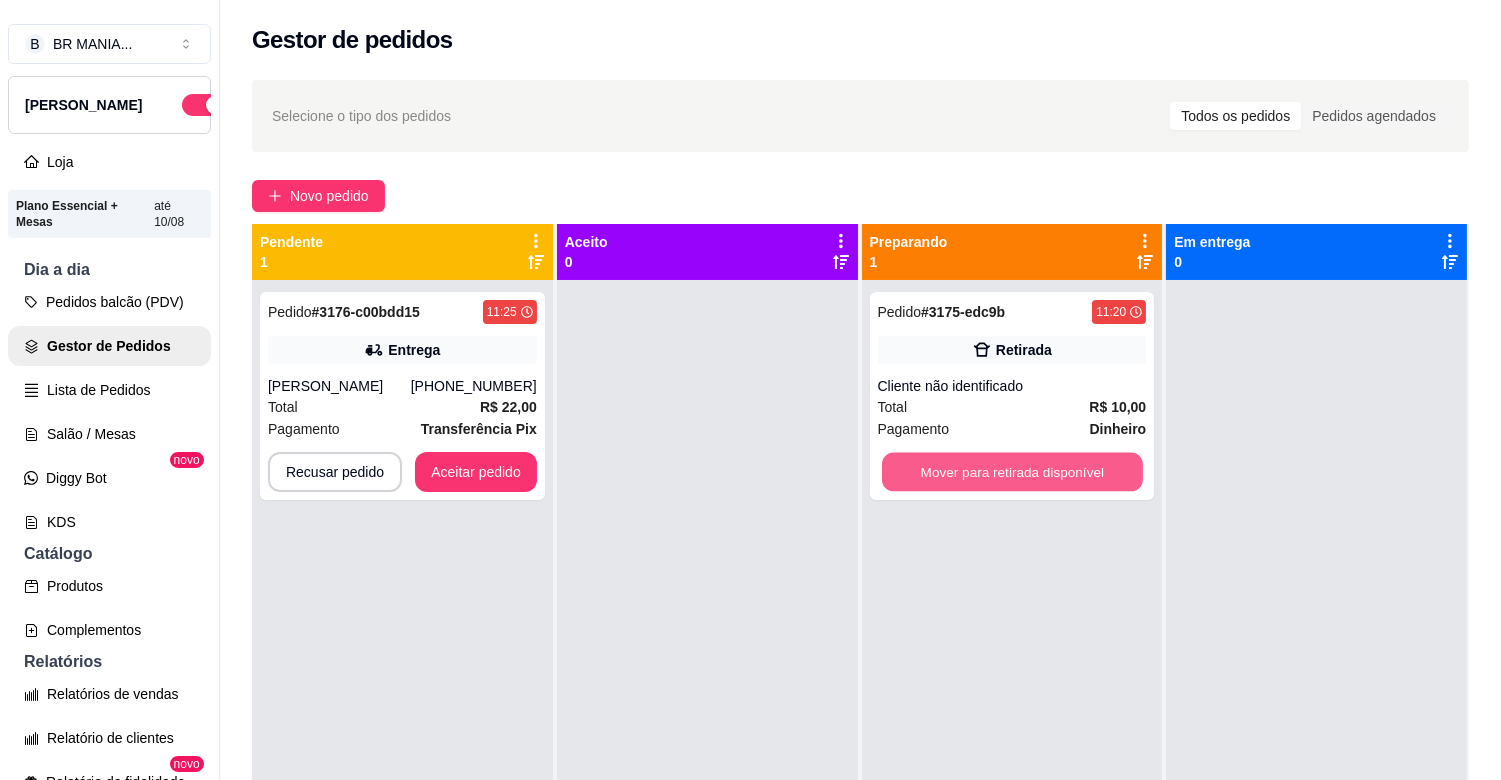 click on "Mover para retirada disponível" at bounding box center (1012, 472) 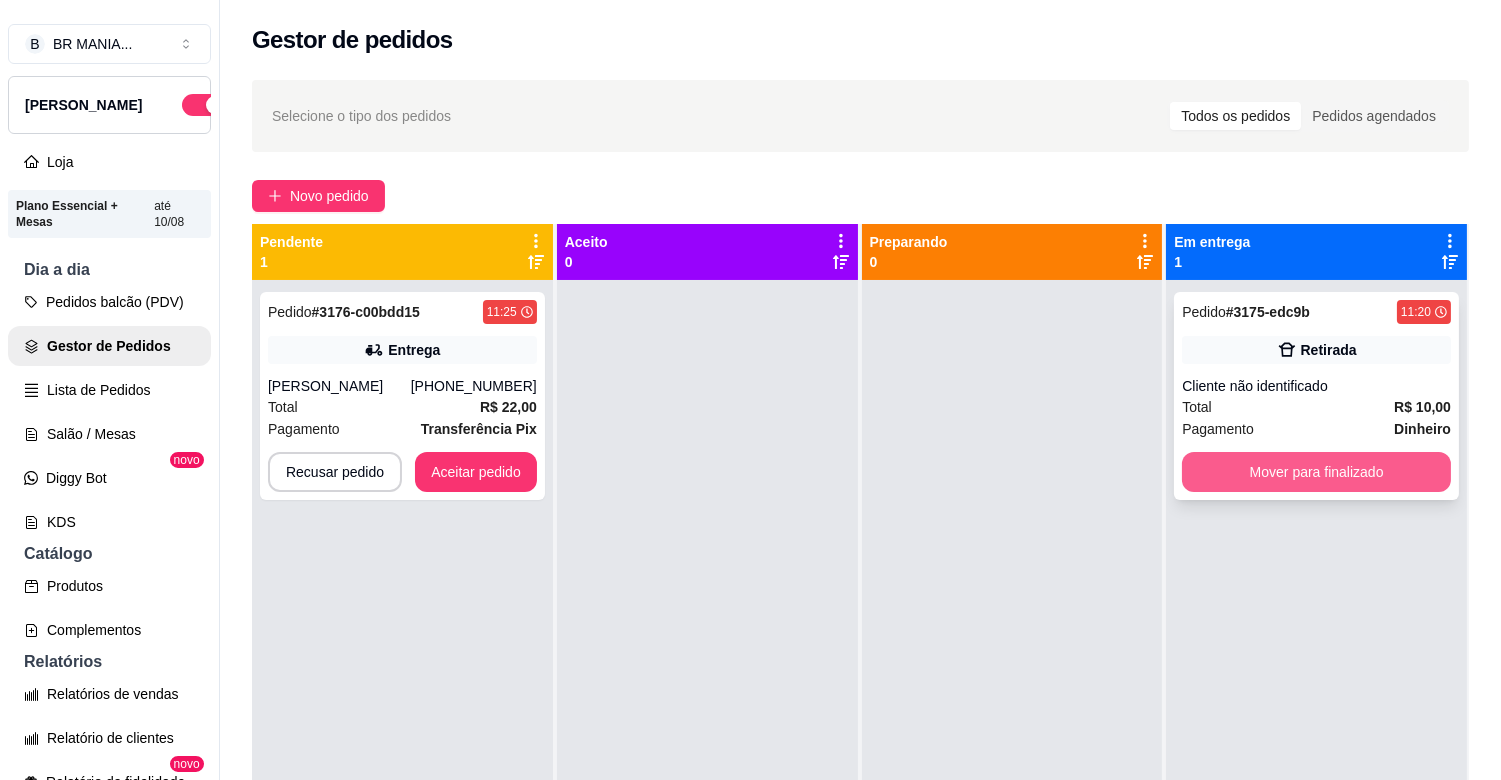 click on "Mover para finalizado" at bounding box center [1316, 472] 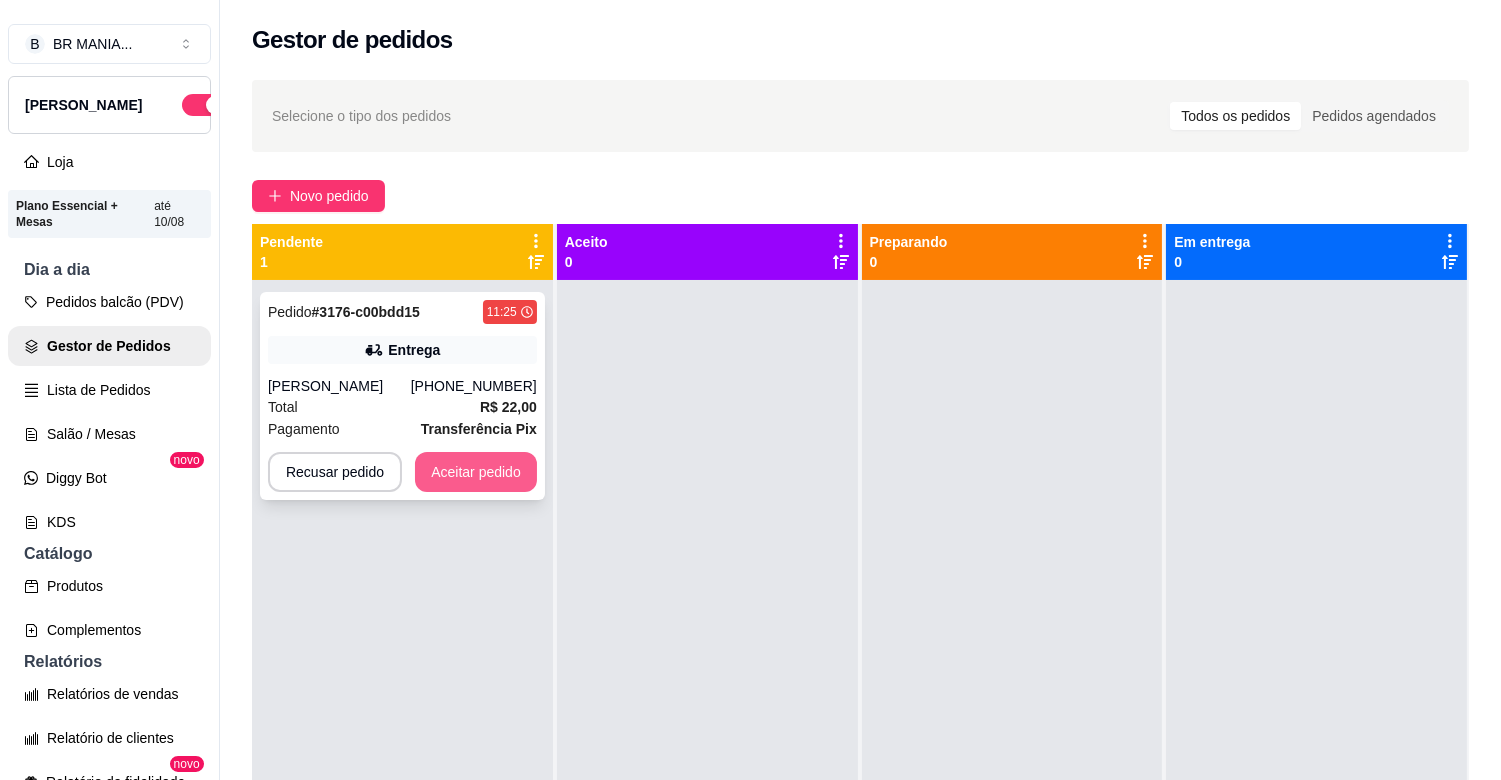 click on "Aceitar pedido" at bounding box center (476, 472) 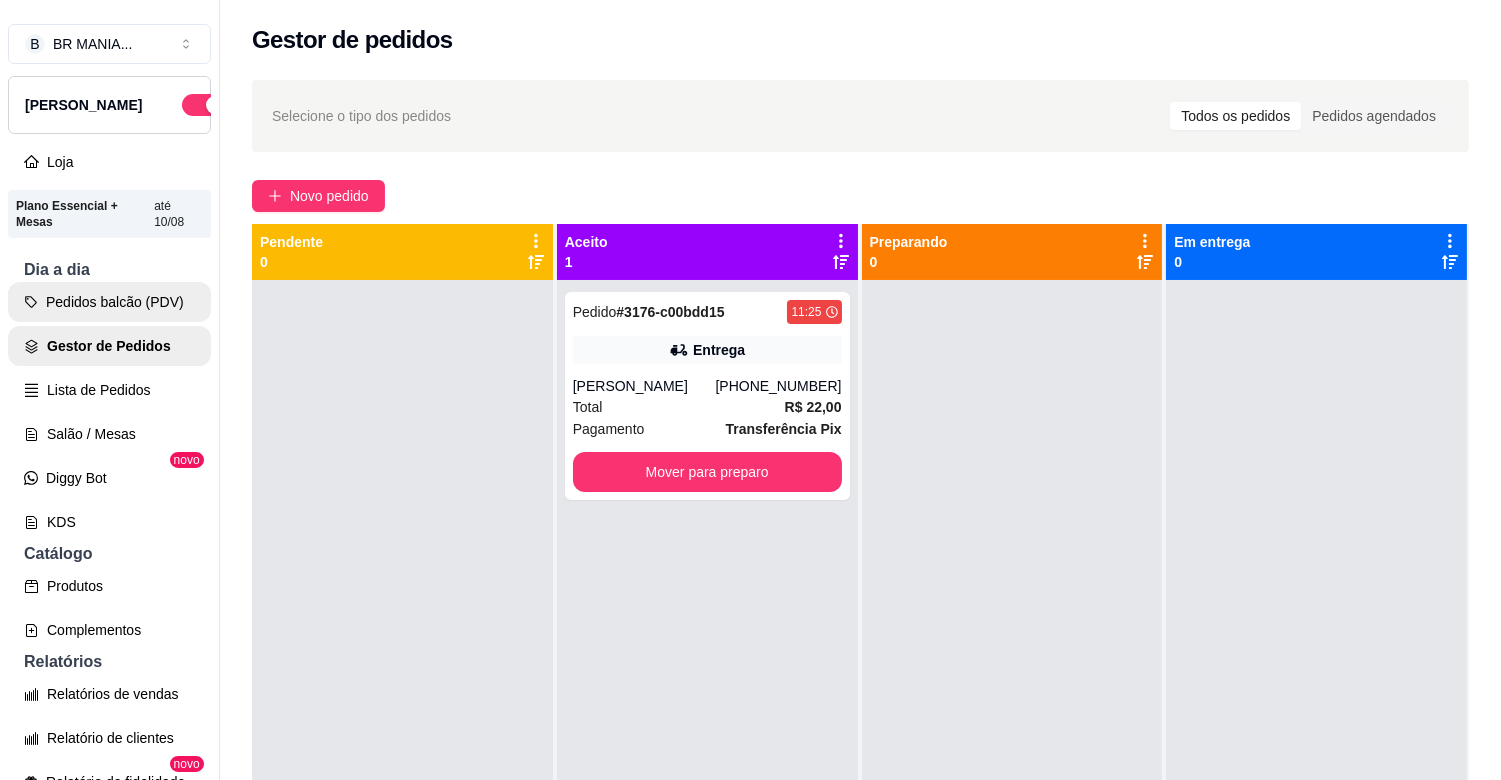 click on "Pedidos balcão (PDV)" at bounding box center (109, 302) 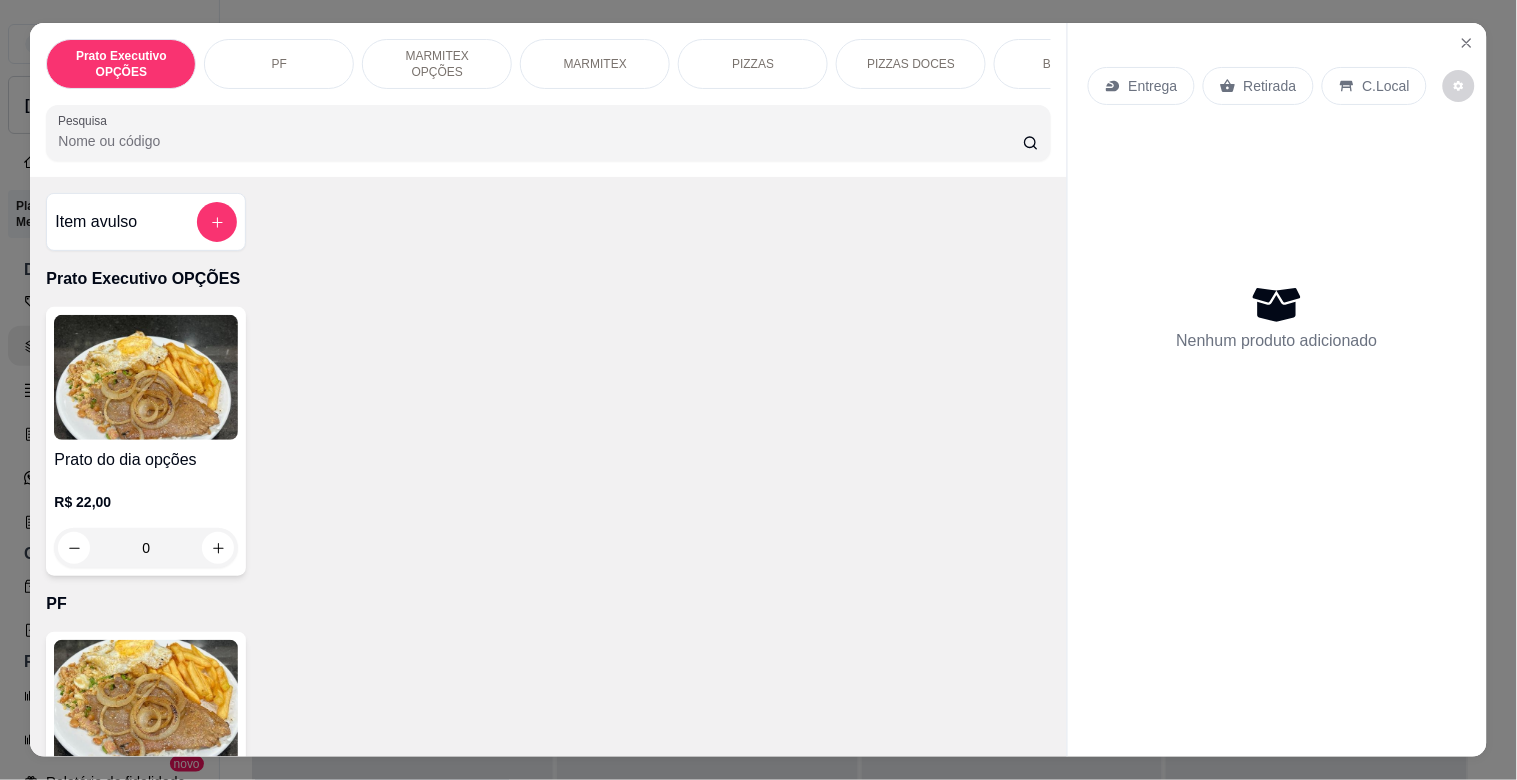 click on "MARMITEX" at bounding box center [595, 64] 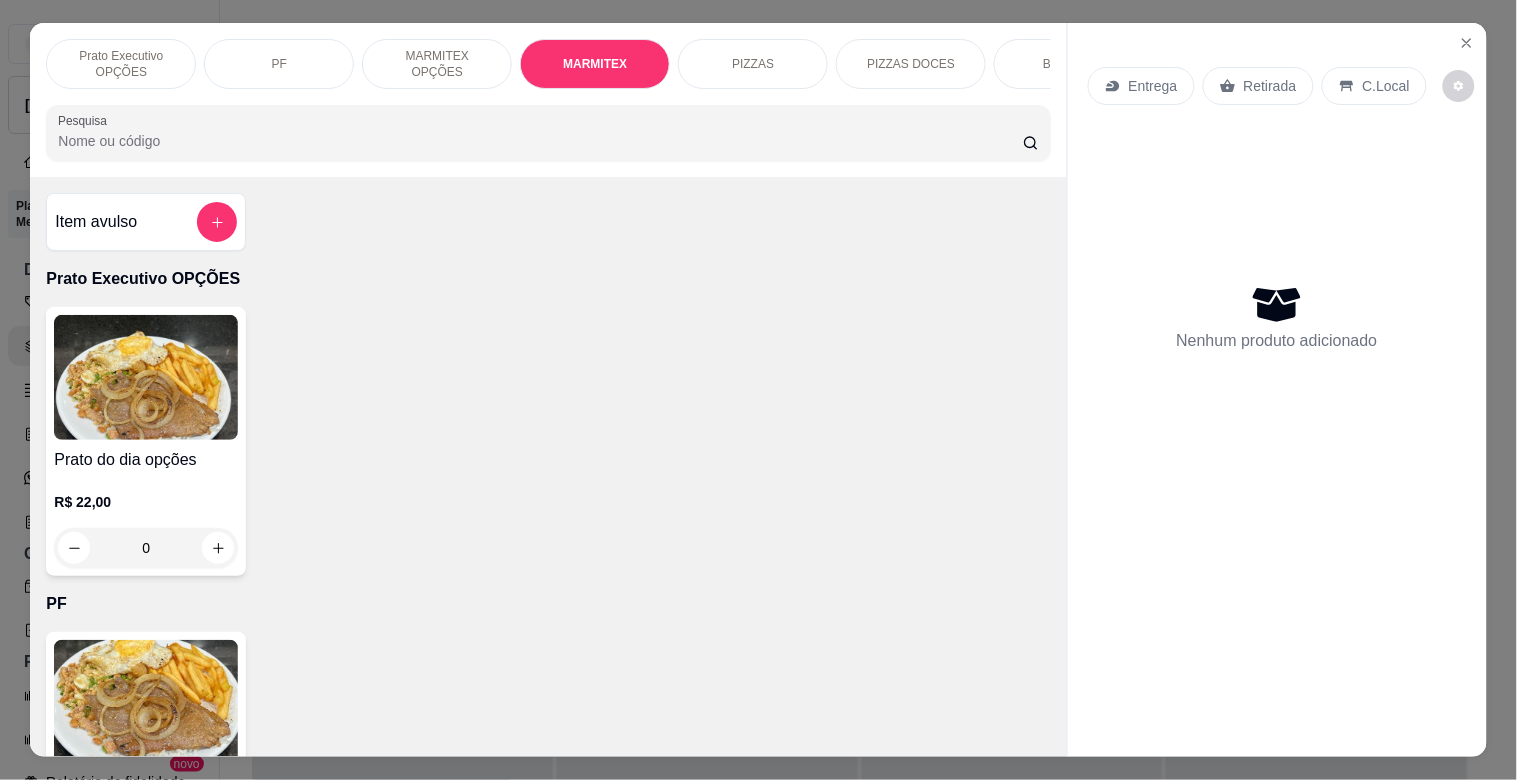 scroll, scrollTop: 1064, scrollLeft: 0, axis: vertical 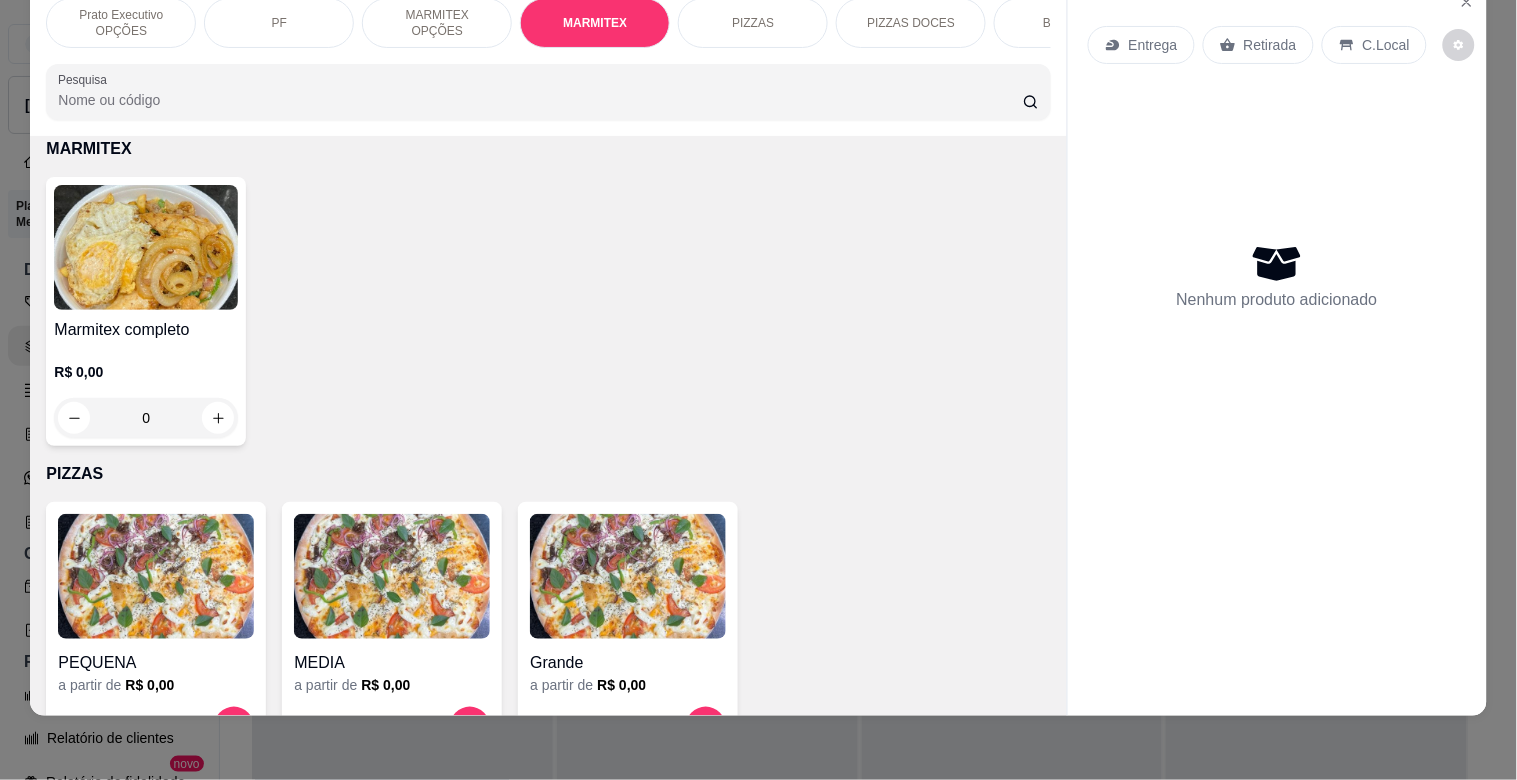 click on "Marmitex completo    R$ 0,00 0" at bounding box center [548, 311] 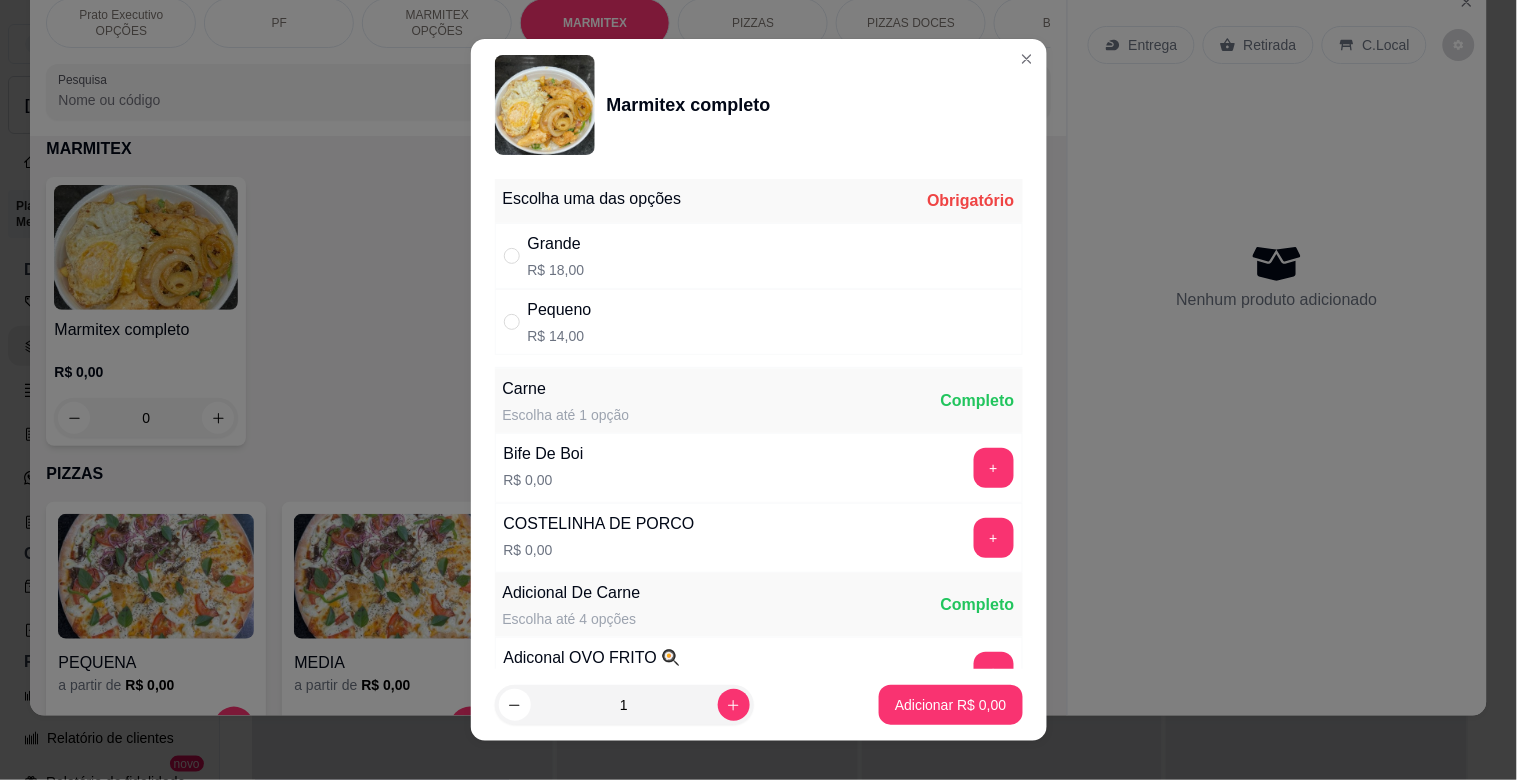 click on "Grande  R$ 18,00" at bounding box center (556, 256) 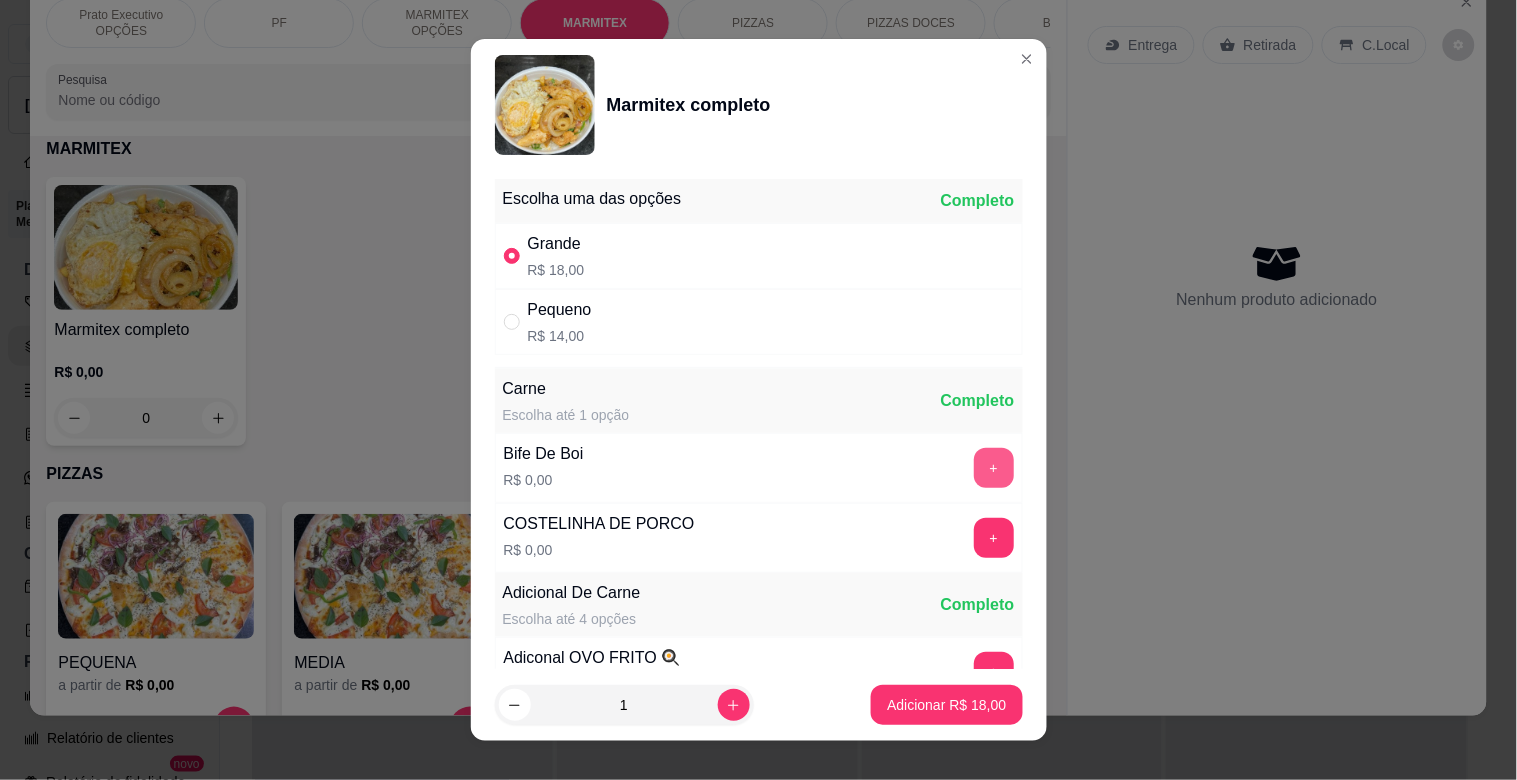 click on "+" at bounding box center [994, 468] 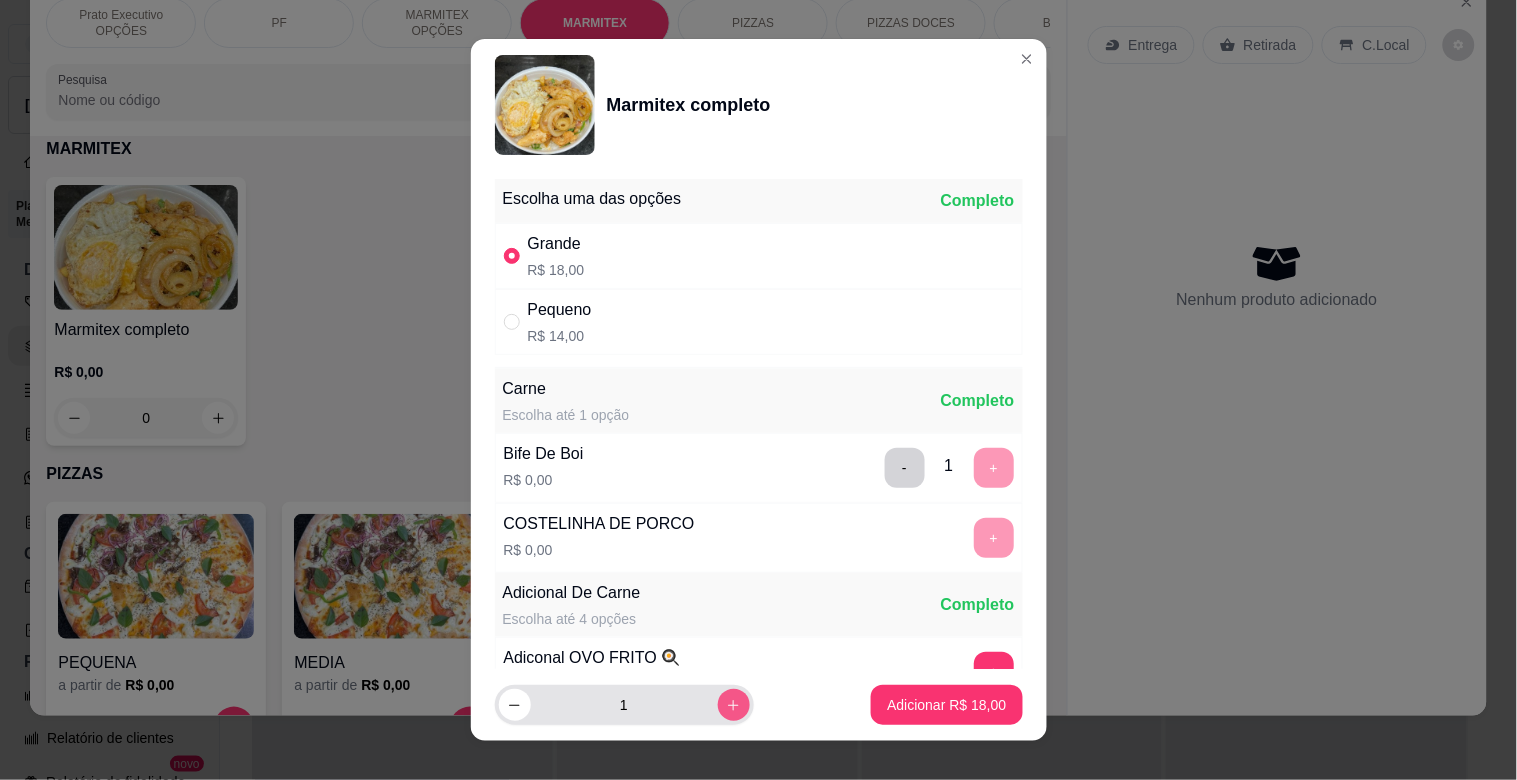 click 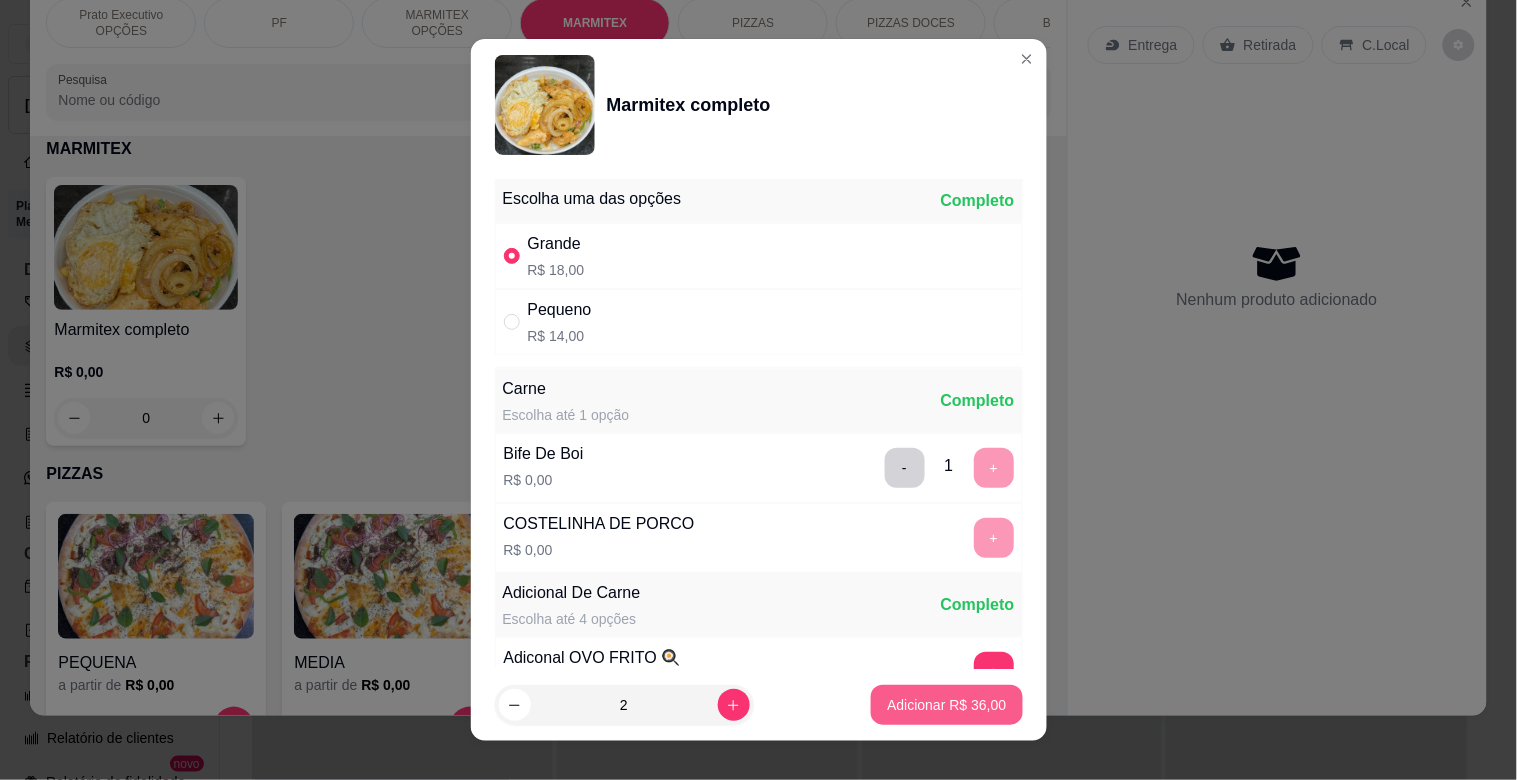 click on "Adicionar   R$ 36,00" at bounding box center [946, 705] 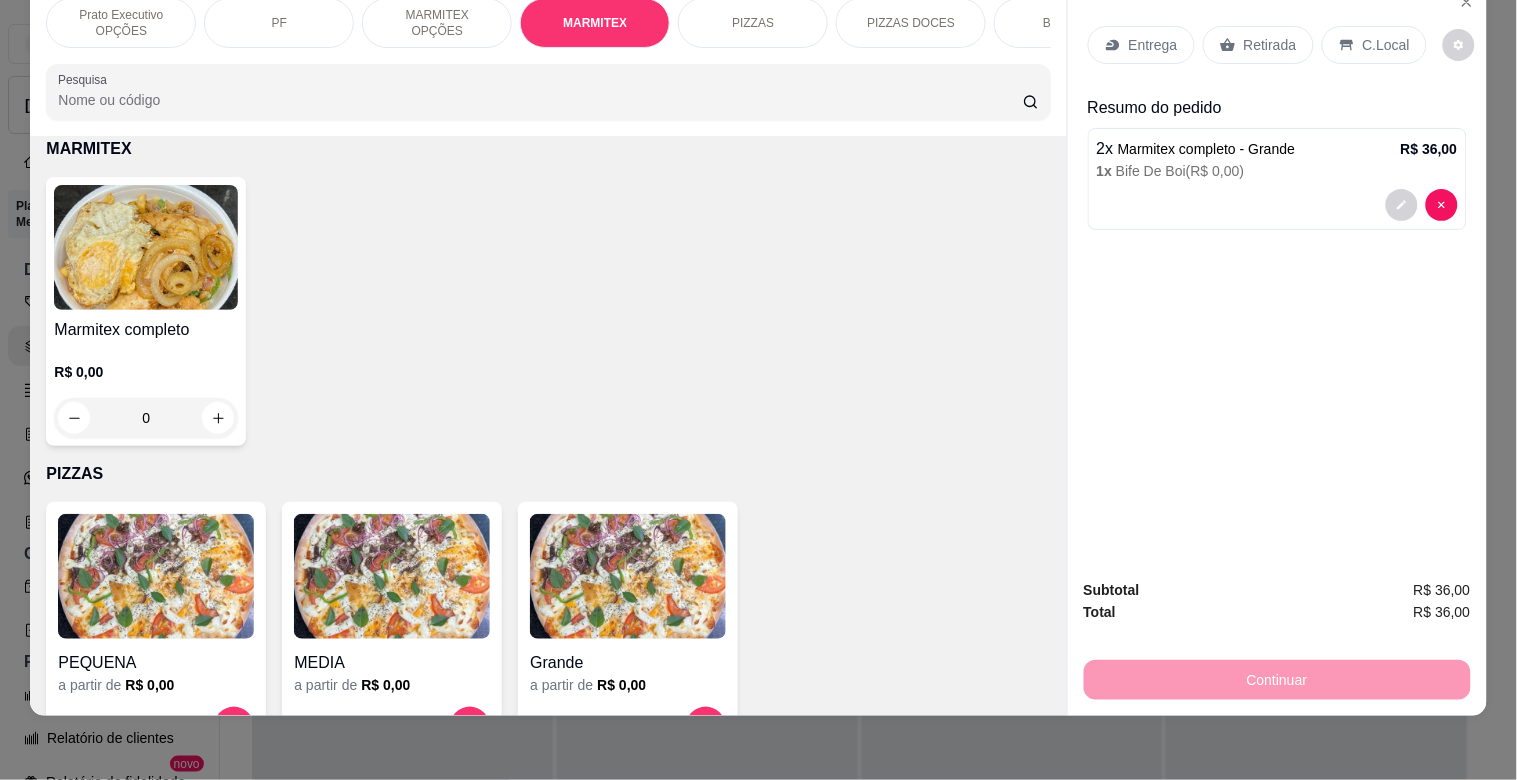 click at bounding box center [146, 247] 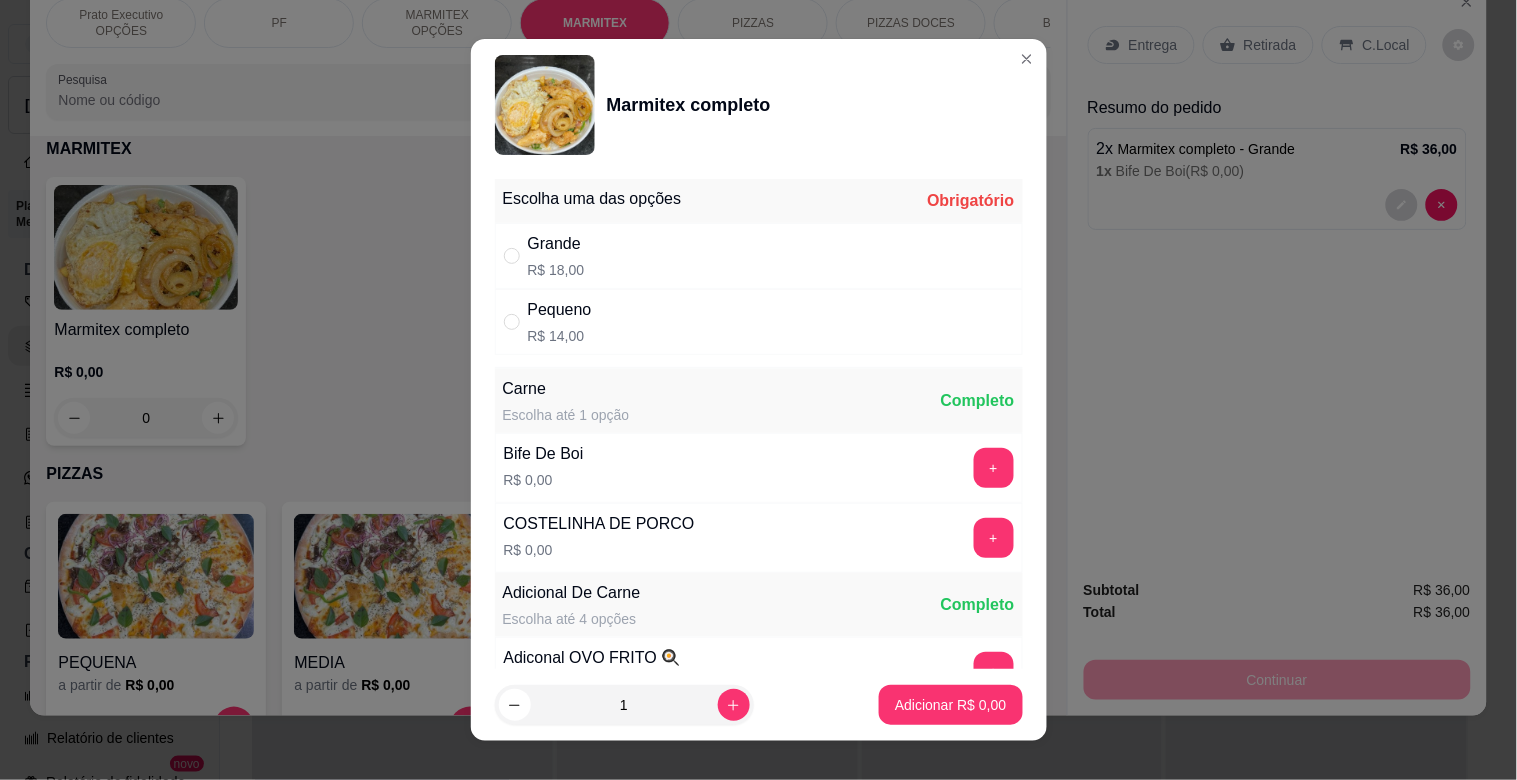 click on "Grande  R$ 18,00" at bounding box center [759, 256] 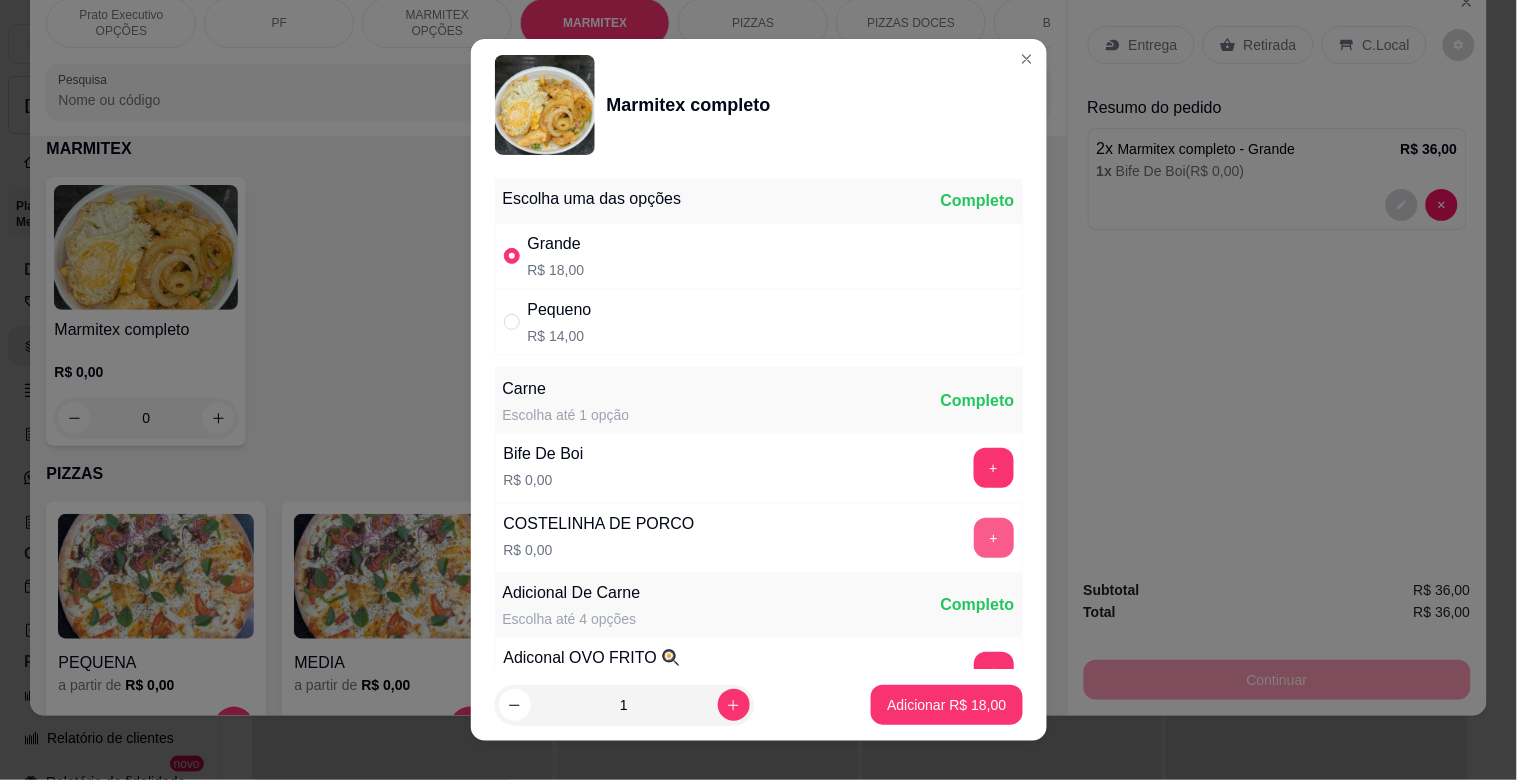 click on "+" at bounding box center (994, 538) 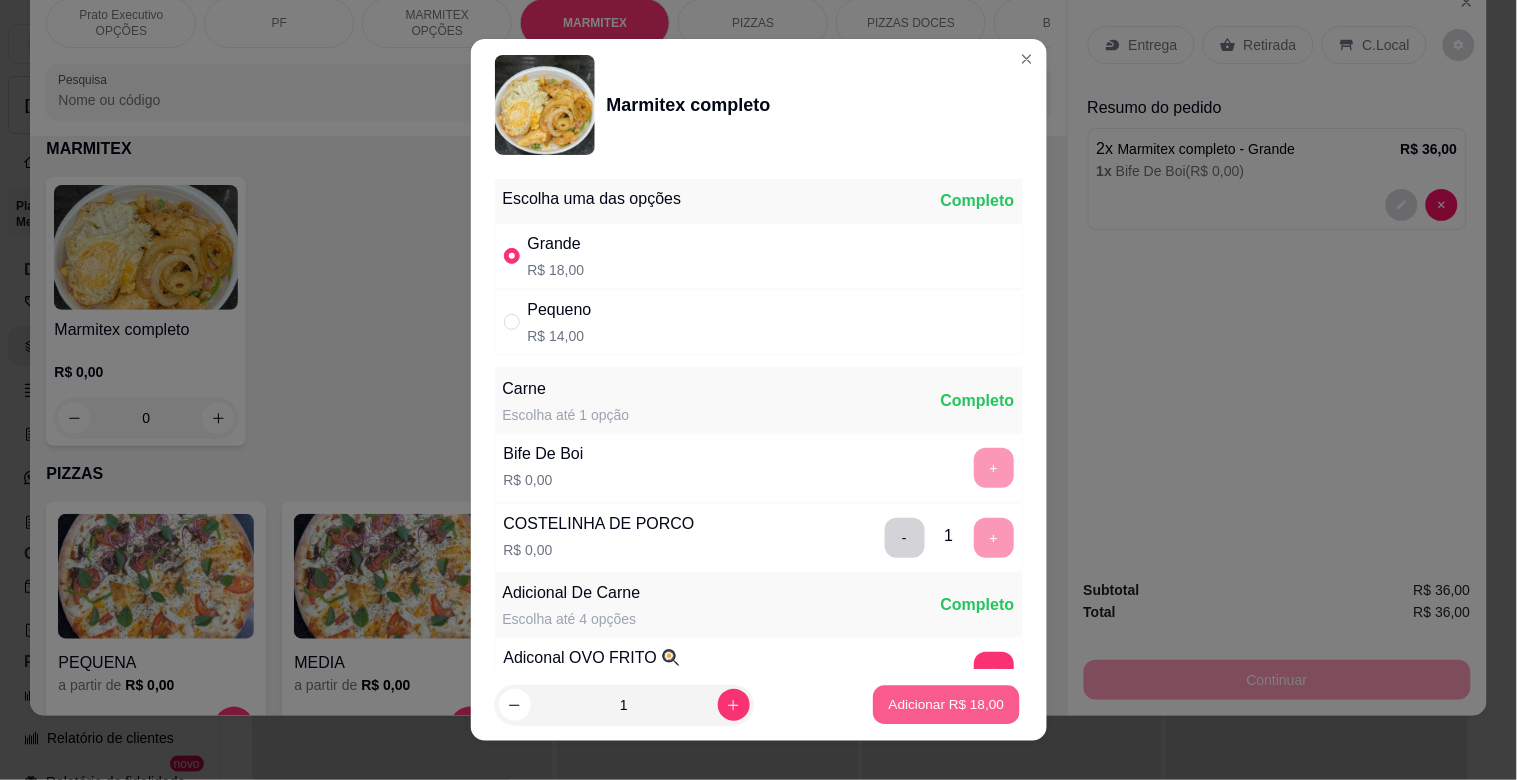 click on "Adicionar   R$ 18,00" at bounding box center [947, 705] 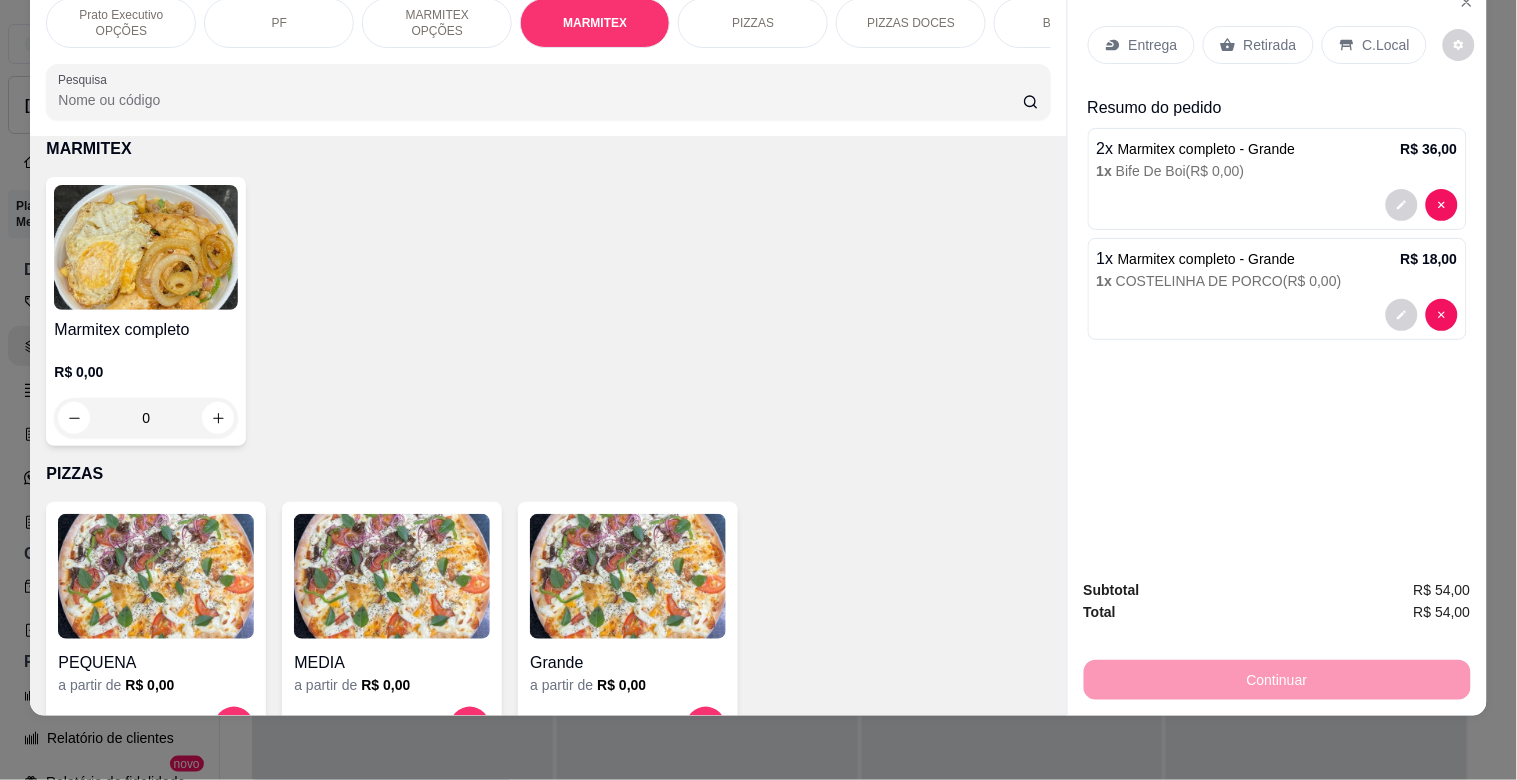 click on "Entrega" at bounding box center (1153, 45) 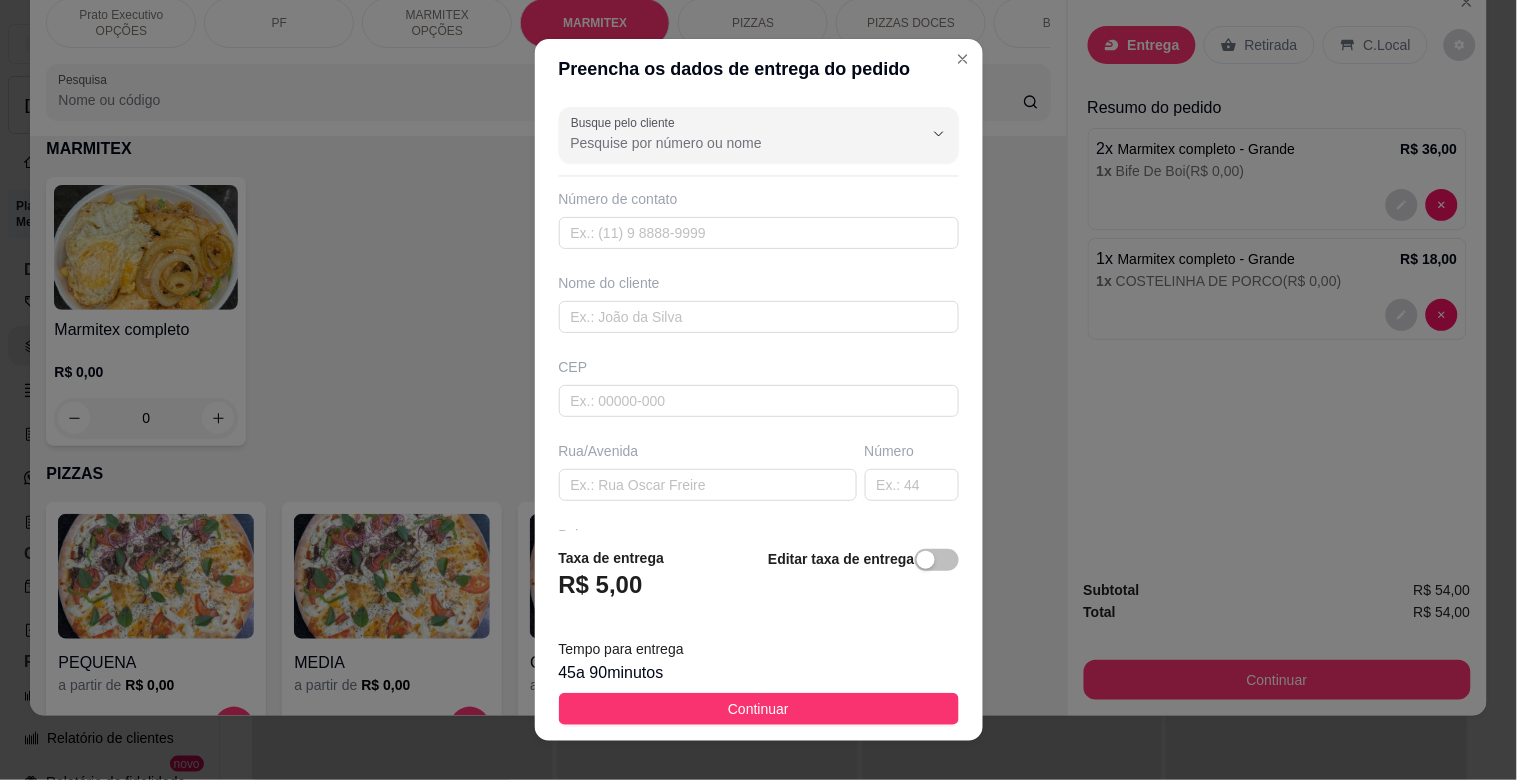 click on "Busque pelo cliente Número de contato Nome do cliente CEP Rua/[GEOGRAPHIC_DATA]" at bounding box center [759, 315] 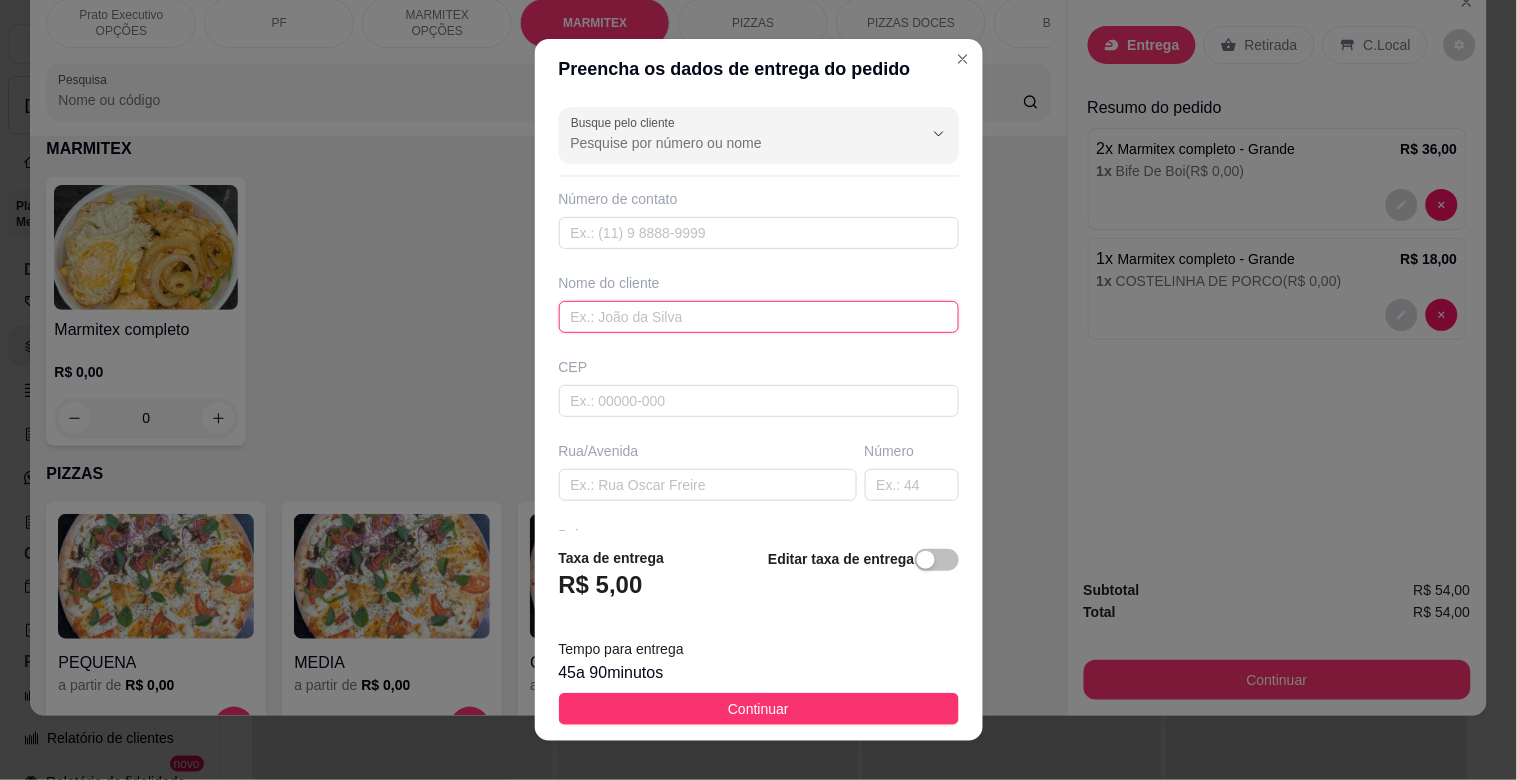 click at bounding box center [759, 317] 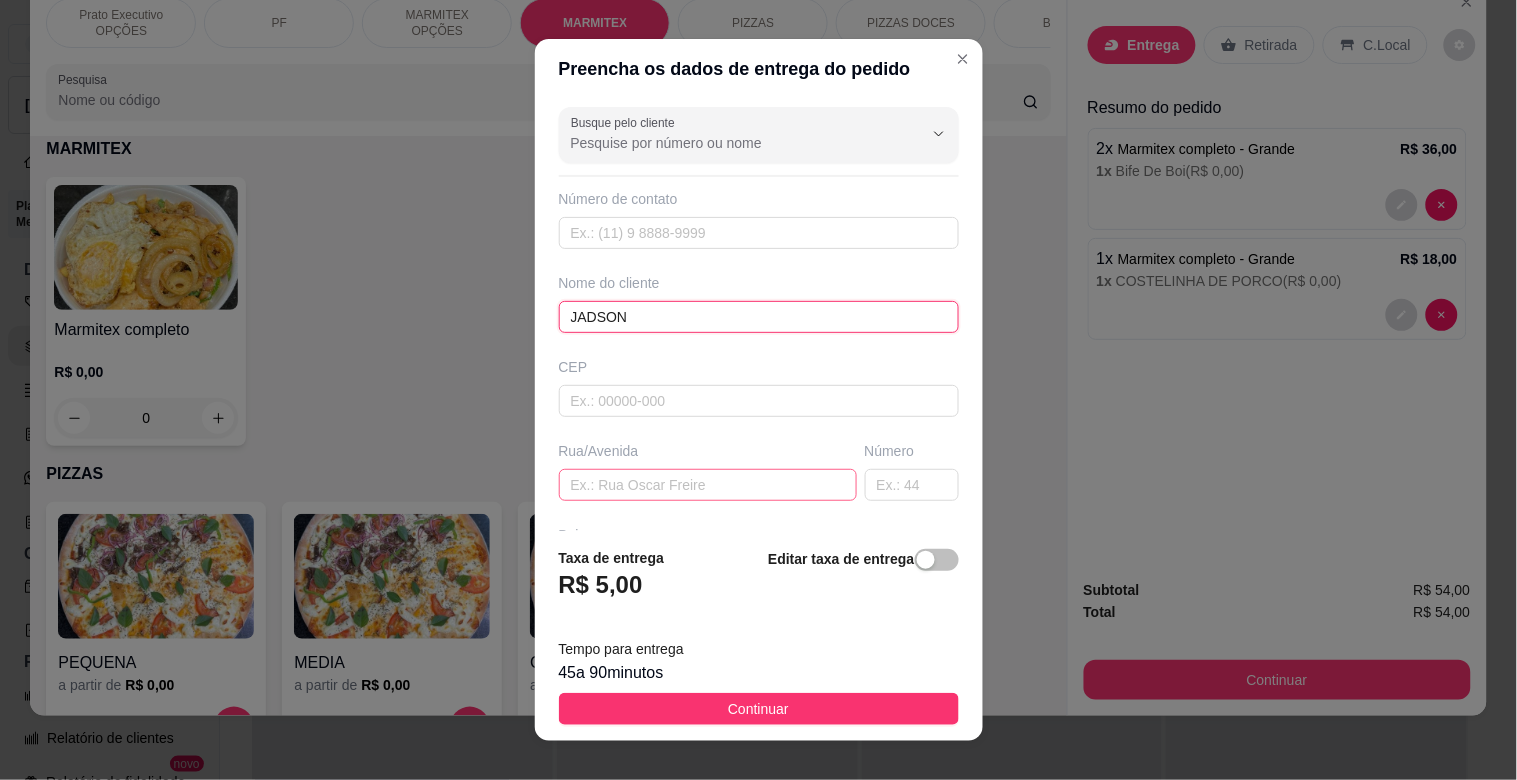 type on "JADSON" 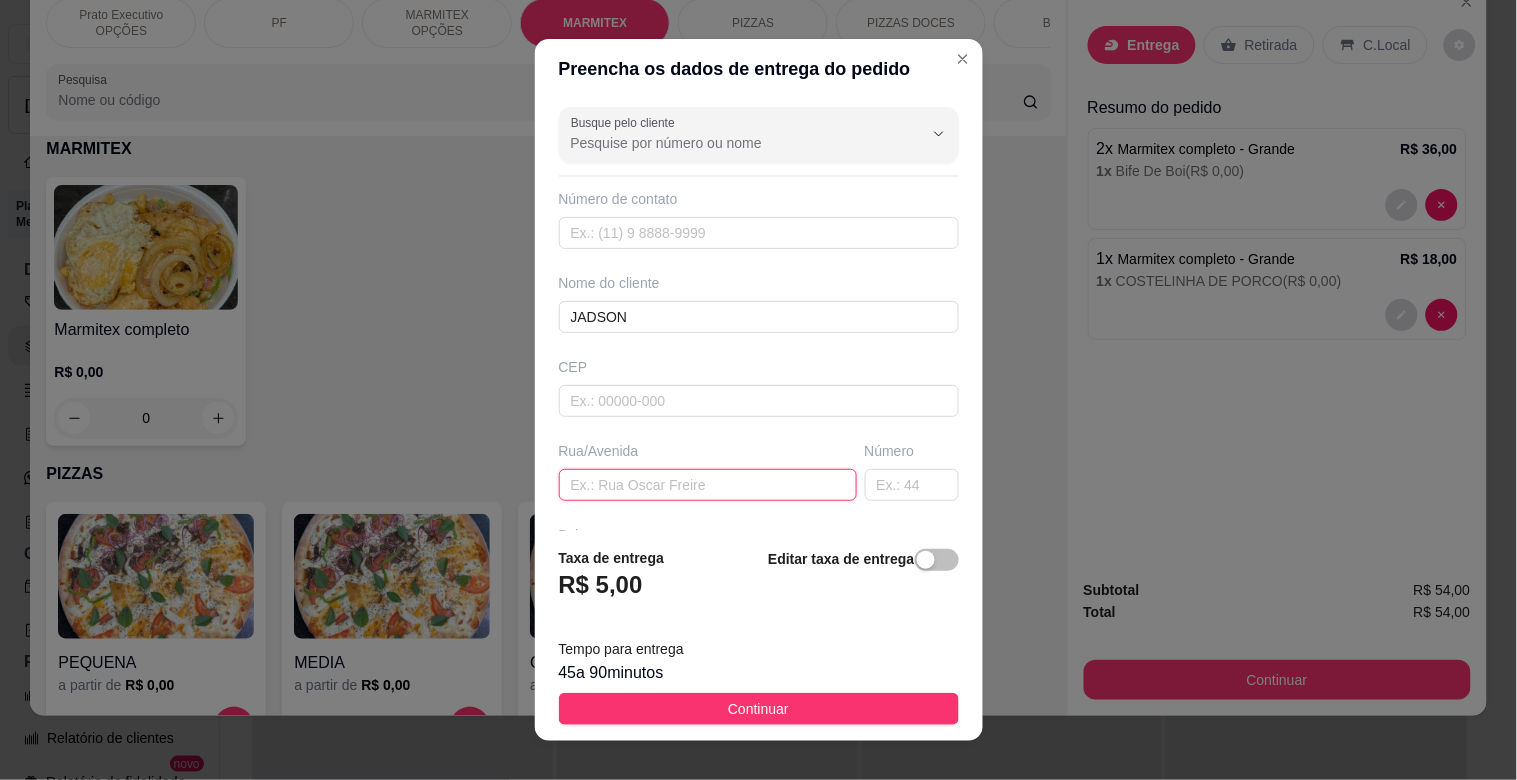 click at bounding box center [708, 485] 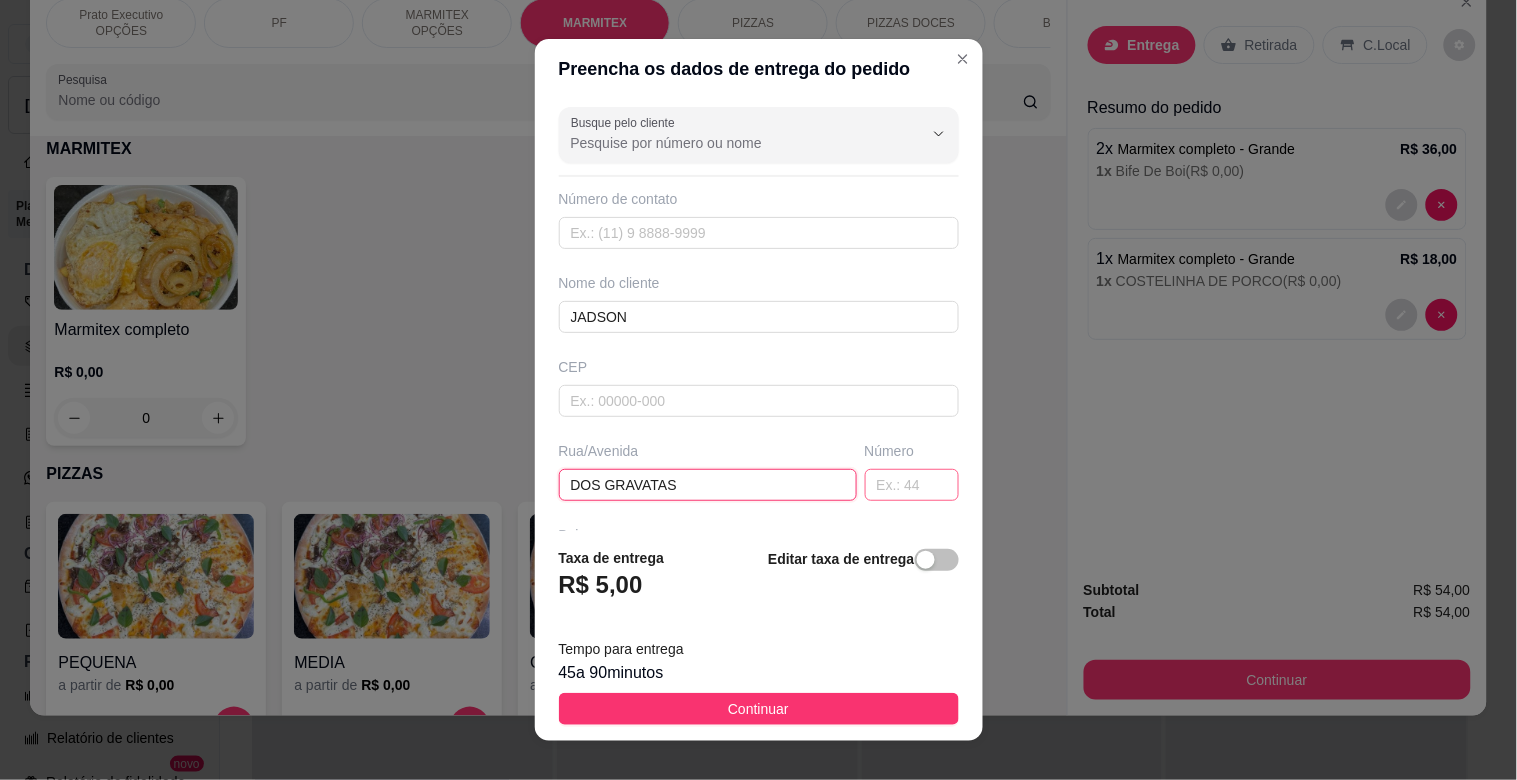 type on "DOS GRAVATAS" 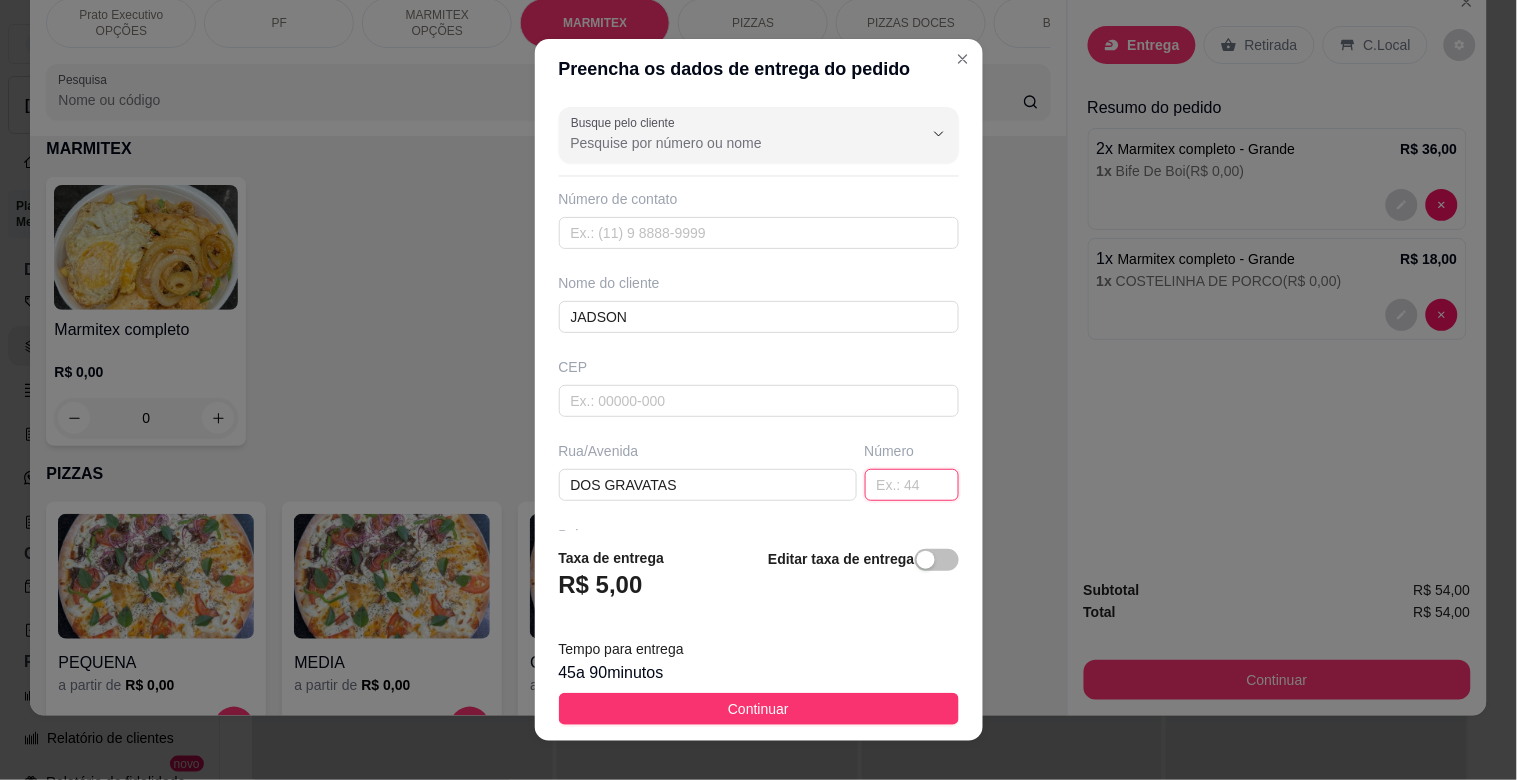 click at bounding box center [912, 485] 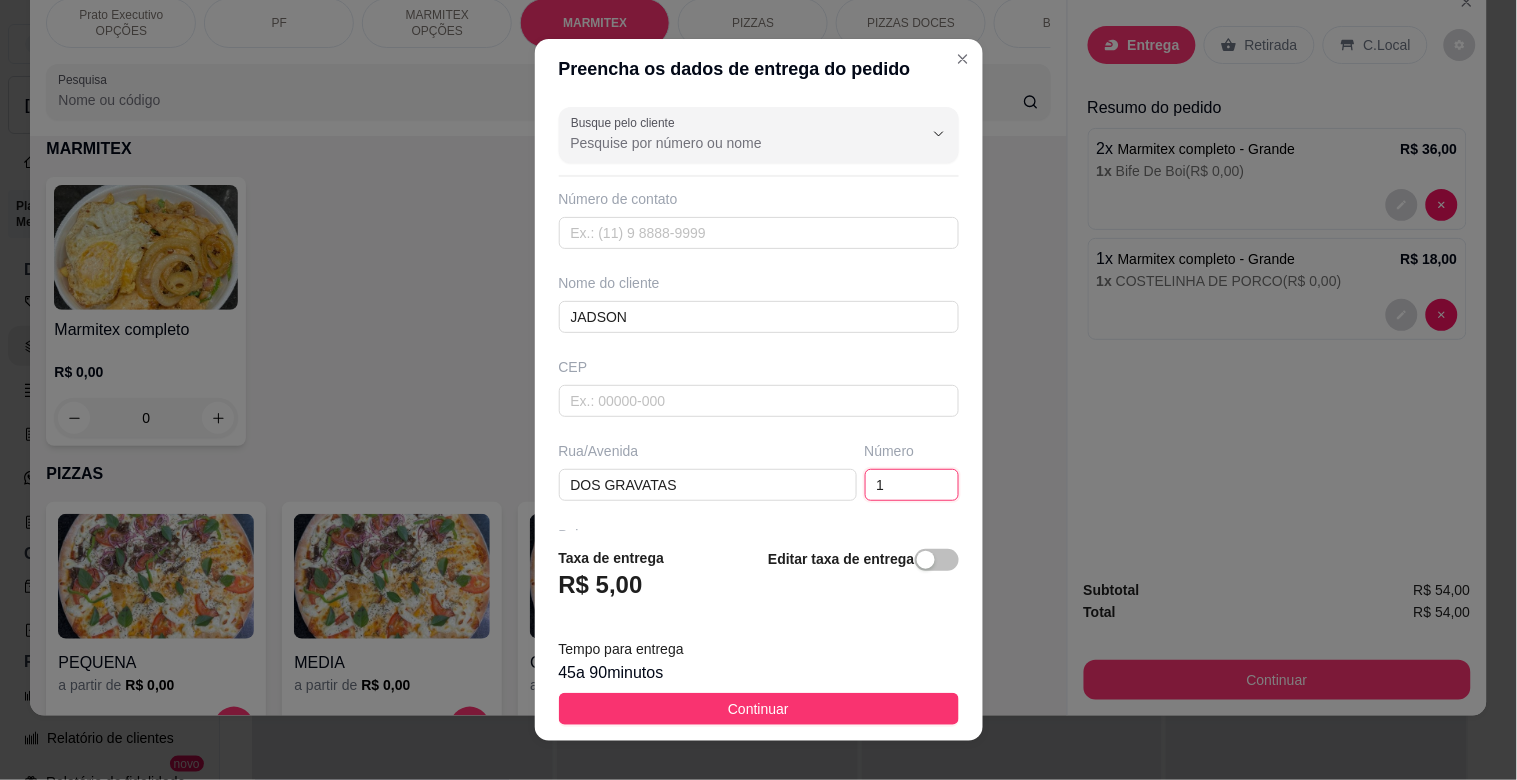 type on "10" 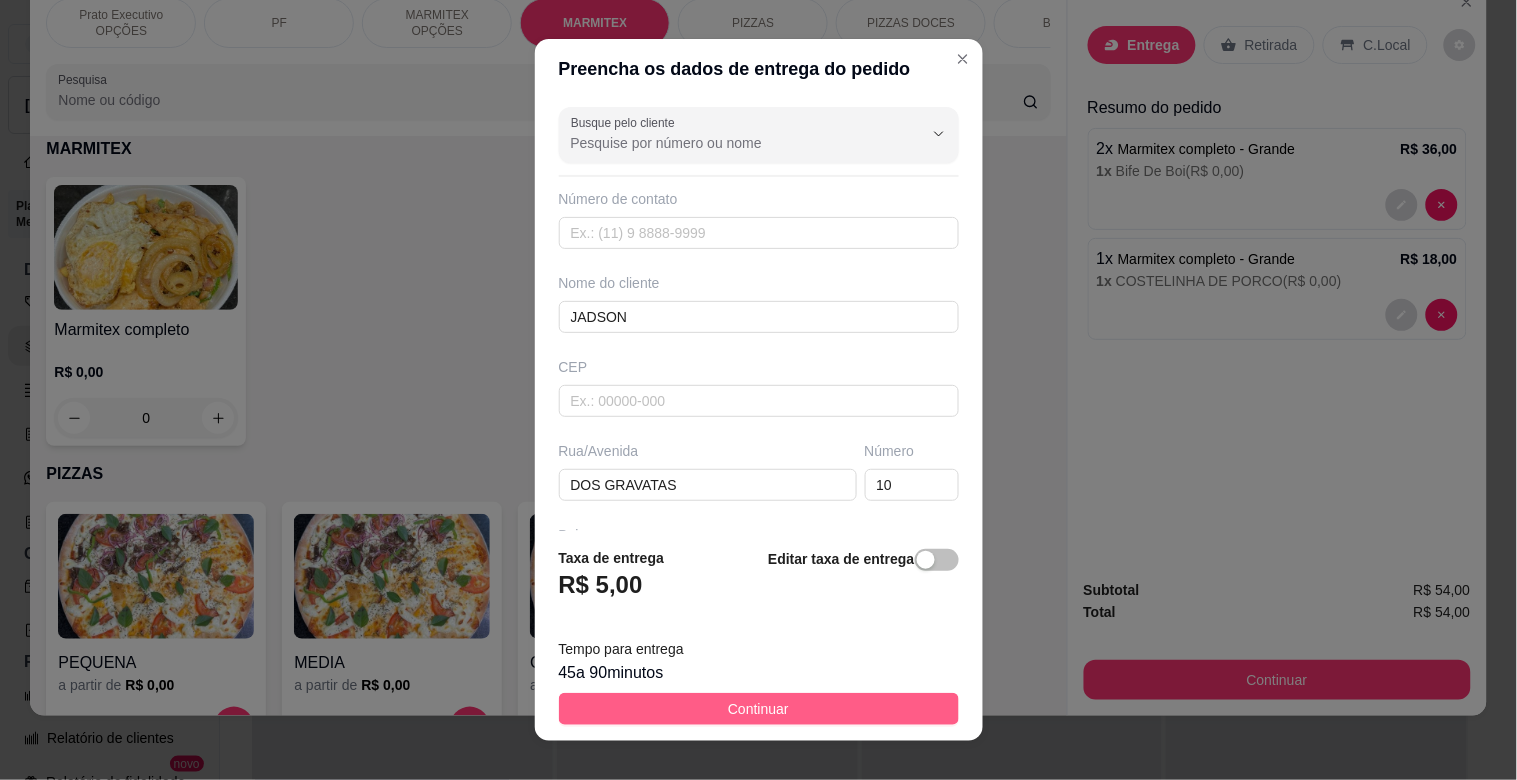 click on "Continuar" at bounding box center (759, 709) 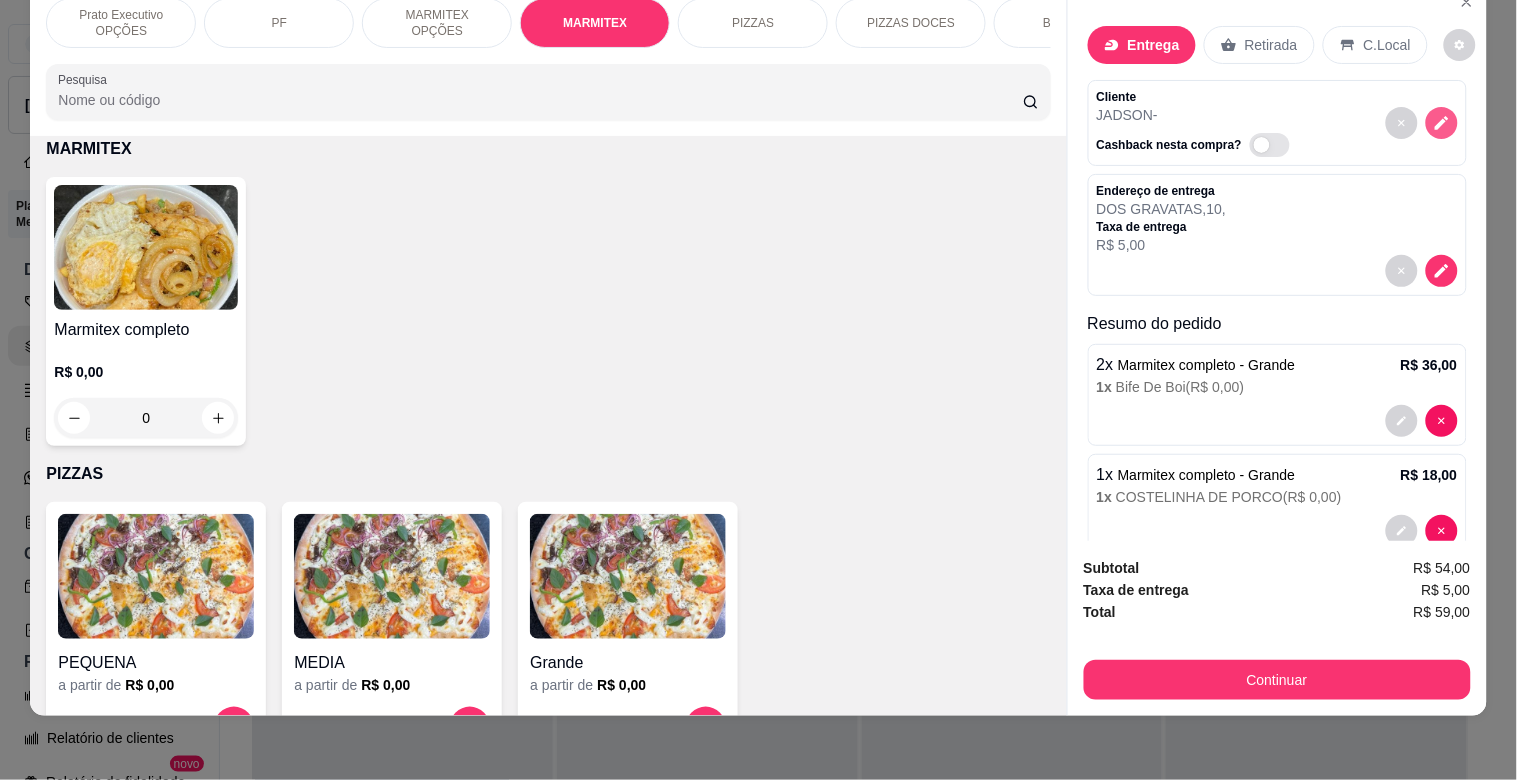 click 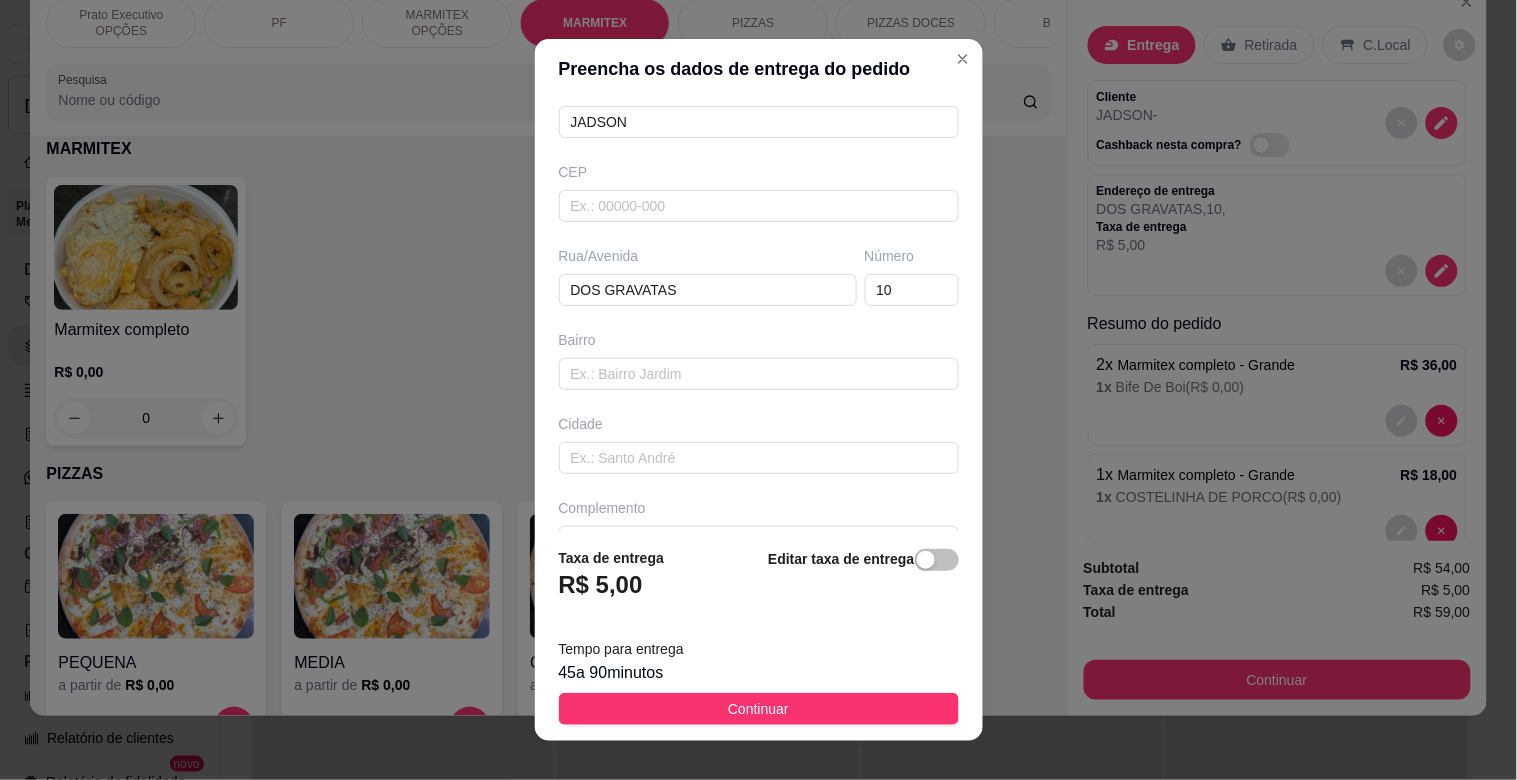 scroll, scrollTop: 197, scrollLeft: 0, axis: vertical 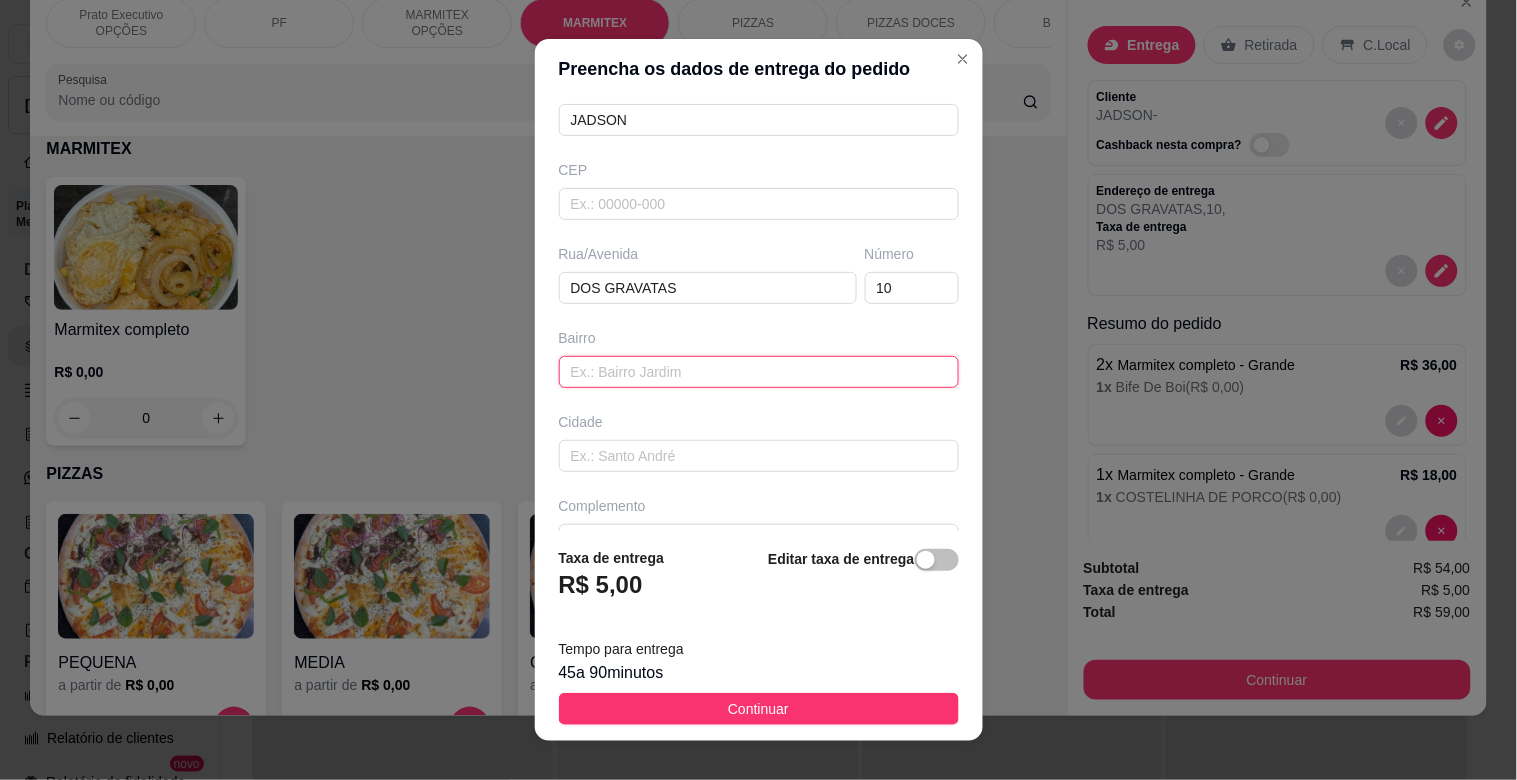 click at bounding box center (759, 372) 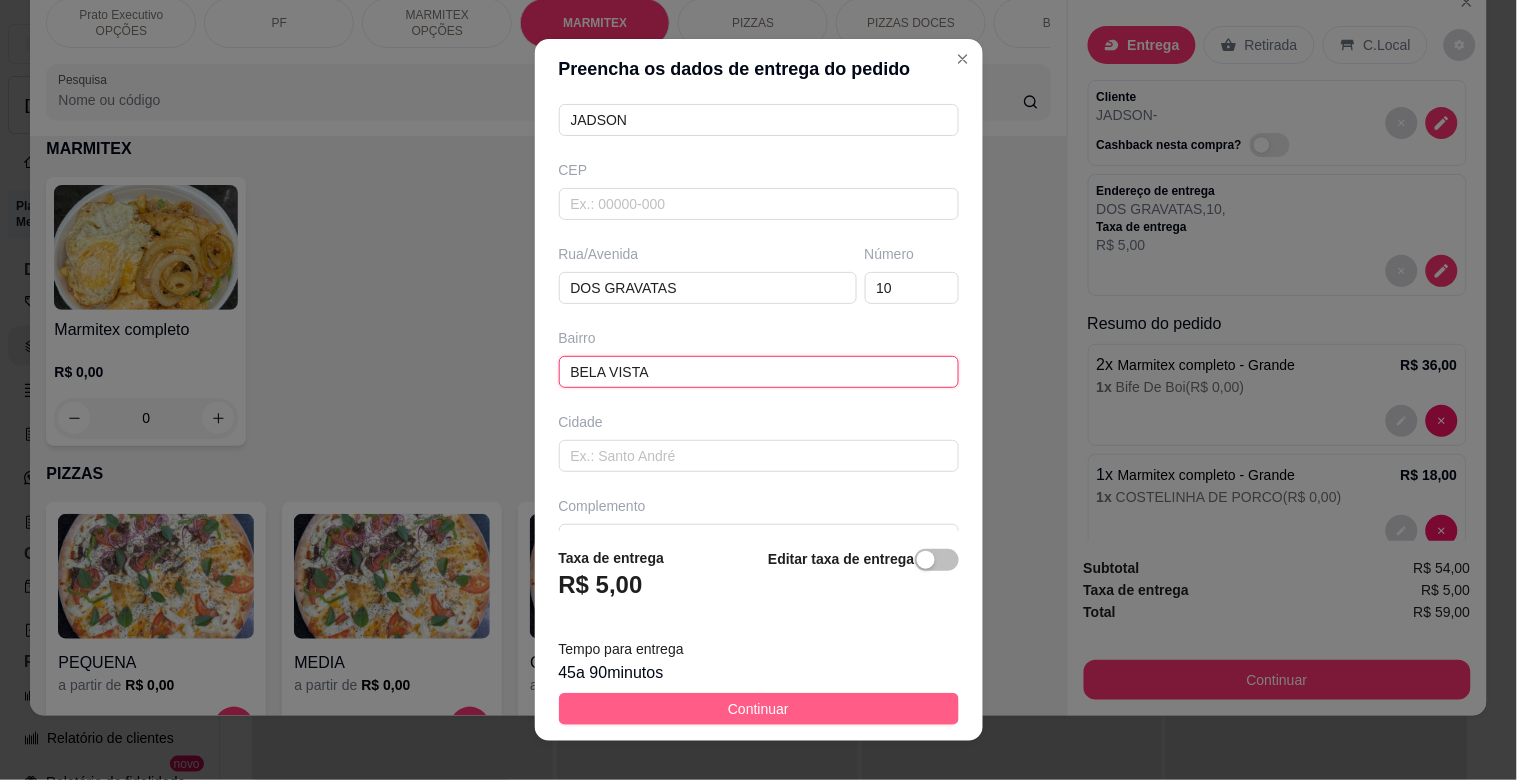 type on "BELA VISTA" 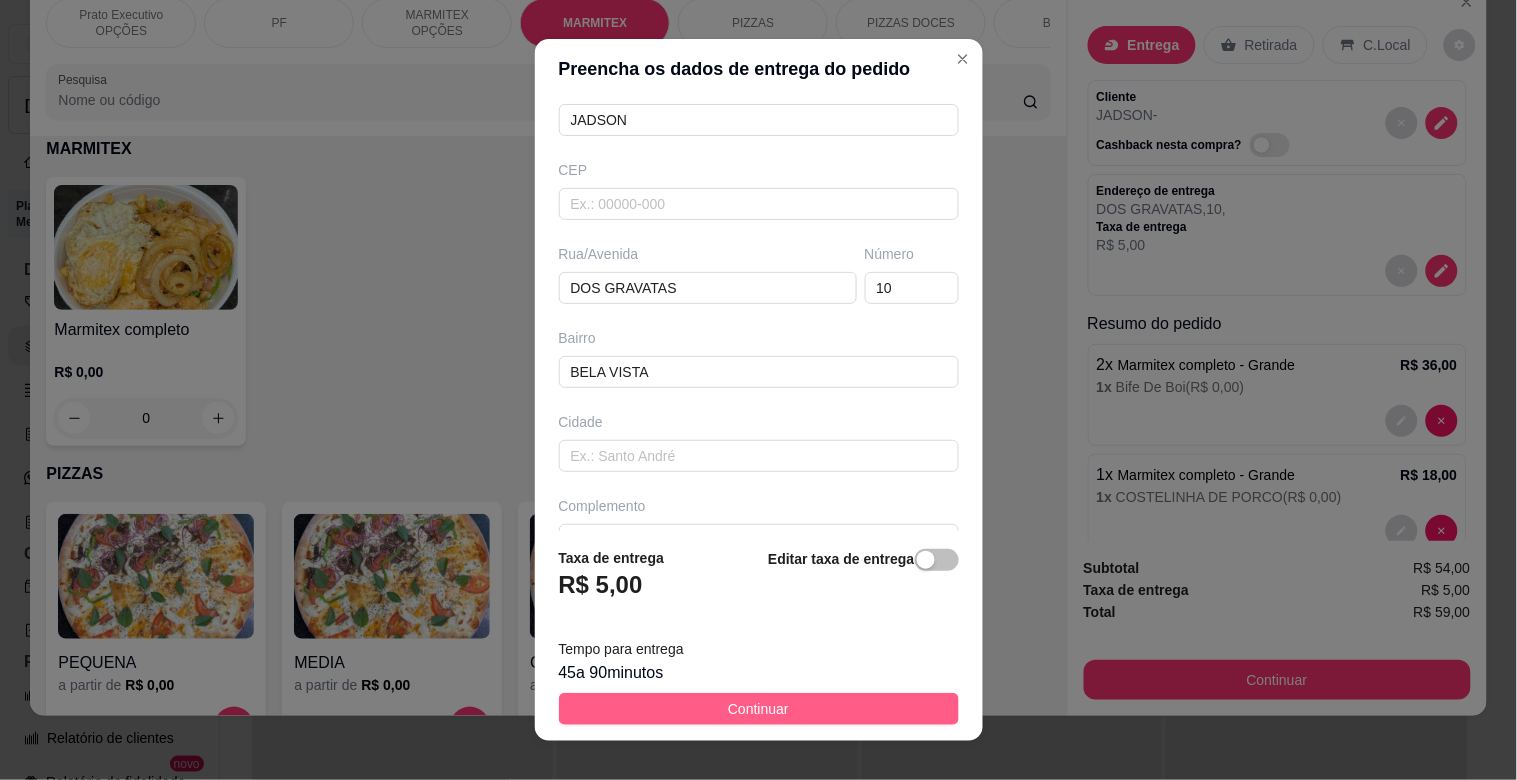 click on "Continuar" at bounding box center (758, 709) 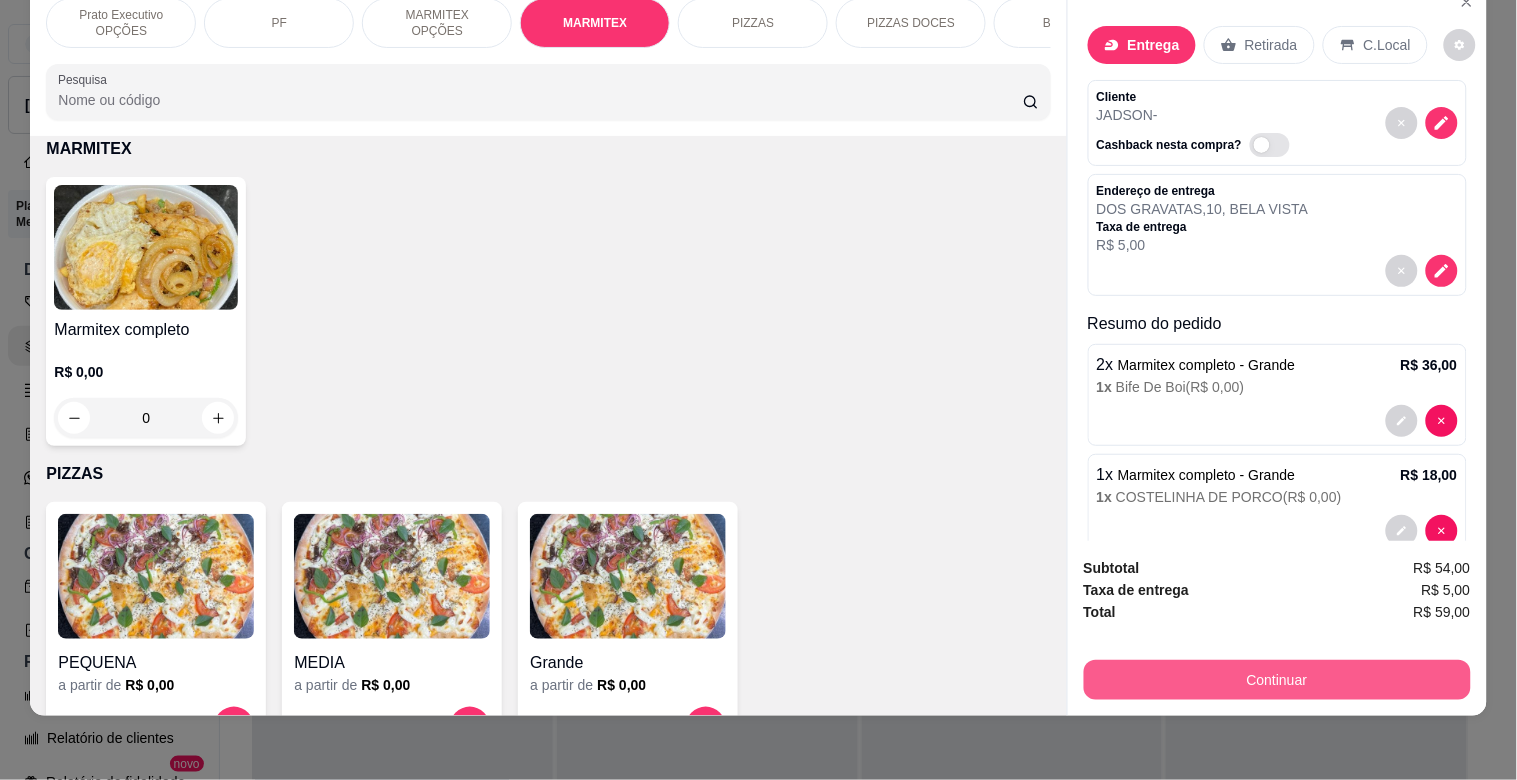 click on "Continuar" at bounding box center [1277, 680] 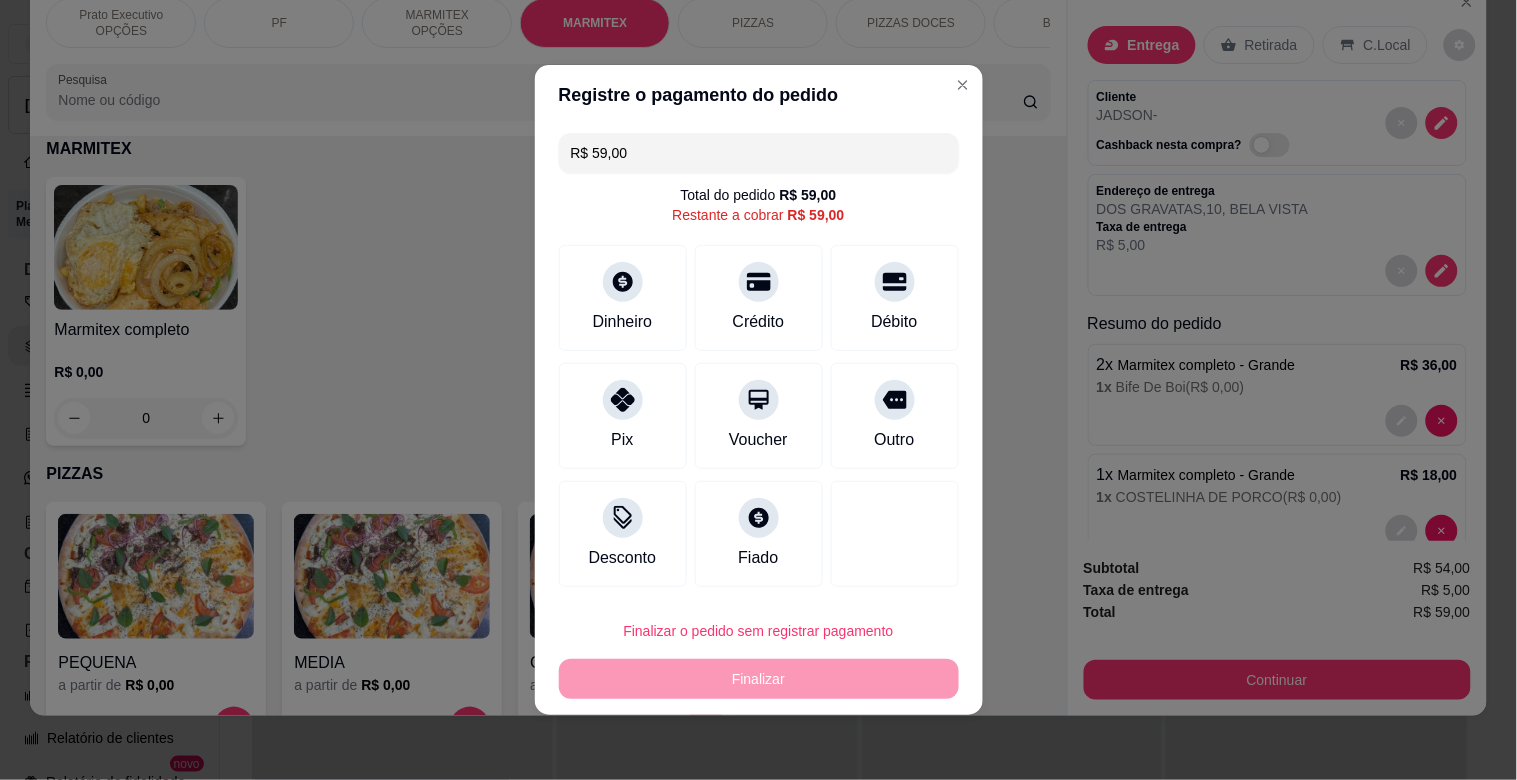 drag, startPoint x: 883, startPoint y: 430, endPoint x: 885, endPoint y: 721, distance: 291.00687 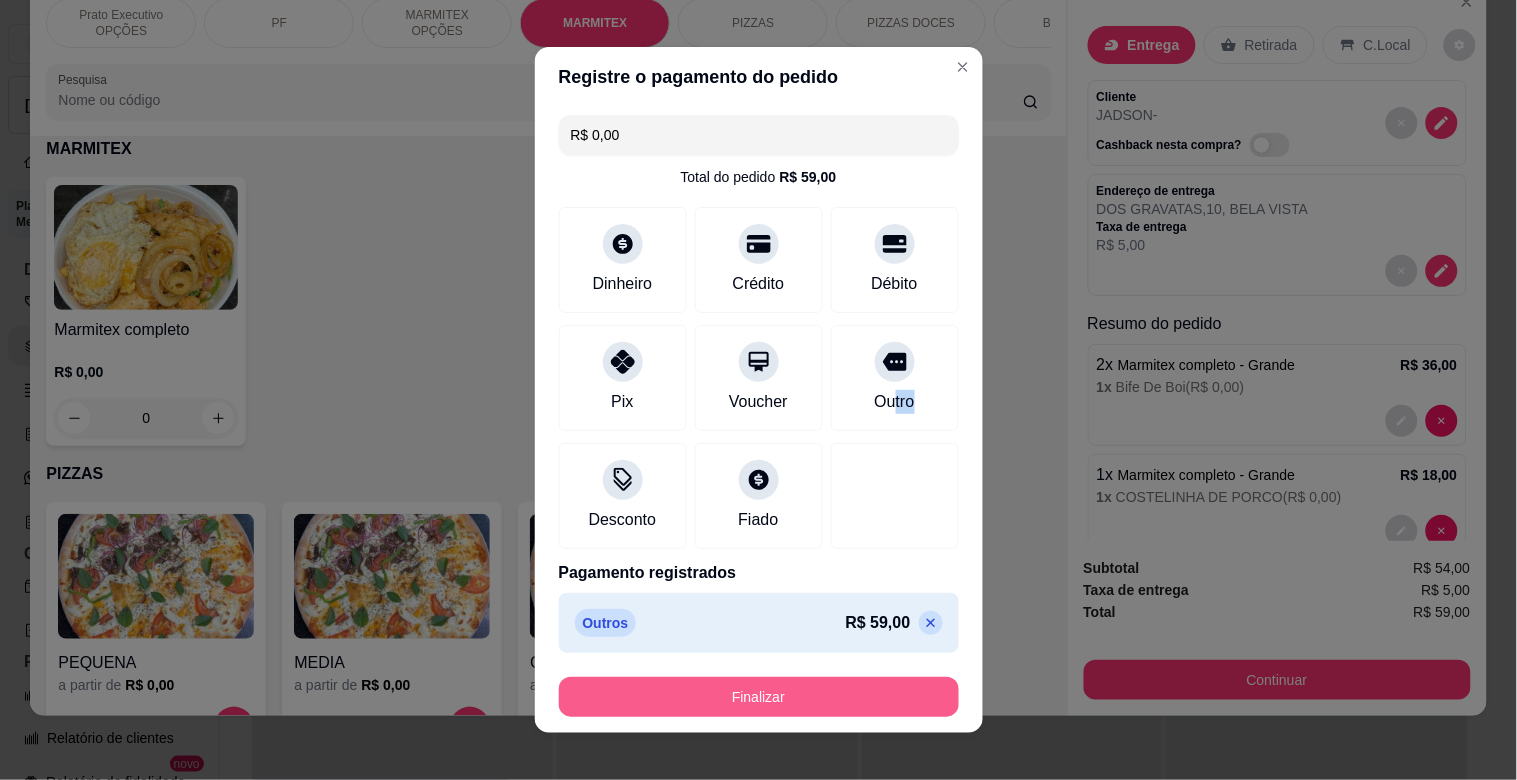 click on "Finalizar" at bounding box center (759, 697) 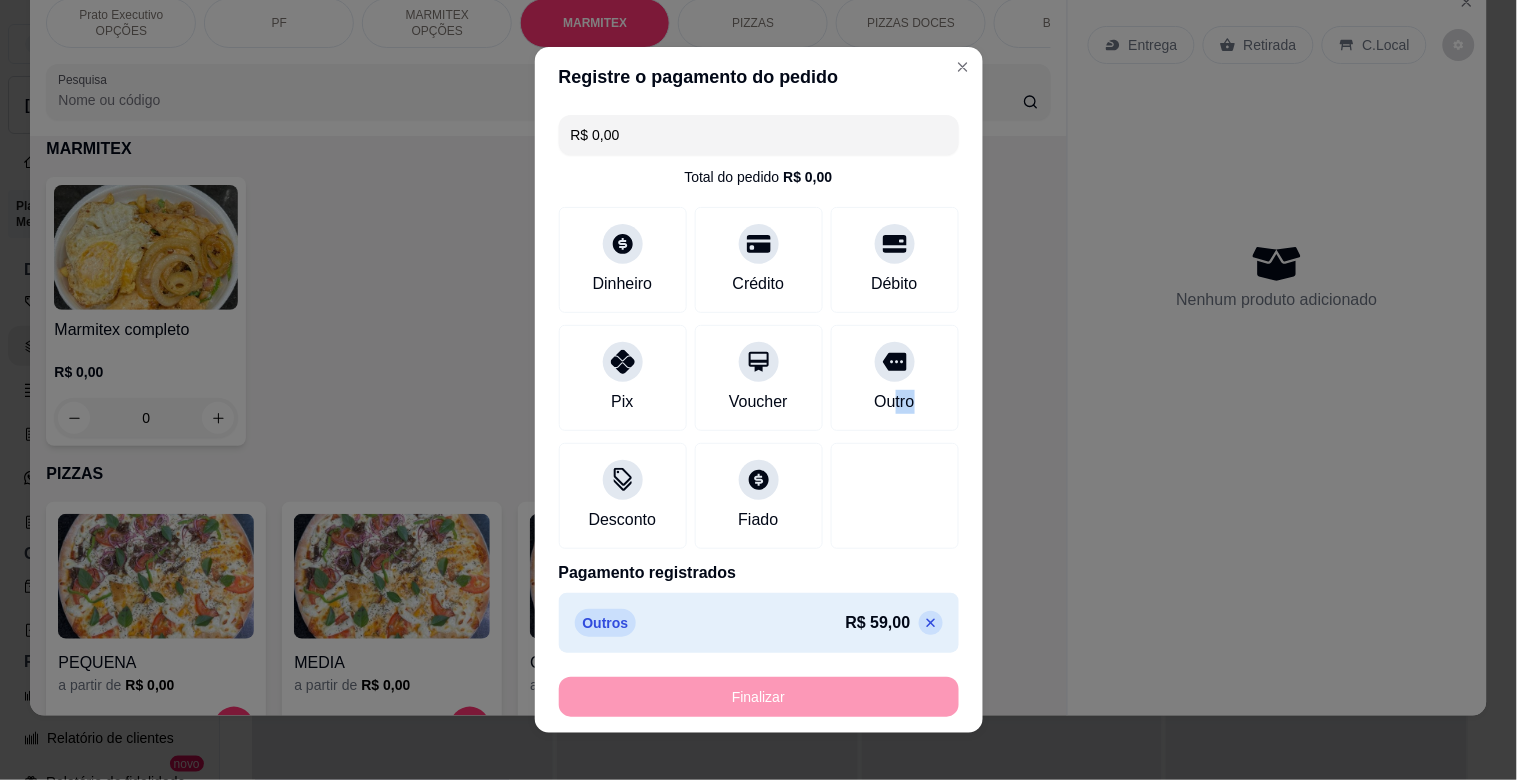 type on "-R$ 59,00" 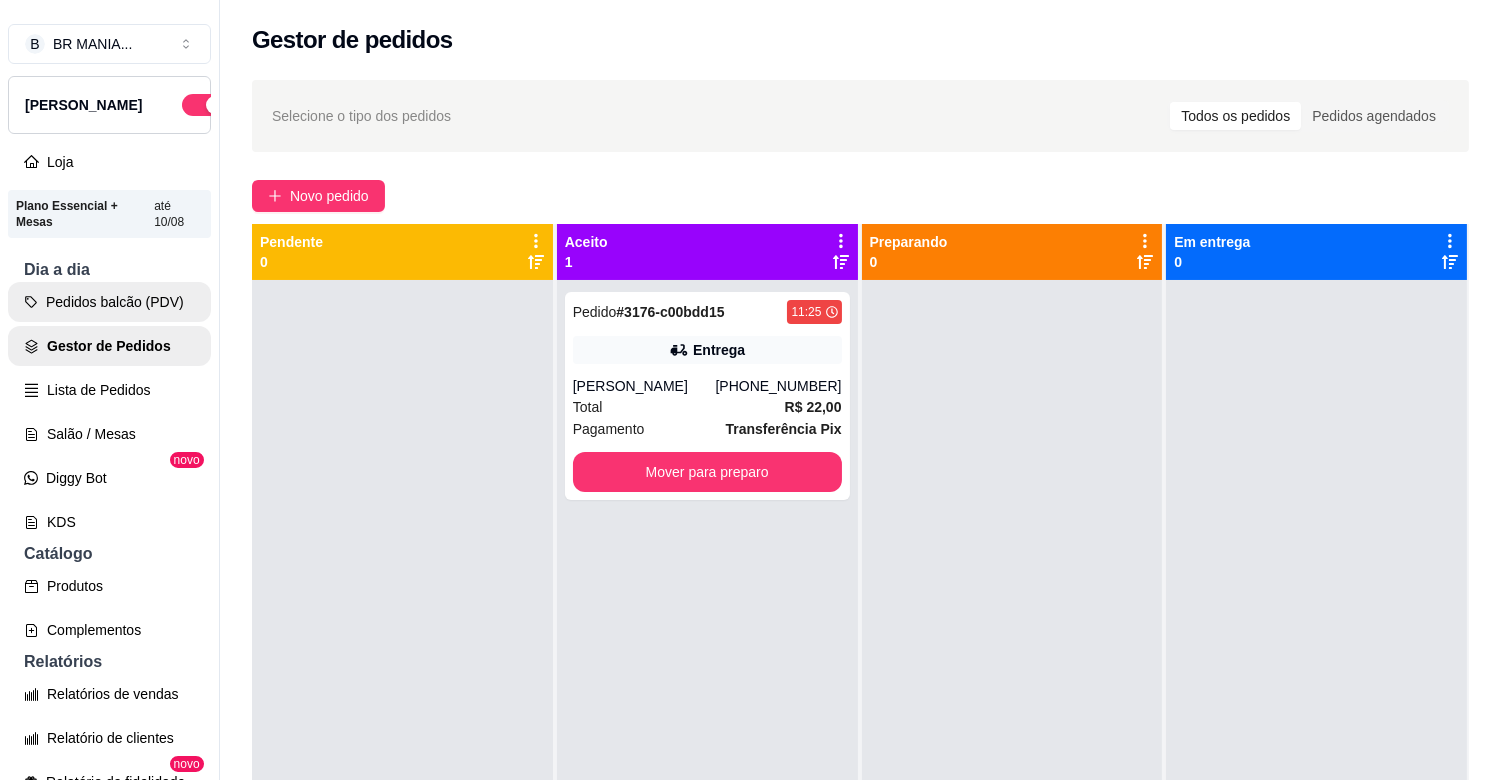 click on "Pedidos balcão (PDV)" at bounding box center (109, 302) 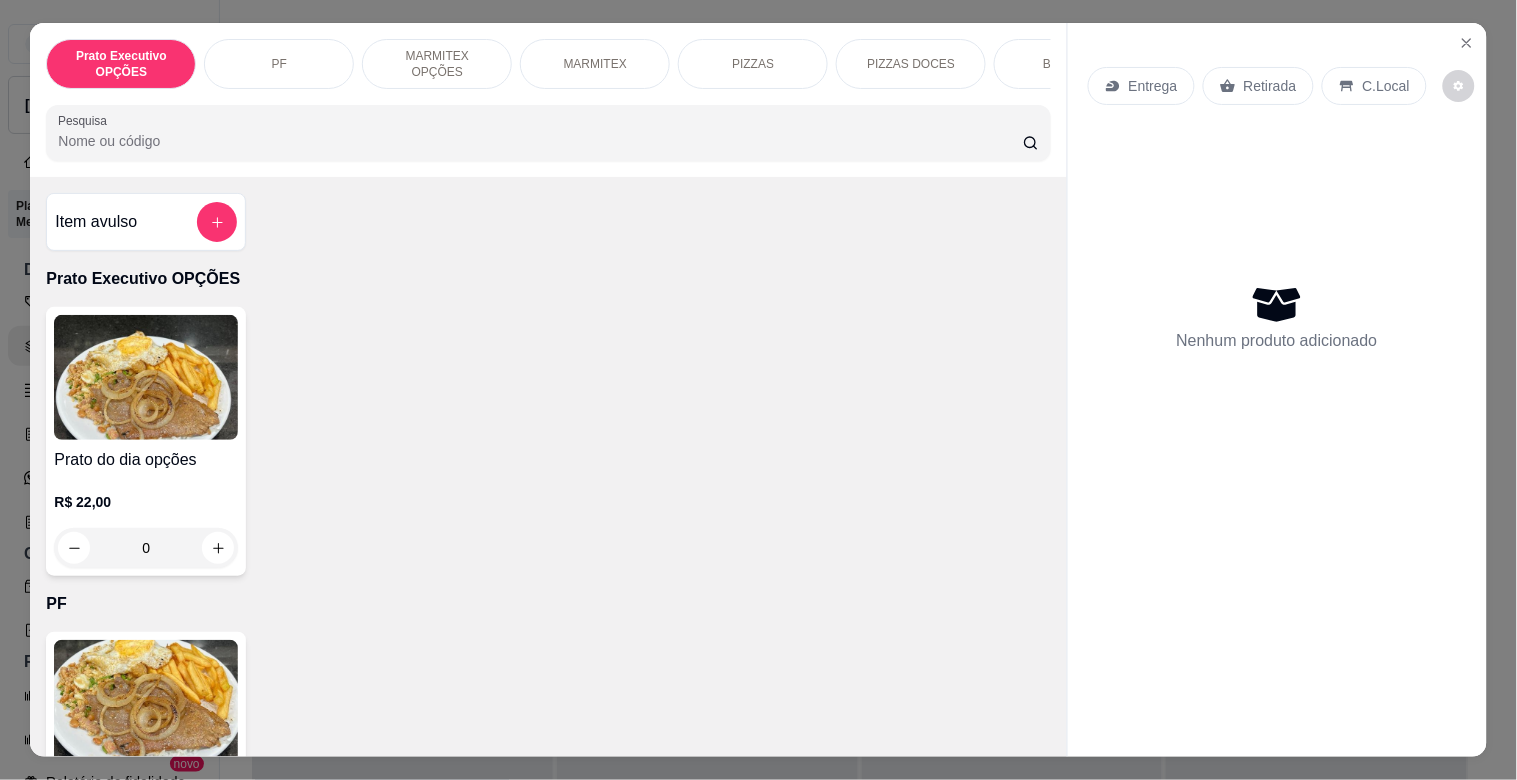 click on "MARMITEX" at bounding box center (595, 64) 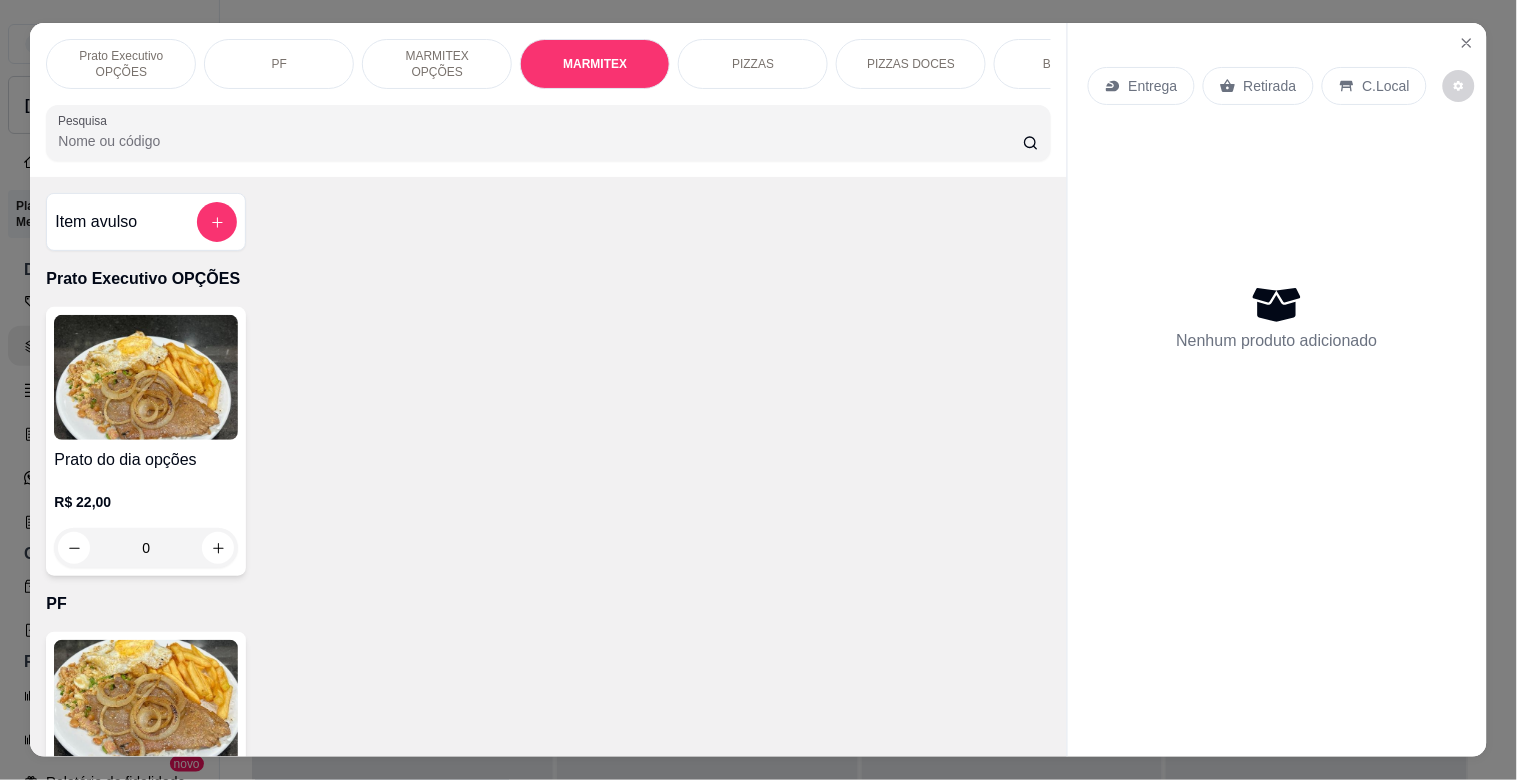 scroll, scrollTop: 1064, scrollLeft: 0, axis: vertical 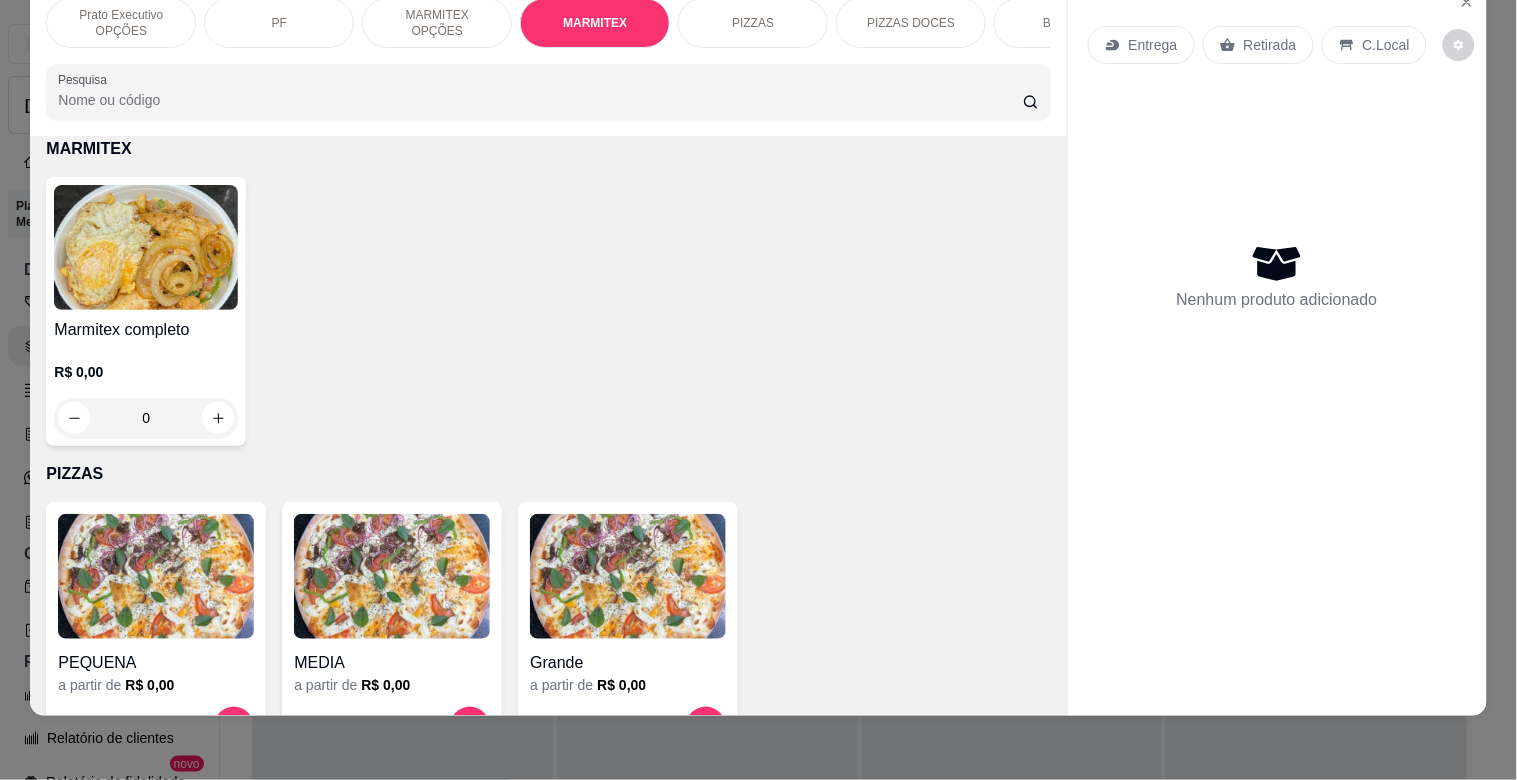 click at bounding box center (146, 247) 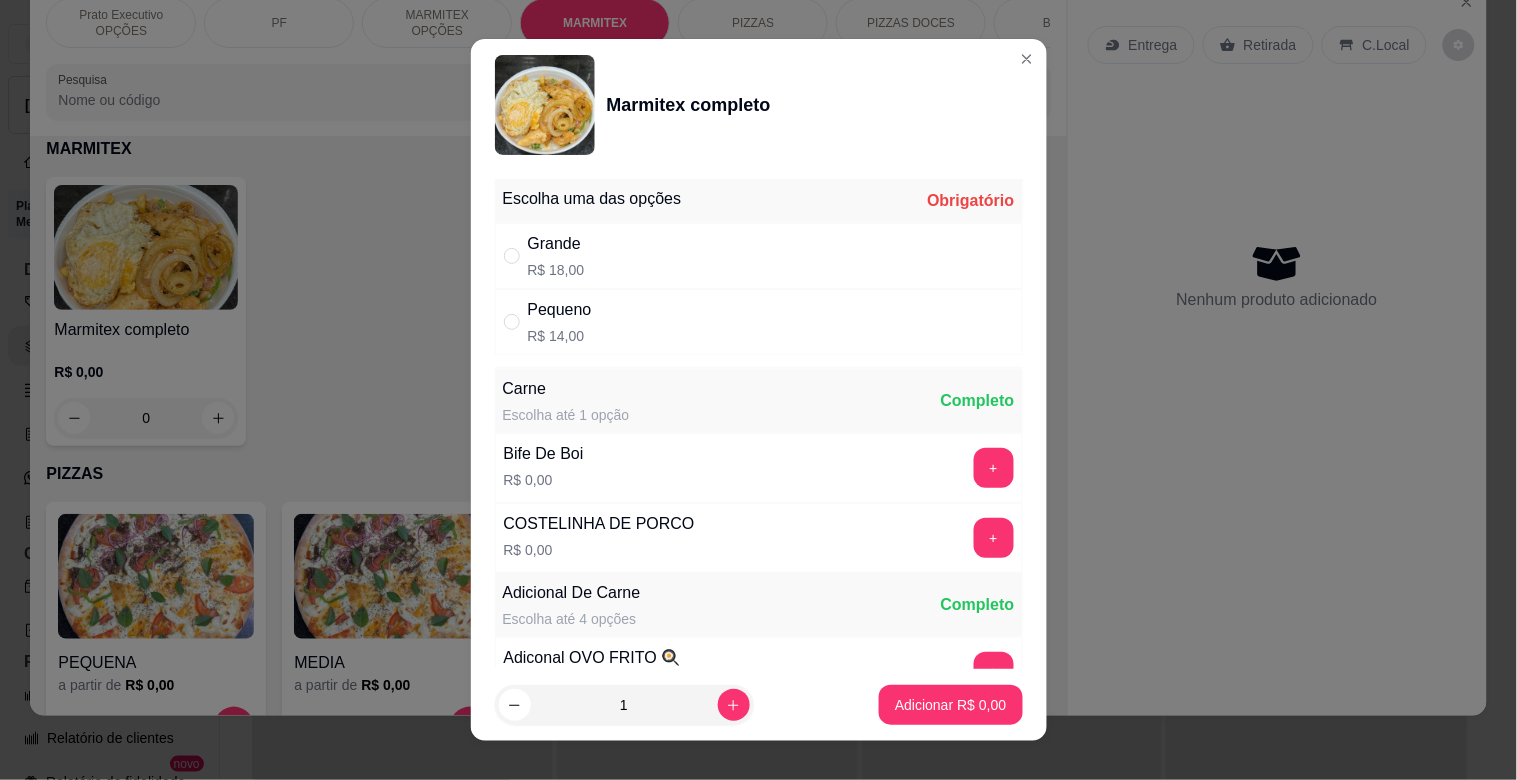 drag, startPoint x: 612, startPoint y: 277, endPoint x: 637, endPoint y: 263, distance: 28.653097 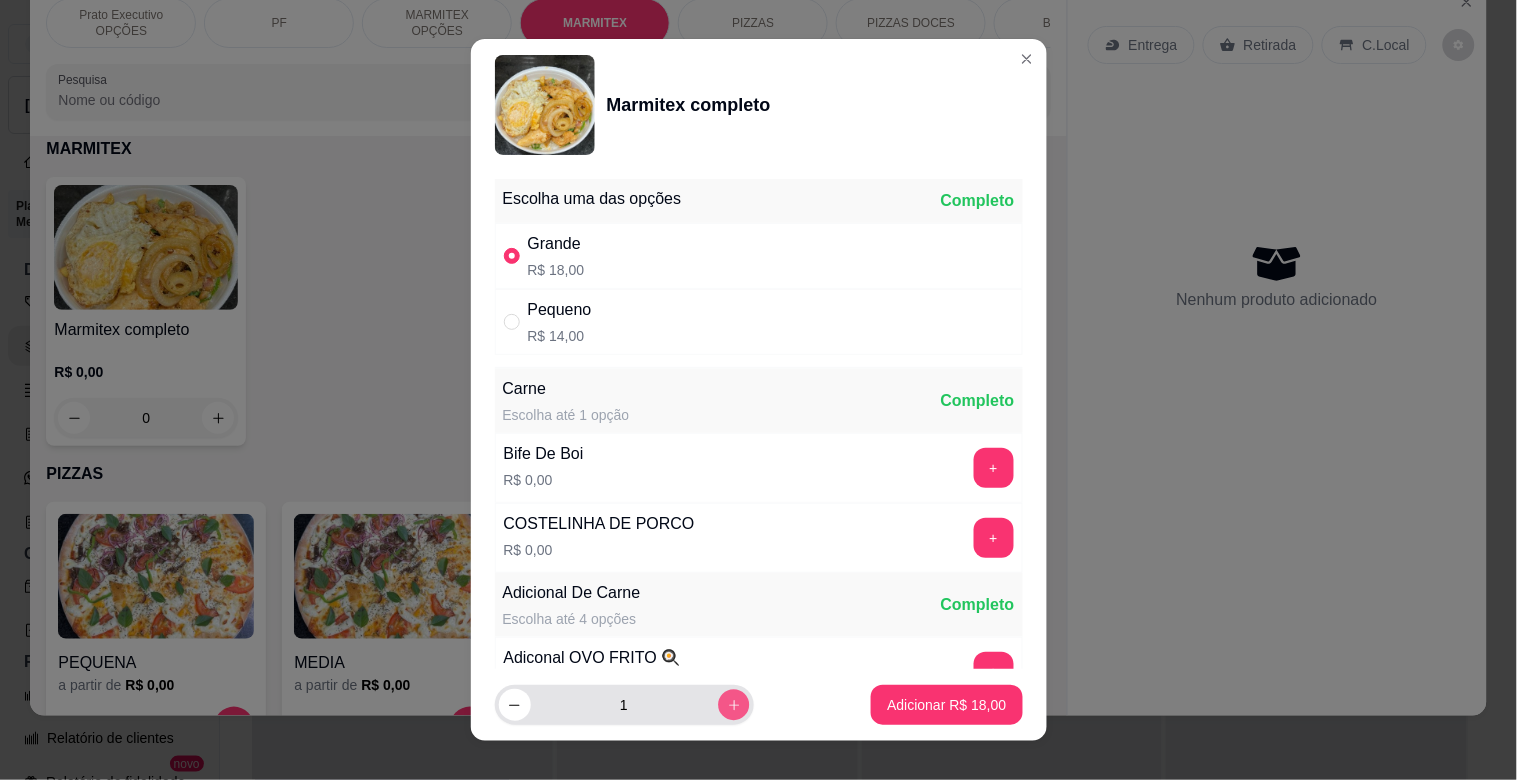 click 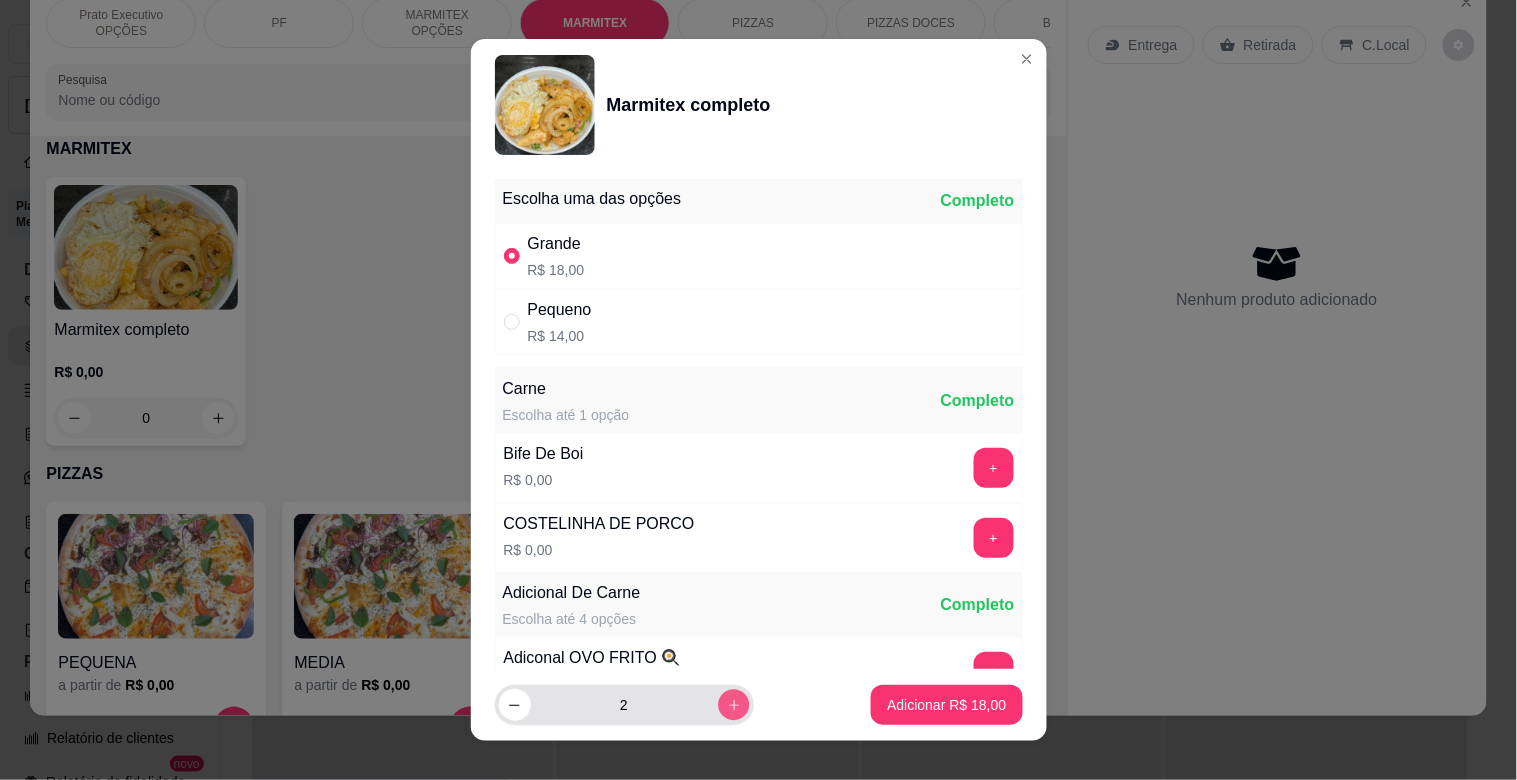 click 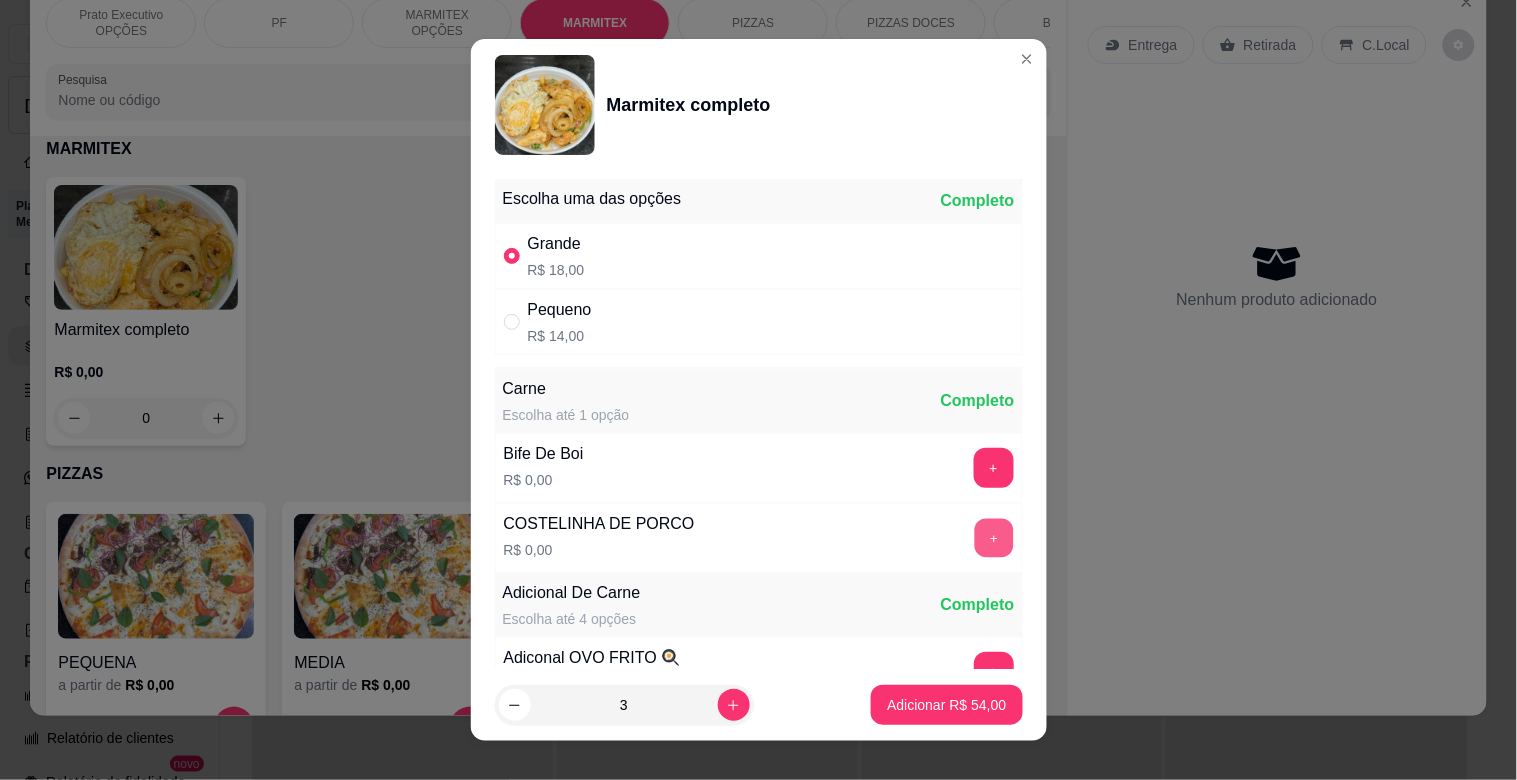 click on "+" at bounding box center (993, 538) 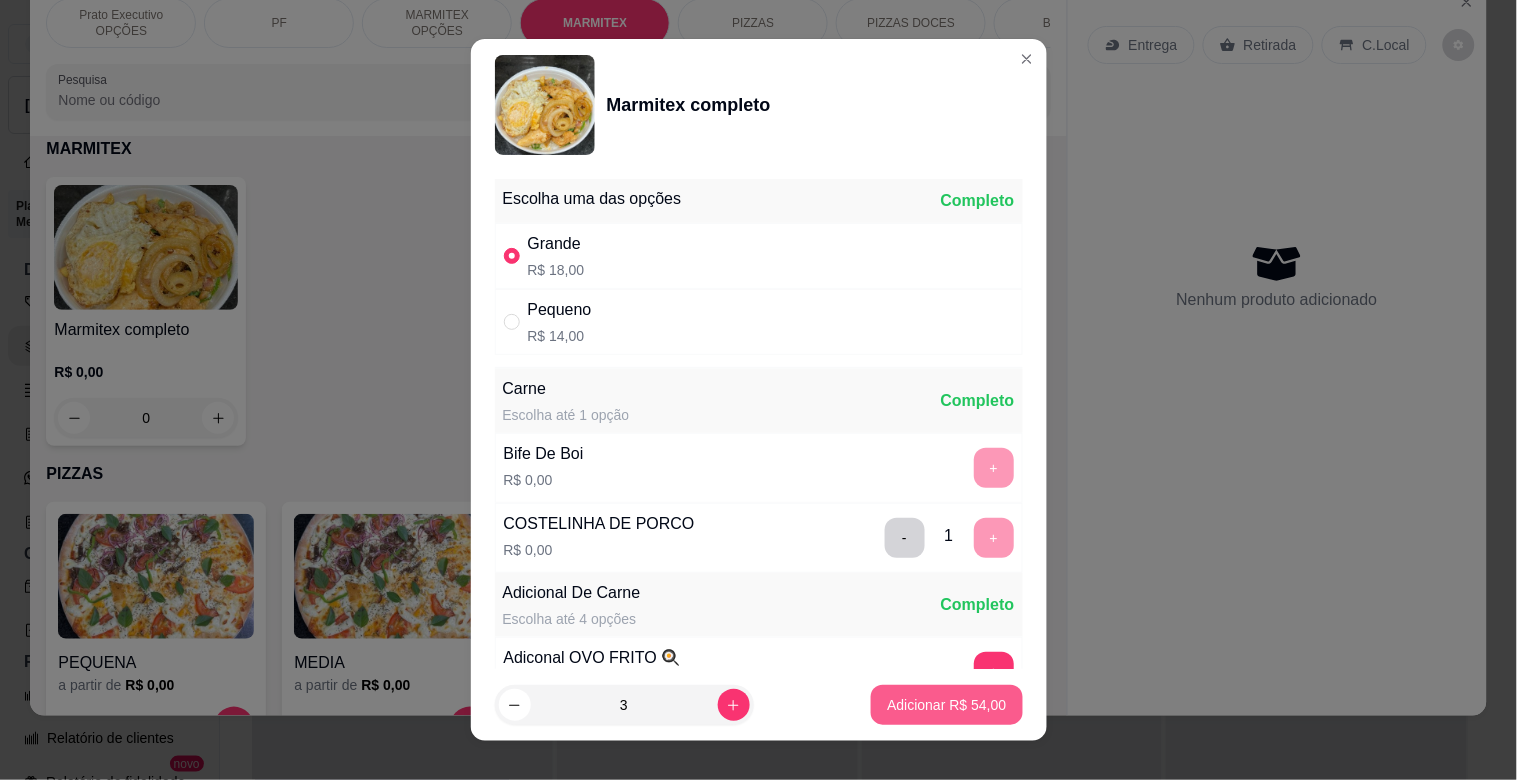 click on "Adicionar   R$ 54,00" at bounding box center [946, 705] 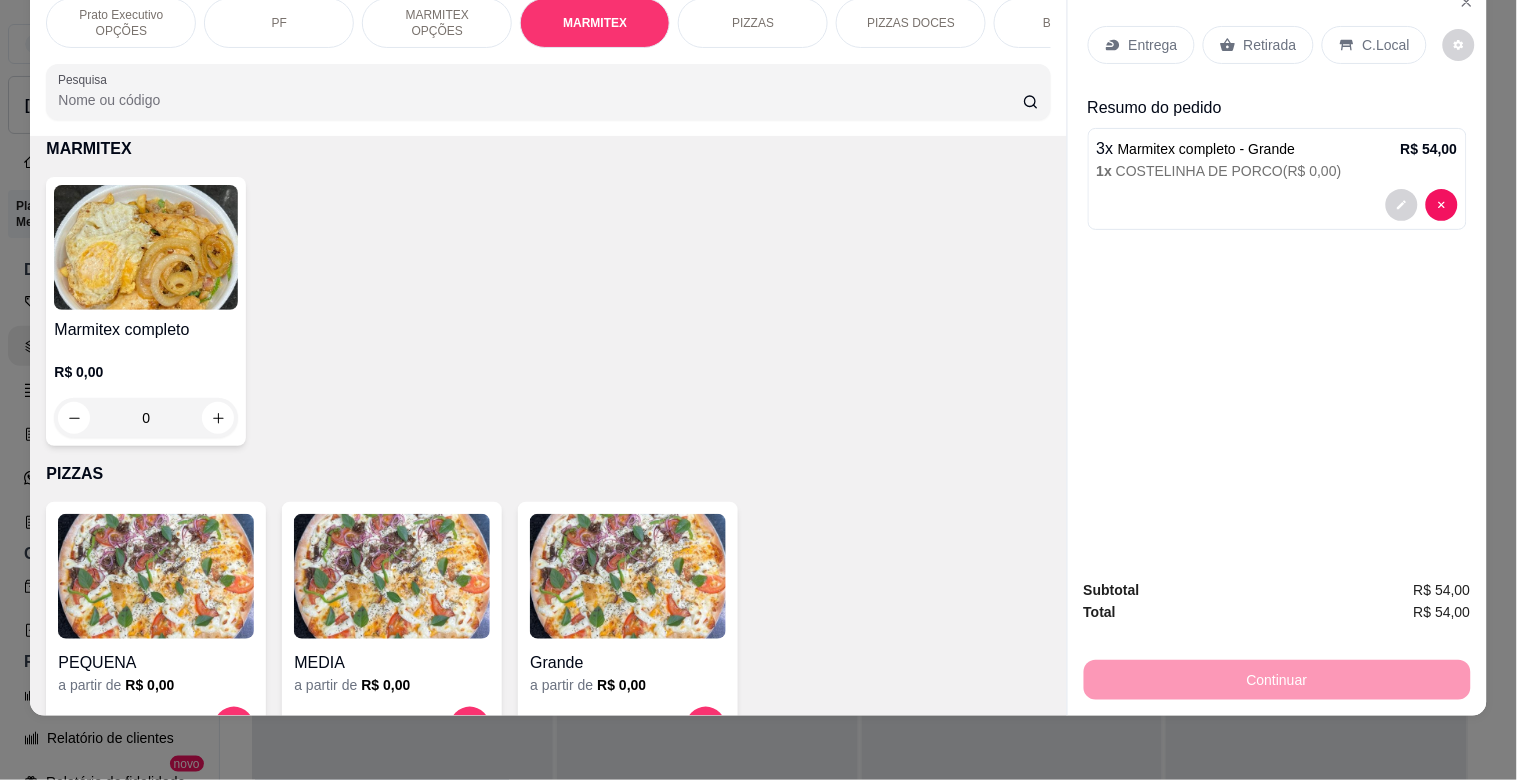 drag, startPoint x: 1137, startPoint y: 27, endPoint x: 1137, endPoint y: 38, distance: 11 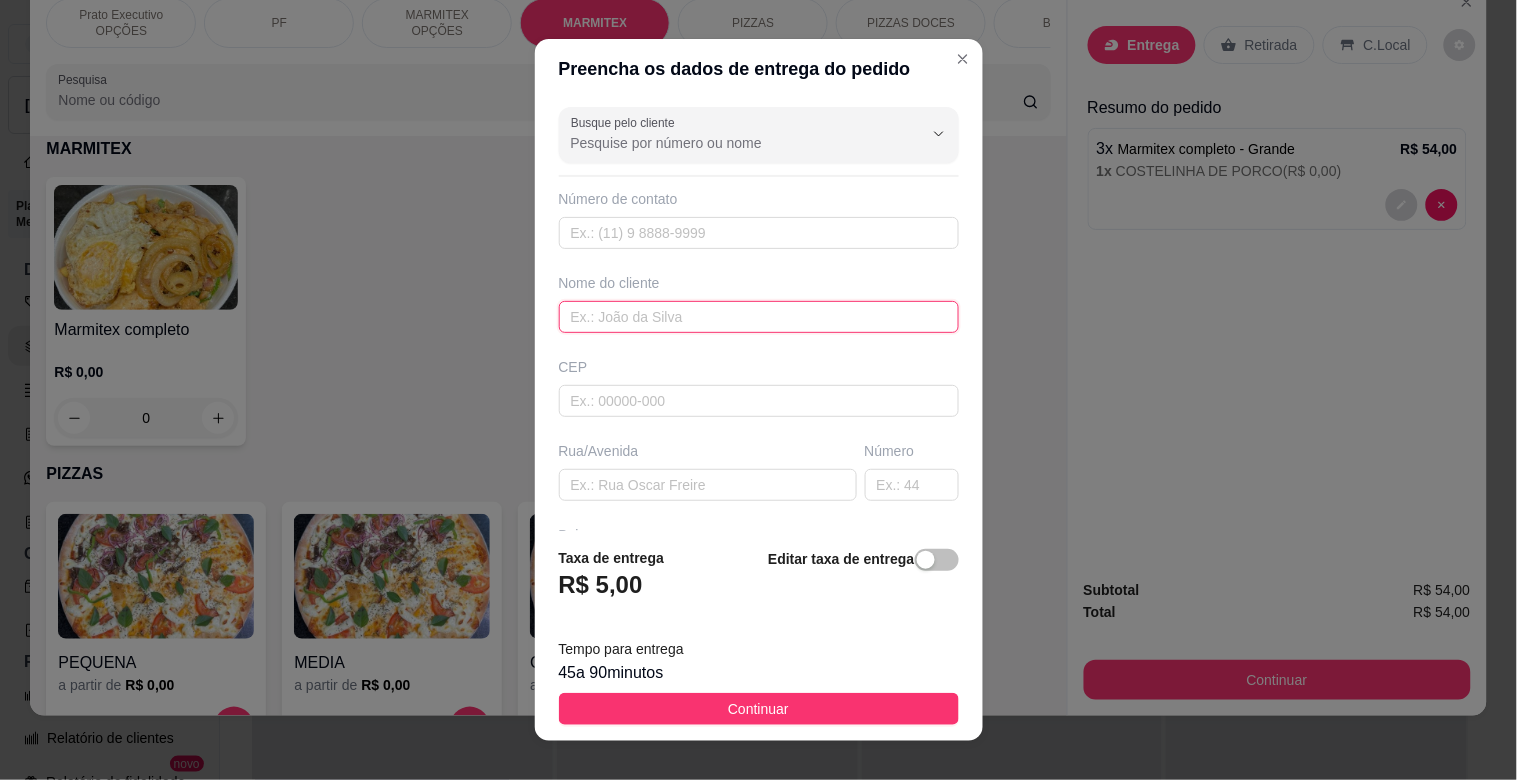 click at bounding box center [759, 317] 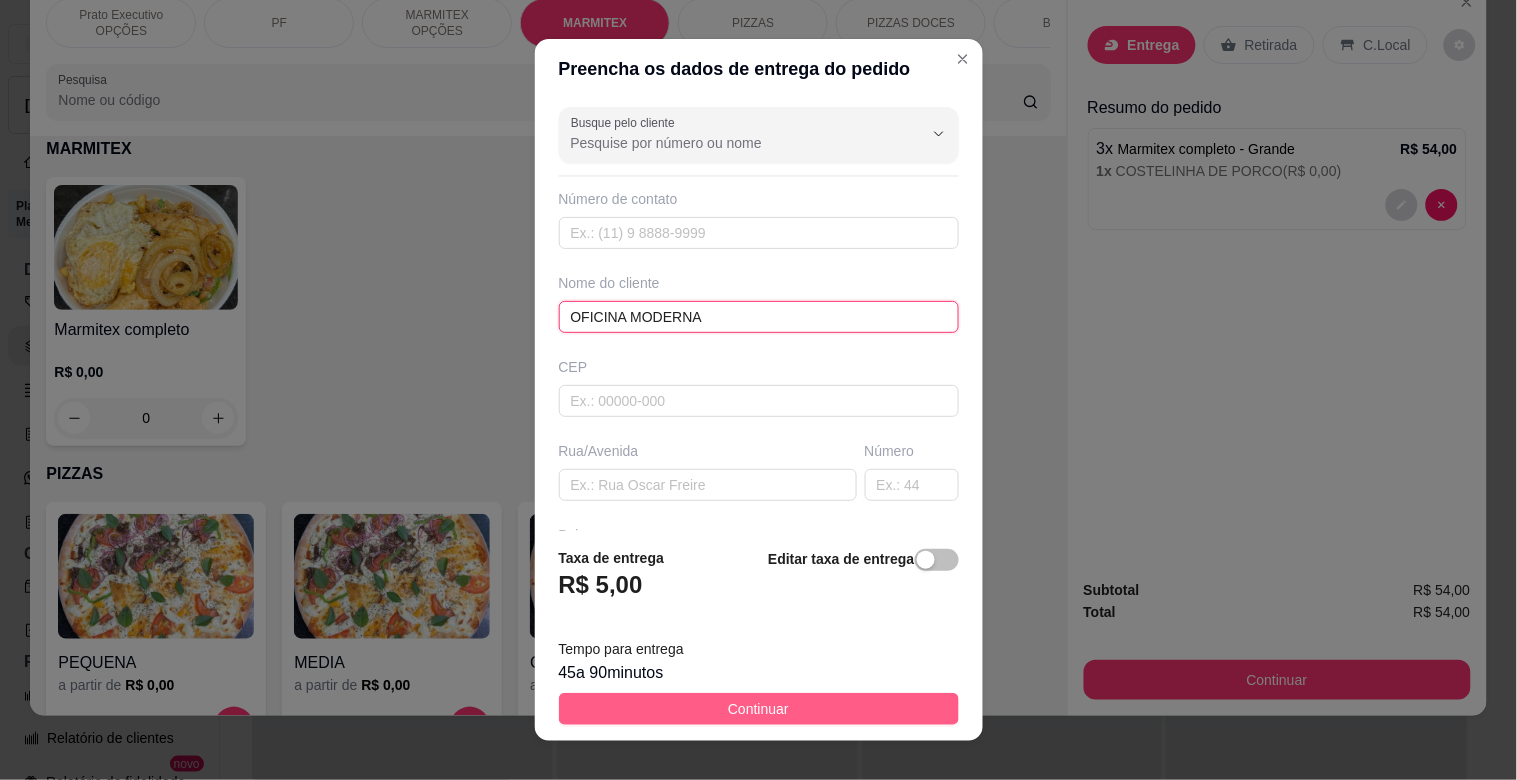 type on "OFICINA MODERNA" 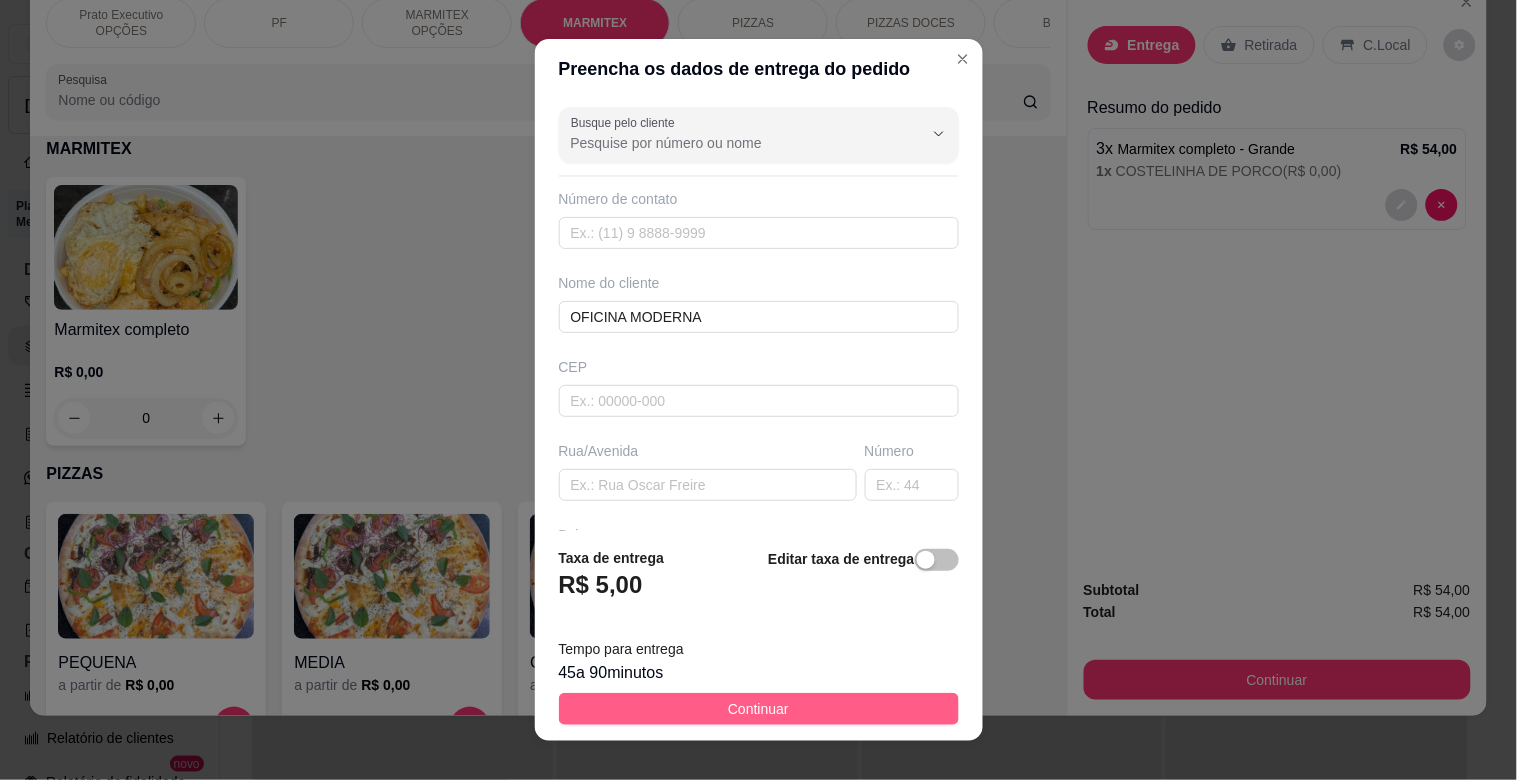click on "Continuar" at bounding box center (758, 709) 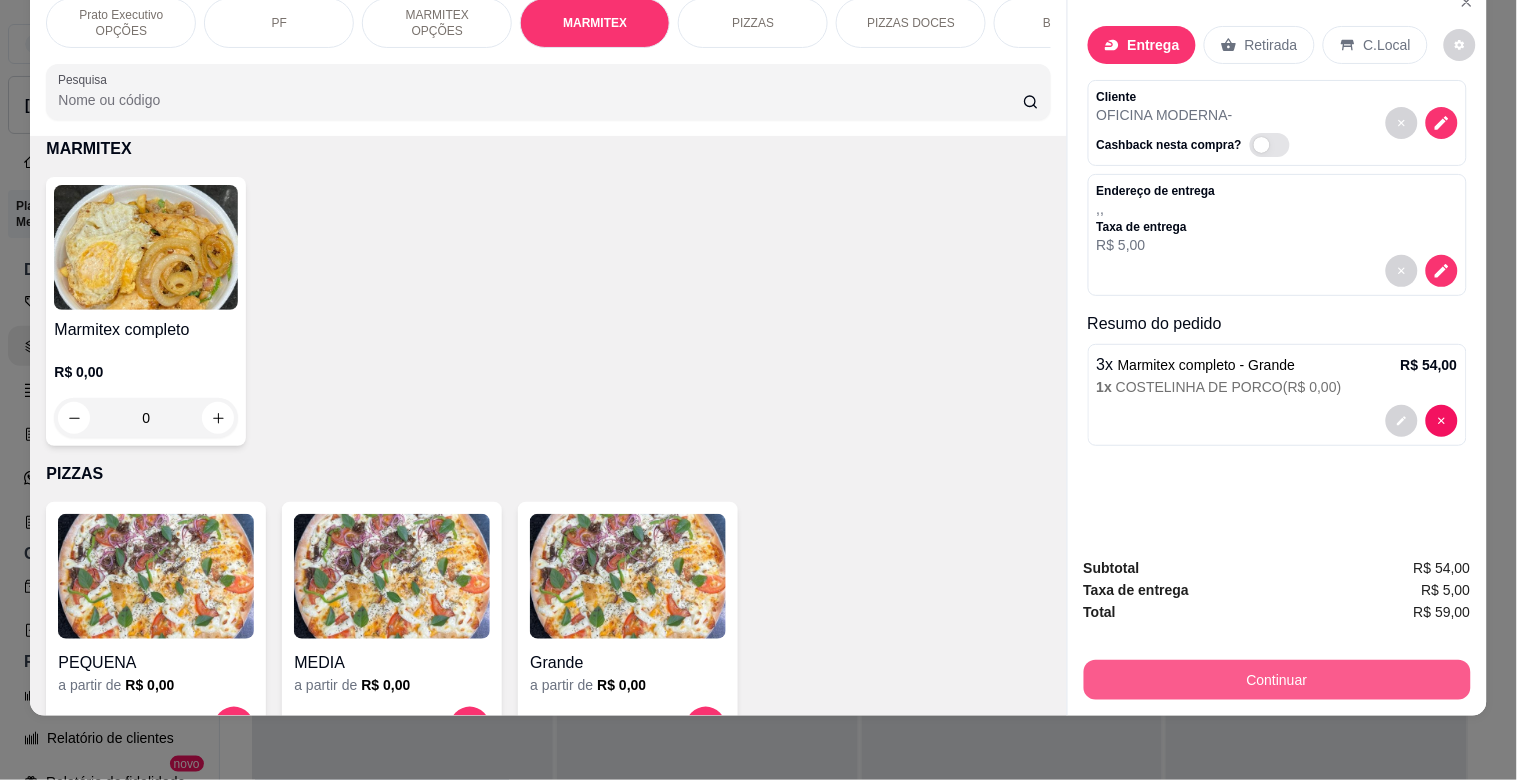 click on "Continuar" at bounding box center (1277, 680) 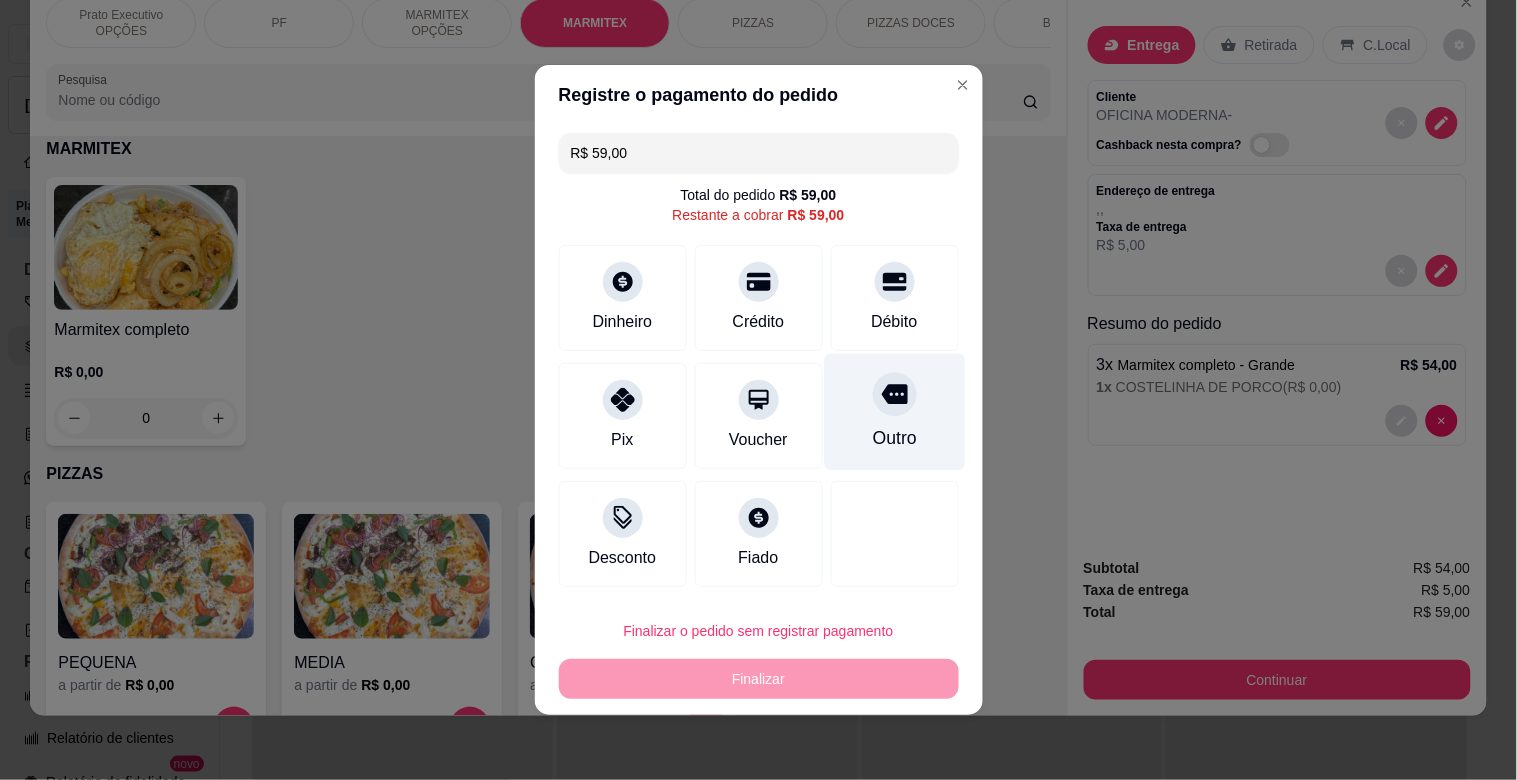 click on "Outro" at bounding box center [894, 412] 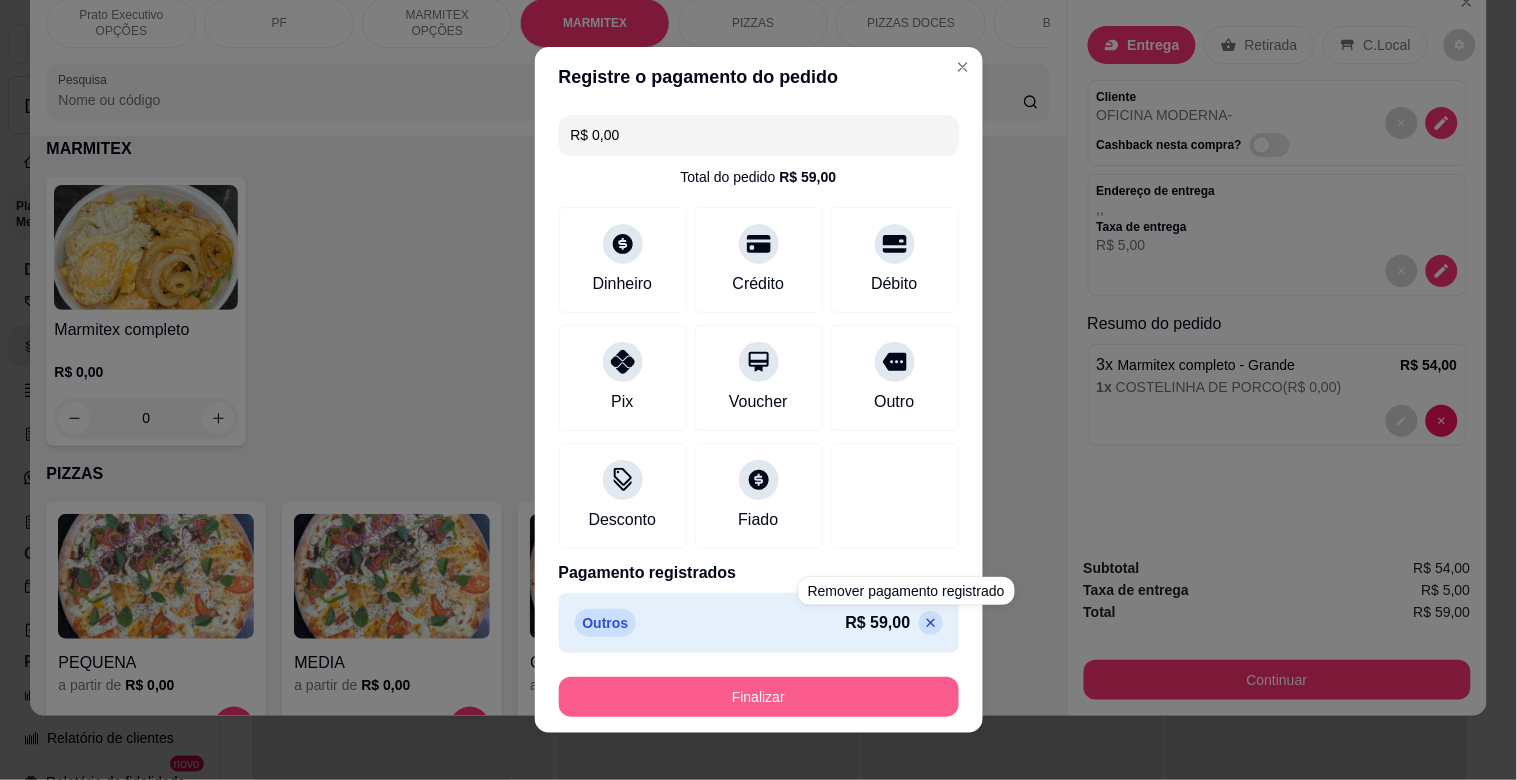 click on "Finalizar" at bounding box center (759, 697) 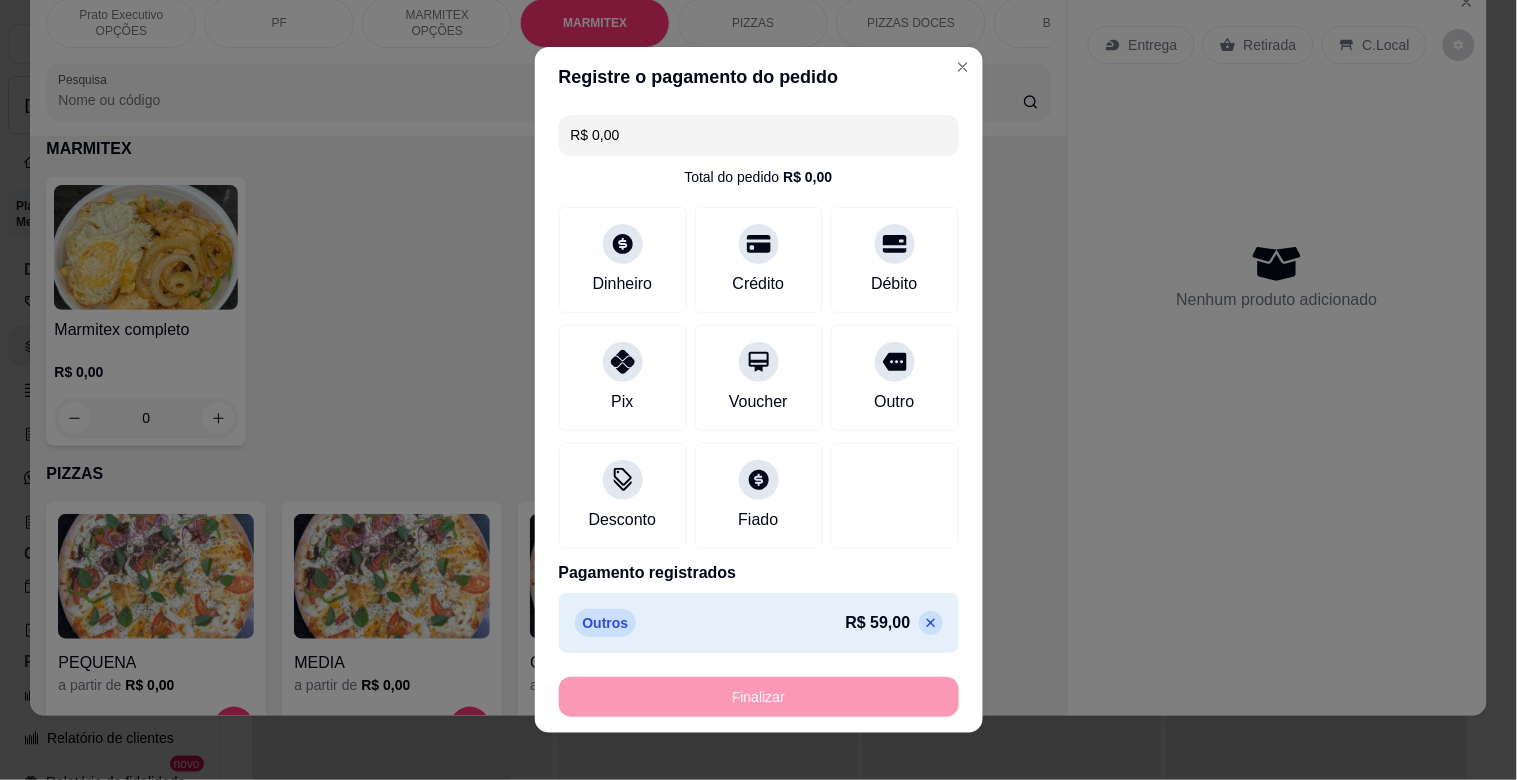 type on "-R$ 59,00" 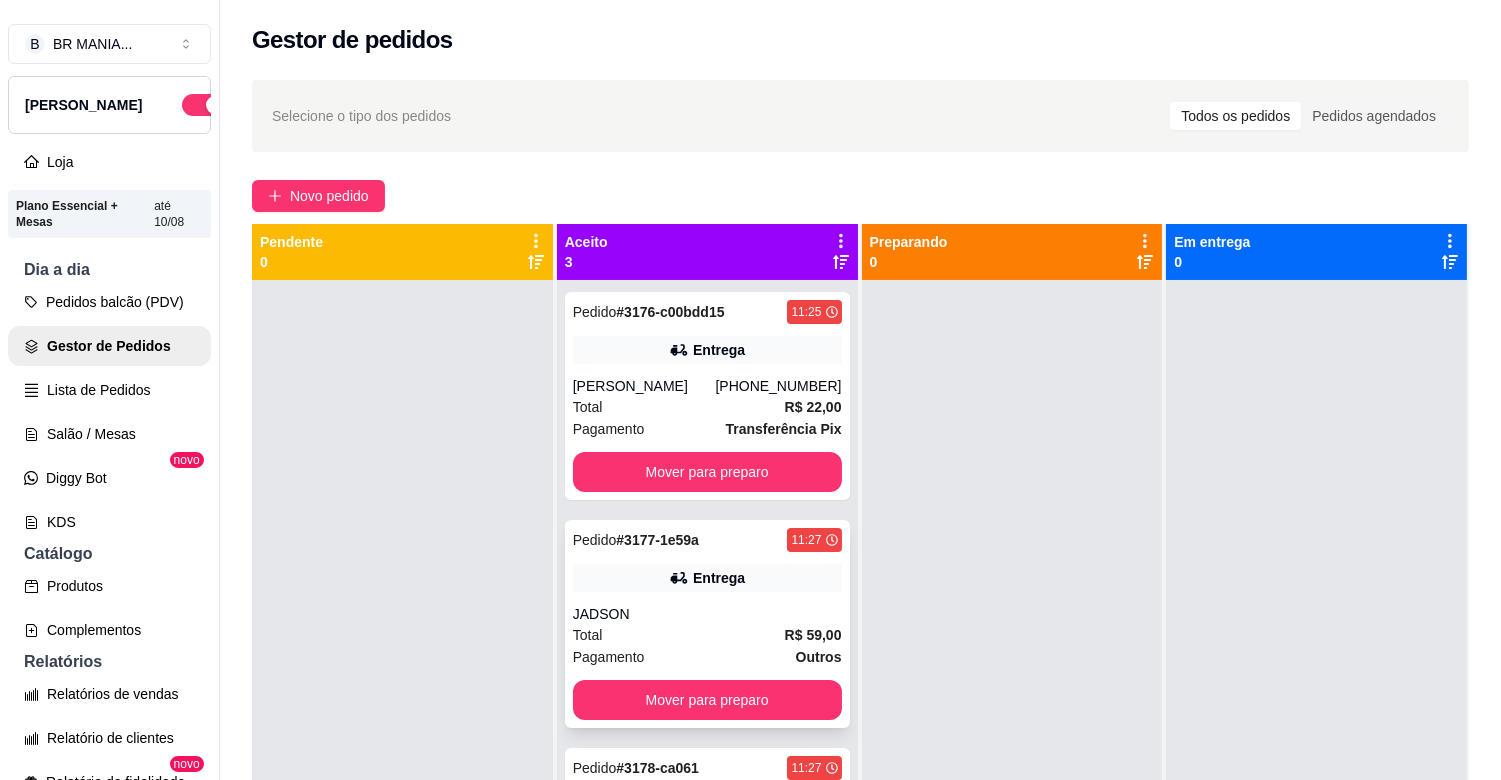 click on "Total R$ 59,00" at bounding box center [707, 635] 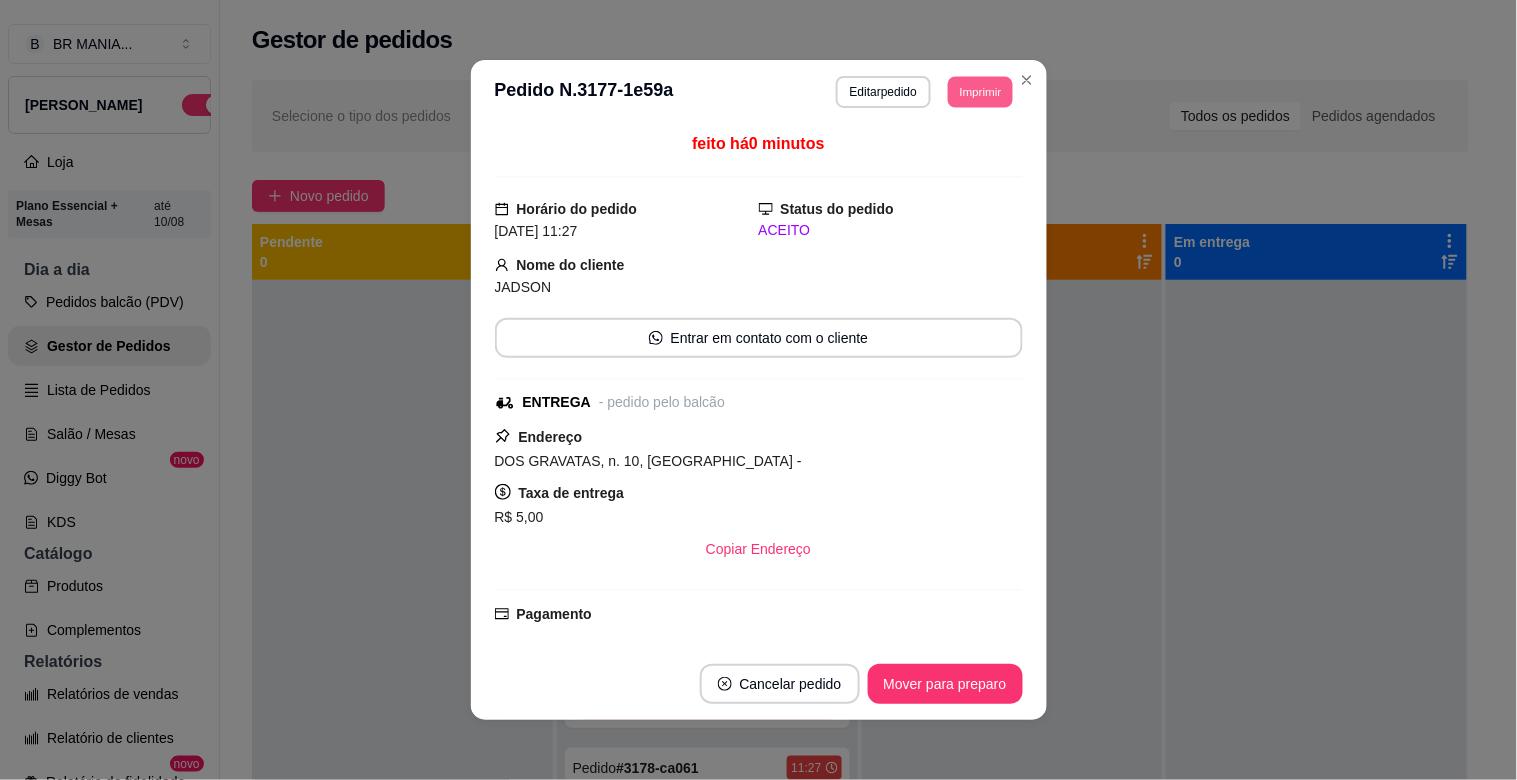 click on "Imprimir" at bounding box center (980, 91) 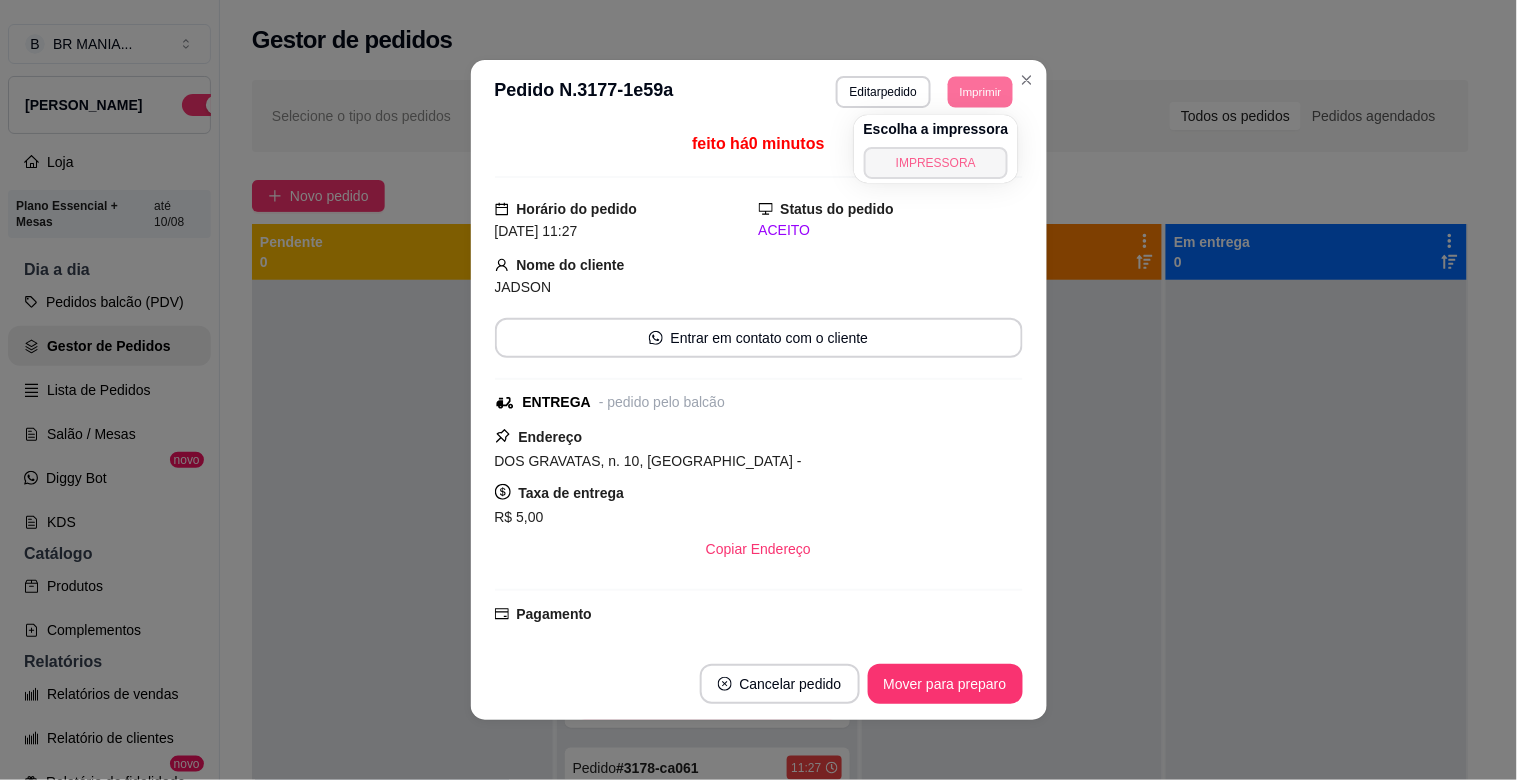 click on "IMPRESSORA" at bounding box center (936, 163) 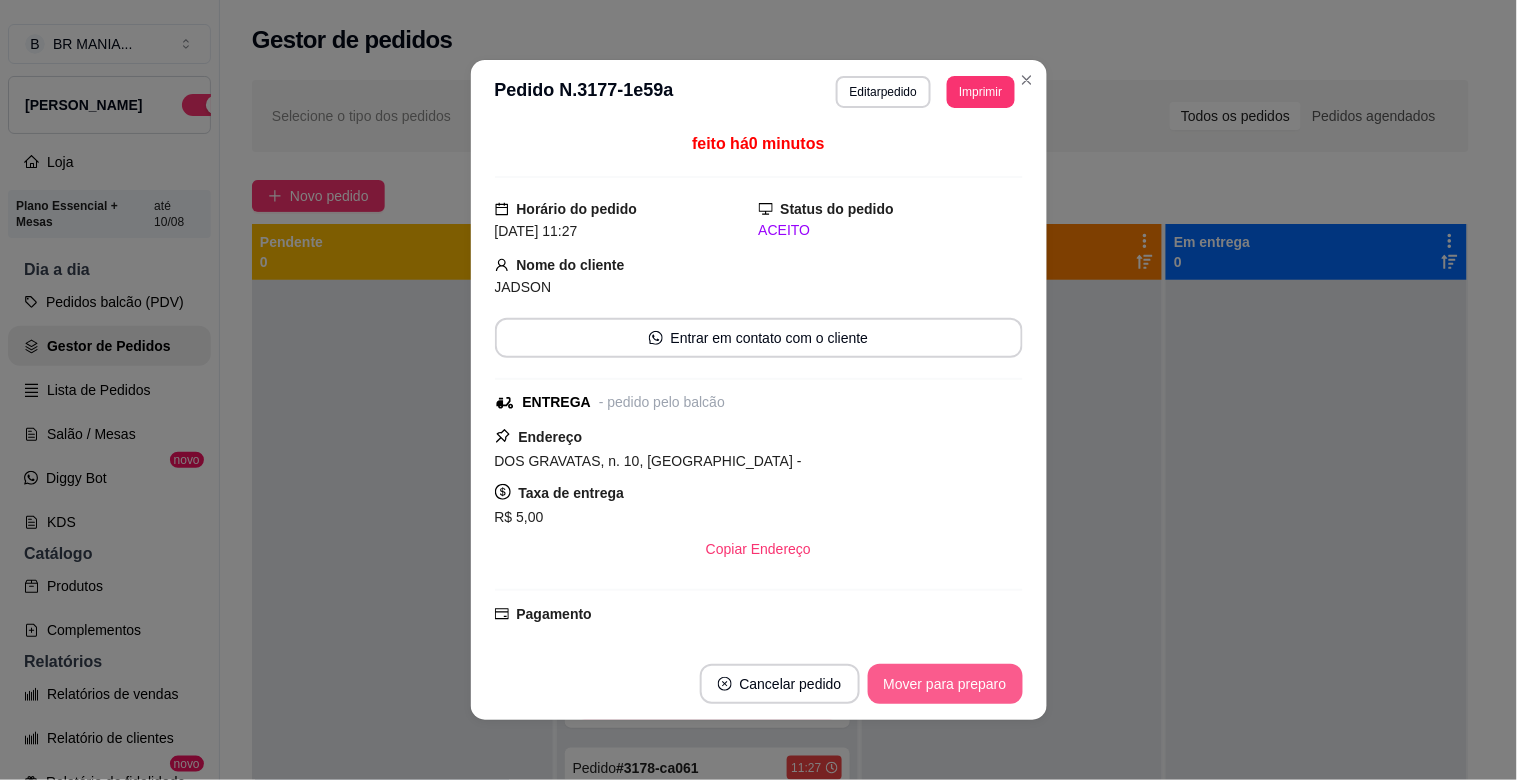 click on "Mover para preparo" at bounding box center [945, 684] 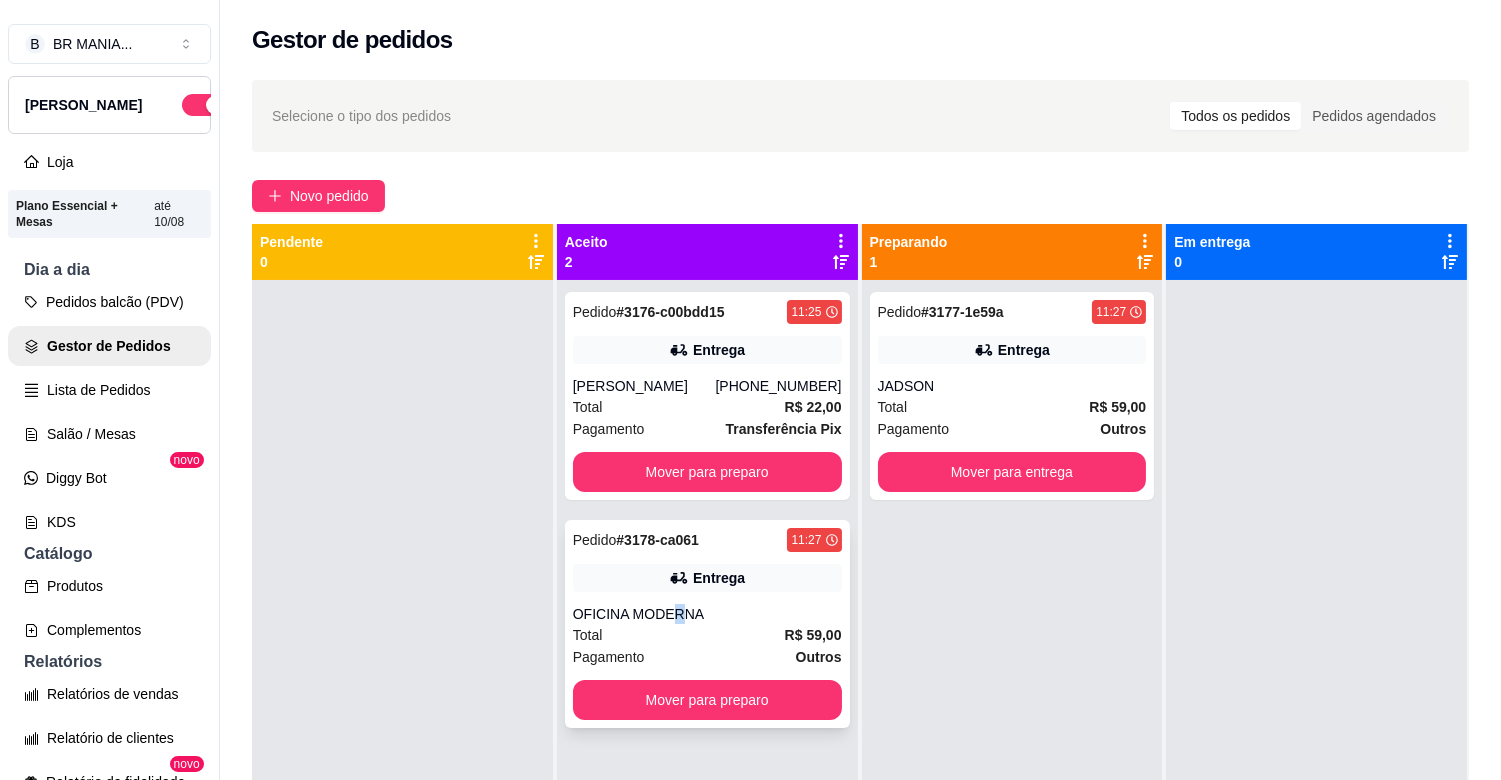 click on "OFICINA MODERNA" at bounding box center (707, 614) 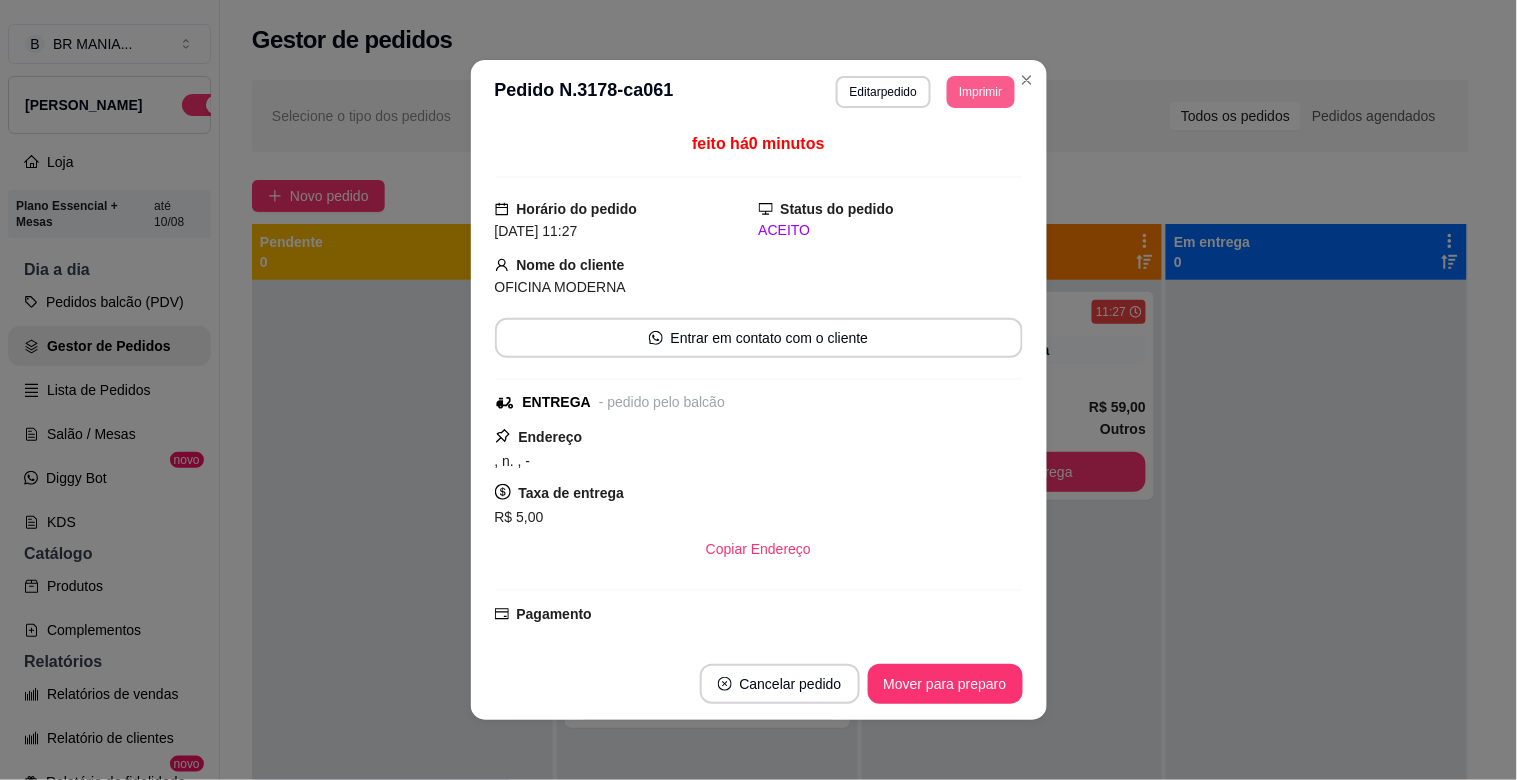 click on "Imprimir" at bounding box center (980, 92) 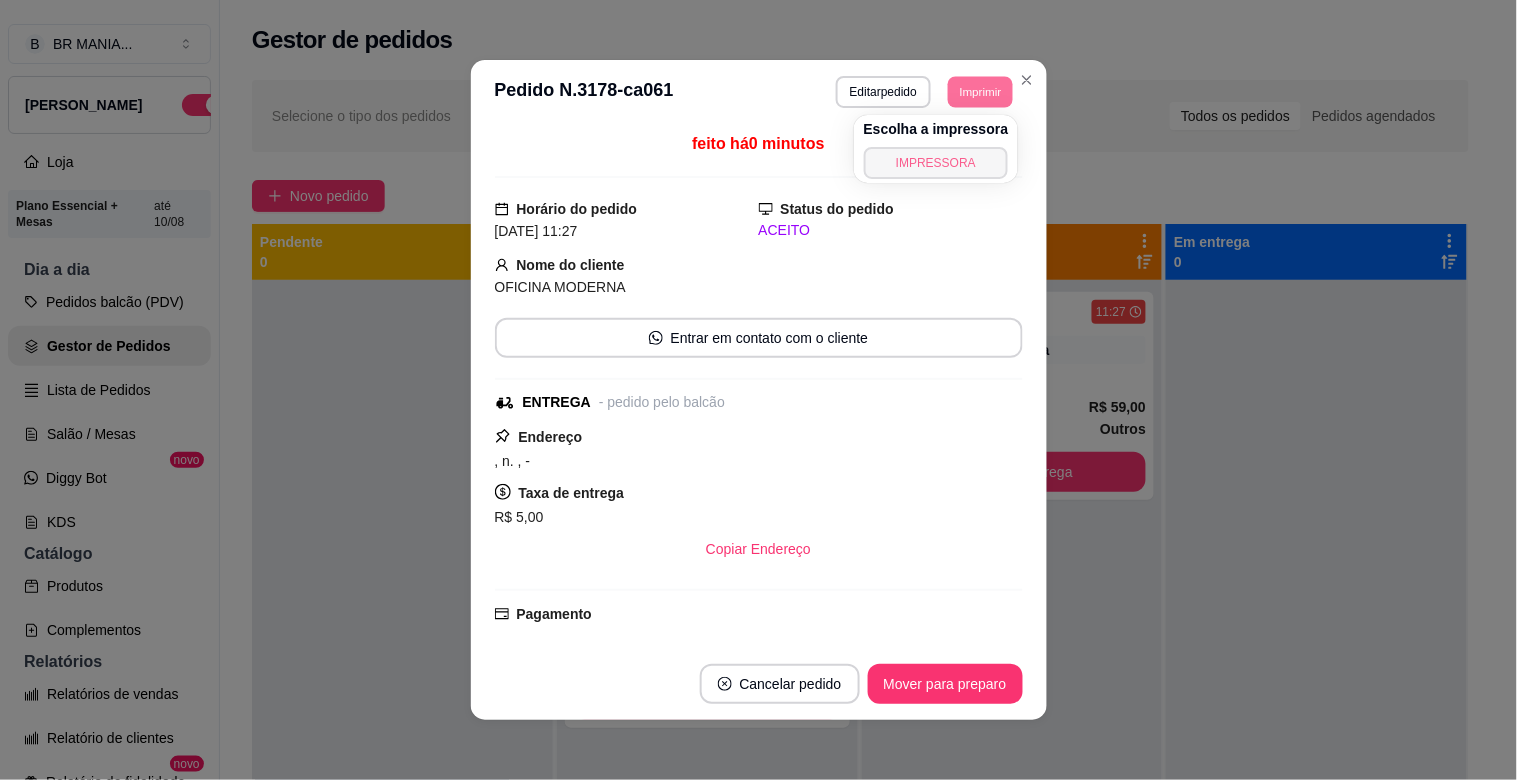 click on "IMPRESSORA" at bounding box center (936, 163) 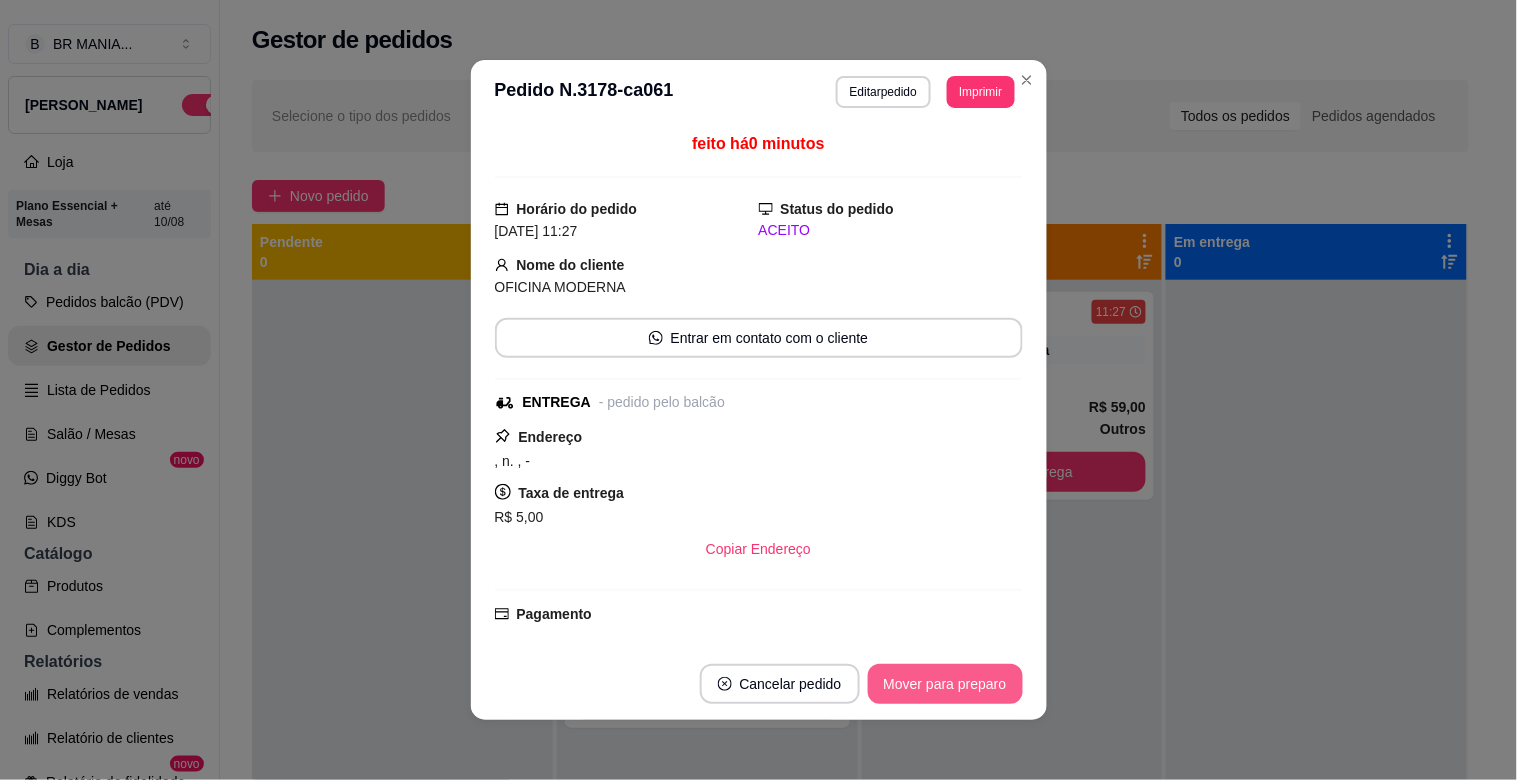 click on "Mover para preparo" at bounding box center (945, 684) 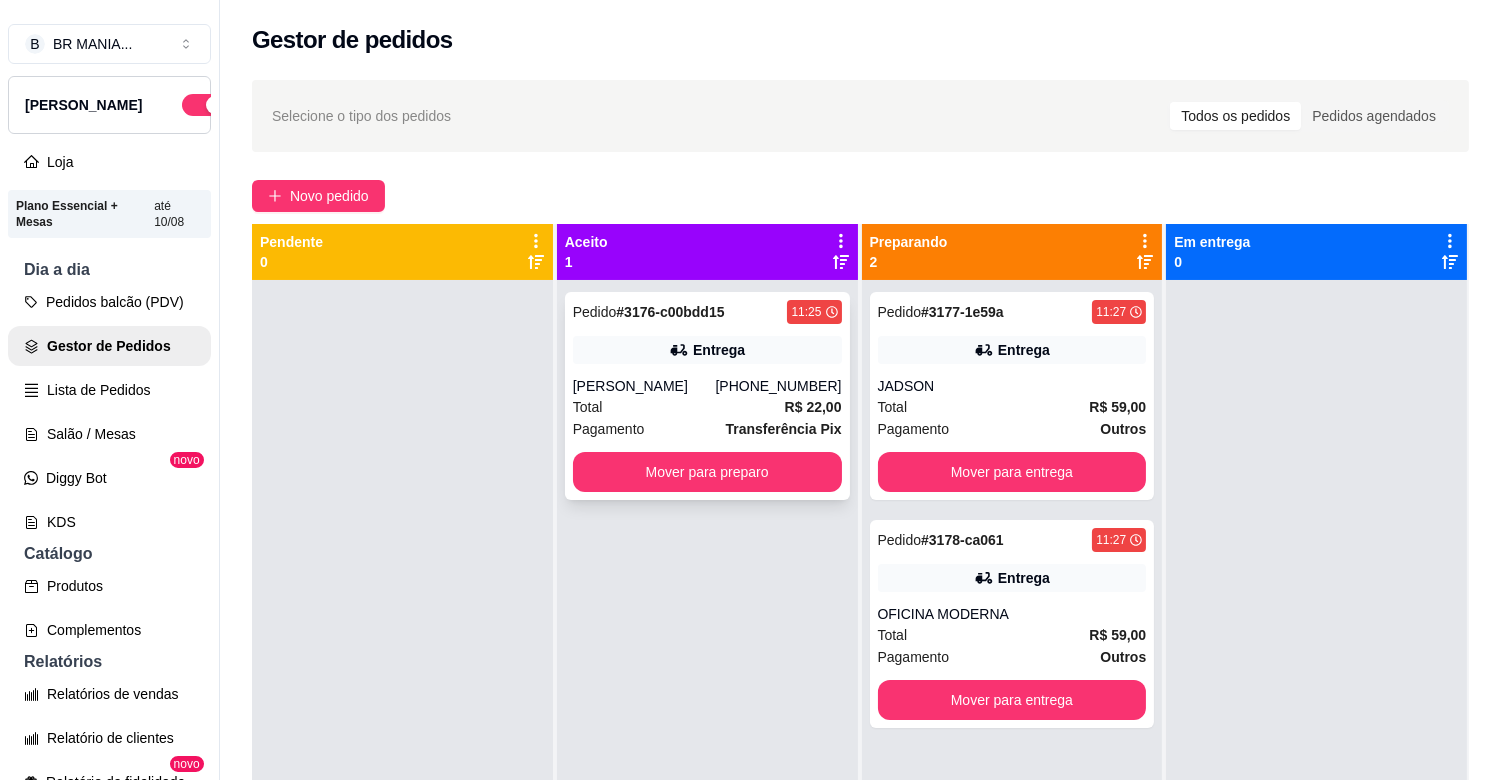 click on "Pedido  # 3176-c00bdd15 11:25 Entrega [PERSON_NAME] [PHONE_NUMBER] Total R$ 22,00 Pagamento Transferência Pix Mover para preparo" at bounding box center [707, 396] 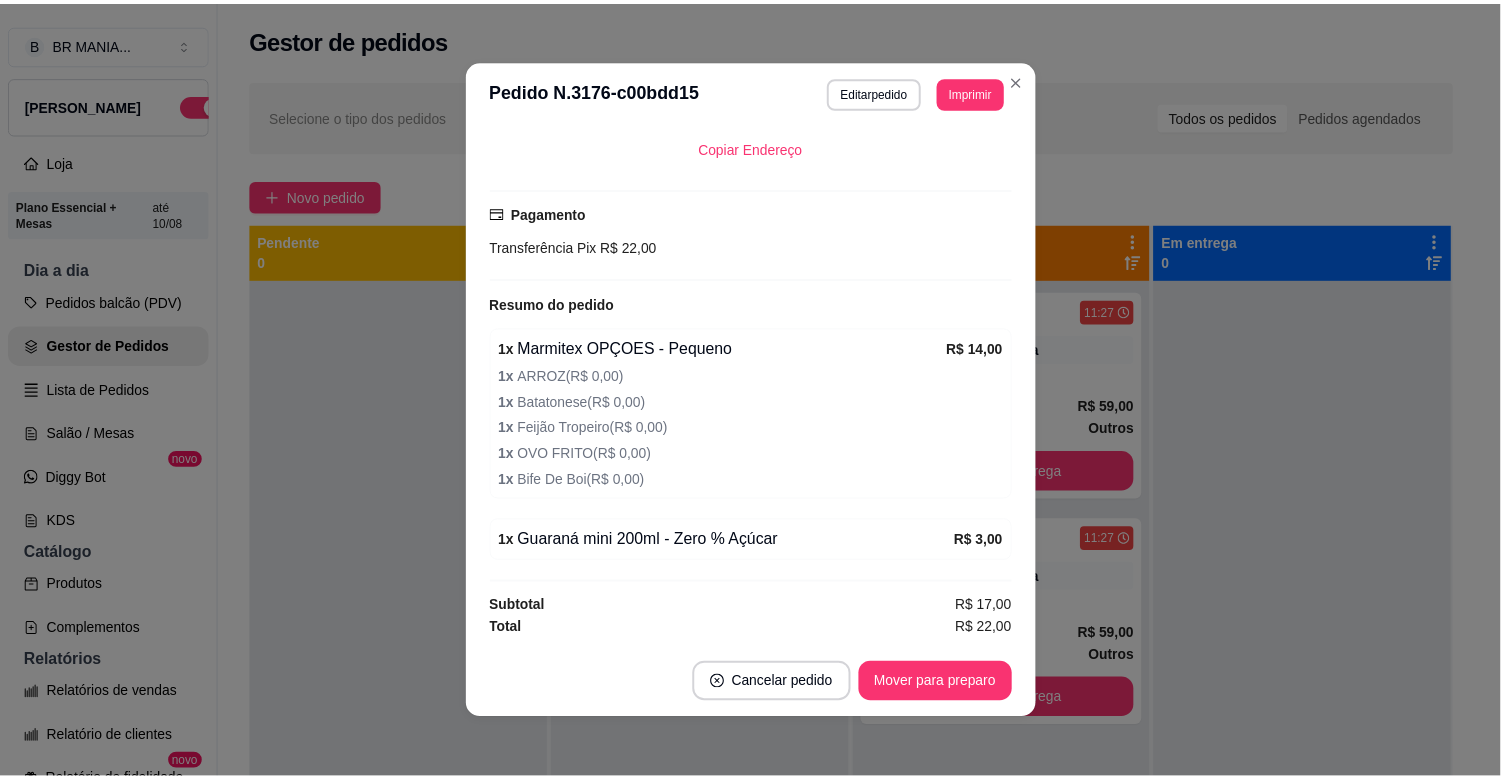 scroll, scrollTop: 463, scrollLeft: 0, axis: vertical 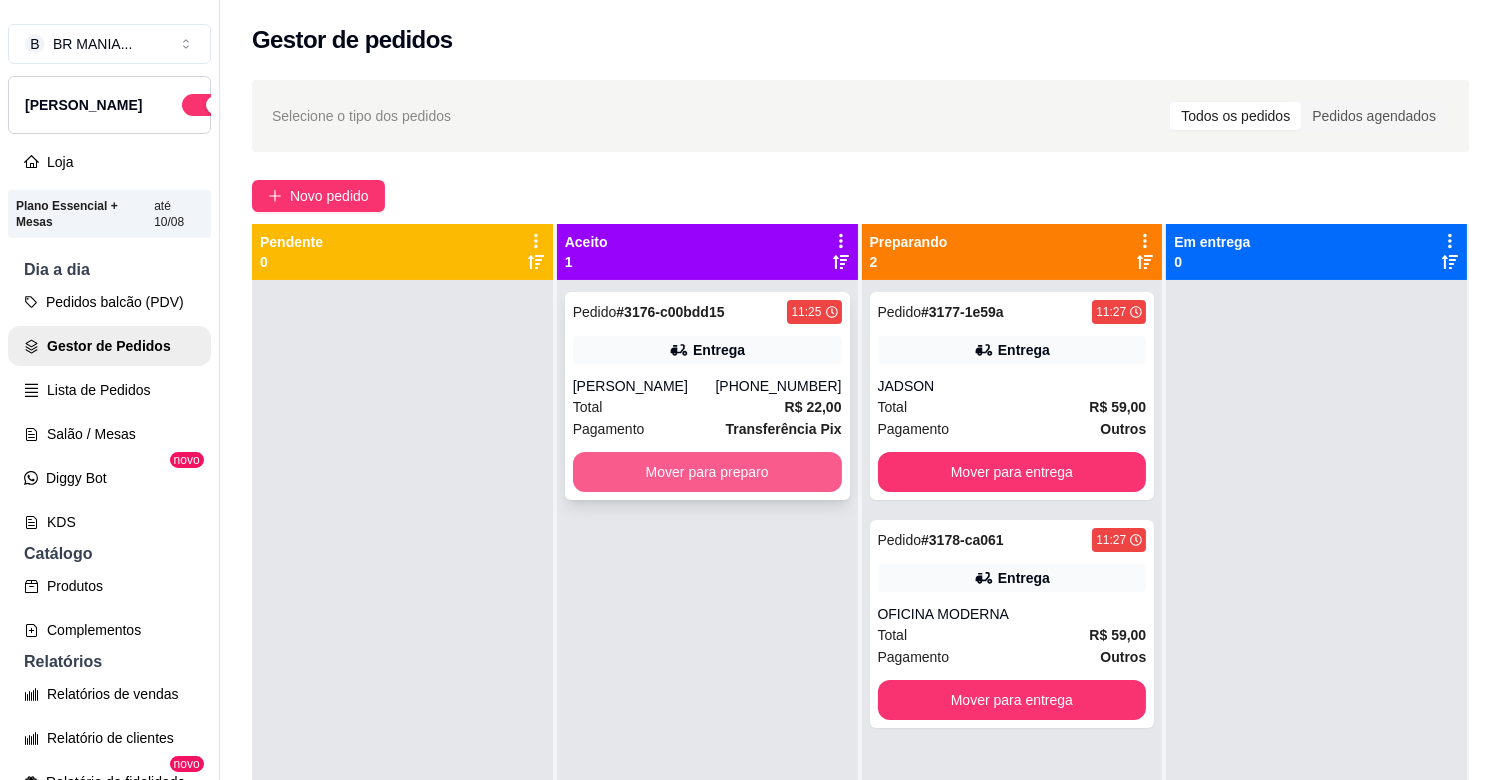 click on "Mover para preparo" at bounding box center (707, 472) 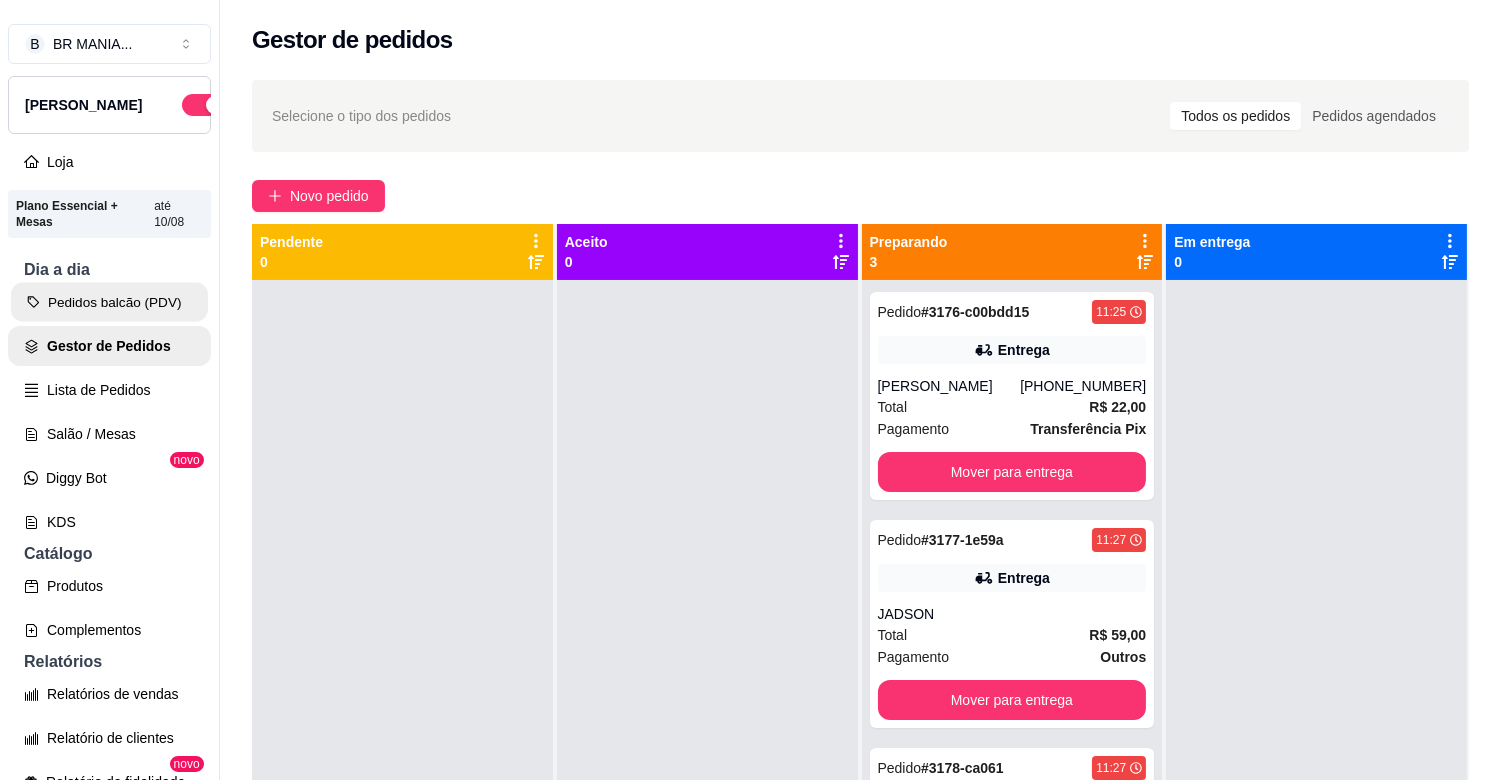click on "Pedidos balcão (PDV)" at bounding box center (109, 302) 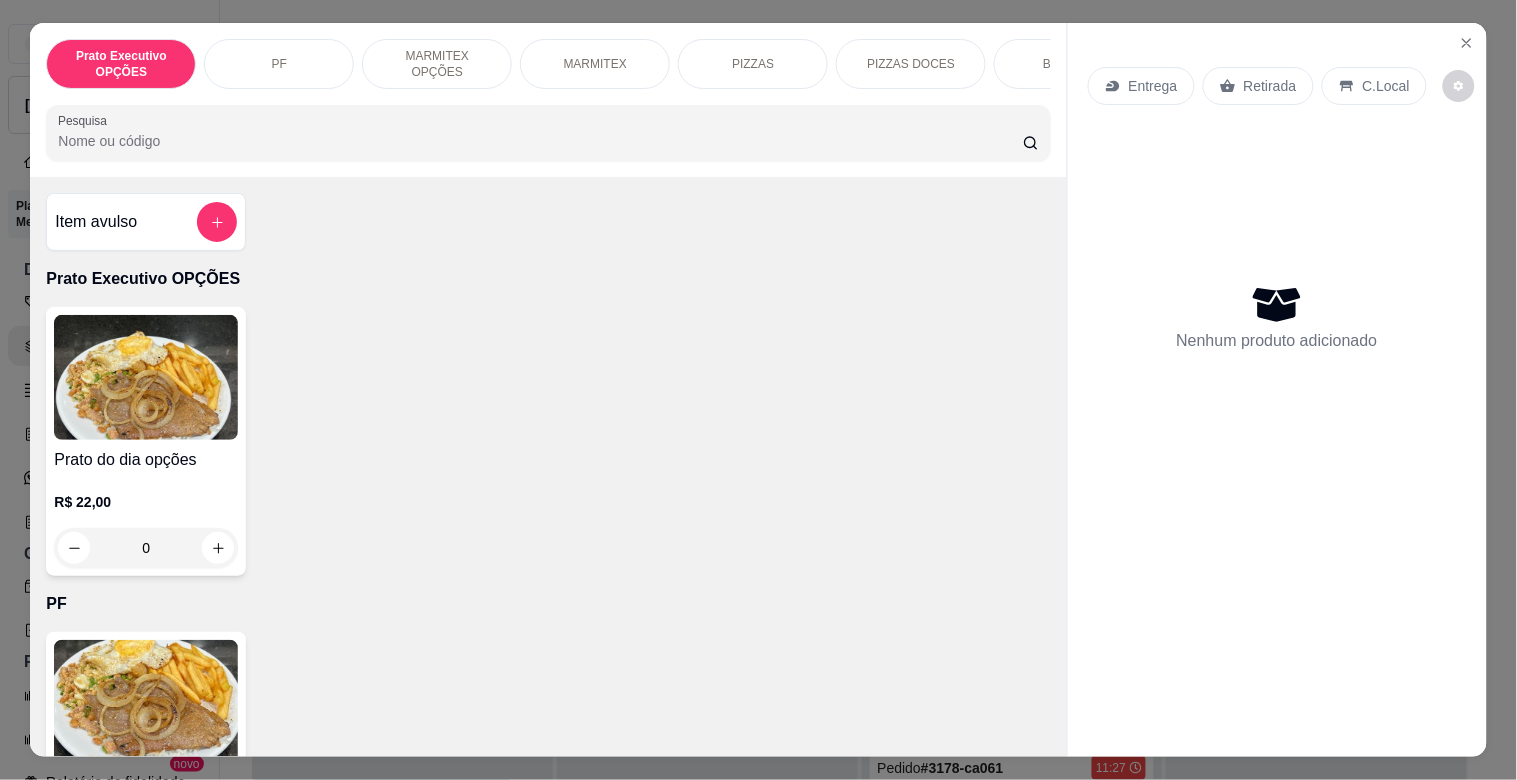 click at bounding box center (146, 702) 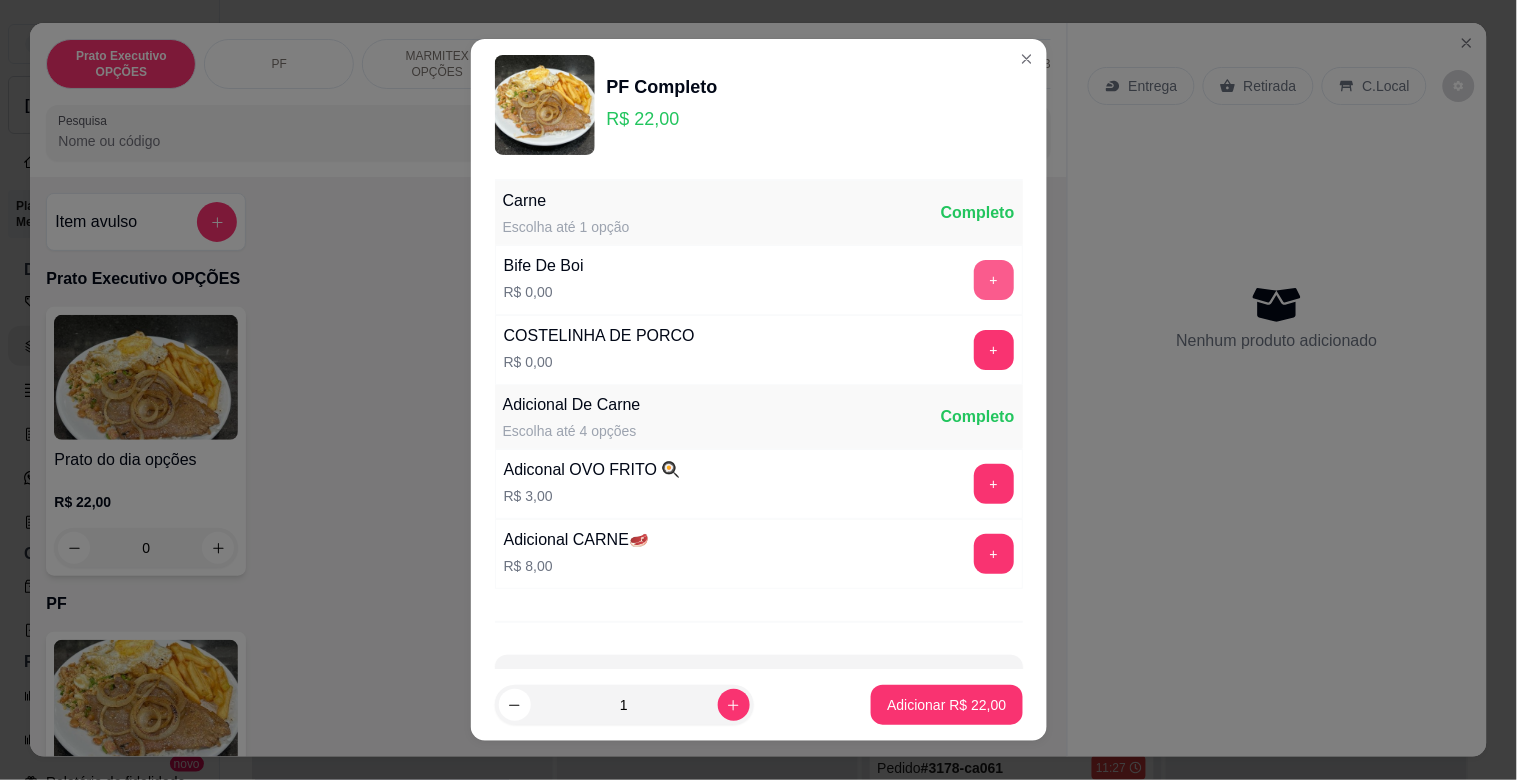click on "+" at bounding box center [994, 280] 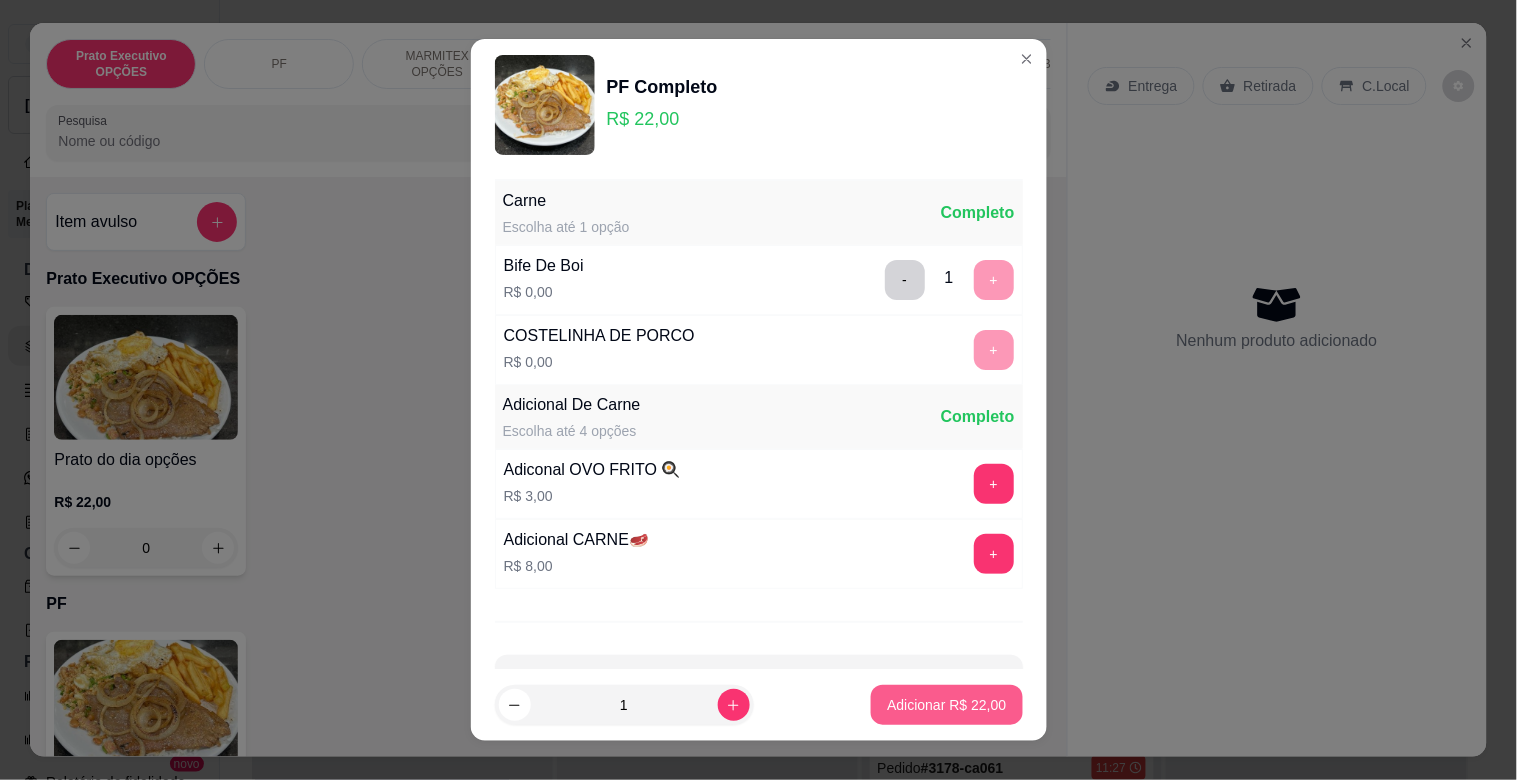 click on "Adicionar   R$ 22,00" at bounding box center (946, 705) 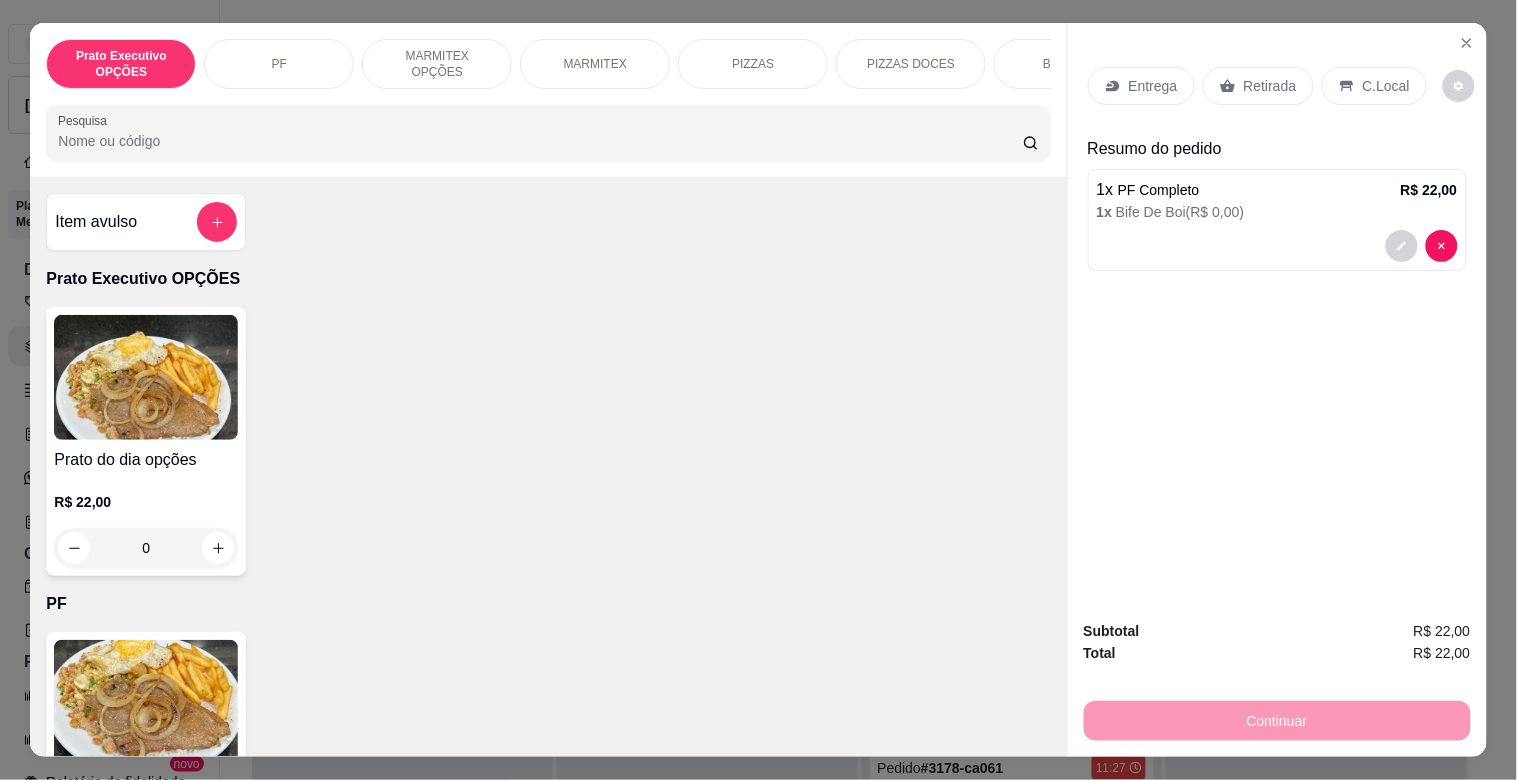 drag, startPoint x: 1386, startPoint y: 61, endPoint x: 1416, endPoint y: 90, distance: 41.725292 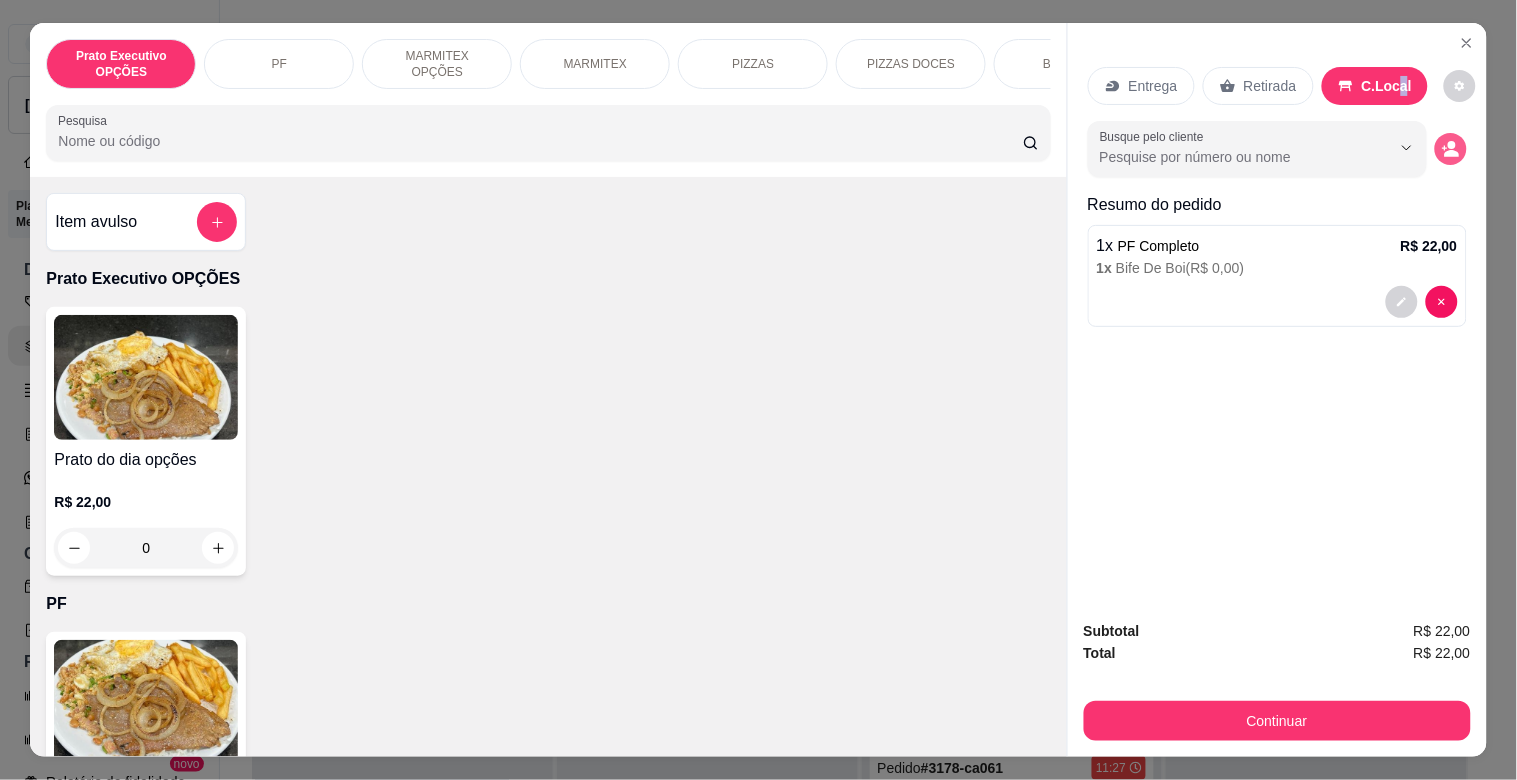 click 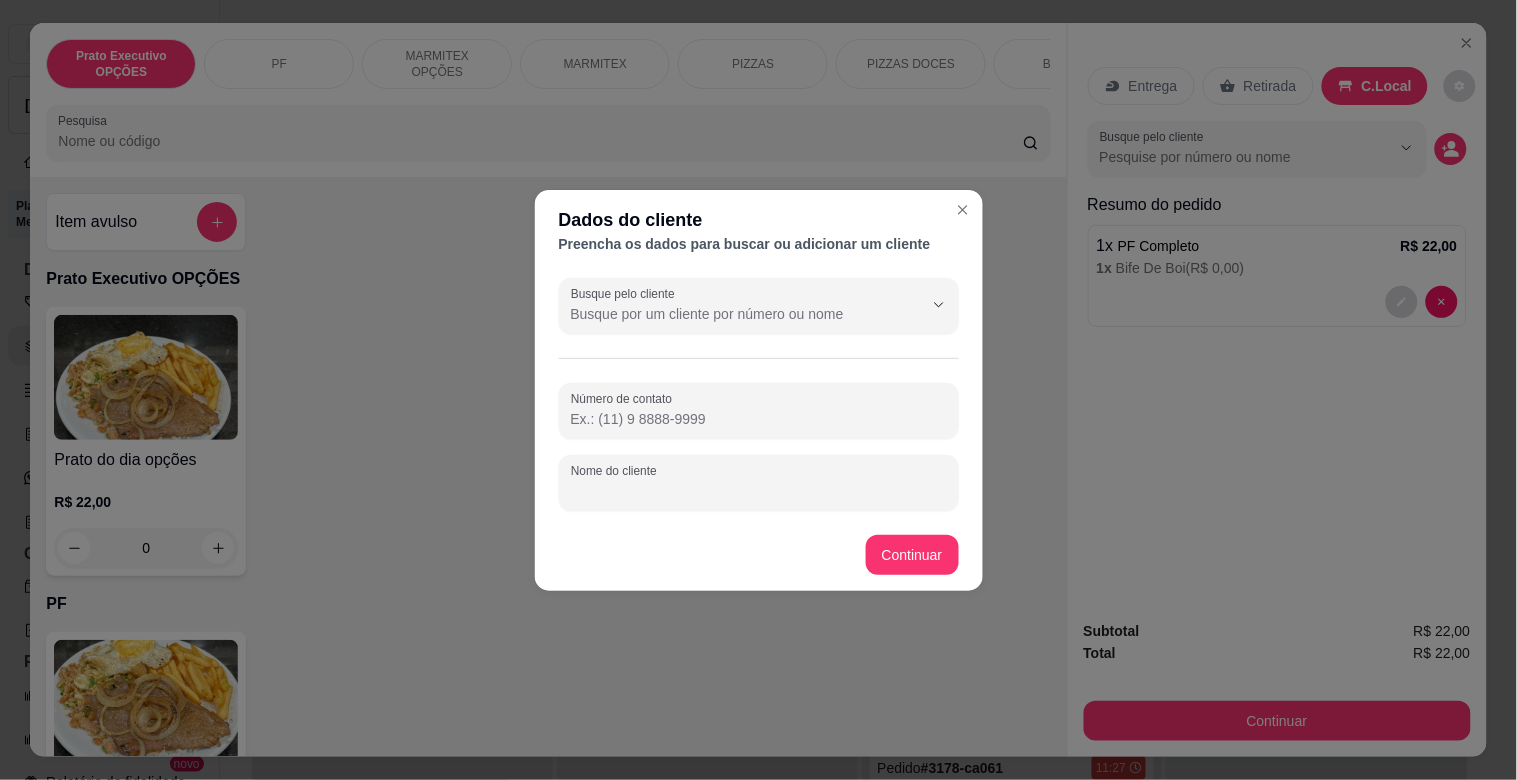 click on "Nome do cliente" at bounding box center (759, 491) 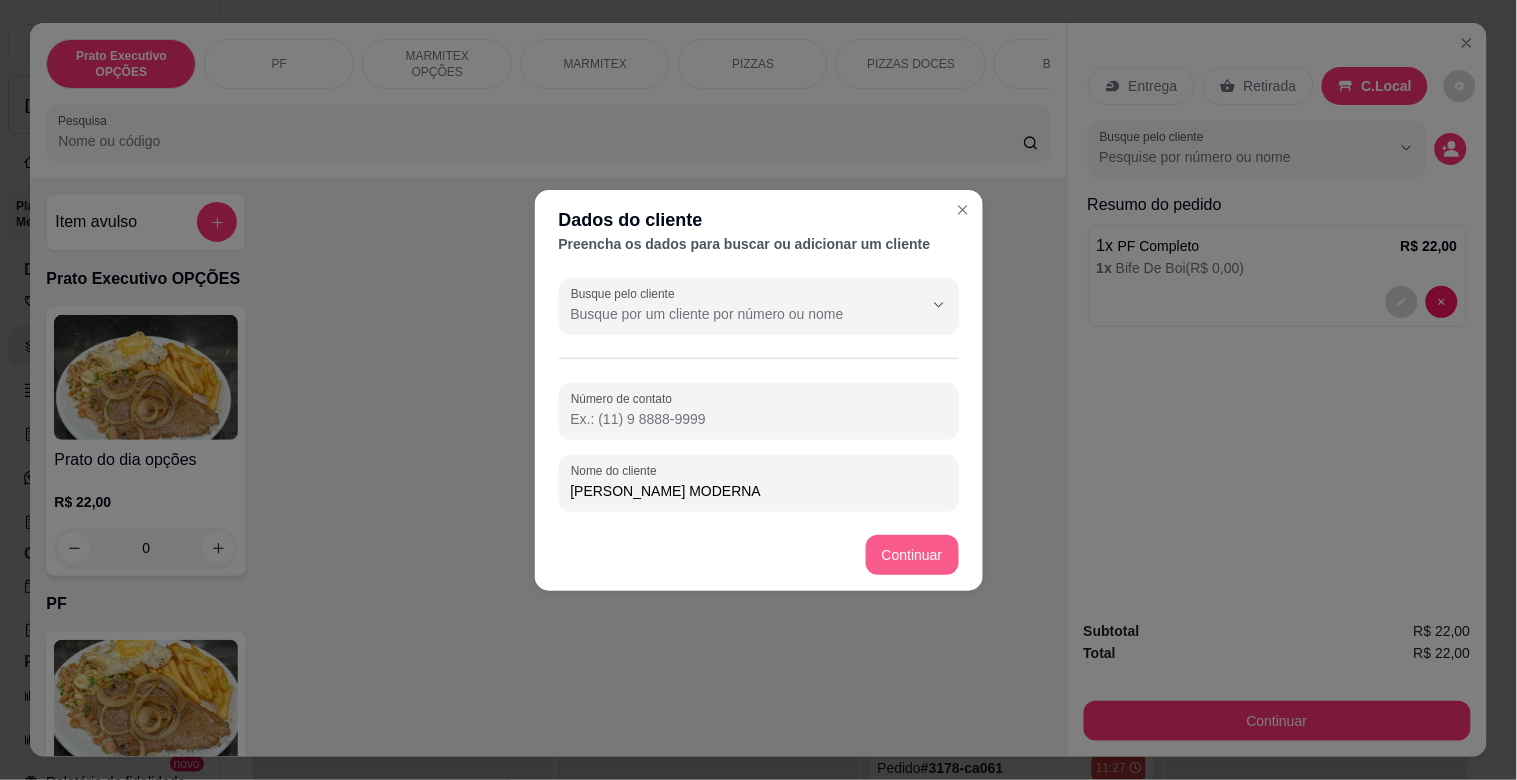 type on "[PERSON_NAME] MODERNA" 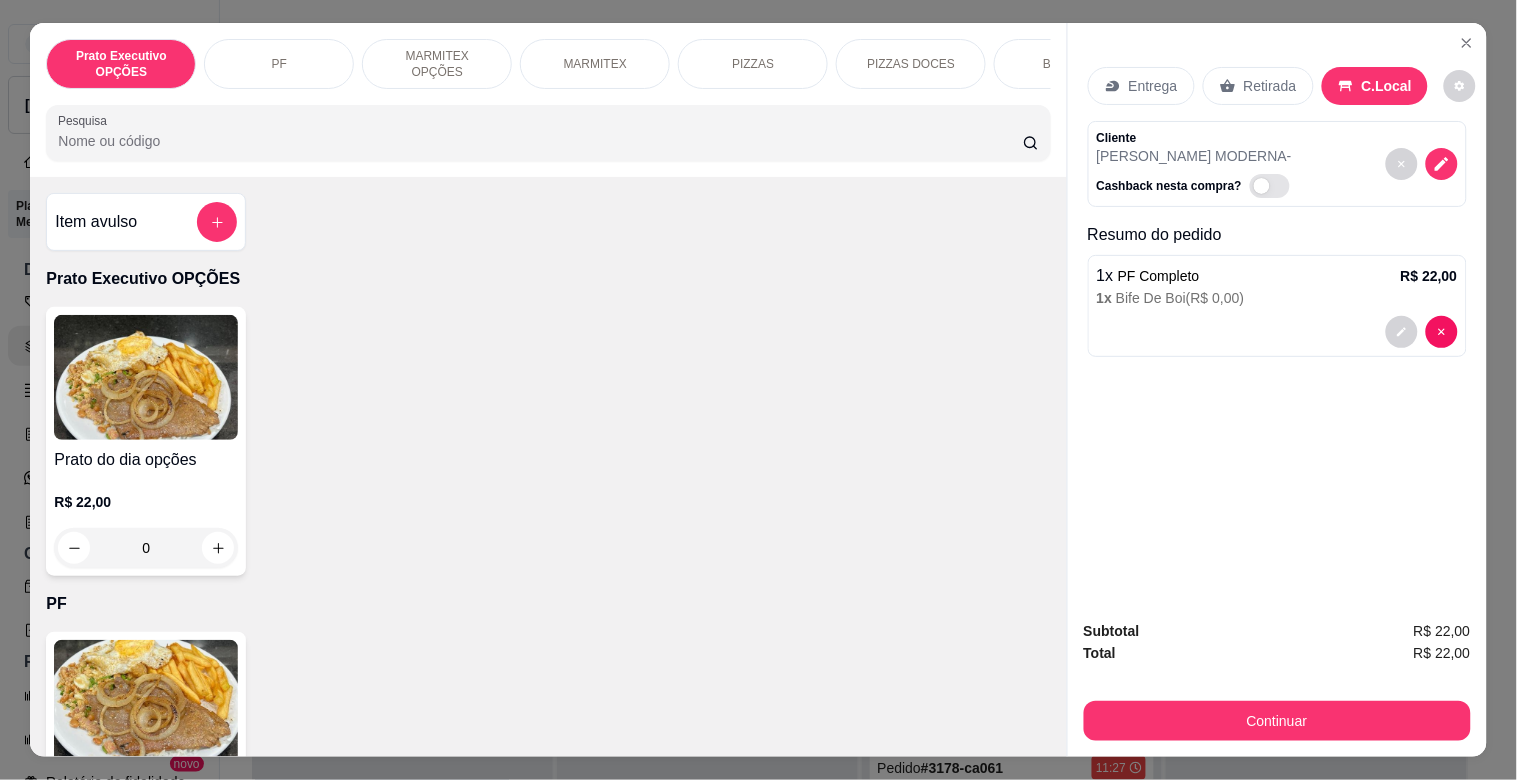 click on "Continuar" at bounding box center [1277, 718] 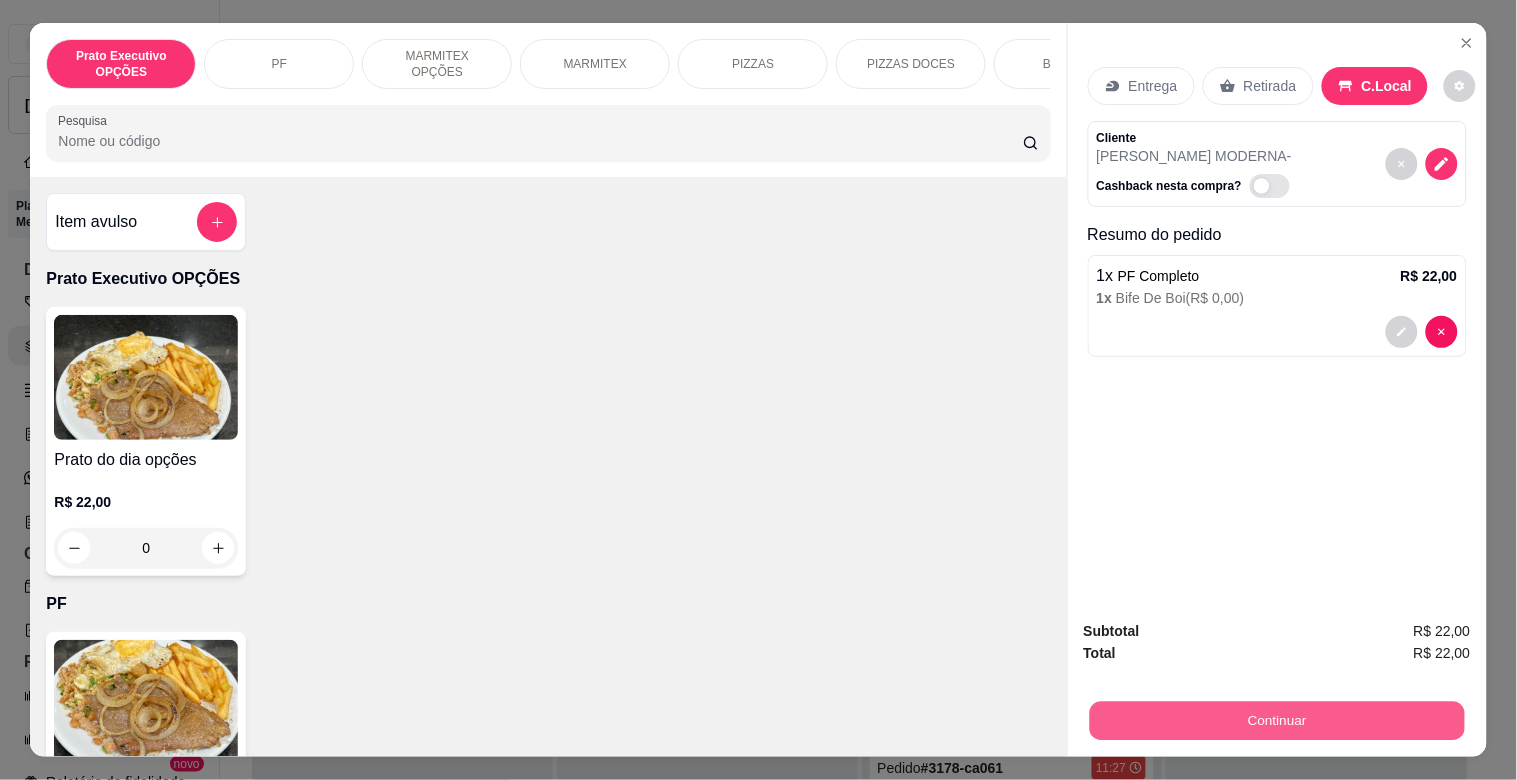 click on "Continuar" at bounding box center (1276, 720) 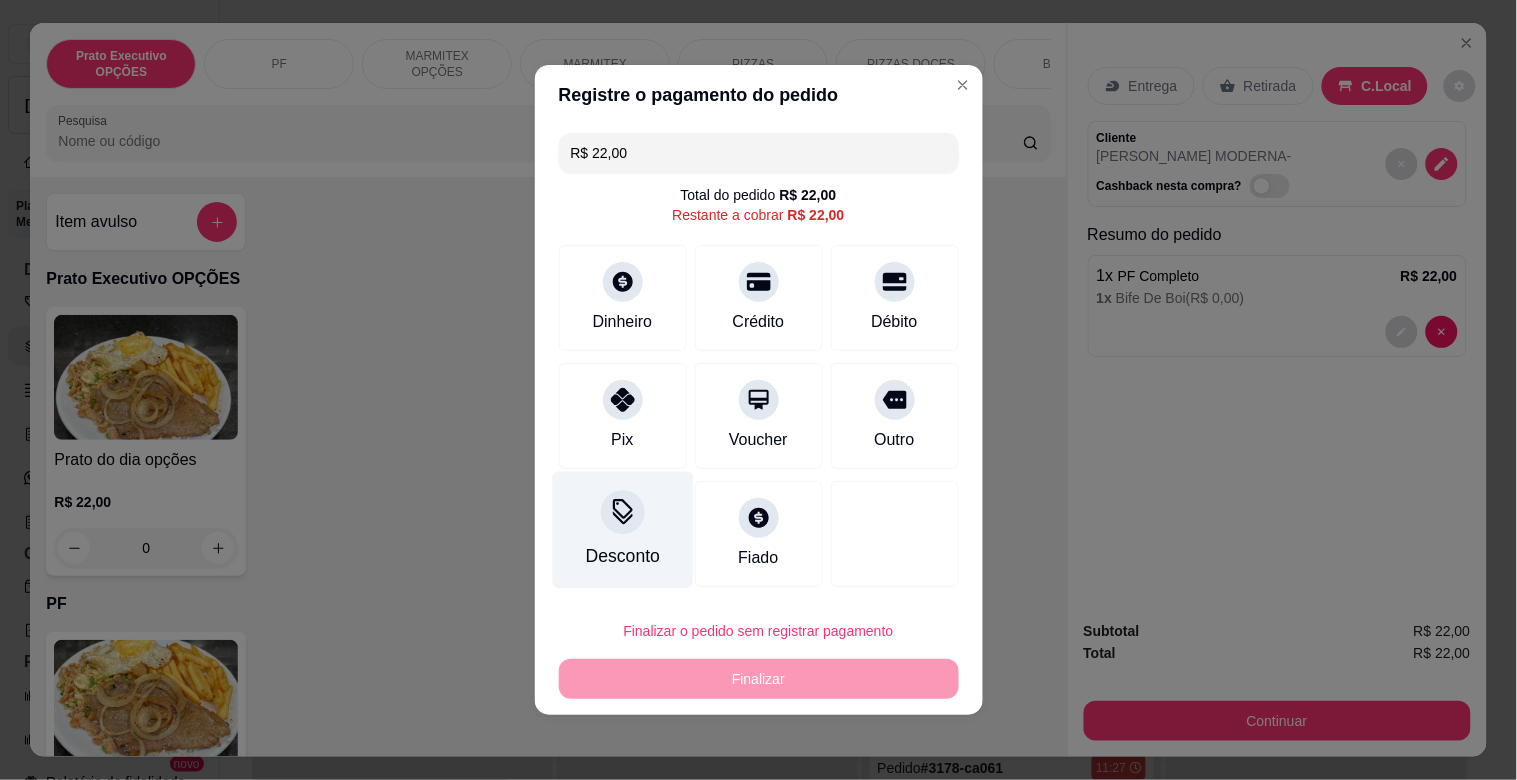 click at bounding box center (623, 512) 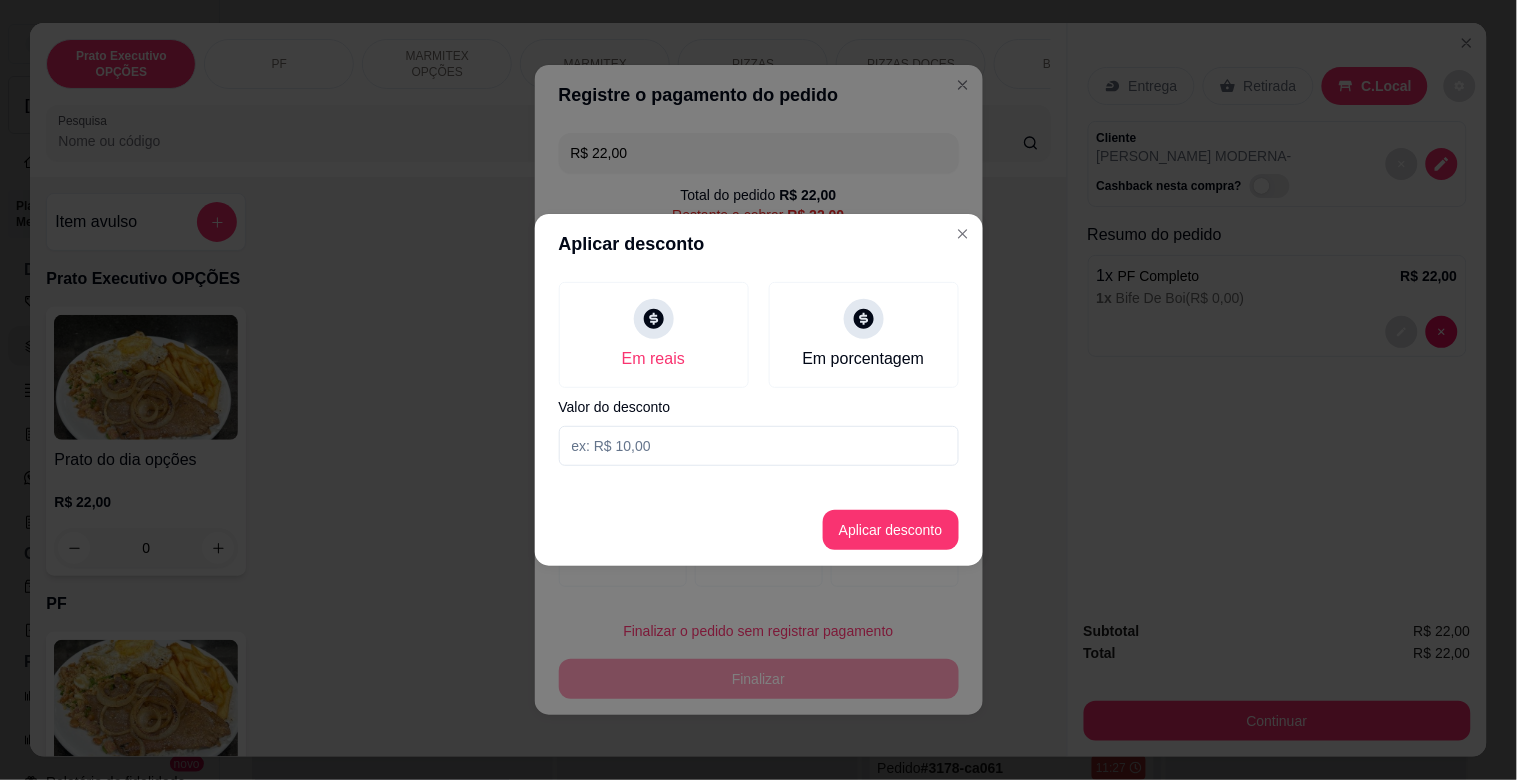 click at bounding box center (759, 446) 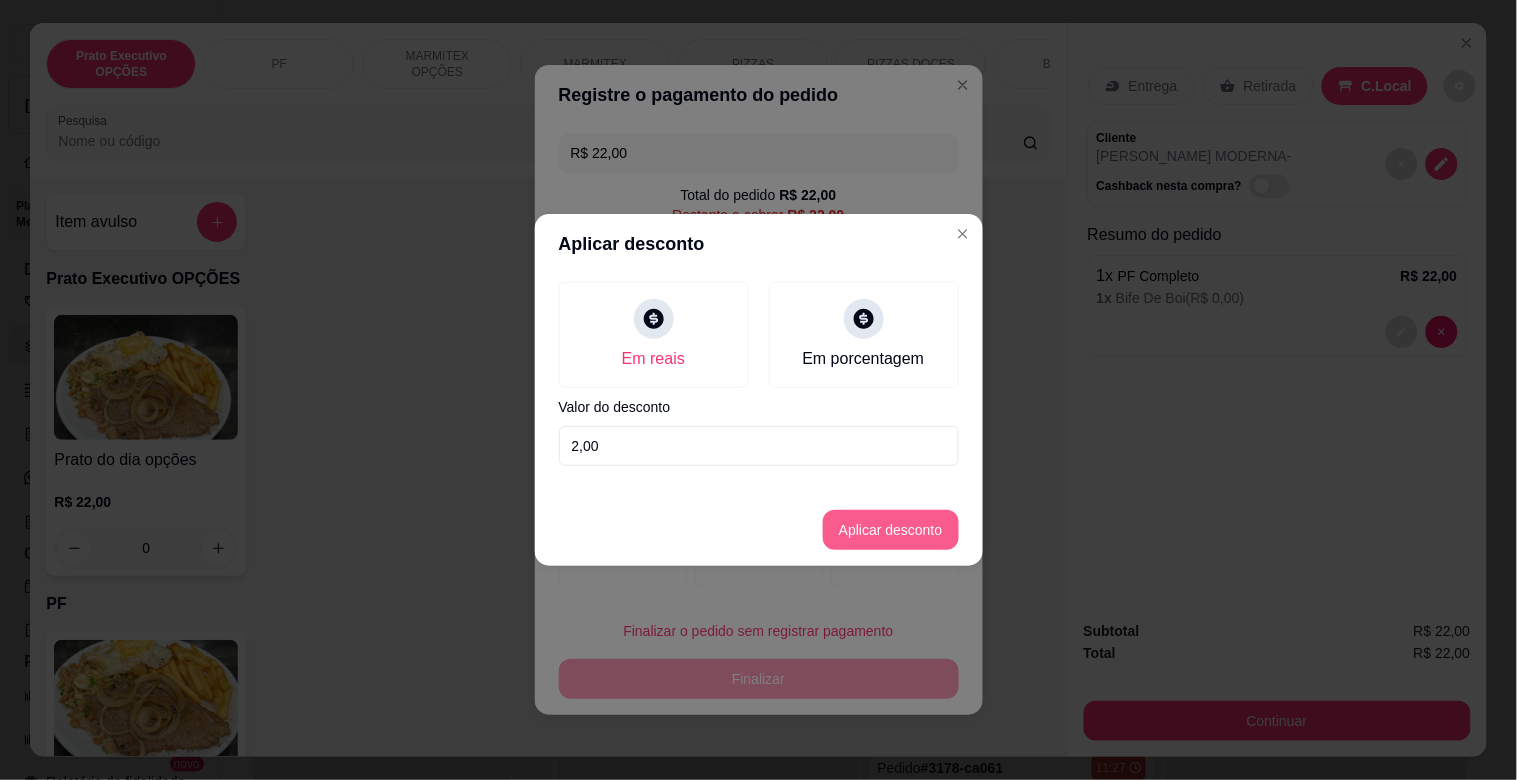 type on "2,00" 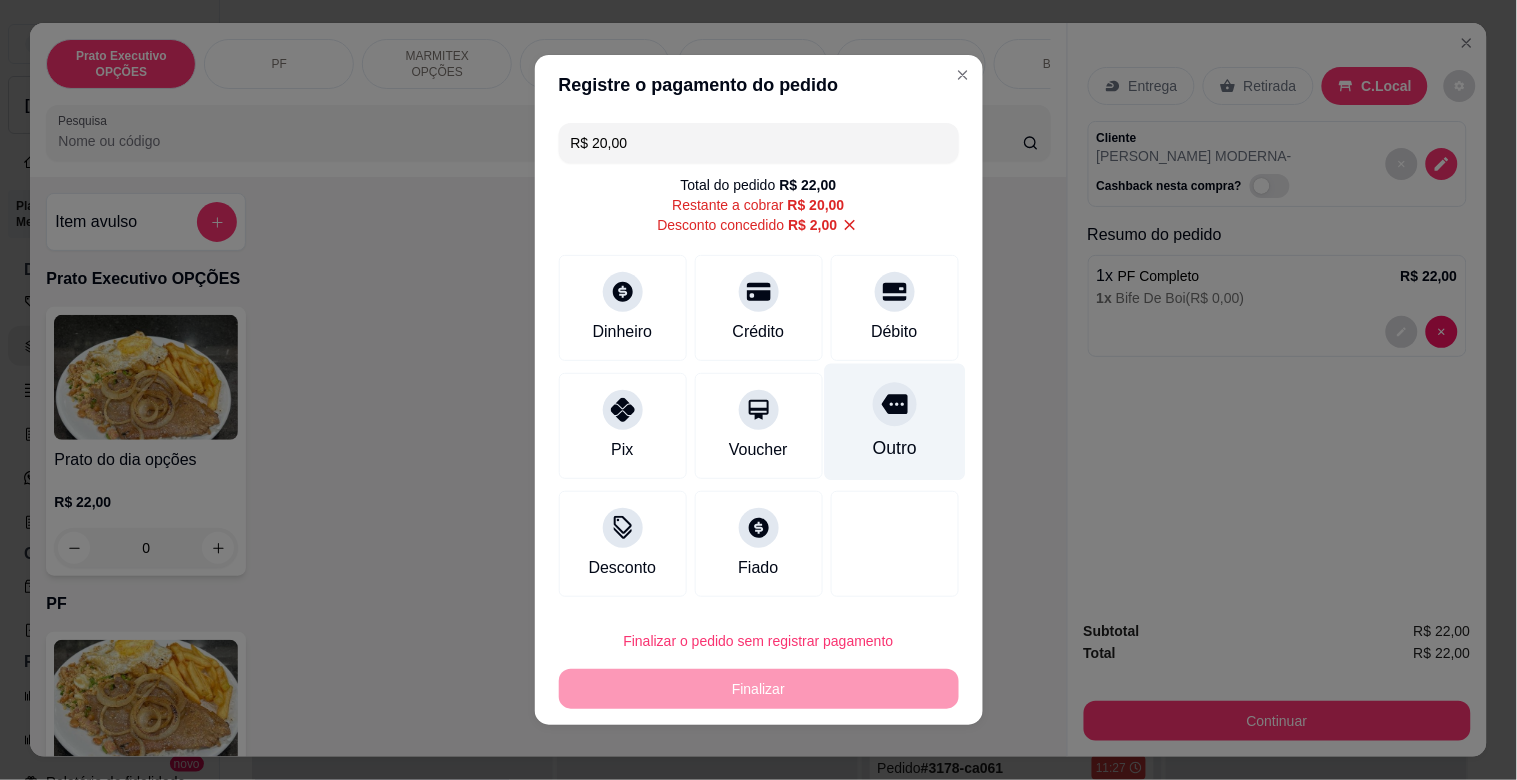 click on "Outro" at bounding box center [894, 422] 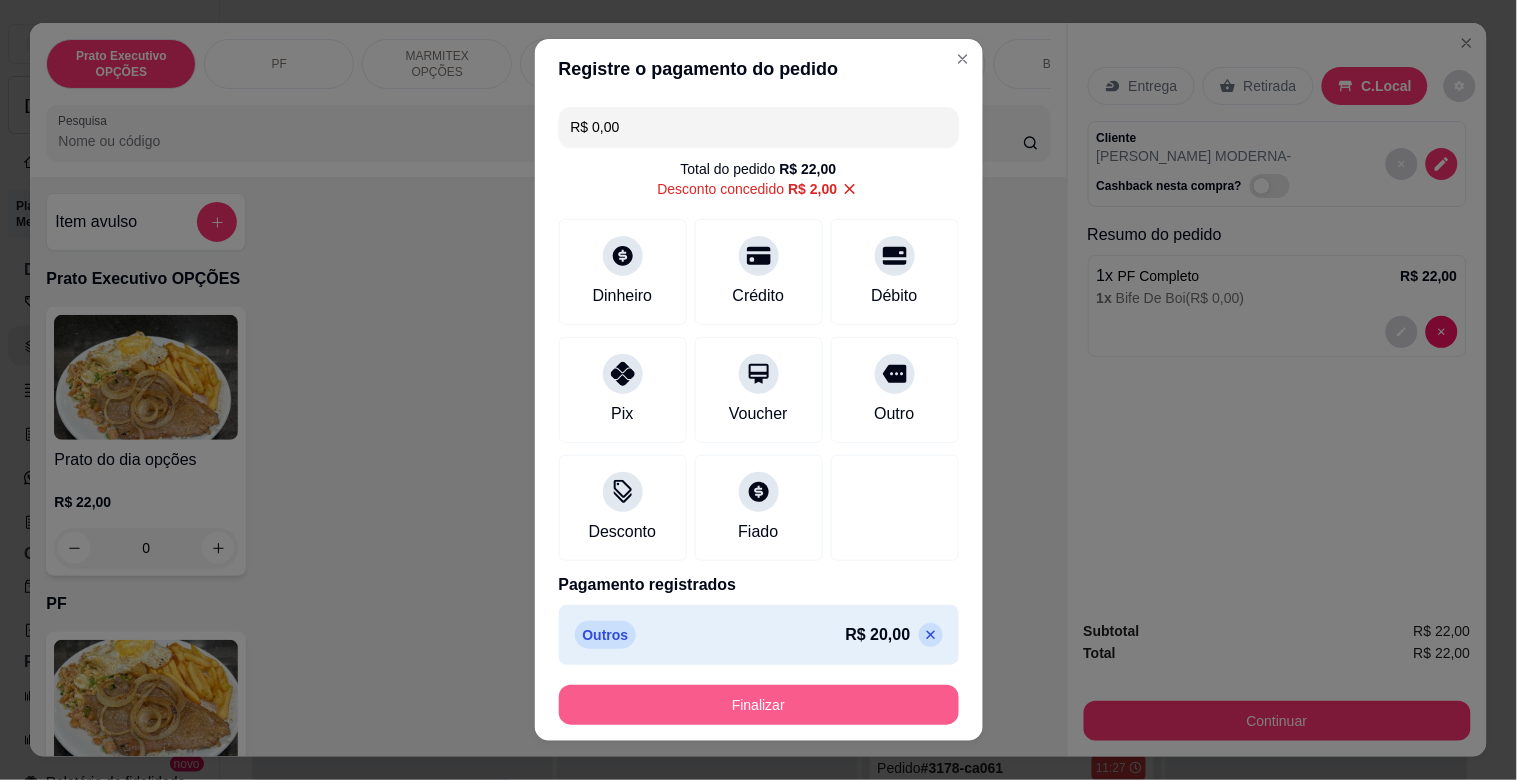 click on "Finalizar" at bounding box center [759, 705] 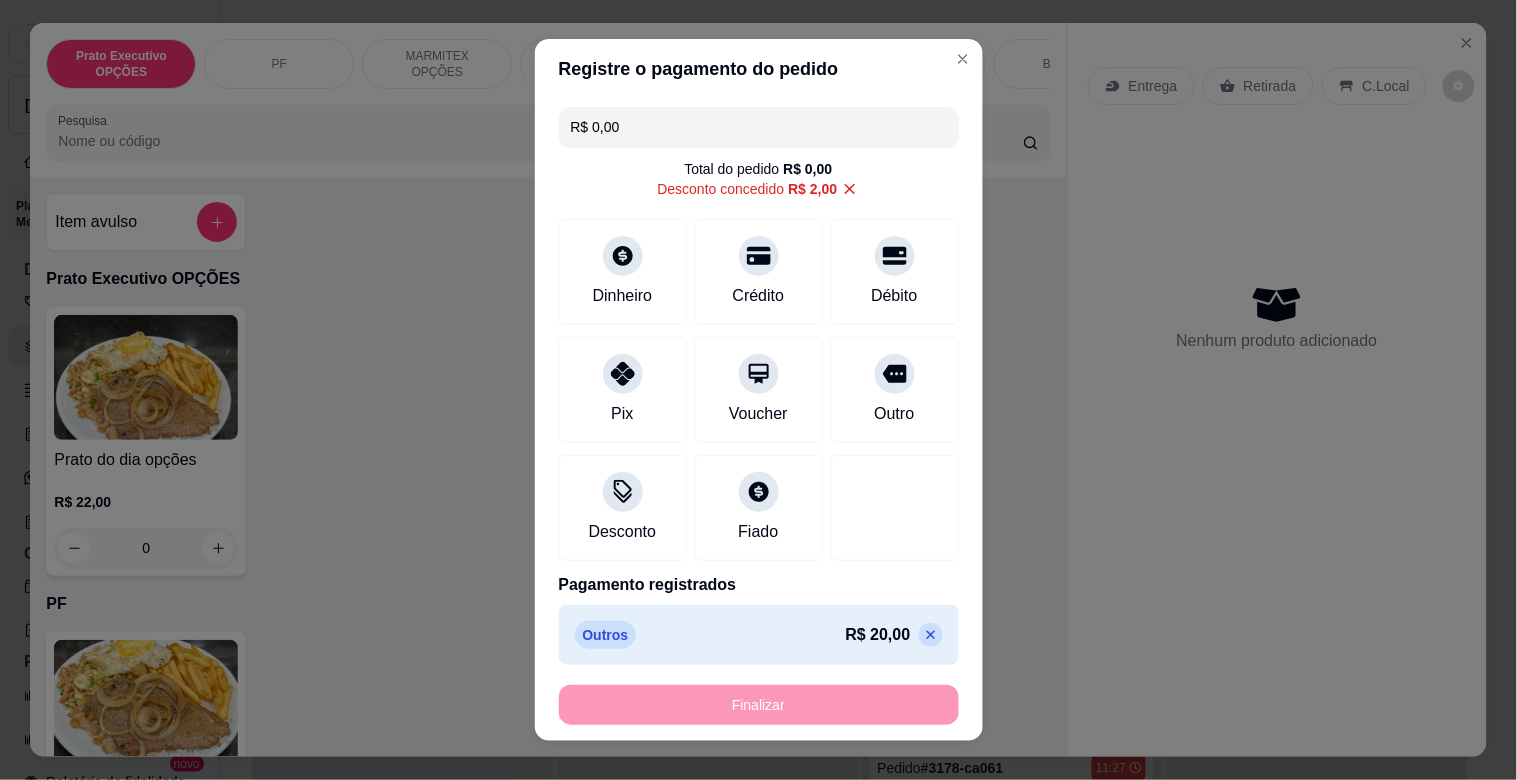 type on "-R$ 22,00" 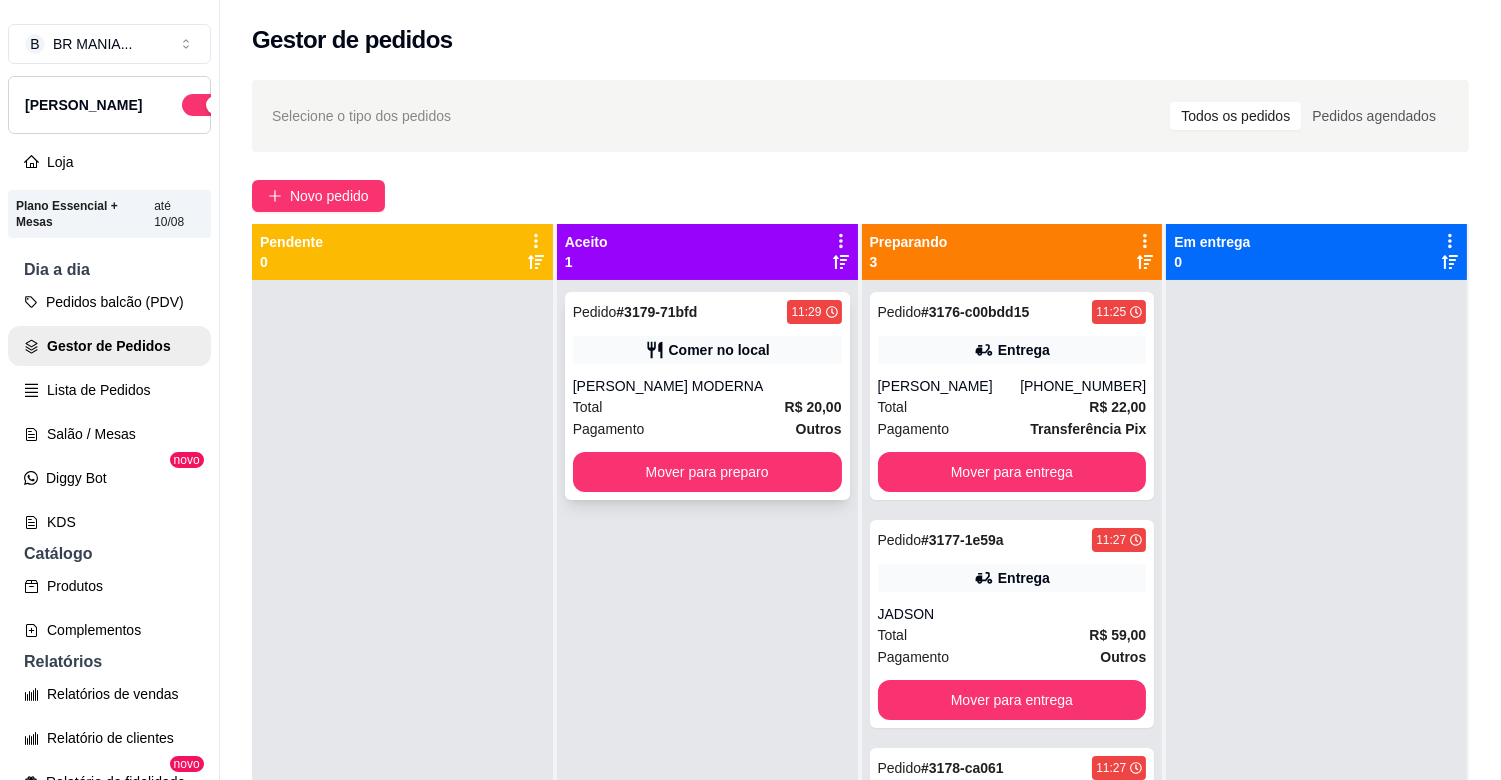 click on "[PERSON_NAME] MODERNA" at bounding box center [707, 386] 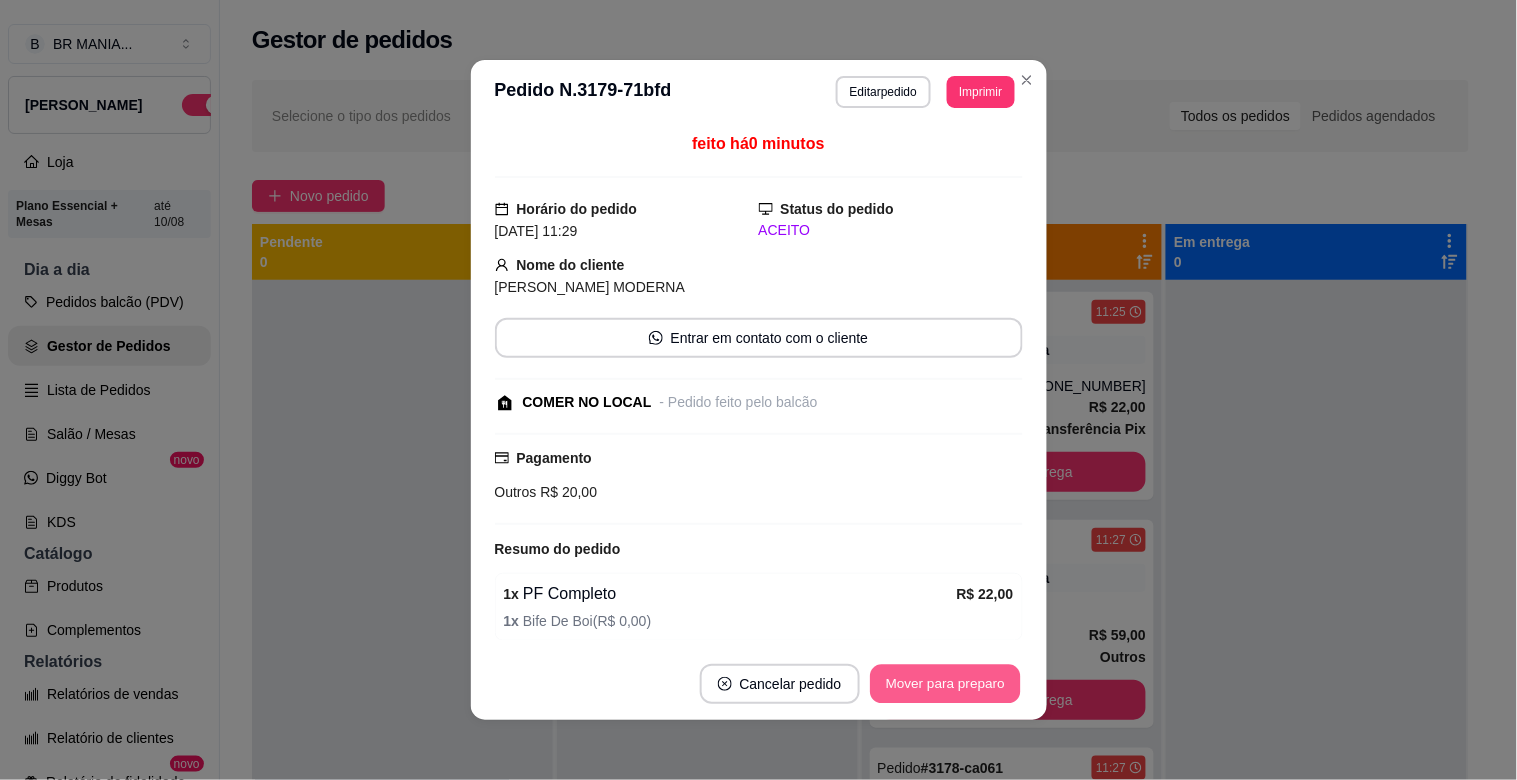 click on "Mover para preparo" at bounding box center (945, 684) 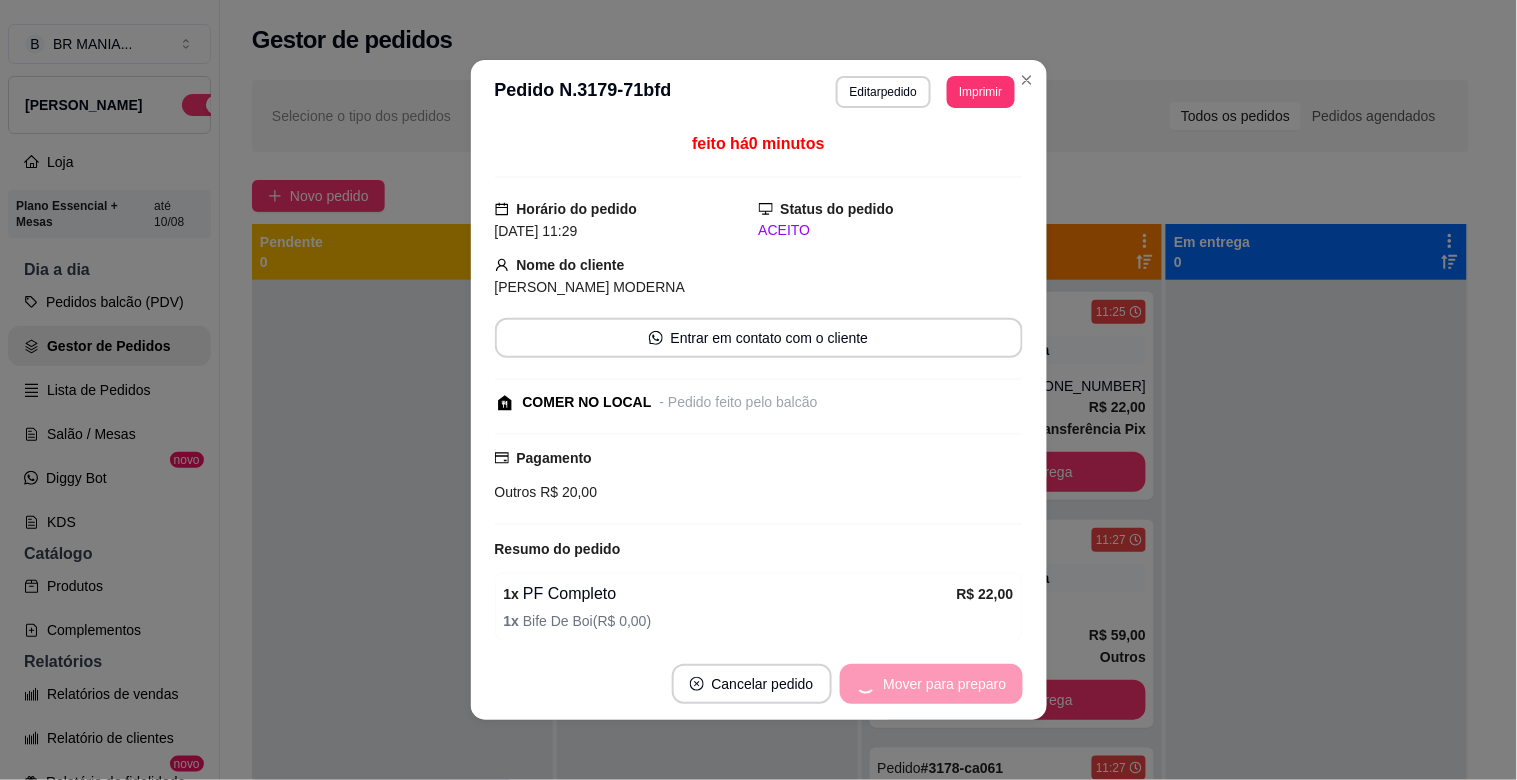 click on "Mover para preparo" at bounding box center (931, 684) 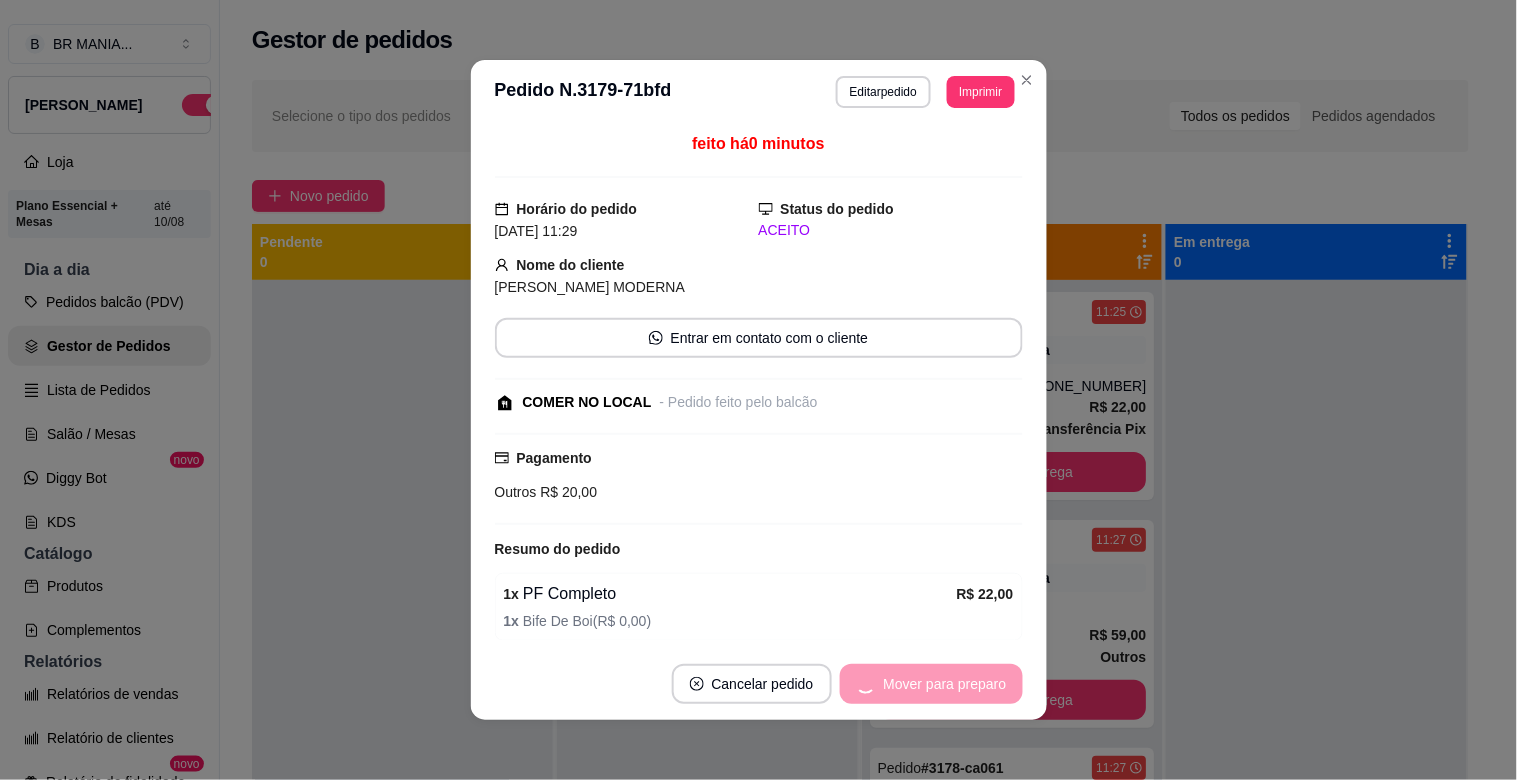 click on "Mover para preparo" at bounding box center (931, 684) 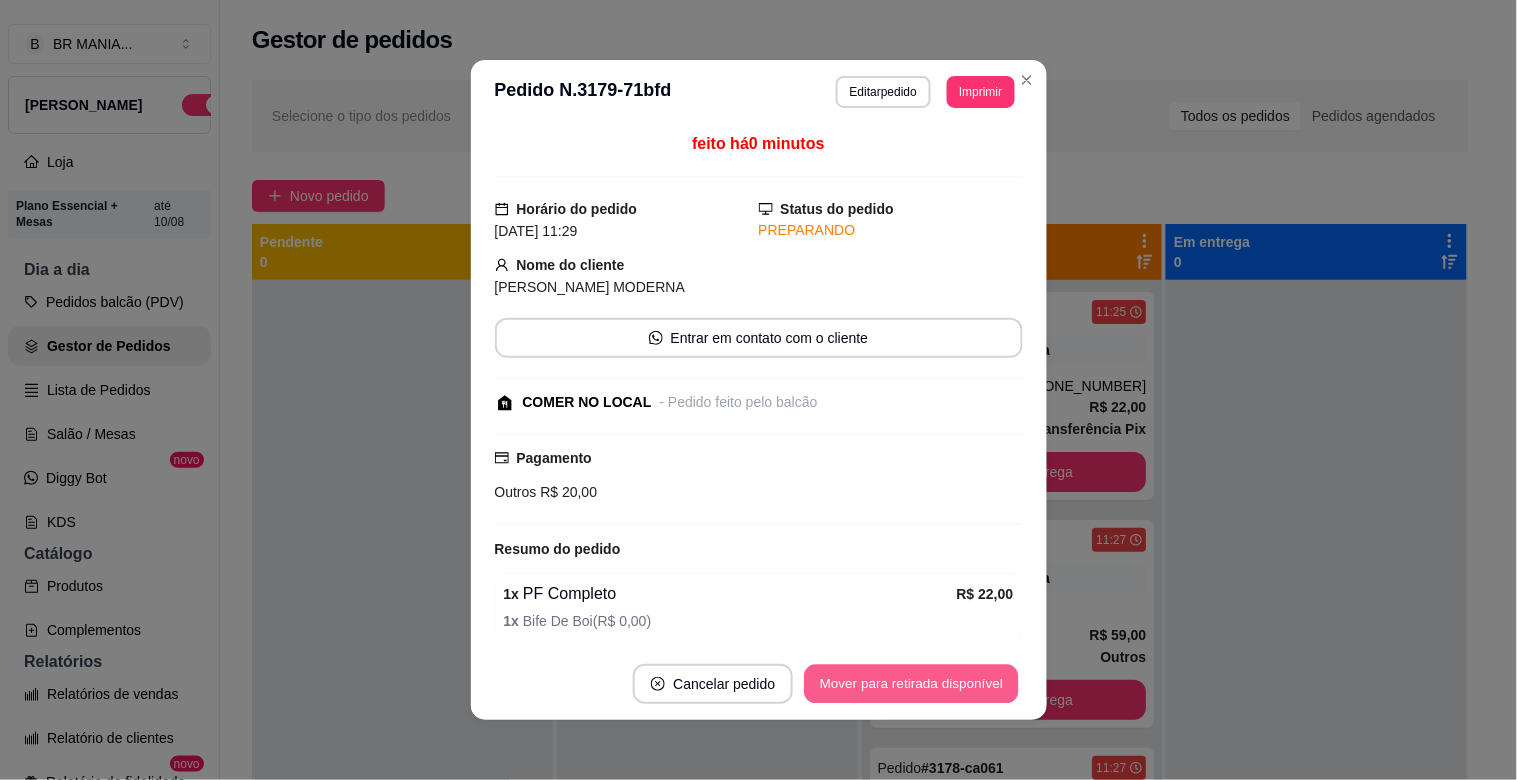 click on "Mover para retirada disponível" at bounding box center (912, 684) 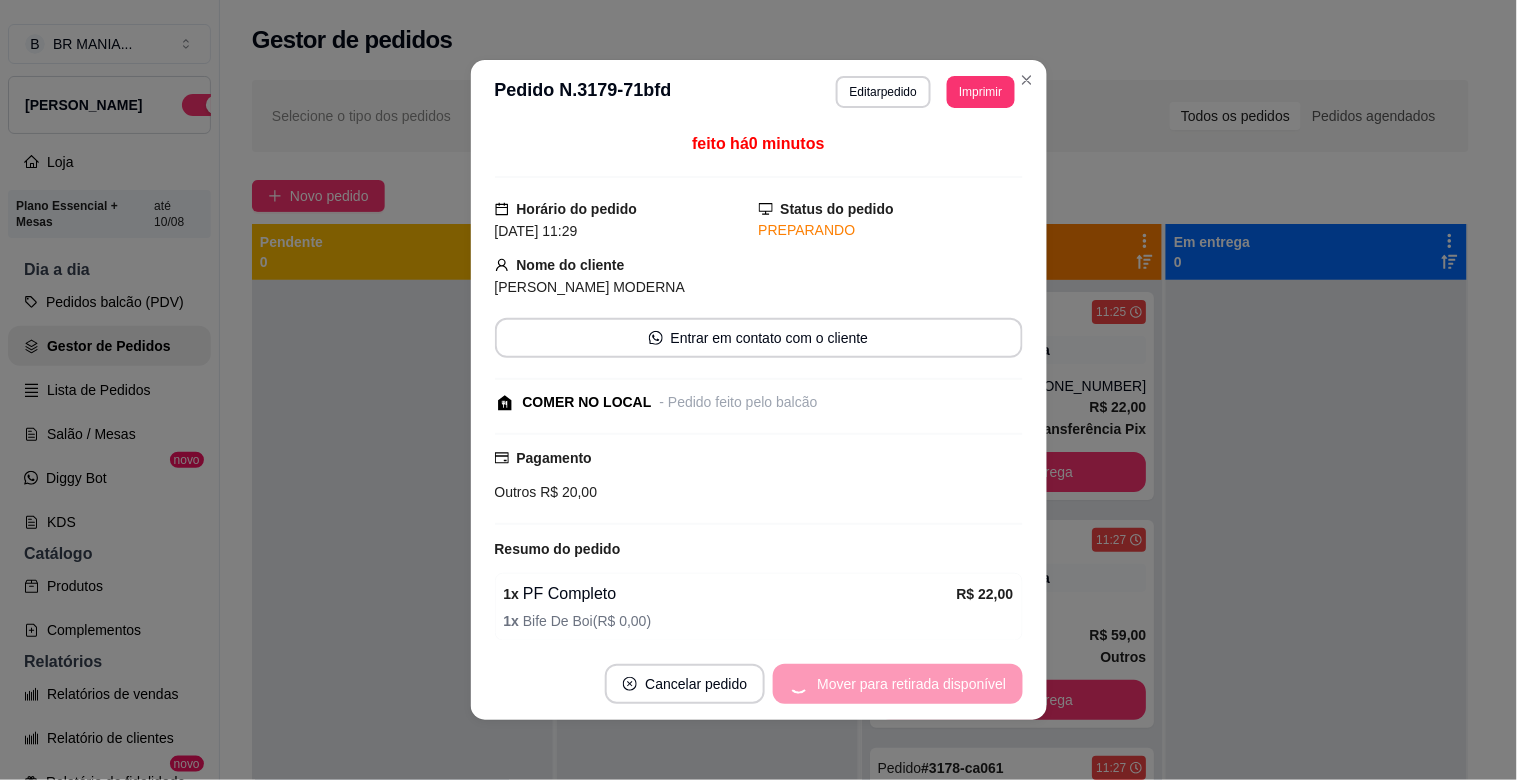 click on "Mover para retirada disponível" at bounding box center (897, 684) 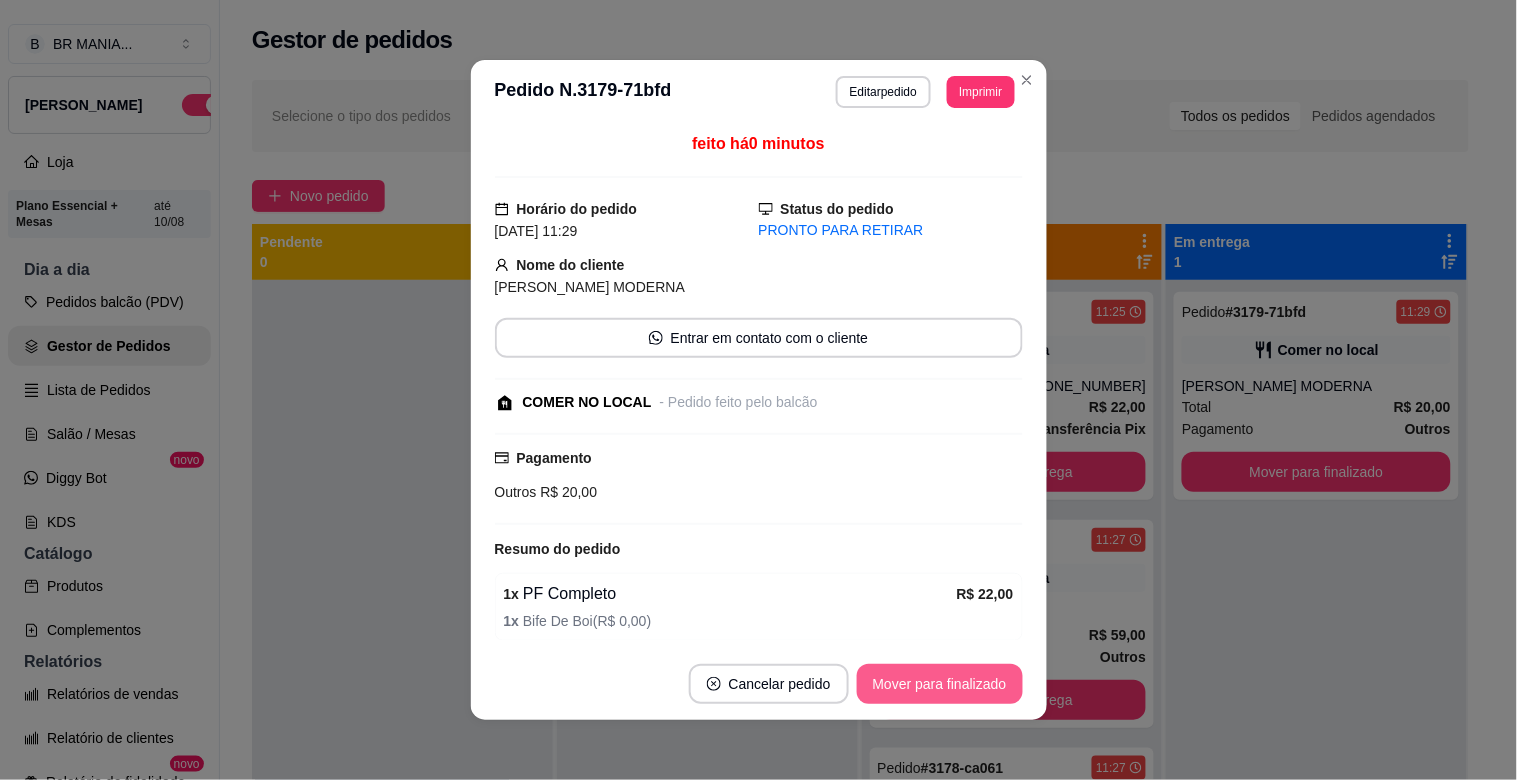 click on "Mover para finalizado" at bounding box center [940, 684] 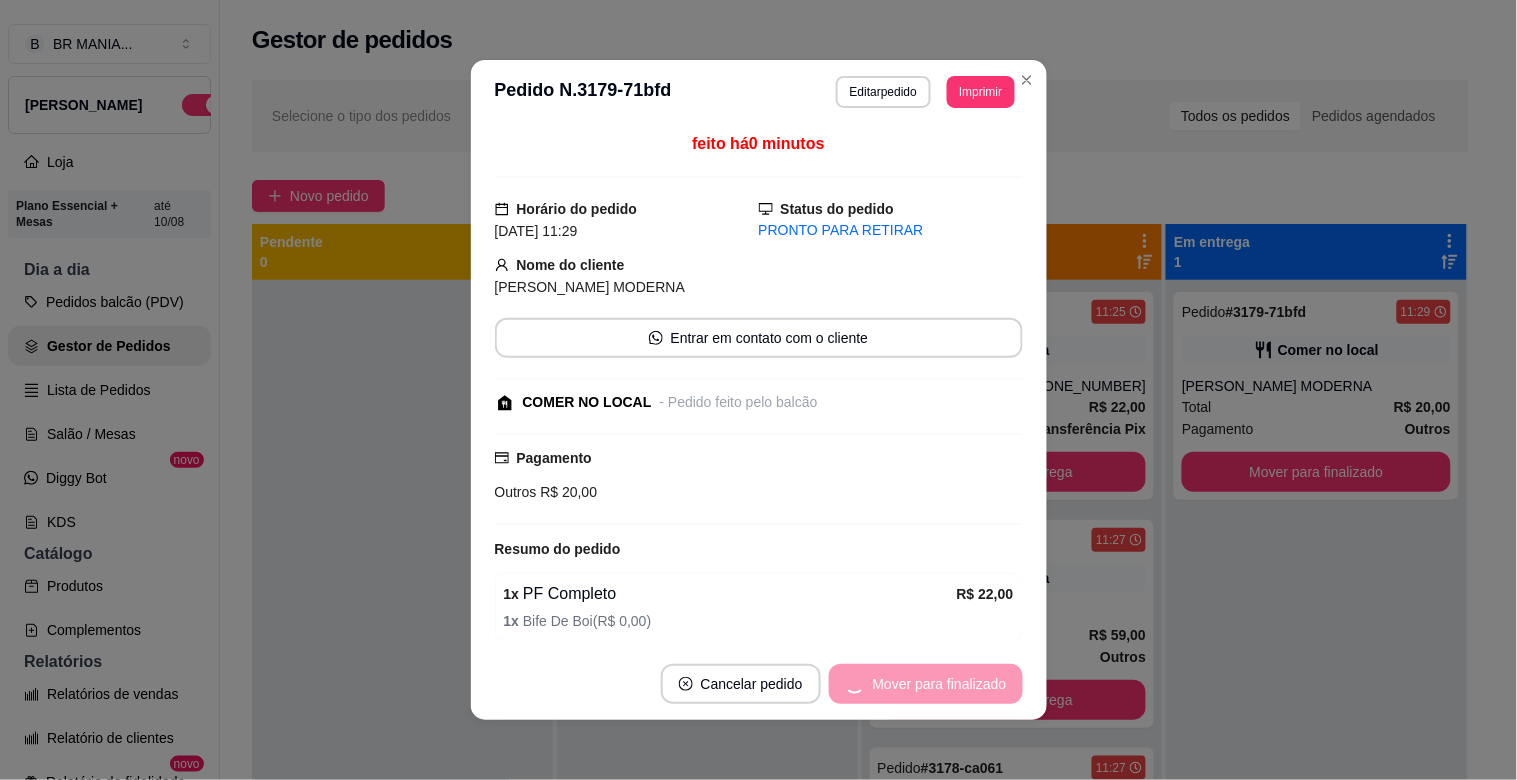 click on "Mover para finalizado" at bounding box center [926, 684] 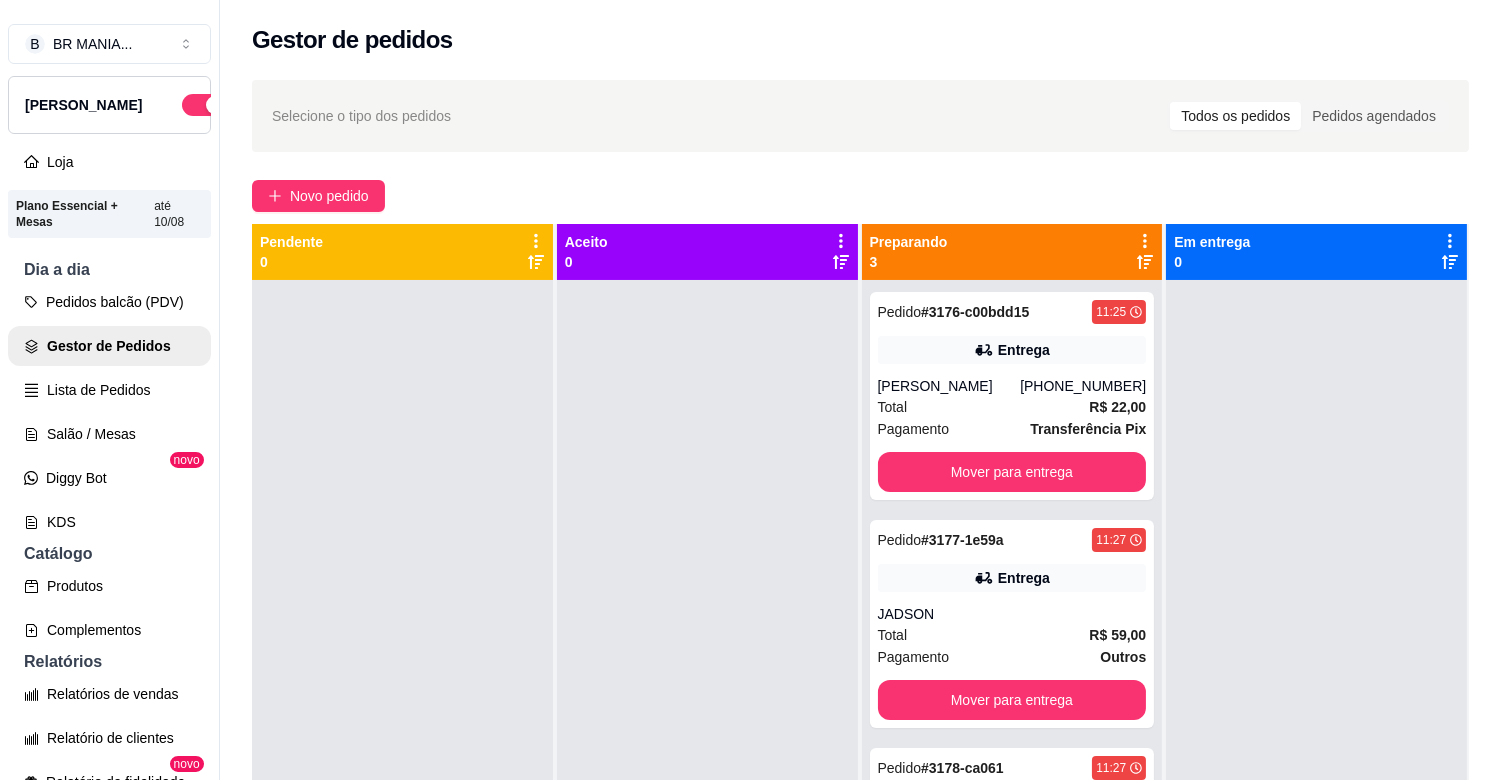 click on "Pedidos balcão (PDV)" at bounding box center (109, 302) 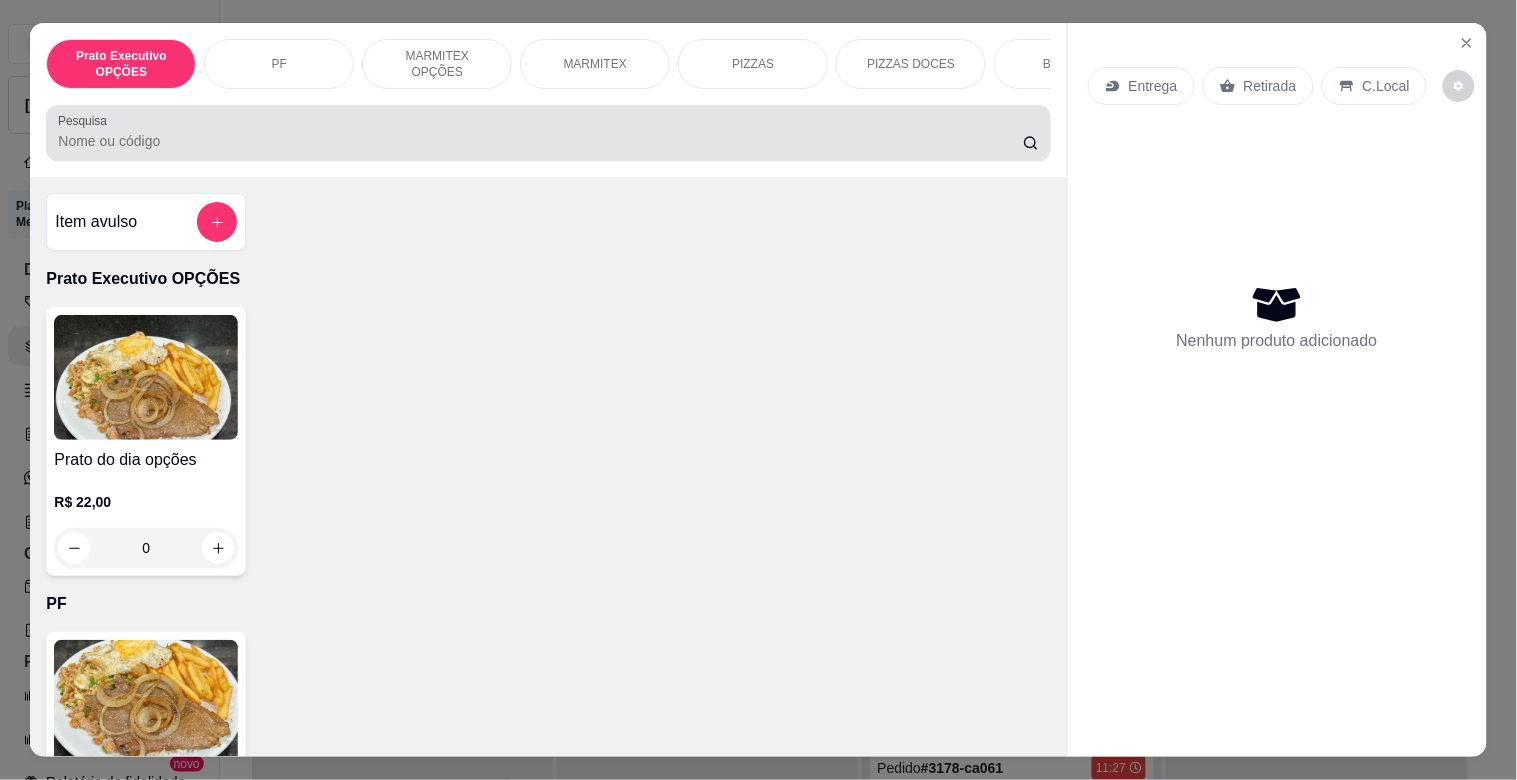 click at bounding box center [548, 133] 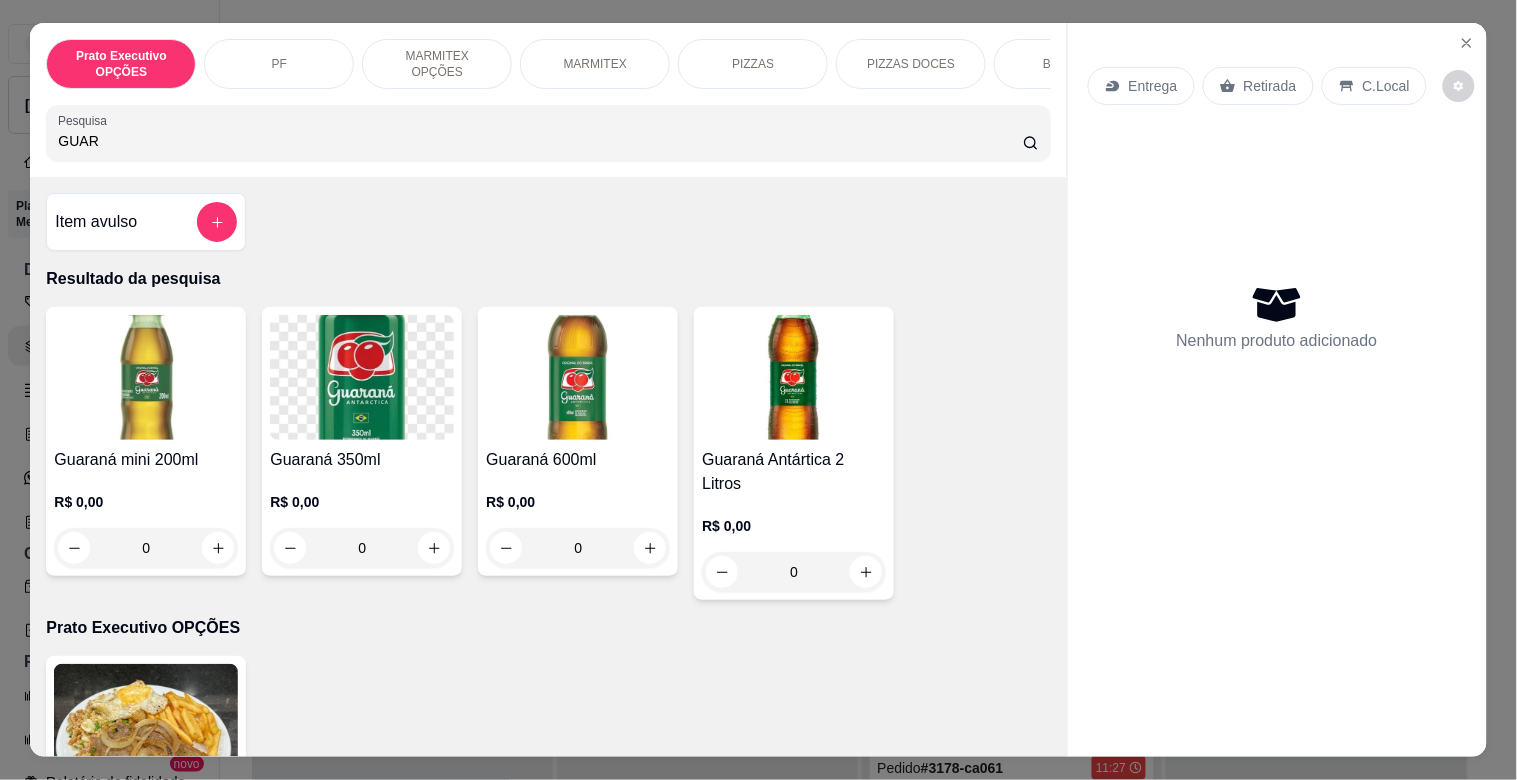 type on "GUAR" 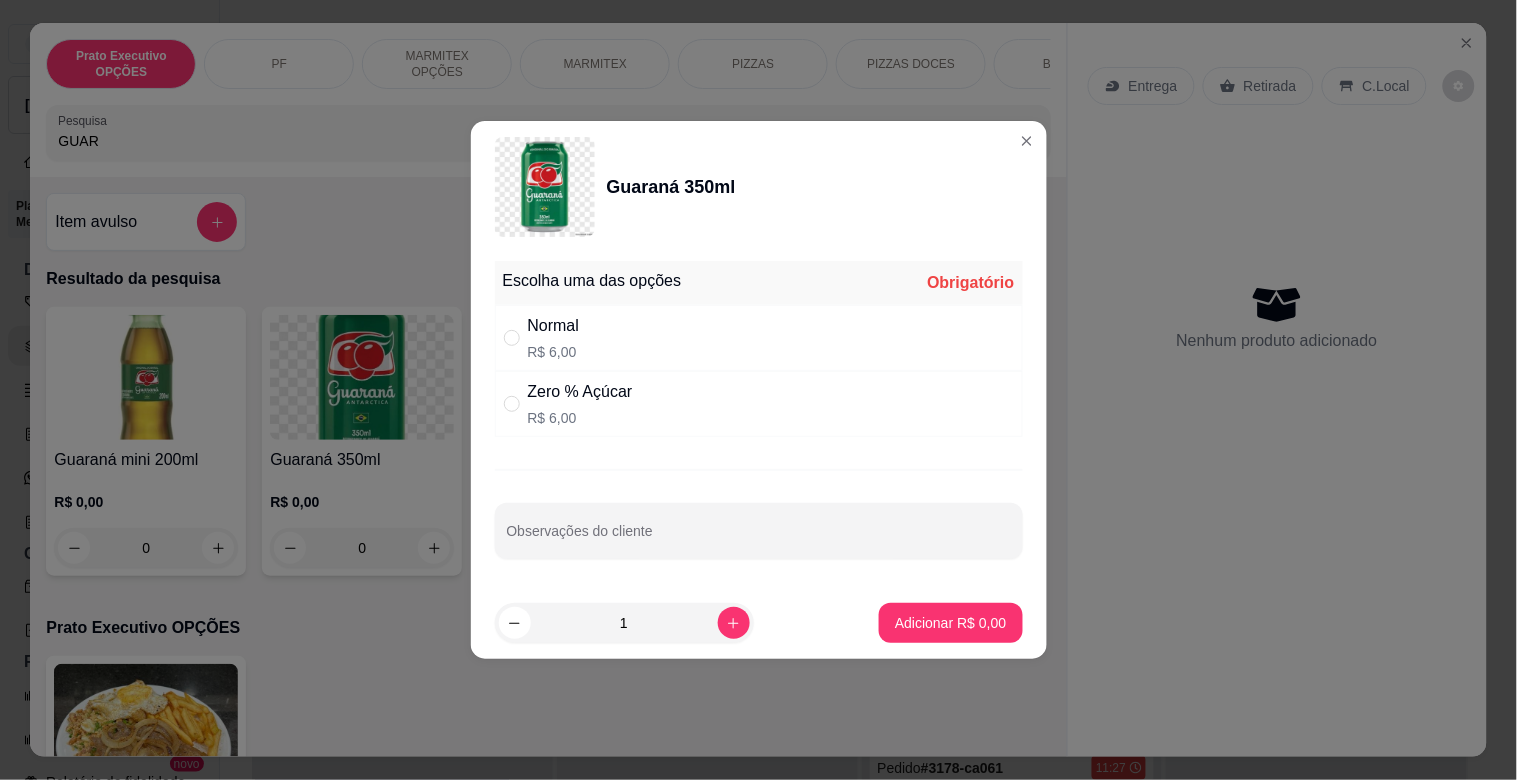 click on "Normal  R$ 6,00" at bounding box center [759, 338] 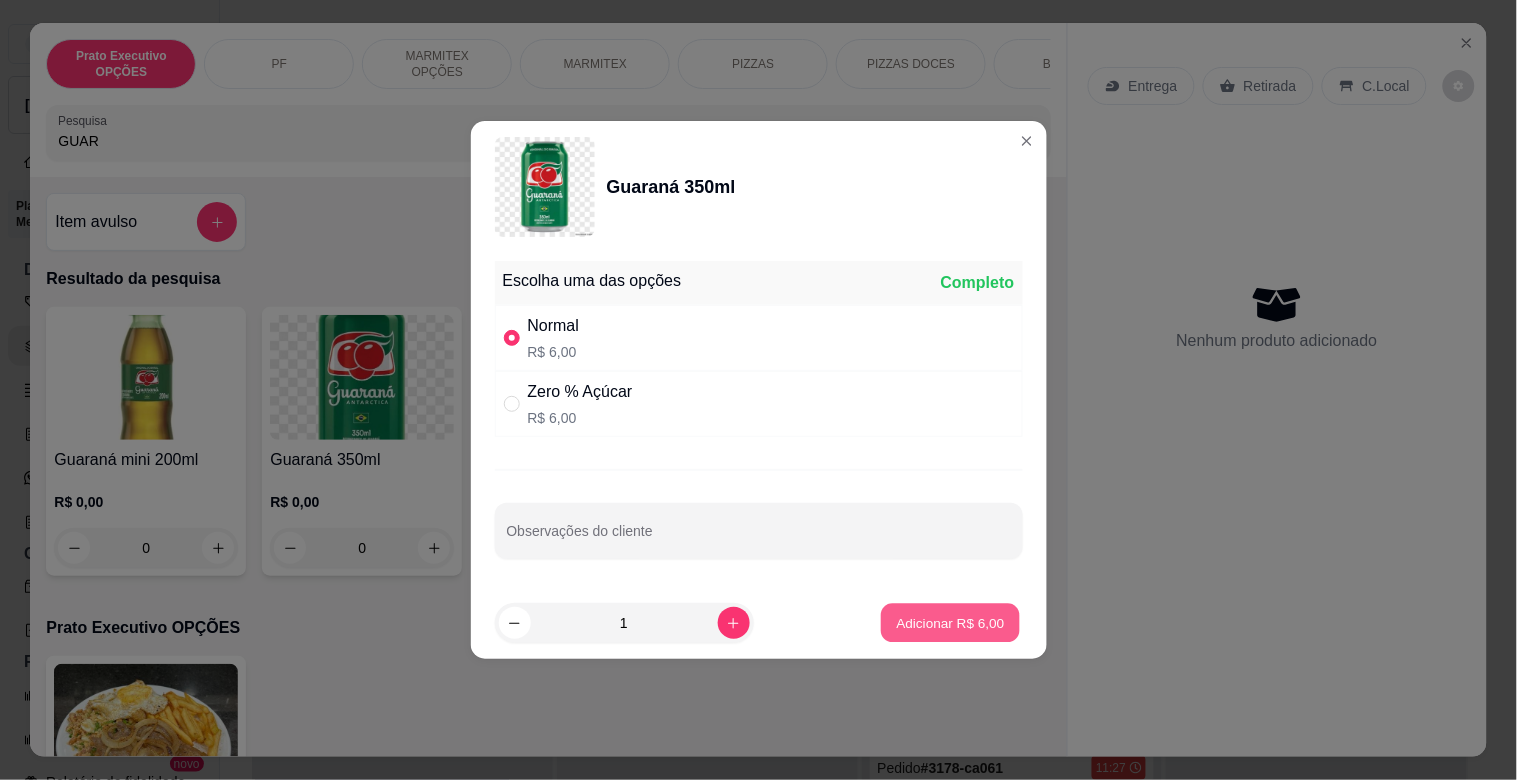 click on "Adicionar   R$ 6,00" at bounding box center (951, 622) 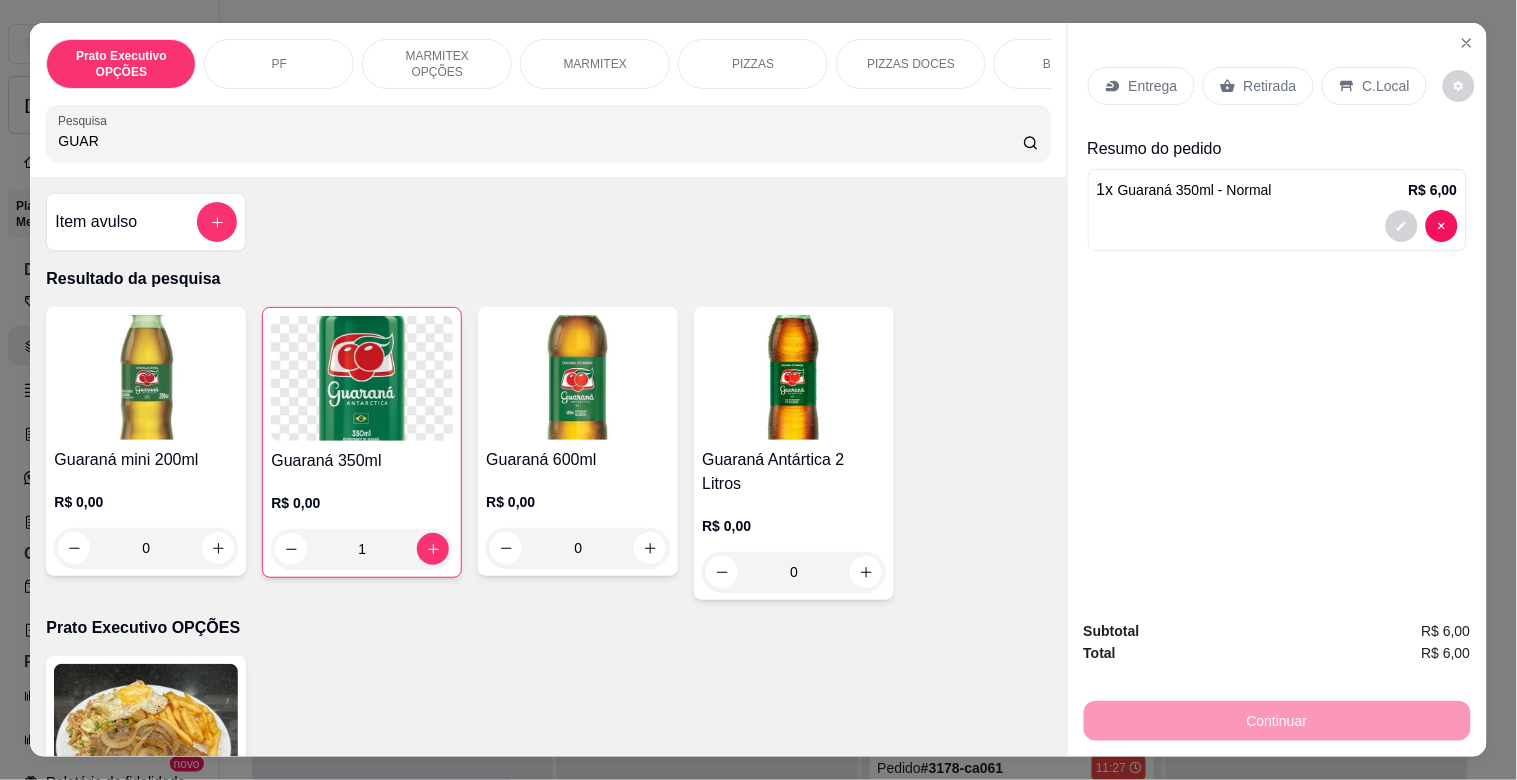 drag, startPoint x: 1285, startPoint y: 84, endPoint x: 1298, endPoint y: 194, distance: 110.76552 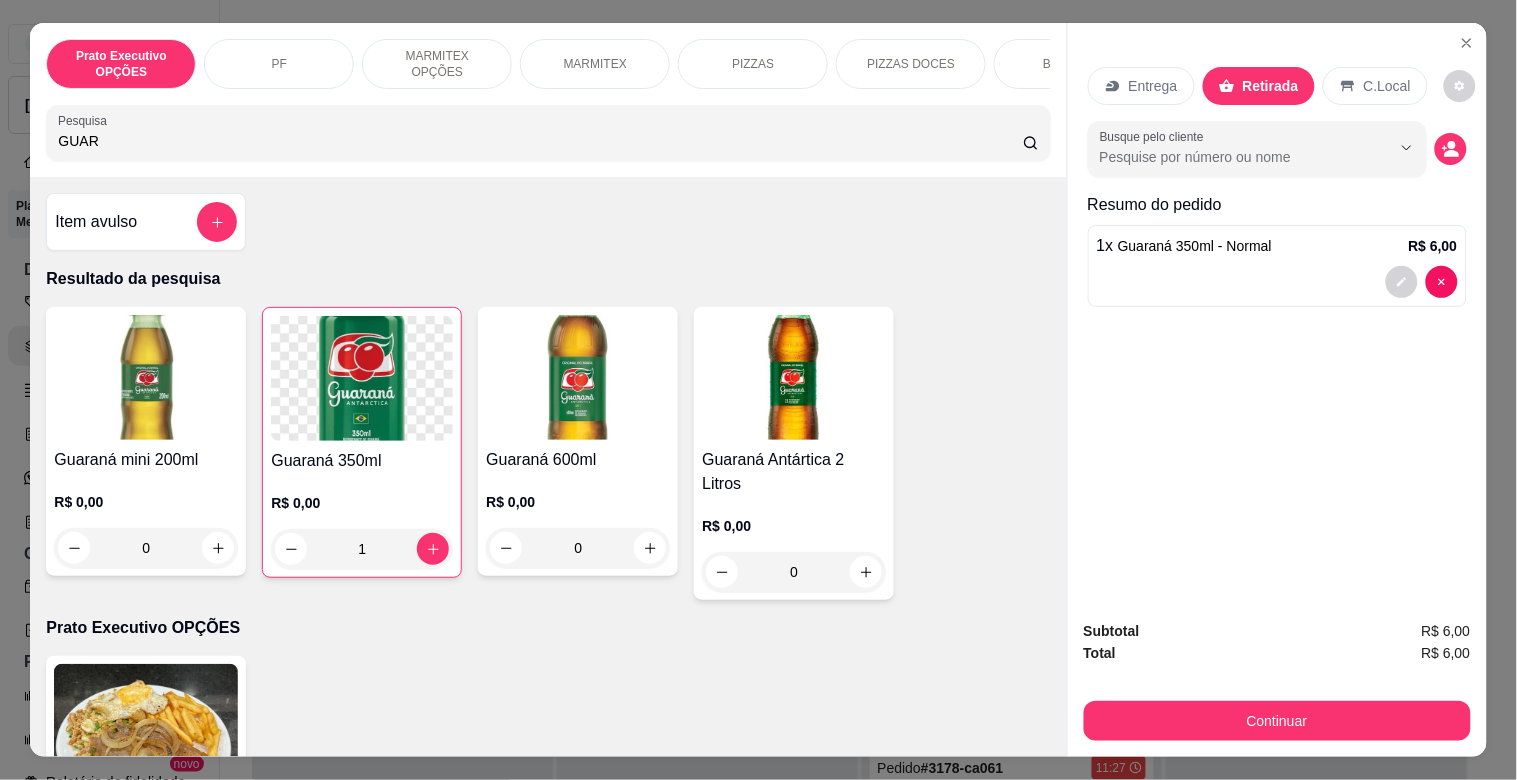 click on "C.Local" at bounding box center [1387, 86] 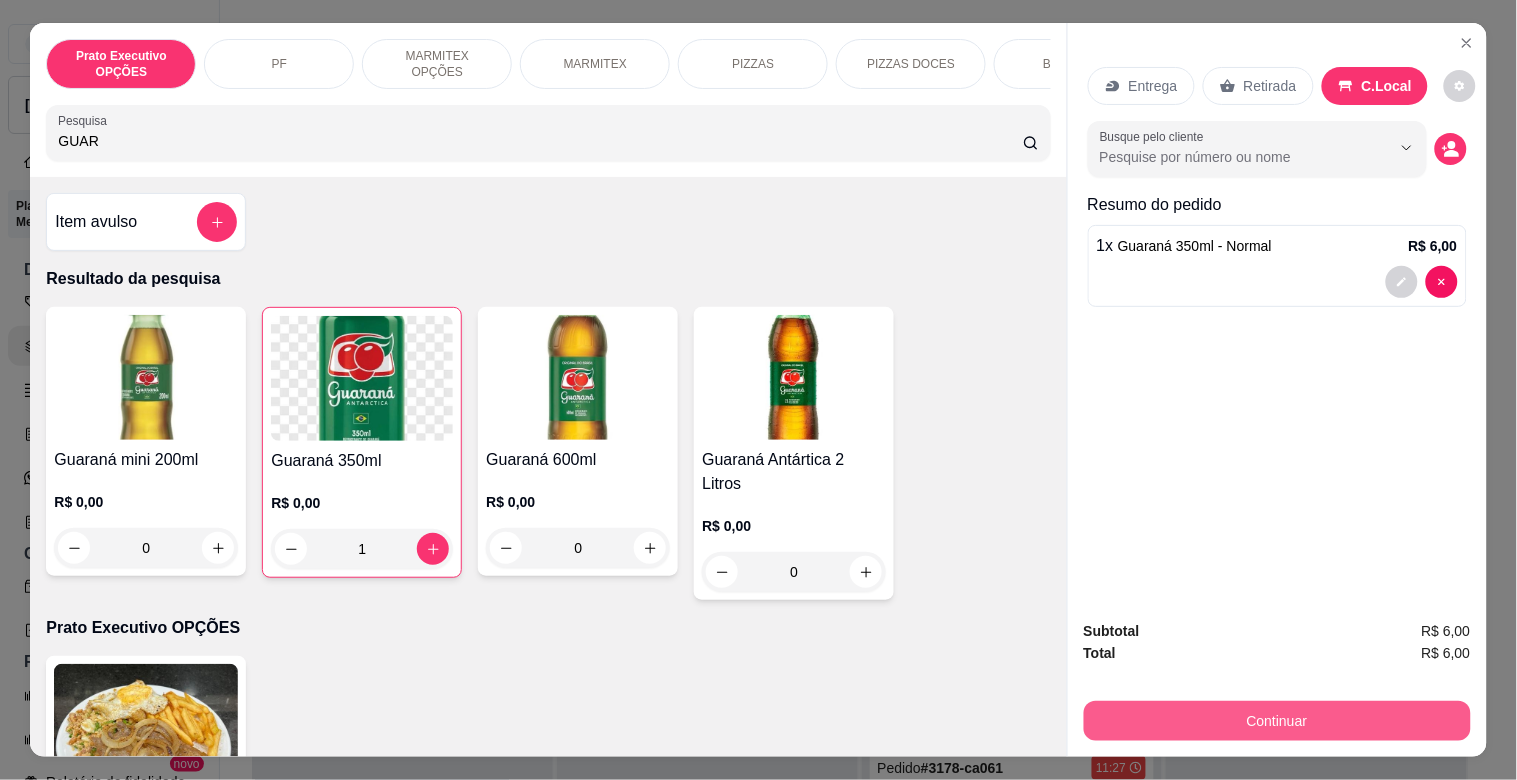 click on "Continuar" at bounding box center (1277, 721) 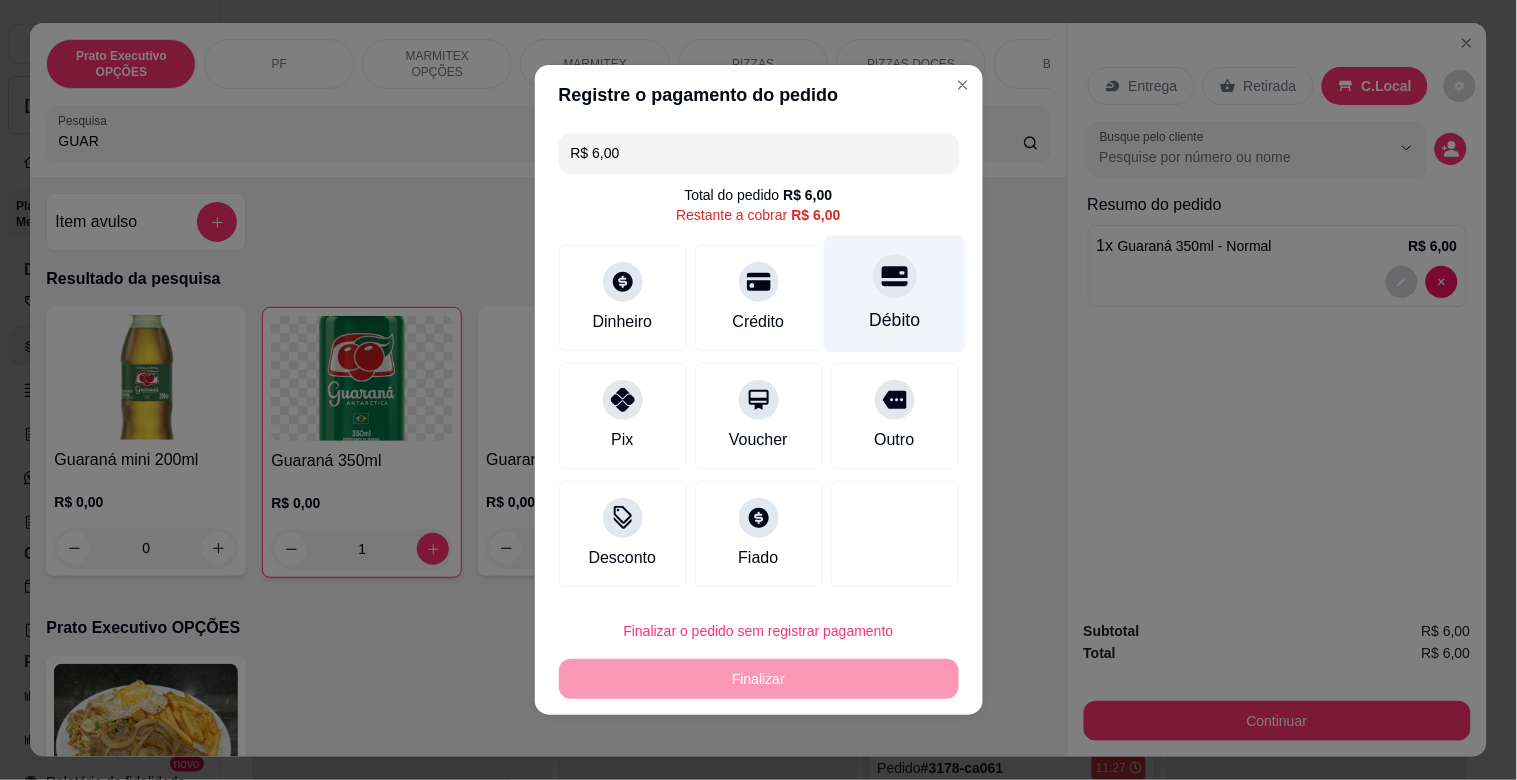 click on "Débito" at bounding box center [894, 320] 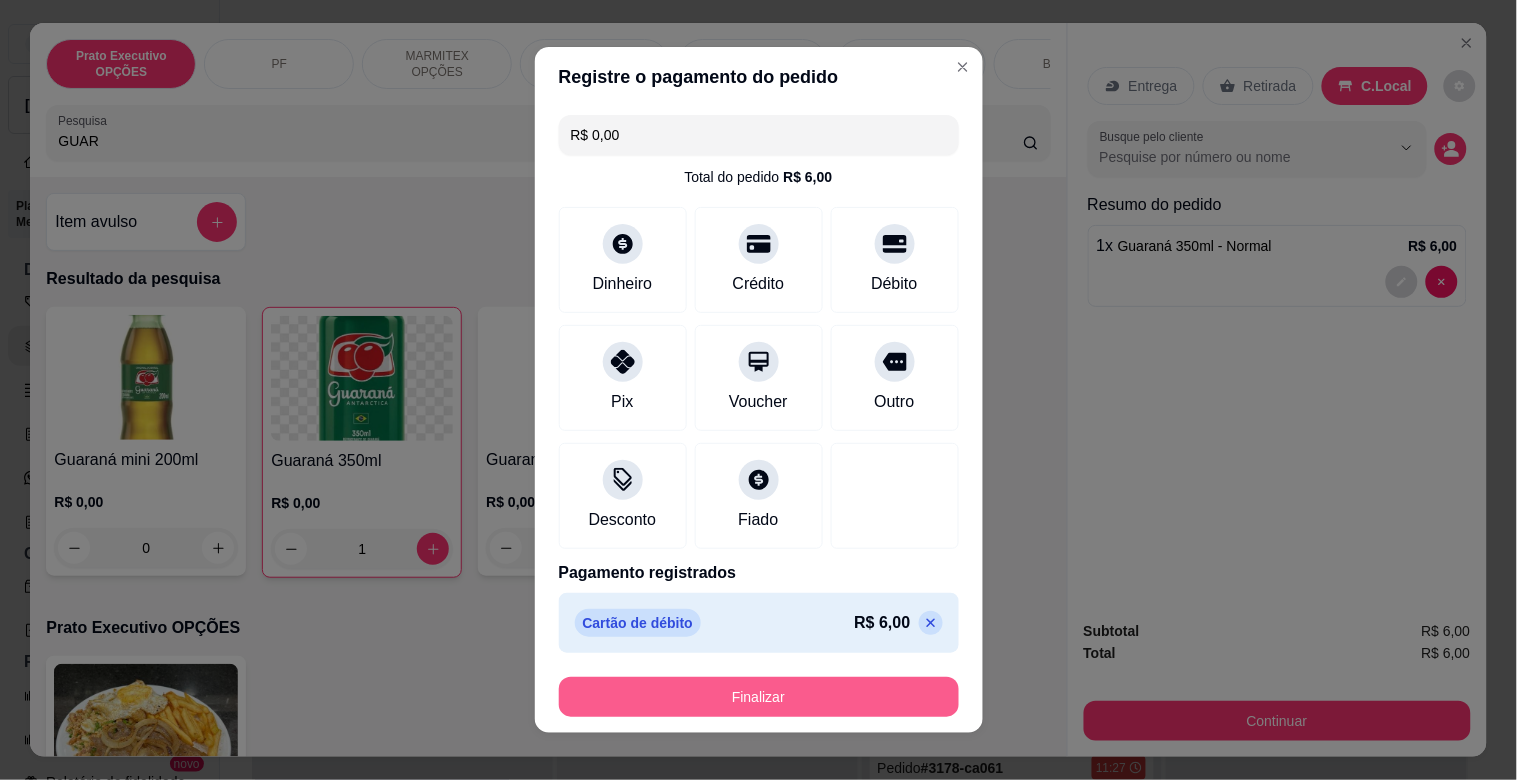 click on "Finalizar" at bounding box center (759, 697) 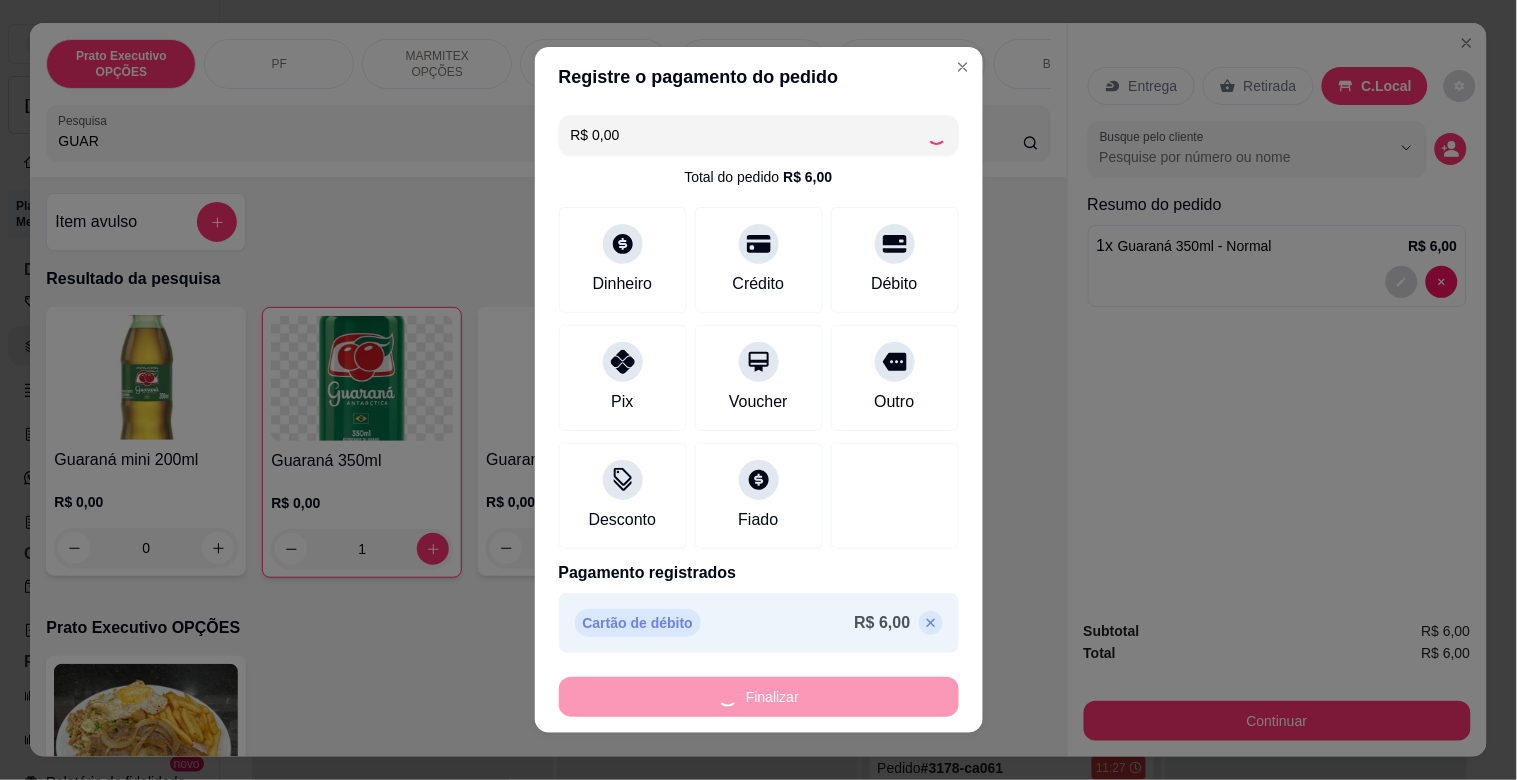 type on "0" 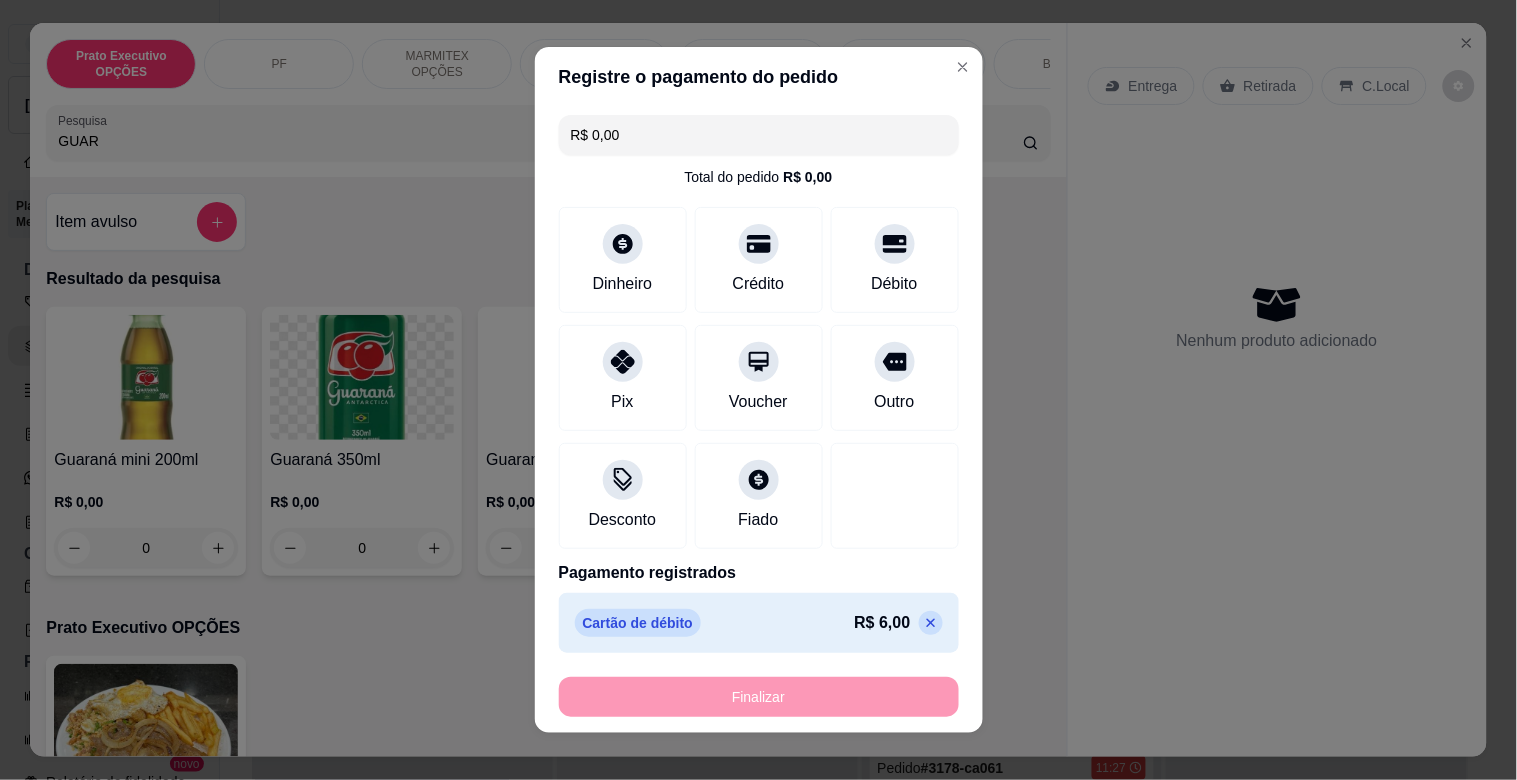 type on "-R$ 6,00" 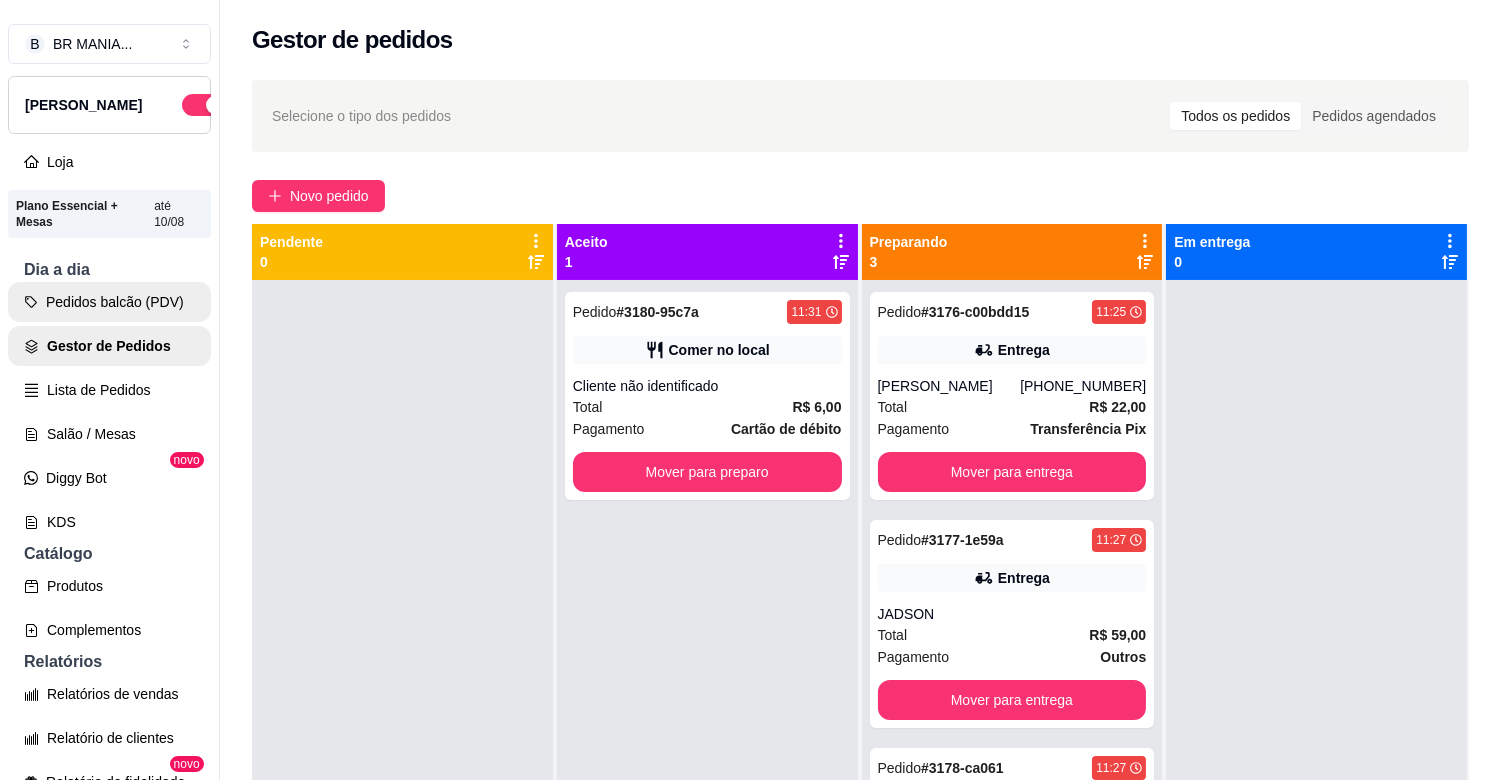 click on "B BR MANIA ... Loja Aberta Loja Plano Essencial + Mesas até 10/08   Dia a dia Pedidos balcão (PDV) Gestor de Pedidos Lista de Pedidos Salão / Mesas Diggy Bot novo KDS Catálogo Produtos Complementos Relatórios Relatórios de vendas Relatório de clientes Relatório de fidelidade novo Gerenciar Entregadores novo Nota Fiscal (NFC-e) Controle de caixa Controle de fiado Cupons Clientes Estoque Configurações Diggy Planos Precisa de ajuda? Sair" at bounding box center [109, 406] 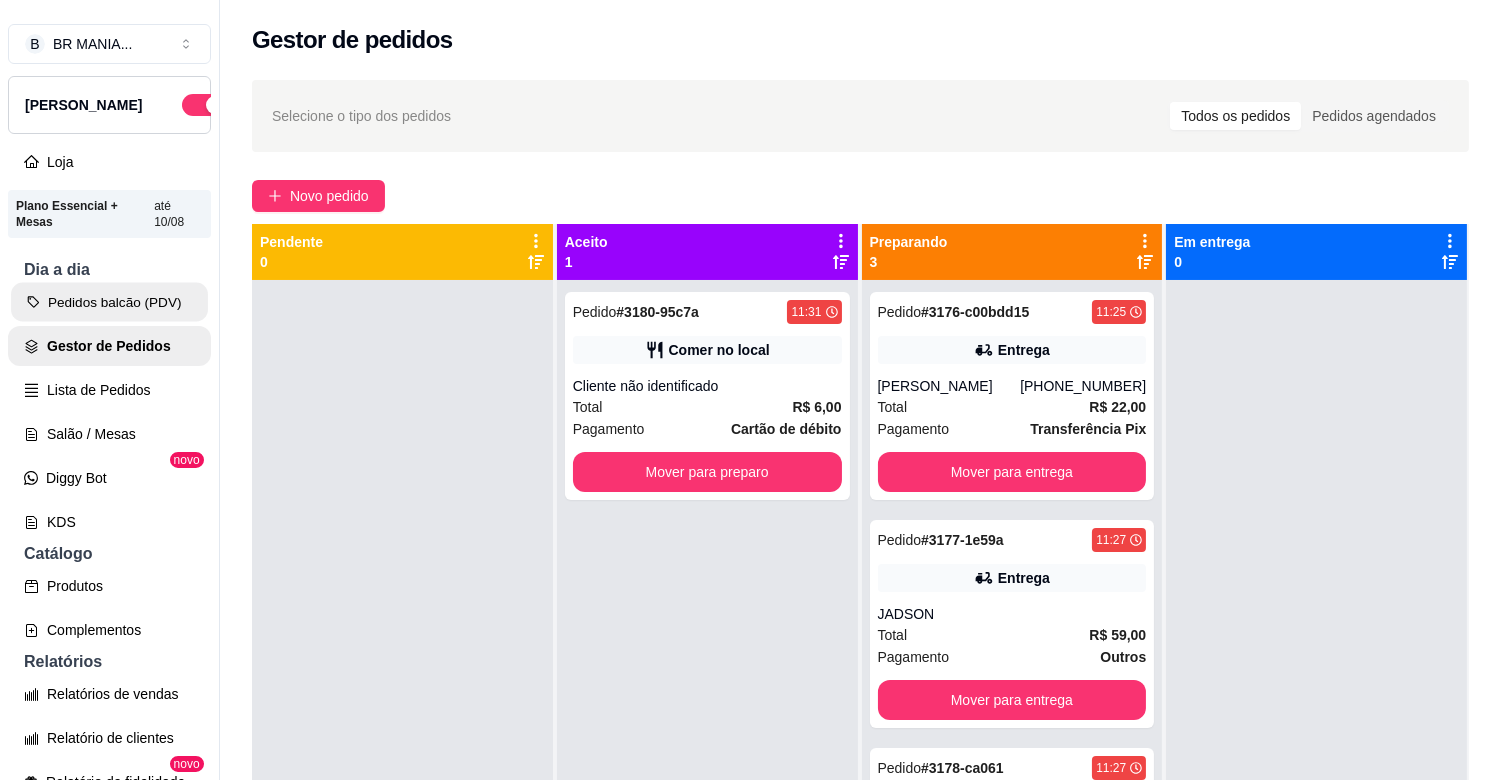 click on "Pedidos balcão (PDV)" at bounding box center (109, 302) 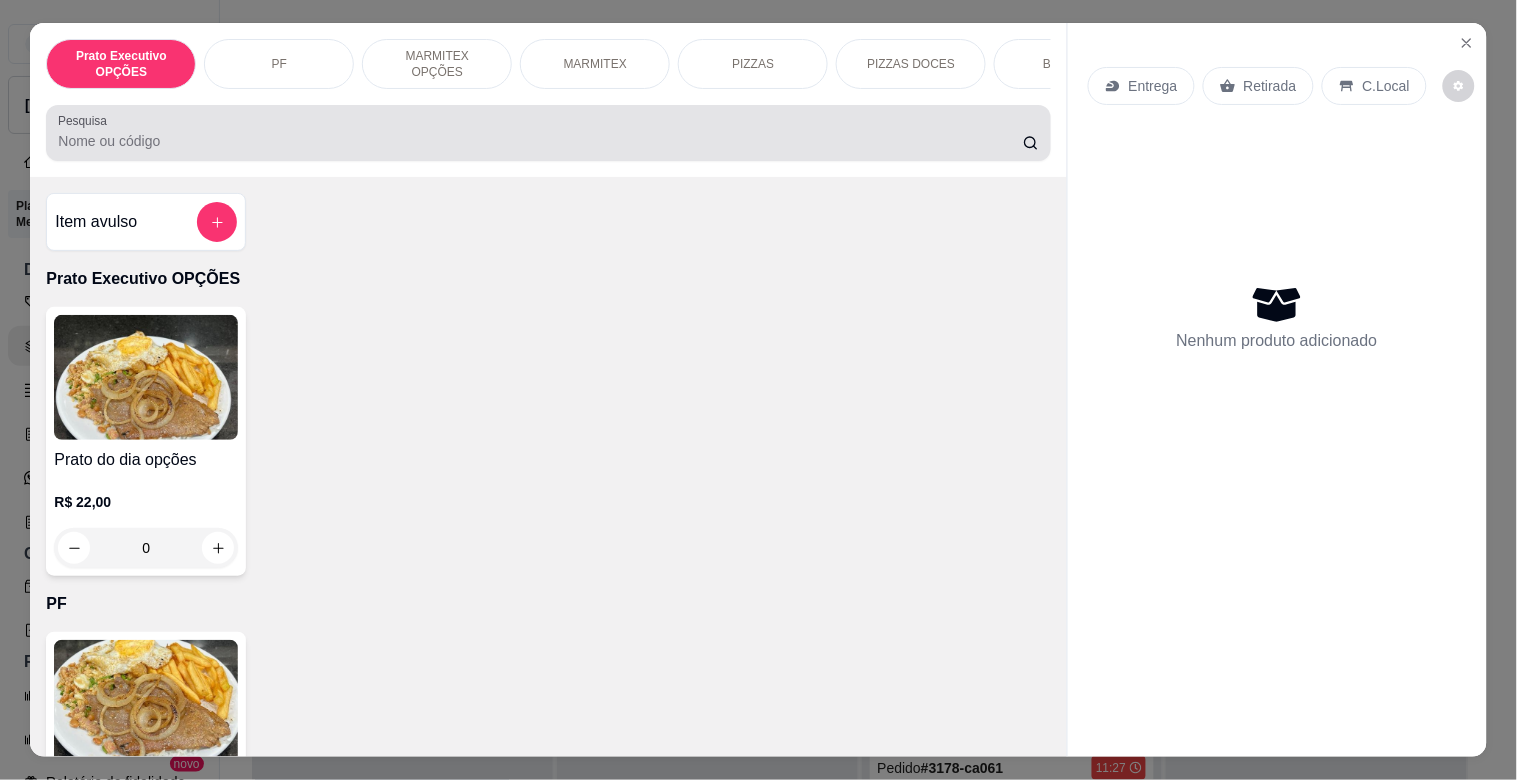 click on "Pesquisa" at bounding box center [540, 141] 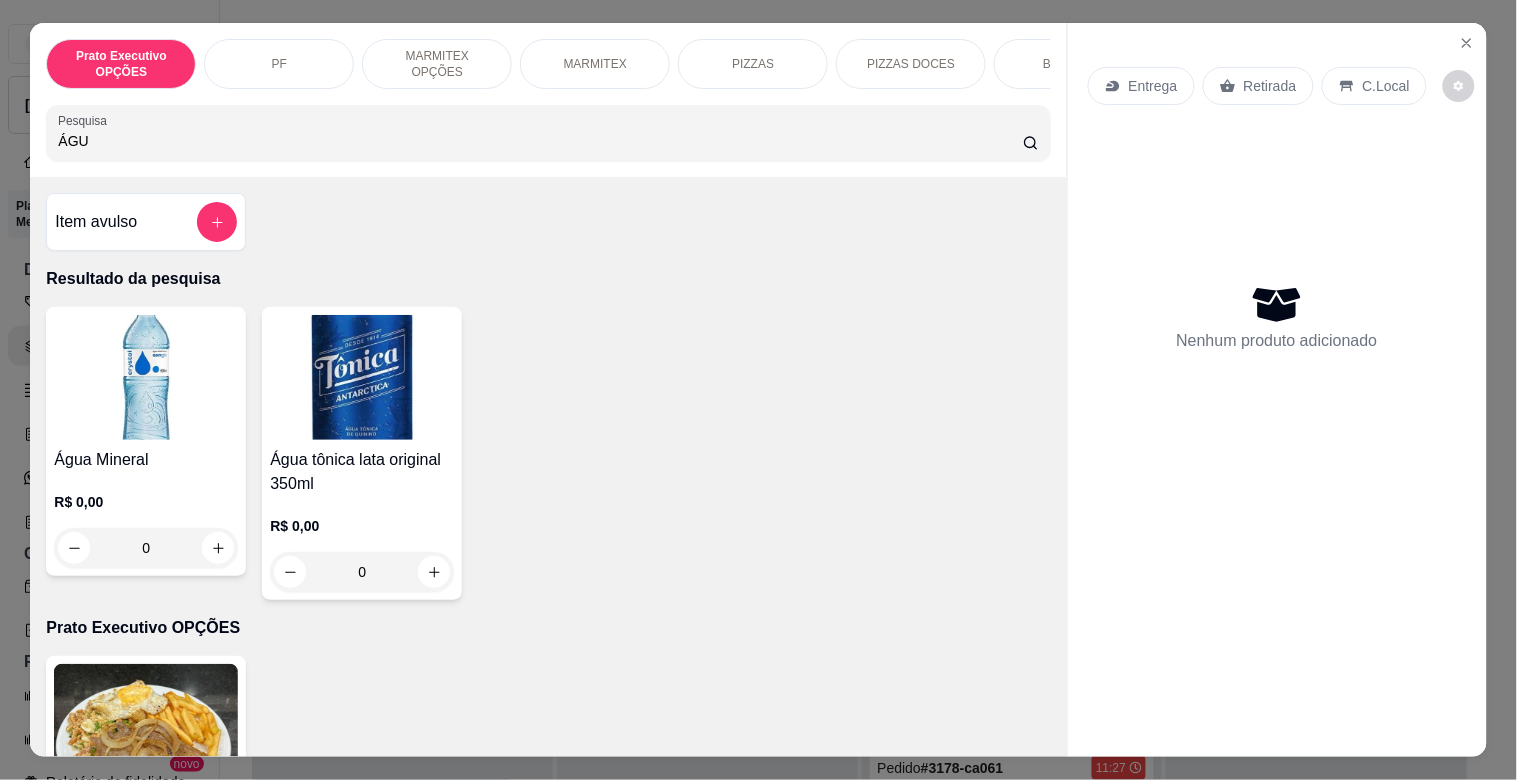 type on "ÁGU" 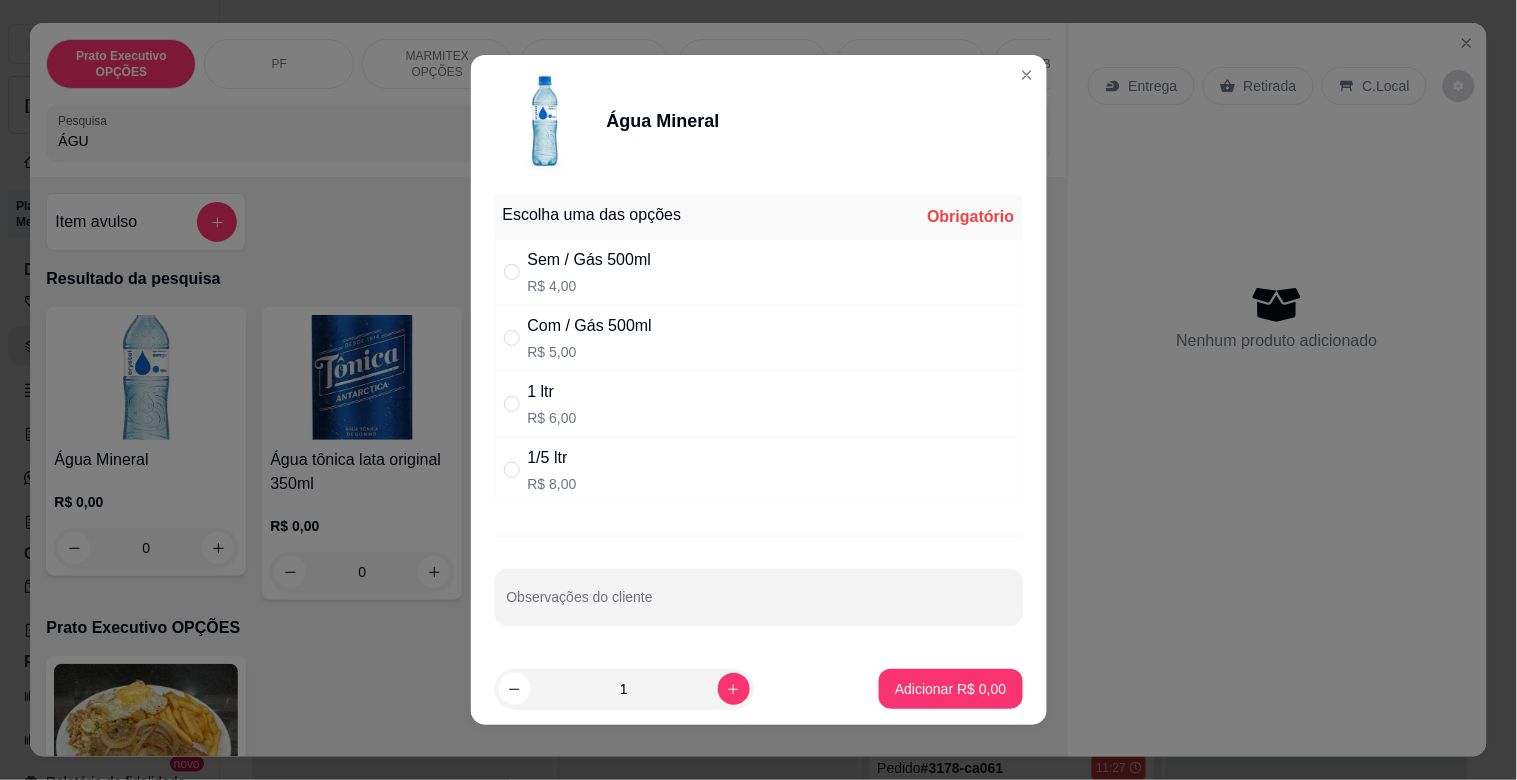 click on "1 ltr  R$ 6,00" at bounding box center (759, 404) 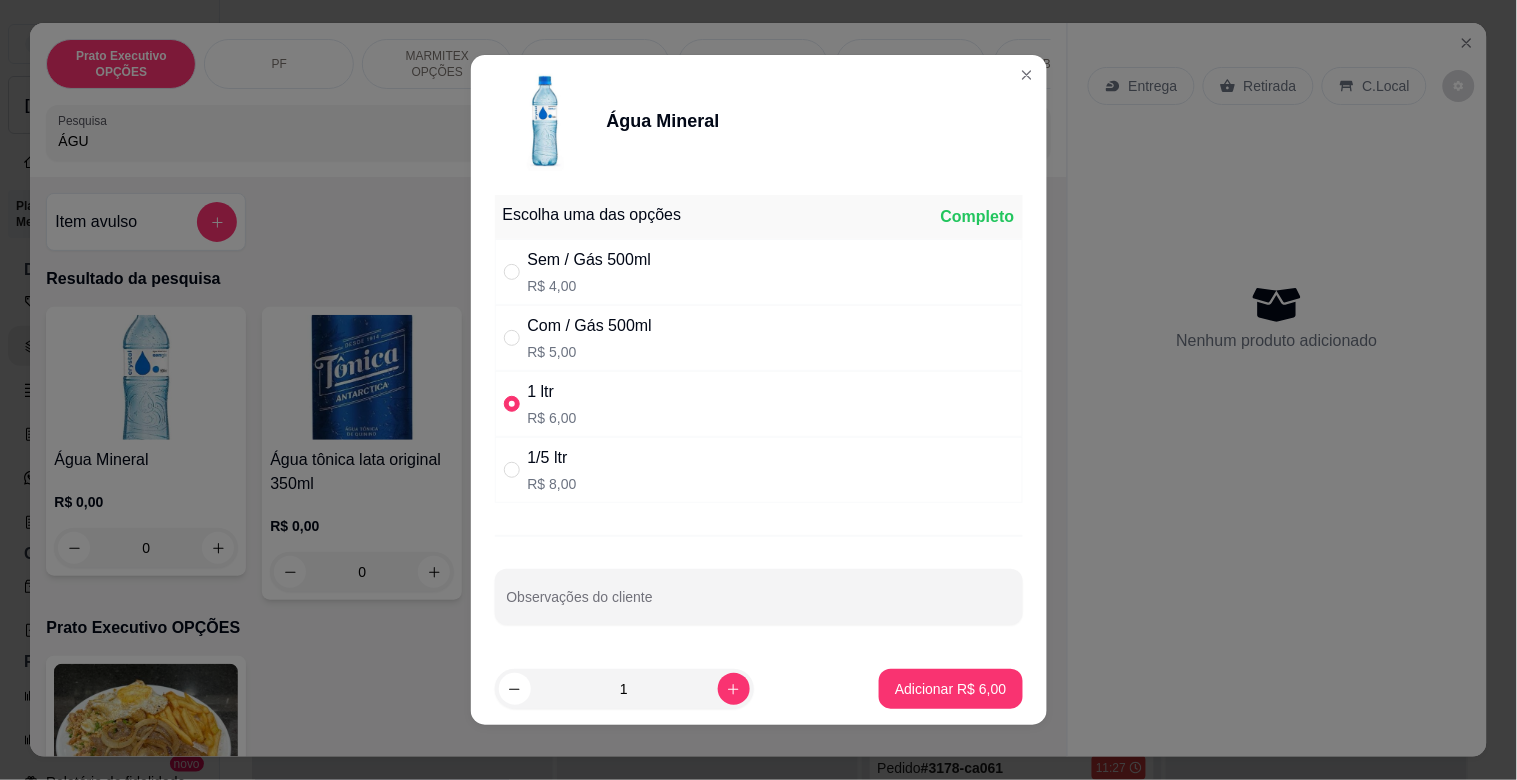 click on "Adicionar   R$ 6,00" at bounding box center [950, 689] 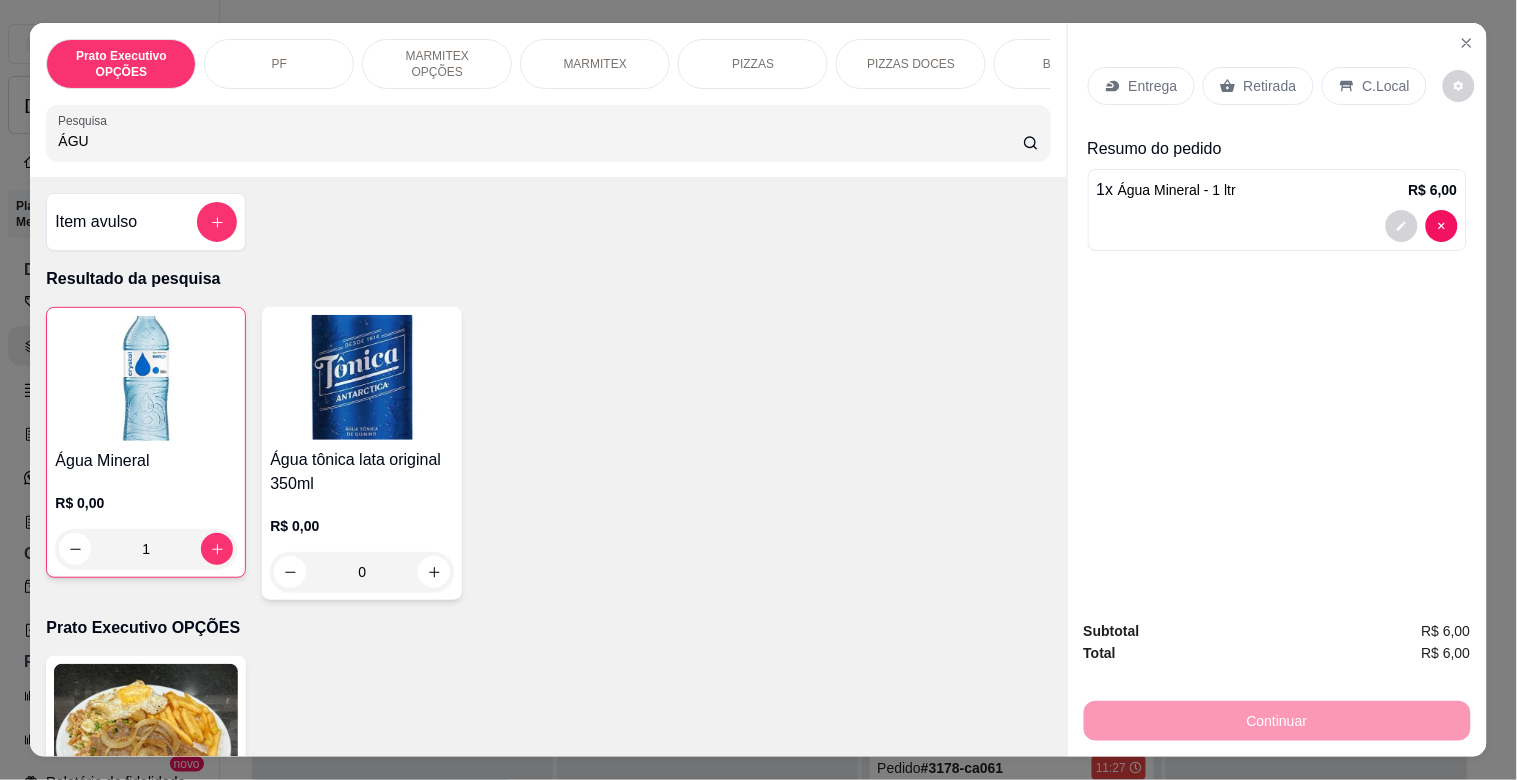 type on "1" 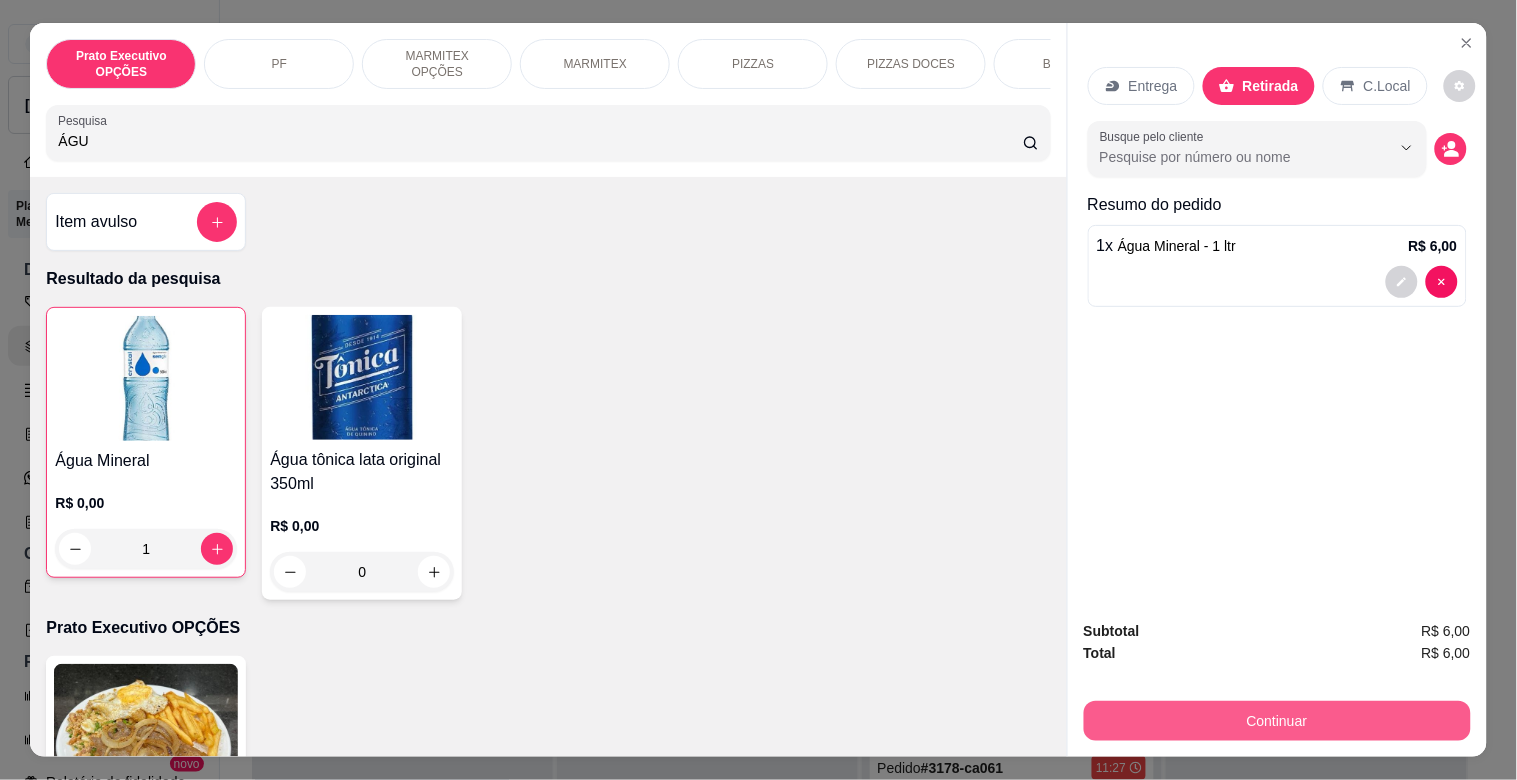 click on "Continuar" at bounding box center (1277, 721) 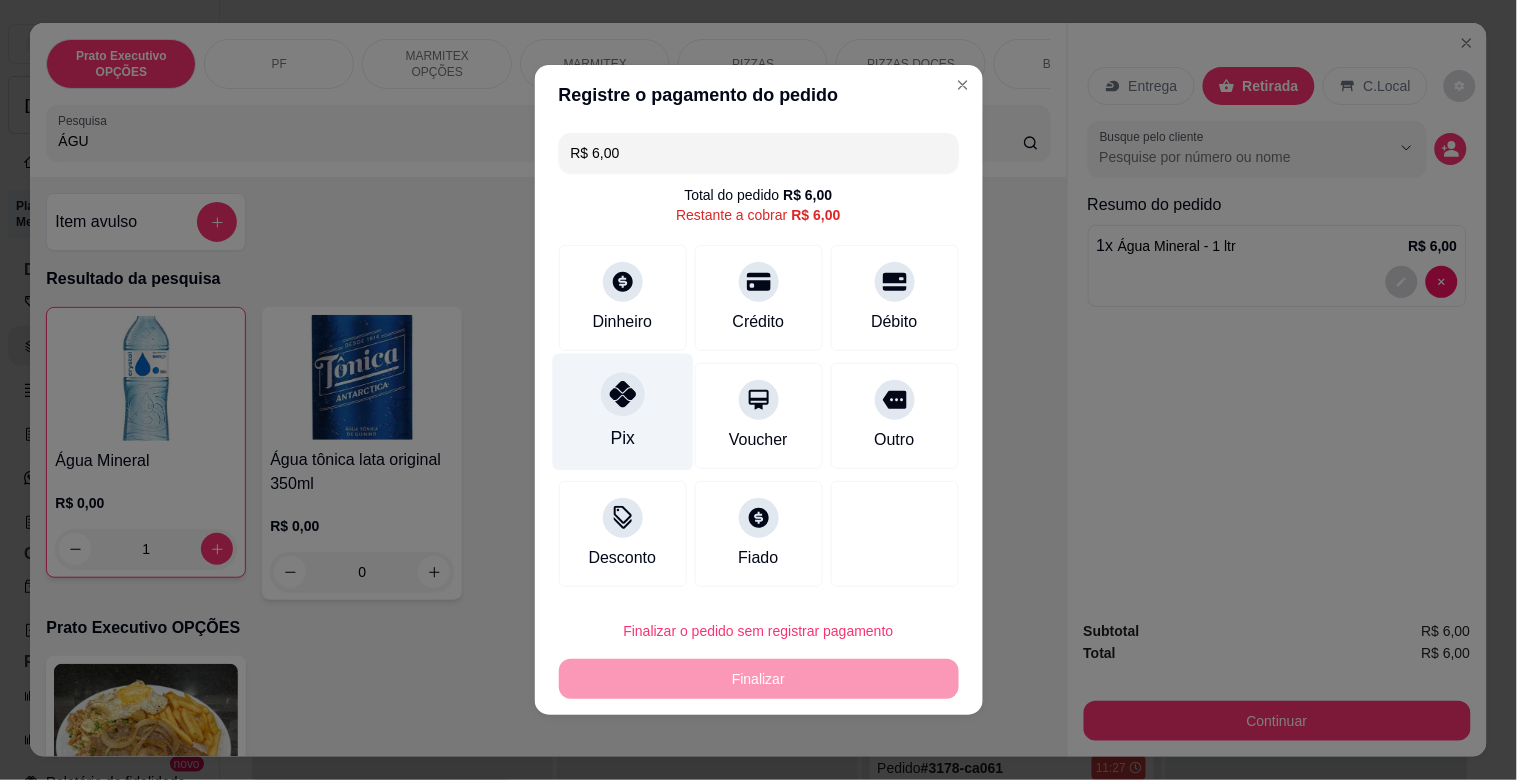 click 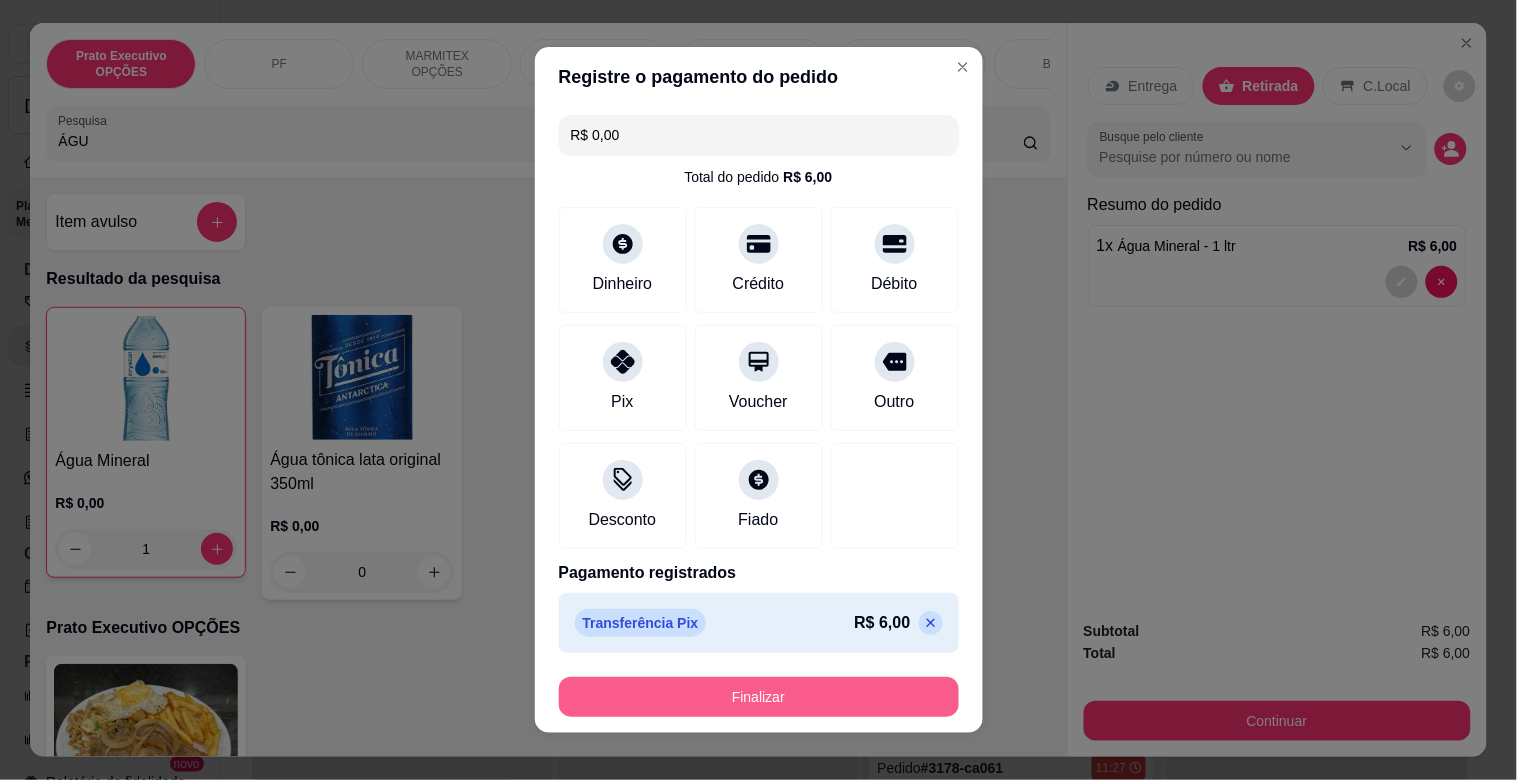 click on "Finalizar" at bounding box center [759, 697] 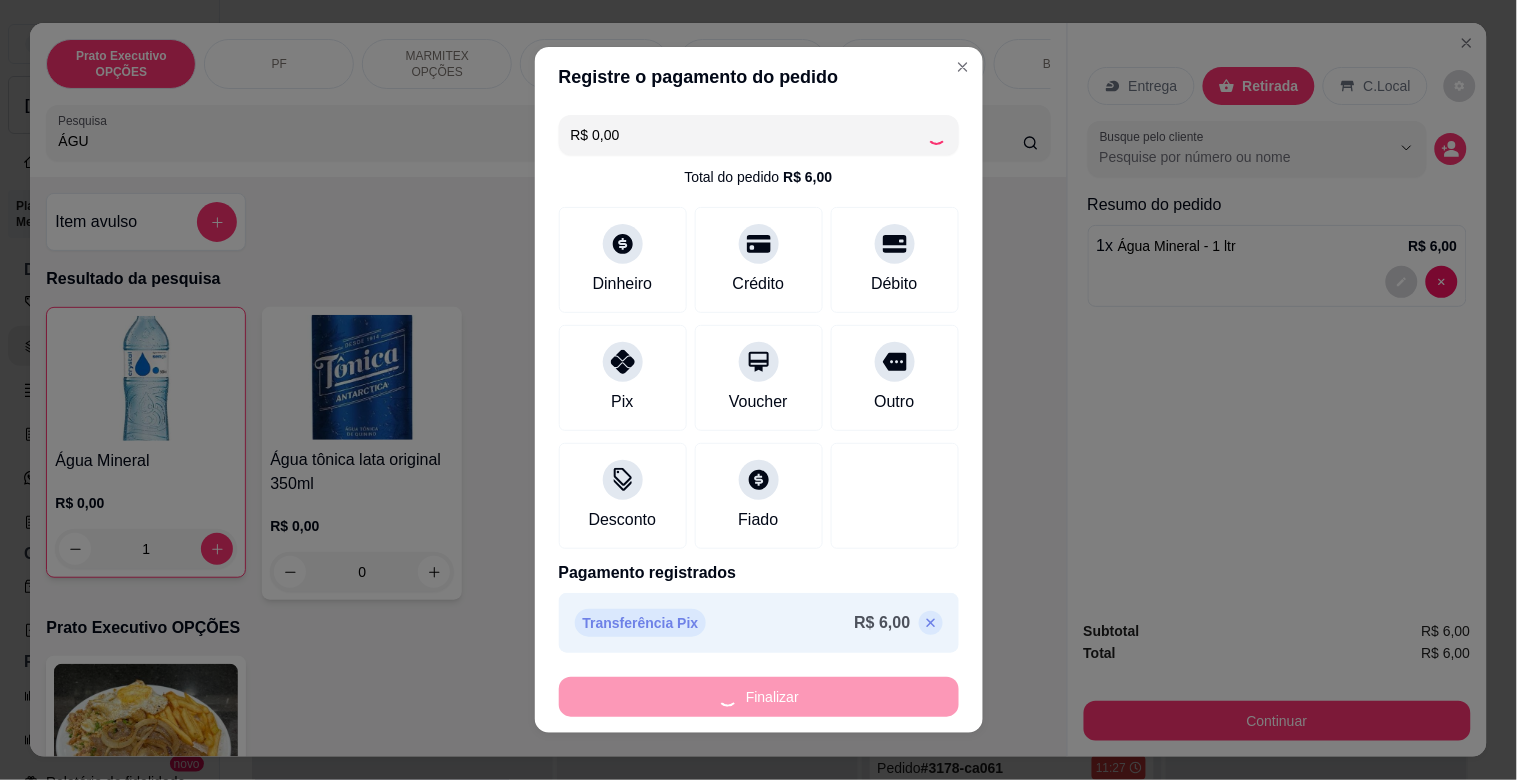 type on "0" 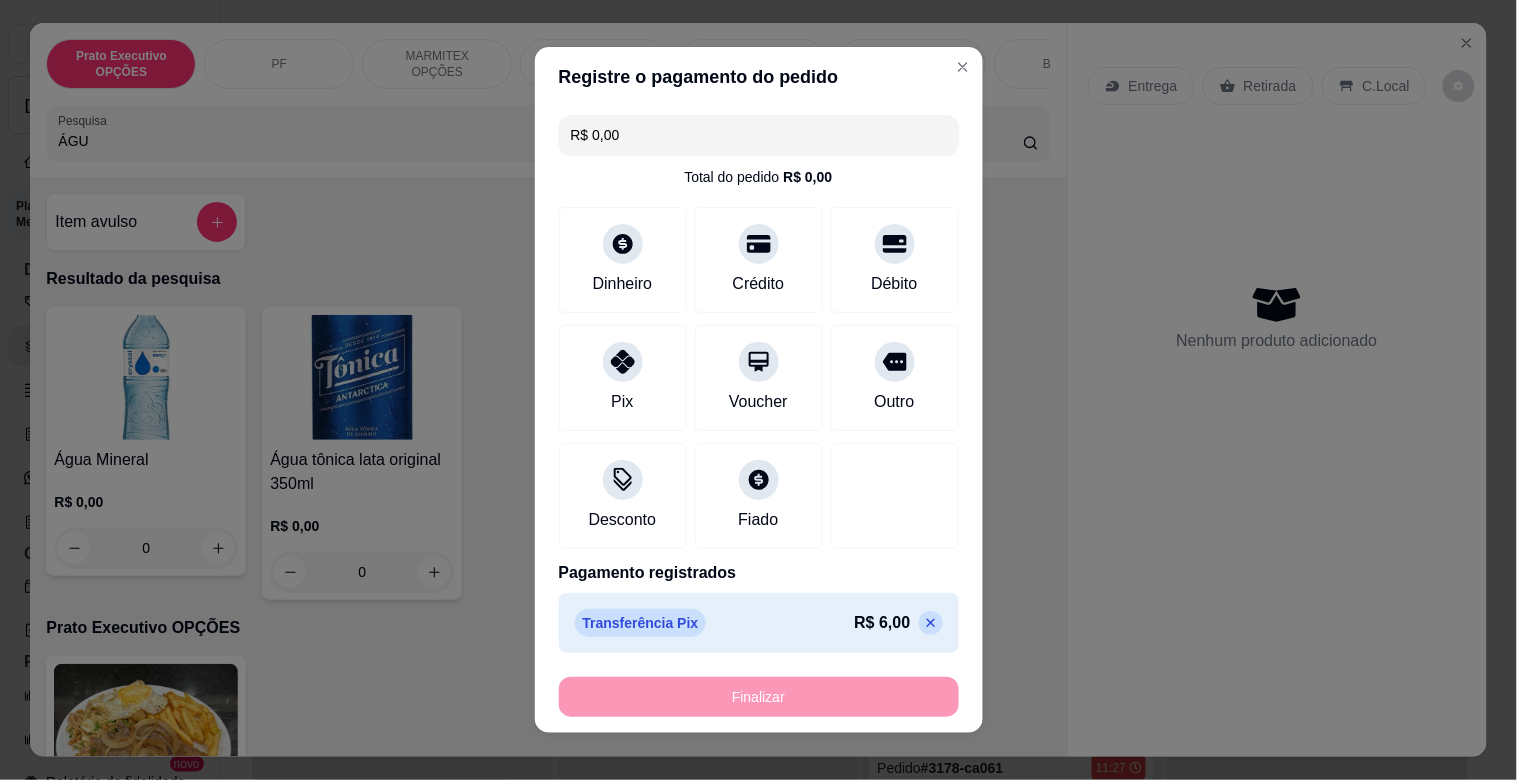 type on "-R$ 6,00" 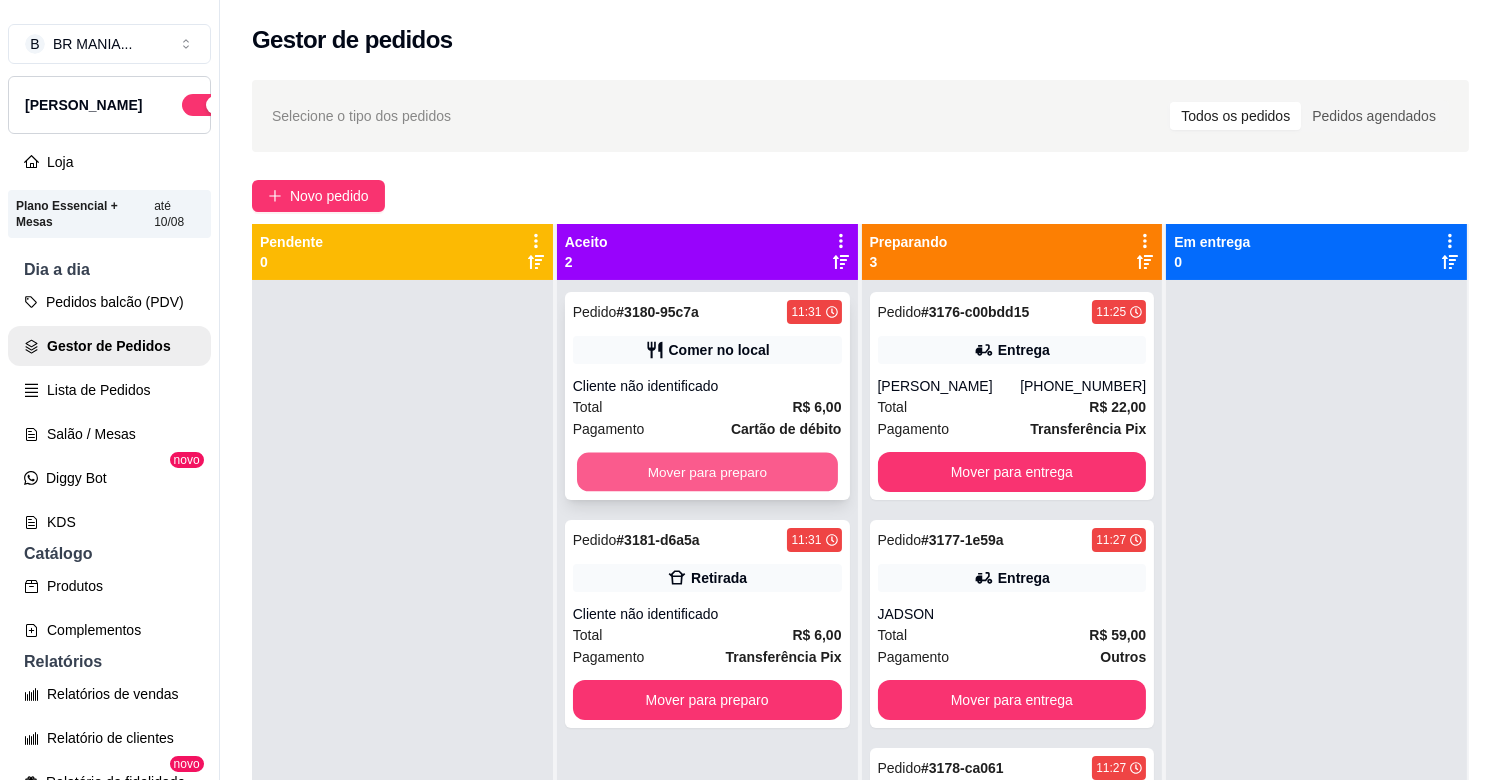 click on "Mover para preparo" at bounding box center (707, 472) 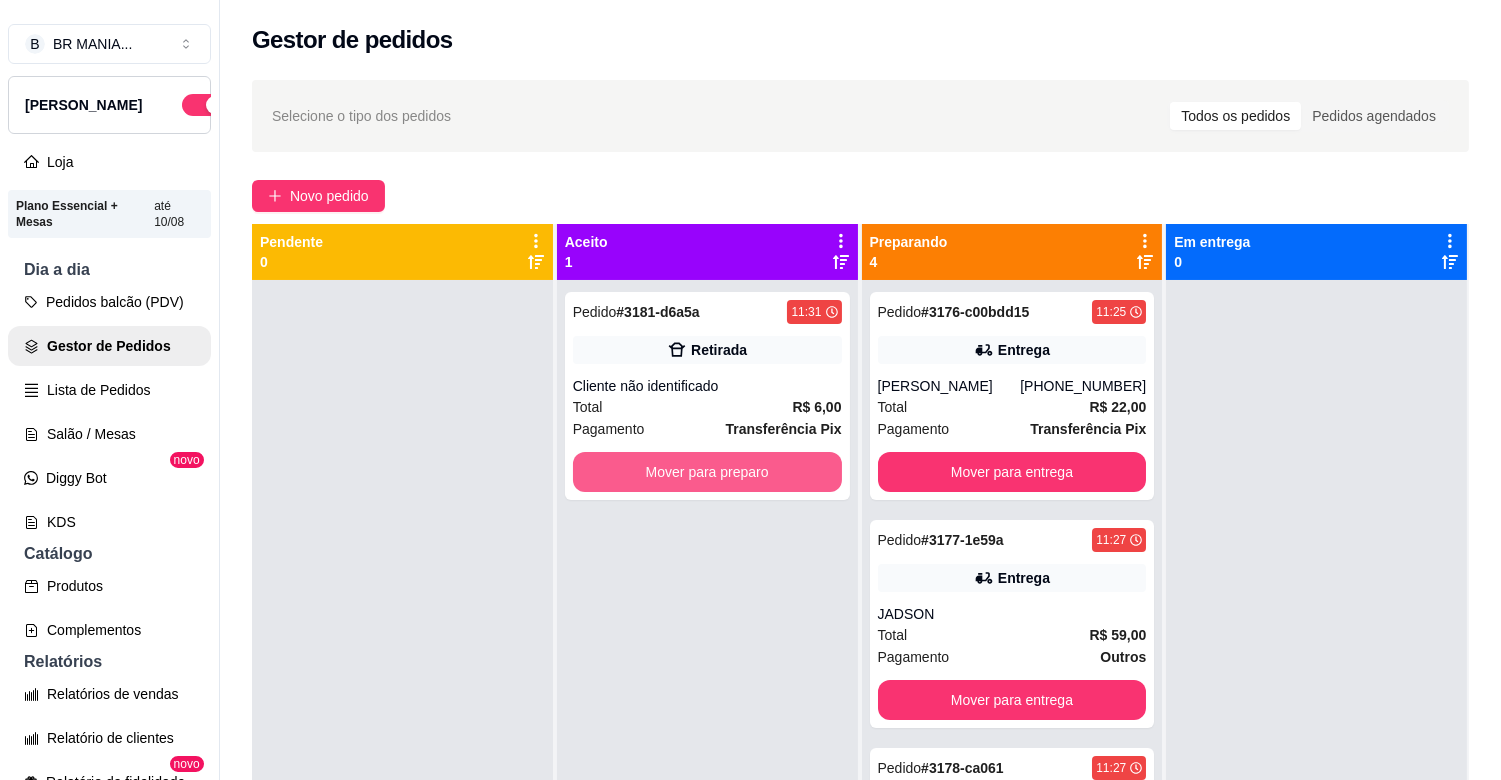 click on "Mover para preparo" at bounding box center [707, 472] 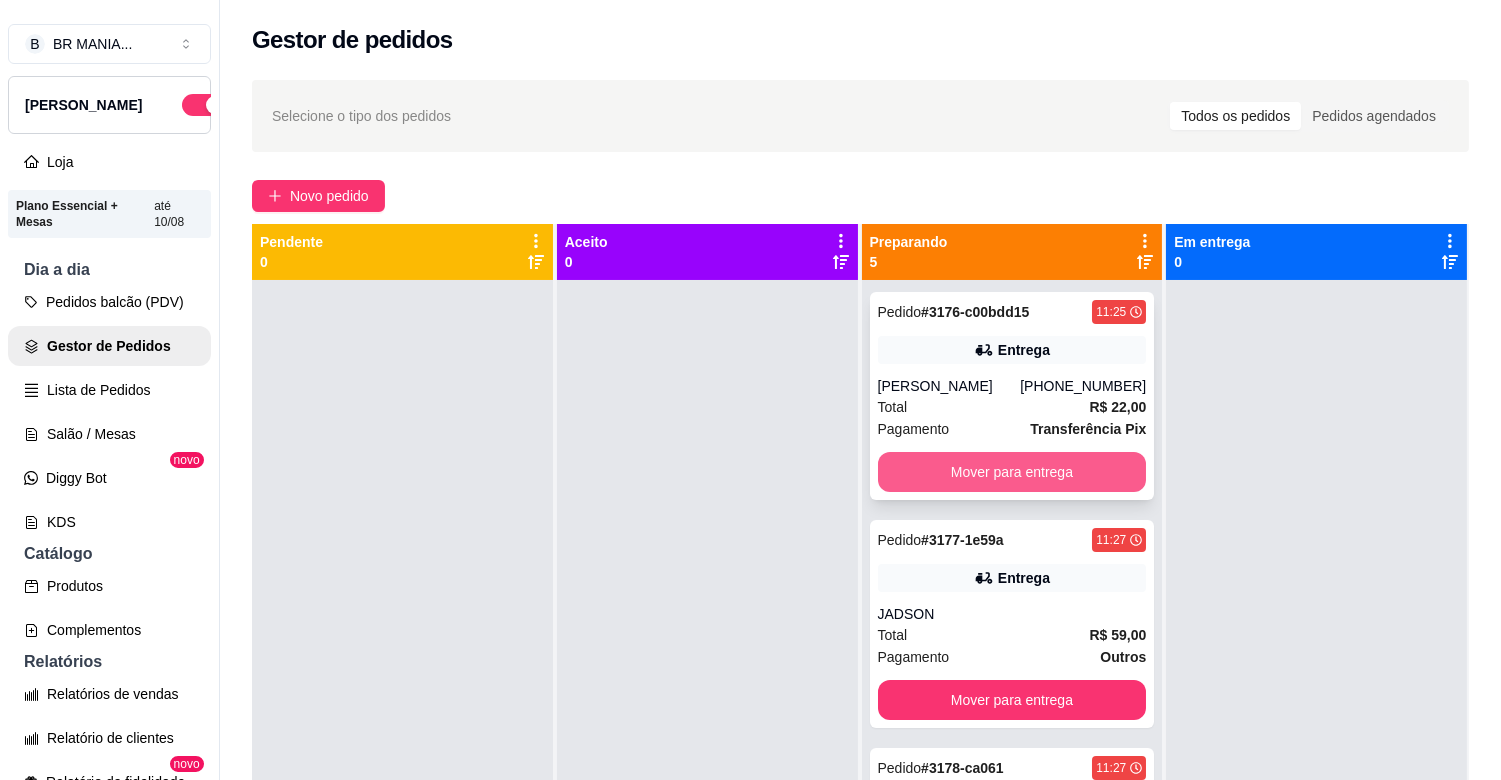 click on "Mover para entrega" at bounding box center (1012, 472) 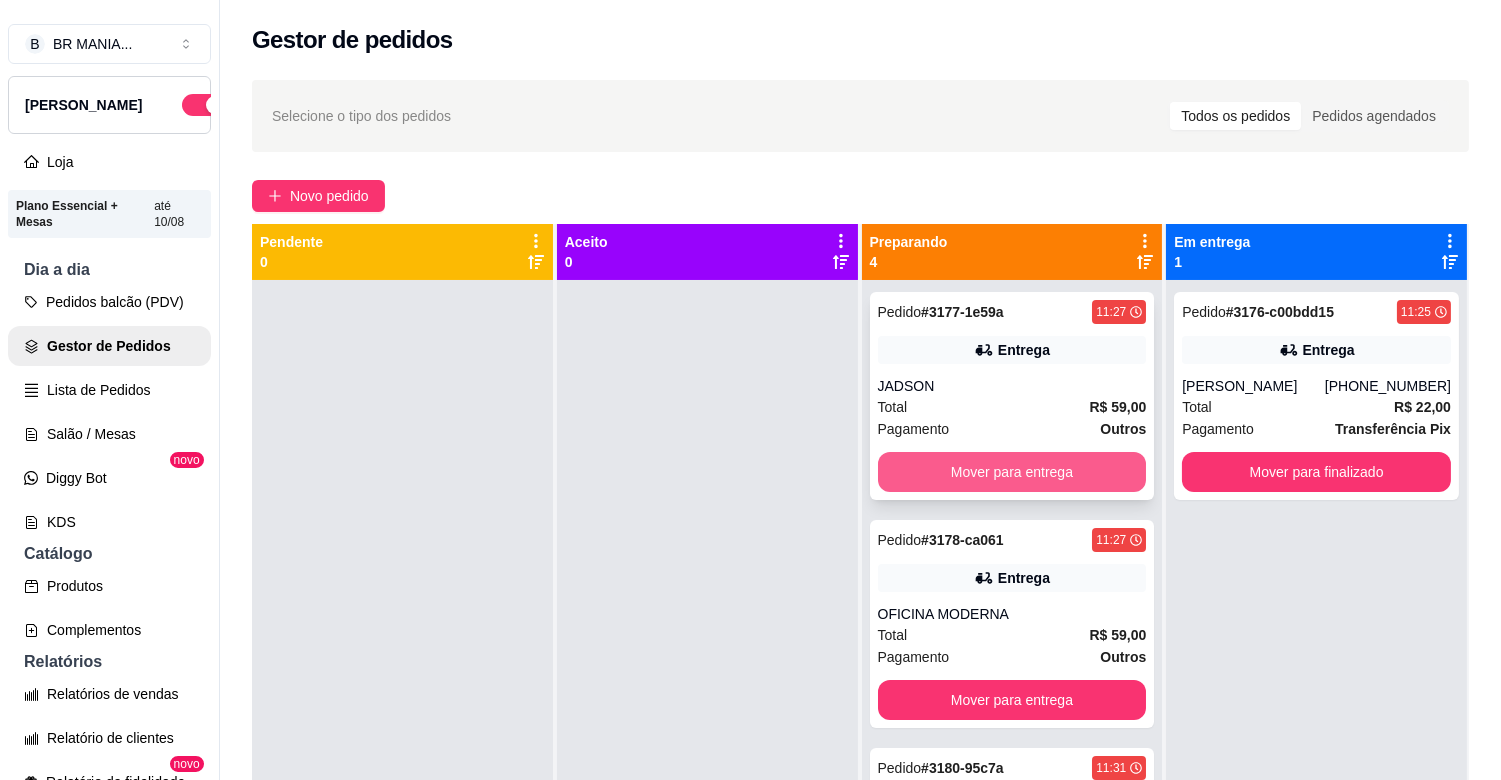 click on "Mover para entrega" at bounding box center [1012, 472] 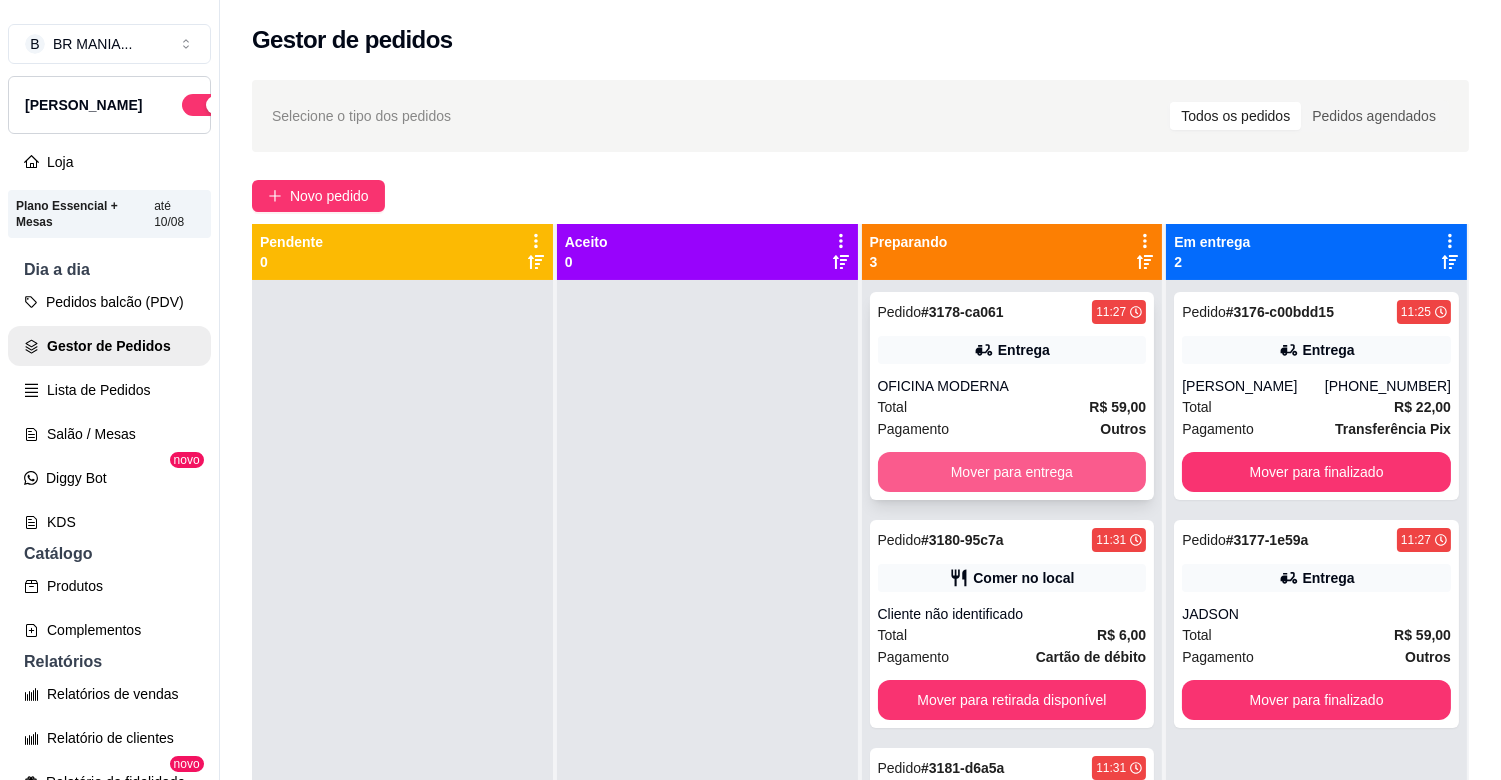 click on "Mover para entrega" at bounding box center (1012, 472) 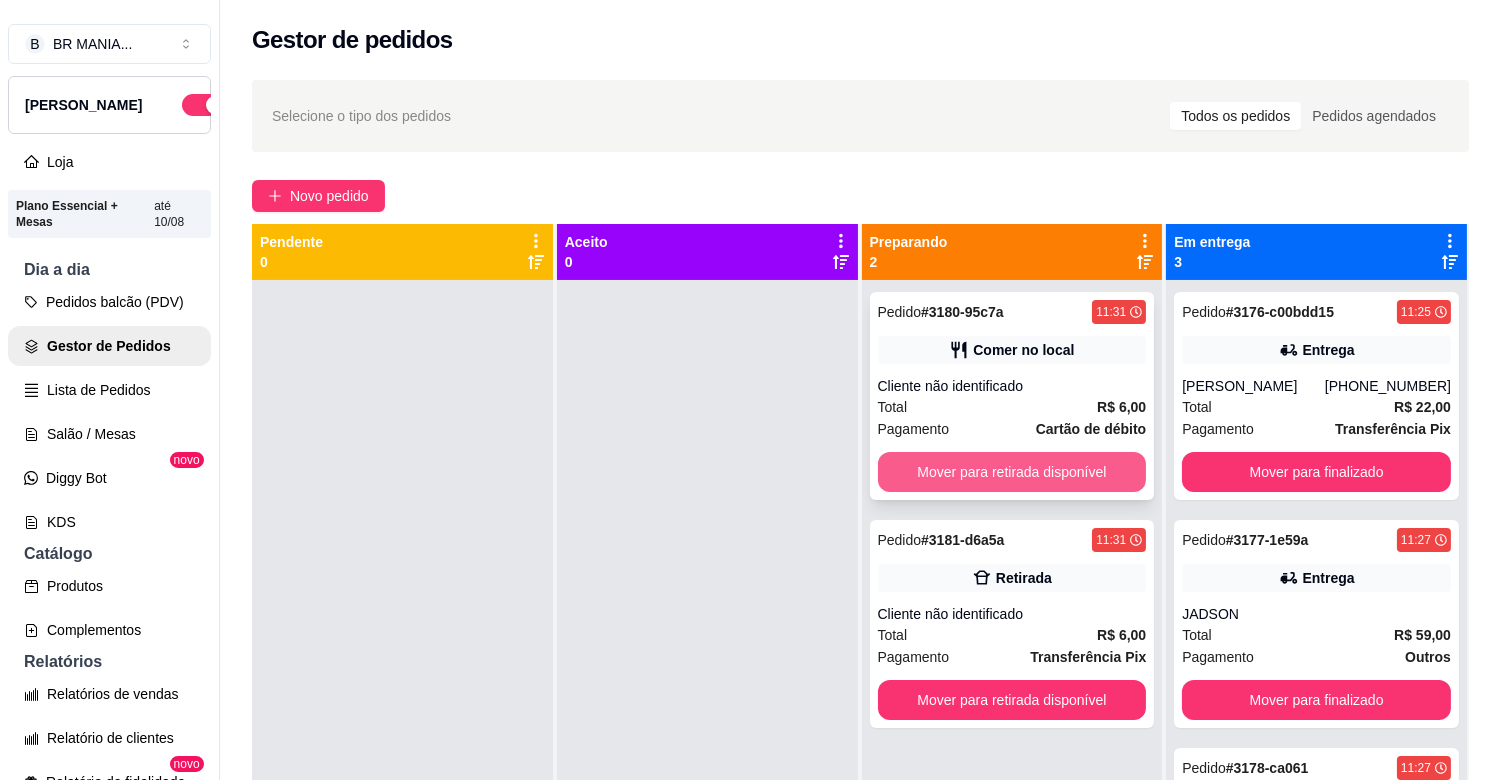 click on "Mover para retirada disponível" at bounding box center [1012, 472] 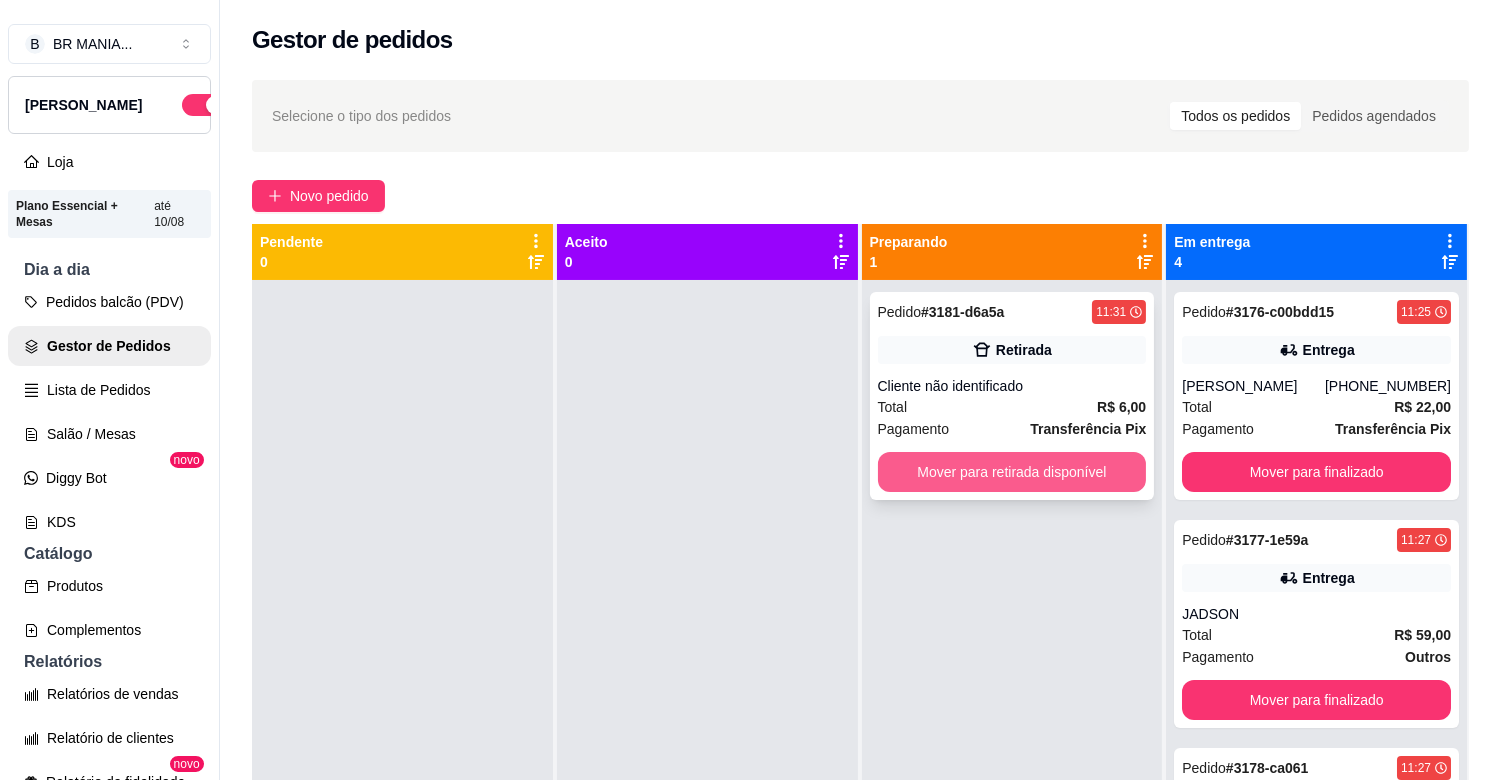click on "Mover para retirada disponível" at bounding box center (1012, 472) 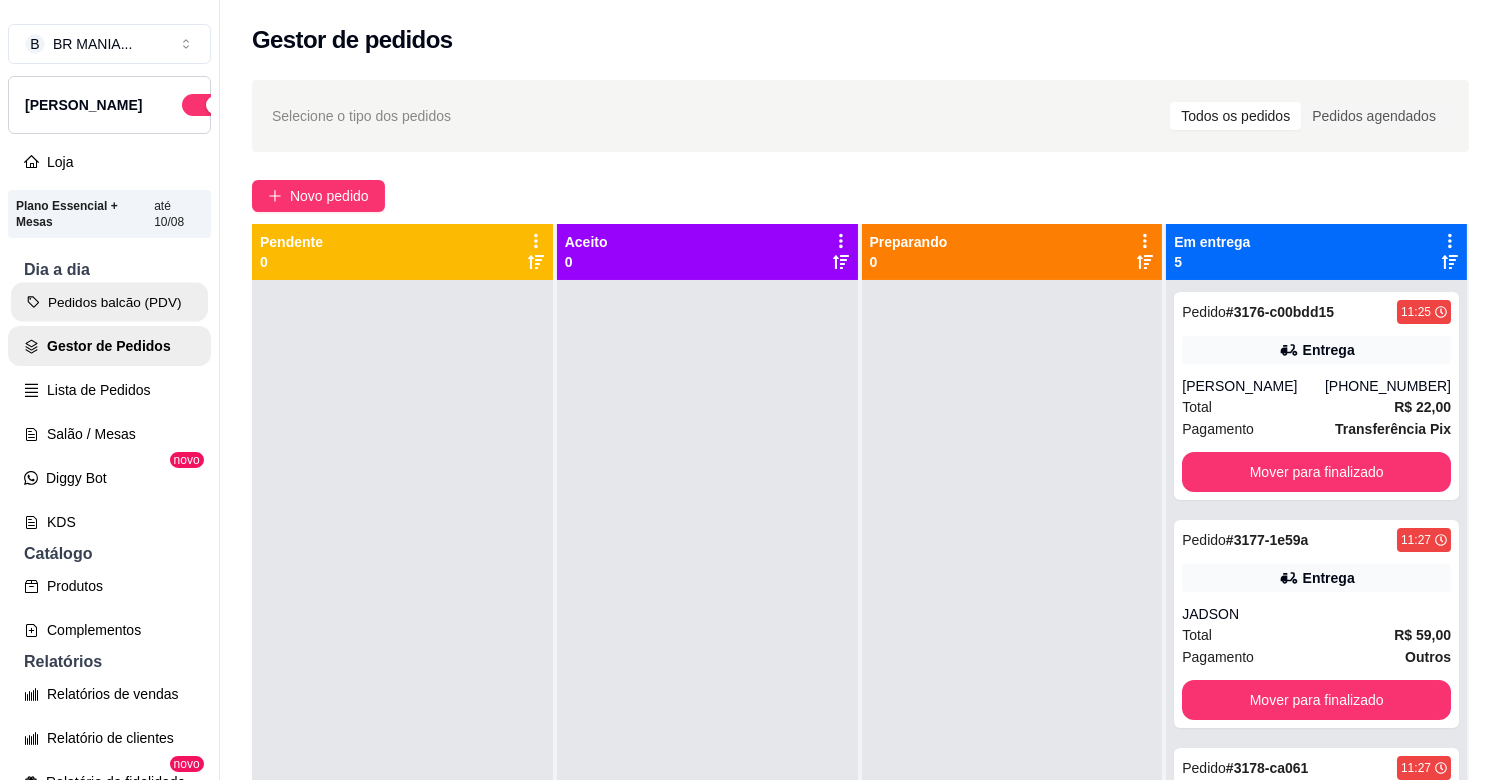 click on "Pedidos balcão (PDV)" at bounding box center [109, 302] 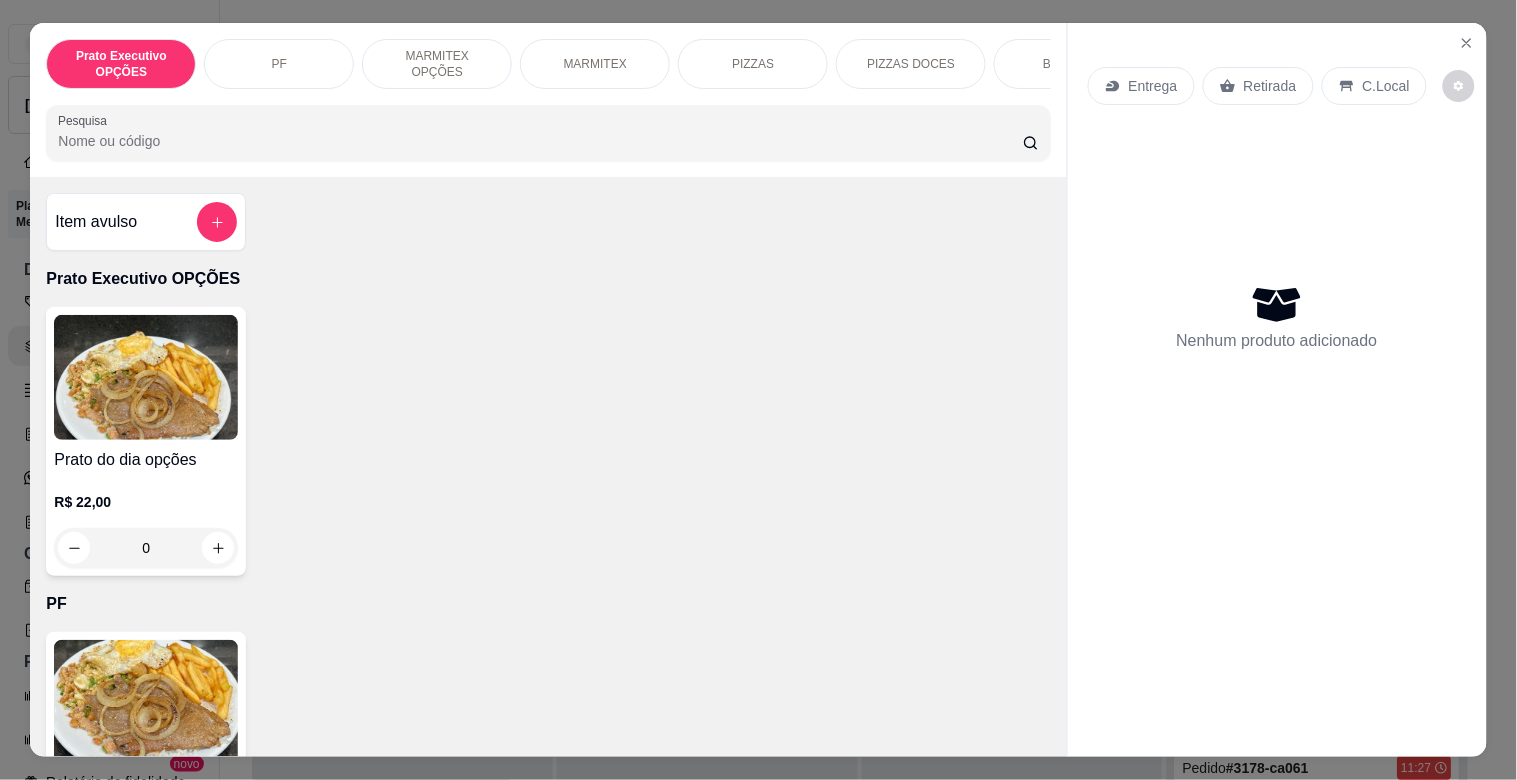 click at bounding box center (146, 702) 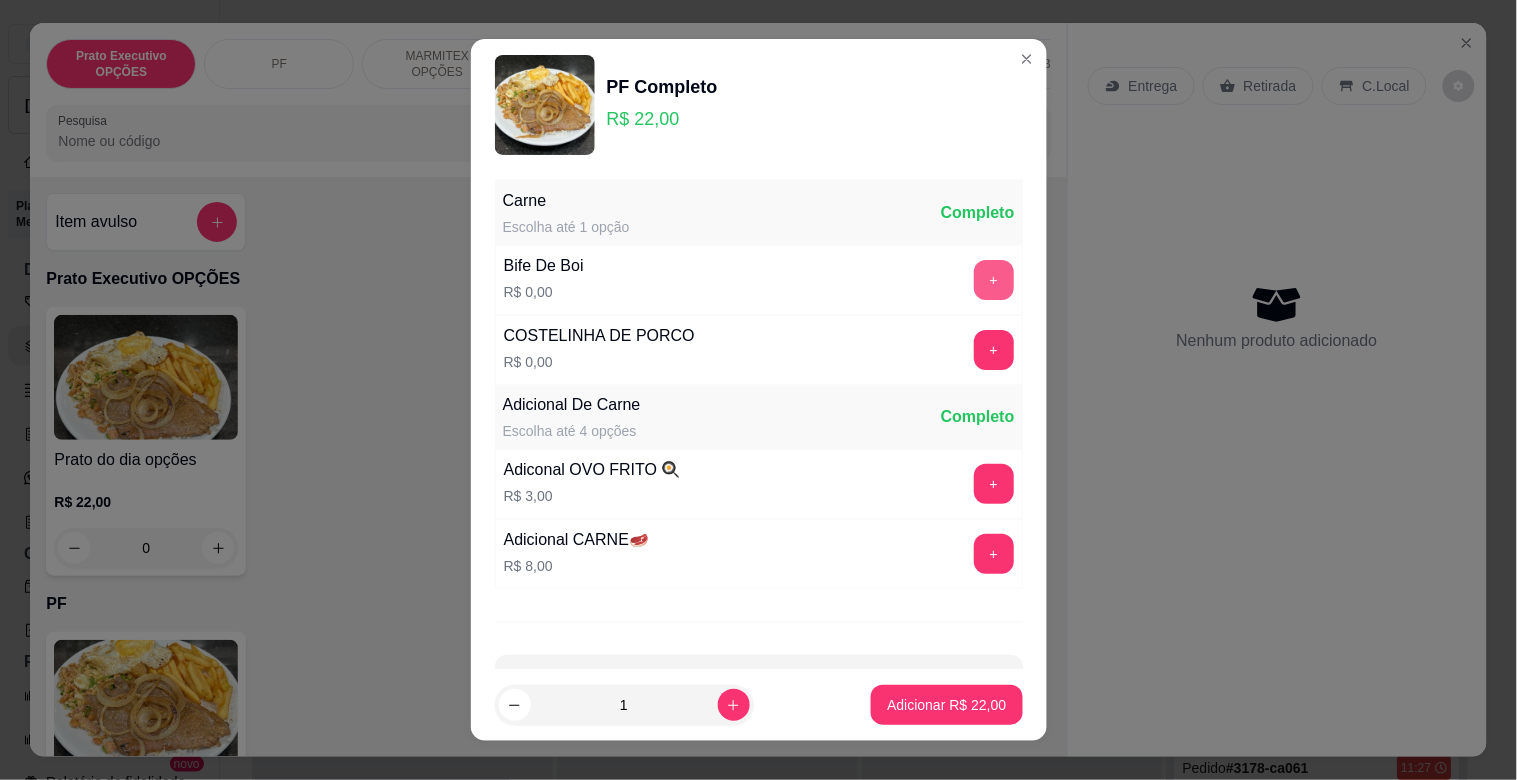 click on "+" at bounding box center [994, 280] 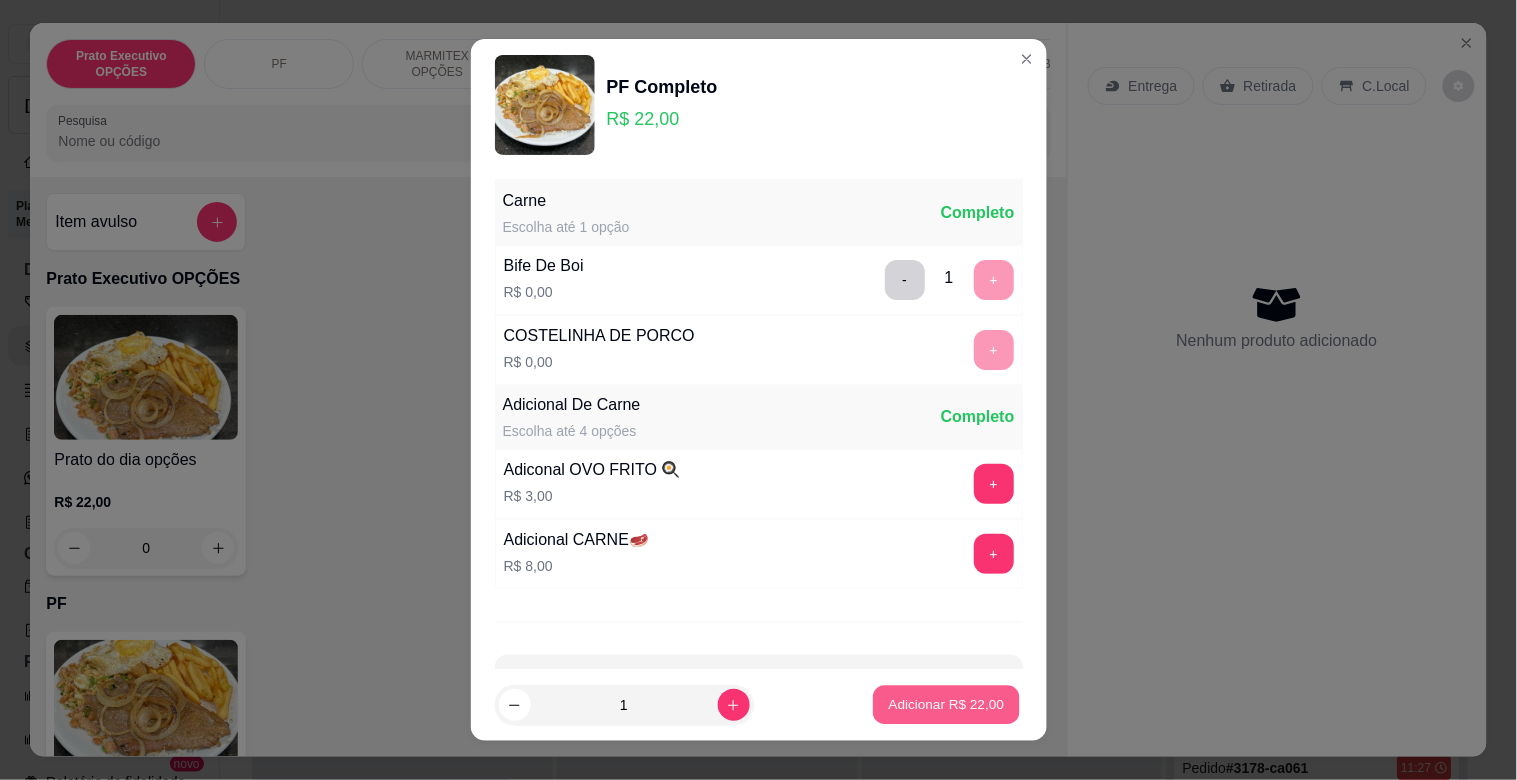 click on "Adicionar   R$ 22,00" at bounding box center [947, 704] 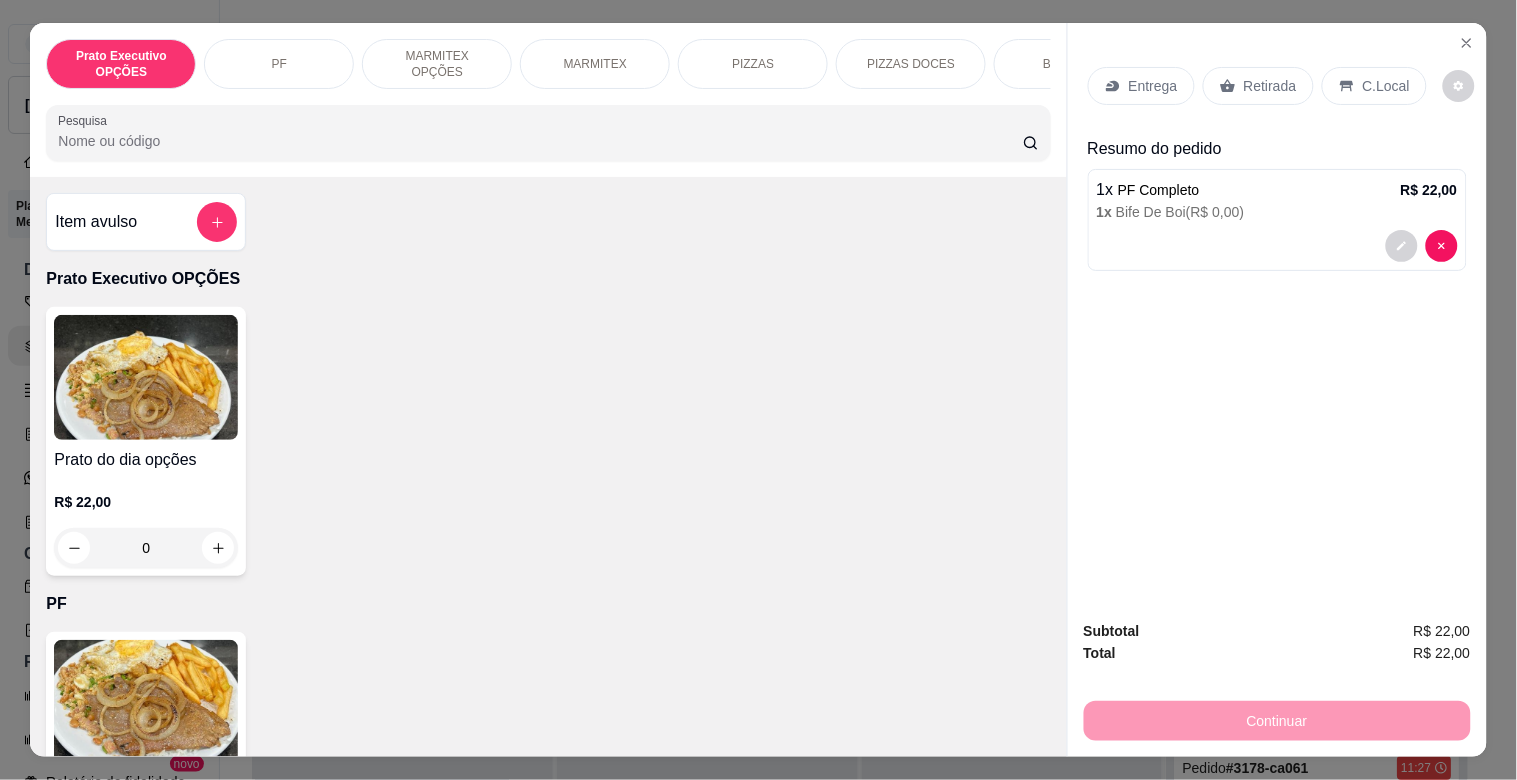 click on "C.Local" at bounding box center [1386, 86] 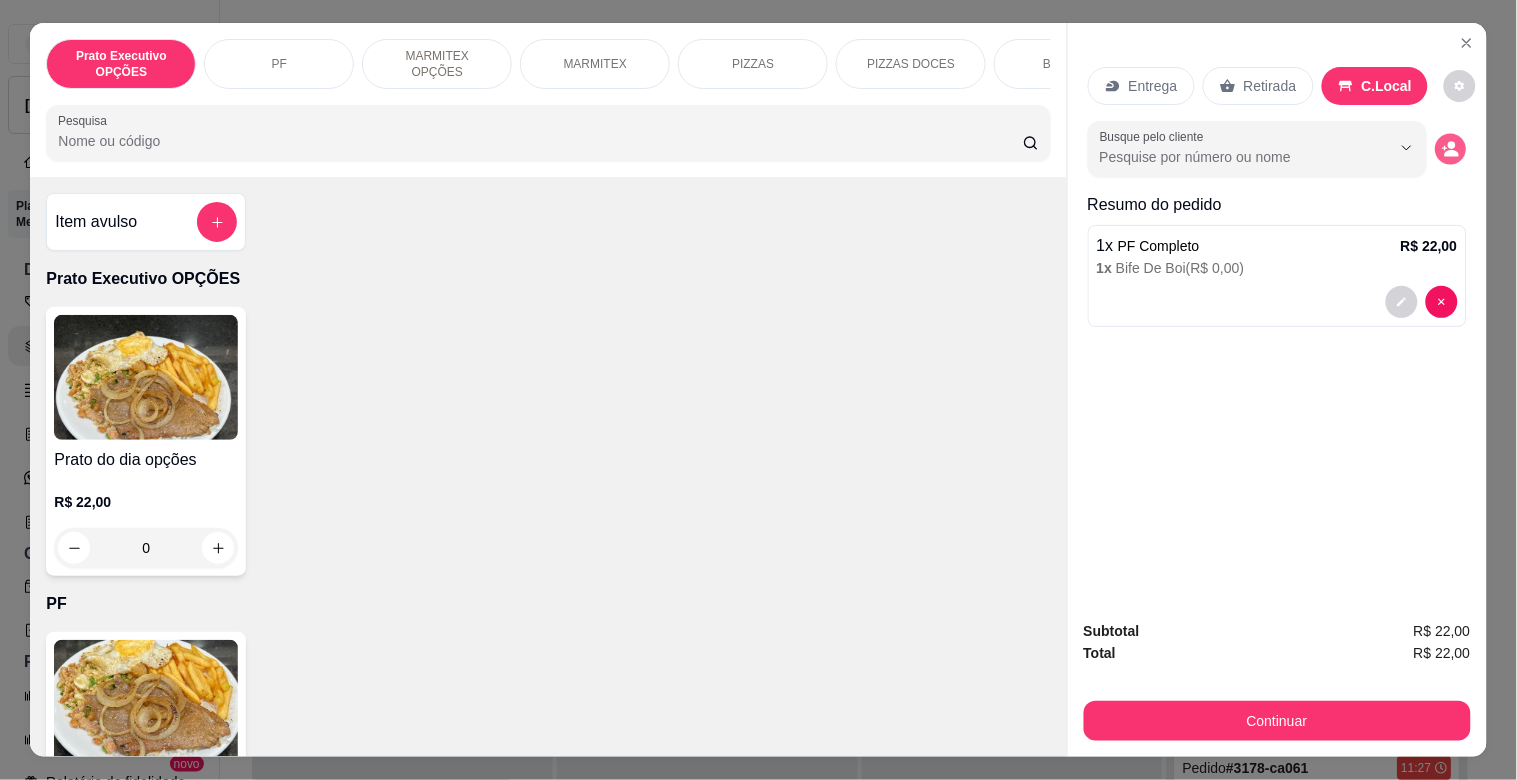 click 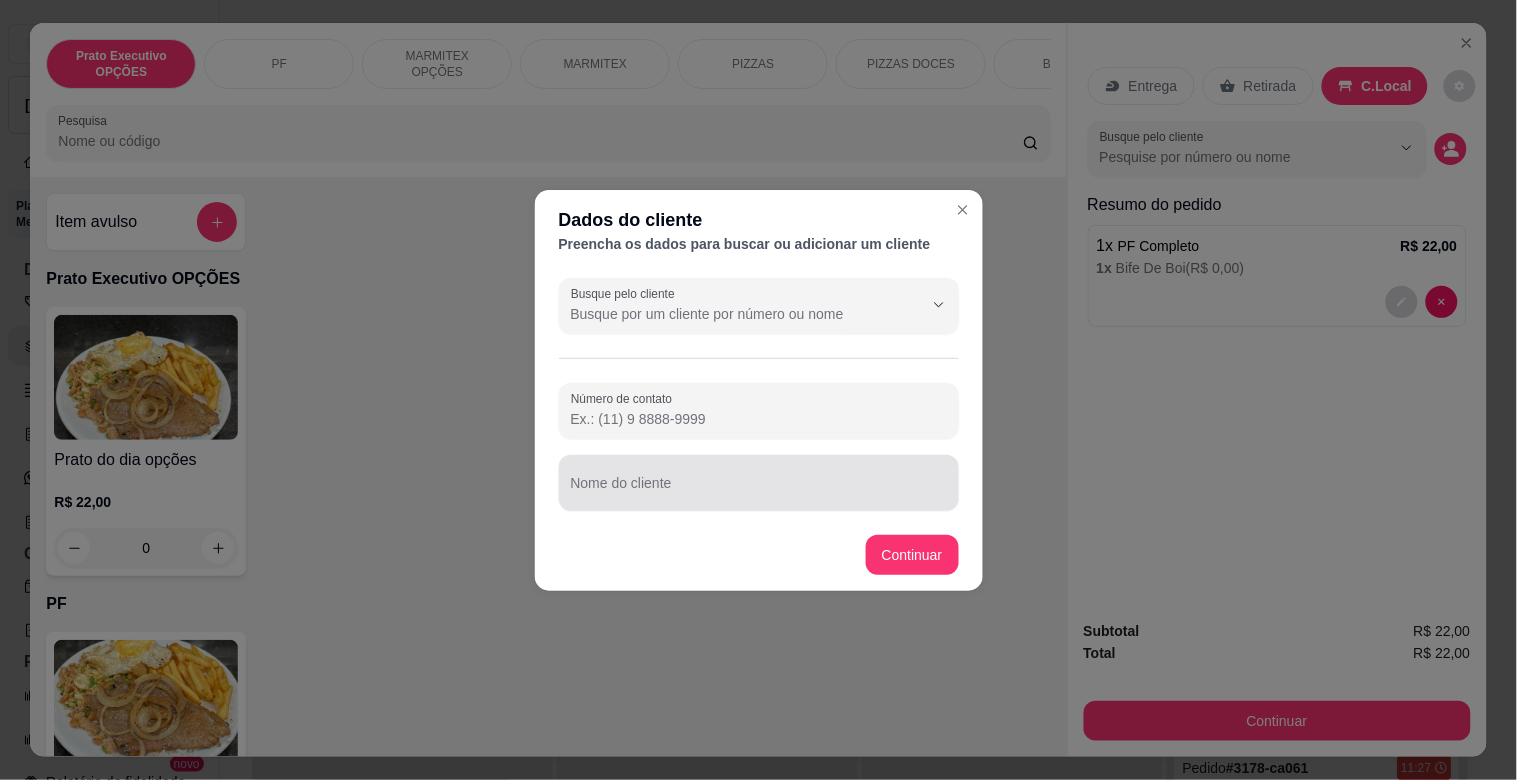 click on "Nome do cliente" at bounding box center [759, 483] 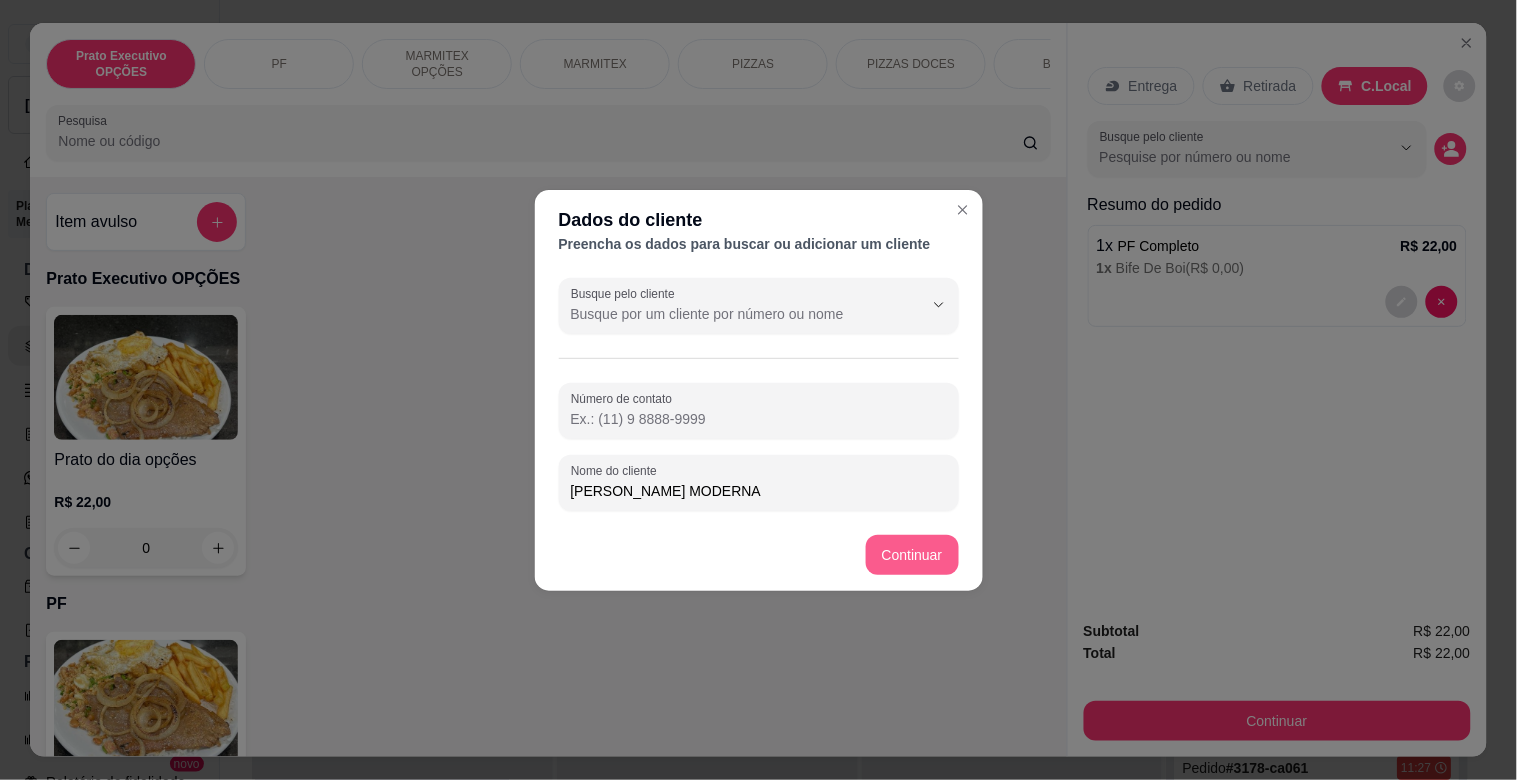 type on "[PERSON_NAME] MODERNA" 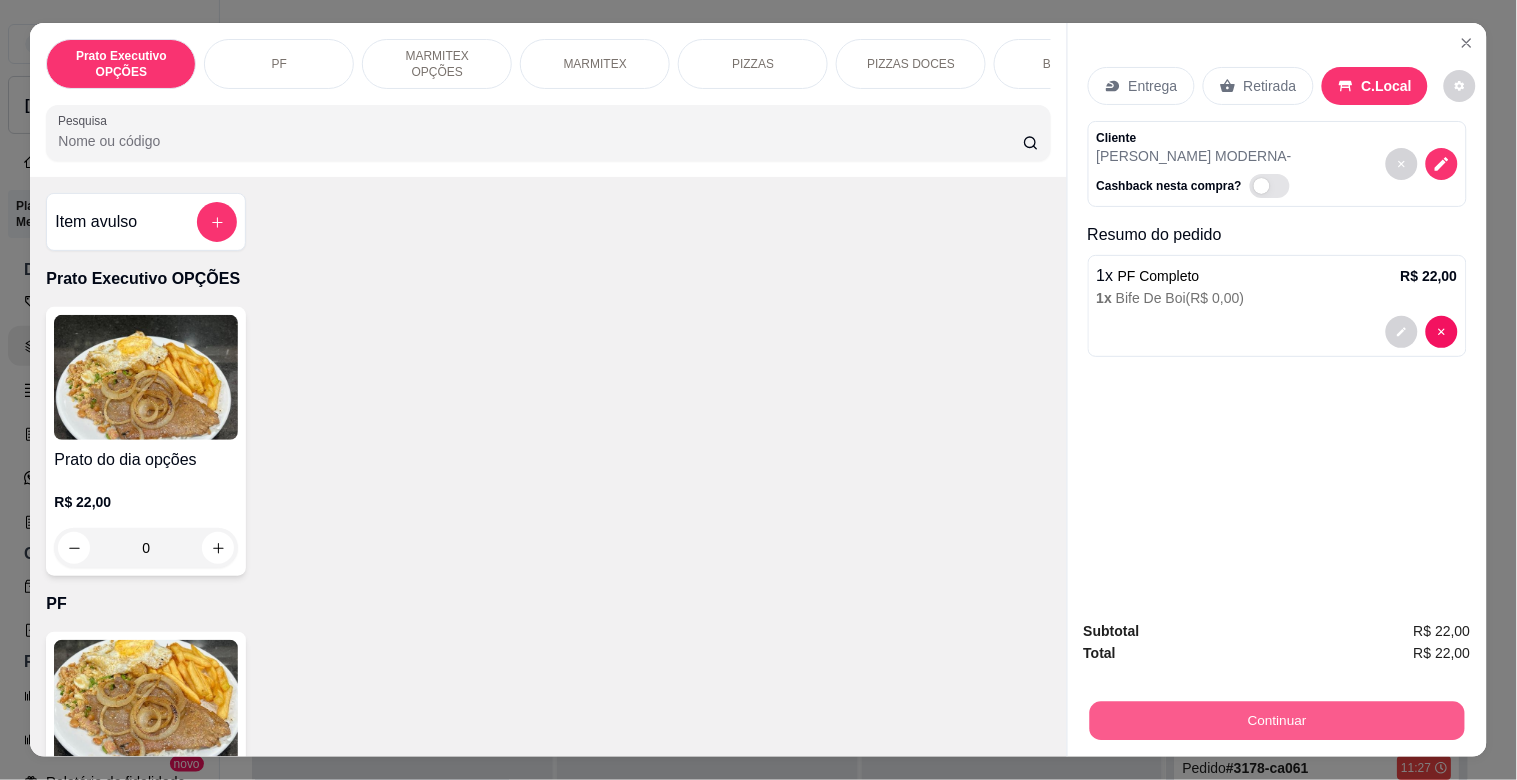 click on "Continuar" at bounding box center (1276, 720) 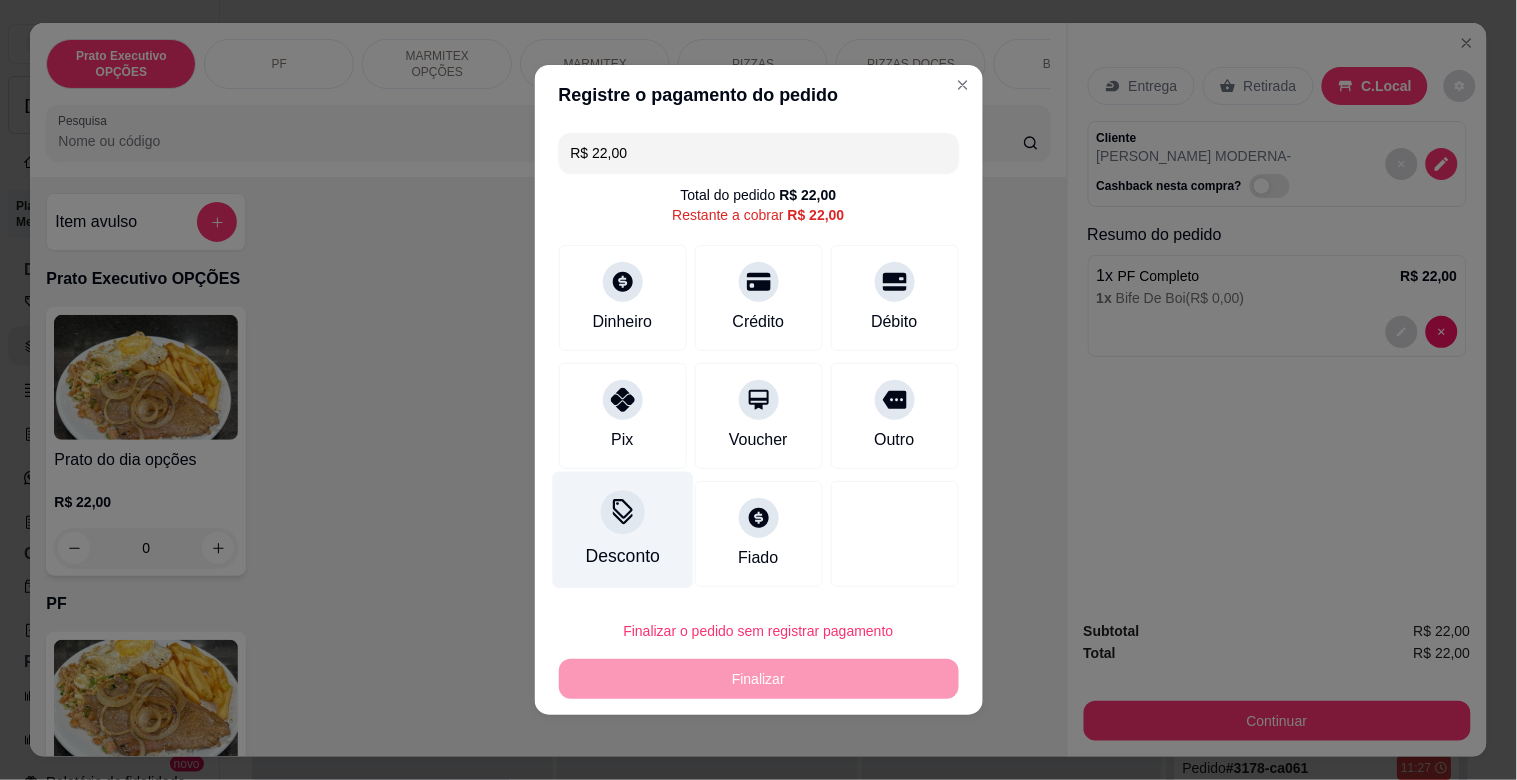 click on "Desconto" at bounding box center [622, 530] 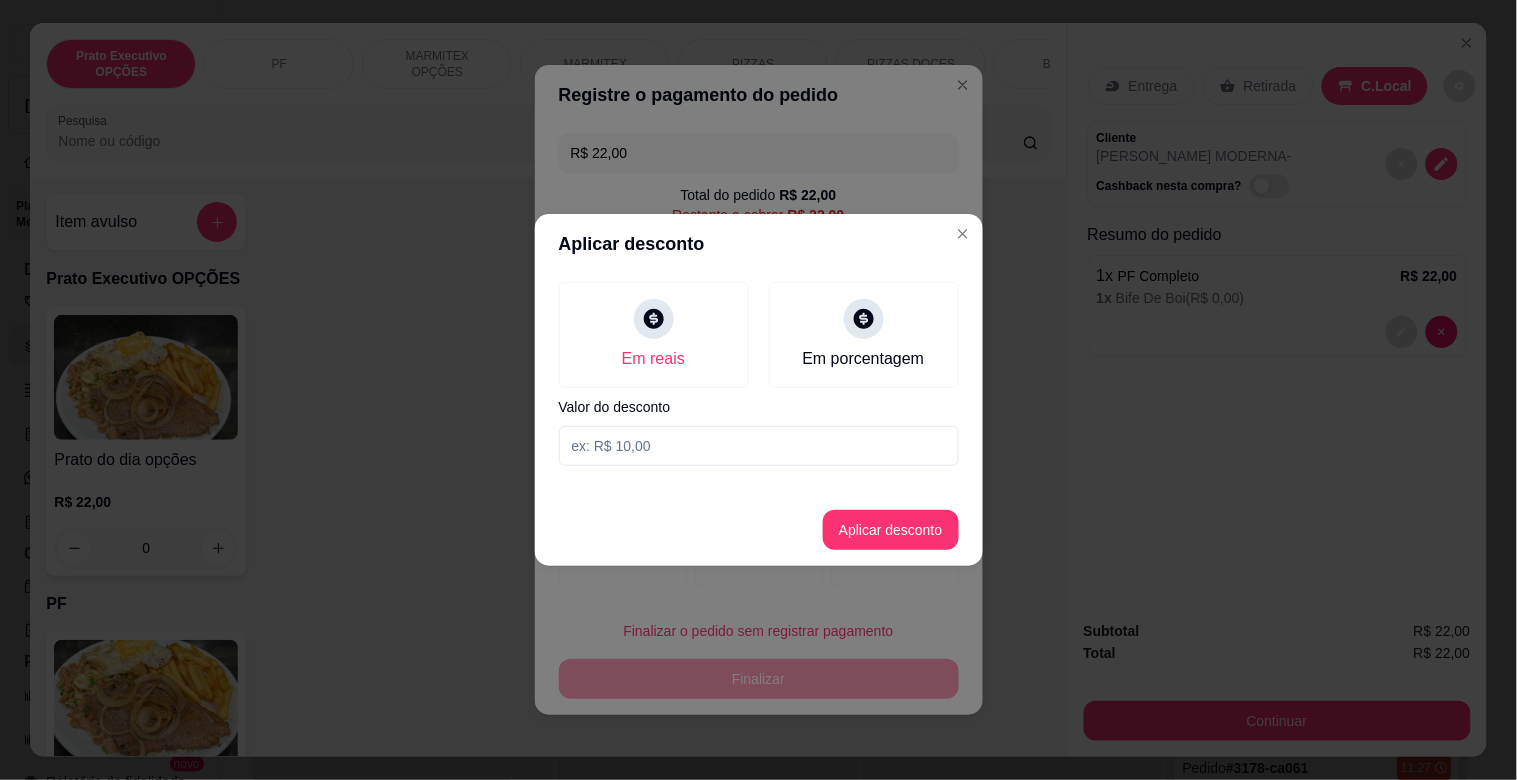click at bounding box center [759, 446] 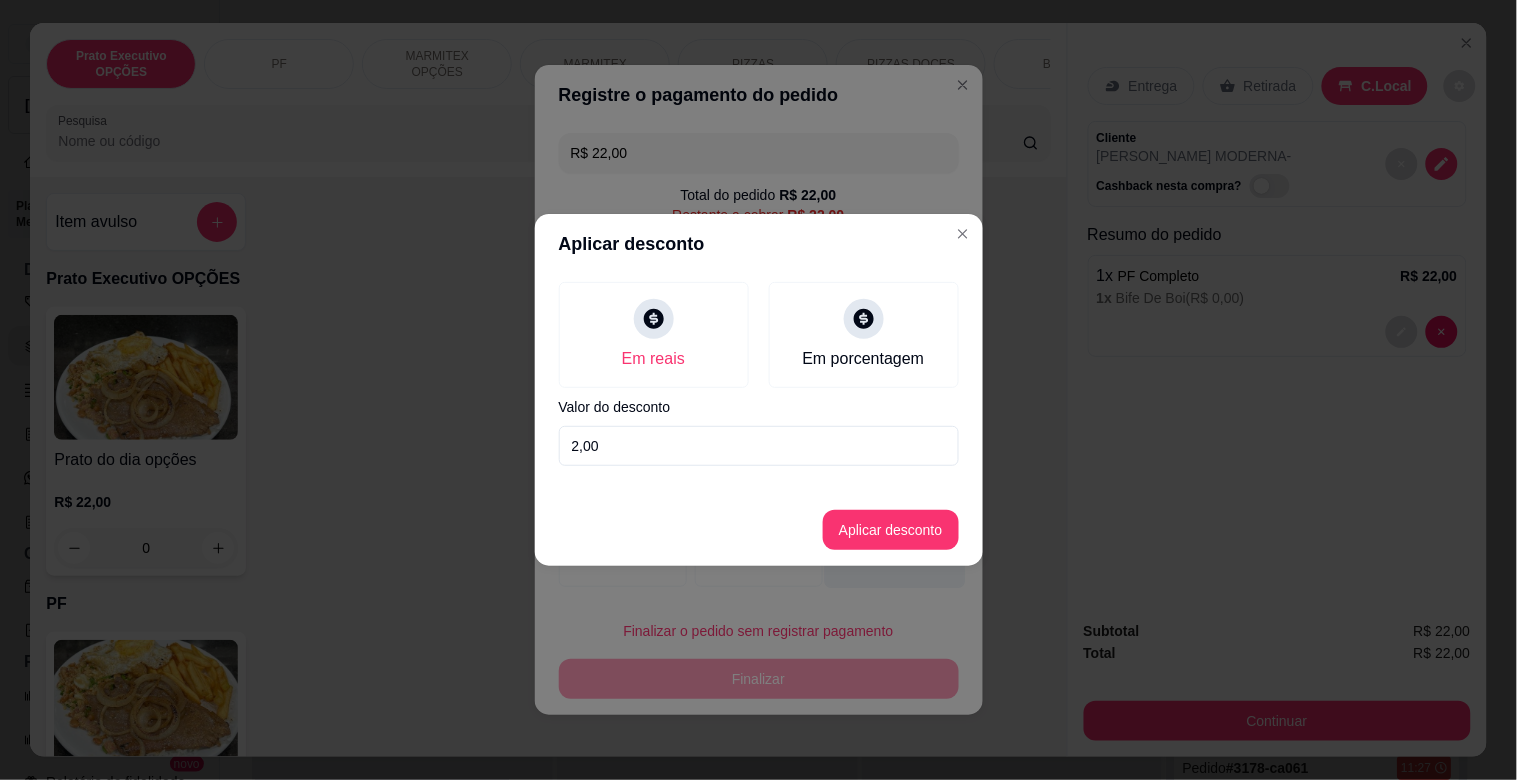 type on "2,00" 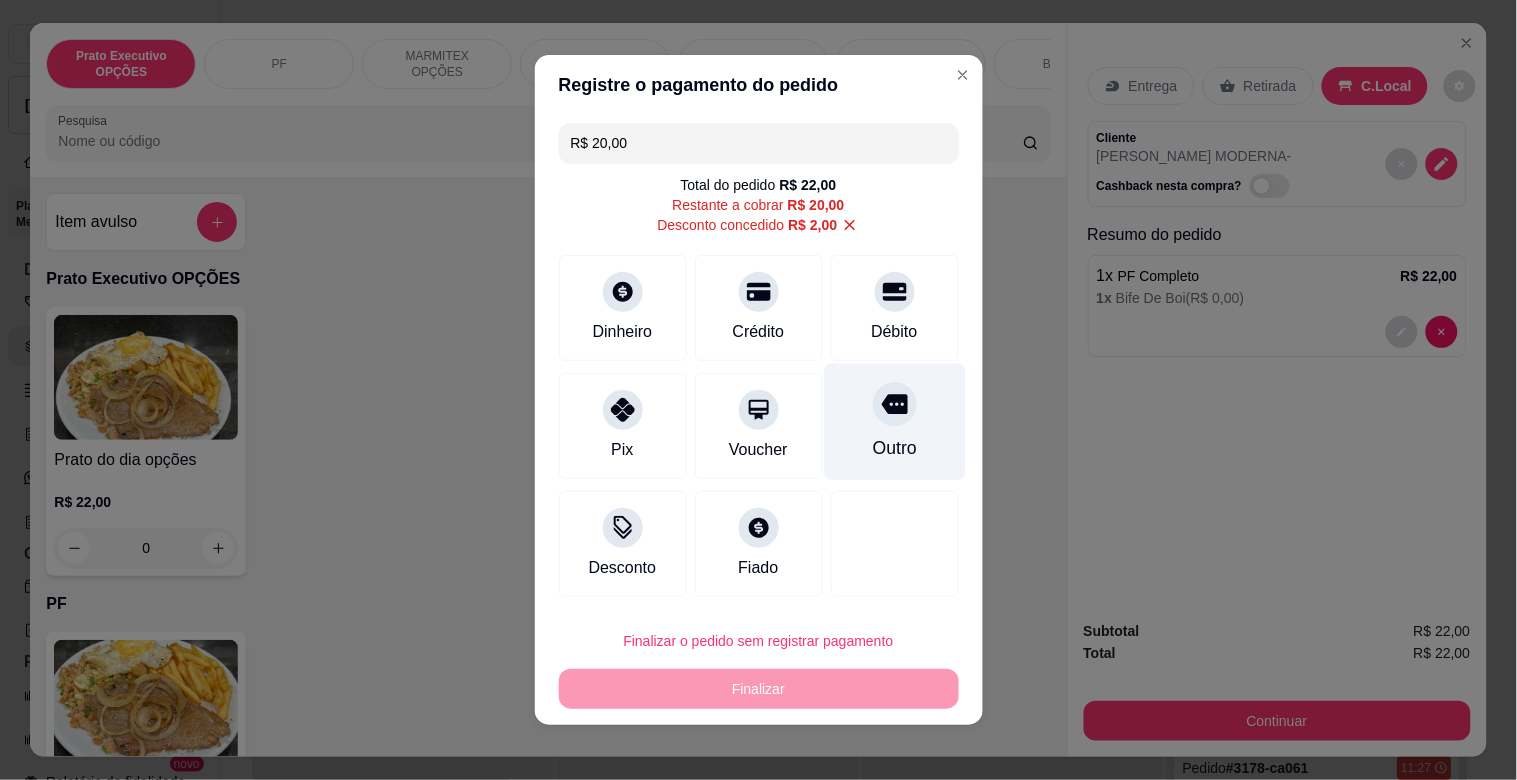 click on "Outro" at bounding box center [894, 448] 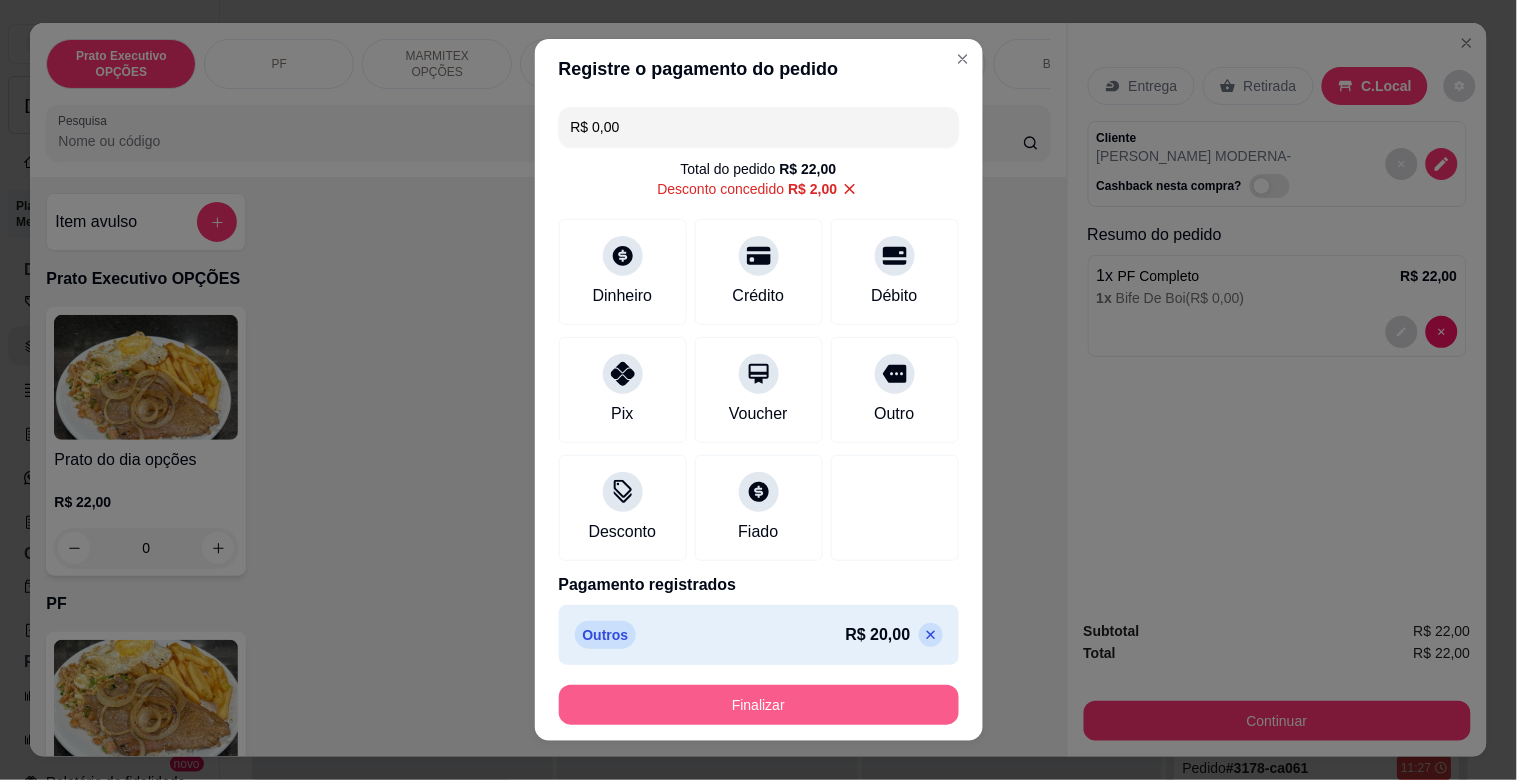 click on "Finalizar" at bounding box center (759, 705) 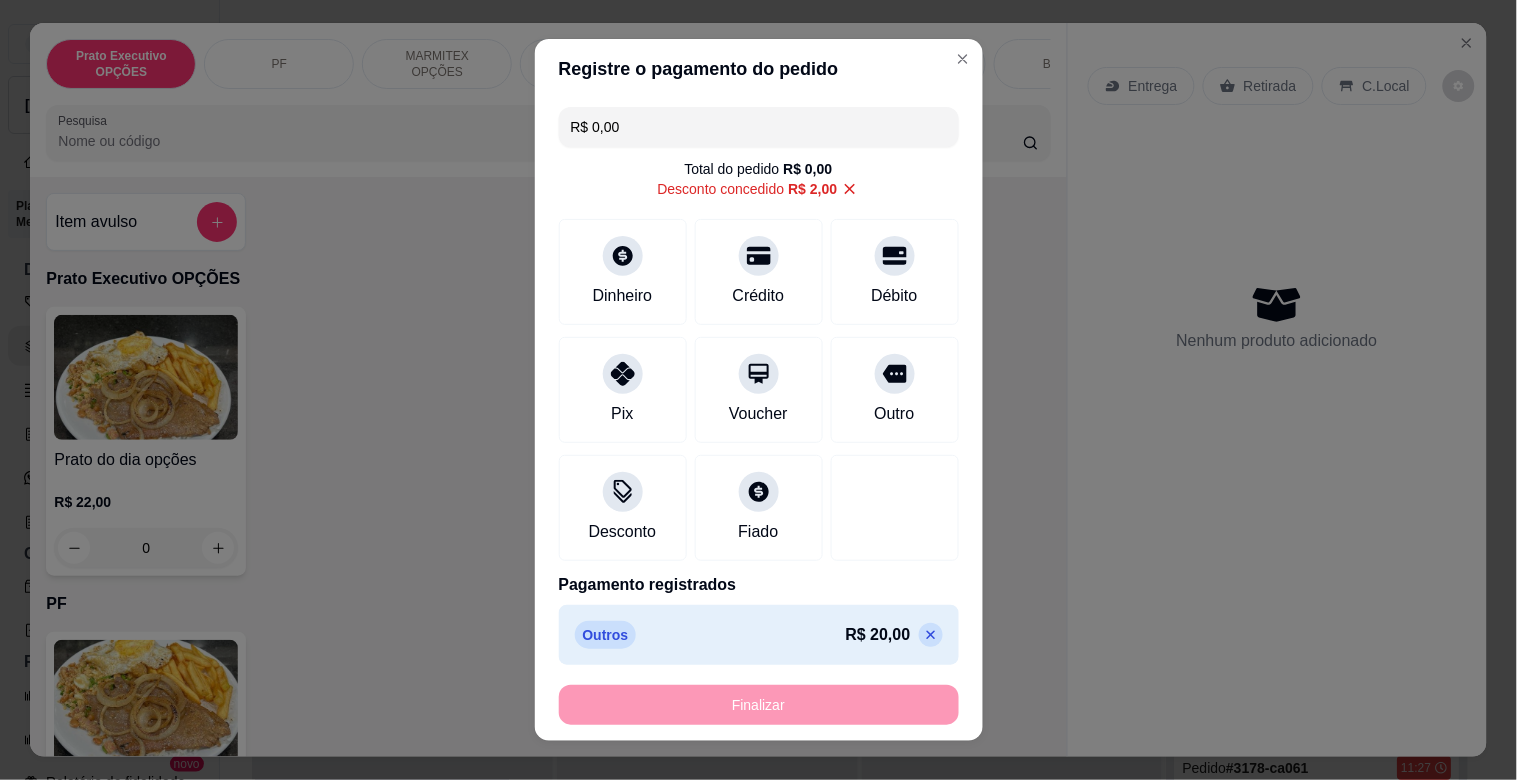 type on "-R$ 22,00" 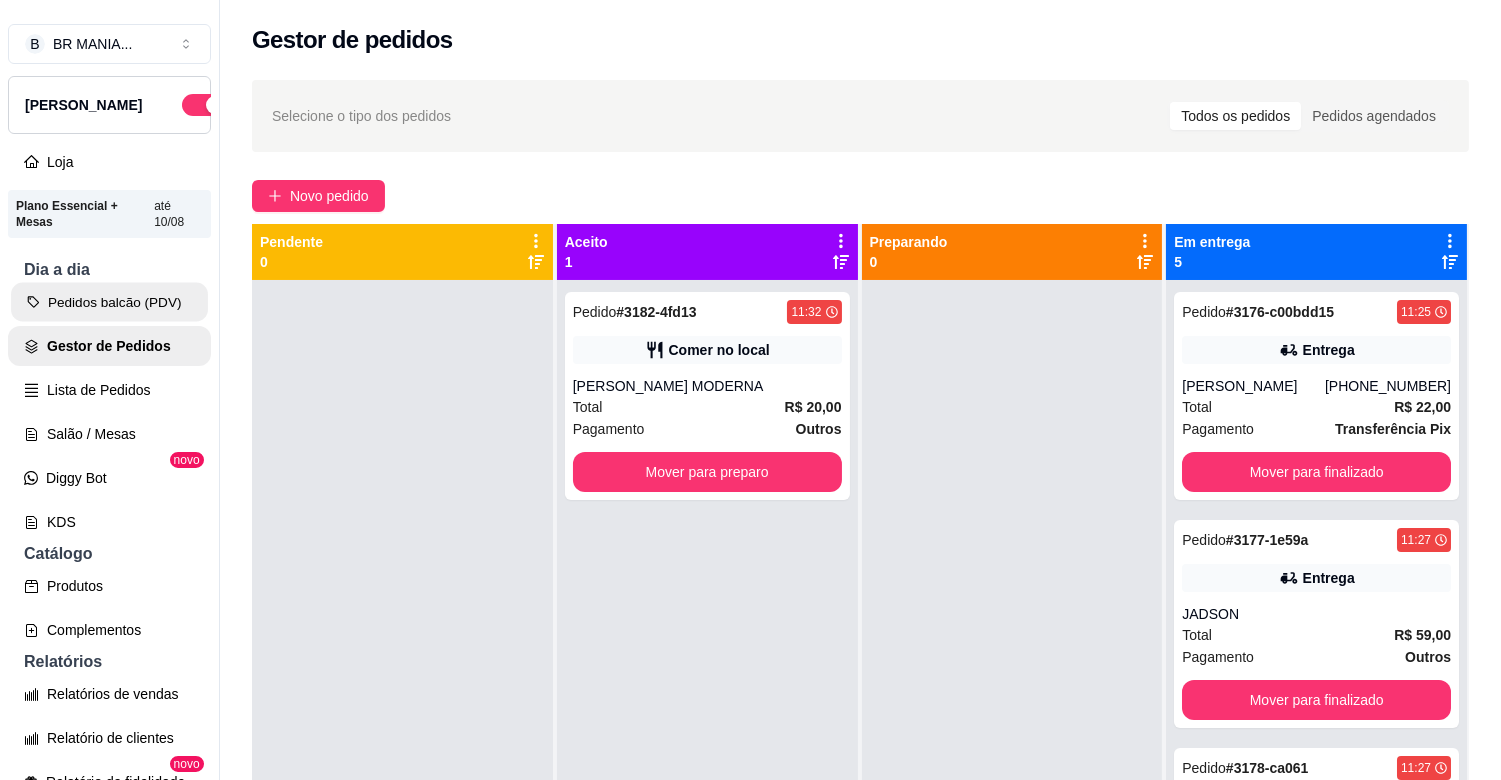 click on "Pedidos balcão (PDV)" at bounding box center (109, 302) 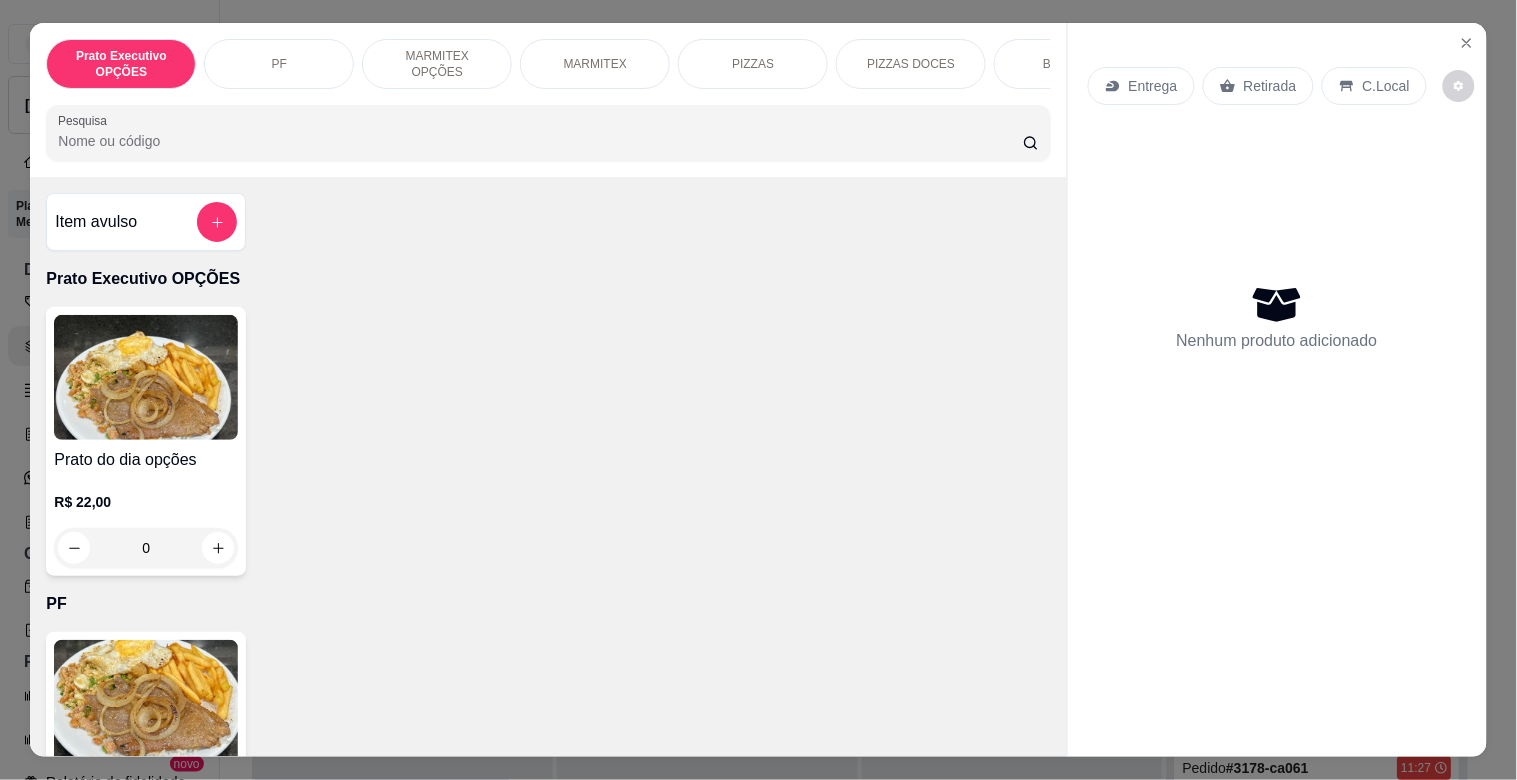 click at bounding box center [146, 702] 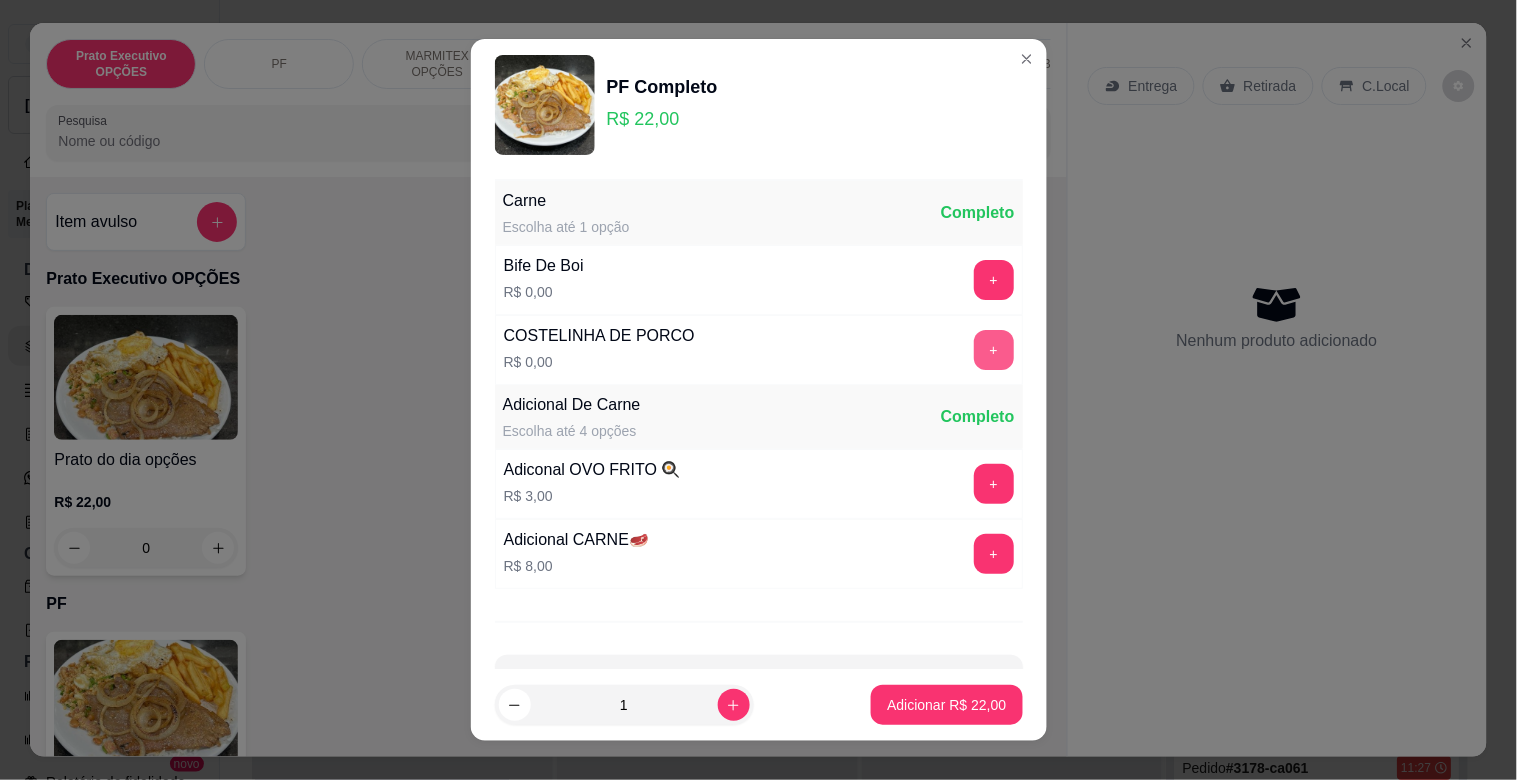 click on "+" at bounding box center (994, 350) 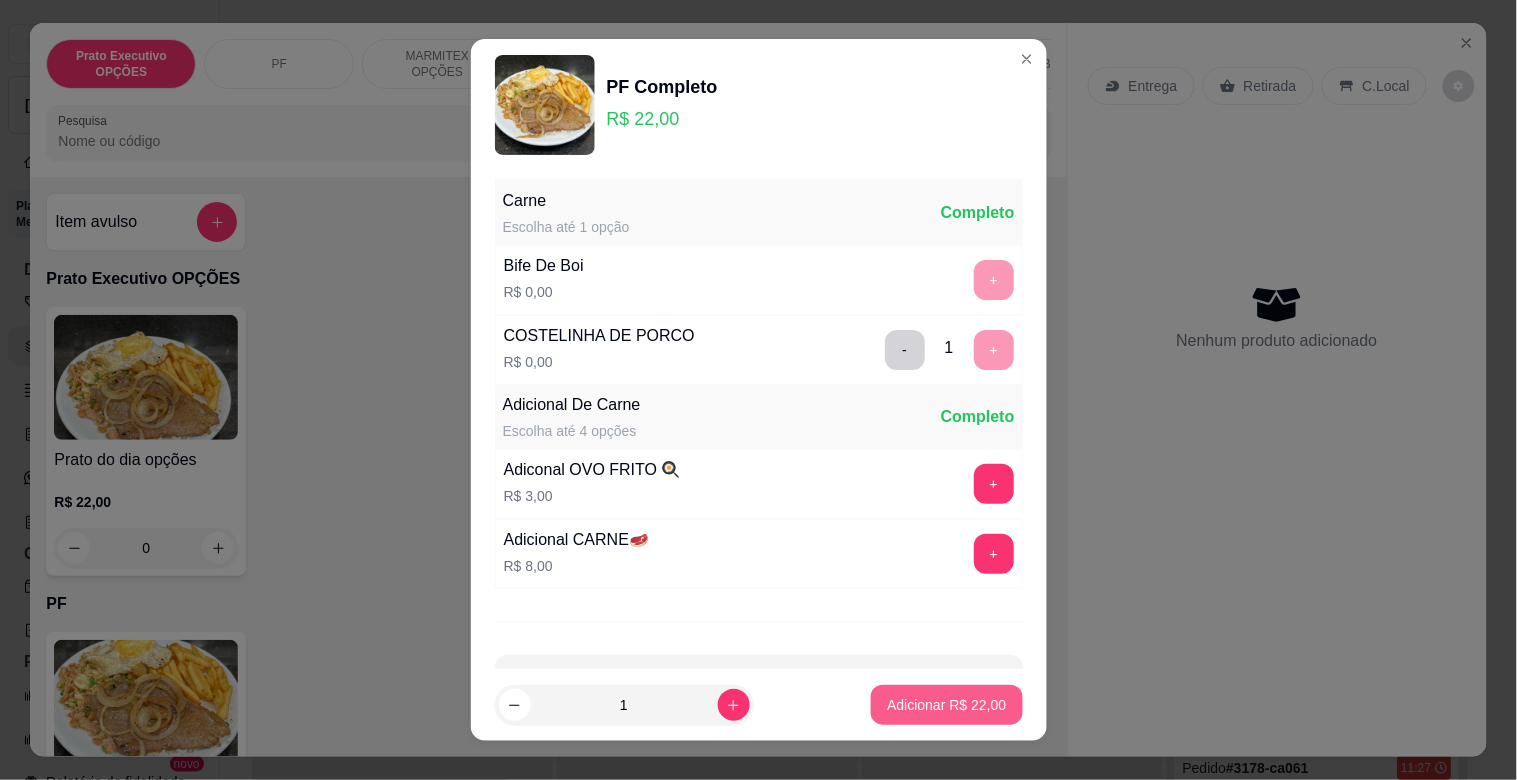 click on "Adicionar   R$ 22,00" at bounding box center [946, 705] 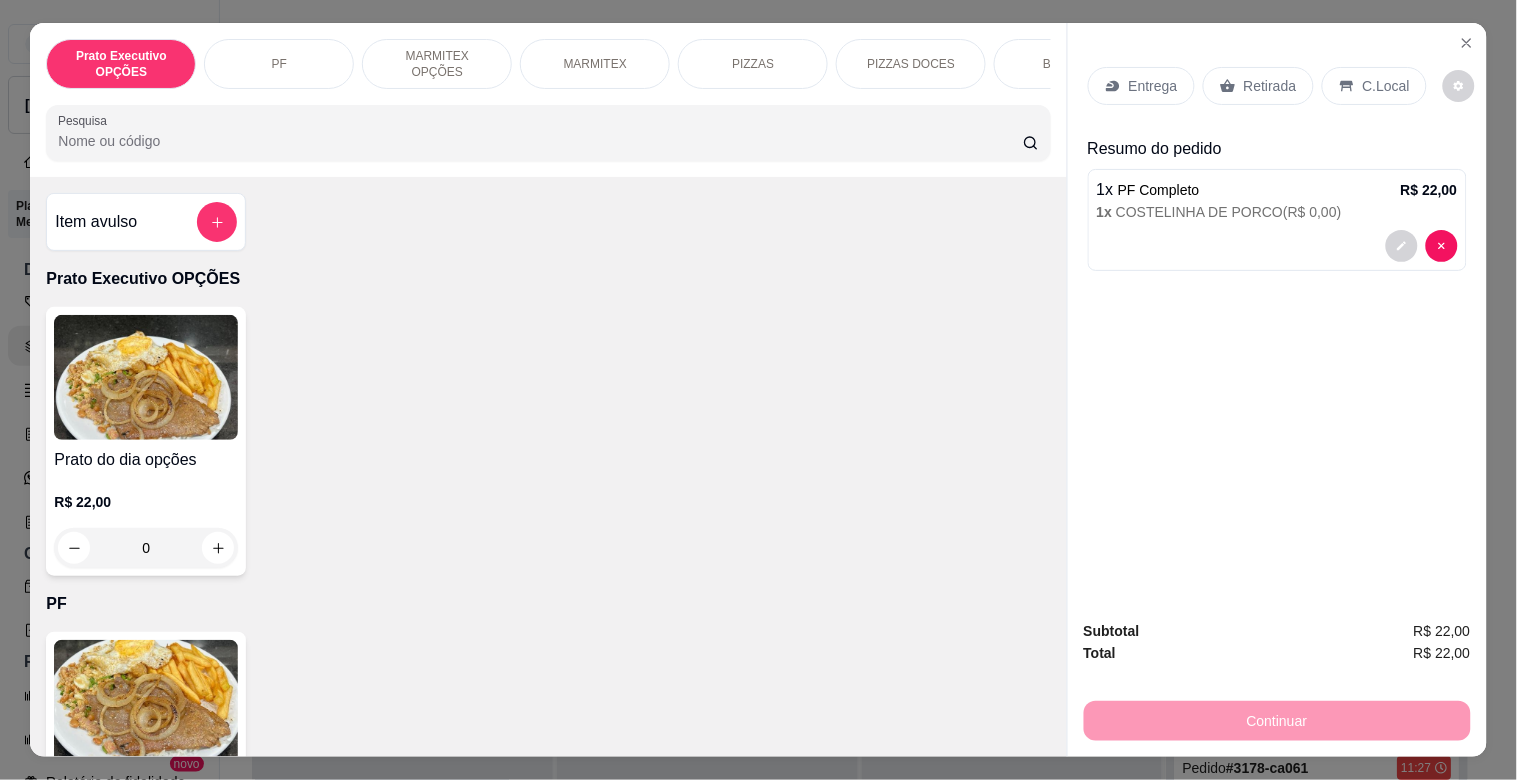 click on "Retirada" at bounding box center [1270, 86] 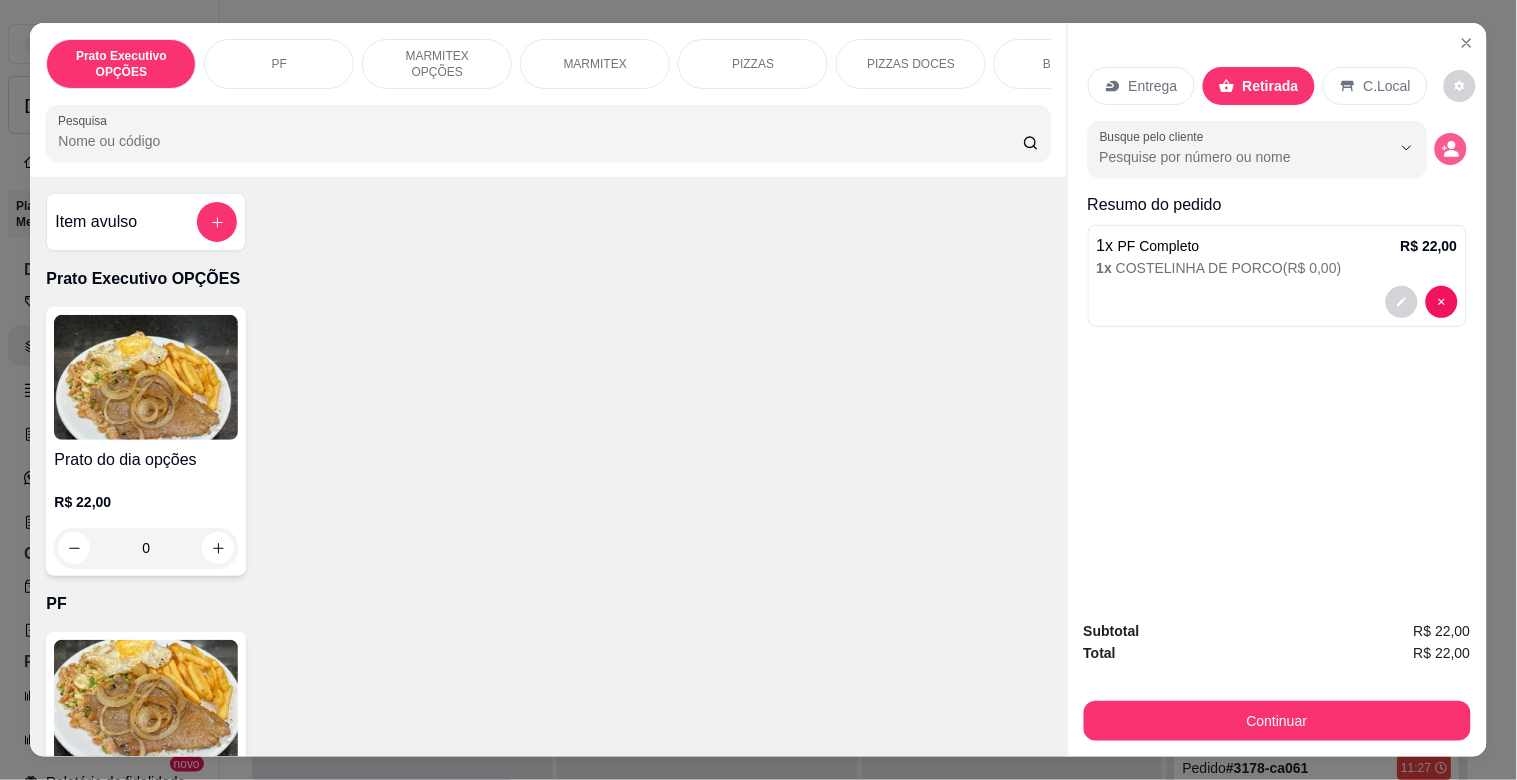 click 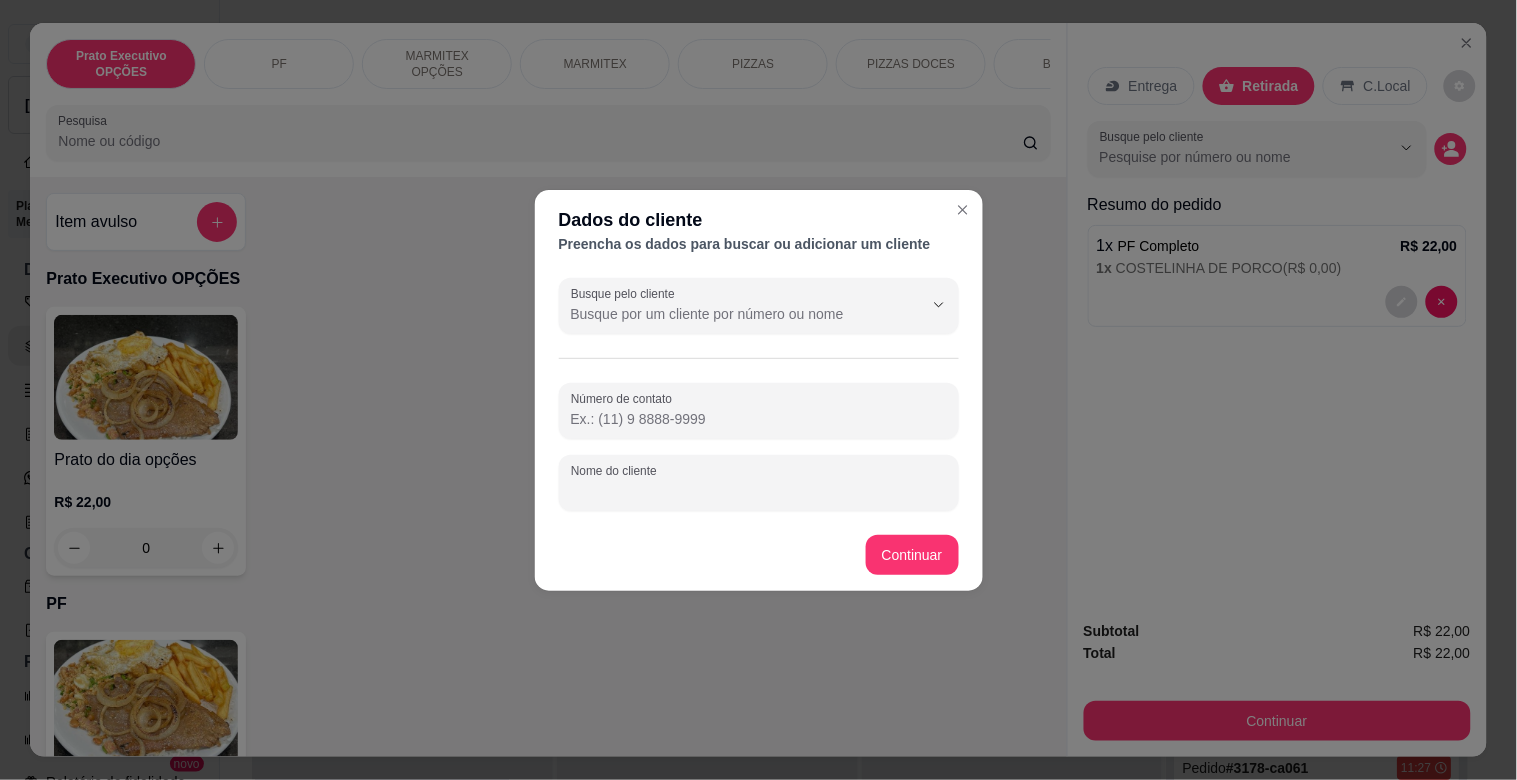 drag, startPoint x: 668, startPoint y: 497, endPoint x: 656, endPoint y: 498, distance: 12.0415945 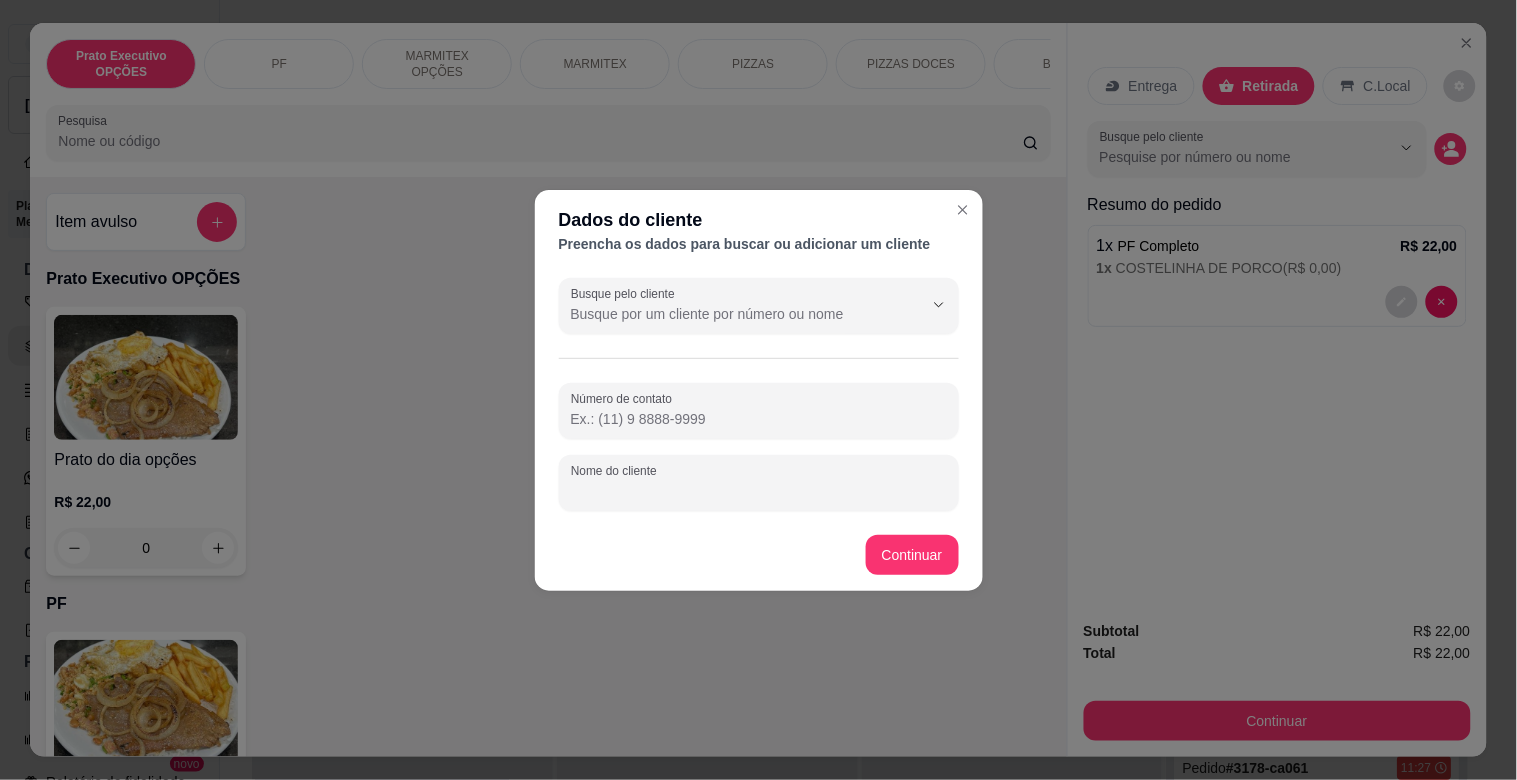 click on "Nome do cliente" at bounding box center [759, 491] 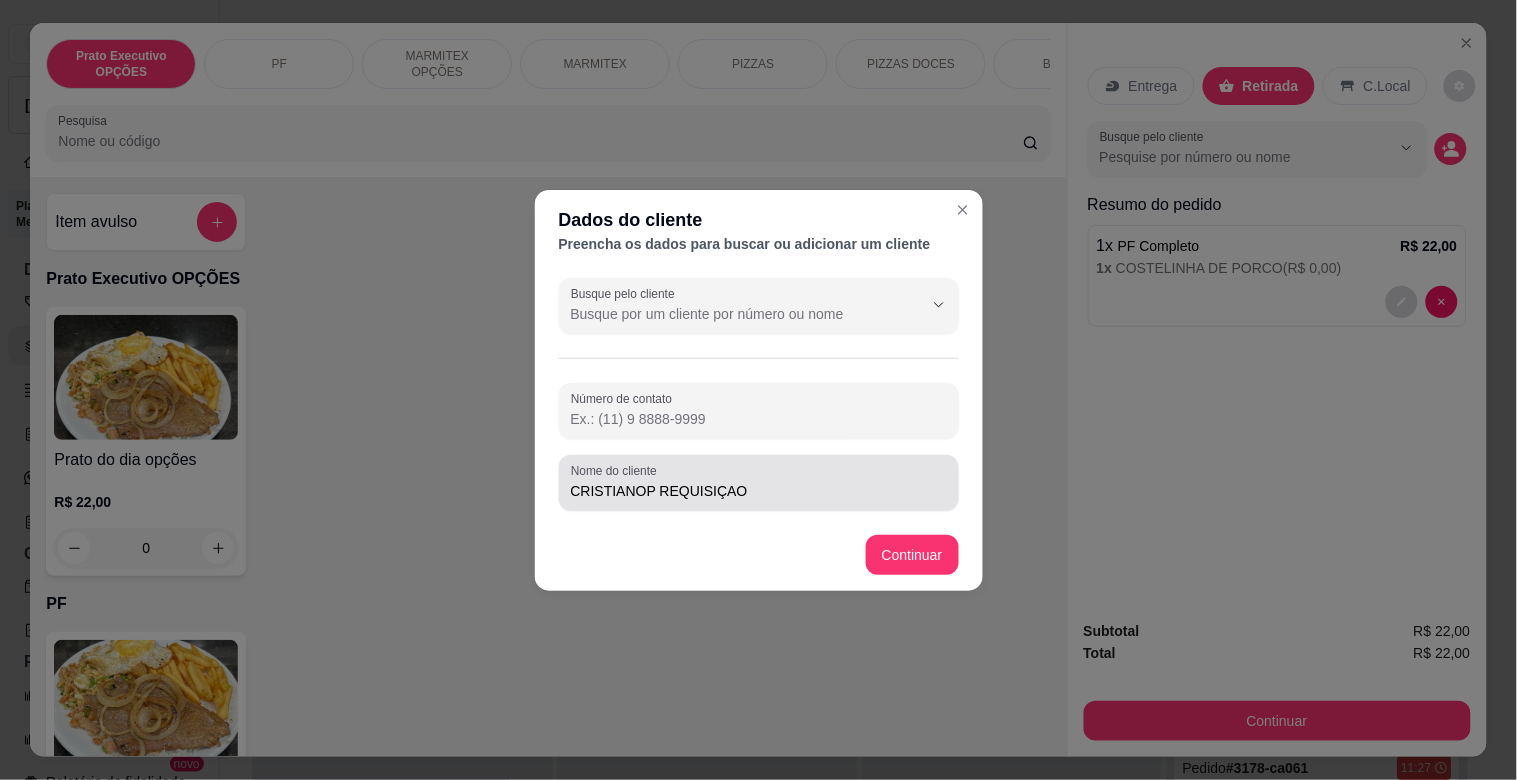 click on "Nome do cliente CRISTIANOP REQUISIÇAO" at bounding box center (759, 483) 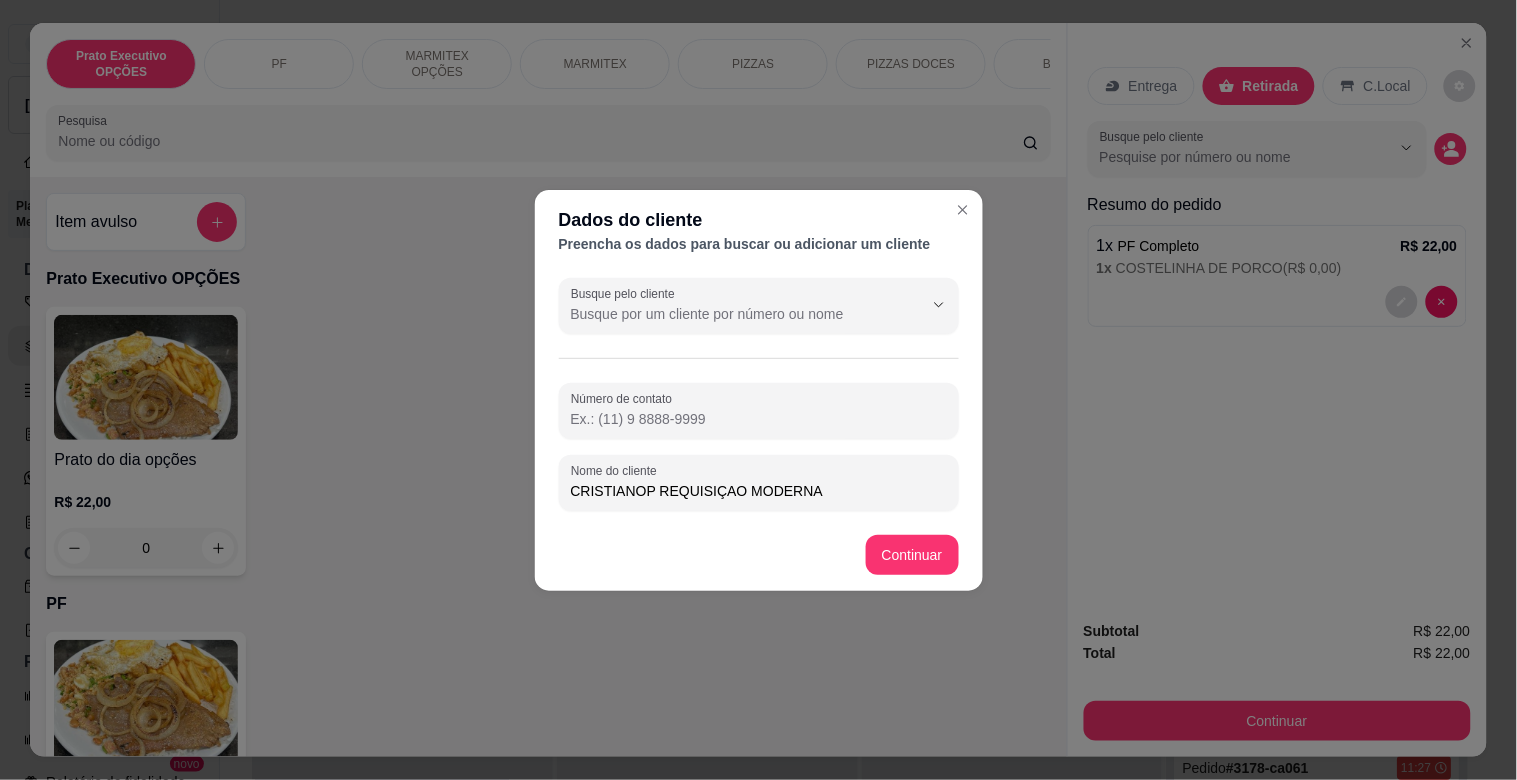 click on "CRISTIANOP REQUISIÇAO MODERNA" at bounding box center [759, 491] 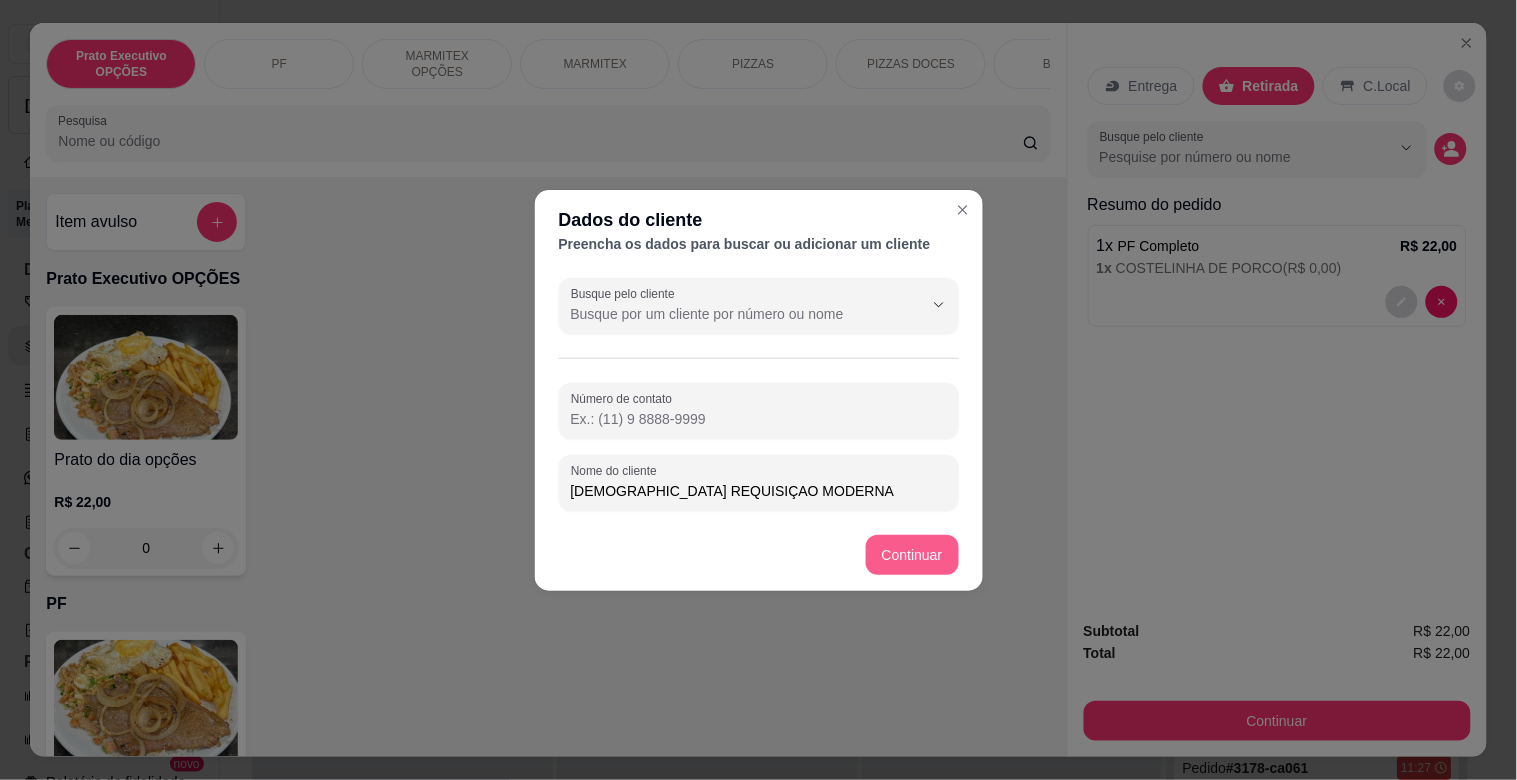 type on "[DEMOGRAPHIC_DATA] REQUISIÇAO MODERNA" 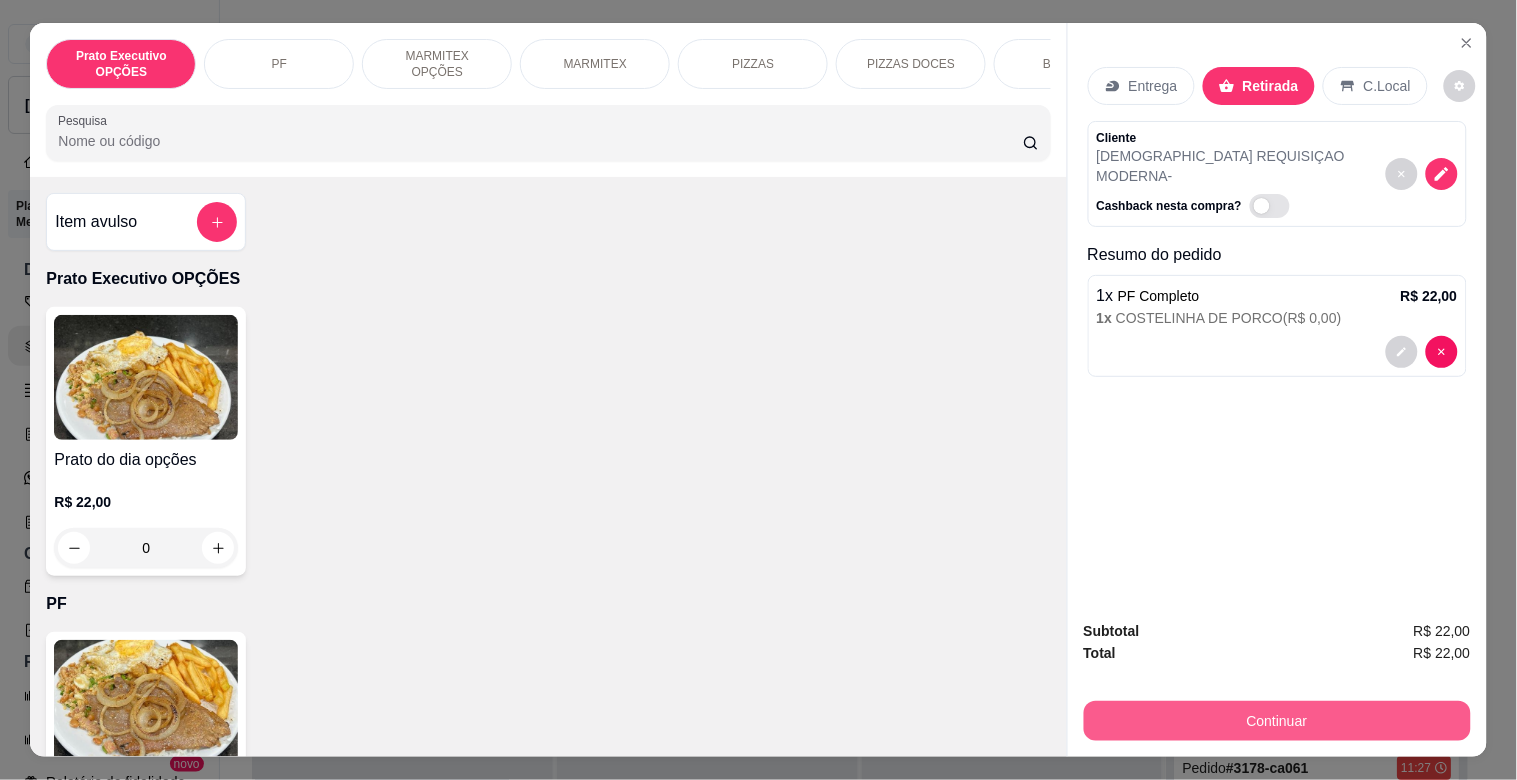 click on "Continuar" at bounding box center [1277, 721] 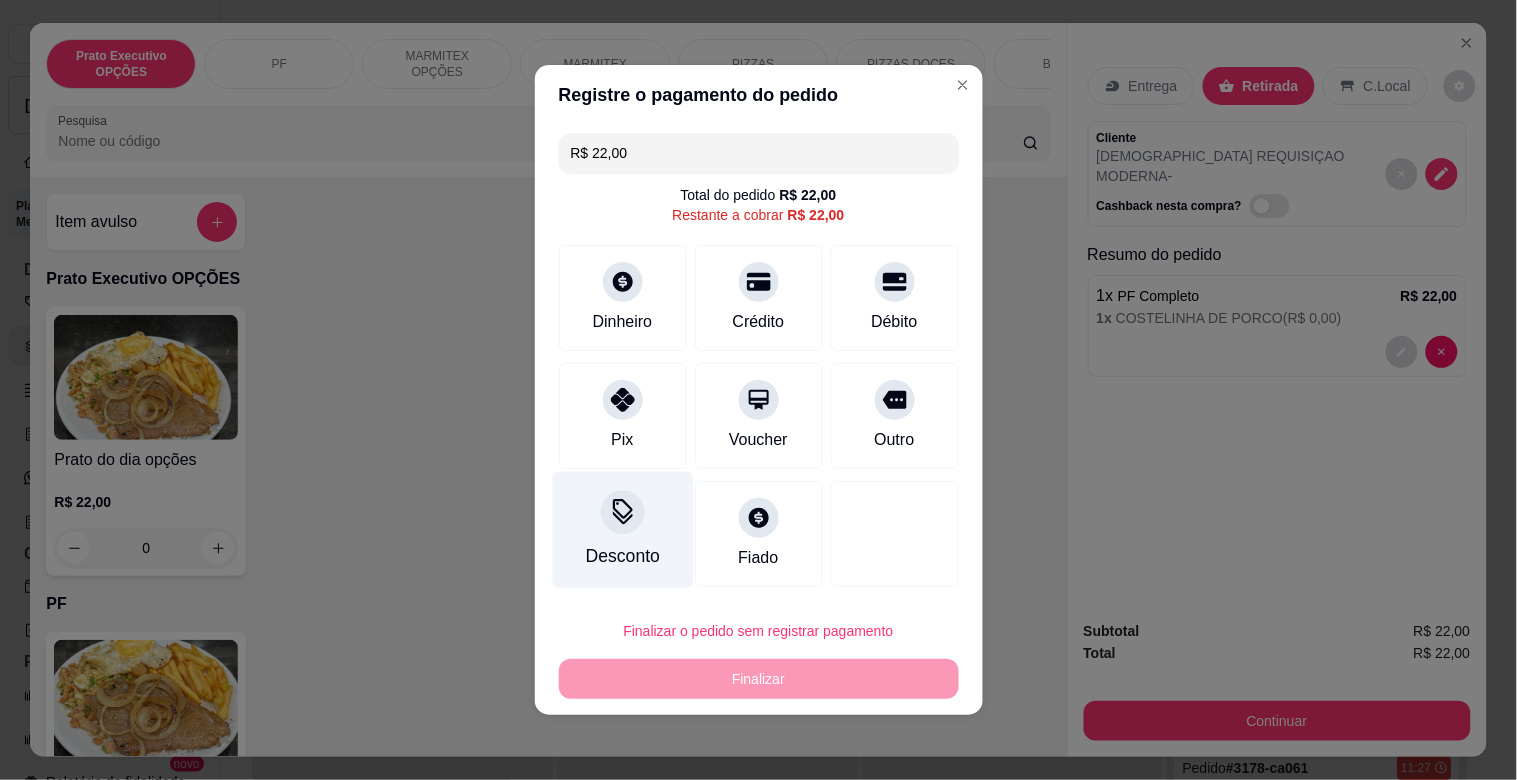 click 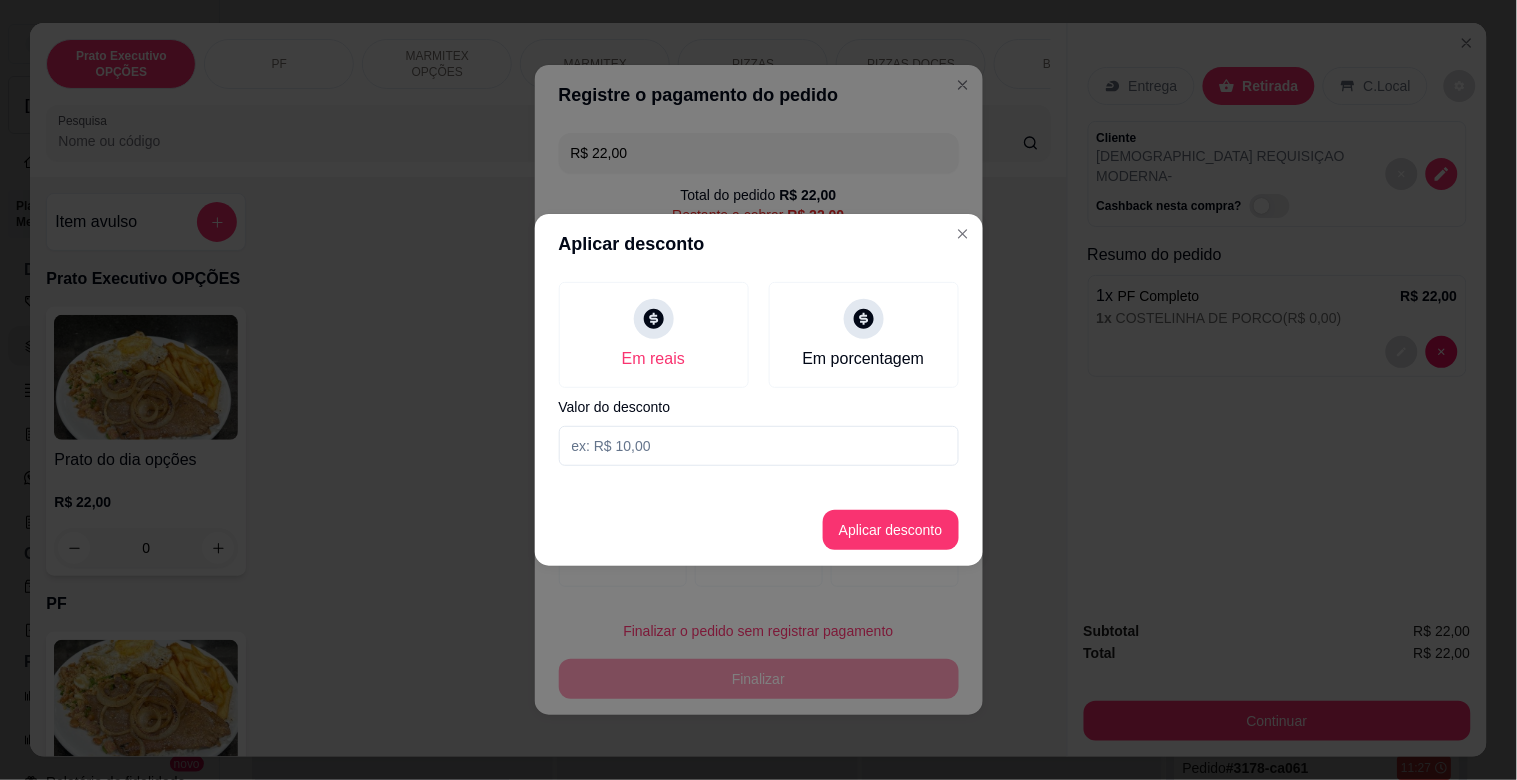click at bounding box center [759, 446] 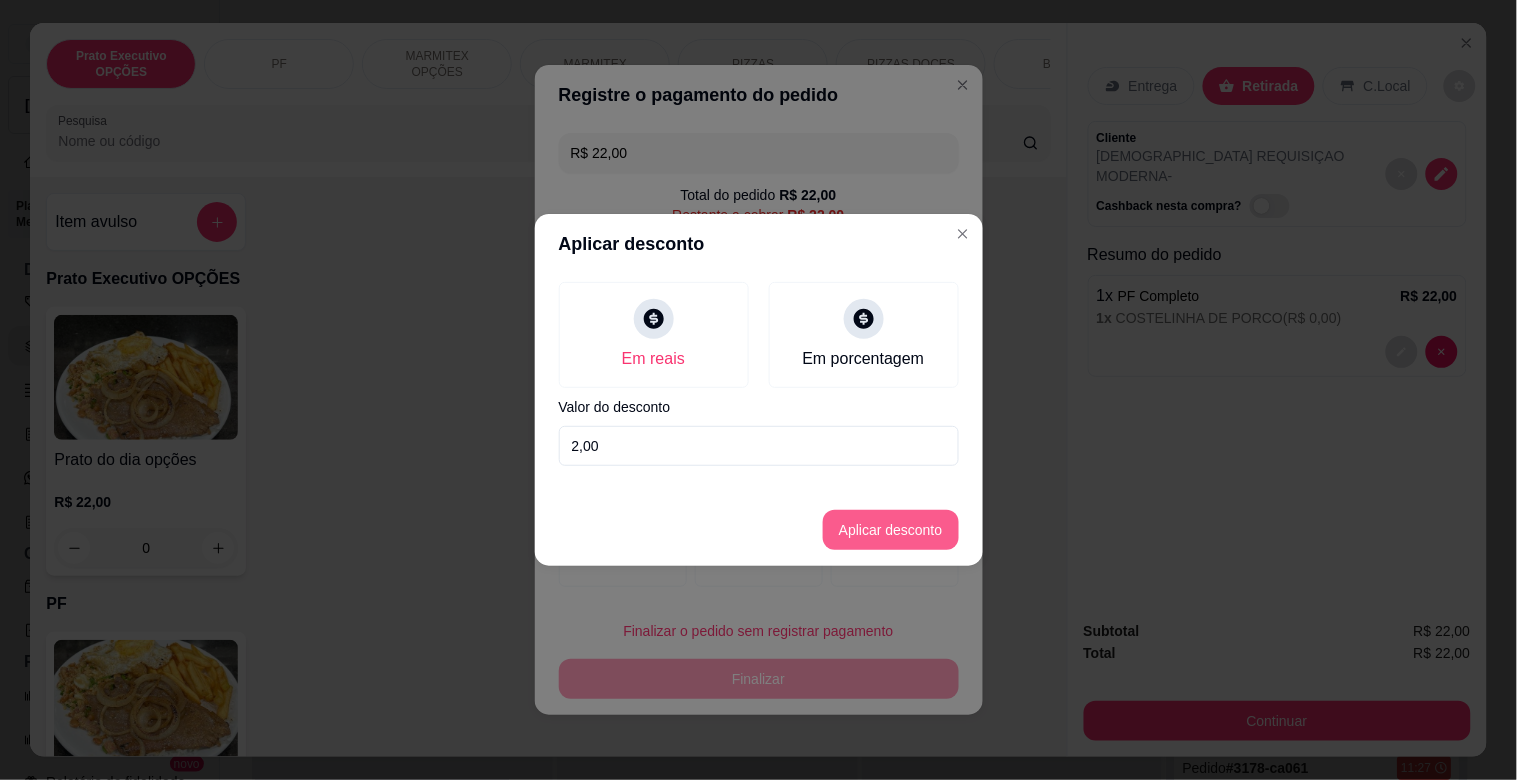 type on "2,00" 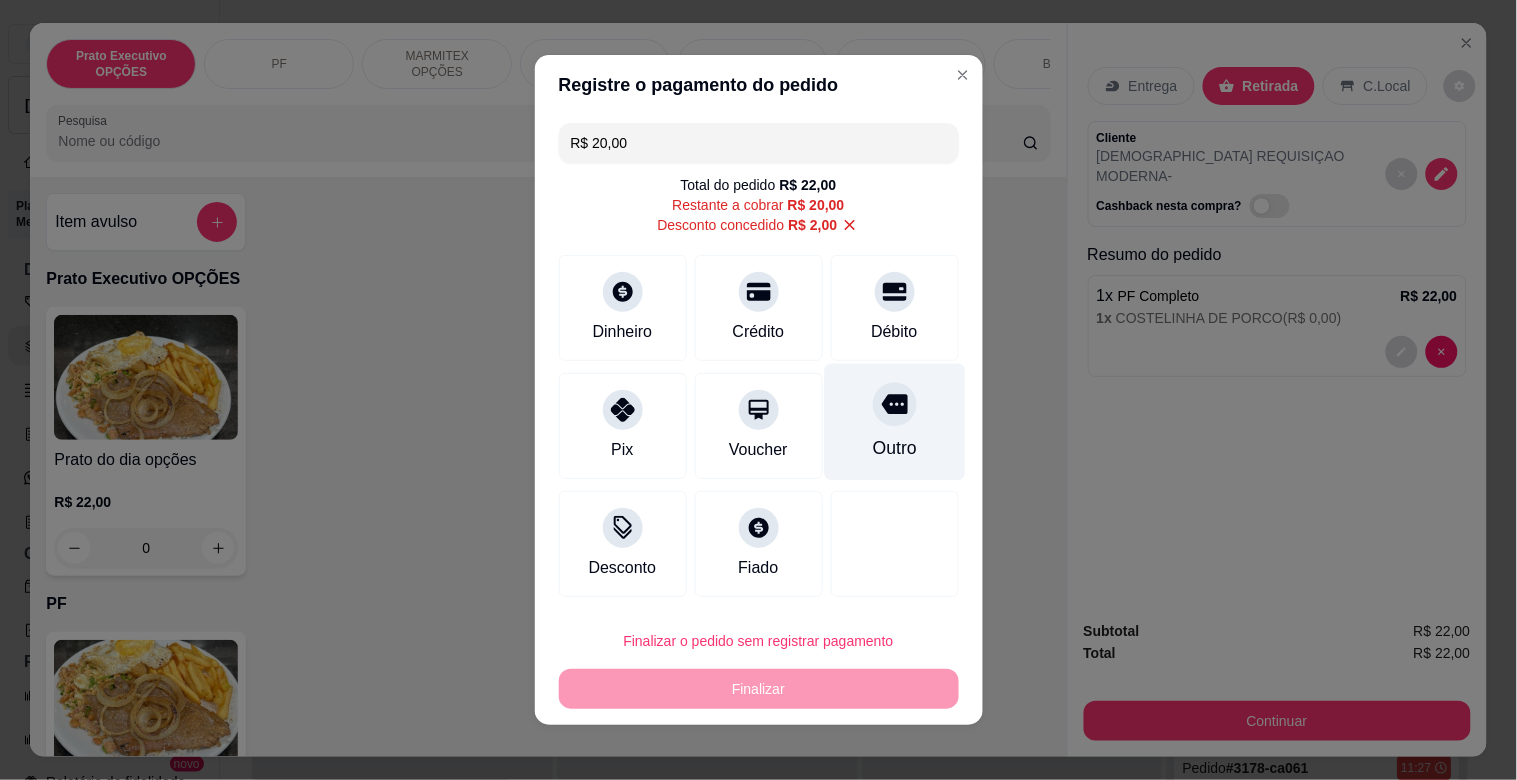 drag, startPoint x: 898, startPoint y: 421, endPoint x: 898, endPoint y: 437, distance: 16 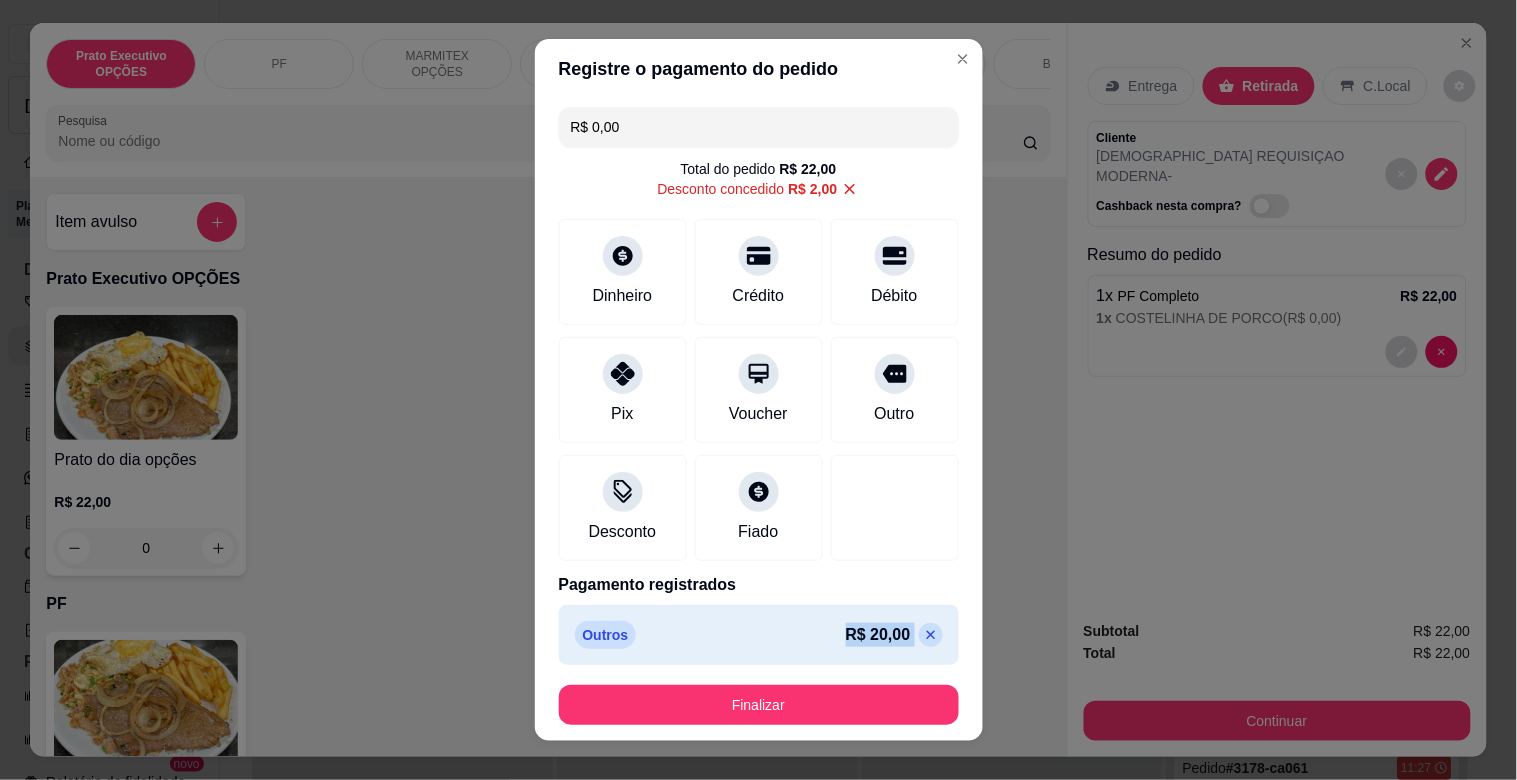 drag, startPoint x: 750, startPoint y: 667, endPoint x: 743, endPoint y: 705, distance: 38.63936 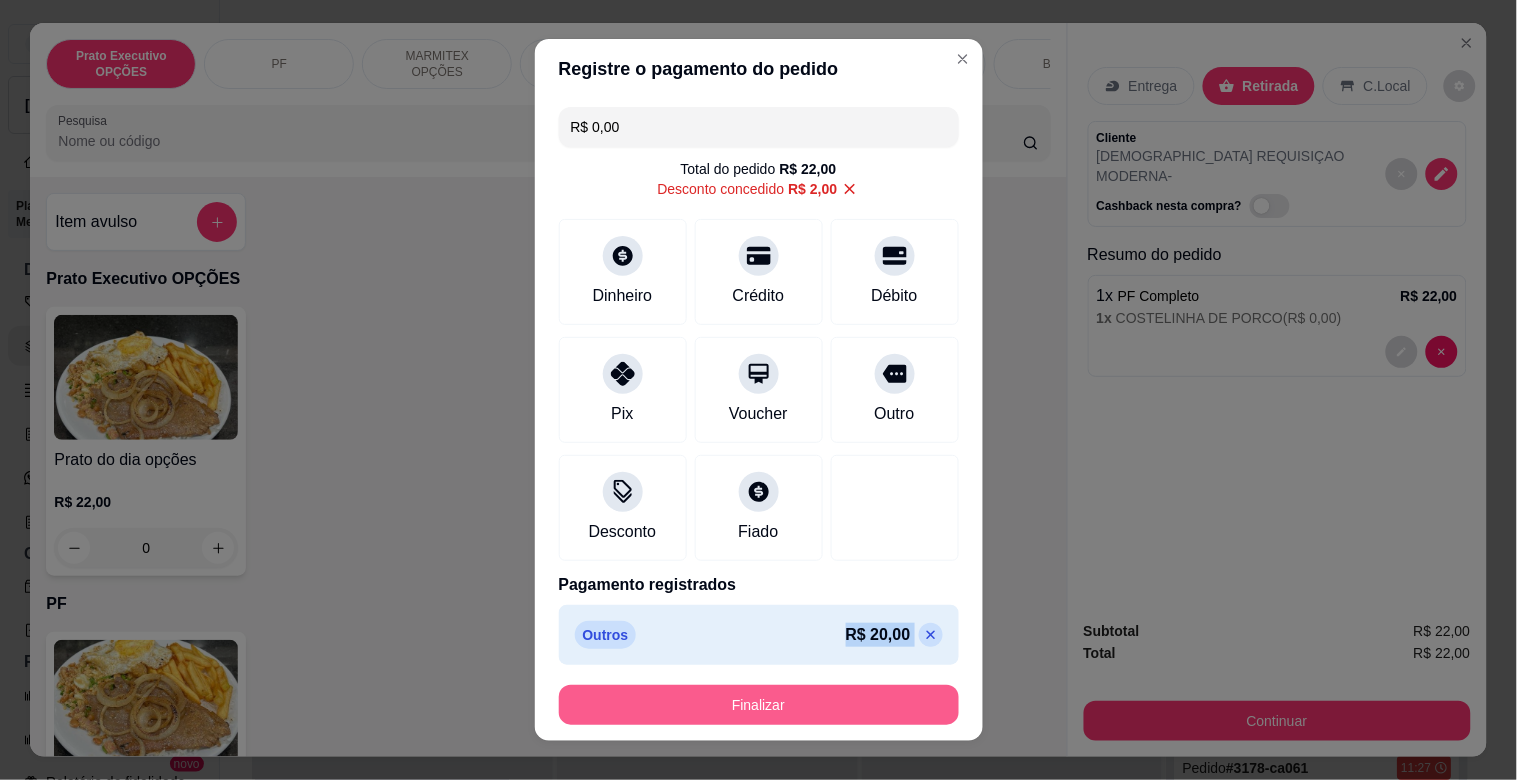 click on "Finalizar" at bounding box center [759, 705] 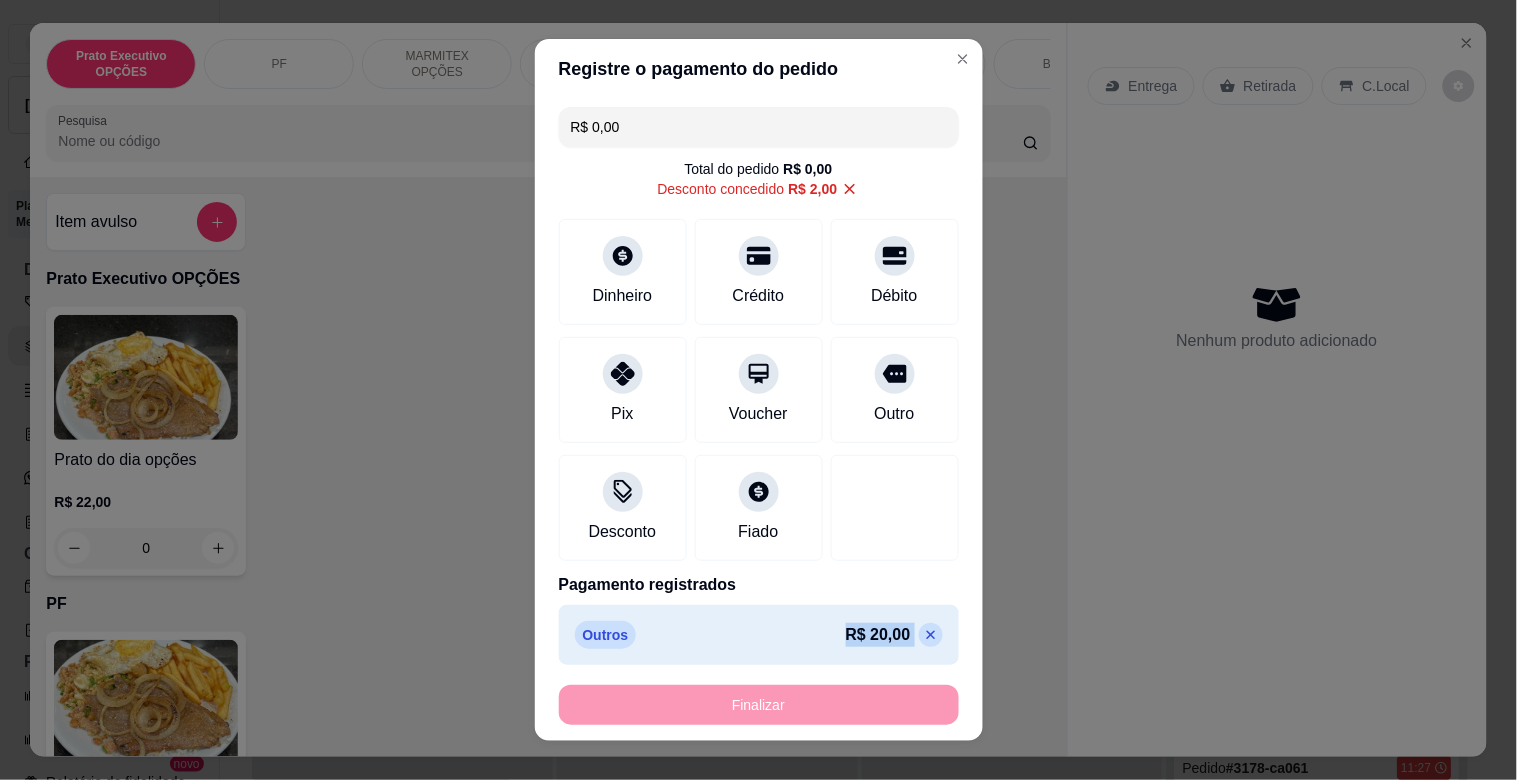 type on "-R$ 22,00" 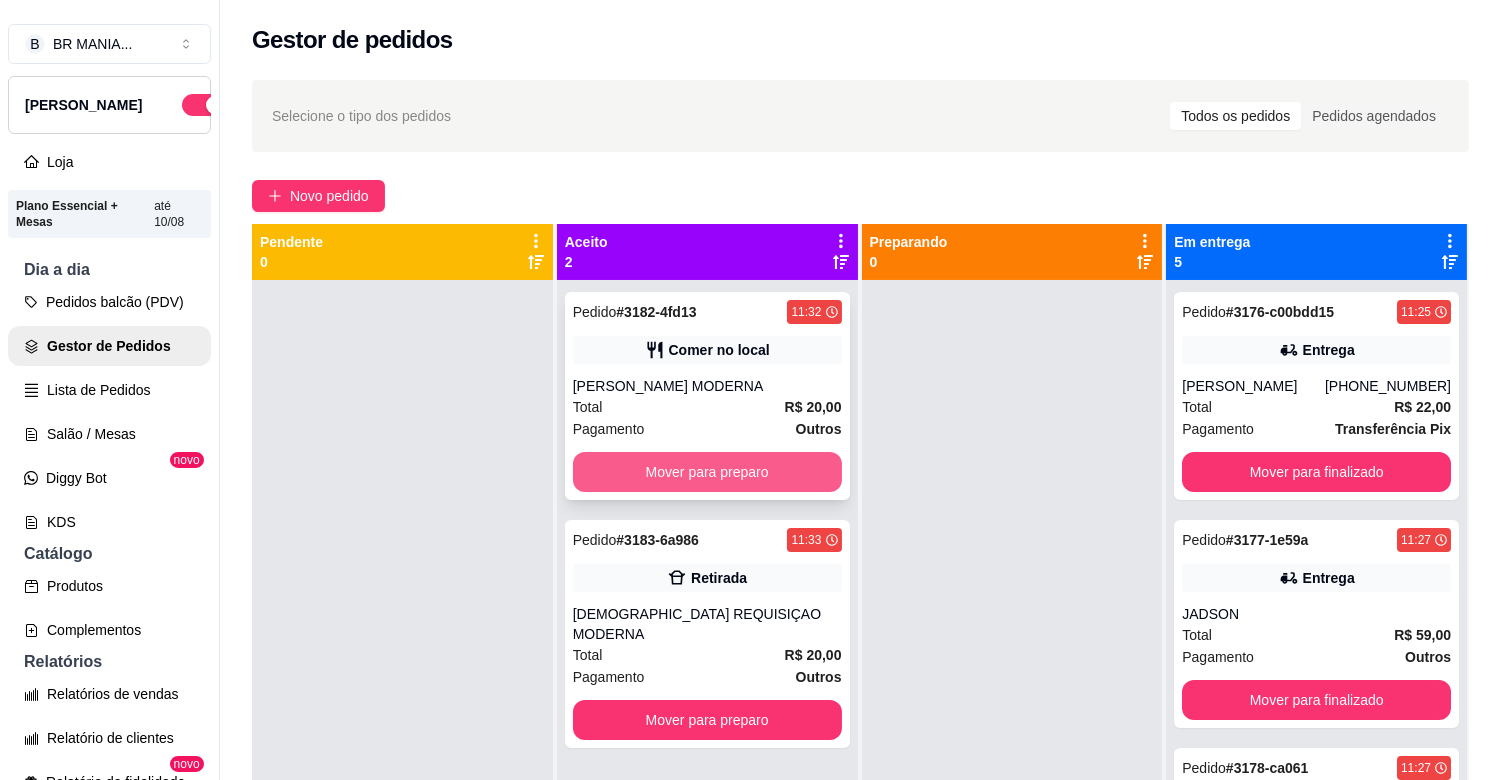 click on "Mover para preparo" at bounding box center [707, 472] 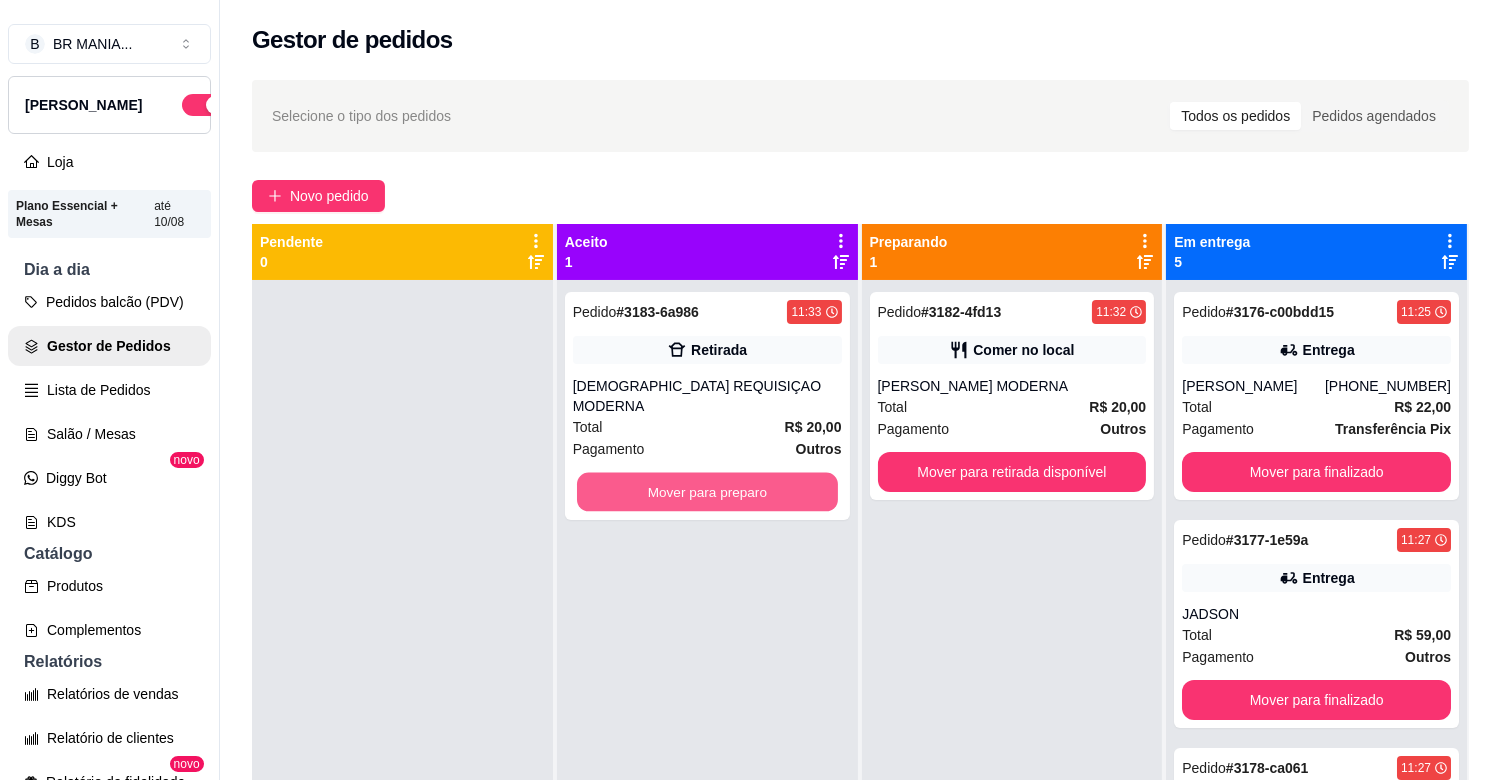 click on "Mover para preparo" at bounding box center [707, 492] 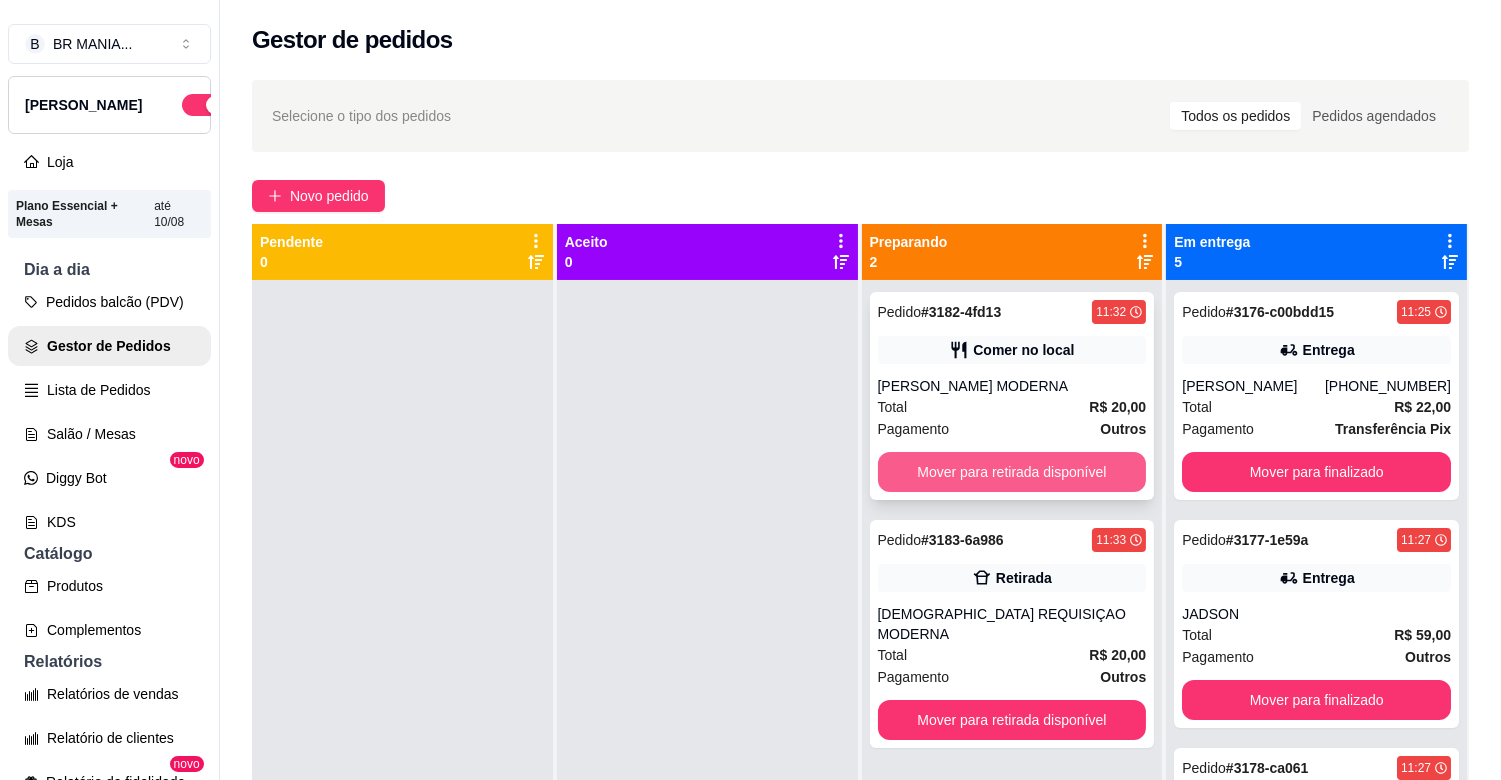 click on "Mover para retirada disponível" at bounding box center (1012, 472) 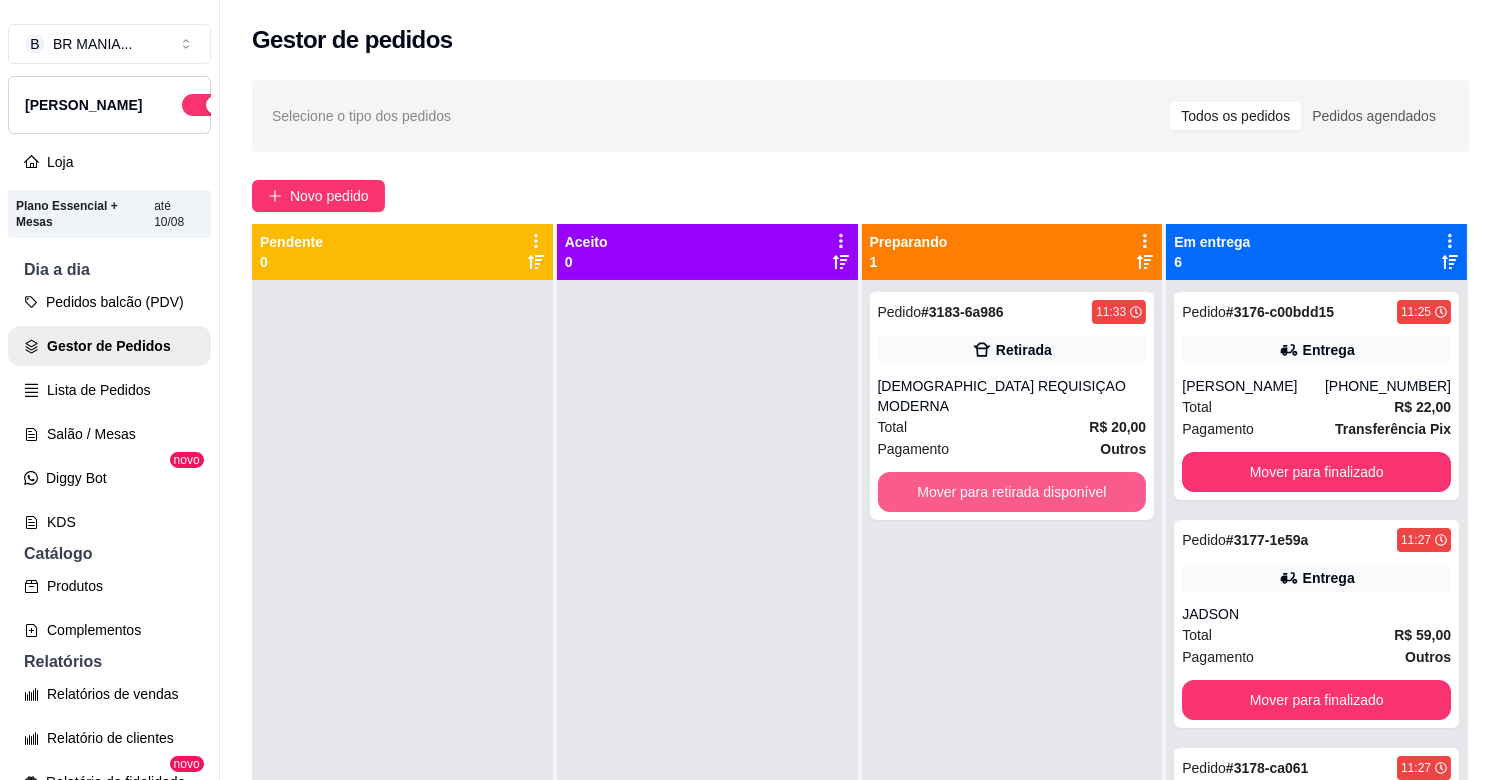 click on "Mover para retirada disponível" at bounding box center (1012, 492) 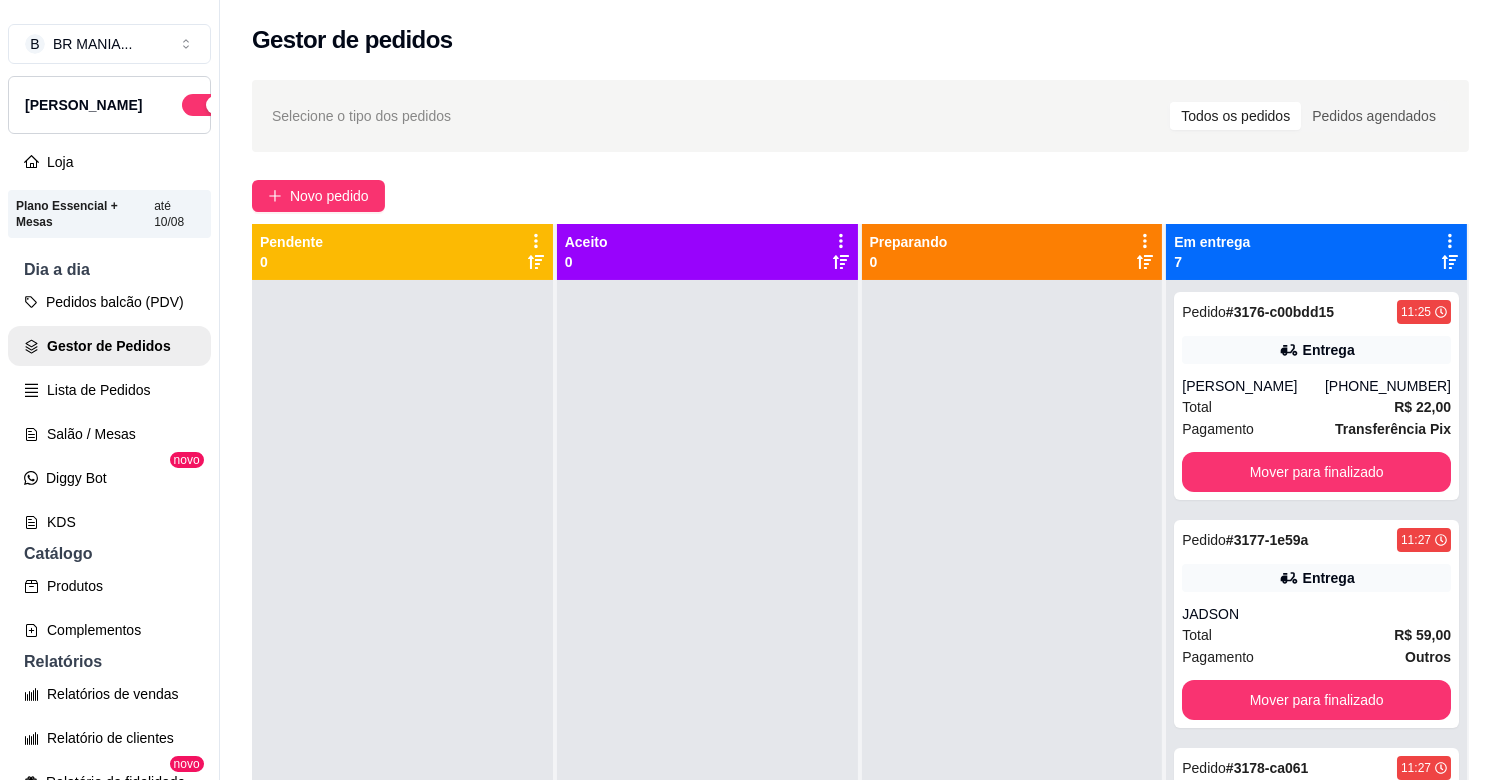 click on "B BR MANIA ... Loja Aberta Loja Plano Essencial + Mesas até 10/08   Dia a dia Pedidos balcão (PDV) Gestor de Pedidos Lista de Pedidos Salão / Mesas Diggy Bot novo KDS Catálogo Produtos Complementos Relatórios Relatórios de vendas Relatório de clientes Relatório de fidelidade novo Gerenciar Entregadores novo Nota Fiscal (NFC-e) Controle de caixa Controle de fiado Cupons Clientes Estoque Configurações Diggy Planos Precisa de ajuda? Sair" at bounding box center [109, 406] 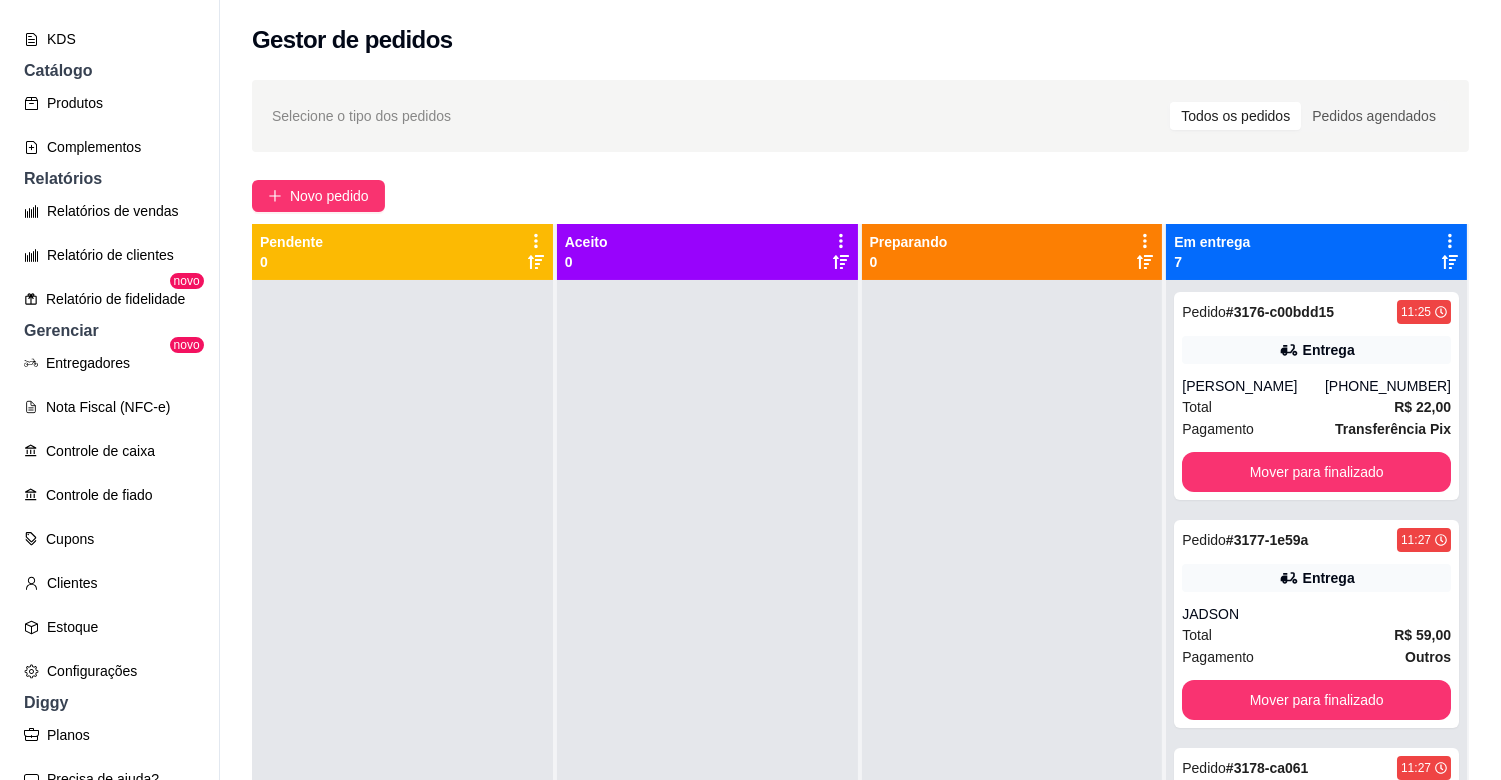 scroll, scrollTop: 563, scrollLeft: 0, axis: vertical 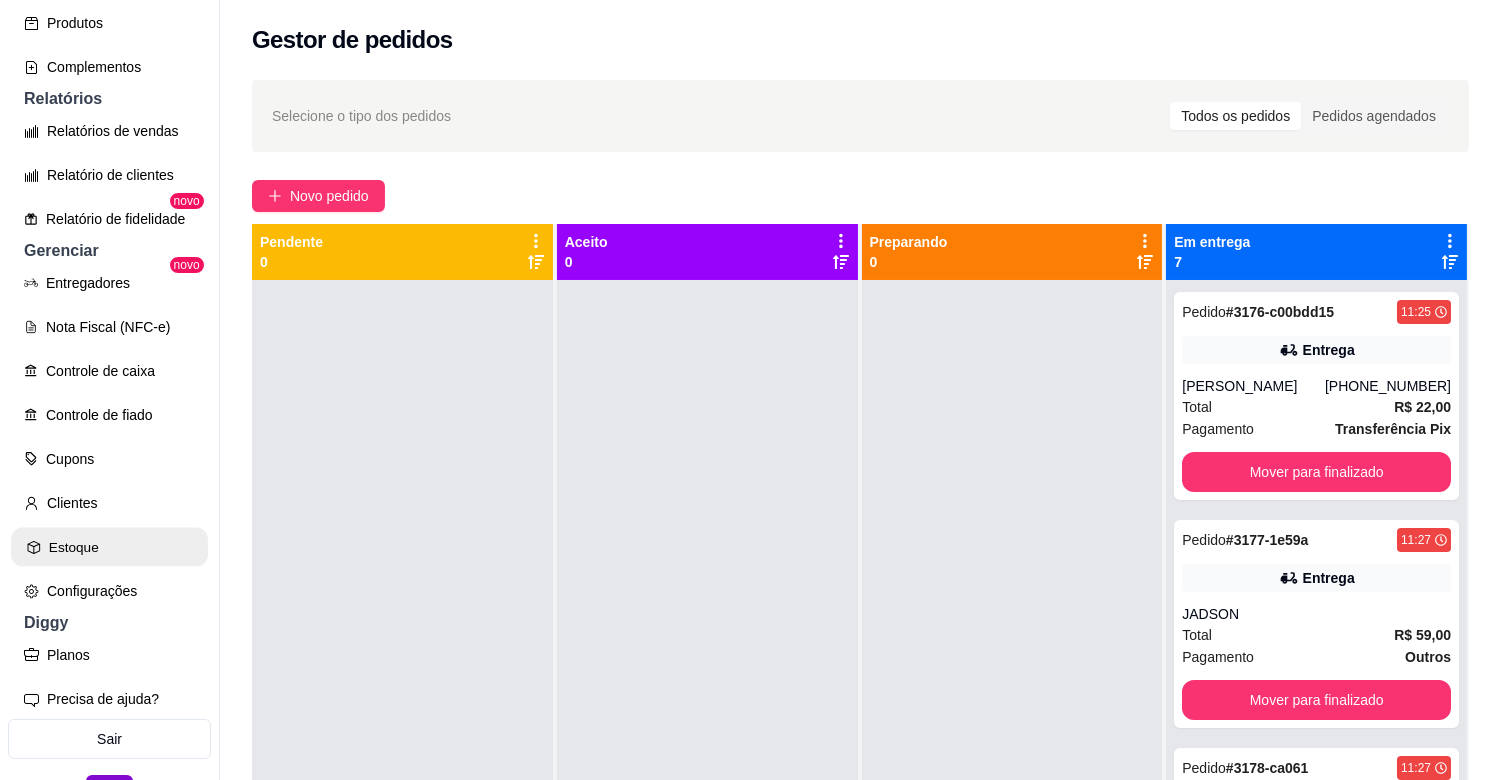 click on "Estoque" at bounding box center [109, 547] 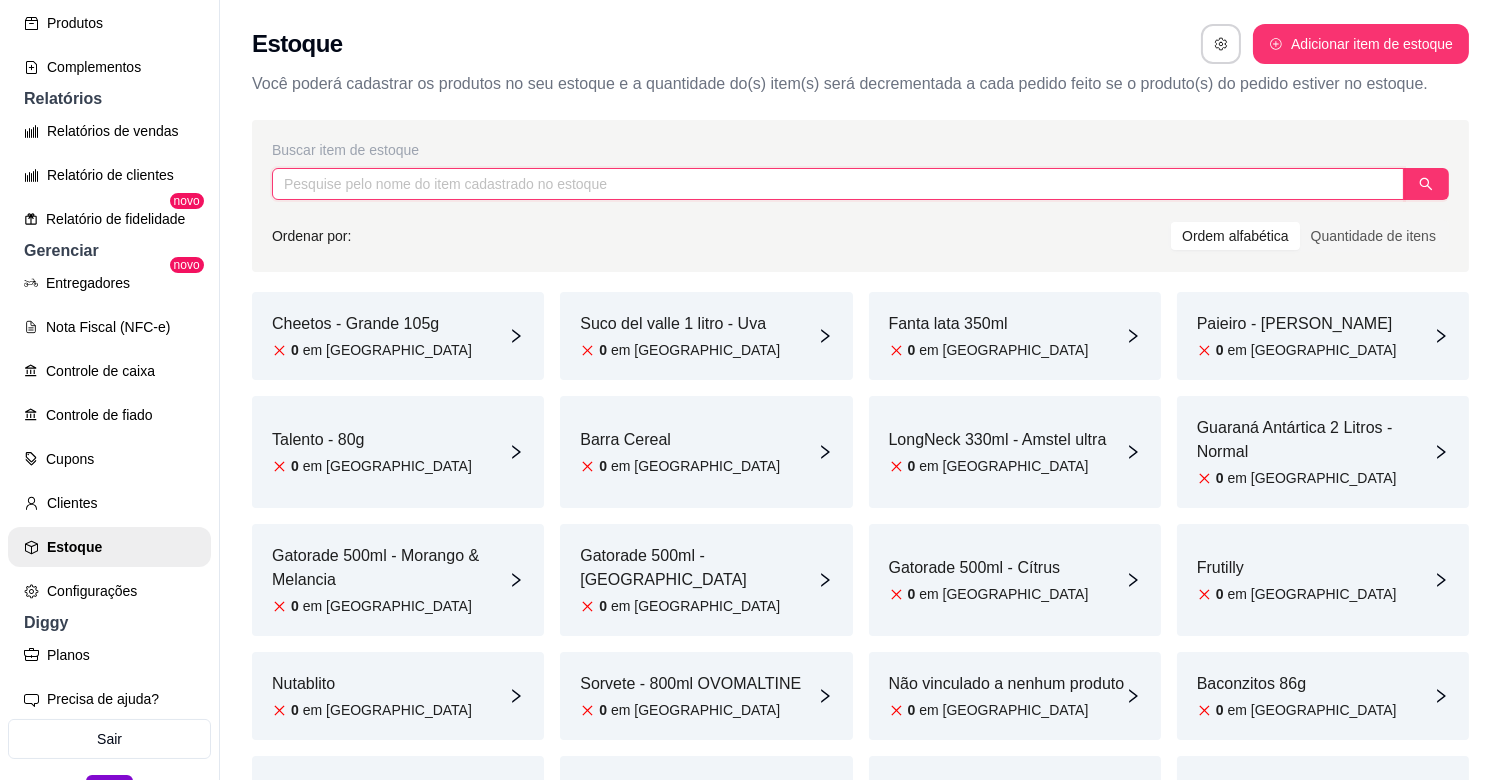 click at bounding box center (838, 184) 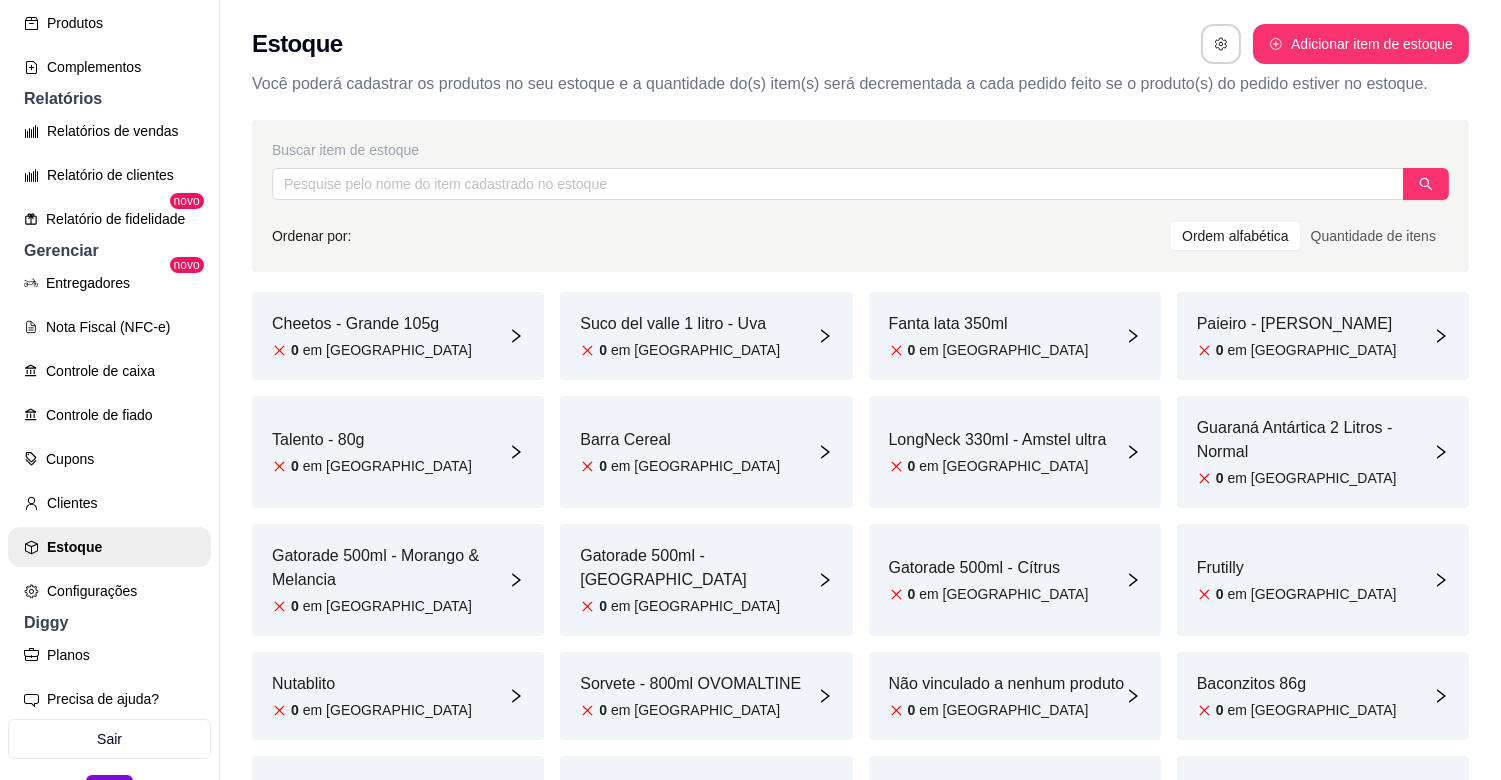 drag, startPoint x: 328, startPoint y: 181, endPoint x: 902, endPoint y: 228, distance: 575.921 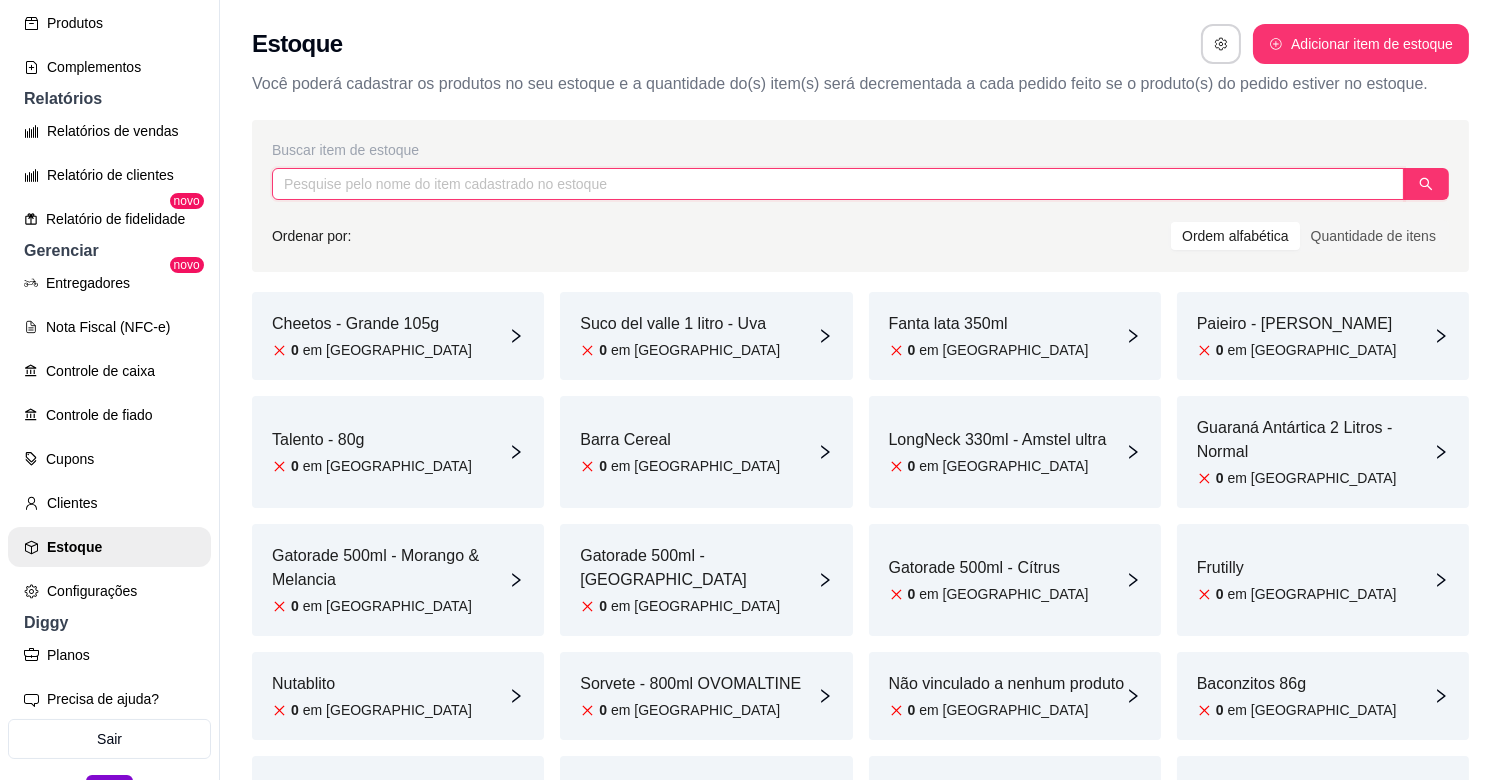 click at bounding box center [838, 184] 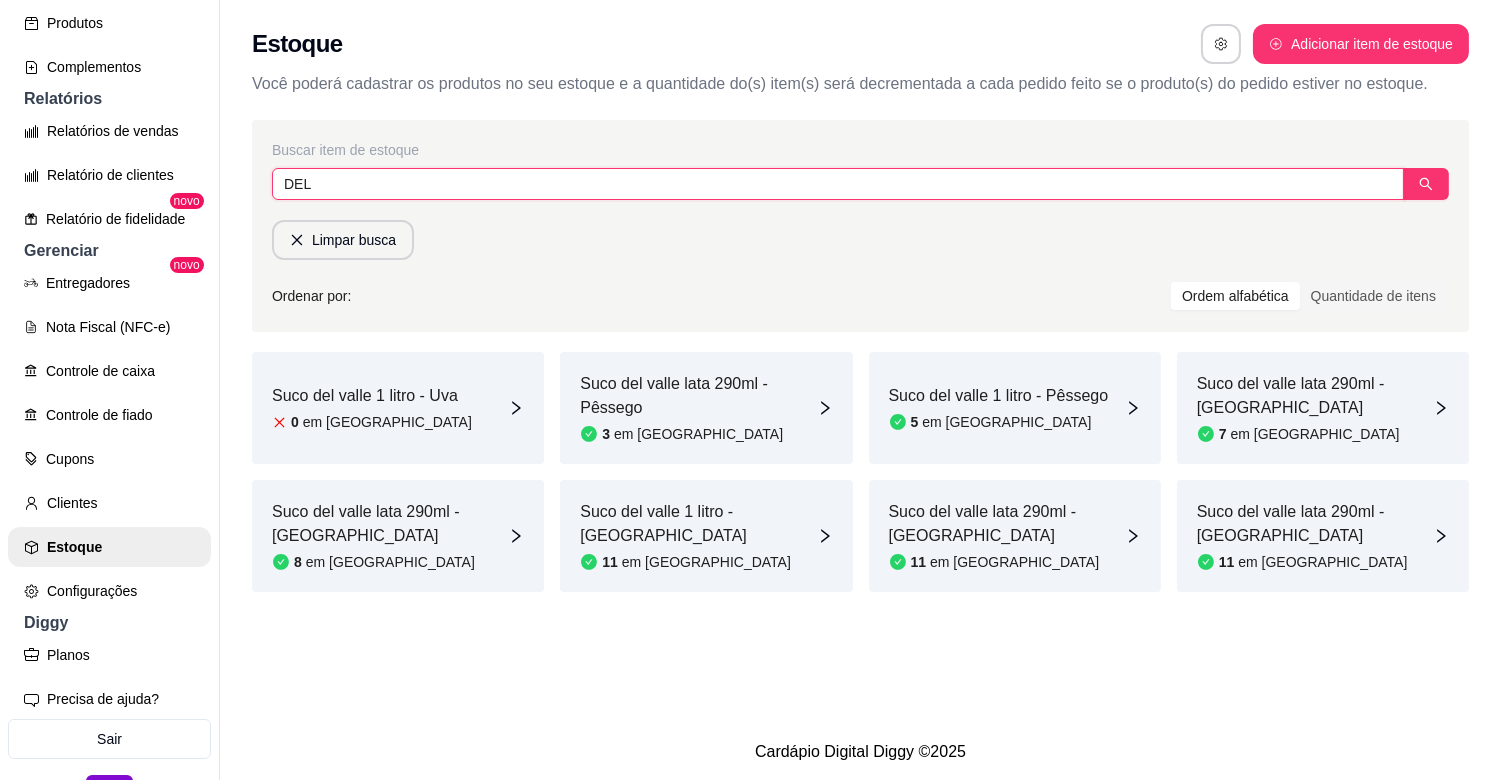 type on "DEL" 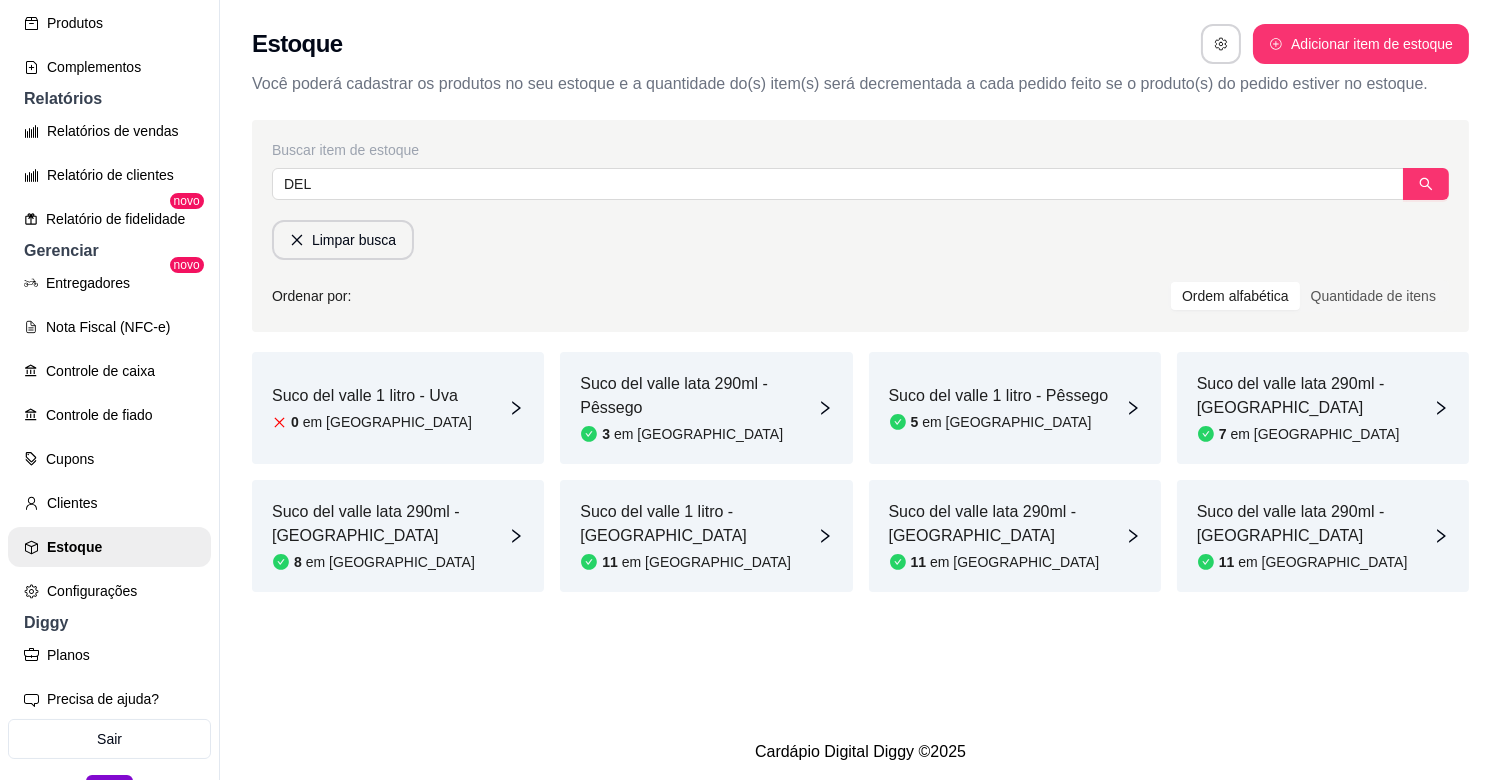 click on "Suco del valle 1 litro - Uva" at bounding box center [372, 396] 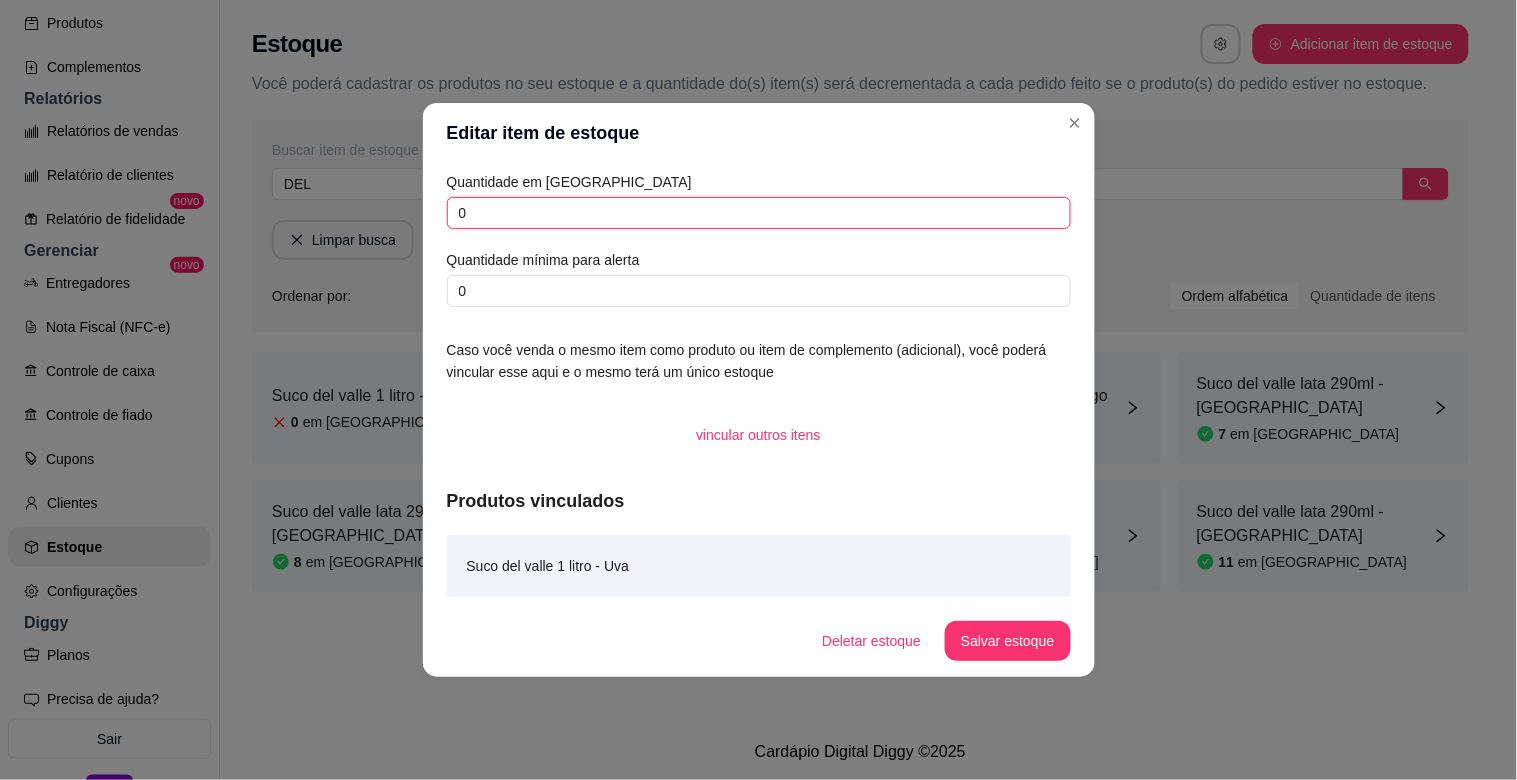 click on "0" at bounding box center [759, 213] 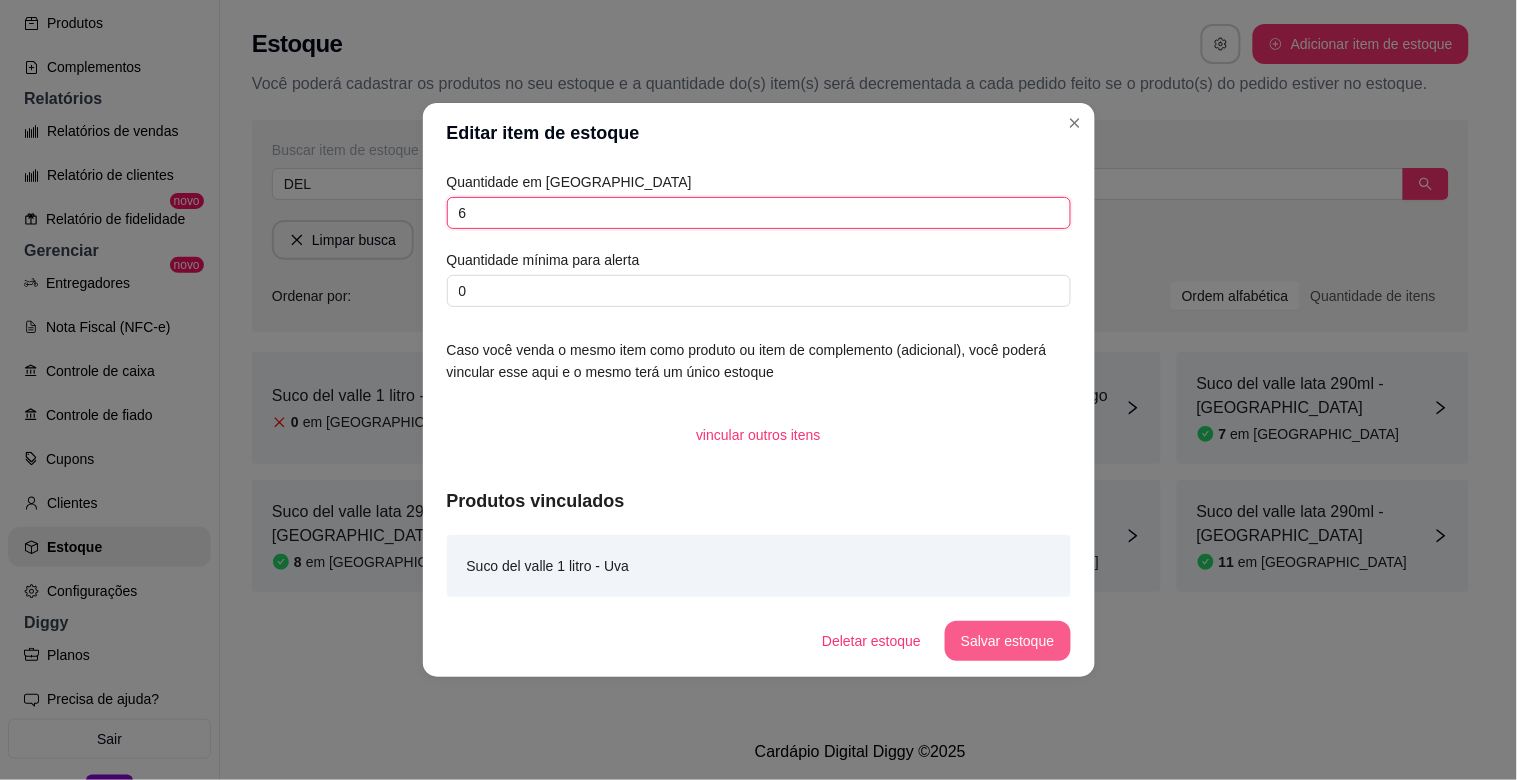 type on "6" 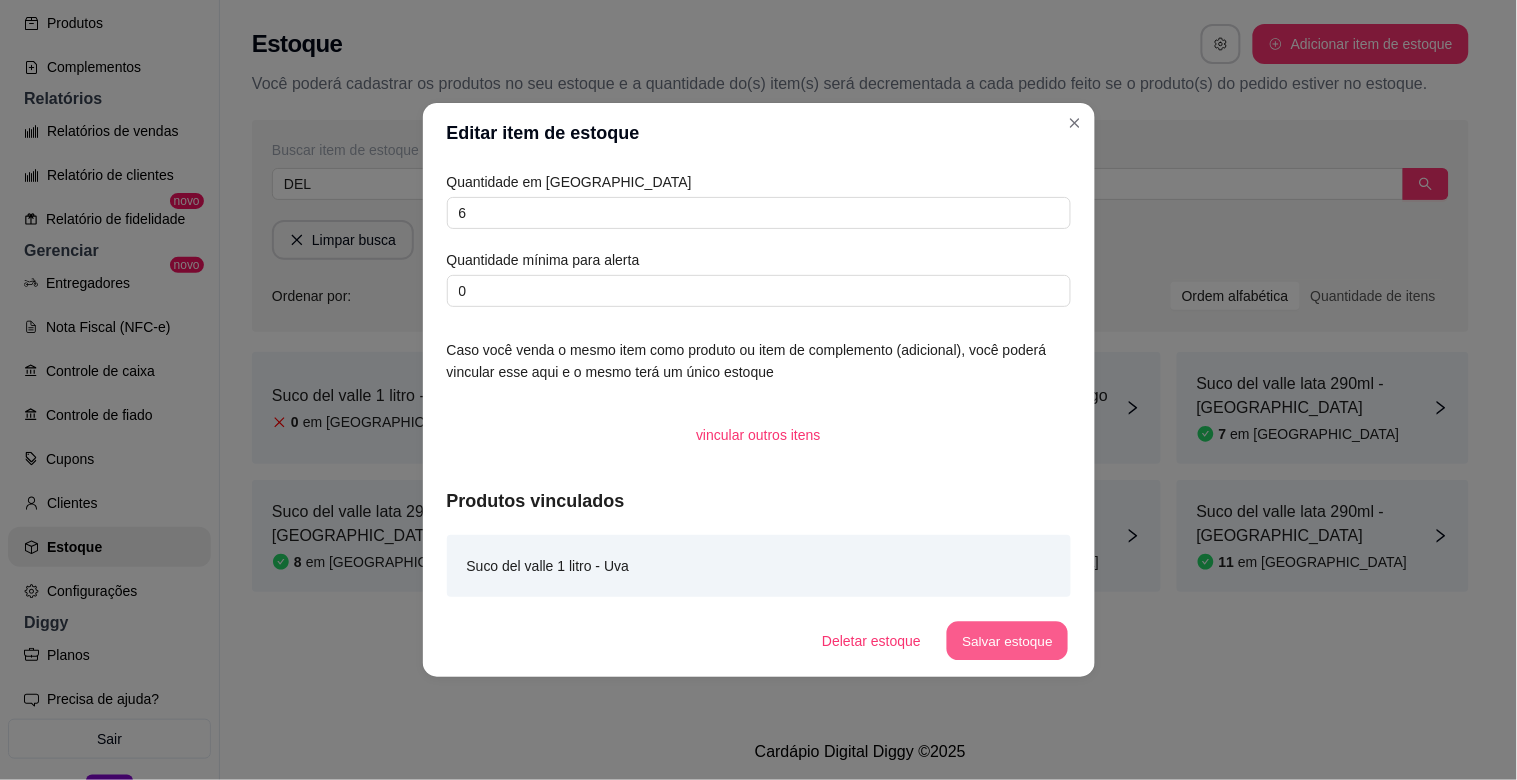 click on "Salvar estoque" at bounding box center [1008, 641] 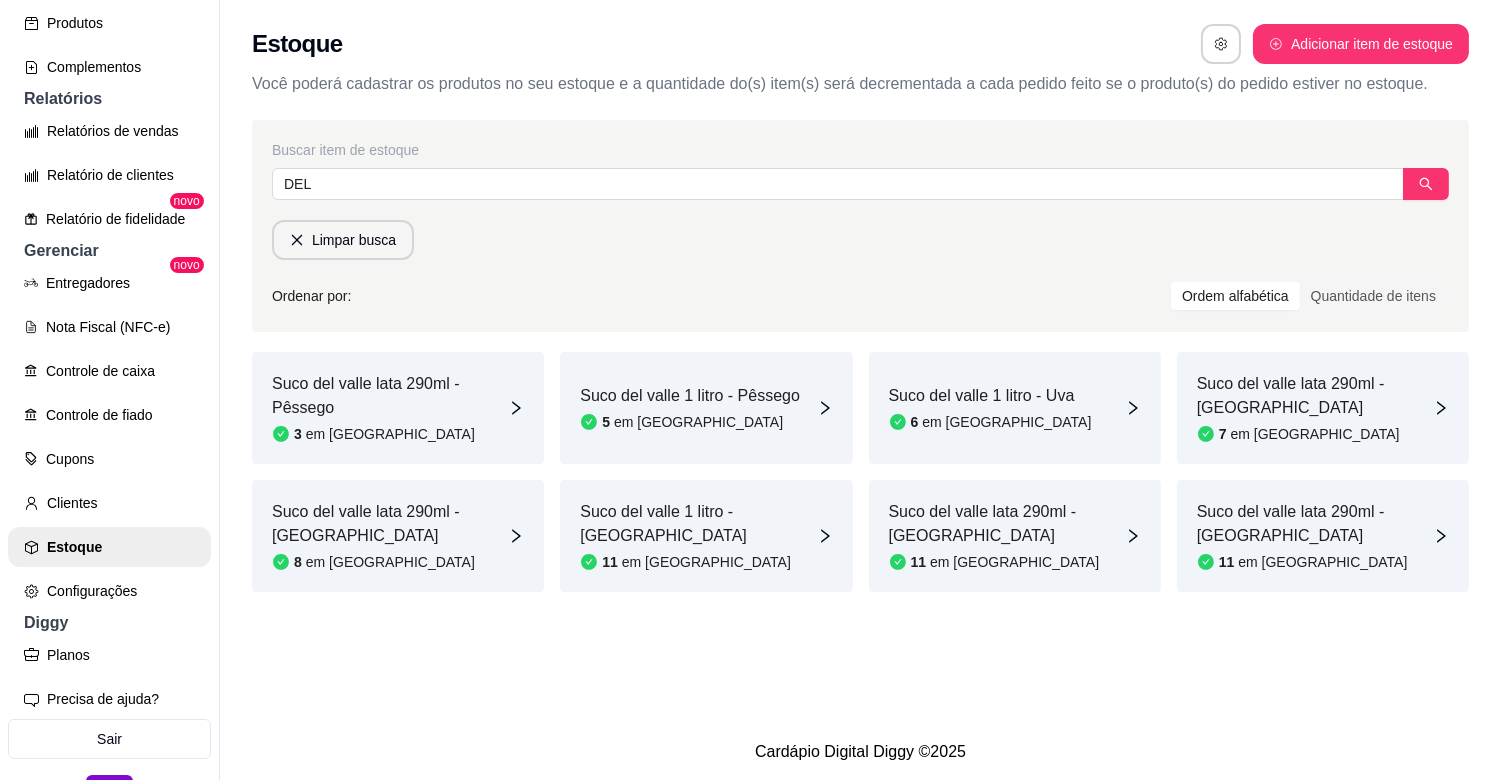 click on "11 em [GEOGRAPHIC_DATA]" at bounding box center (698, 562) 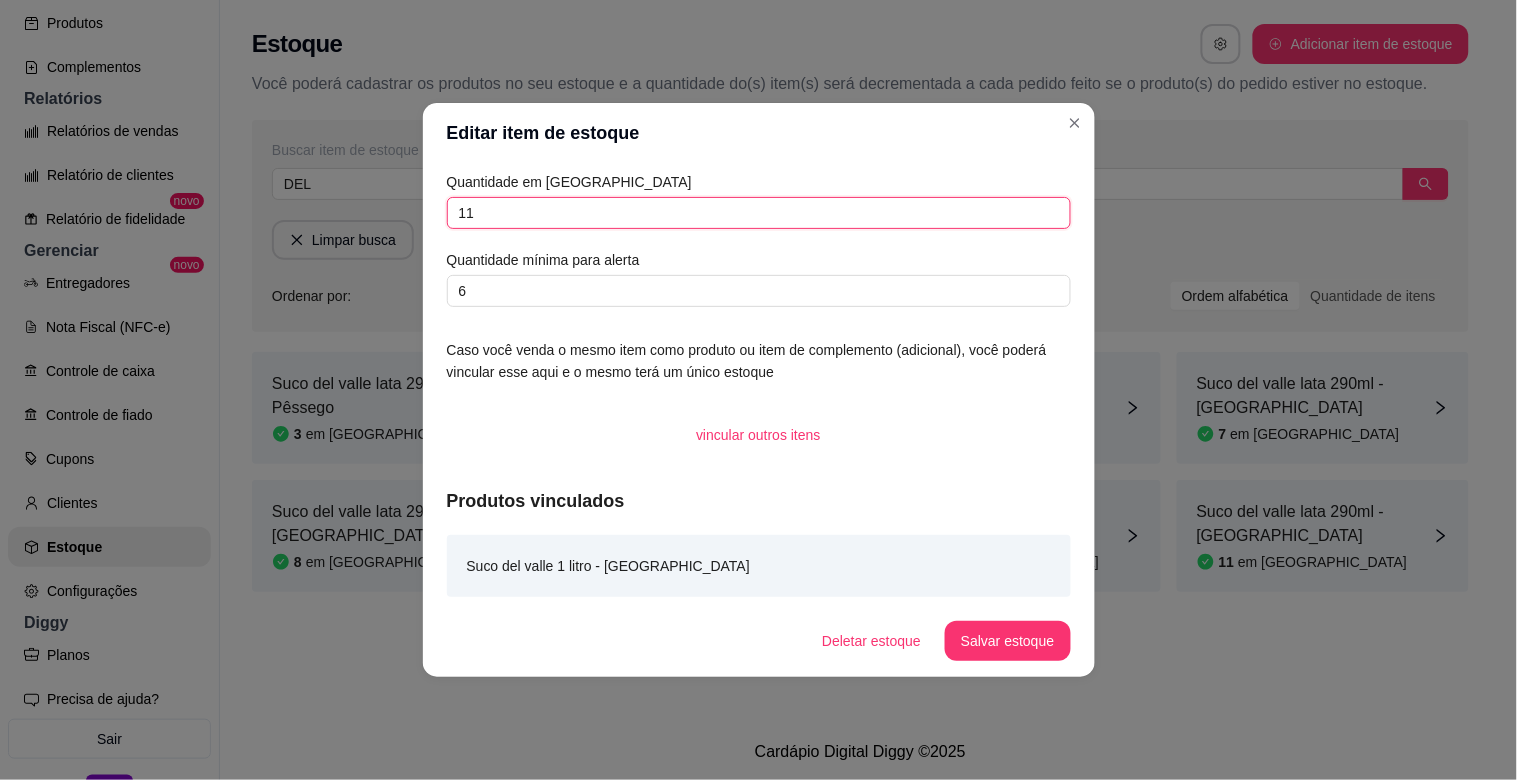 click on "11" at bounding box center (759, 213) 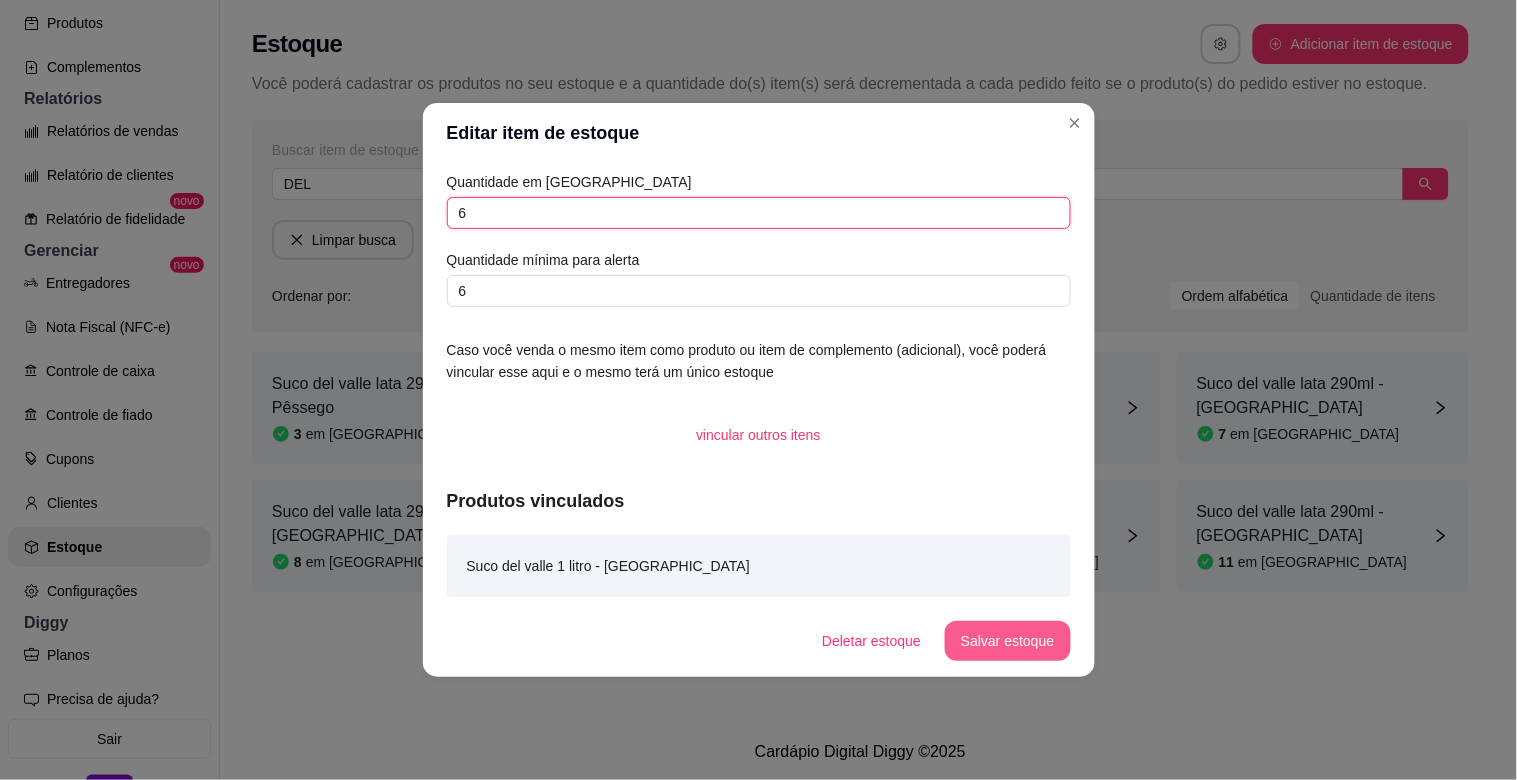 type on "6" 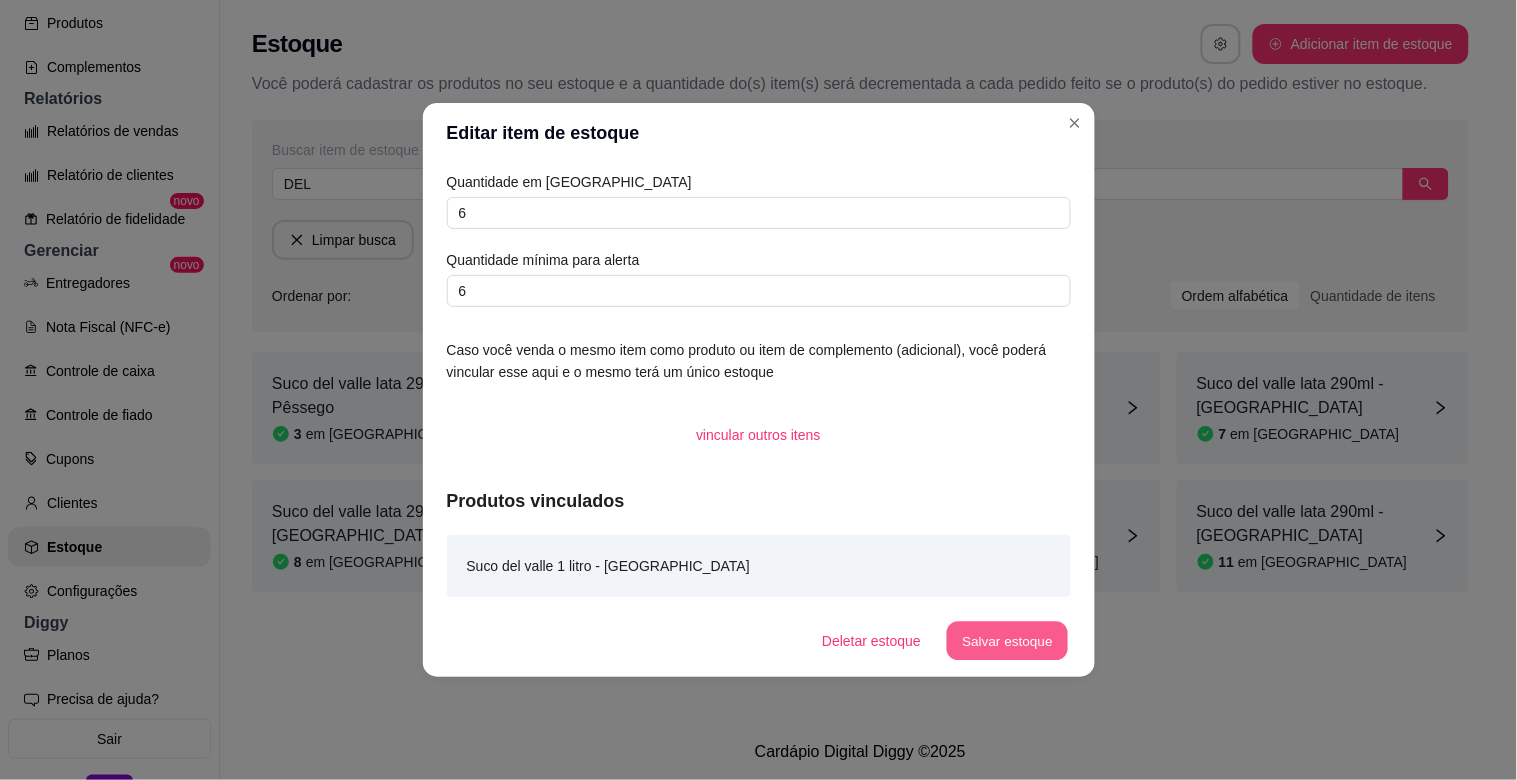 click on "Salvar estoque" at bounding box center (1008, 641) 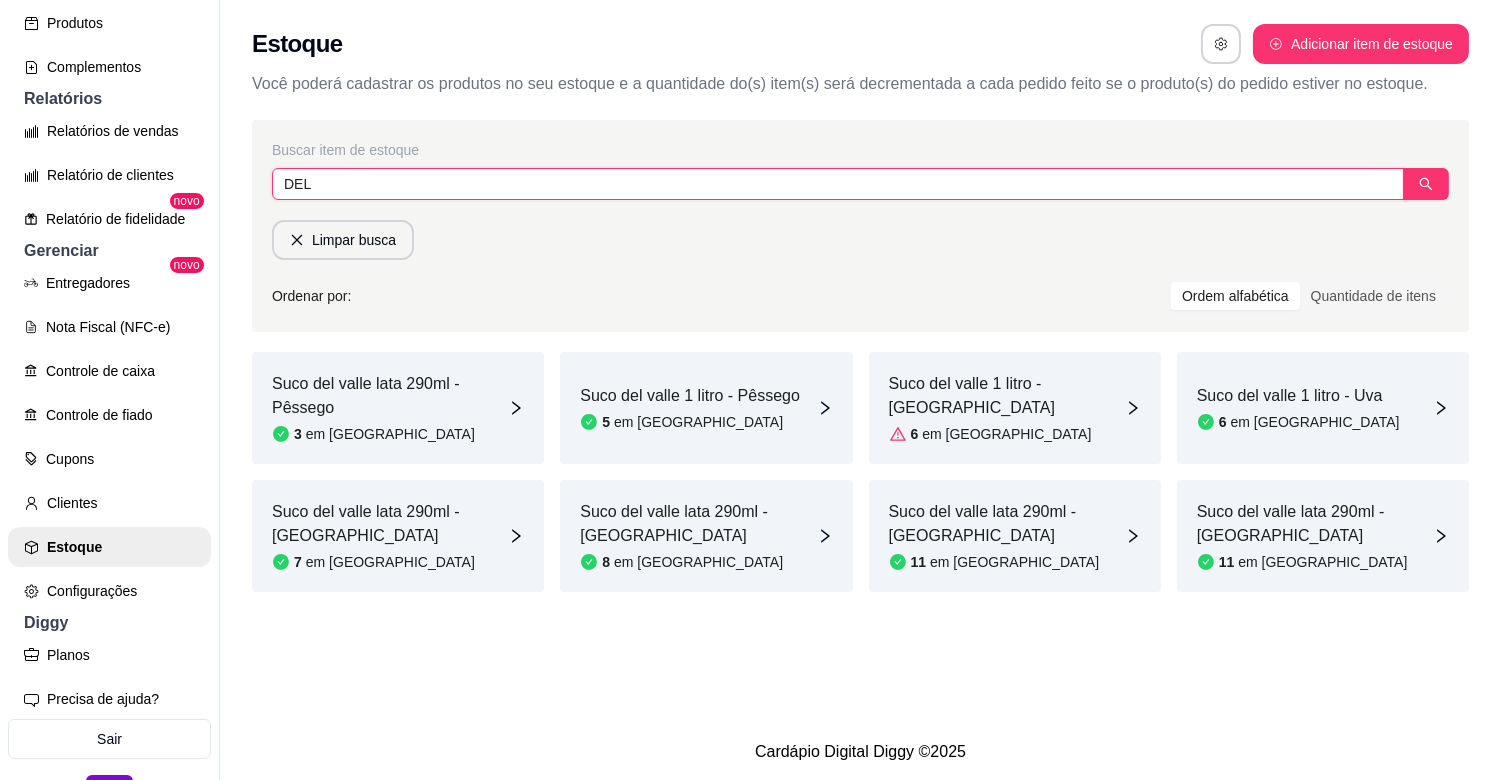 click on "DEL" at bounding box center (838, 184) 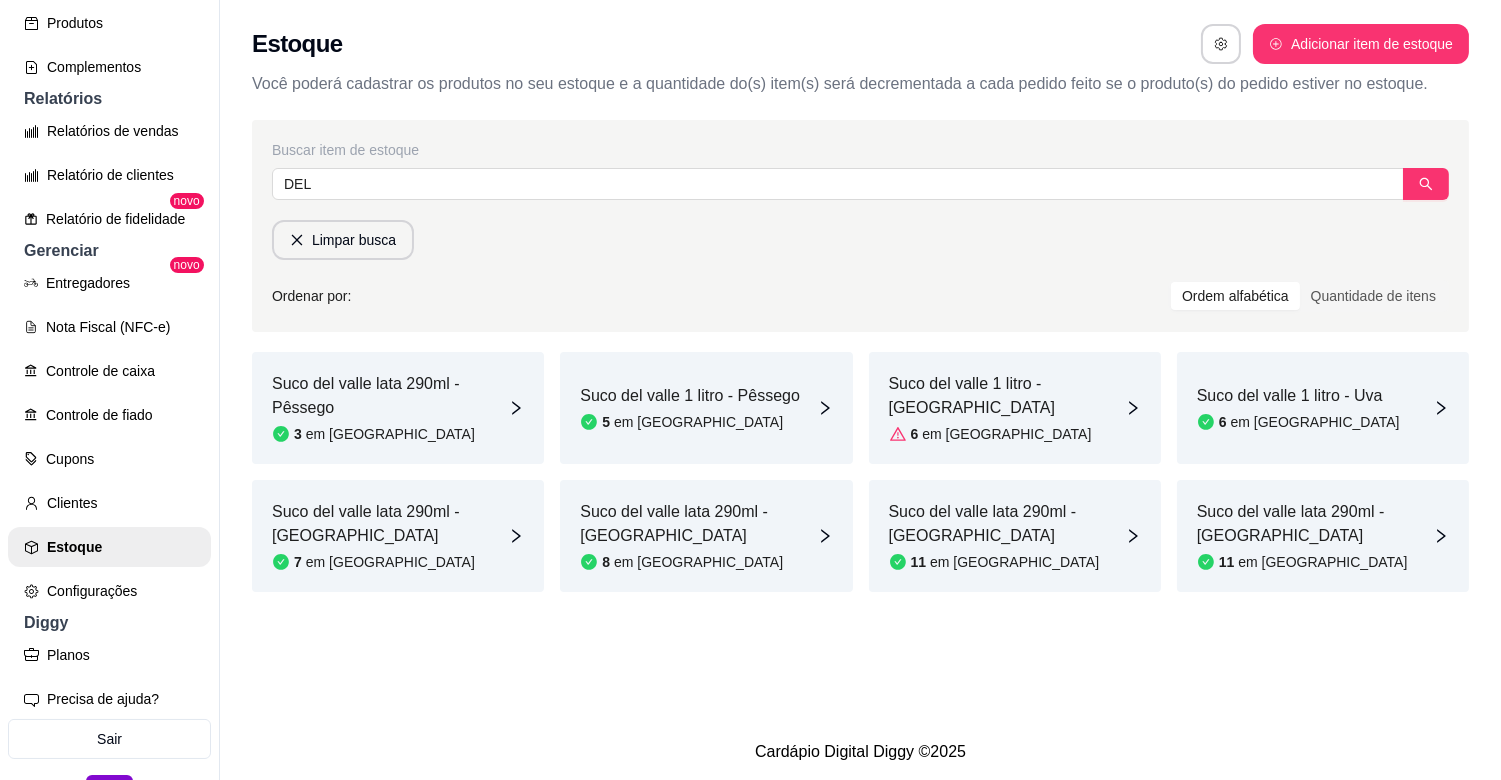 click on "em [GEOGRAPHIC_DATA]" at bounding box center (1322, 562) 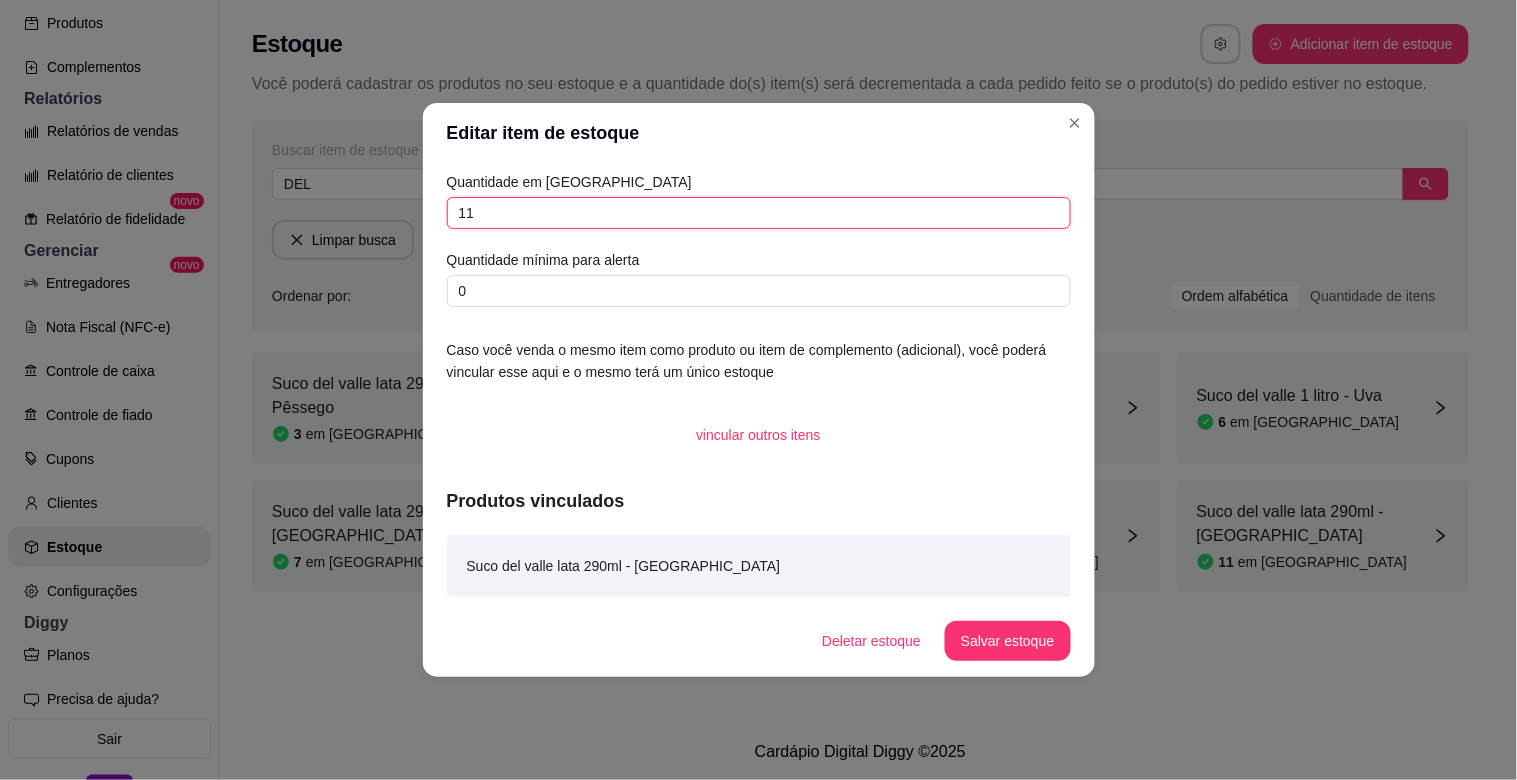 click on "11" at bounding box center [759, 213] 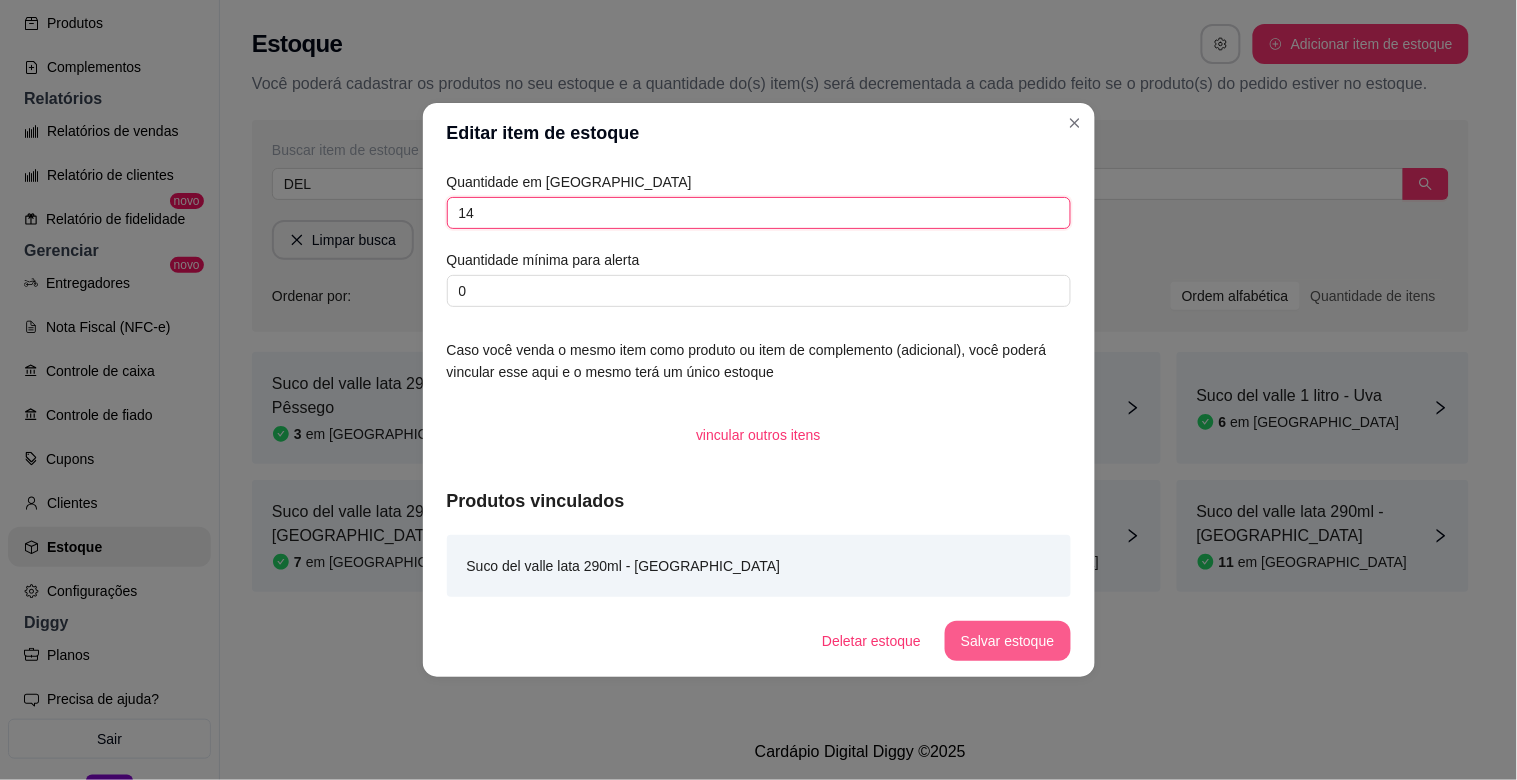 type on "14" 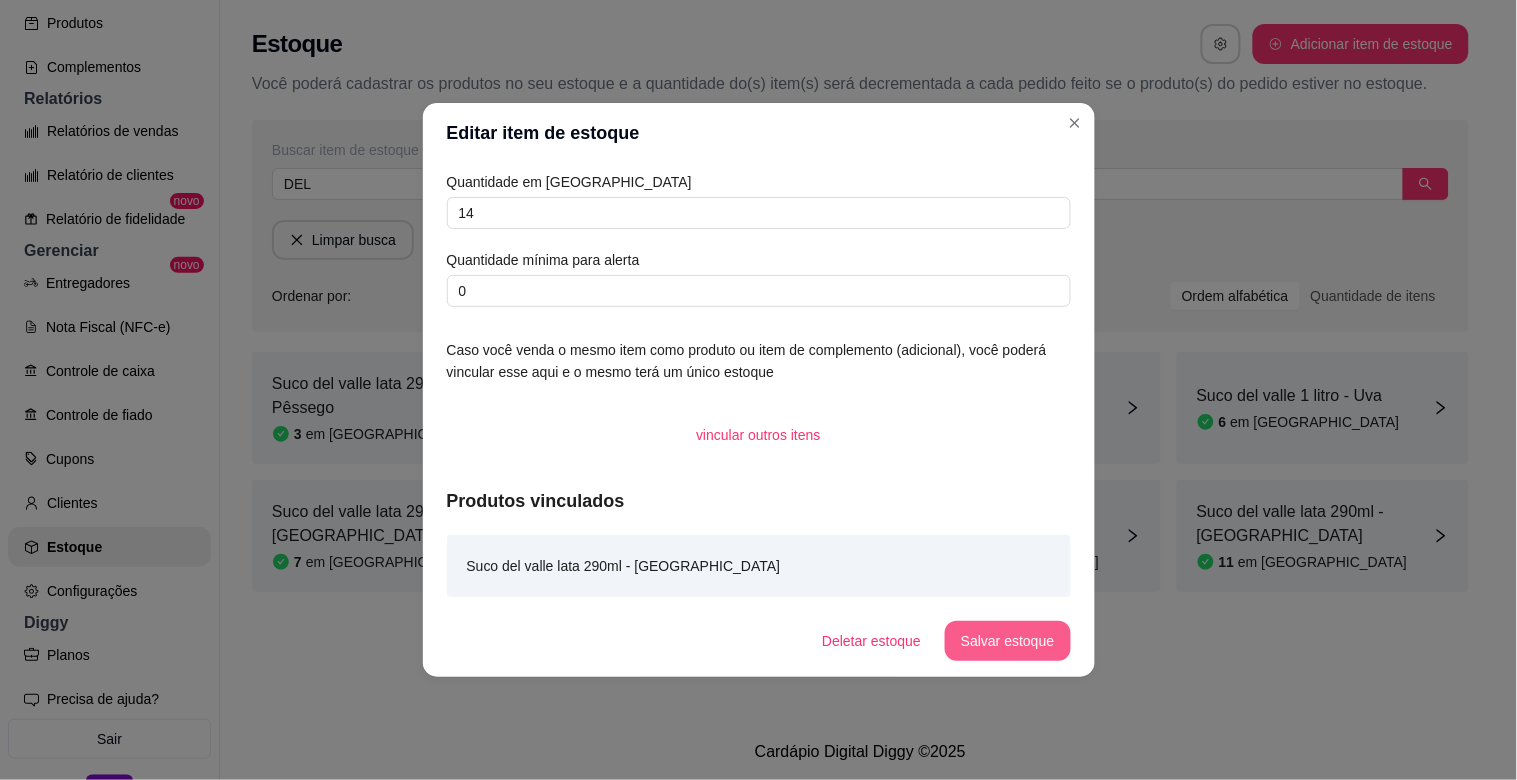 click on "Salvar estoque" at bounding box center (1007, 641) 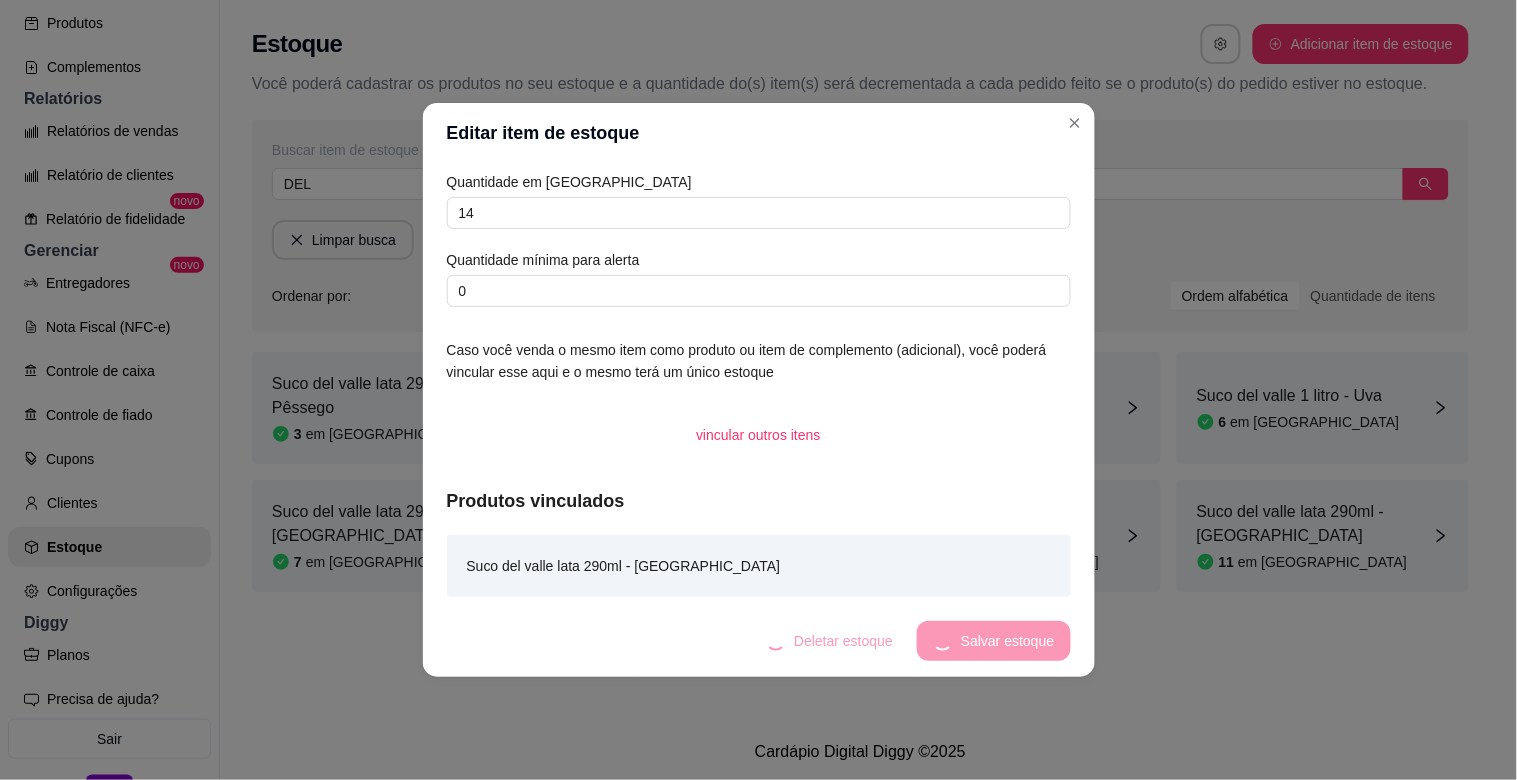 click on "Deletar estoque Salvar estoque" at bounding box center [910, 641] 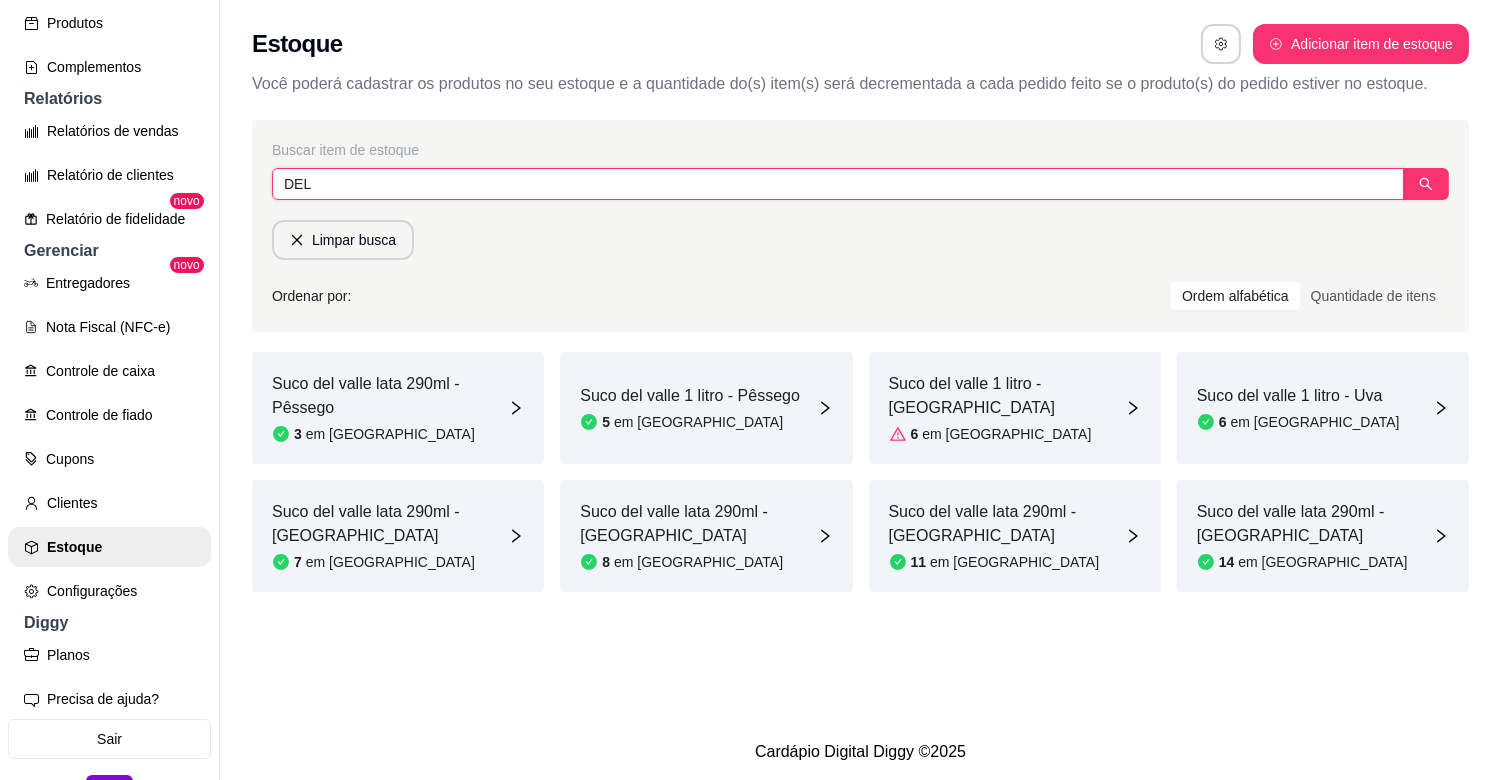 click on "DEL" at bounding box center (838, 184) 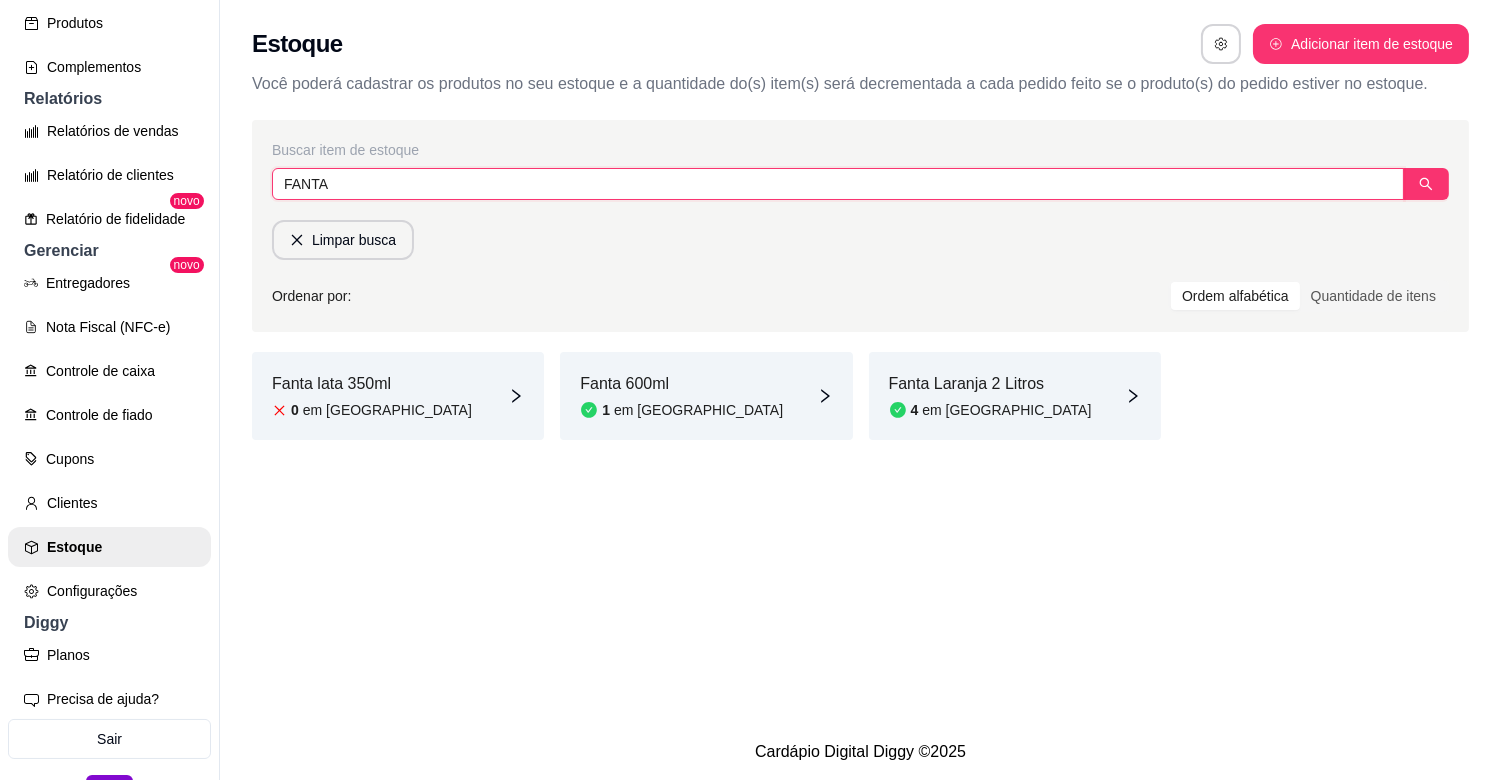 type on "FANTA" 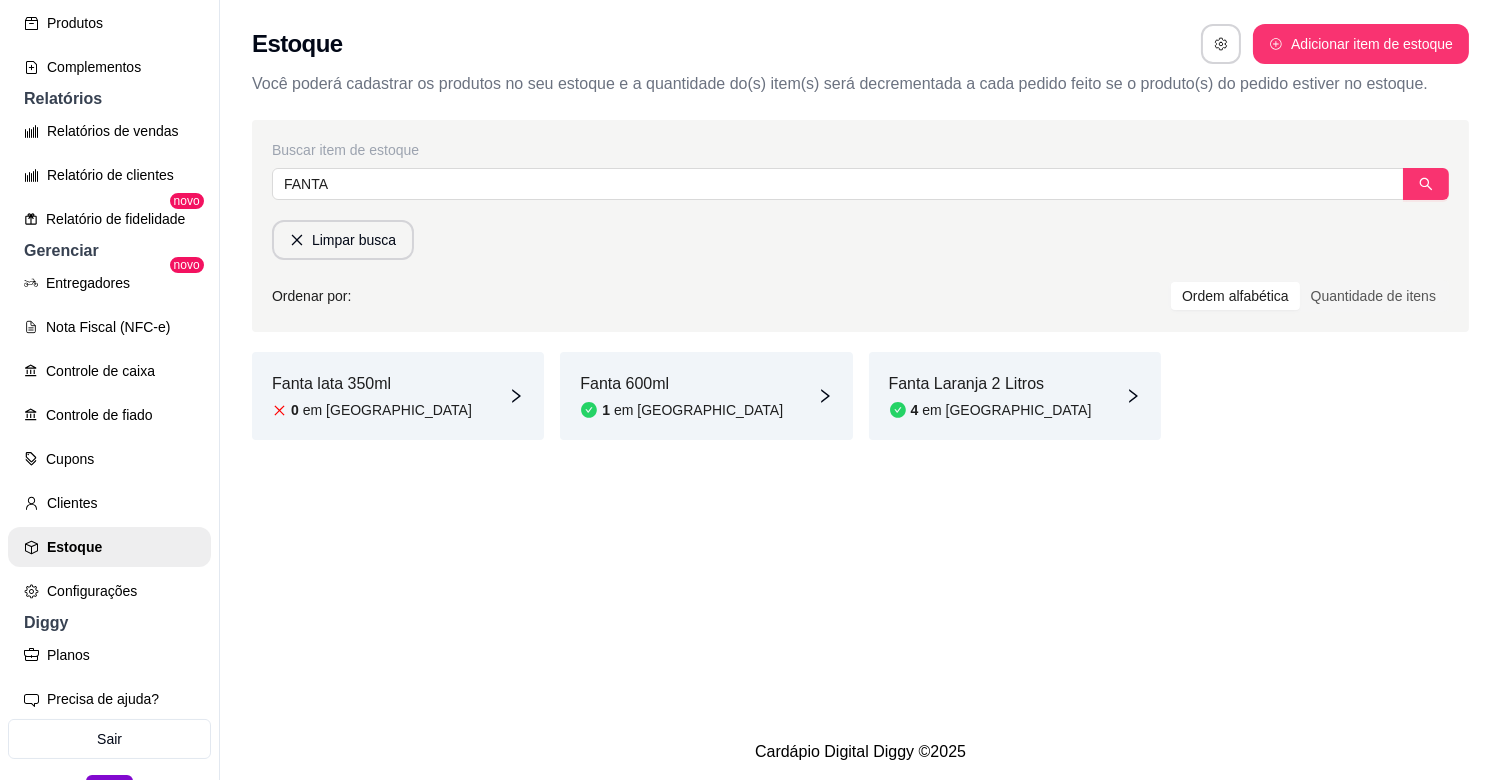 click on "em [GEOGRAPHIC_DATA]" at bounding box center (698, 410) 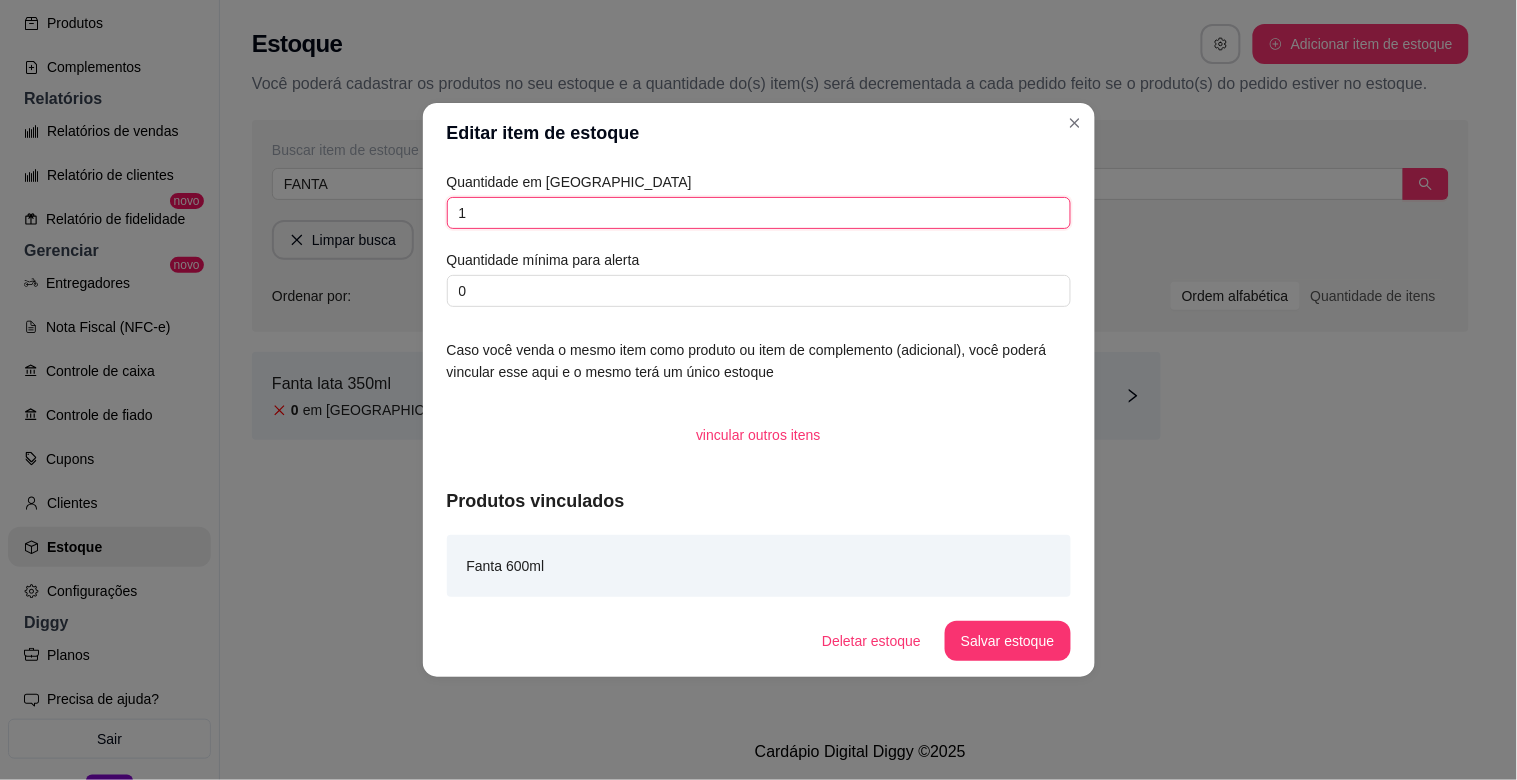 click on "1" at bounding box center (759, 213) 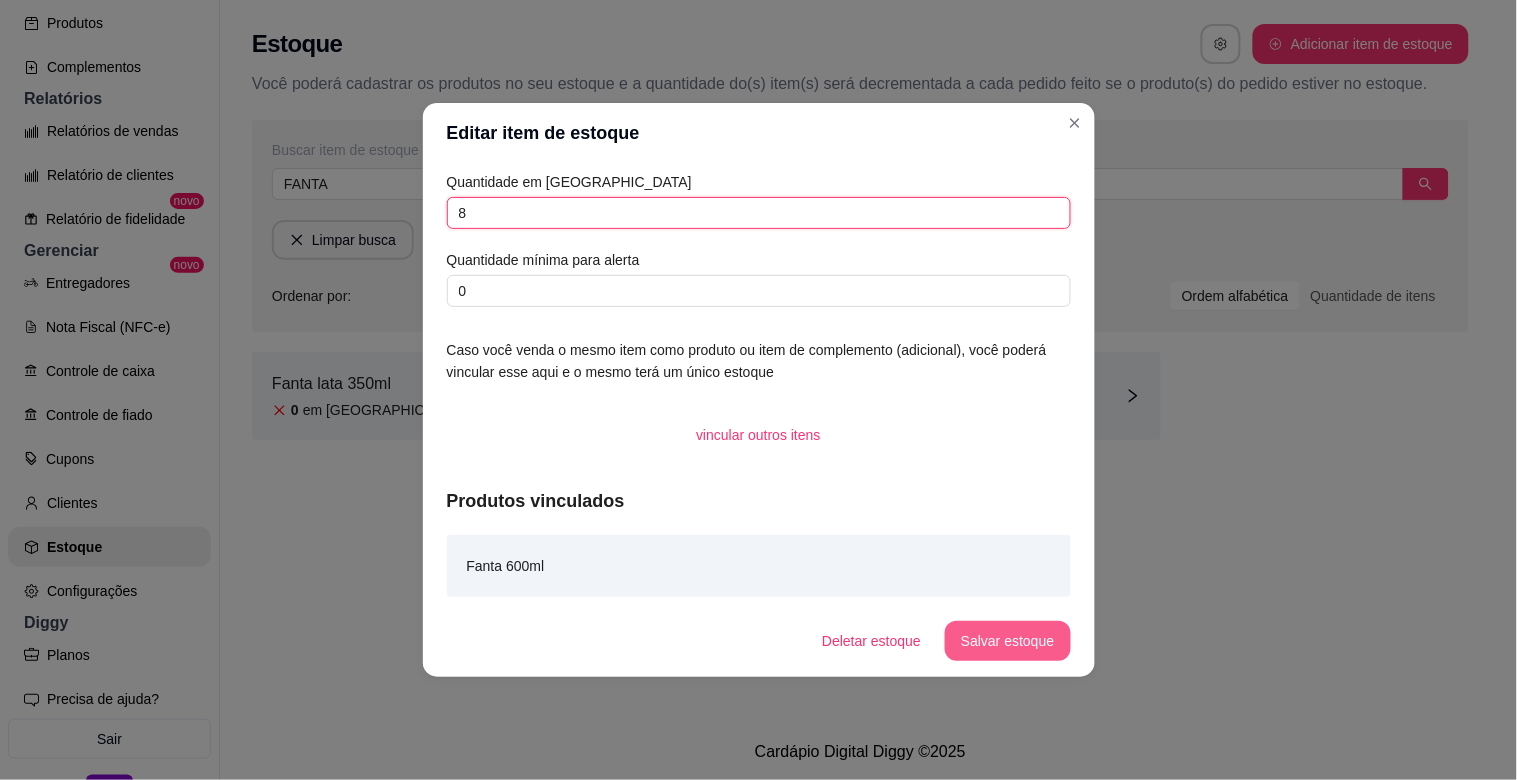 type on "8" 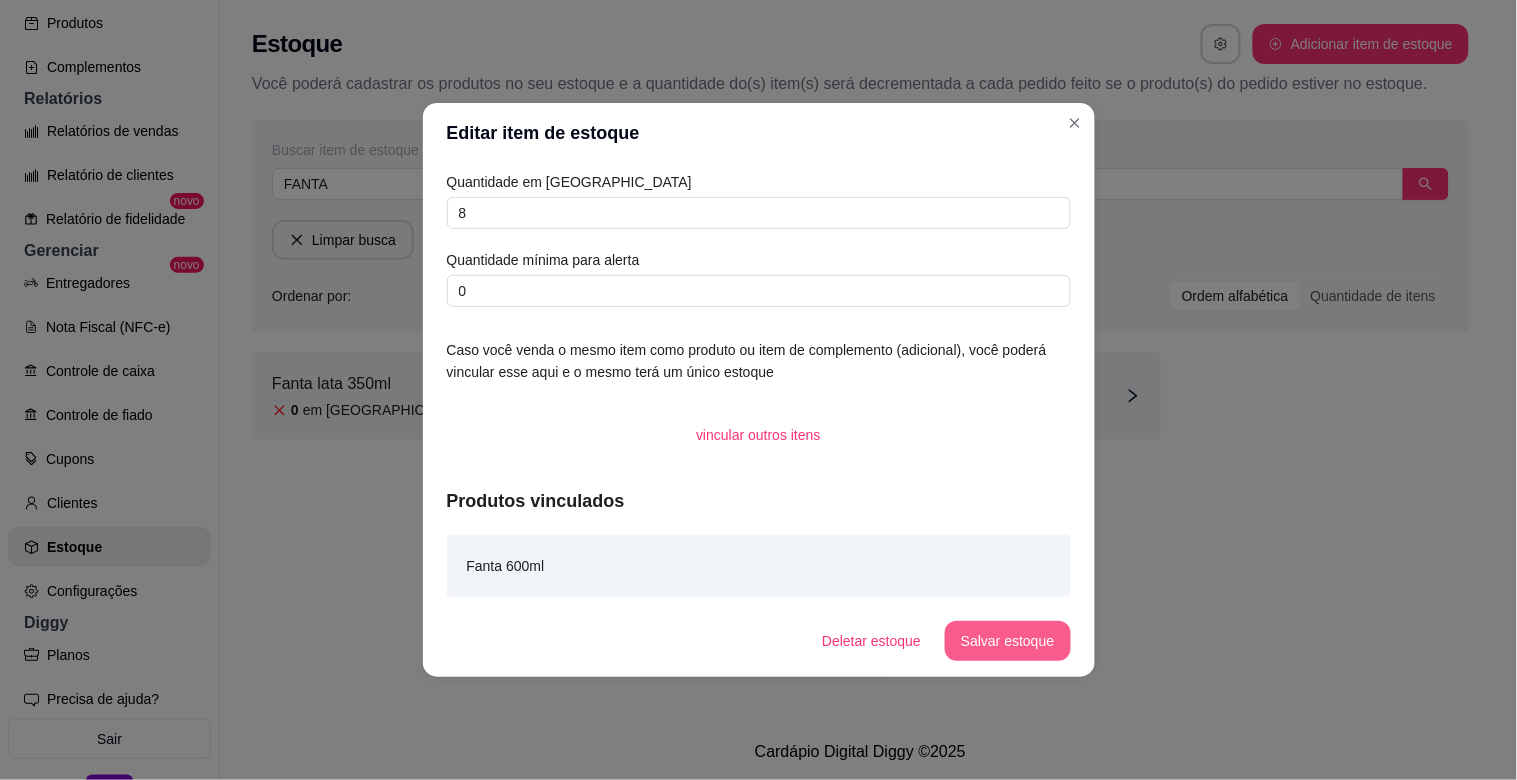 click on "Salvar estoque" at bounding box center [1007, 641] 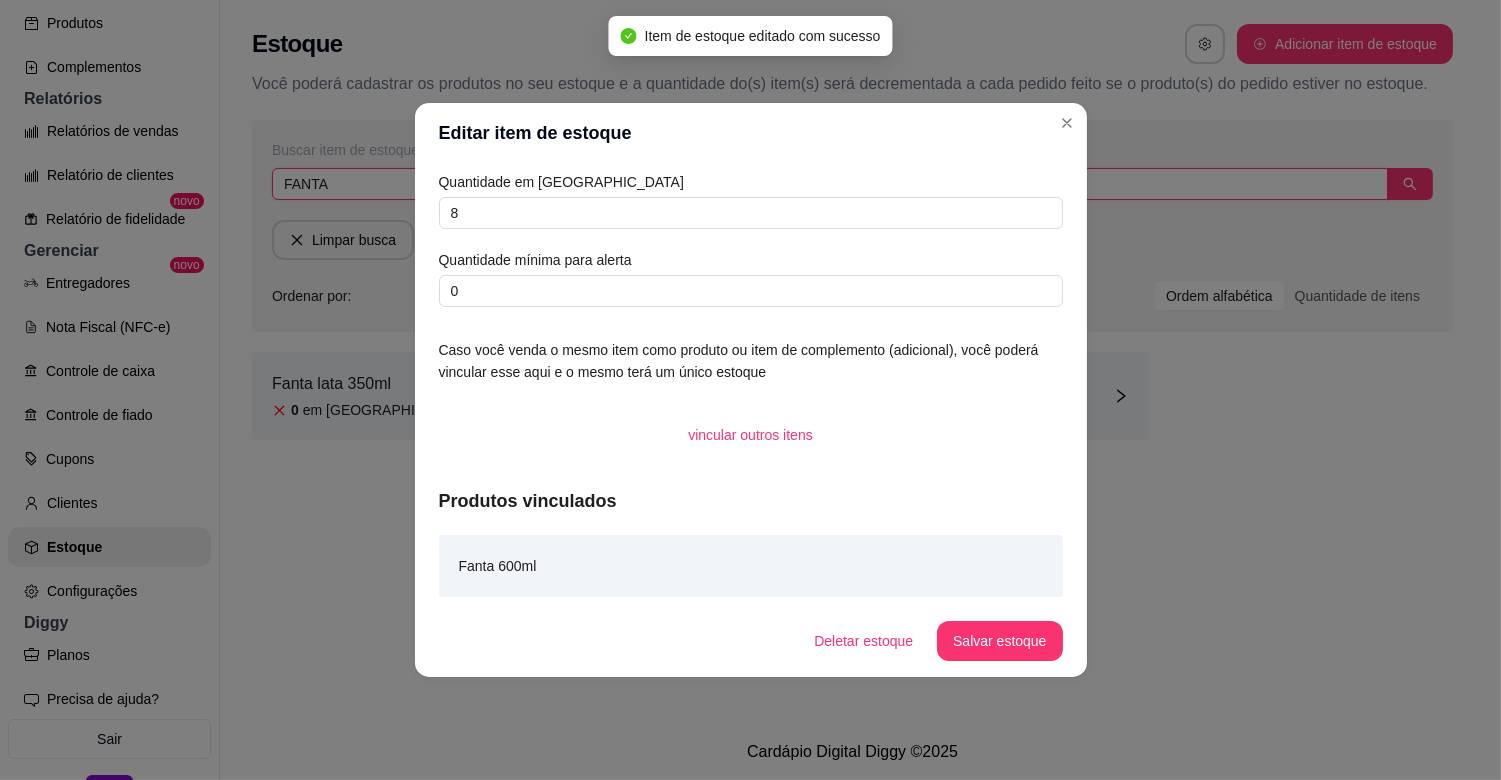click on "FANTA" at bounding box center [830, 184] 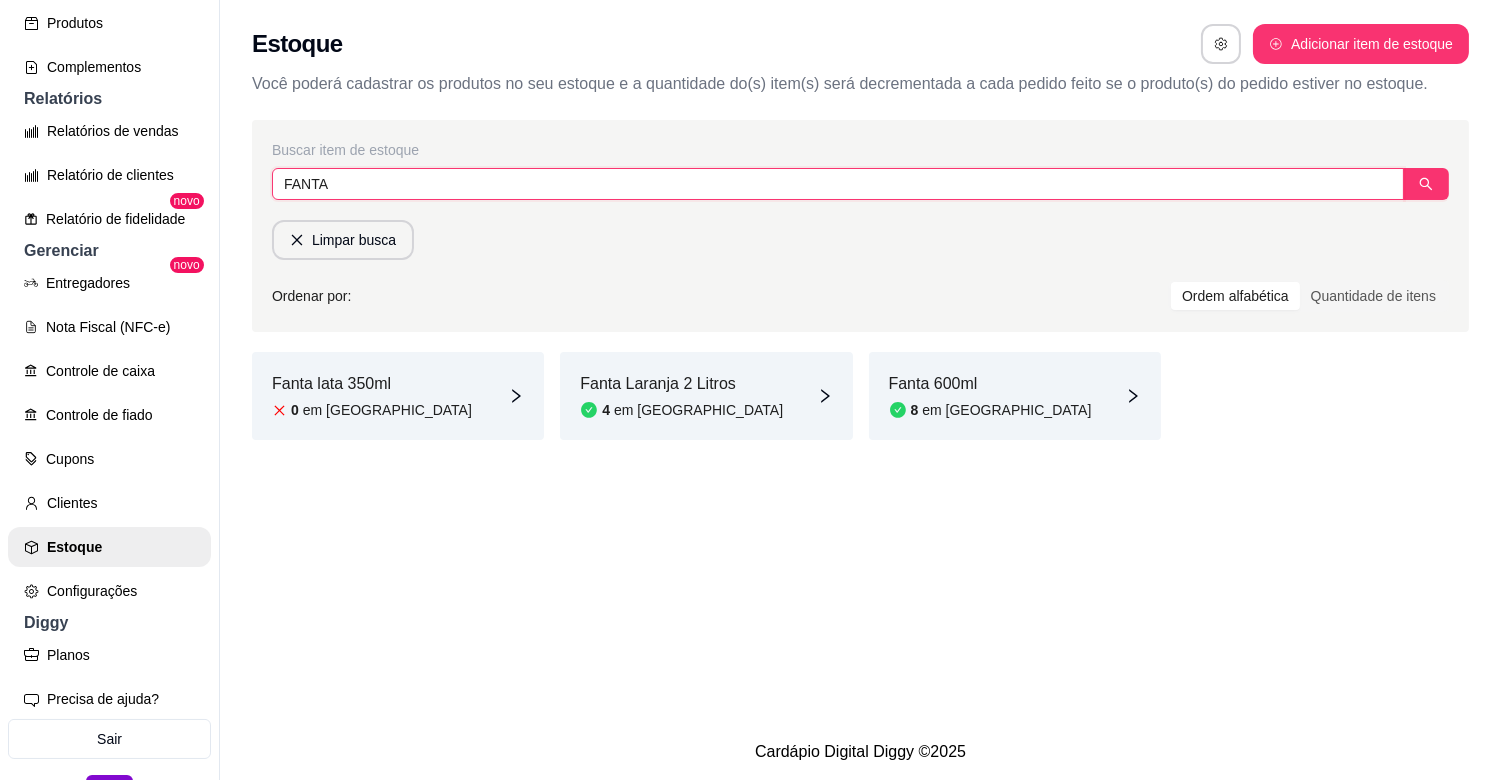 click on "FANTA" at bounding box center (838, 184) 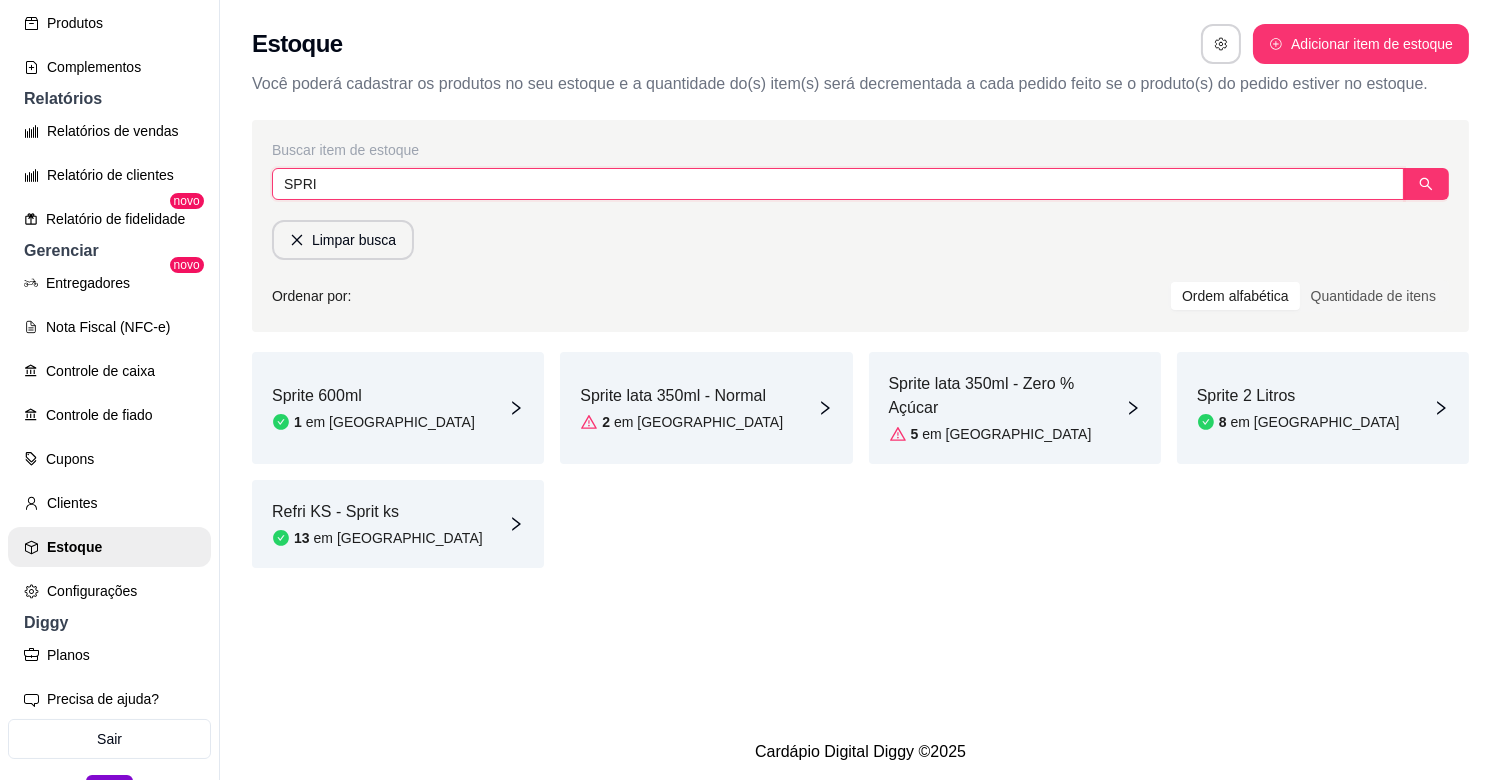 type on "SPRI" 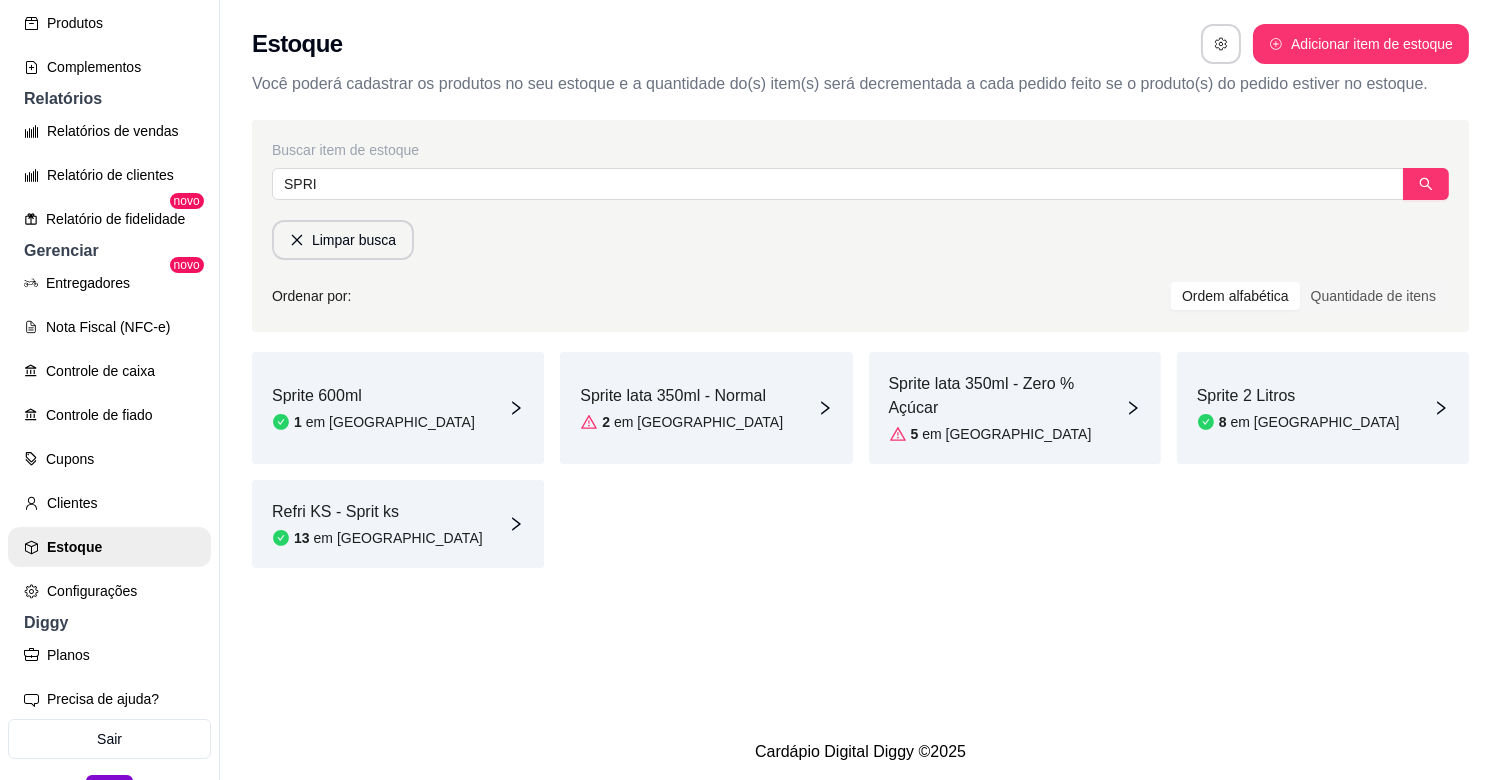 click on "Sprite 600ml" at bounding box center (373, 396) 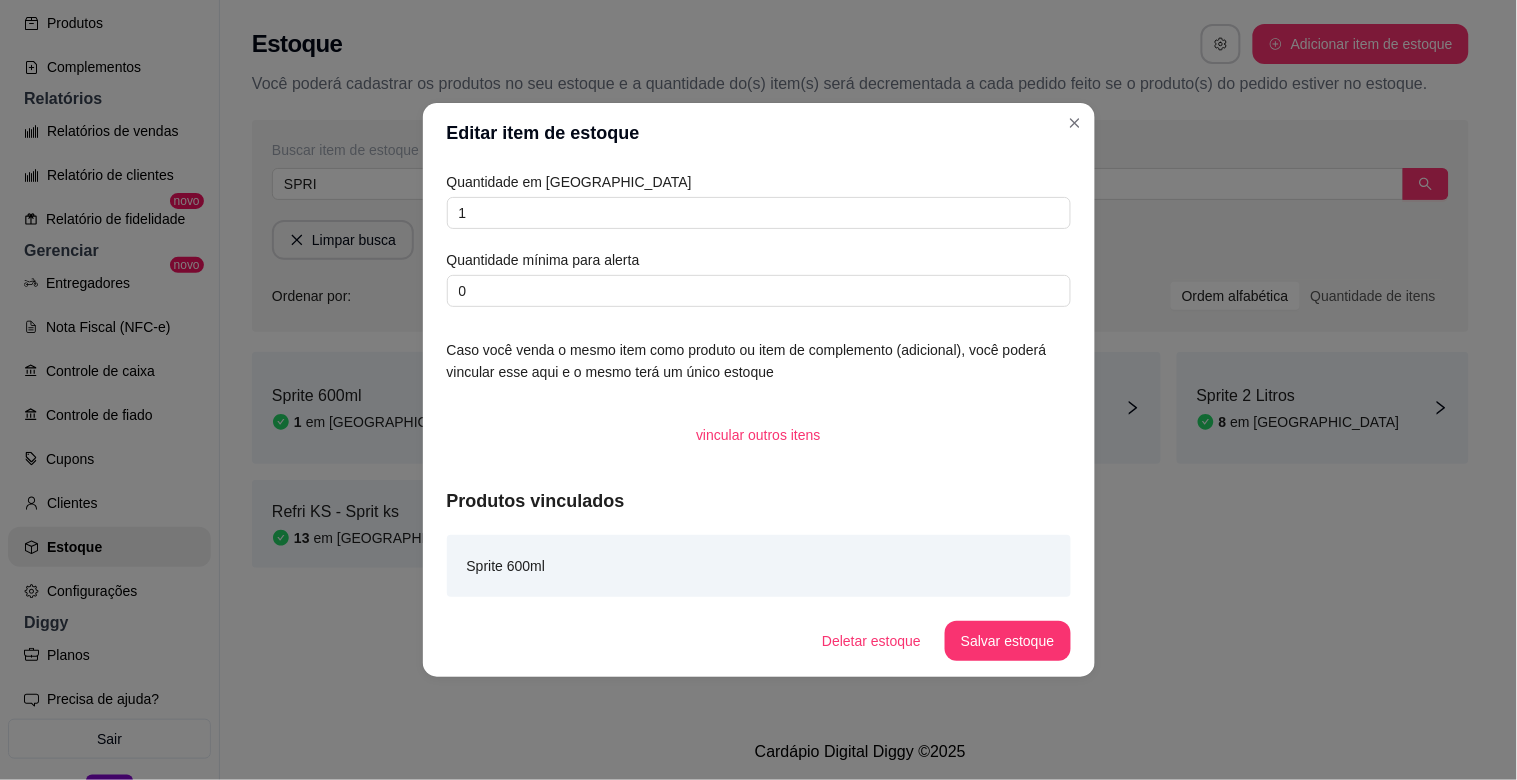 click on "Quantidade   em [GEOGRAPHIC_DATA]" at bounding box center [759, 182] 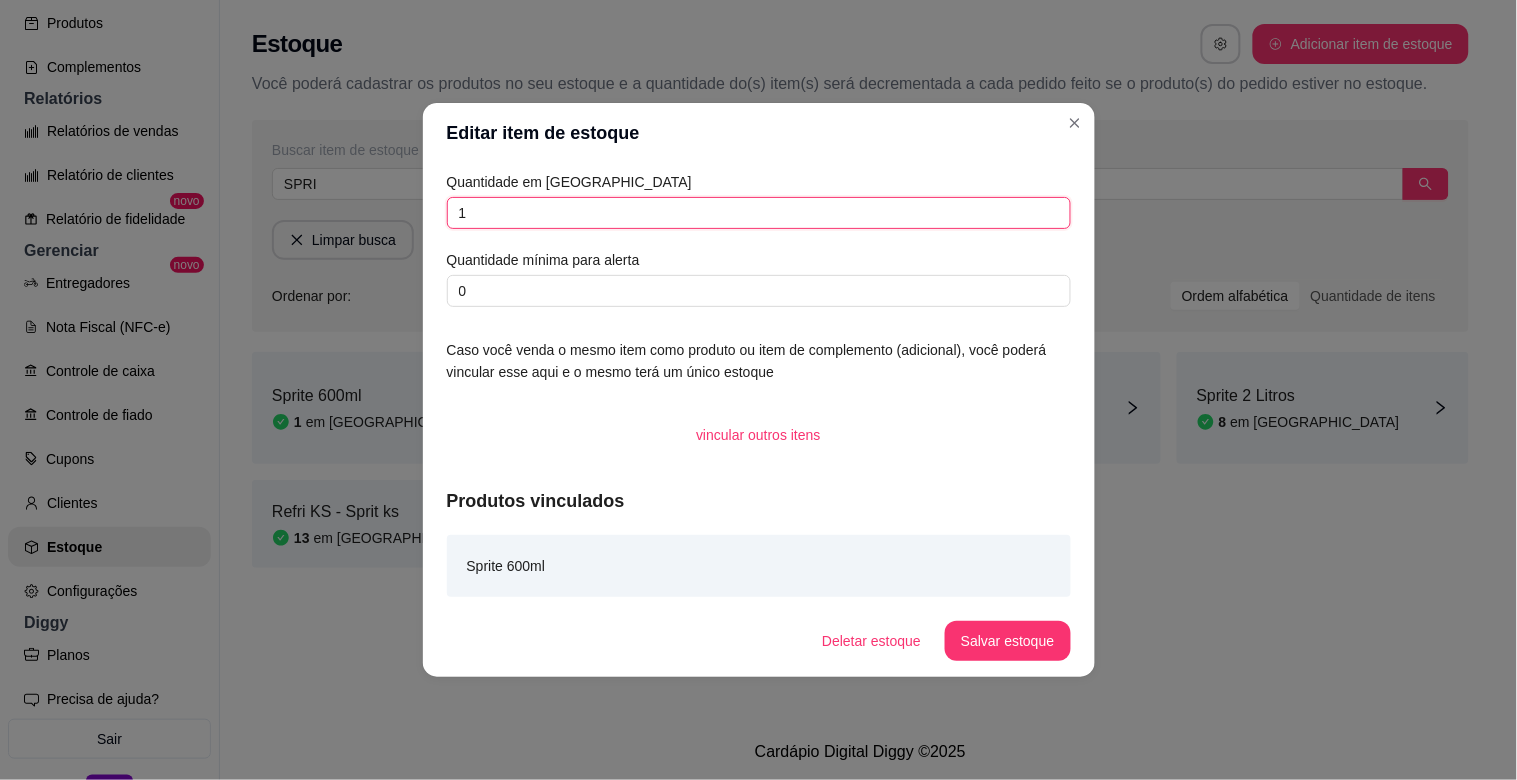 click on "1" at bounding box center [759, 213] 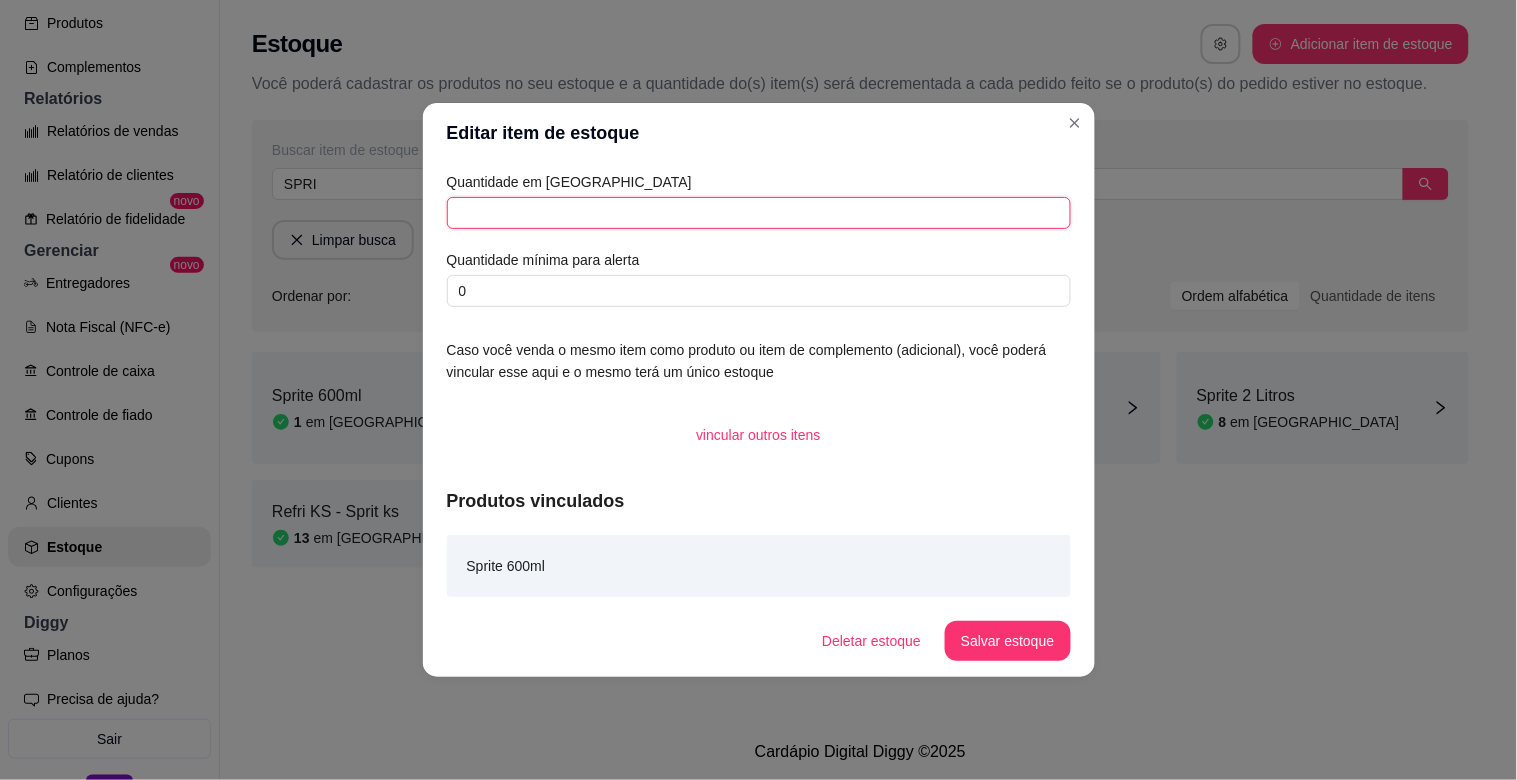 type on "9" 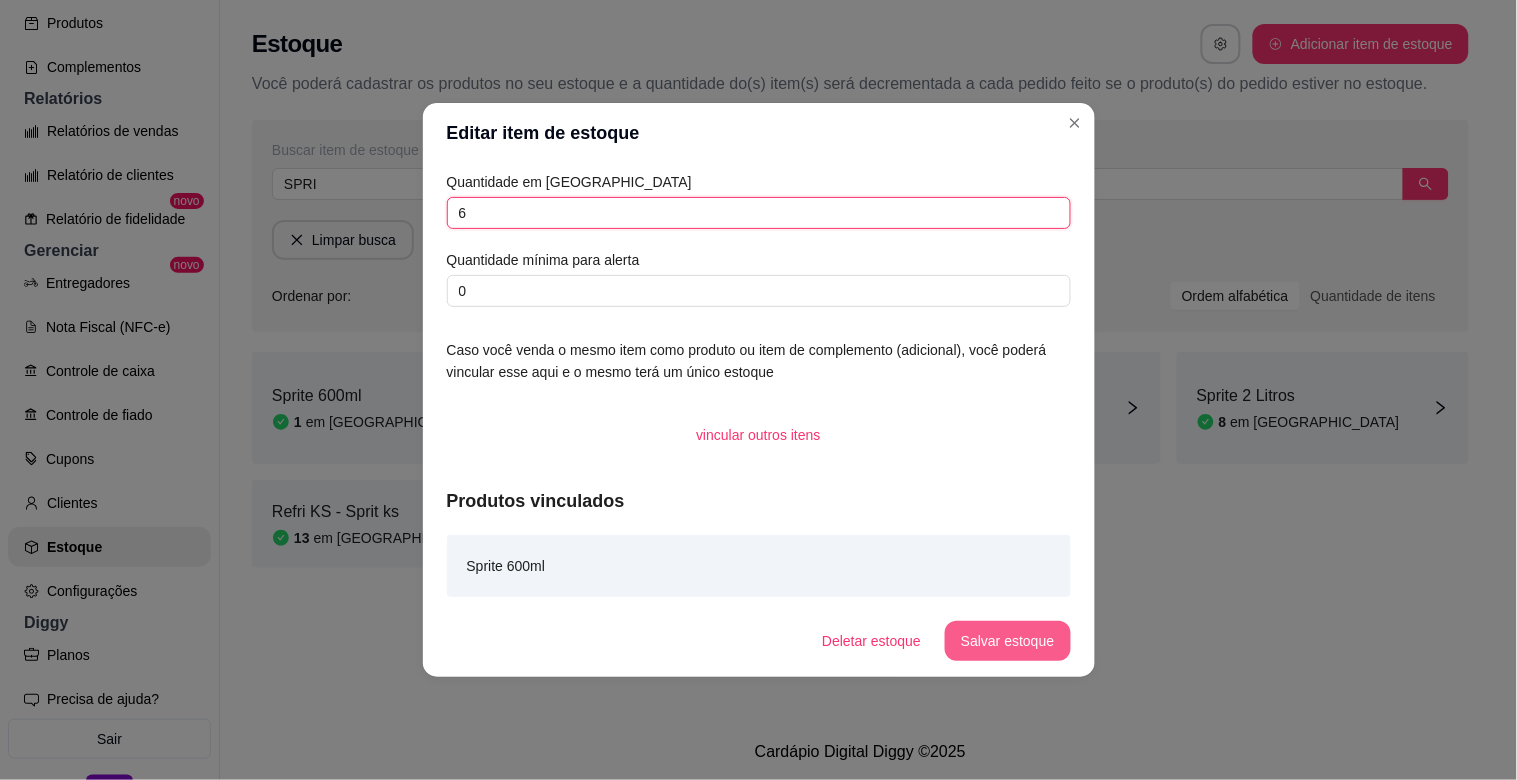 type on "6" 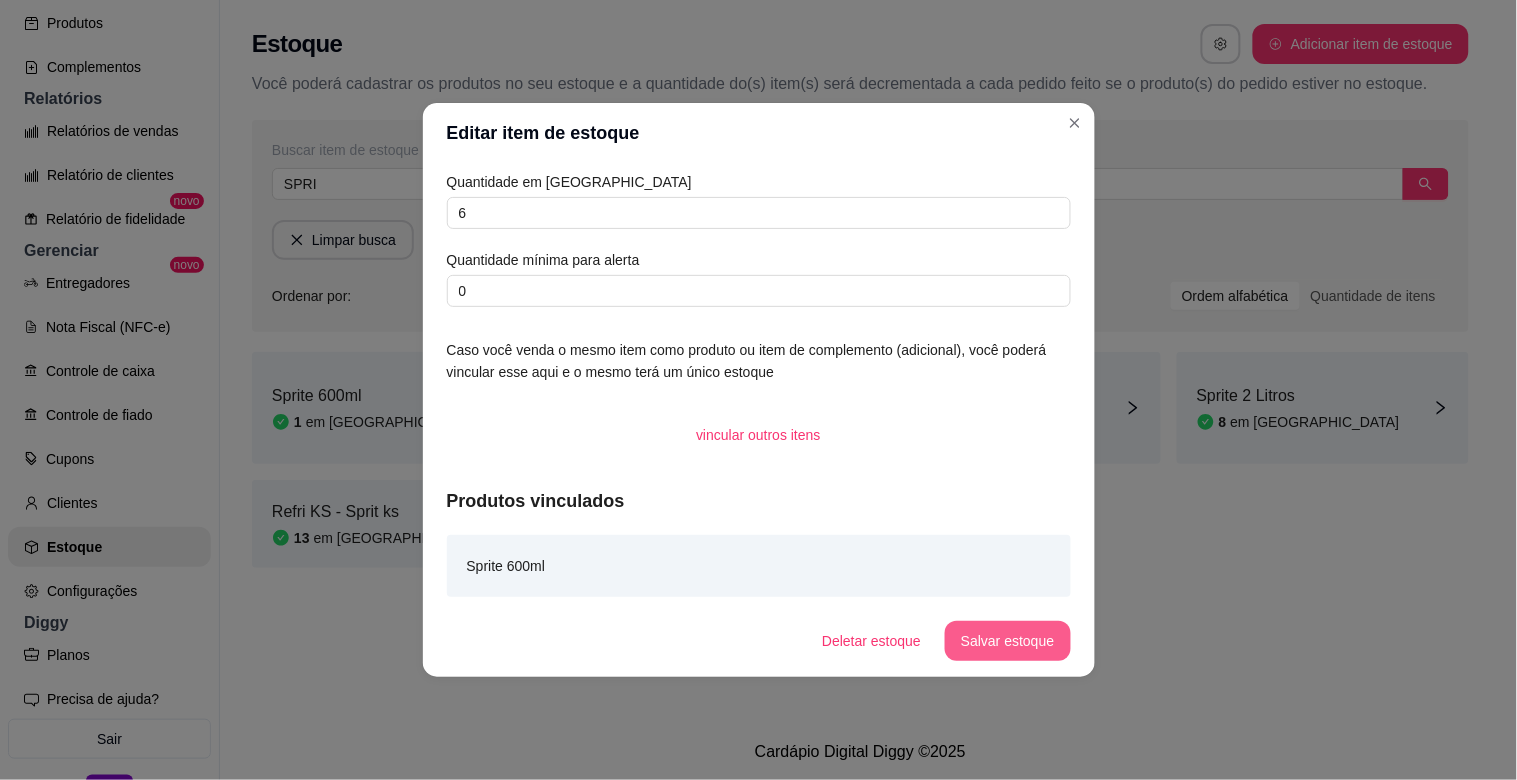 click on "Salvar estoque" at bounding box center [1007, 641] 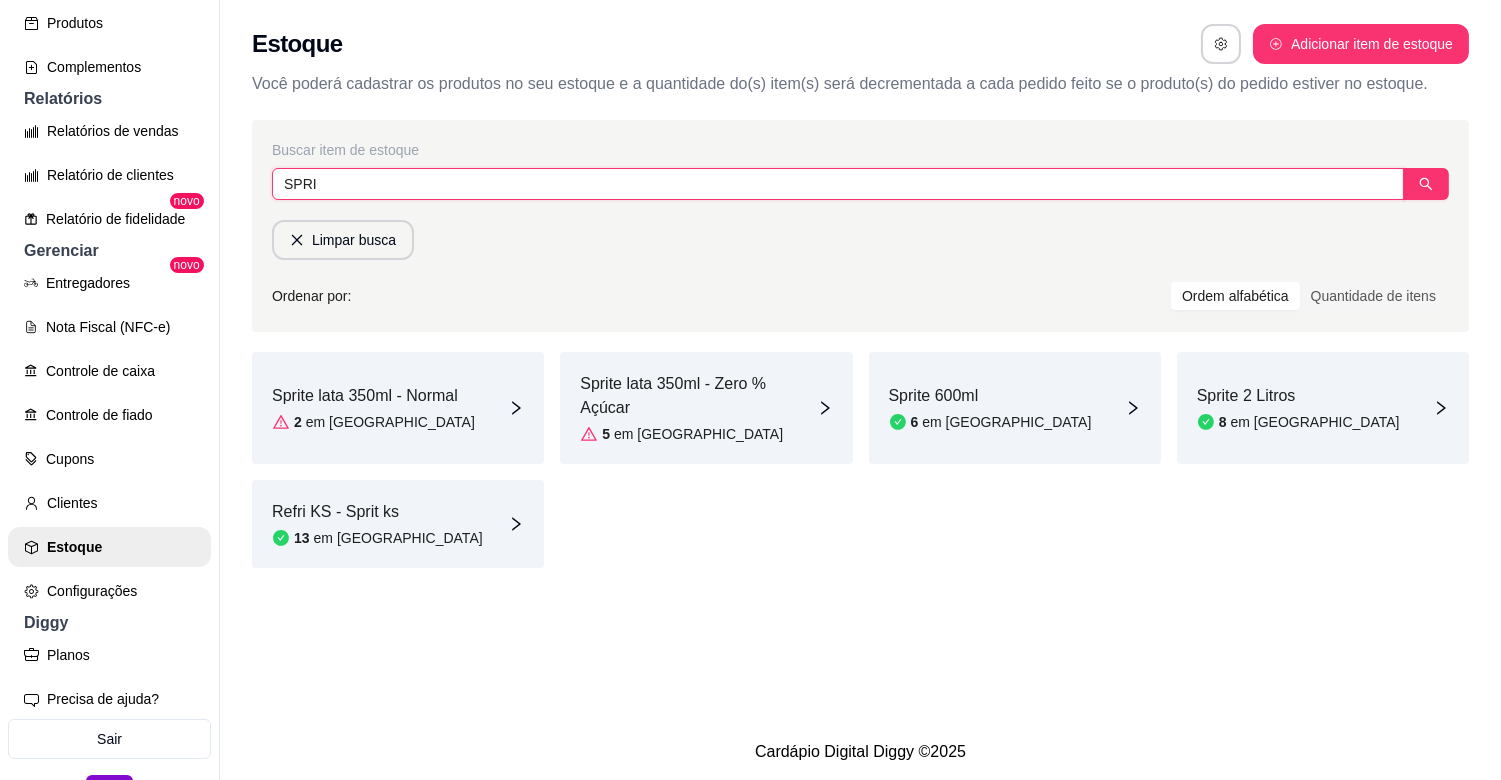 click on "SPRI" at bounding box center (838, 184) 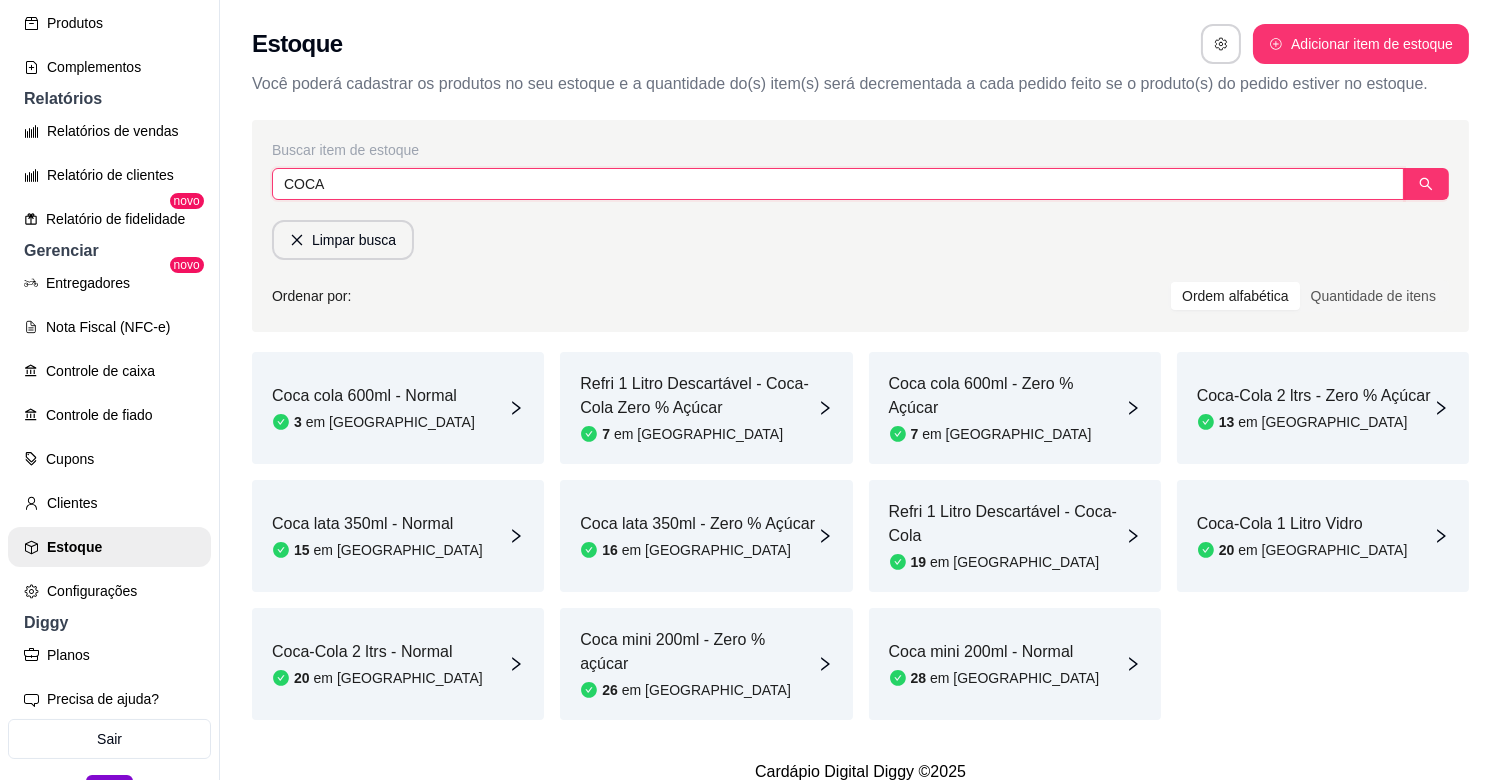 type on "COCA" 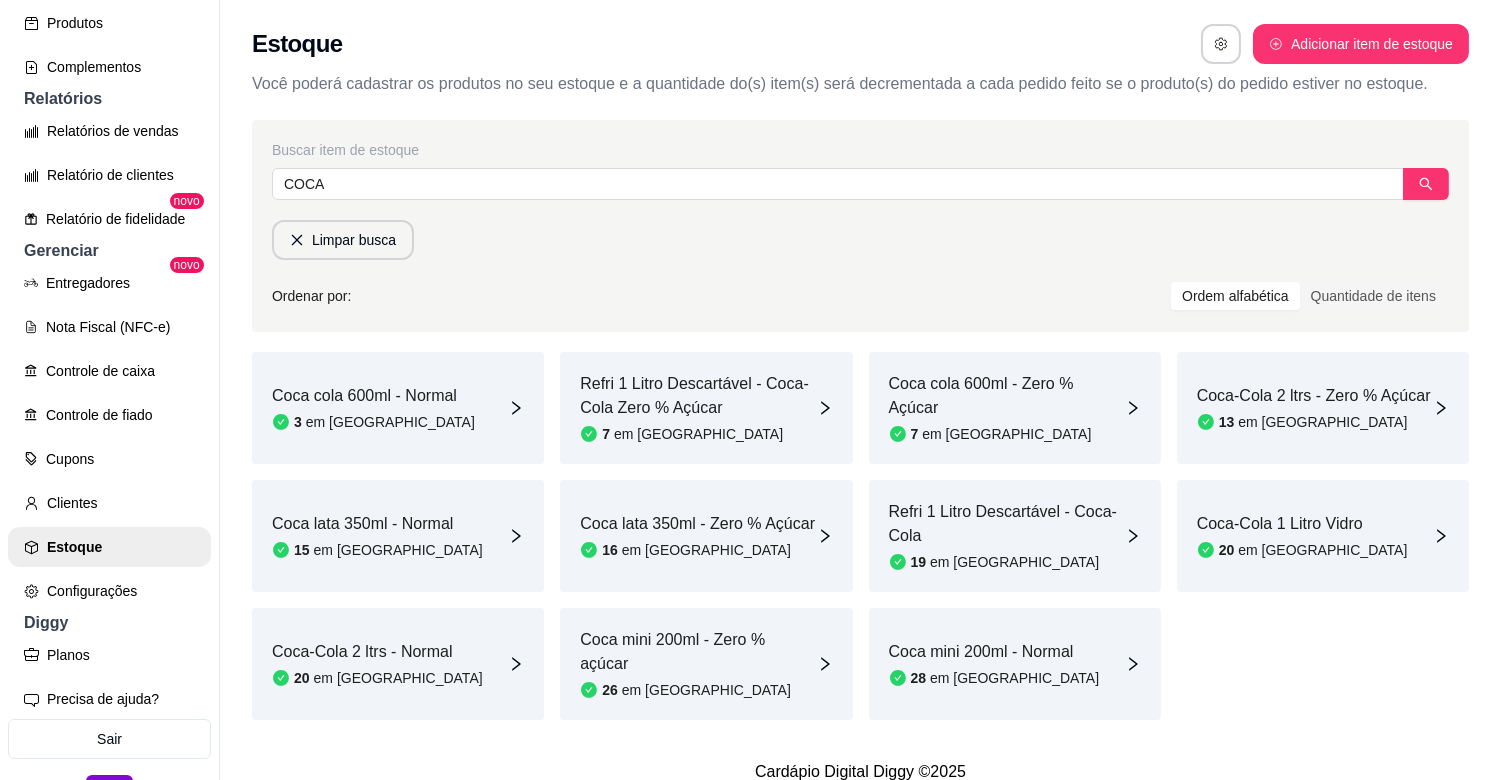 click on "7 em [GEOGRAPHIC_DATA]" at bounding box center (698, 434) 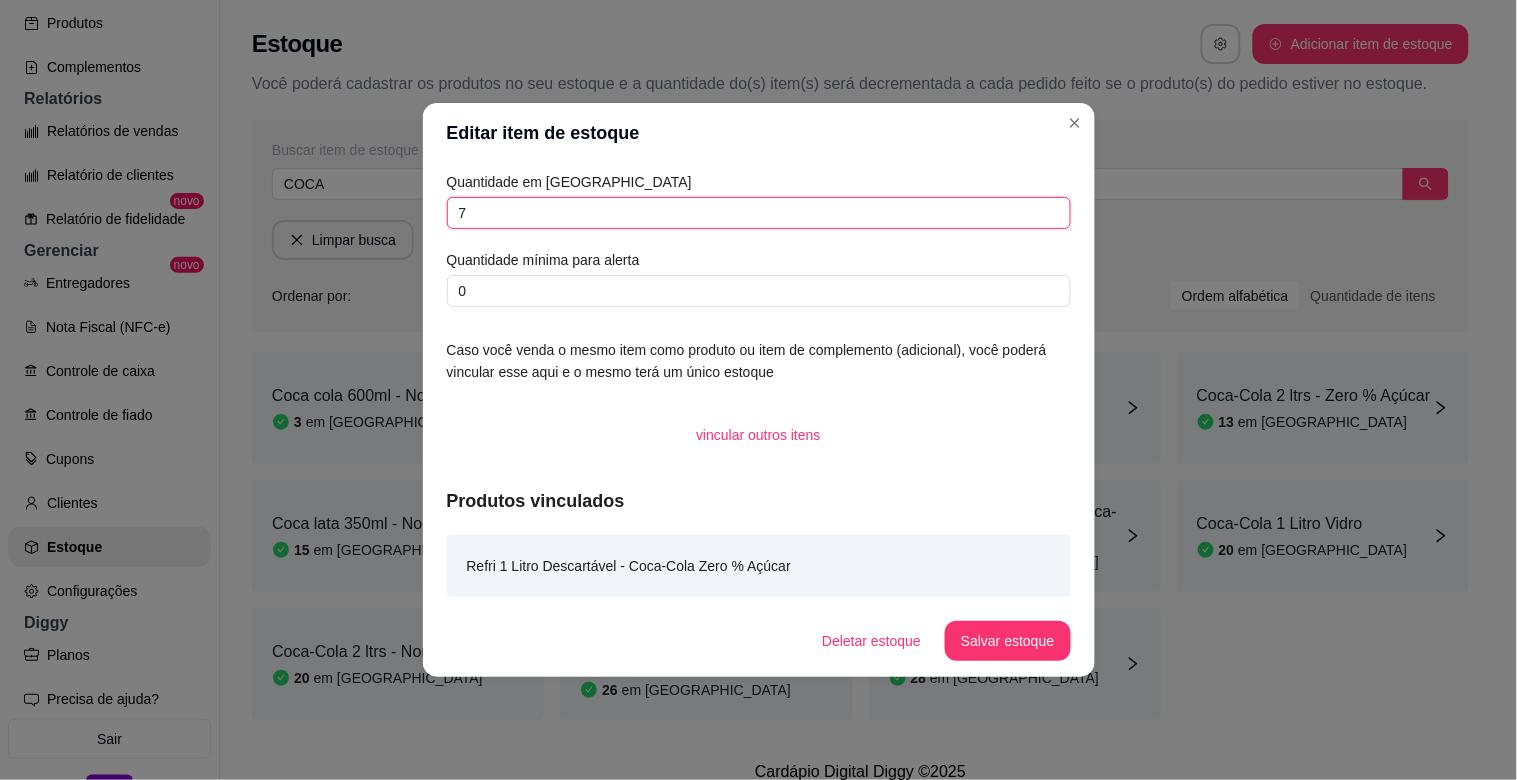 click on "7" at bounding box center (759, 213) 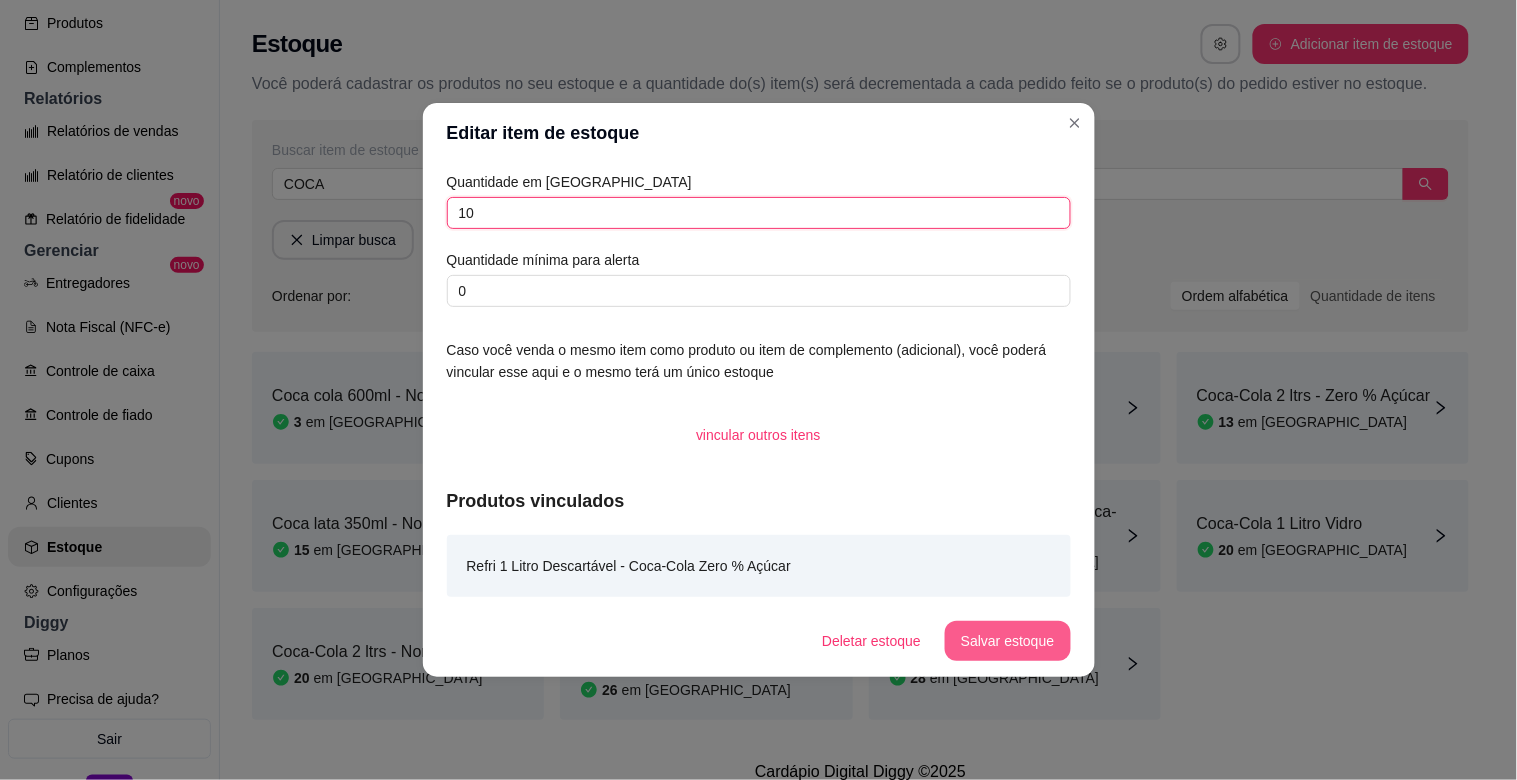 type on "10" 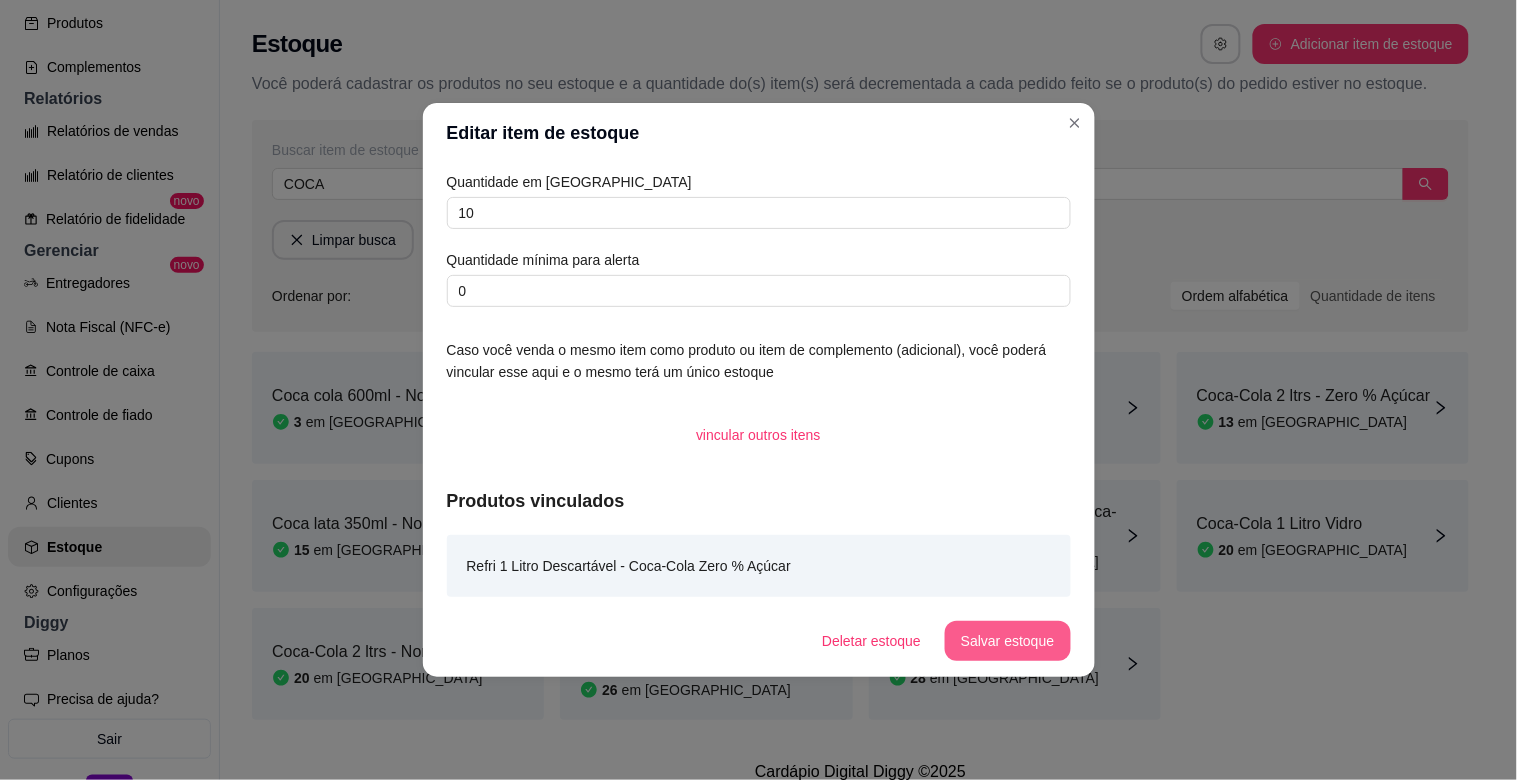 click on "Salvar estoque" at bounding box center [1007, 641] 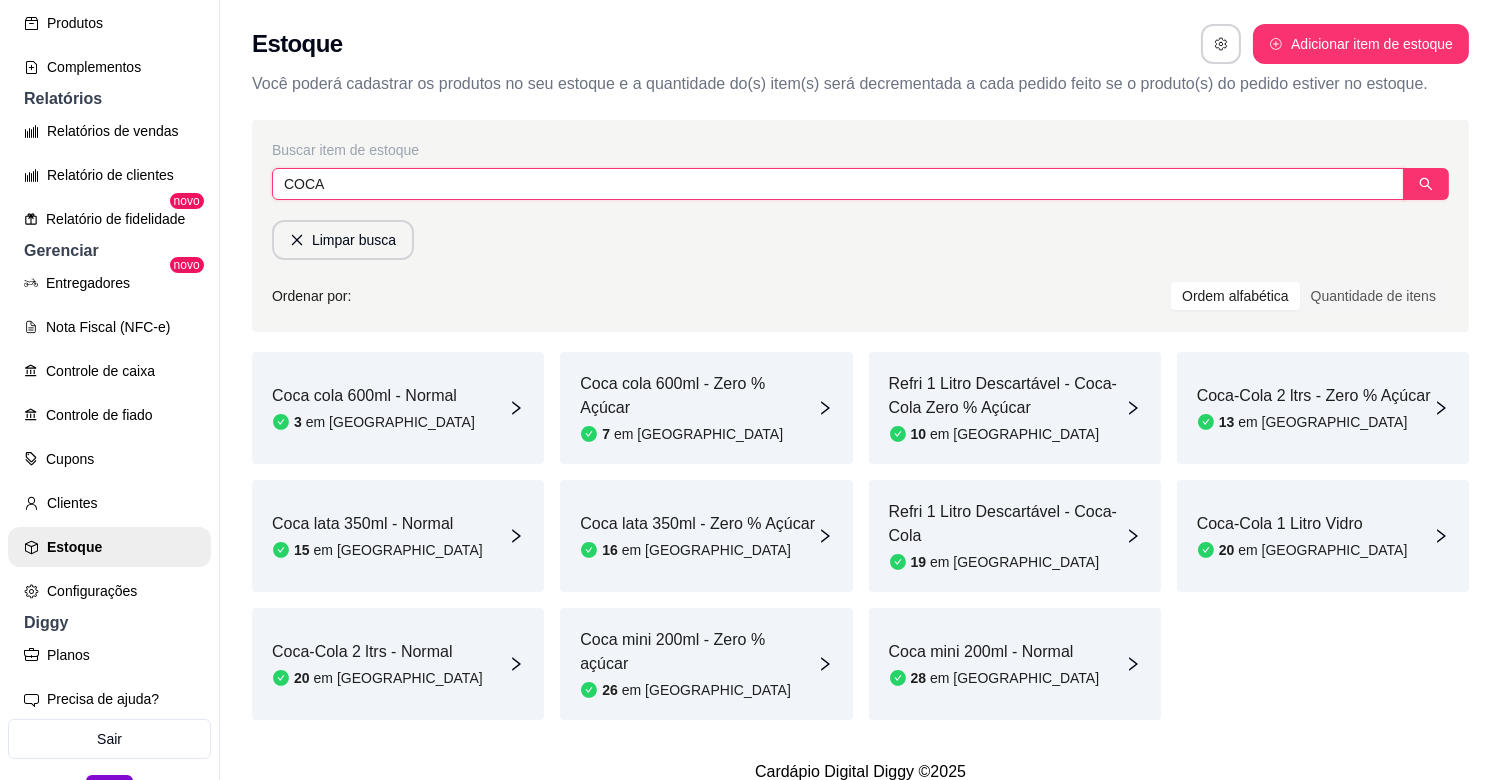 click on "COCA" at bounding box center [838, 184] 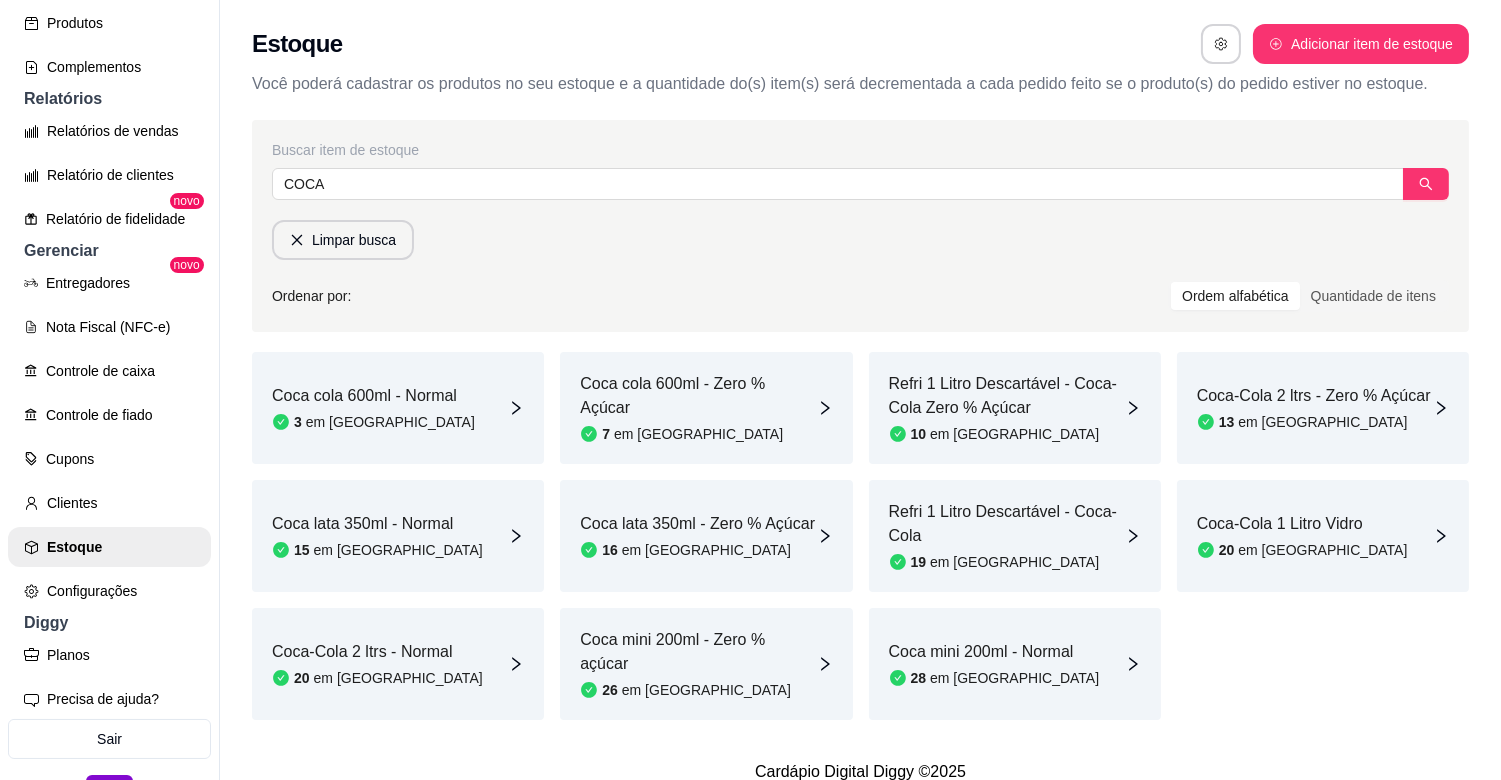 click on "19 em [GEOGRAPHIC_DATA]" at bounding box center [1007, 562] 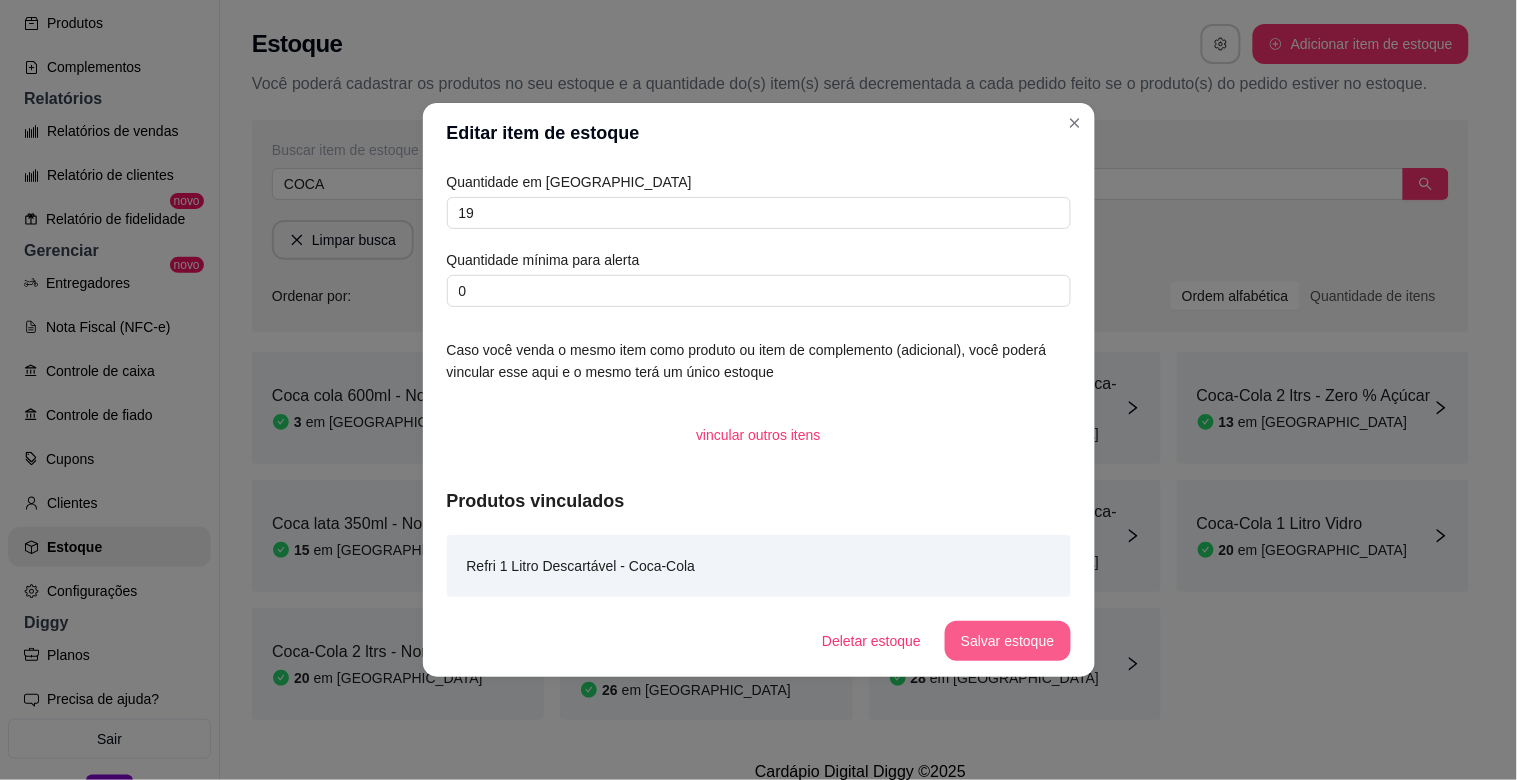 click on "Salvar estoque" at bounding box center [1007, 641] 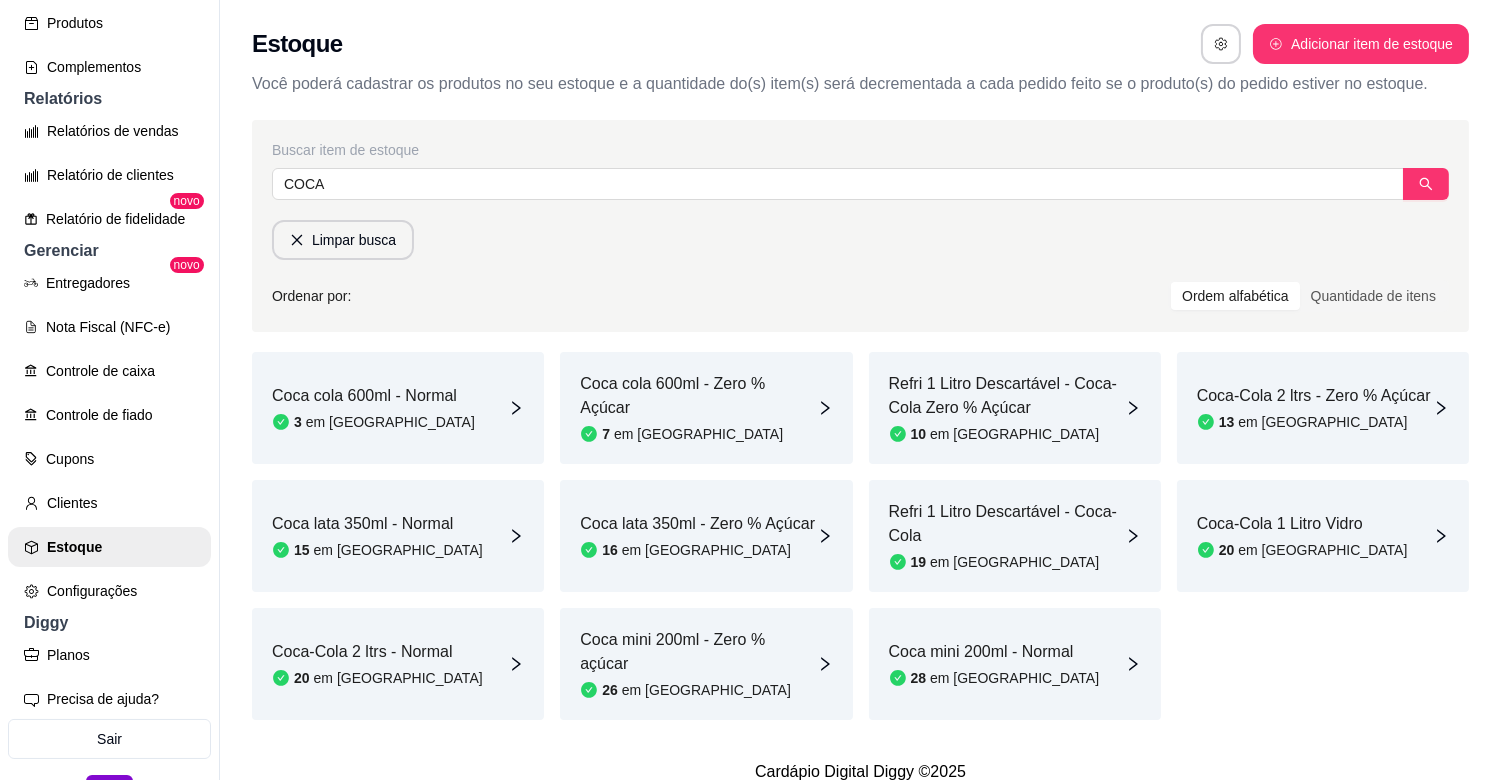 click on "3 em [GEOGRAPHIC_DATA]" at bounding box center (373, 422) 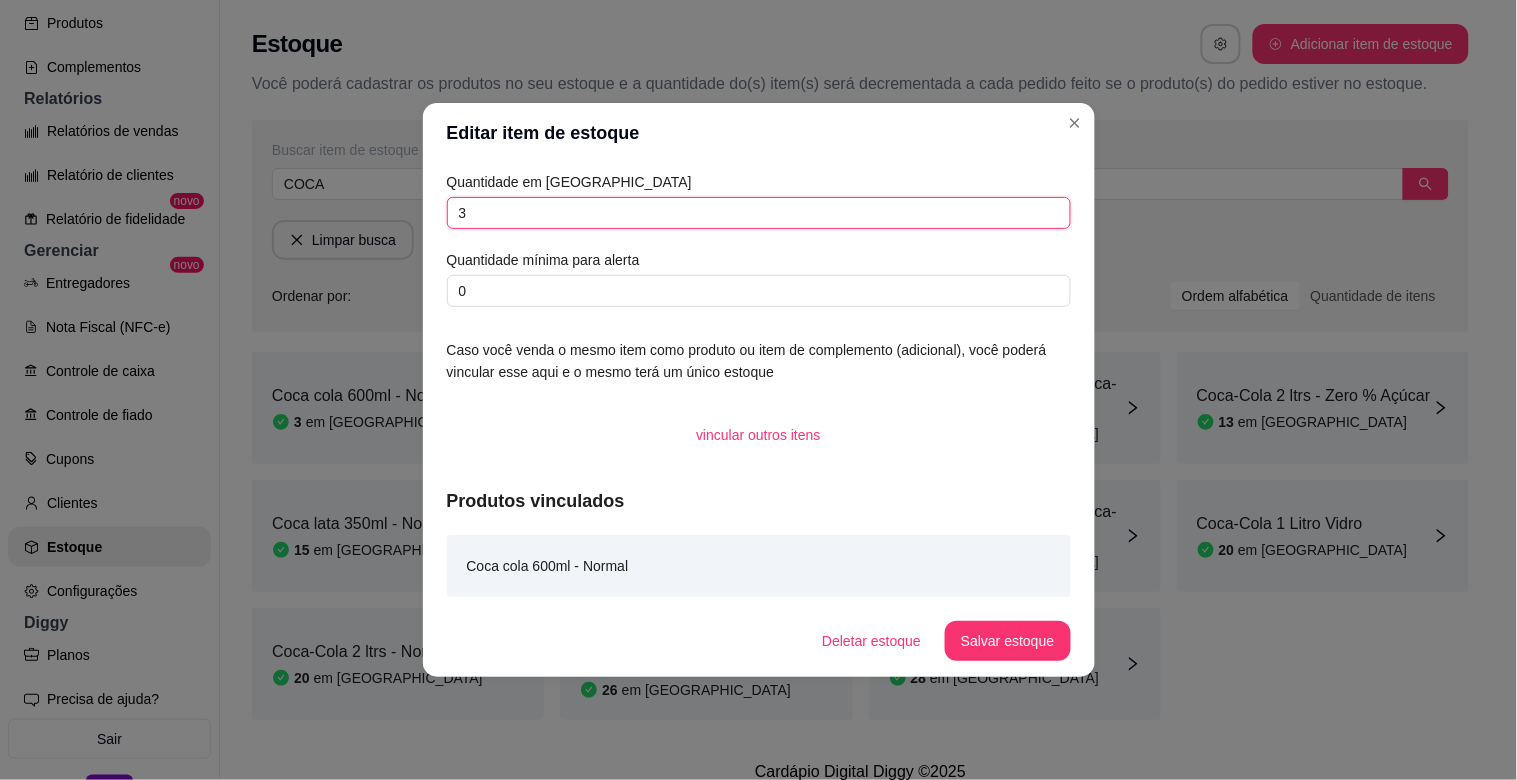 click on "3" at bounding box center [759, 213] 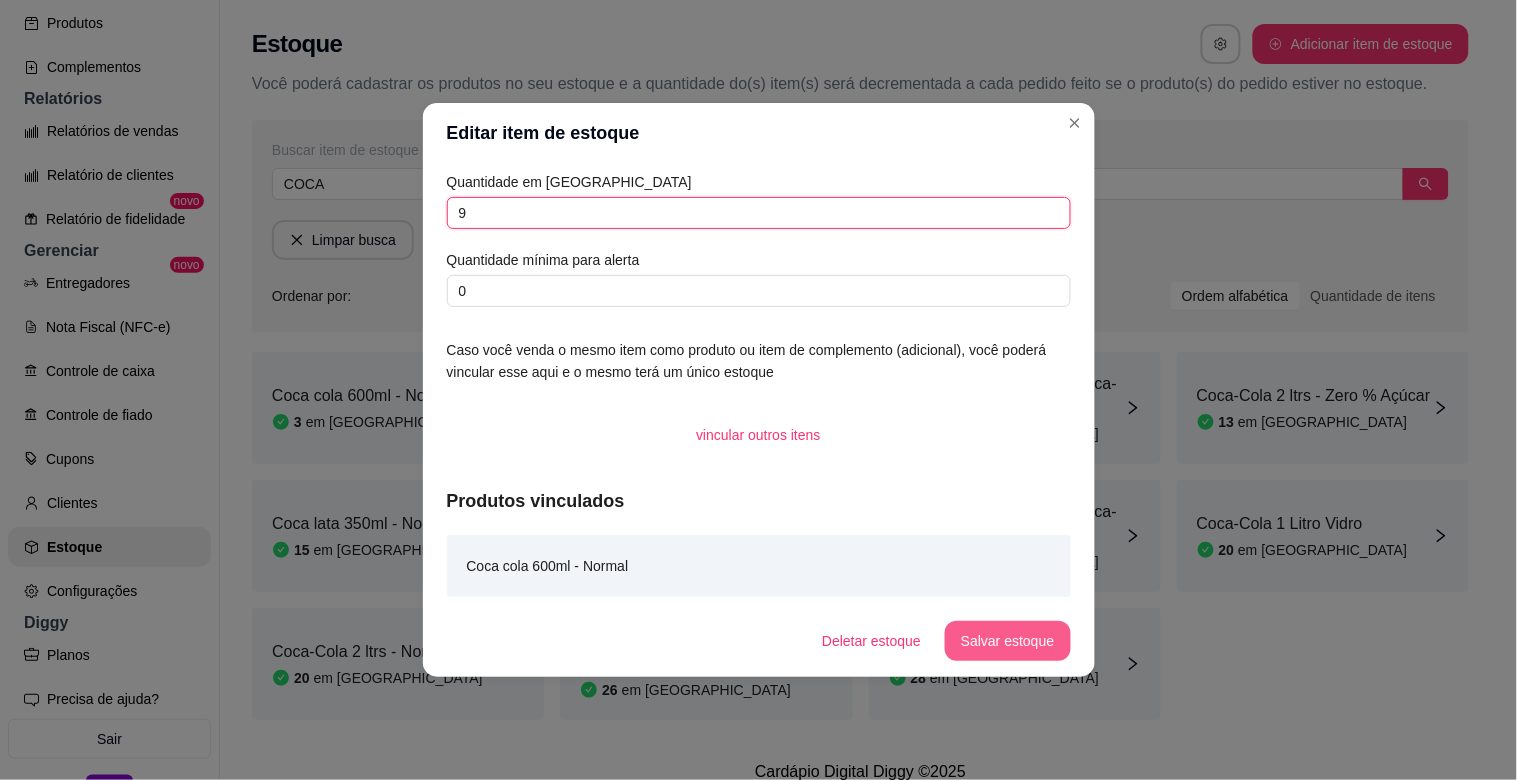 type on "9" 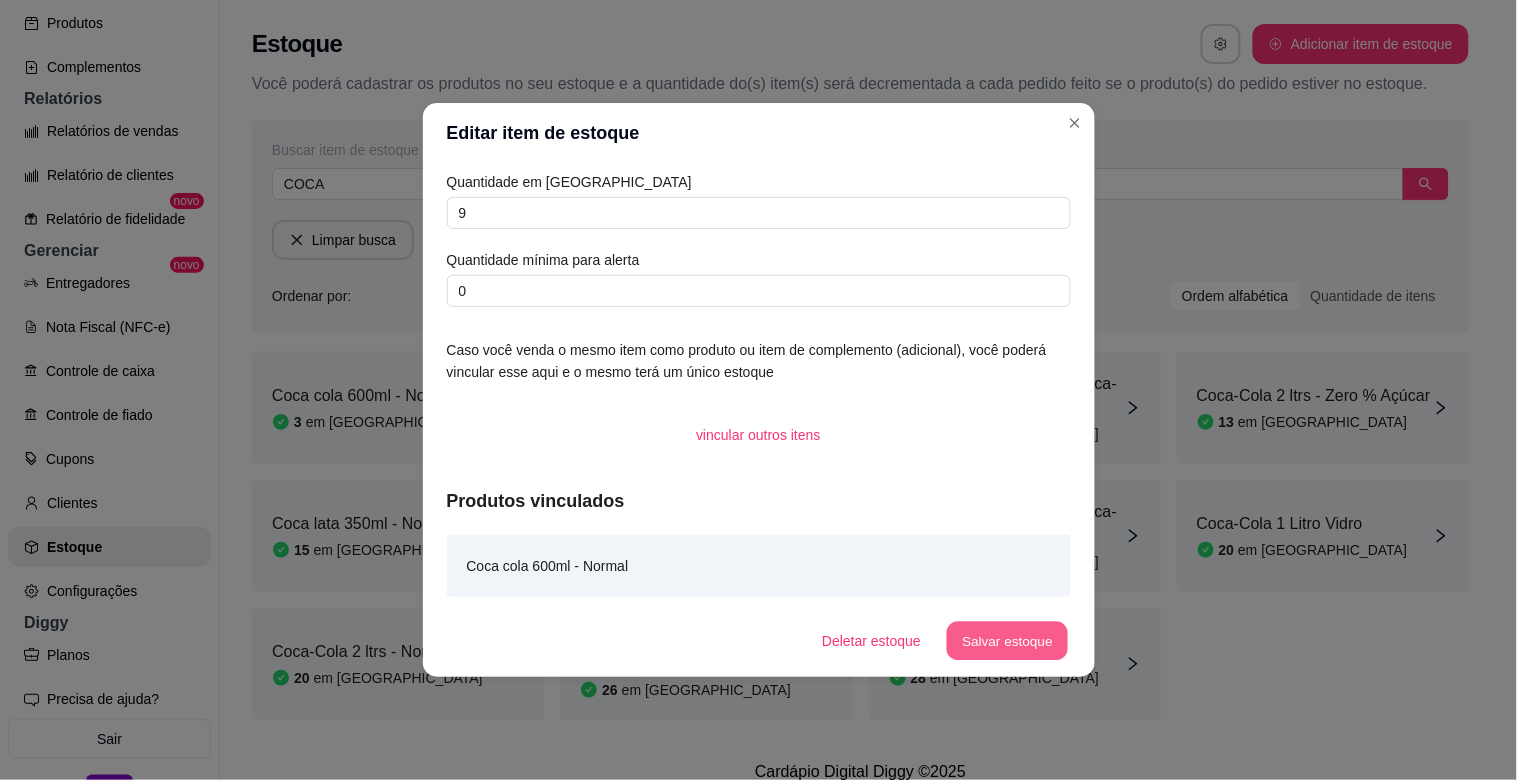 click on "Salvar estoque" at bounding box center (1008, 641) 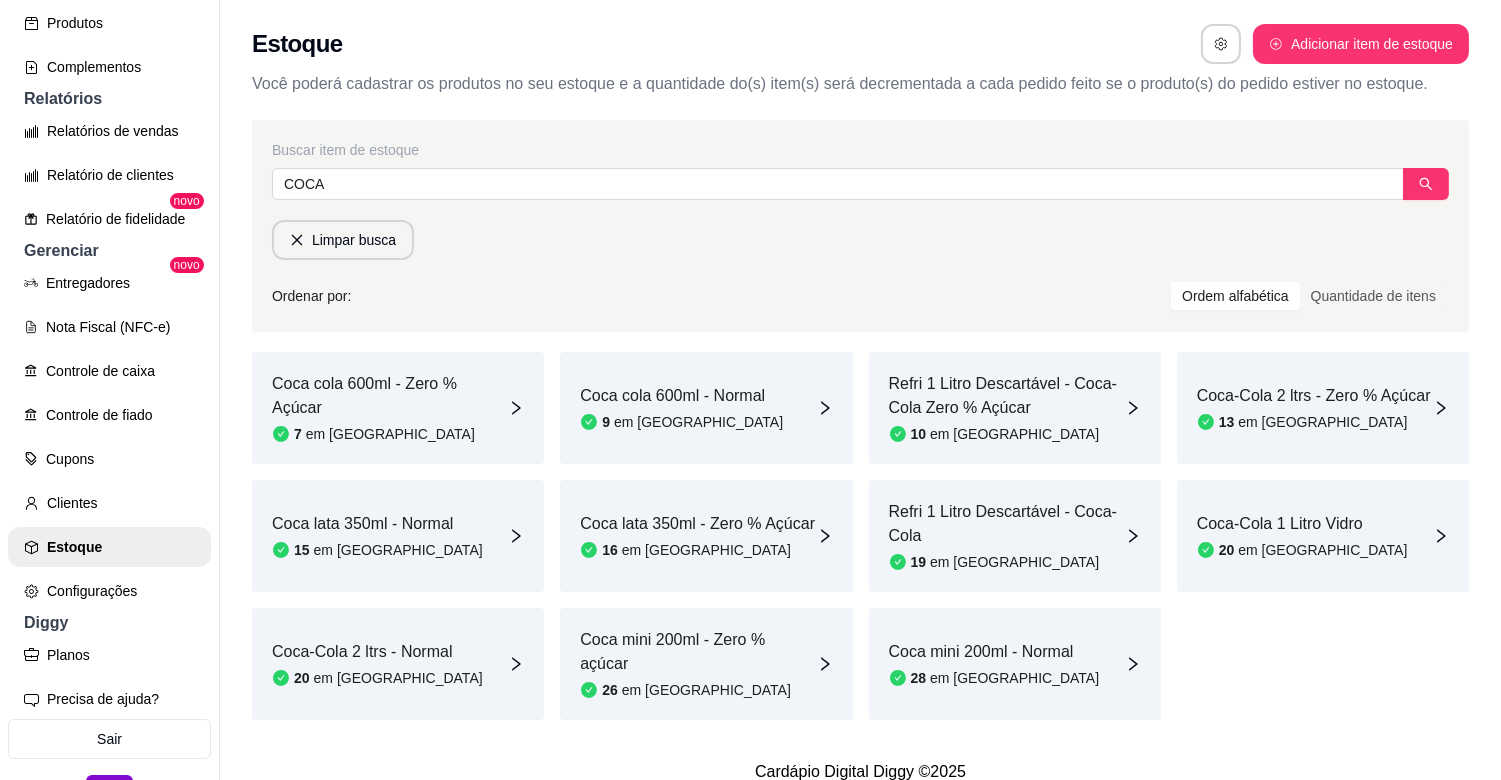 click on "Coca lata 350ml  - Normal" at bounding box center [377, 524] 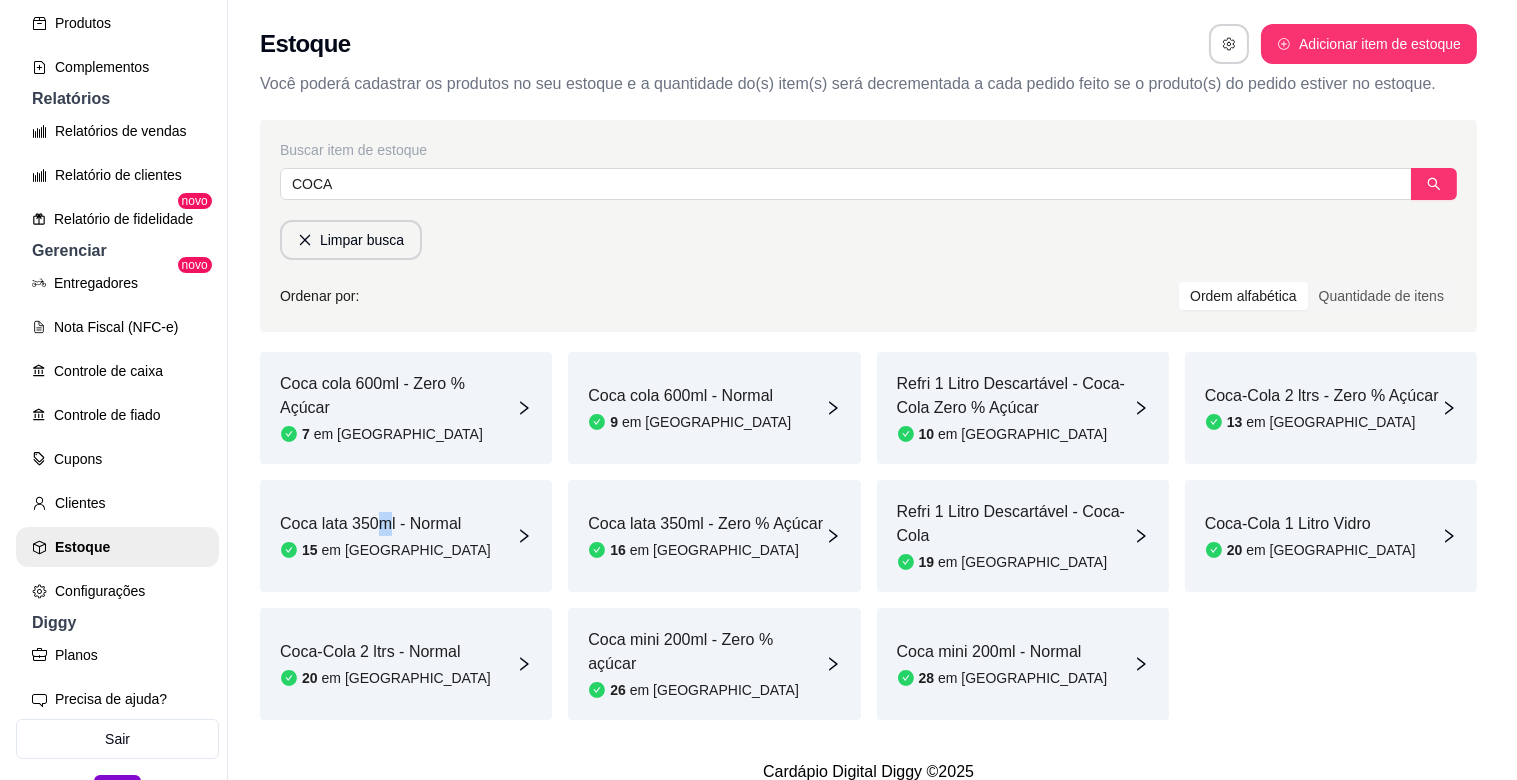 scroll, scrollTop: 0, scrollLeft: 0, axis: both 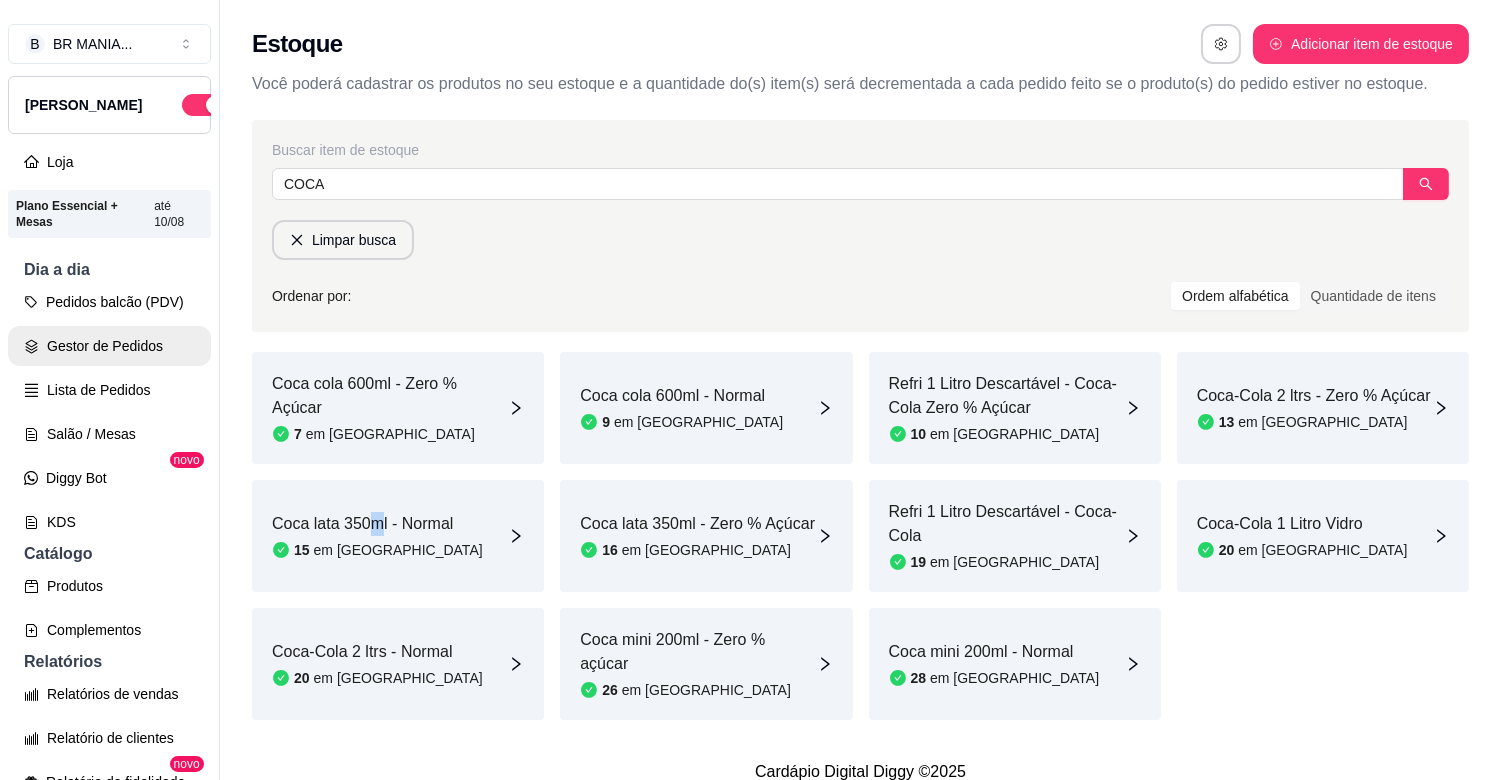 click on "Gestor de Pedidos" at bounding box center [109, 346] 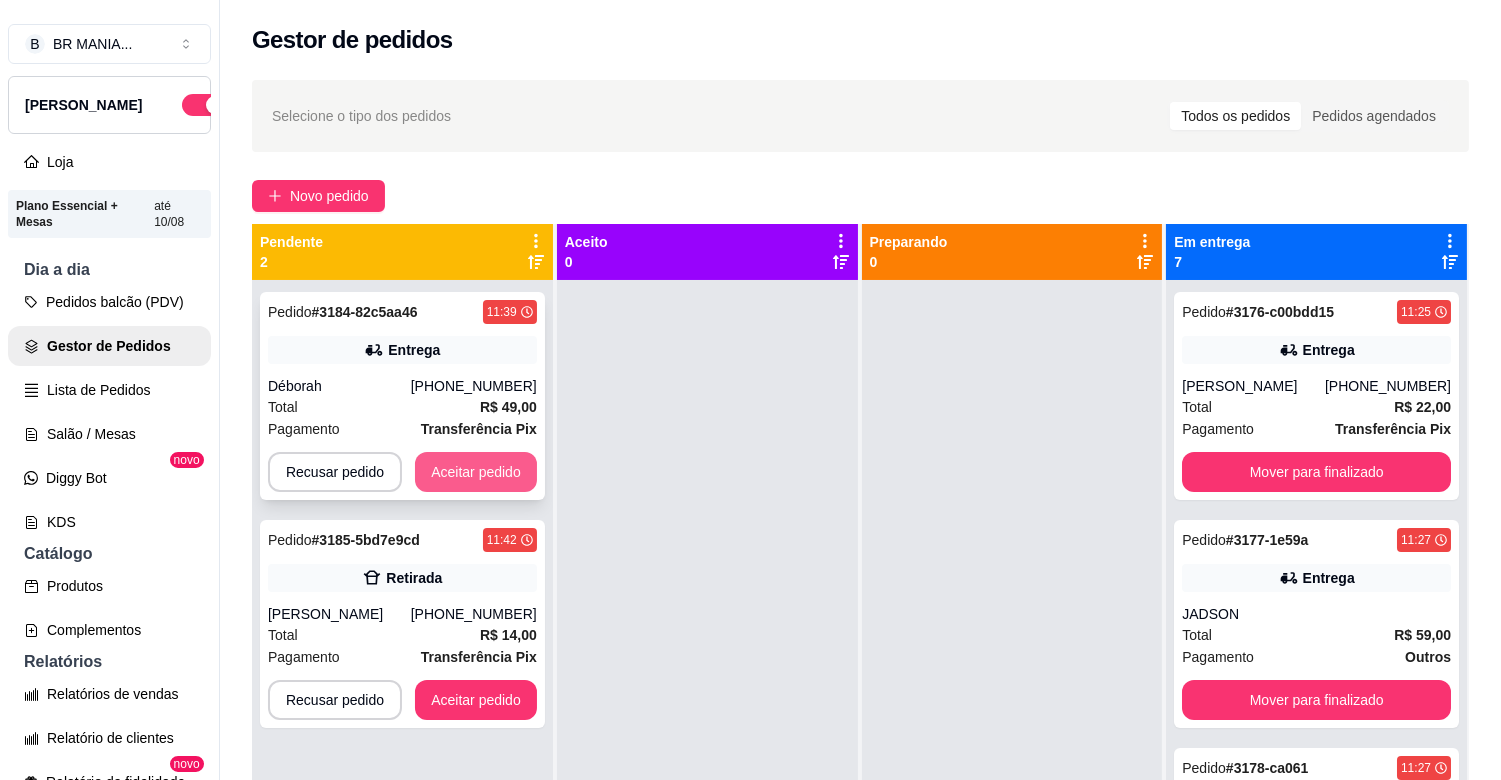 click on "Aceitar pedido" at bounding box center [476, 472] 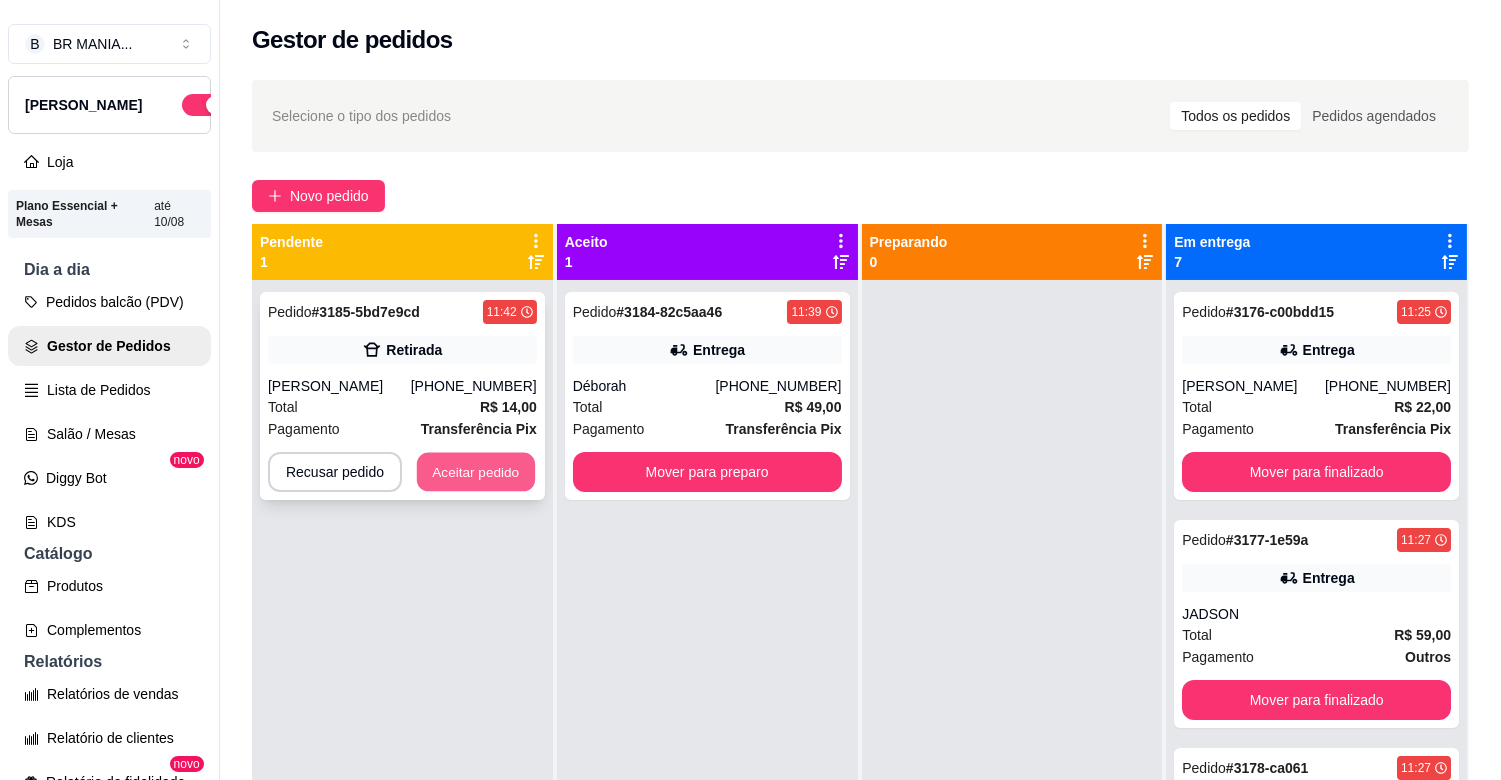 click on "Aceitar pedido" at bounding box center [476, 472] 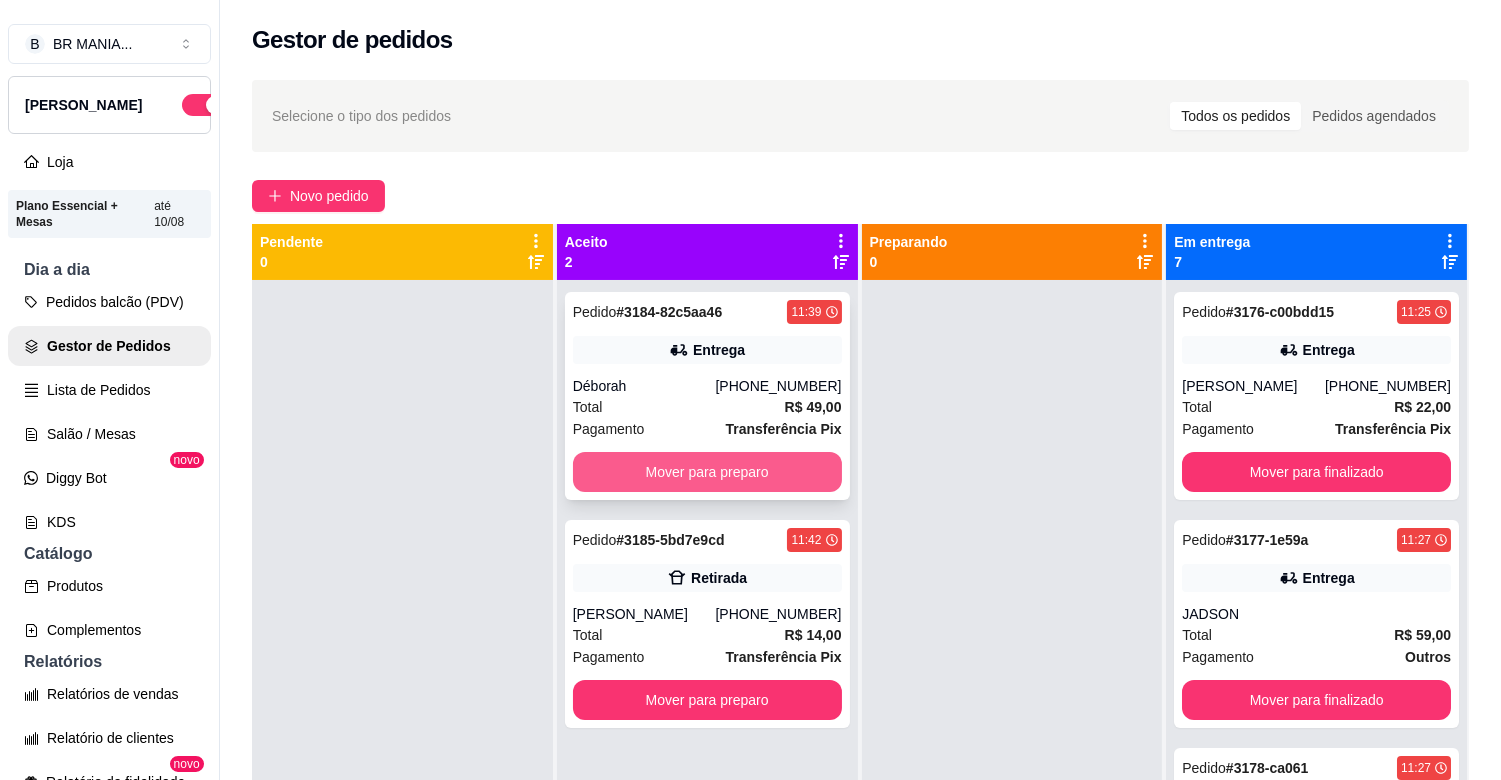 click on "Mover para preparo" at bounding box center [707, 472] 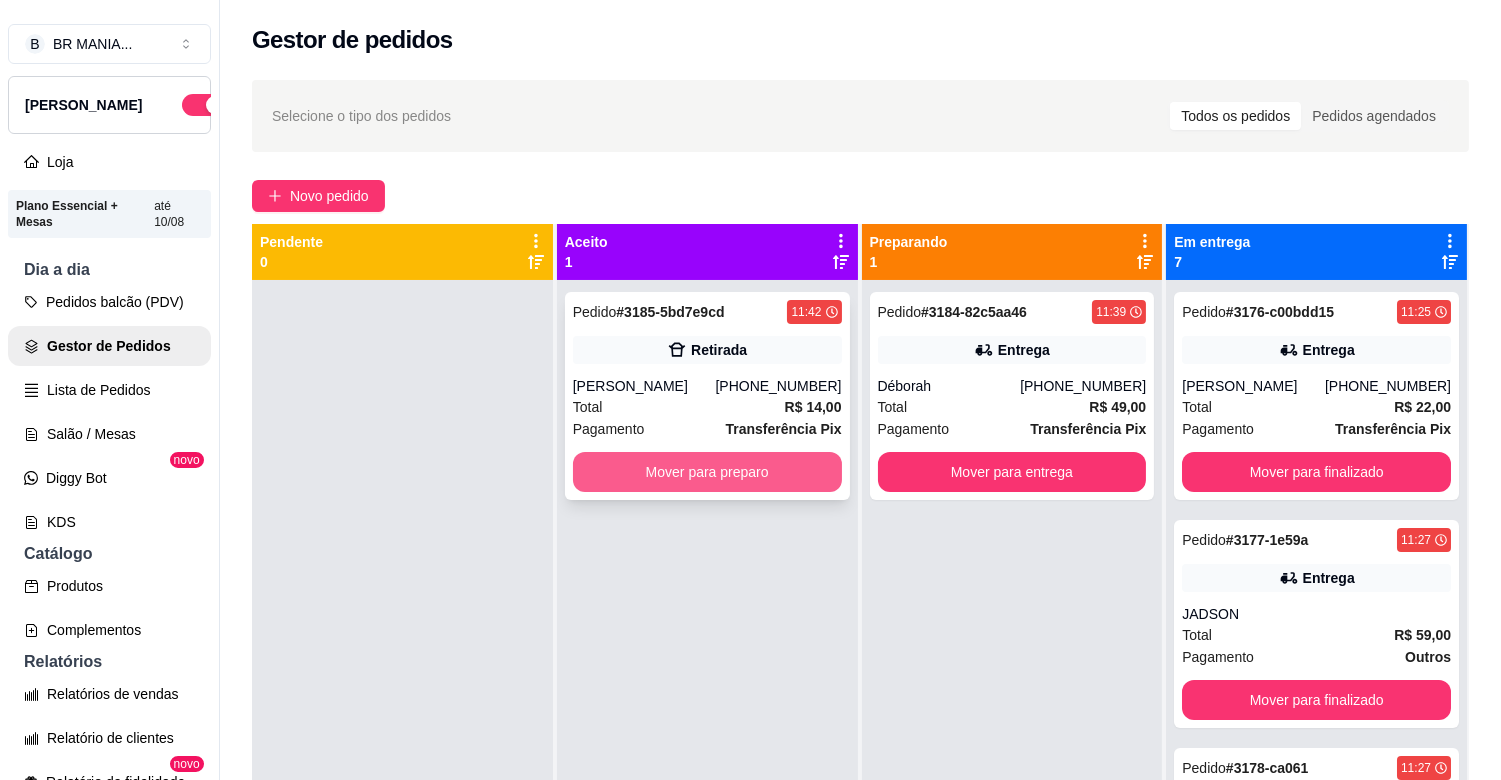 click on "Retirada" at bounding box center (707, 350) 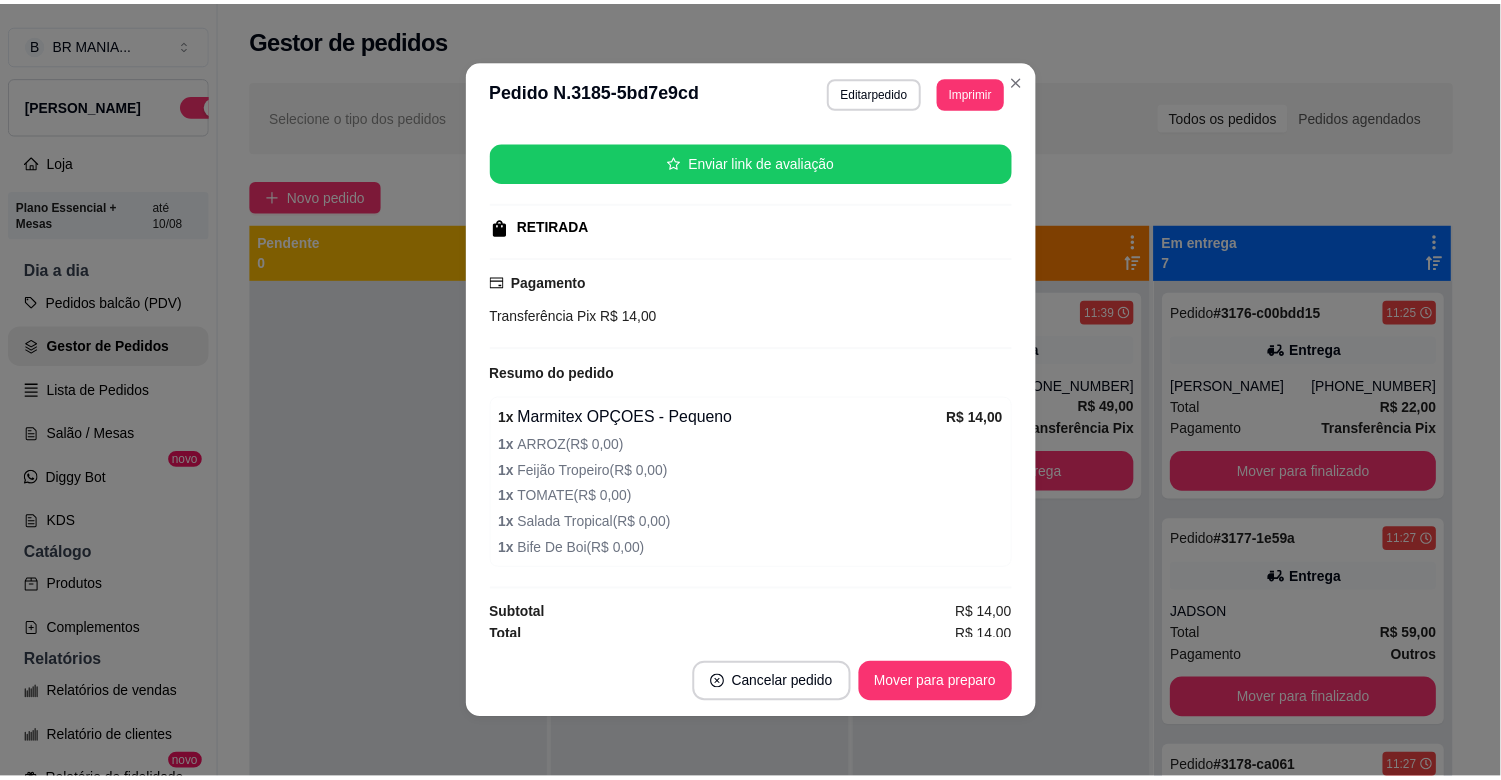 scroll, scrollTop: 245, scrollLeft: 0, axis: vertical 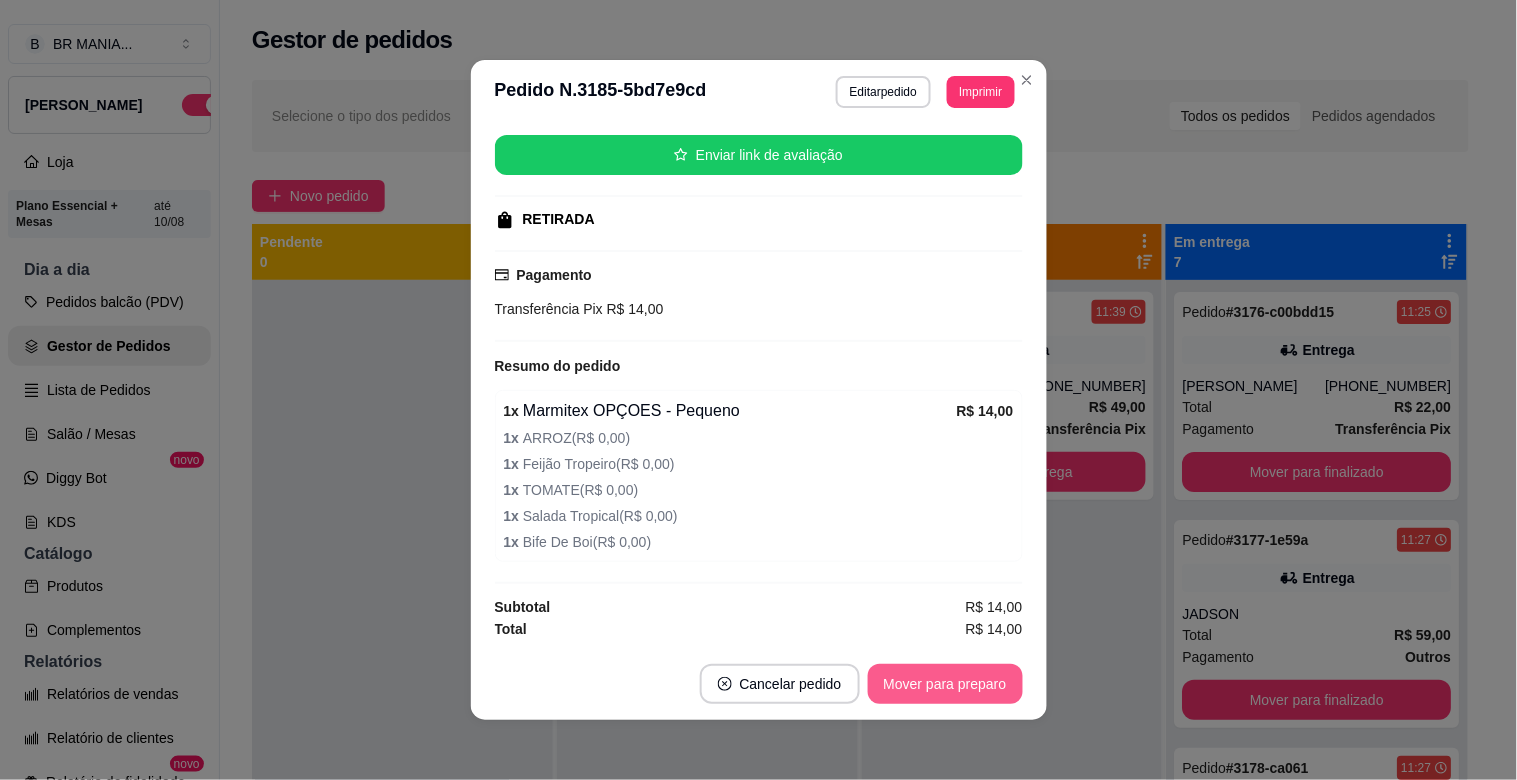 click on "Mover para preparo" at bounding box center [945, 684] 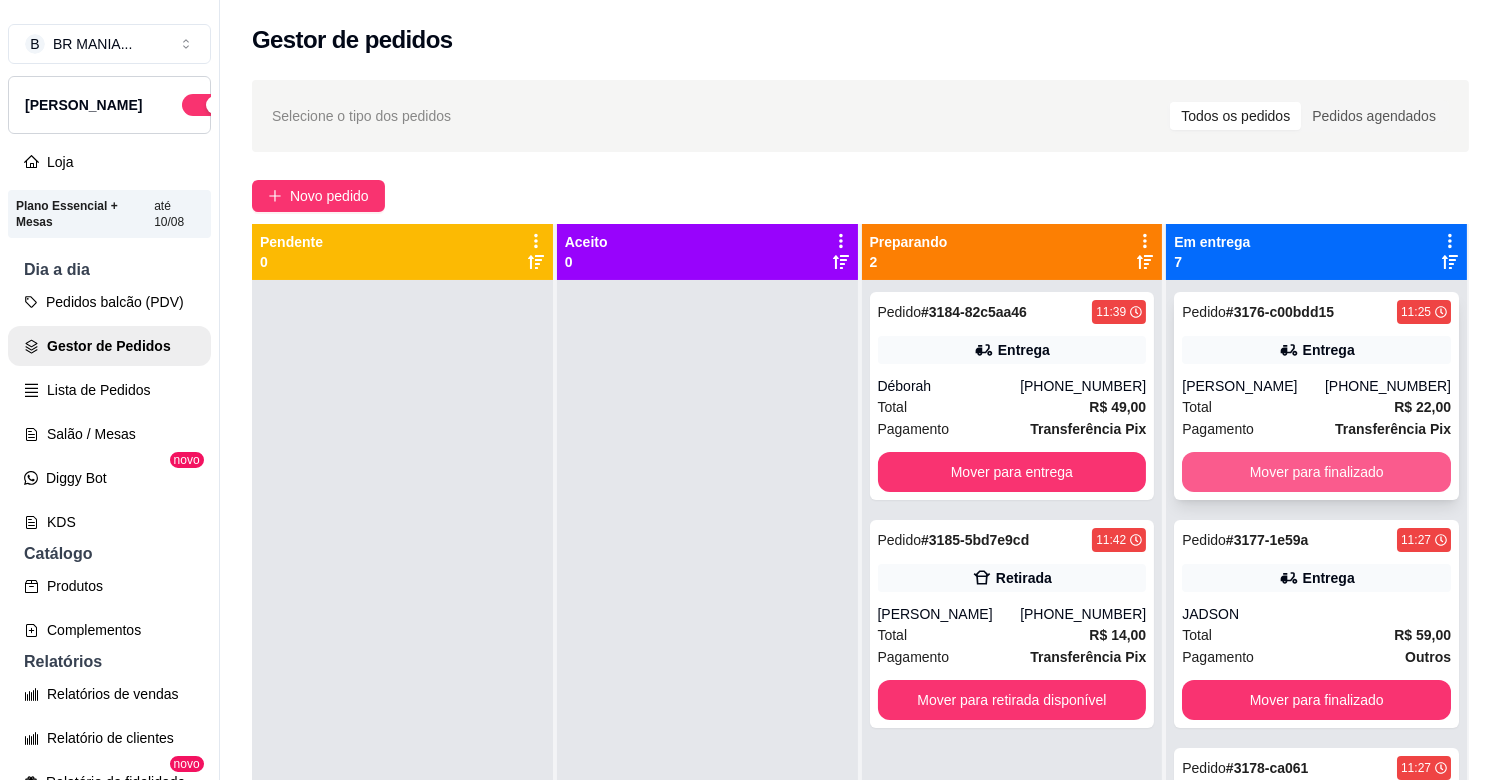click on "Mover para finalizado" at bounding box center (1316, 472) 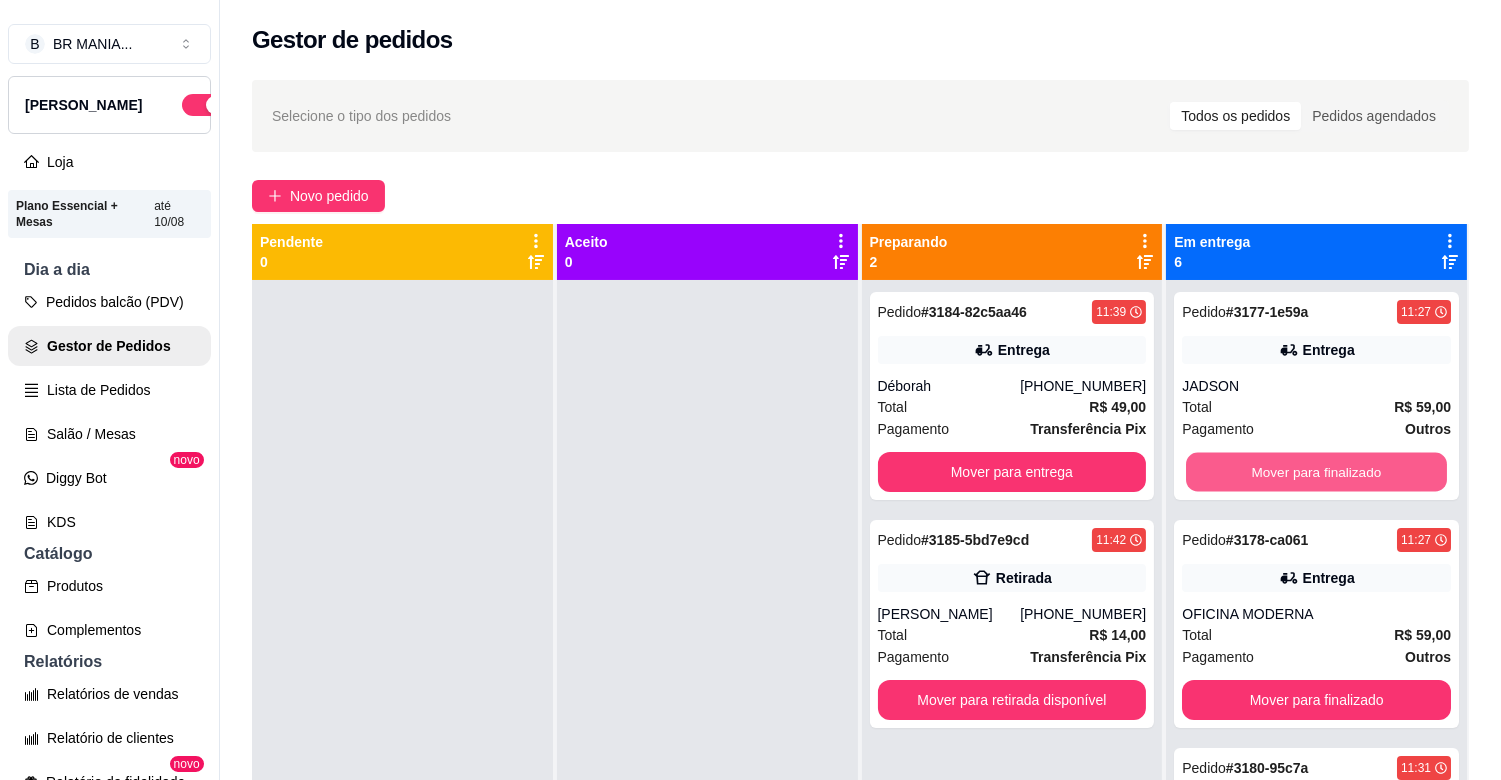 click on "Mover para finalizado" at bounding box center (1316, 472) 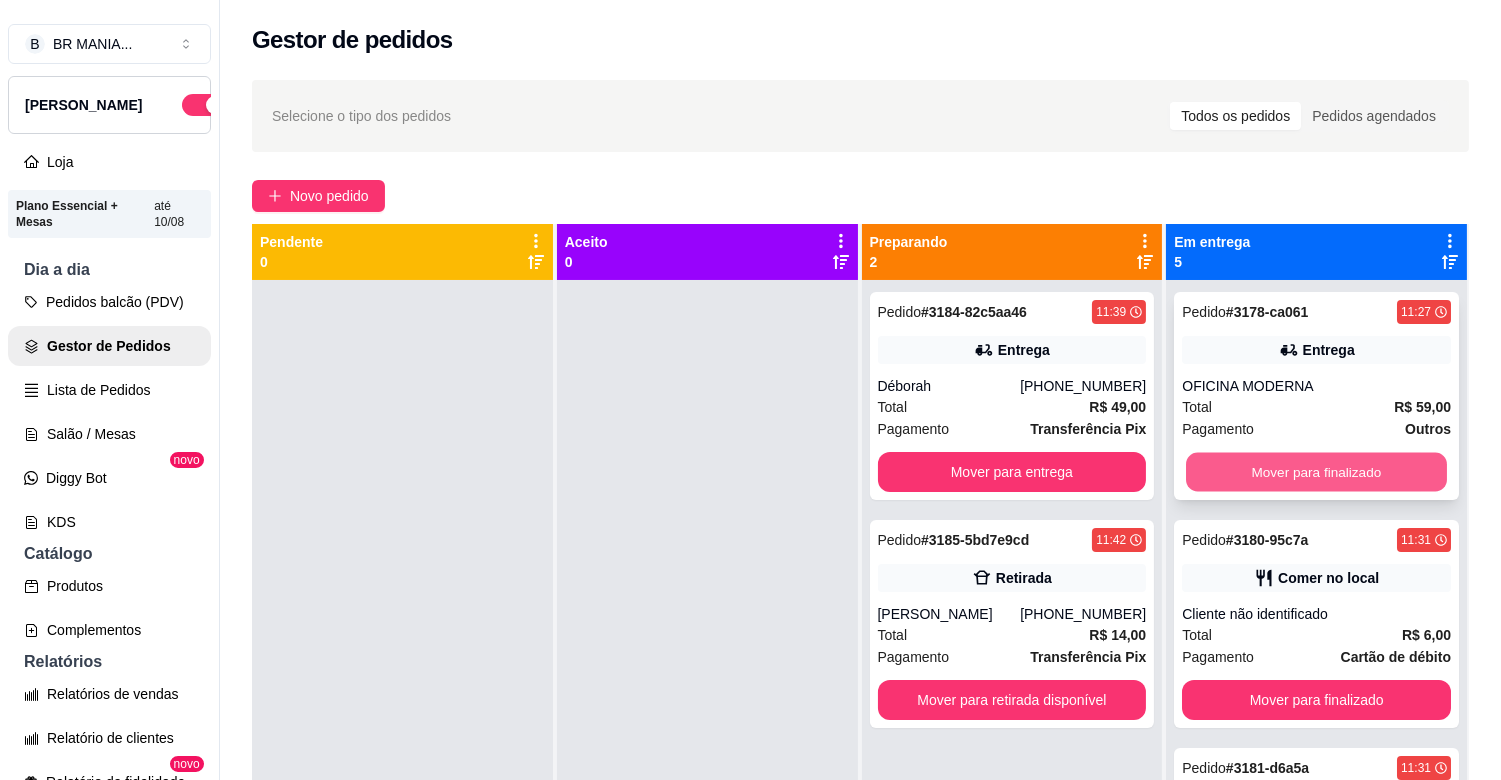 click on "Mover para finalizado" at bounding box center [1316, 472] 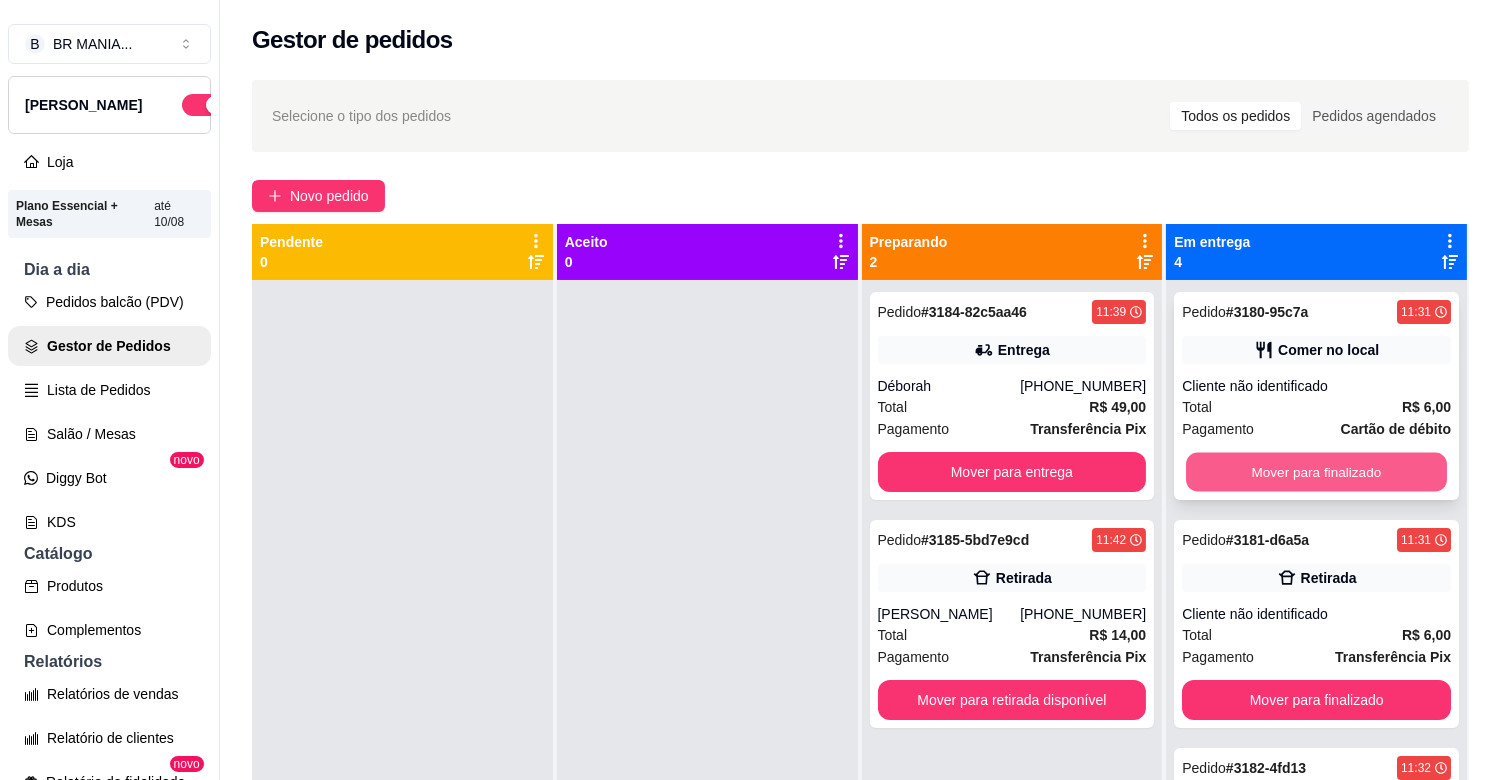 click on "Mover para finalizado" at bounding box center (1316, 472) 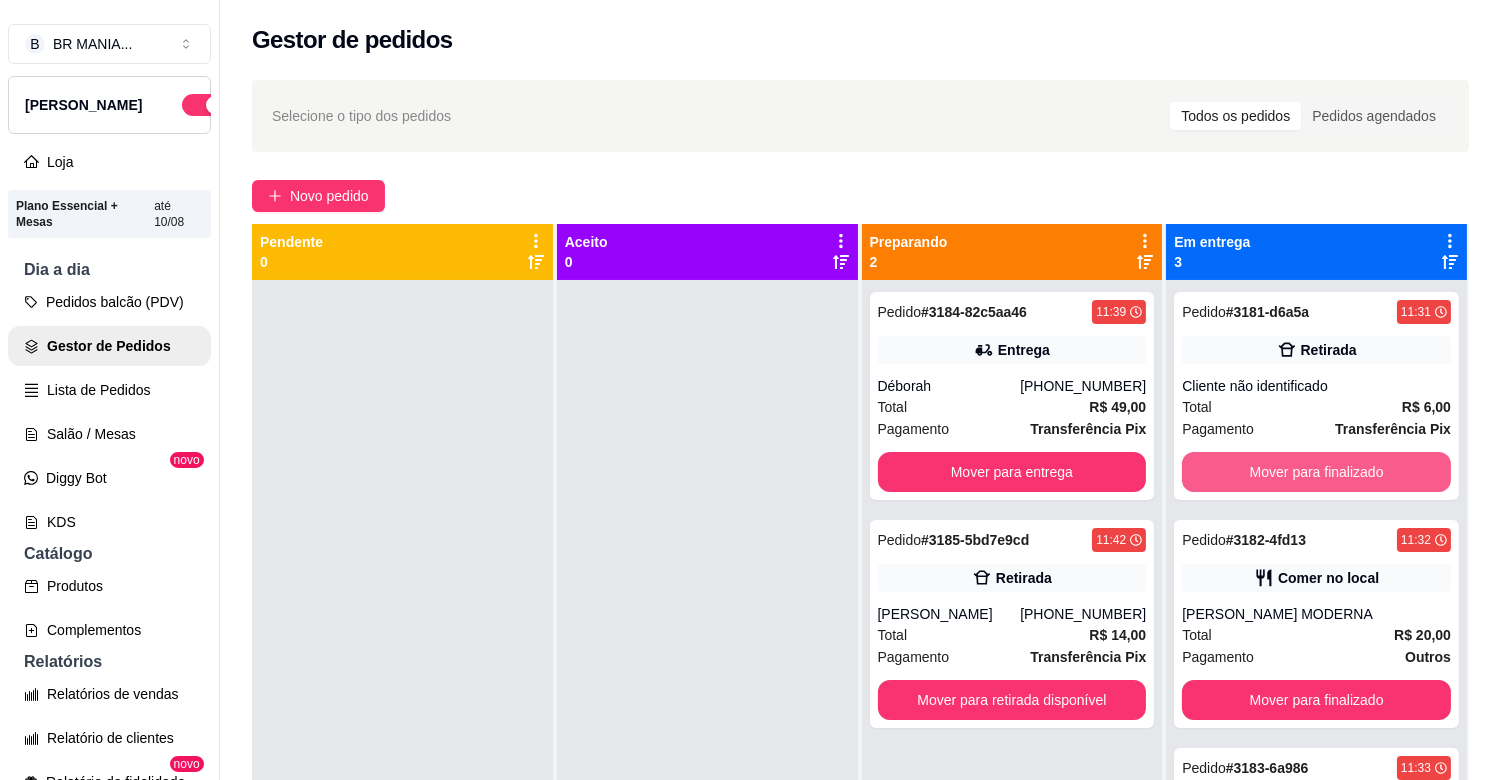 click on "Mover para finalizado" at bounding box center (1316, 472) 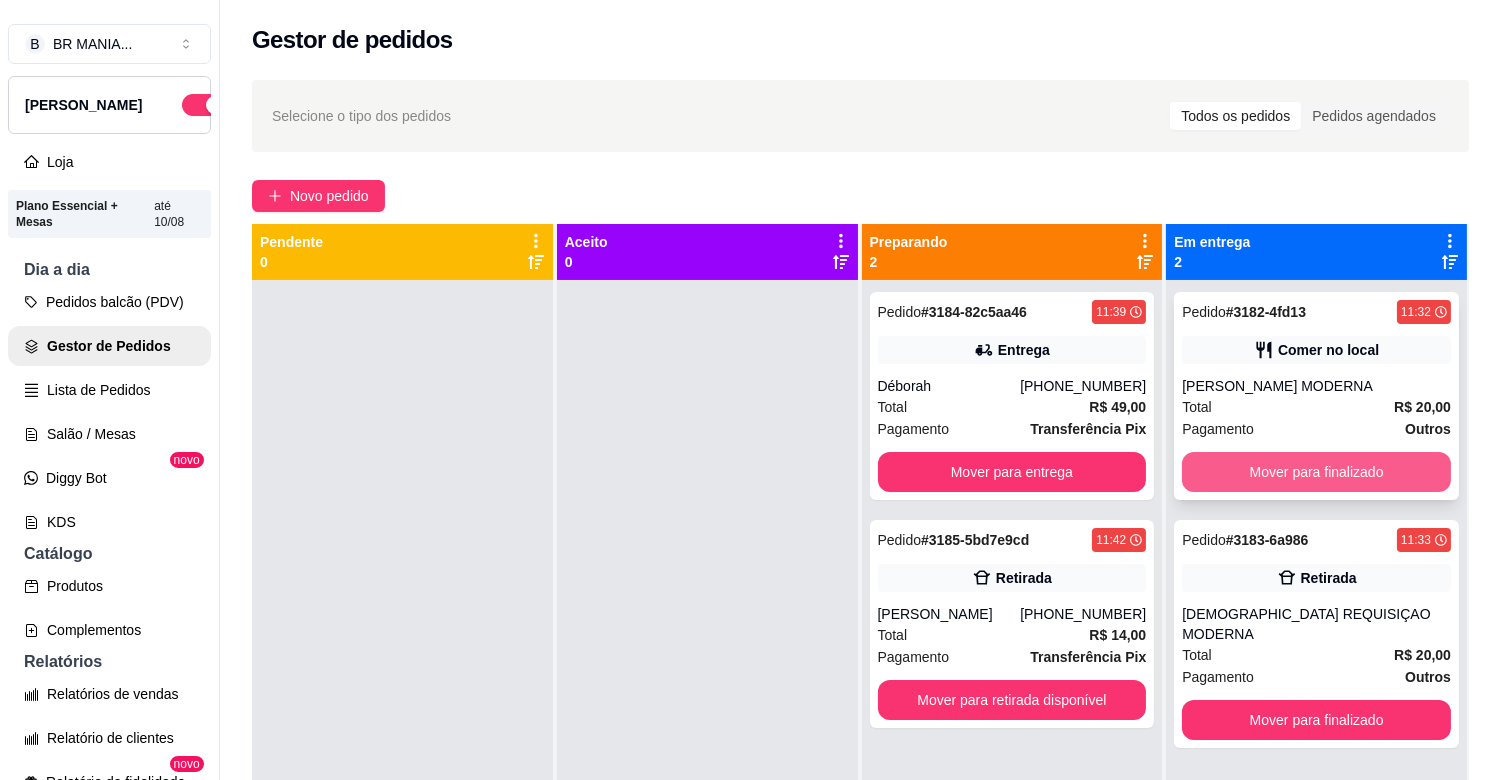 click on "Mover para finalizado" at bounding box center [1316, 472] 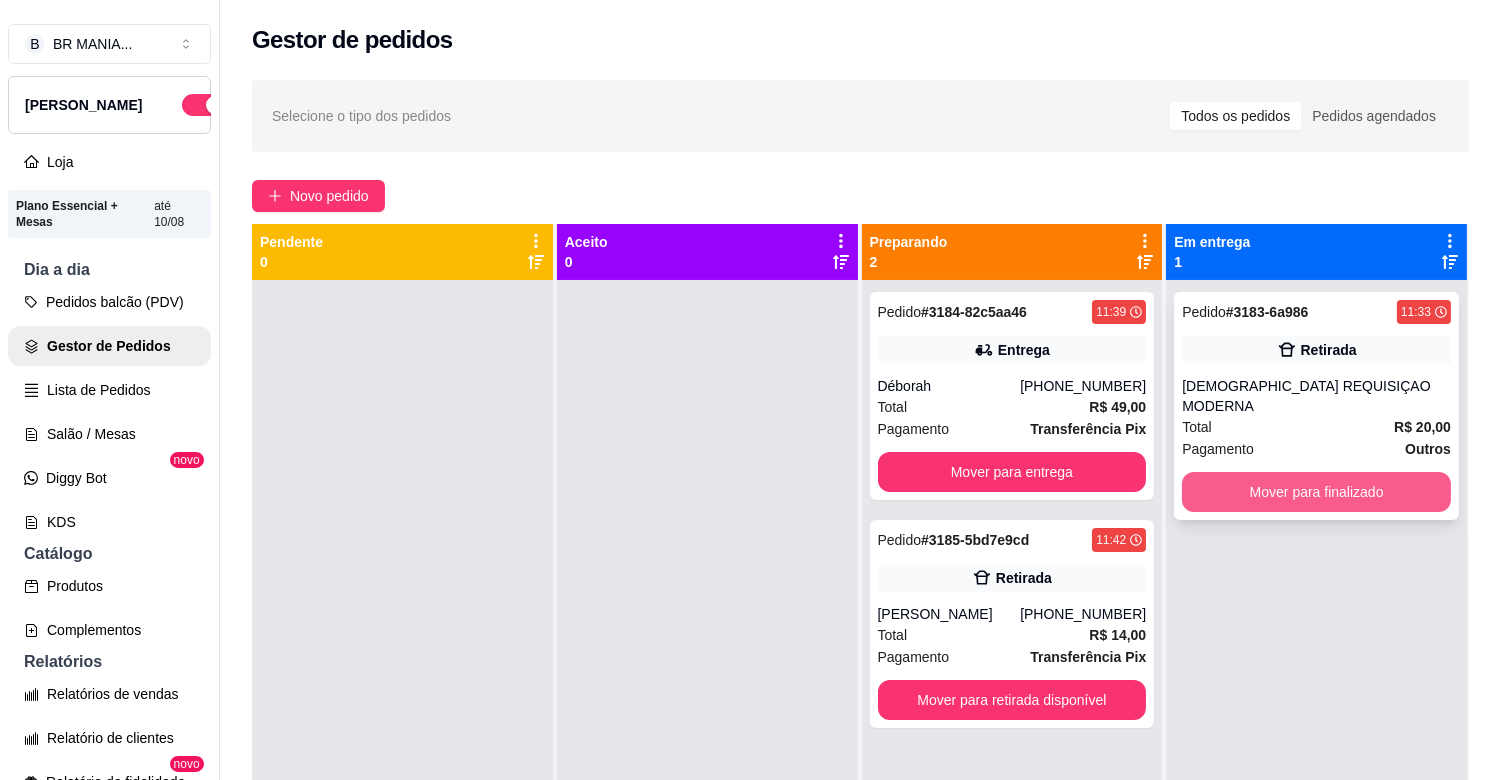 click on "Mover para finalizado" at bounding box center (1316, 492) 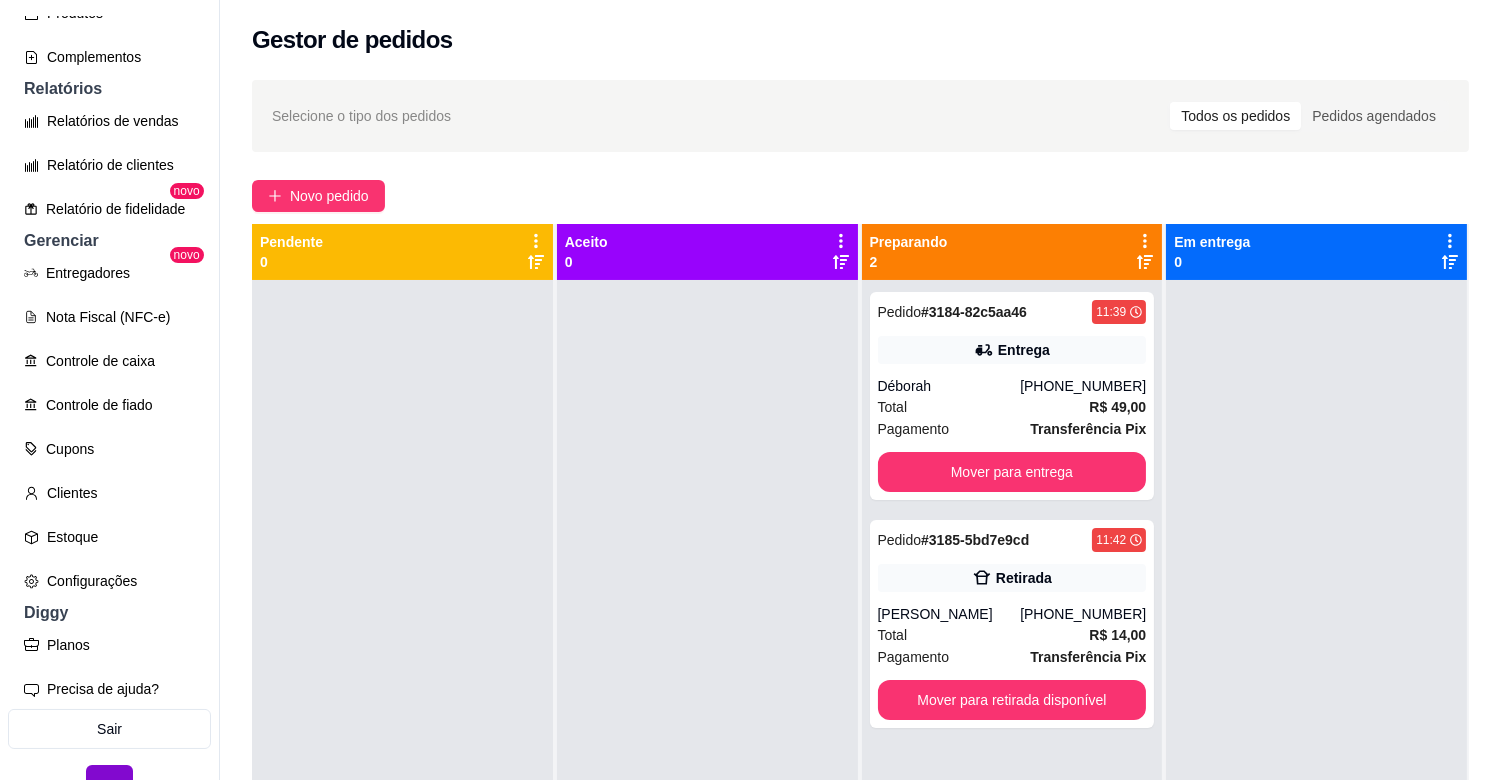 scroll, scrollTop: 571, scrollLeft: 0, axis: vertical 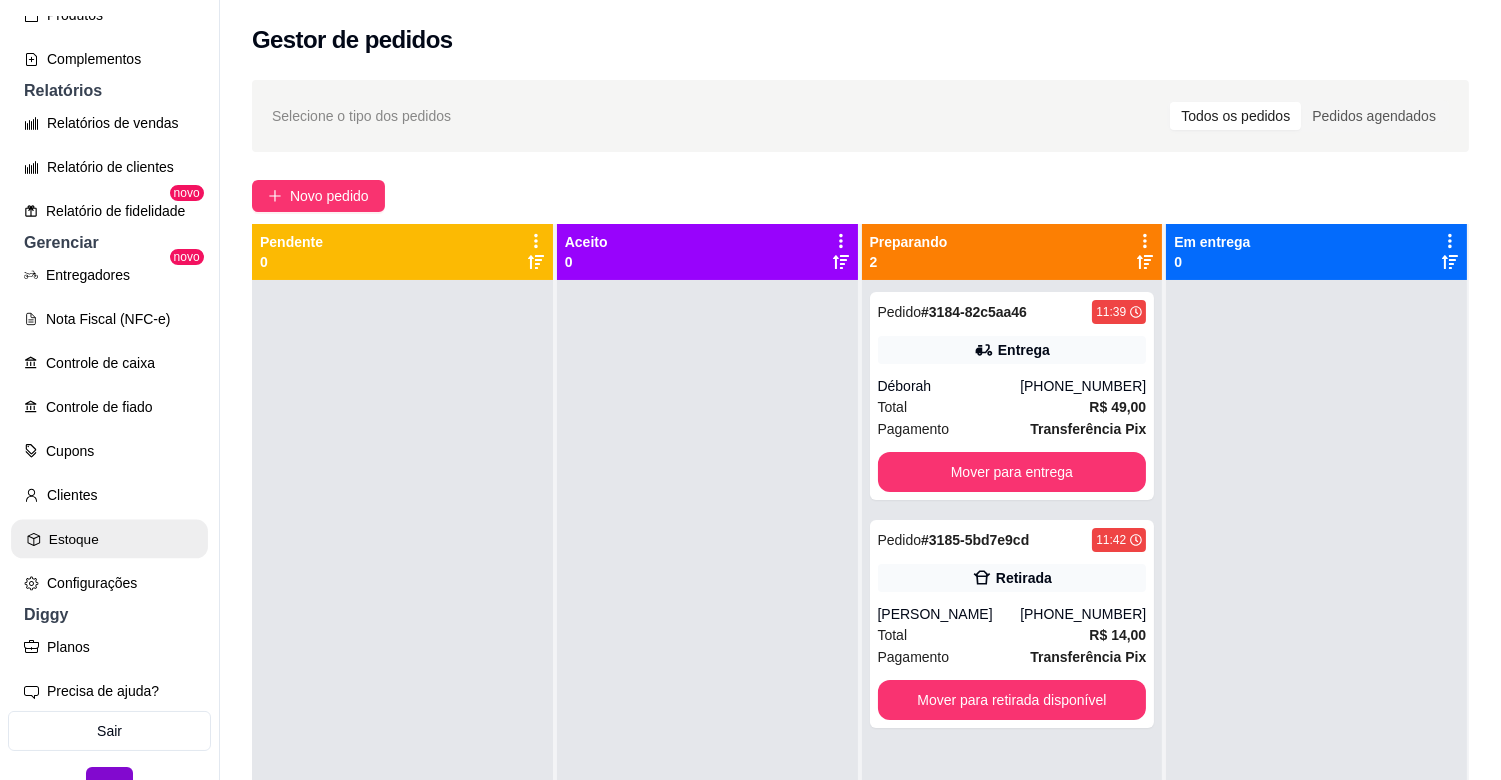 click on "Estoque" at bounding box center (109, 539) 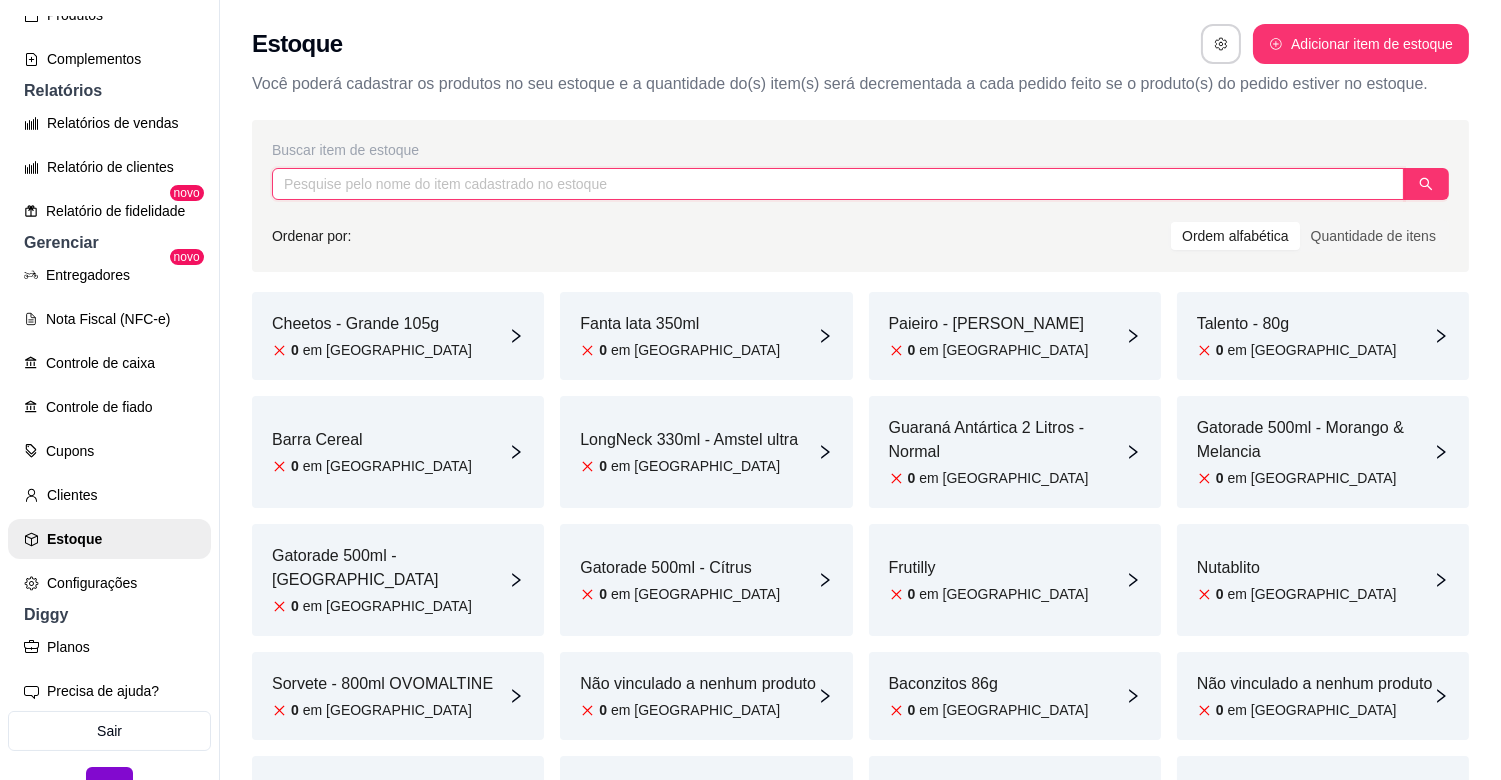 click at bounding box center (838, 184) 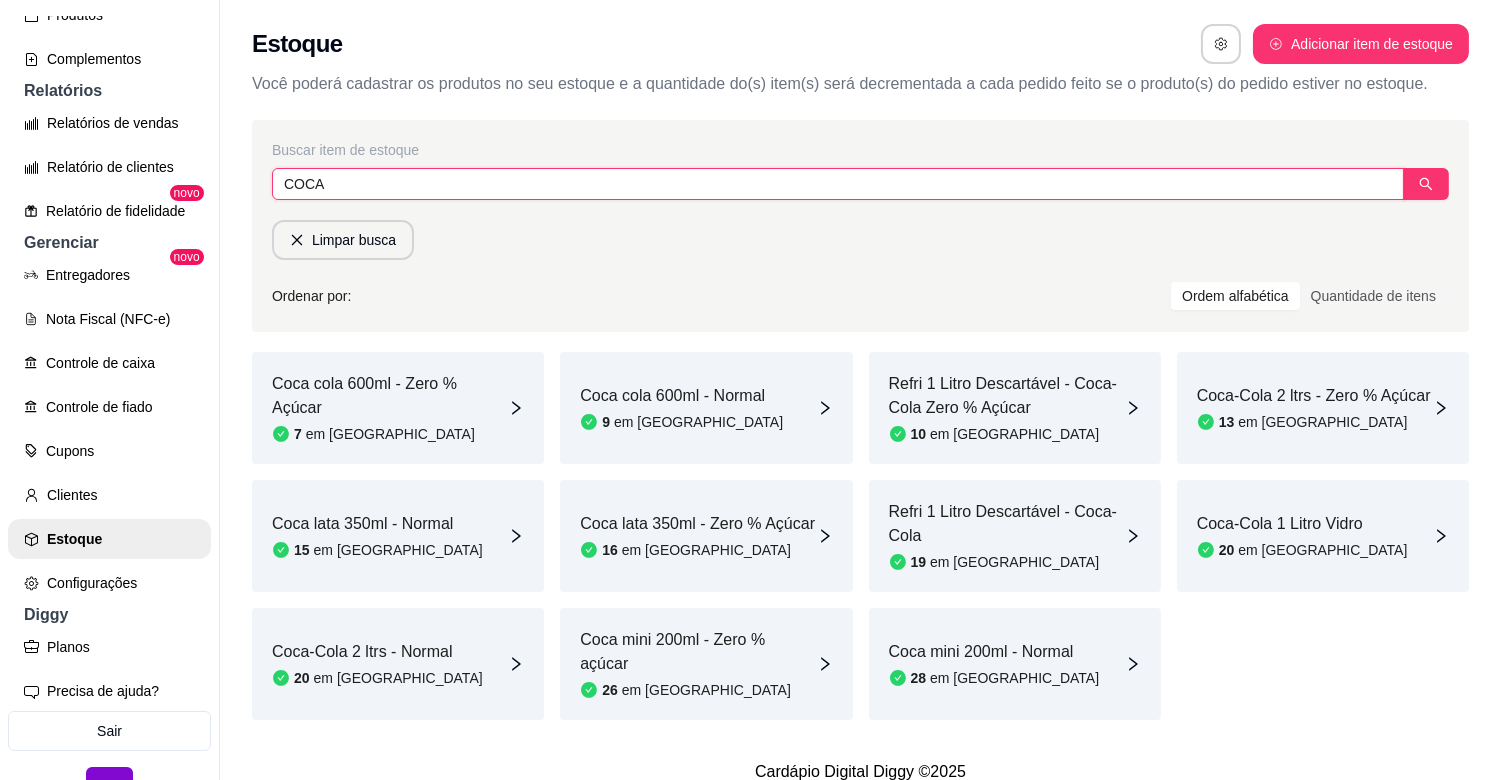 type on "COCA" 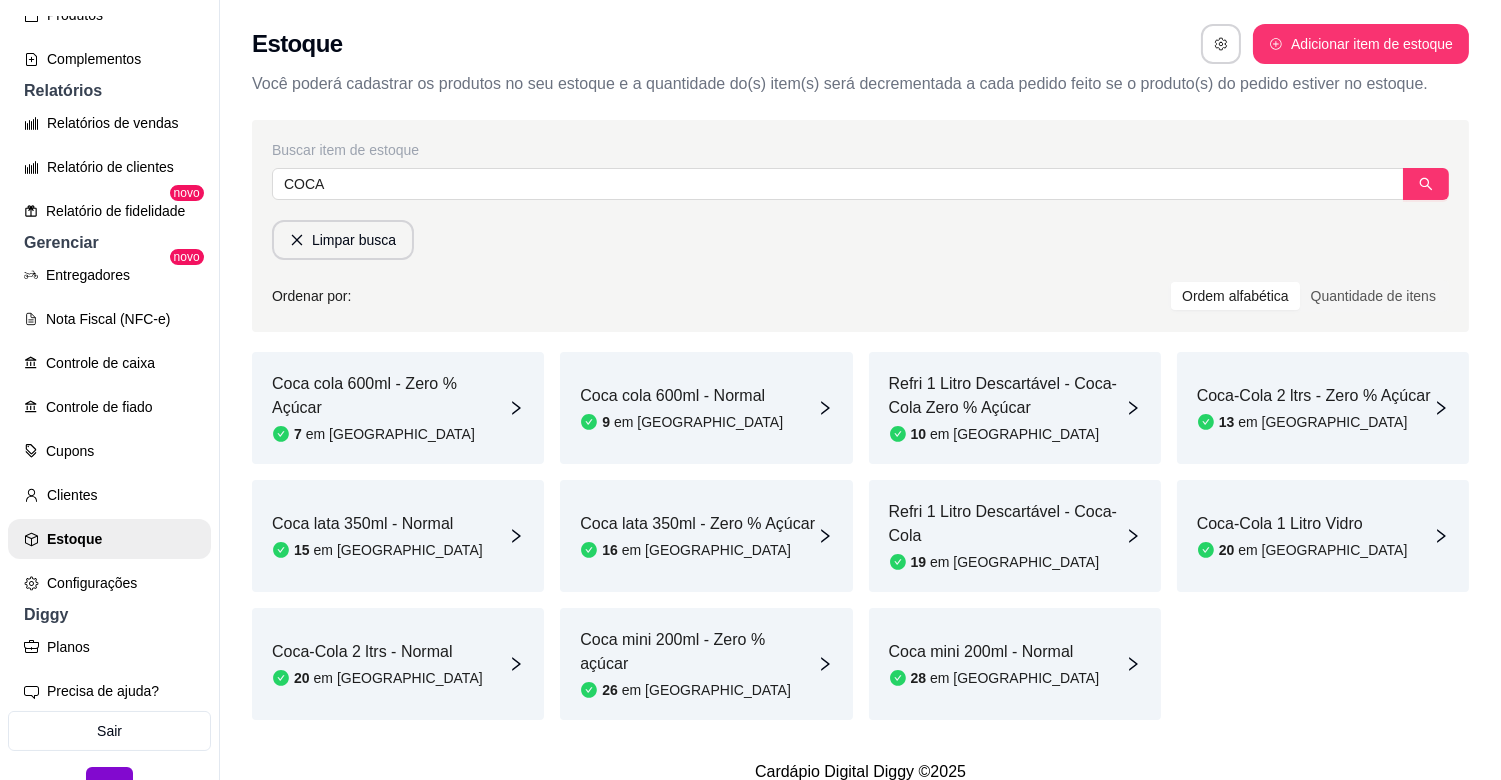 click on "15 em [GEOGRAPHIC_DATA]" at bounding box center [377, 550] 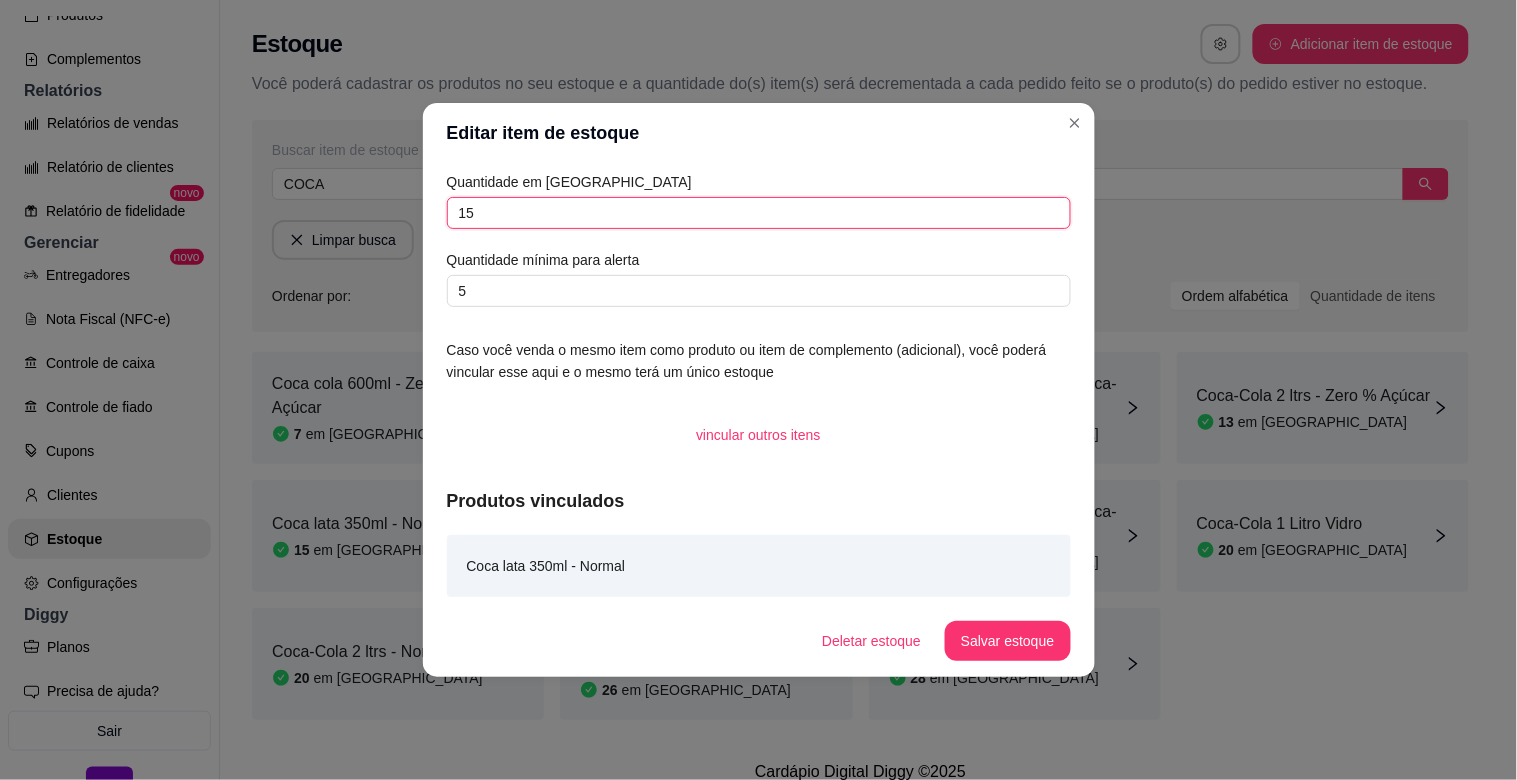 click on "15" at bounding box center [759, 213] 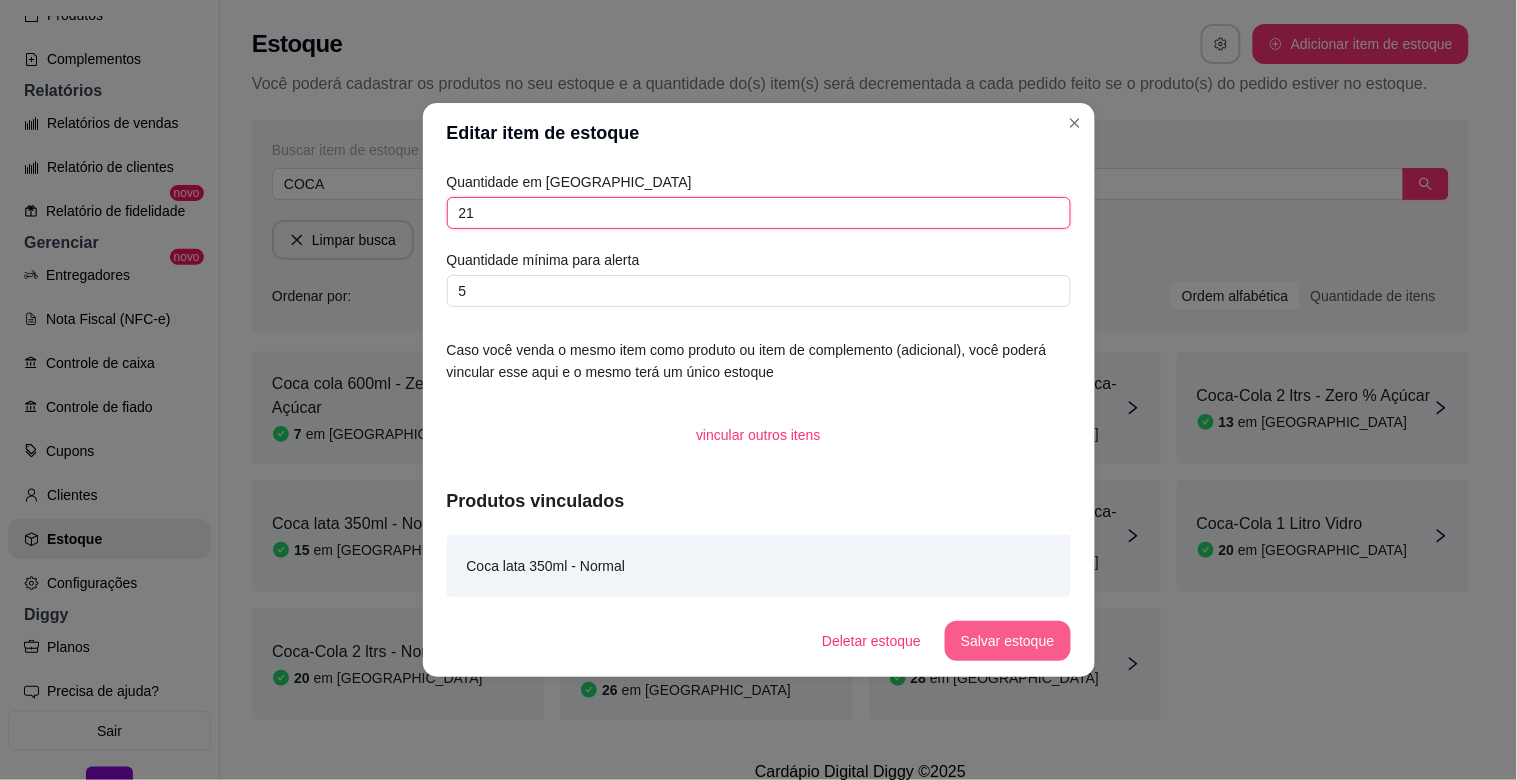 type on "21" 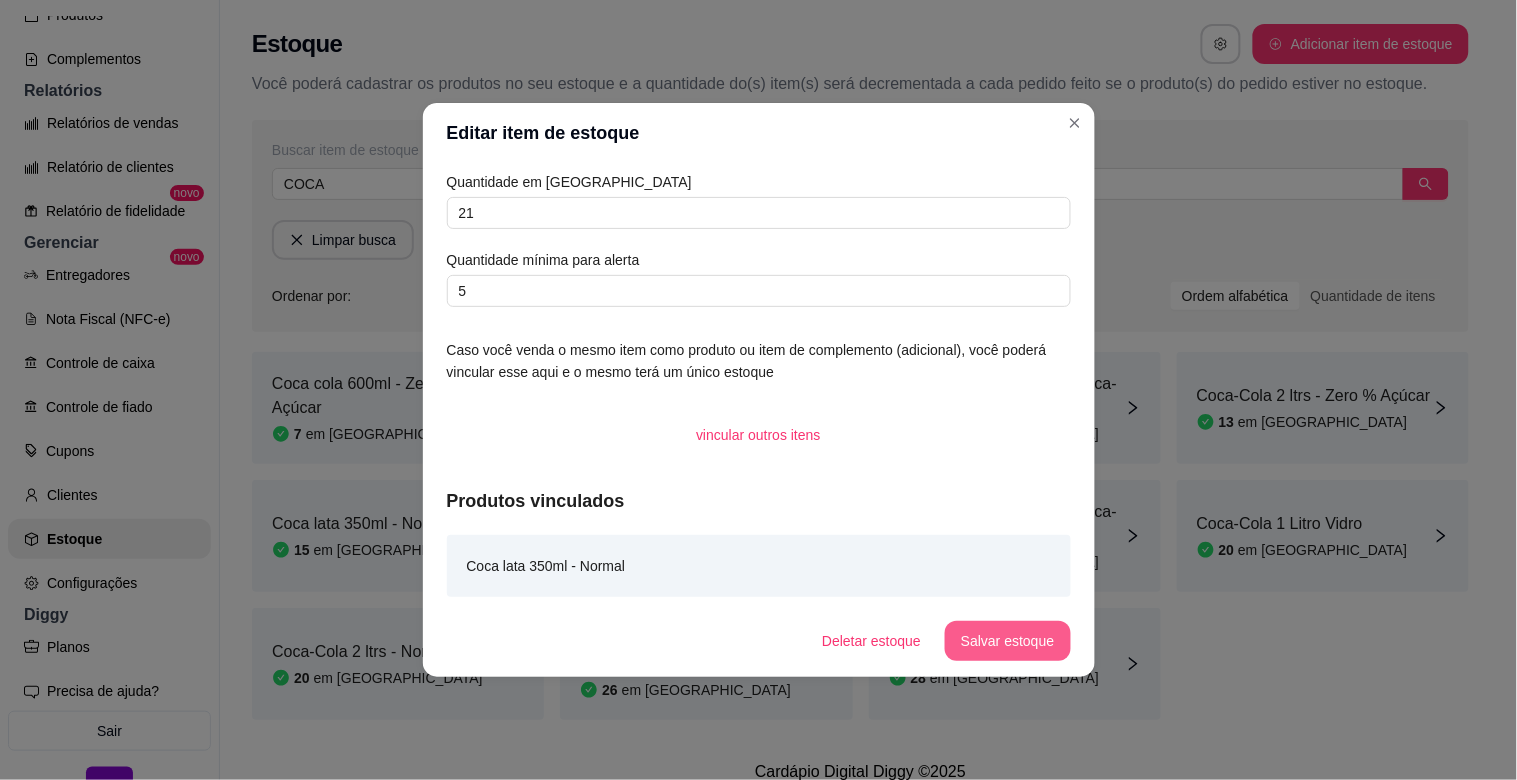 click on "Salvar estoque" at bounding box center [1007, 641] 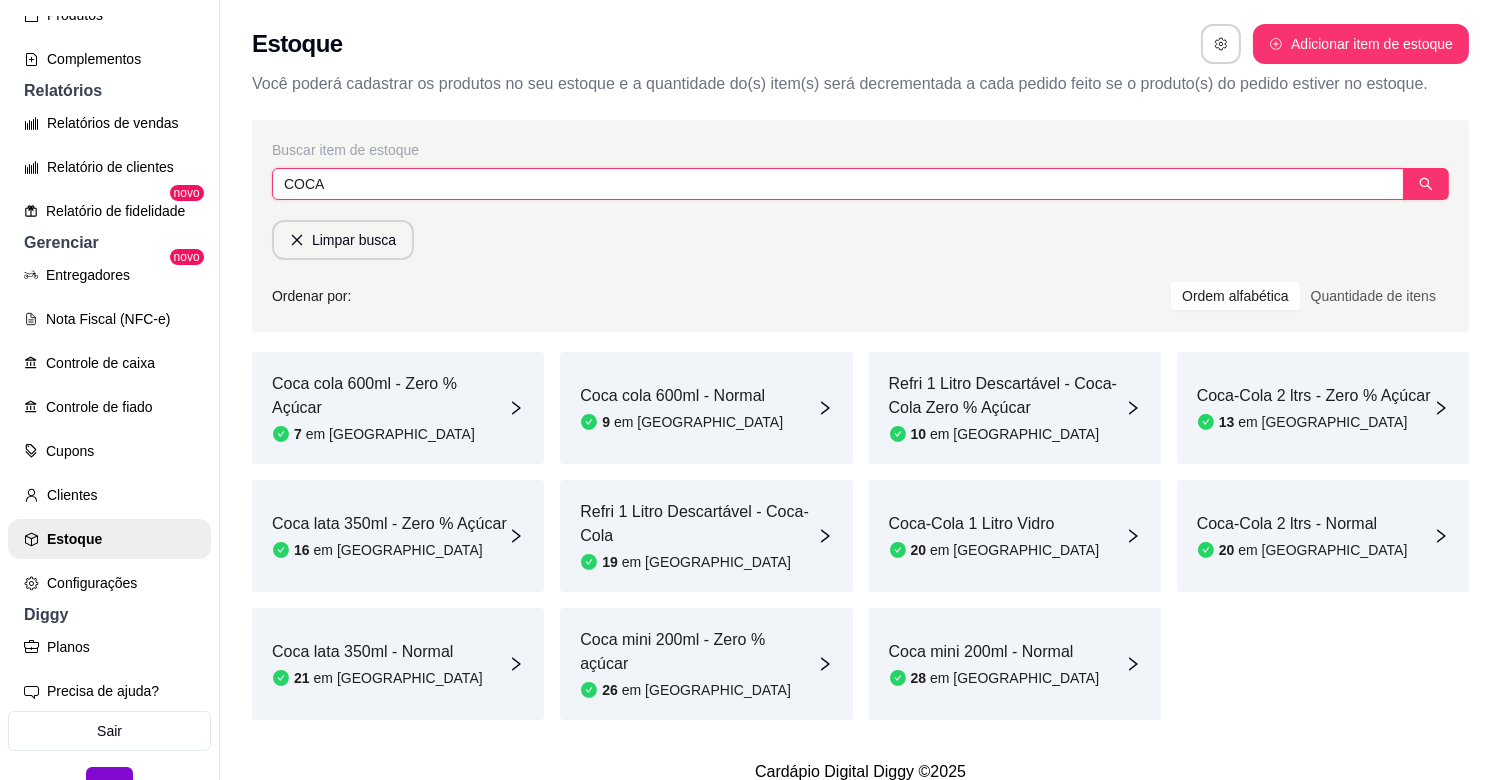 click on "COCA" at bounding box center [838, 184] 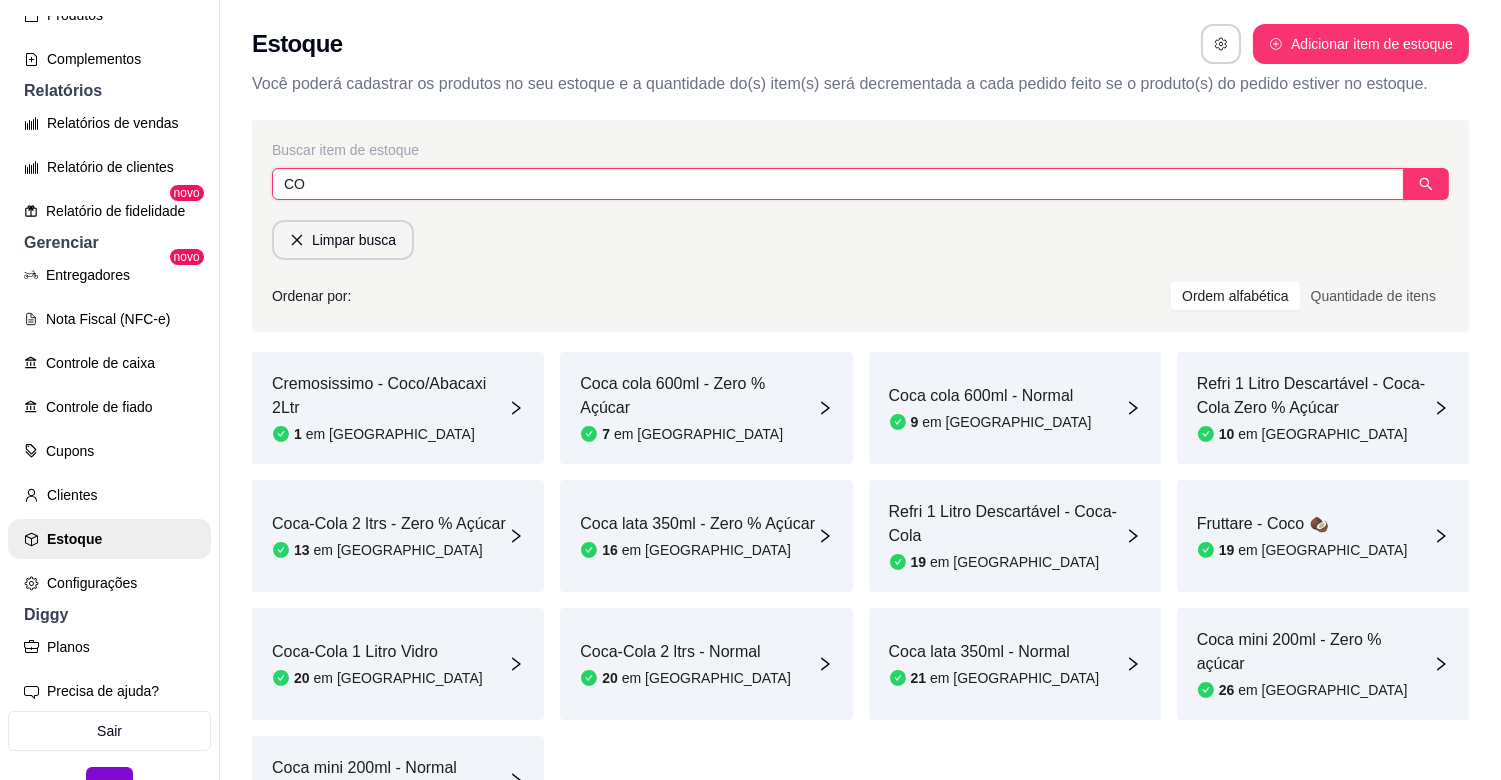 type on "C" 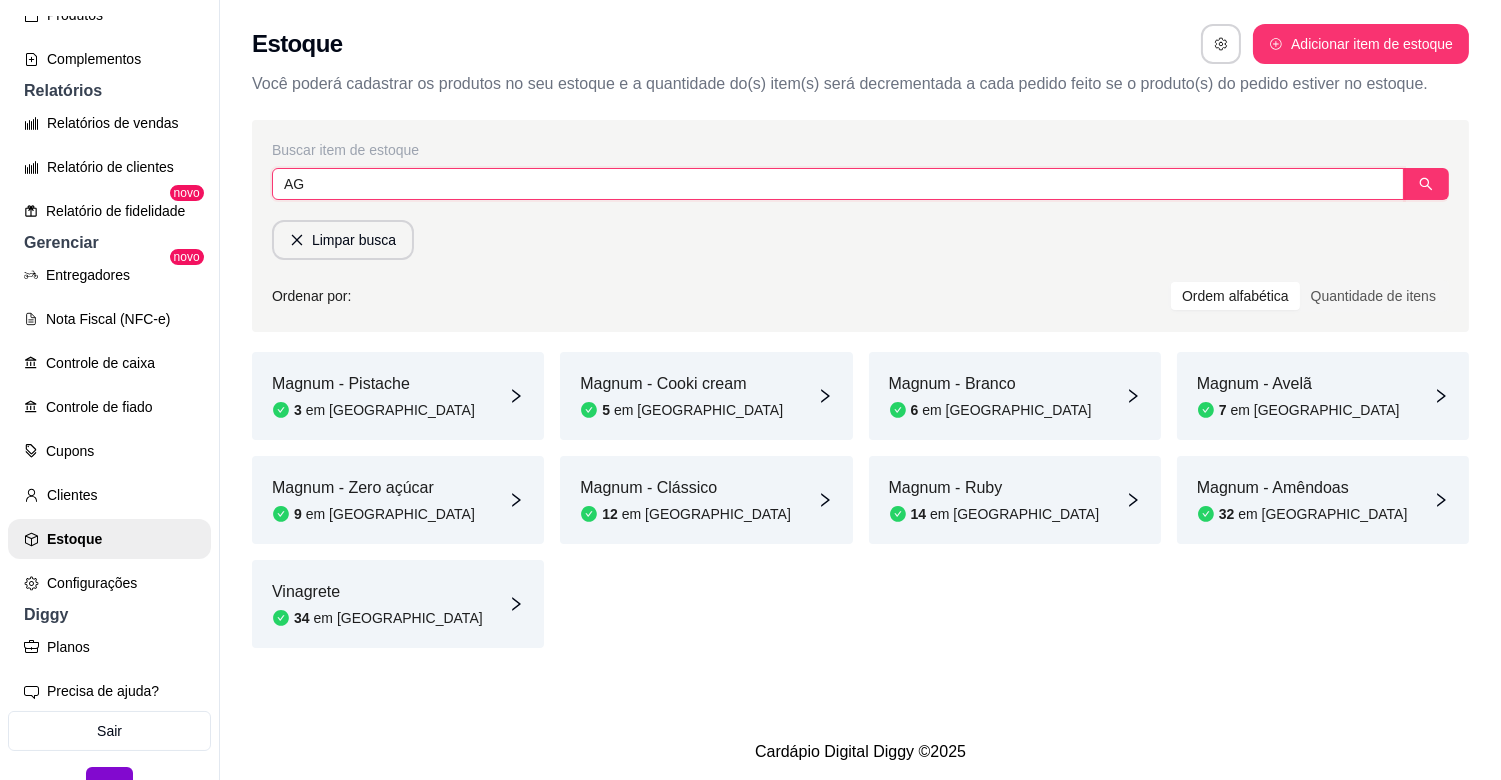 type 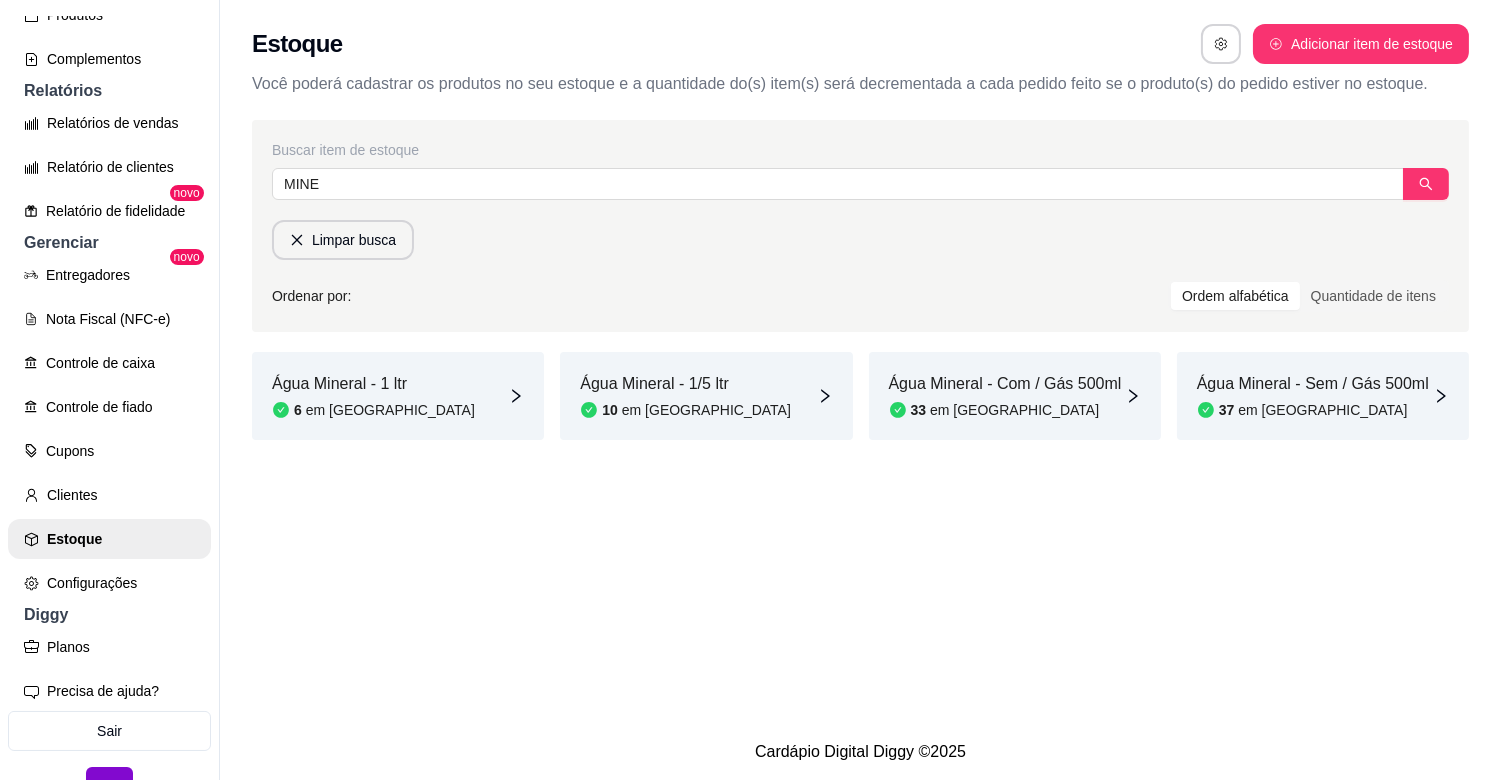 click on "em [GEOGRAPHIC_DATA]" at bounding box center [1322, 410] 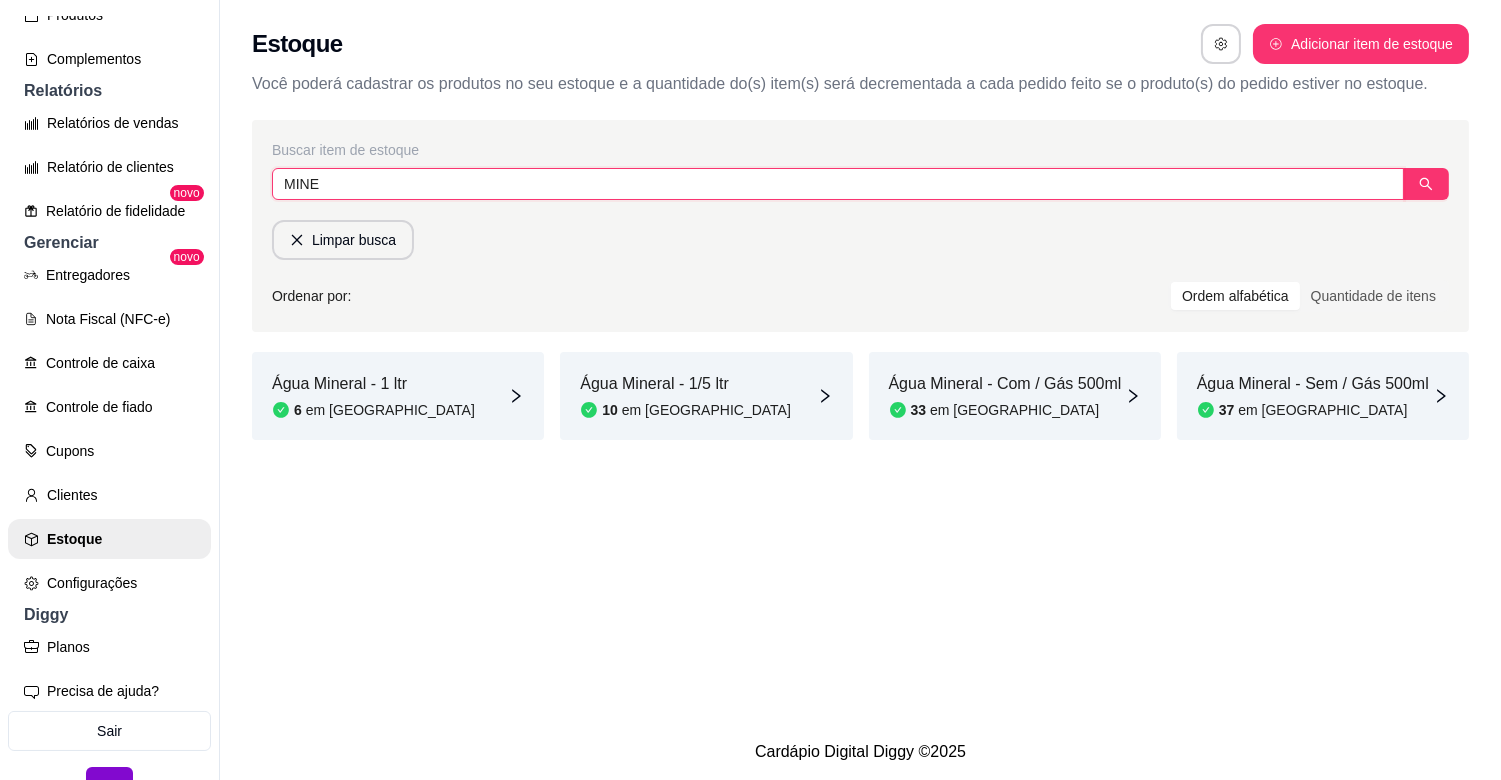 click on "MINE" at bounding box center (838, 184) 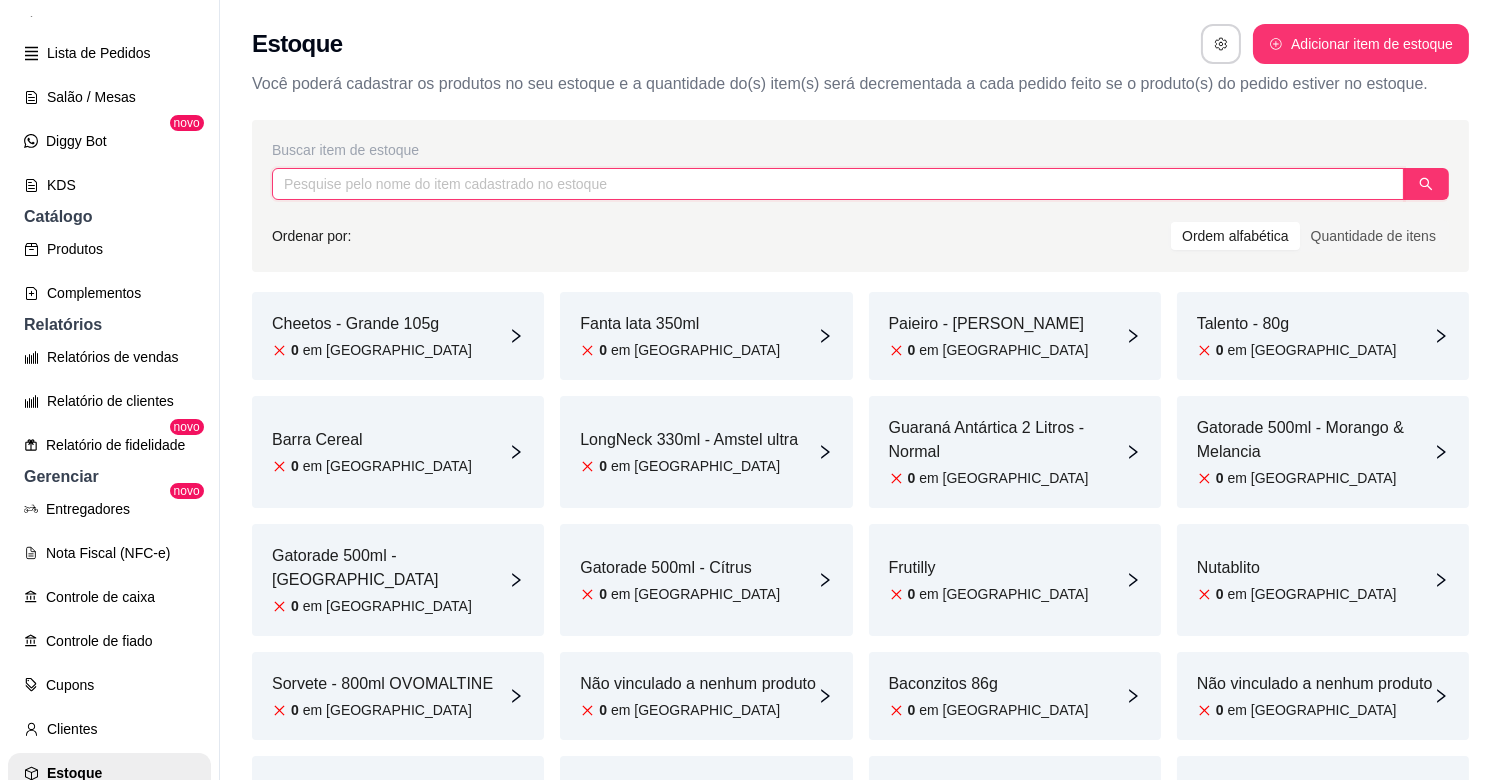 scroll, scrollTop: 56, scrollLeft: 0, axis: vertical 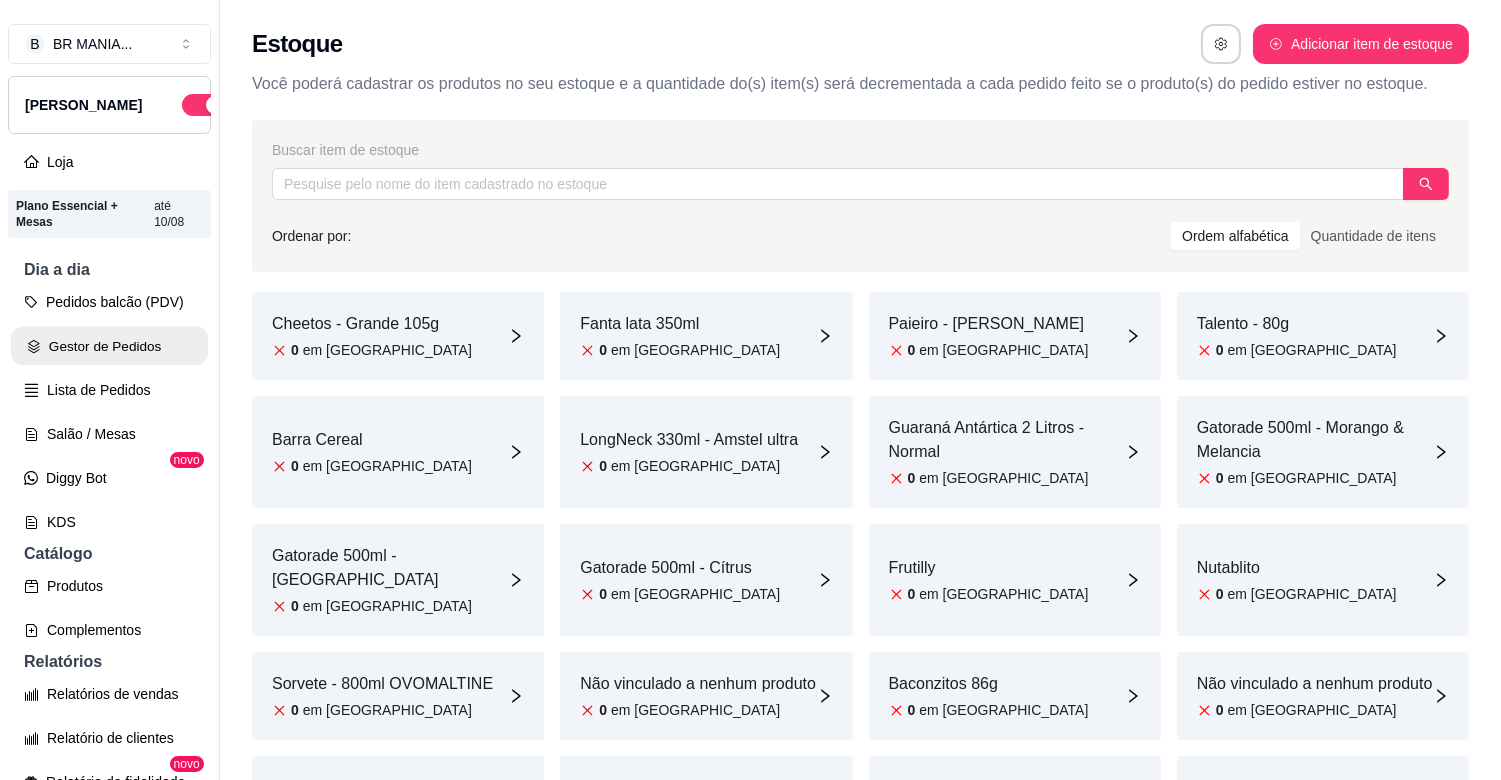 click on "Gestor de Pedidos" at bounding box center (109, 346) 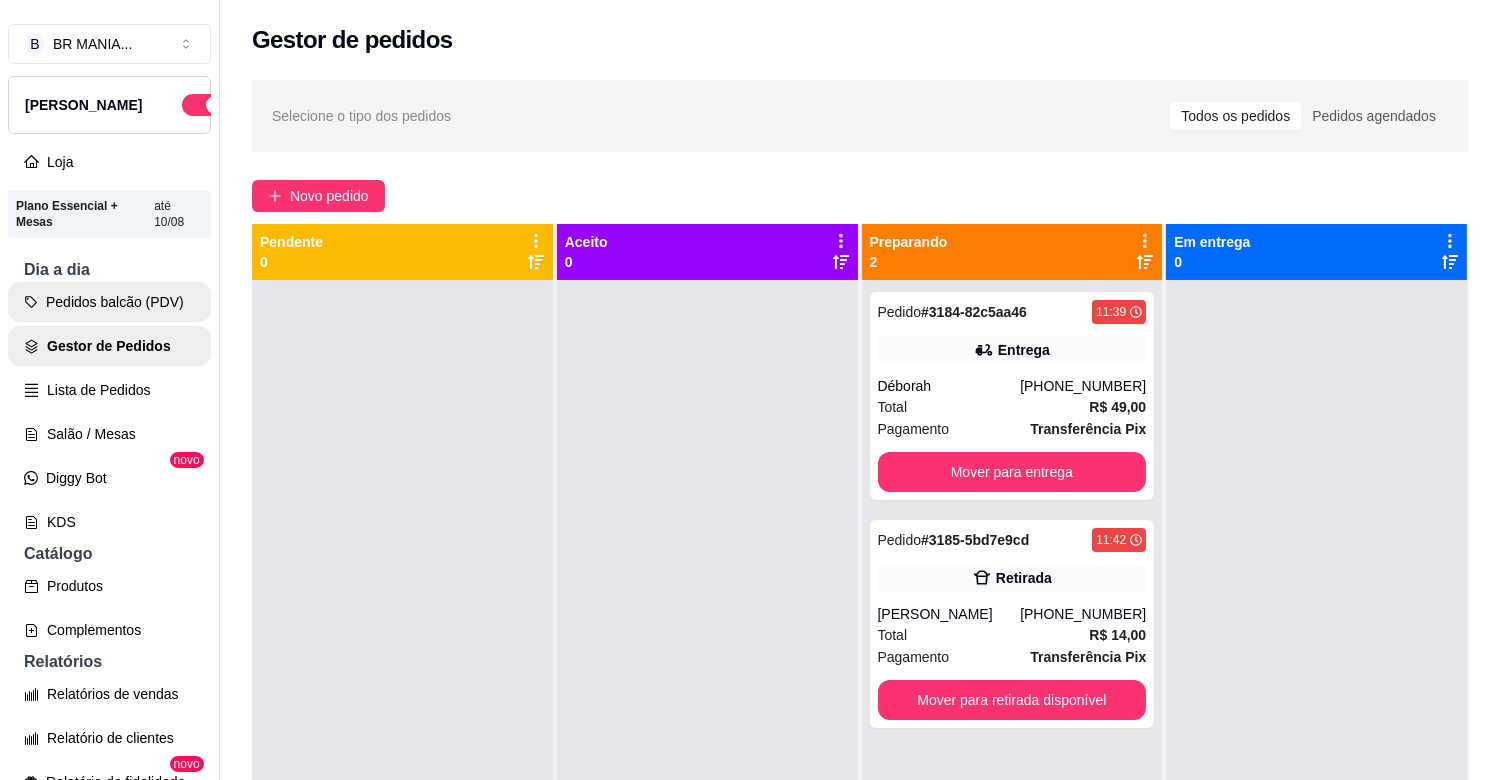 click on "Pedidos balcão (PDV)" at bounding box center (109, 302) 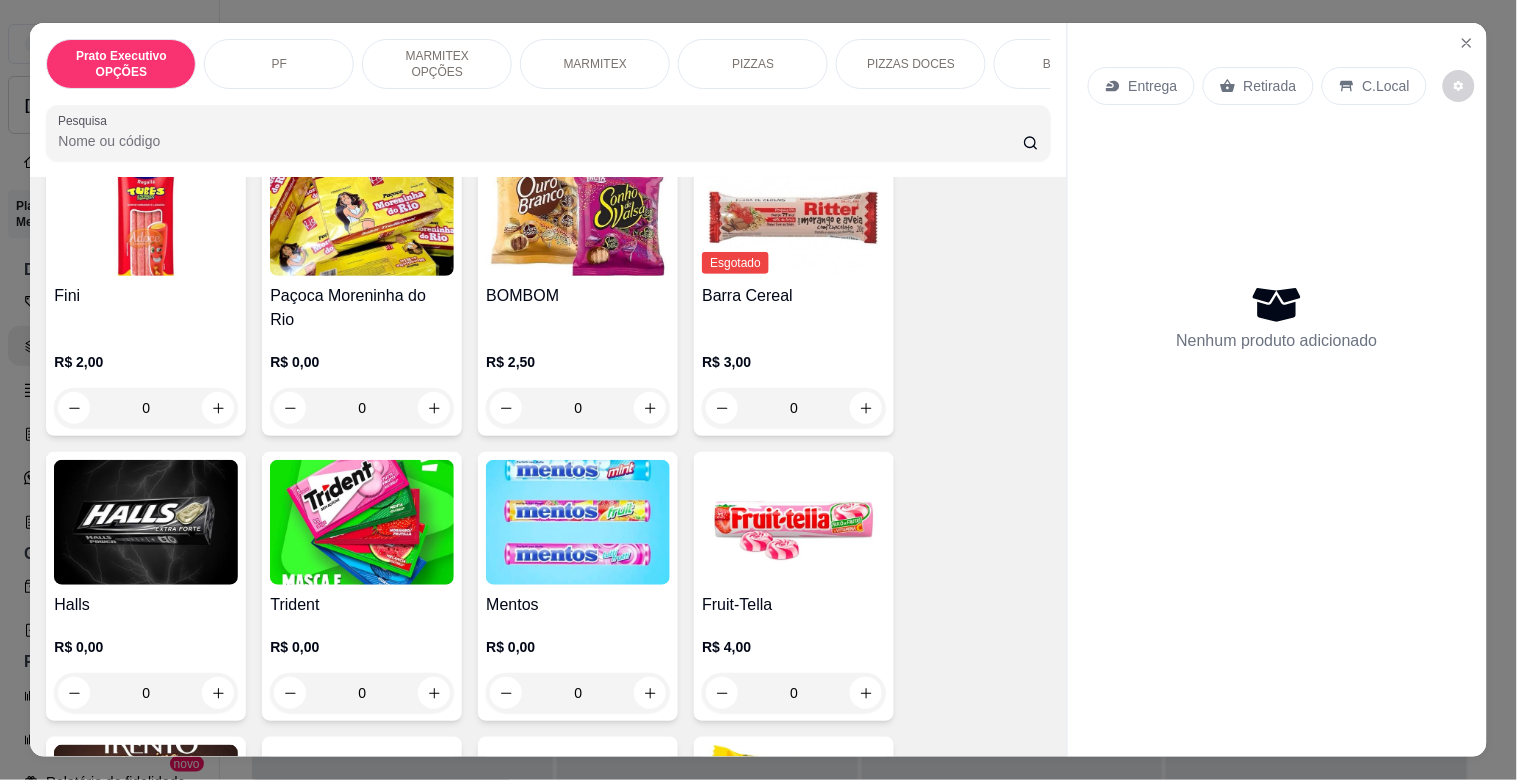 scroll, scrollTop: 6876, scrollLeft: 0, axis: vertical 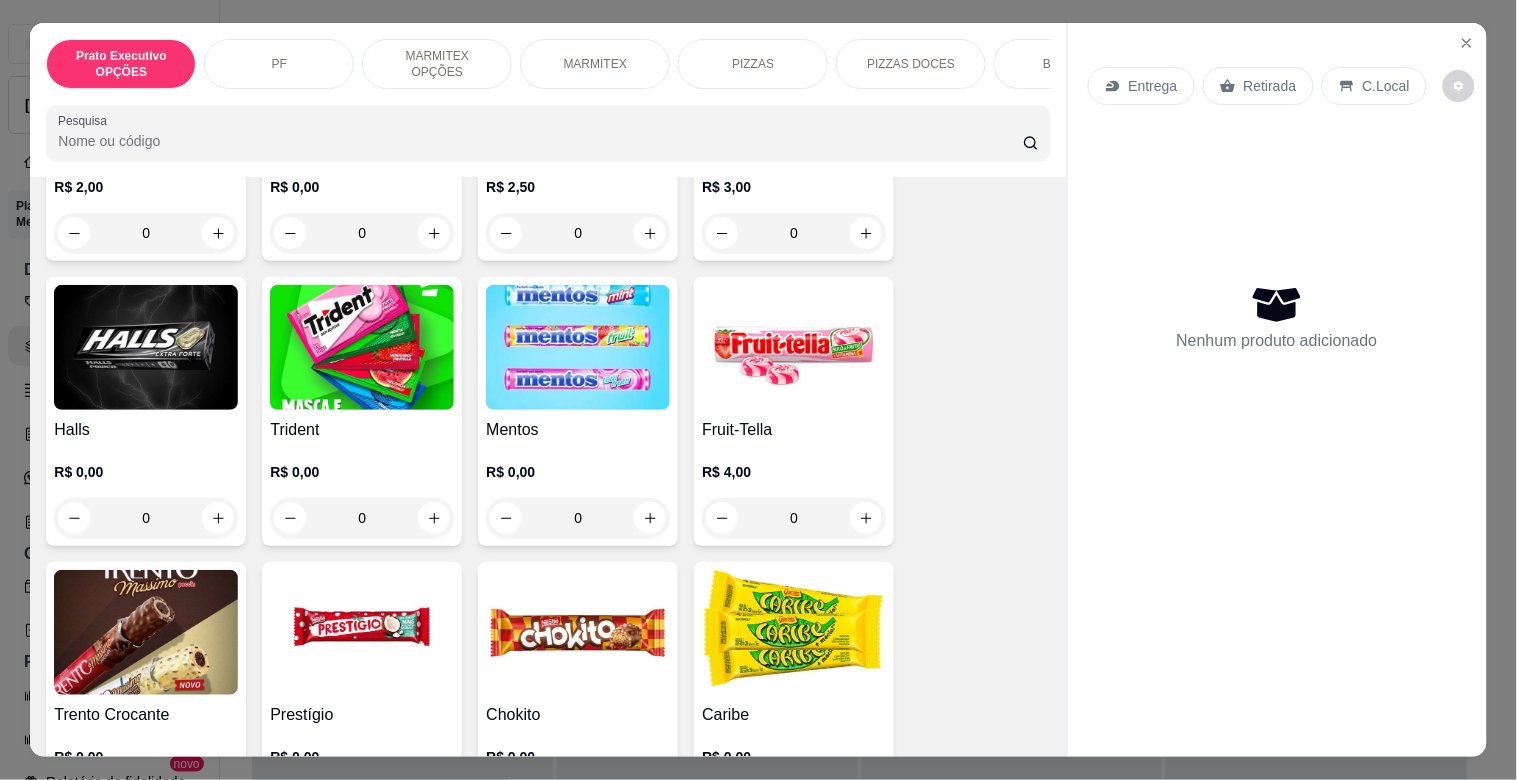 click on "R$ 0,00 0" at bounding box center [146, 490] 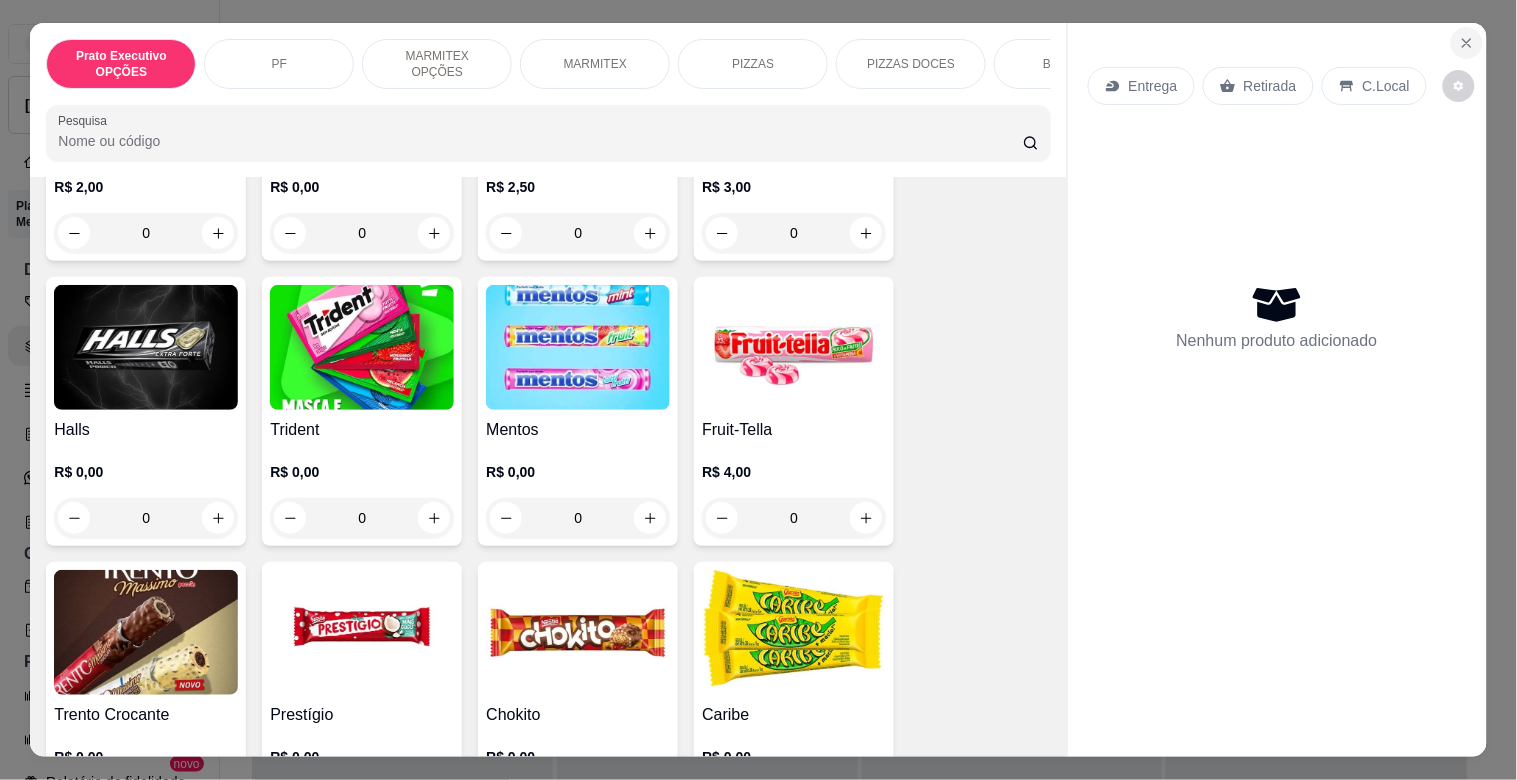 click 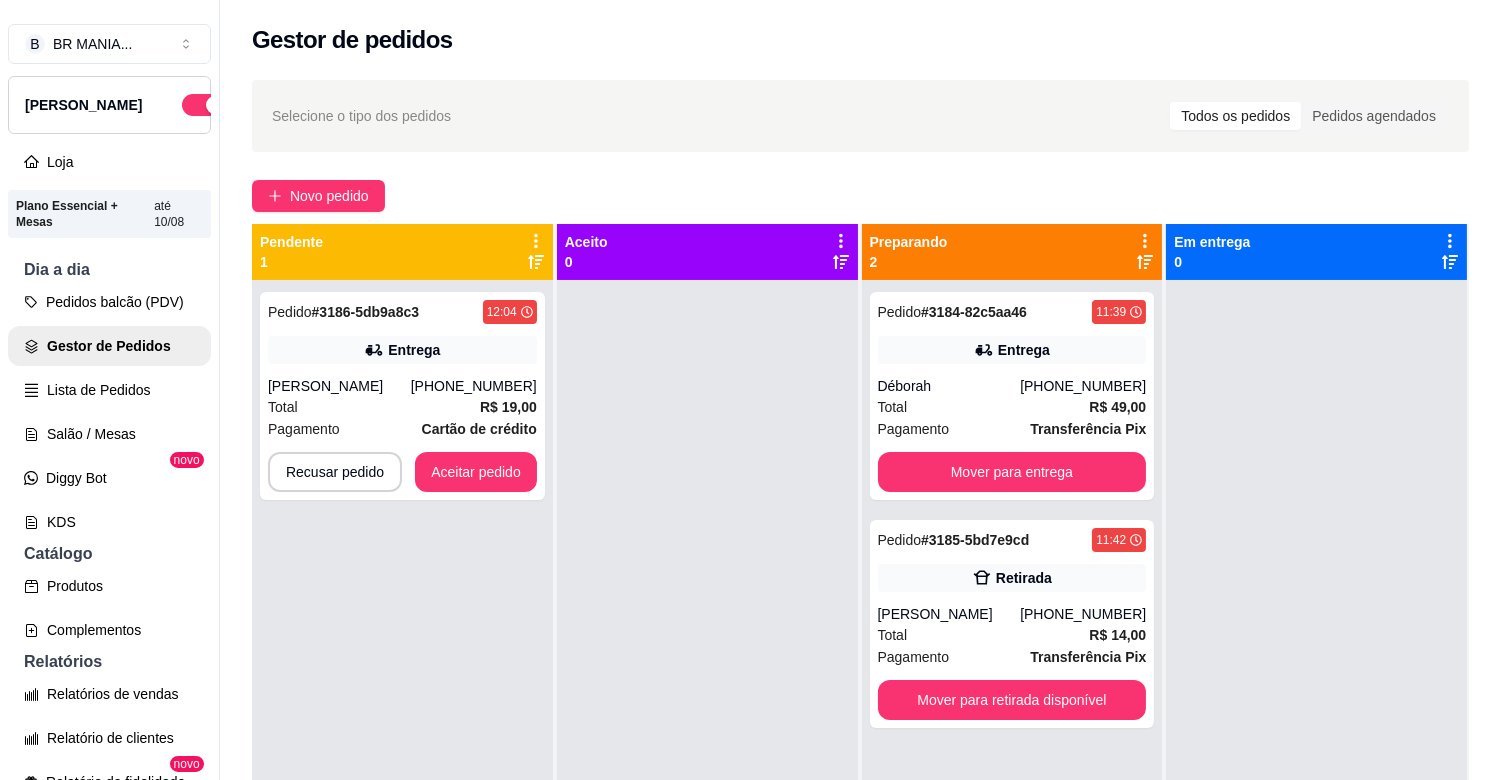 drag, startPoint x: 348, startPoint y: 732, endPoint x: 343, endPoint y: 703, distance: 29.427877 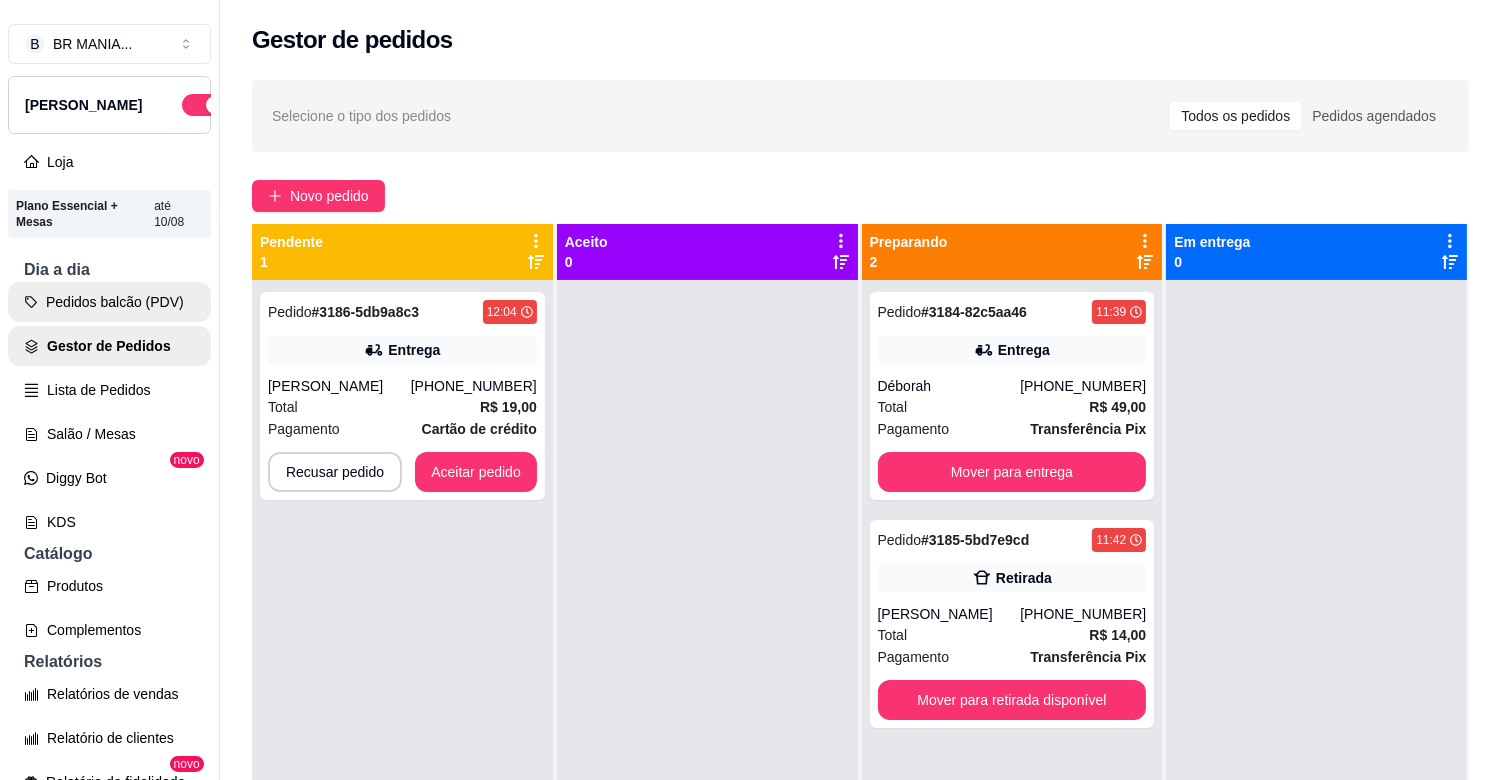 click on "Pedidos balcão (PDV)" at bounding box center [109, 302] 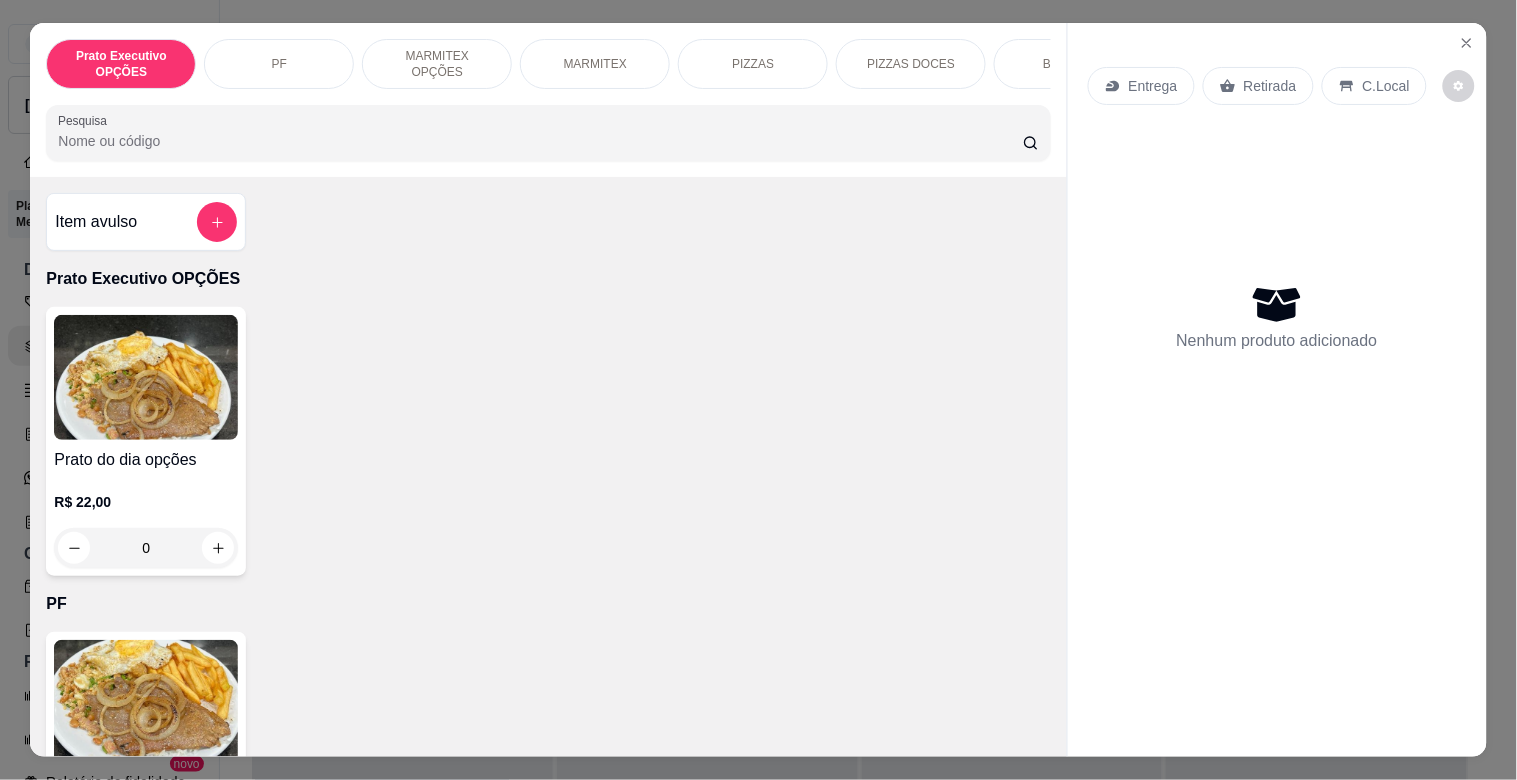 click on "BEBIDAS" at bounding box center (1069, 64) 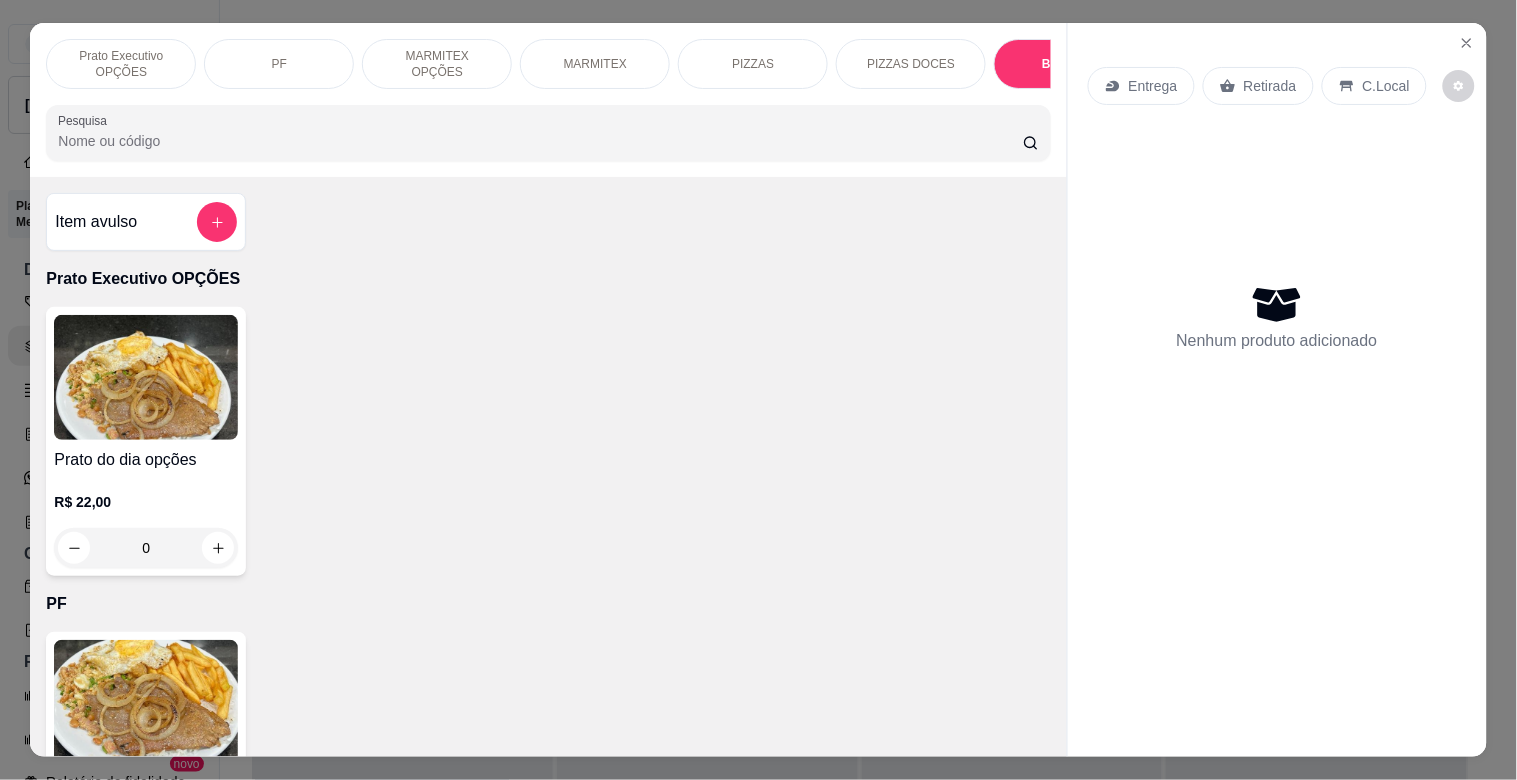scroll, scrollTop: 2015, scrollLeft: 0, axis: vertical 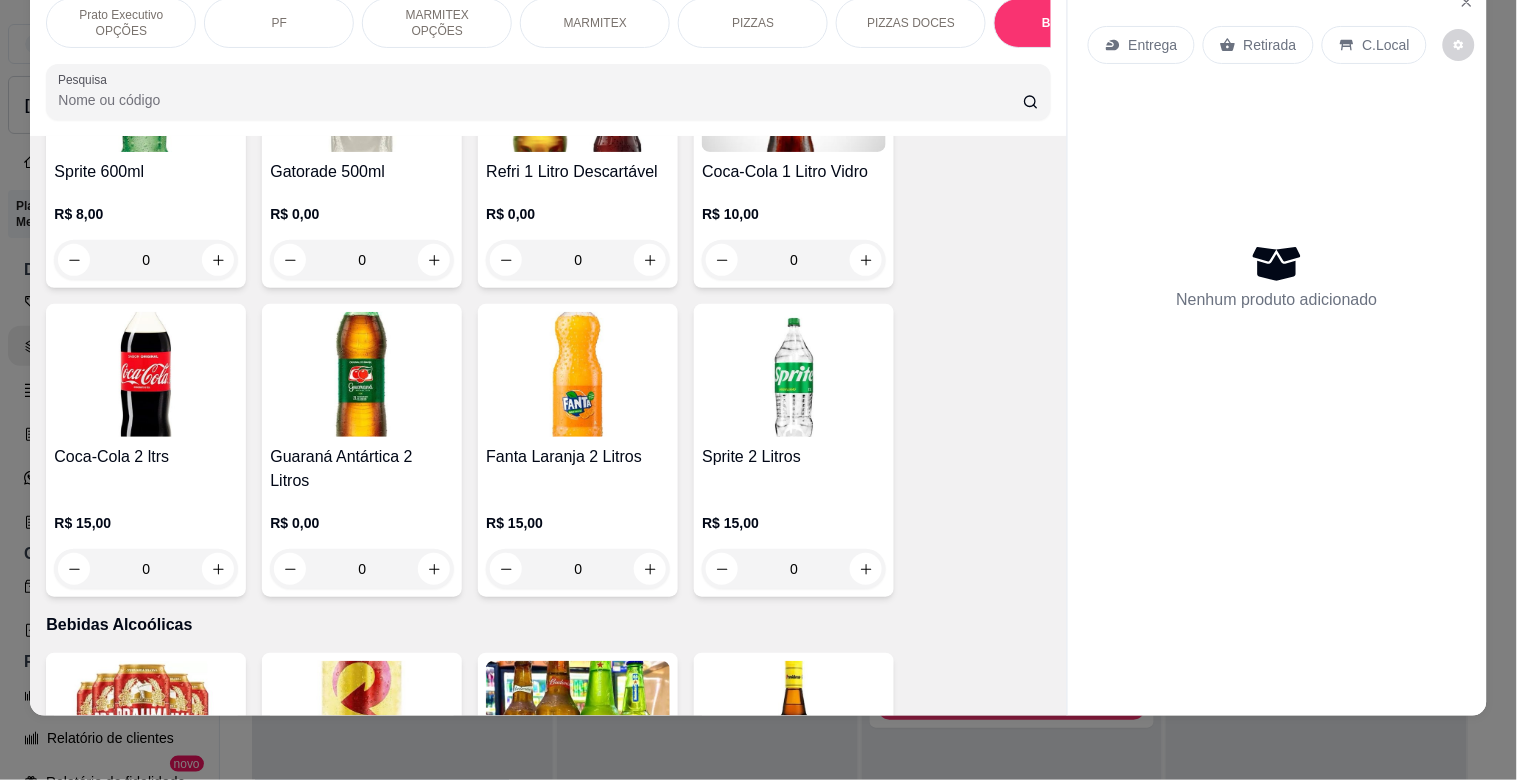 click at bounding box center [794, 374] 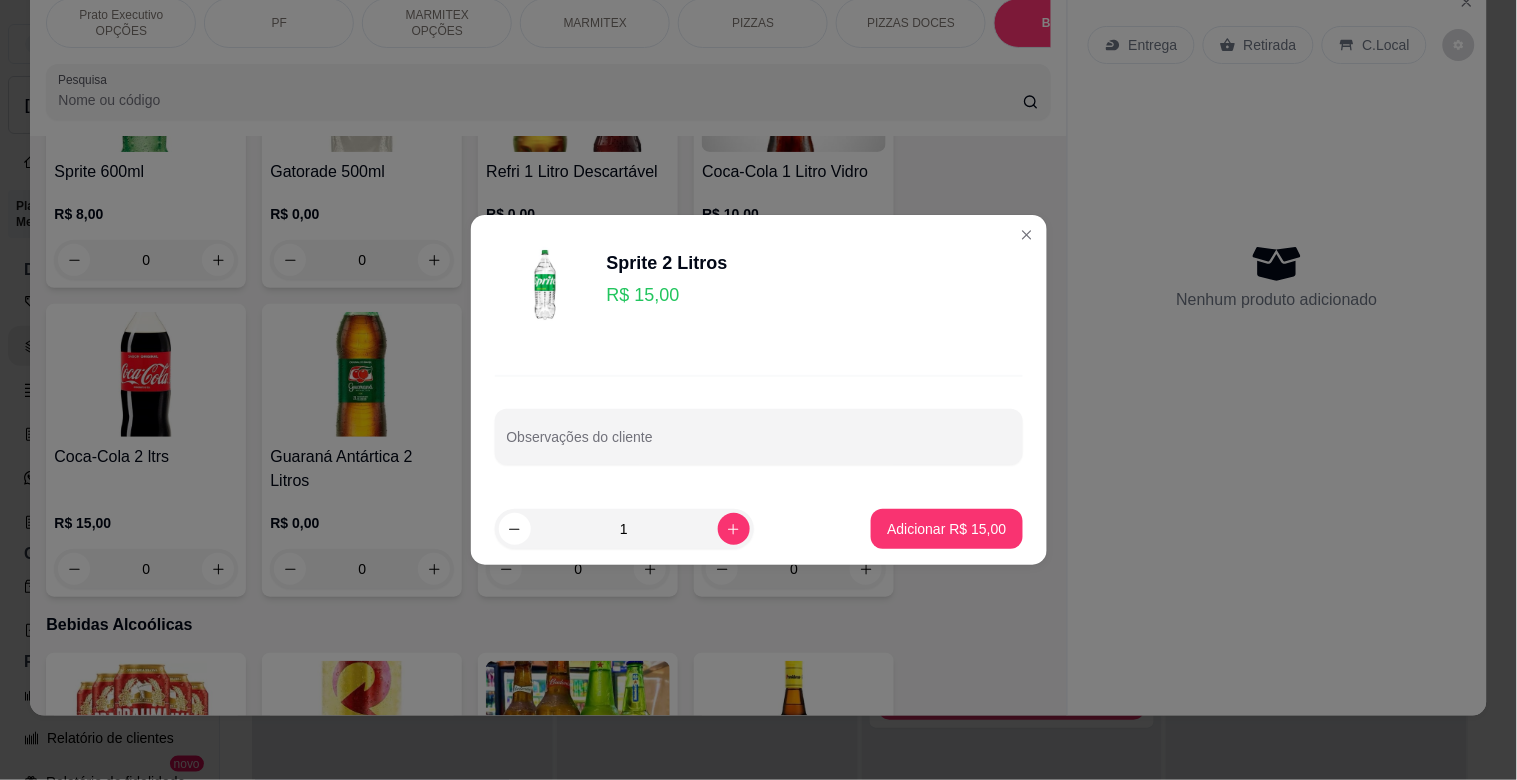 drag, startPoint x: 613, startPoint y: 323, endPoint x: 635, endPoint y: 334, distance: 24.596748 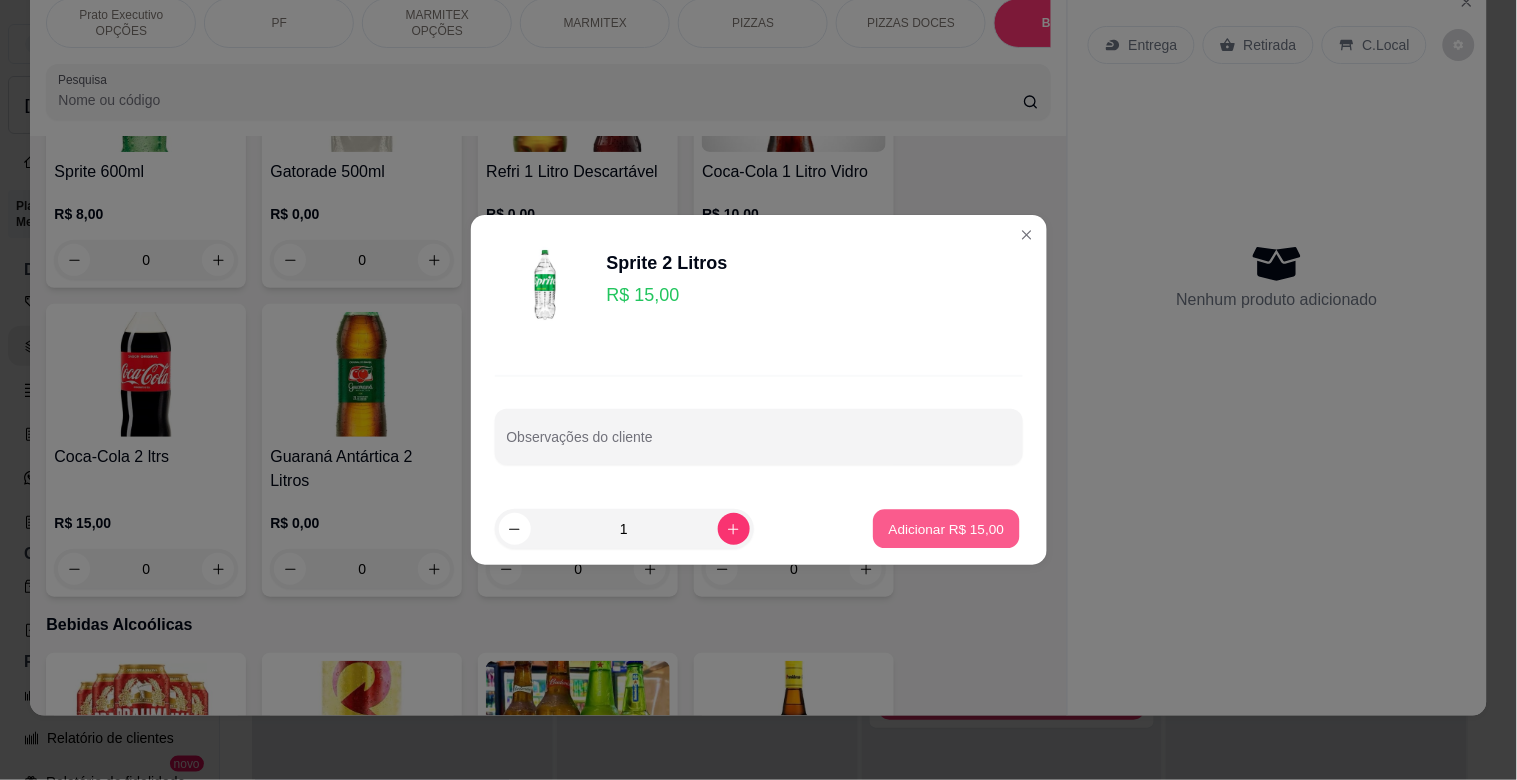 click on "Adicionar   R$ 15,00" at bounding box center (947, 528) 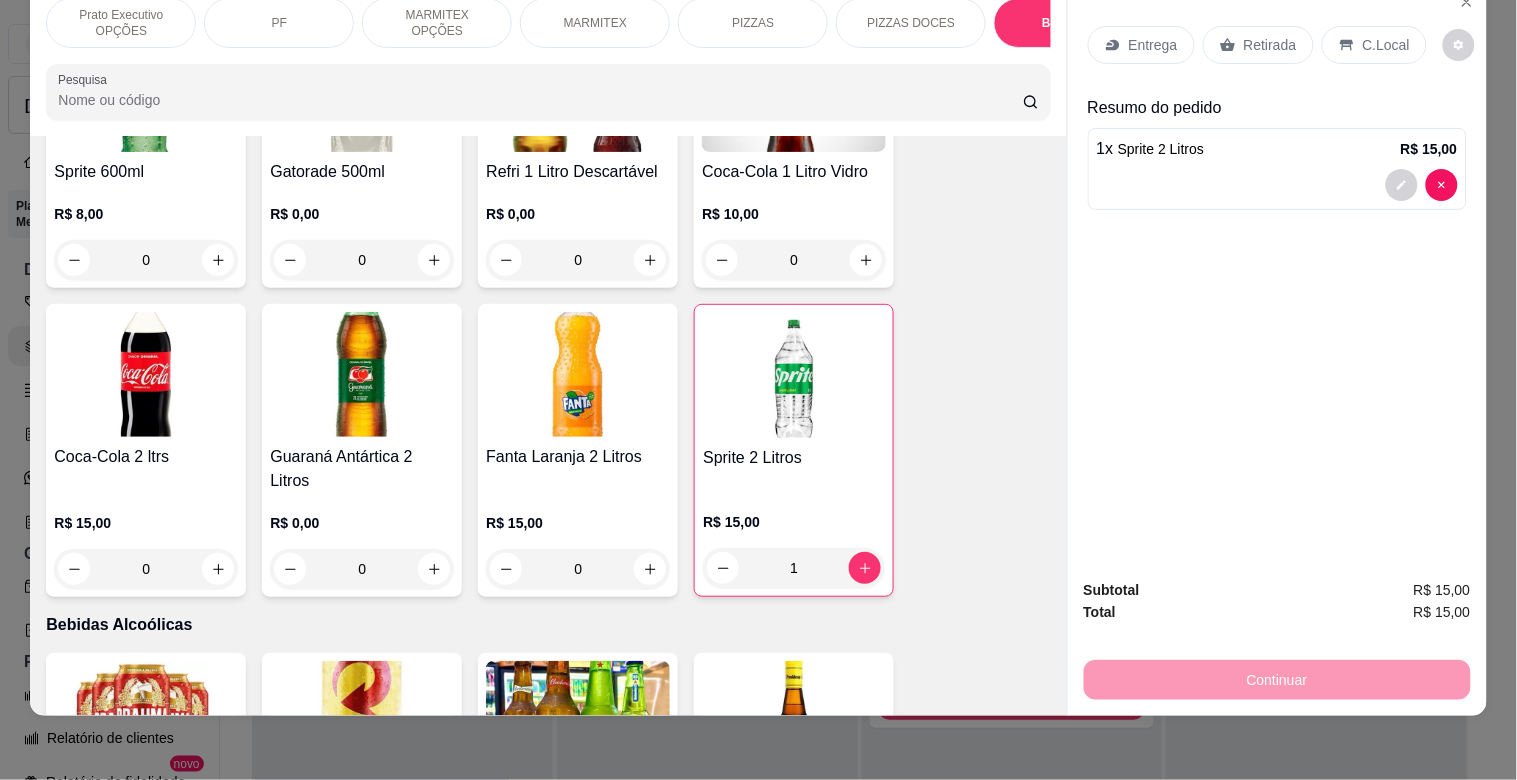 click on "C.Local" at bounding box center [1374, 45] 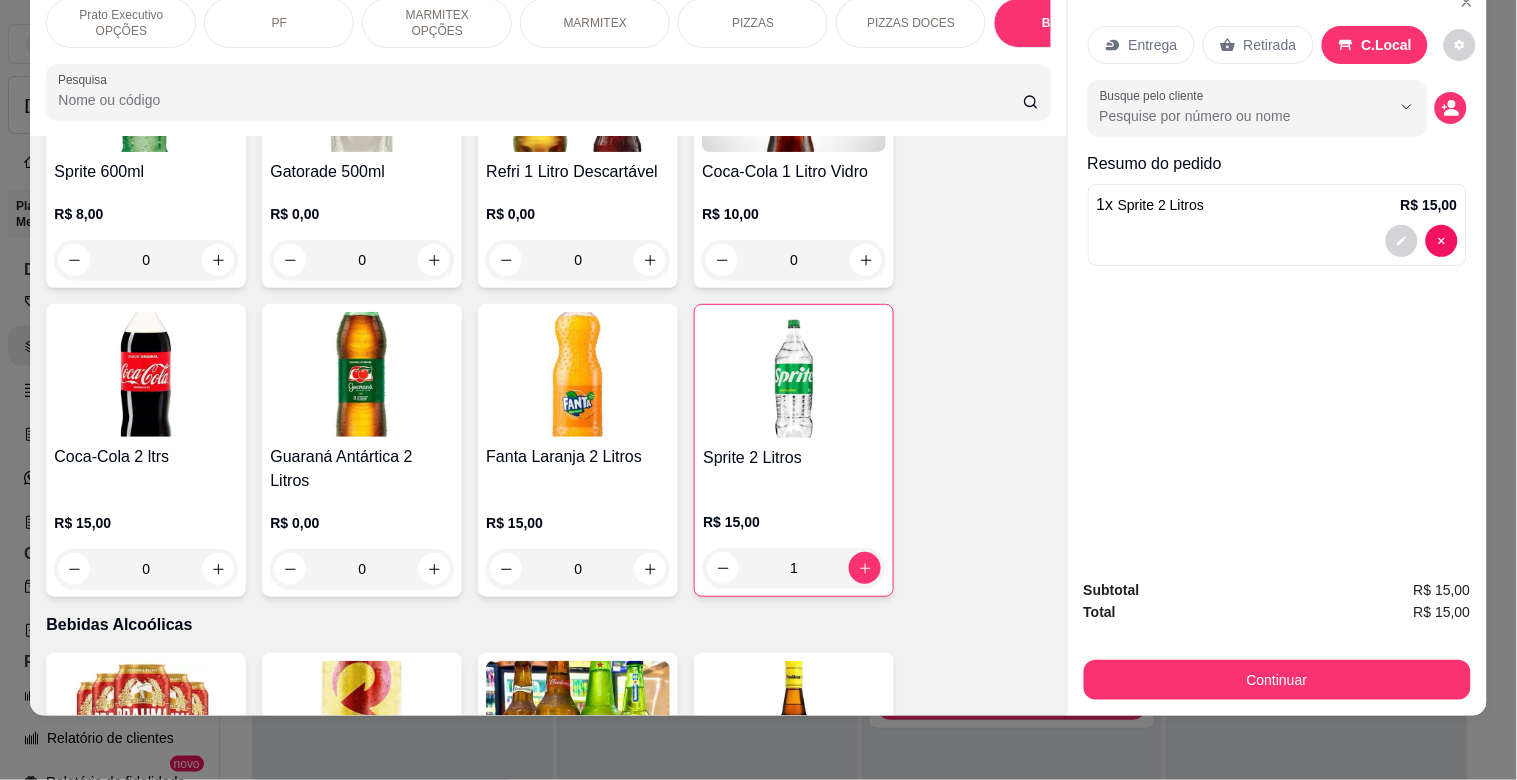 click on "Continuar" at bounding box center (1277, 677) 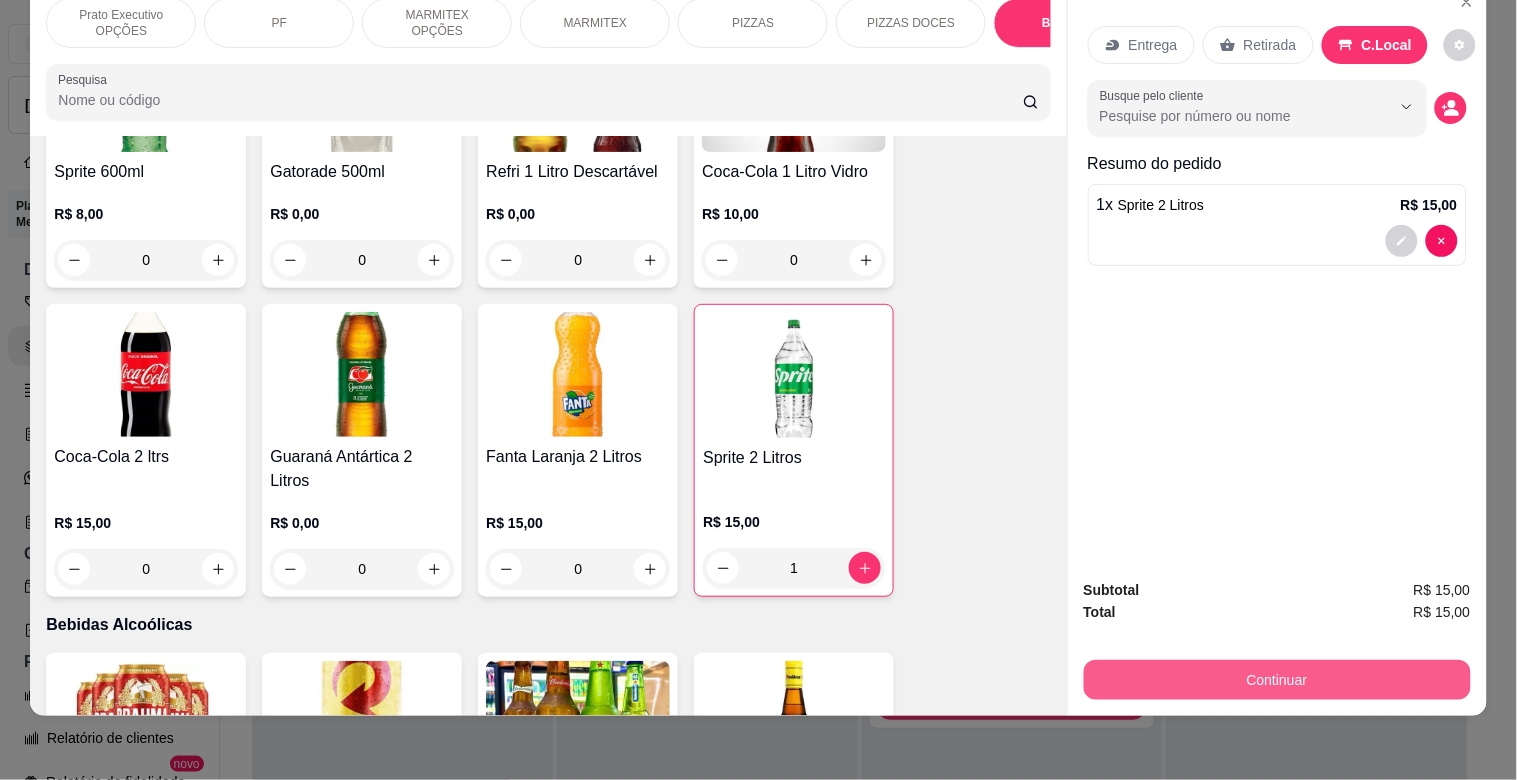 click on "Continuar" at bounding box center [1277, 680] 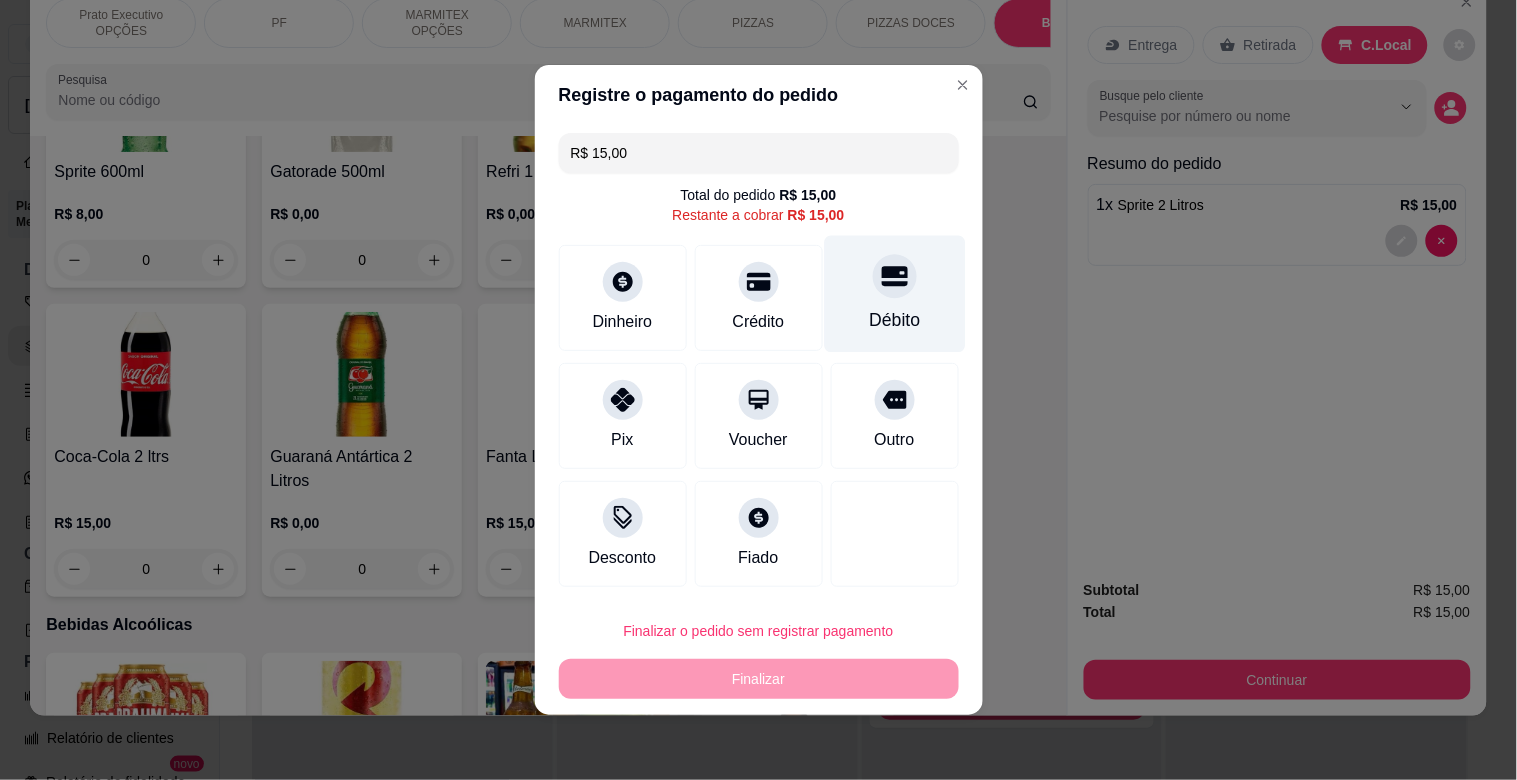click on "Débito" at bounding box center [894, 294] 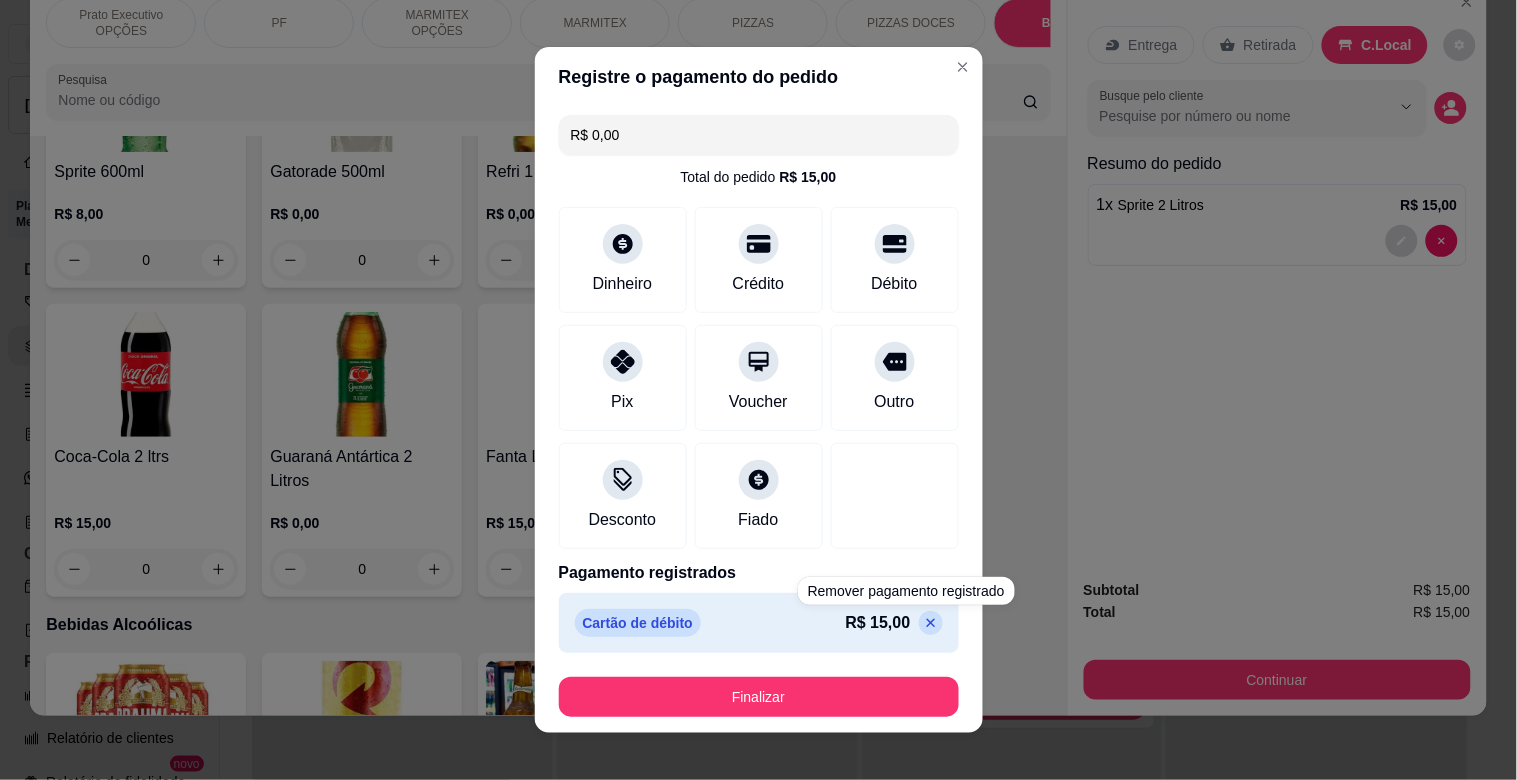 click on "Finalizar" at bounding box center (759, 697) 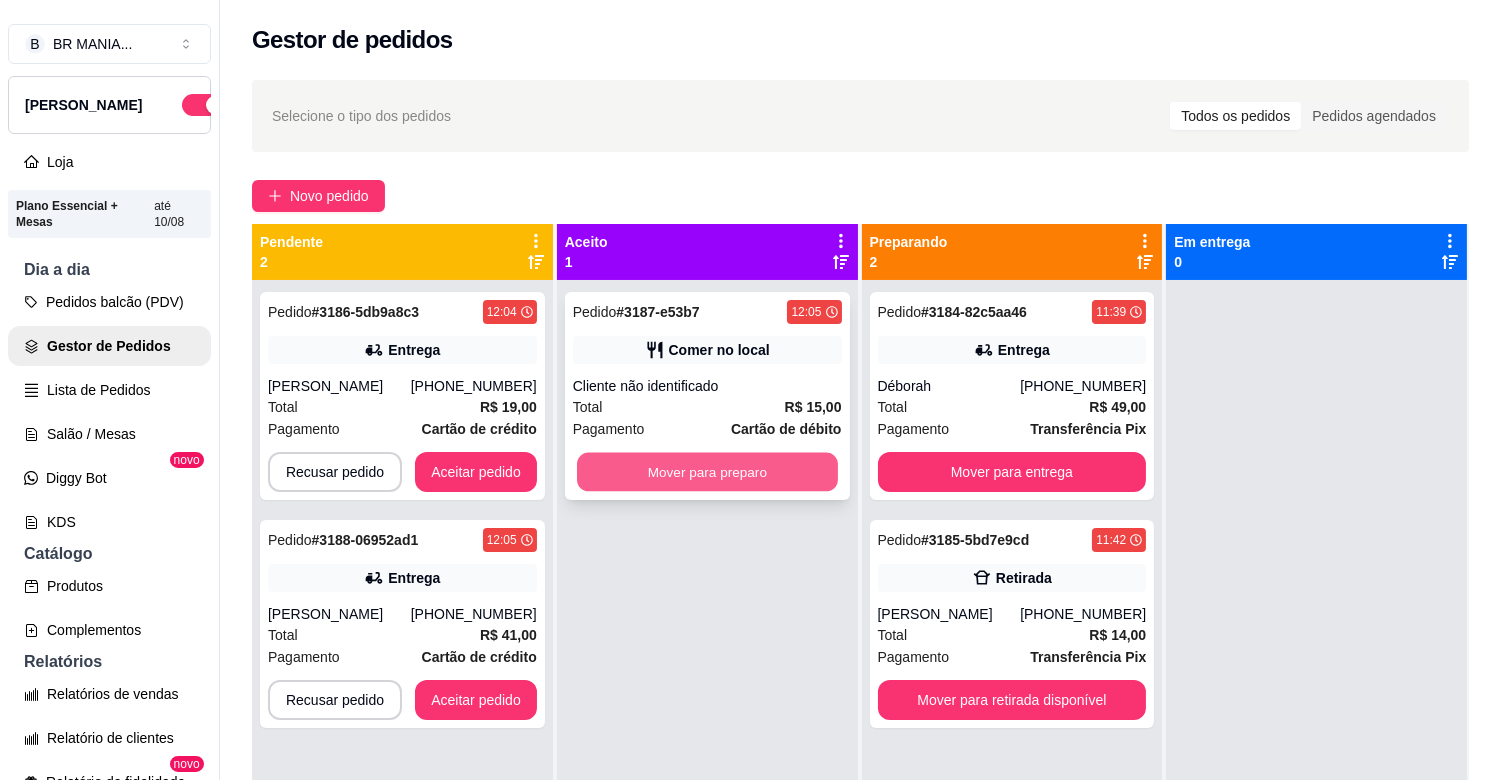 click on "Mover para preparo" at bounding box center (707, 472) 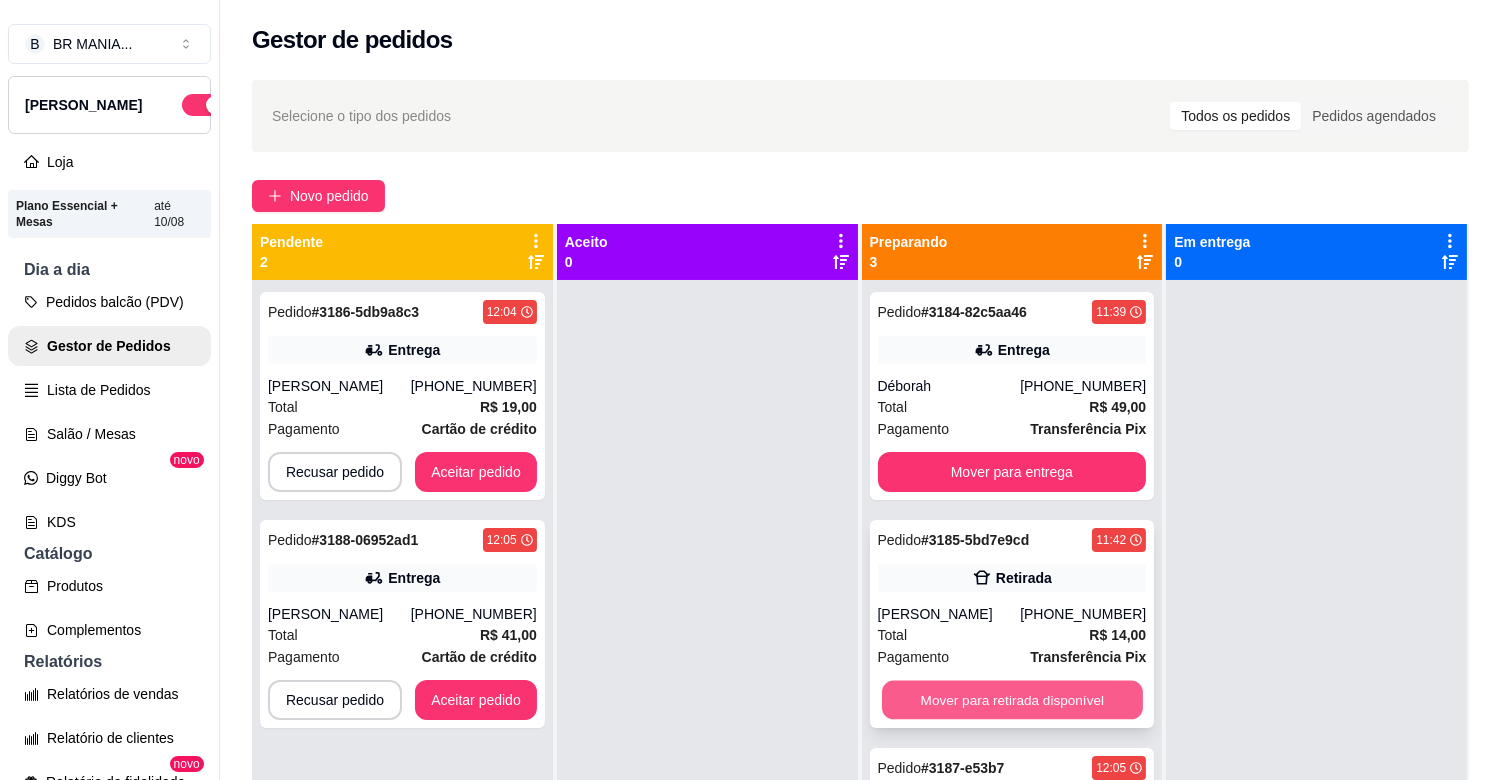click on "Mover para retirada disponível" at bounding box center (1012, 700) 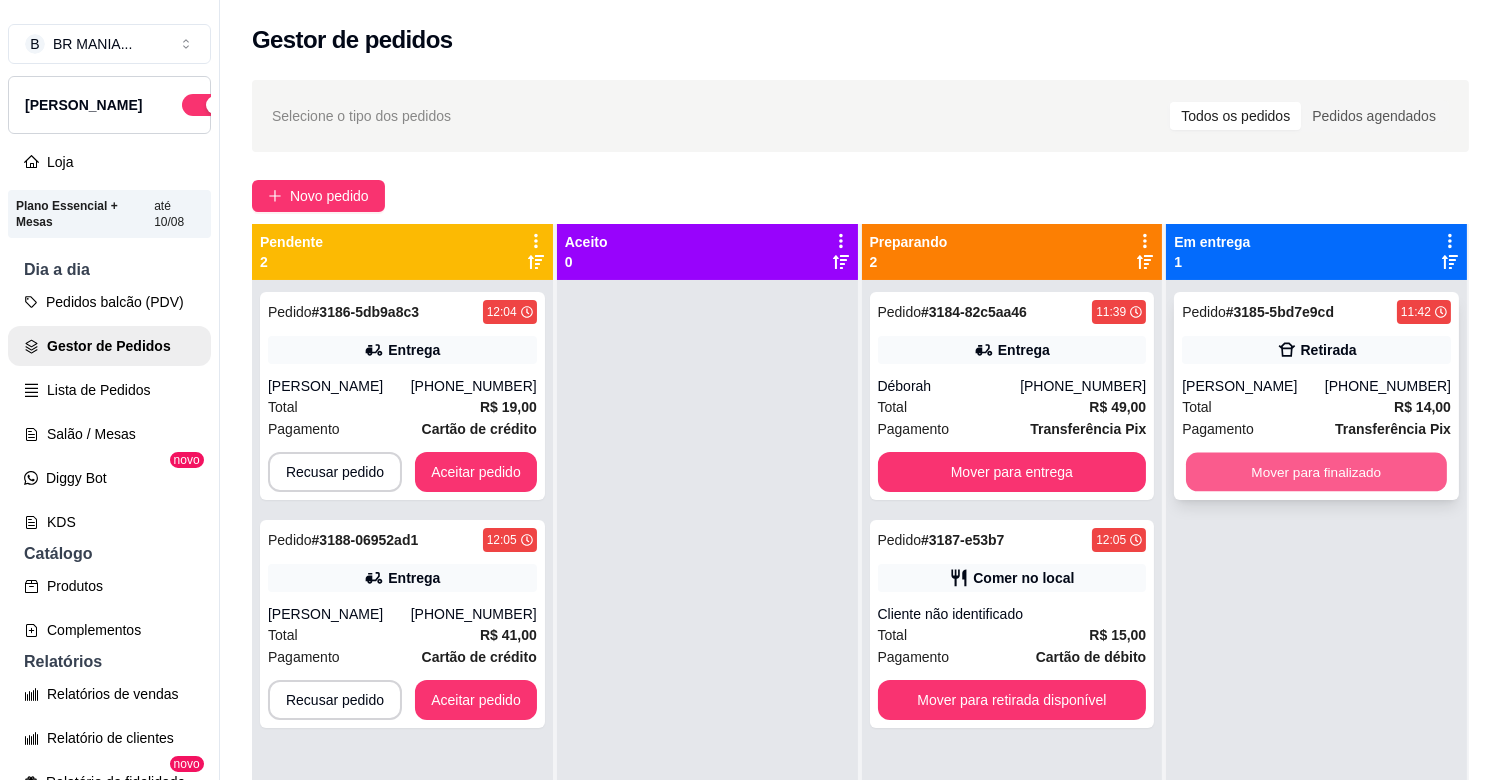 click on "Mover para finalizado" at bounding box center [1316, 472] 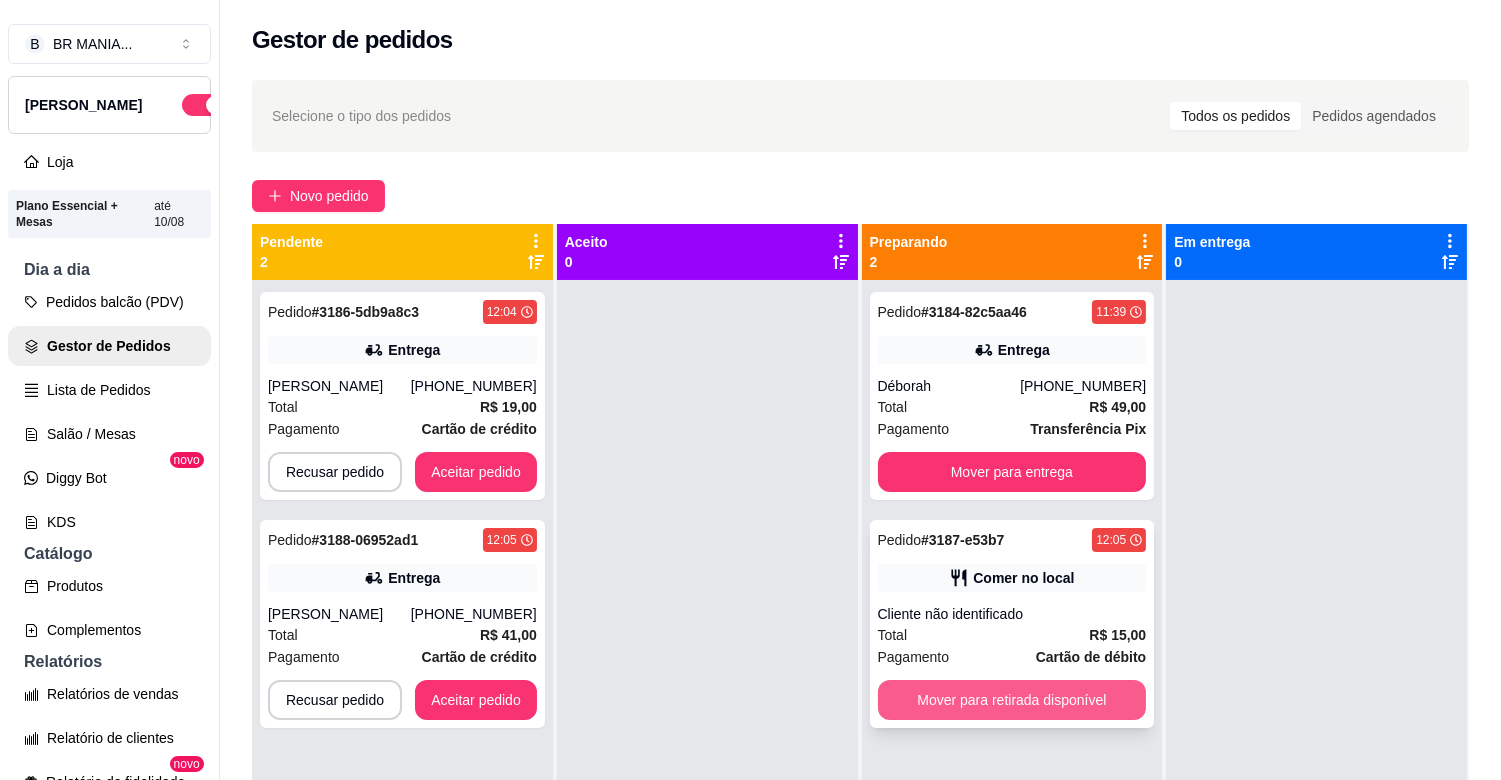 click on "Mover para retirada disponível" at bounding box center (1012, 700) 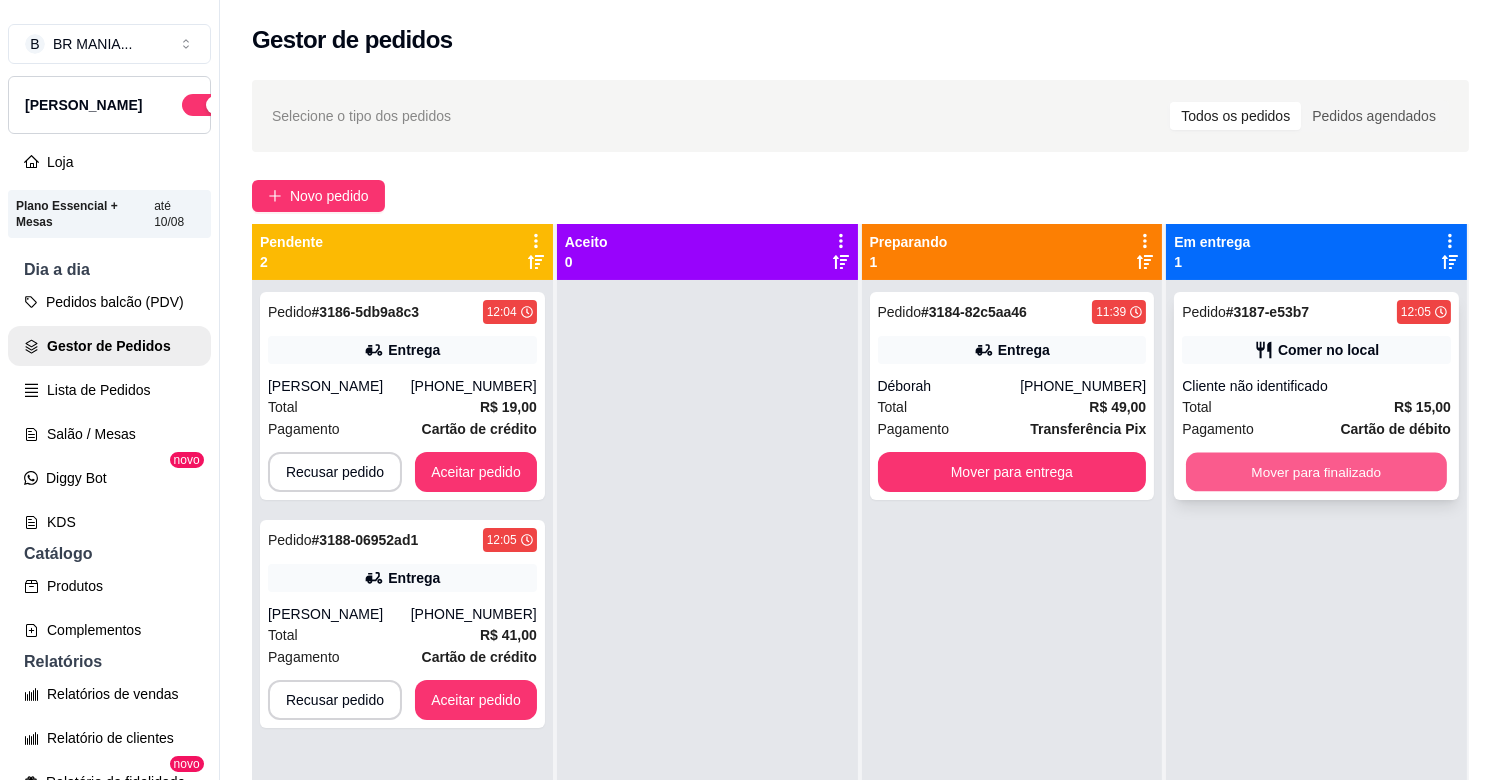 click on "Mover para finalizado" at bounding box center [1316, 472] 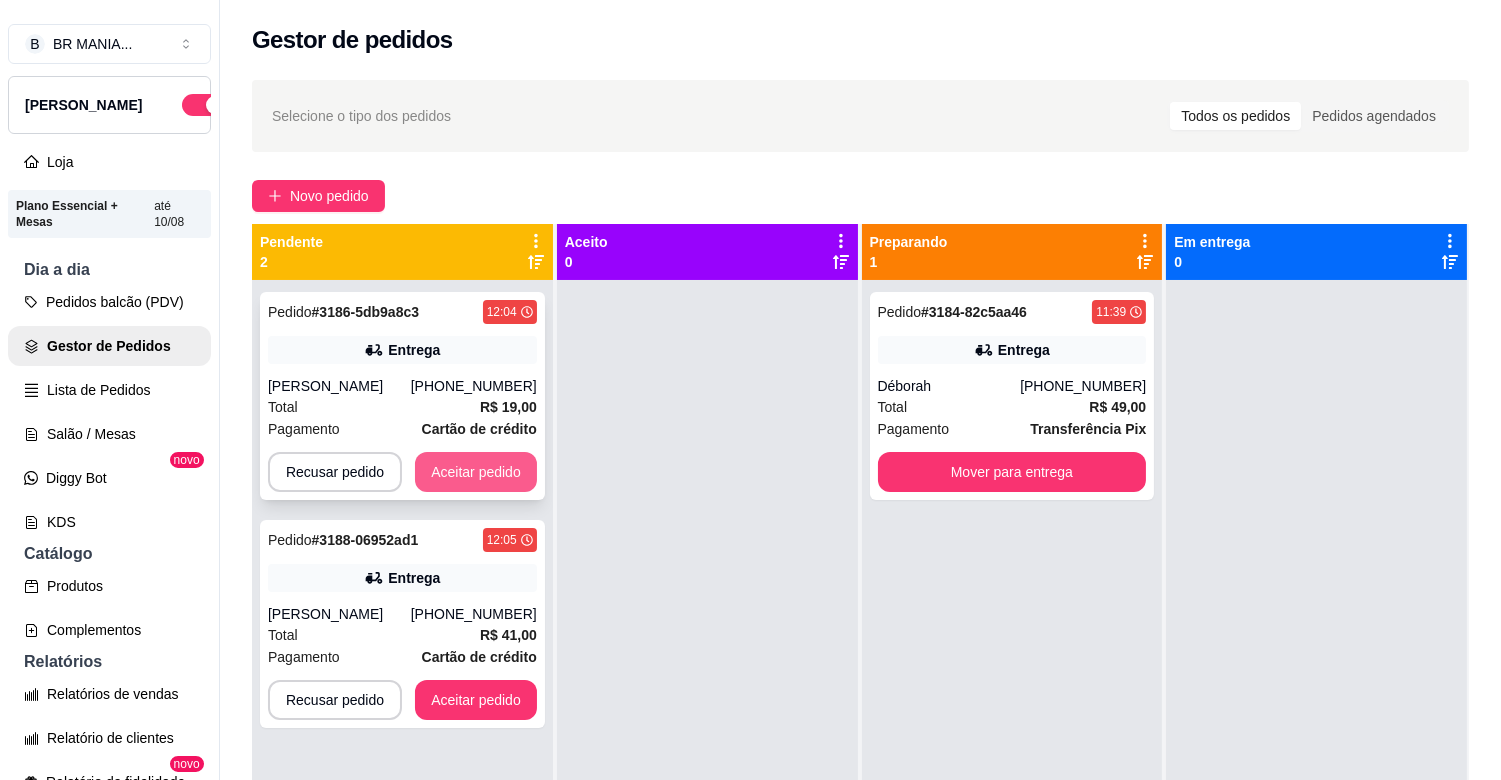 click on "Aceitar pedido" at bounding box center [476, 472] 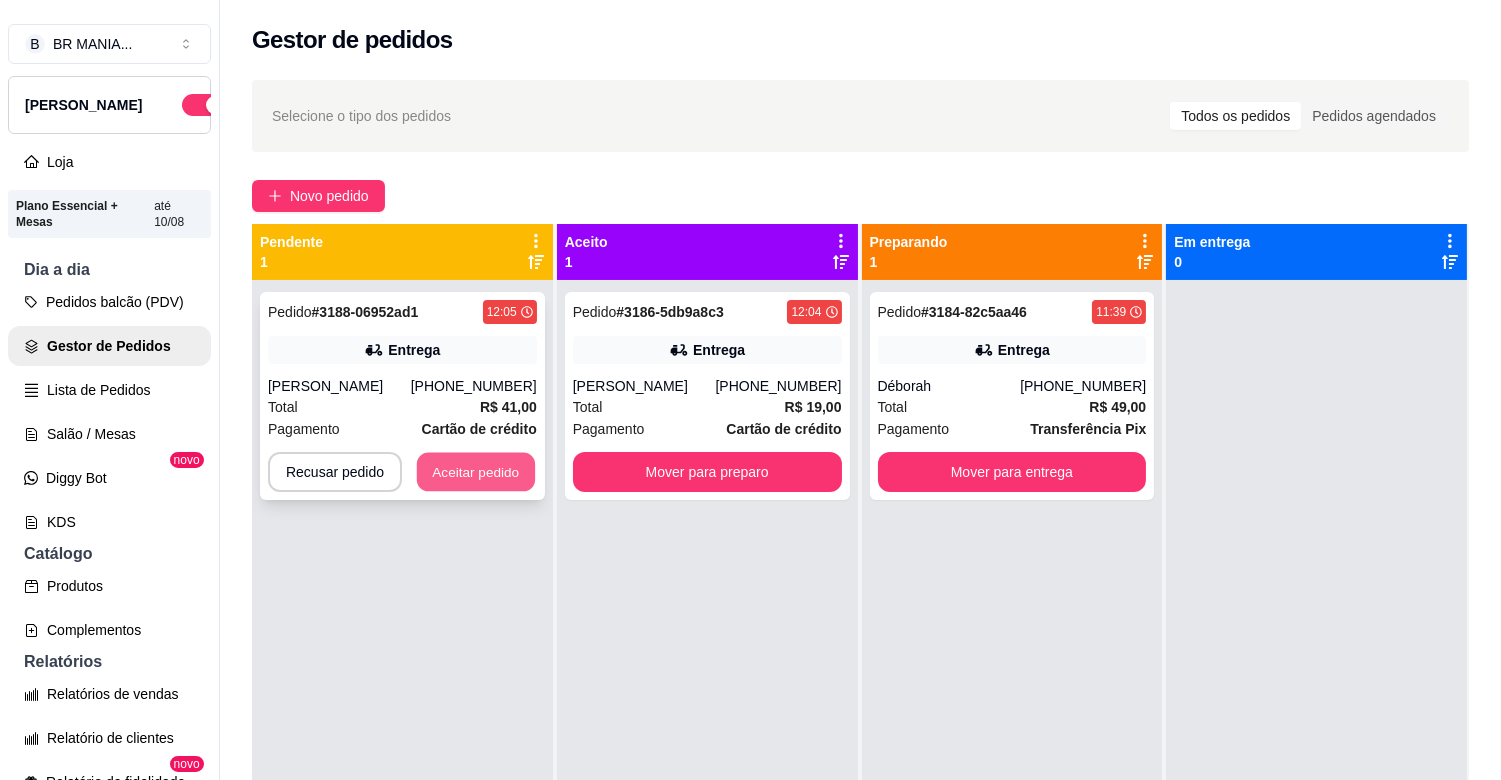 click on "Aceitar pedido" at bounding box center [476, 472] 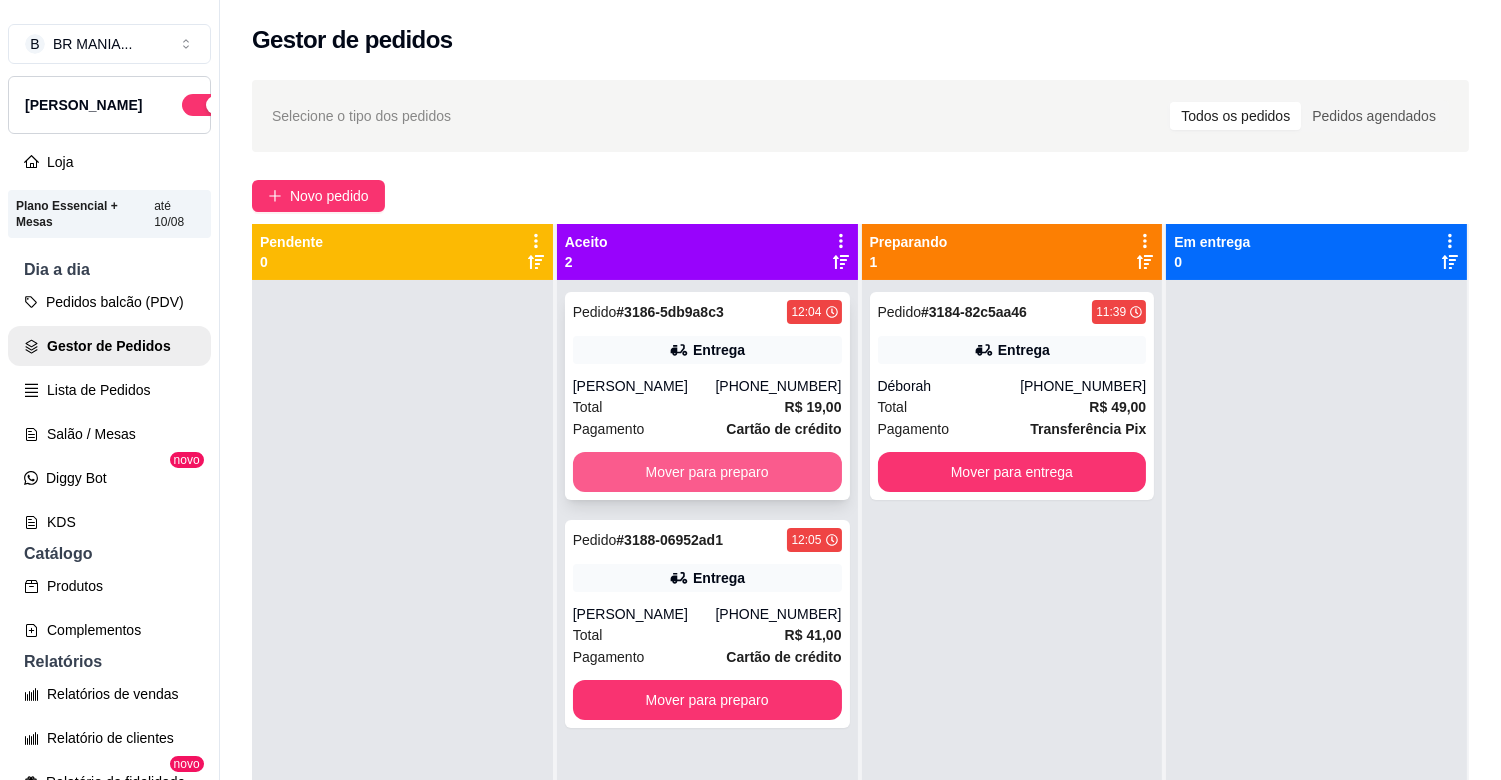 click on "Mover para preparo" at bounding box center (707, 472) 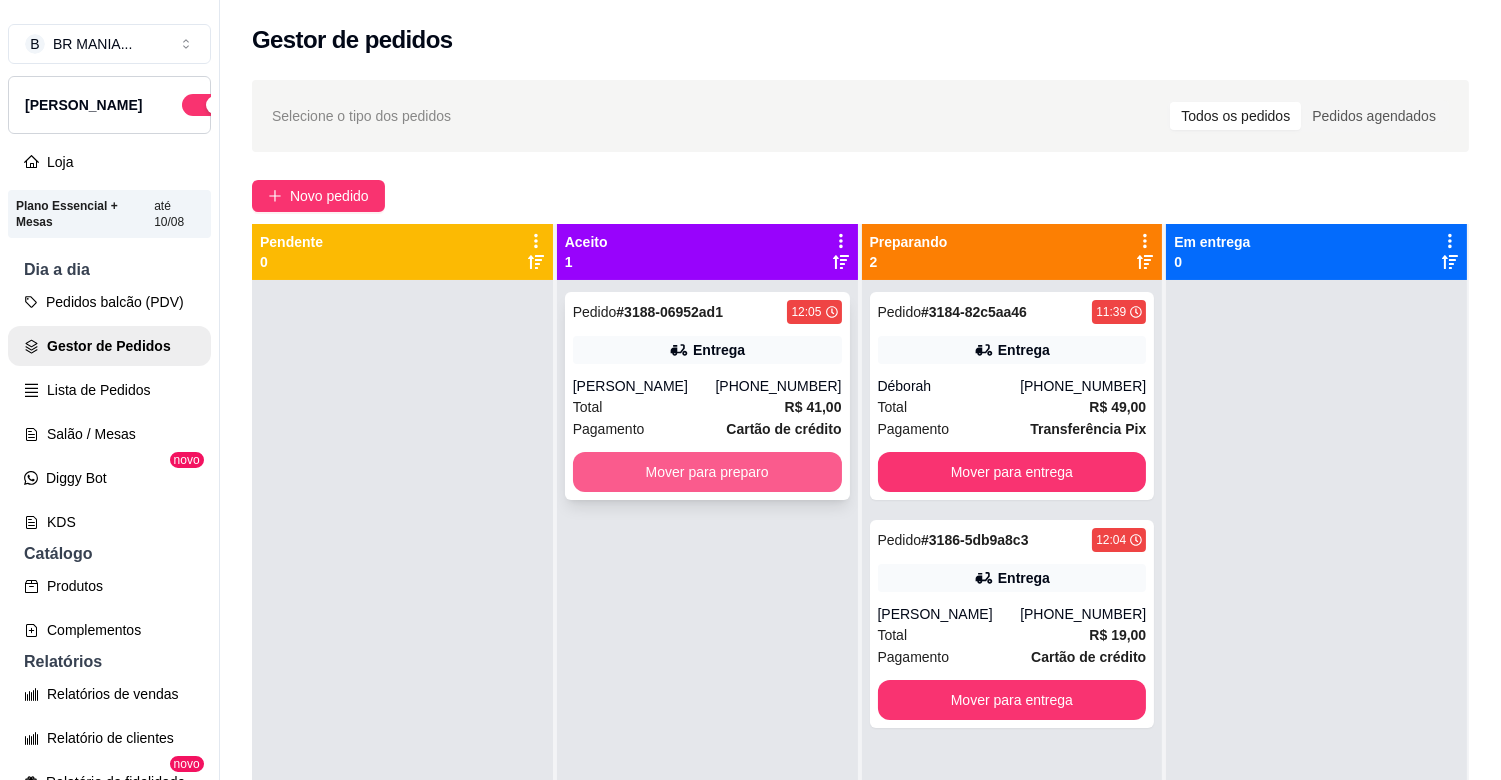 click on "Mover para preparo" at bounding box center (707, 472) 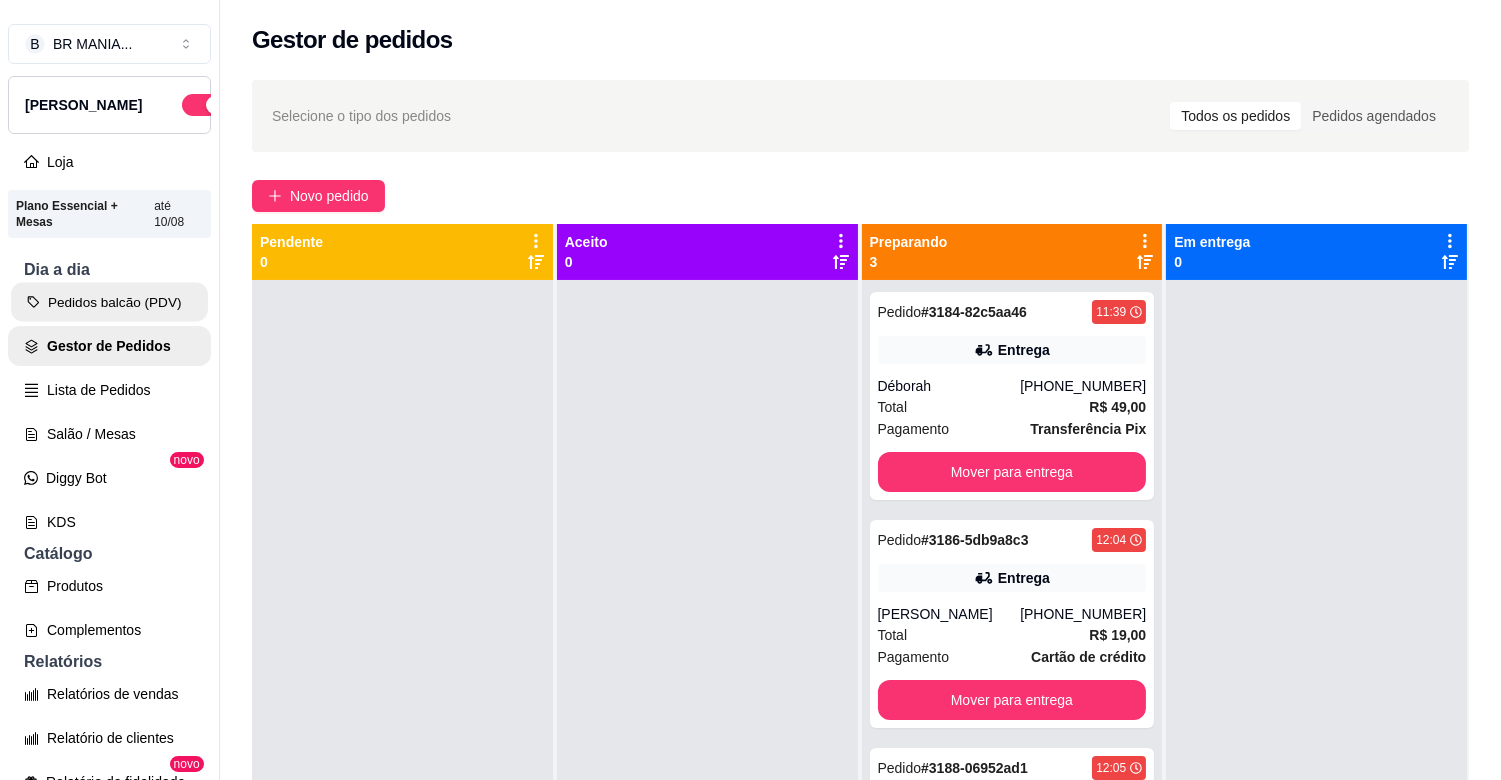 click on "Pedidos balcão (PDV)" at bounding box center (109, 302) 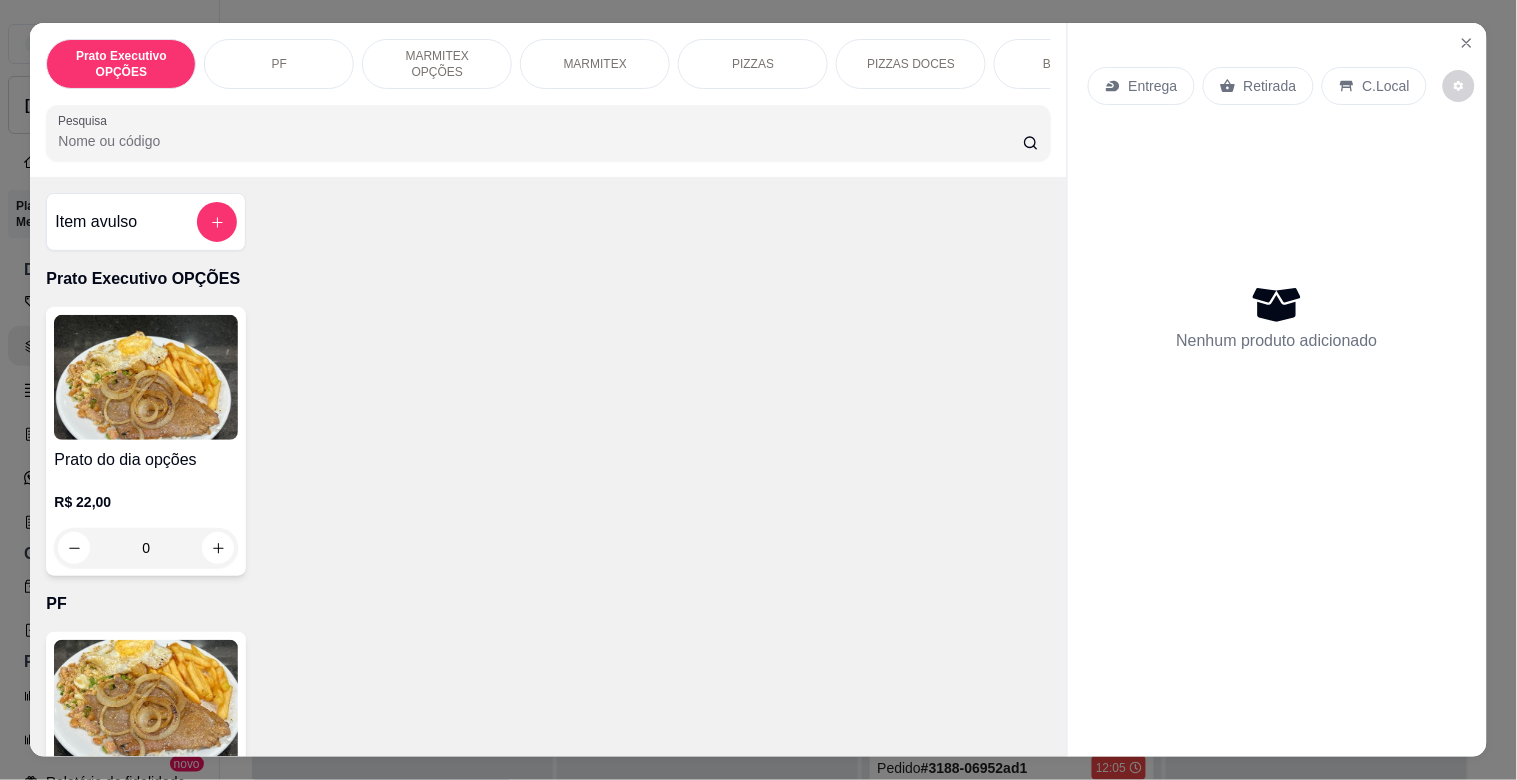 click on "PF" at bounding box center (279, 64) 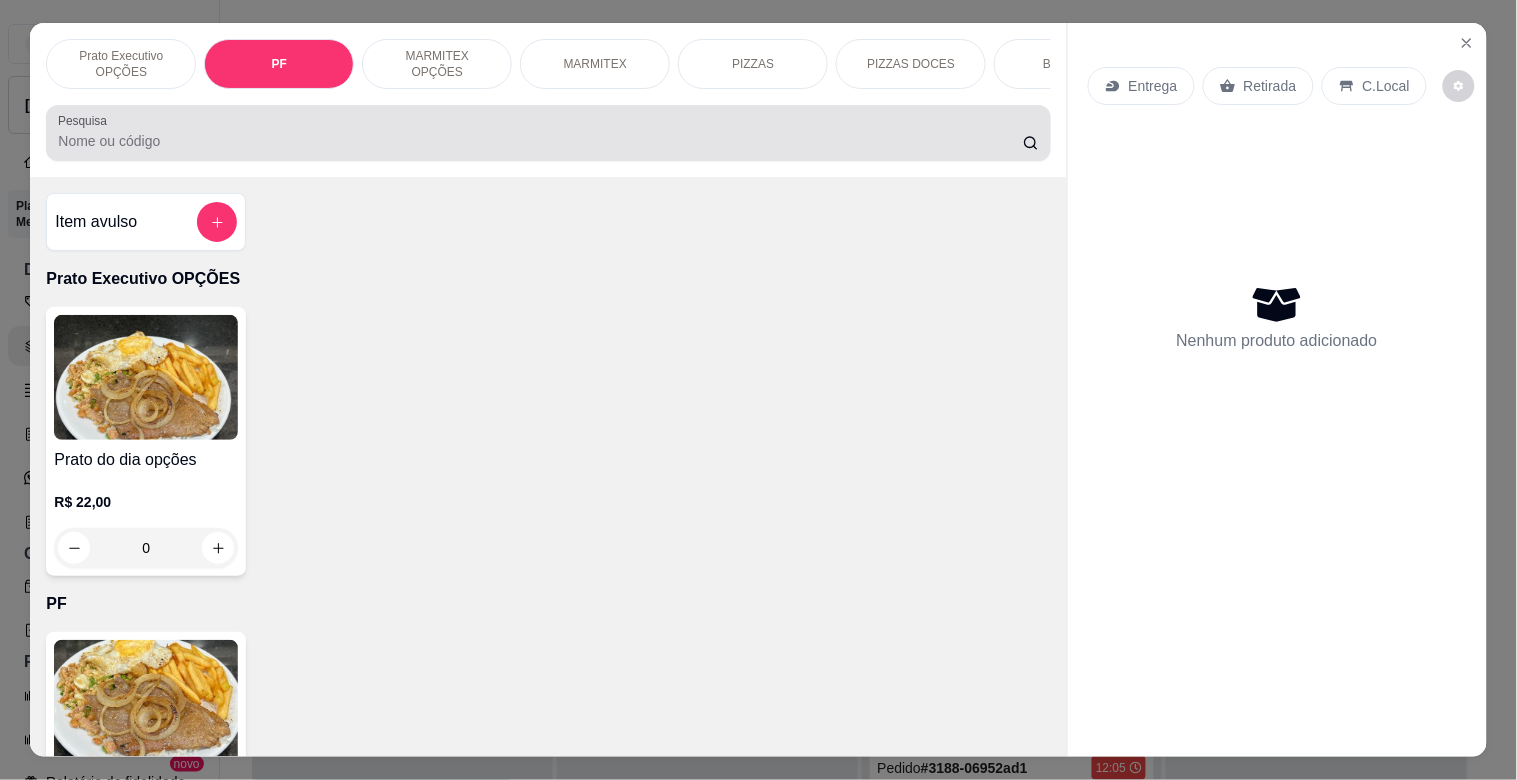 scroll, scrollTop: 415, scrollLeft: 0, axis: vertical 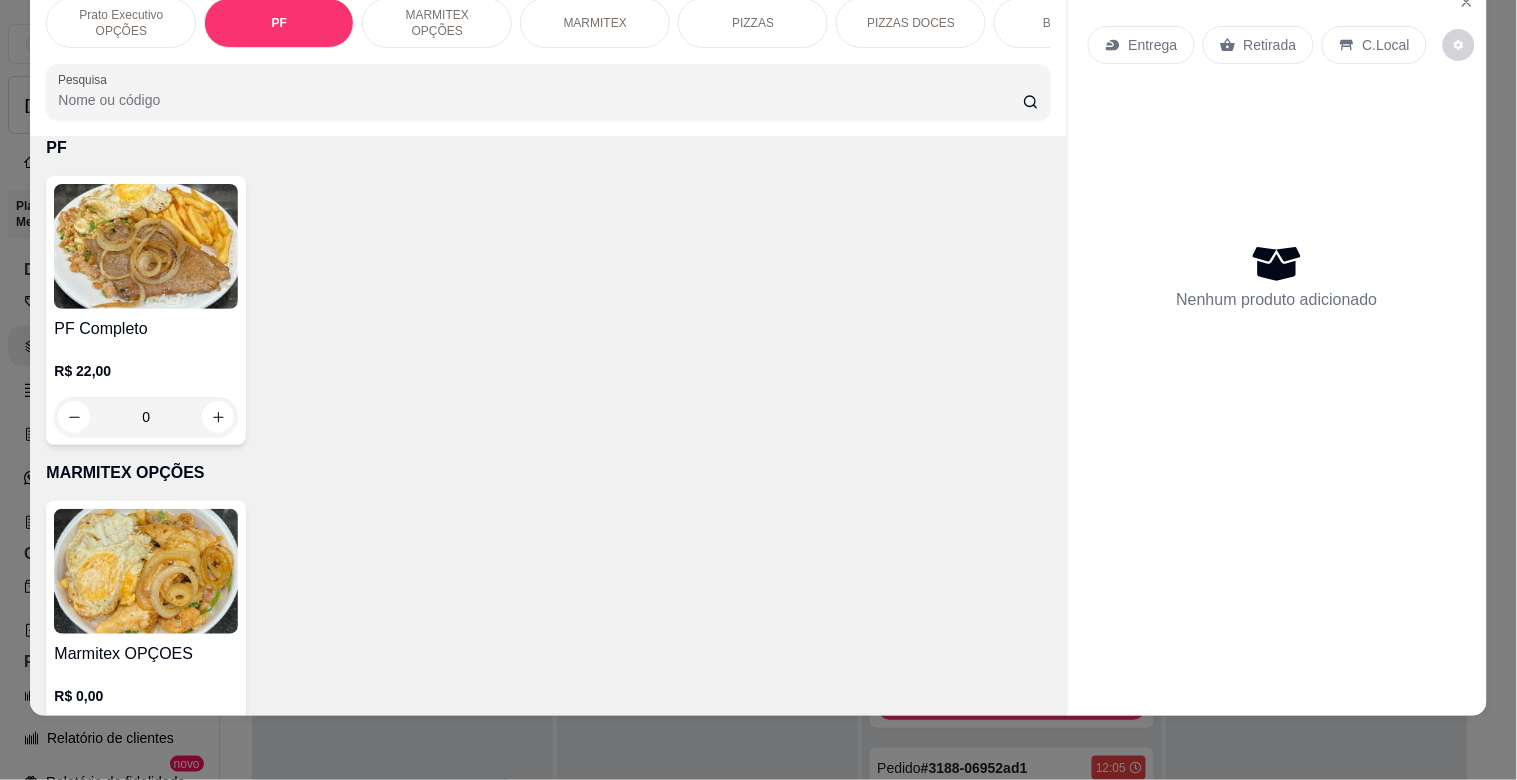 click at bounding box center (146, 246) 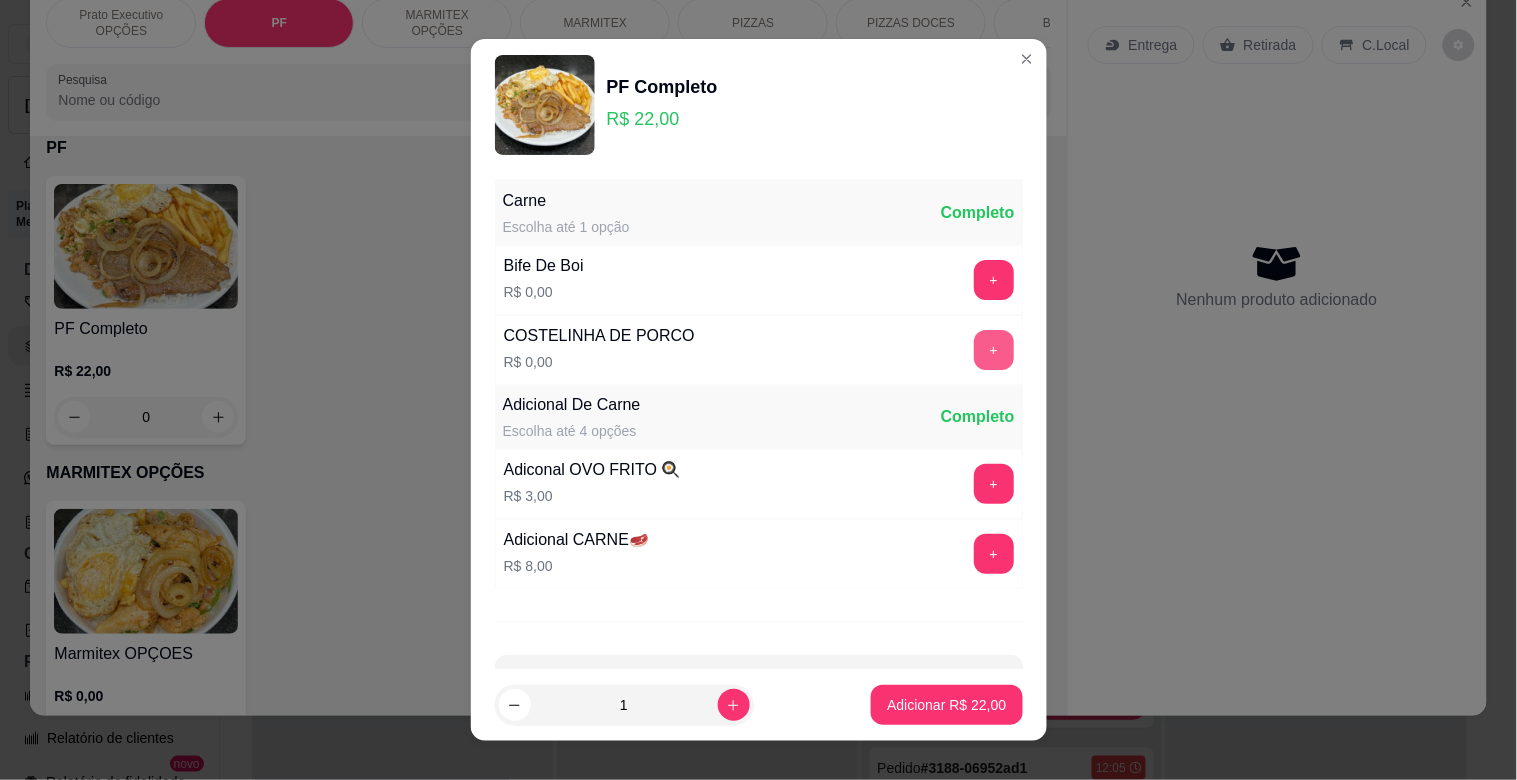 drag, startPoint x: 932, startPoint y: 334, endPoint x: 942, endPoint y: 338, distance: 10.770329 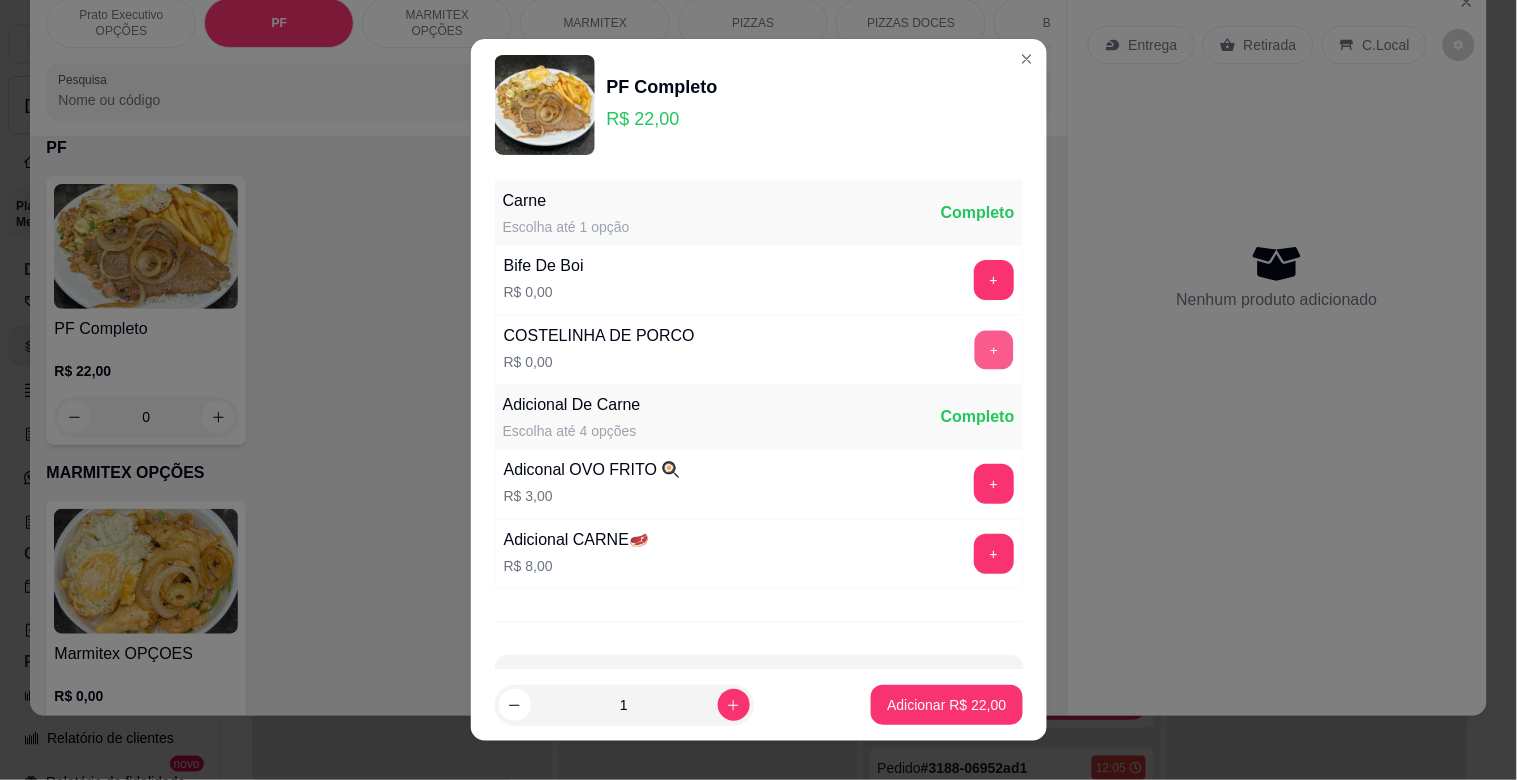 click on "+" at bounding box center (993, 350) 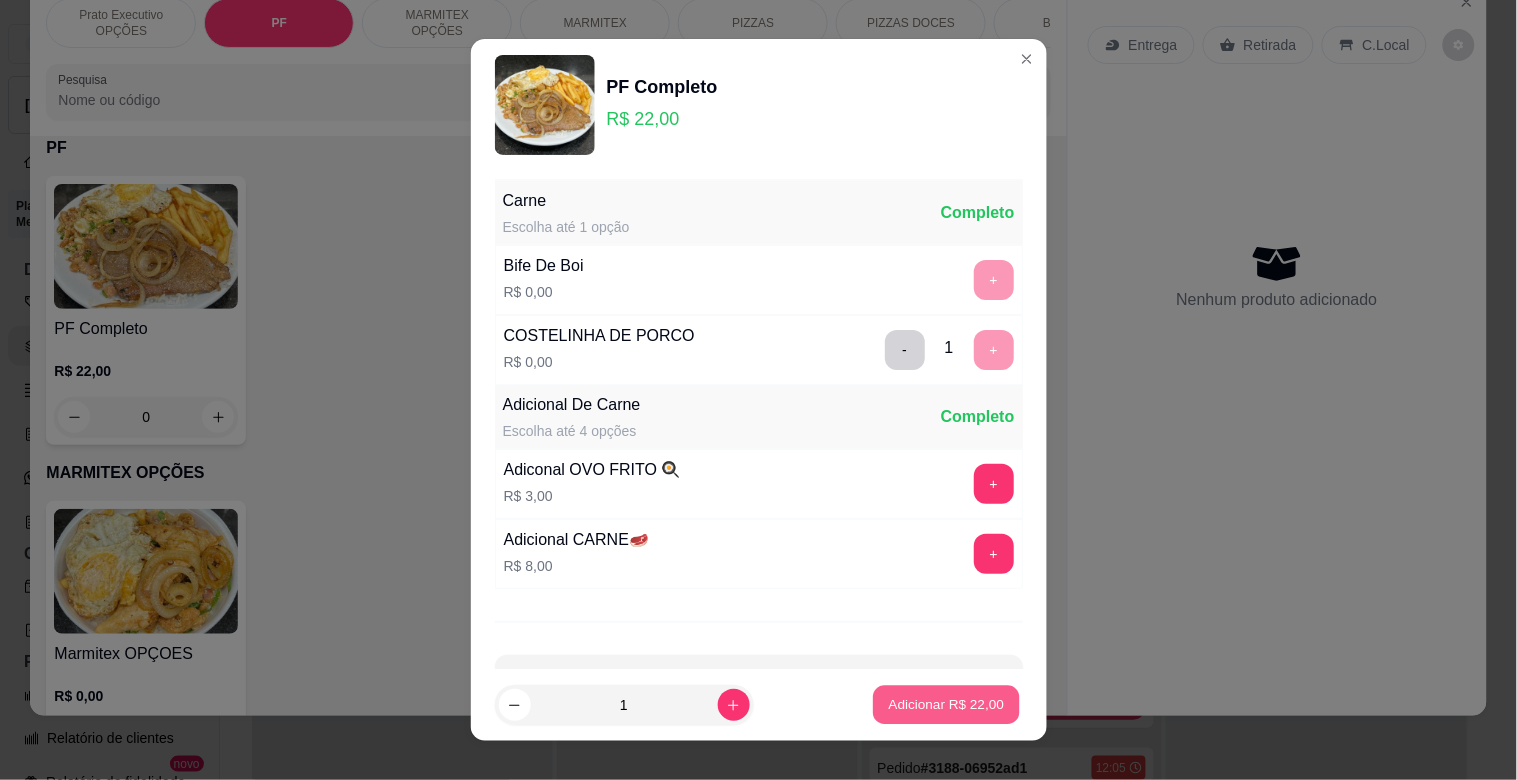 click on "Adicionar   R$ 22,00" at bounding box center (947, 704) 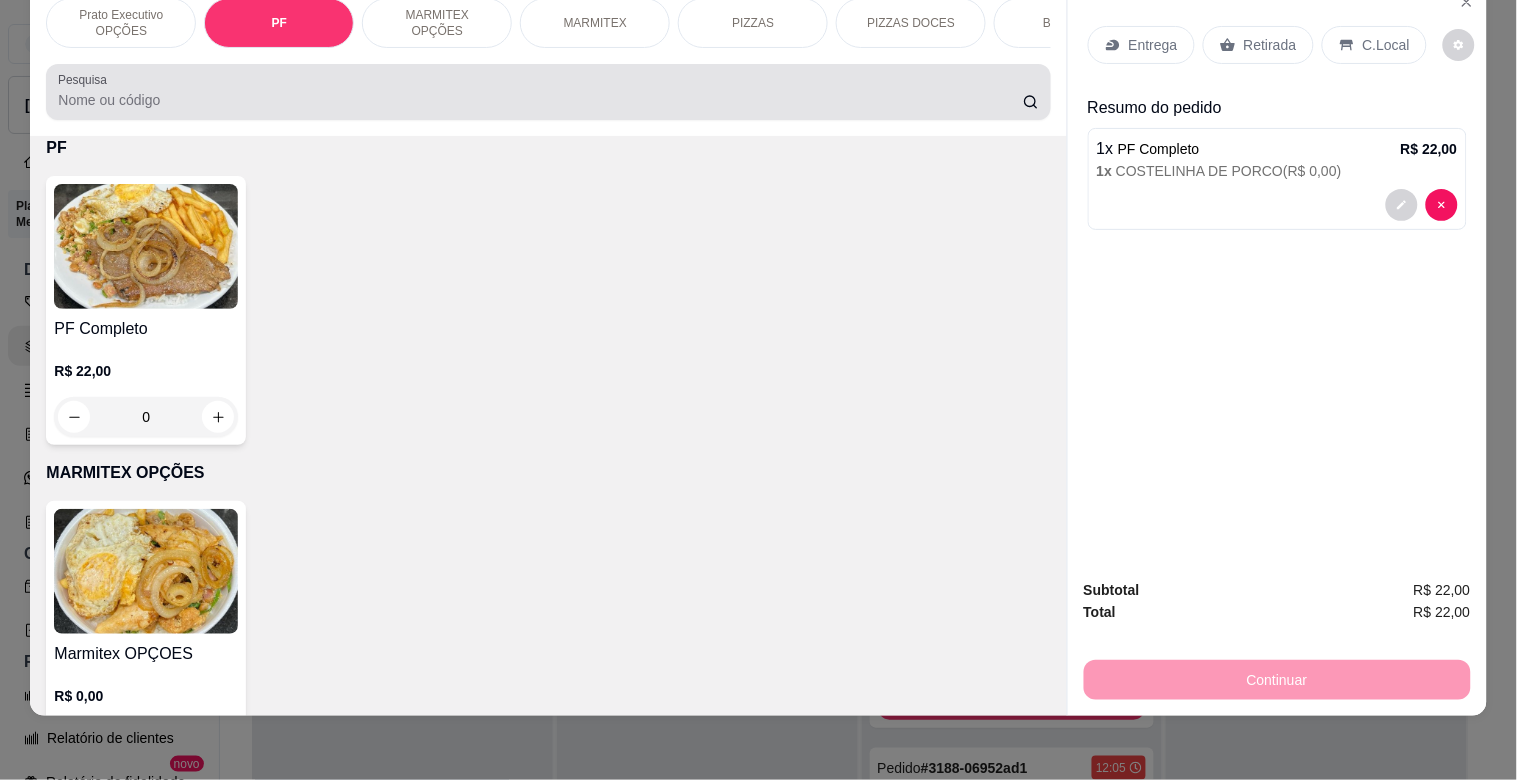 click on "Pesquisa" at bounding box center (548, 92) 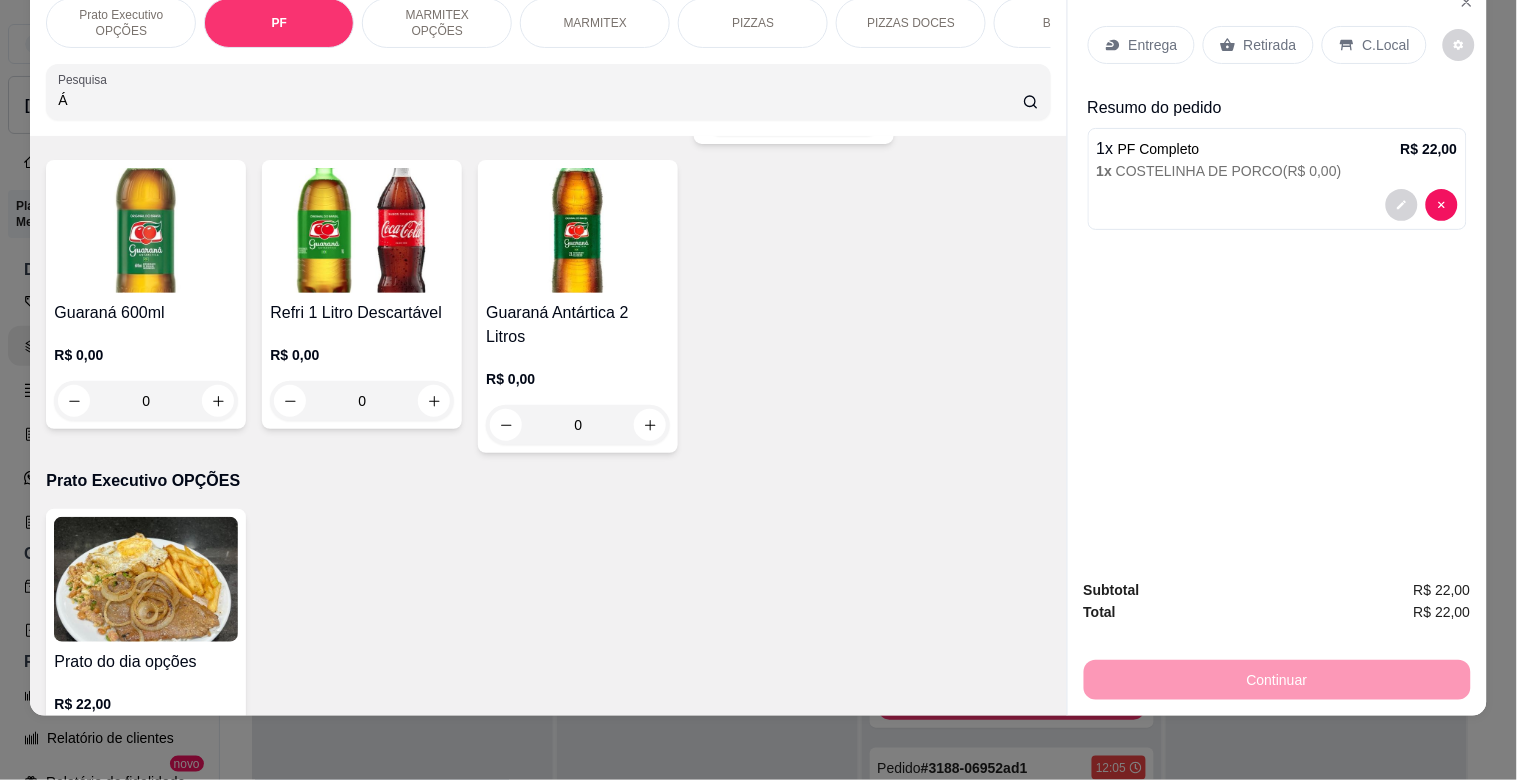 scroll, scrollTop: 1048, scrollLeft: 0, axis: vertical 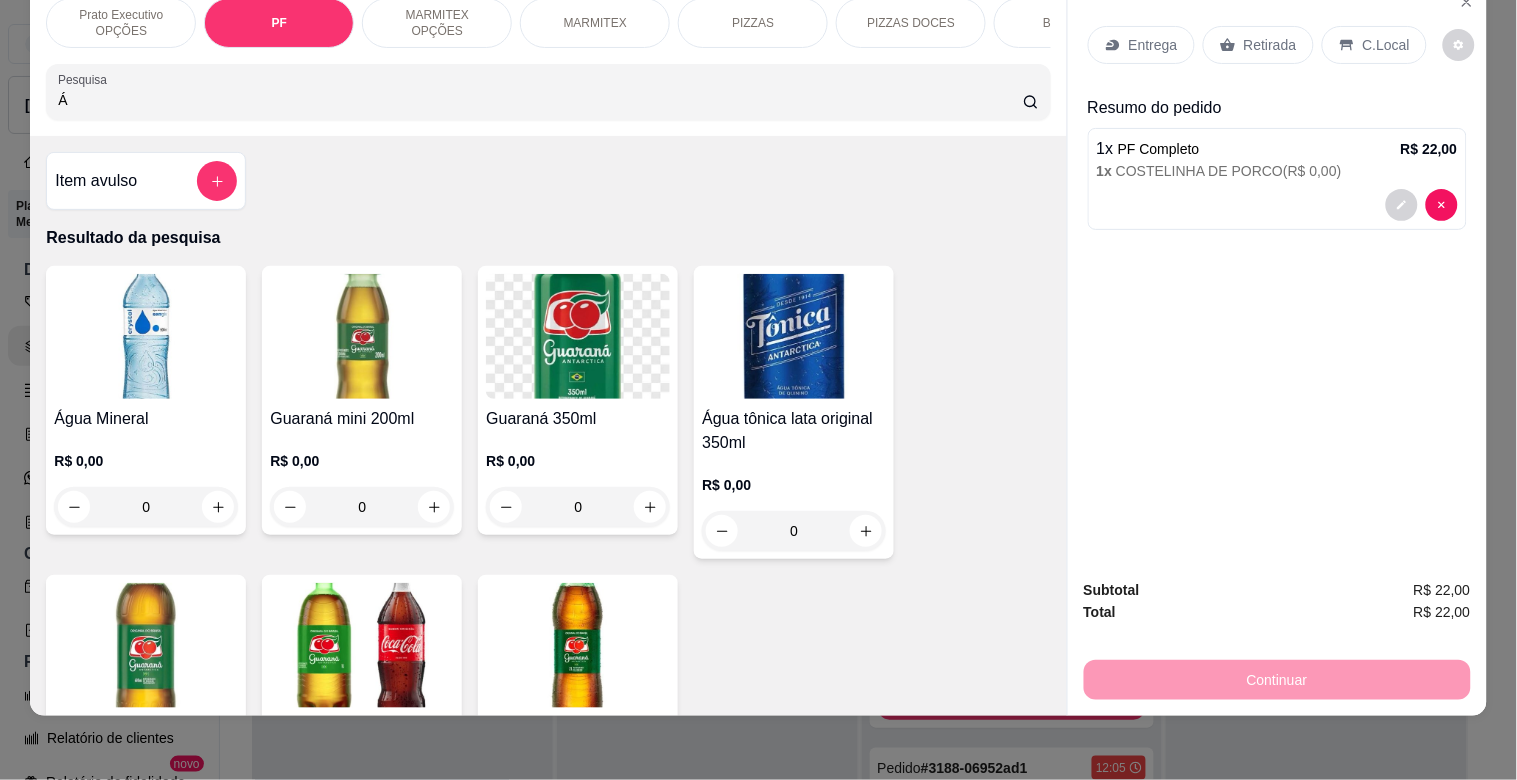 click at bounding box center (146, 336) 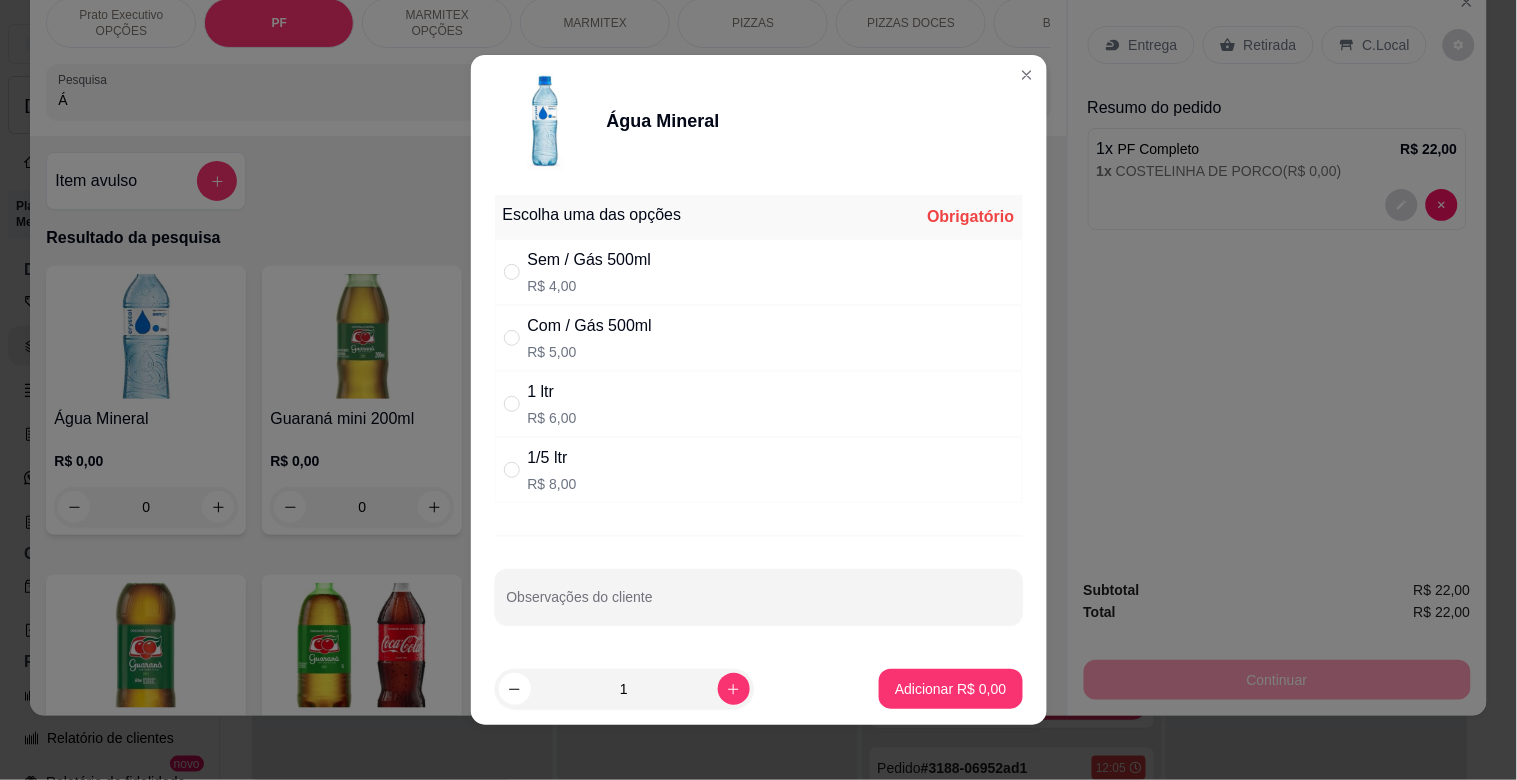 click on "Com / Gás 500ml" at bounding box center (590, 326) 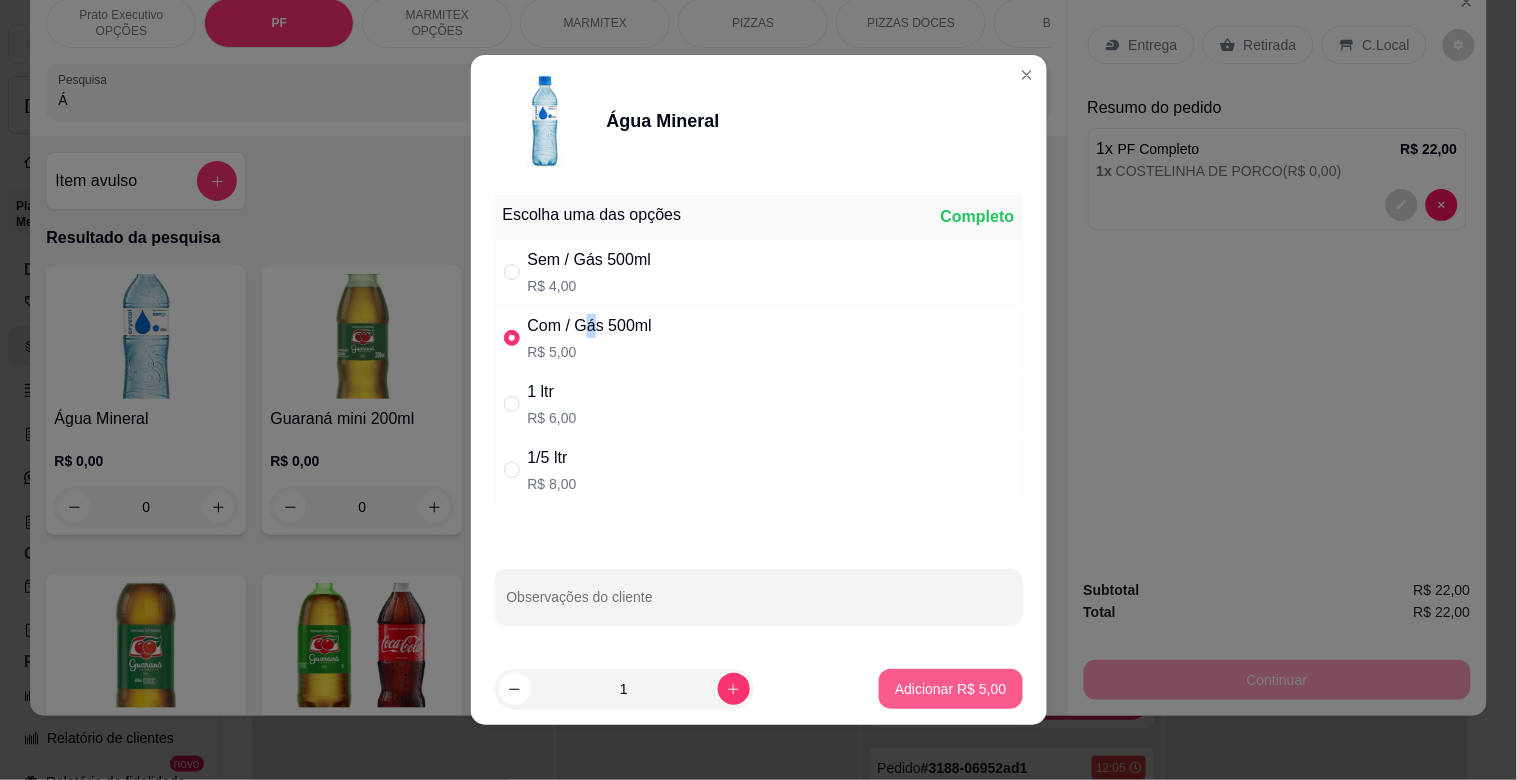 click on "Adicionar   R$ 5,00" at bounding box center (950, 689) 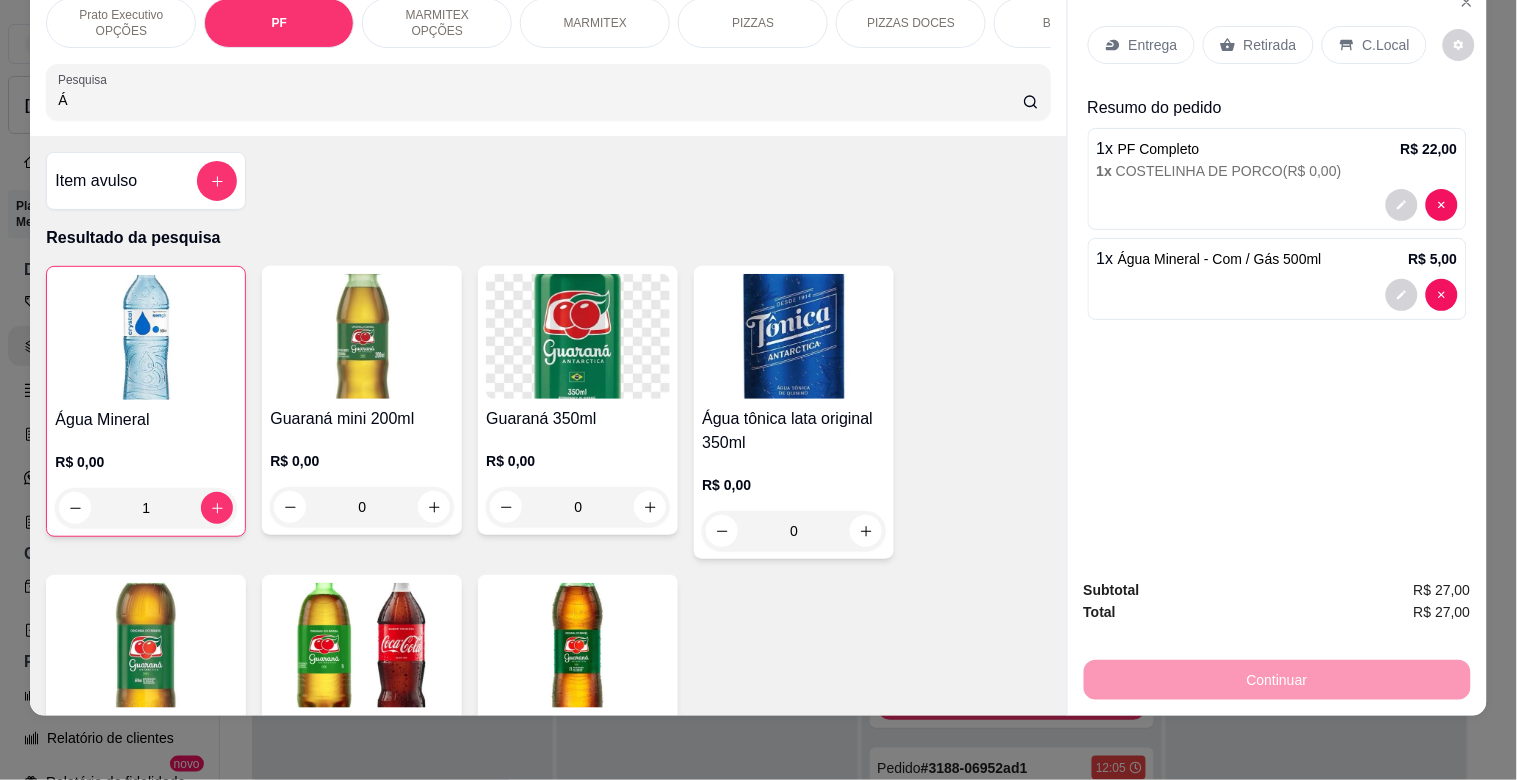 click on "C.Local" at bounding box center [1386, 45] 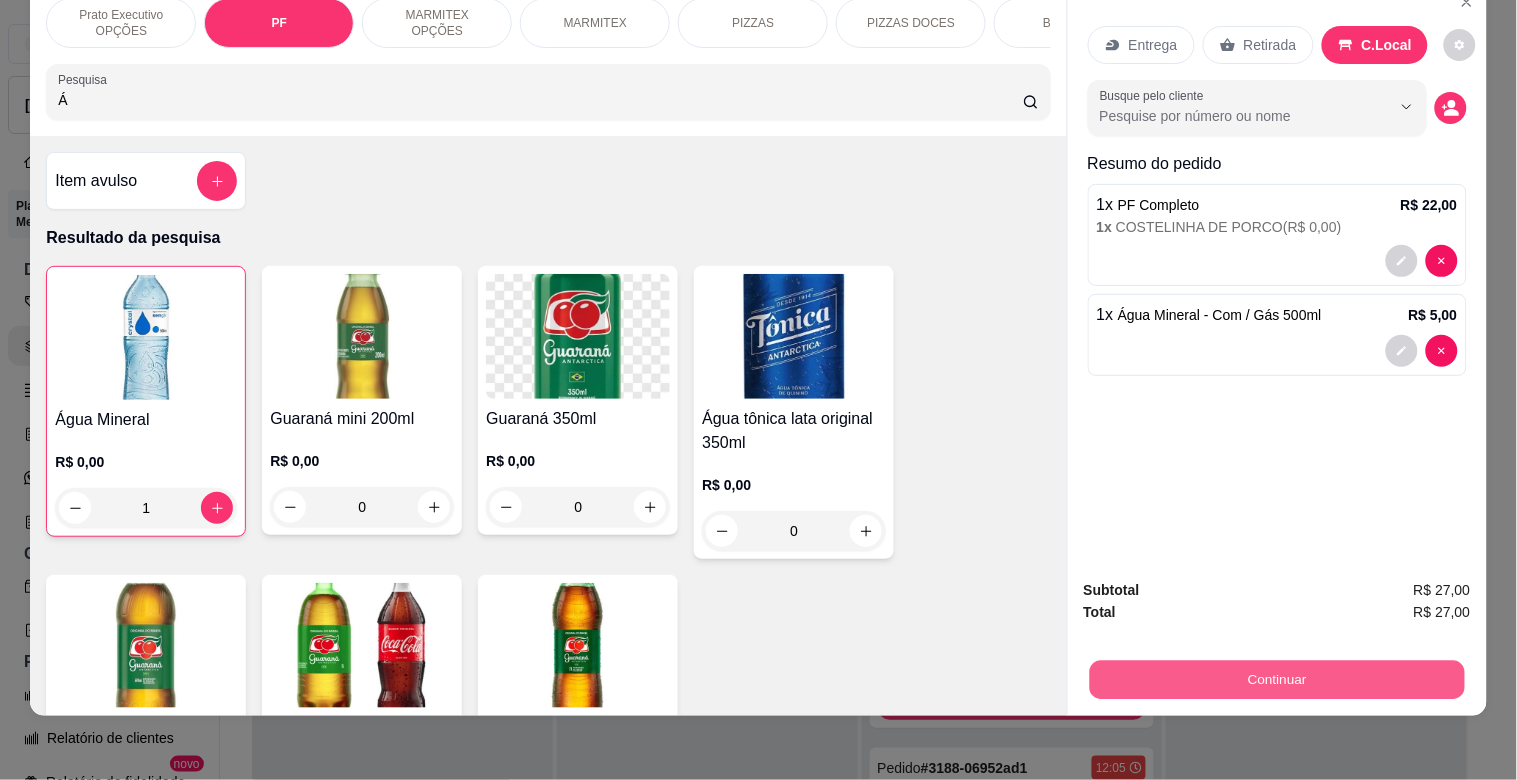 click on "Continuar" at bounding box center (1276, 679) 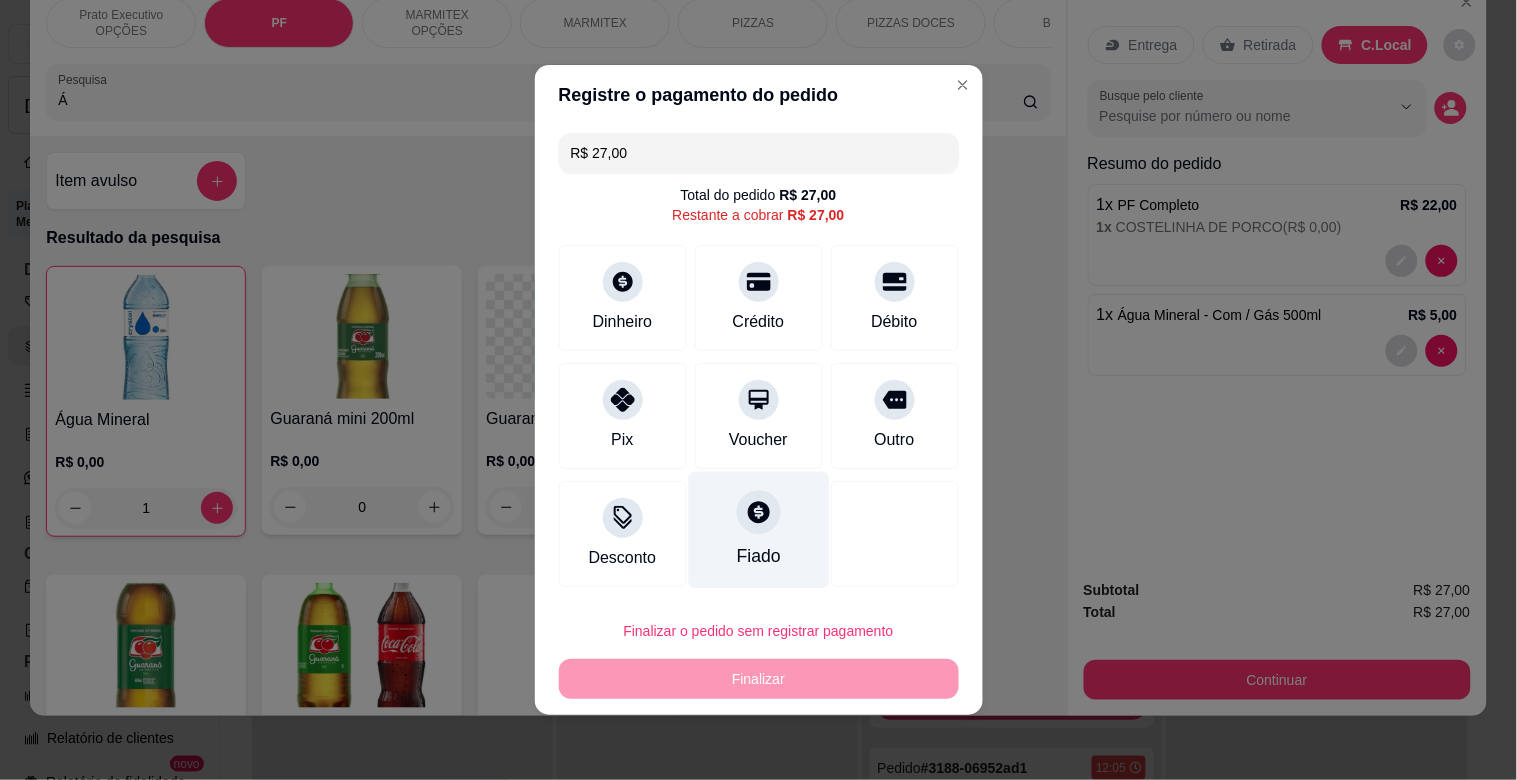 drag, startPoint x: 617, startPoint y: 390, endPoint x: 687, endPoint y: 451, distance: 92.84934 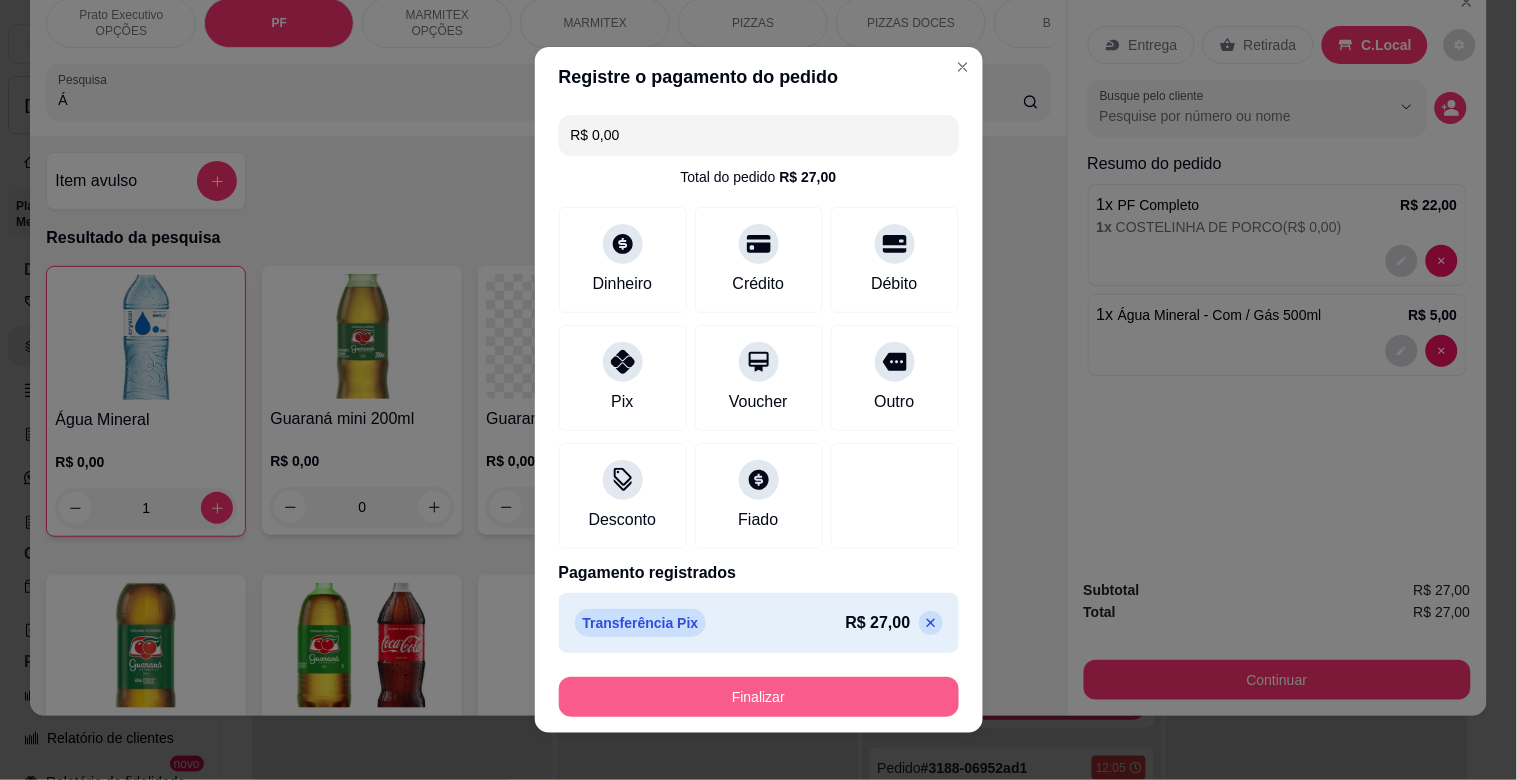 click on "Finalizar" at bounding box center (759, 697) 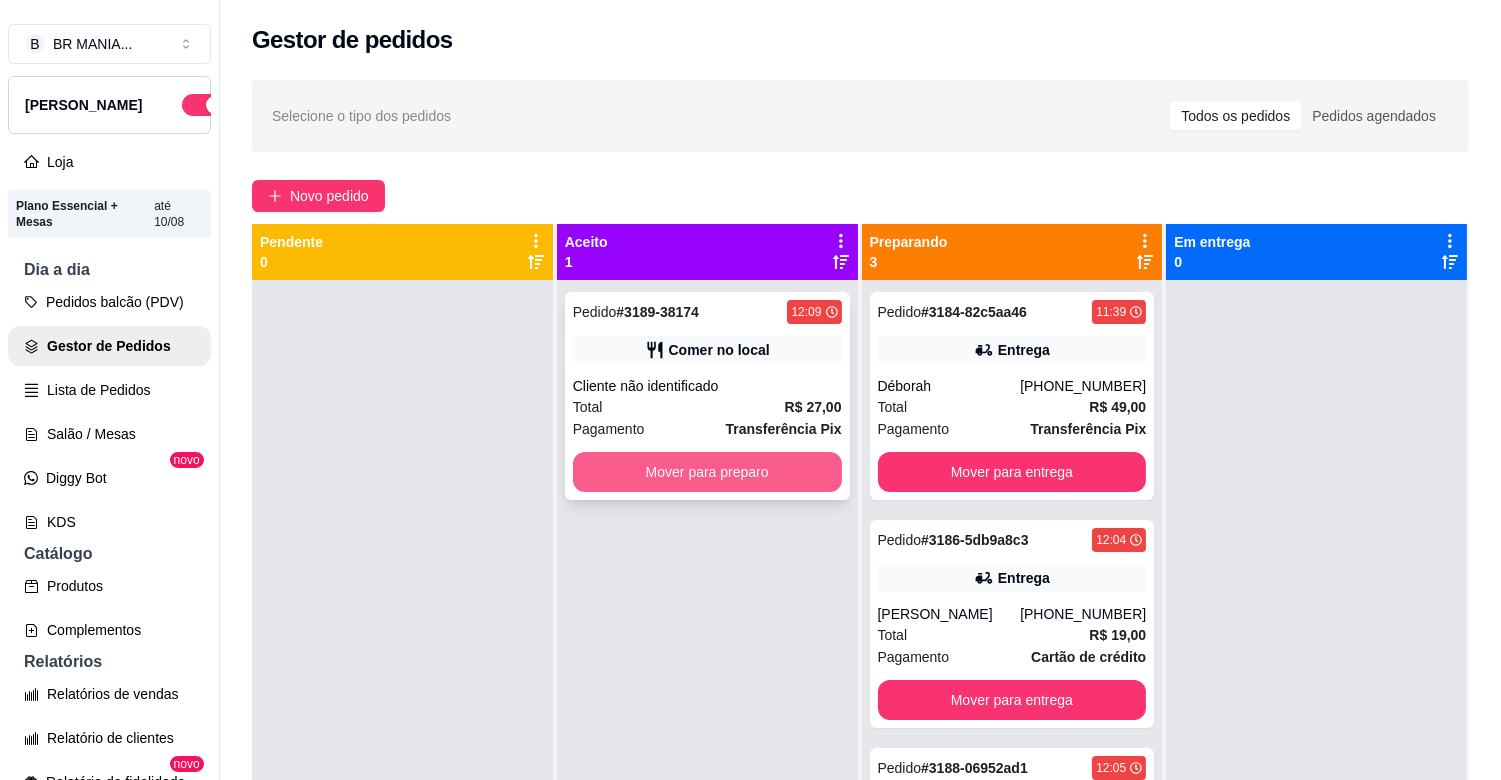 click on "Mover para preparo" at bounding box center (707, 472) 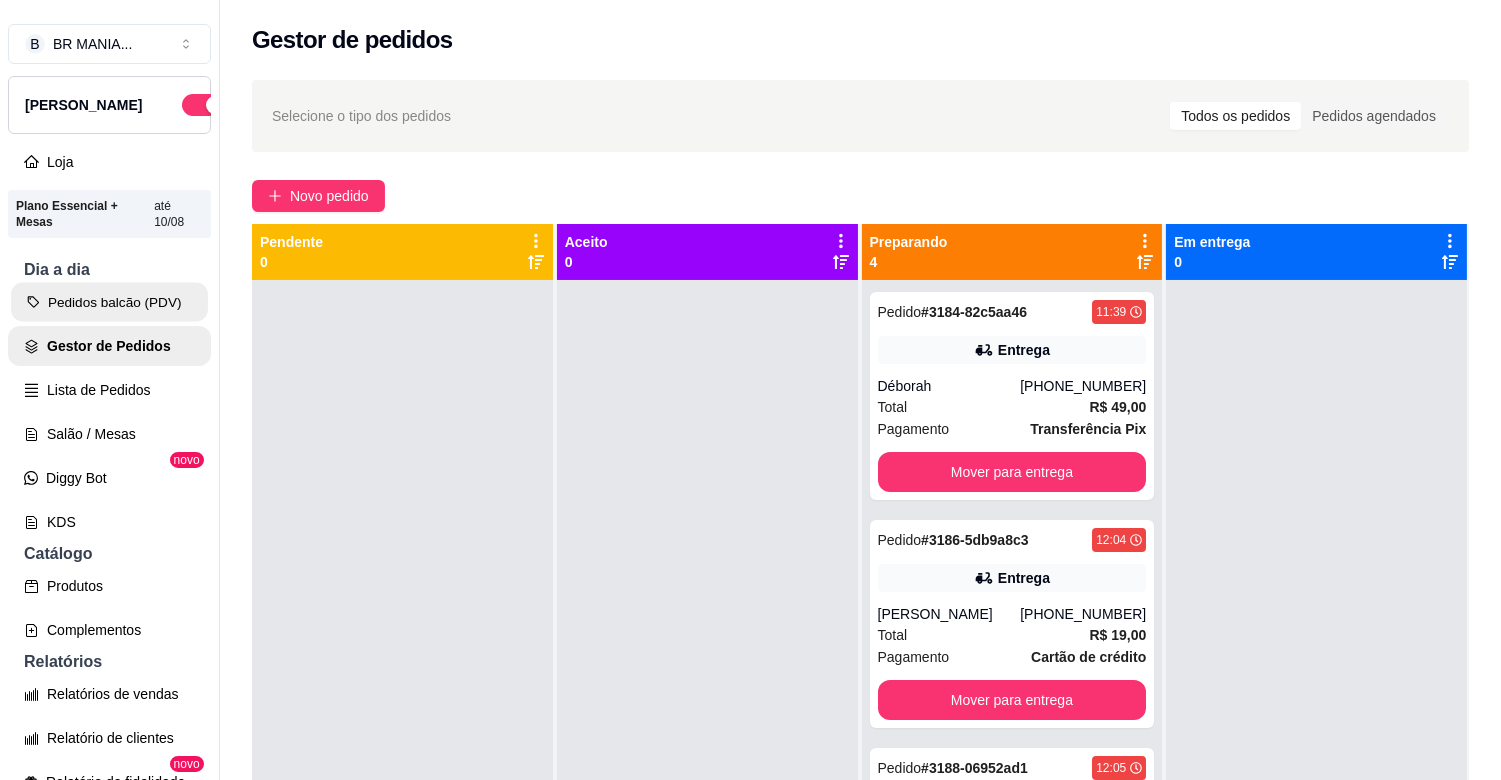 click on "Pedidos balcão (PDV)" at bounding box center [109, 302] 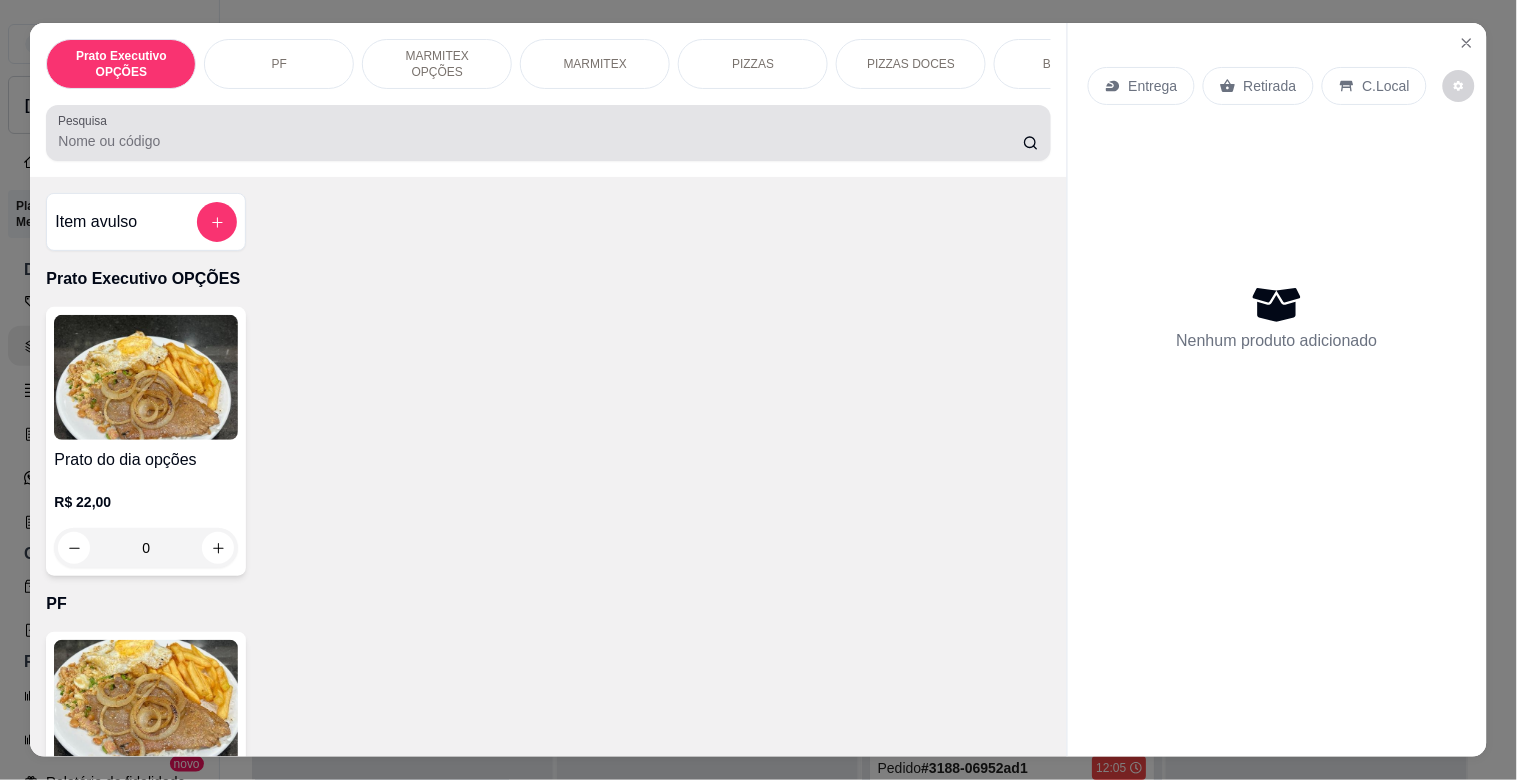 click on "Pesquisa" at bounding box center (548, 133) 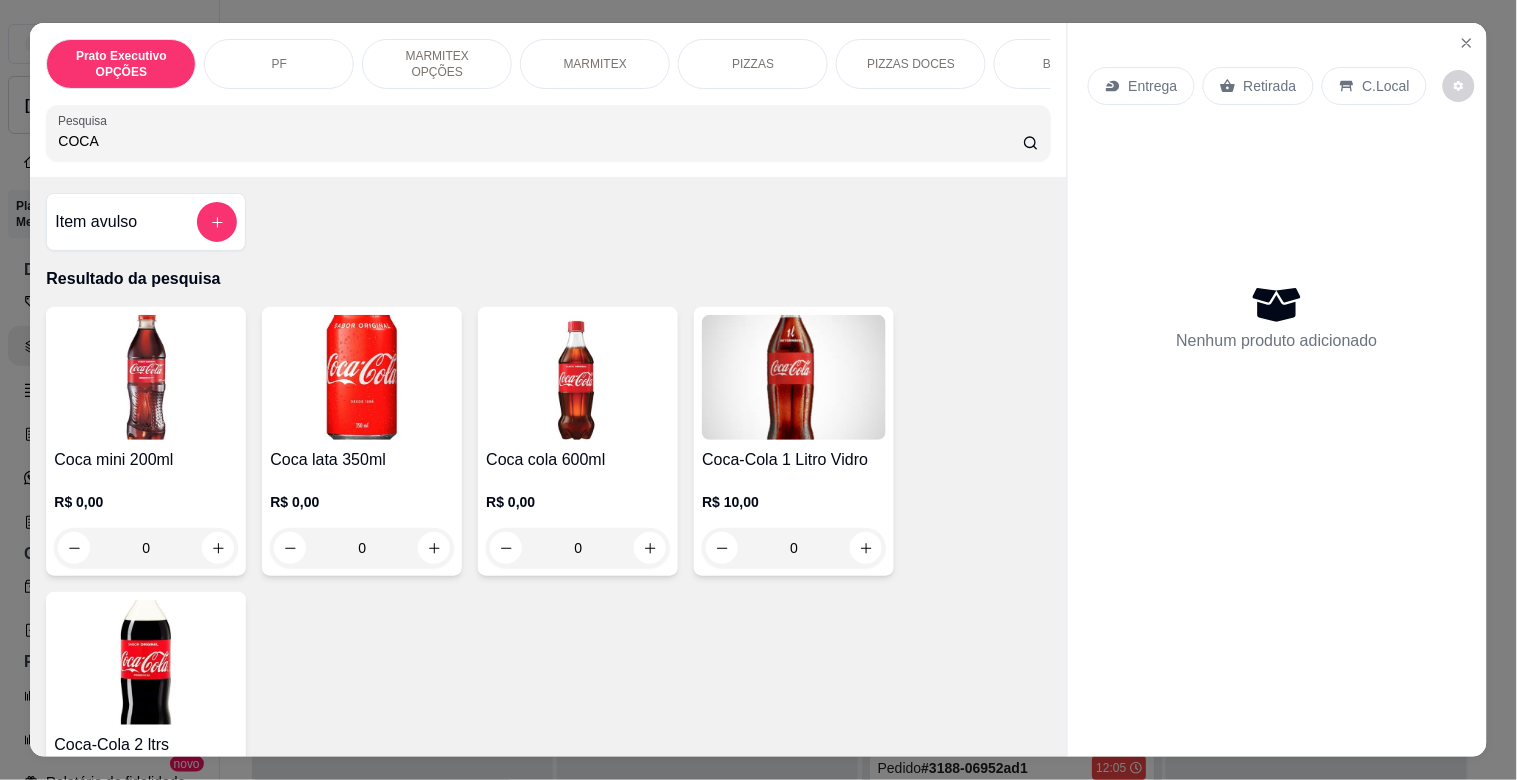 click at bounding box center (362, 377) 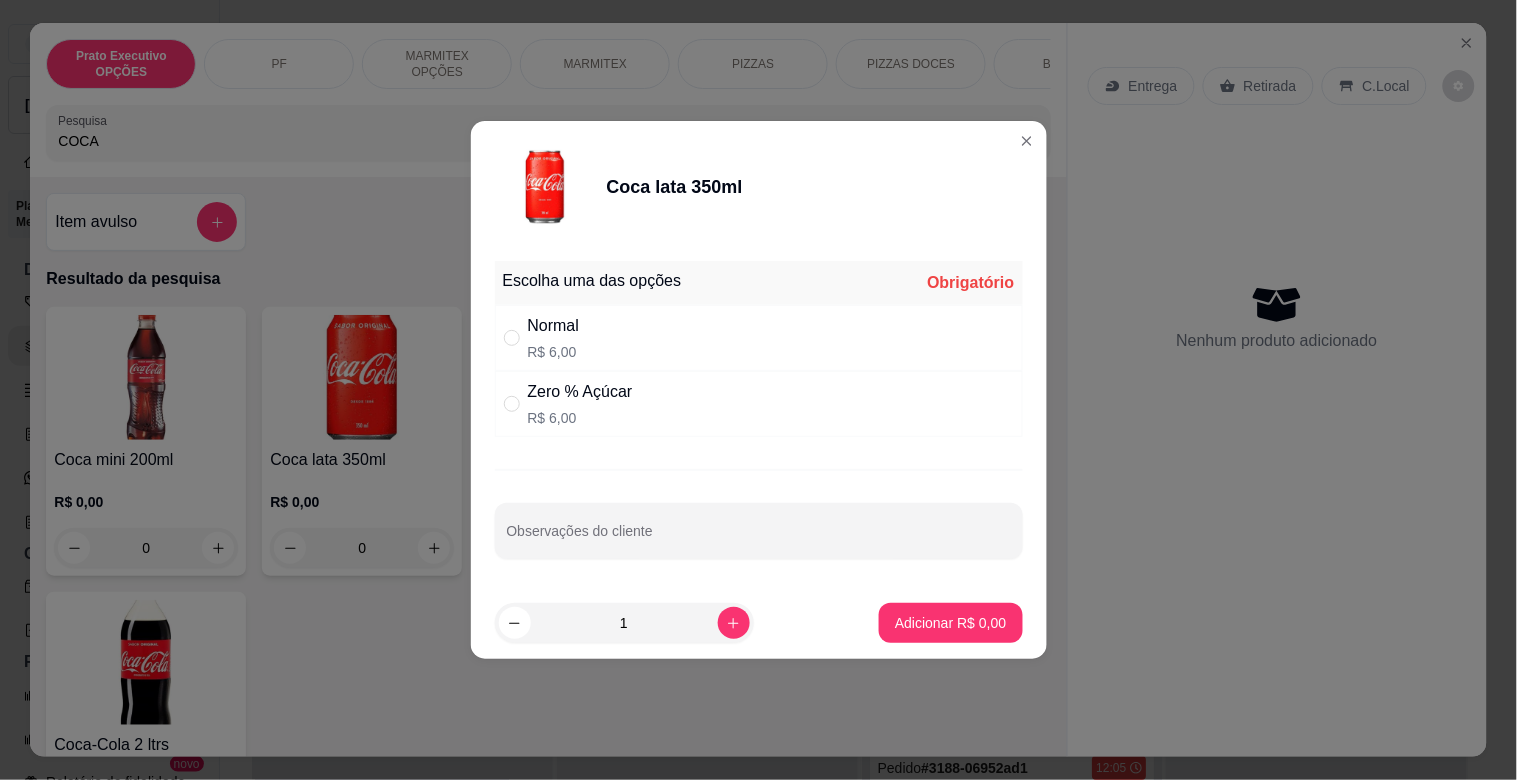 click on "Zero % Açúcar  R$ 6,00" at bounding box center (759, 404) 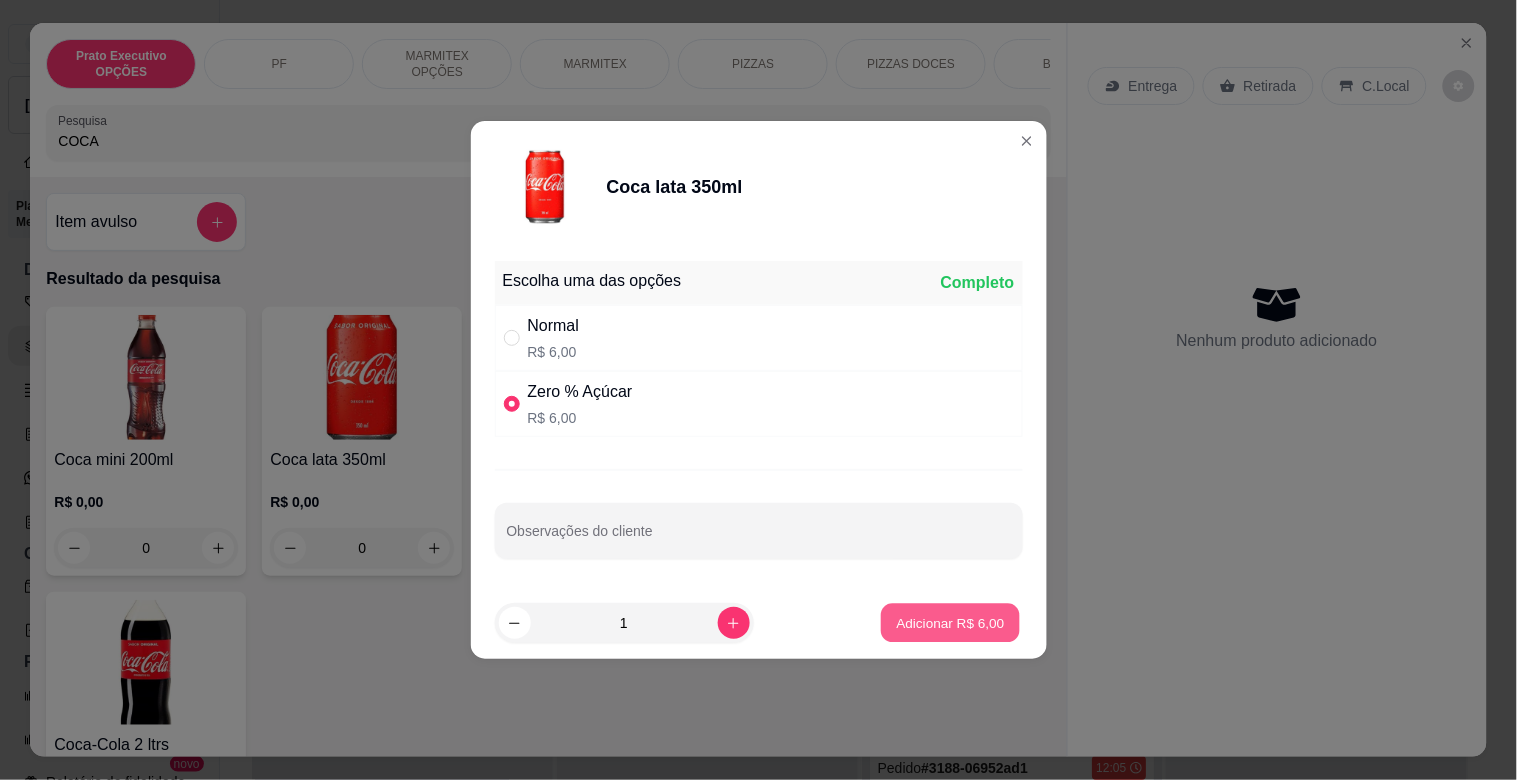 click on "Adicionar   R$ 6,00" at bounding box center [951, 622] 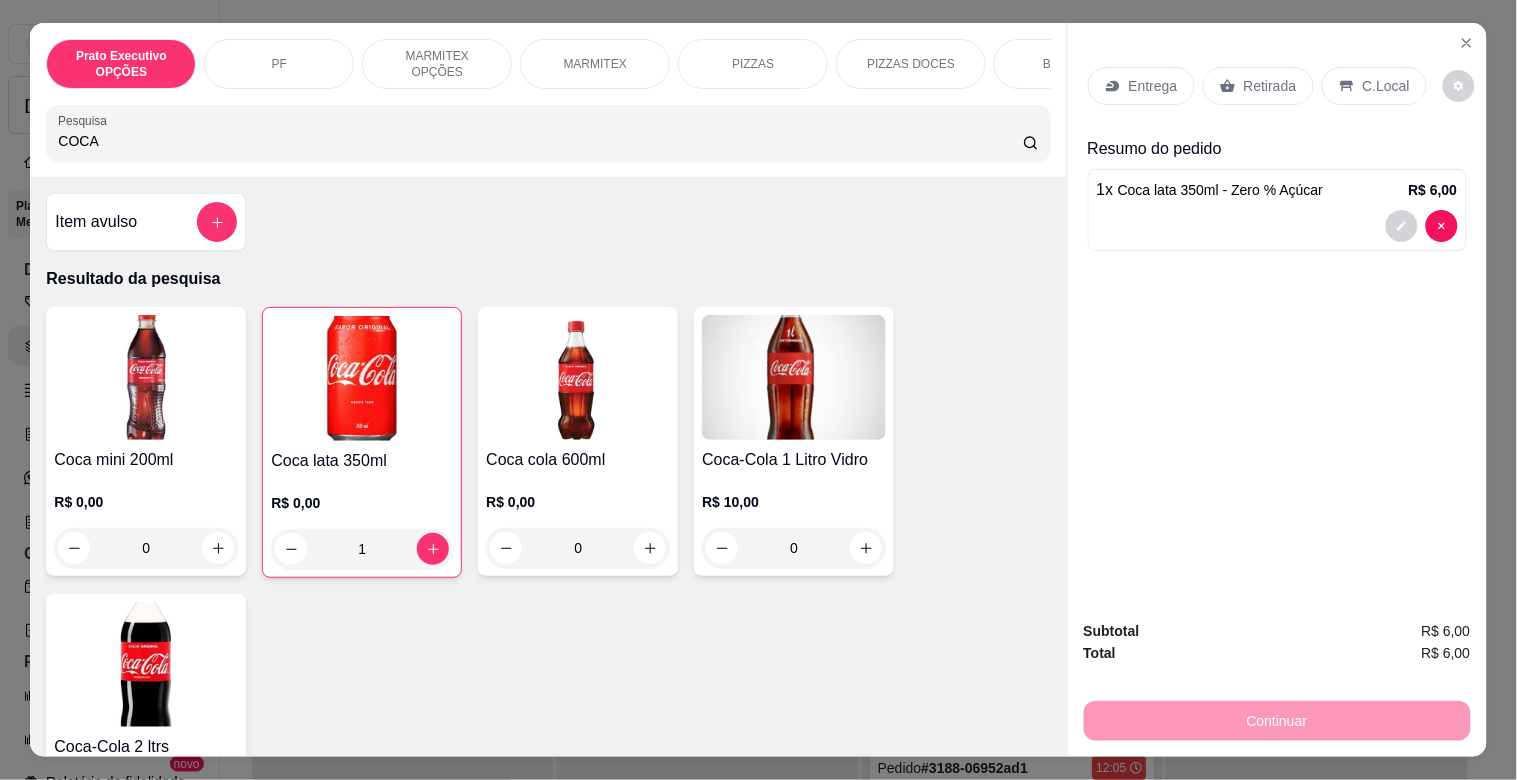 click on "Retirada" at bounding box center [1270, 86] 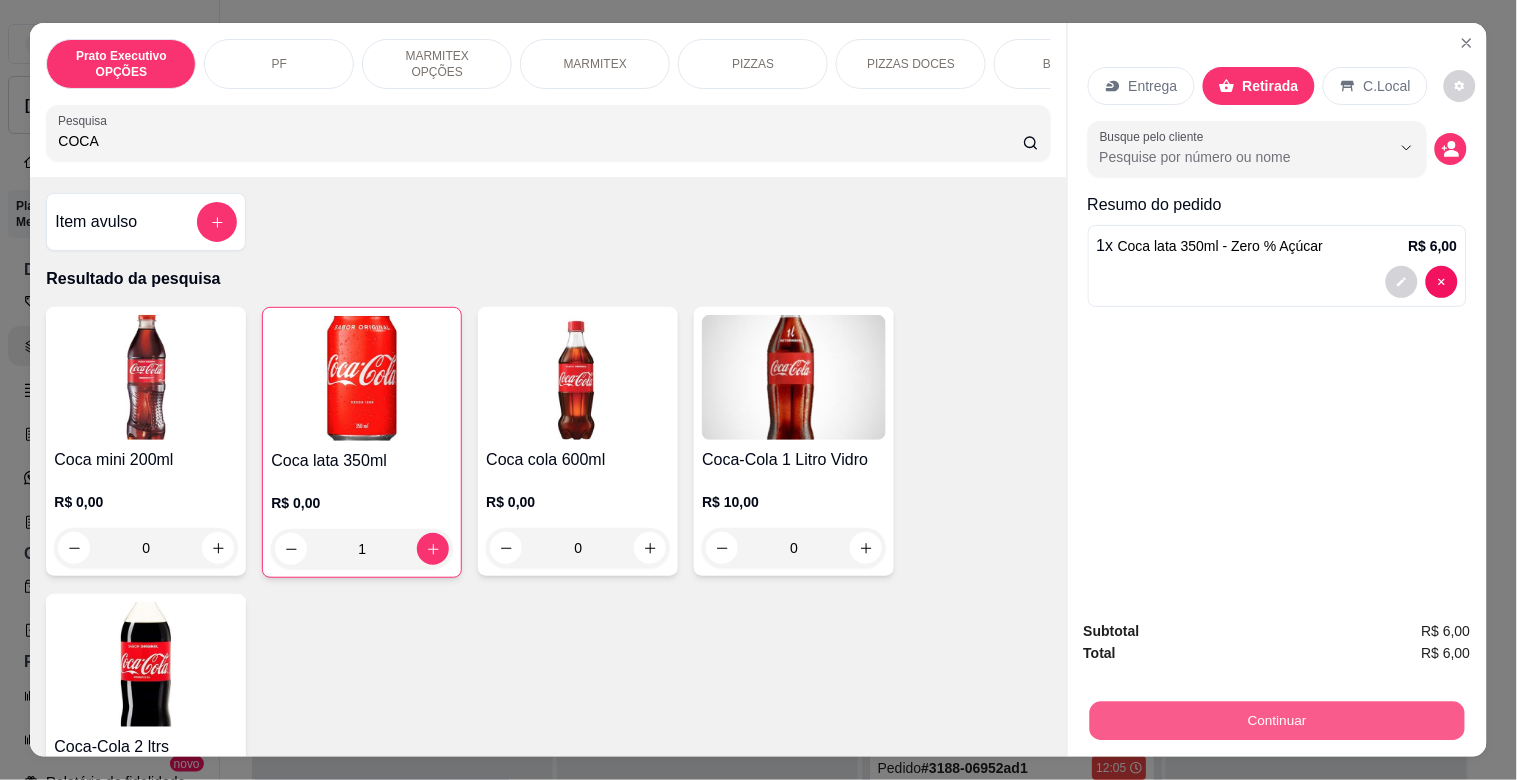 click on "Continuar" at bounding box center [1276, 720] 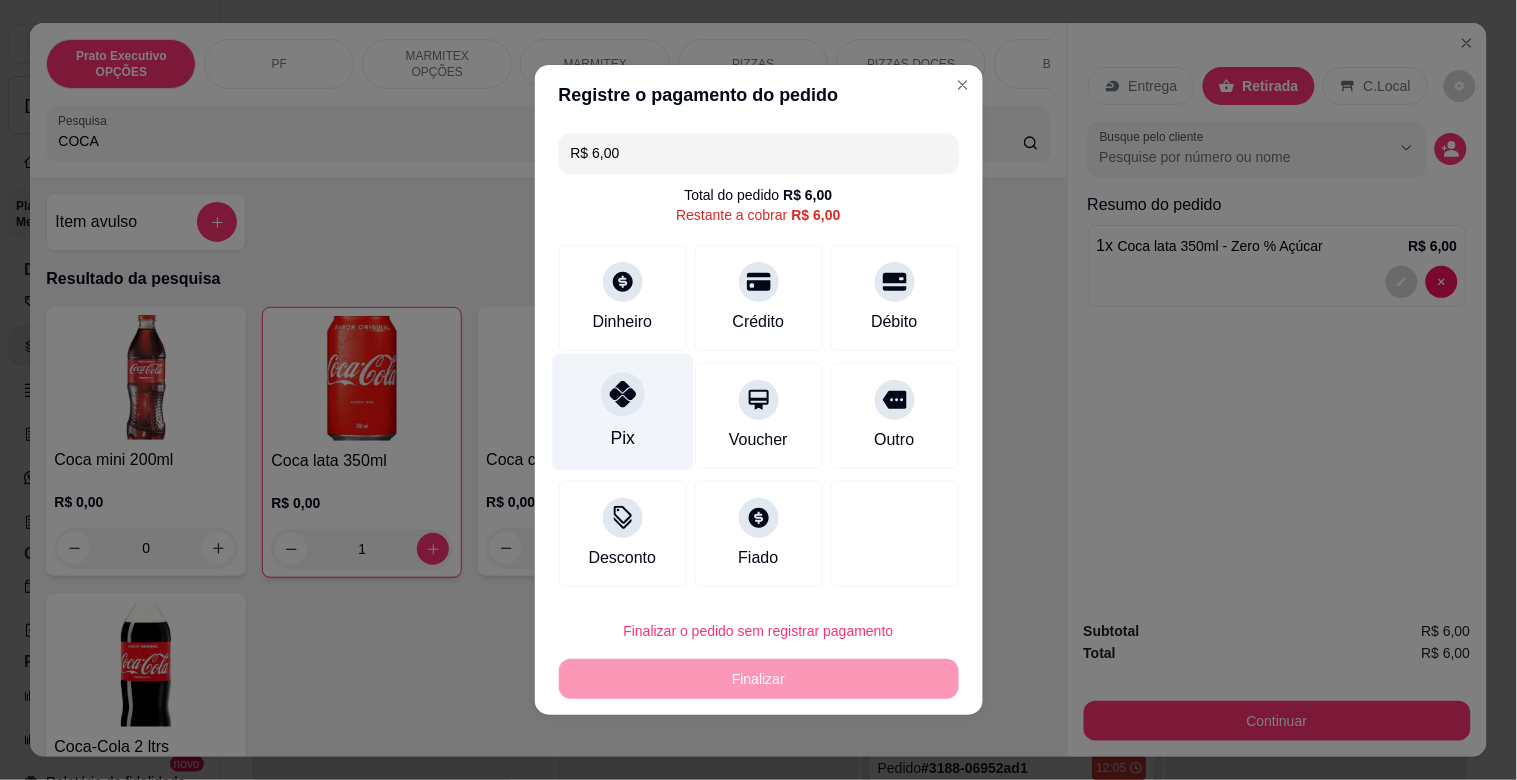 click on "Pix" at bounding box center [622, 412] 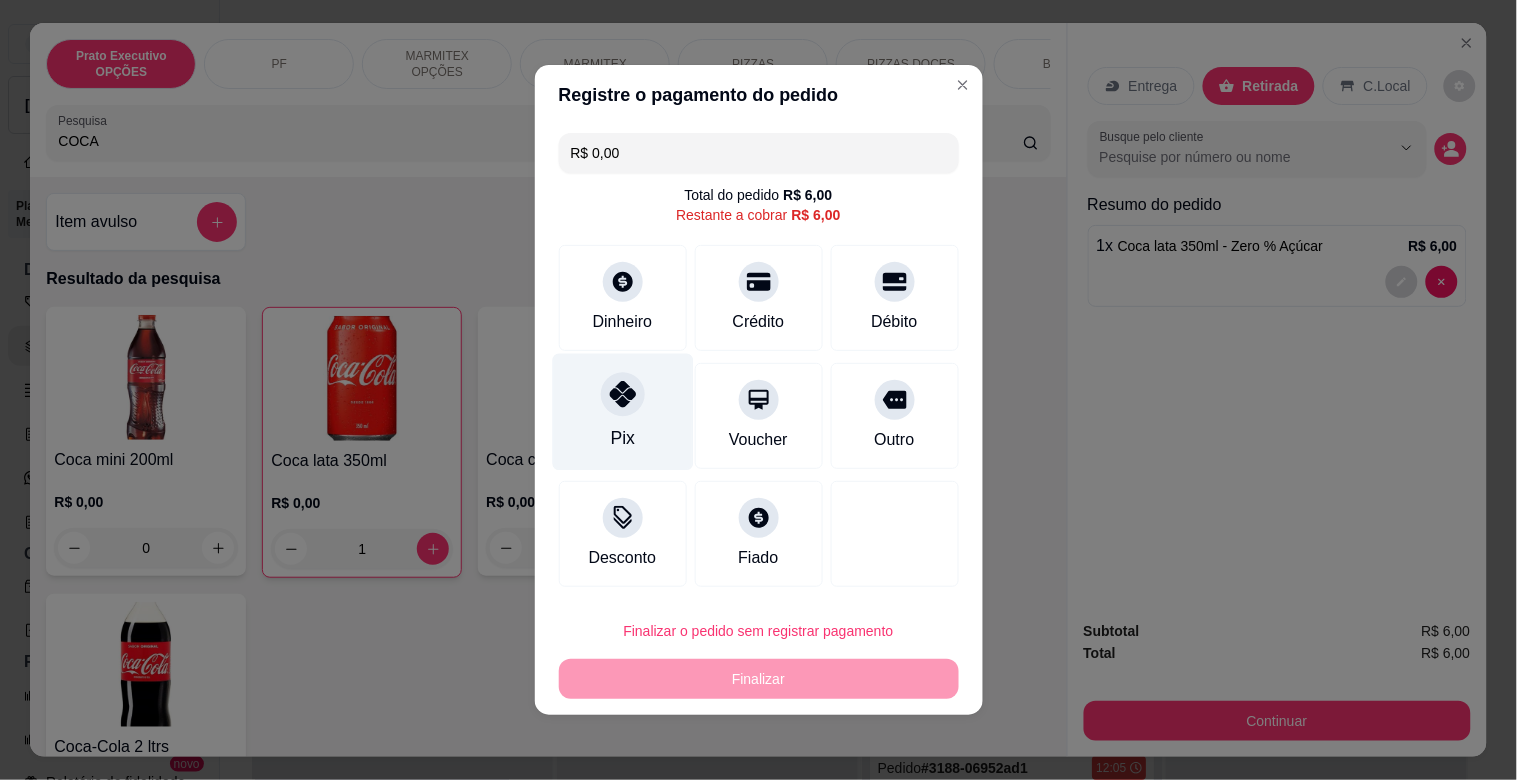 click on "Pix" at bounding box center [622, 412] 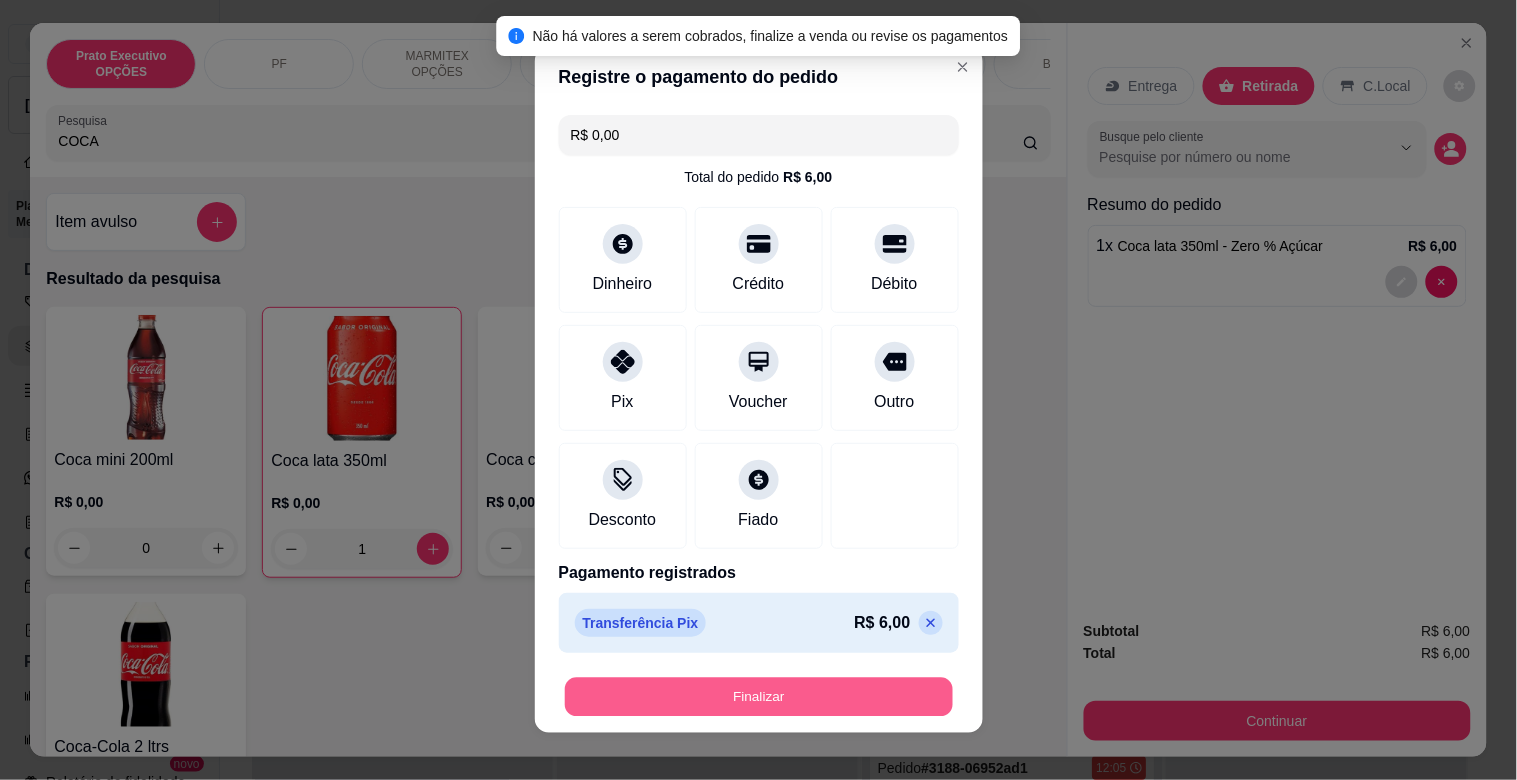 click on "Finalizar" at bounding box center (759, 697) 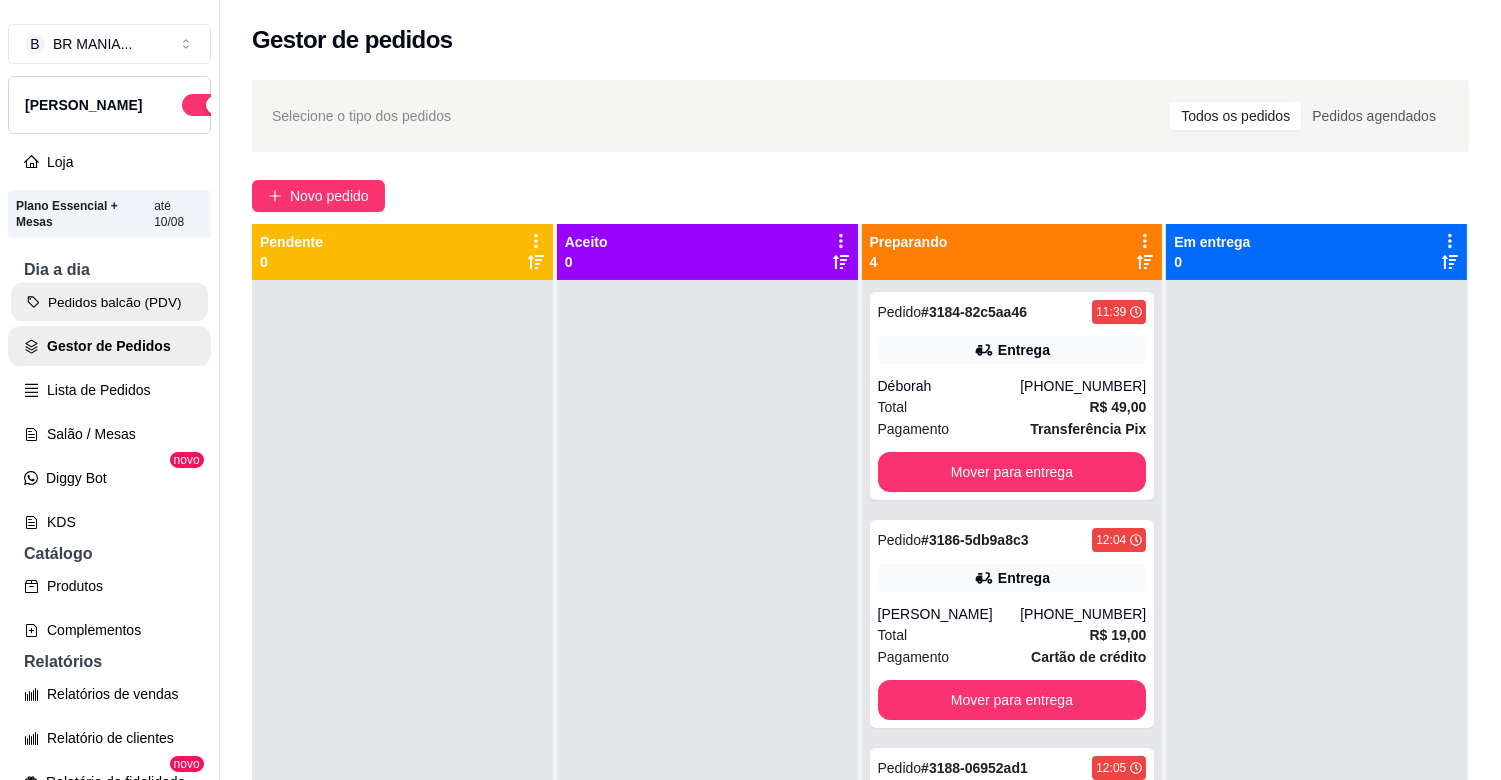 click on "Pedidos balcão (PDV)" at bounding box center (109, 302) 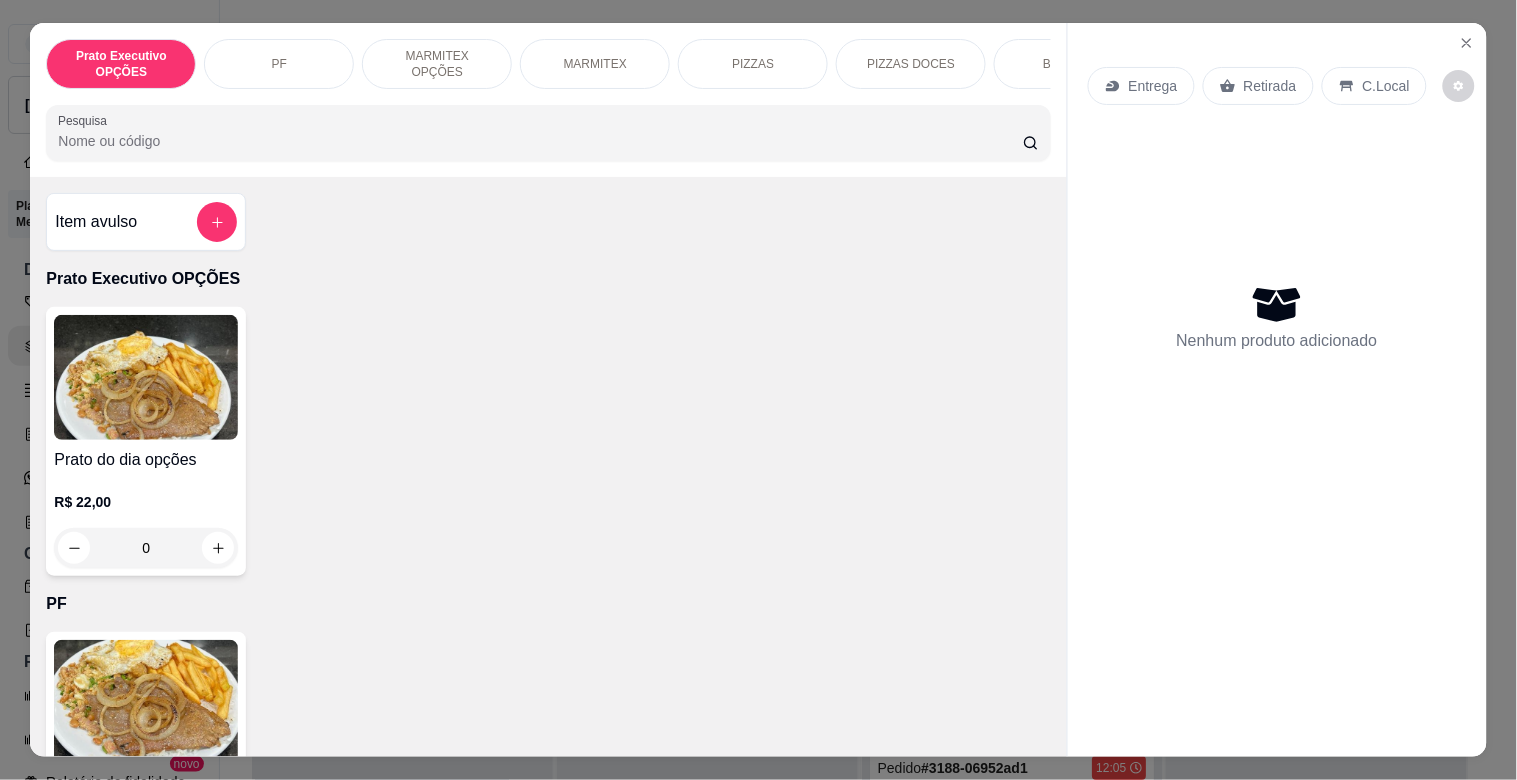 click on "Pesquisa" at bounding box center [540, 141] 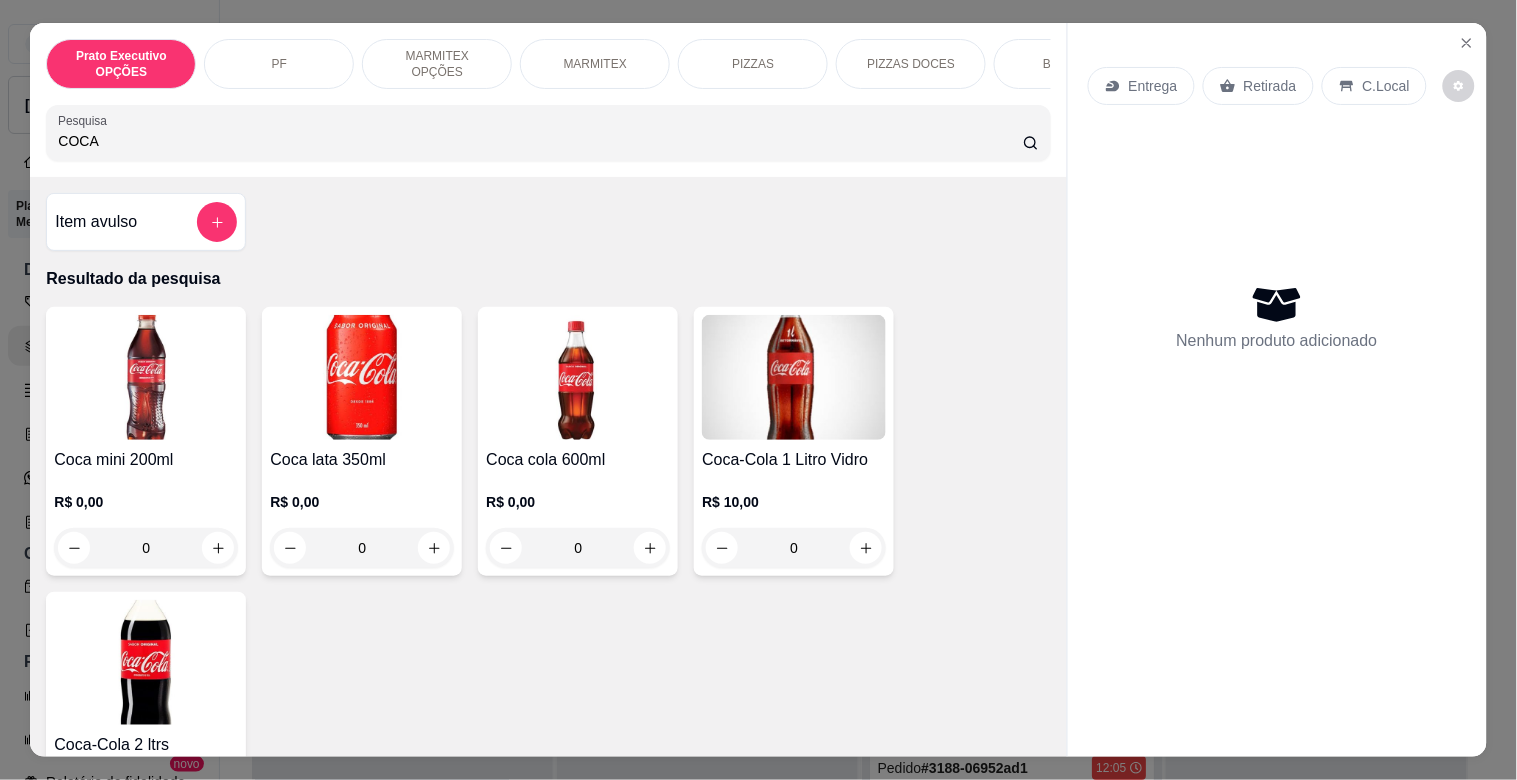 click at bounding box center [146, 377] 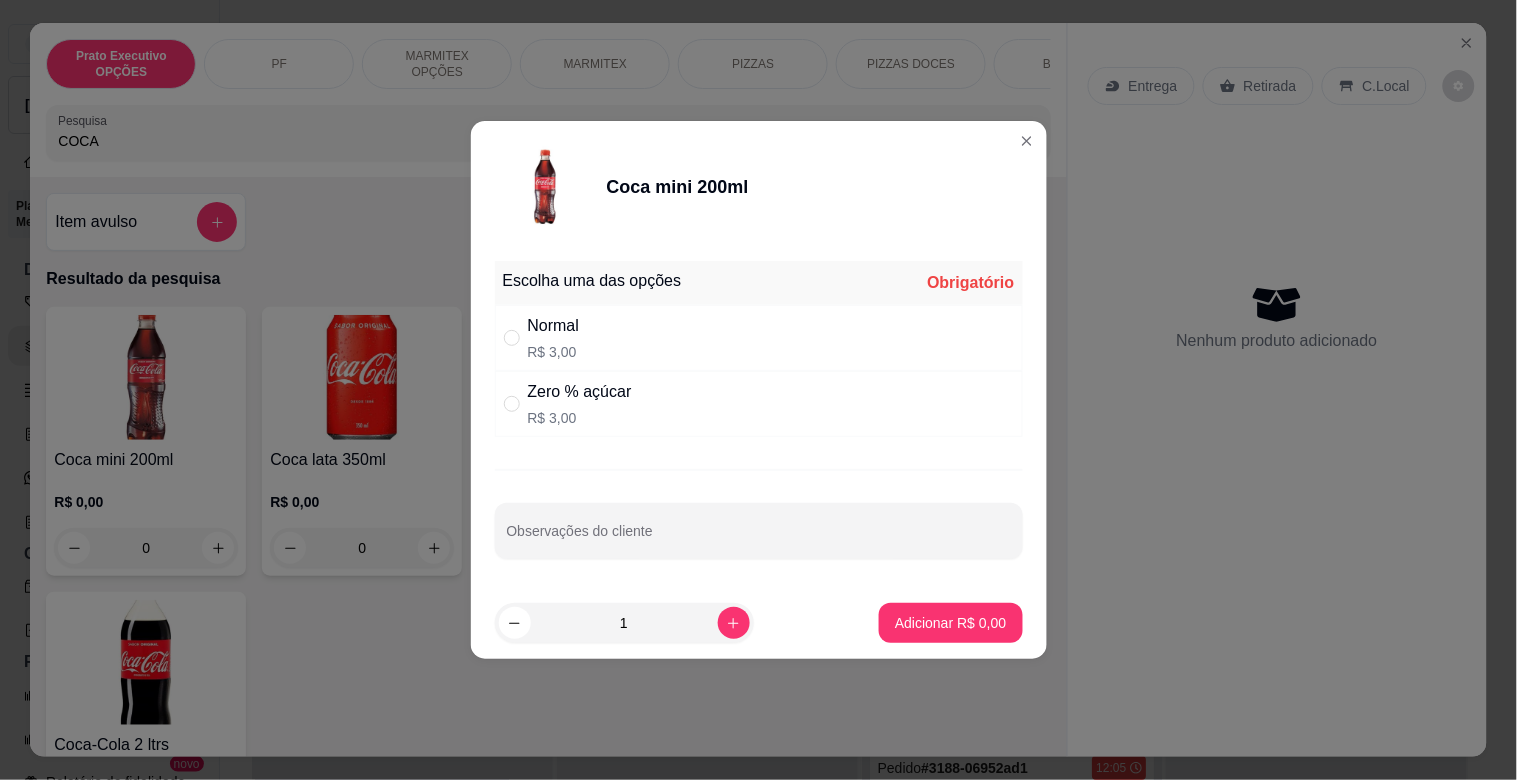 click on "Normal   R$ 3,00" at bounding box center (759, 338) 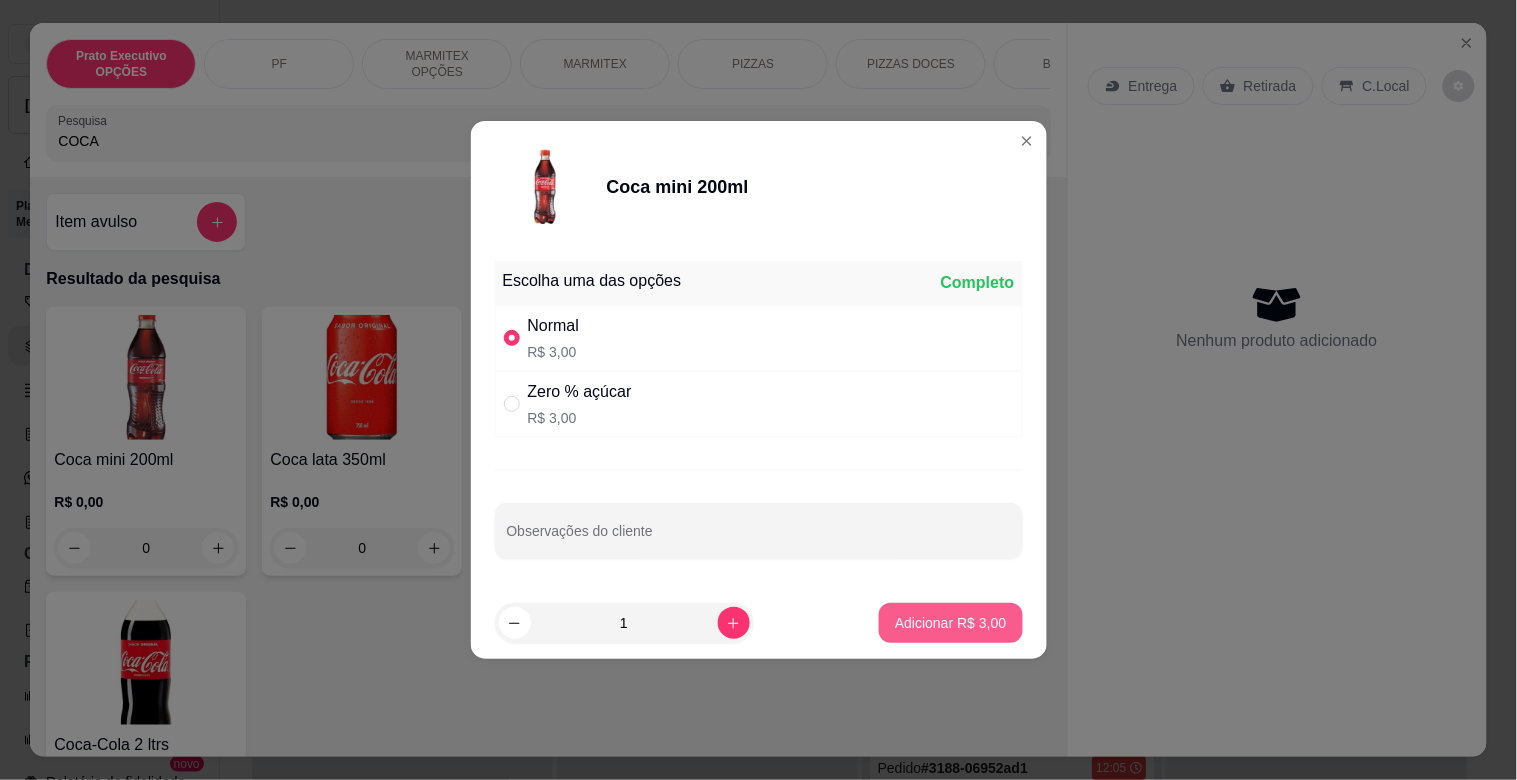 click on "Adicionar   R$ 3,00" at bounding box center (950, 623) 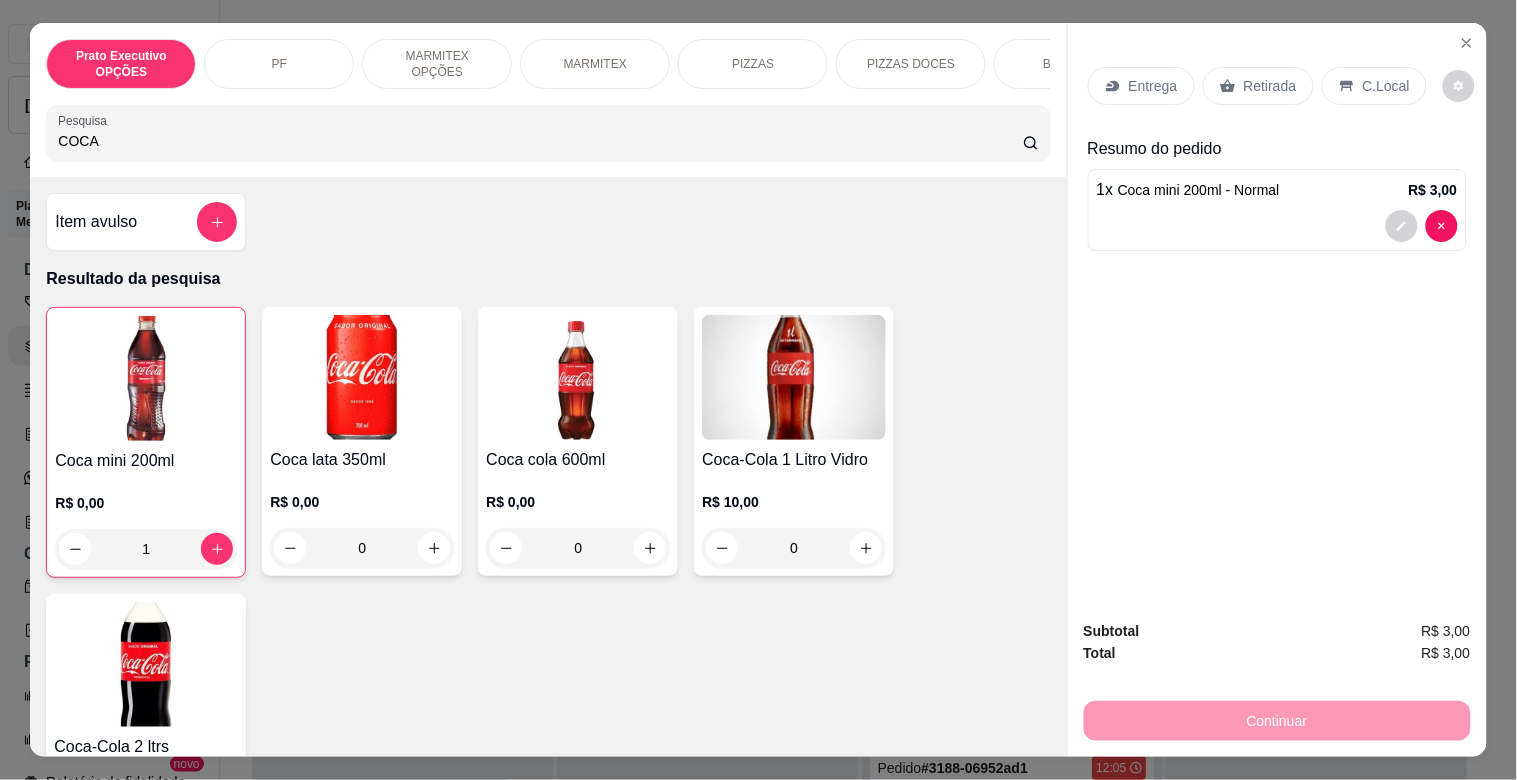 click on "Retirada" at bounding box center [1258, 86] 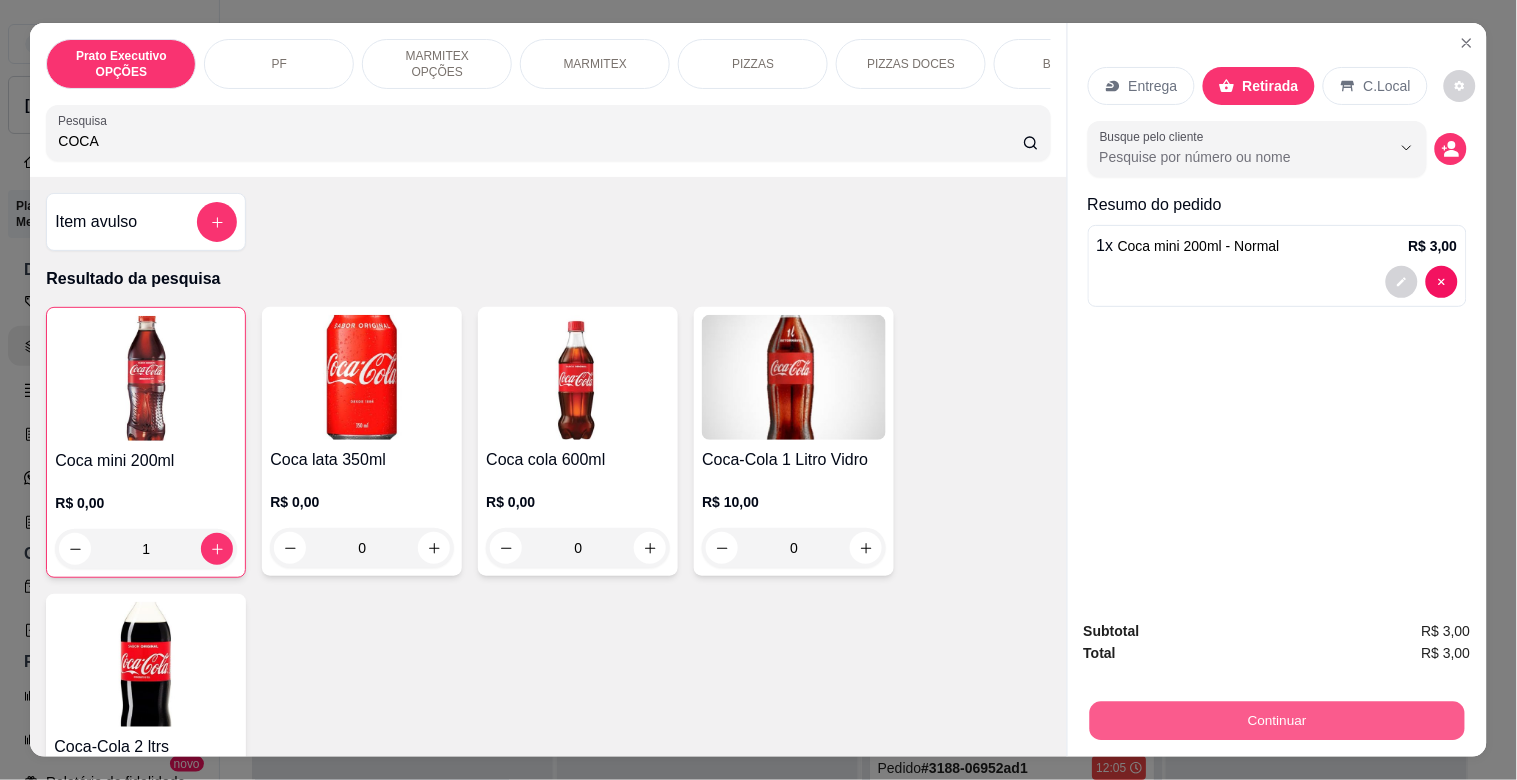 click on "Continuar" at bounding box center (1276, 720) 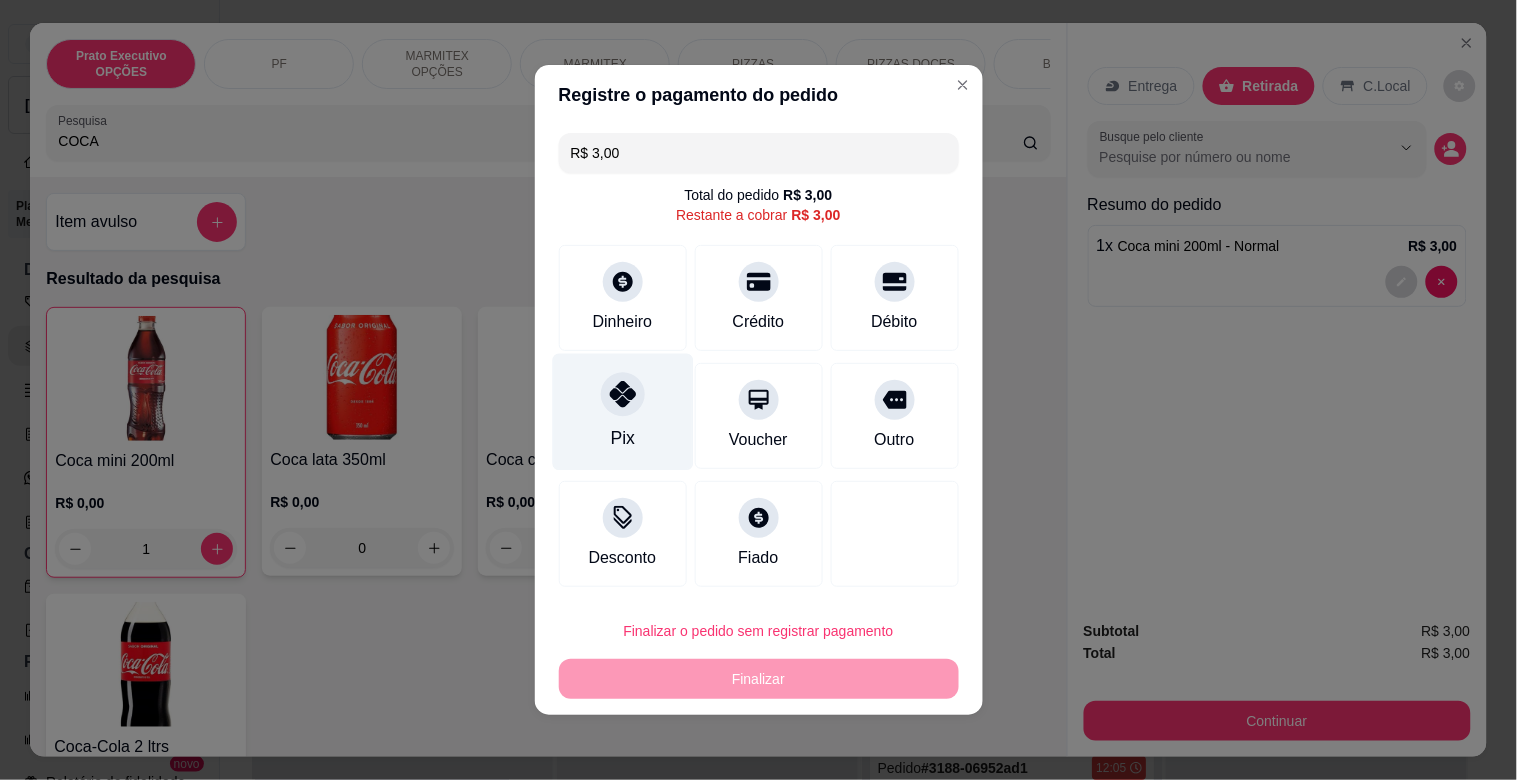 click on "Pix" at bounding box center (622, 412) 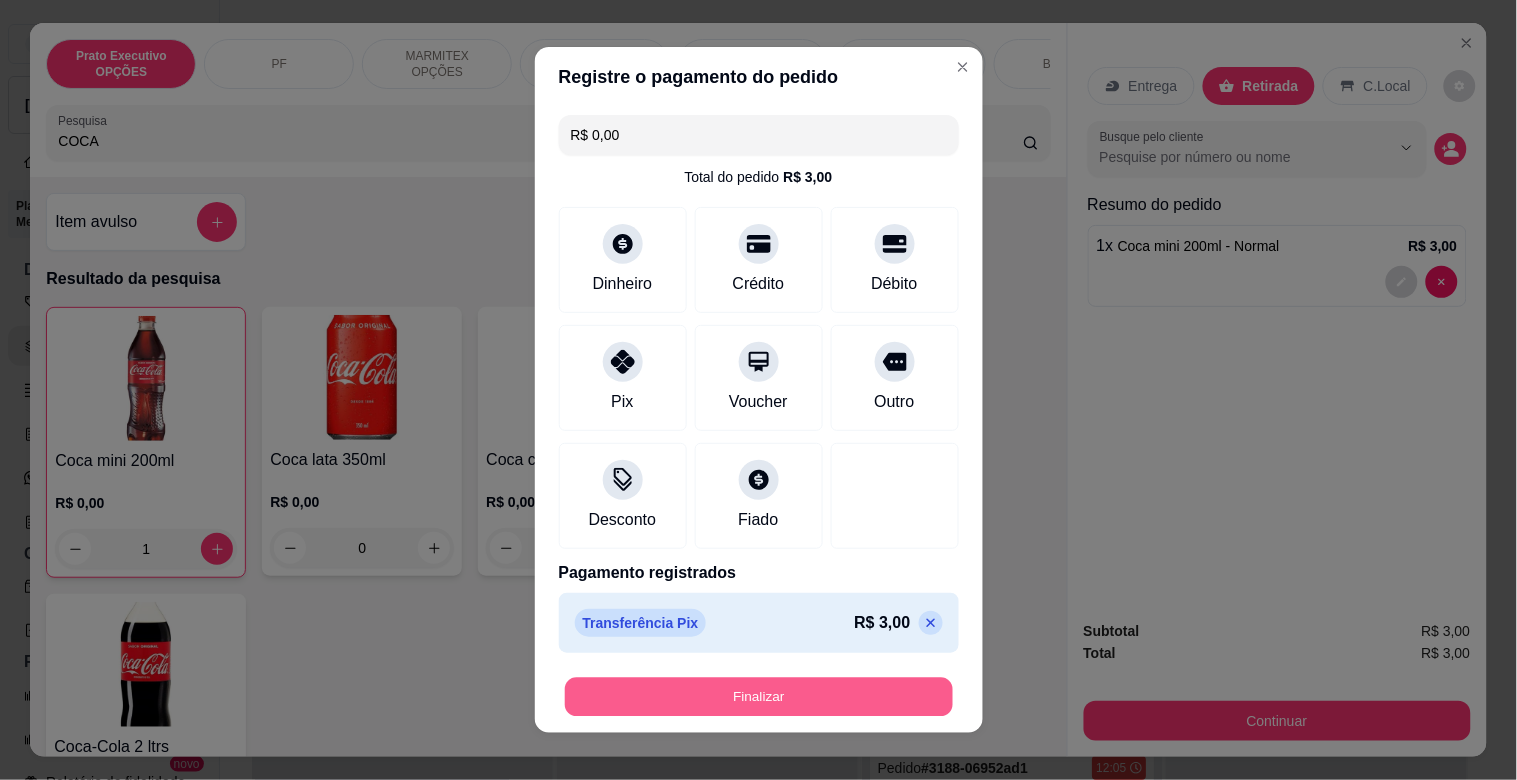 click on "Finalizar" at bounding box center (759, 697) 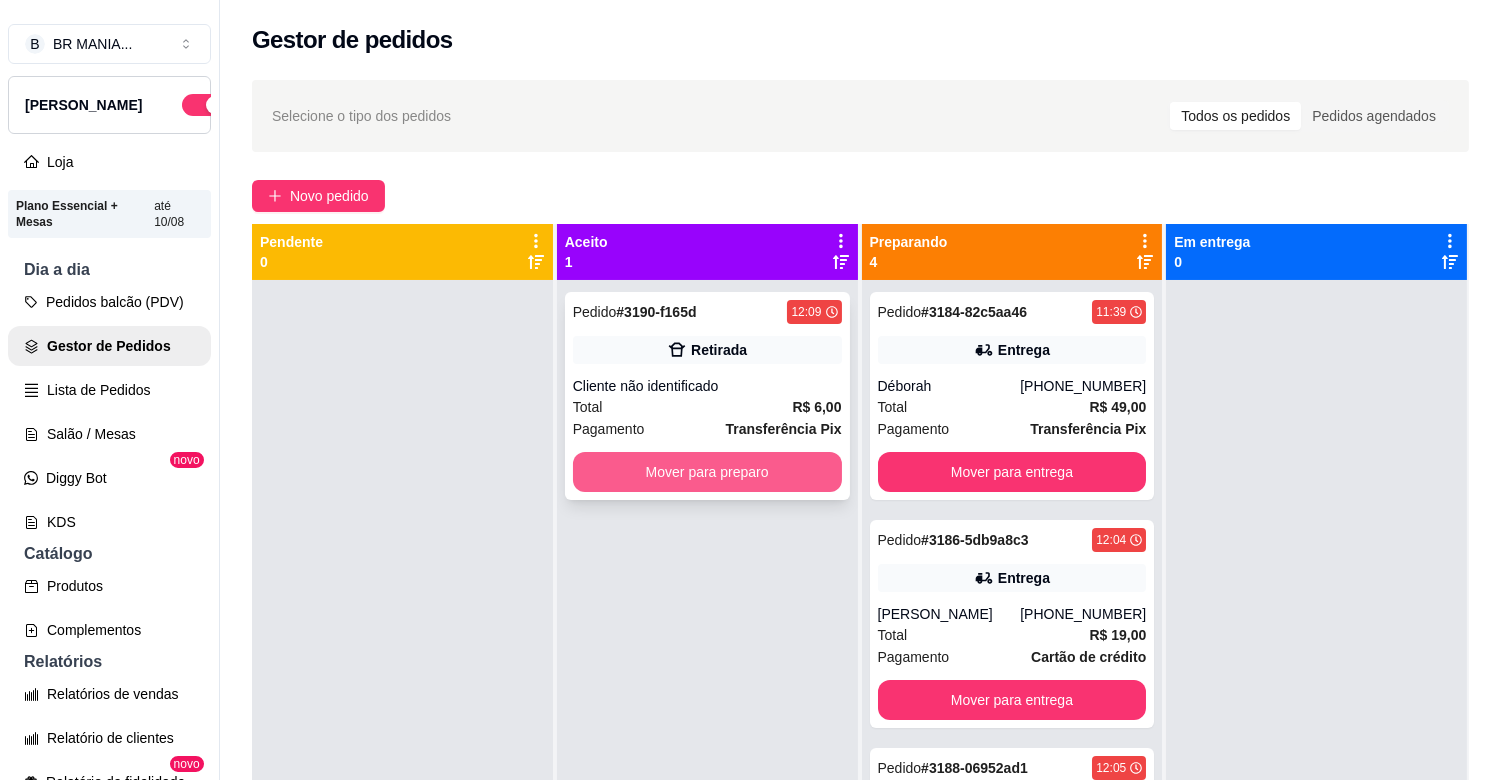 click on "Mover para preparo" at bounding box center [707, 472] 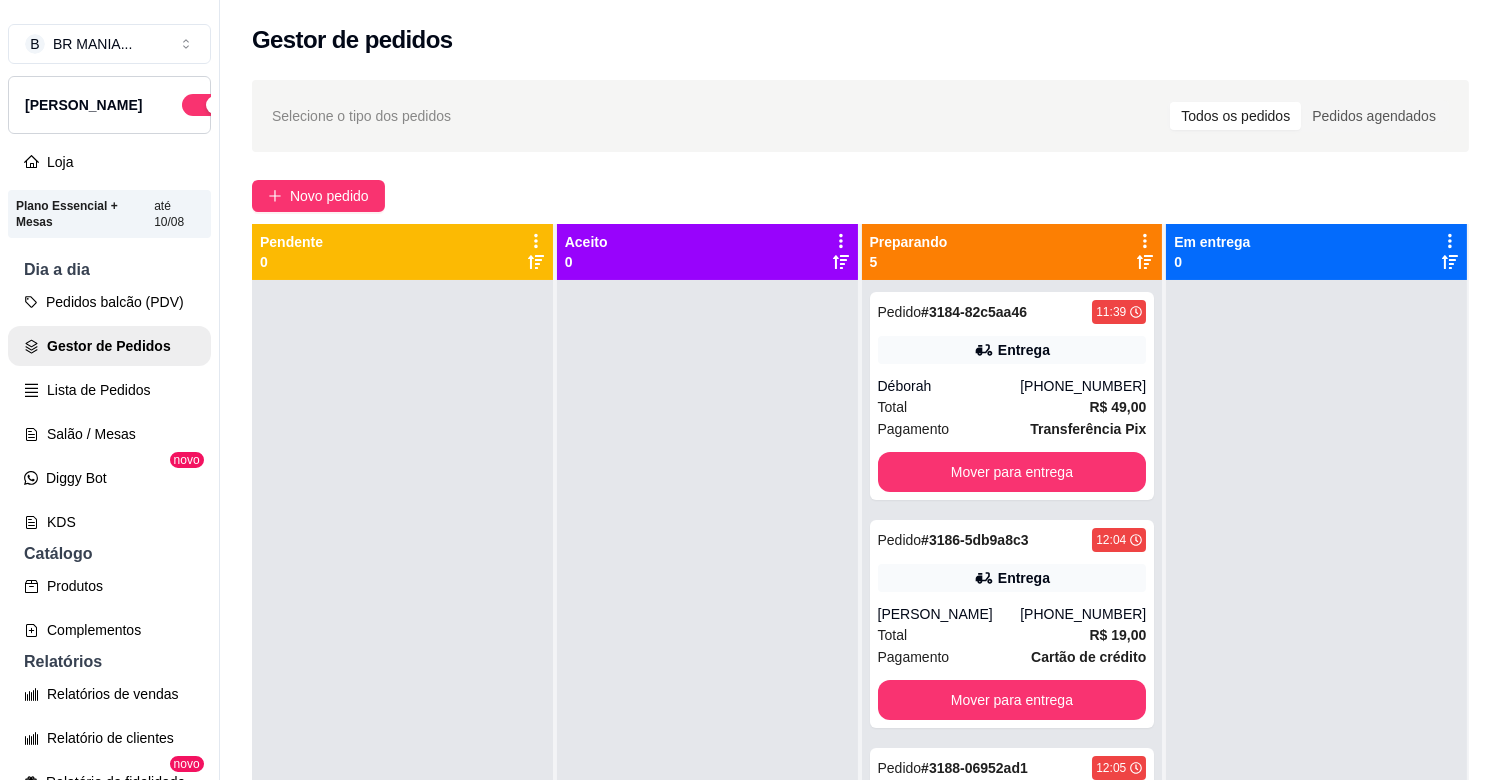 click on "Gestor de pedidos Selecione o tipo dos pedidos Todos os pedidos Pedidos agendados Novo pedido Pendente 0 Aceito 0 Preparando 5 Pedido  # 3184-82c5aa46 11:39 Entrega Déborah  [PHONE_NUMBER] Total R$ 49,00 Pagamento Transferência Pix Mover para entrega Pedido  # 3186-5db9a8c3 12:04 Entrega [PERSON_NAME]  [PHONE_NUMBER] Total R$ 19,00 Pagamento Cartão de crédito Mover para entrega Pedido  # 3188-06952ad1 12:05 Entrega gabriel  [PHONE_NUMBER] Total R$ 41,00 Pagamento Cartão de crédito Mover para entrega Pedido  # 3189-38174 12:09 Comer no local Cliente não identificado Total R$ 27,00 Pagamento Transferência Pix Mover para retirada disponível Pedido  # 3190-f165d 12:09 Retirada Cliente não identificado Total R$ 6,00 Pagamento Transferência Pix Mover para retirada disponível Em entrega 0 Cardápio Digital Diggy © 2025" at bounding box center [860, 390] 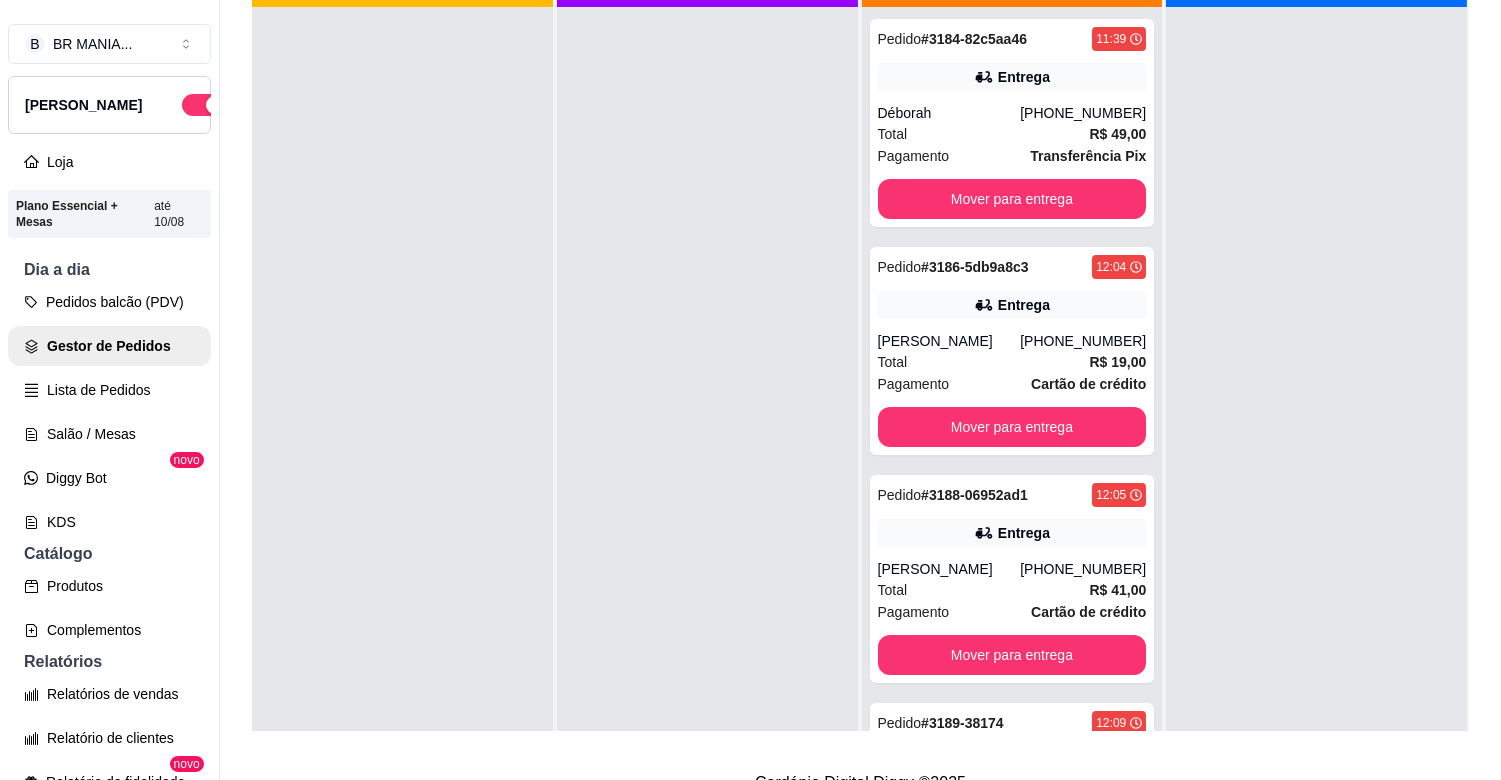 scroll, scrollTop: 321, scrollLeft: 0, axis: vertical 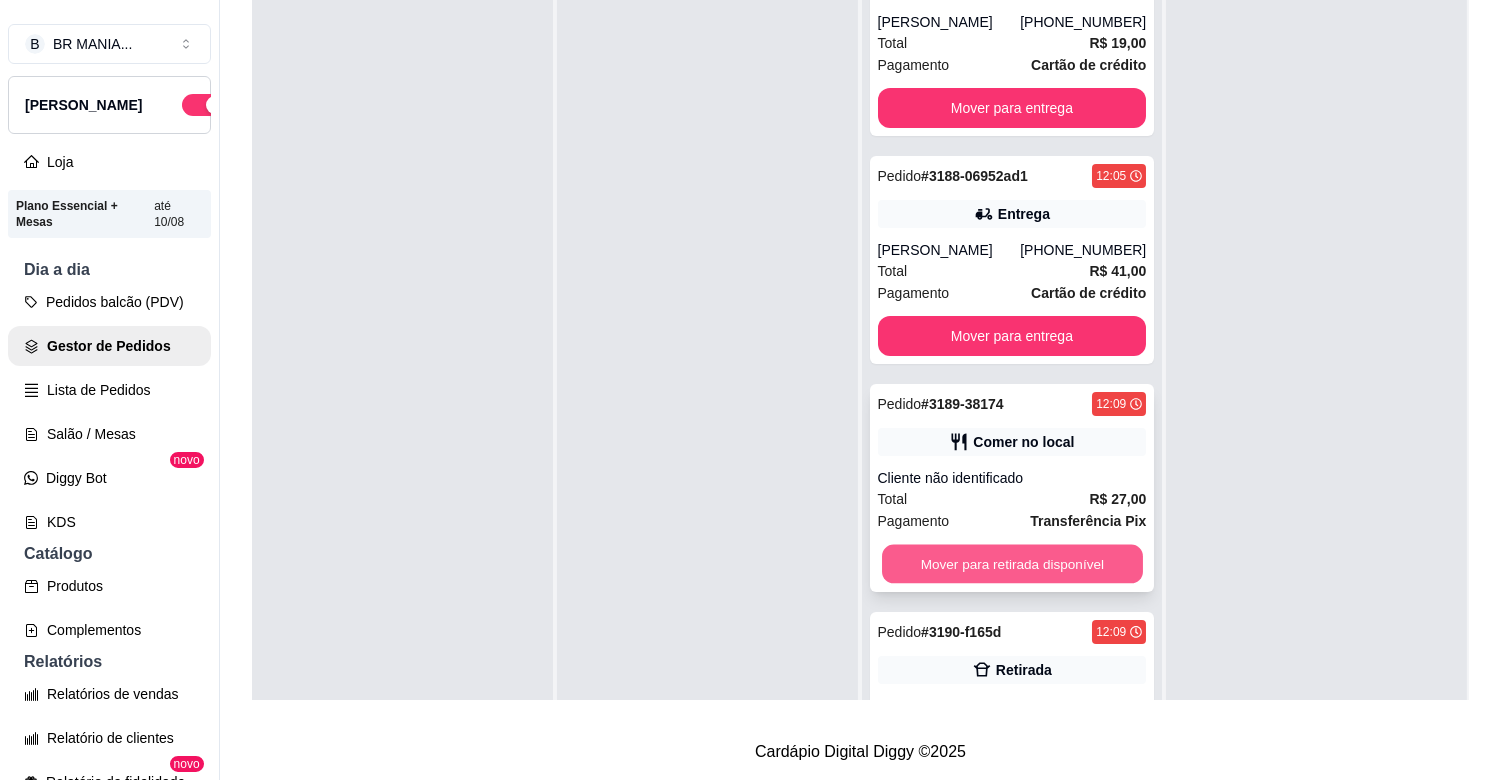 click on "Mover para retirada disponível" at bounding box center [1012, 564] 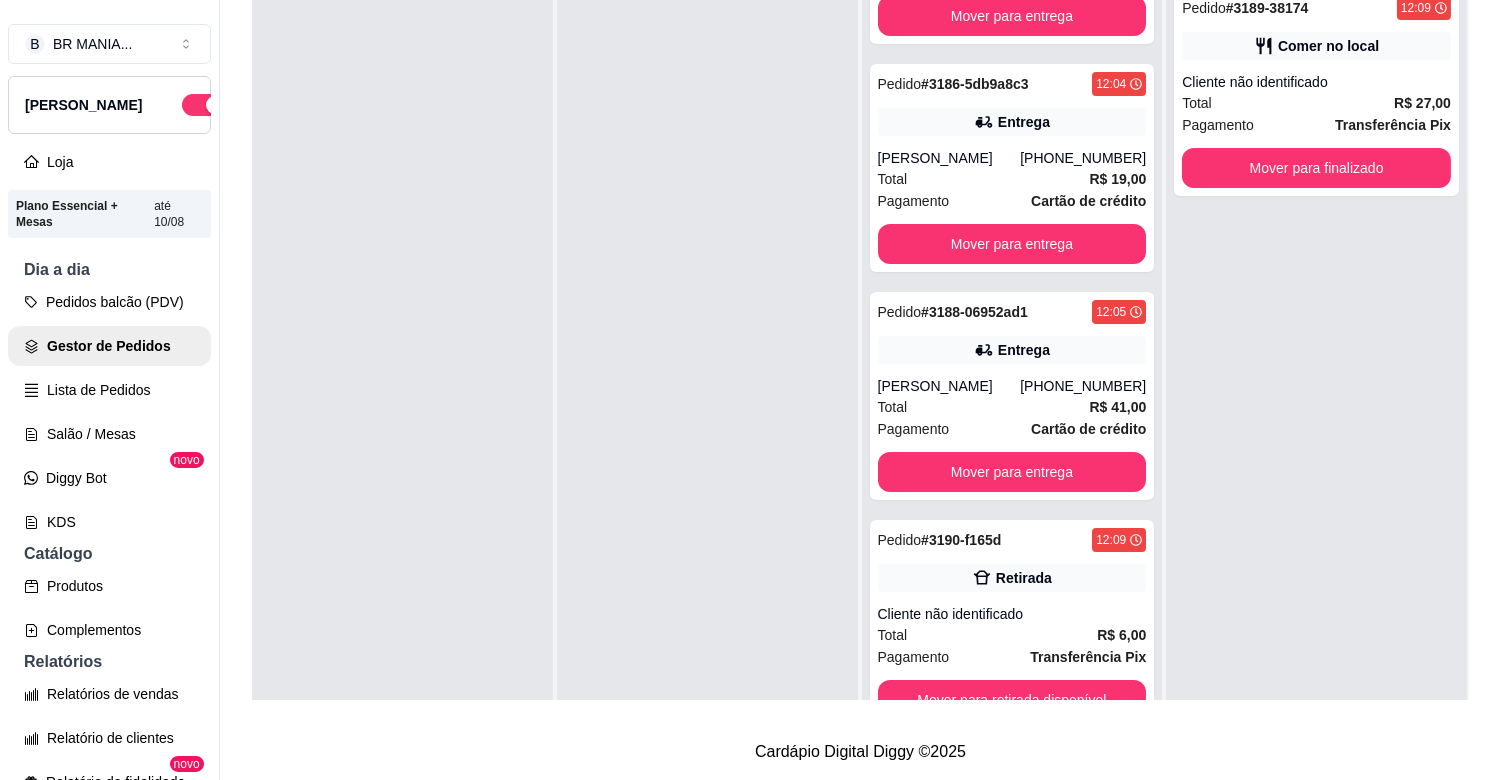 scroll, scrollTop: 151, scrollLeft: 0, axis: vertical 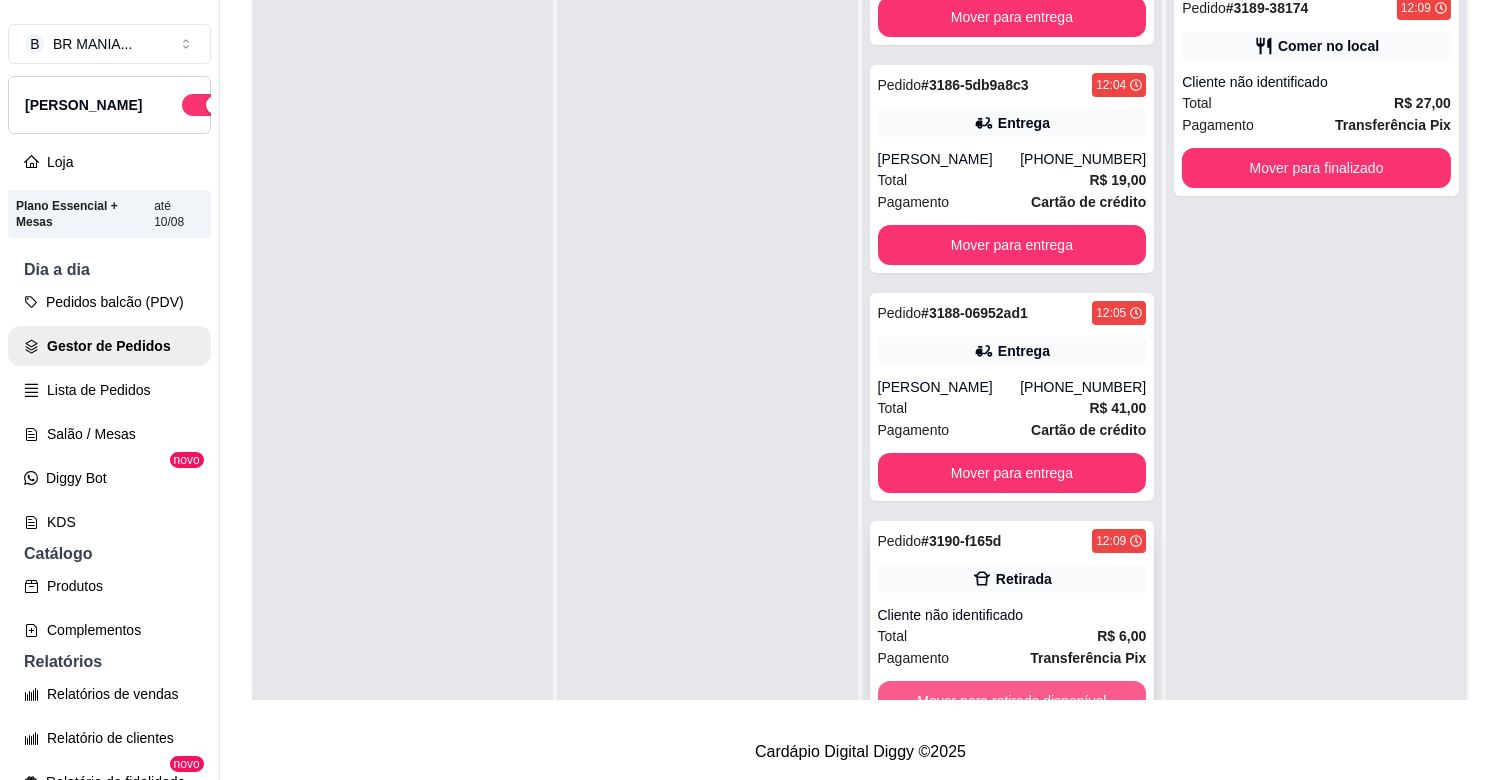 click on "Mover para retirada disponível" at bounding box center [1012, 701] 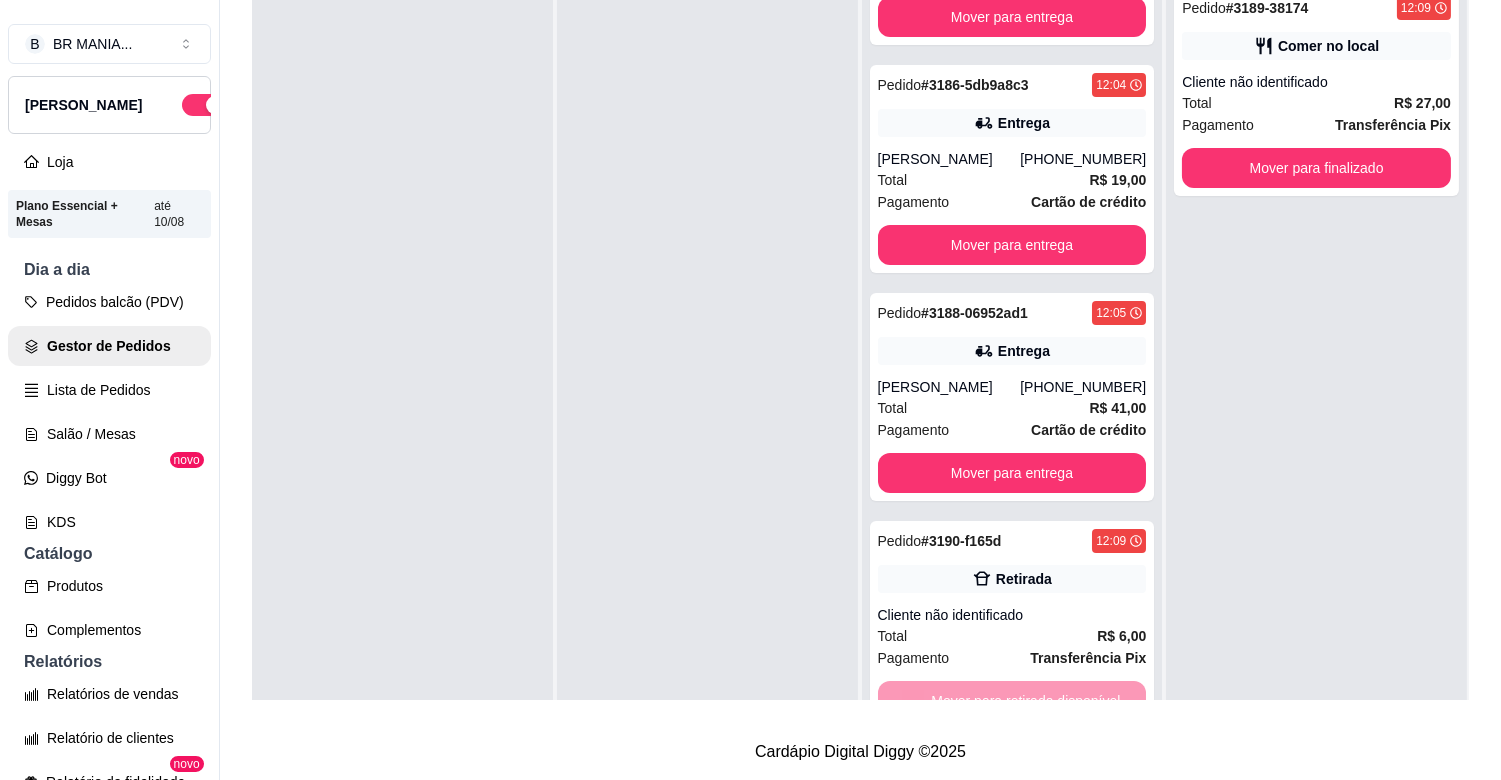 scroll, scrollTop: 0, scrollLeft: 0, axis: both 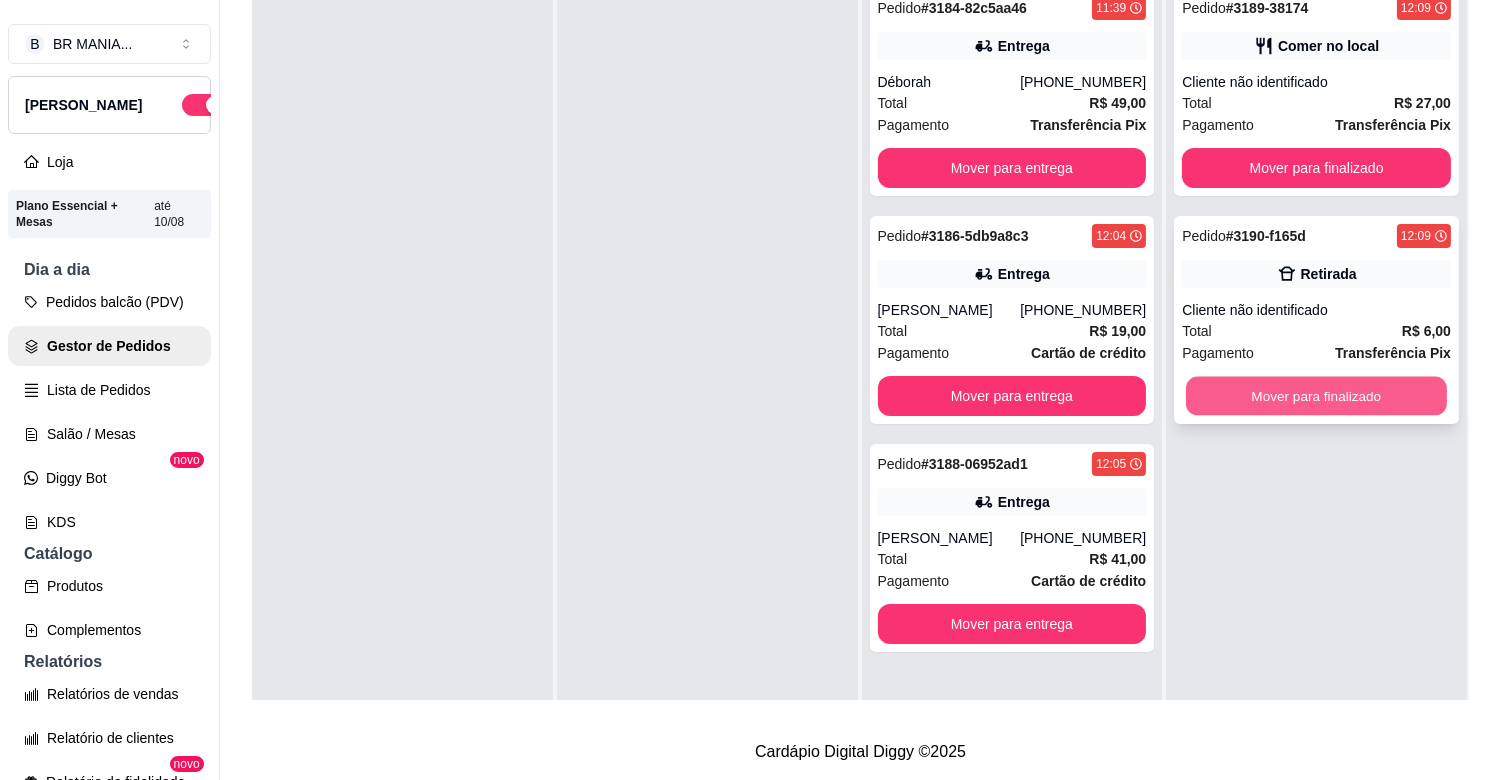 click on "Mover para finalizado" at bounding box center [1316, 396] 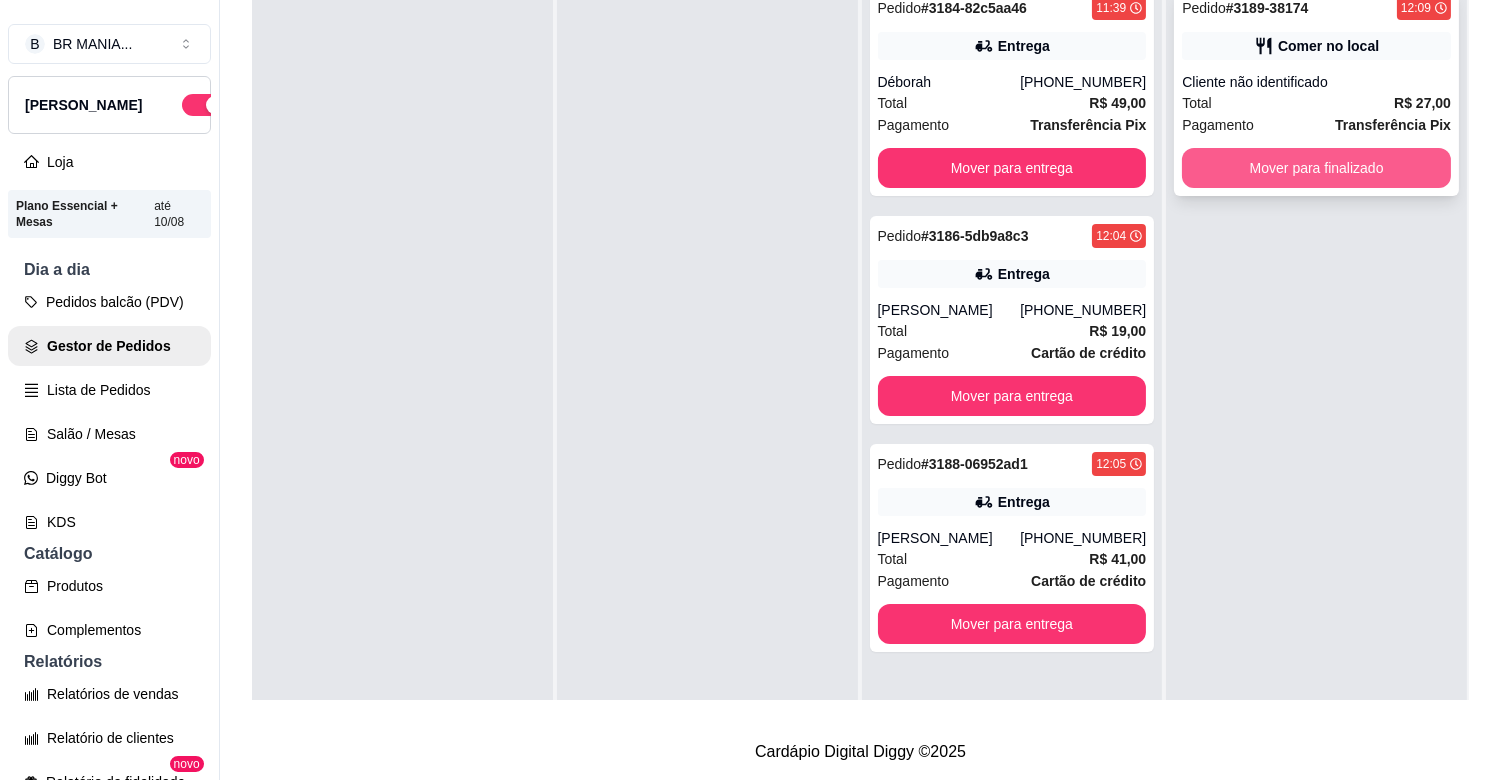 click on "Mover para finalizado" at bounding box center (1316, 168) 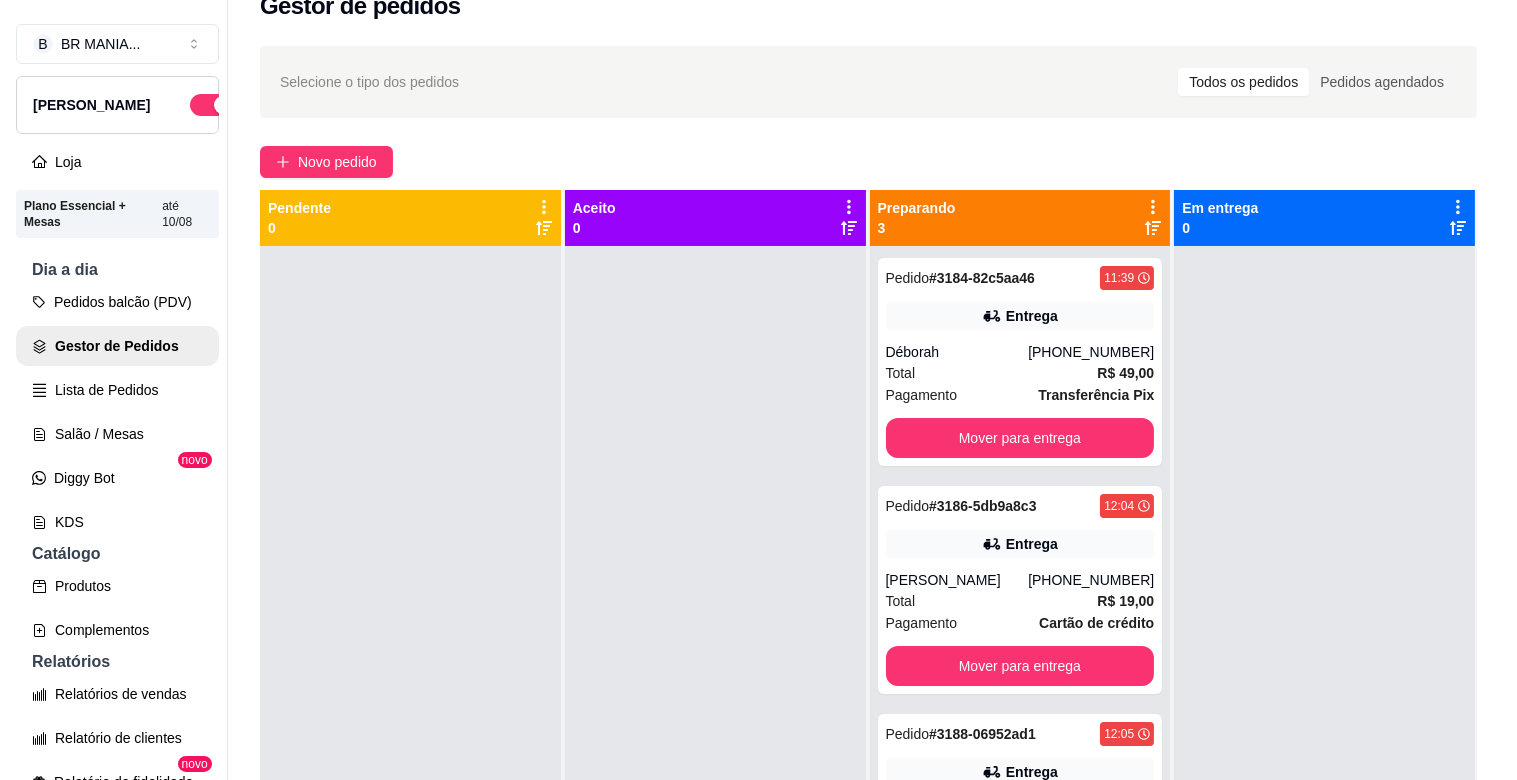 scroll, scrollTop: 0, scrollLeft: 0, axis: both 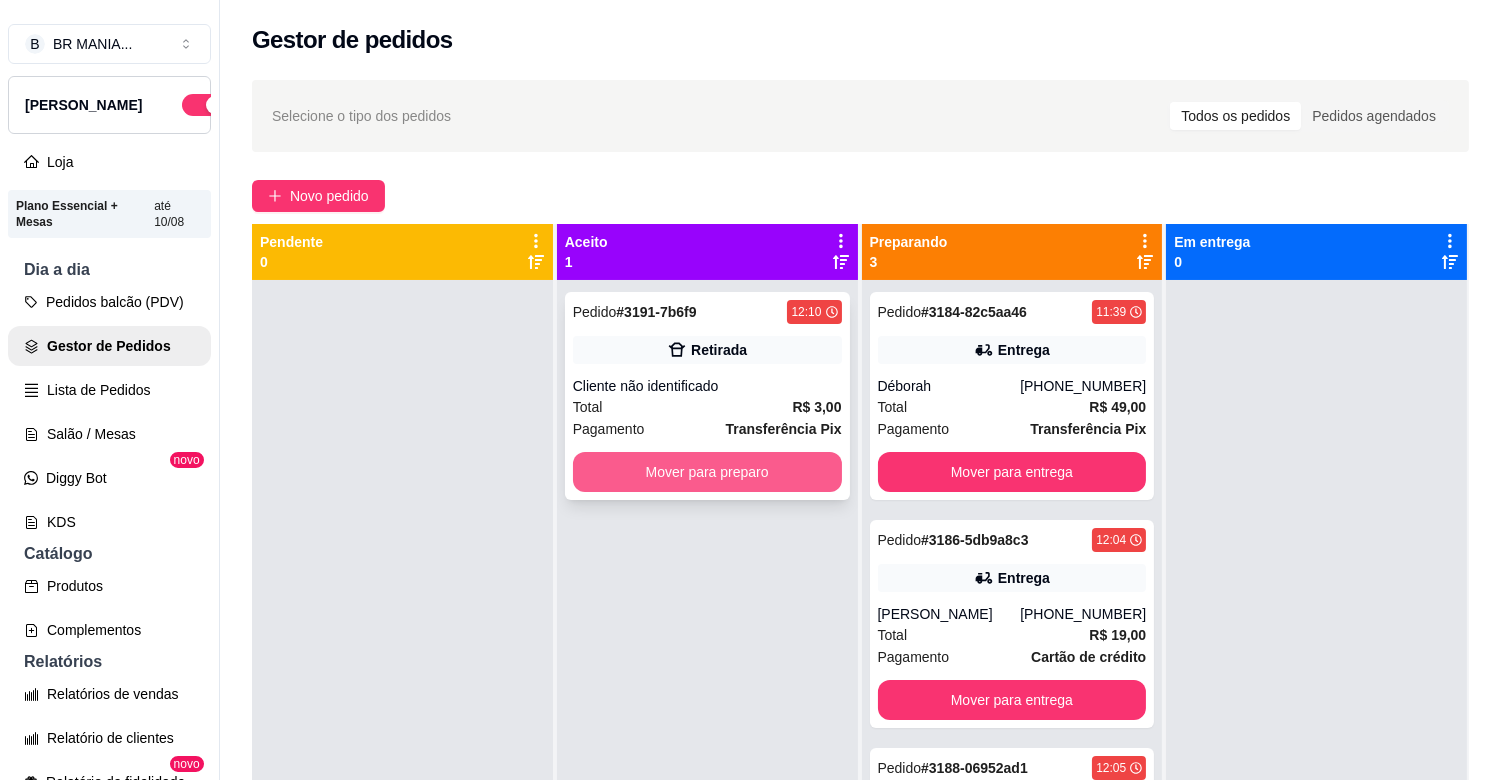 click on "Mover para preparo" at bounding box center [707, 472] 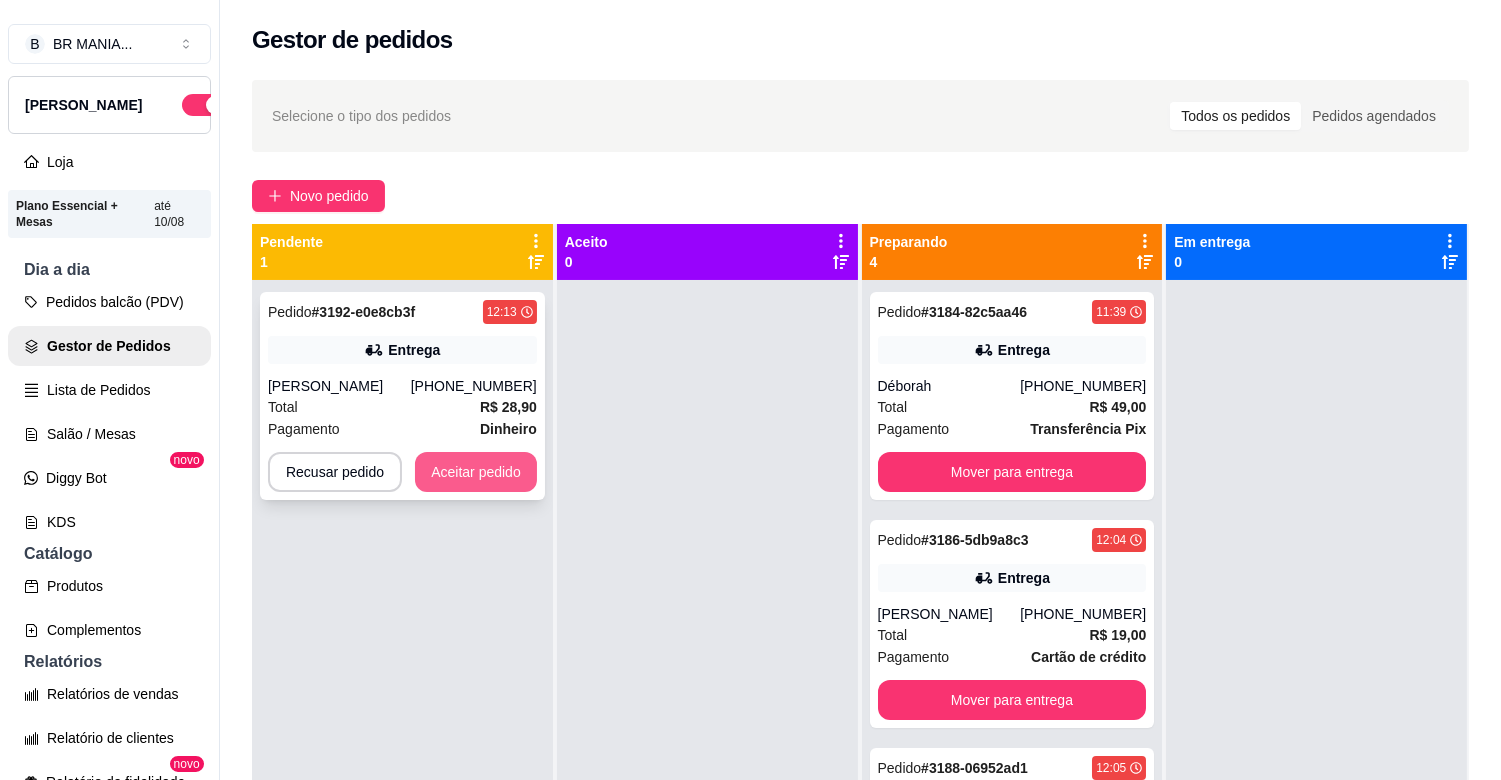 click on "Aceitar pedido" at bounding box center [476, 472] 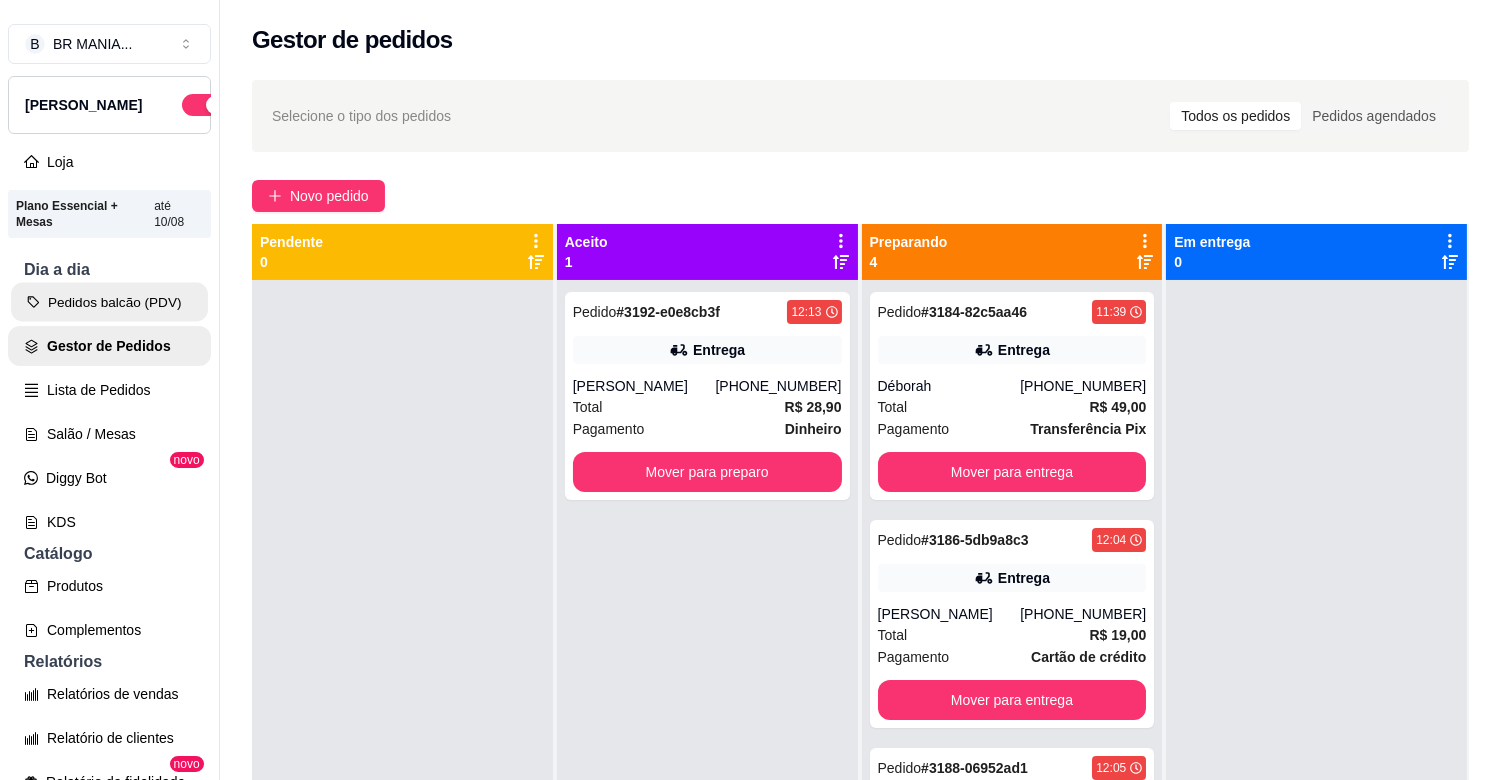 click on "Pedidos balcão (PDV)" at bounding box center (109, 302) 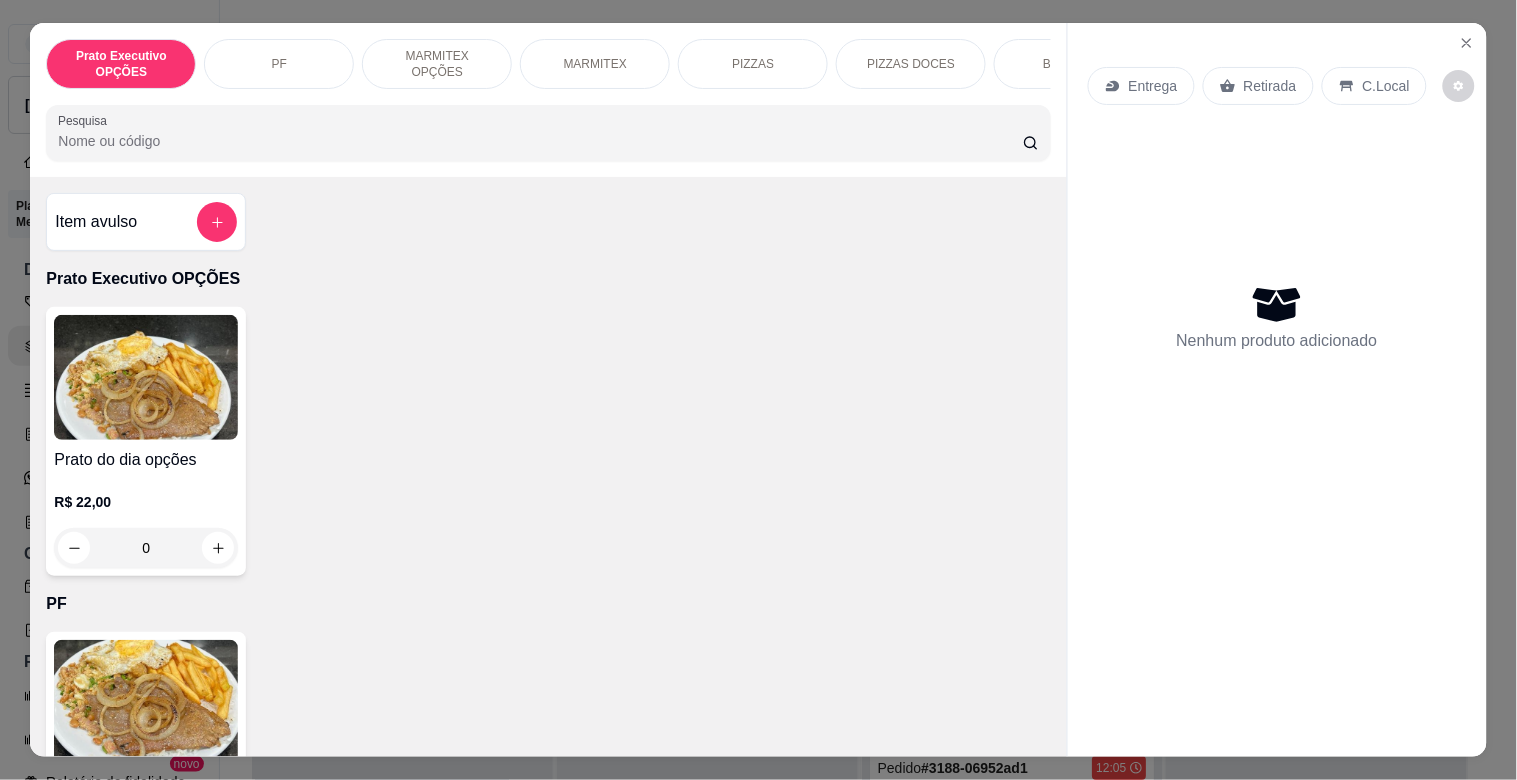click on "Prato Executivo OPÇÕES PF  MARMITEX OPÇÕES  MARMITEX  PIZZAS PIZZAS DOCES BEBIDAS  Bebidas Alcoólicas  Bebidas Não alcoólicas  Energético  ELMA CHIPS Salgados  BOMBONIERE  Chup chup Rose Gourmet  Chup chup Lets  KIBOM Gelo  Paieiro  Isqueiro BIC Grande  Seda ZOMO  Doceria [PERSON_NAME]  Pesquisa" at bounding box center (548, 100) 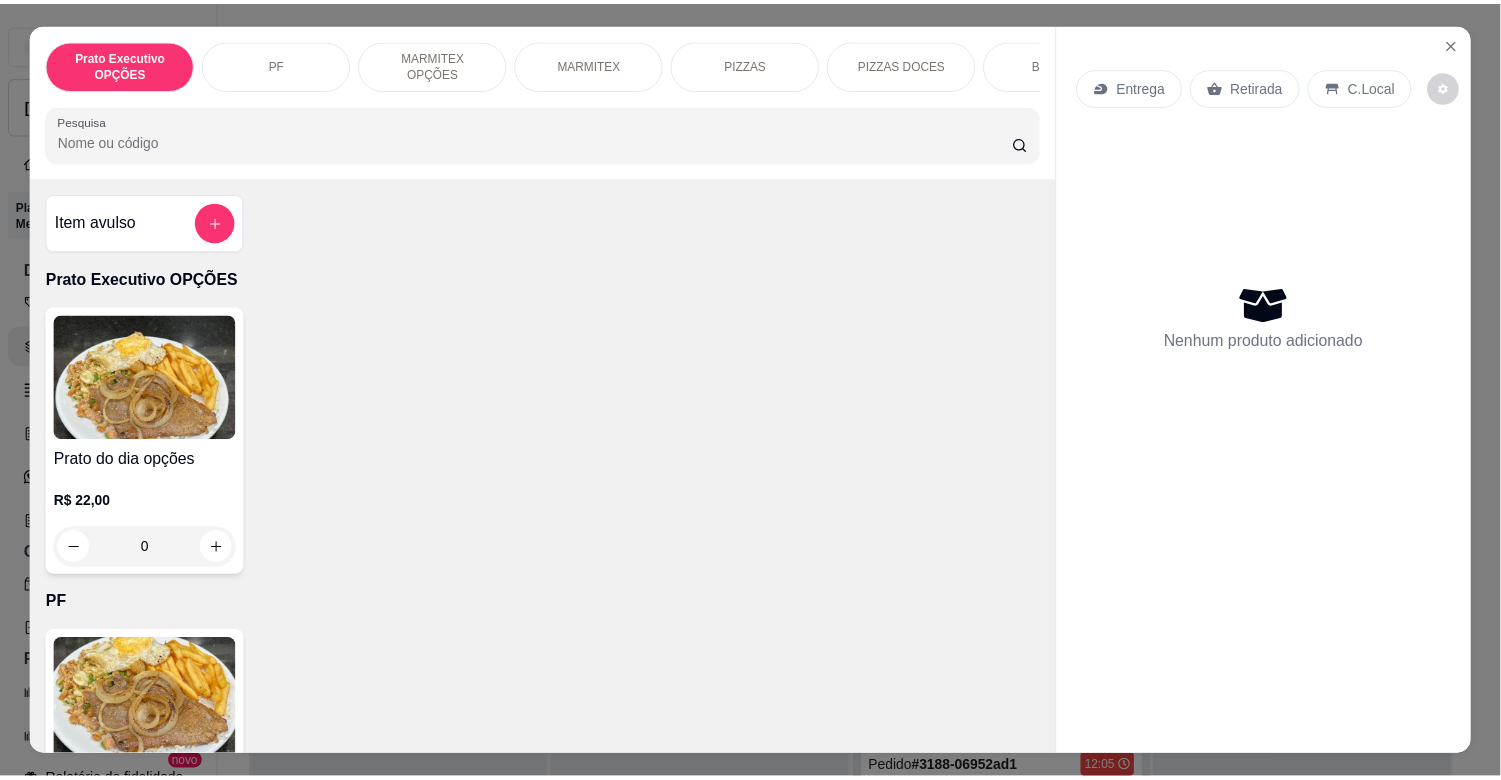 scroll, scrollTop: 48, scrollLeft: 0, axis: vertical 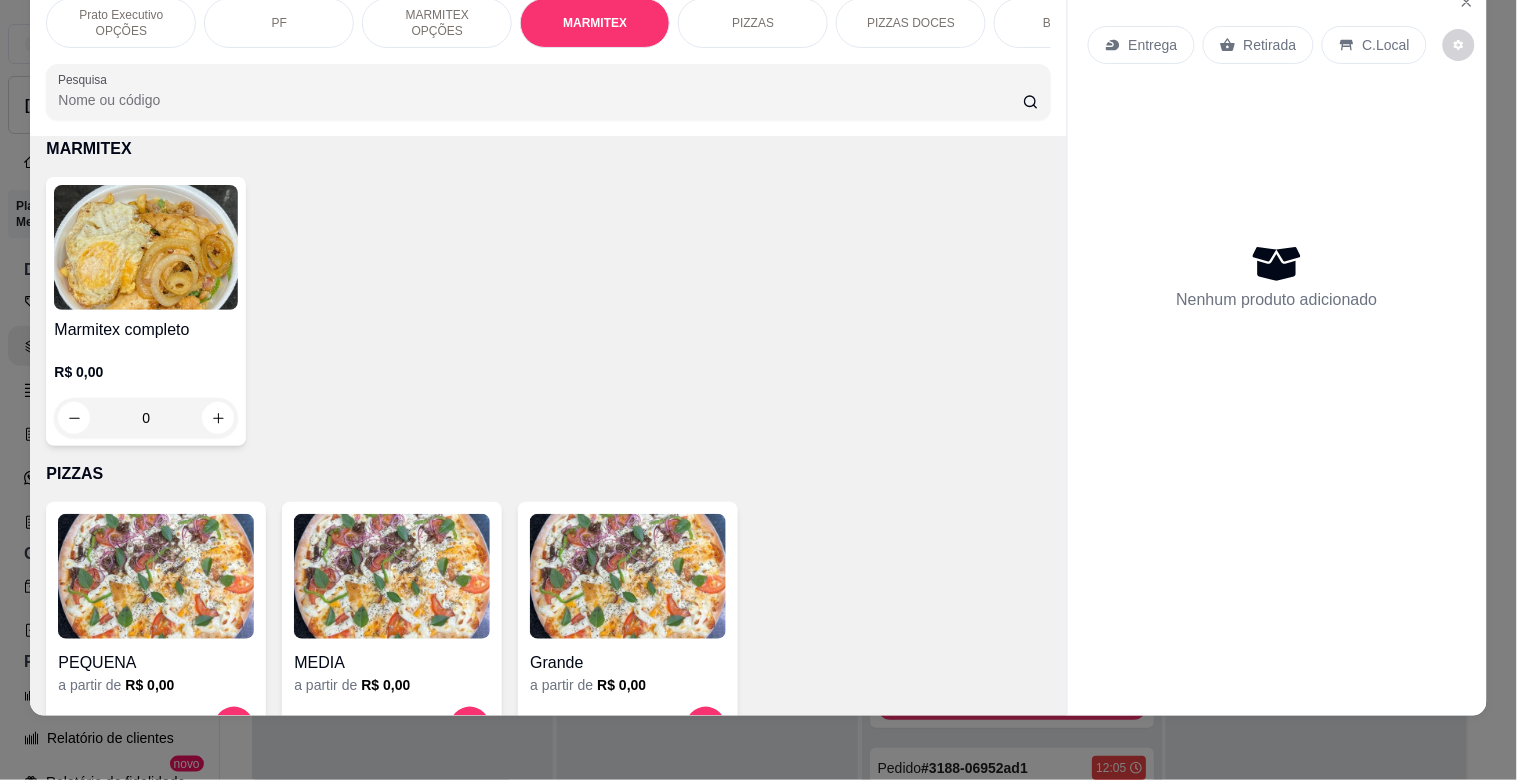 click at bounding box center [146, 247] 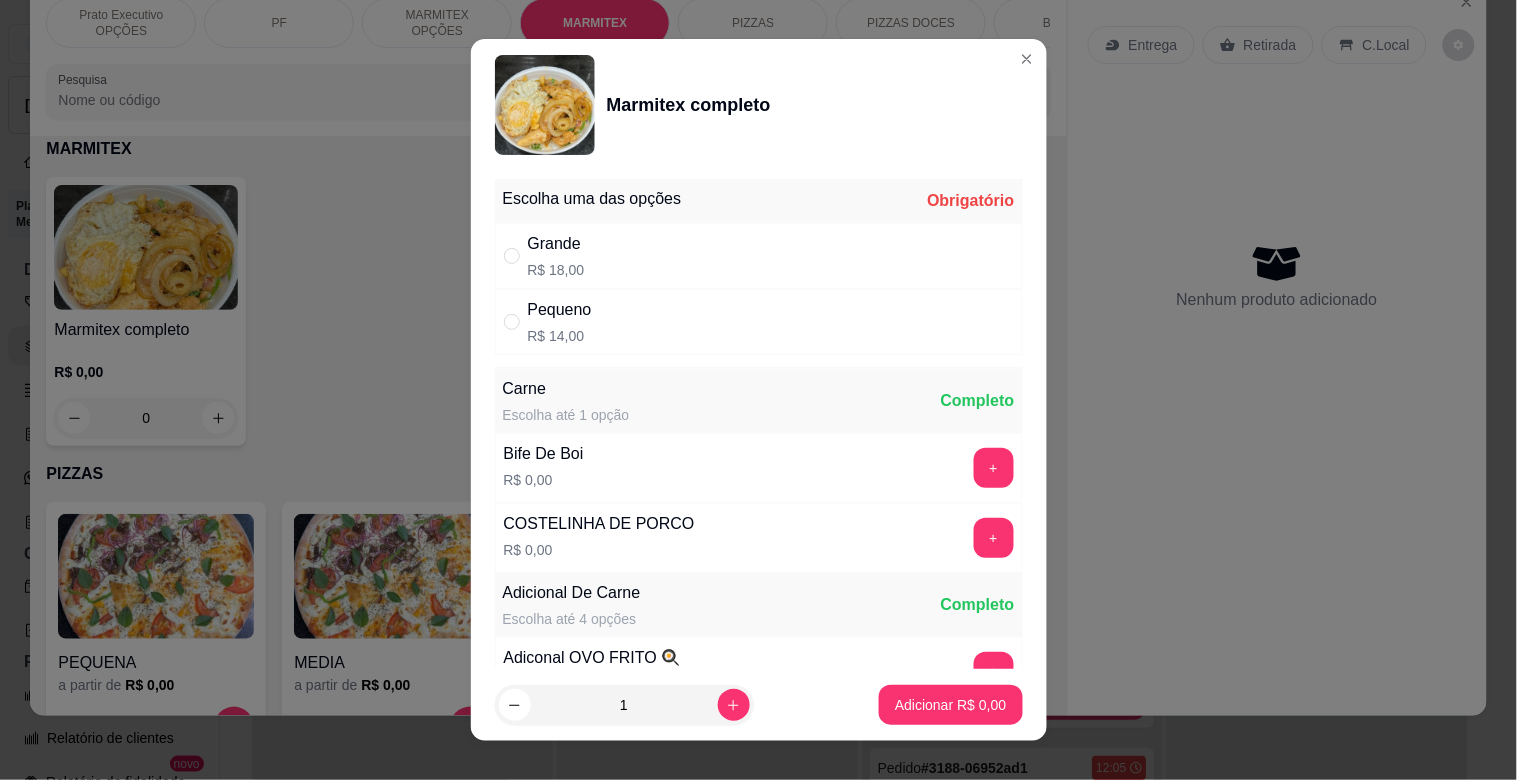 click on "R$ 18,00" at bounding box center (556, 270) 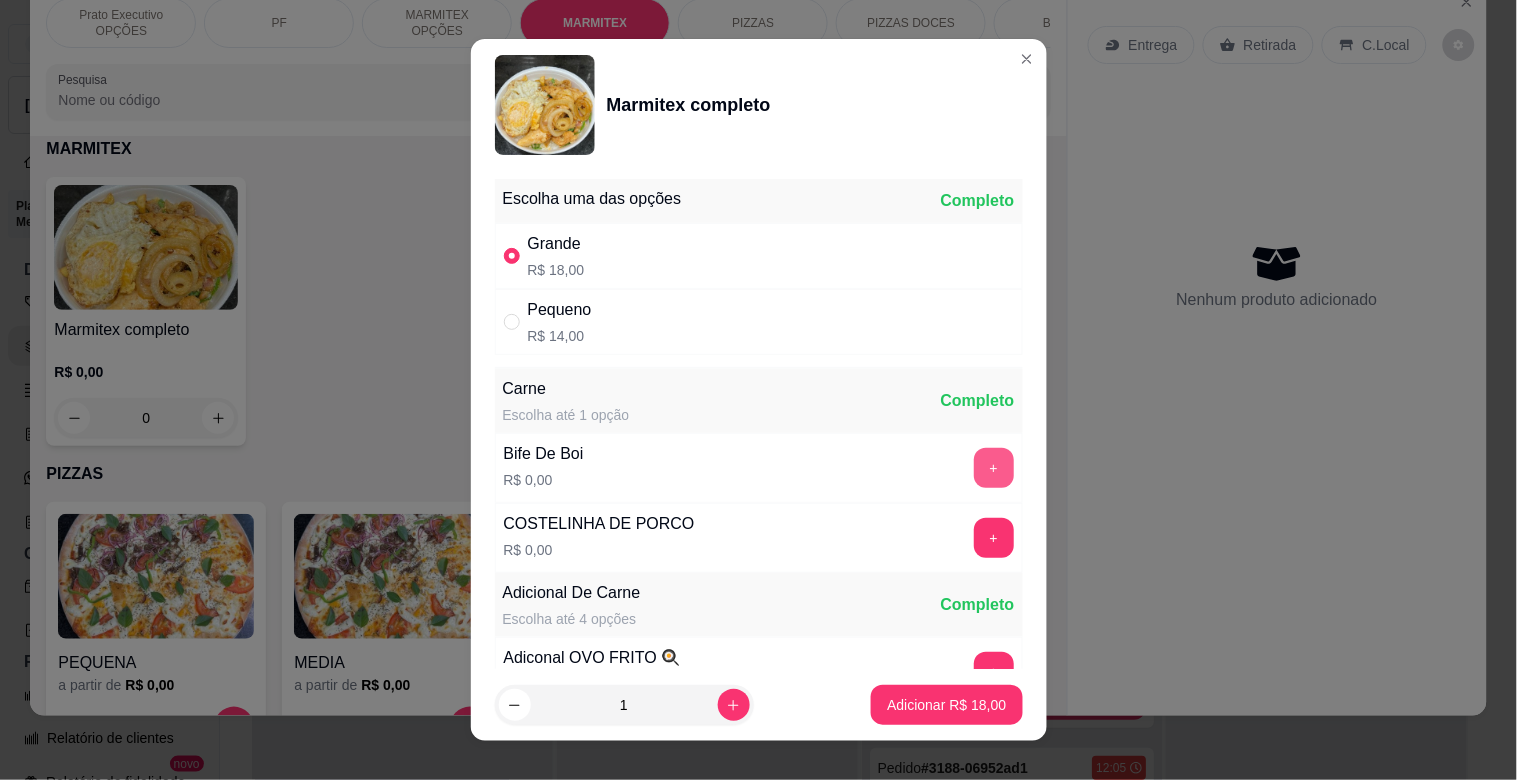 click on "+" at bounding box center (994, 468) 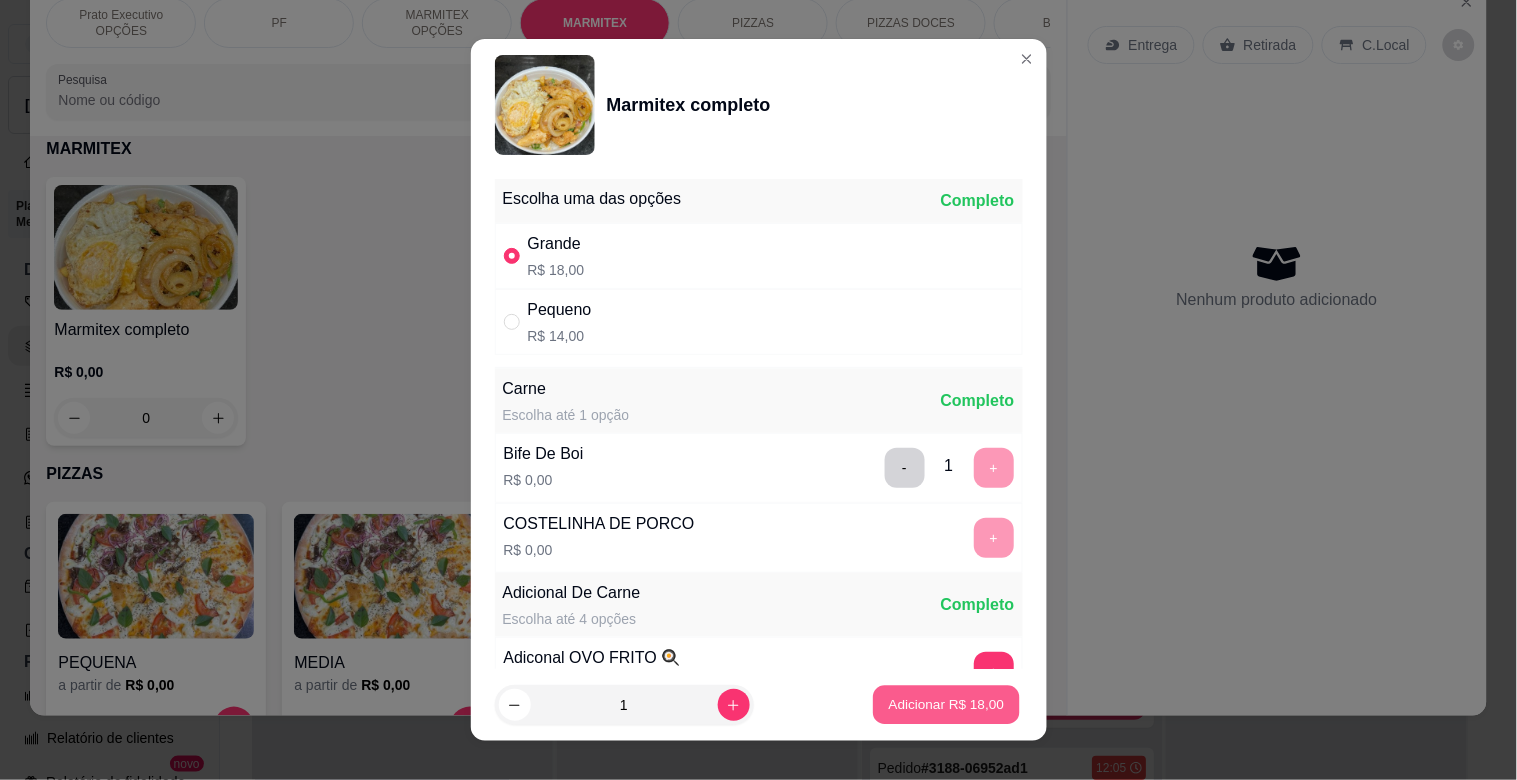 click on "Adicionar   R$ 18,00" at bounding box center [947, 704] 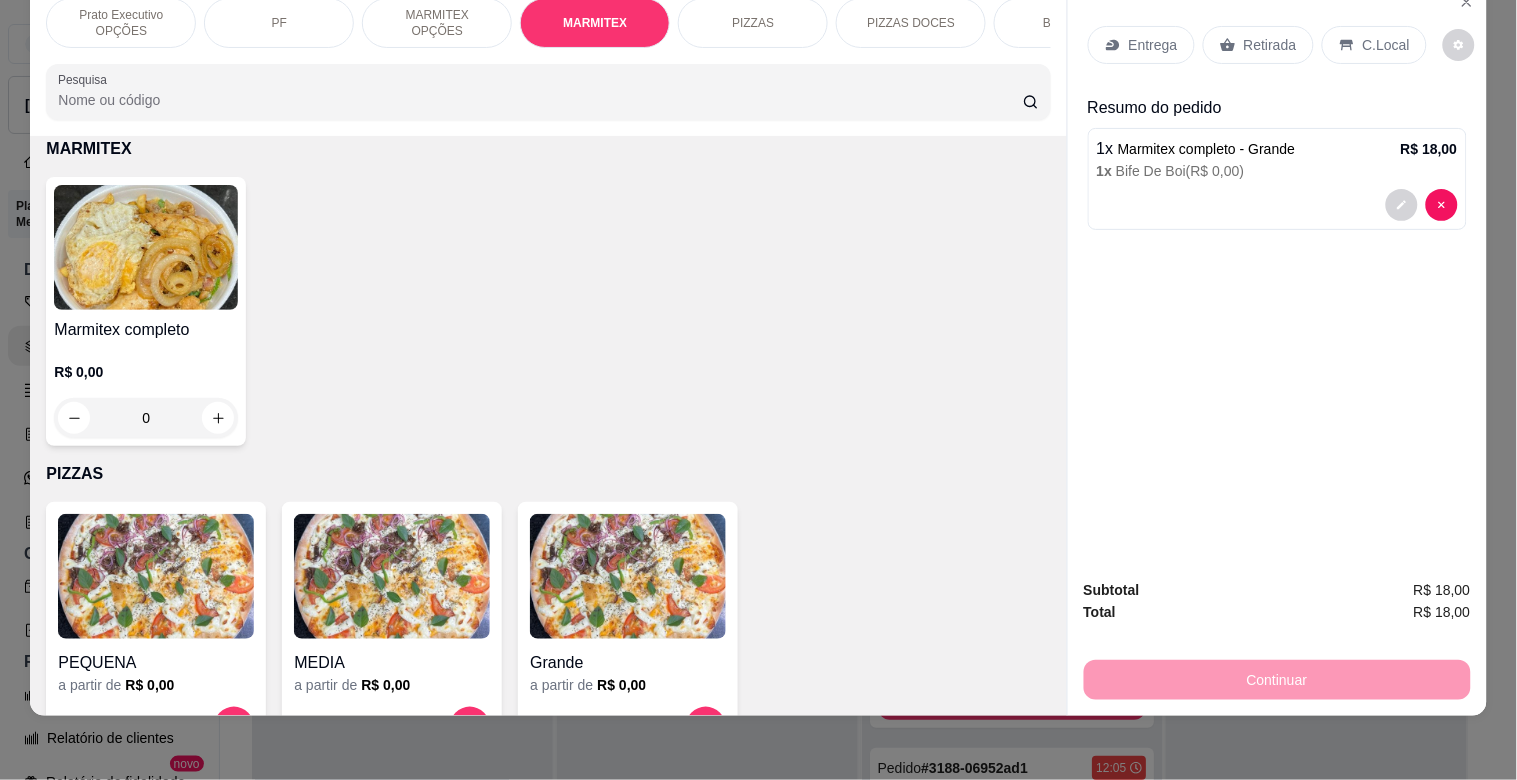 click on "Retirada" at bounding box center [1258, 45] 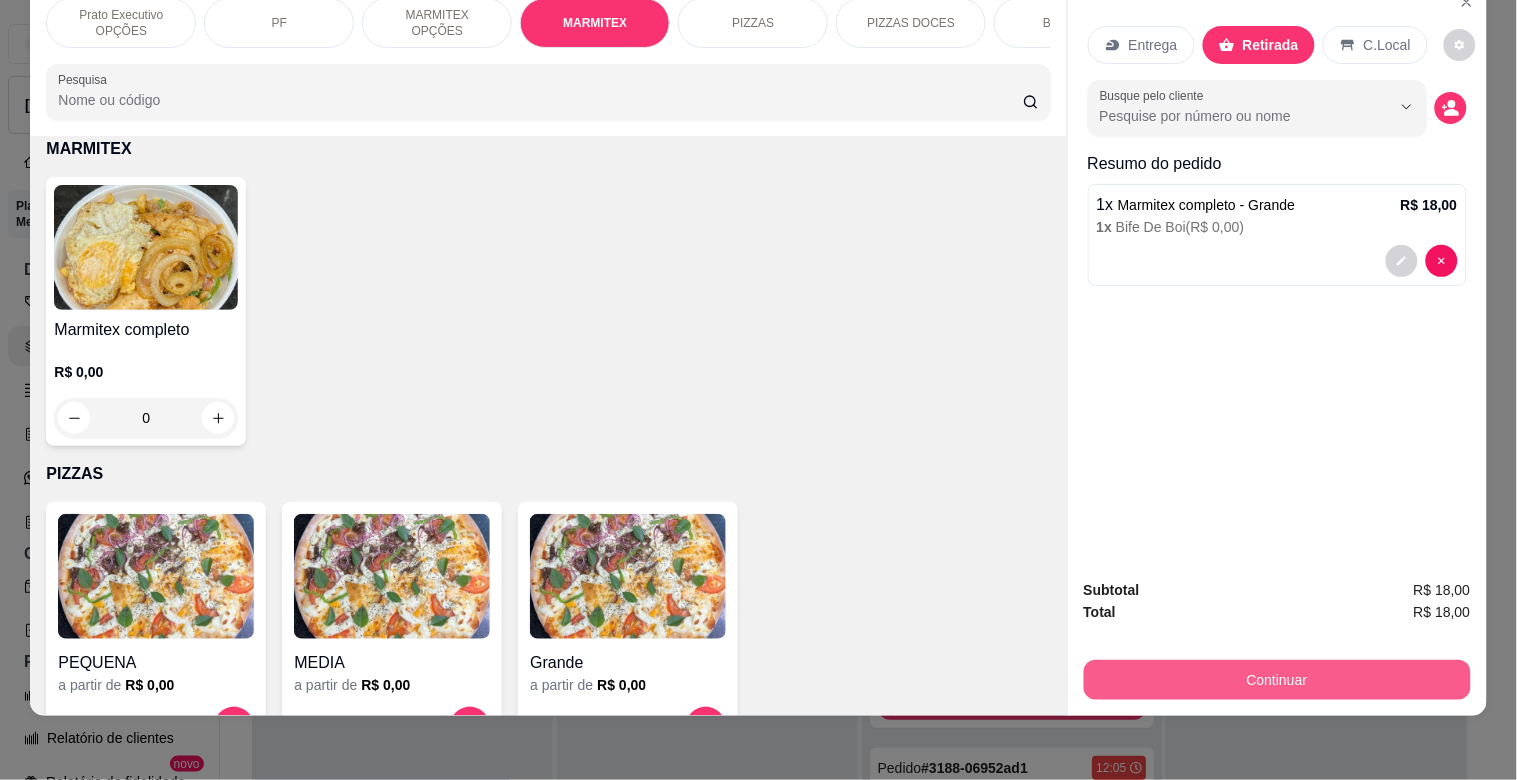 click on "Continuar" at bounding box center (1277, 680) 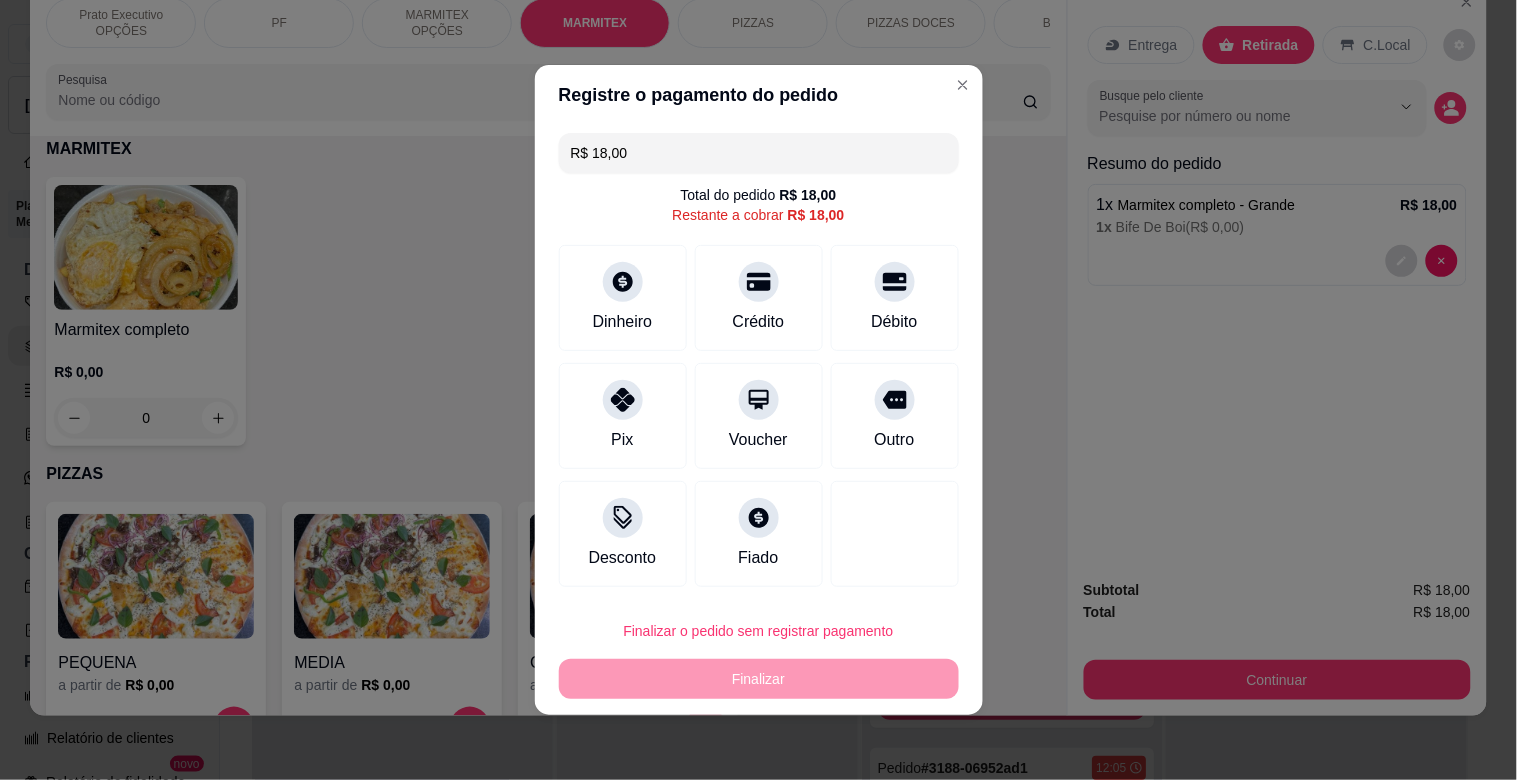 drag, startPoint x: 848, startPoint y: 278, endPoint x: 954, endPoint y: 511, distance: 255.97852 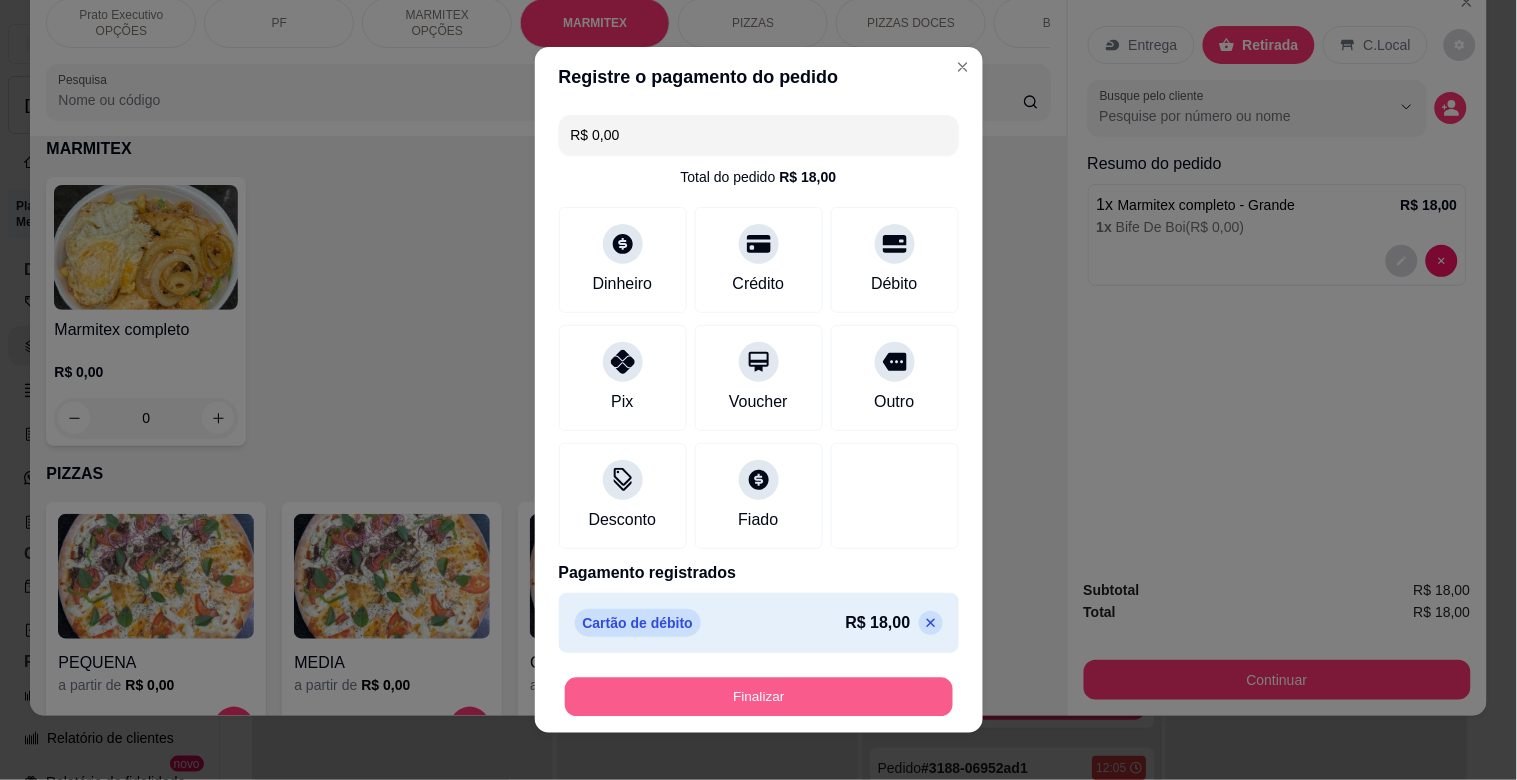 click on "Finalizar" at bounding box center (759, 697) 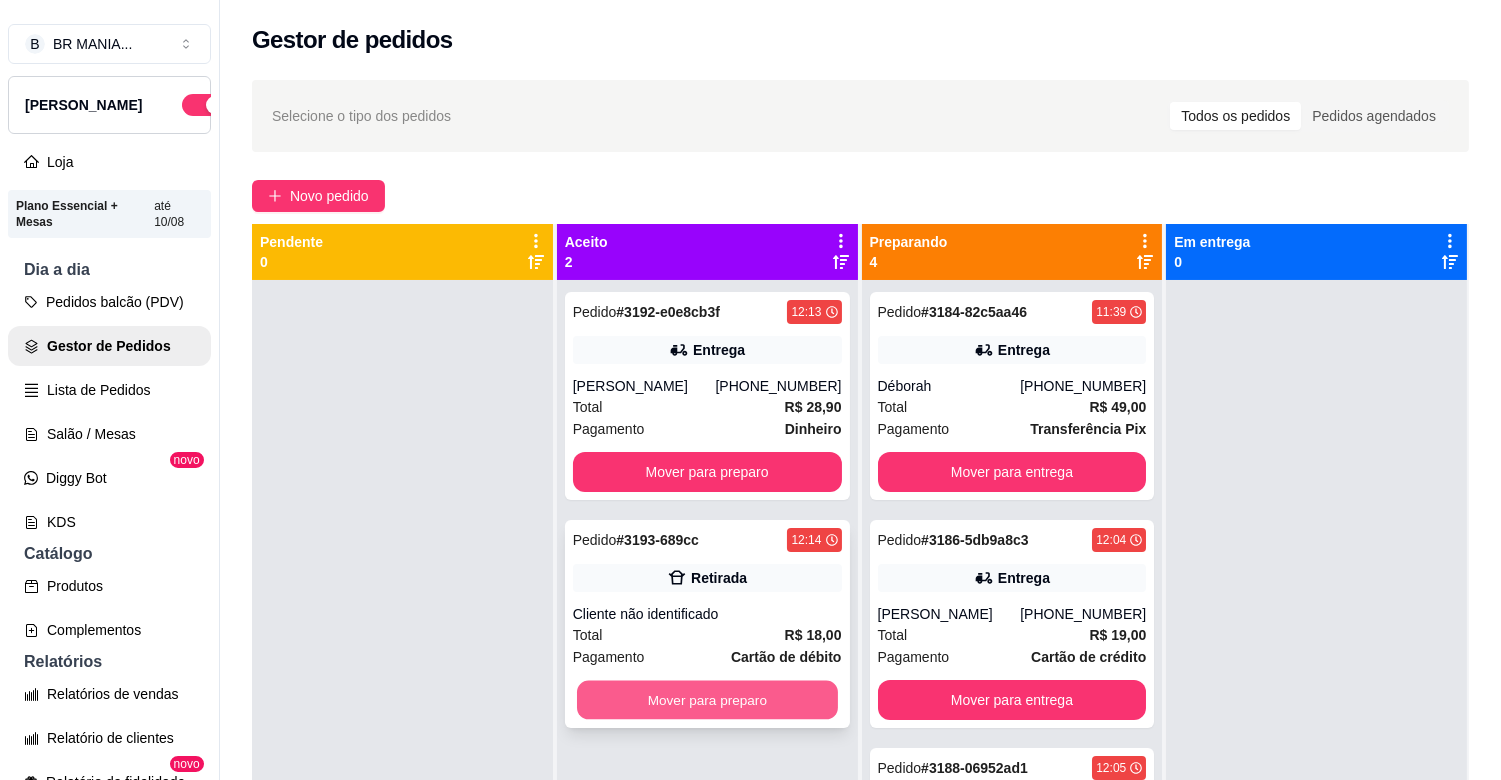 click on "Mover para preparo" at bounding box center (707, 700) 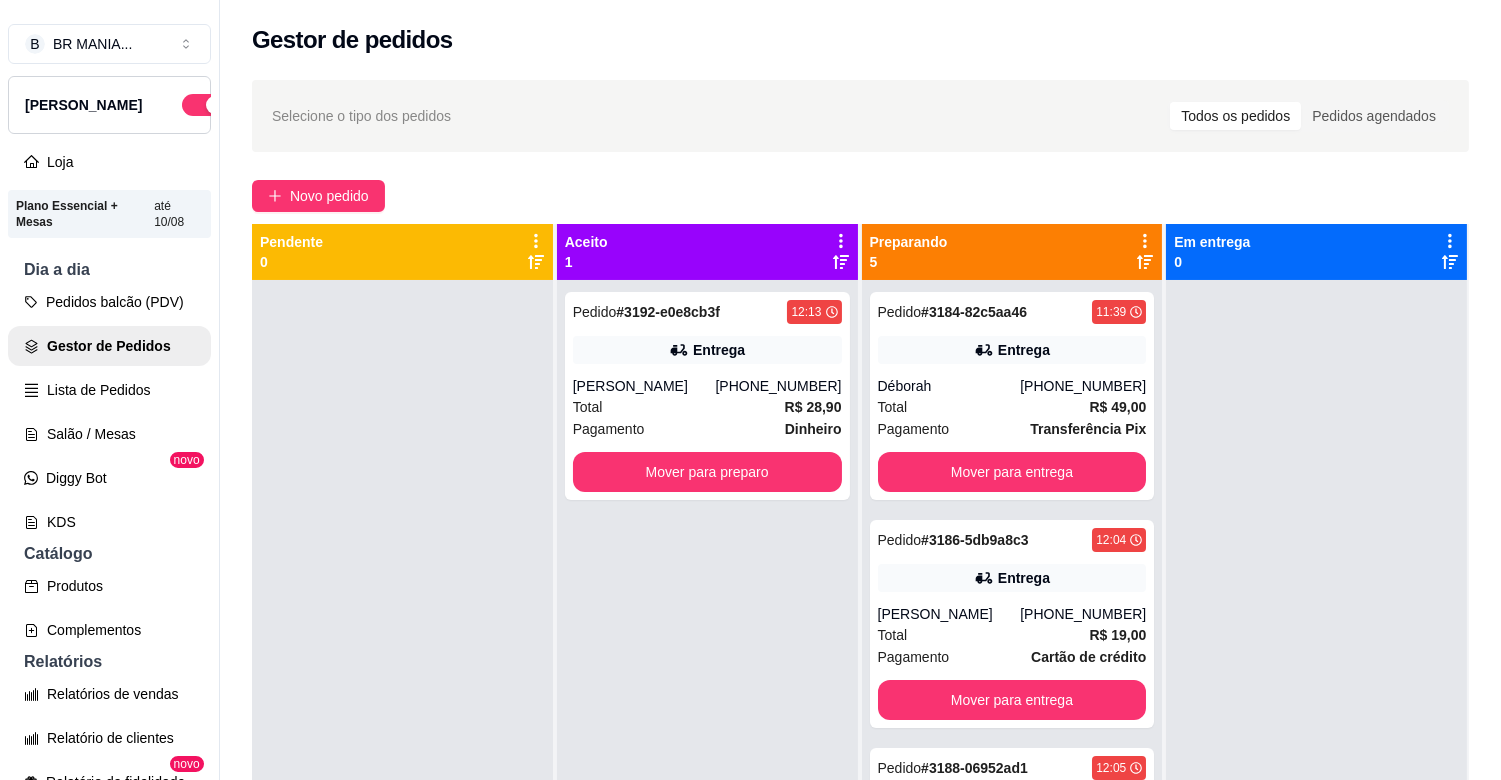 drag, startPoint x: 1121, startPoint y: 424, endPoint x: 1131, endPoint y: 444, distance: 22.36068 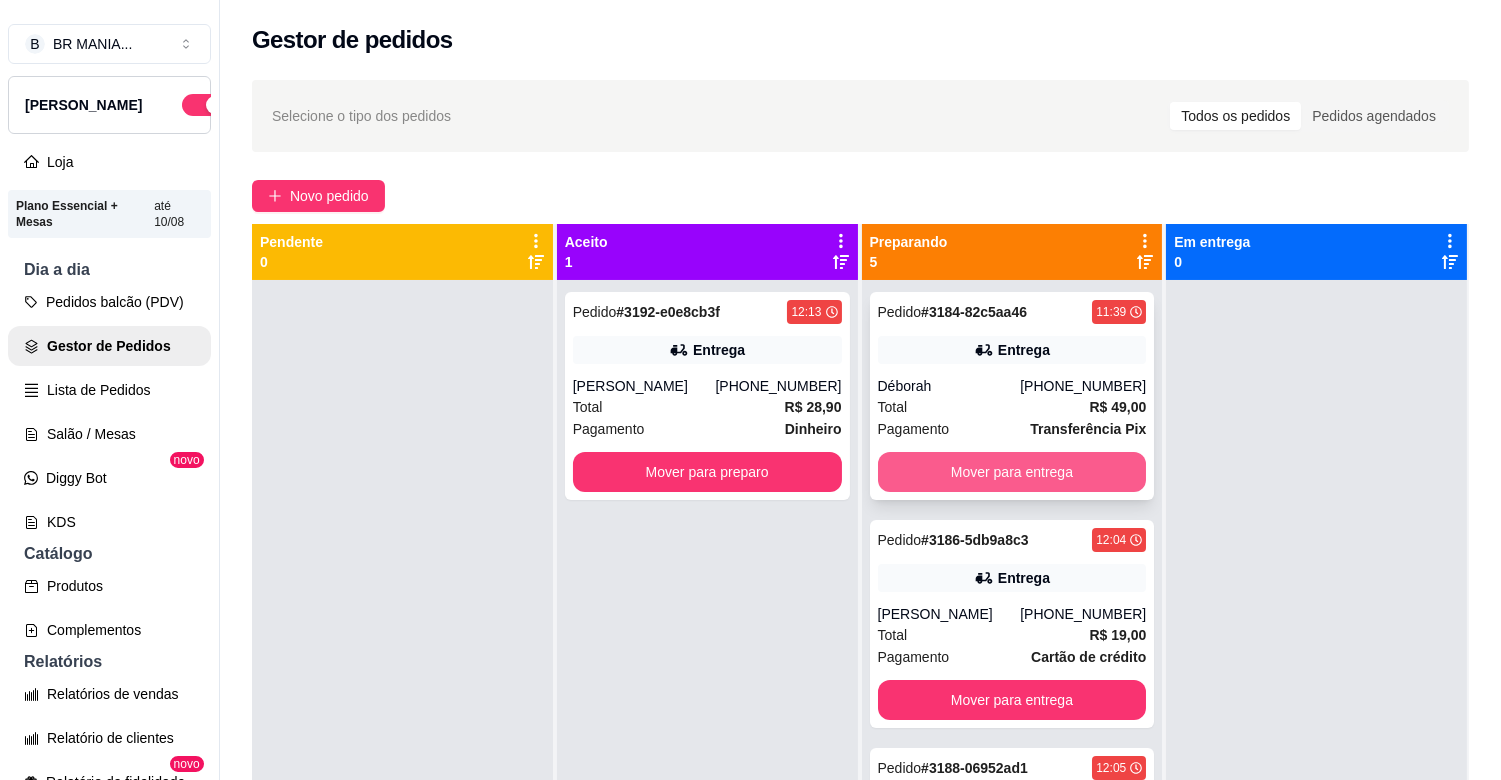 click on "Mover para entrega" at bounding box center (1012, 472) 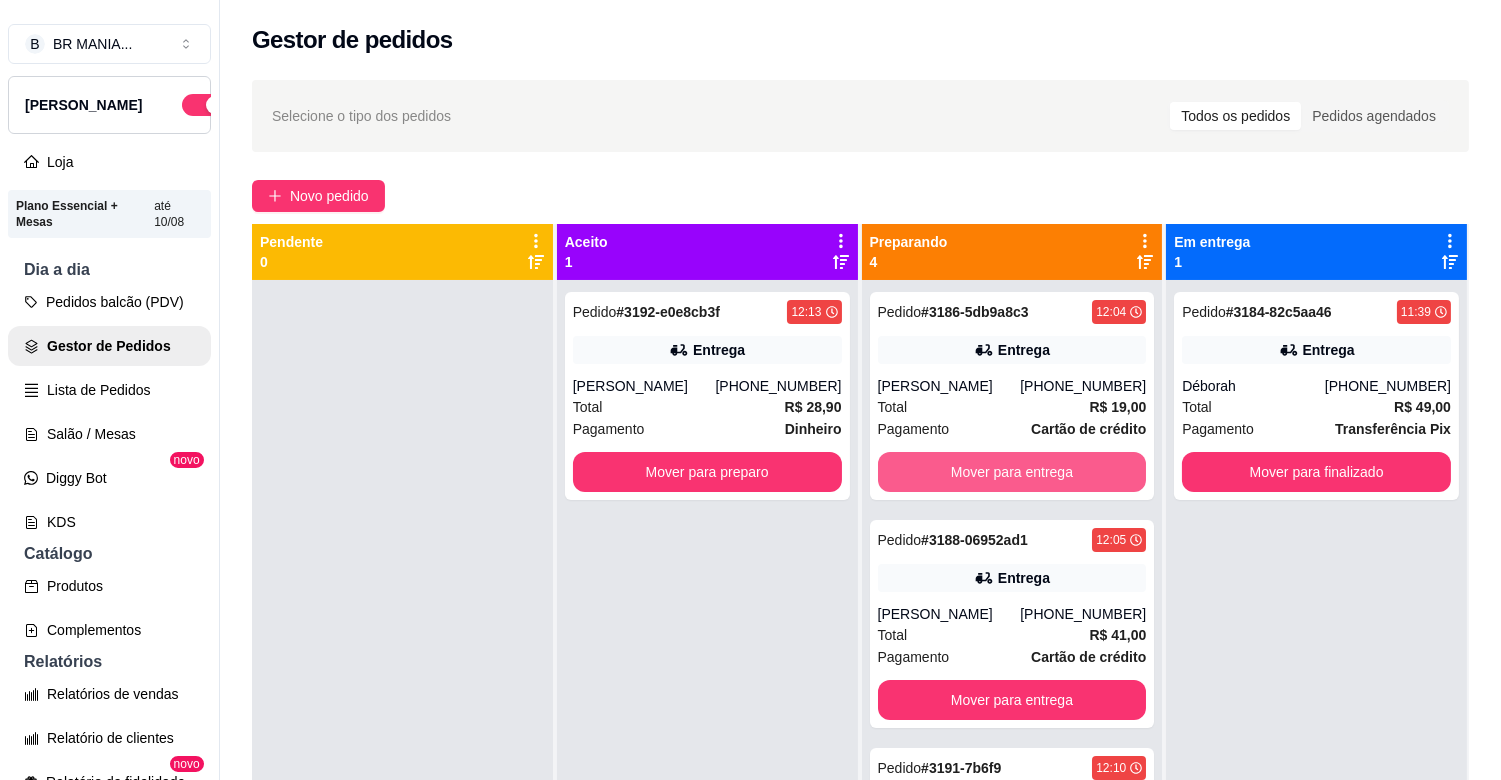 click on "Mover para entrega" at bounding box center (1012, 472) 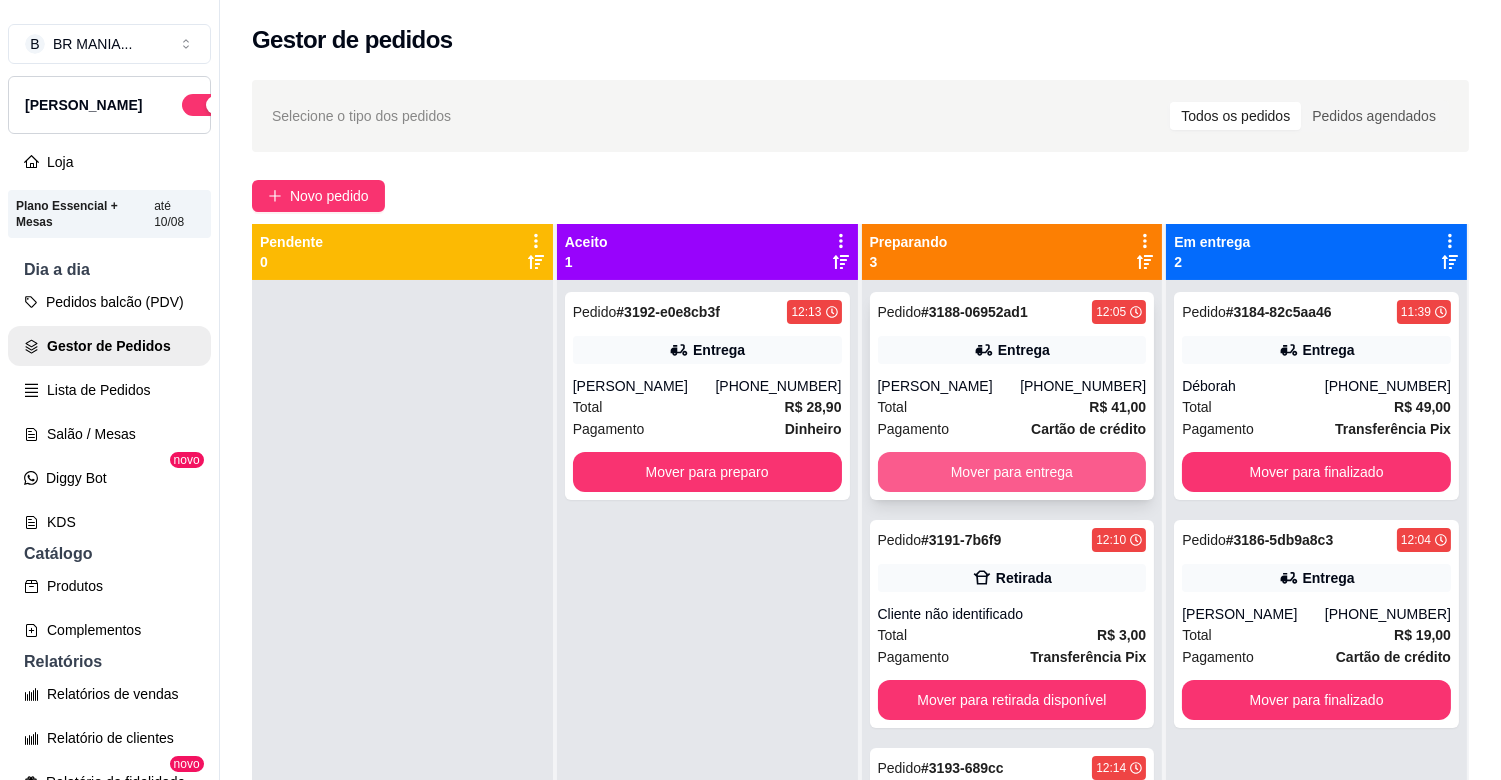click on "Mover para entrega" at bounding box center [1012, 472] 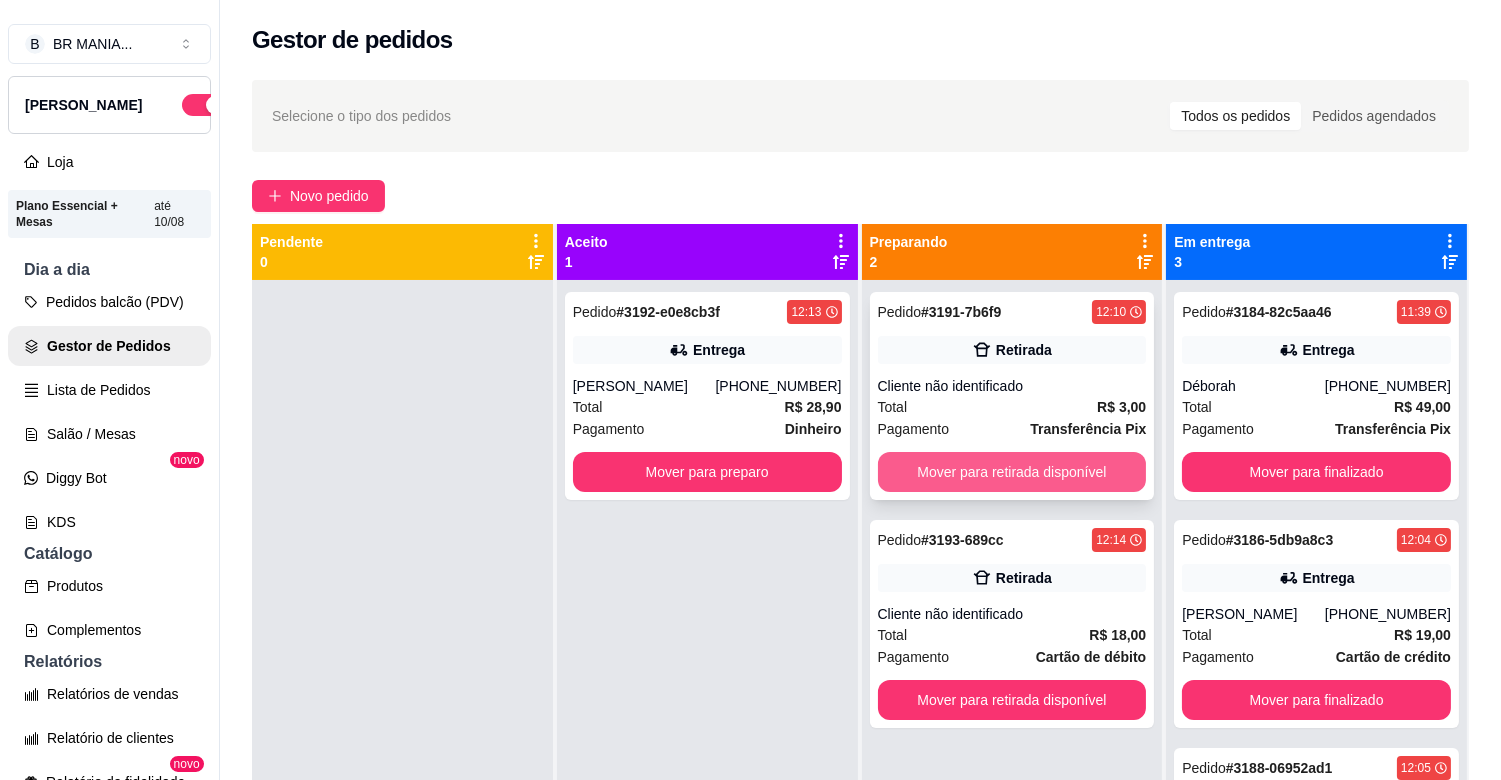 click on "Mover para retirada disponível" at bounding box center (1012, 472) 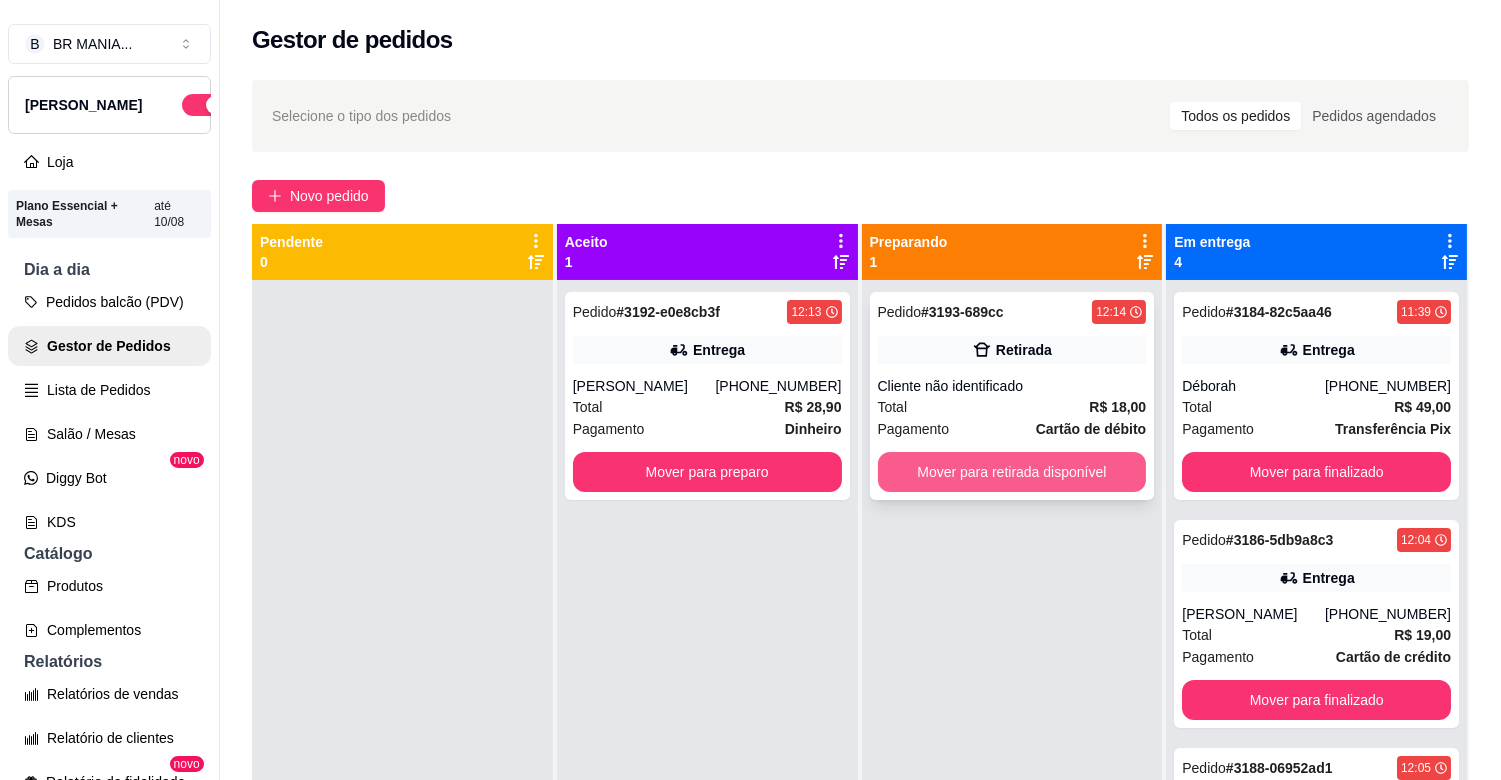 click on "Mover para retirada disponível" at bounding box center [1012, 472] 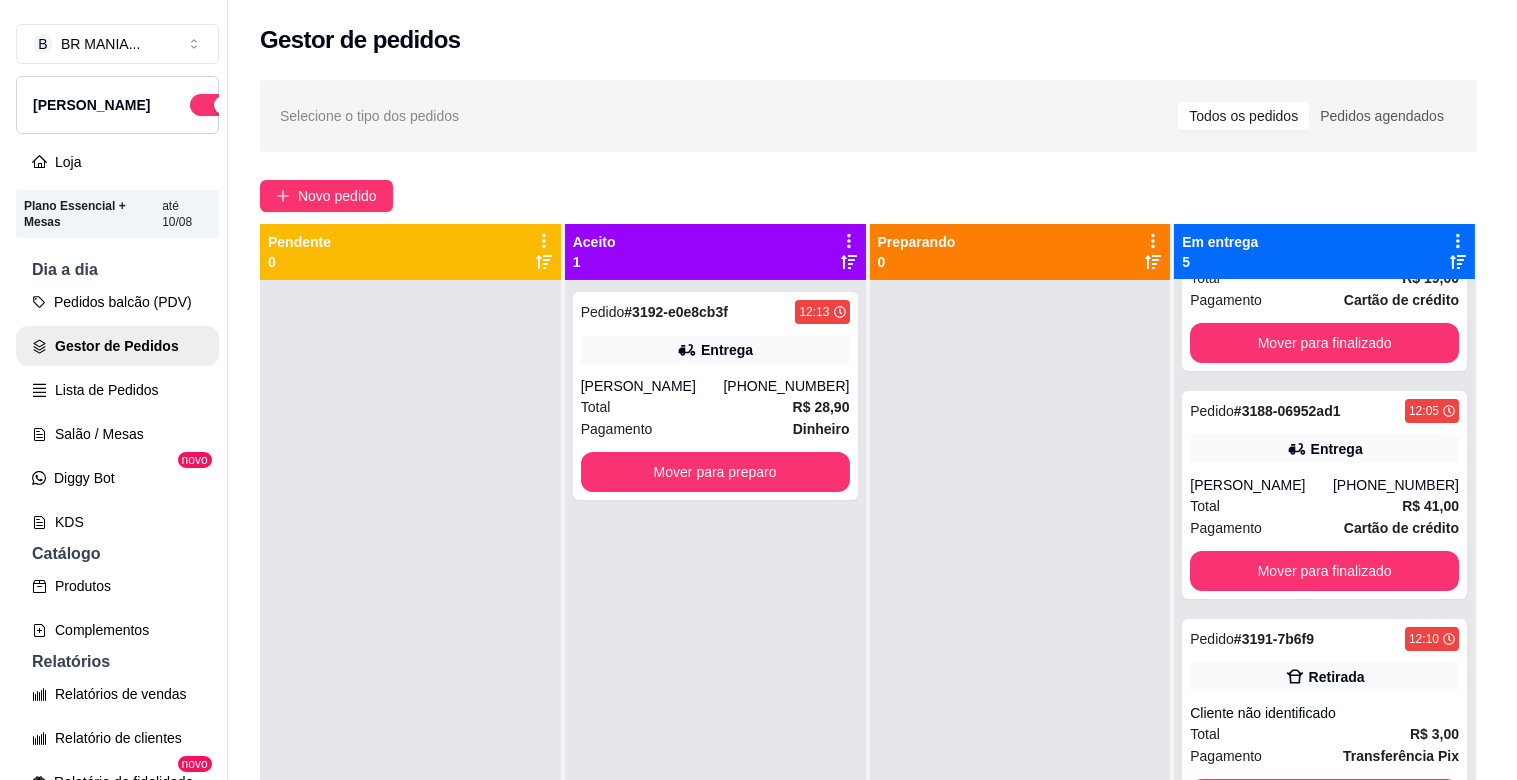 scroll, scrollTop: 380, scrollLeft: 0, axis: vertical 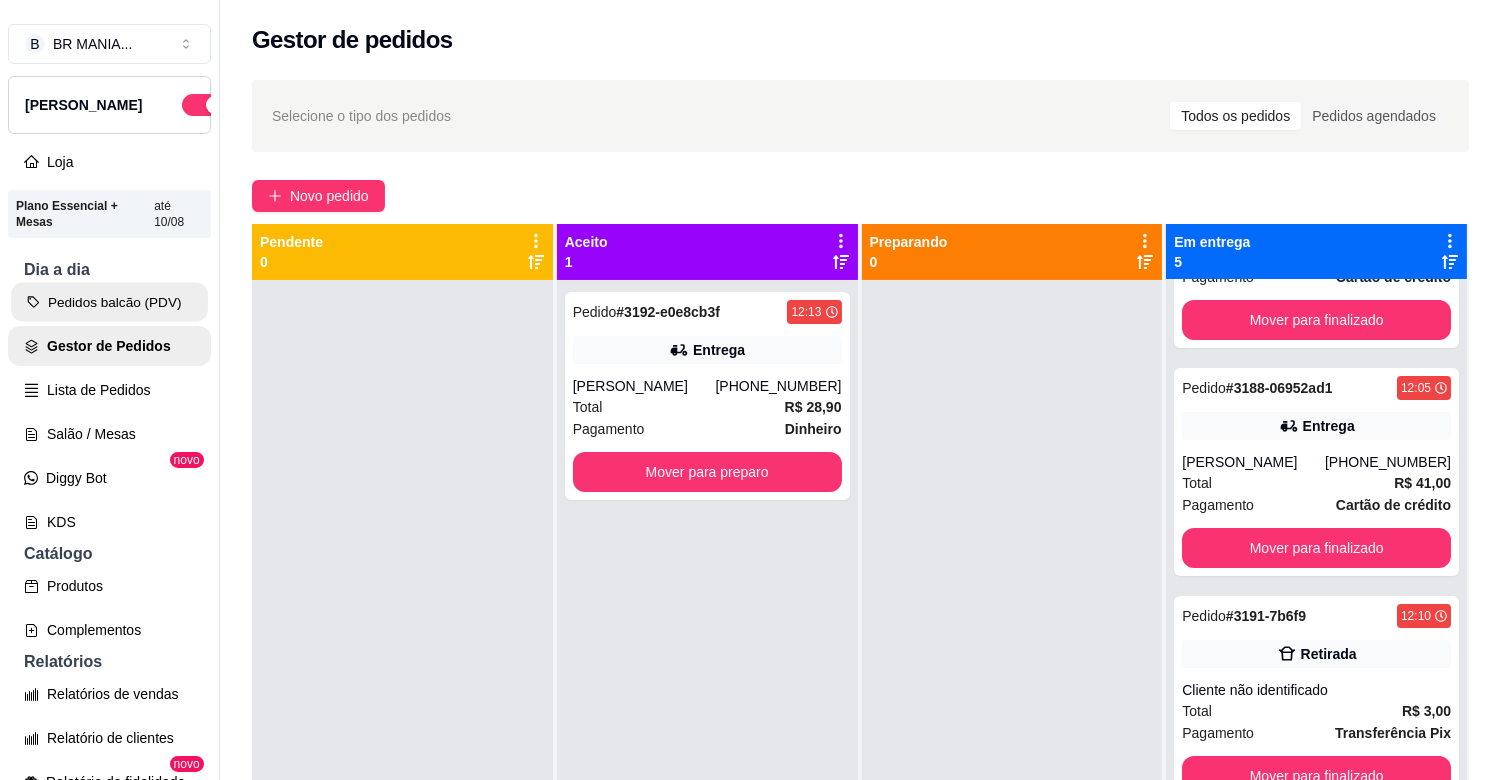 click on "Pedidos balcão (PDV)" at bounding box center [109, 302] 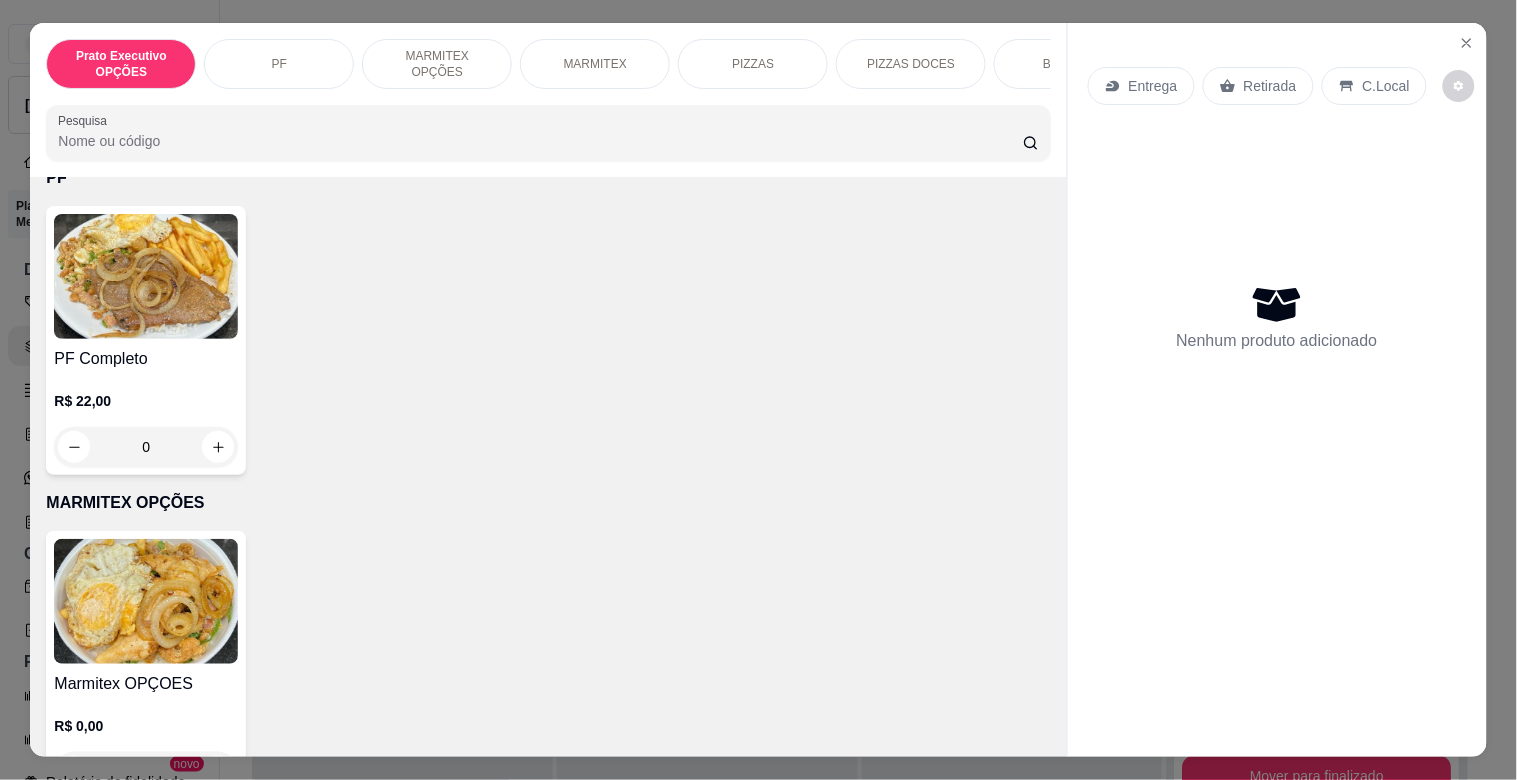 scroll, scrollTop: 376, scrollLeft: 0, axis: vertical 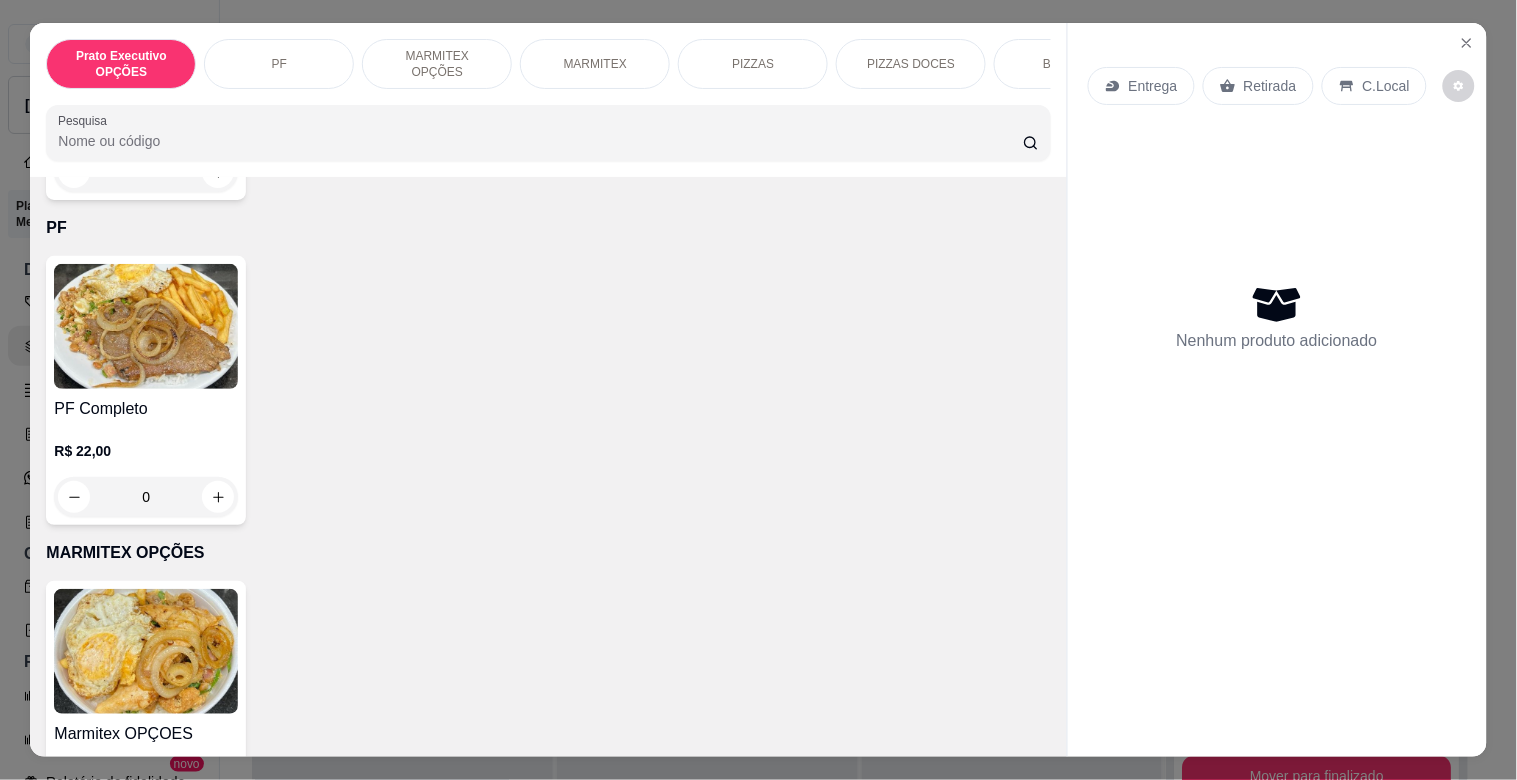 click at bounding box center (146, 326) 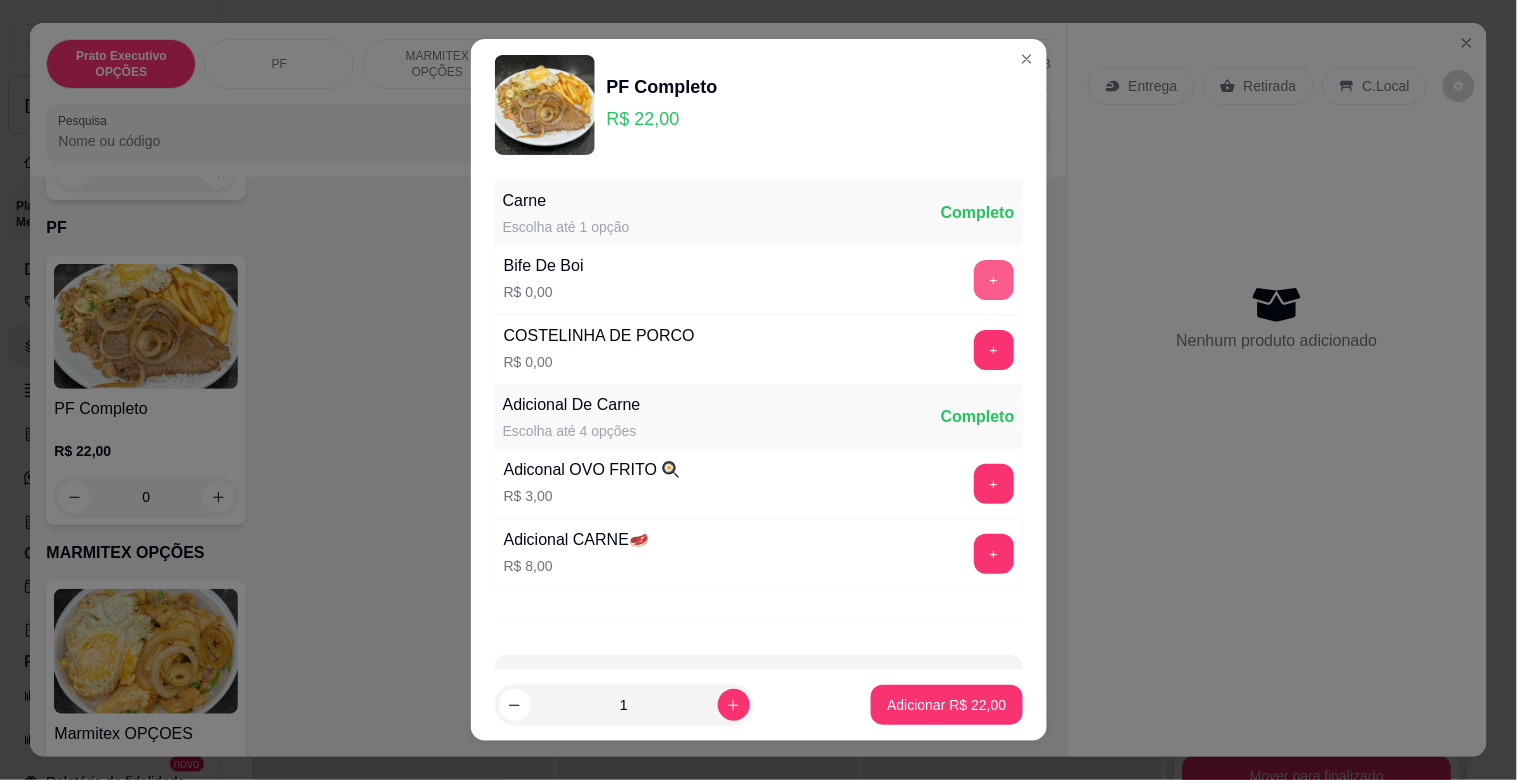 click on "+" at bounding box center [994, 280] 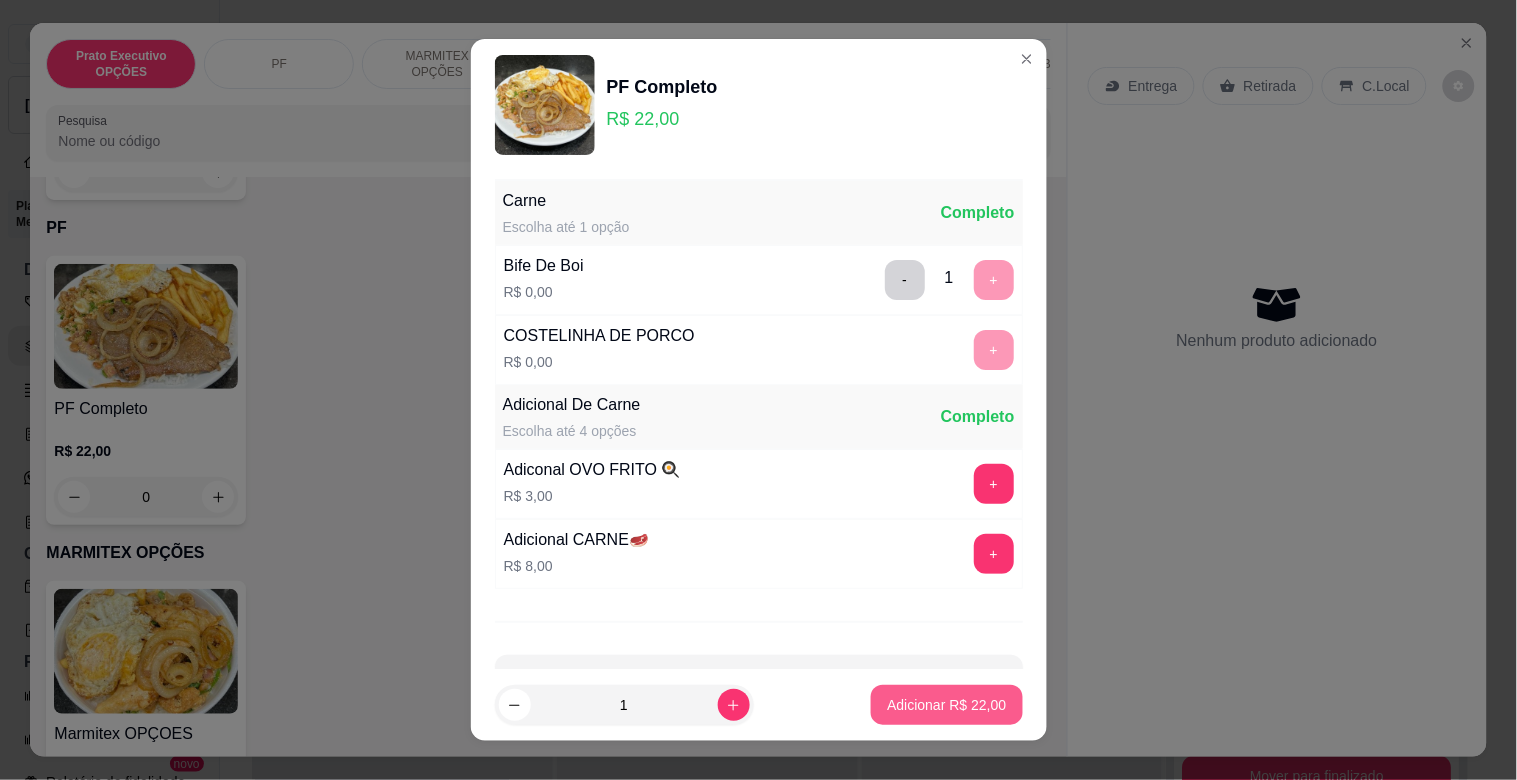 click on "Adicionar   R$ 22,00" at bounding box center [946, 705] 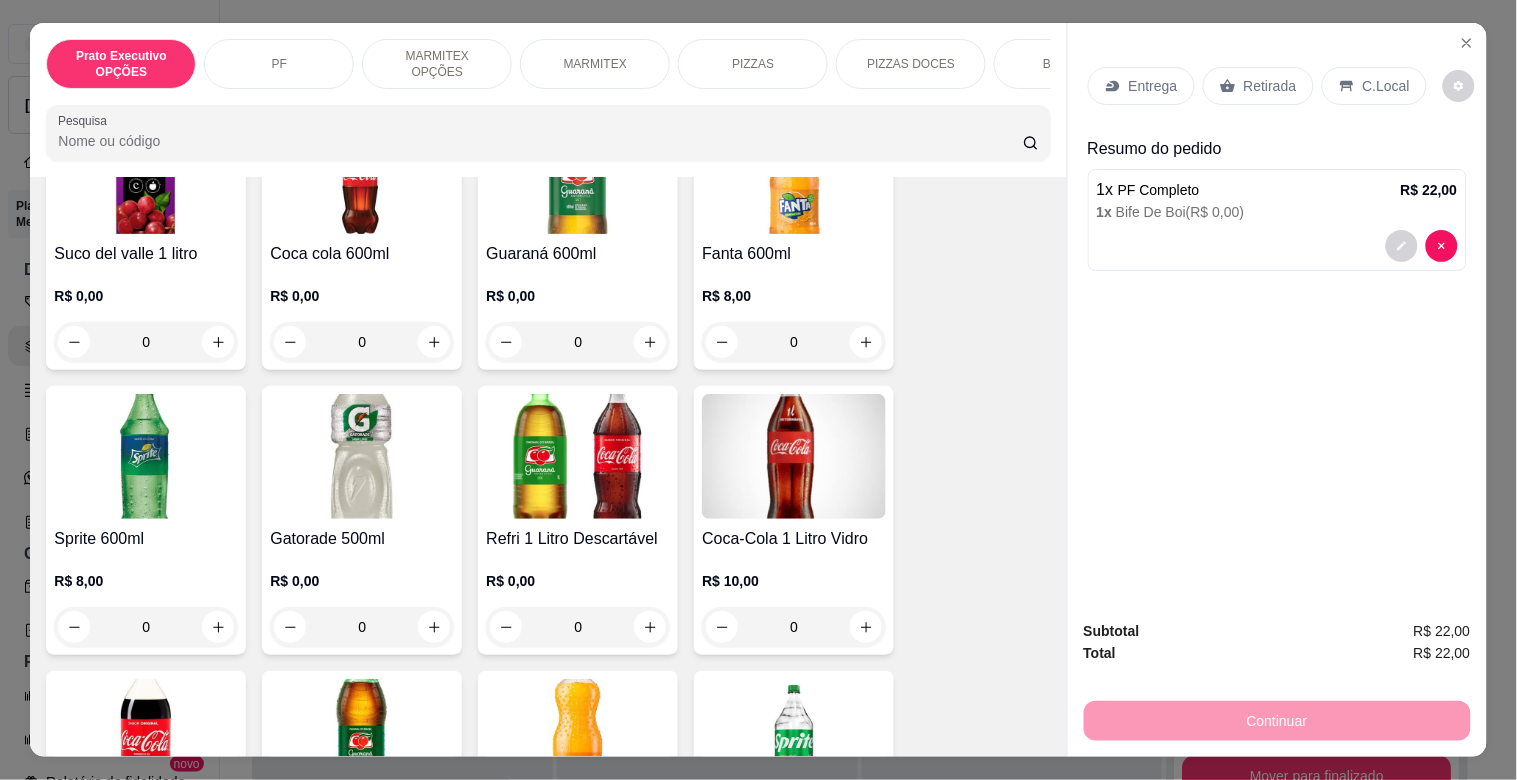 scroll, scrollTop: 3212, scrollLeft: 0, axis: vertical 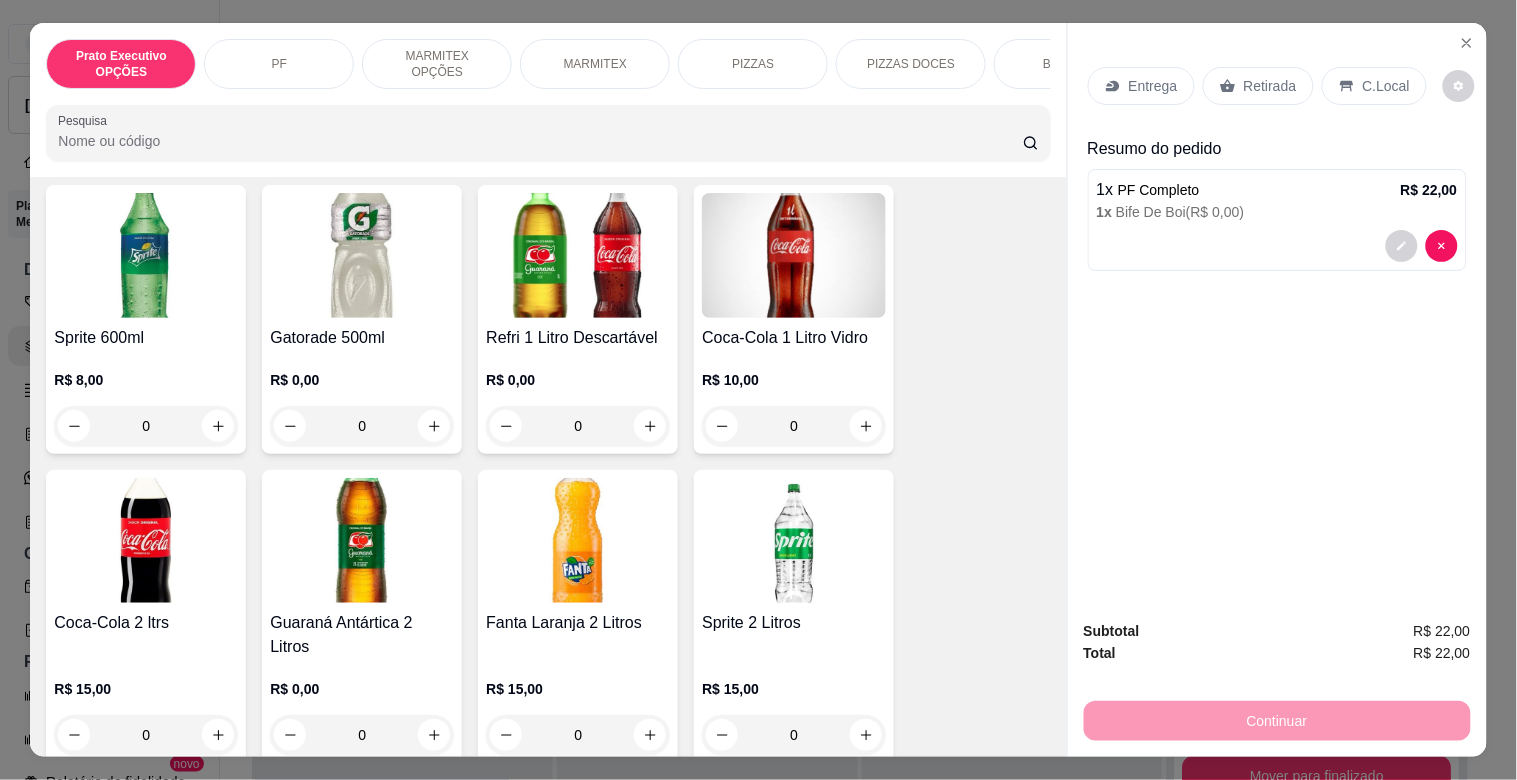click at bounding box center (794, 255) 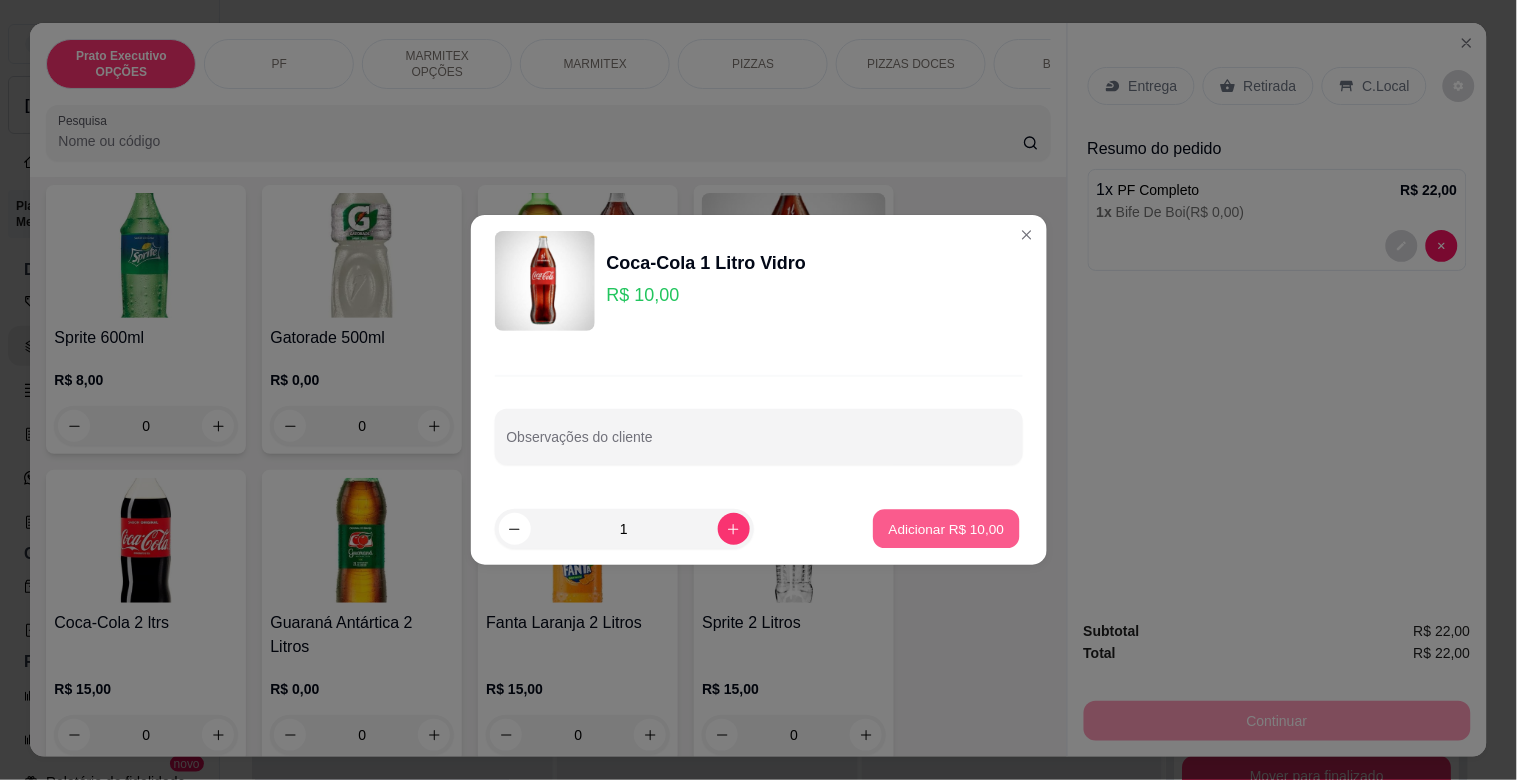 click on "Adicionar   R$ 10,00" at bounding box center [947, 528] 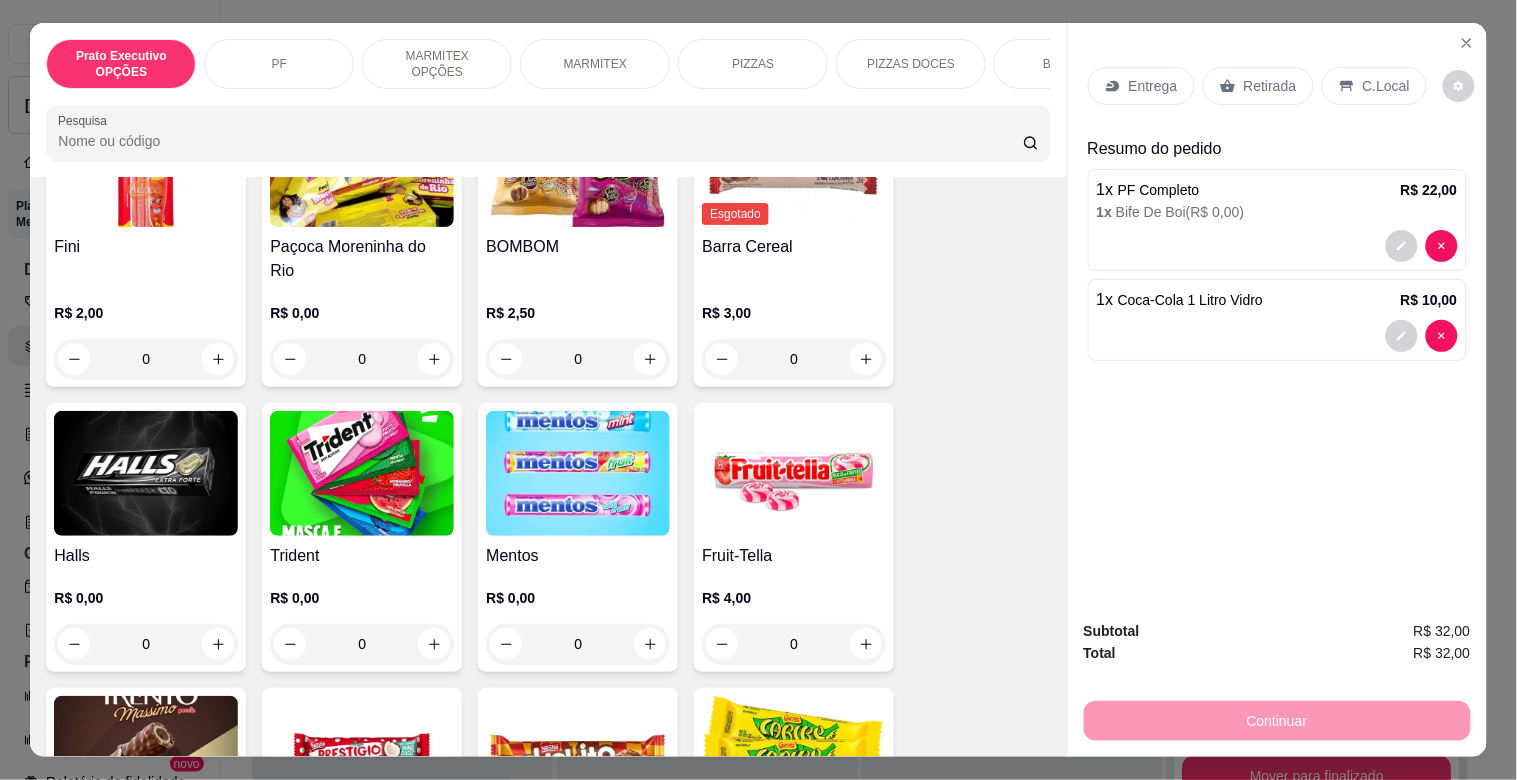 scroll, scrollTop: 6702, scrollLeft: 0, axis: vertical 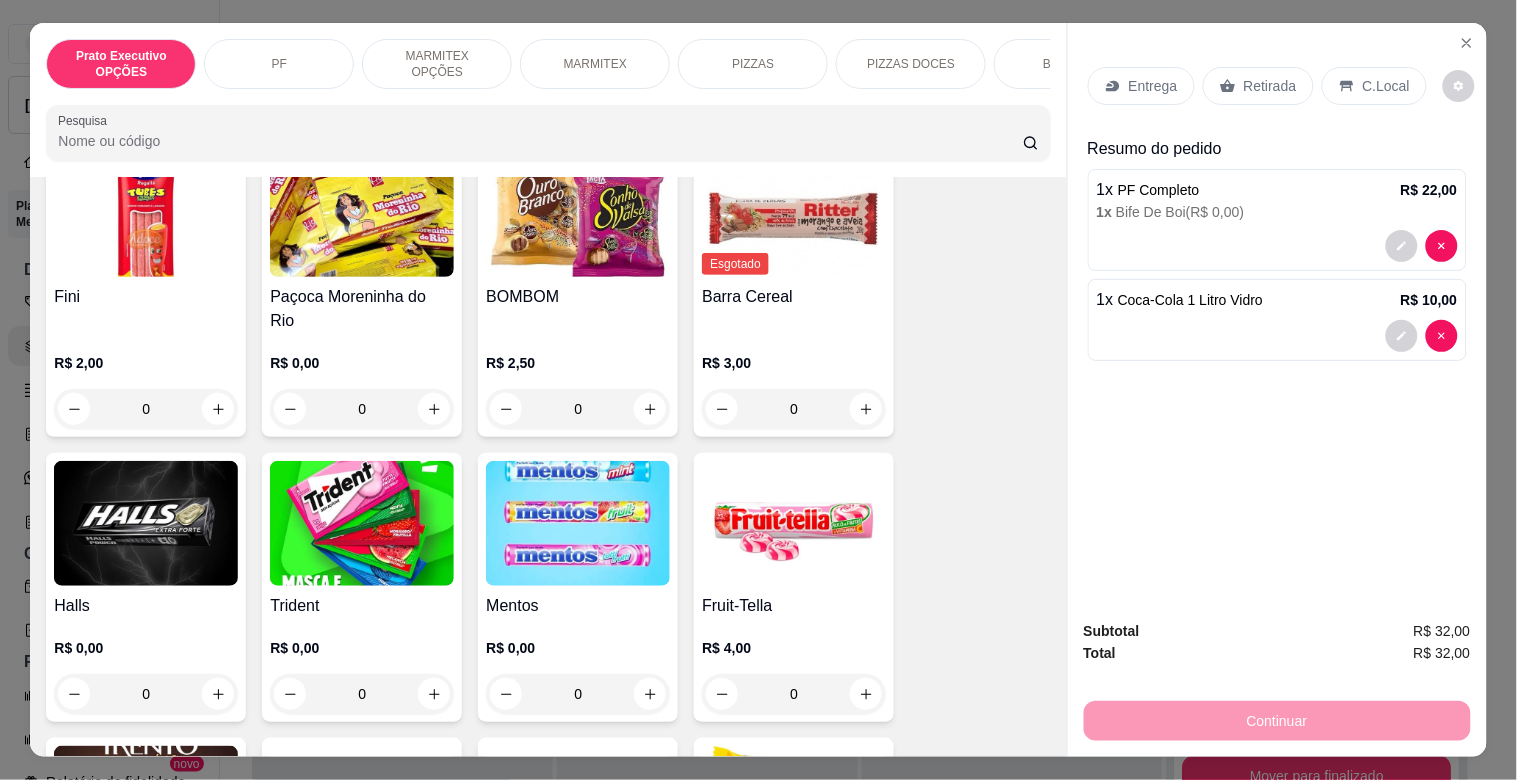 click on "BOMBOM" at bounding box center [578, 297] 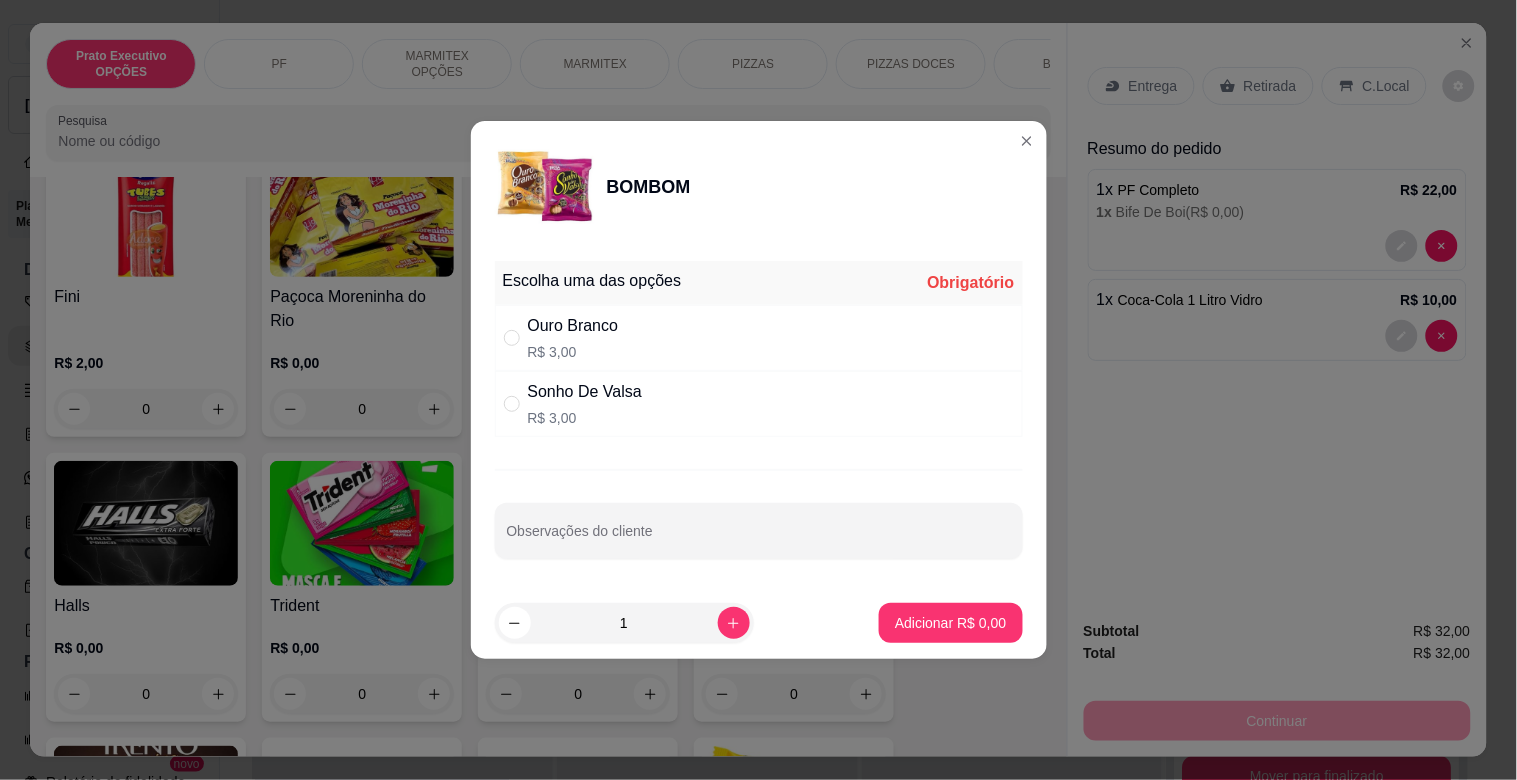 click on "Ouro Branco  R$ 3,00" at bounding box center [759, 338] 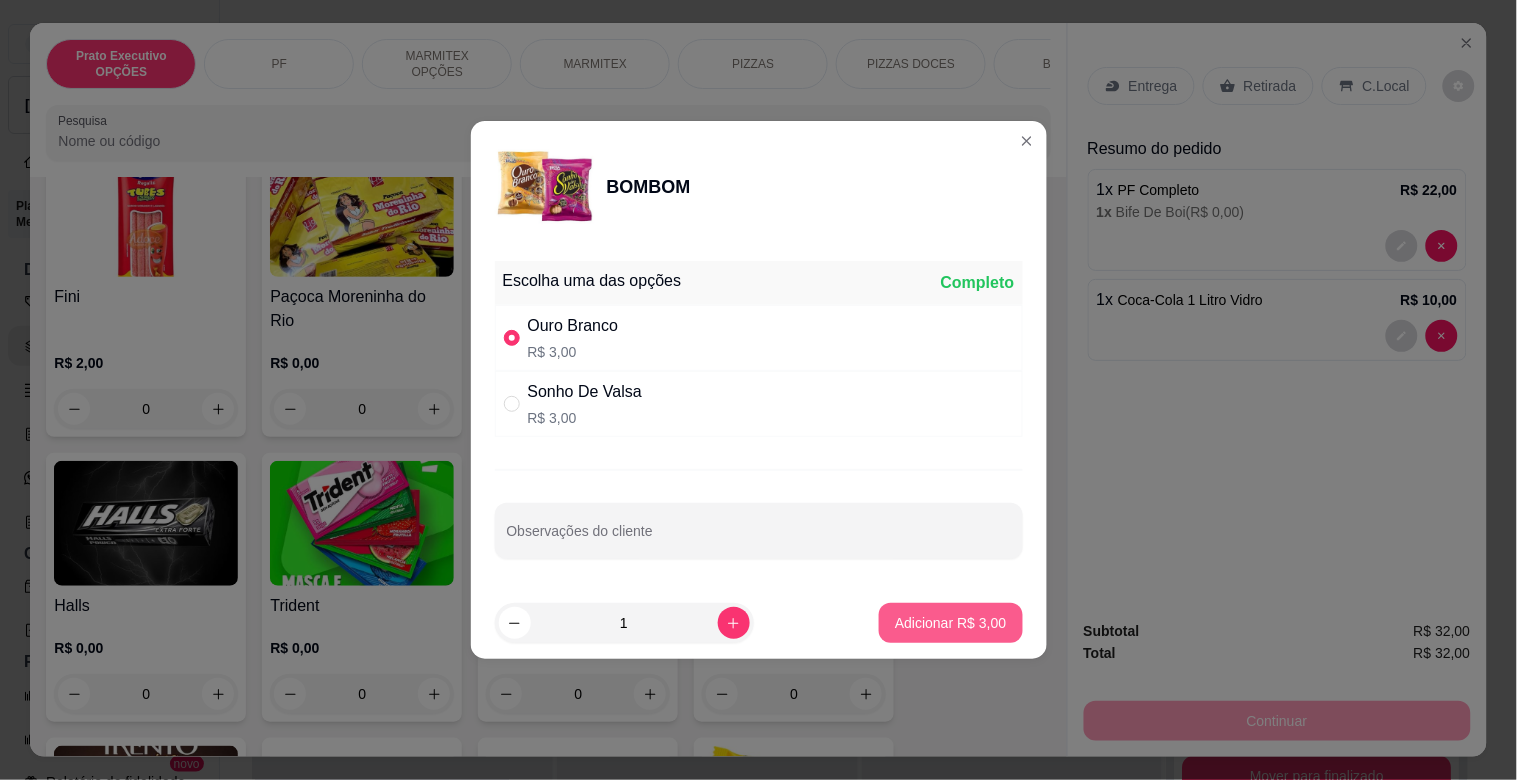 click on "Adicionar   R$ 3,00" at bounding box center (950, 623) 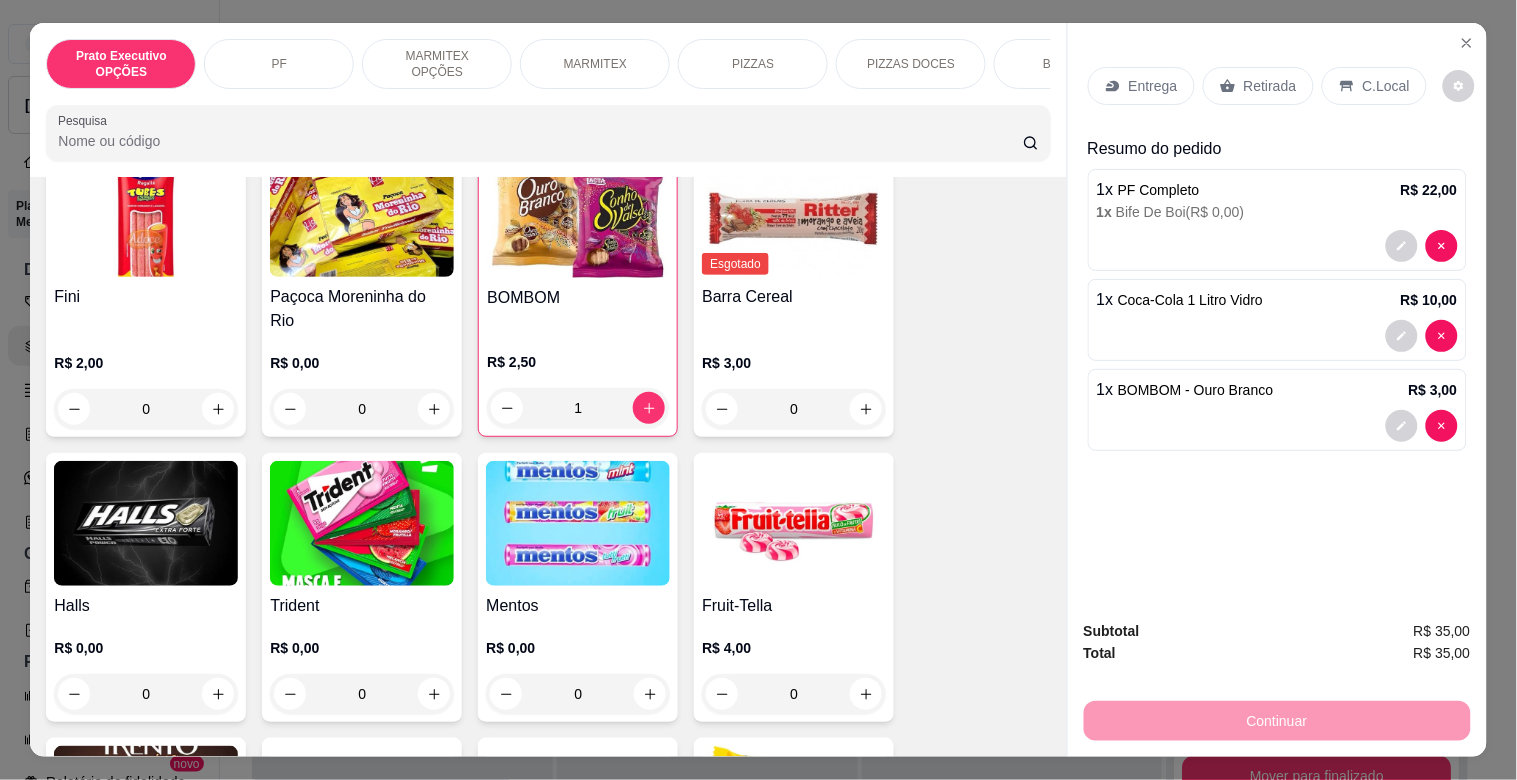 click on "C.Local" at bounding box center (1374, 86) 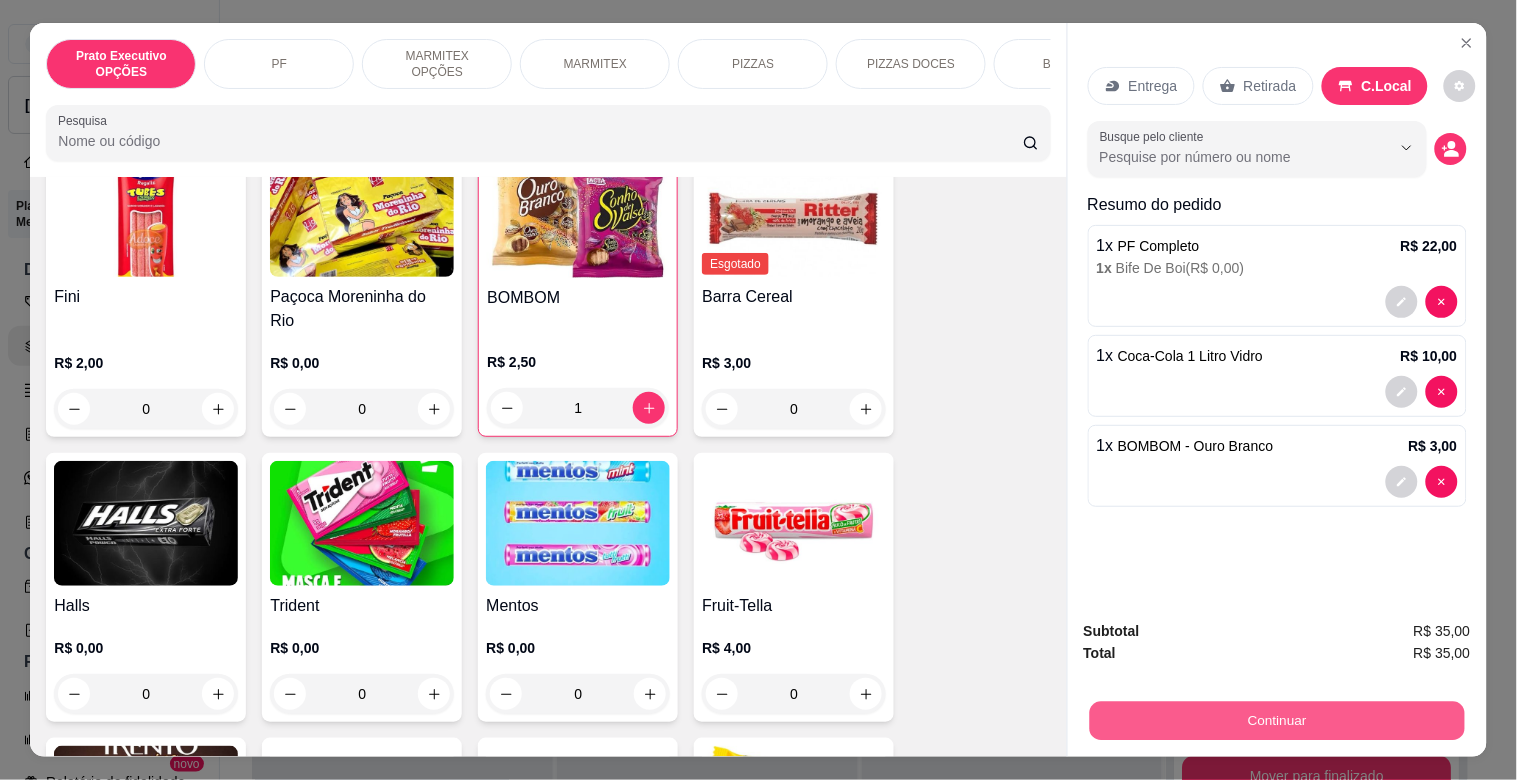 click on "Continuar" at bounding box center (1276, 720) 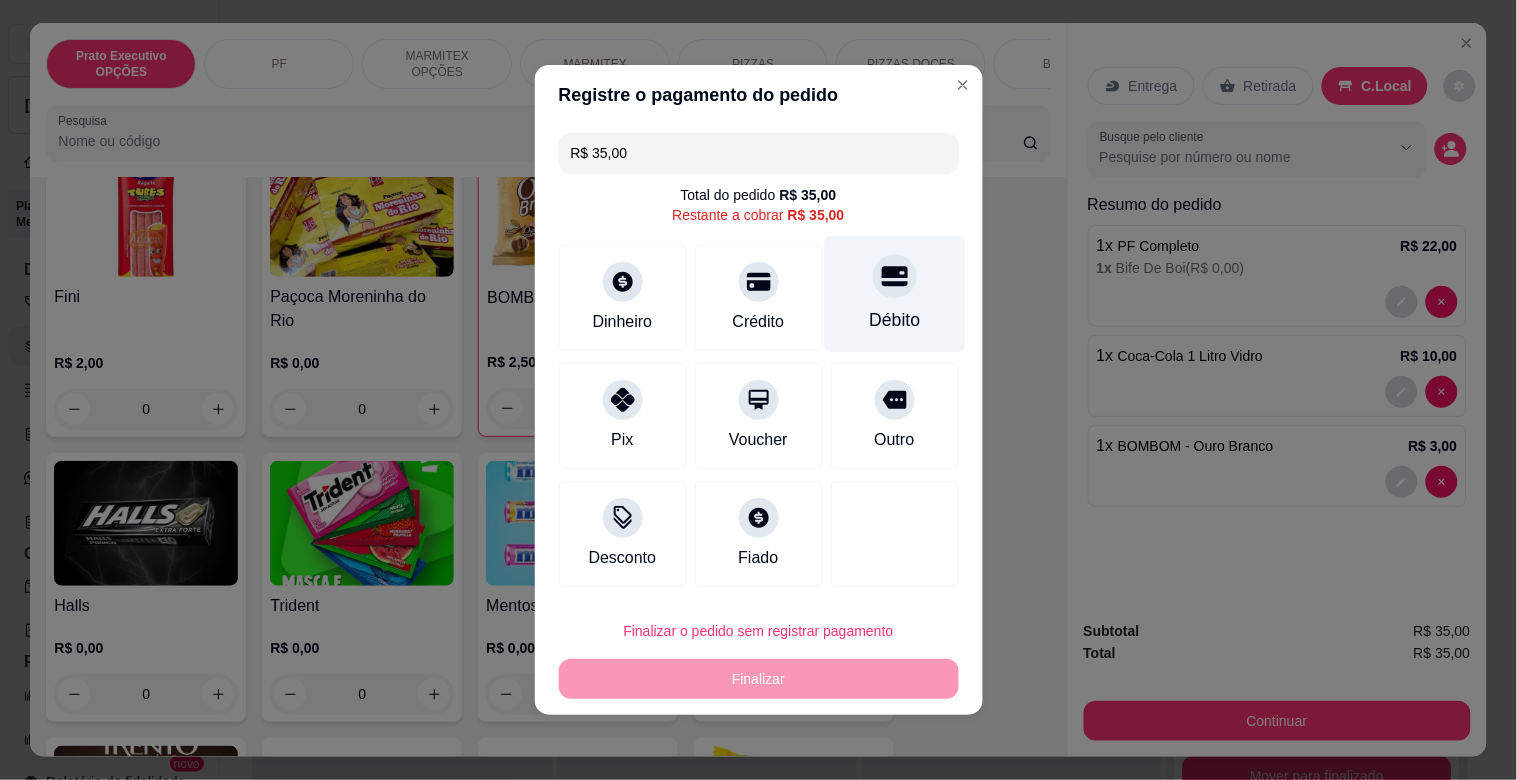 drag, startPoint x: 873, startPoint y: 325, endPoint x: 858, endPoint y: 342, distance: 22.671568 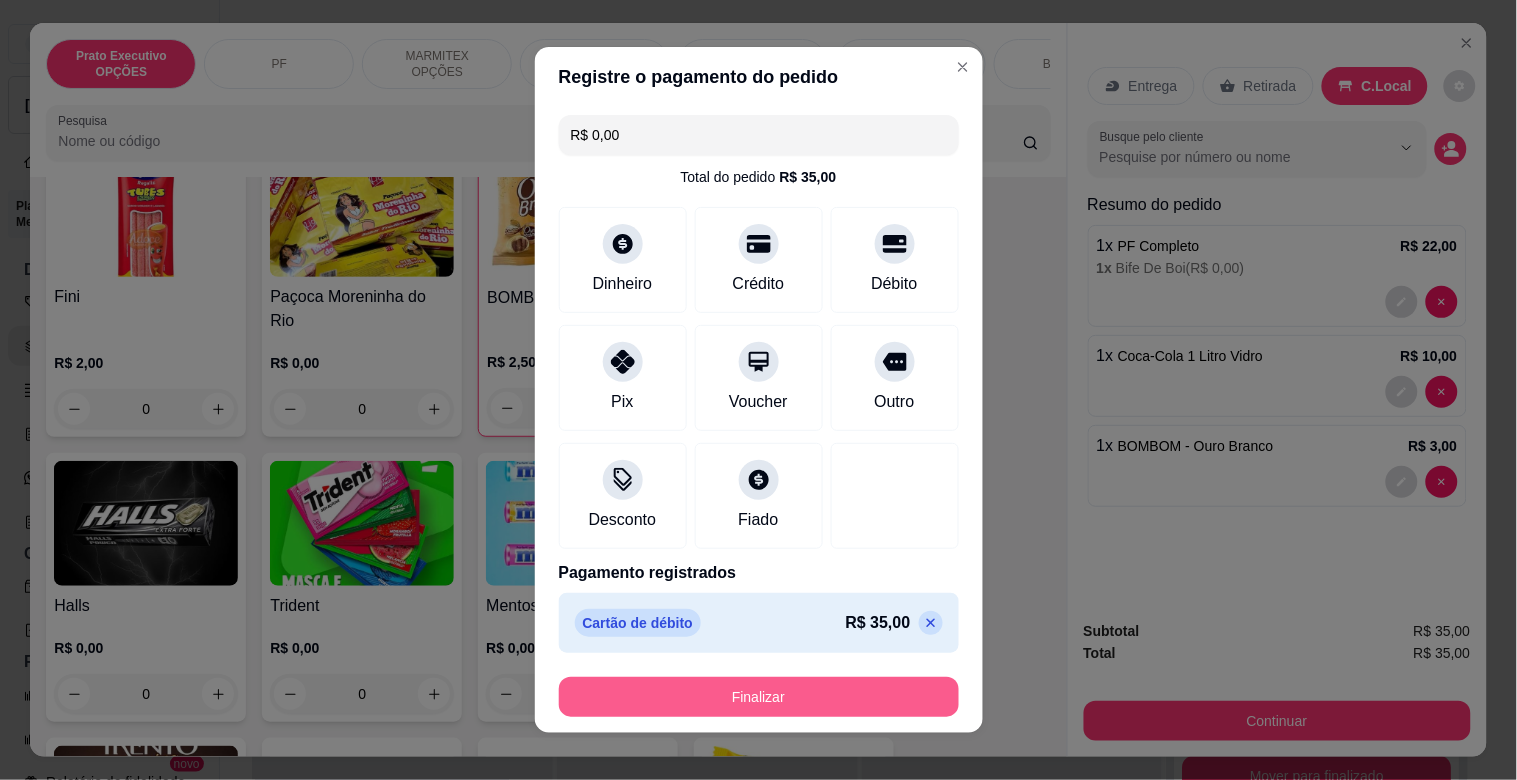 click on "Finalizar" at bounding box center [759, 697] 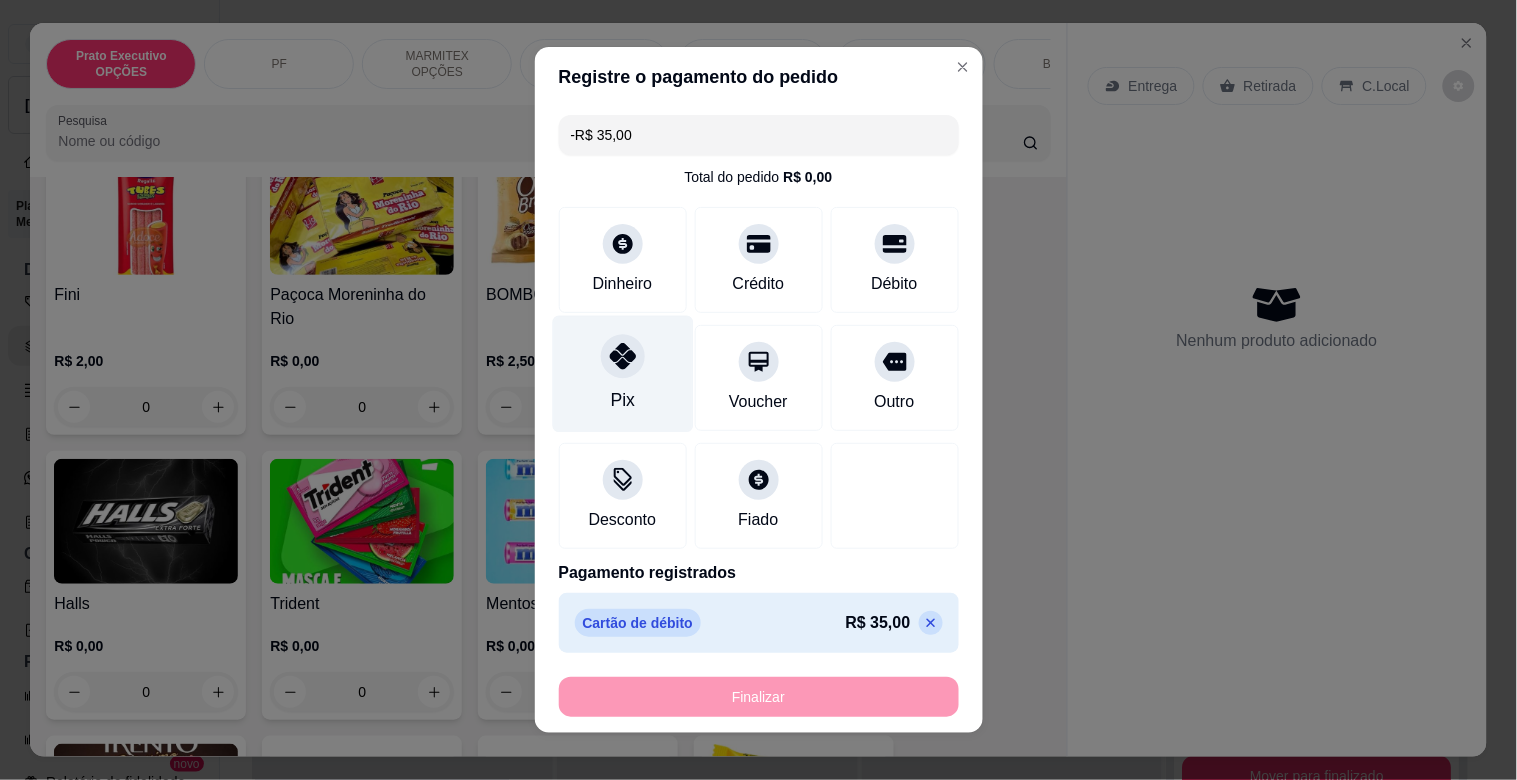 scroll, scrollTop: 6700, scrollLeft: 0, axis: vertical 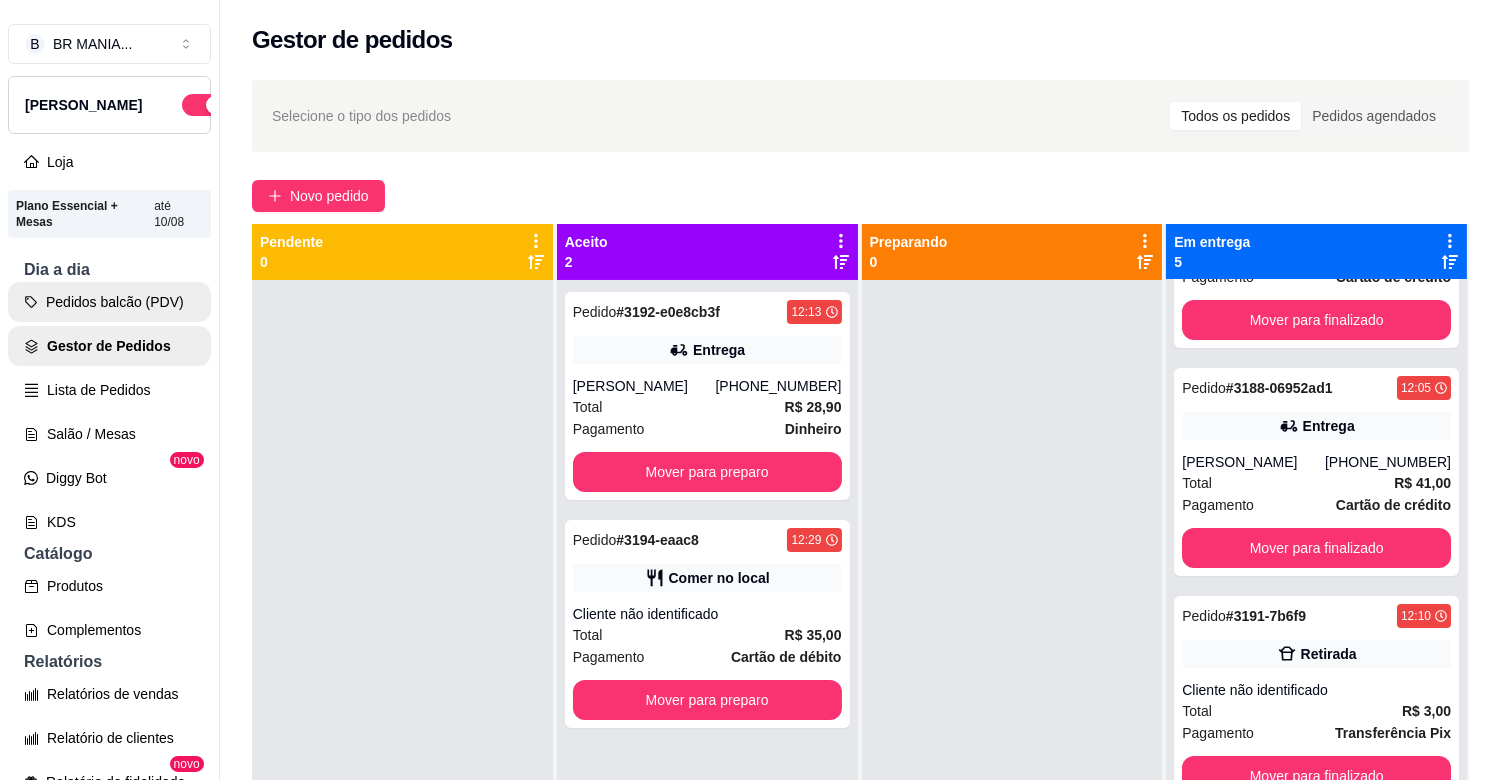 click on "Pedidos balcão (PDV)" at bounding box center [109, 302] 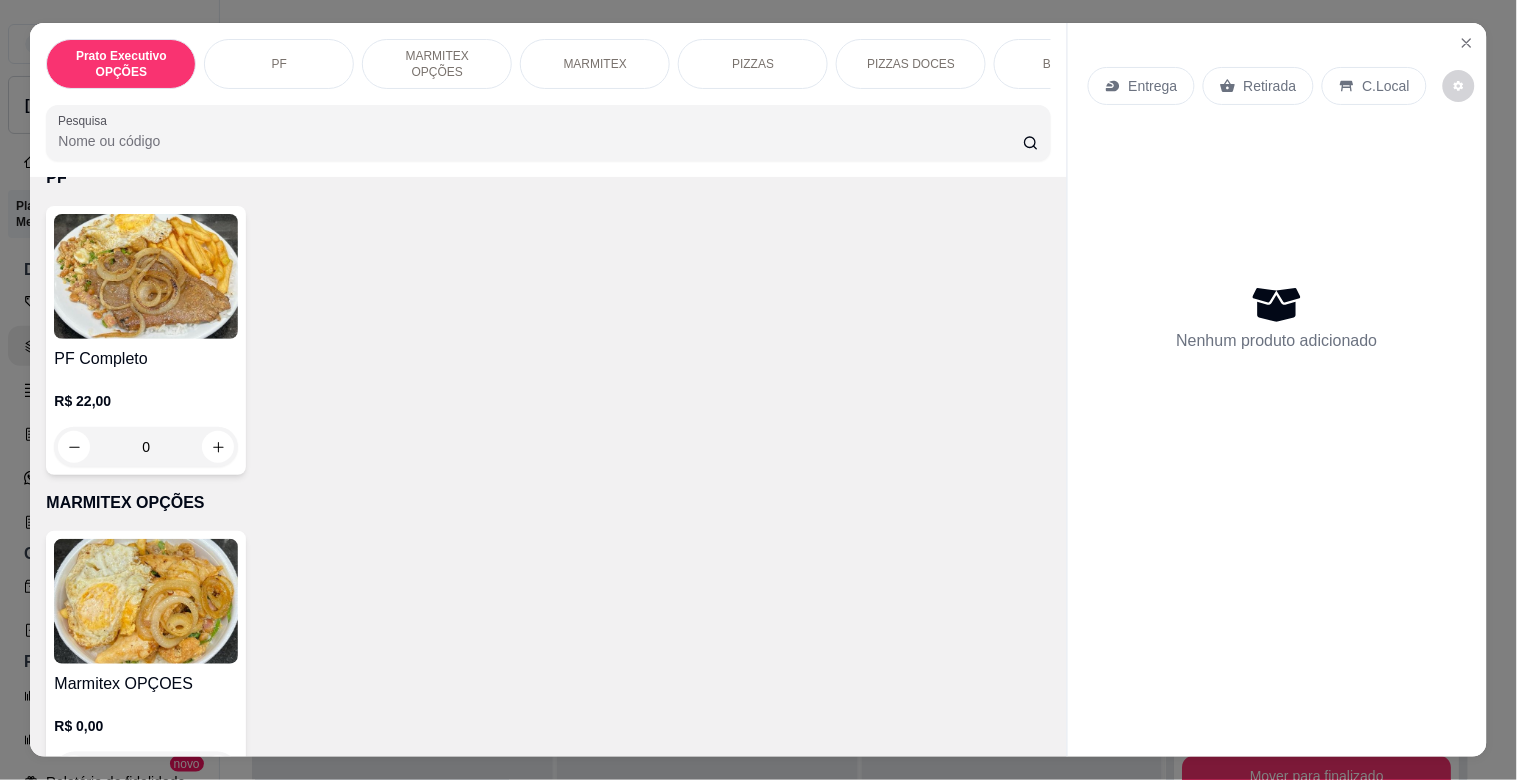 scroll, scrollTop: 501, scrollLeft: 0, axis: vertical 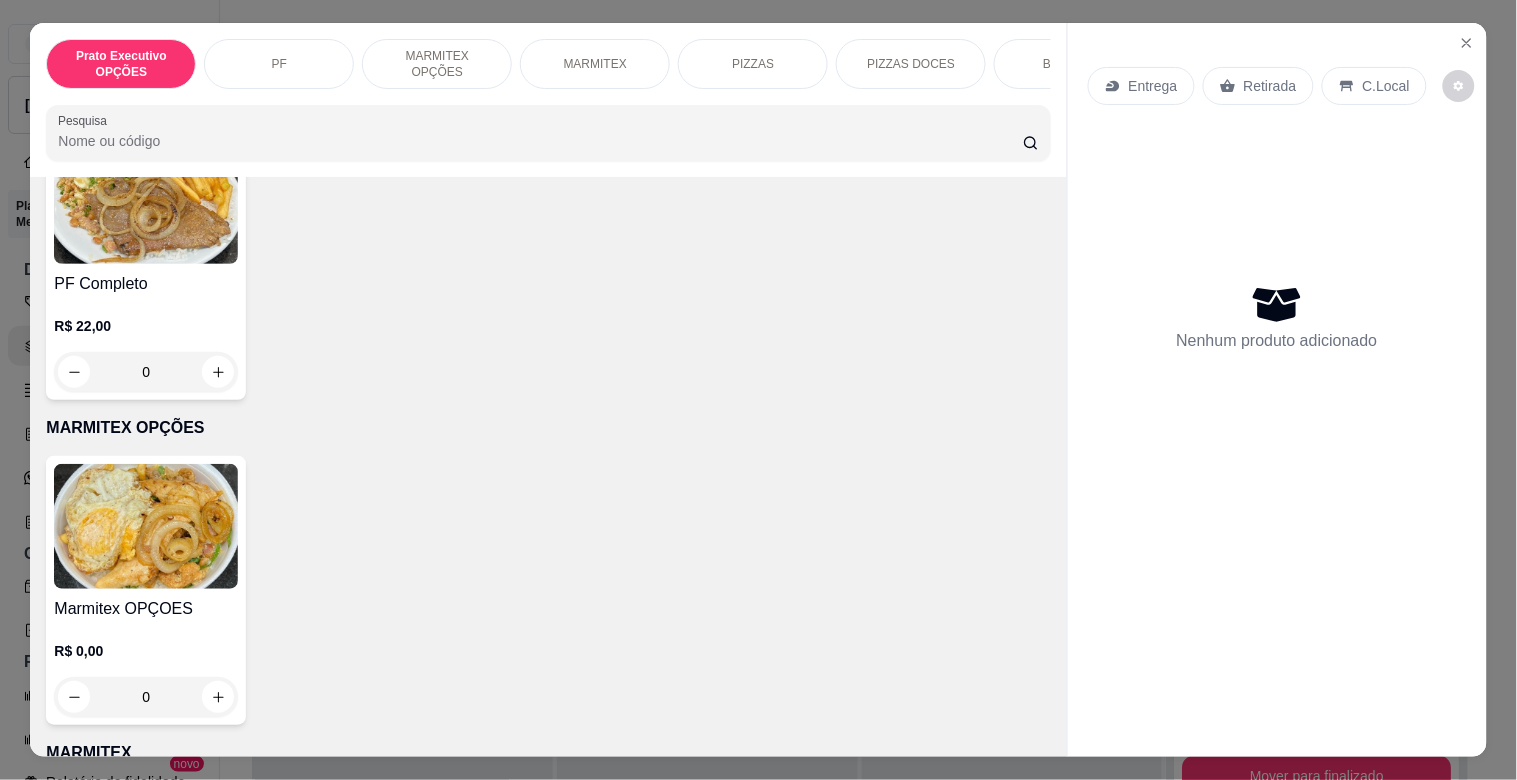click at bounding box center [146, 201] 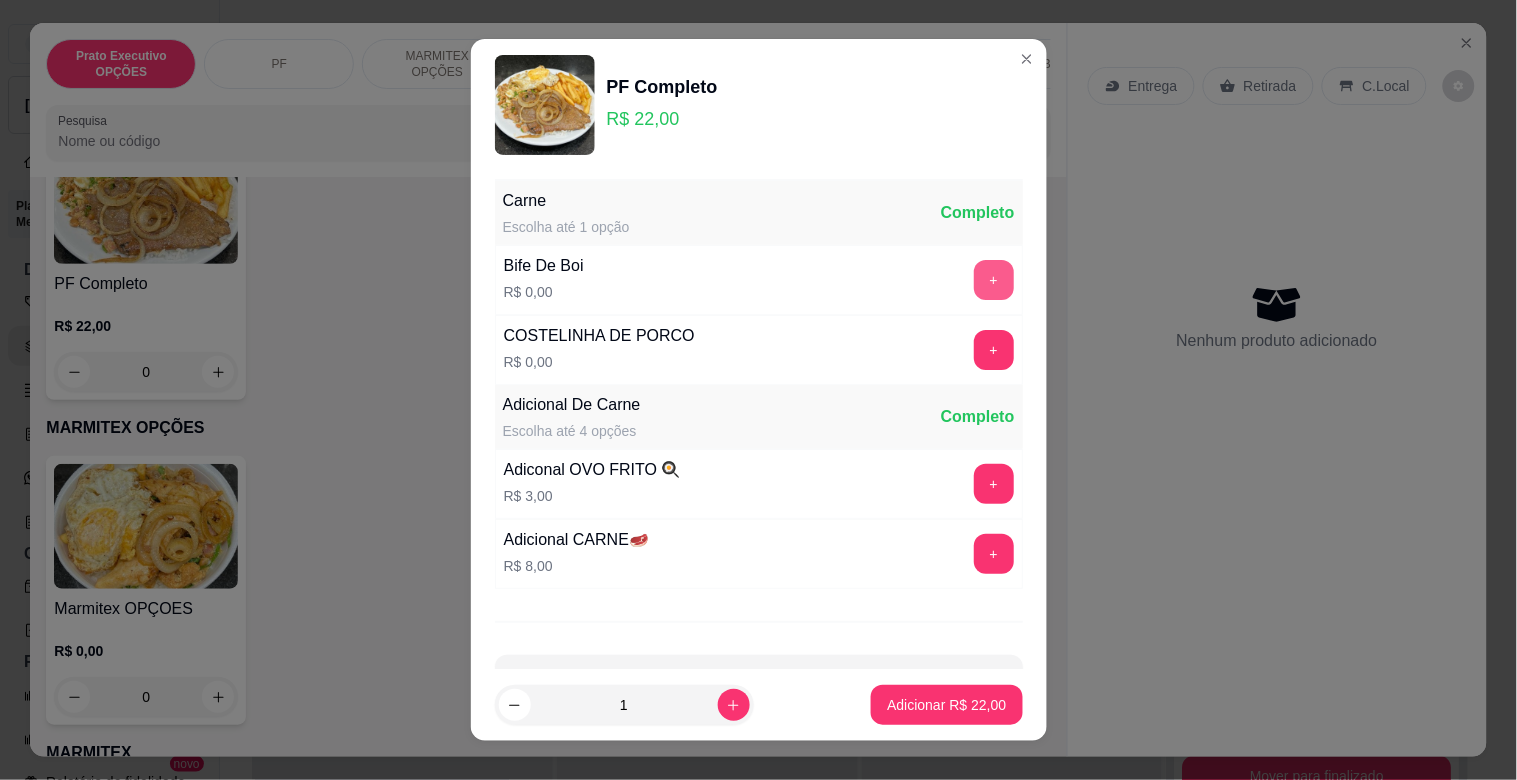 click on "+" at bounding box center [994, 280] 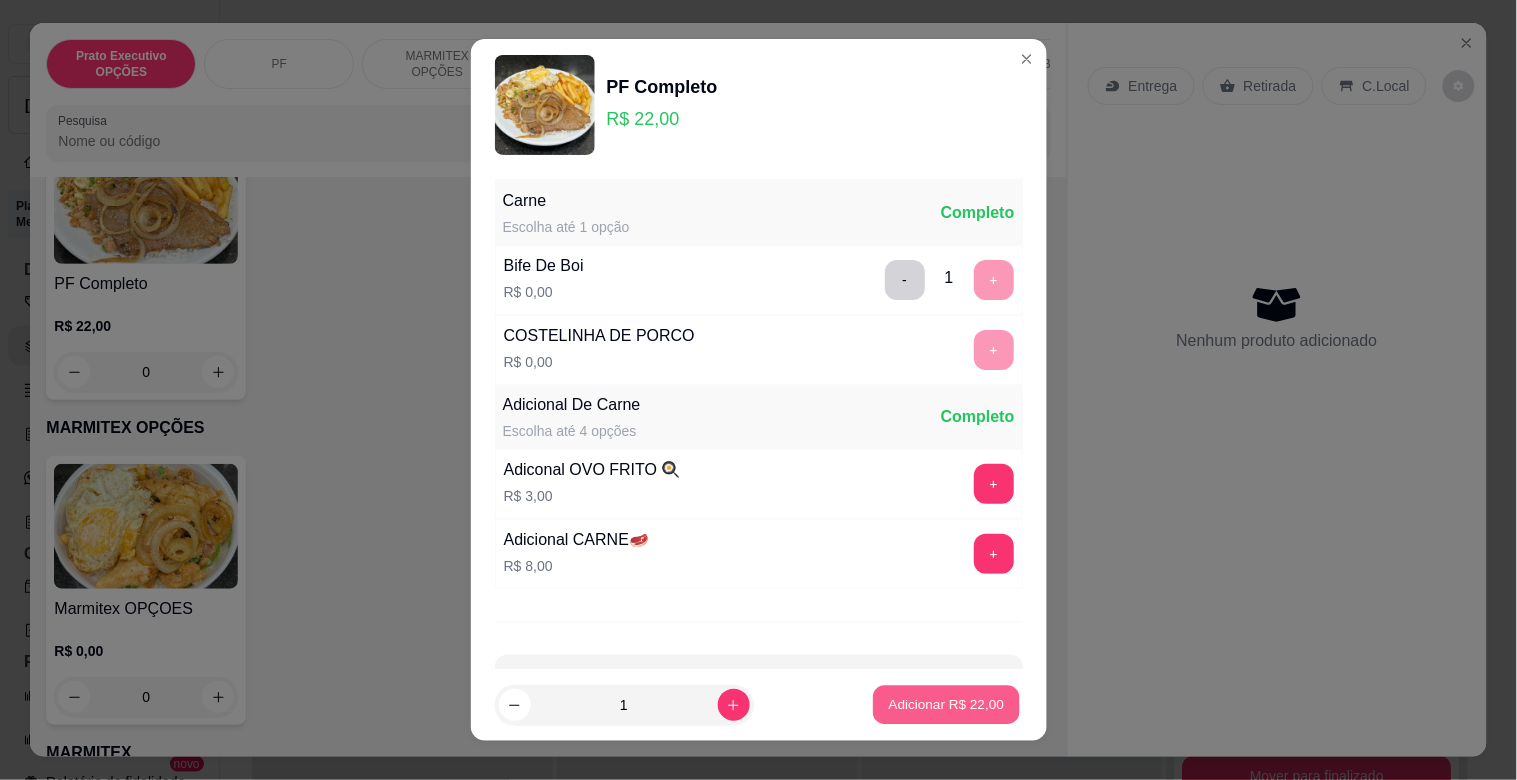 click on "Adicionar   R$ 22,00" at bounding box center [947, 704] 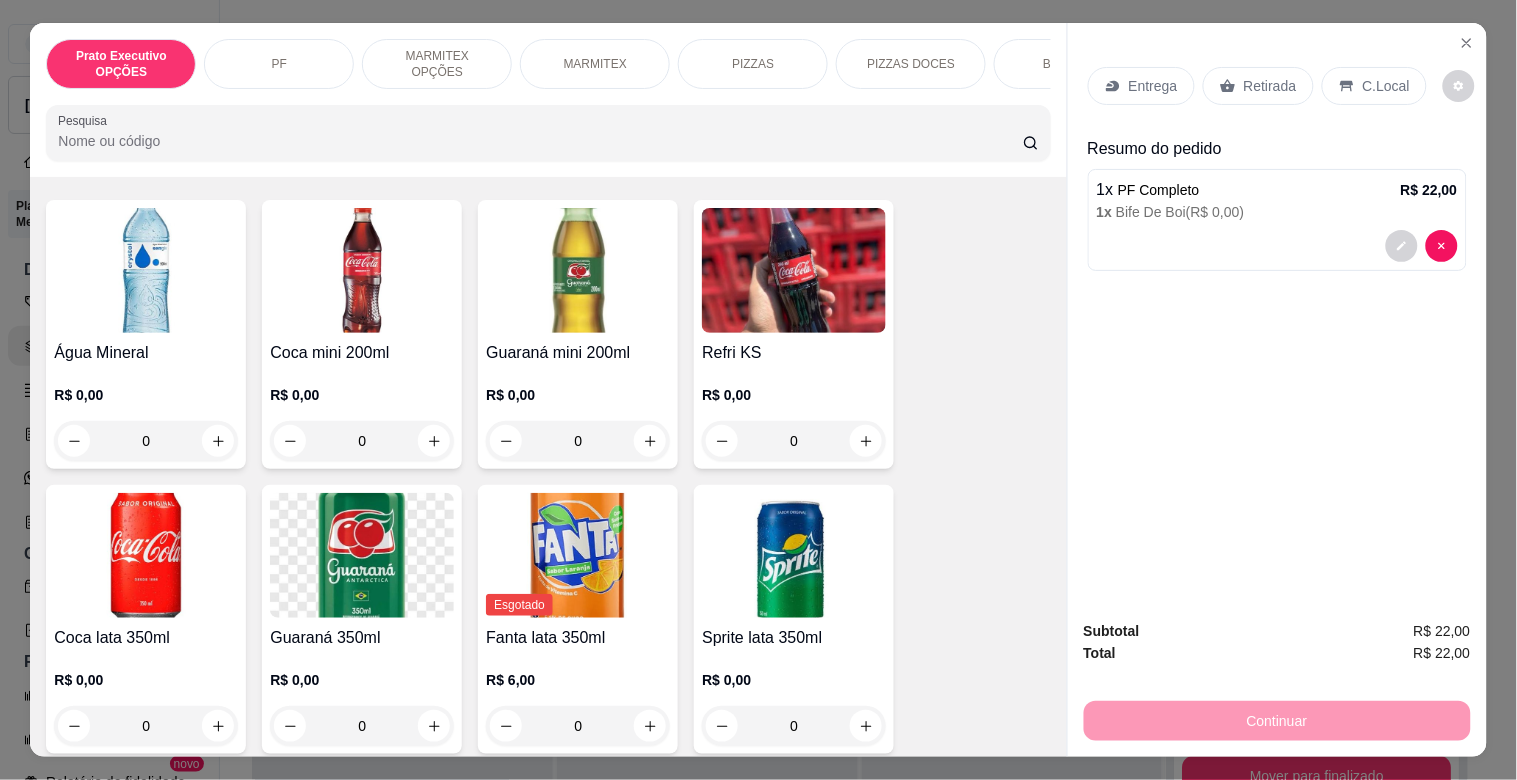 scroll, scrollTop: 2057, scrollLeft: 0, axis: vertical 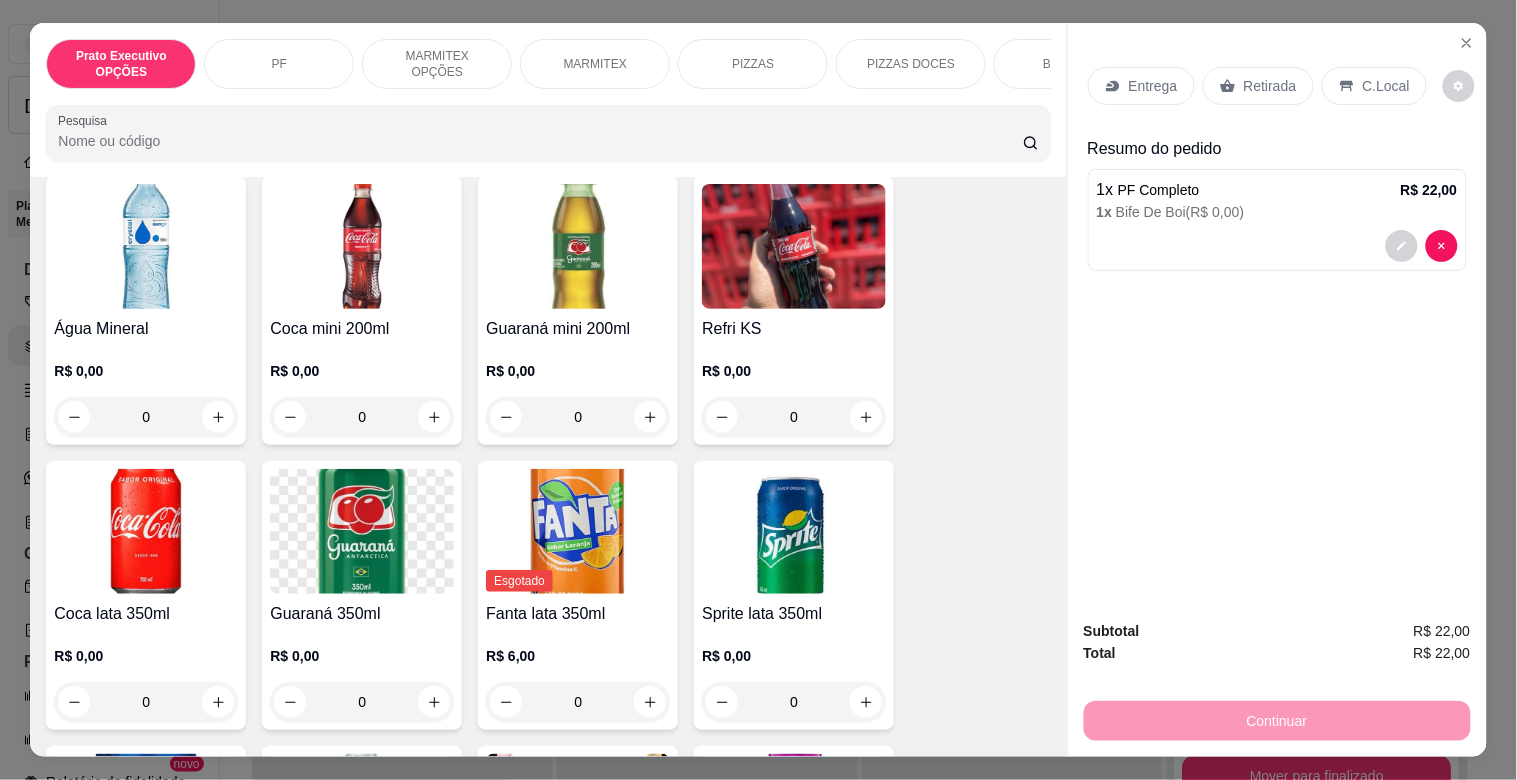 click at bounding box center [146, 246] 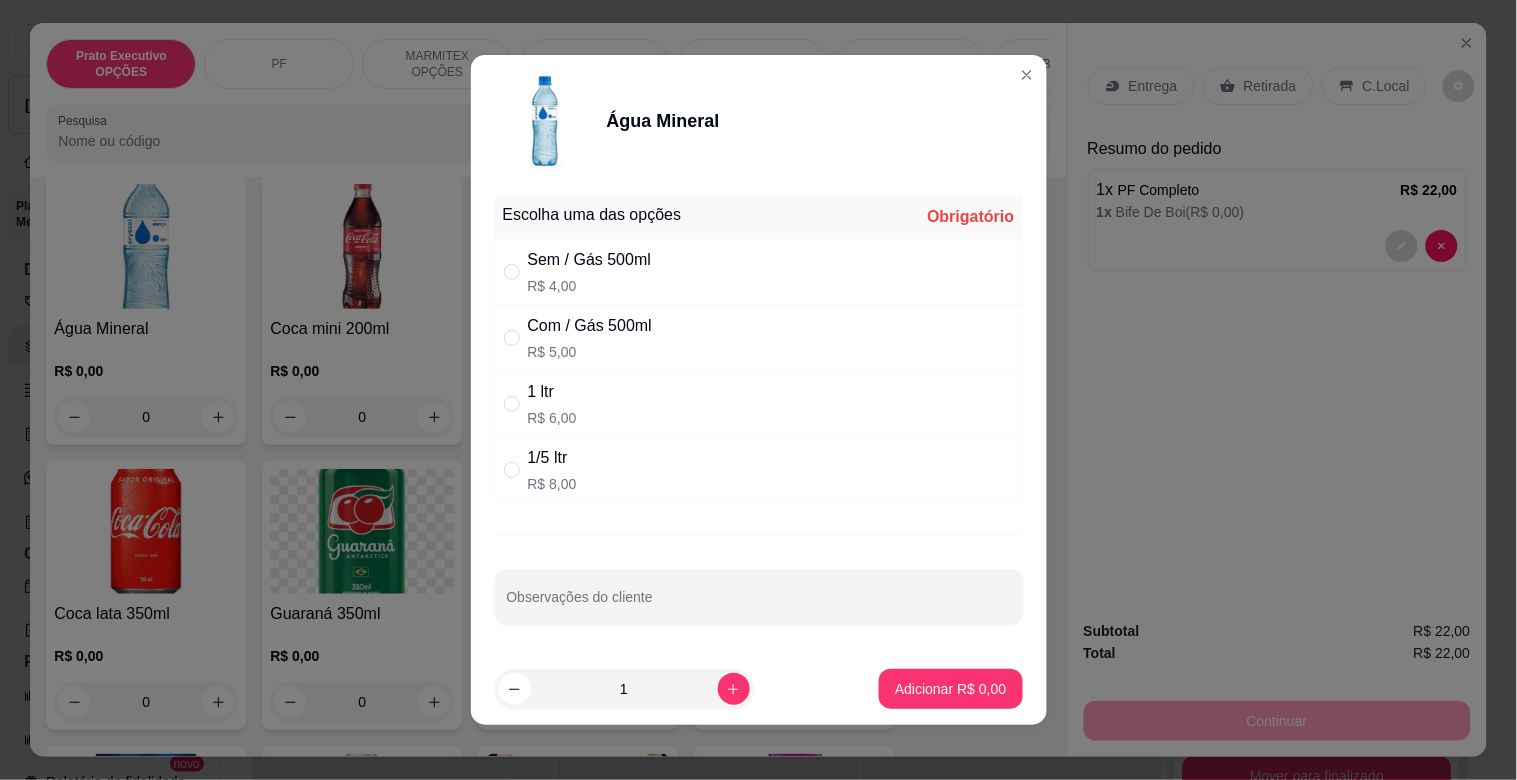 drag, startPoint x: 600, startPoint y: 322, endPoint x: 657, endPoint y: 351, distance: 63.953106 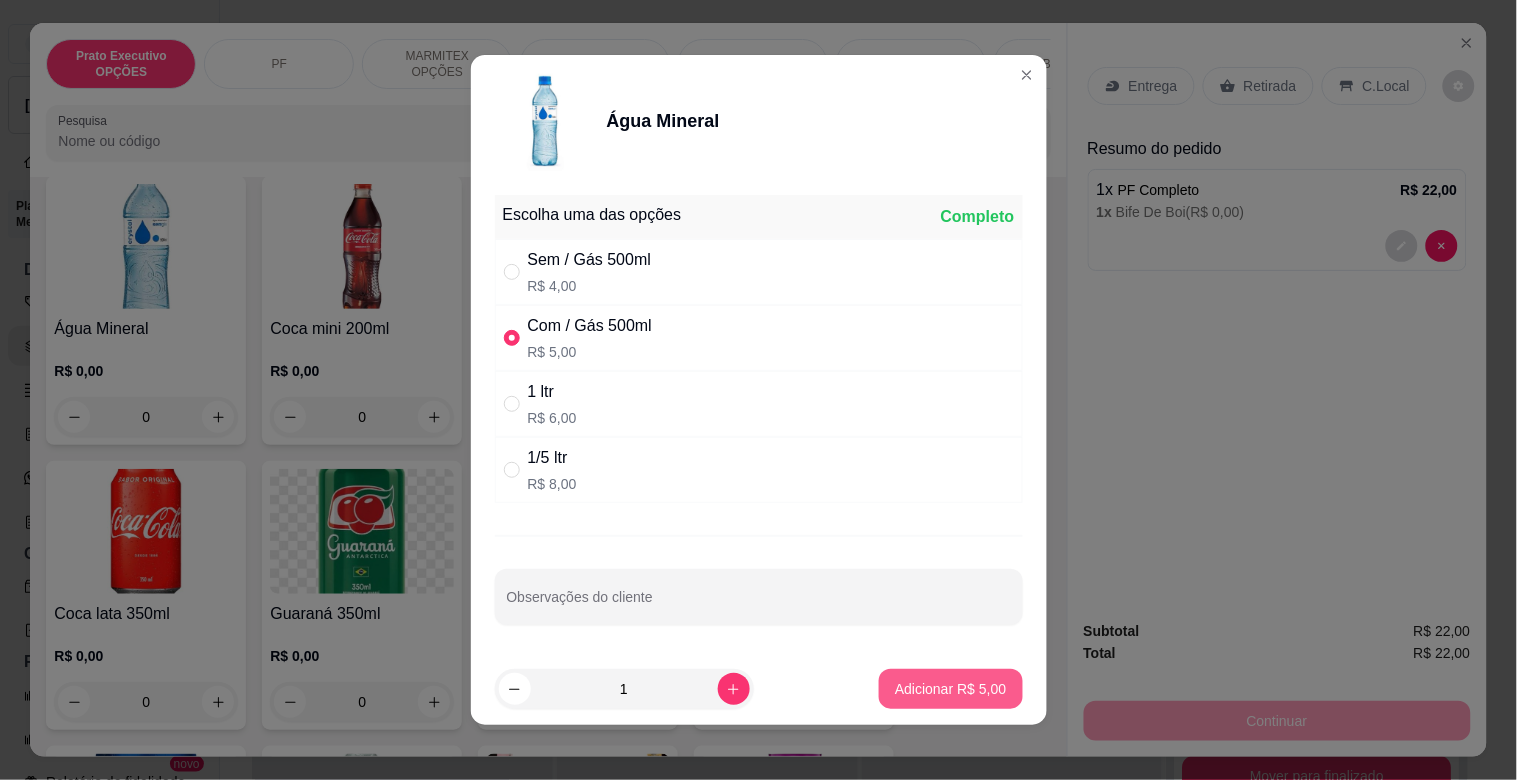 click on "Adicionar   R$ 5,00" at bounding box center [950, 689] 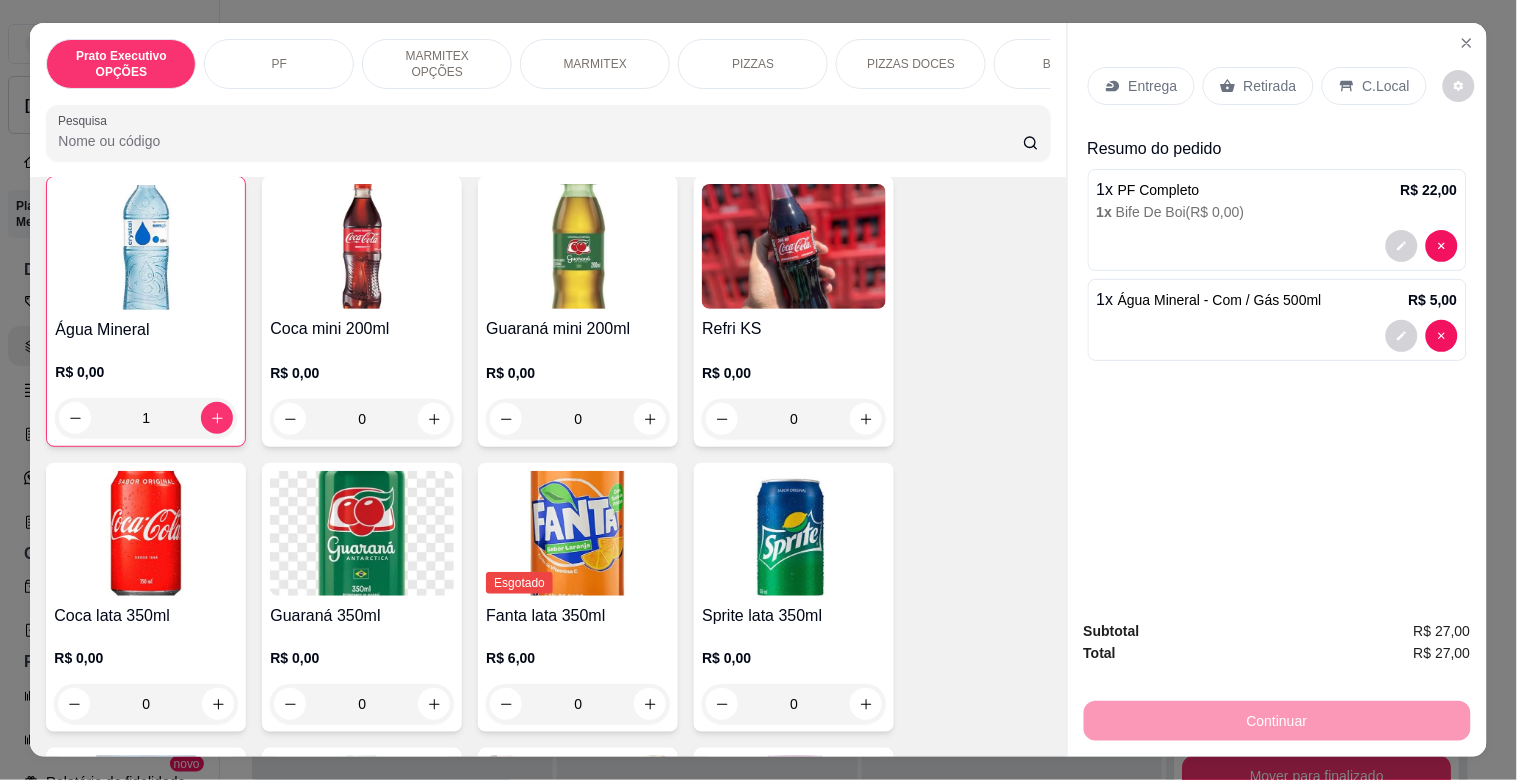 scroll, scrollTop: 2058, scrollLeft: 0, axis: vertical 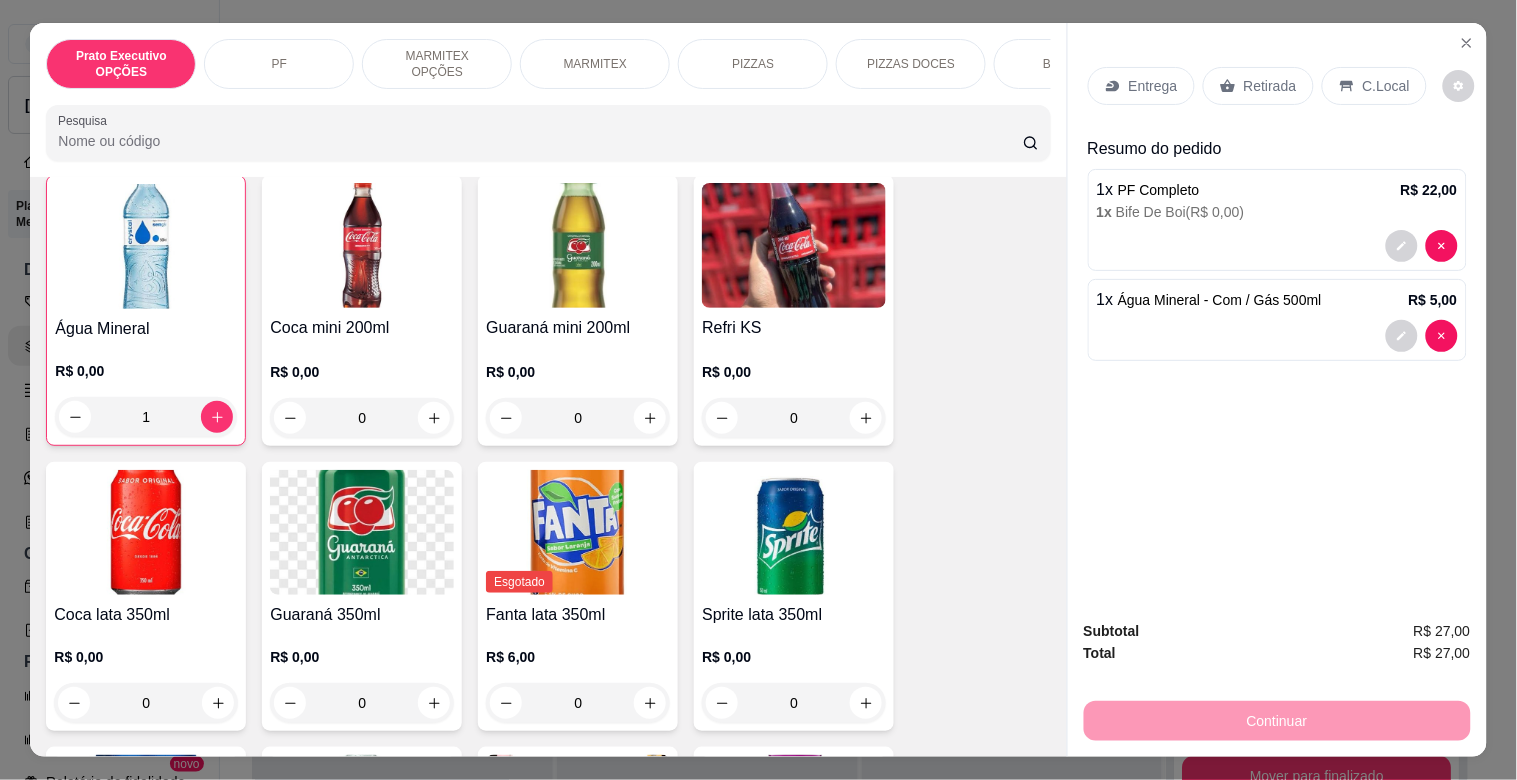 click on "C.Local" at bounding box center (1374, 86) 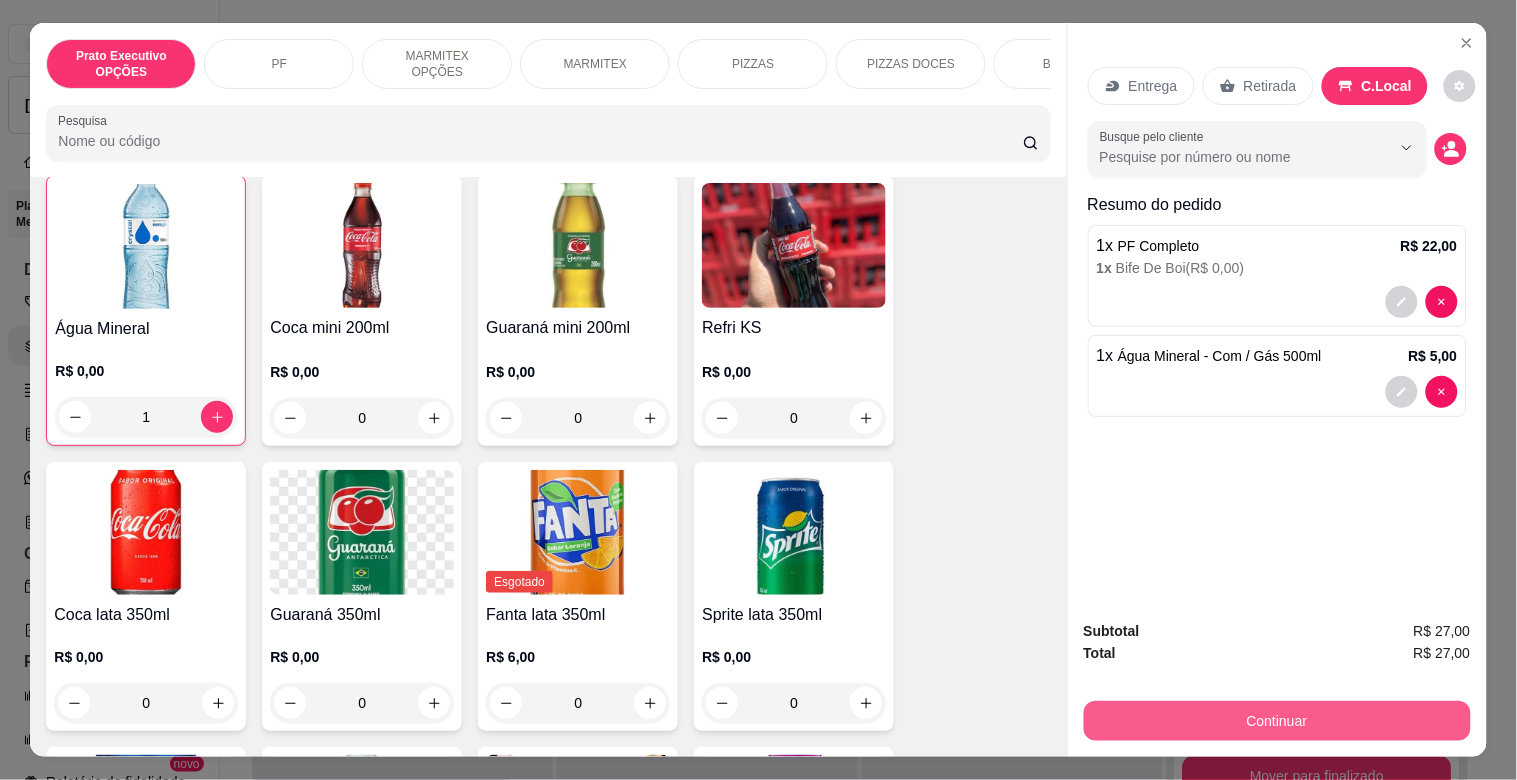 click on "Continuar" at bounding box center (1277, 721) 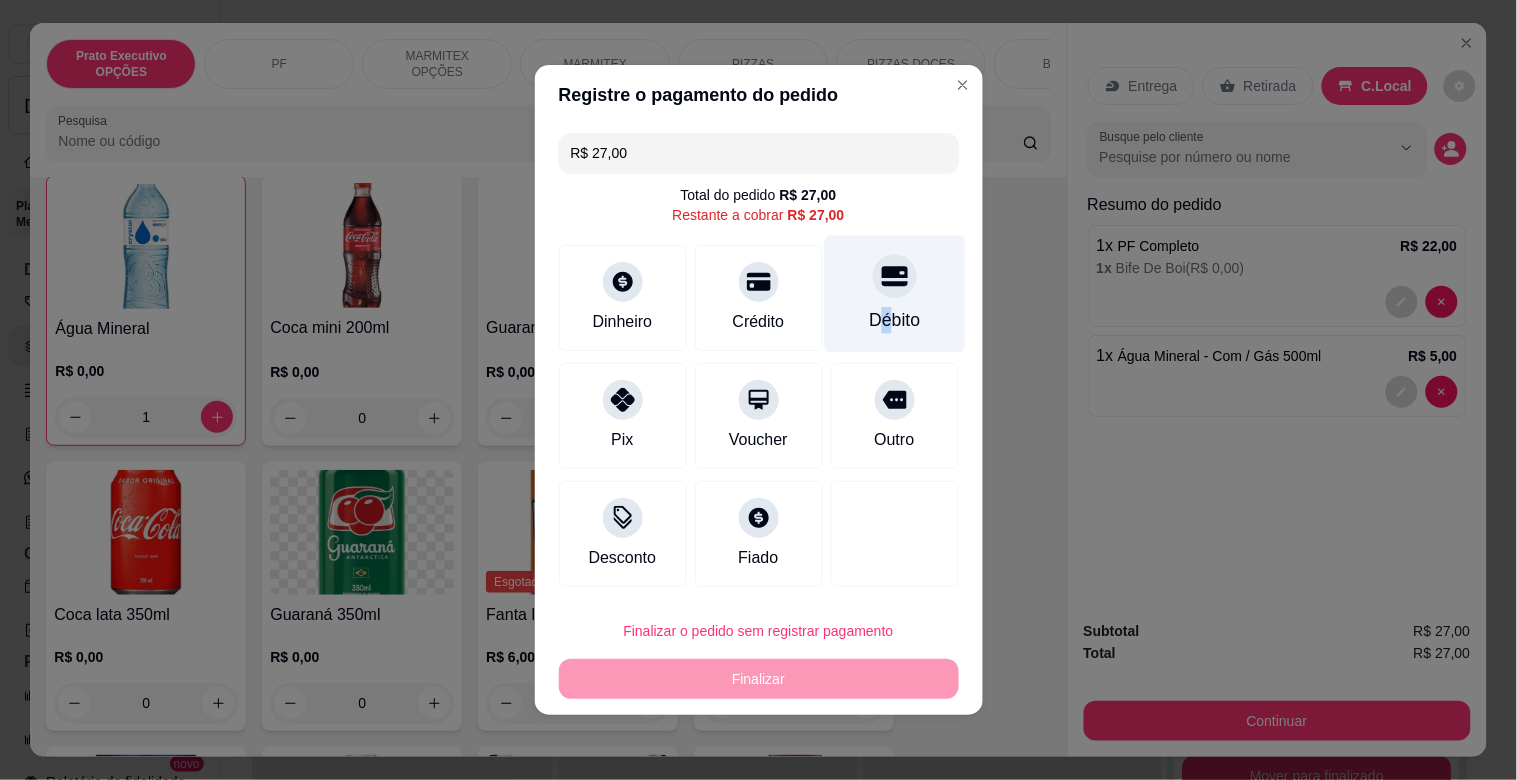 click on "Débito" at bounding box center [894, 320] 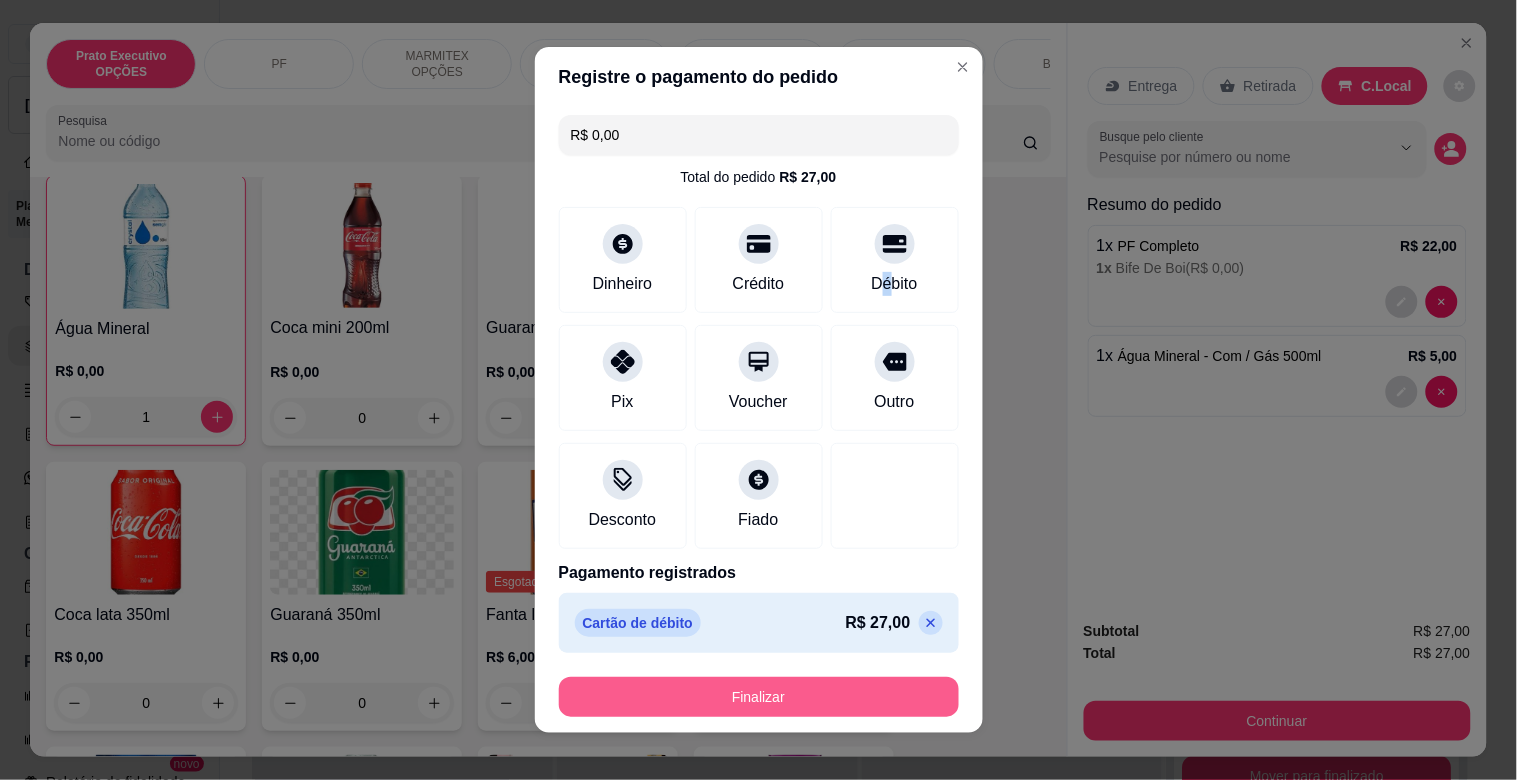 click on "Finalizar" at bounding box center [759, 697] 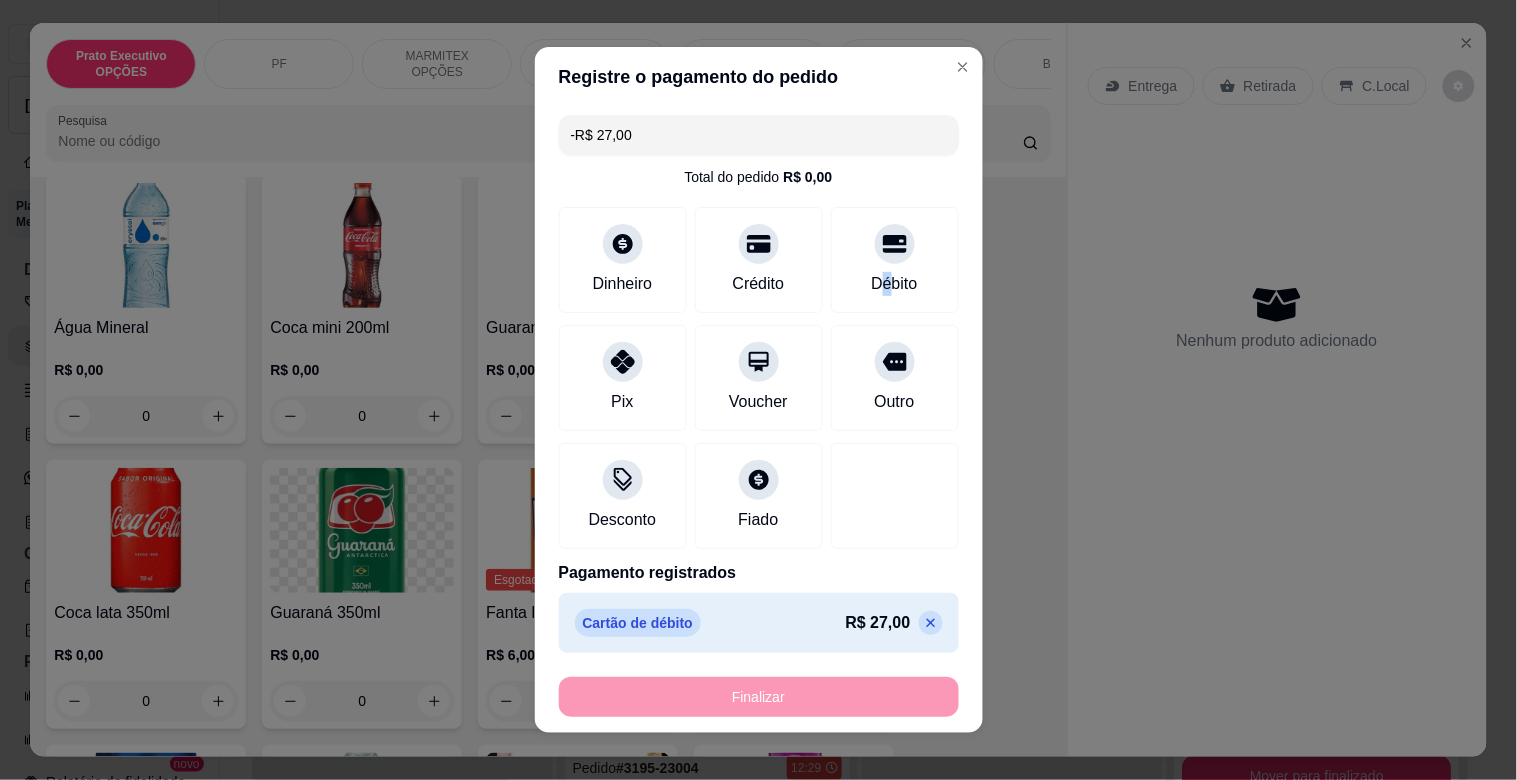scroll, scrollTop: 2057, scrollLeft: 0, axis: vertical 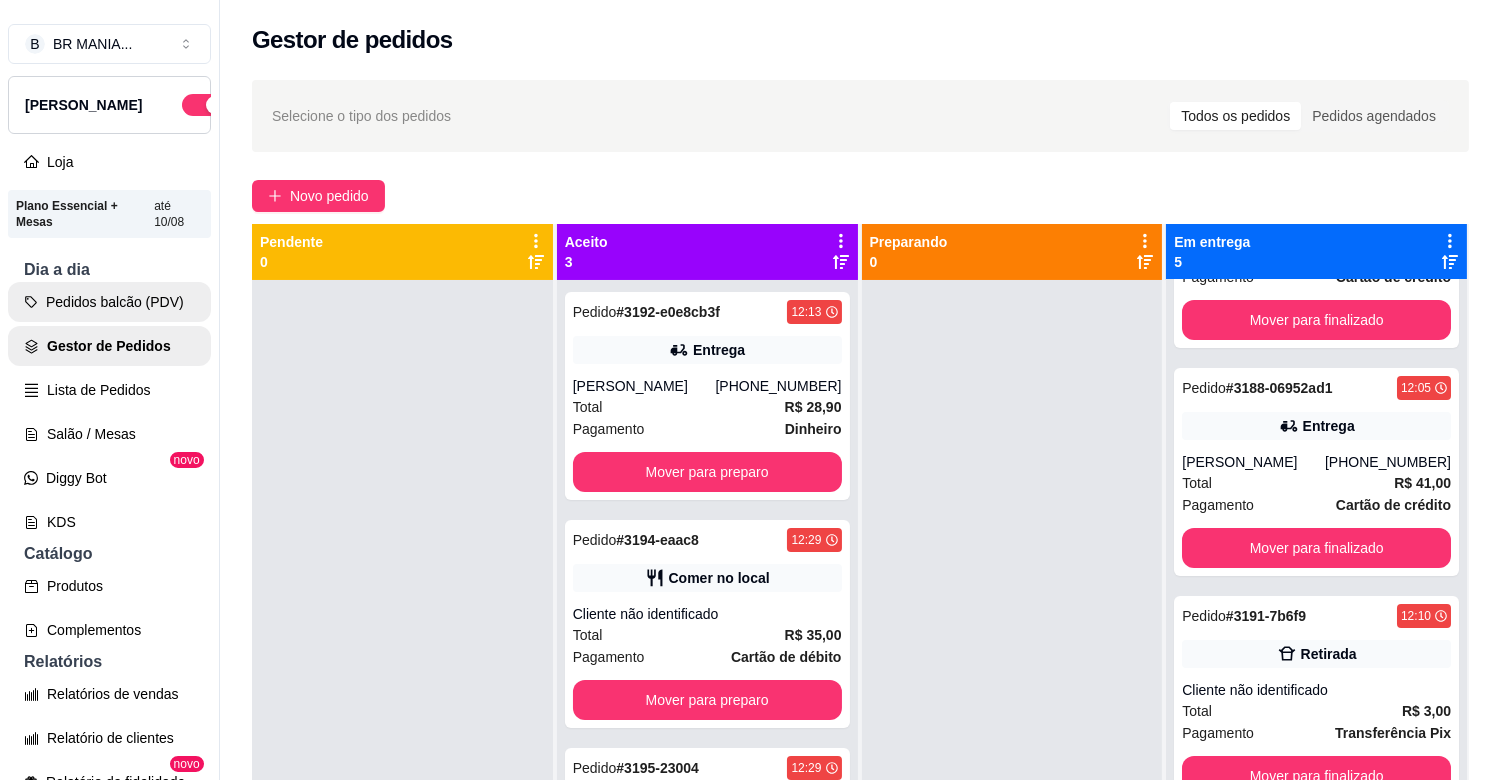 click on "Pedidos balcão (PDV)" at bounding box center [109, 302] 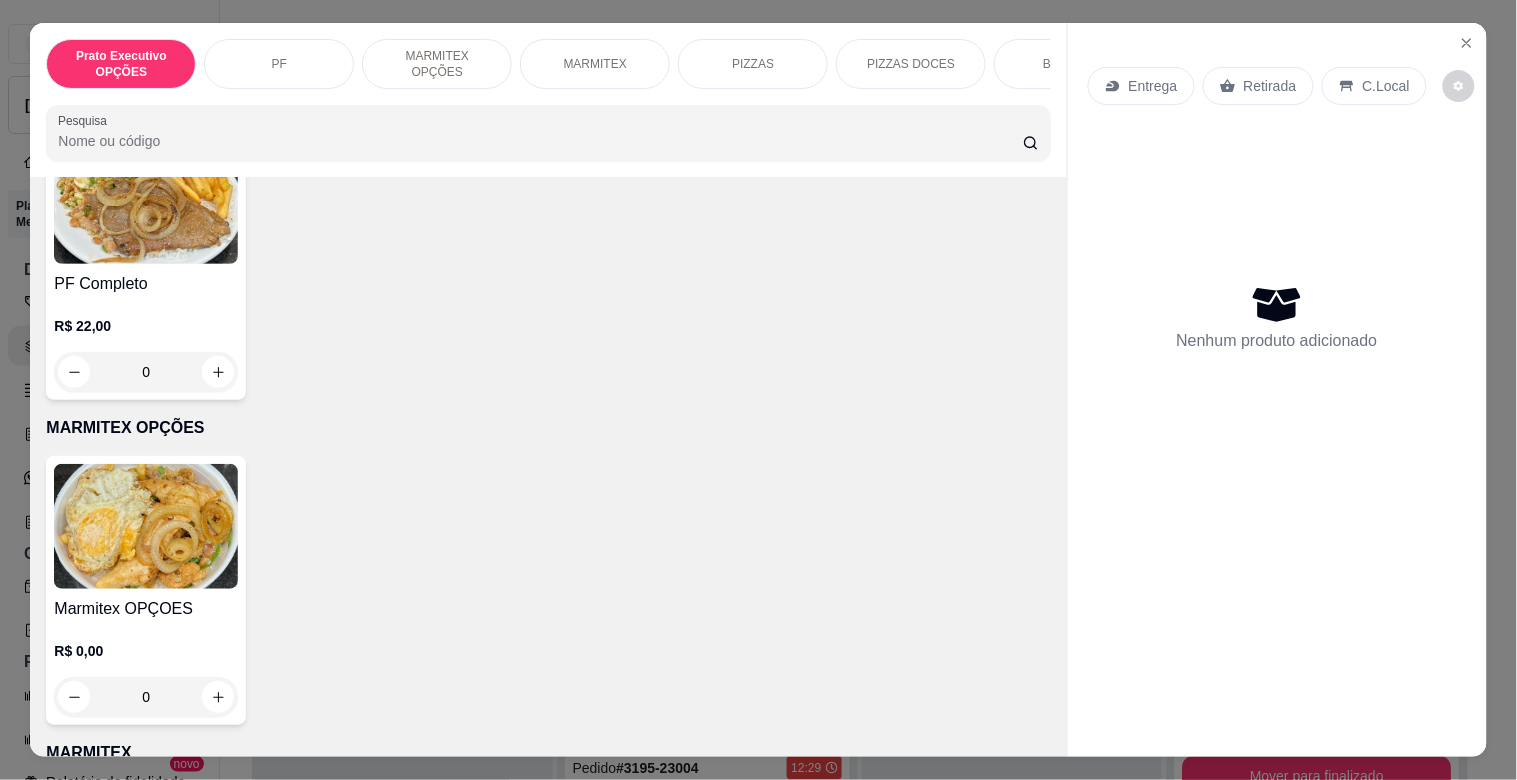 scroll, scrollTop: 426, scrollLeft: 0, axis: vertical 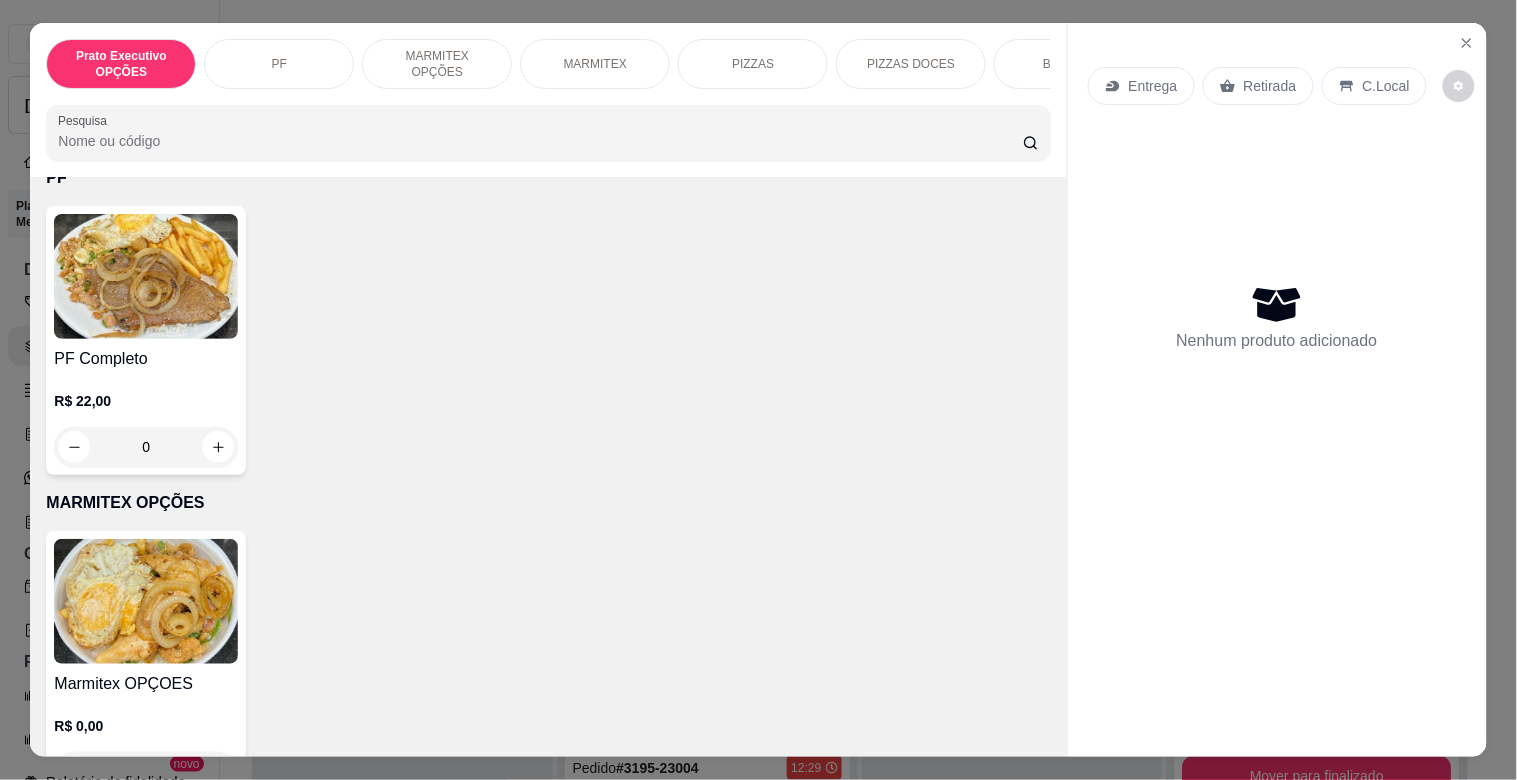 click at bounding box center [146, 276] 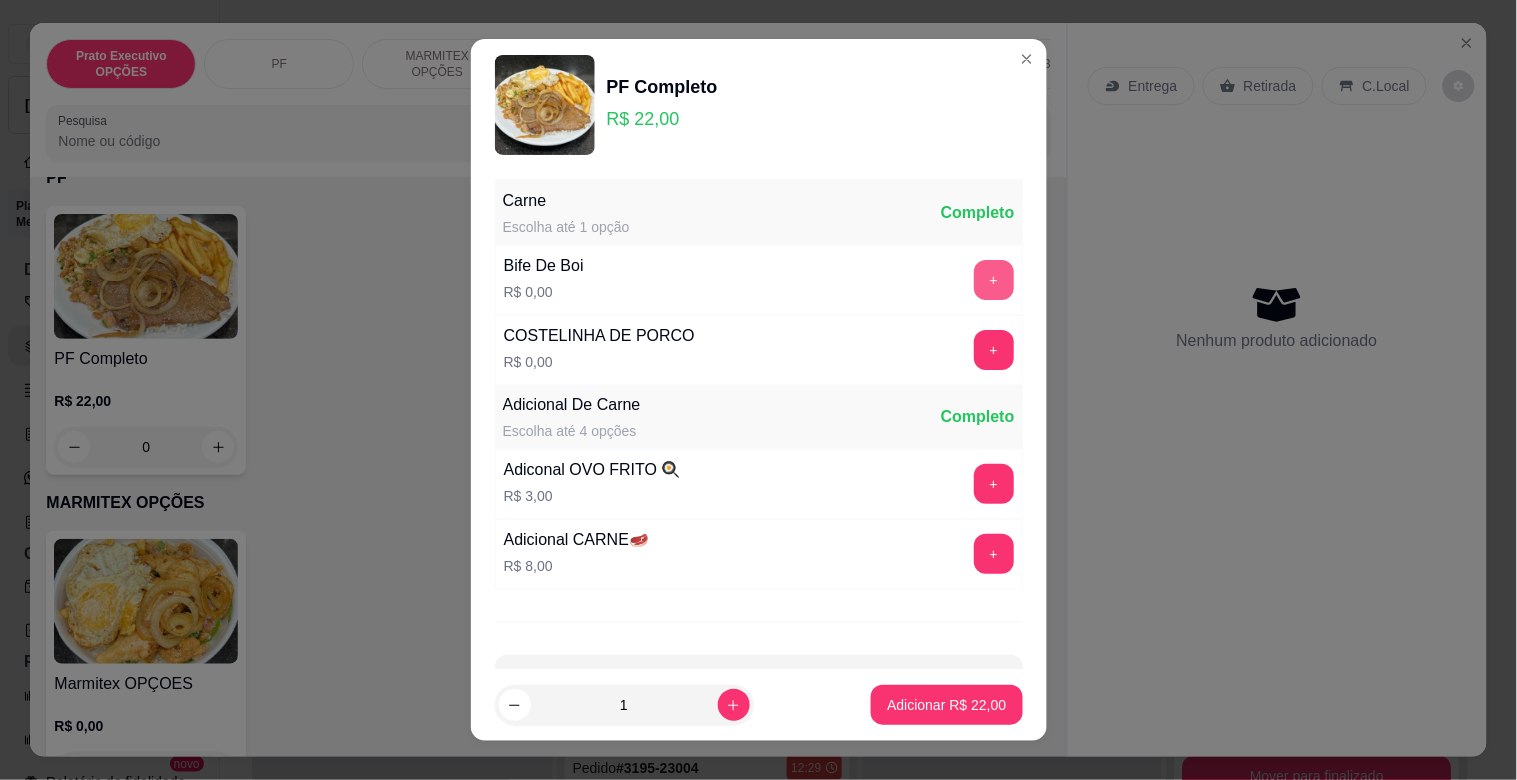 click on "+" at bounding box center [994, 280] 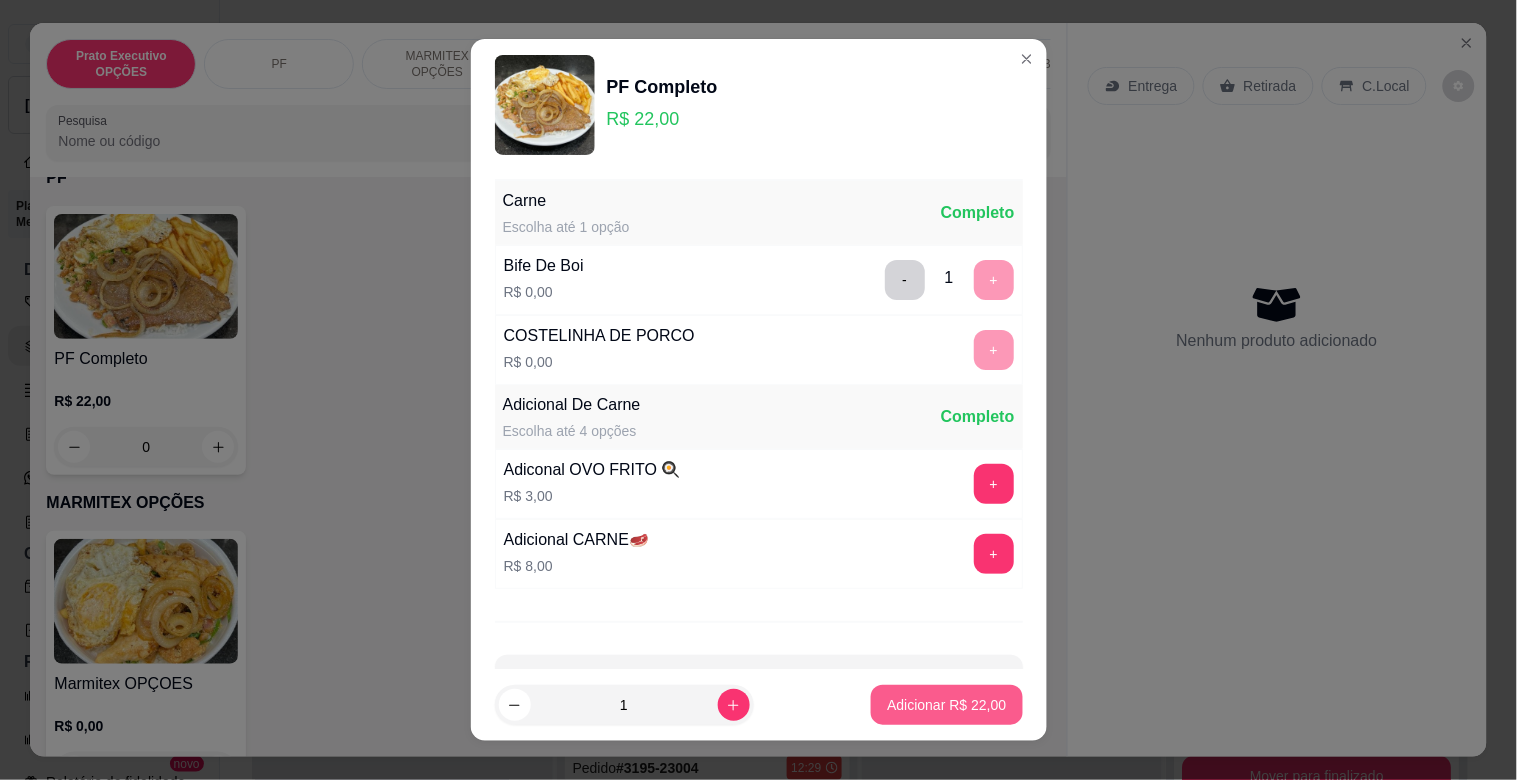 click on "Adicionar   R$ 22,00" at bounding box center (946, 705) 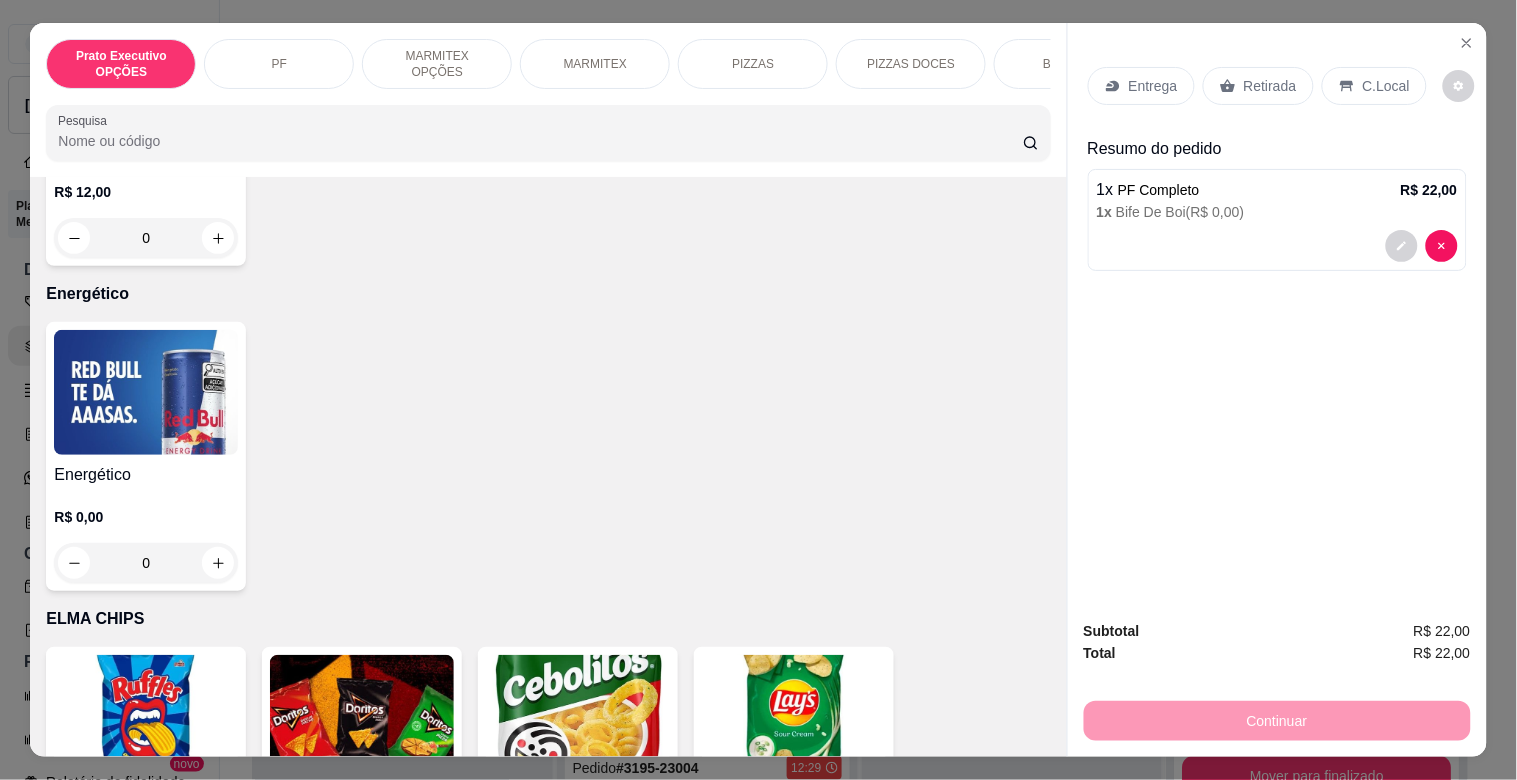 scroll, scrollTop: 4768, scrollLeft: 0, axis: vertical 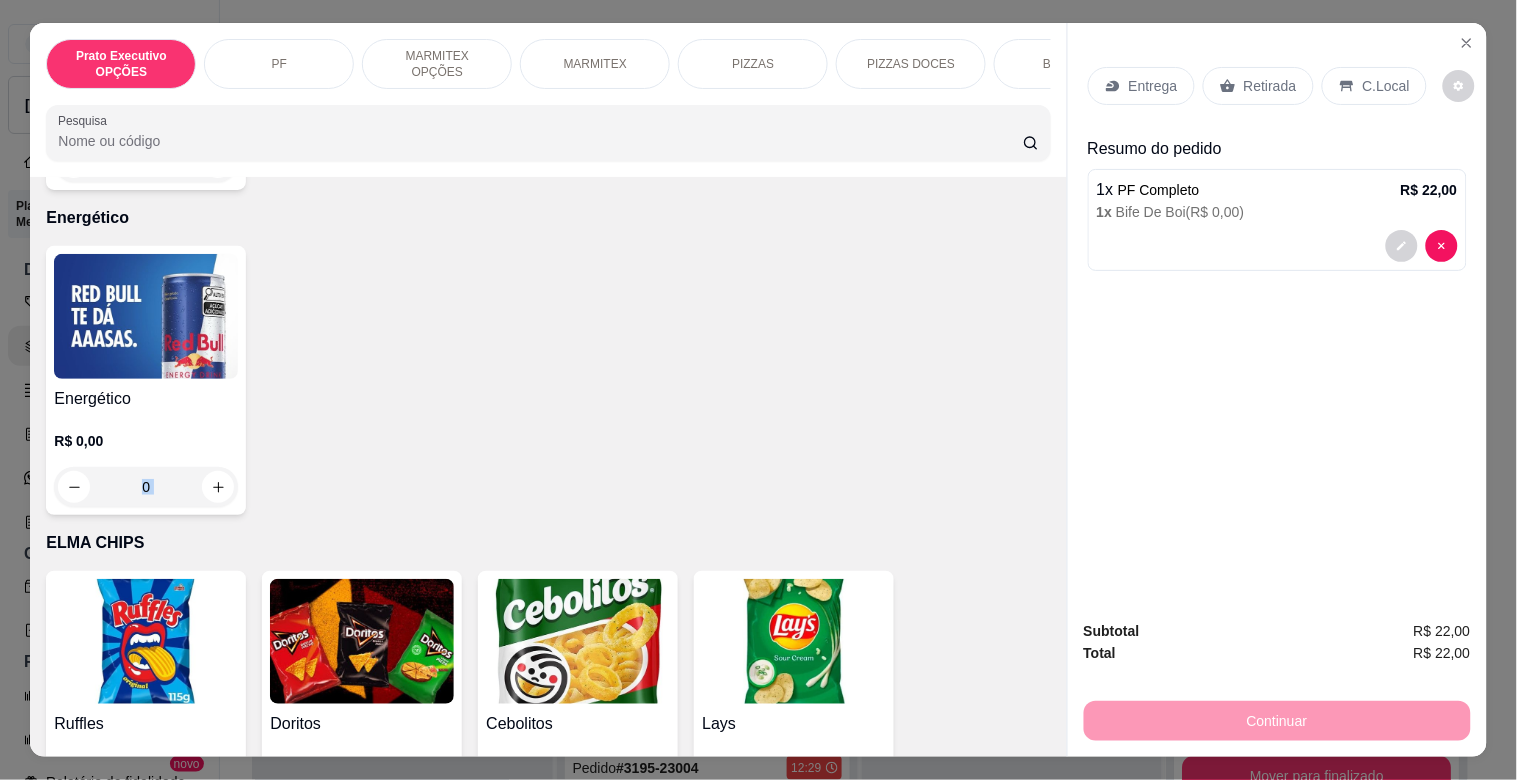 drag, startPoint x: 1041, startPoint y: 424, endPoint x: 1055, endPoint y: 445, distance: 25.23886 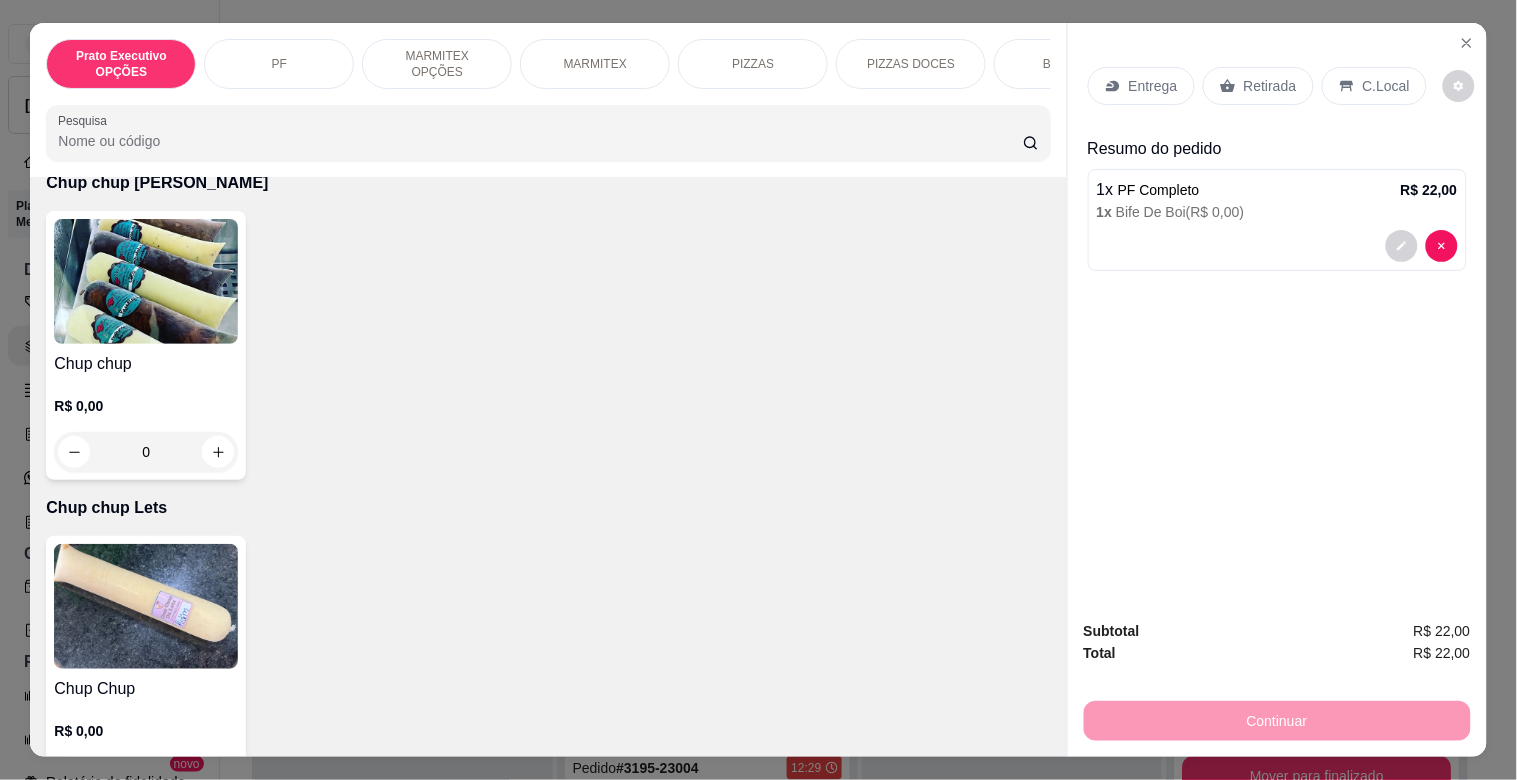 scroll, scrollTop: 8356, scrollLeft: 0, axis: vertical 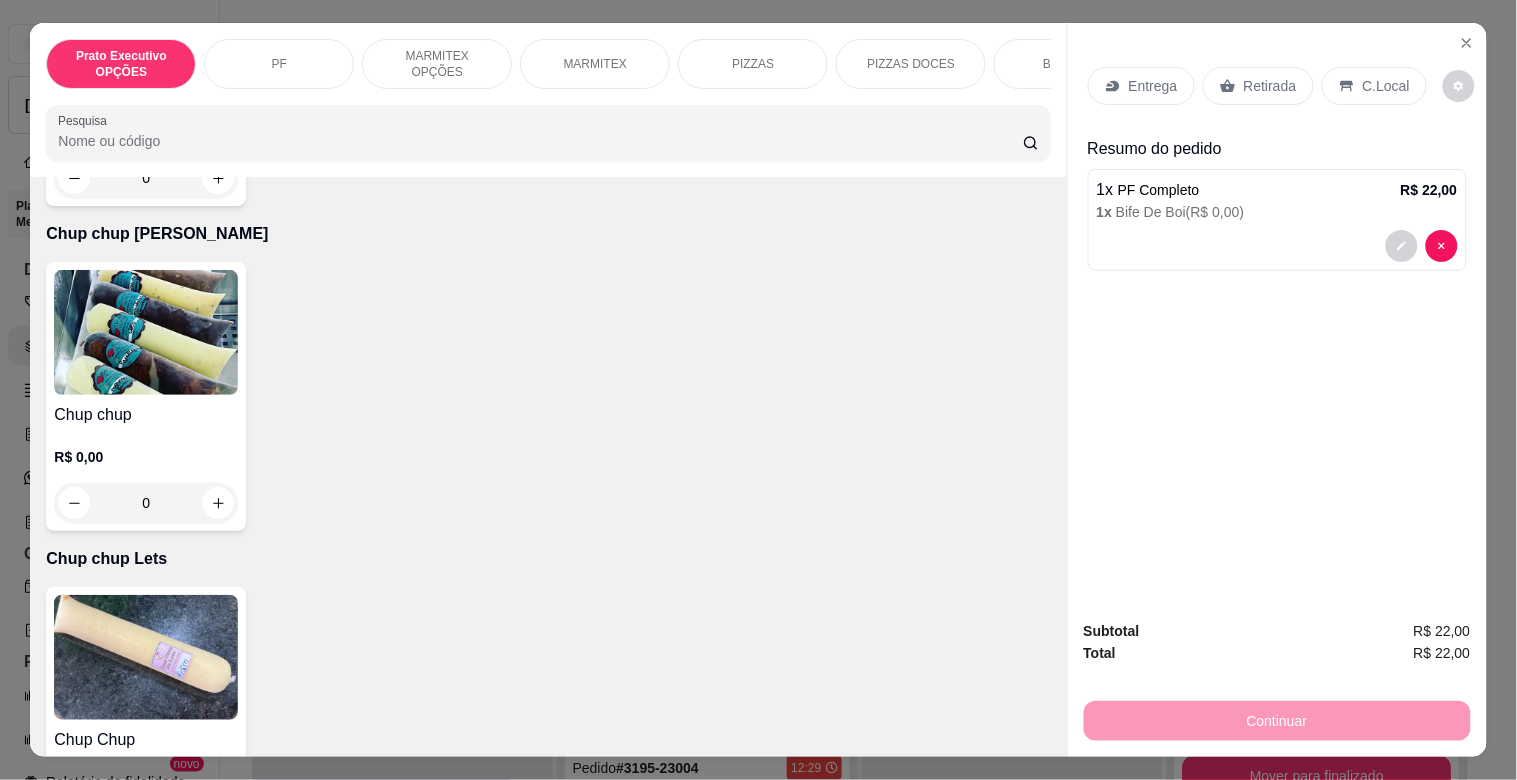 click on "Chup chup" at bounding box center [146, 415] 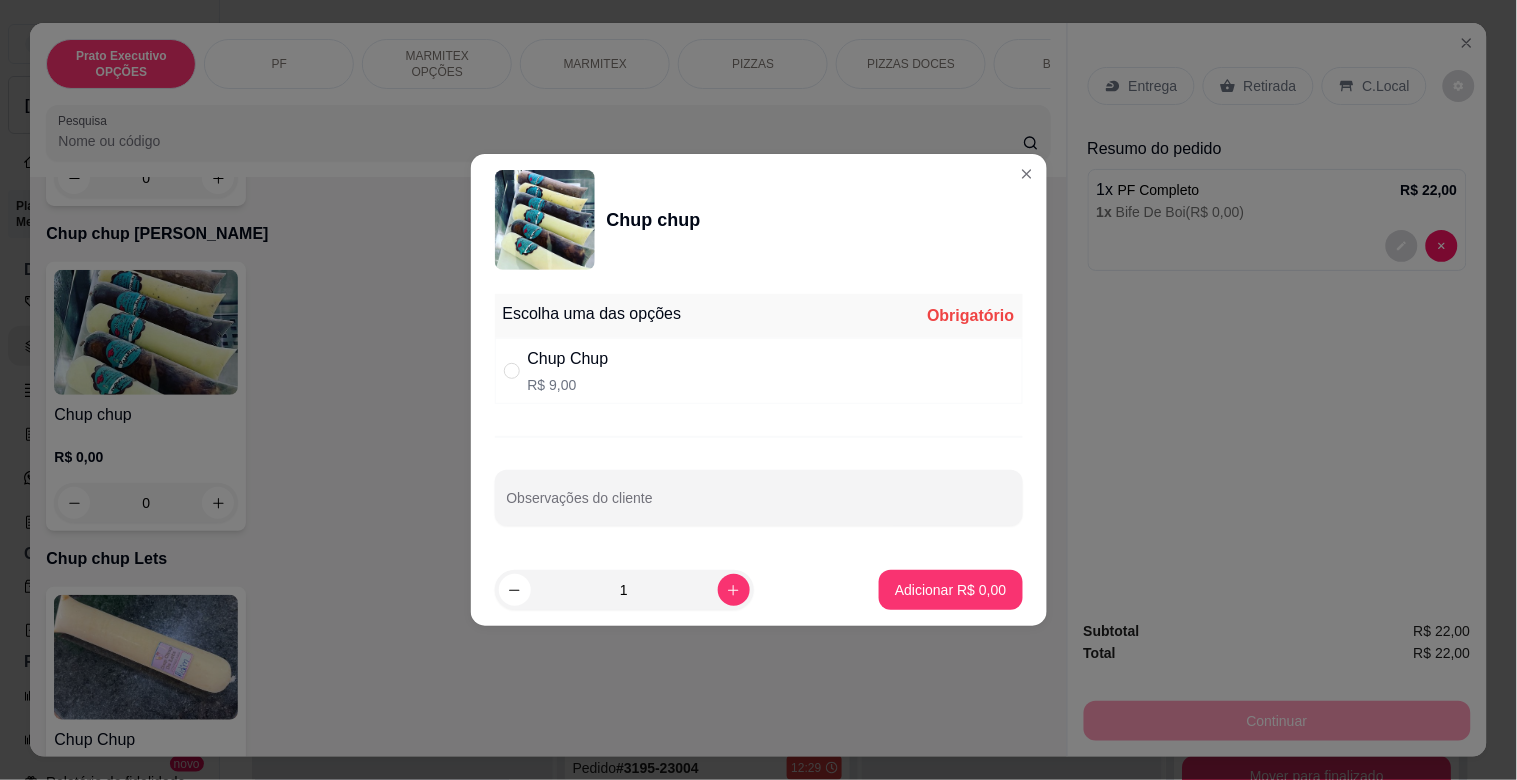 click on "R$ 9,00" at bounding box center (568, 385) 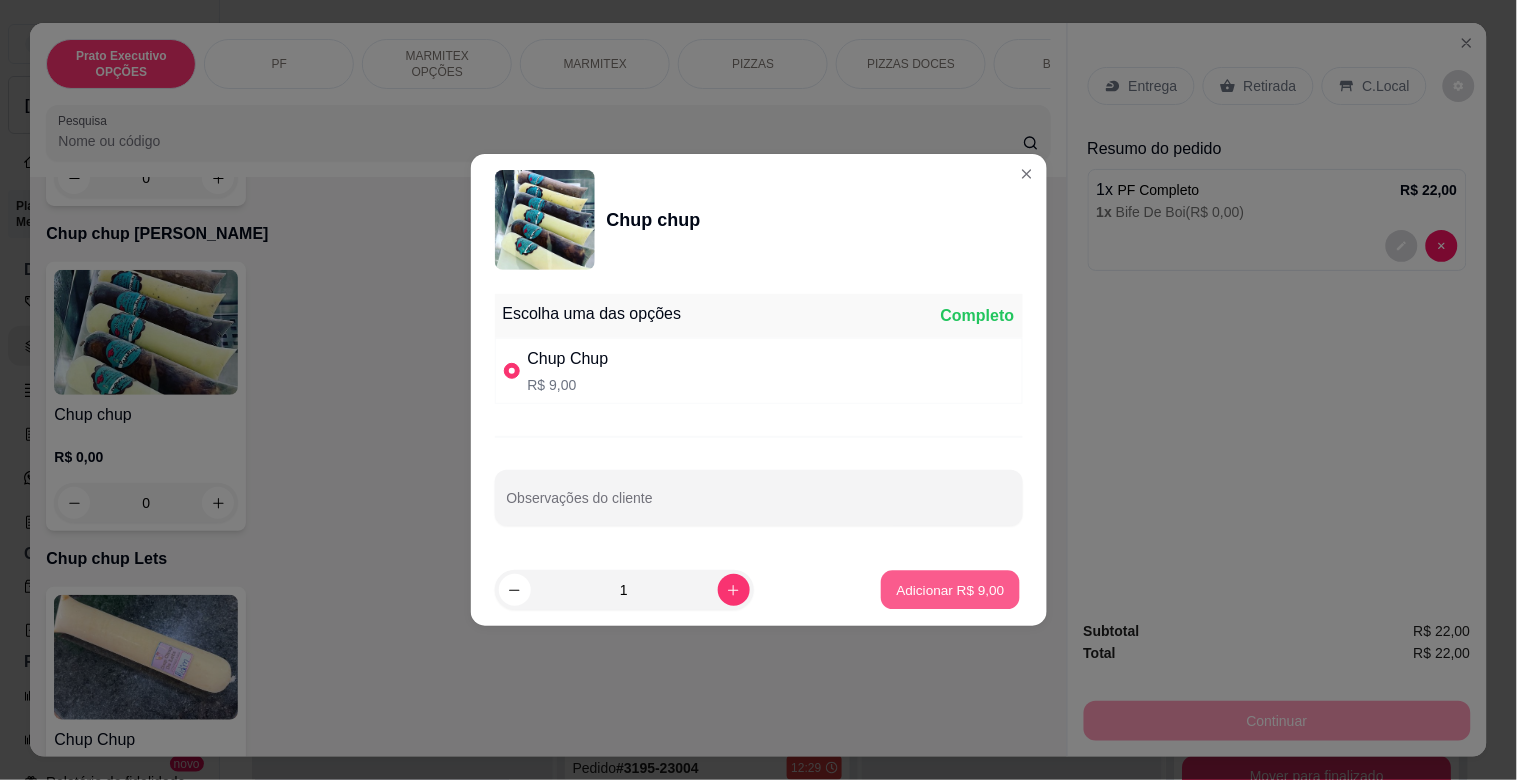 click on "Adicionar   R$ 9,00" at bounding box center (951, 589) 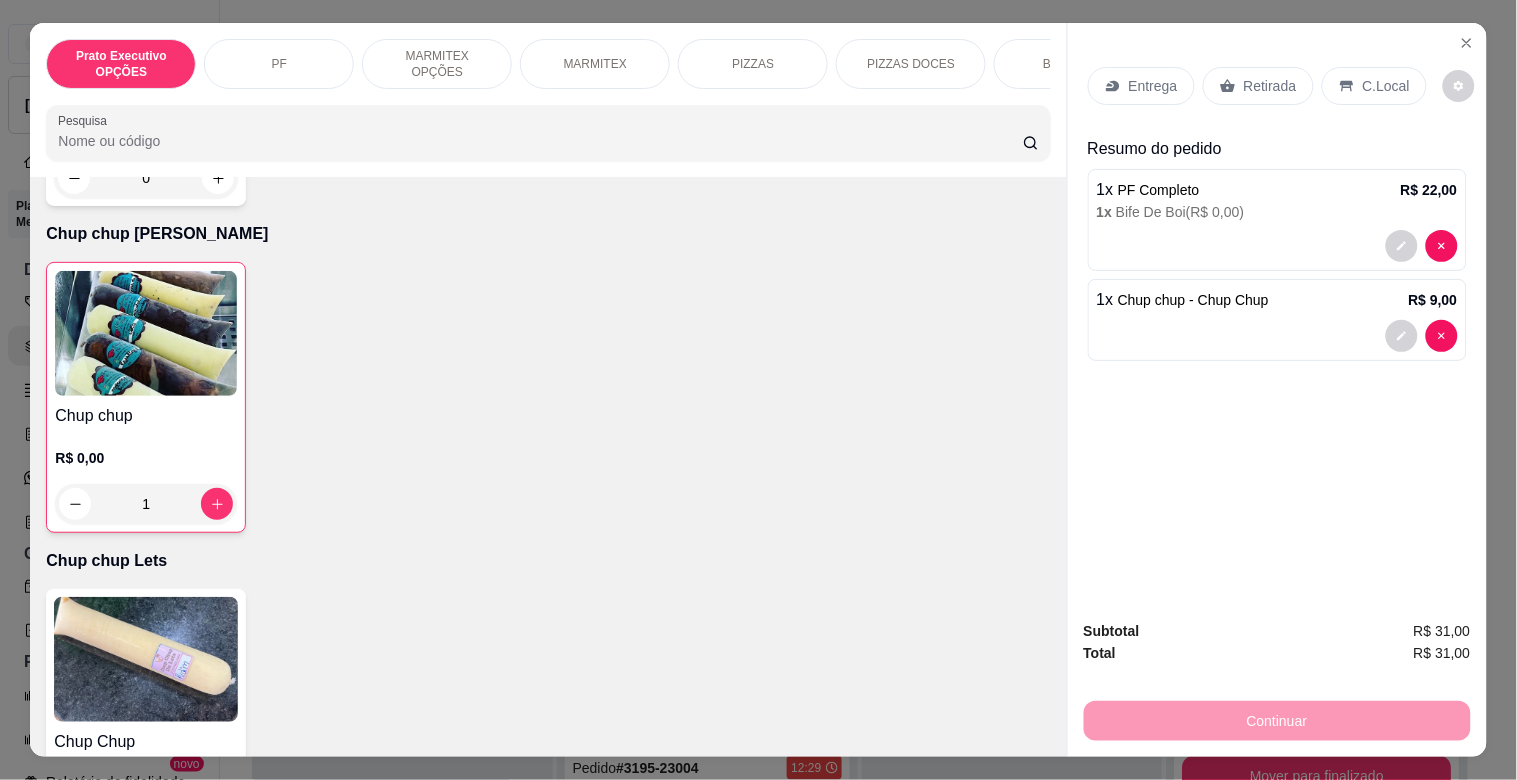 click on "Retirada" at bounding box center (1270, 86) 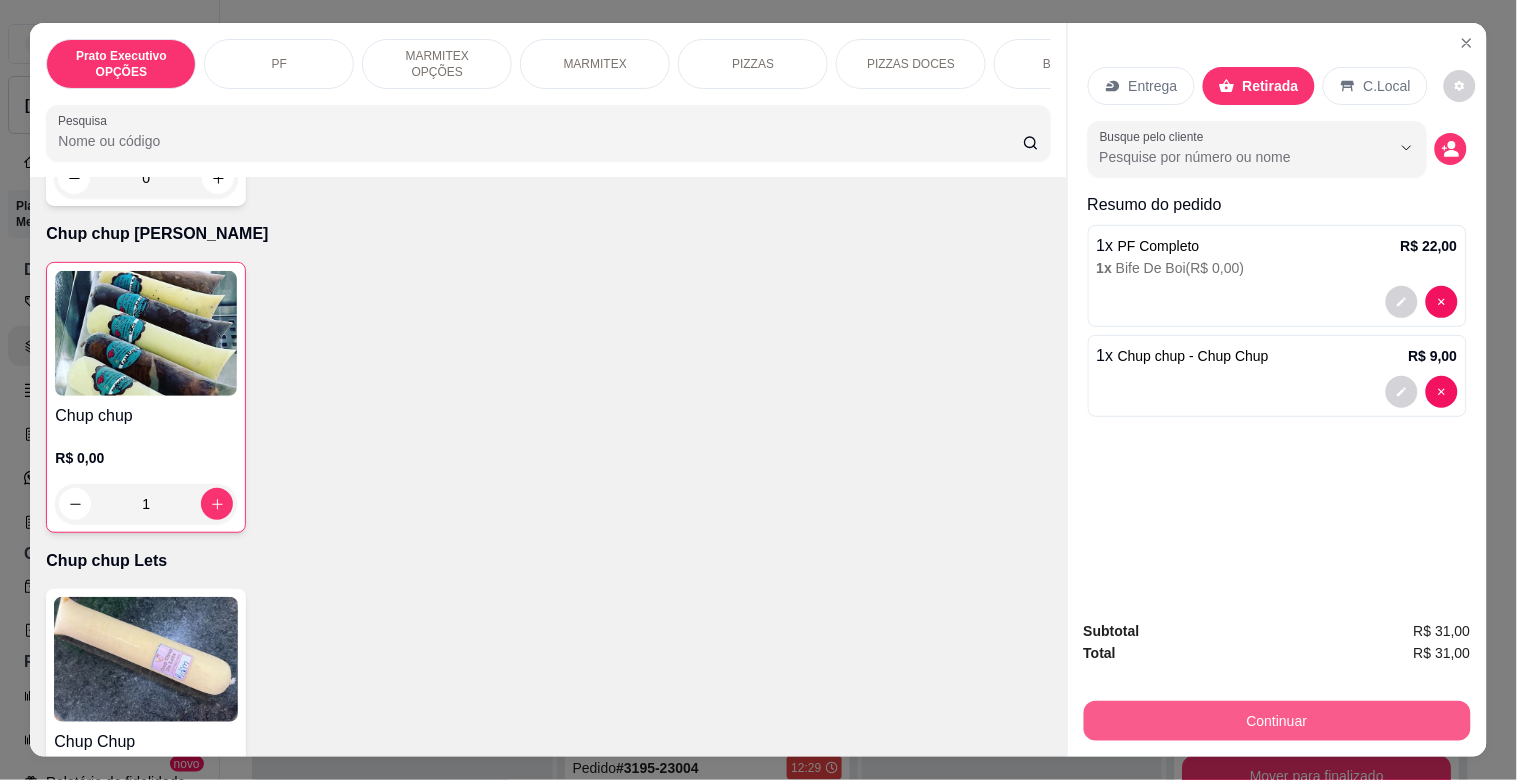 click on "Continuar" at bounding box center [1277, 721] 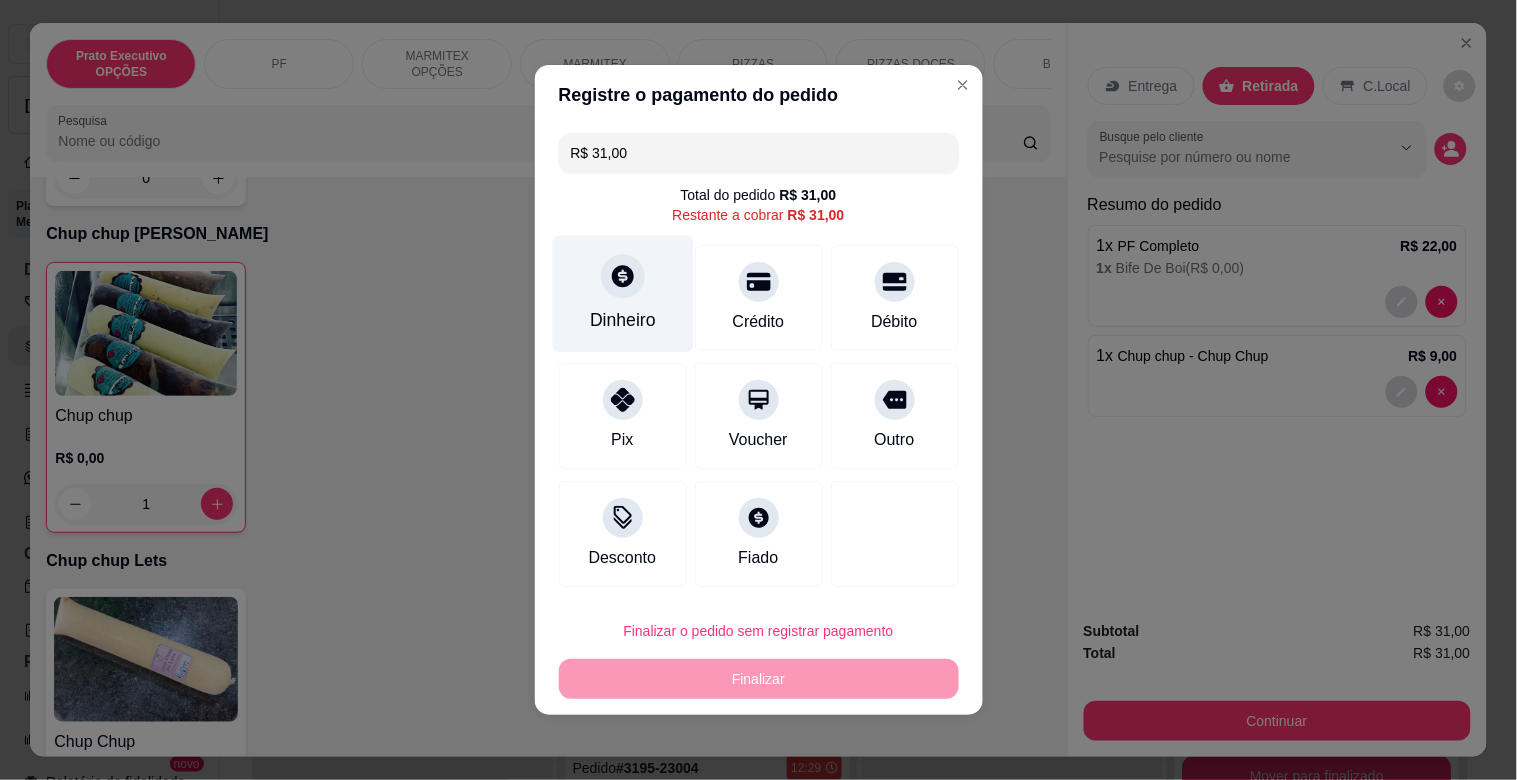 click on "Dinheiro" at bounding box center [622, 294] 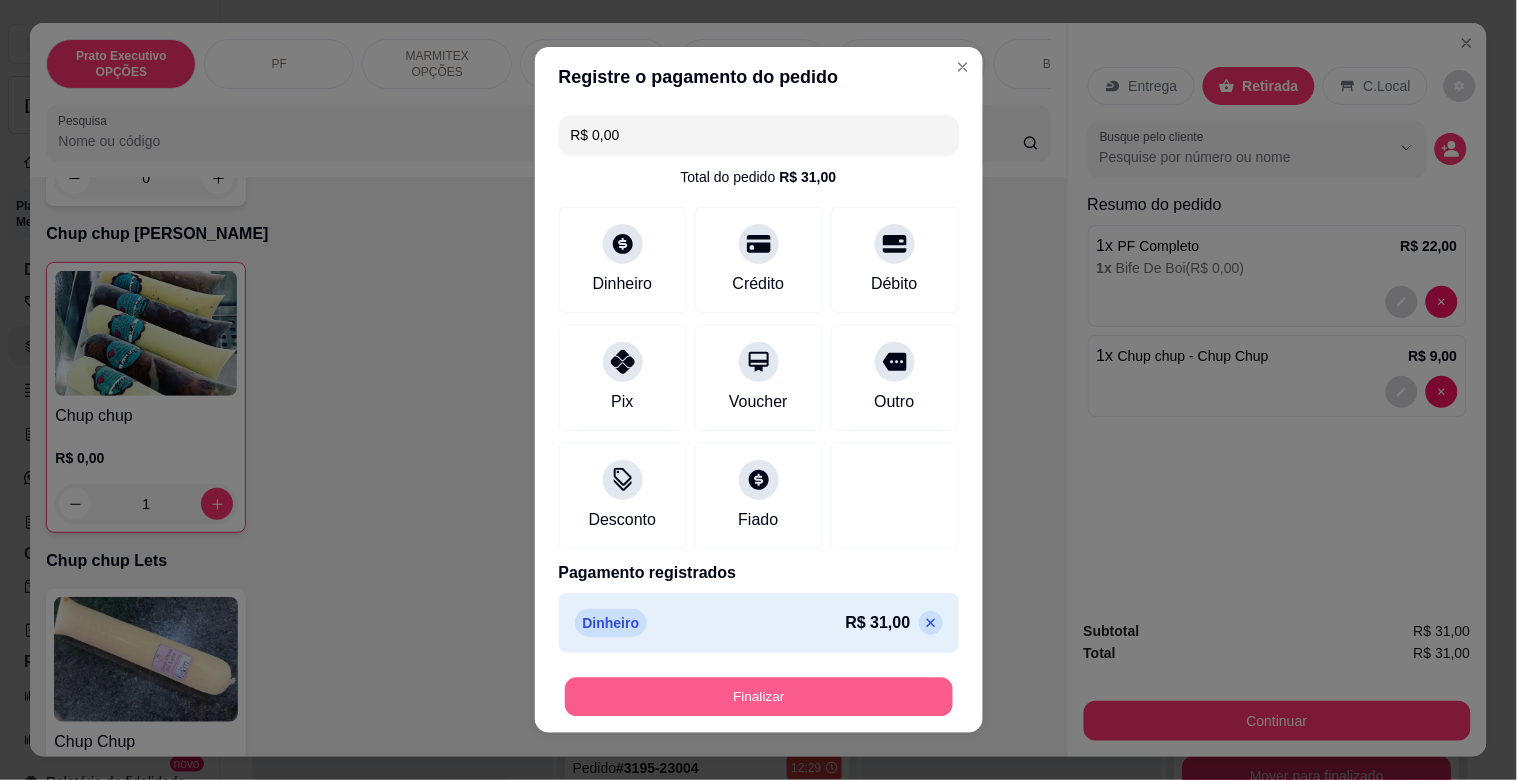 click on "Finalizar" at bounding box center (759, 697) 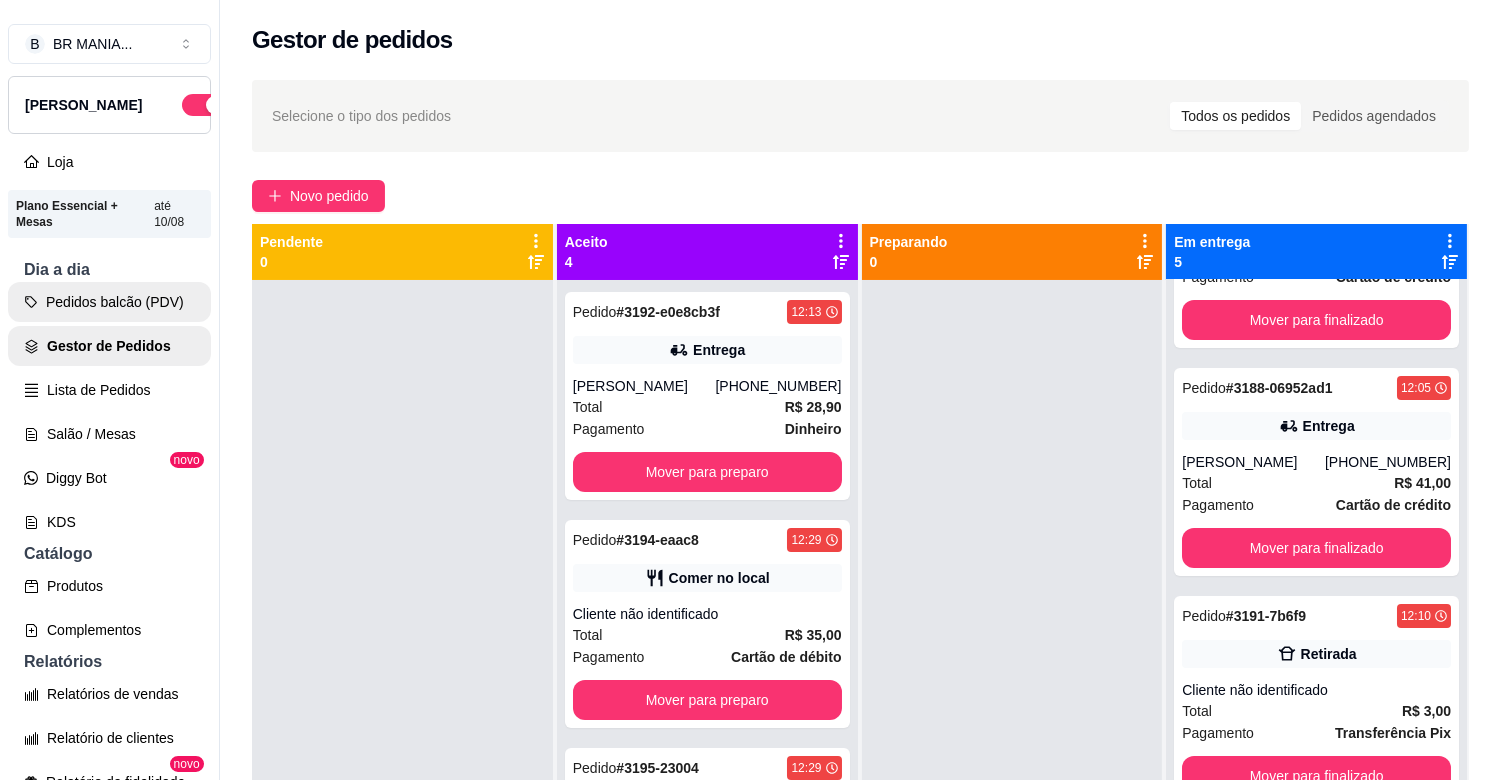 click on "Pedidos balcão (PDV)" at bounding box center [109, 302] 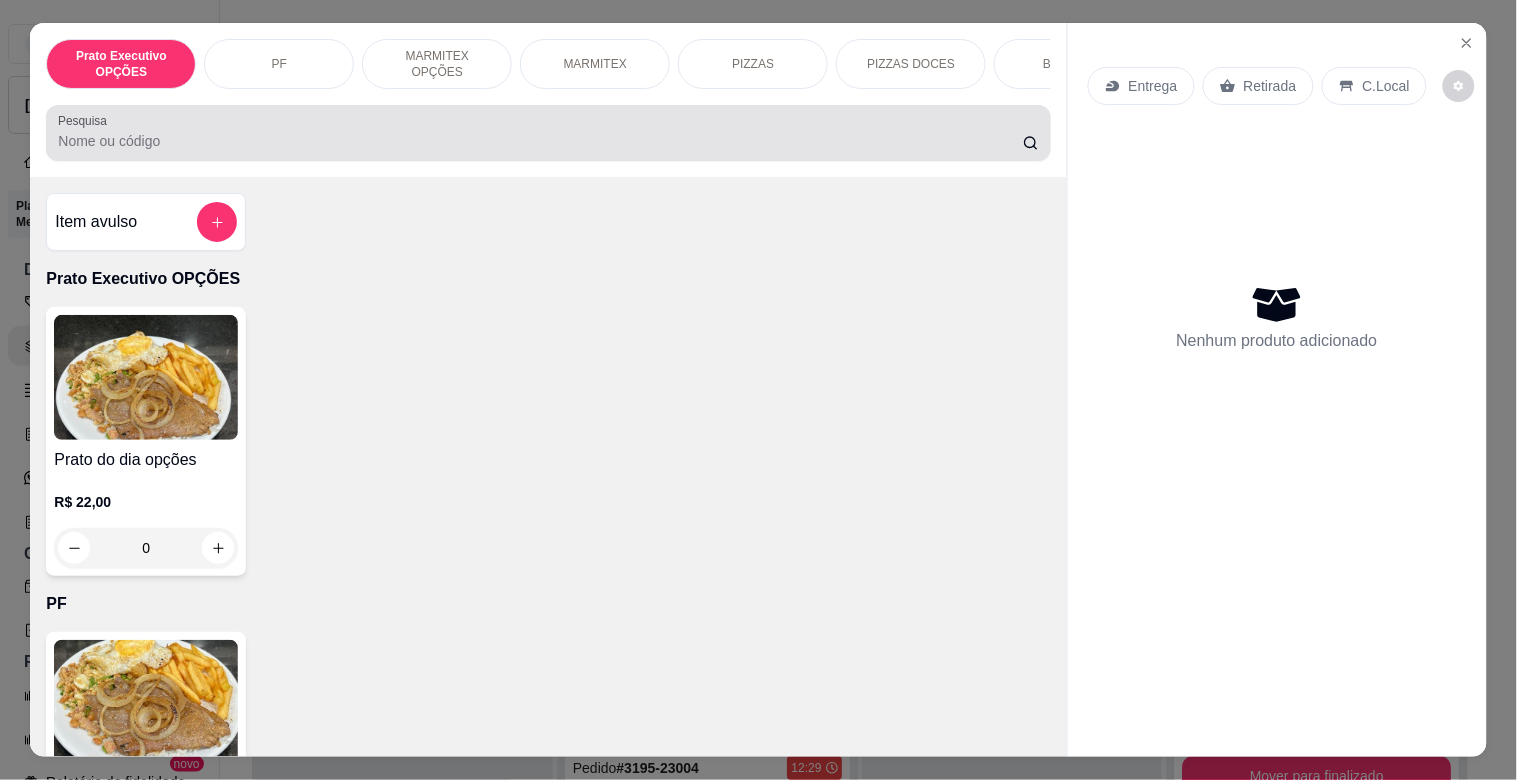 click on "Pesquisa" at bounding box center (540, 141) 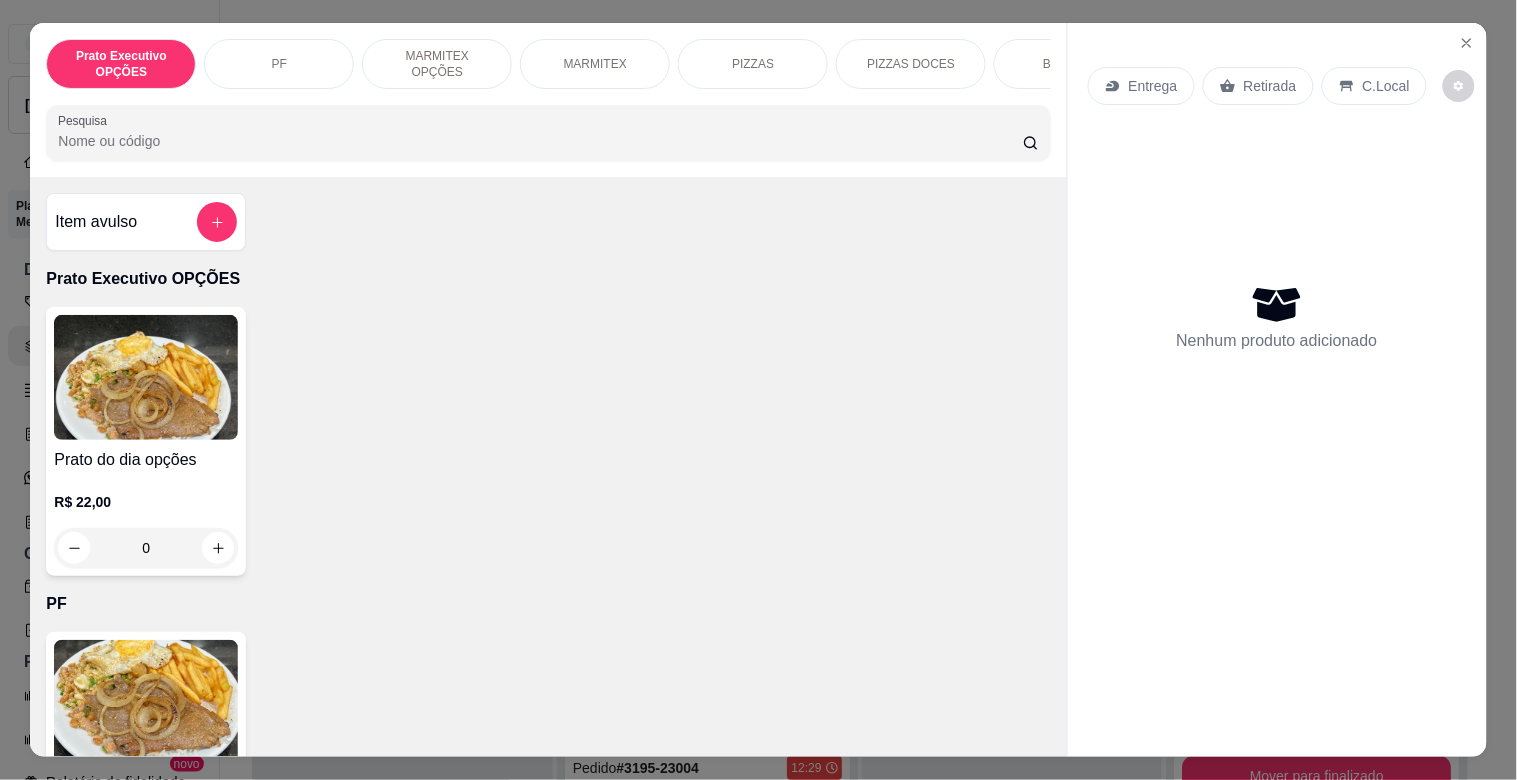 click on "MARMITEX" at bounding box center (595, 64) 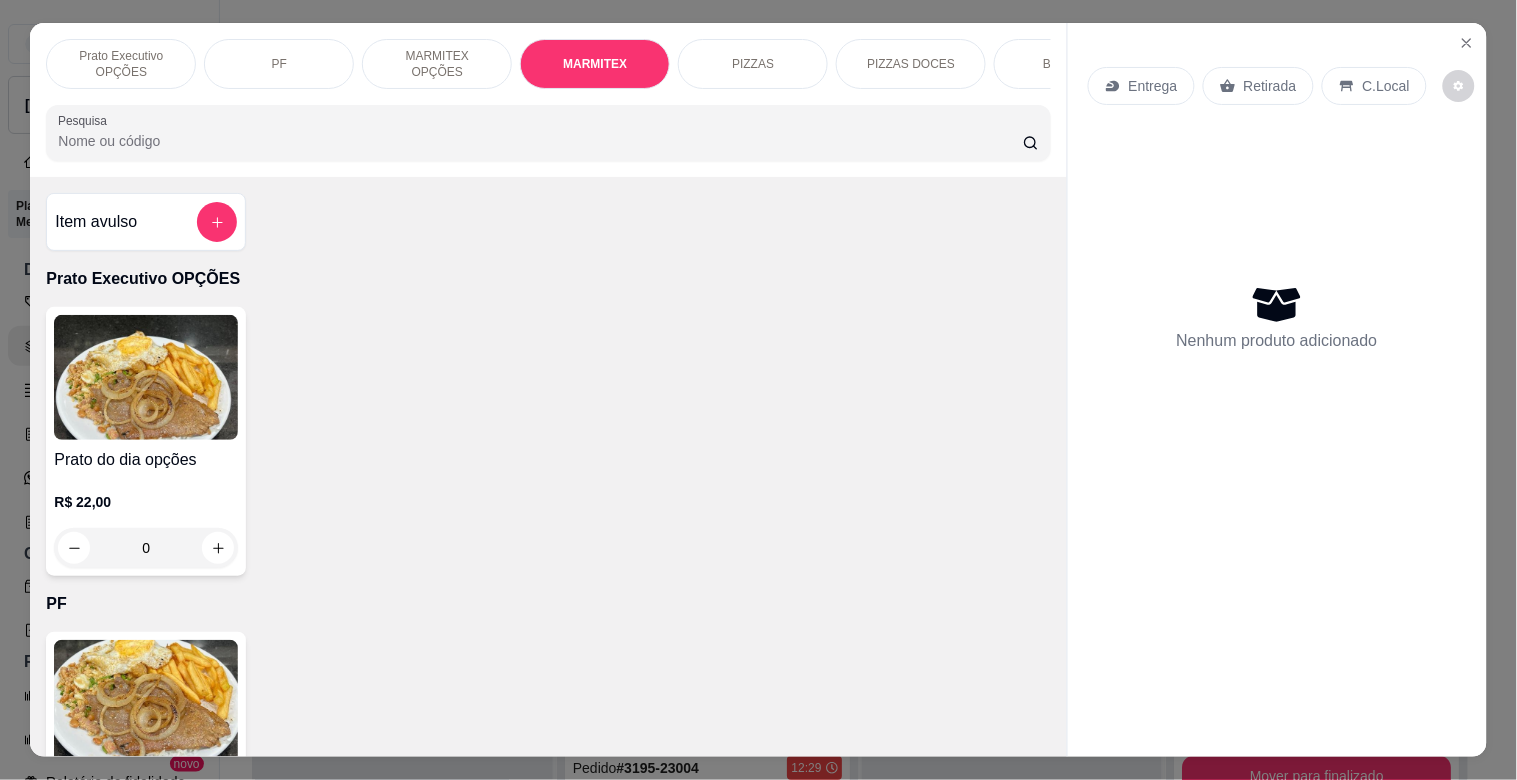 scroll, scrollTop: 1064, scrollLeft: 0, axis: vertical 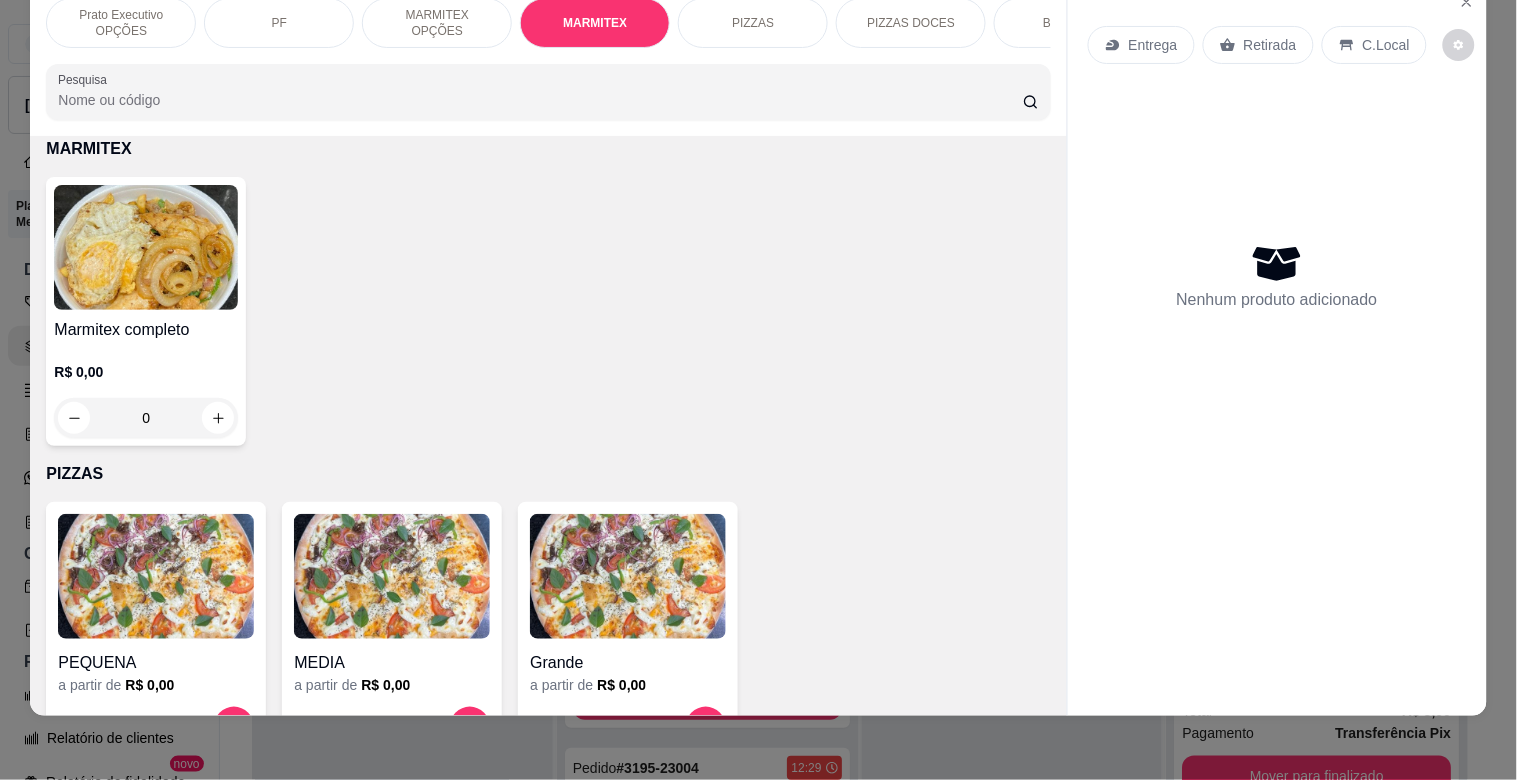 click at bounding box center (146, 247) 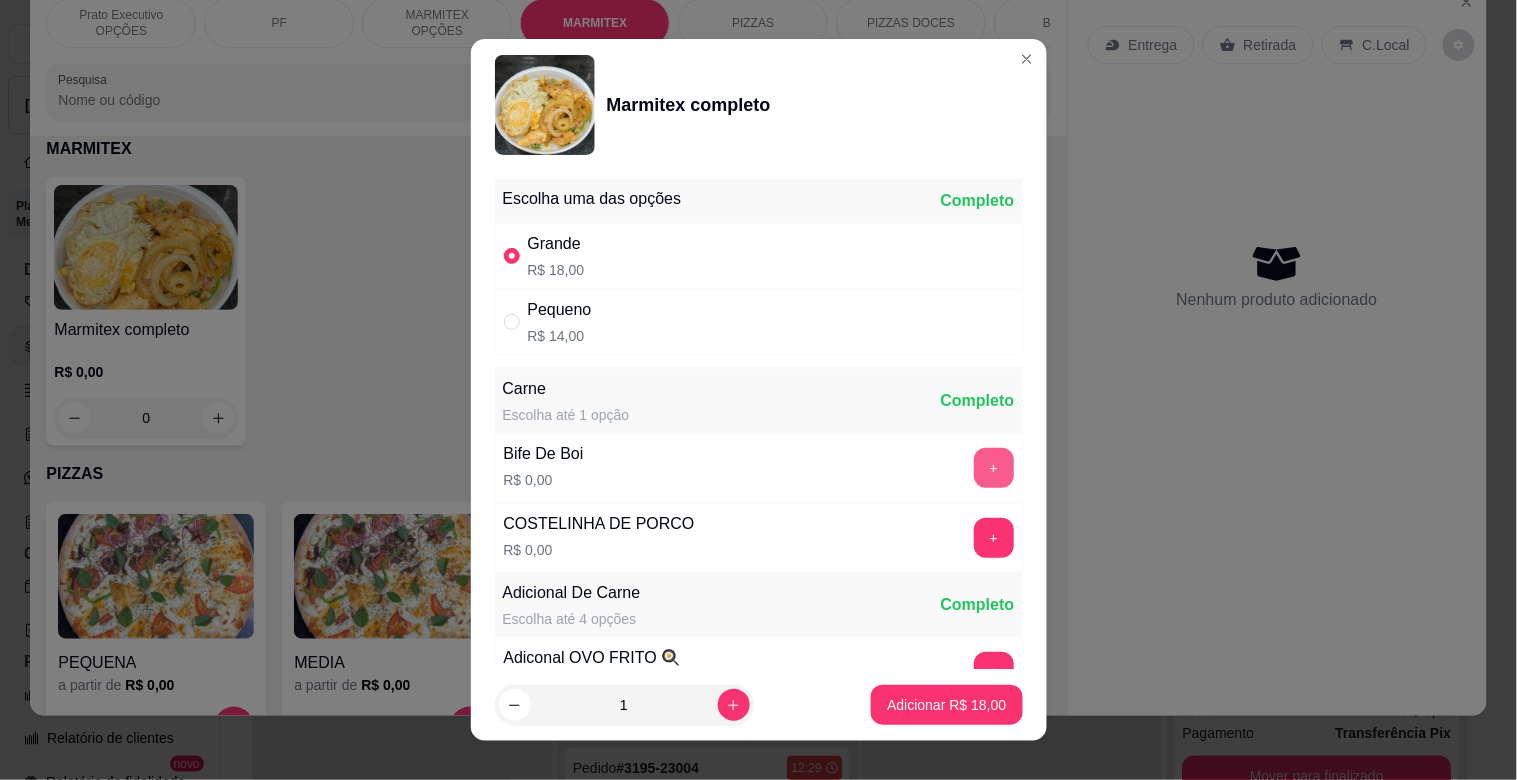 click on "+" at bounding box center [994, 468] 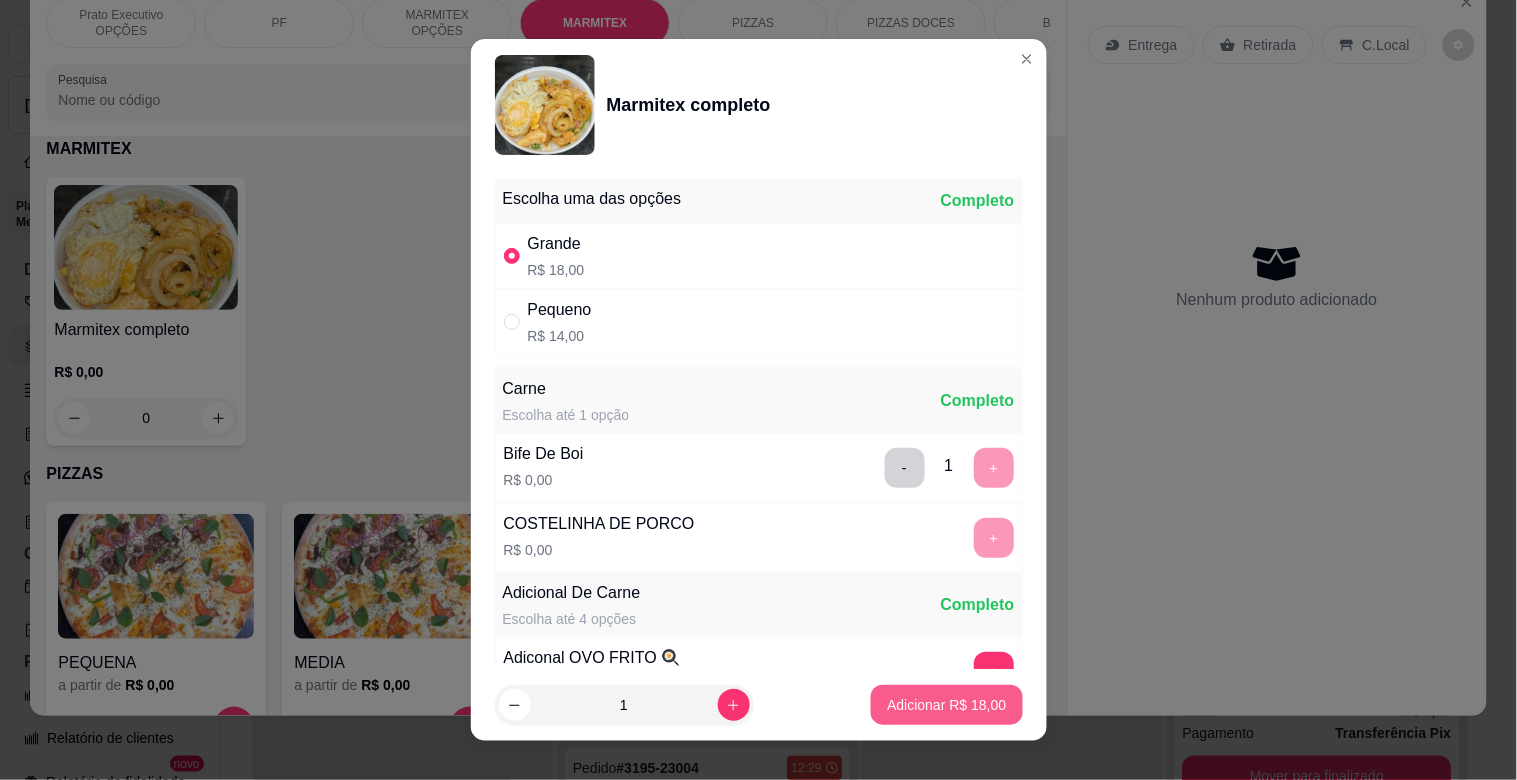 click on "Adicionar   R$ 18,00" at bounding box center (946, 705) 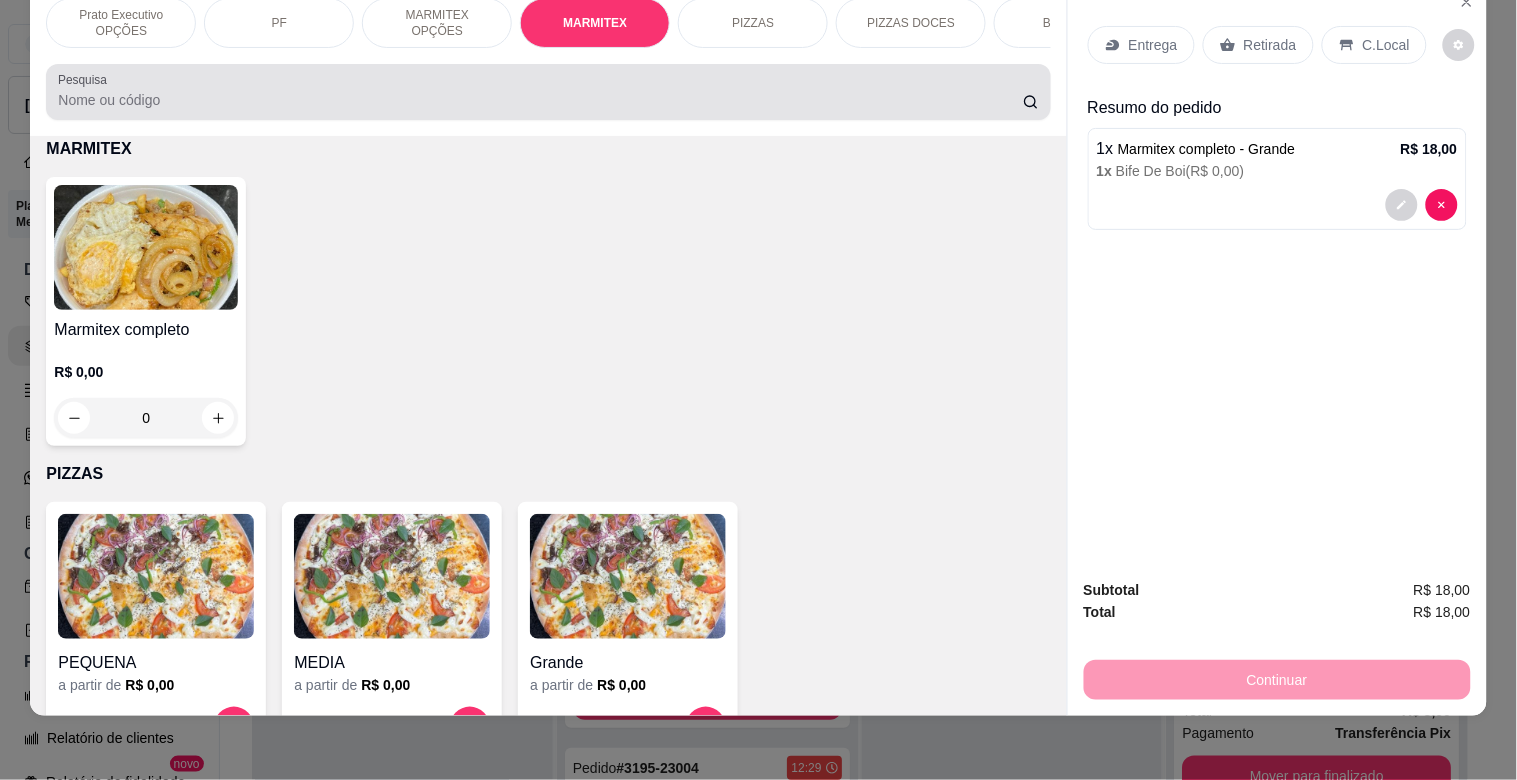 click on "Pesquisa" at bounding box center (540, 100) 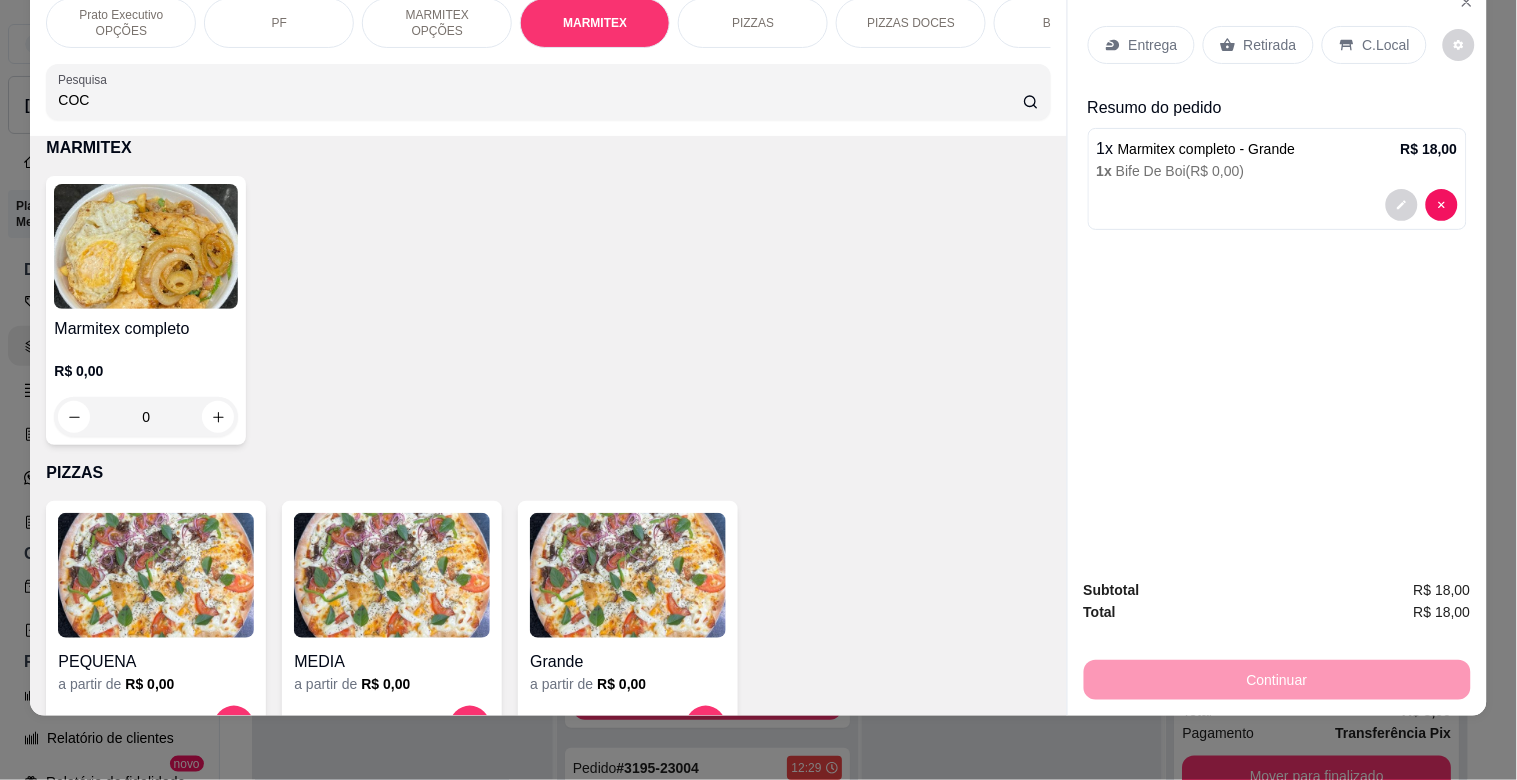 scroll, scrollTop: 1674, scrollLeft: 0, axis: vertical 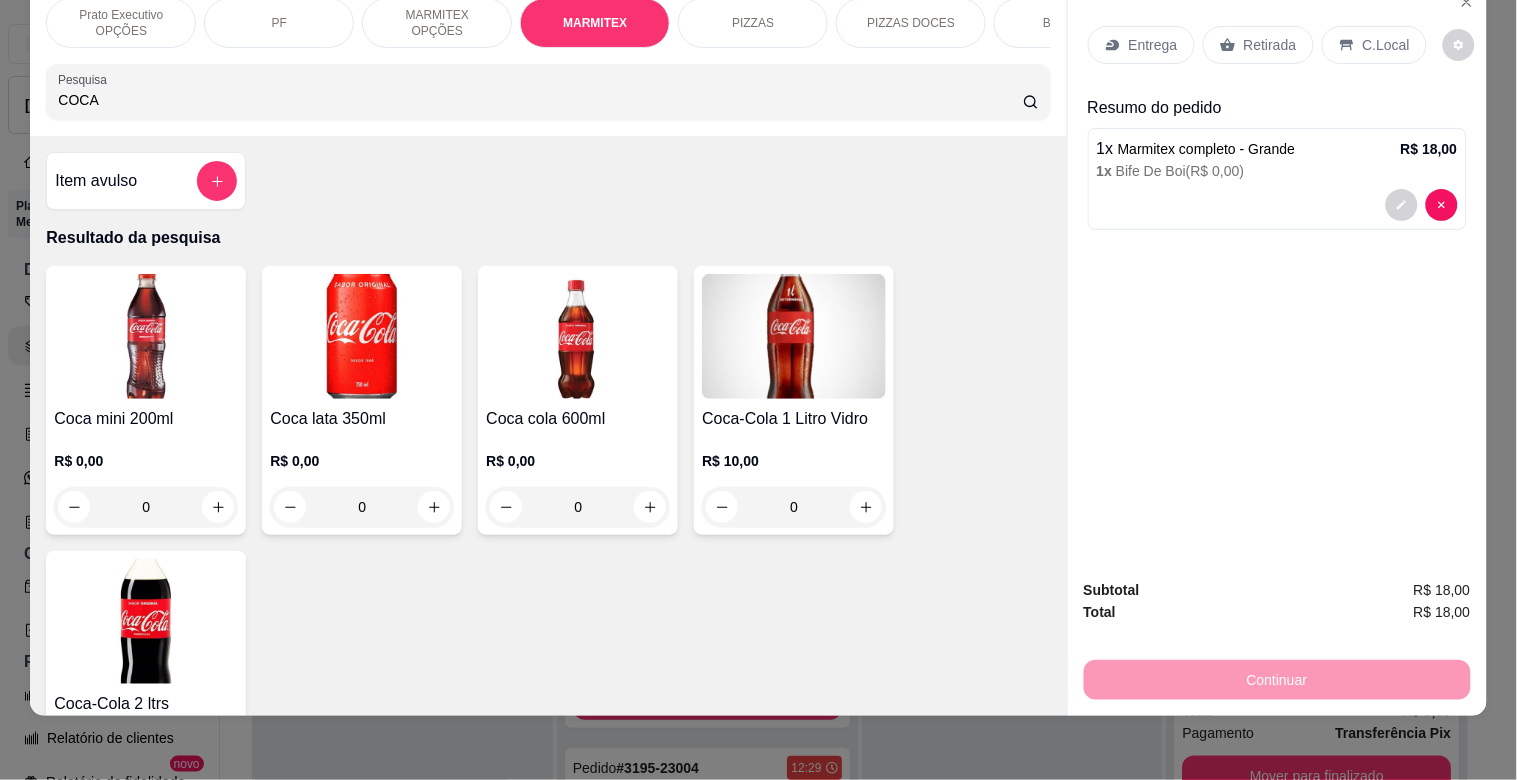 click on "Coca cola 600ml   R$ 0,00 0" at bounding box center (578, 400) 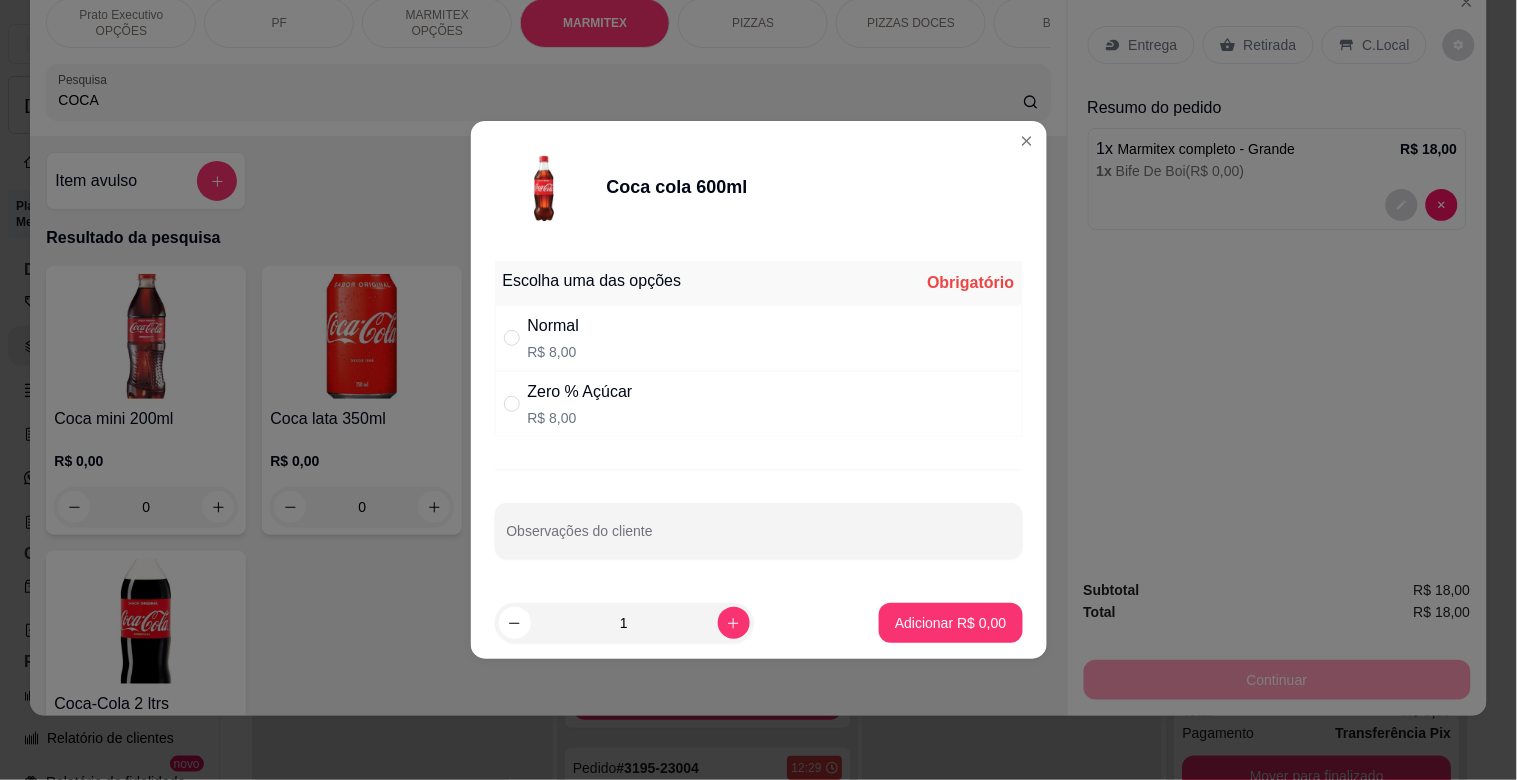 click on "Normal  R$ 8,00" at bounding box center [759, 338] 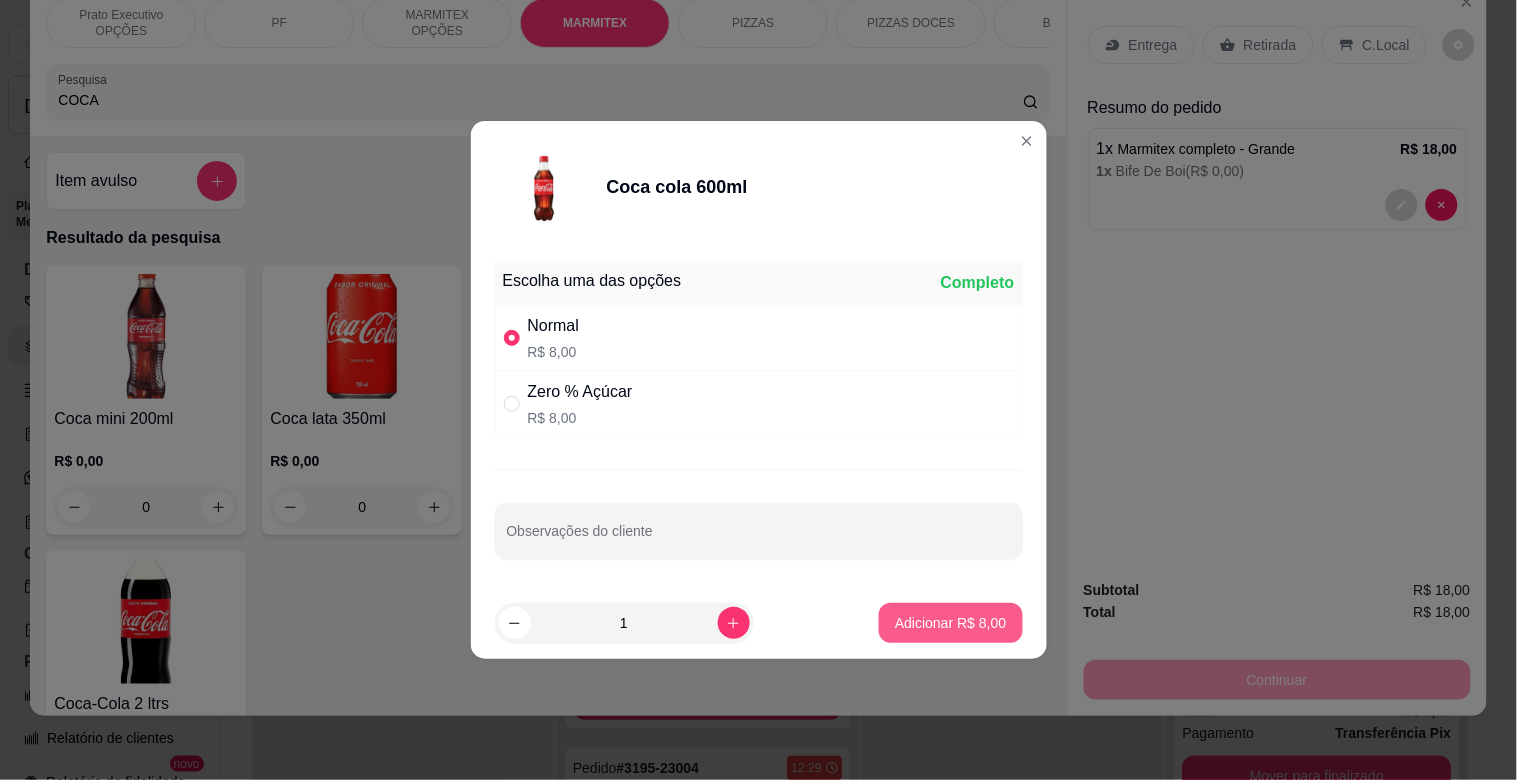 click on "Adicionar   R$ 8,00" at bounding box center [950, 623] 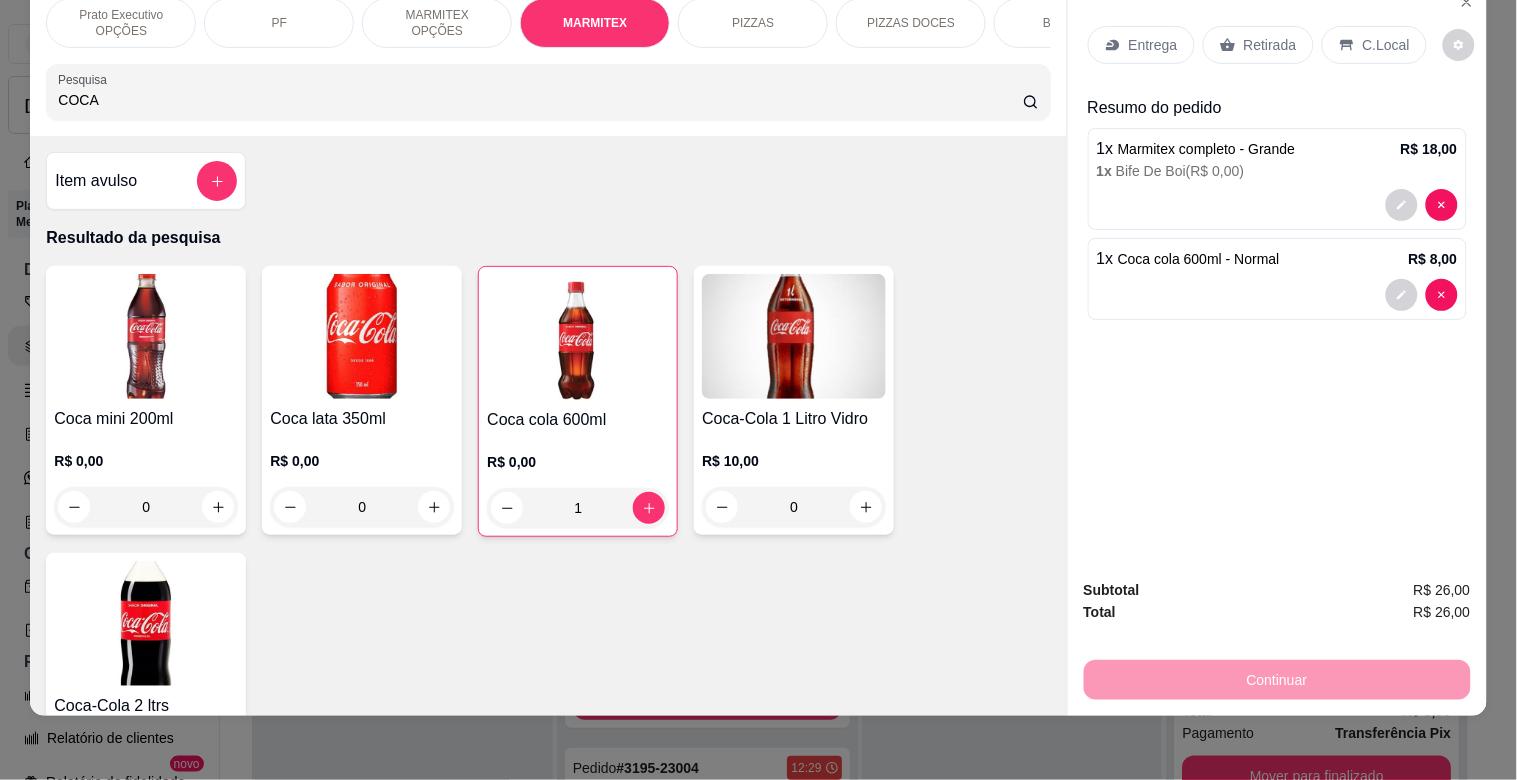 click on "Retirada" at bounding box center (1270, 45) 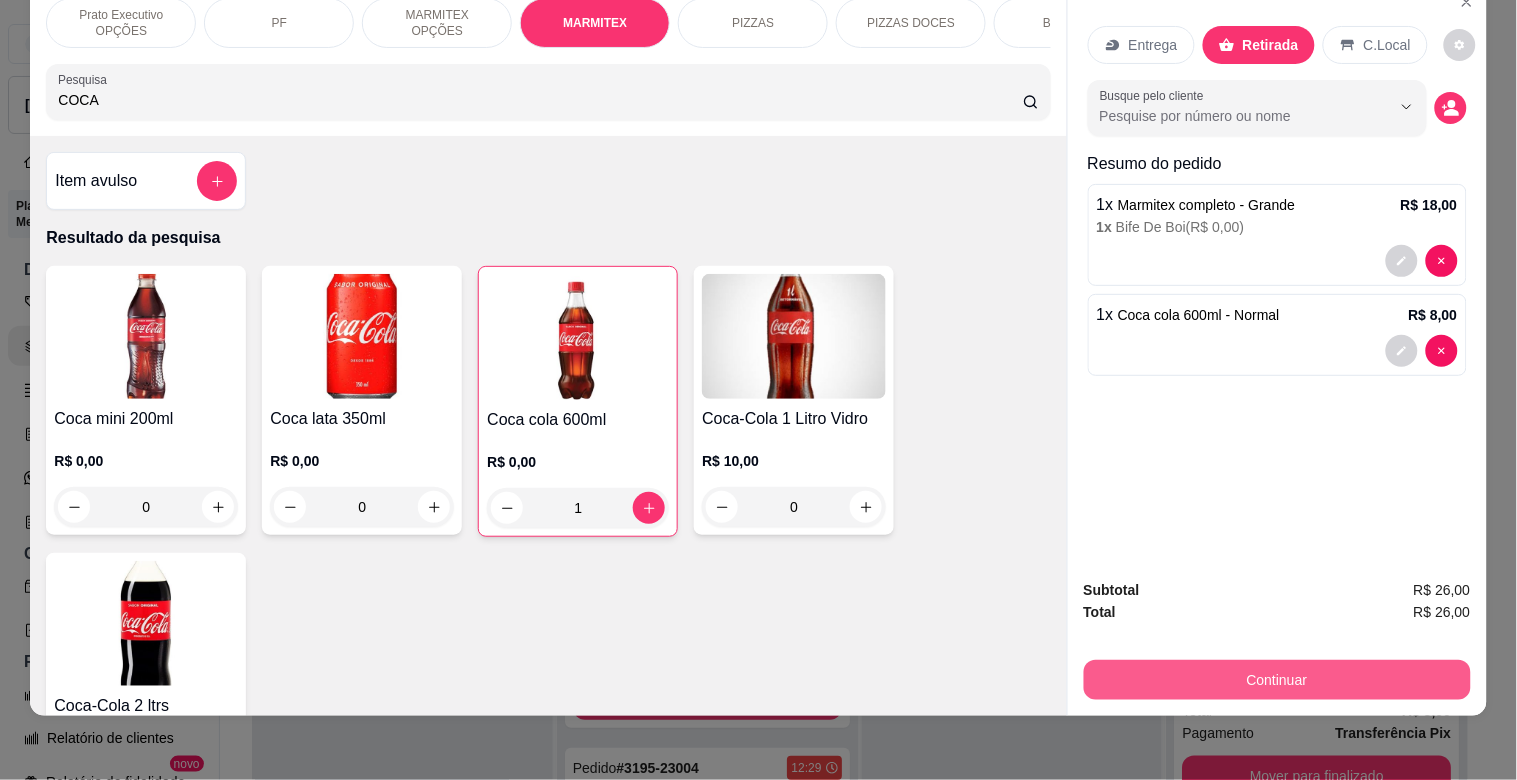 click on "Continuar" at bounding box center (1277, 680) 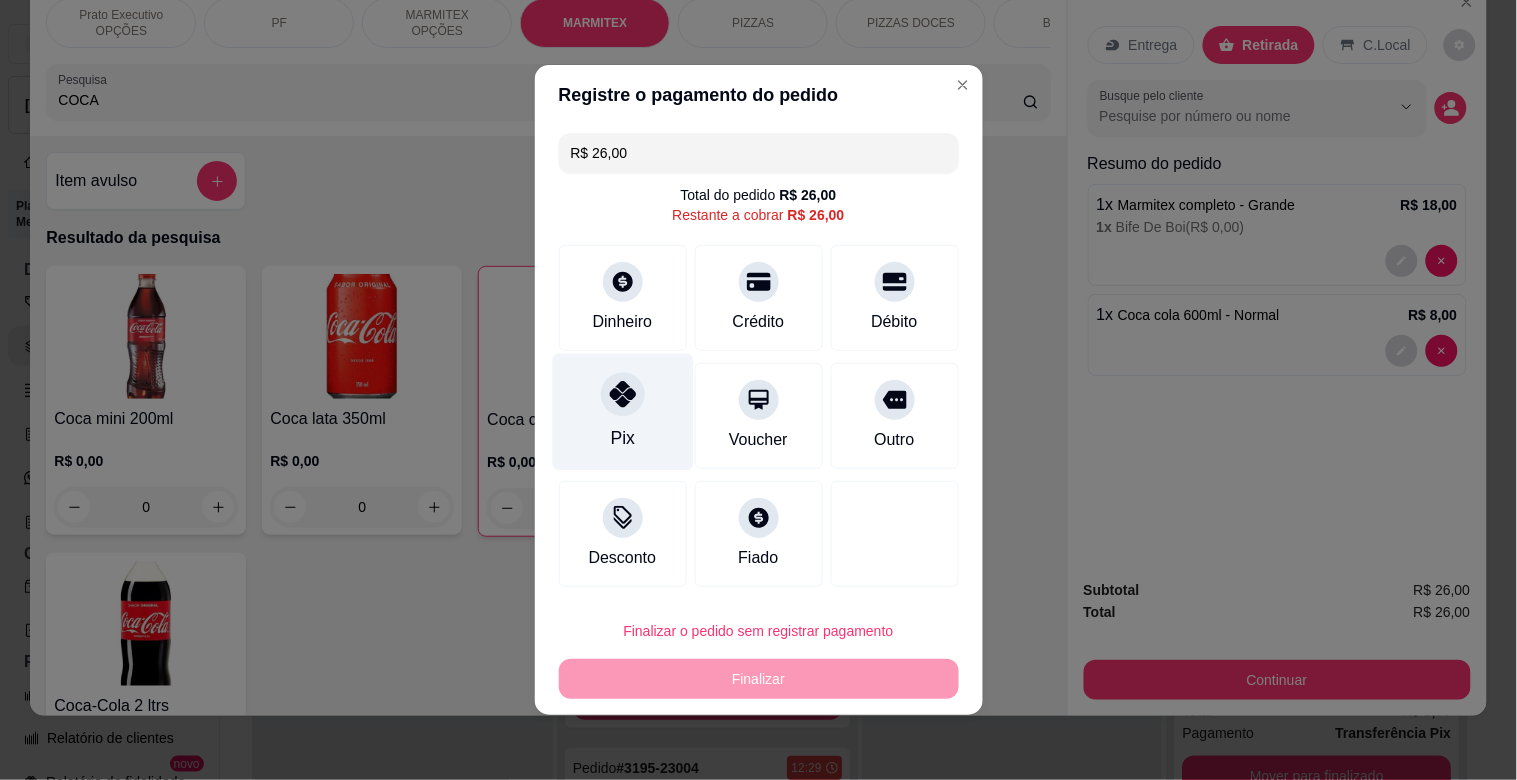 click on "Pix" at bounding box center [622, 412] 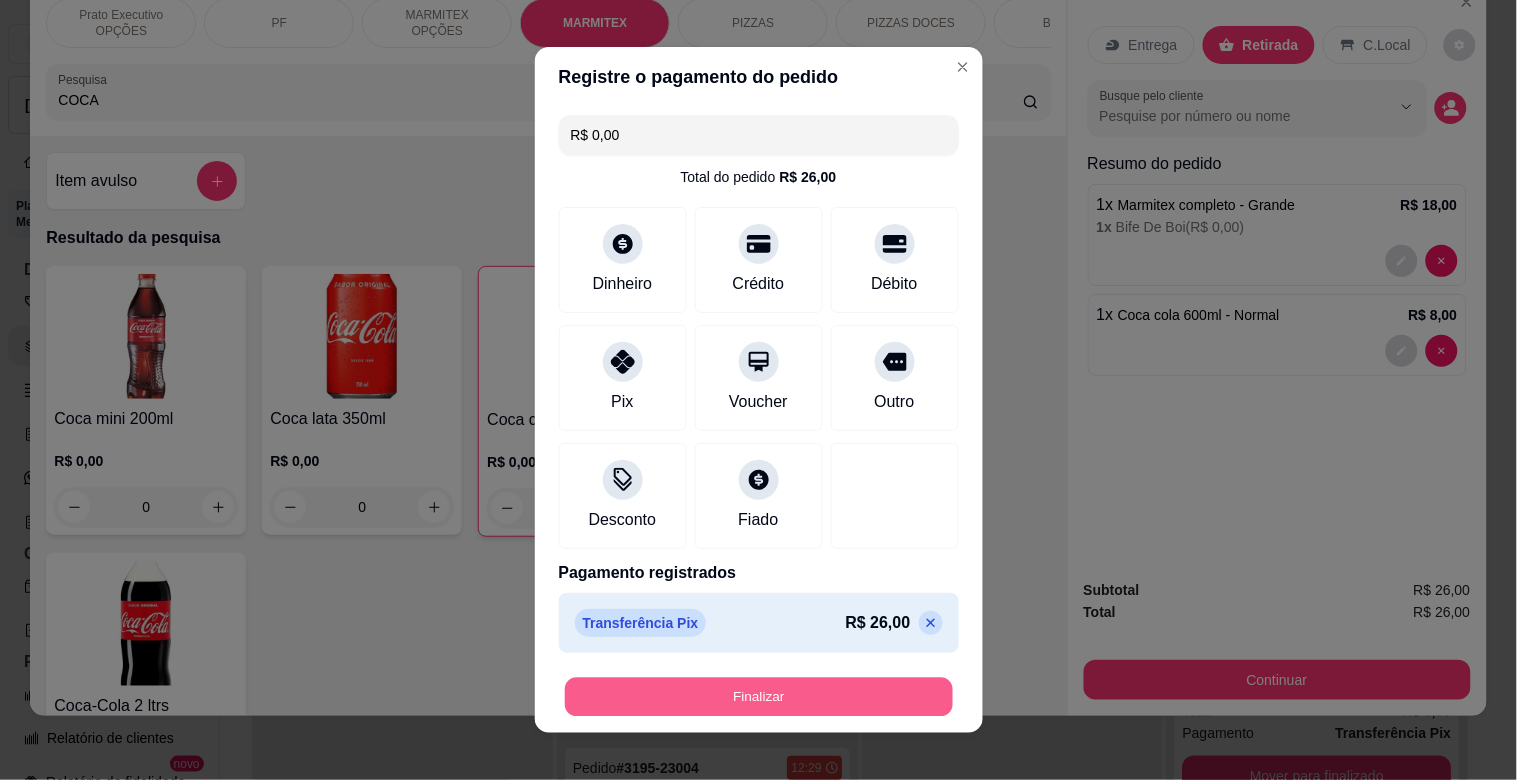 click on "Finalizar" at bounding box center (759, 697) 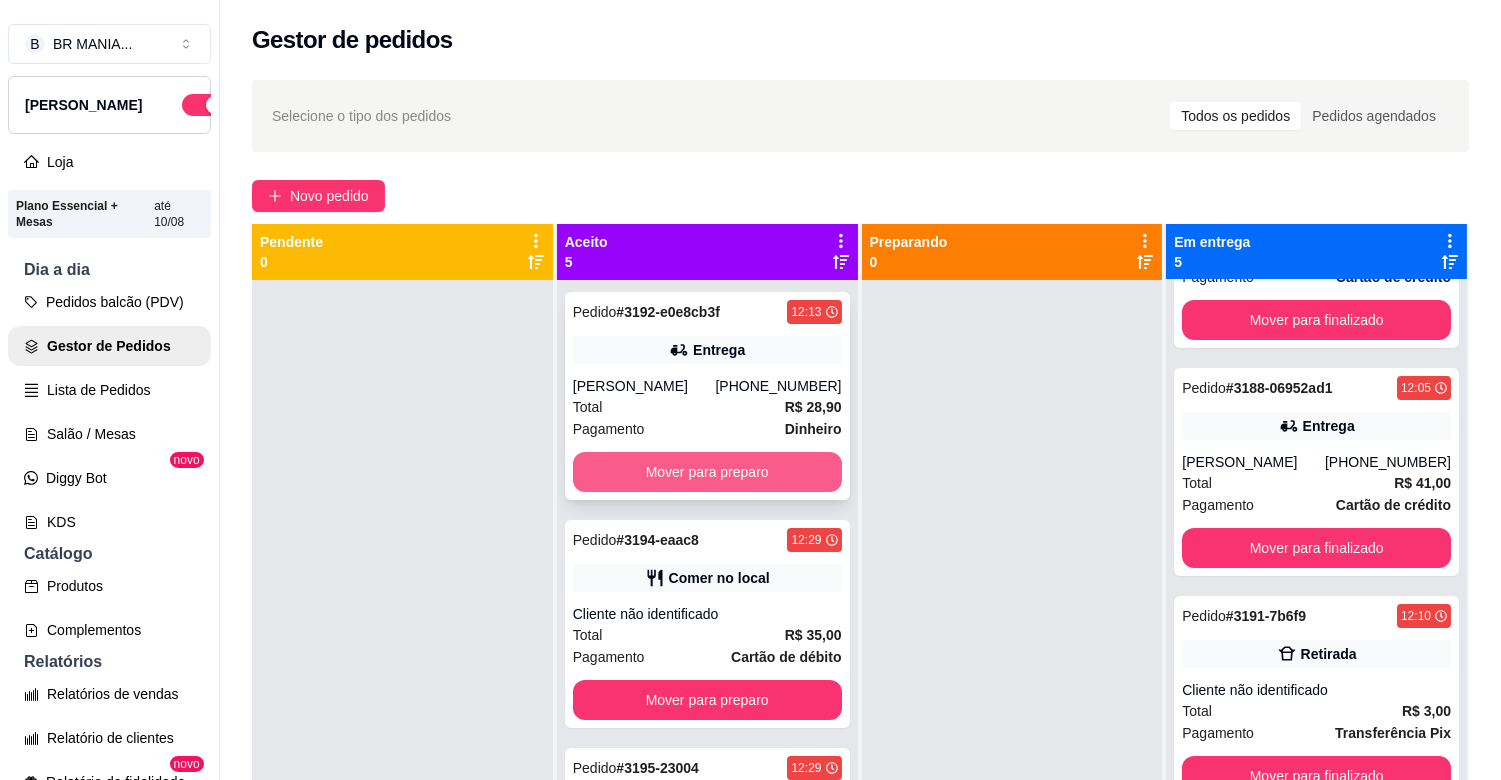 click on "Mover para preparo" at bounding box center (707, 472) 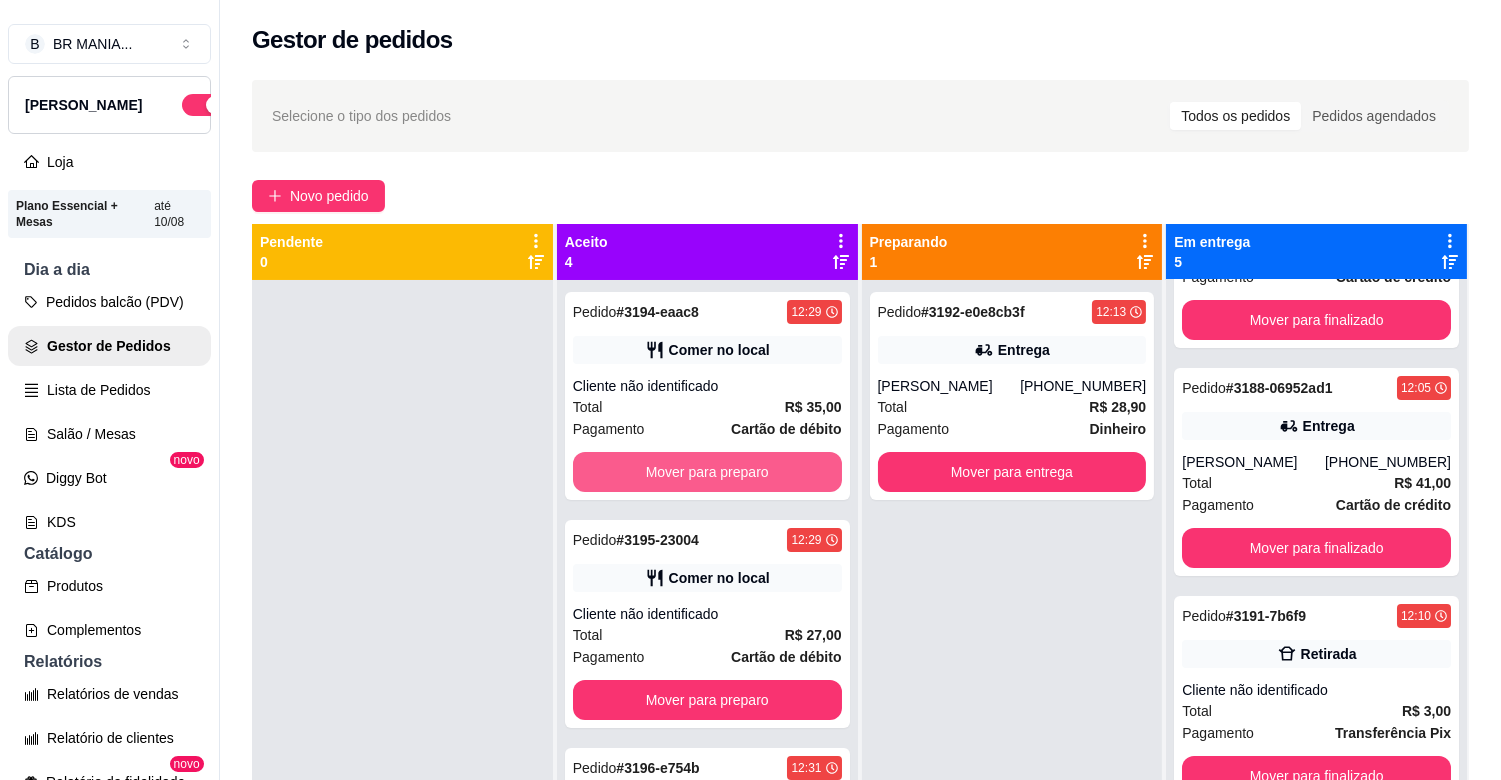 click on "Mover para preparo" at bounding box center (707, 472) 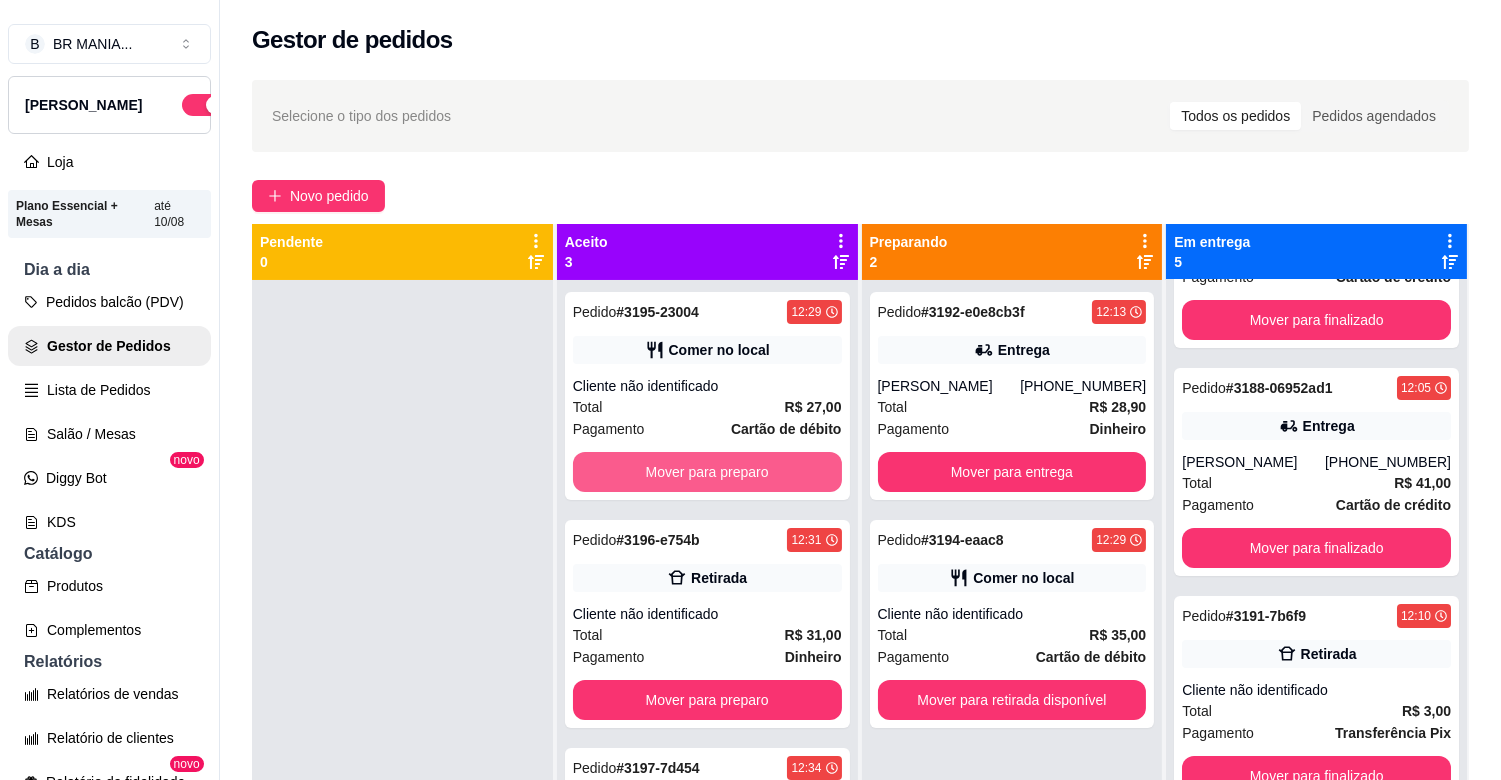 click on "Mover para preparo" at bounding box center (707, 472) 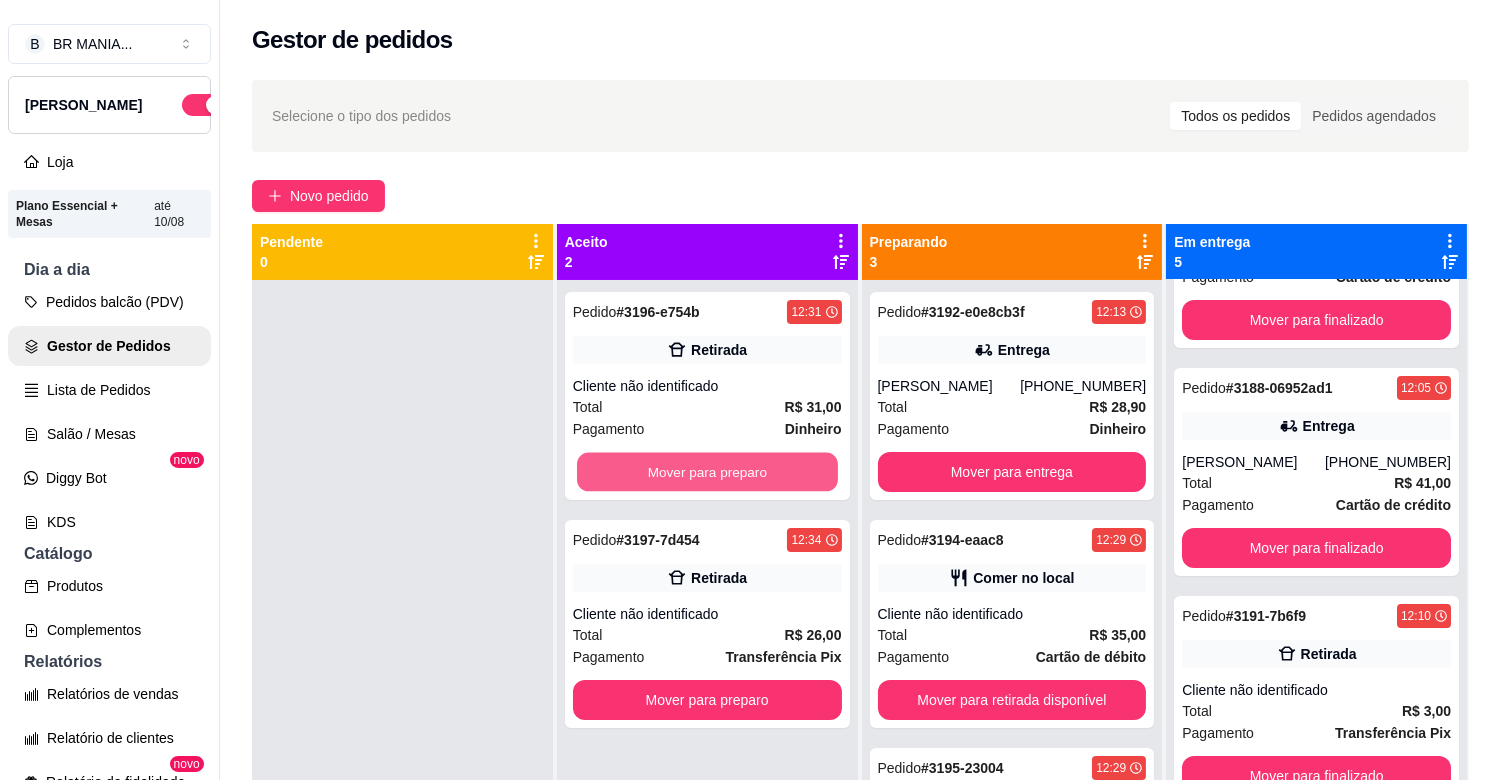 click on "Mover para preparo" at bounding box center [707, 472] 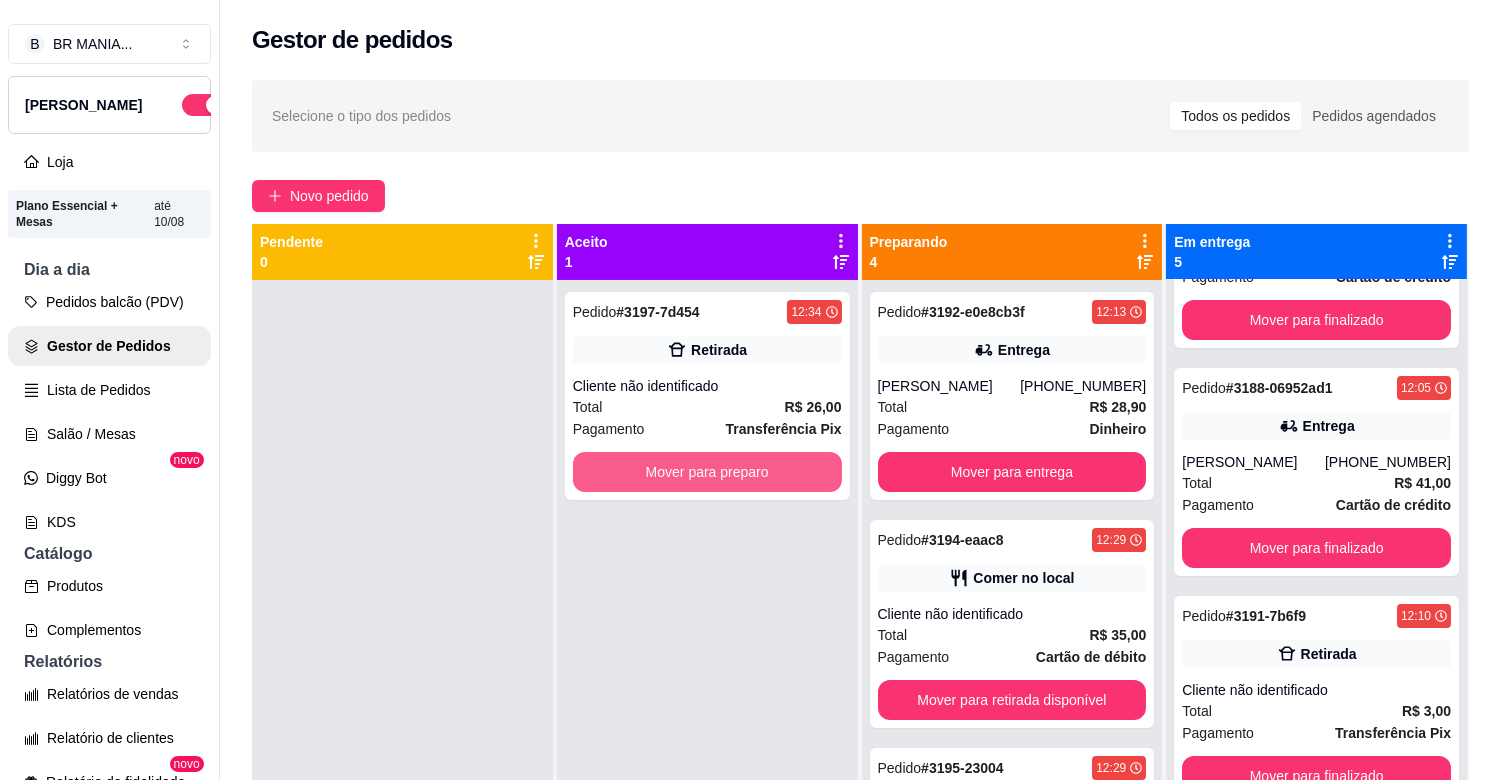 click on "Mover para preparo" at bounding box center [707, 472] 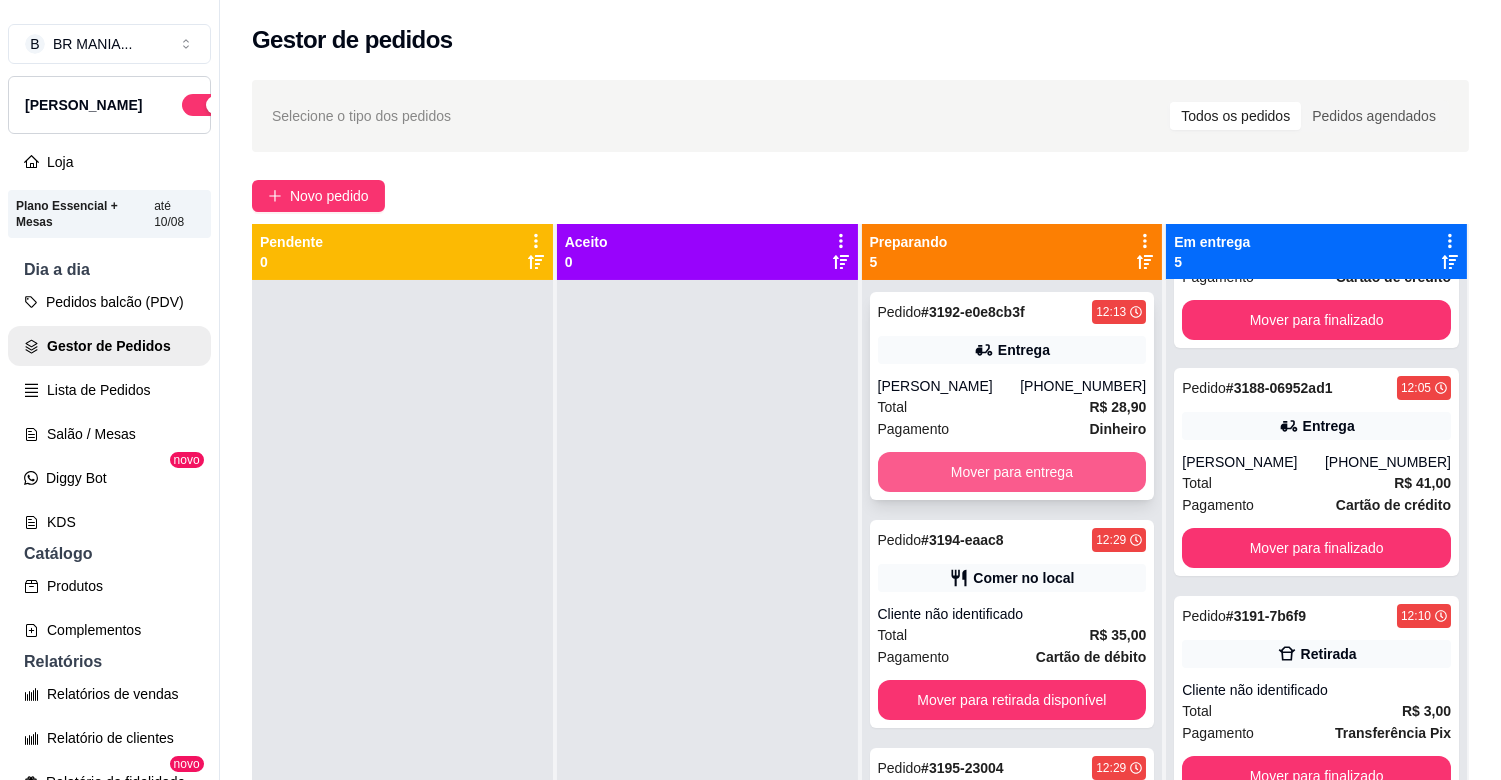 click on "Mover para entrega" at bounding box center [1012, 472] 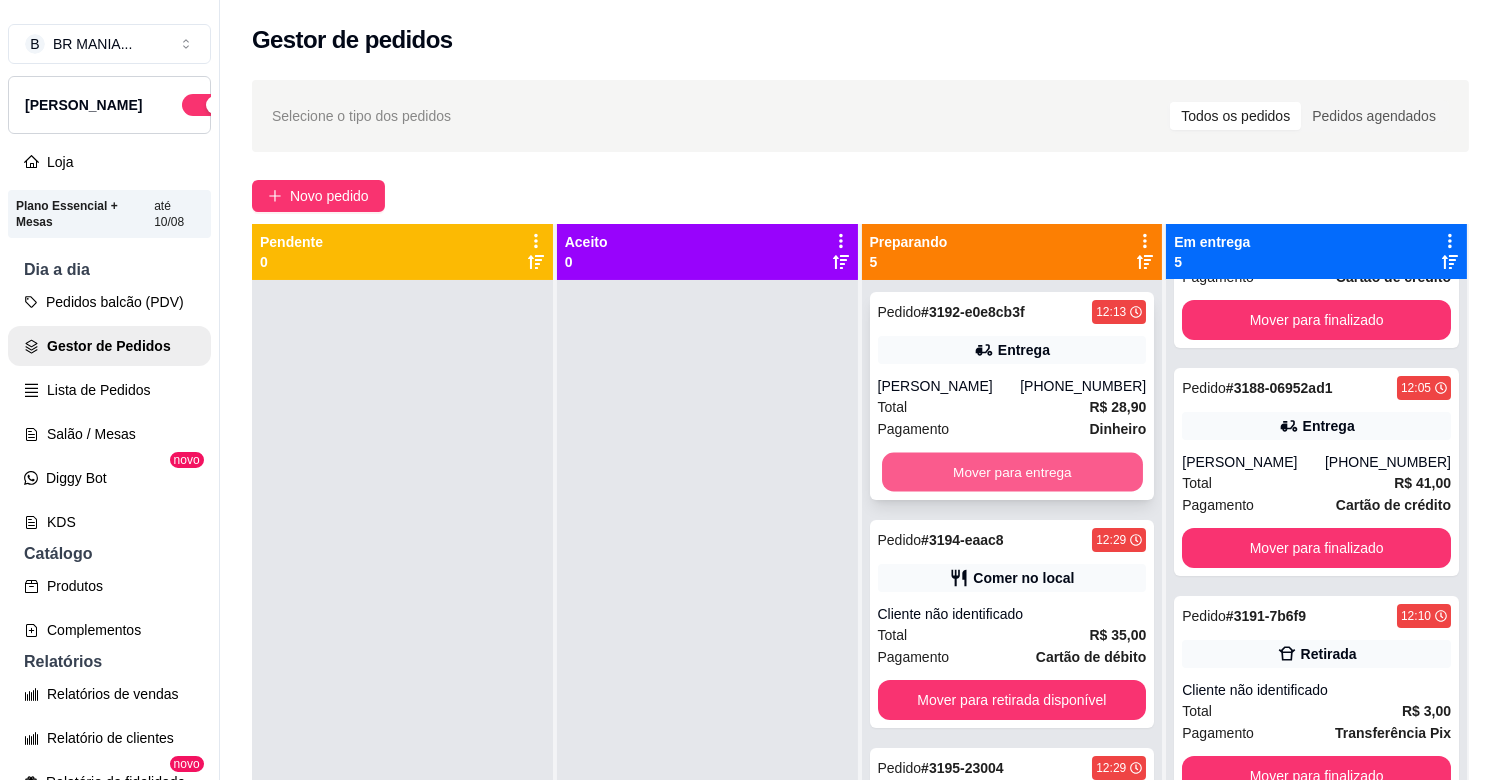 click on "Mover para entrega" at bounding box center [1012, 472] 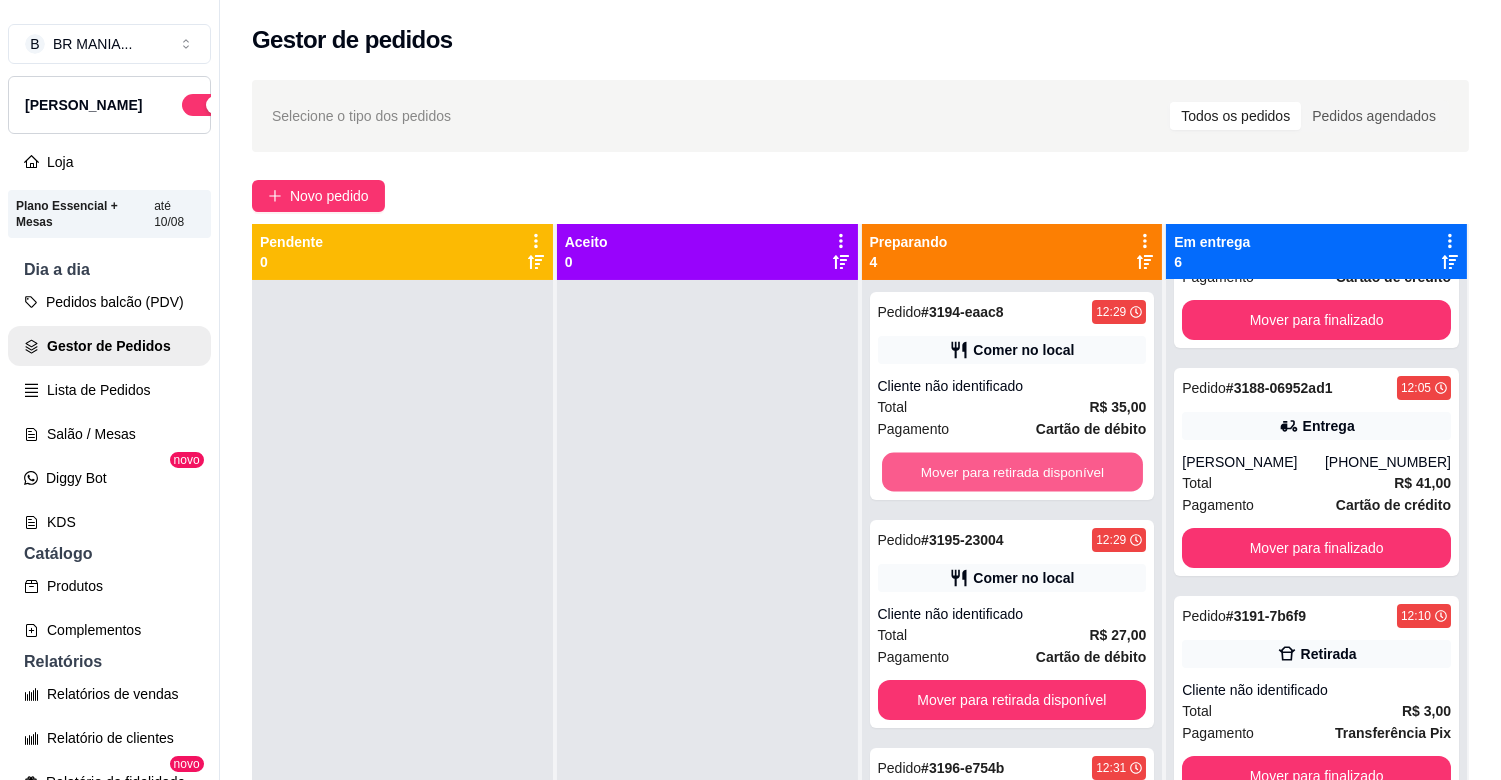 click on "Mover para retirada disponível" at bounding box center (1012, 472) 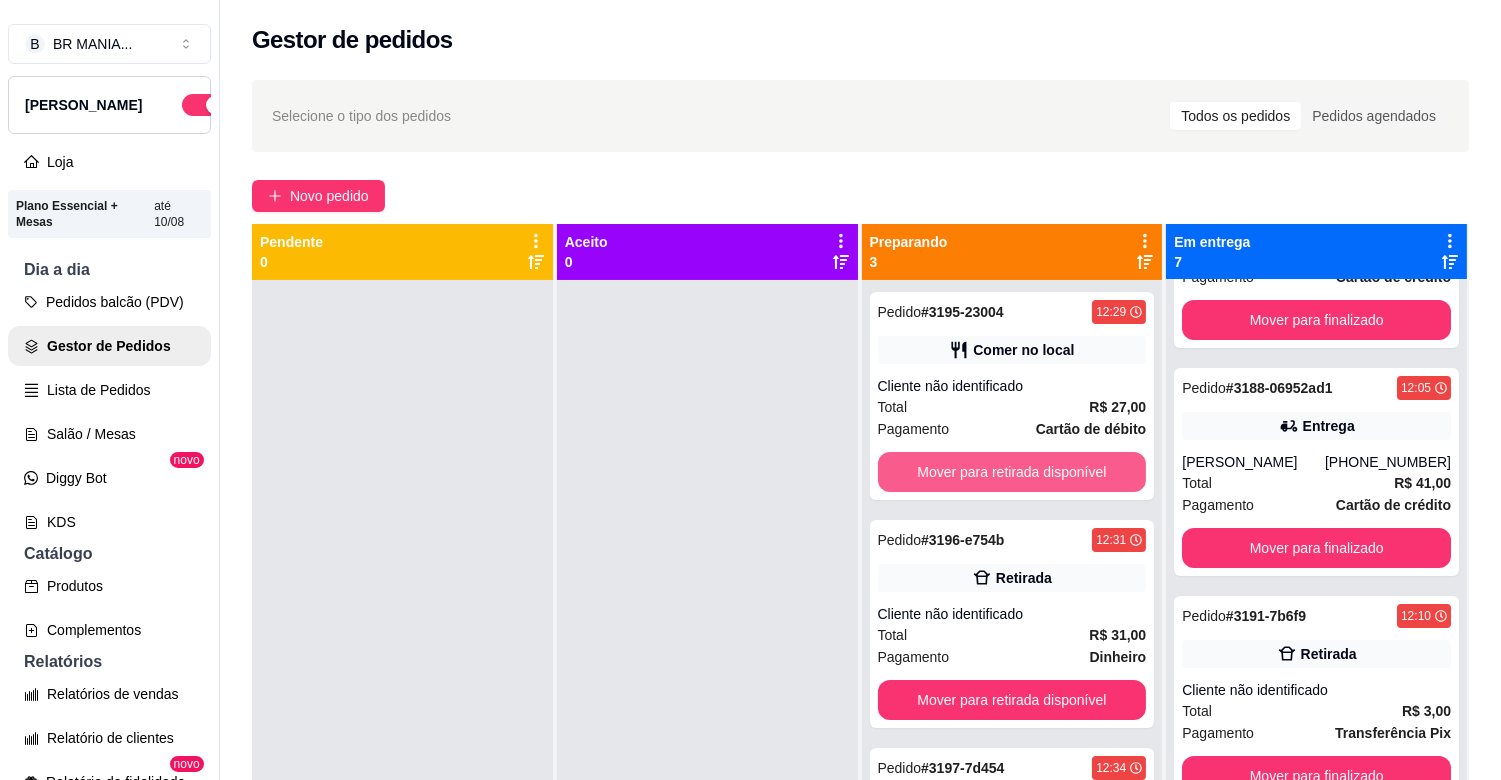 click on "Mover para retirada disponível" at bounding box center (1012, 472) 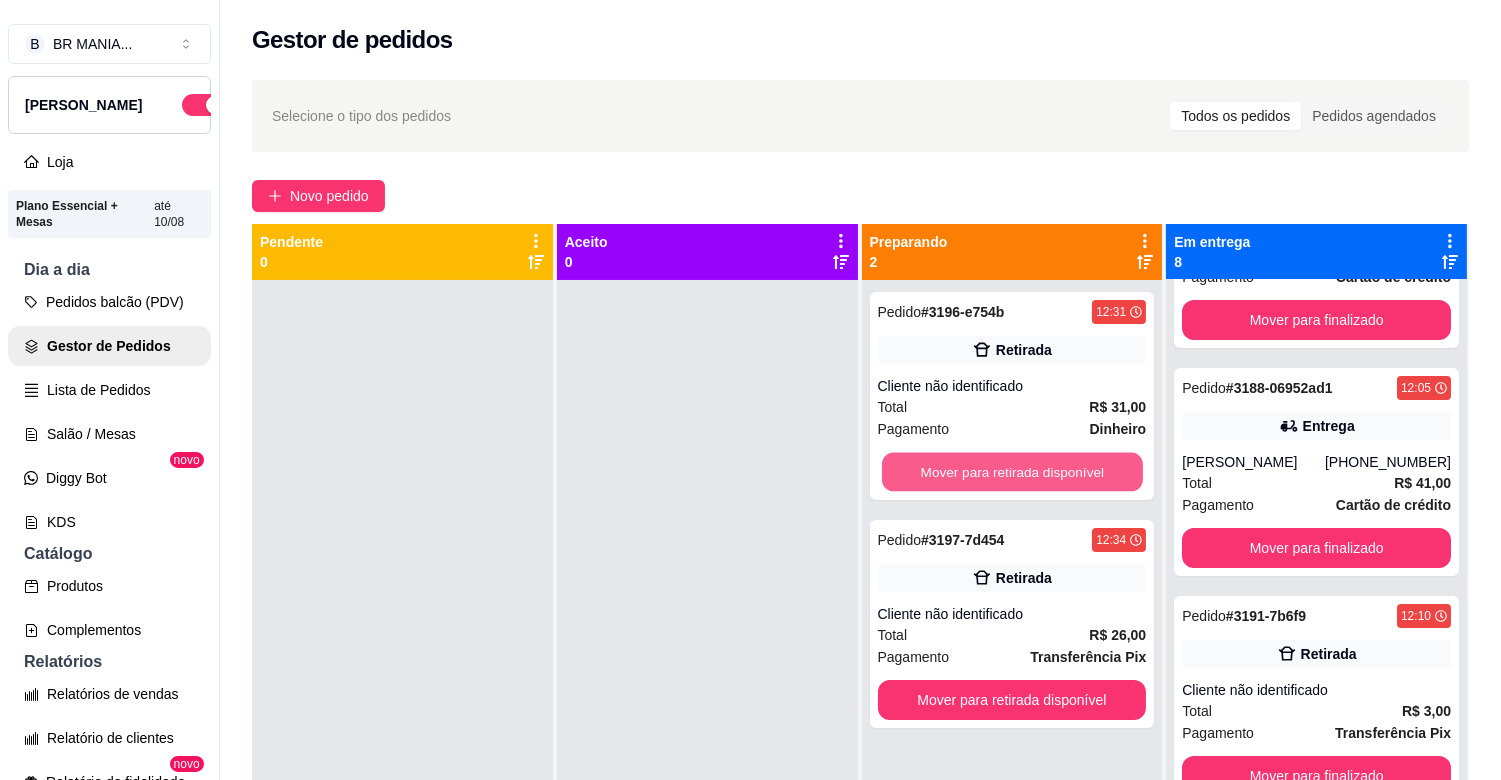 click on "Mover para retirada disponível" at bounding box center [1012, 472] 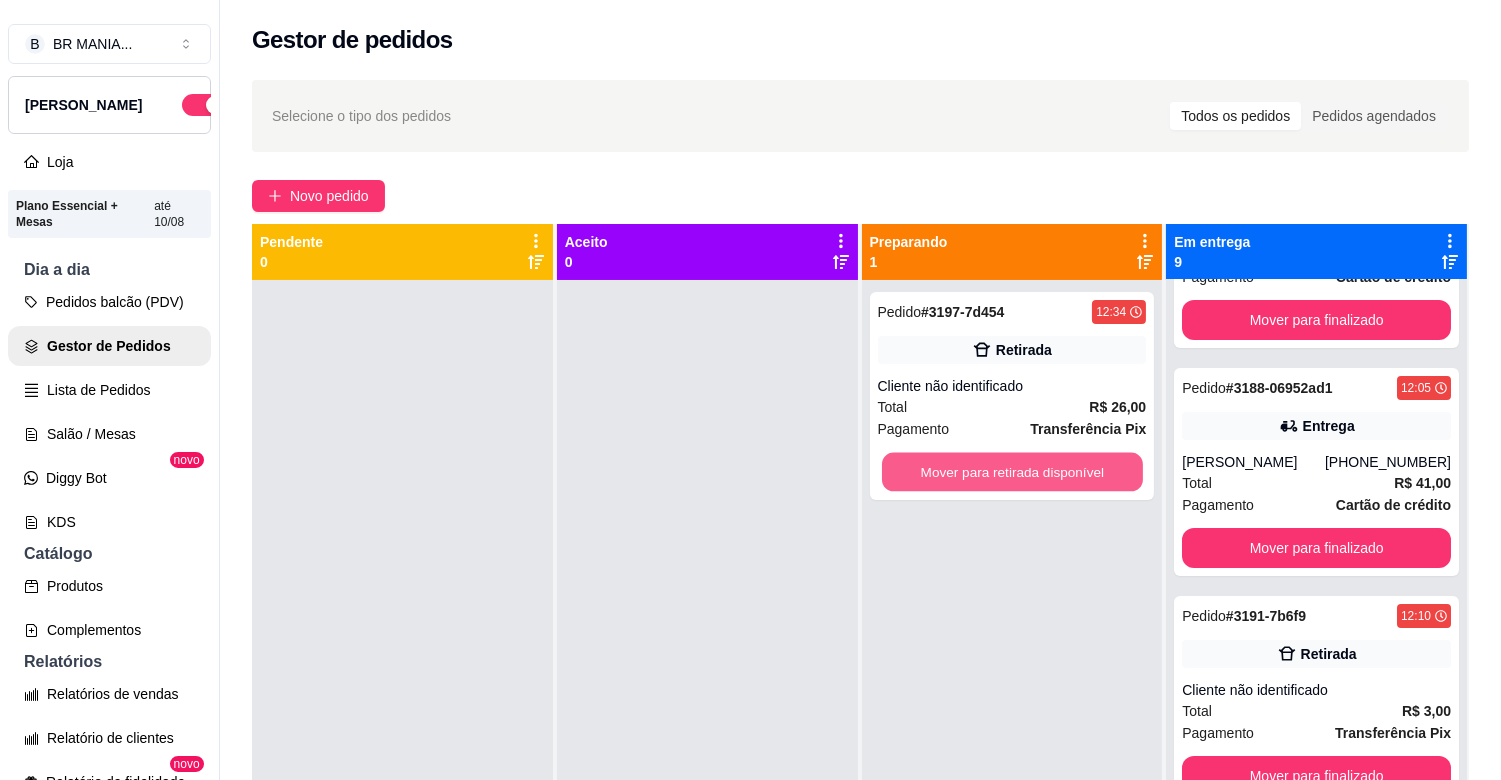 click on "Mover para retirada disponível" at bounding box center (1012, 472) 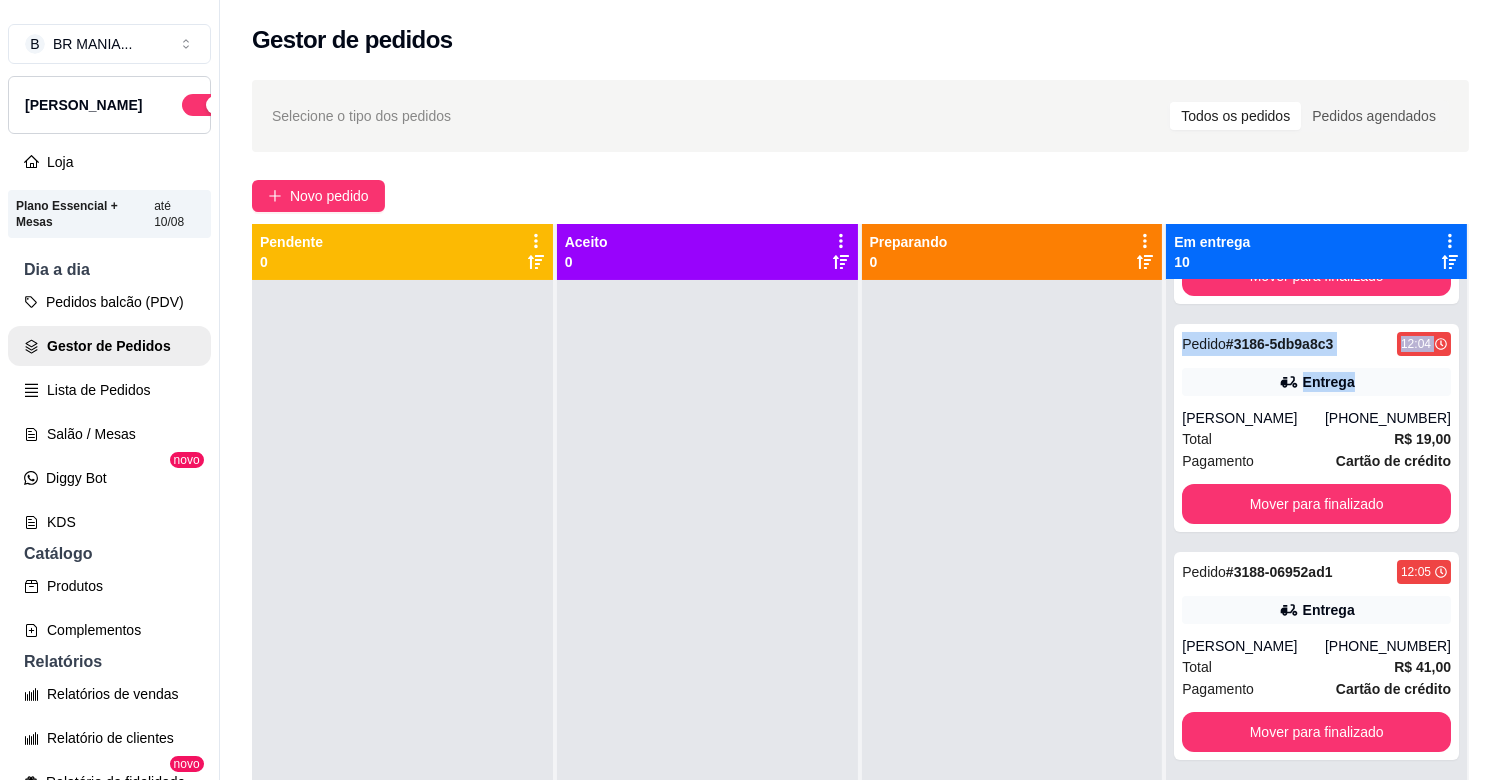 scroll, scrollTop: 64, scrollLeft: 0, axis: vertical 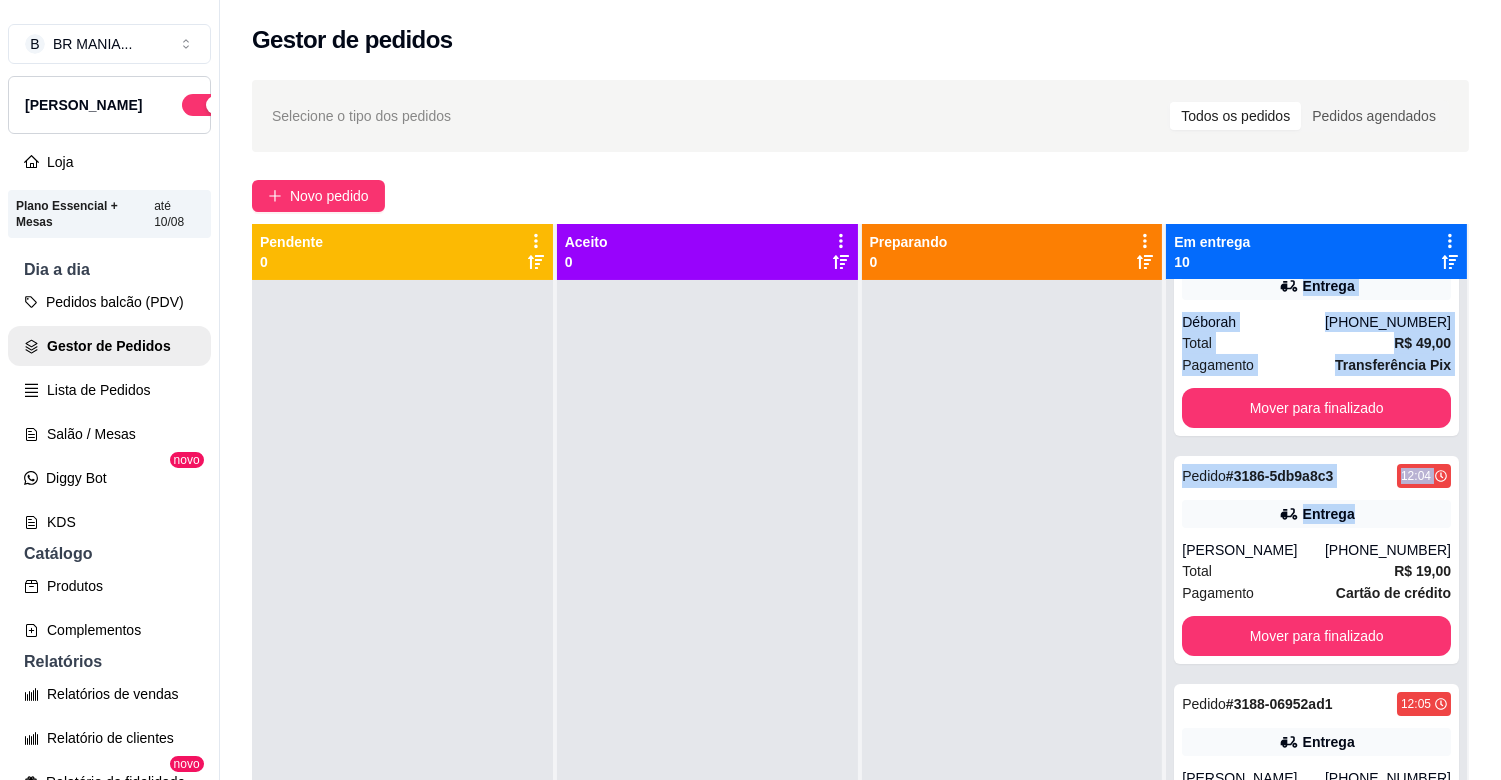 drag, startPoint x: 1413, startPoint y: 278, endPoint x: 1413, endPoint y: 265, distance: 13 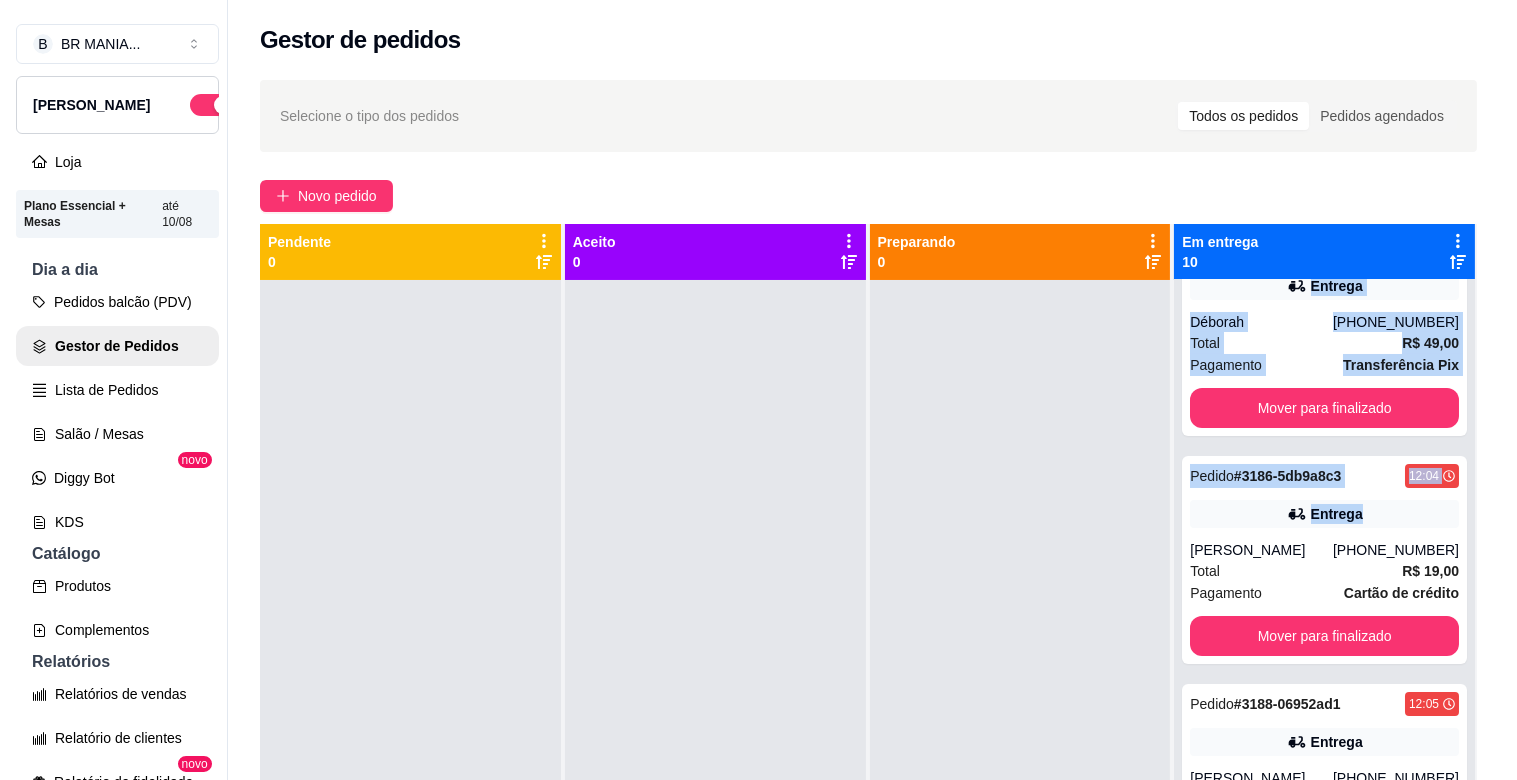scroll, scrollTop: 0, scrollLeft: 0, axis: both 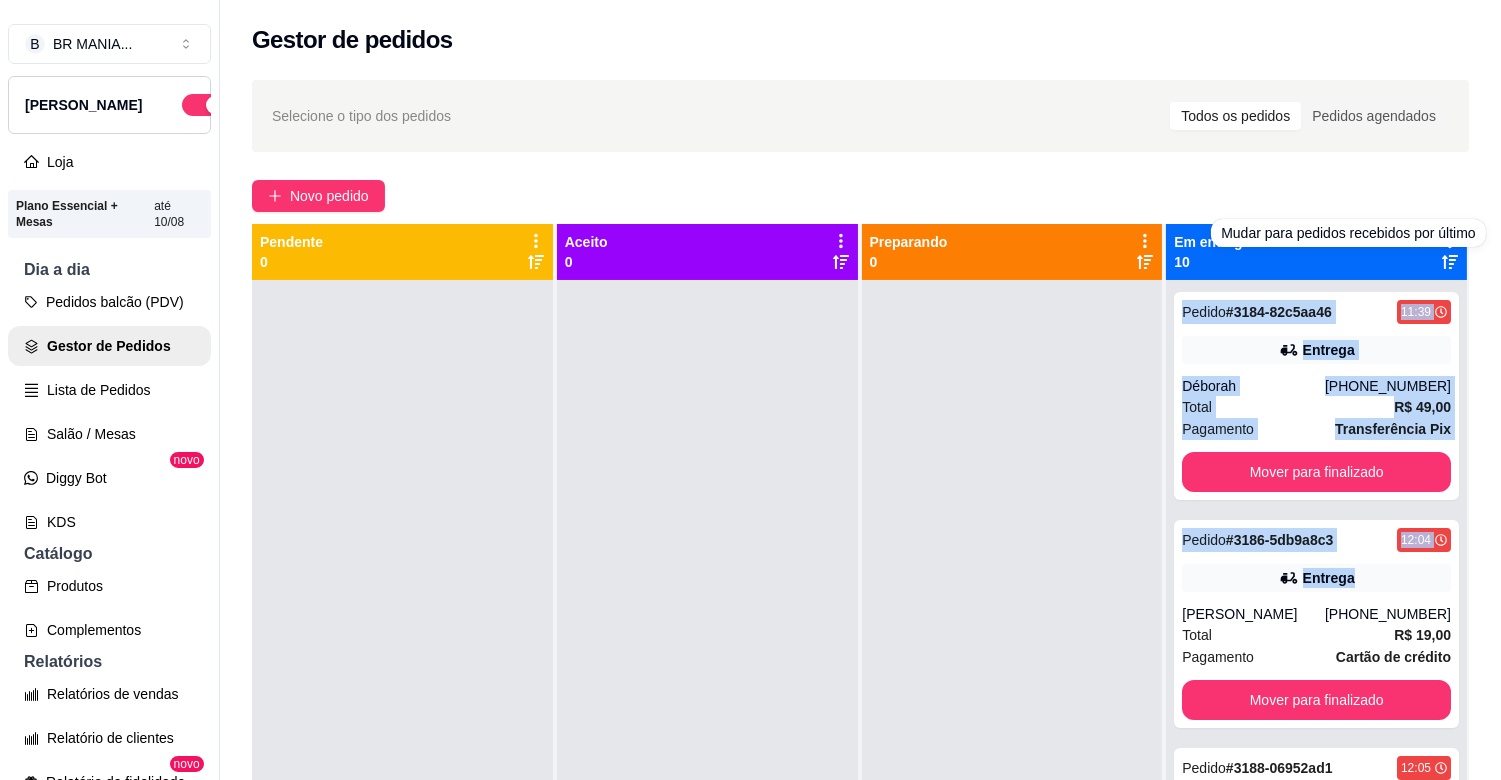 click at bounding box center [1012, 670] 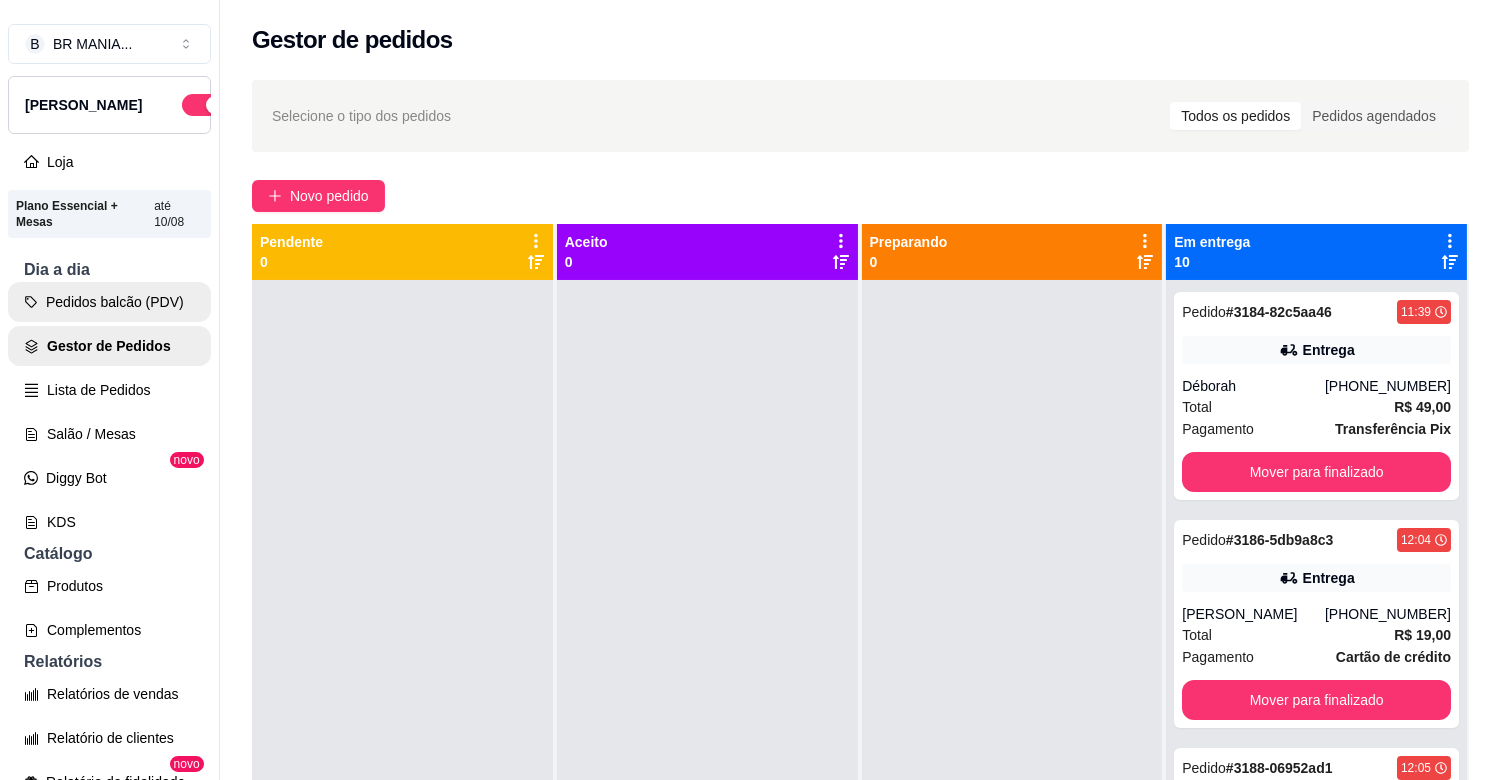 click on "Pedidos balcão (PDV)" at bounding box center [109, 302] 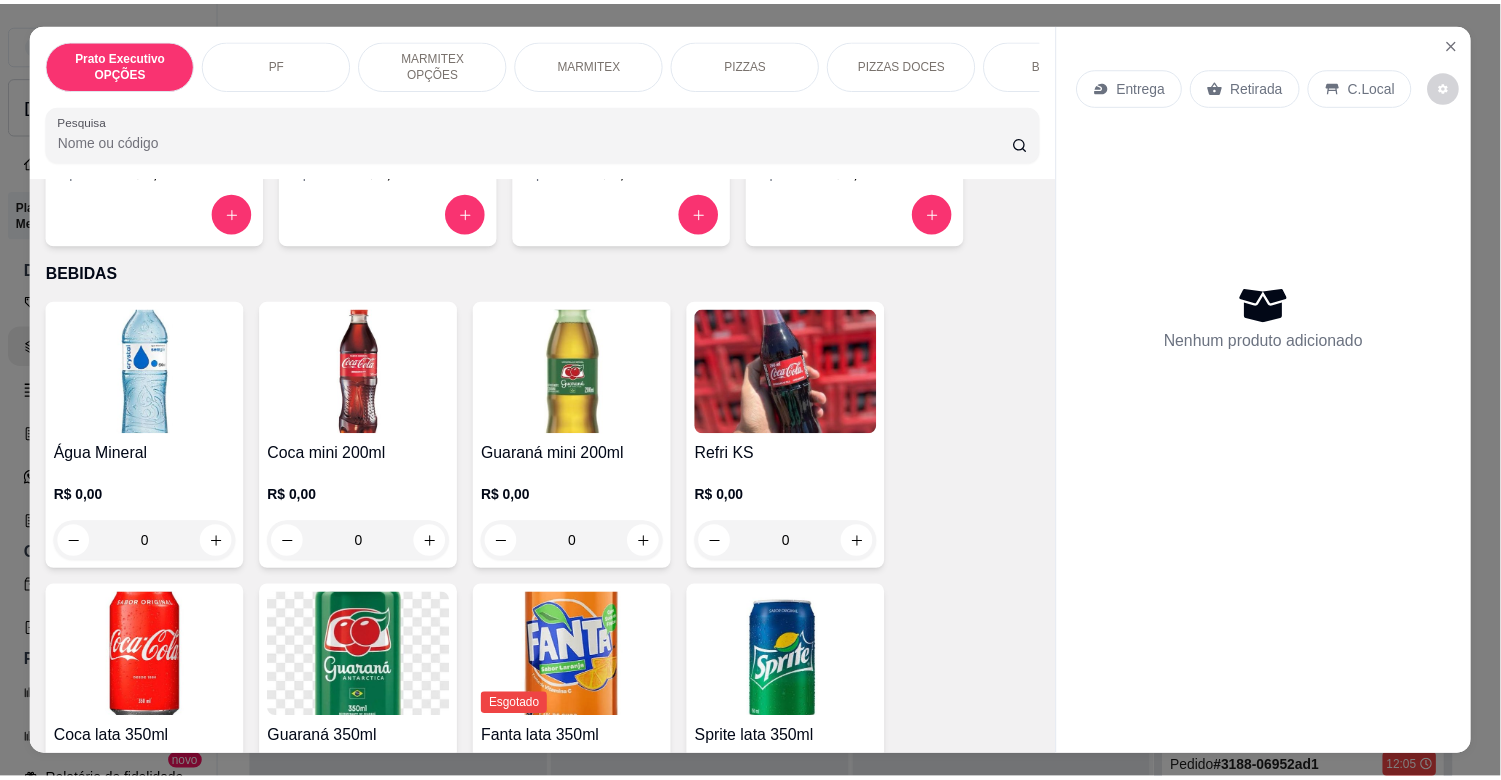 scroll, scrollTop: 2033, scrollLeft: 0, axis: vertical 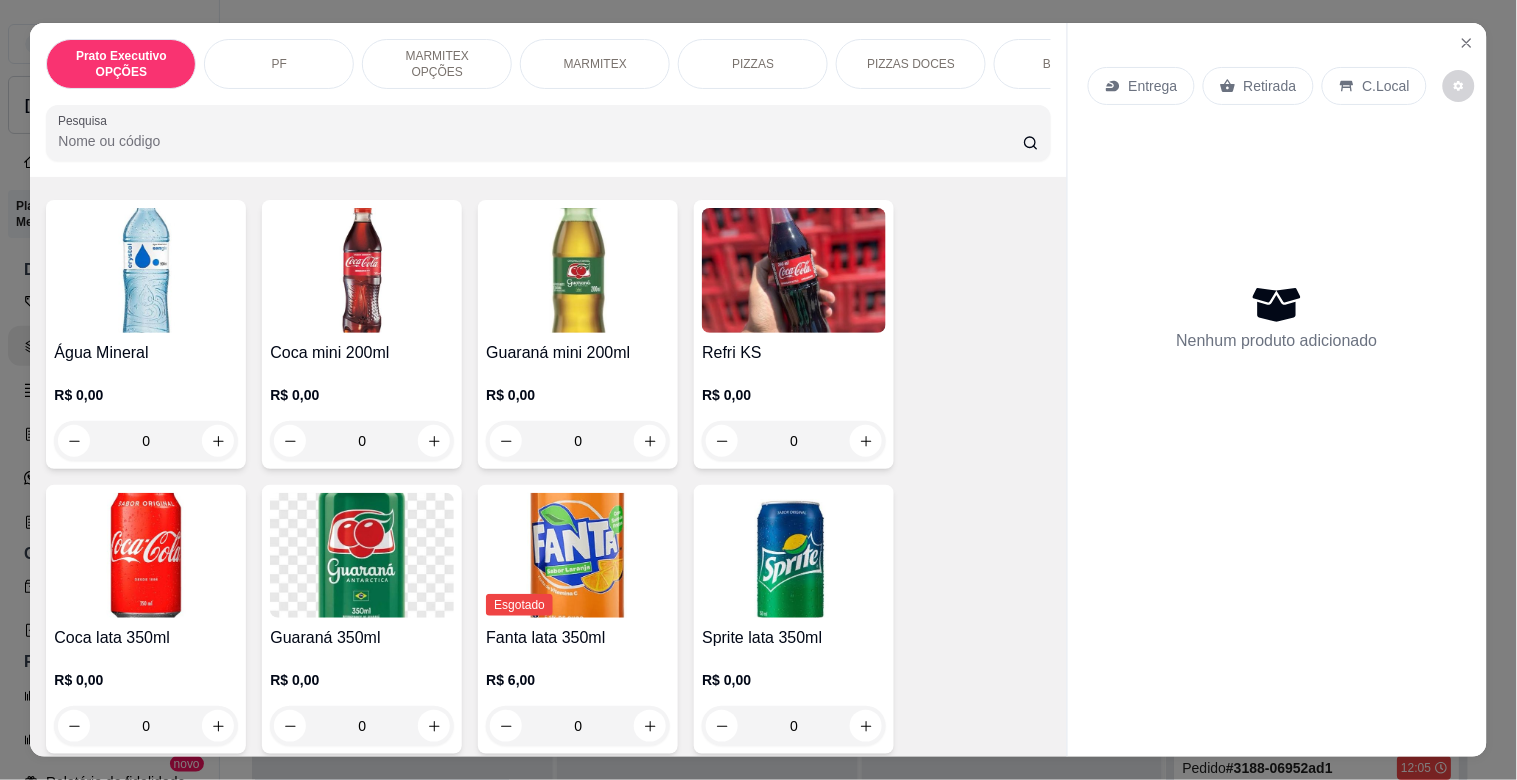 click at bounding box center [146, 555] 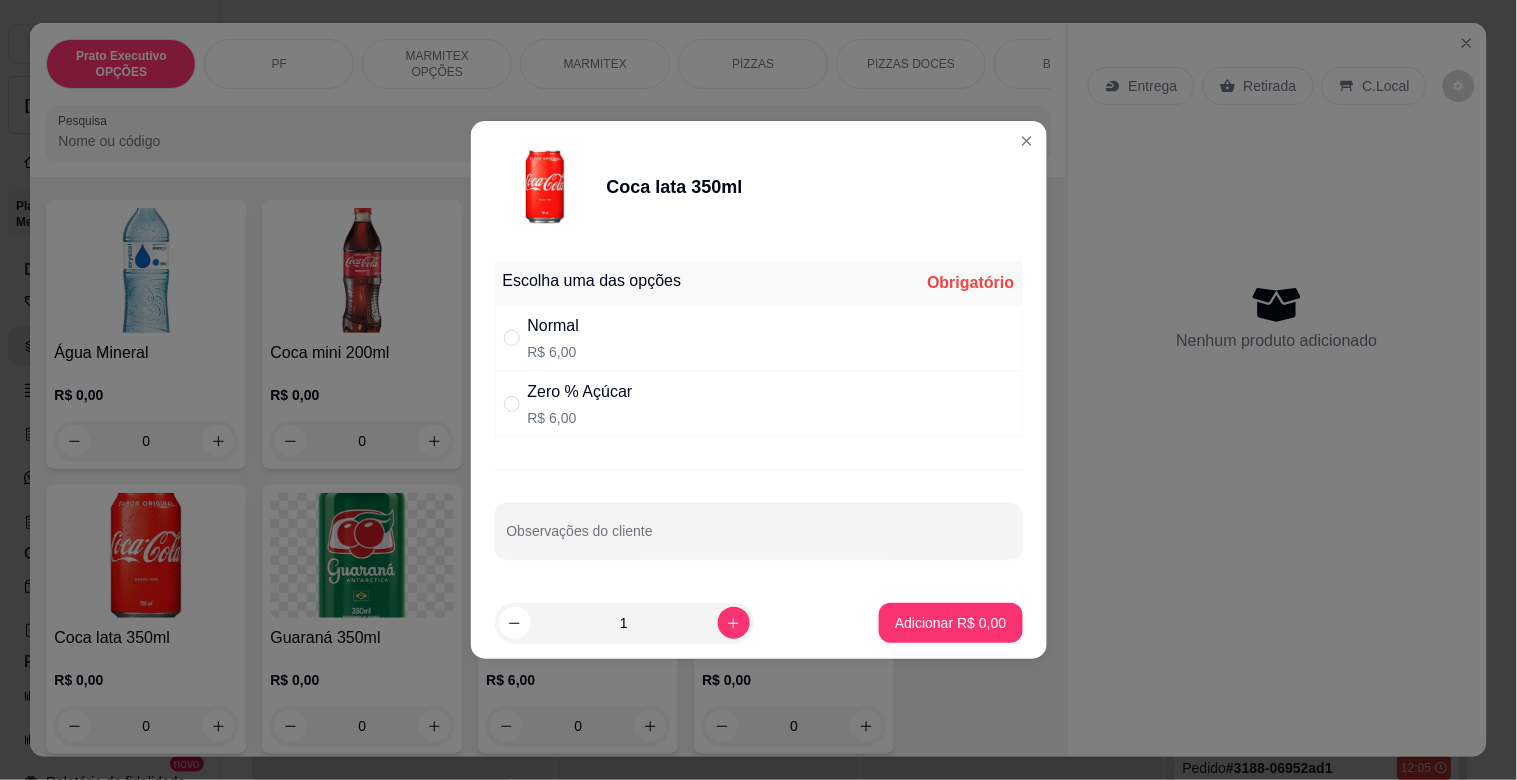 click on "Normal  R$ 6,00" at bounding box center [759, 338] 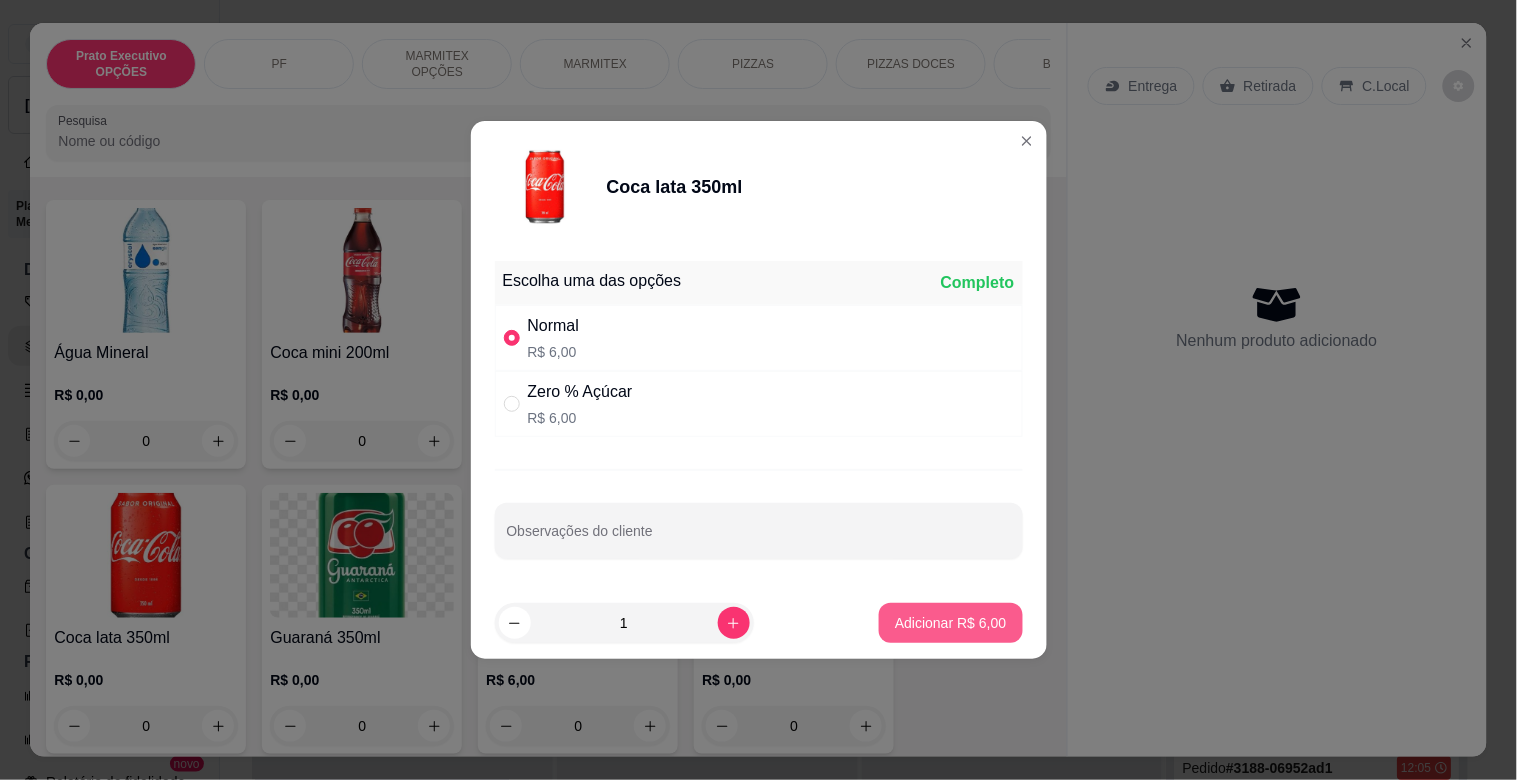 click on "Adicionar   R$ 6,00" at bounding box center [950, 623] 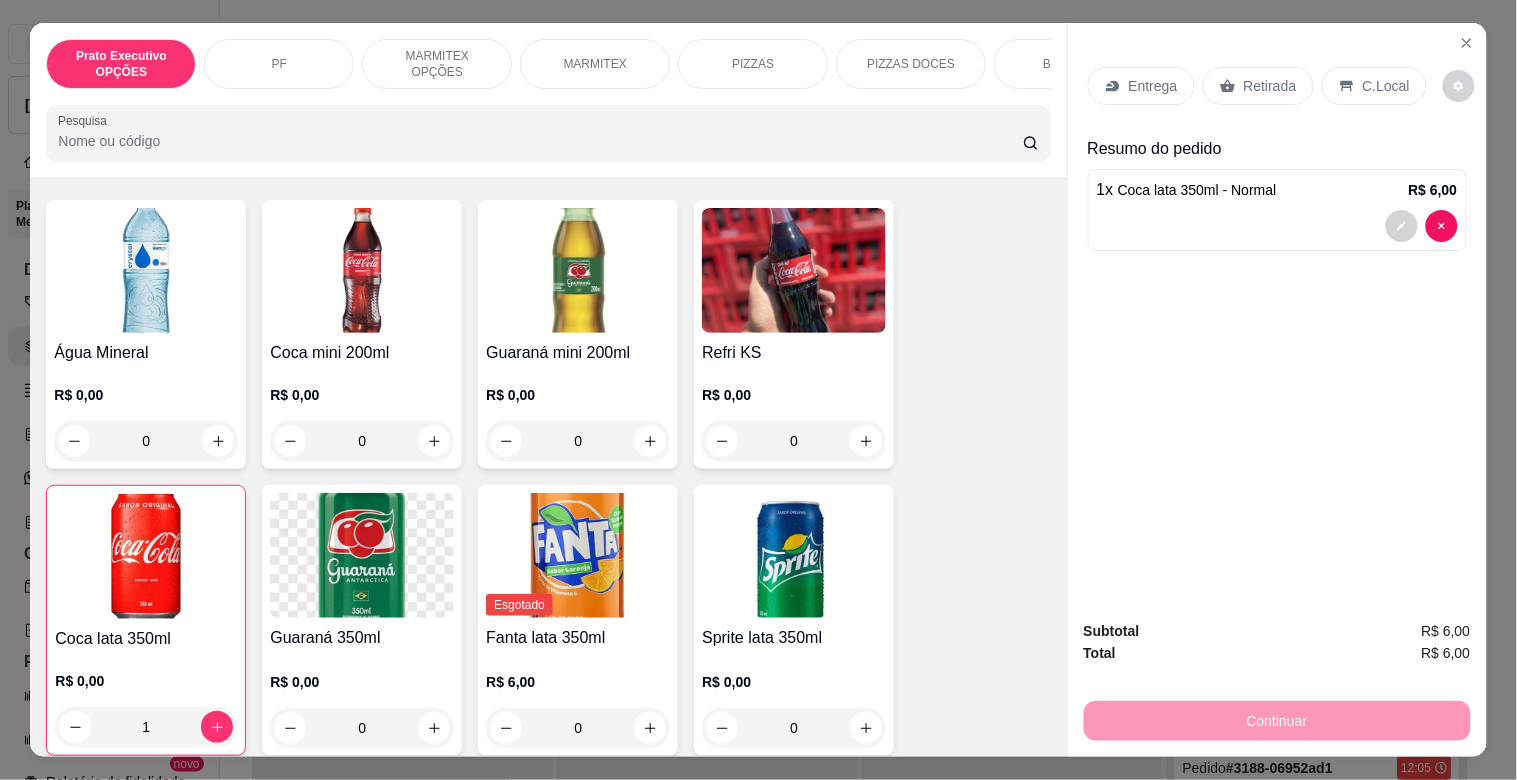 click on "Retirada" at bounding box center [1258, 86] 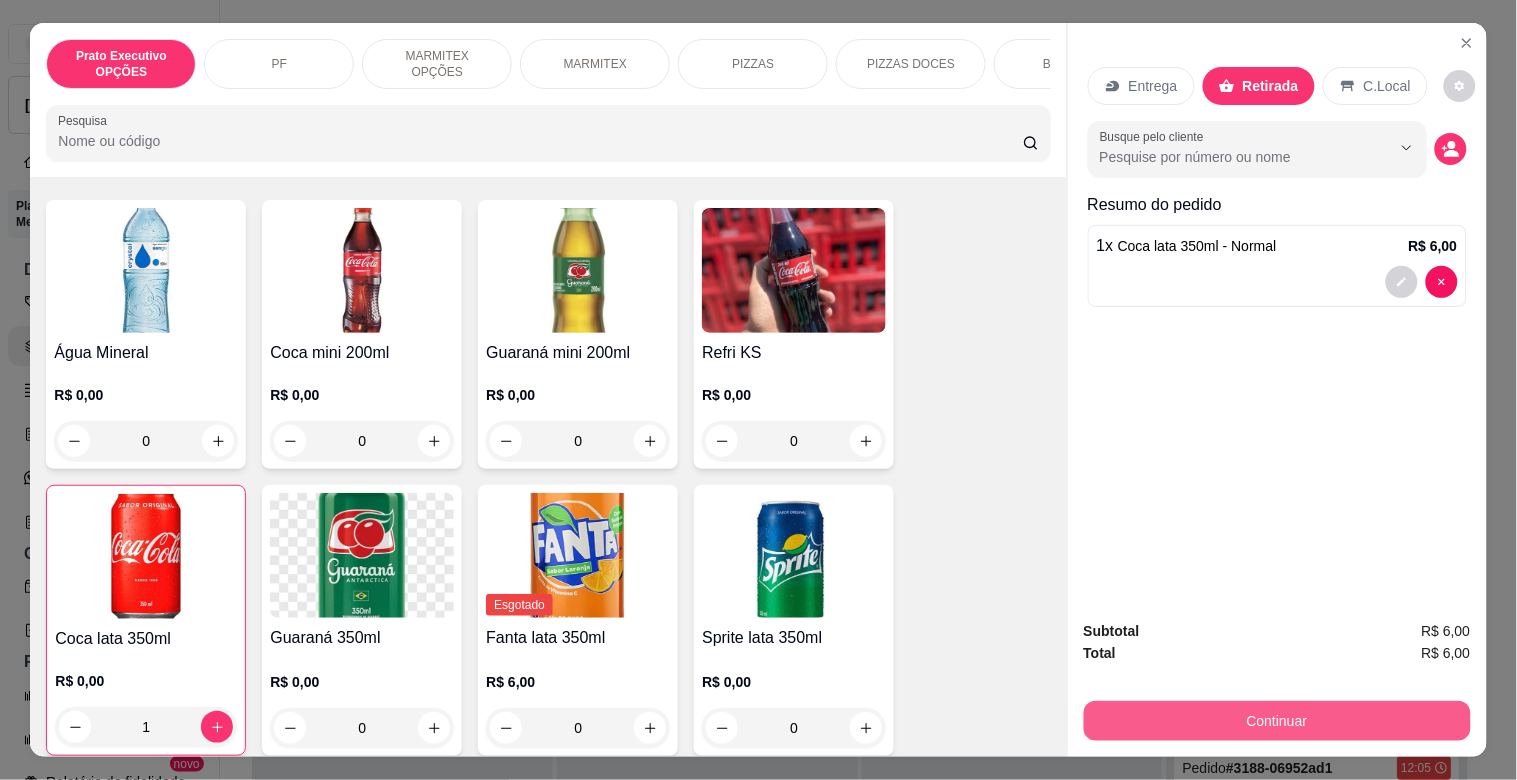 click on "Continuar" at bounding box center (1277, 721) 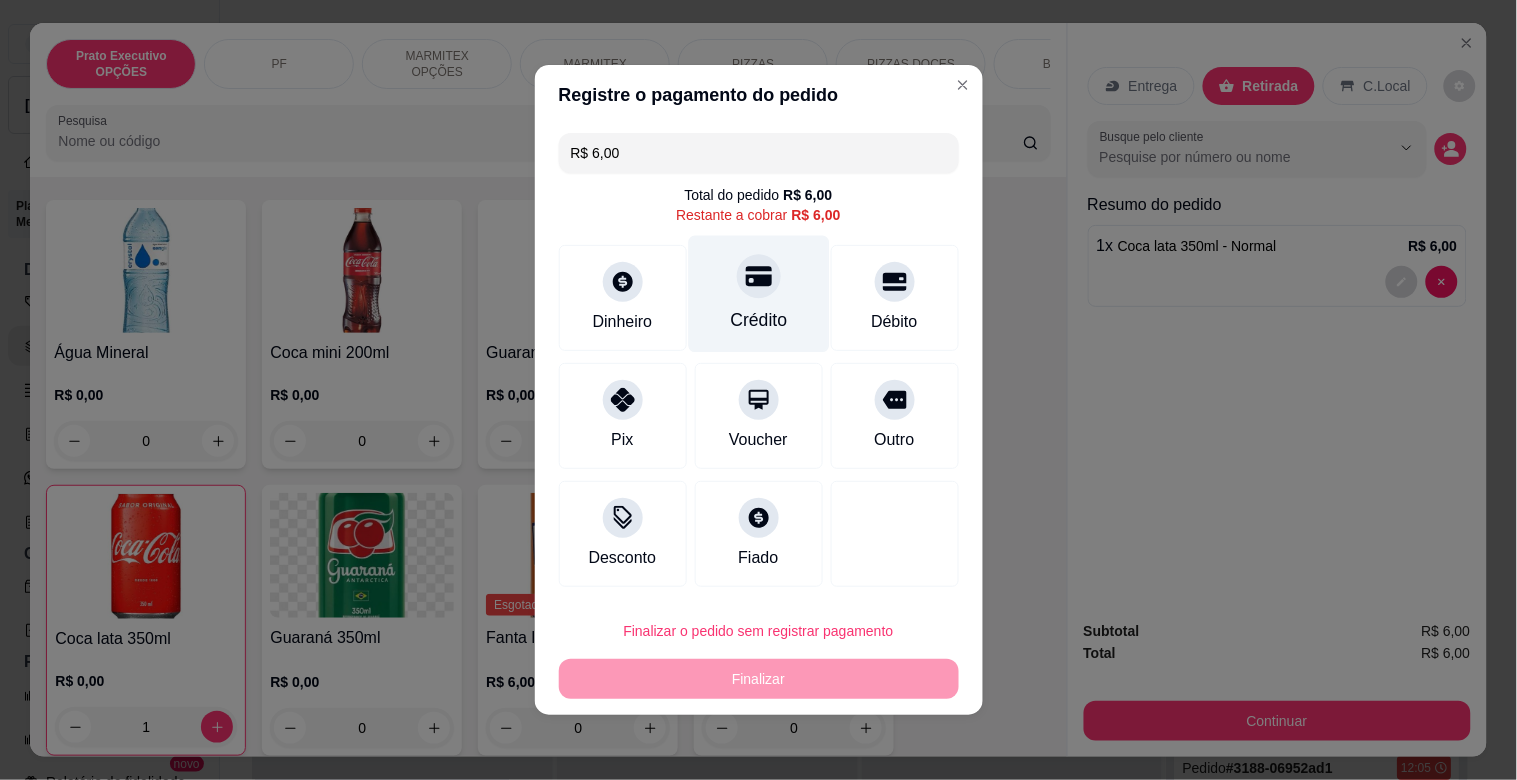 click on "Crédito" at bounding box center (758, 294) 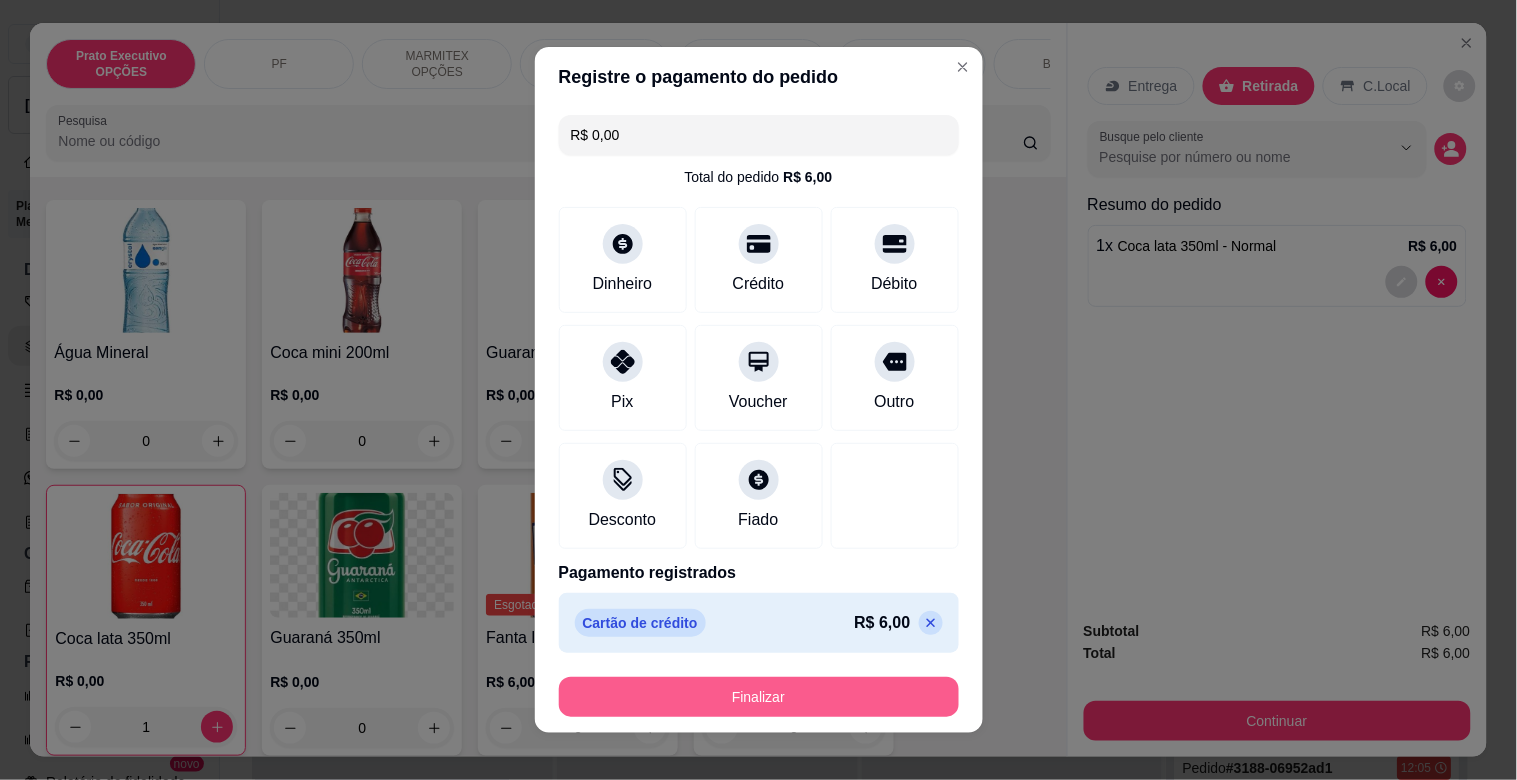 click on "Finalizar" at bounding box center [759, 697] 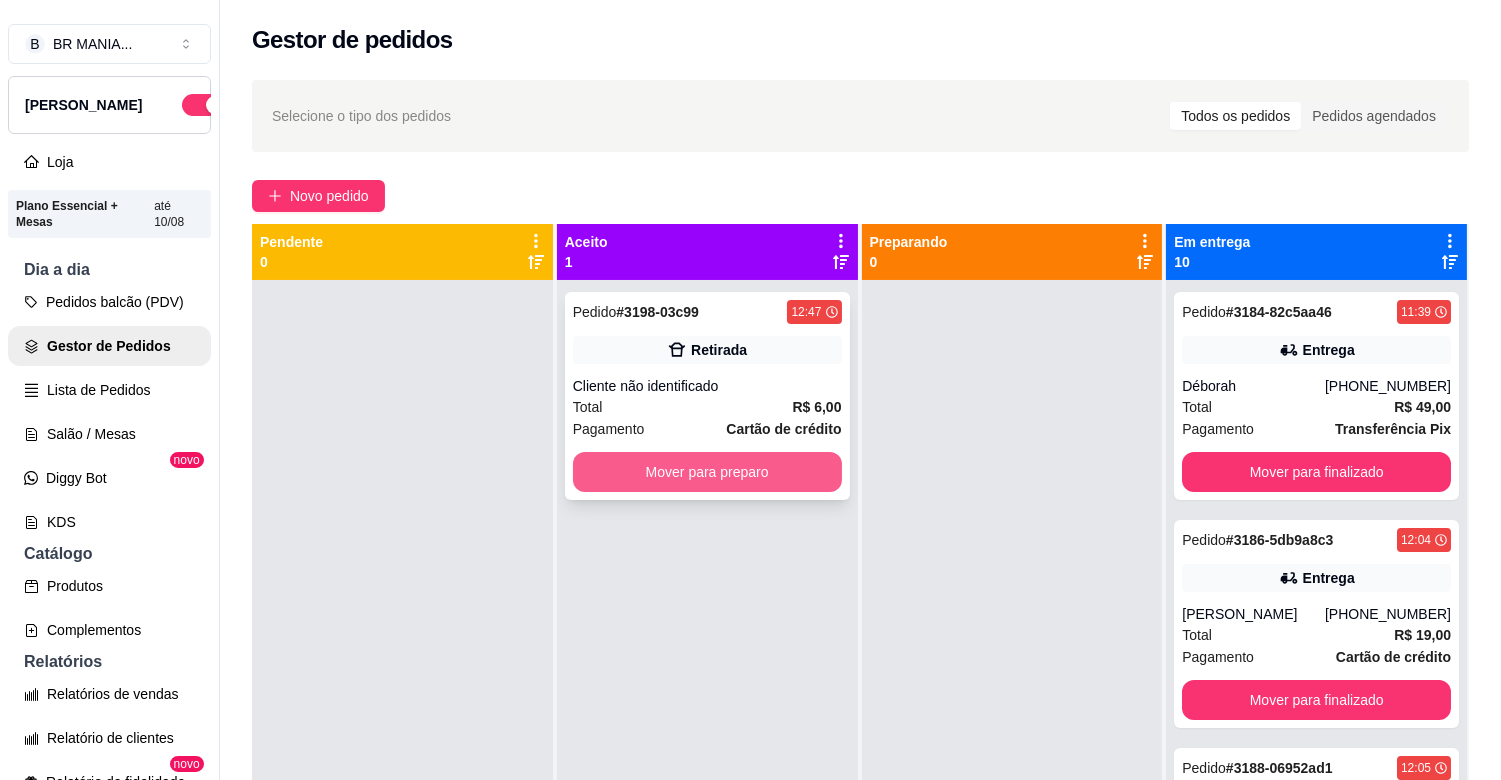 click on "Mover para preparo" at bounding box center [707, 472] 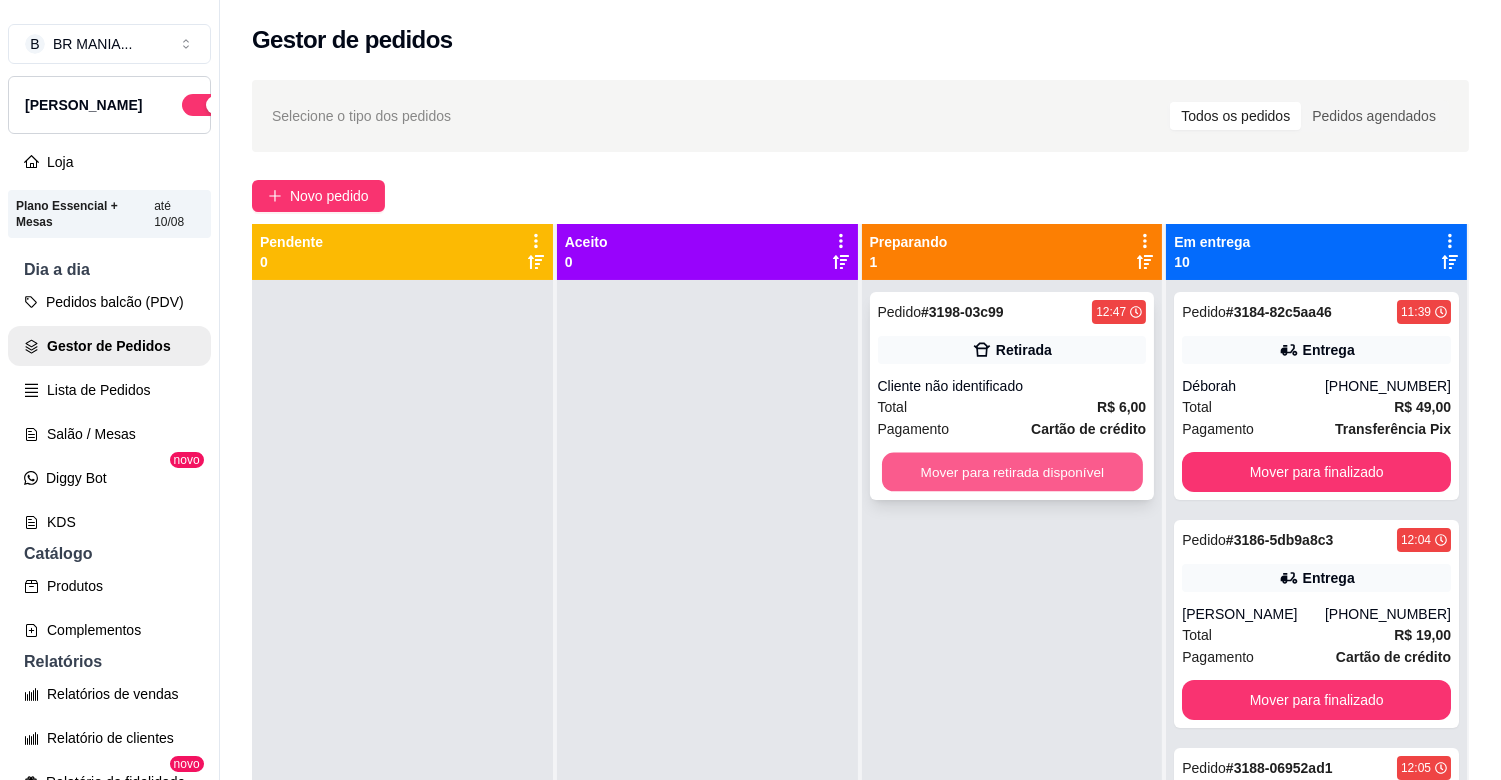 click on "Mover para retirada disponível" at bounding box center (1012, 472) 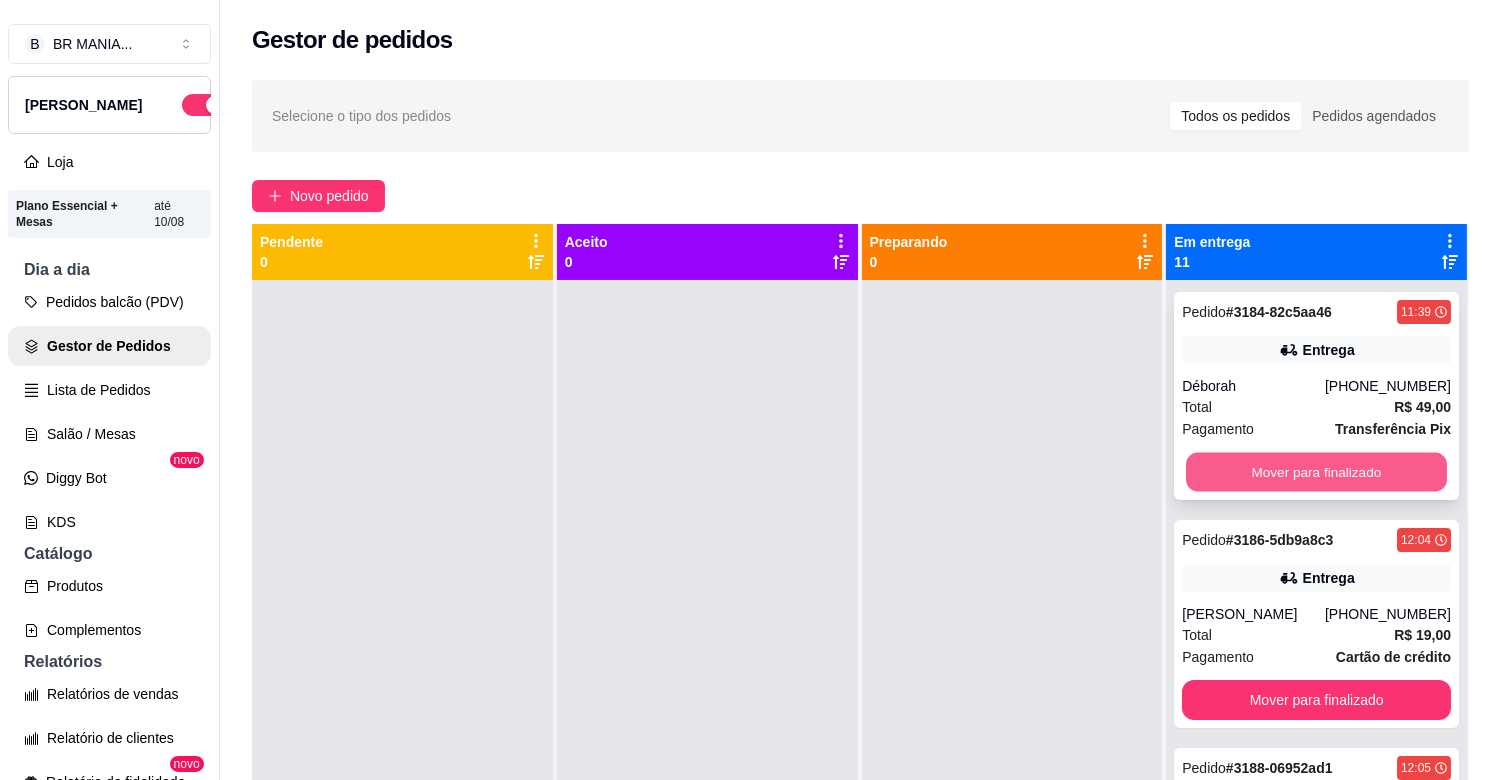 click on "Mover para finalizado" at bounding box center (1316, 472) 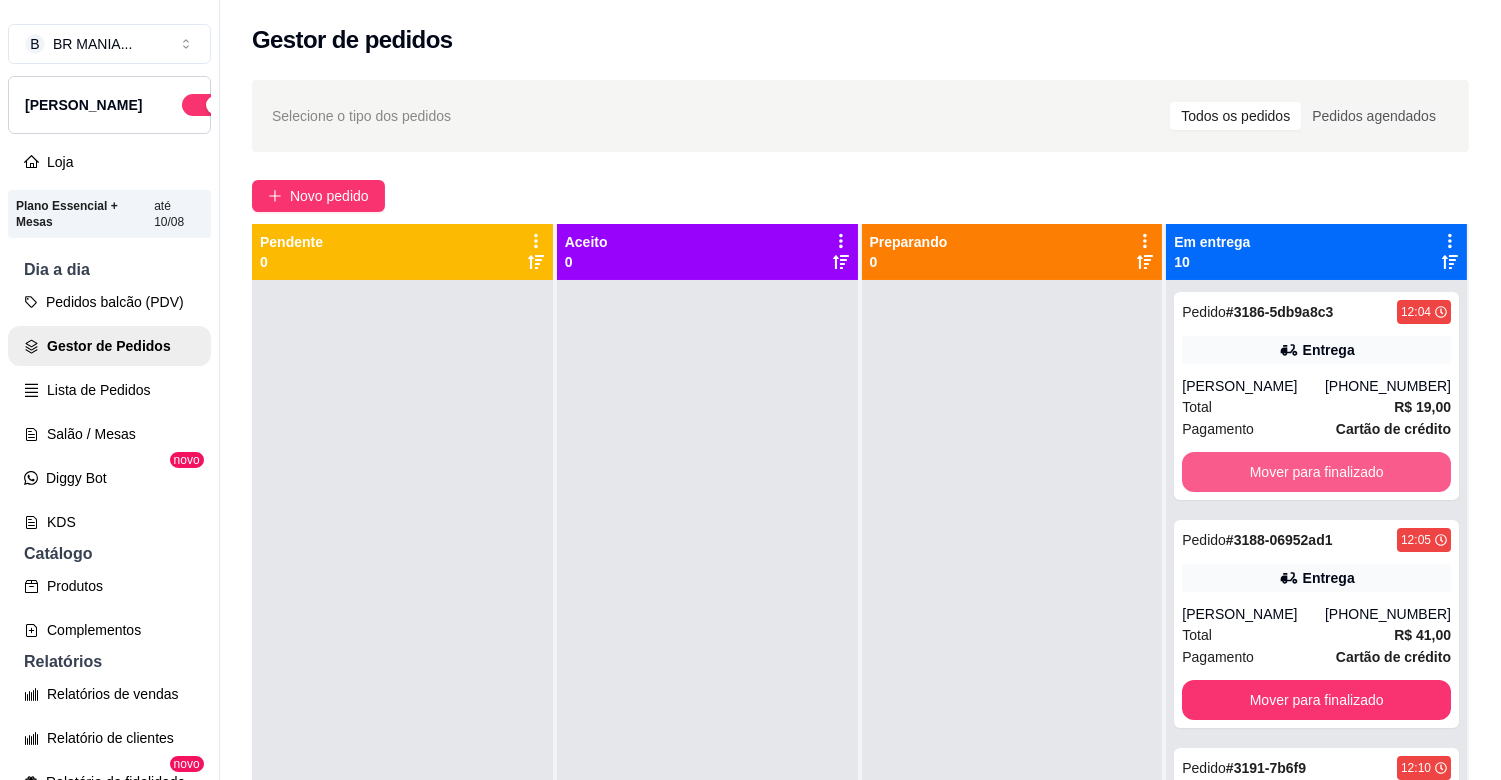 click on "Mover para finalizado" at bounding box center (1316, 472) 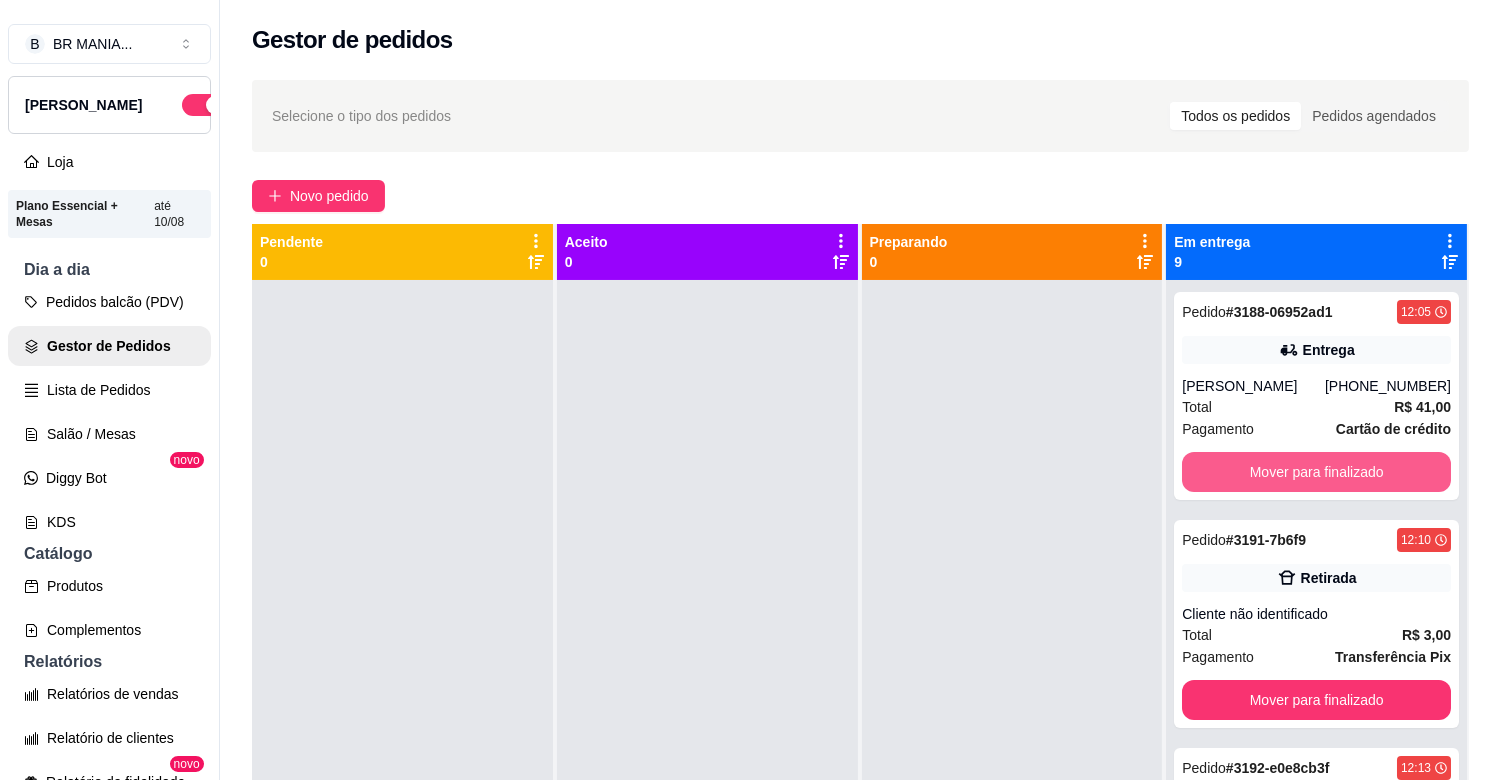 click on "Mover para finalizado" at bounding box center (1316, 472) 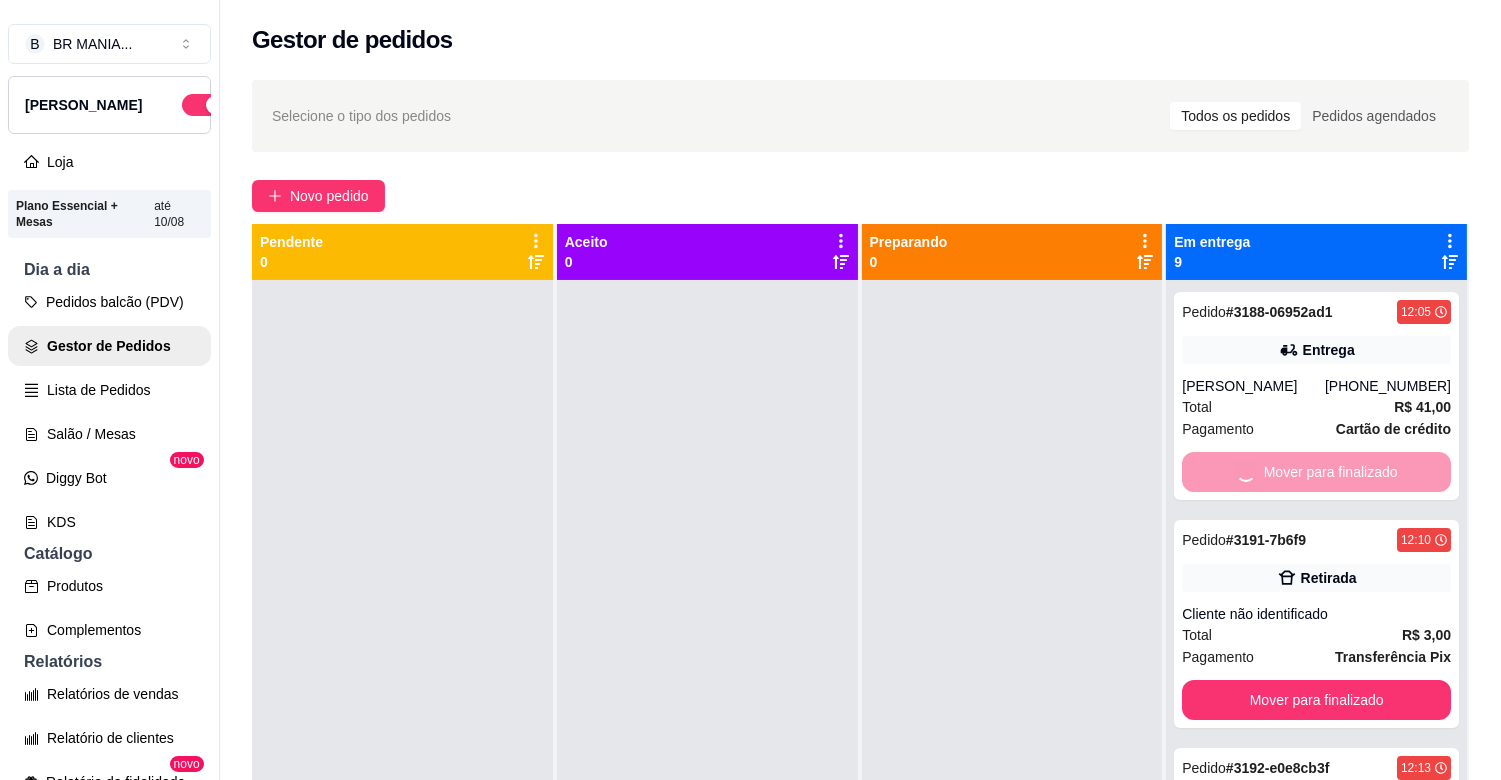 click on "Mover para finalizado" at bounding box center (1316, 700) 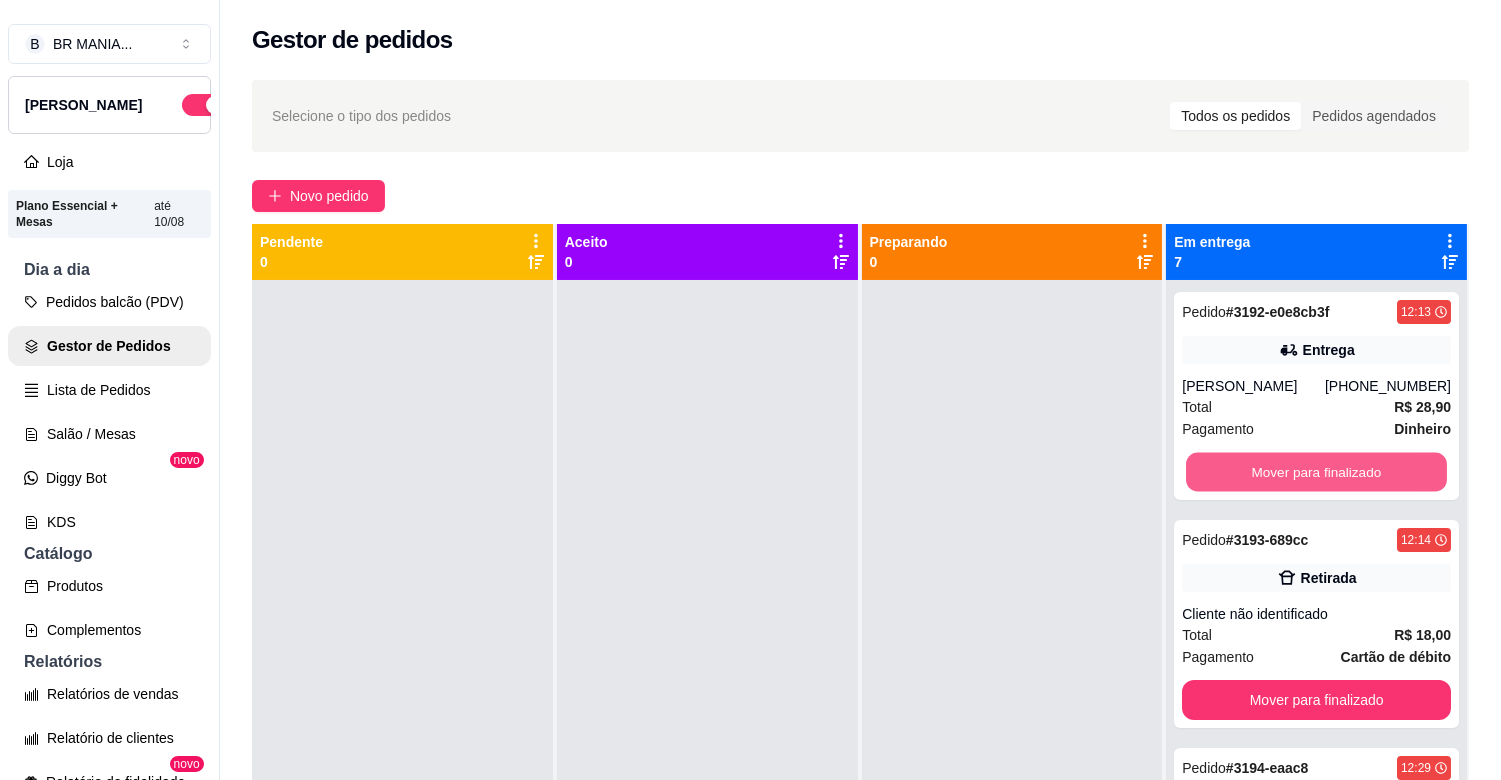 click on "Mover para finalizado" at bounding box center (1316, 472) 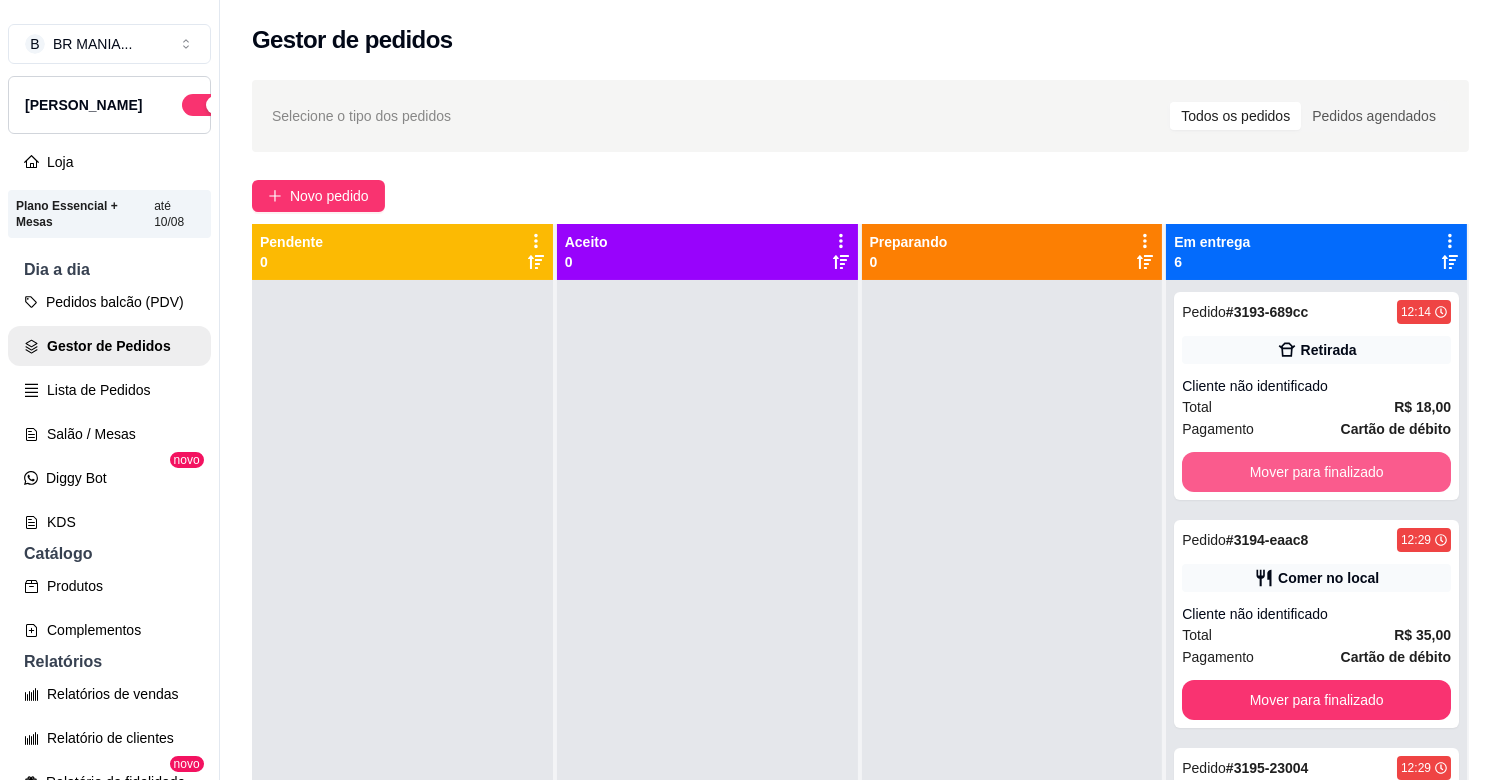 click on "Mover para finalizado" at bounding box center (1316, 472) 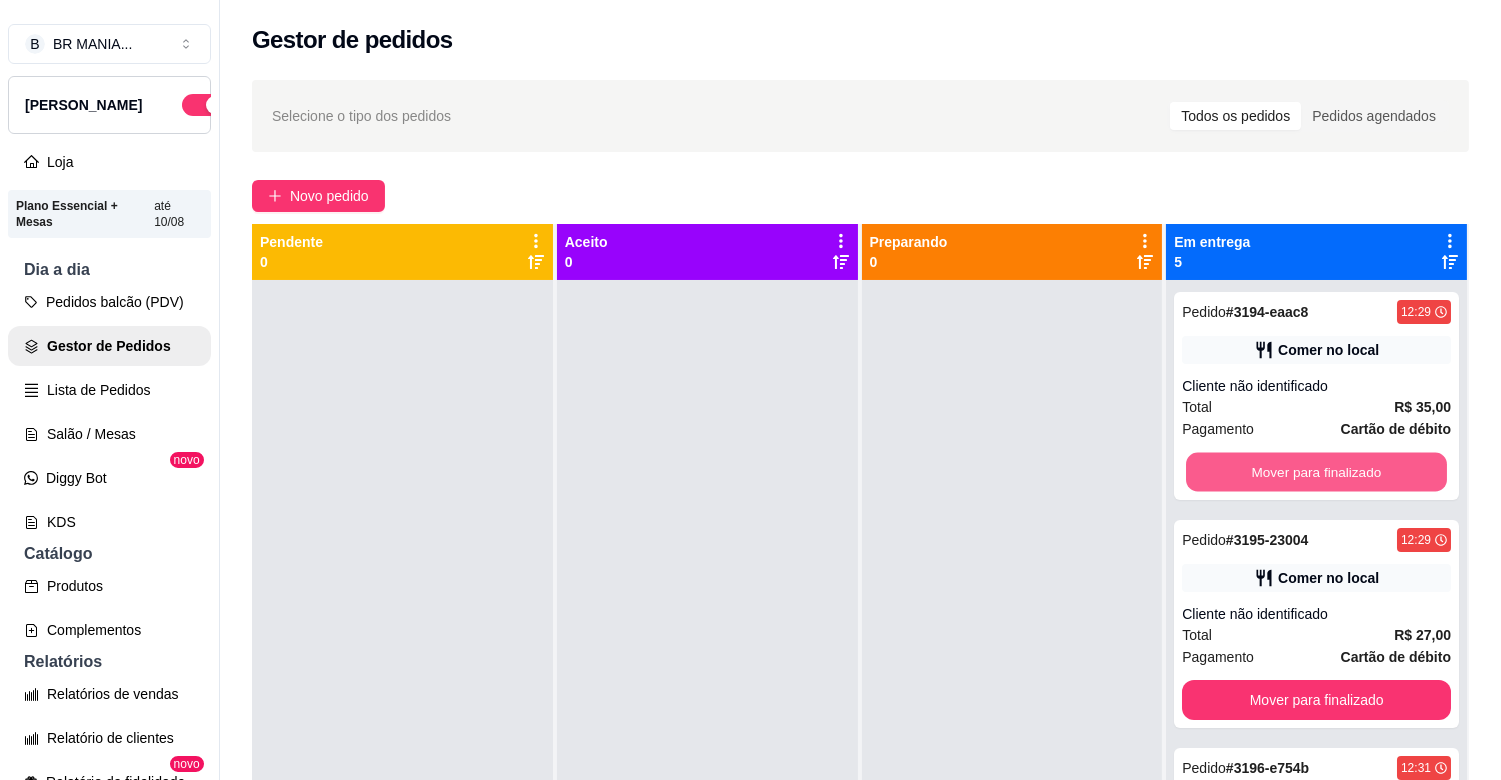 click on "Mover para finalizado" at bounding box center (1316, 472) 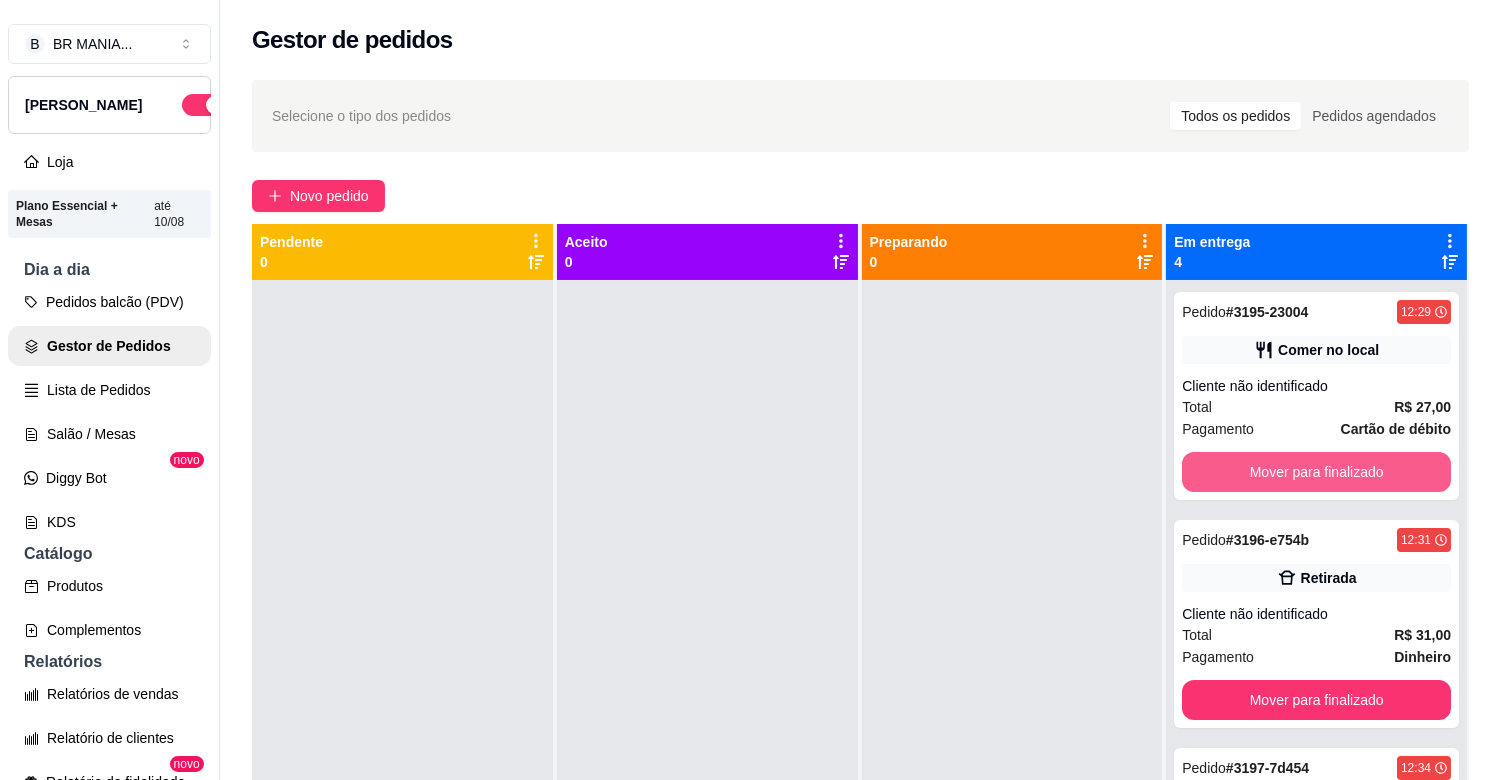 click on "Mover para finalizado" at bounding box center [1316, 472] 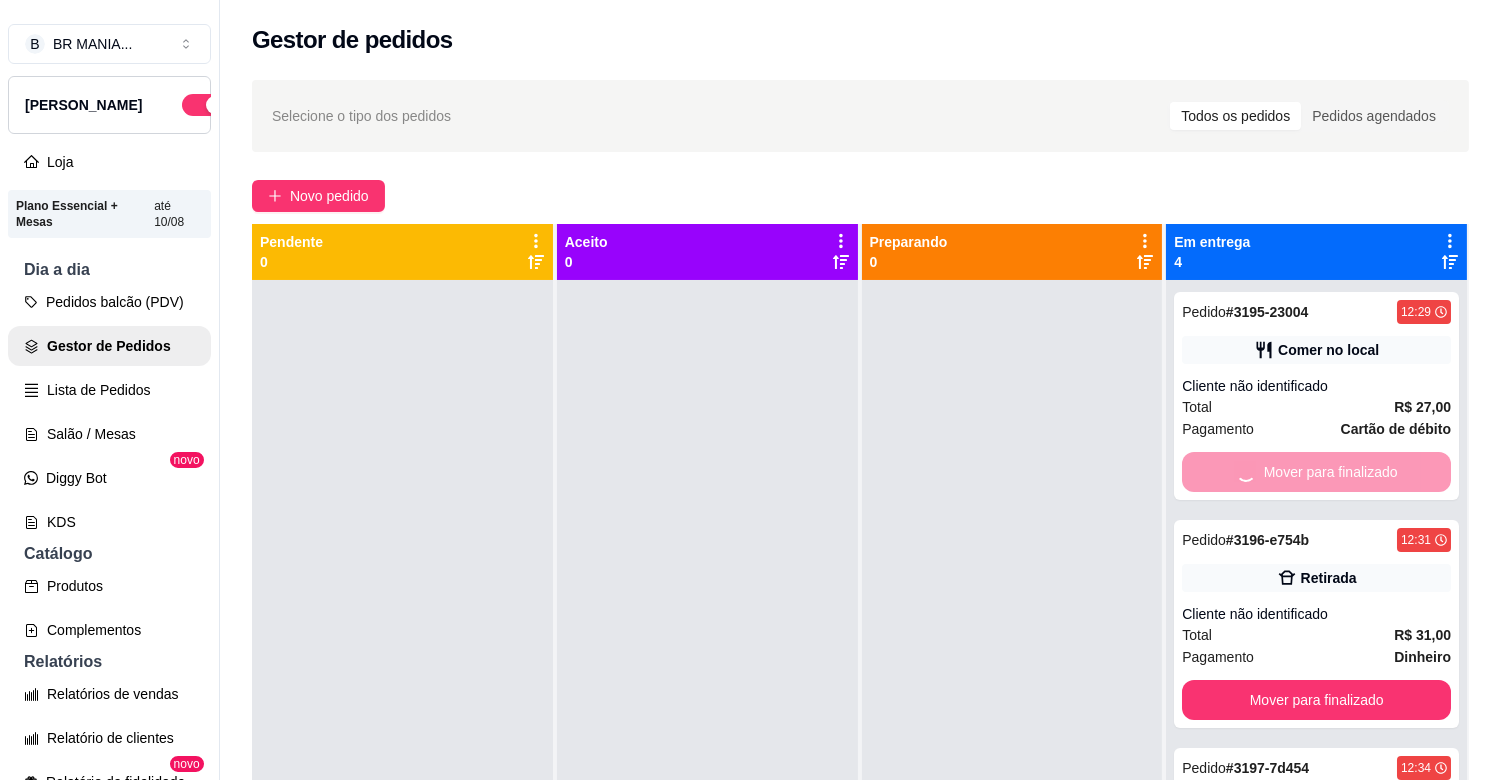 click on "Mover para finalizado" at bounding box center (1316, 700) 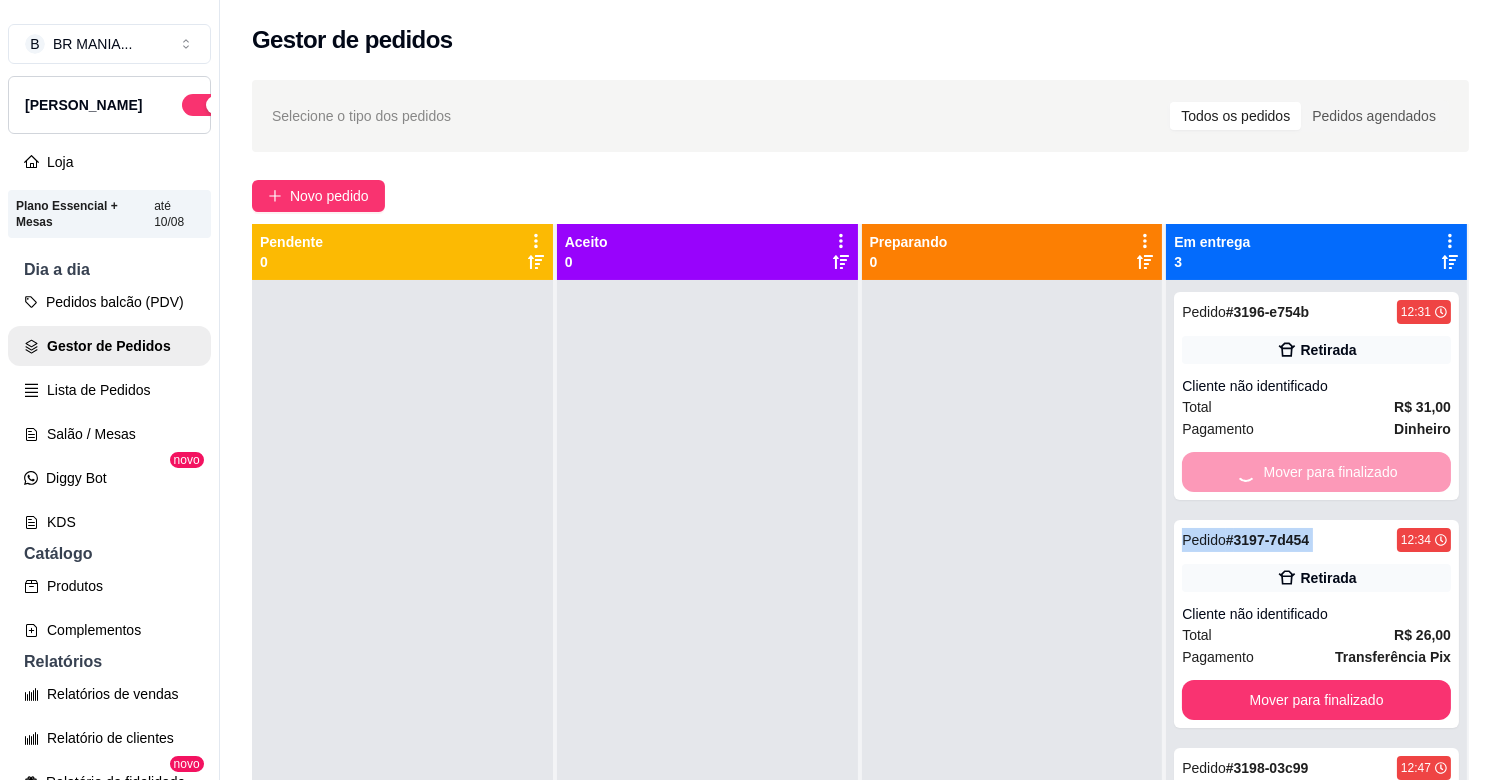 click on "Mover para finalizado" at bounding box center [1316, 472] 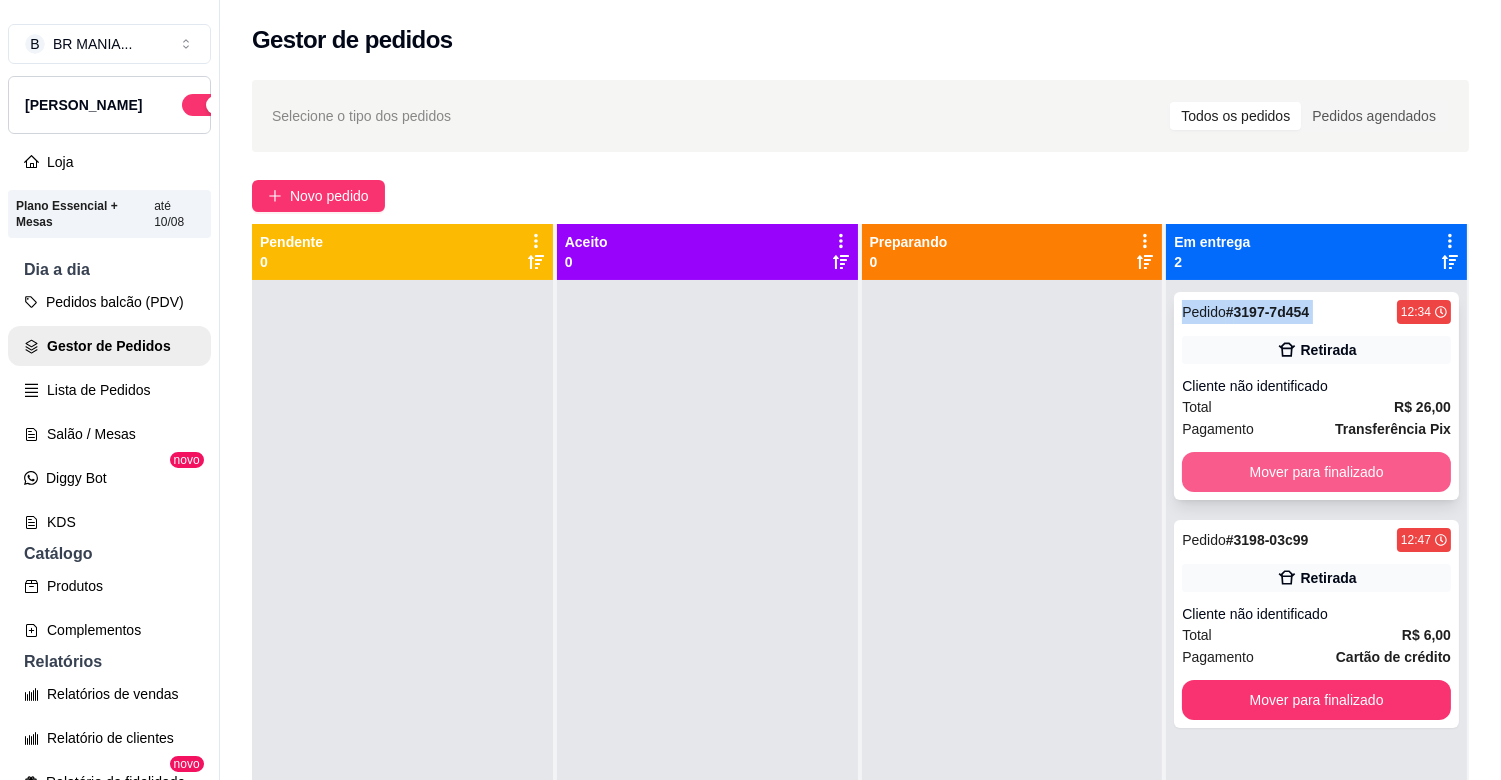 click on "Mover para finalizado" at bounding box center [1316, 472] 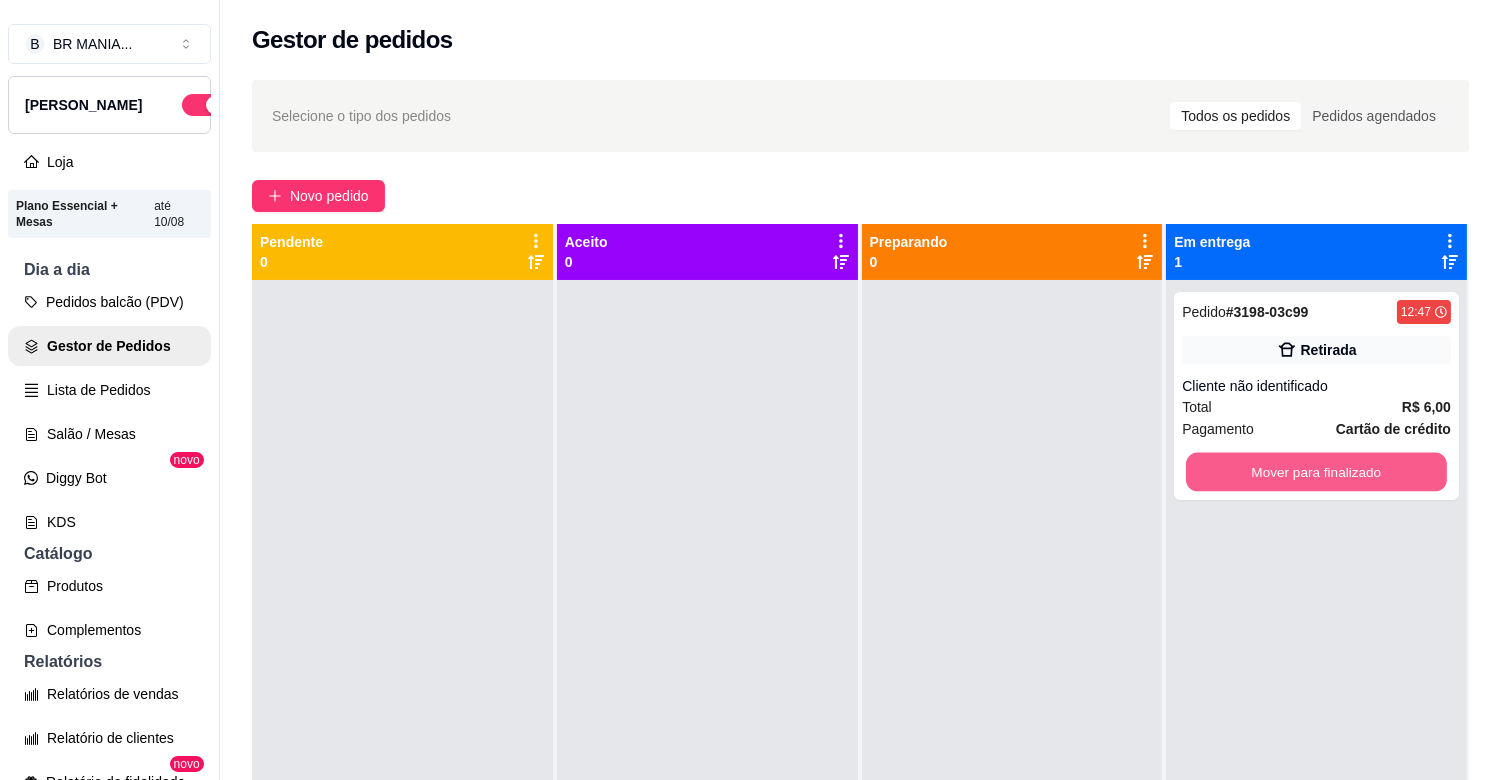 click on "Mover para finalizado" at bounding box center (1316, 472) 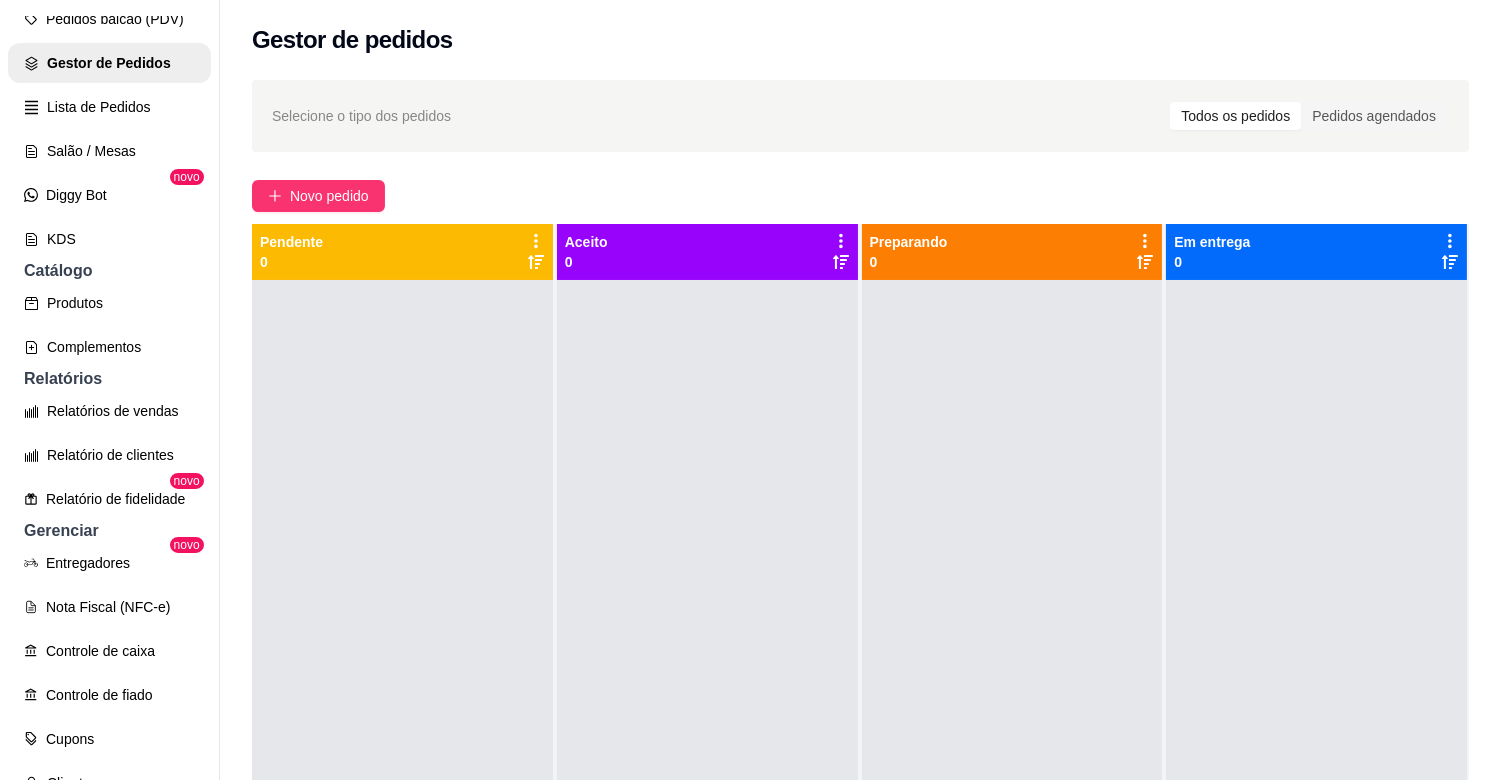 scroll, scrollTop: 605, scrollLeft: 0, axis: vertical 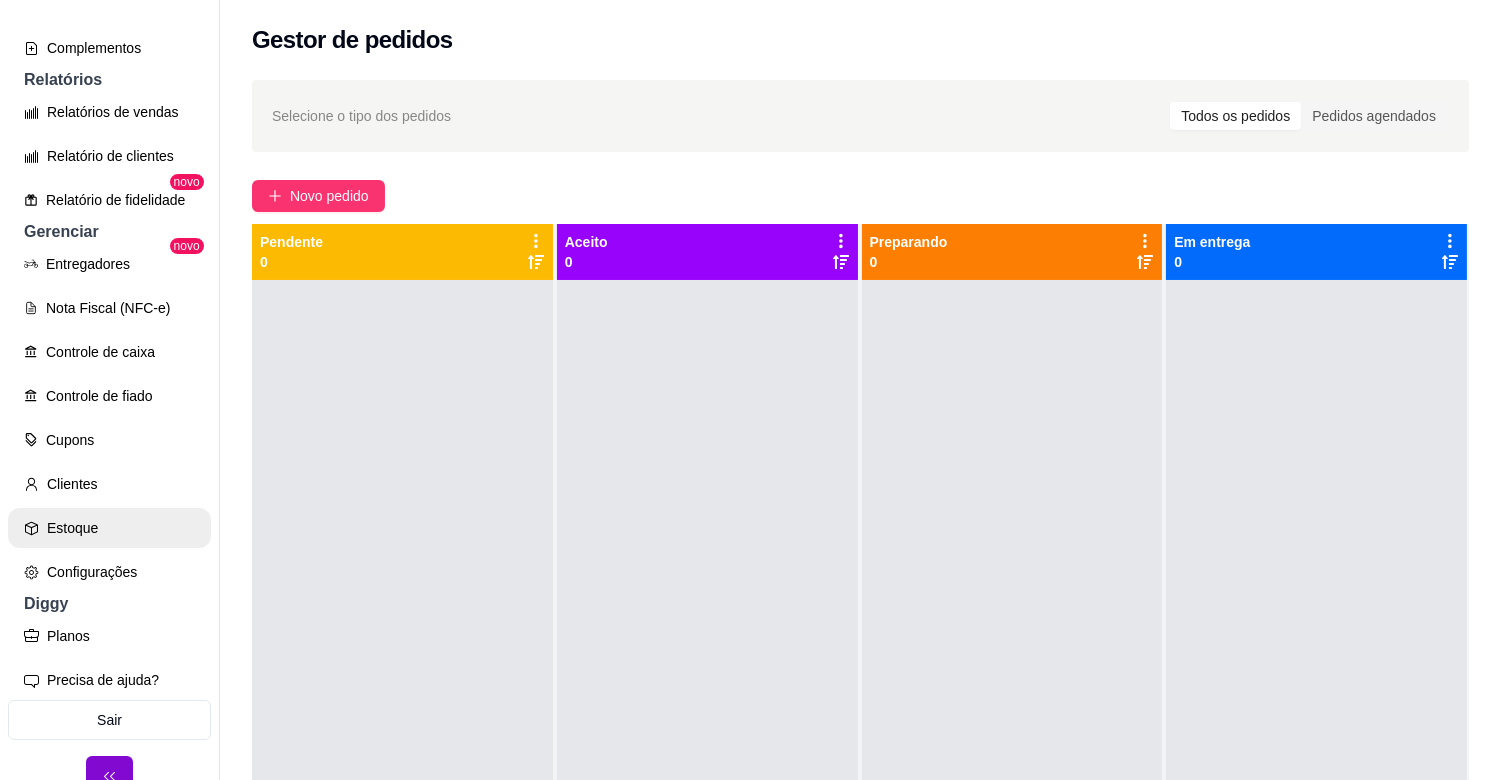click on "Estoque" at bounding box center (109, 528) 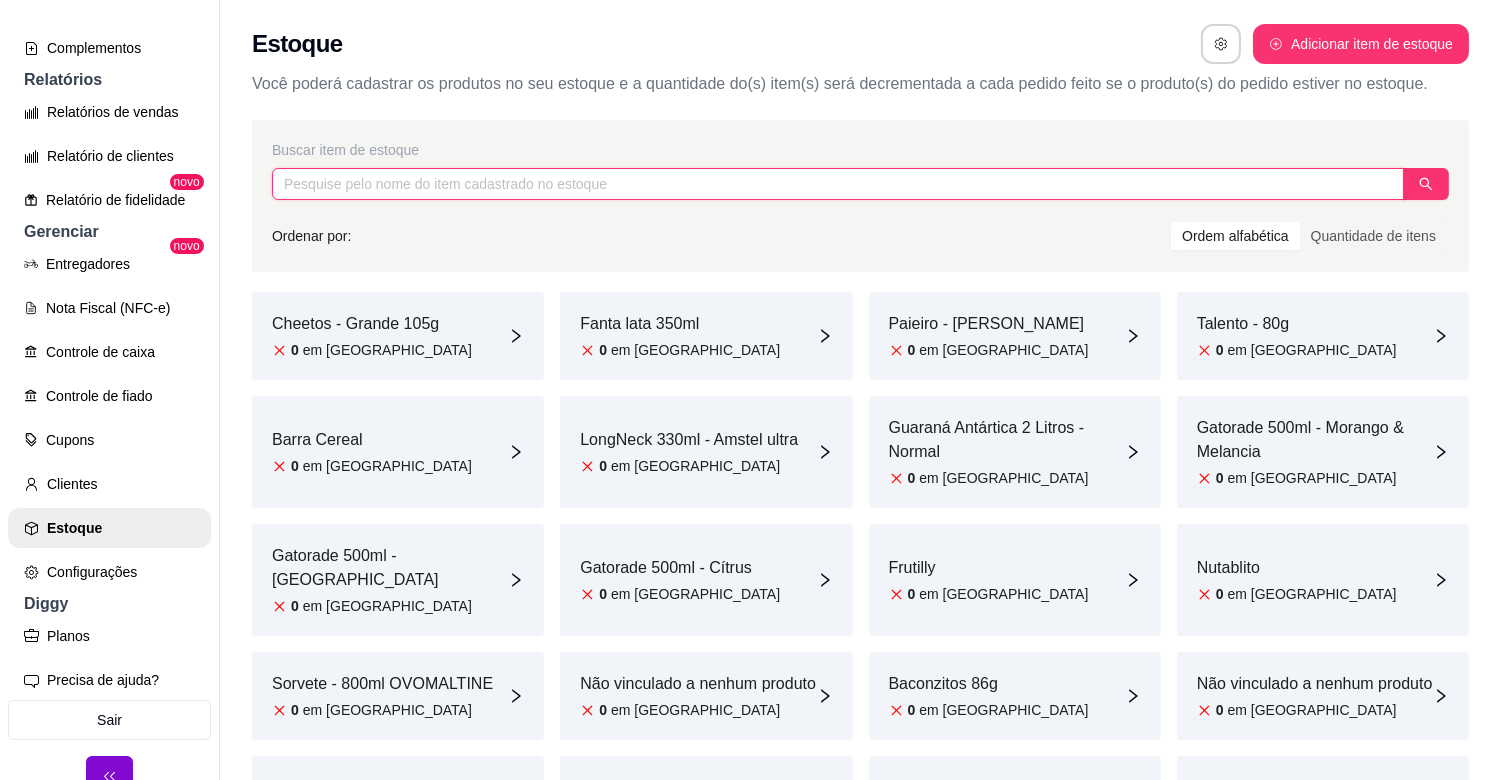 click at bounding box center (838, 184) 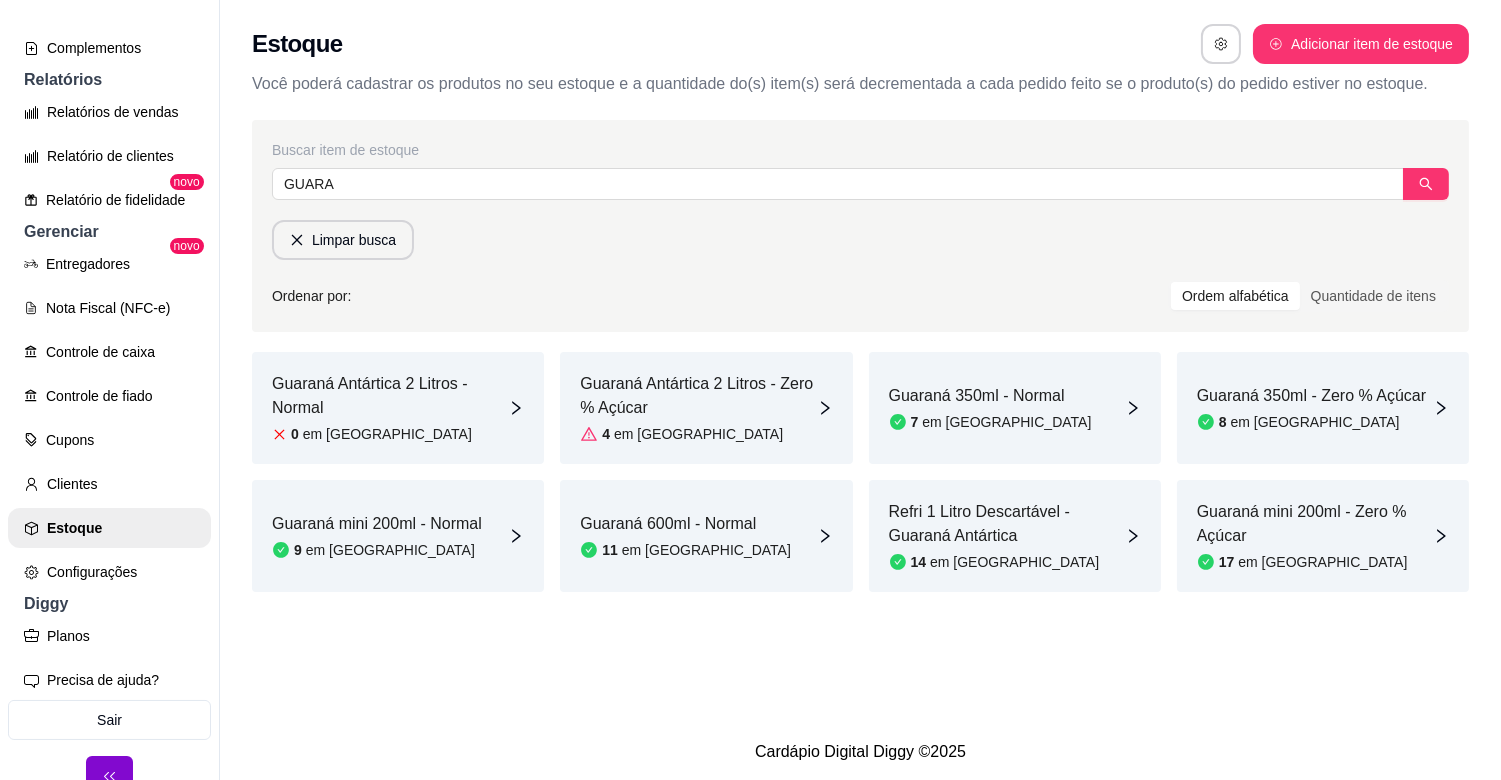 click on "Guaraná Antártica 2 Litros - Normal" at bounding box center (390, 396) 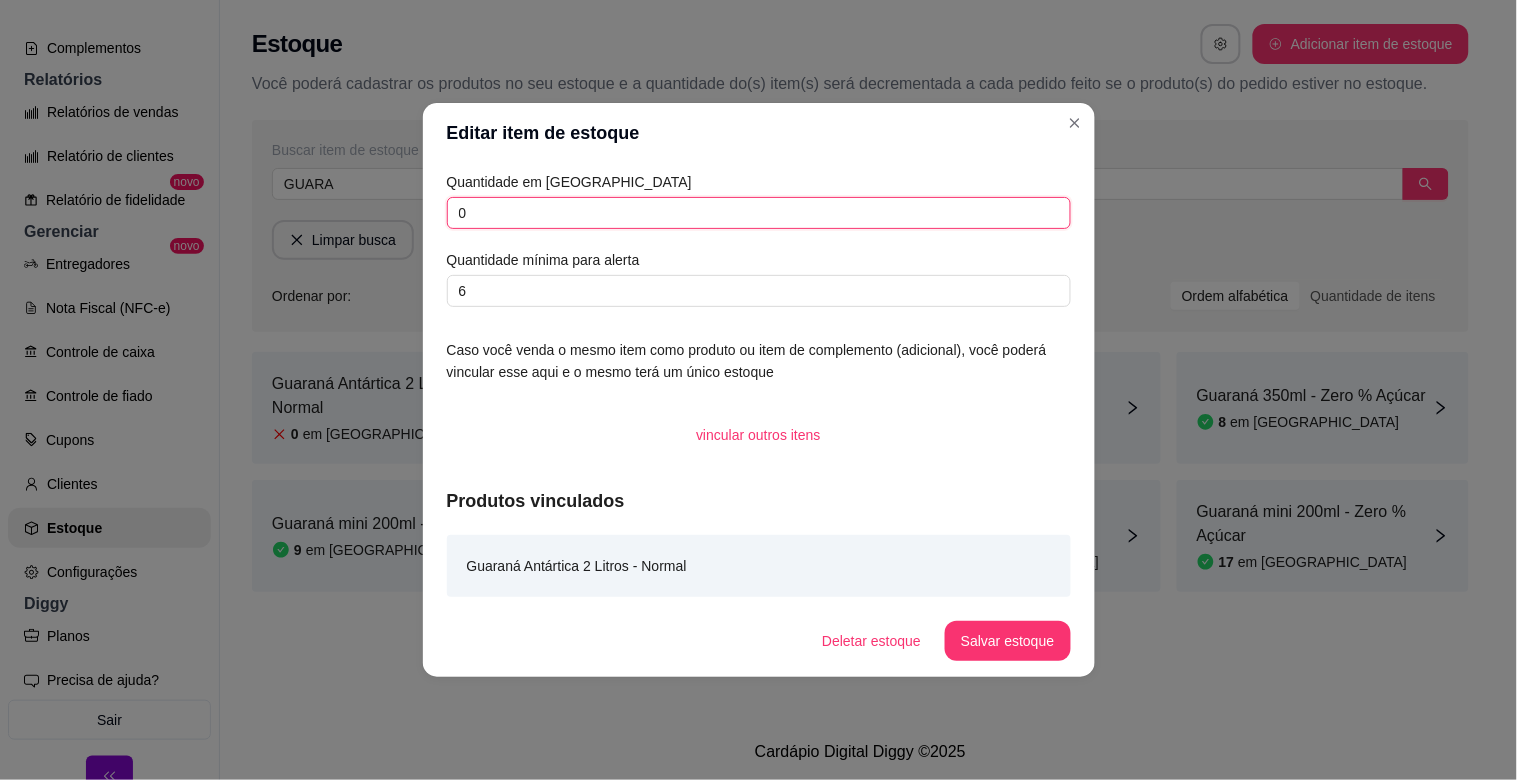 click on "0" at bounding box center (759, 213) 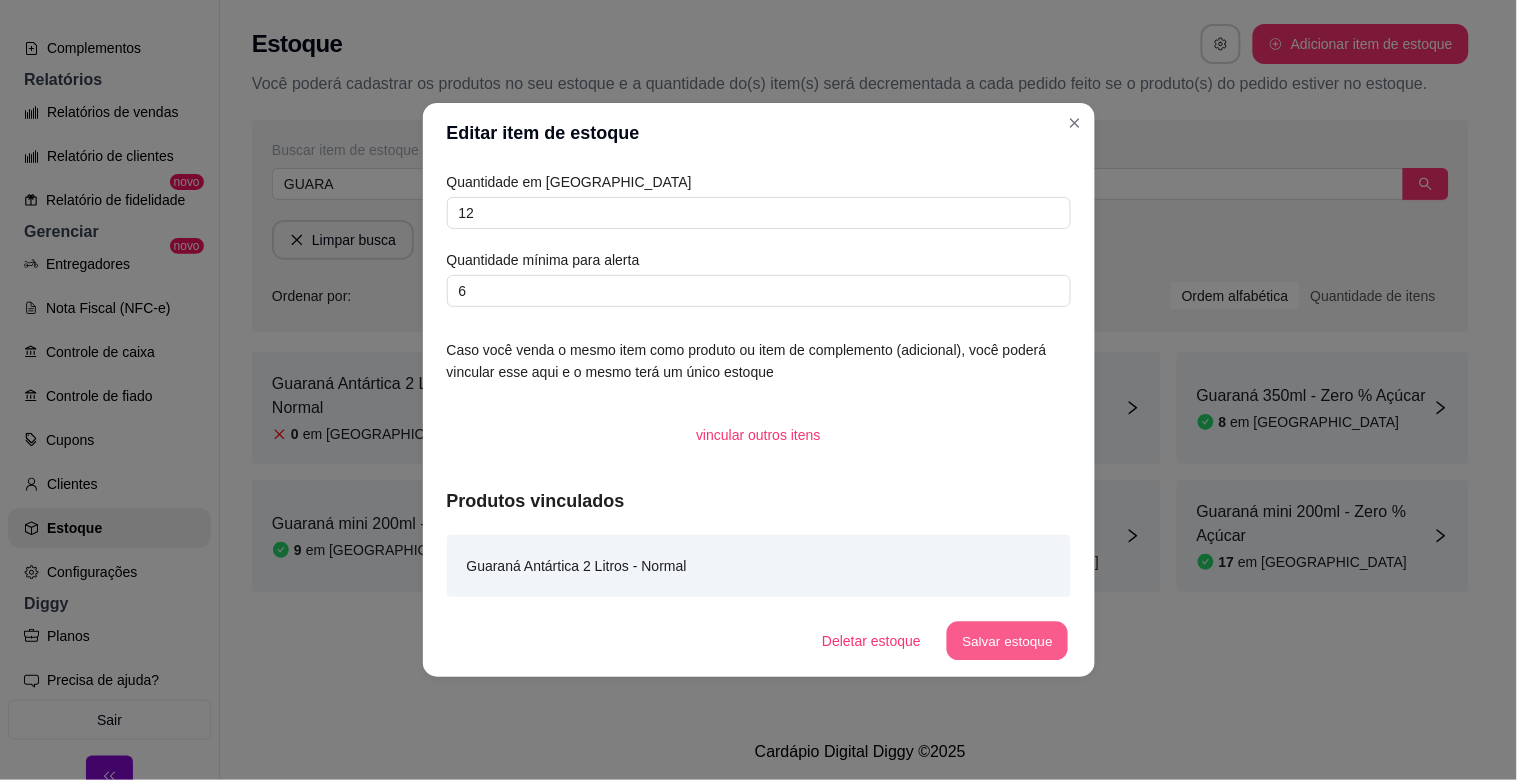 click on "Salvar estoque" at bounding box center [1008, 641] 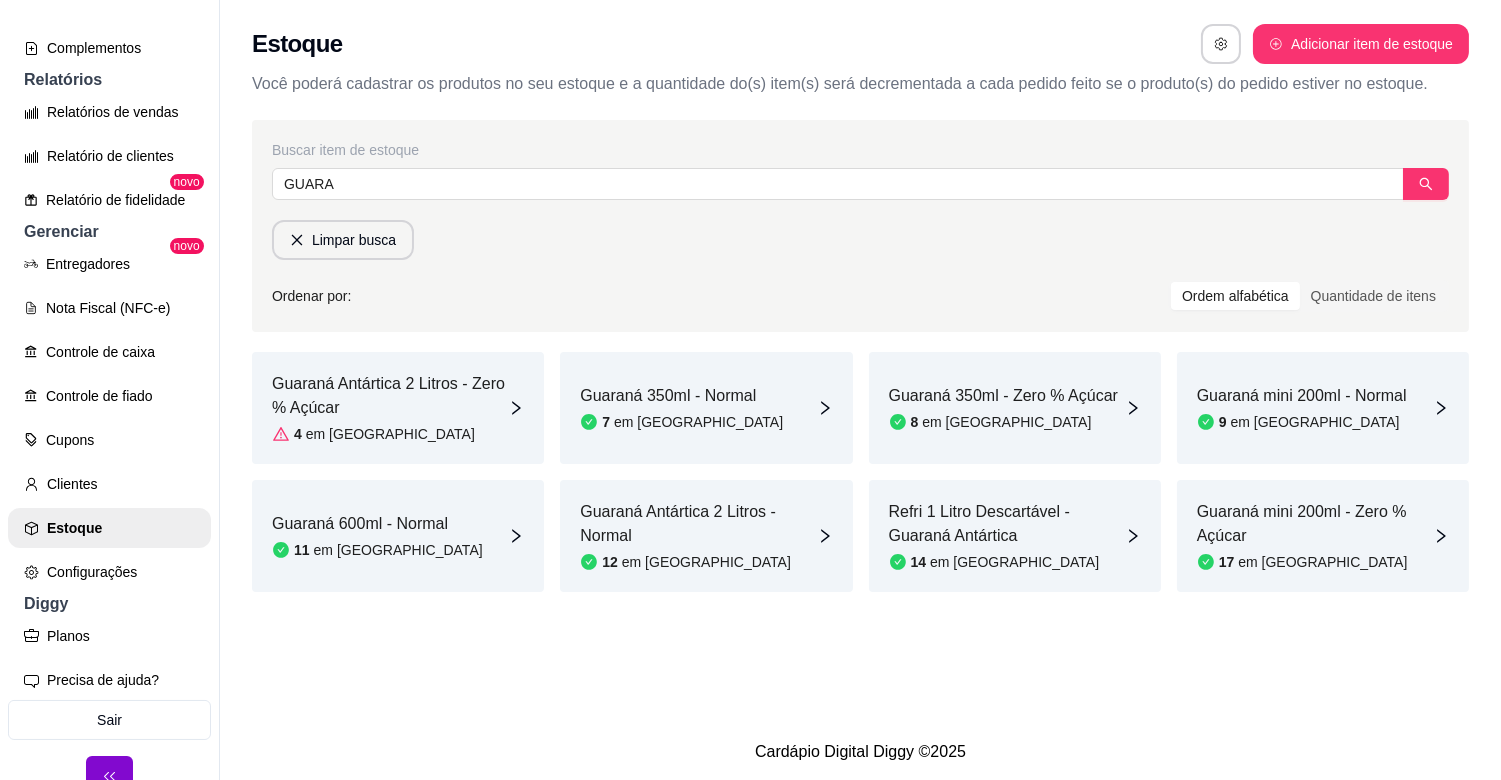 click on "8 em [GEOGRAPHIC_DATA]" at bounding box center (1003, 422) 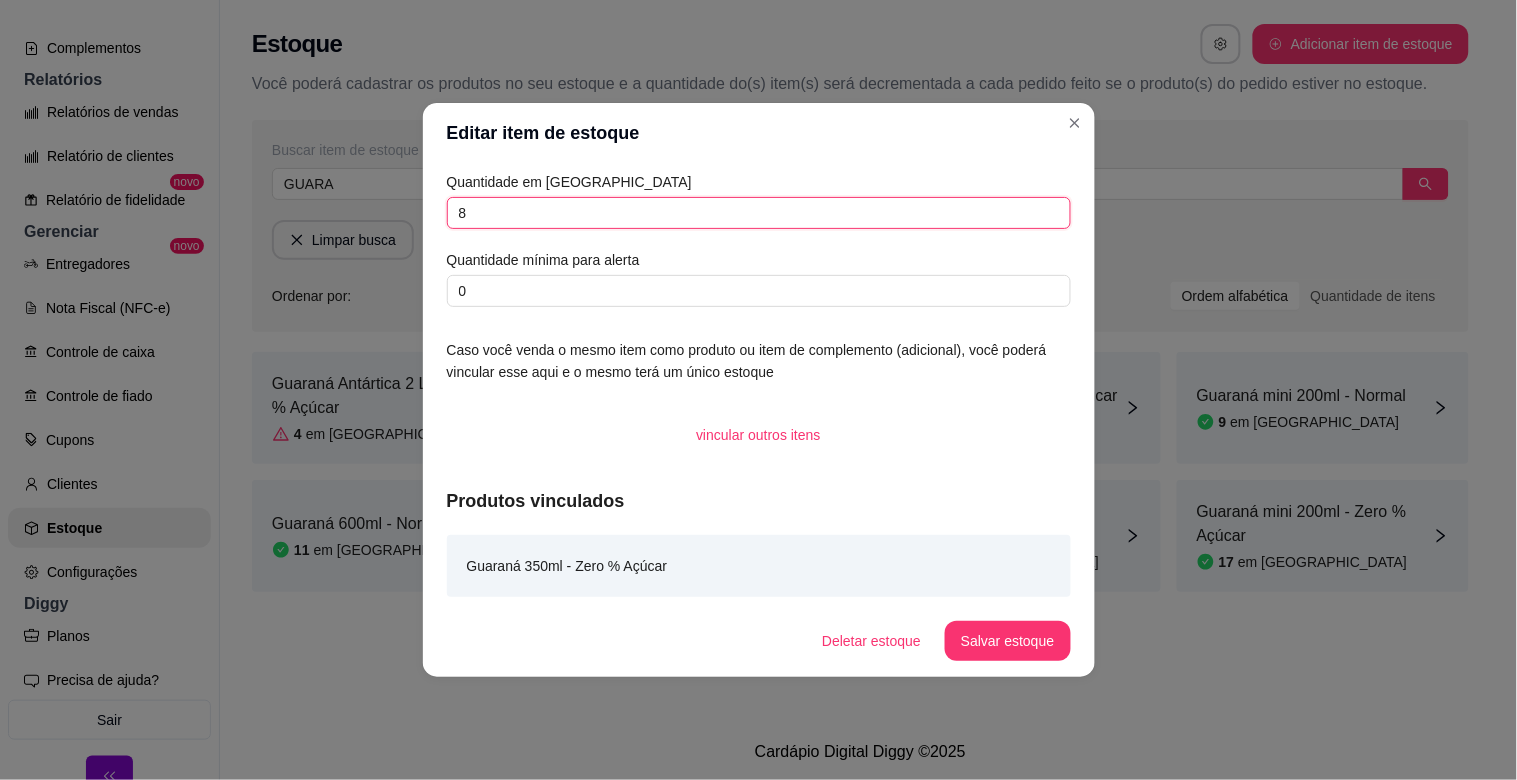 click on "8" at bounding box center [759, 213] 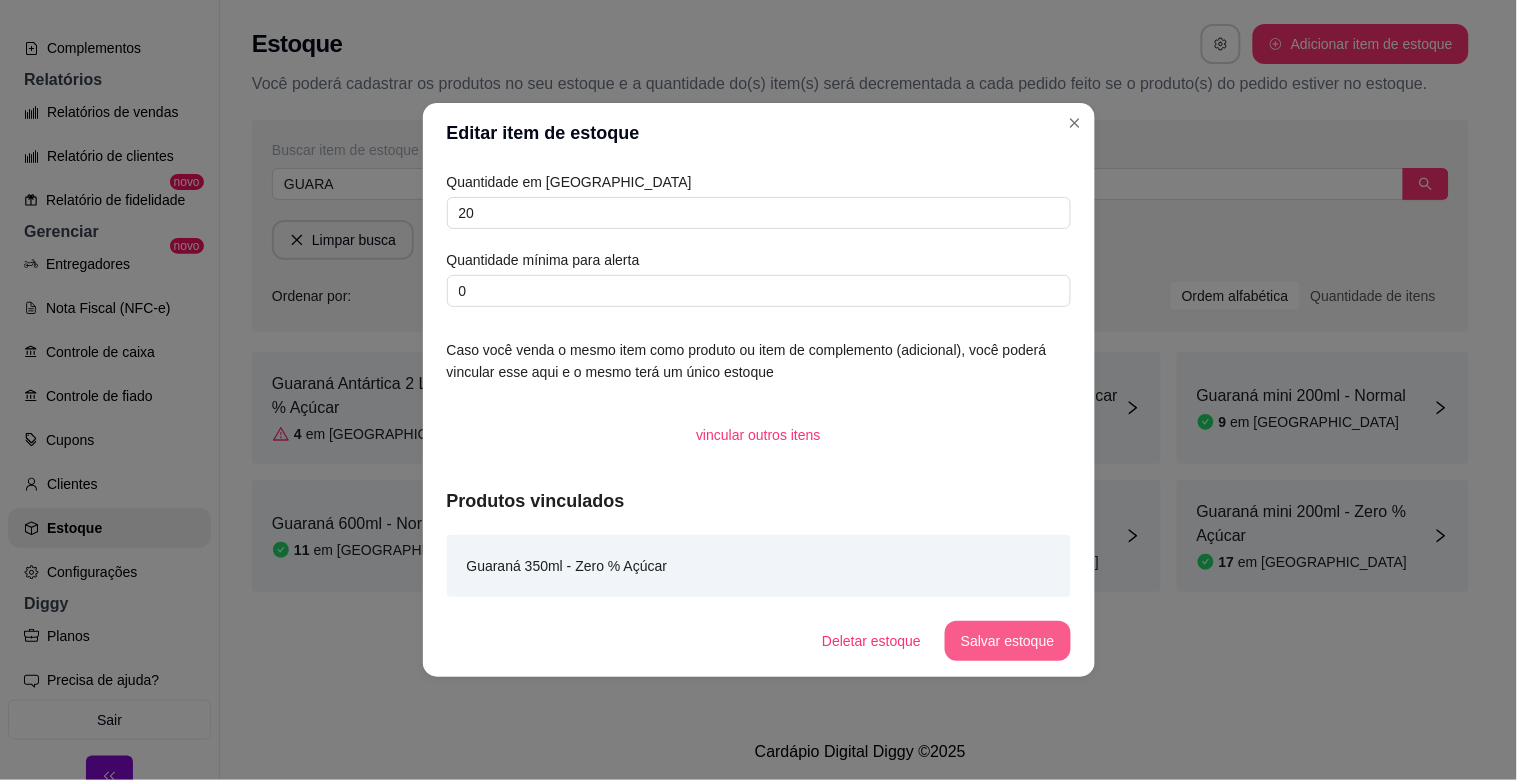 click on "Salvar estoque" at bounding box center [1007, 641] 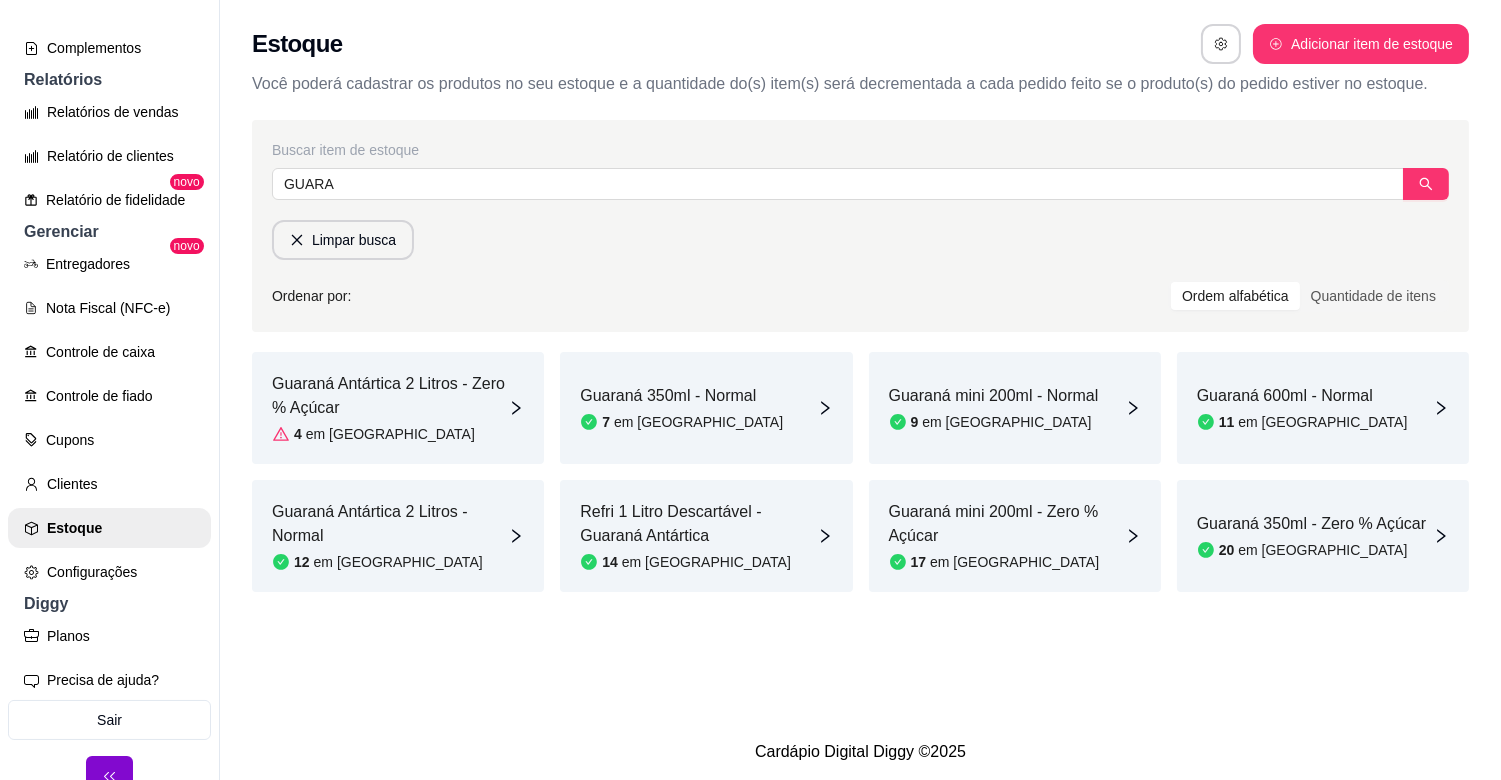 click on "Guaraná mini 200ml - Normal  9 em [GEOGRAPHIC_DATA]" at bounding box center (994, 408) 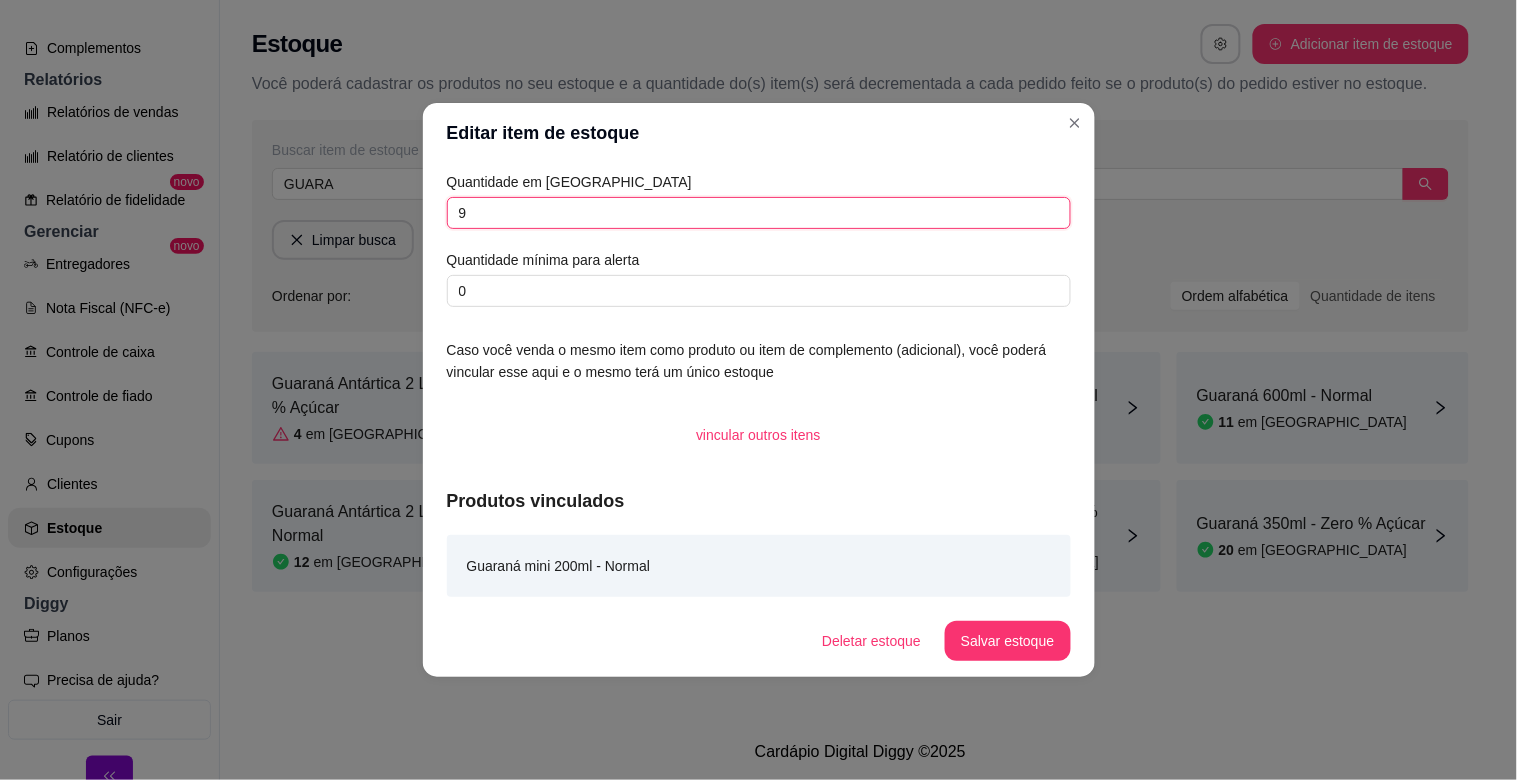 click on "9" at bounding box center [759, 213] 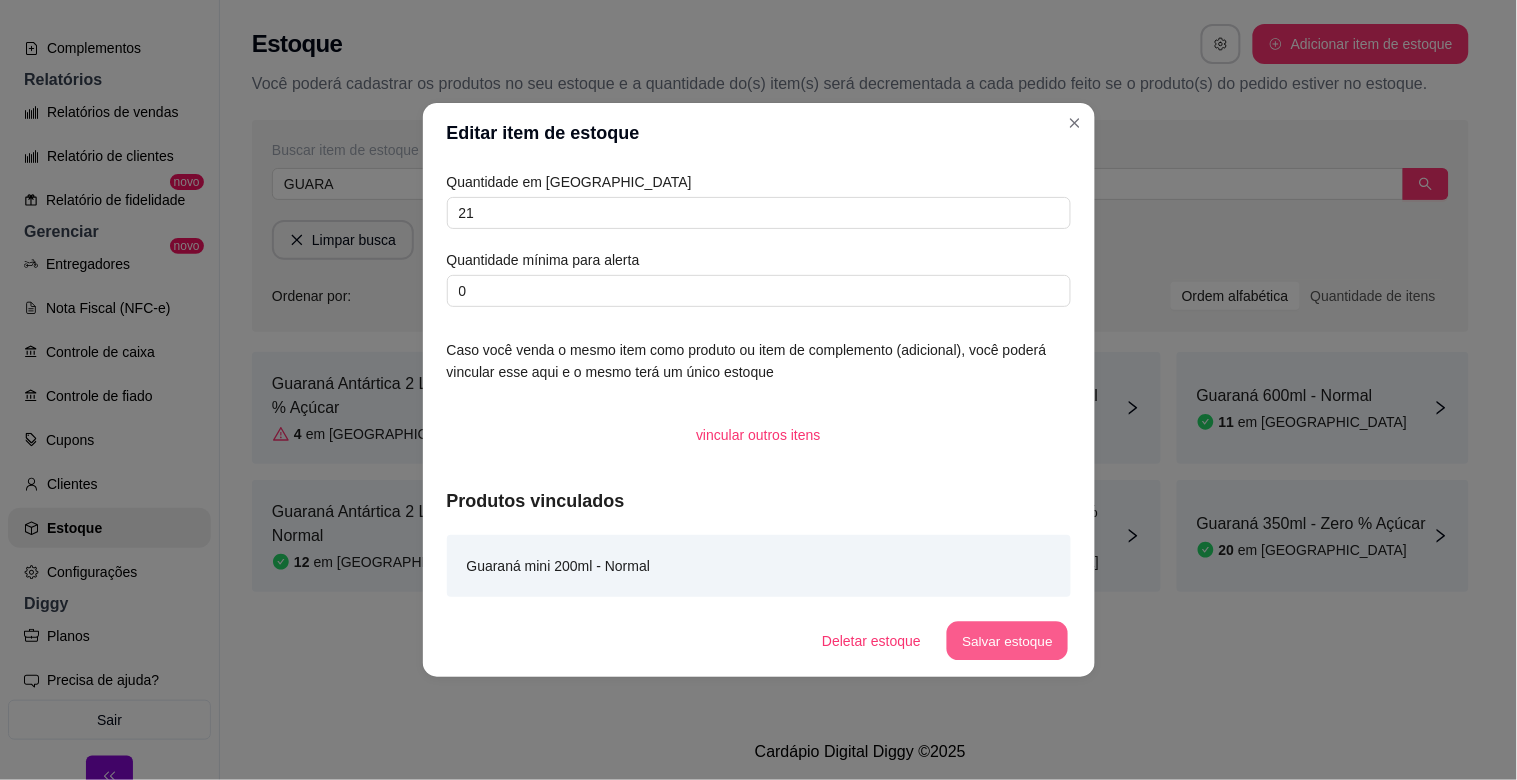 click on "Salvar estoque" at bounding box center (1008, 641) 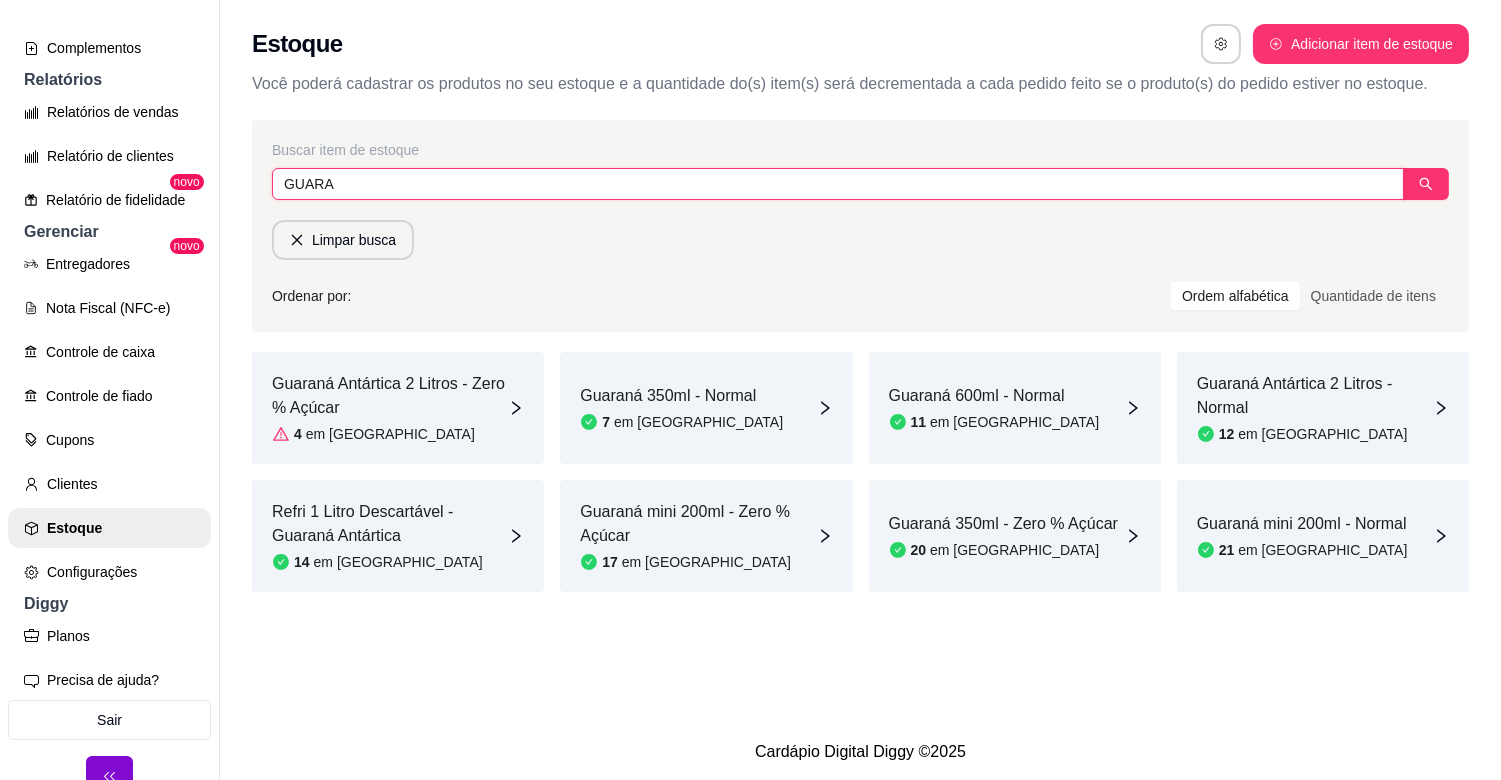 click on "GUARA" at bounding box center (838, 184) 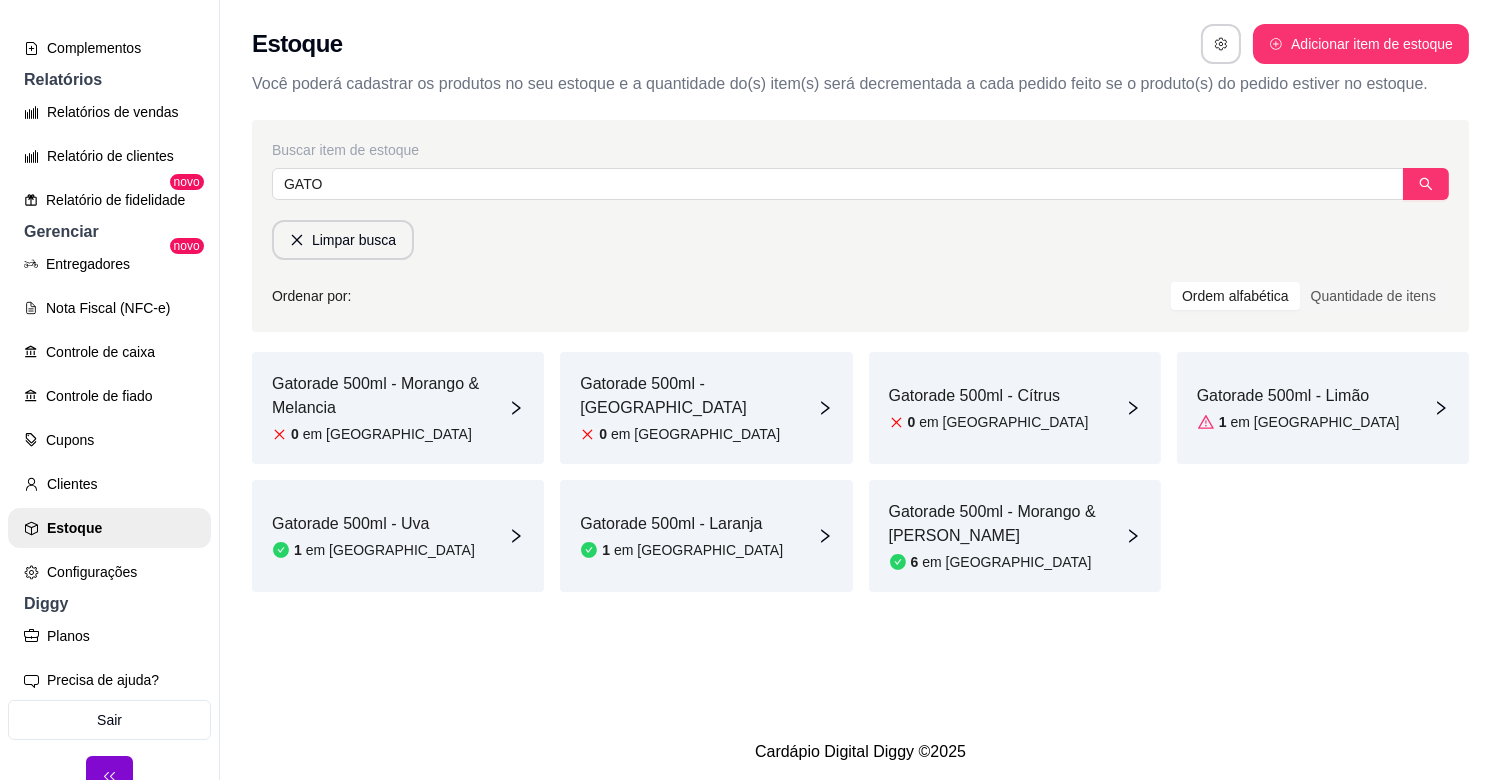 click on "Gatorade 500ml - Limão  1 em estoque" at bounding box center [1298, 408] 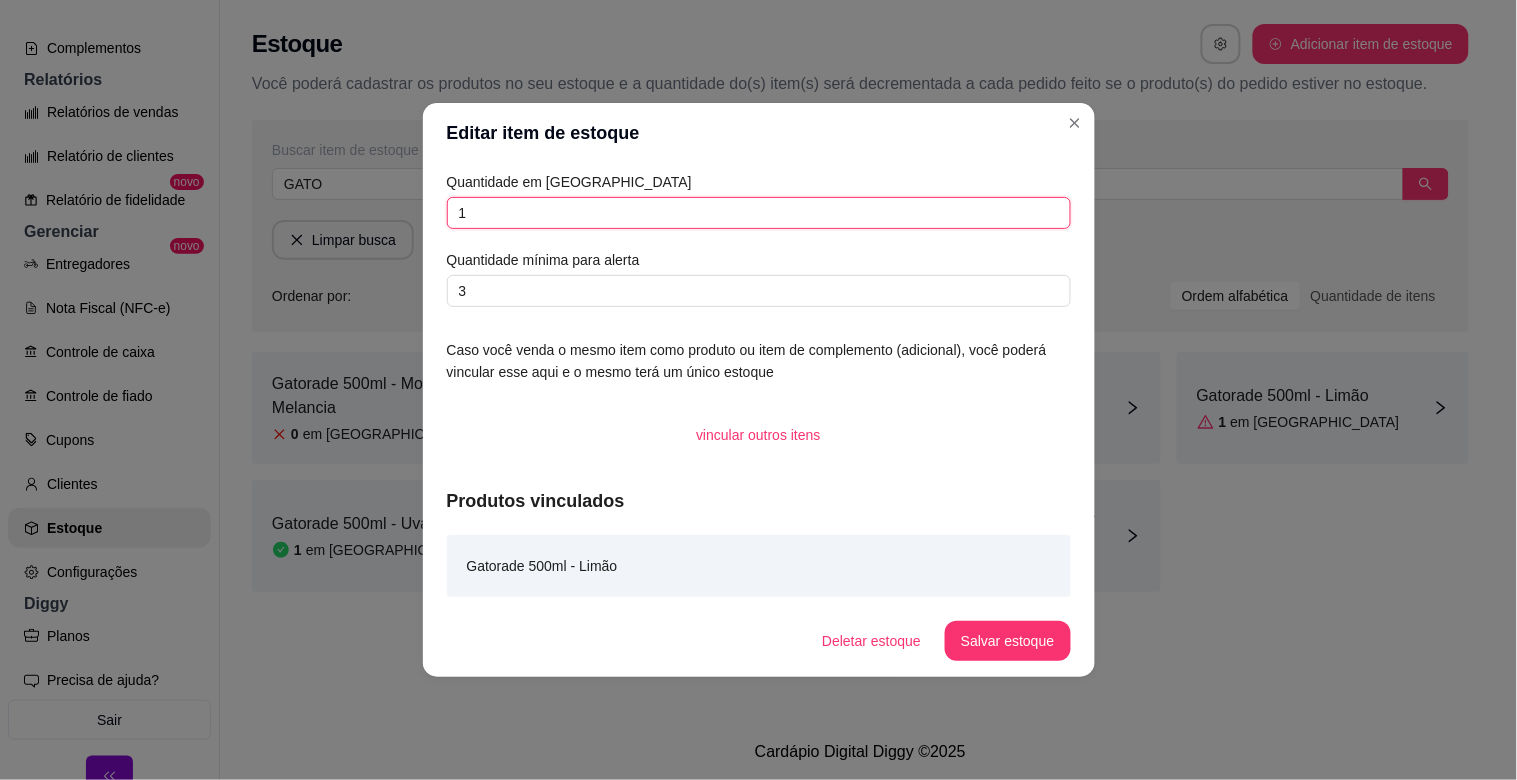 click on "1" at bounding box center (759, 213) 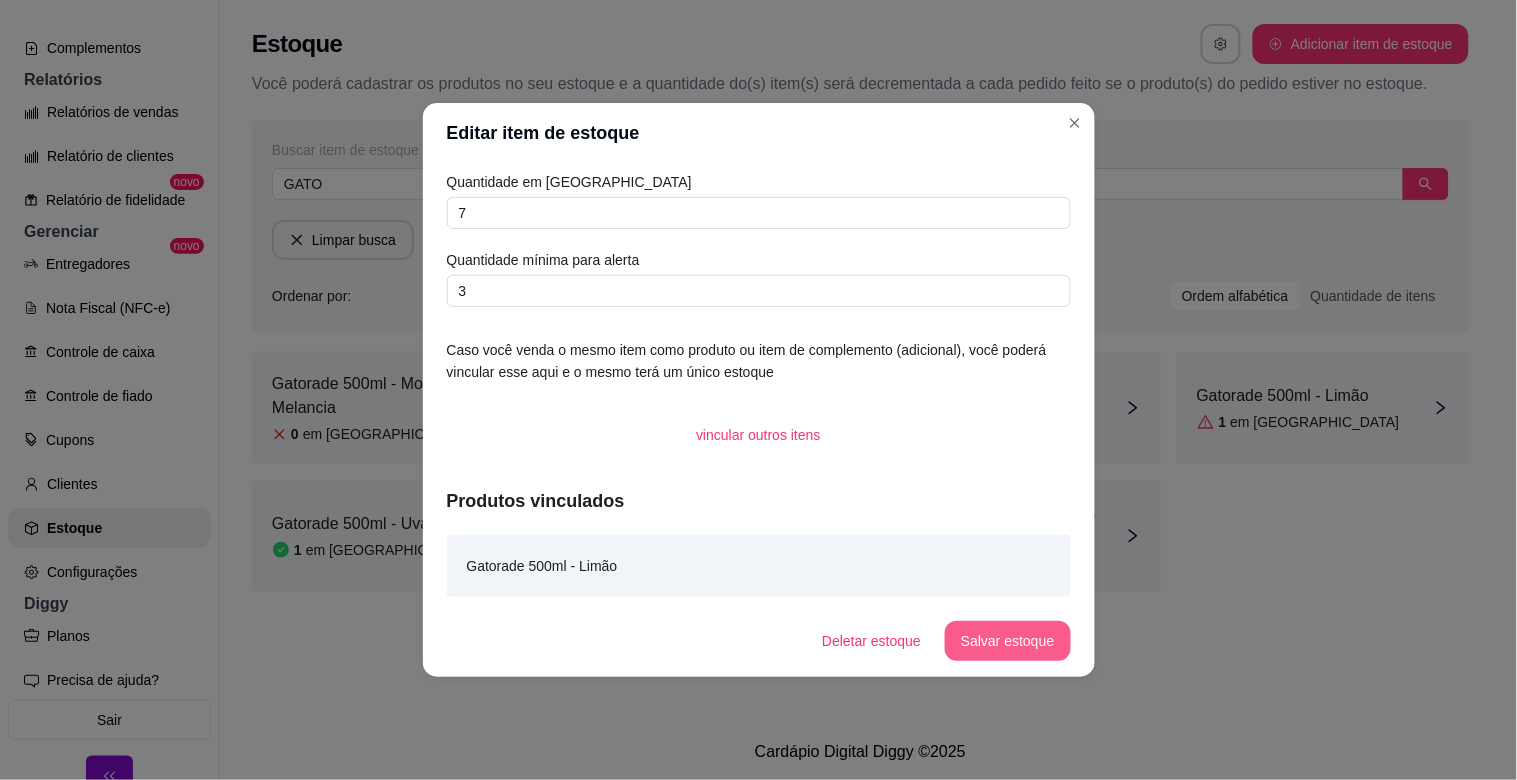 click on "Salvar estoque" at bounding box center [1007, 641] 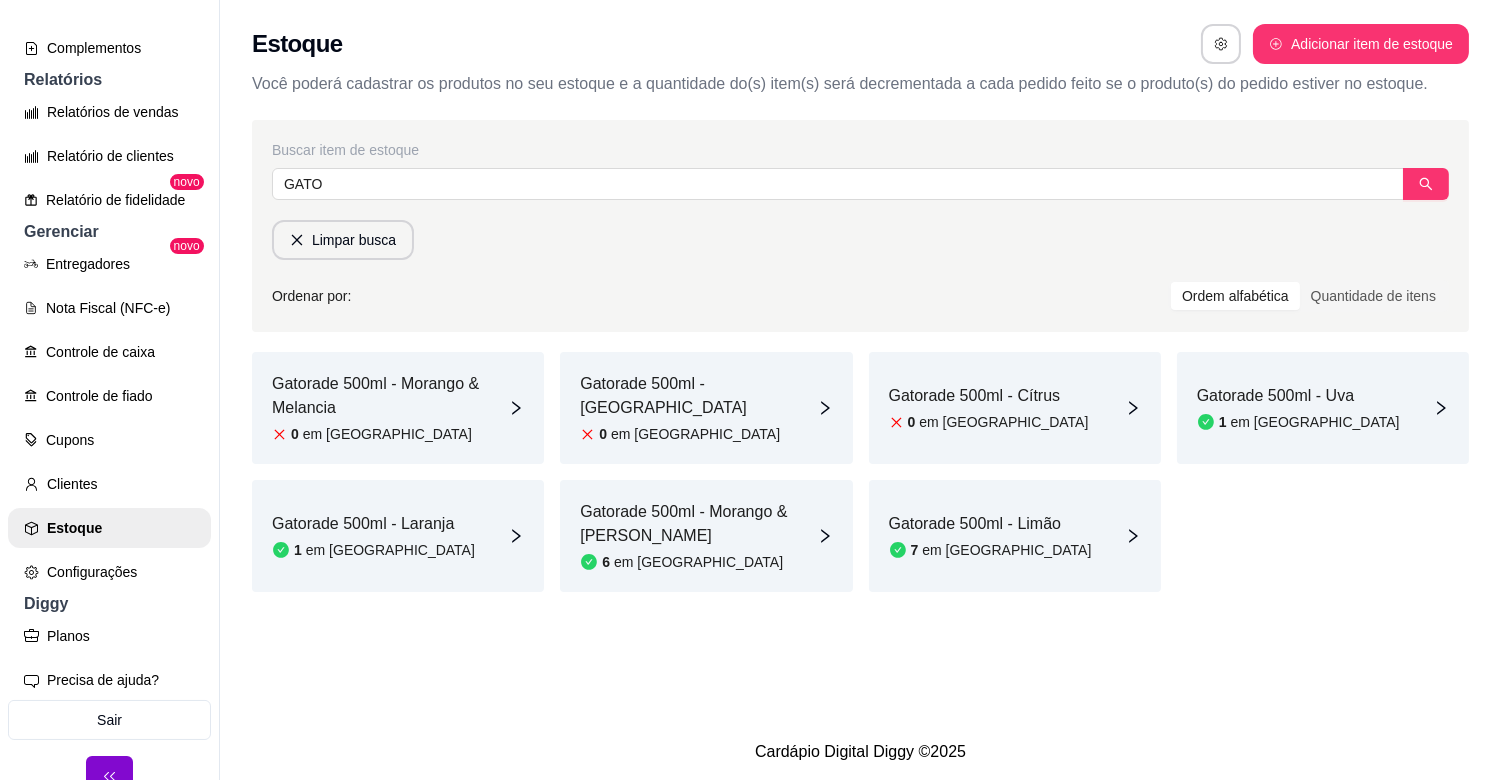 click on "0 em [GEOGRAPHIC_DATA]" at bounding box center (698, 434) 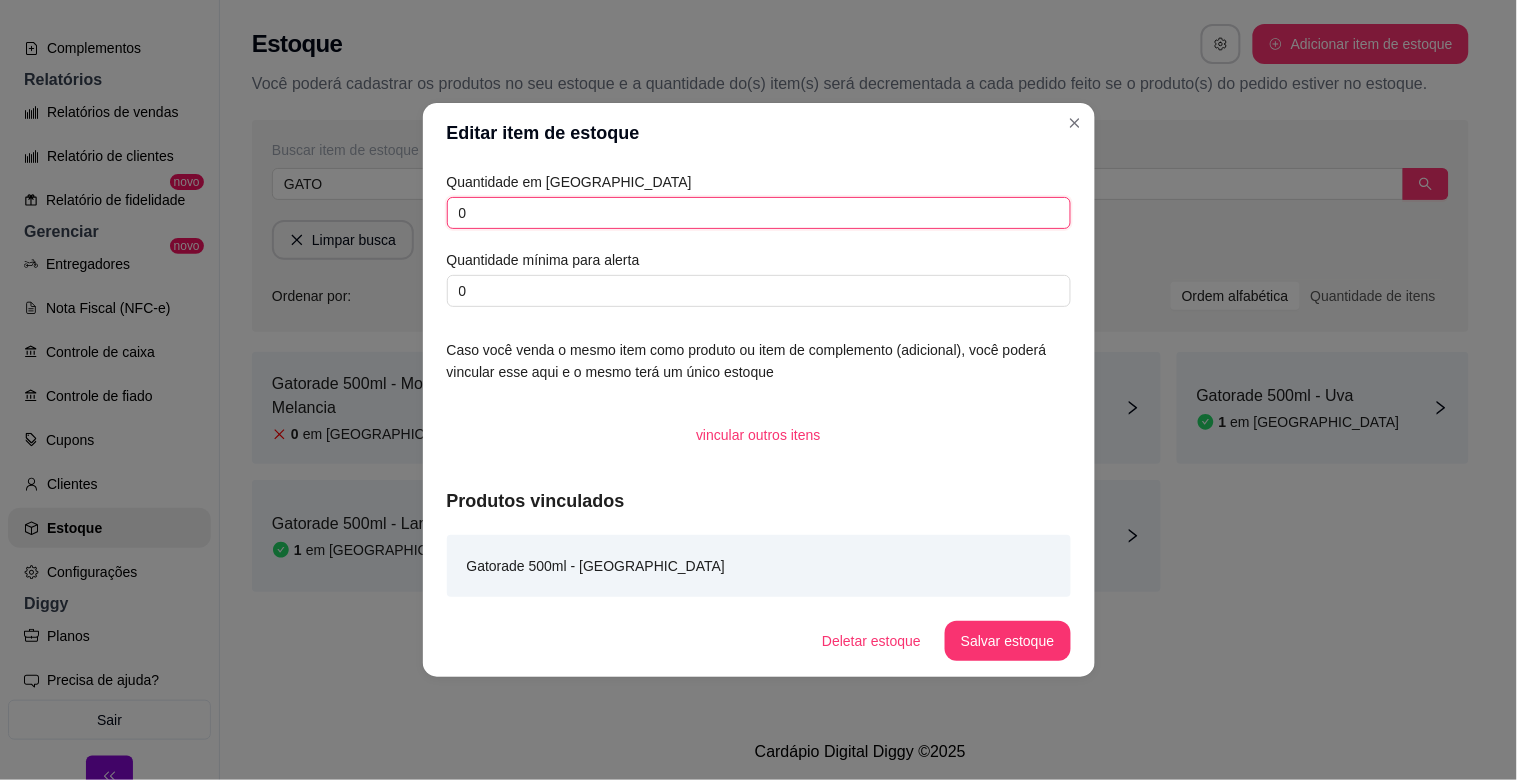 click on "0" at bounding box center (759, 213) 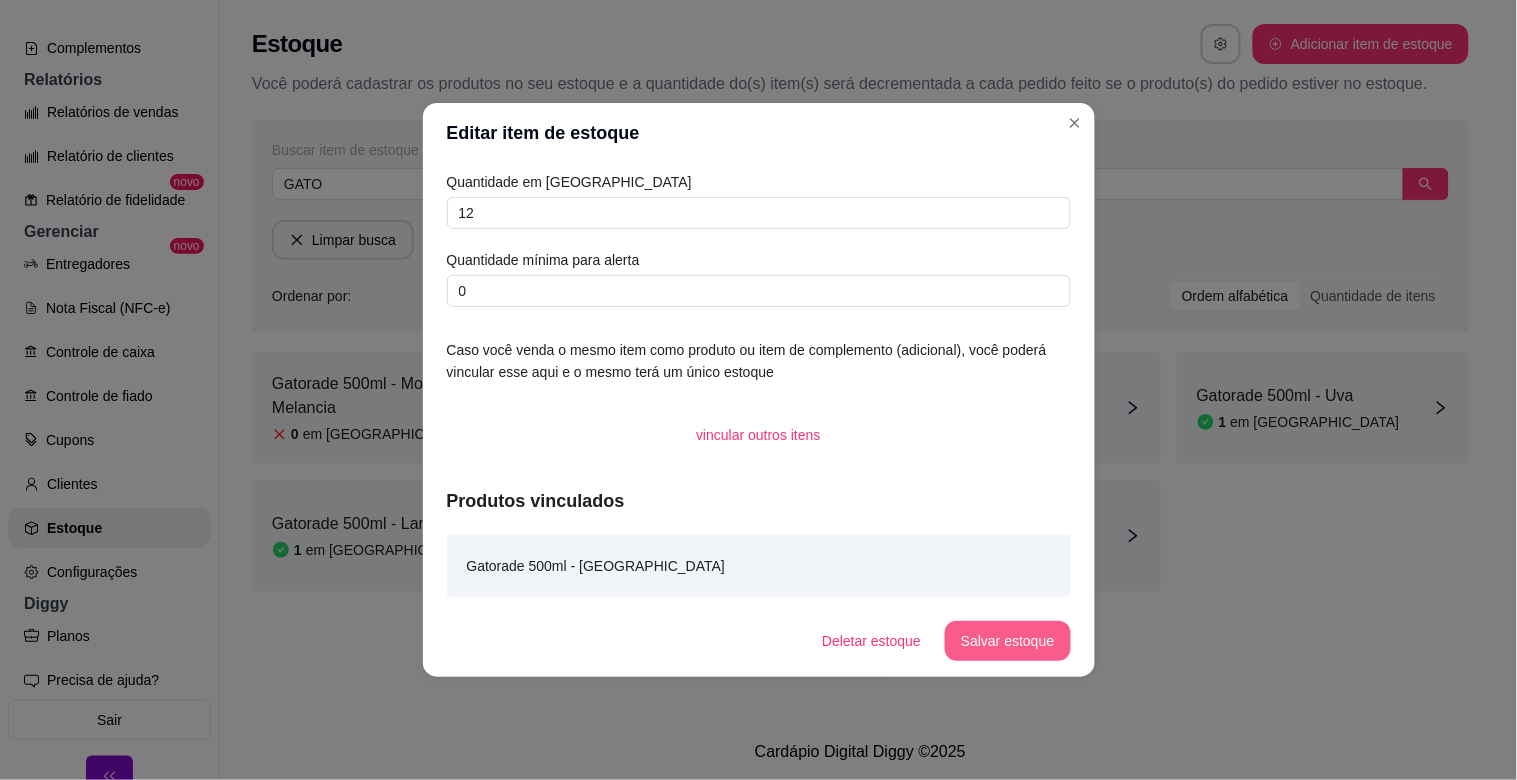 click on "Salvar estoque" at bounding box center [1007, 641] 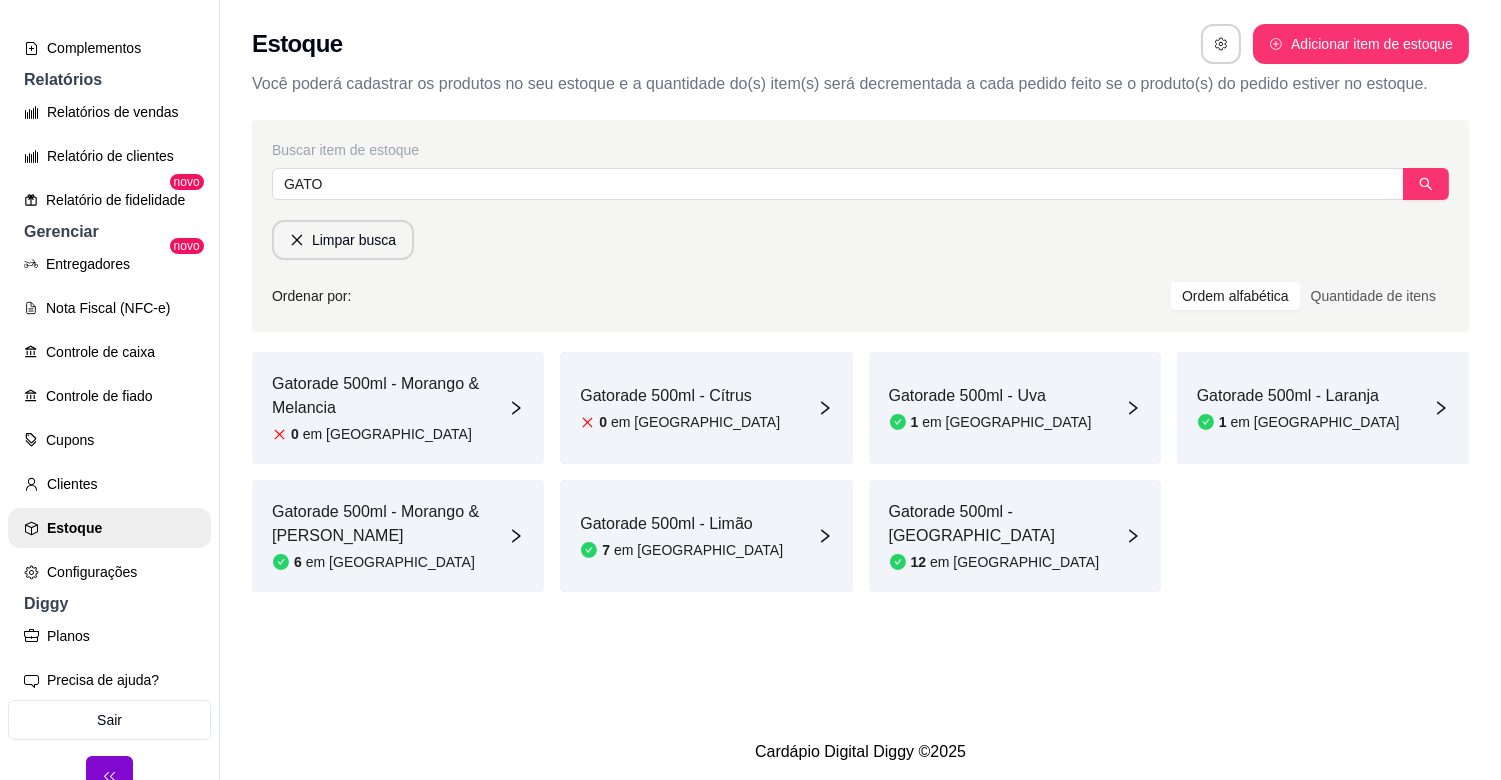 click on "em [GEOGRAPHIC_DATA]" at bounding box center (390, 562) 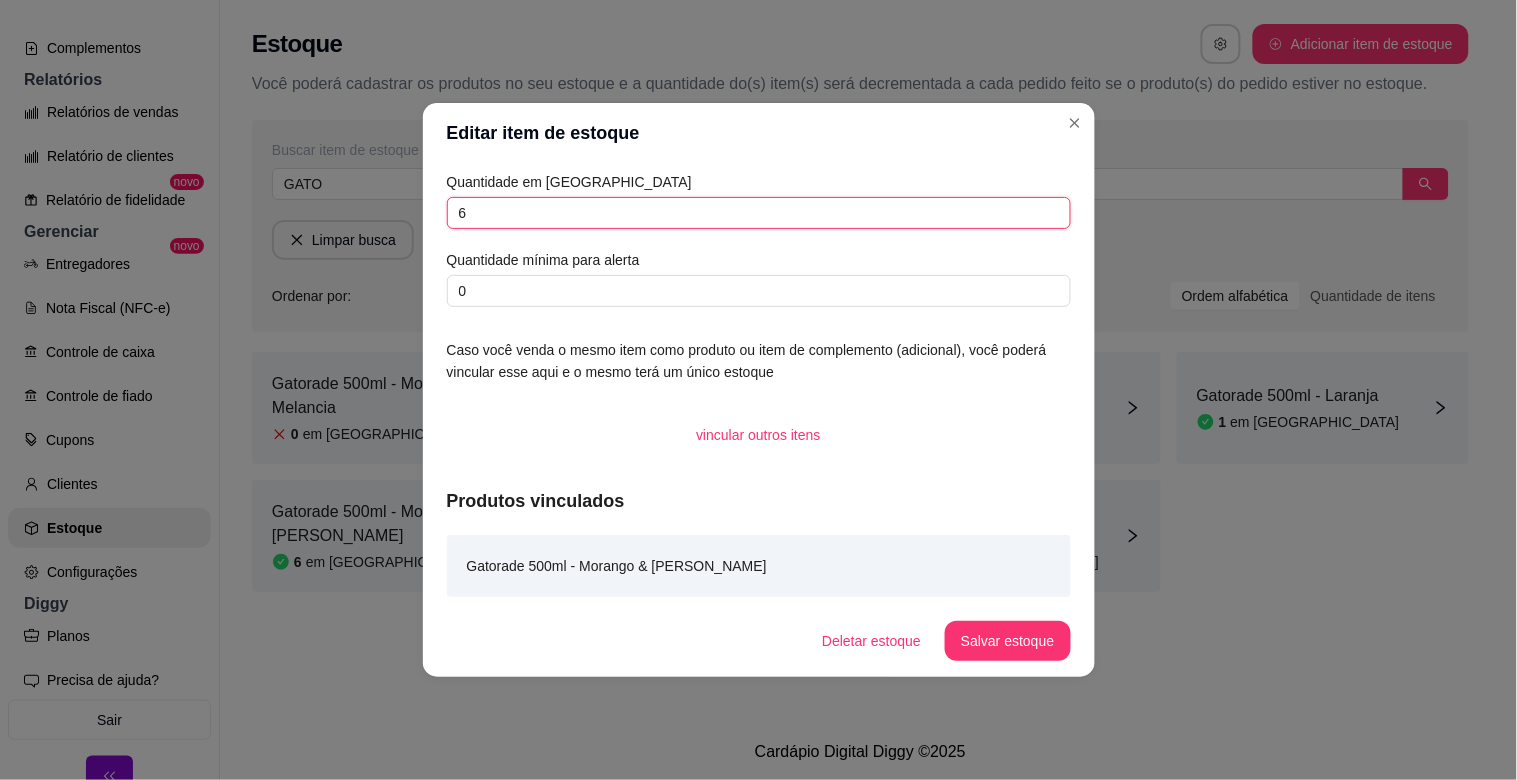 click on "6" at bounding box center [759, 213] 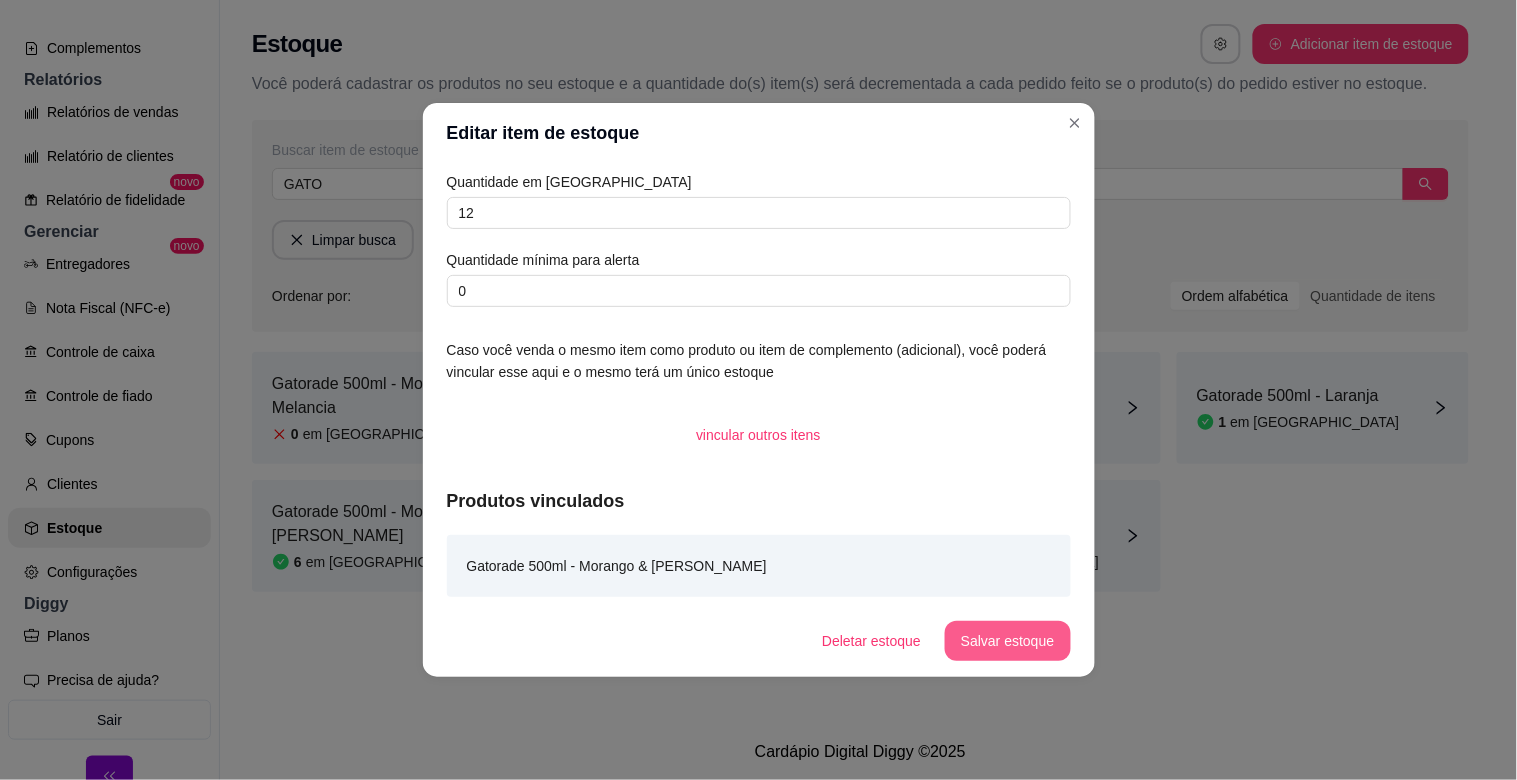 click on "Salvar estoque" at bounding box center [1007, 641] 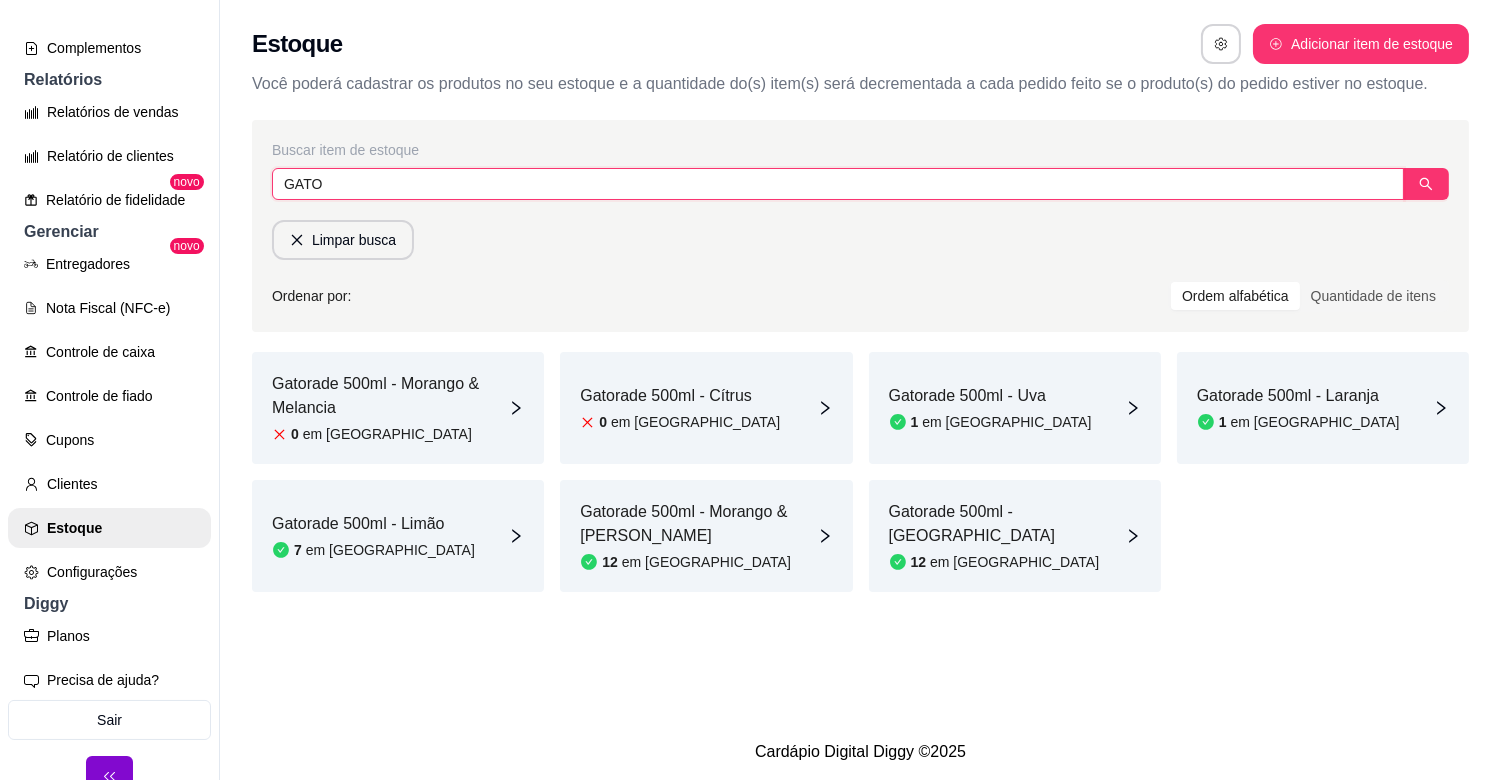 click on "GATO" at bounding box center [838, 184] 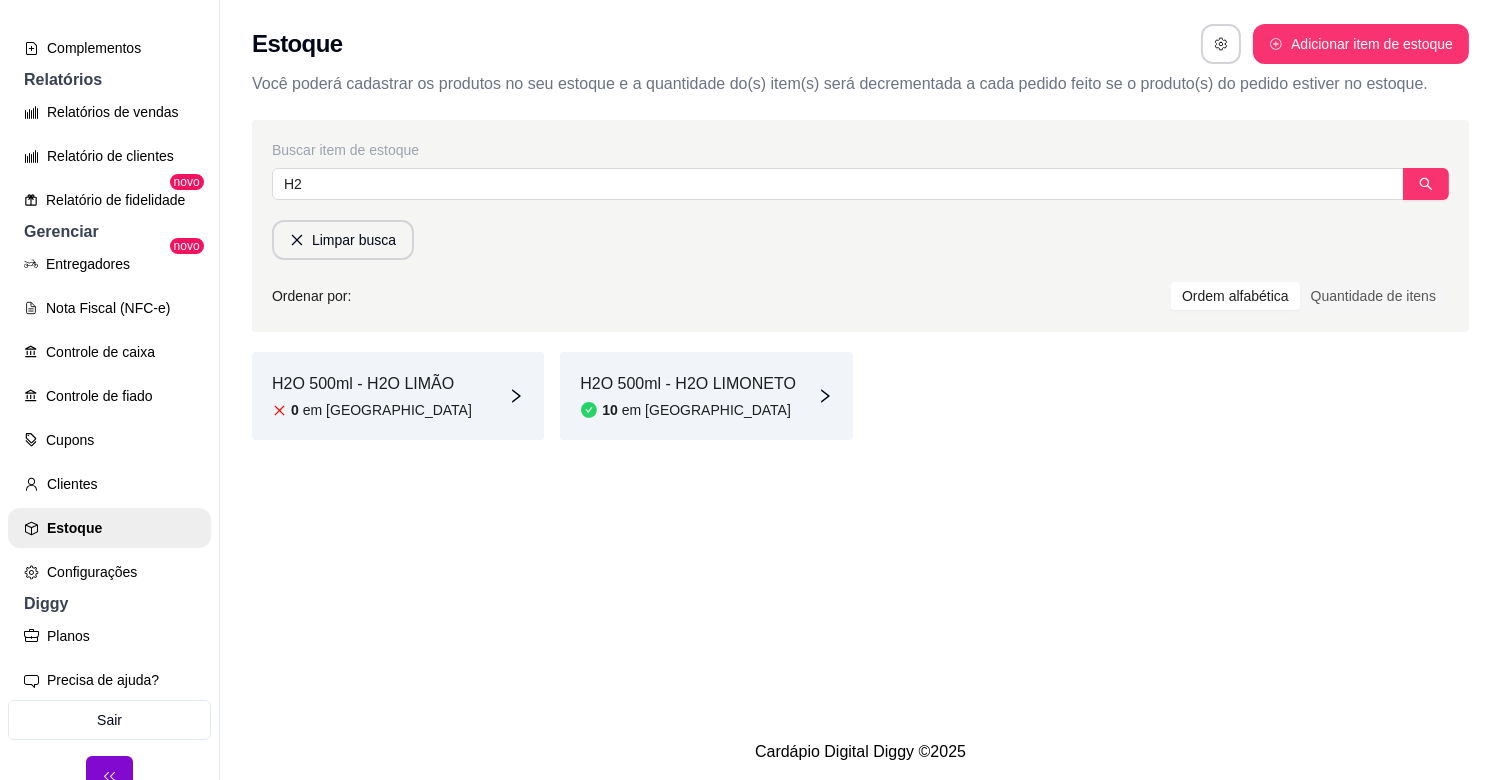 click on "10 em [GEOGRAPHIC_DATA]" at bounding box center [688, 410] 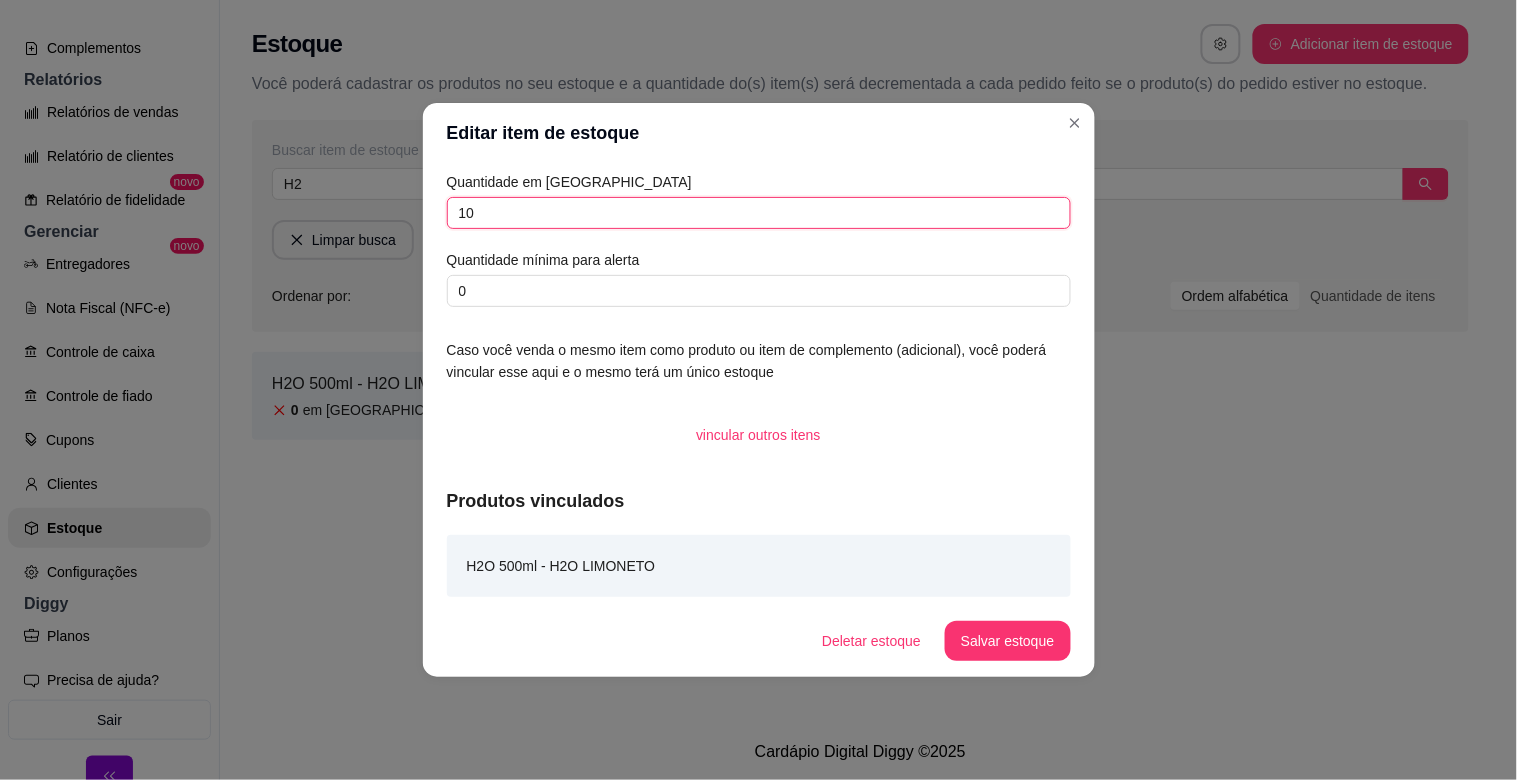 click on "10" at bounding box center [759, 213] 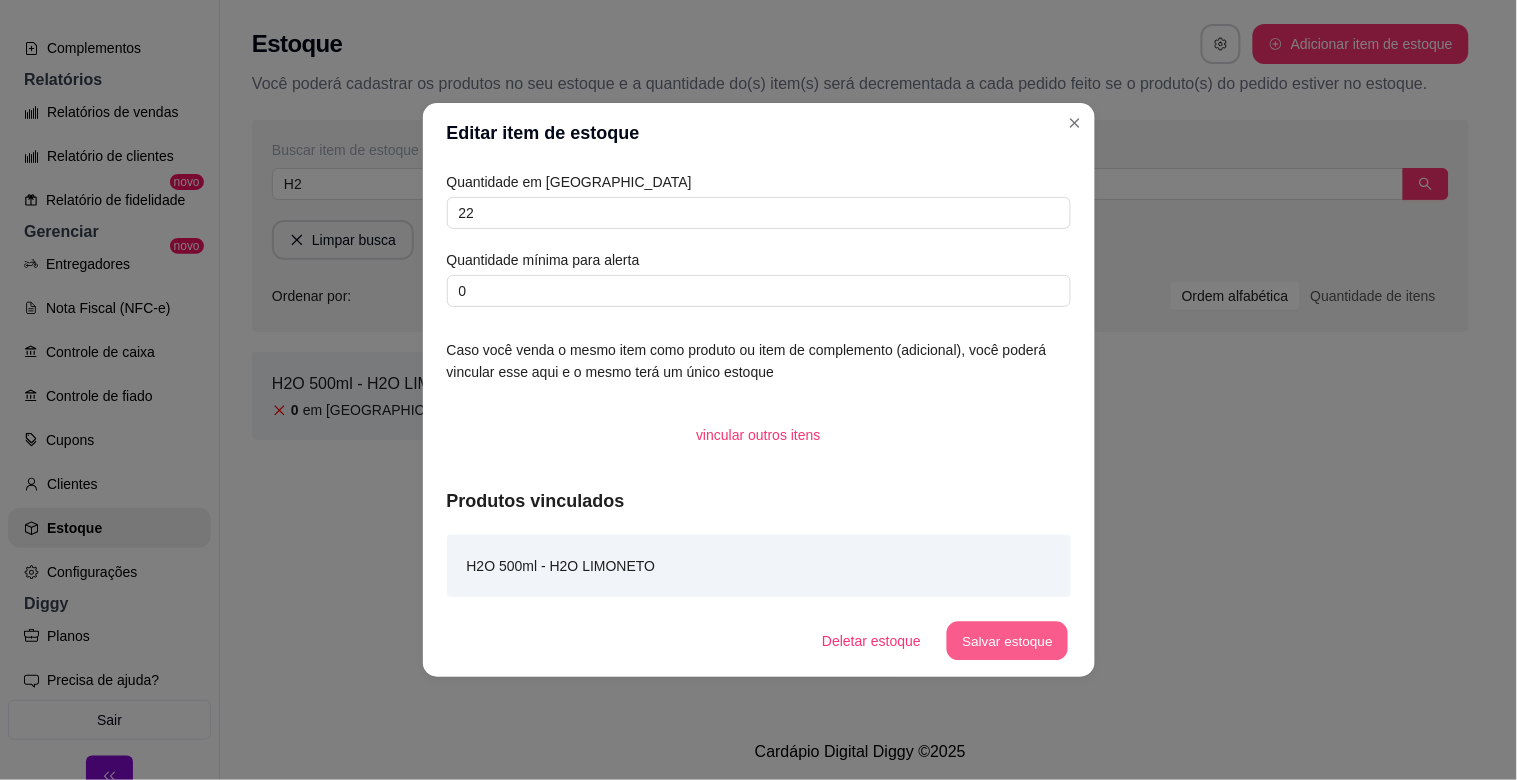 click on "Salvar estoque" at bounding box center (1008, 641) 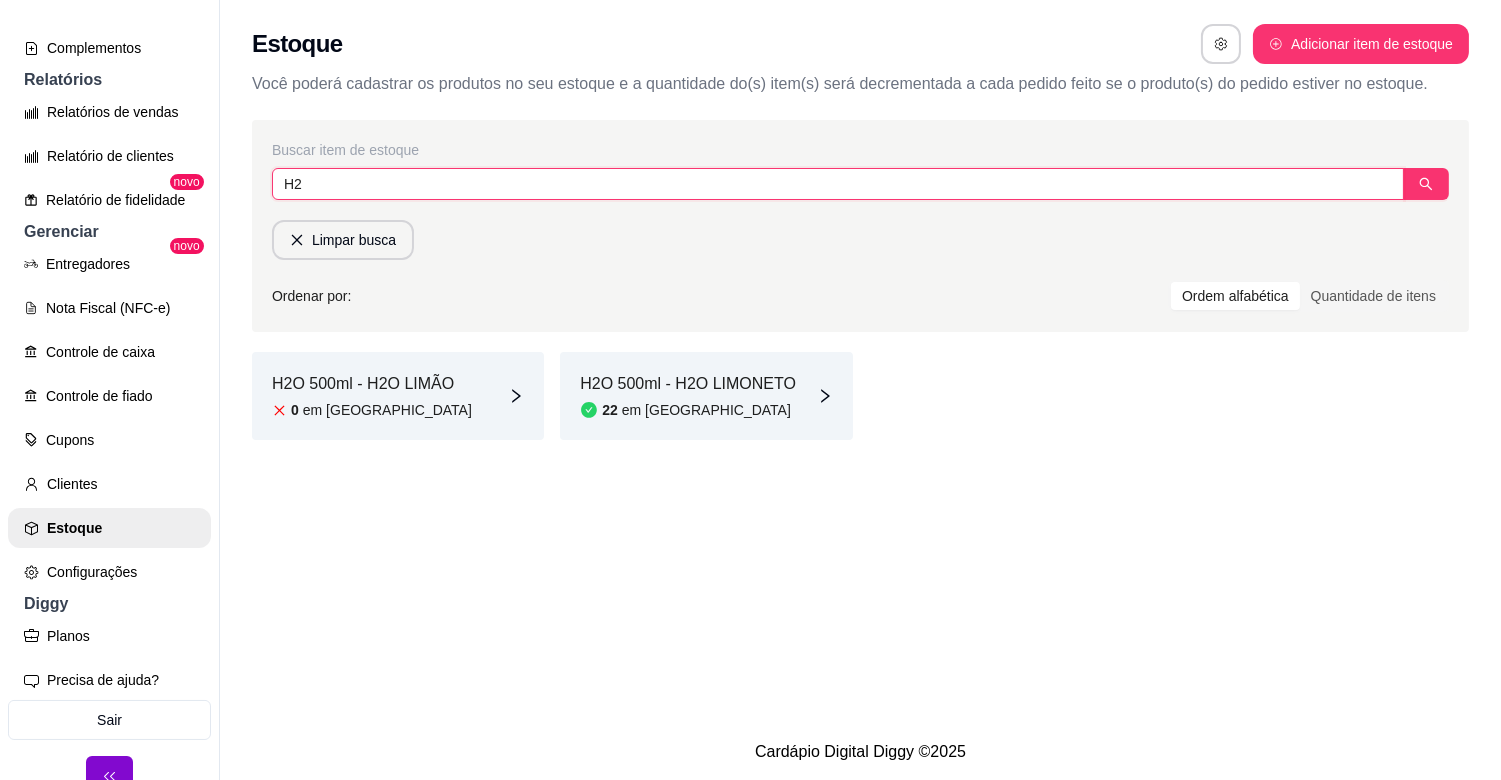 click on "H2" at bounding box center [838, 184] 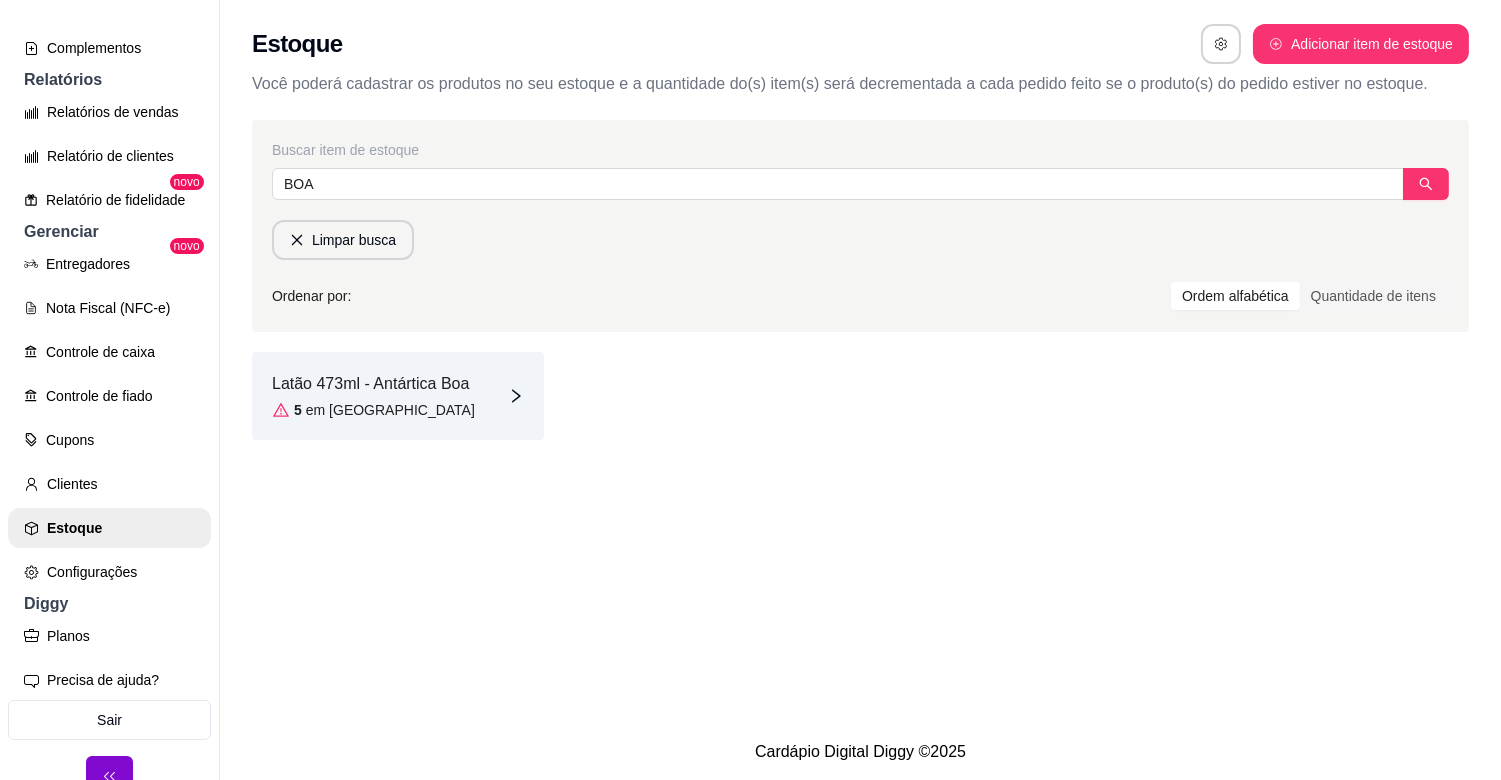 click on "5 em [GEOGRAPHIC_DATA]" at bounding box center (373, 410) 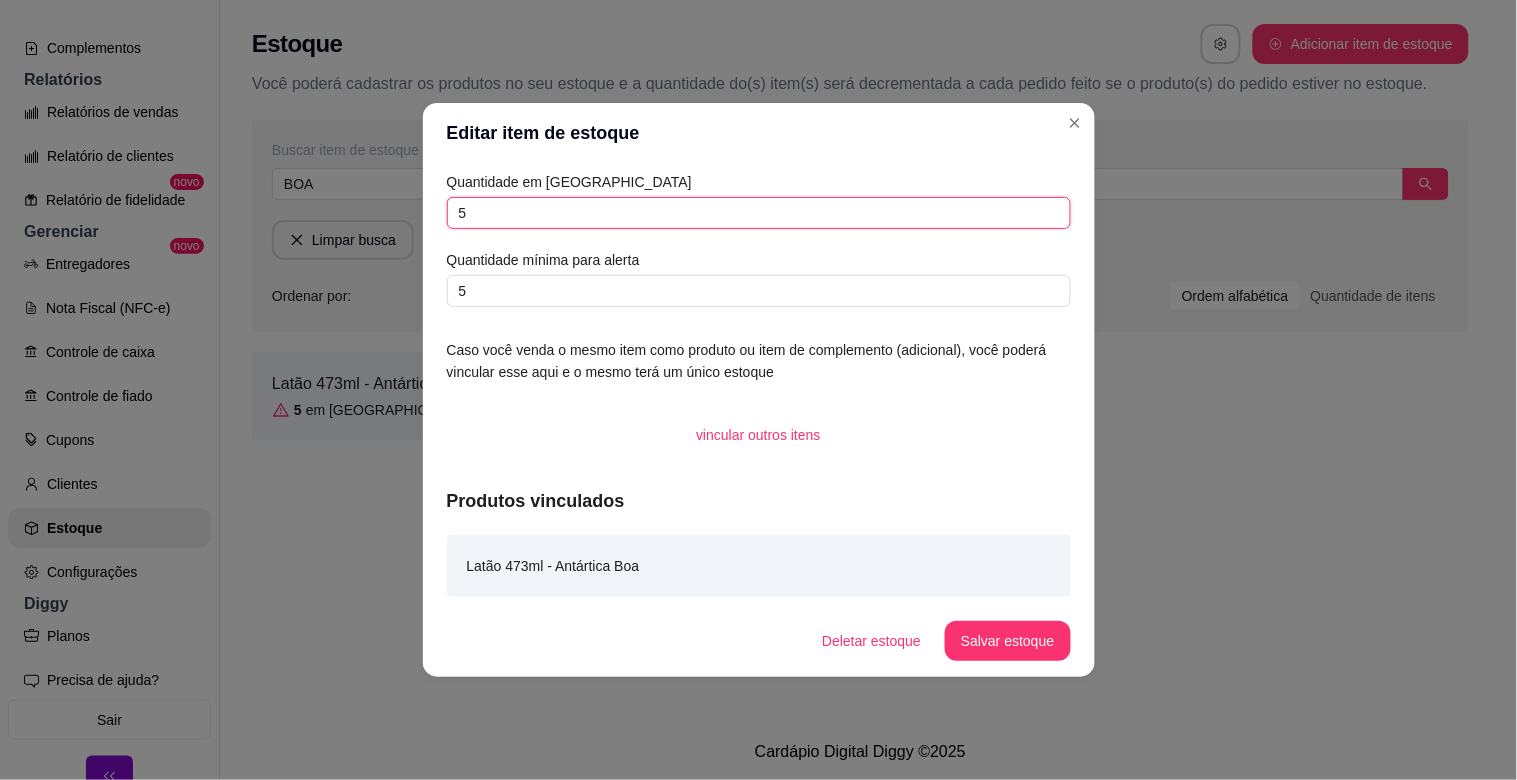 click on "5" at bounding box center [759, 213] 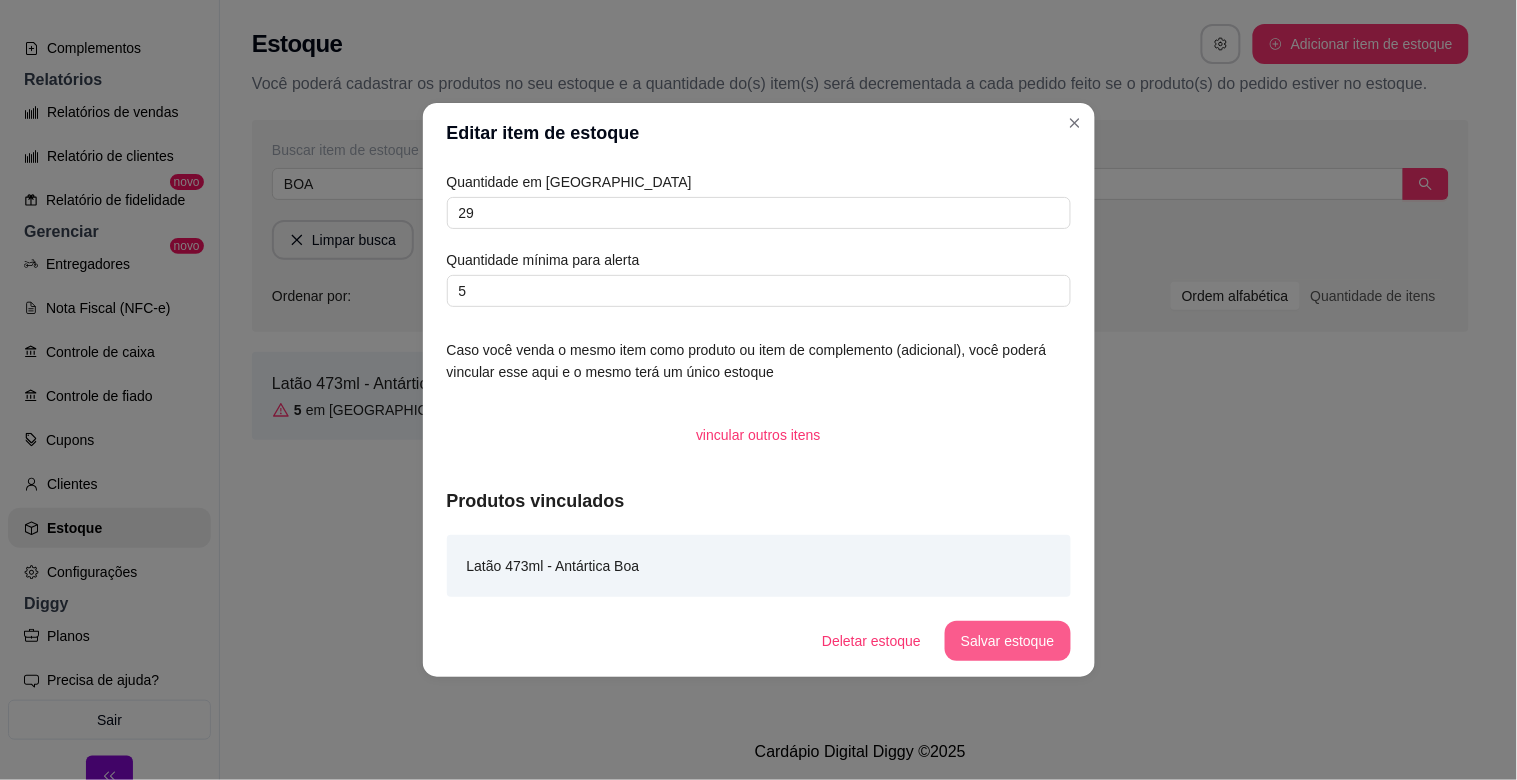 click on "Salvar estoque" at bounding box center [1007, 641] 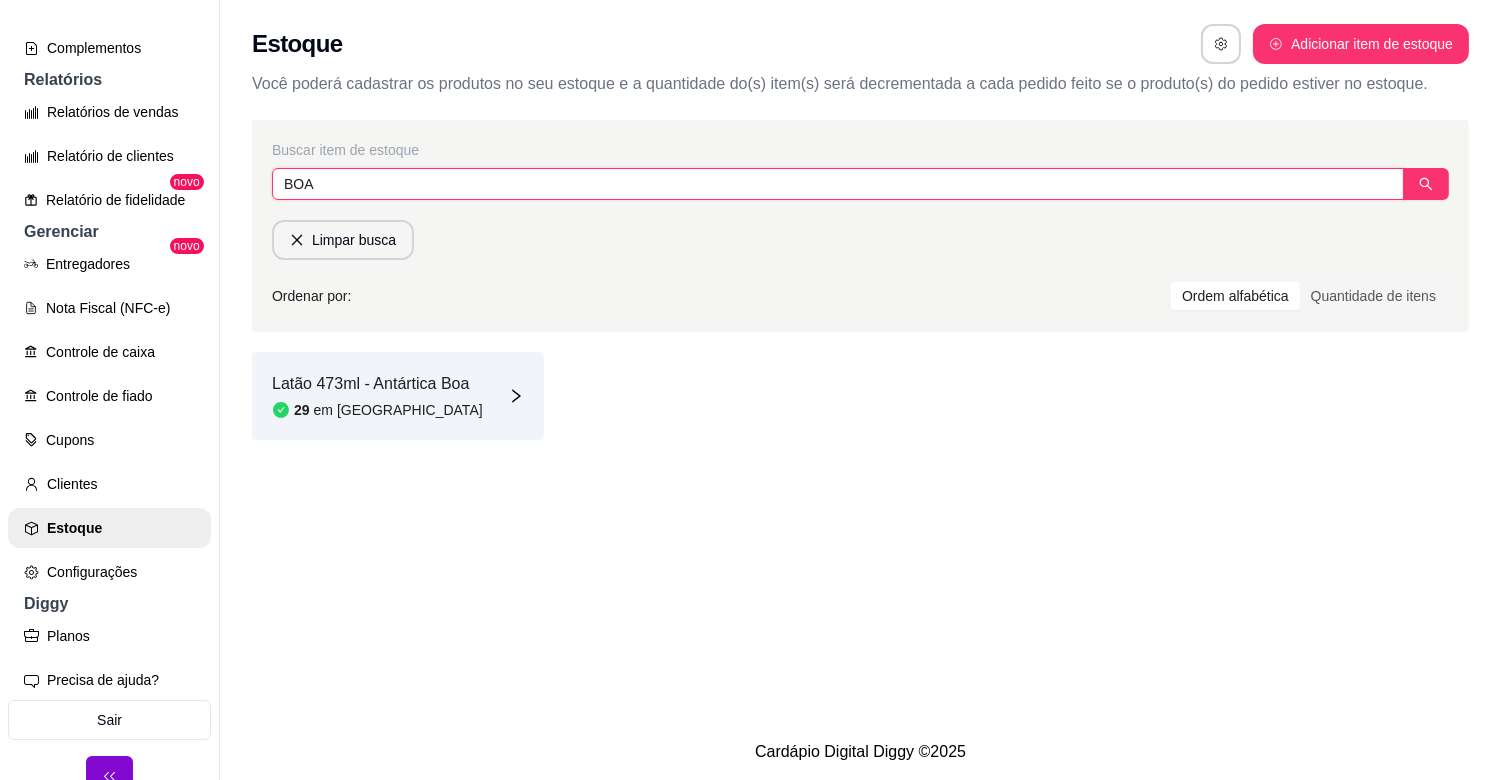 click on "BOA" at bounding box center [838, 184] 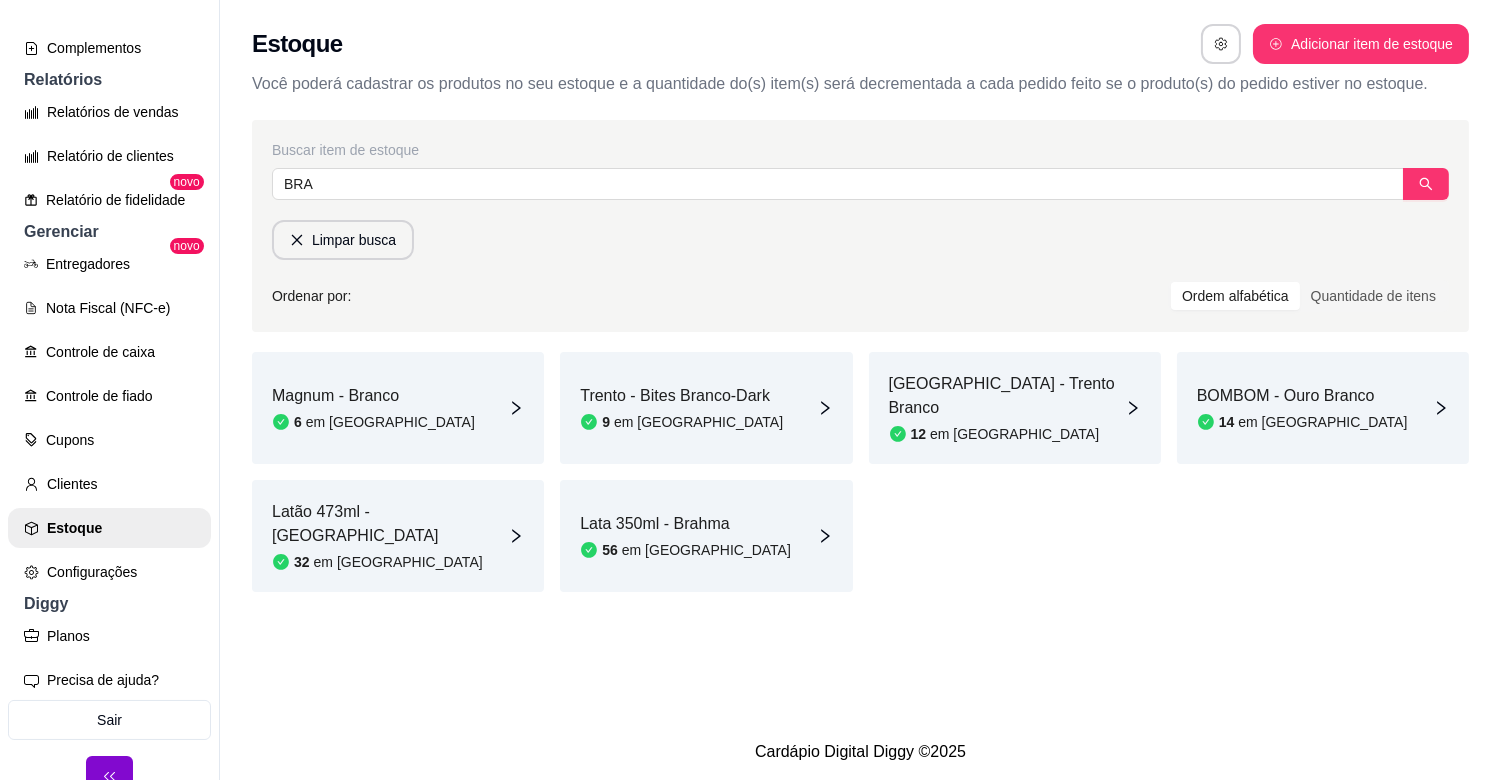 click on "Latão 473ml - [GEOGRAPHIC_DATA]" at bounding box center [390, 524] 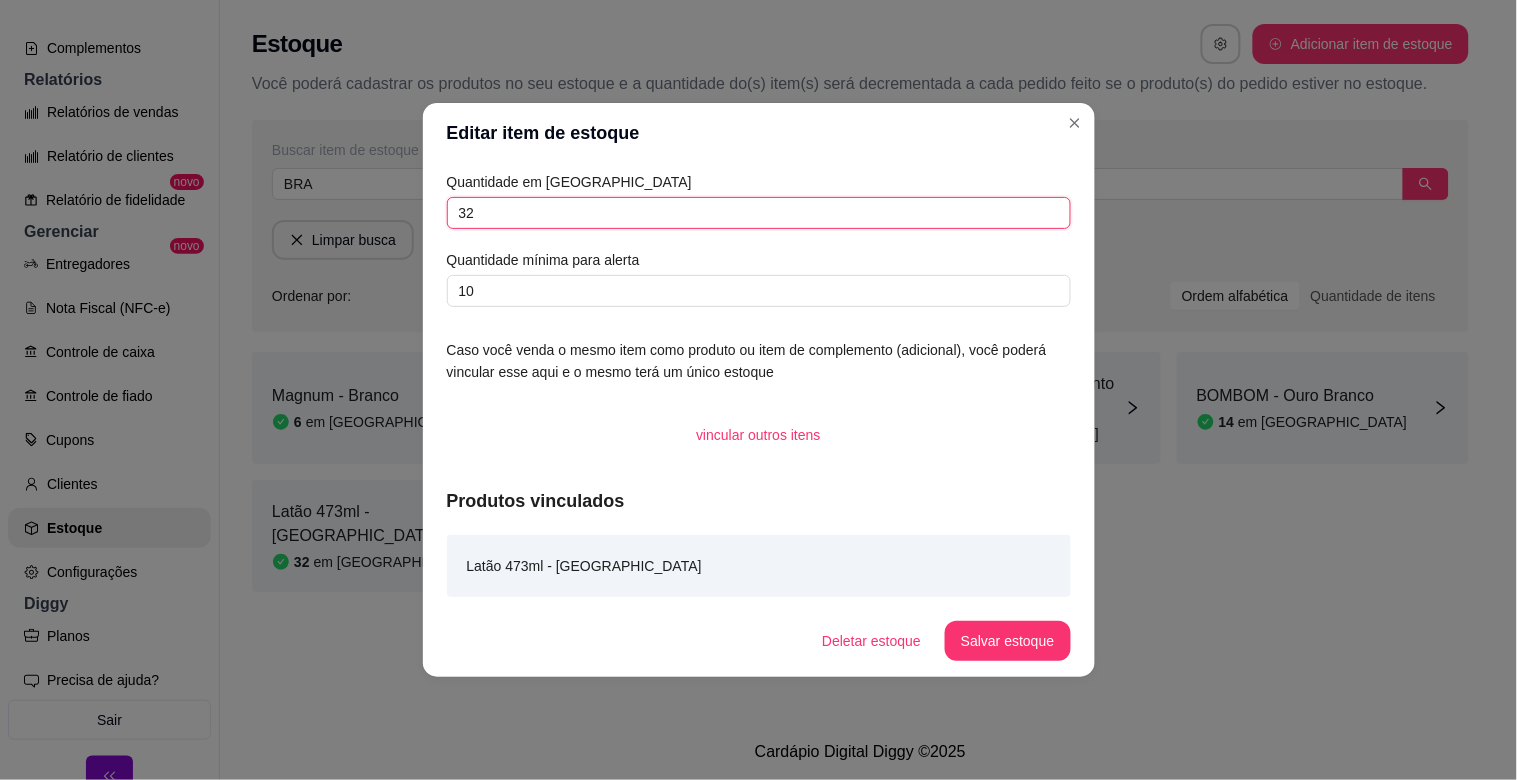 click on "32" at bounding box center [759, 213] 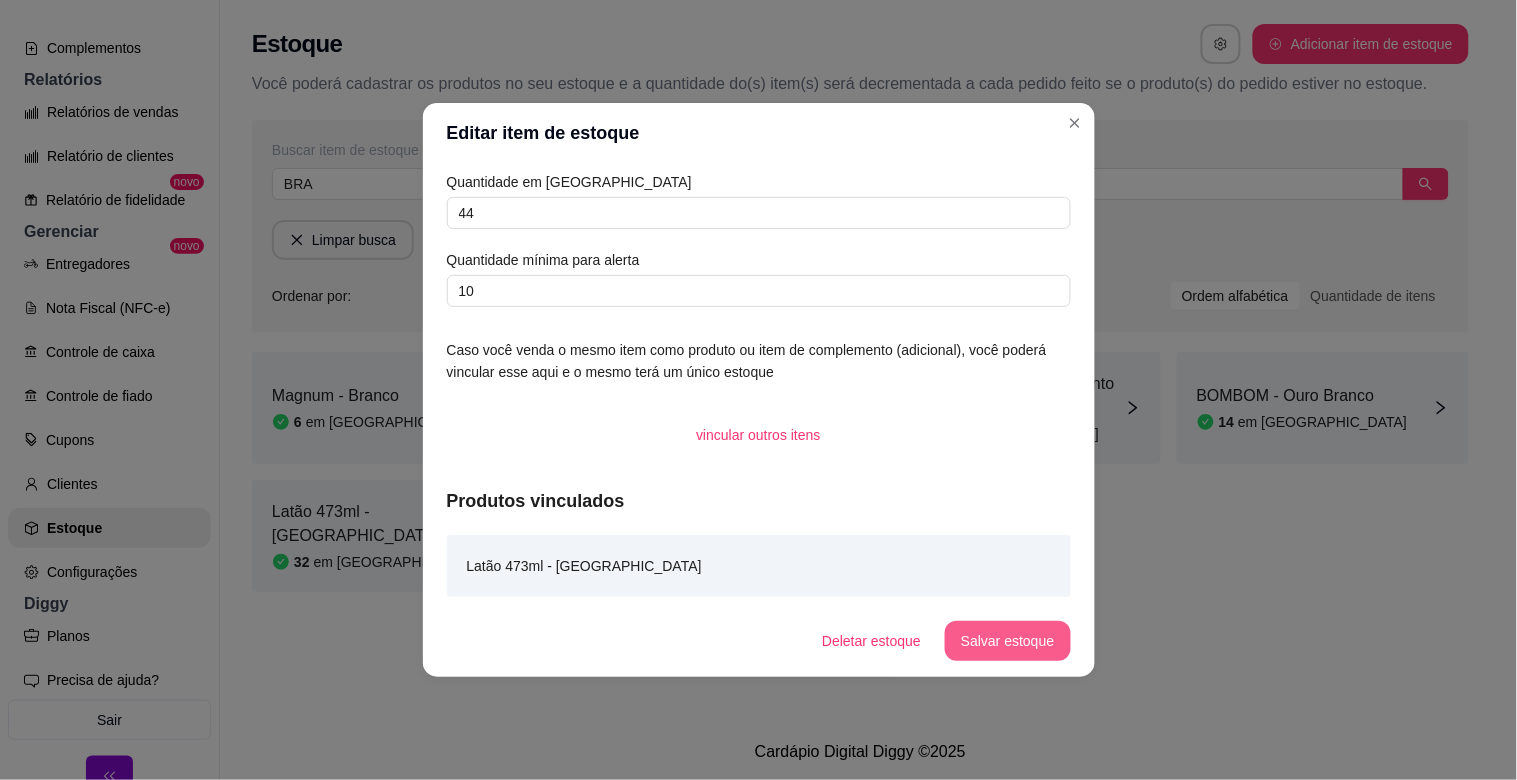click on "Salvar estoque" at bounding box center [1007, 641] 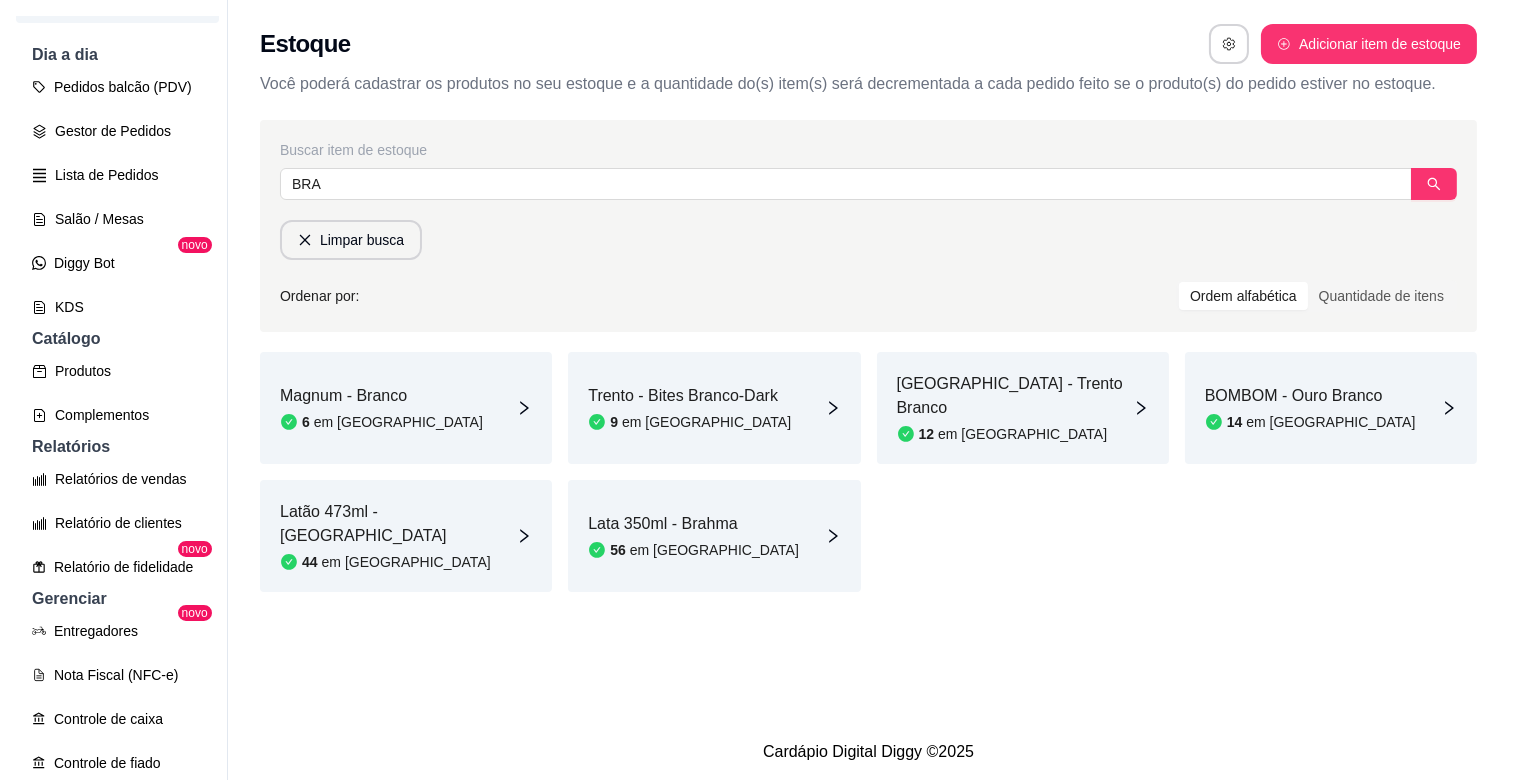 scroll, scrollTop: 0, scrollLeft: 0, axis: both 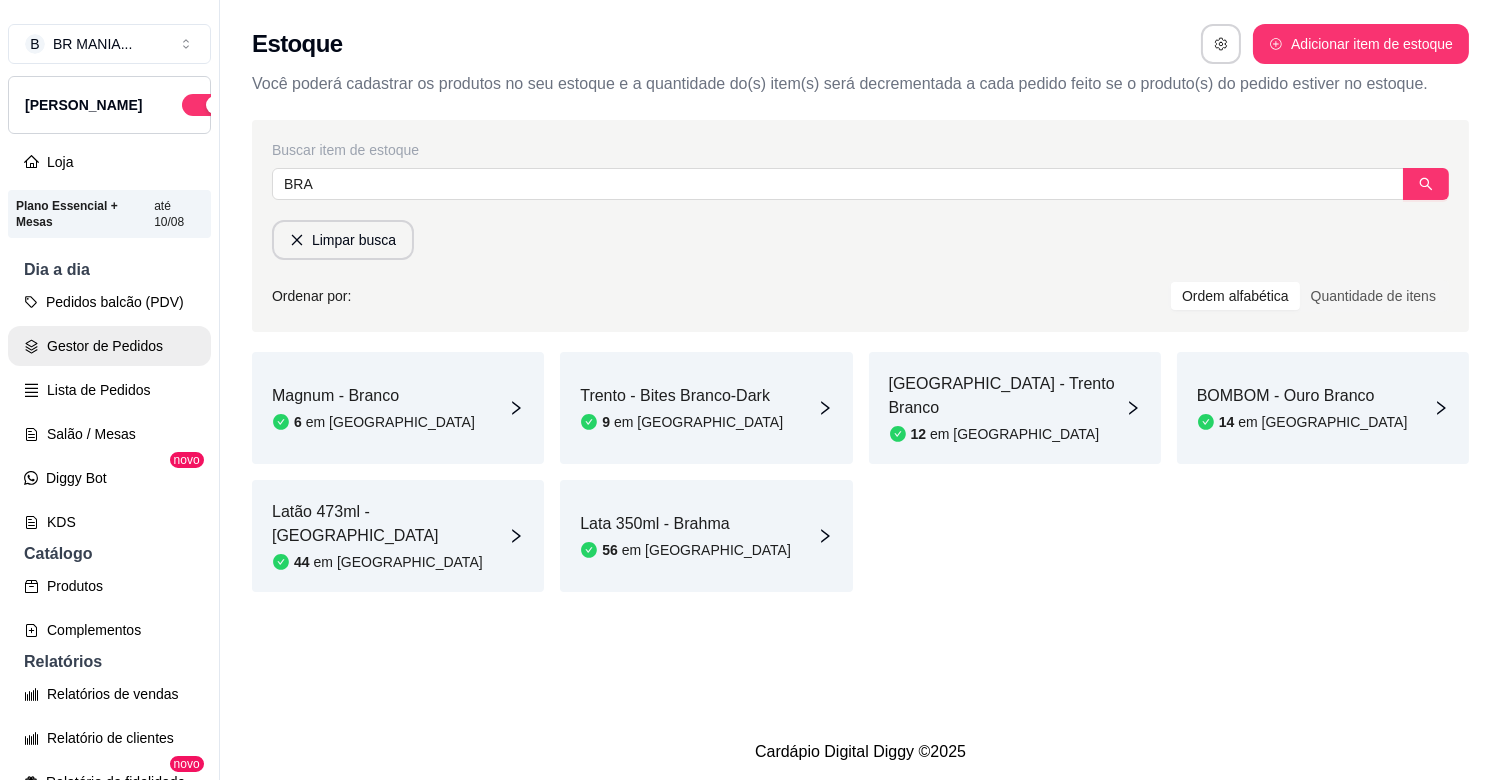 click on "Gestor de Pedidos" at bounding box center [109, 346] 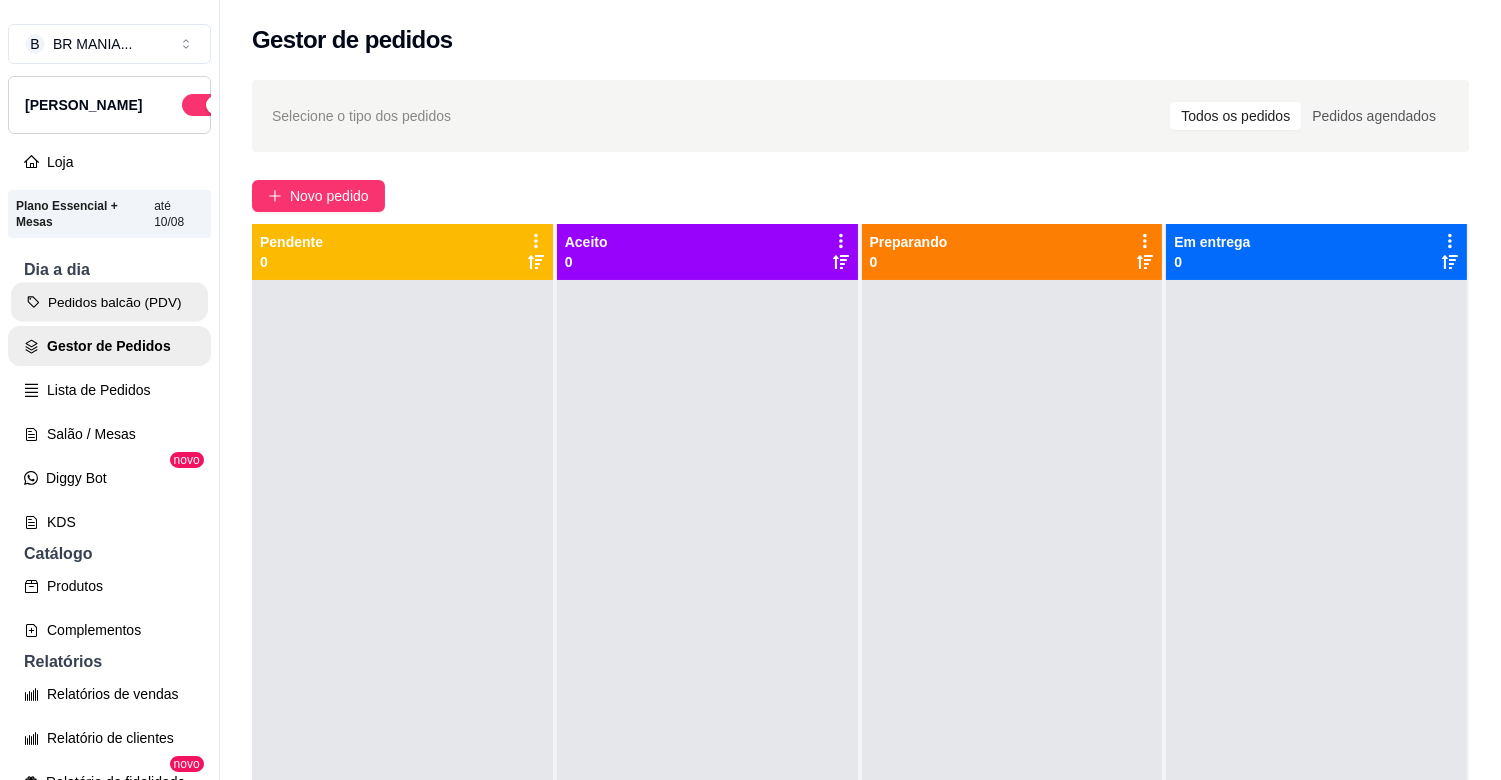 click on "Pedidos balcão (PDV)" at bounding box center [109, 302] 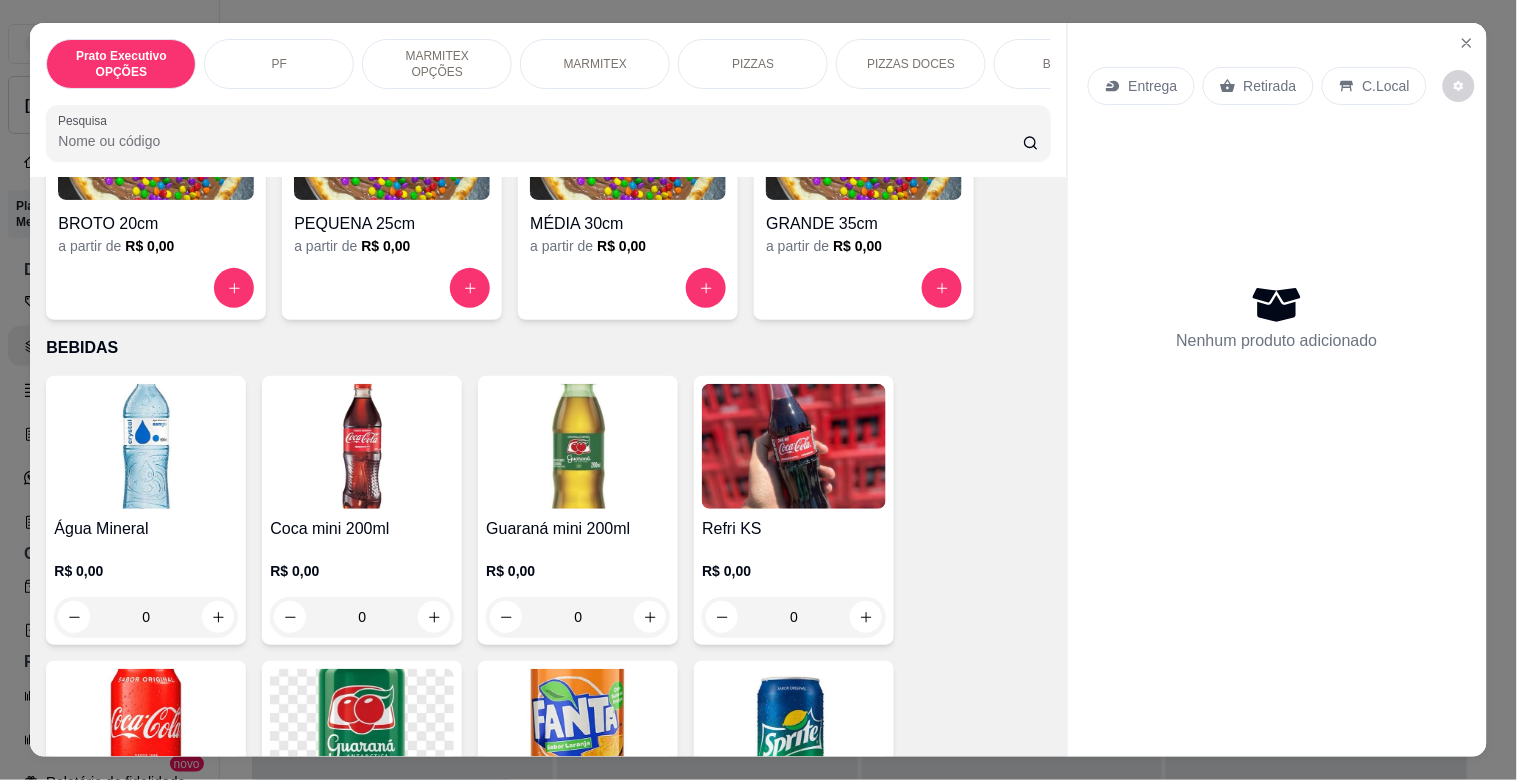 scroll, scrollTop: 1906, scrollLeft: 0, axis: vertical 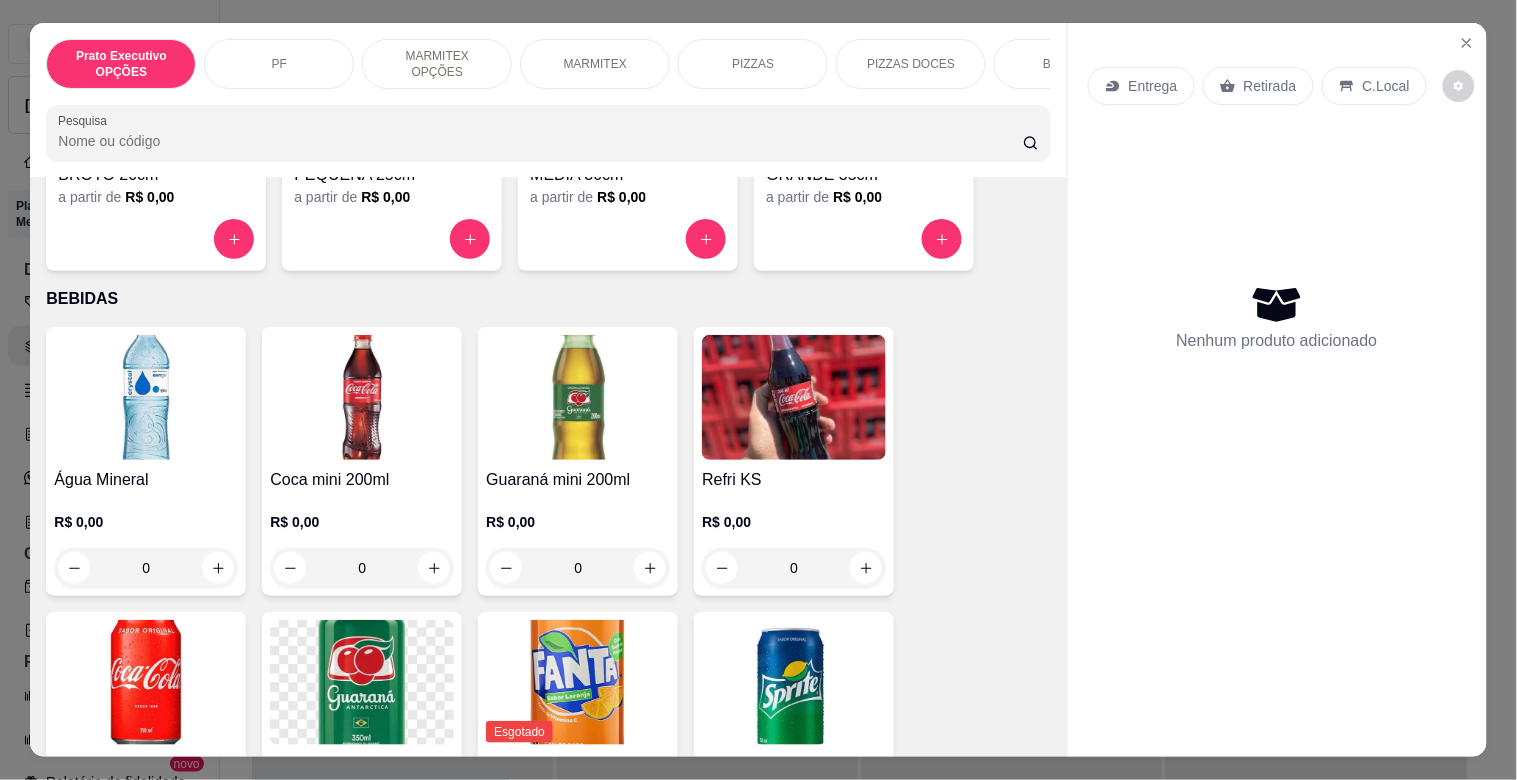 click at bounding box center [146, 397] 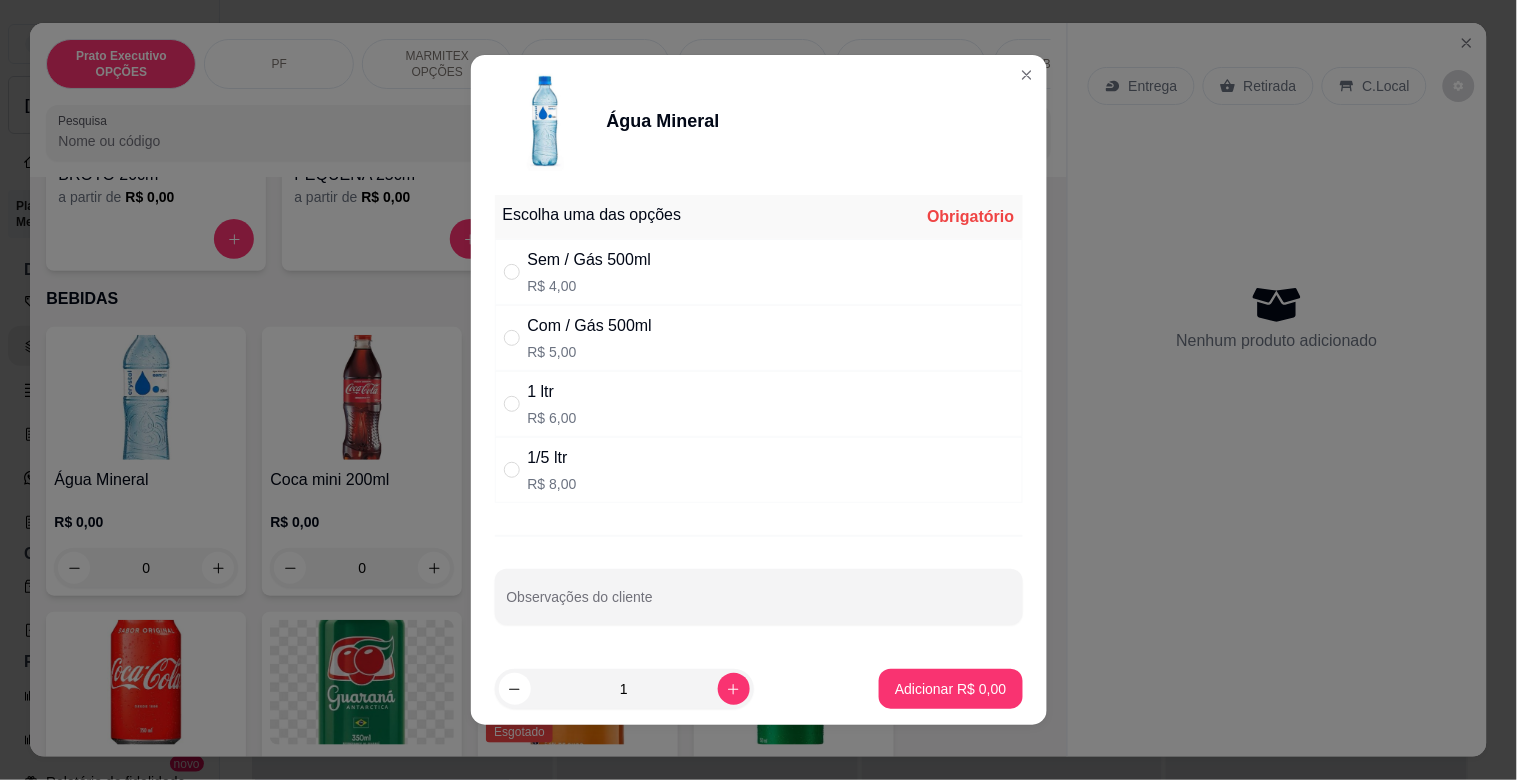 click on "Sem / Gás 500ml" at bounding box center (590, 260) 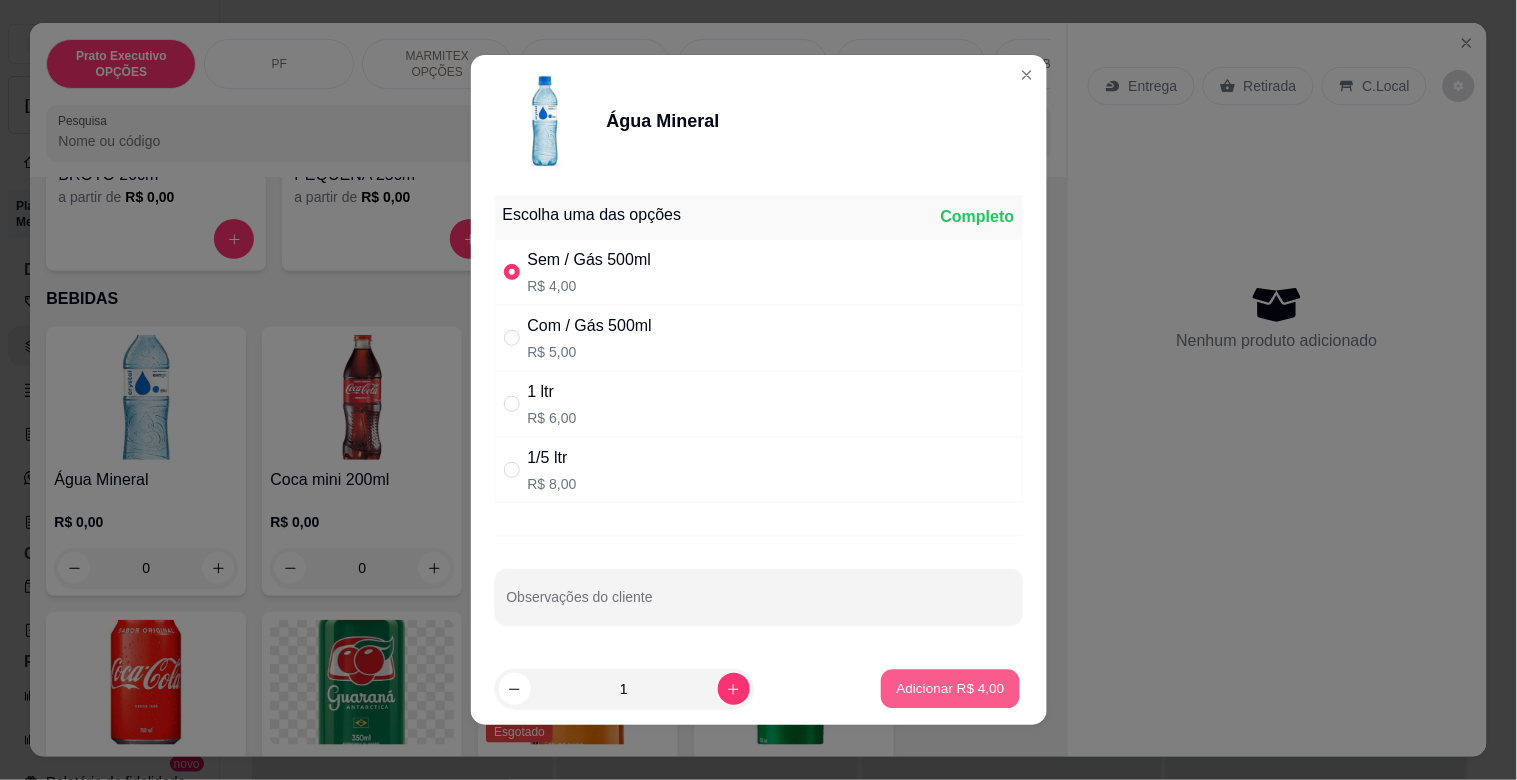 click on "Adicionar   R$ 4,00" at bounding box center (951, 688) 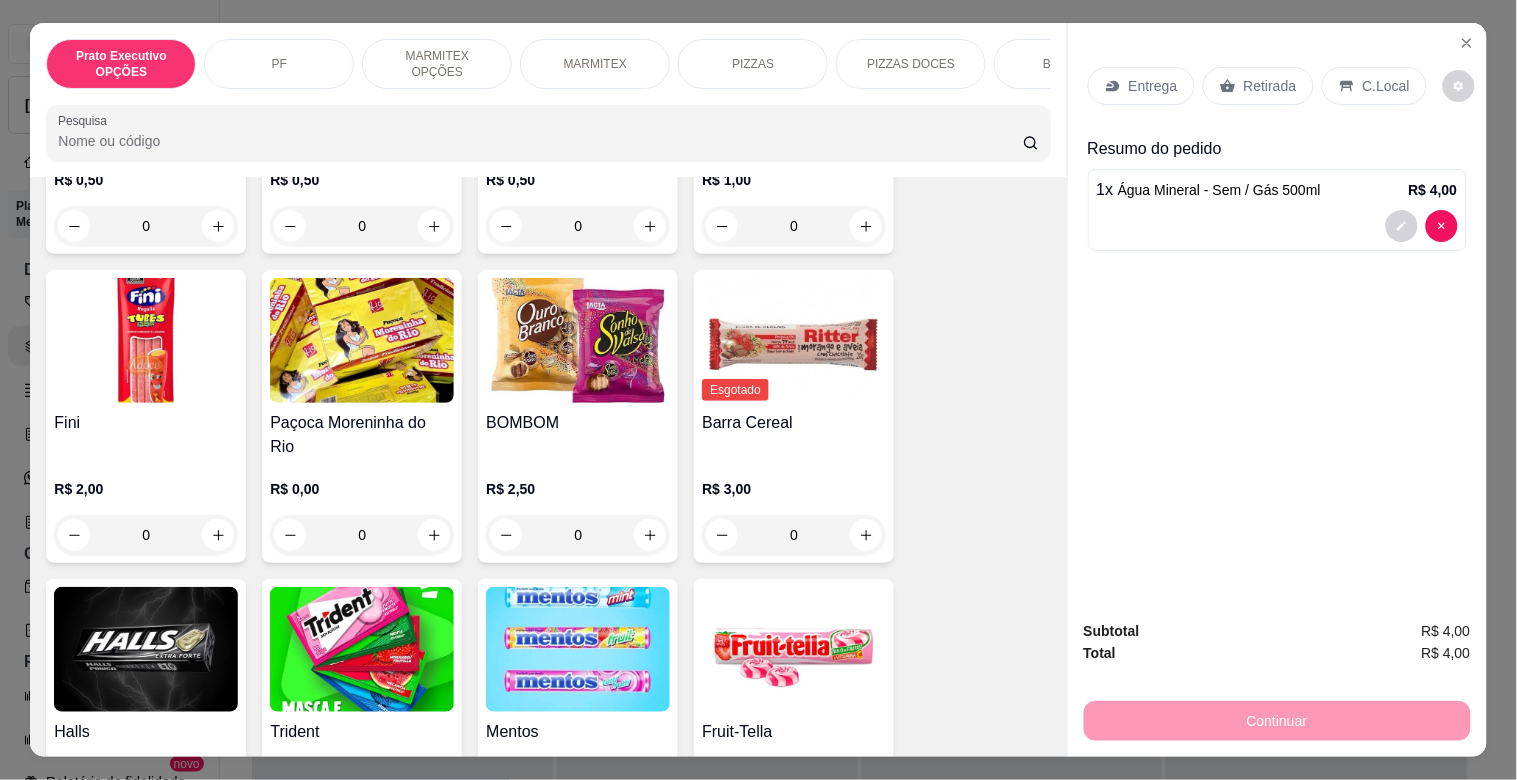 scroll, scrollTop: 6651, scrollLeft: 0, axis: vertical 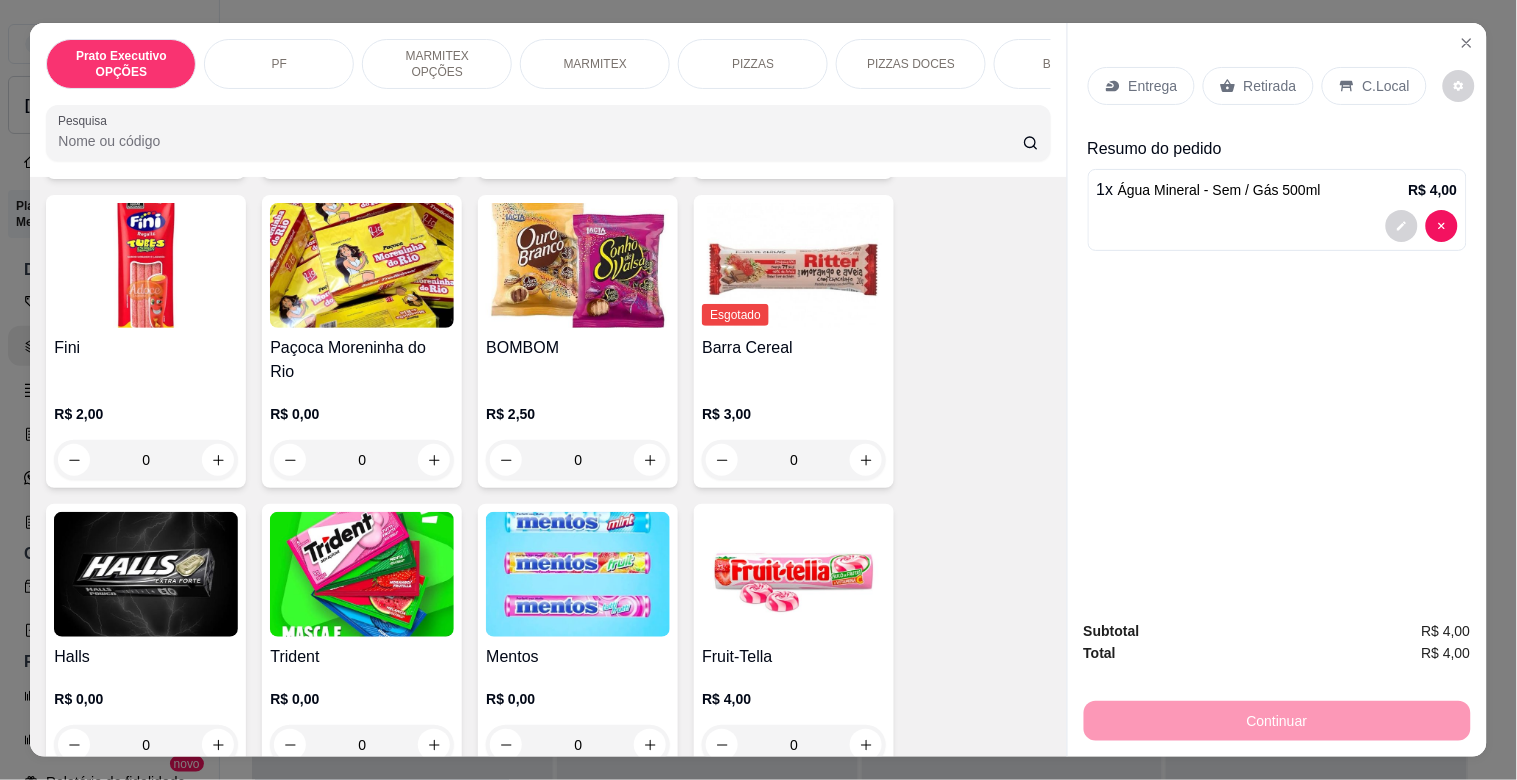 click at bounding box center [362, 574] 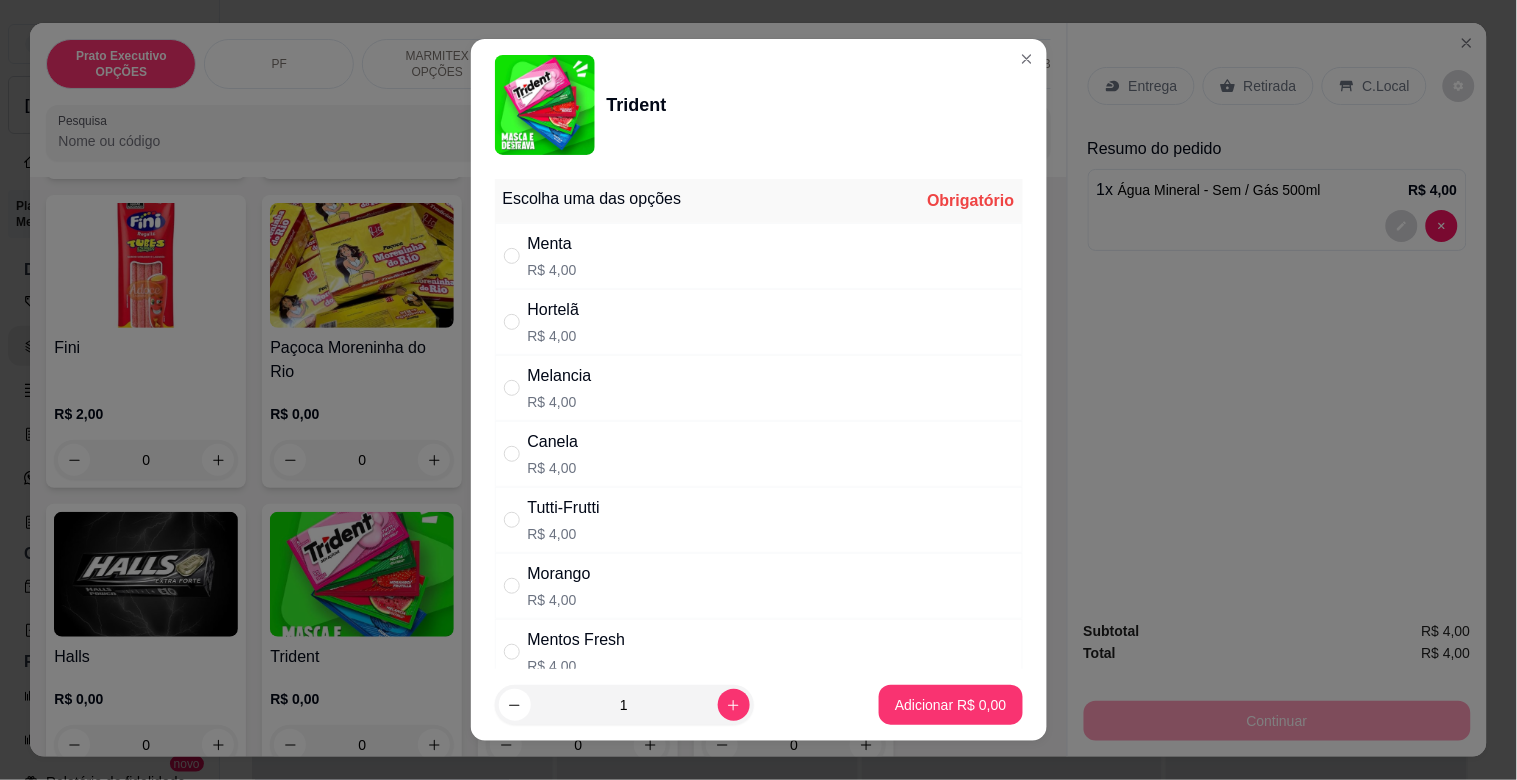 click on "Menta  R$ 4,00" at bounding box center (759, 256) 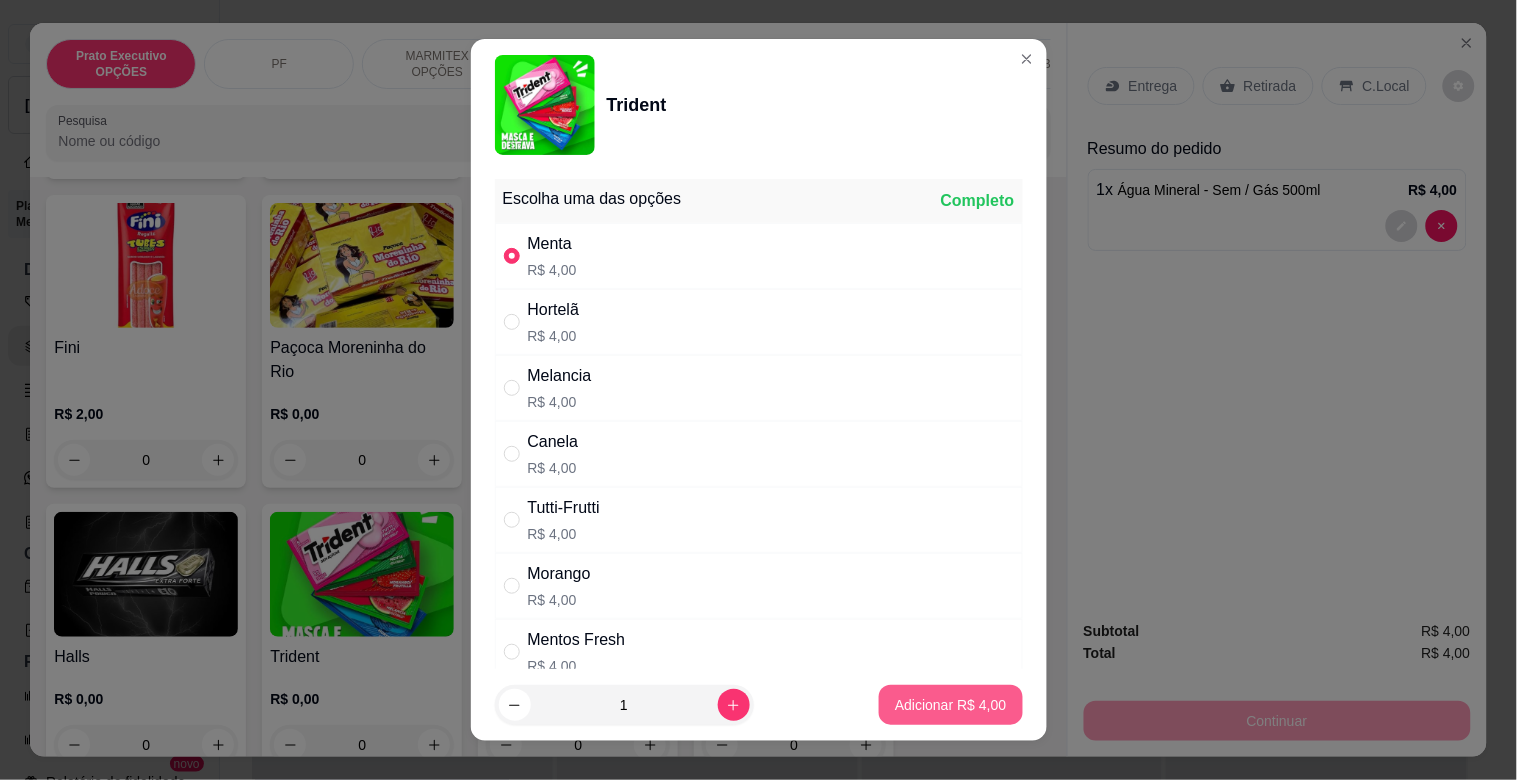 click on "Adicionar   R$ 4,00" at bounding box center [950, 705] 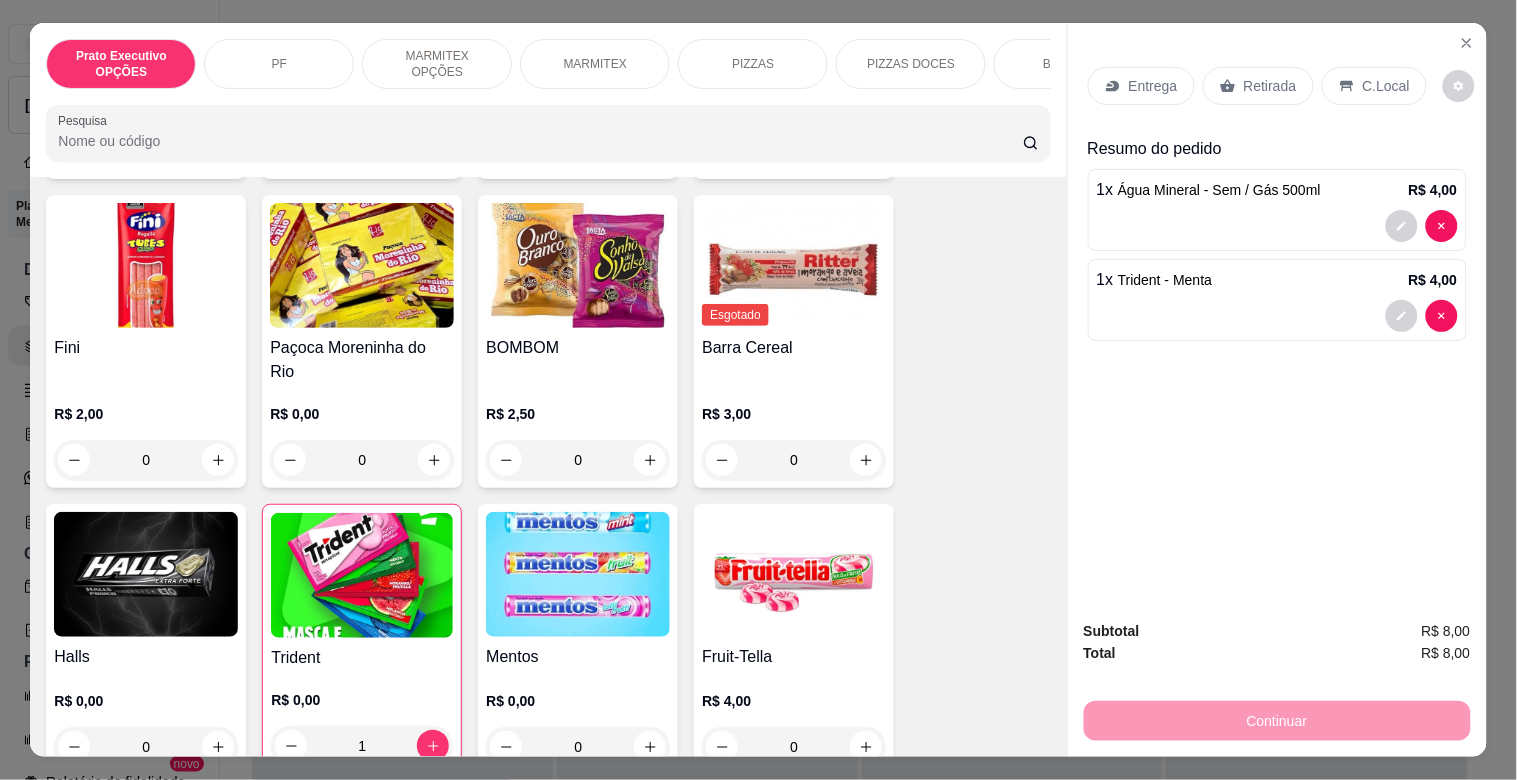 drag, startPoint x: 1226, startPoint y: 82, endPoint x: 1238, endPoint y: 107, distance: 27.730848 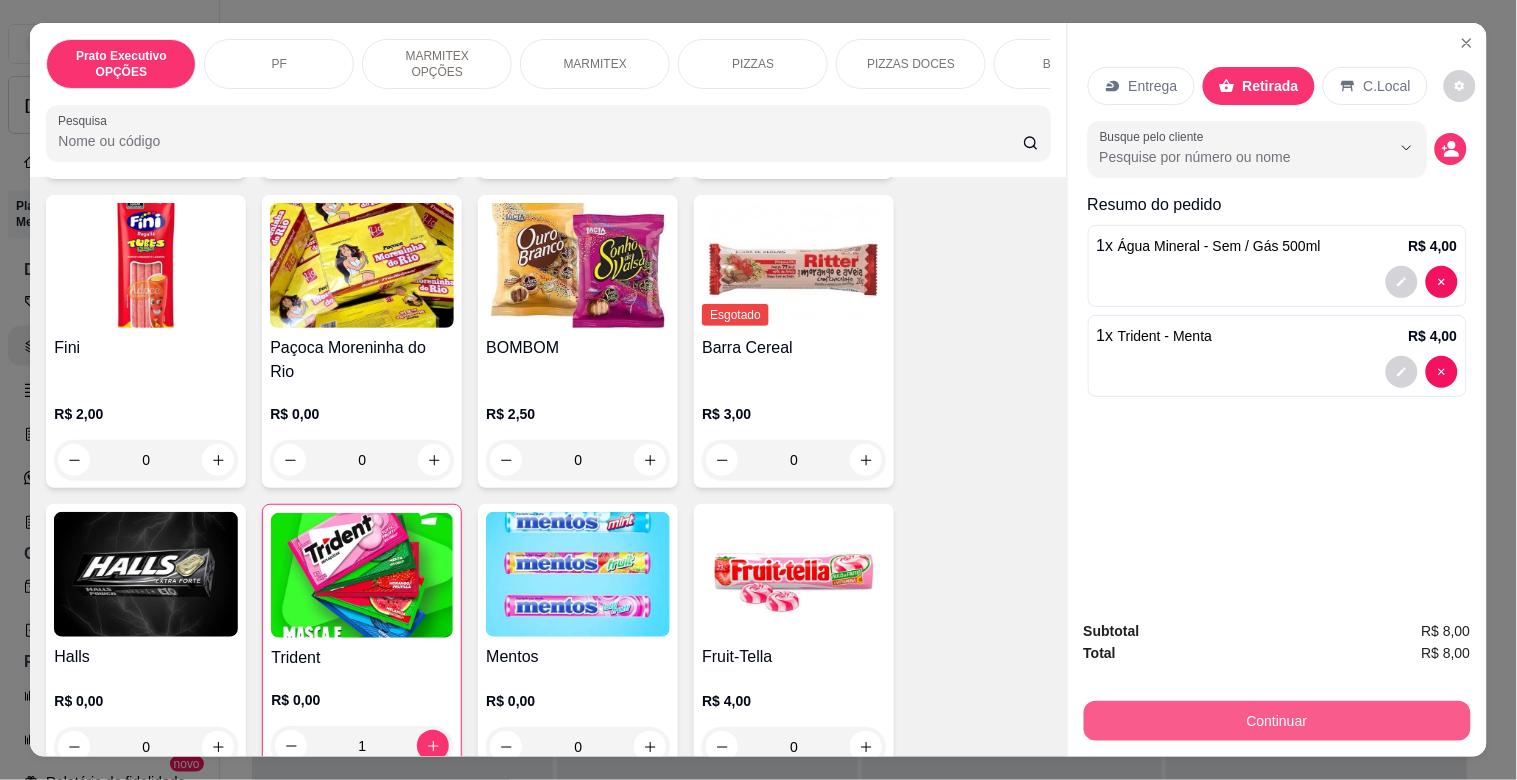 click on "Continuar" at bounding box center [1277, 721] 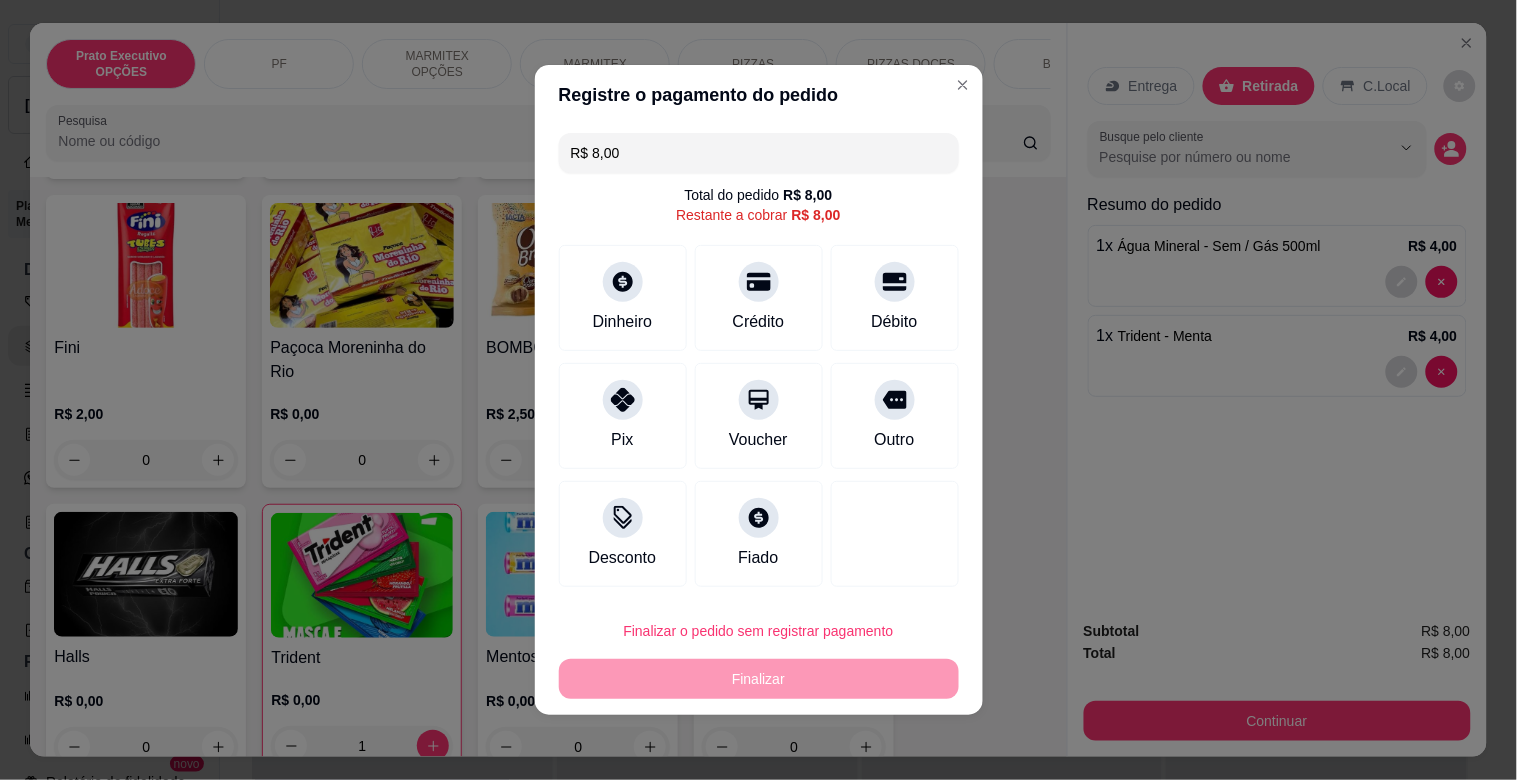 click on "R$ 8,00 Total do pedido   R$ 8,00 Restante a cobrar   R$ 8,00 Dinheiro Crédito Débito Pix Voucher Outro Desconto Fiado" at bounding box center [759, 360] 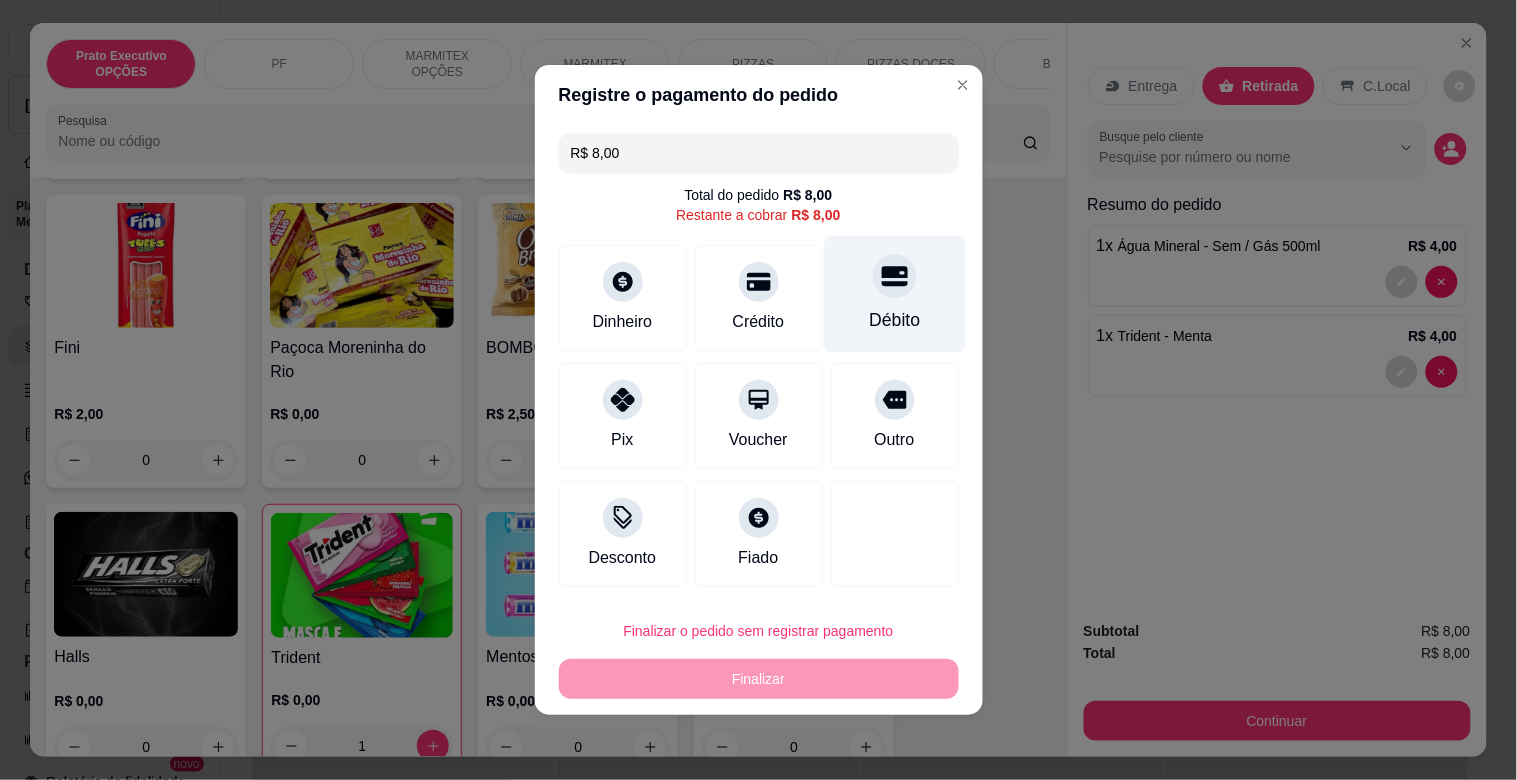 click on "Débito" at bounding box center (894, 294) 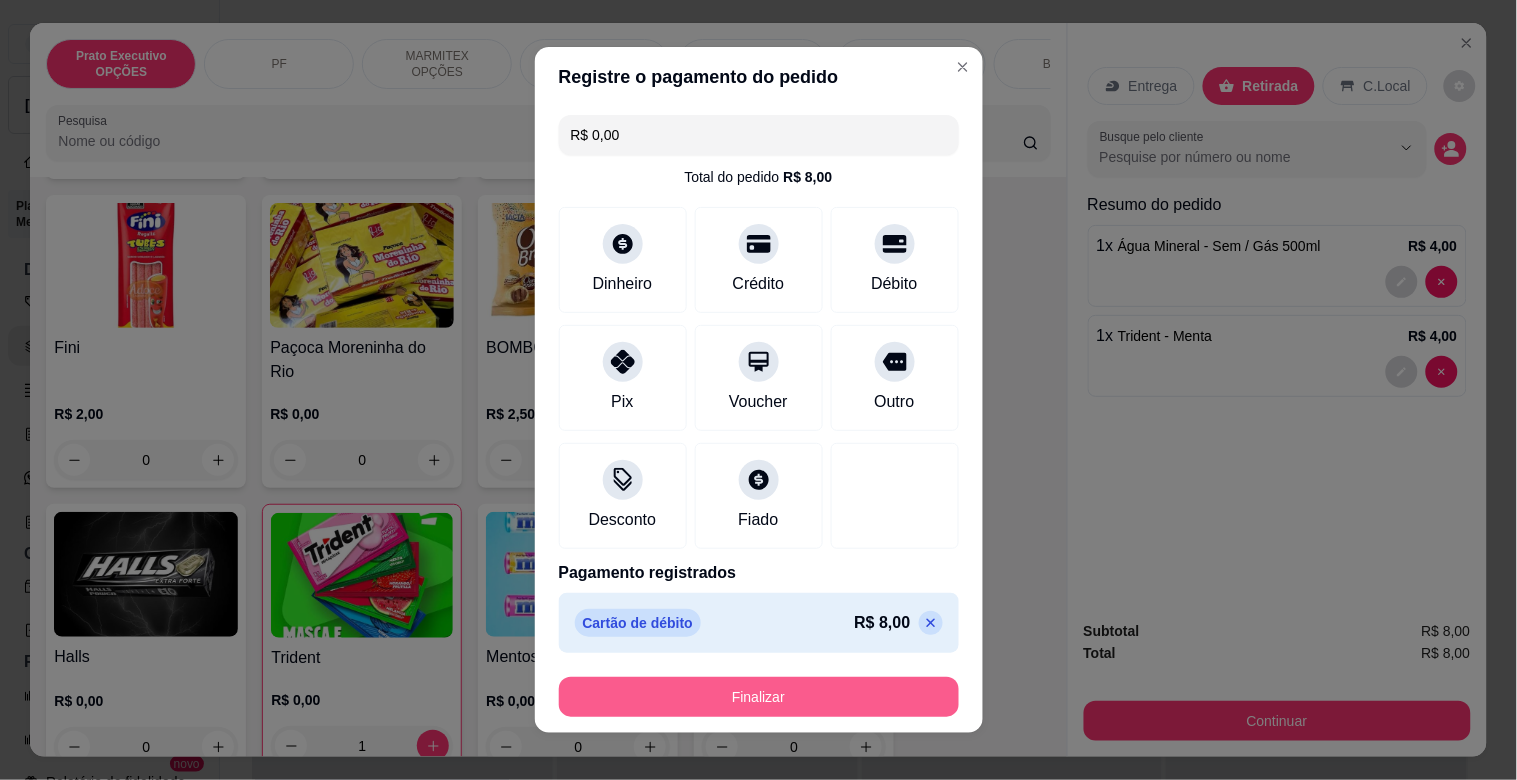 click on "Finalizar" at bounding box center (759, 697) 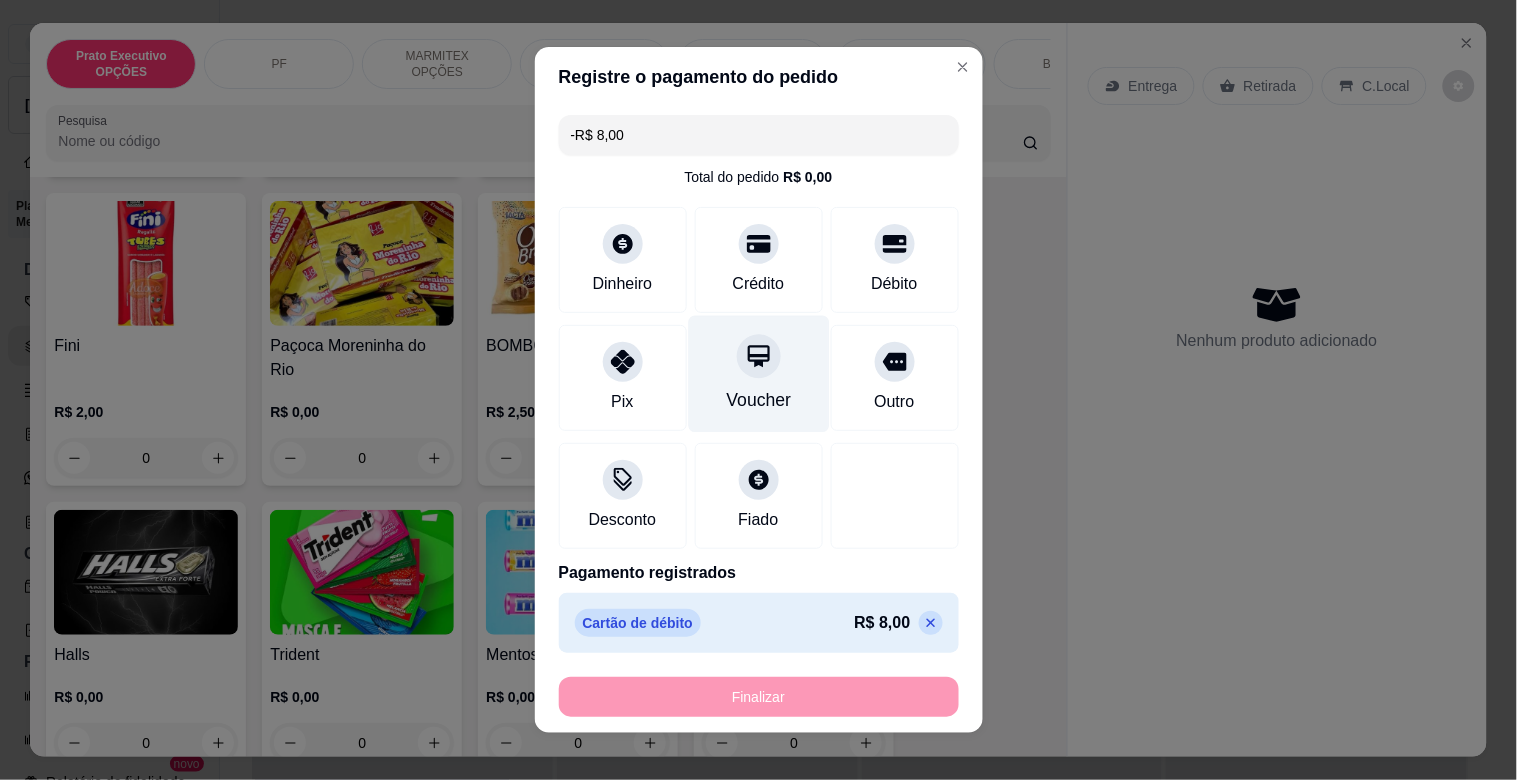 scroll, scrollTop: 6648, scrollLeft: 0, axis: vertical 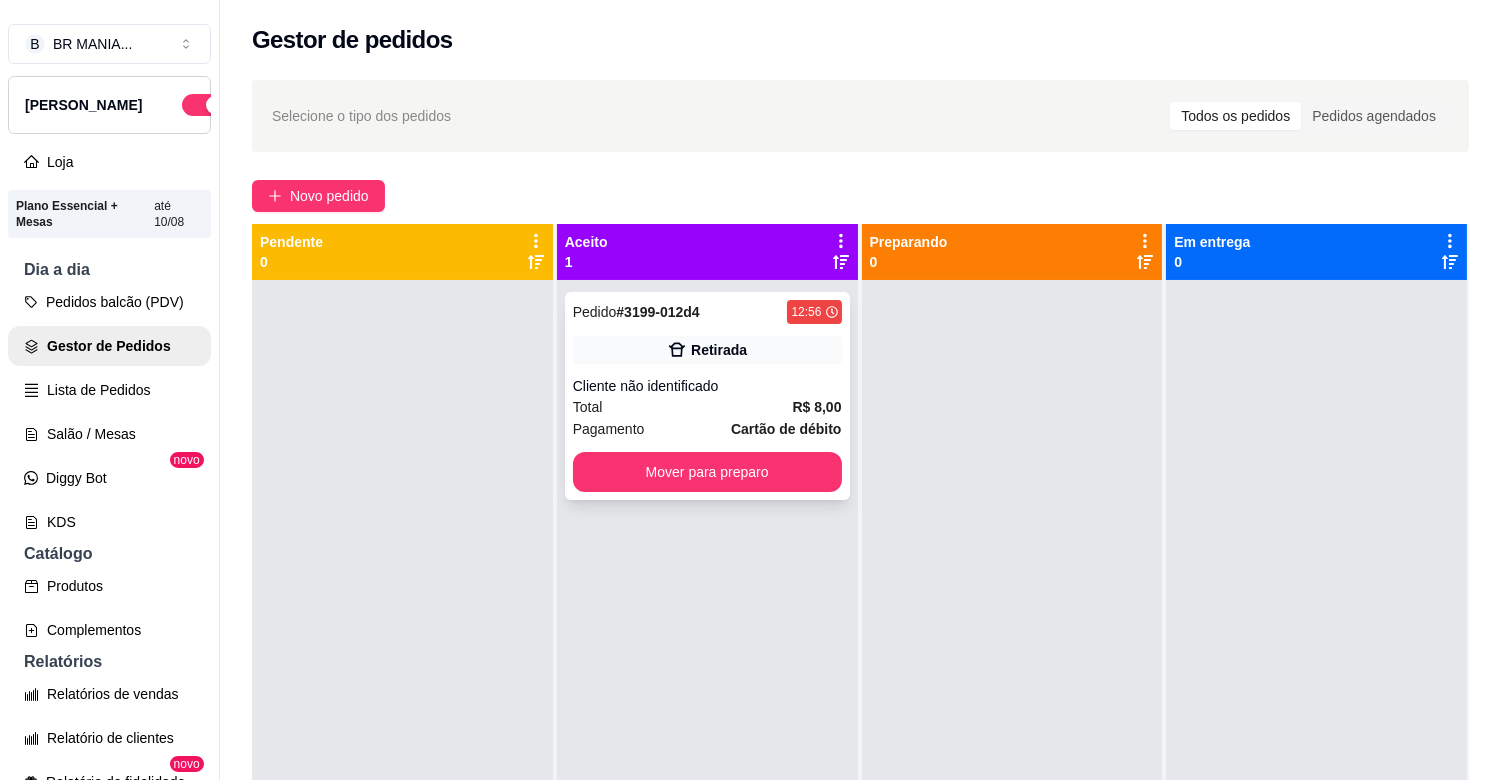 click on "Cliente não identificado" at bounding box center (707, 386) 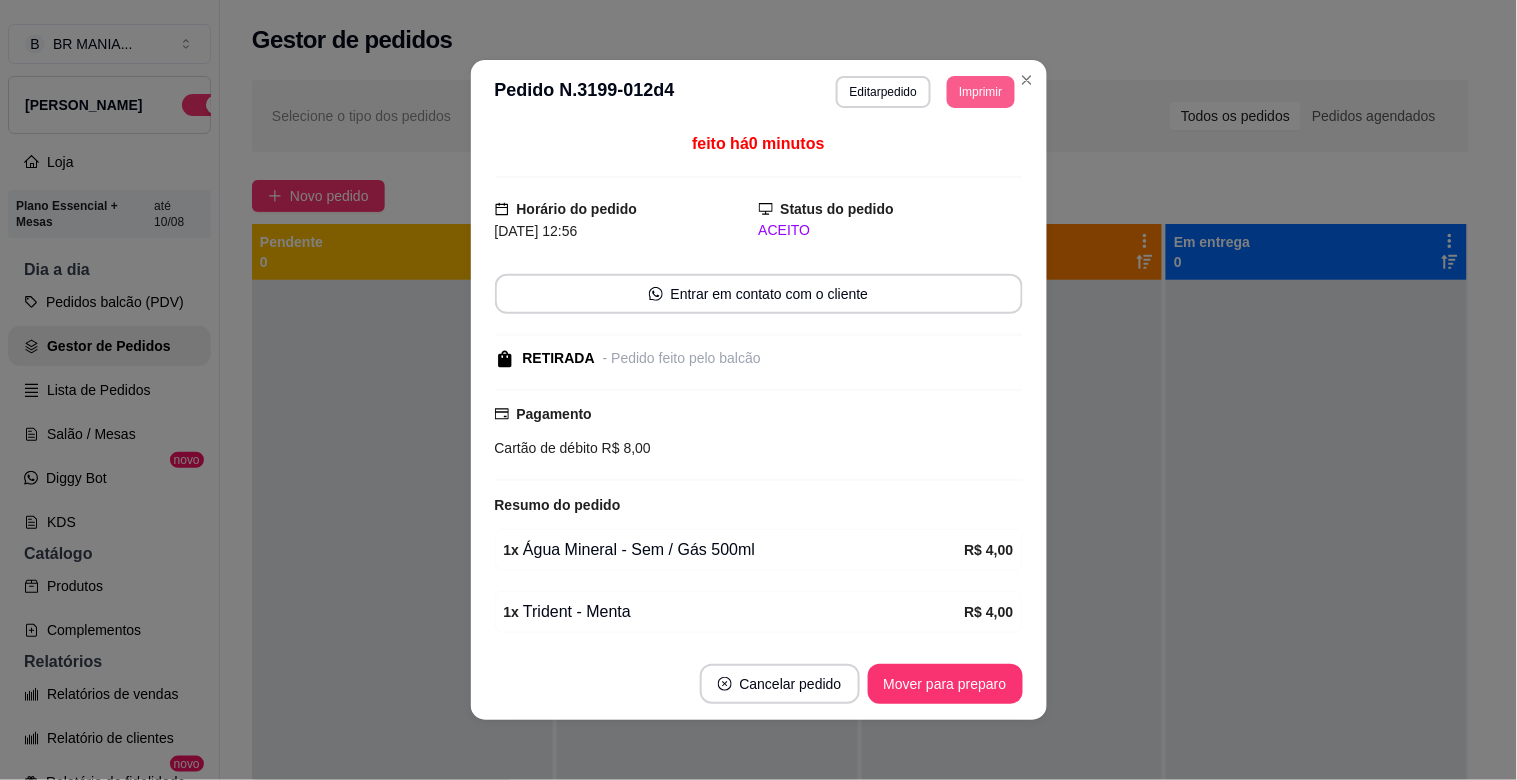 click on "Imprimir" at bounding box center [980, 92] 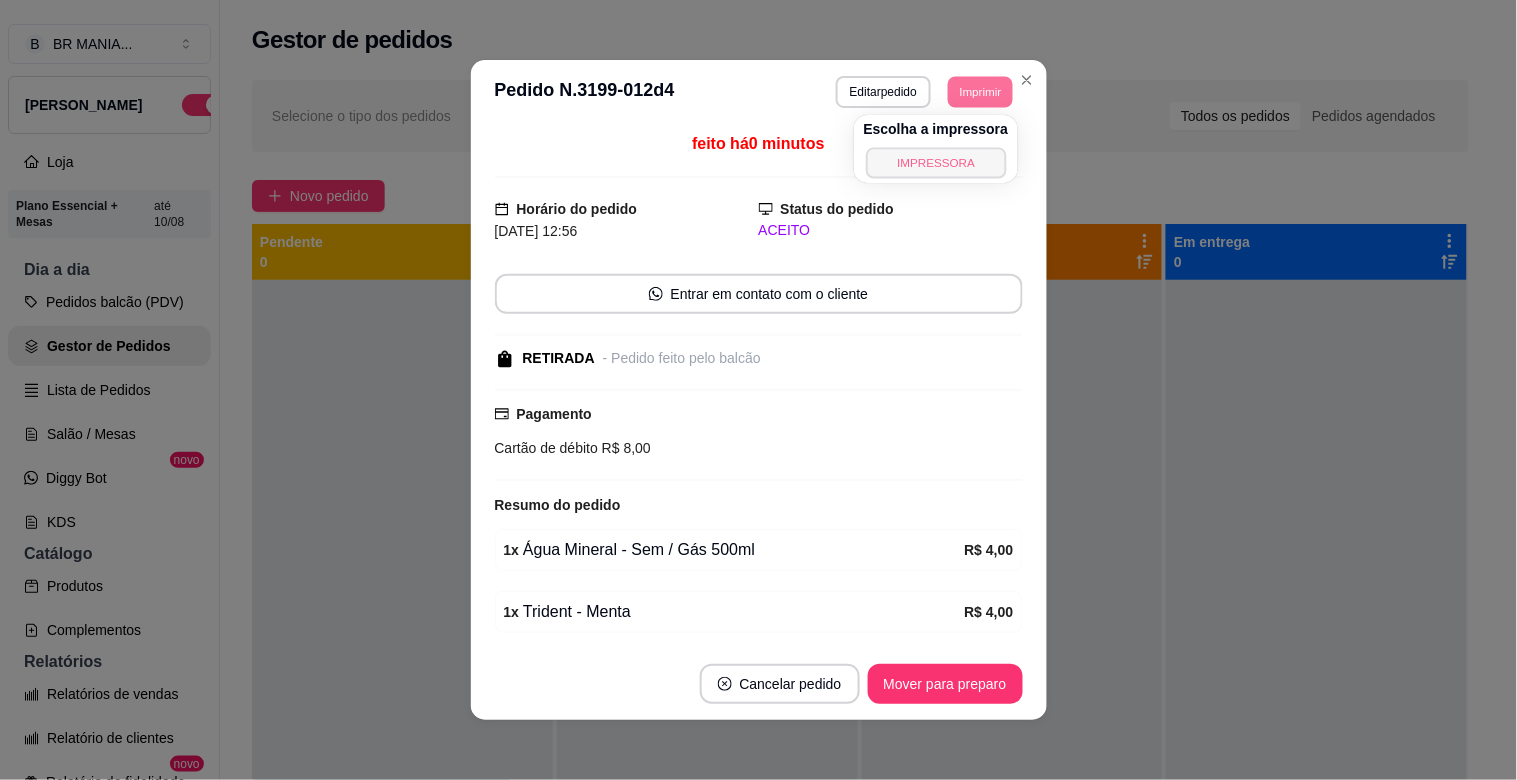 click on "IMPRESSORA" at bounding box center (936, 162) 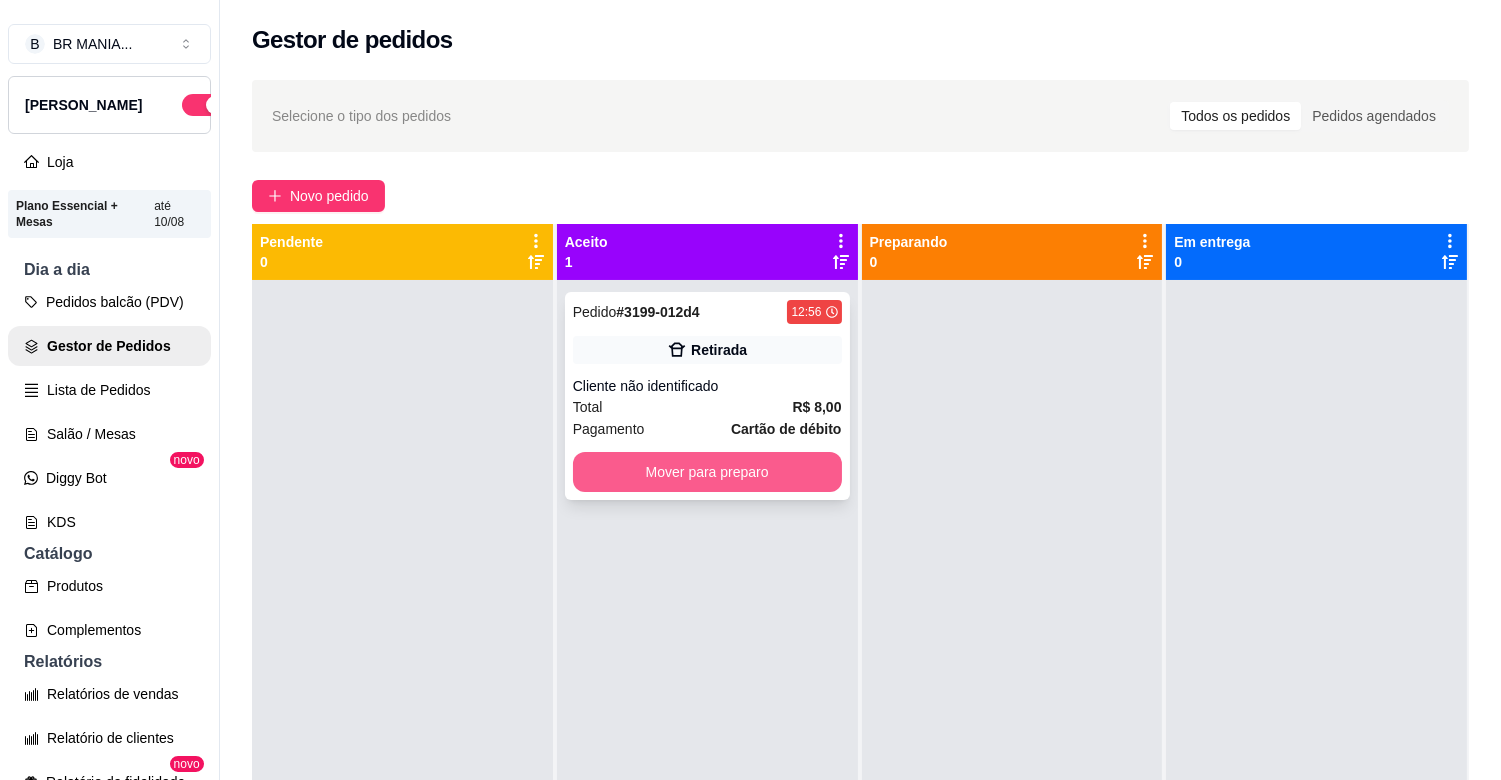 click on "Mover para preparo" at bounding box center (707, 472) 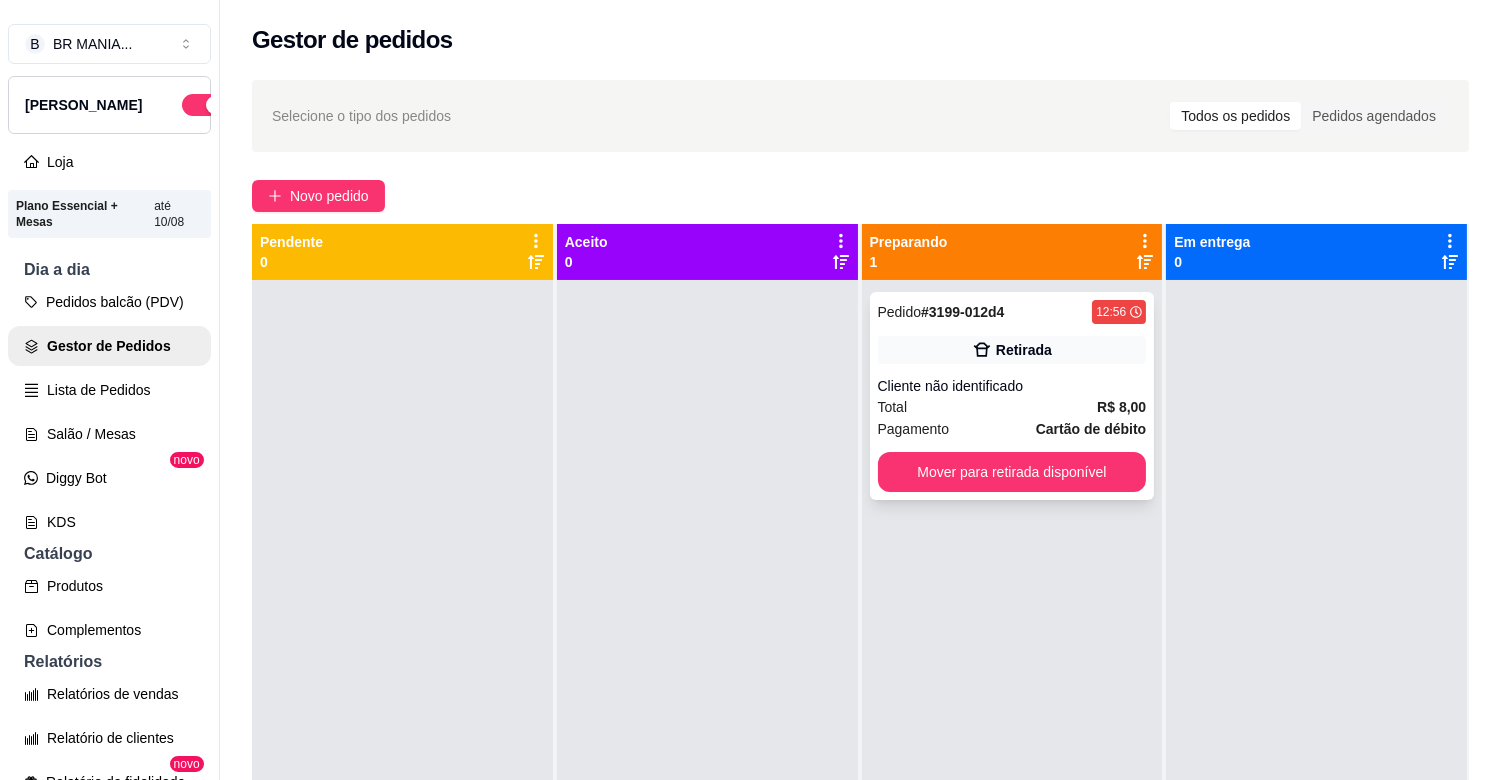 click on "Mover para retirada disponível" at bounding box center (1012, 472) 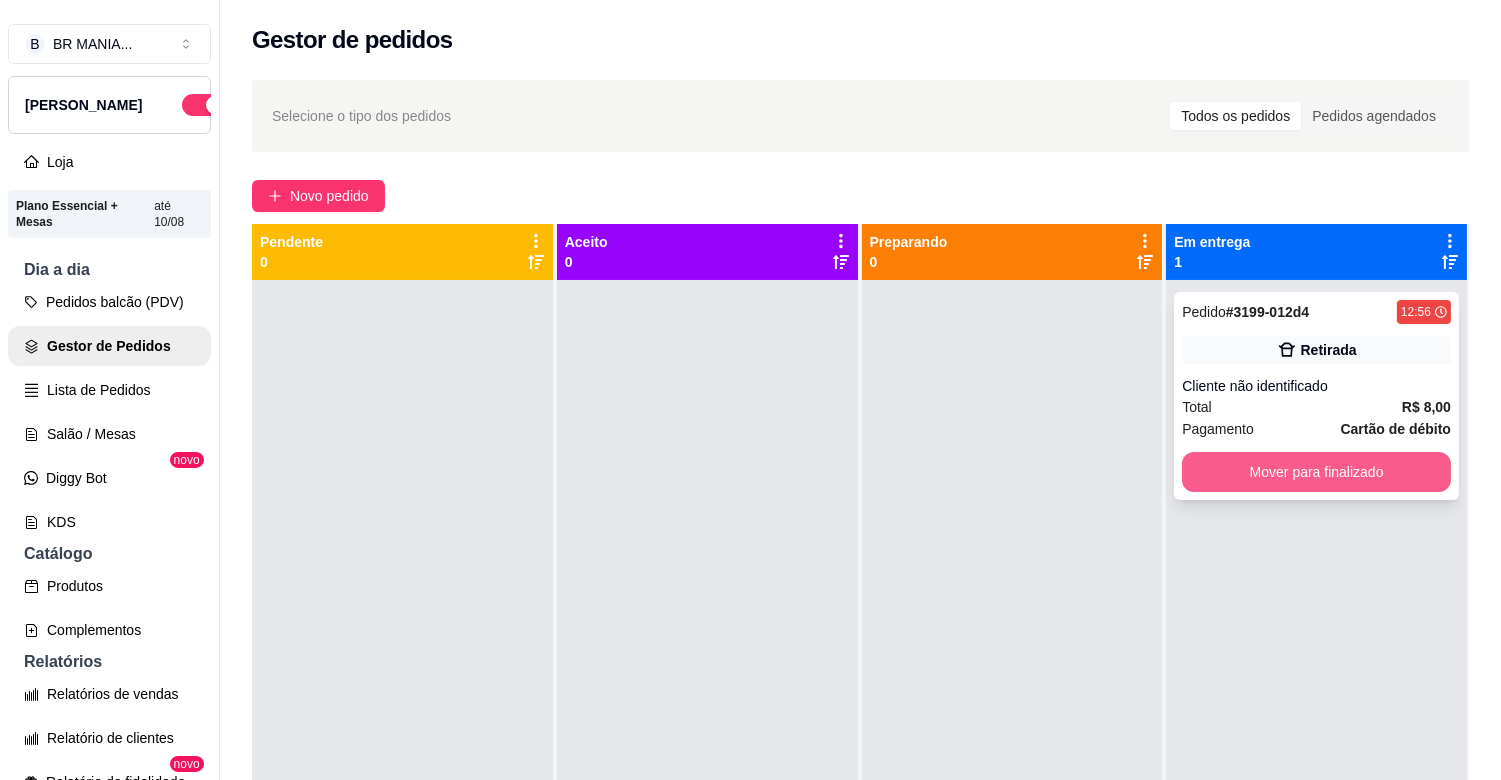 click on "Mover para finalizado" at bounding box center (1316, 472) 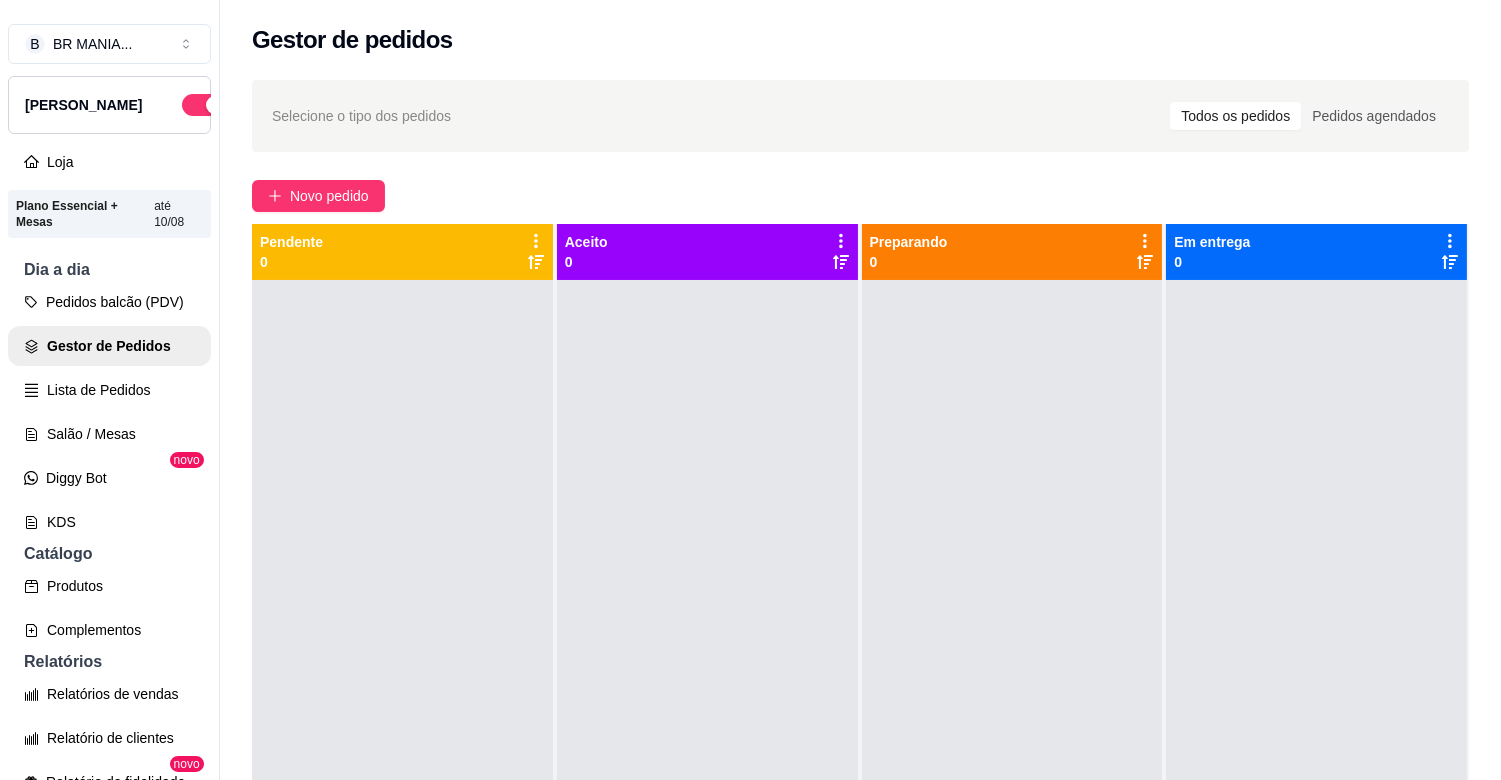 click at bounding box center [1012, 670] 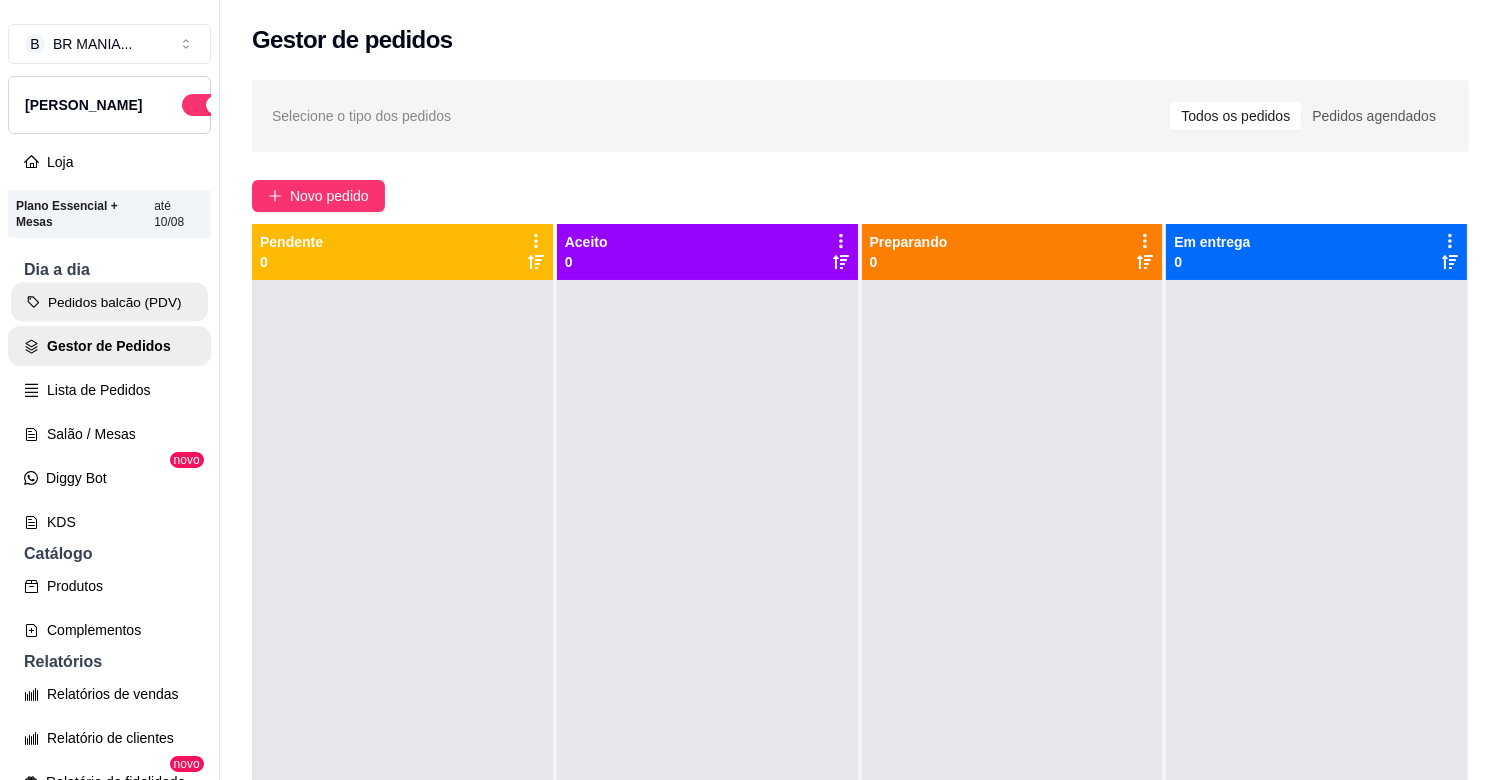 click on "Pedidos balcão (PDV)" at bounding box center [109, 302] 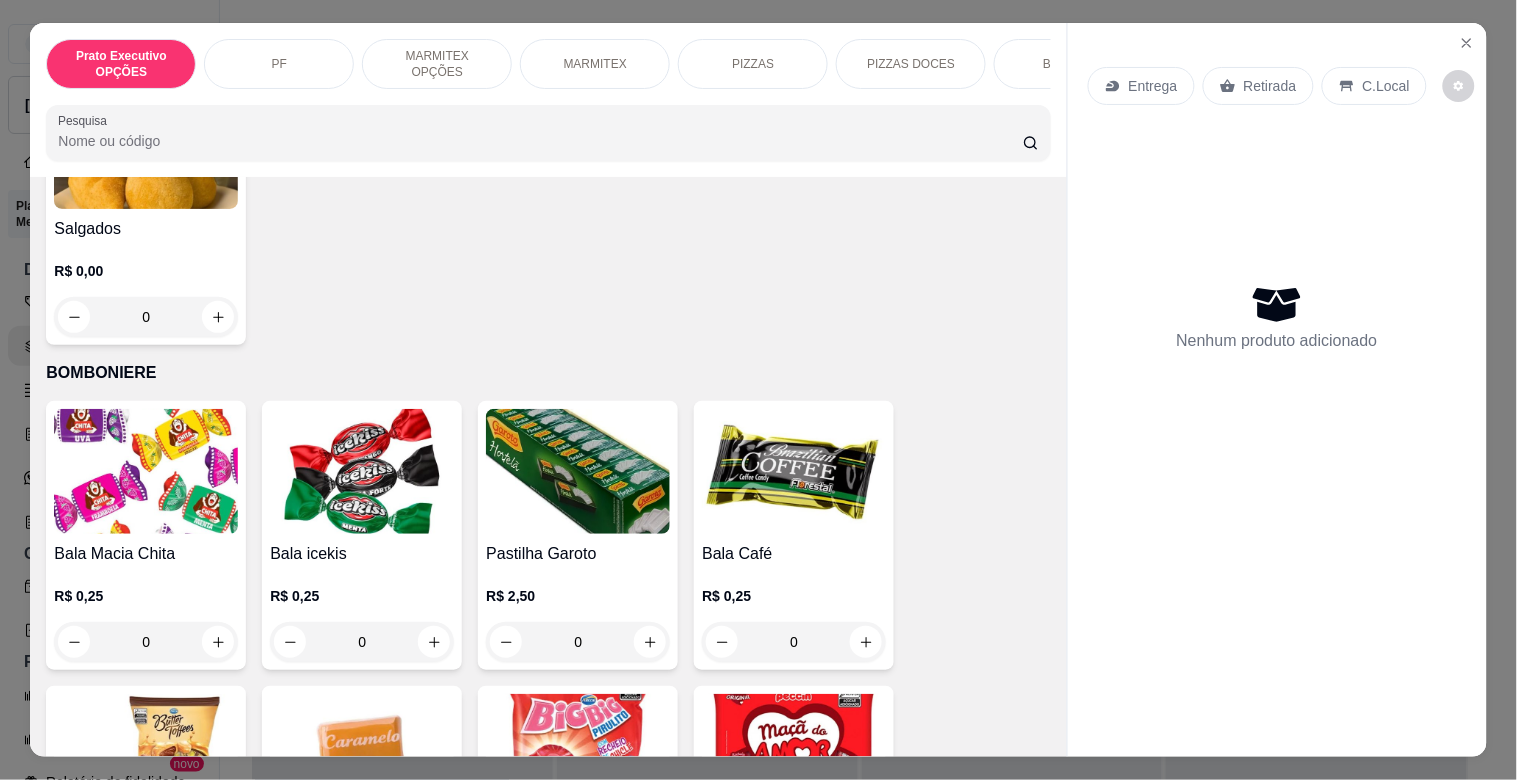scroll, scrollTop: 6273, scrollLeft: 0, axis: vertical 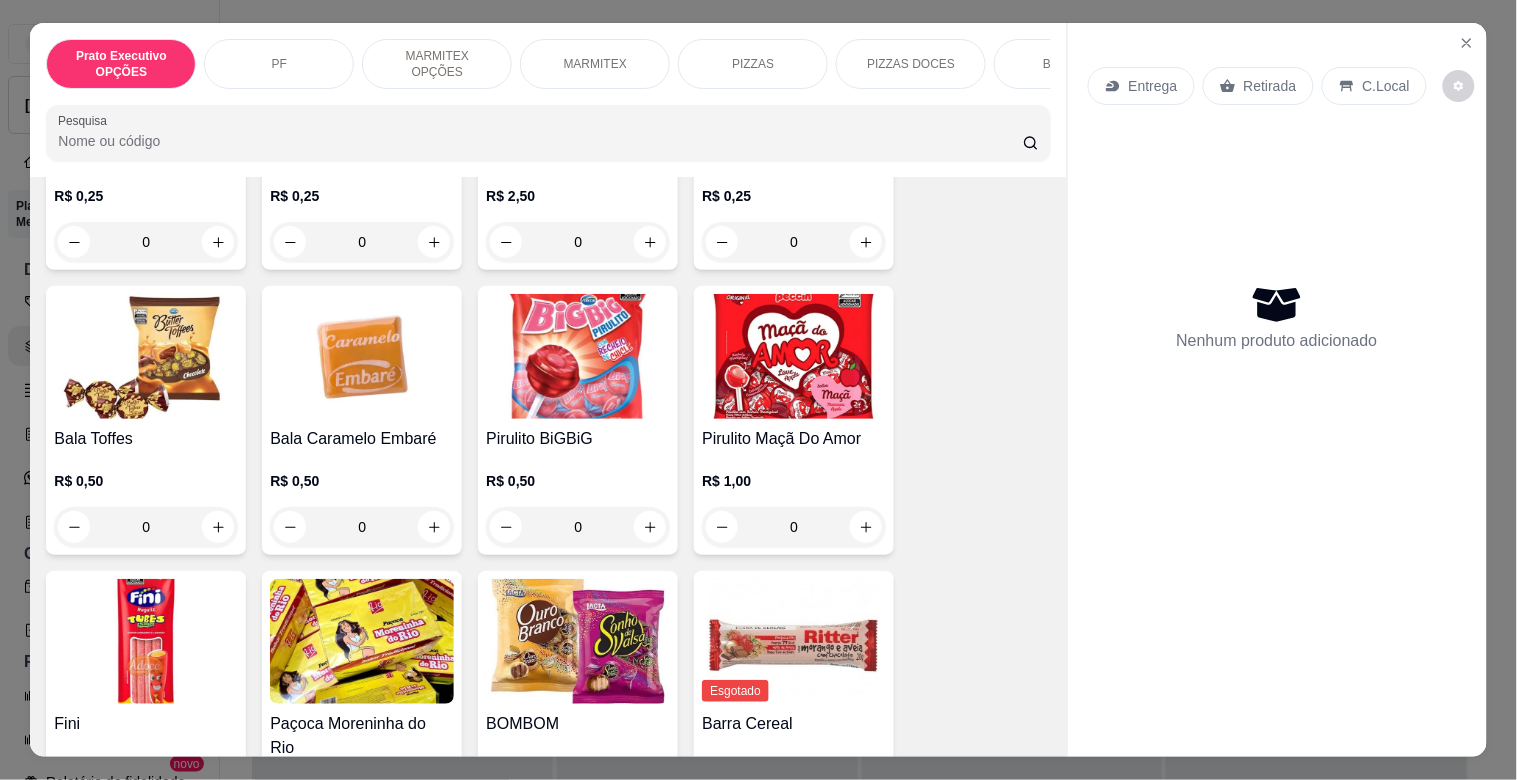 click at bounding box center (362, 641) 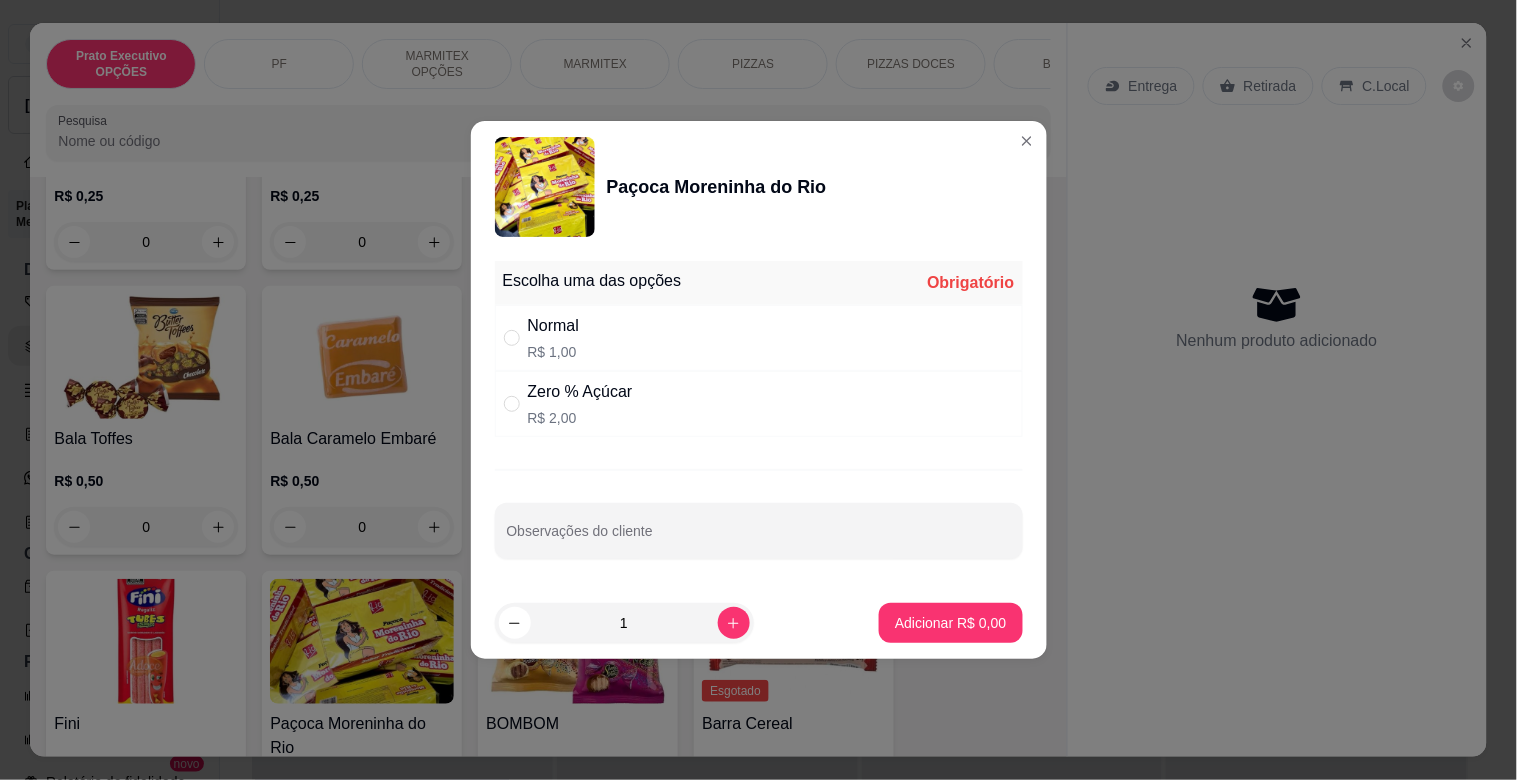 click on "Normal  R$ 1,00" at bounding box center (759, 338) 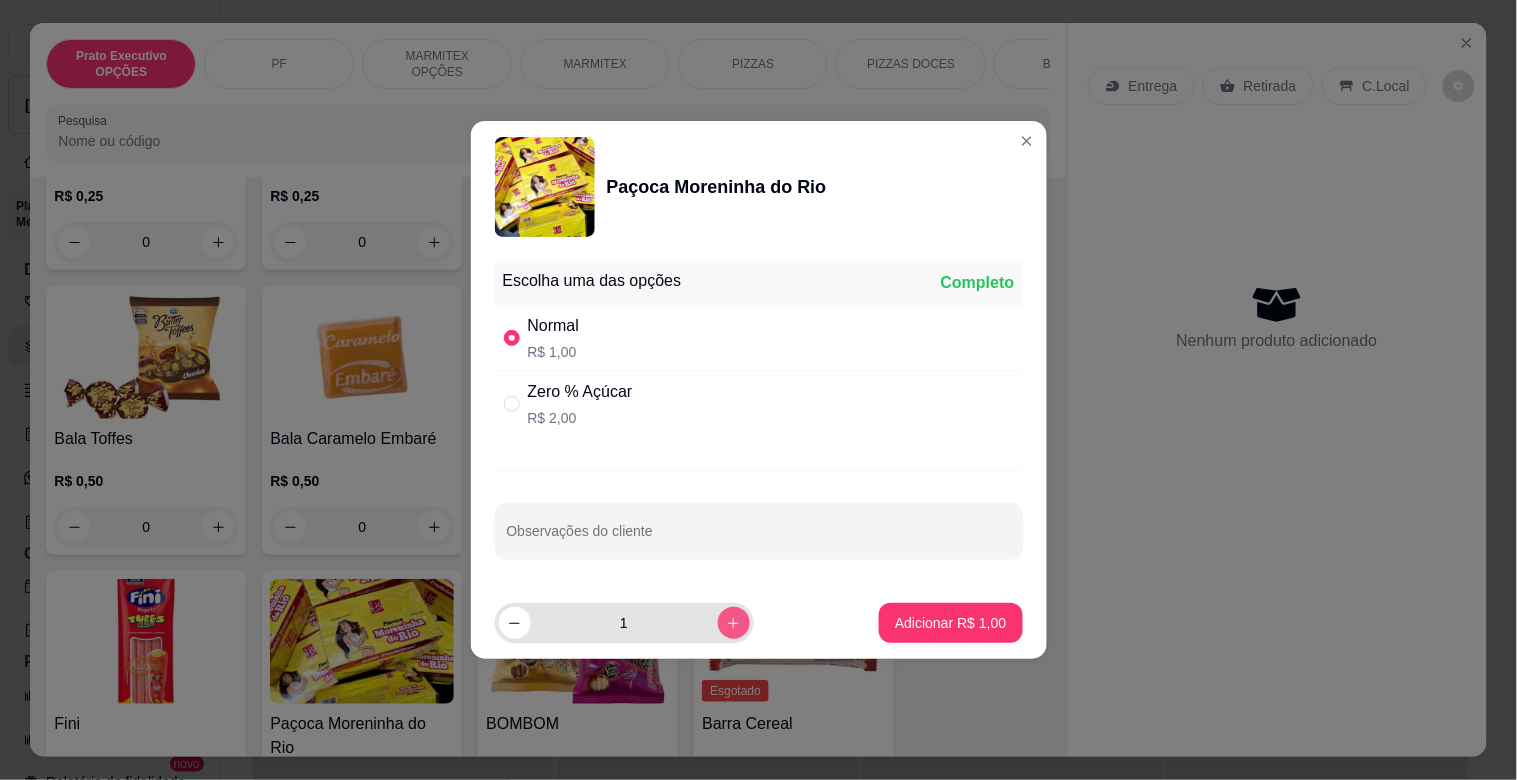 click 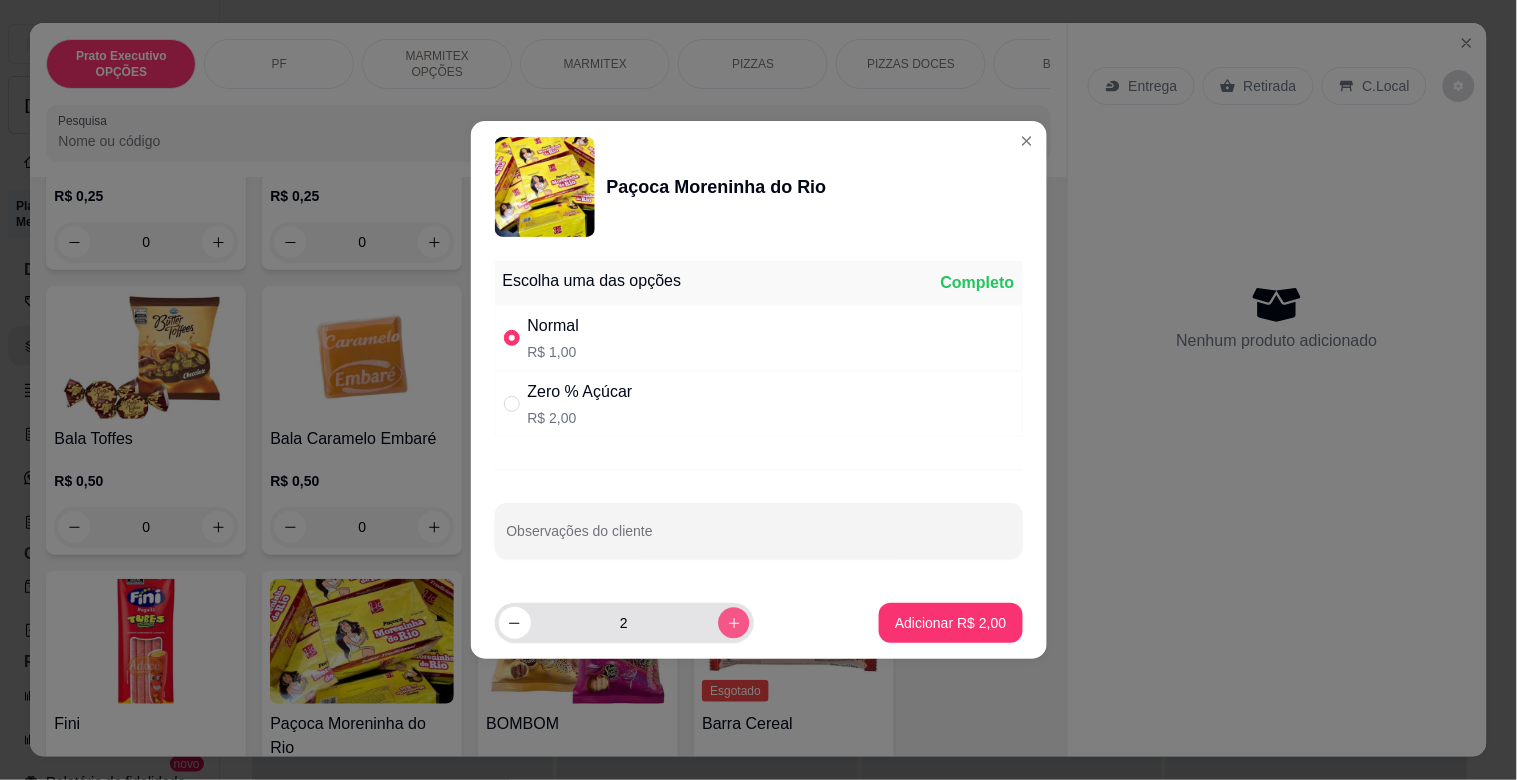 click 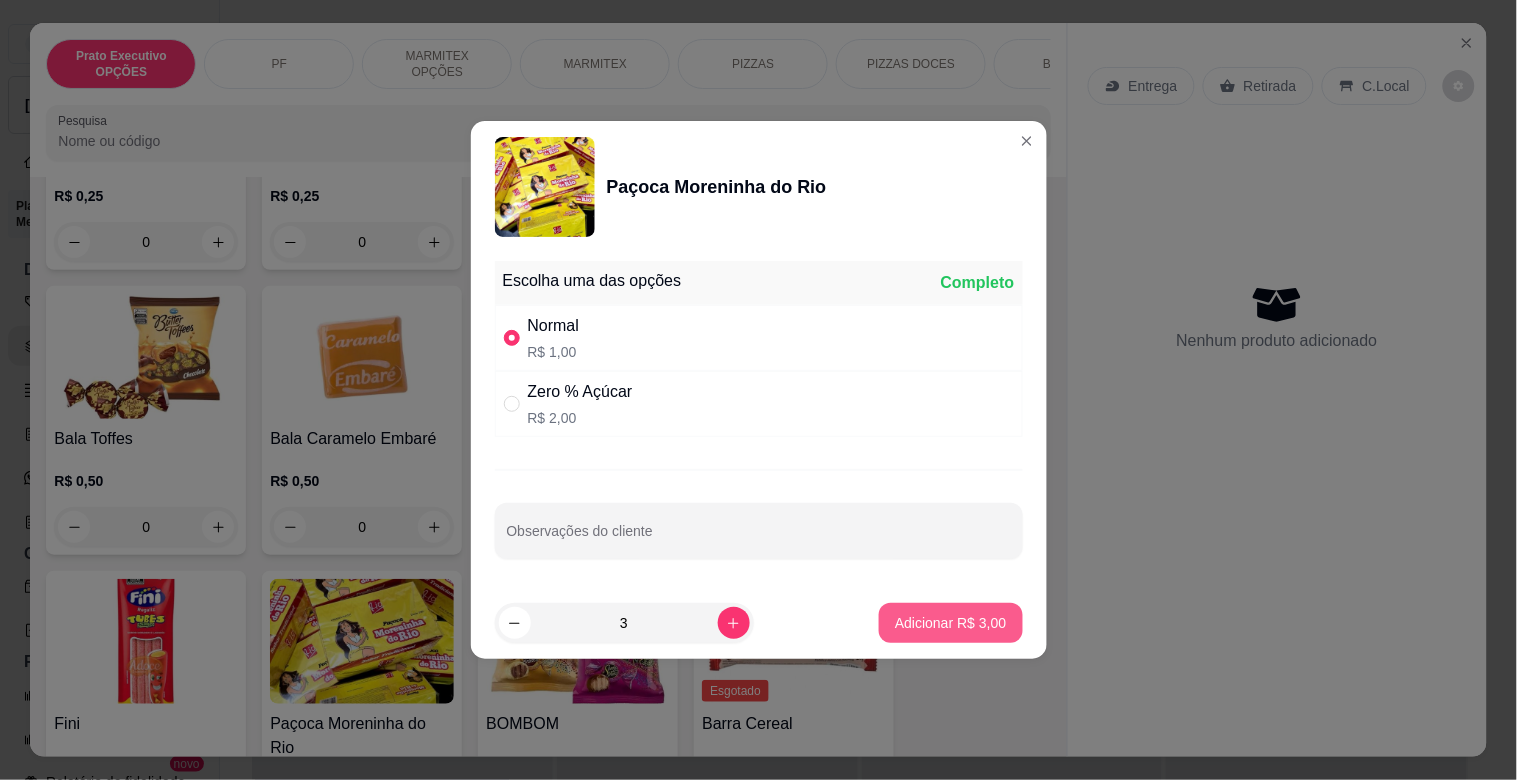 click on "Adicionar   R$ 3,00" at bounding box center (950, 623) 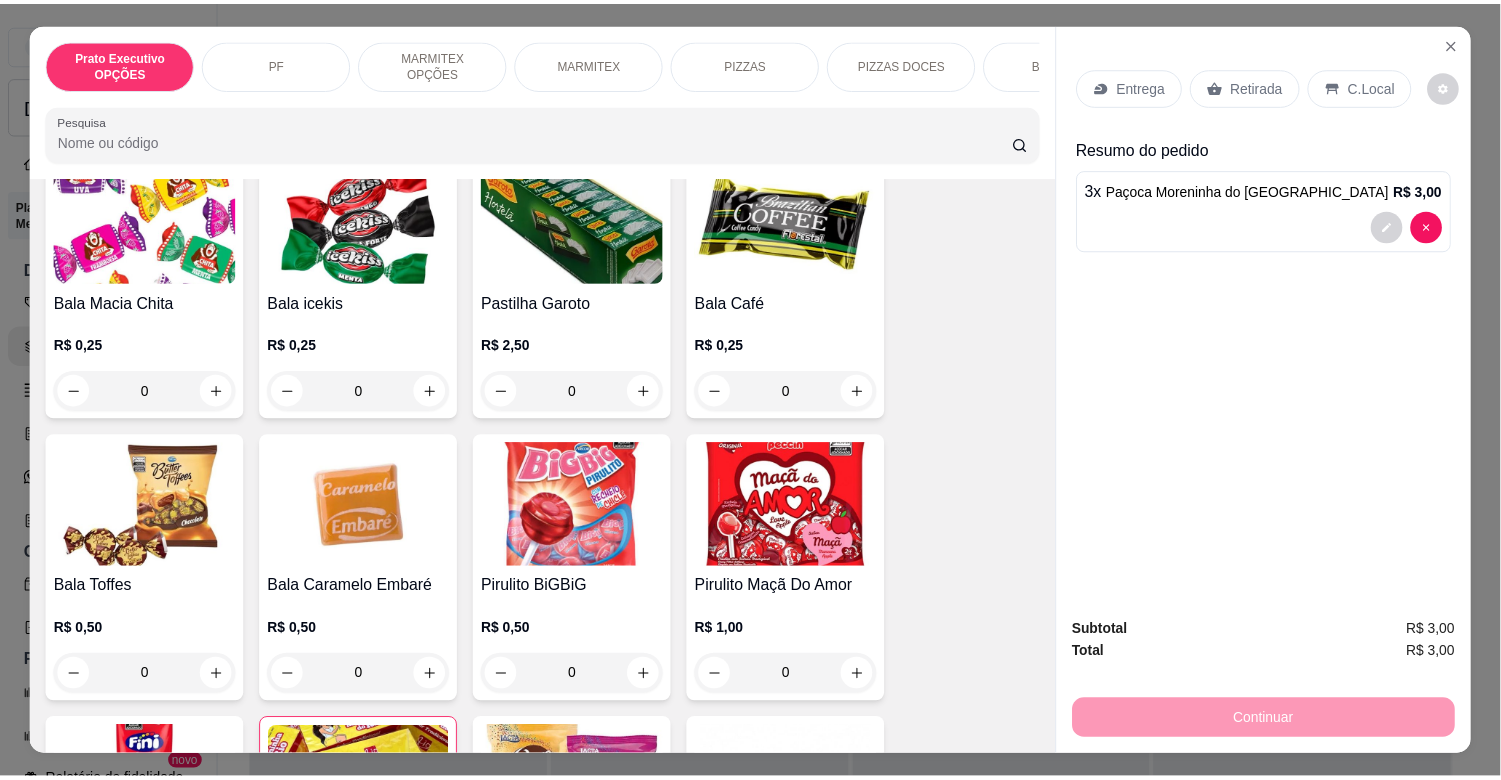 scroll, scrollTop: 5948, scrollLeft: 0, axis: vertical 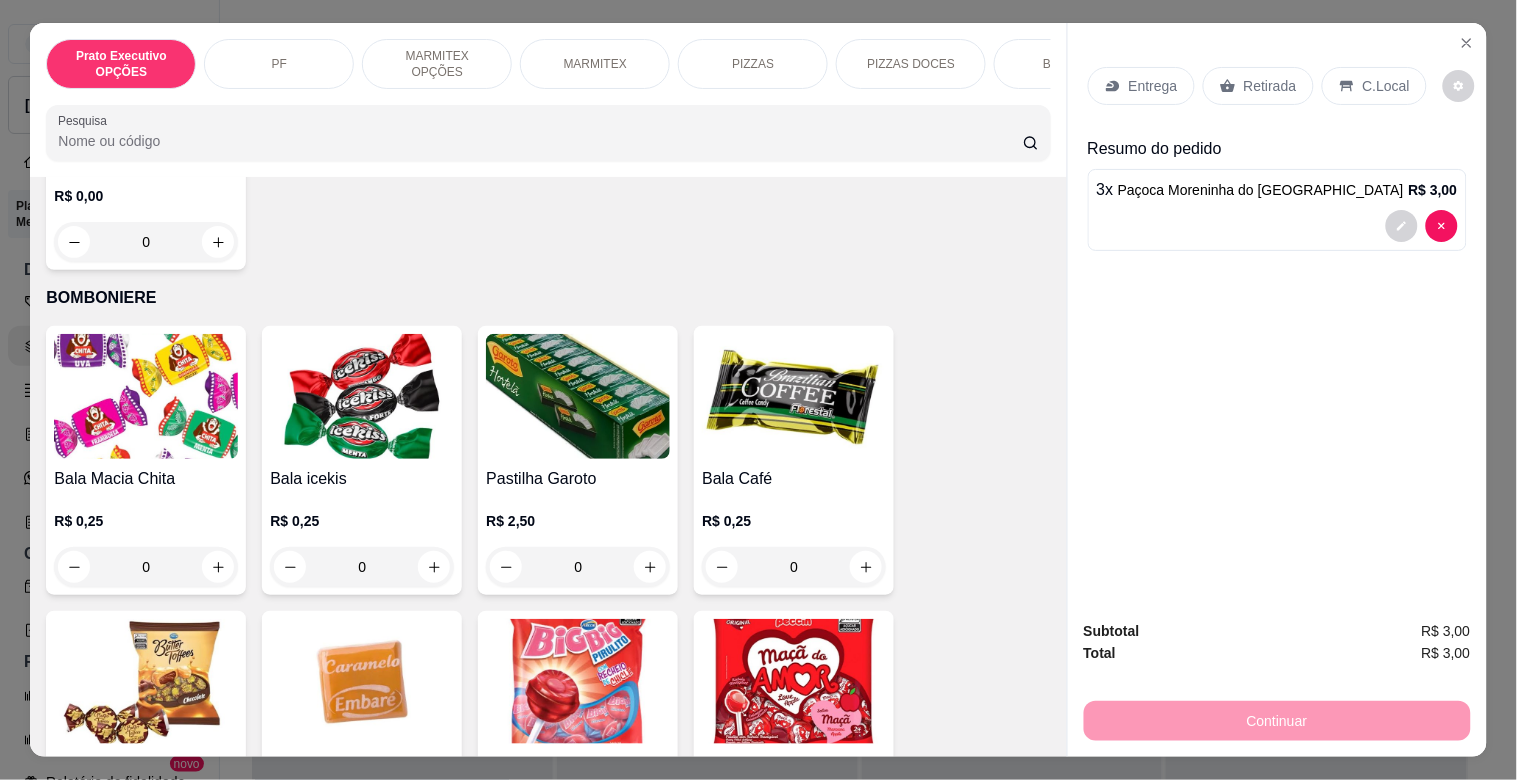 click at bounding box center (794, 396) 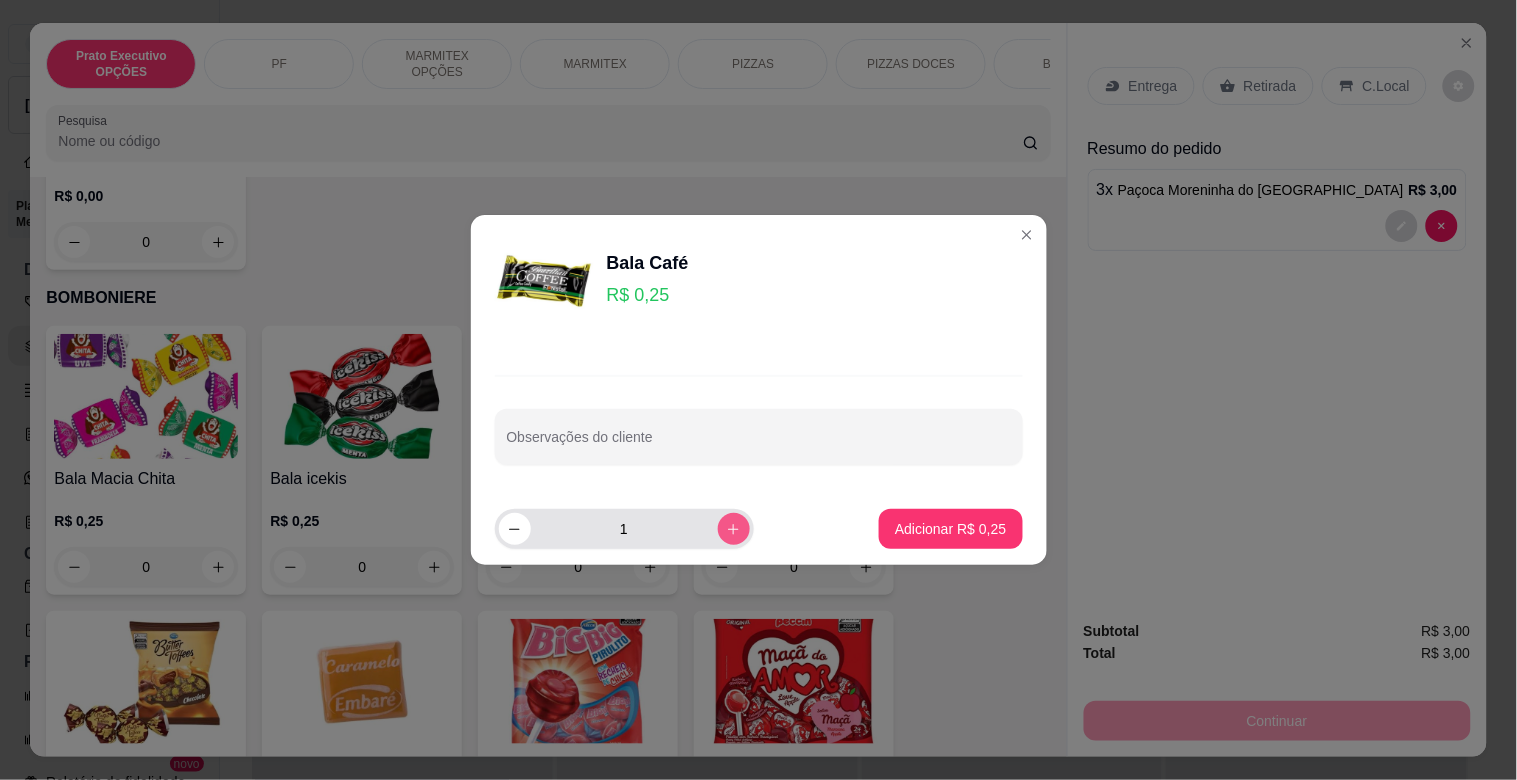 click 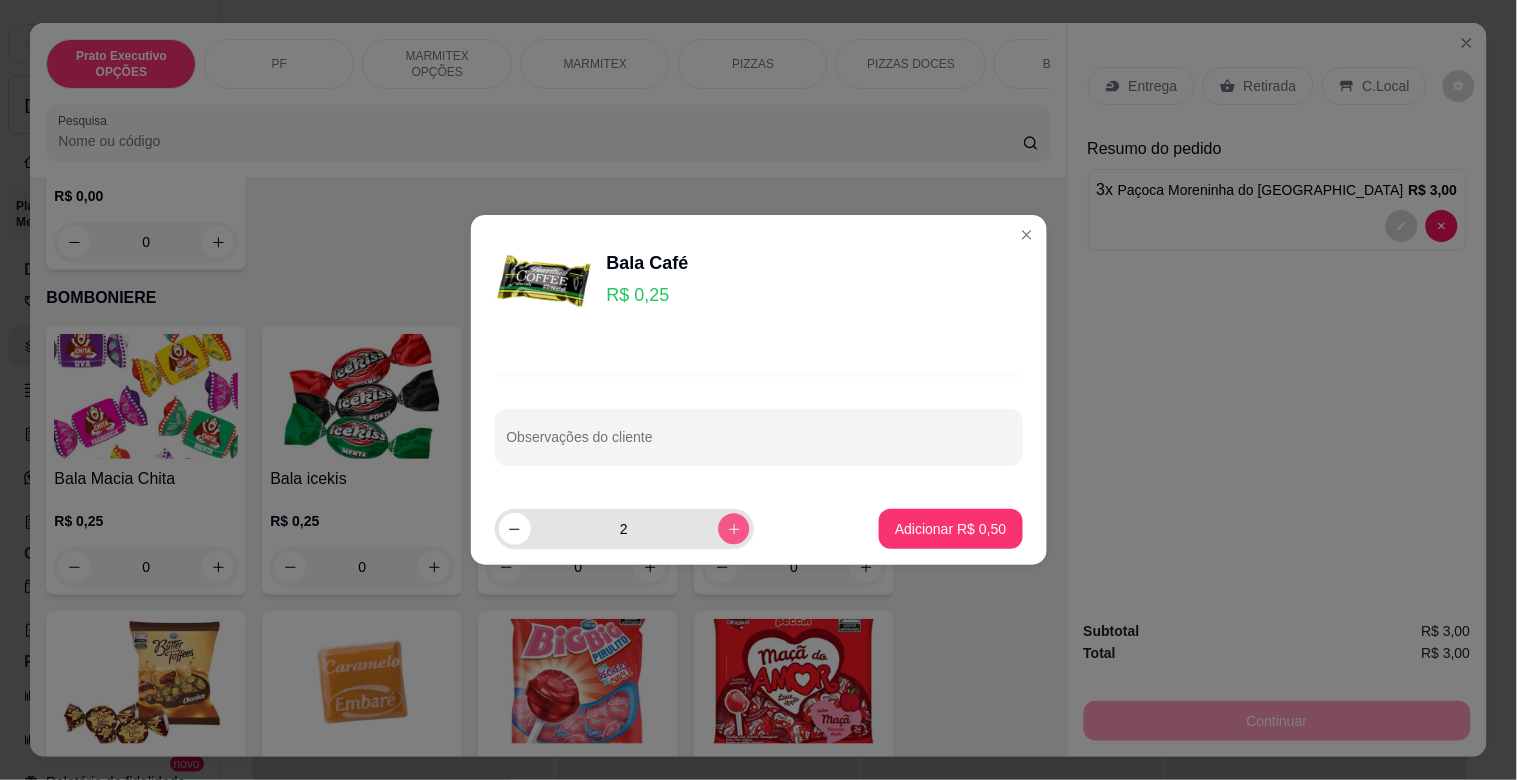click 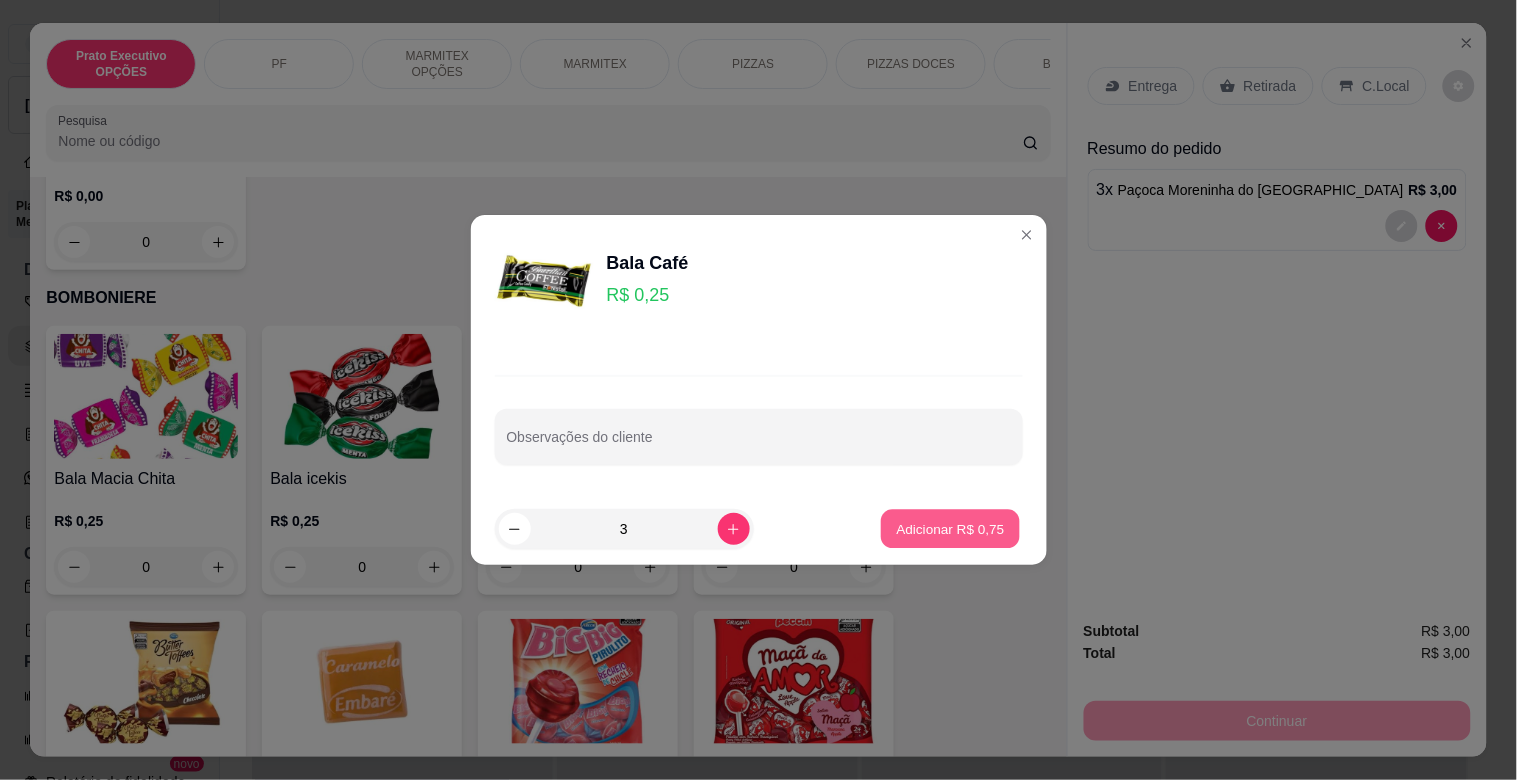 click on "Adicionar   R$ 0,75" at bounding box center (951, 528) 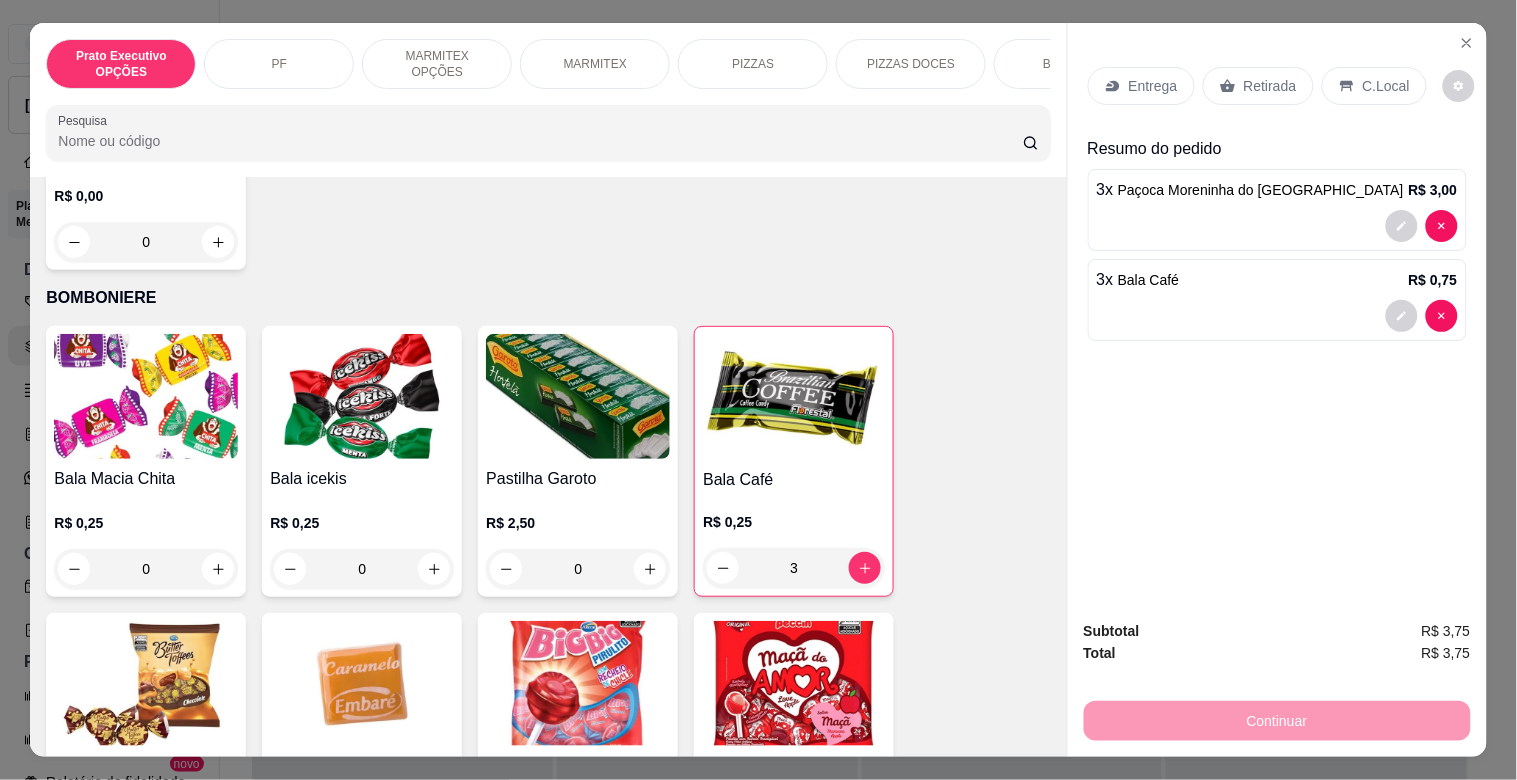 click on "Retirada" at bounding box center (1270, 86) 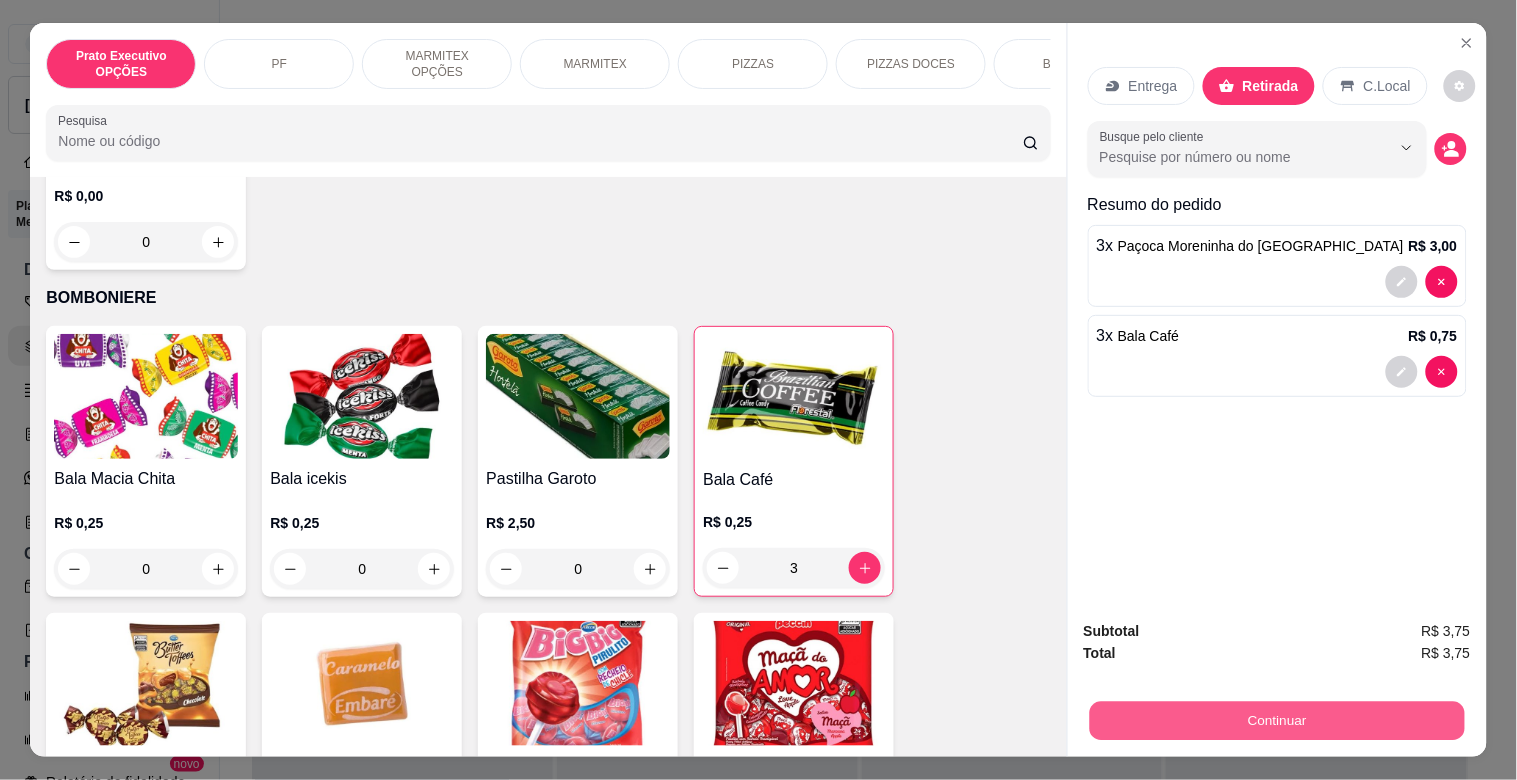 click on "Continuar" at bounding box center [1276, 720] 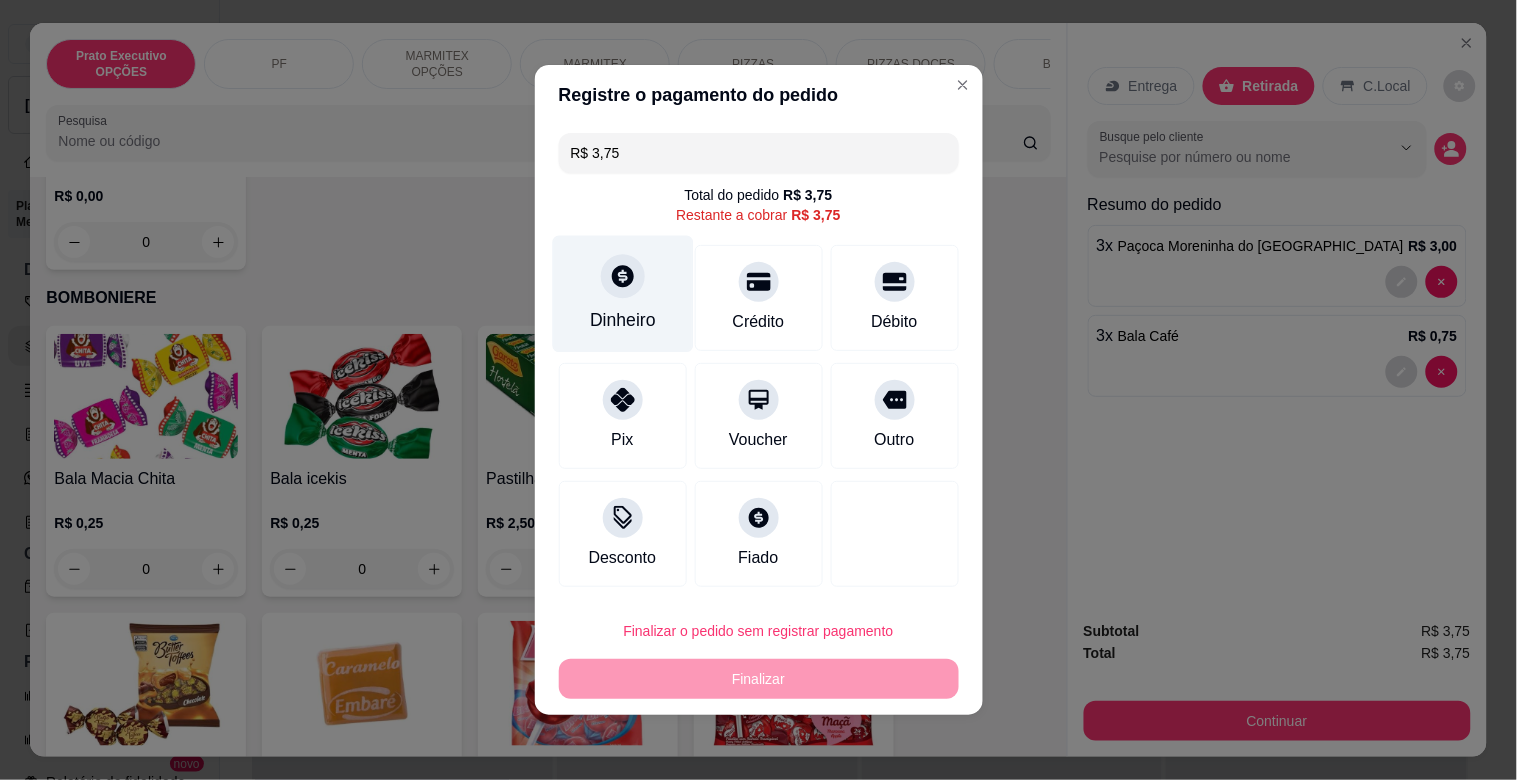 click on "Dinheiro" at bounding box center [623, 320] 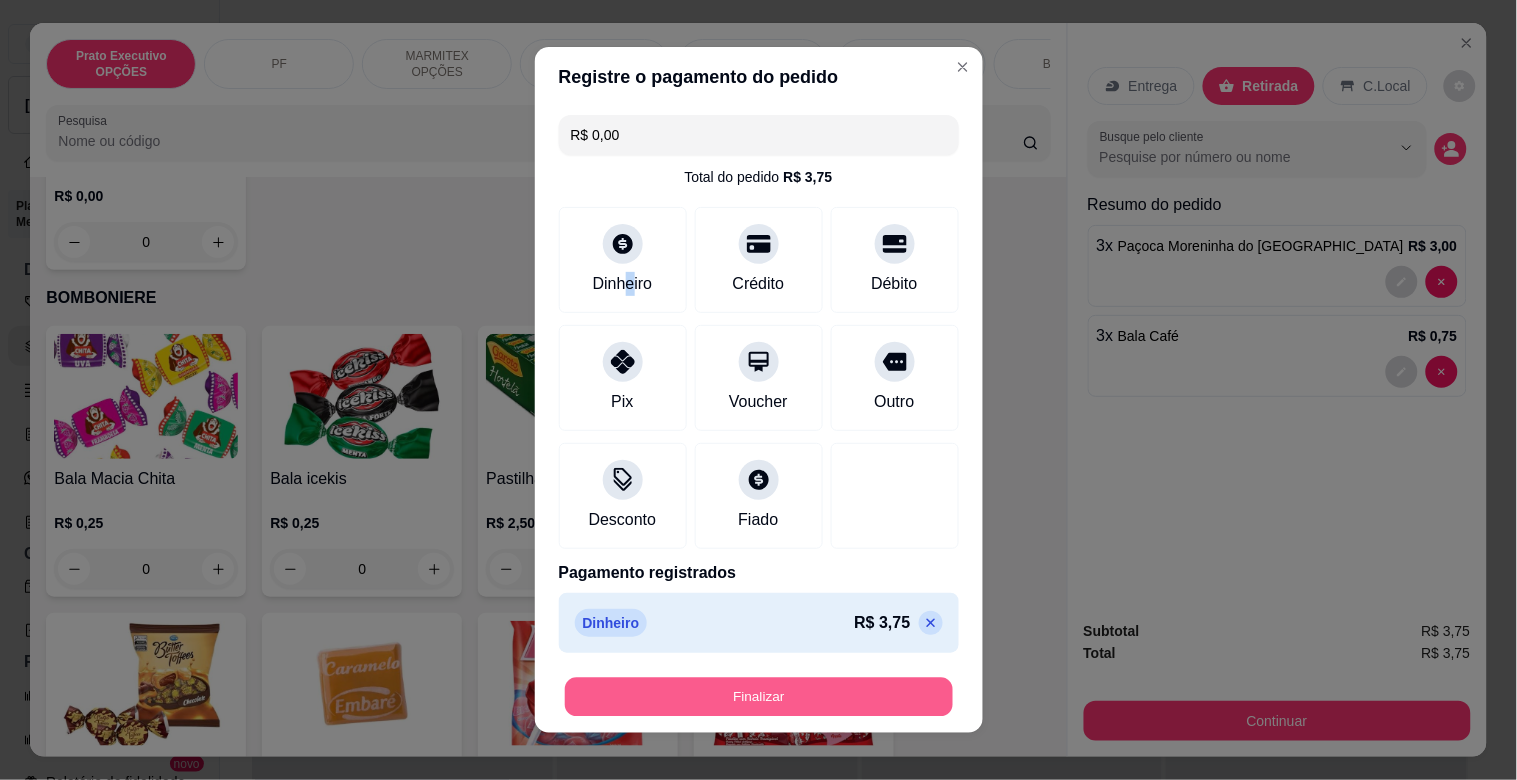 click on "Finalizar" at bounding box center [759, 697] 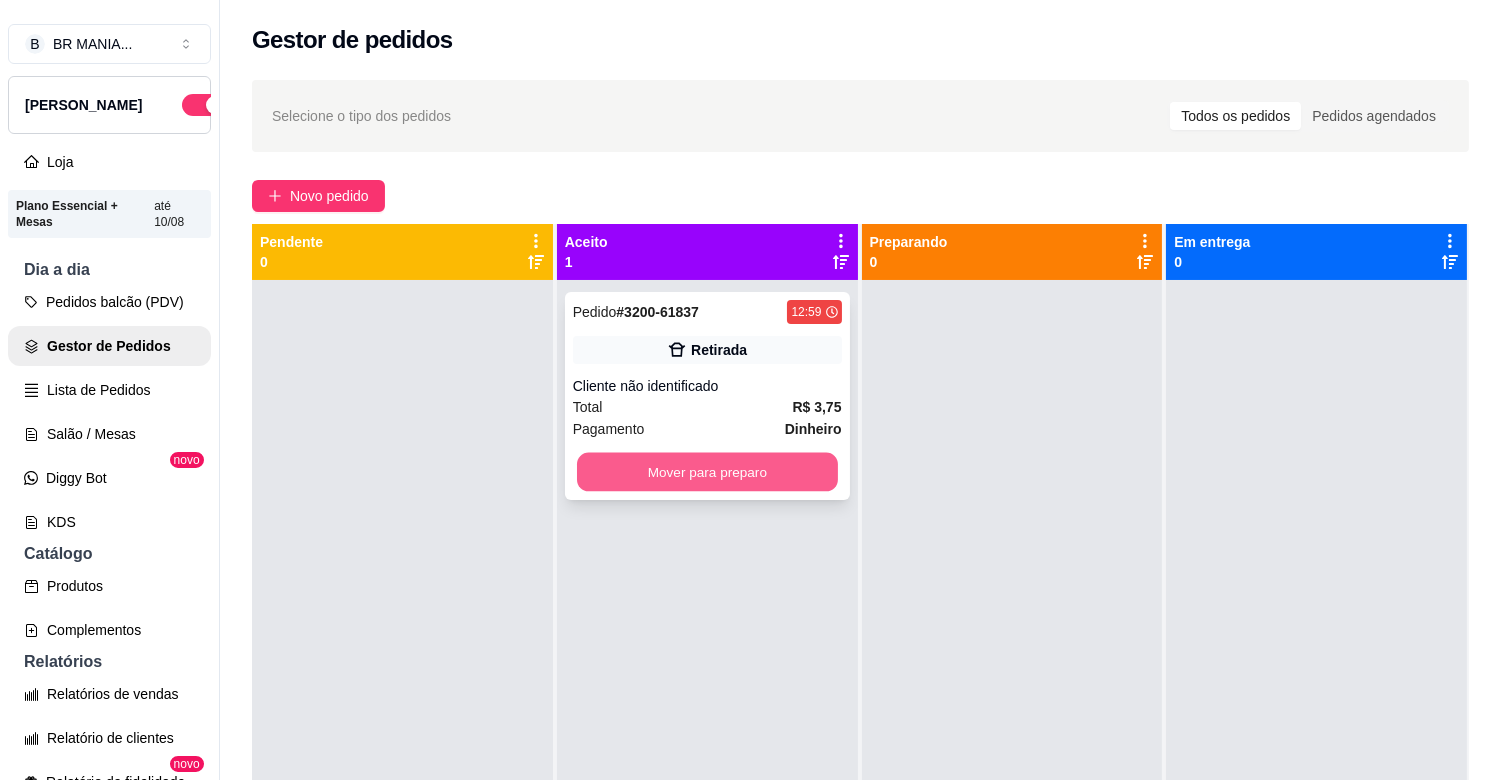 click on "Mover para preparo" at bounding box center [707, 472] 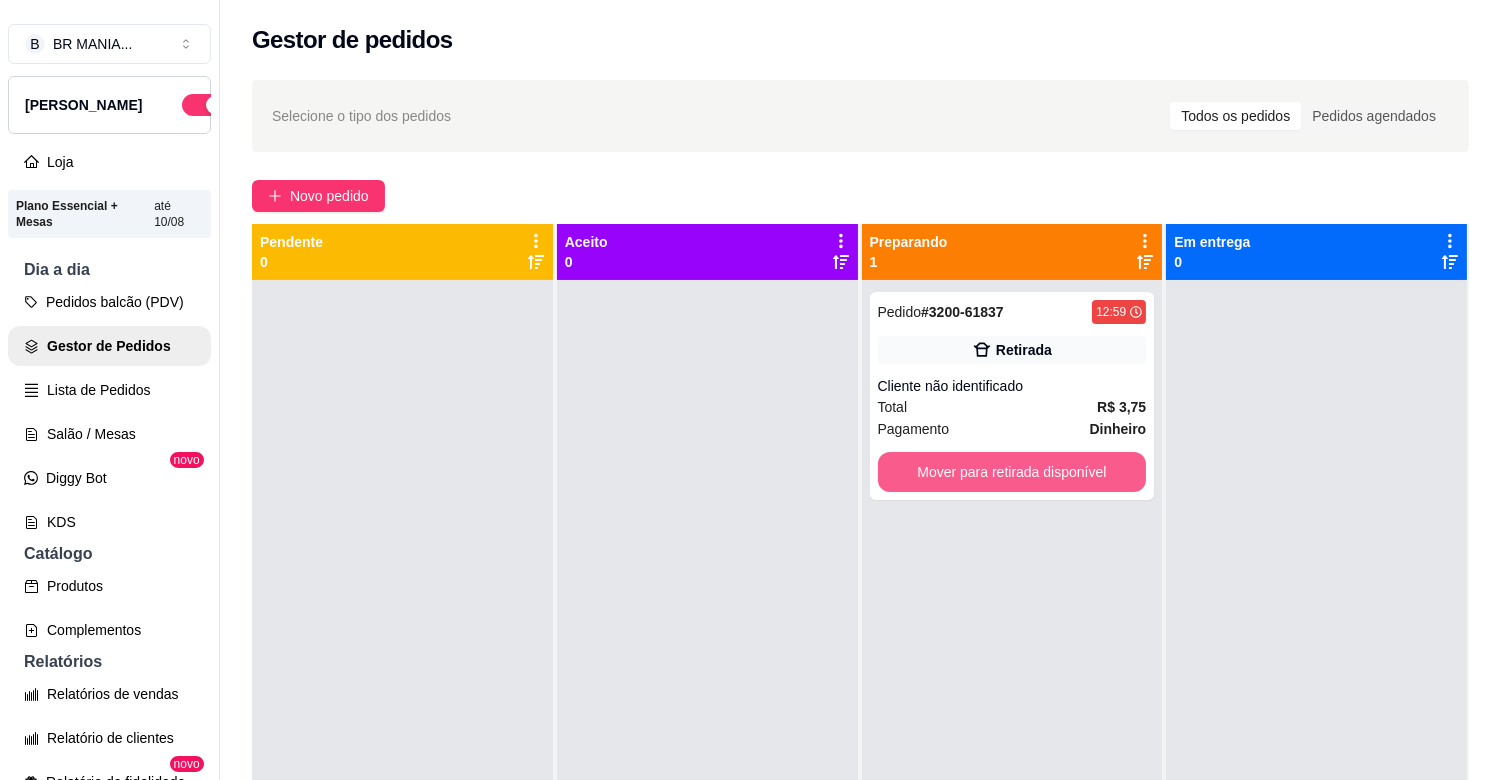 click on "Mover para retirada disponível" at bounding box center [1012, 472] 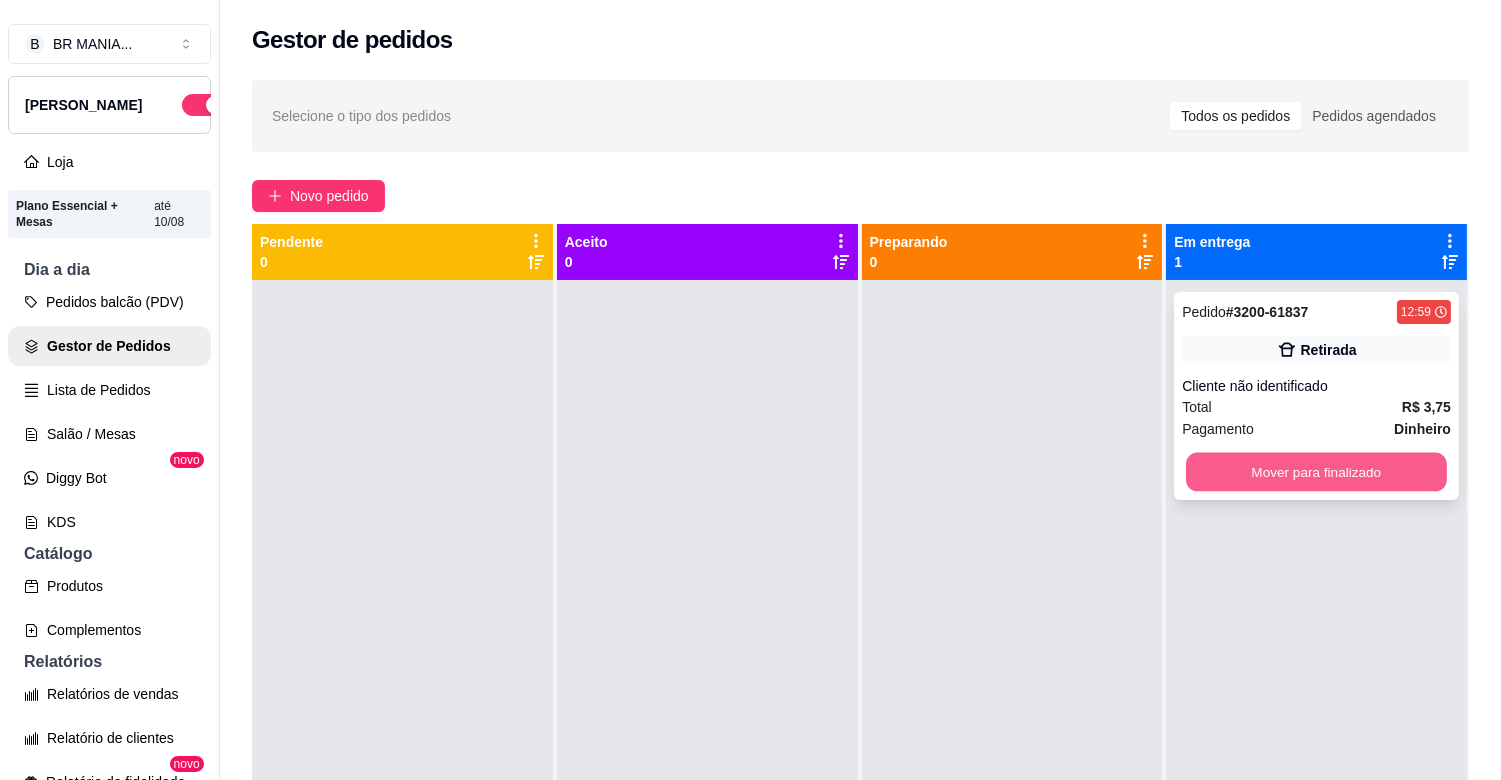 click on "Mover para finalizado" at bounding box center (1316, 472) 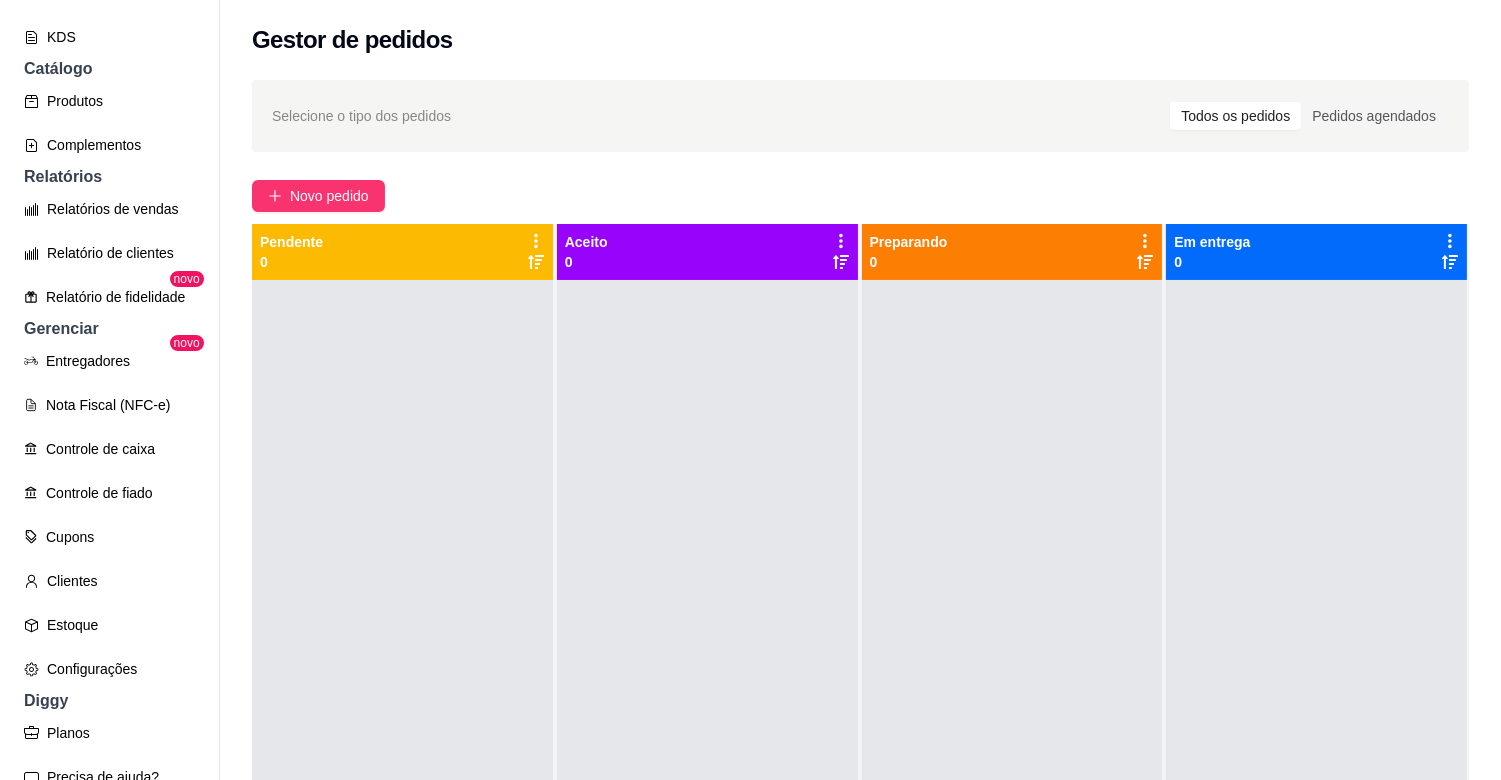 scroll, scrollTop: 605, scrollLeft: 0, axis: vertical 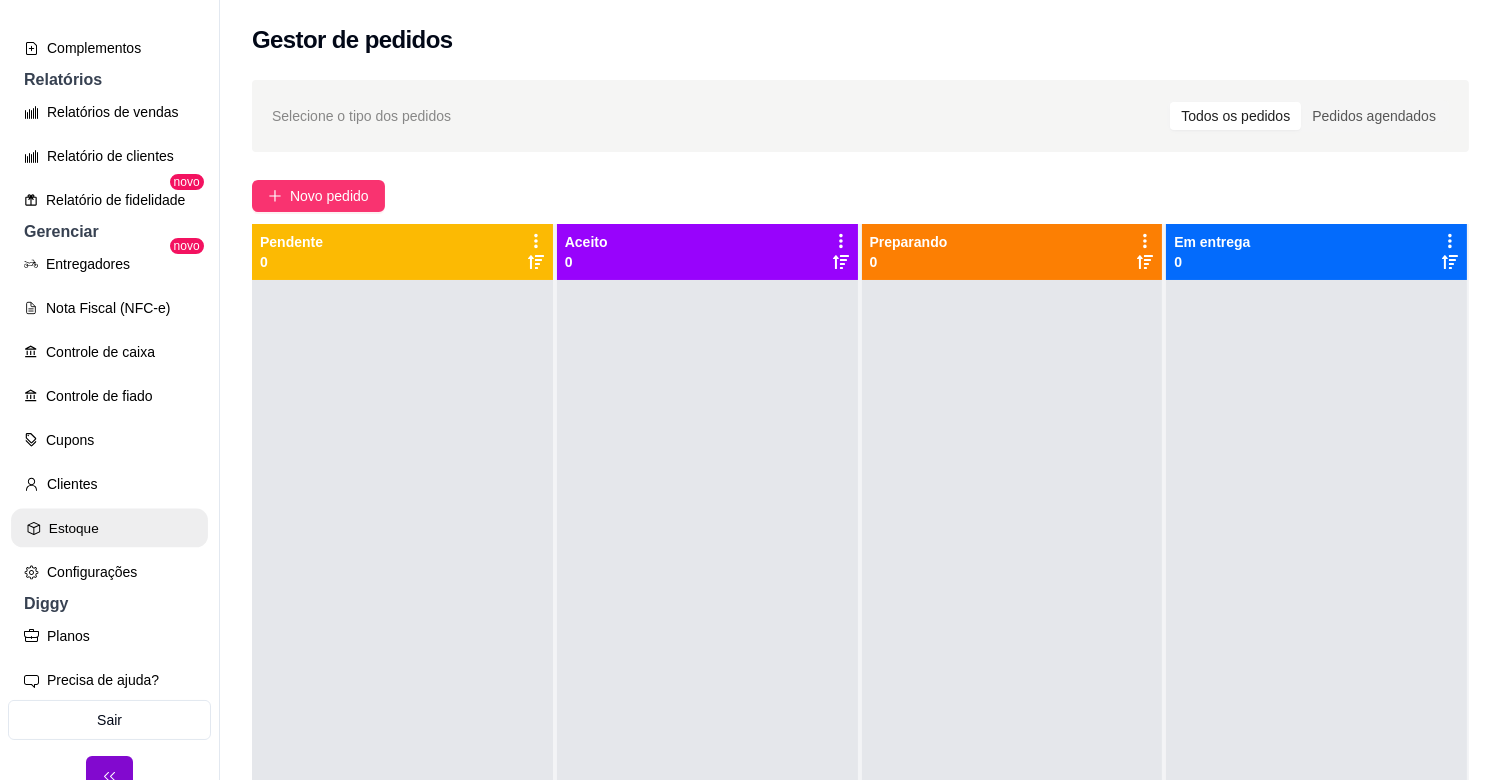 click on "Estoque" at bounding box center (109, 528) 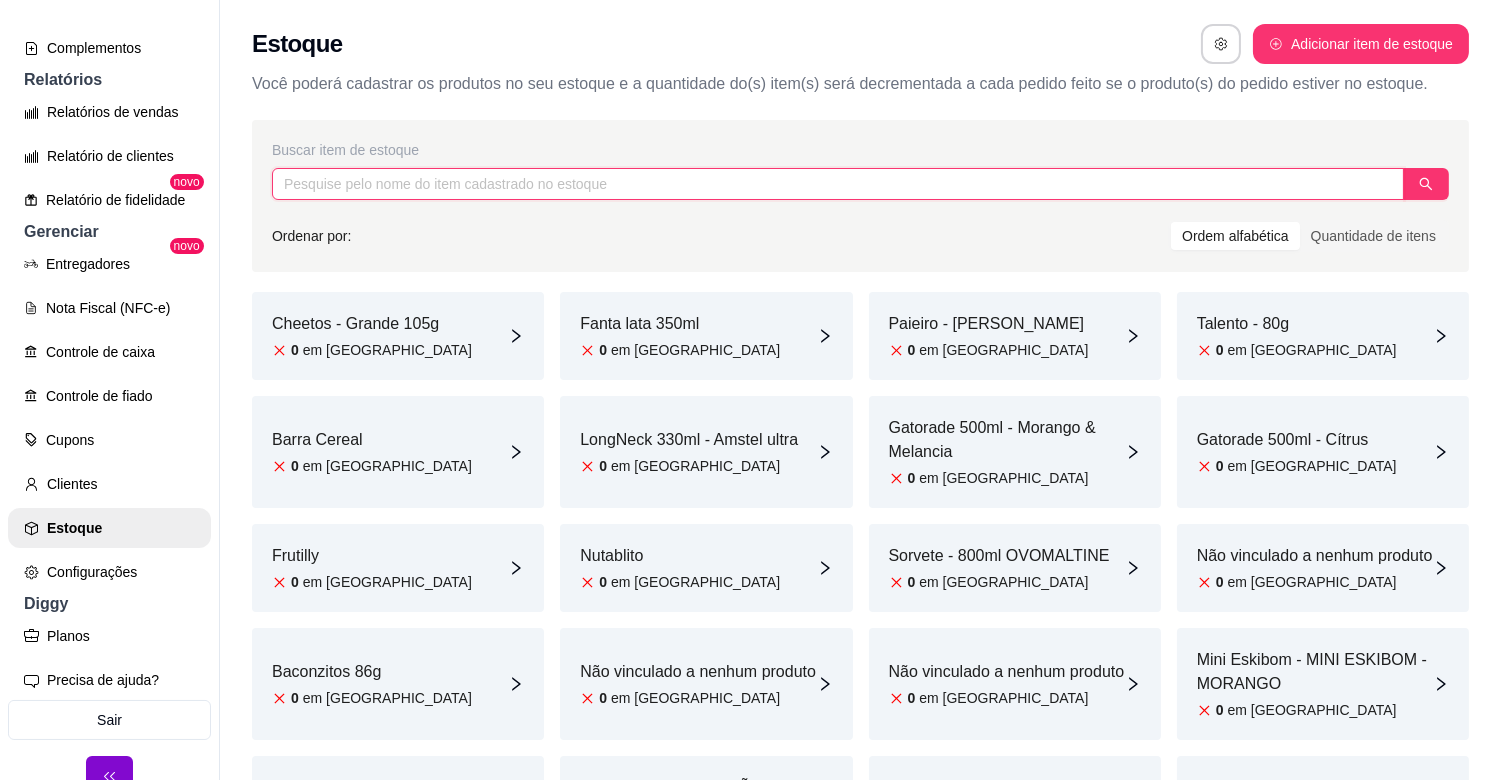 click at bounding box center (838, 184) 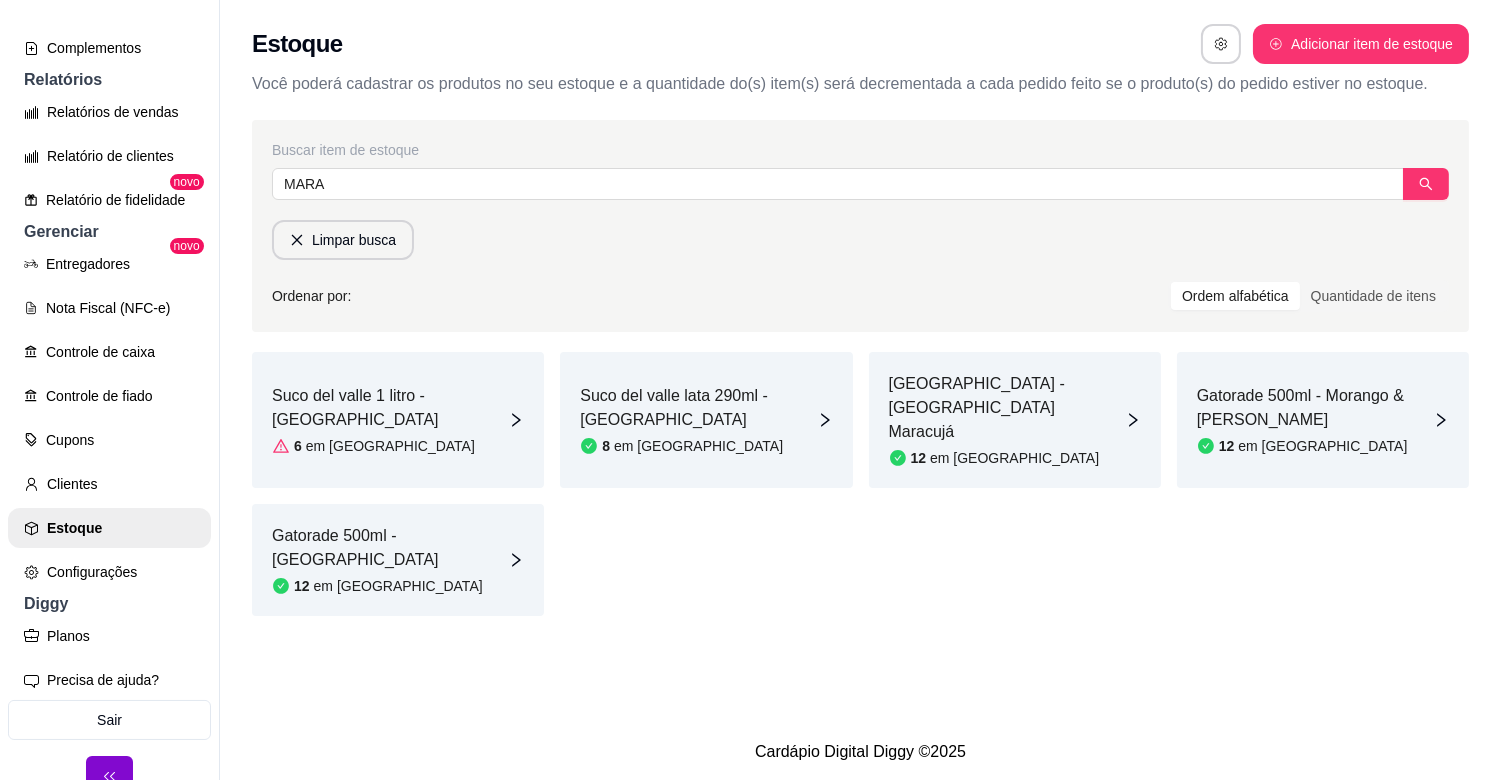 click on "Gatorade 500ml - [GEOGRAPHIC_DATA]" at bounding box center (390, 548) 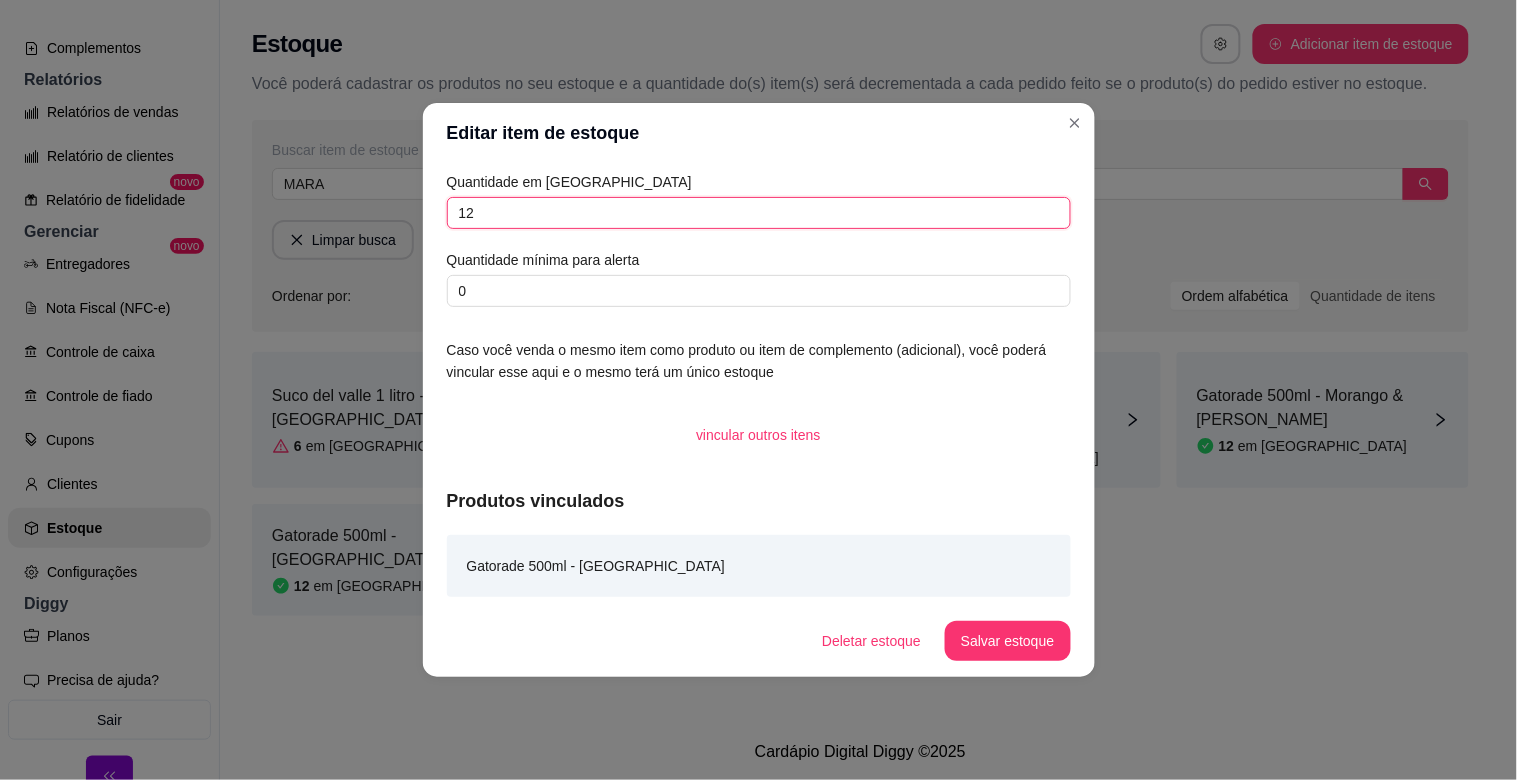 click on "12" at bounding box center [759, 213] 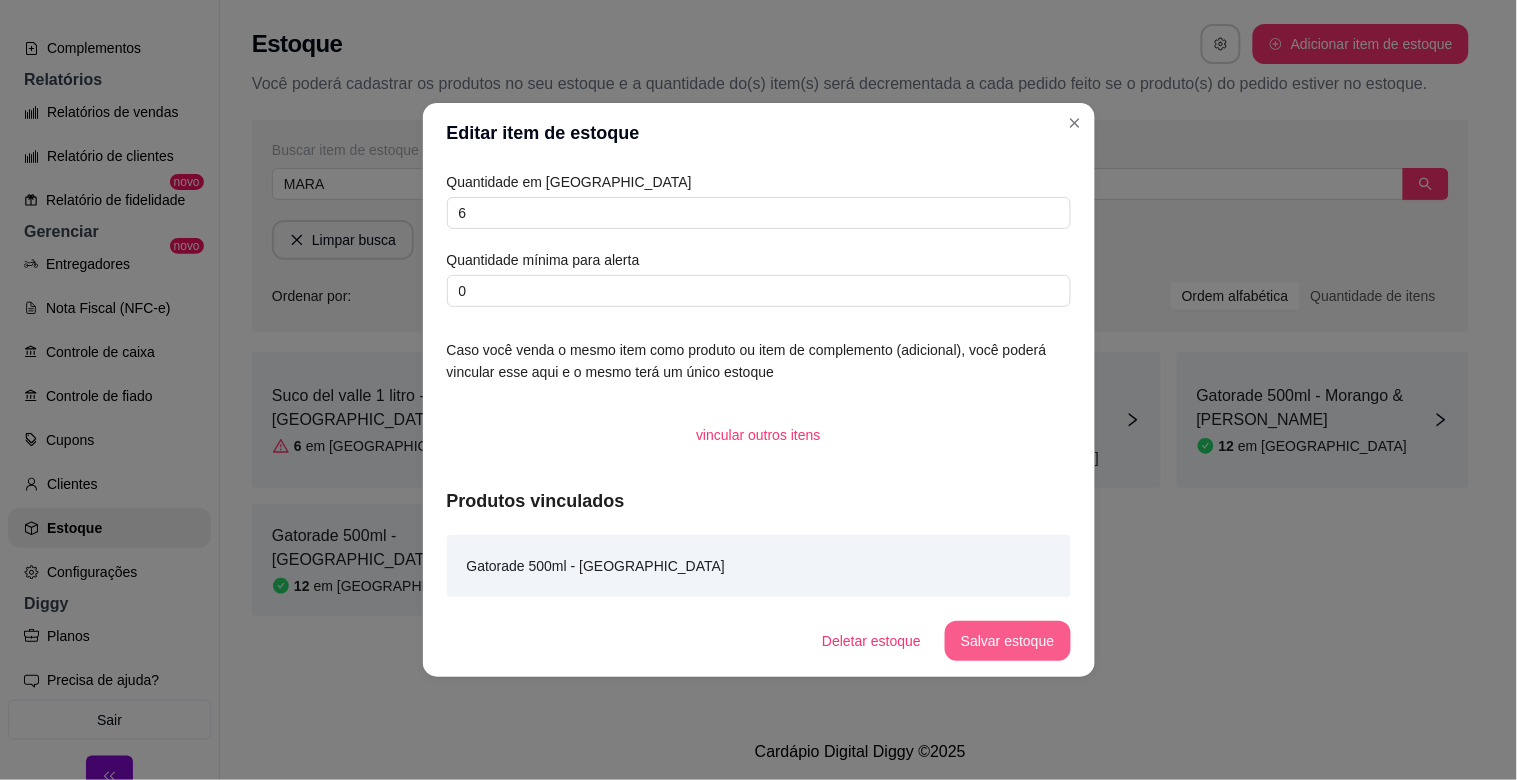 click on "Salvar estoque" at bounding box center [1007, 641] 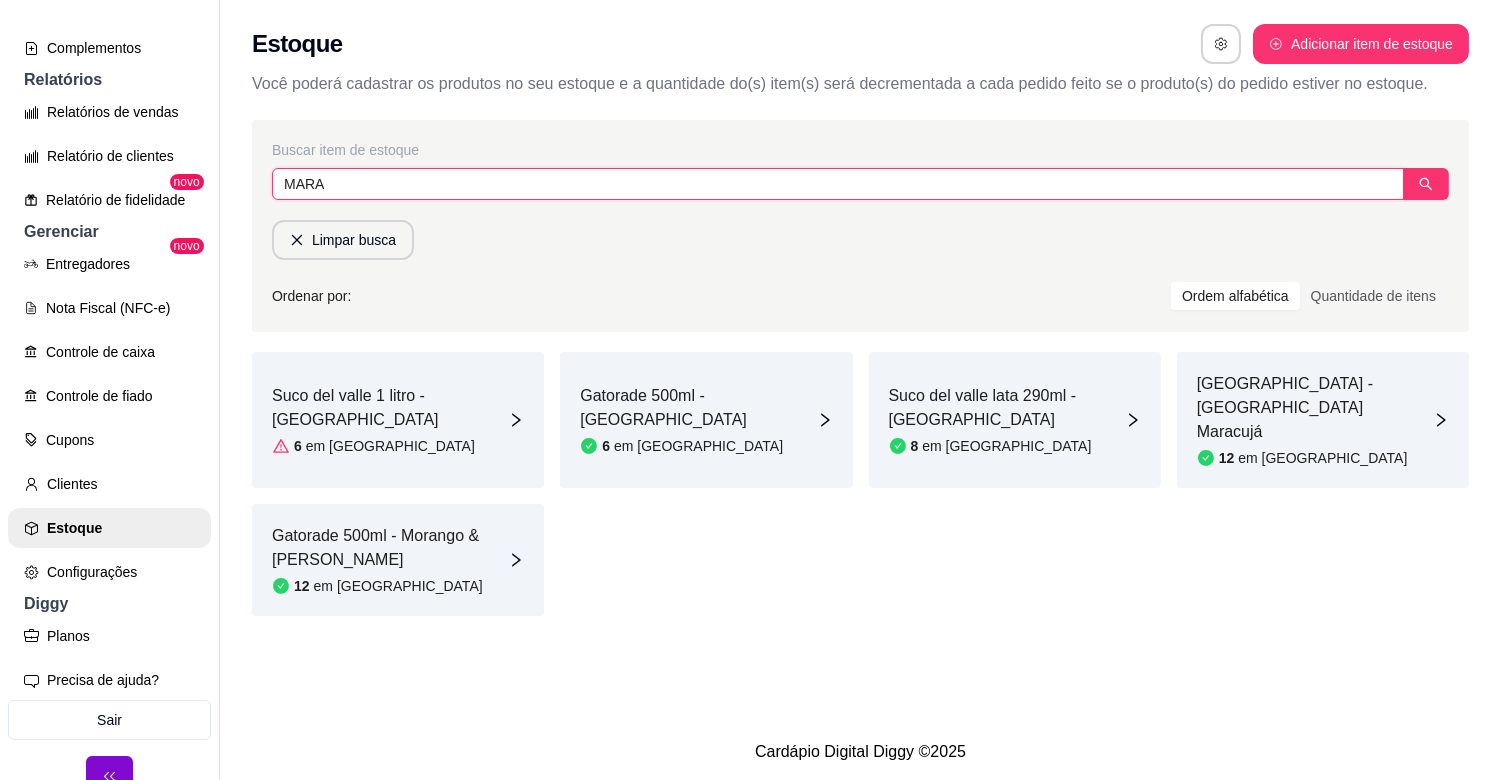 click on "MARA" at bounding box center (838, 184) 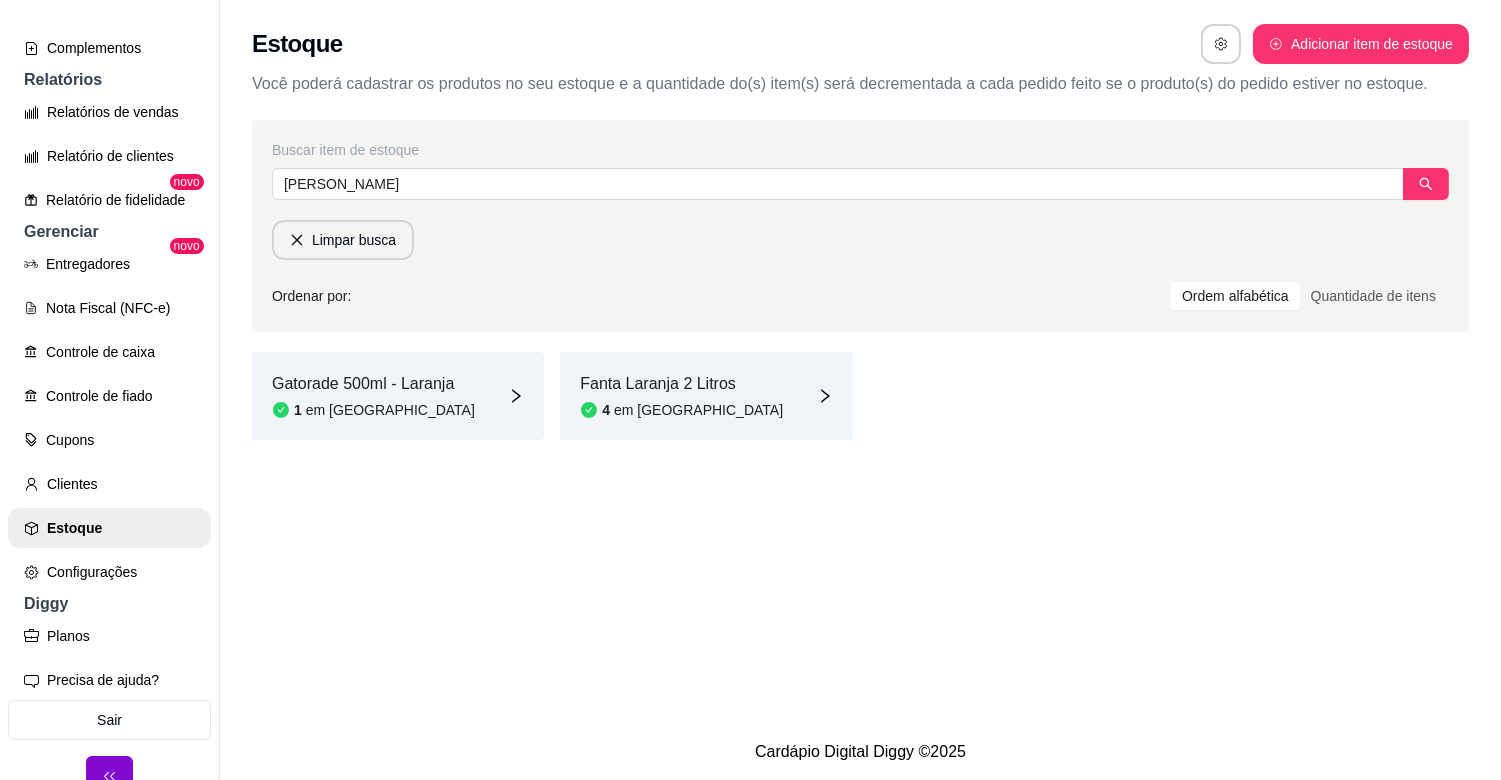 click on "1 em [GEOGRAPHIC_DATA]" at bounding box center (373, 410) 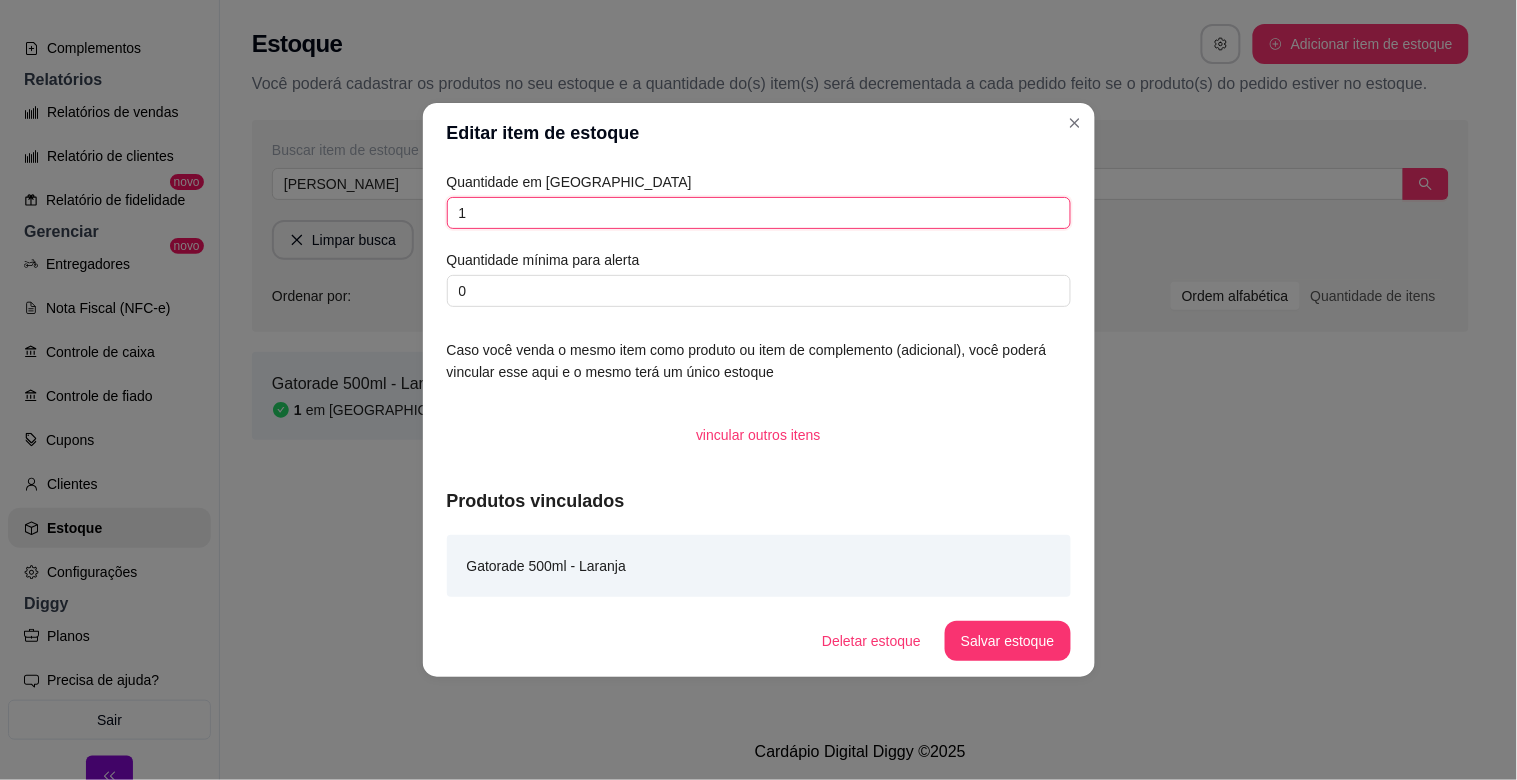 click on "1" at bounding box center (759, 213) 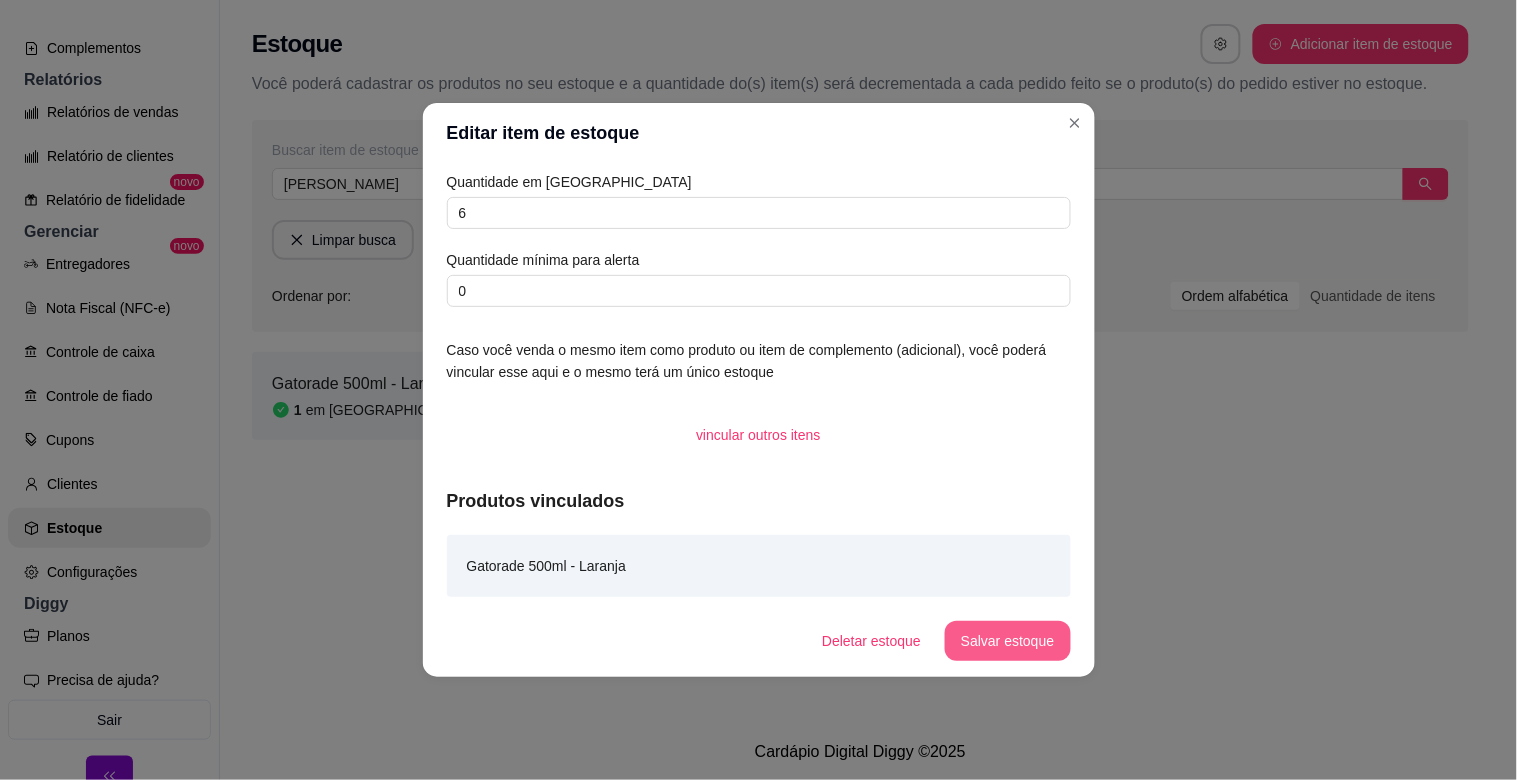 click on "Salvar estoque" at bounding box center (1007, 641) 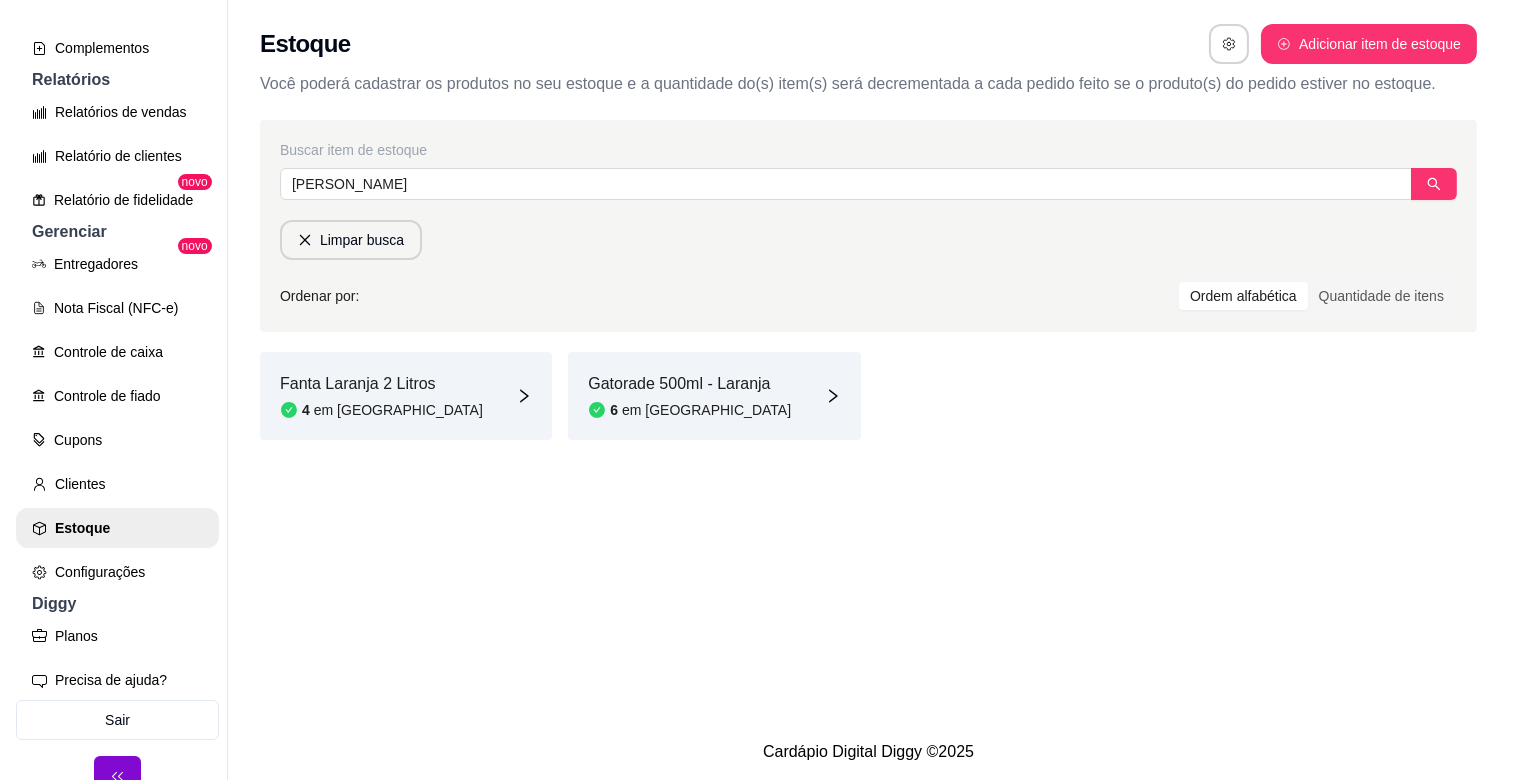 scroll, scrollTop: 0, scrollLeft: 0, axis: both 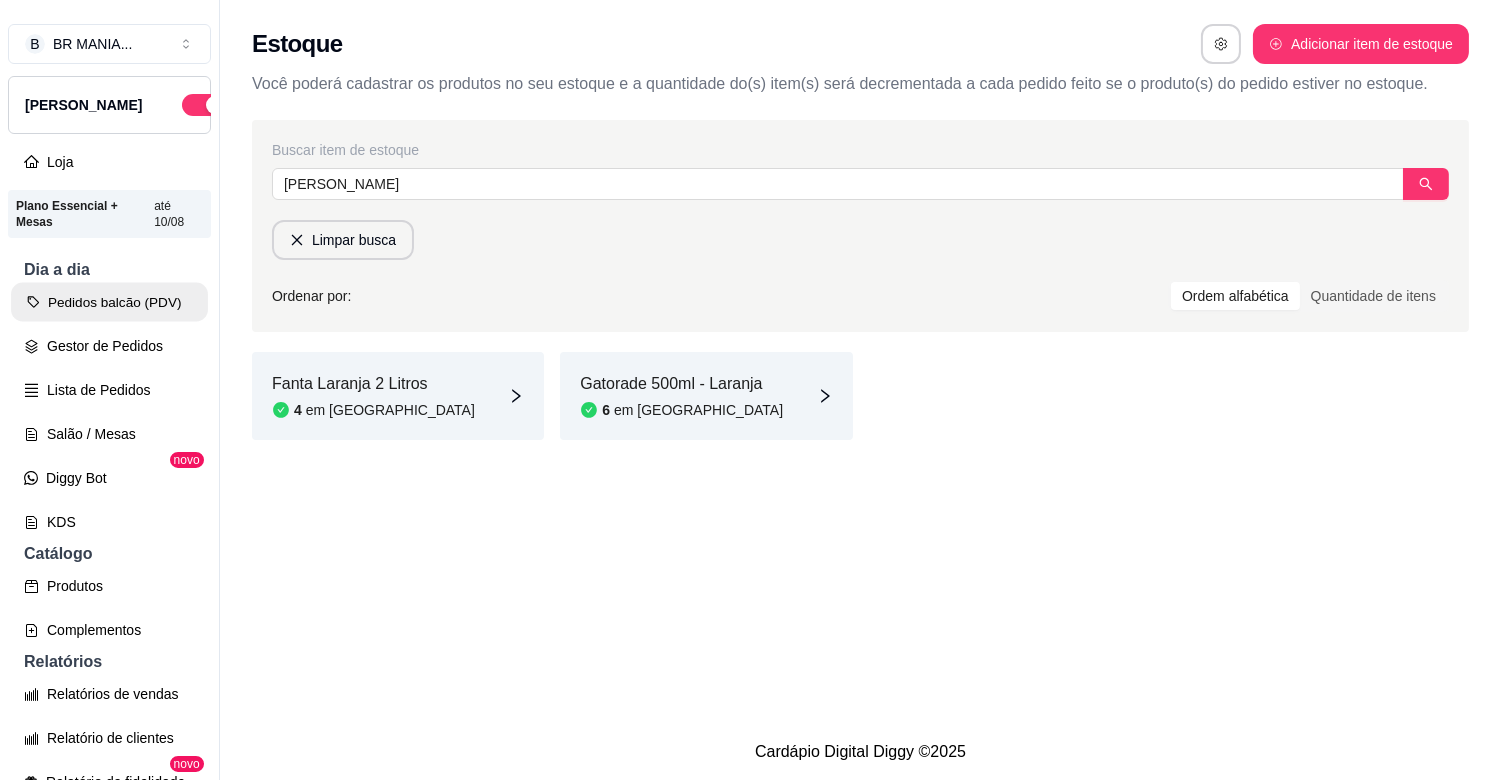 click on "Pedidos balcão (PDV)" at bounding box center [109, 302] 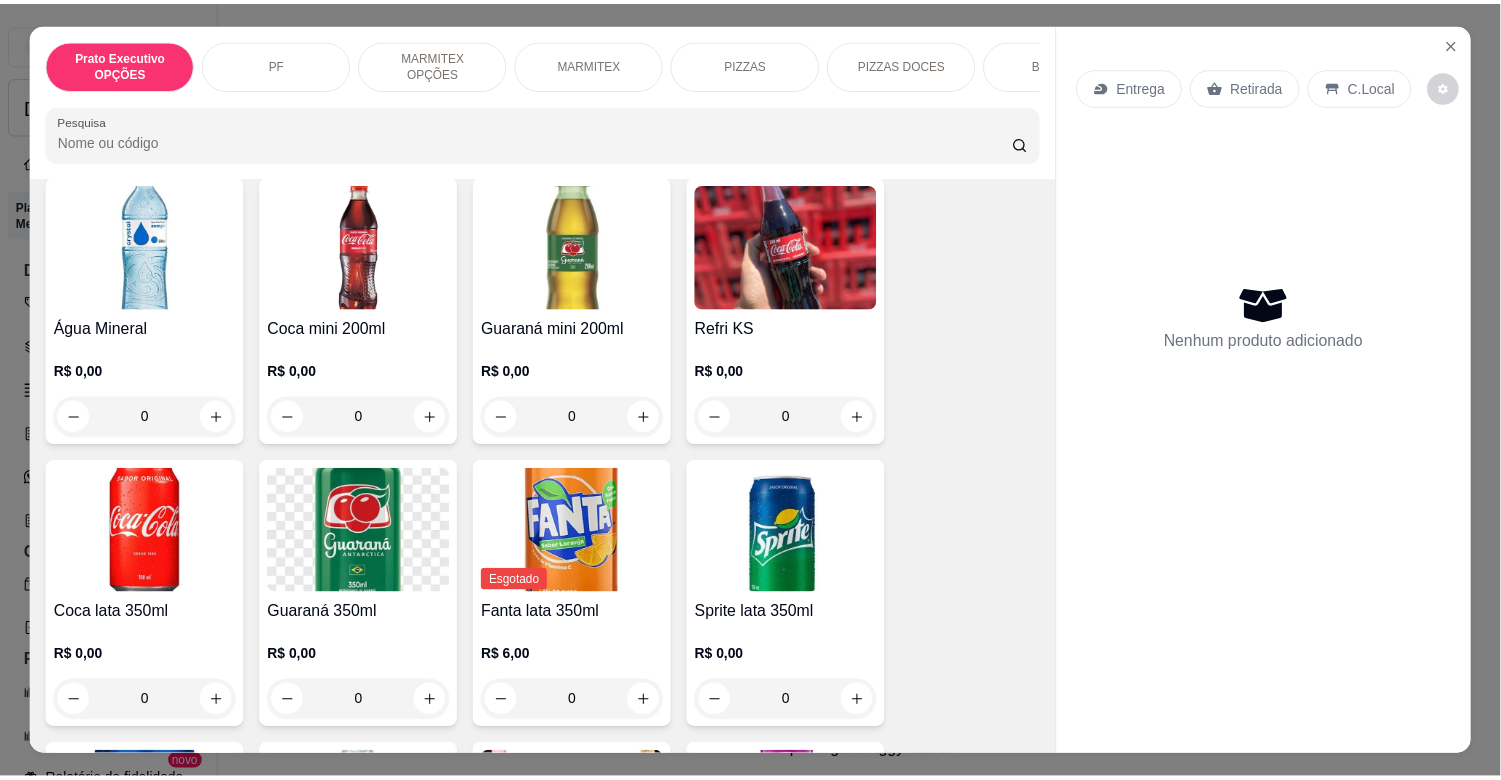 scroll, scrollTop: 1956, scrollLeft: 0, axis: vertical 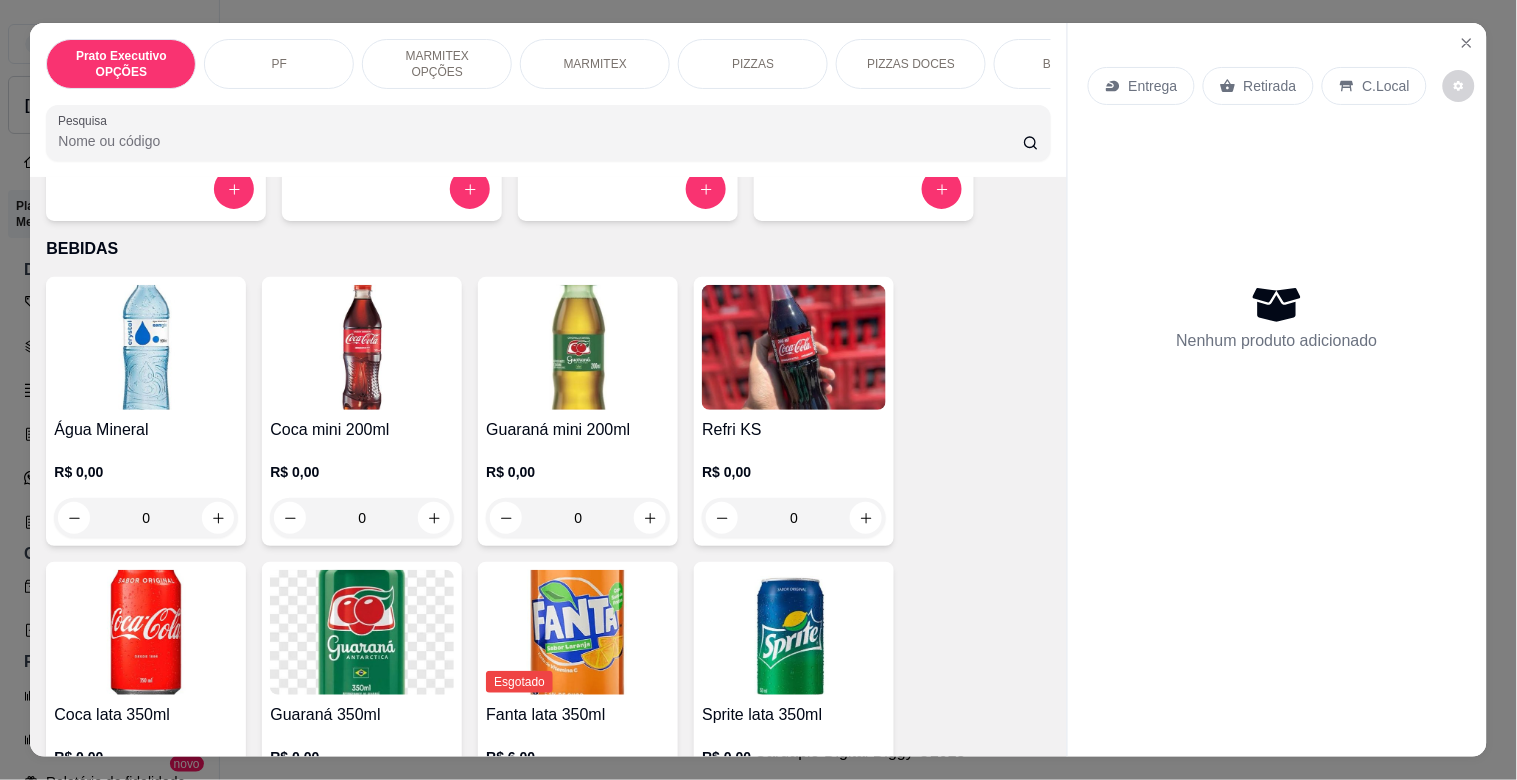 click at bounding box center (794, 347) 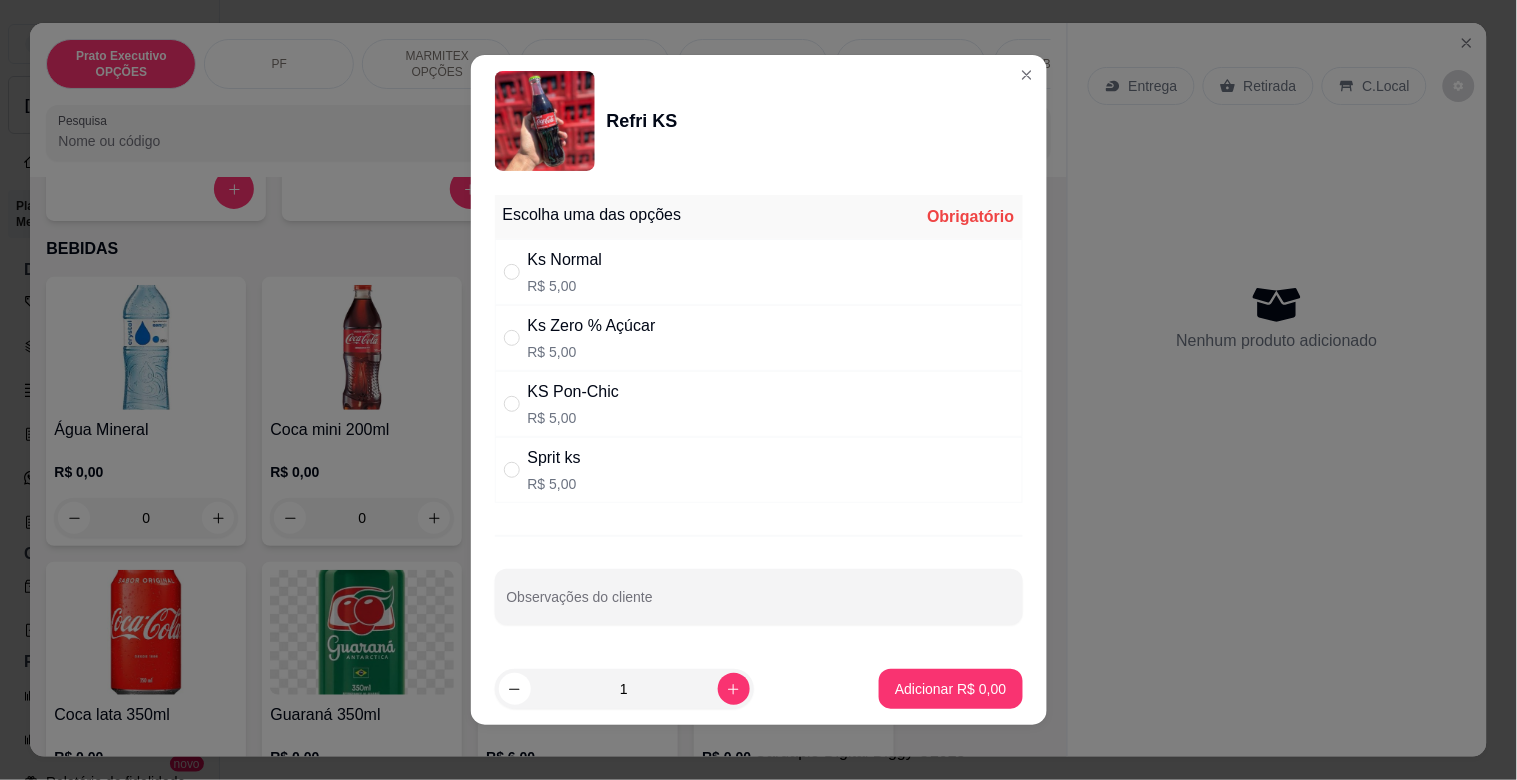 click on "Ks Zero % Açúcar" at bounding box center (592, 326) 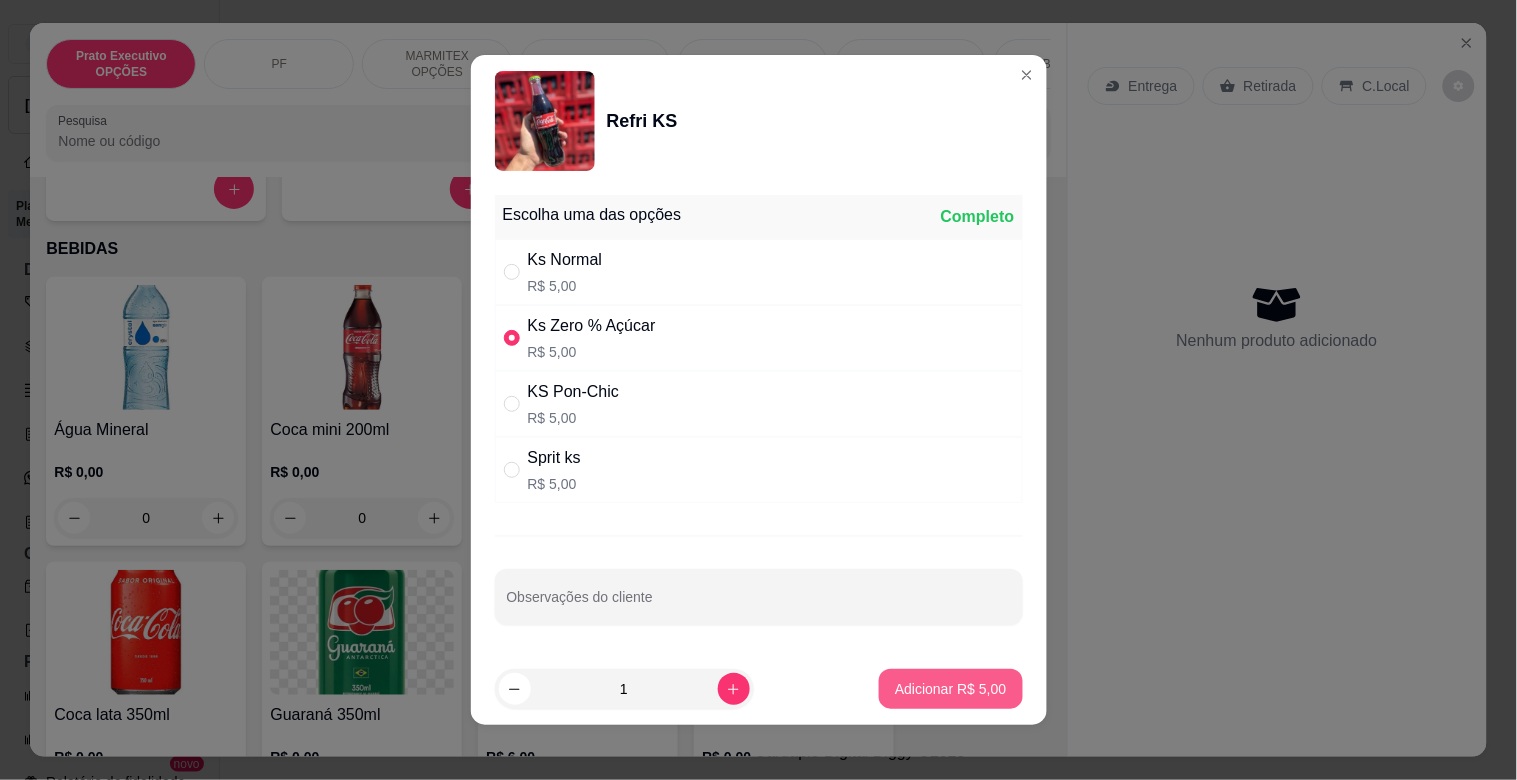 click on "Adicionar   R$ 5,00" at bounding box center (950, 689) 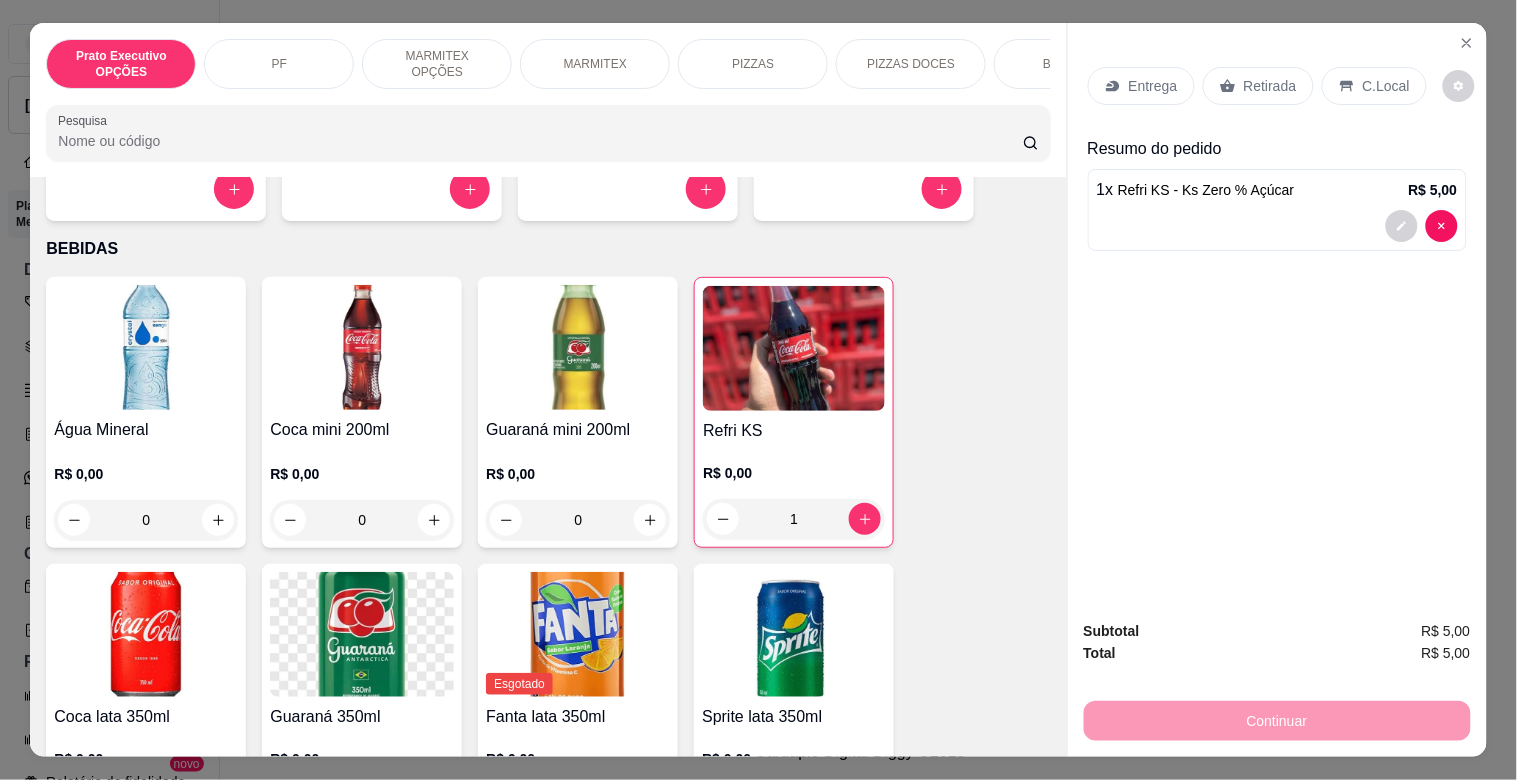 click on "Retirada" at bounding box center [1258, 86] 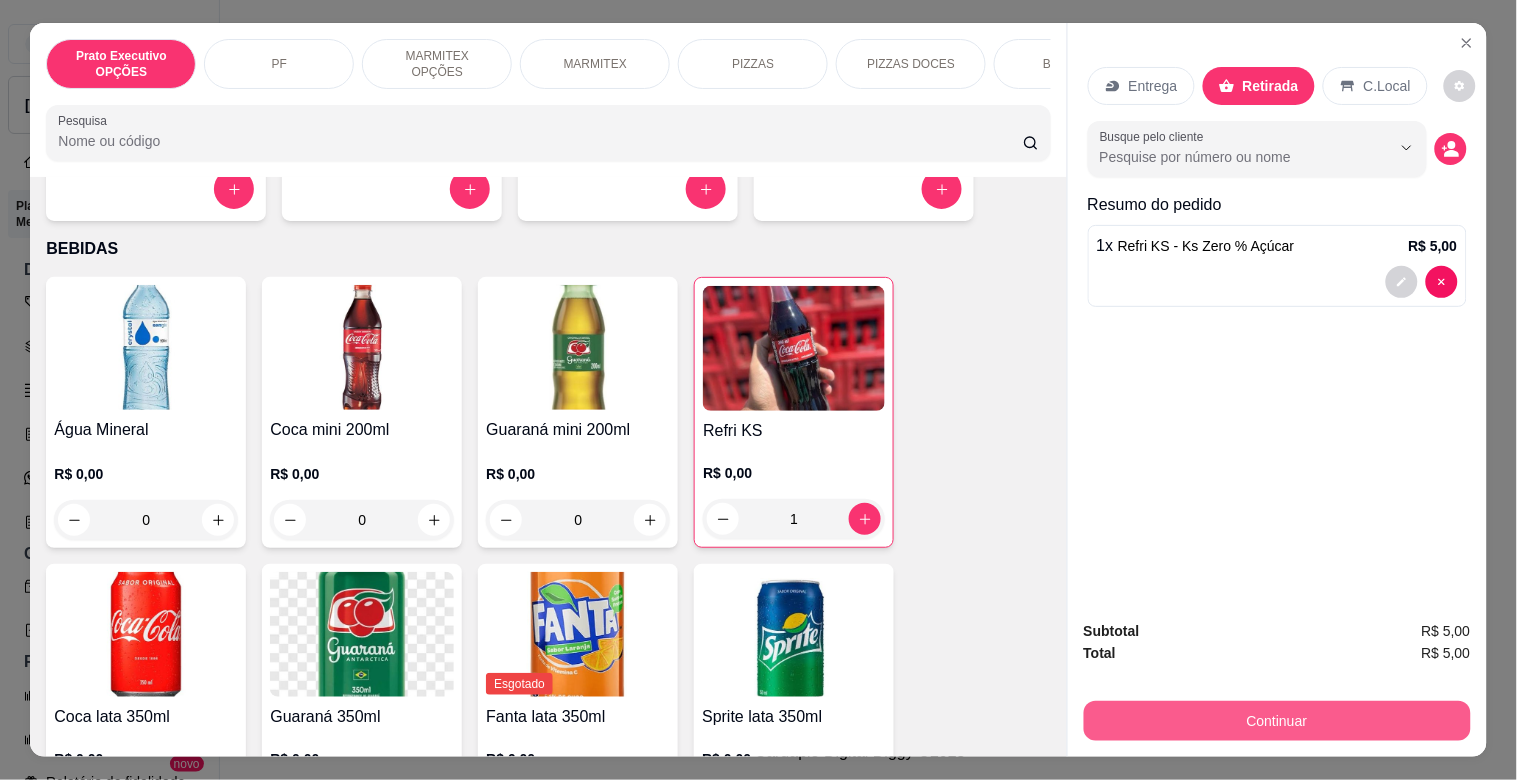 click on "Continuar" at bounding box center [1277, 721] 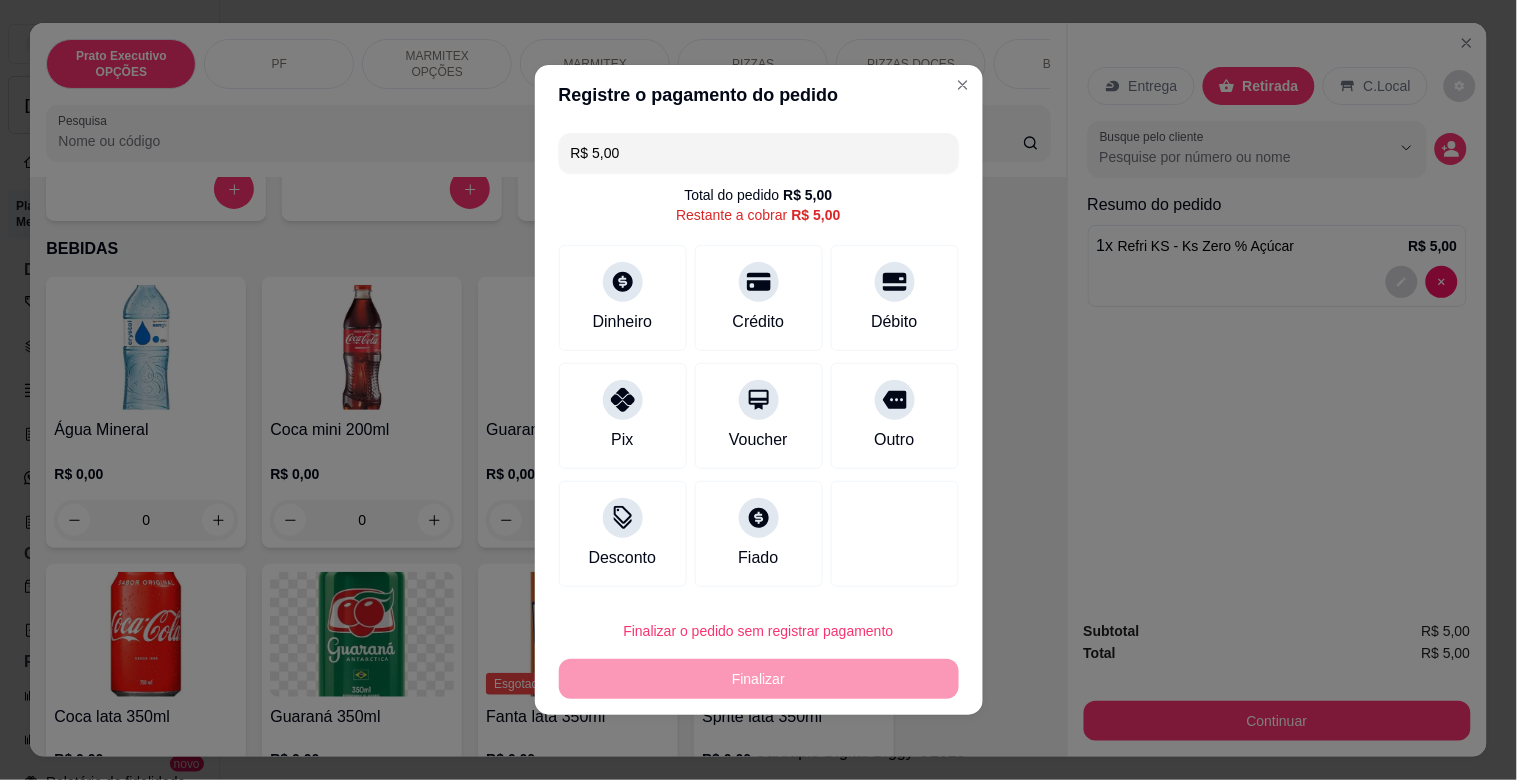 drag, startPoint x: 637, startPoint y: 427, endPoint x: 677, endPoint y: 526, distance: 106.77547 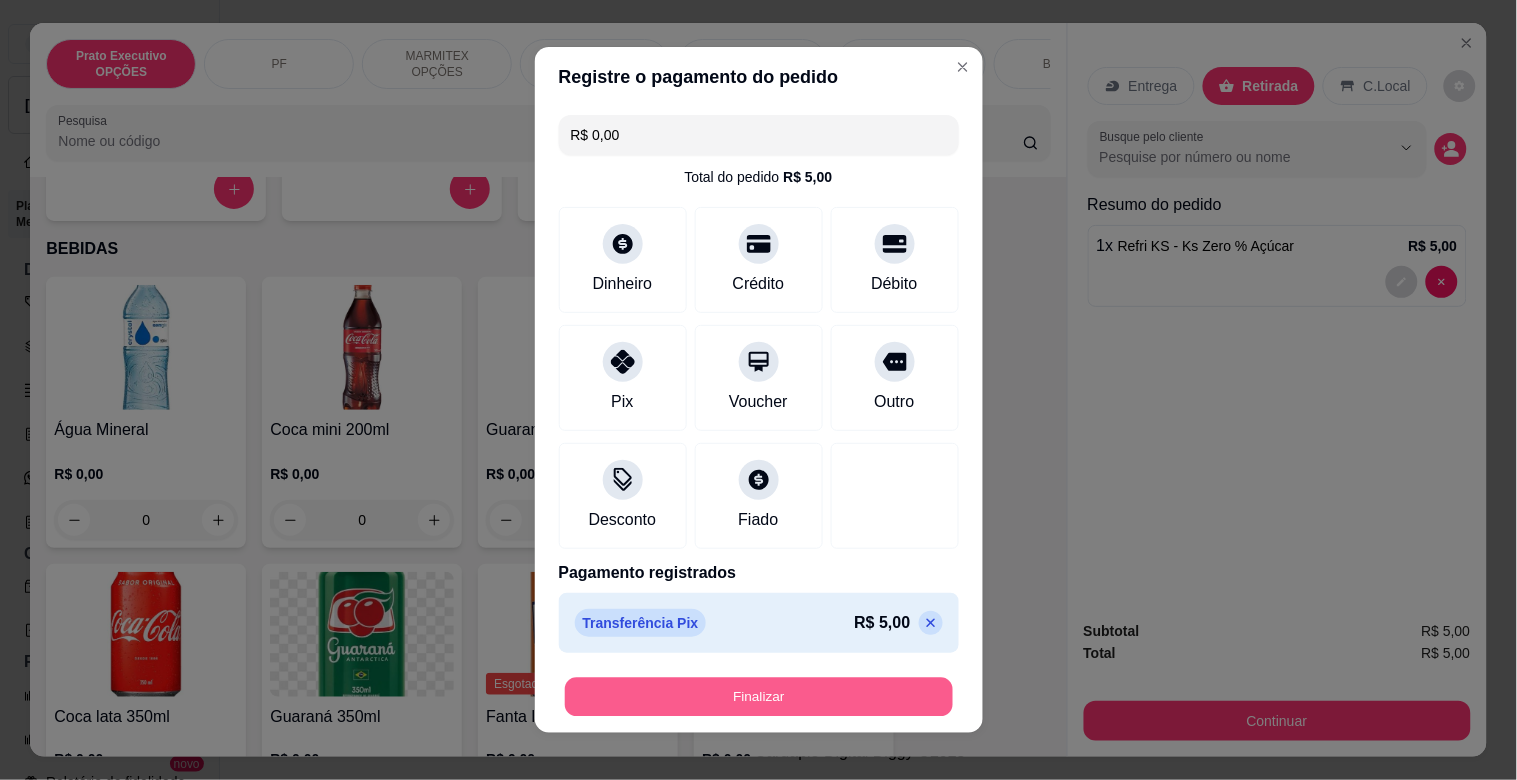 click on "Finalizar" at bounding box center [759, 697] 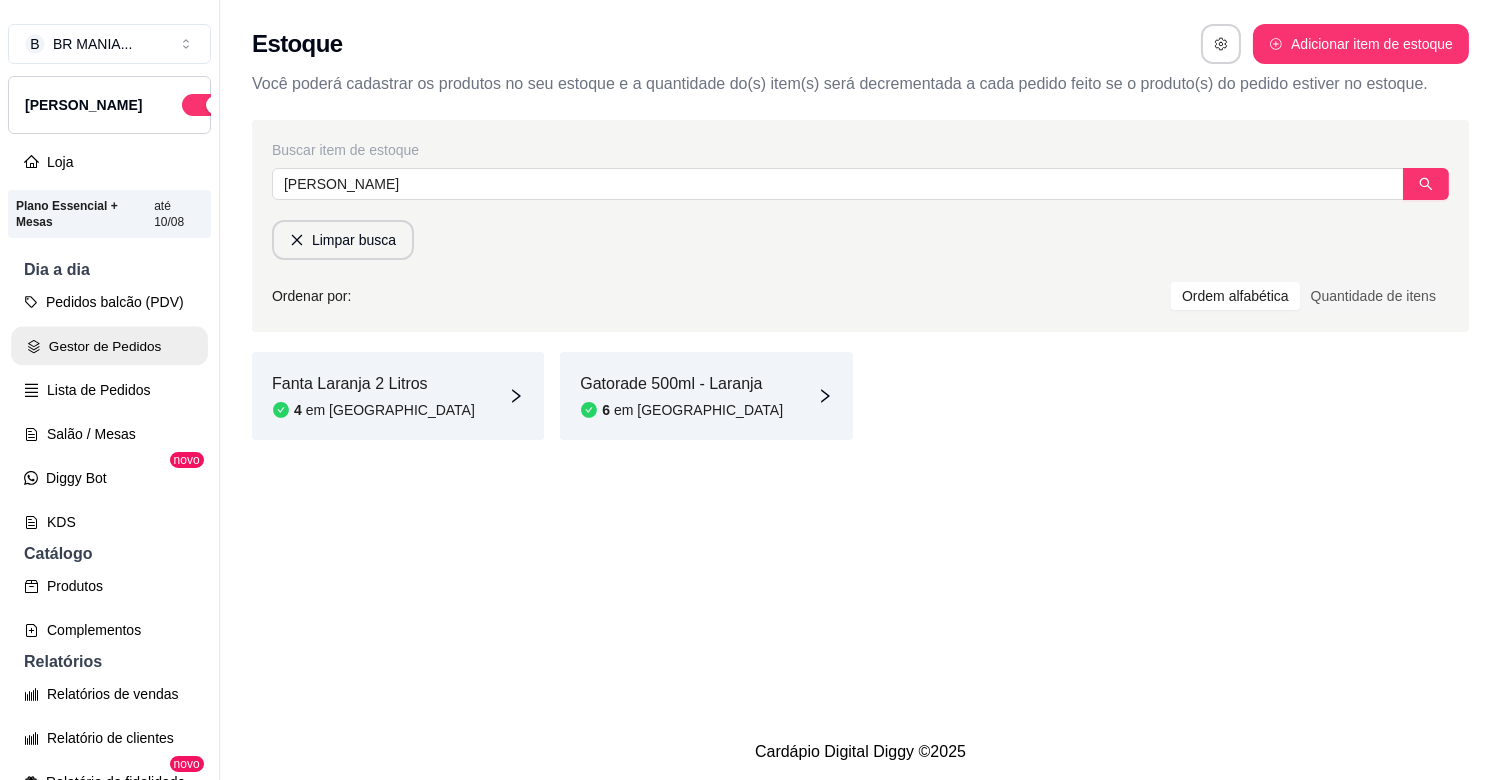 click on "Gestor de Pedidos" at bounding box center (109, 346) 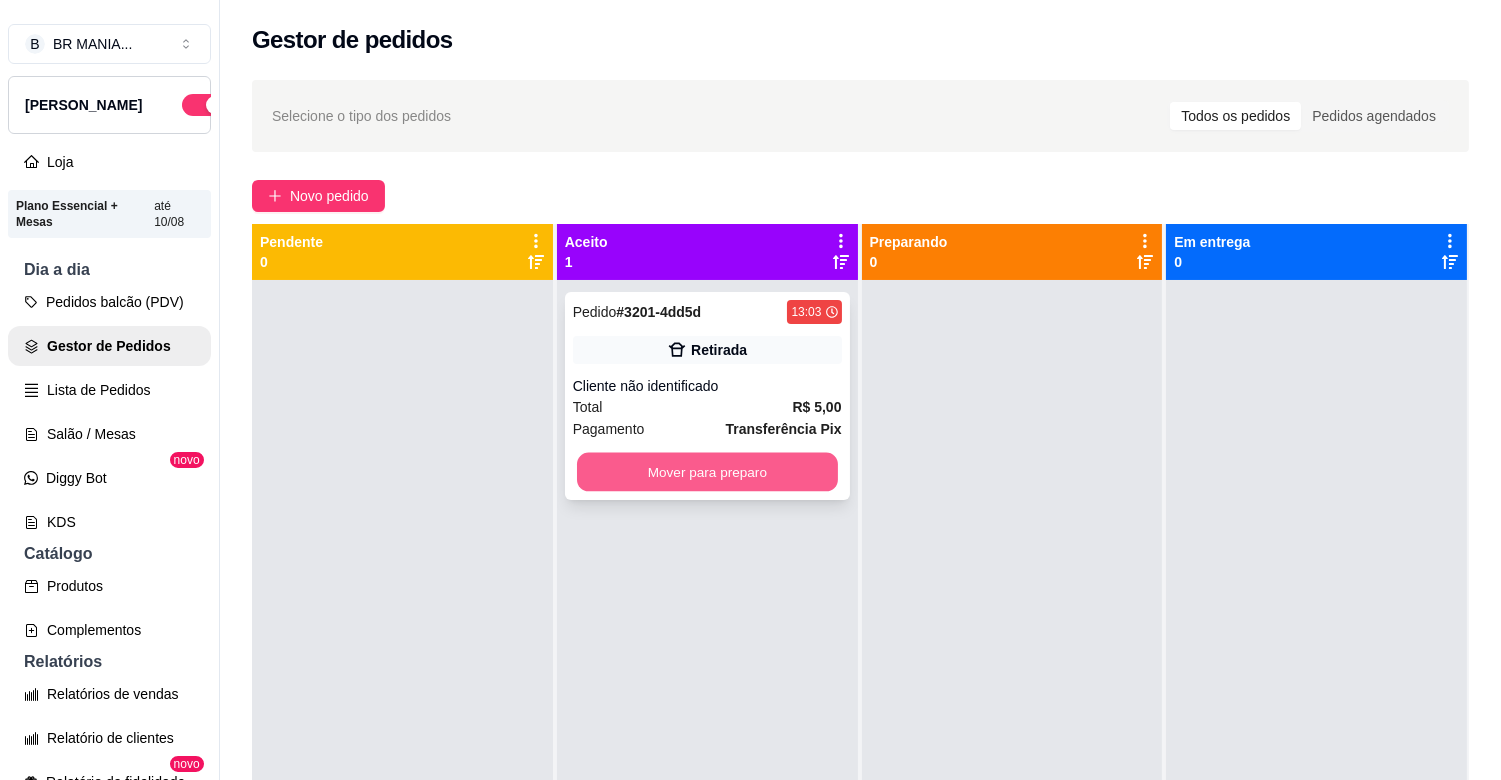click on "Mover para preparo" at bounding box center [707, 472] 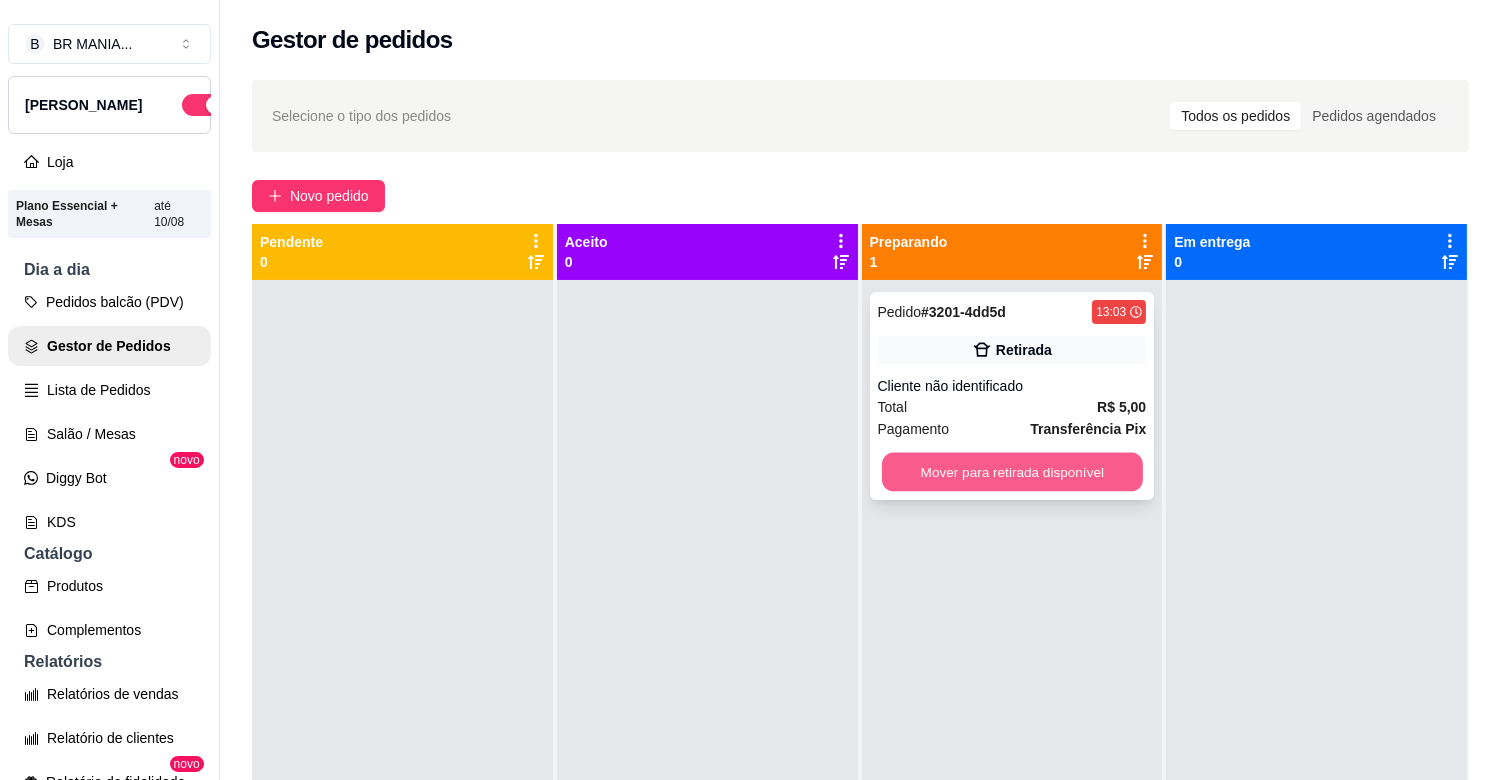 click on "Mover para retirada disponível" at bounding box center [1012, 472] 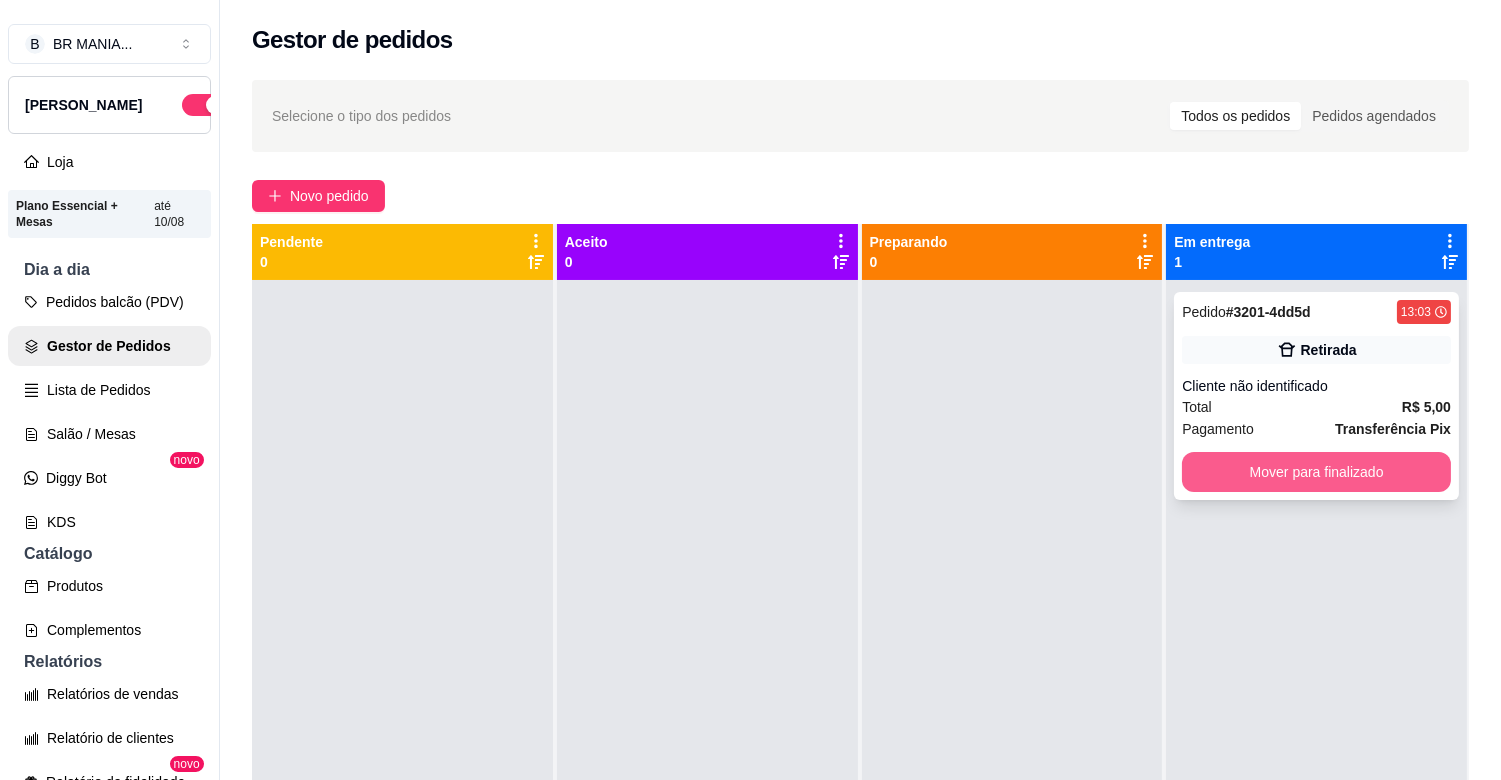 click on "Mover para finalizado" at bounding box center [1316, 472] 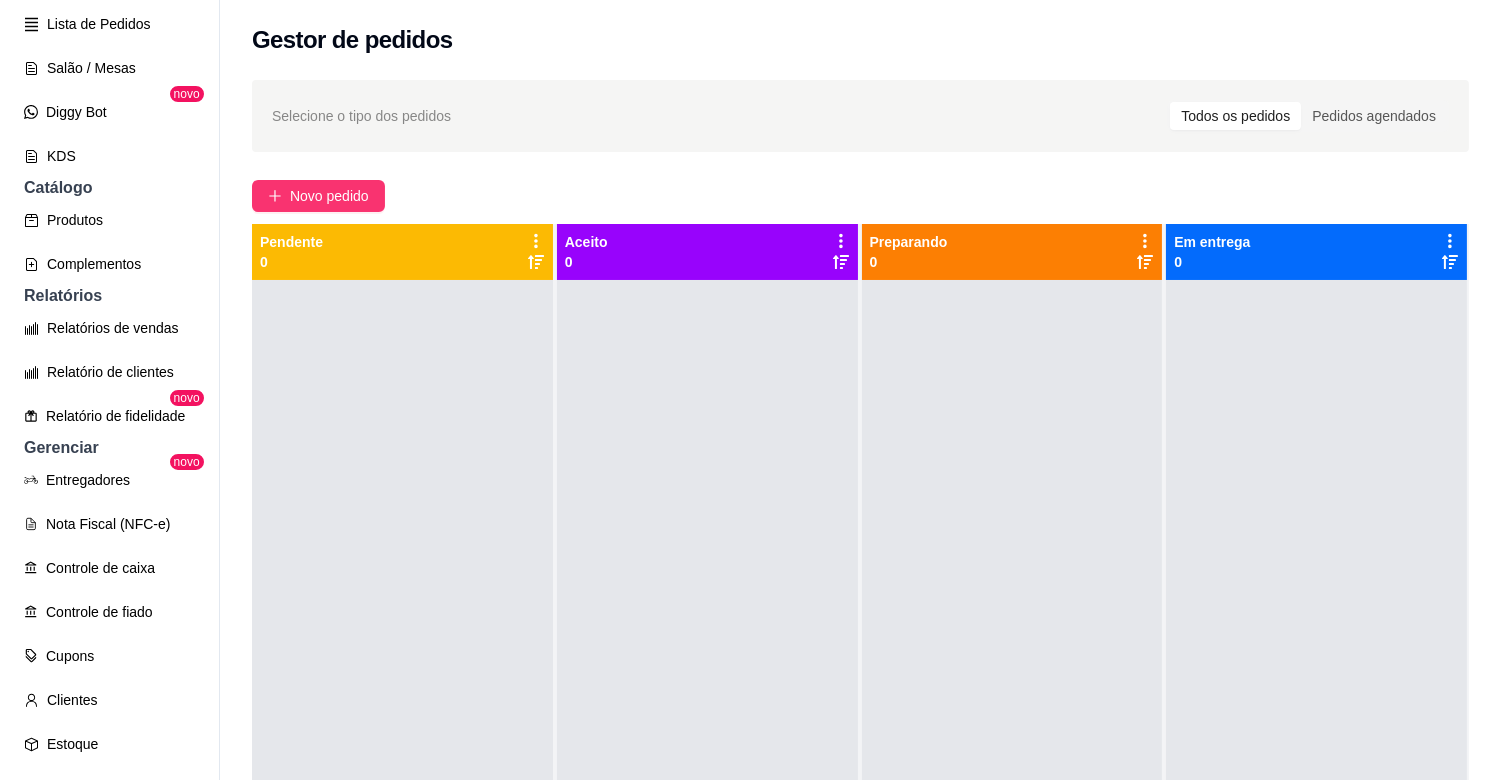 scroll, scrollTop: 605, scrollLeft: 0, axis: vertical 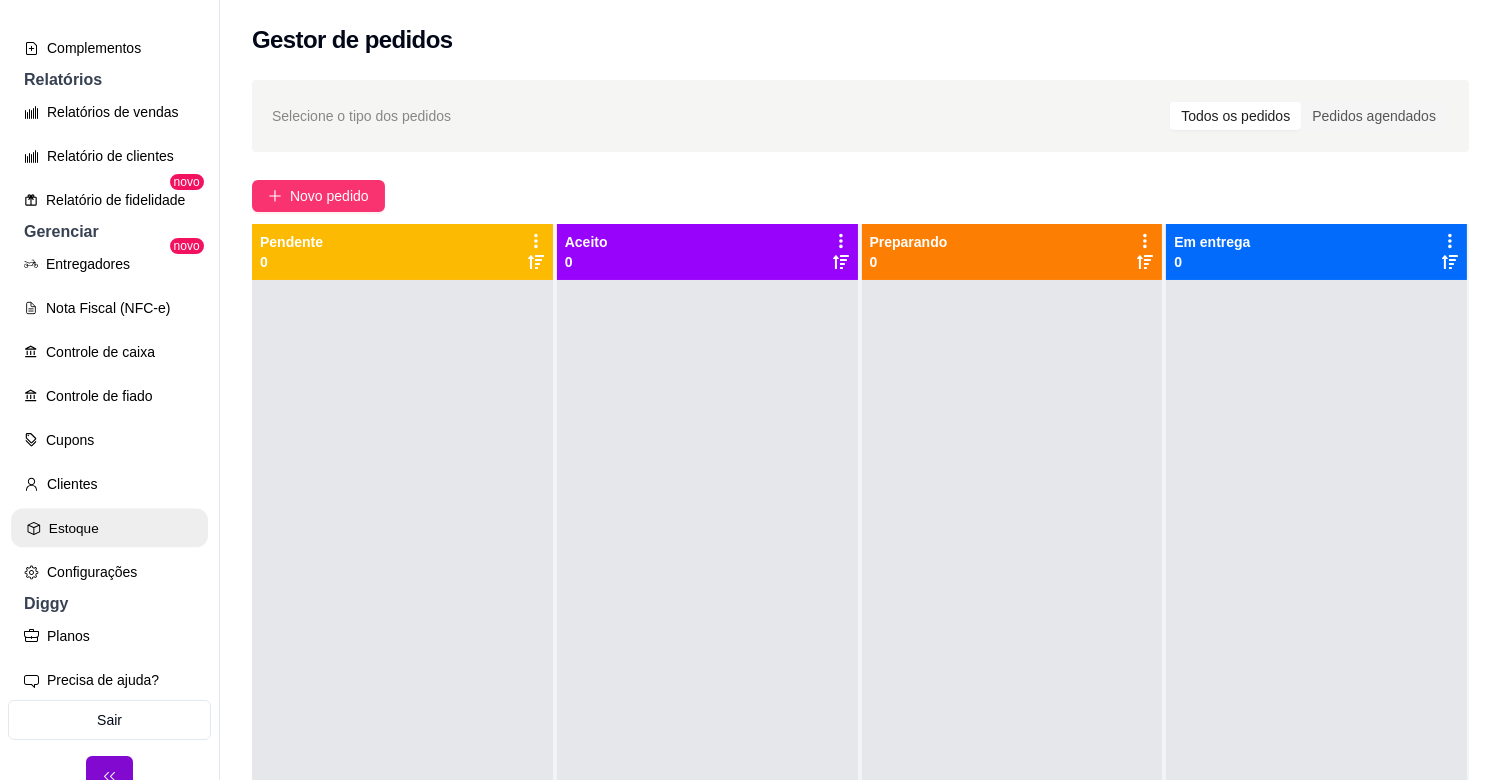 click on "Estoque" at bounding box center [109, 528] 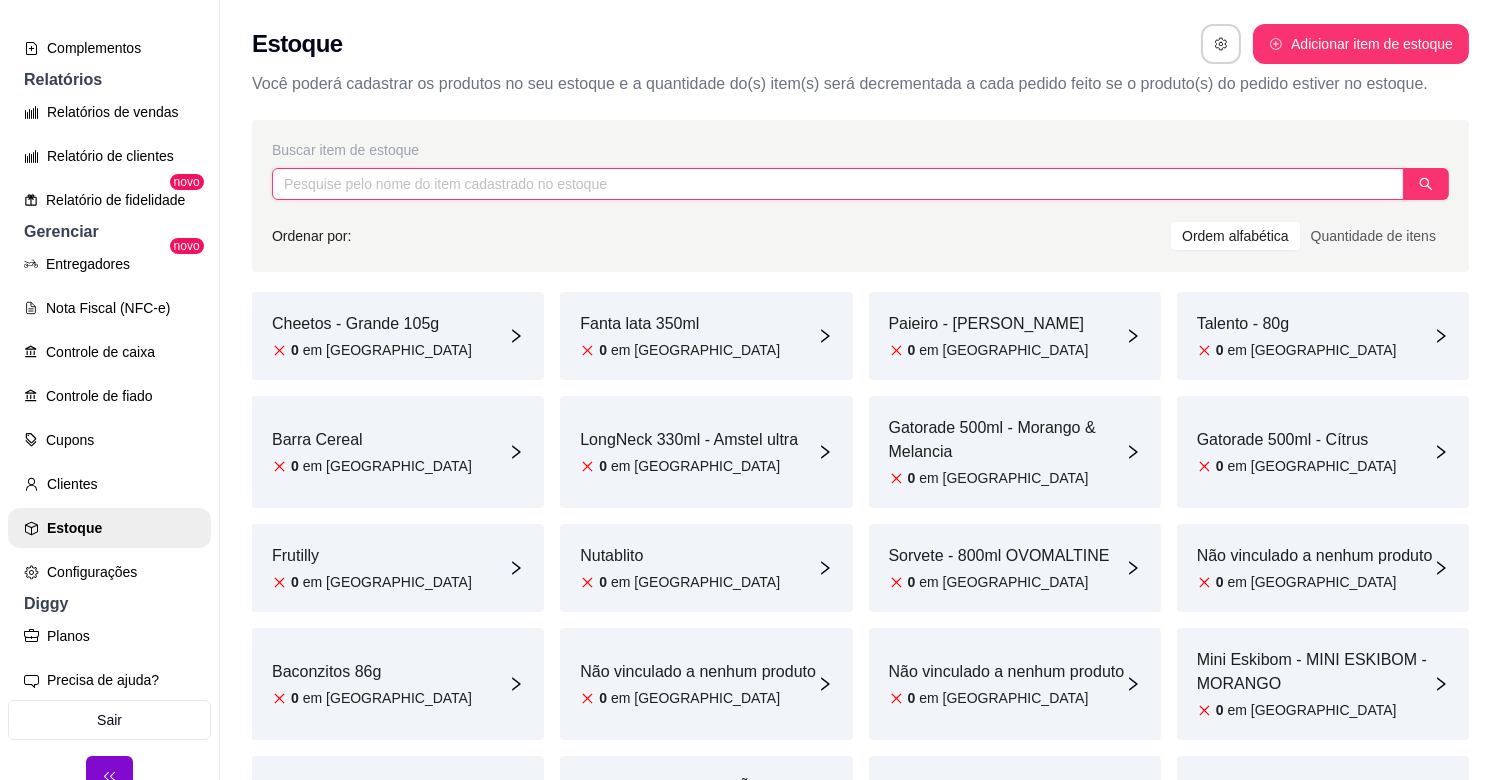 click at bounding box center [838, 184] 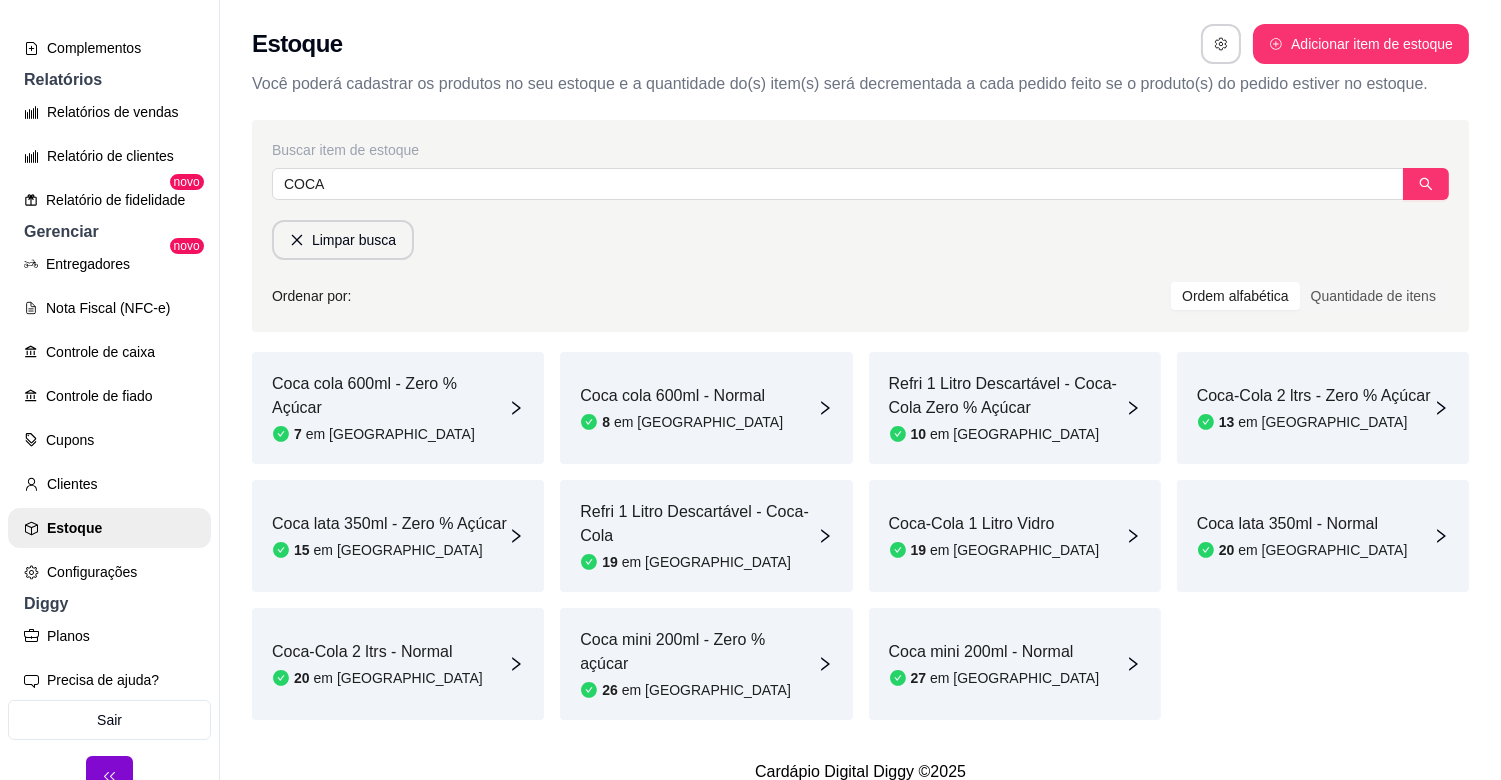 click on "Coca-Cola 2 ltrs  - Normal" at bounding box center (377, 652) 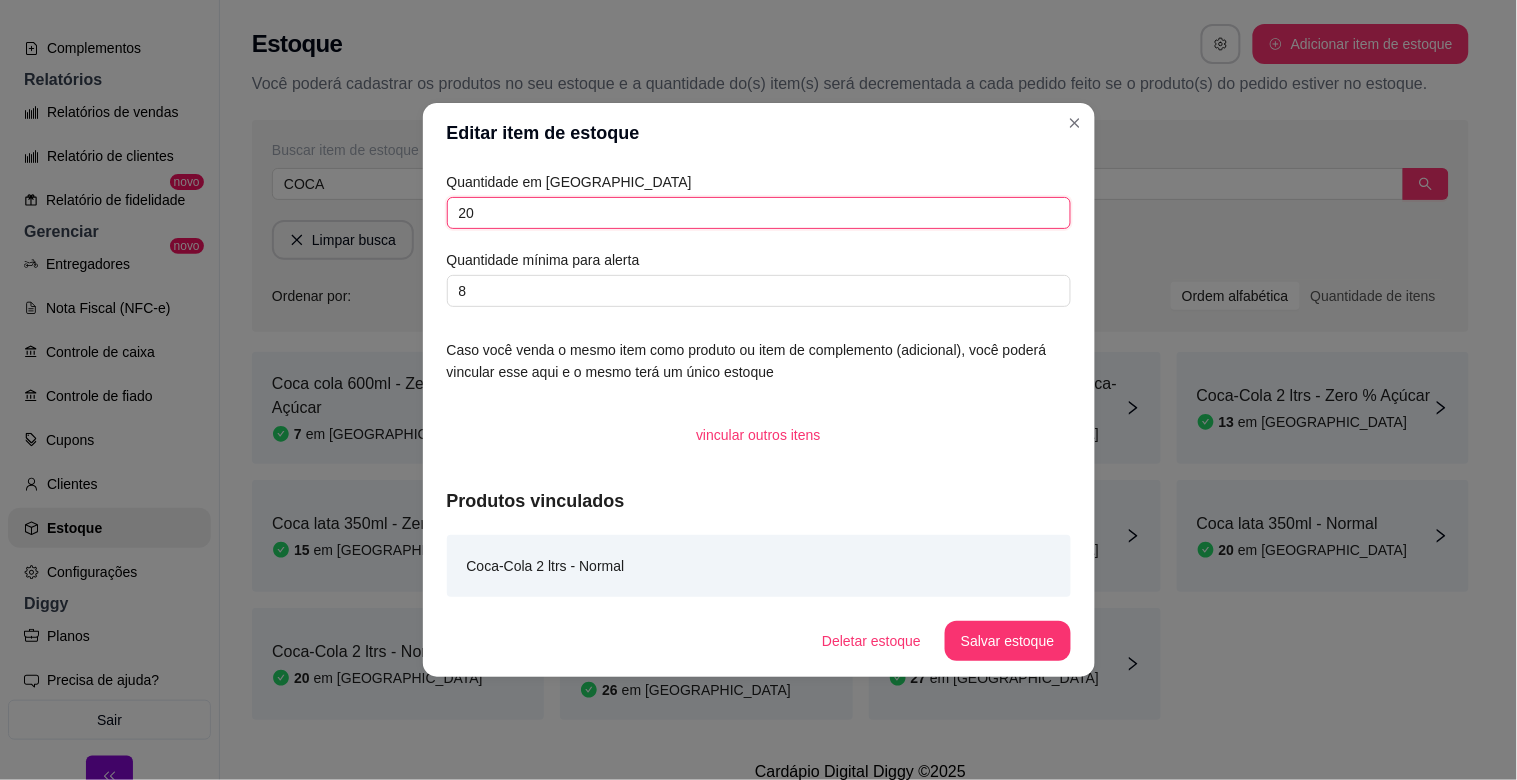 click on "20" at bounding box center (759, 213) 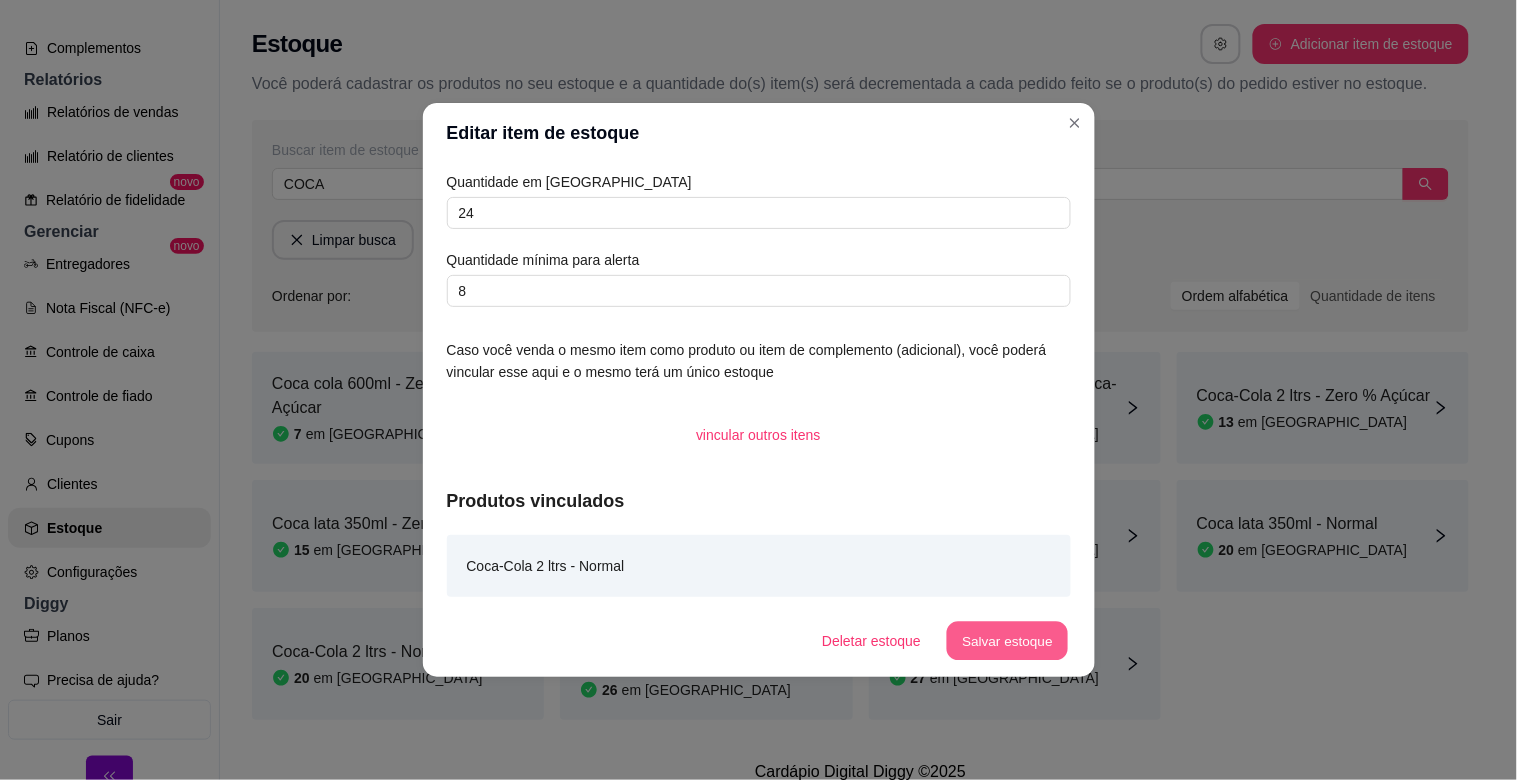 click on "Salvar estoque" at bounding box center (1008, 641) 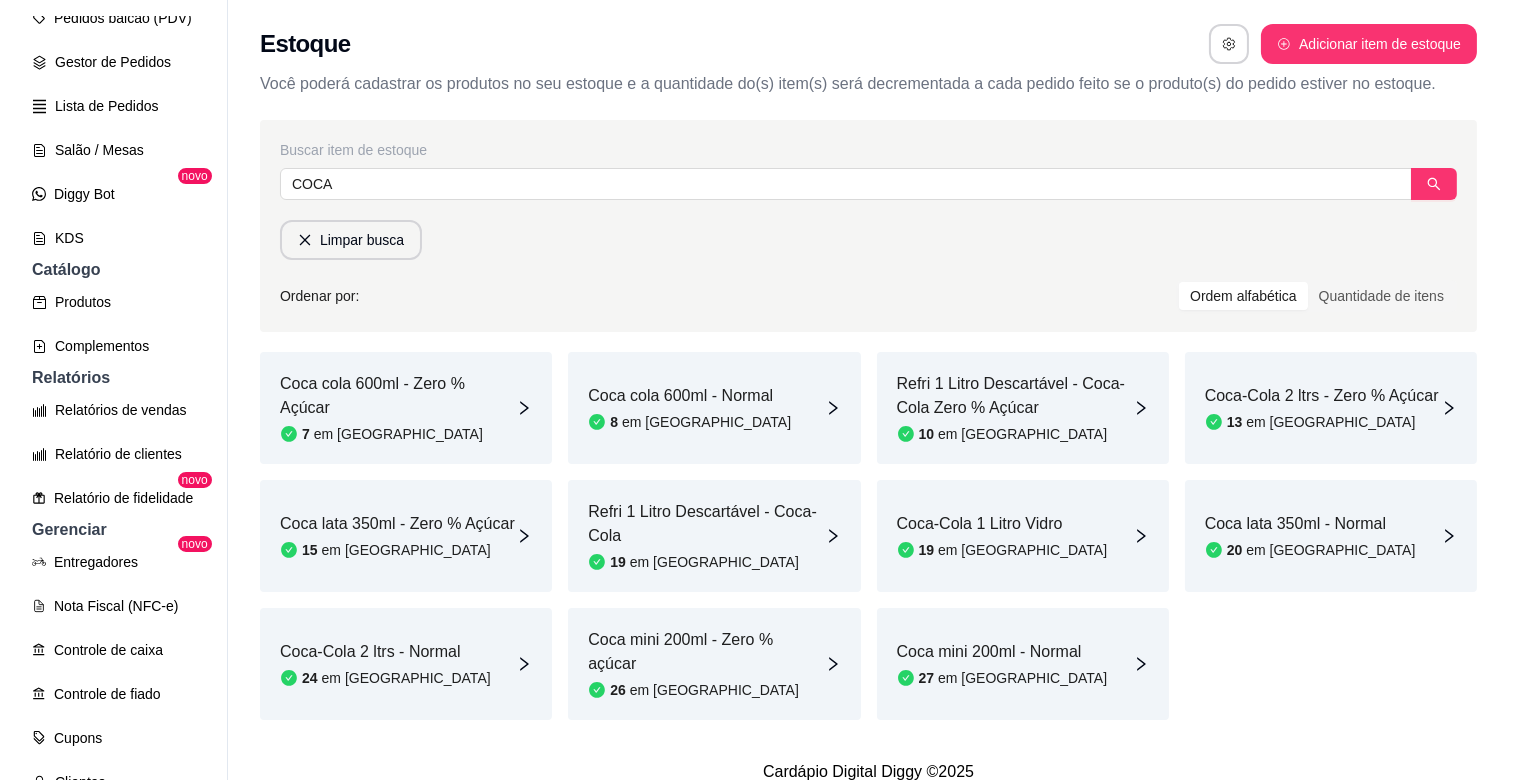 scroll, scrollTop: 0, scrollLeft: 0, axis: both 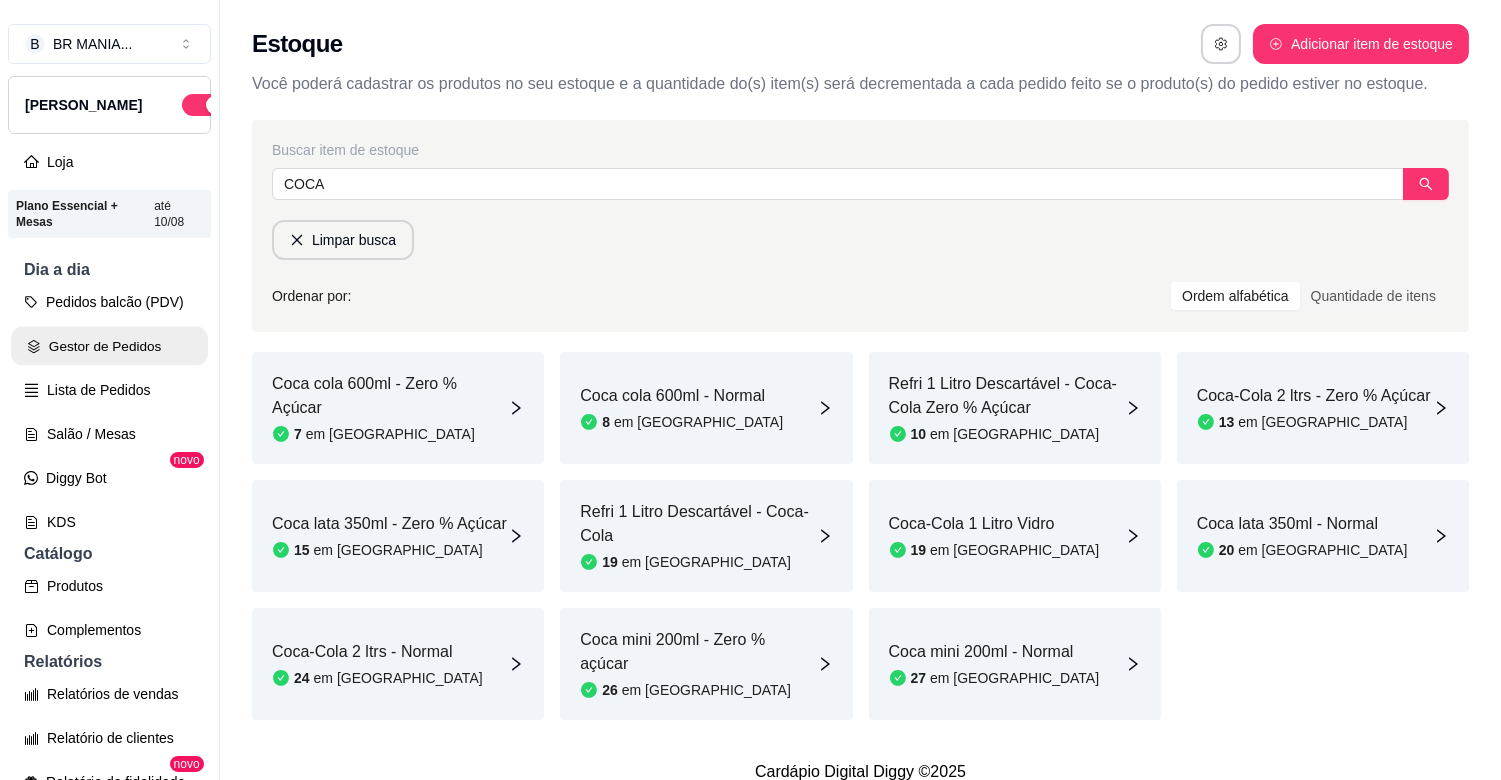 click on "Gestor de Pedidos" at bounding box center [109, 346] 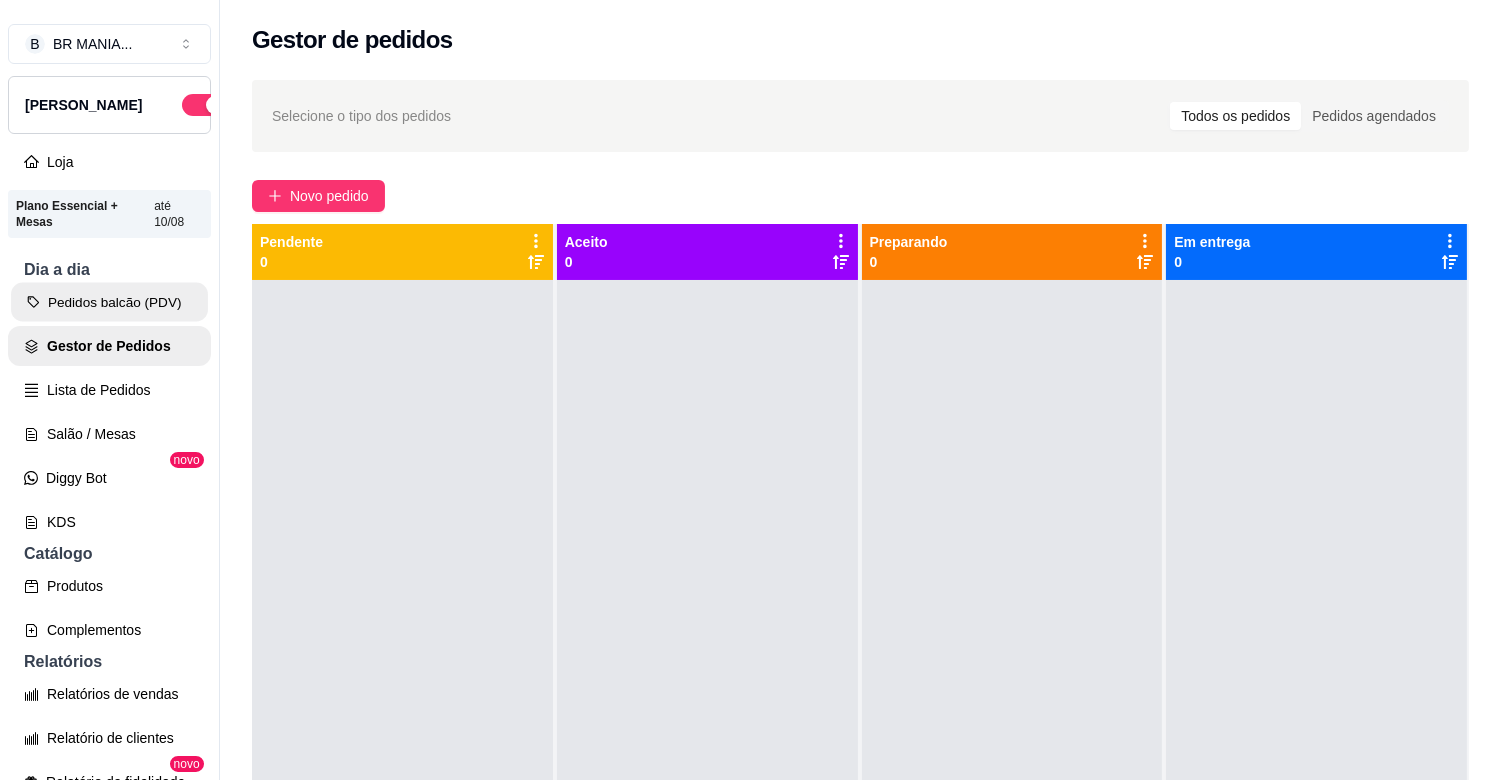 click on "Pedidos balcão (PDV)" at bounding box center (109, 302) 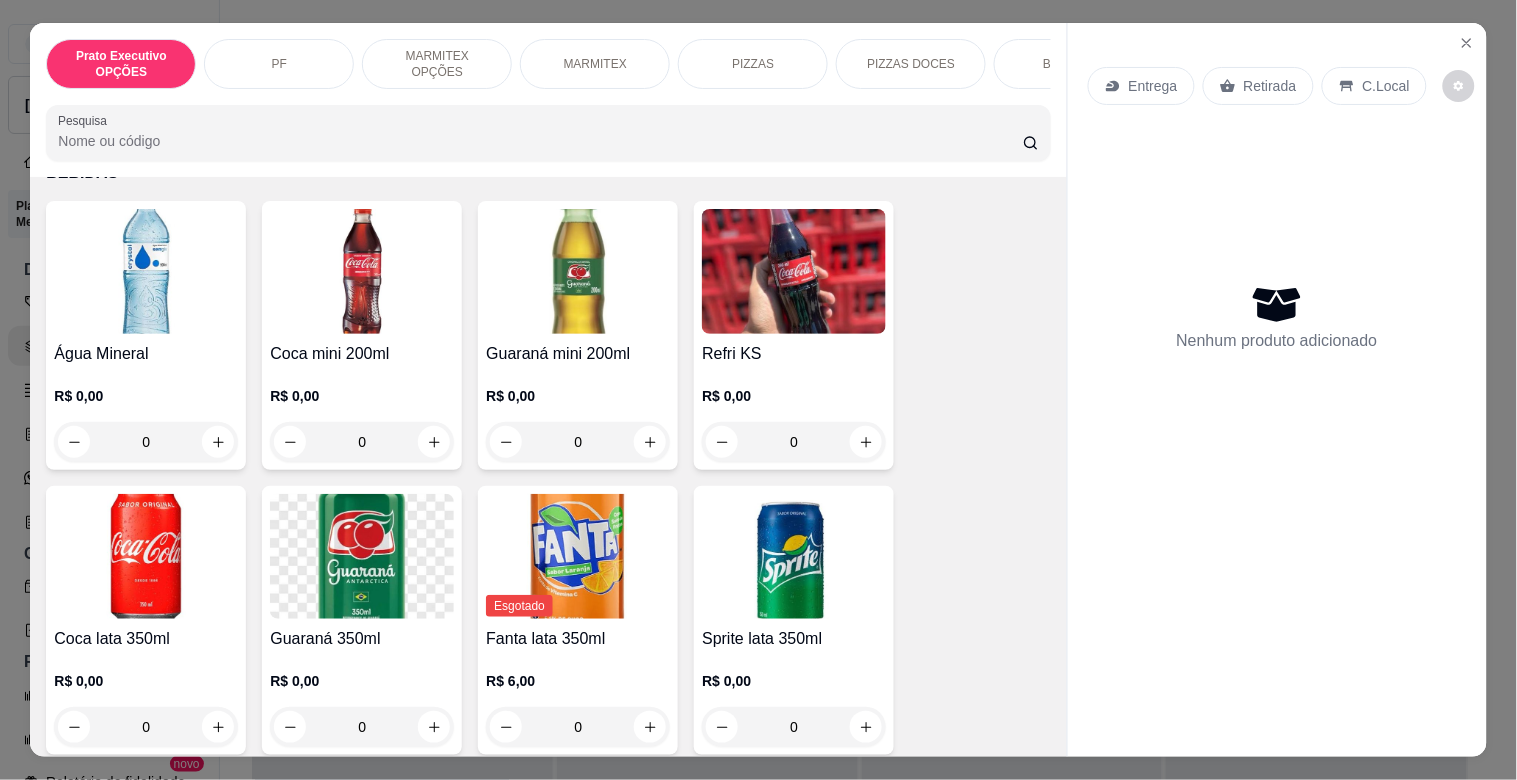 scroll, scrollTop: 2033, scrollLeft: 0, axis: vertical 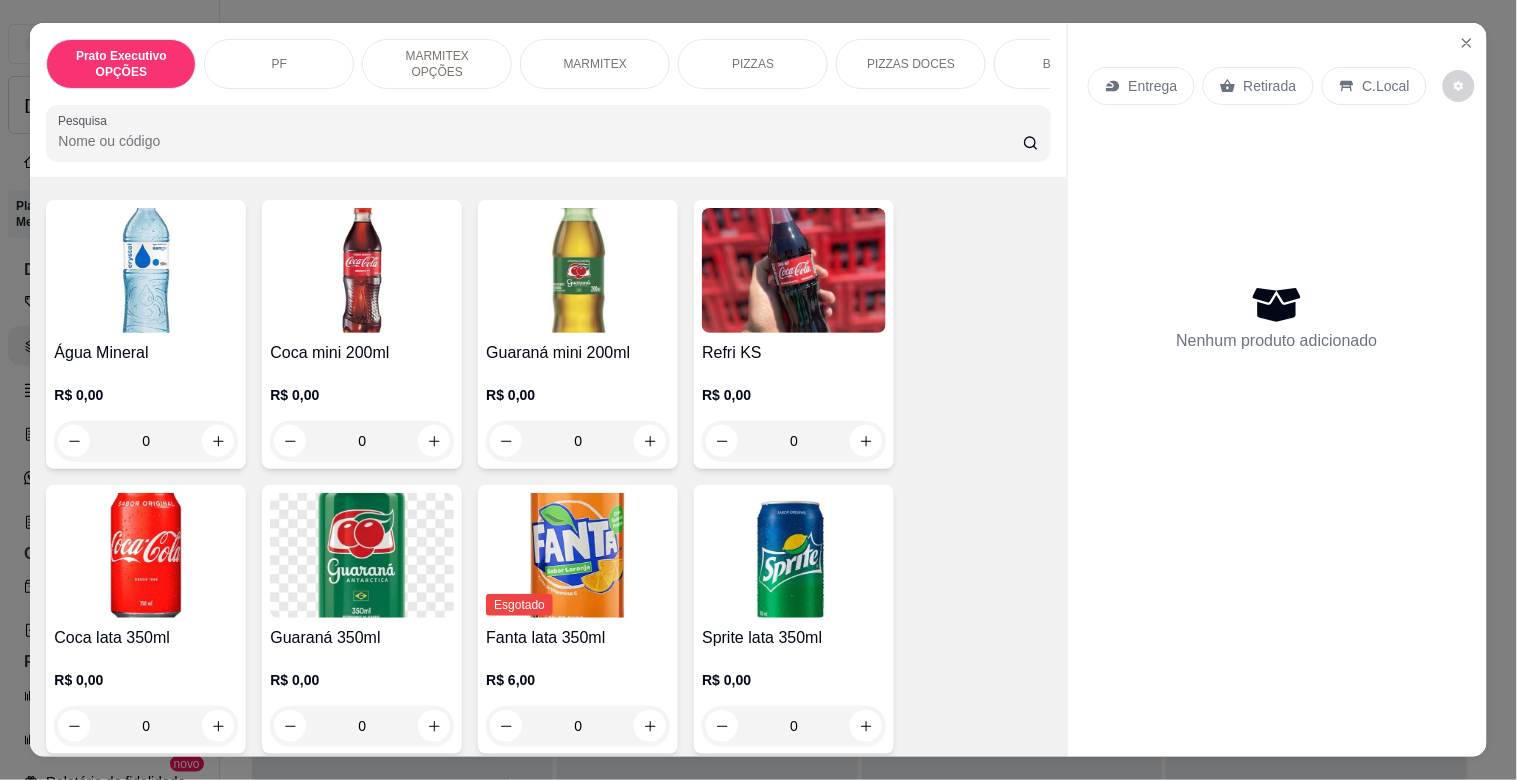 click on "Prato Executivo OPÇÕES PF  MARMITEX OPÇÕES  MARMITEX  PIZZAS PIZZAS DOCES BEBIDAS  Bebidas Alcoólicas  Bebidas Não alcoólicas  Energético  ELMA CHIPS Salgados  BOMBONIERE  Chup chup Rose Gourmet  Chup chup Lets  KIBOM Gelo  Paieiro  Isqueiro BIC Grande  Seda ZOMO  Doceria [PERSON_NAME]  Pesquisa Item avulso Prato Executivo OPÇÕES Prato do dia opções    R$ 22,00 0 PF  PF Completo    R$ 22,00 0 MARMITEX OPÇÕES  Marmitex OPÇOES    R$ 0,00 0 MARMITEX  Marmitex completo    R$ 0,00 0 PIZZAS PEQUENA a partir de     R$ 0,00 MEDIA  a partir de     R$ 0,00 Grande a partir de     R$ 0,00 PIZZAS DOCES BROTO  20cm a partir de     R$ 0,00 PEQUENA 25cm a partir de     R$ 0,00 MÉDIA 30cm a partir de     R$ 0,00 GRANDE 35cm a partir de     R$ 0,00 BEBIDAS  Água Mineral    R$ 0,00 0 Coca mini 200ml    R$ 0,00 0 Guaraná mini 200ml   R$ 0,00 0 Refri KS   R$ 0,00 0 Coca lata 350ml    R$ 0,00 0 Guaraná 350ml   R$ 0,00 0 Esgotado Fanta lata 350ml   R$ 6,00 0 Sprite lata 350ml   R$ 0,00 0" at bounding box center (758, 390) 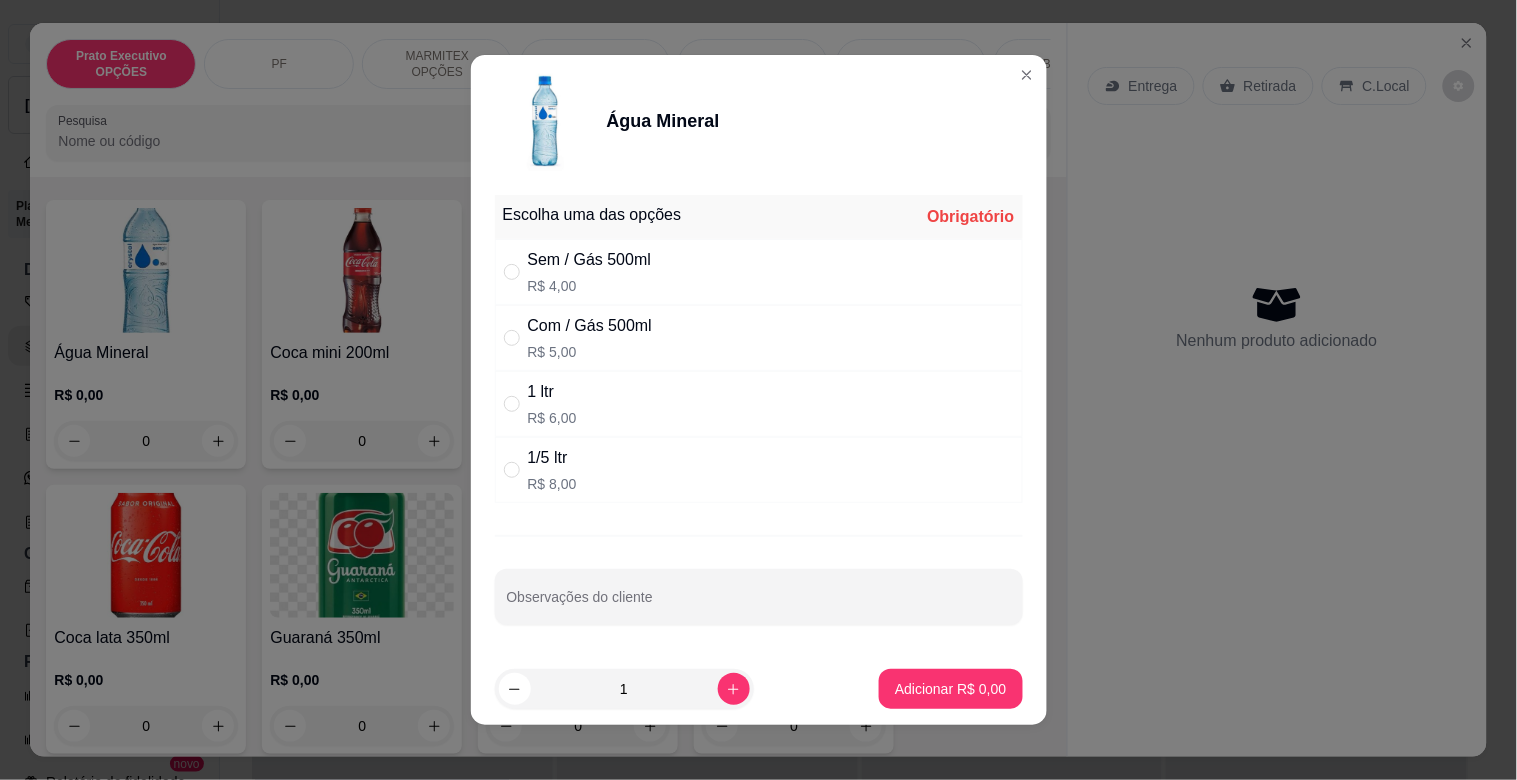 click on "Sem / Gás 500ml" at bounding box center (590, 260) 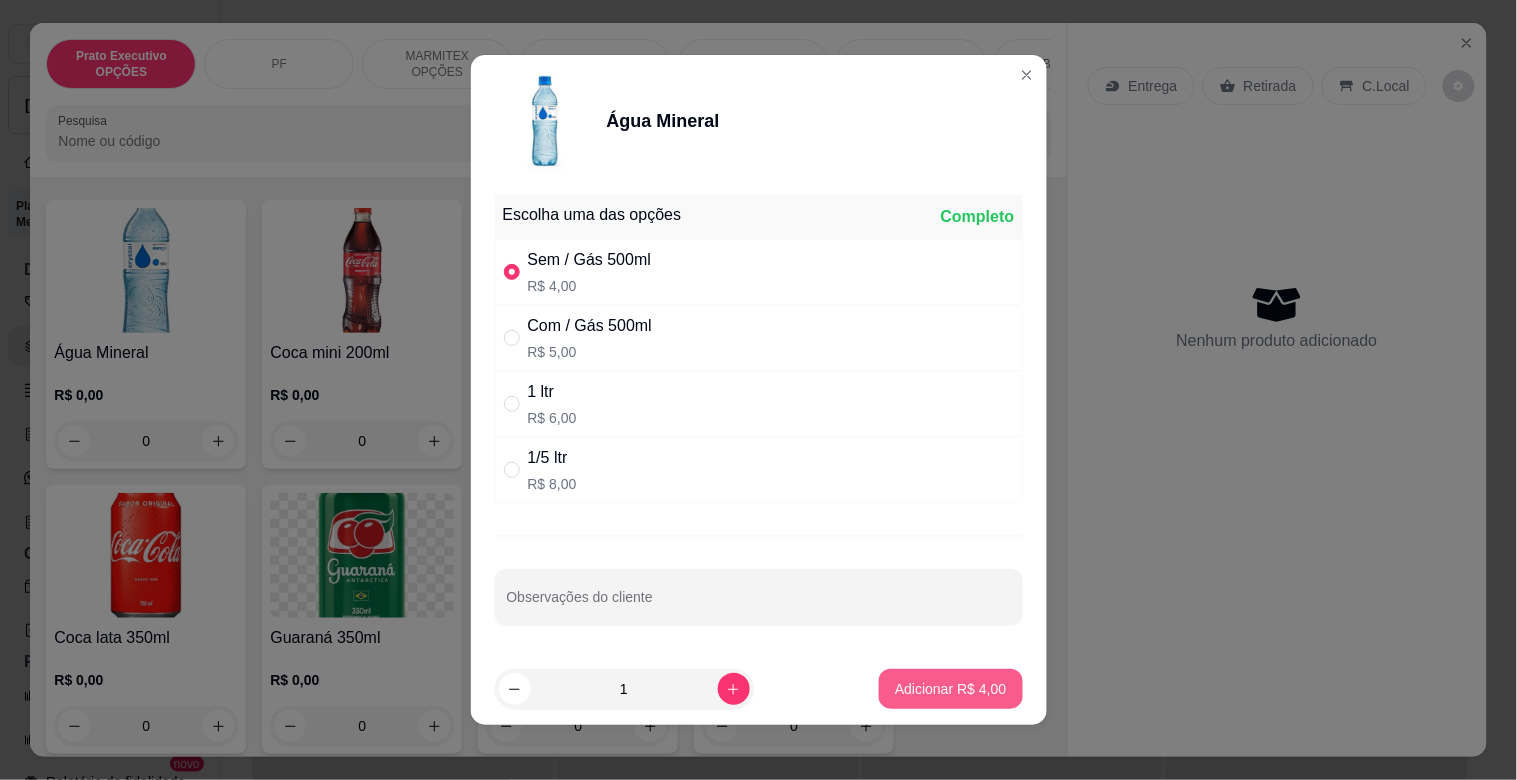 click on "Adicionar   R$ 4,00" at bounding box center (950, 689) 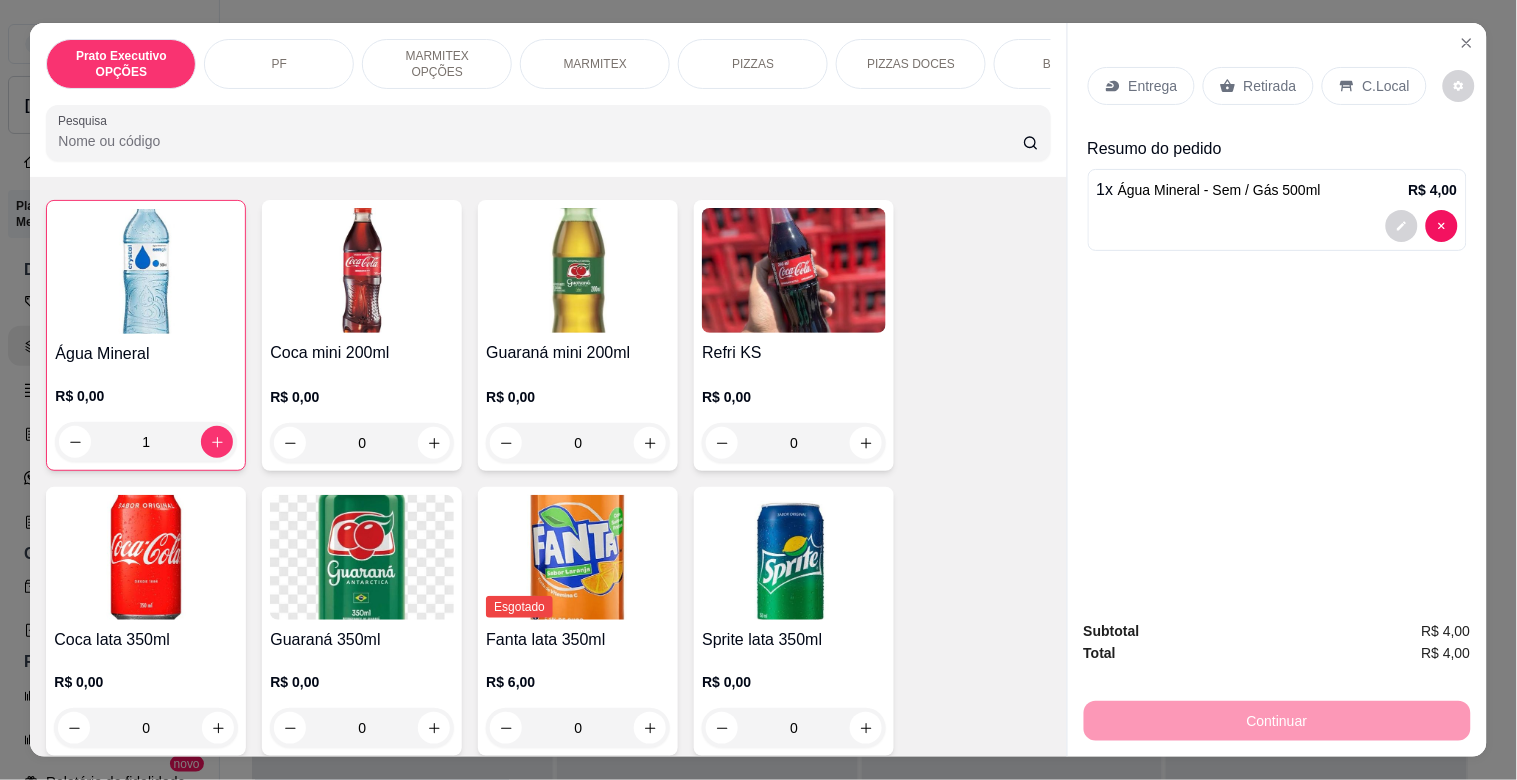 click on "Retirada" at bounding box center (1270, 86) 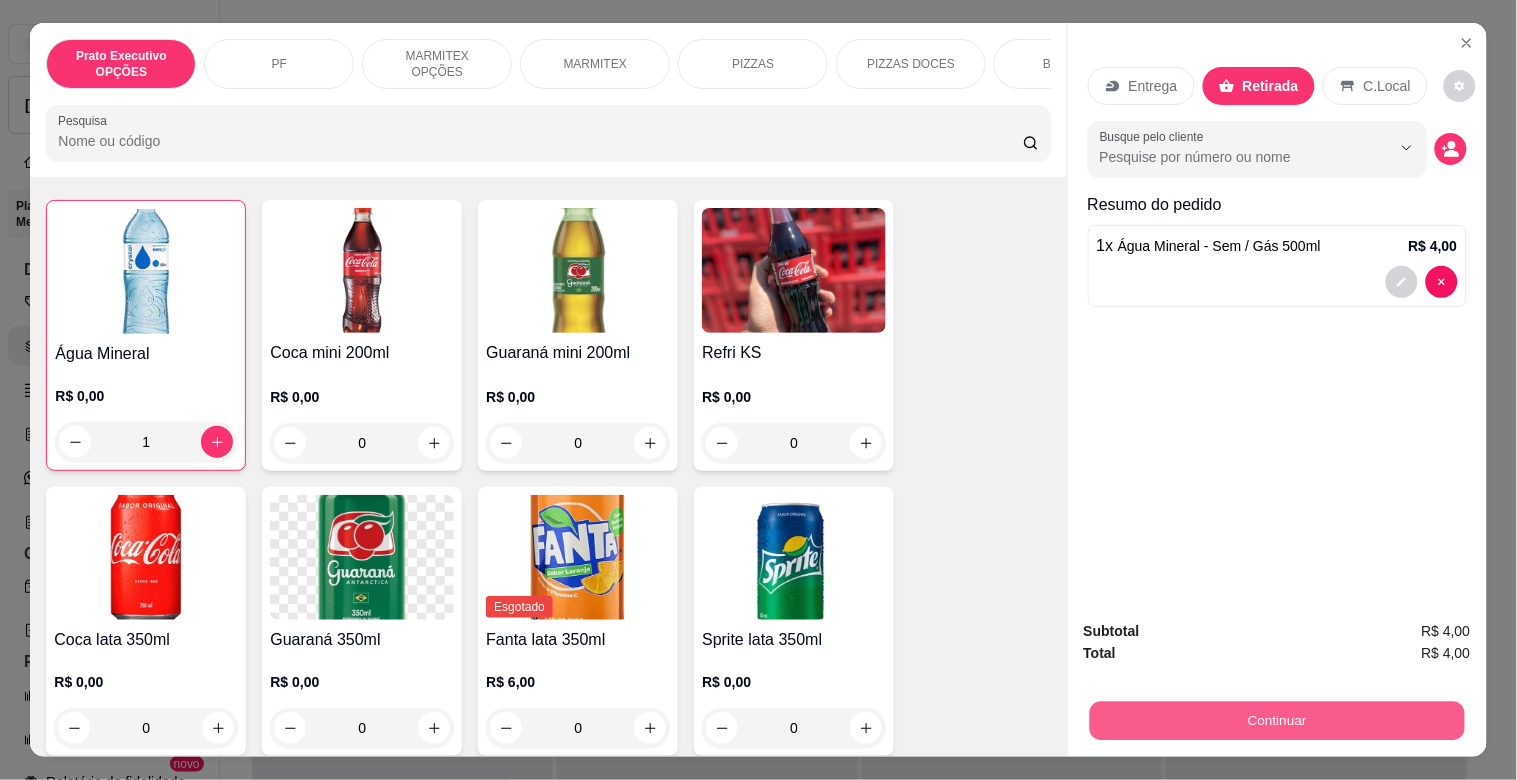 click on "Continuar" at bounding box center (1276, 720) 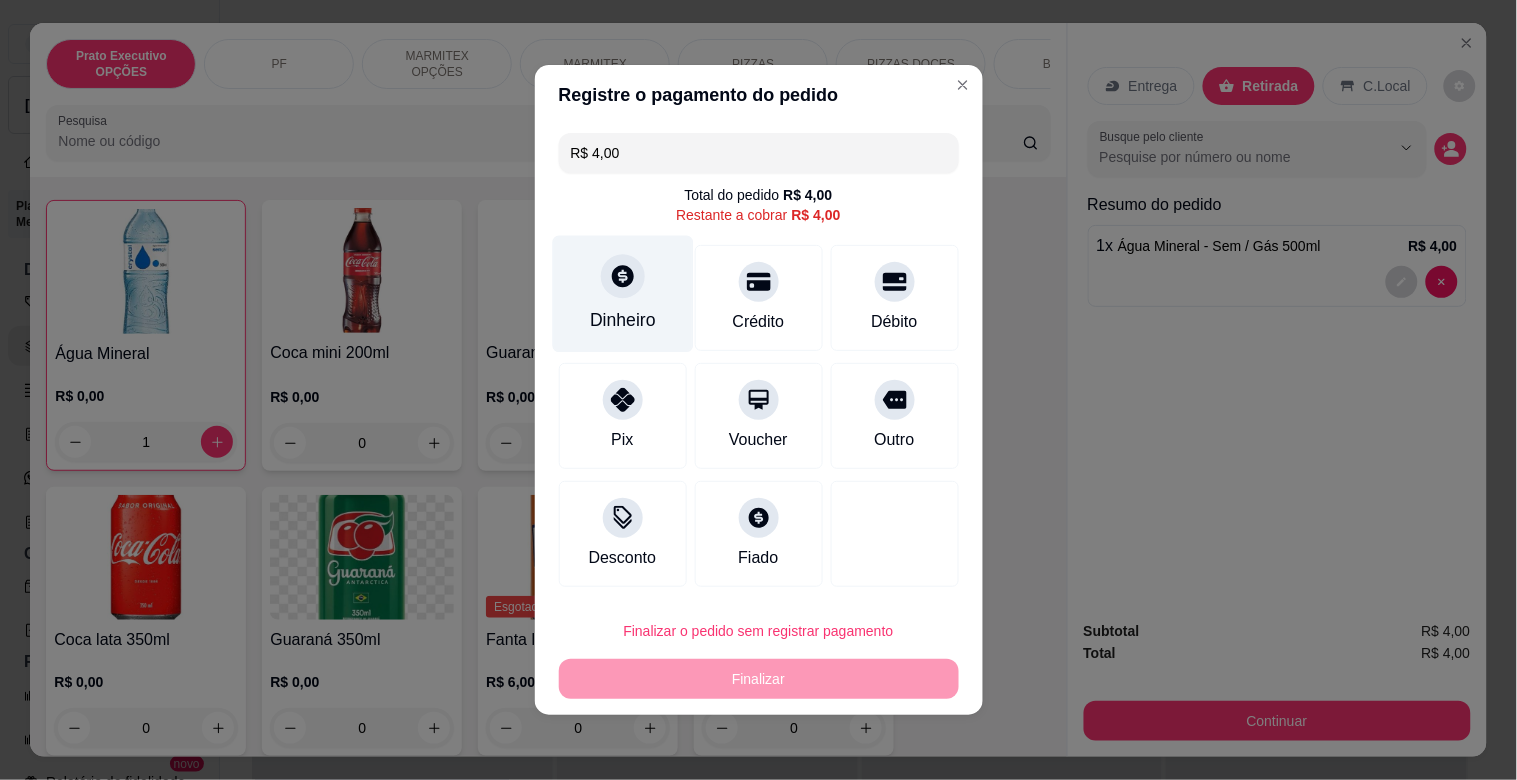 click on "Dinheiro" at bounding box center [622, 294] 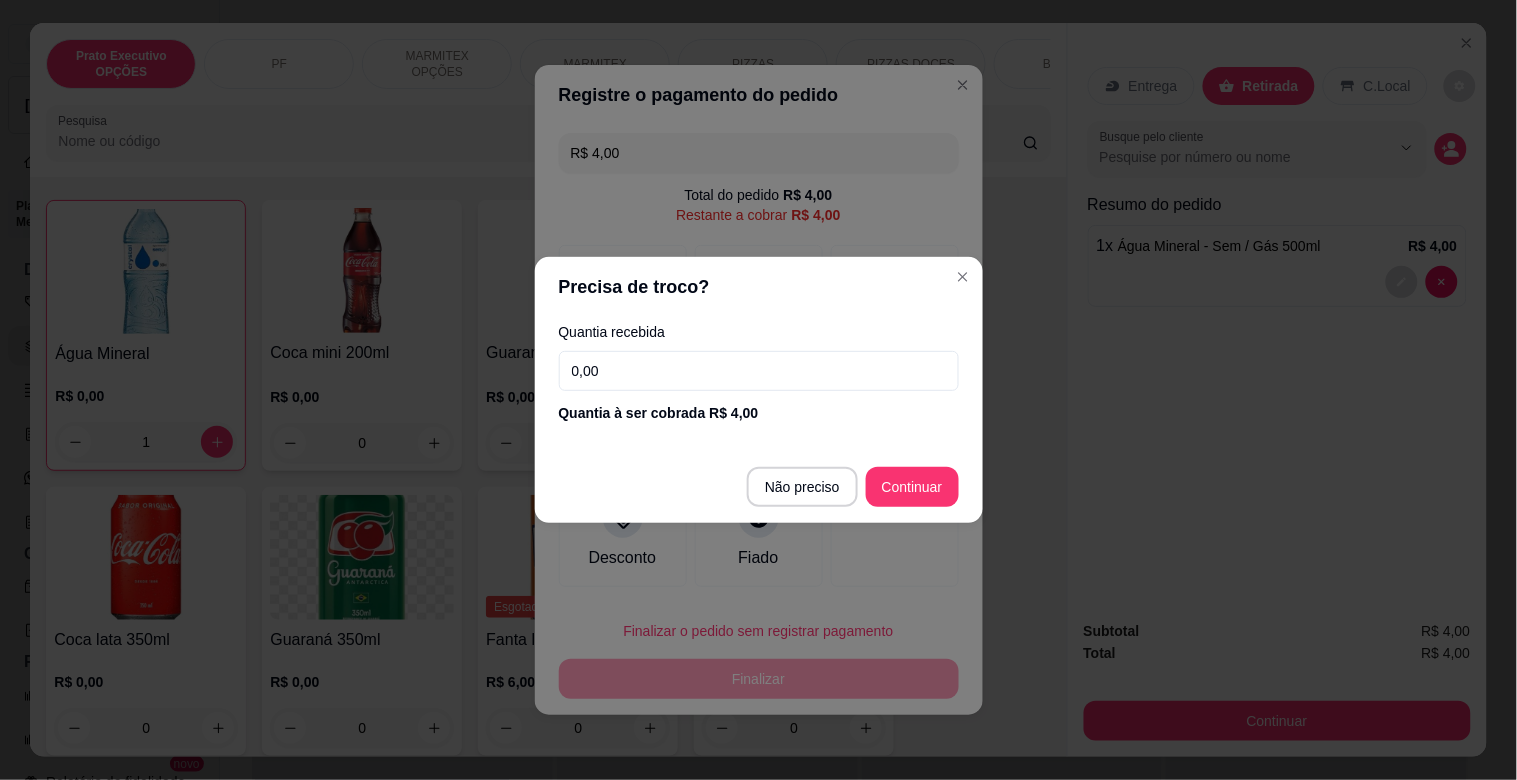 click on "0,00" at bounding box center (759, 371) 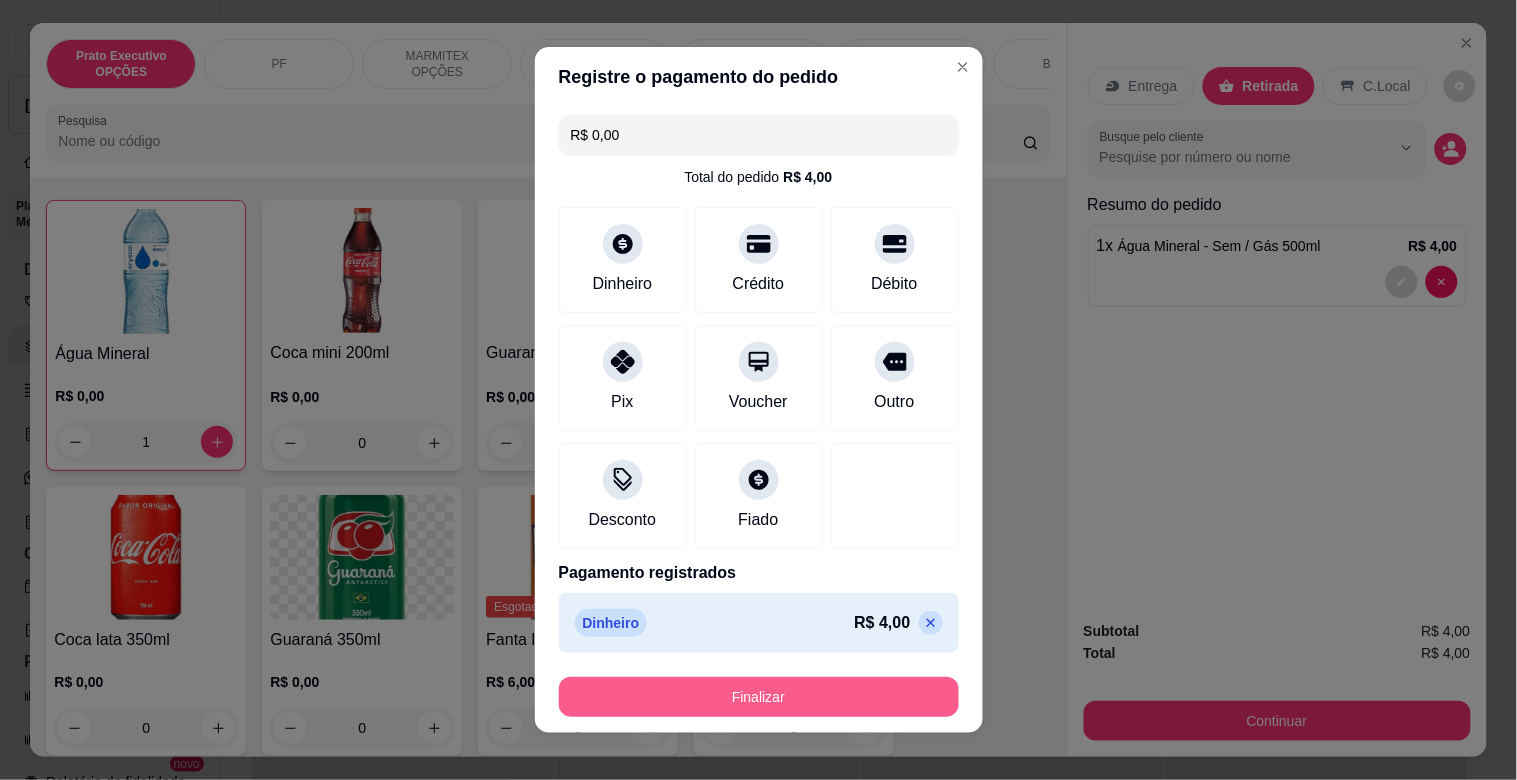 click on "Finalizar" at bounding box center (759, 697) 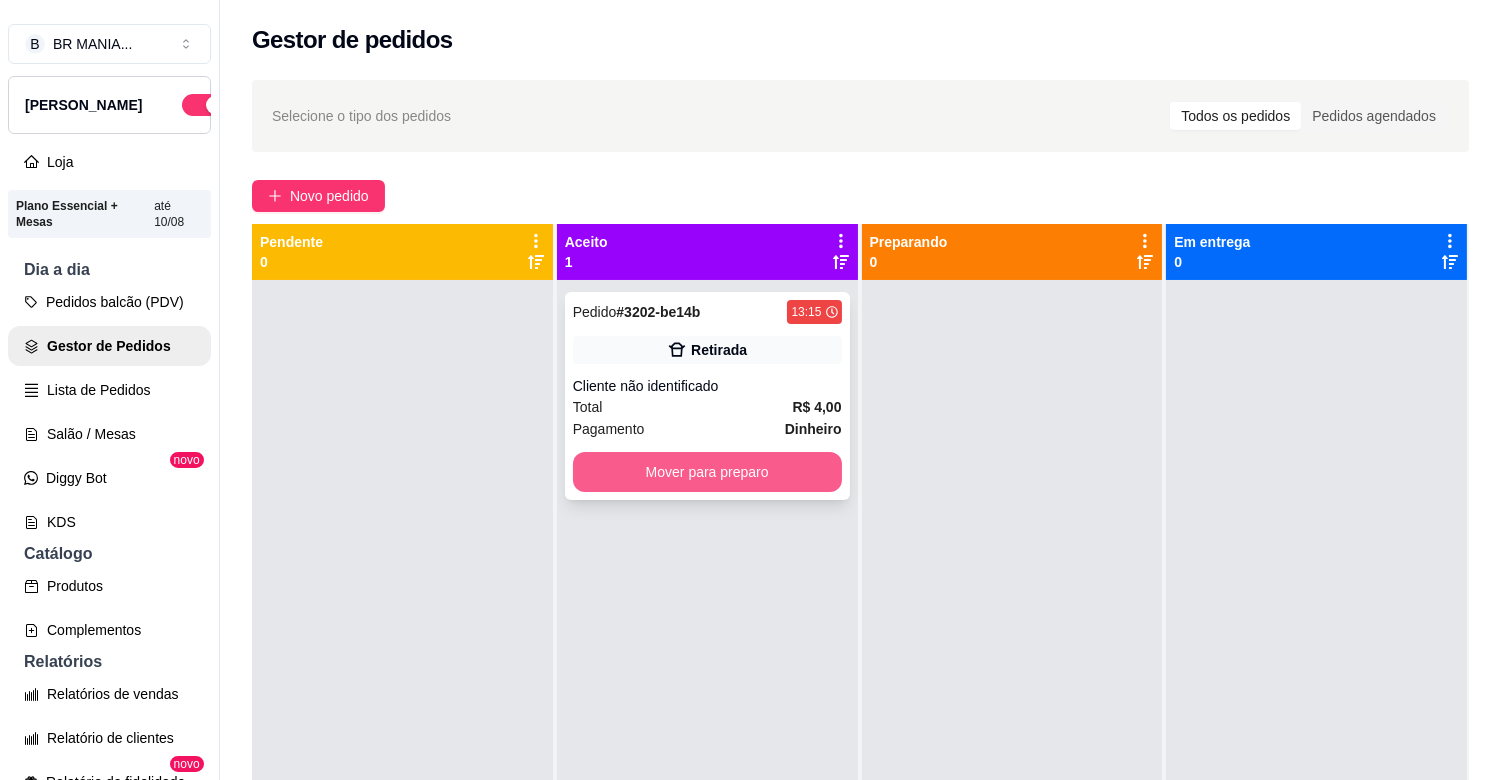 click on "Mover para preparo" at bounding box center (707, 472) 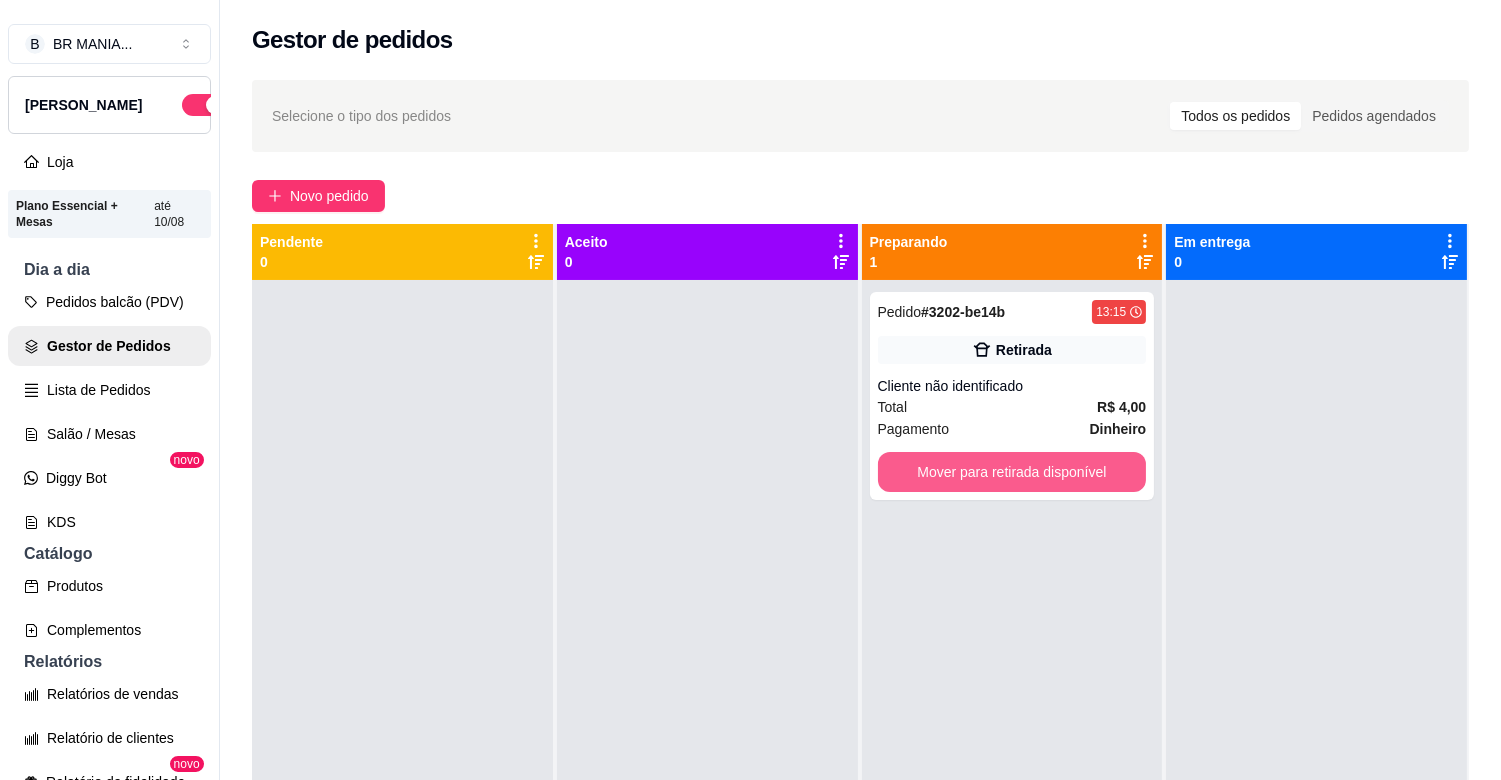 click on "Mover para retirada disponível" at bounding box center (1012, 472) 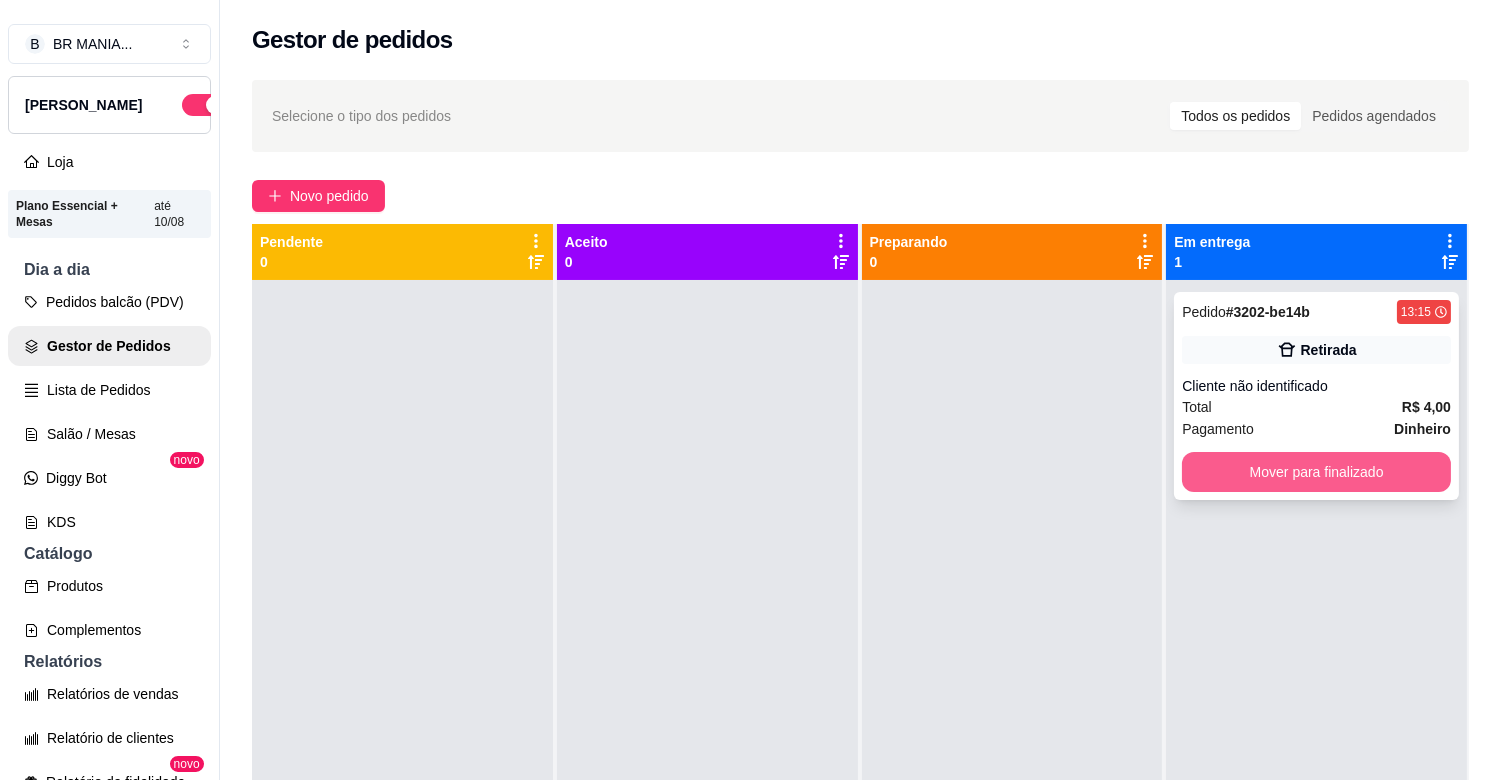 click on "Mover para finalizado" at bounding box center [1316, 472] 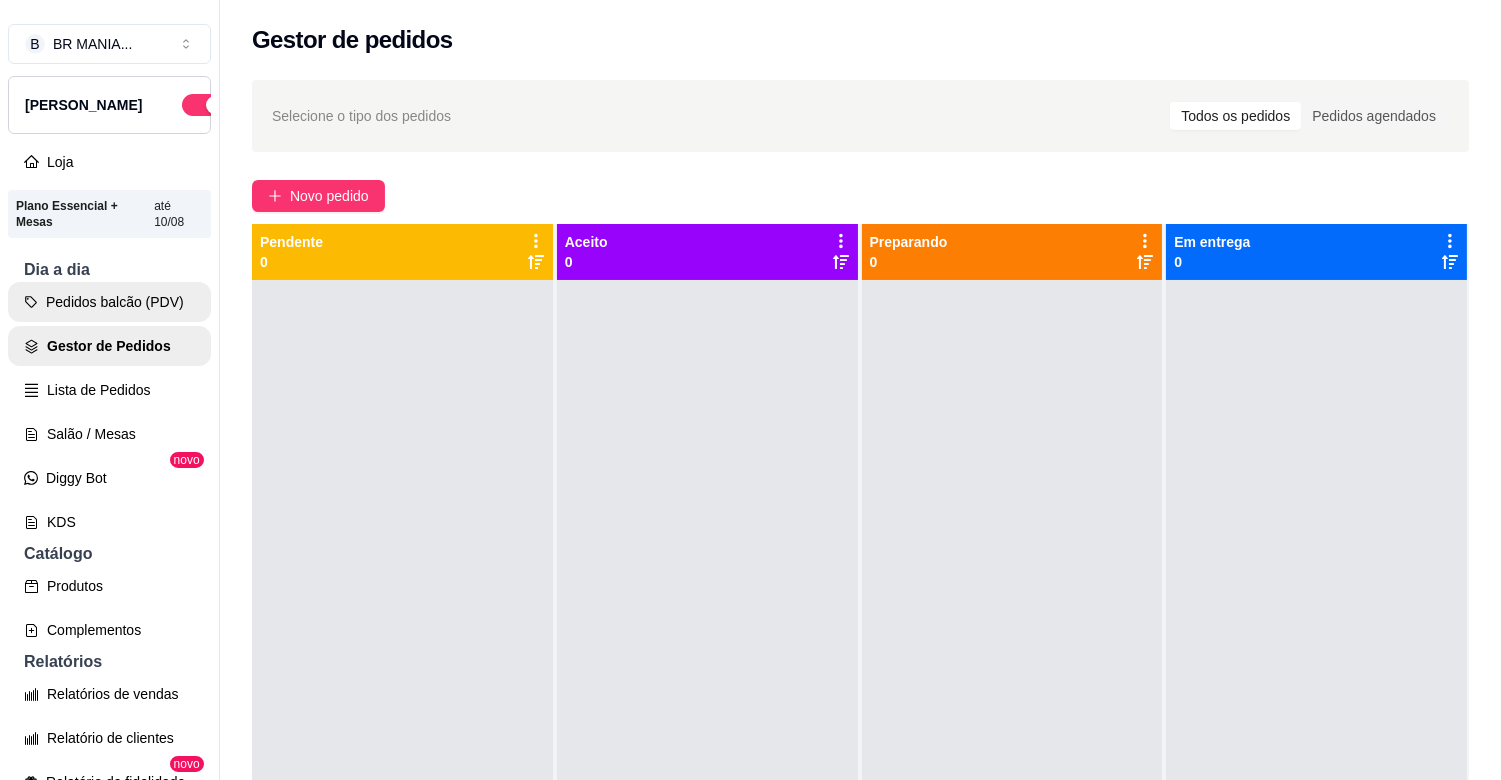 click on "Pedidos balcão (PDV)" at bounding box center (109, 302) 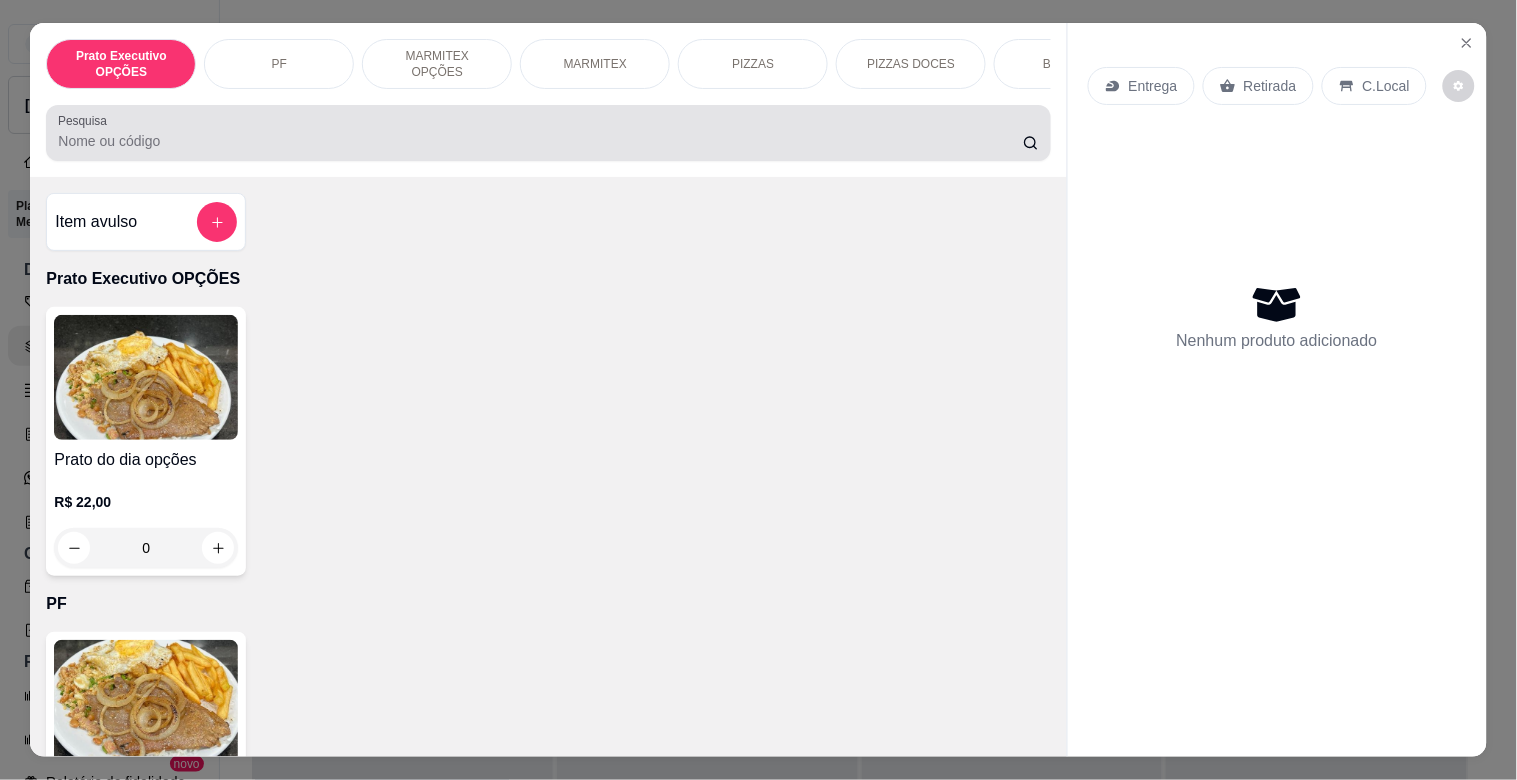 click at bounding box center (548, 133) 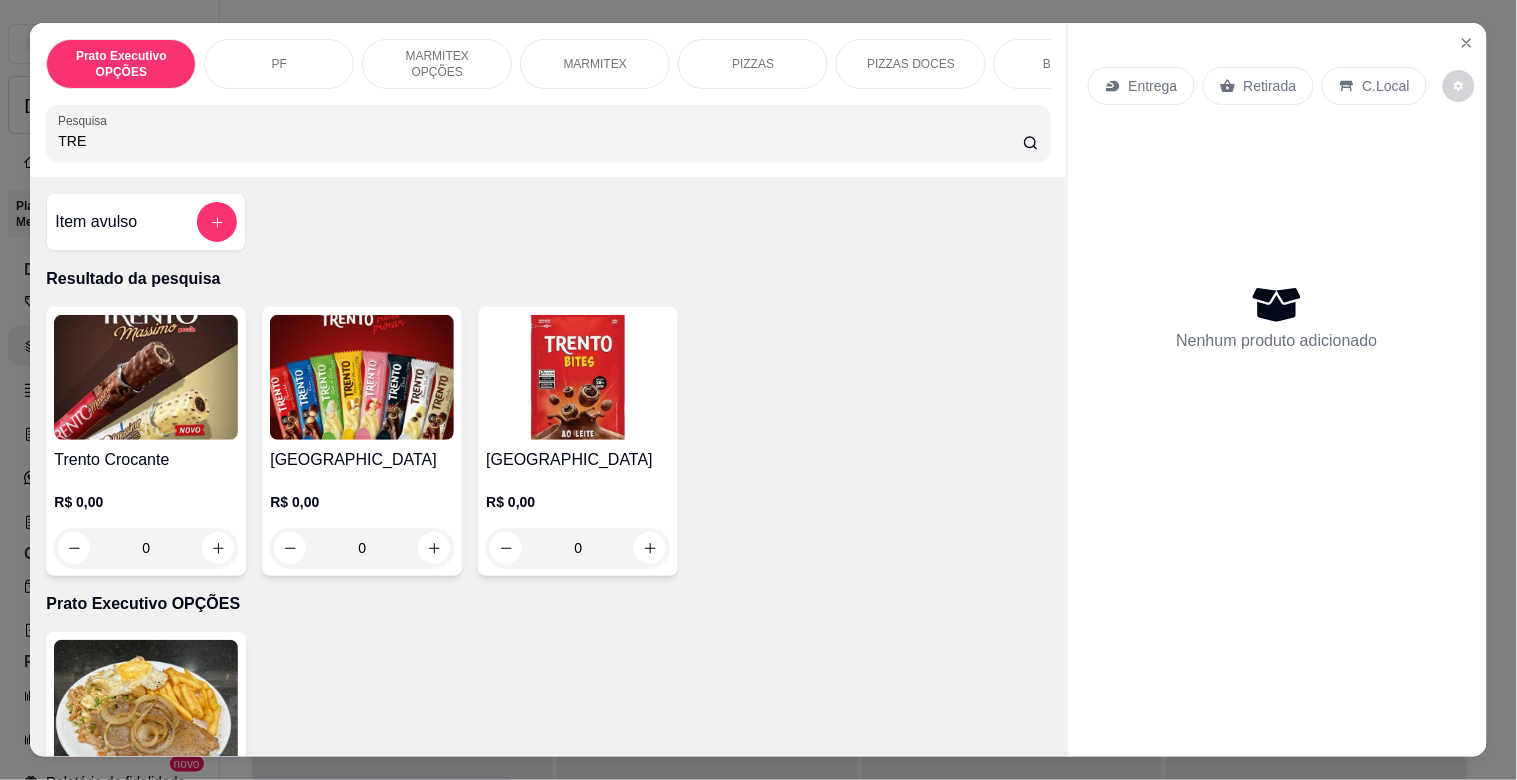 click at bounding box center [146, 377] 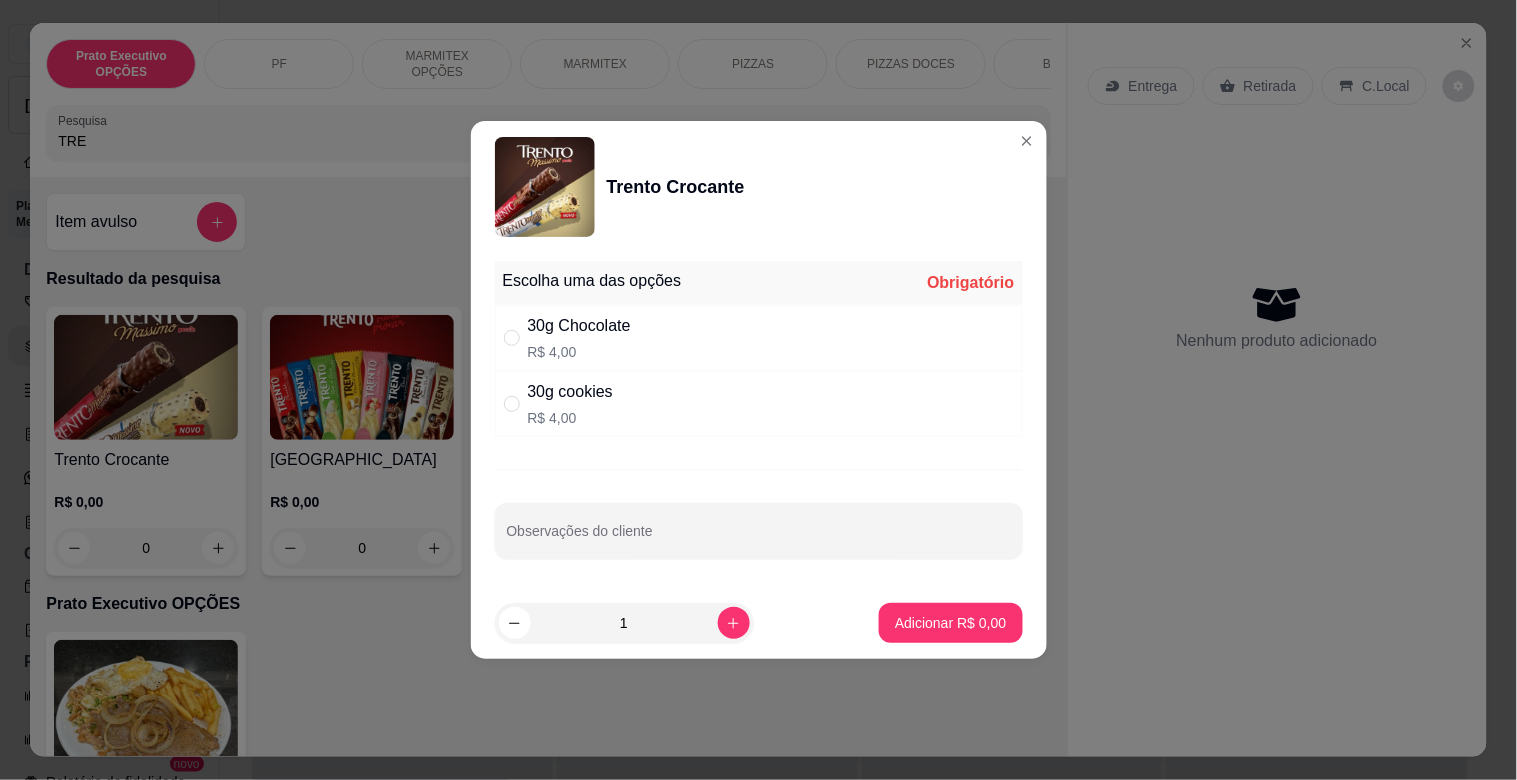 click on "30g cookies R$ 4,00" at bounding box center [759, 404] 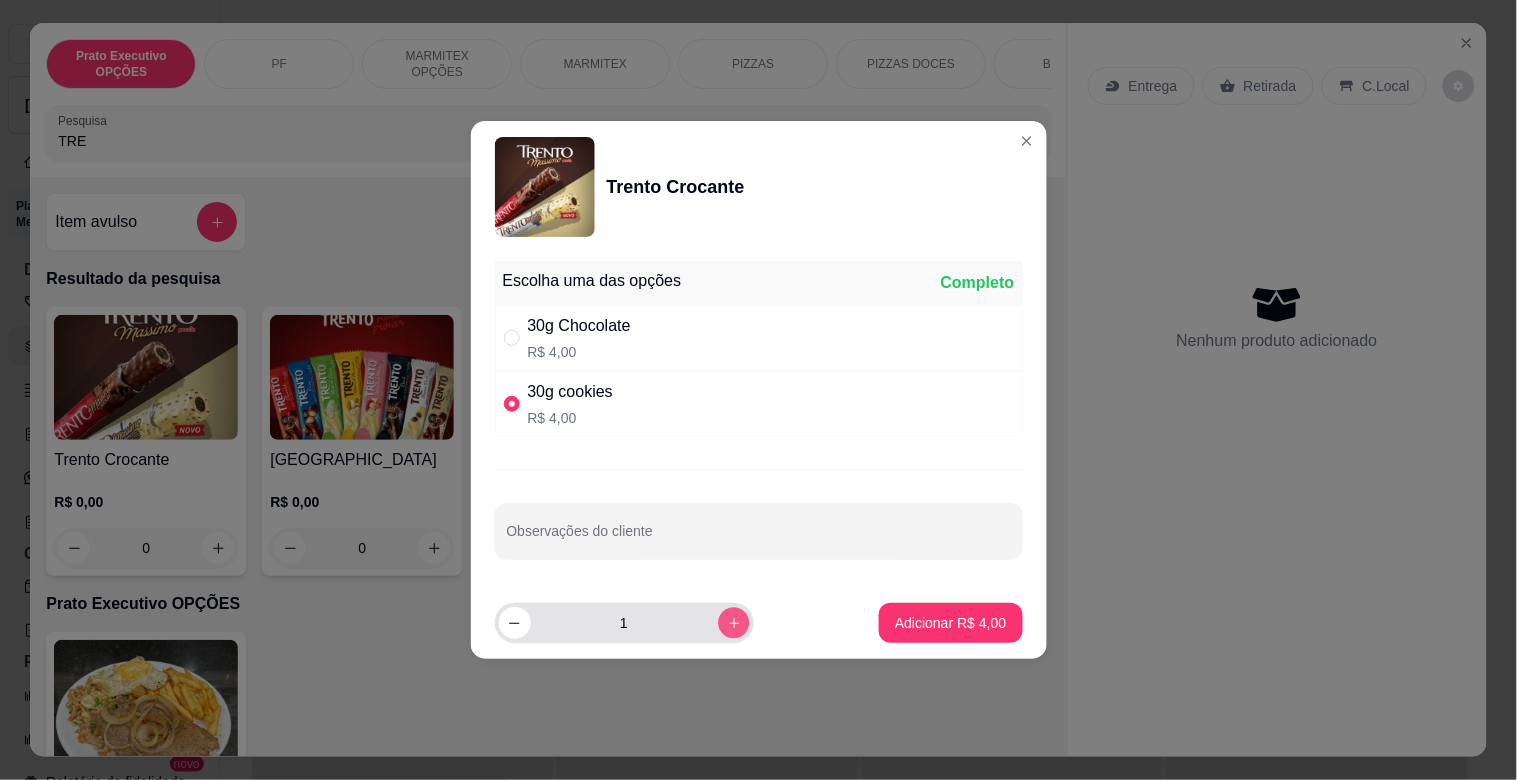 click at bounding box center [733, 622] 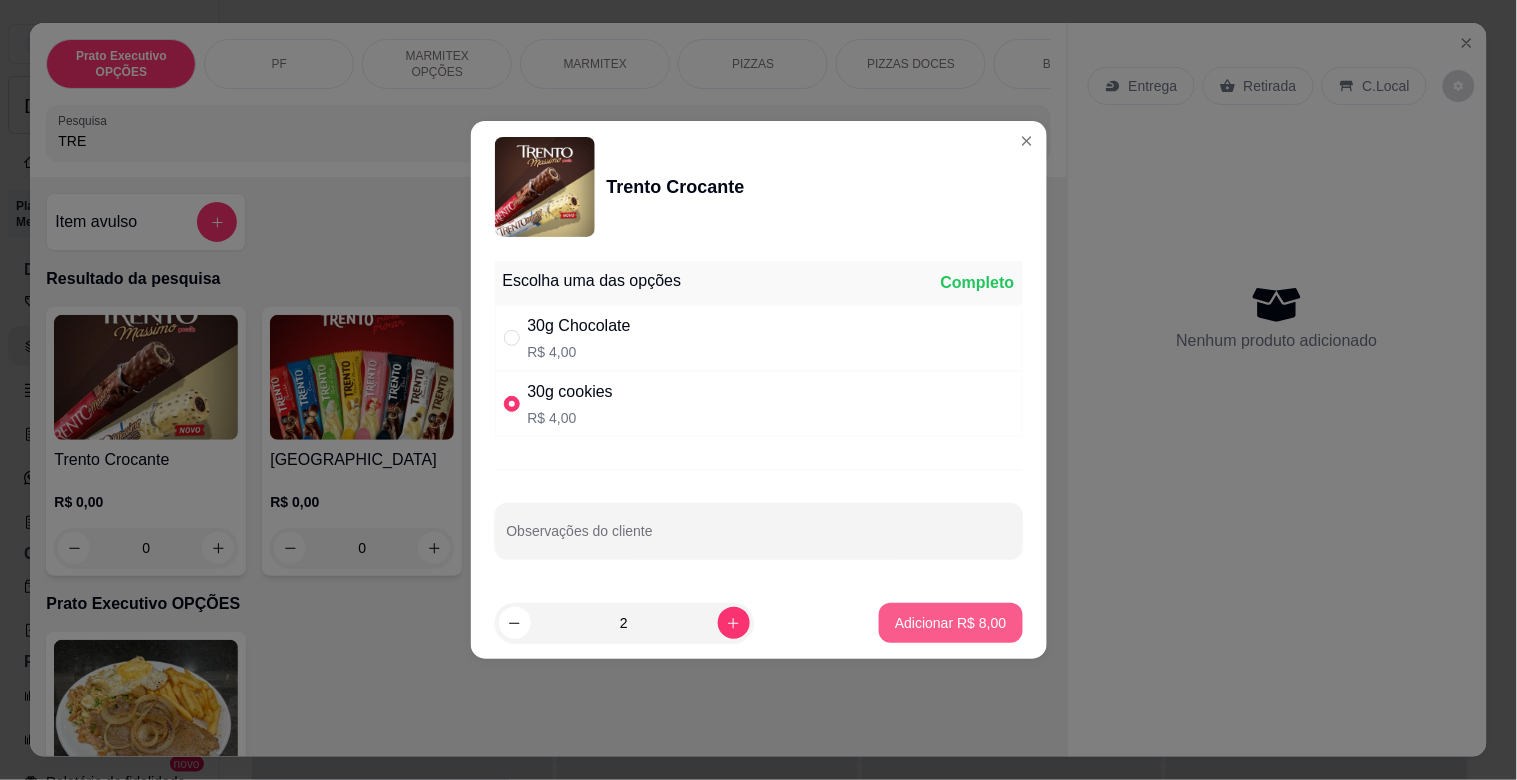 click on "Adicionar   R$ 8,00" at bounding box center (950, 623) 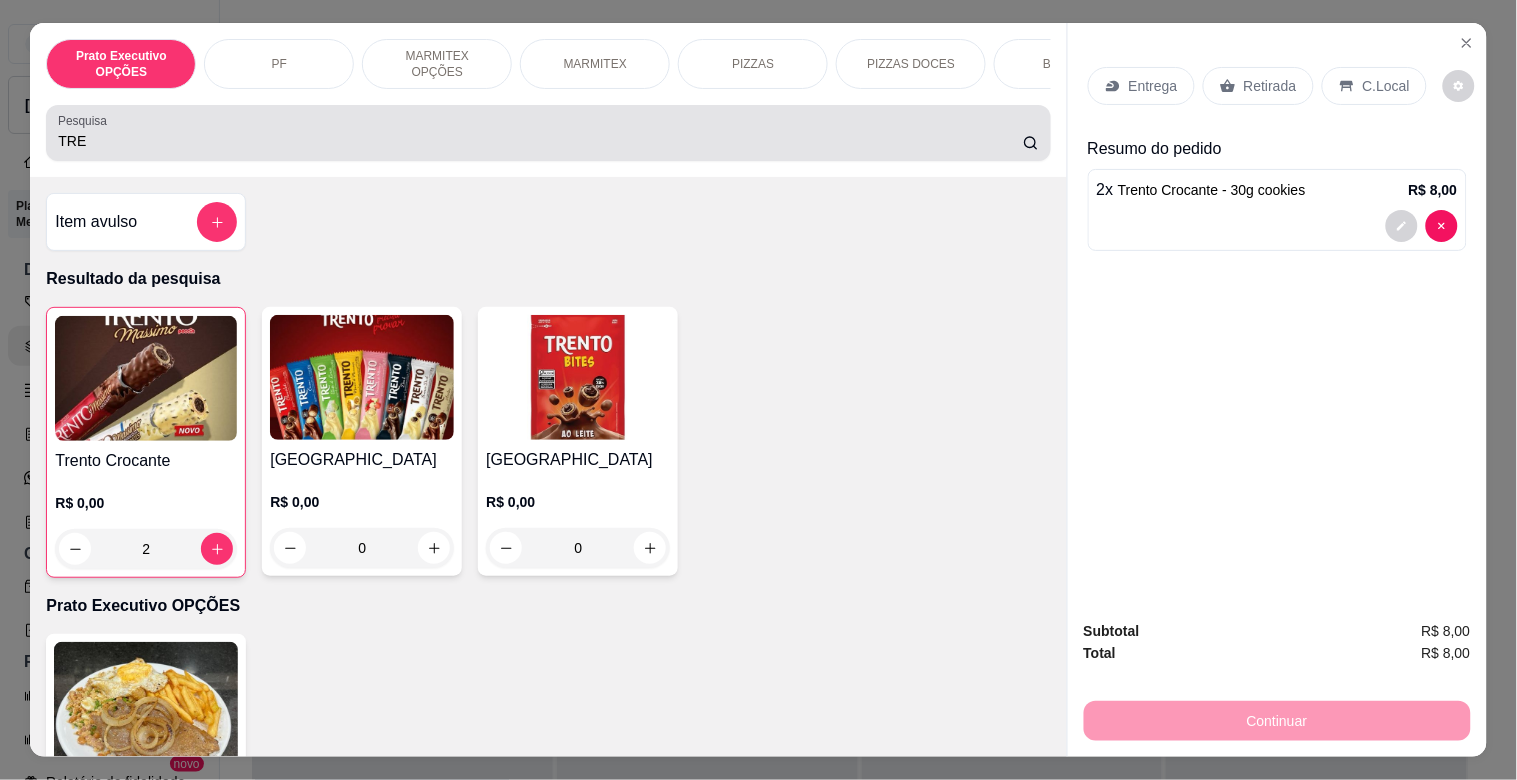 click on "Pesquisa TRE" at bounding box center (548, 133) 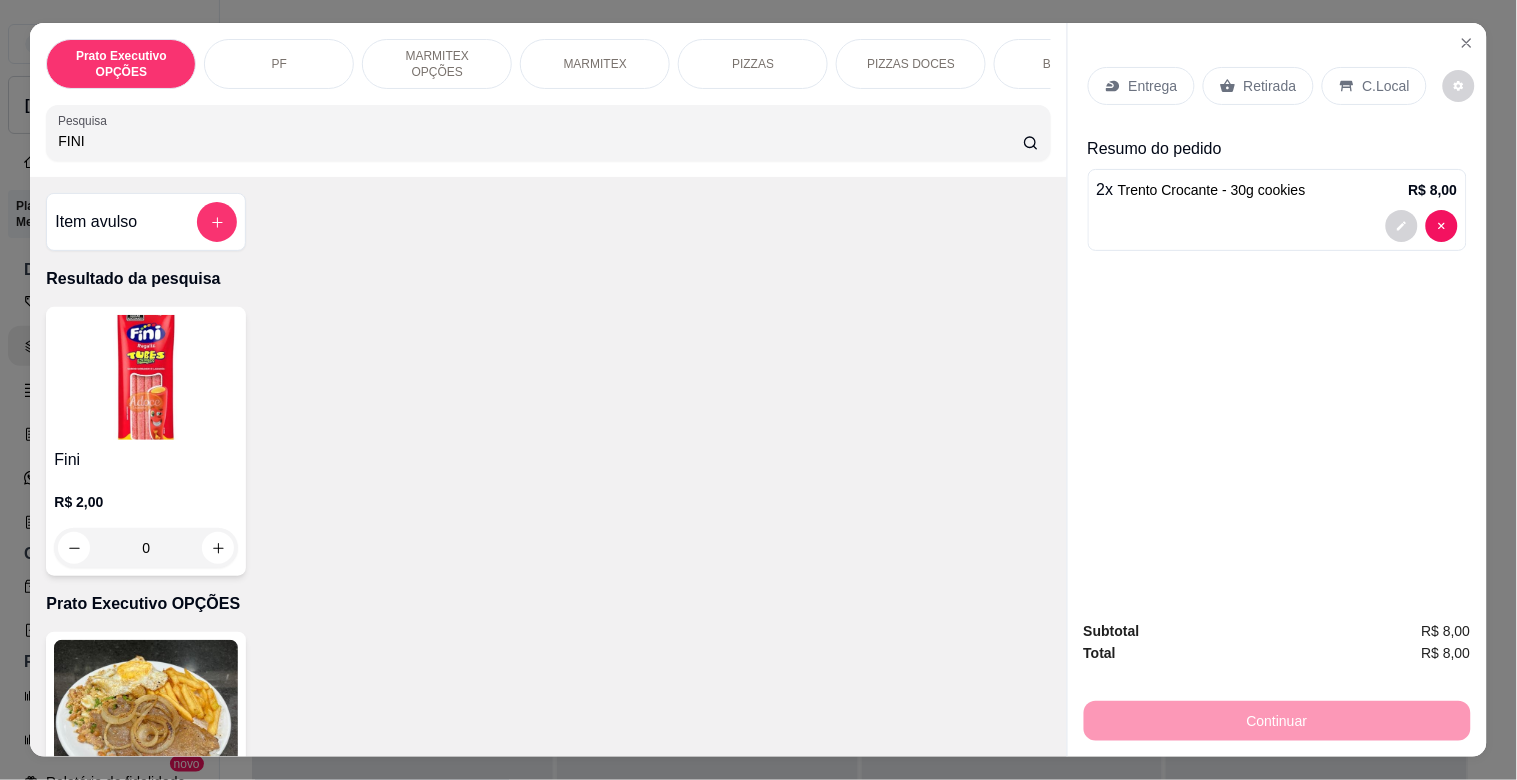 click at bounding box center (146, 377) 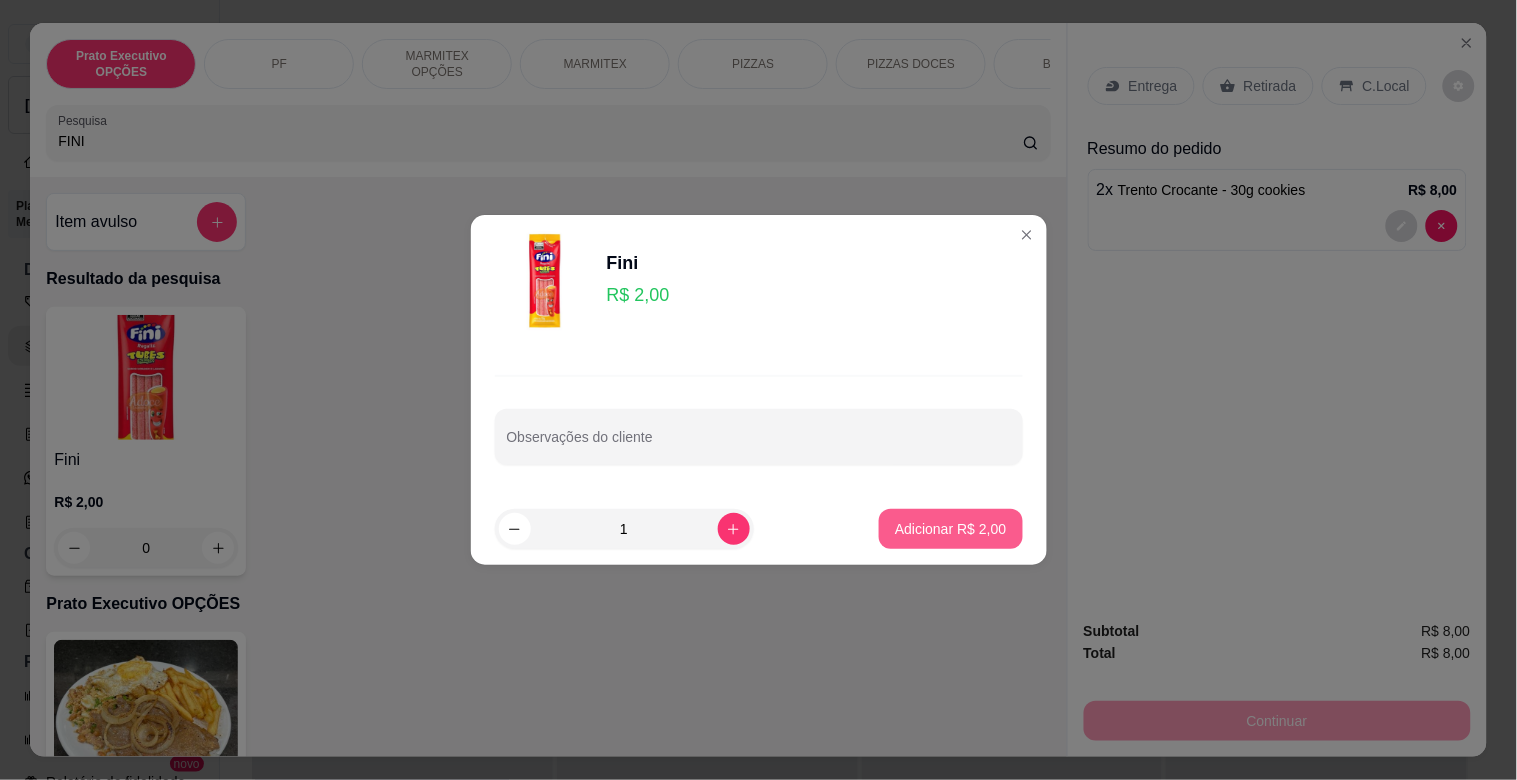 click on "Adicionar   R$ 2,00" at bounding box center [950, 529] 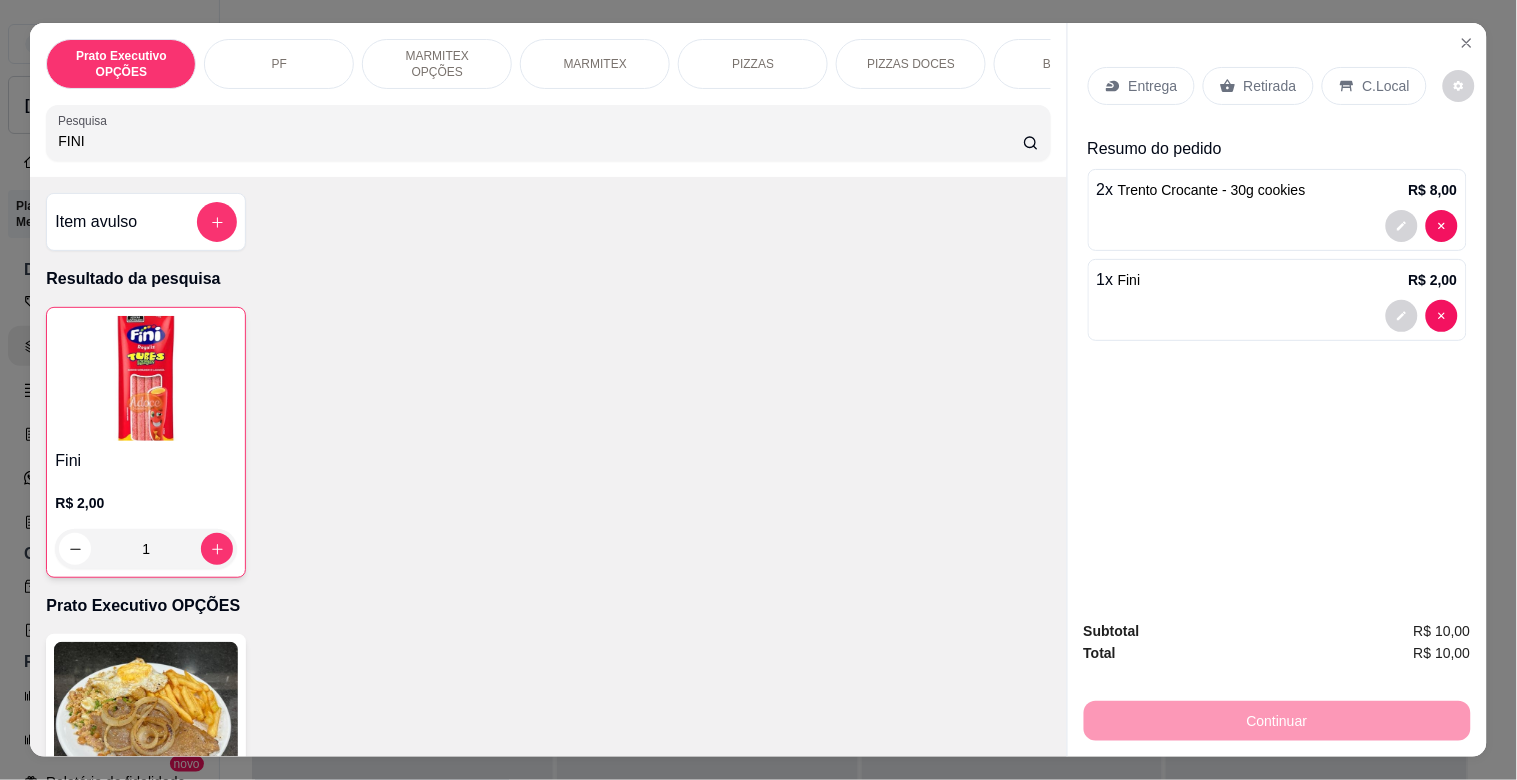 drag, startPoint x: 134, startPoint y: 174, endPoint x: 148, endPoint y: 154, distance: 24.41311 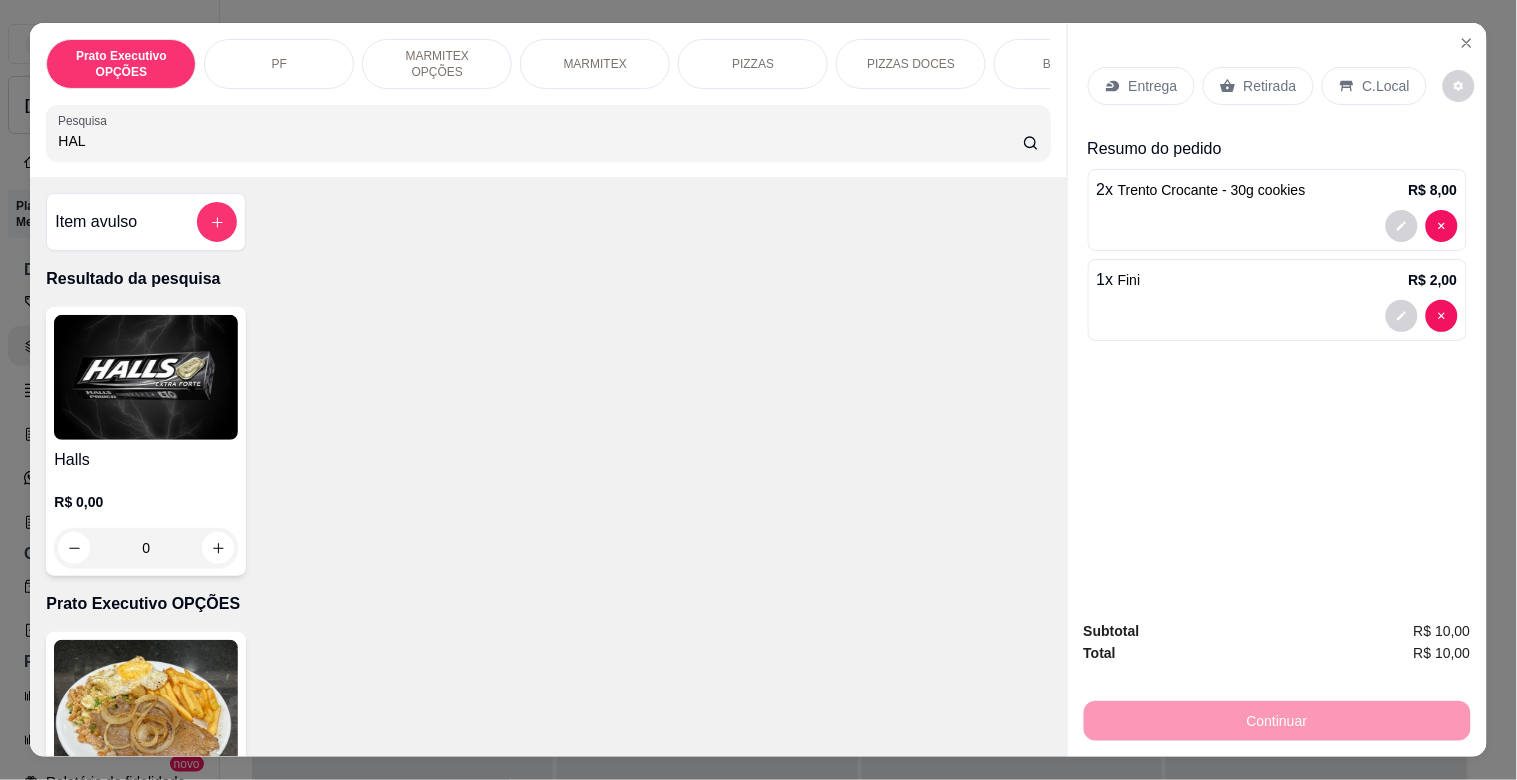 click at bounding box center [146, 377] 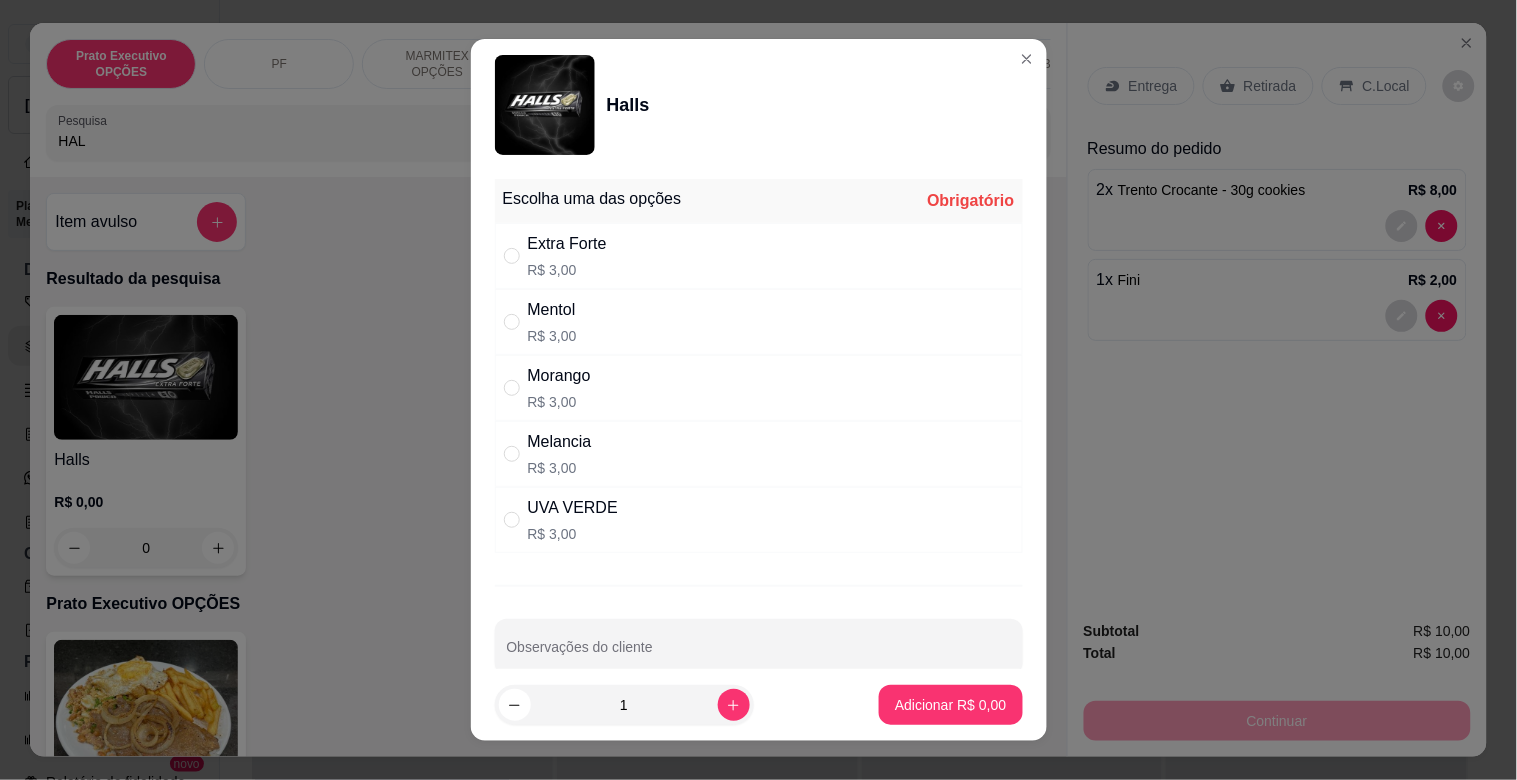 click on "Extra Forte R$ 3,00" at bounding box center (759, 256) 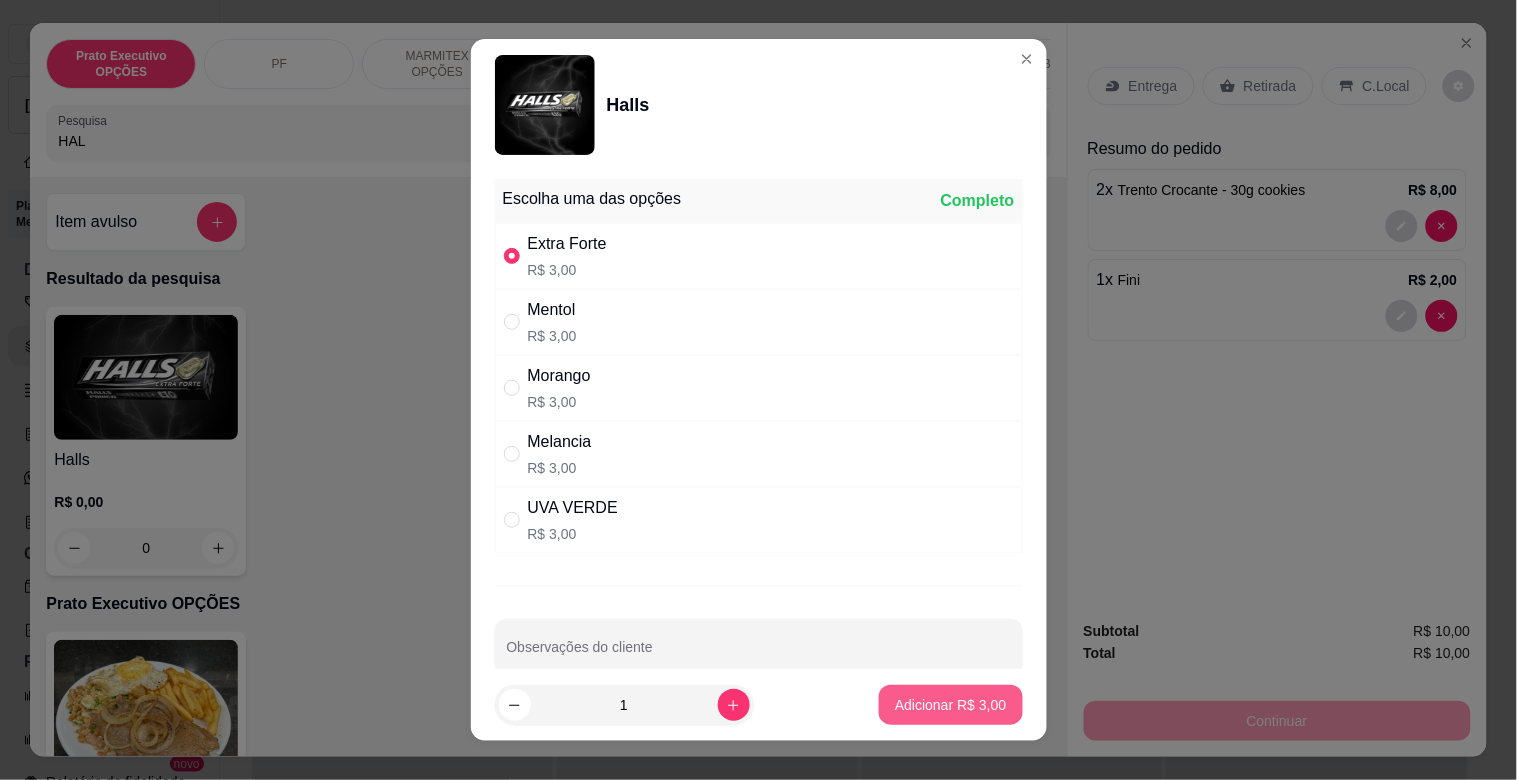 click on "Adicionar   R$ 3,00" at bounding box center [950, 705] 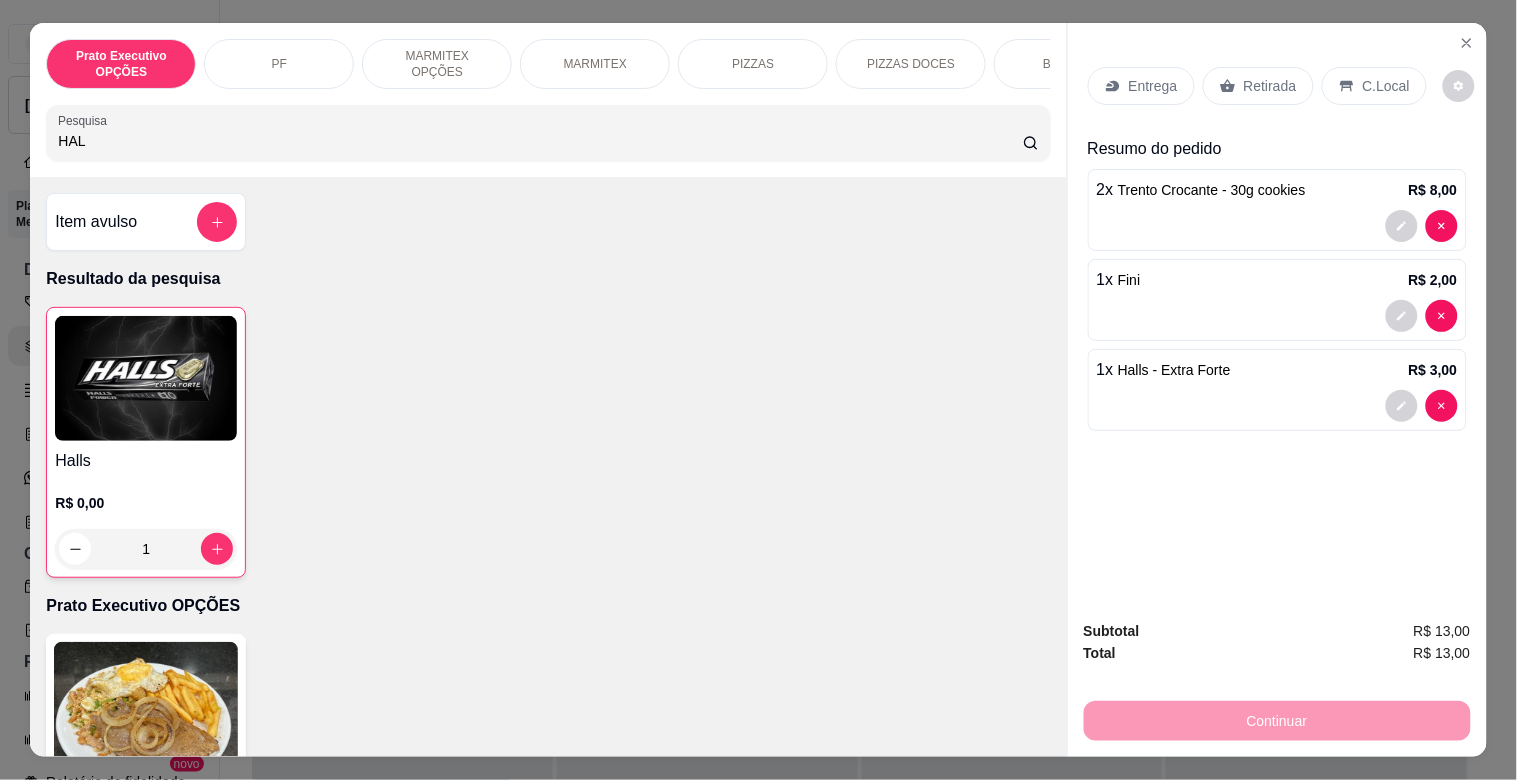 click on "HAL" at bounding box center [540, 141] 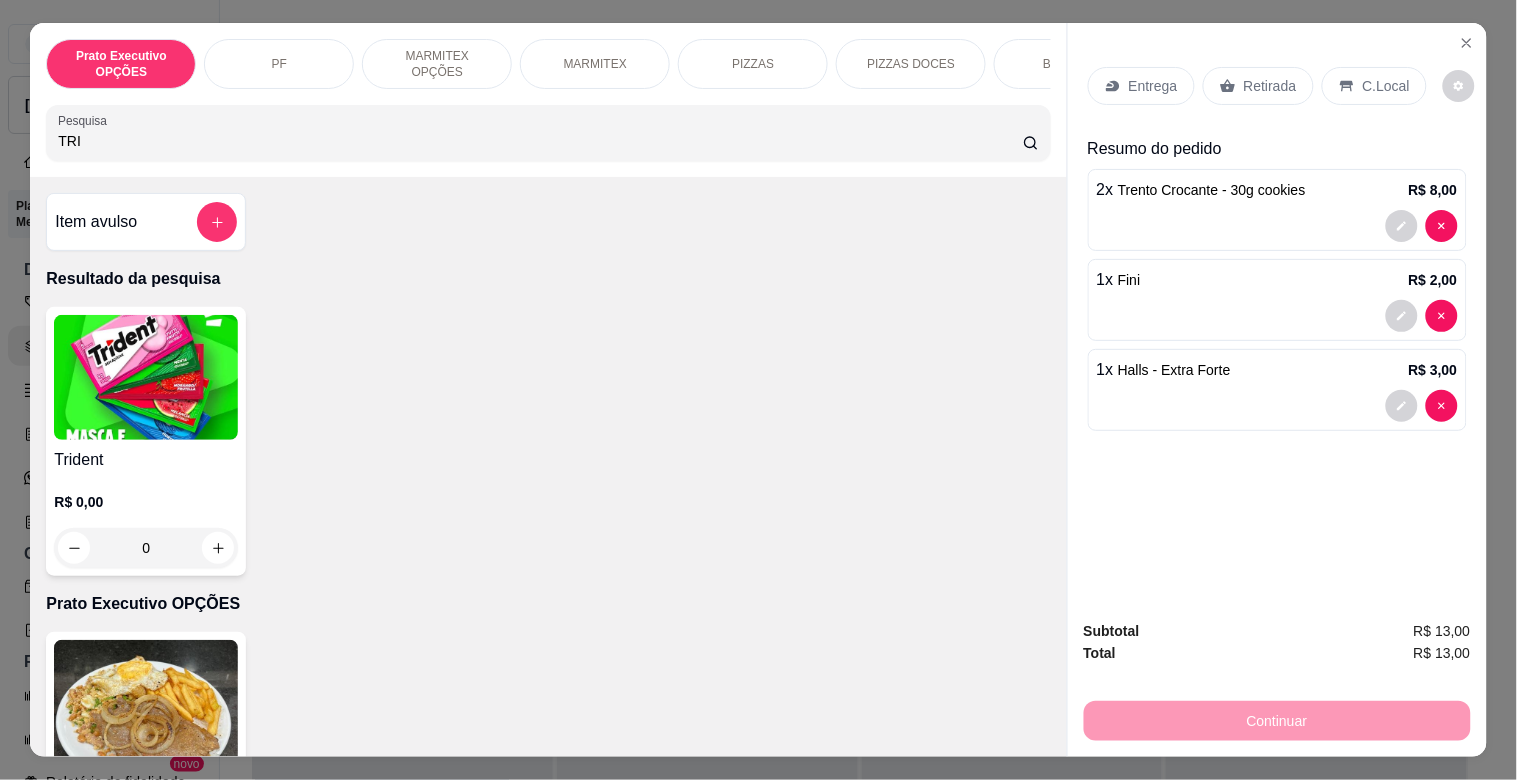 click on "Trident    R$ 0,00 0" at bounding box center (146, 441) 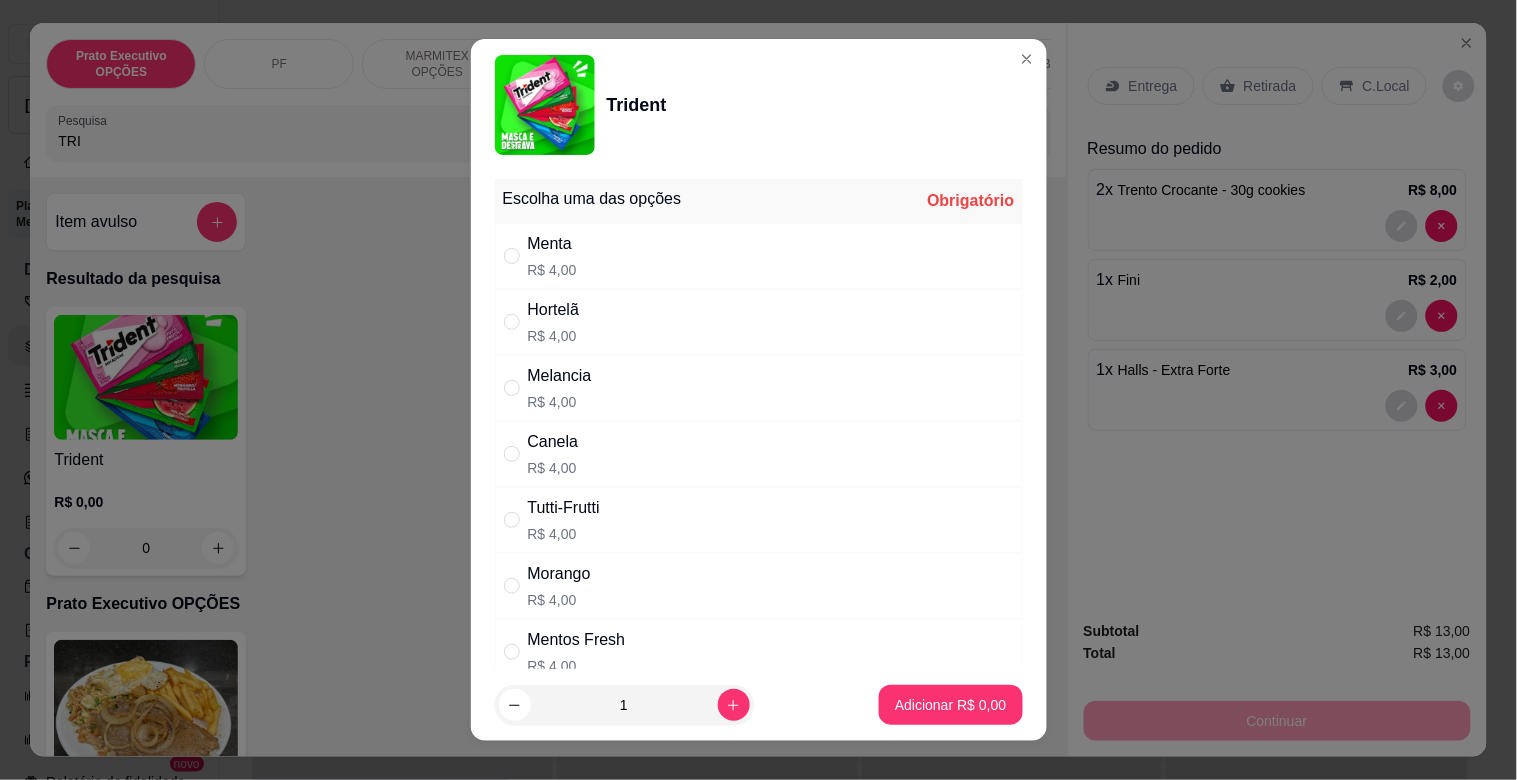click on "Hortelã  R$ 4,00" at bounding box center (759, 322) 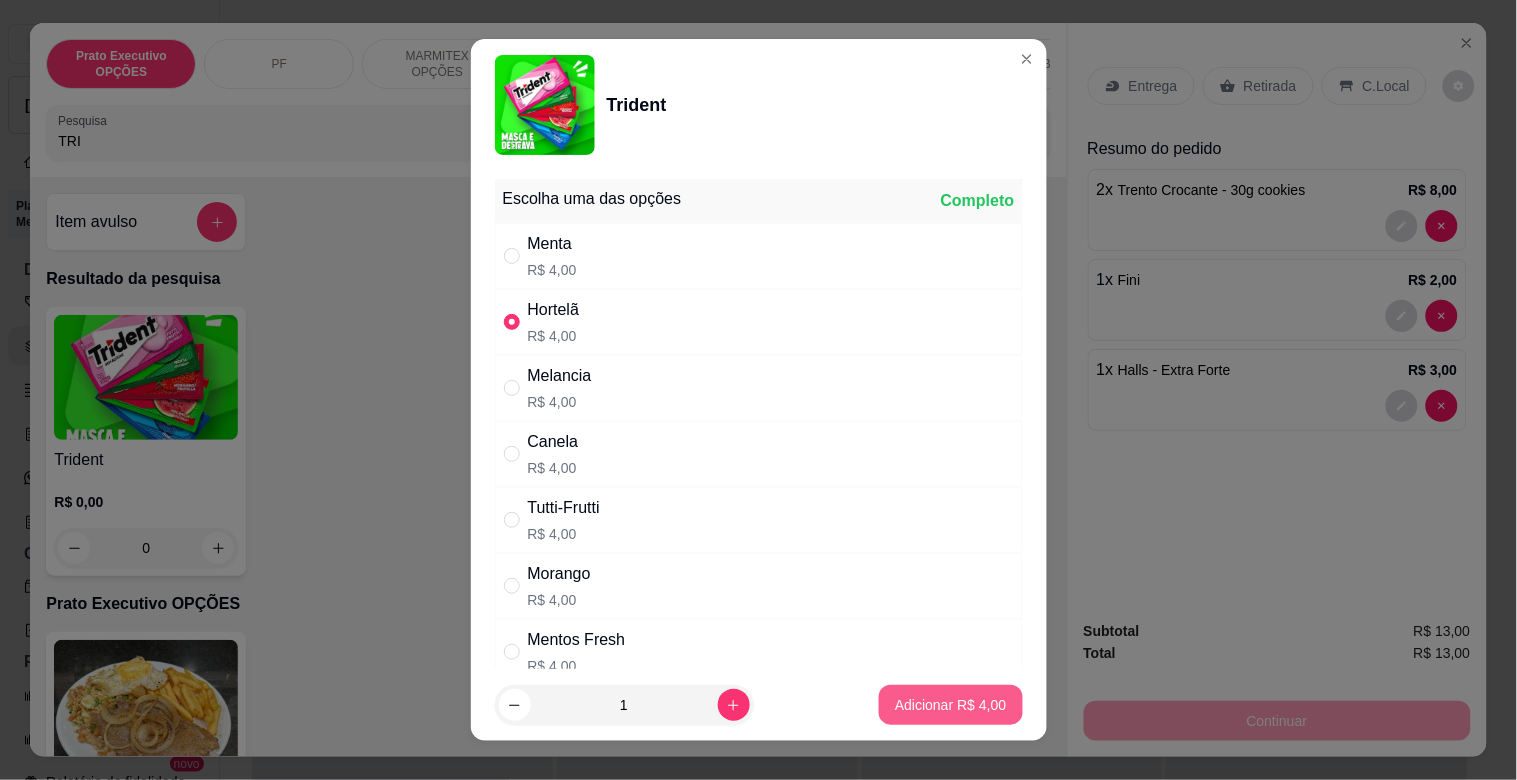click on "Adicionar   R$ 4,00" at bounding box center (950, 705) 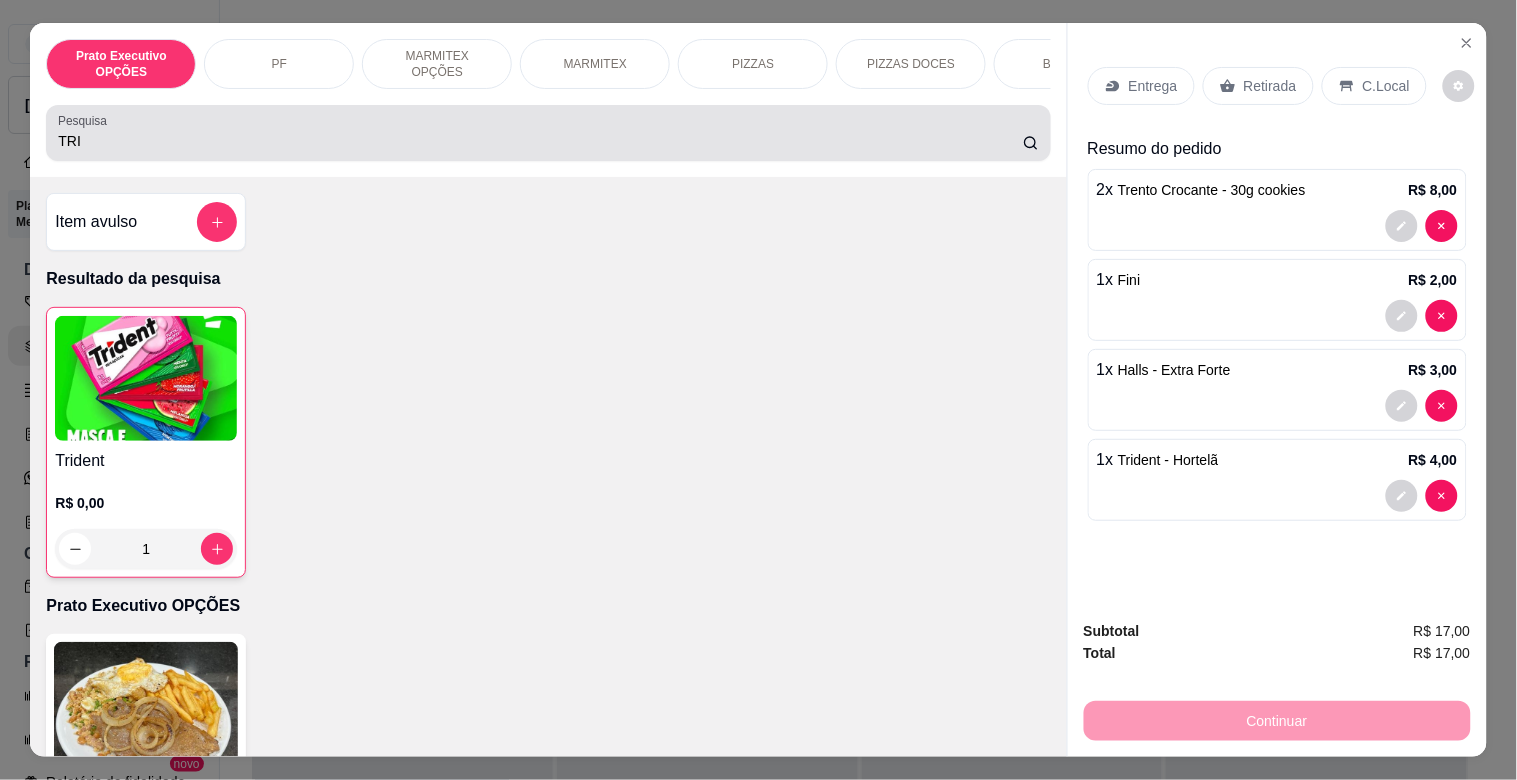 click on "TRI" at bounding box center [548, 133] 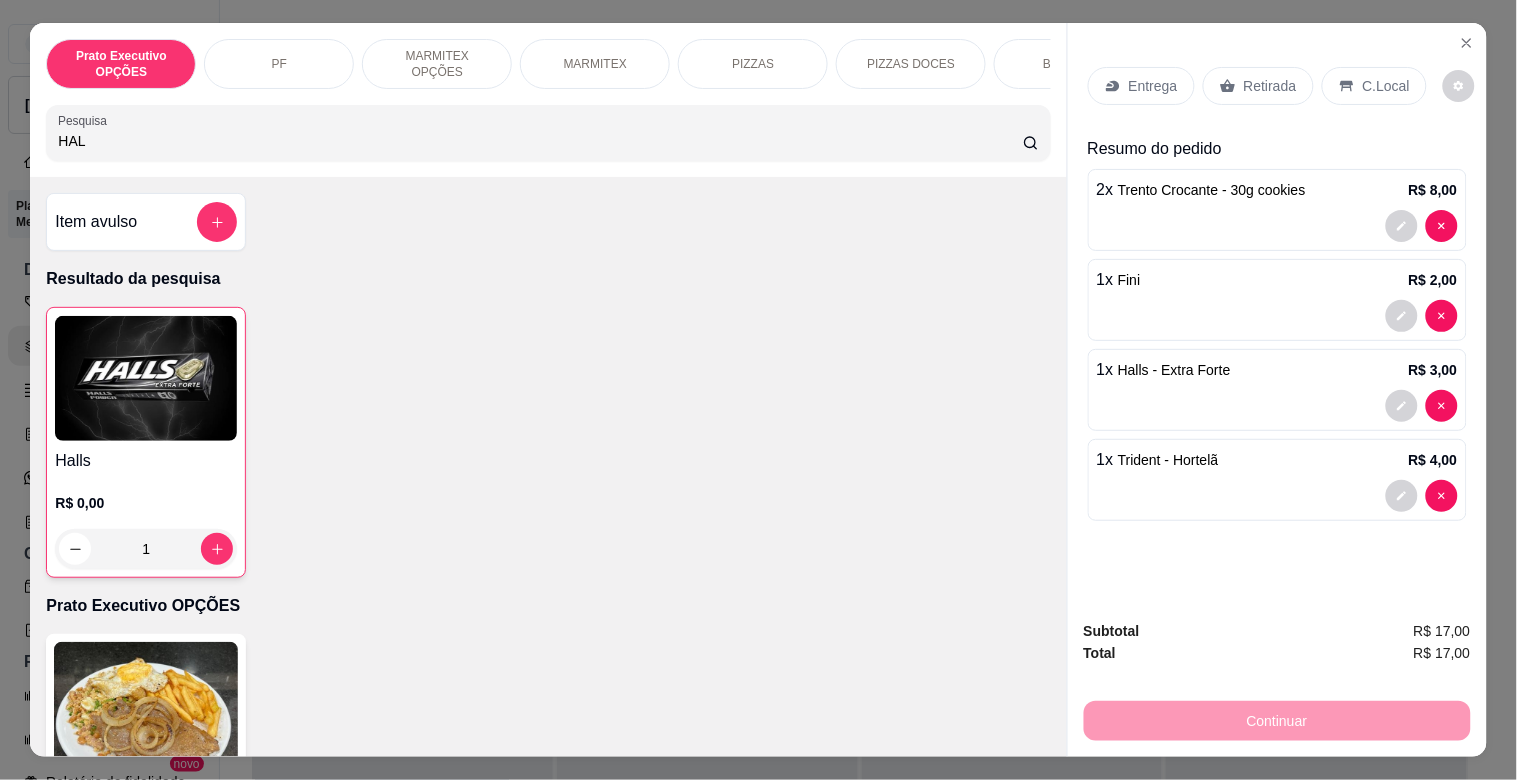 click at bounding box center (146, 378) 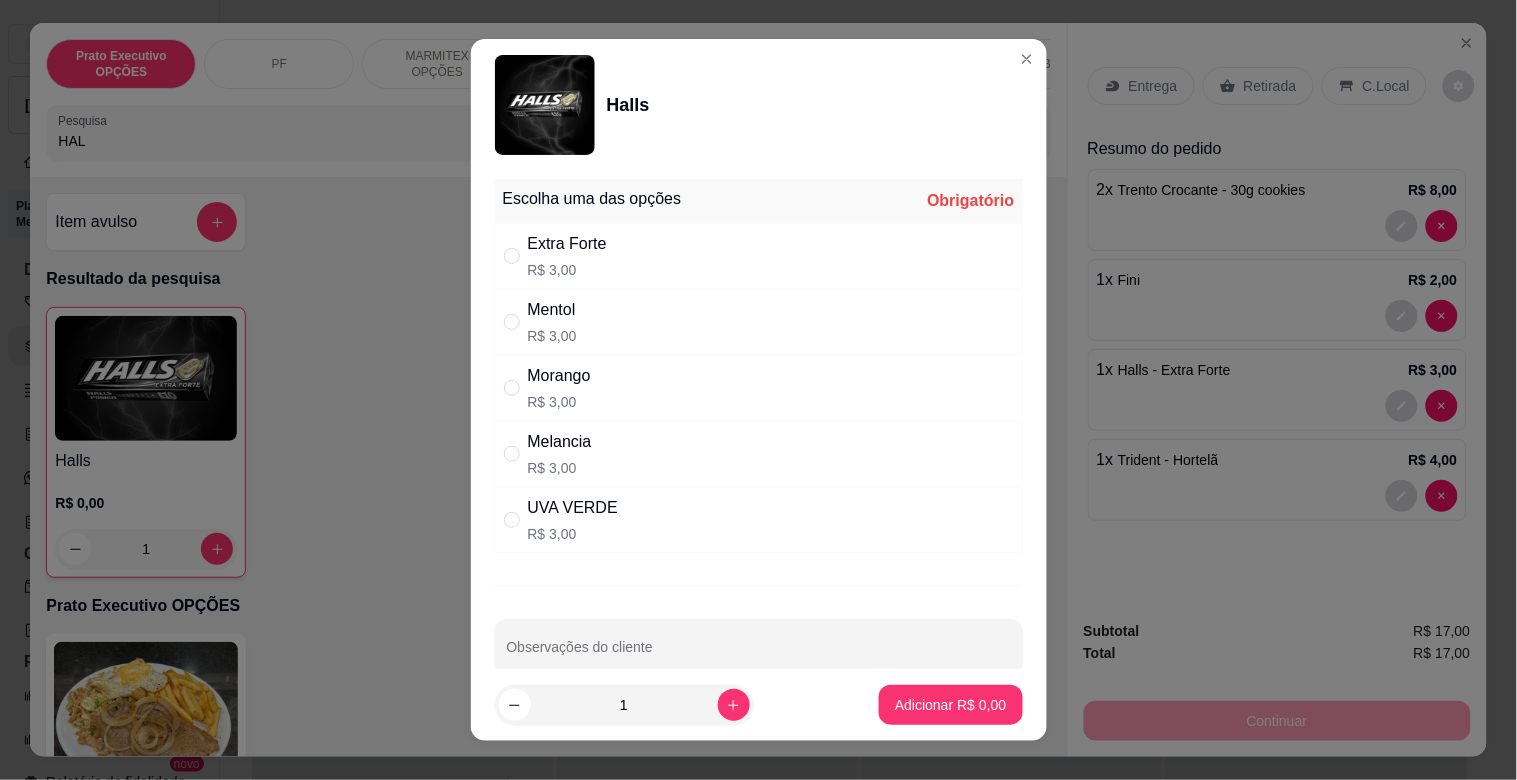 click on "Mentol R$ 3,00" at bounding box center [759, 322] 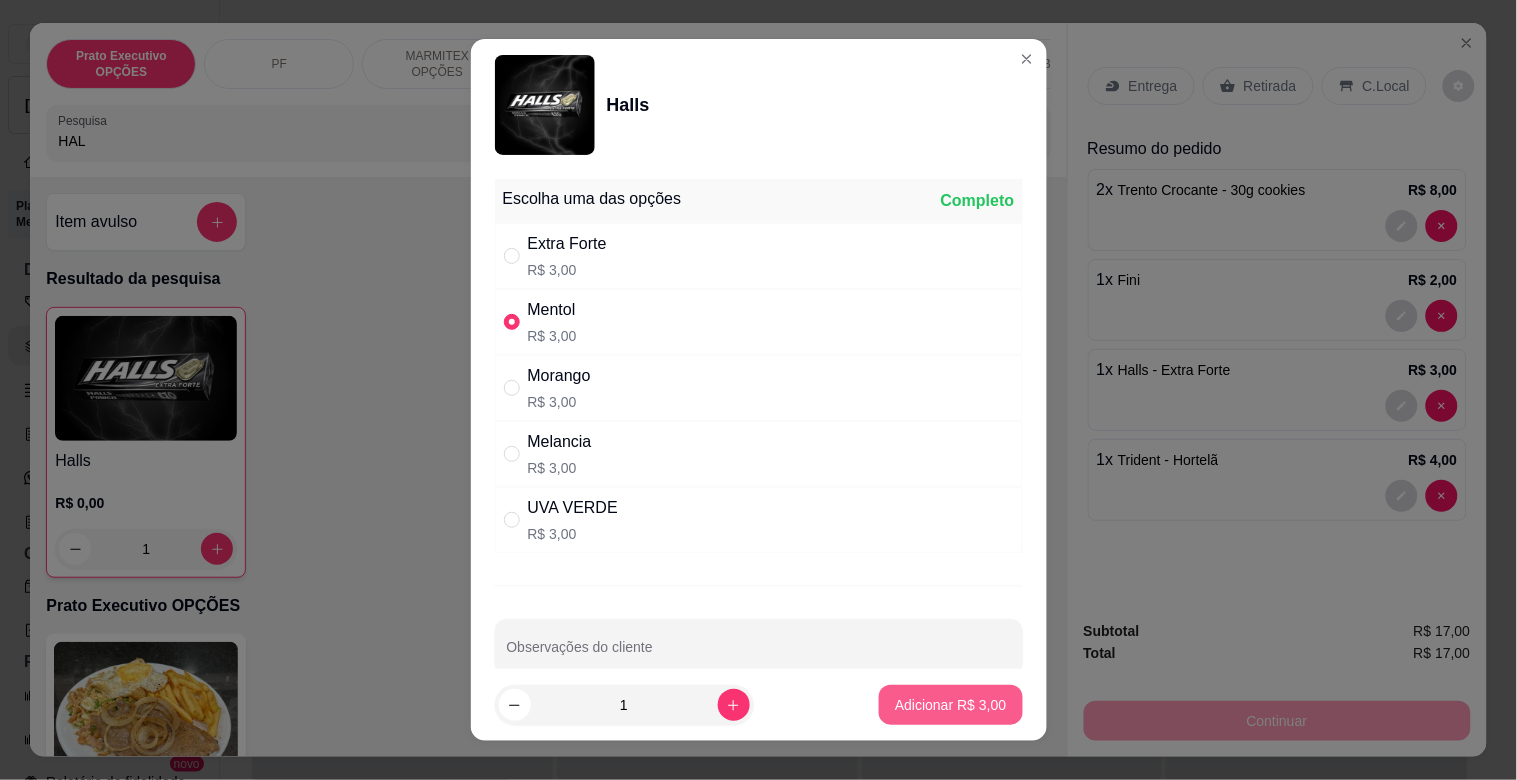 click on "Adicionar   R$ 3,00" at bounding box center (950, 705) 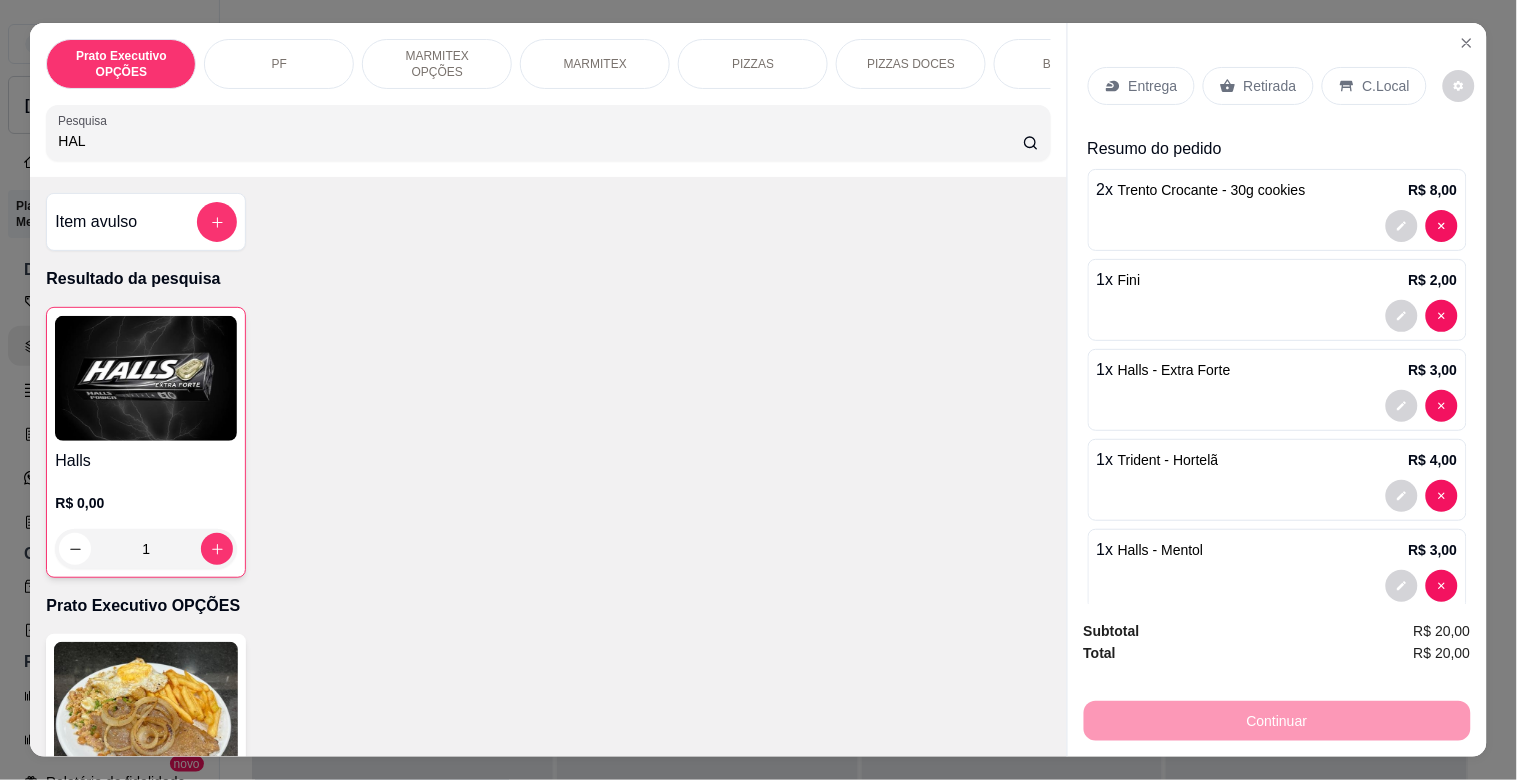 click on "C.Local" at bounding box center (1386, 86) 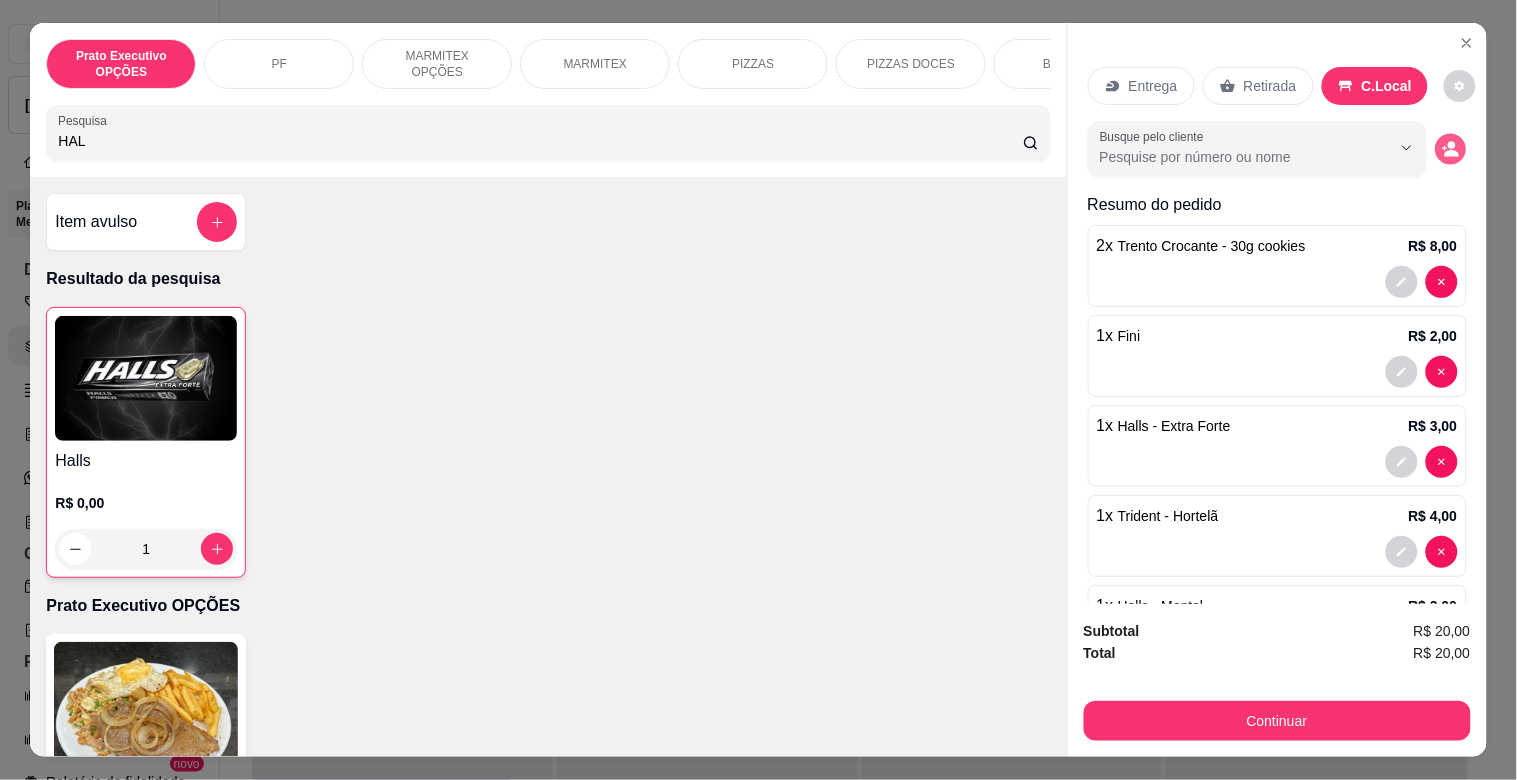 click 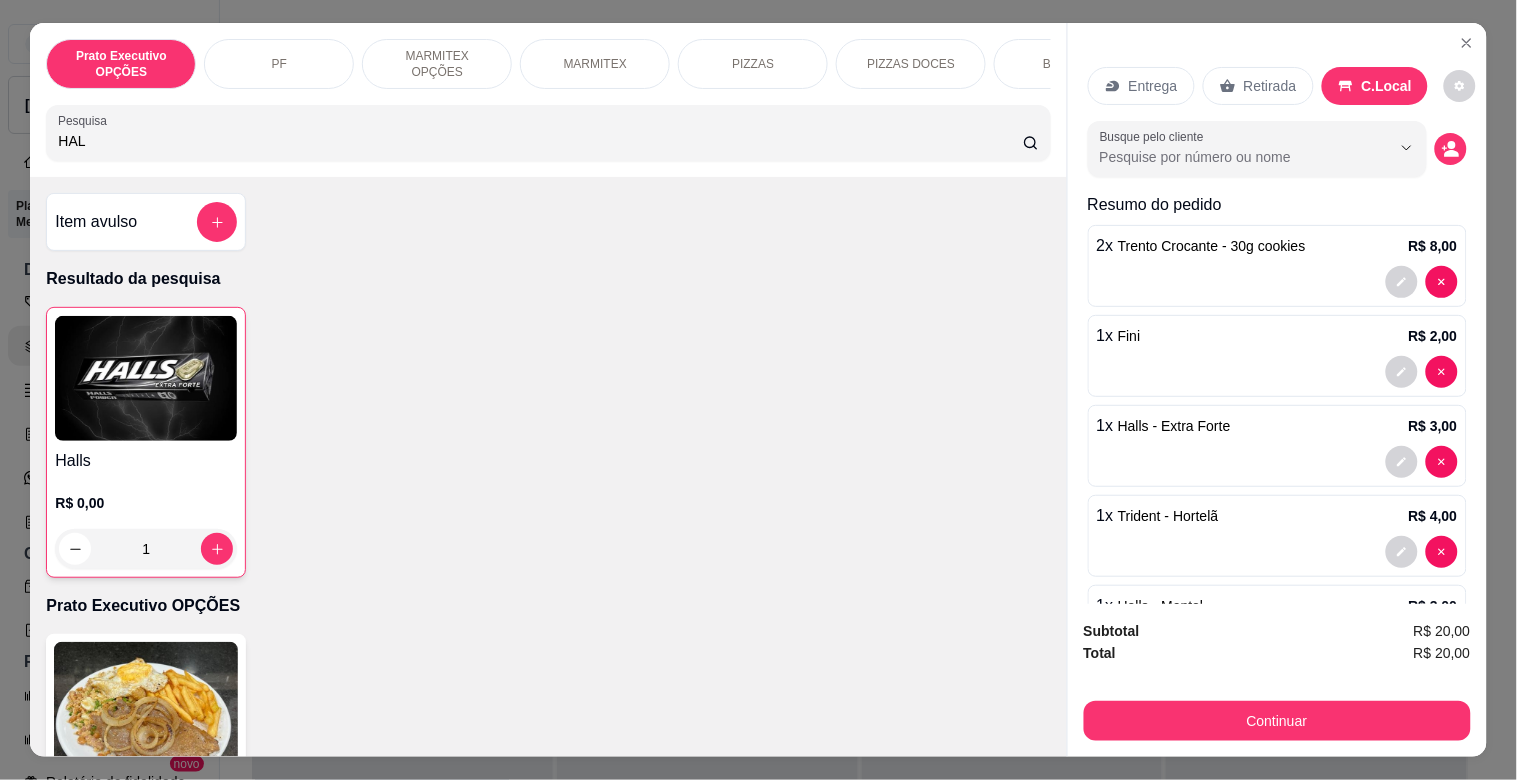 click on "Retirada" at bounding box center [1270, 86] 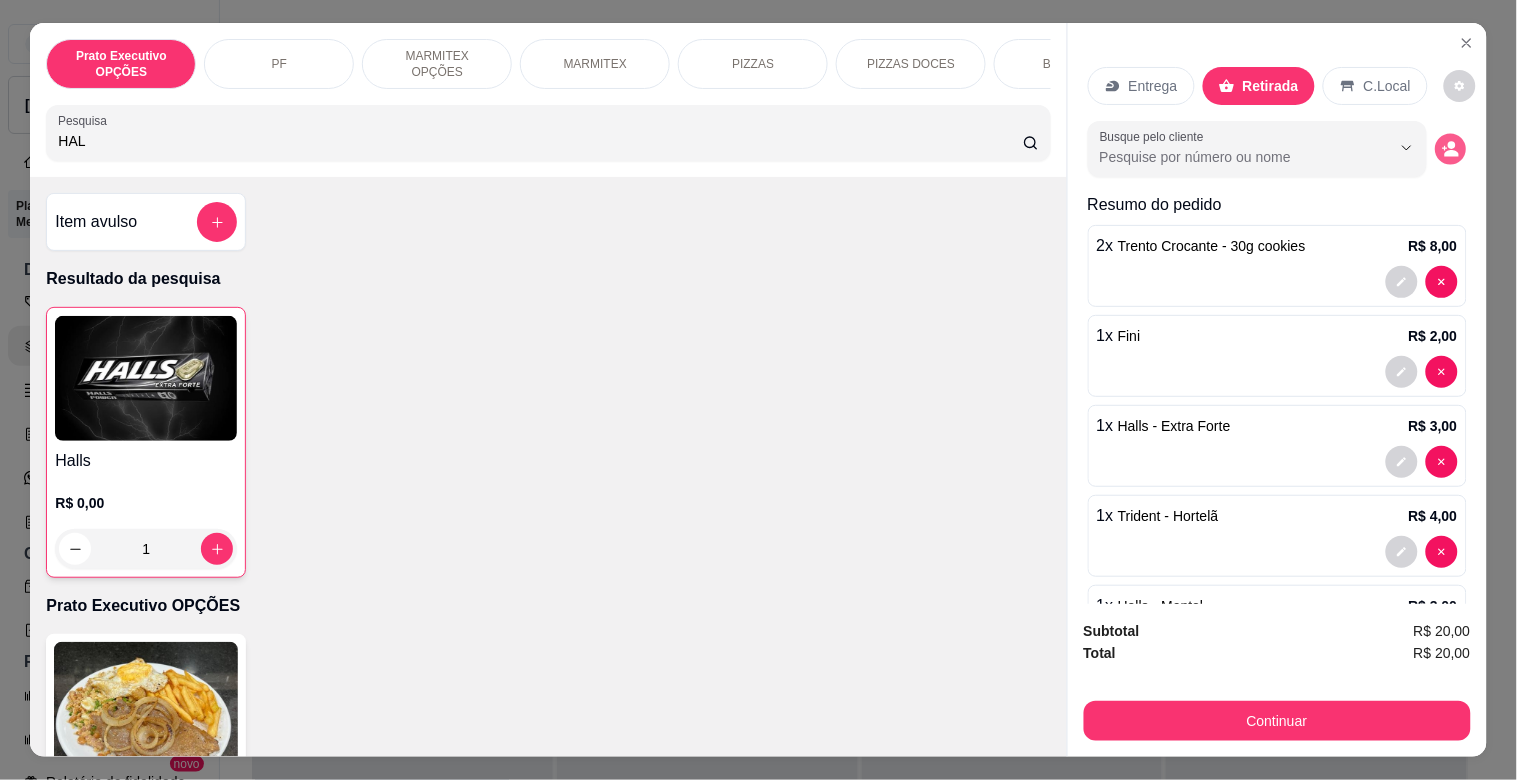 click at bounding box center [1450, 149] 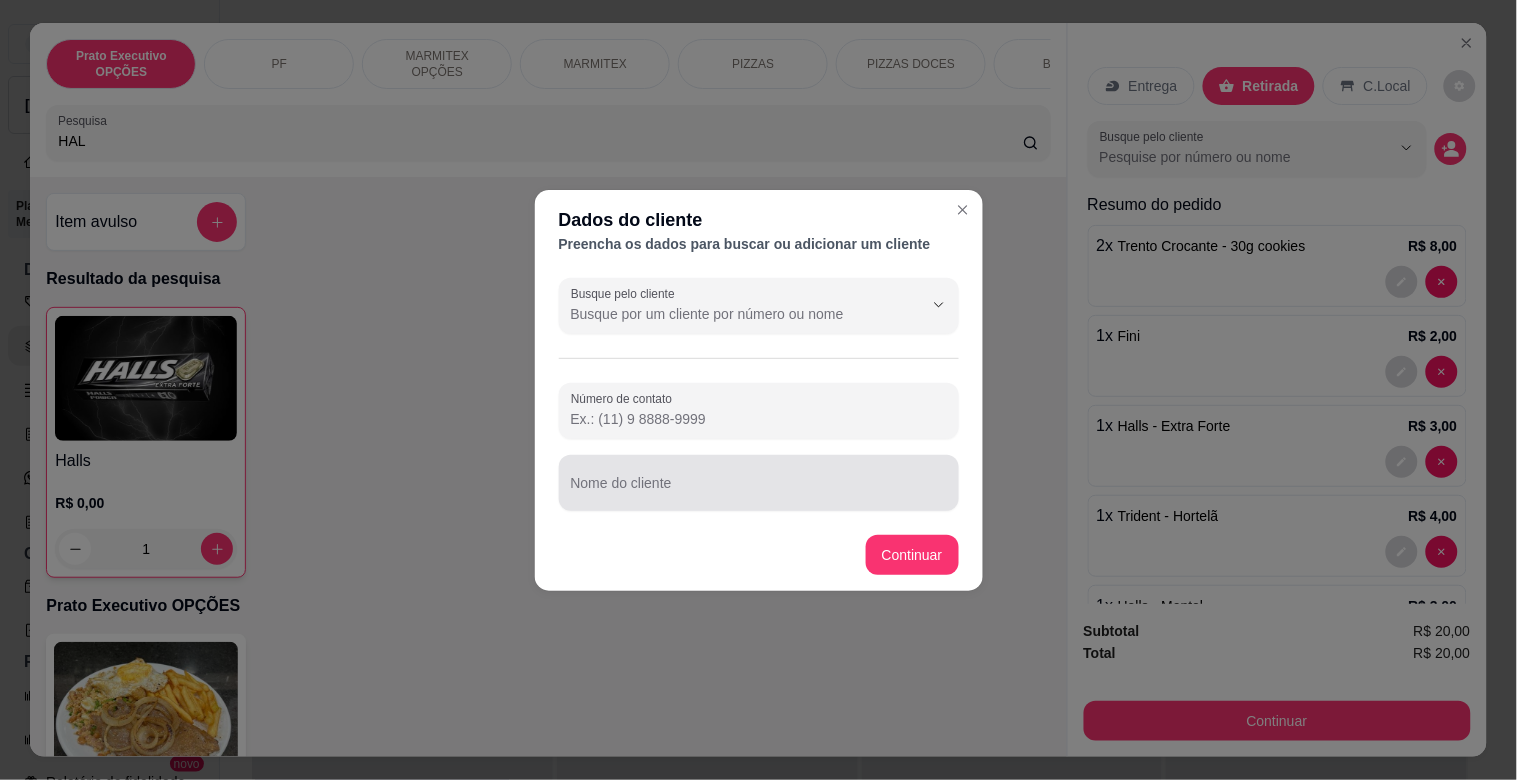 drag, startPoint x: 703, startPoint y: 466, endPoint x: 702, endPoint y: 477, distance: 11.045361 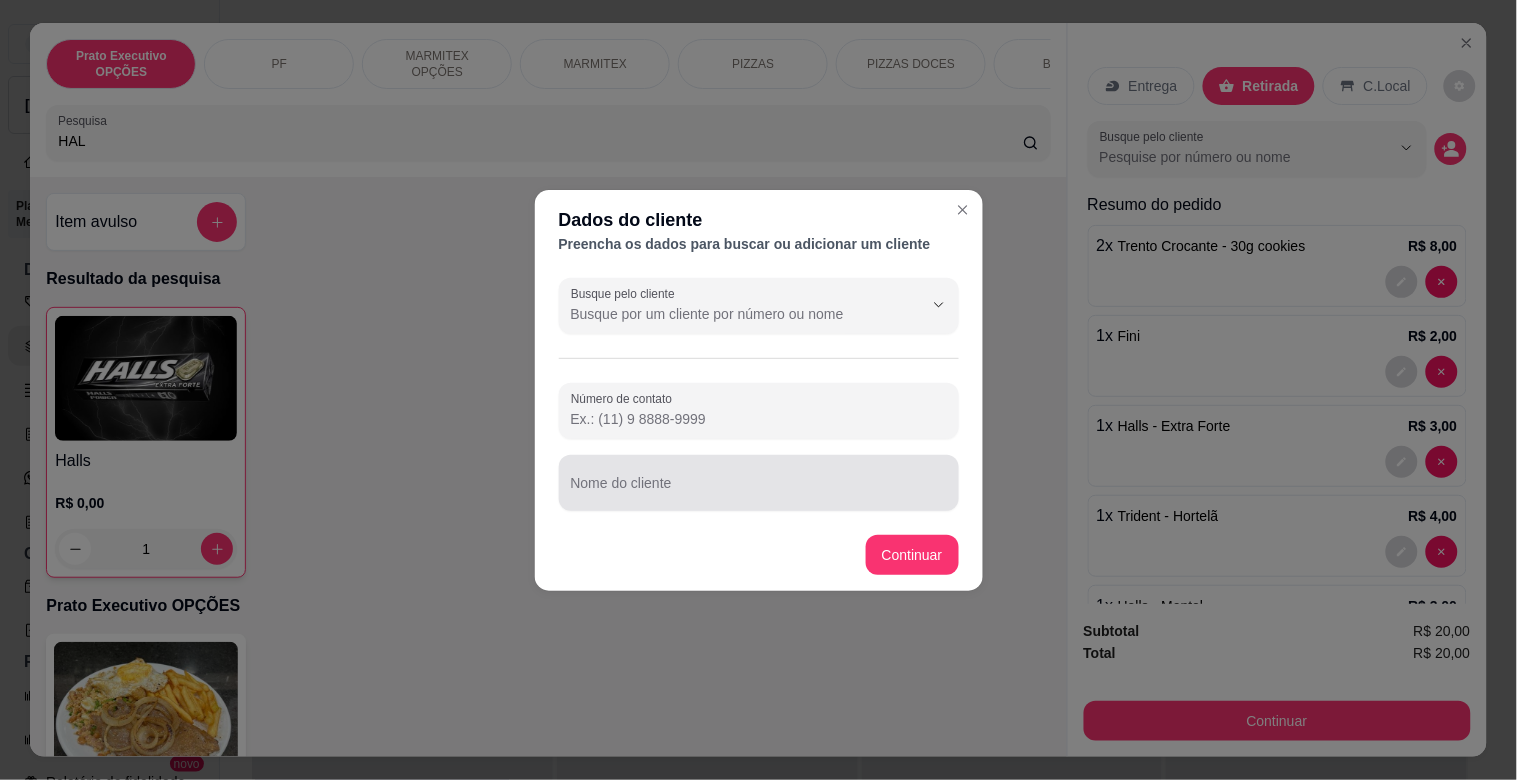 click at bounding box center [759, 483] 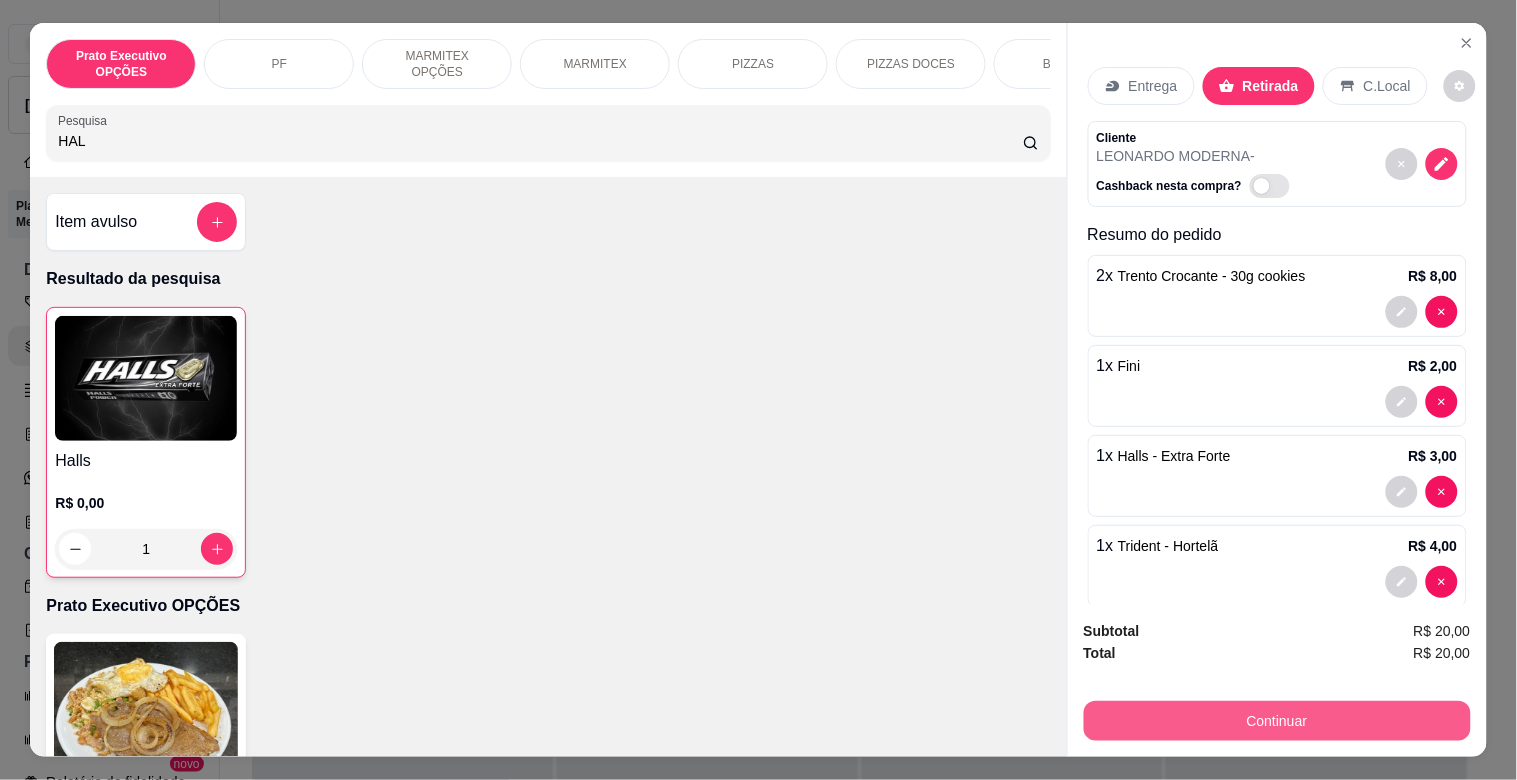 click on "Continuar" at bounding box center (1277, 721) 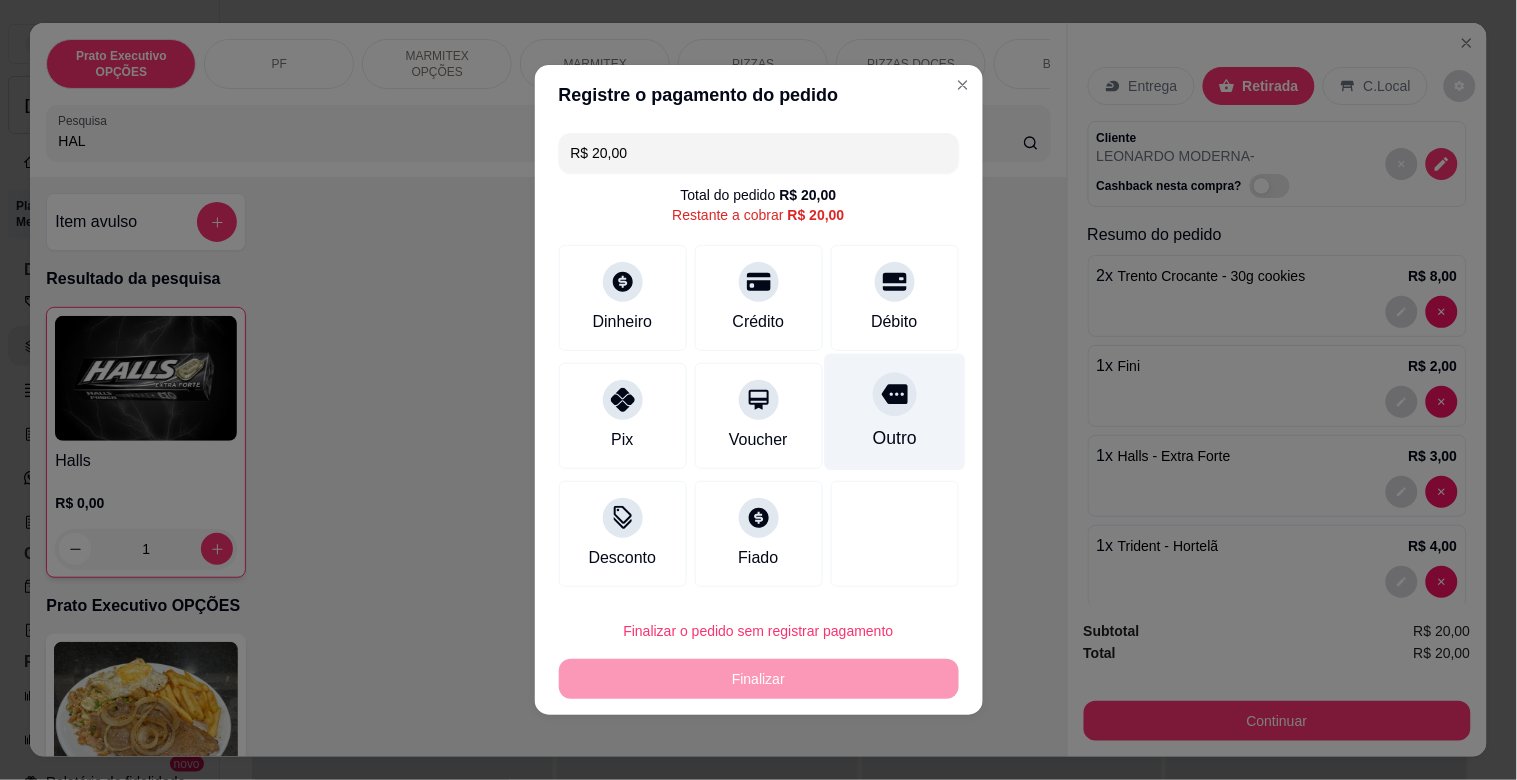 click 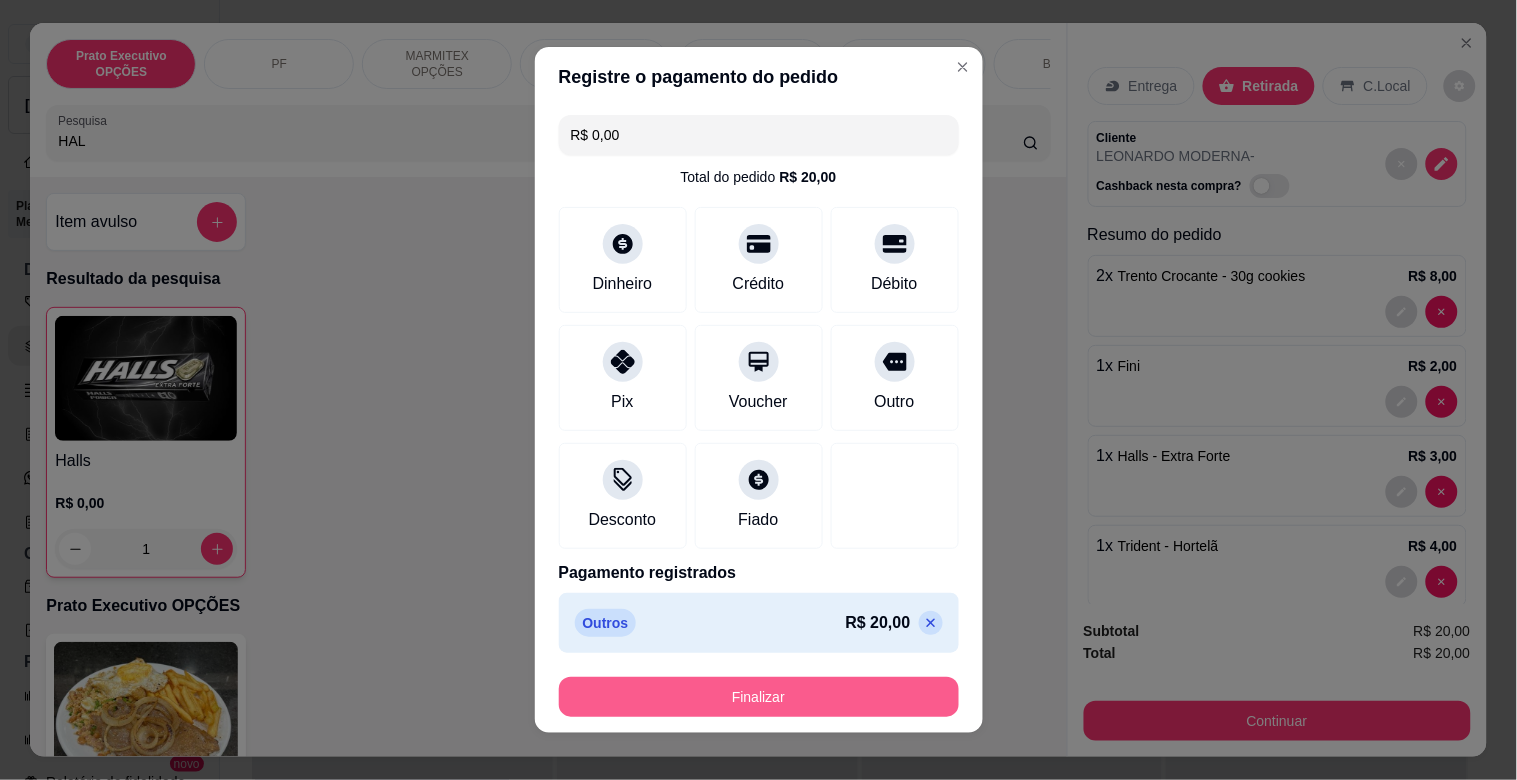 click on "Finalizar" at bounding box center (759, 697) 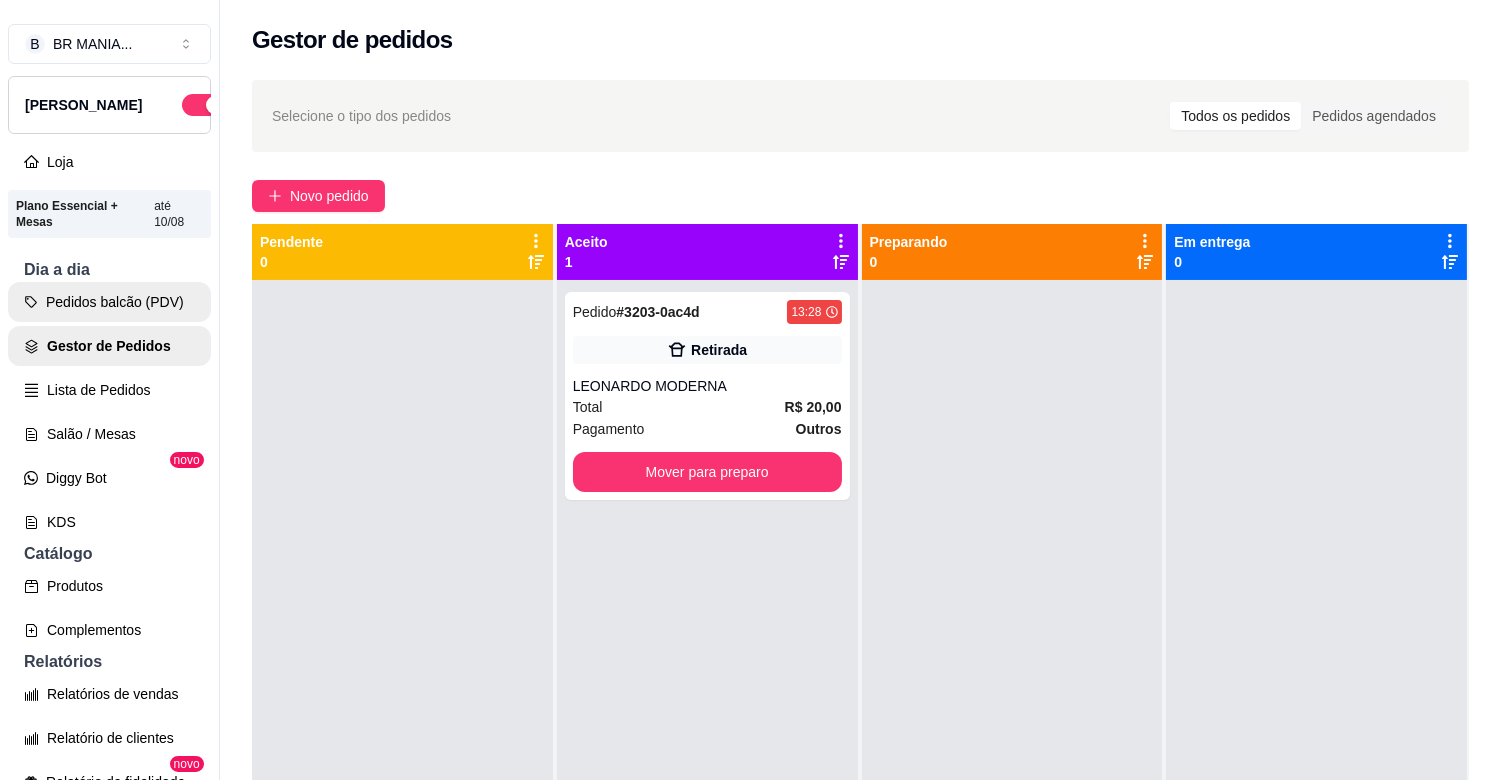 click on "Pedidos balcão (PDV)" at bounding box center (109, 302) 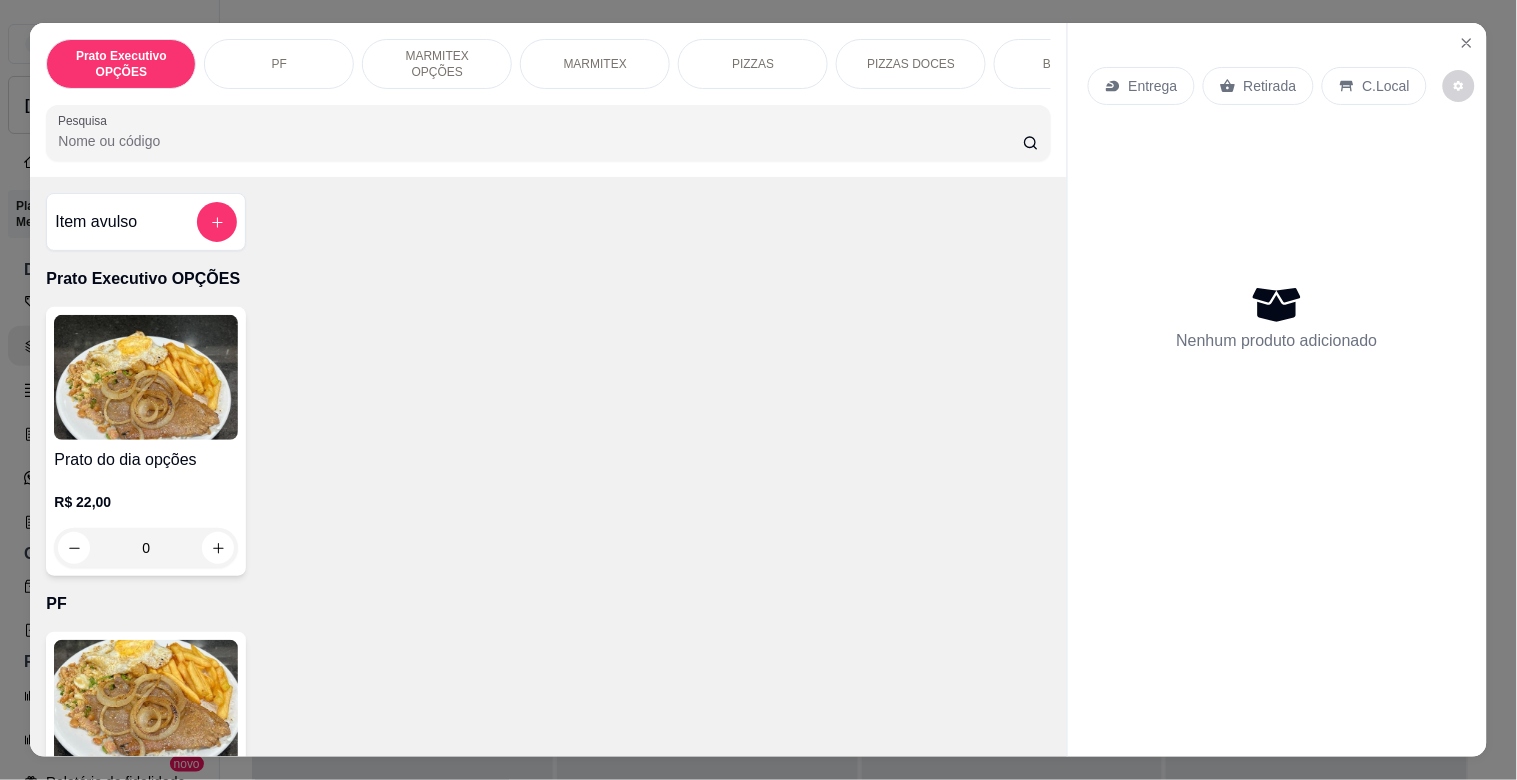 click on "Pesquisa" at bounding box center (540, 141) 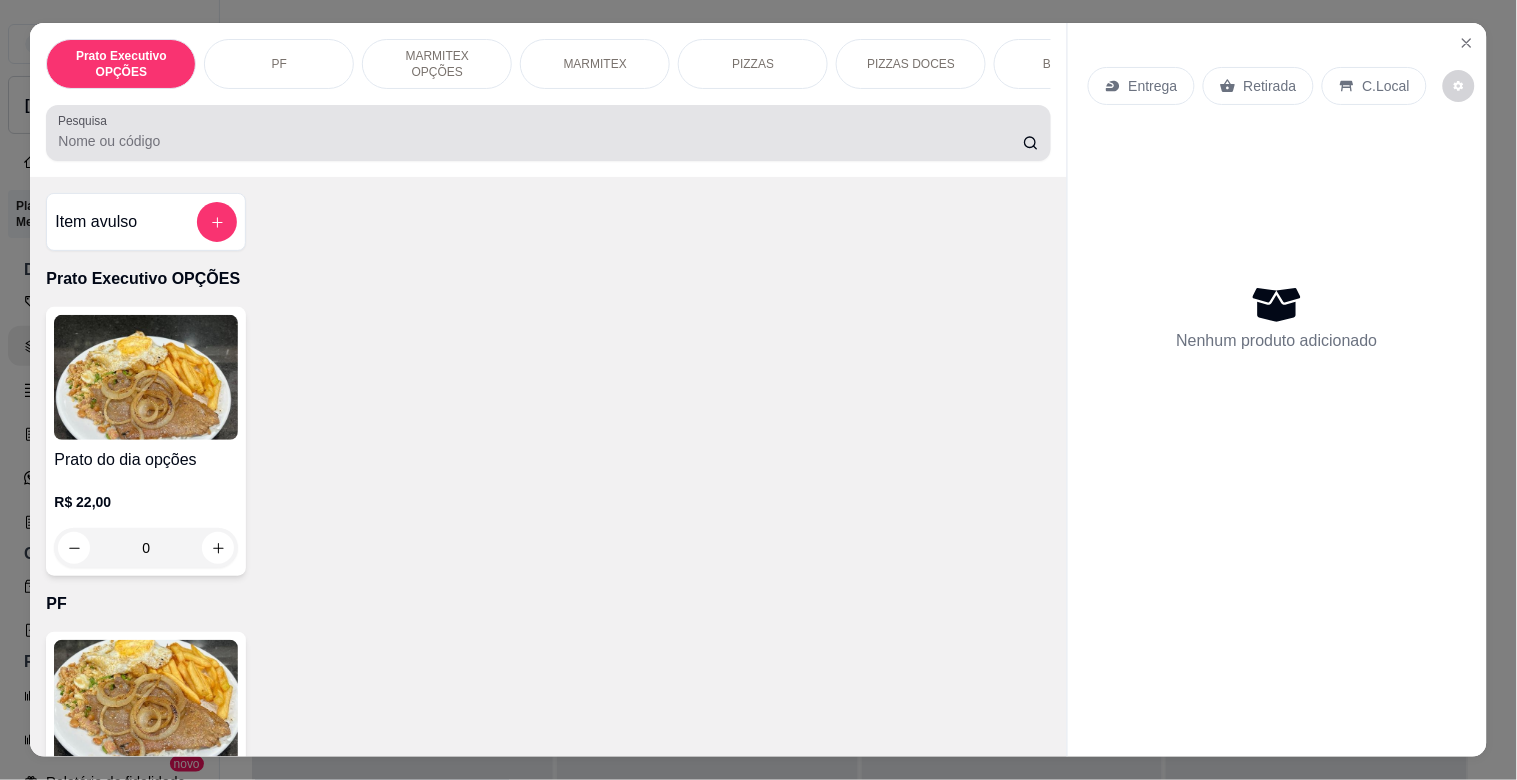 click at bounding box center [548, 133] 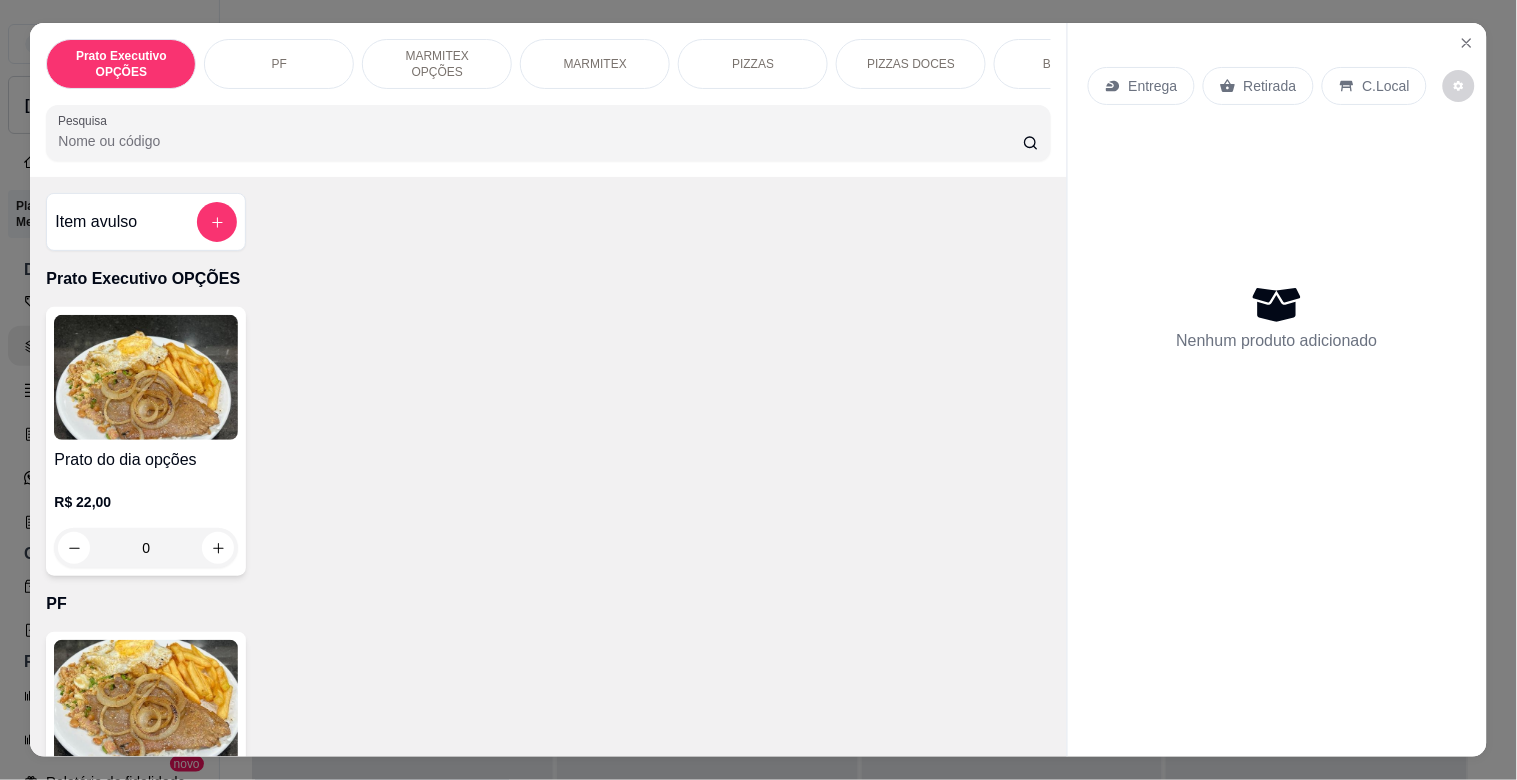 drag, startPoint x: 603, startPoint y: 16, endPoint x: 603, endPoint y: 33, distance: 17 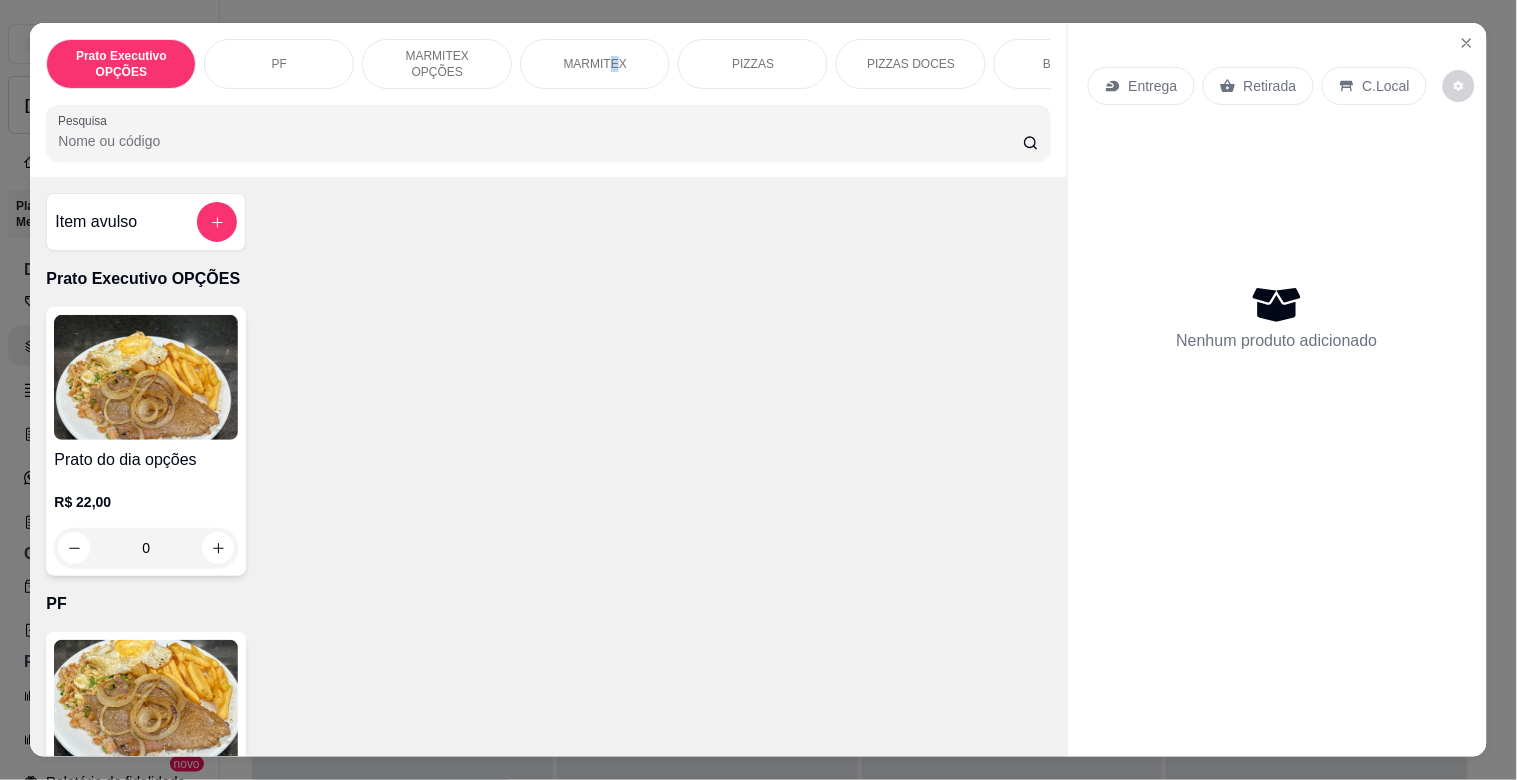 scroll, scrollTop: 1064, scrollLeft: 0, axis: vertical 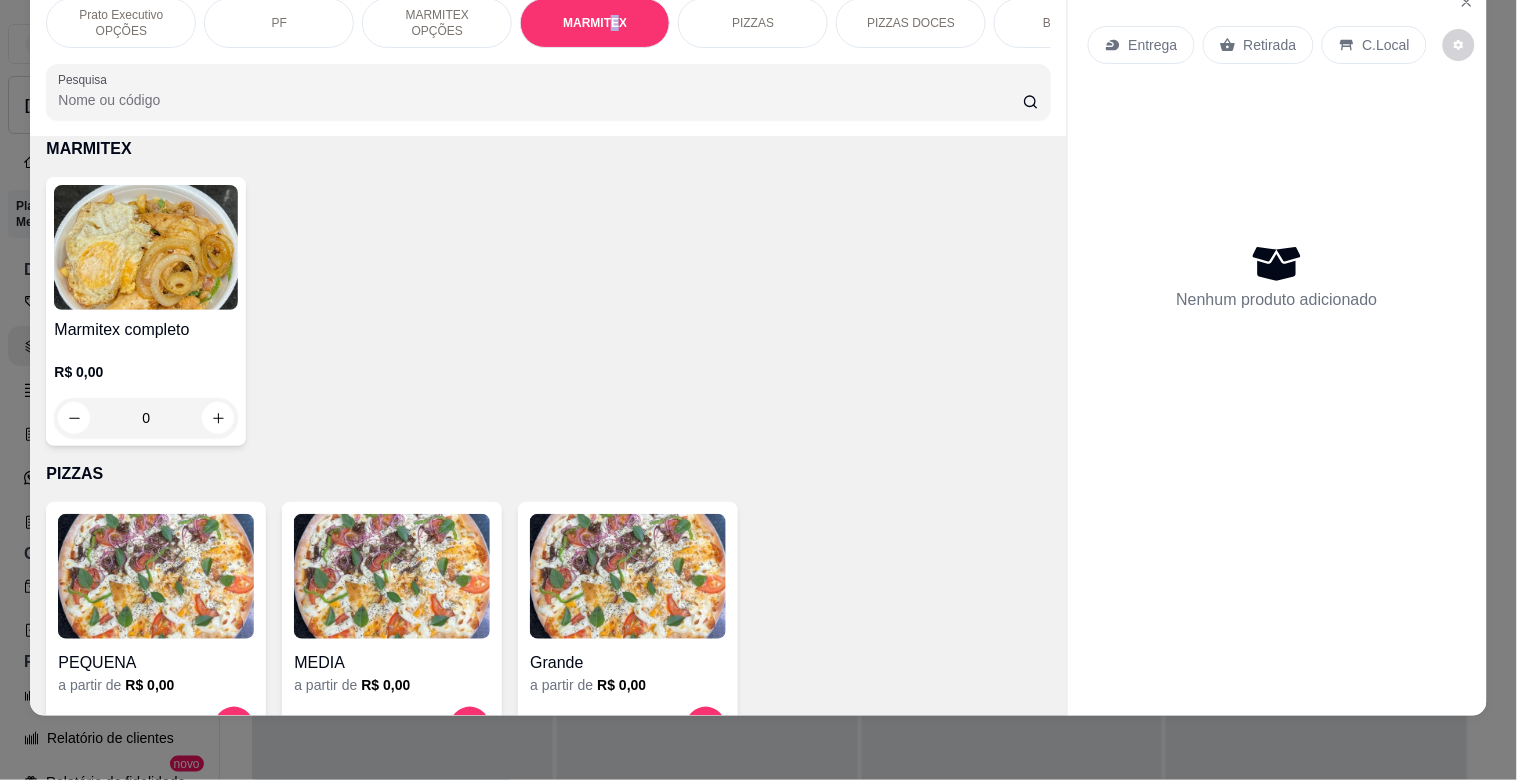 click at bounding box center [146, 247] 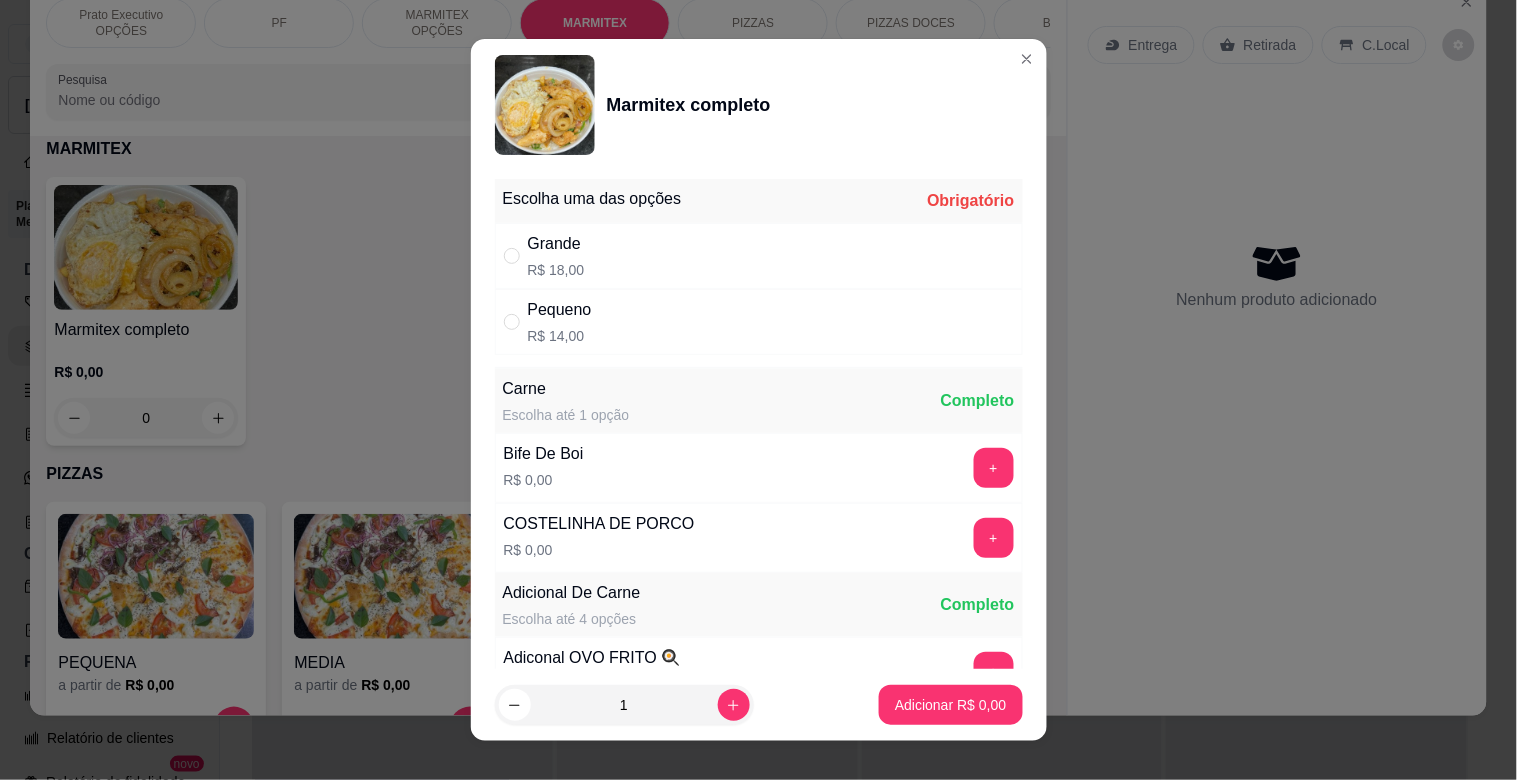 click on "Grande  R$ 18,00" at bounding box center [759, 256] 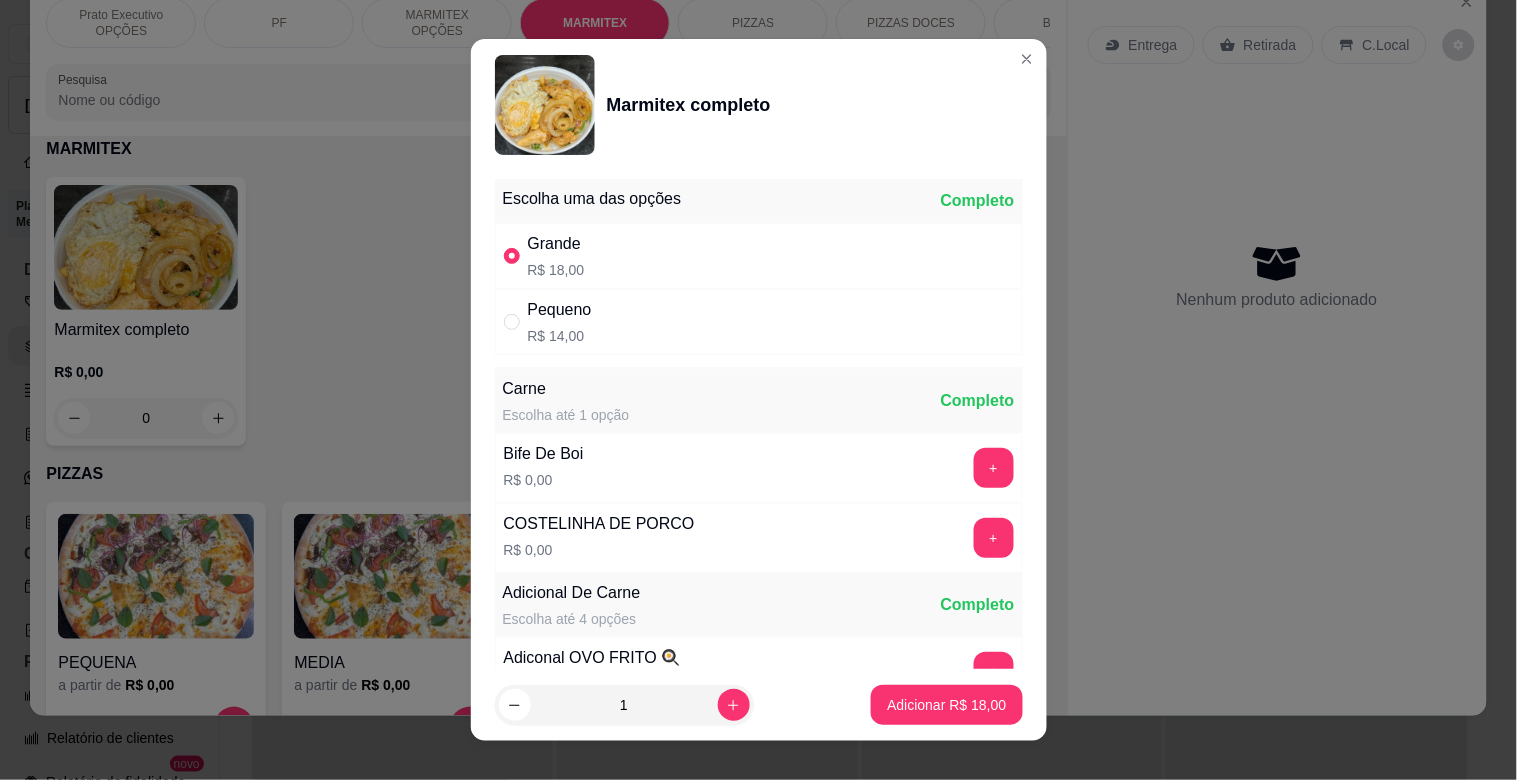 click on "COSTELINHA DE PORCO R$ 0,00 +" at bounding box center [759, 538] 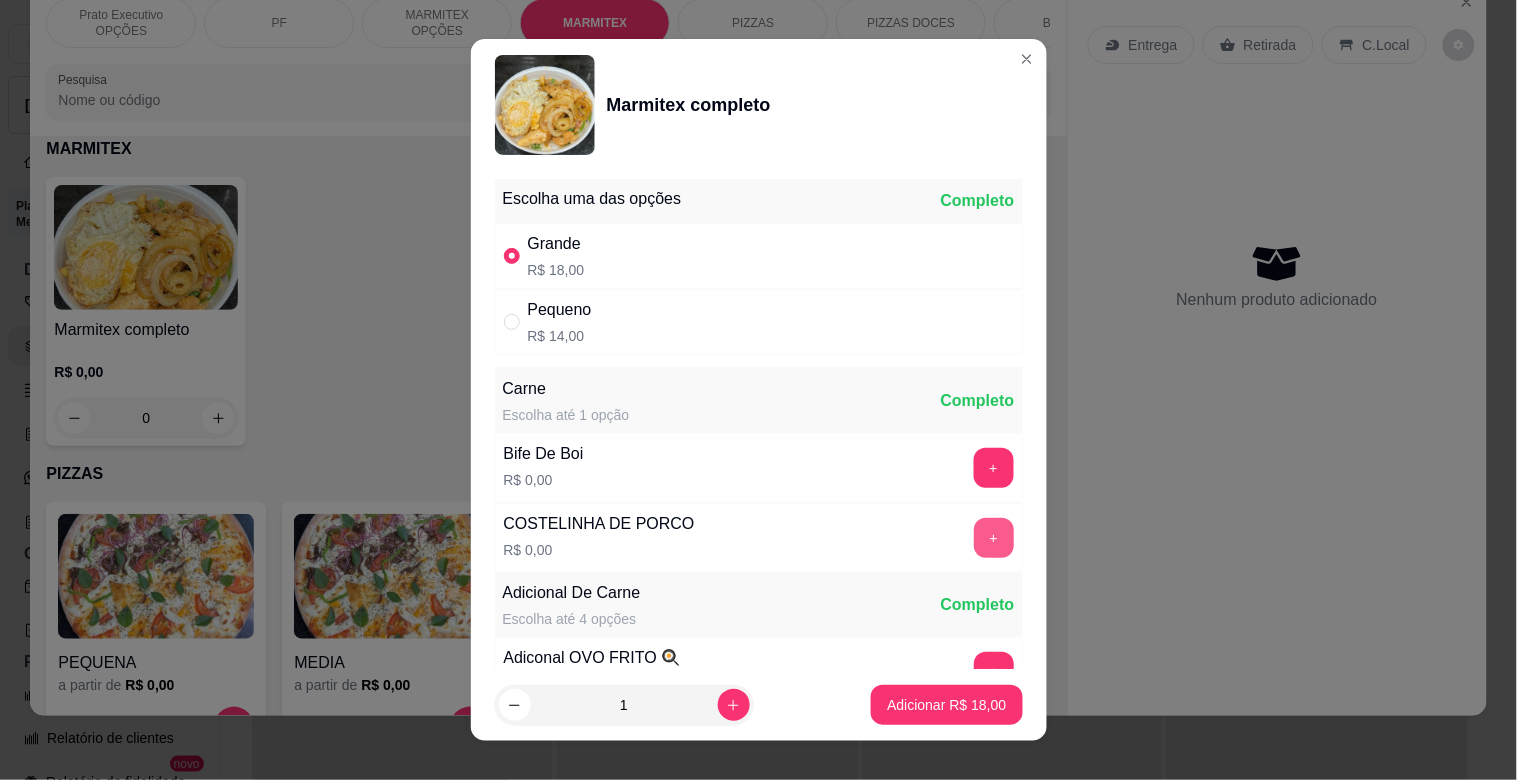 click on "+" at bounding box center (994, 538) 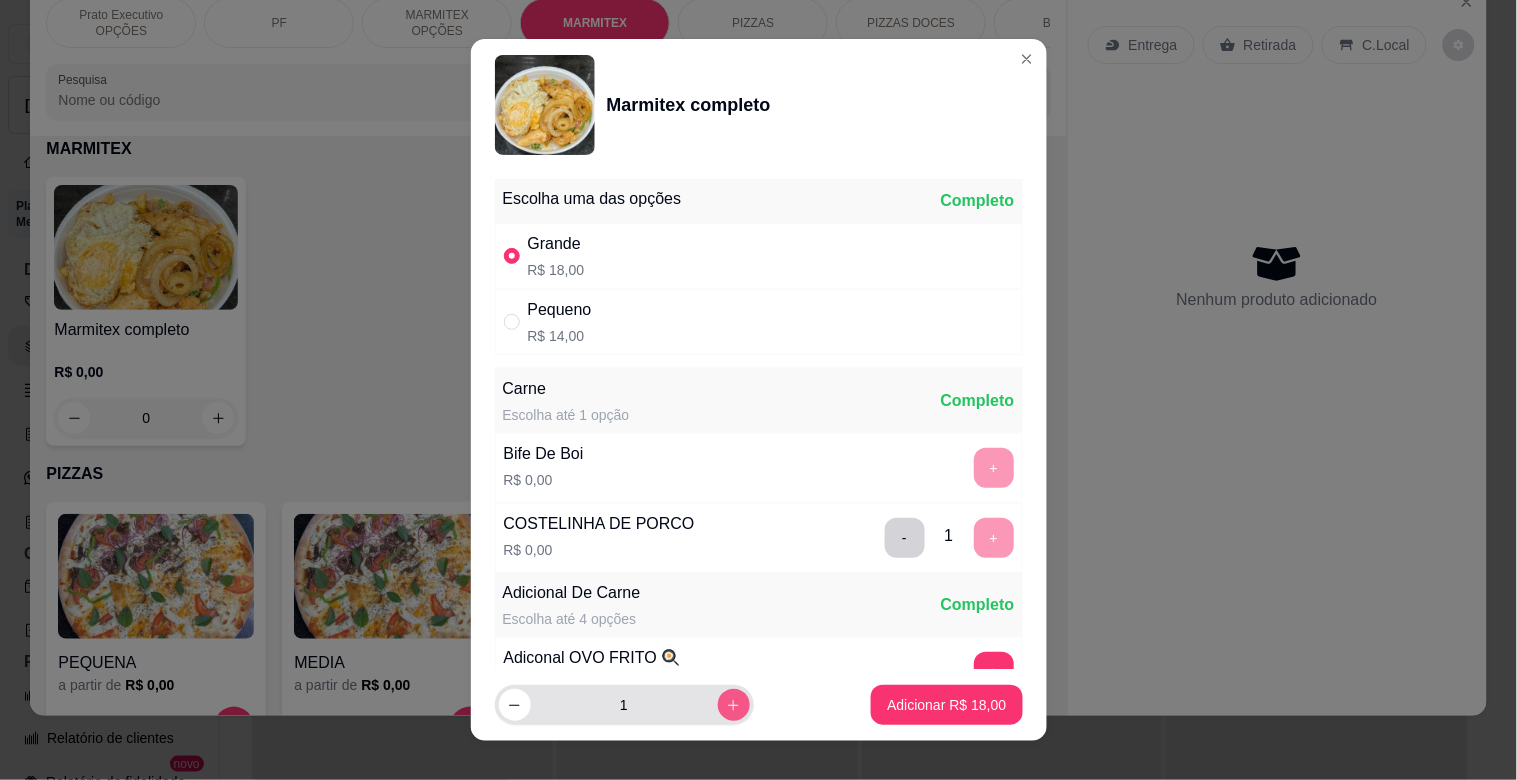 click 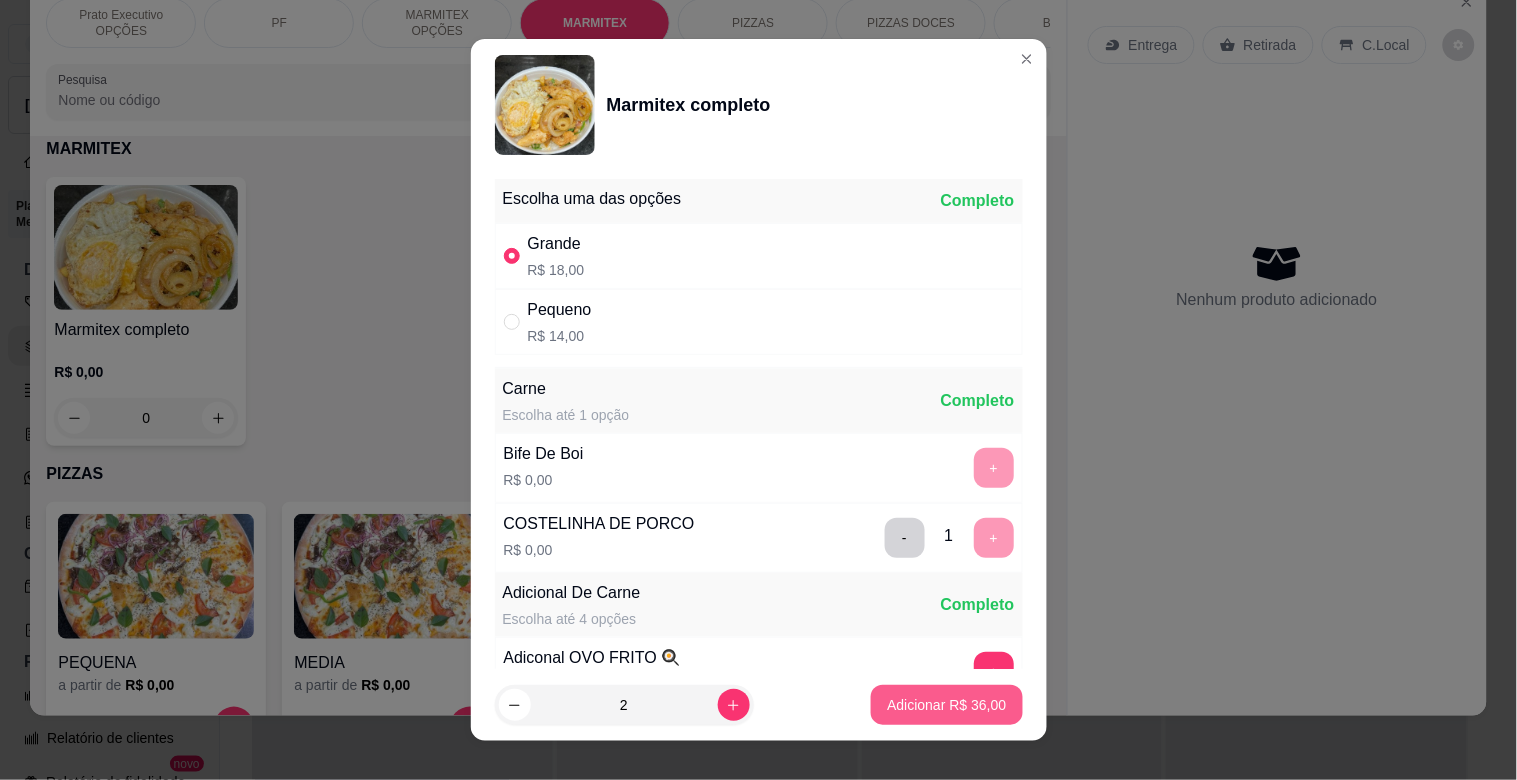 click on "Adicionar   R$ 36,00" at bounding box center [946, 705] 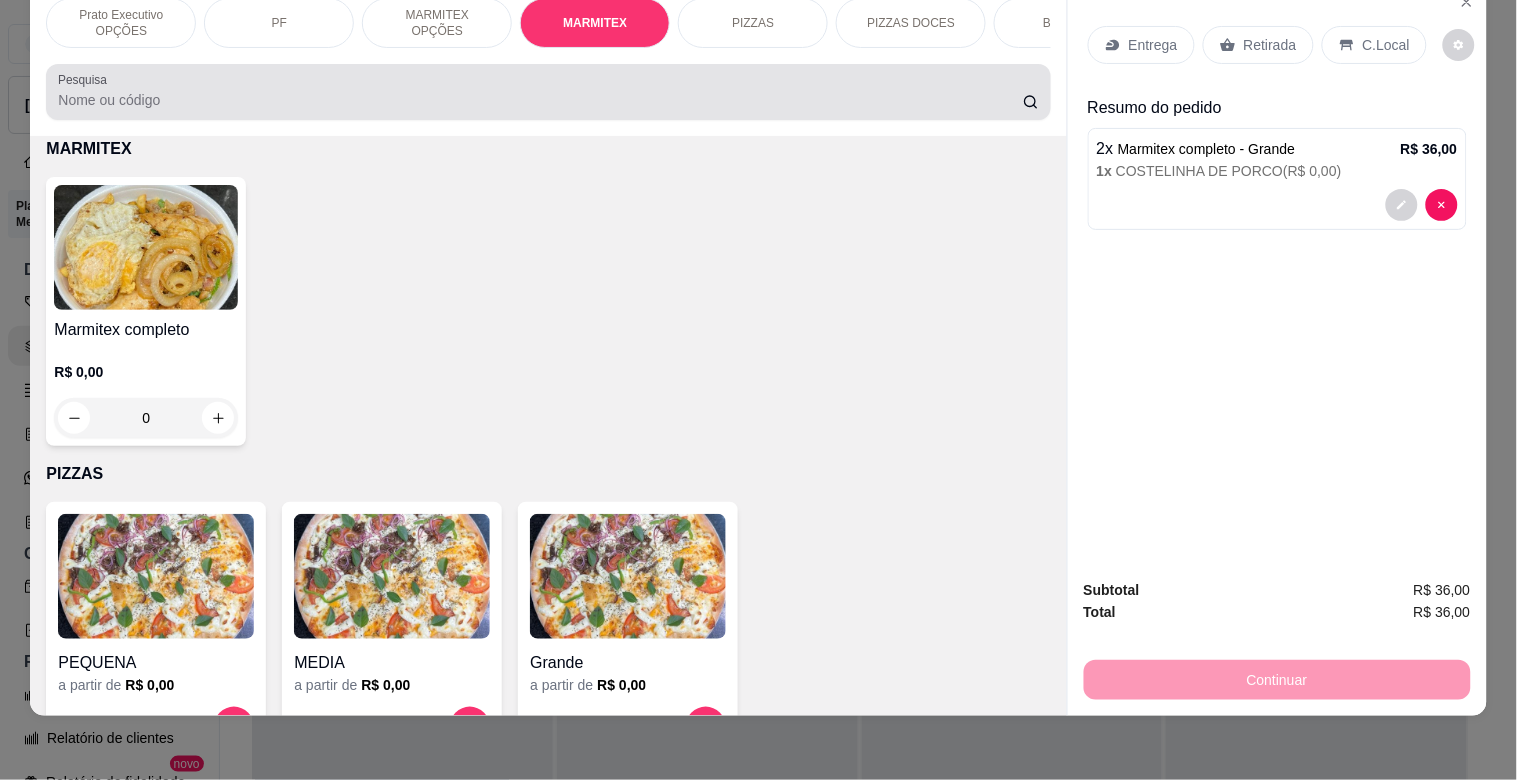 click at bounding box center [548, 92] 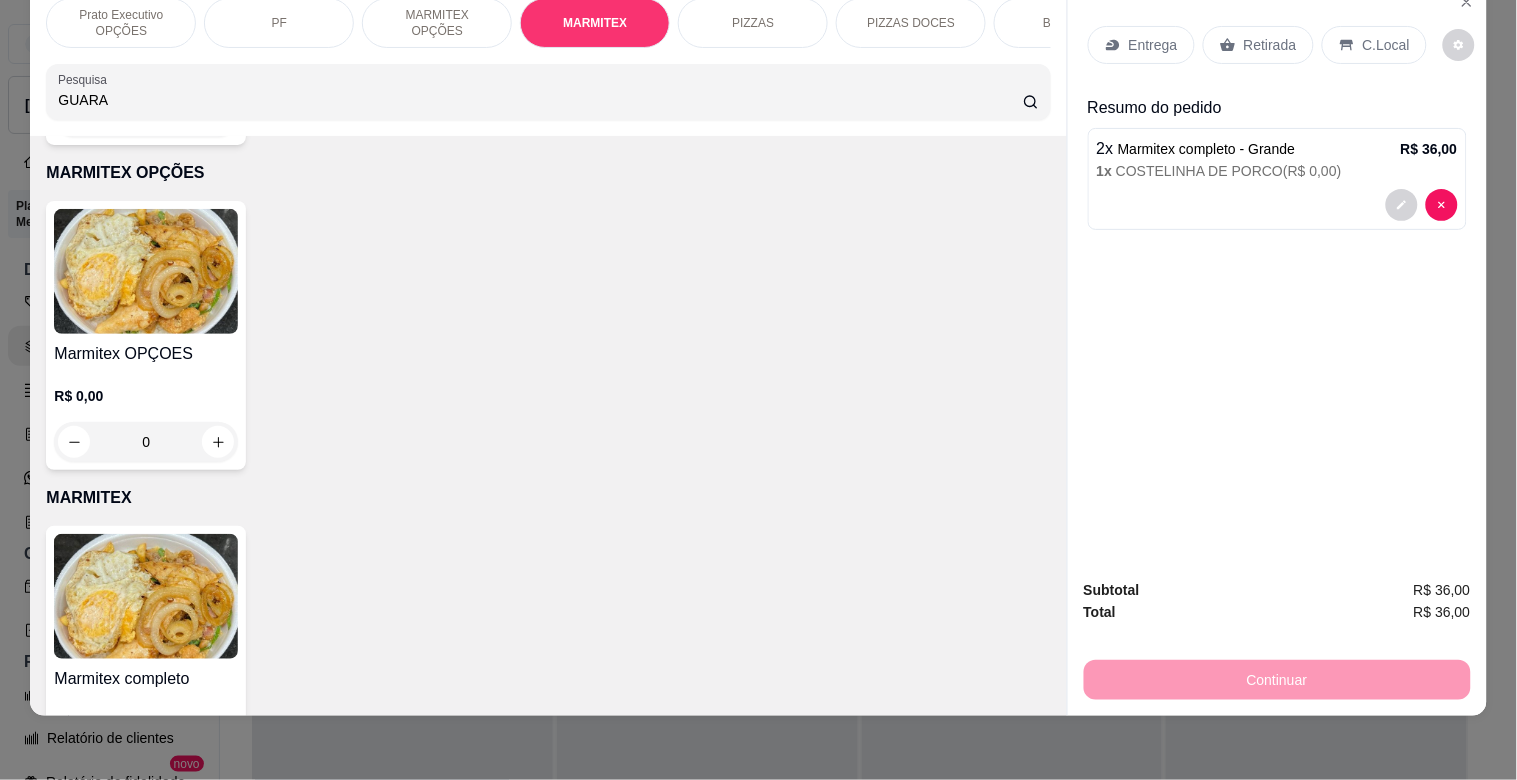 scroll, scrollTop: 1390, scrollLeft: 0, axis: vertical 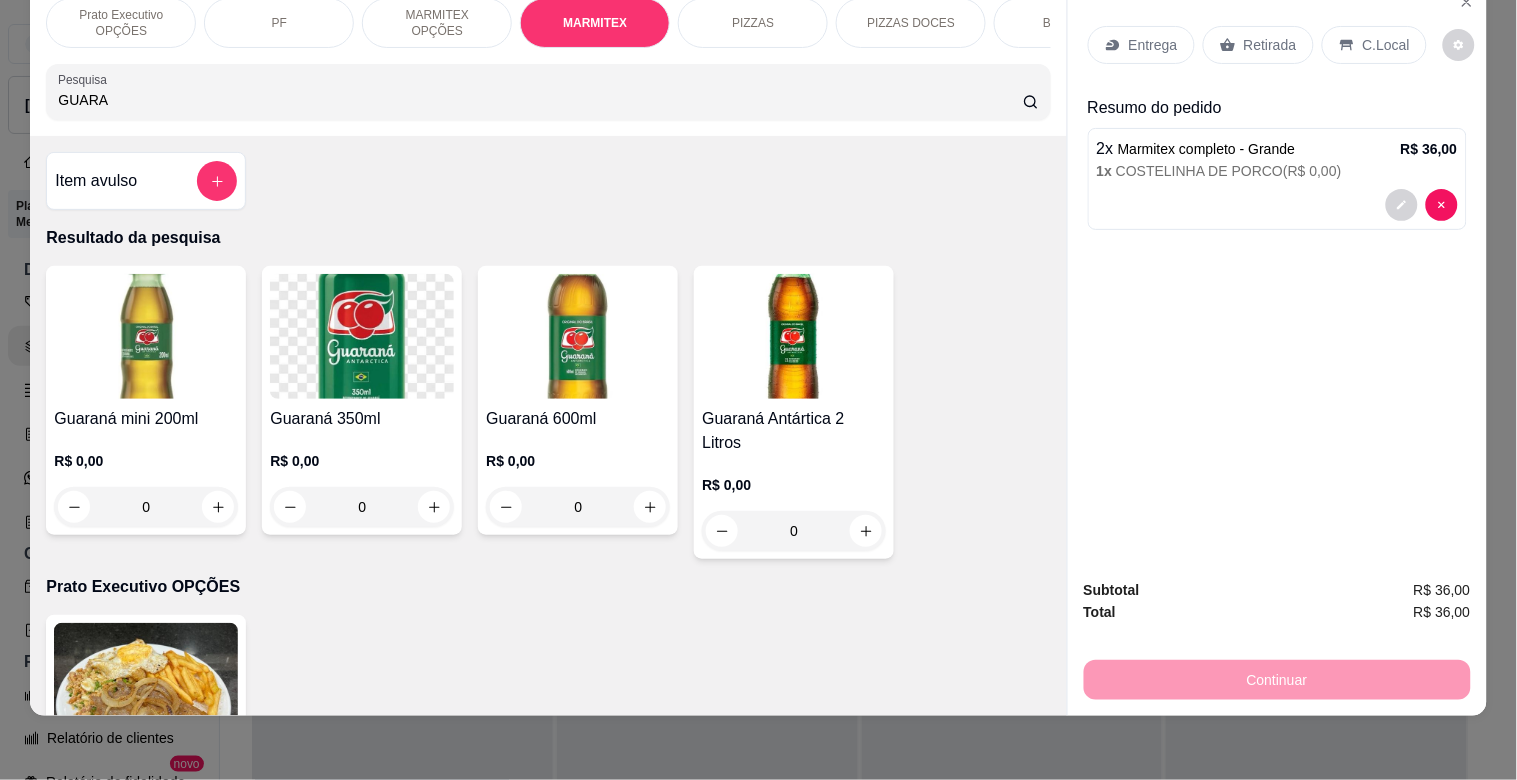 click at bounding box center [794, 336] 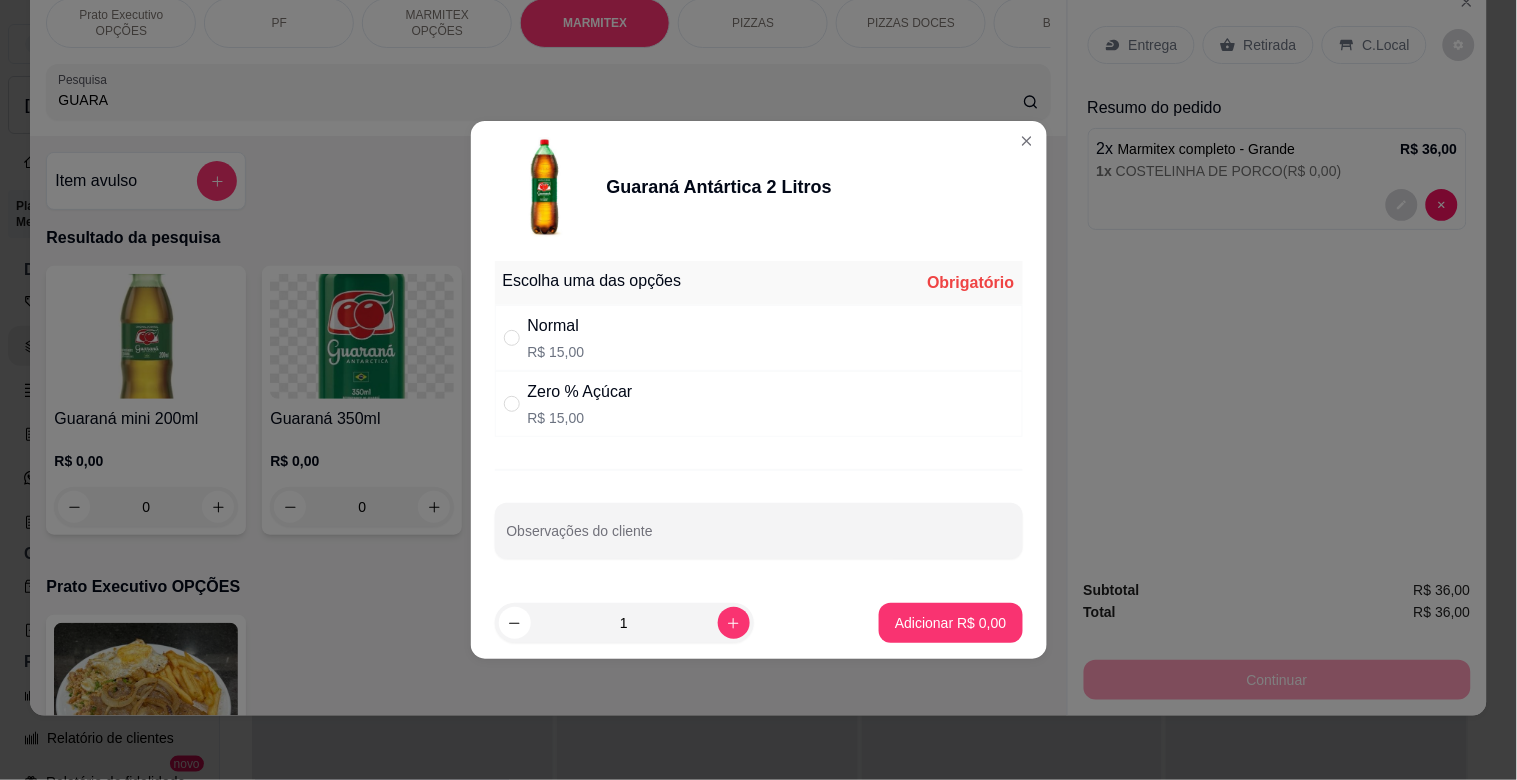 click on "Zero % Açúcar  R$ 15,00" at bounding box center (759, 404) 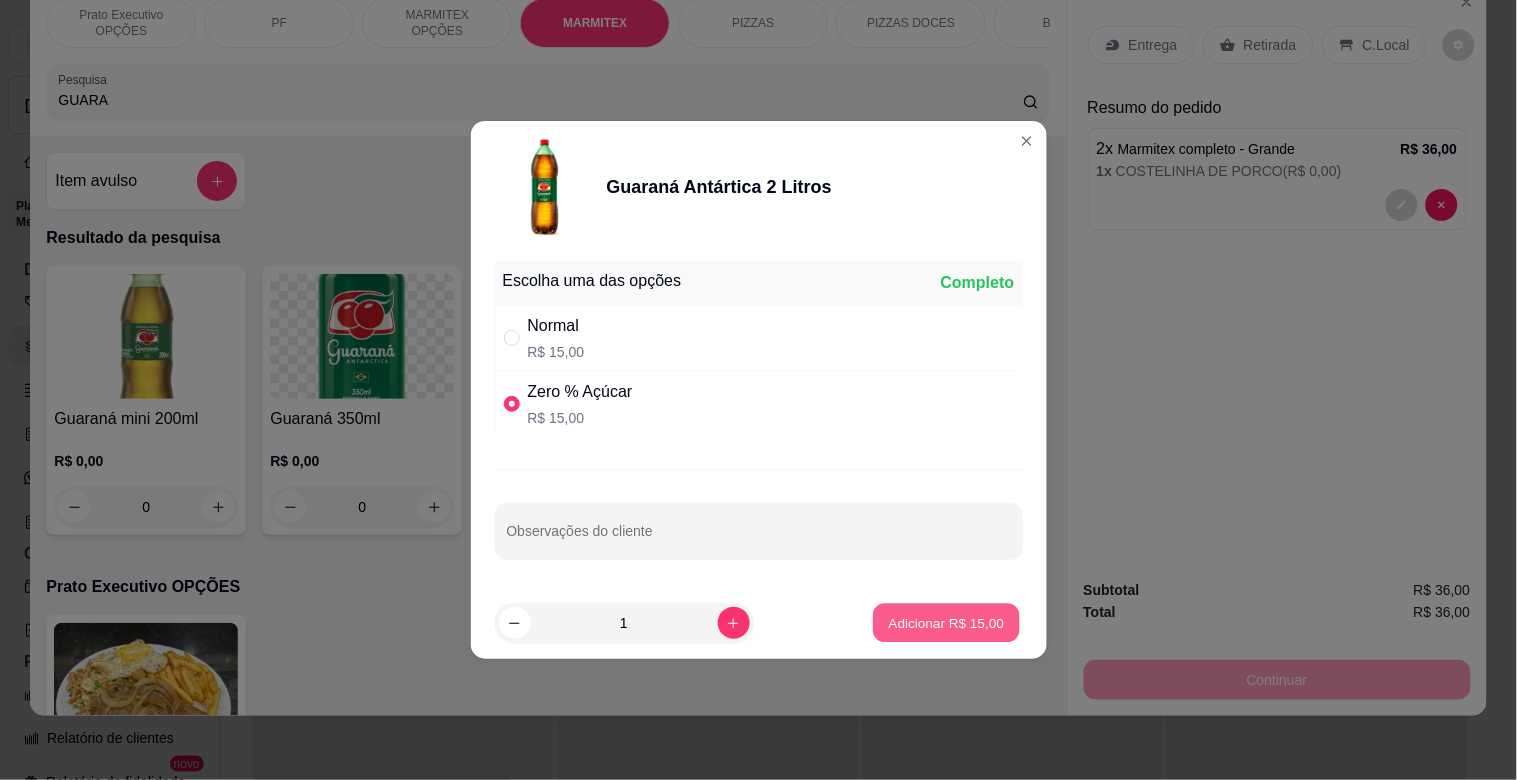 click on "Adicionar   R$ 15,00" at bounding box center [947, 622] 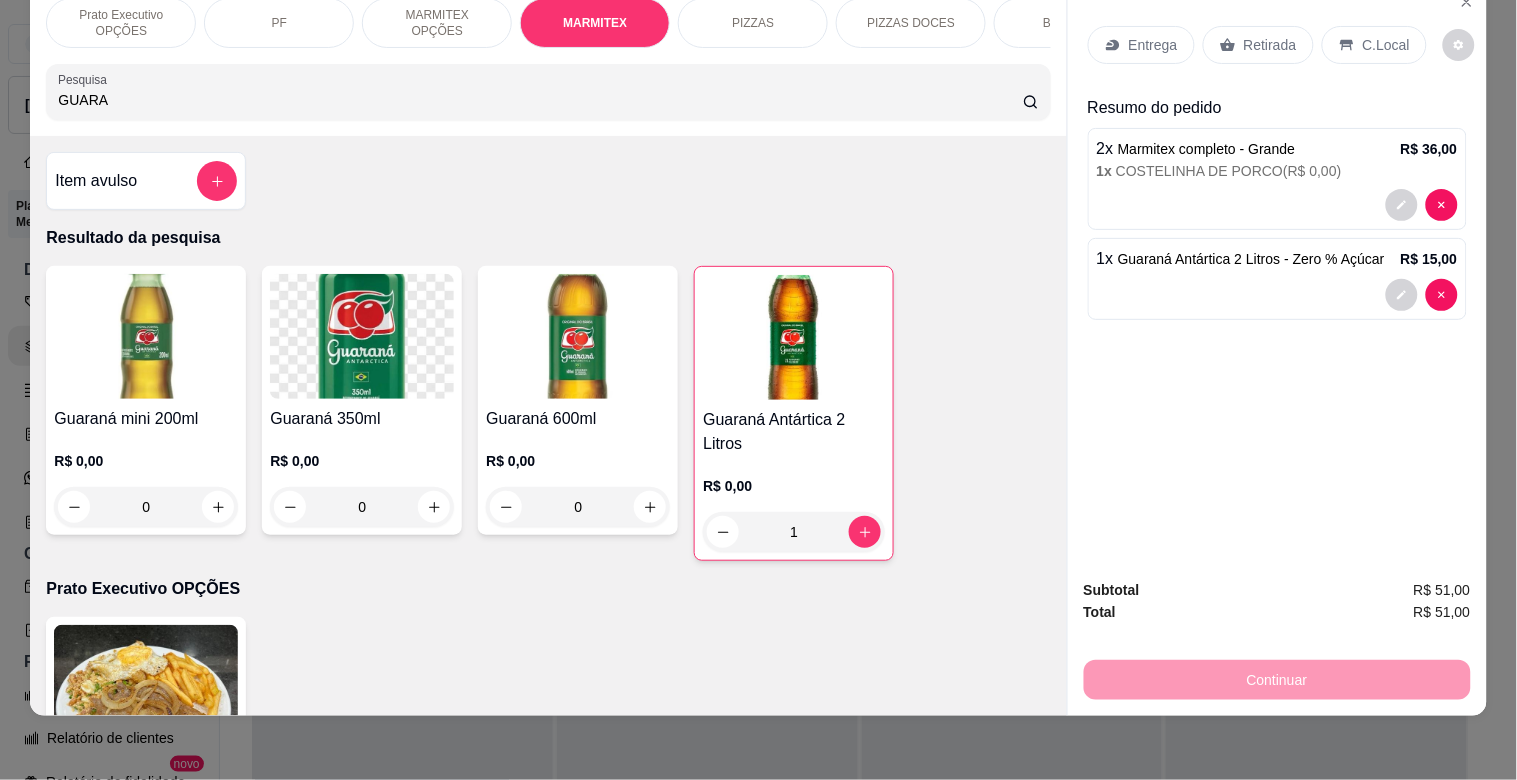 click on "Entrega" at bounding box center (1153, 45) 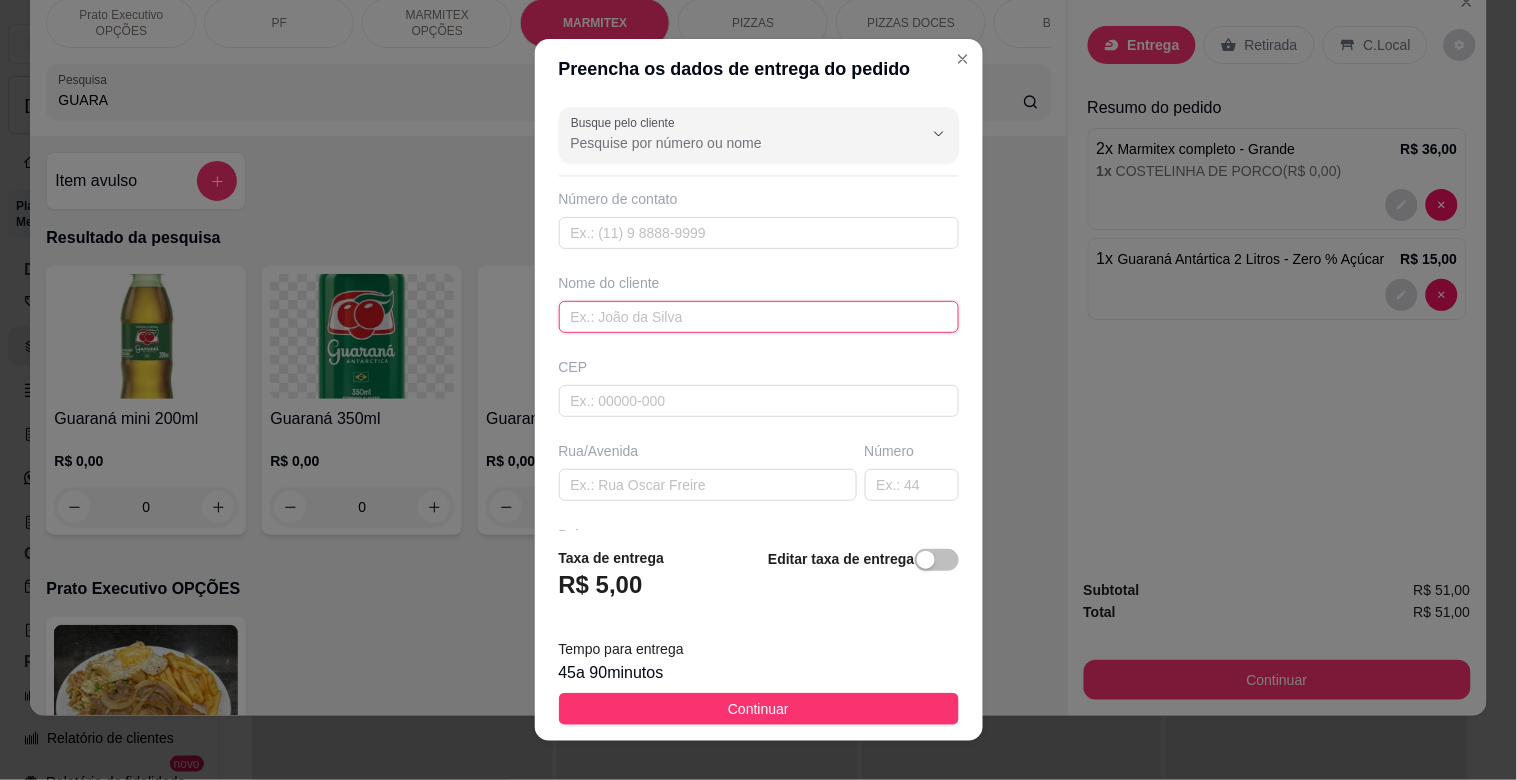 click at bounding box center (759, 317) 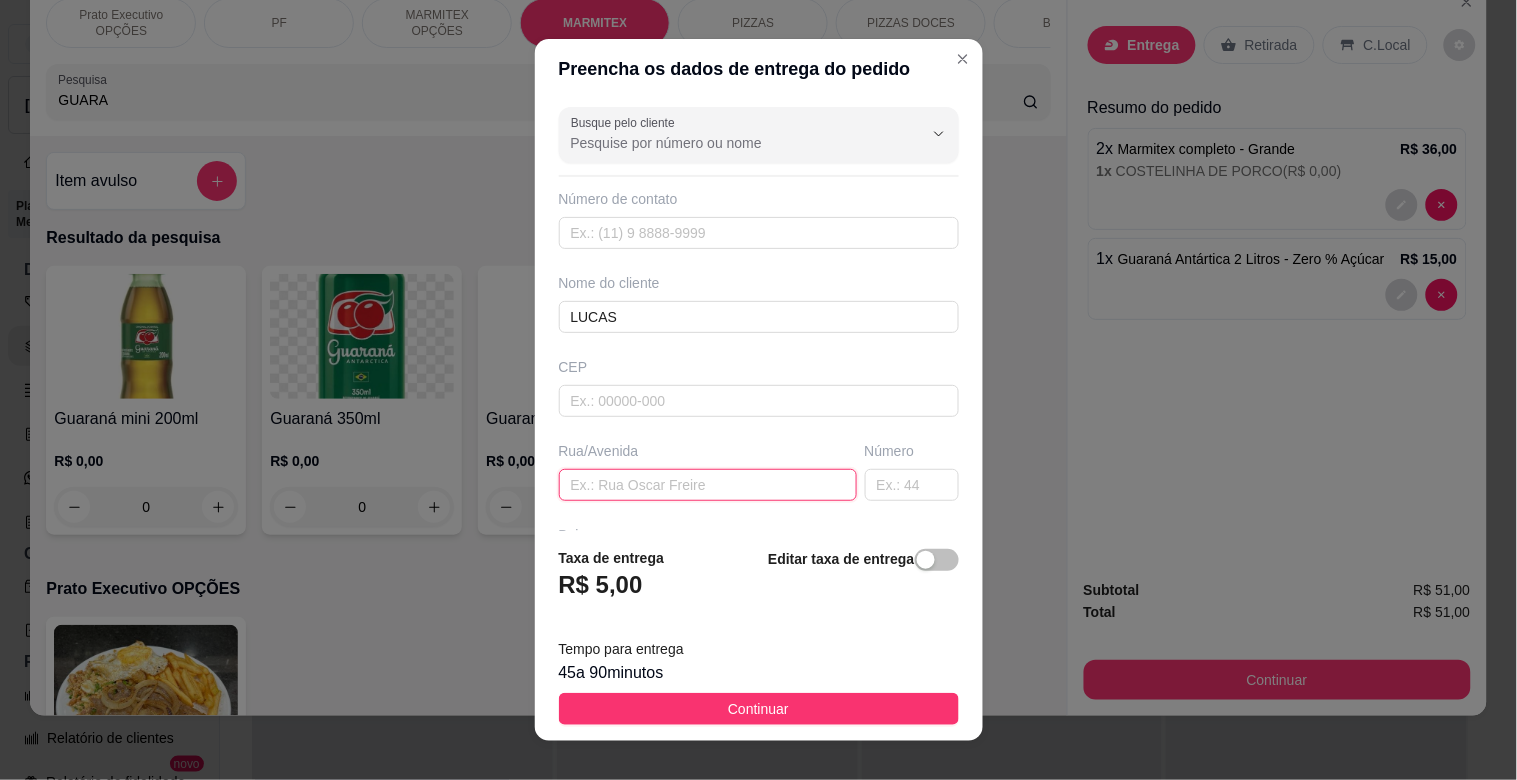 click at bounding box center (708, 485) 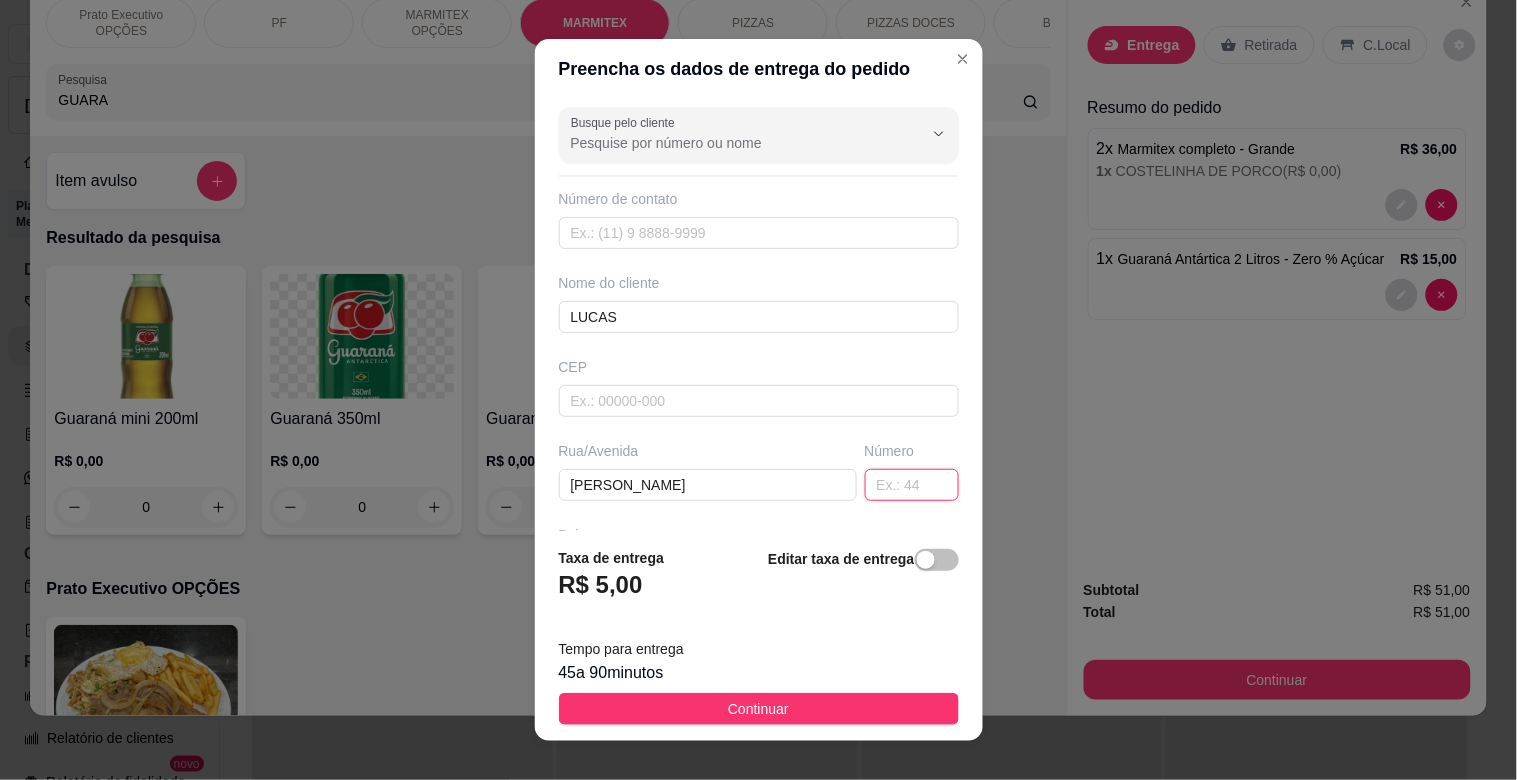 click at bounding box center [912, 485] 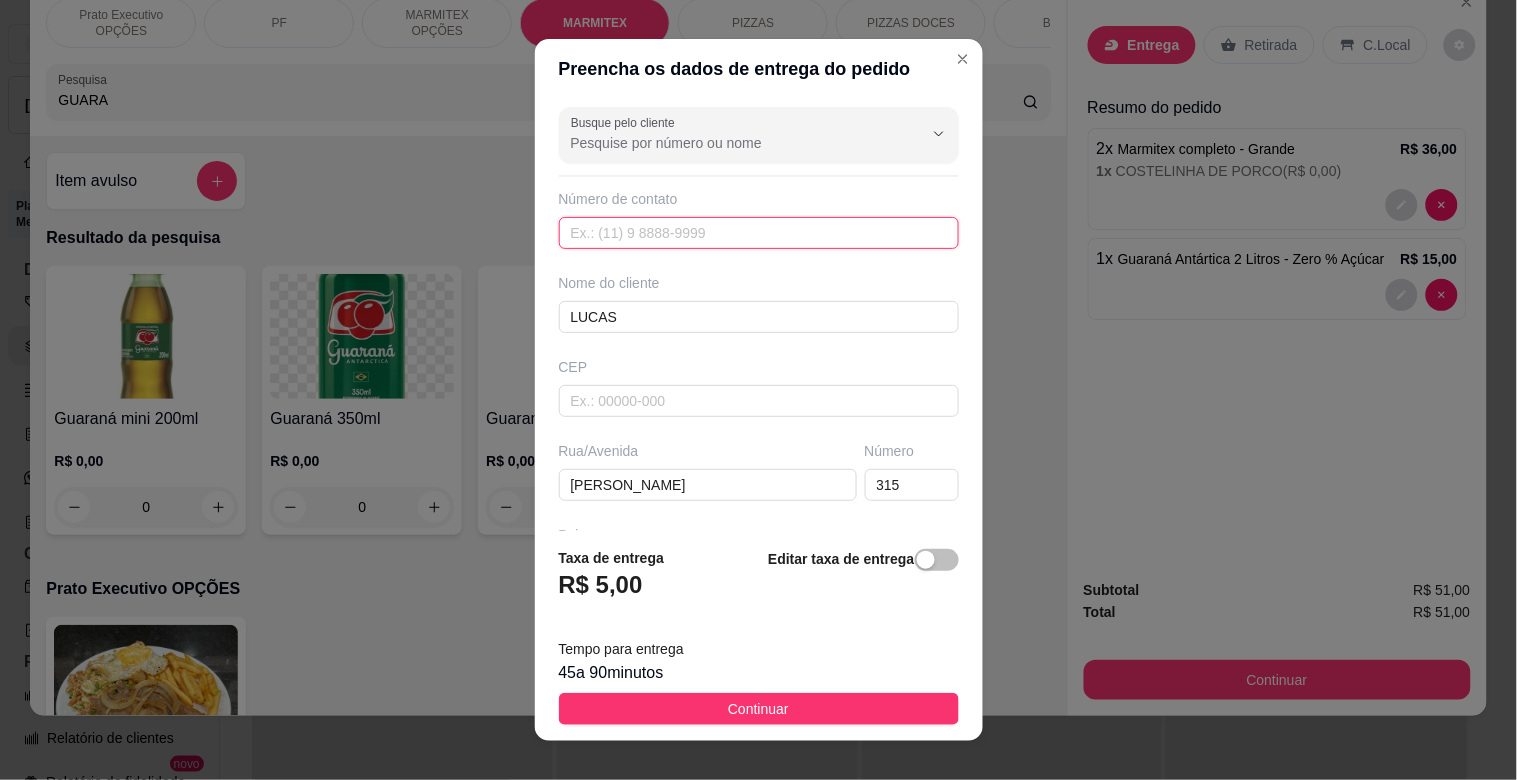 click at bounding box center [759, 233] 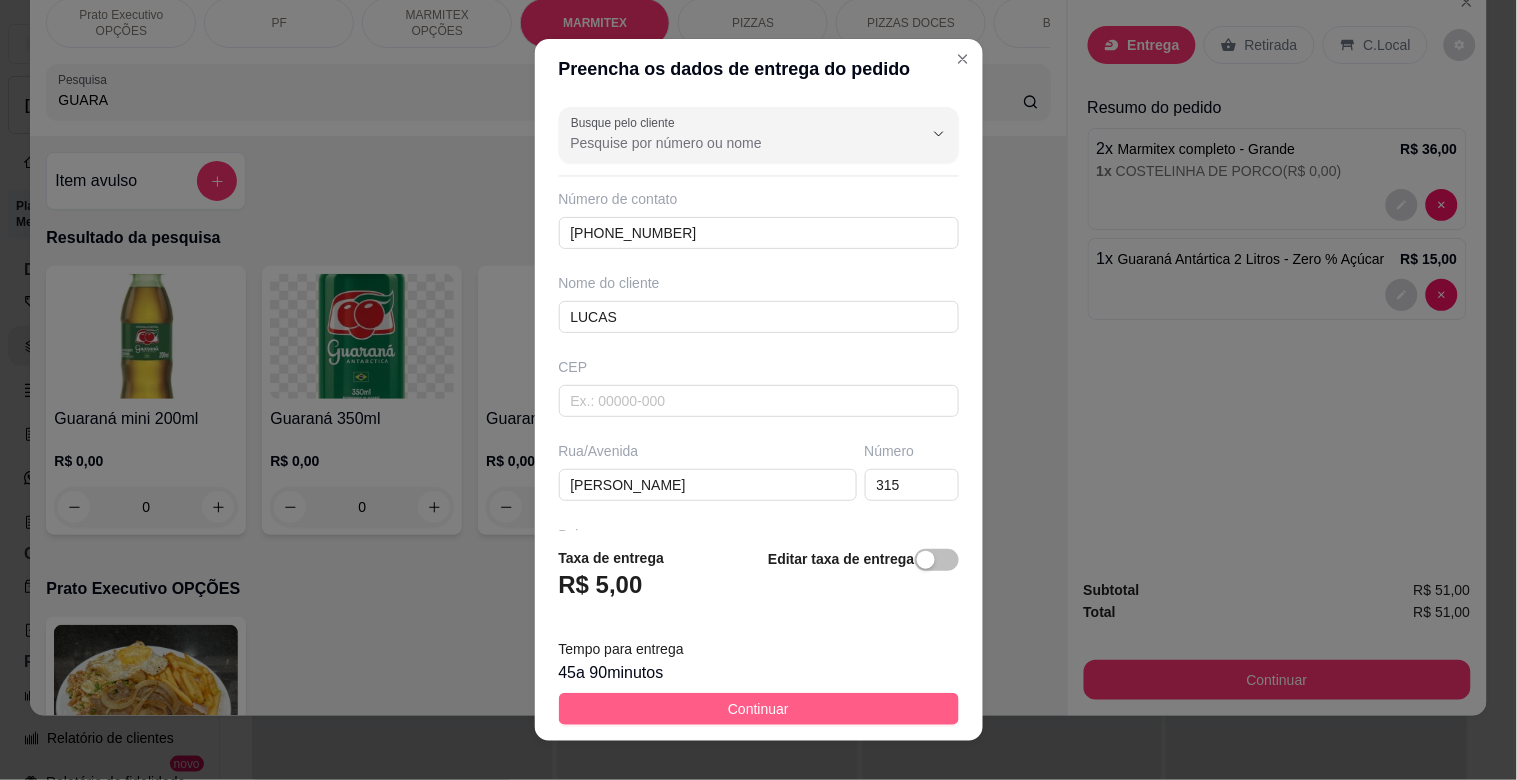 click on "Continuar" at bounding box center [758, 709] 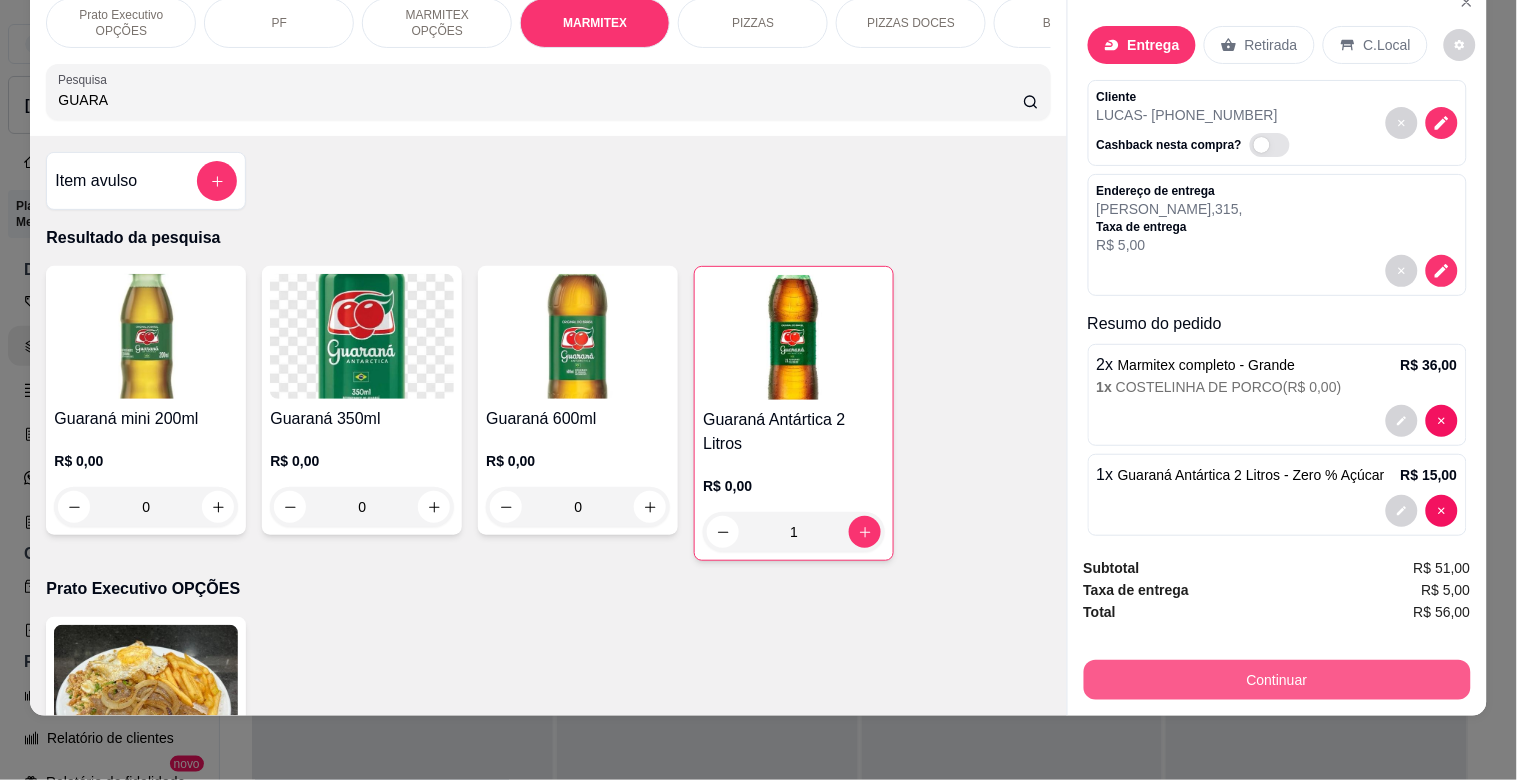 click on "Continuar" at bounding box center (1277, 680) 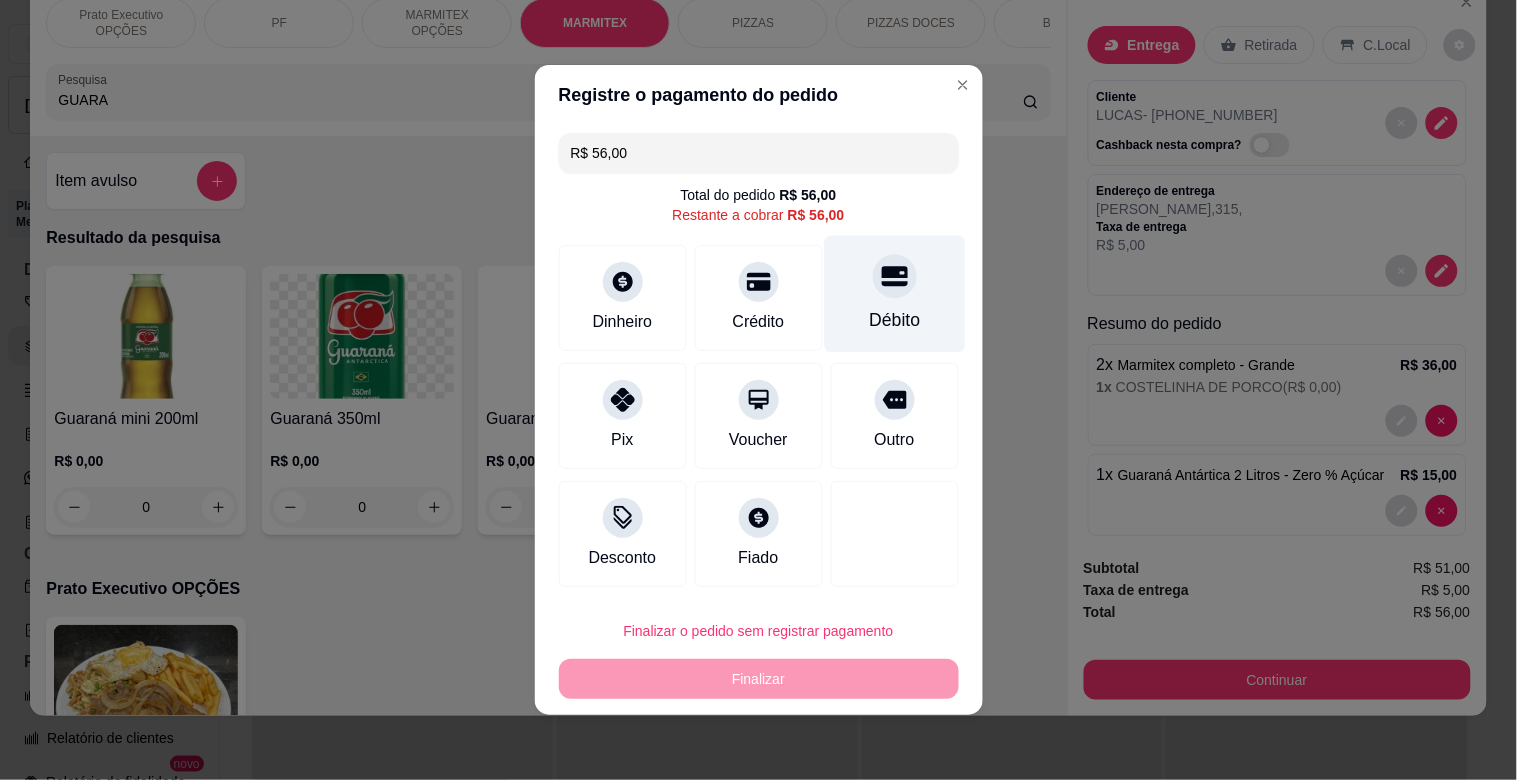 click on "Débito" at bounding box center (894, 320) 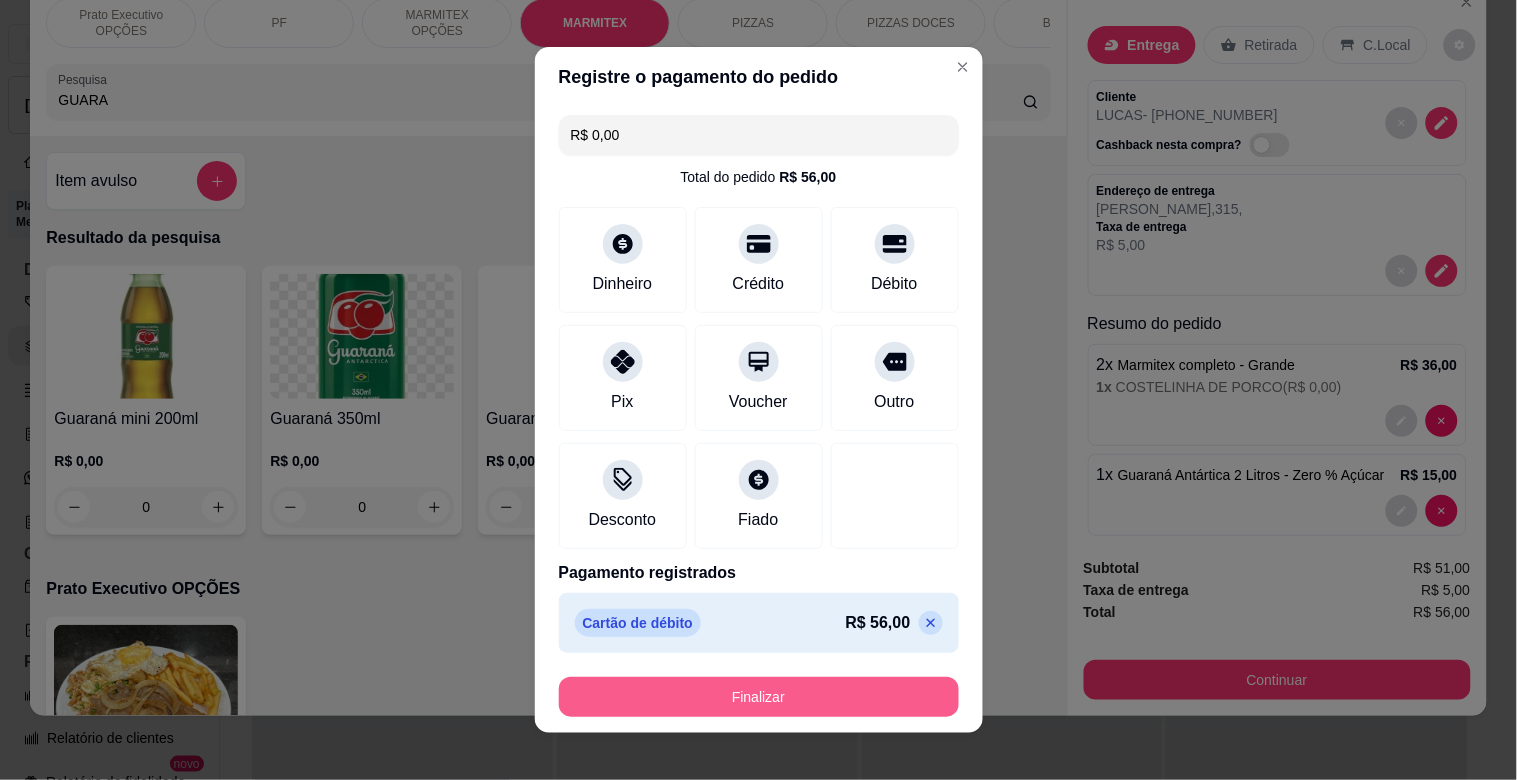 click on "Finalizar" at bounding box center (759, 697) 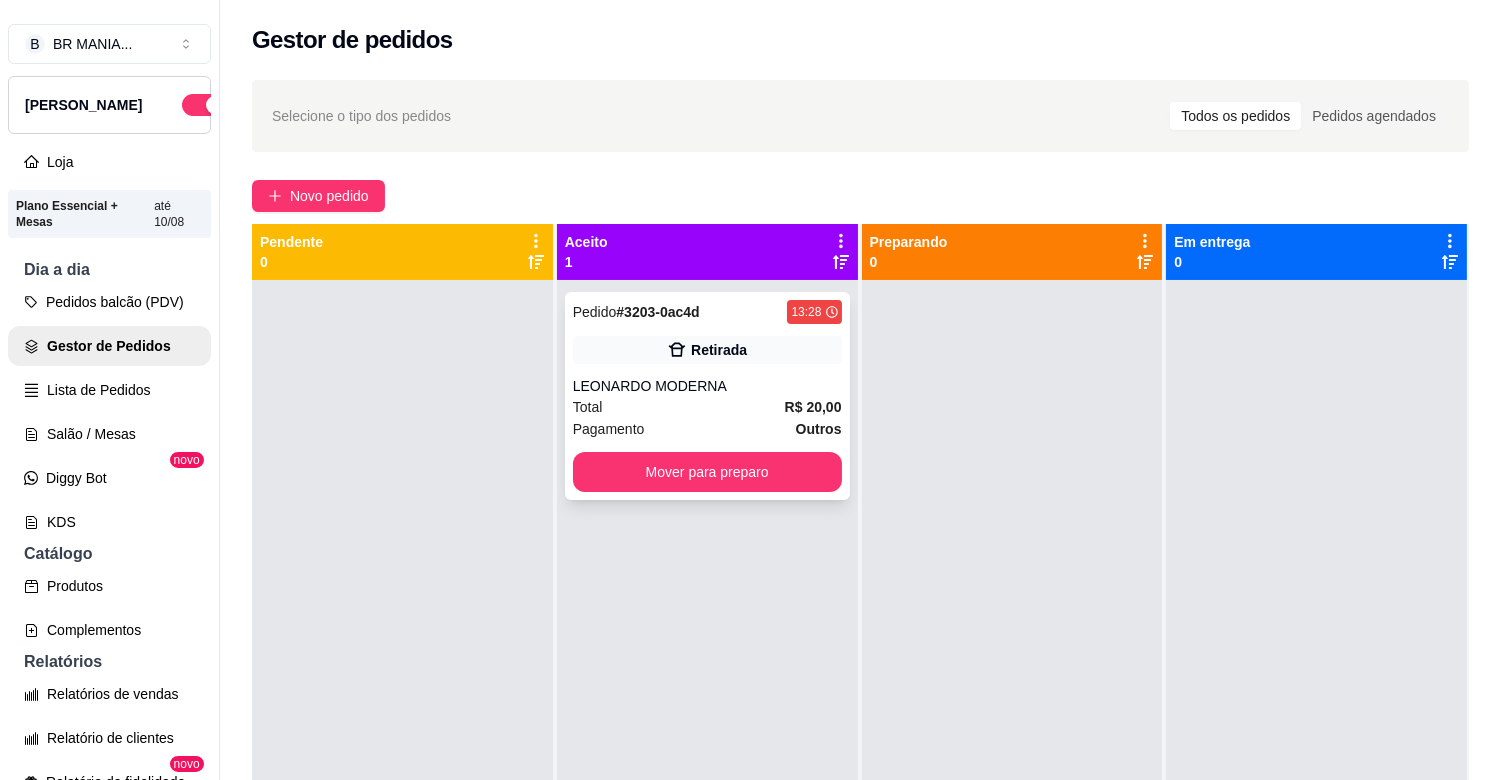 click on "LEONARDO MODERNA" at bounding box center [707, 386] 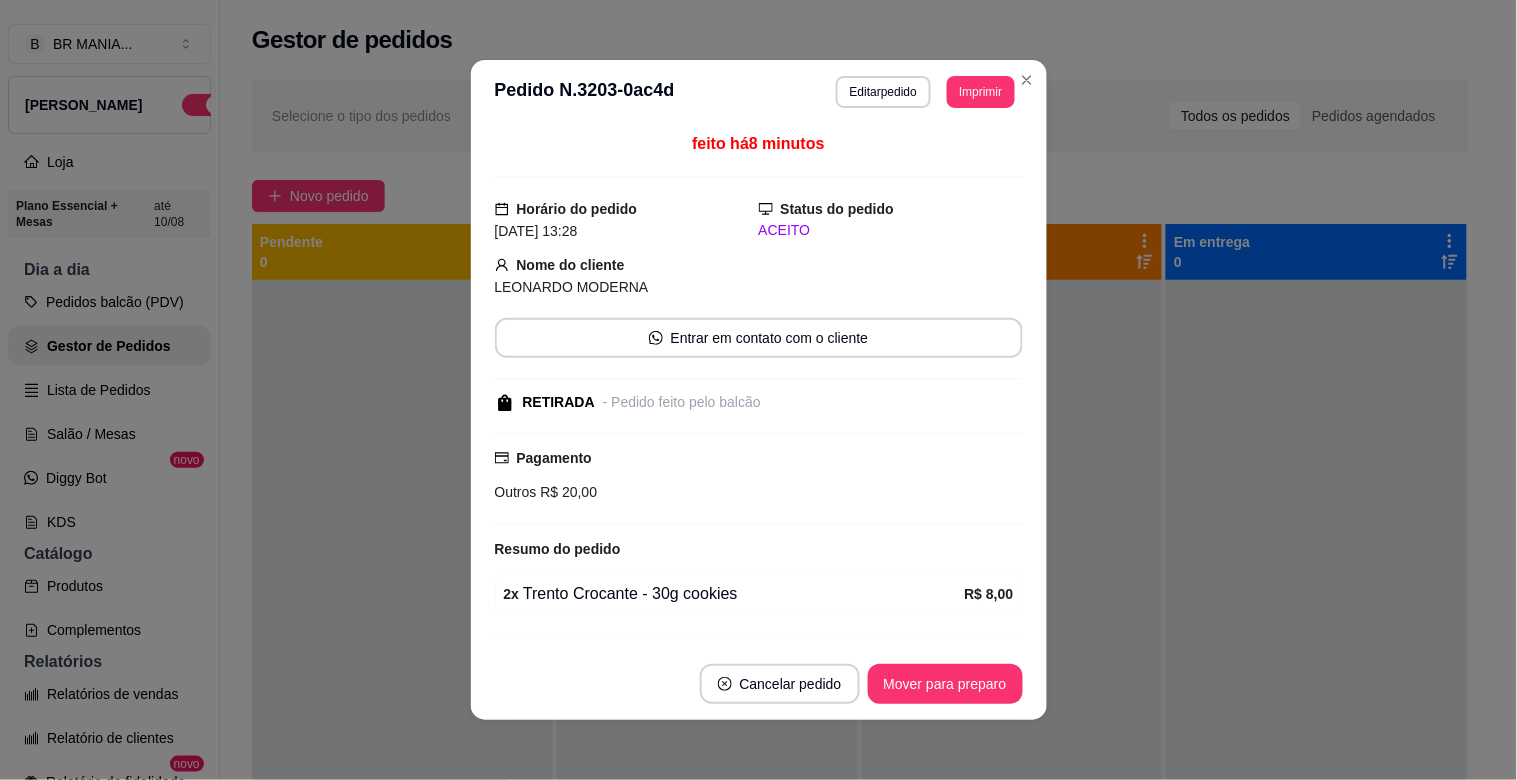 click on "Imprimir" at bounding box center [980, 92] 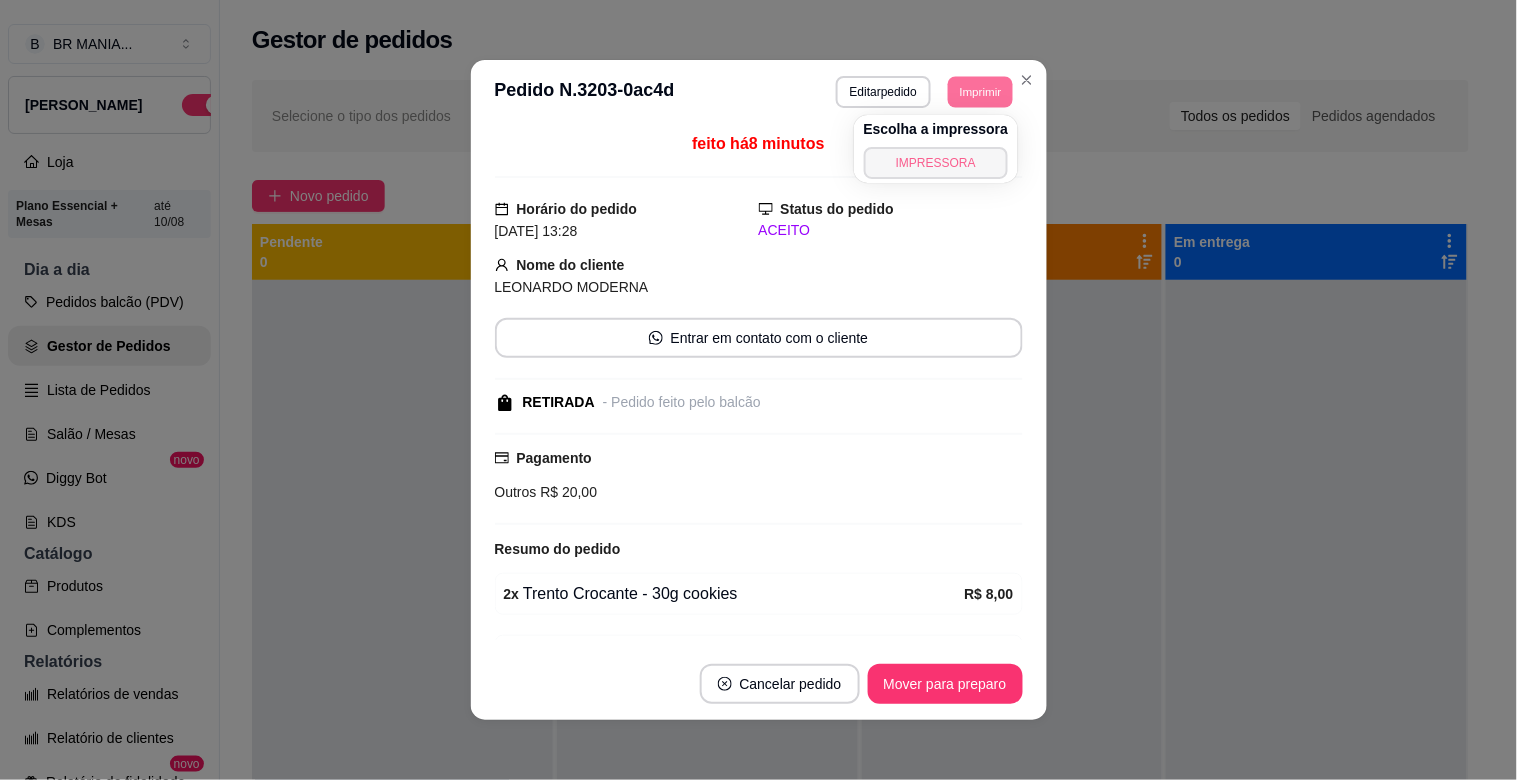 click on "IMPRESSORA" at bounding box center [936, 163] 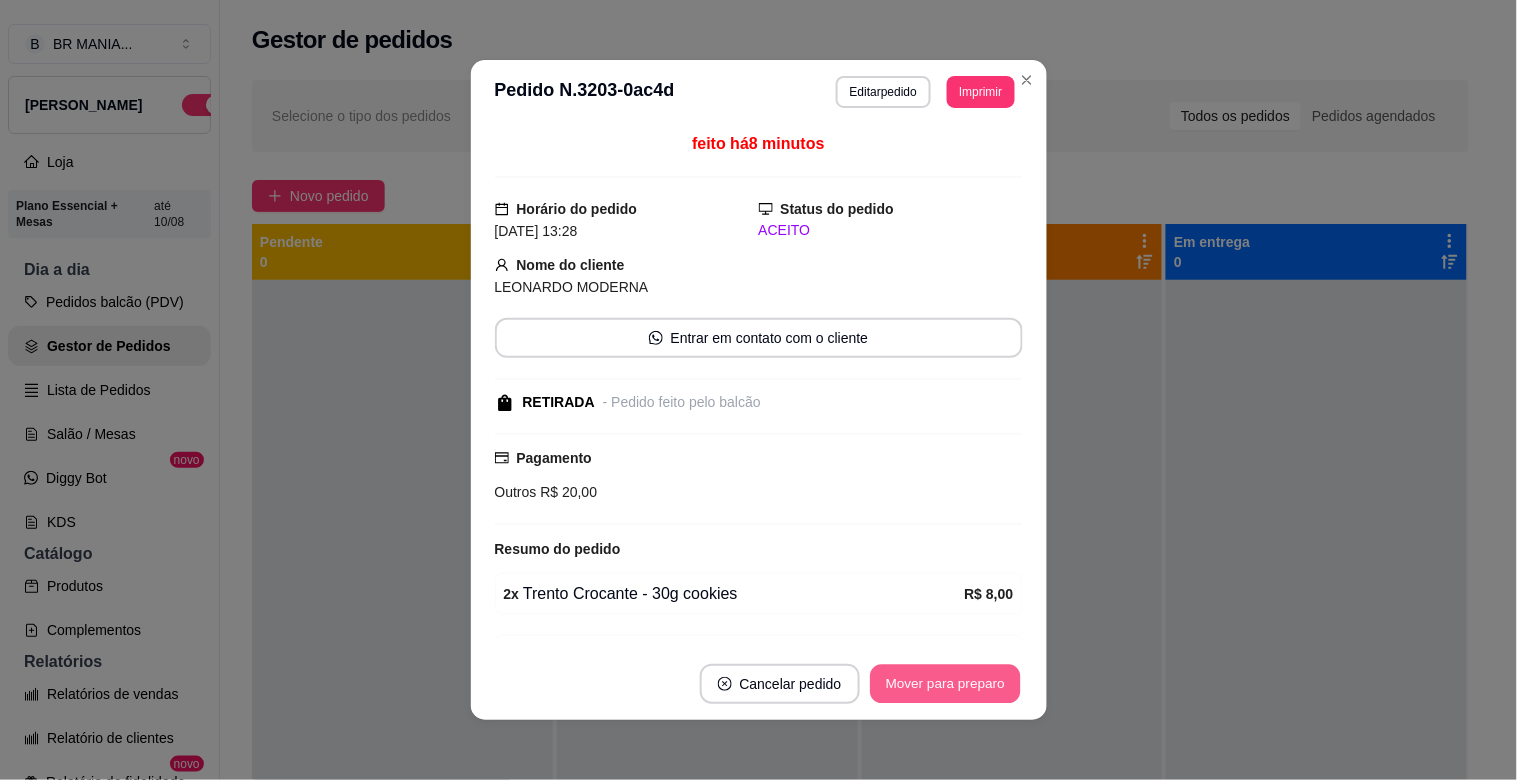 click on "Mover para preparo" at bounding box center [945, 684] 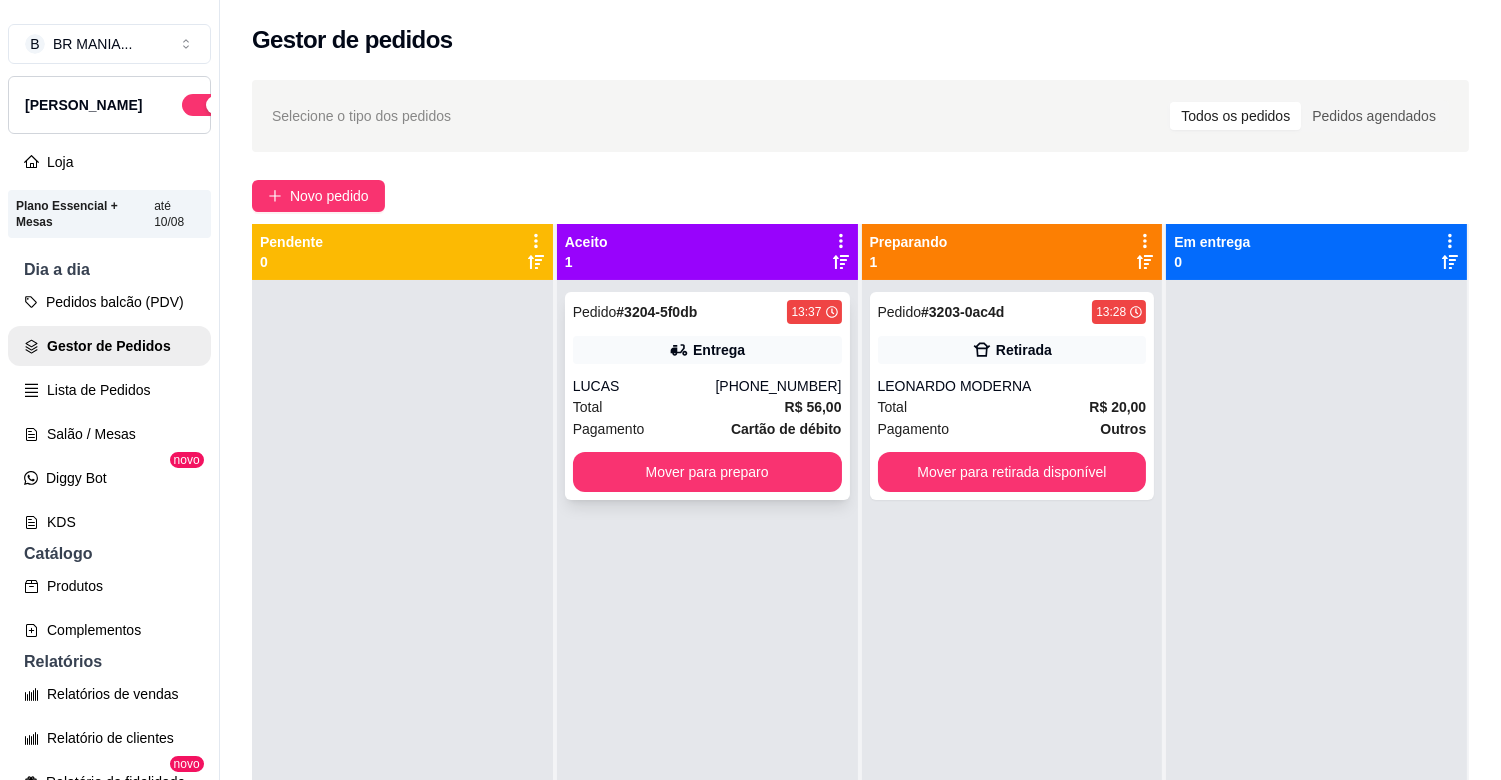 click on "LUCAS" at bounding box center (644, 386) 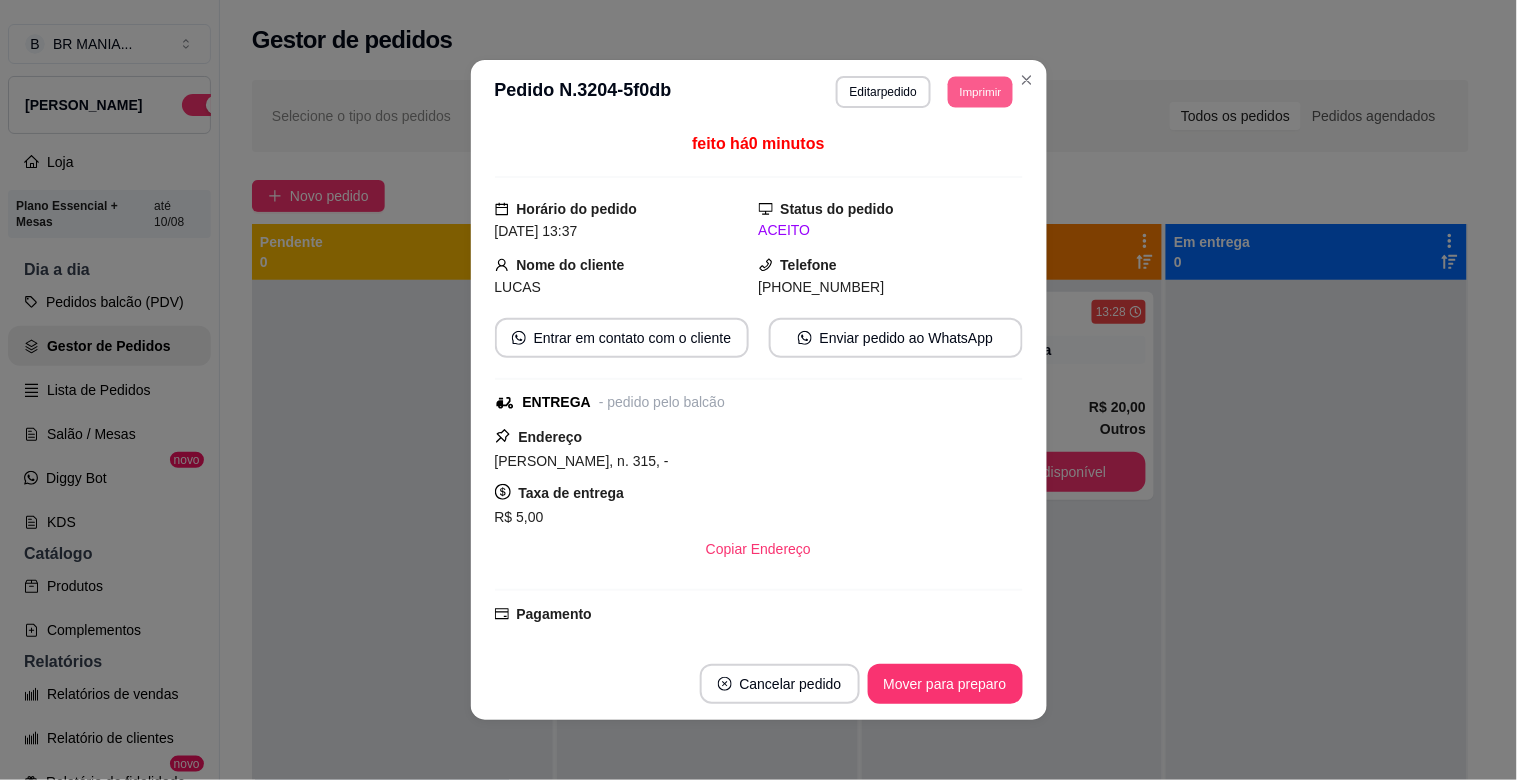 click on "Imprimir" at bounding box center (980, 91) 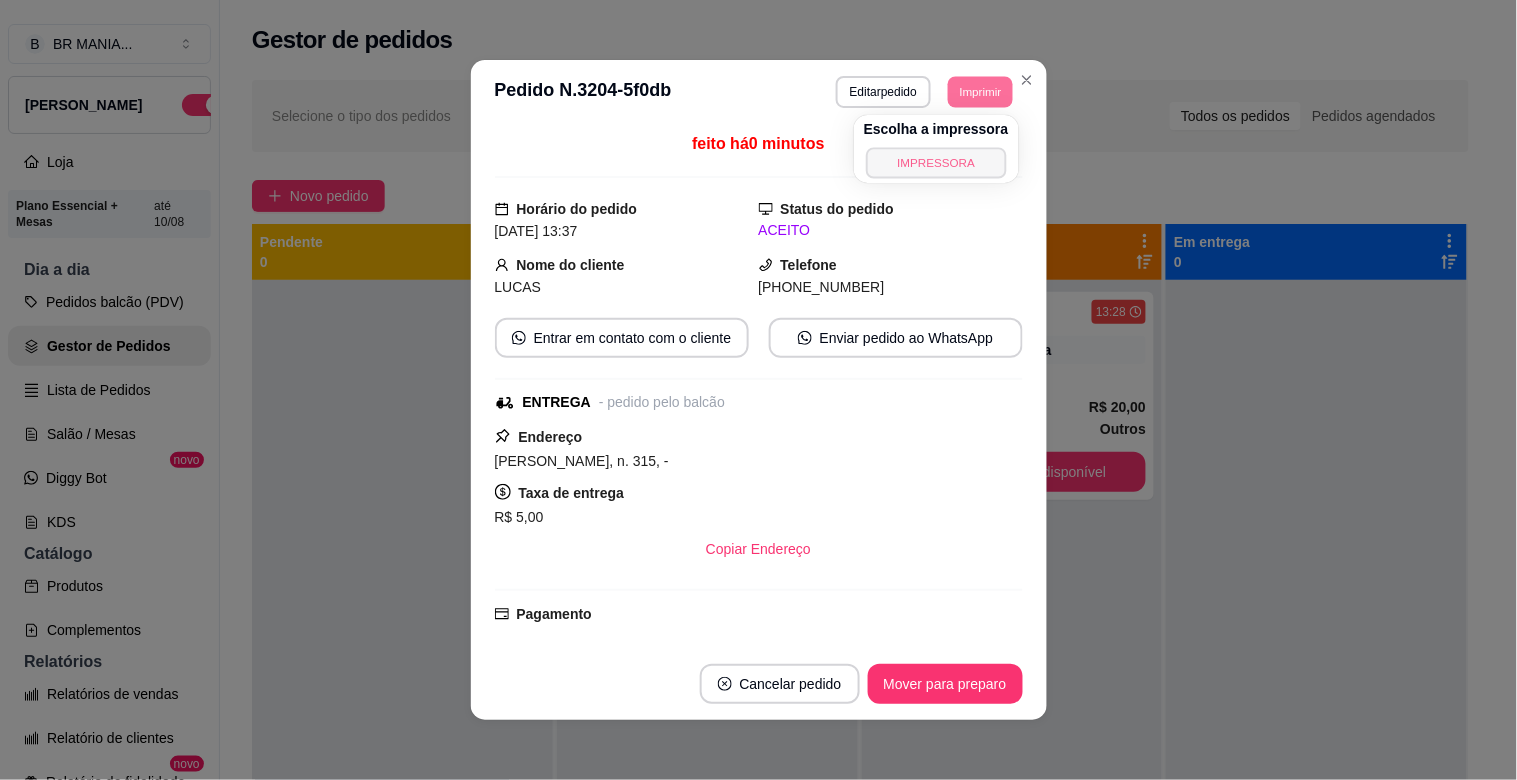 click on "IMPRESSORA" at bounding box center (936, 162) 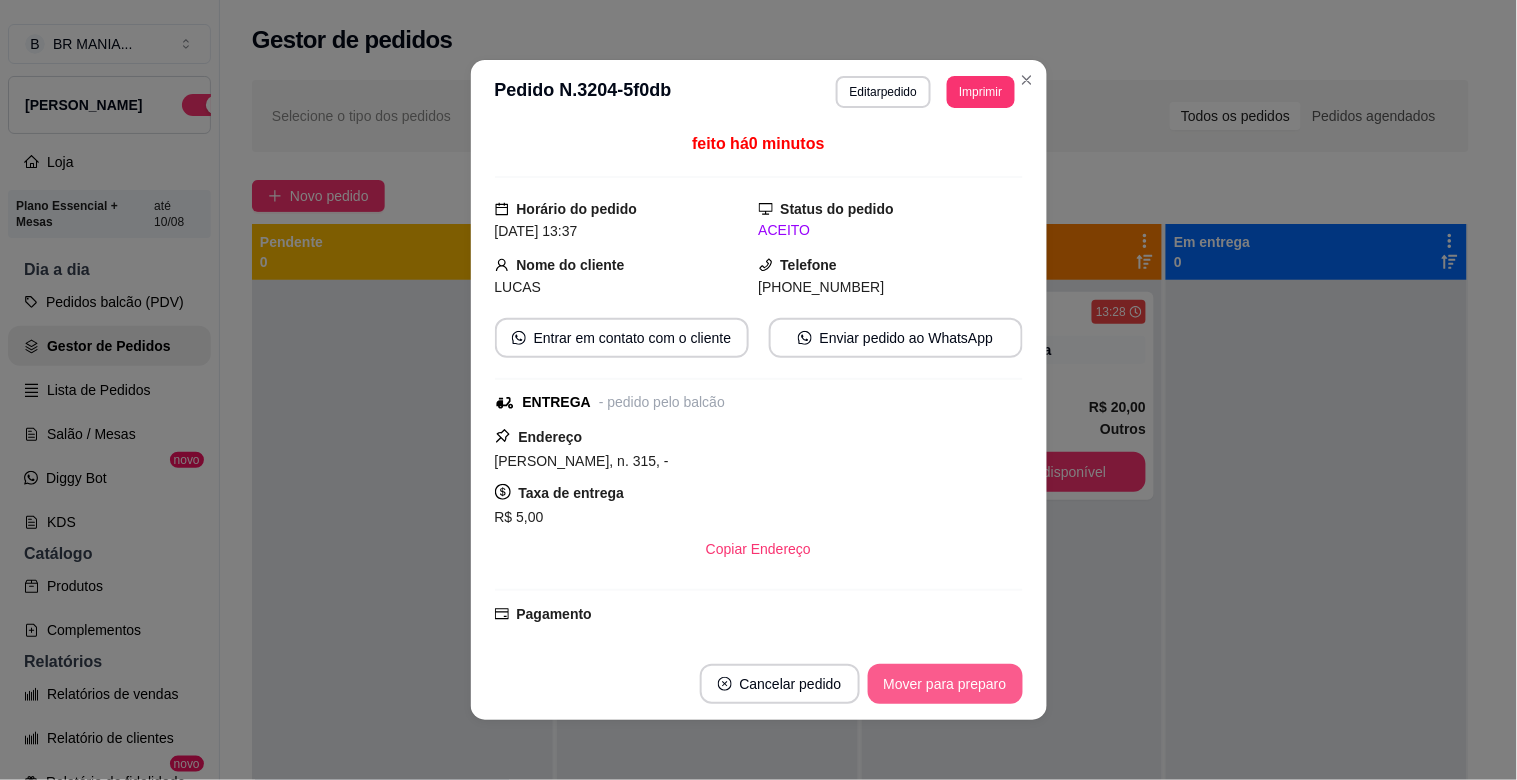 click on "Mover para preparo" at bounding box center (945, 684) 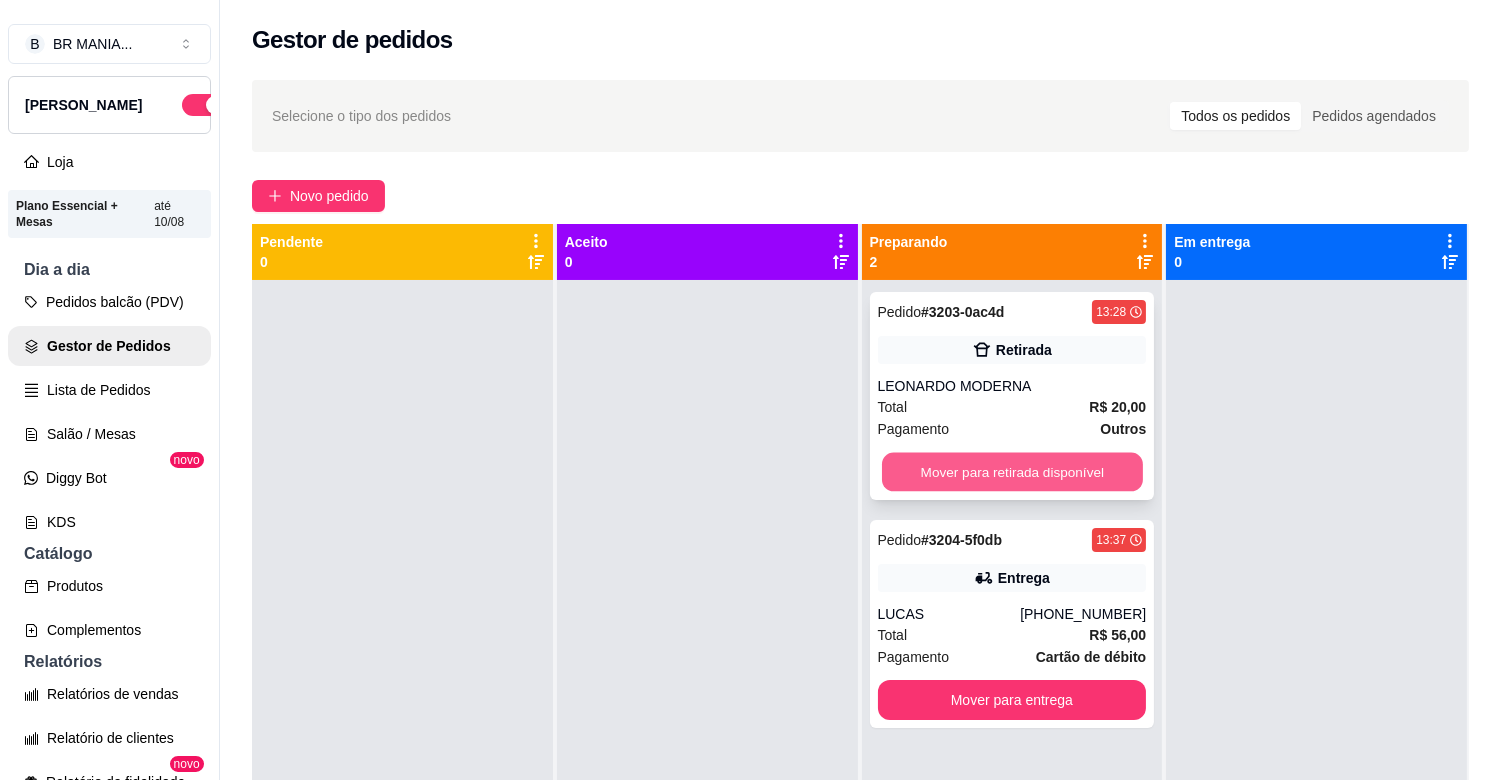 click on "Mover para retirada disponível" at bounding box center (1012, 472) 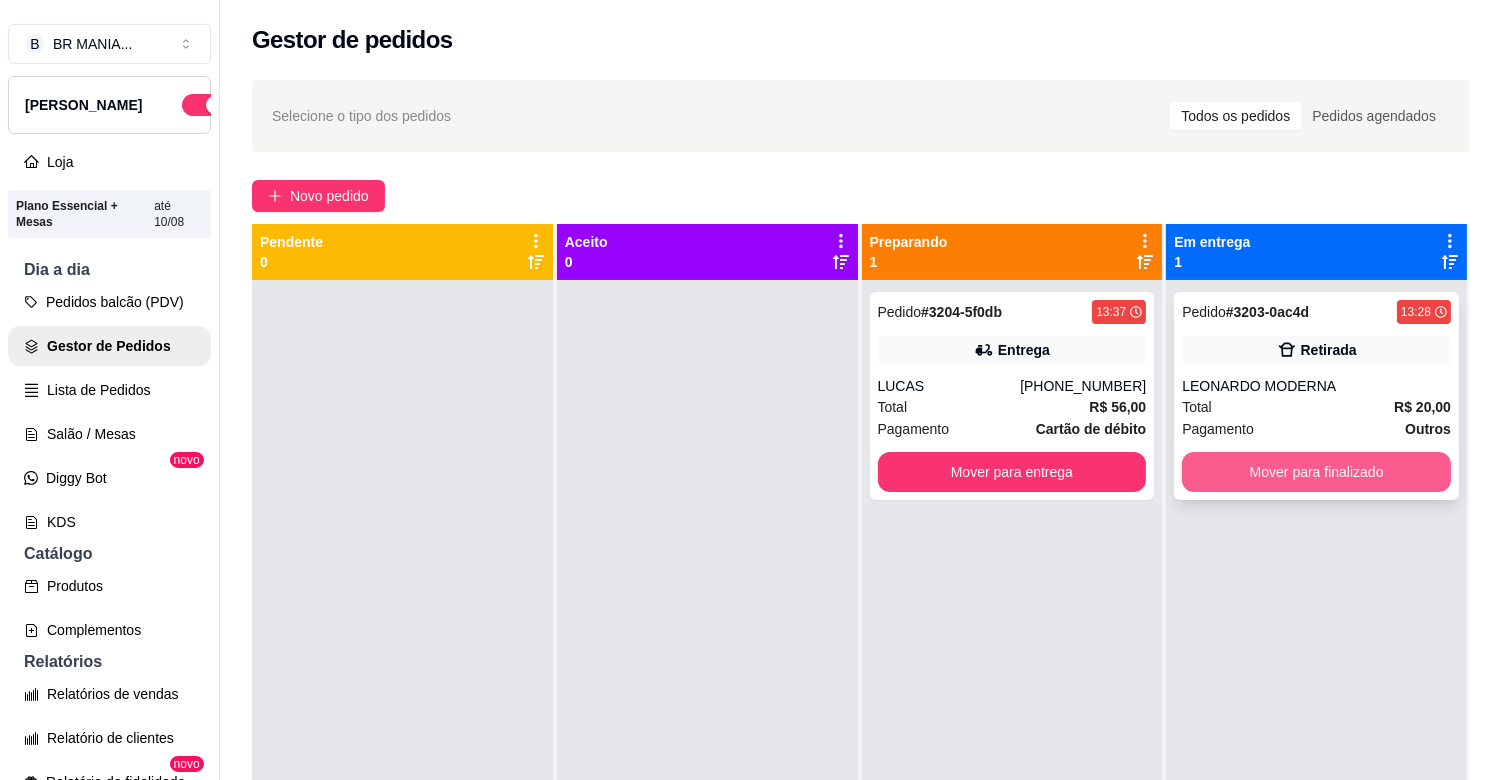 click on "Mover para finalizado" at bounding box center (1316, 472) 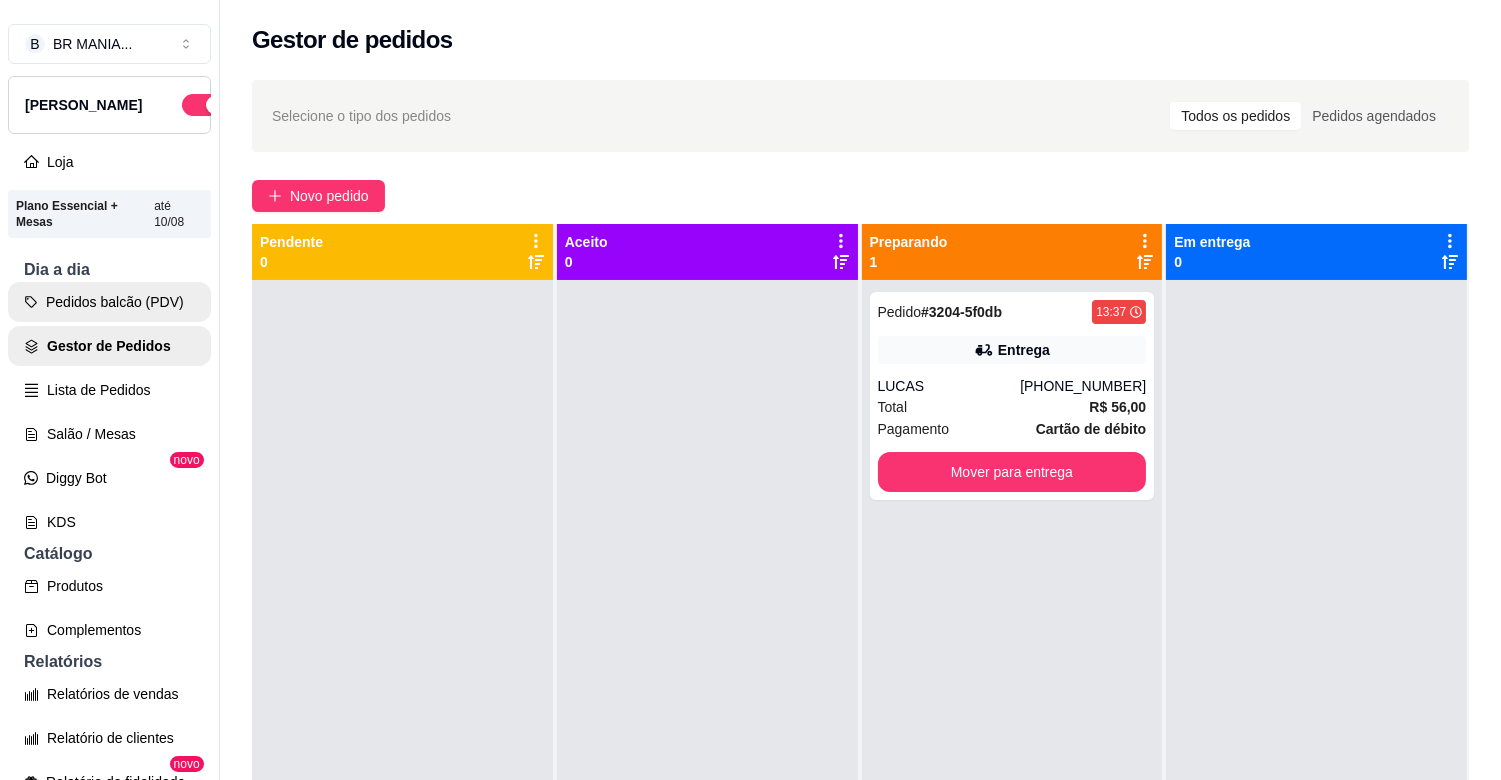click on "Pedidos balcão (PDV)" at bounding box center [109, 302] 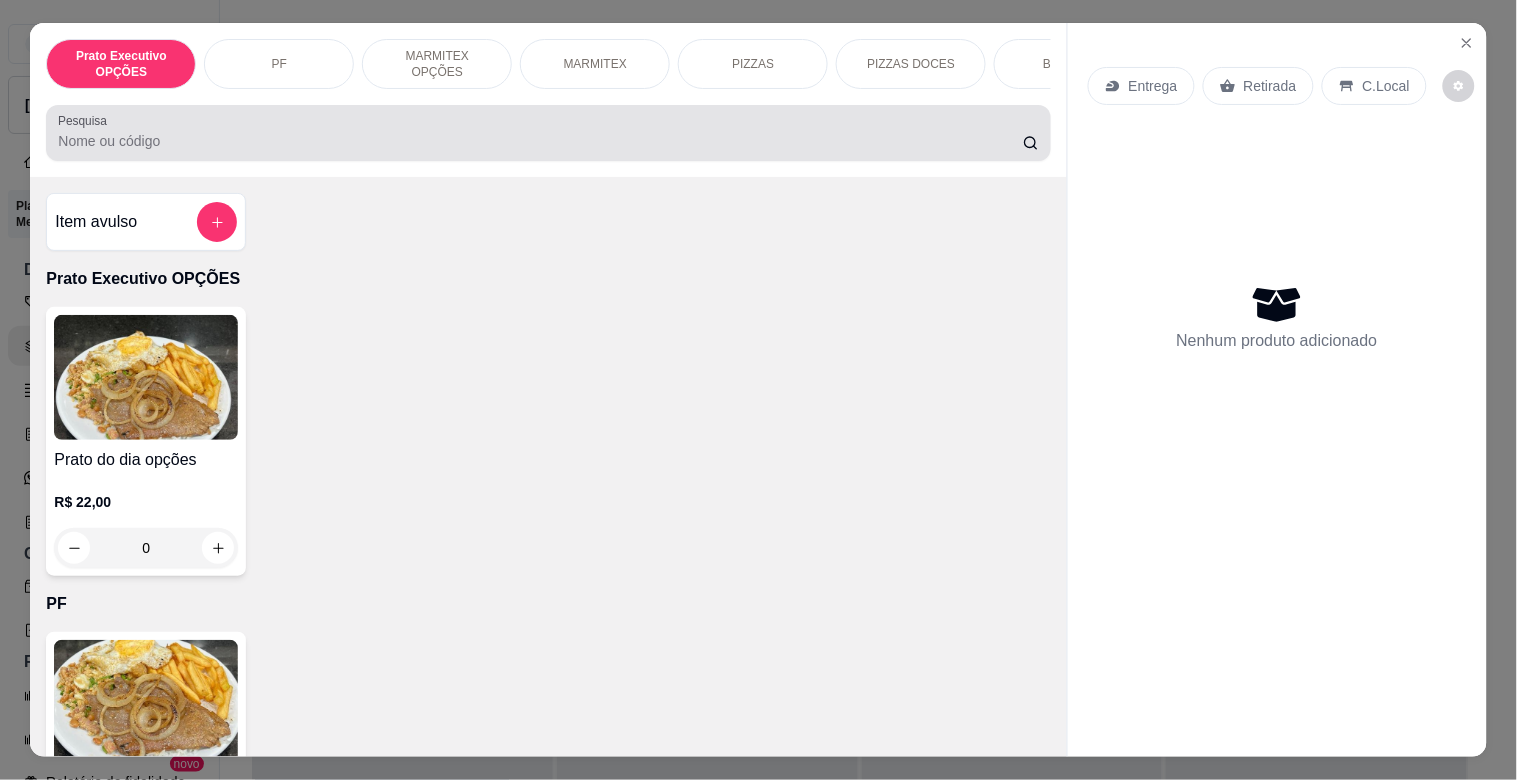 click on "Pesquisa" at bounding box center (540, 141) 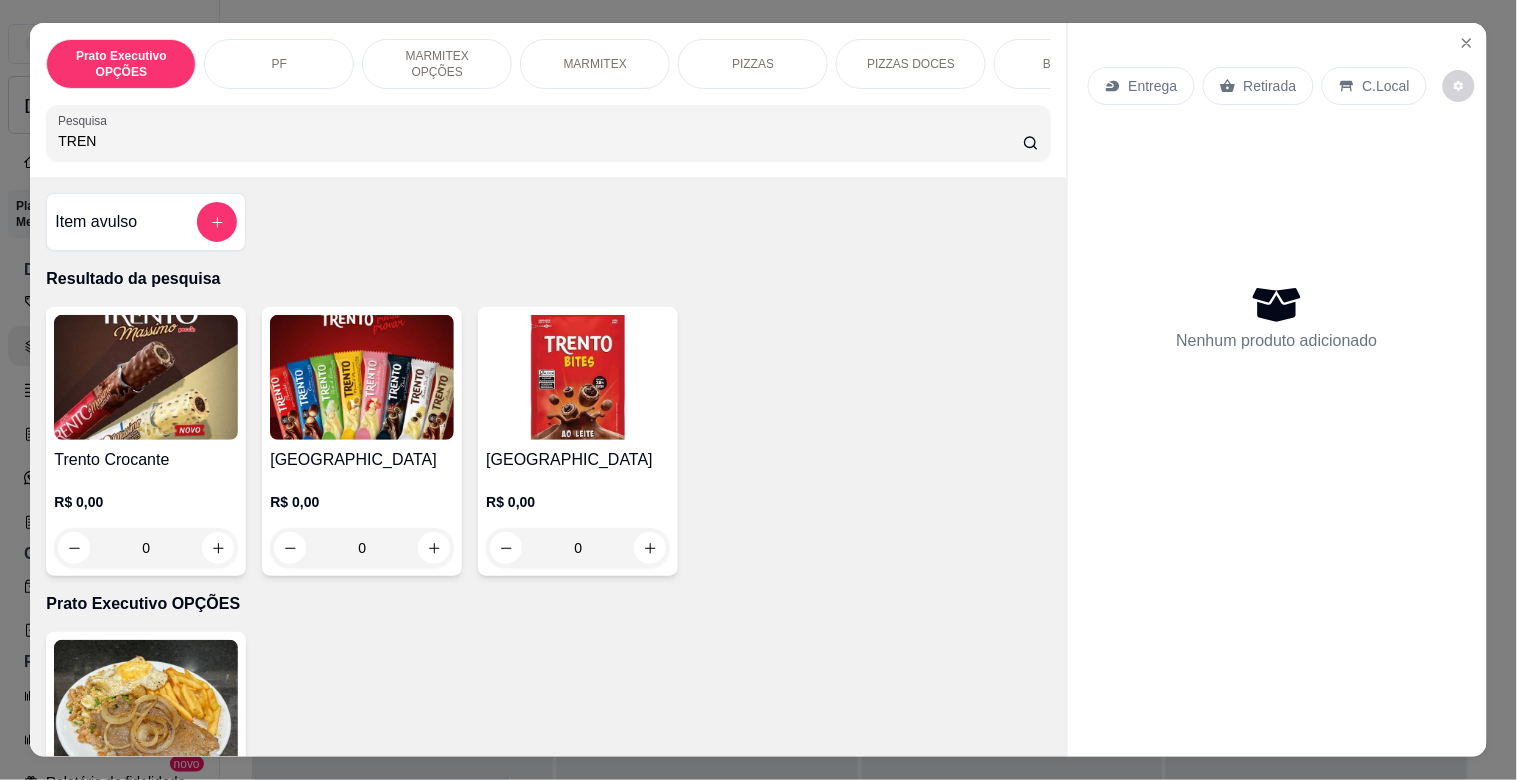 click at bounding box center (362, 377) 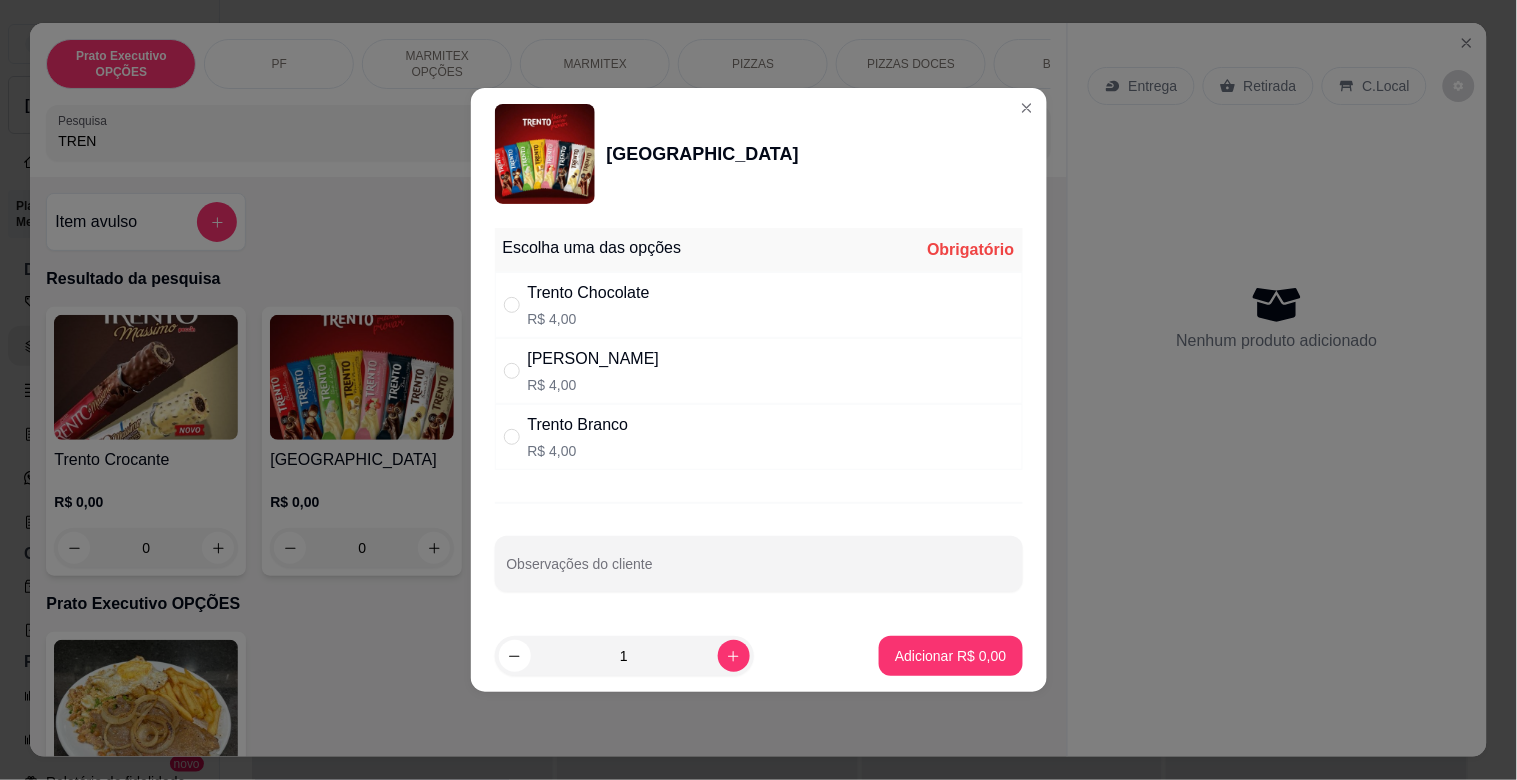 click on "R$ 4,00" at bounding box center [589, 319] 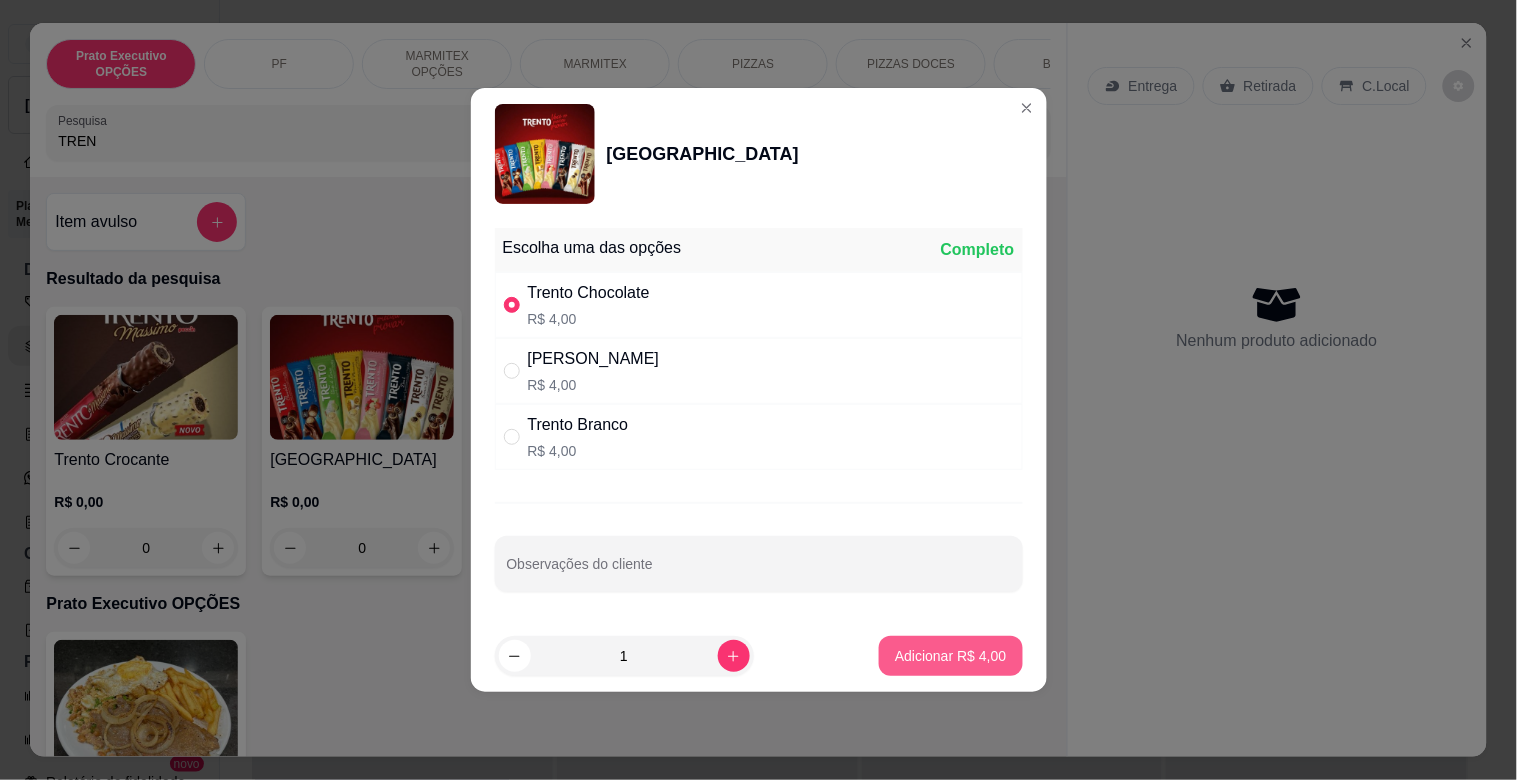 click on "Adicionar   R$ 4,00" at bounding box center (950, 656) 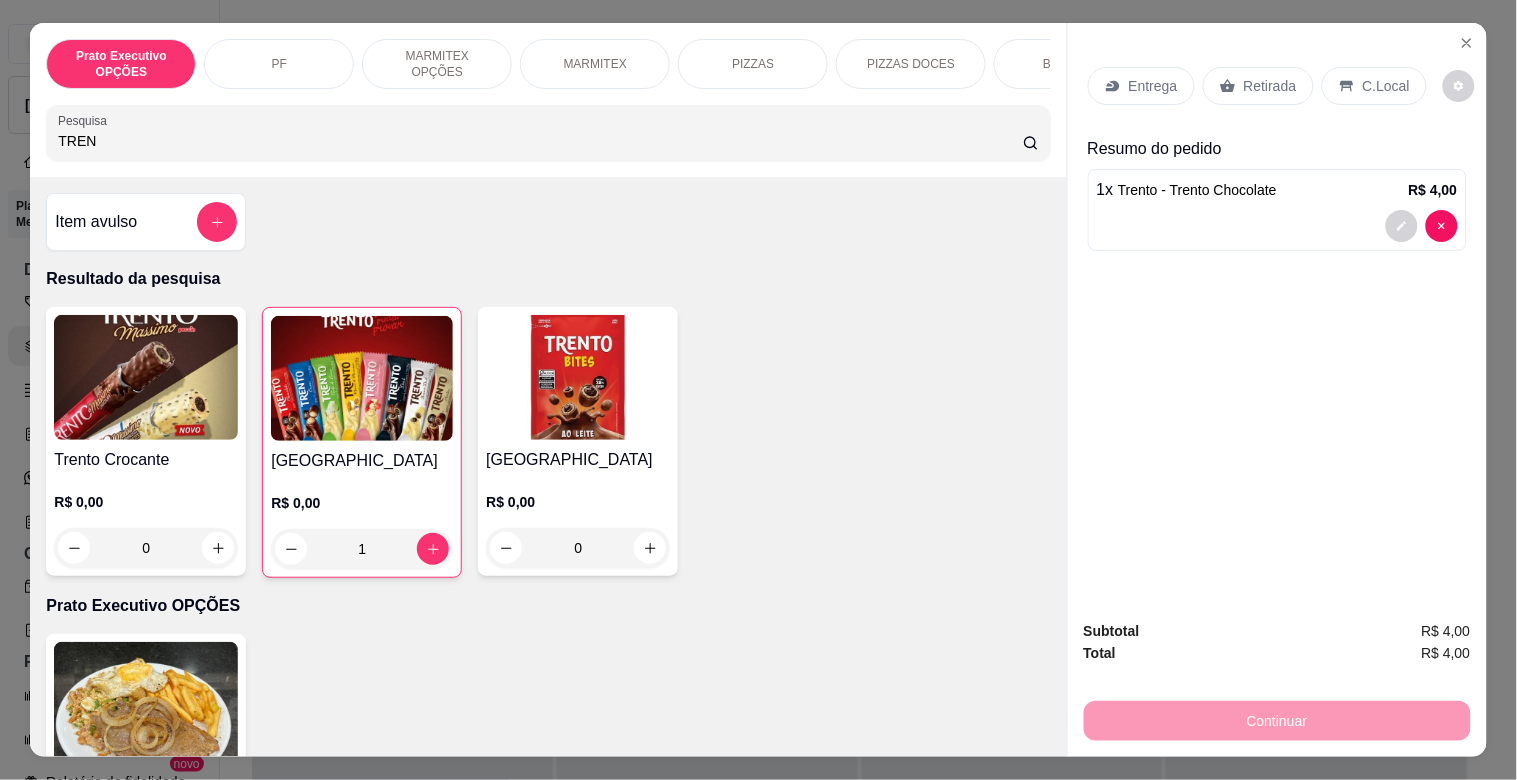 click at bounding box center (362, 378) 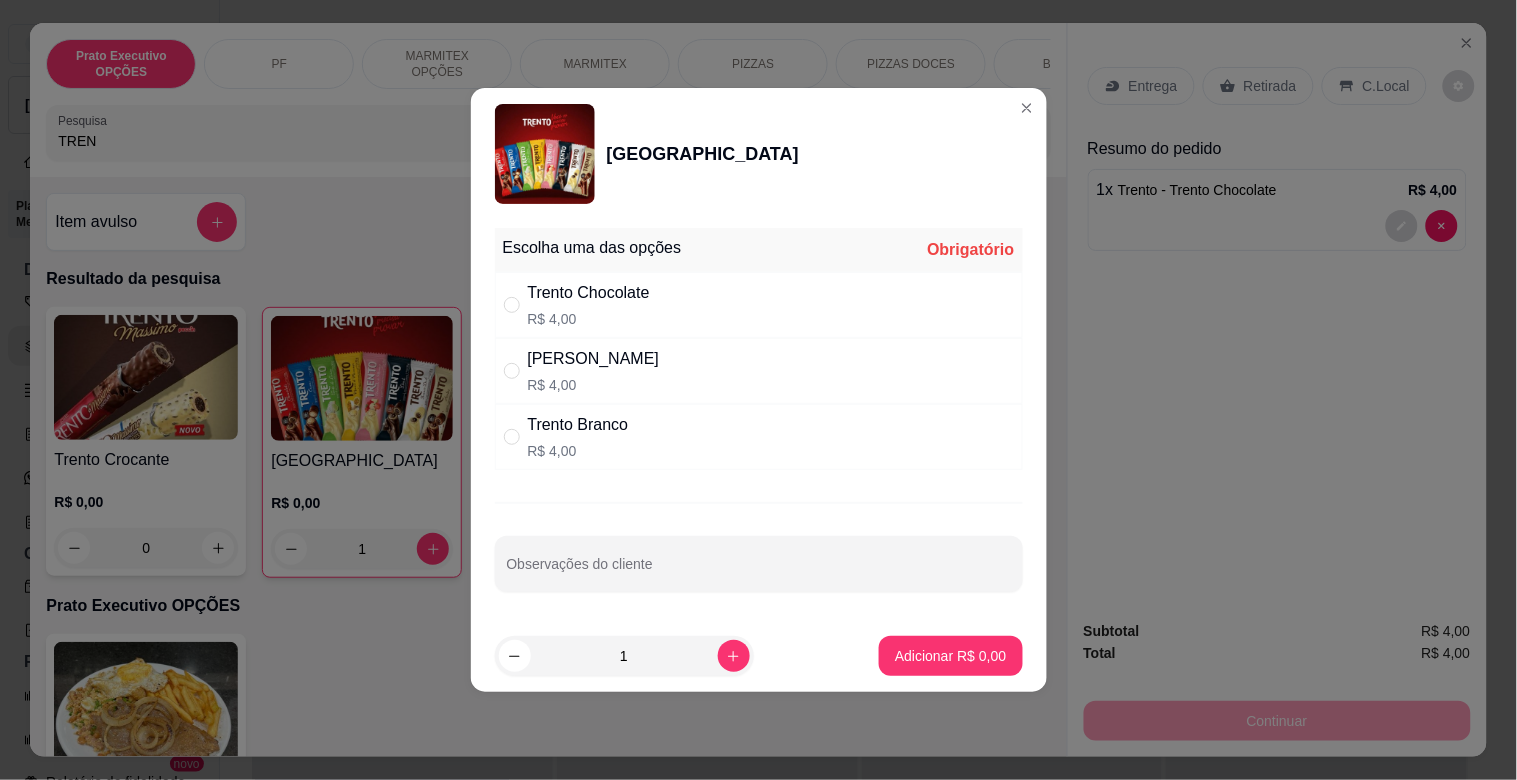 click on "[PERSON_NAME]  R$ 4,00" at bounding box center [759, 371] 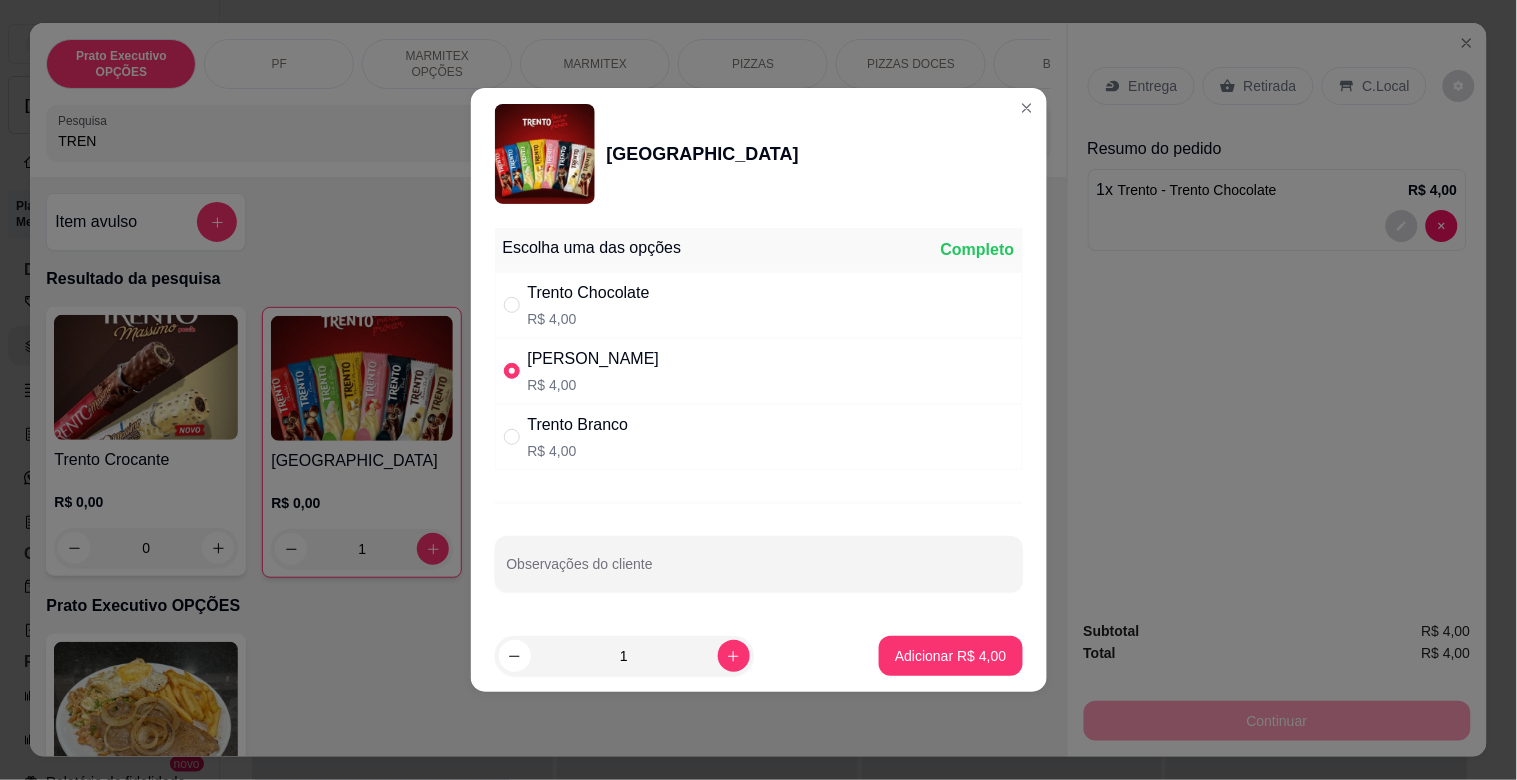 click on "Trento Branco R$ 4,00" at bounding box center (759, 437) 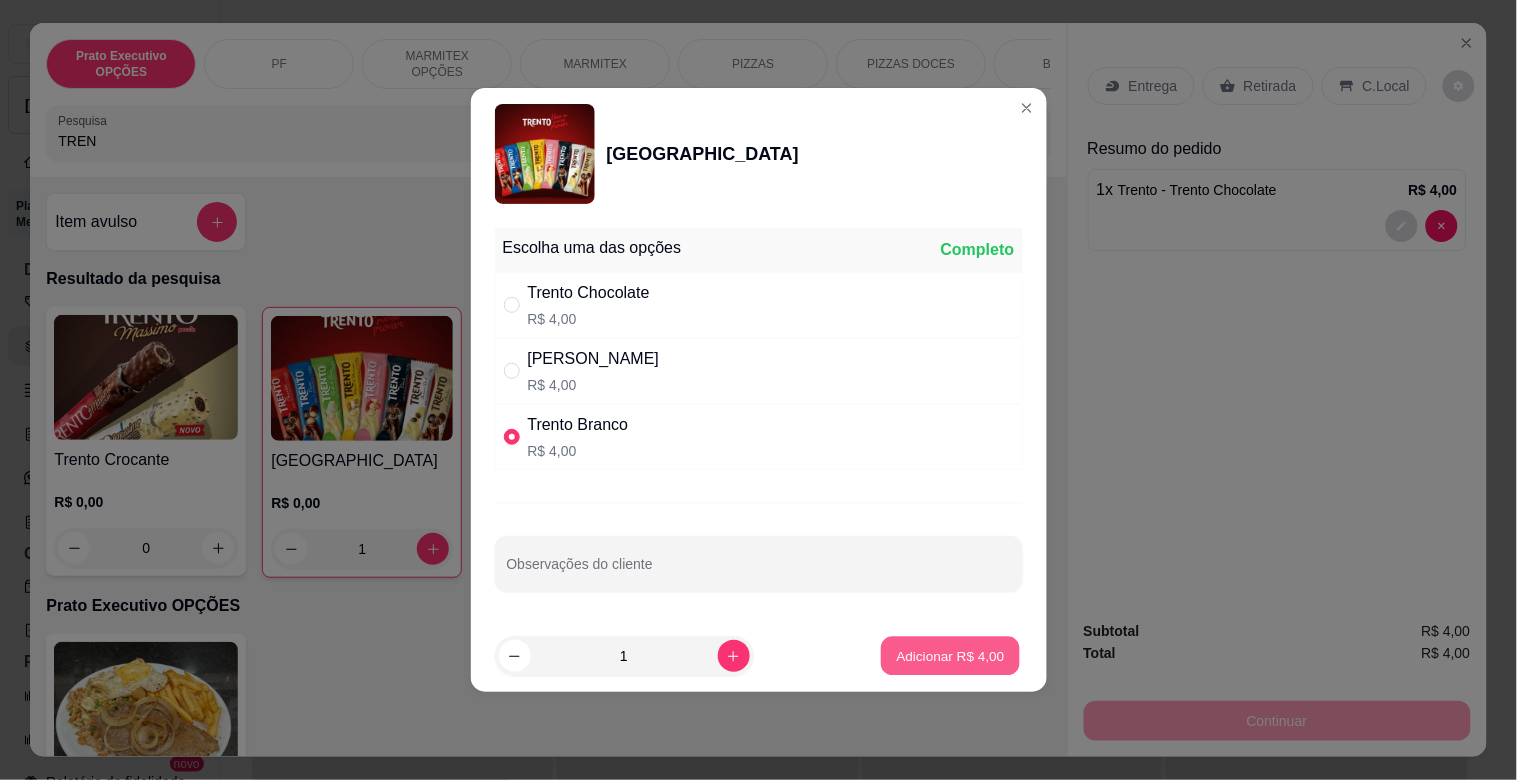 click on "Adicionar   R$ 4,00" at bounding box center (951, 655) 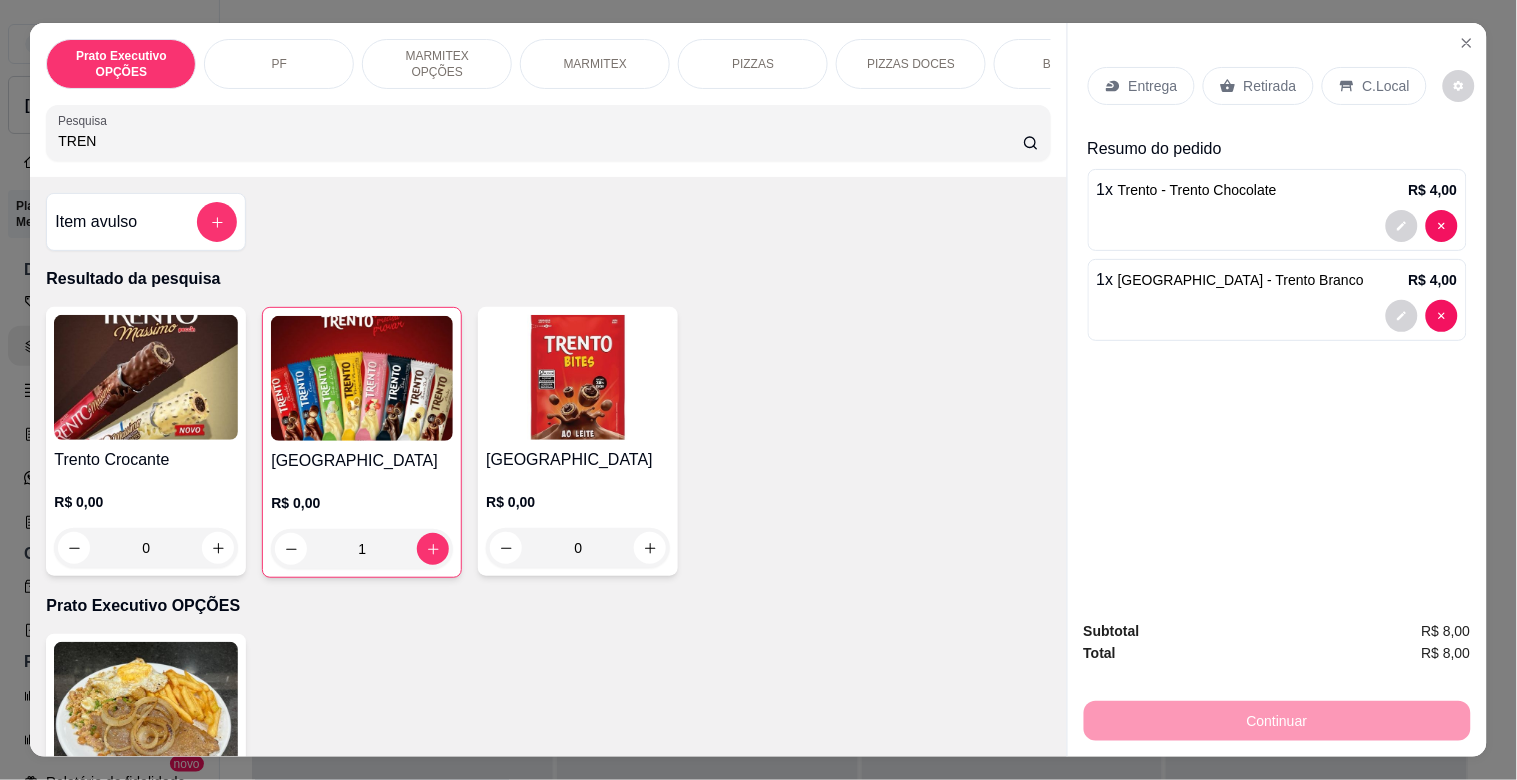 click on "Trento    R$ 0,00 1" at bounding box center (362, 442) 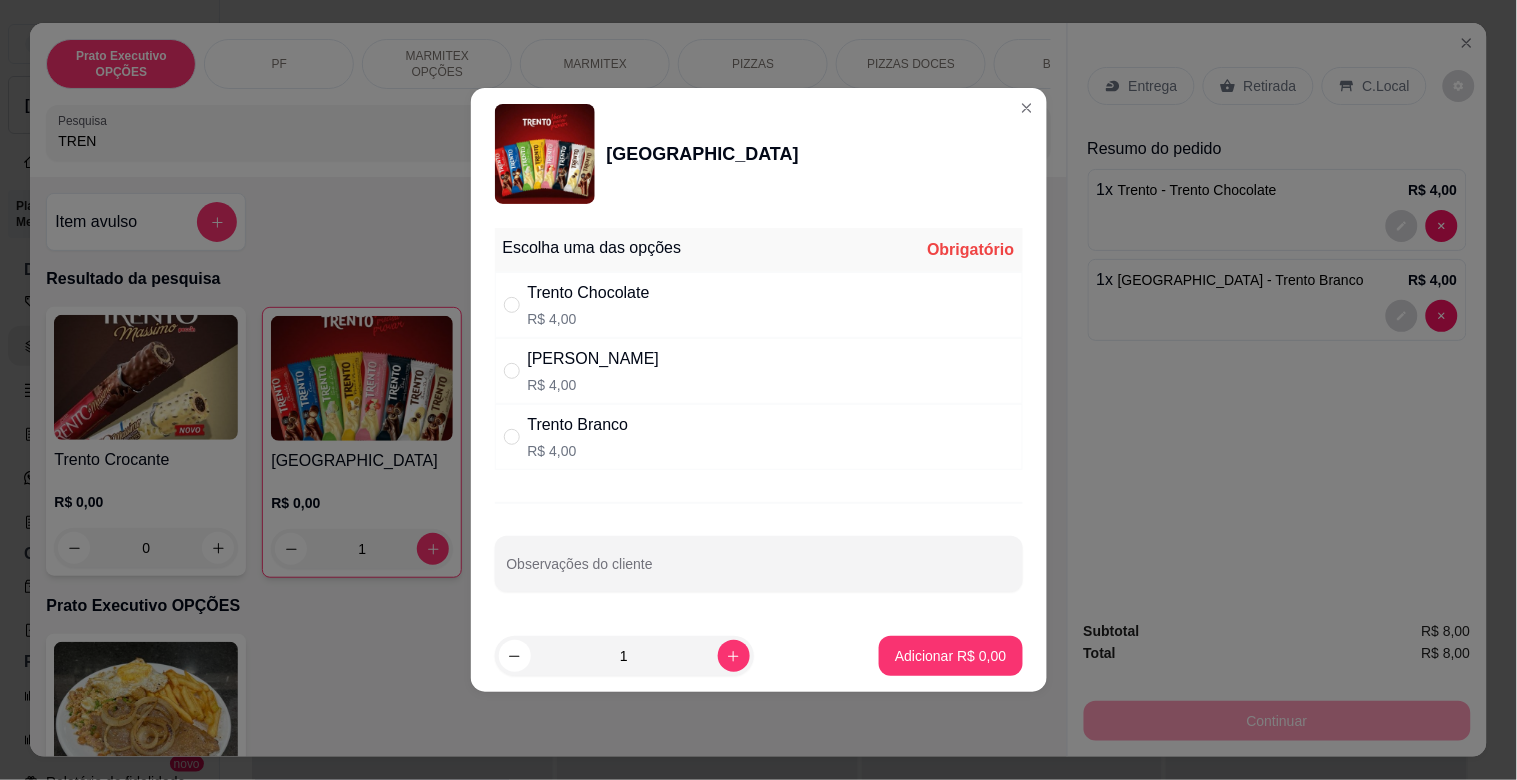 click on "R$ 4,00" at bounding box center [594, 385] 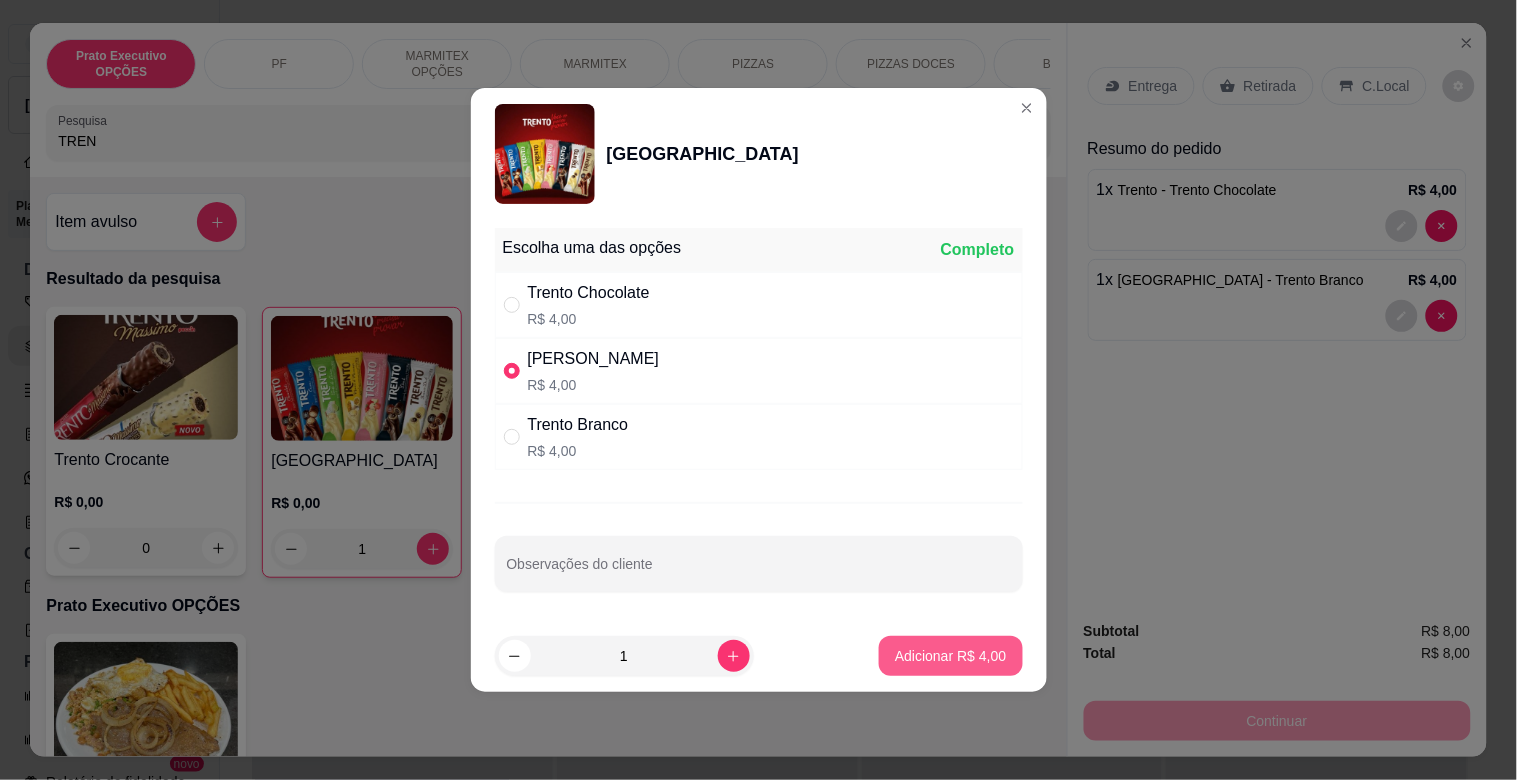 click on "Adicionar   R$ 4,00" at bounding box center (950, 656) 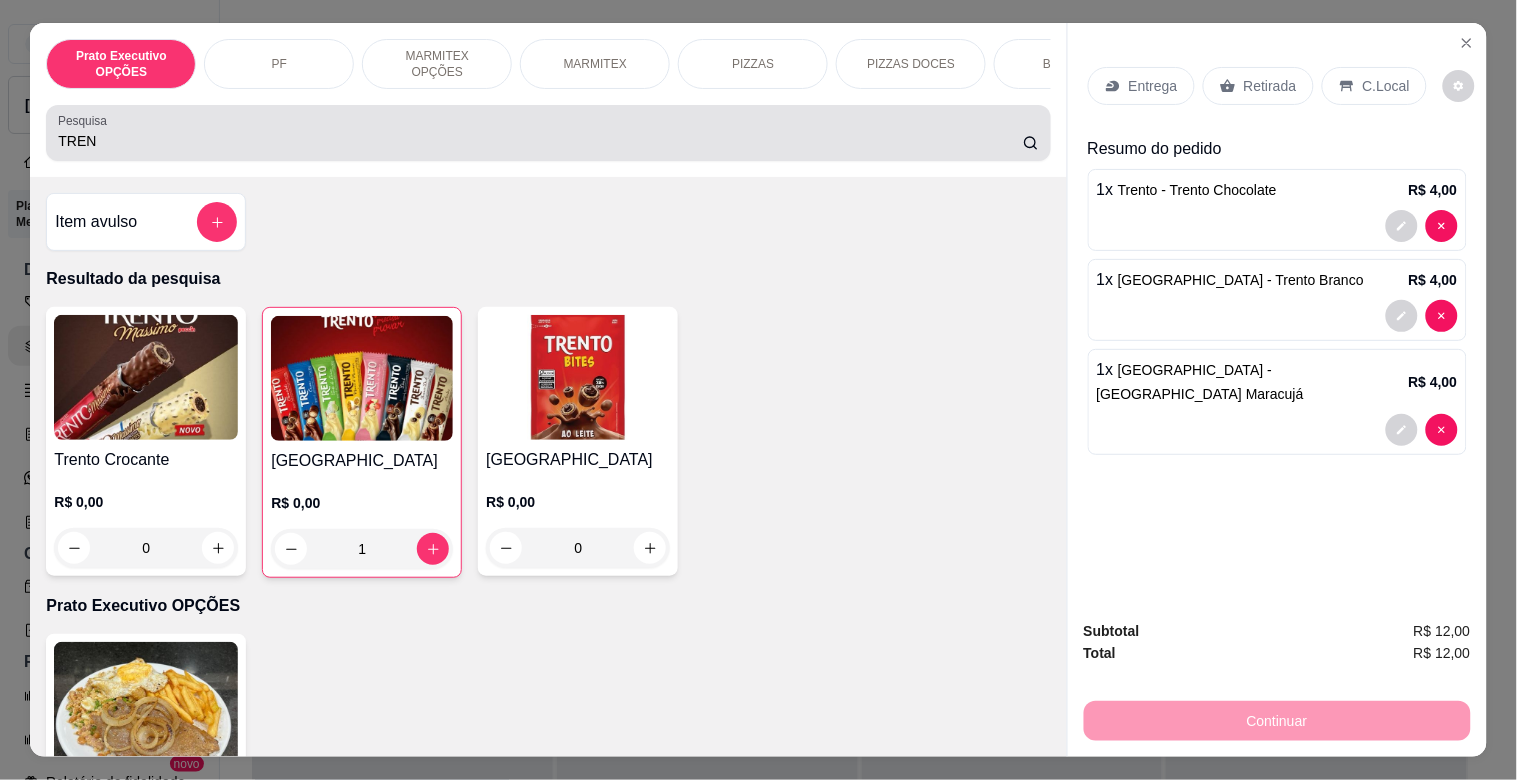 click on "Pesquisa TREN" at bounding box center [548, 133] 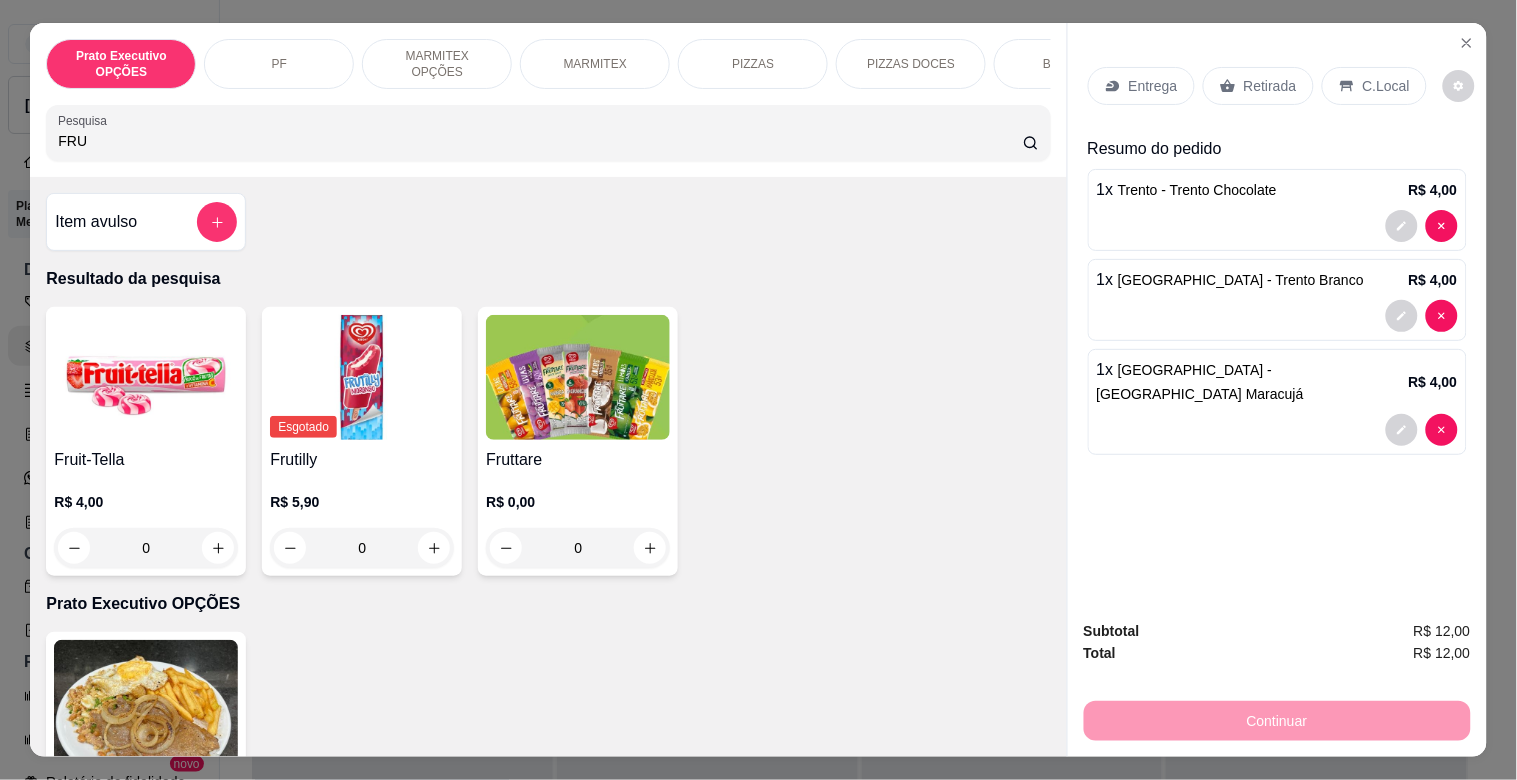 click on "Fruit-Tella" at bounding box center [146, 460] 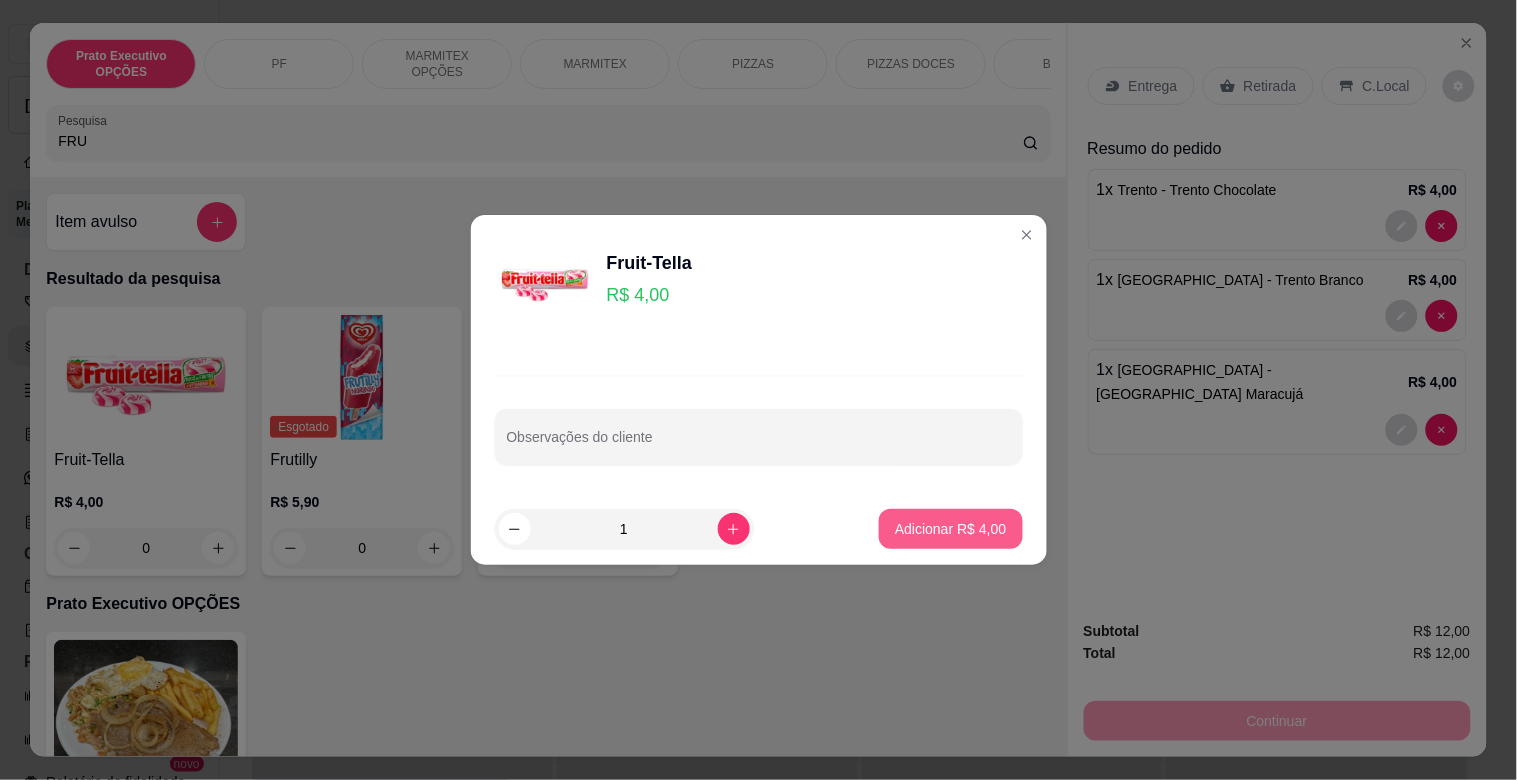 click on "Adicionar   R$ 4,00" at bounding box center (950, 529) 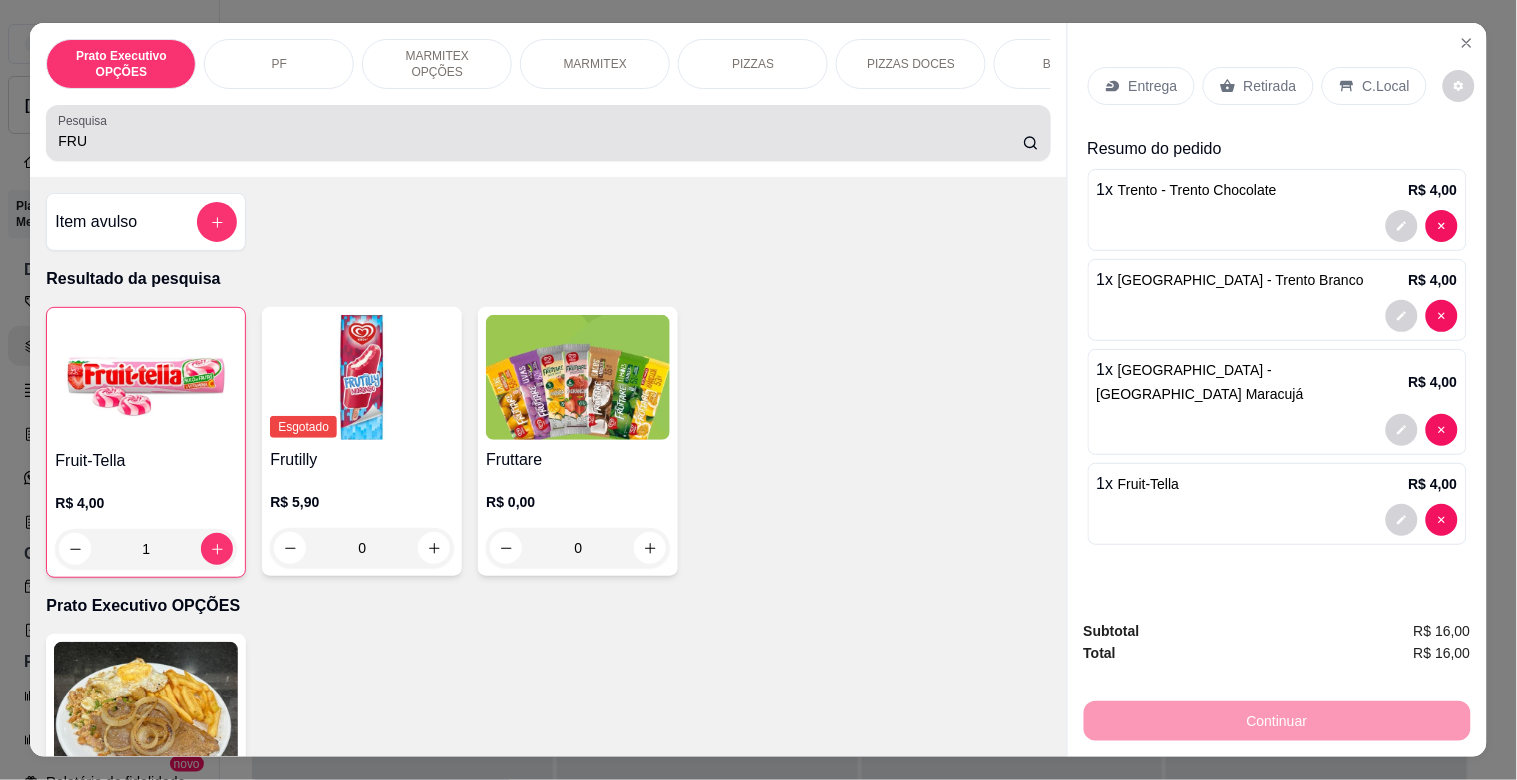 click on "FRU" at bounding box center [540, 141] 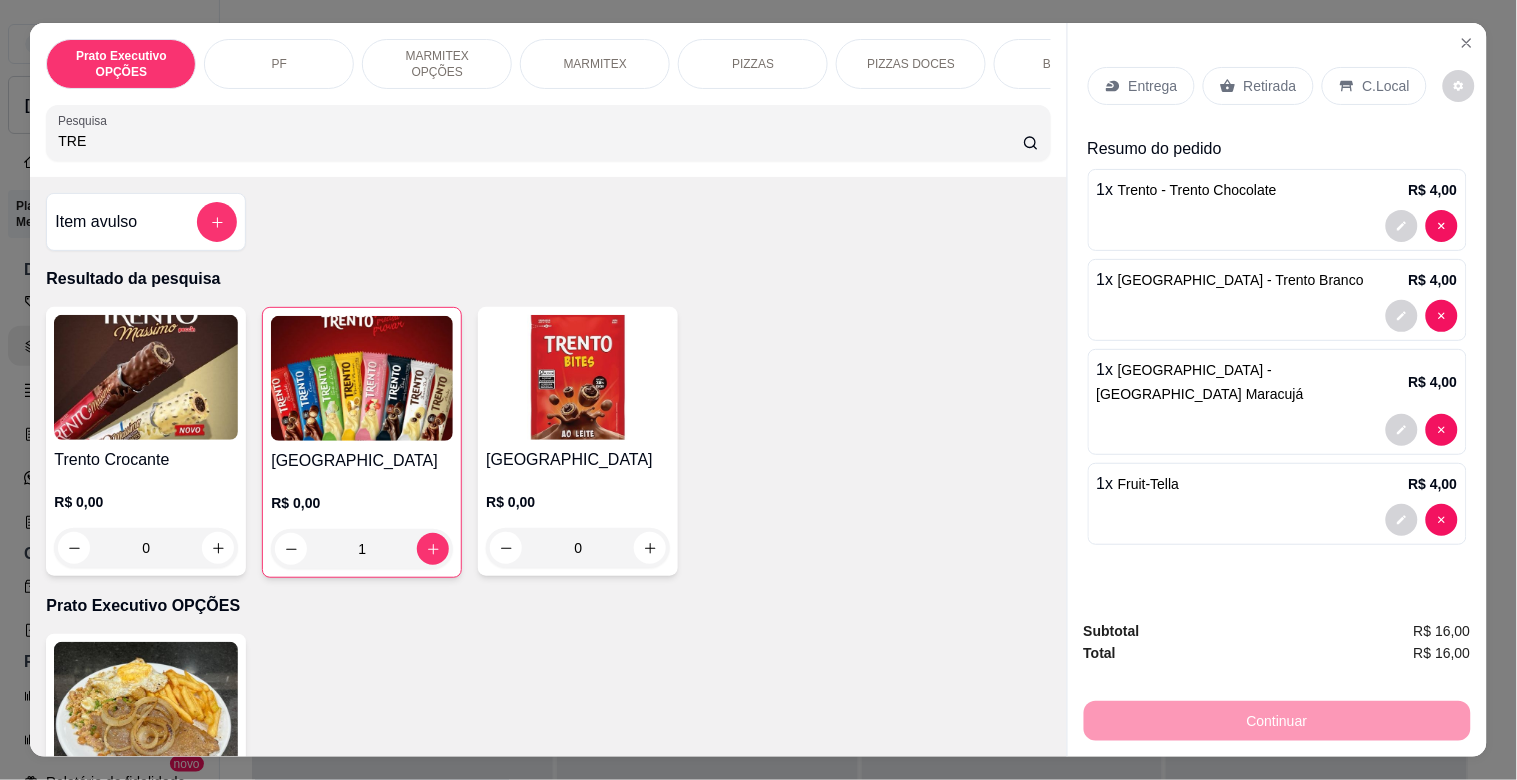 click at bounding box center [146, 377] 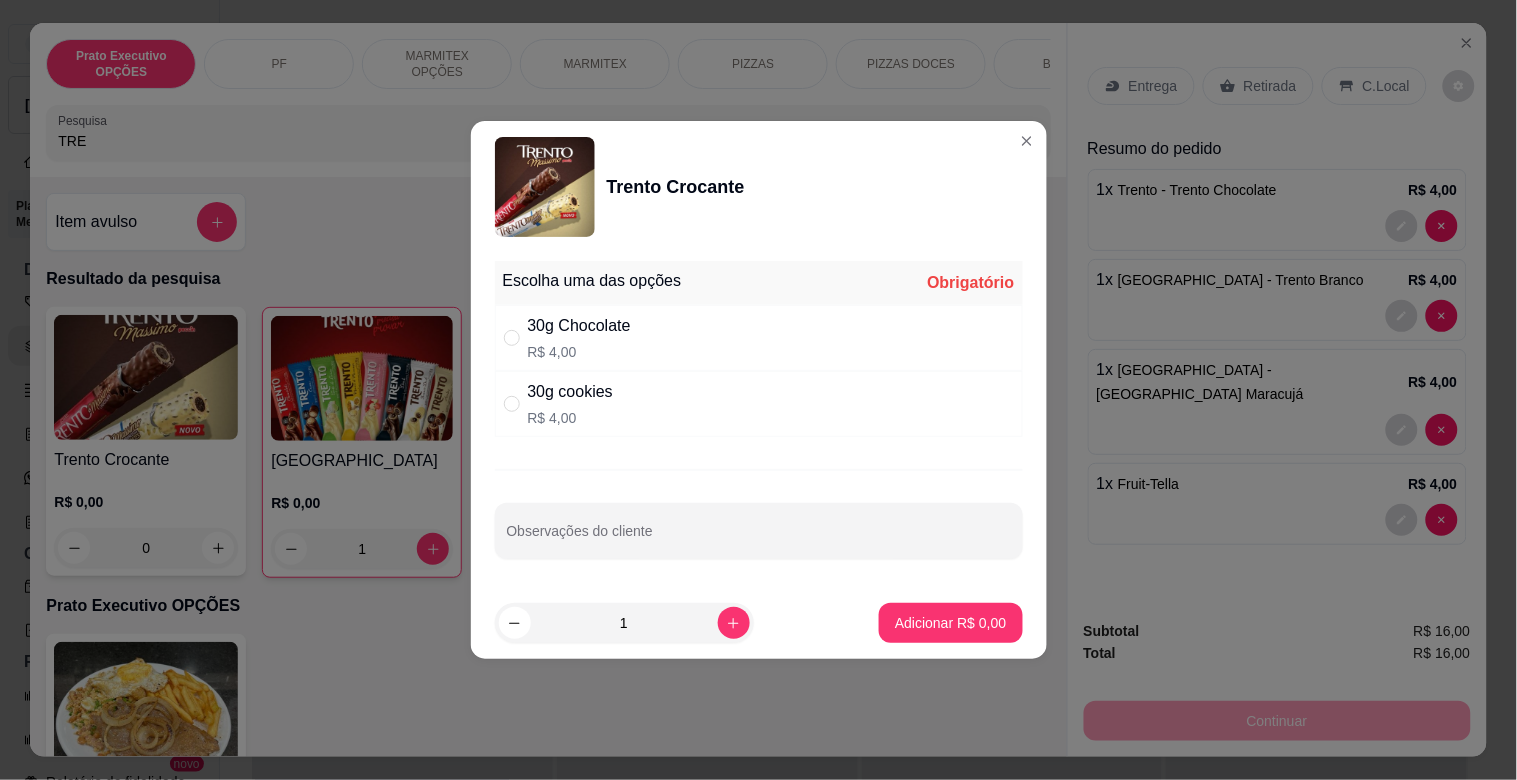 click on "30g cookies R$ 4,00" at bounding box center (759, 404) 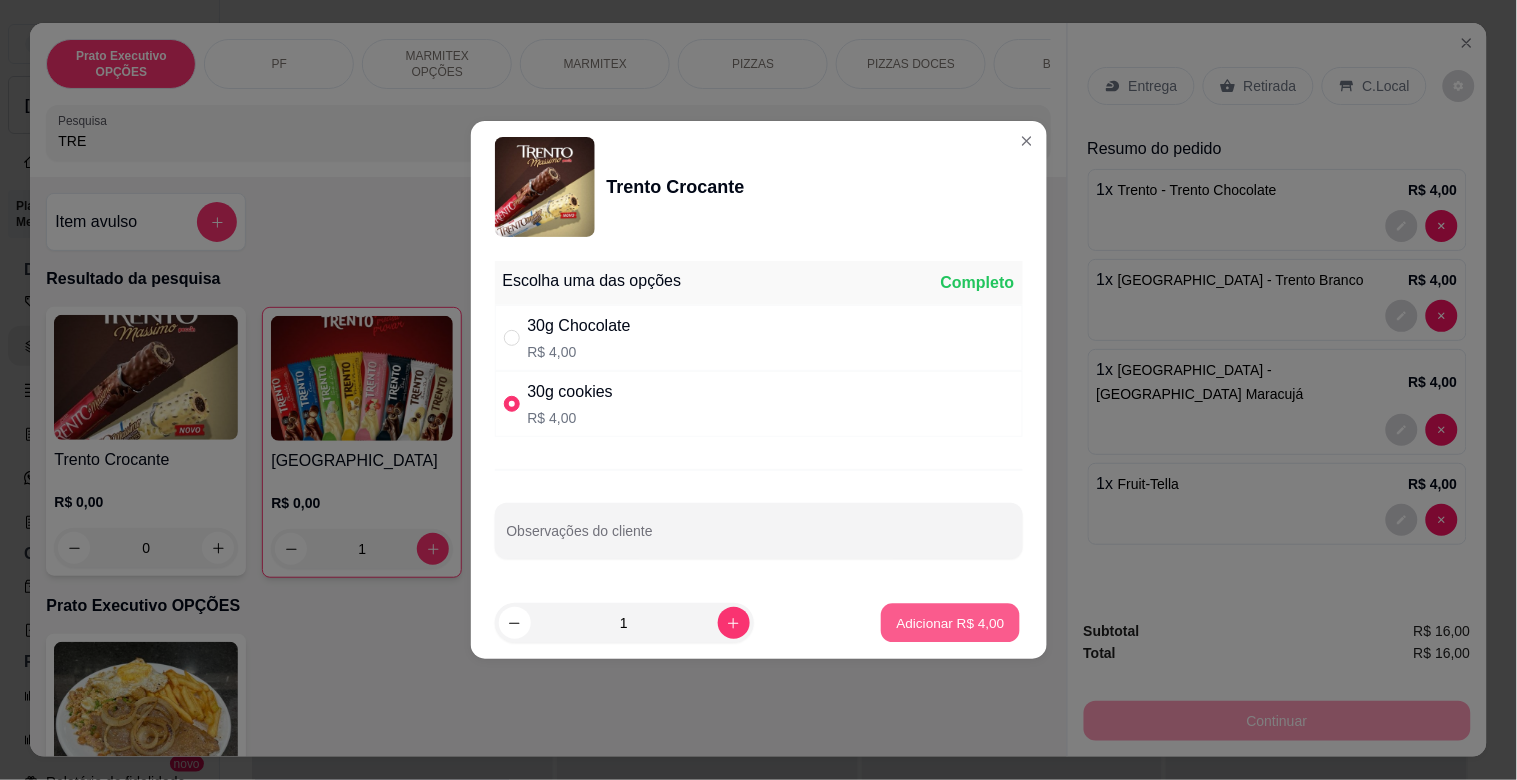 click on "Adicionar   R$ 4,00" at bounding box center (951, 622) 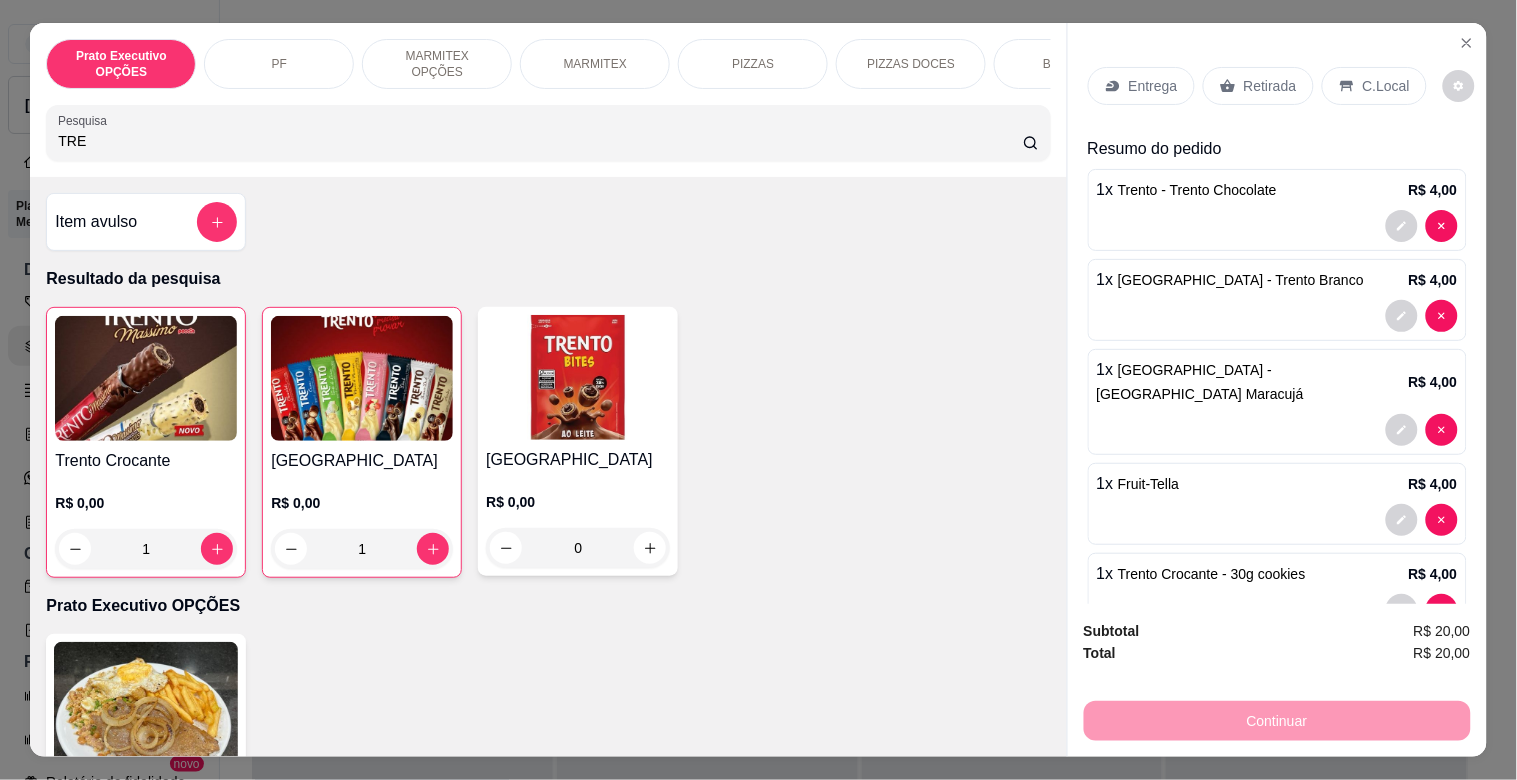 click on "Retirada" at bounding box center (1270, 86) 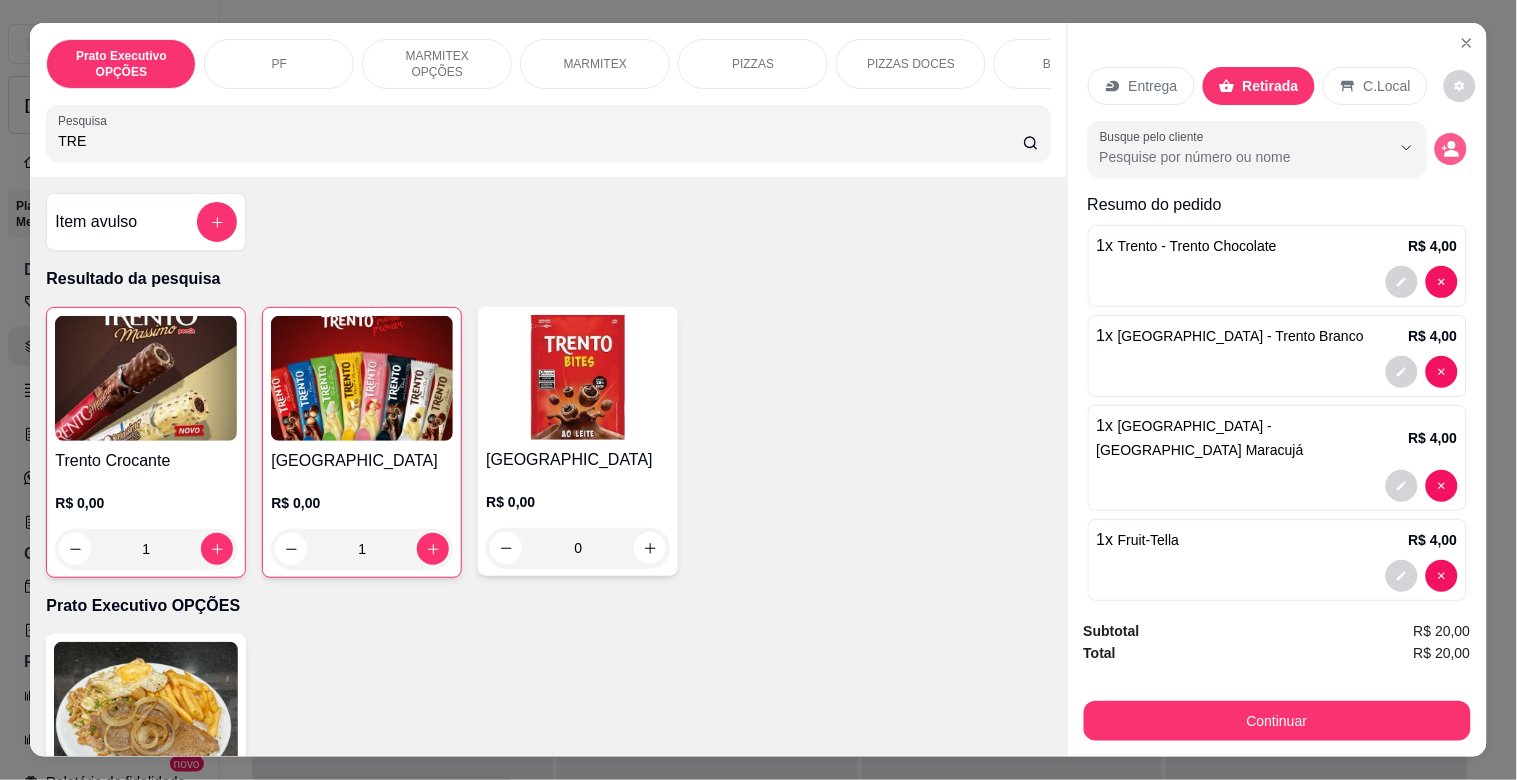 click 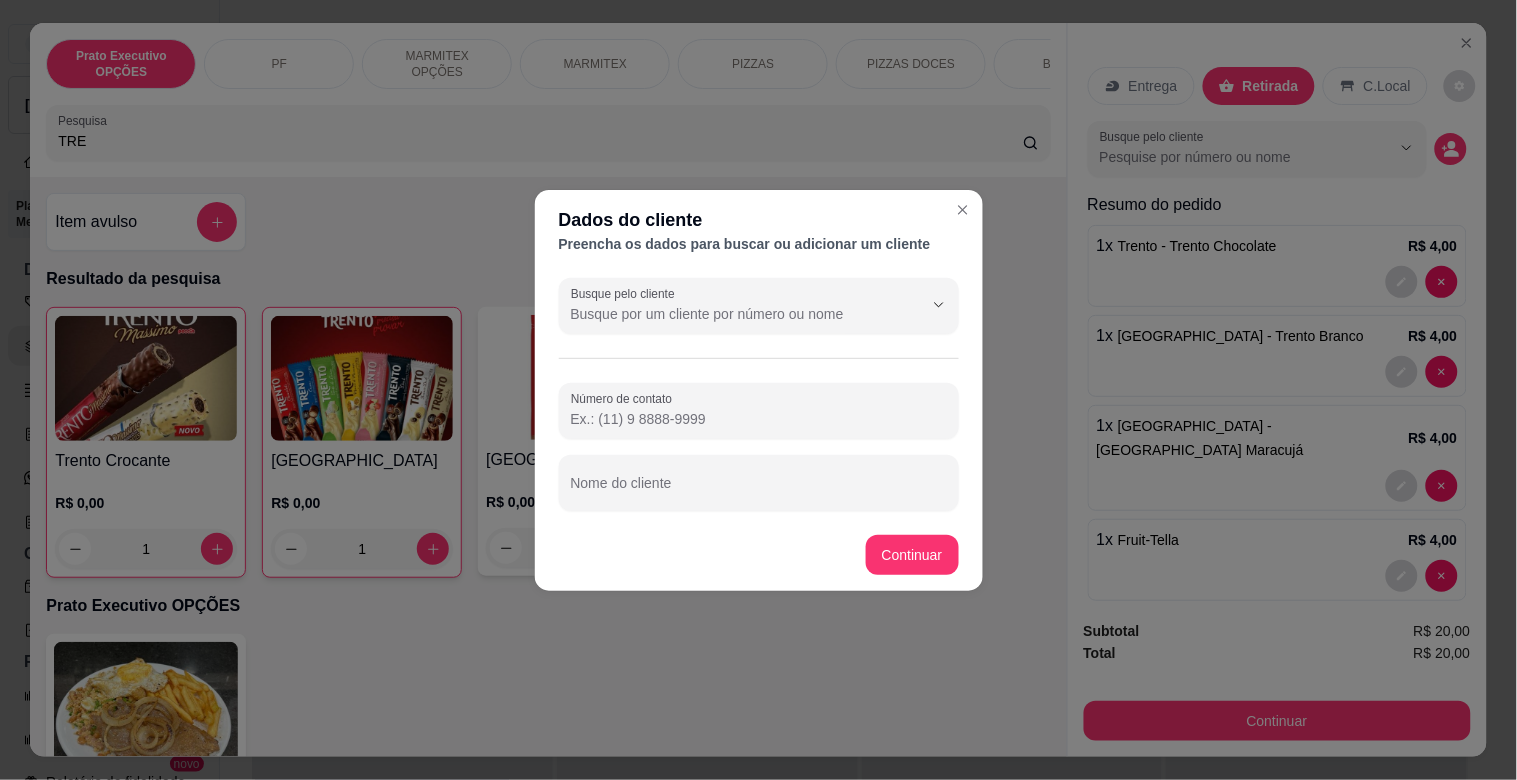 click on "Nome do cliente" at bounding box center (759, 491) 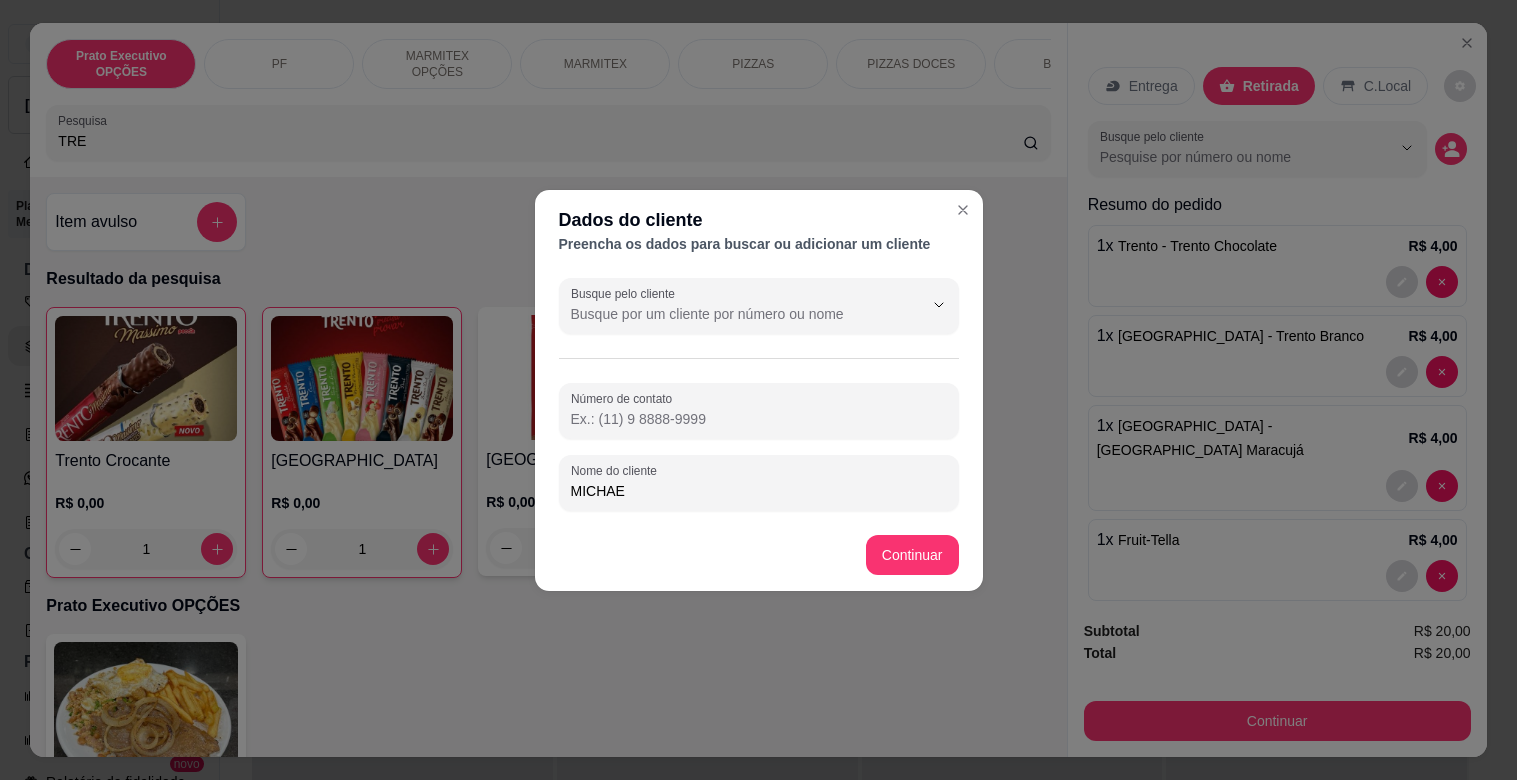 scroll, scrollTop: 0, scrollLeft: 0, axis: both 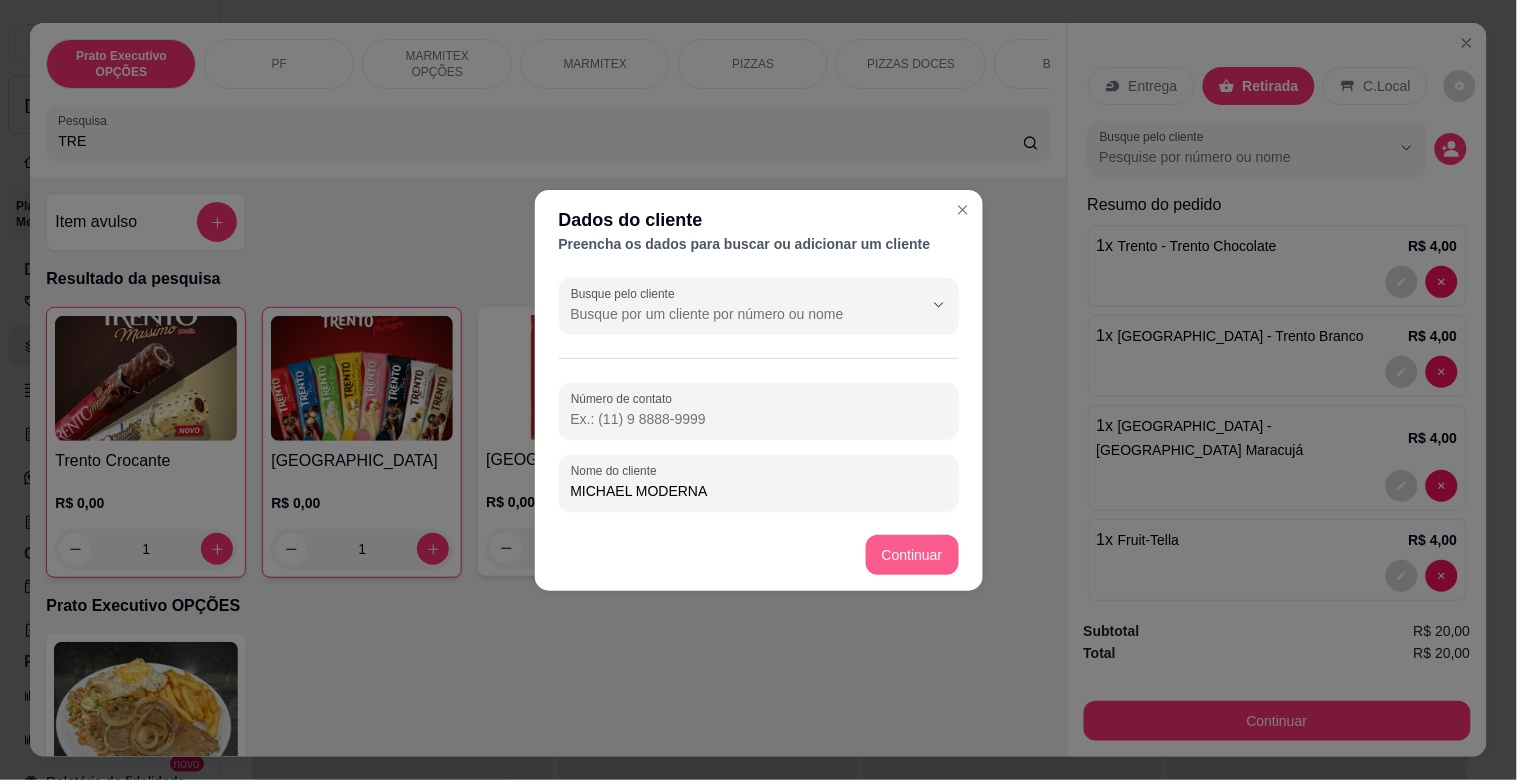 type on "MICHAEL MODERNA" 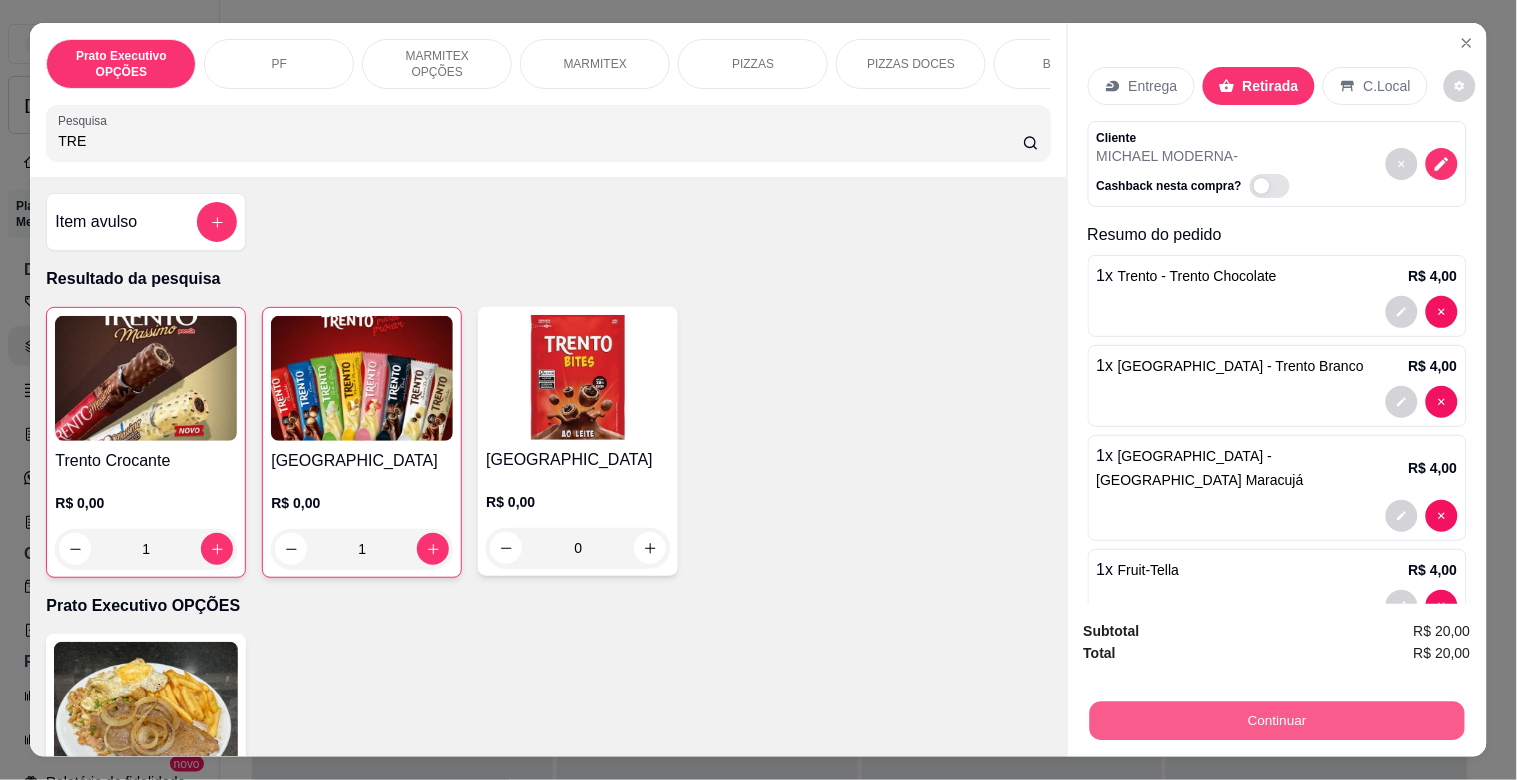 click on "Continuar" at bounding box center [1276, 720] 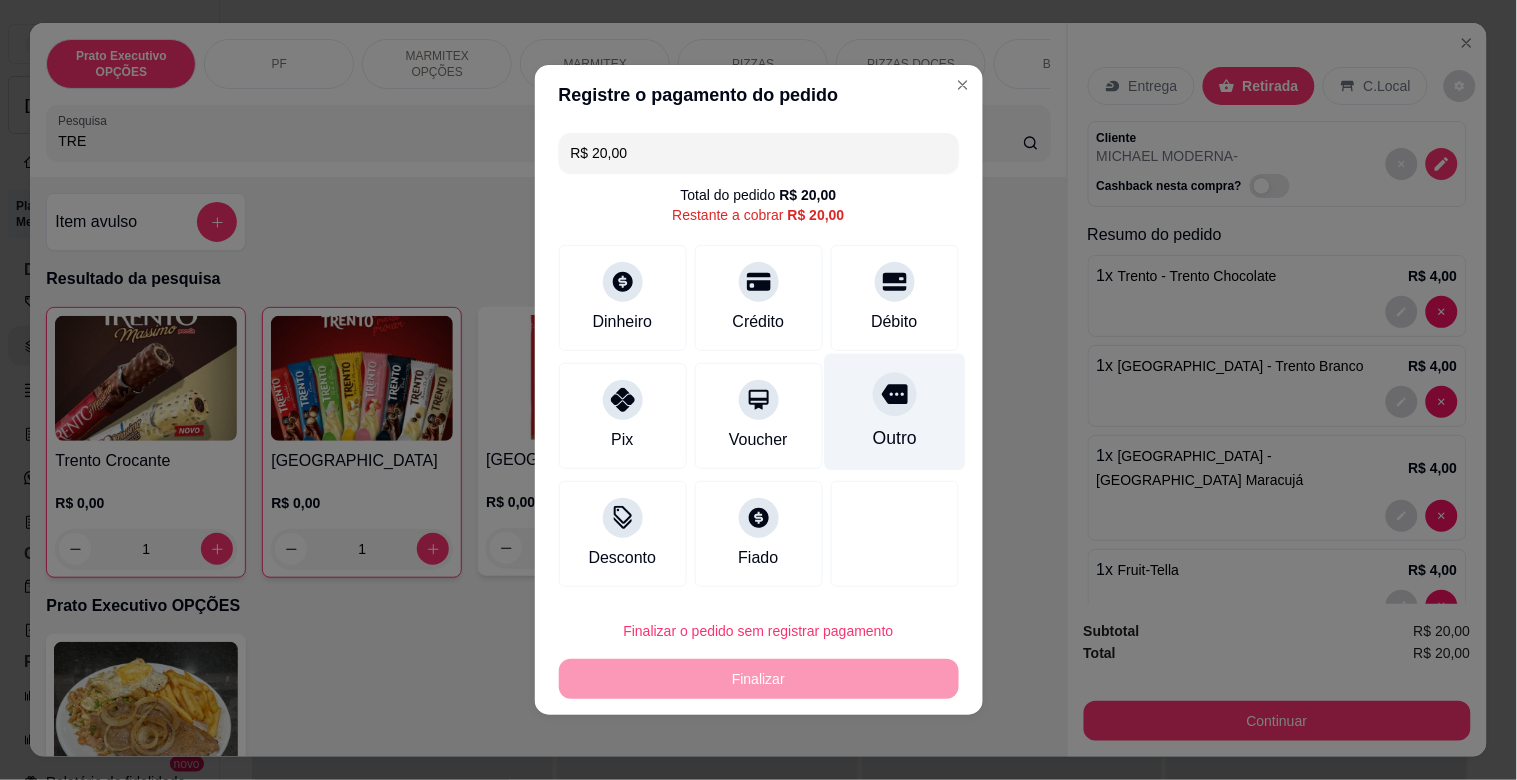 click on "Outro" at bounding box center (894, 412) 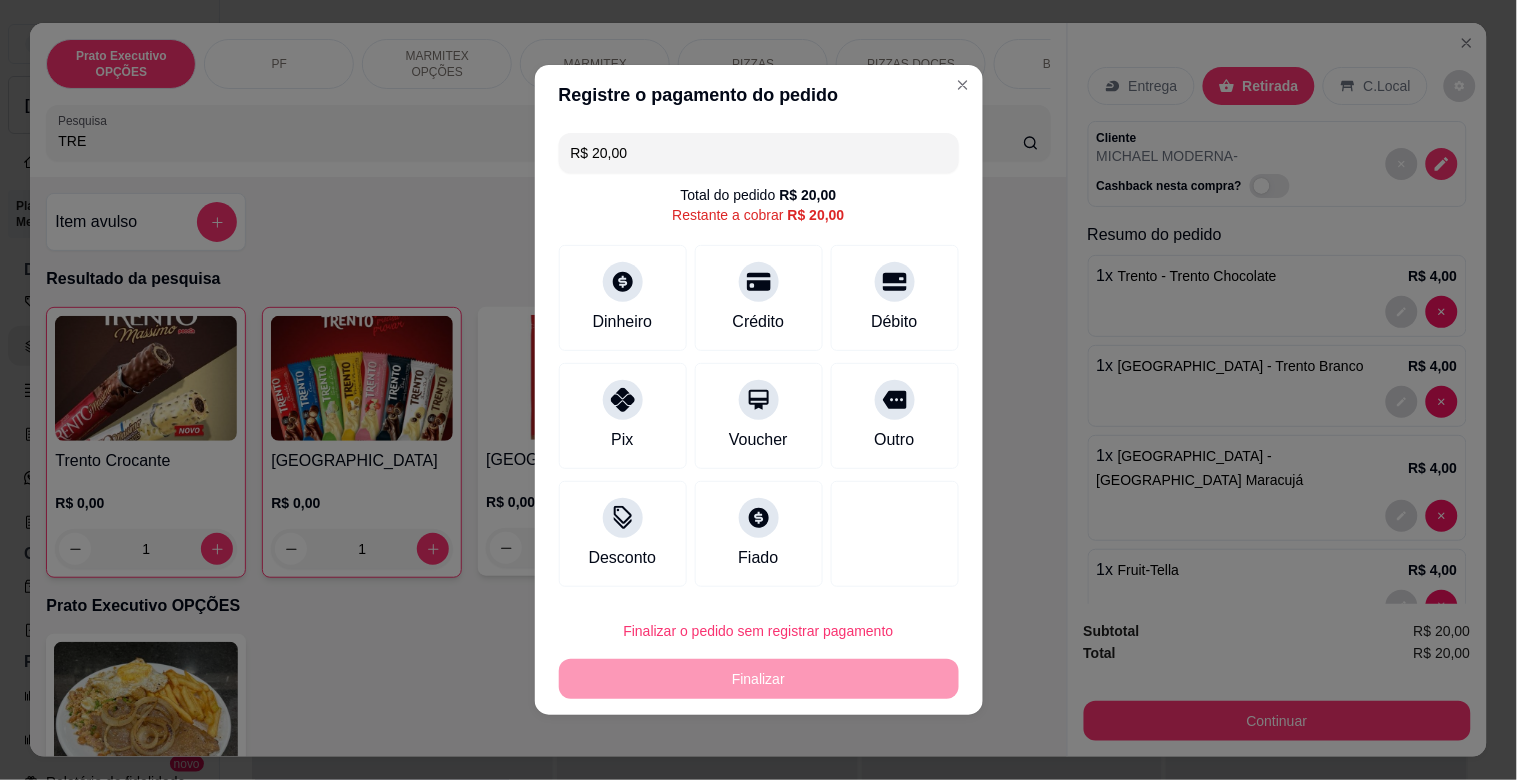 type on "R$ 0,00" 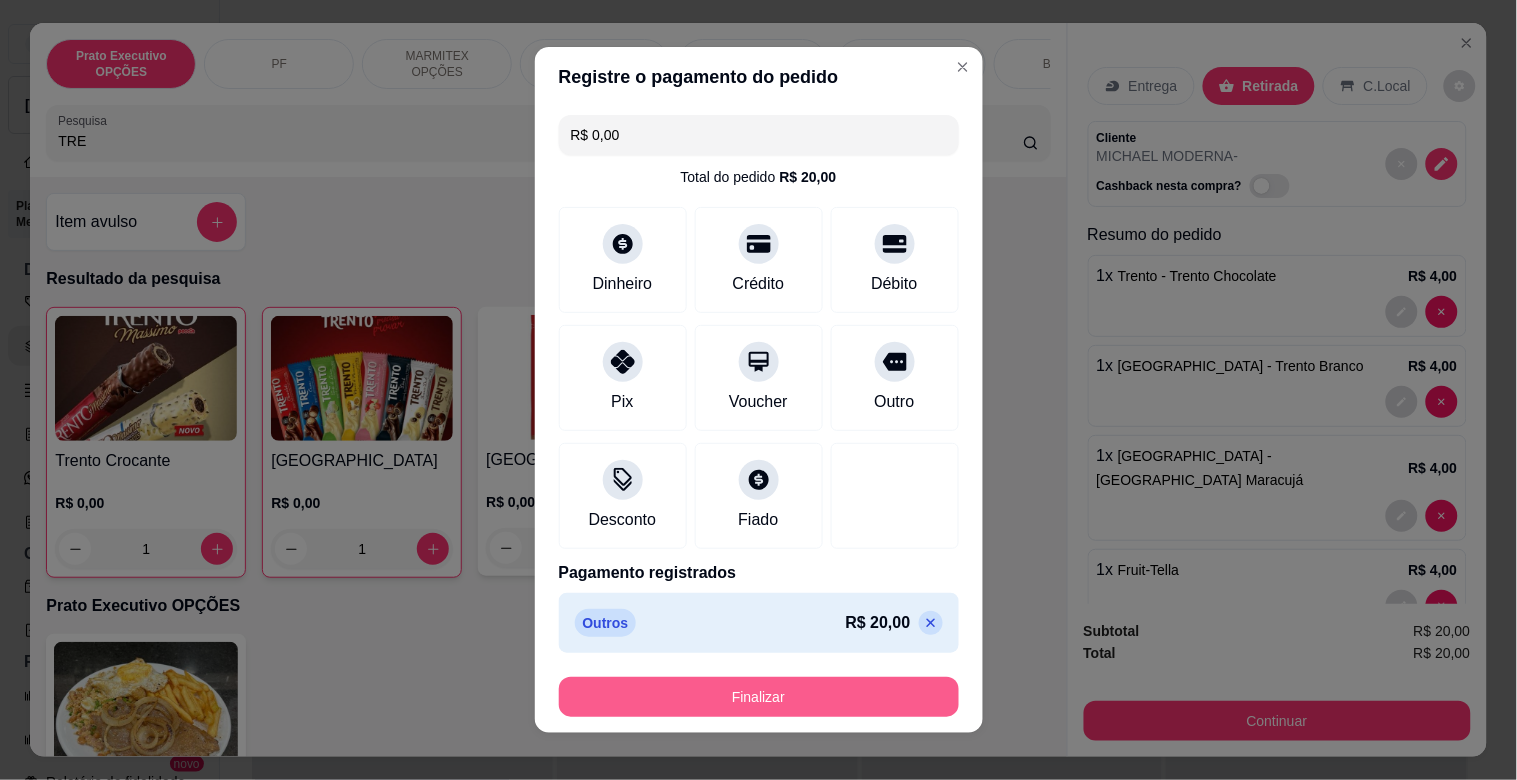click on "Finalizar" at bounding box center (759, 697) 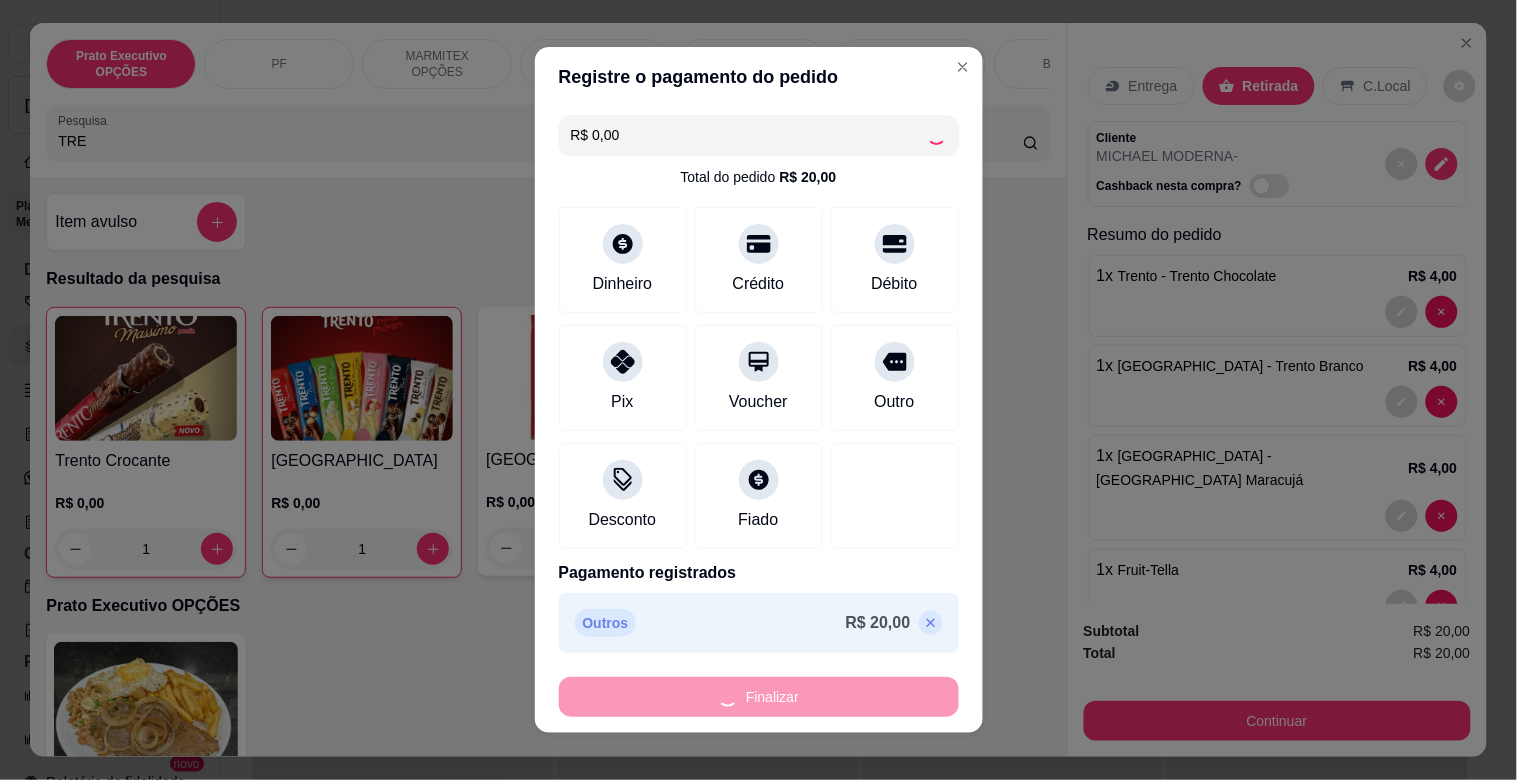 type on "0" 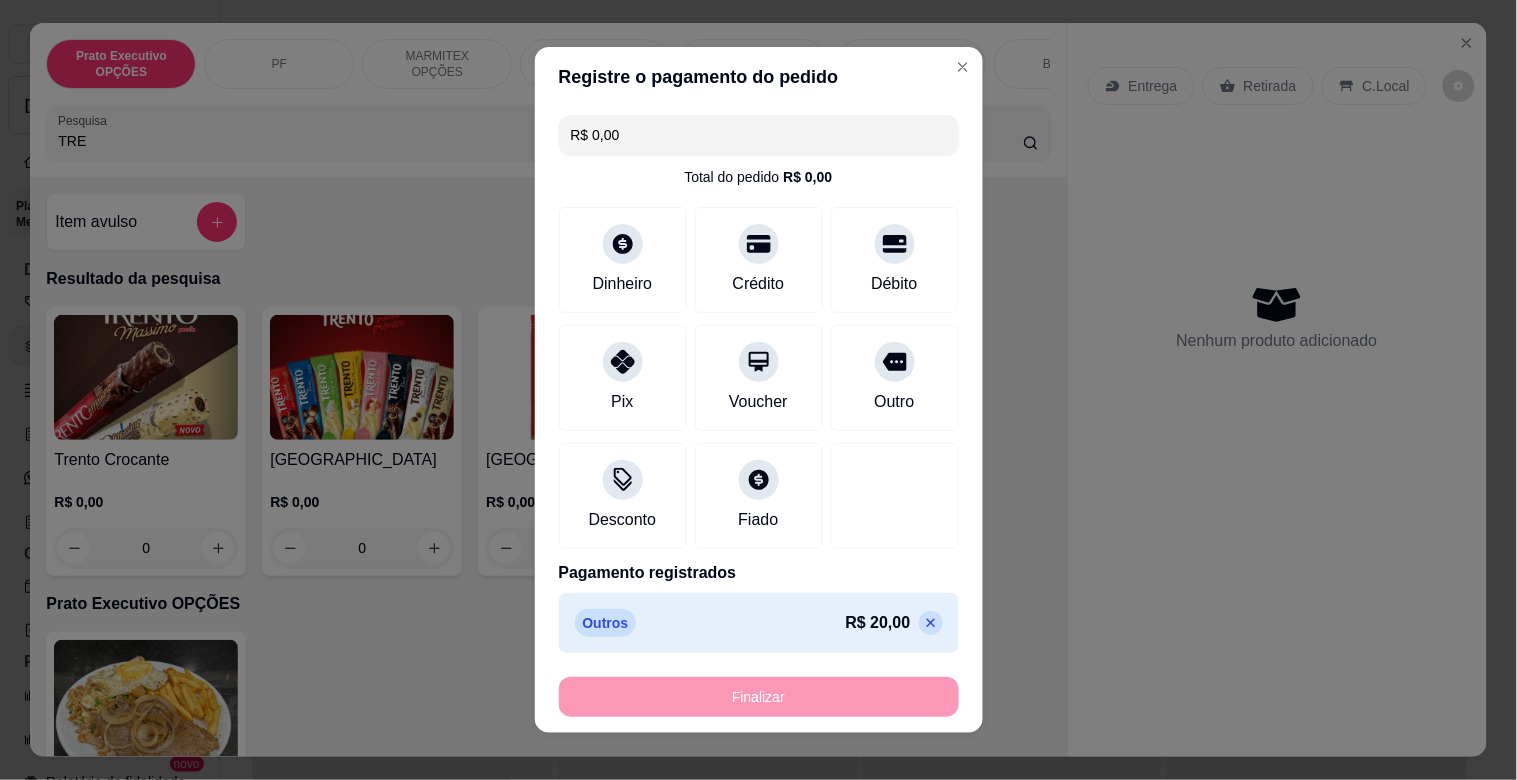 type on "-R$ 20,00" 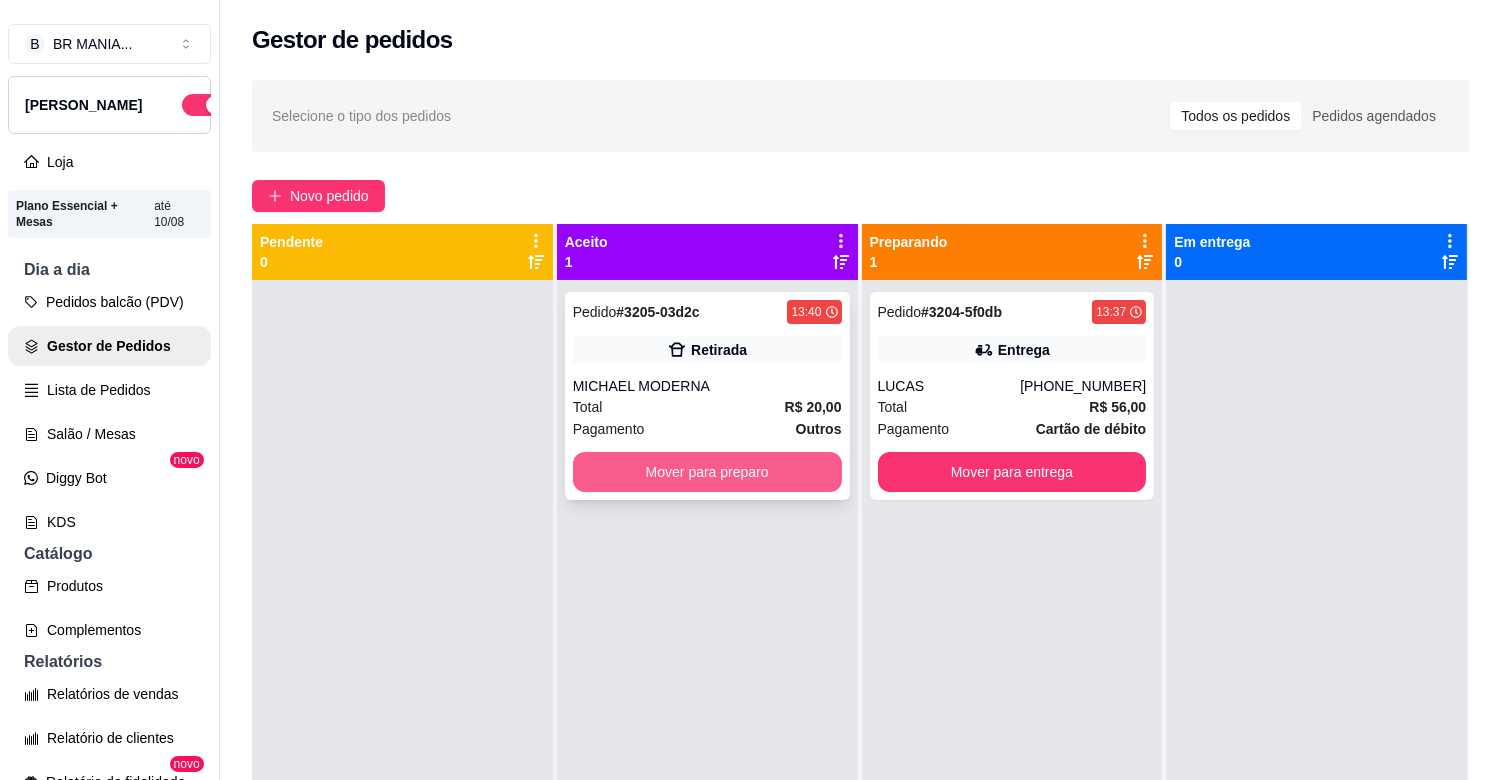 click on "Mover para preparo" at bounding box center (707, 472) 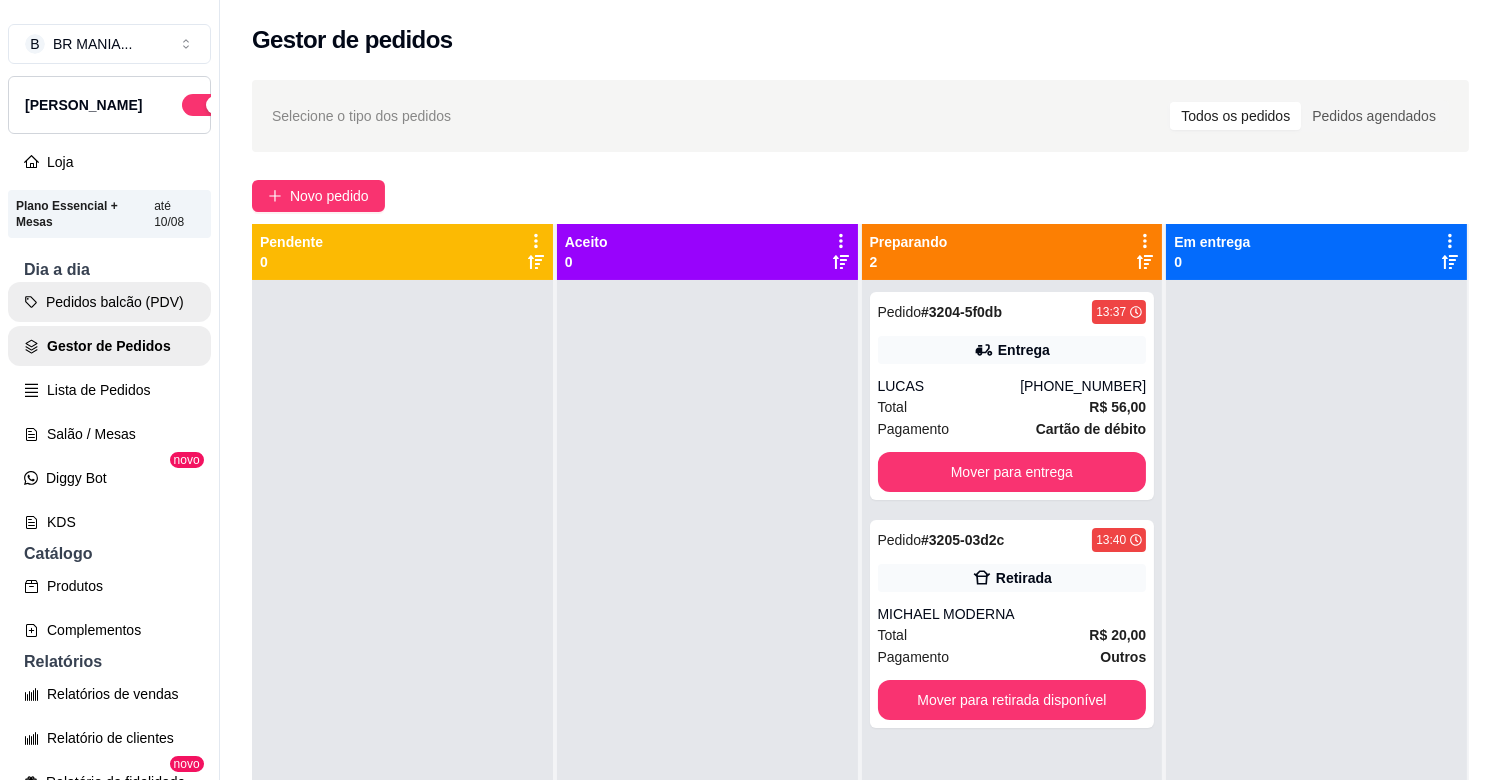 click on "Pedidos balcão (PDV)" at bounding box center (109, 302) 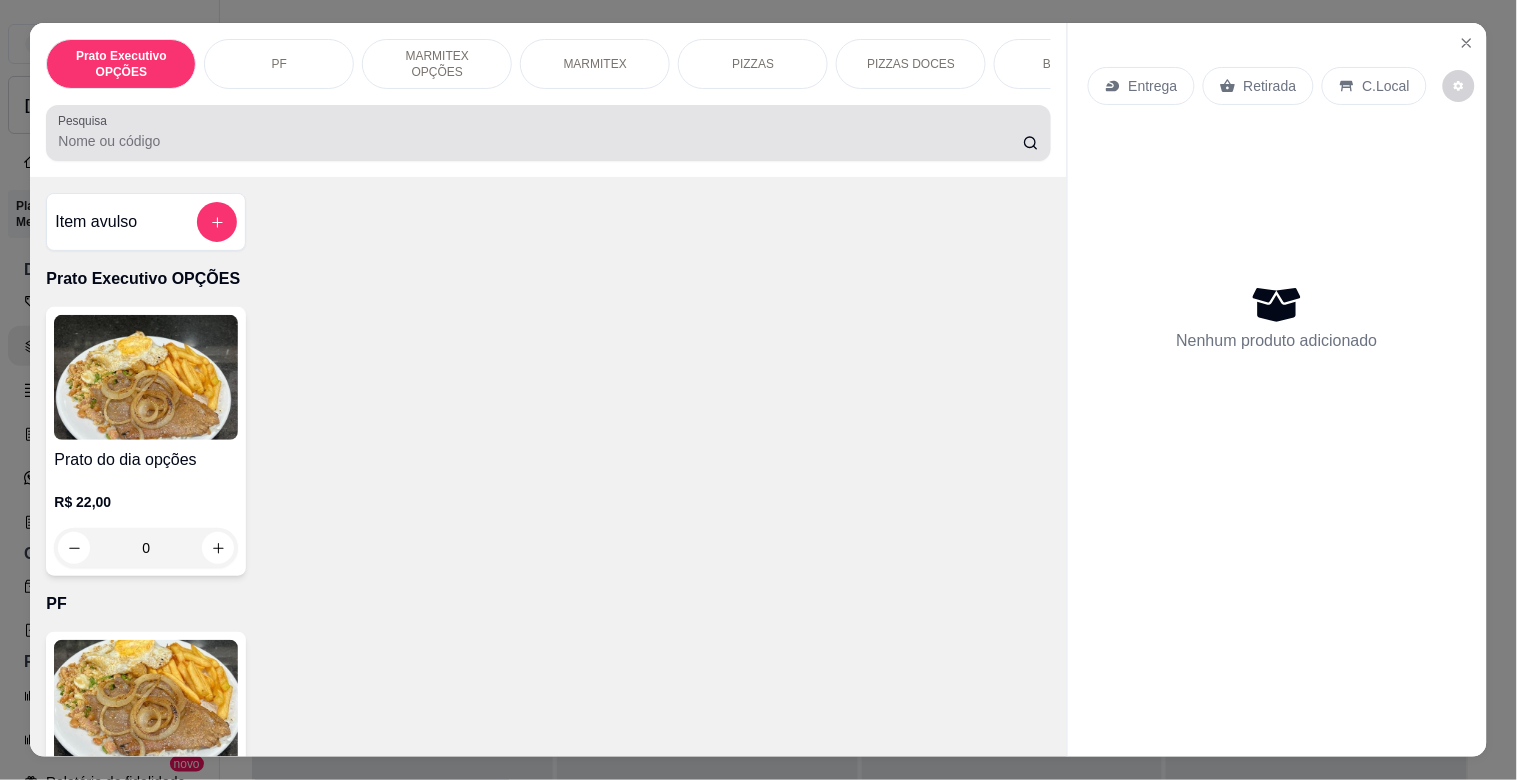 click at bounding box center [548, 133] 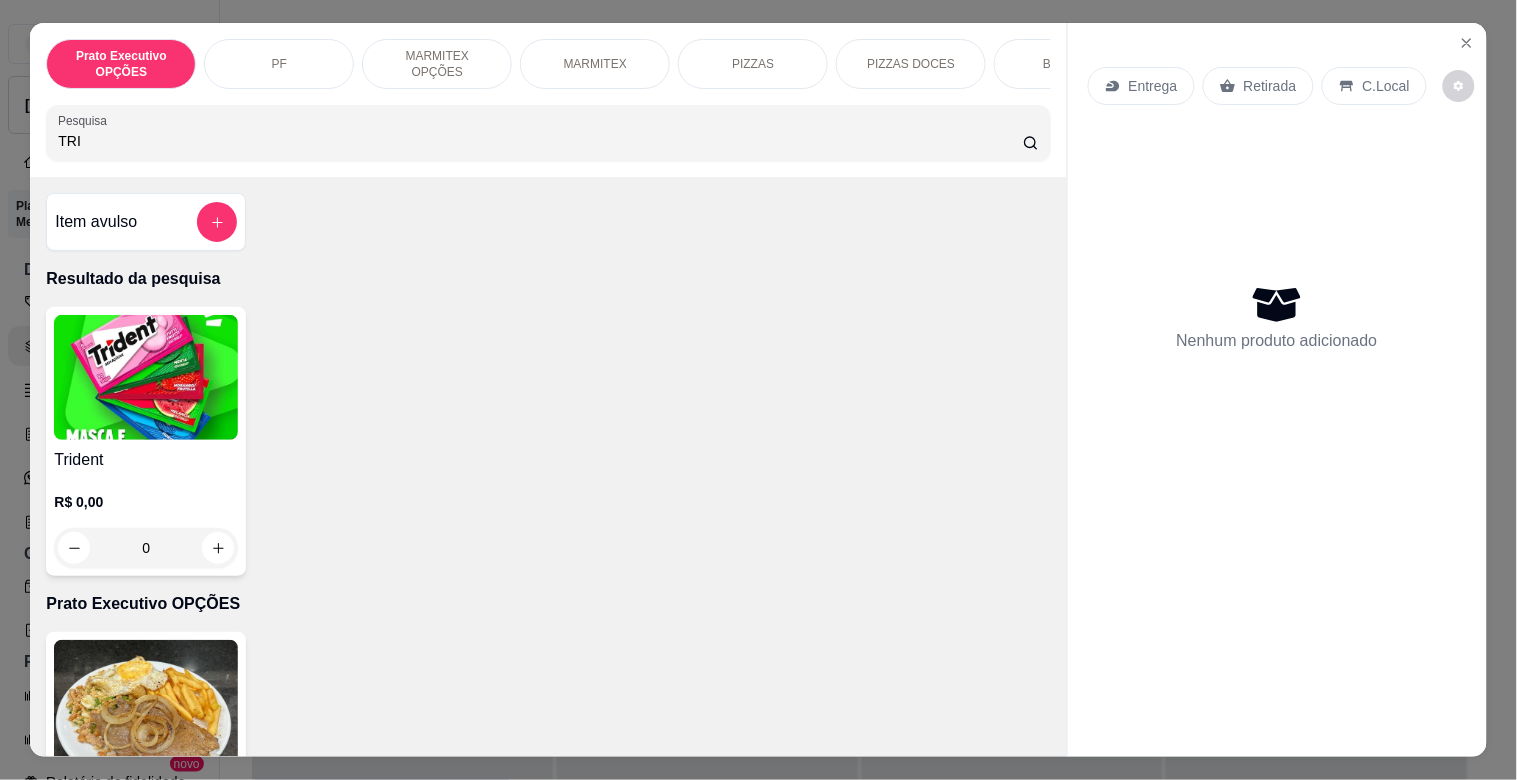 type on "TRI" 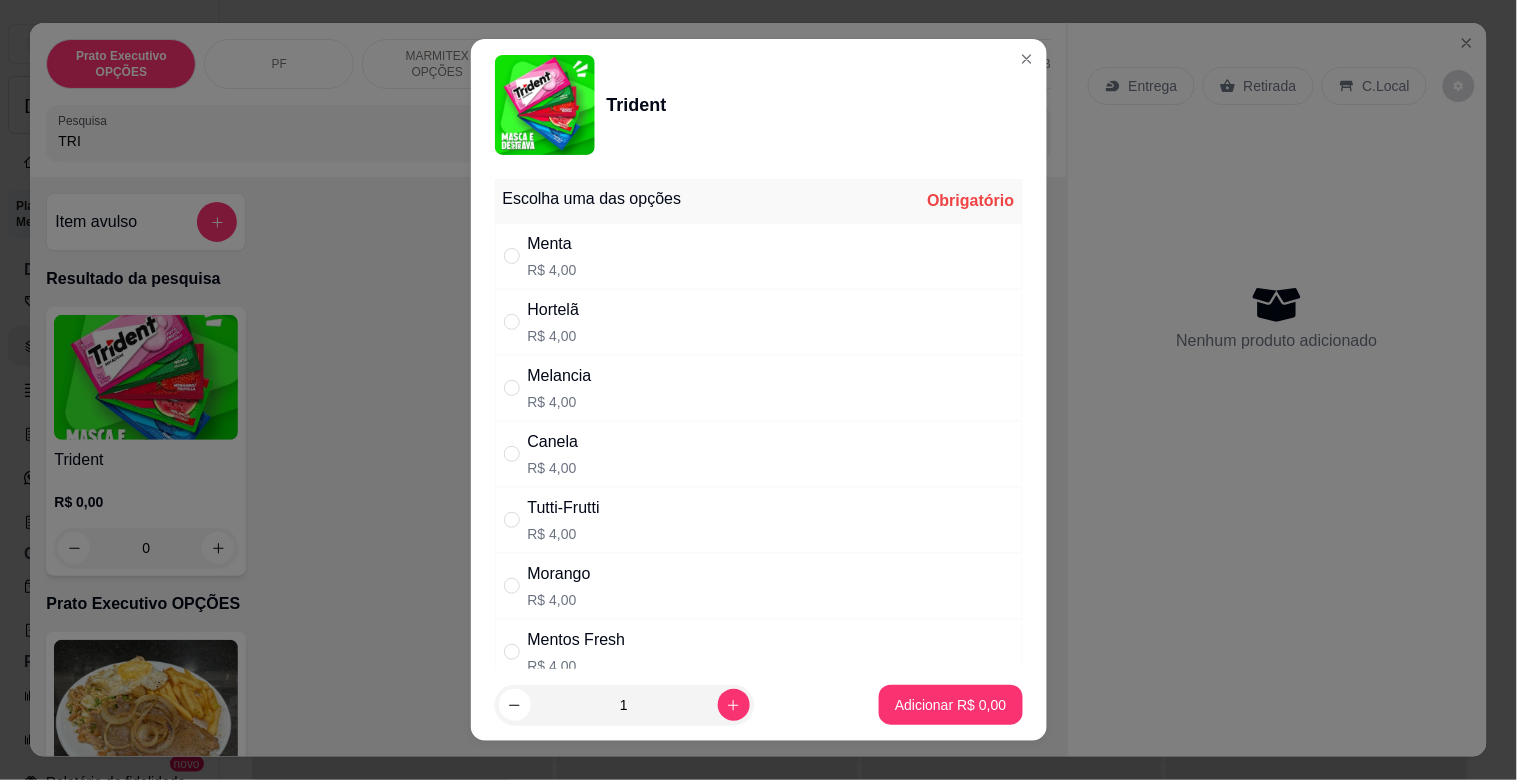 click on "Melancia  R$ 4,00" at bounding box center [759, 388] 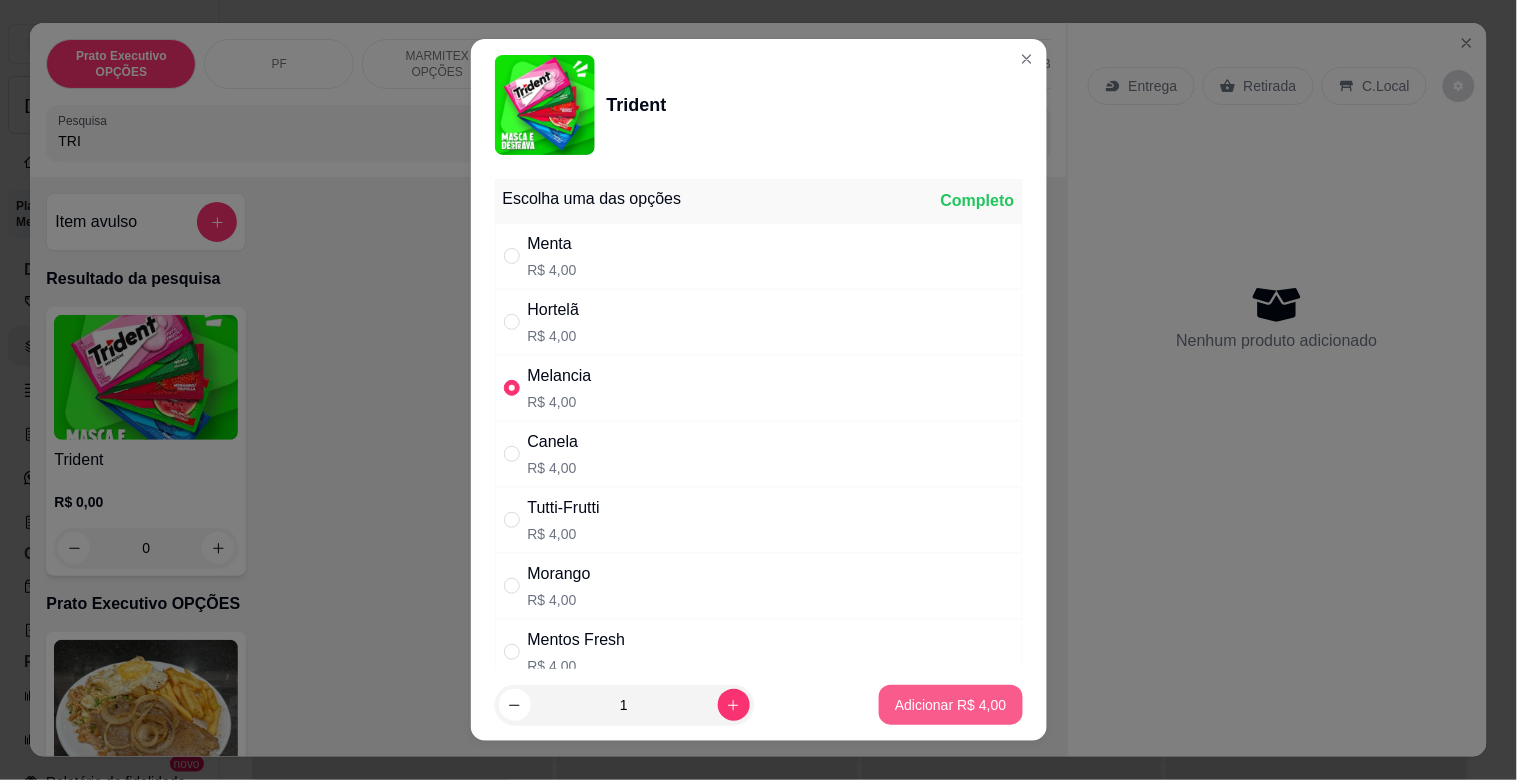 click on "Adicionar   R$ 4,00" at bounding box center [950, 705] 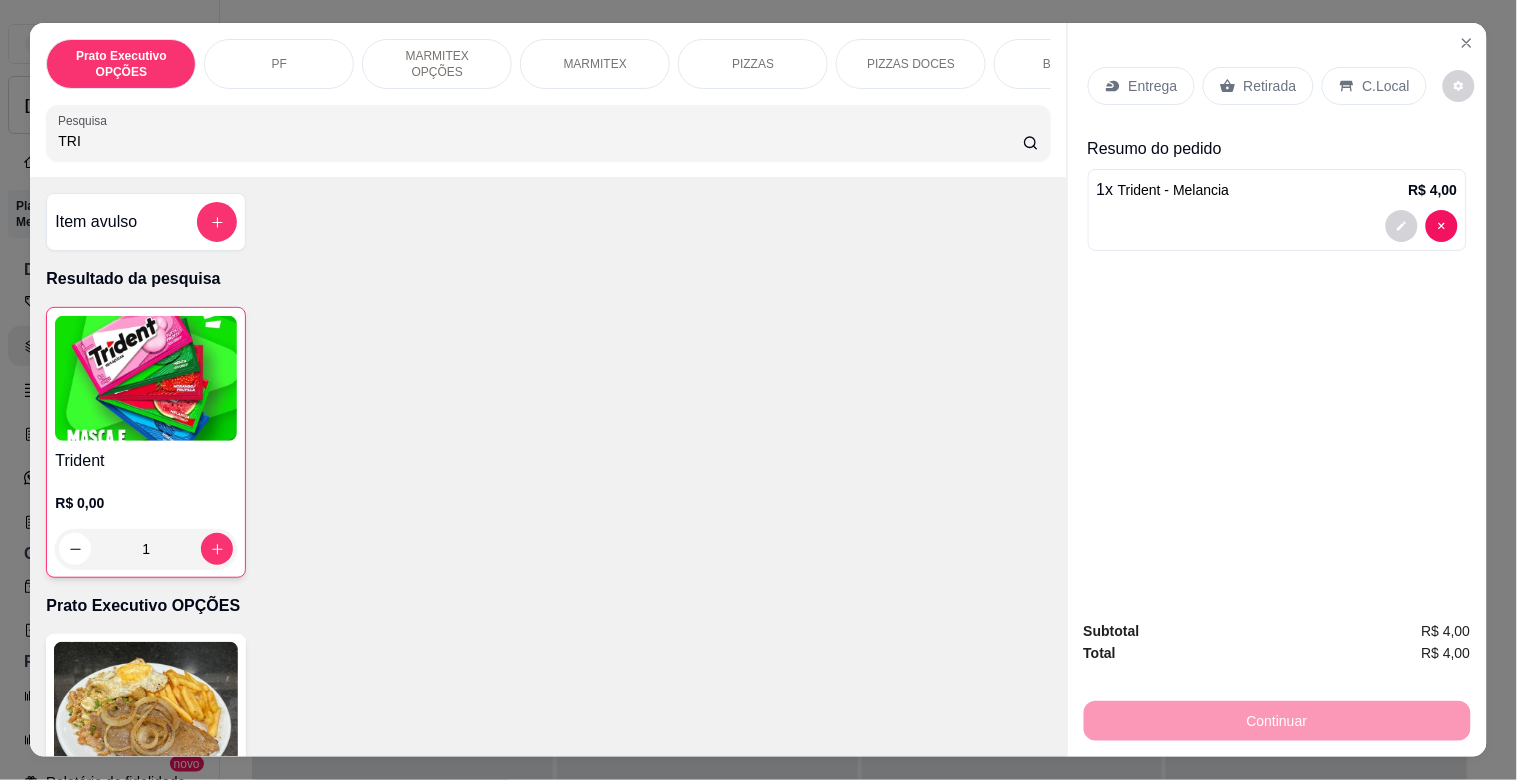 click at bounding box center (146, 378) 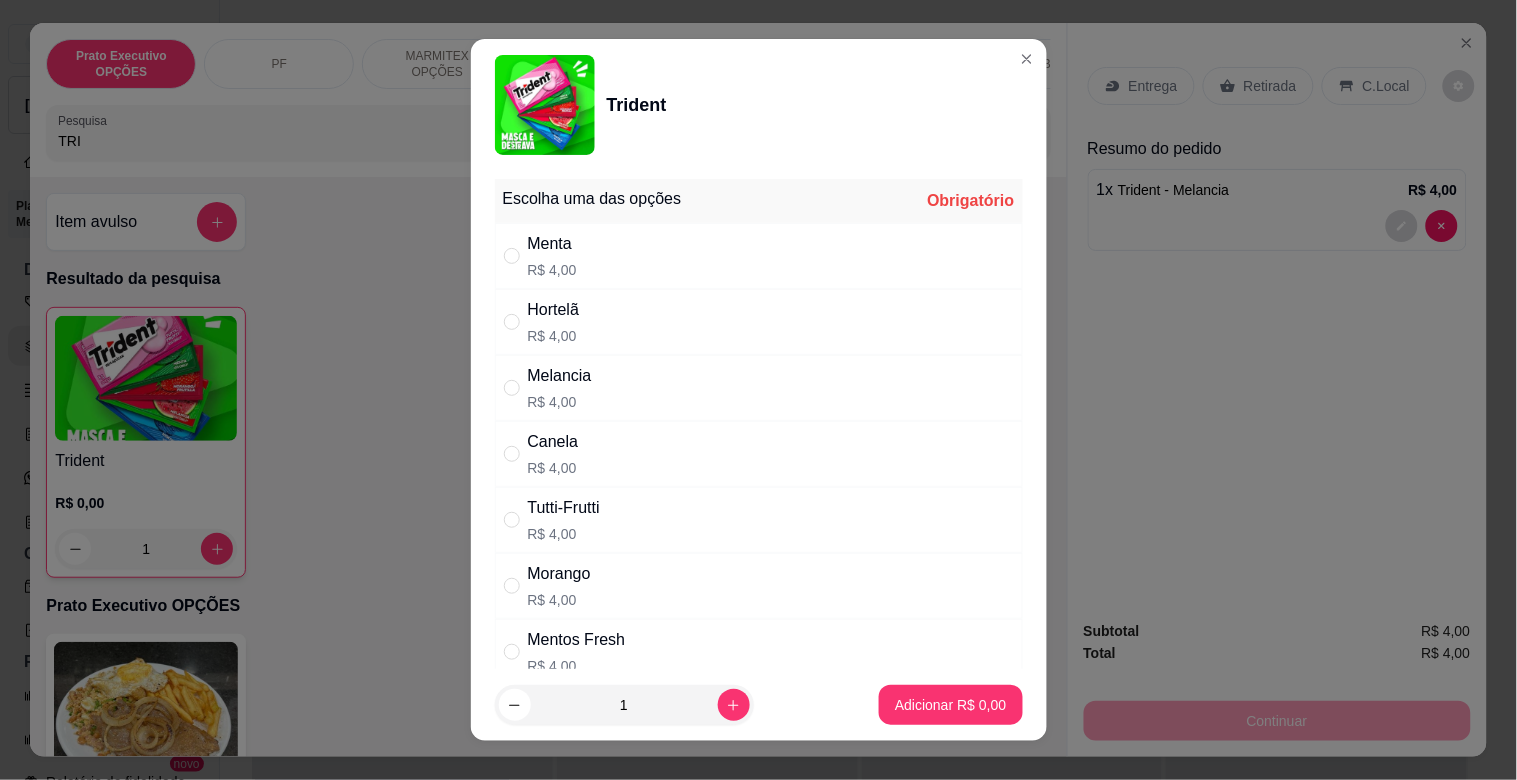 click on "Morango R$ 4,00" at bounding box center [759, 586] 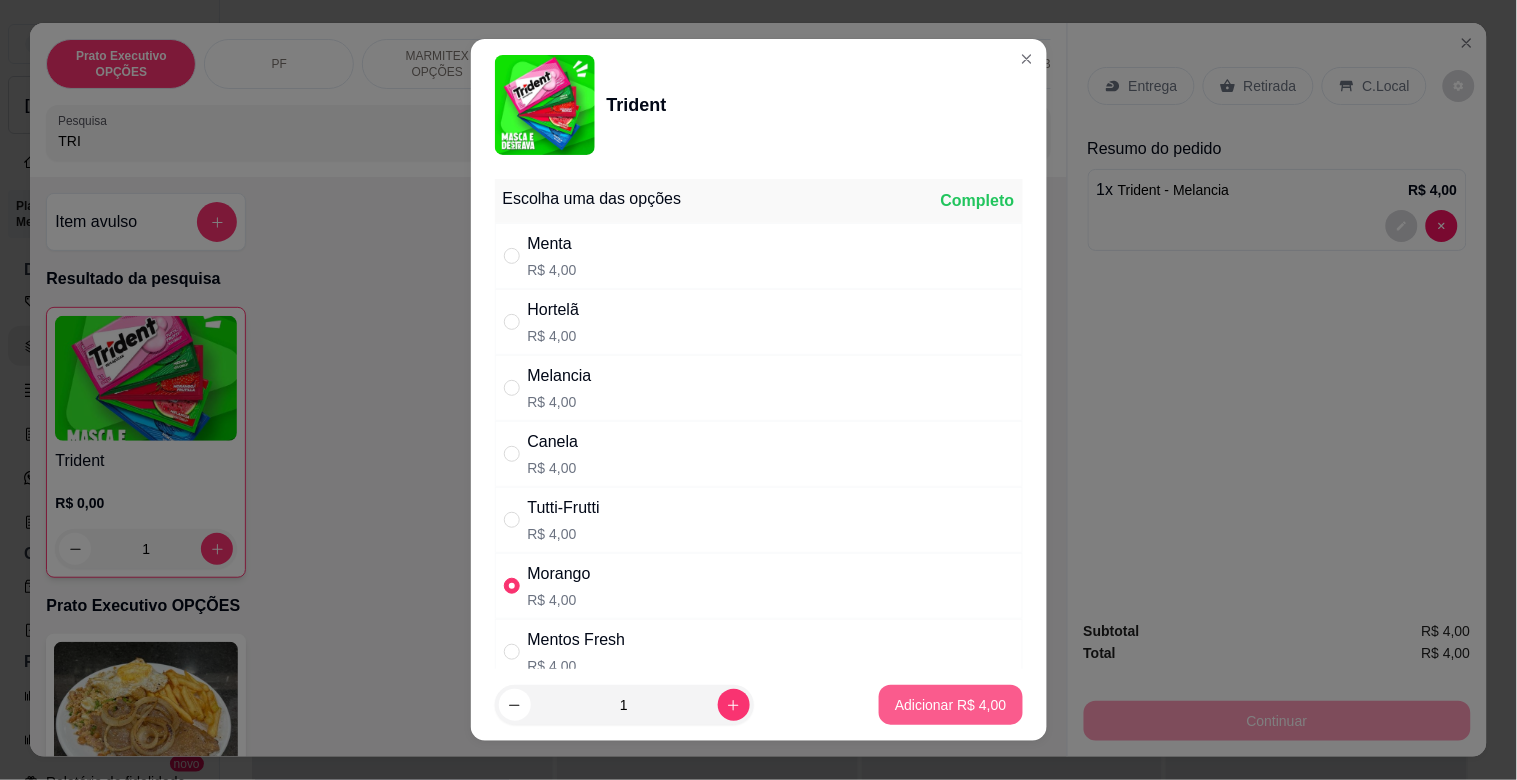 click on "Adicionar   R$ 4,00" at bounding box center (950, 705) 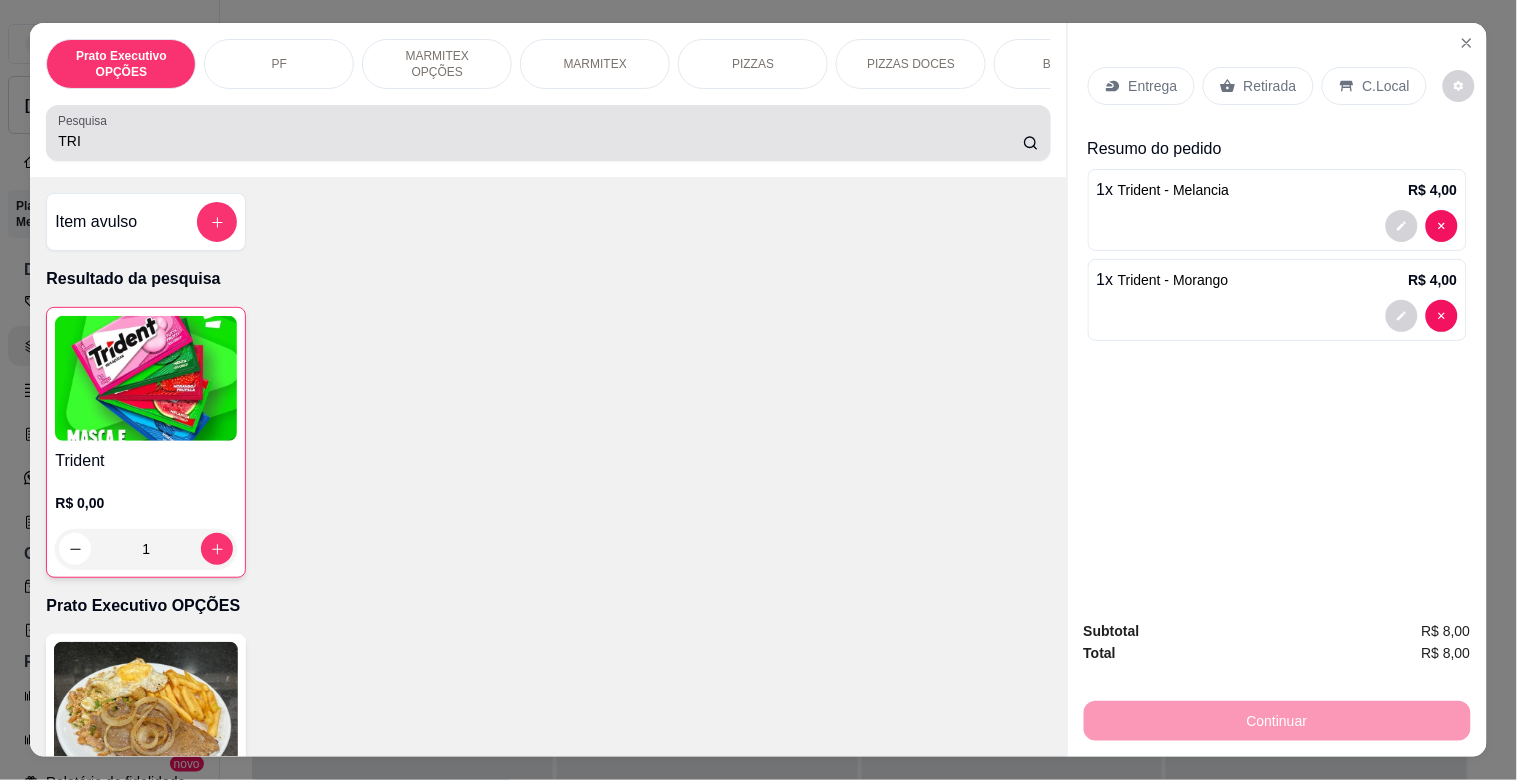 click on "TRI" at bounding box center (540, 141) 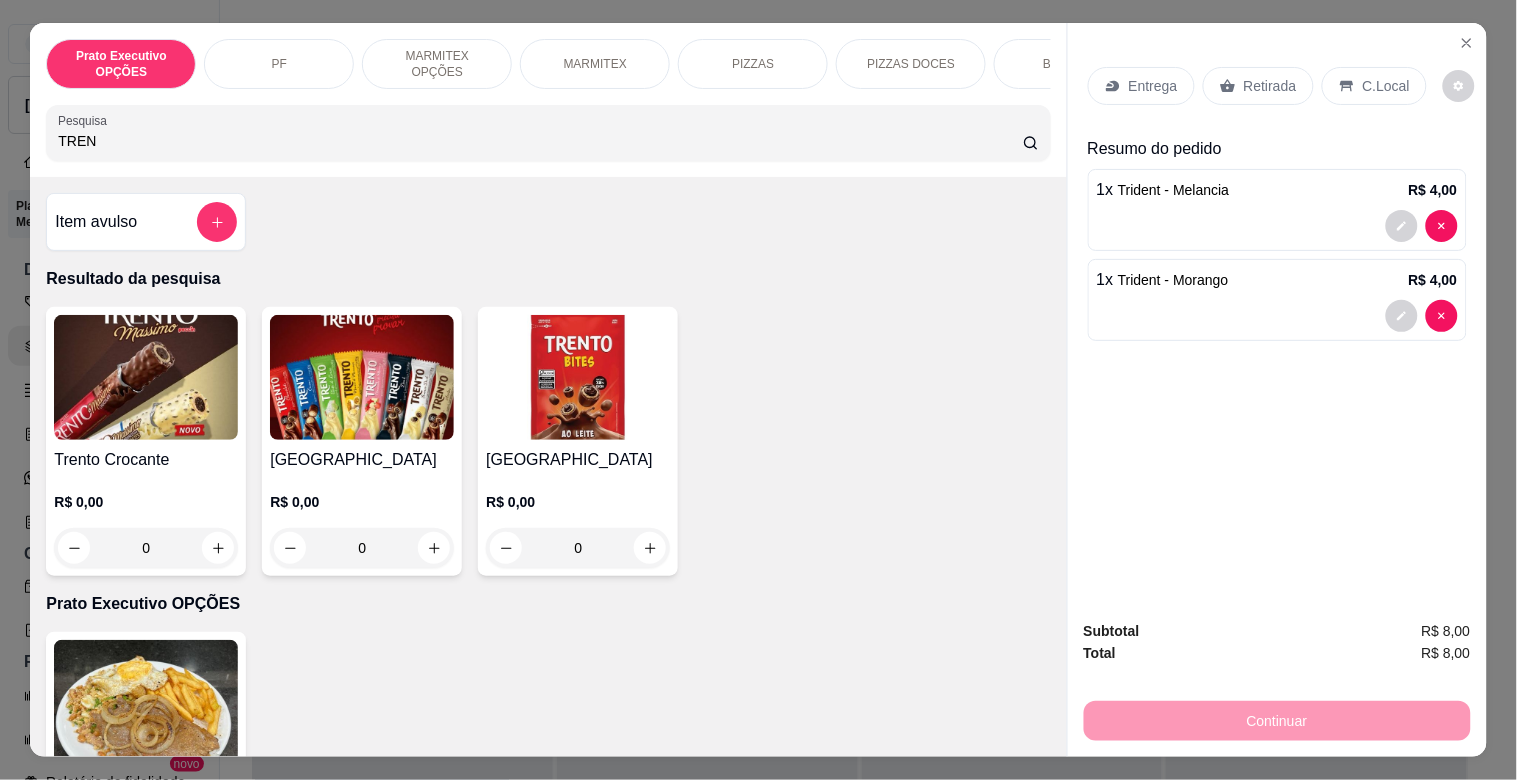 type on "TREN" 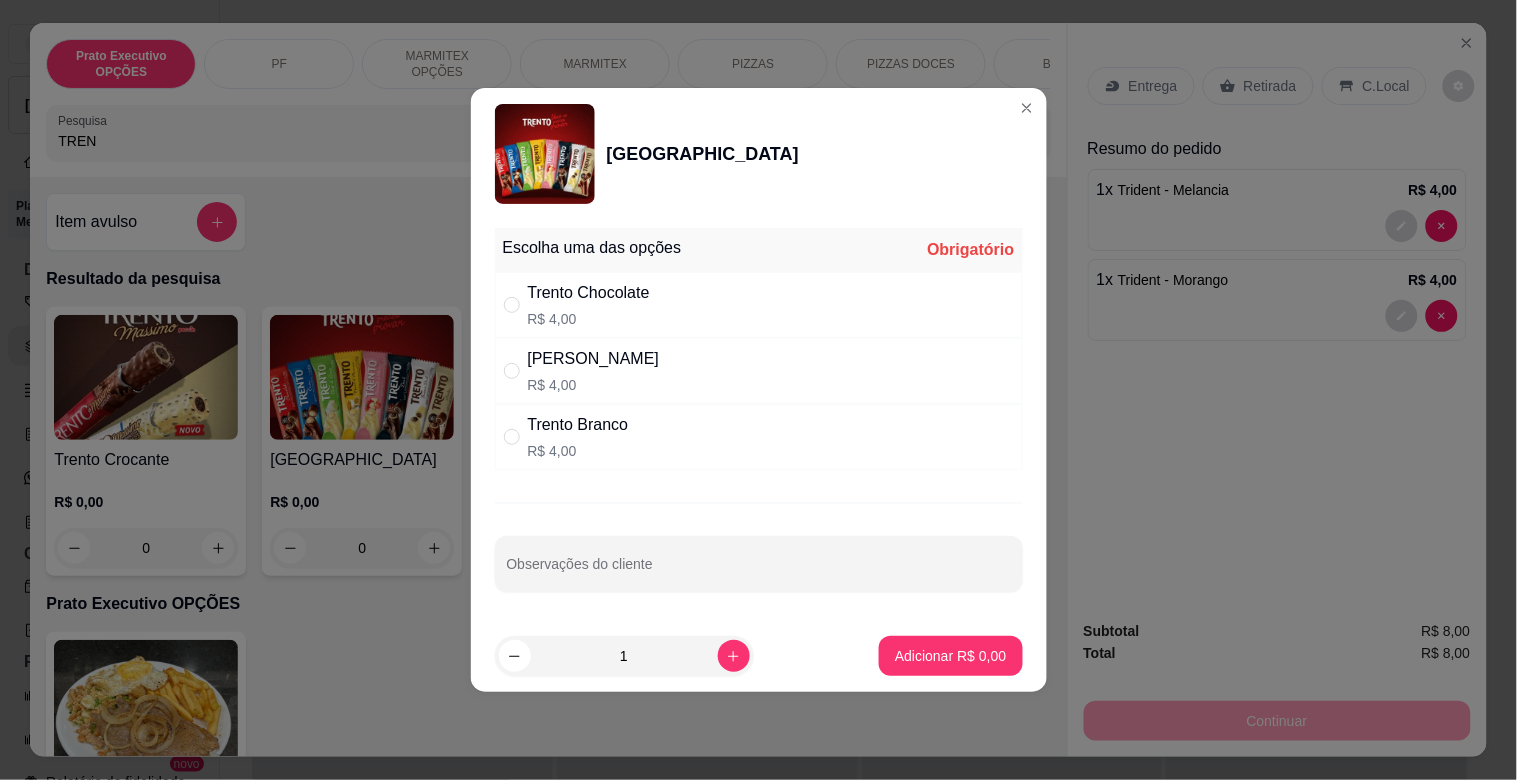 drag, startPoint x: 720, startPoint y: 316, endPoint x: 734, endPoint y: 334, distance: 22.803509 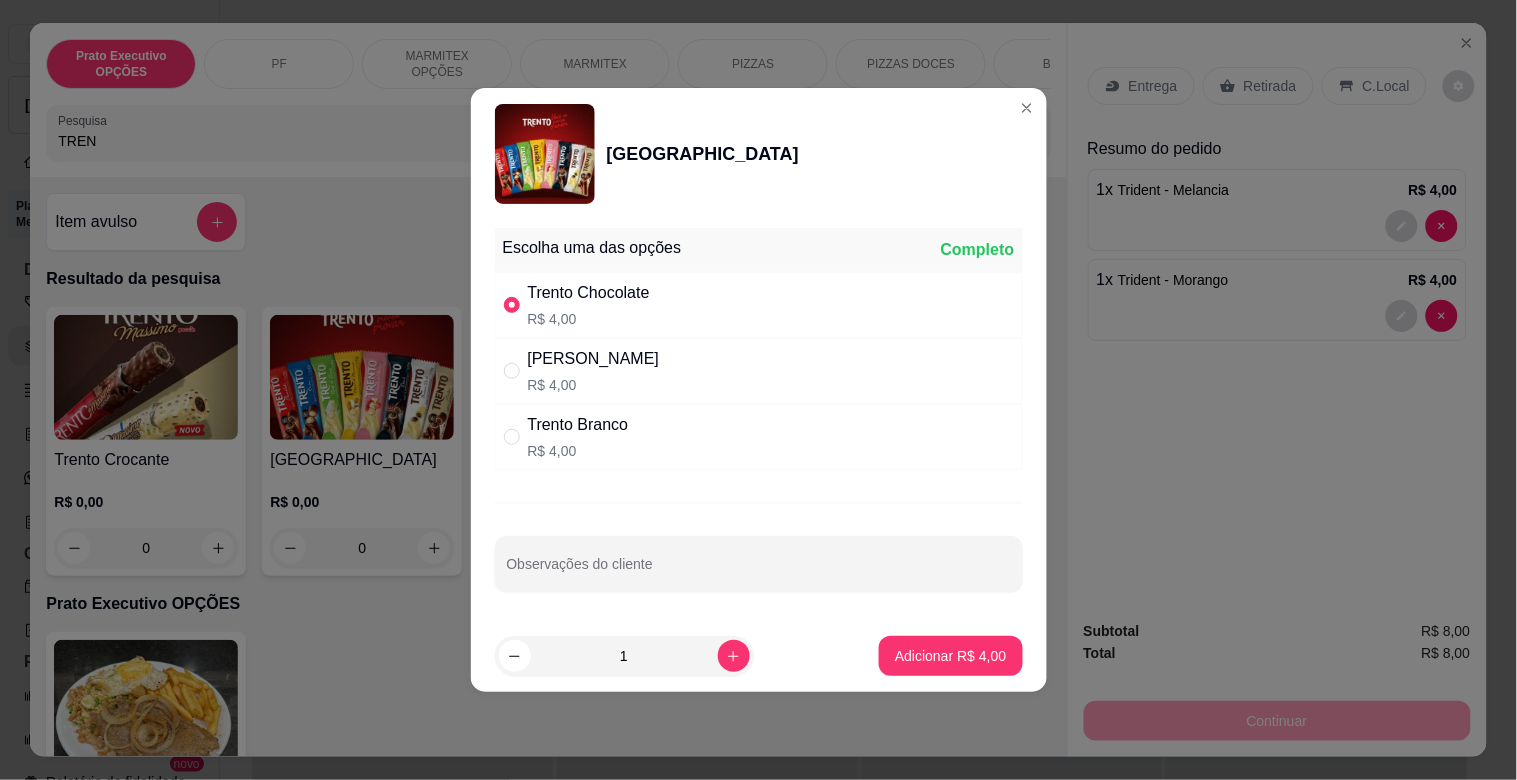 click on "Trento  Escolha uma das opções Completo Trento Chocolate  R$ 4,00 Trento Maracujá  R$ 4,00 Trento Branco R$ 4,00 Observações do cliente 1 Adicionar   R$ 4,00" at bounding box center (759, 390) 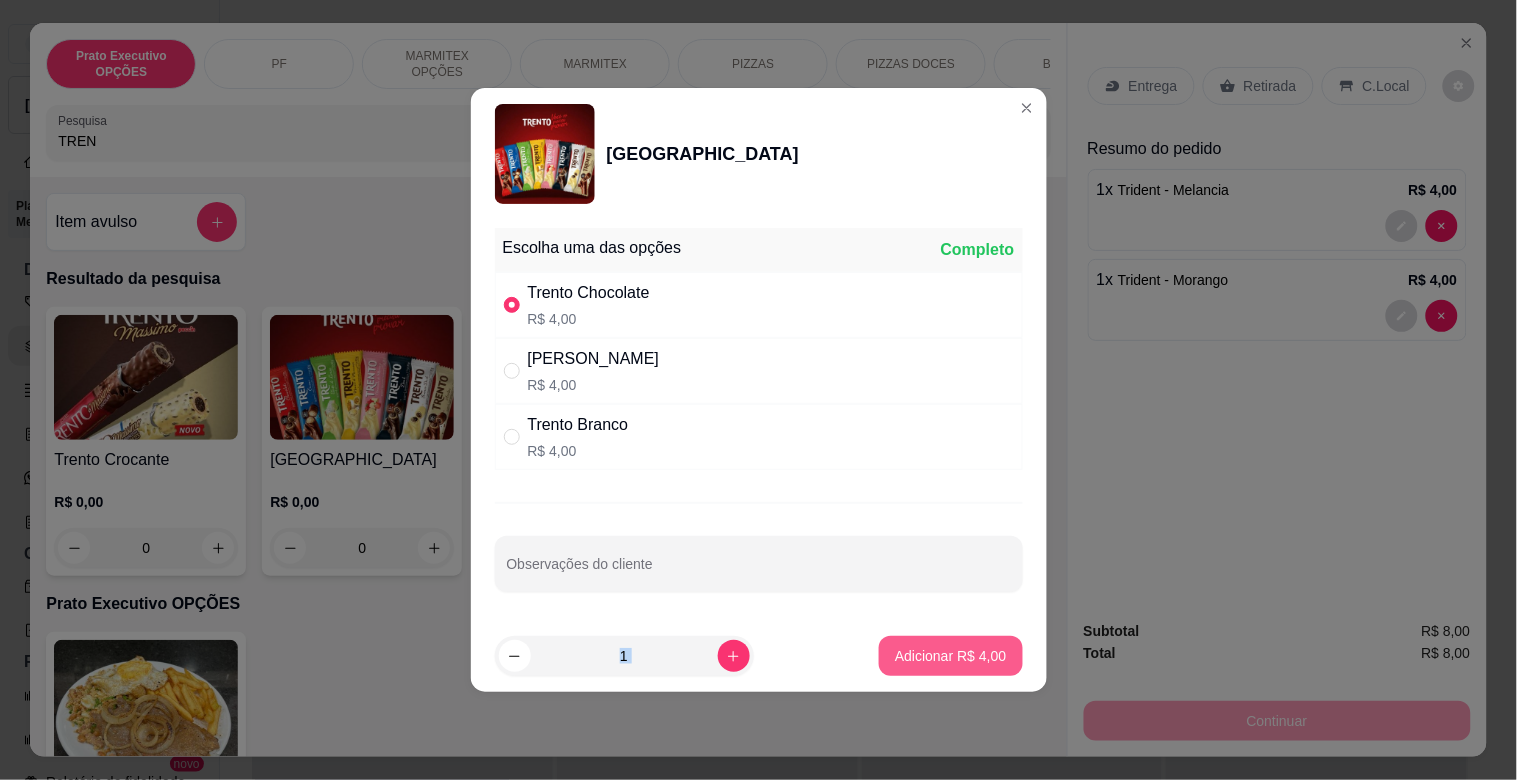 click on "Adicionar   R$ 4,00" at bounding box center (950, 656) 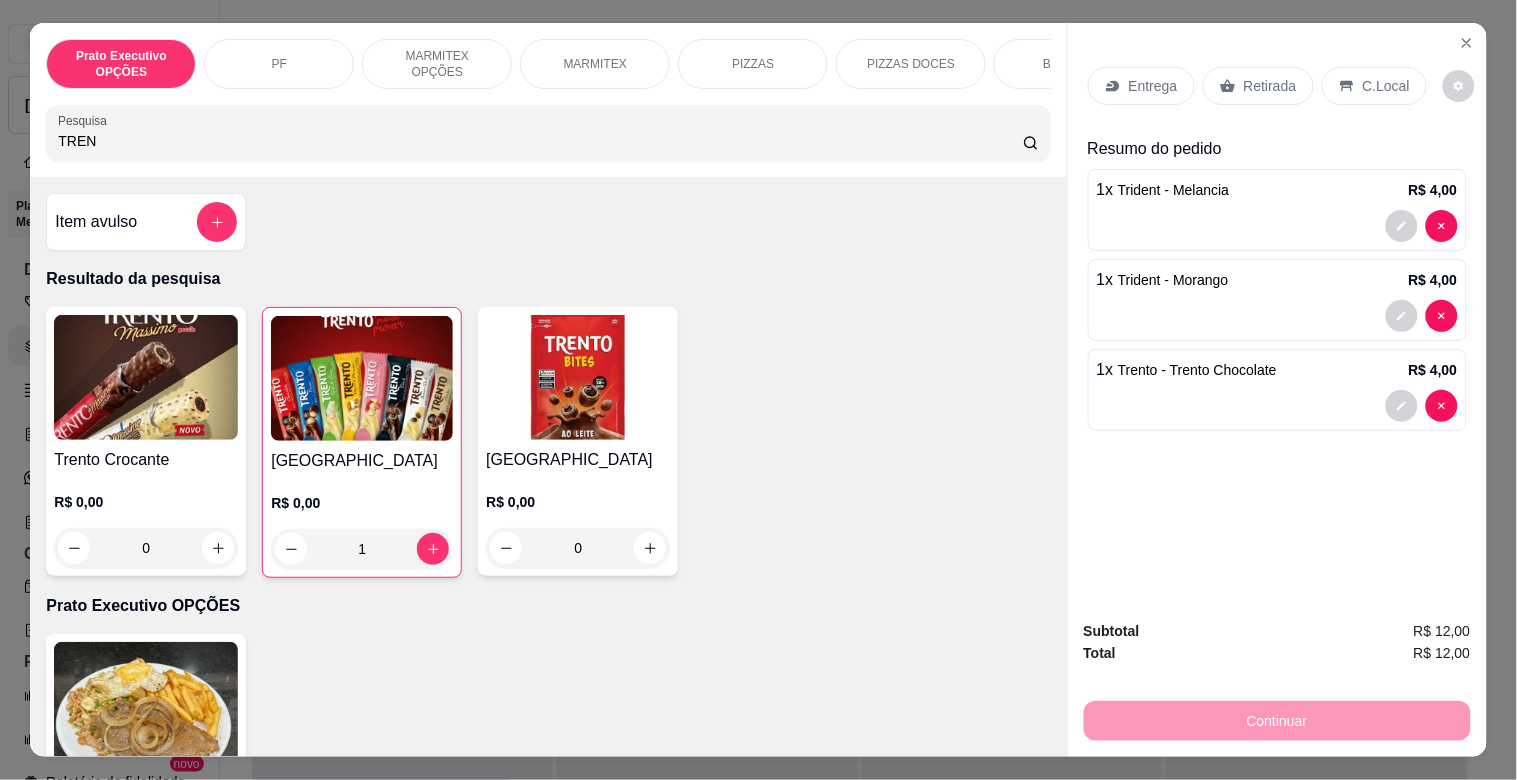 click at bounding box center [362, 378] 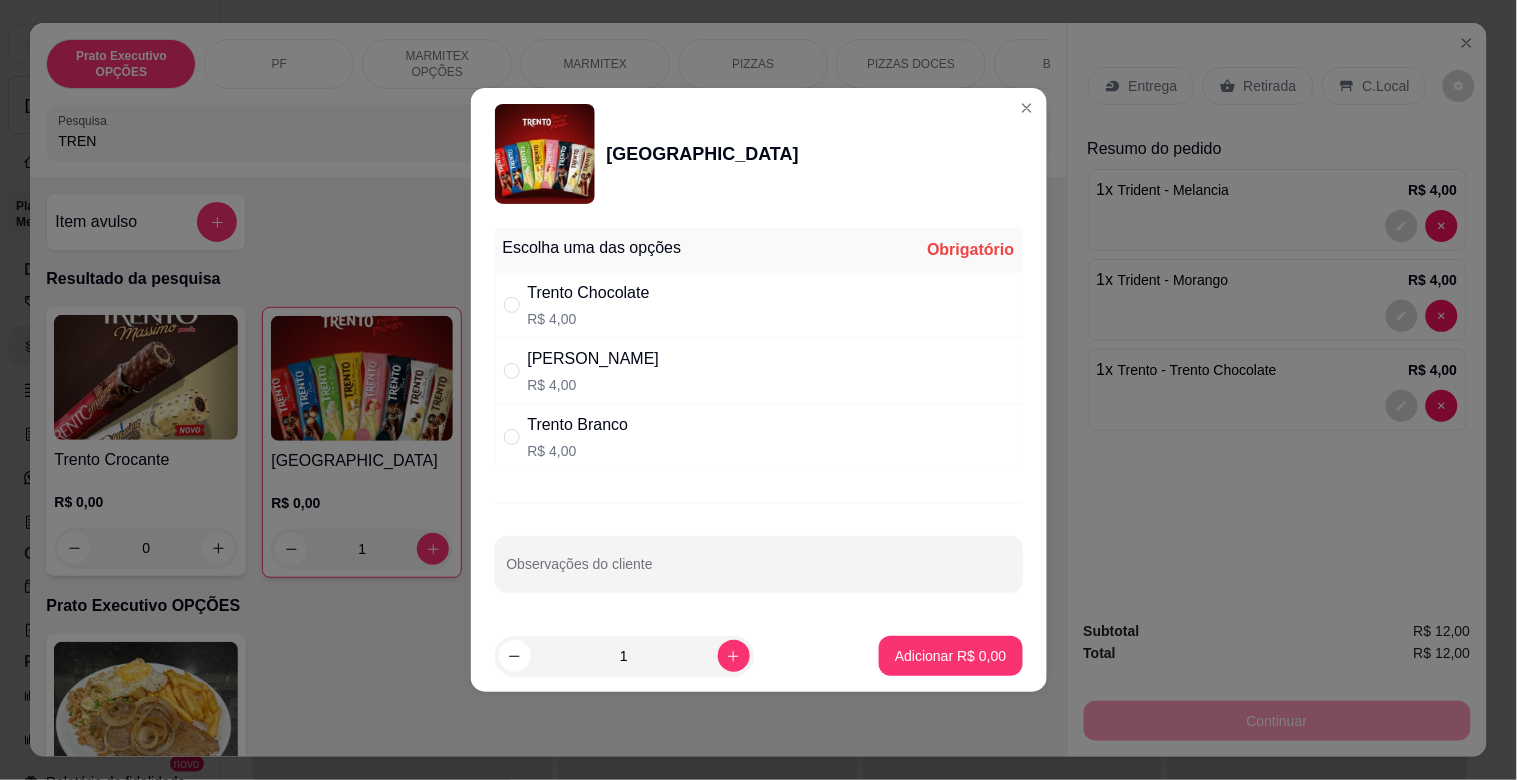 drag, startPoint x: 713, startPoint y: 362, endPoint x: 750, endPoint y: 375, distance: 39.217342 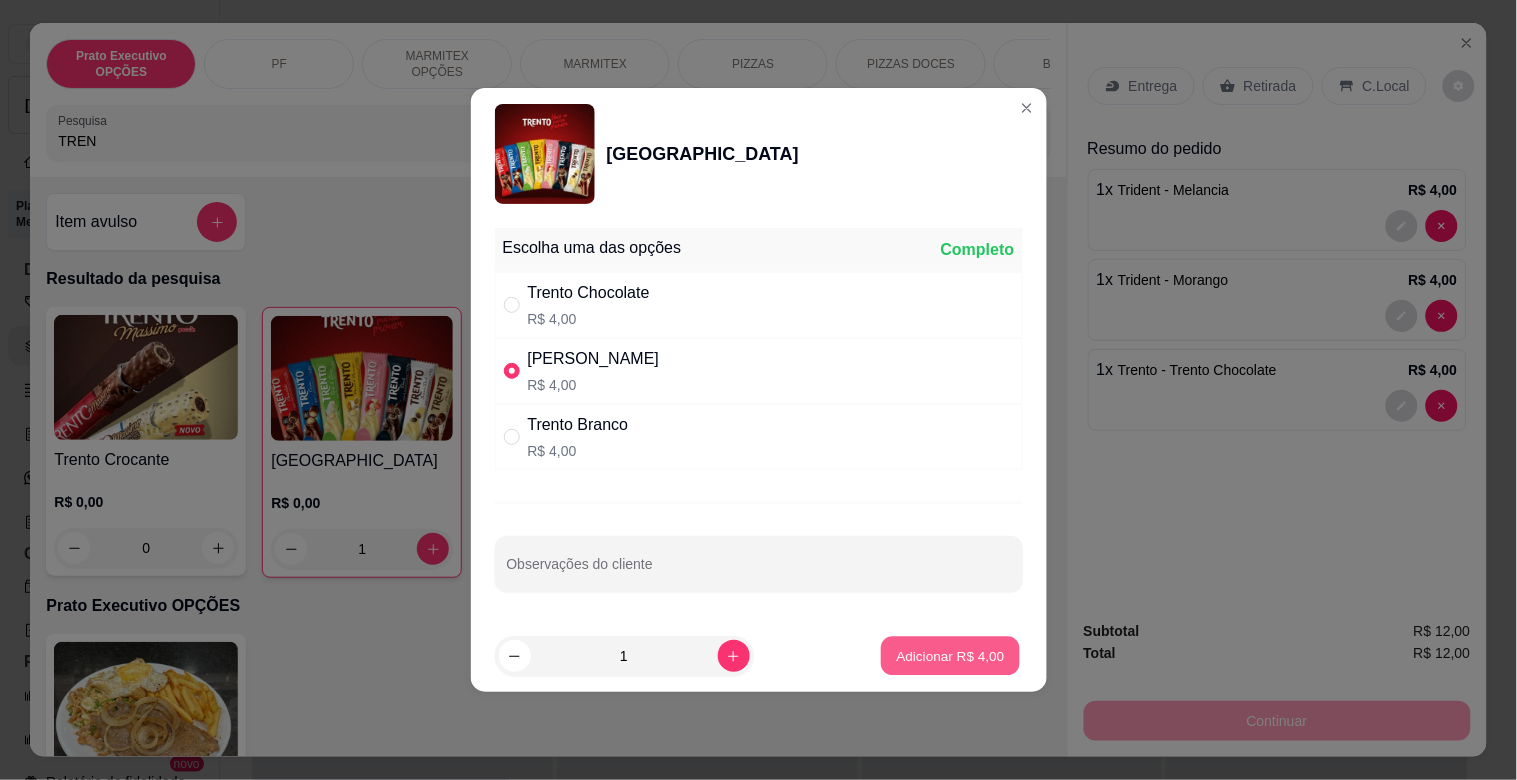 click on "Adicionar   R$ 4,00" at bounding box center [951, 655] 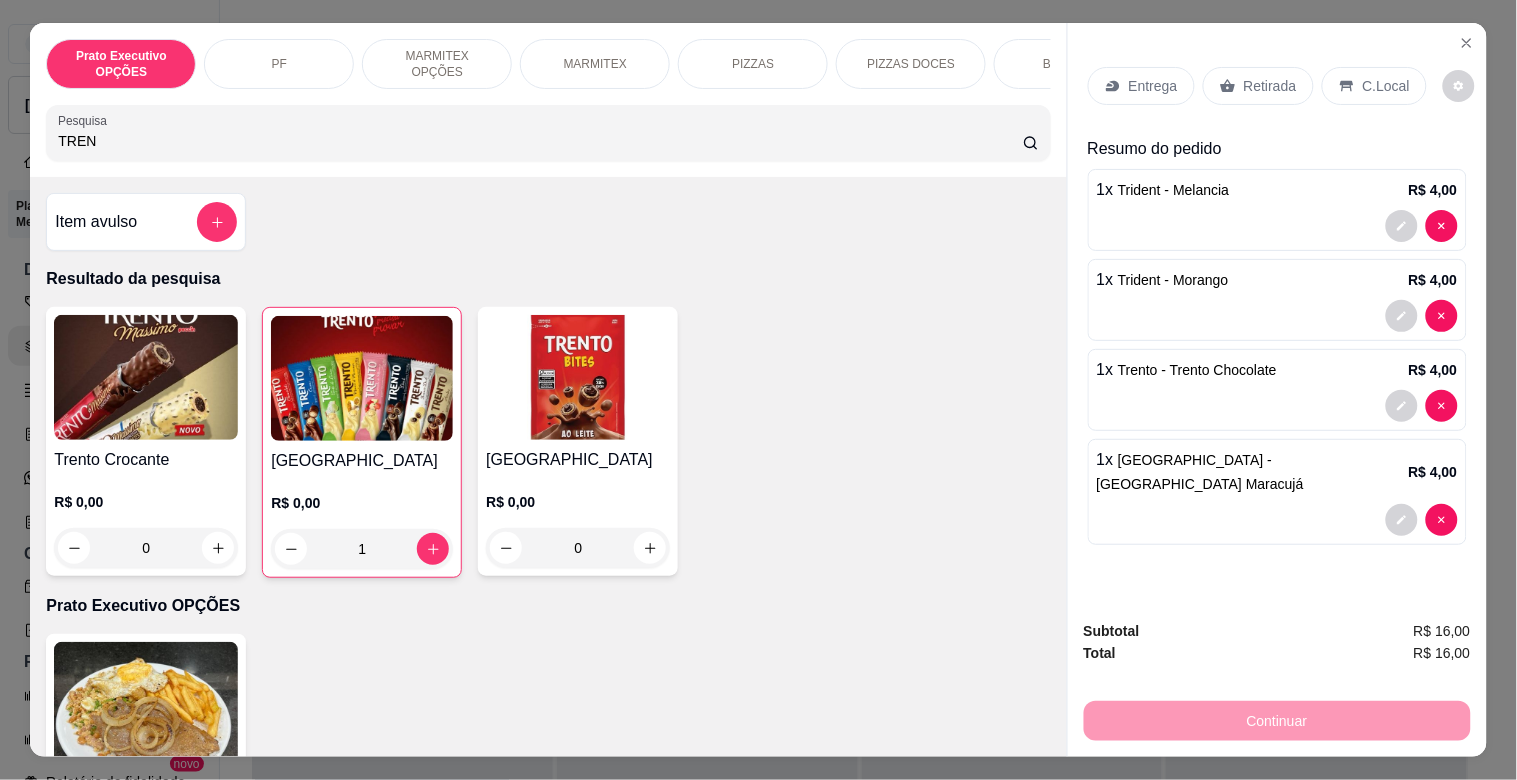 click at bounding box center (362, 378) 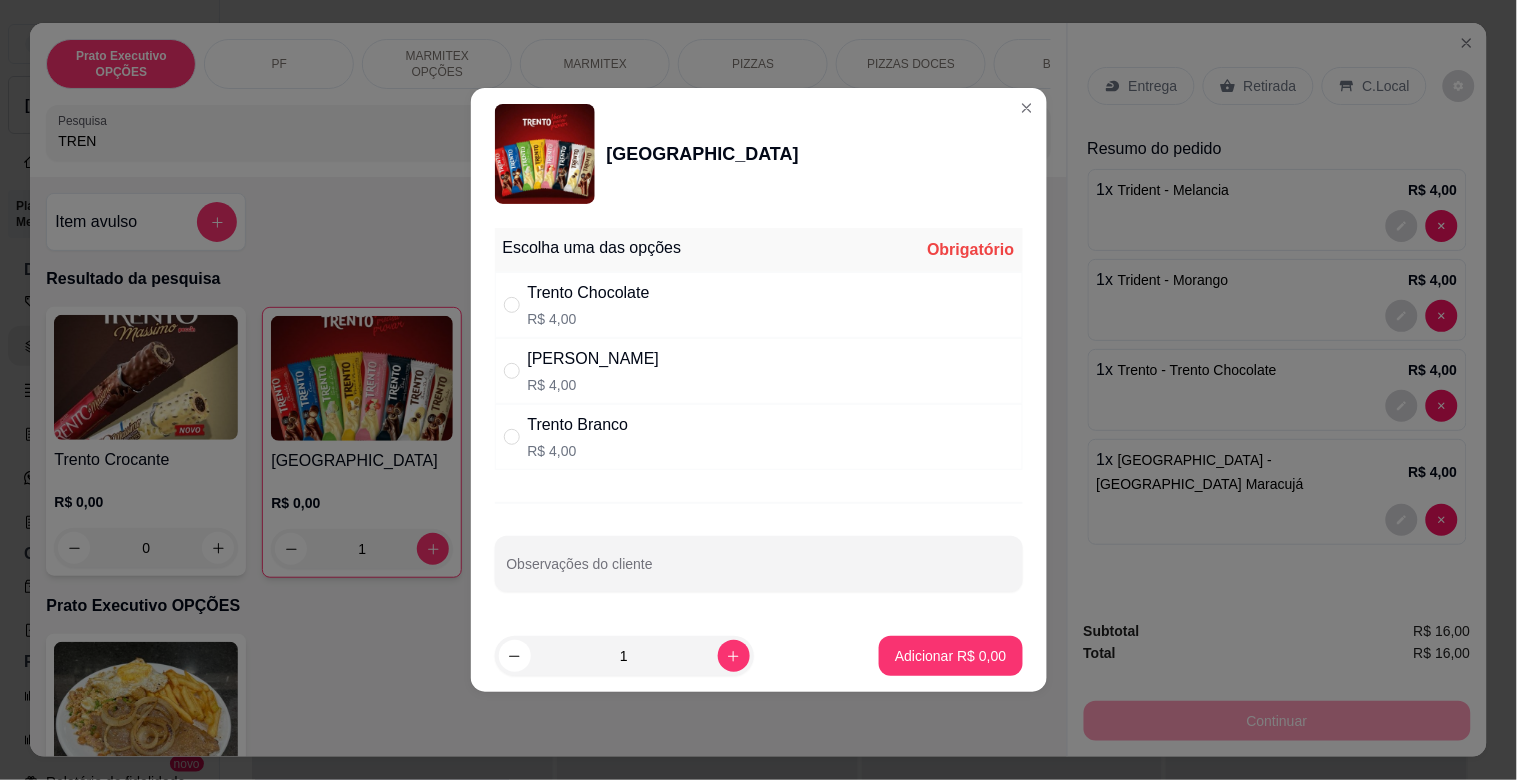 click on "Trento Branco R$ 4,00" at bounding box center (759, 437) 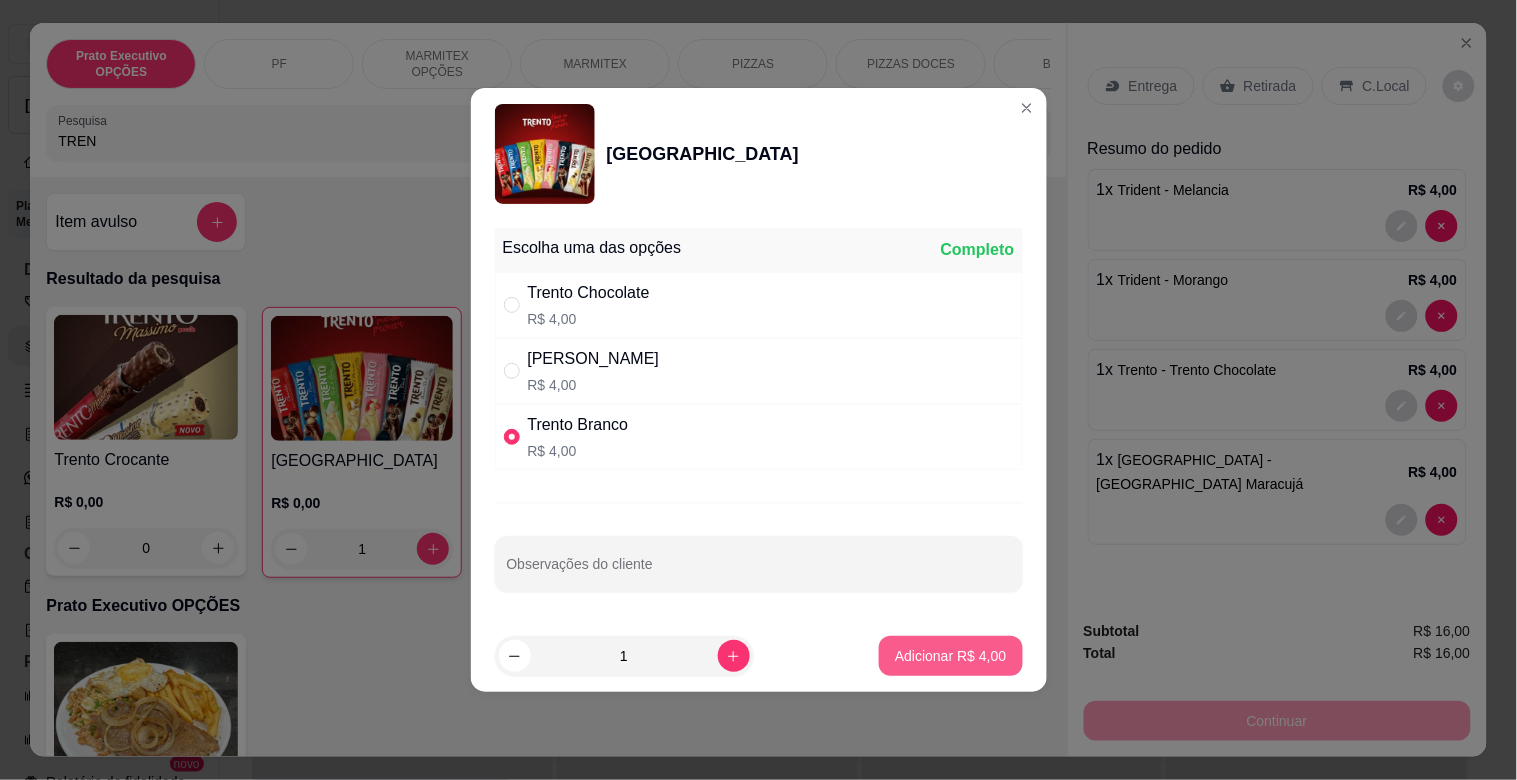 click on "Adicionar   R$ 4,00" at bounding box center (950, 656) 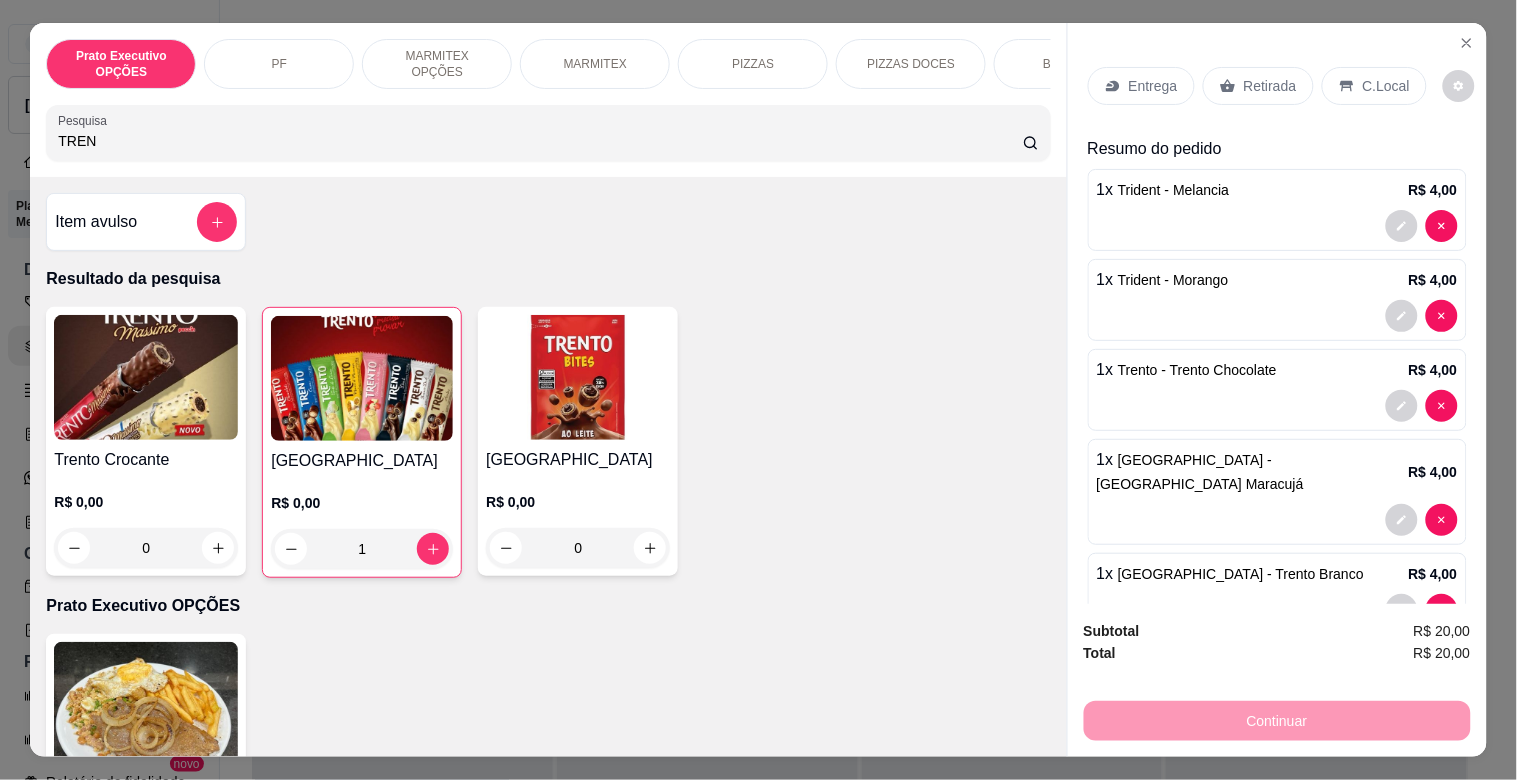 click on "Retirada" at bounding box center [1270, 86] 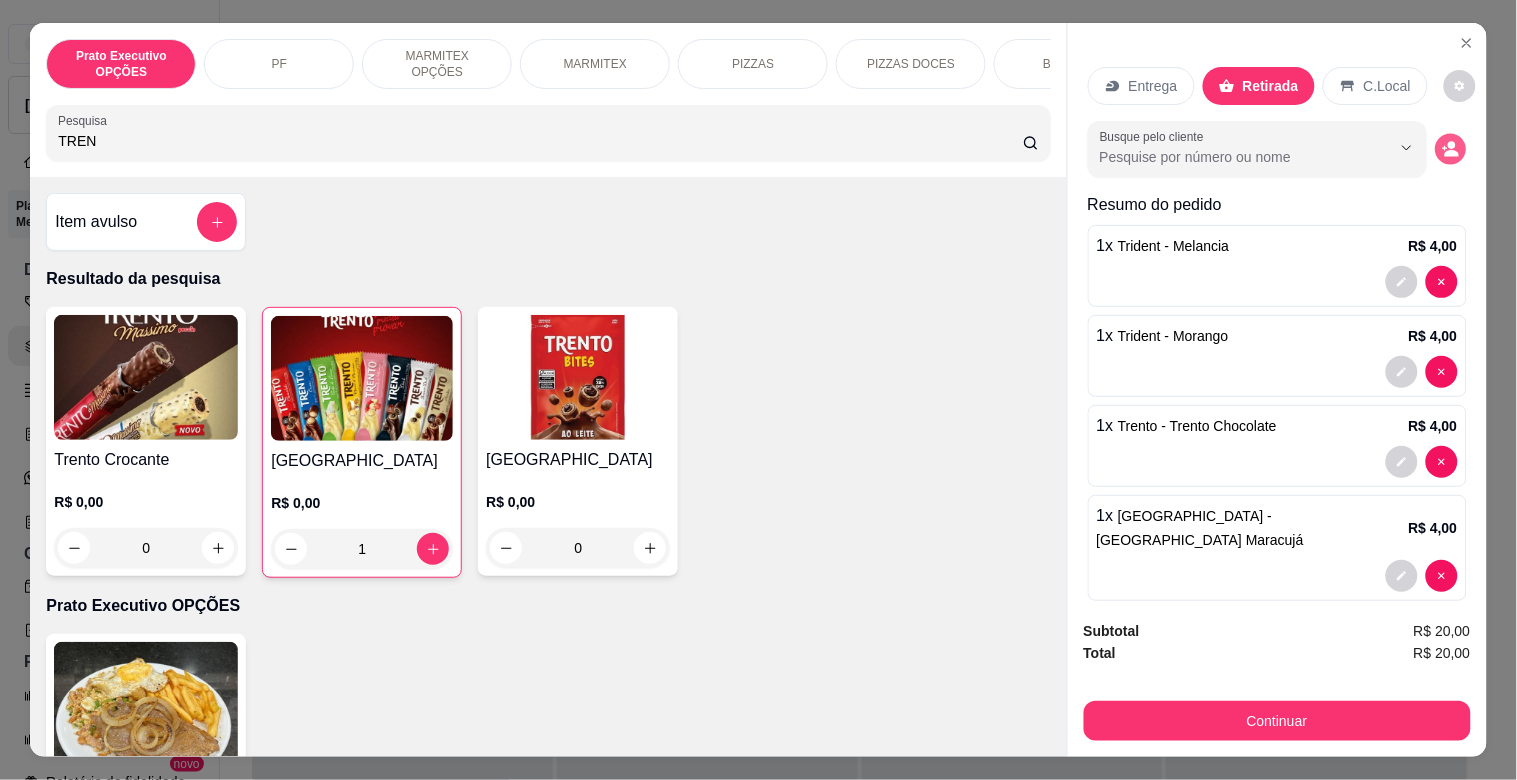 click 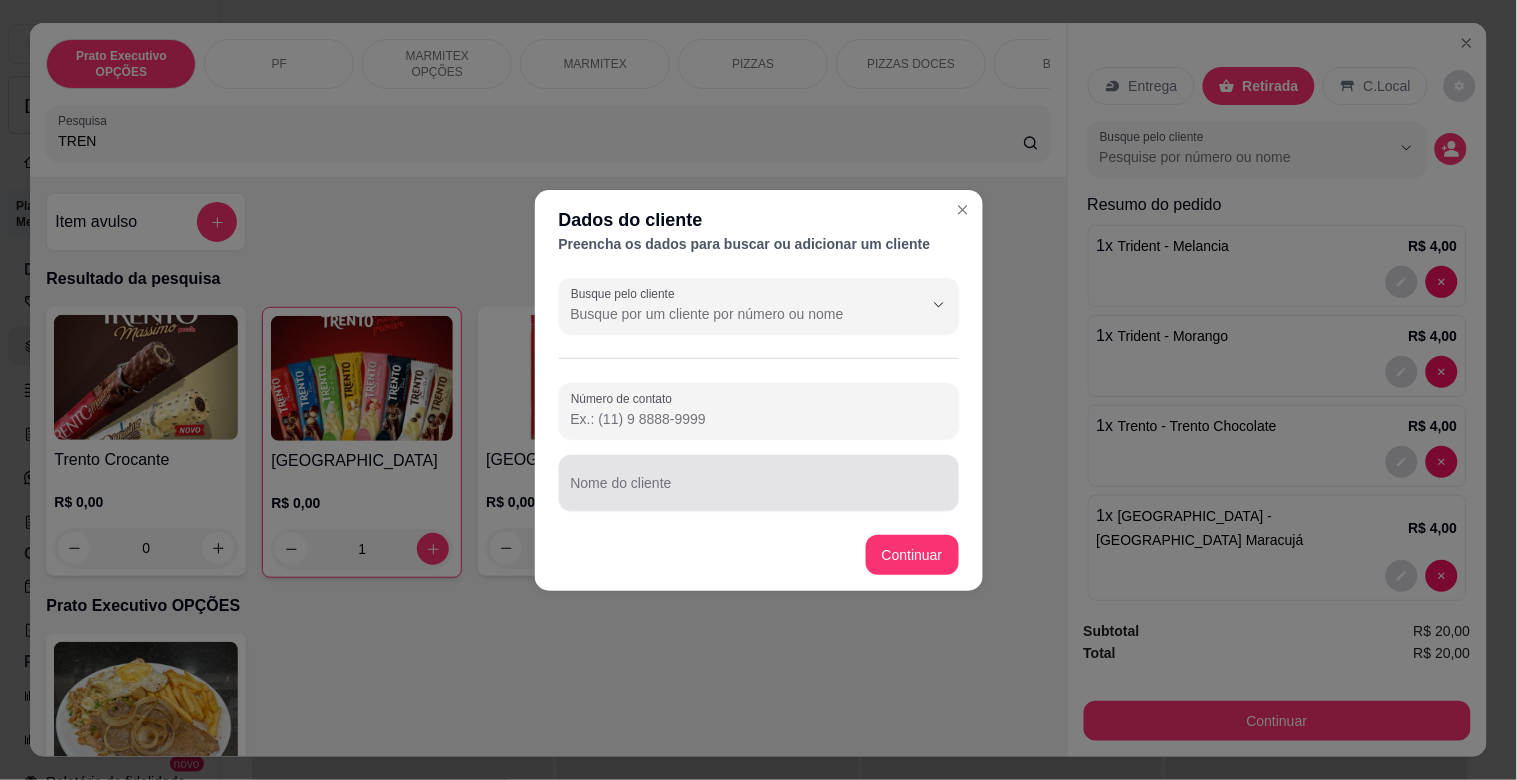 click on "Nome do cliente" at bounding box center [759, 491] 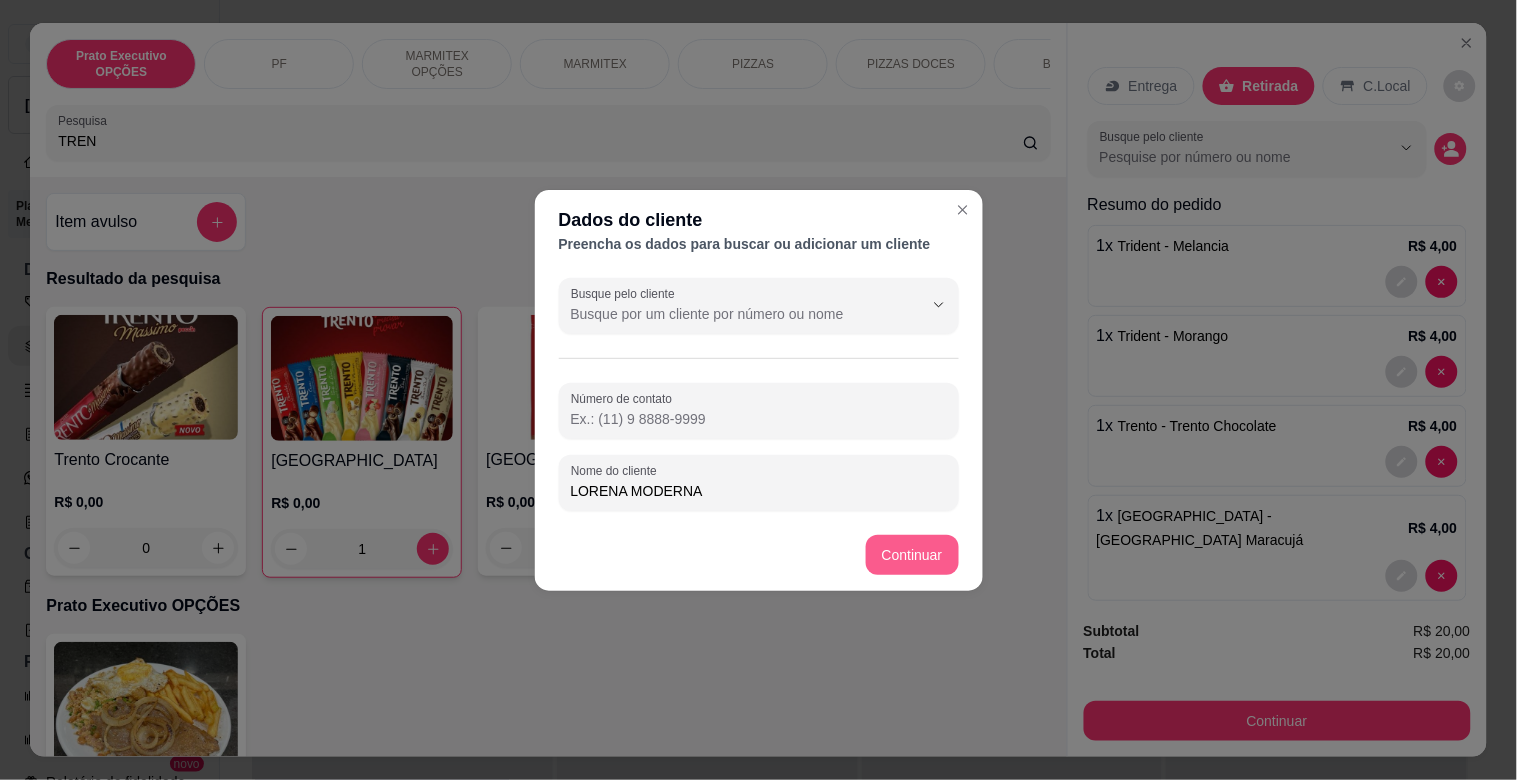type on "LORENA MODERNA" 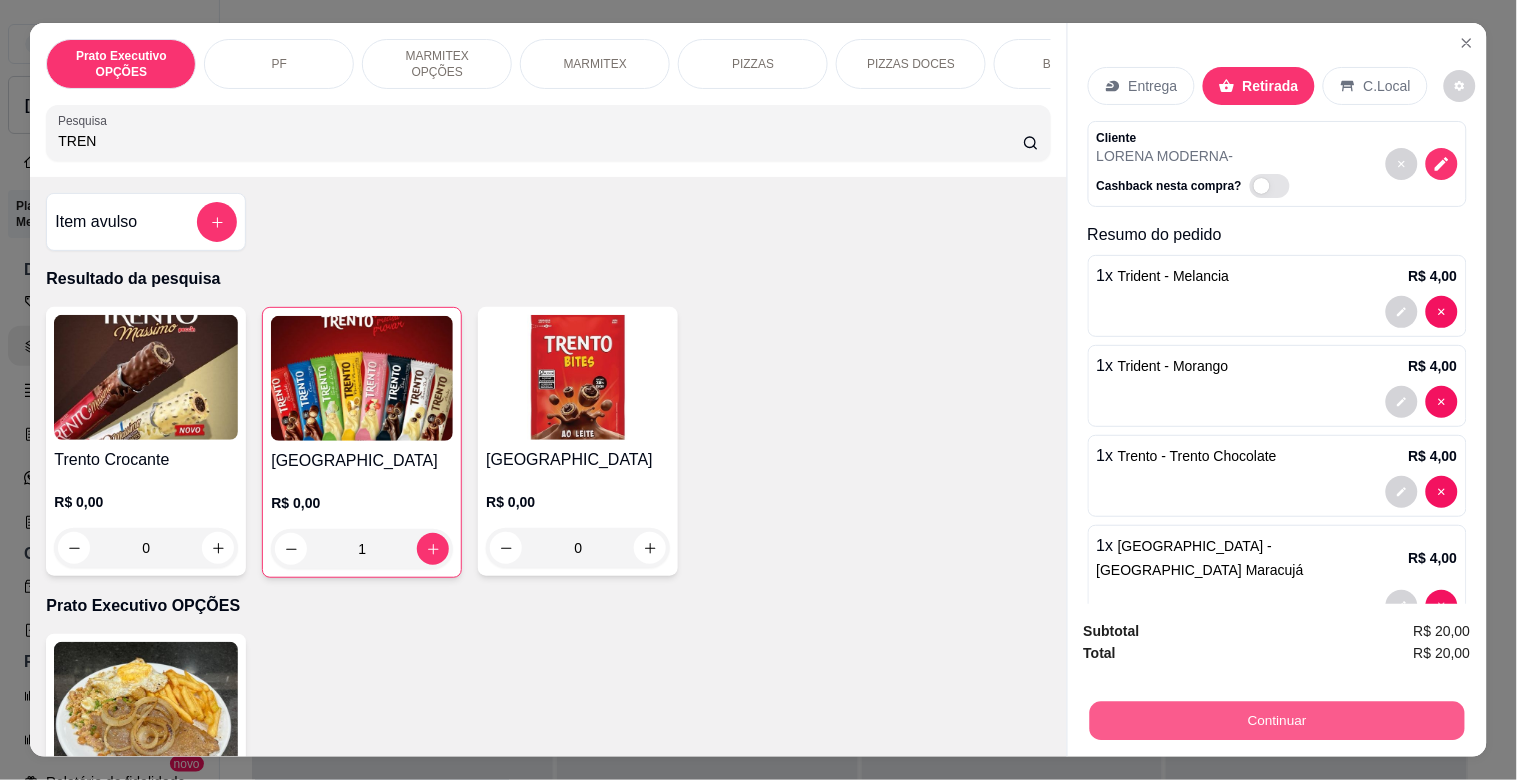 click on "Continuar" at bounding box center (1276, 720) 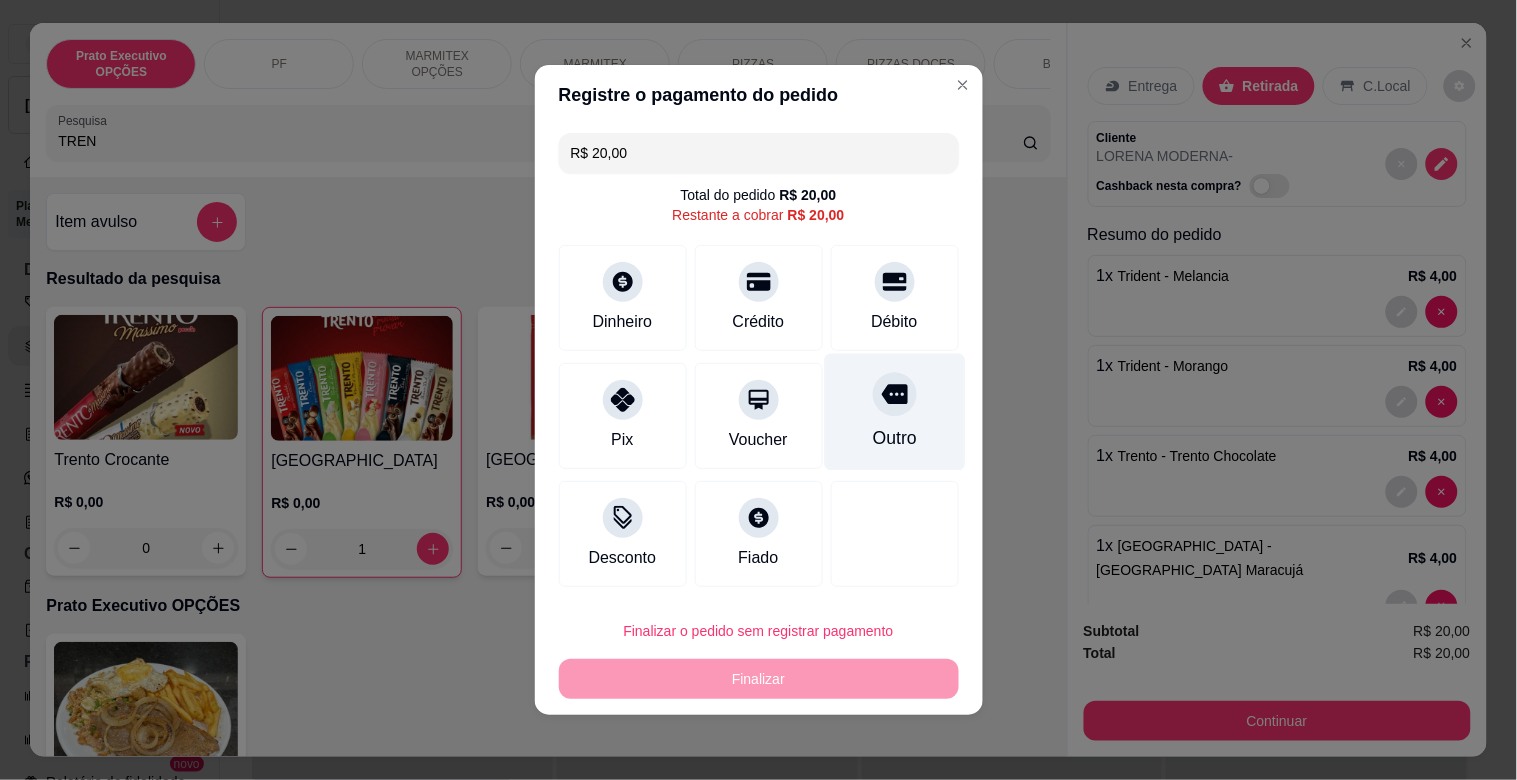 click on "Outro" at bounding box center [894, 438] 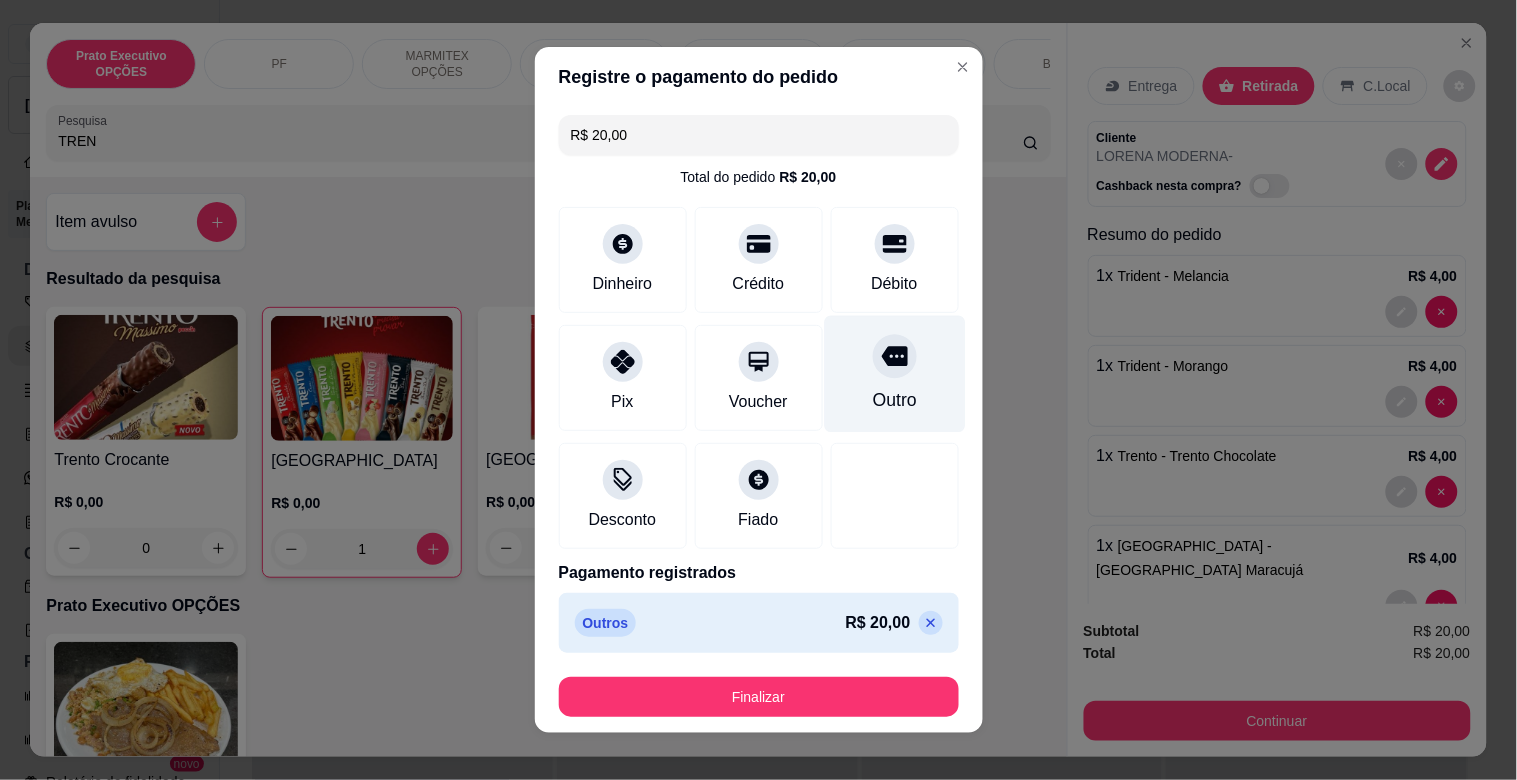 type on "R$ 0,00" 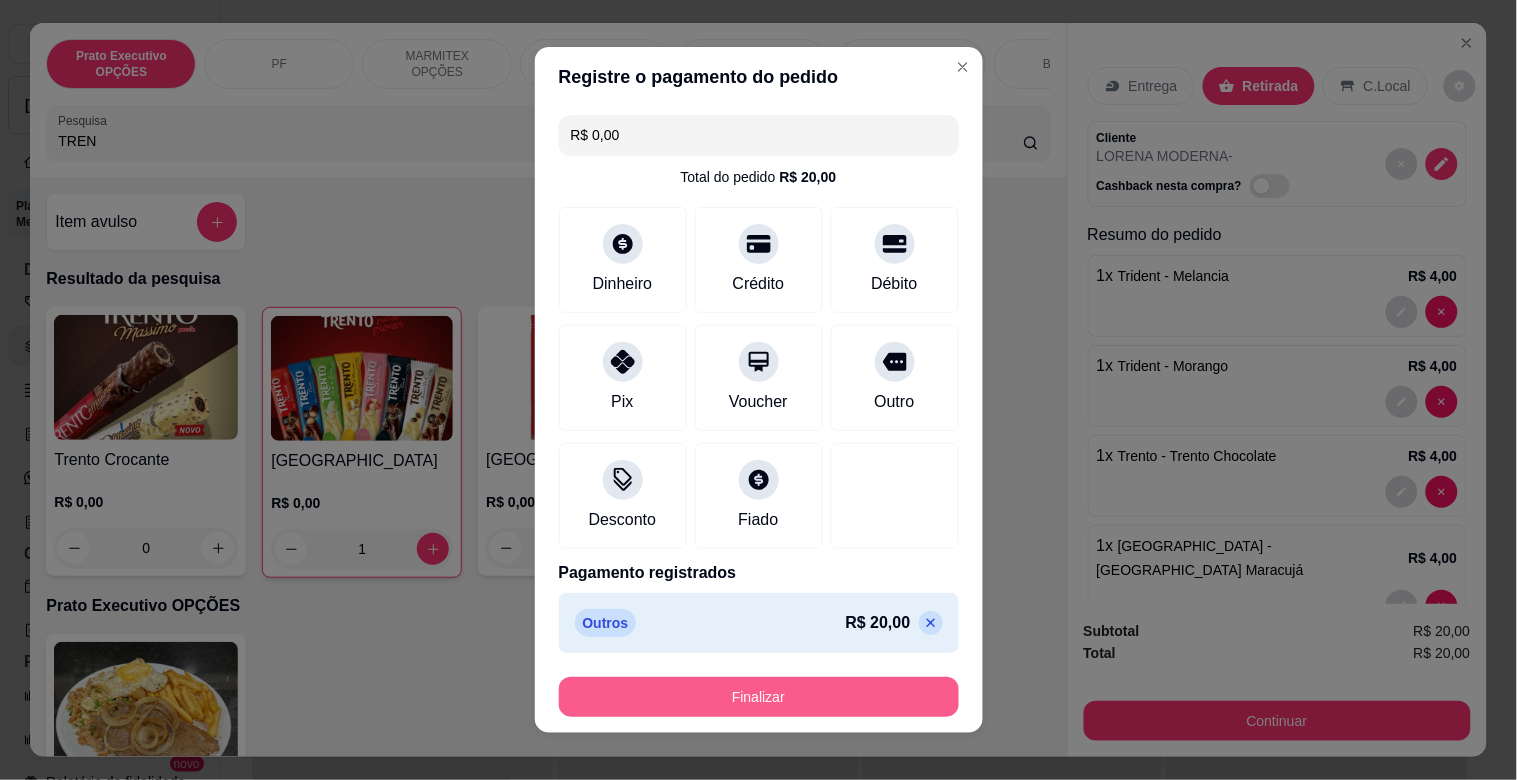 click on "Finalizar" at bounding box center (759, 697) 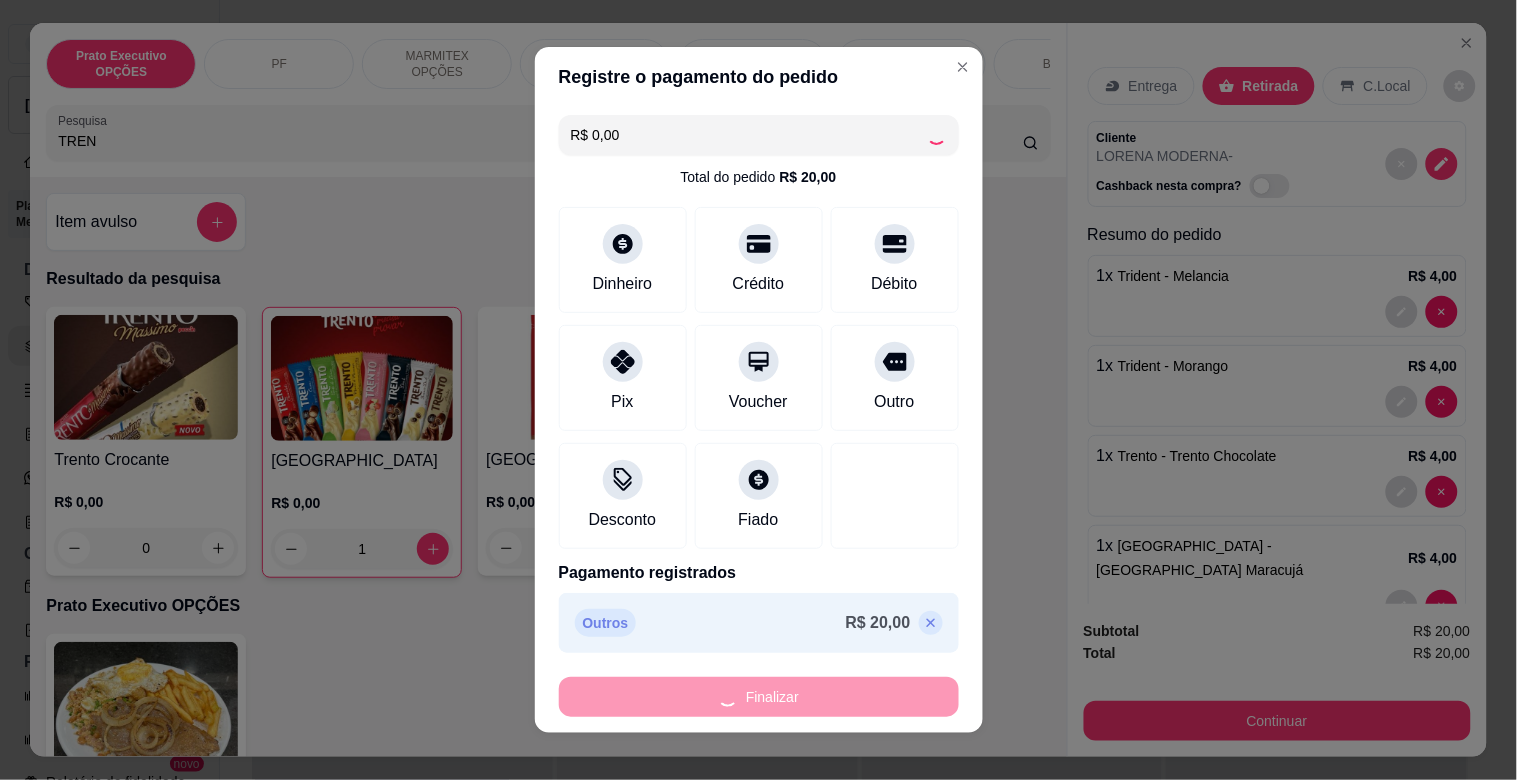 type on "0" 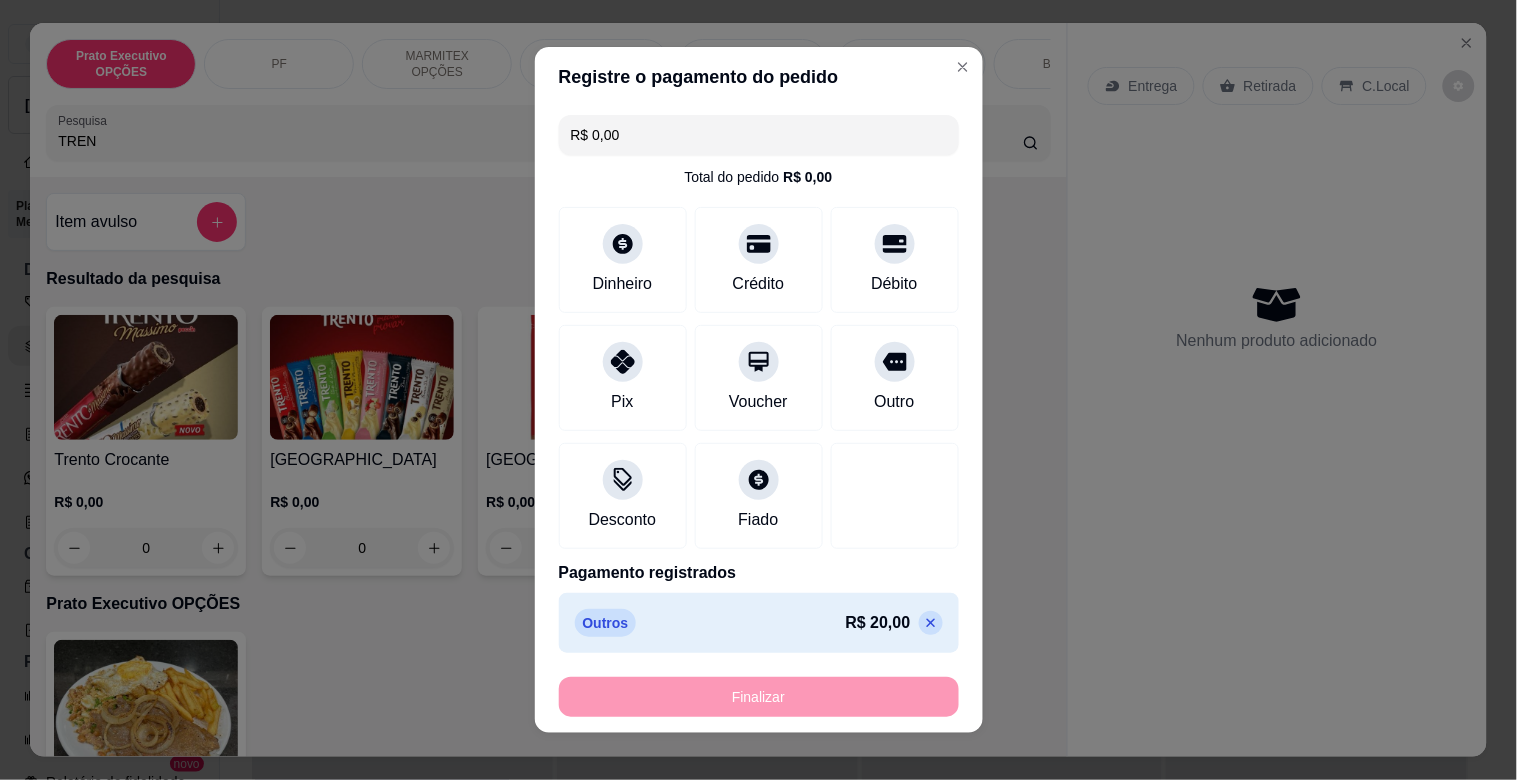 type on "-R$ 20,00" 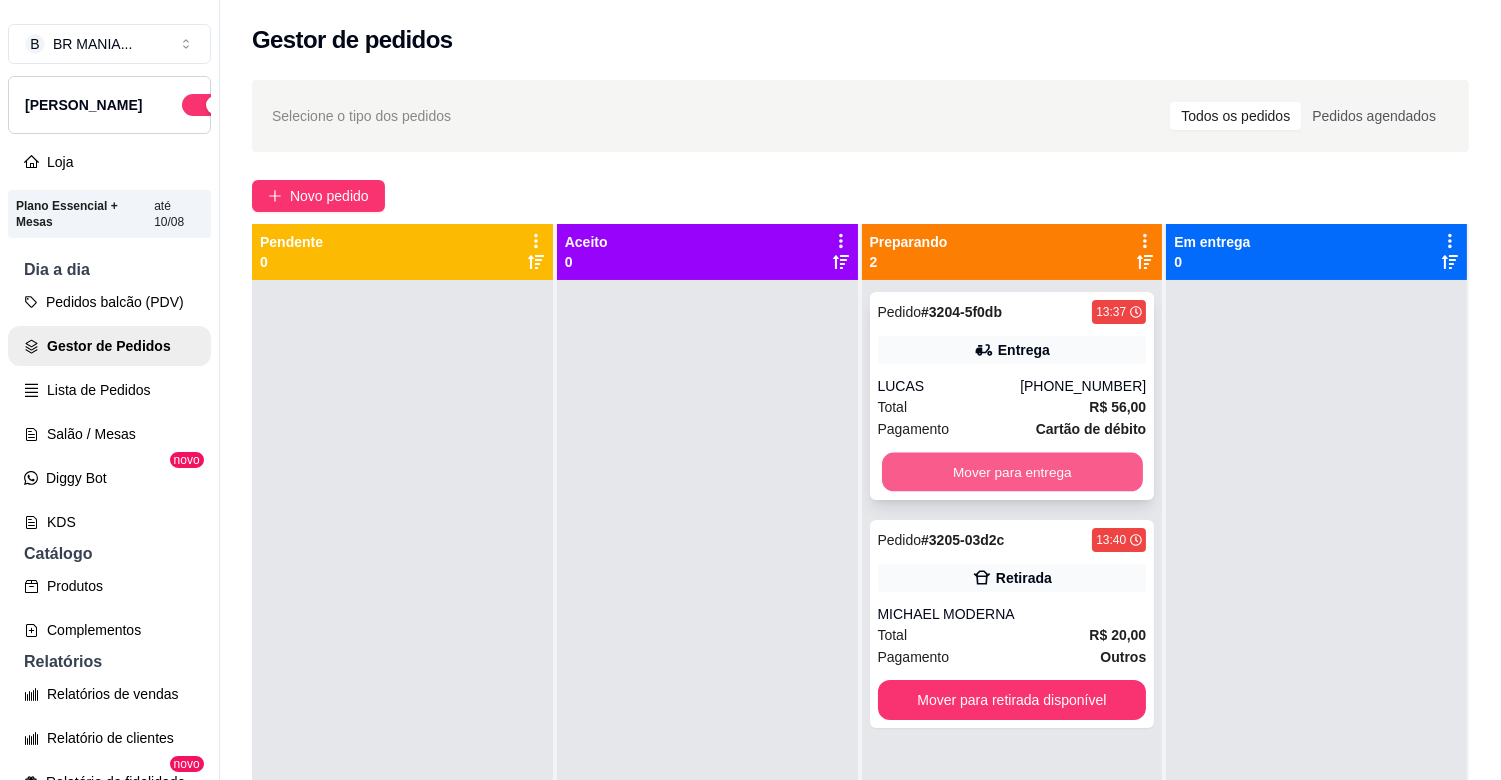 click on "Mover para entrega" at bounding box center (1012, 472) 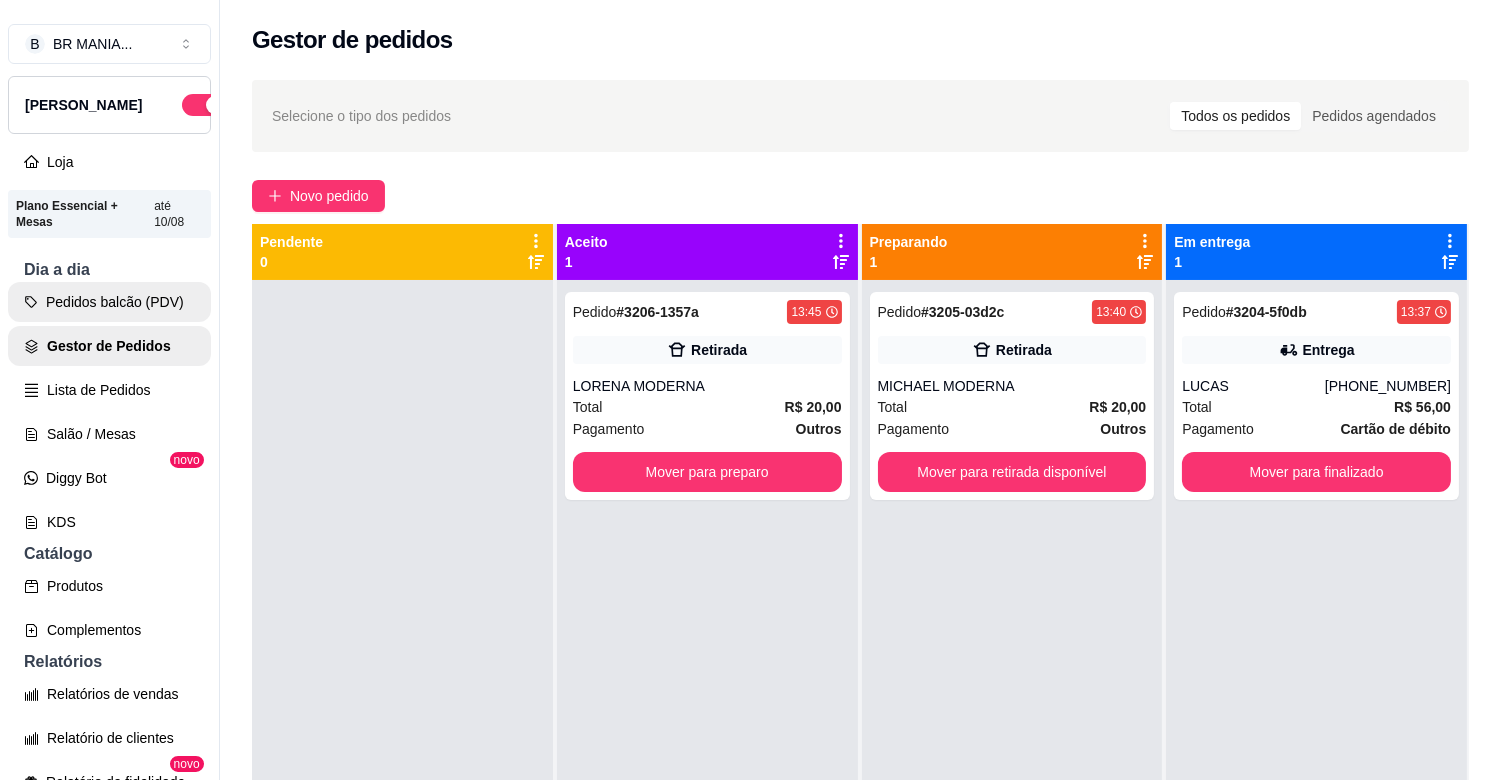click on "Pedidos balcão (PDV)" at bounding box center (109, 302) 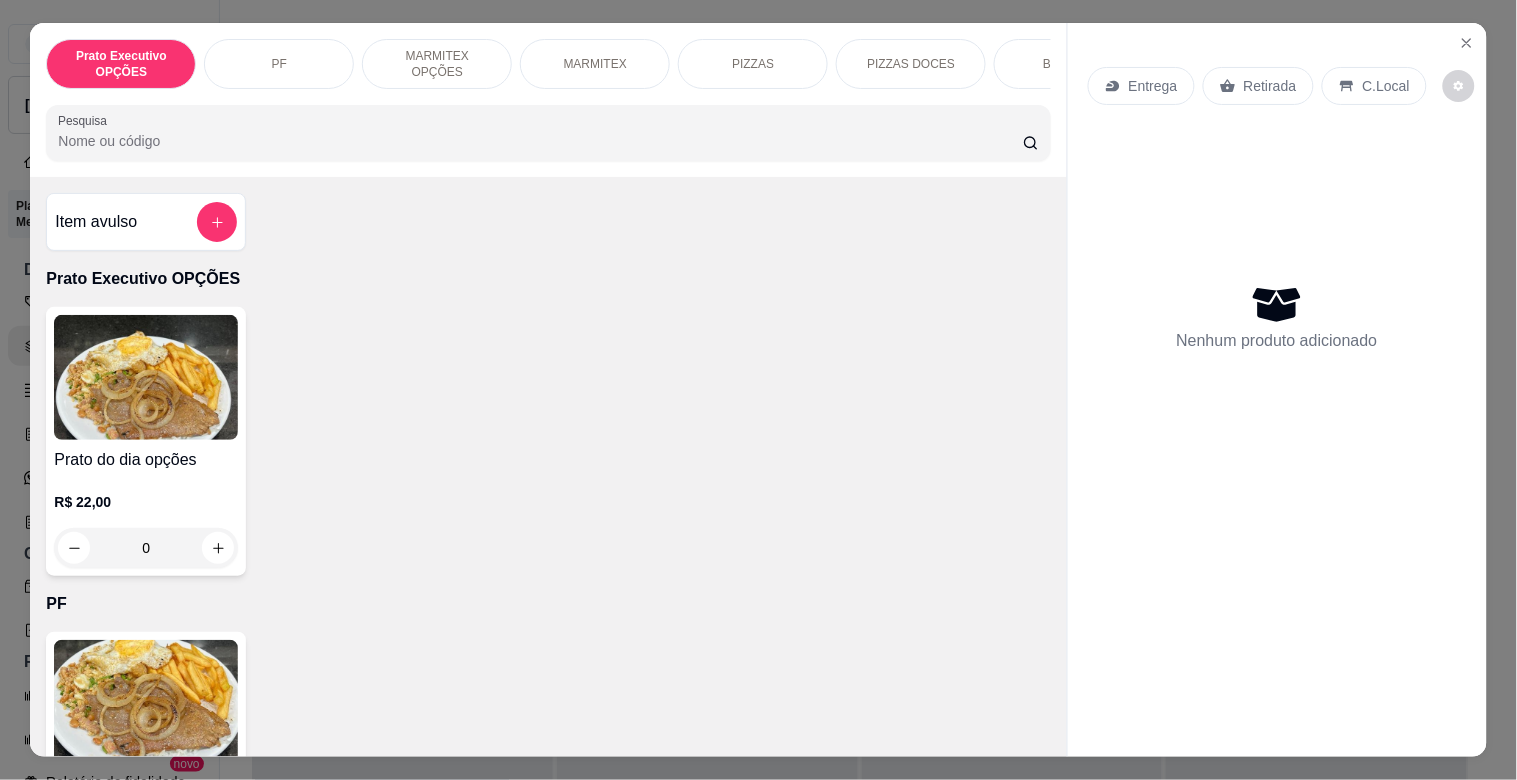 click at bounding box center [146, 702] 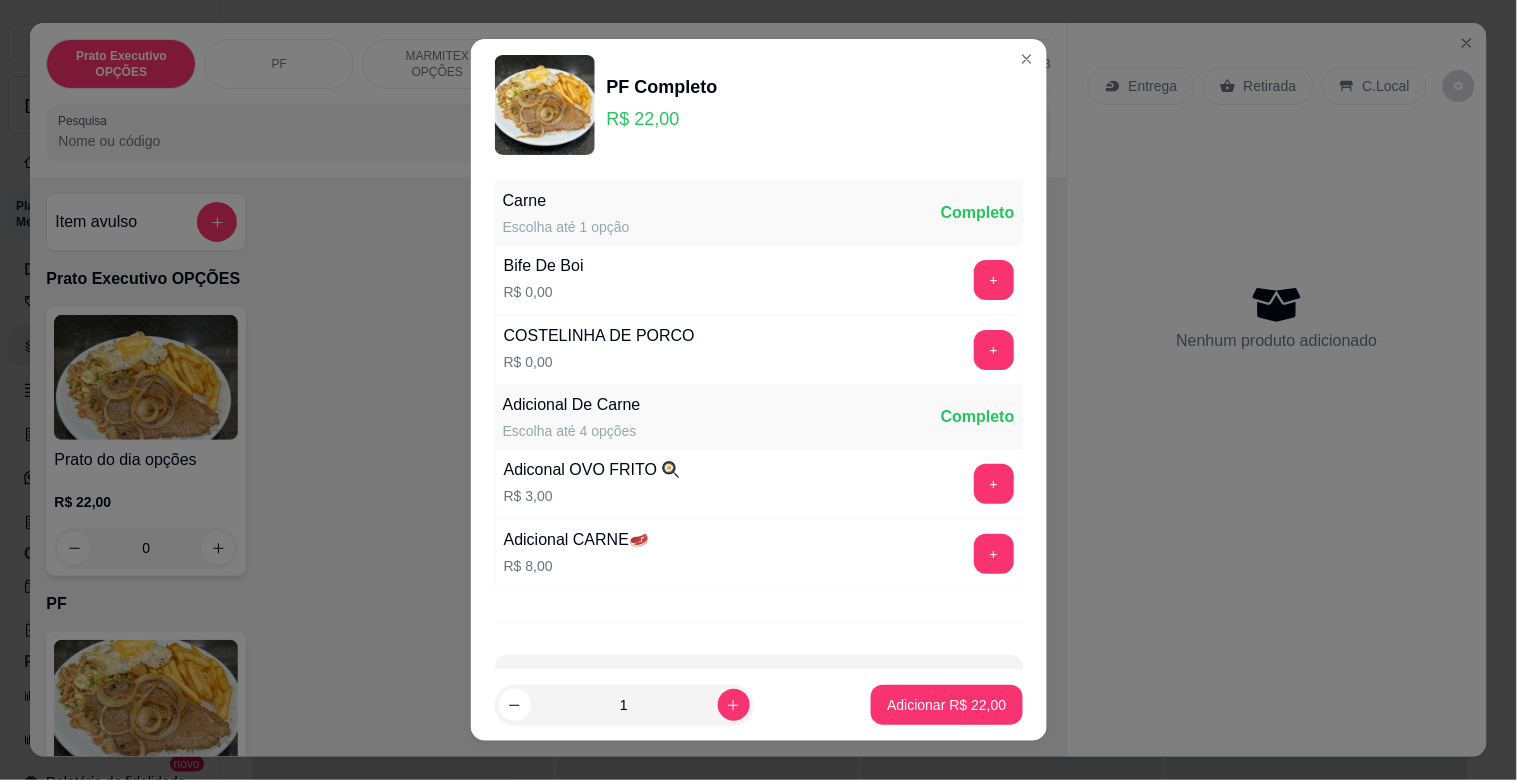 drag, startPoint x: 953, startPoint y: 325, endPoint x: 953, endPoint y: 344, distance: 19 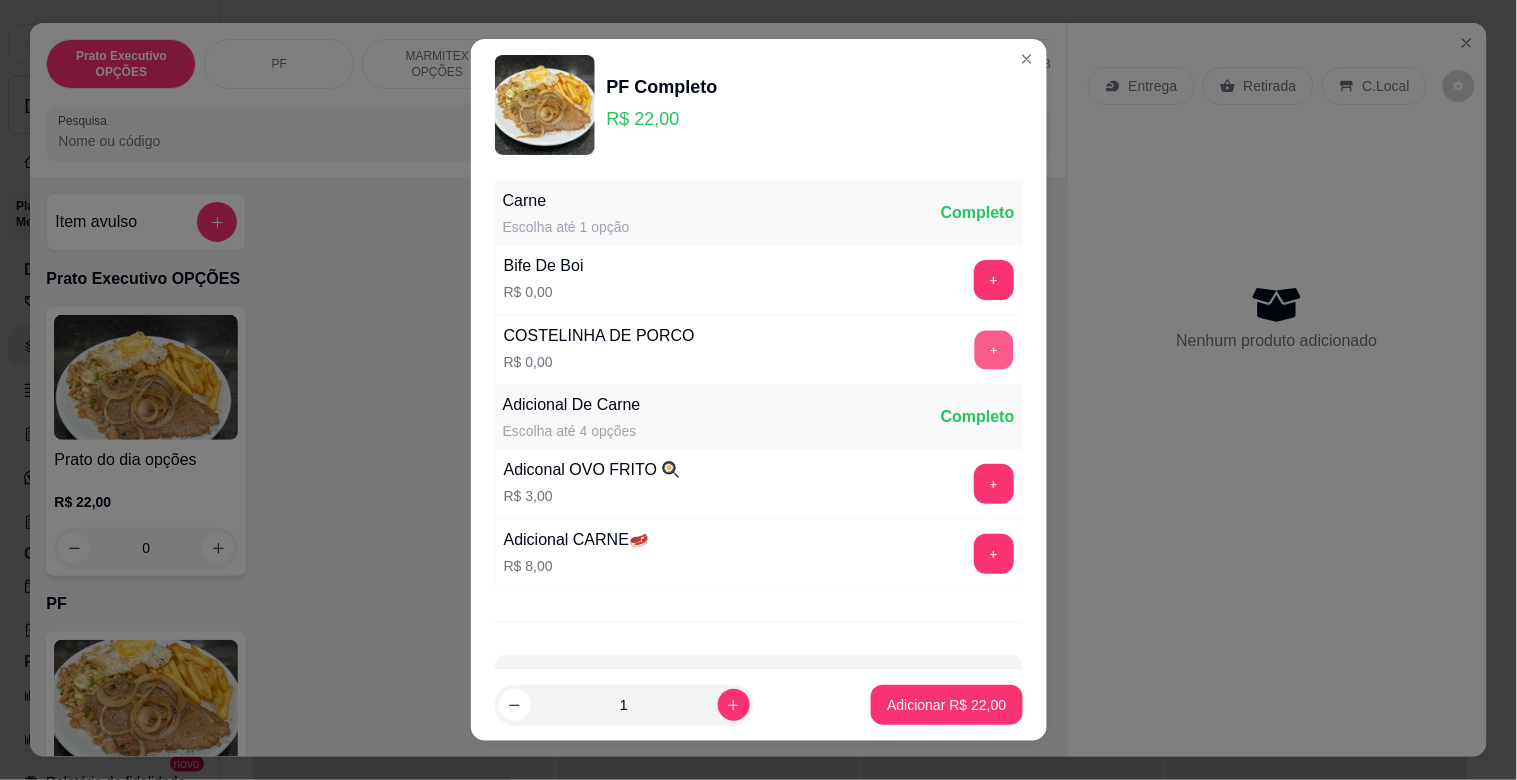 click on "+" at bounding box center (993, 350) 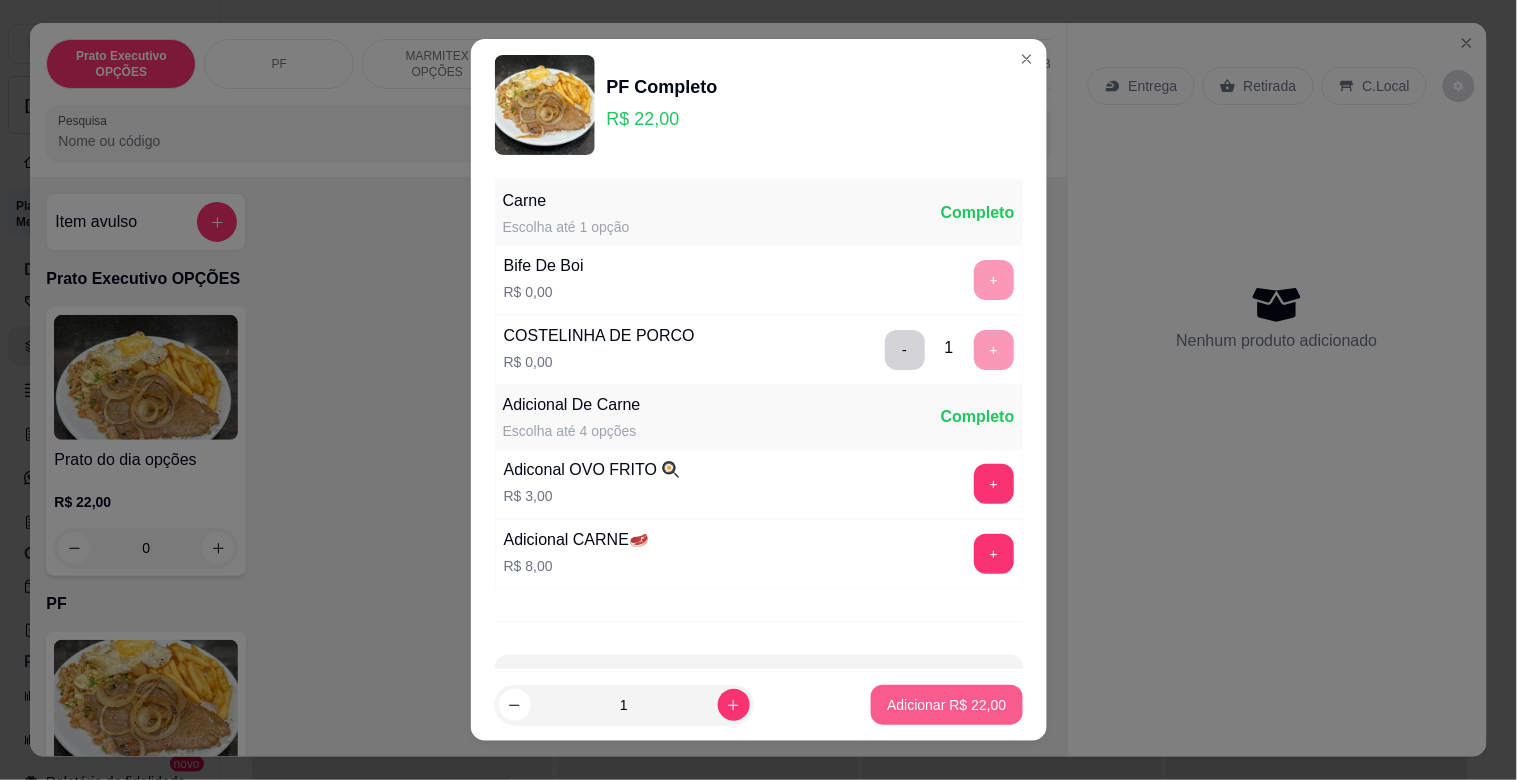 click on "Adicionar   R$ 22,00" at bounding box center (946, 705) 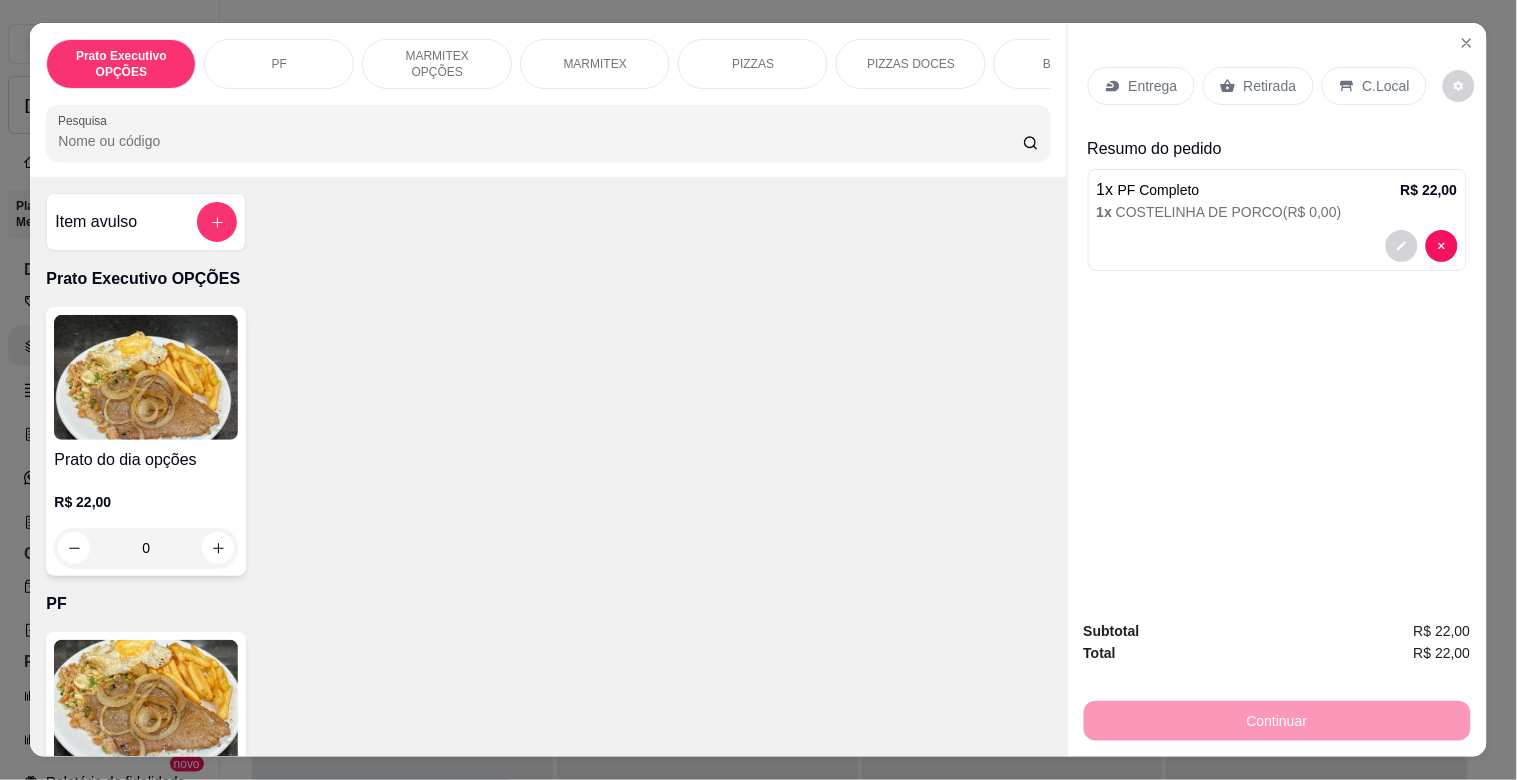 drag, startPoint x: 1256, startPoint y: 50, endPoint x: 1262, endPoint y: 73, distance: 23.769728 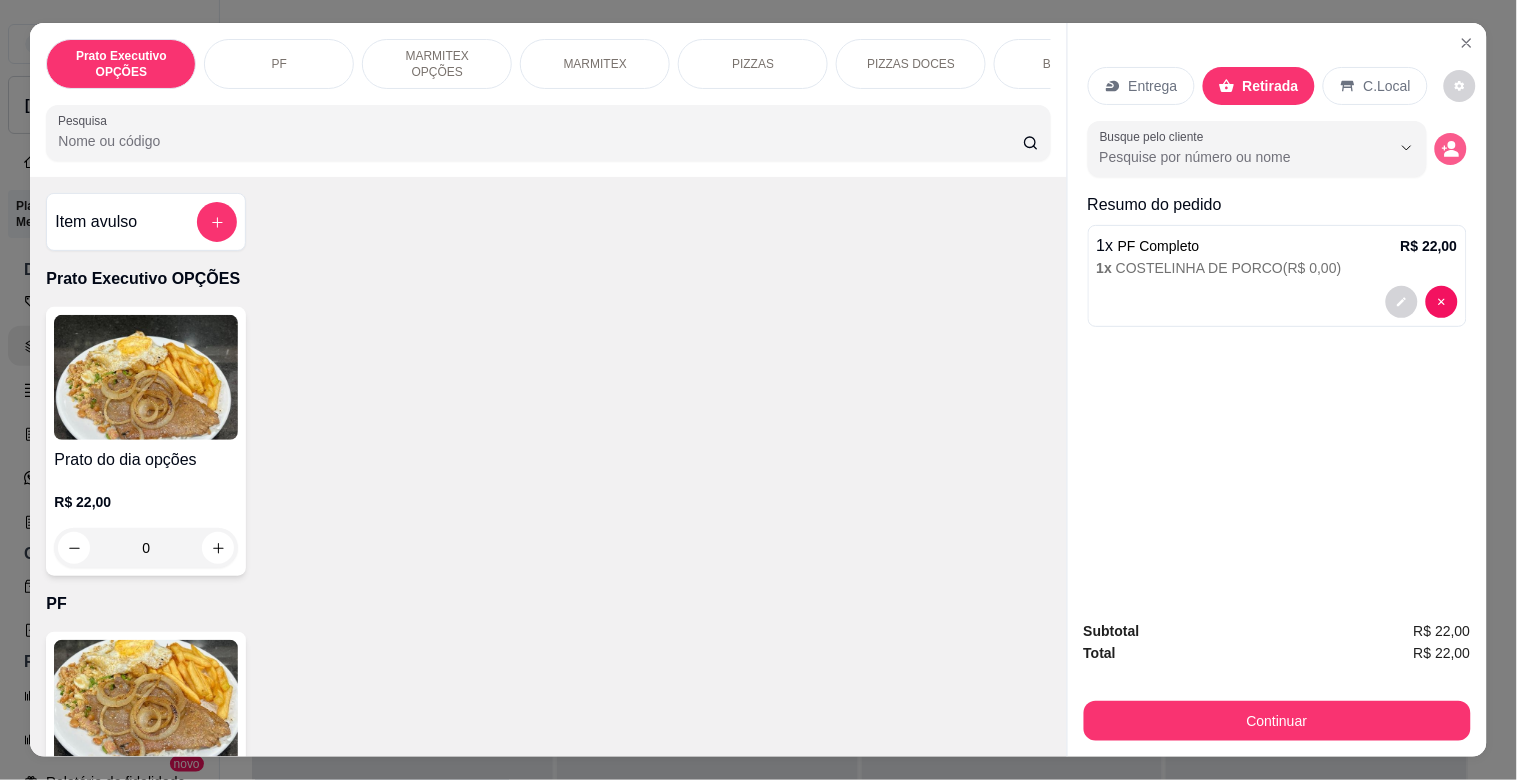 click at bounding box center [1451, 149] 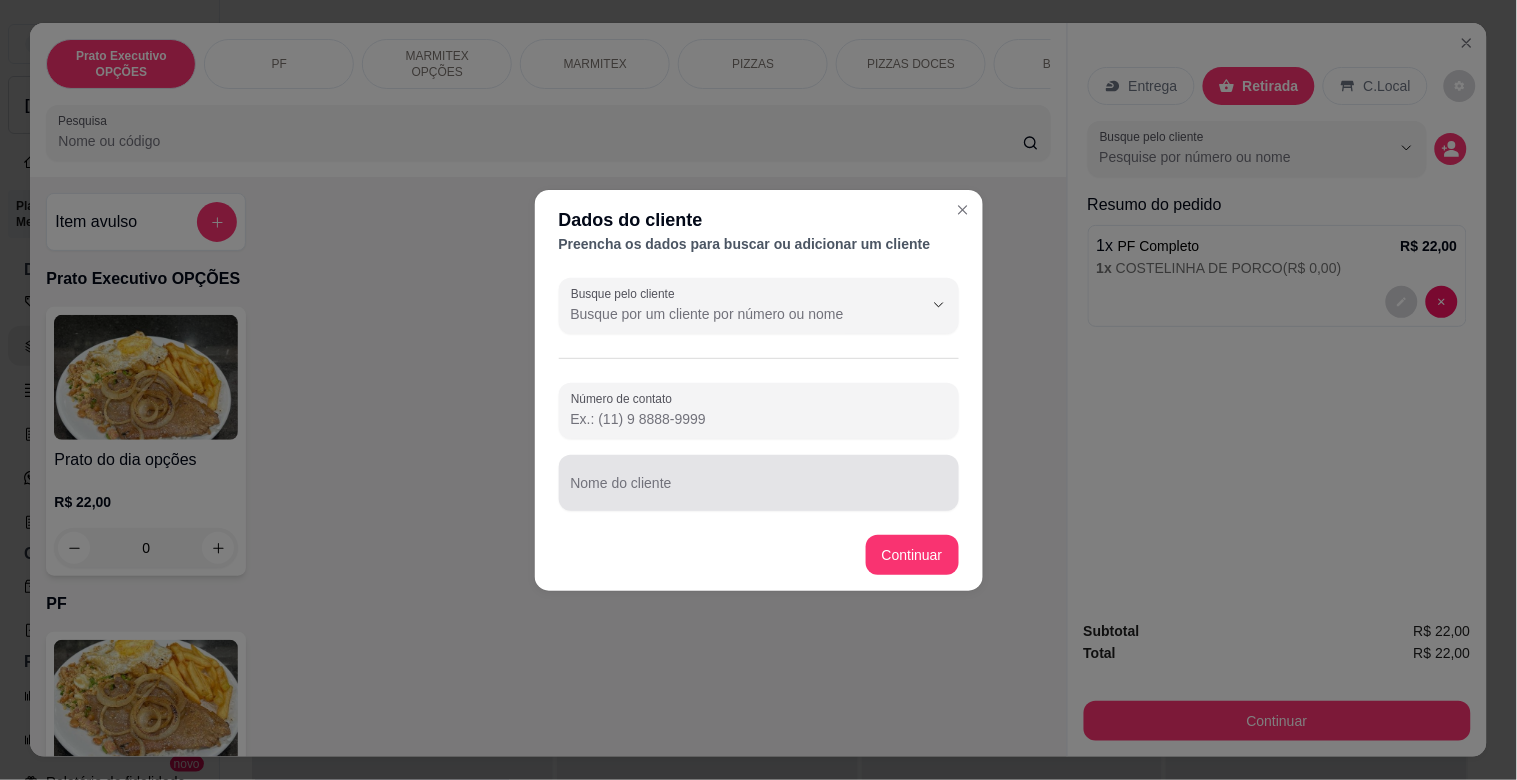 click at bounding box center [759, 483] 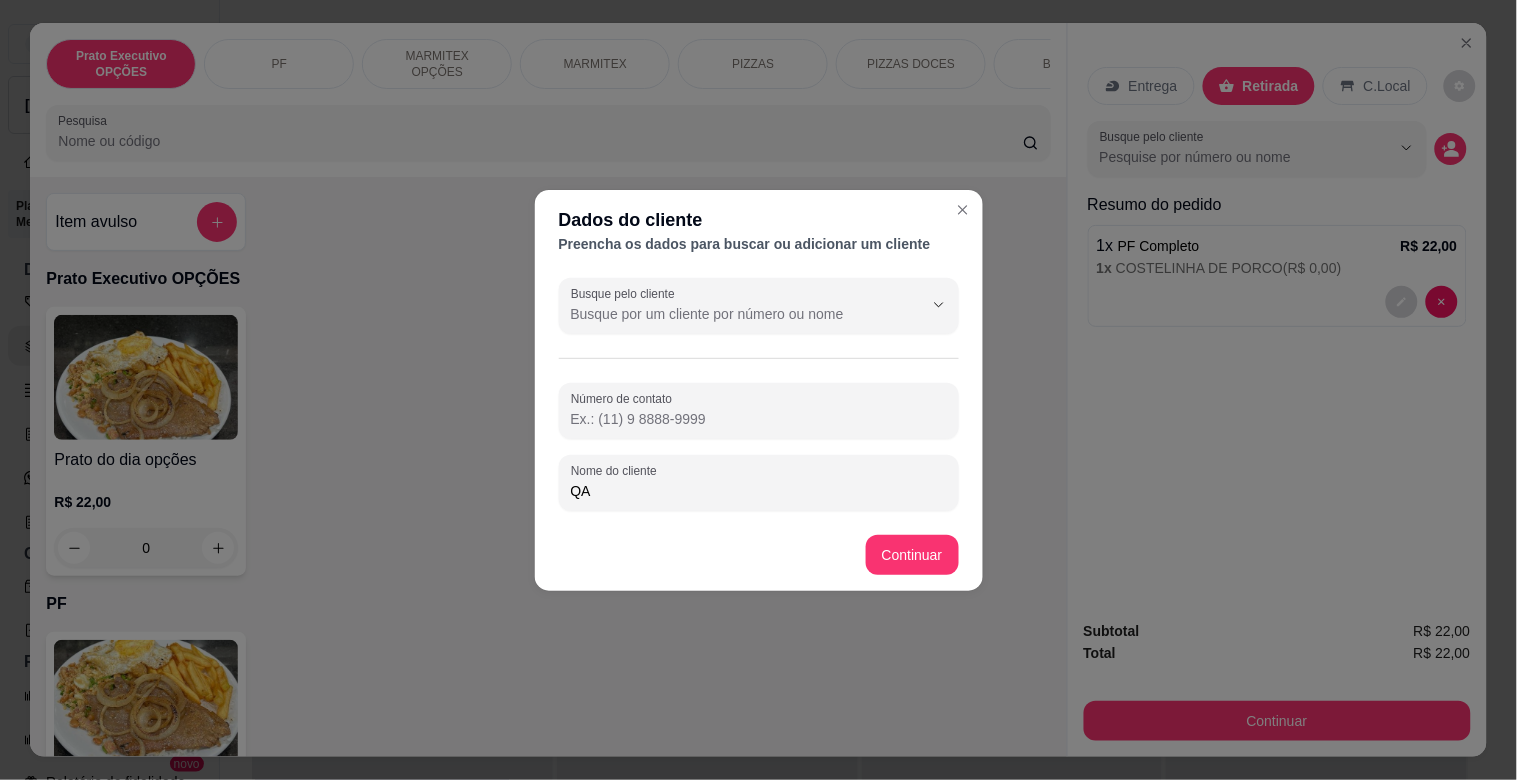 type on "Q" 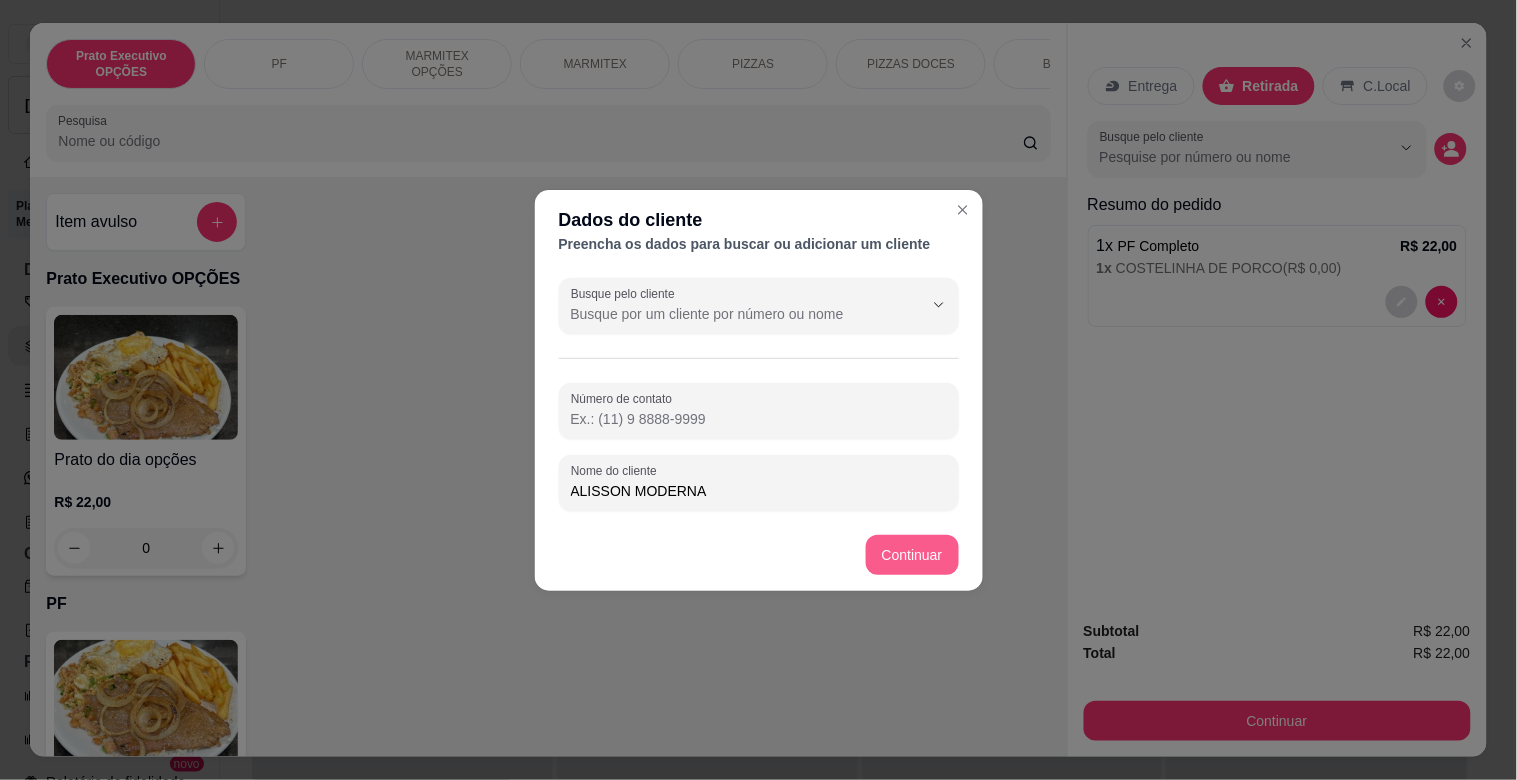 type on "ALISSON MODERNA" 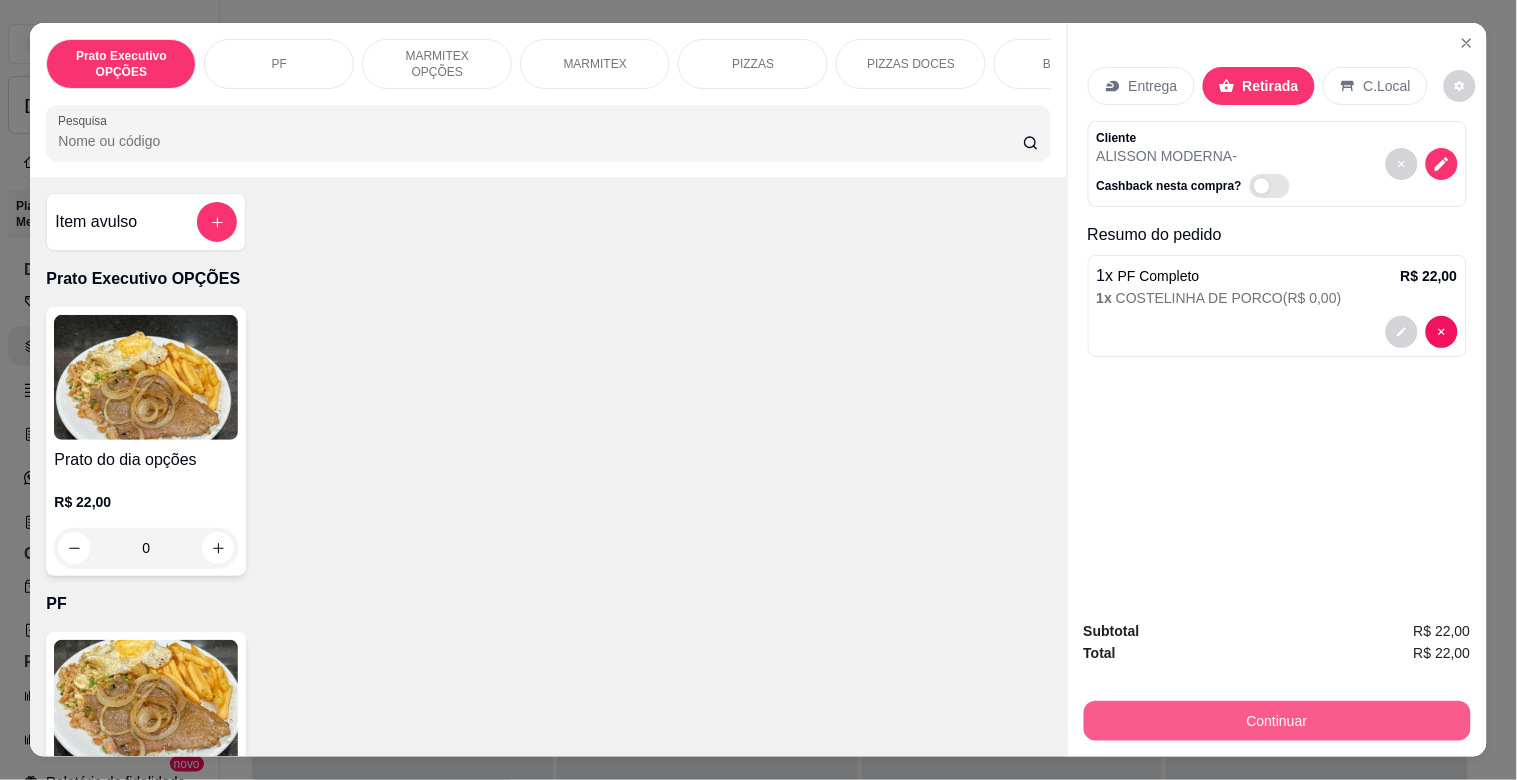 click on "Continuar" at bounding box center [1277, 721] 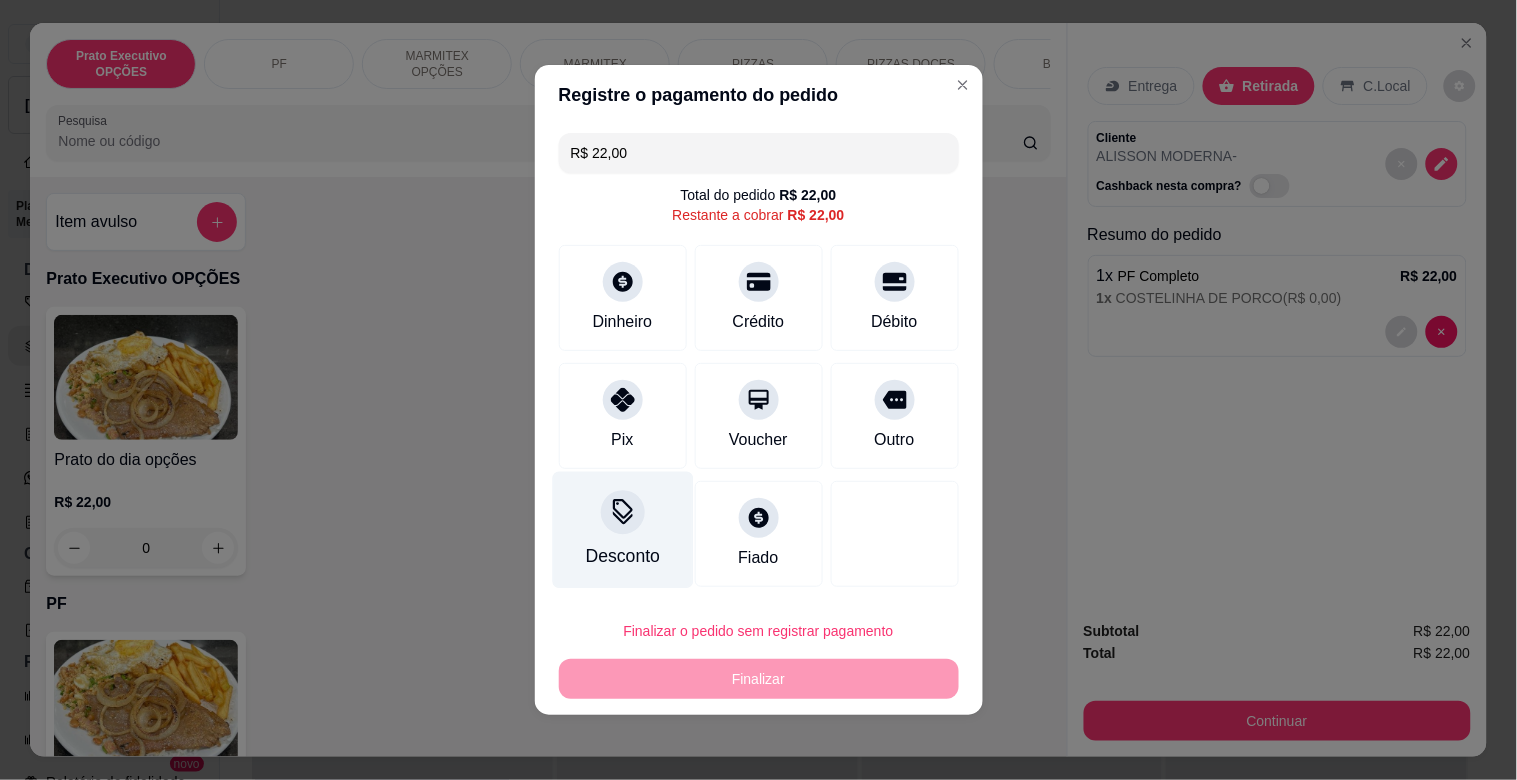 click on "Desconto" at bounding box center [622, 530] 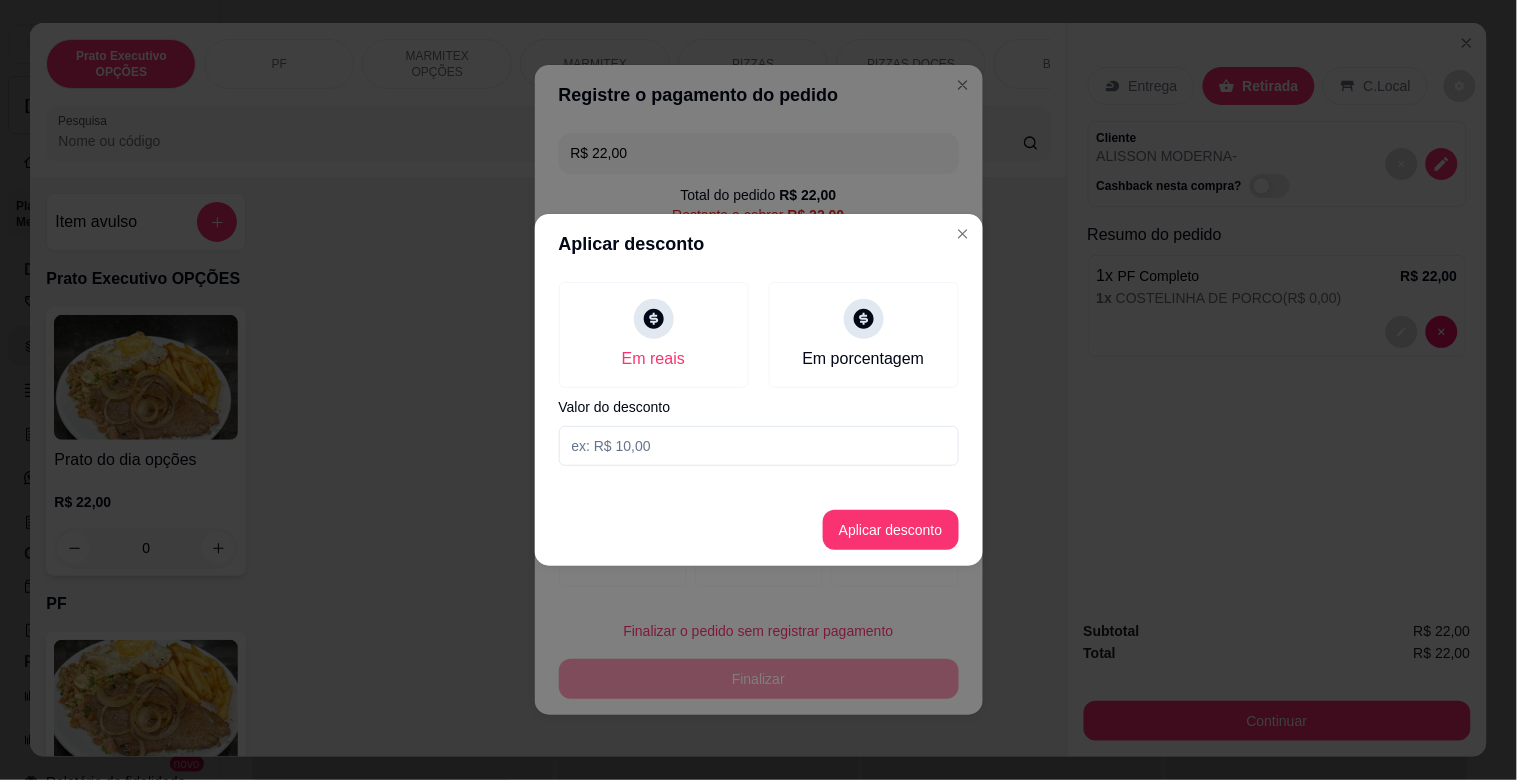 click at bounding box center (759, 446) 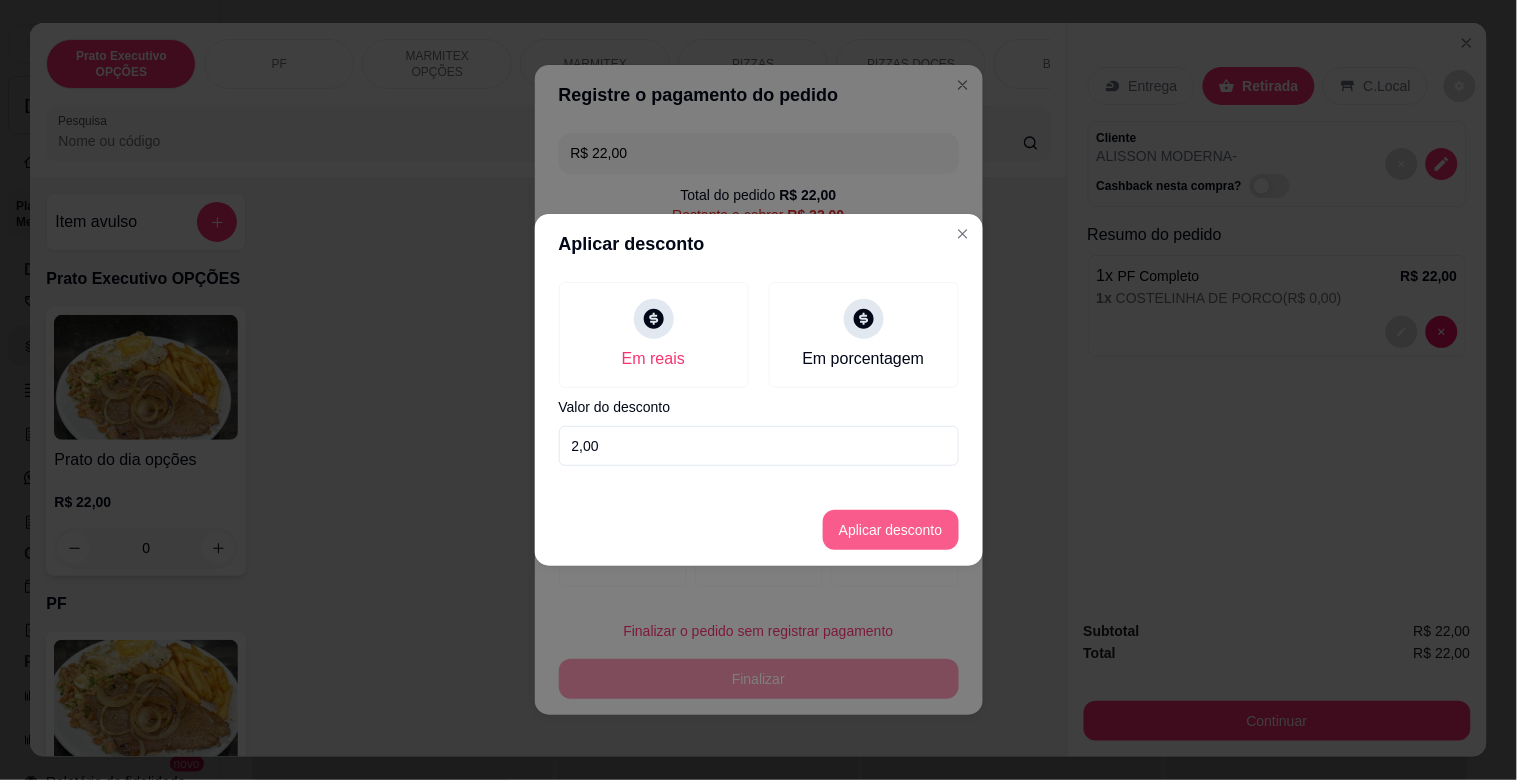 type on "2,00" 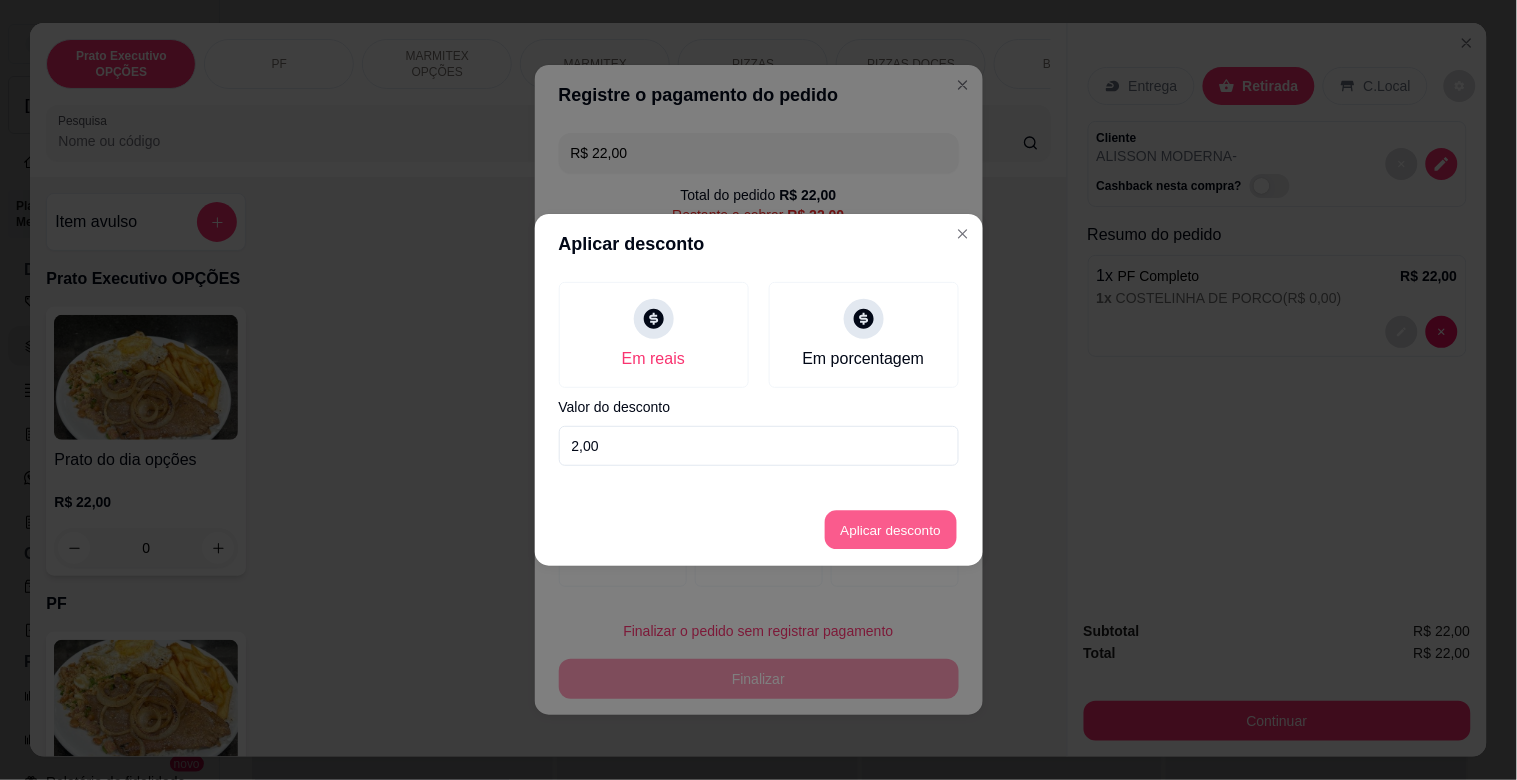 click on "Aplicar desconto" at bounding box center (890, 530) 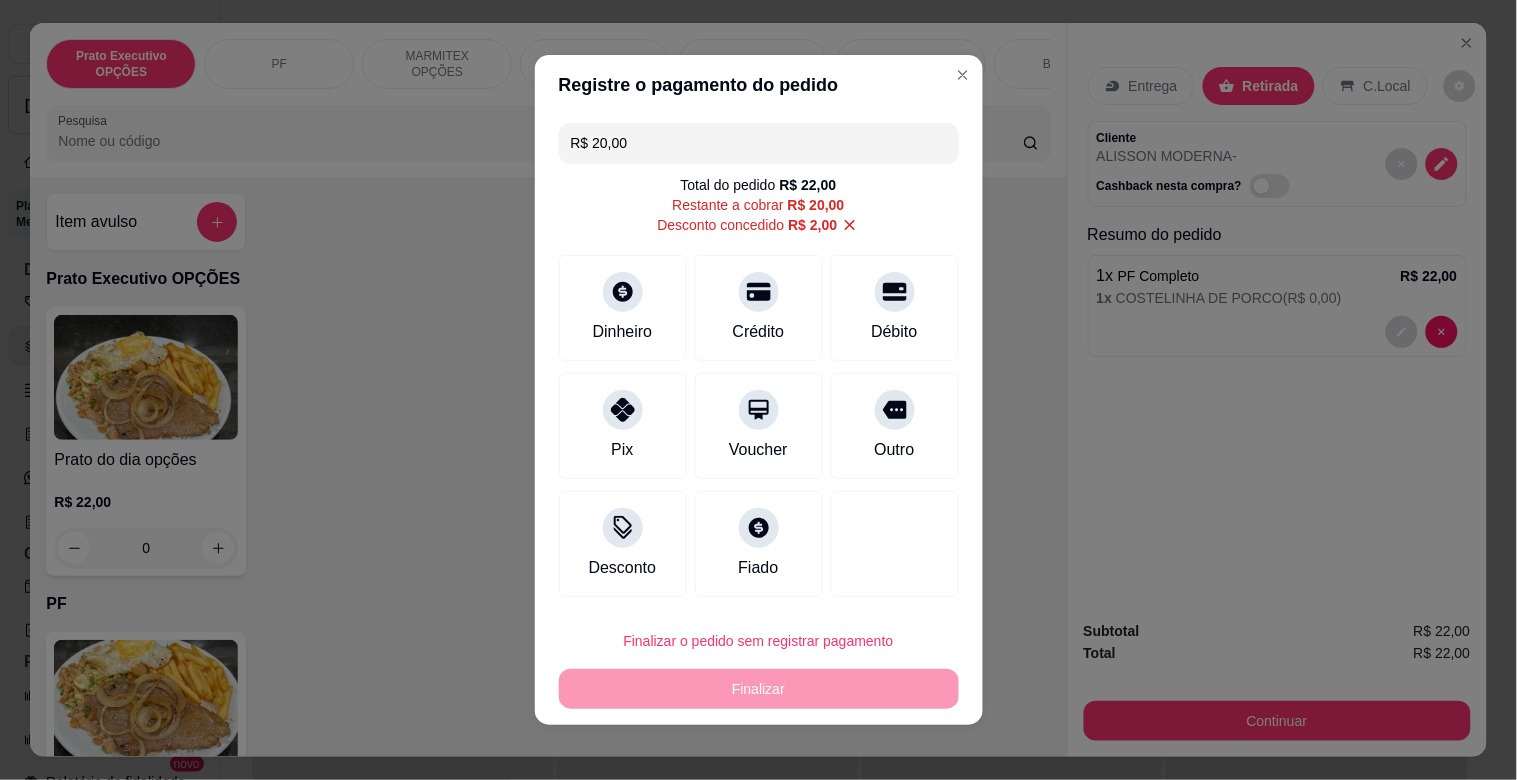 drag, startPoint x: 895, startPoint y: 417, endPoint x: 884, endPoint y: 564, distance: 147.411 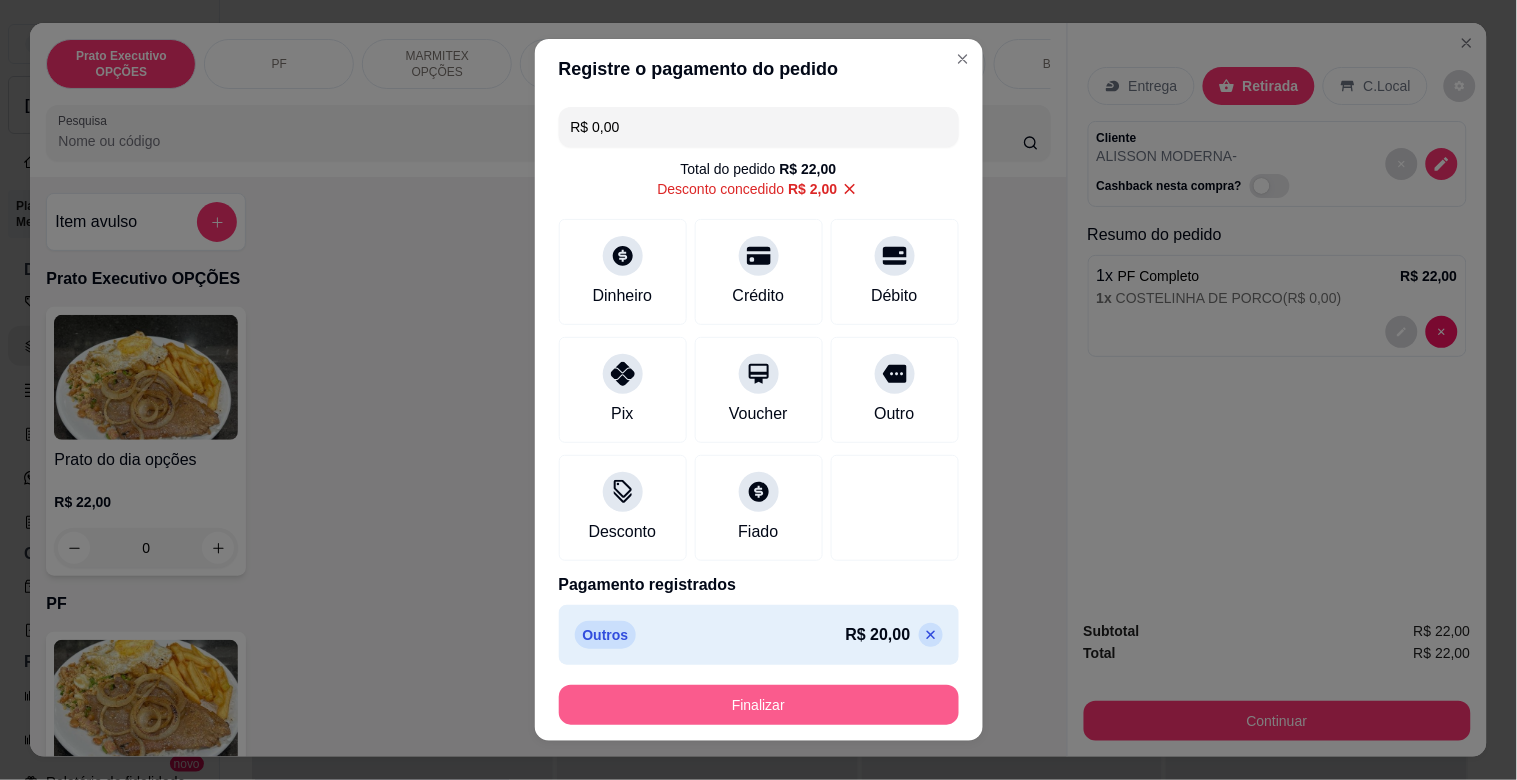 click on "Finalizar" at bounding box center (759, 705) 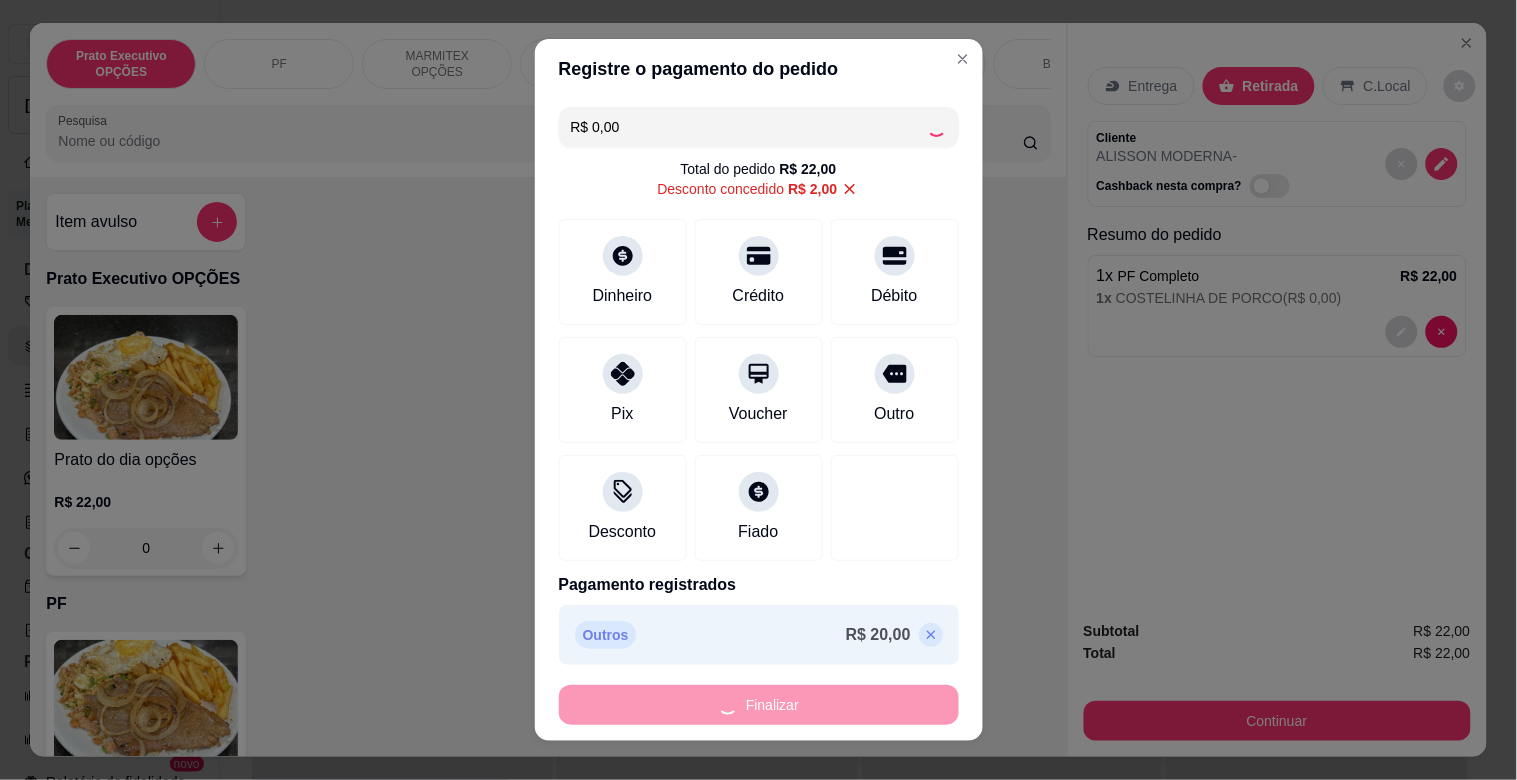 type on "-R$ 22,00" 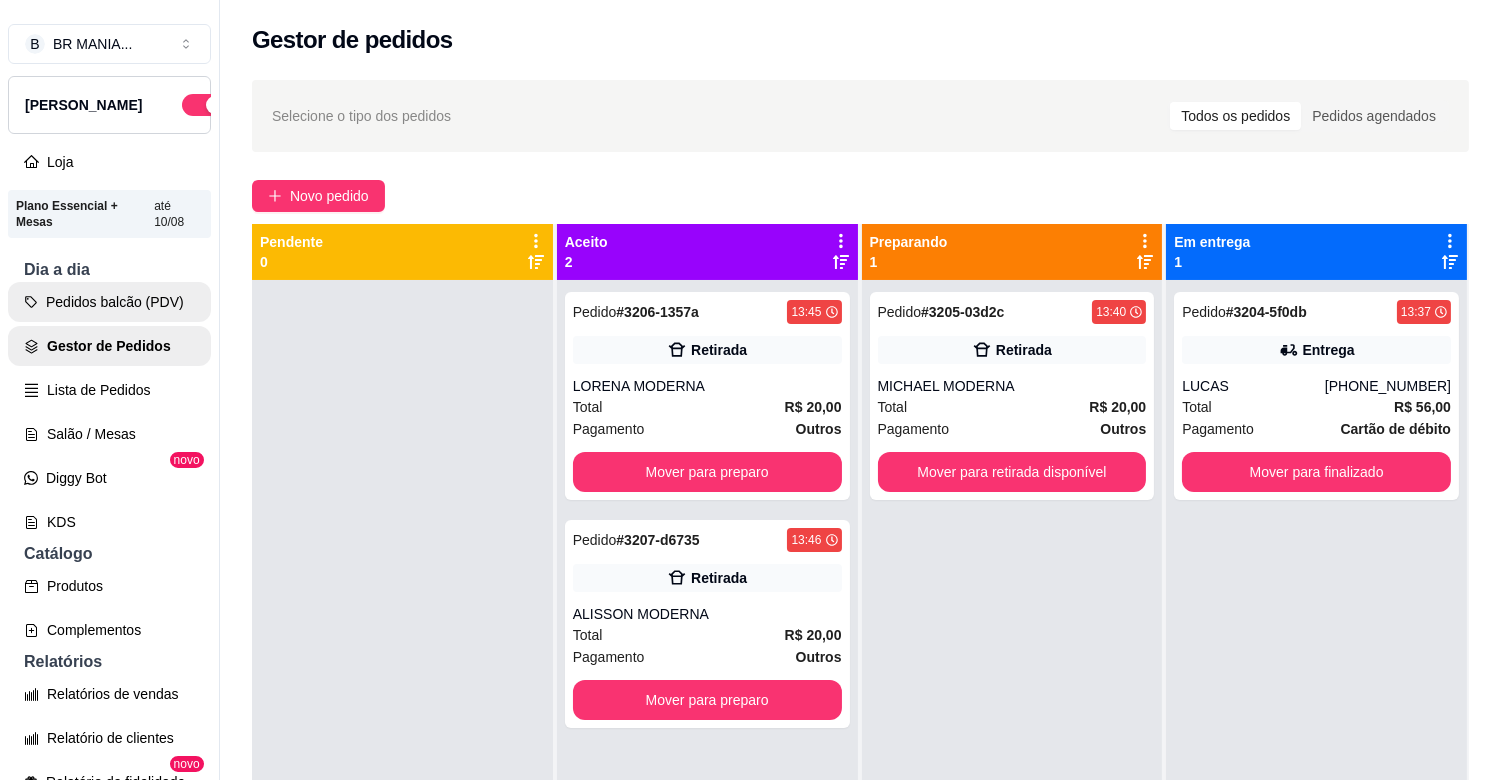 click on "Pedidos balcão (PDV)" at bounding box center (109, 302) 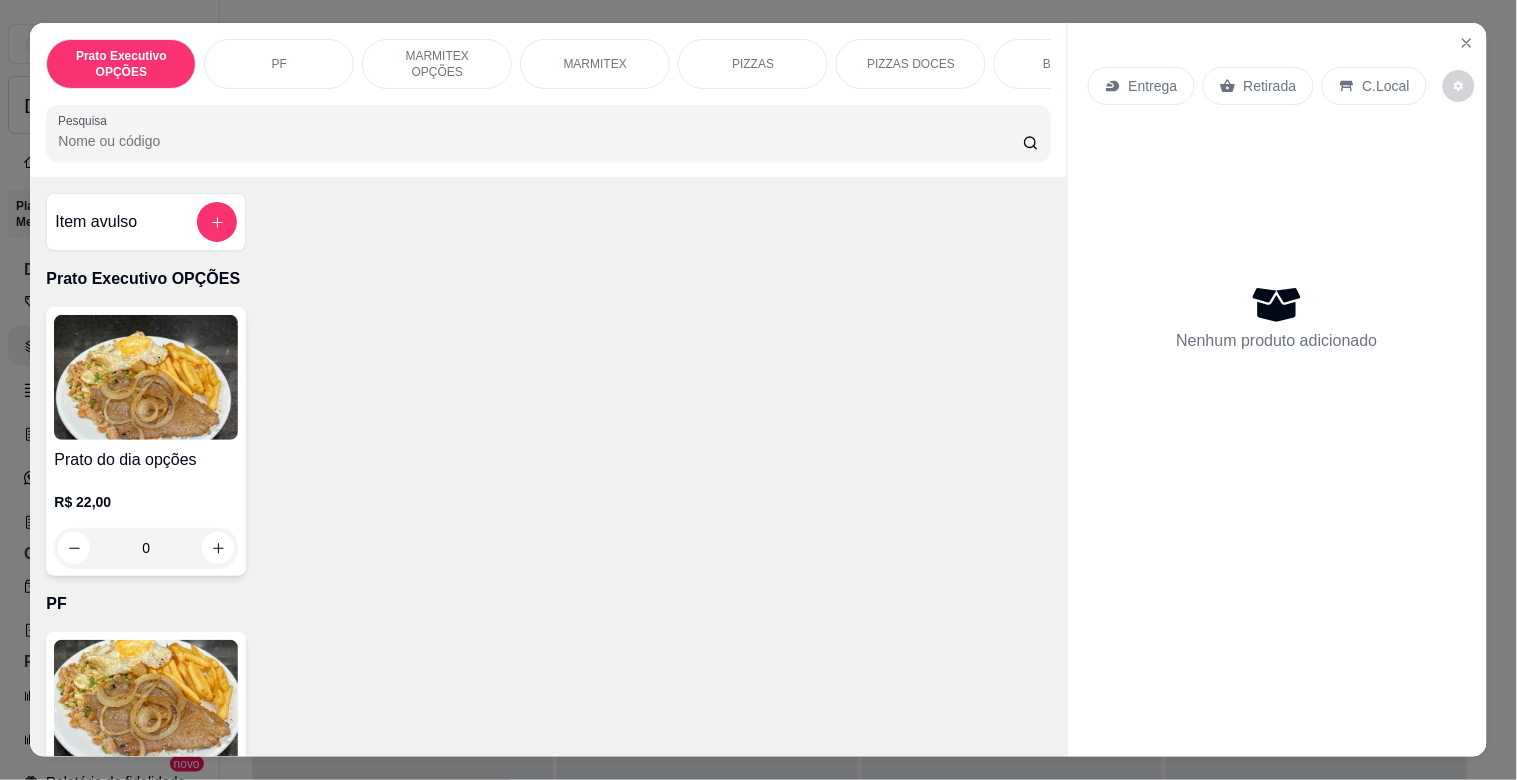 click at bounding box center (146, 702) 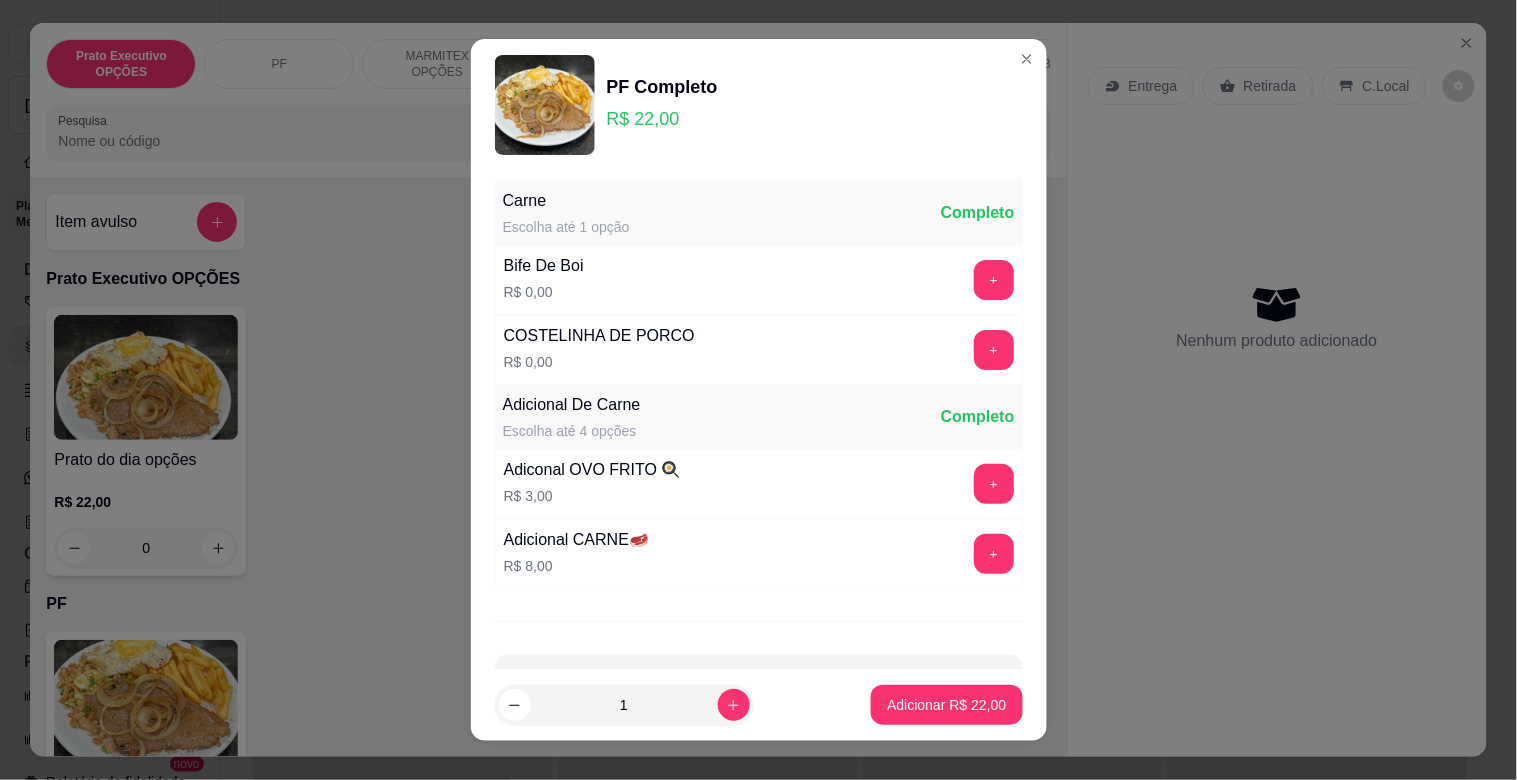 click on "COSTELINHA DE PORCO R$ 0,00 +" at bounding box center (759, 350) 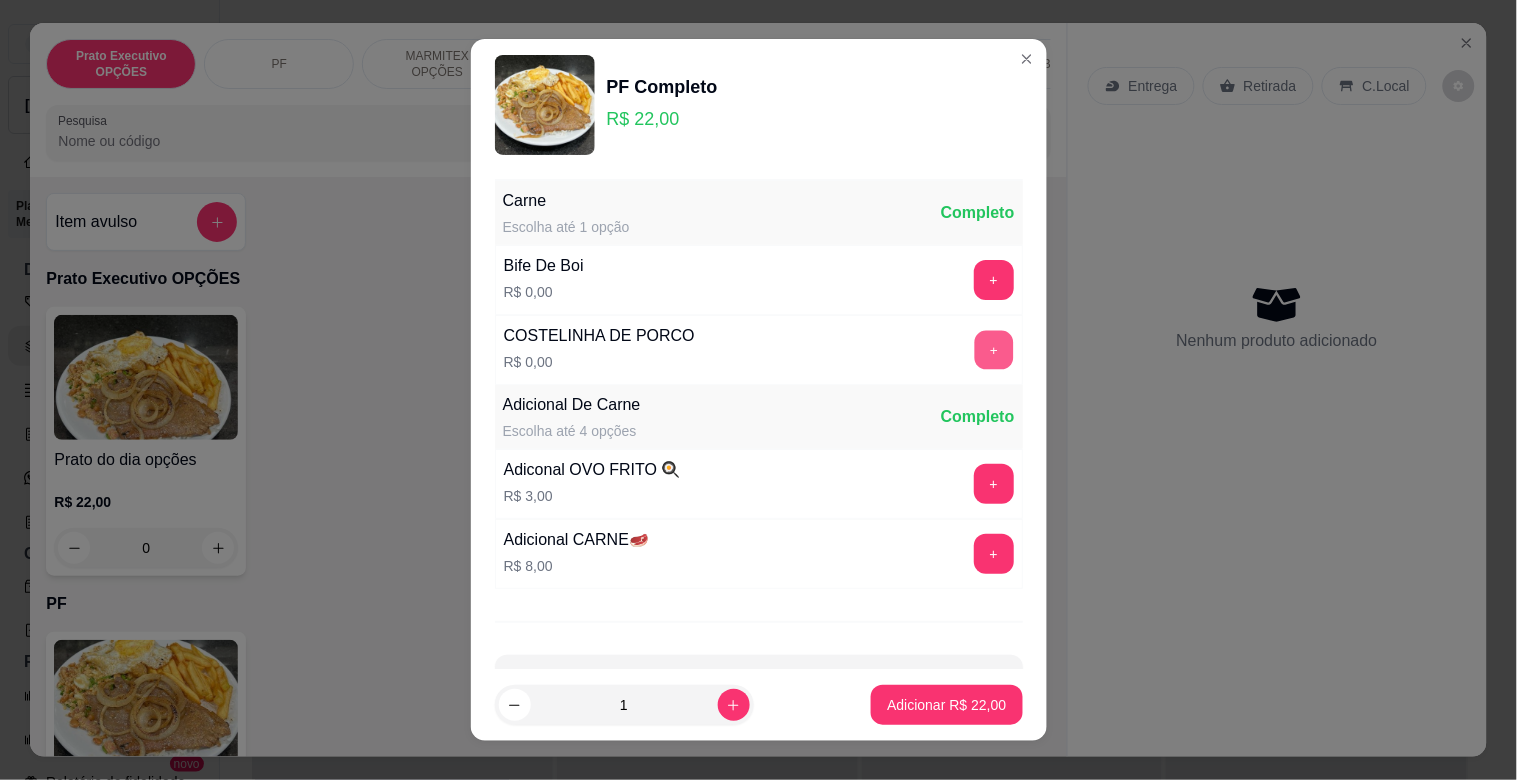 click on "+" at bounding box center (993, 350) 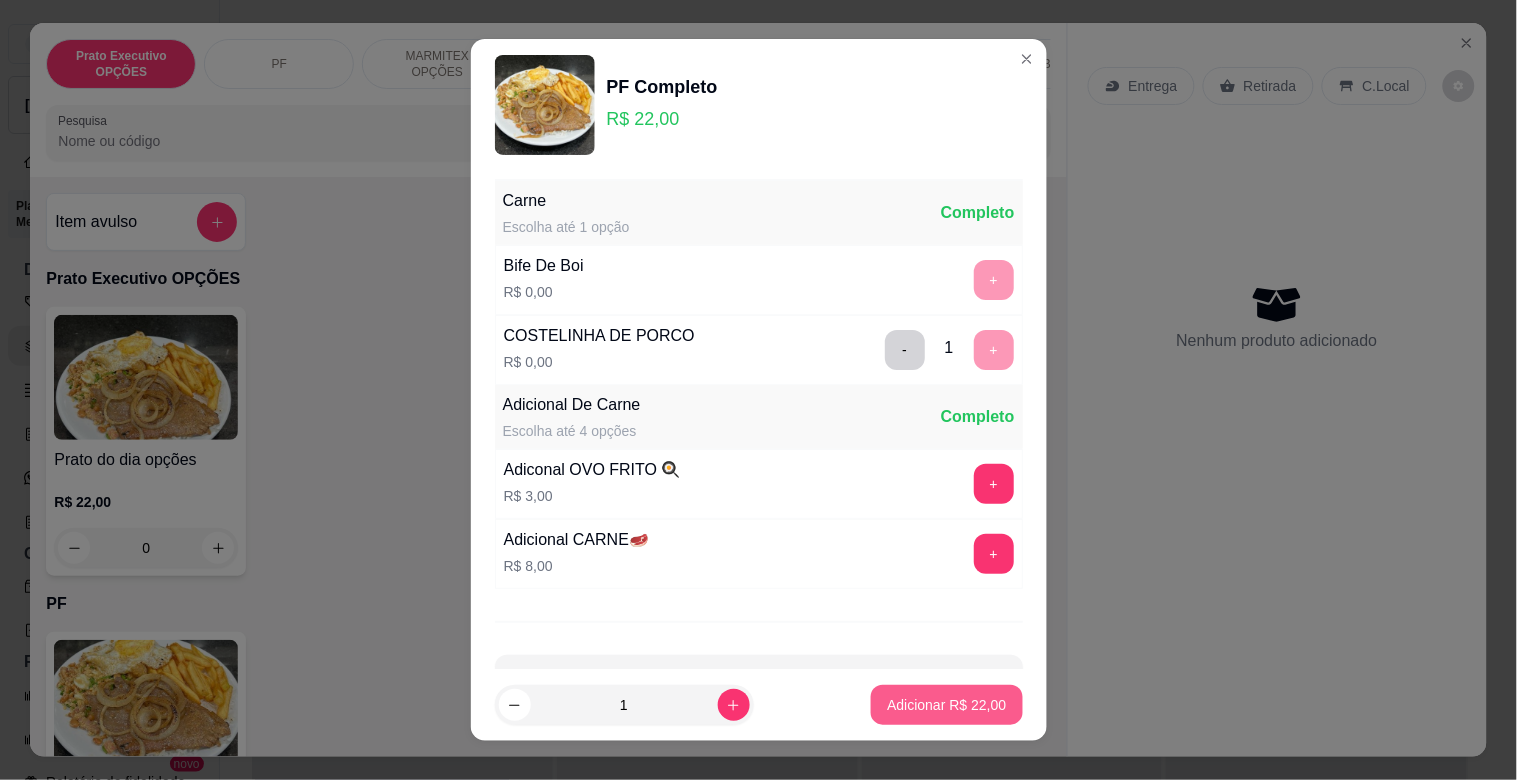click on "Adicionar   R$ 22,00" at bounding box center [946, 705] 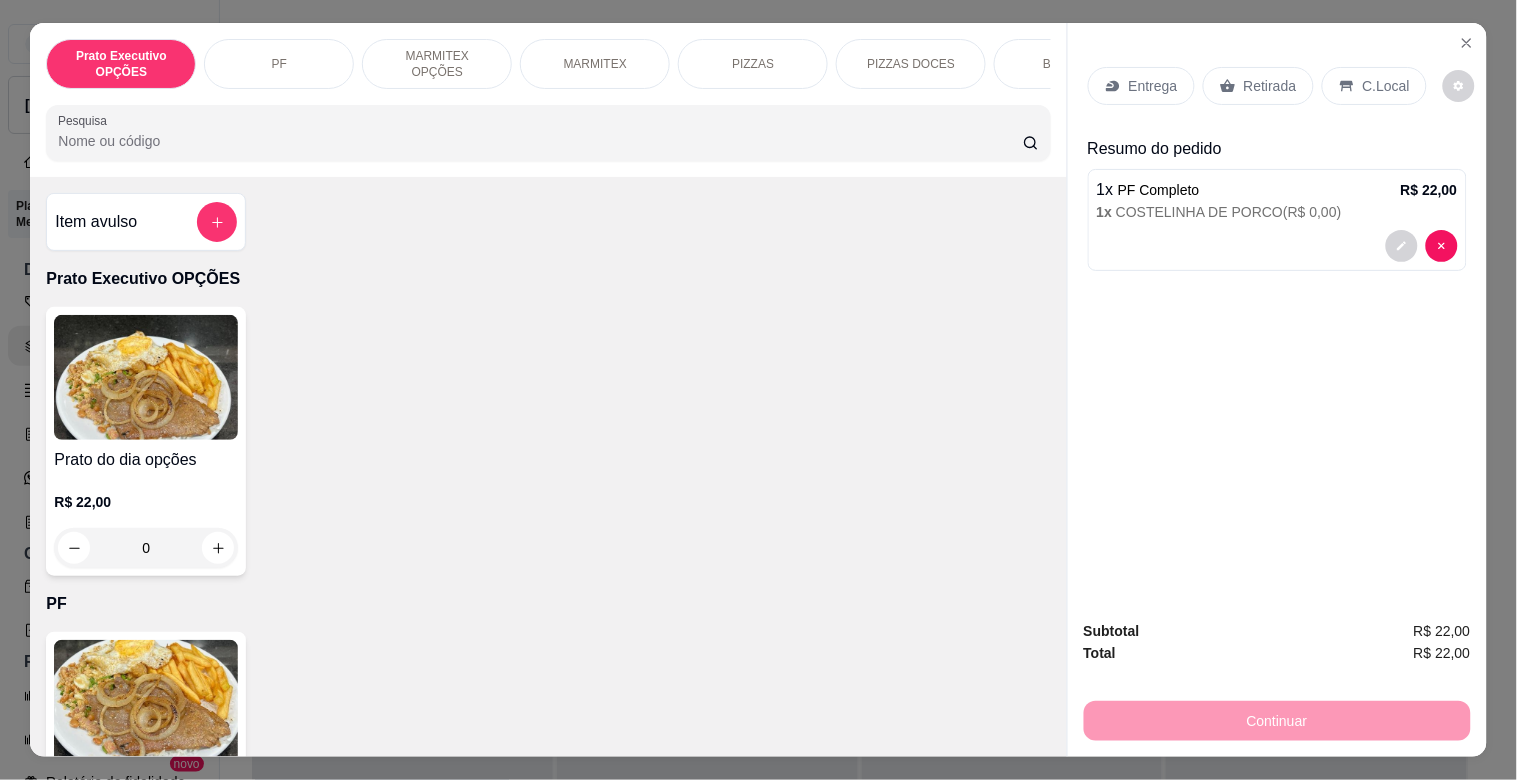 click on "C.Local" at bounding box center (1386, 86) 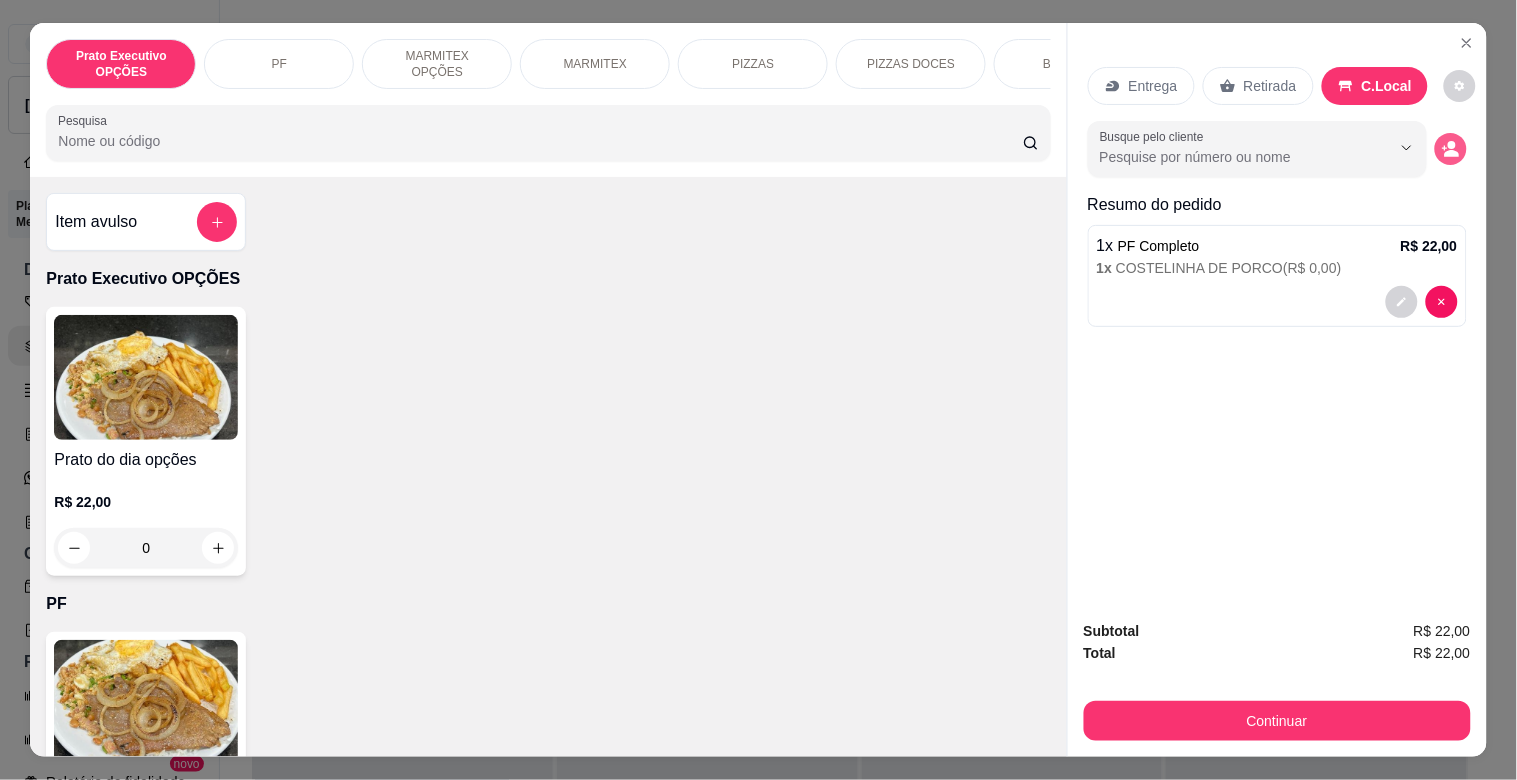 click 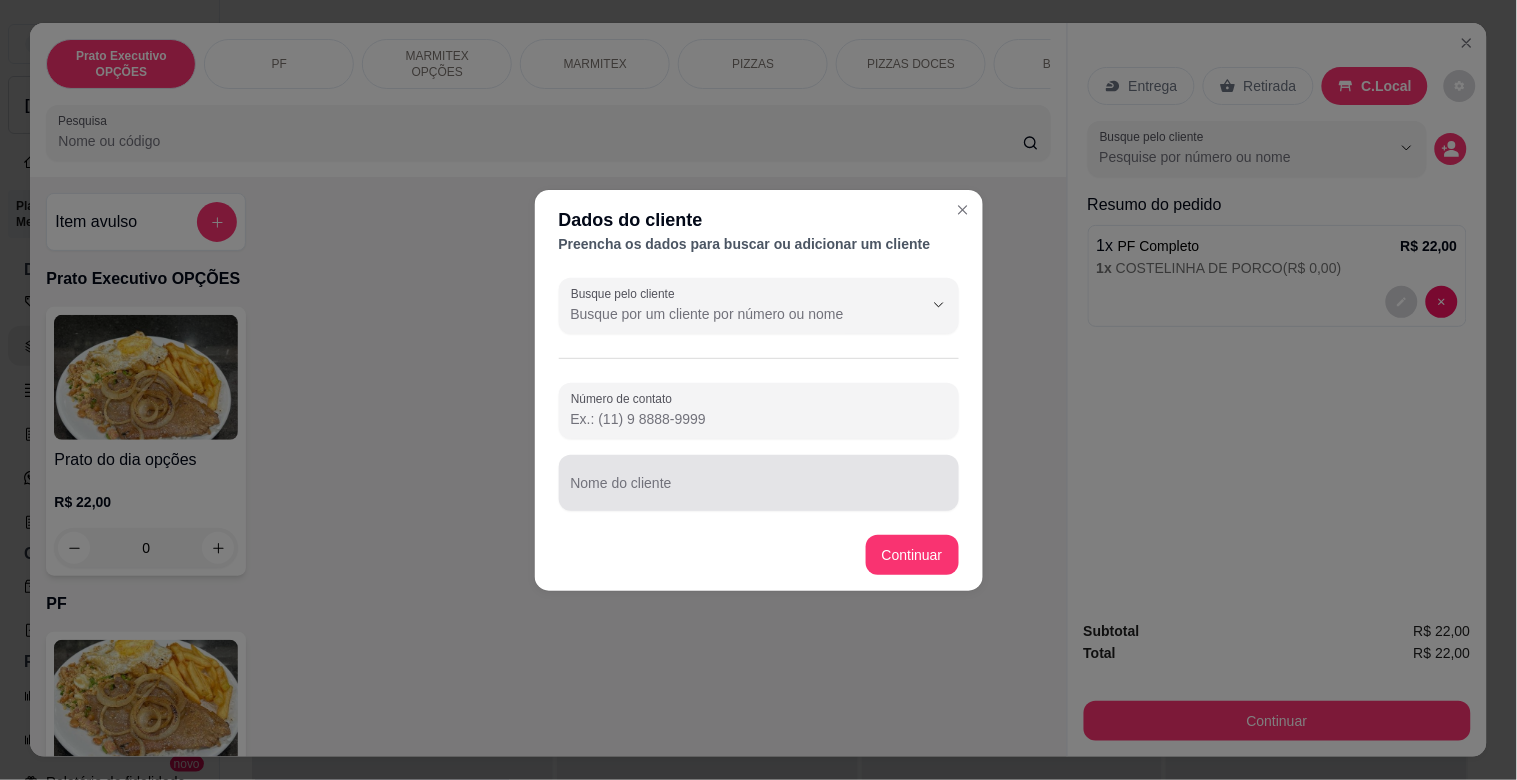 click on "Nome do cliente" at bounding box center [759, 491] 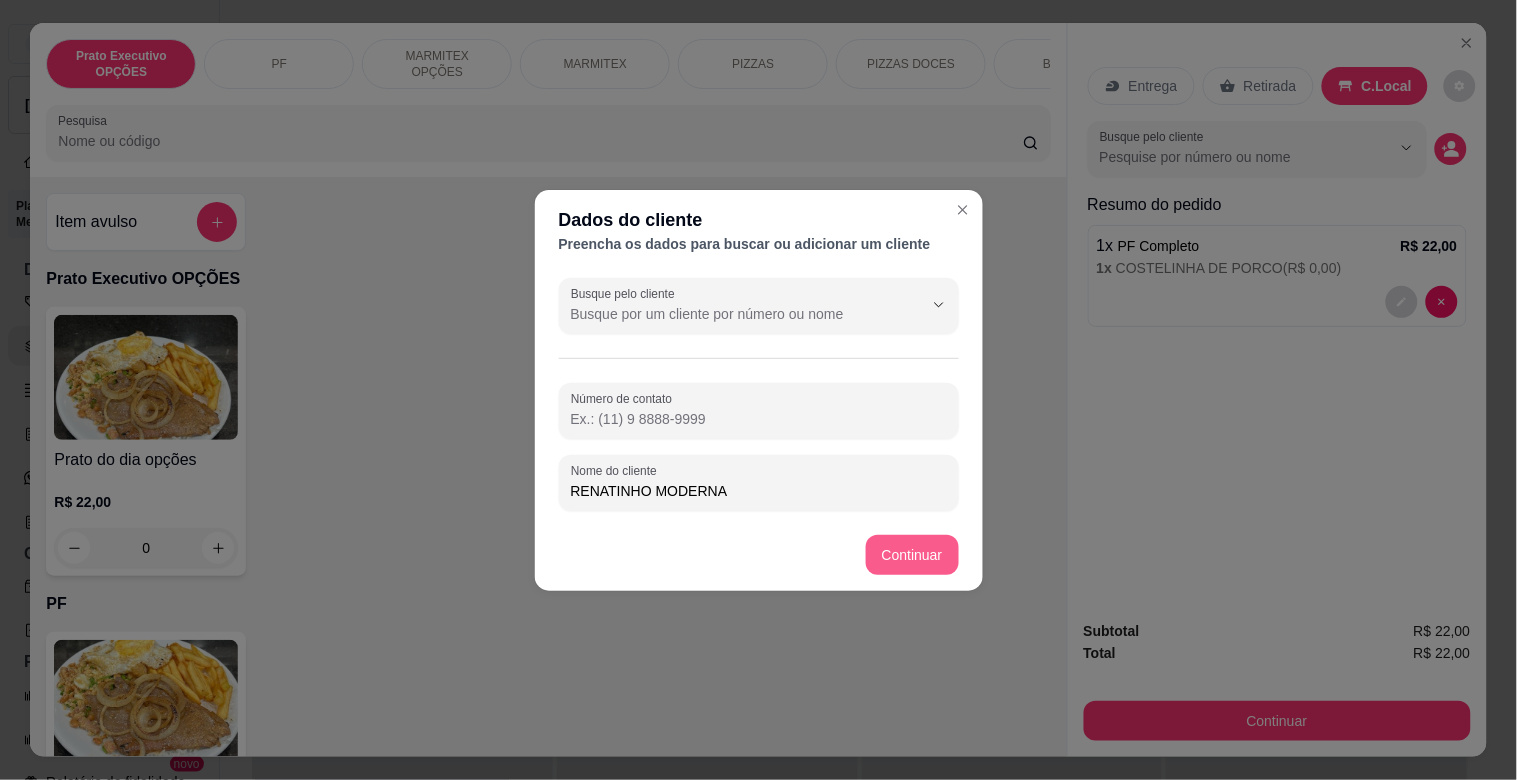 type on "RENATINHO MODERNA" 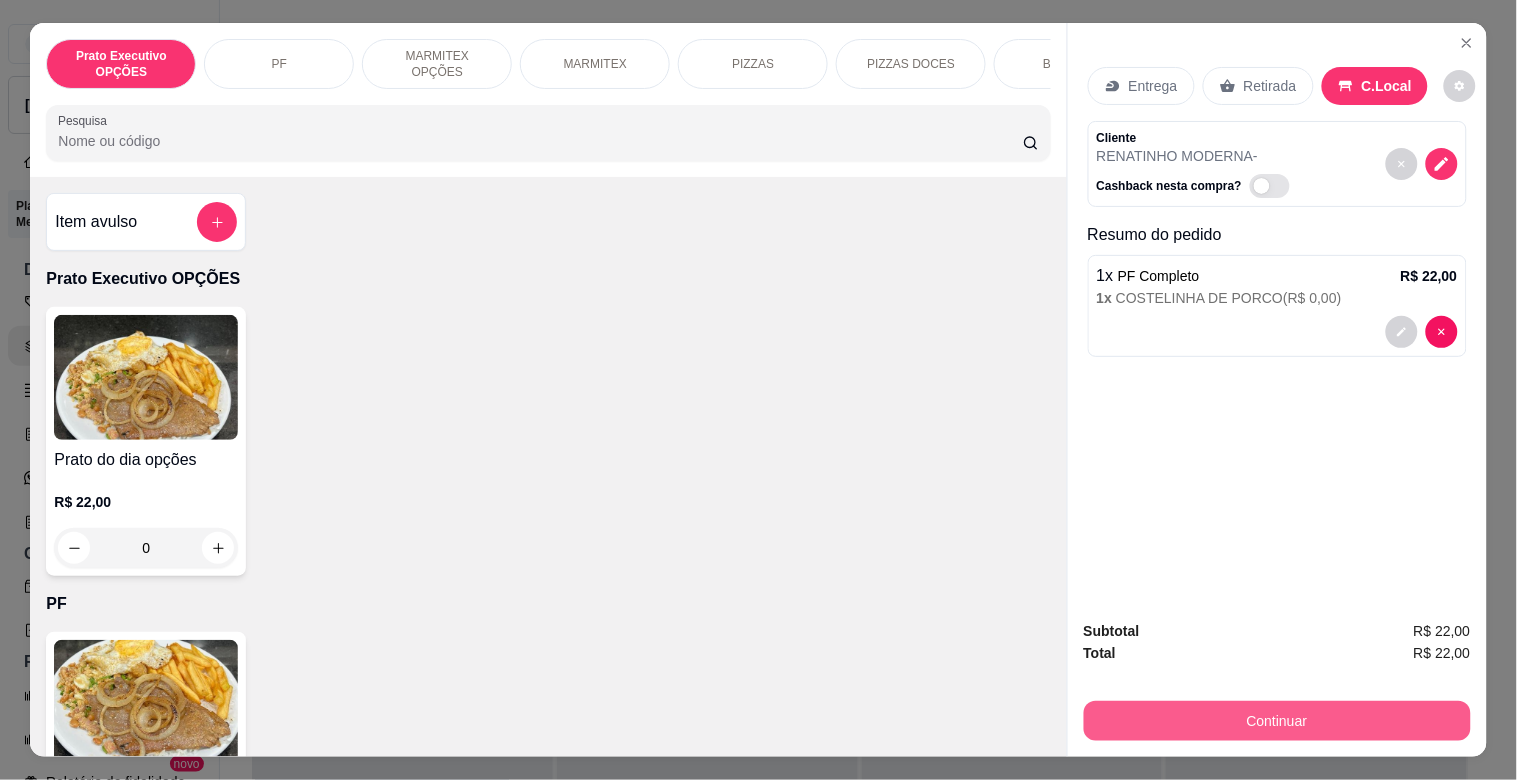 click on "Continuar" at bounding box center (1277, 721) 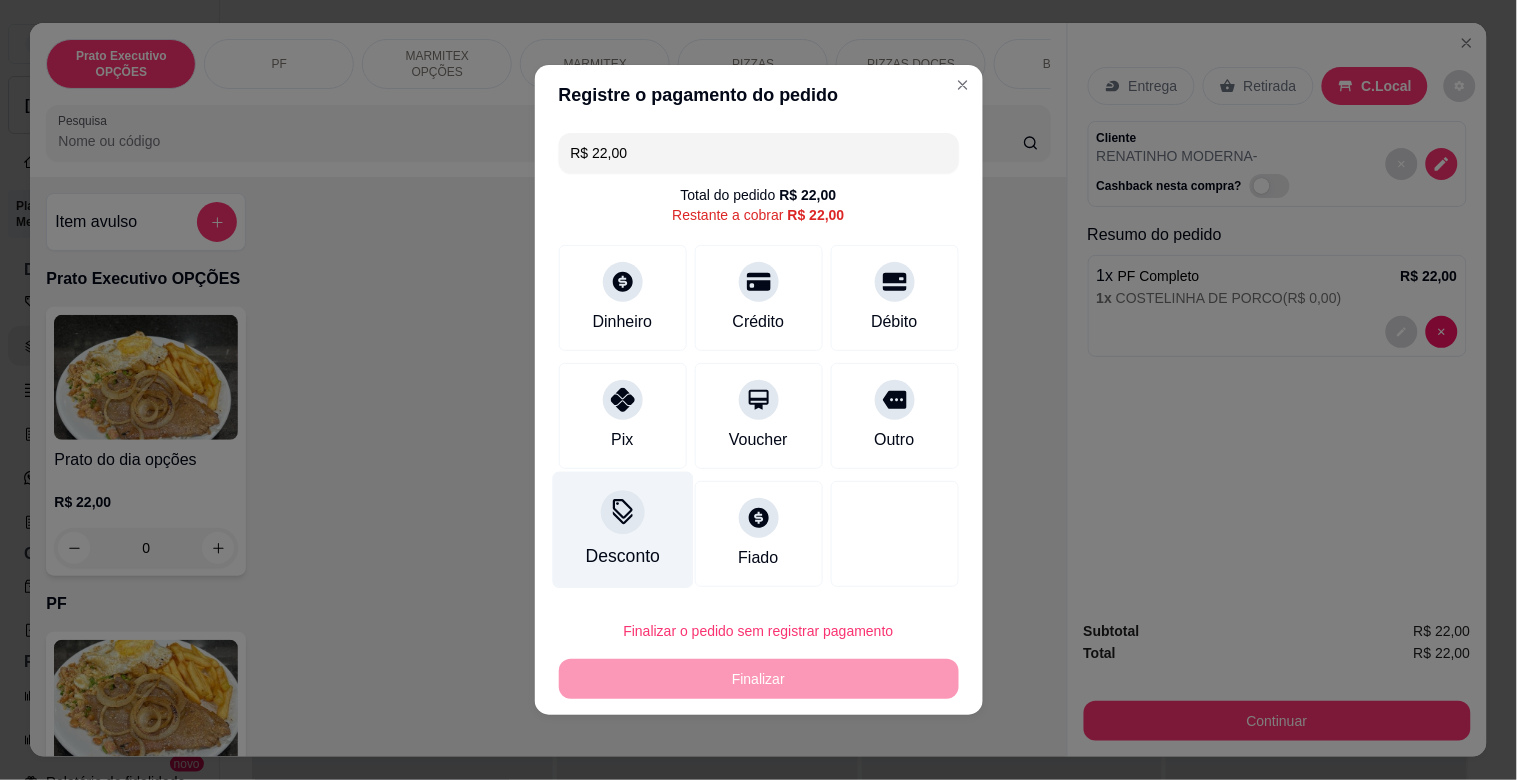 click on "Desconto" at bounding box center (622, 530) 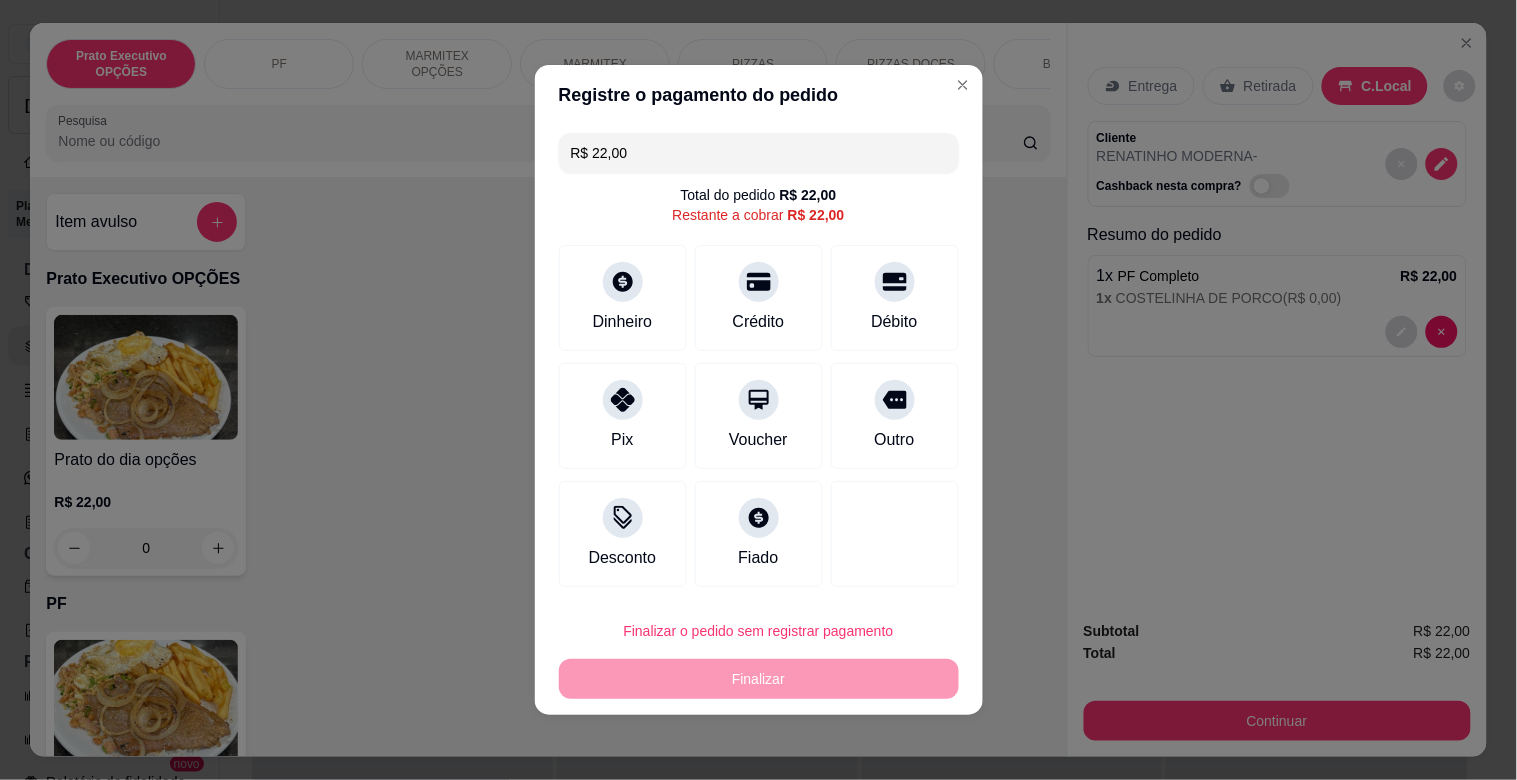 click at bounding box center [759, 446] 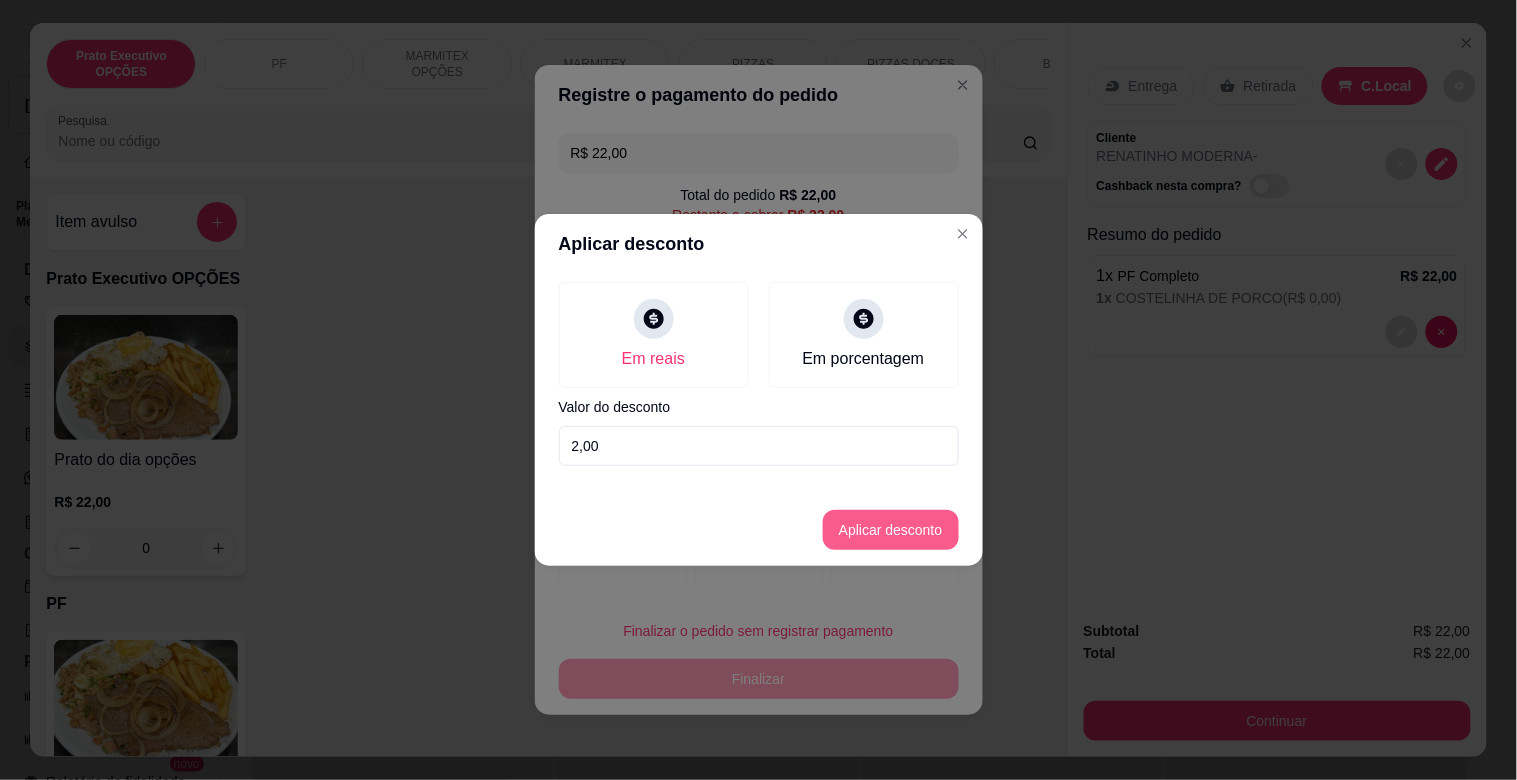 type on "2,00" 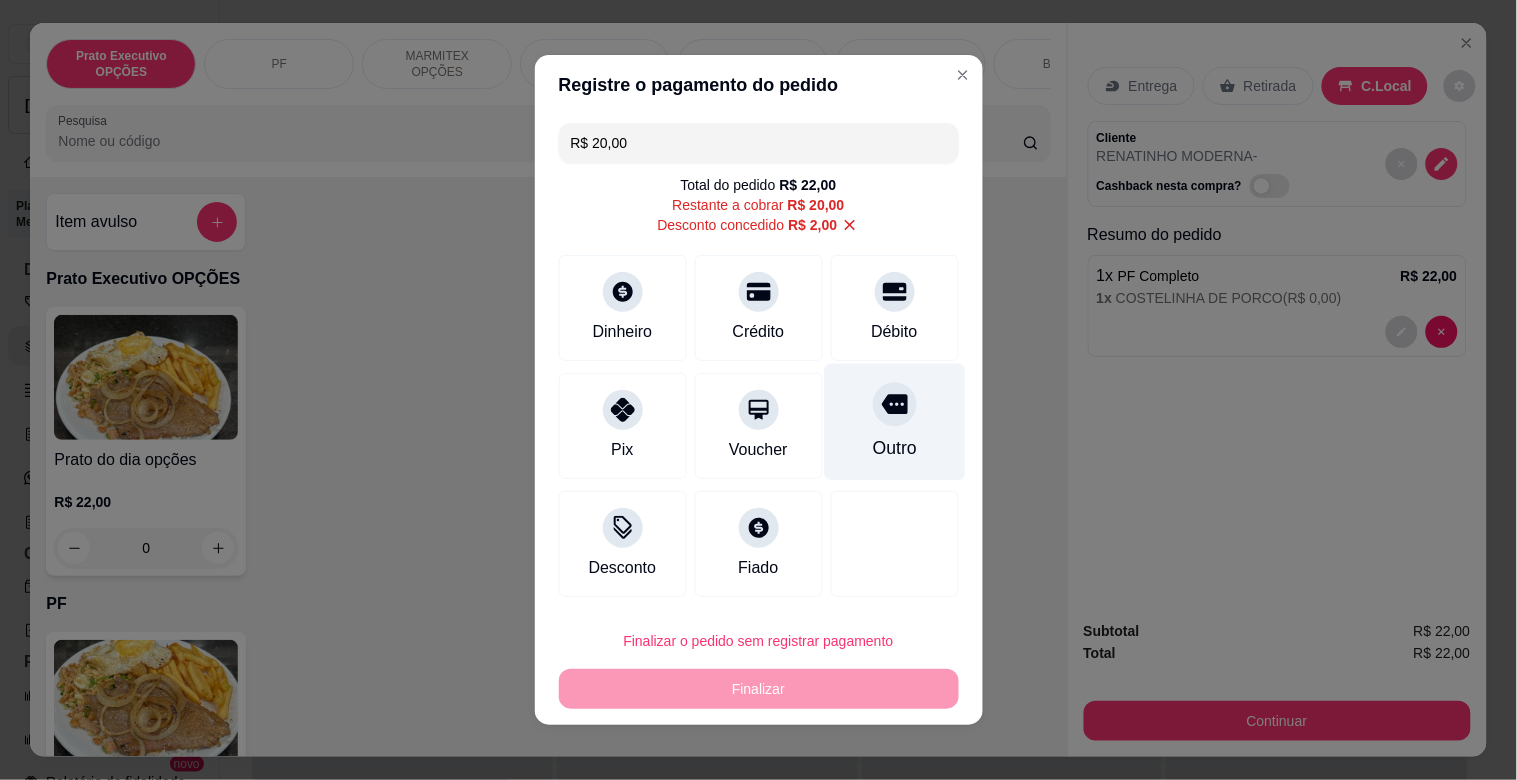click on "Outro" at bounding box center [894, 422] 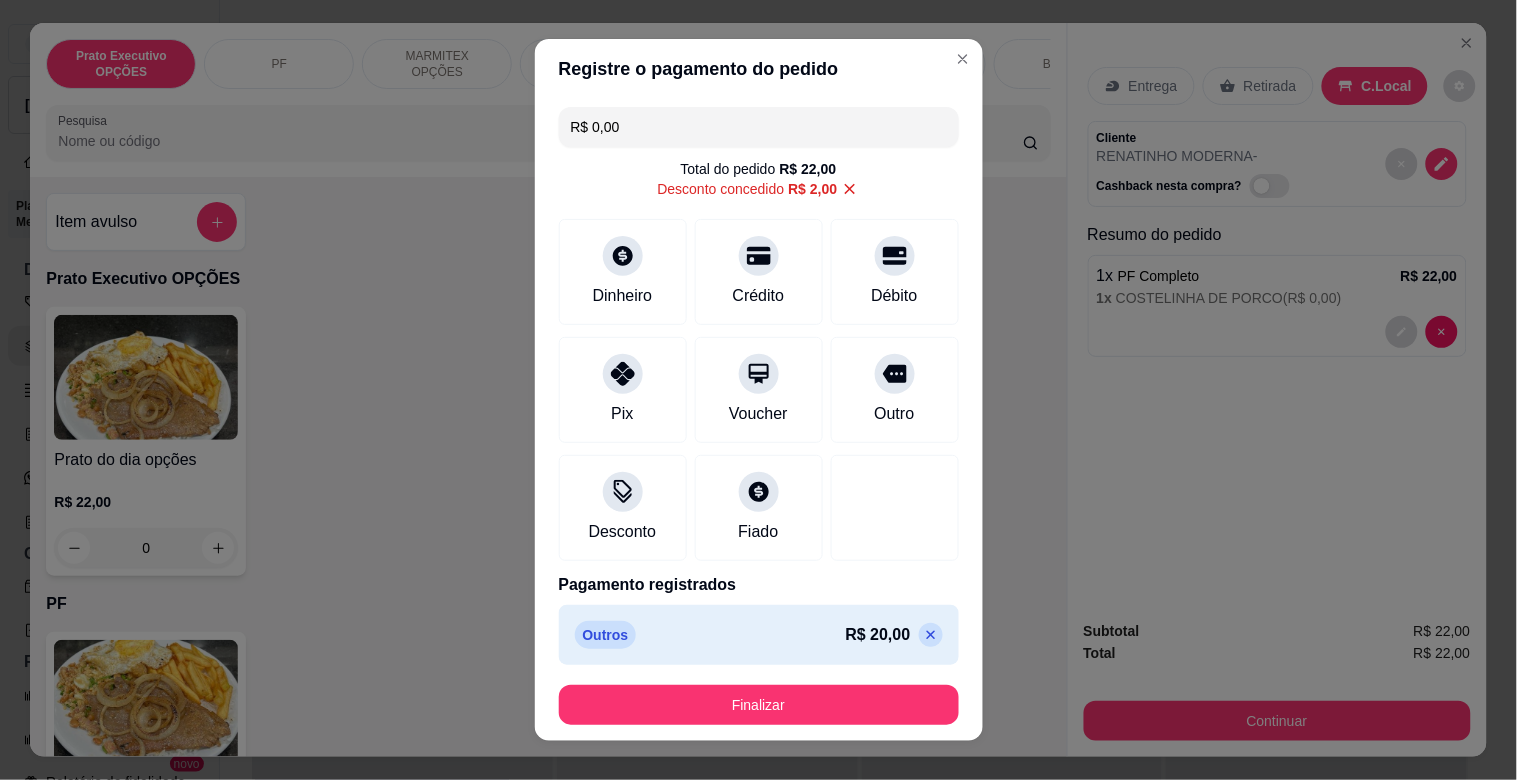 click on "Finalizar" at bounding box center (759, 705) 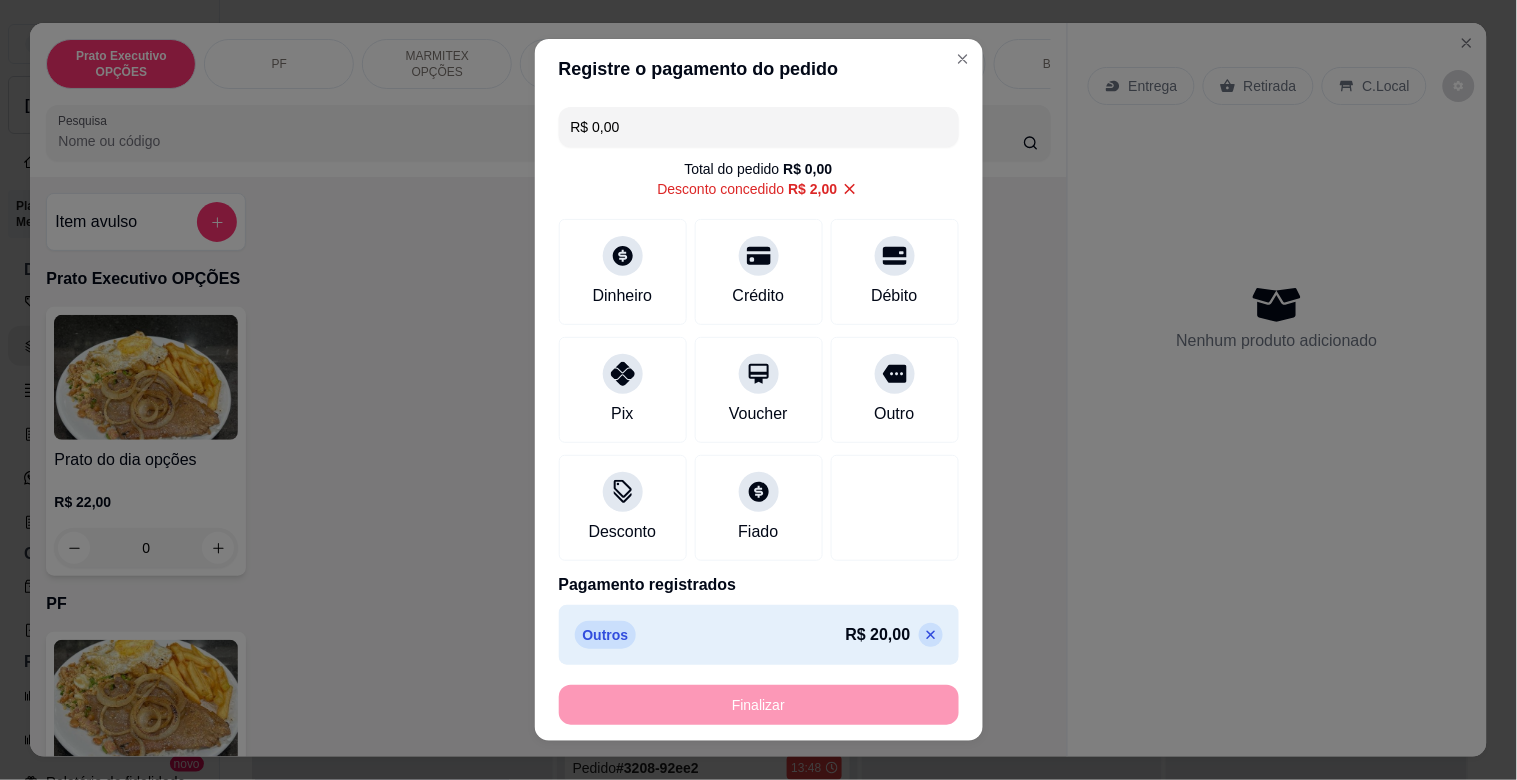 type on "-R$ 22,00" 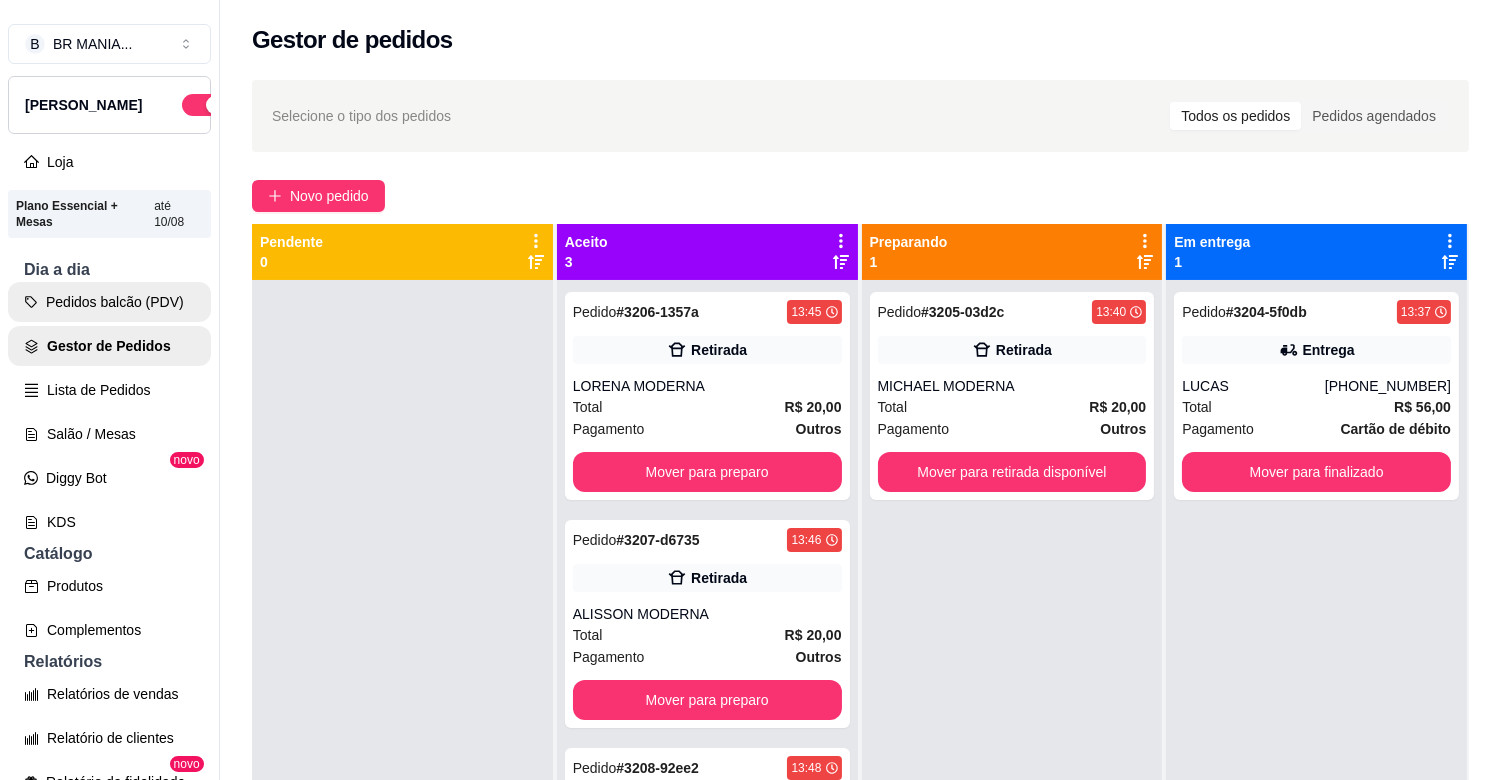 click on "Pedidos balcão (PDV)" at bounding box center (109, 302) 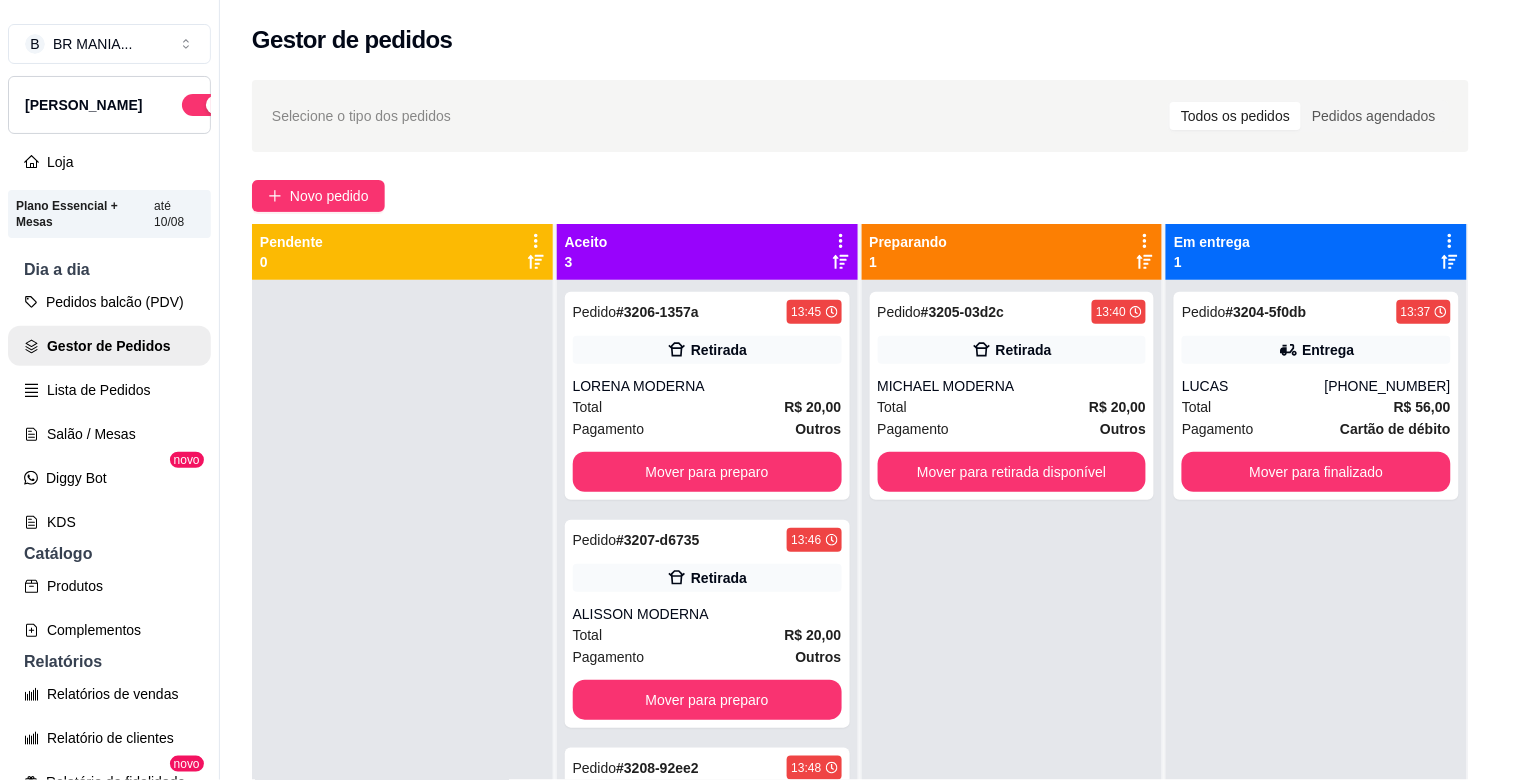 click at bounding box center (146, 702) 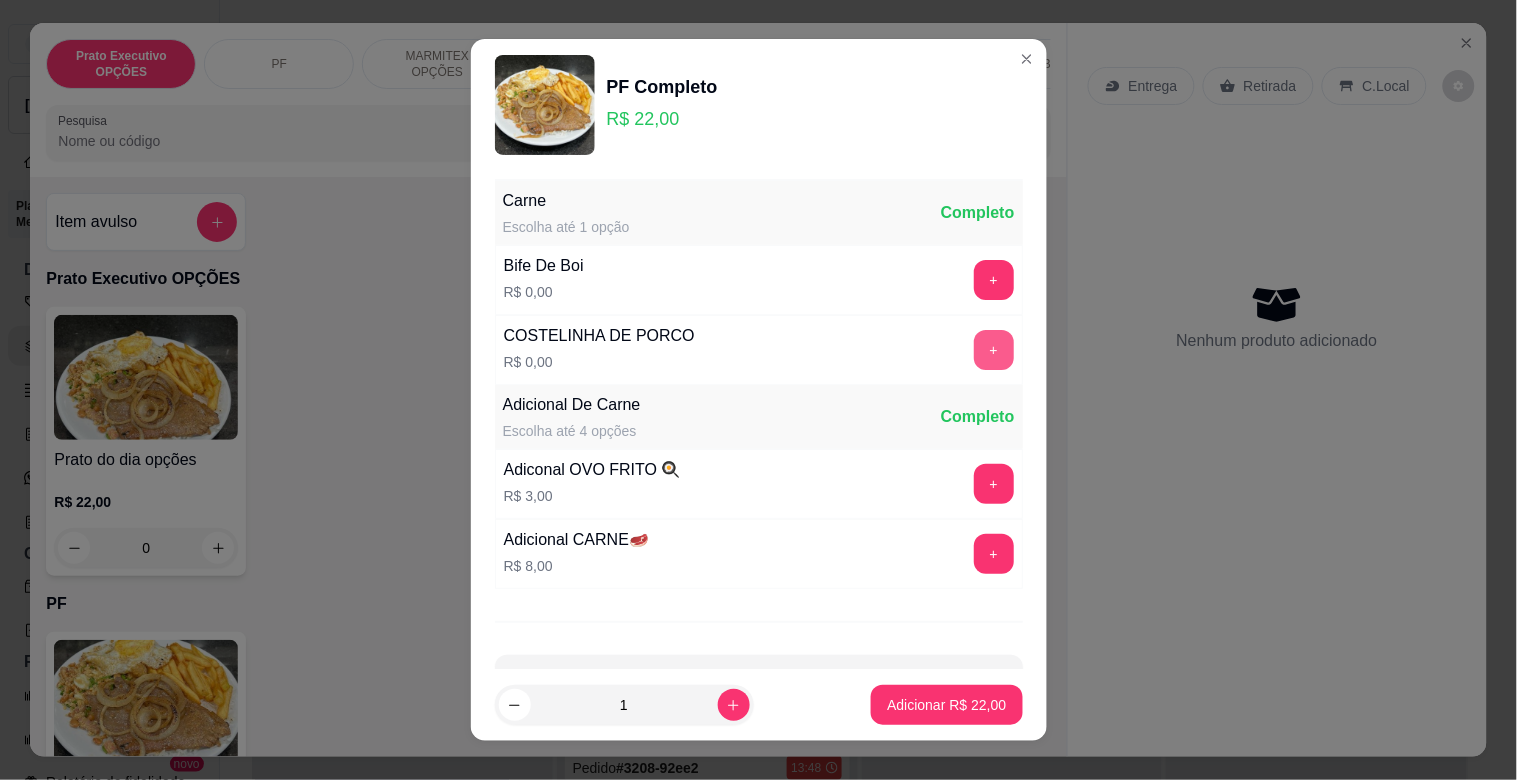 click on "+" at bounding box center (994, 350) 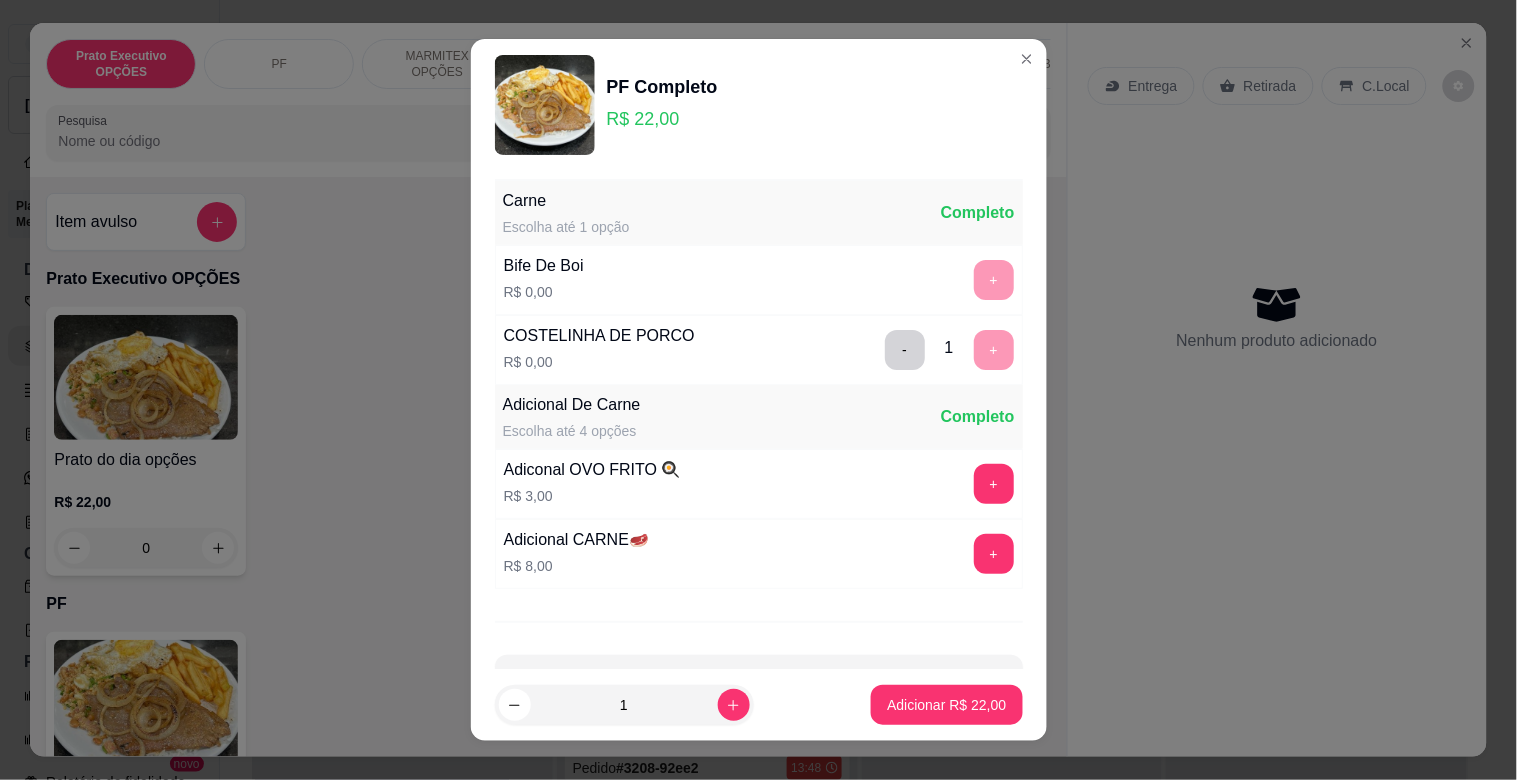 click on "1 Adicionar   R$ 22,00" at bounding box center [759, 705] 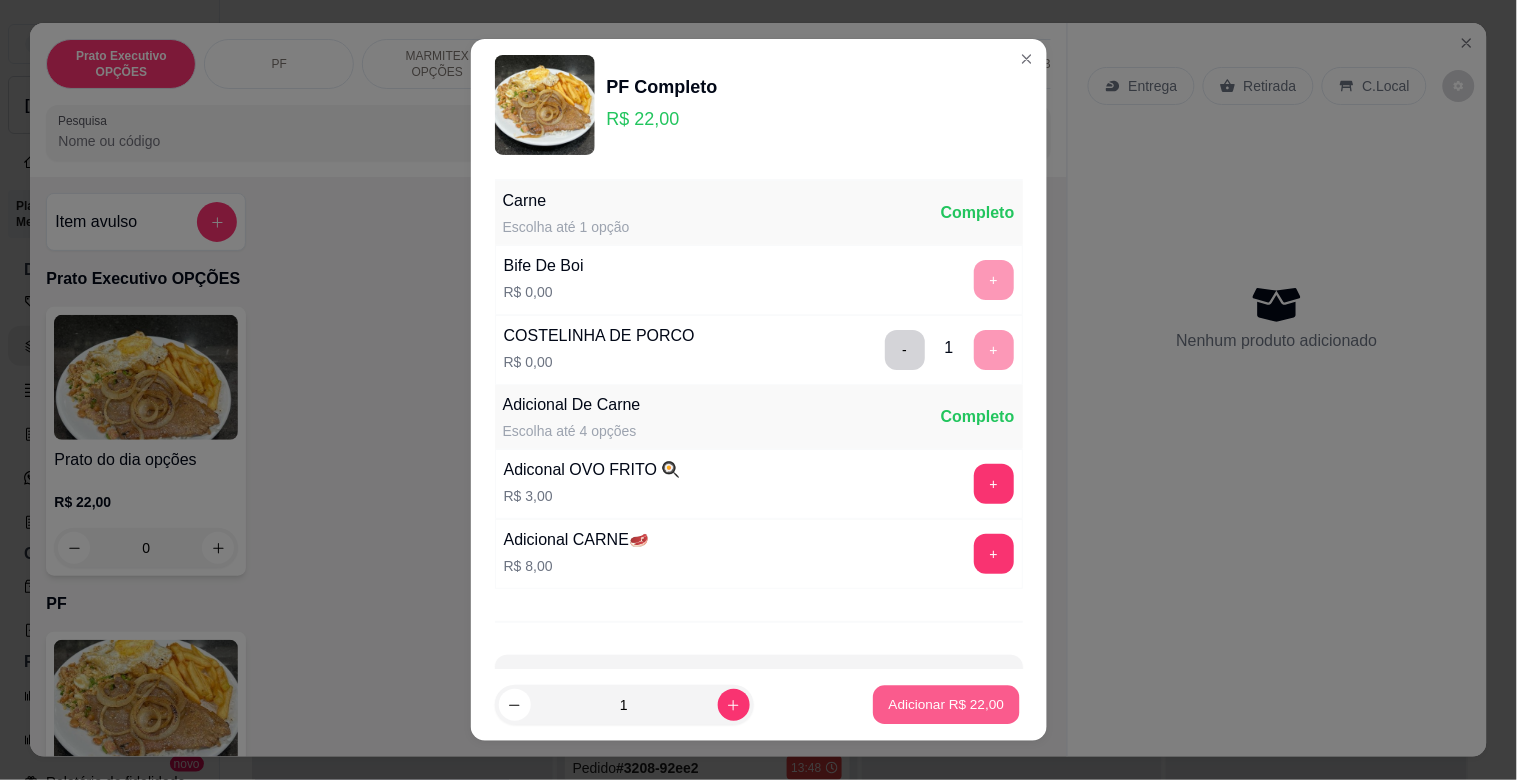 click on "Adicionar   R$ 22,00" at bounding box center (947, 704) 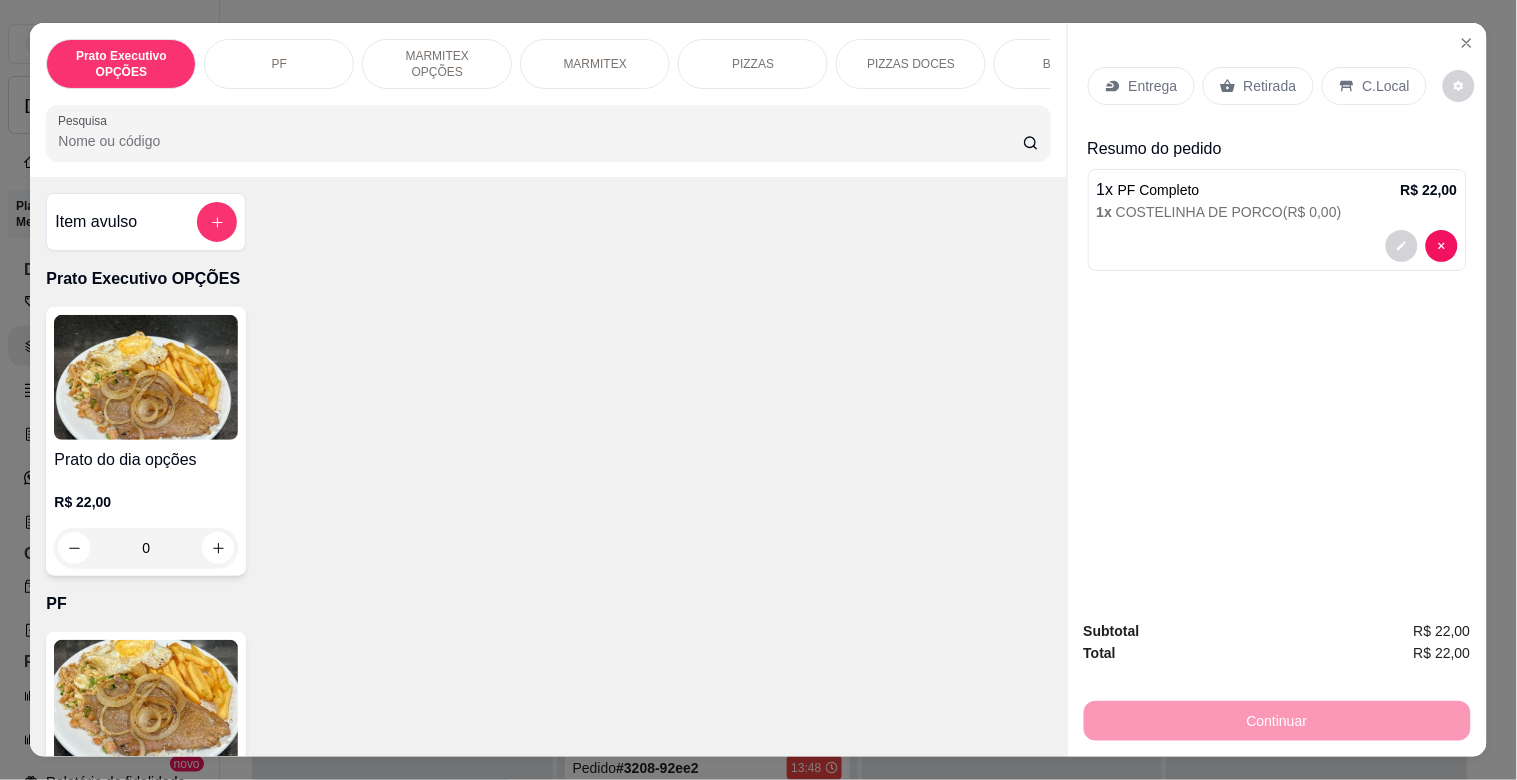 click on "C.Local" at bounding box center (1386, 86) 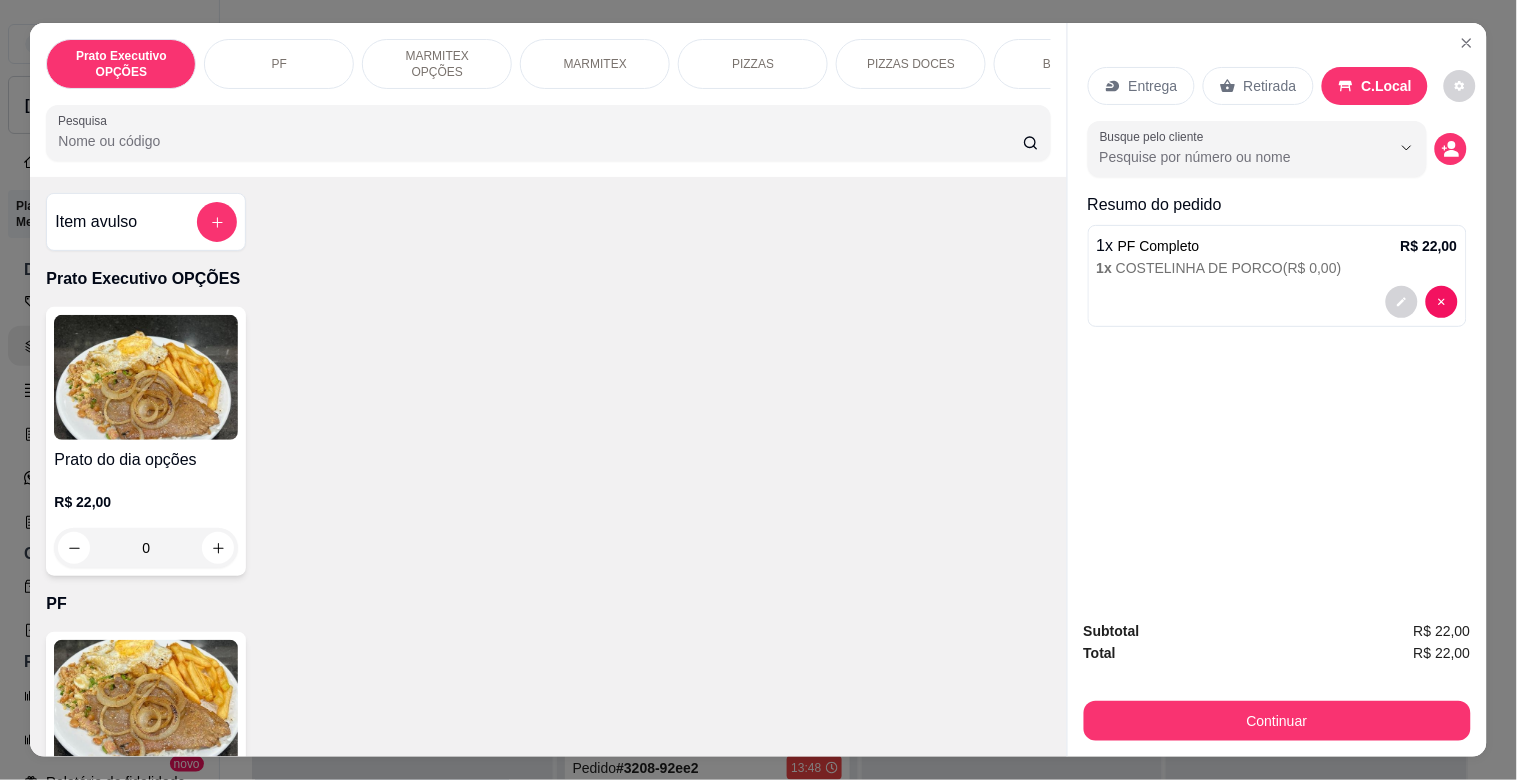 click at bounding box center [1451, 149] 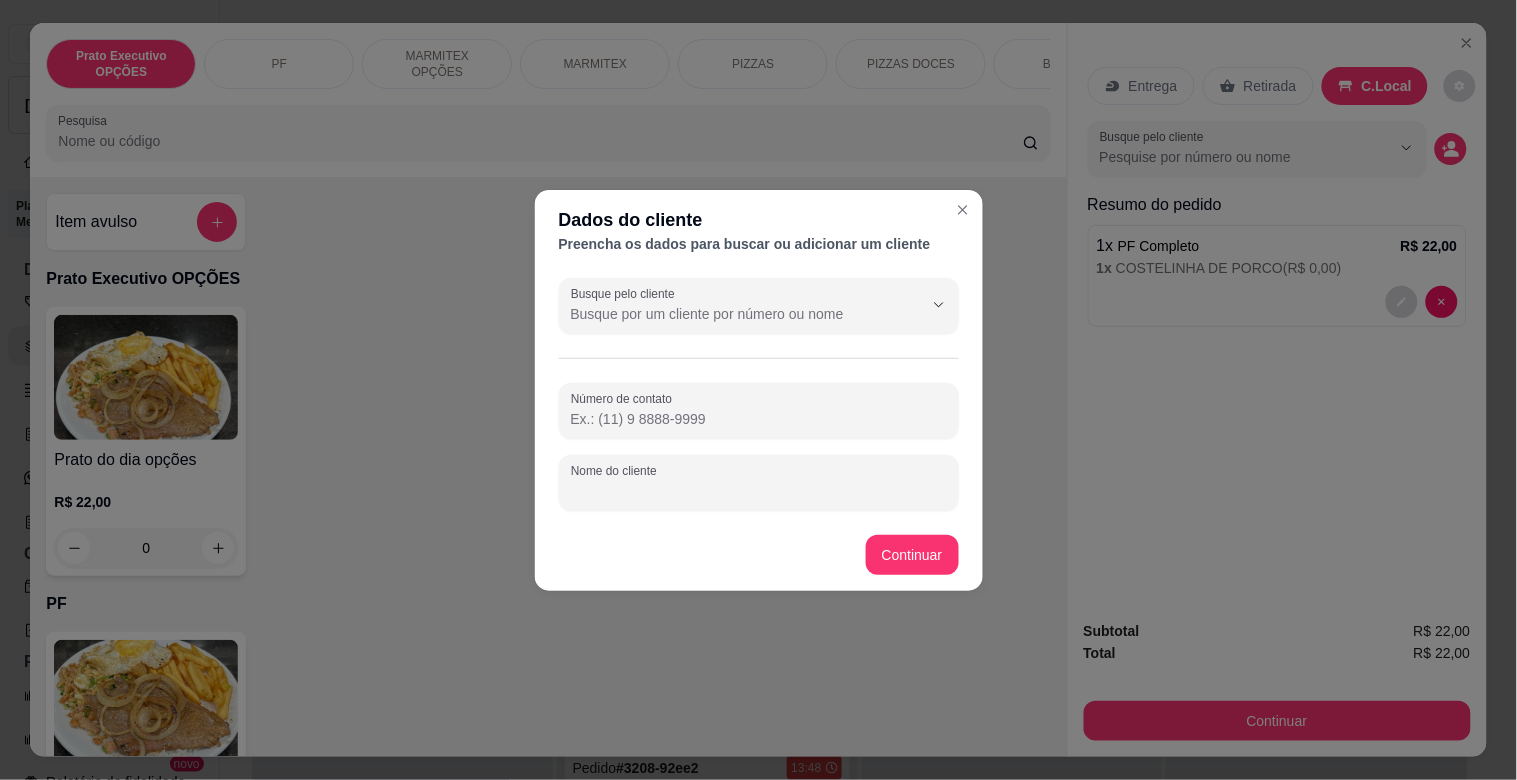 click on "Nome do cliente" at bounding box center [759, 491] 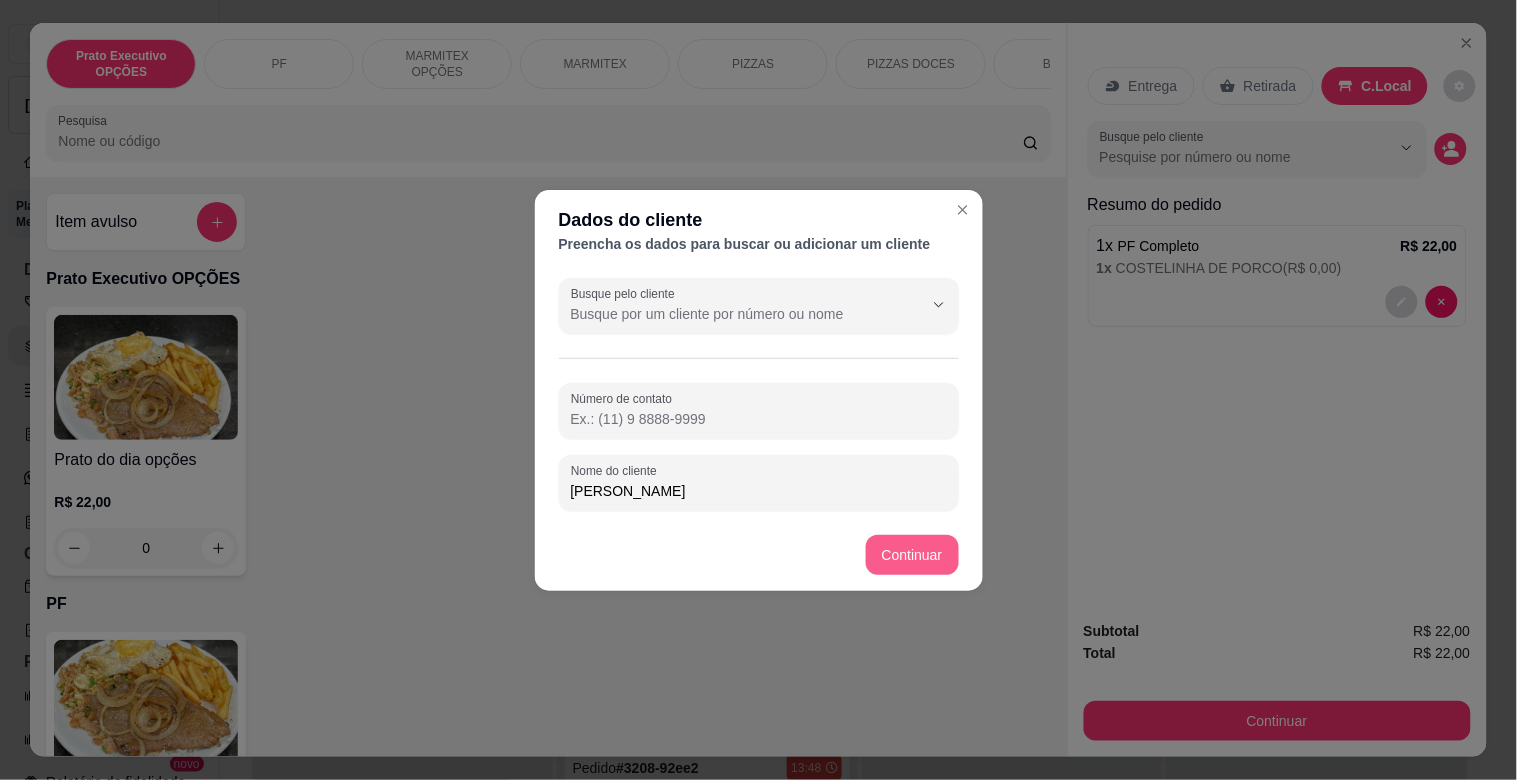 type on "LUCAO GARRA" 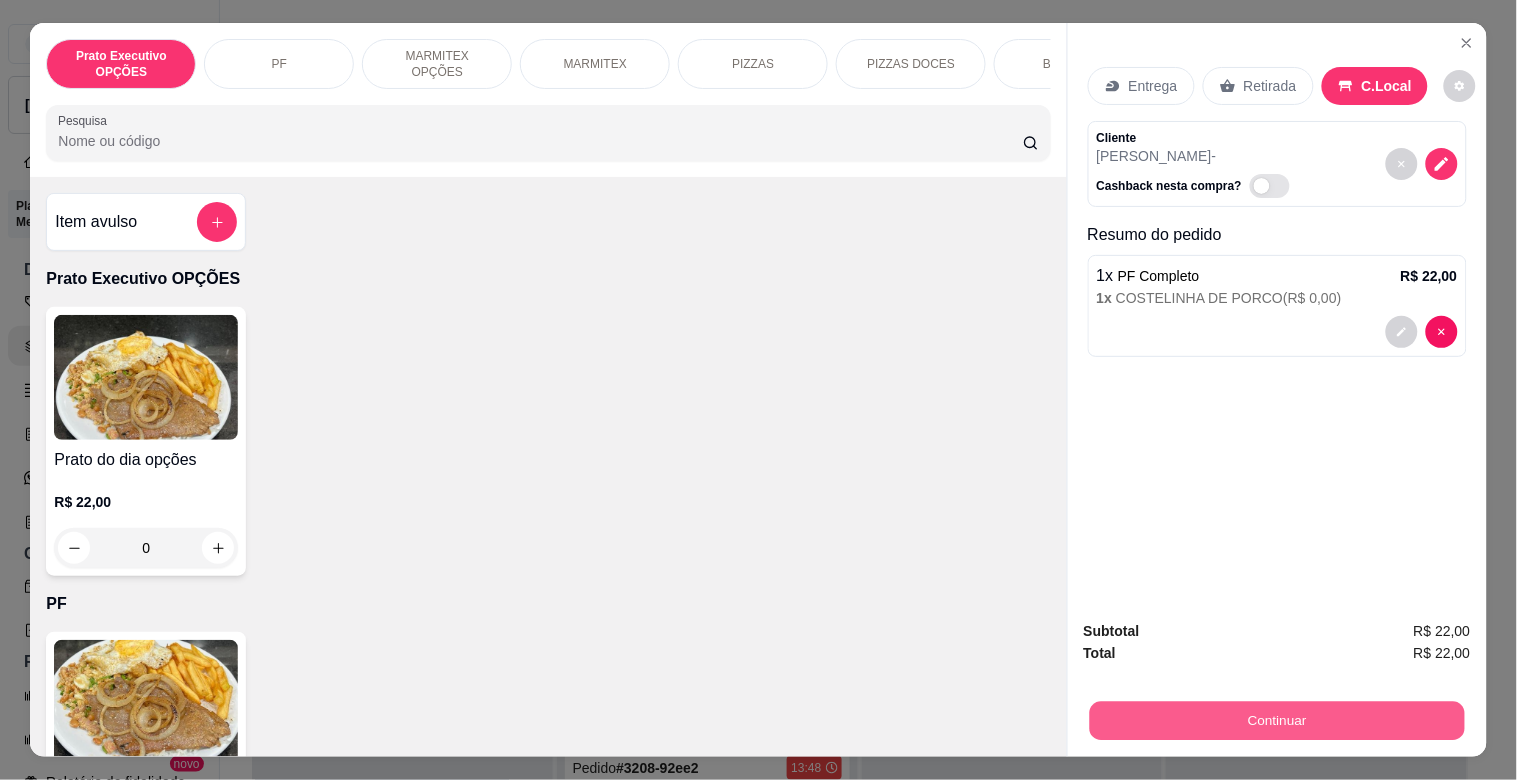 click on "Continuar" at bounding box center (1276, 720) 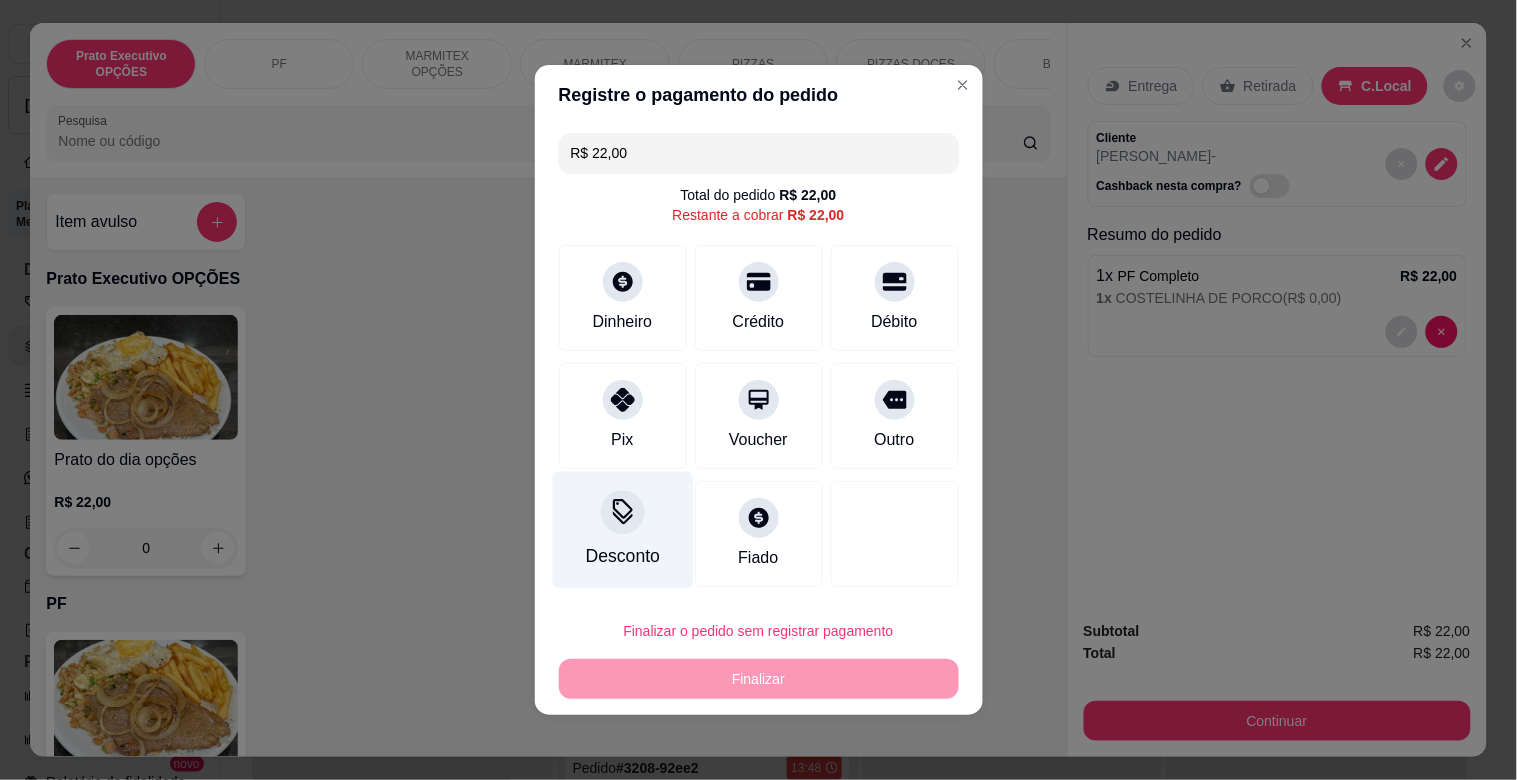 click on "Desconto" at bounding box center [622, 556] 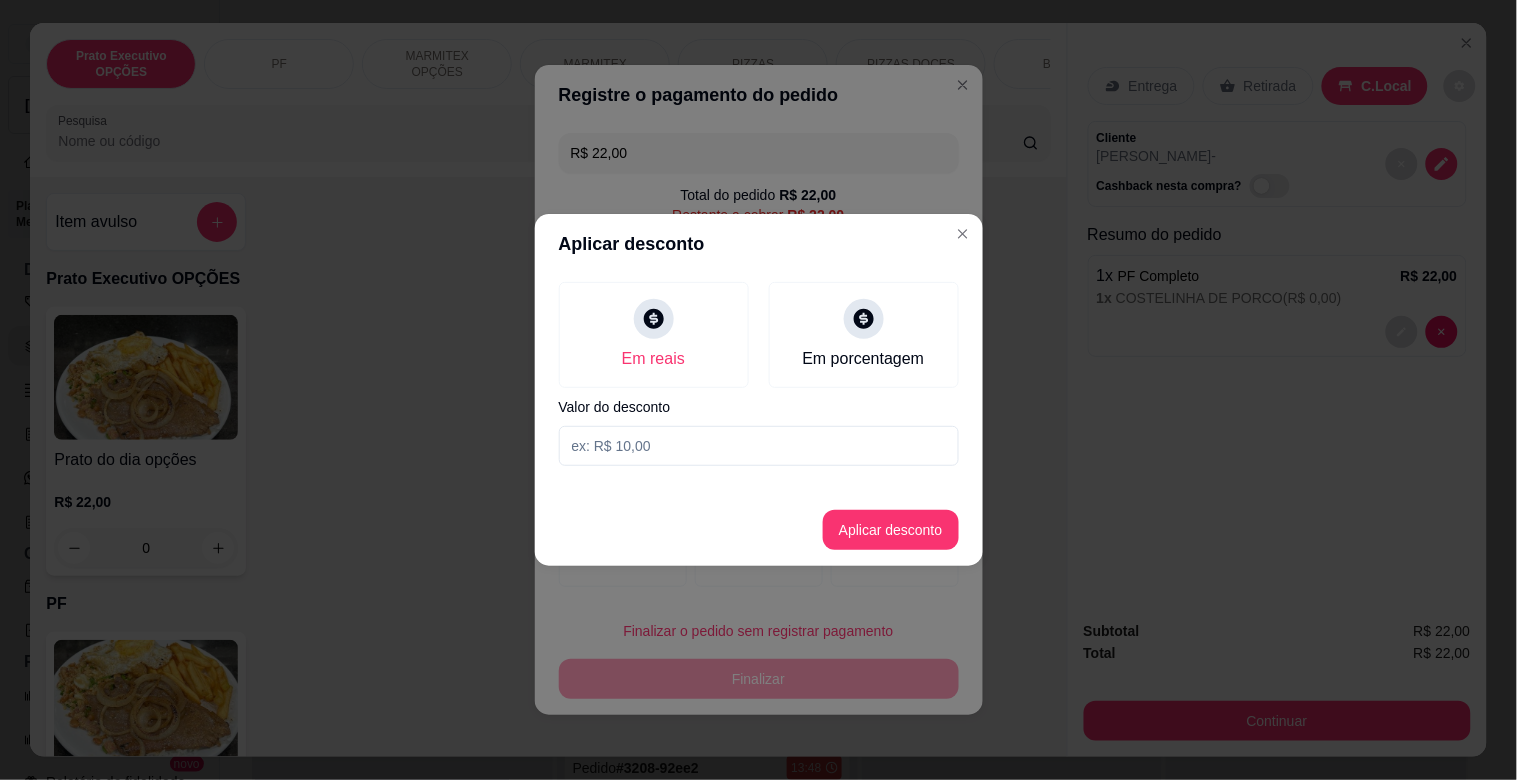 click at bounding box center (759, 446) 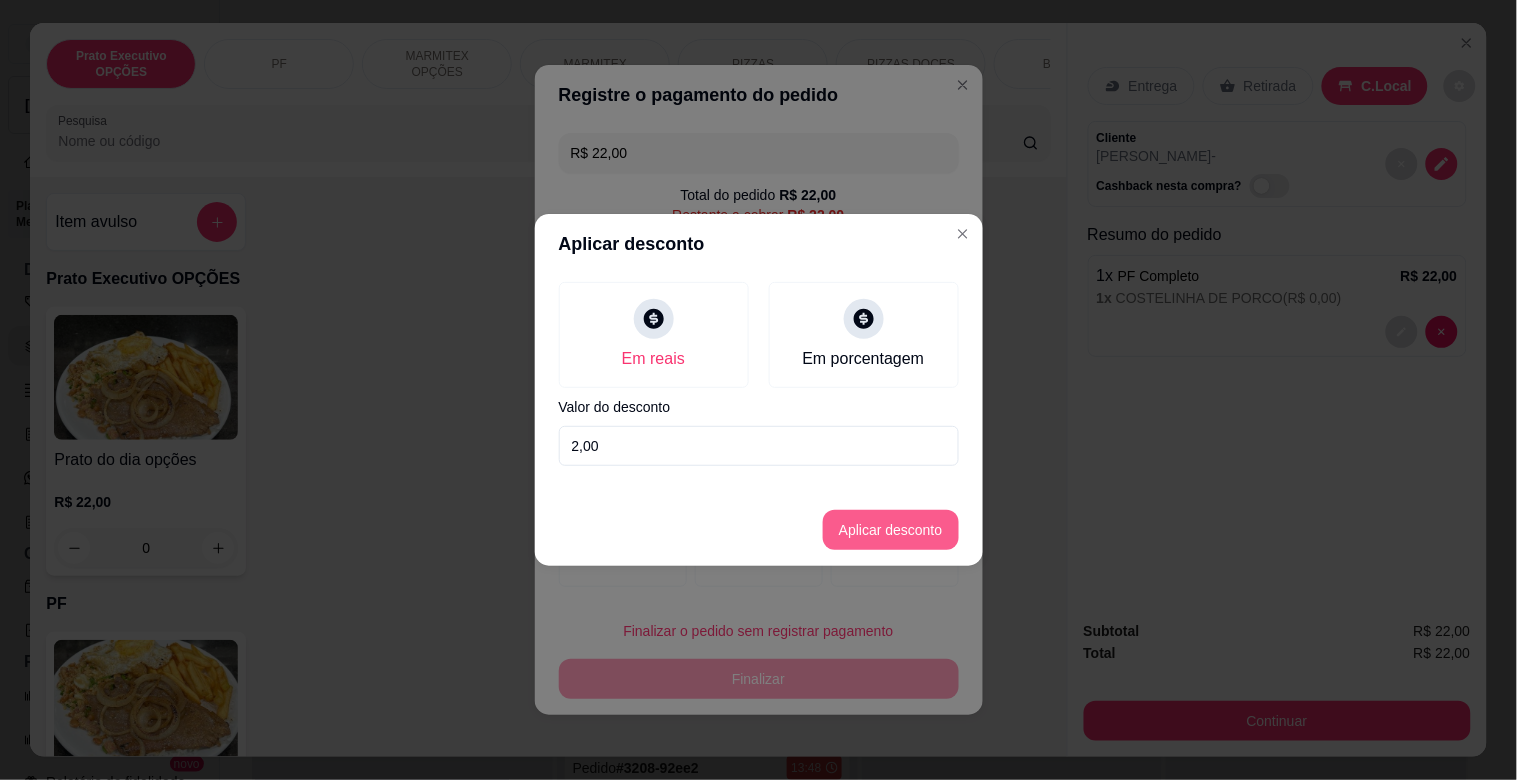 type on "2,00" 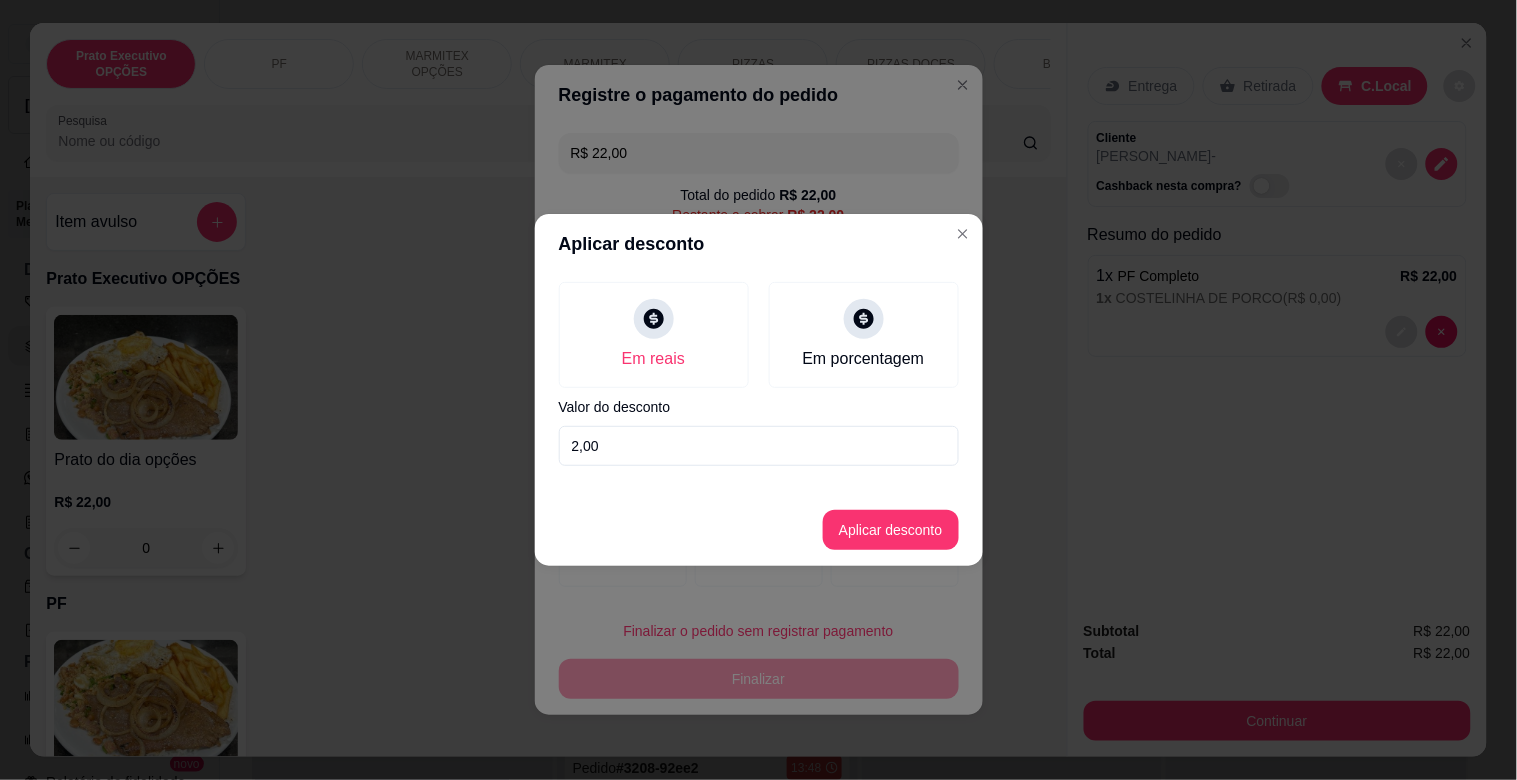 click on "Aplicar desconto" at bounding box center (759, 530) 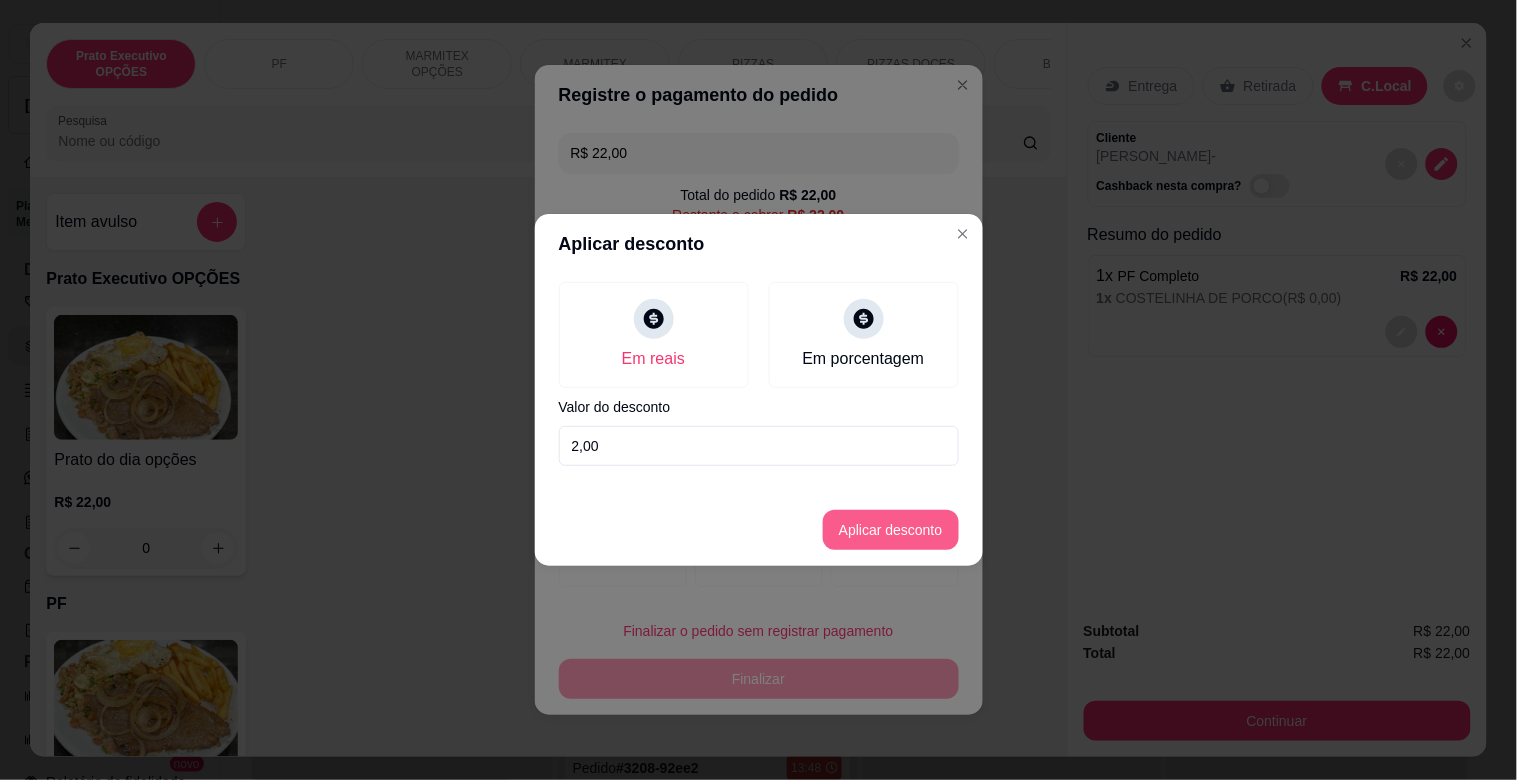 click on "Aplicar desconto" at bounding box center (891, 530) 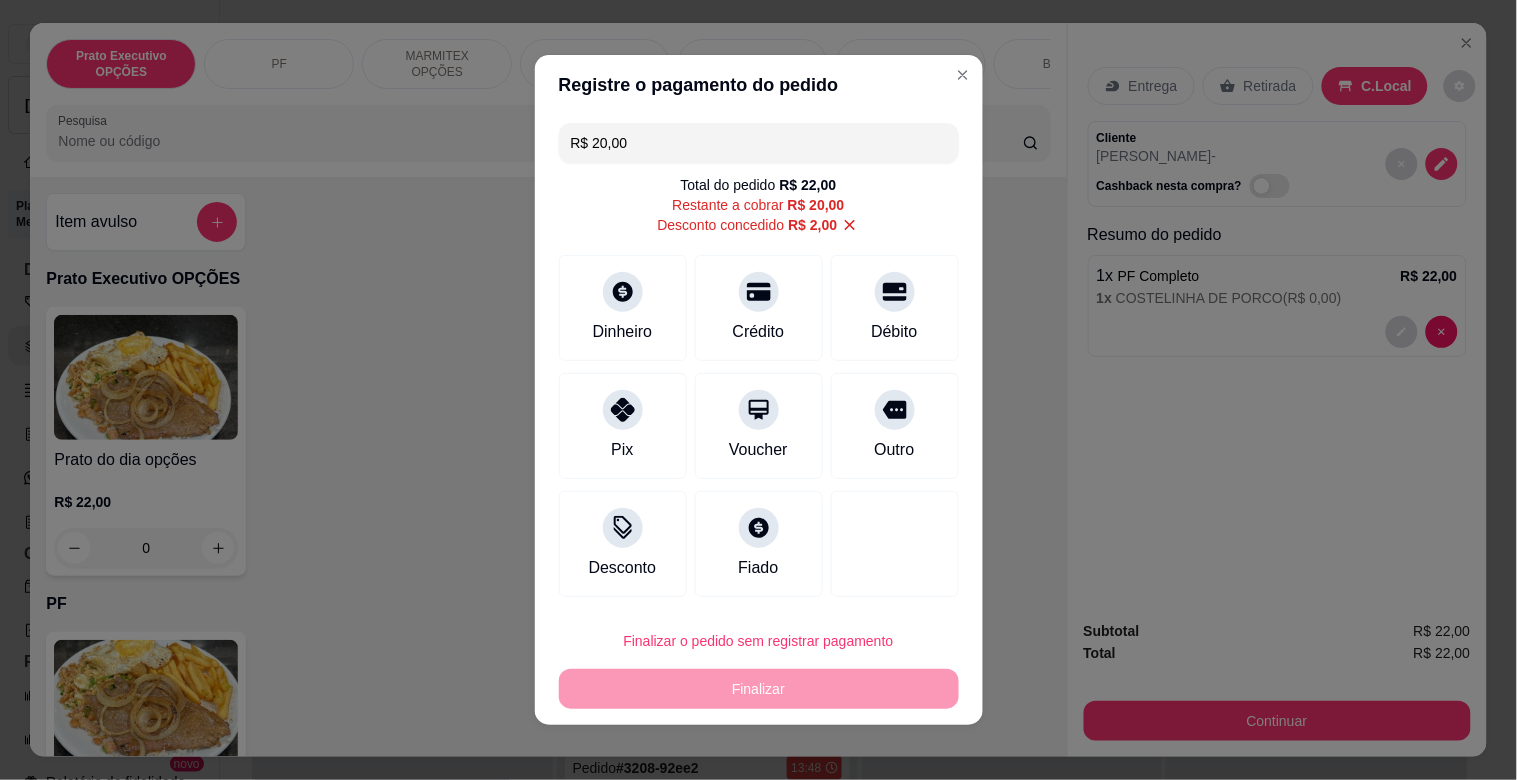 click on "Outro" at bounding box center (895, 426) 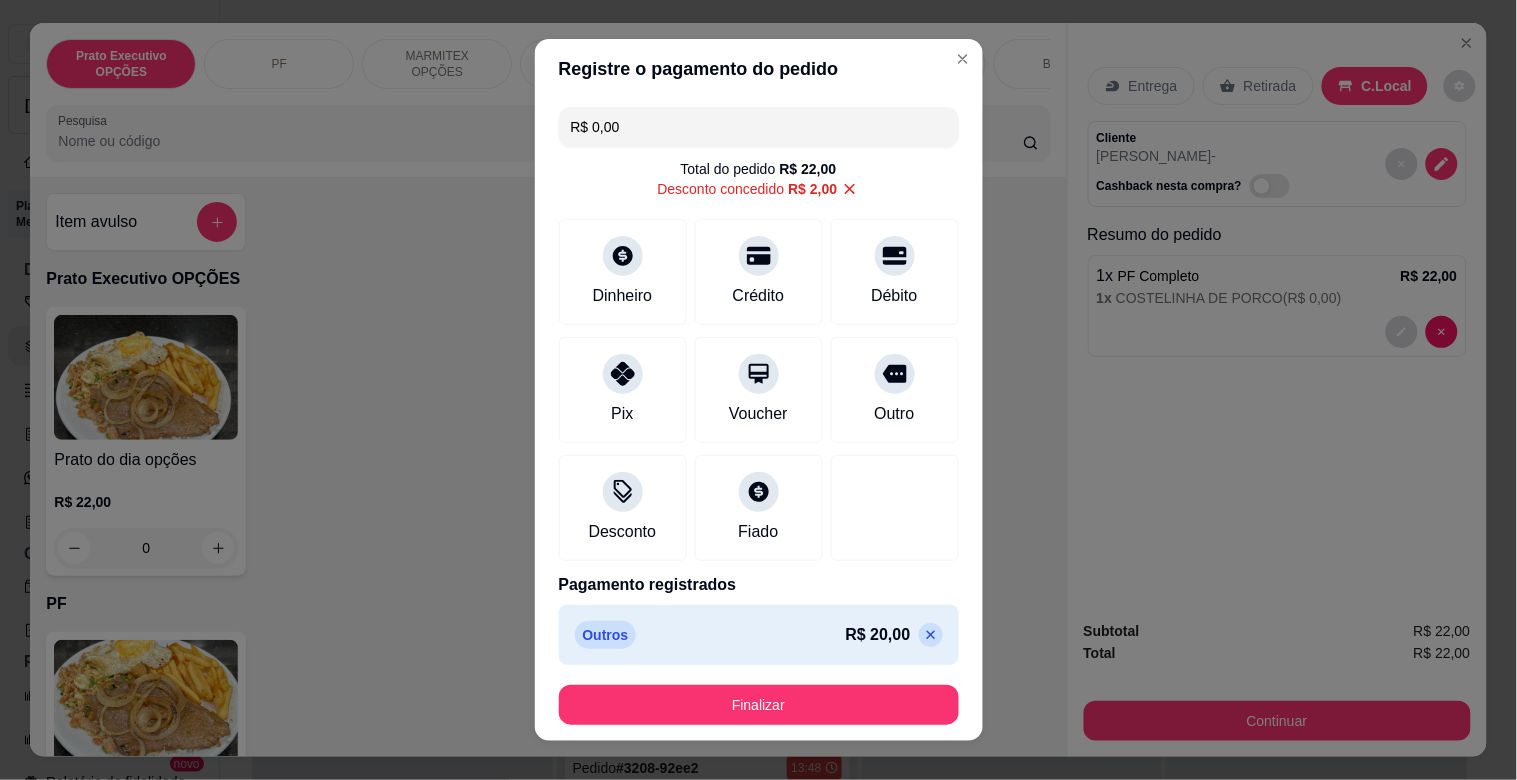click on "Finalizar" at bounding box center [759, 705] 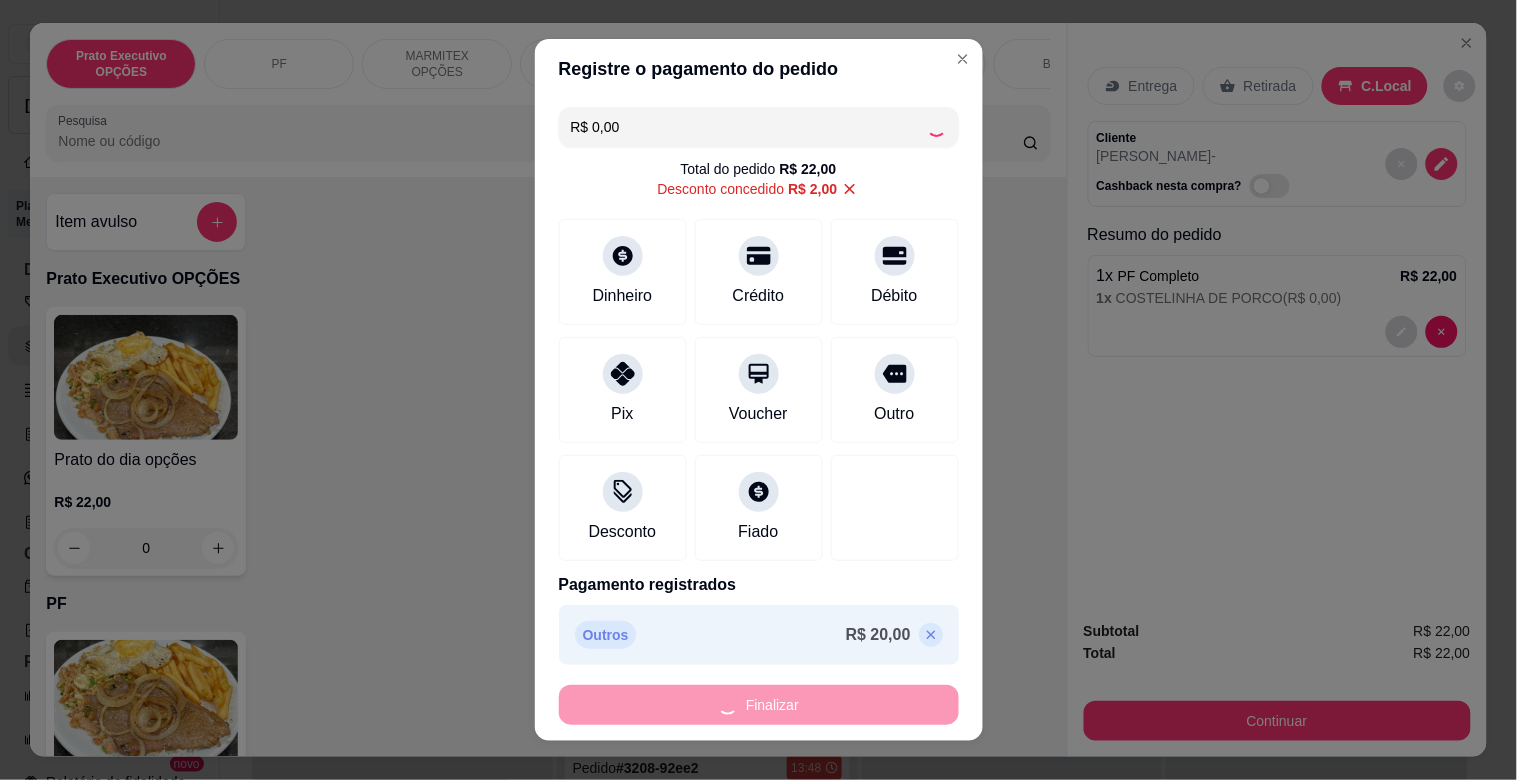 click on "Finalizar" at bounding box center [759, 705] 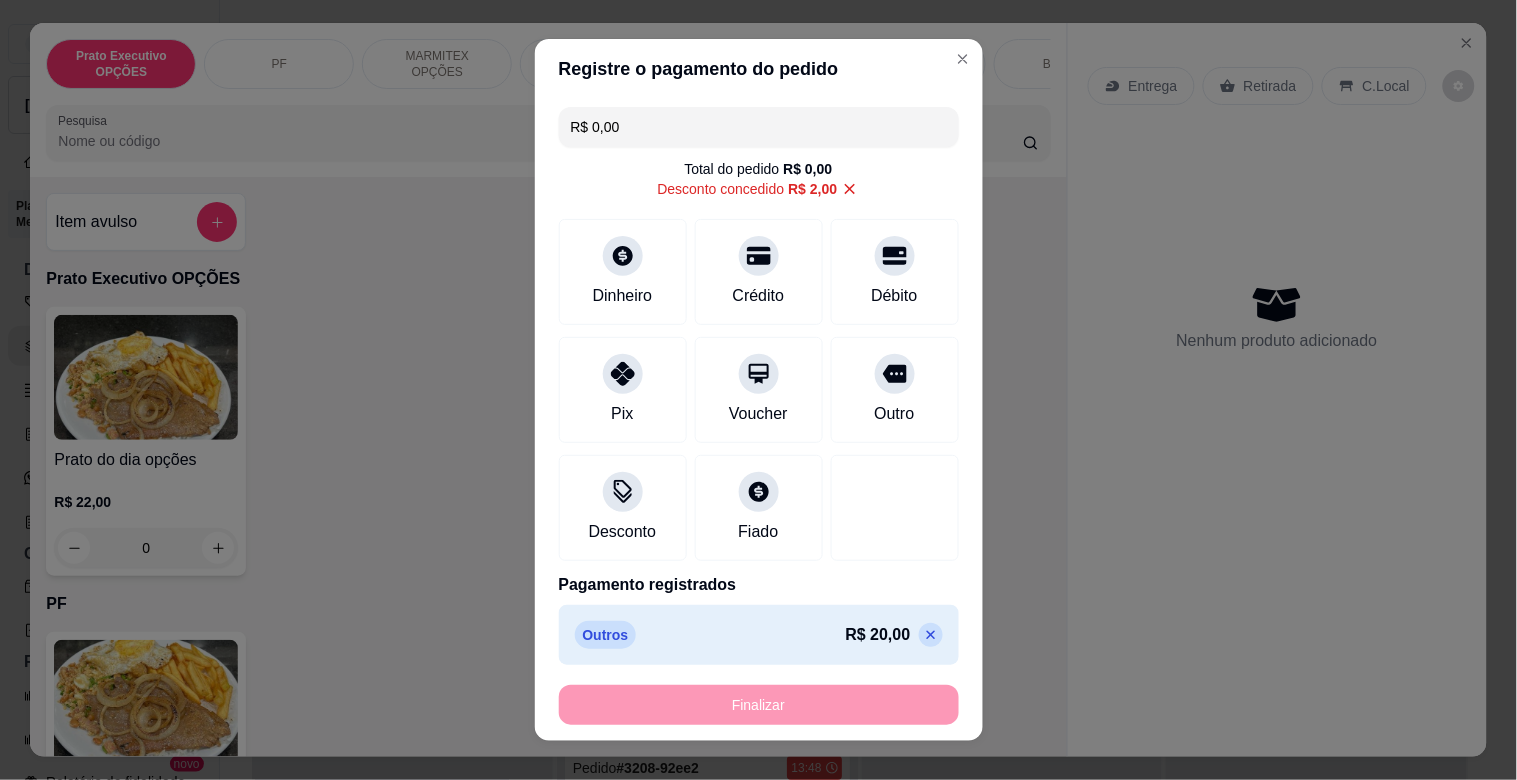 type on "-R$ 22,00" 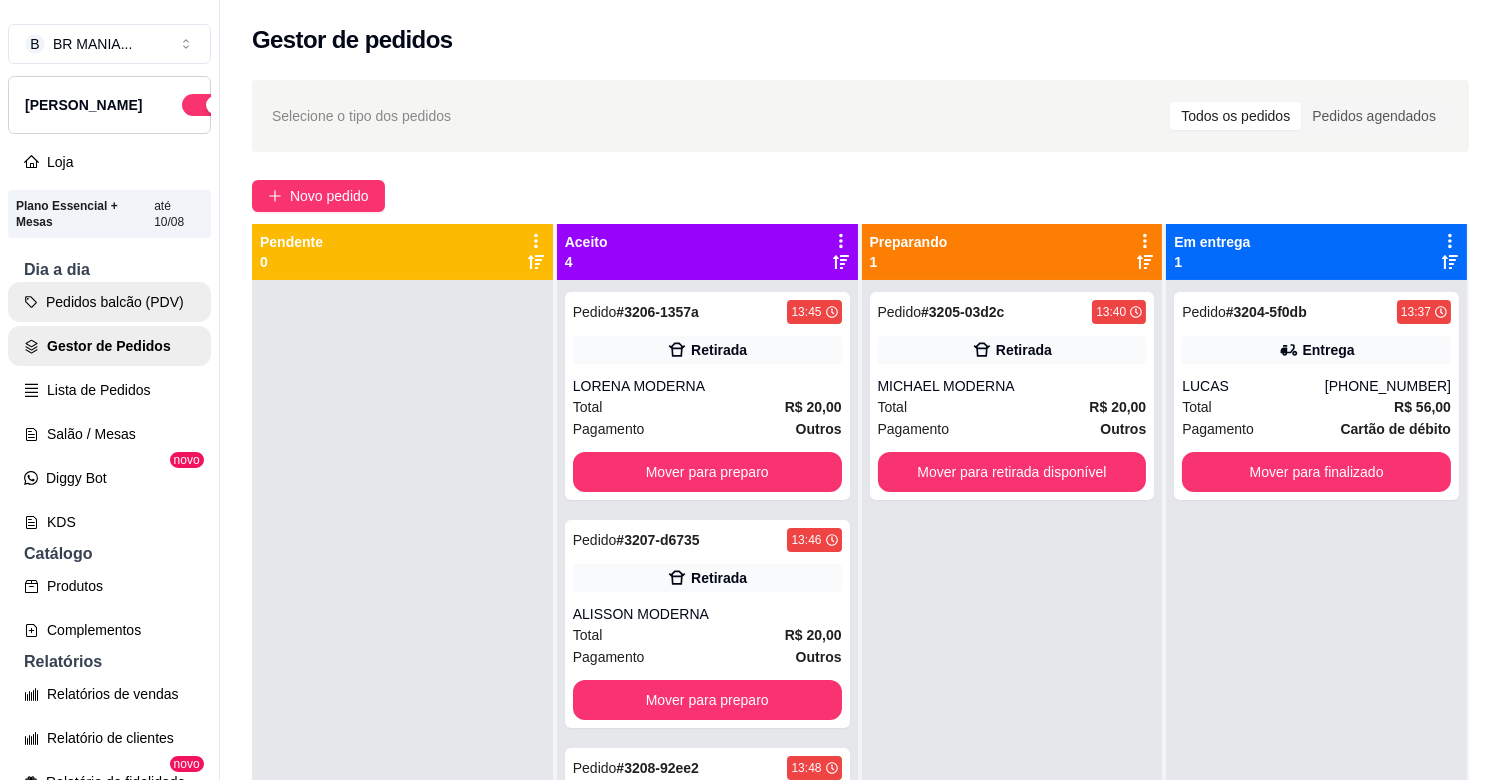 type 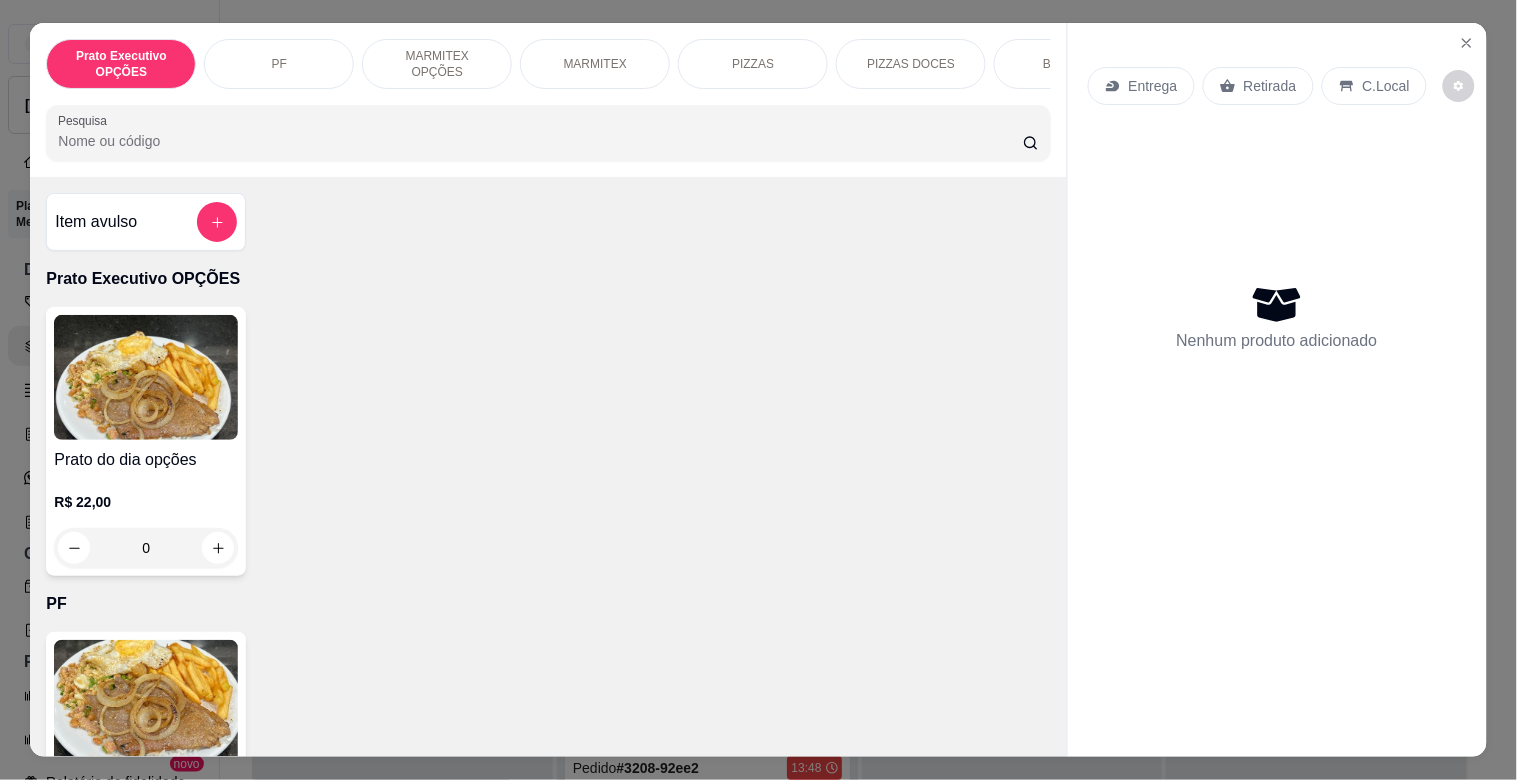 click on "MARMITEX" at bounding box center (595, 64) 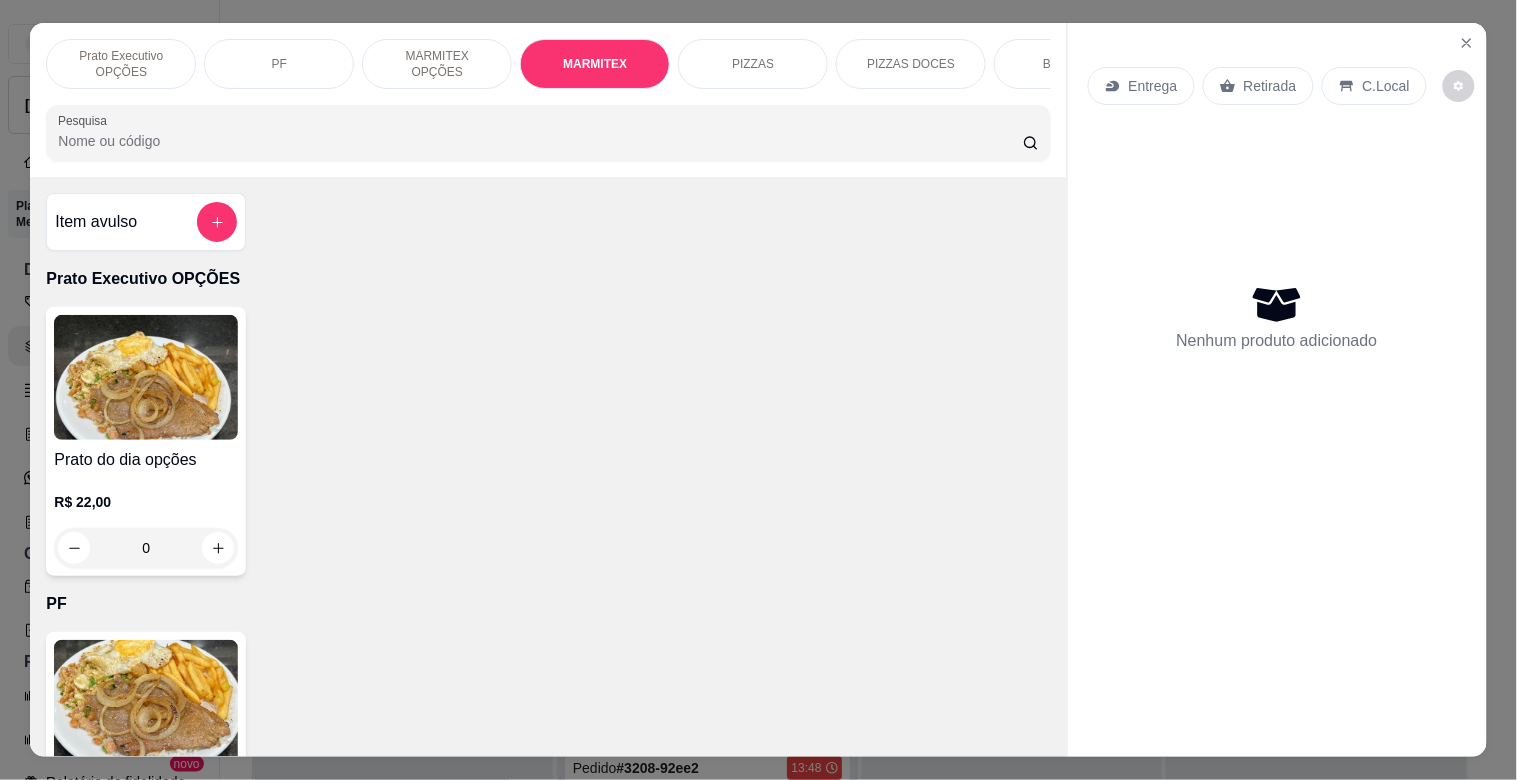 scroll, scrollTop: 1064, scrollLeft: 0, axis: vertical 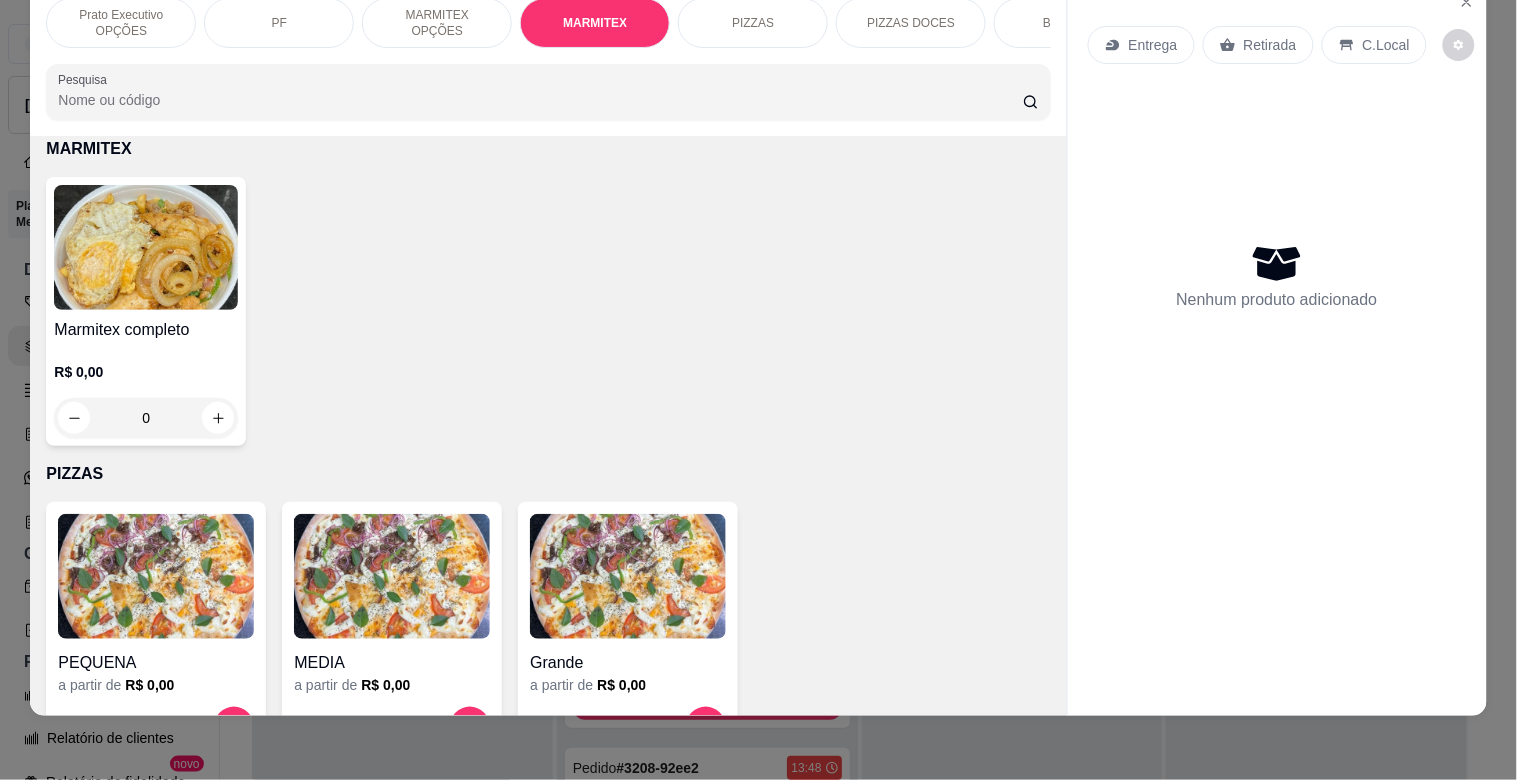 click on "Marmitex completo" at bounding box center (146, 330) 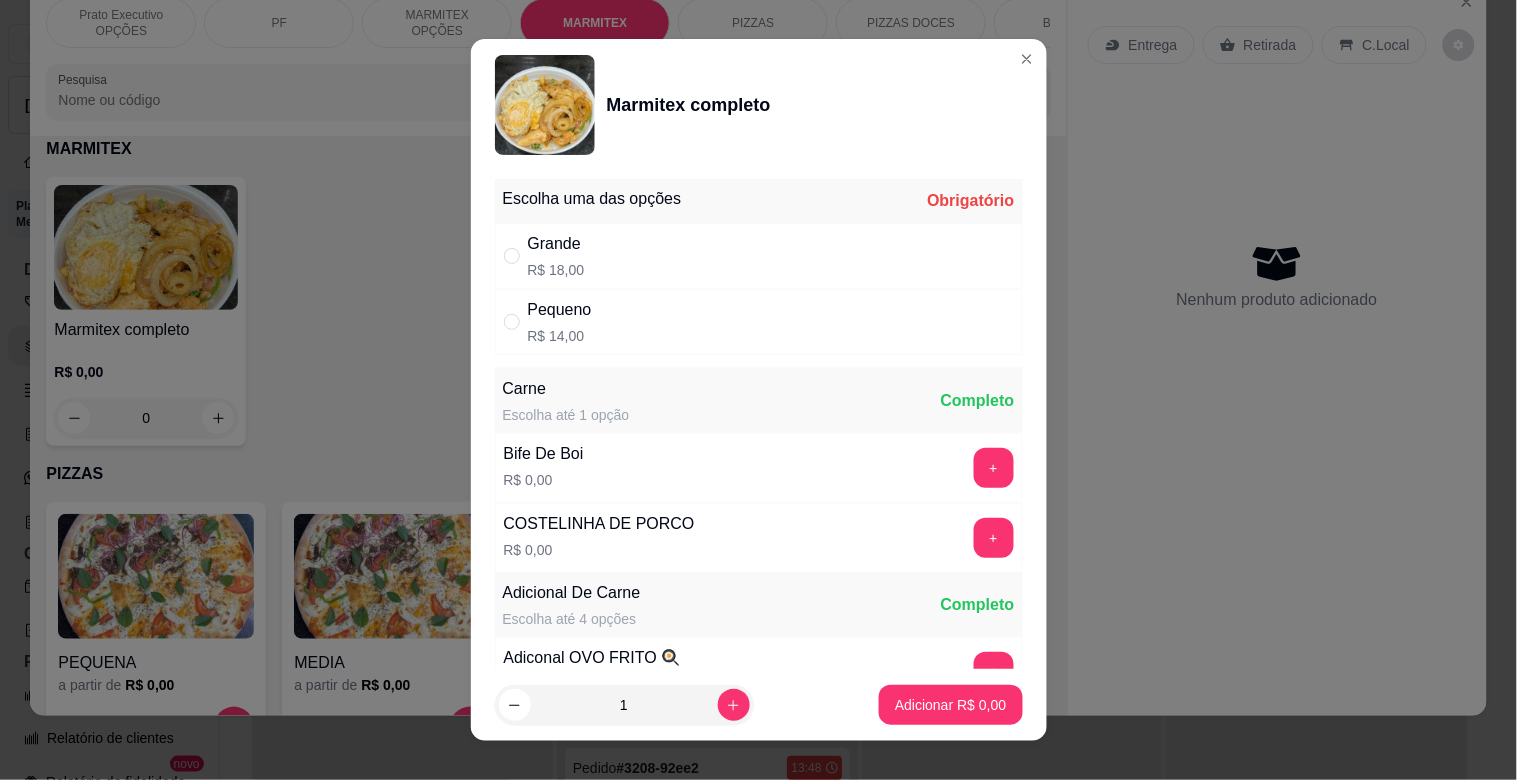 click on "Grande  R$ 18,00" at bounding box center [759, 256] 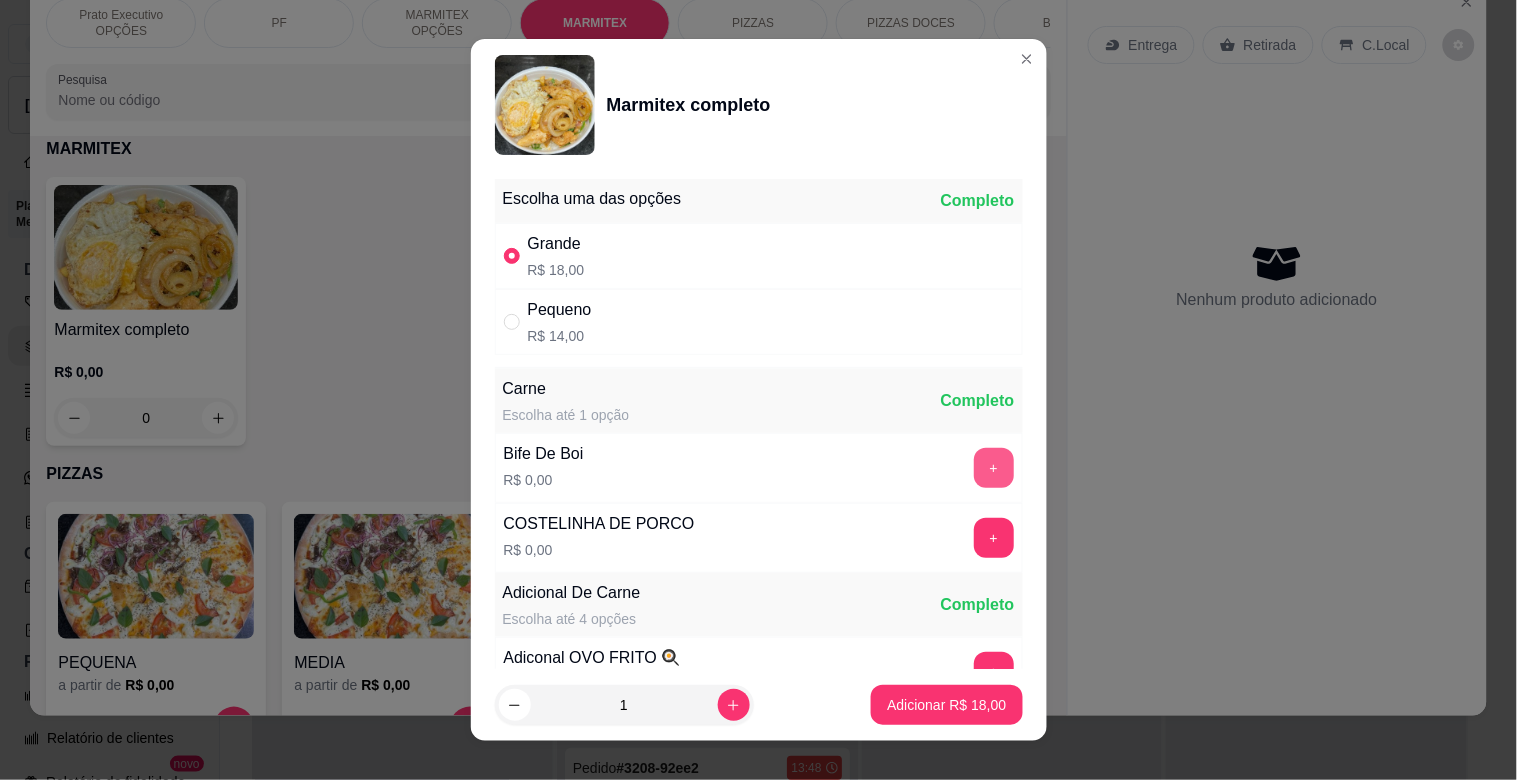 type 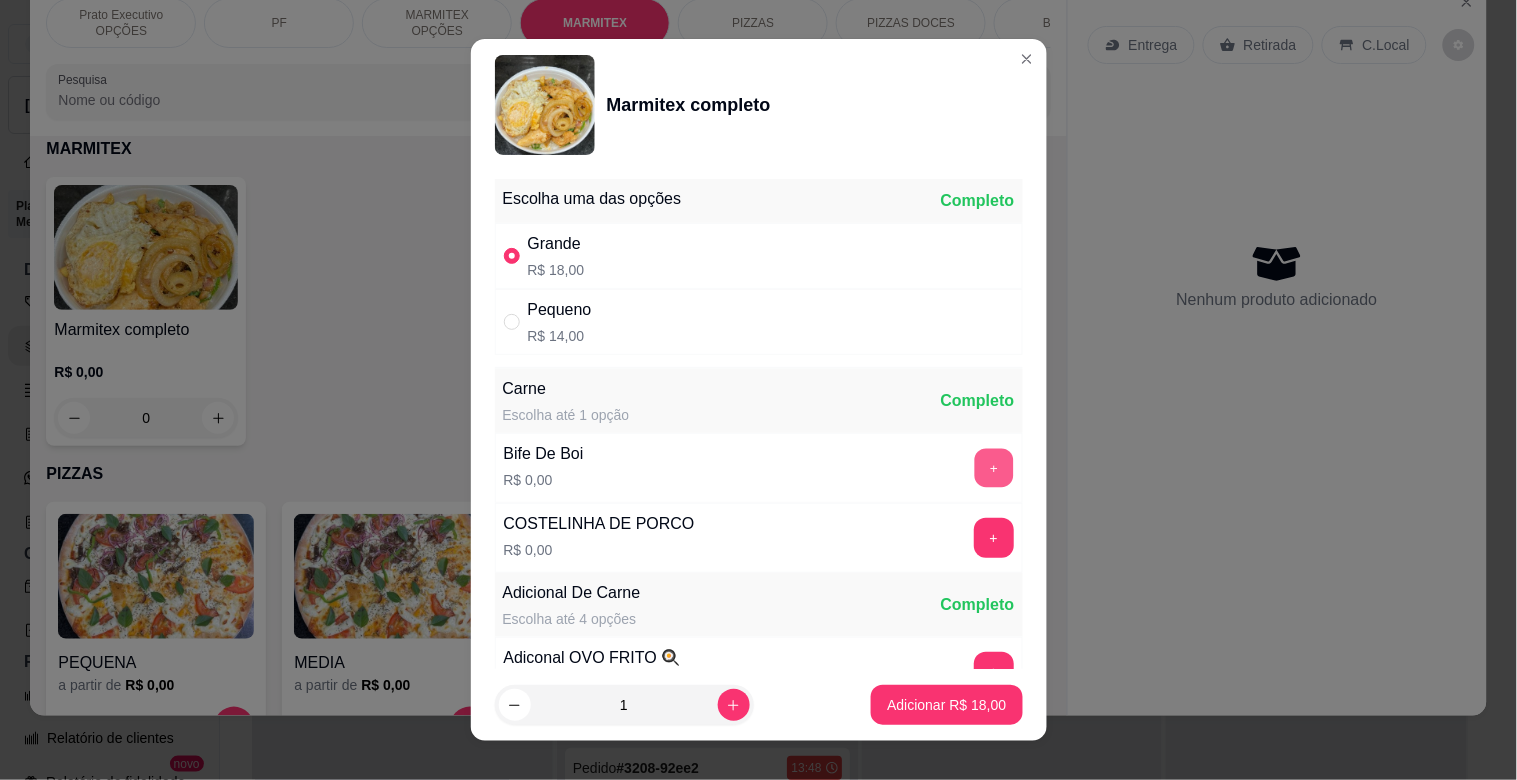 click on "+" at bounding box center (993, 468) 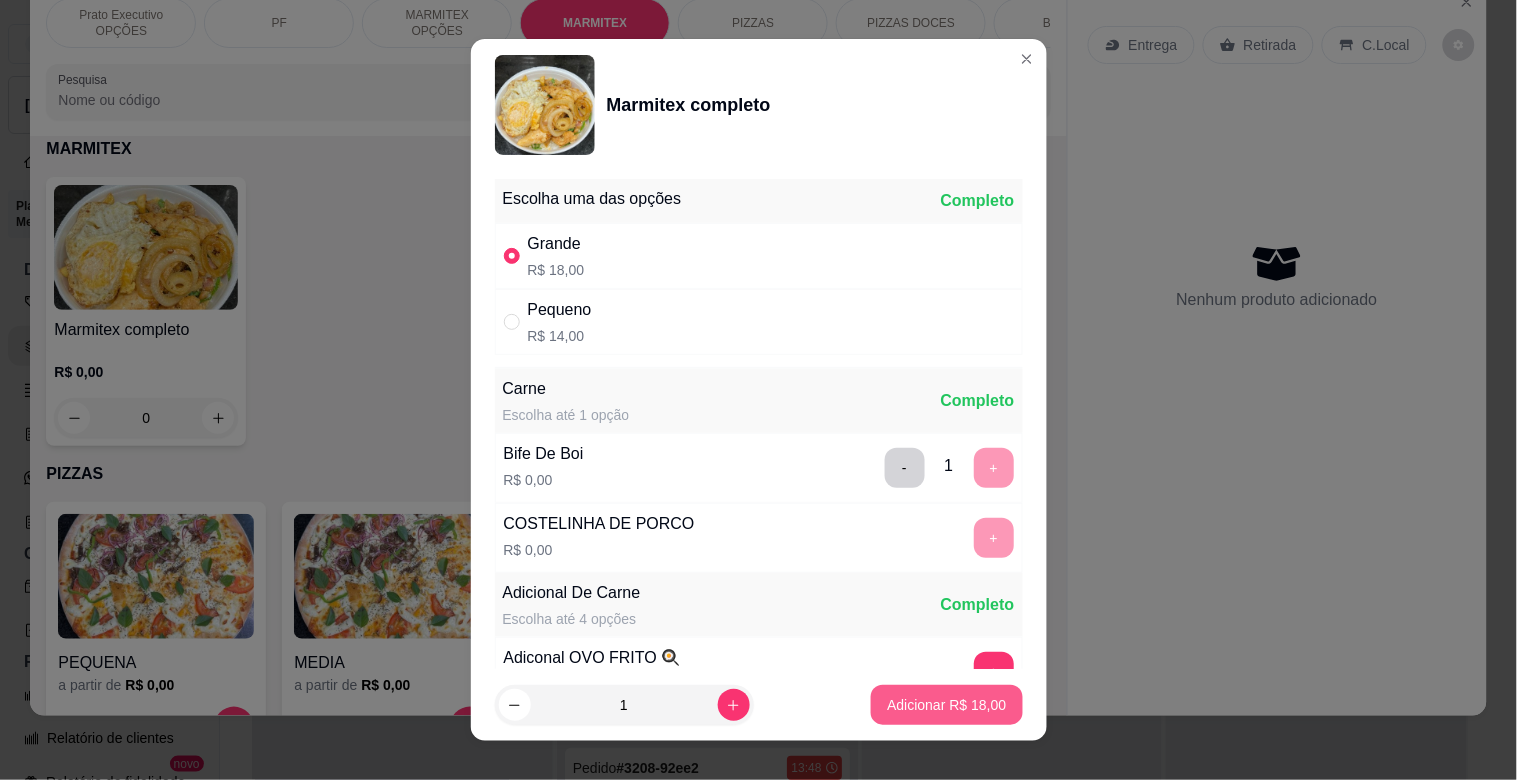 type 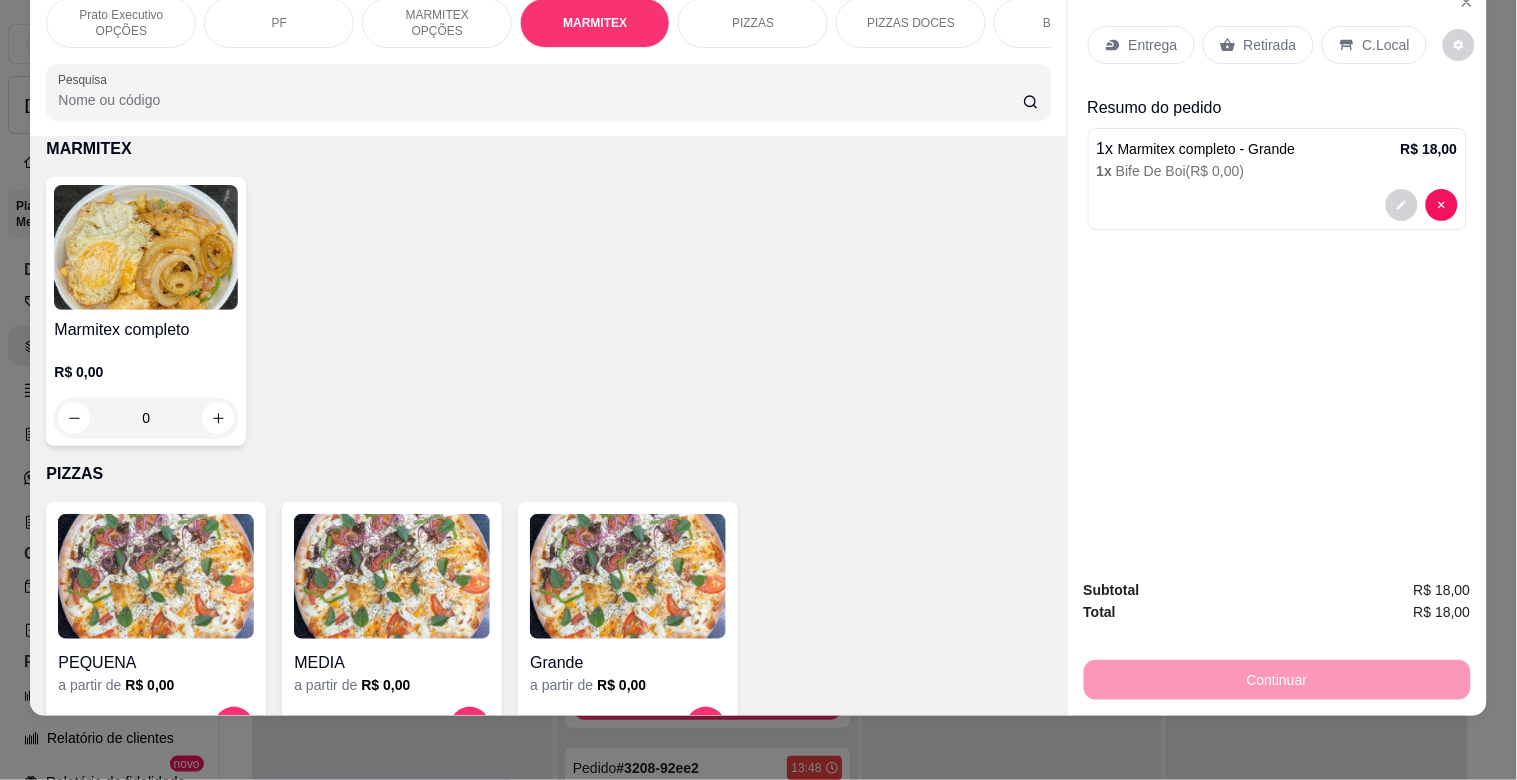 click on "Retirada" at bounding box center (1270, 45) 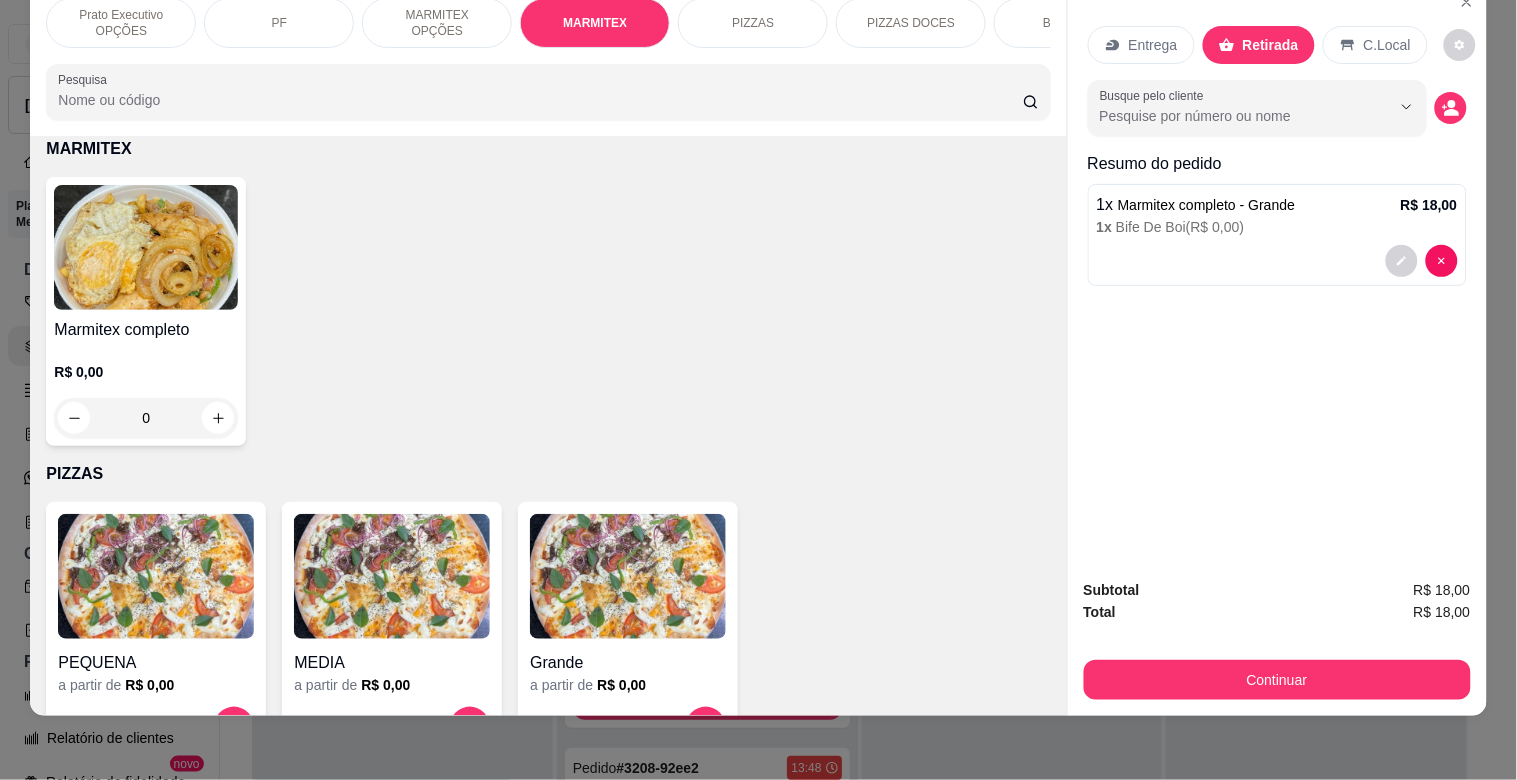 click on "Busque pelo cliente" at bounding box center [1277, 108] 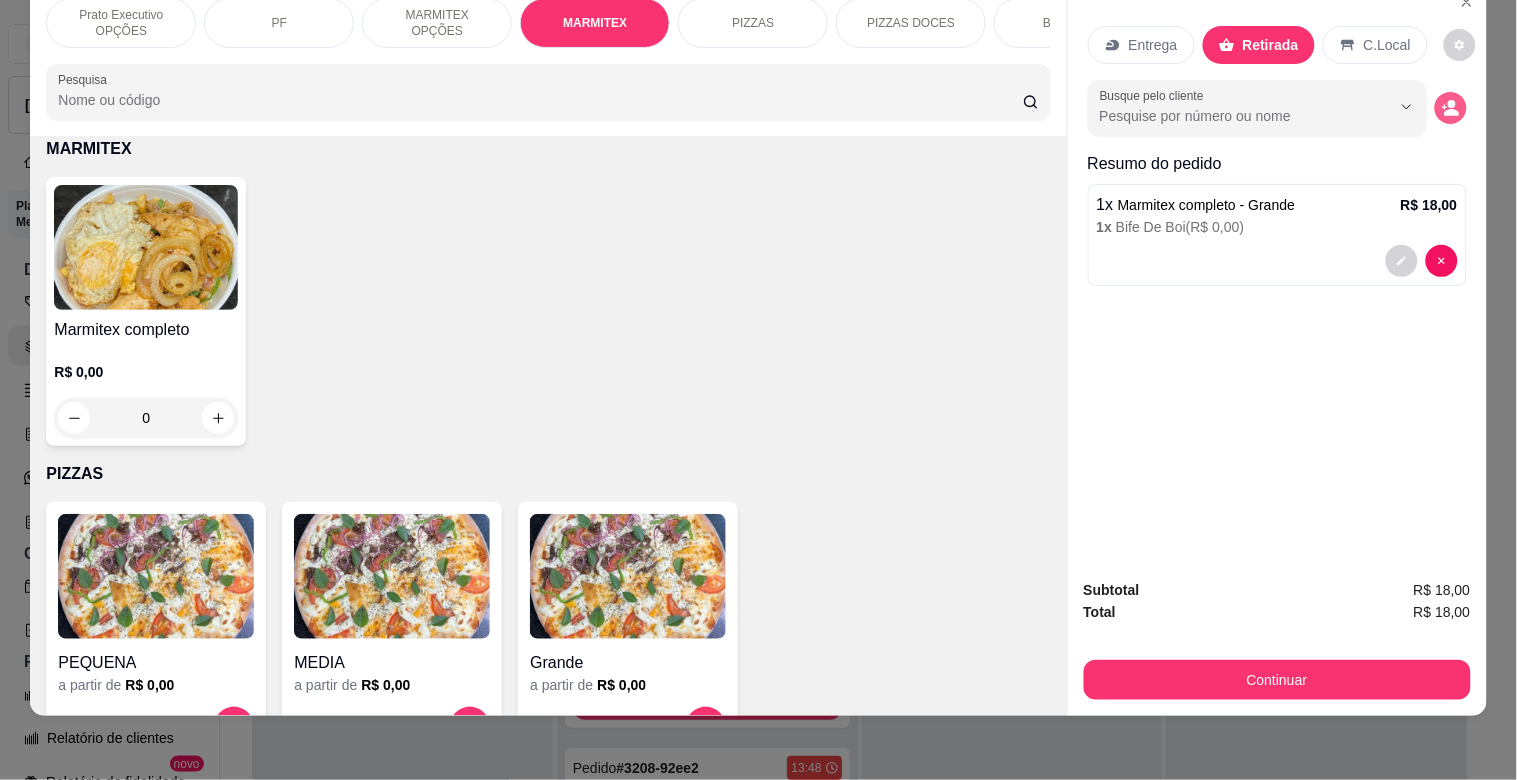 type 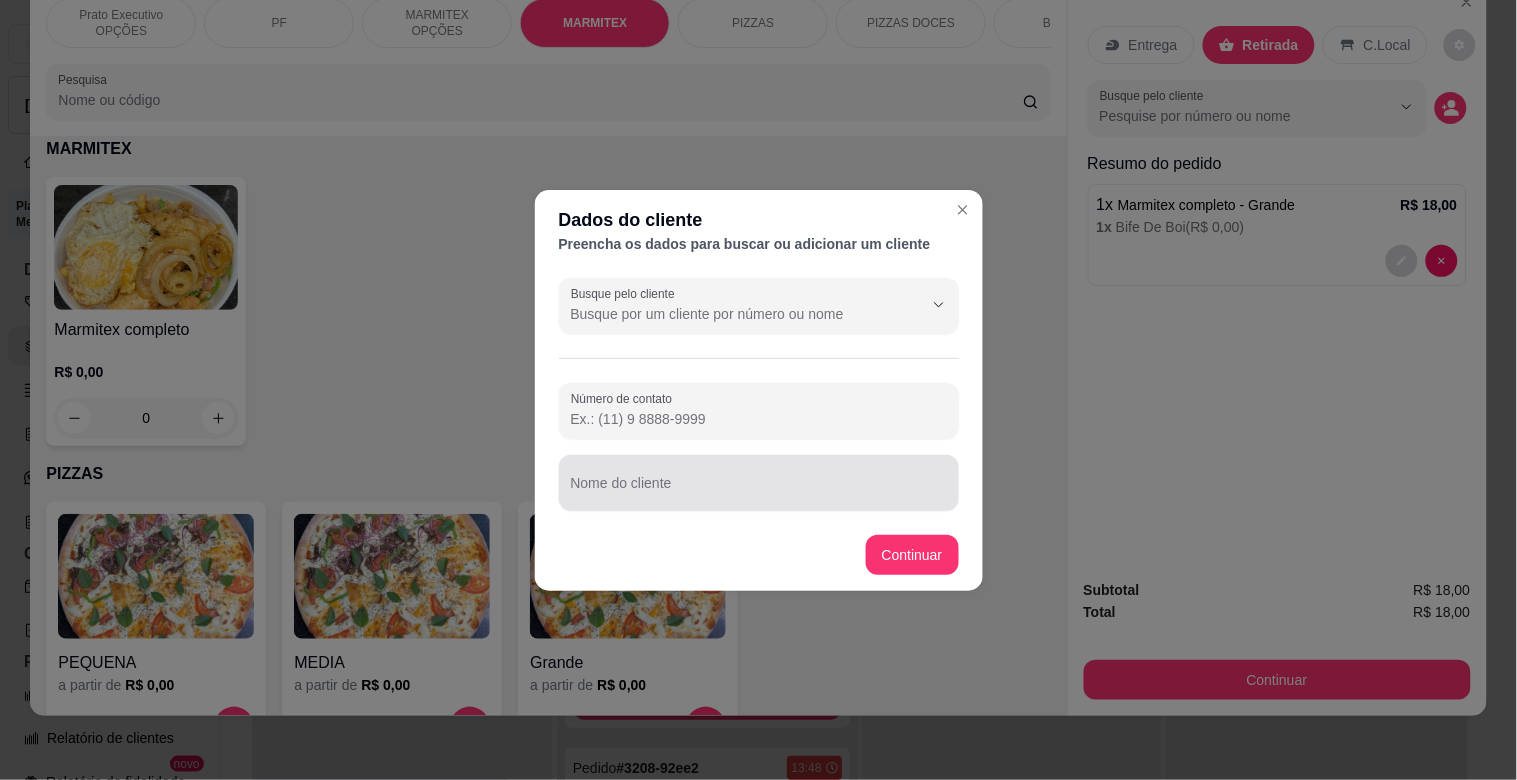 click on "Nome do cliente" at bounding box center (759, 483) 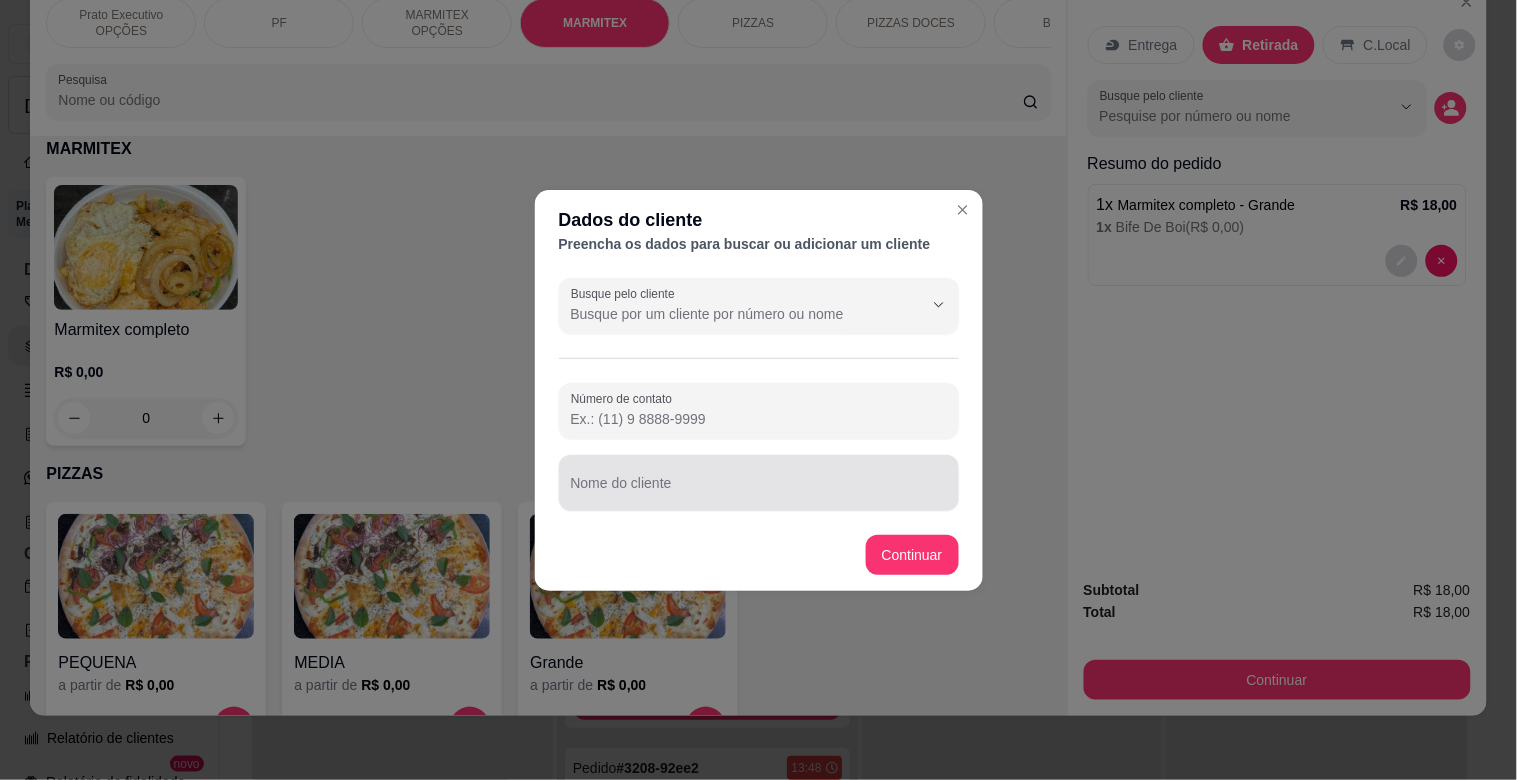 click on "Nome do cliente" at bounding box center (759, 483) 